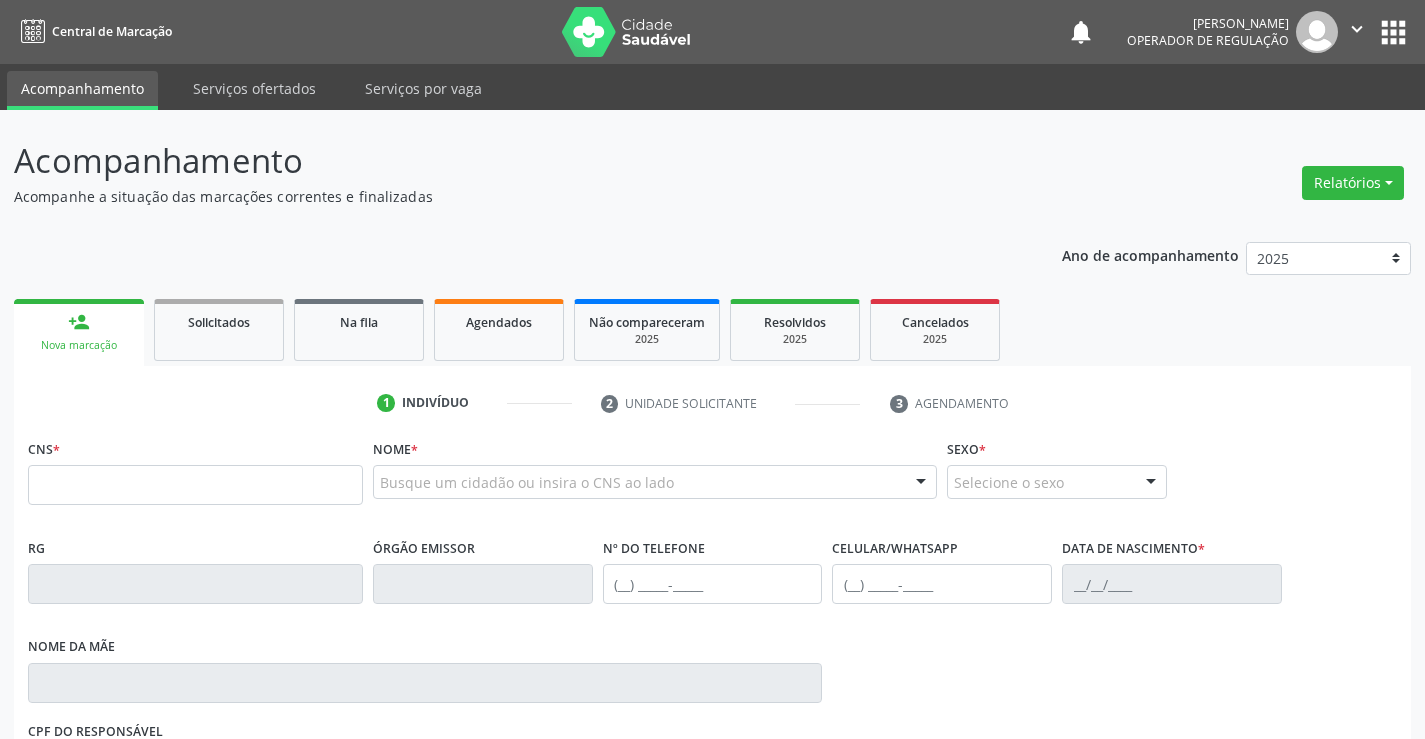 scroll, scrollTop: 0, scrollLeft: 0, axis: both 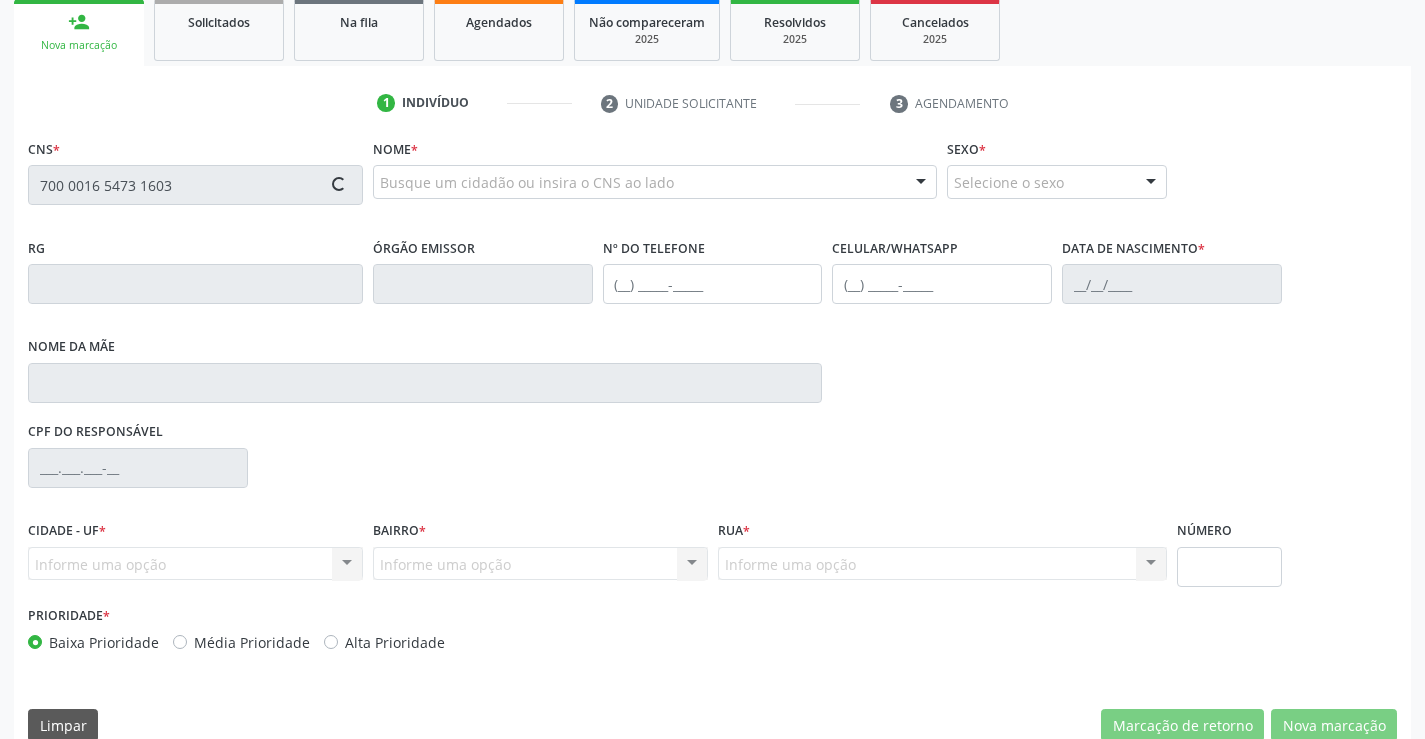 type on "700 0016 5473 1603" 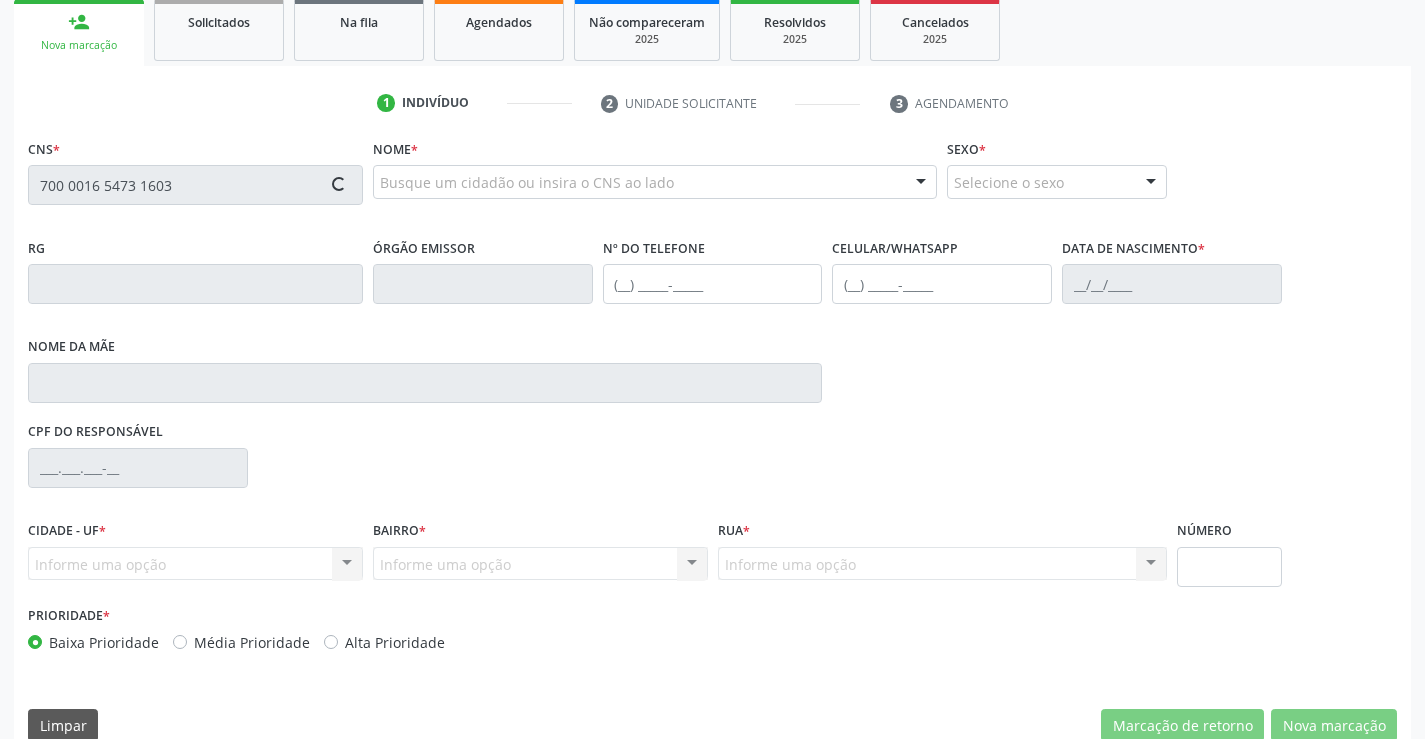 type 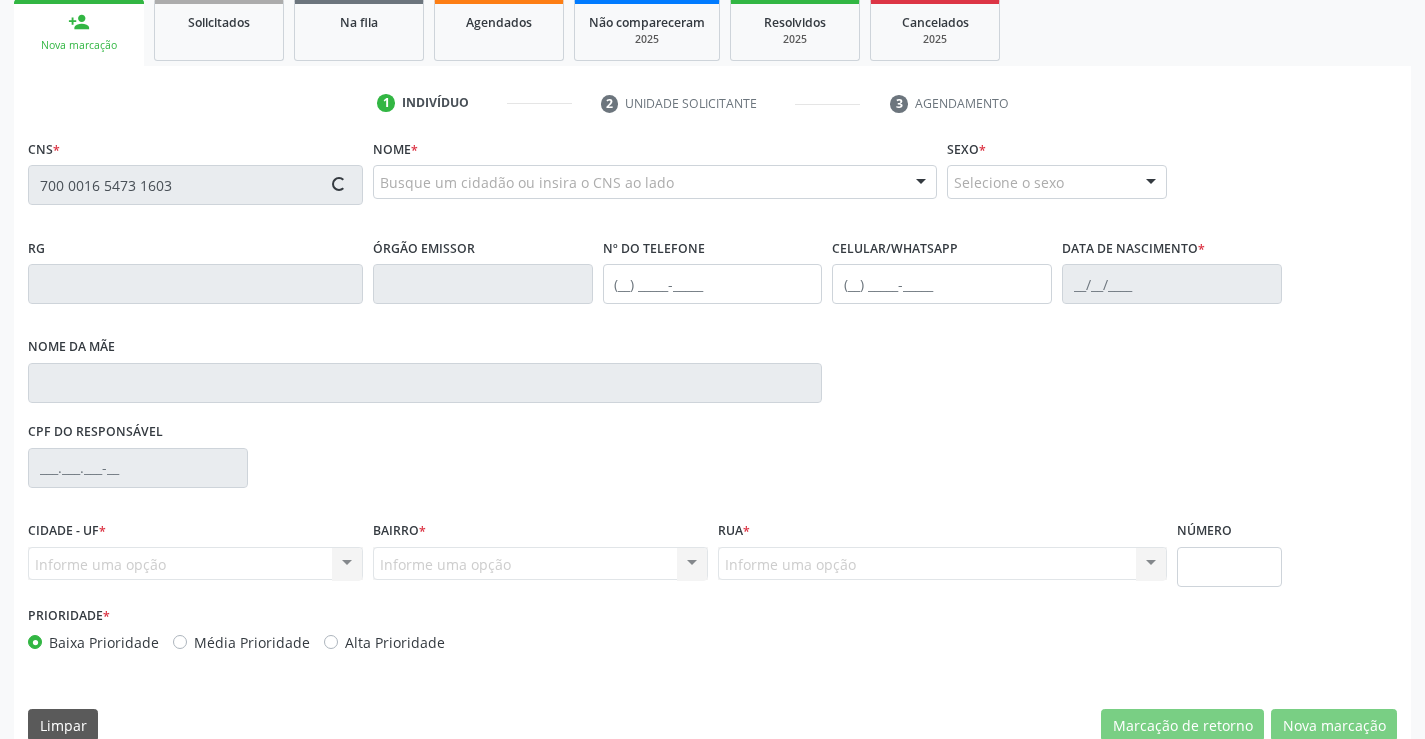 type 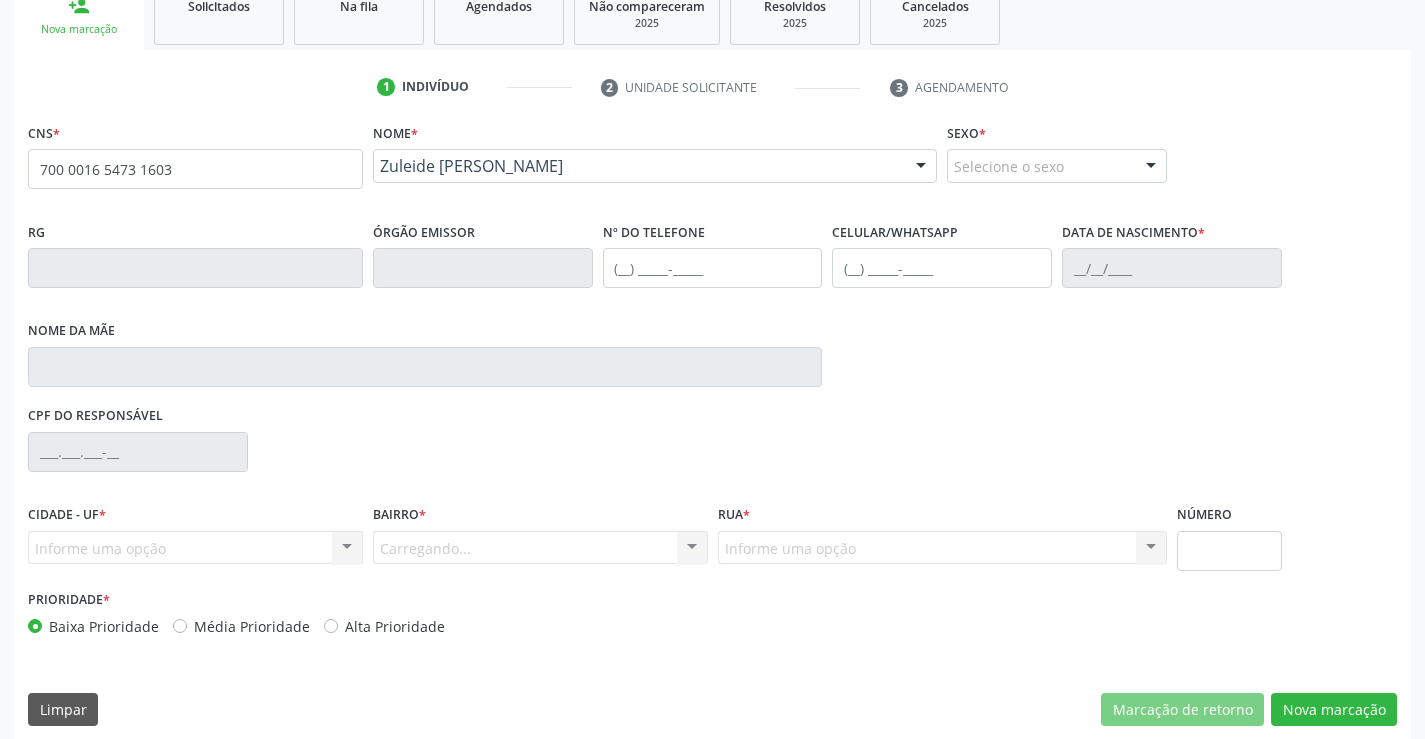 scroll, scrollTop: 331, scrollLeft: 0, axis: vertical 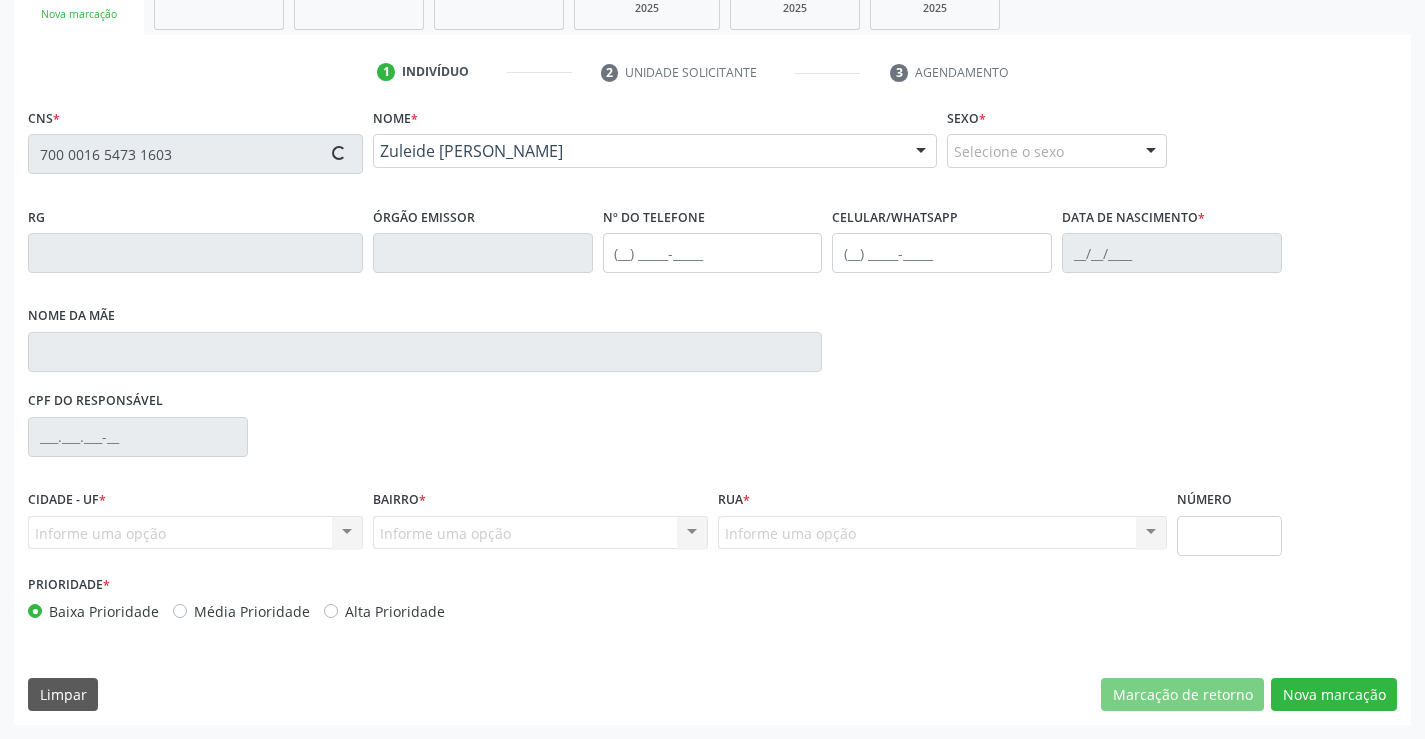 type on "0427429277" 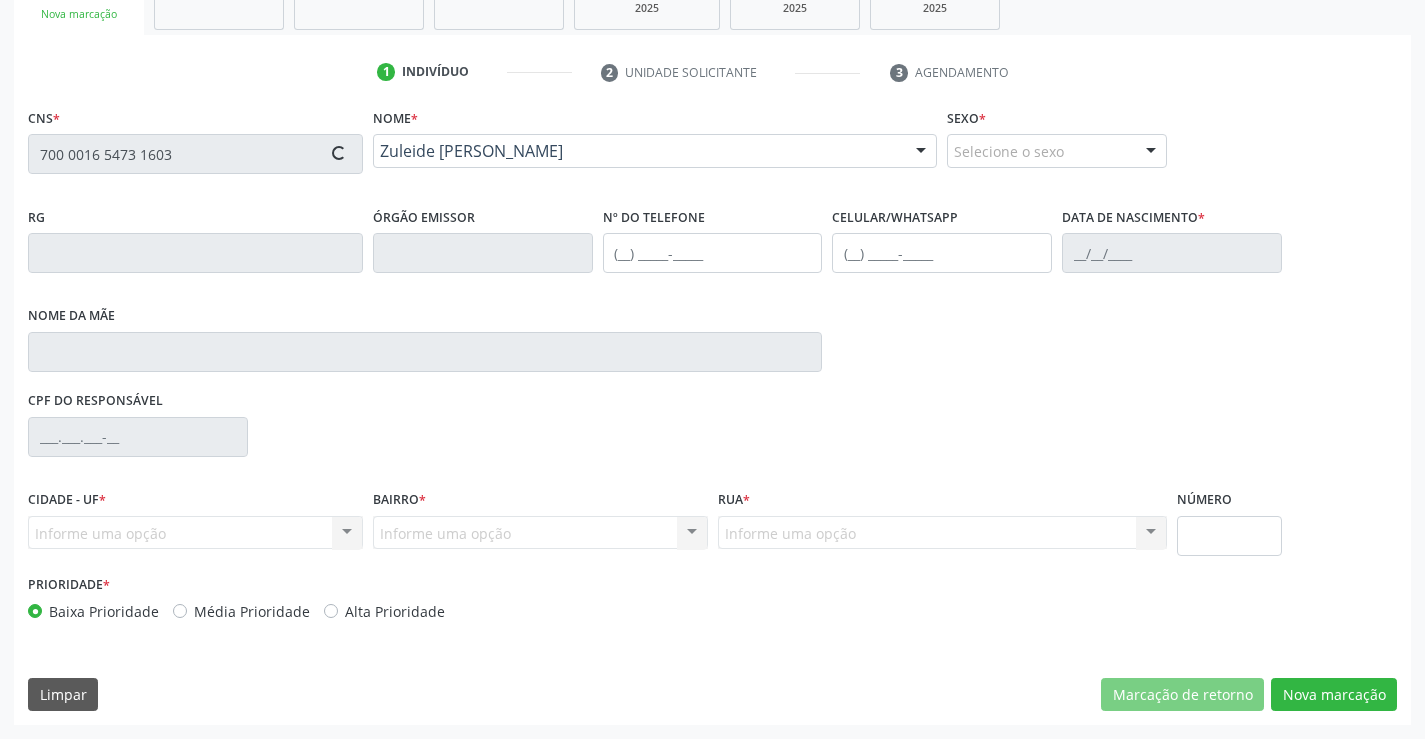 type on "[PHONE_NUMBER]" 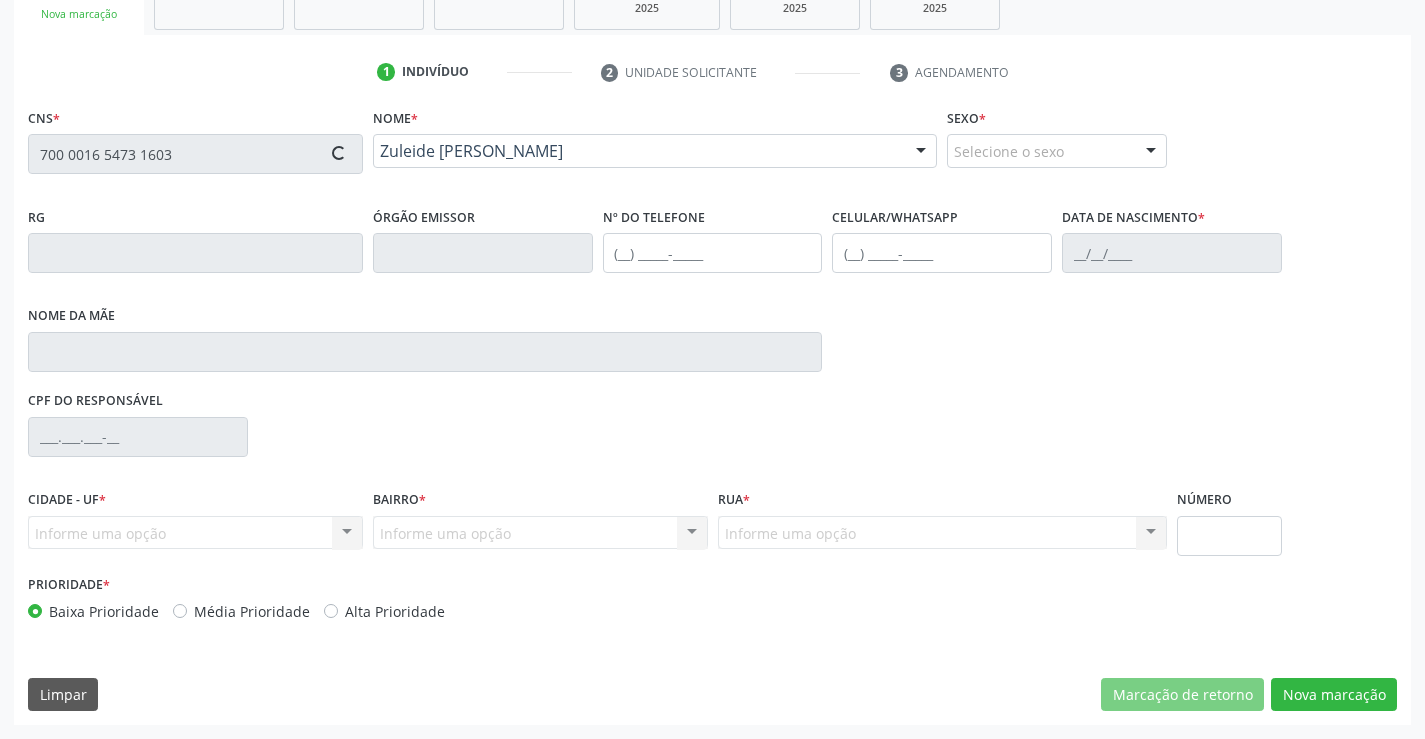 type on "423.365.705-72" 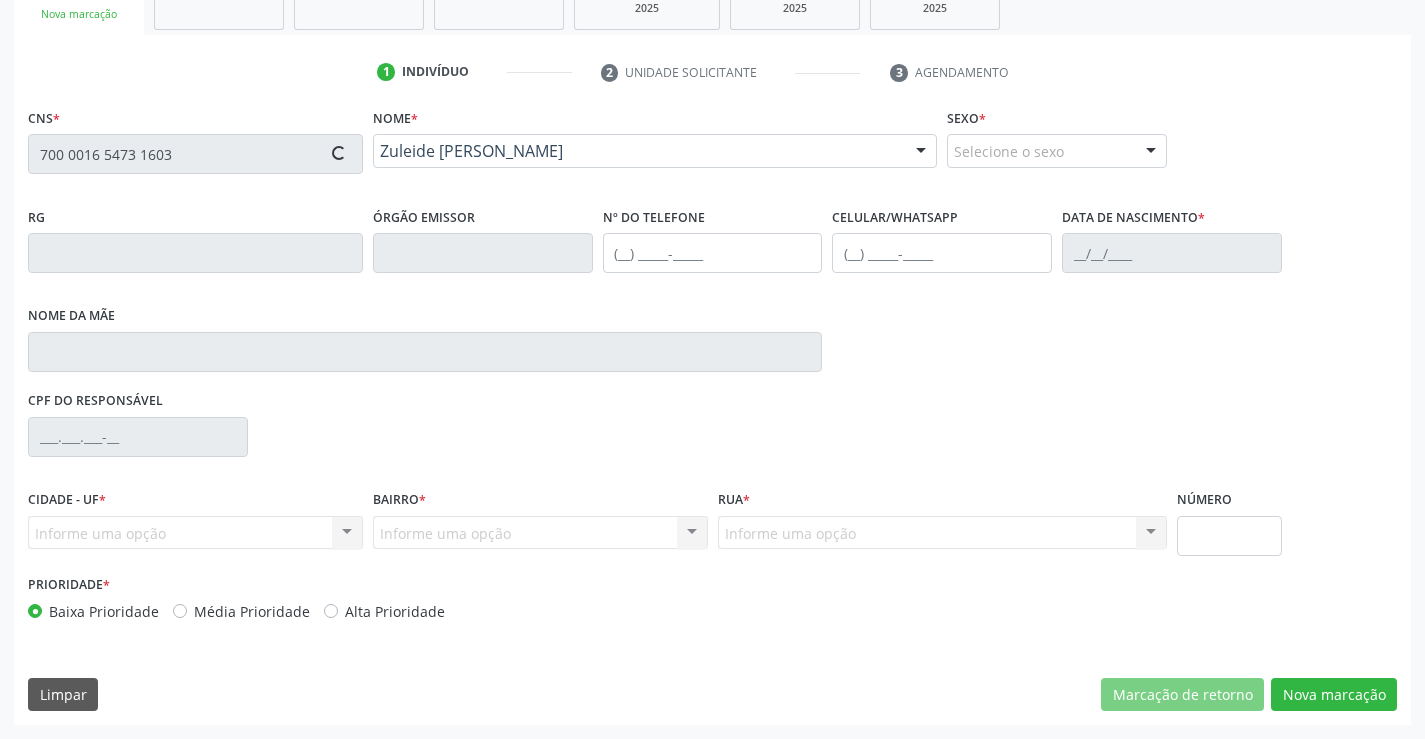 type on "89" 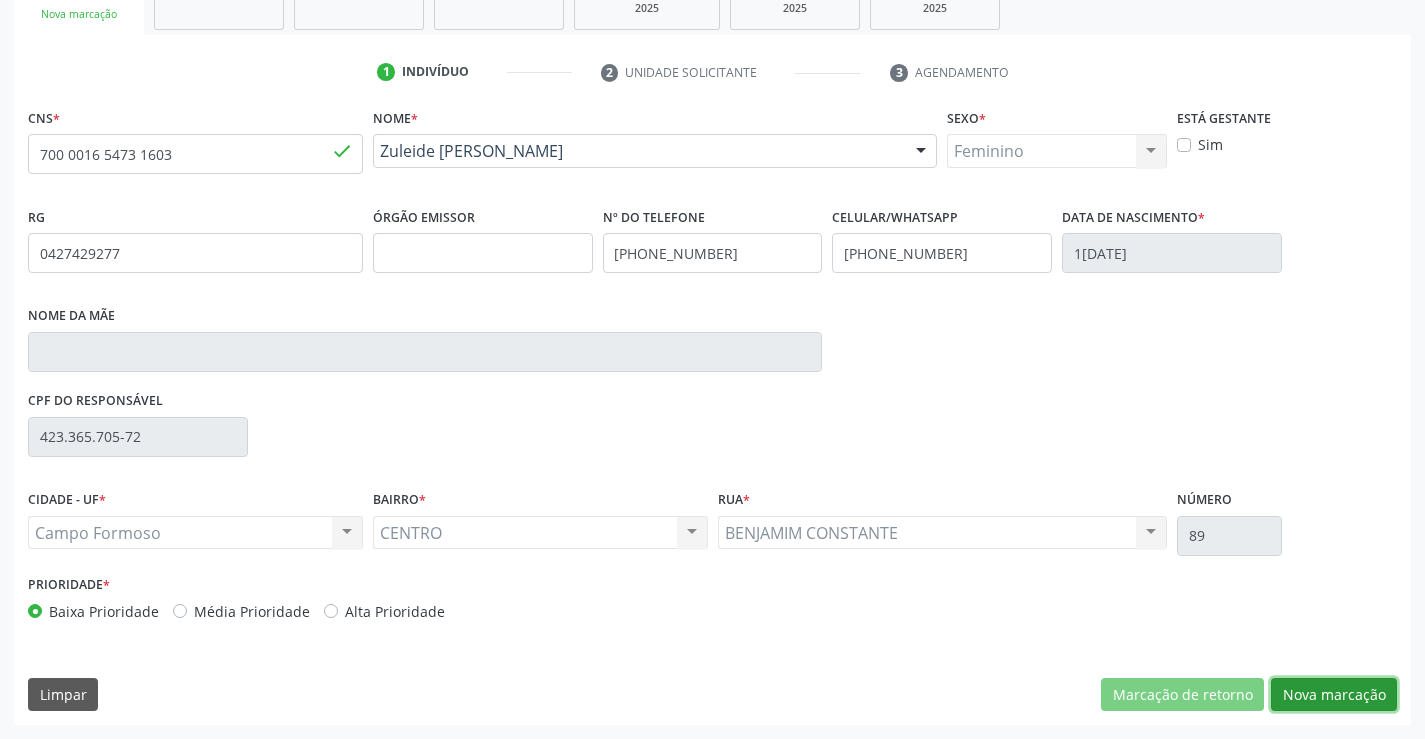click on "Nova marcação" at bounding box center [1334, 695] 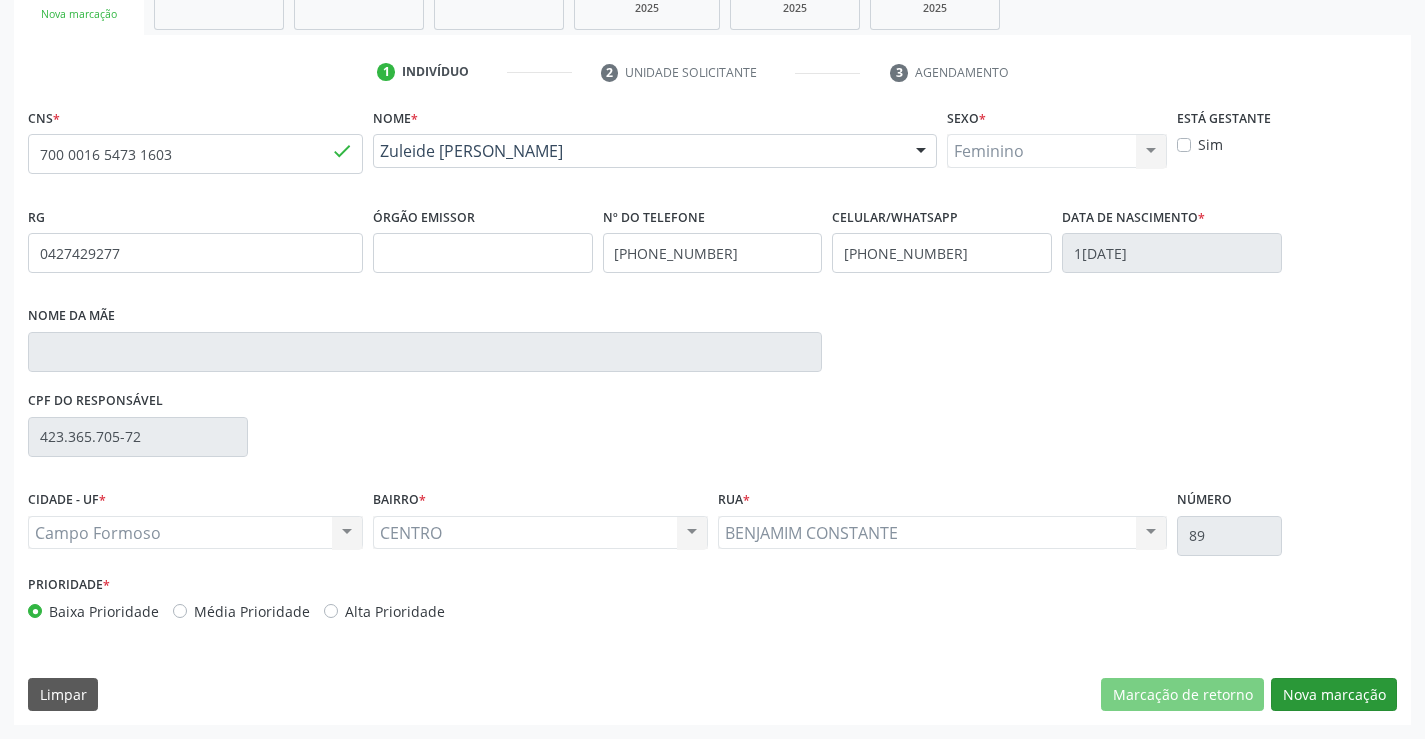 scroll, scrollTop: 167, scrollLeft: 0, axis: vertical 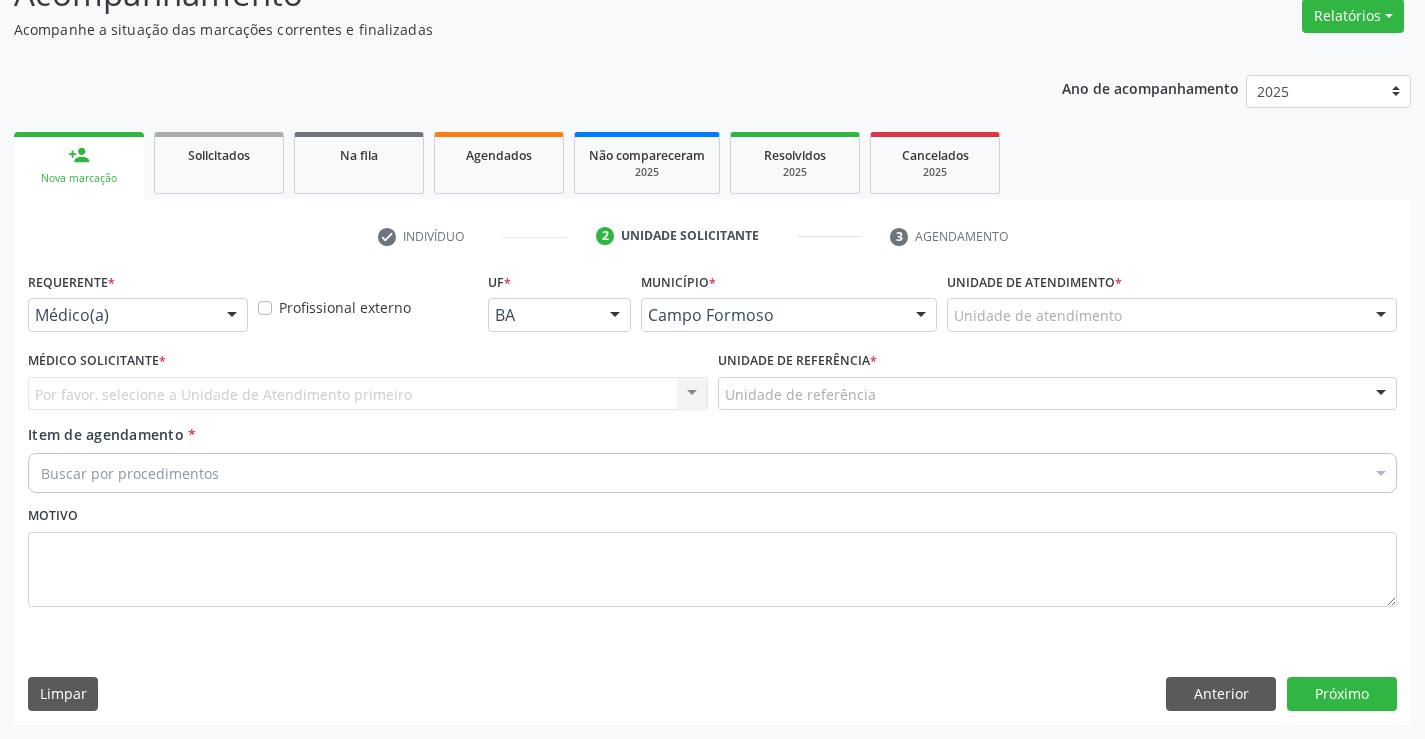 click on "Médico(a)" at bounding box center (138, 315) 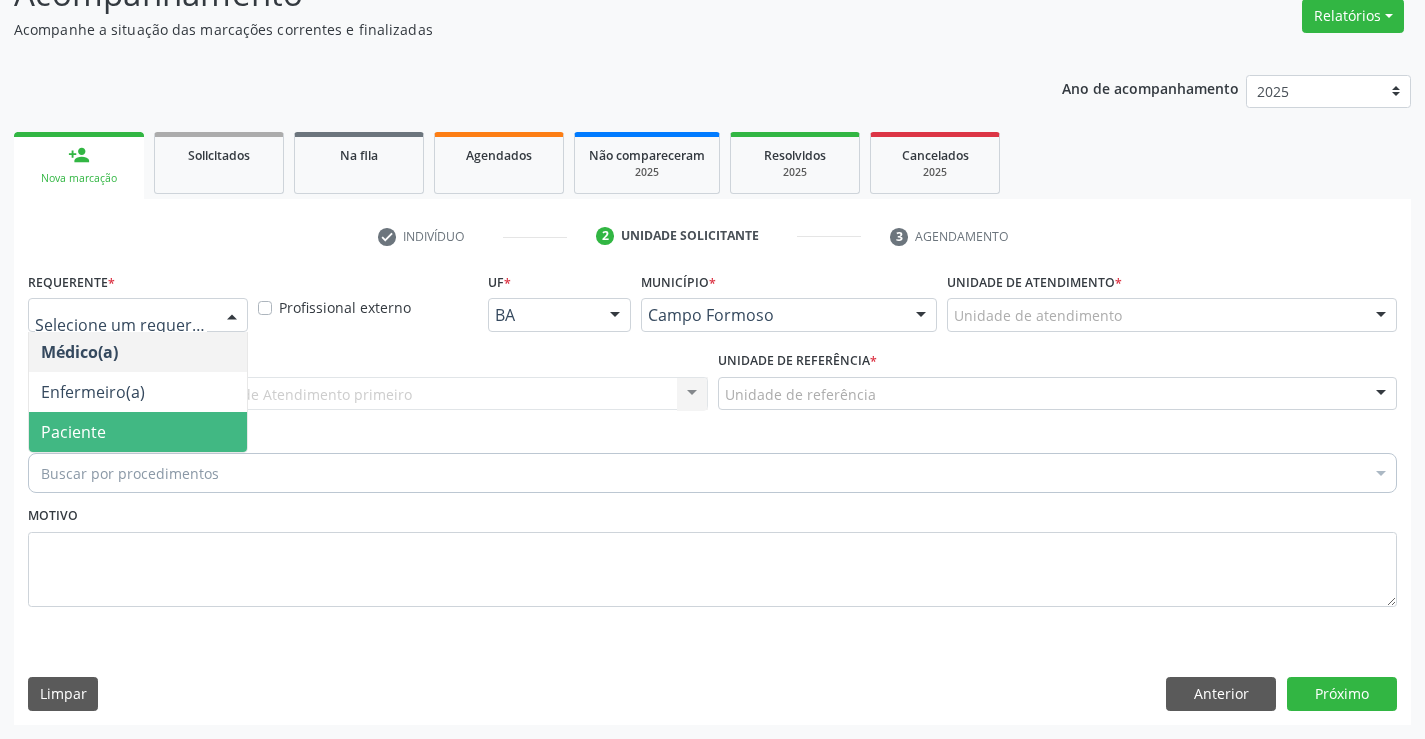 drag, startPoint x: 135, startPoint y: 429, endPoint x: 214, endPoint y: 406, distance: 82.28001 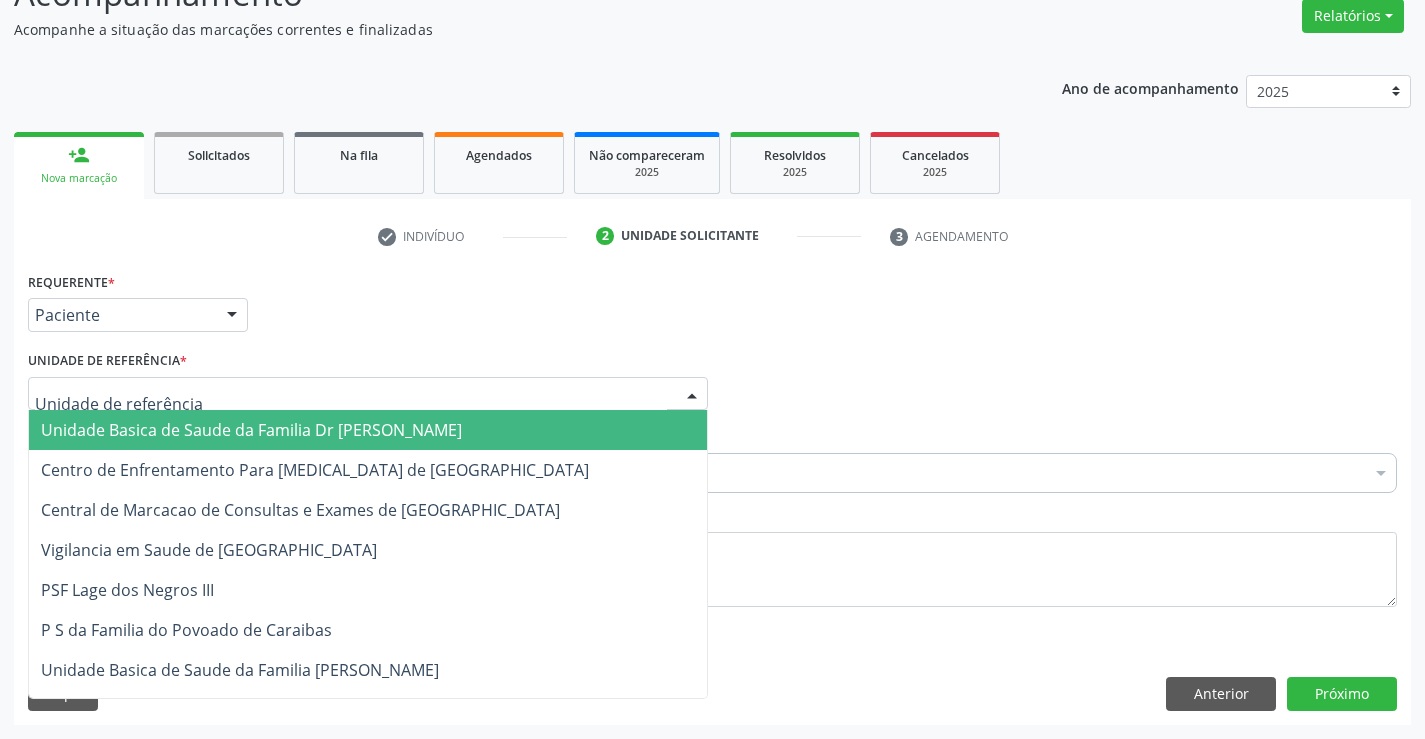 drag, startPoint x: 283, startPoint y: 388, endPoint x: 281, endPoint y: 458, distance: 70.028564 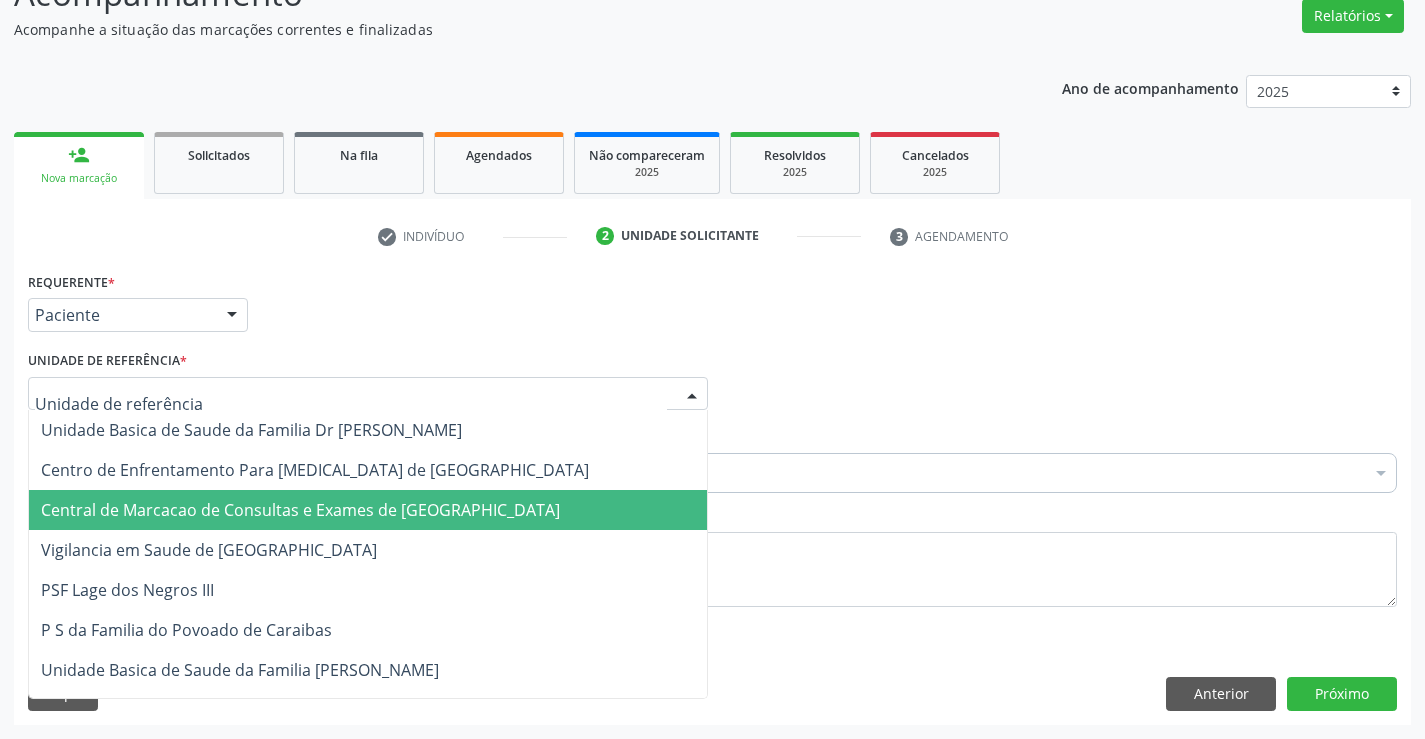 drag, startPoint x: 285, startPoint y: 497, endPoint x: 330, endPoint y: 470, distance: 52.478565 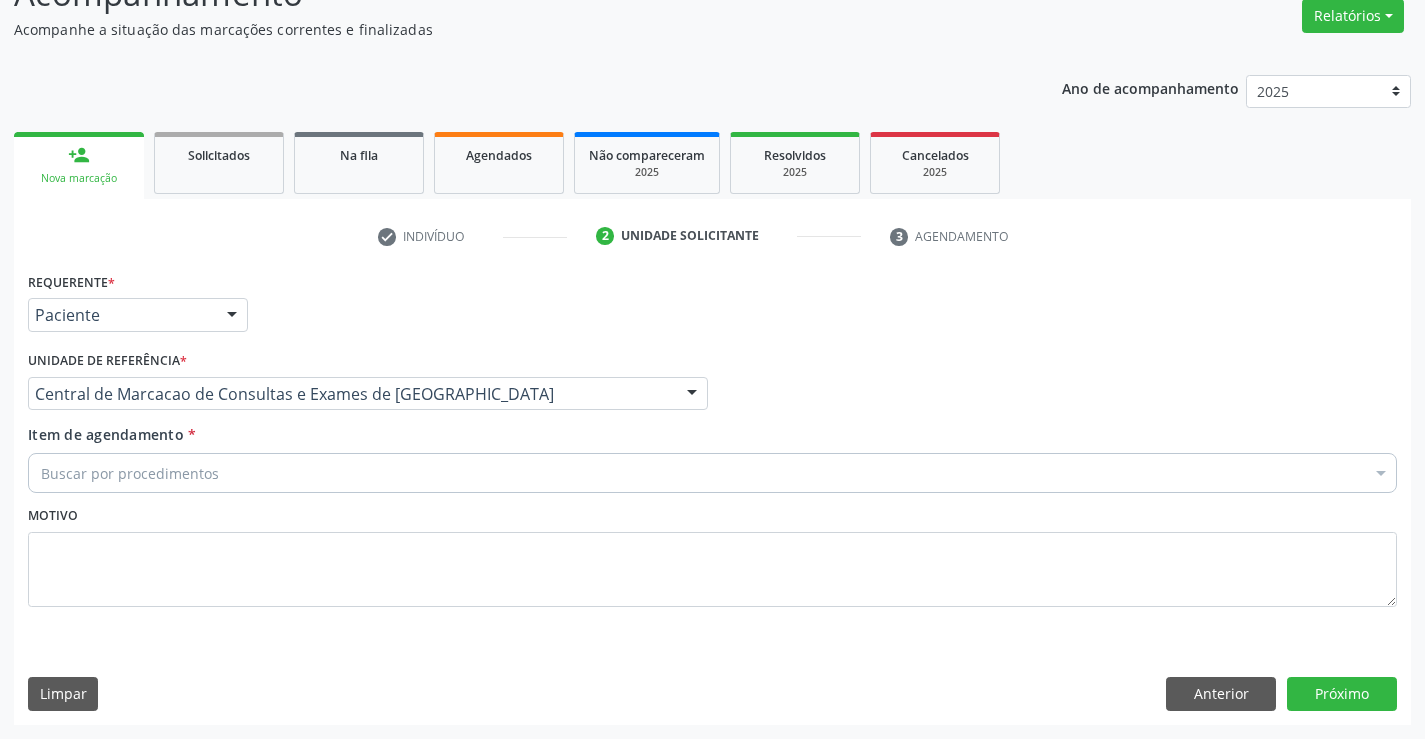 click on "Buscar por procedimentos" at bounding box center (712, 473) 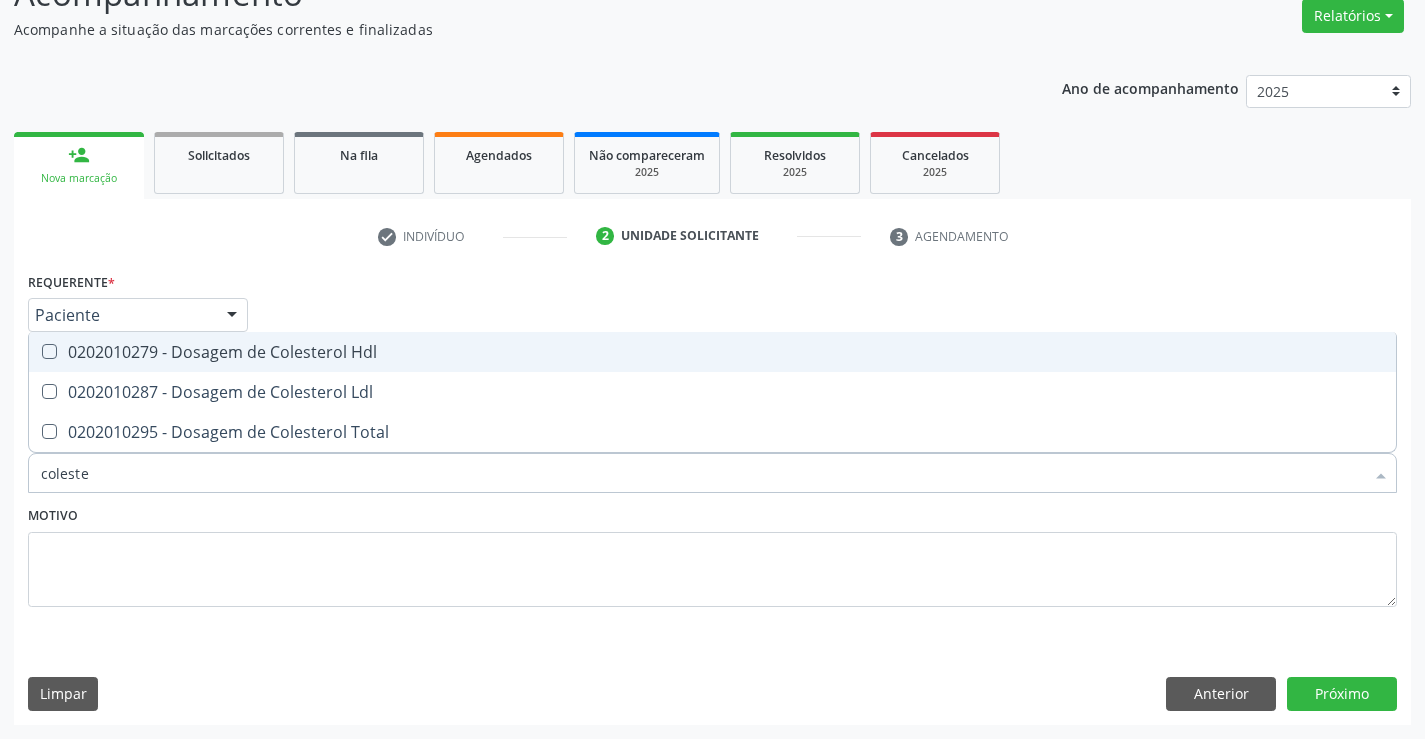 type on "colester" 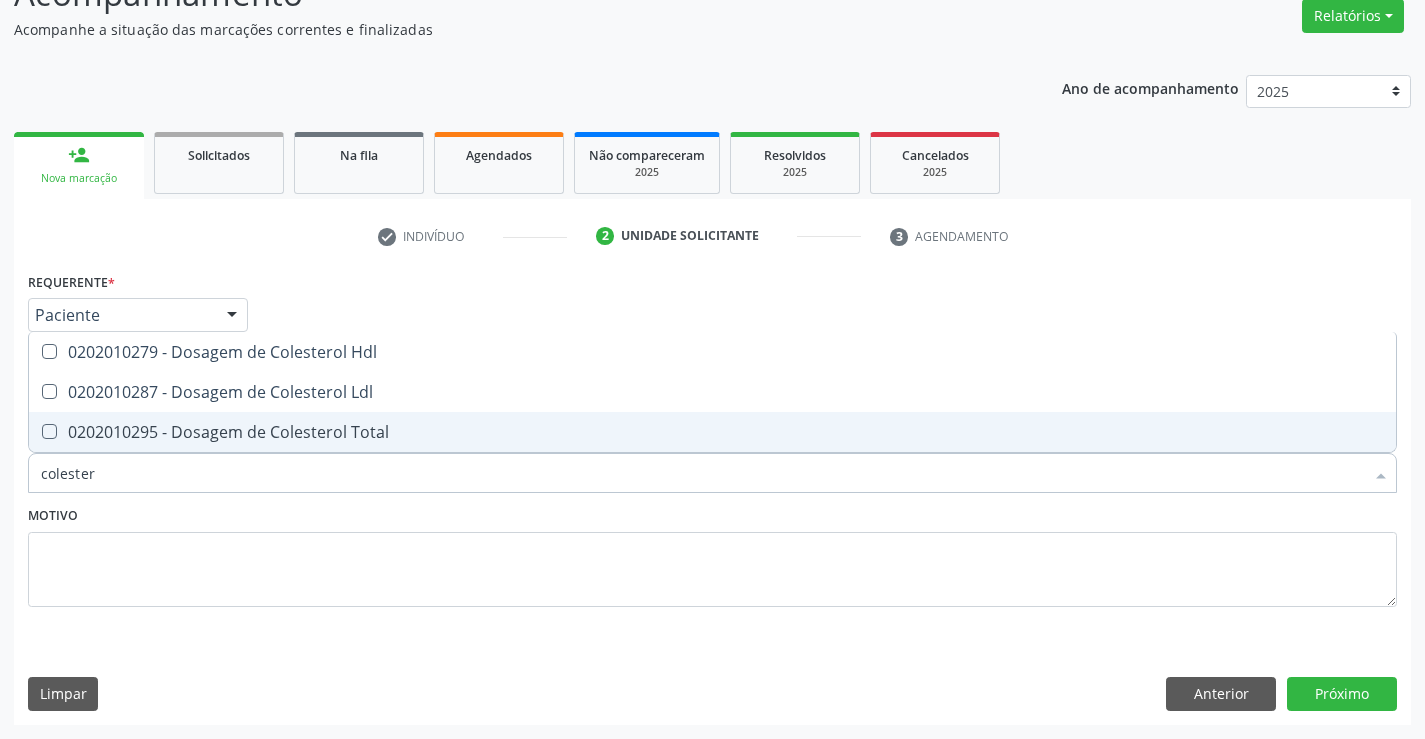 drag, startPoint x: 424, startPoint y: 428, endPoint x: 434, endPoint y: 393, distance: 36.40055 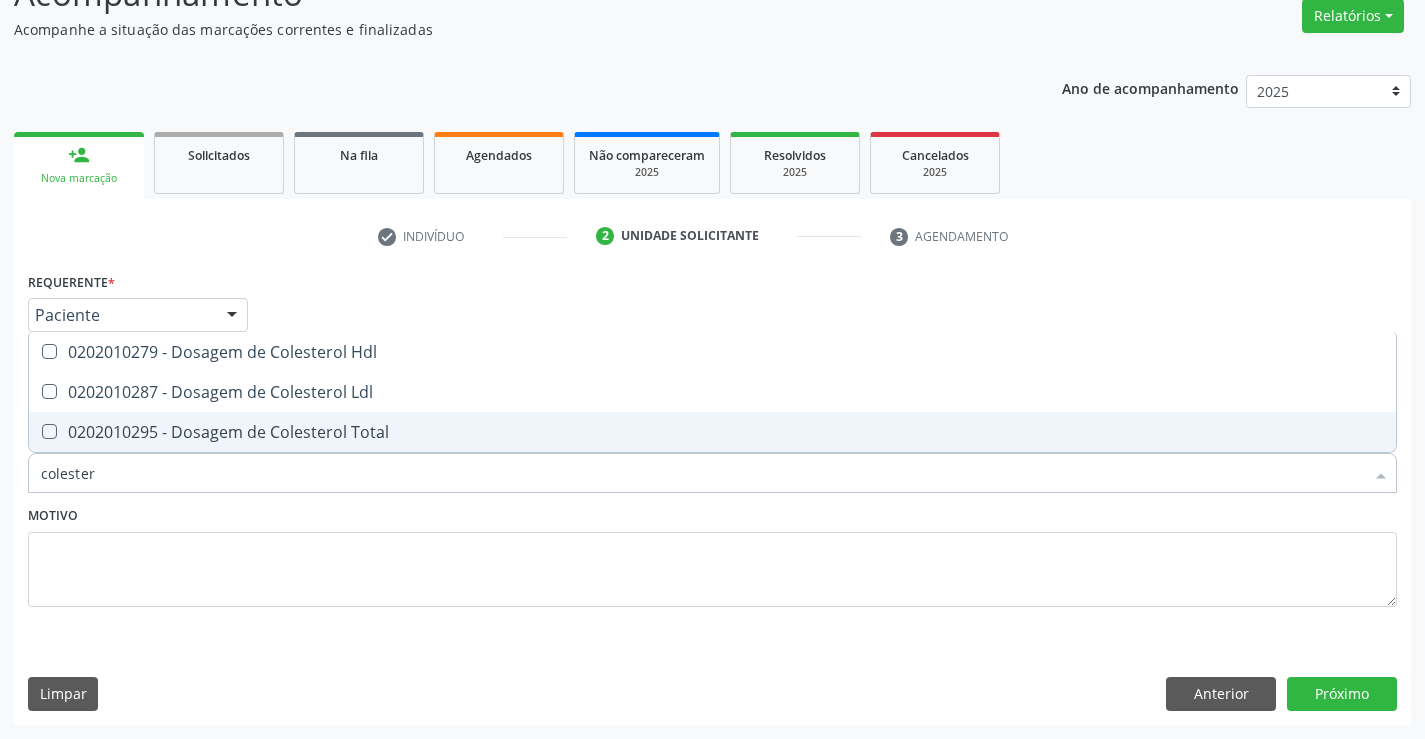 checkbox on "true" 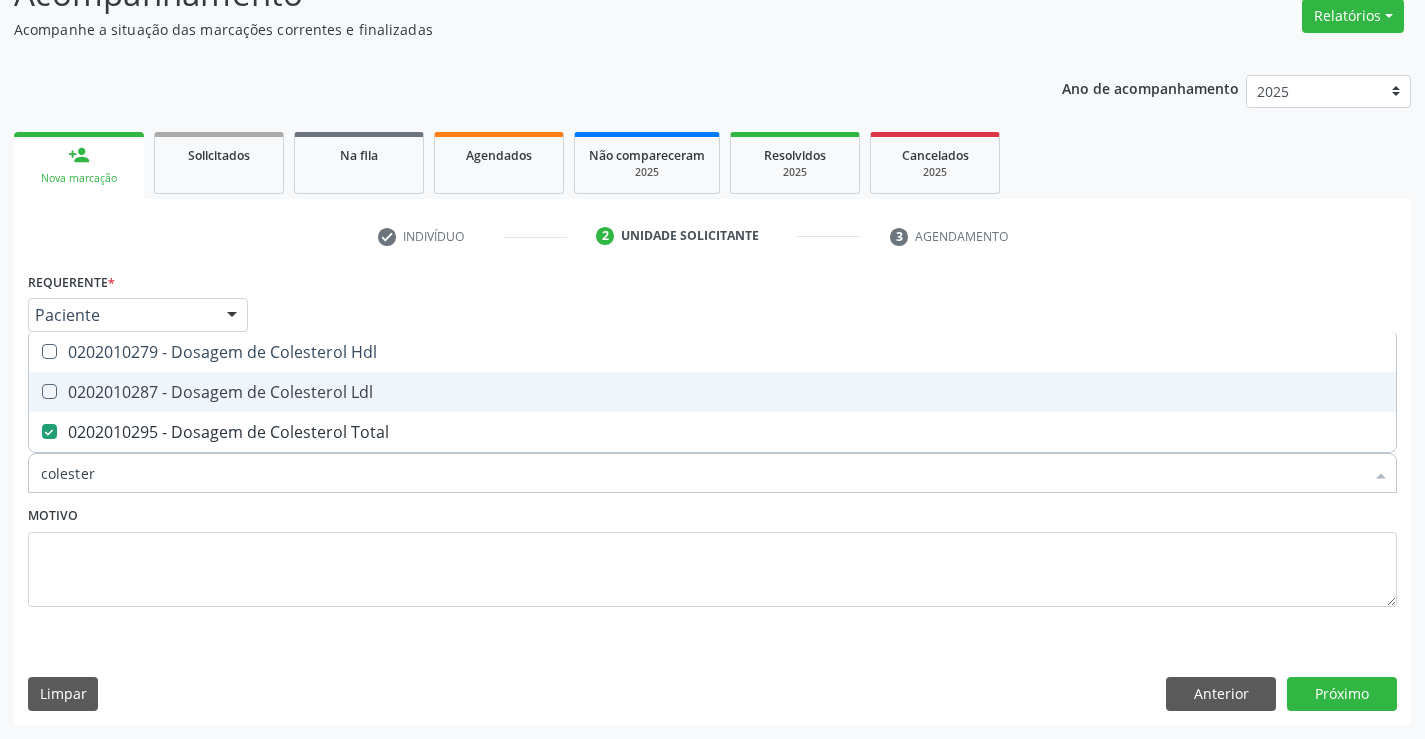 drag, startPoint x: 436, startPoint y: 389, endPoint x: 439, endPoint y: 351, distance: 38.118237 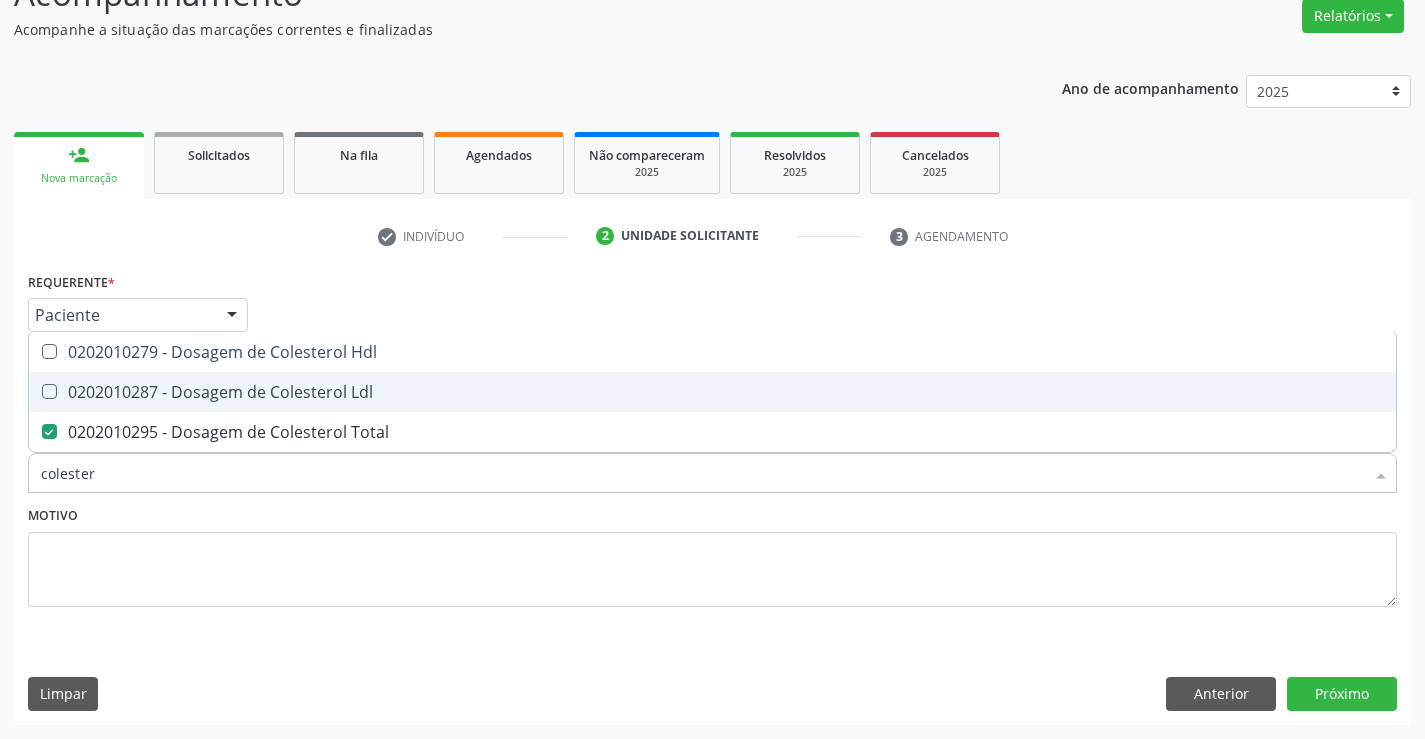 checkbox on "true" 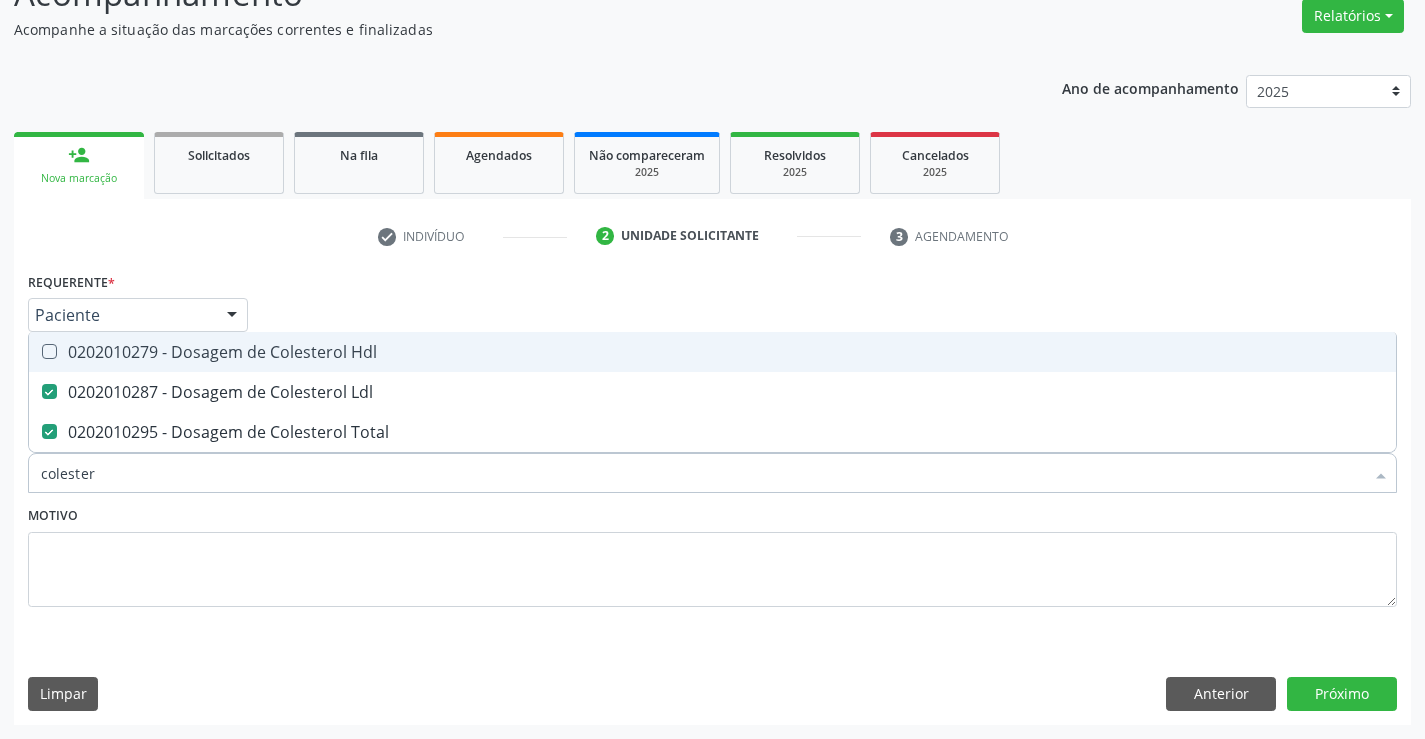 click on "0202010279 - Dosagem de Colesterol Hdl" at bounding box center [712, 352] 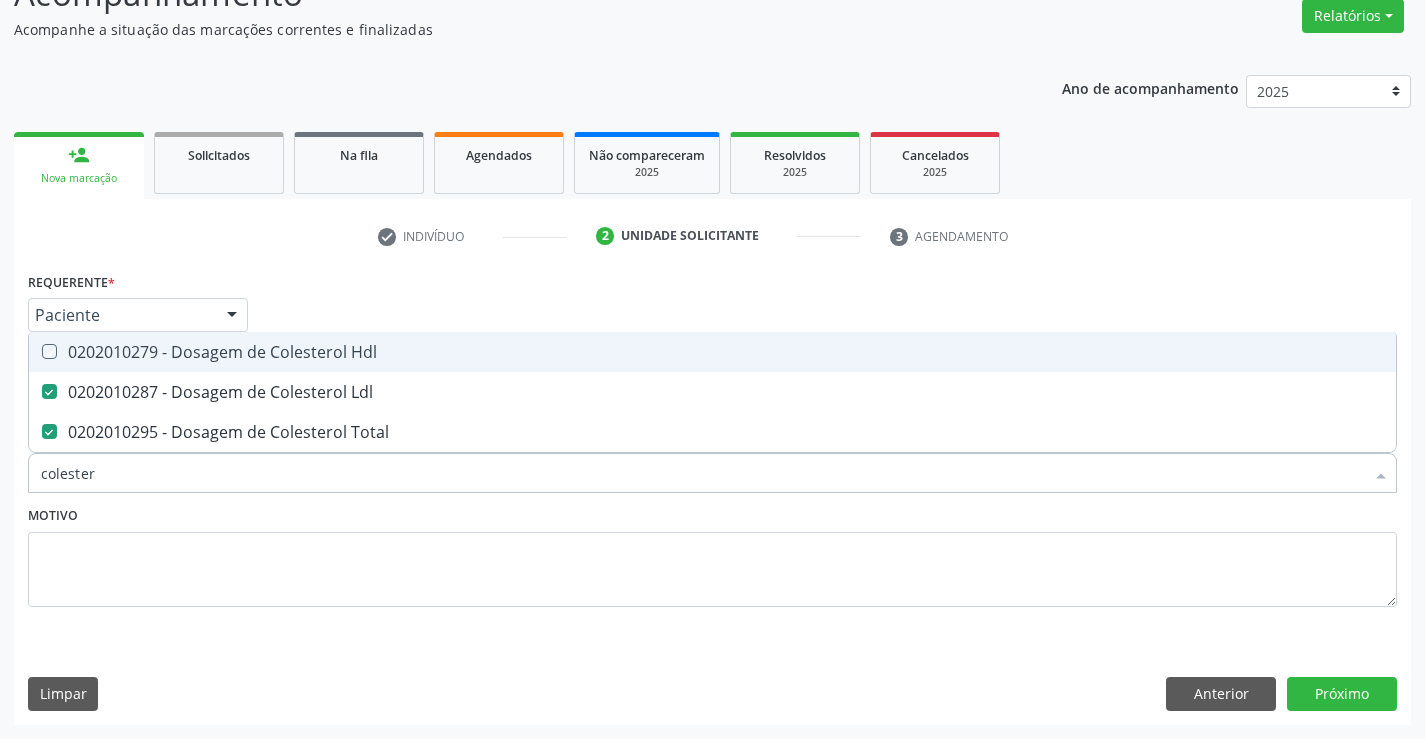 checkbox on "true" 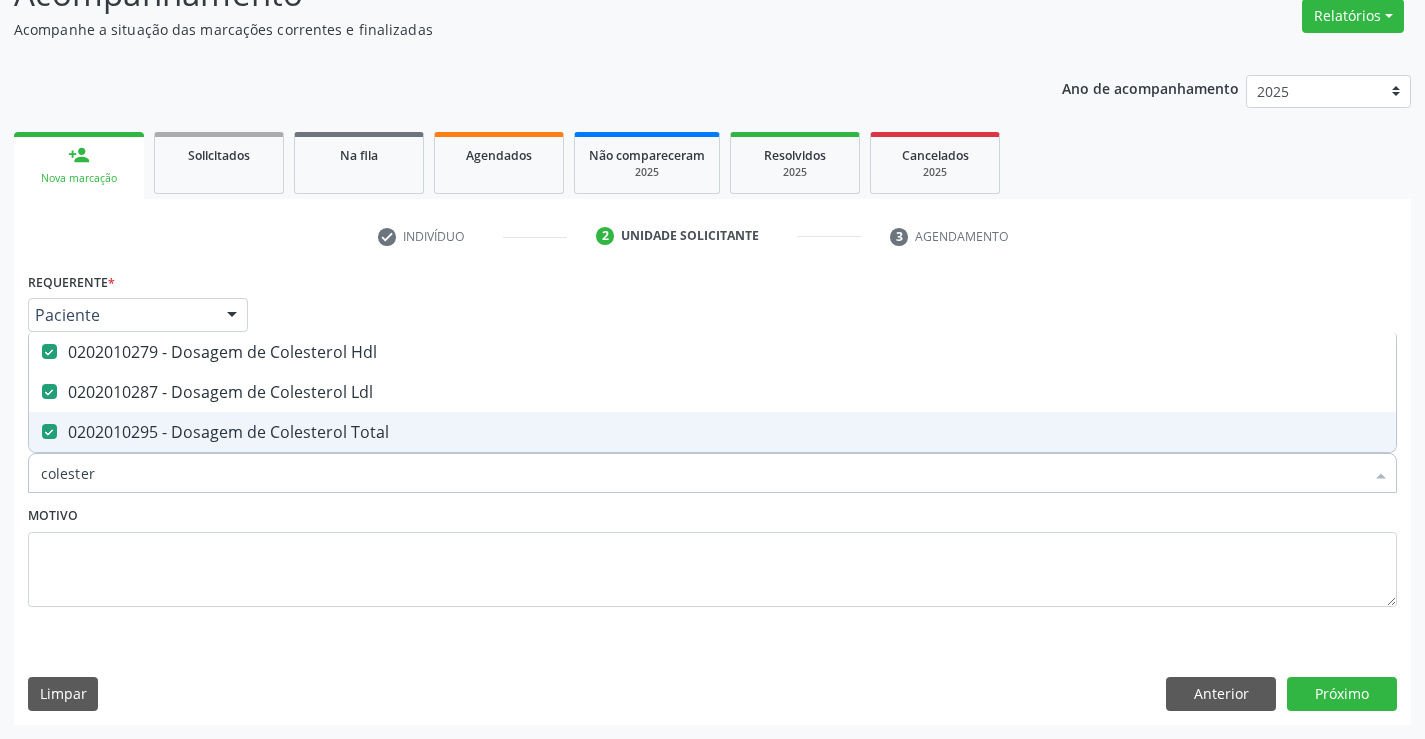 click on "colester" at bounding box center (702, 473) 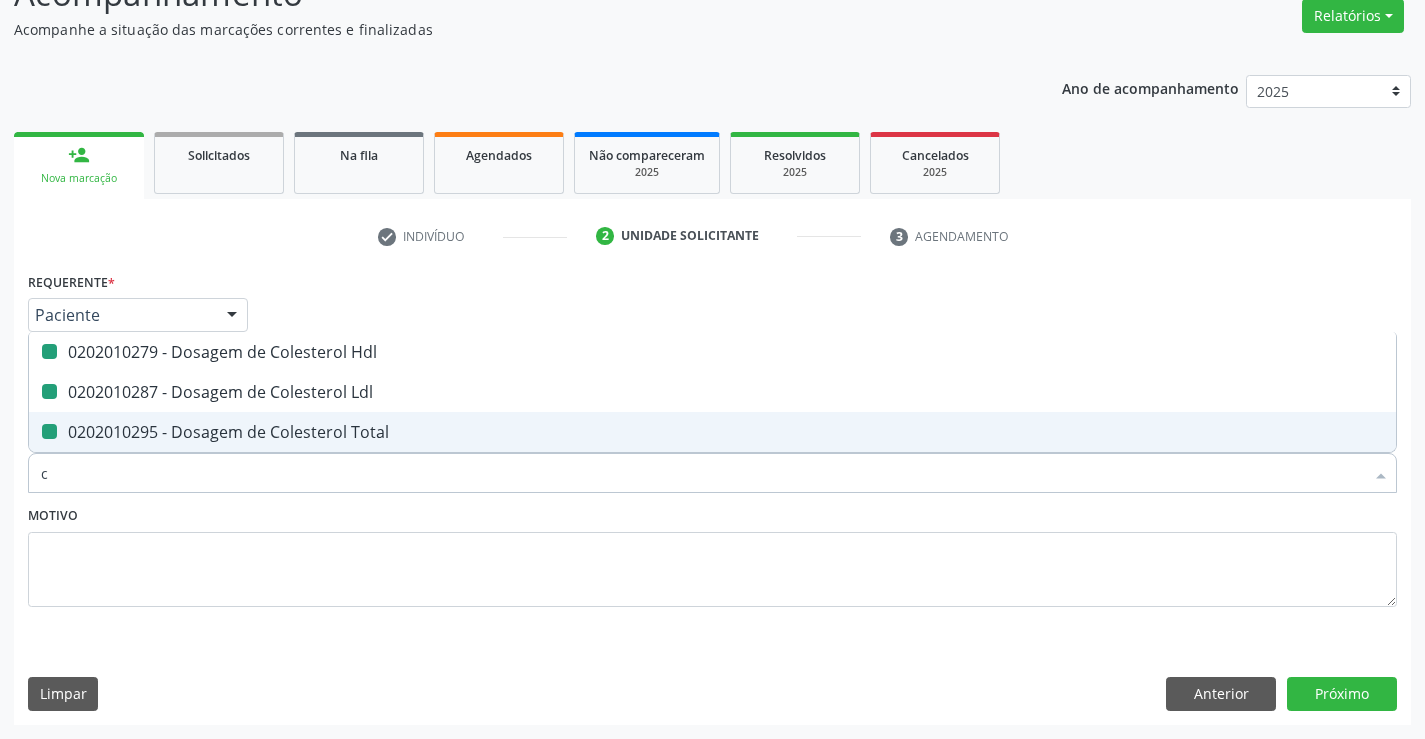 type on "cr" 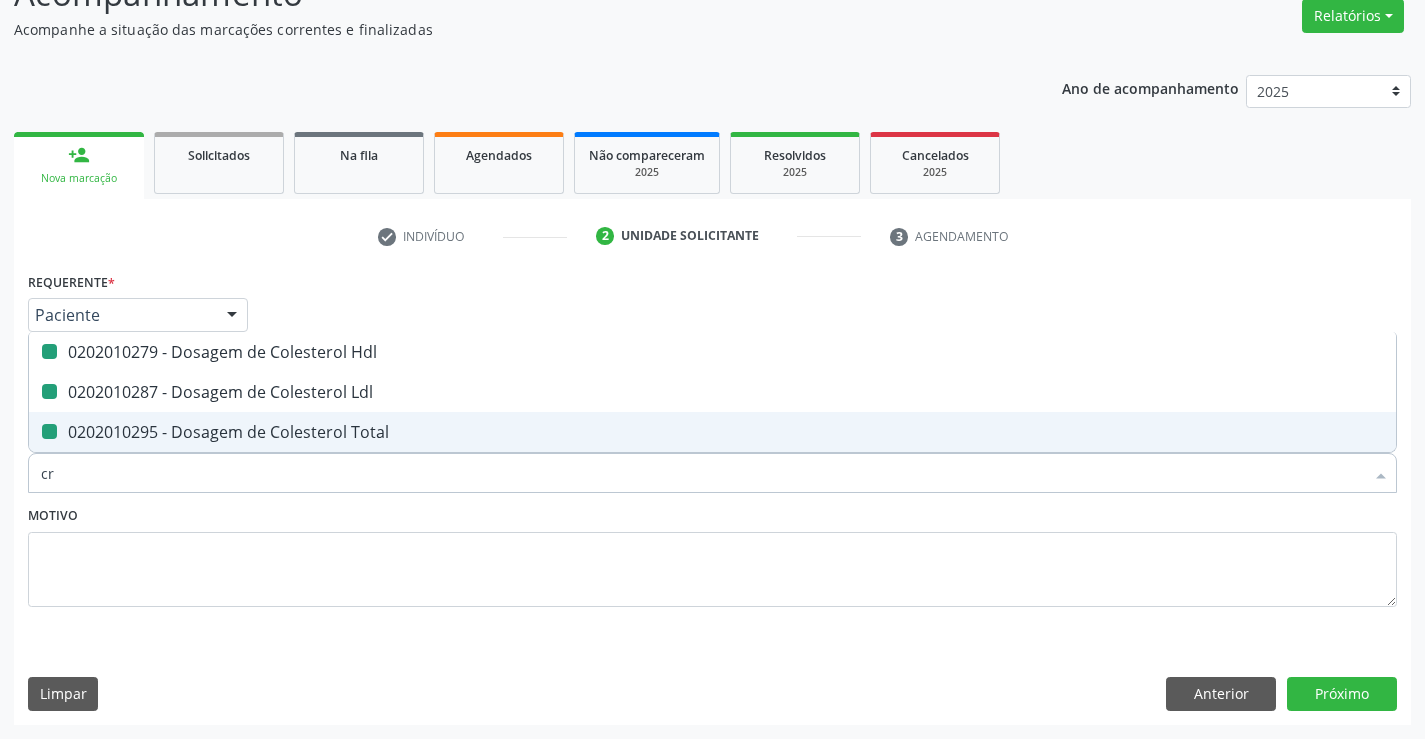 checkbox on "false" 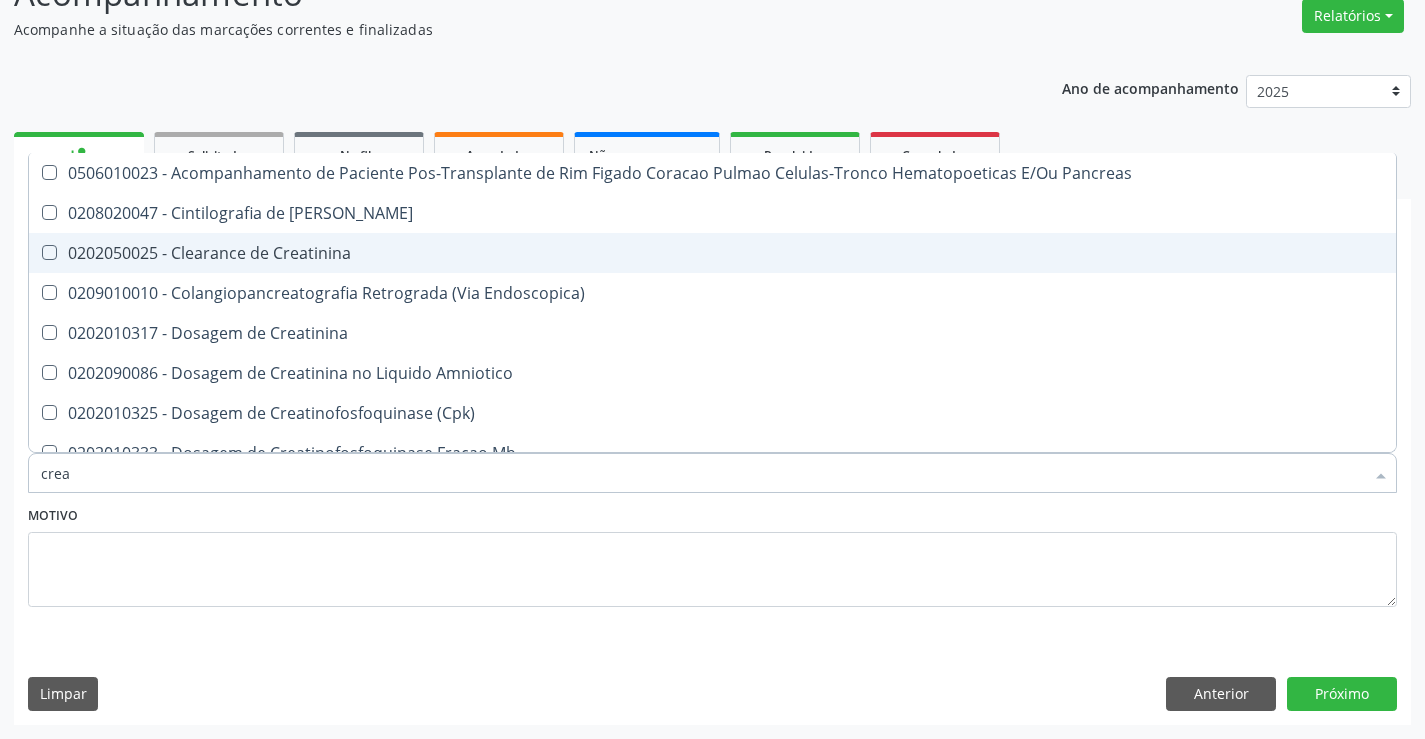 type on "creat" 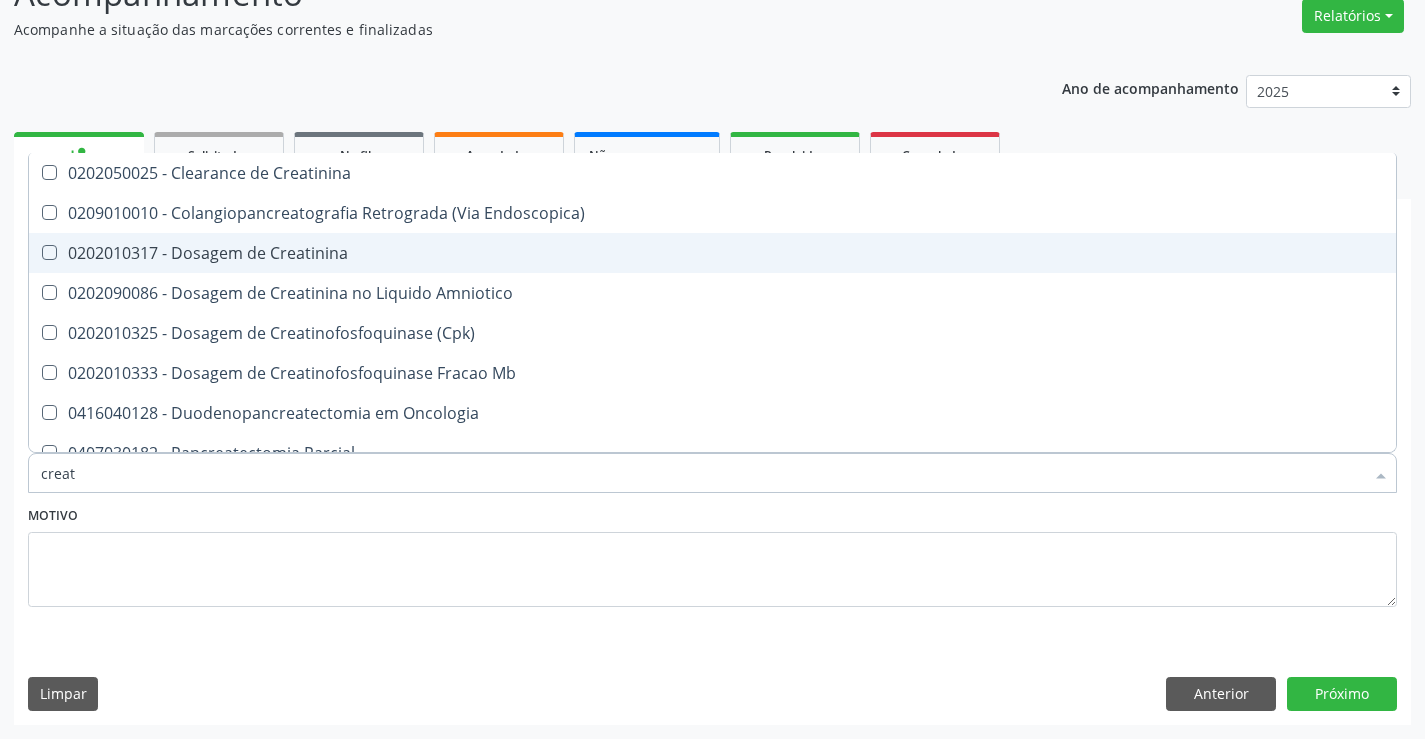 click on "0202010317 - Dosagem de Creatinina" at bounding box center [712, 253] 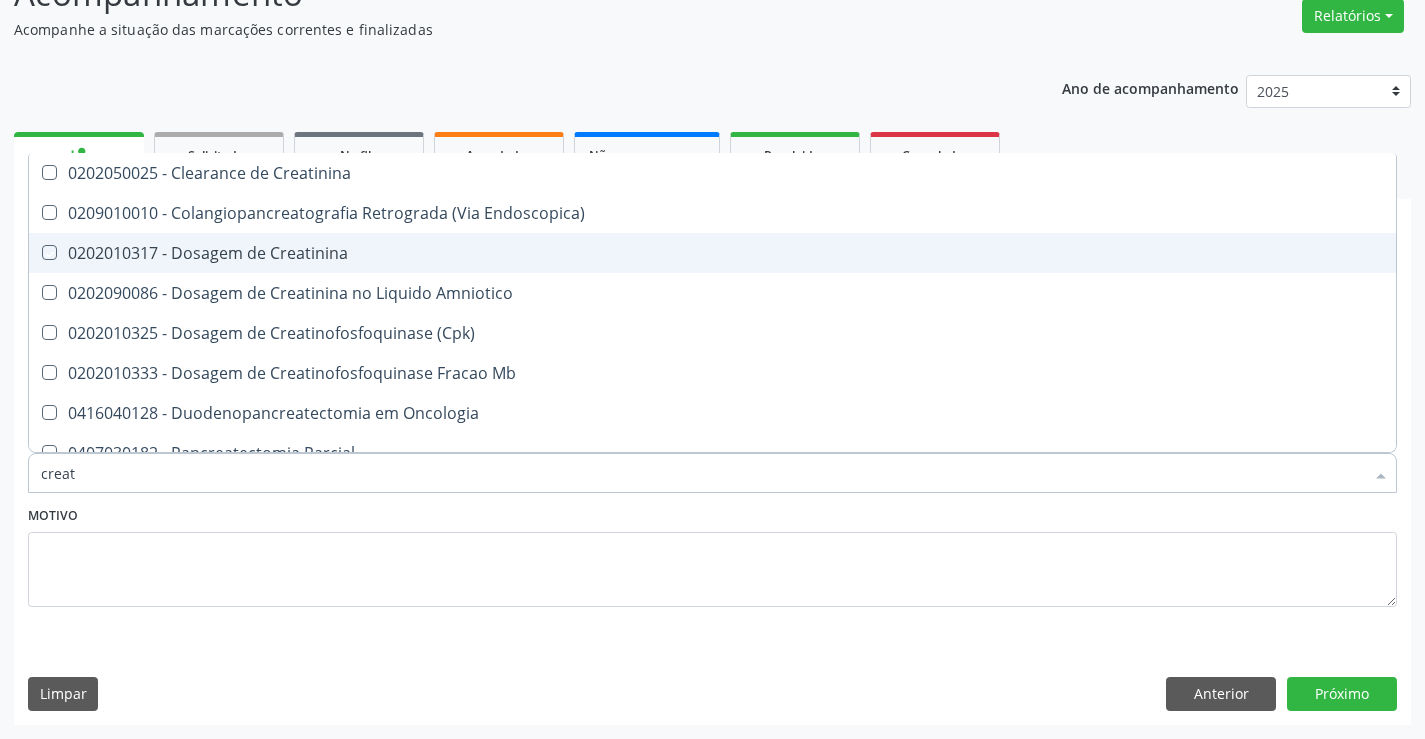 checkbox on "true" 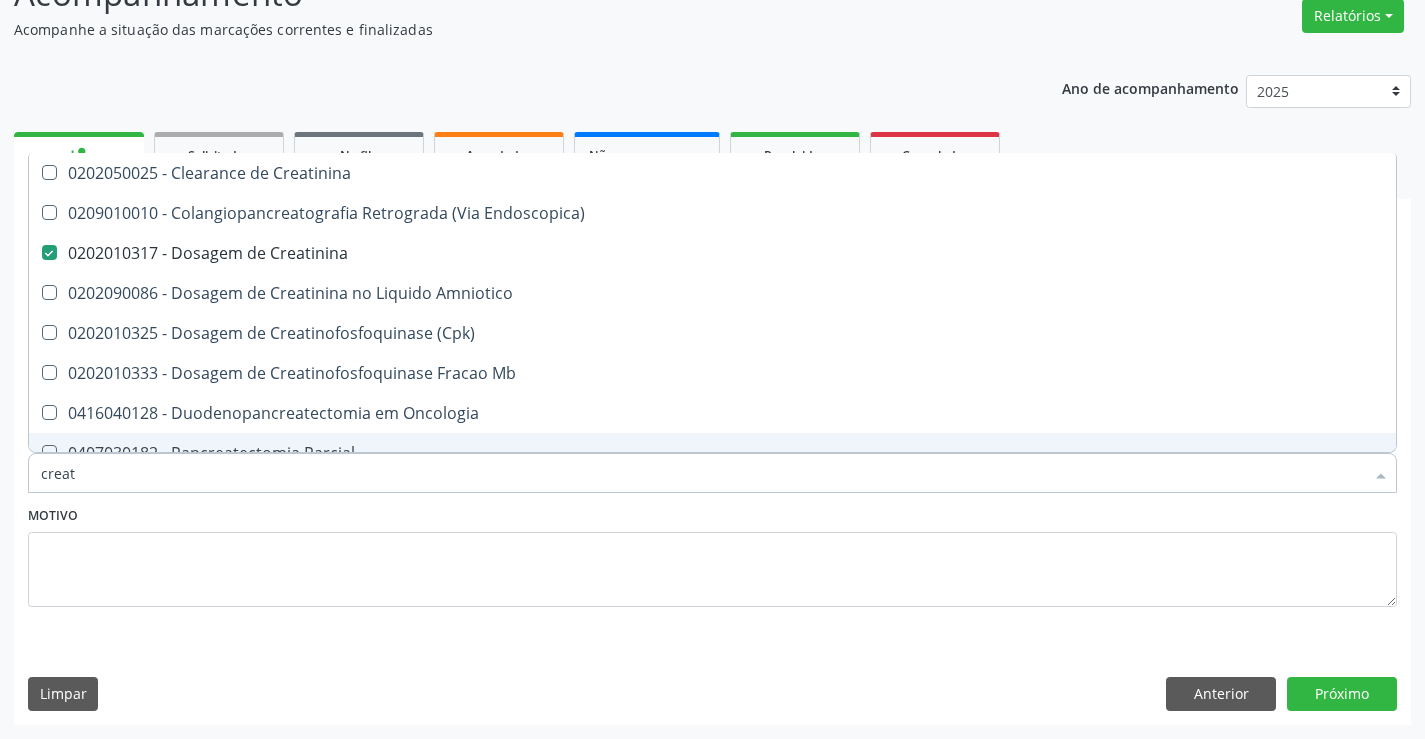click on "creat" at bounding box center (702, 473) 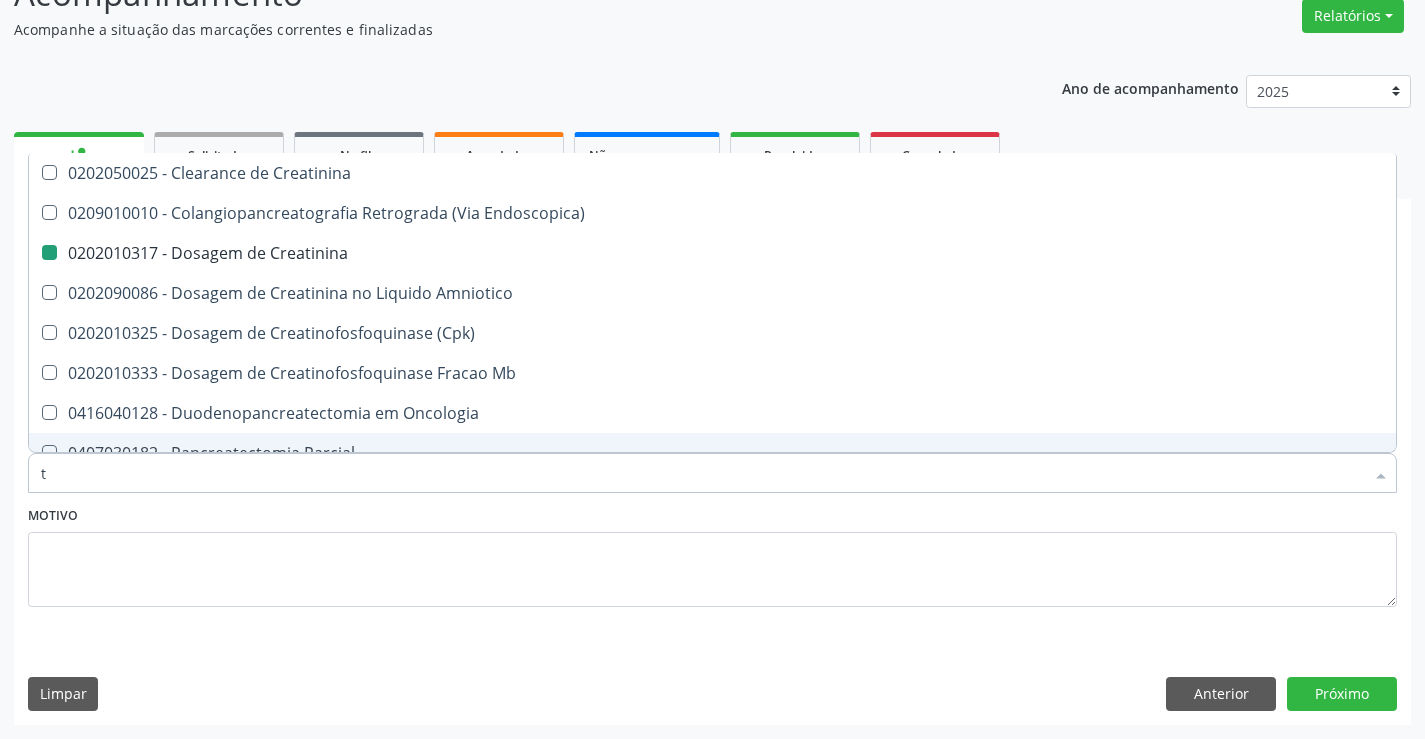 type on "tr" 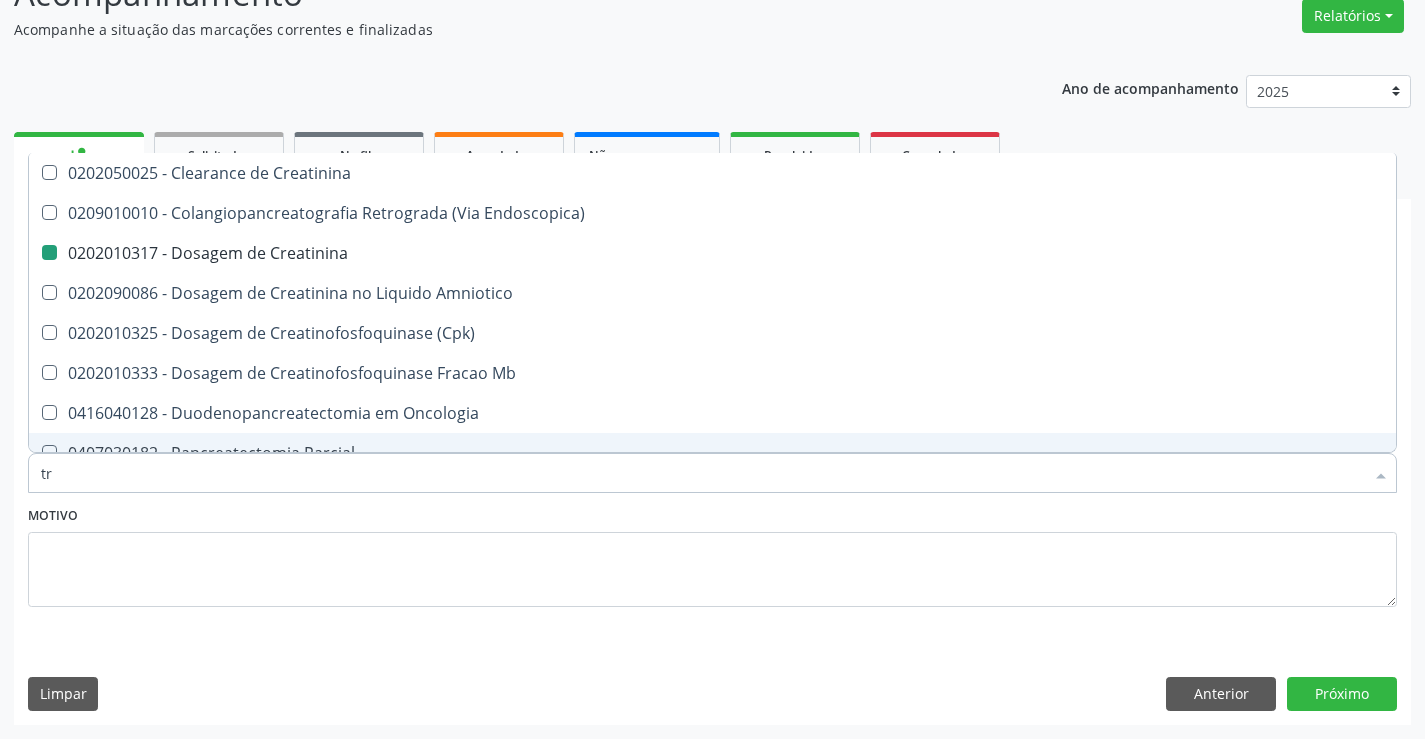 checkbox on "false" 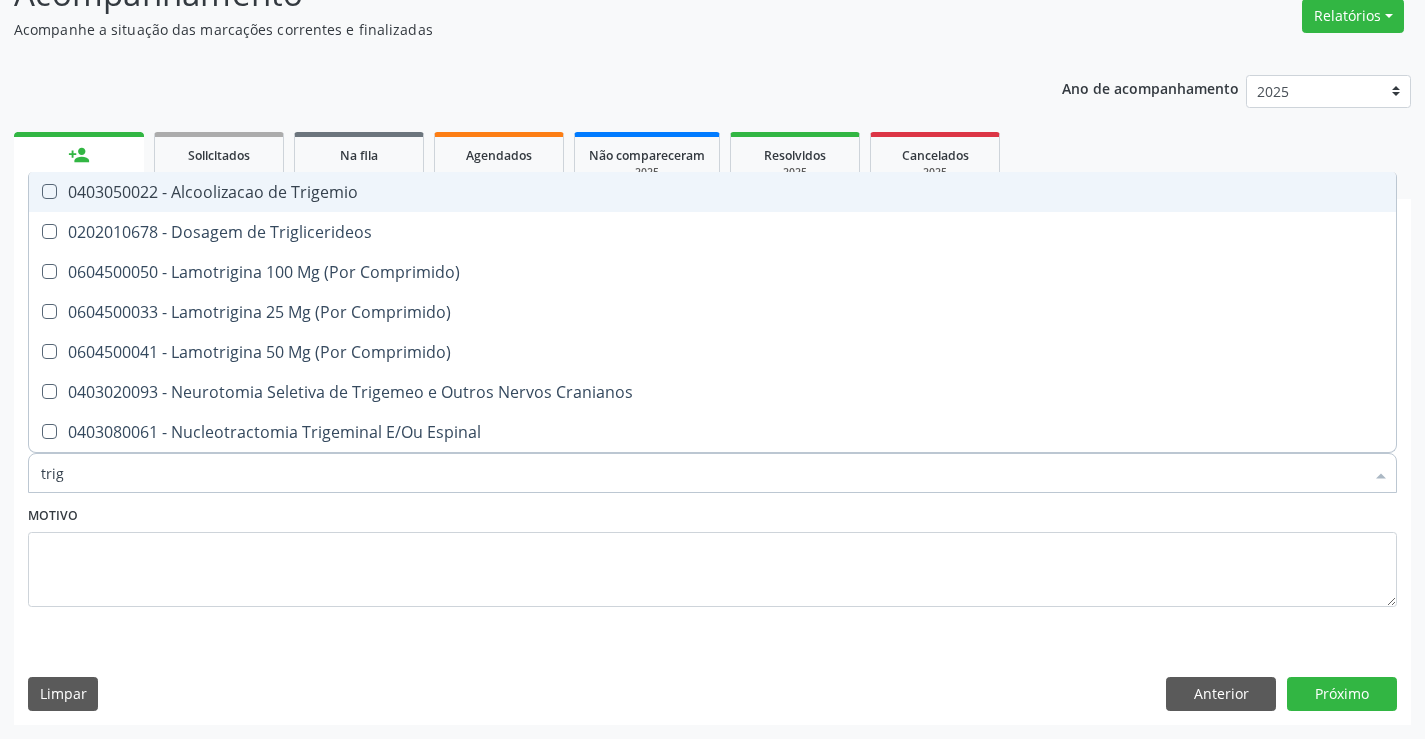 type on "trigl" 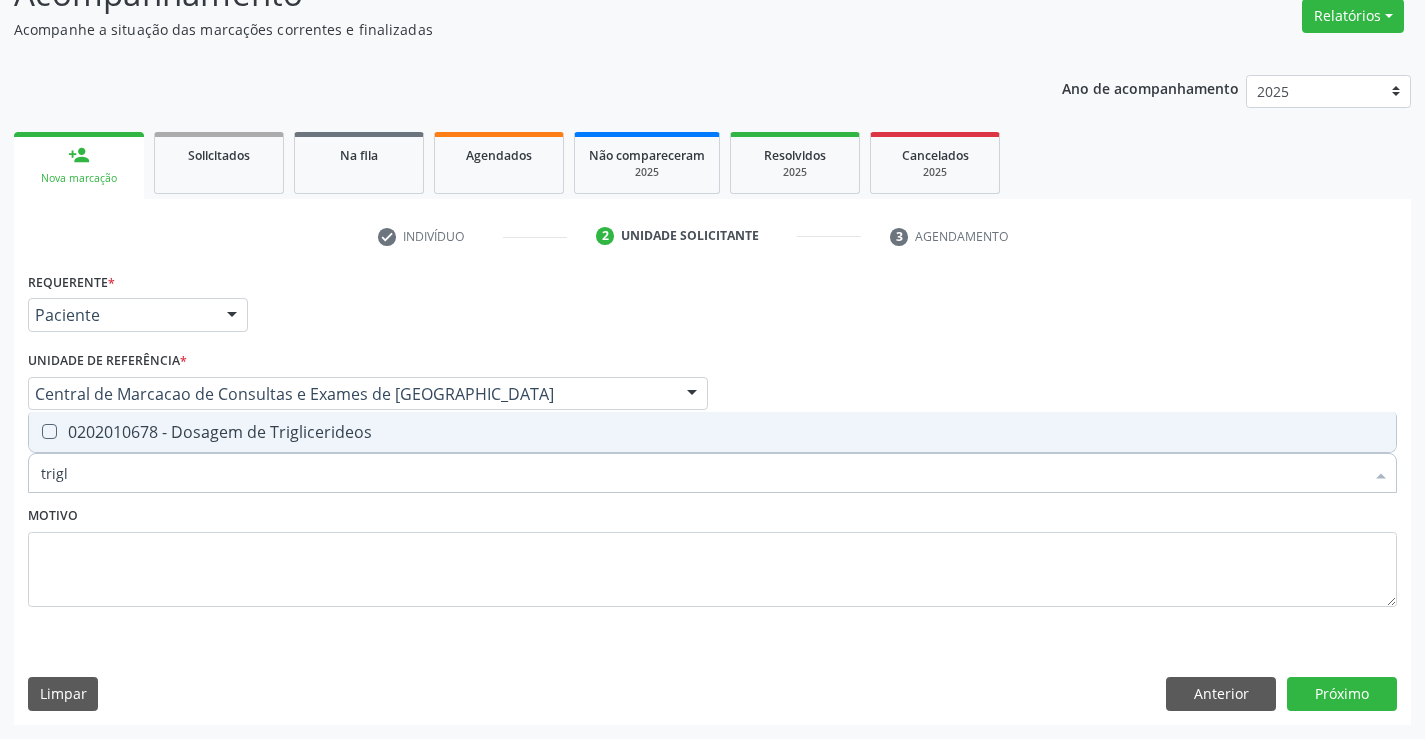 click on "0202010678 - Dosagem de Triglicerideos" at bounding box center [712, 432] 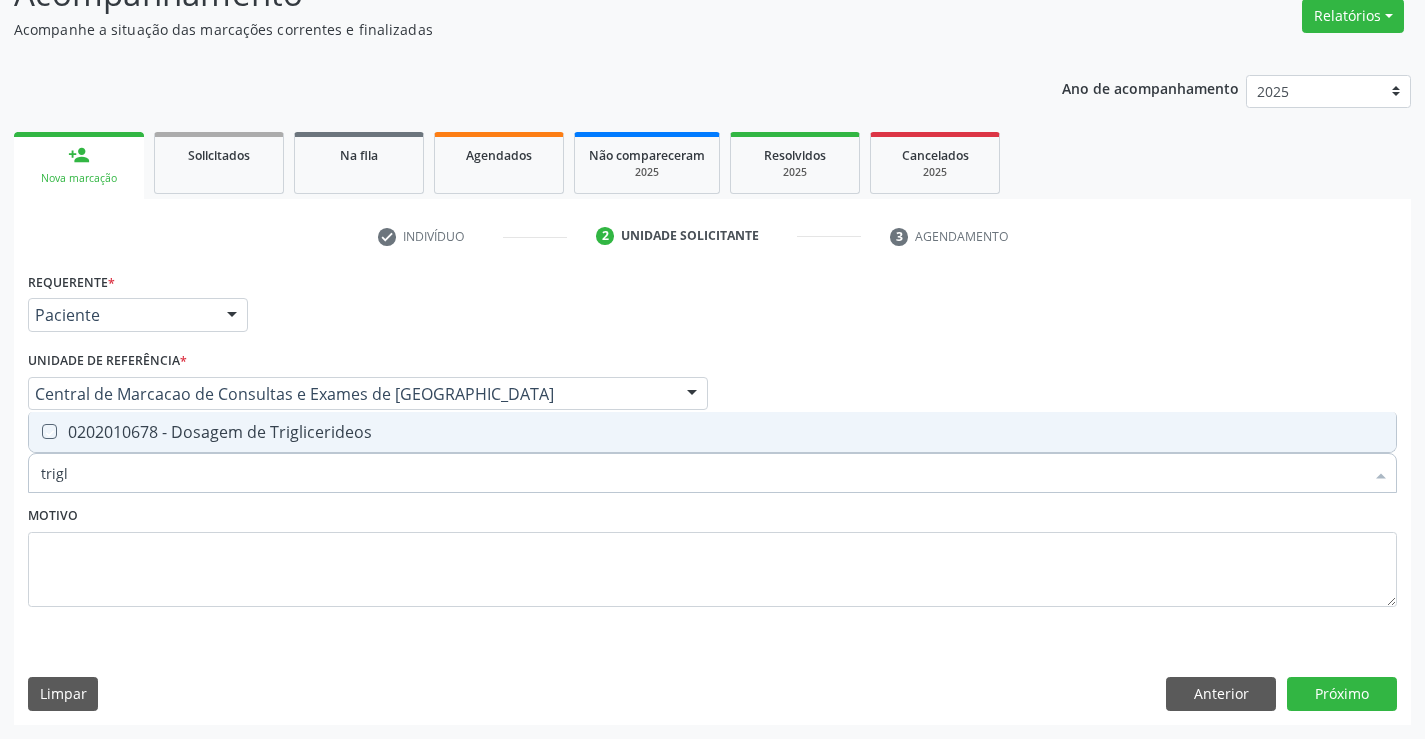 checkbox on "true" 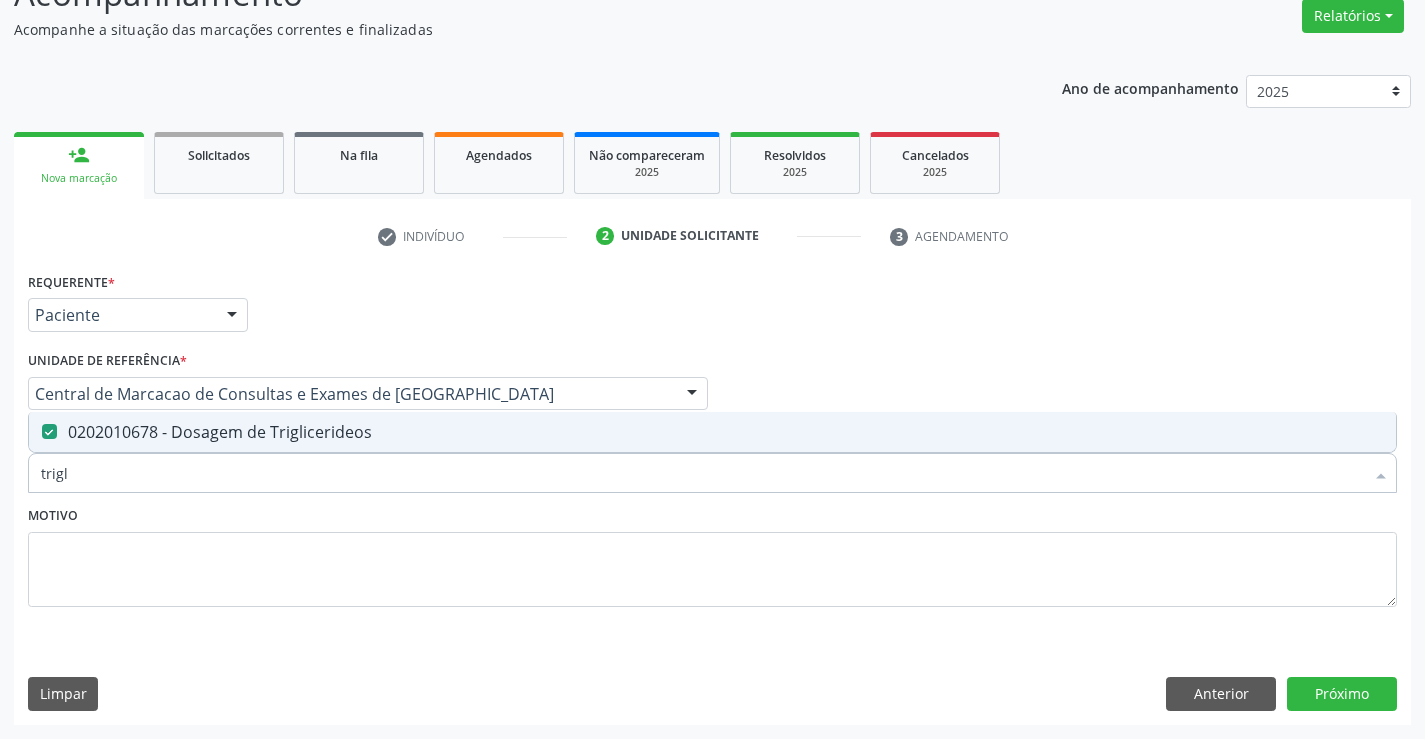 click on "trigl" at bounding box center [702, 473] 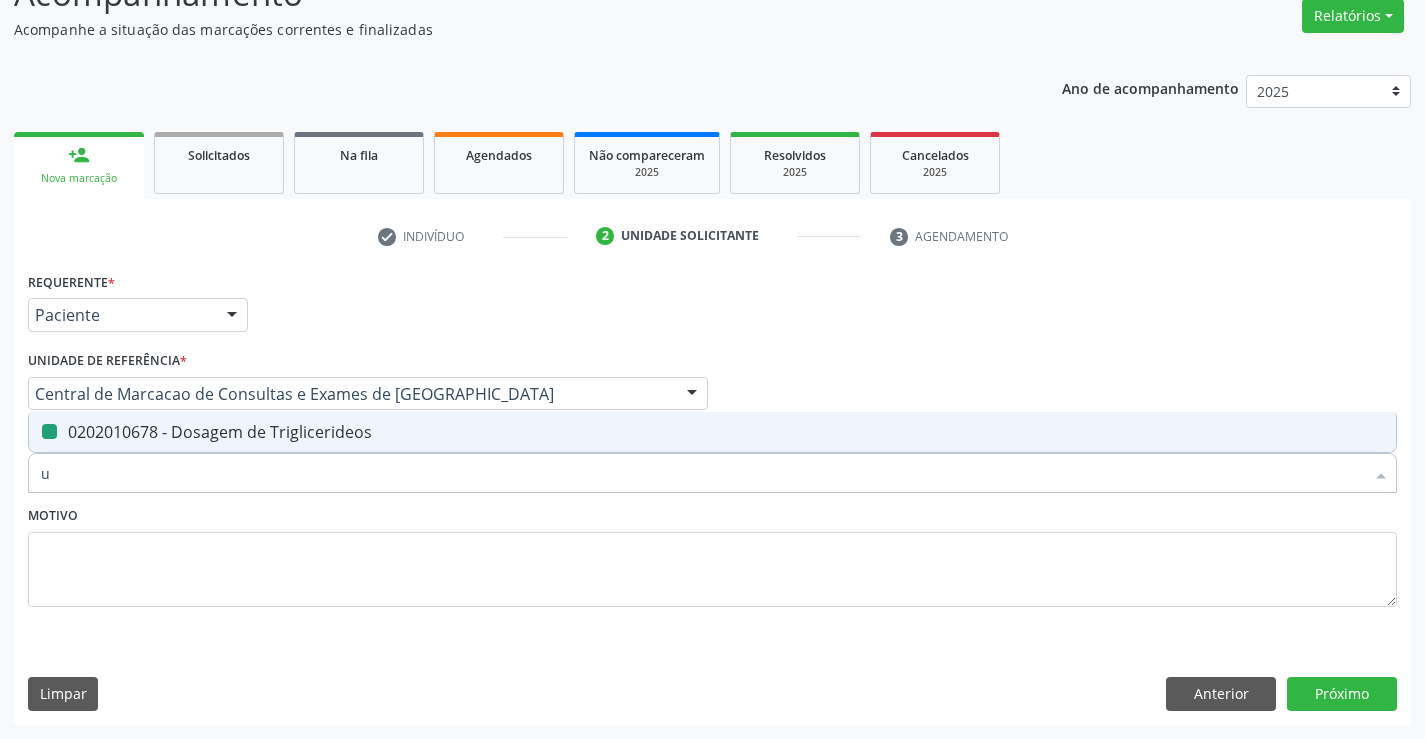 type on "ur" 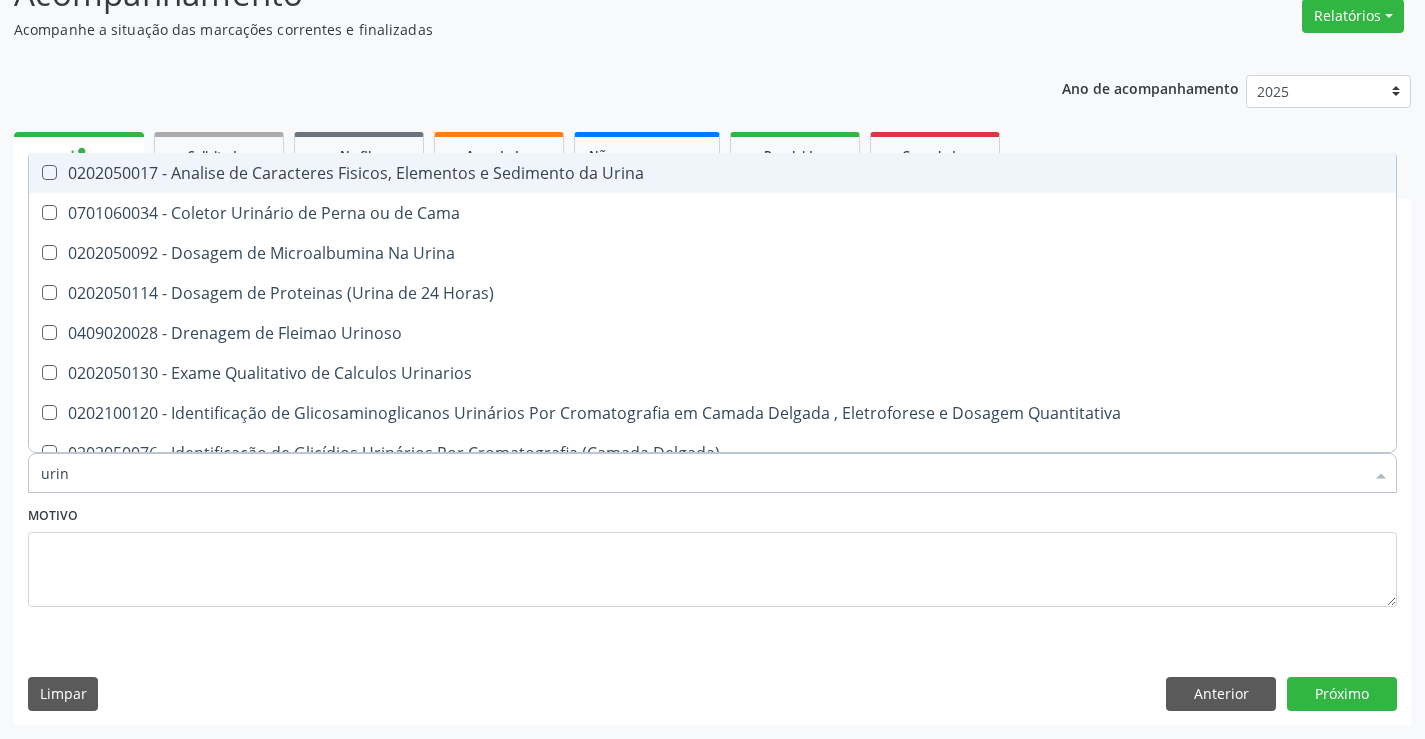 type on "urina" 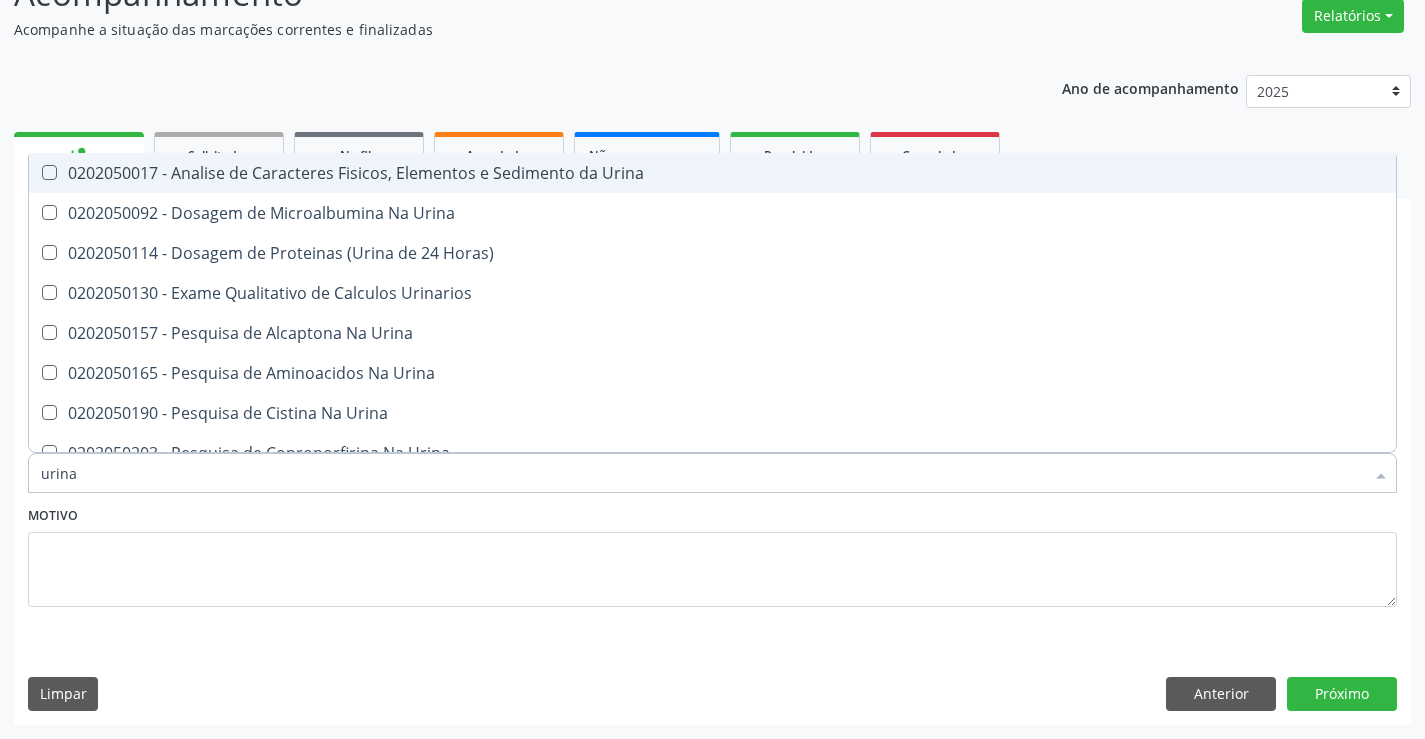 click on "0202050017 - Analise de Caracteres Fisicos, Elementos e Sedimento da Urina" at bounding box center [712, 173] 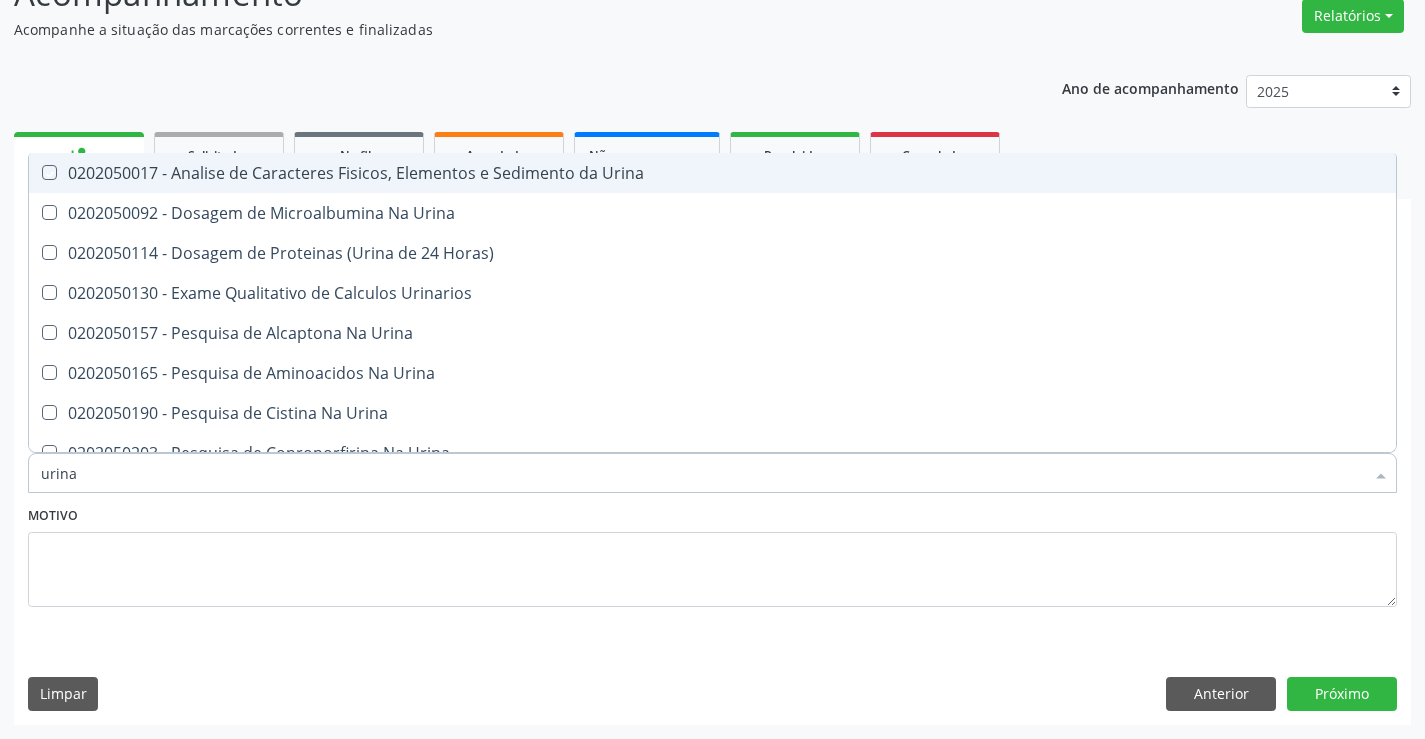 checkbox on "true" 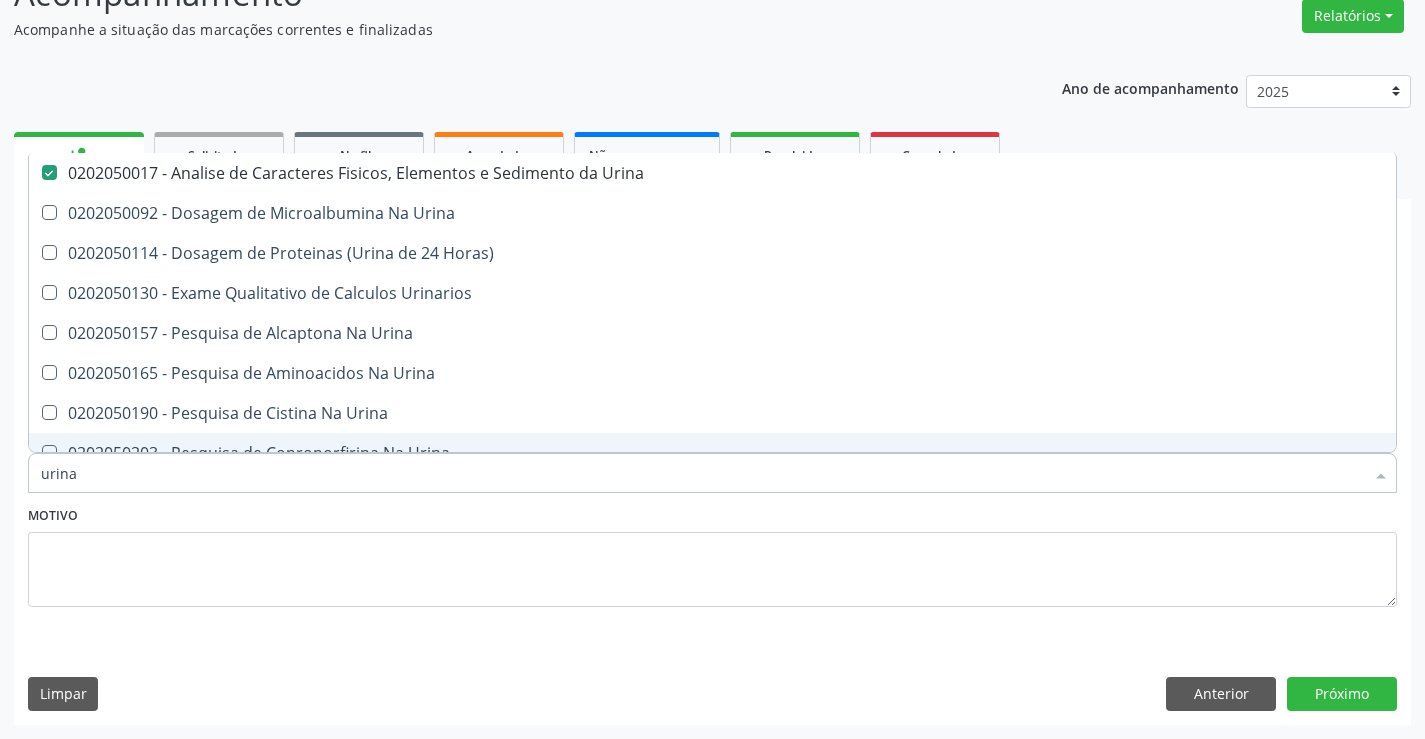 click on "urina" at bounding box center [702, 473] 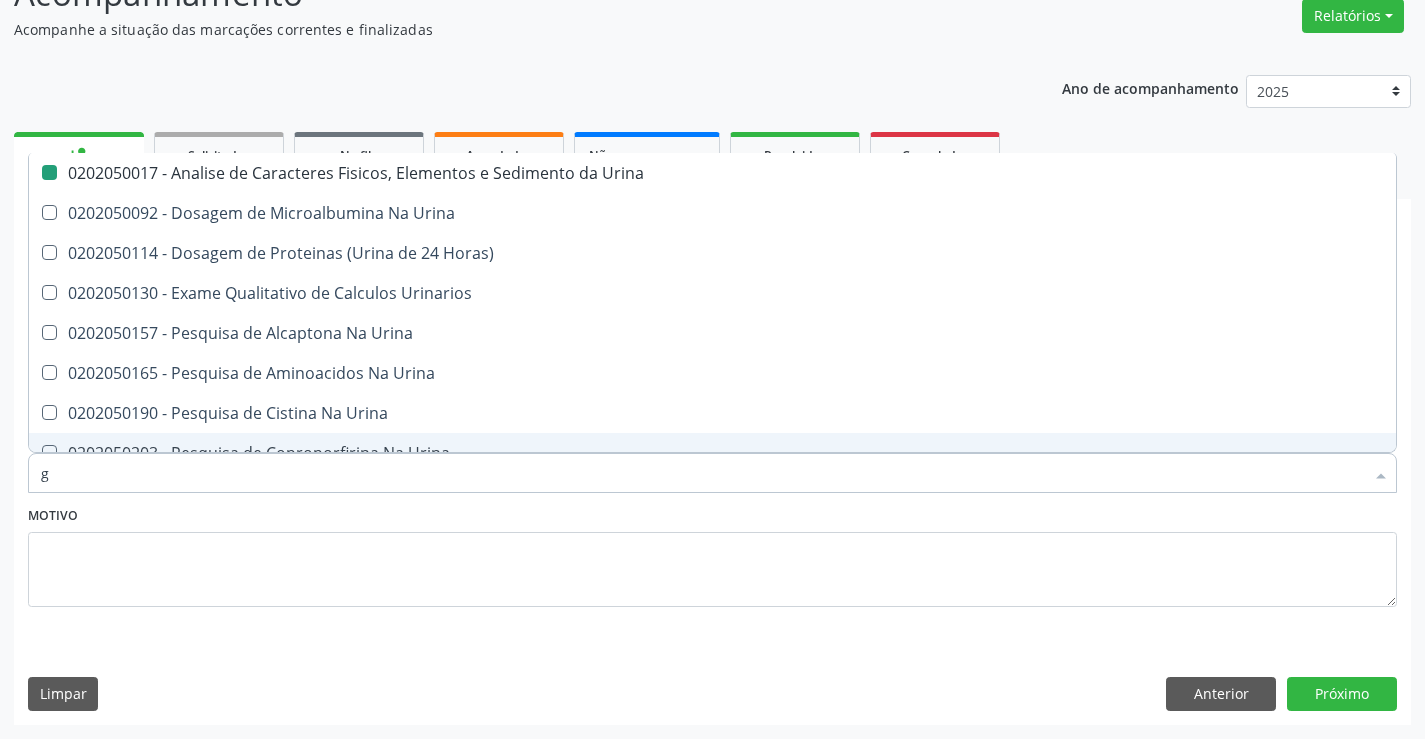 type on "gl" 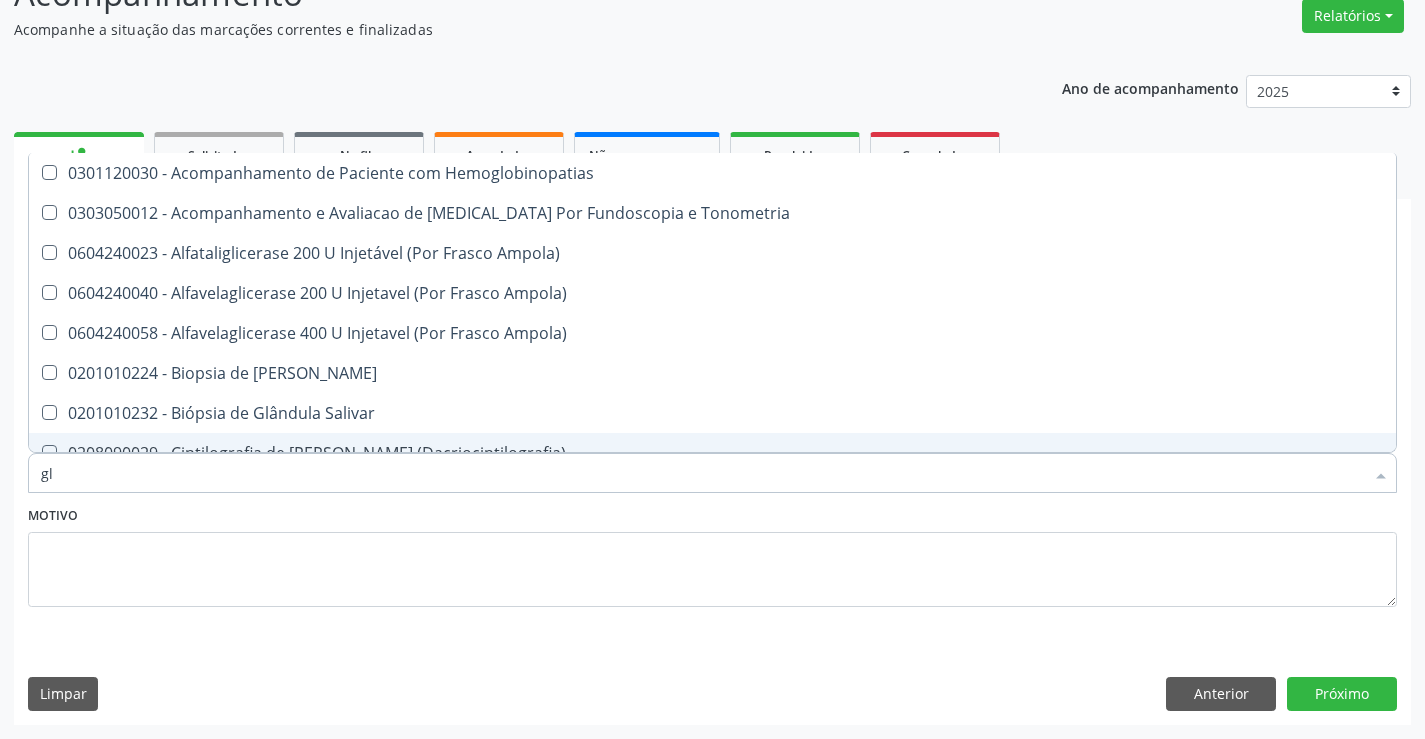 type on "gli" 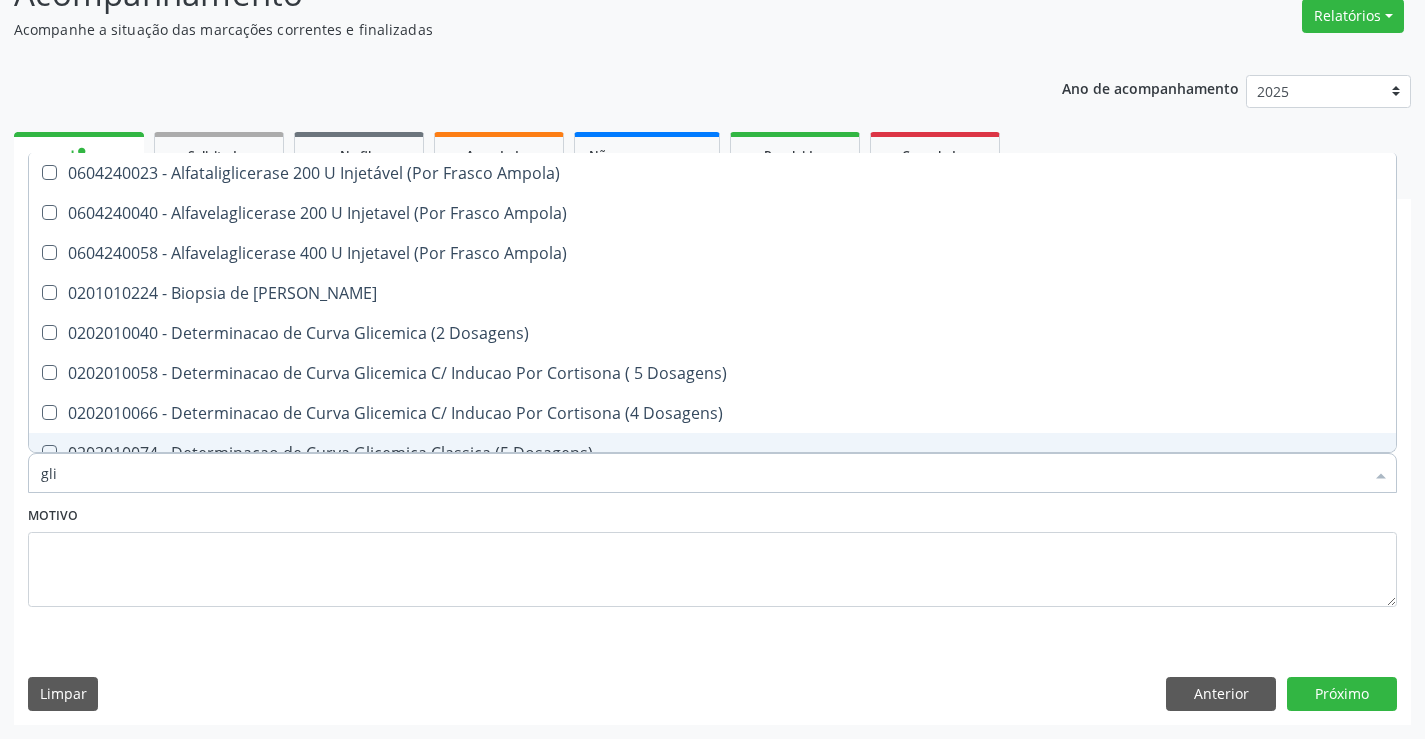 type on "glic" 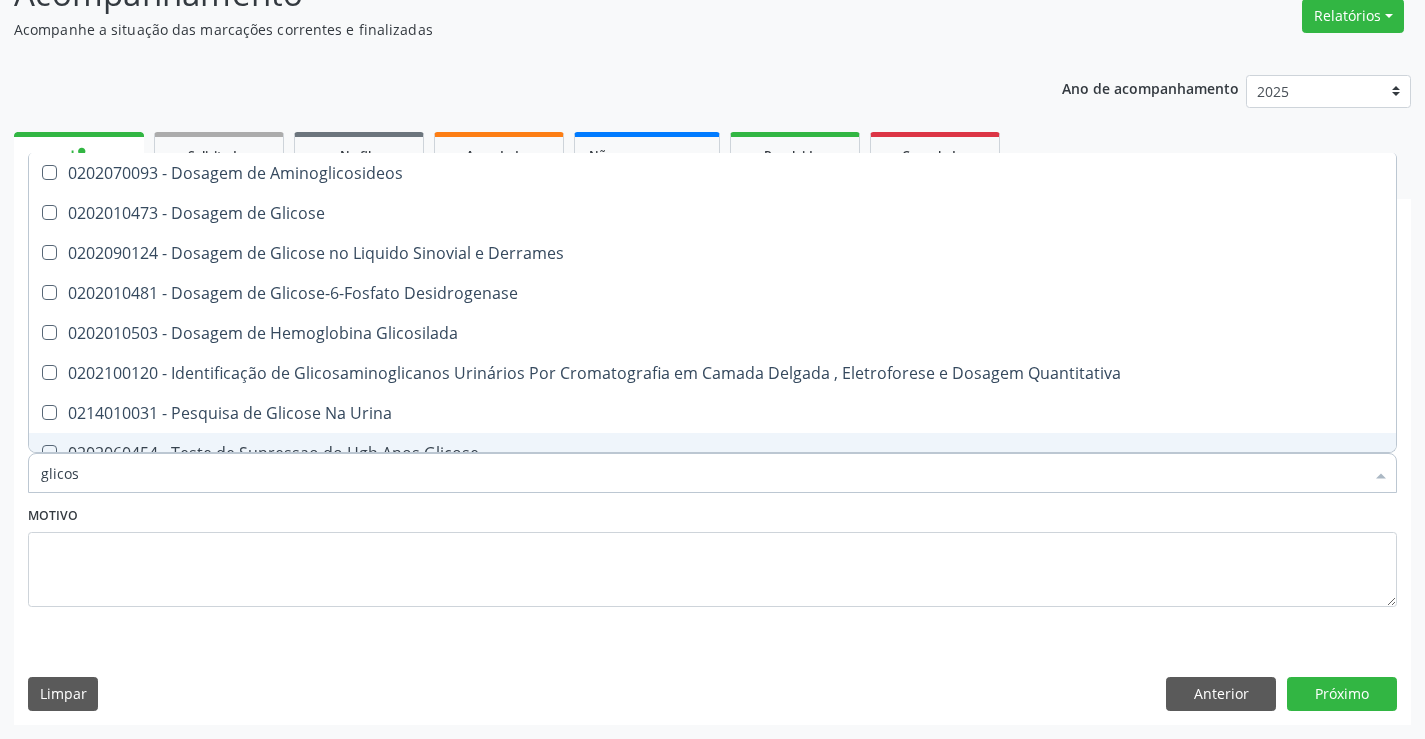 type on "glicose" 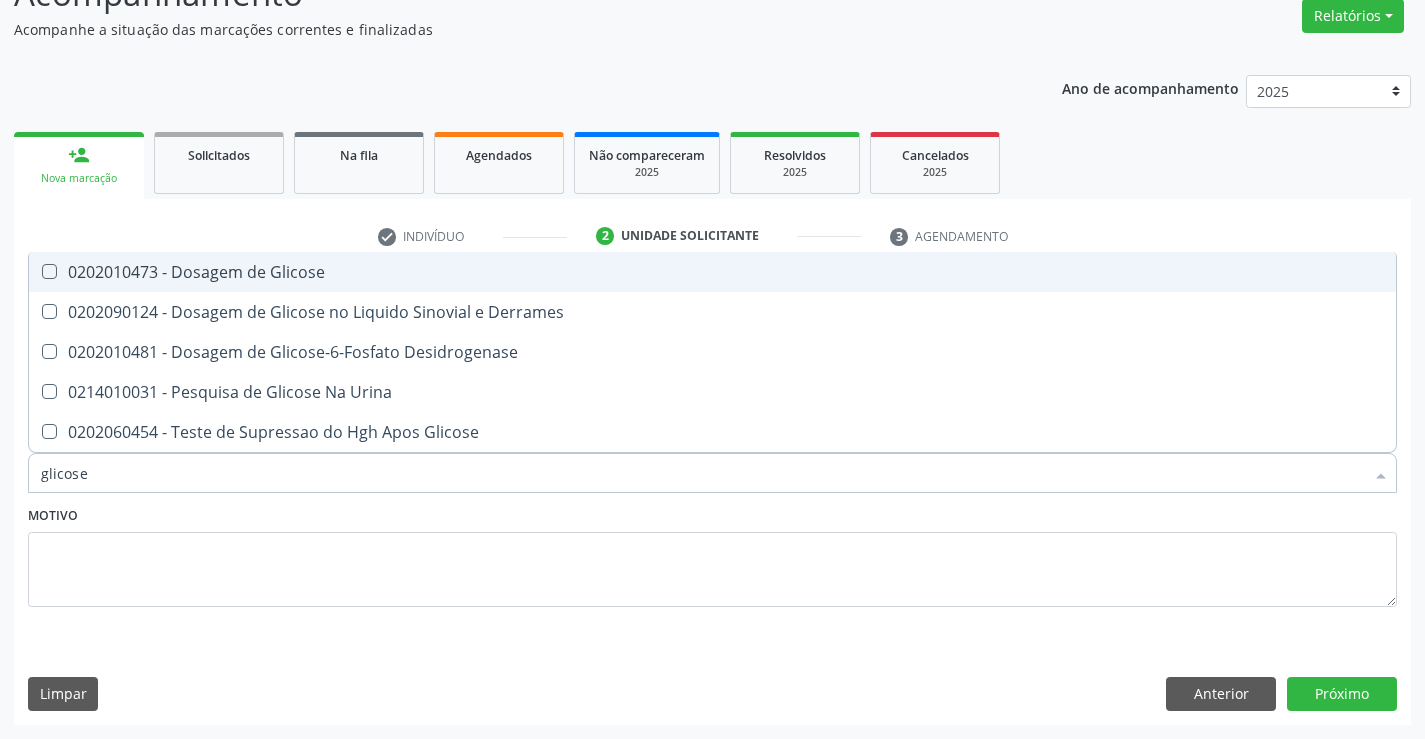 click on "0202010473 - Dosagem de Glicose" at bounding box center [712, 272] 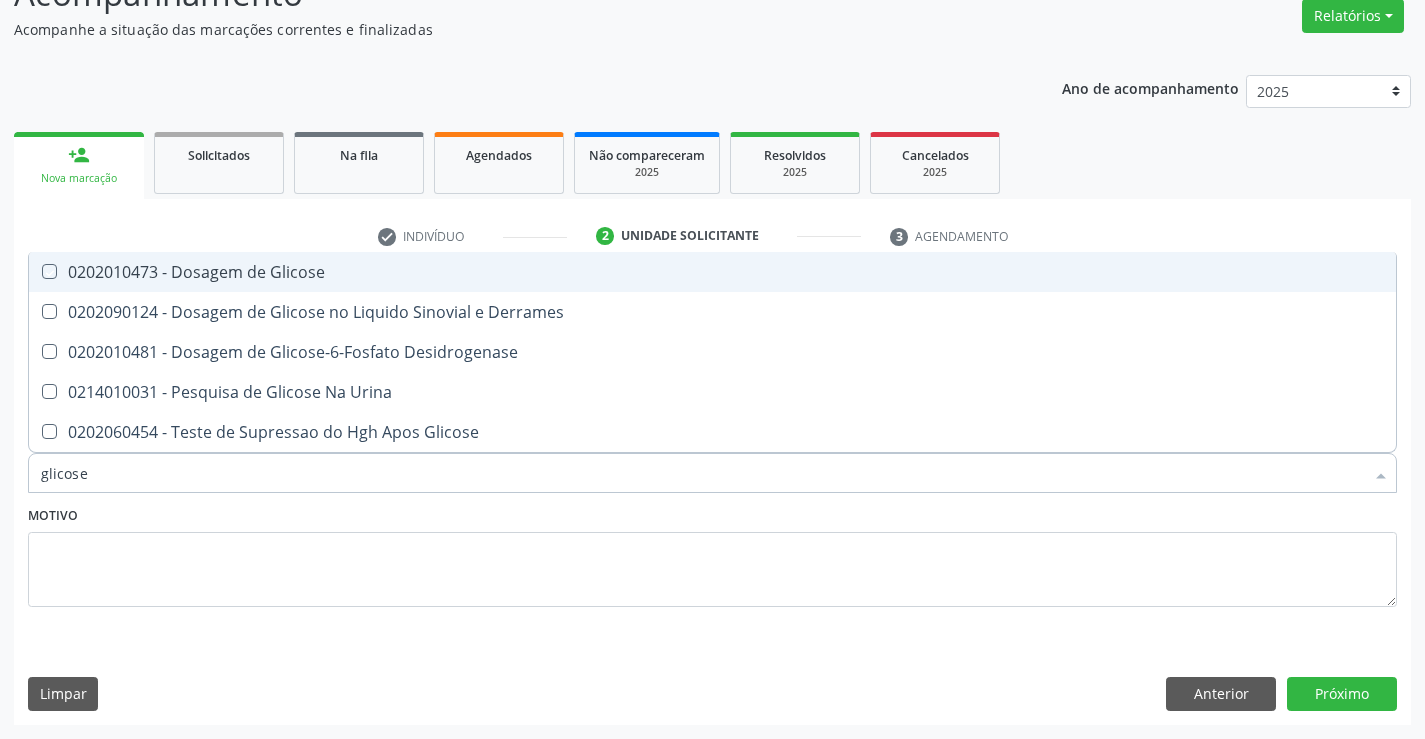 checkbox on "true" 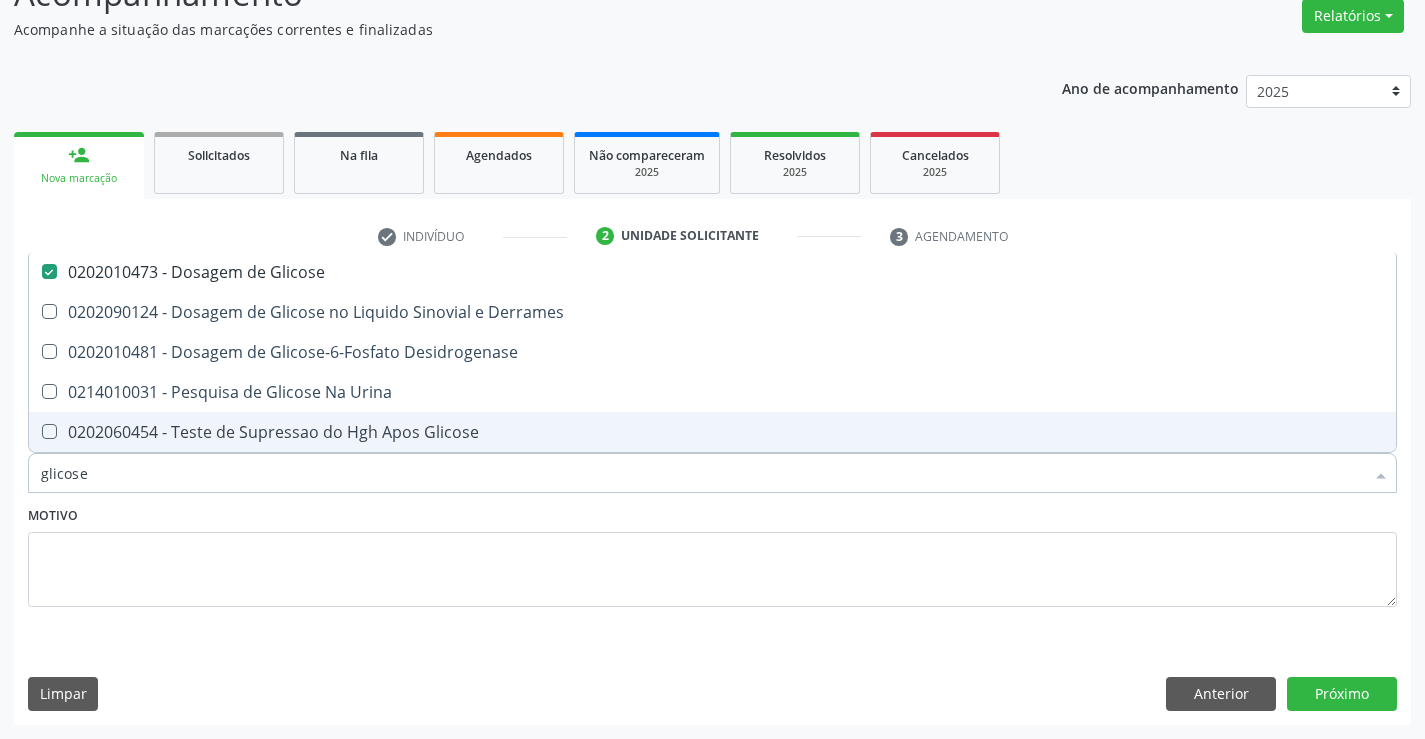 click on "glicose" at bounding box center [702, 473] 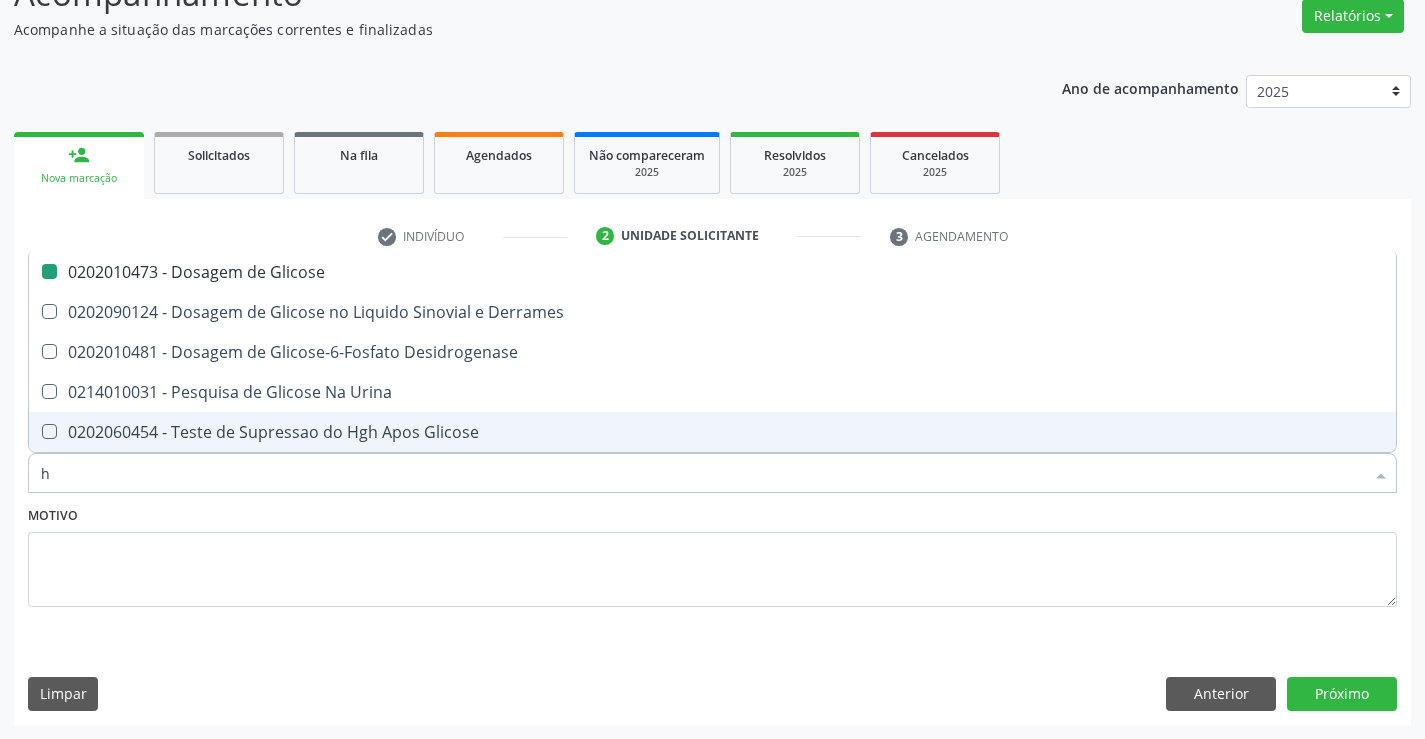 type on "he" 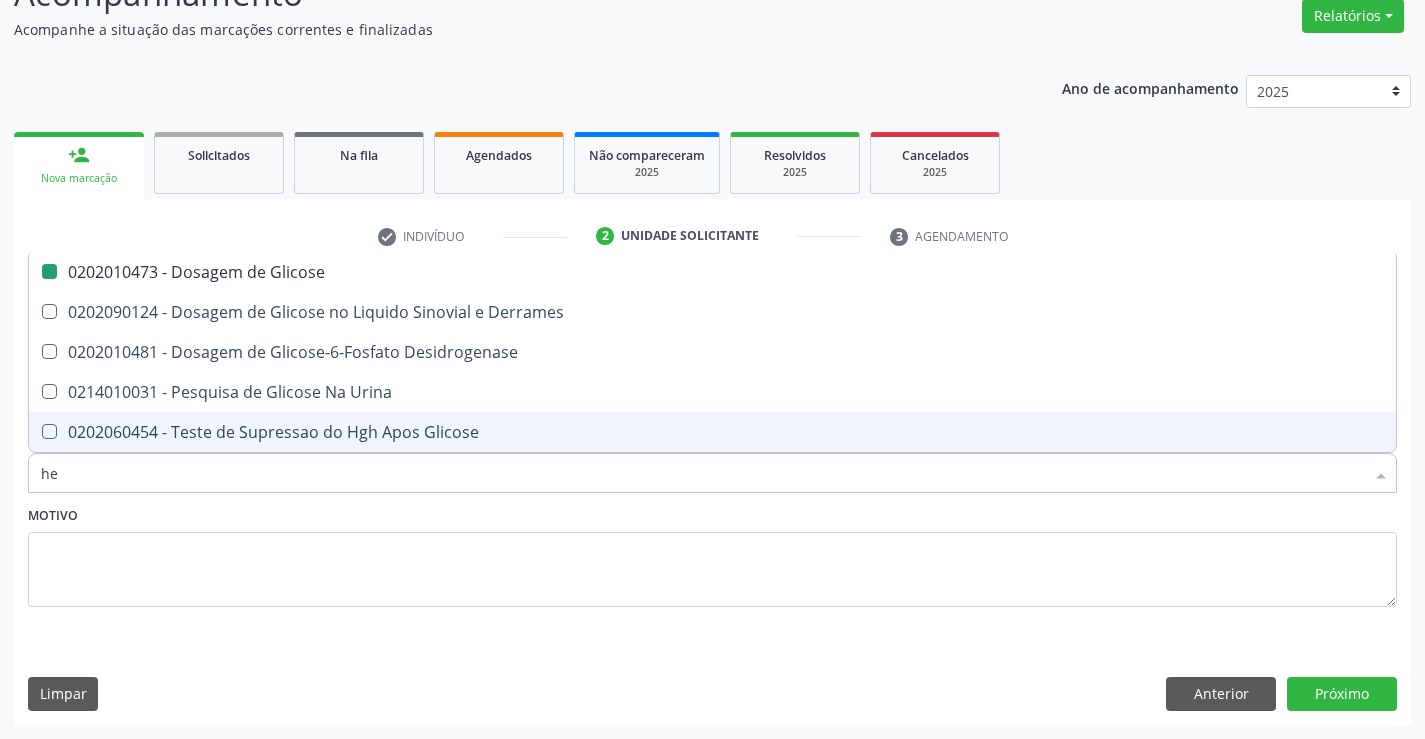 checkbox on "false" 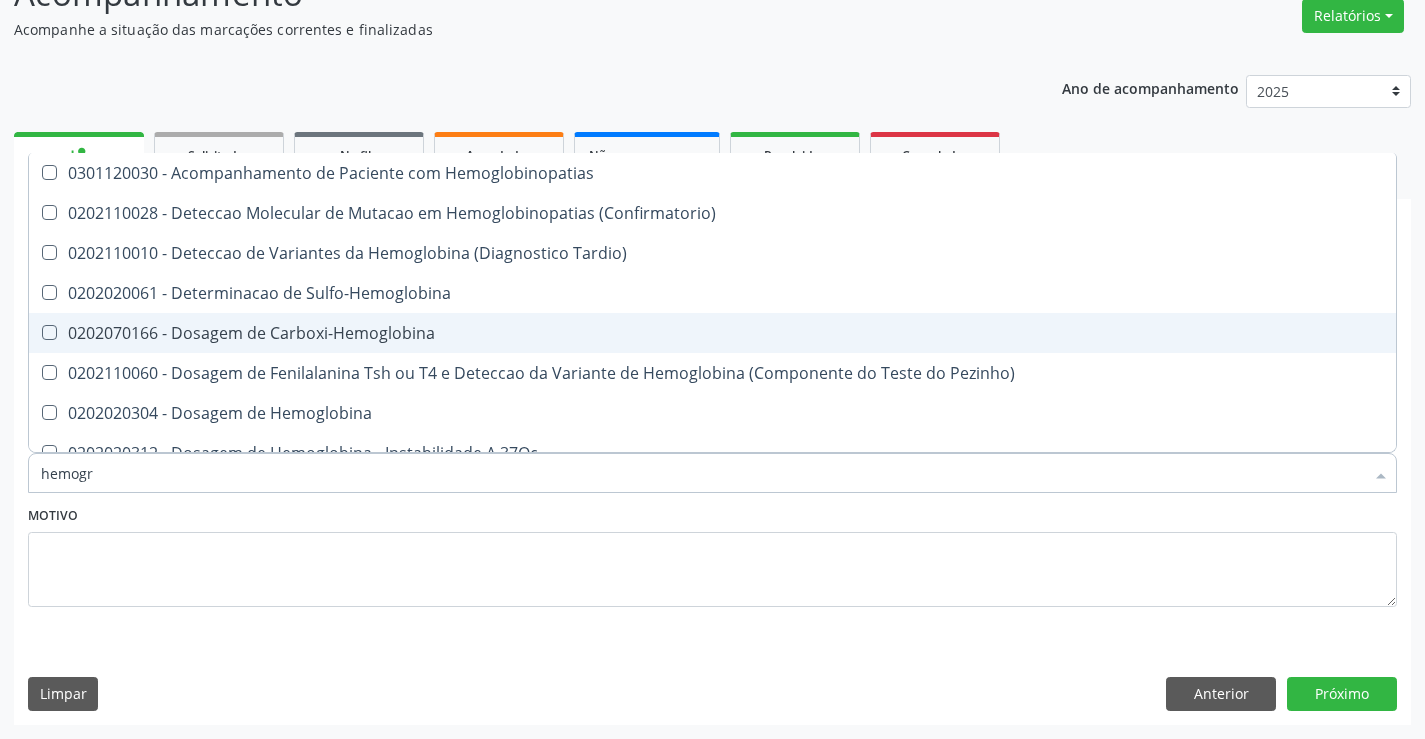 type on "hemogra" 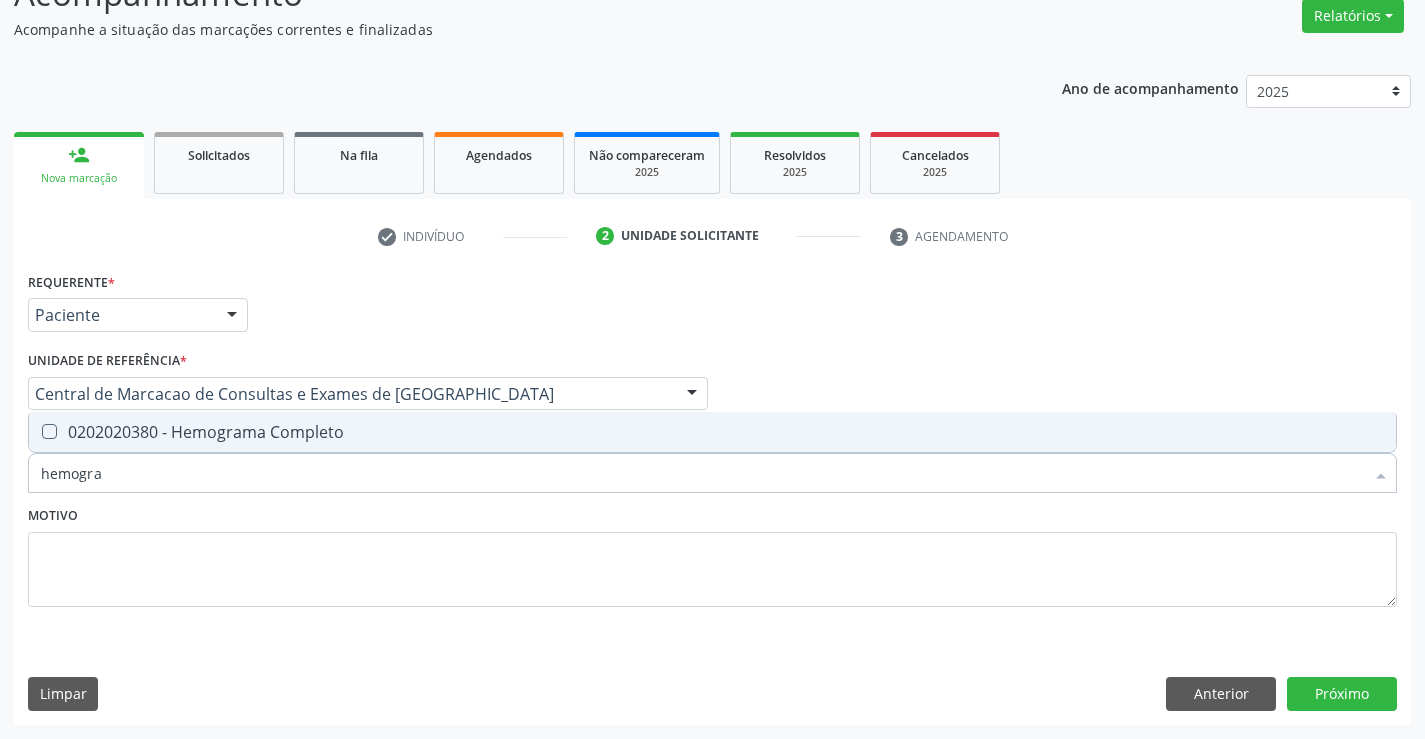 click on "0202020380 - Hemograma Completo" at bounding box center [712, 432] 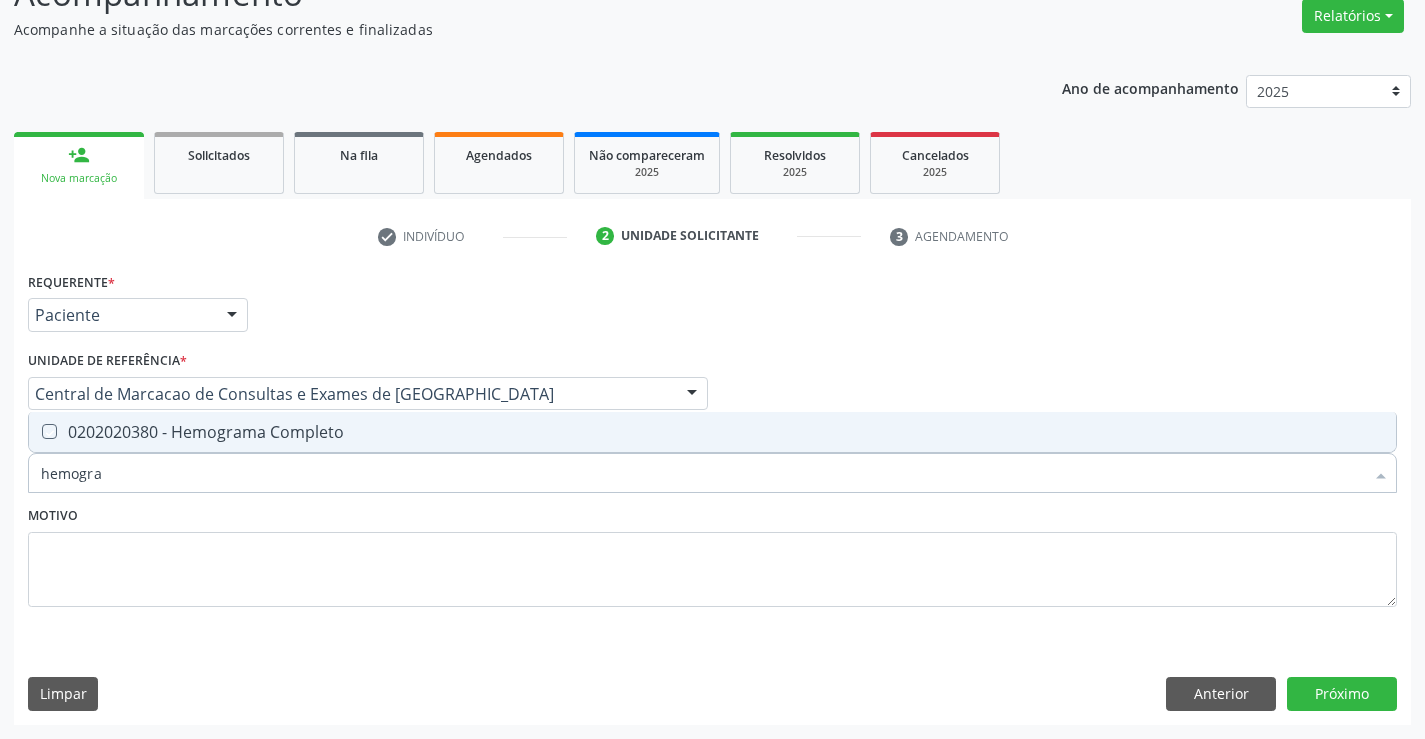 checkbox on "true" 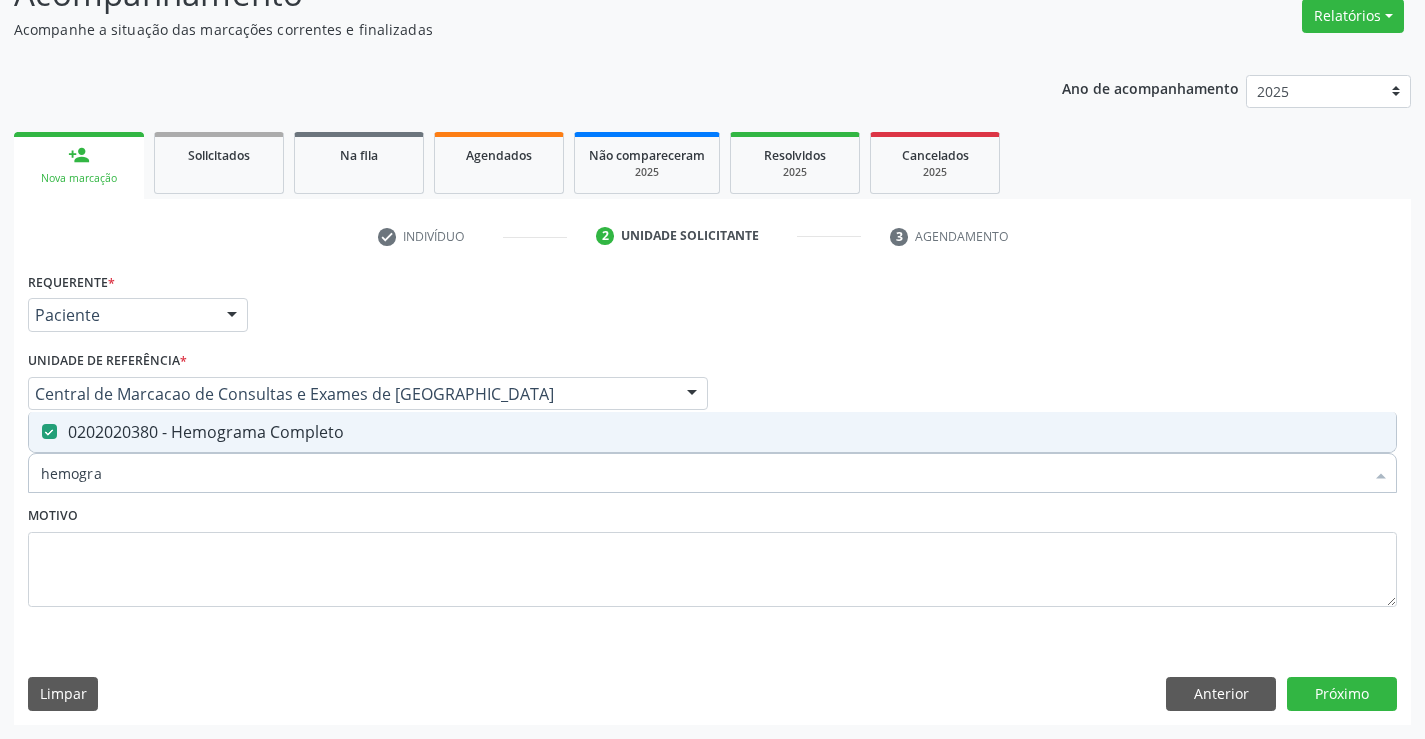 click on "hemogra" at bounding box center [702, 473] 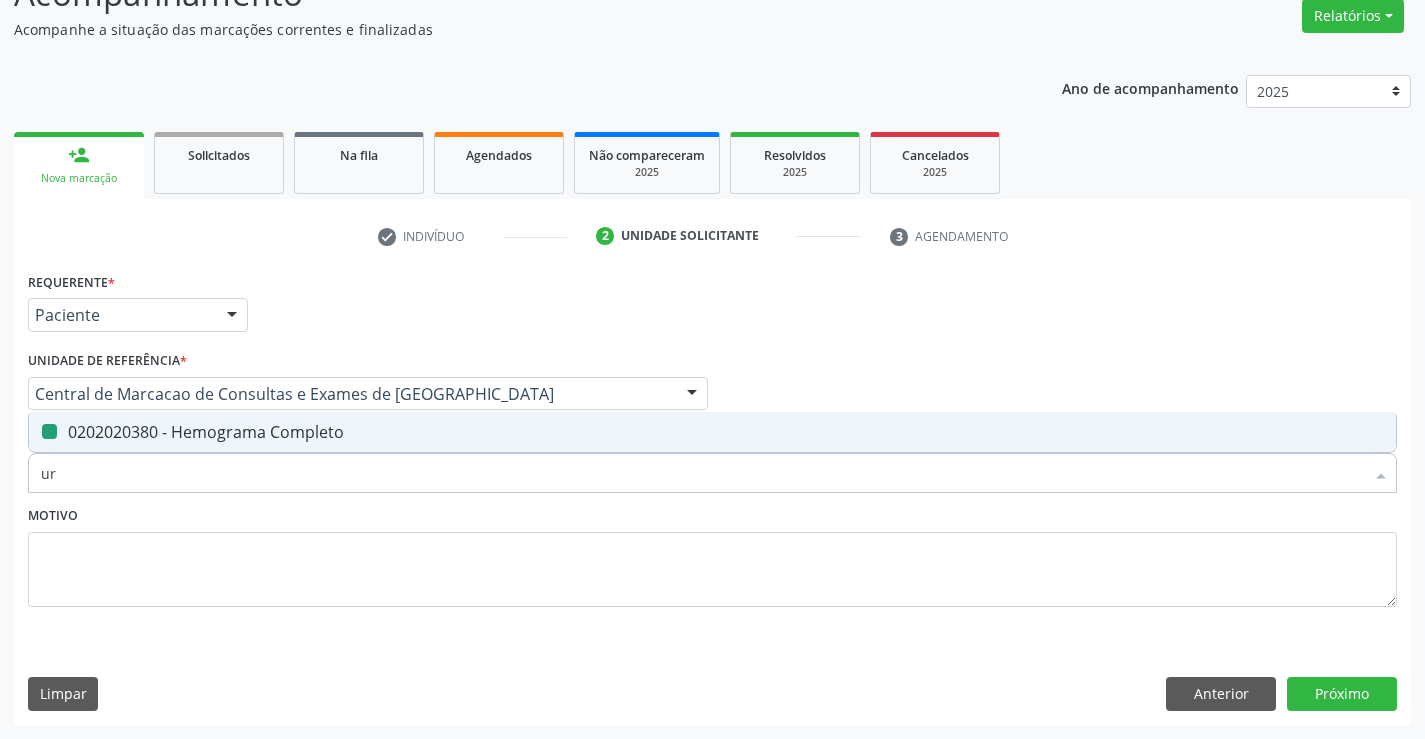 type on "ure" 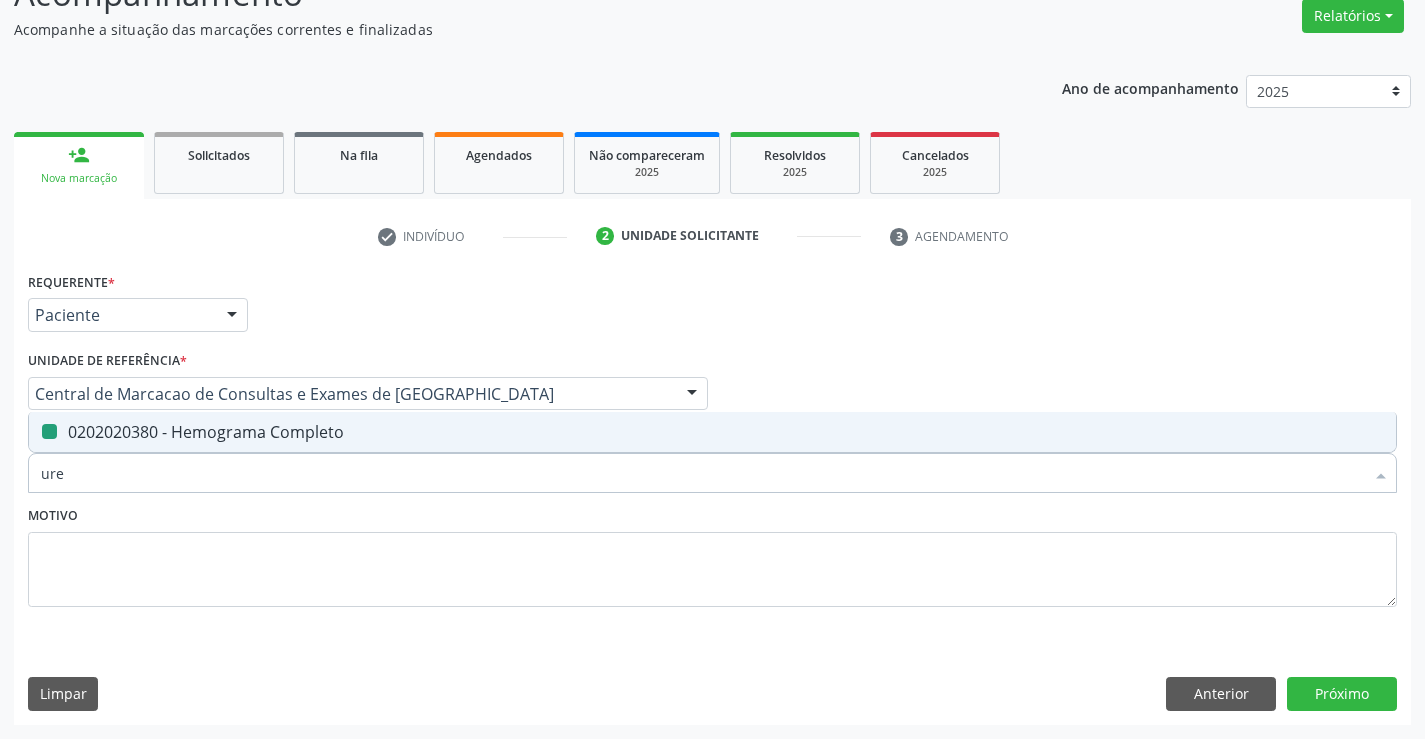 checkbox on "false" 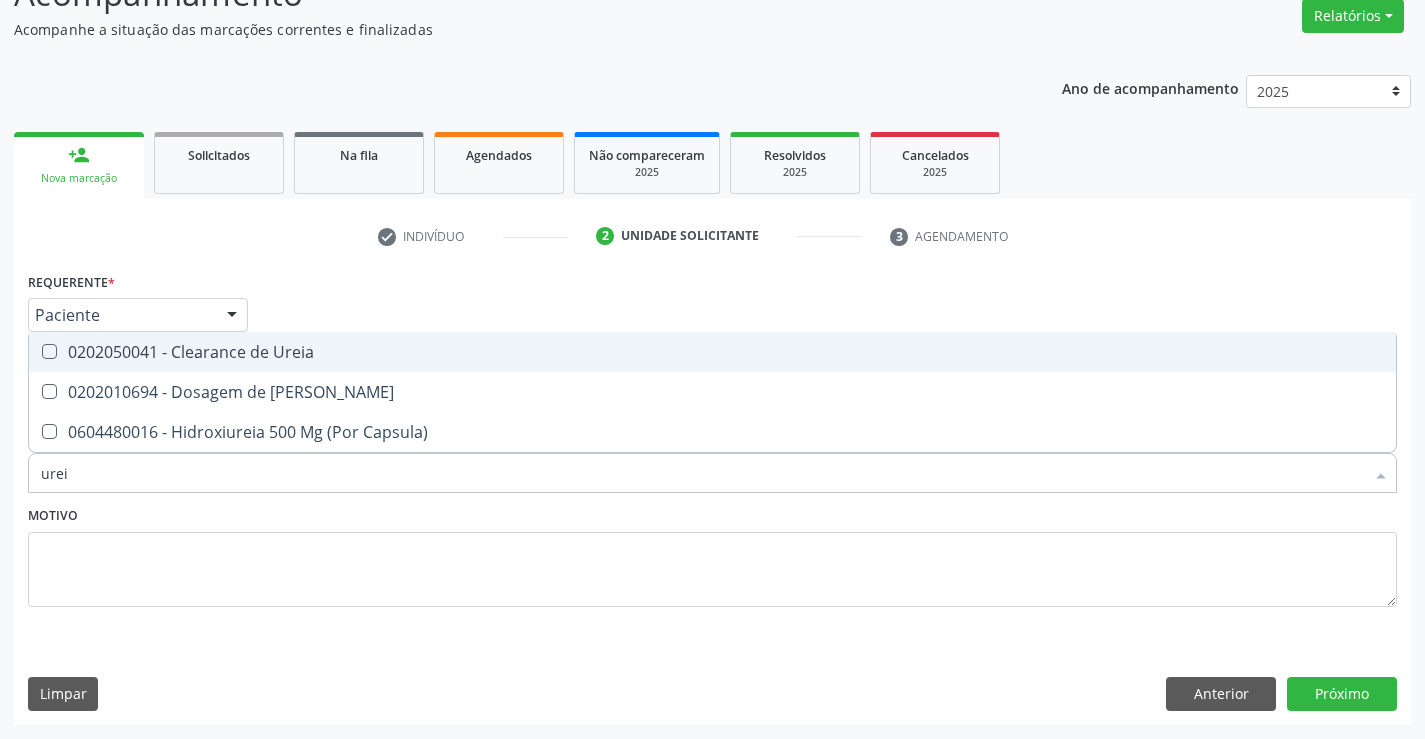 type on "ureia" 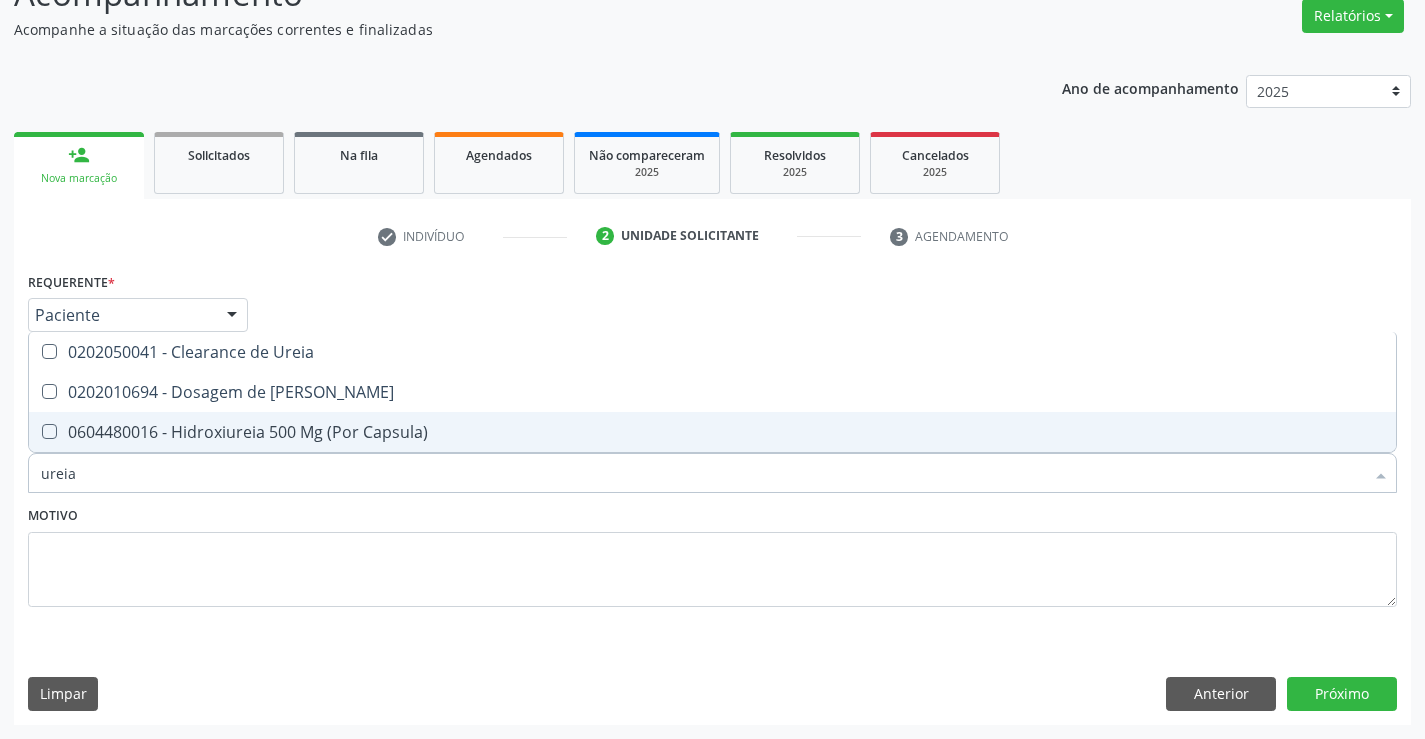 drag, startPoint x: 288, startPoint y: 397, endPoint x: 288, endPoint y: 413, distance: 16 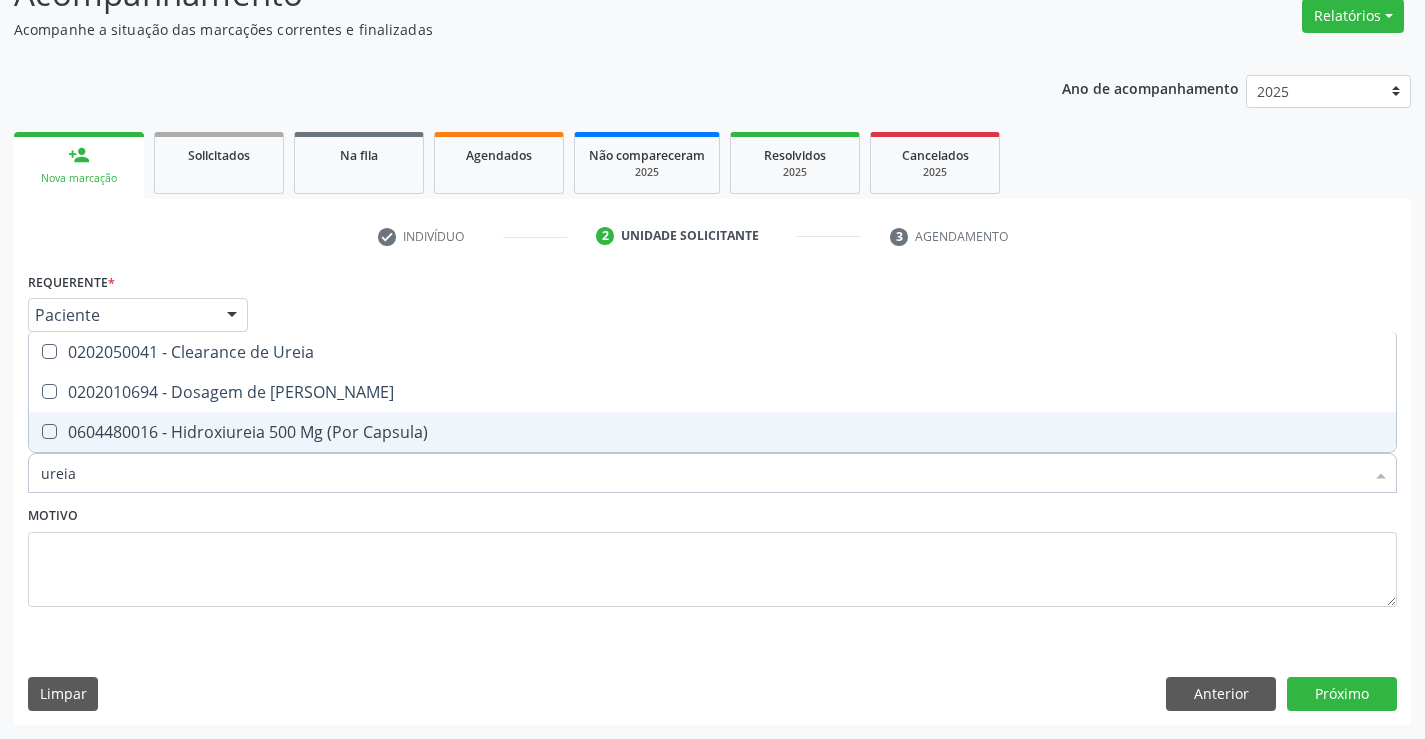 checkbox on "true" 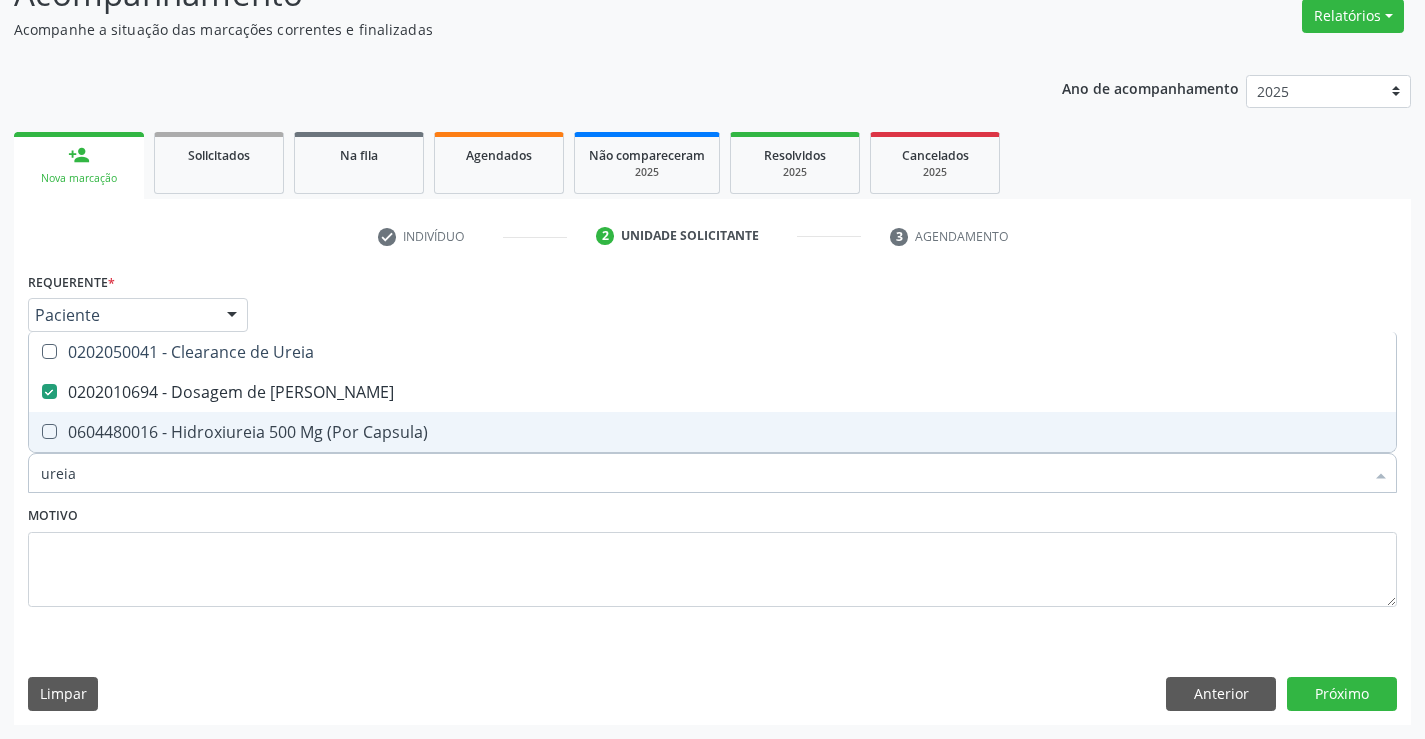 click on "ureia" at bounding box center (702, 473) 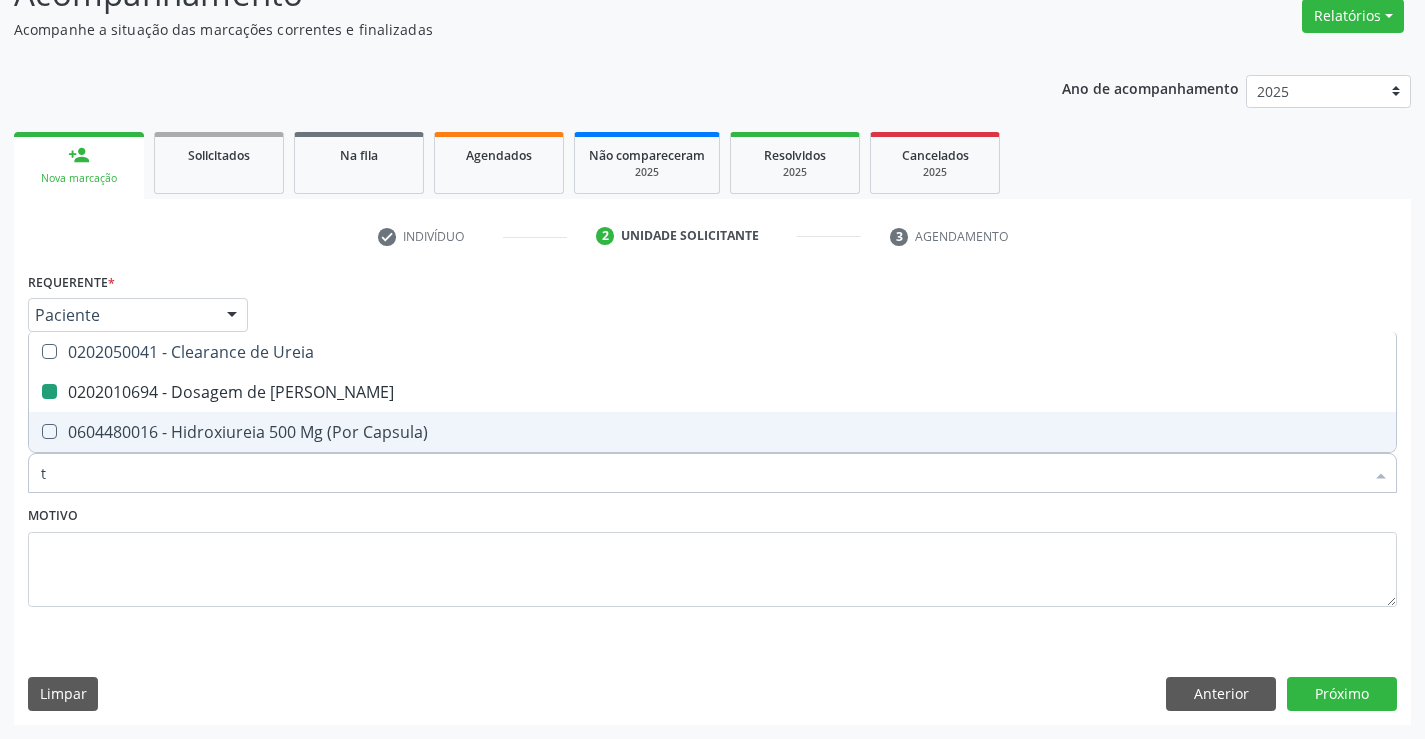 type on "tg" 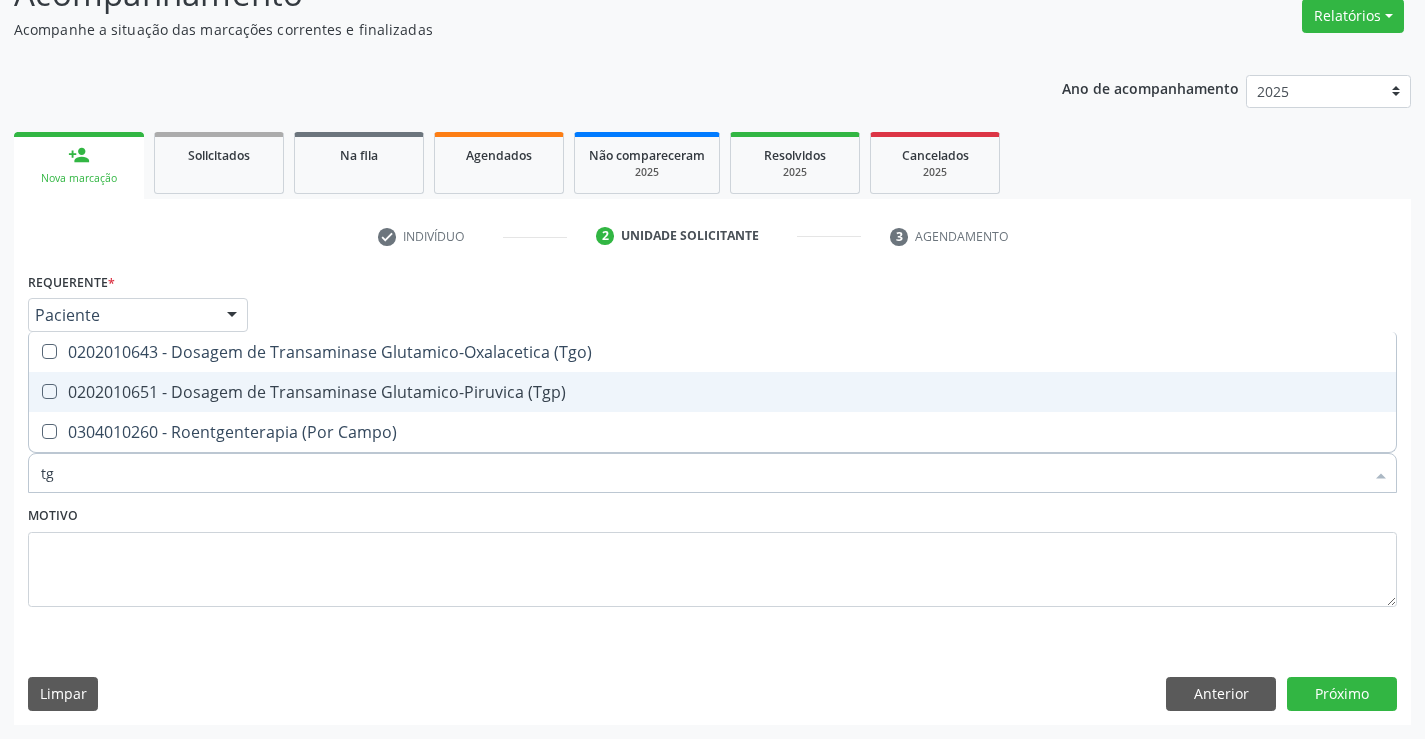 drag, startPoint x: 287, startPoint y: 398, endPoint x: 292, endPoint y: 351, distance: 47.26521 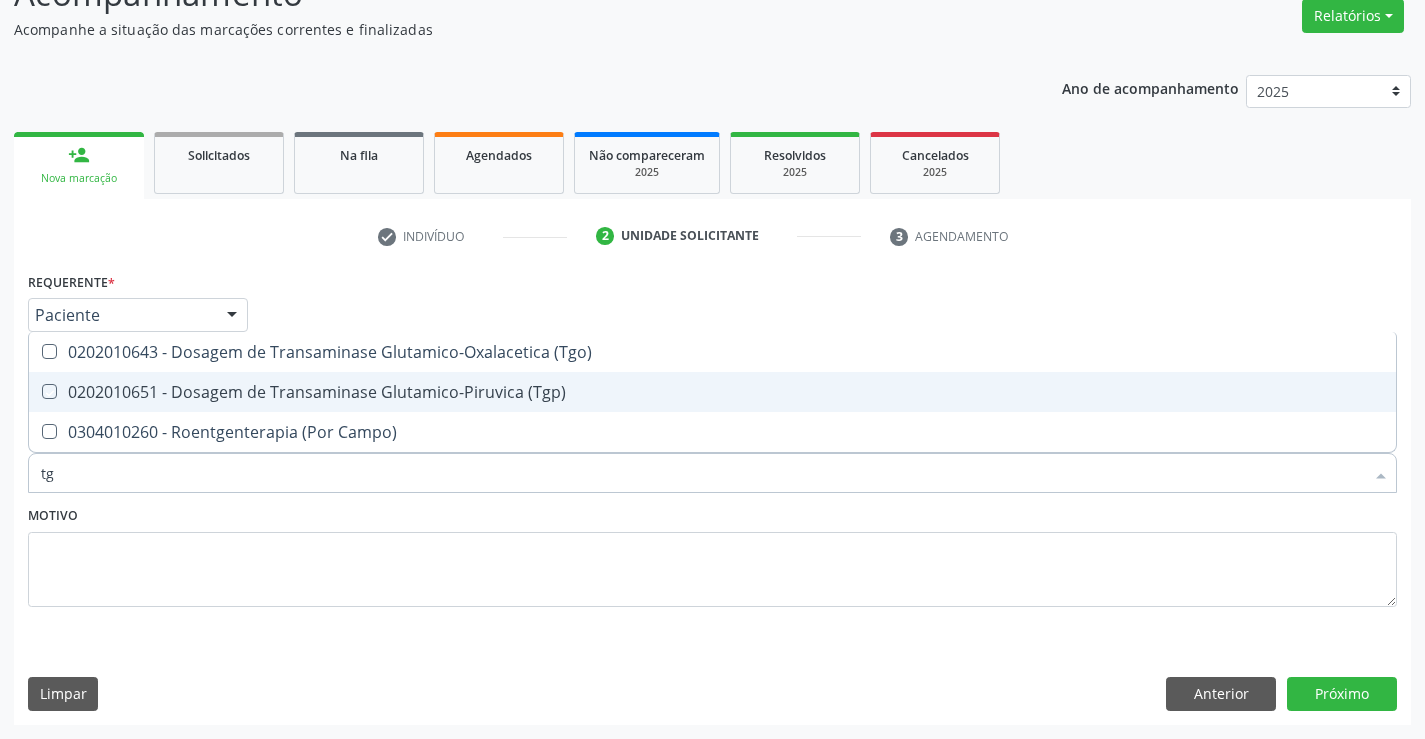 checkbox on "true" 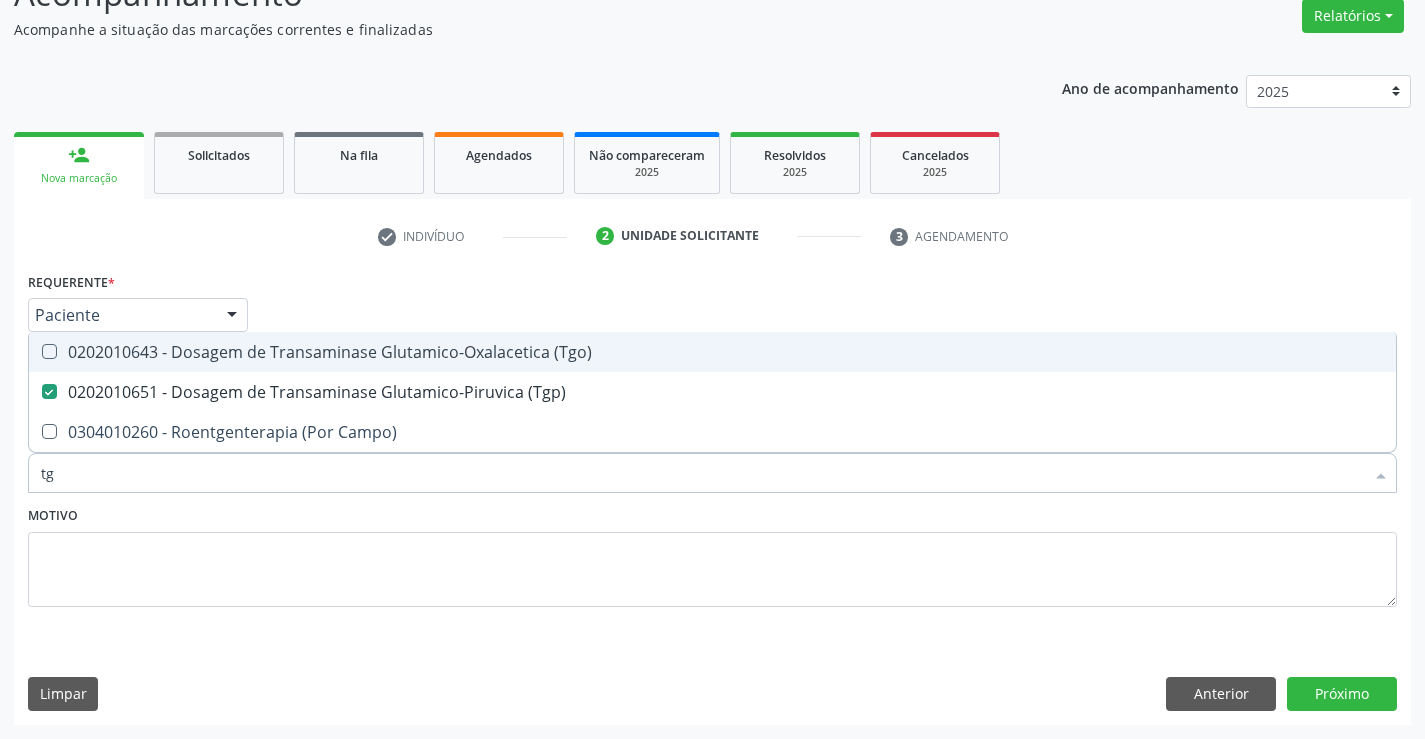 click on "0202010643 - Dosagem de Transaminase Glutamico-Oxalacetica (Tgo)" at bounding box center [712, 352] 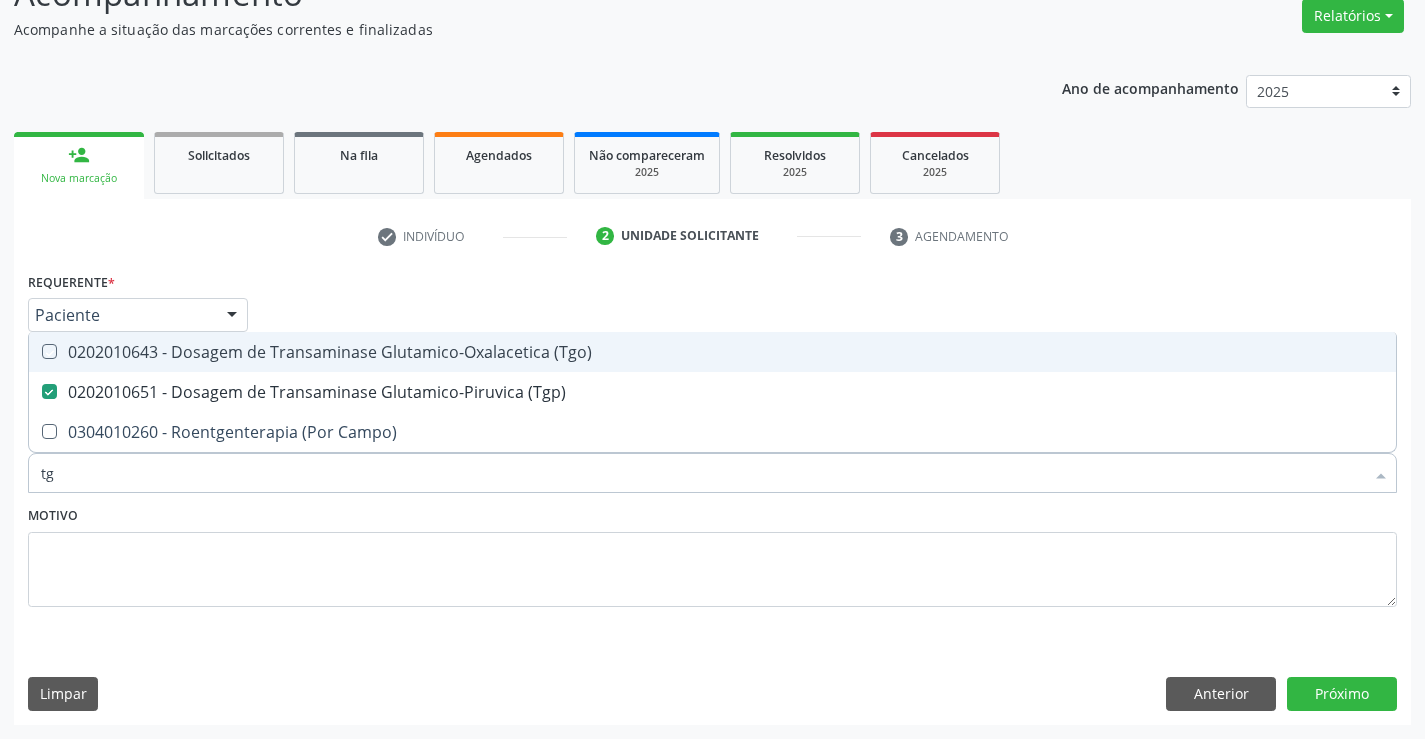 checkbox on "true" 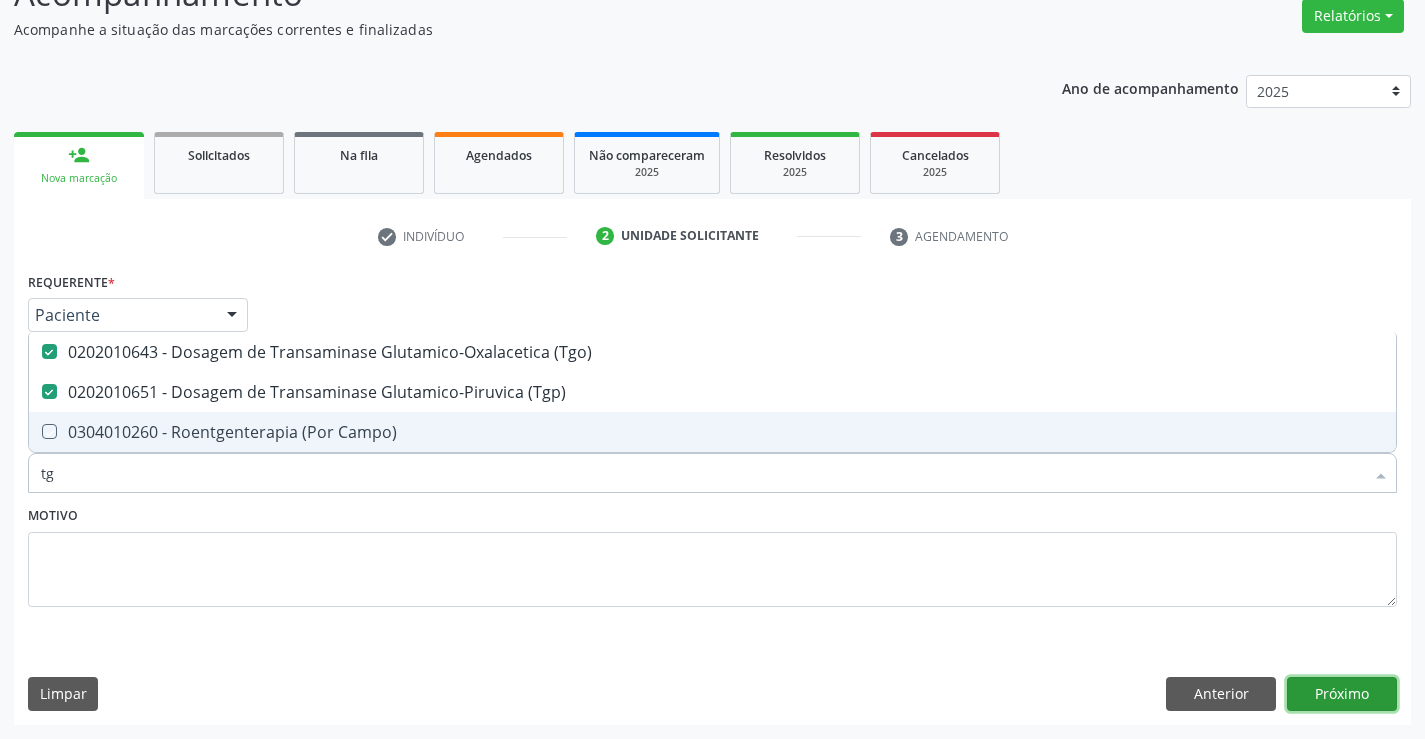 click on "Próximo" at bounding box center [1342, 694] 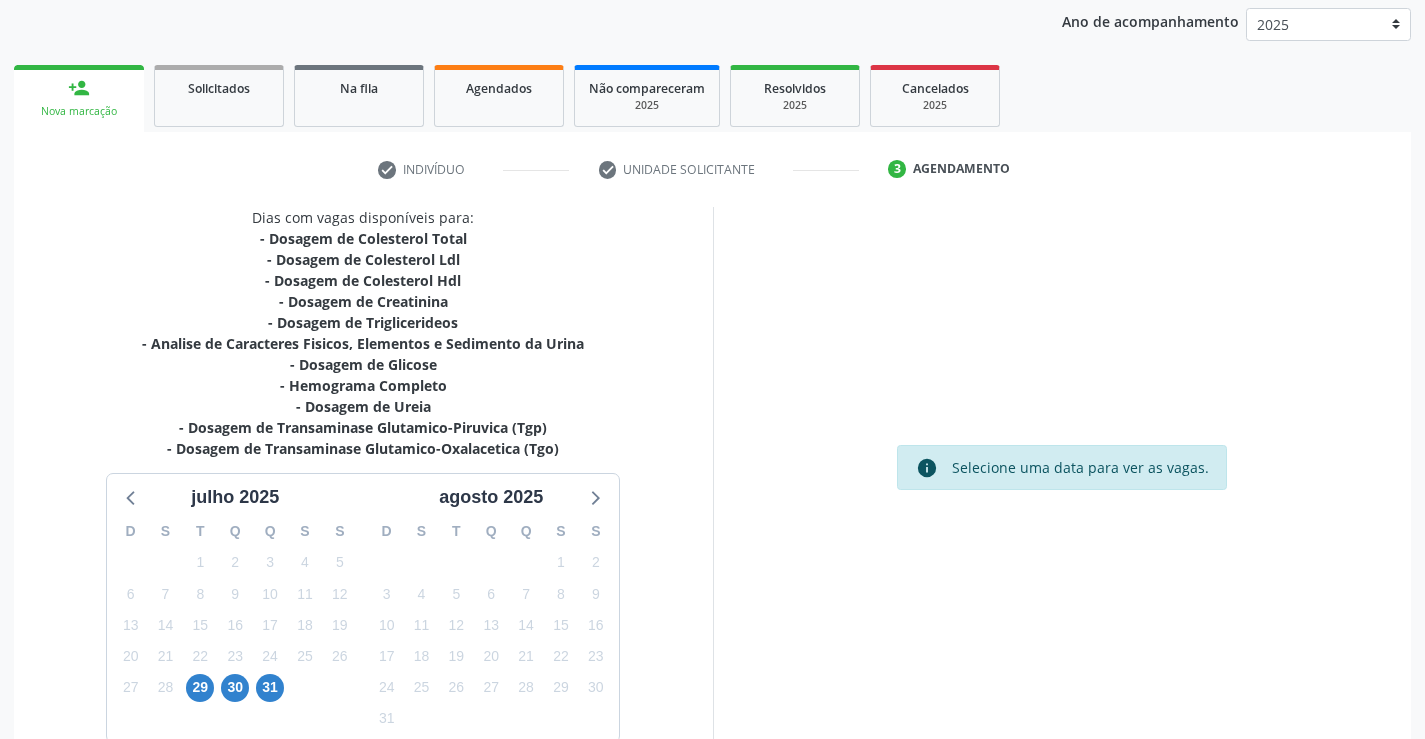 scroll, scrollTop: 341, scrollLeft: 0, axis: vertical 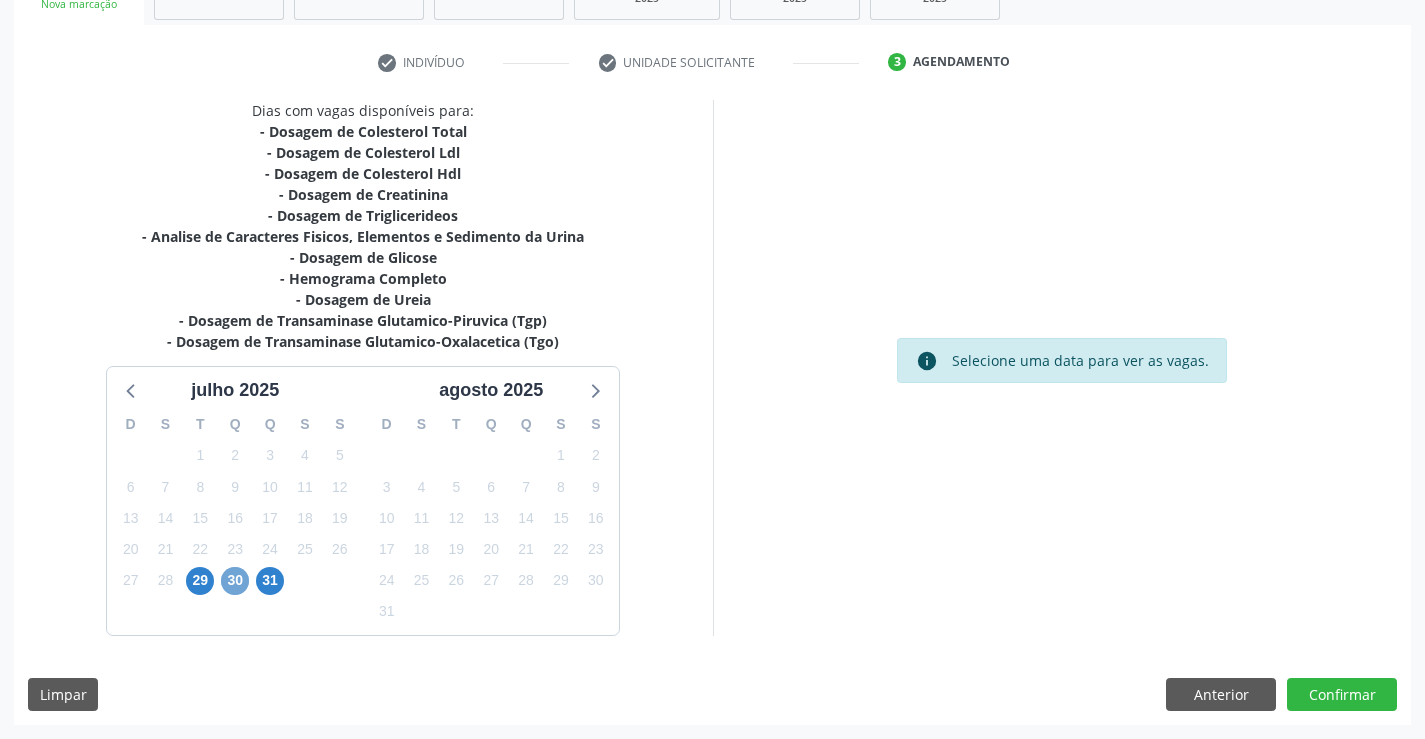 click on "30" at bounding box center (235, 581) 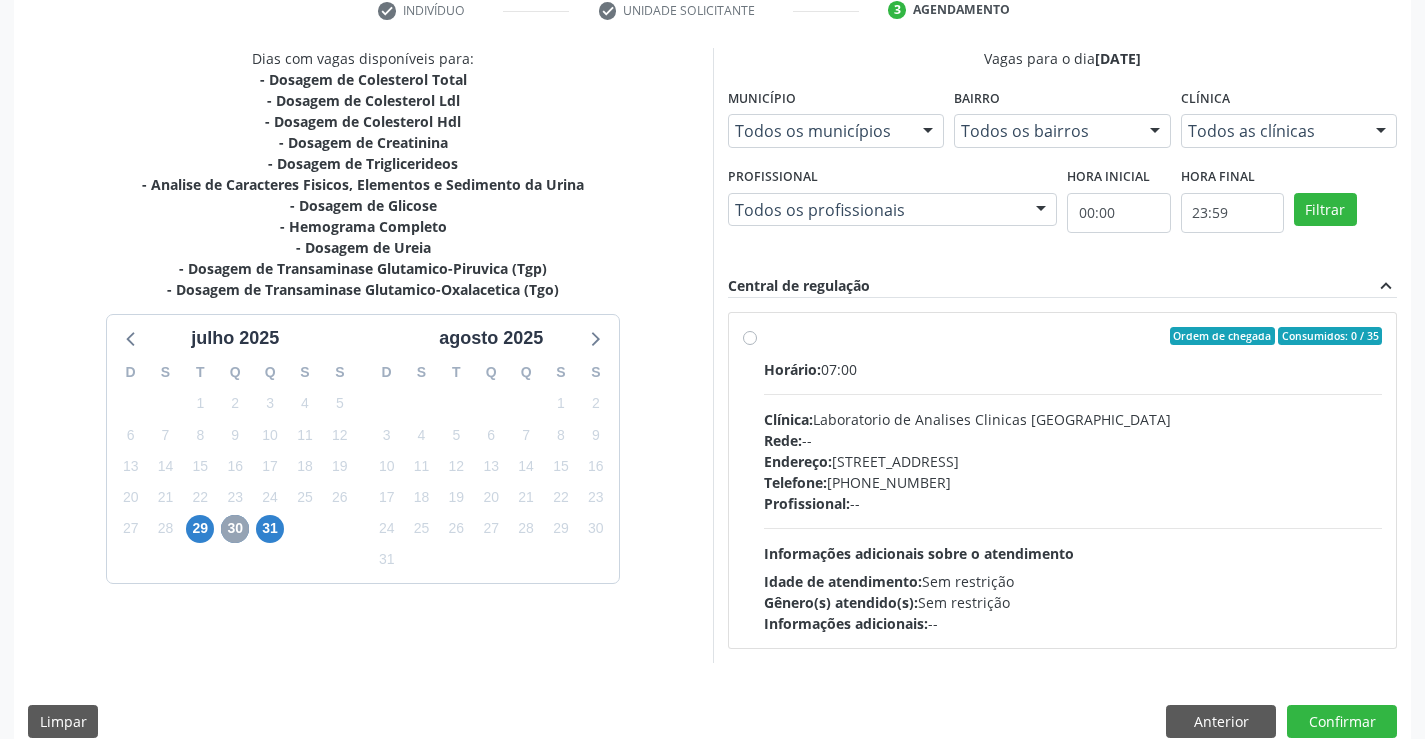scroll, scrollTop: 420, scrollLeft: 0, axis: vertical 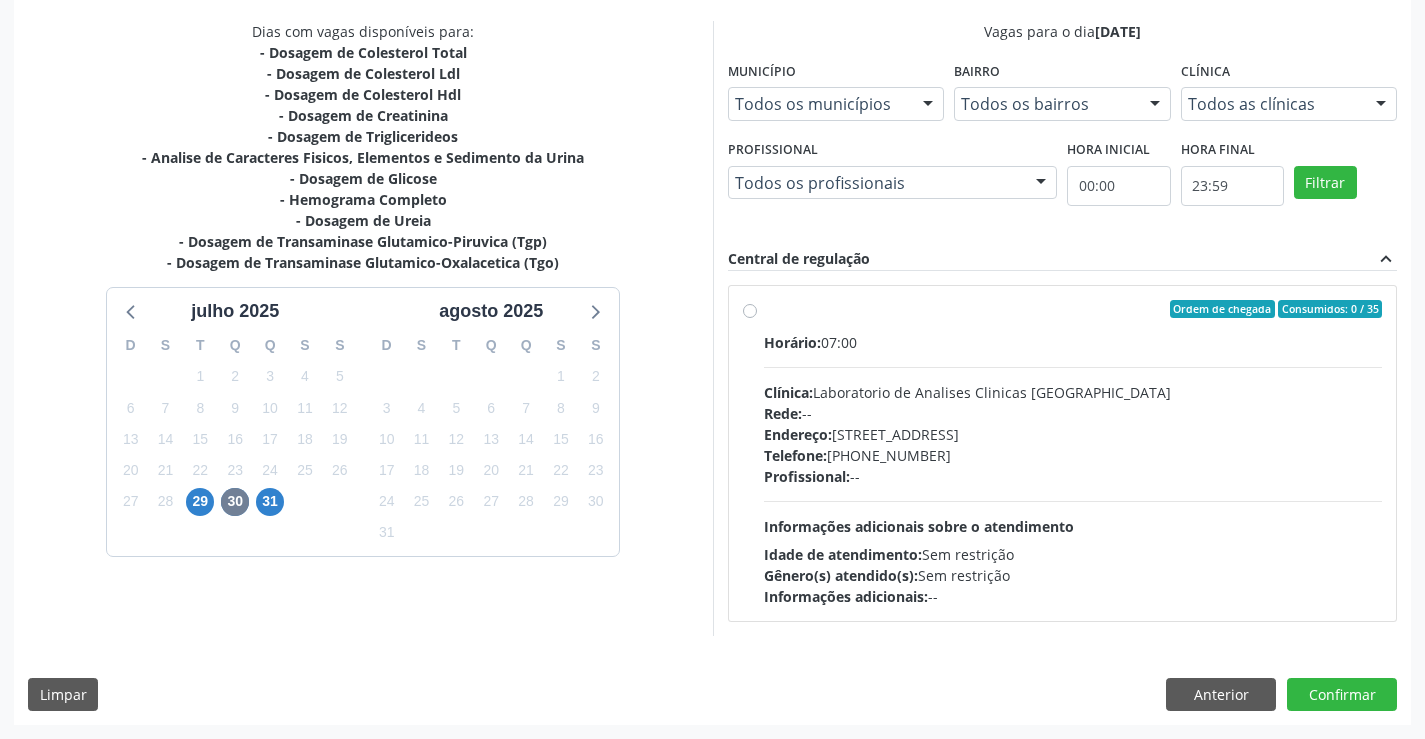 click on "Telefone:   [PHONE_NUMBER]" at bounding box center (1073, 455) 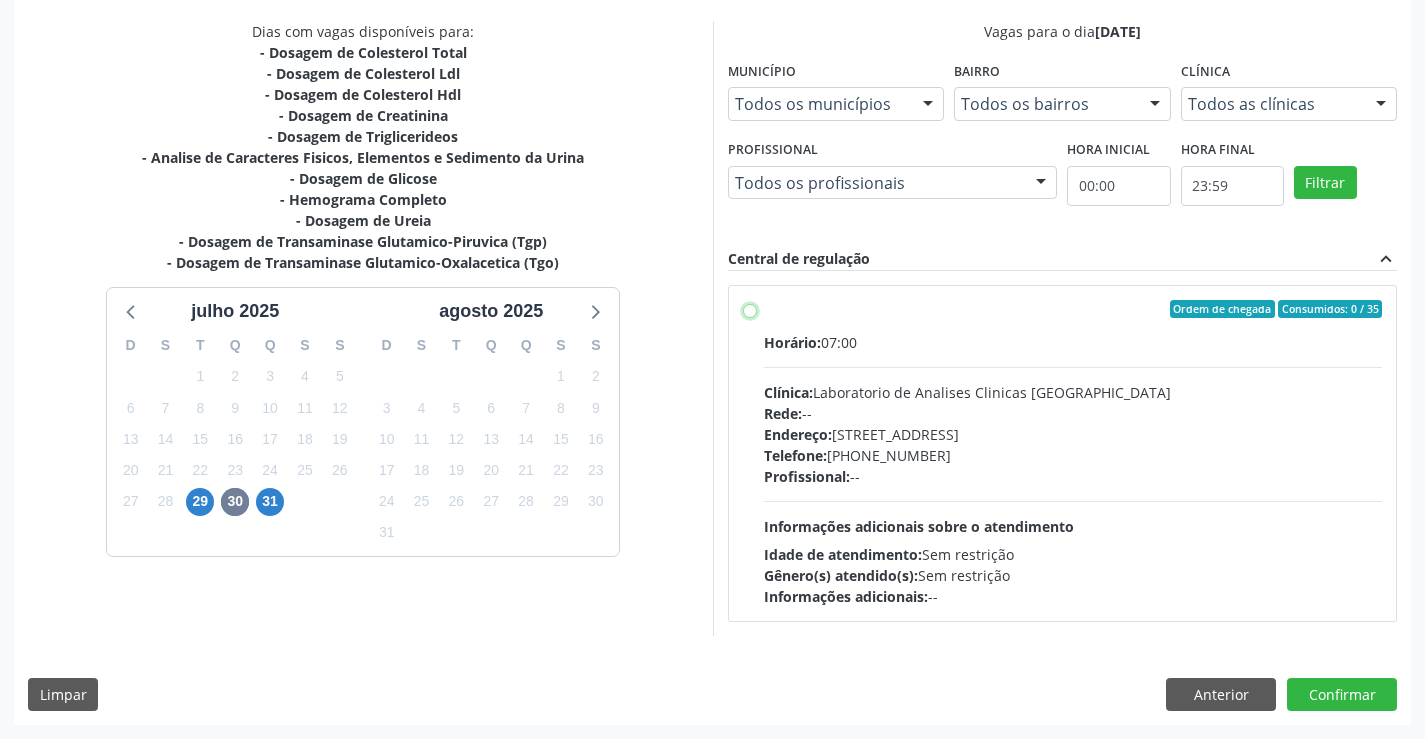 click on "Ordem de chegada
Consumidos: 0 / 35
Horário:   07:00
Clínica:  Laboratorio de Analises Clinicas [GEOGRAPHIC_DATA]
Rede:
--
Endereço:   [STREET_ADDRESS]
Telefone:   [PHONE_NUMBER]
Profissional:
--
Informações adicionais sobre o atendimento
Idade de atendimento:
Sem restrição
Gênero(s) atendido(s):
Sem restrição
Informações adicionais:
--" at bounding box center [750, 309] 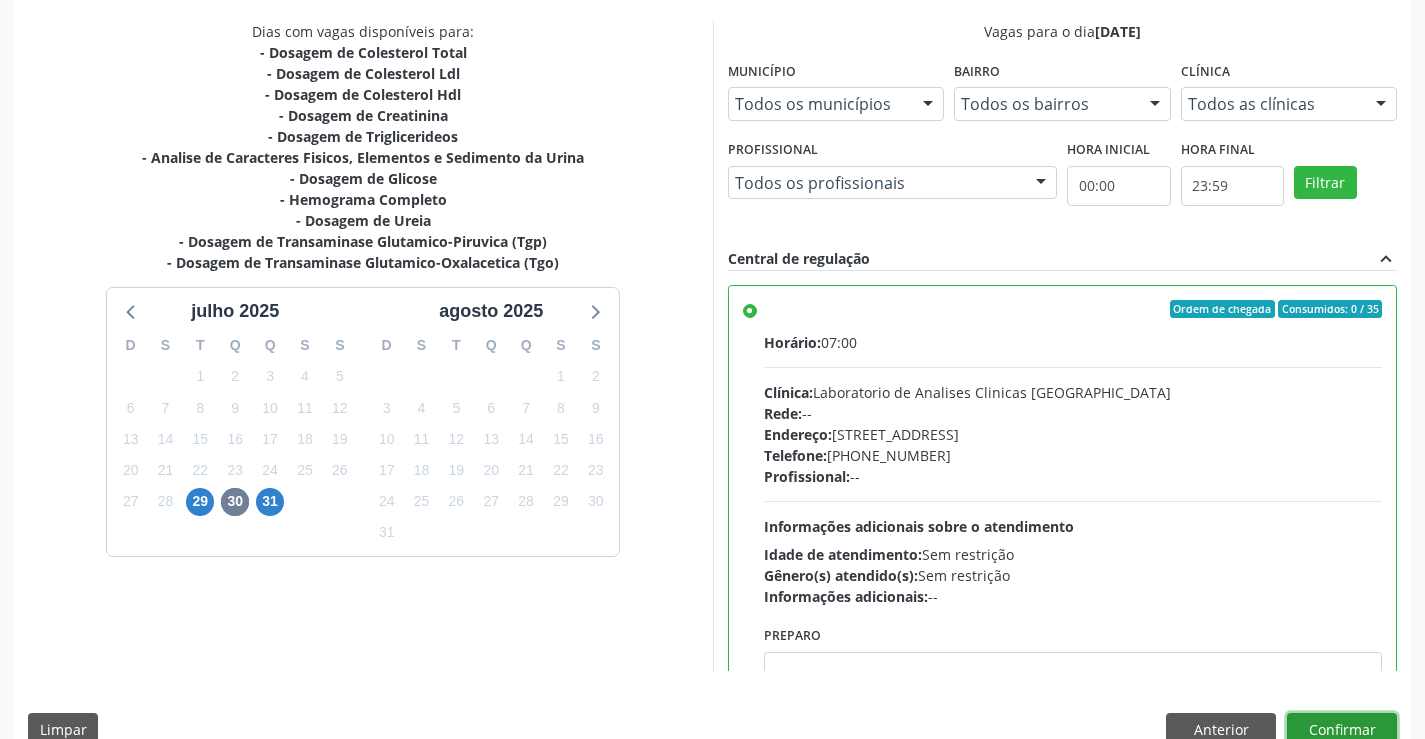 click on "Confirmar" at bounding box center (1342, 730) 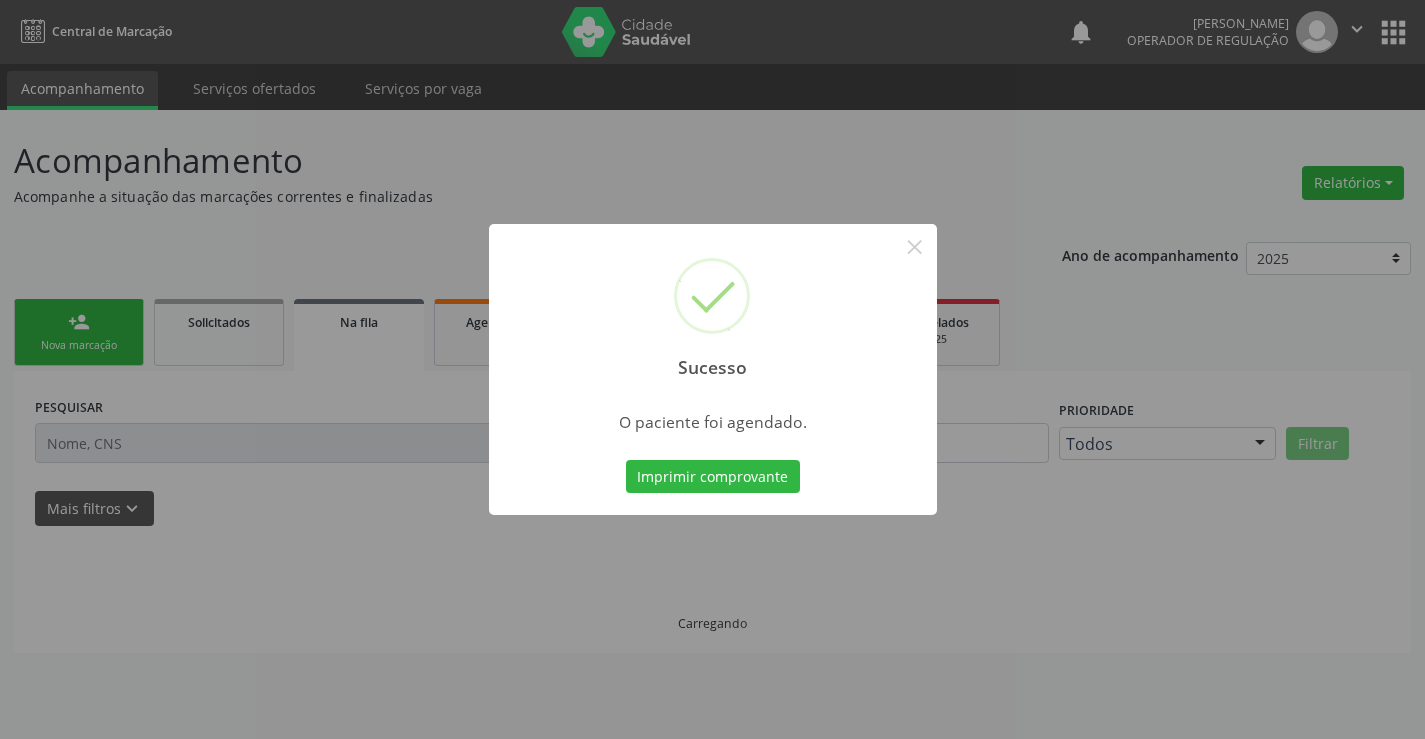 scroll, scrollTop: 0, scrollLeft: 0, axis: both 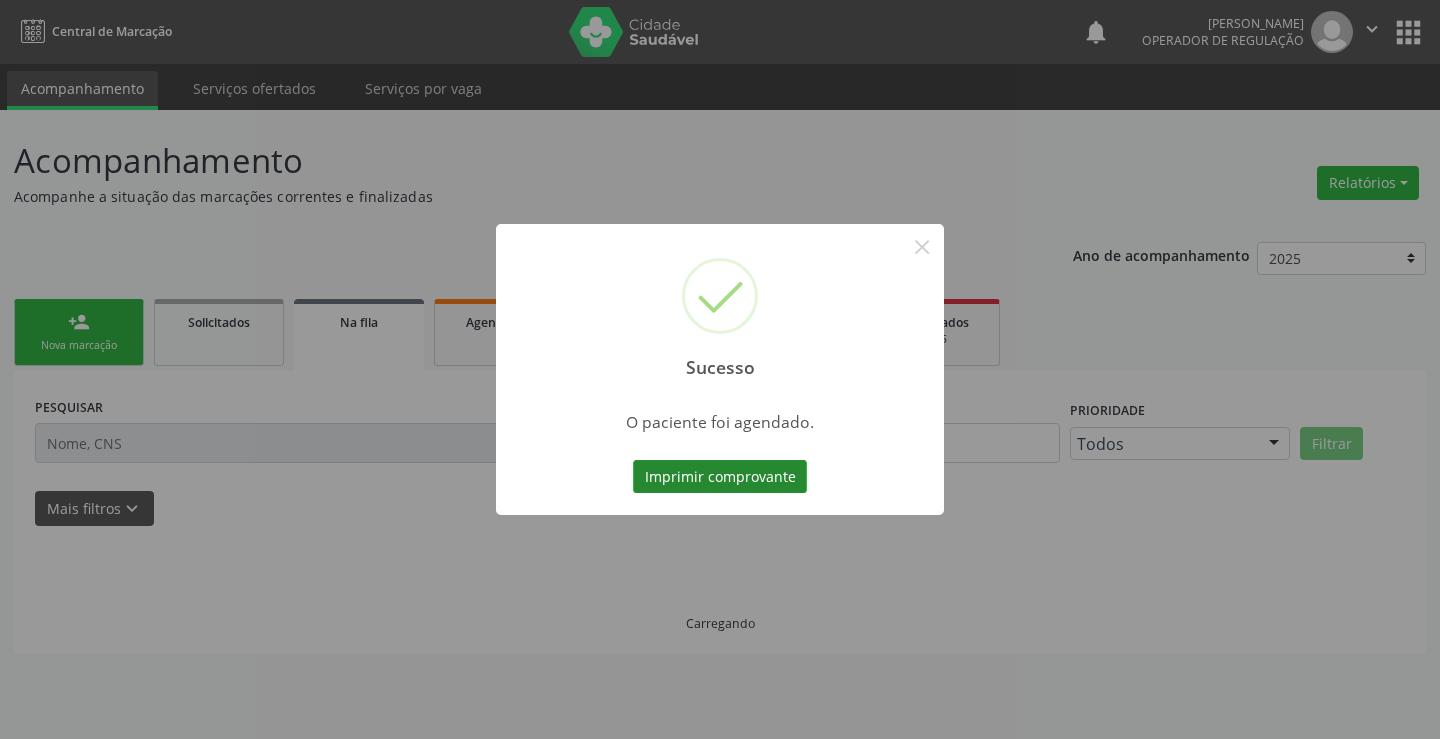 click on "Imprimir comprovante" at bounding box center [720, 477] 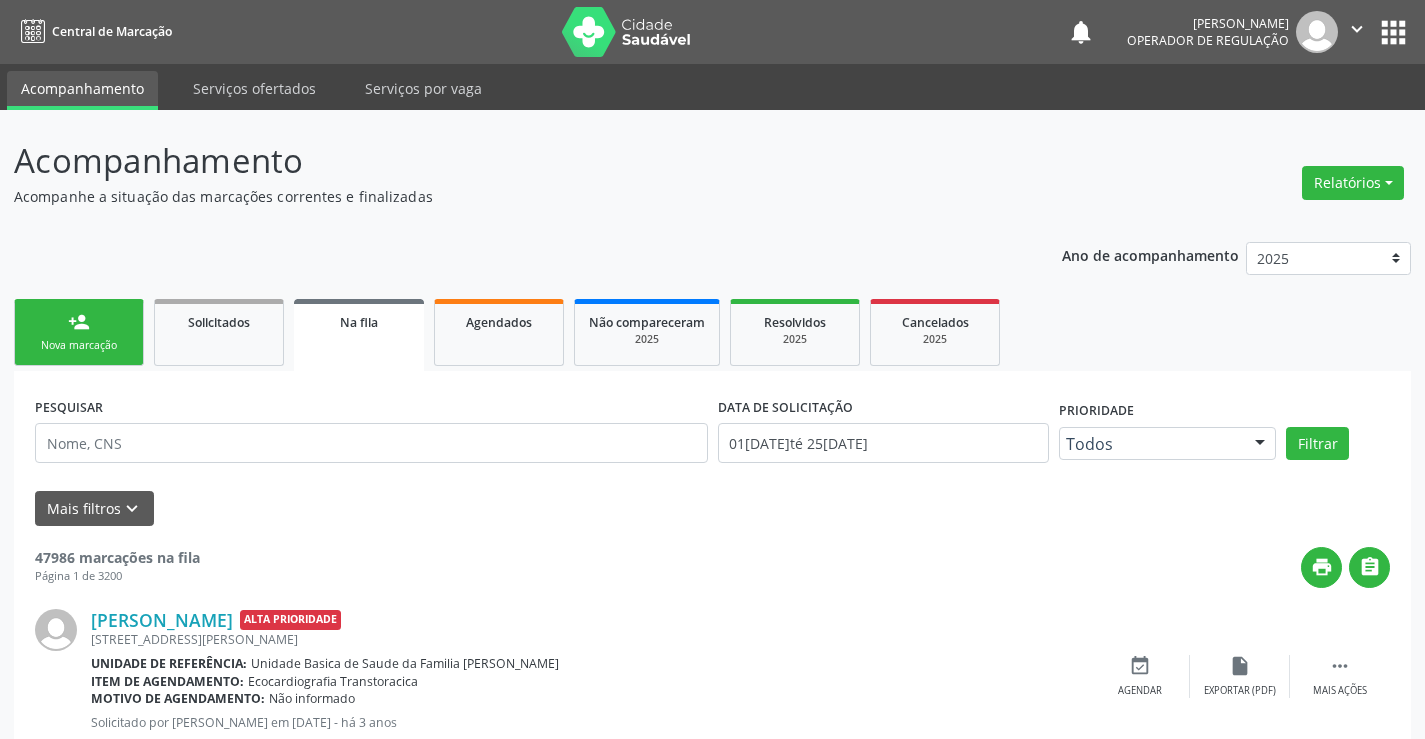 click on "person_add" at bounding box center (79, 322) 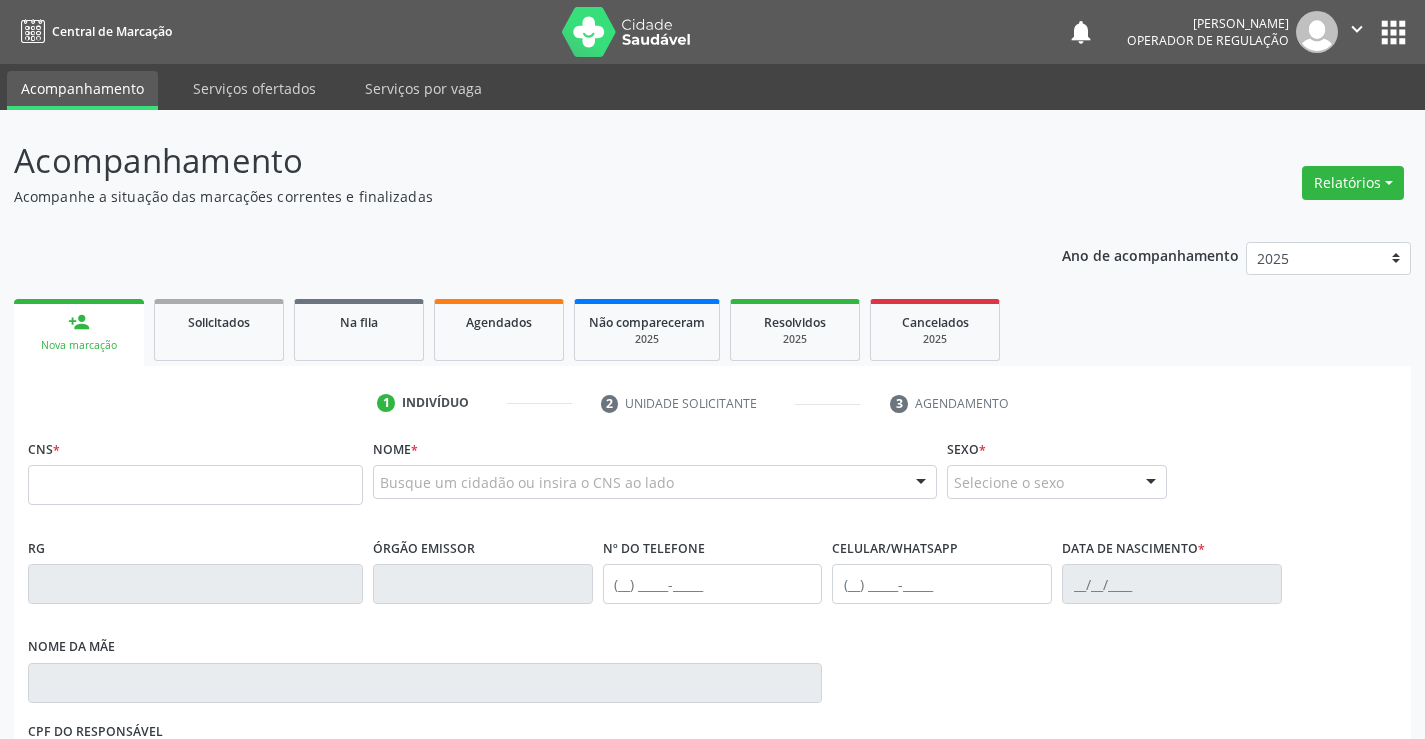 click on "CNS
*" at bounding box center [195, 476] 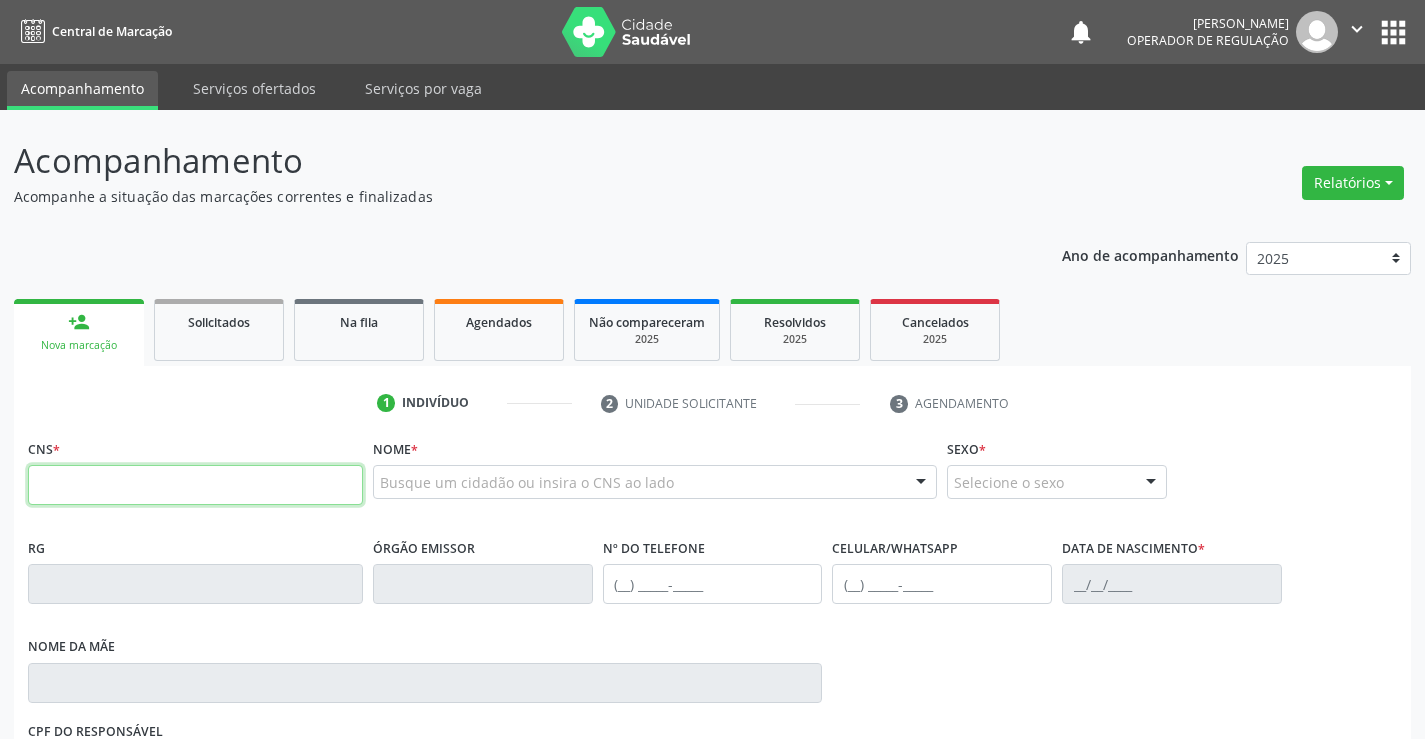 click at bounding box center (195, 485) 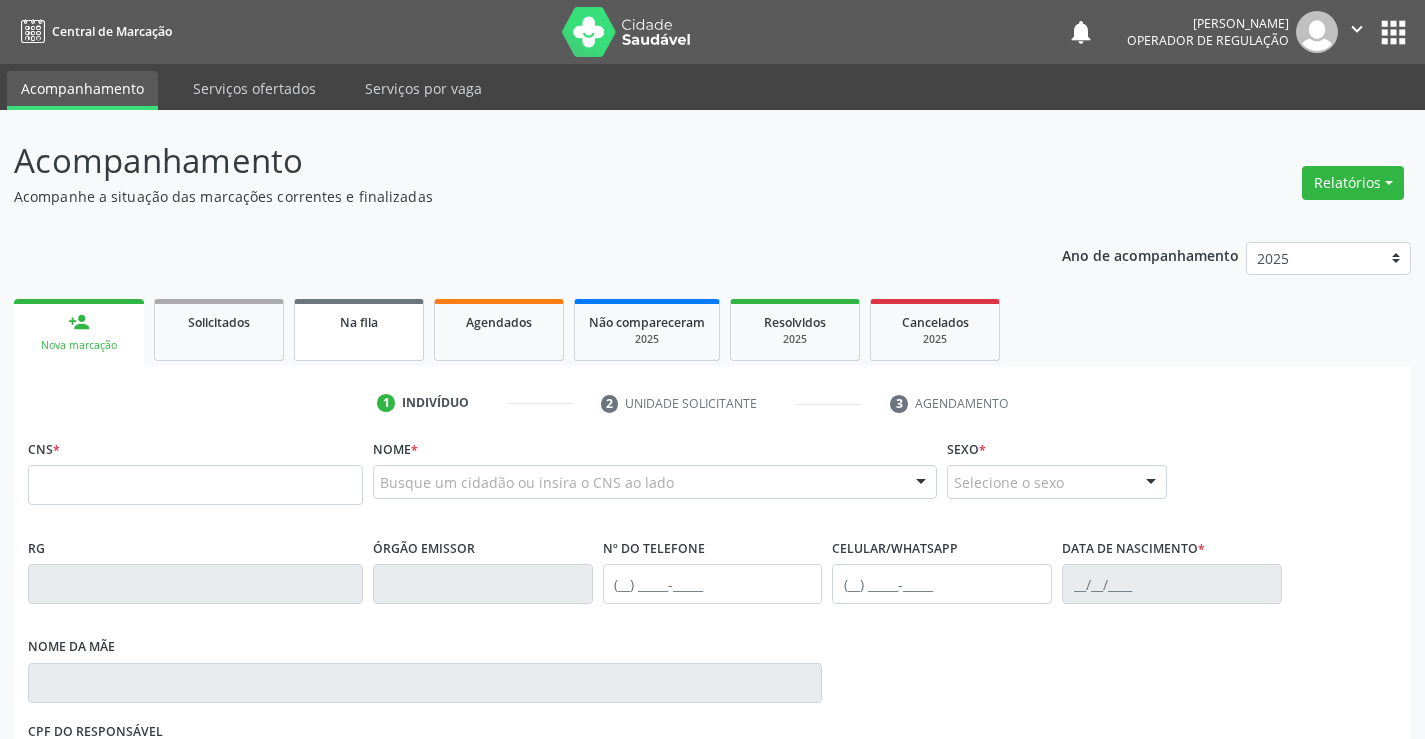 click on "Na fila" at bounding box center (359, 330) 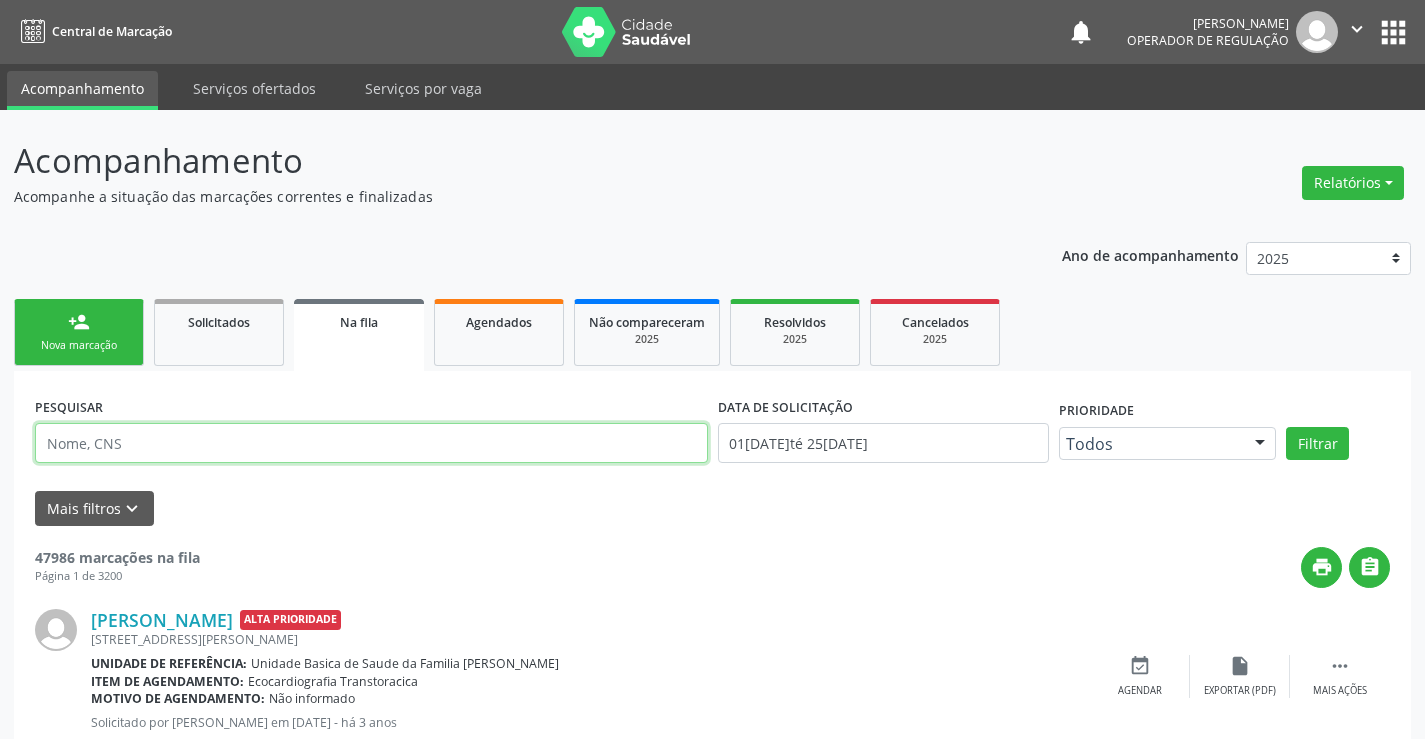 click at bounding box center (371, 443) 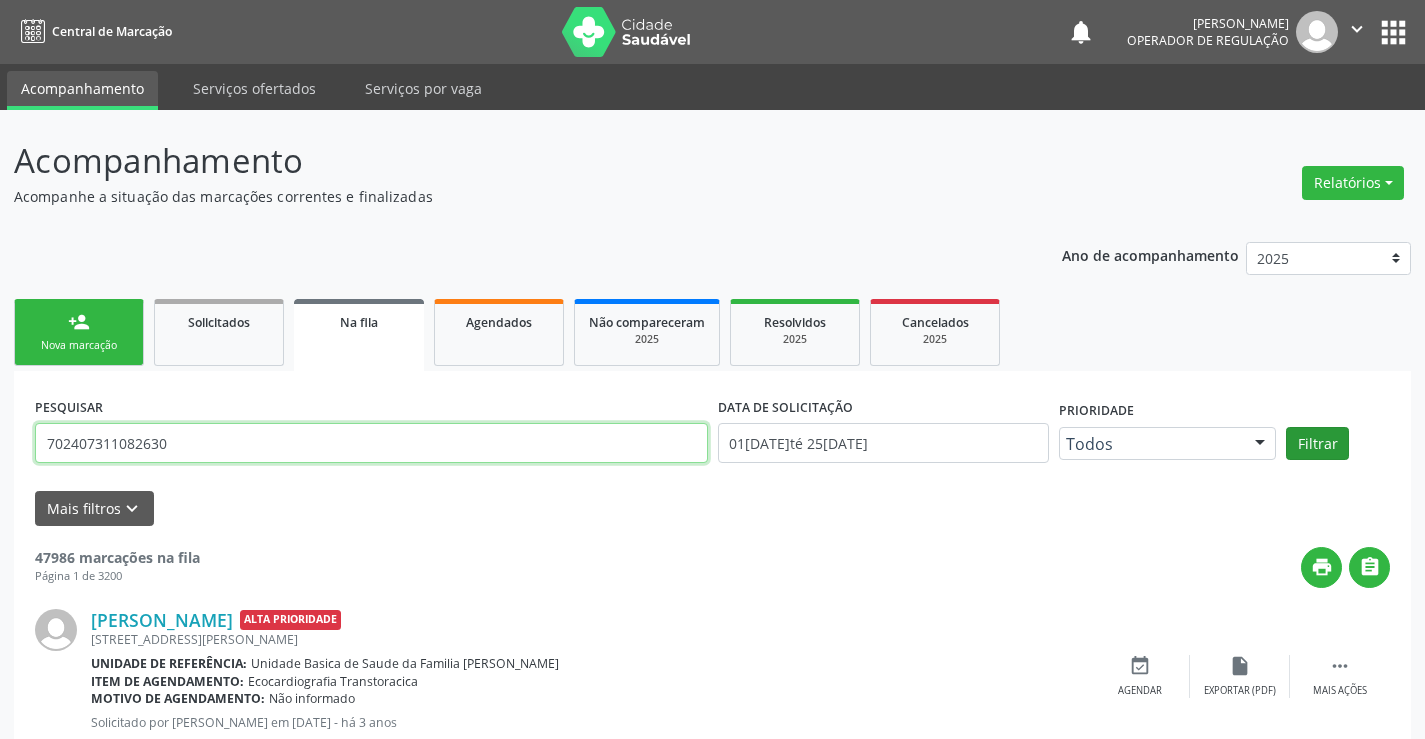 type on "702407311082630" 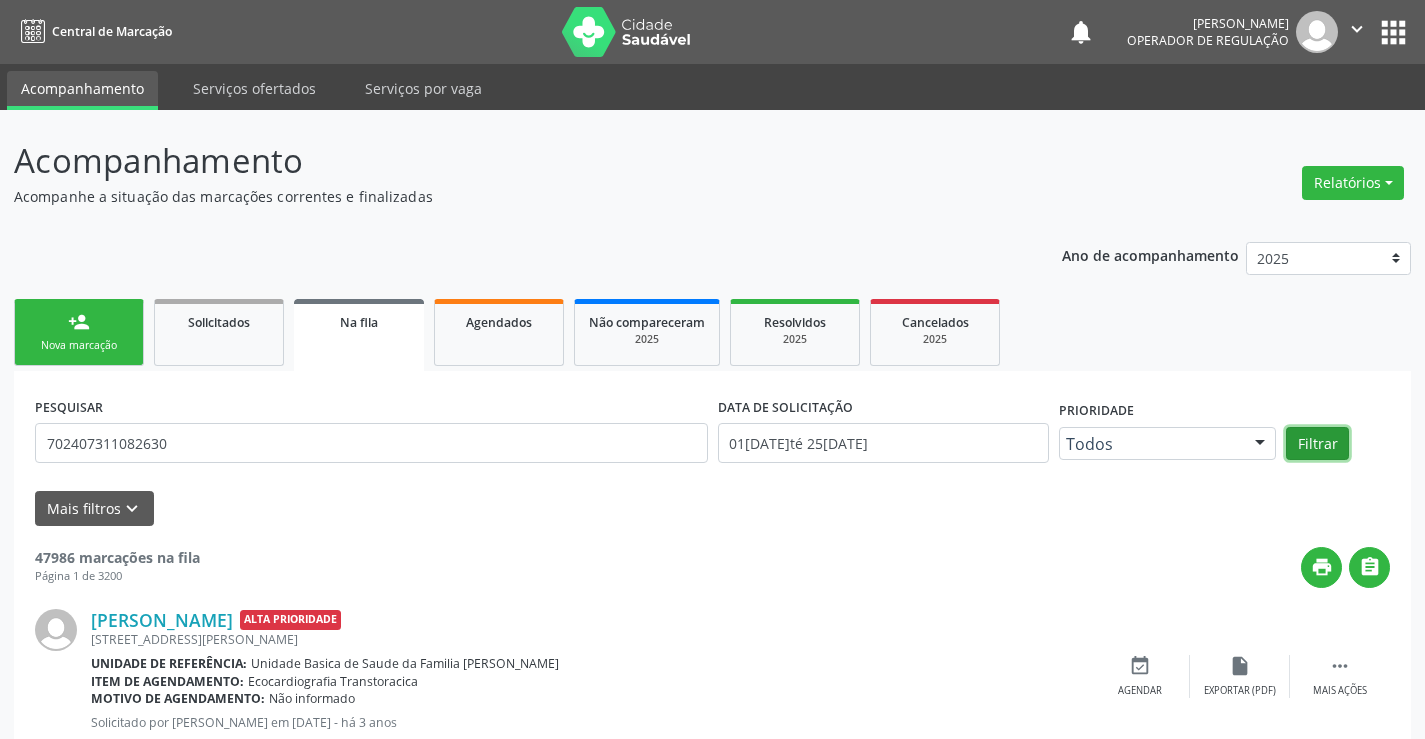 click on "Filtrar" at bounding box center (1317, 444) 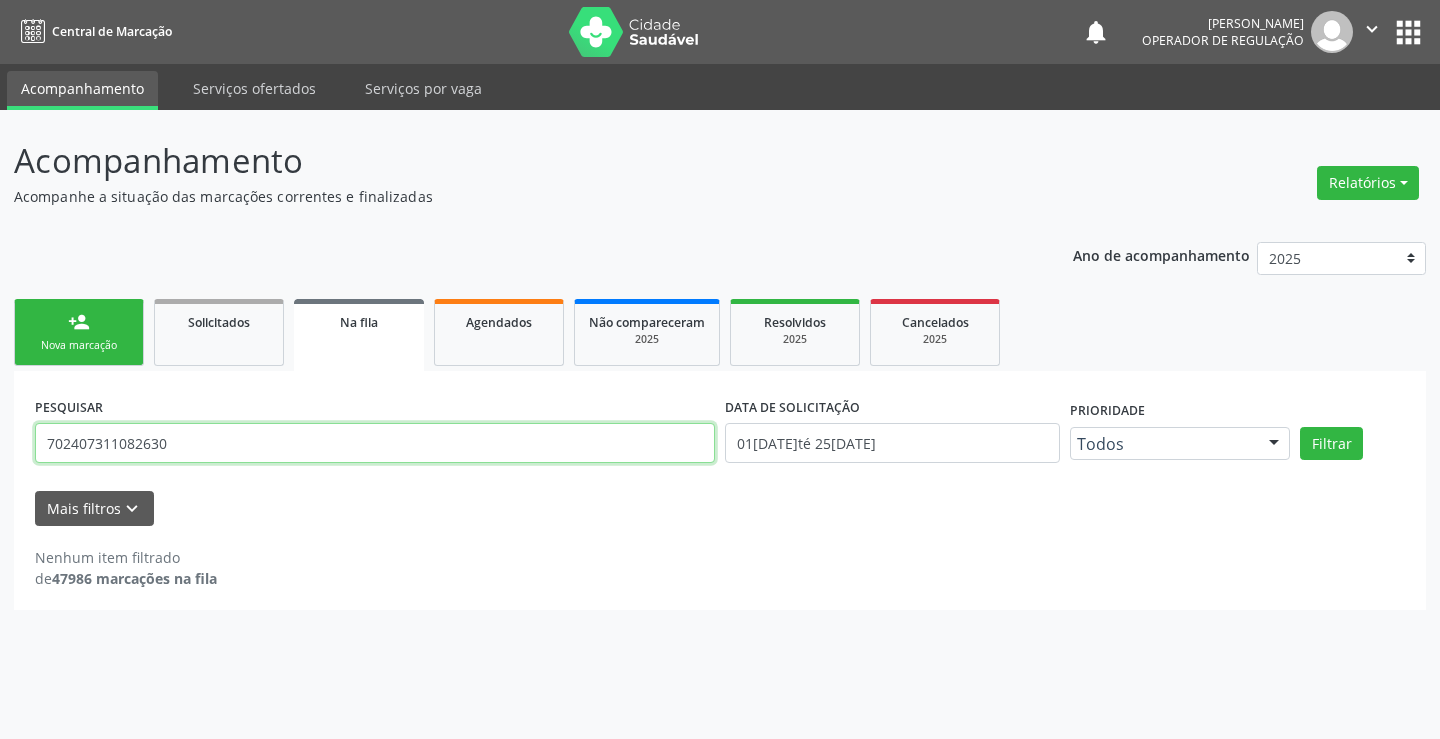 click on "702407311082630" at bounding box center (375, 443) 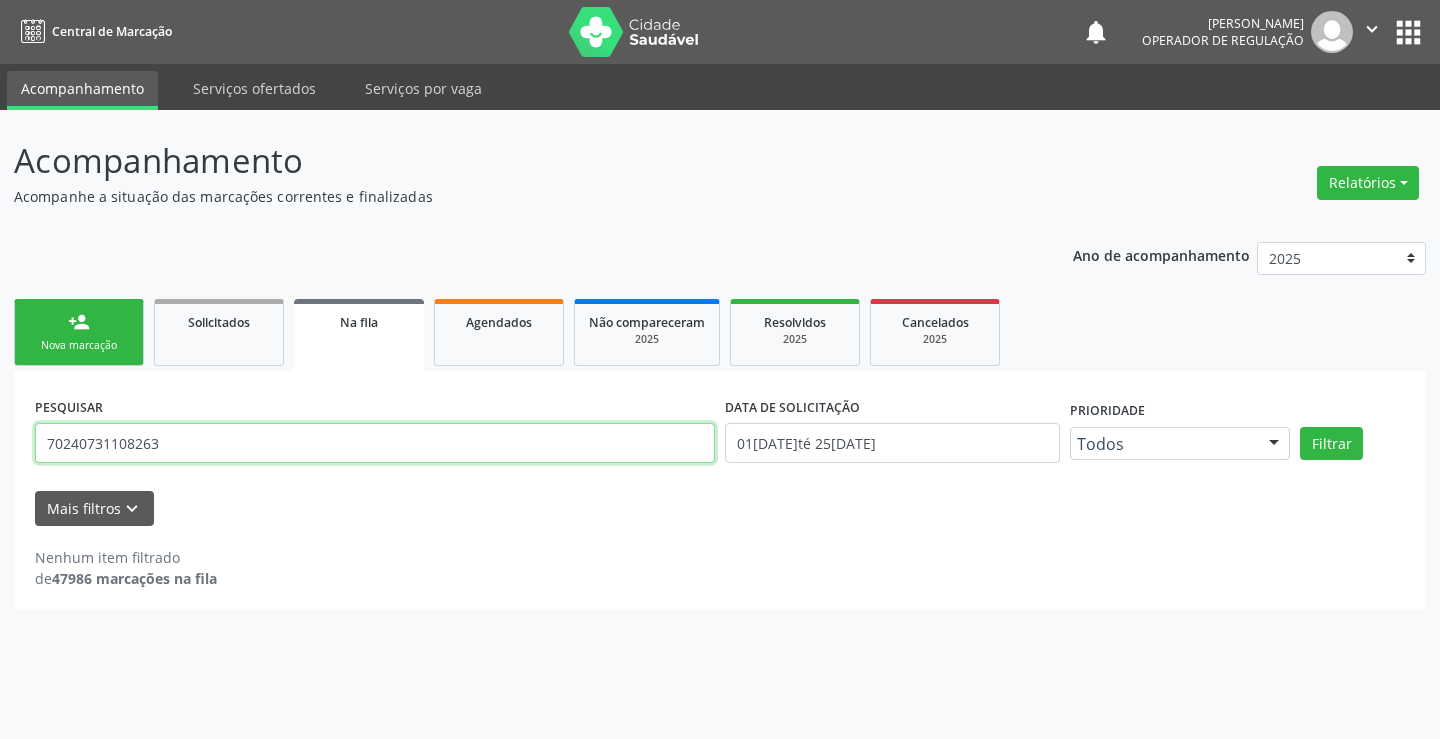 type on "702407311082630" 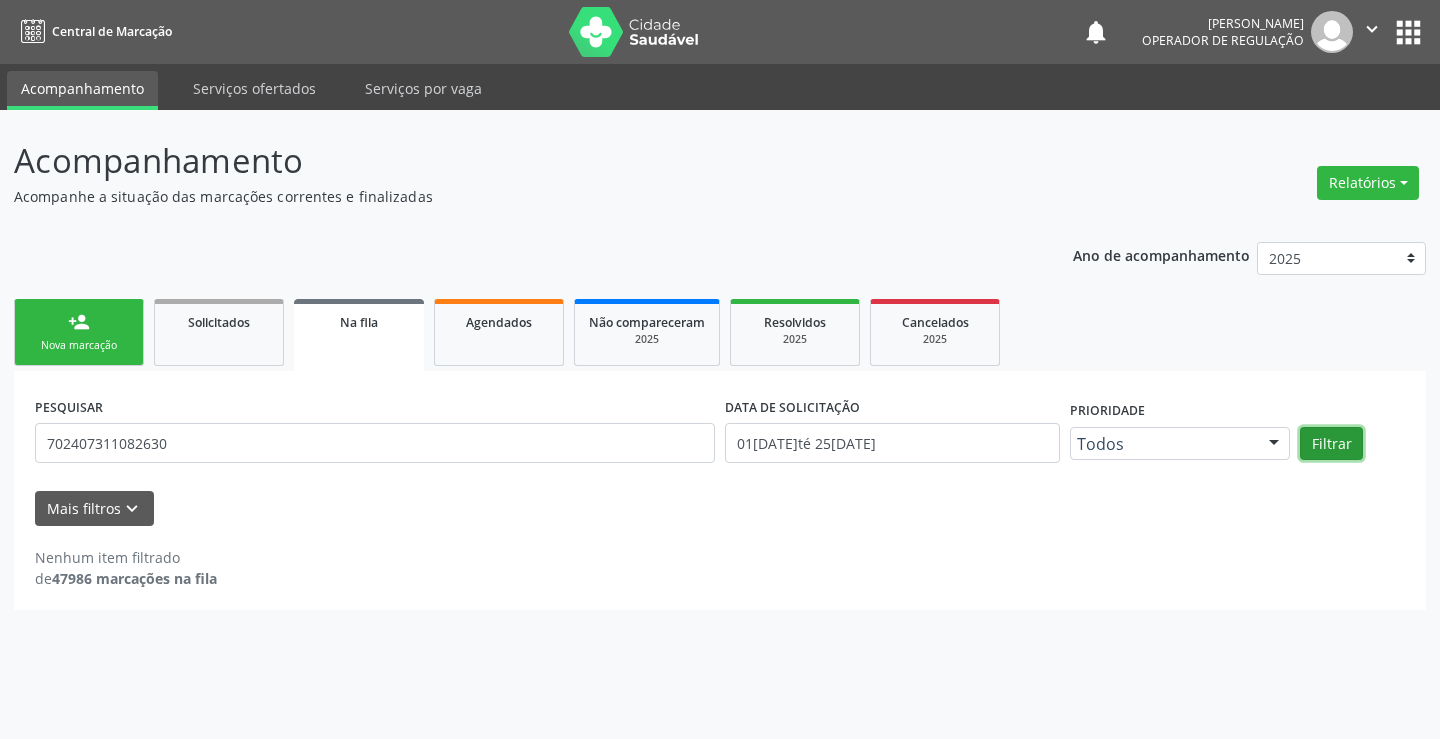 click on "Filtrar" at bounding box center [1331, 444] 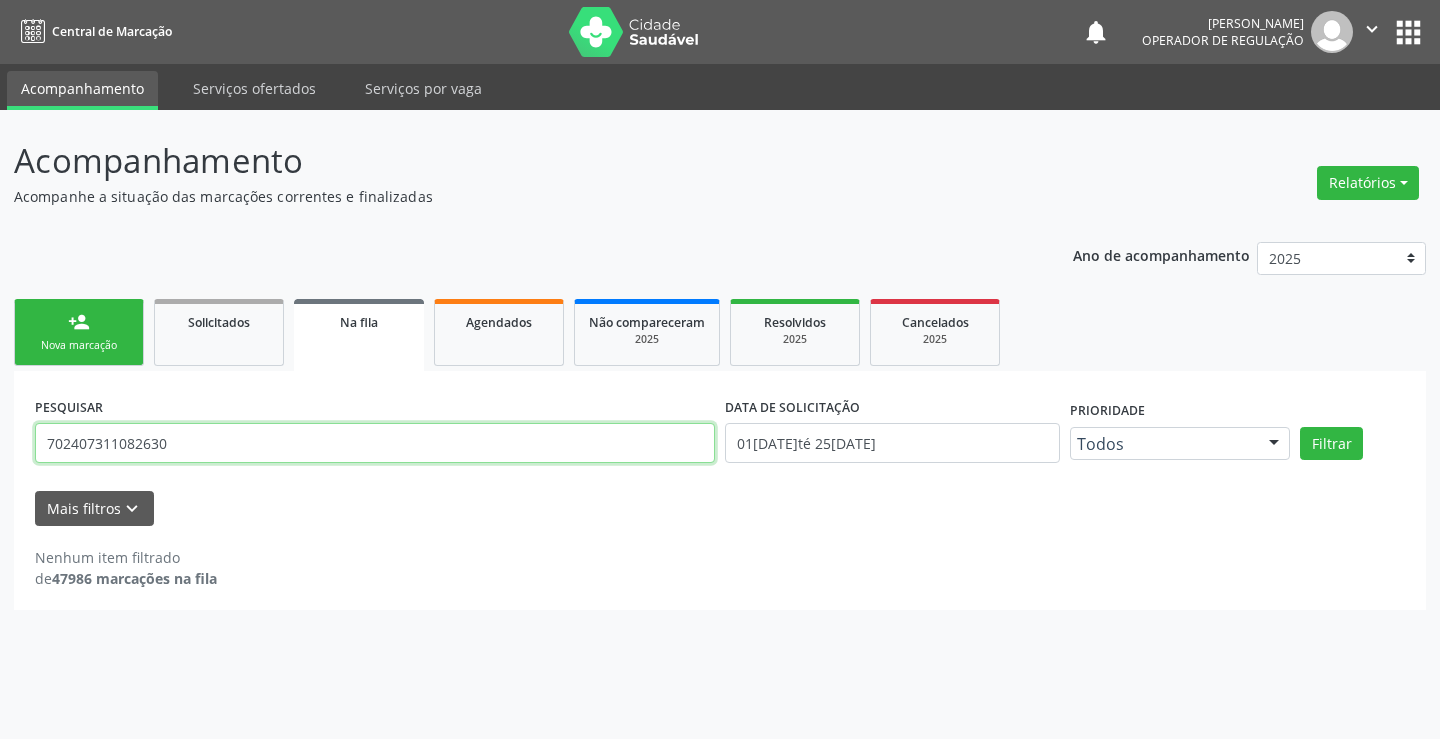 click on "702407311082630" at bounding box center [375, 443] 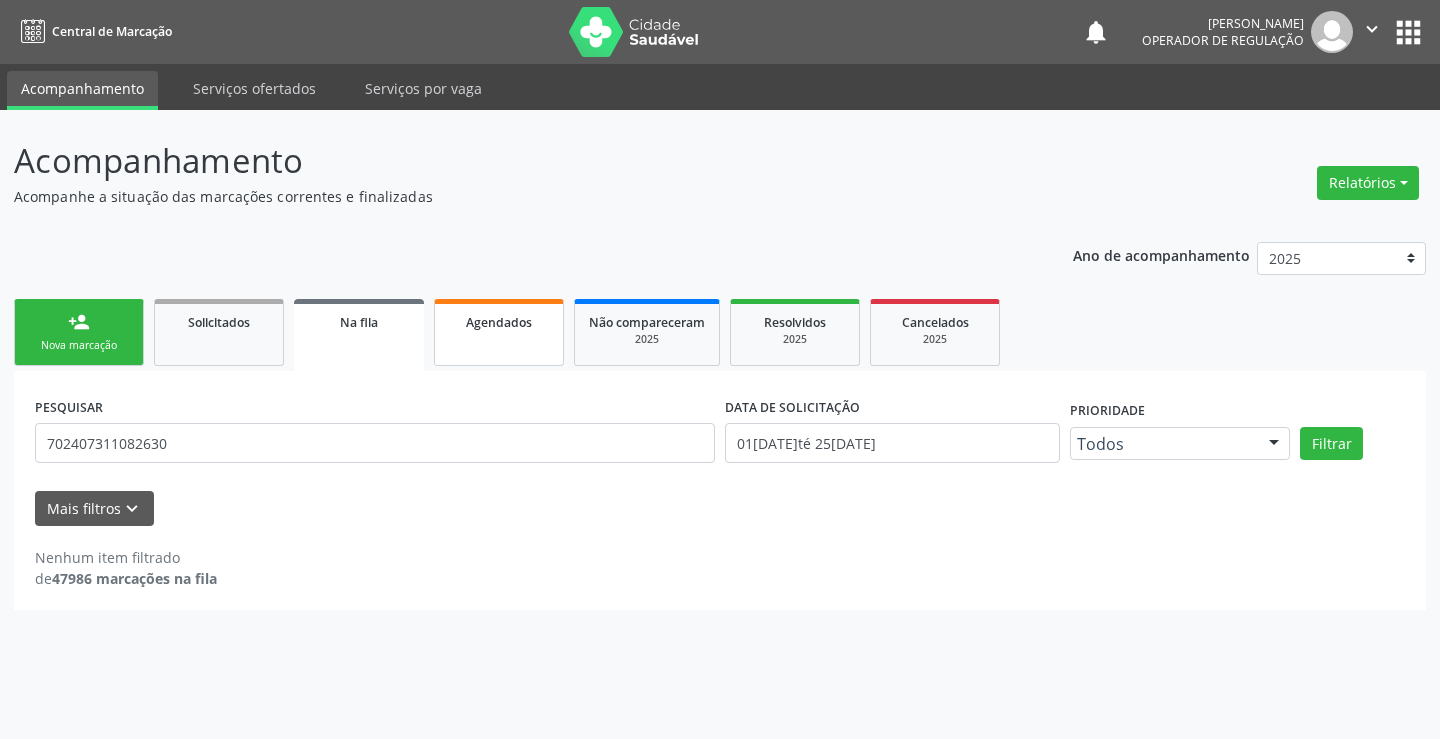 click on "Agendados" at bounding box center (499, 322) 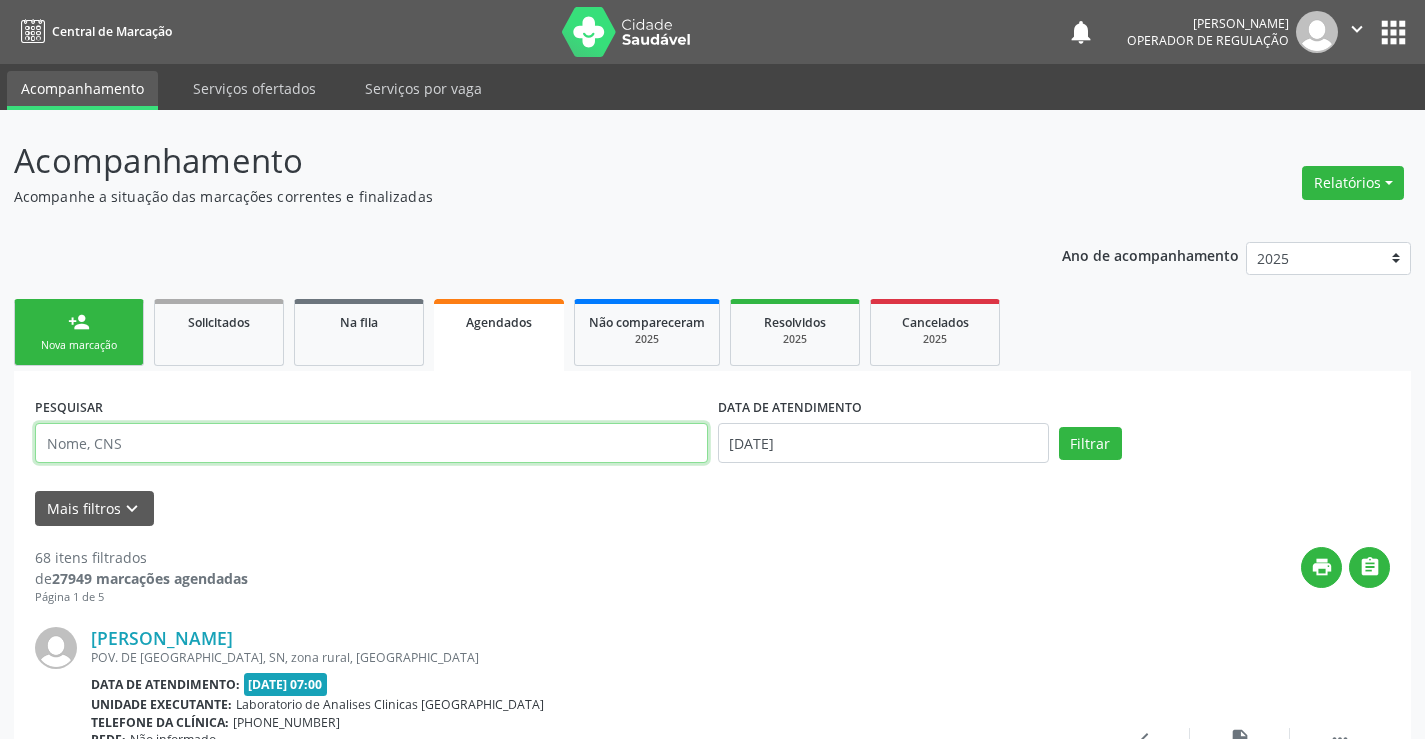 click at bounding box center (371, 443) 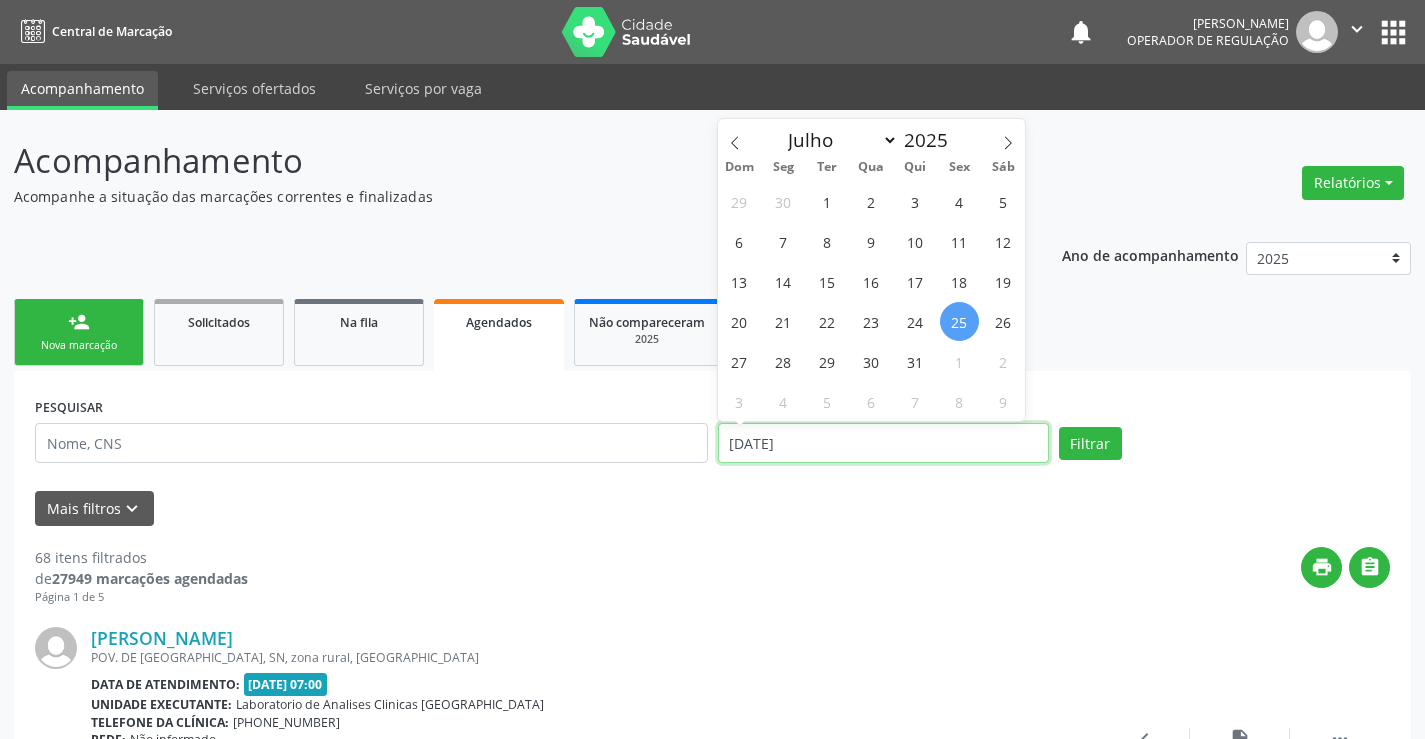 click on "[DATE]" at bounding box center [883, 443] 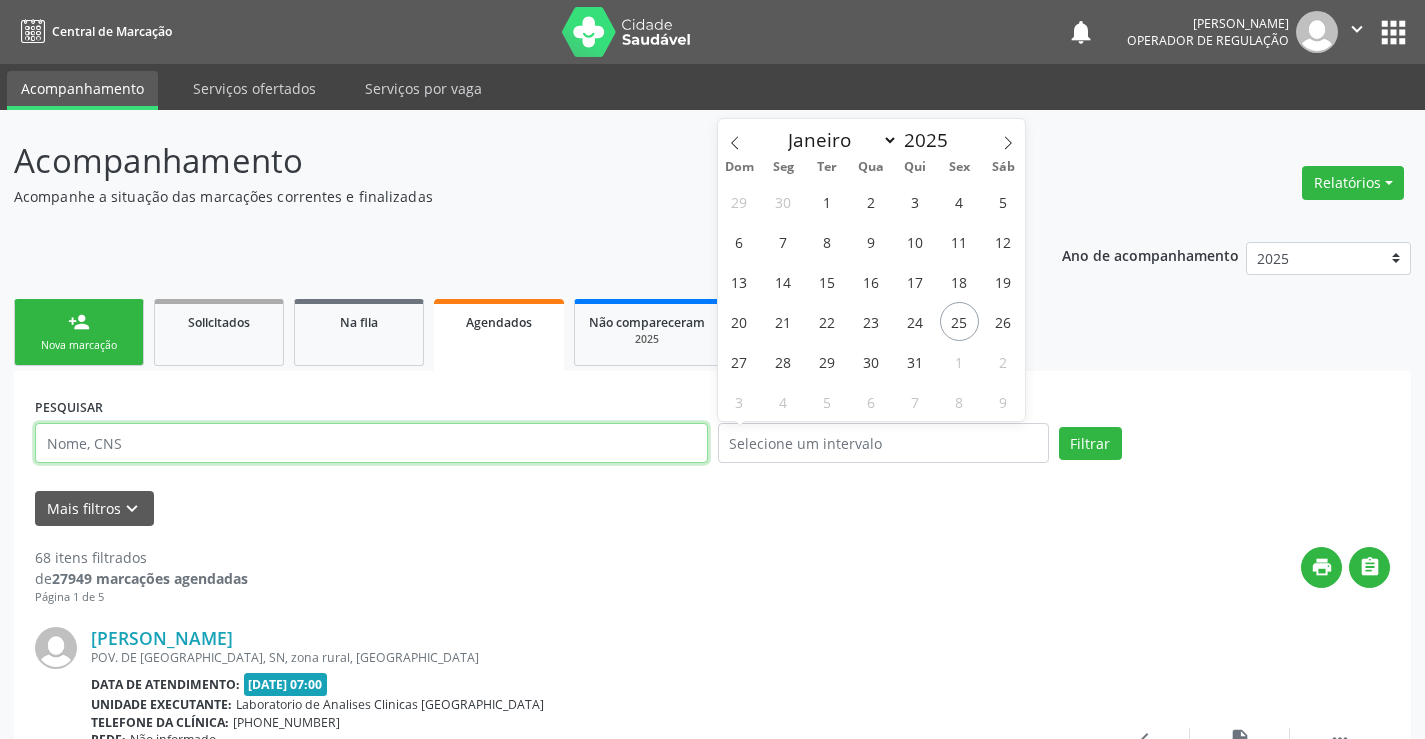 click at bounding box center [371, 443] 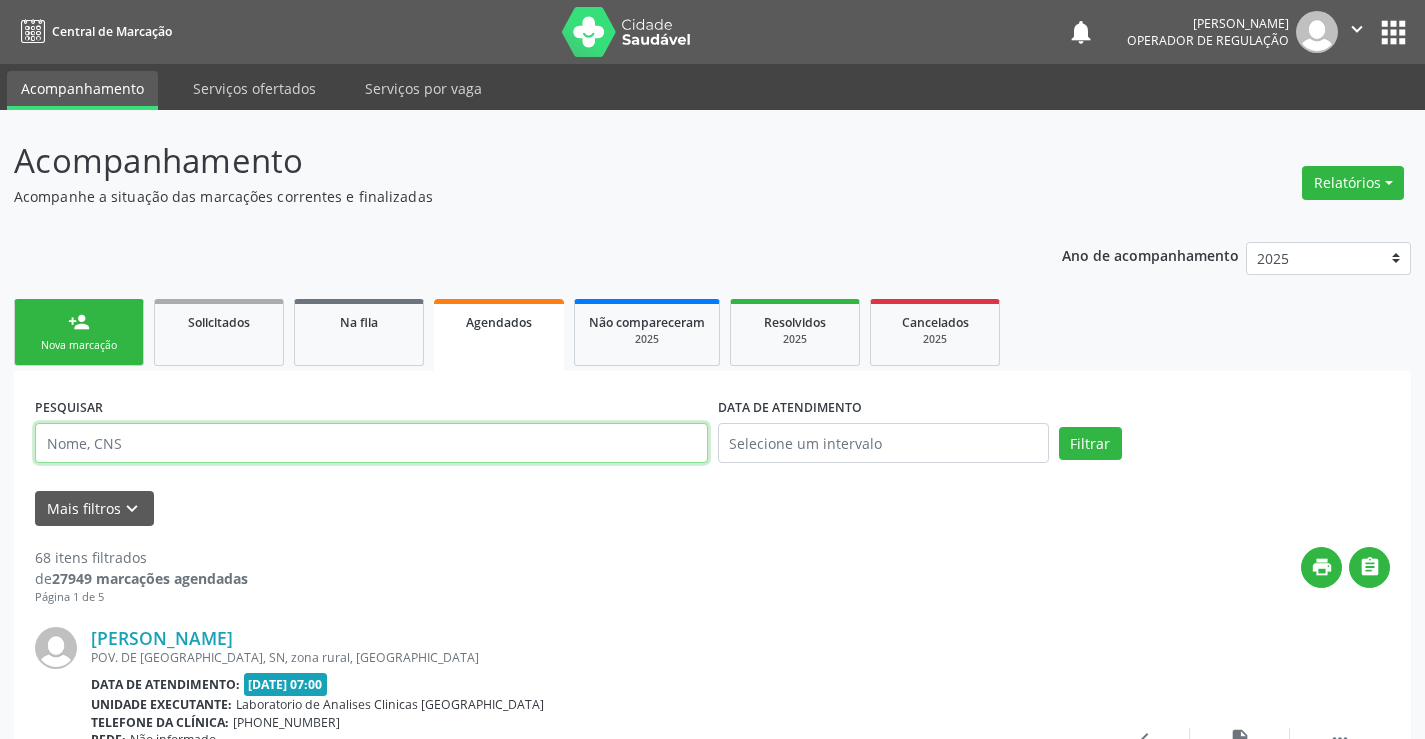 paste on "702407311082630" 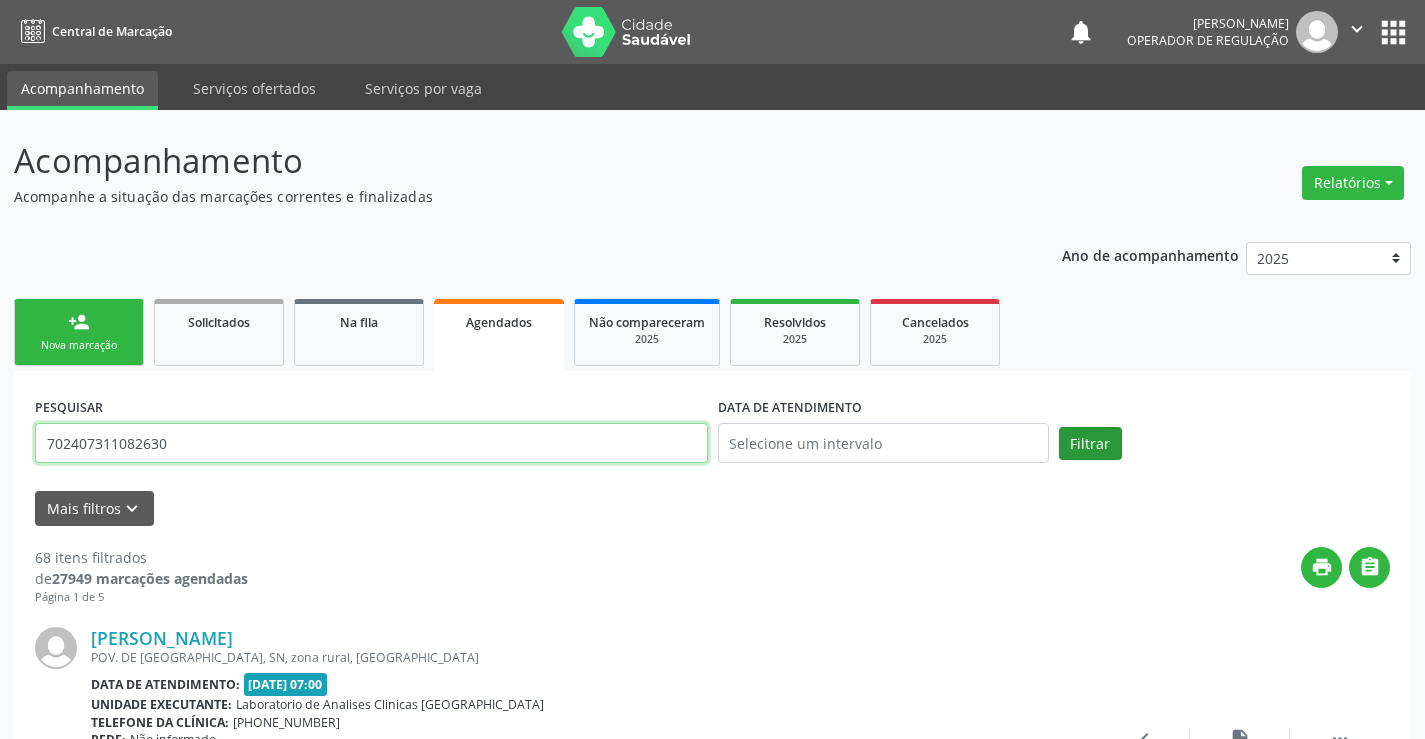 type on "702407311082630" 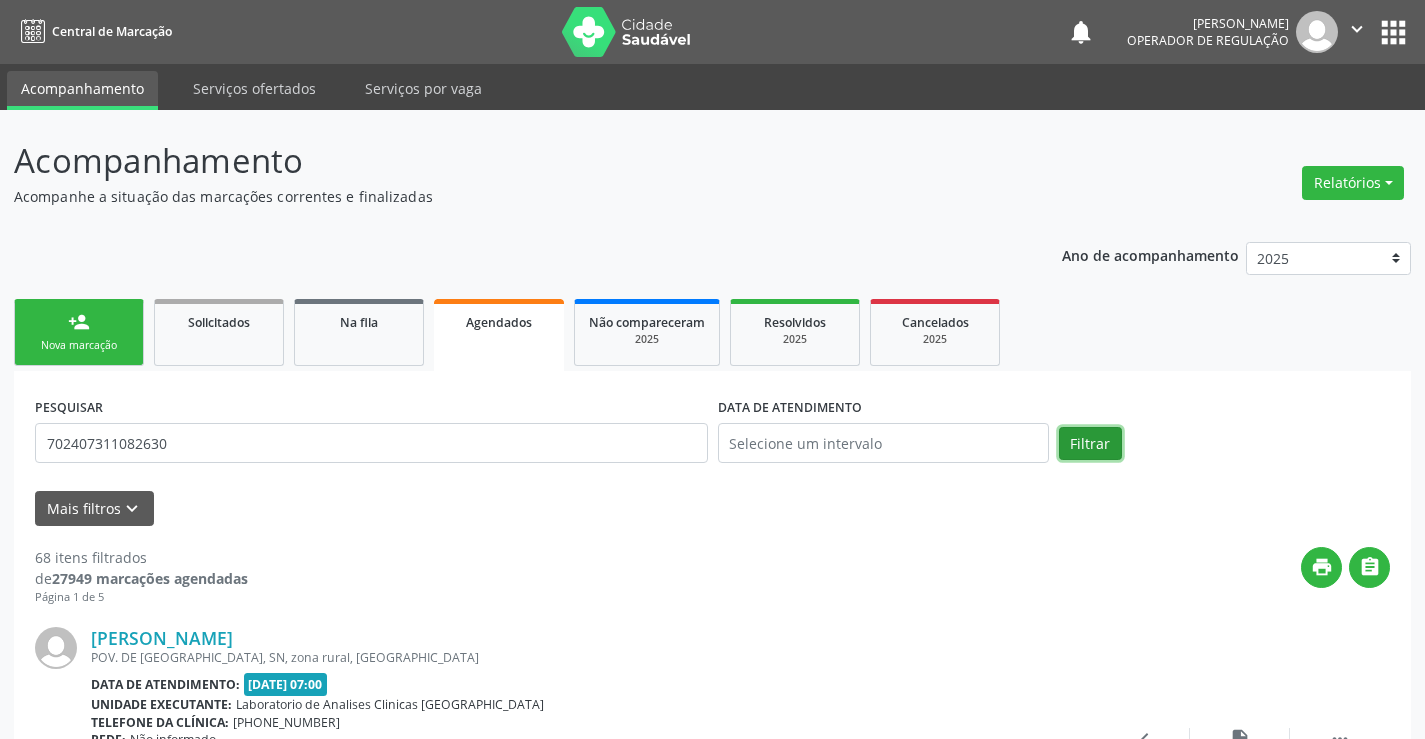 click on "Filtrar" at bounding box center [1090, 444] 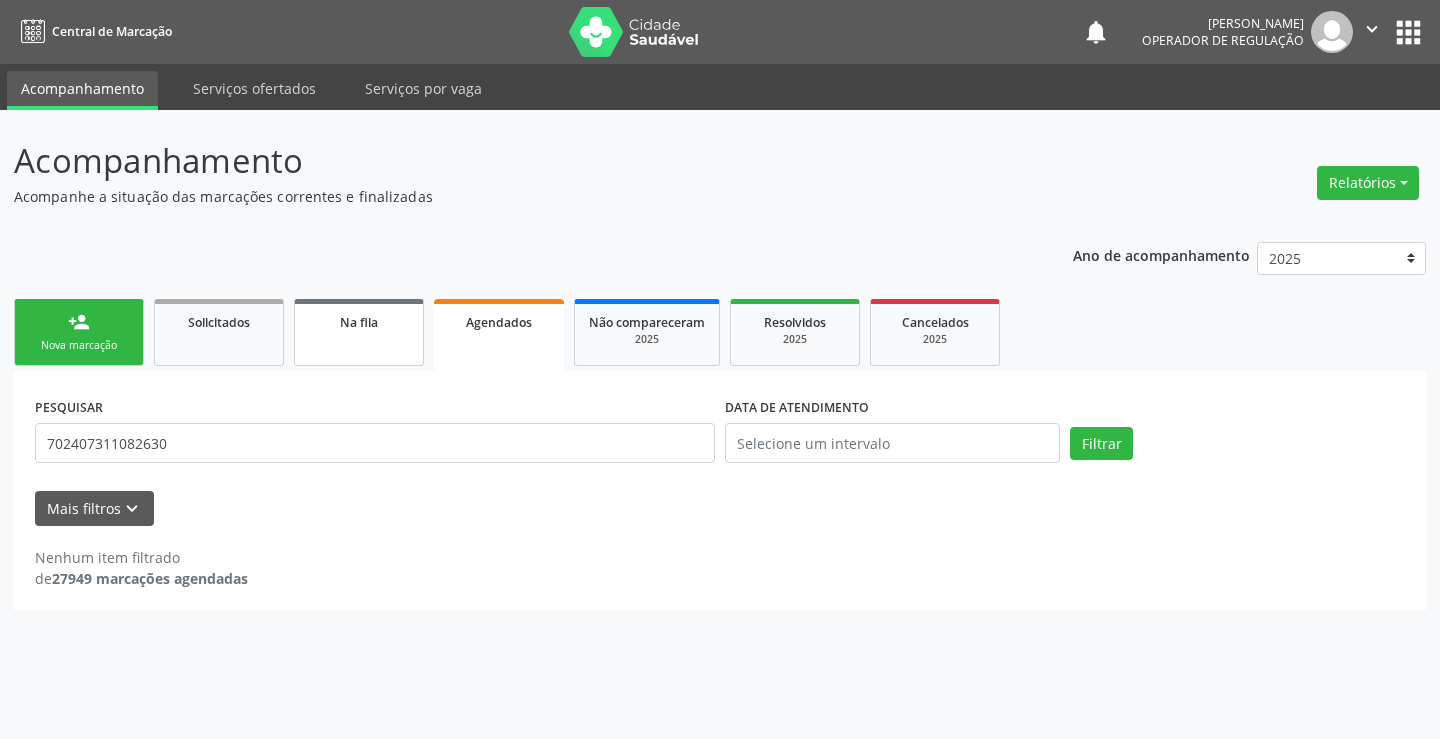 click on "Na fila" at bounding box center [359, 332] 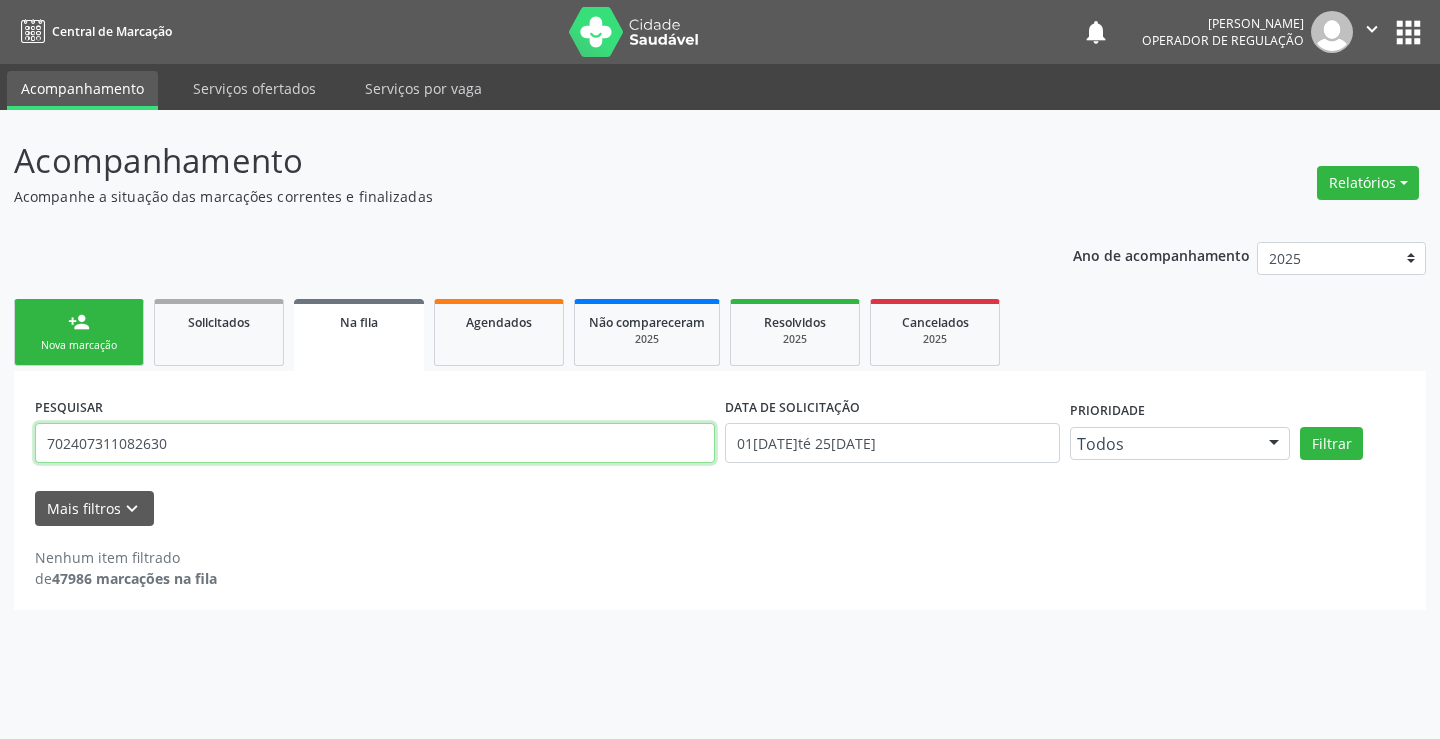 click on "702407311082630" at bounding box center (375, 443) 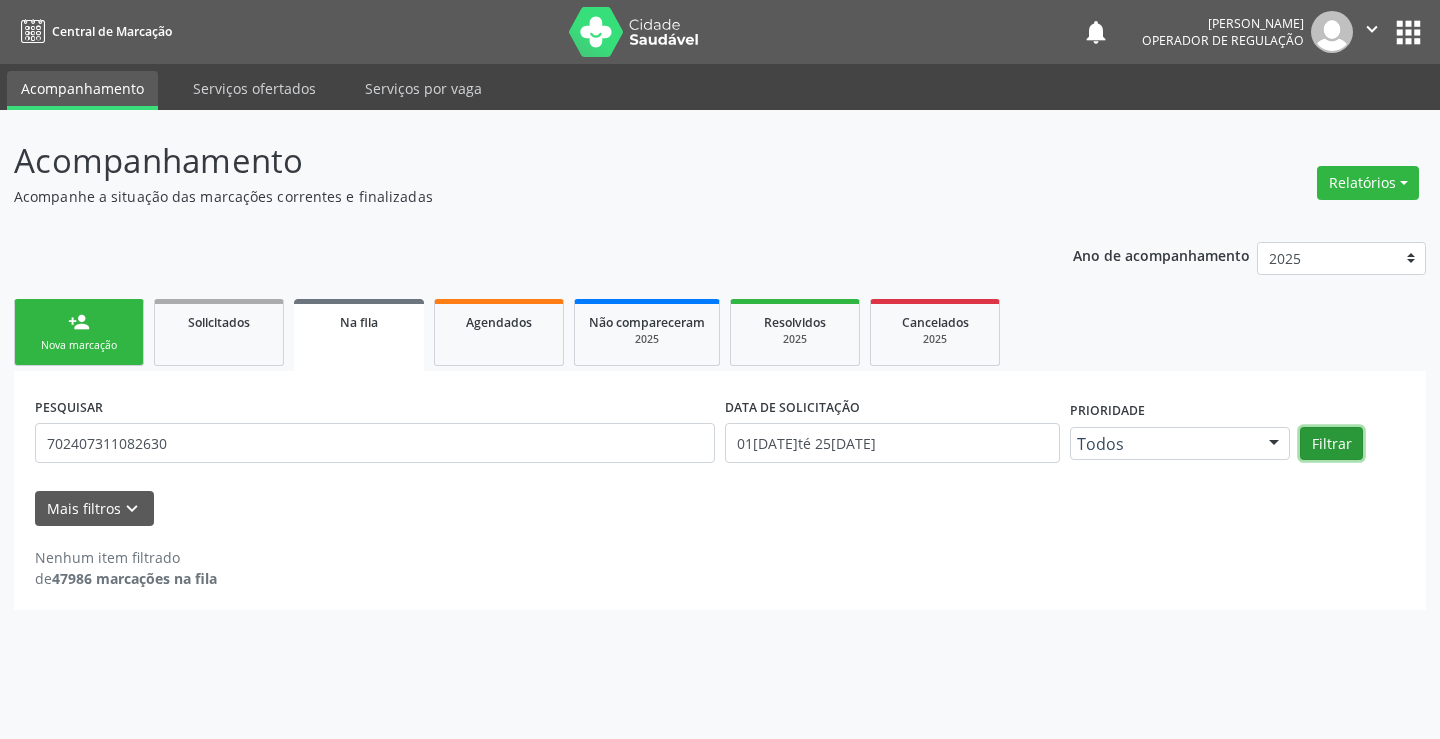 click on "Filtrar" at bounding box center (1331, 444) 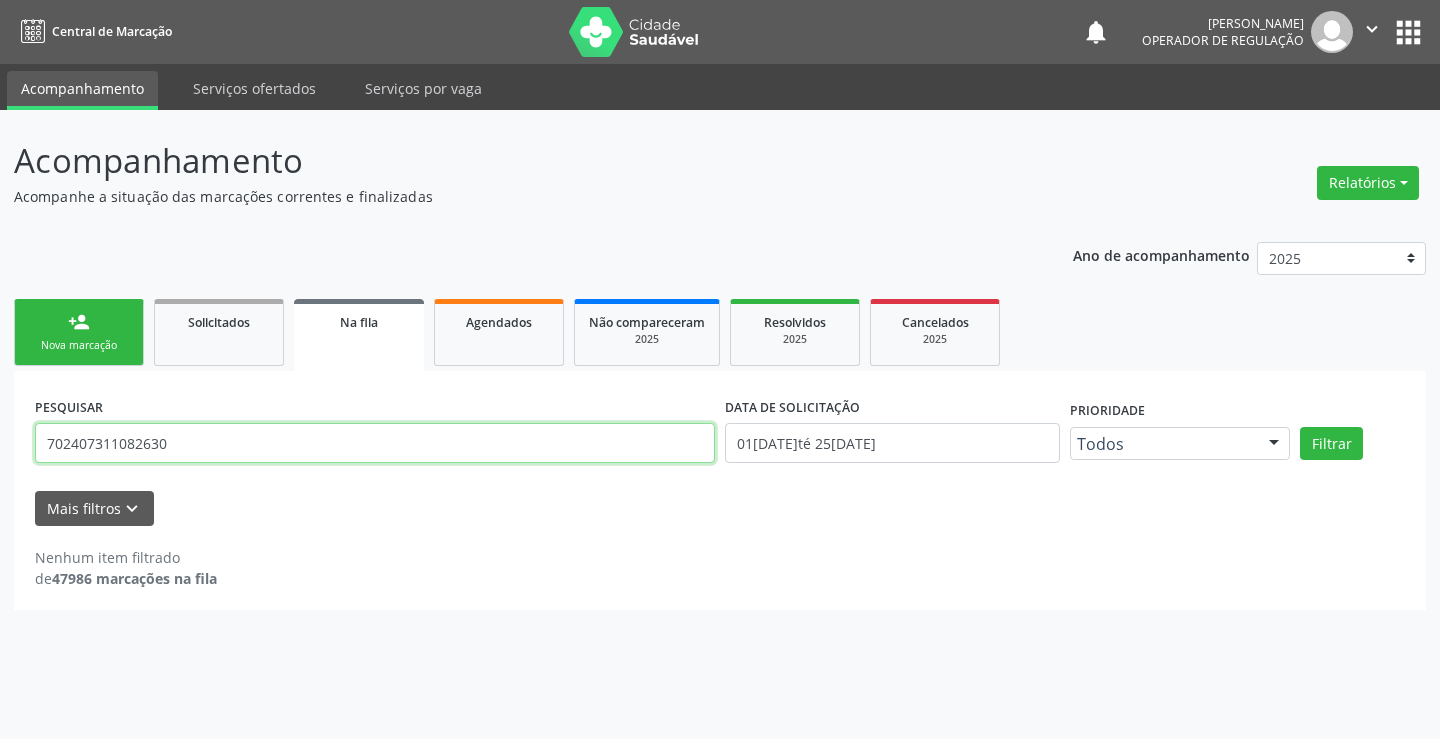 click on "702407311082630" at bounding box center [375, 443] 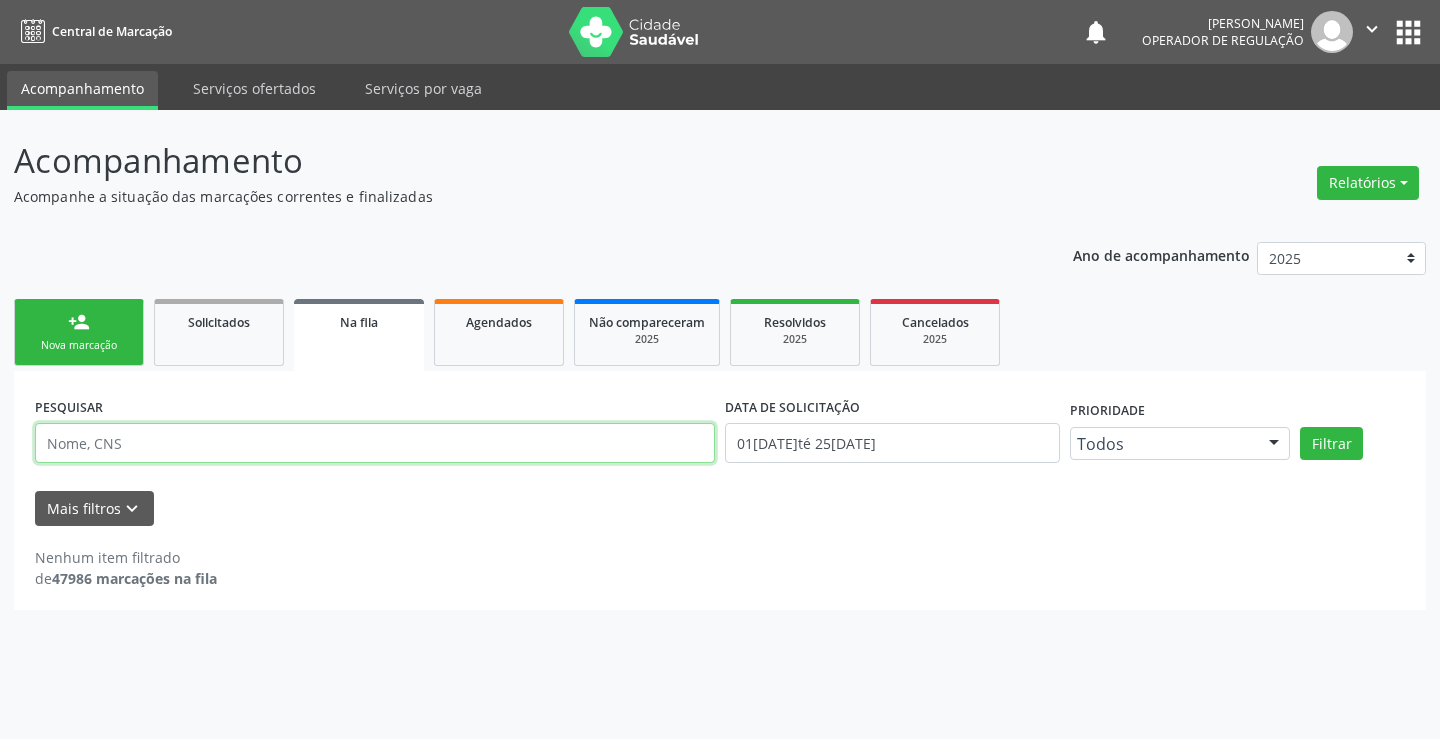 paste on "702407311082630" 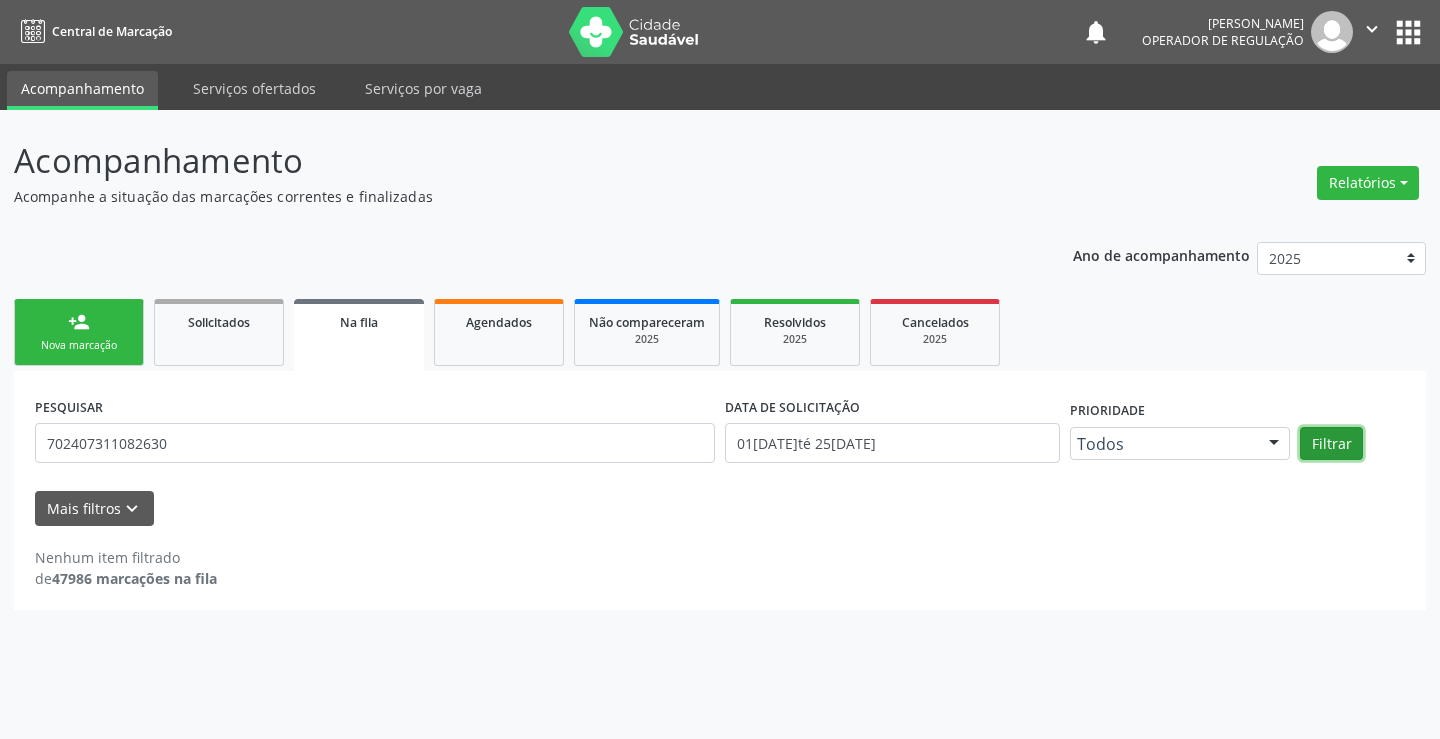 click on "Filtrar" at bounding box center [1331, 444] 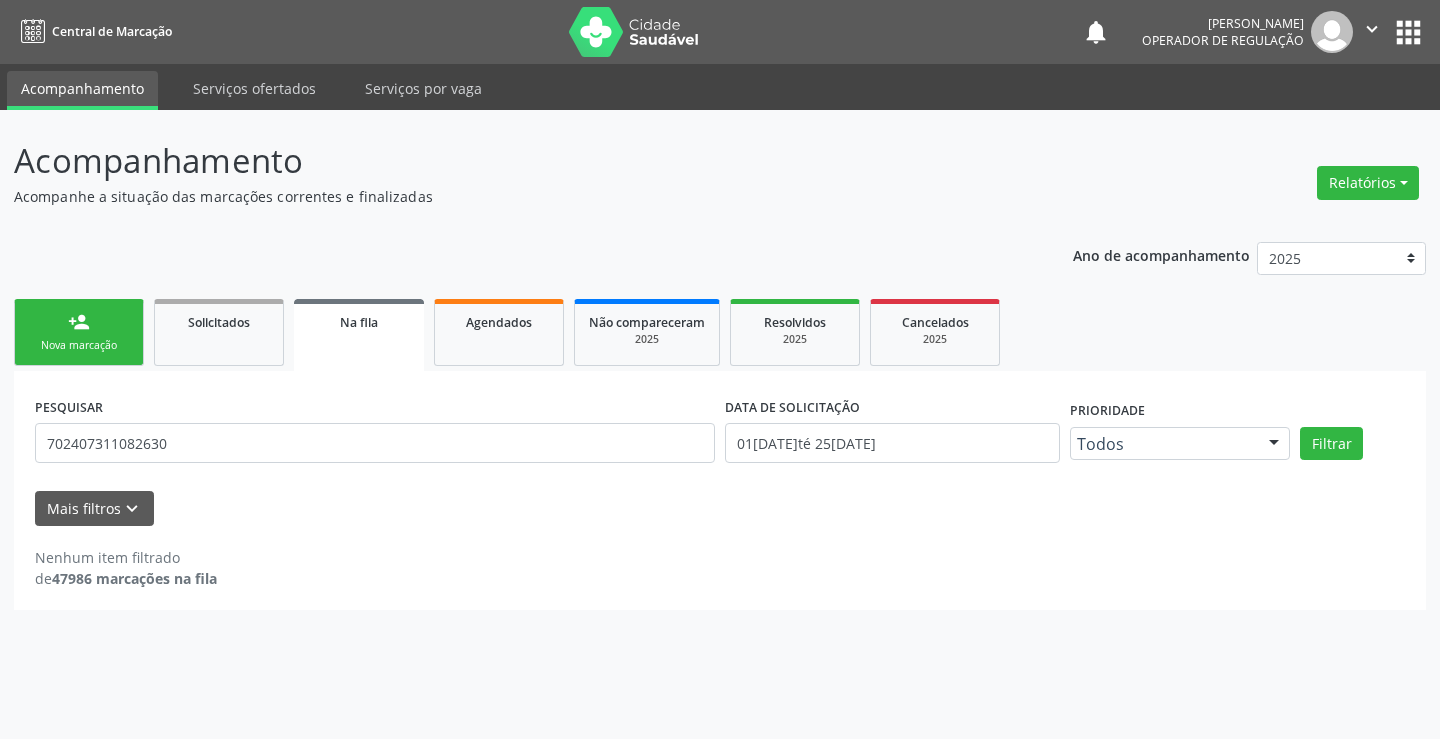 click on "Filtrar" at bounding box center [1352, 444] 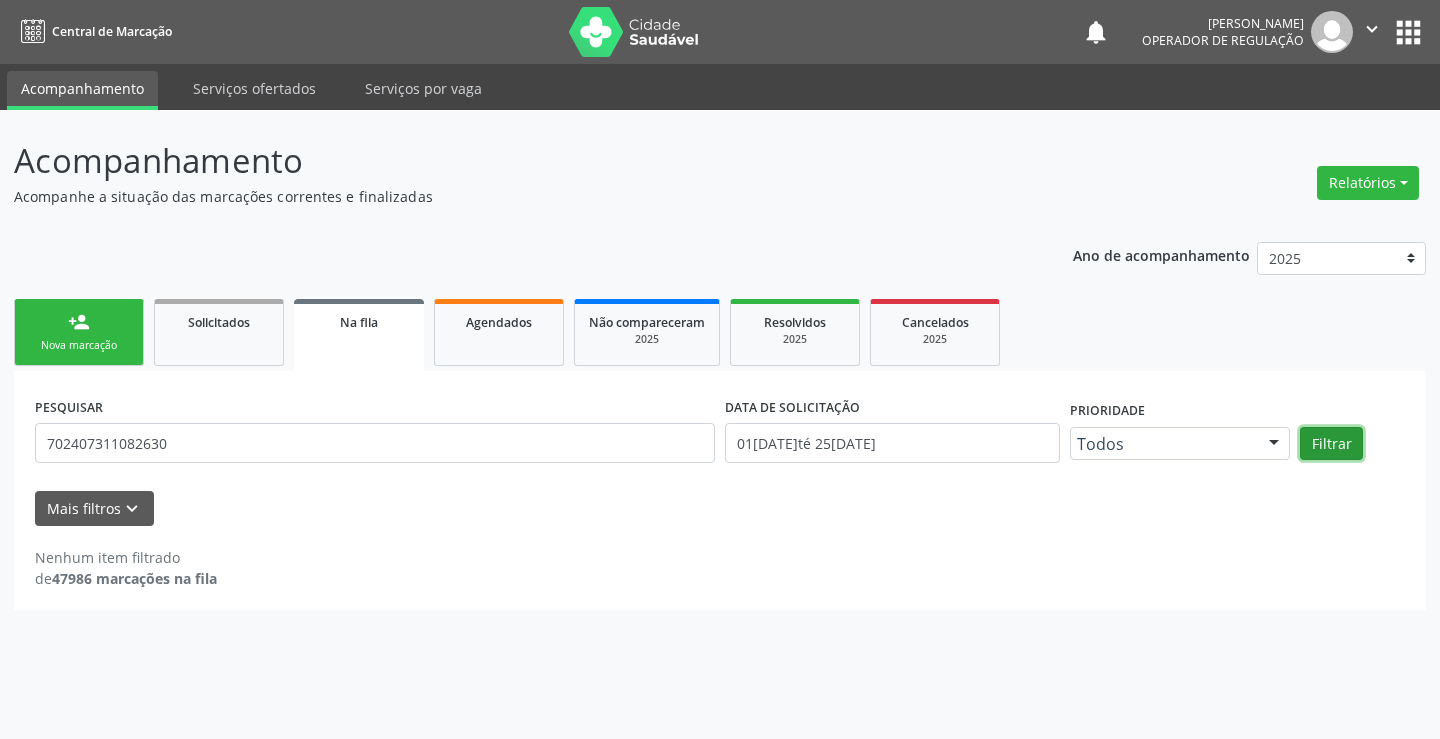 click on "Filtrar" at bounding box center [1331, 444] 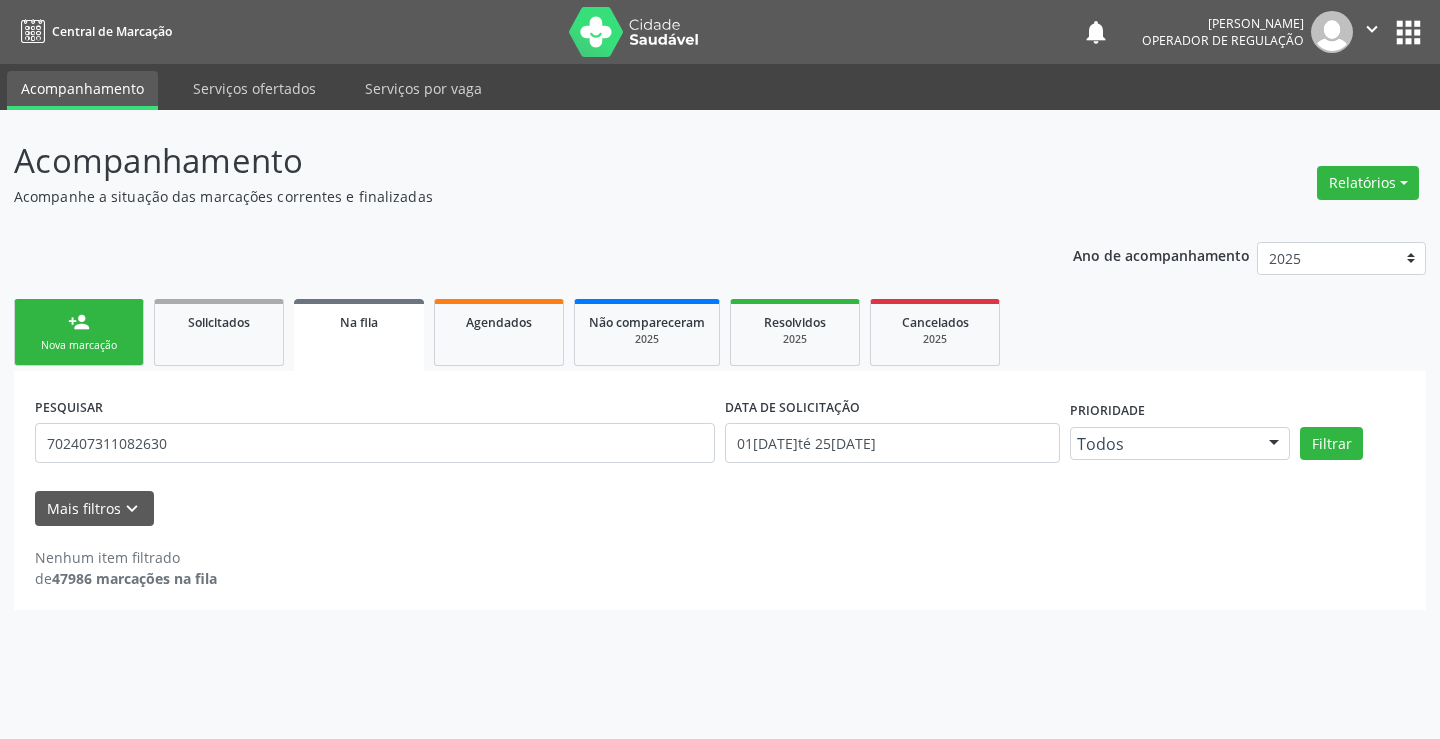 click on "person_add
Nova marcação" at bounding box center (79, 332) 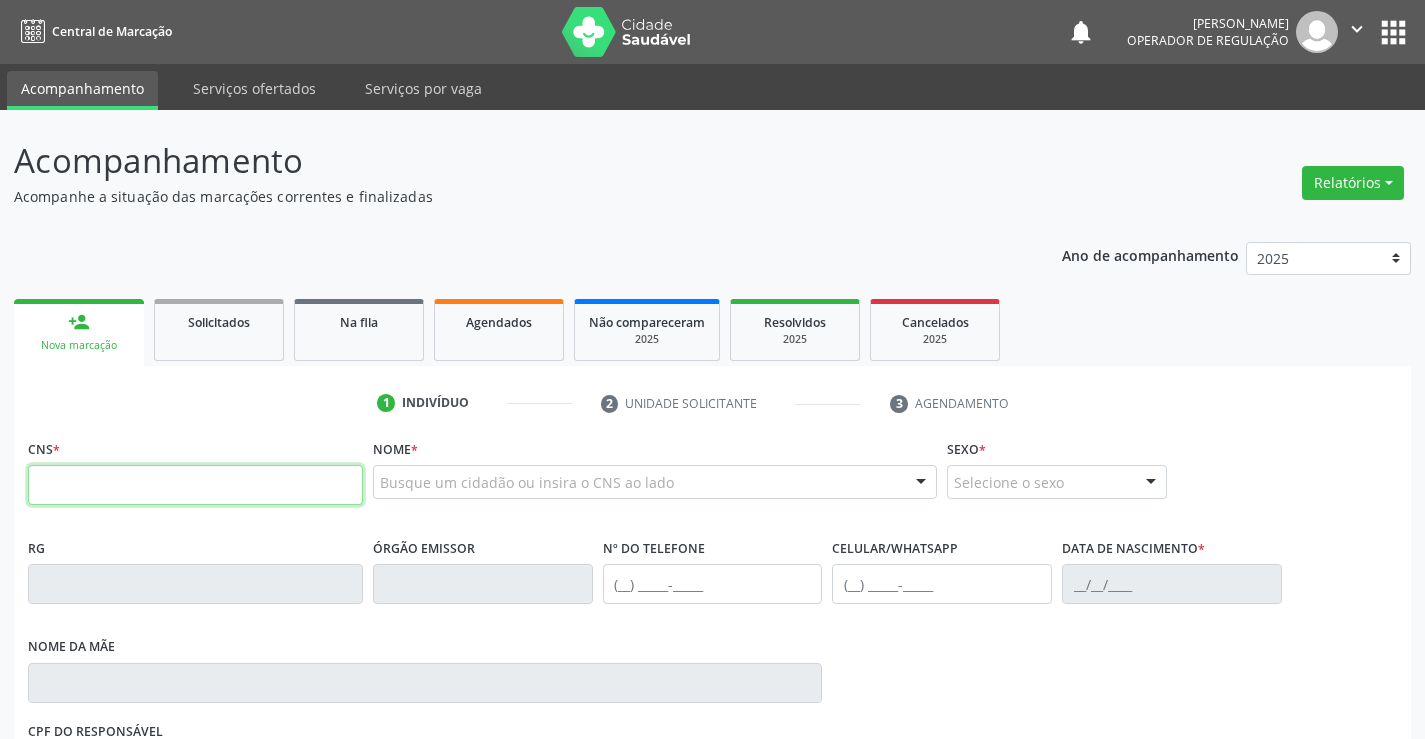 click at bounding box center (195, 485) 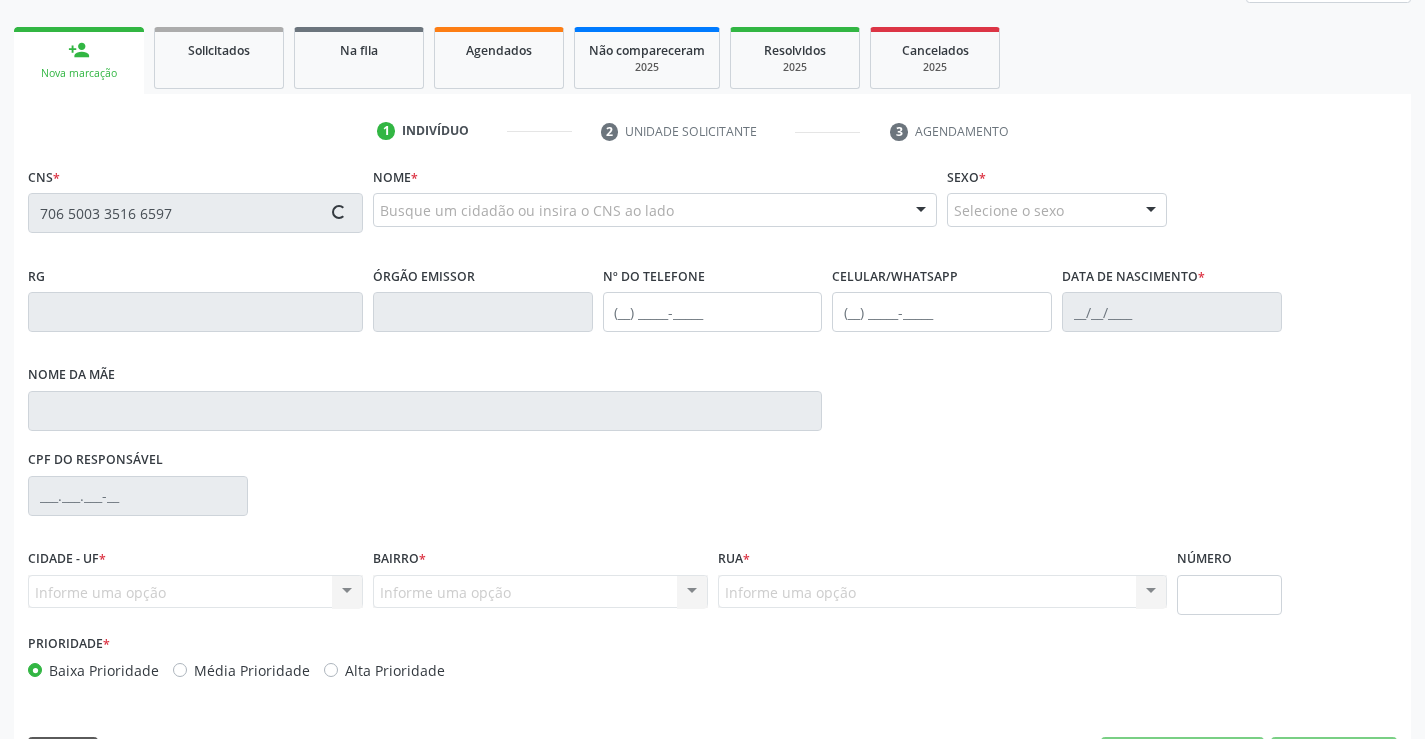 scroll, scrollTop: 300, scrollLeft: 0, axis: vertical 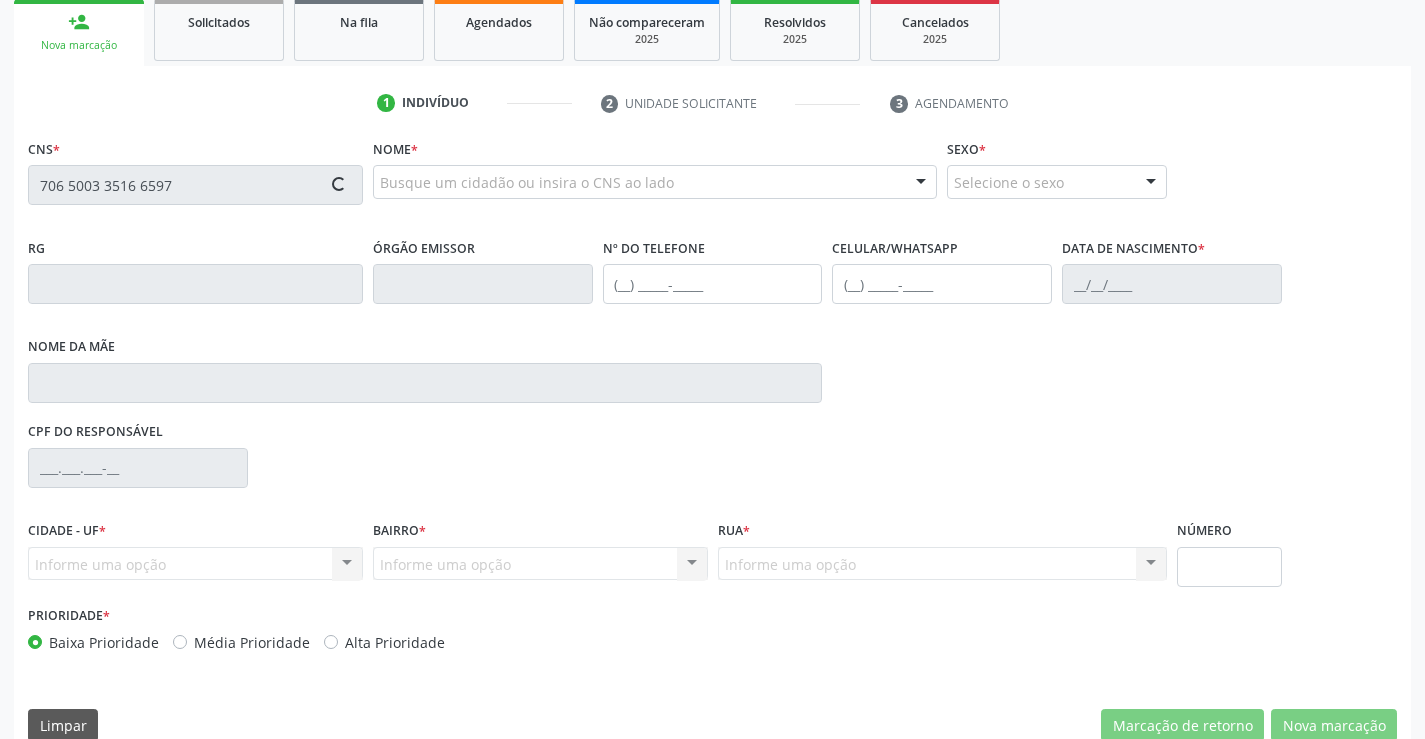 type on "706 5003 3516 6597" 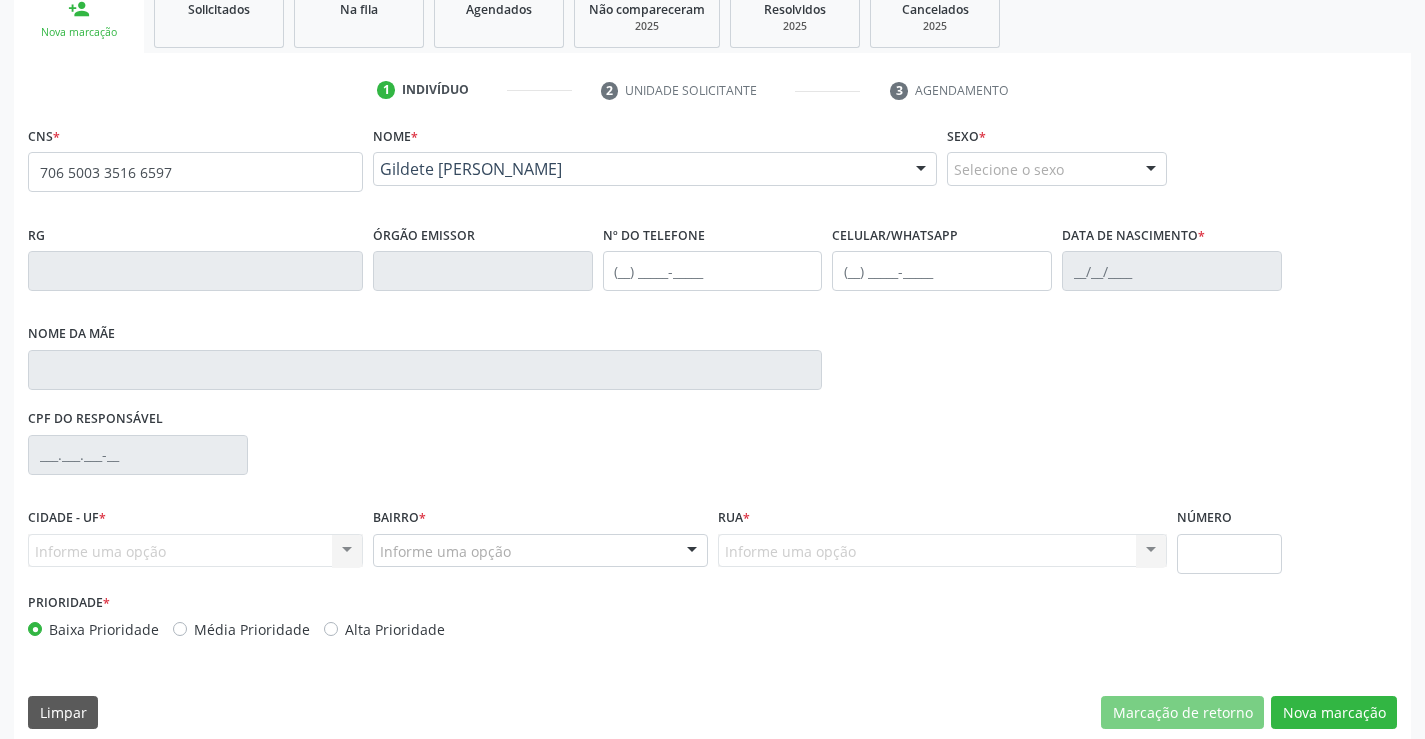 scroll, scrollTop: 331, scrollLeft: 0, axis: vertical 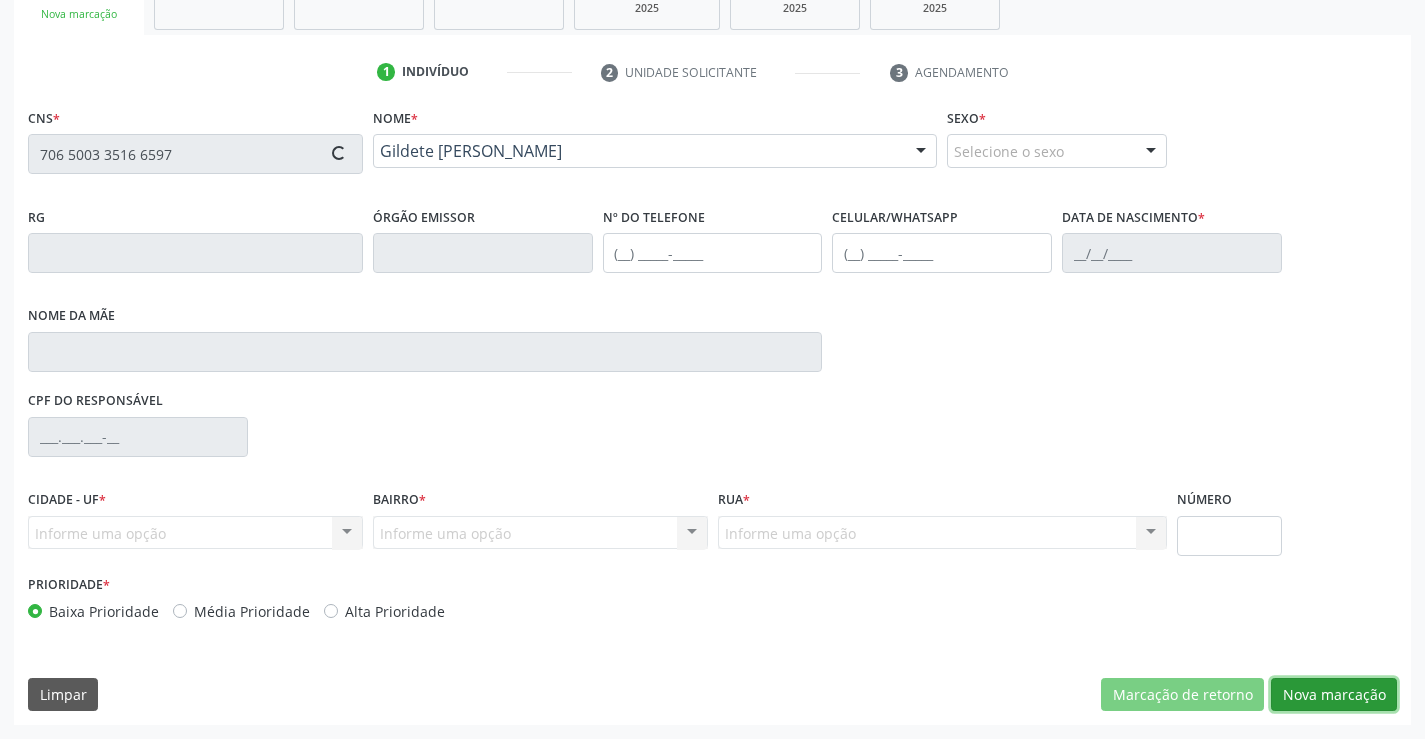 click on "Nova marcação" at bounding box center [1334, 695] 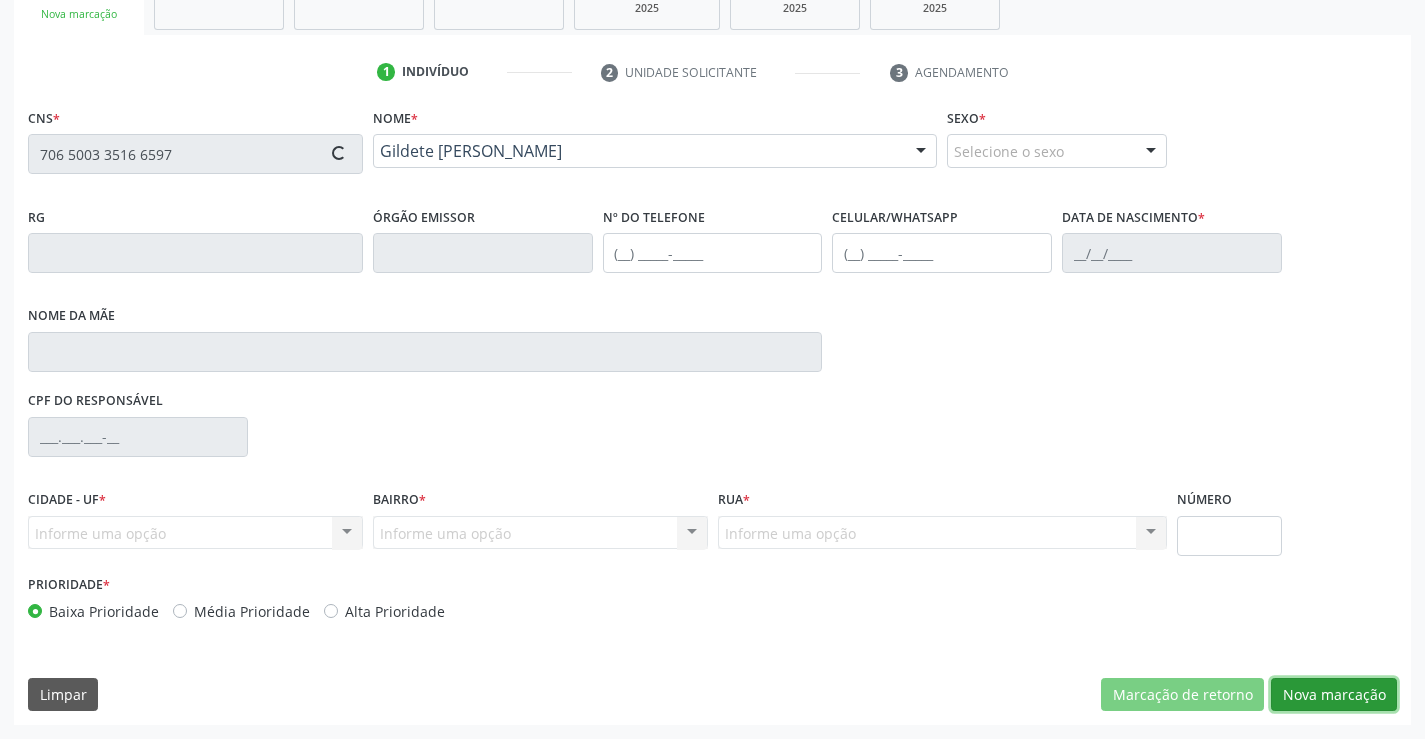 type on "002.964.205-14" 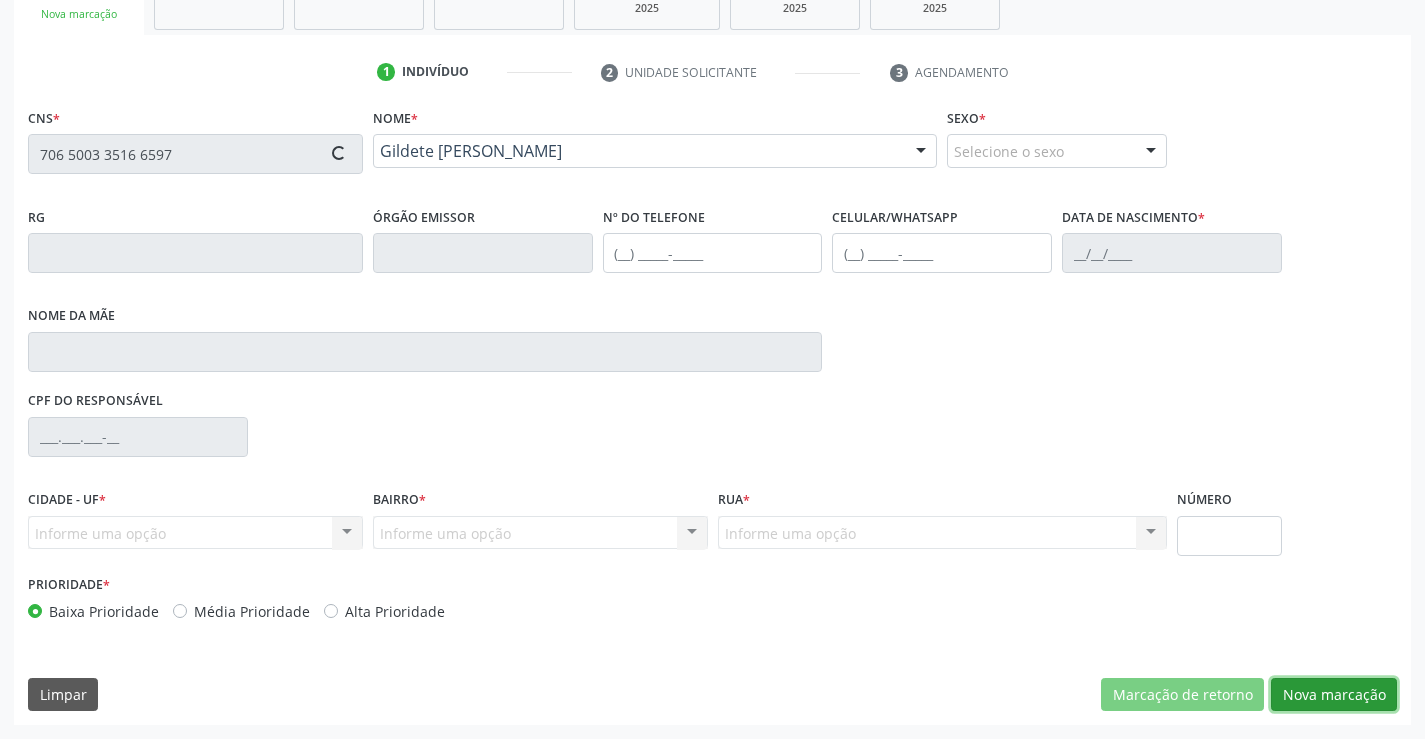 type on "S/N" 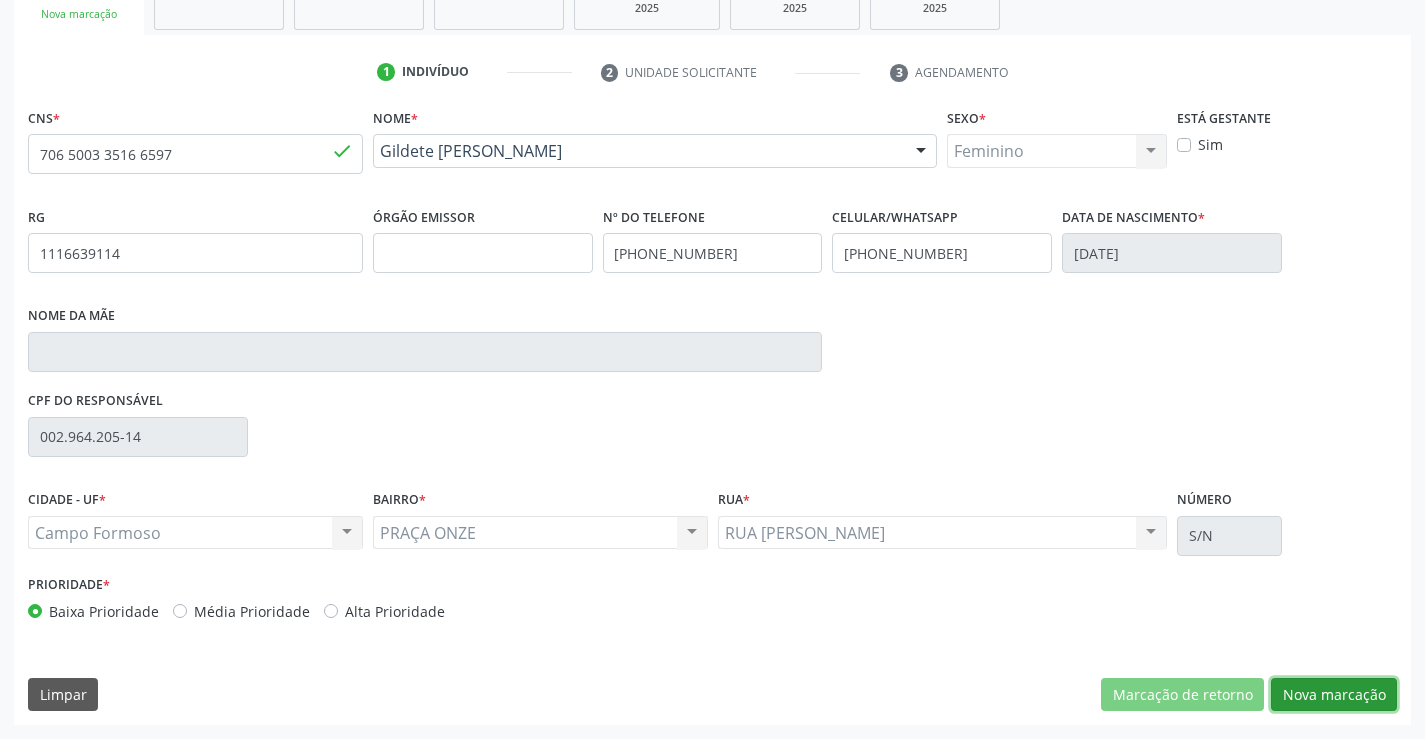 drag, startPoint x: 1370, startPoint y: 701, endPoint x: 845, endPoint y: 520, distance: 555.32513 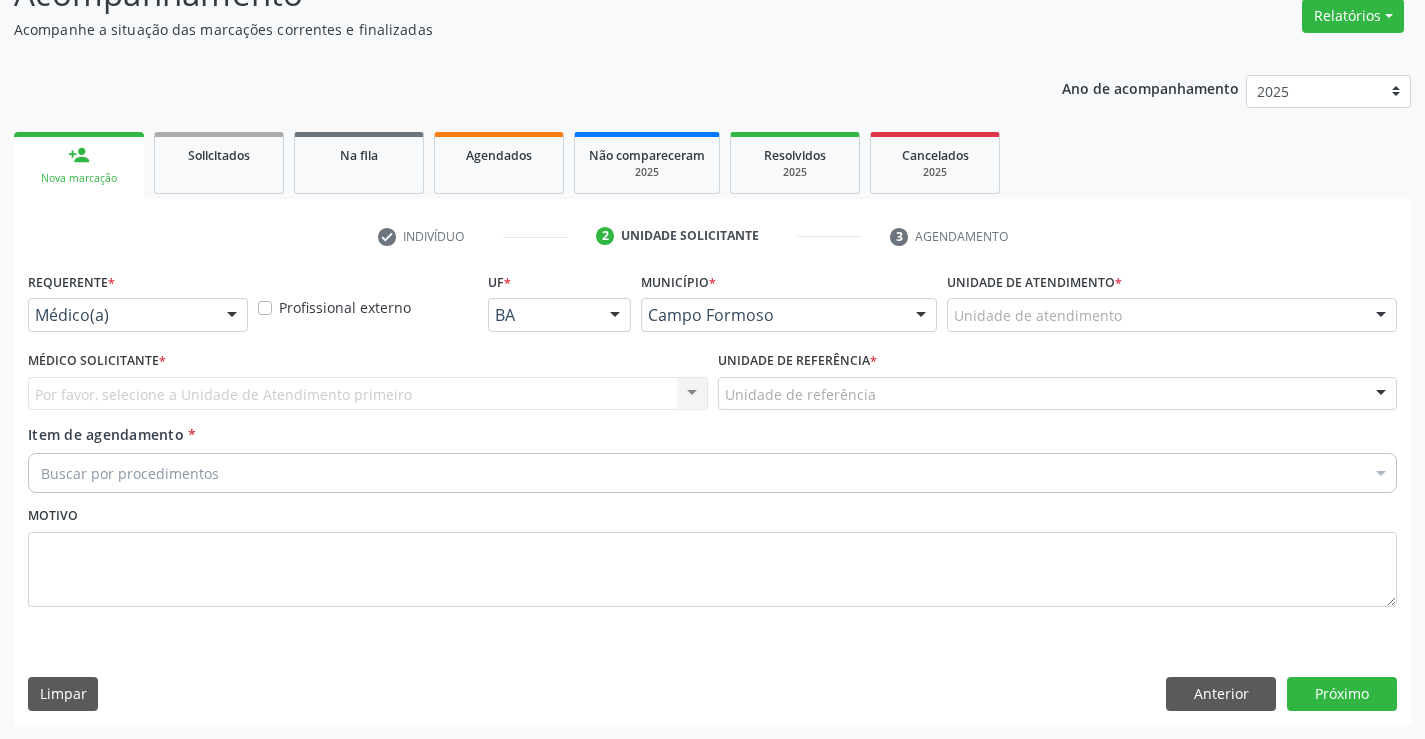 scroll, scrollTop: 167, scrollLeft: 0, axis: vertical 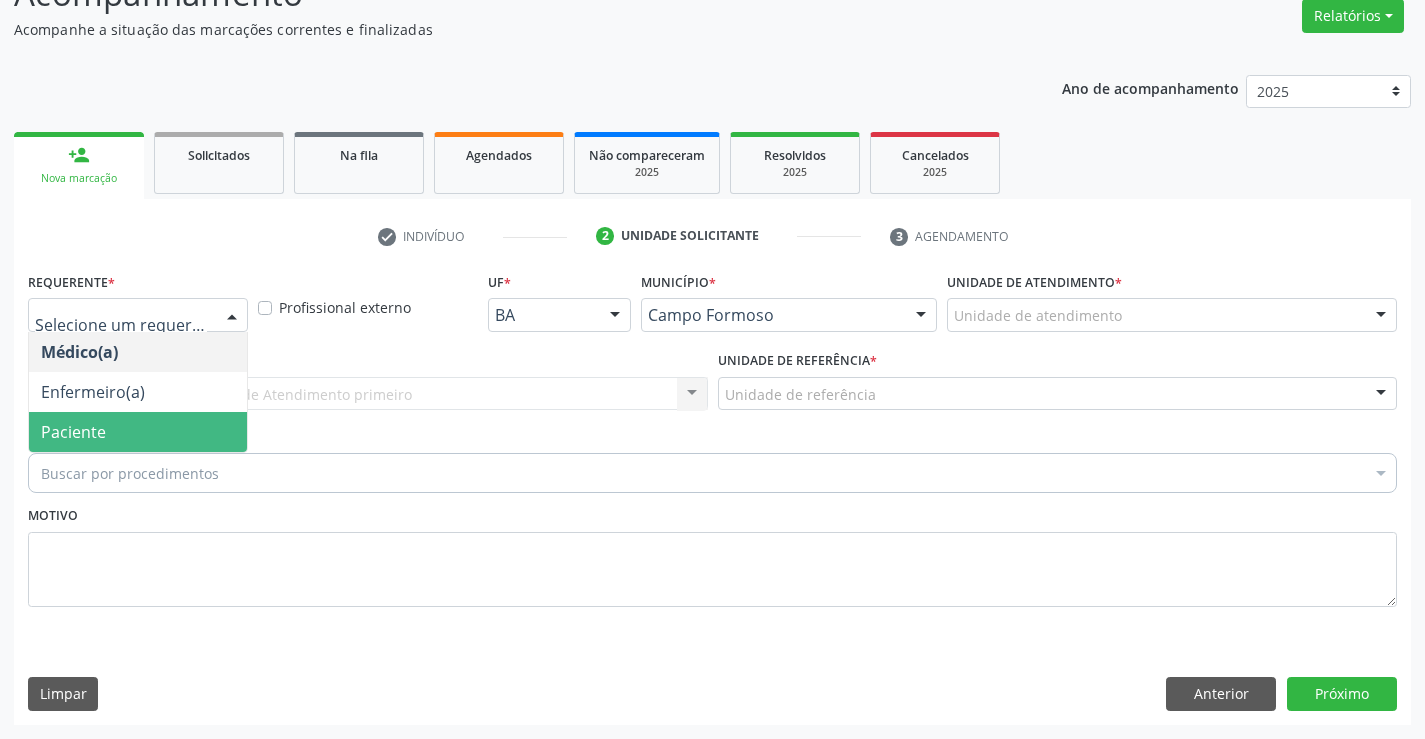 click on "Buscar por procedimentos" at bounding box center [712, 473] 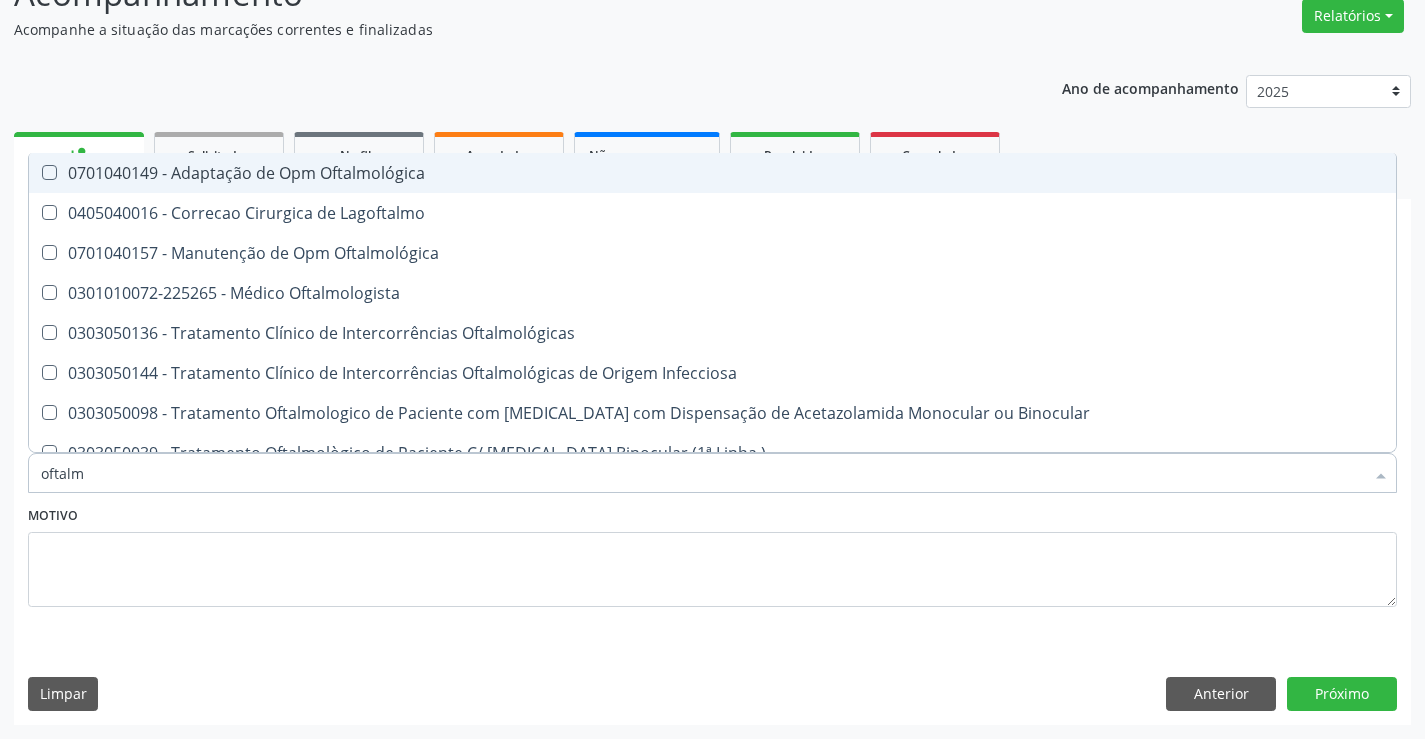 type on "oftalmo" 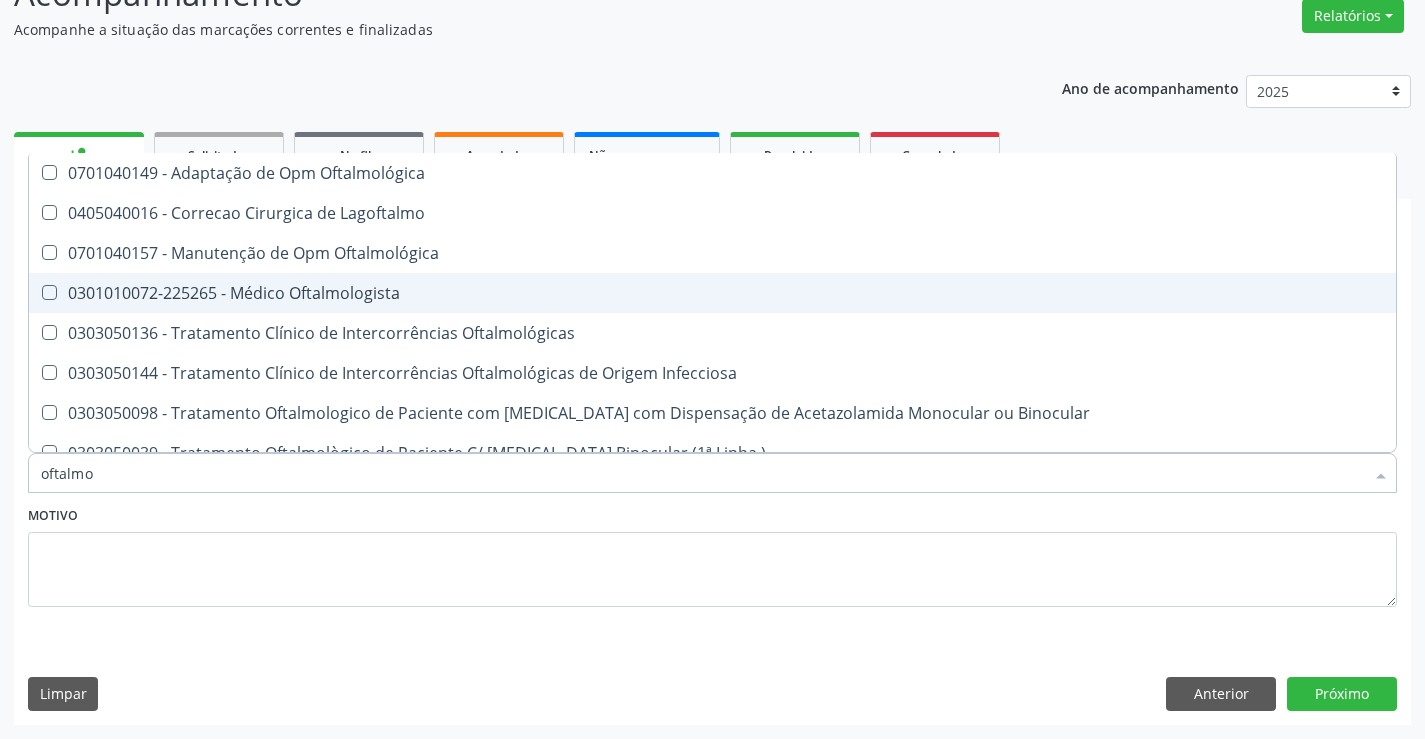 click on "0301010072-225265 - Médico Oftalmologista" at bounding box center [712, 293] 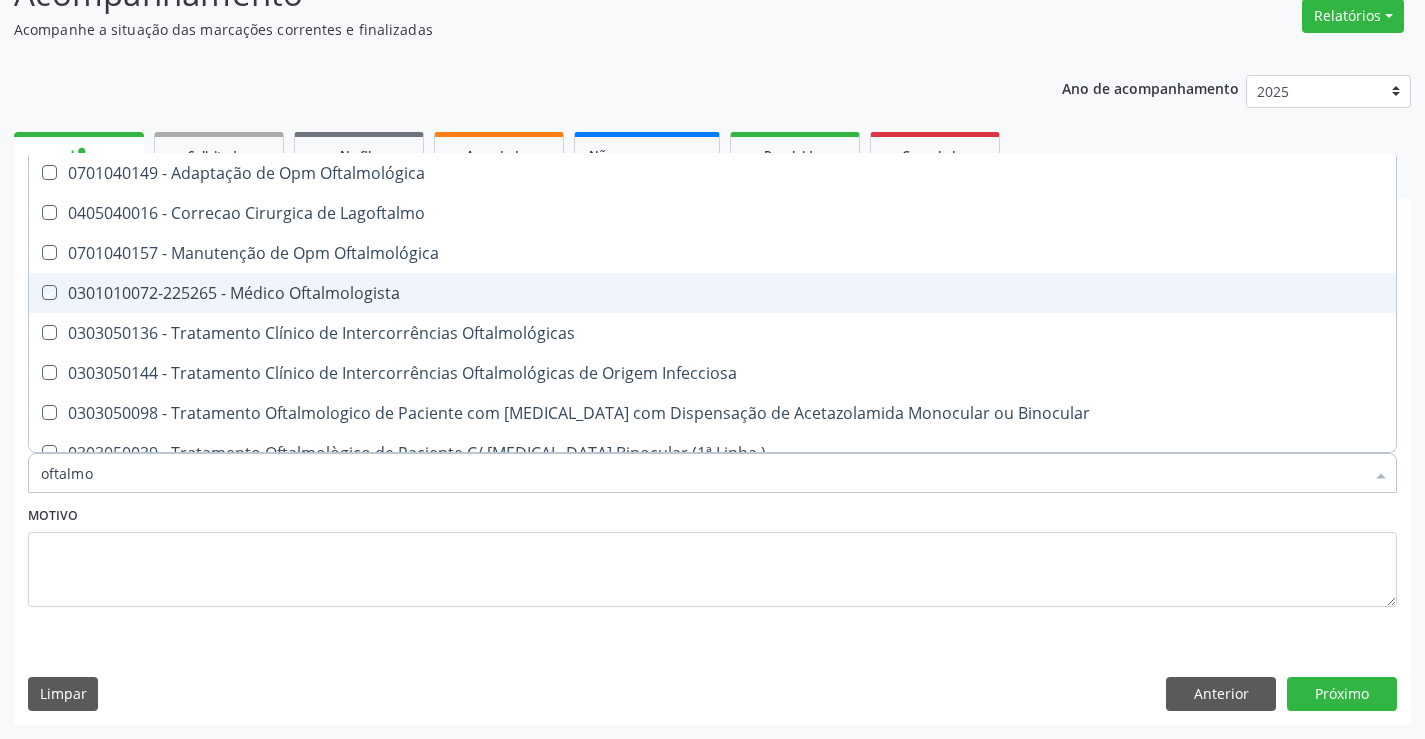 checkbox on "true" 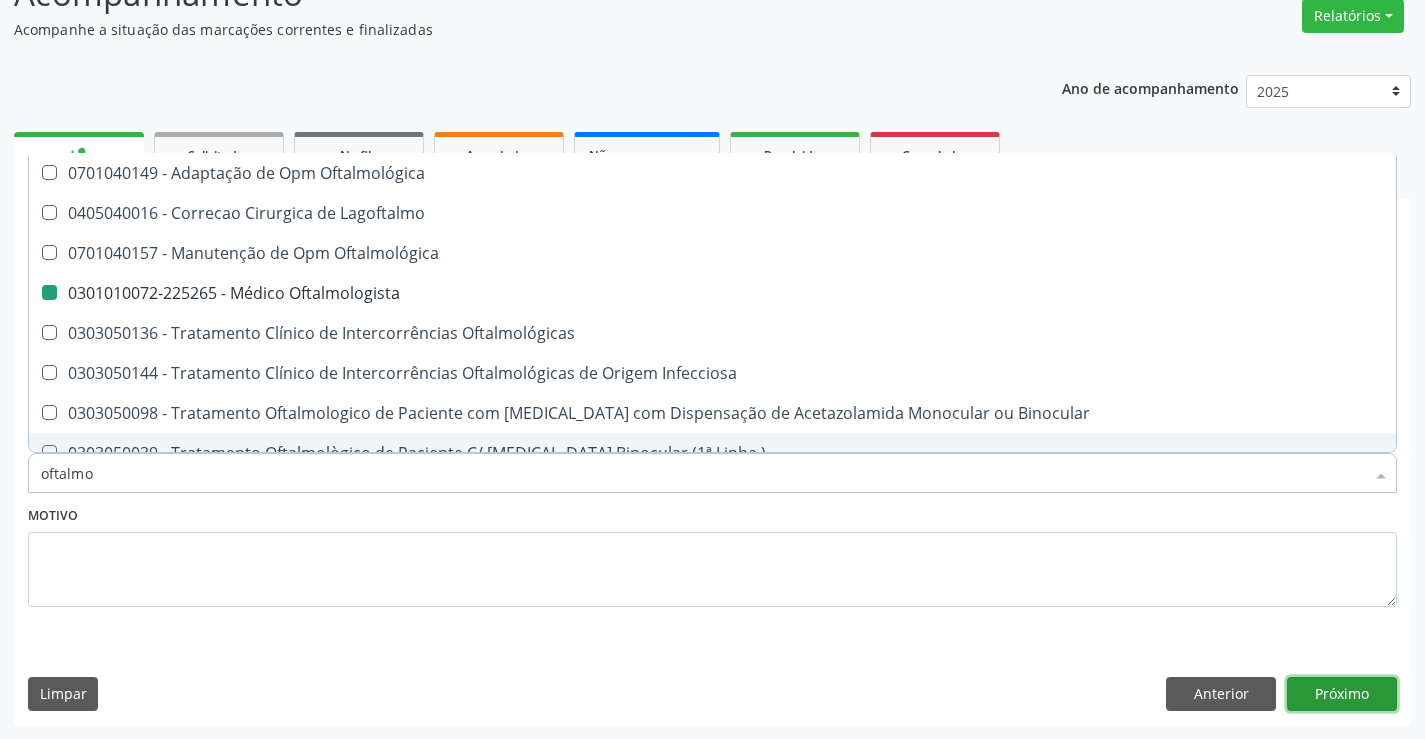 click on "Próximo" at bounding box center (1342, 694) 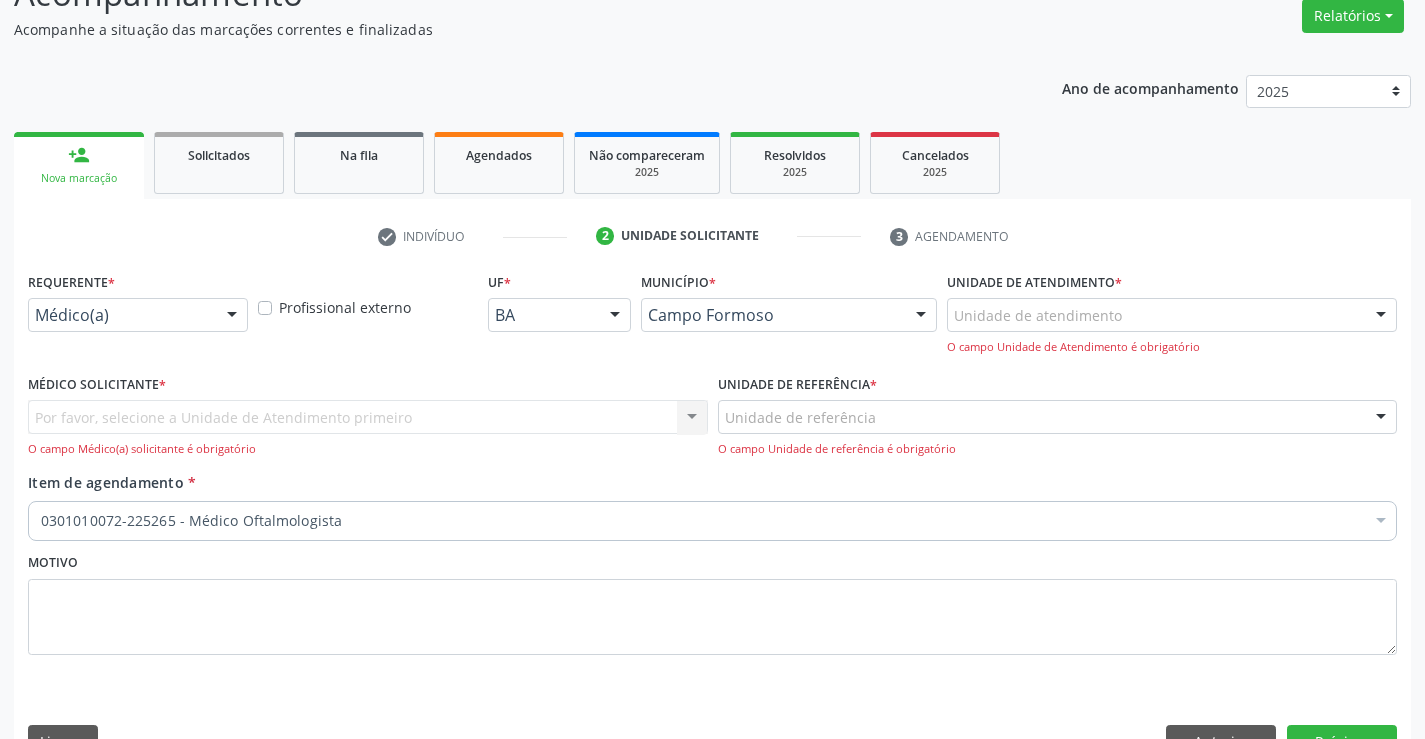 drag, startPoint x: 223, startPoint y: 317, endPoint x: 174, endPoint y: 426, distance: 119.507324 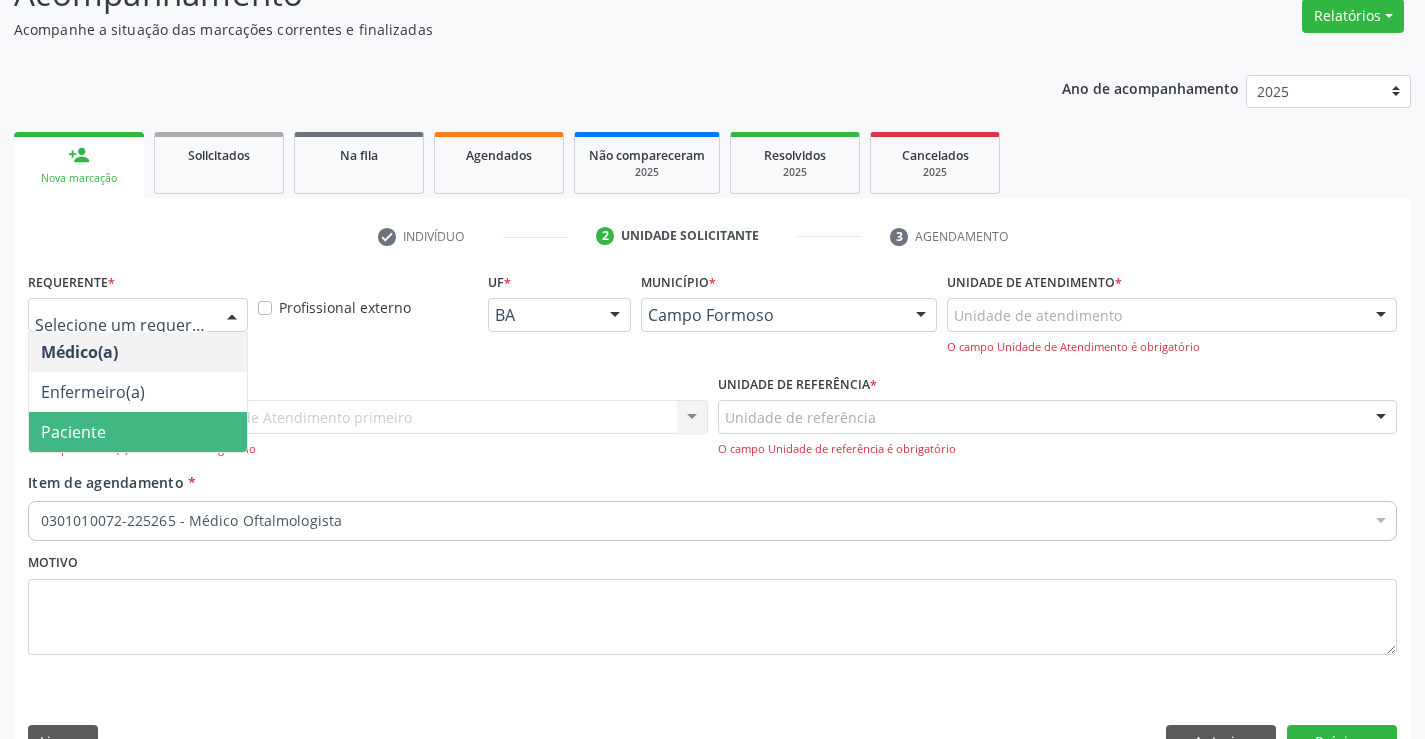 drag, startPoint x: 161, startPoint y: 428, endPoint x: 327, endPoint y: 406, distance: 167.45149 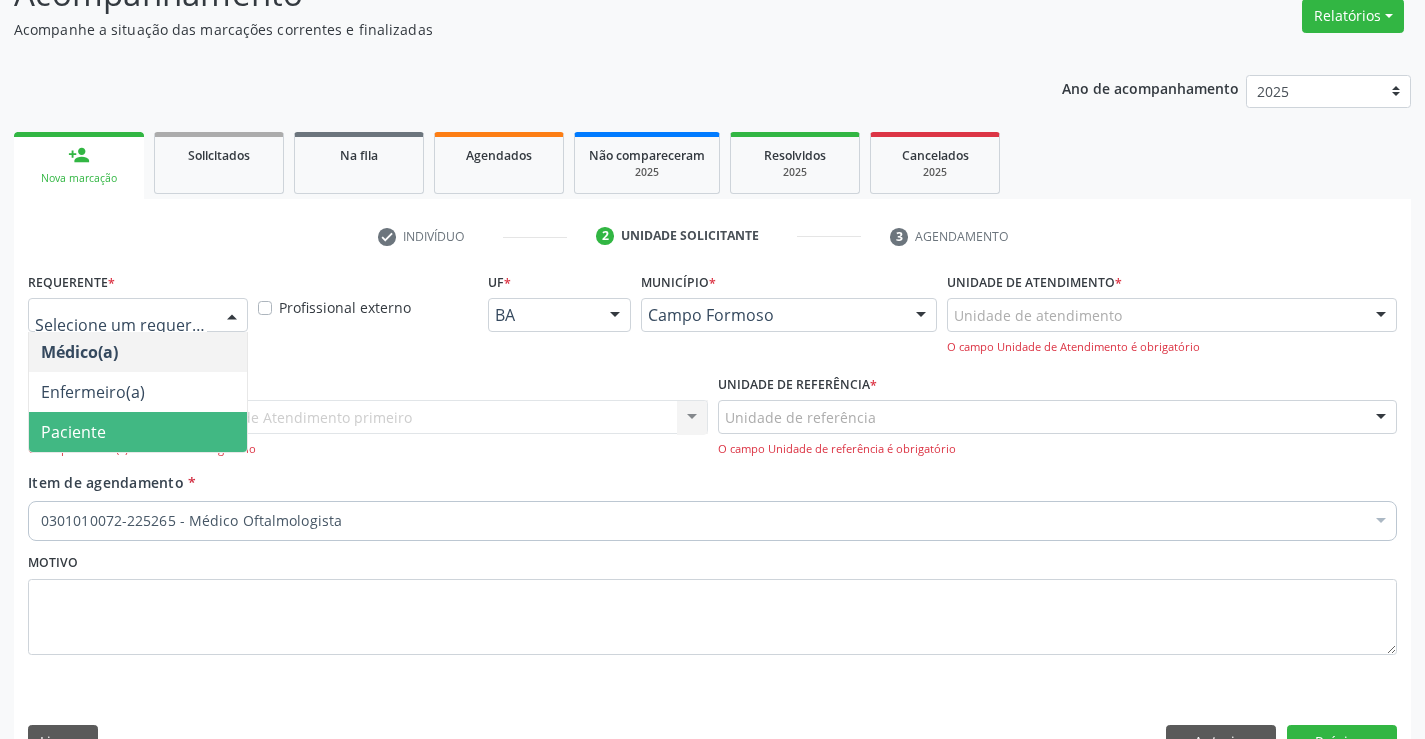 click on "Paciente" at bounding box center [138, 432] 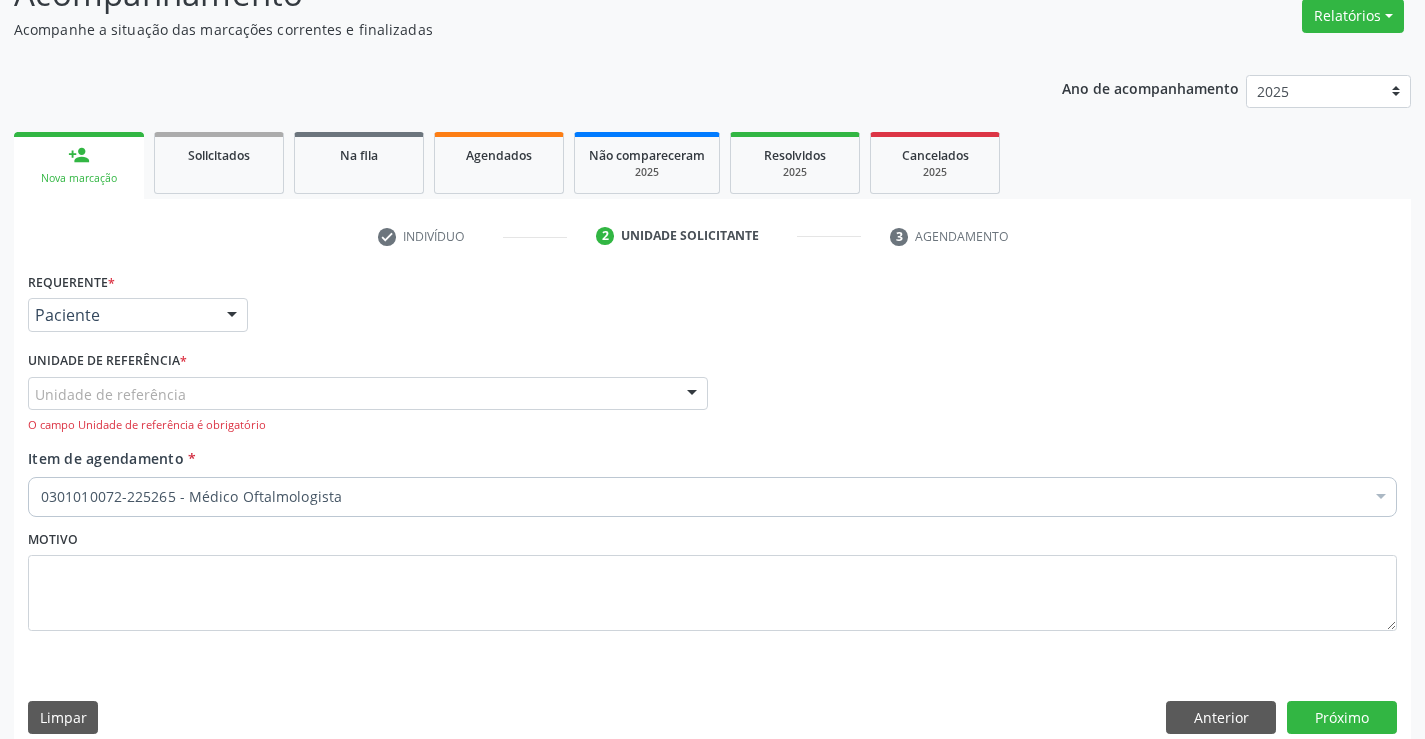 click on "Unidade de referência" at bounding box center [368, 394] 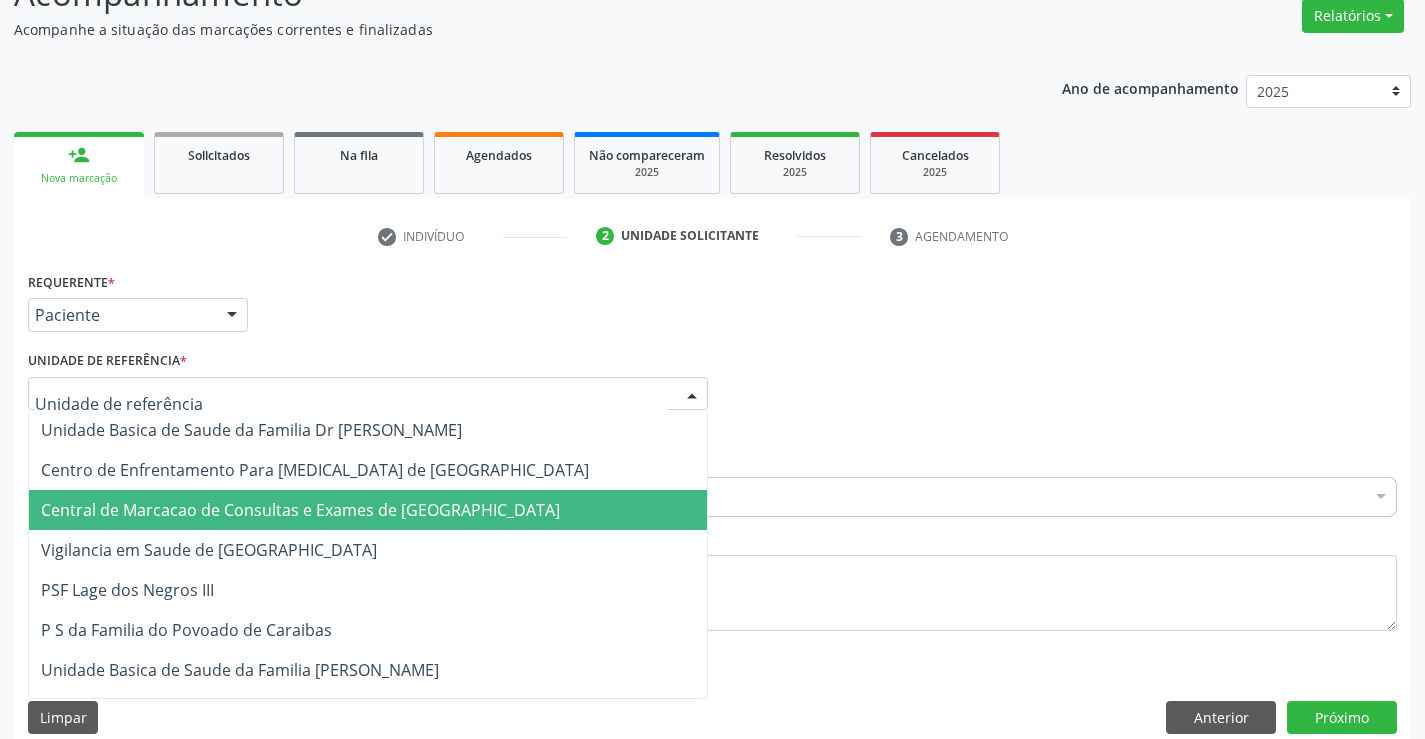 click on "Central de Marcacao de Consultas e Exames de [GEOGRAPHIC_DATA]" at bounding box center (300, 510) 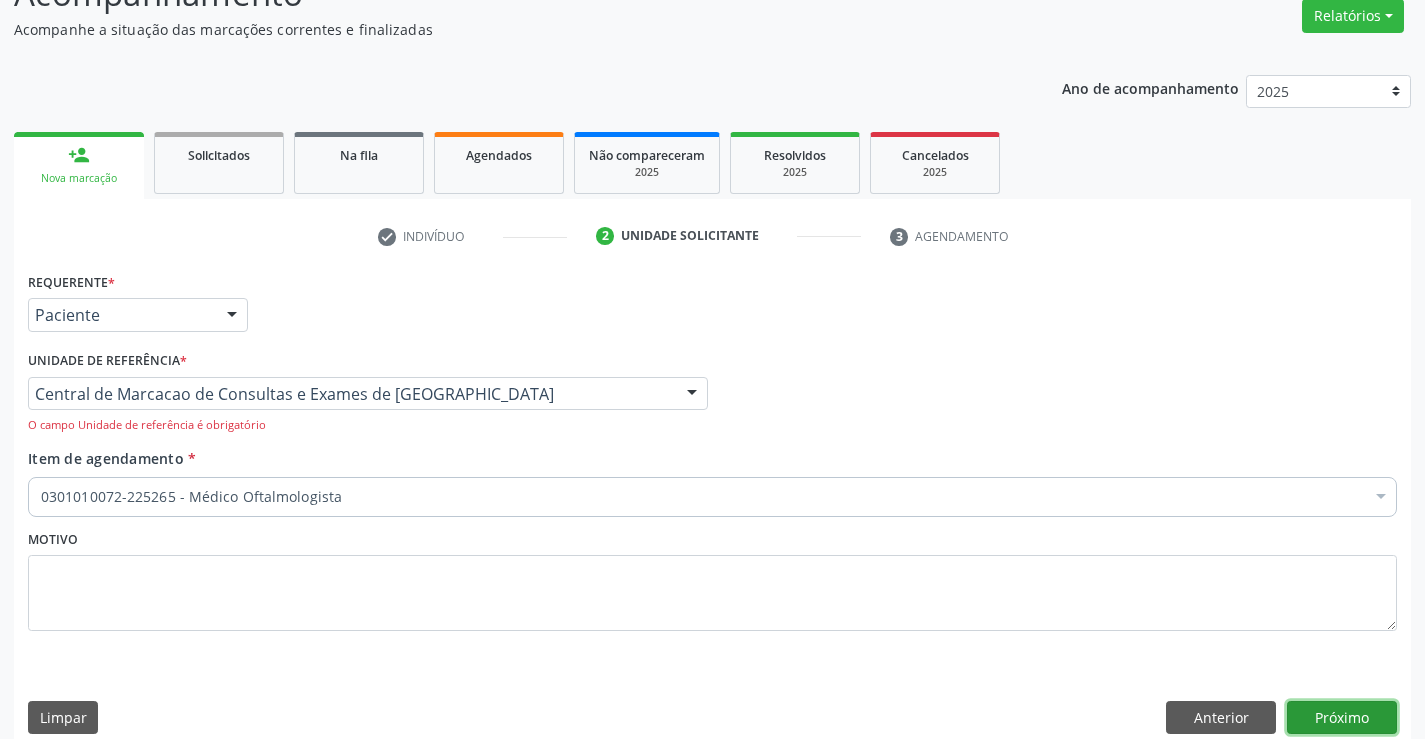 click on "Próximo" at bounding box center (1342, 718) 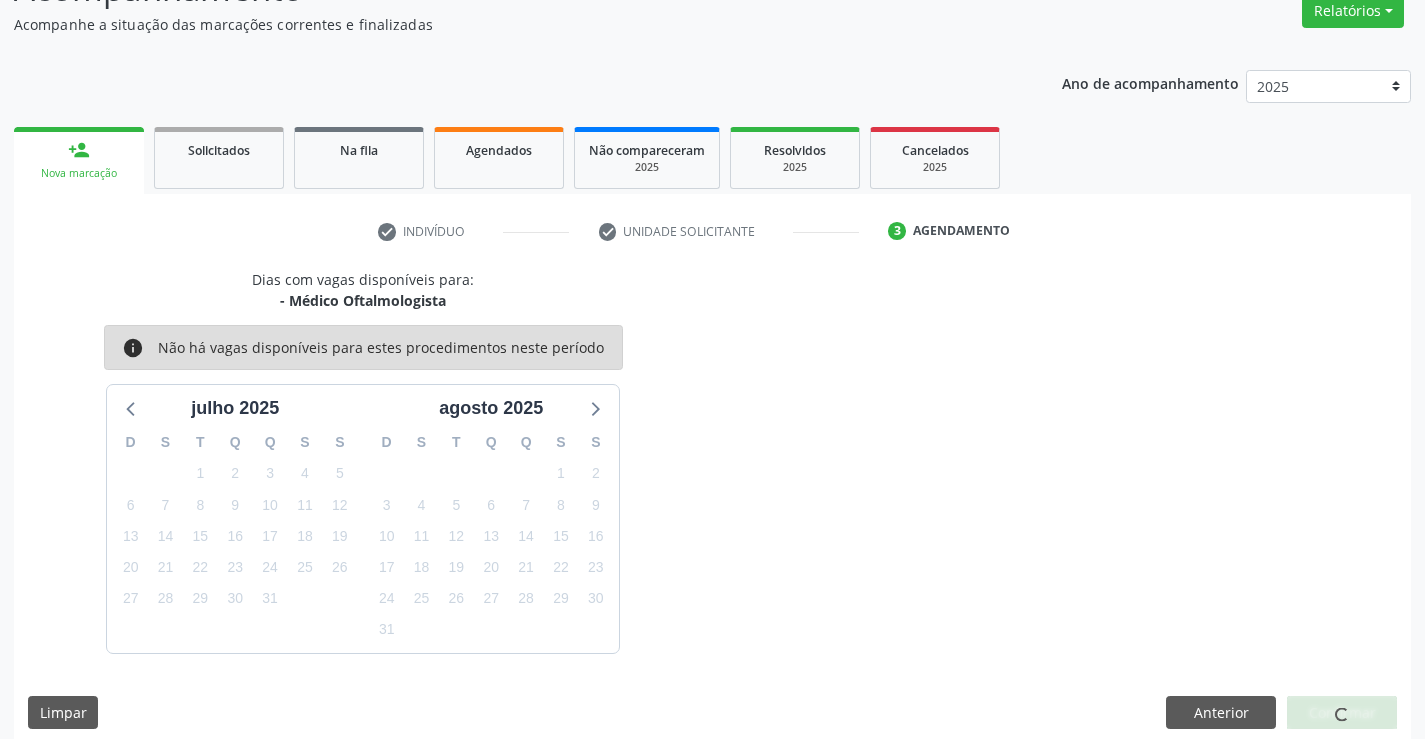 scroll, scrollTop: 190, scrollLeft: 0, axis: vertical 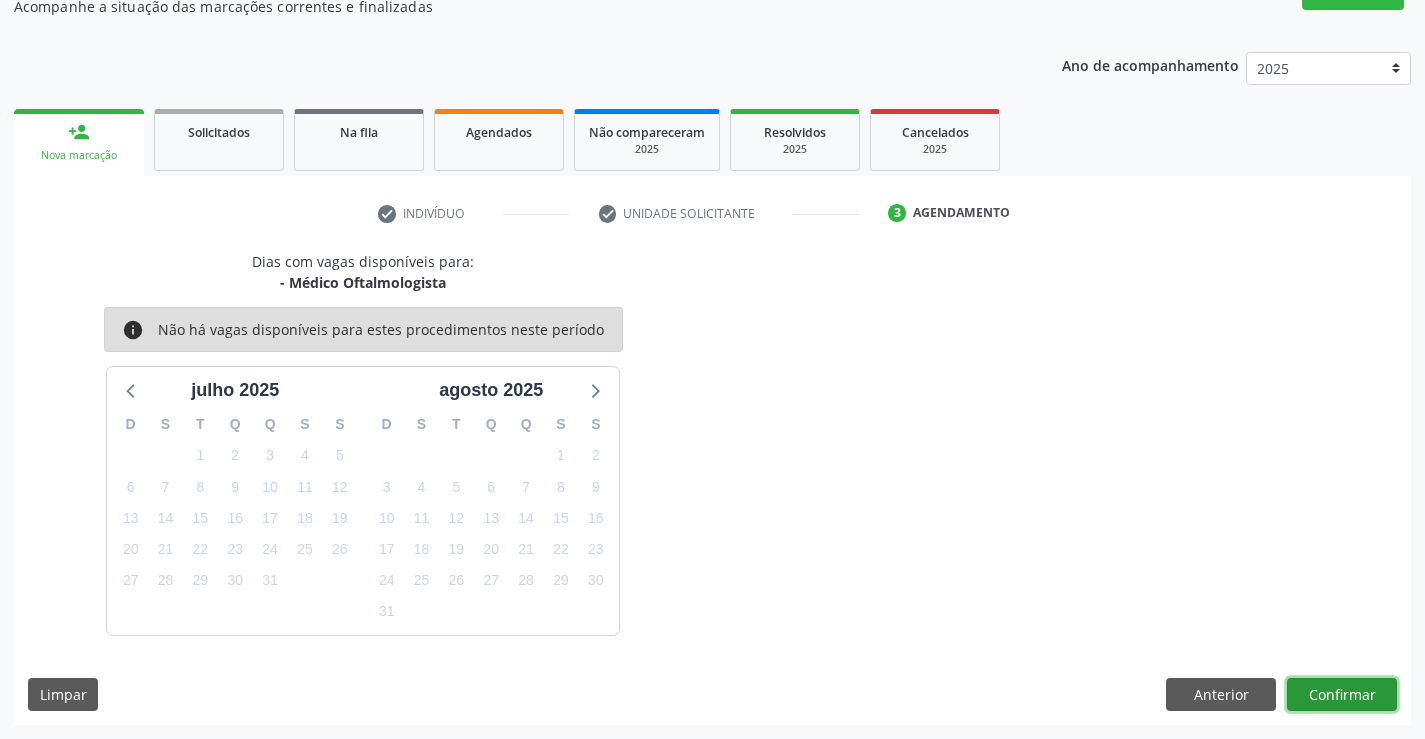 click on "Confirmar" at bounding box center [1342, 695] 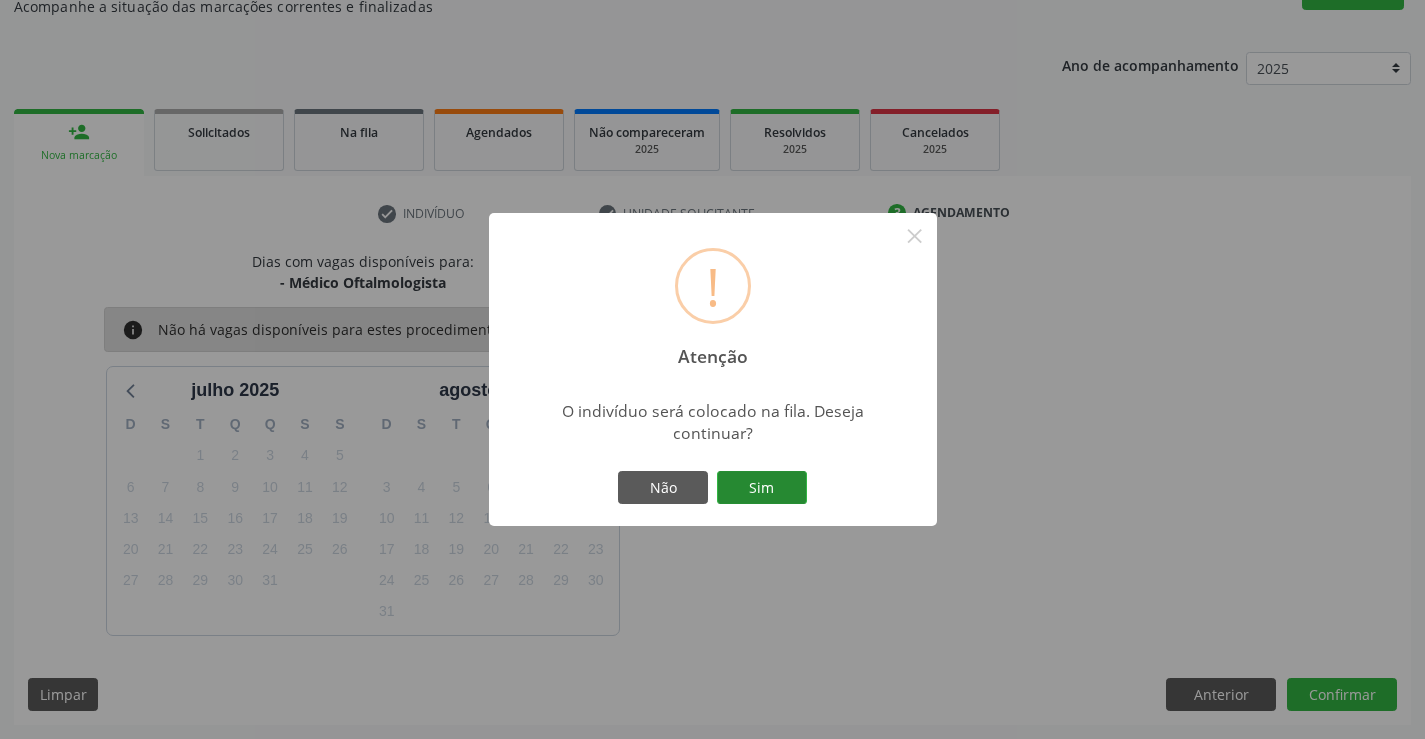 click on "Sim" at bounding box center [762, 488] 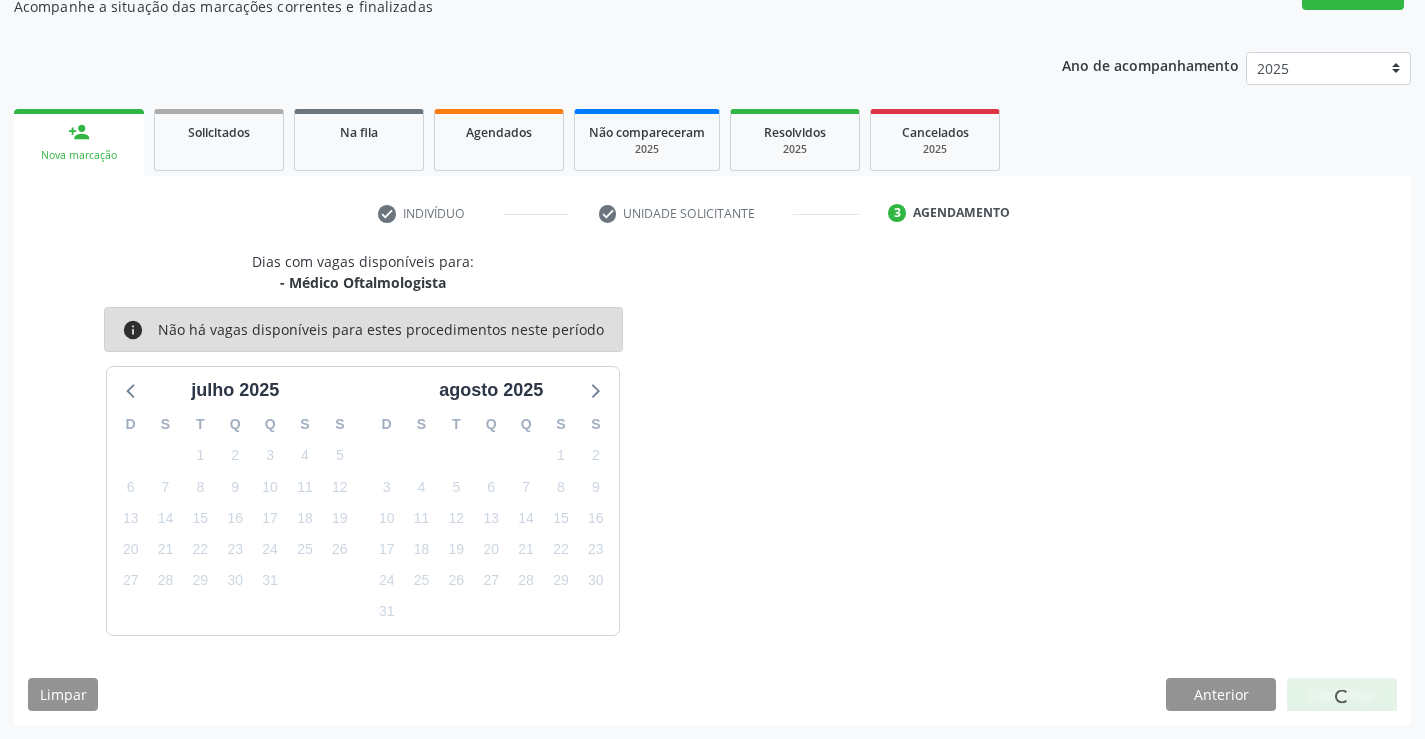 scroll, scrollTop: 0, scrollLeft: 0, axis: both 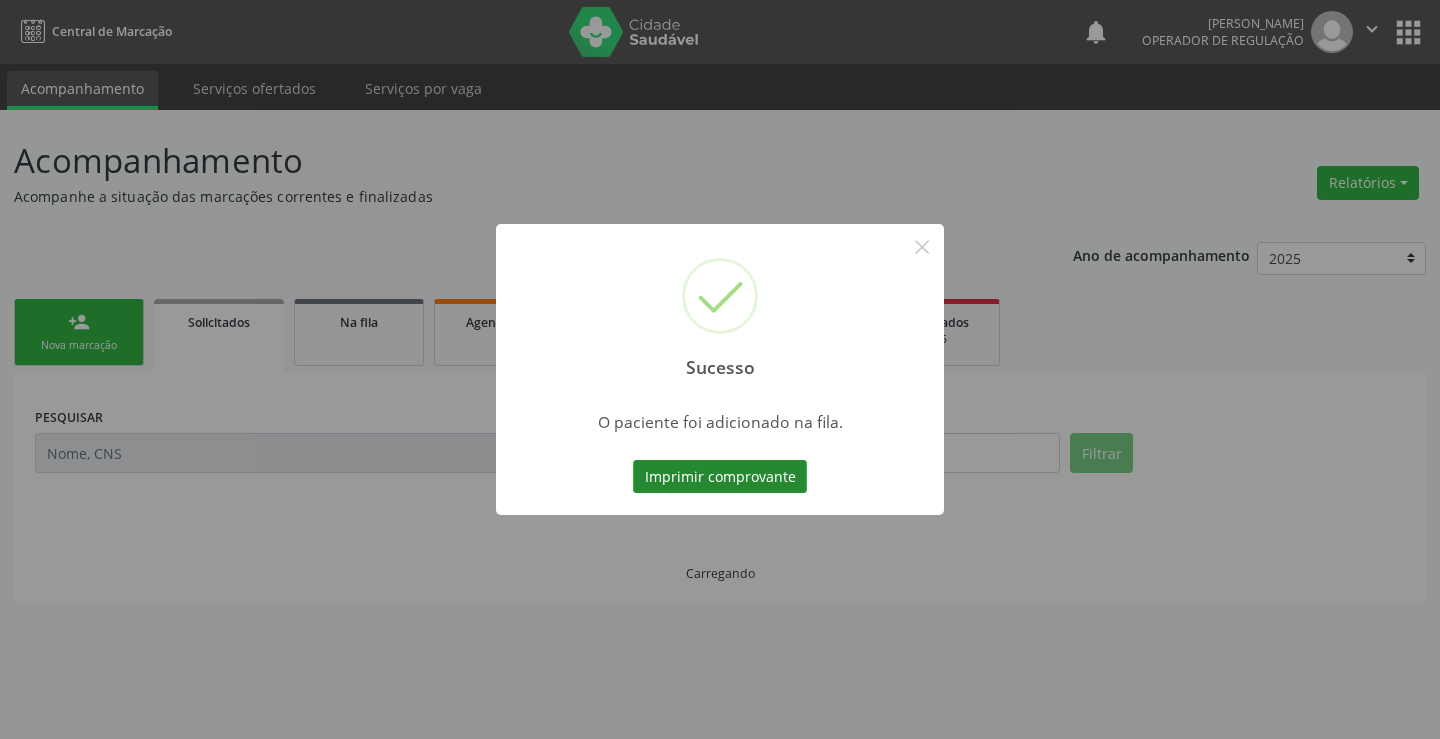 click on "Imprimir comprovante" at bounding box center (720, 477) 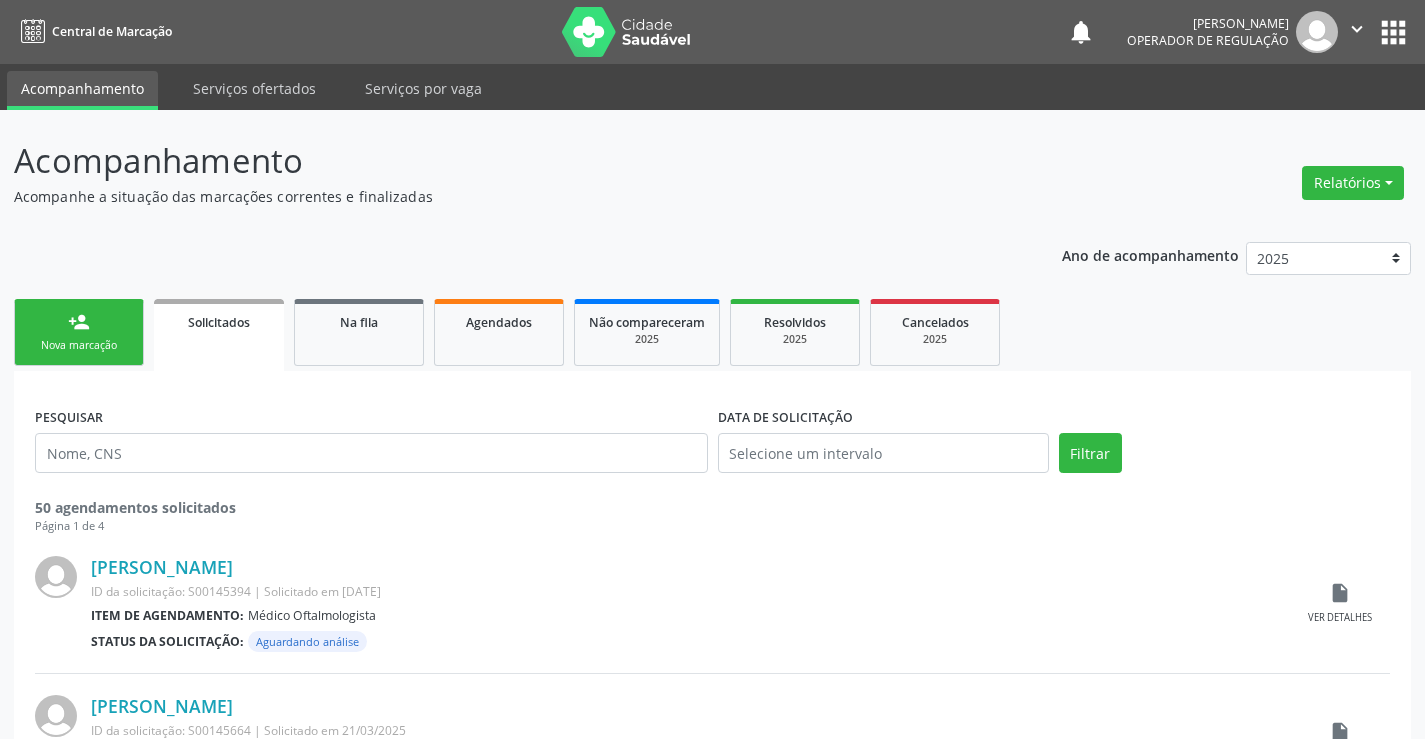 click on "person_add" at bounding box center (79, 322) 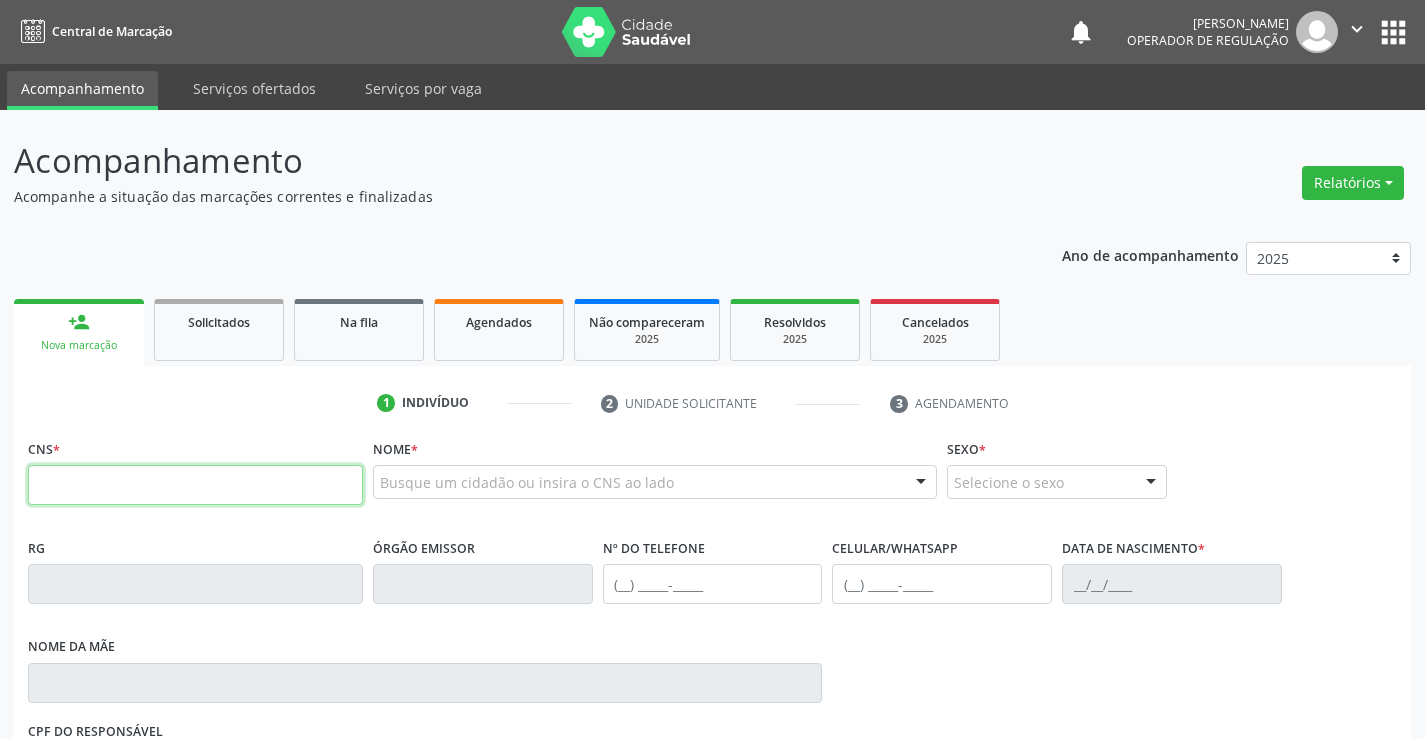 click at bounding box center (195, 485) 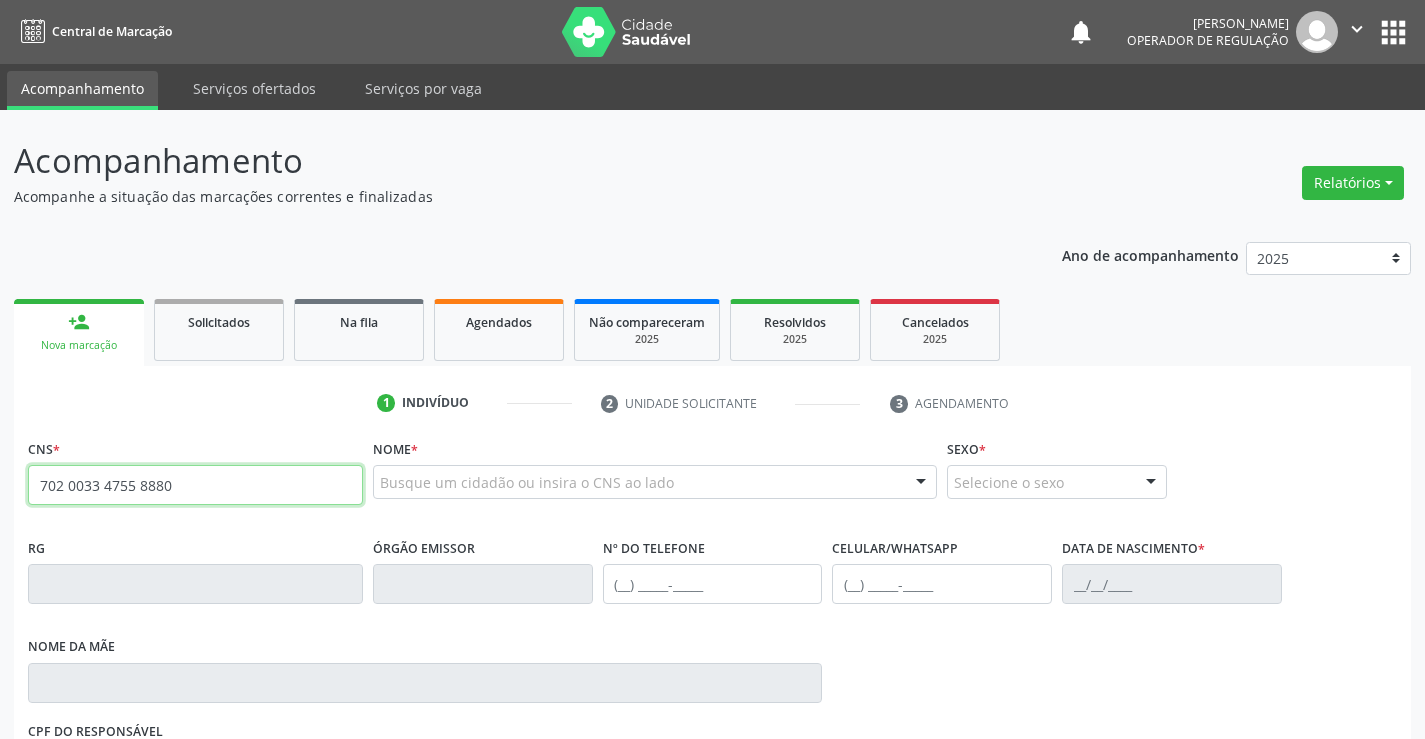 type on "702 0033 4755 8880" 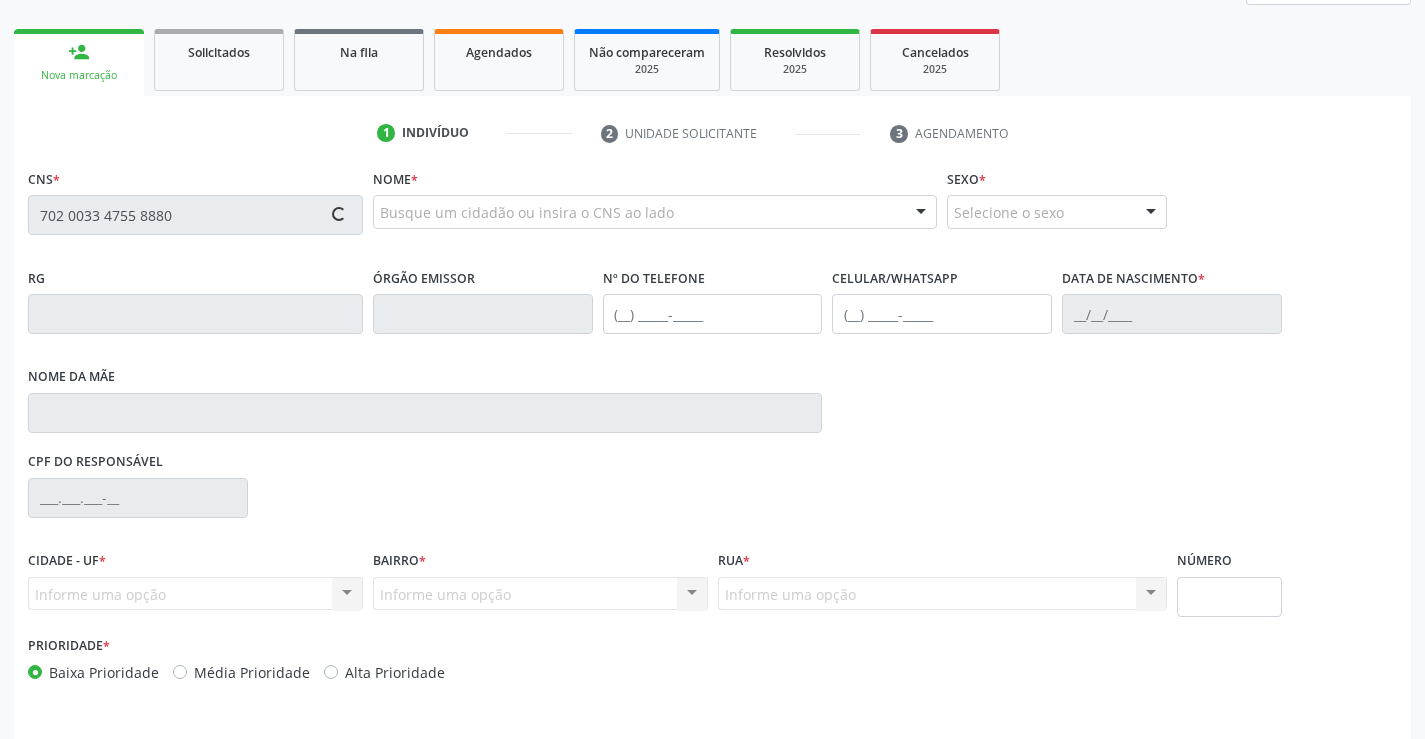 scroll, scrollTop: 300, scrollLeft: 0, axis: vertical 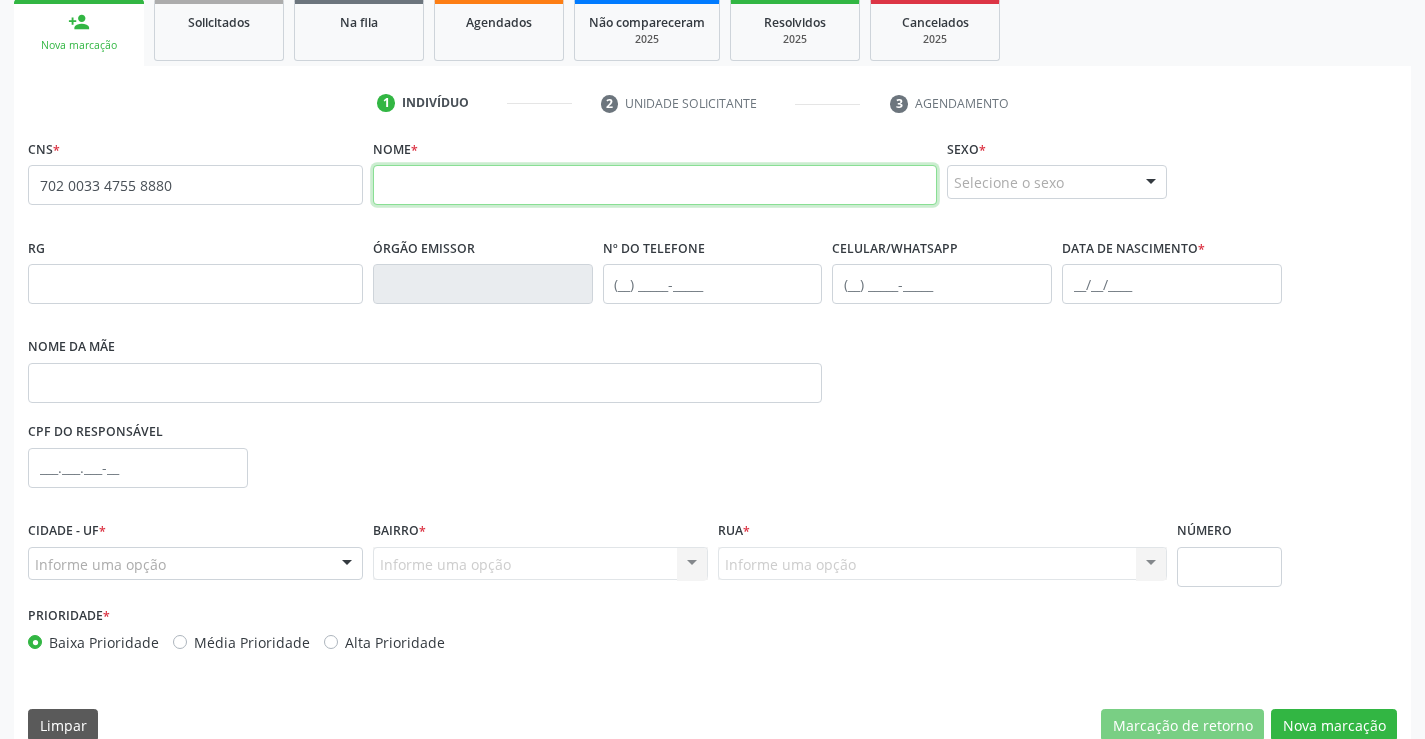 click at bounding box center (655, 185) 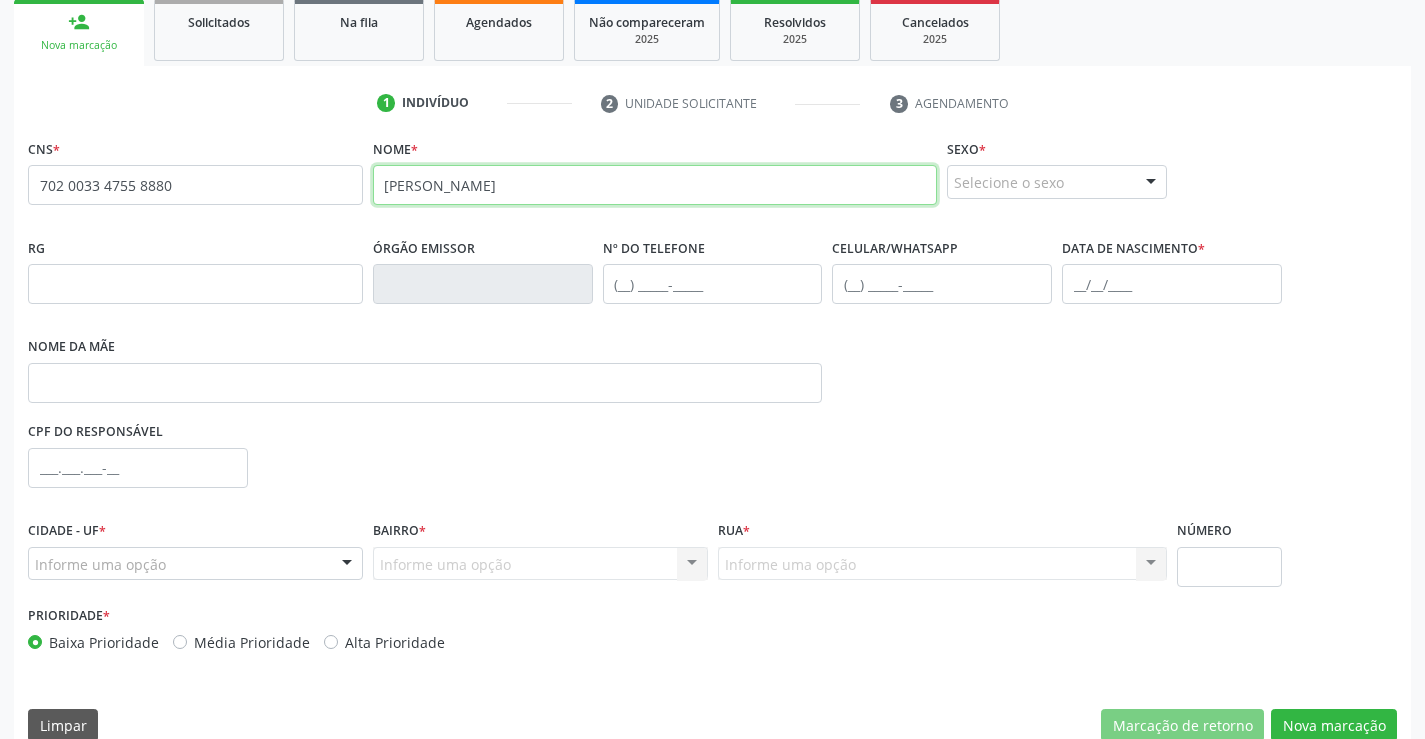 type on "AURORA MARTINS FREITAS" 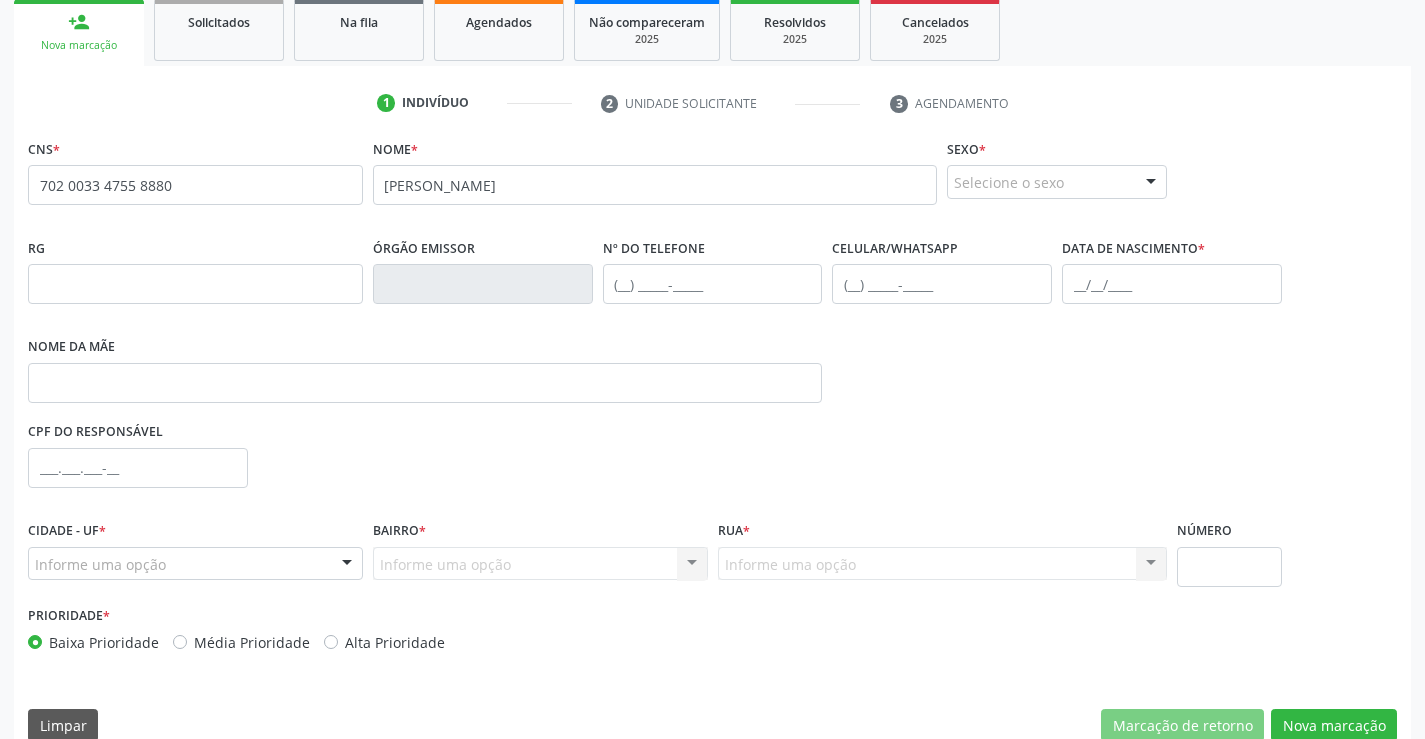 click on "Selecione o sexo" at bounding box center [1057, 182] 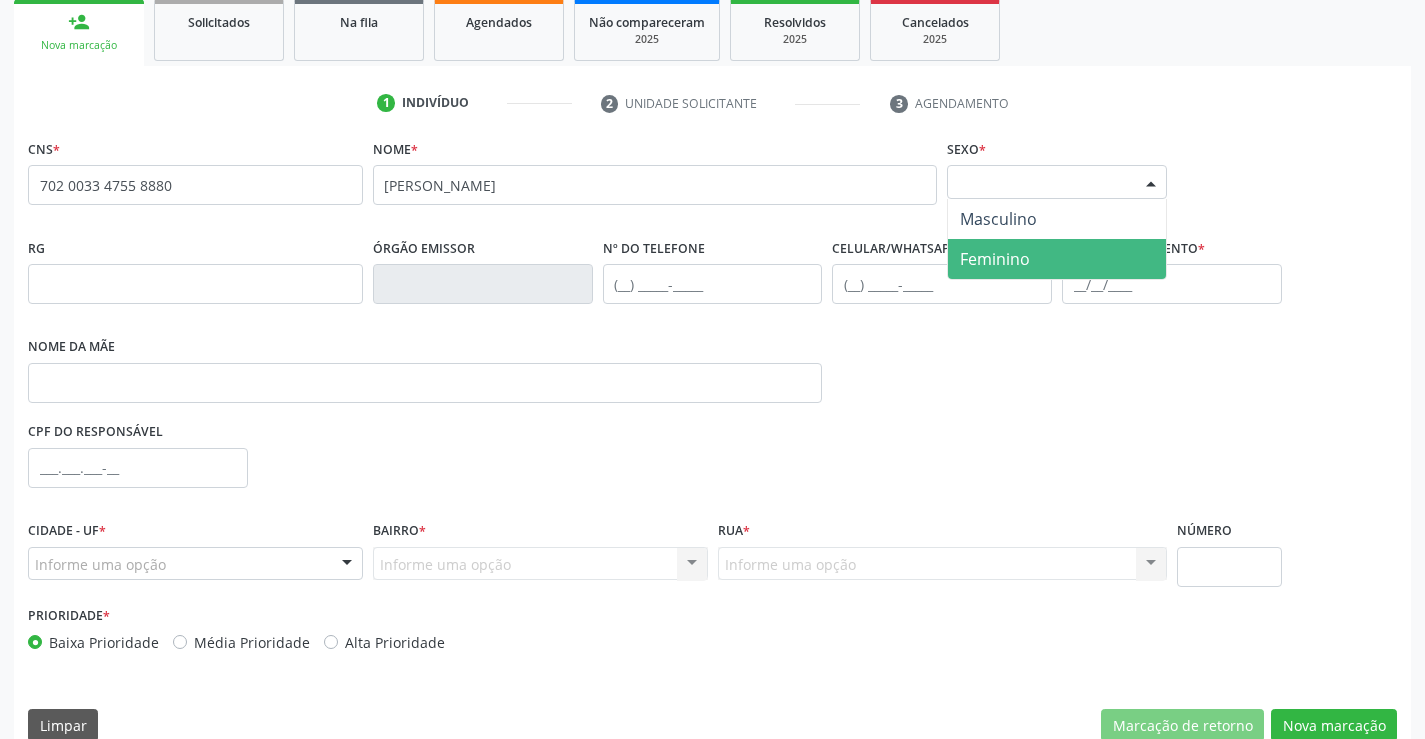 click on "Feminino" at bounding box center (1057, 259) 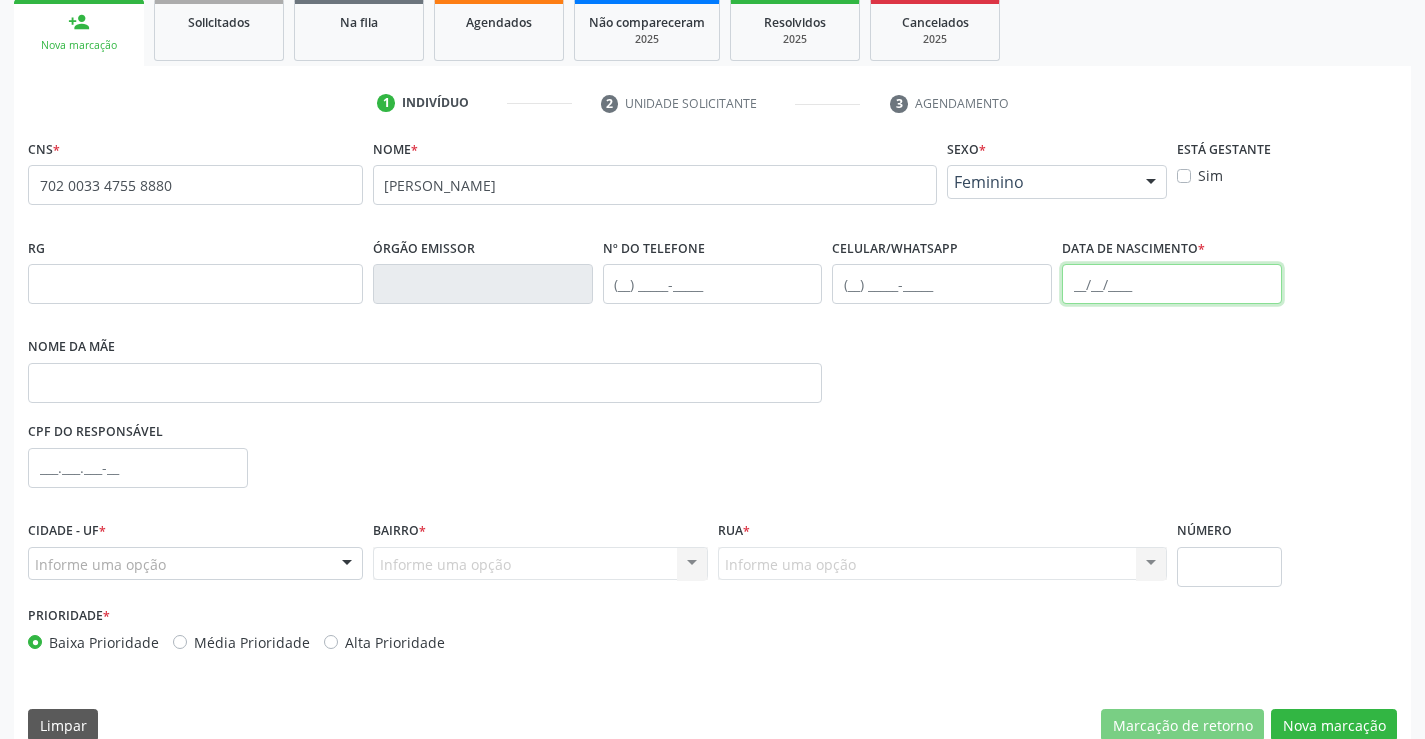 click at bounding box center [1172, 284] 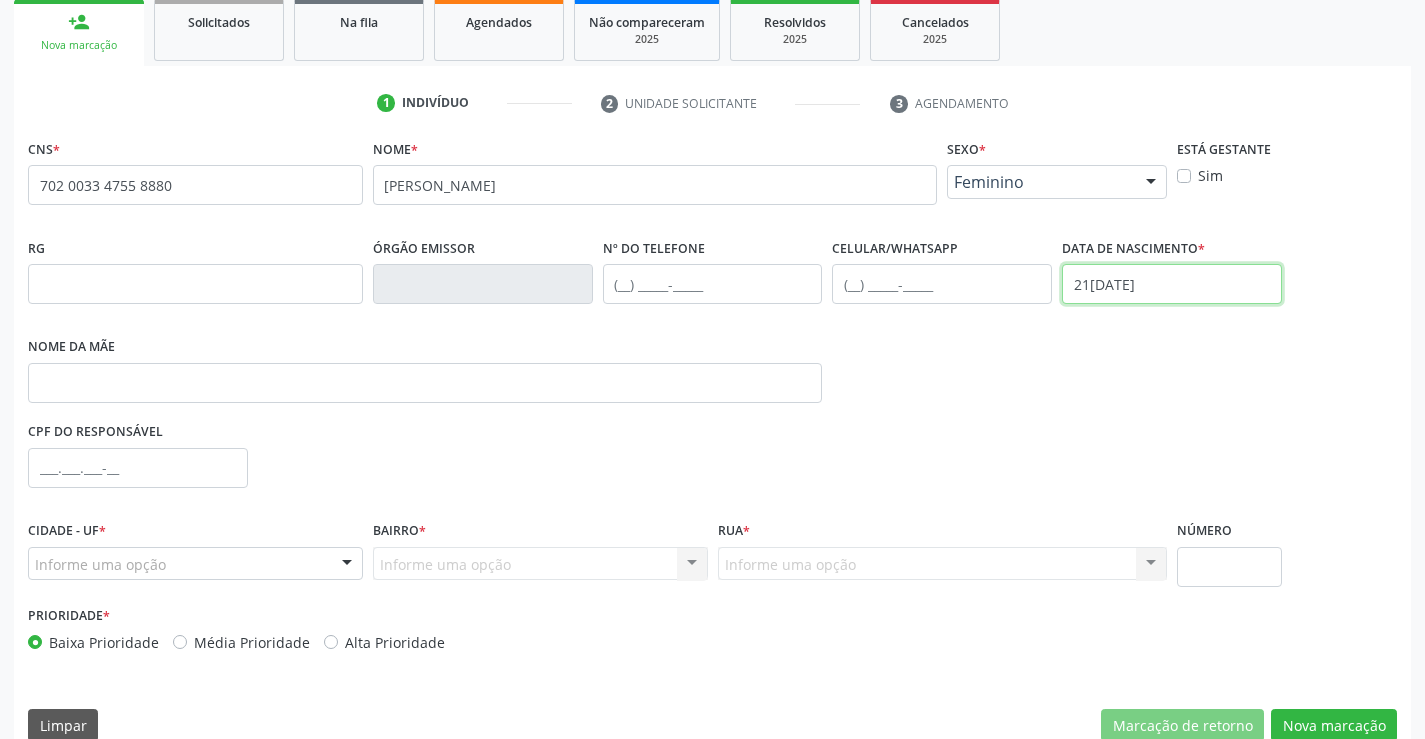 type on "21/06/2025" 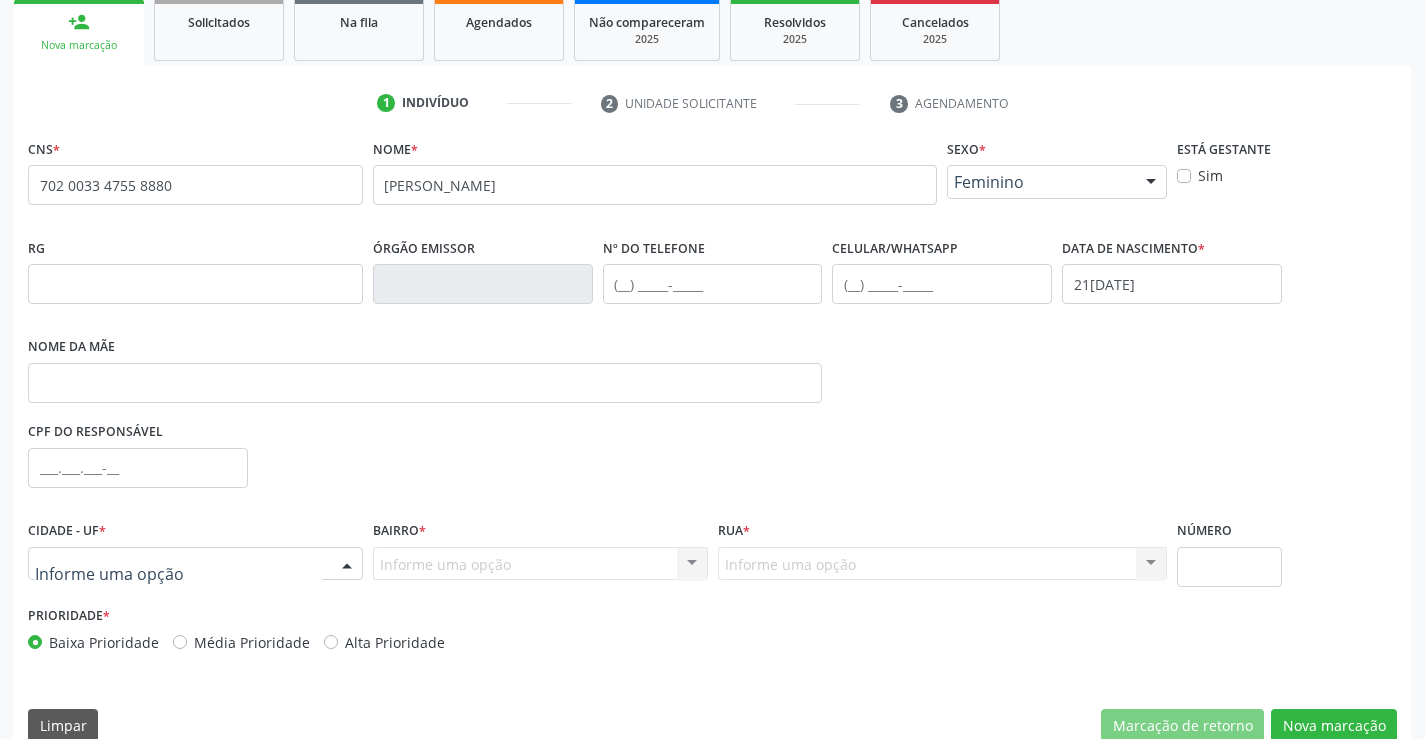 click at bounding box center (347, 565) 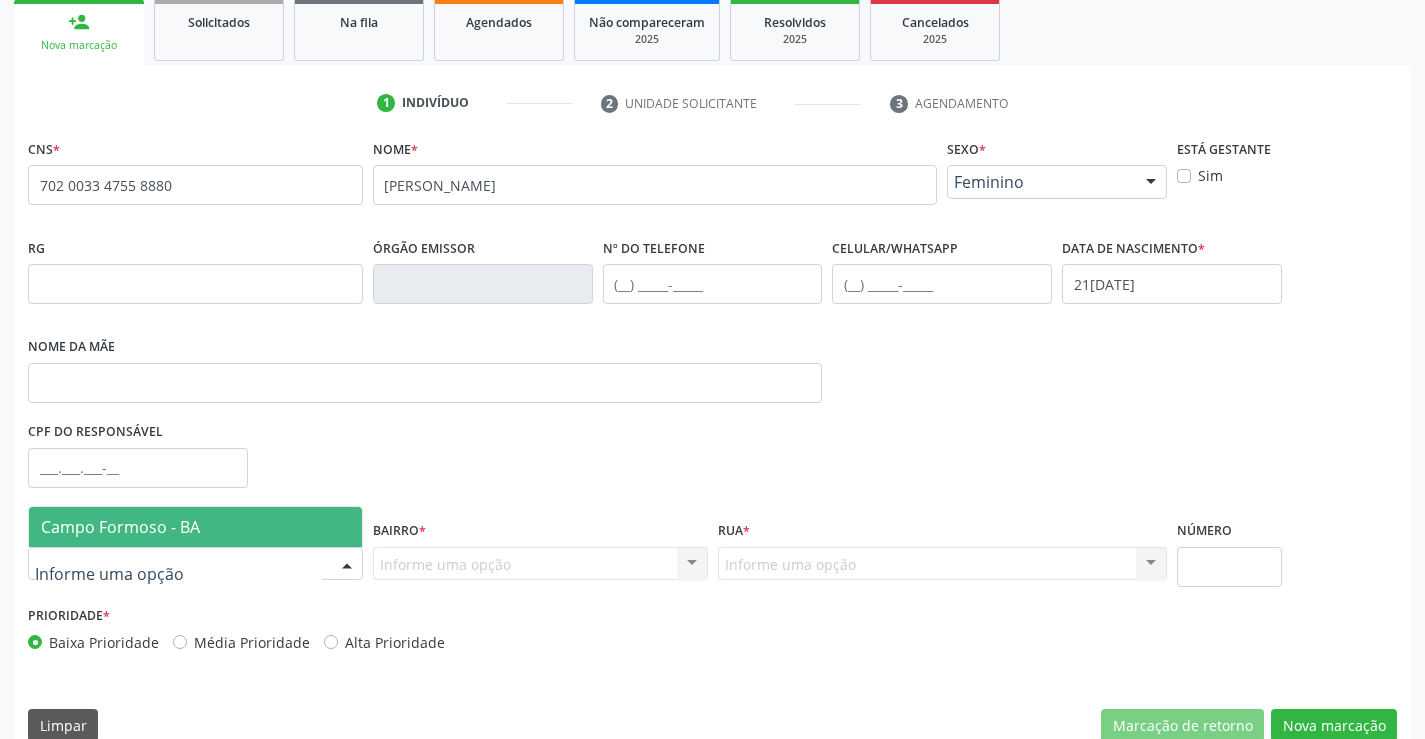 click on "Campo Formoso - BA" at bounding box center [195, 527] 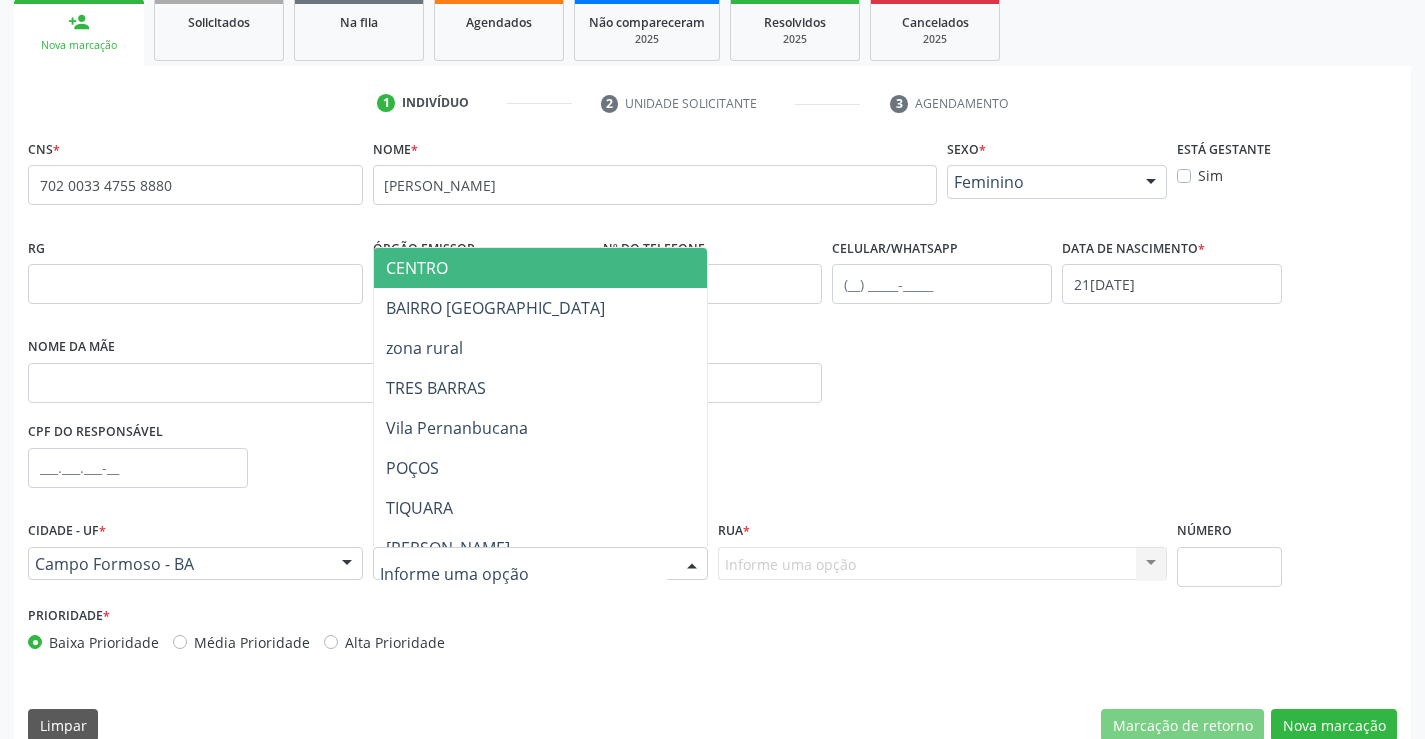 click at bounding box center [692, 565] 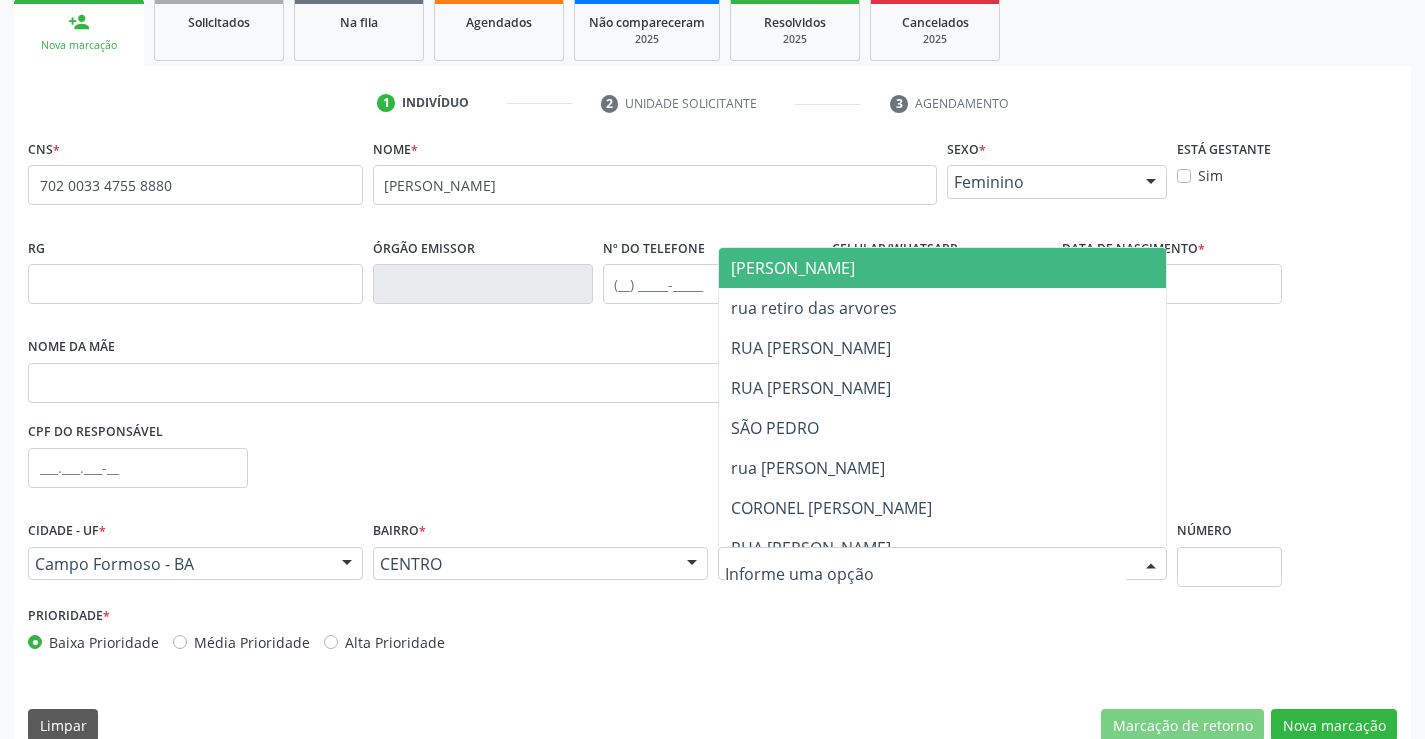 click on "JUCA MARQUES" at bounding box center [960, 268] 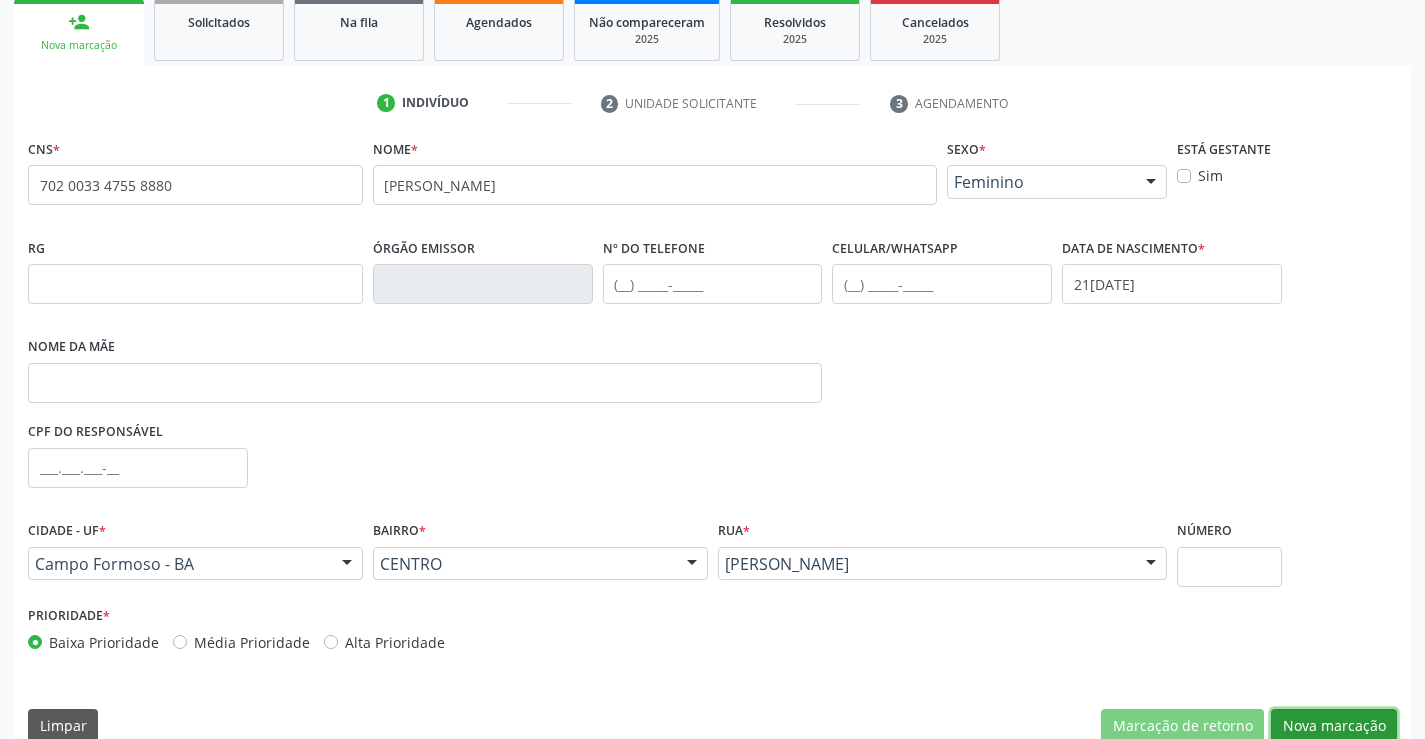 click on "Nova marcação" at bounding box center (1334, 726) 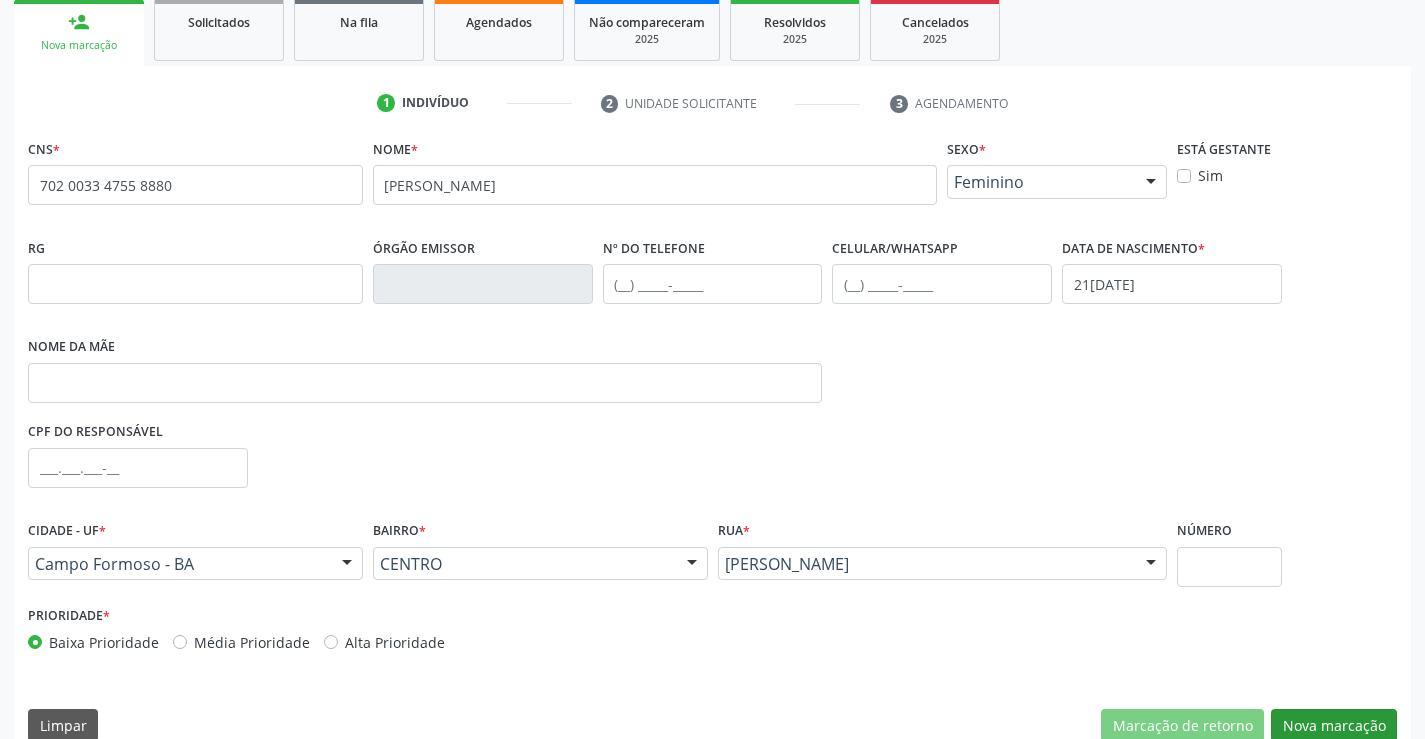scroll, scrollTop: 167, scrollLeft: 0, axis: vertical 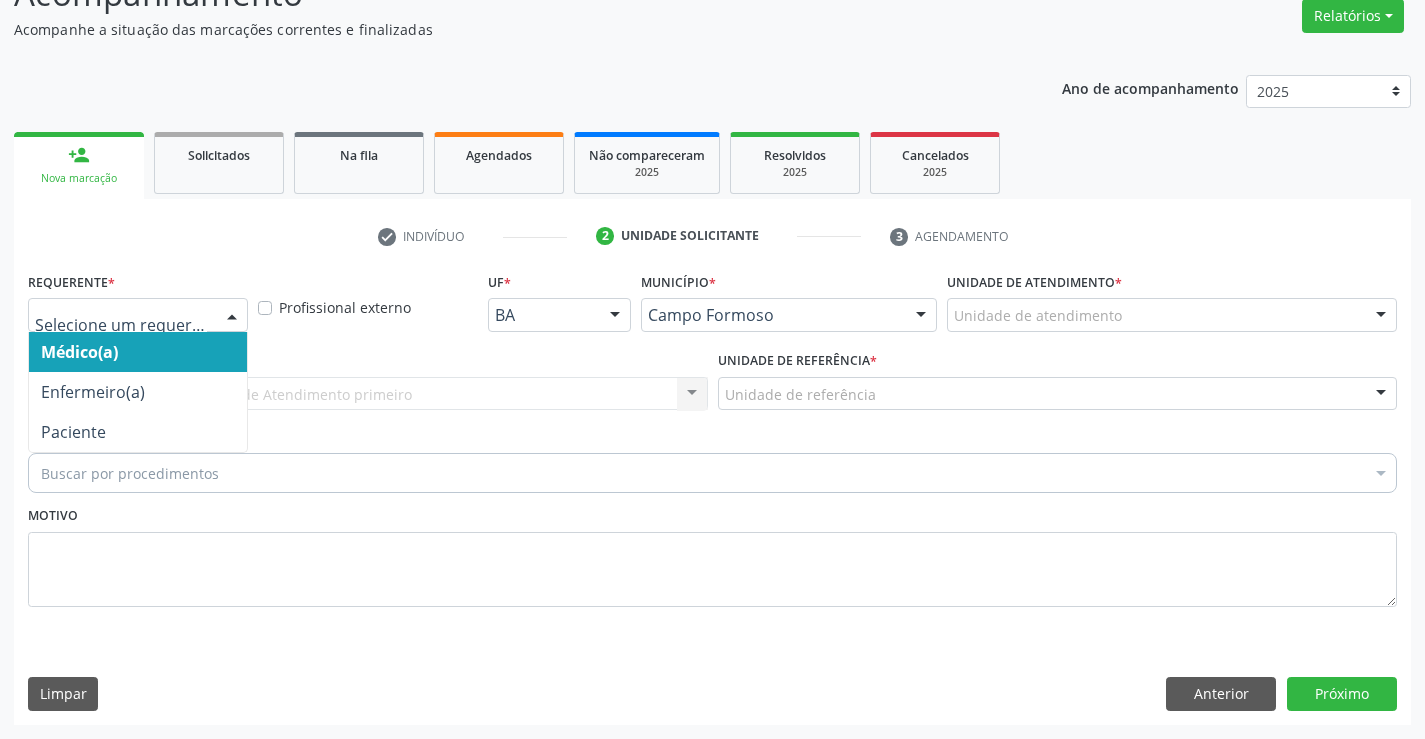 click on "Médico(a)   Enfermeiro(a)   Paciente
Nenhum resultado encontrado para: "   "
Não há nenhuma opção para ser exibida." at bounding box center [138, 315] 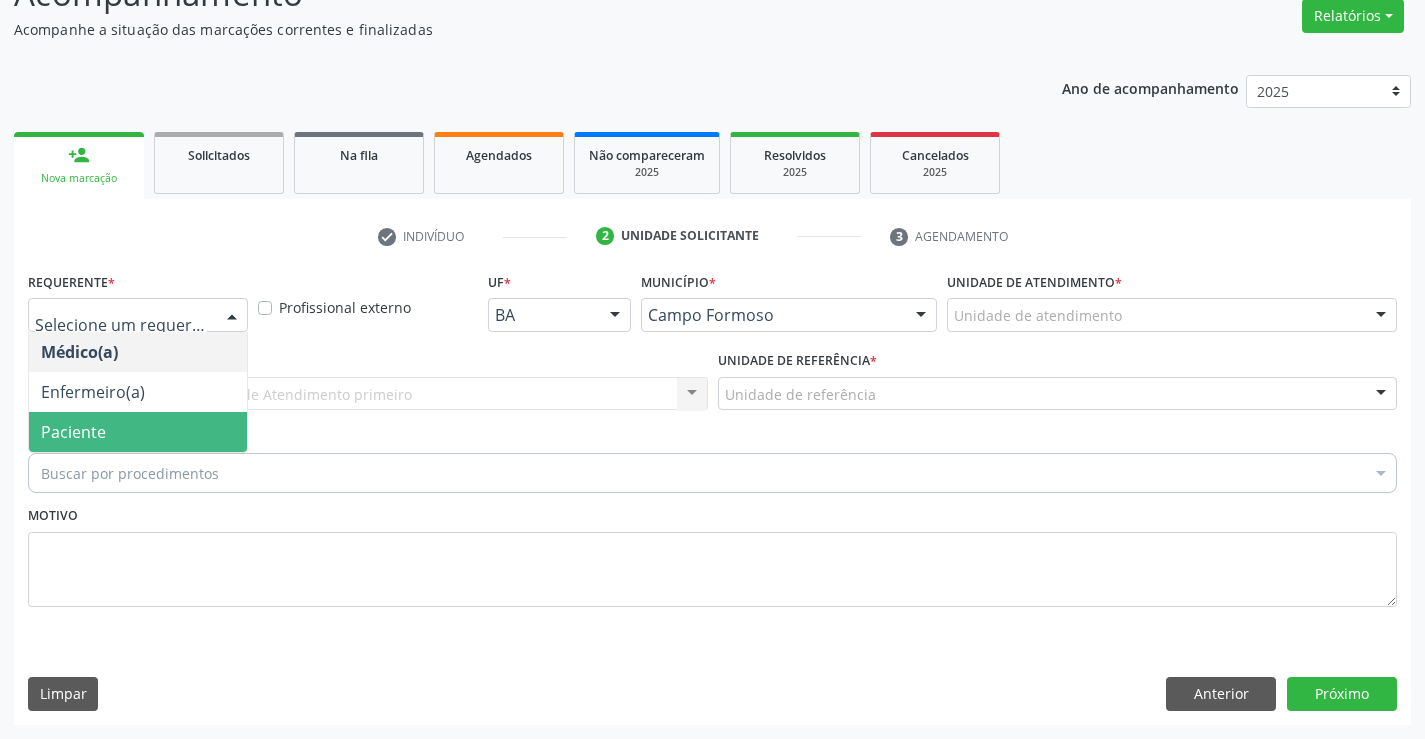 click on "Paciente" at bounding box center (138, 432) 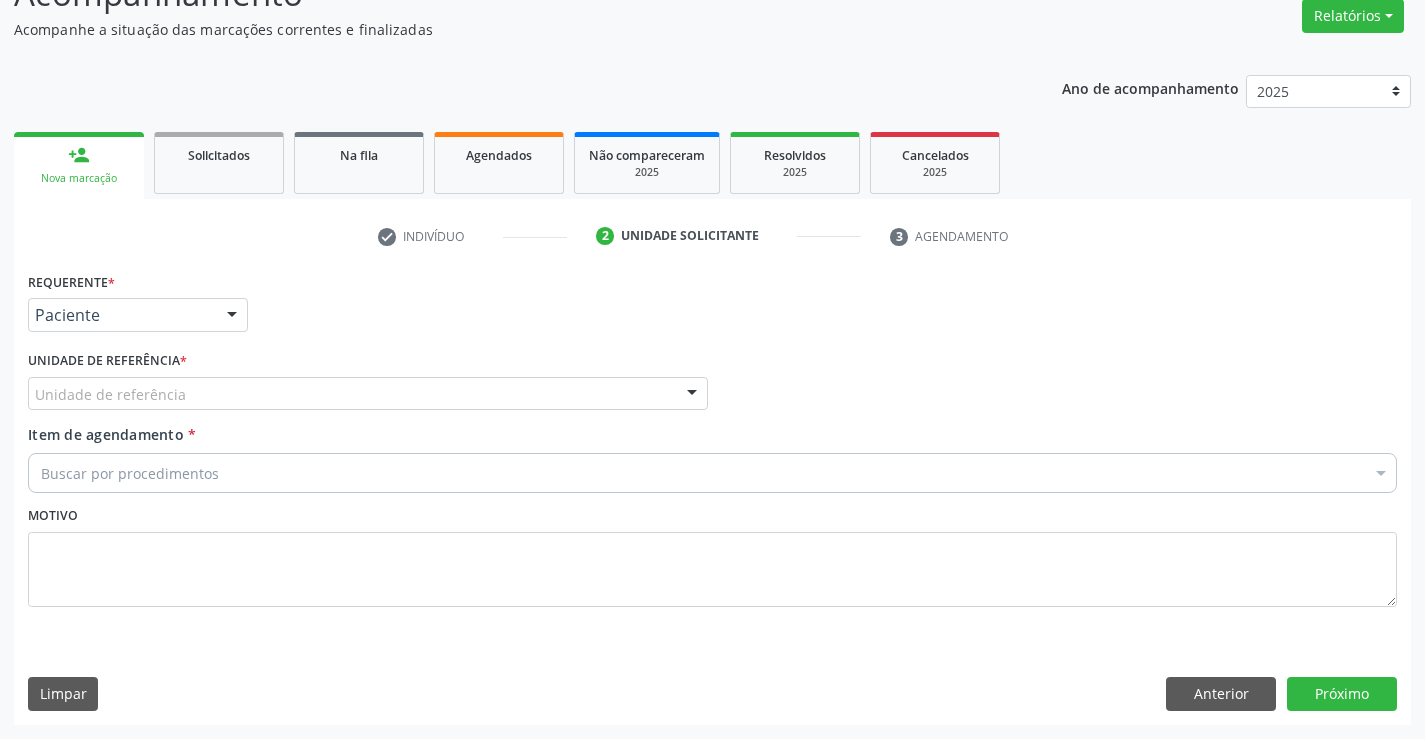 click on "Unidade de referência" at bounding box center [368, 394] 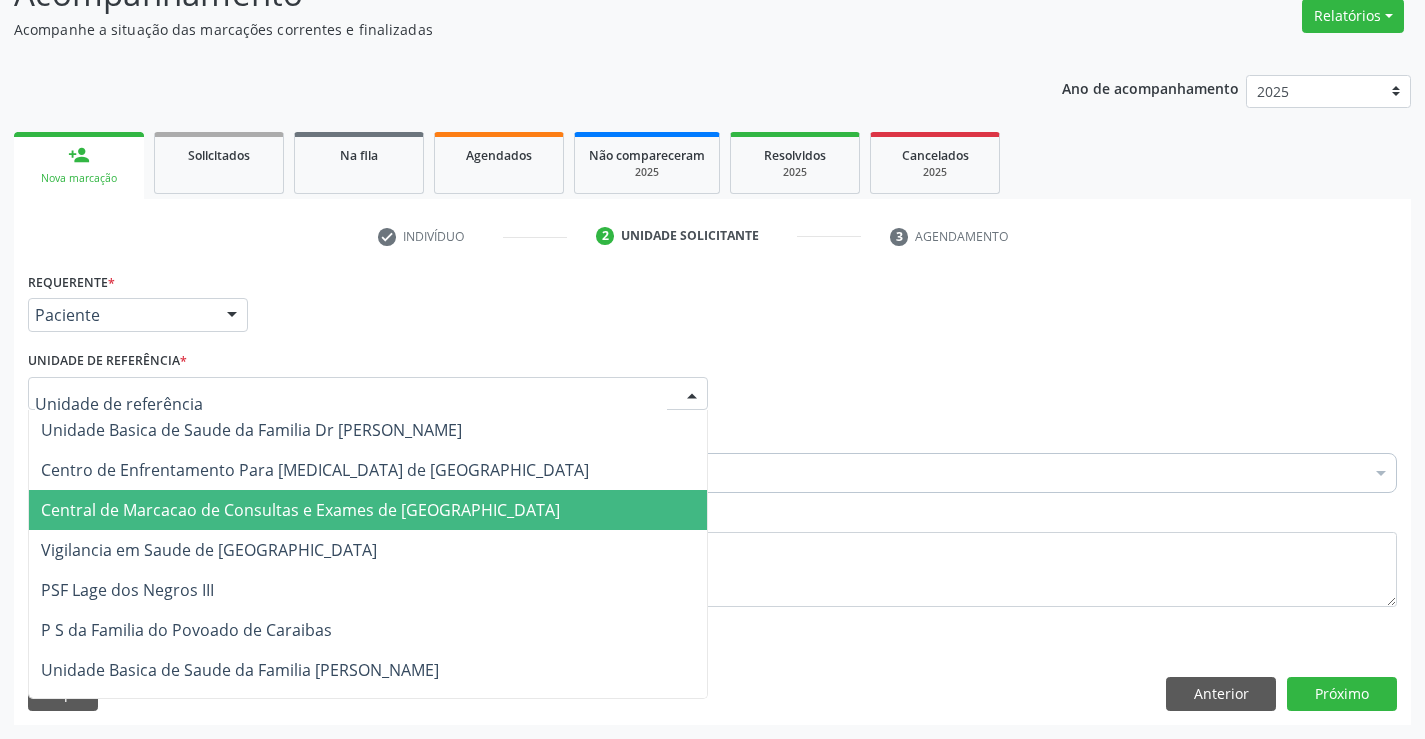 click on "Central de Marcacao de Consultas e Exames de [GEOGRAPHIC_DATA]" at bounding box center (368, 510) 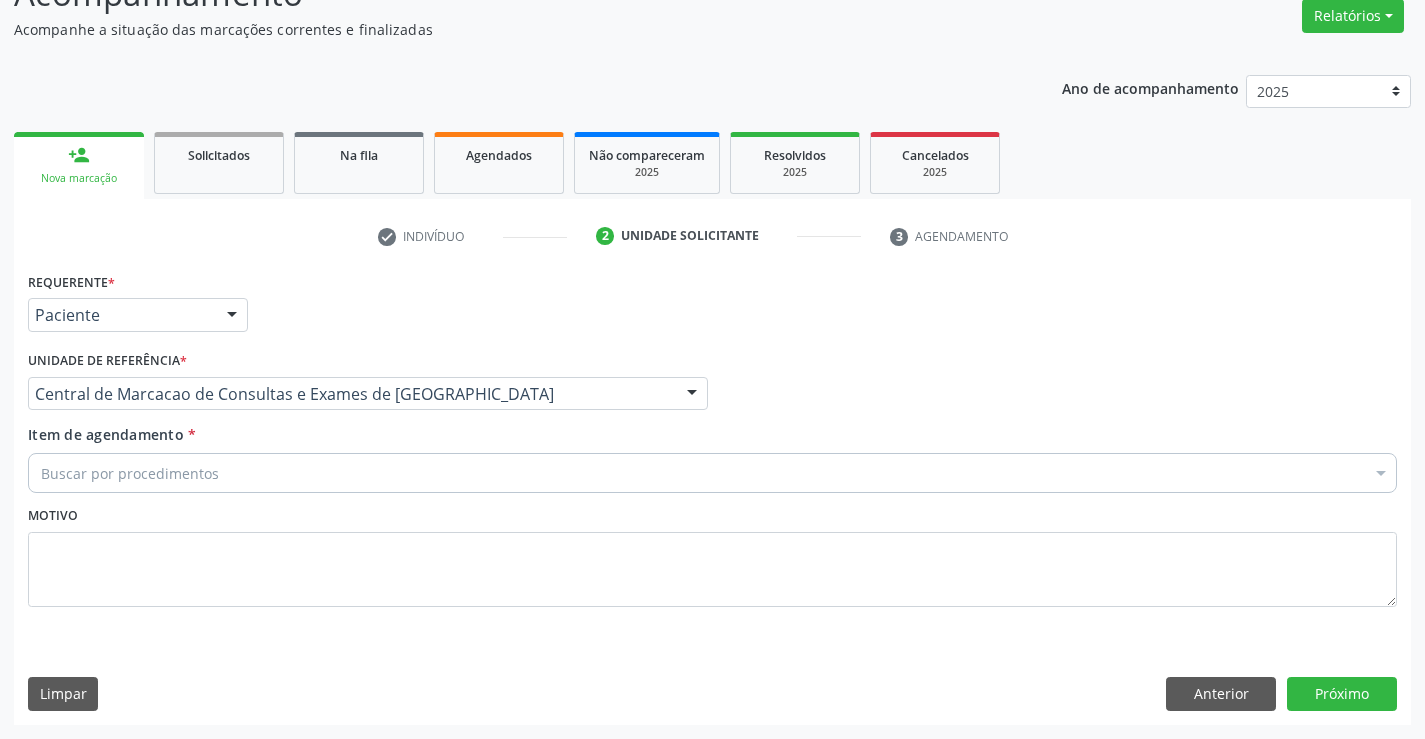 click on "Buscar por procedimentos" at bounding box center [712, 473] 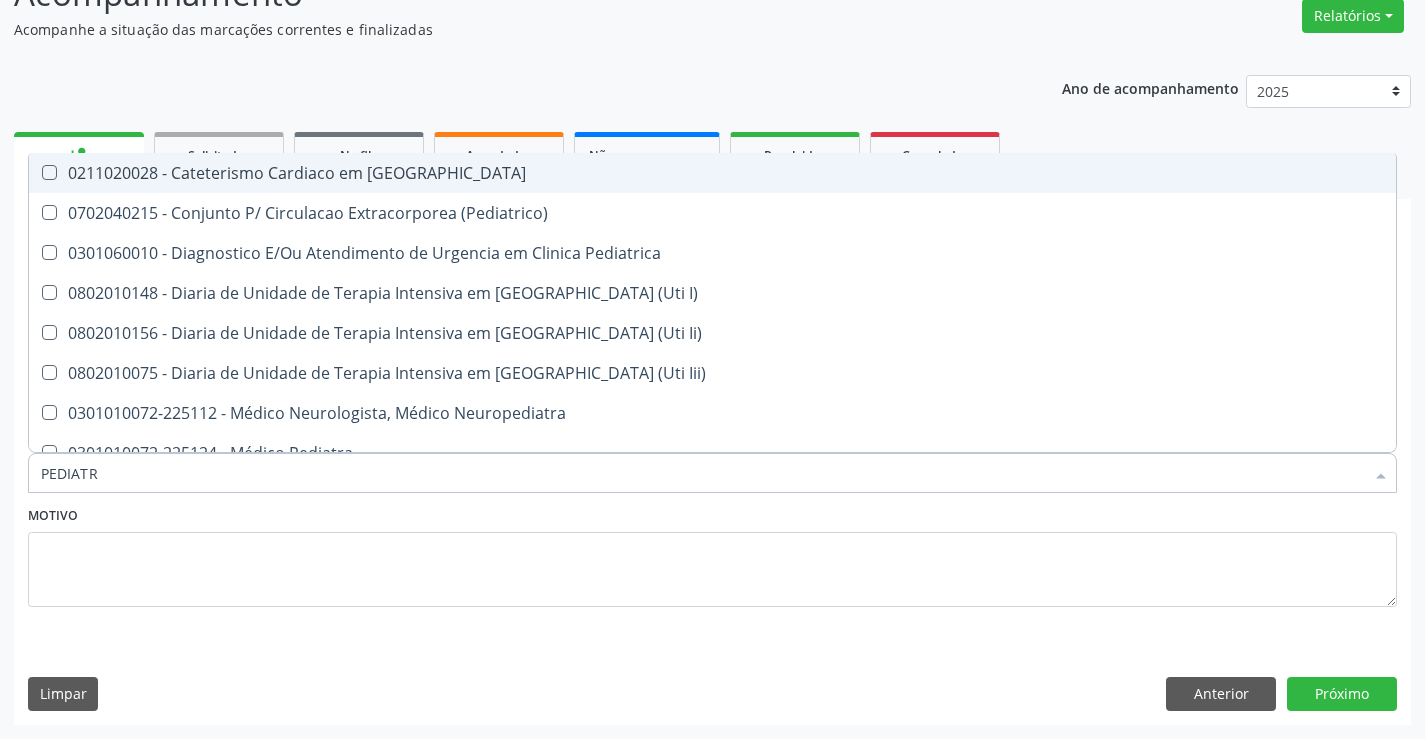 type on "PEDIATRA" 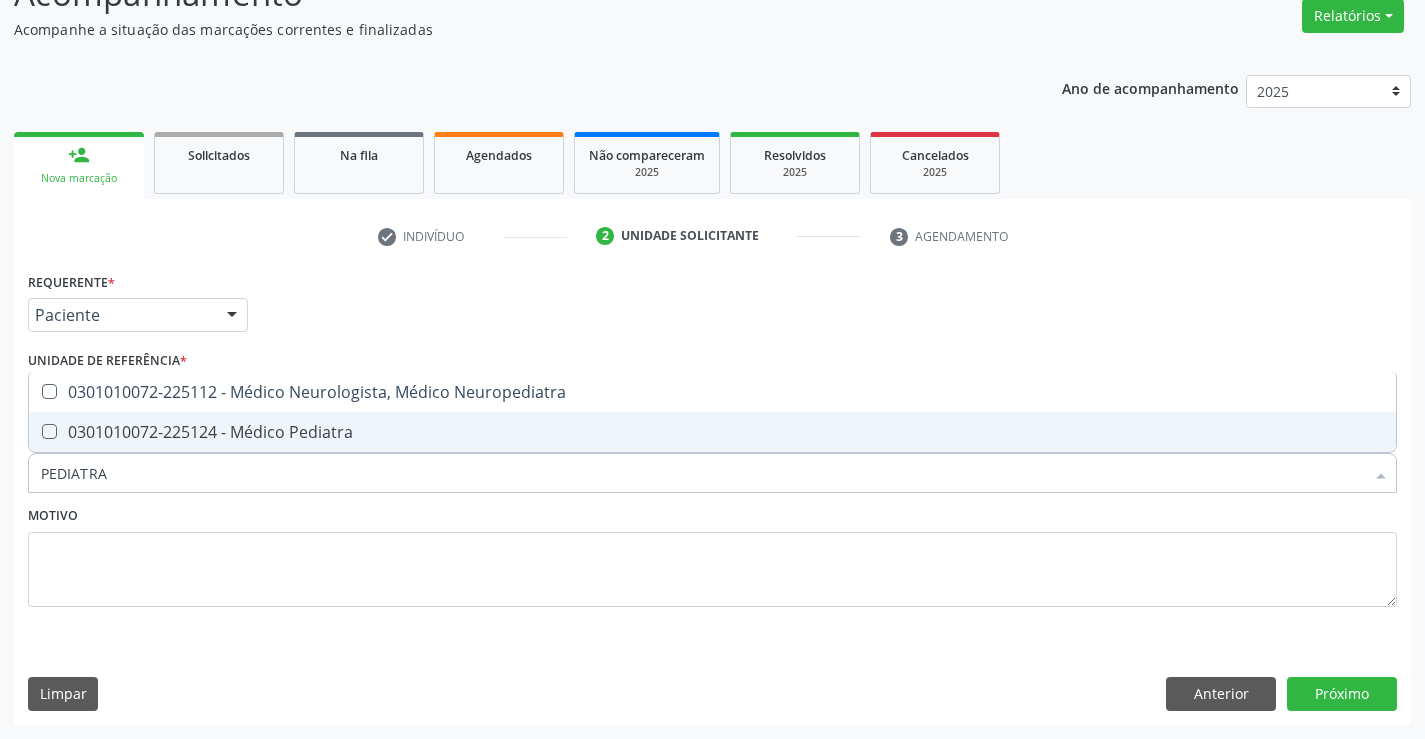 click on "0301010072-225124 - Médico Pediatra" at bounding box center [712, 432] 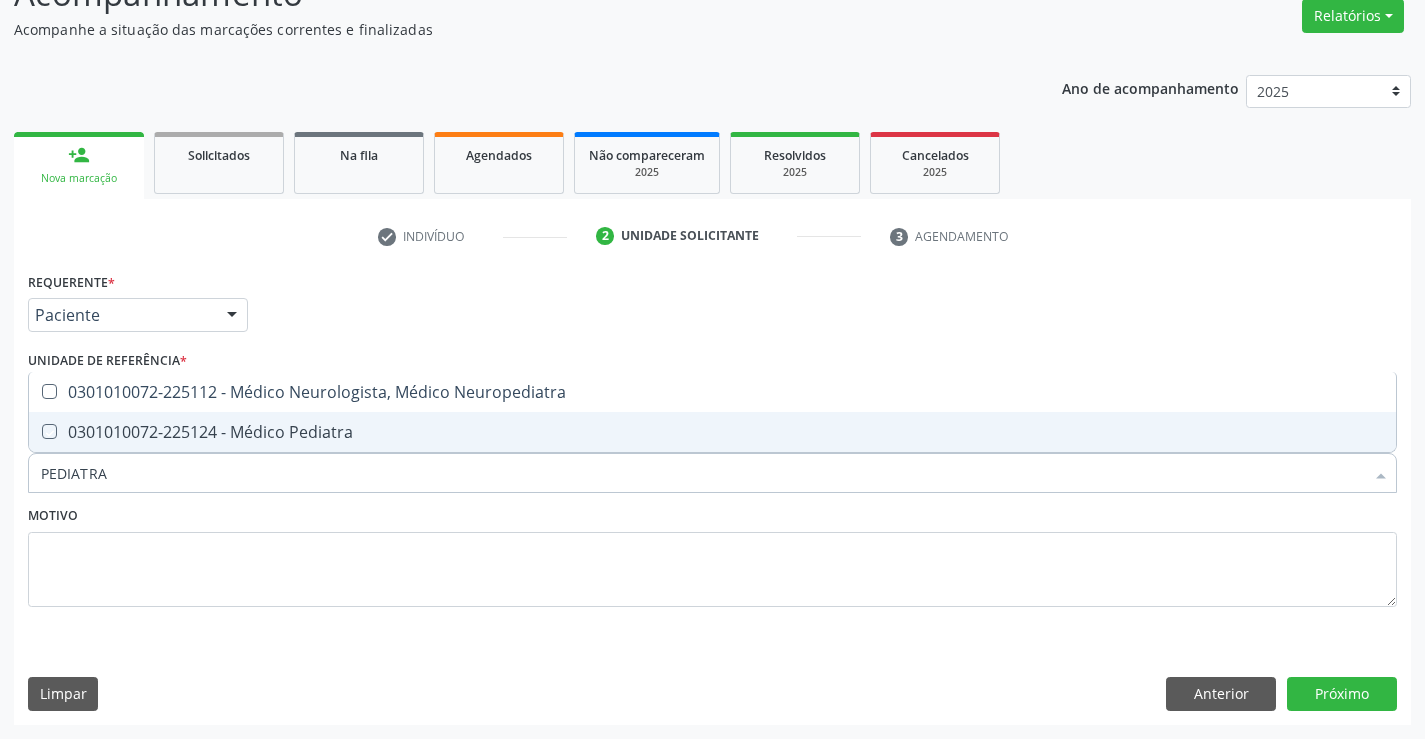 checkbox on "true" 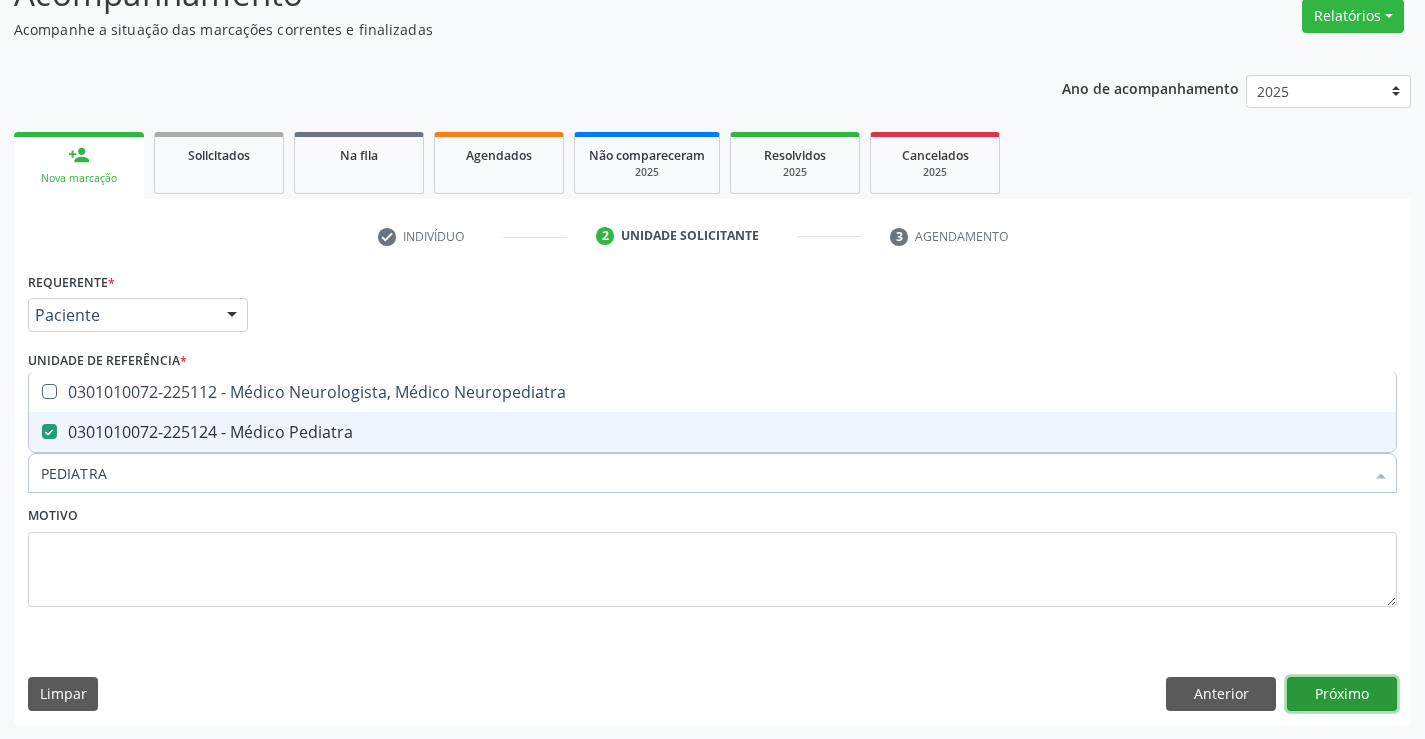 click on "Próximo" at bounding box center [1342, 694] 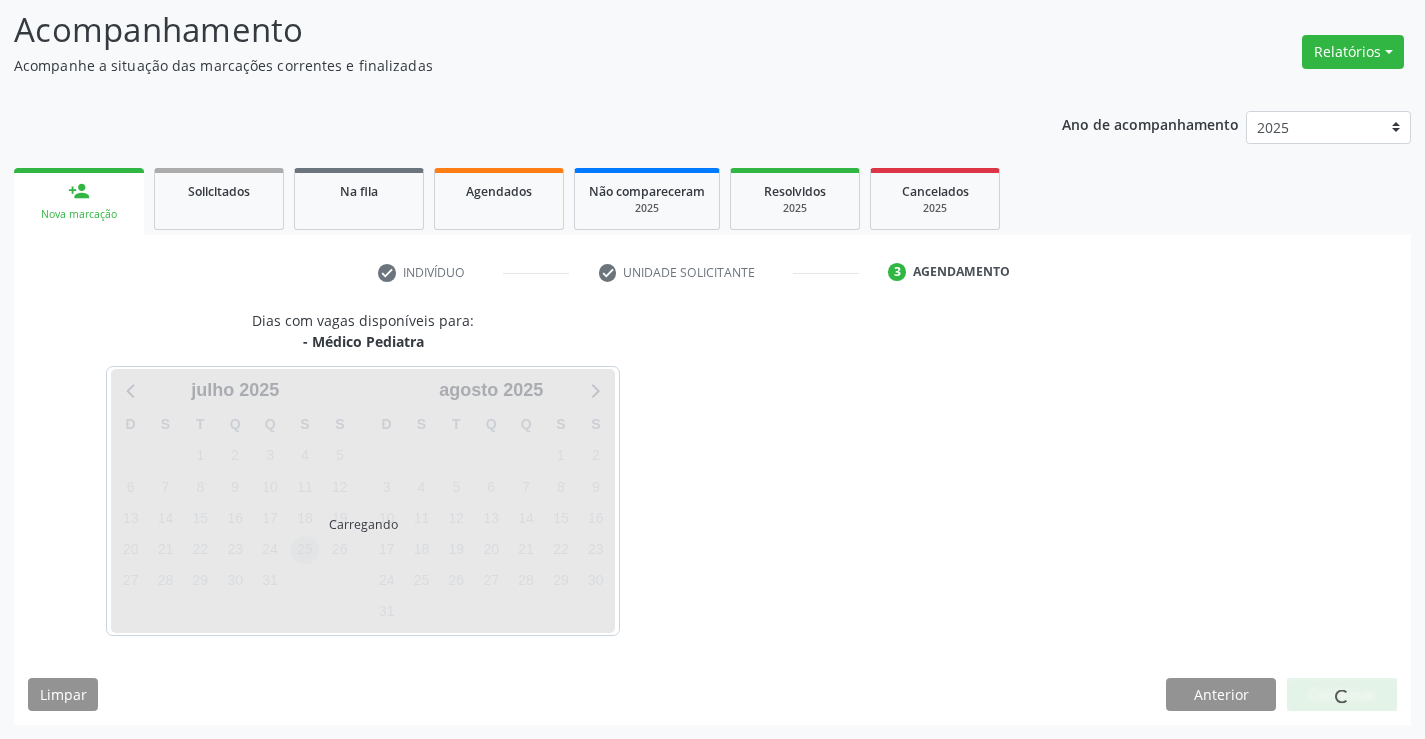 scroll, scrollTop: 131, scrollLeft: 0, axis: vertical 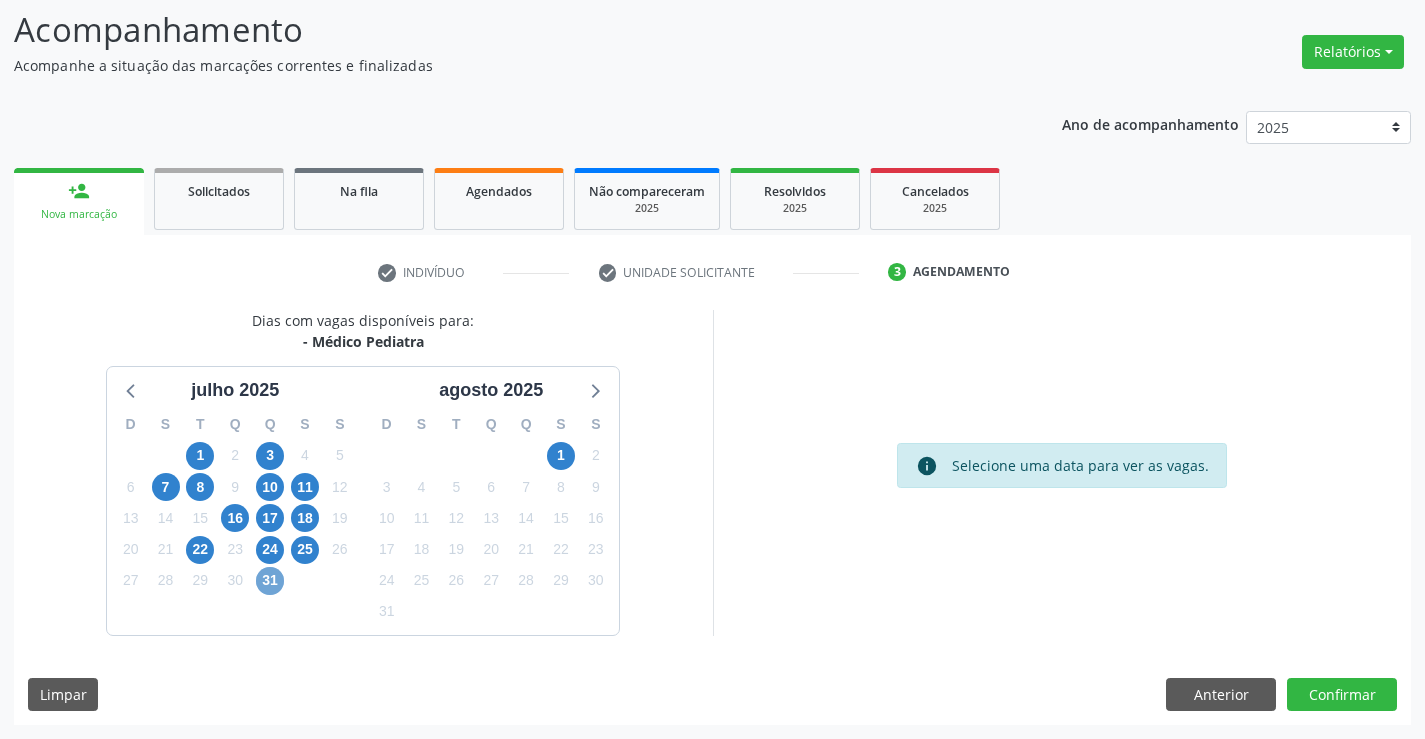 click on "31" at bounding box center [270, 581] 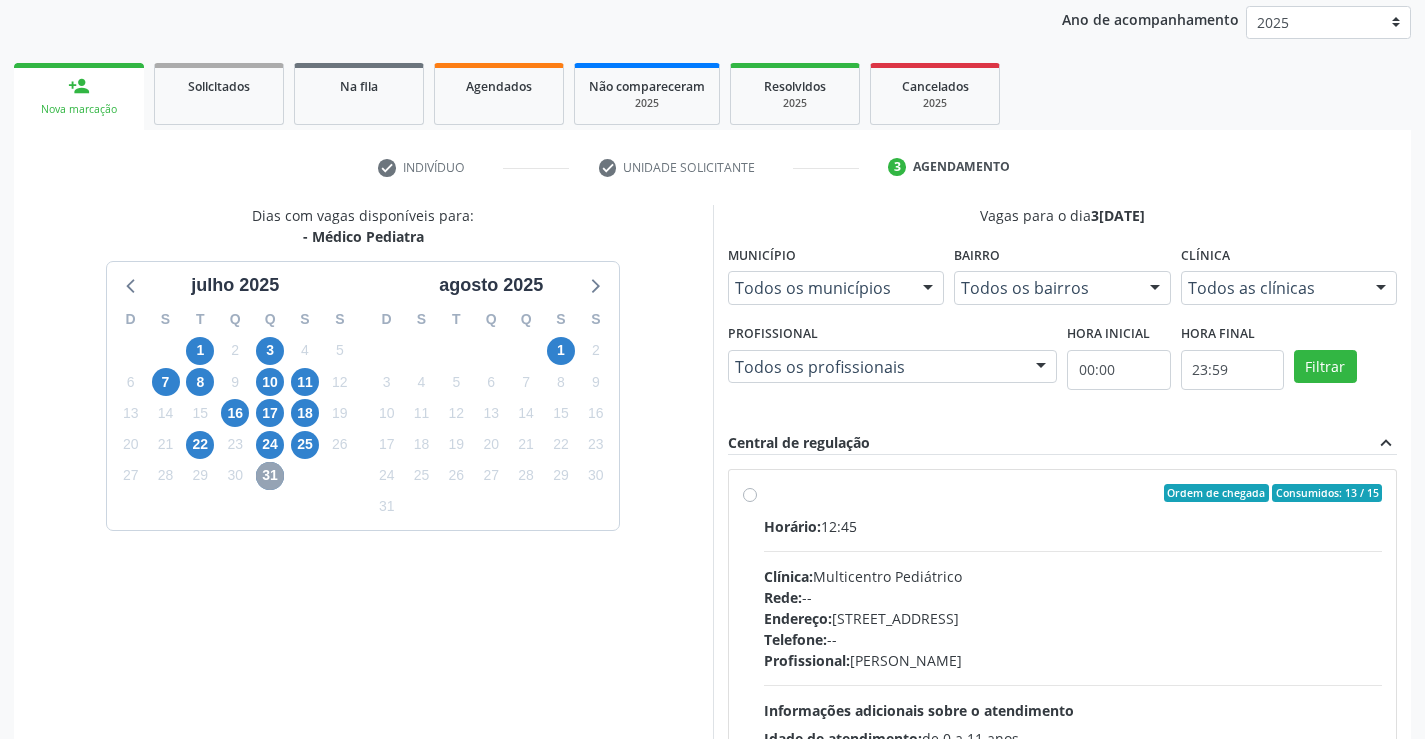 scroll, scrollTop: 420, scrollLeft: 0, axis: vertical 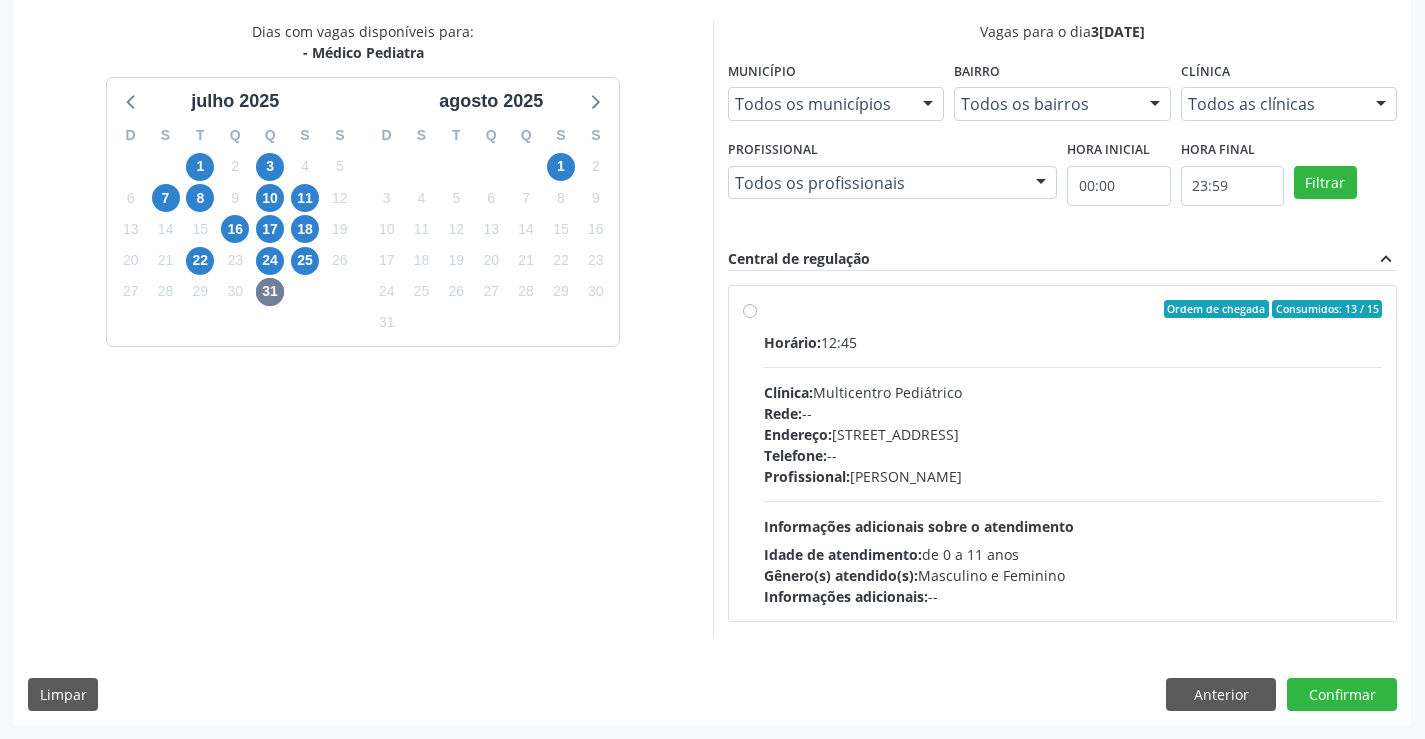 click on "Profissional:
Maria Ubaldina Silva Calixto Sobreira" at bounding box center [1073, 476] 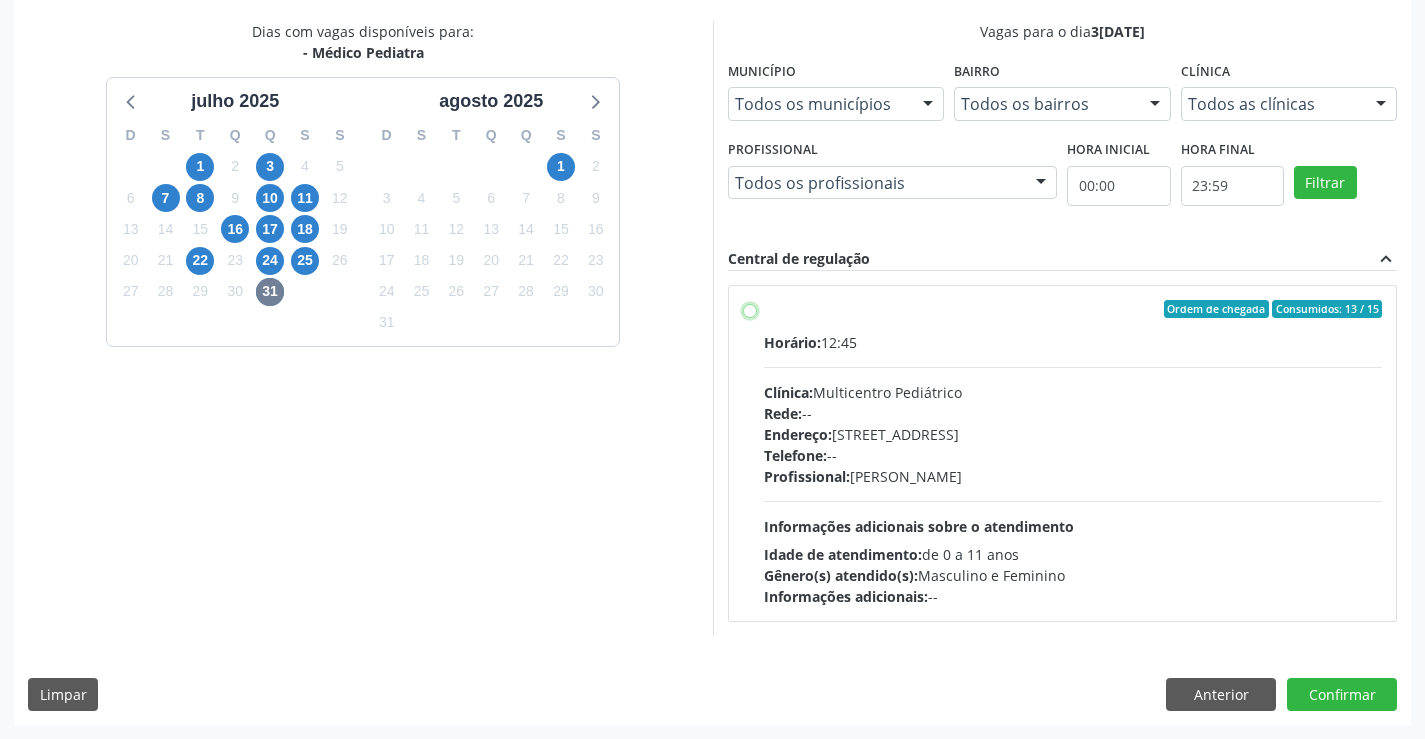 click on "Ordem de chegada
Consumidos: 13 / 15
Horário:   12:45
Clínica:  Multicentro Pediátrico
Rede:
--
Endereço:   Antigo Casa Grande, nº 37, Centro, Campo Formoso - BA
Telefone:   --
Profissional:
Maria Ubaldina Silva Calixto Sobreira
Informações adicionais sobre o atendimento
Idade de atendimento:
de 0 a 11 anos
Gênero(s) atendido(s):
Masculino e Feminino
Informações adicionais:
--" at bounding box center [750, 309] 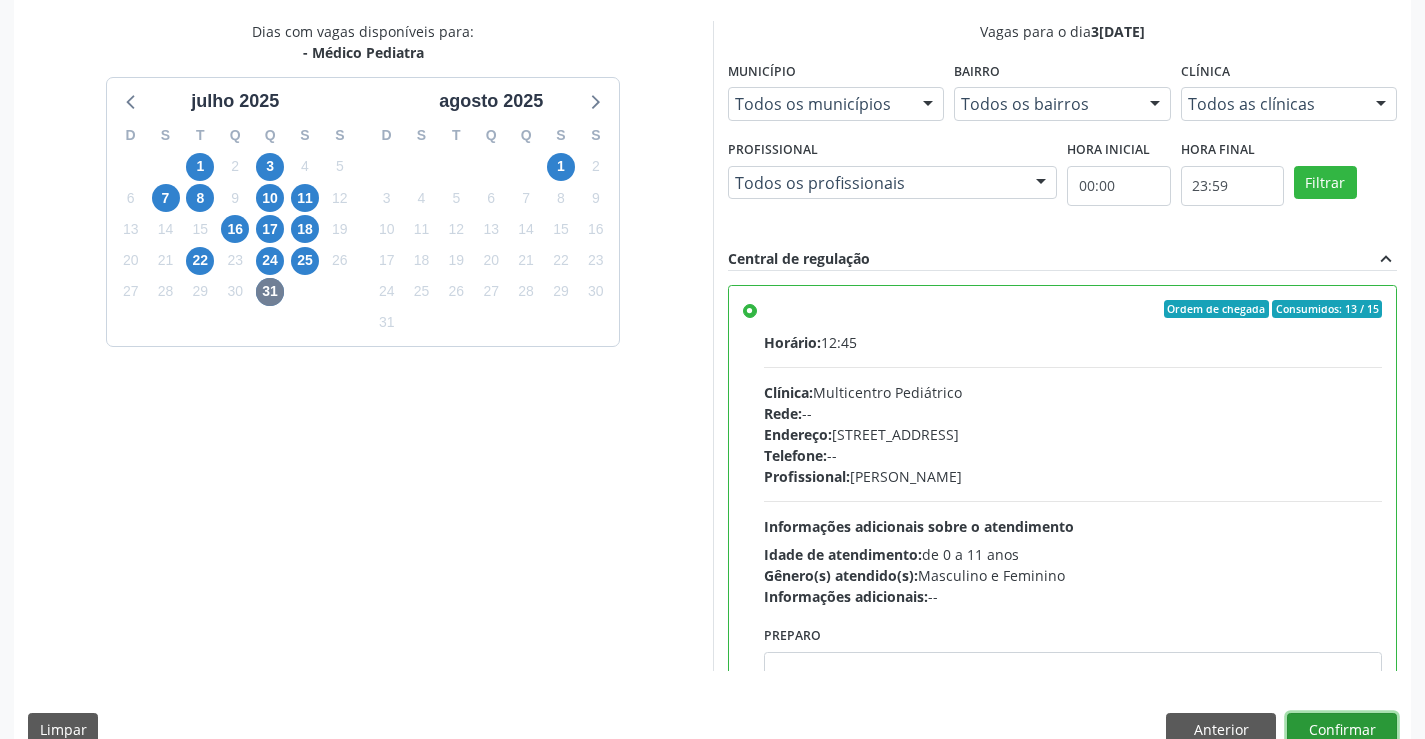 click on "Confirmar" at bounding box center [1342, 730] 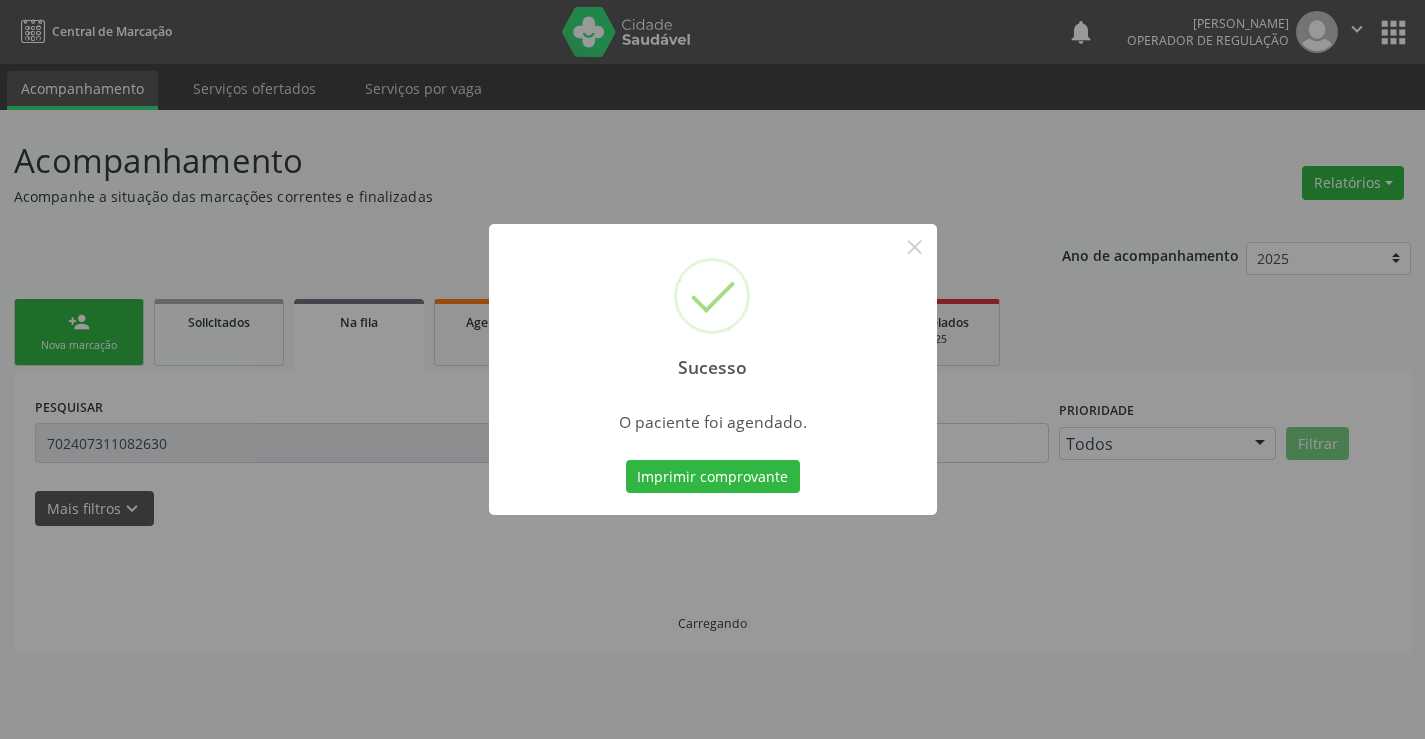 scroll, scrollTop: 0, scrollLeft: 0, axis: both 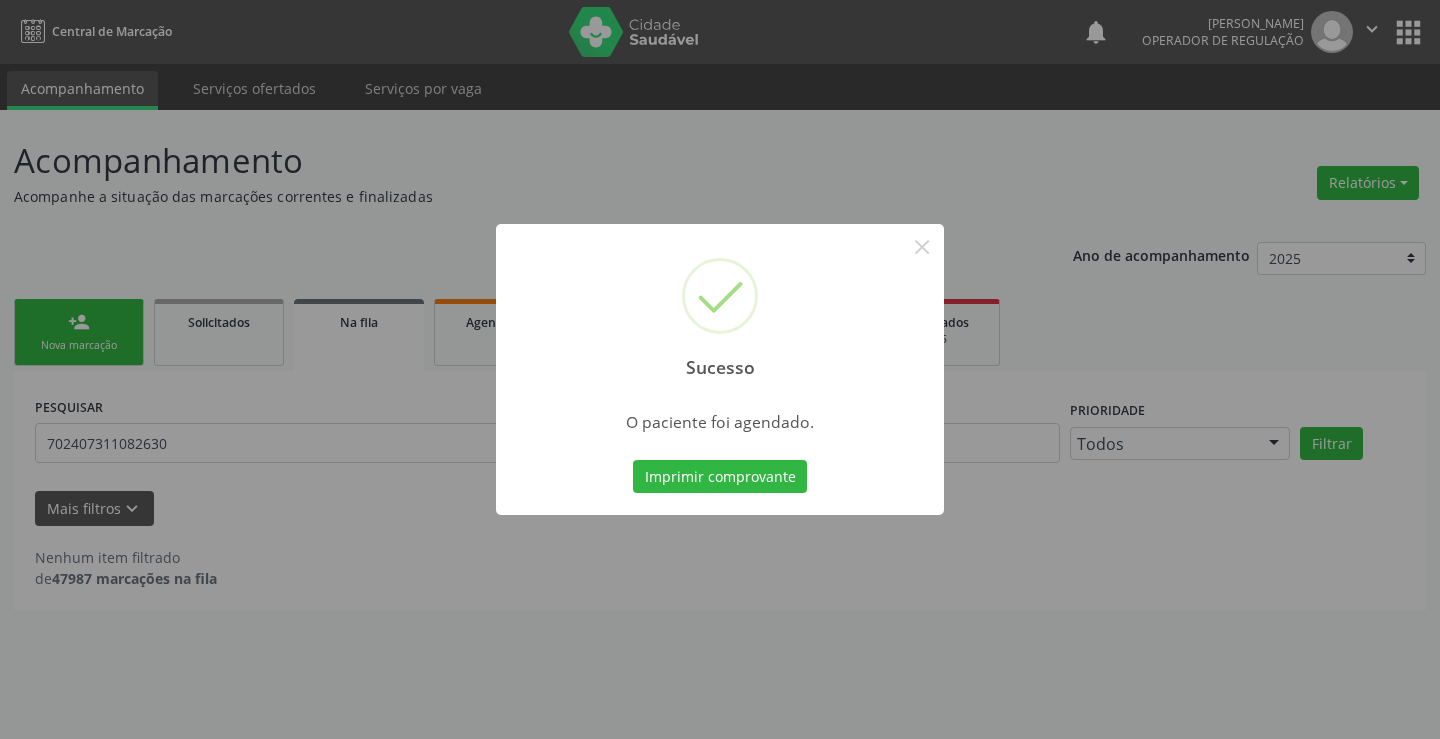 click on "O paciente foi agendado." at bounding box center [720, 417] 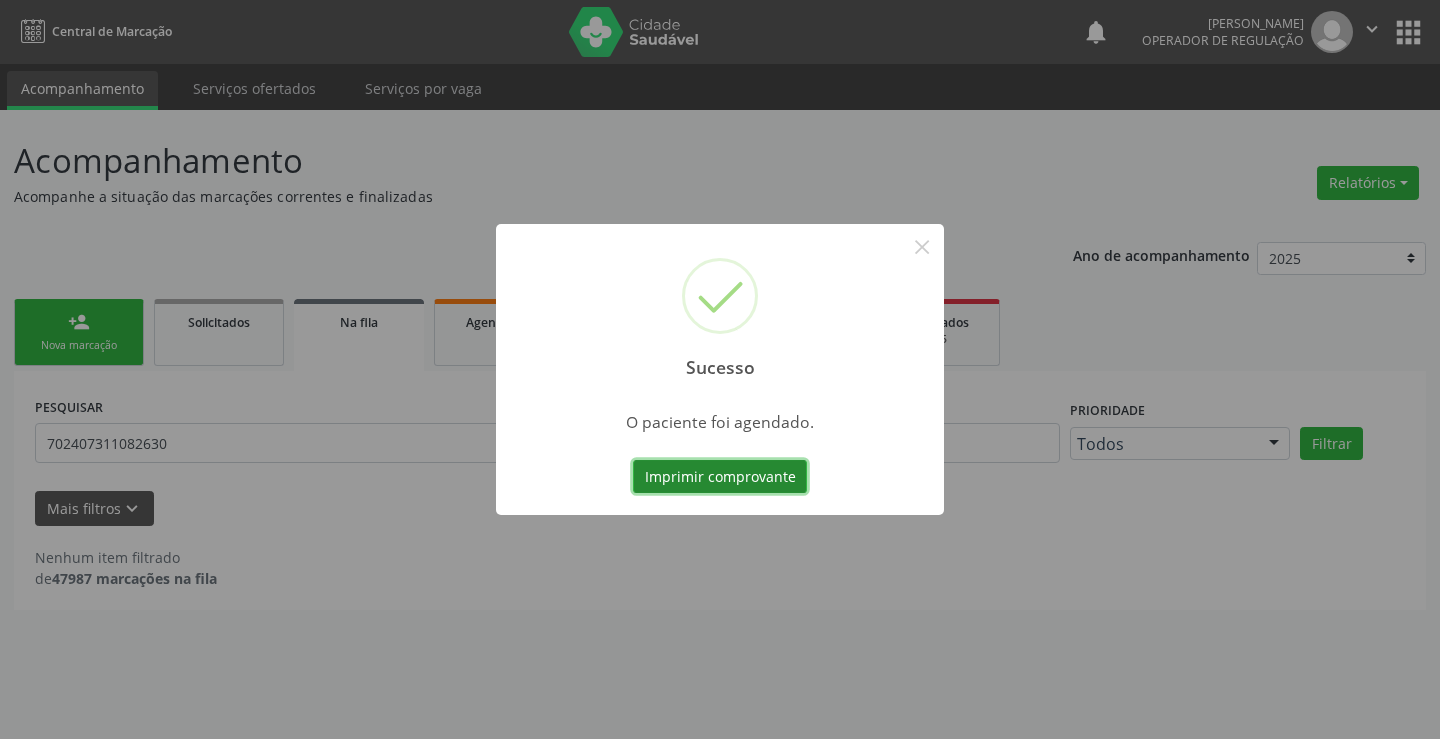 click on "Imprimir comprovante" at bounding box center (720, 477) 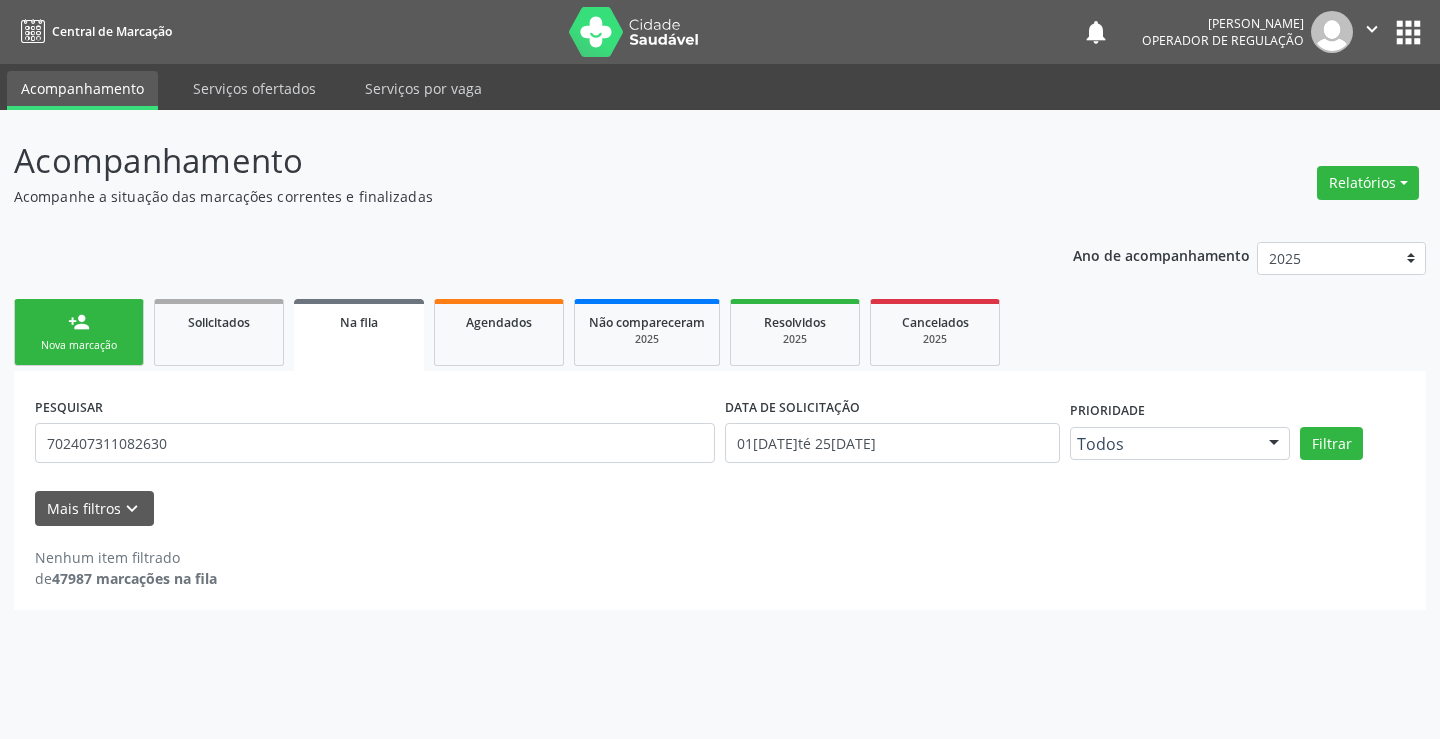 click on "person_add
Nova marcação" at bounding box center (79, 332) 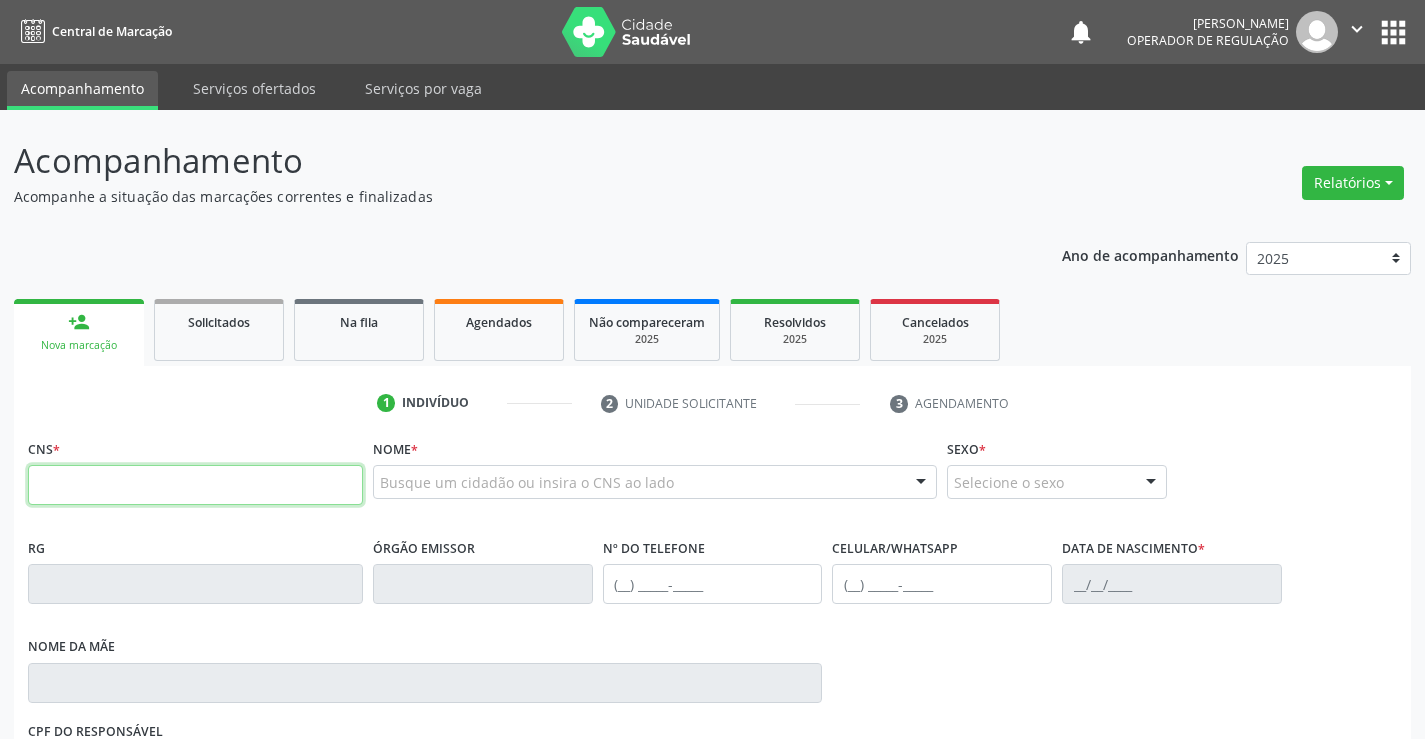 click at bounding box center (195, 485) 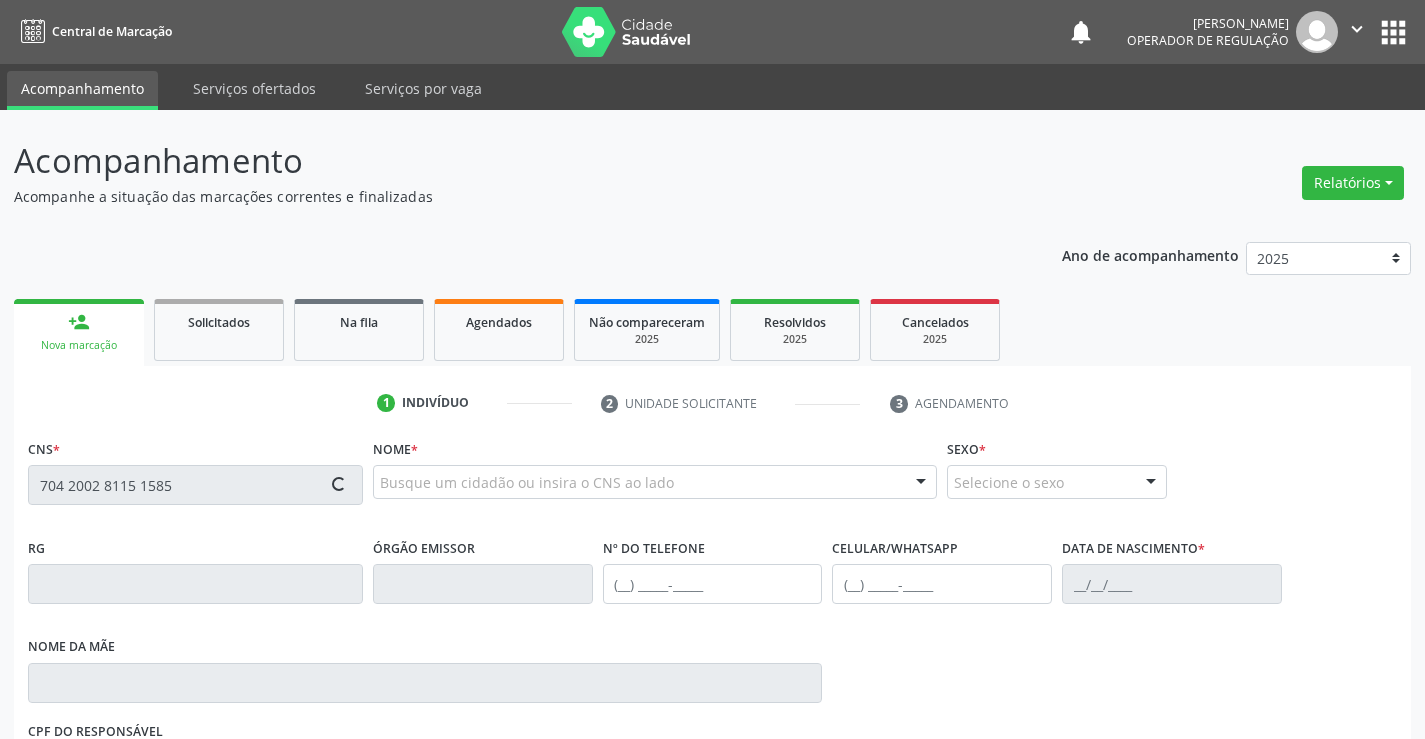 type on "704 2002 8115 1585" 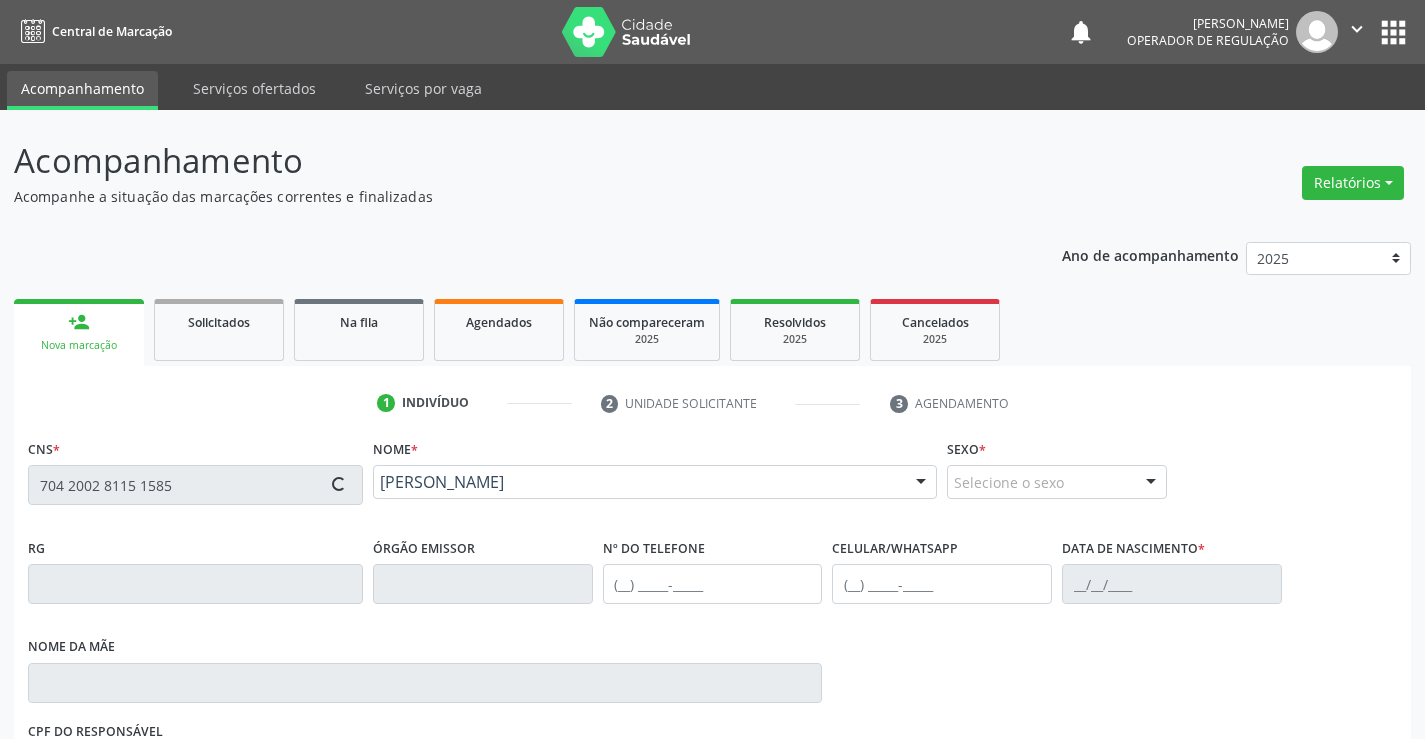 type on "0438338880" 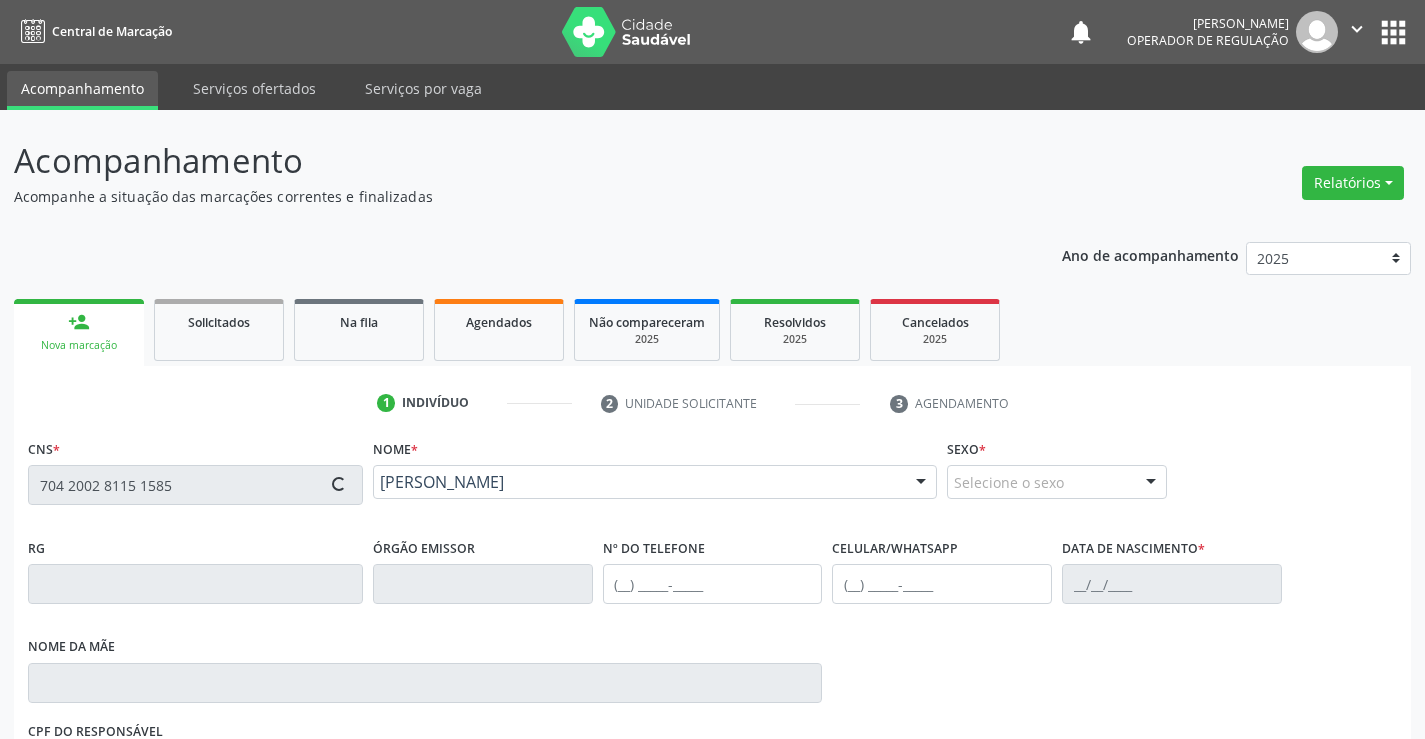 type on "(74) 98849-6393" 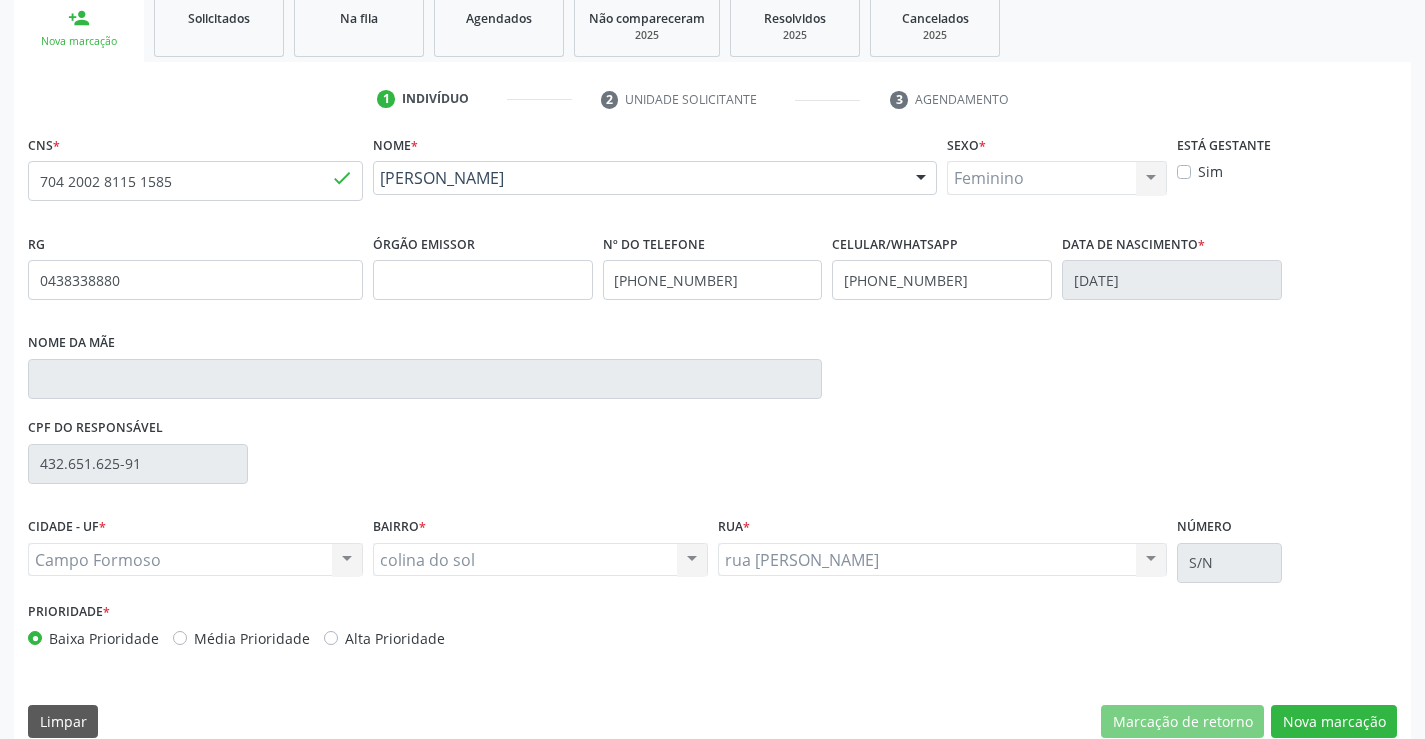 scroll, scrollTop: 331, scrollLeft: 0, axis: vertical 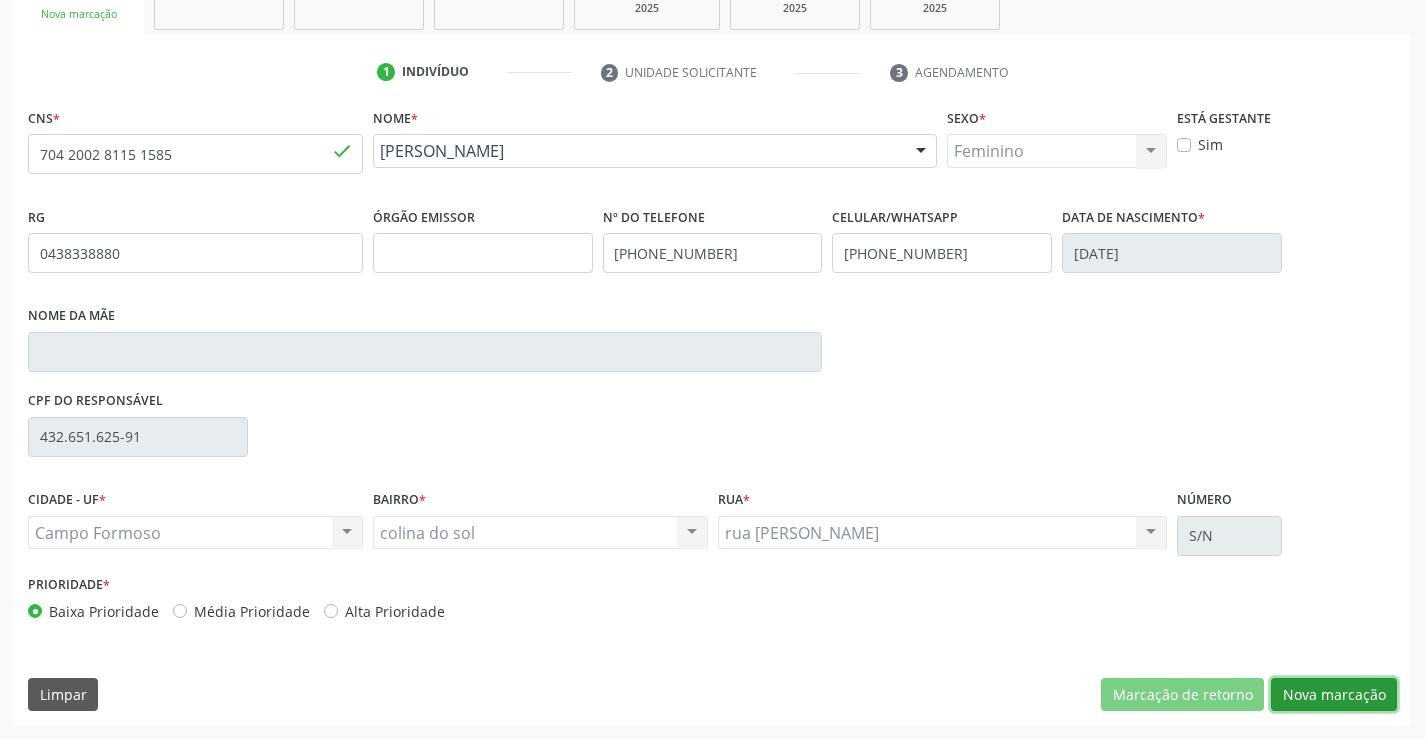 click on "Nova marcação" at bounding box center (1334, 695) 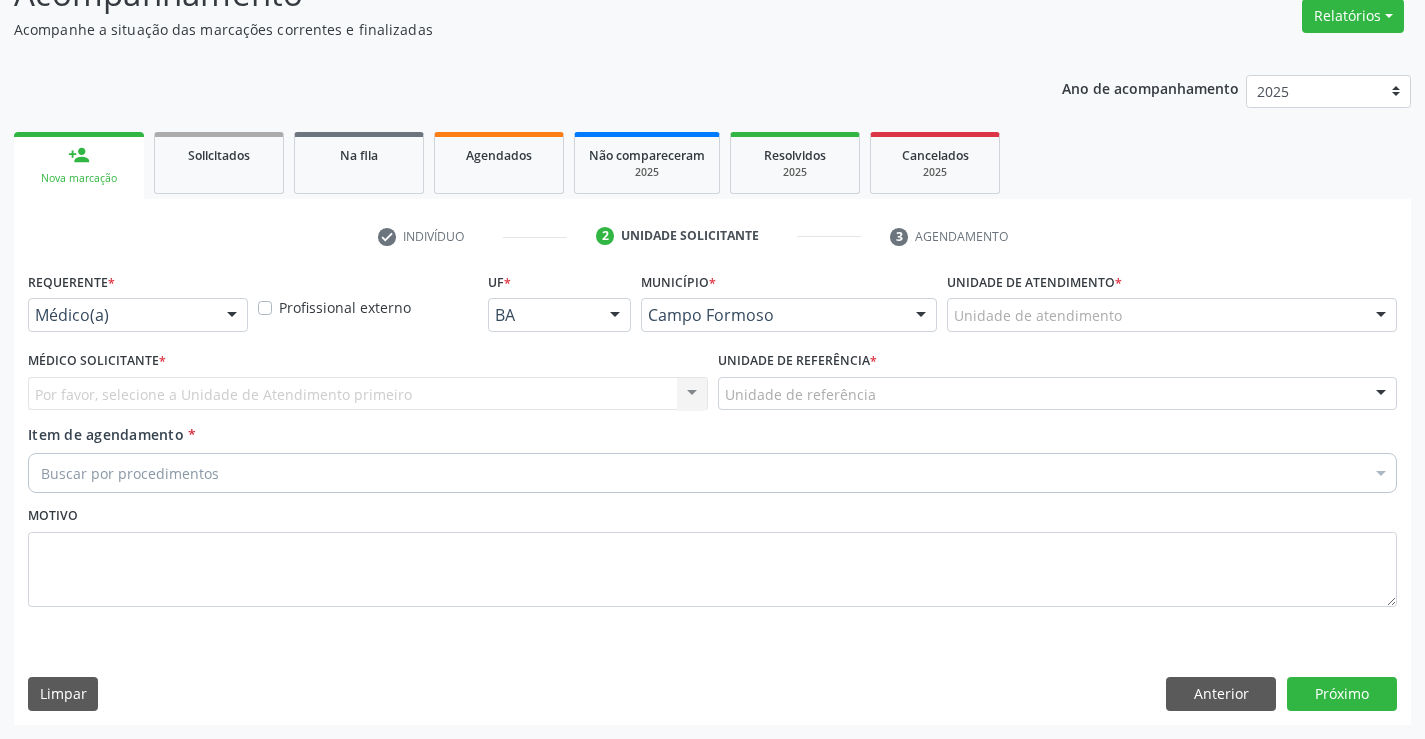 scroll, scrollTop: 167, scrollLeft: 0, axis: vertical 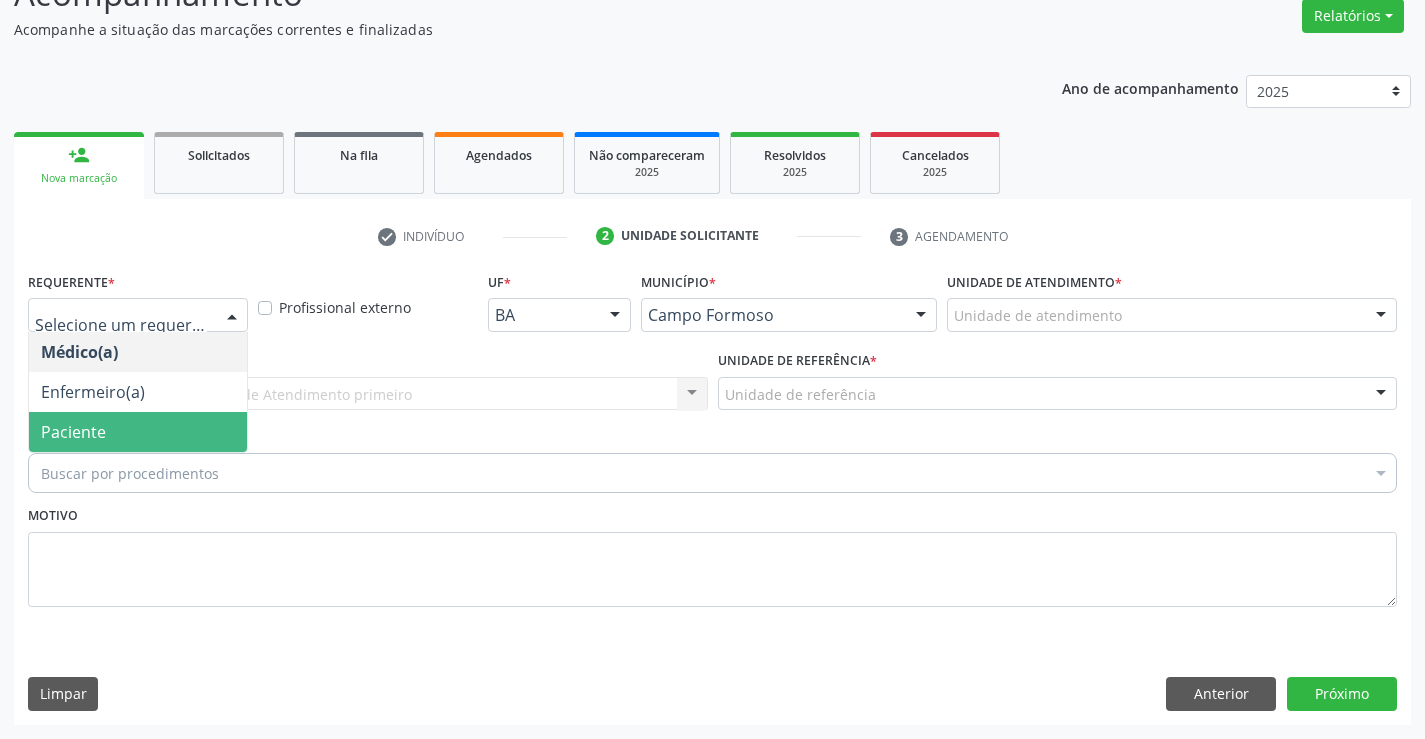 click on "Paciente" at bounding box center (138, 432) 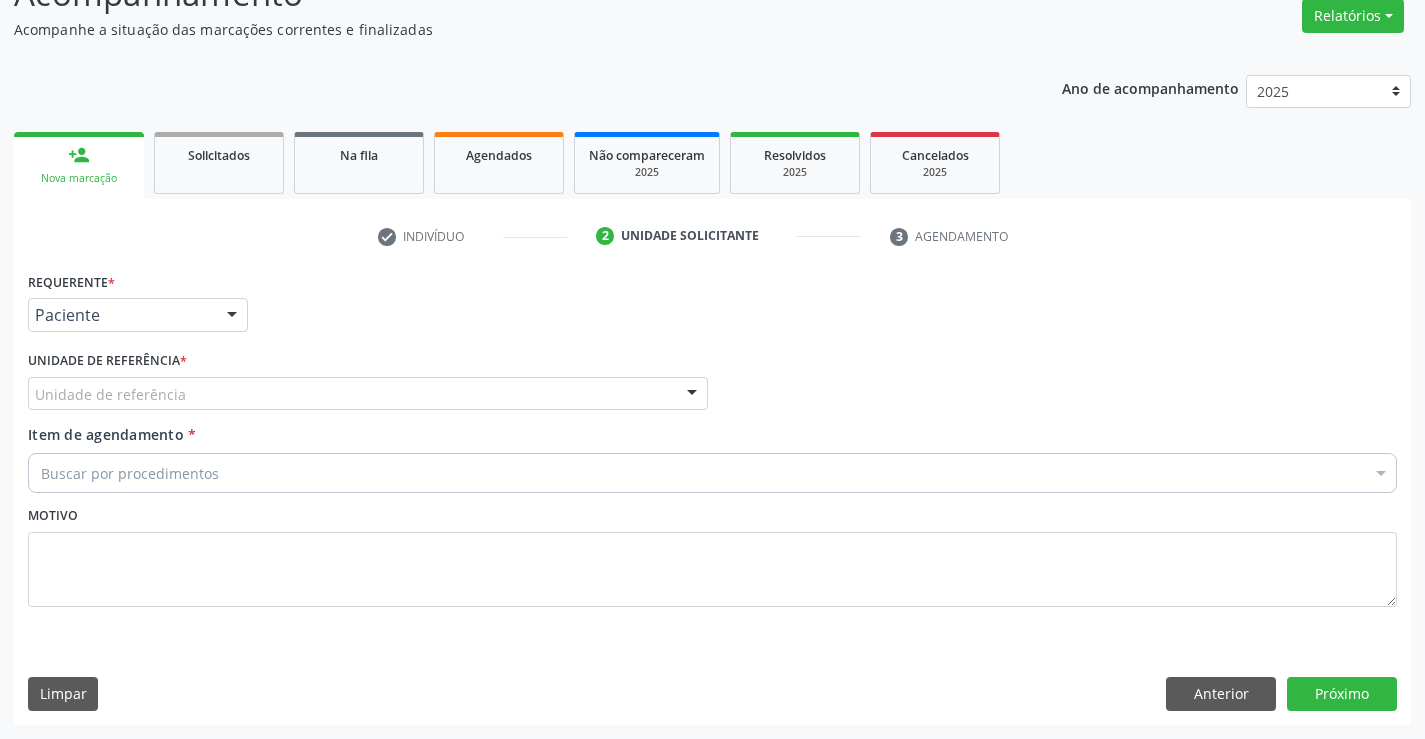 click on "Unidade de referência" at bounding box center [368, 394] 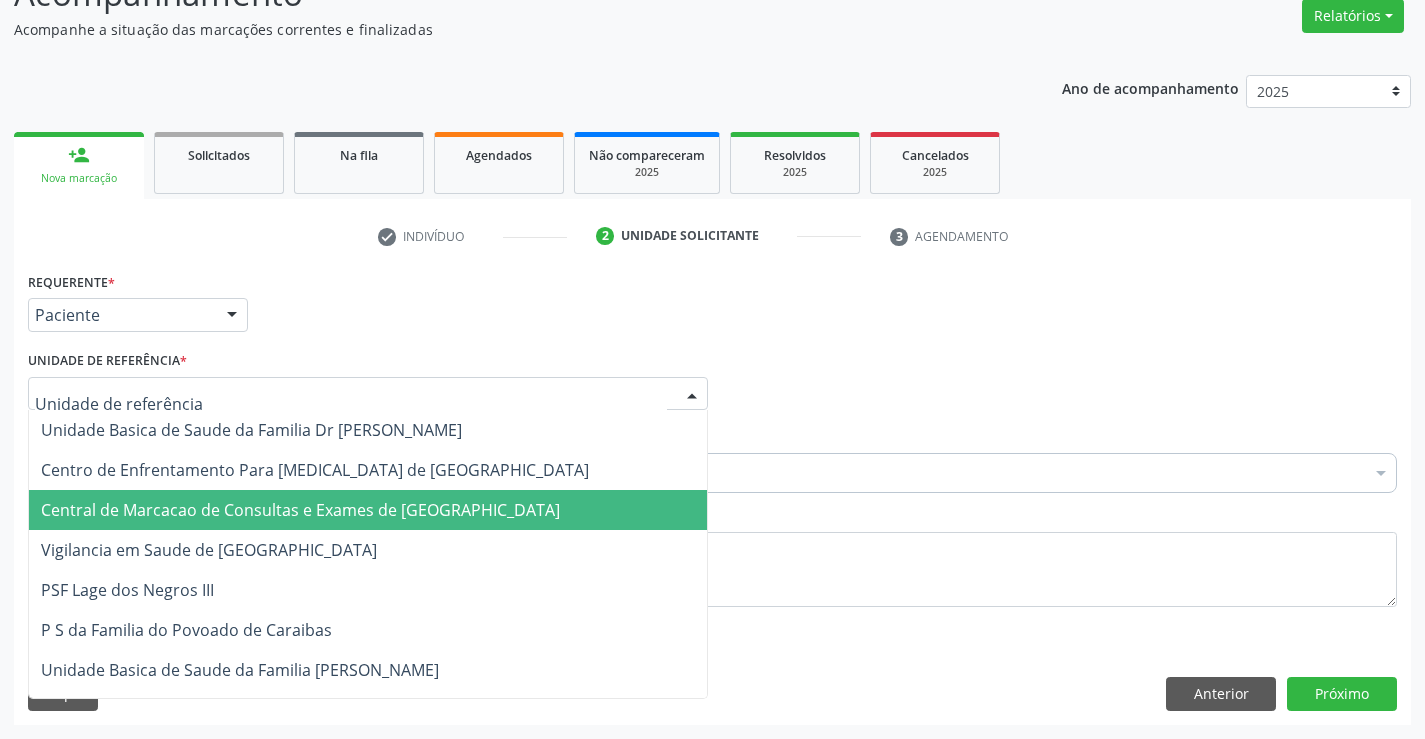 click on "Central de Marcacao de Consultas e Exames de [GEOGRAPHIC_DATA]" at bounding box center [300, 510] 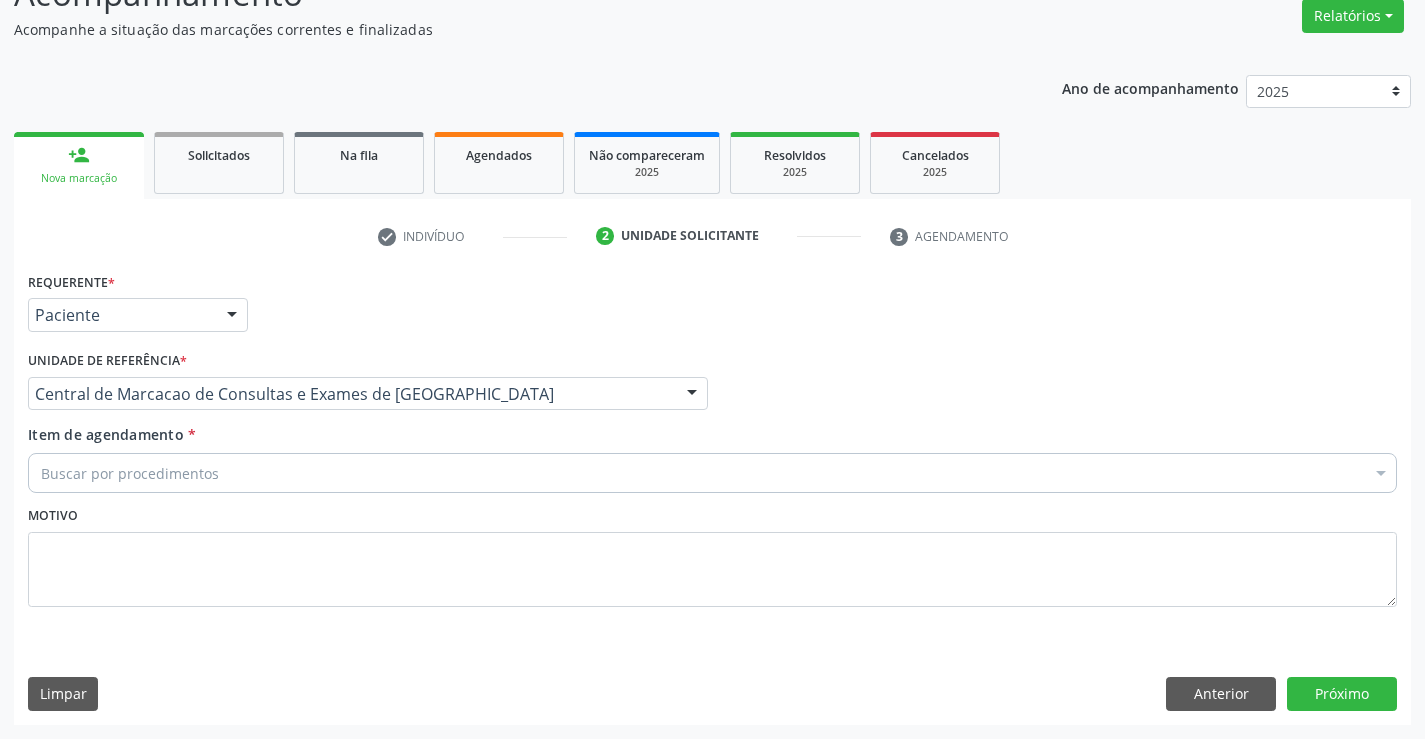 click on "Buscar por procedimentos" at bounding box center [712, 473] 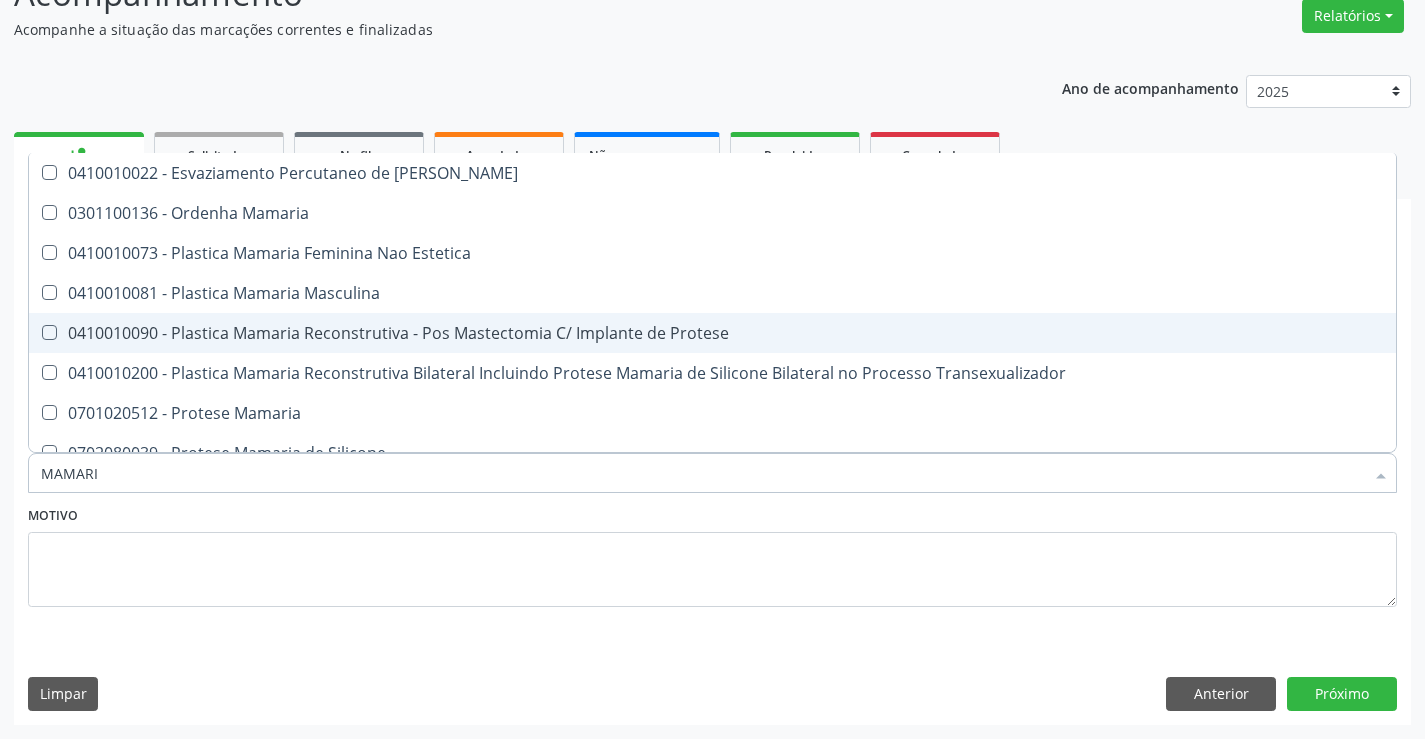 type on "MAMARIA" 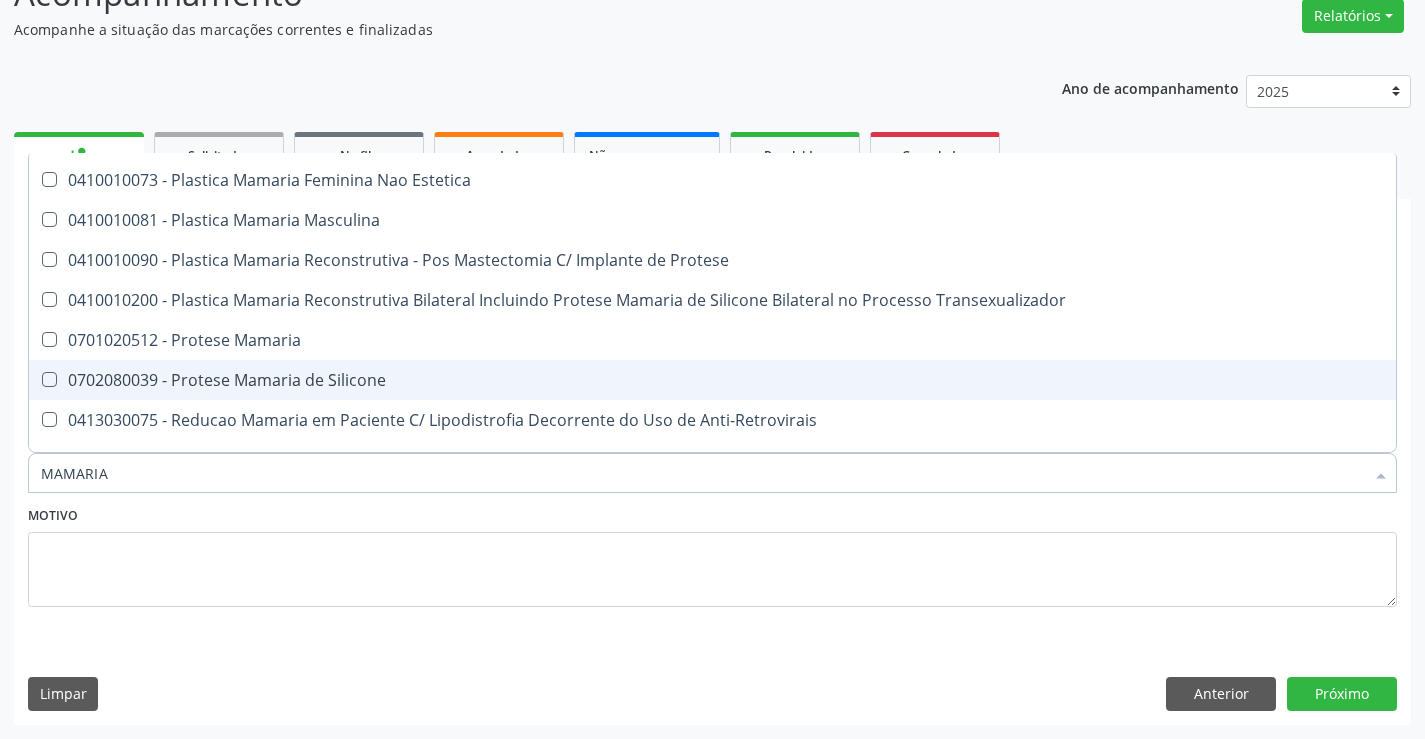 scroll, scrollTop: 61, scrollLeft: 0, axis: vertical 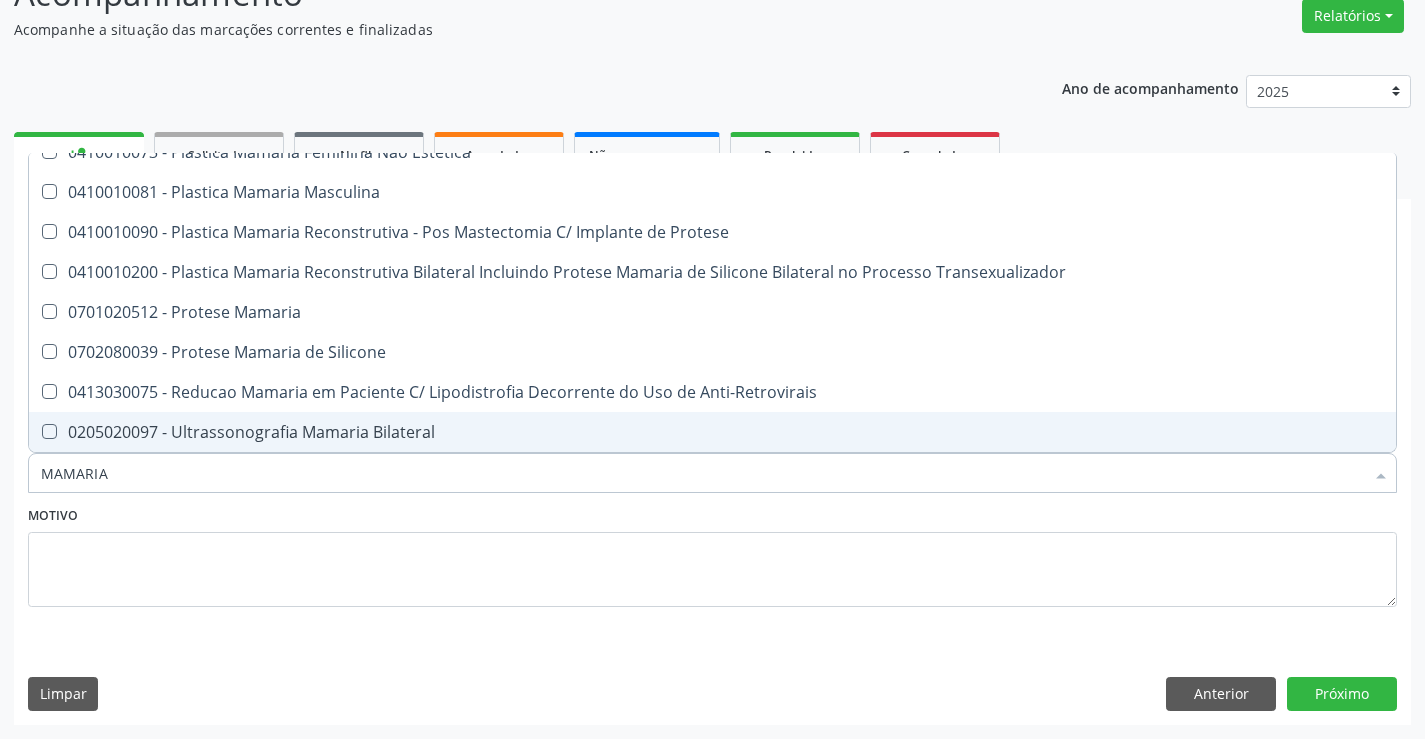 click on "0205020097 - Ultrassonografia Mamaria Bilateral" at bounding box center (712, 432) 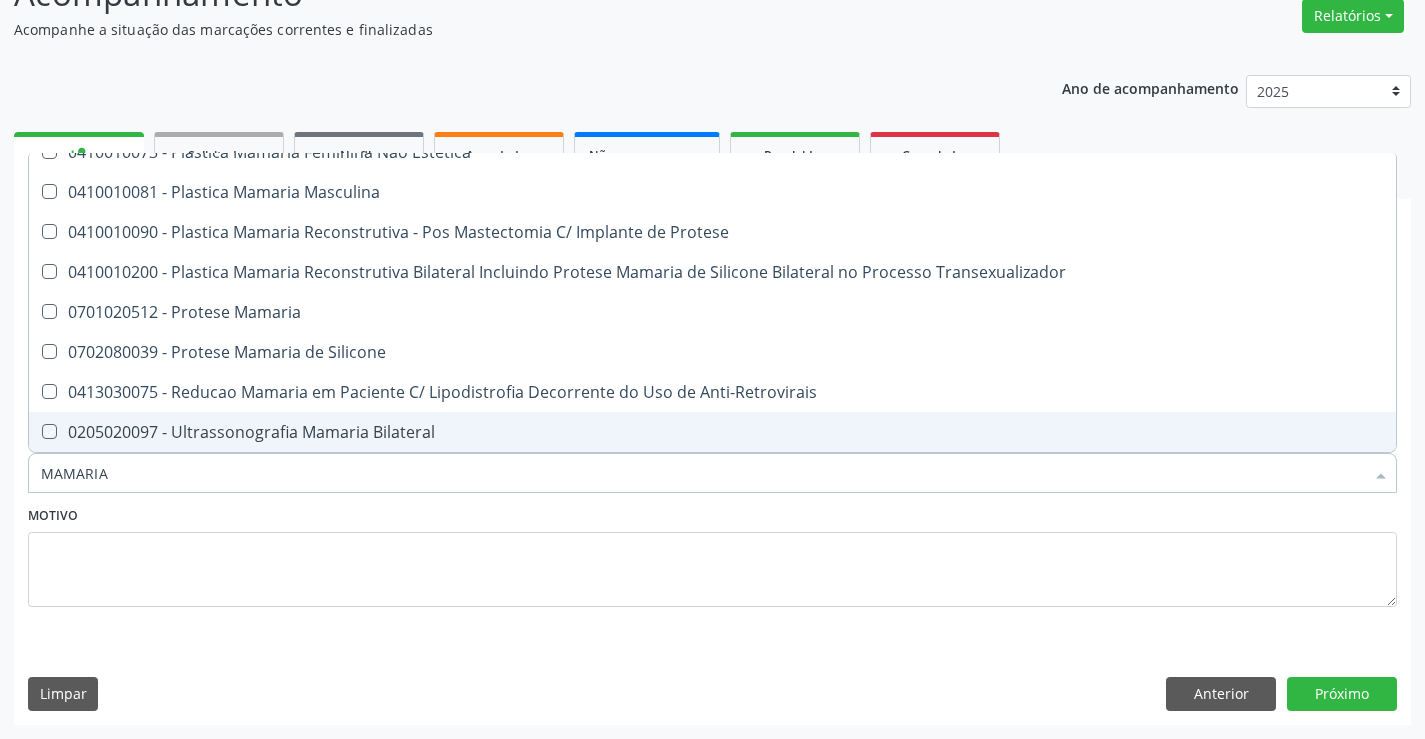 checkbox on "true" 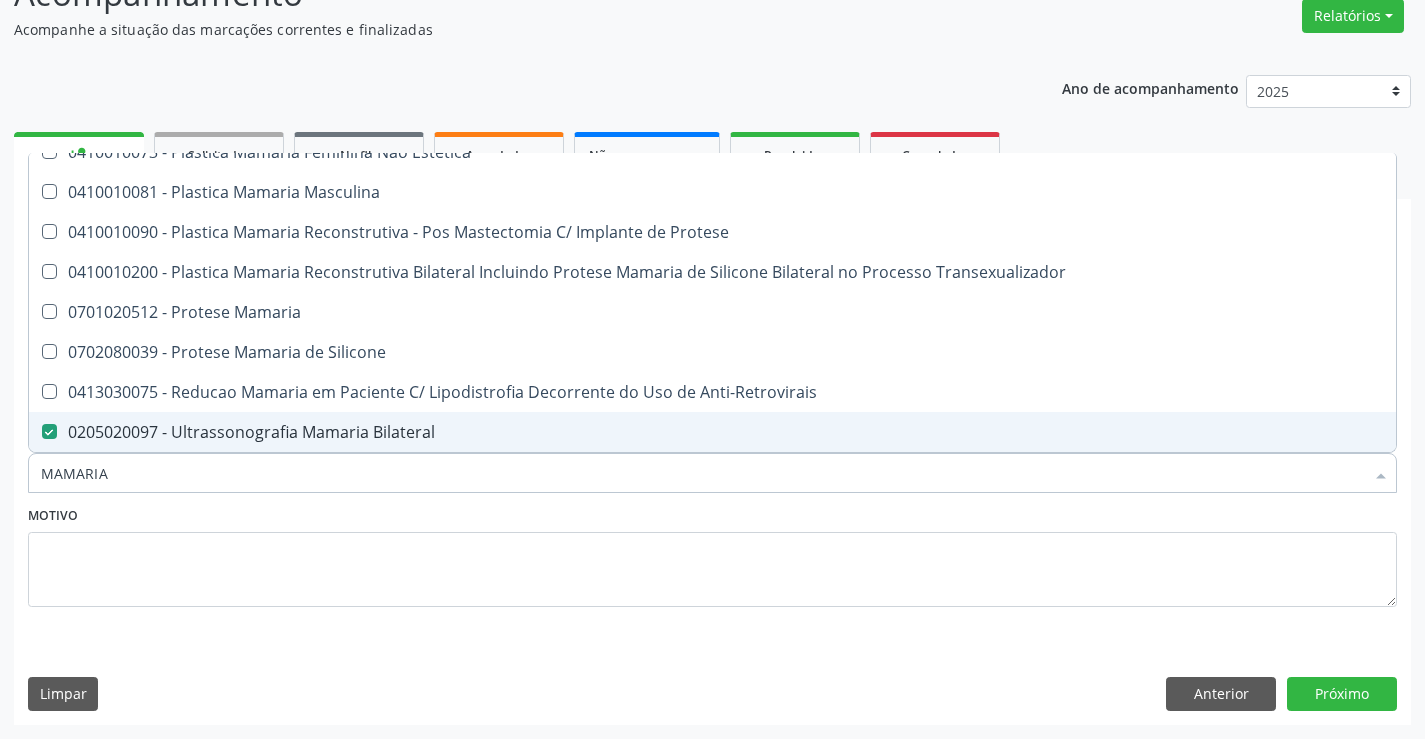 click on "MAMARIA" at bounding box center (702, 473) 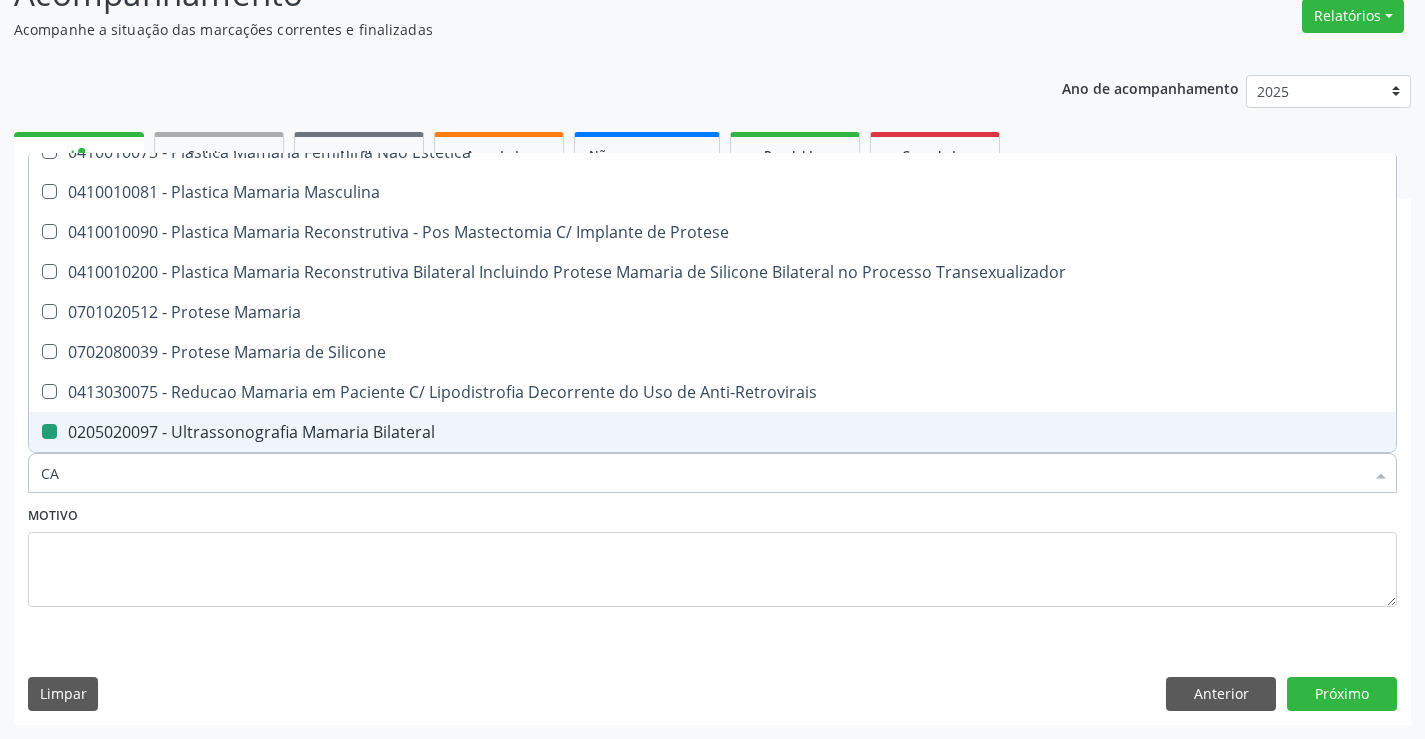 type on "CAR" 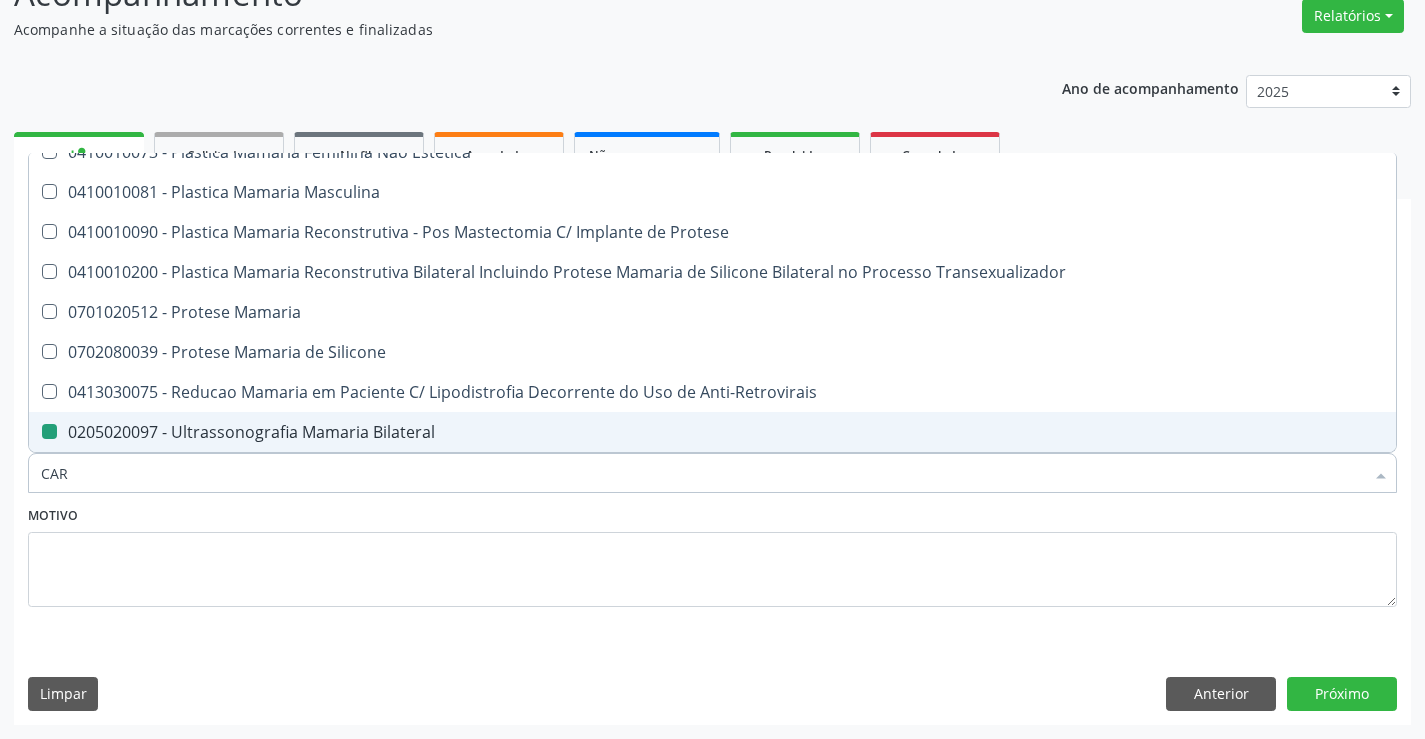checkbox on "false" 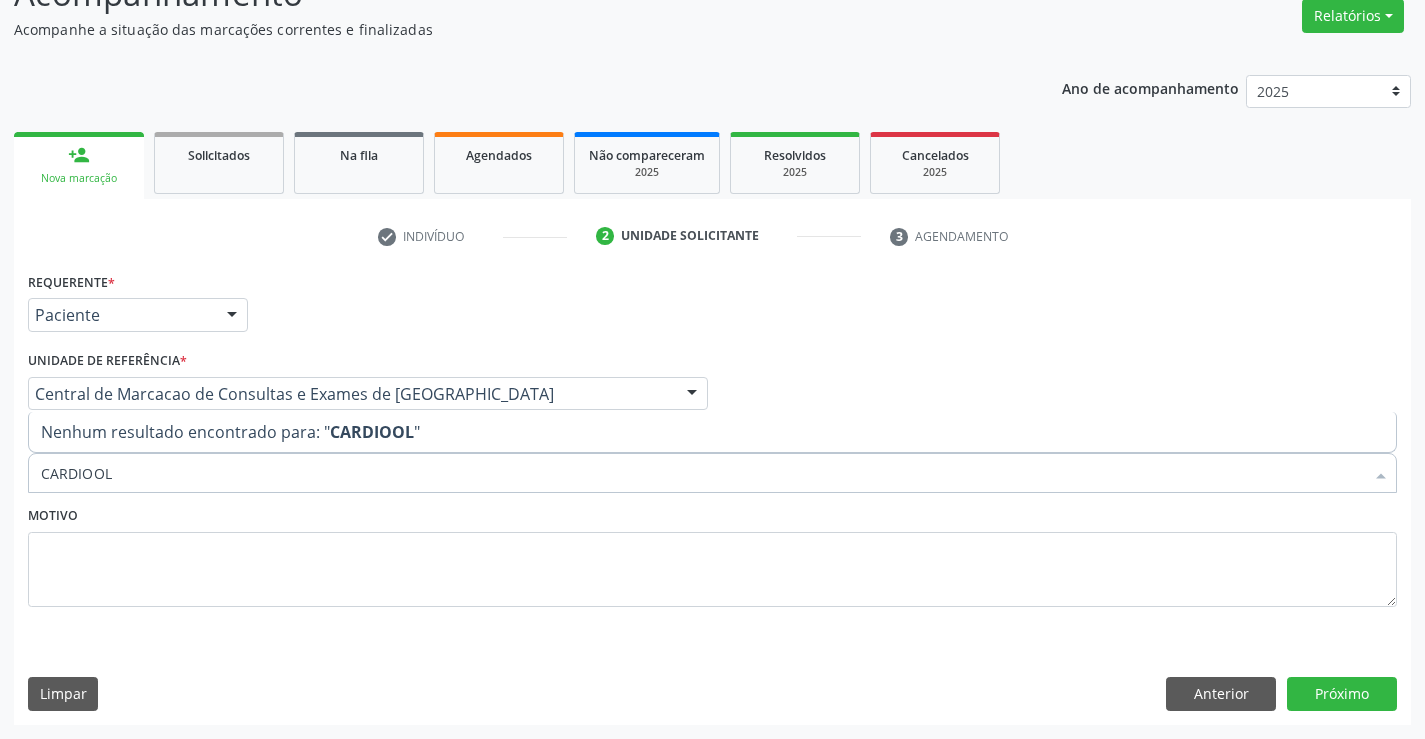 scroll, scrollTop: 0, scrollLeft: 0, axis: both 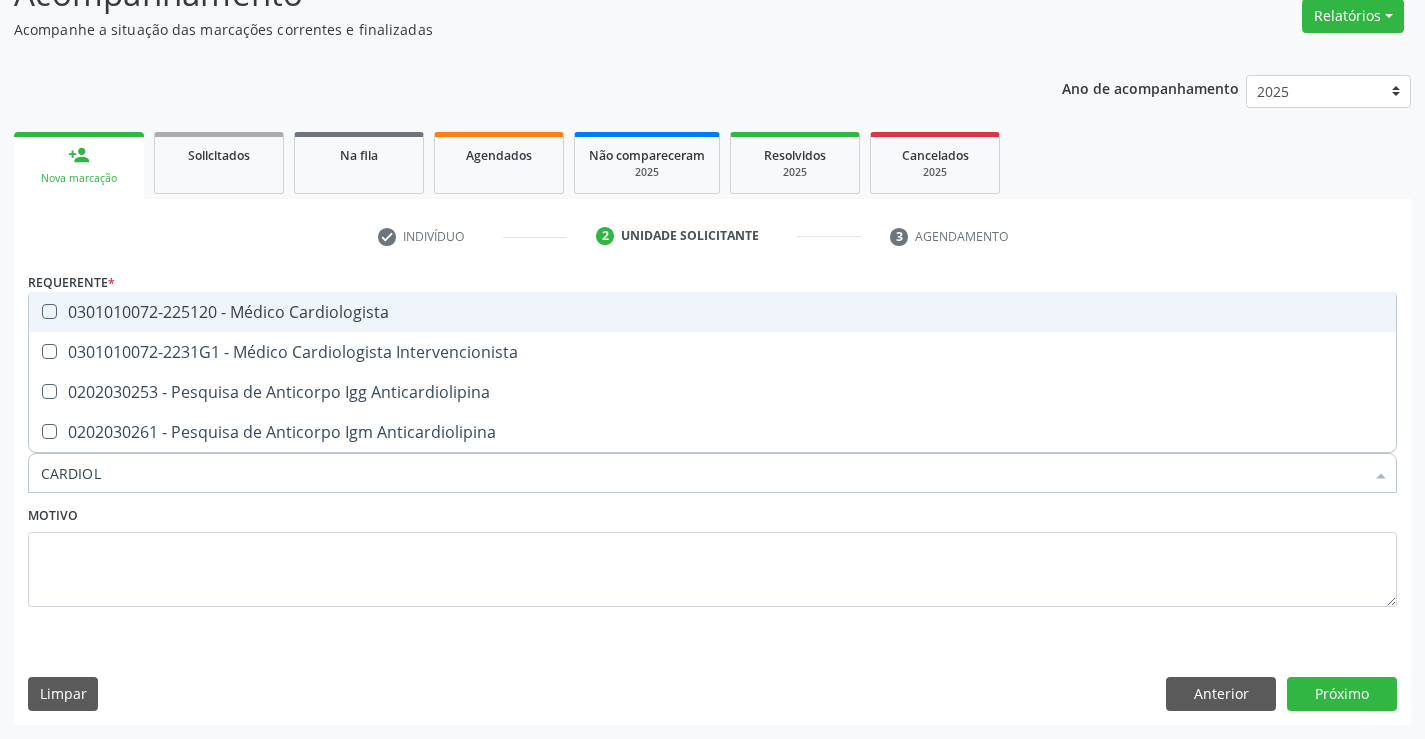 type on "CARDIOLO" 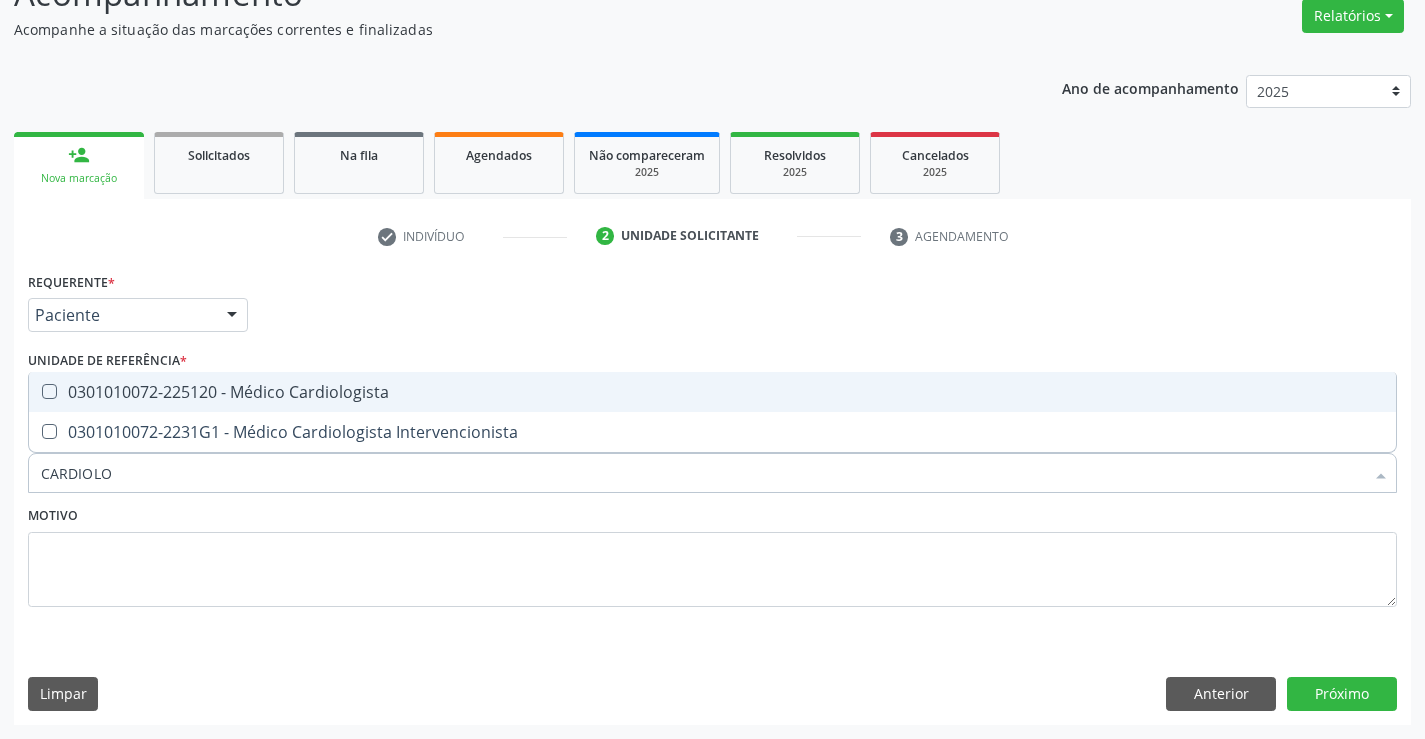 drag, startPoint x: 286, startPoint y: 390, endPoint x: 257, endPoint y: 476, distance: 90.75792 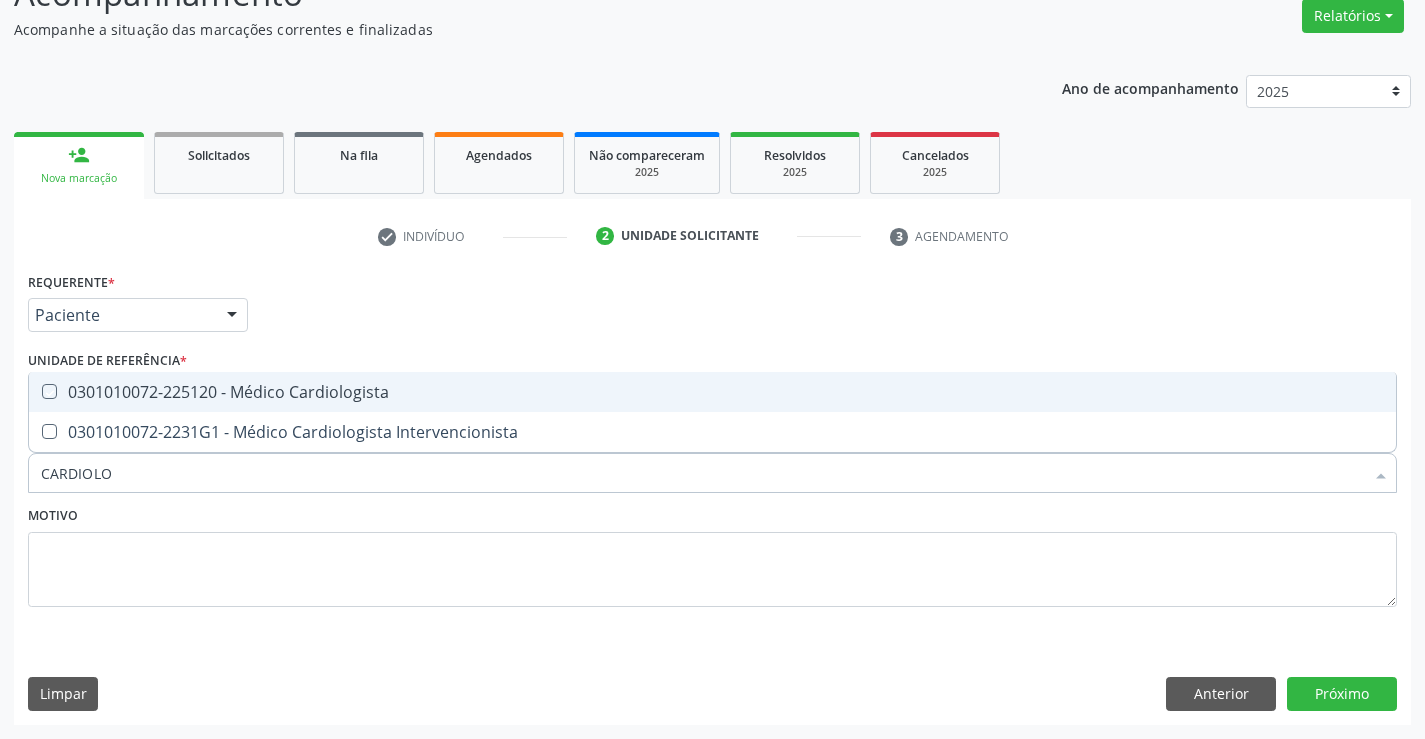 checkbox on "true" 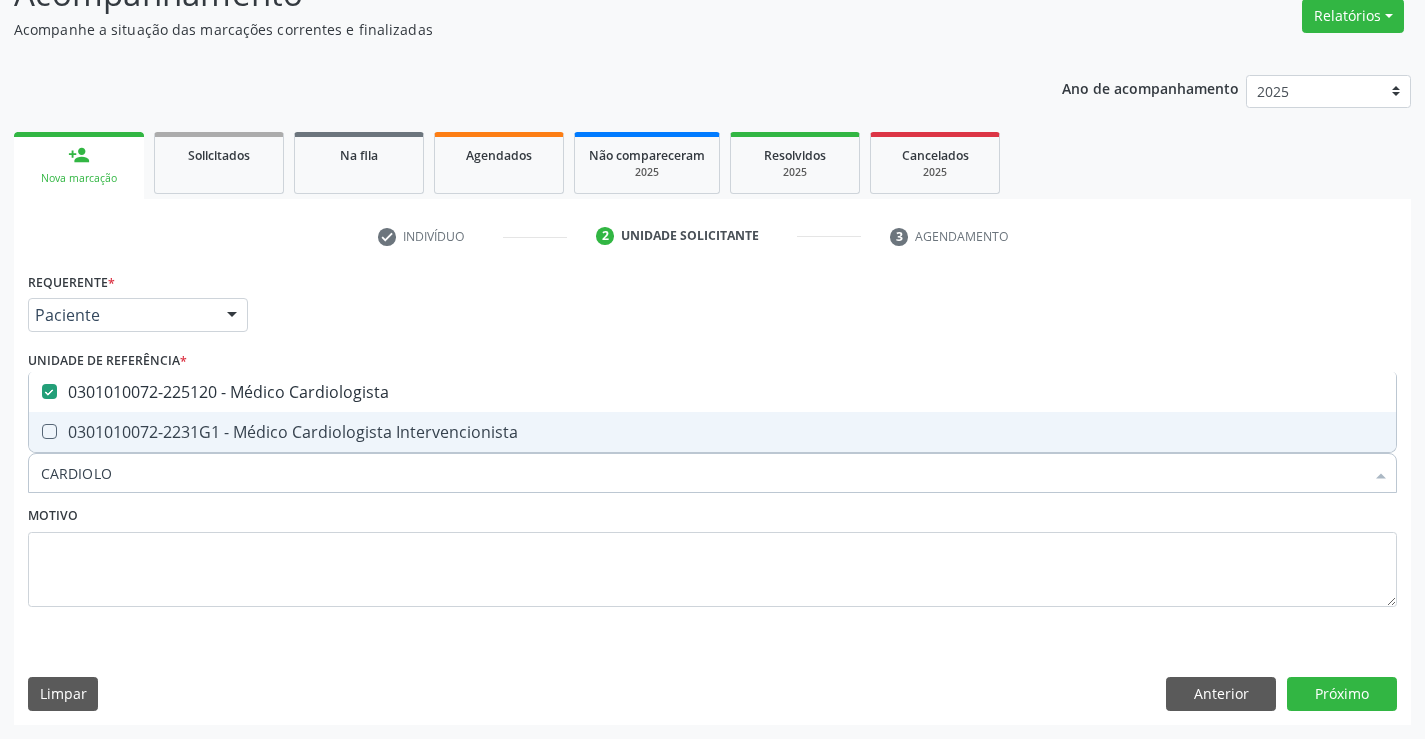 click on "CARDIOLO" at bounding box center [702, 473] 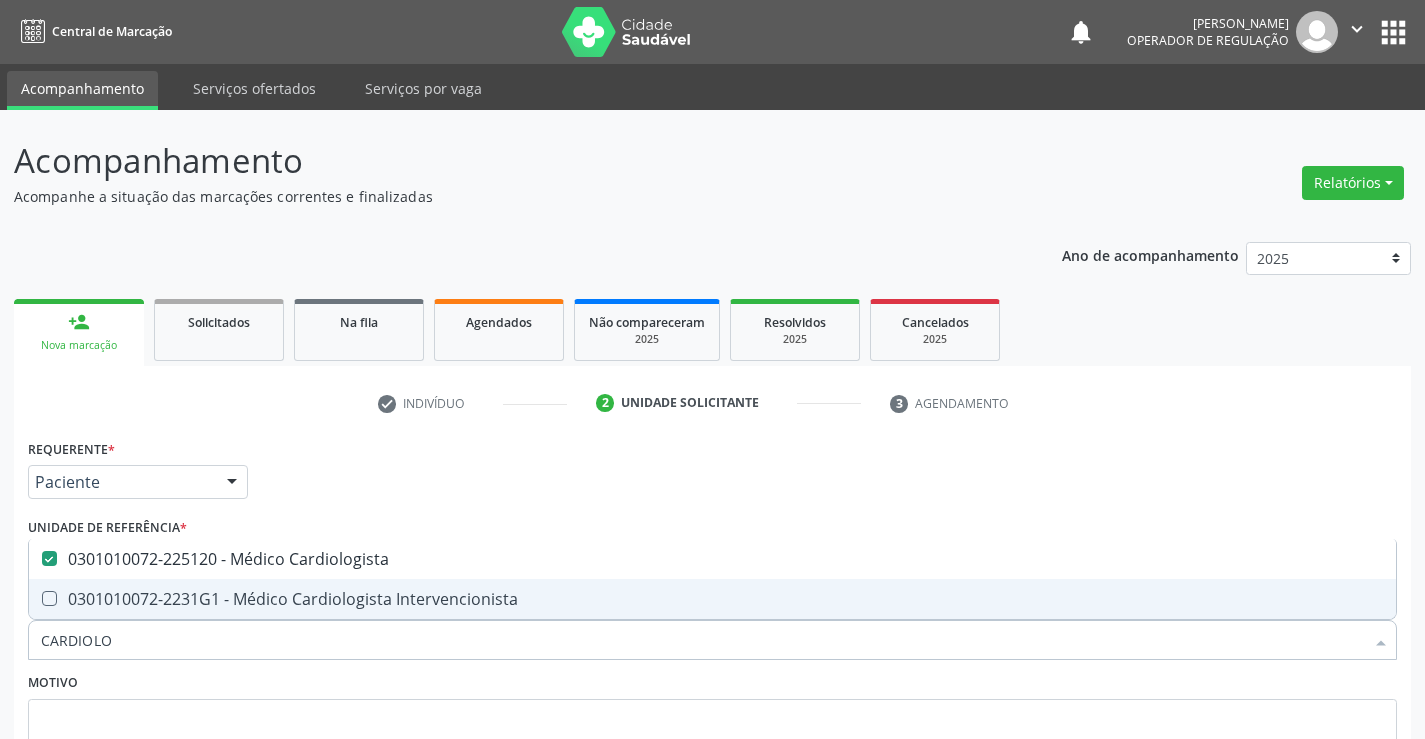 scroll, scrollTop: 167, scrollLeft: 0, axis: vertical 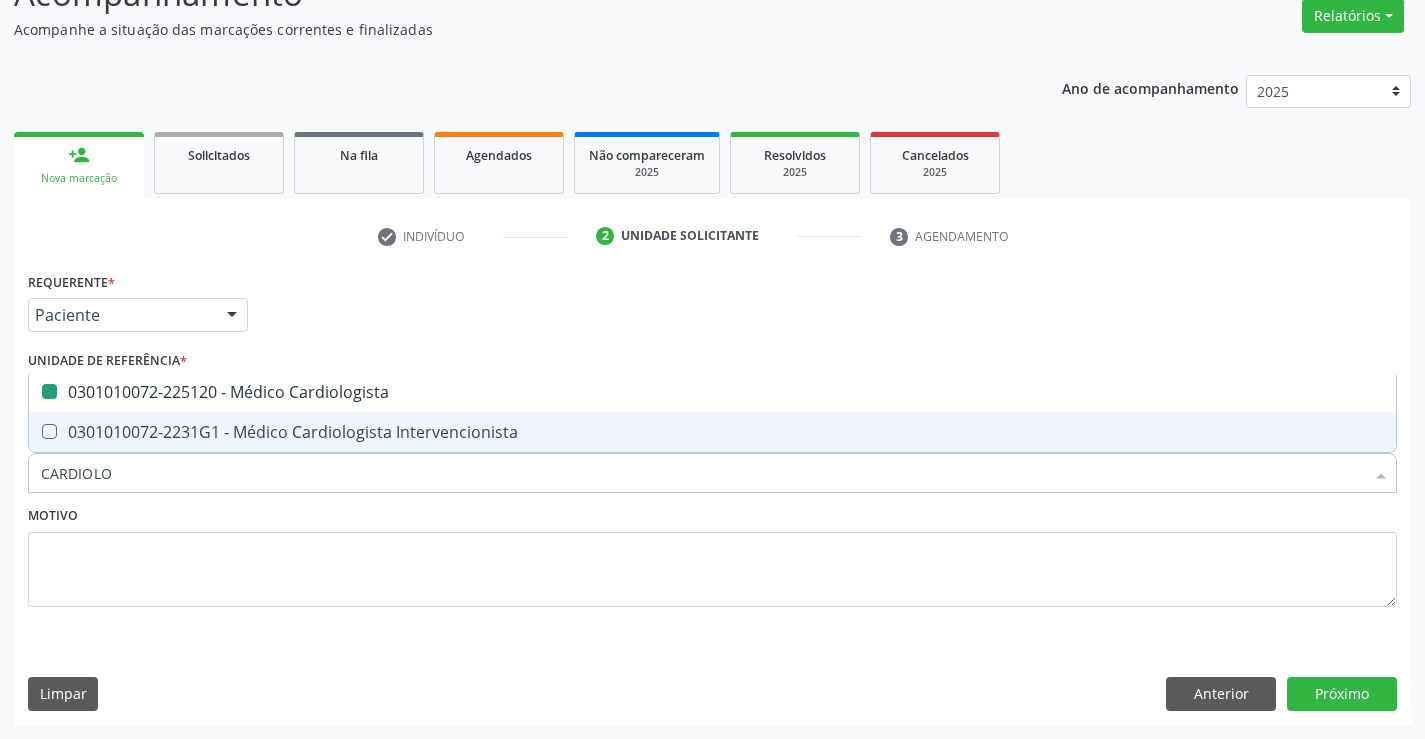 type on "O" 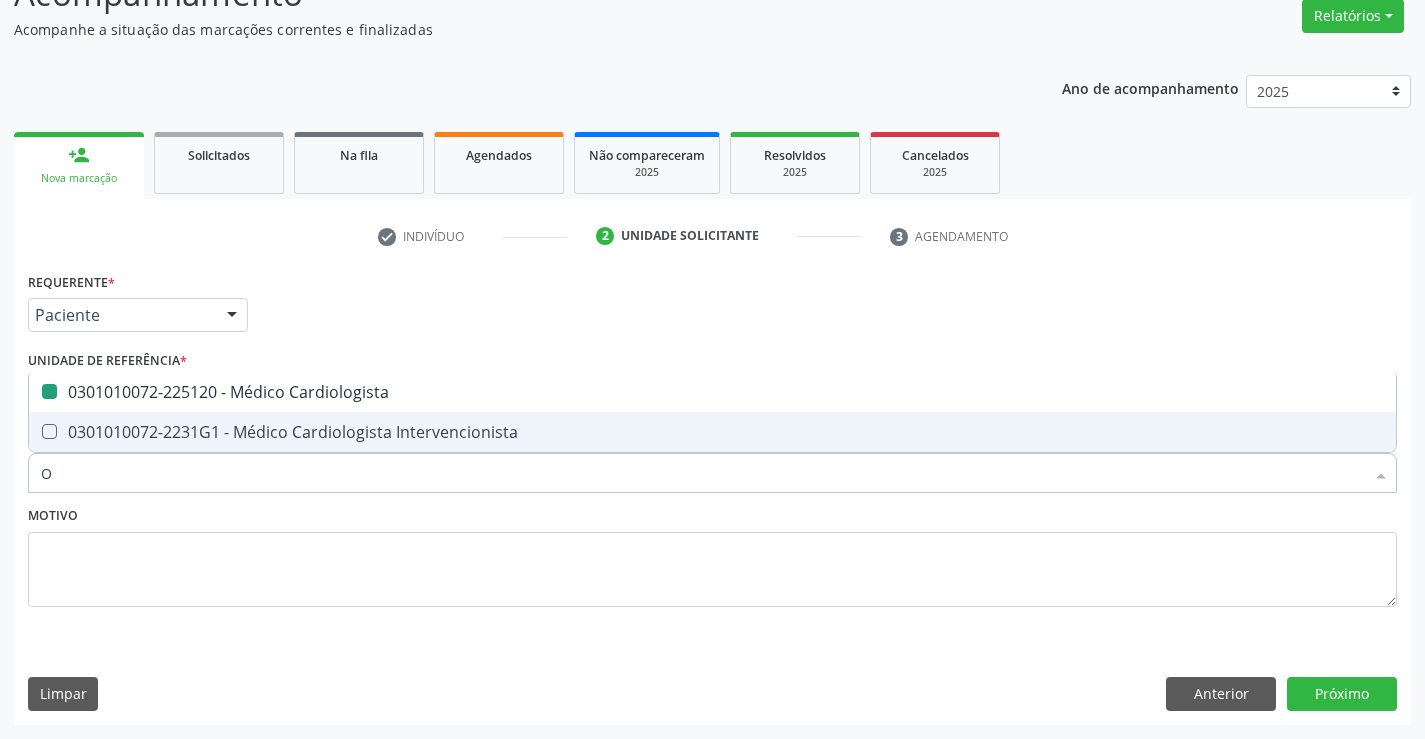 checkbox on "false" 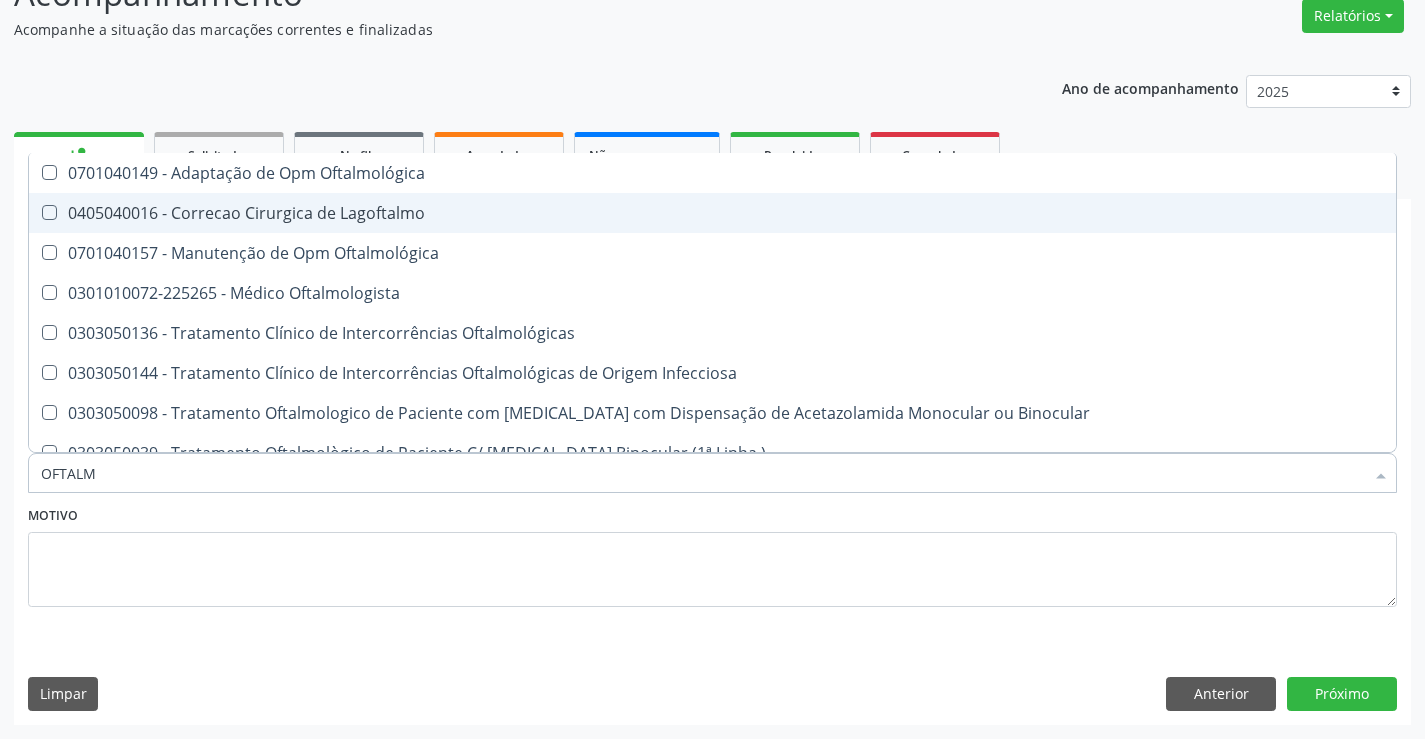 type on "OFTALMO" 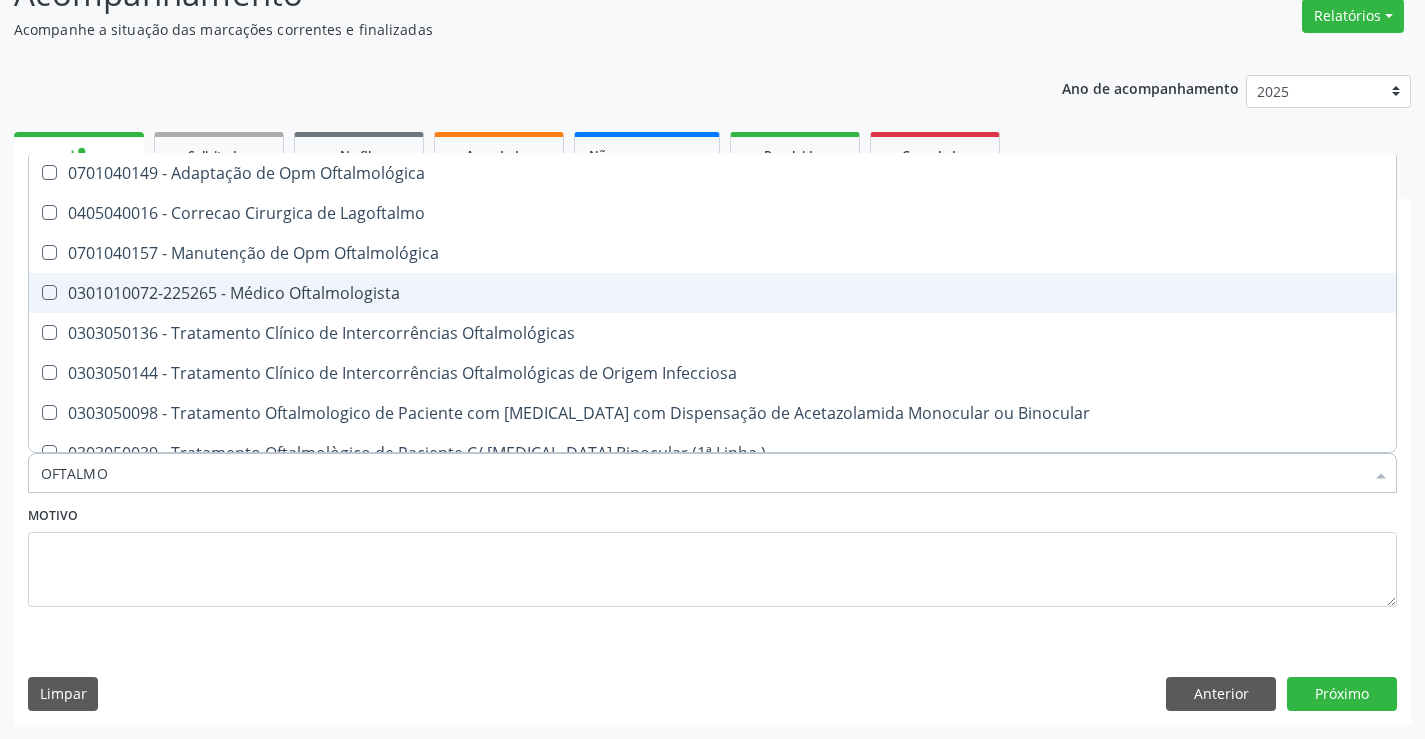 click on "0301010072-225265 - Médico Oftalmologista" at bounding box center (712, 293) 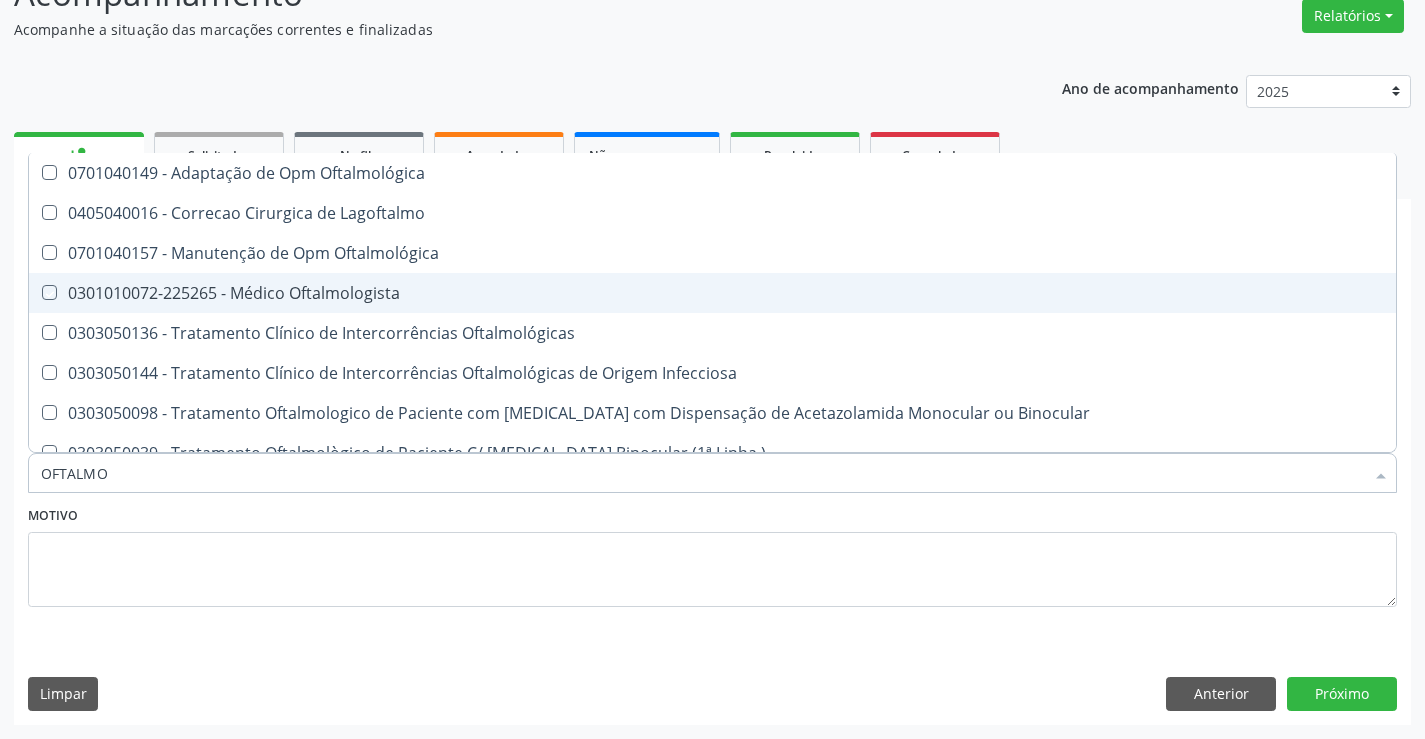 checkbox on "true" 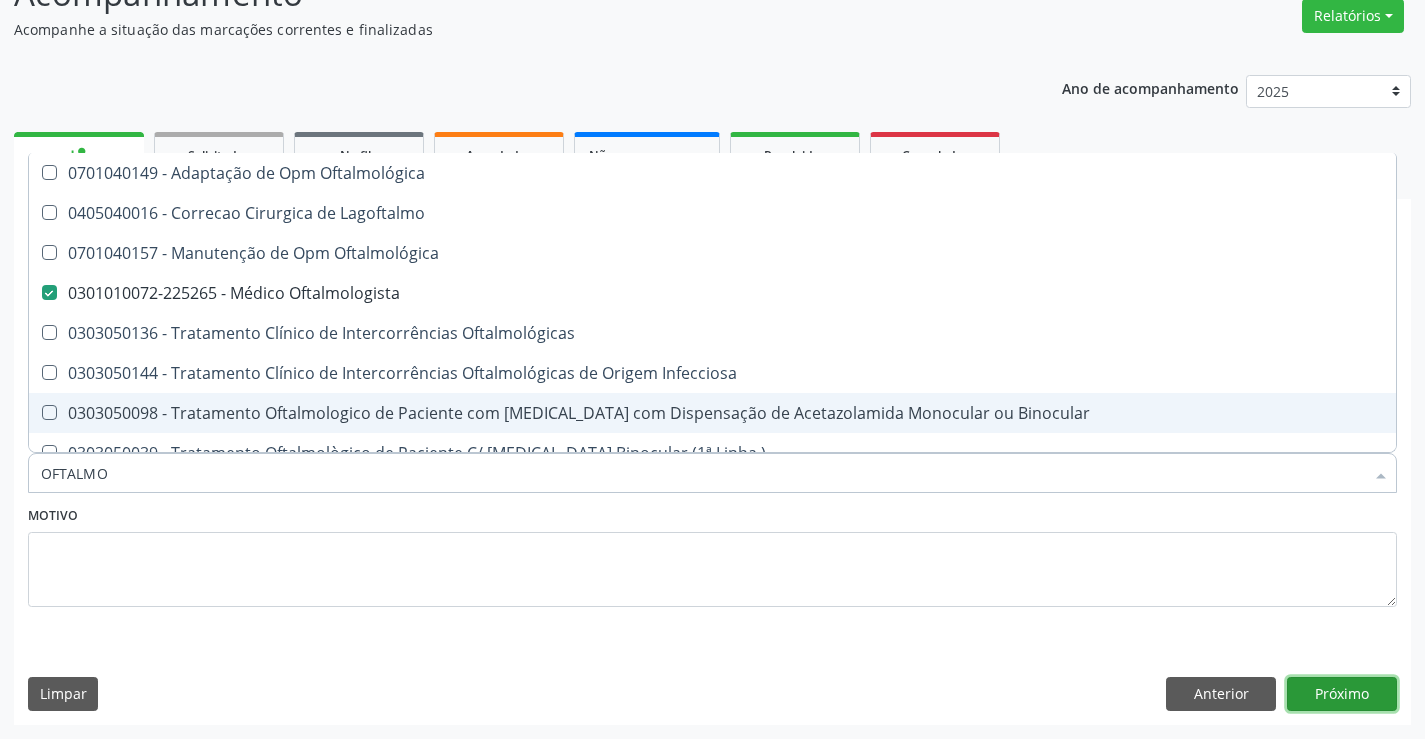 click on "Próximo" at bounding box center (1342, 694) 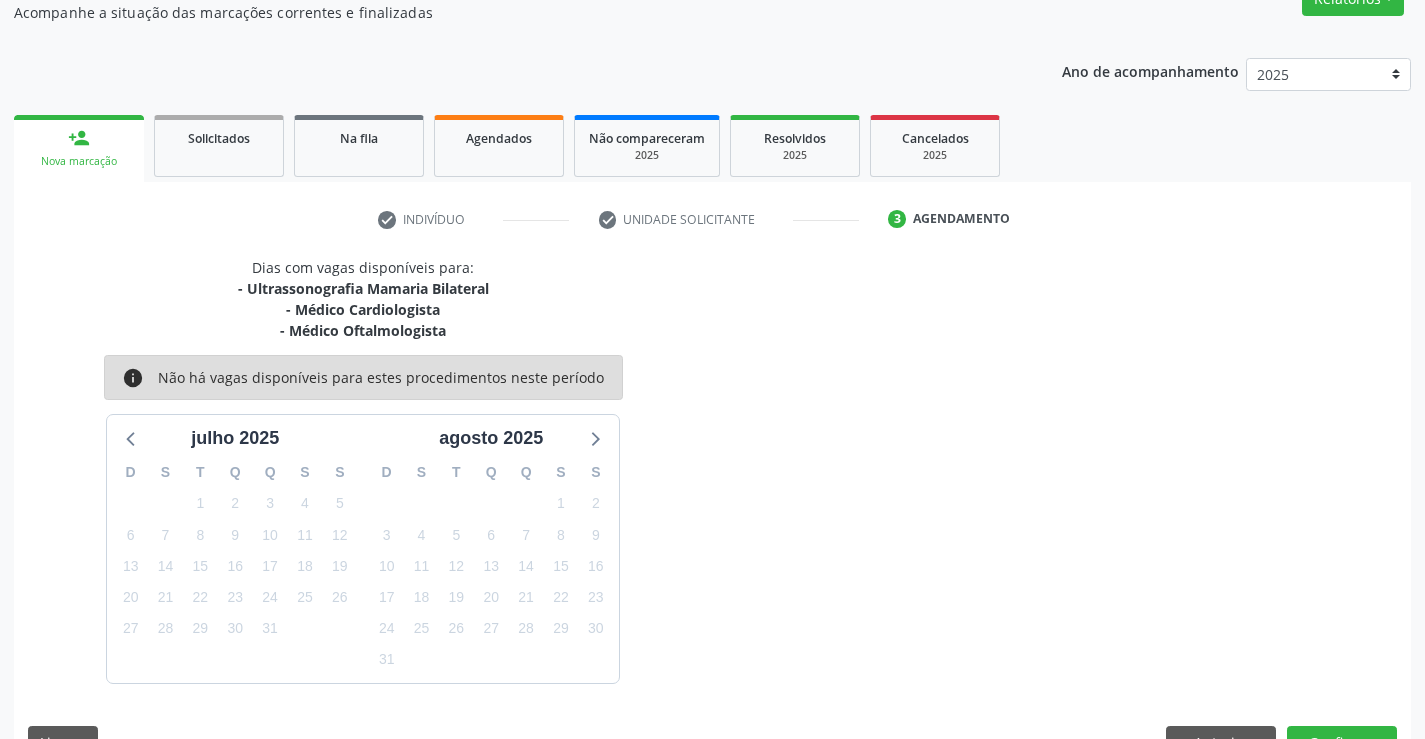 scroll, scrollTop: 232, scrollLeft: 0, axis: vertical 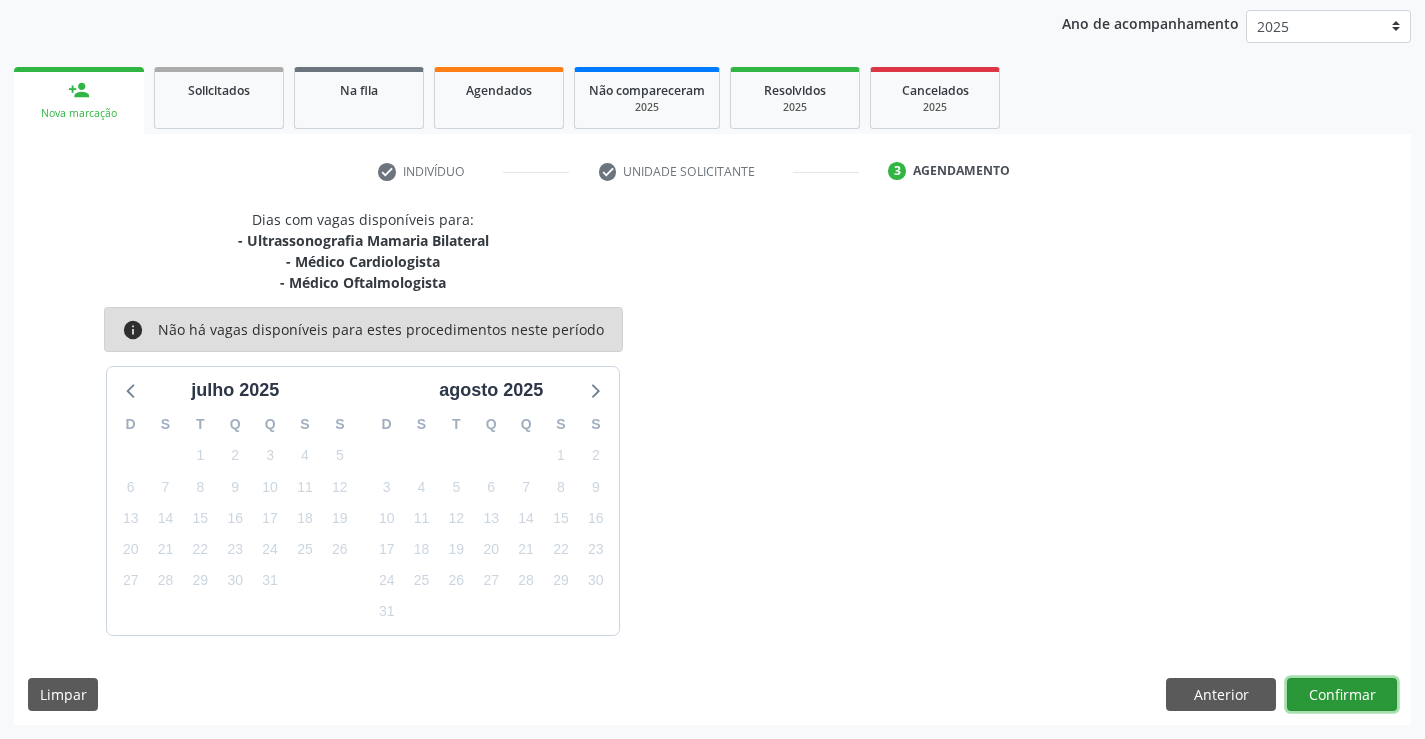 click on "Confirmar" at bounding box center [1342, 695] 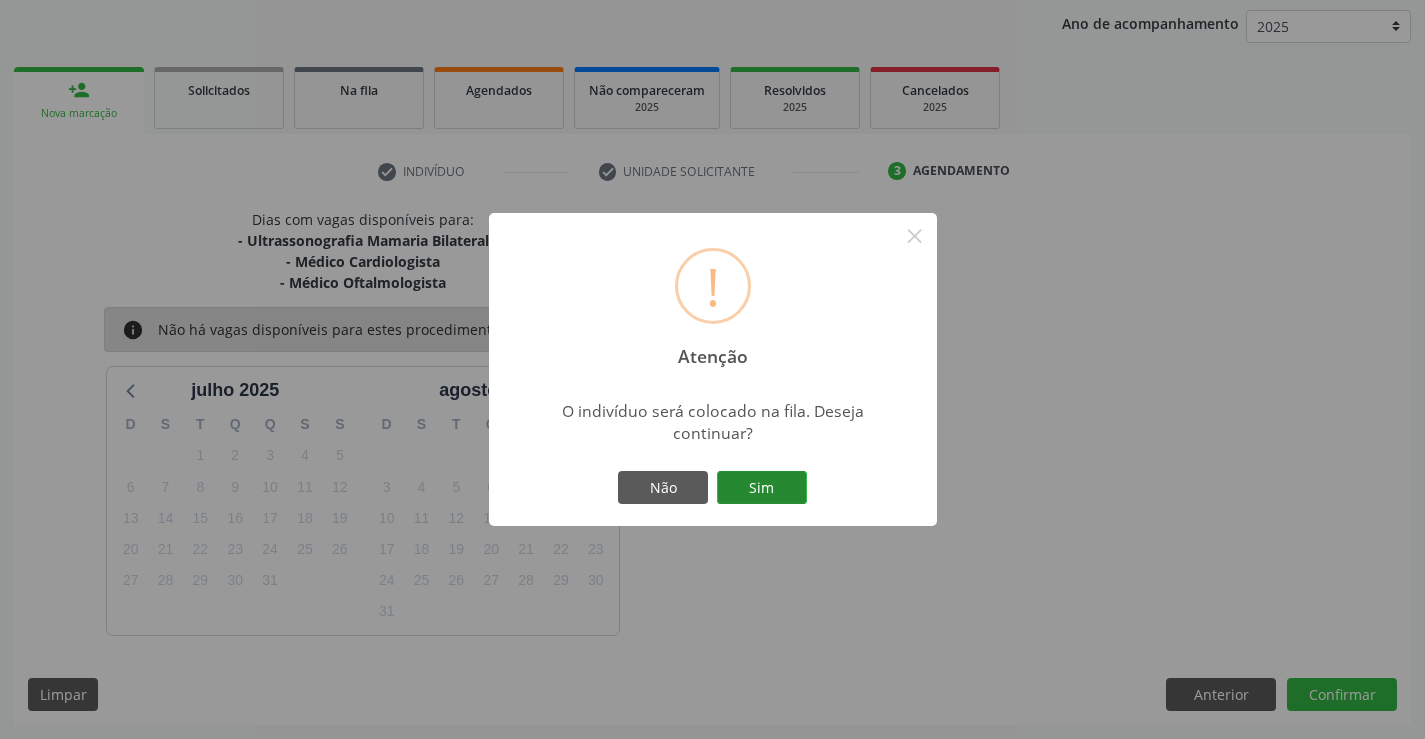 click on "Sim" at bounding box center [762, 488] 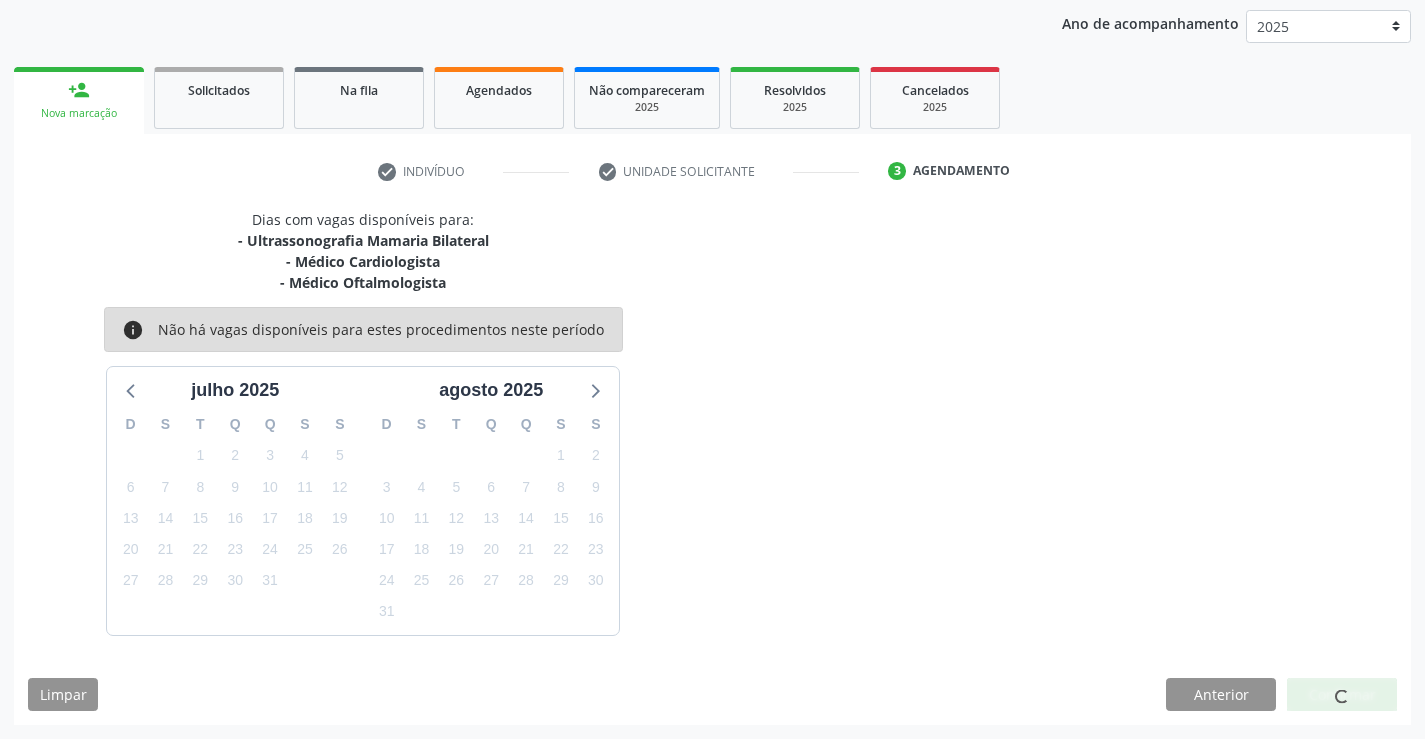 scroll, scrollTop: 0, scrollLeft: 0, axis: both 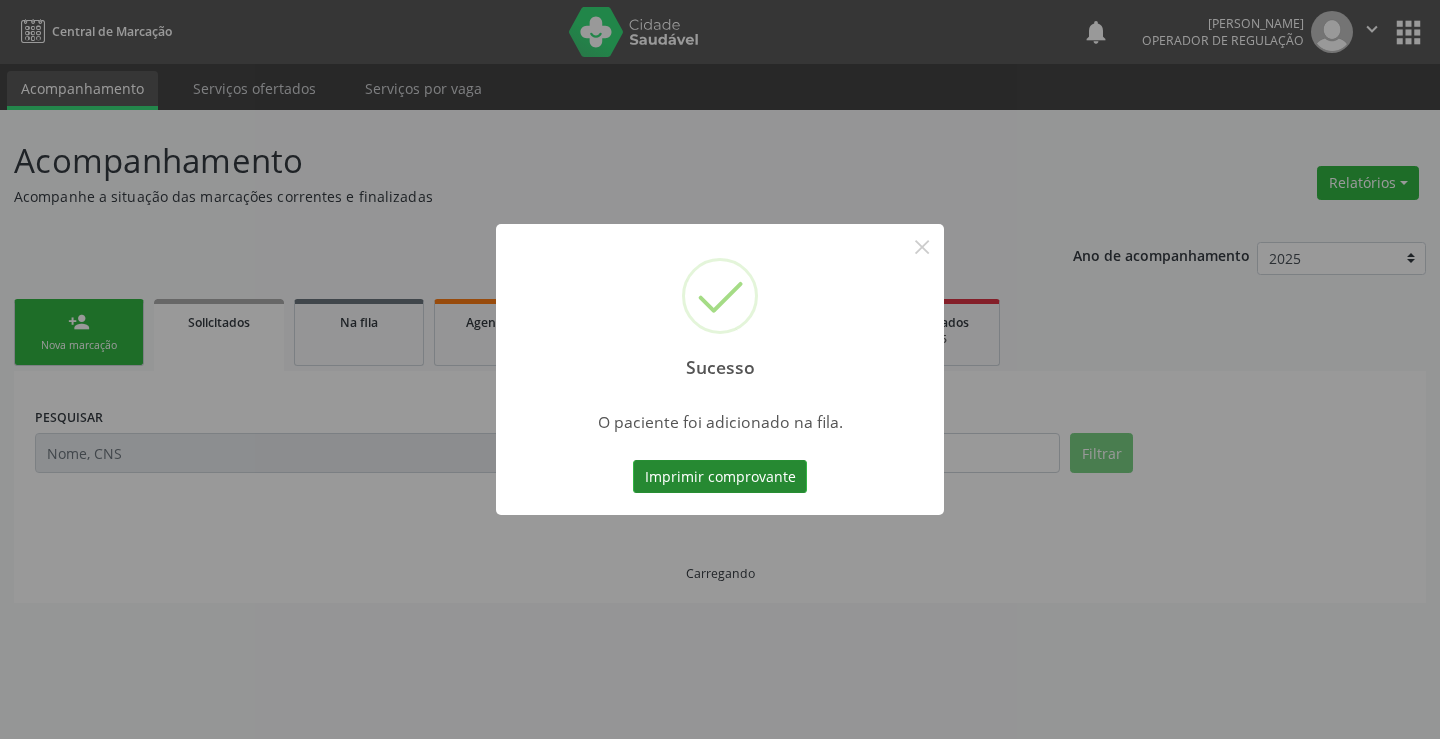 click on "Imprimir comprovante" at bounding box center [720, 477] 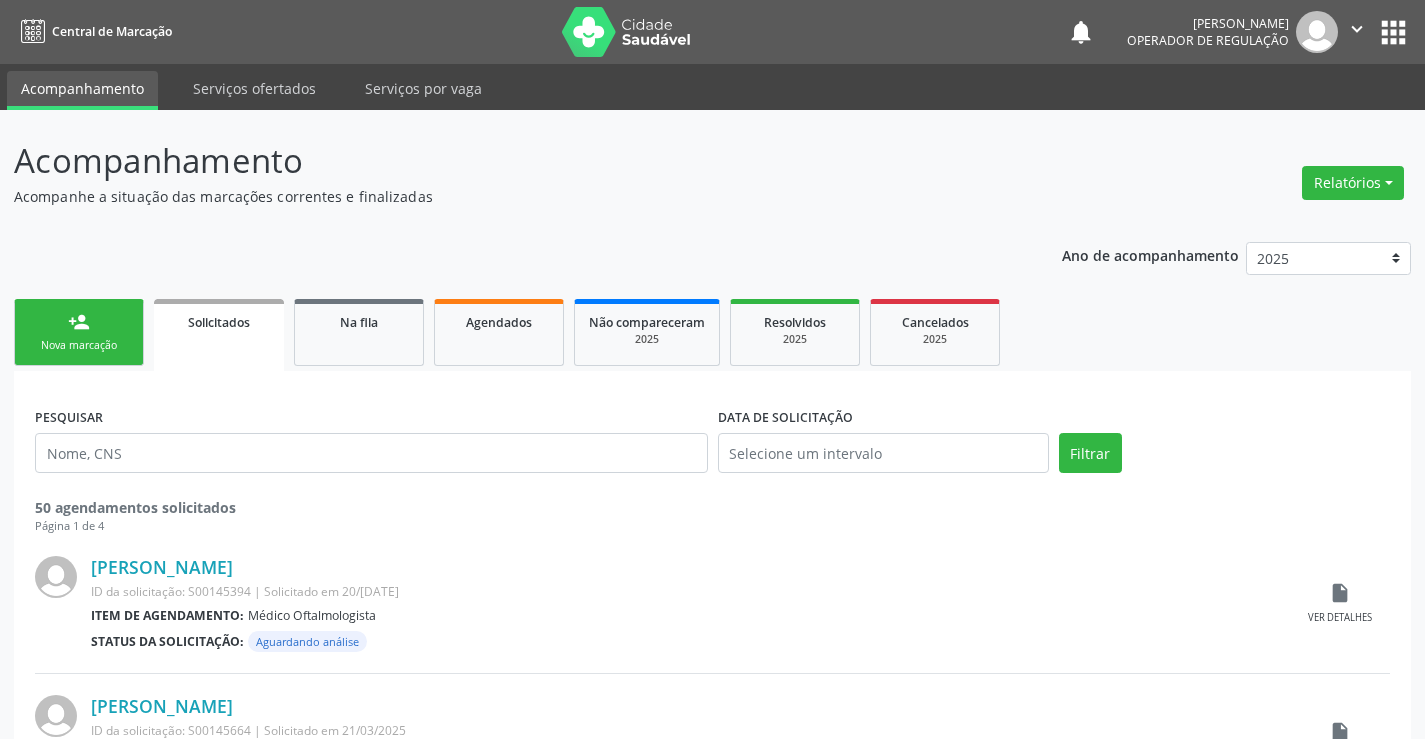 click on "person_add
Nova marcação" at bounding box center (79, 332) 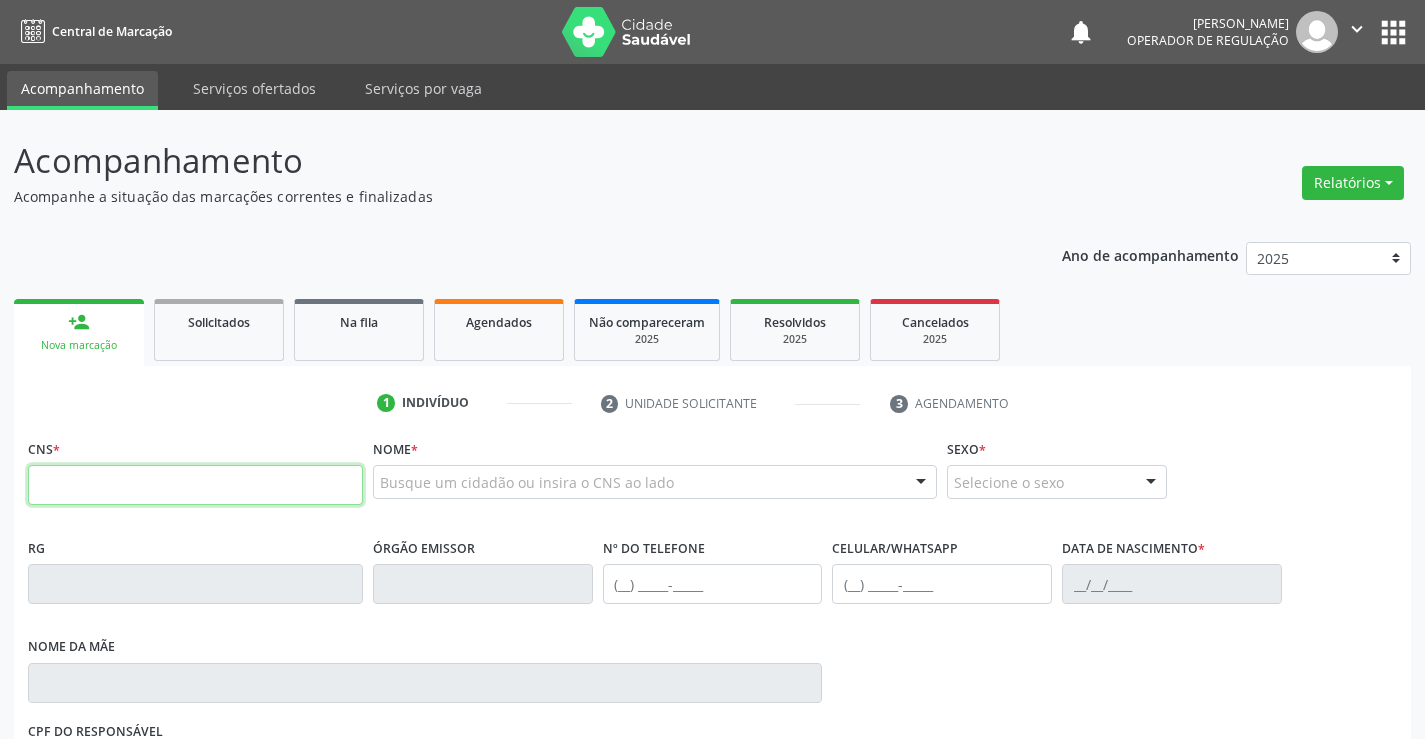 click at bounding box center [195, 485] 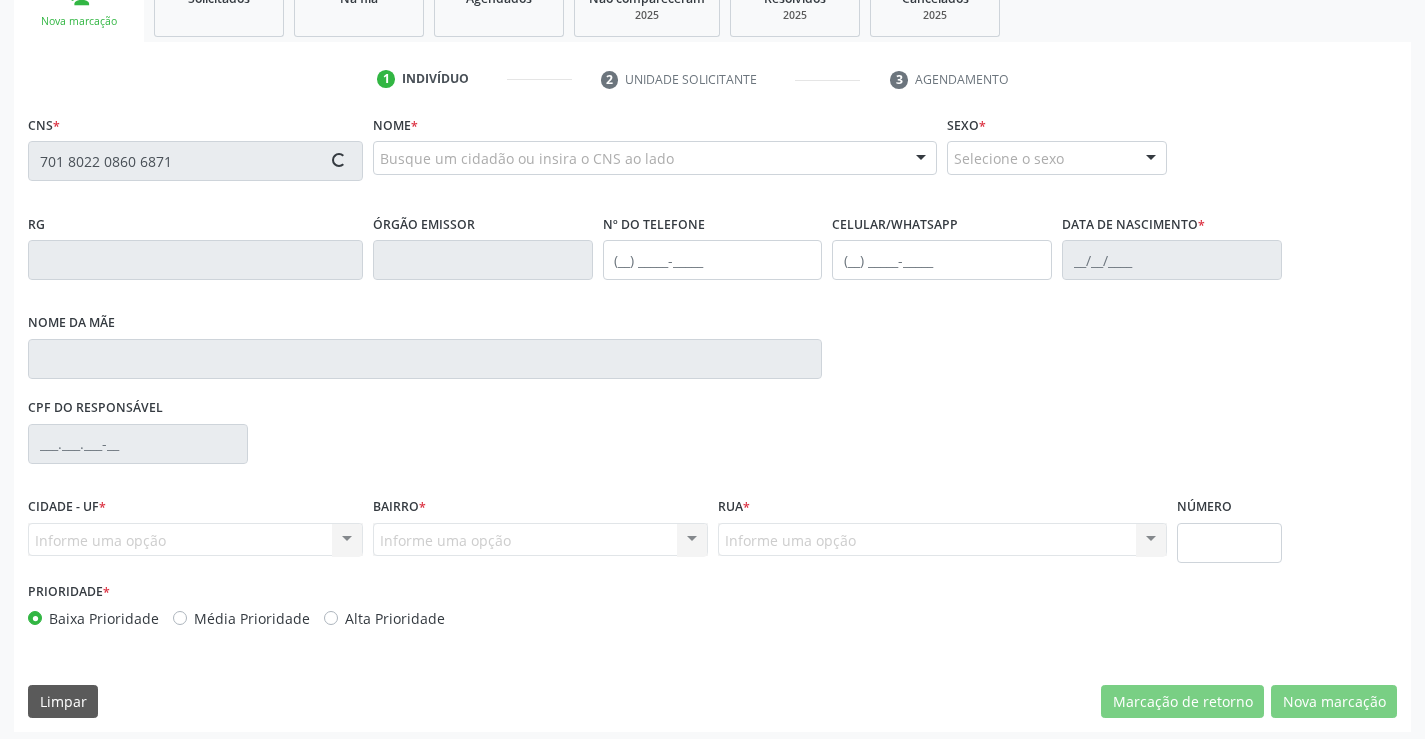 scroll, scrollTop: 331, scrollLeft: 0, axis: vertical 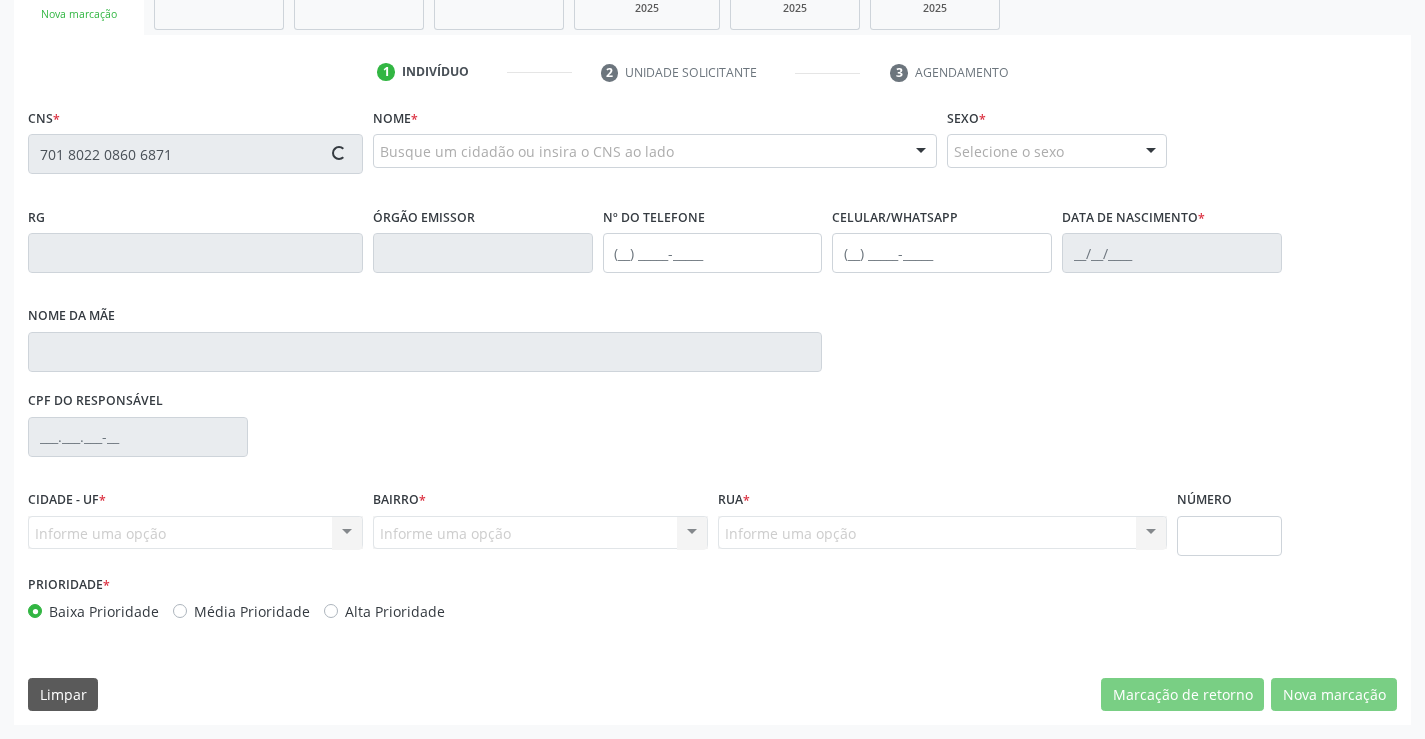 type on "701 8022 0860 6871" 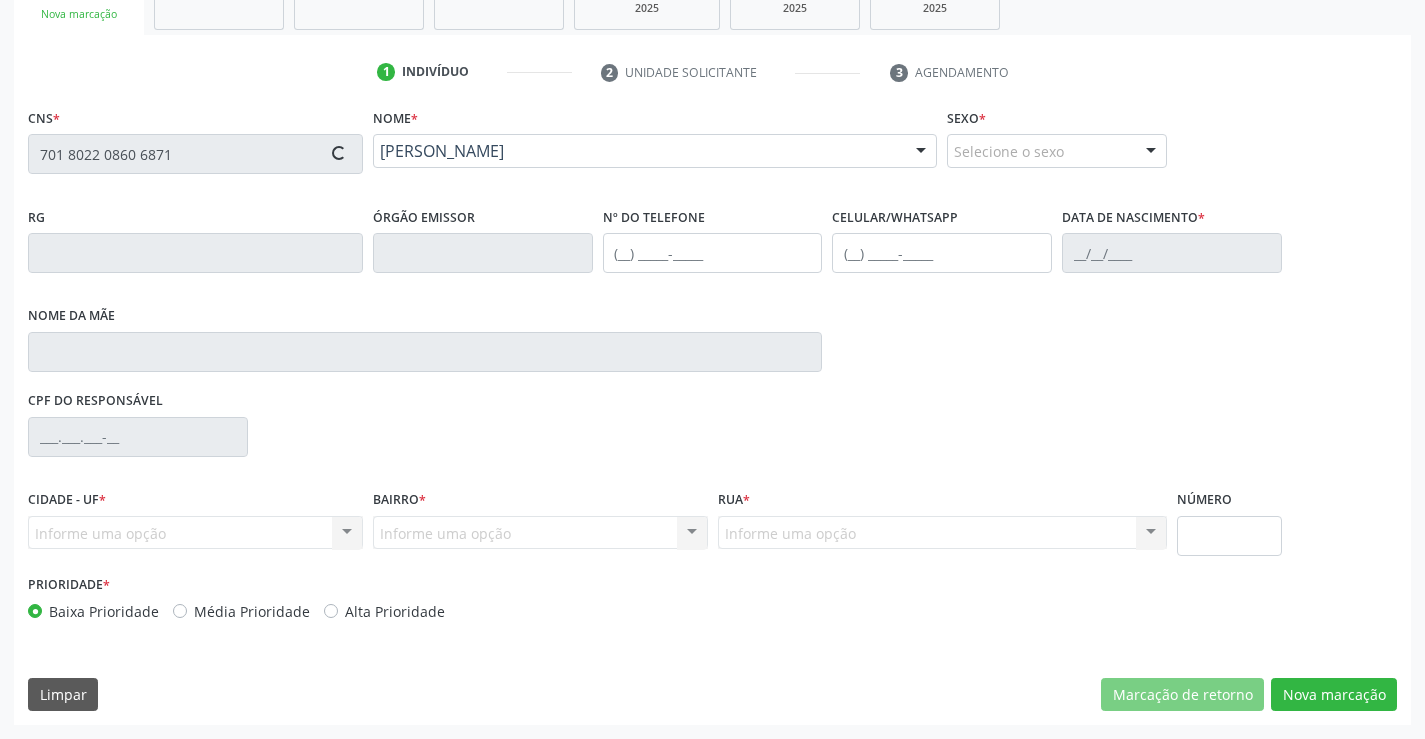 type on "0382466004" 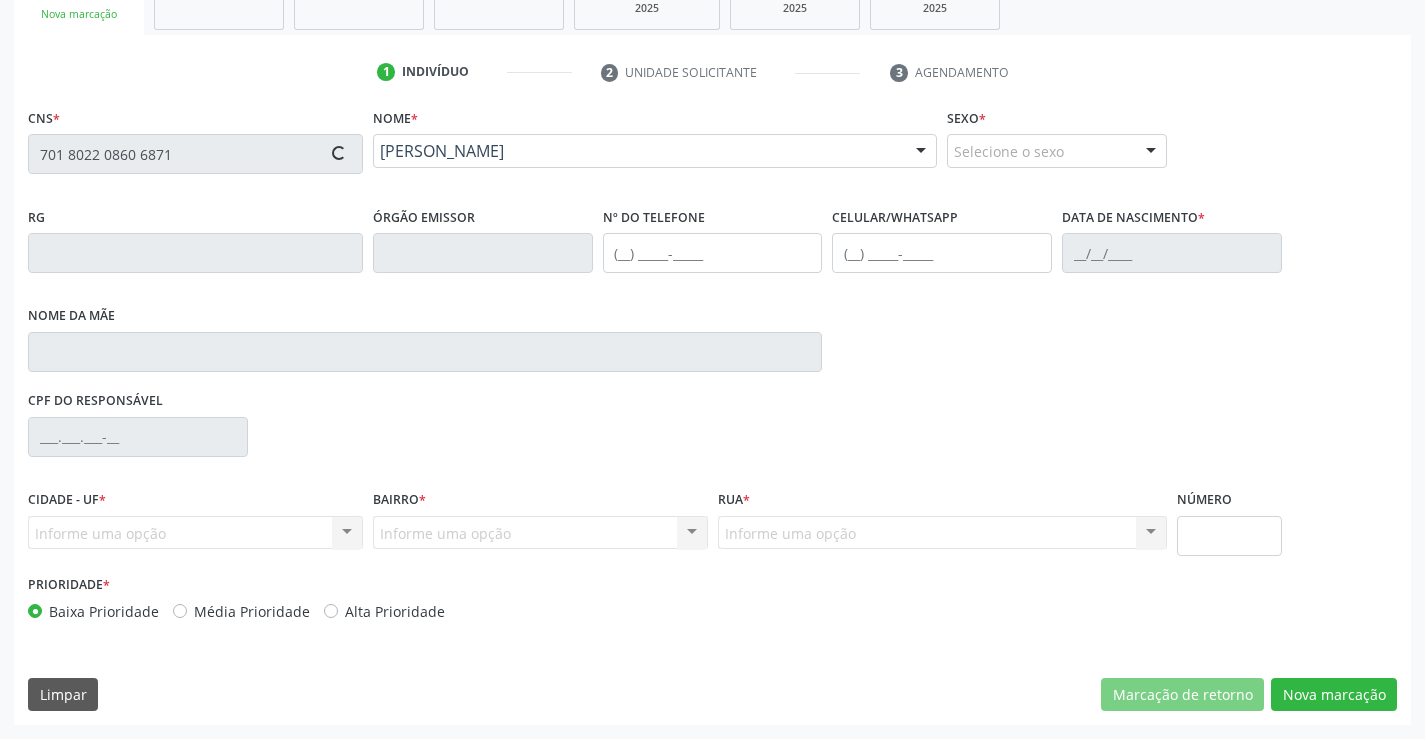 type on "(74) 98805-3800" 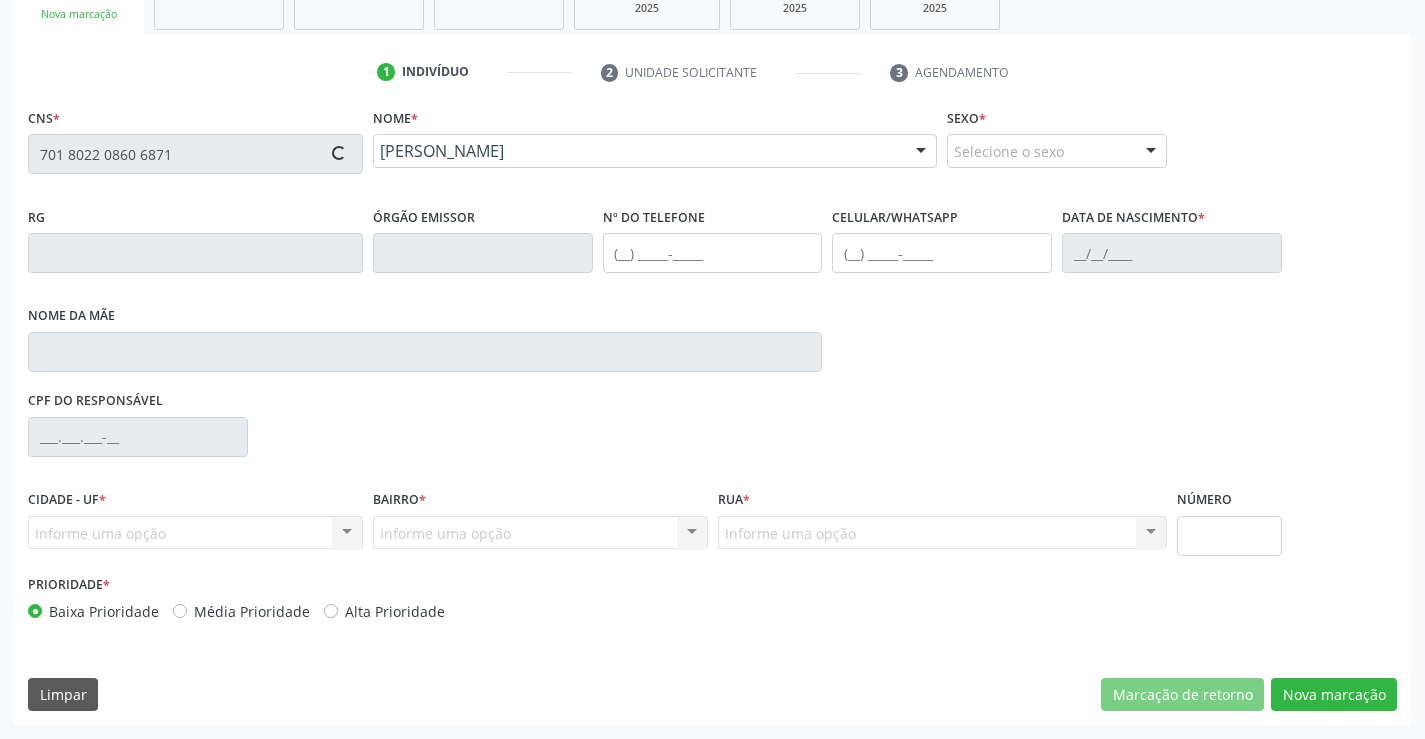 type on "528.280.345-34" 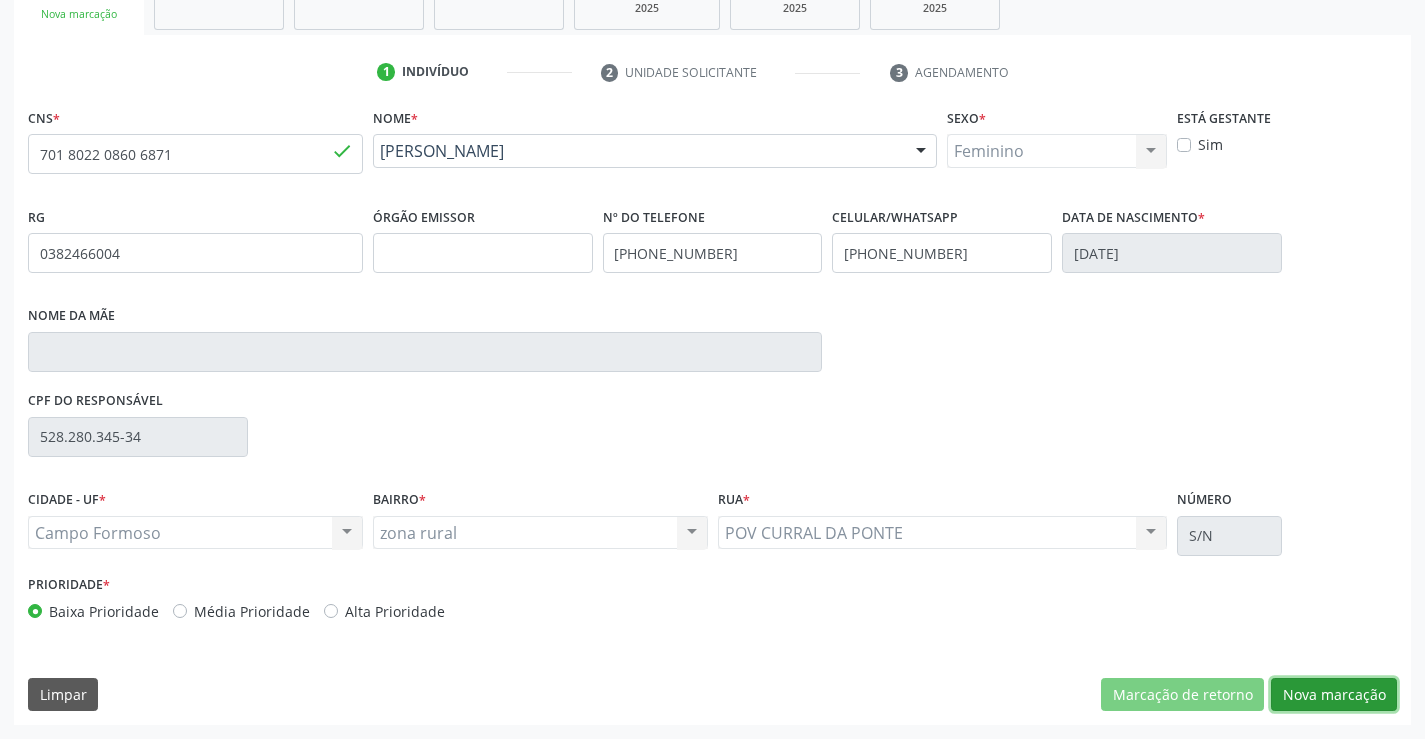 click on "Nova marcação" at bounding box center [1334, 695] 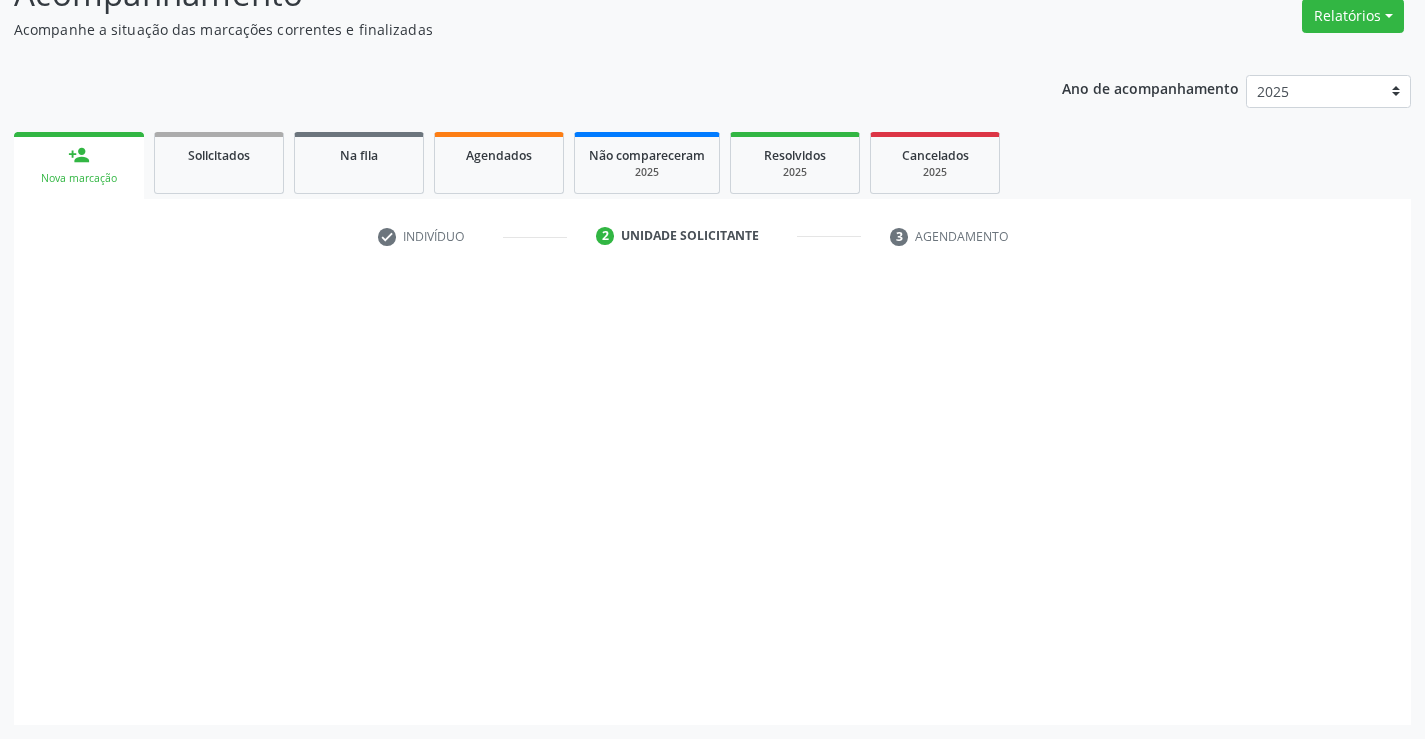 scroll, scrollTop: 167, scrollLeft: 0, axis: vertical 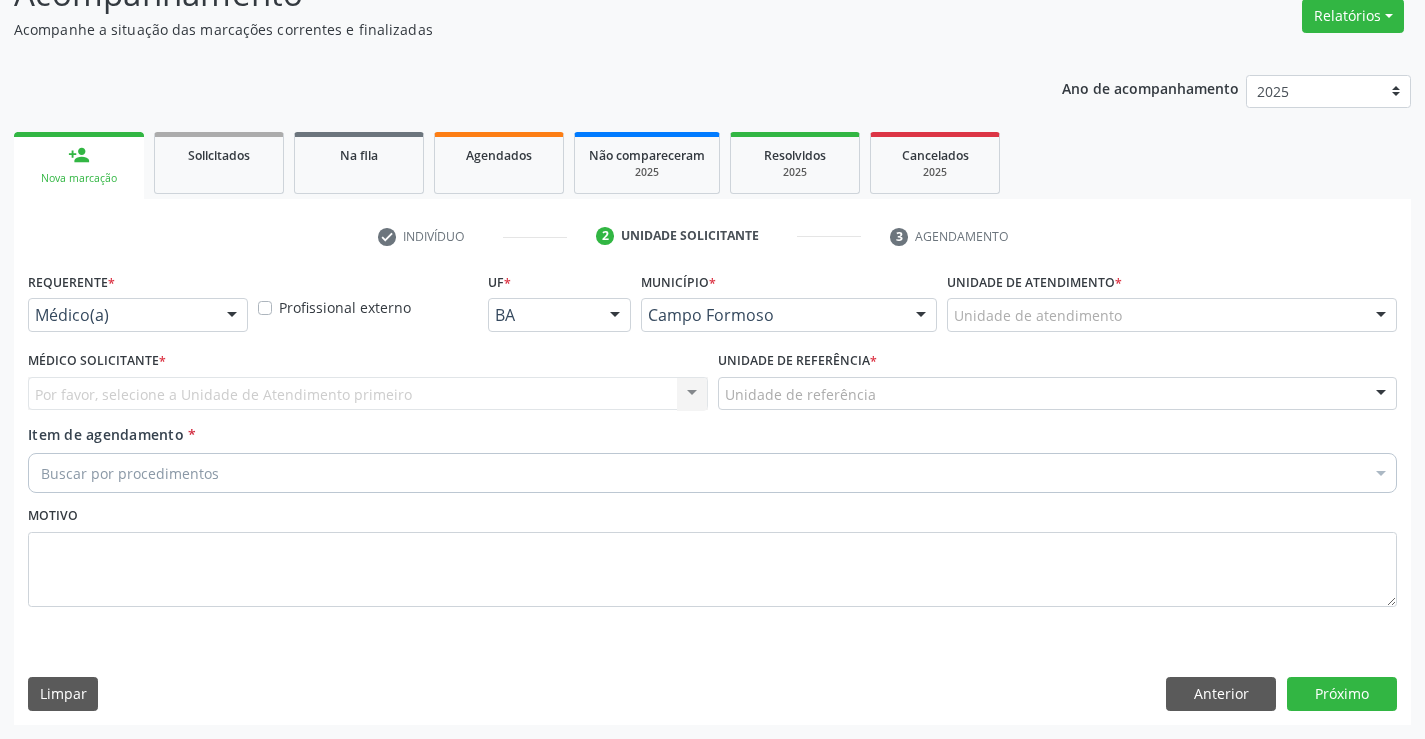 drag, startPoint x: 218, startPoint y: 316, endPoint x: 155, endPoint y: 406, distance: 109.859 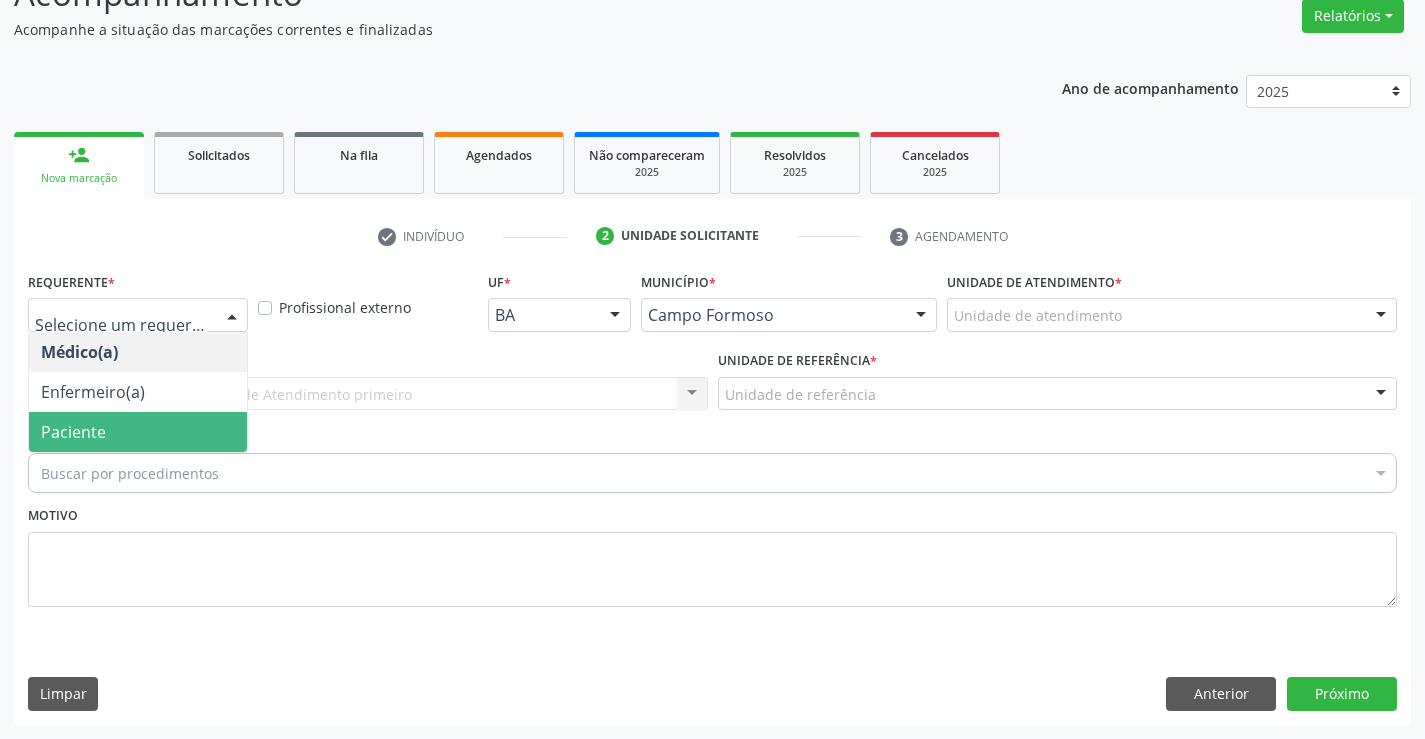 click on "Paciente" at bounding box center (138, 432) 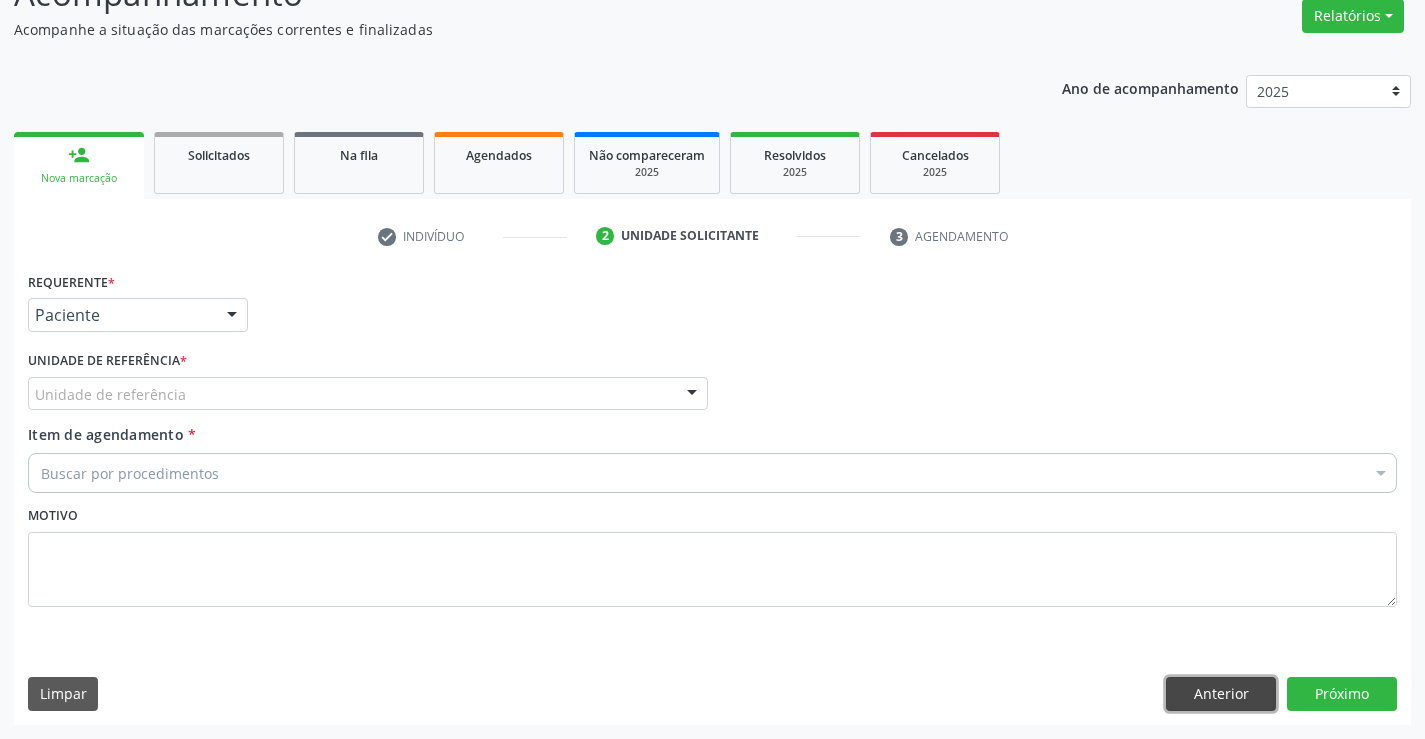 click on "Anterior" at bounding box center [1221, 694] 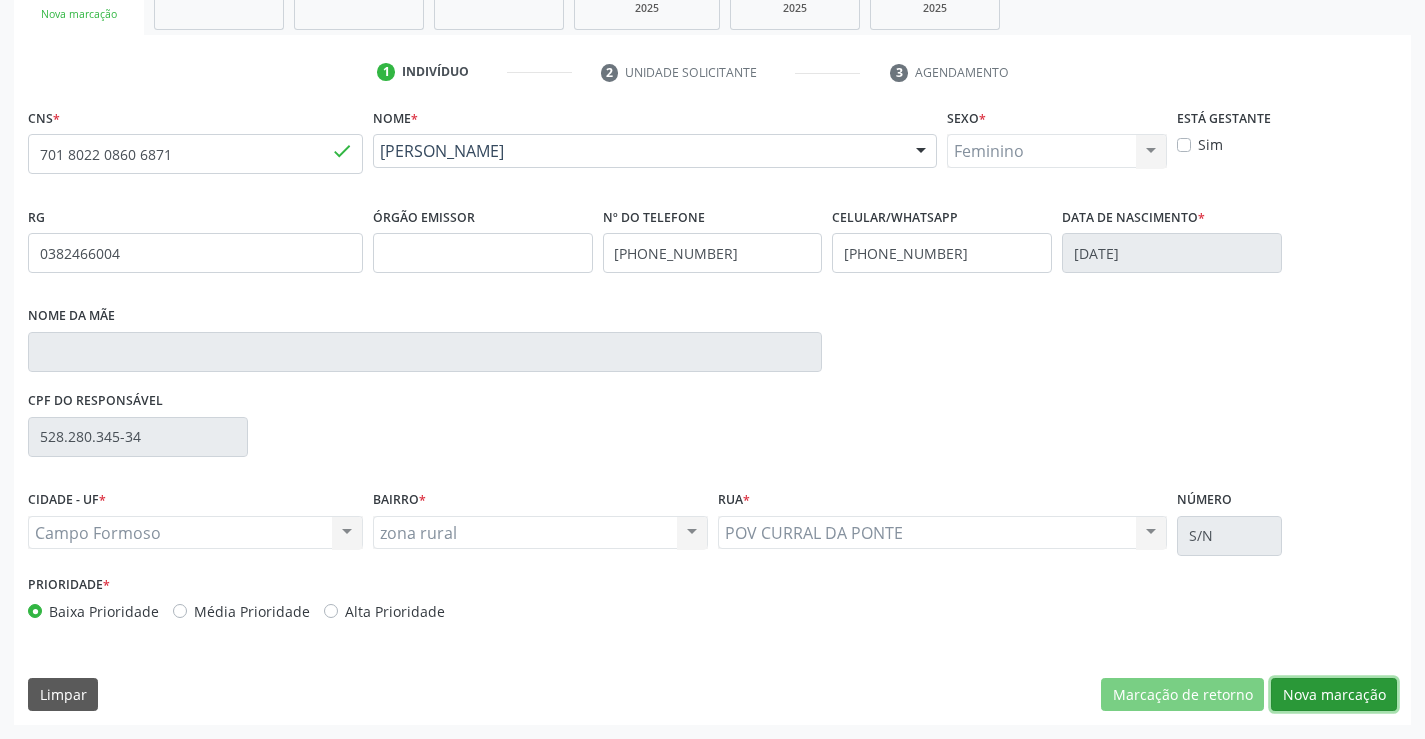 click on "Nova marcação" at bounding box center [1334, 695] 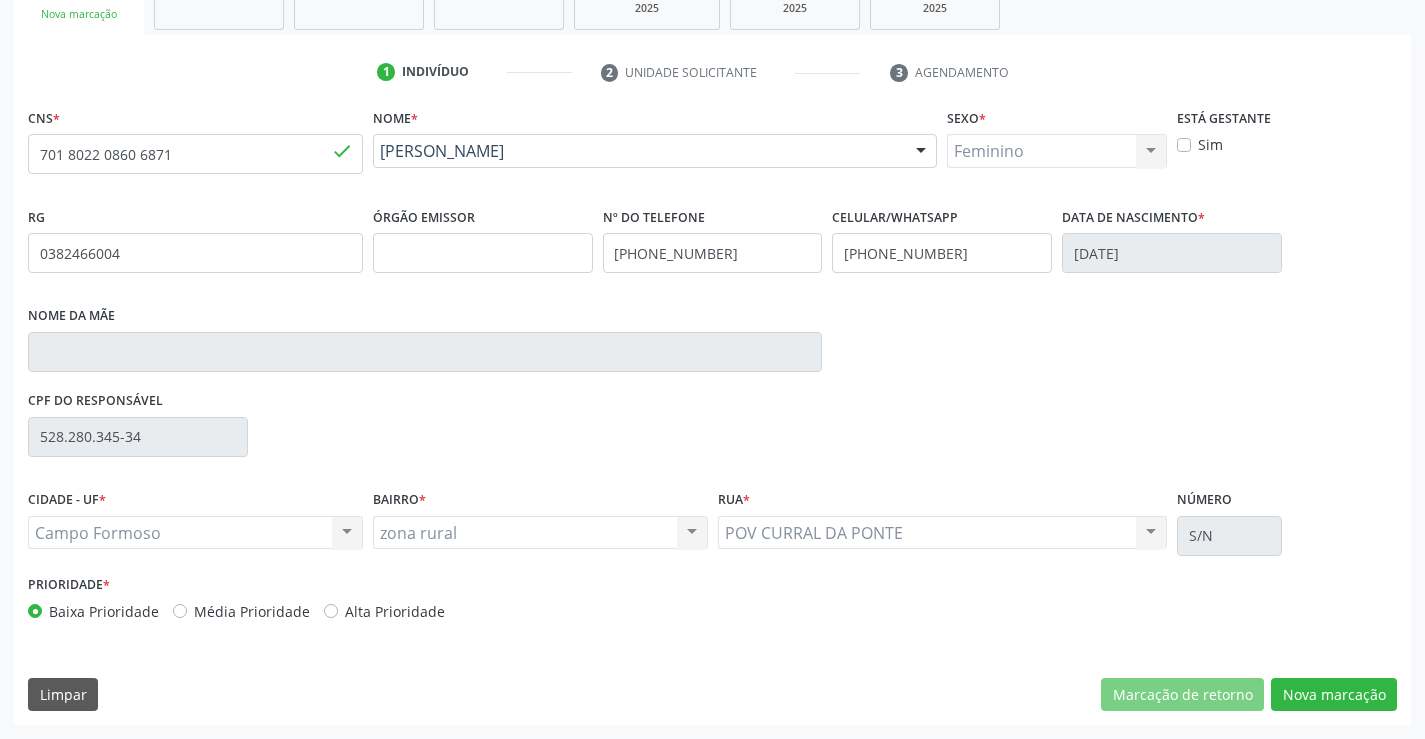 scroll, scrollTop: 167, scrollLeft: 0, axis: vertical 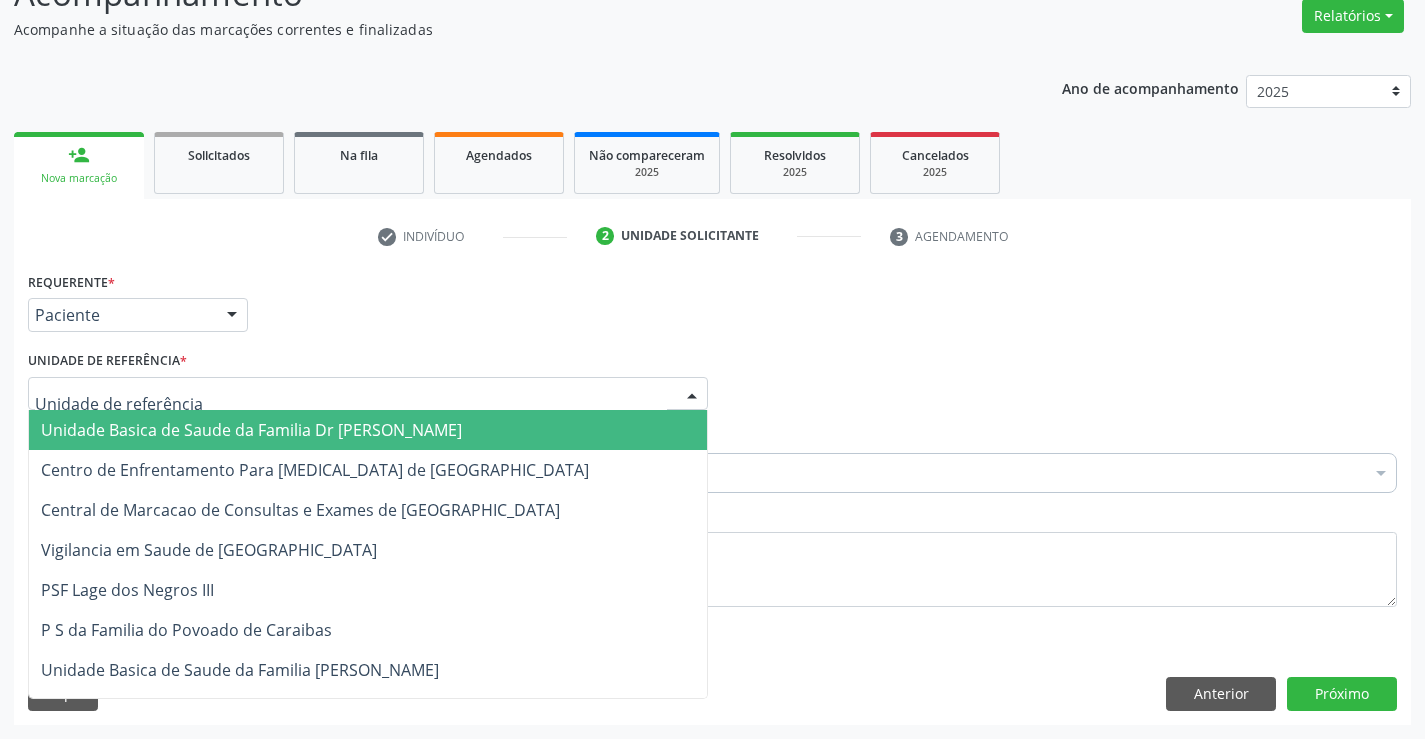 click at bounding box center [368, 394] 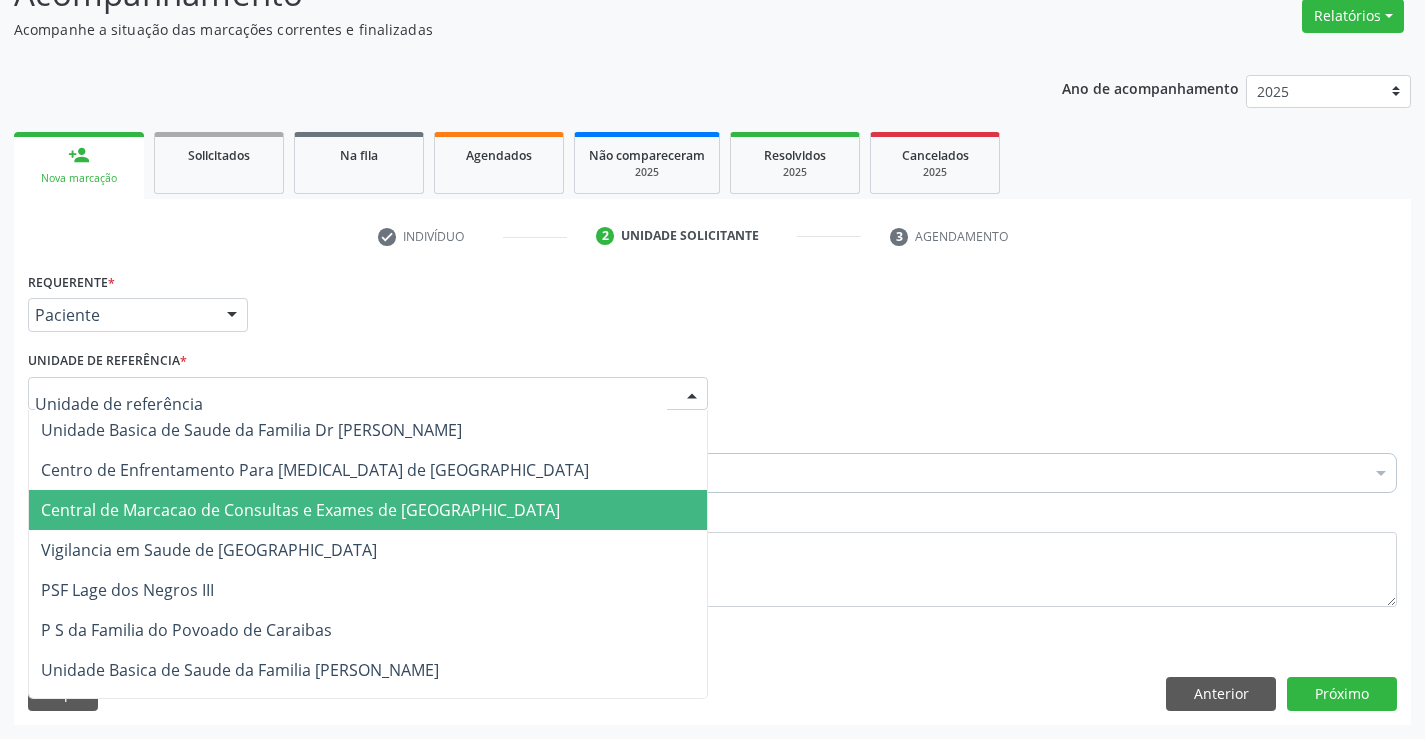 click on "Central de Marcacao de Consultas e Exames de [GEOGRAPHIC_DATA]" at bounding box center (300, 510) 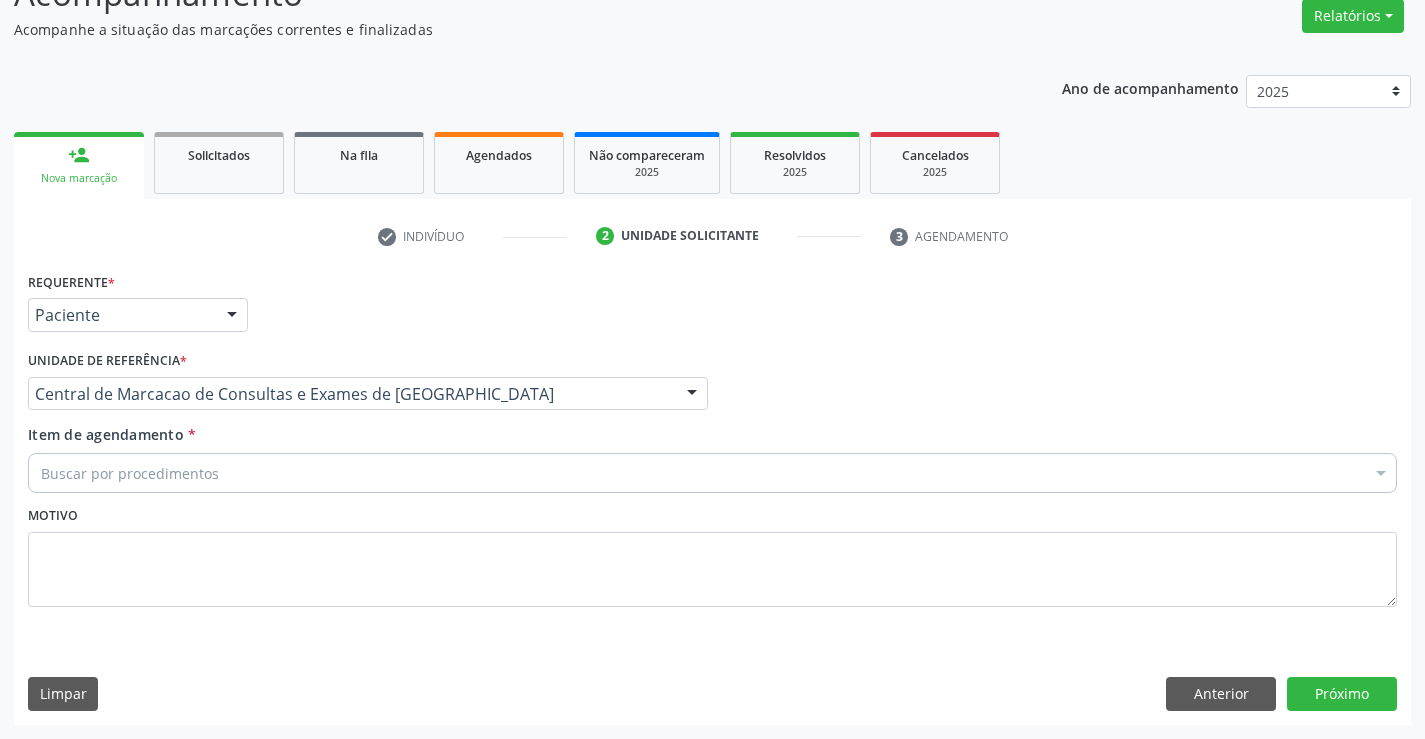 click on "Buscar por procedimentos" at bounding box center (712, 473) 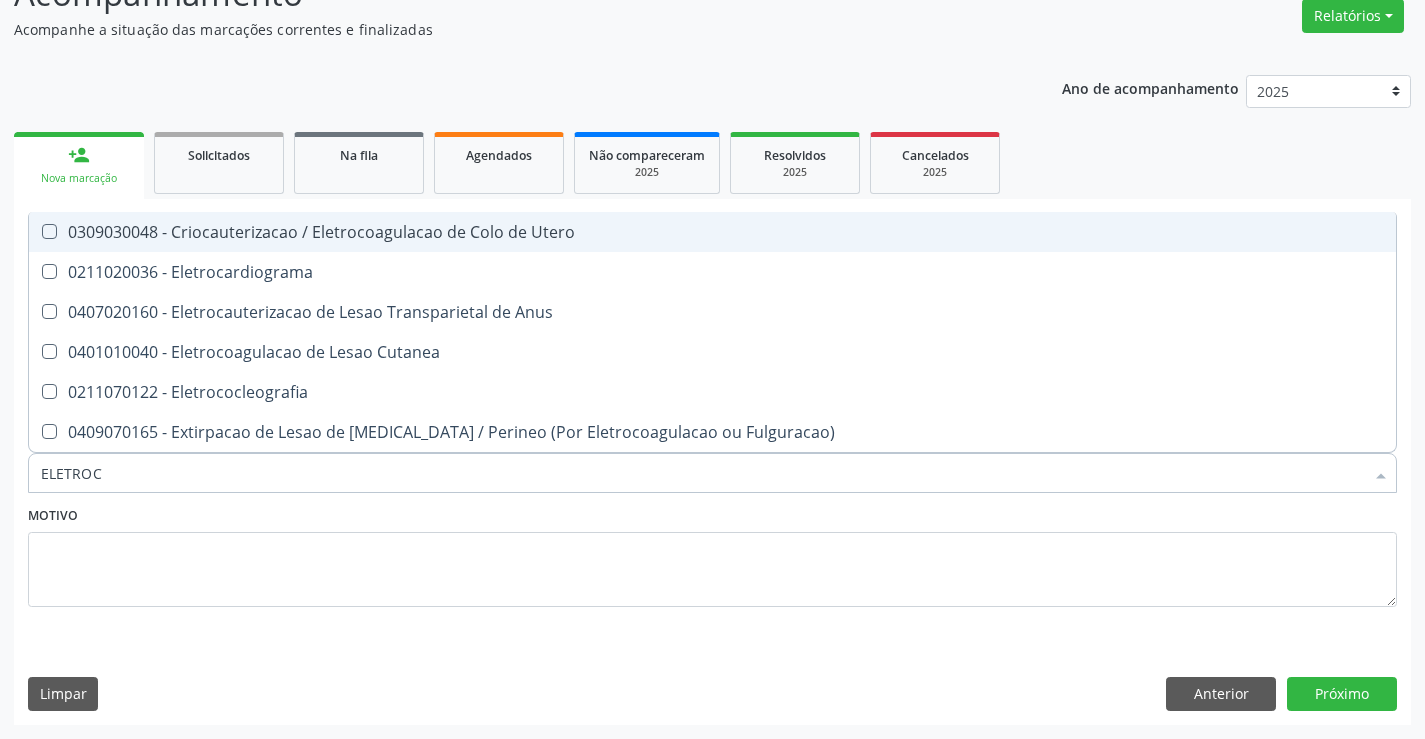 type on "ELETROCA" 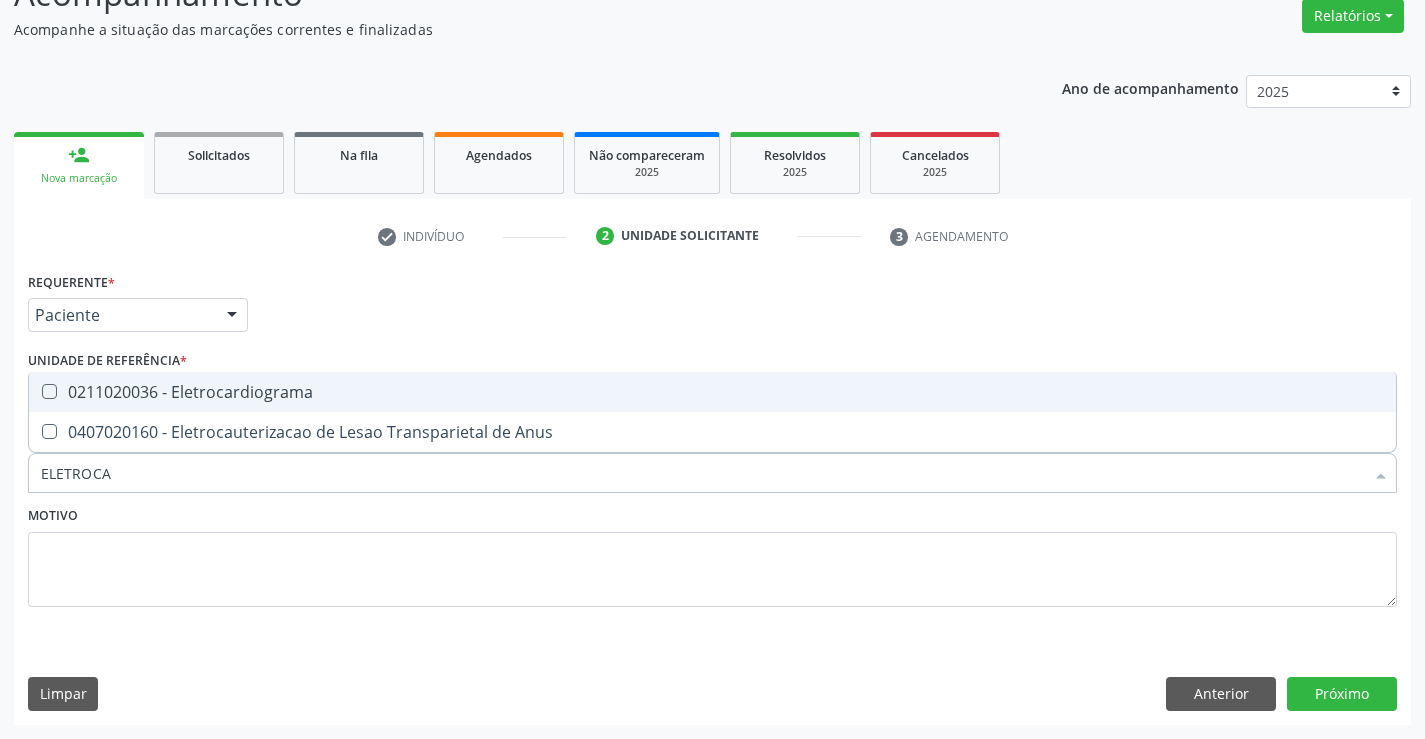 click on "0211020036 - Eletrocardiograma" at bounding box center (712, 392) 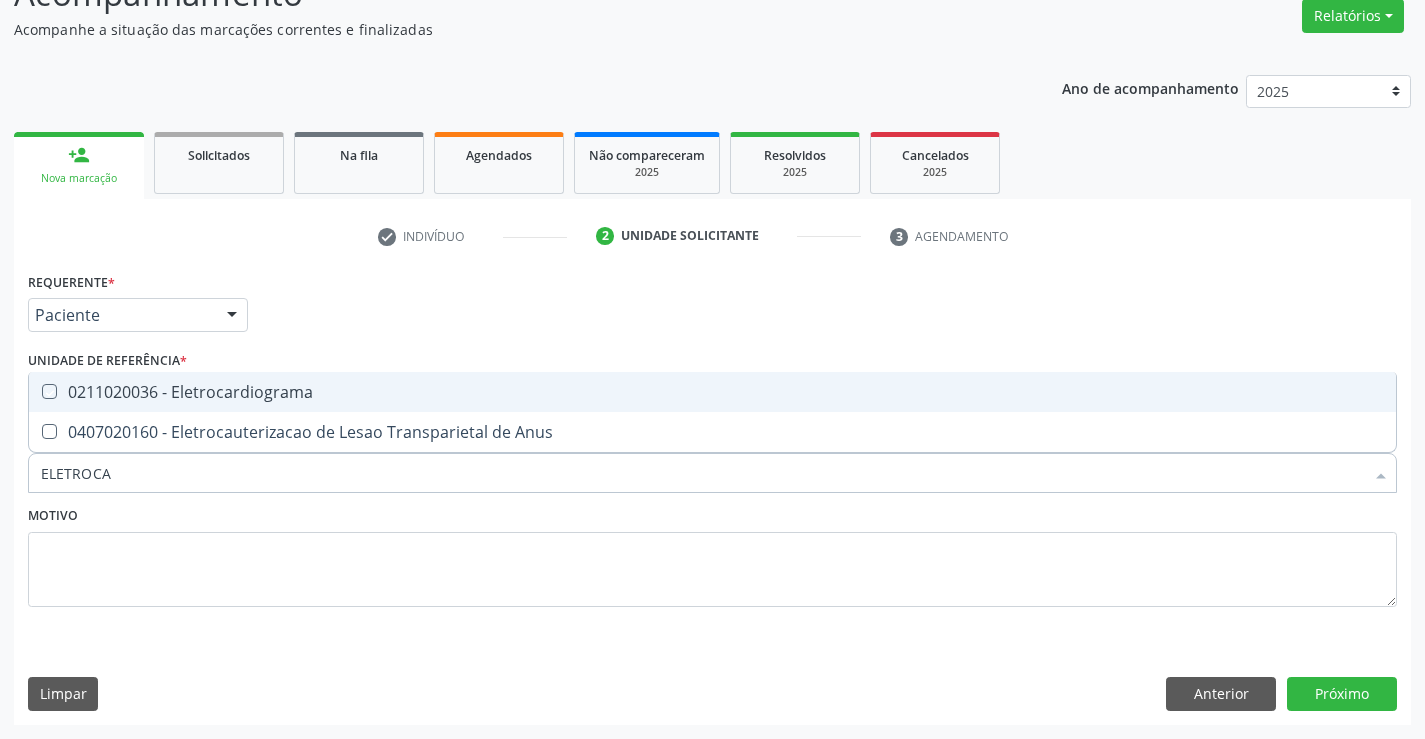 checkbox on "true" 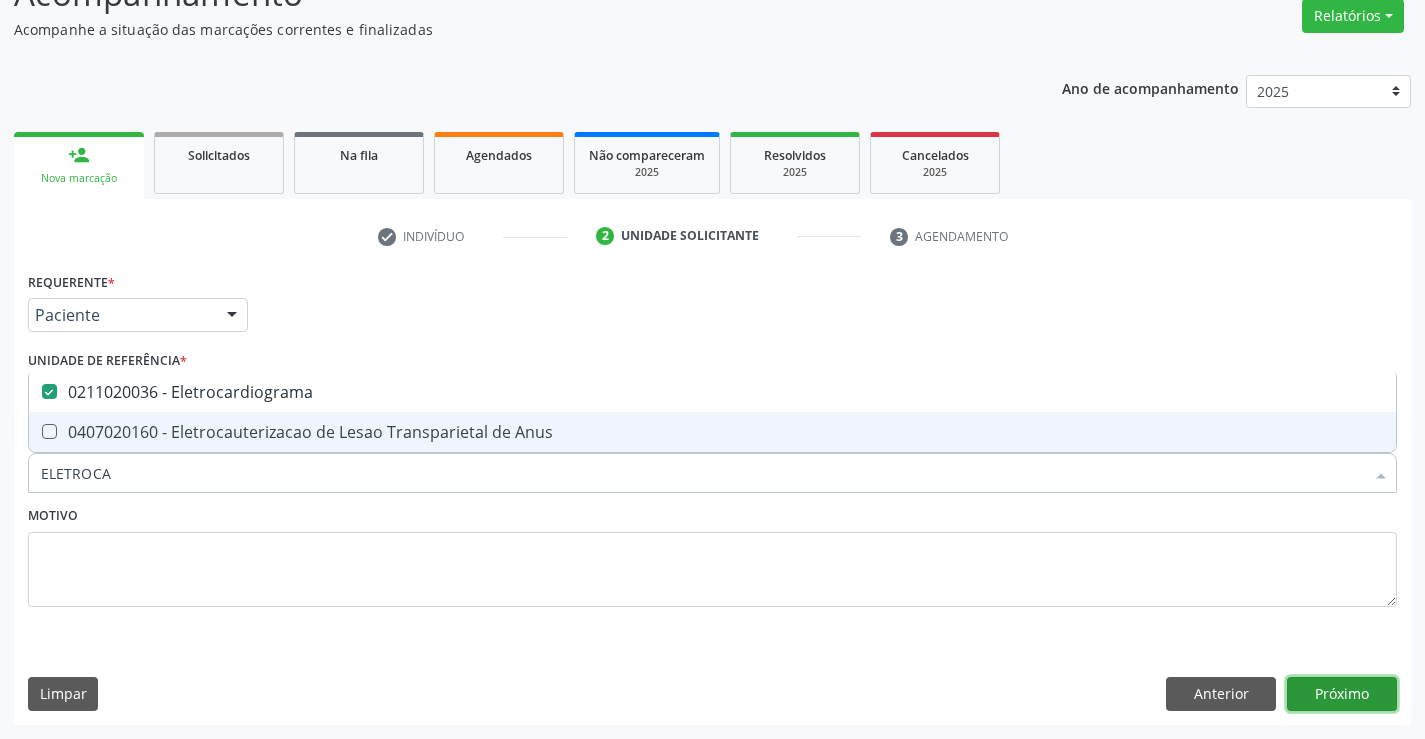 click on "Próximo" at bounding box center [1342, 694] 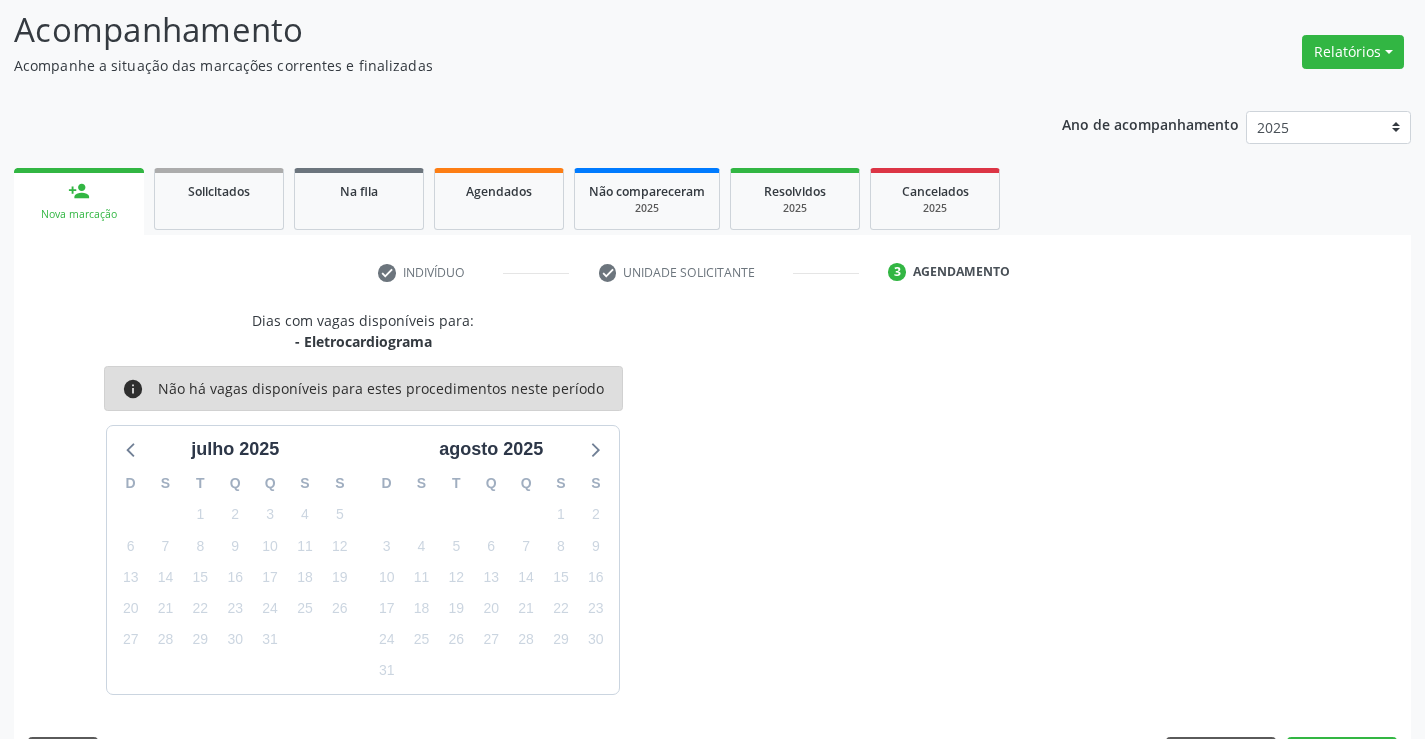scroll, scrollTop: 167, scrollLeft: 0, axis: vertical 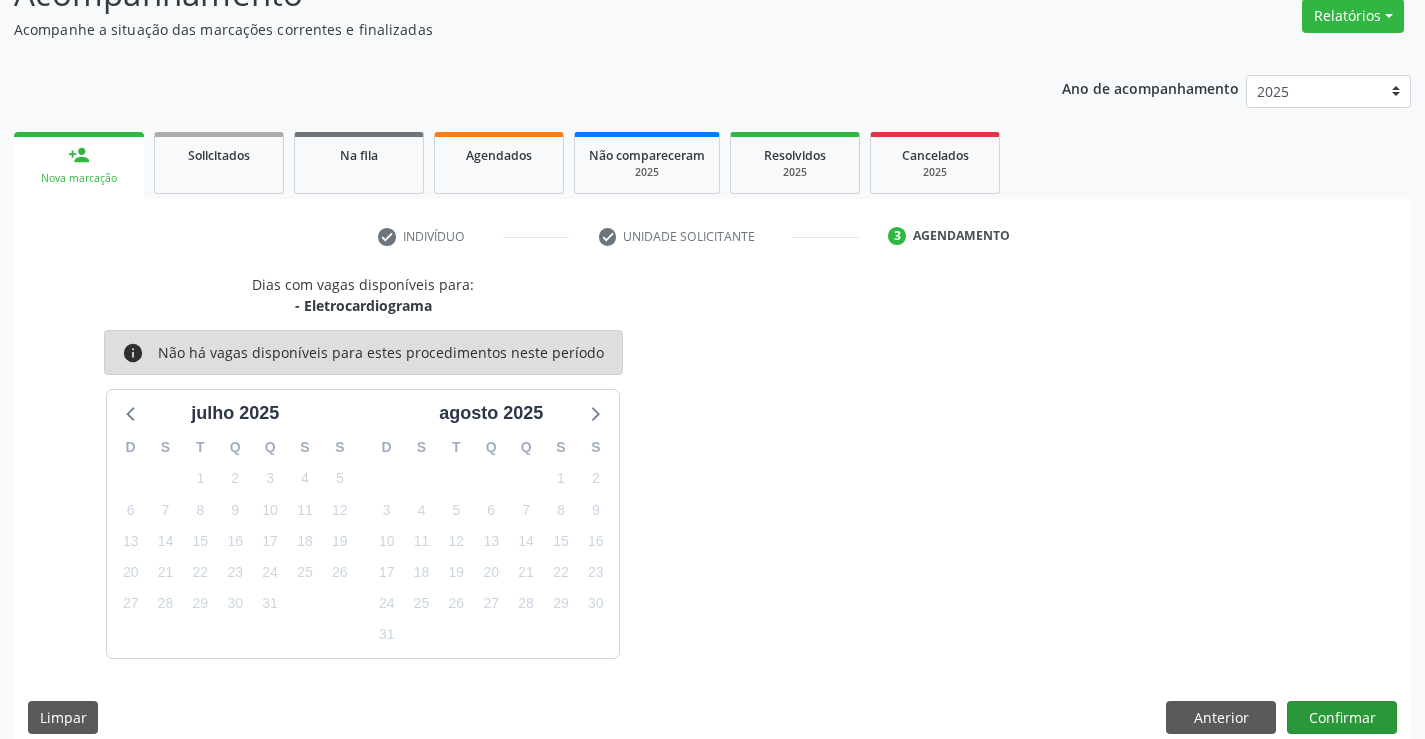 drag, startPoint x: 1345, startPoint y: 699, endPoint x: 1343, endPoint y: 713, distance: 14.142136 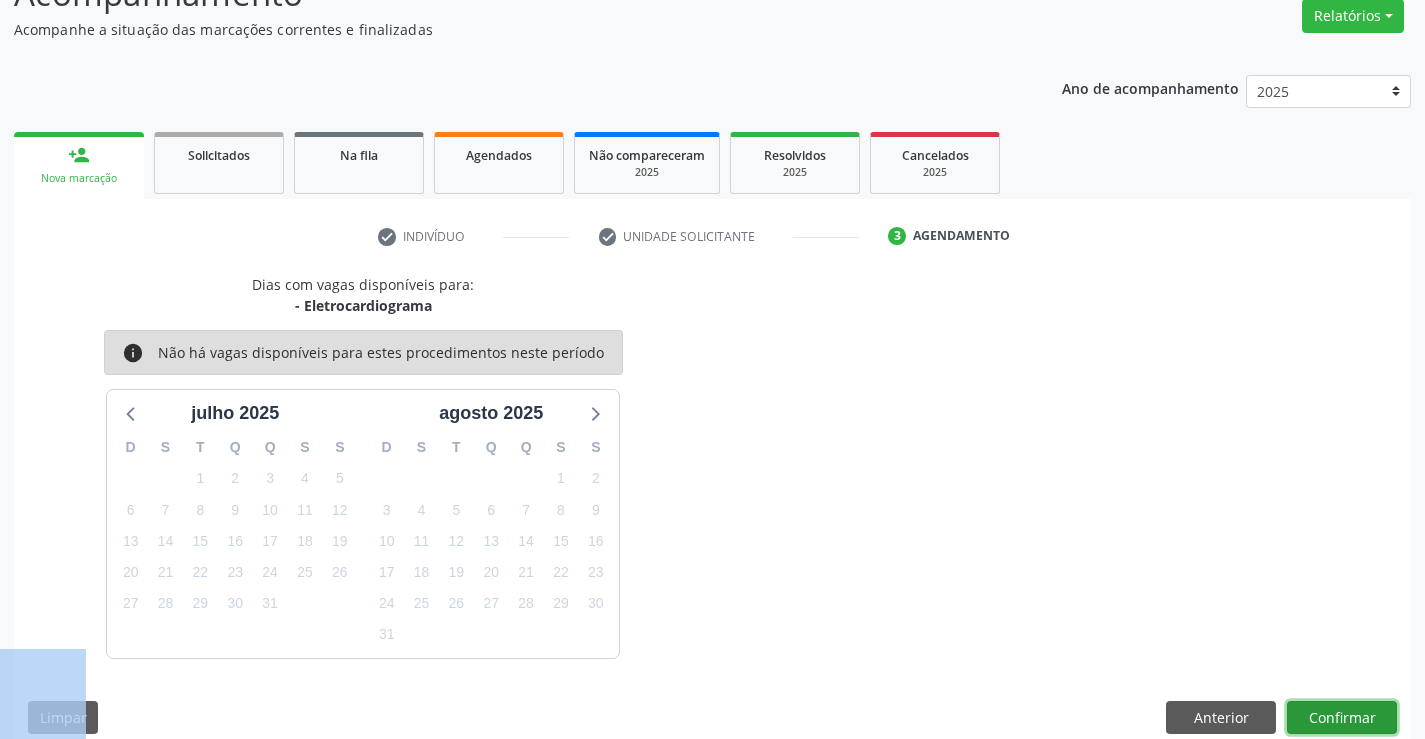 click on "Confirmar" at bounding box center (1342, 718) 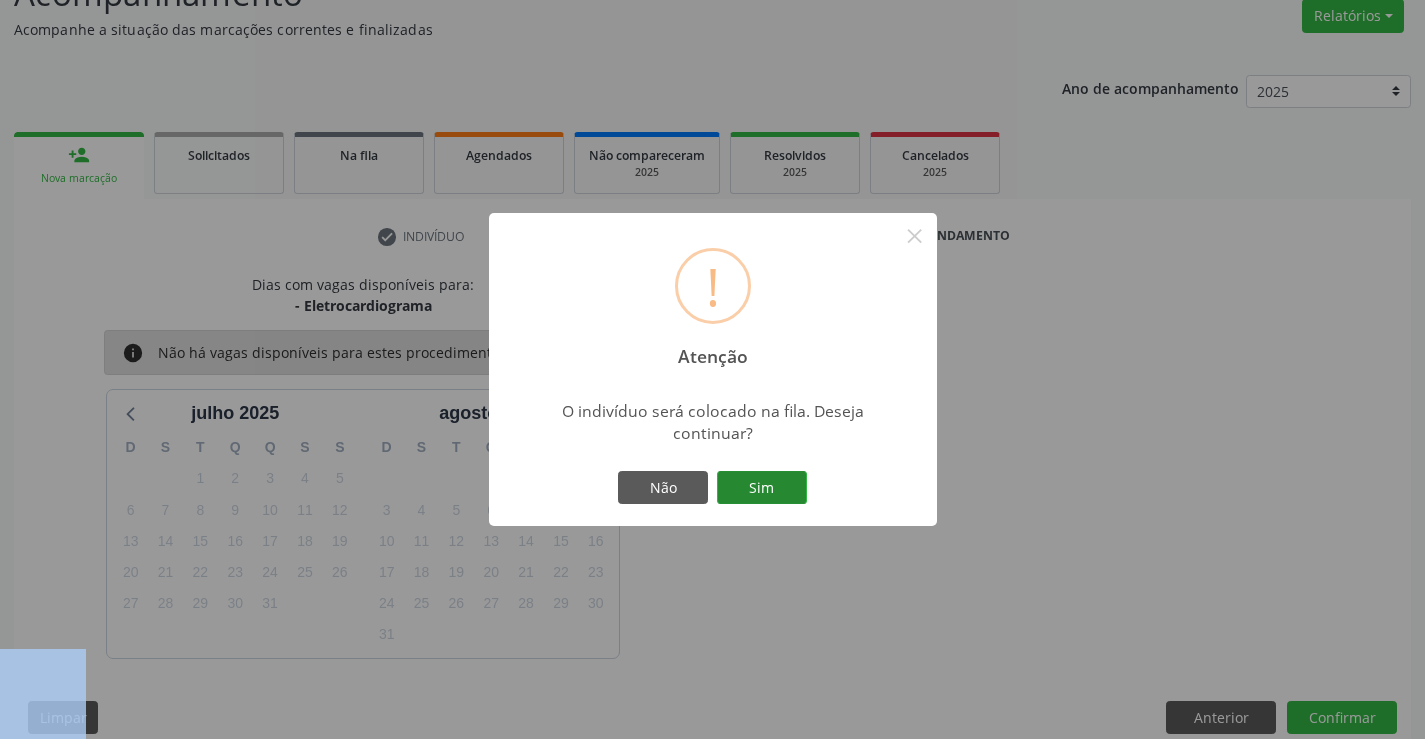 click on "Sim" at bounding box center [762, 488] 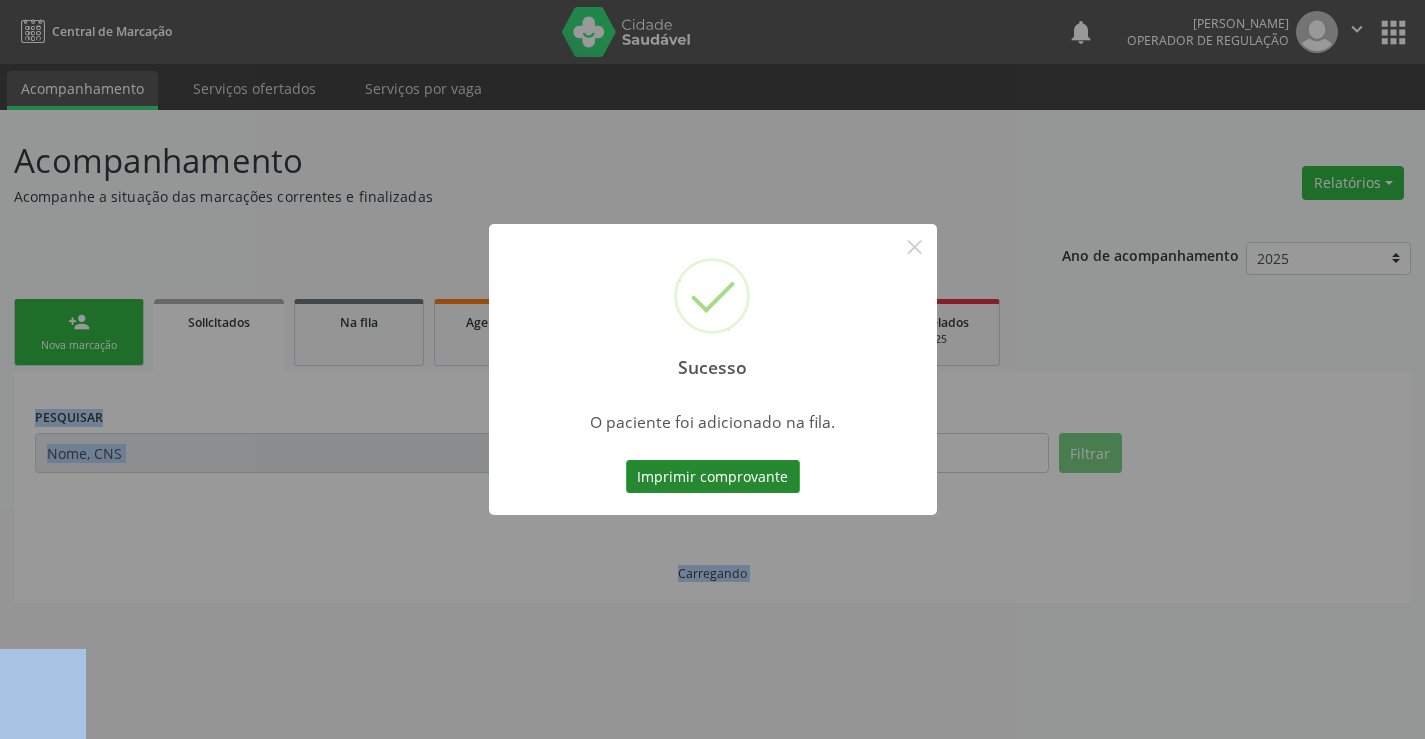 scroll, scrollTop: 0, scrollLeft: 0, axis: both 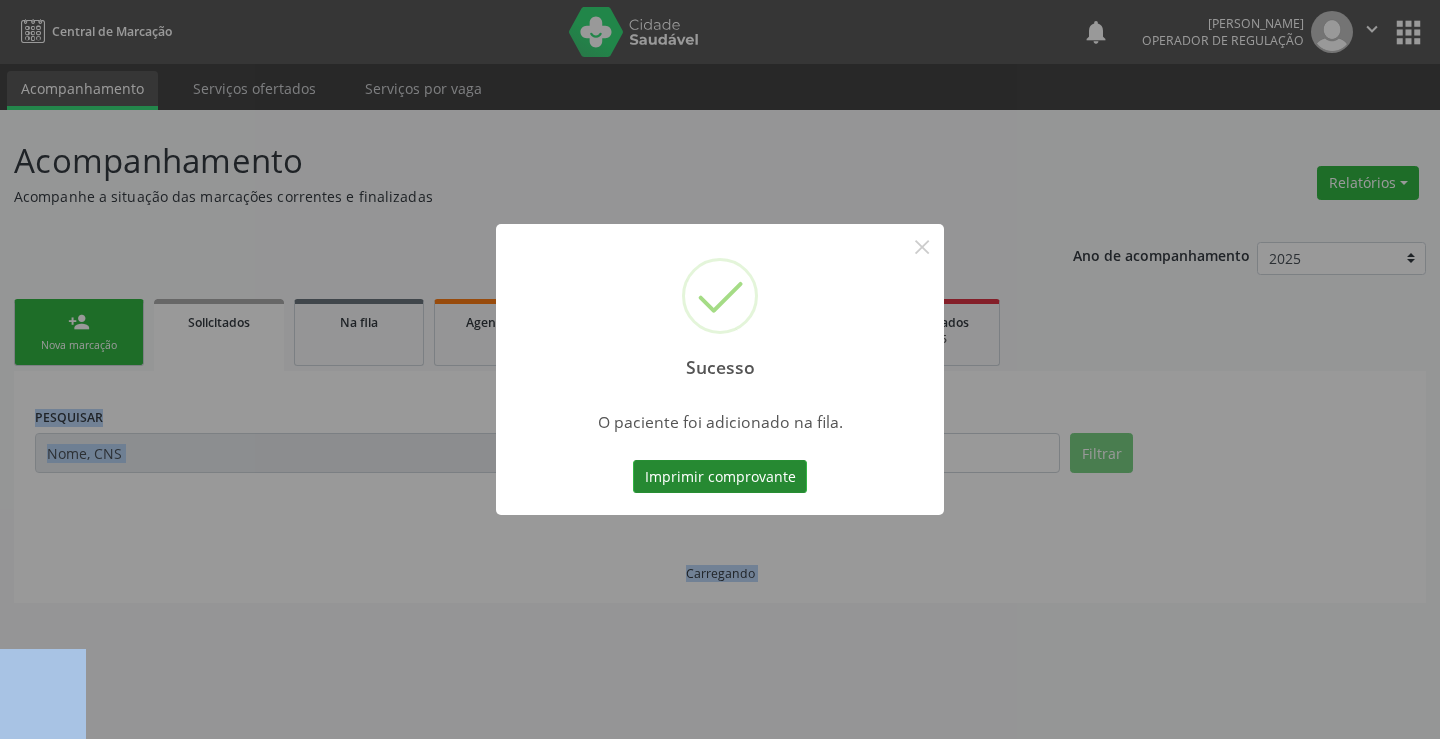 click on "Imprimir comprovante" at bounding box center [720, 477] 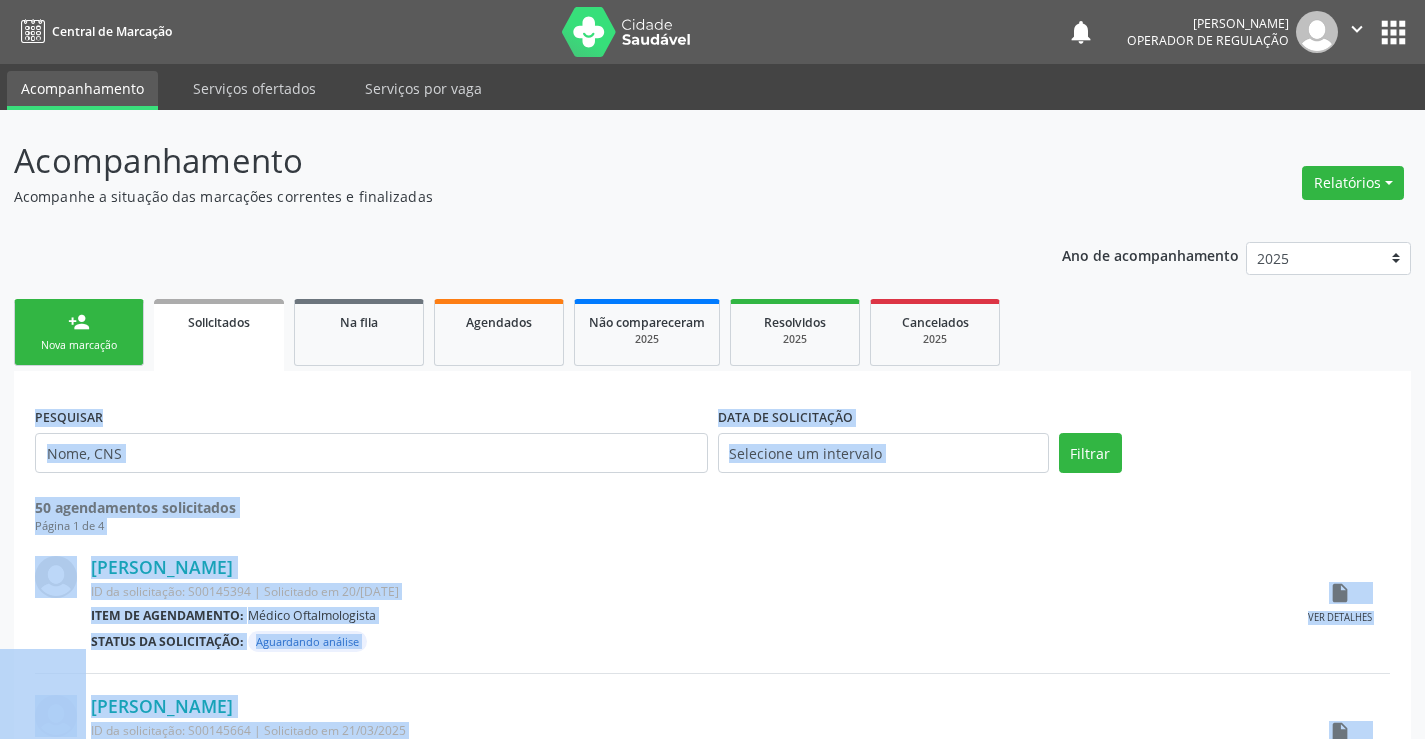 click on "Nova marcação" at bounding box center [79, 345] 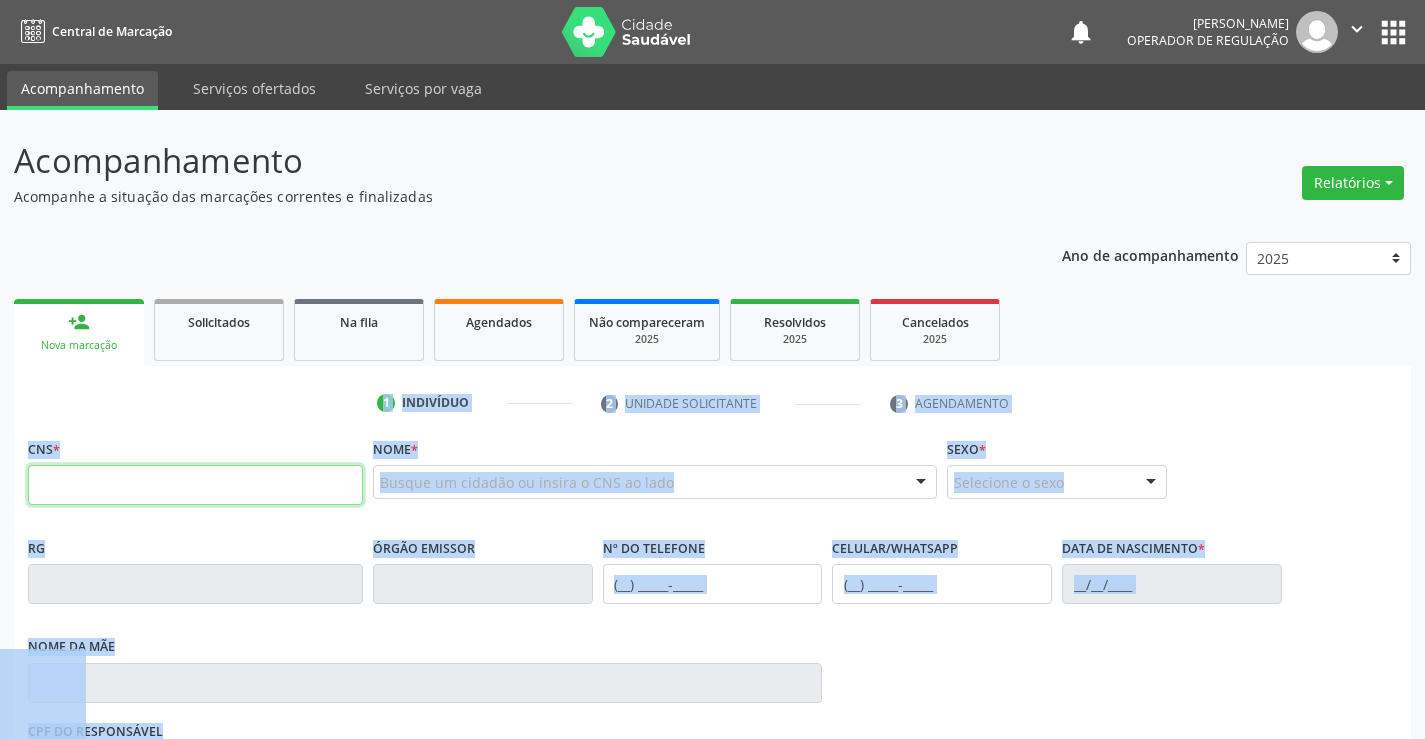 click at bounding box center (195, 485) 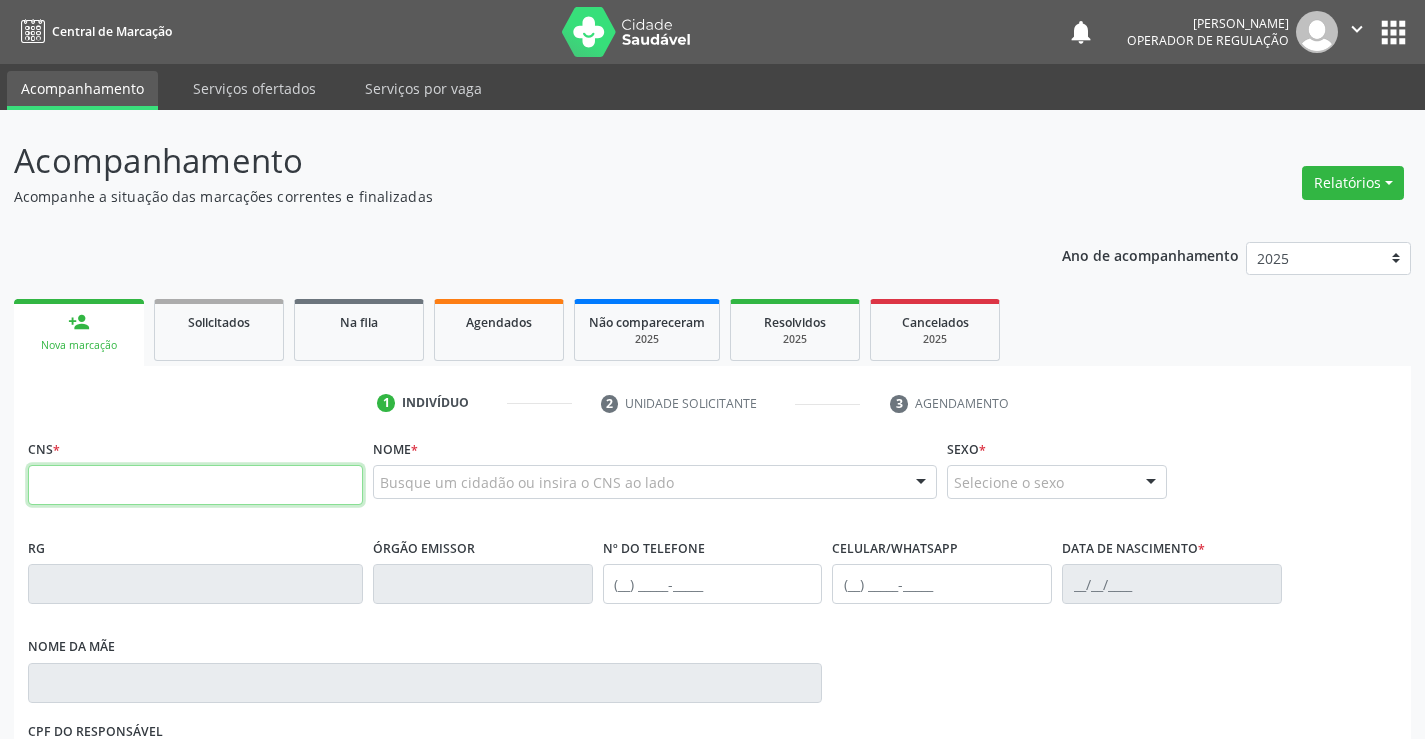 click at bounding box center (195, 485) 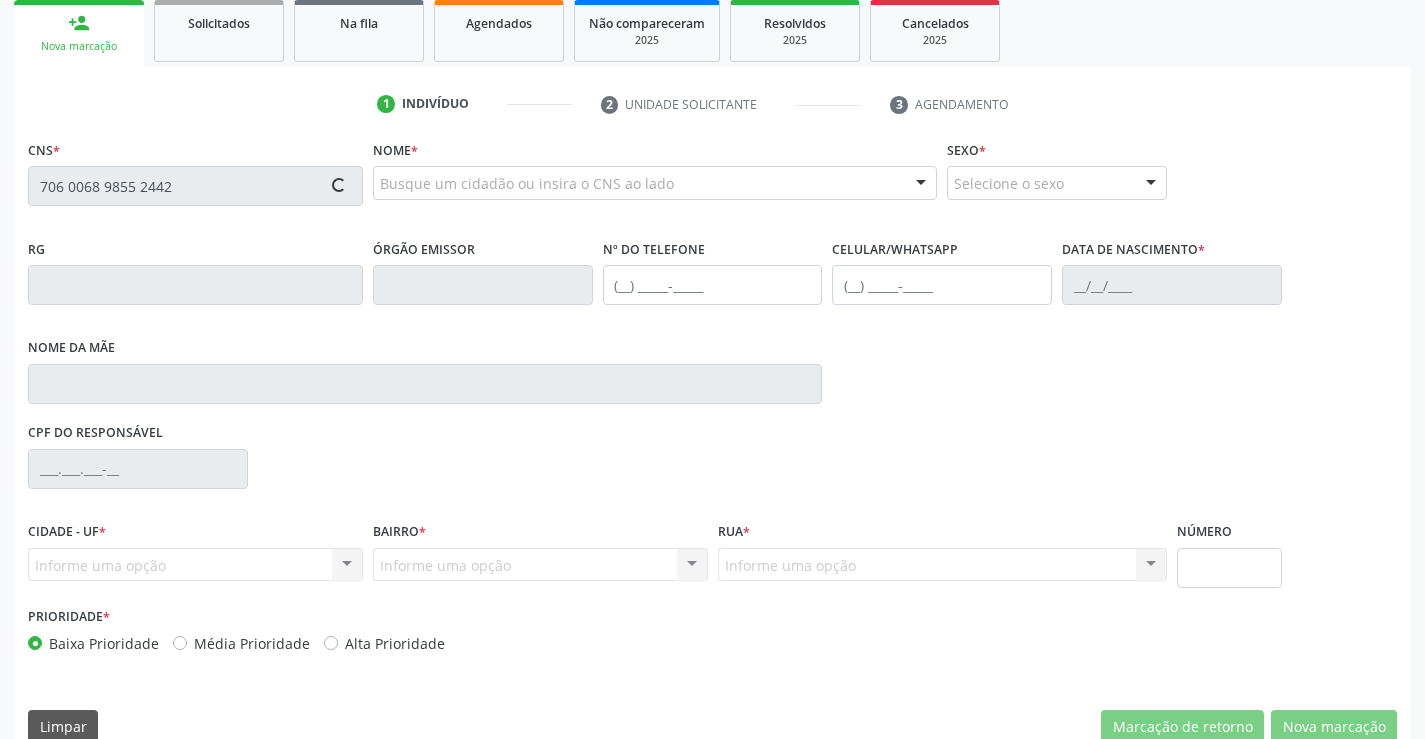 scroll, scrollTop: 300, scrollLeft: 0, axis: vertical 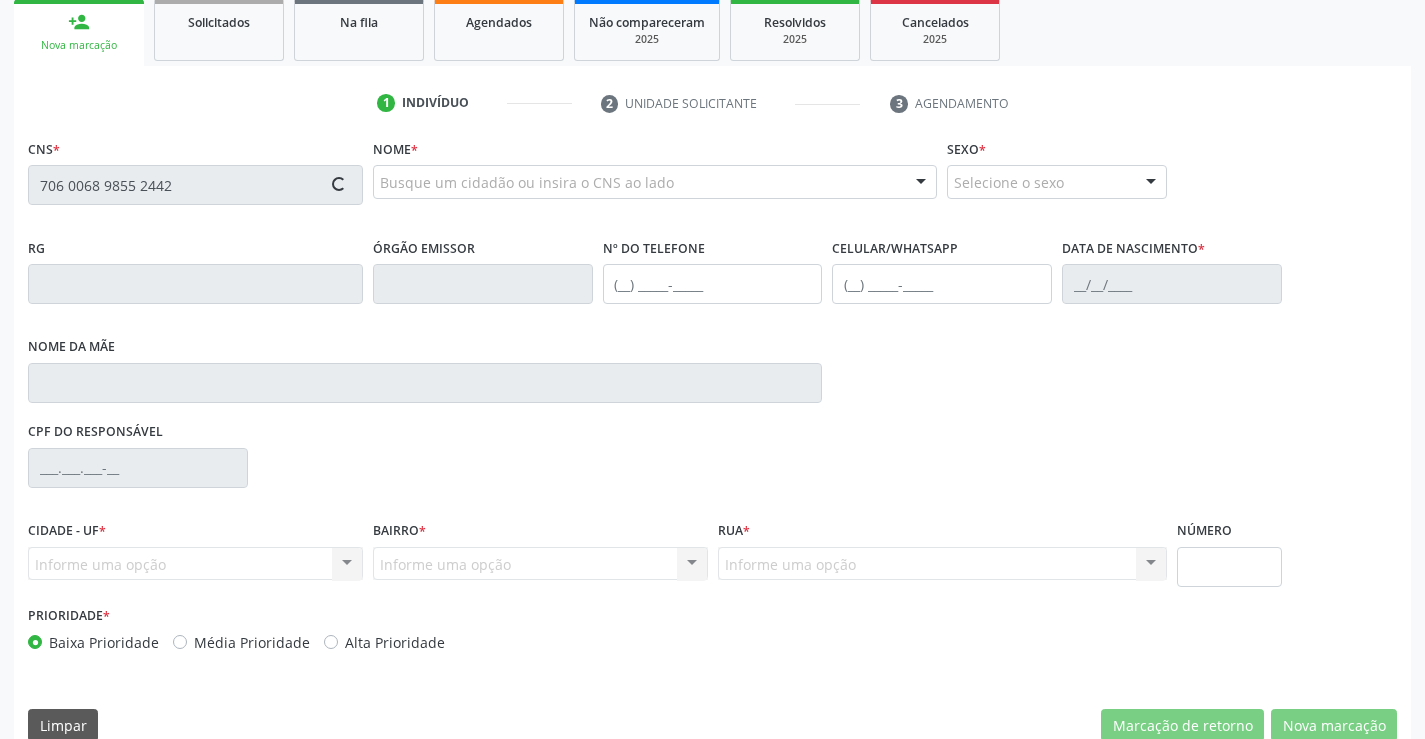 type on "706 0068 9855 2442" 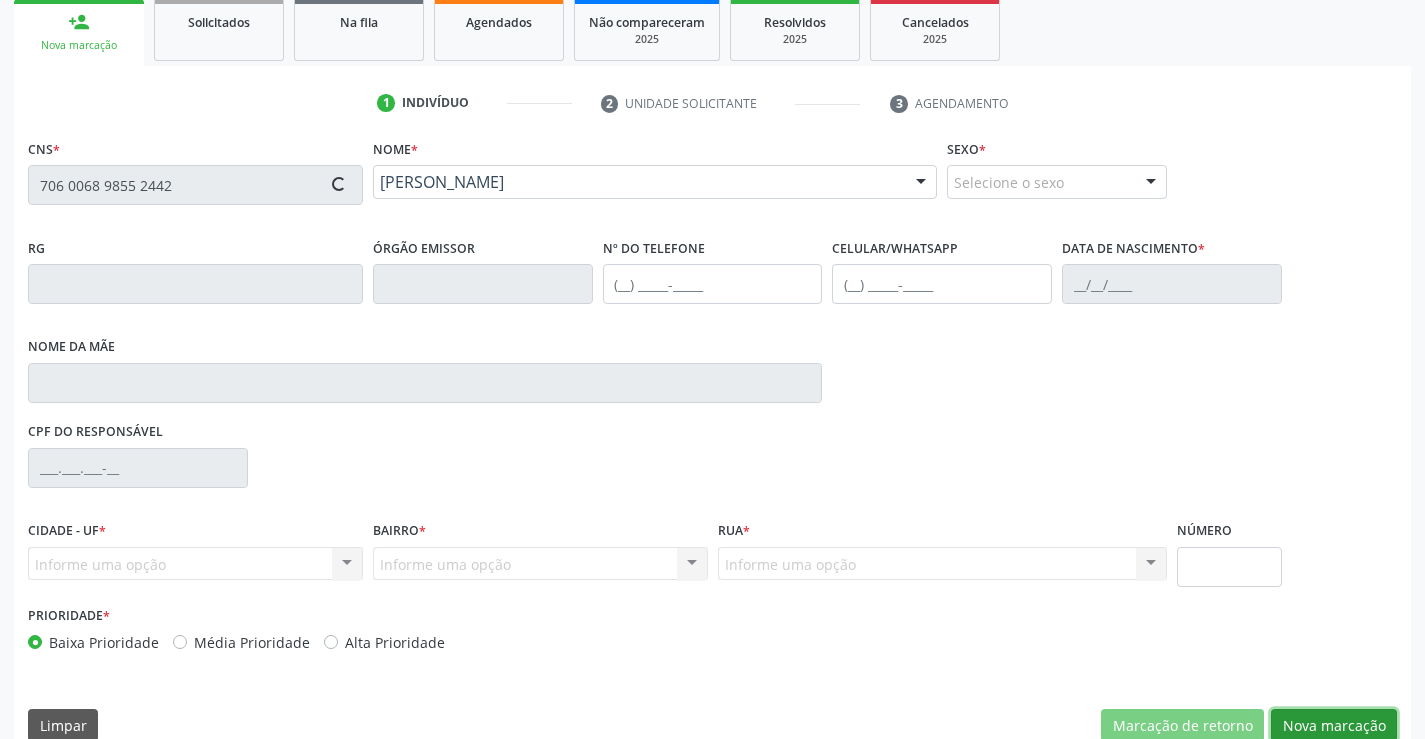 type on "11/10/2006" 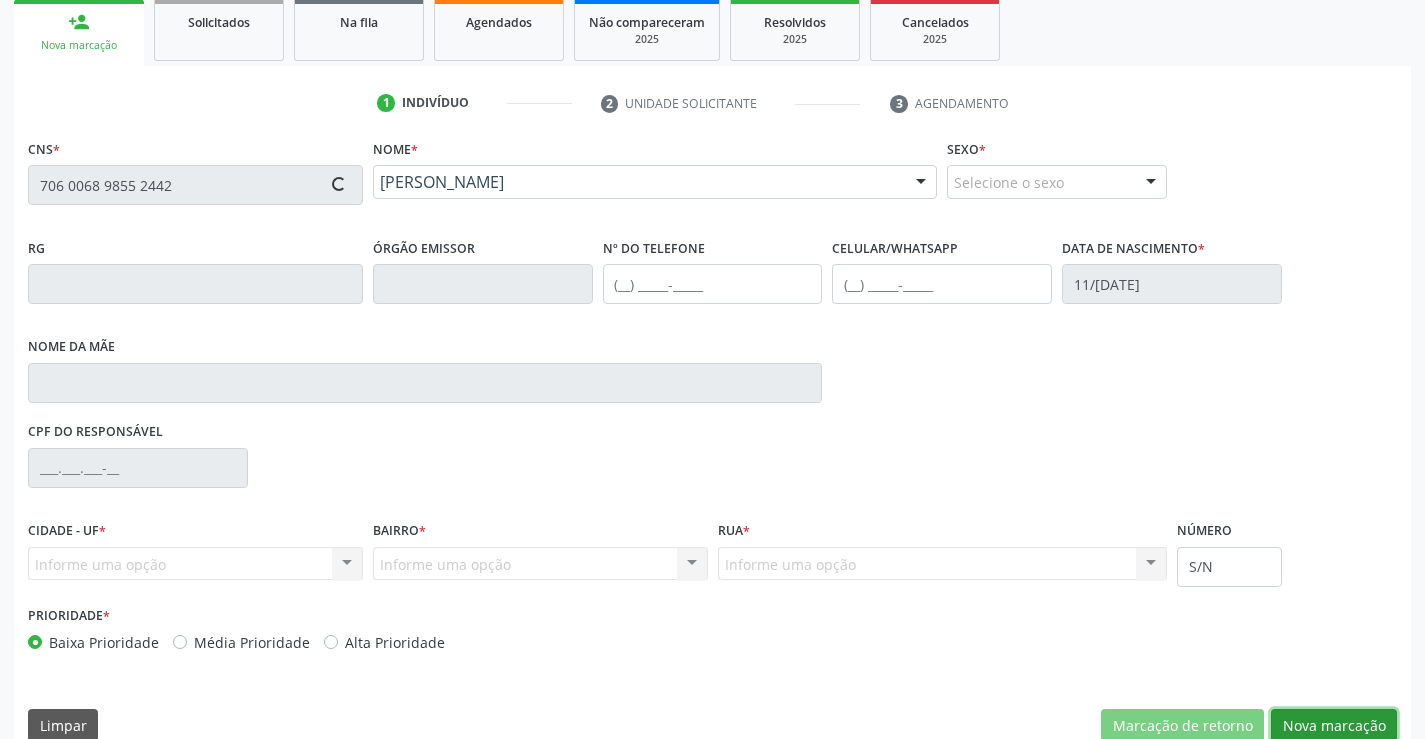 click on "Nova marcação" at bounding box center (1334, 726) 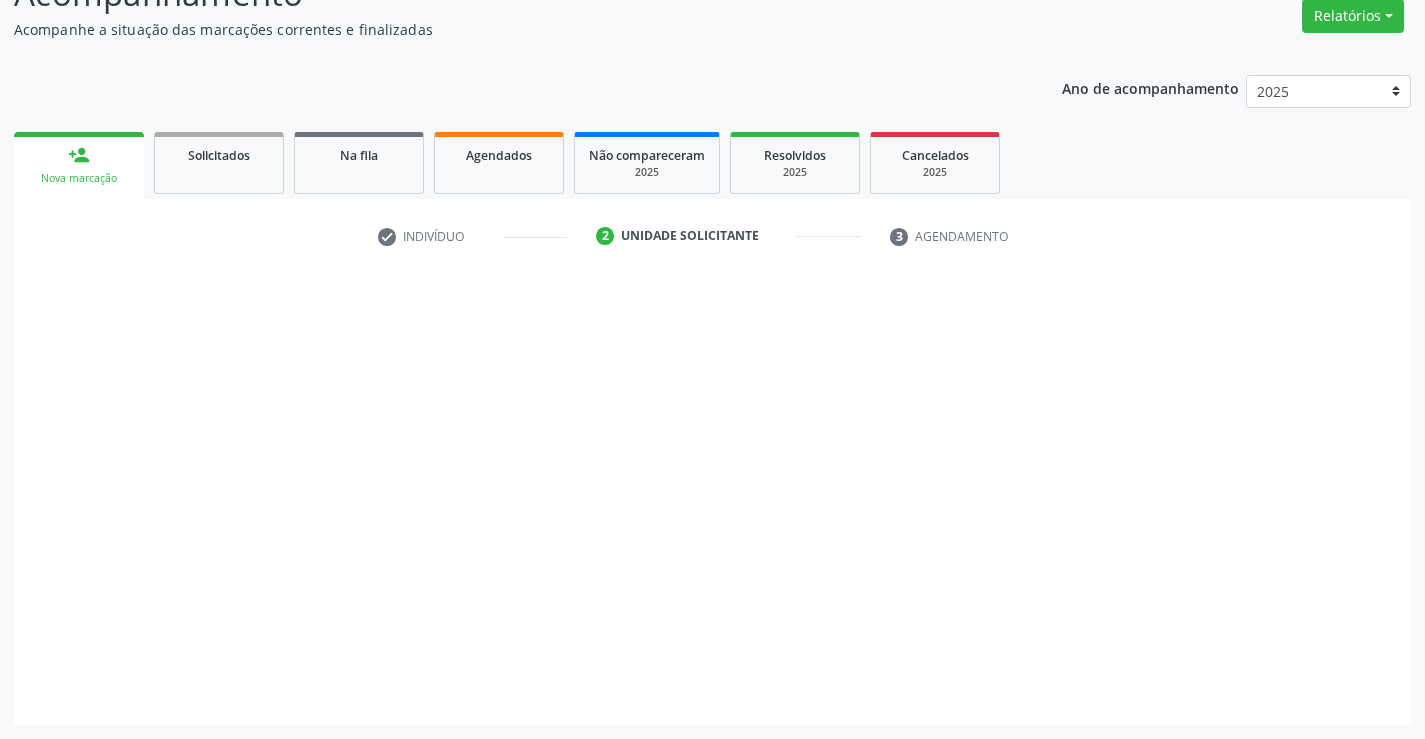 scroll, scrollTop: 167, scrollLeft: 0, axis: vertical 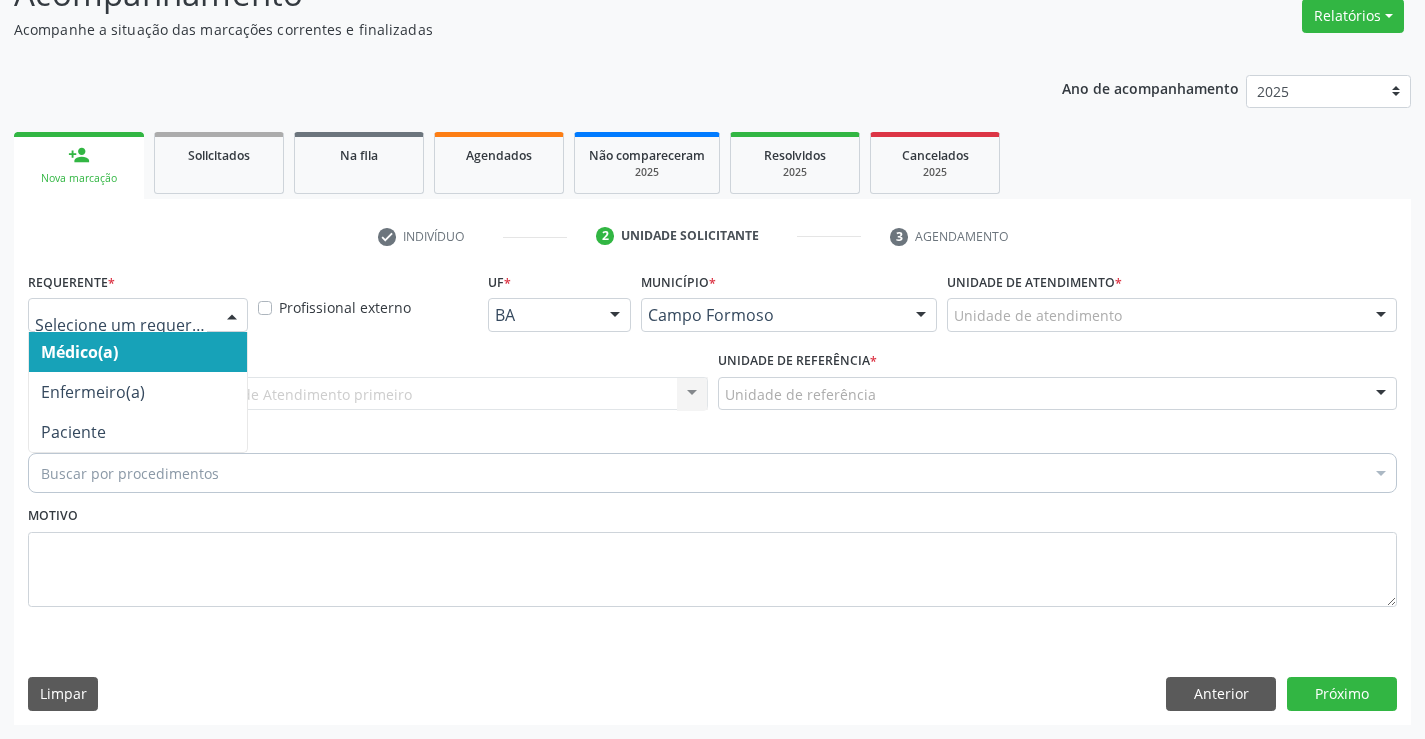 click at bounding box center [138, 315] 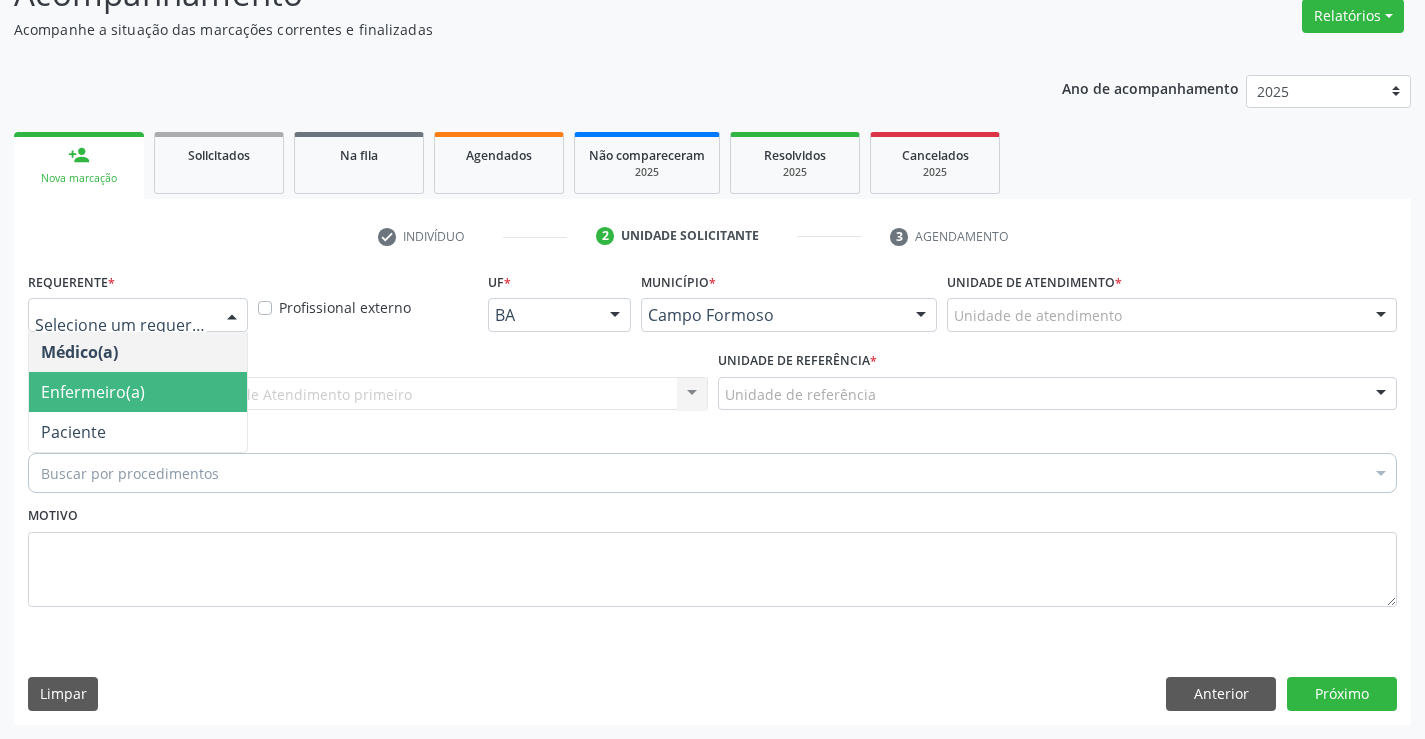 click on "Enfermeiro(a)" at bounding box center (138, 392) 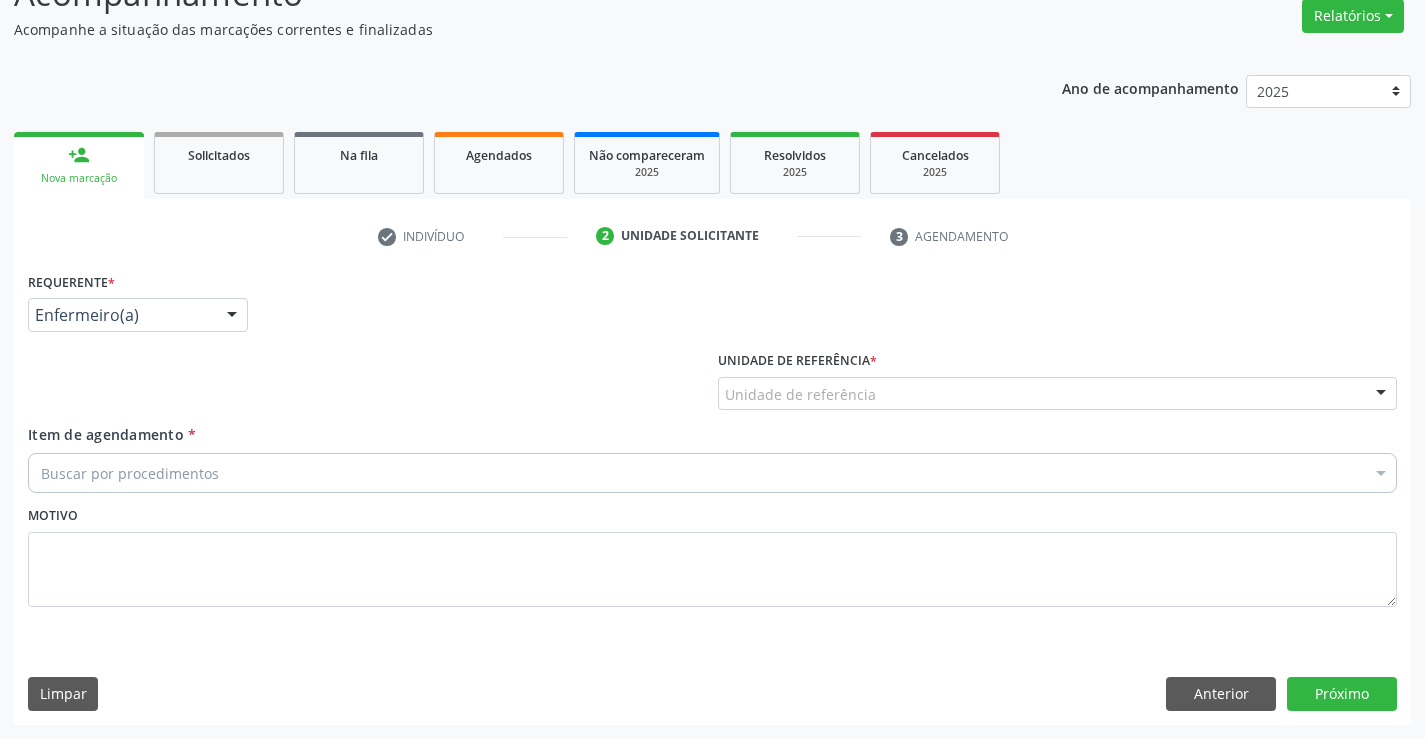 click on "Enfermeiro(a)         Médico(a)   Enfermeiro(a)   Paciente
Nenhum resultado encontrado para: "   "
Não há nenhuma opção para ser exibida." at bounding box center [138, 315] 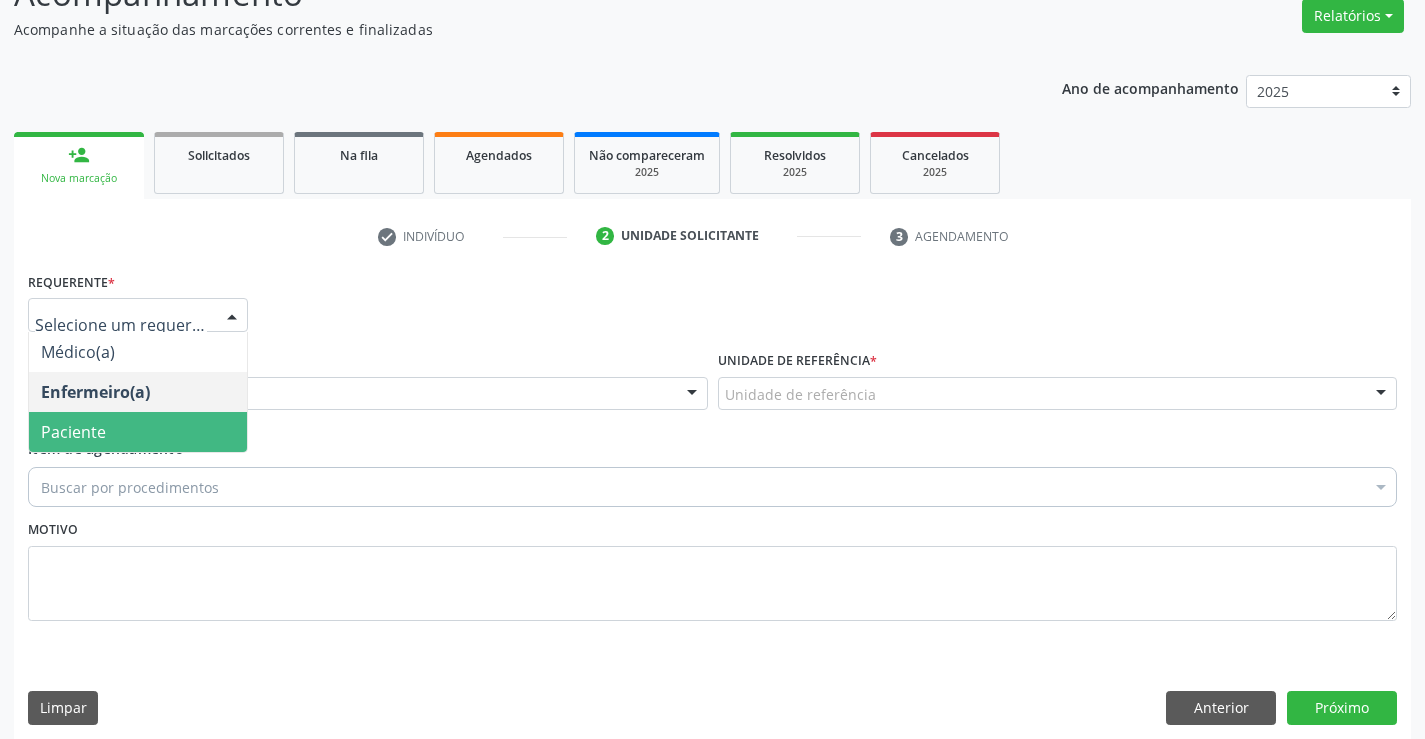 click on "Paciente" at bounding box center (138, 432) 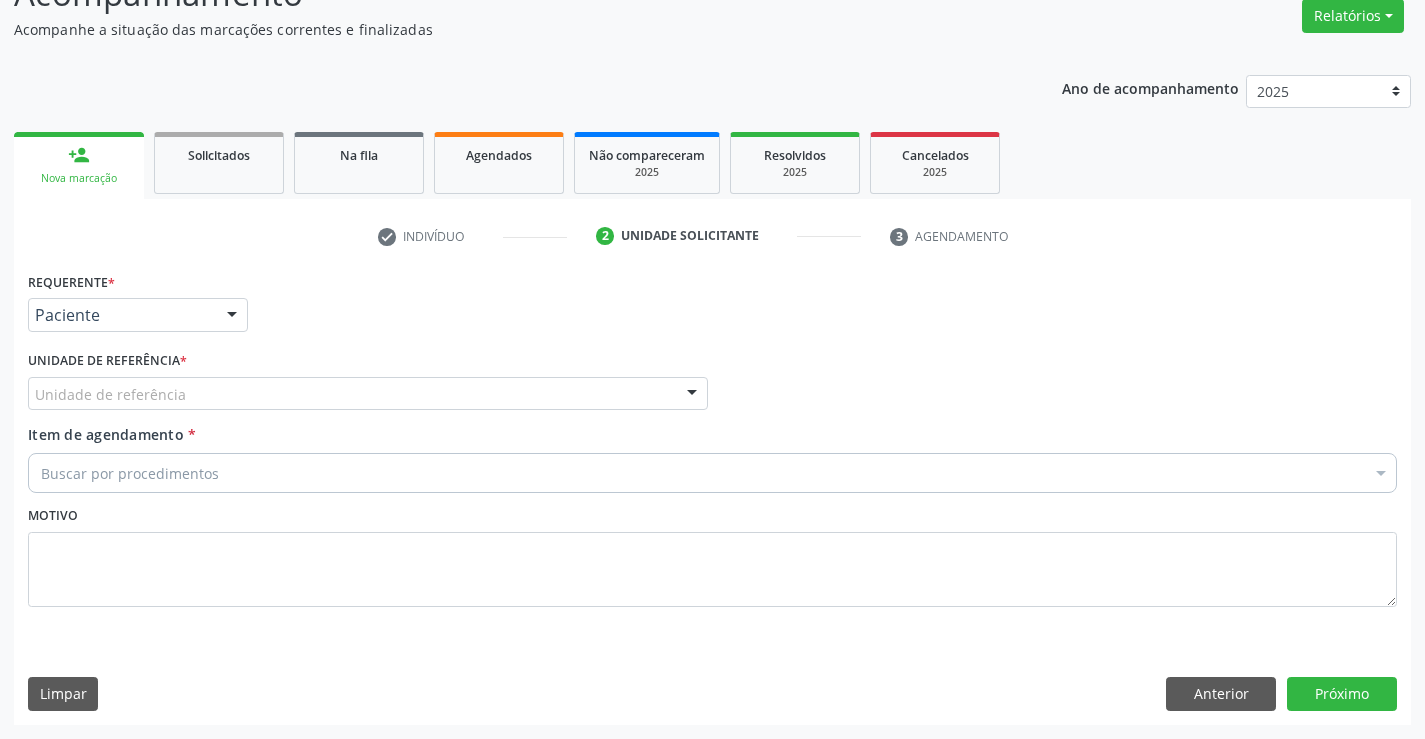 click on "Unidade de referência" at bounding box center (368, 394) 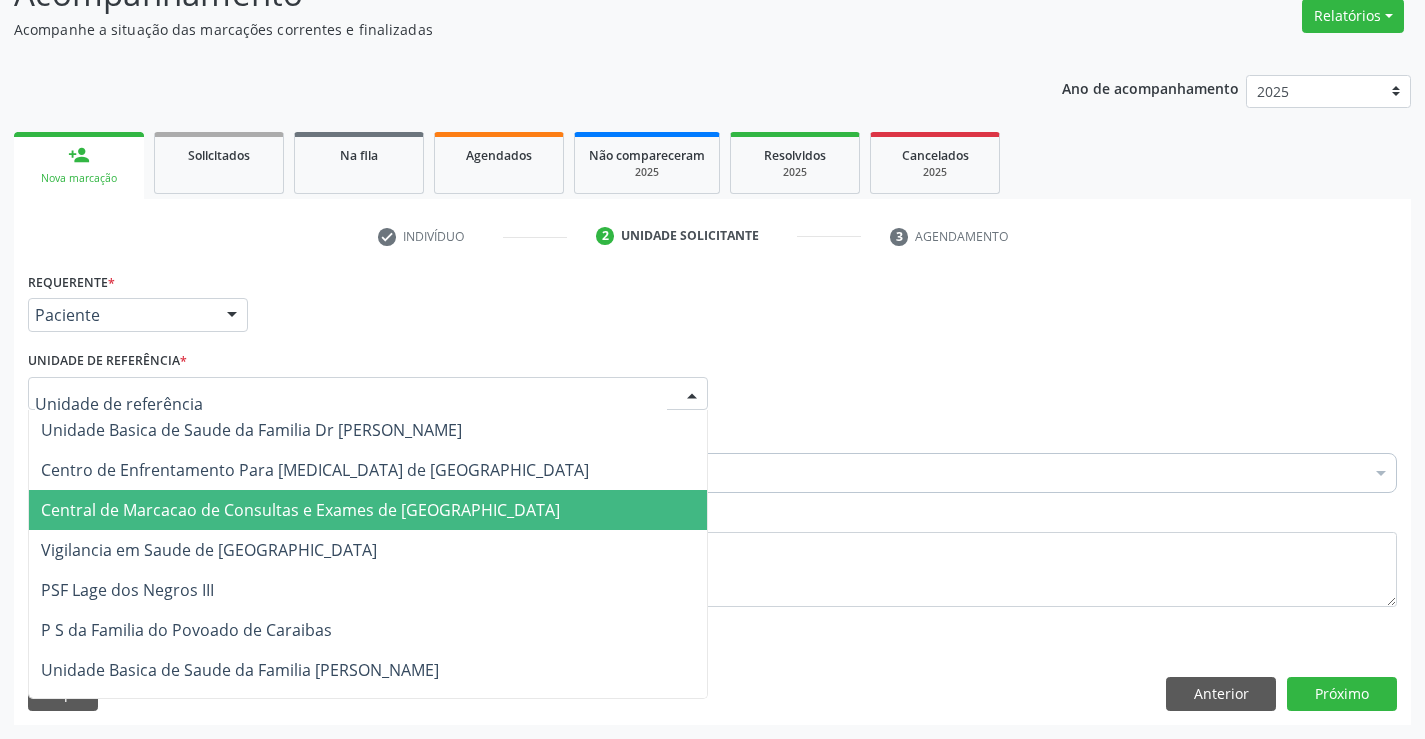 click on "Central de Marcacao de Consultas e Exames de [GEOGRAPHIC_DATA]" at bounding box center (300, 510) 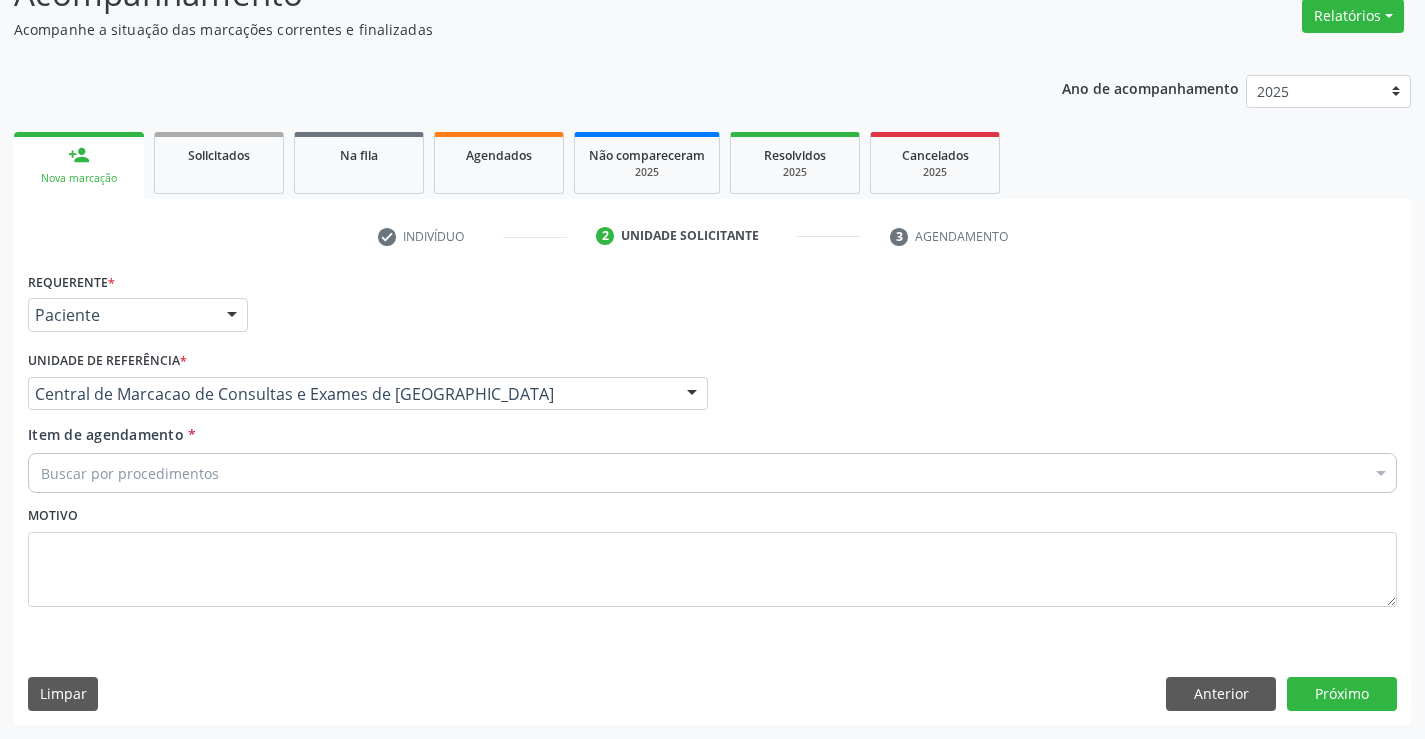 click on "Buscar por procedimentos" at bounding box center [712, 473] 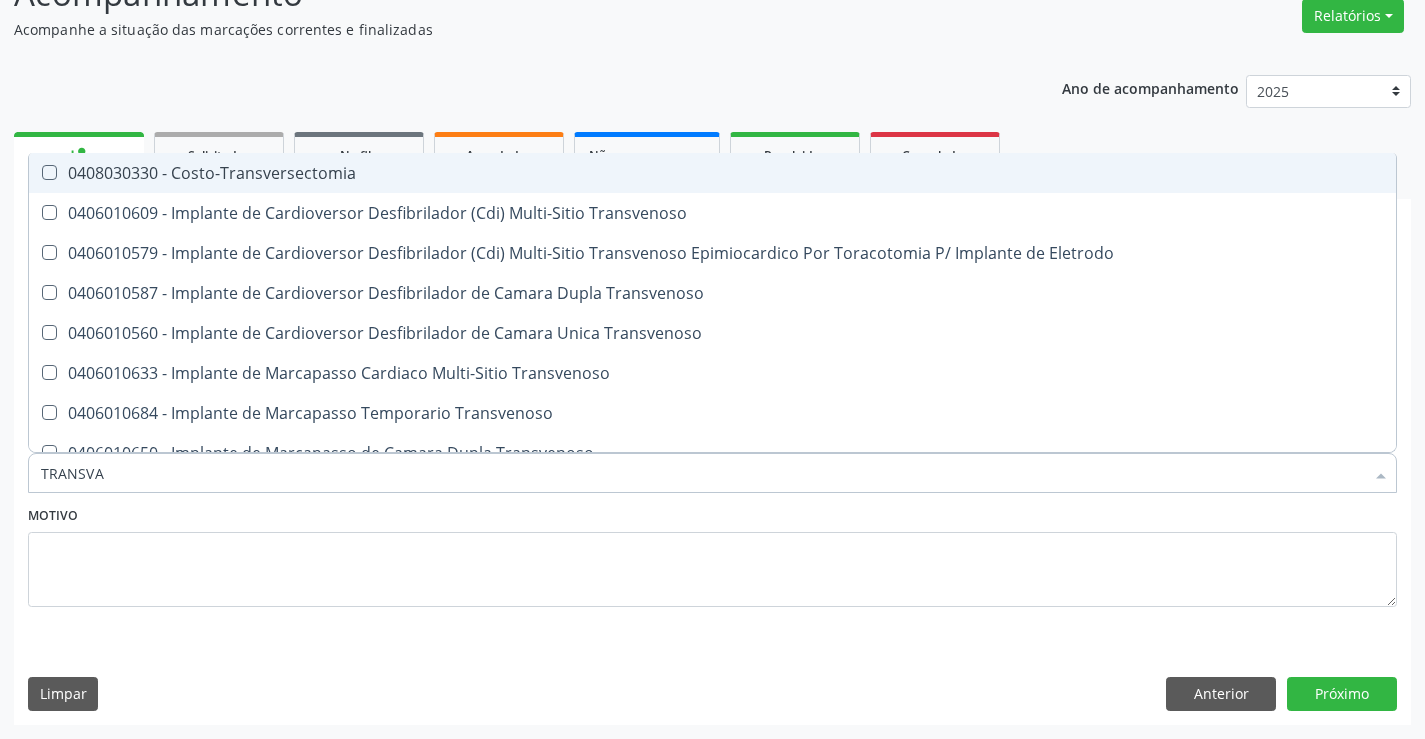 type on "TRANSVAG" 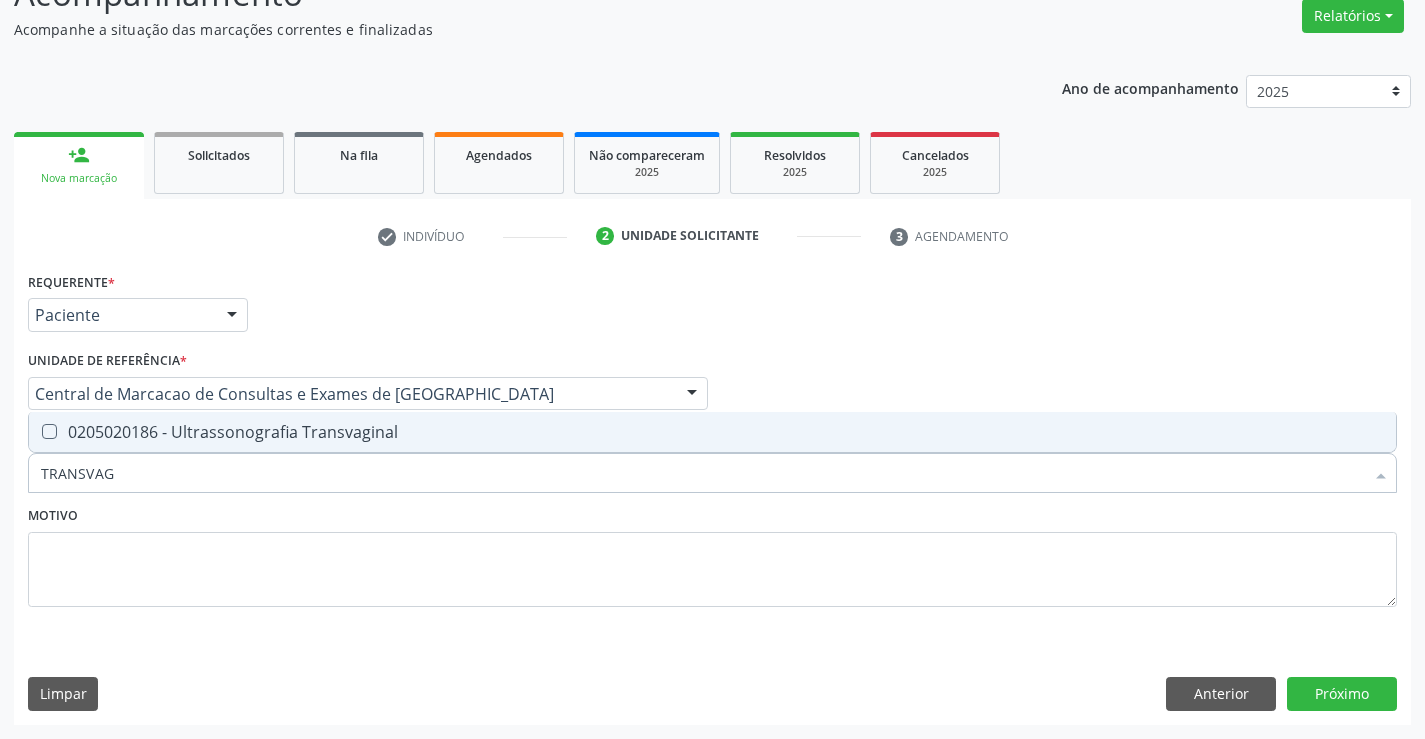 click on "0205020186 - Ultrassonografia Transvaginal" at bounding box center [712, 432] 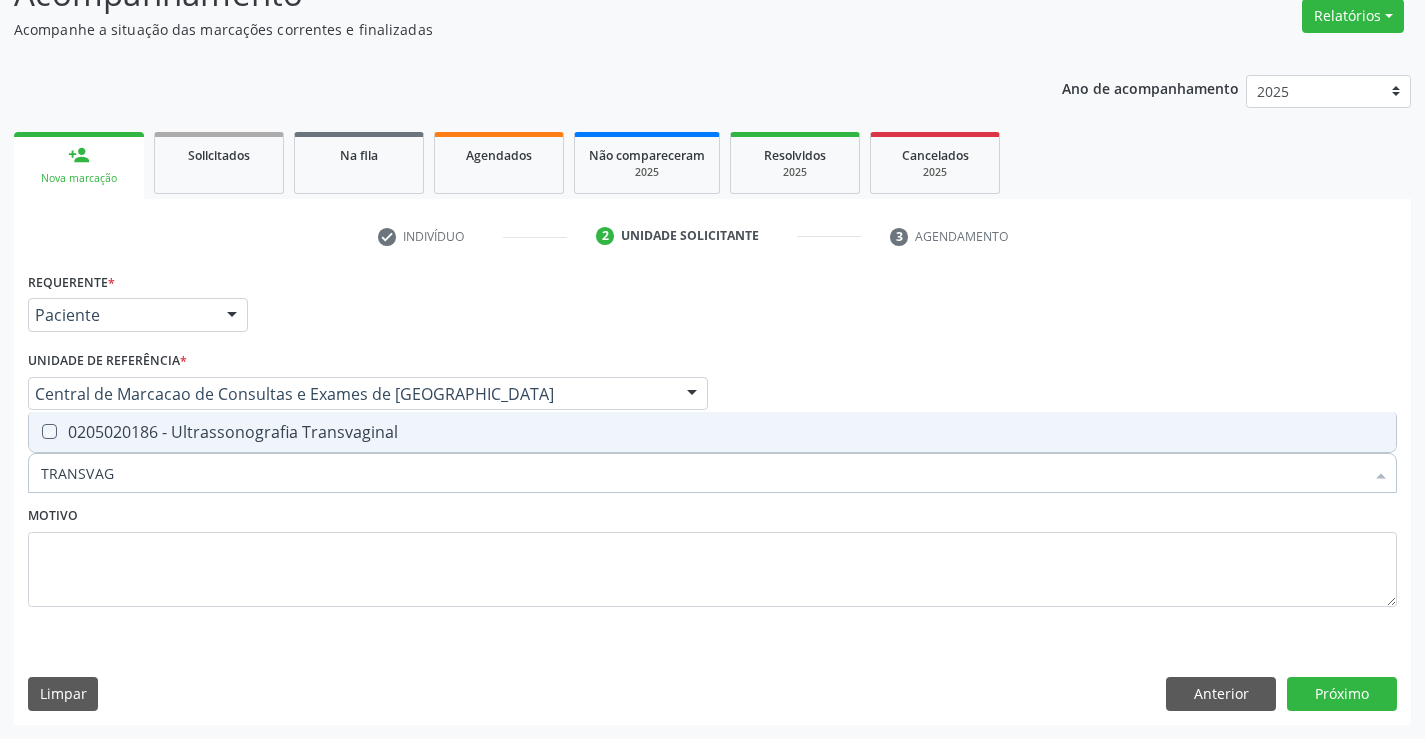 checkbox on "true" 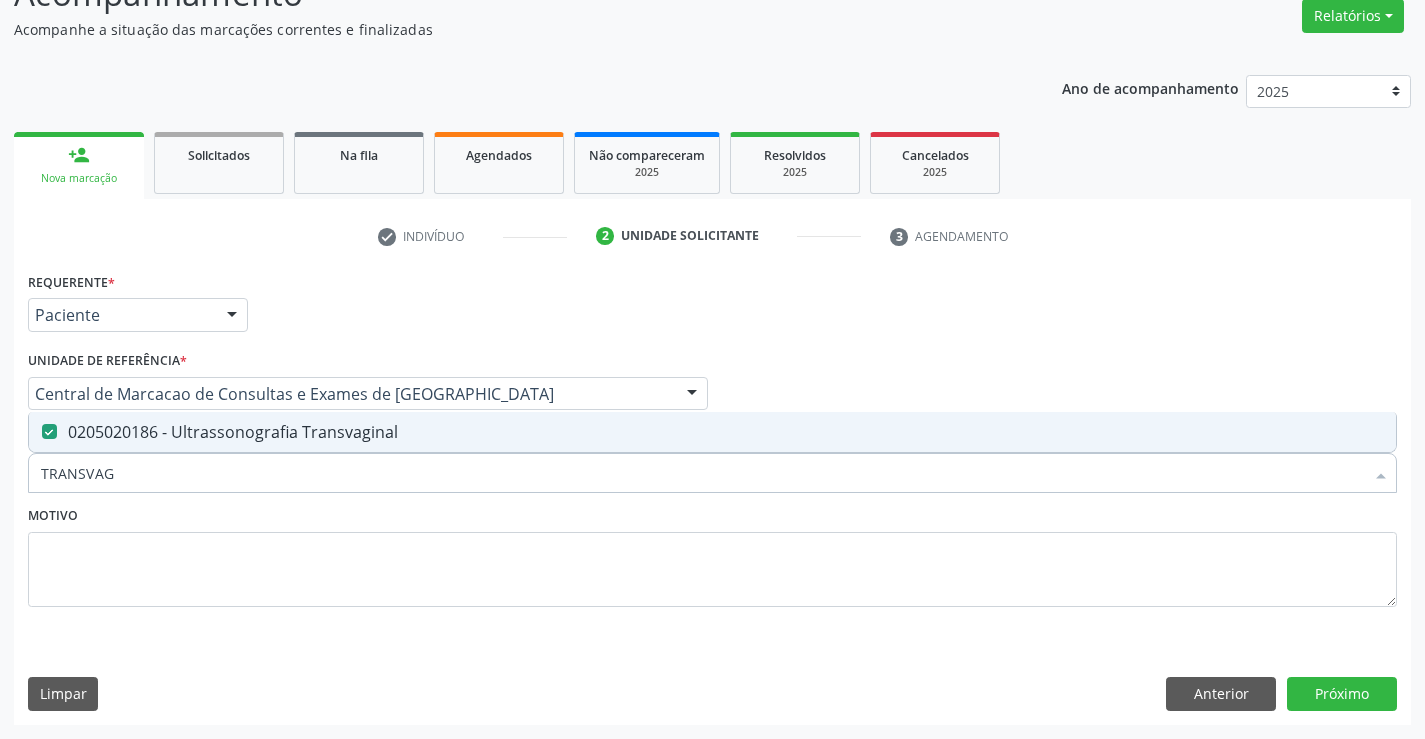 click on "TRANSVAG" at bounding box center (702, 473) 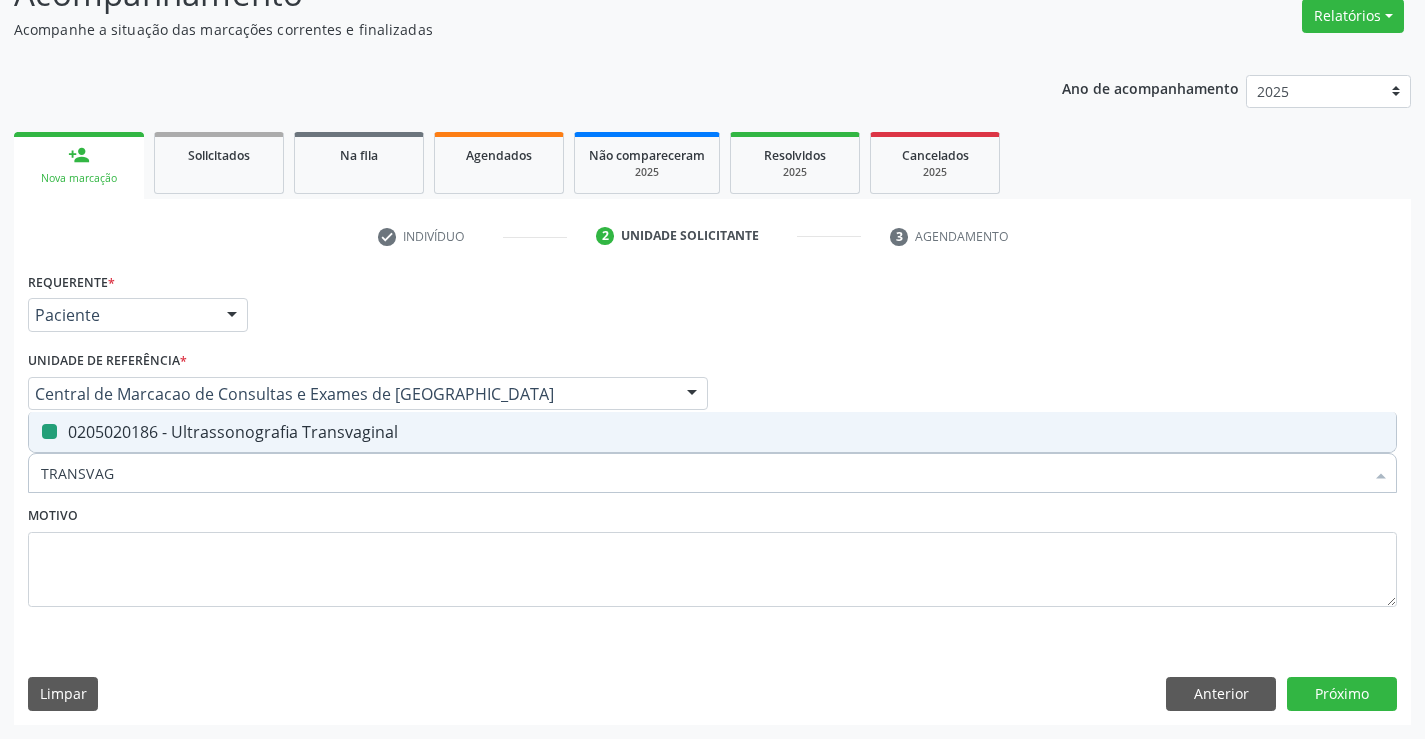 type on "M" 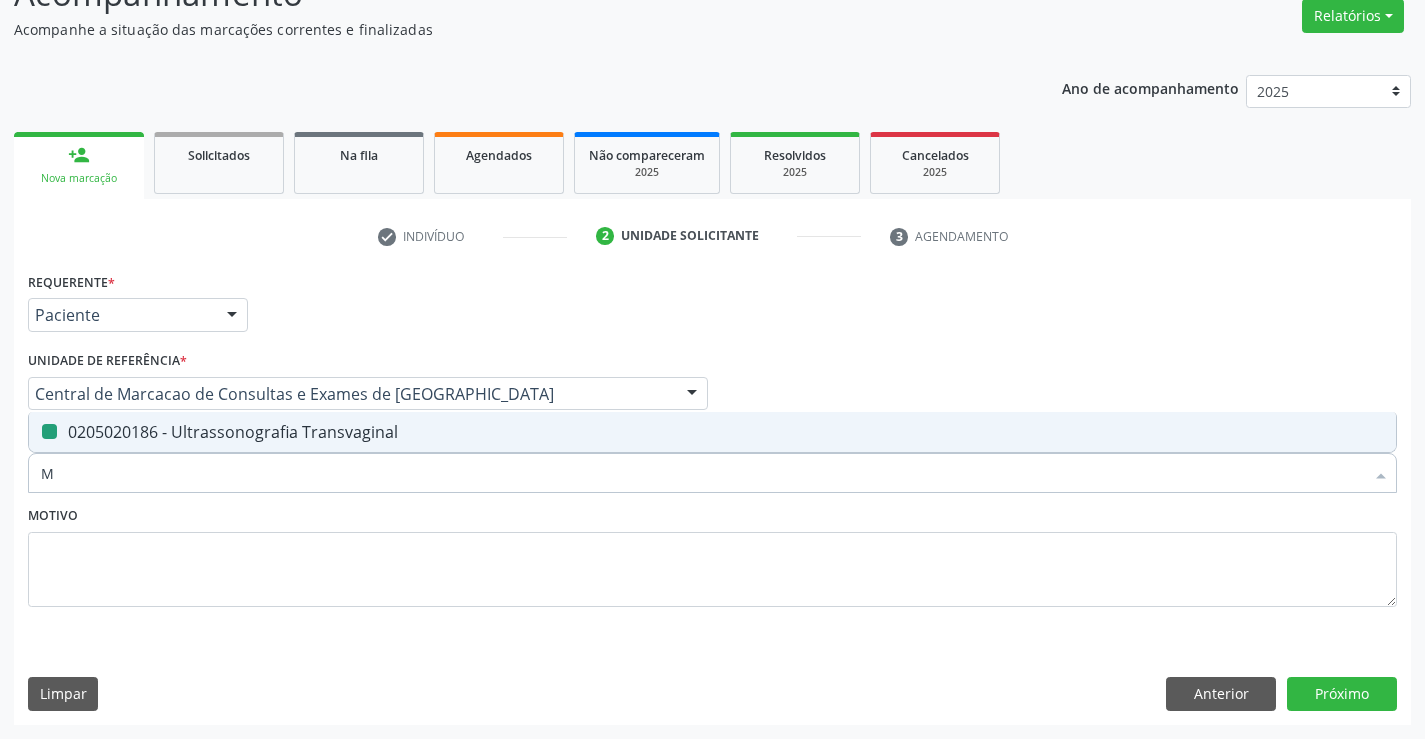 checkbox on "false" 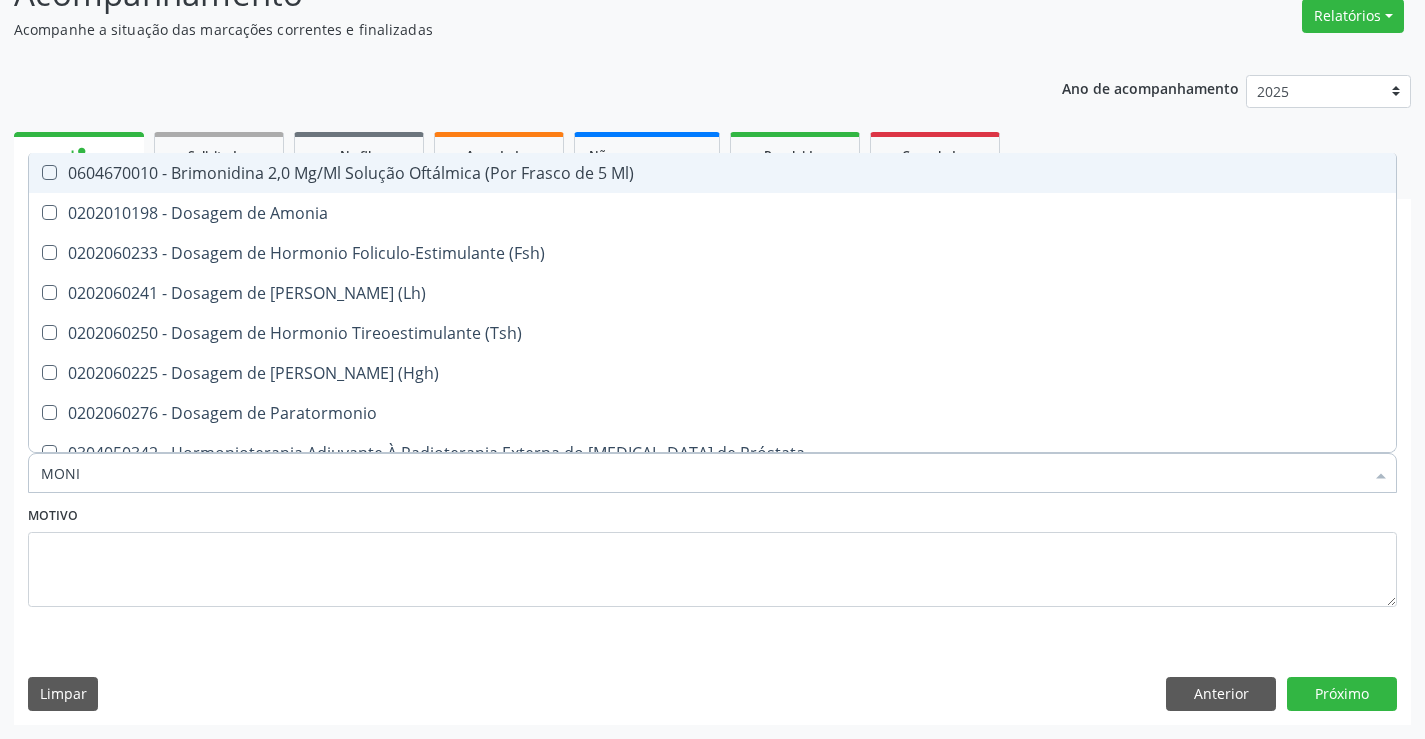 type on "MONIT" 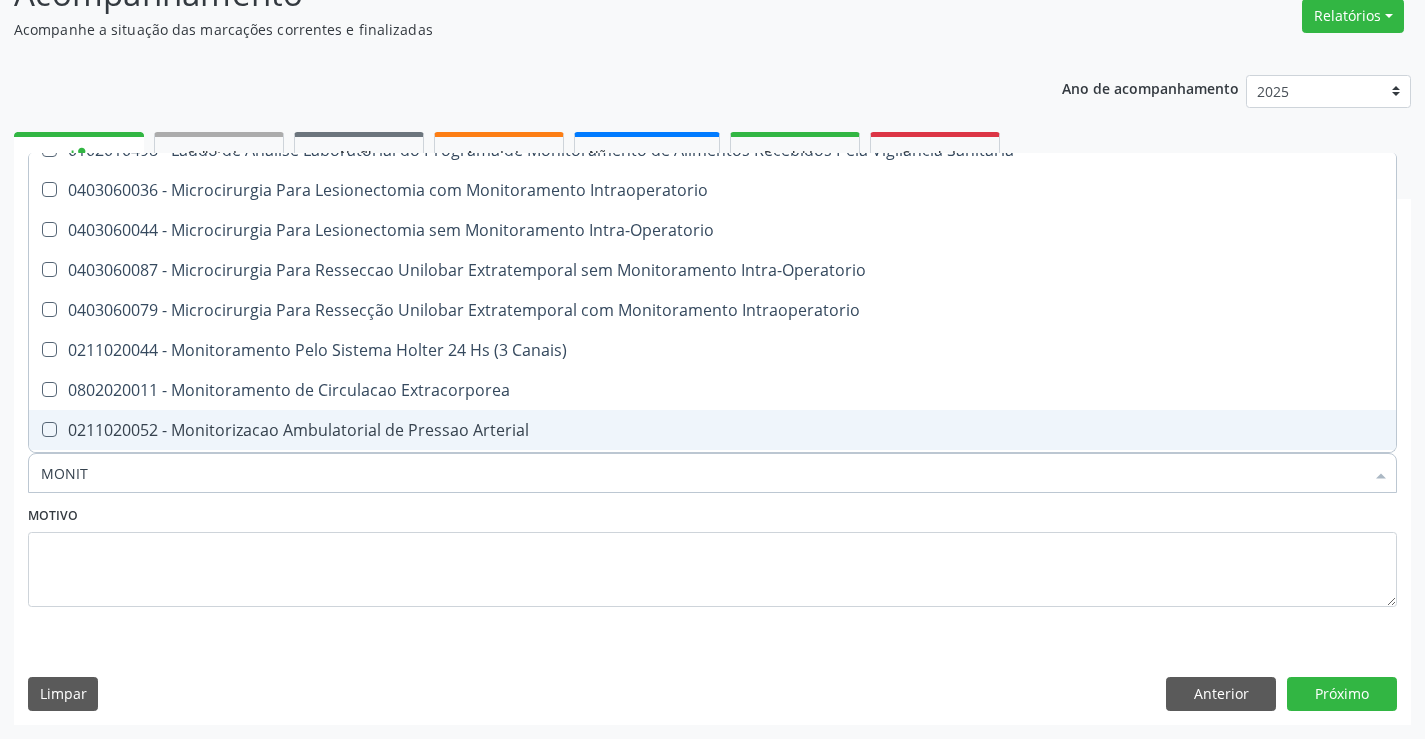 scroll, scrollTop: 61, scrollLeft: 0, axis: vertical 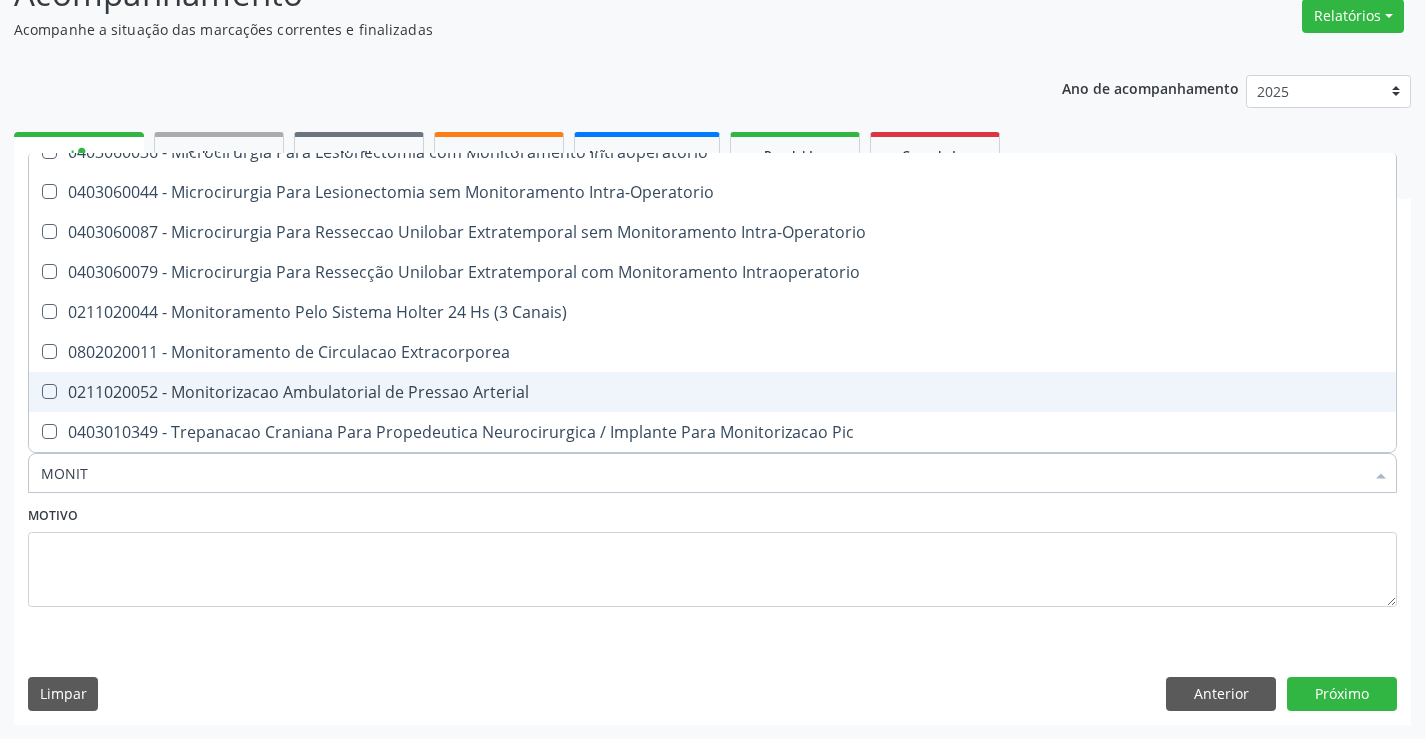 click on "0211020052 - Monitorizacao Ambulatorial de Pressao Arterial" at bounding box center [712, 392] 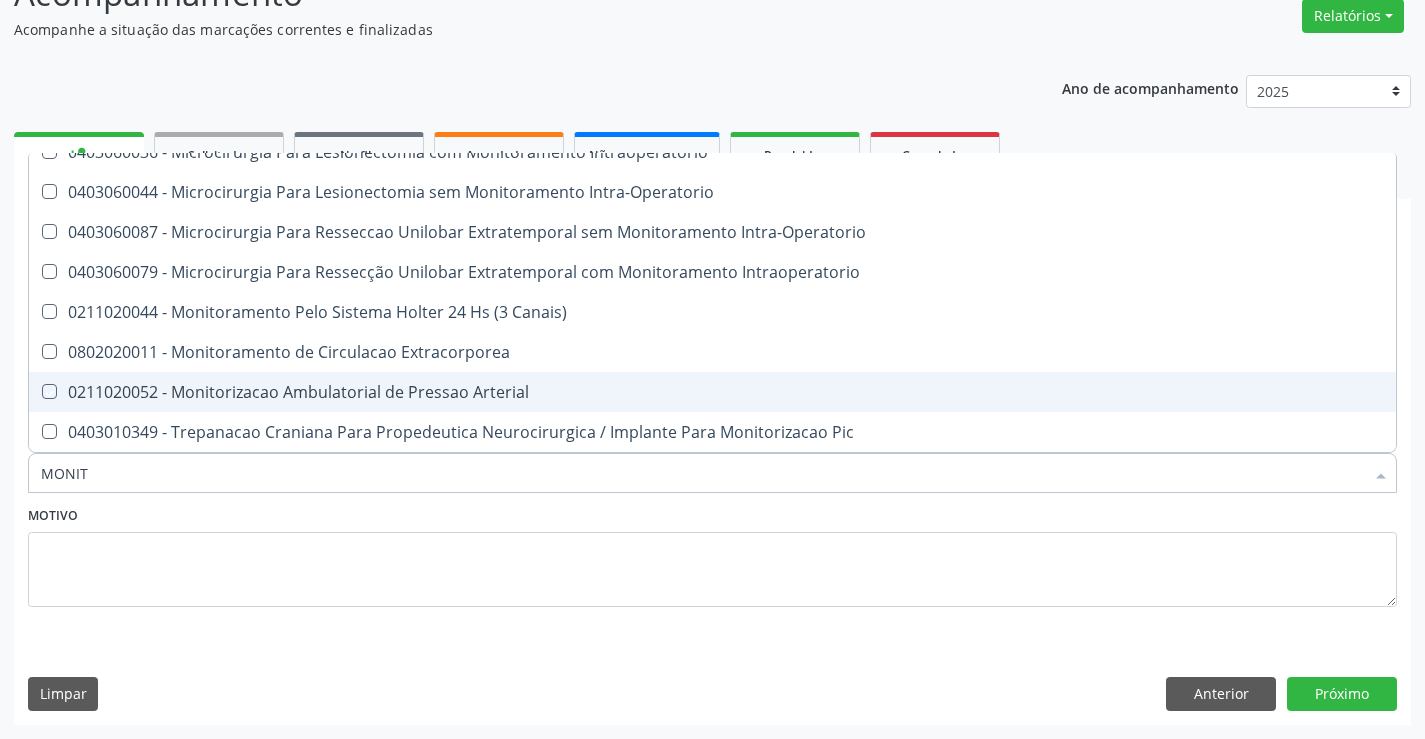 checkbox on "true" 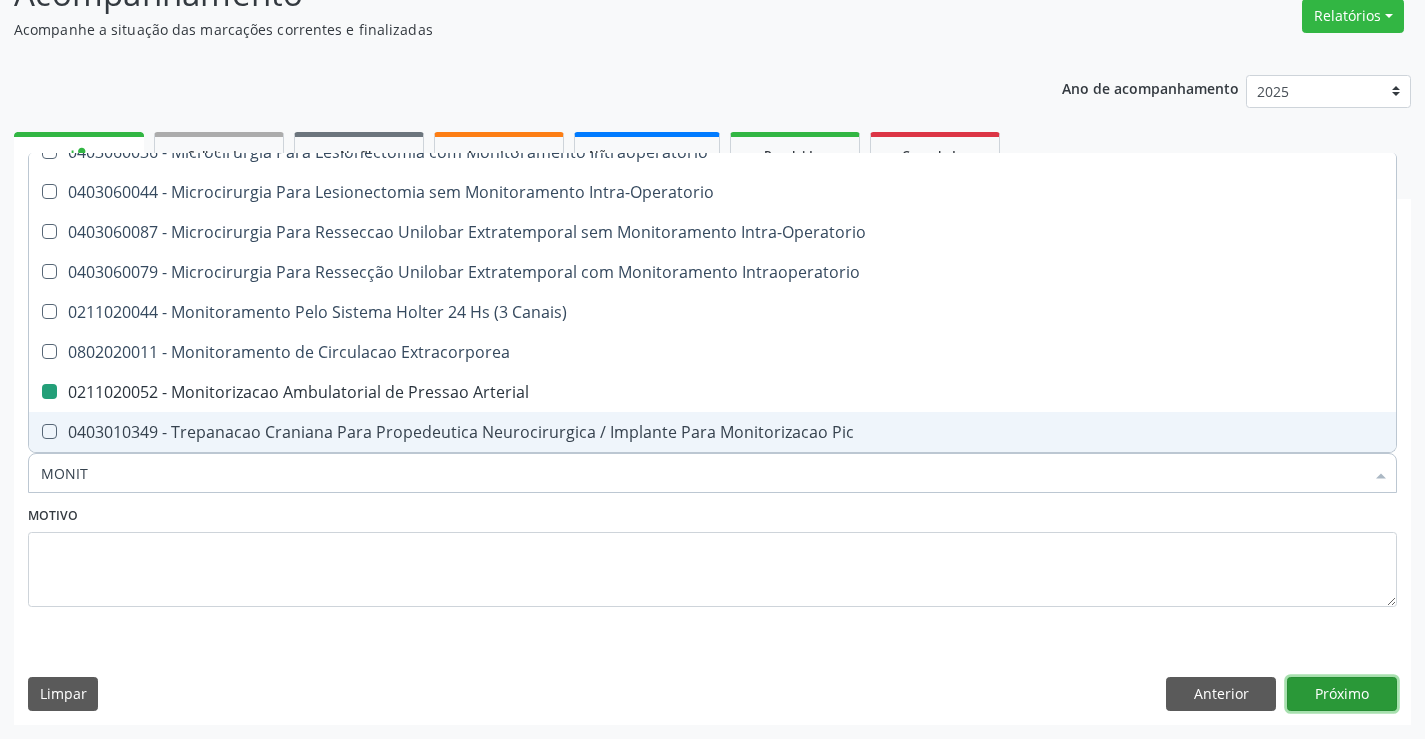 click on "Próximo" at bounding box center (1342, 694) 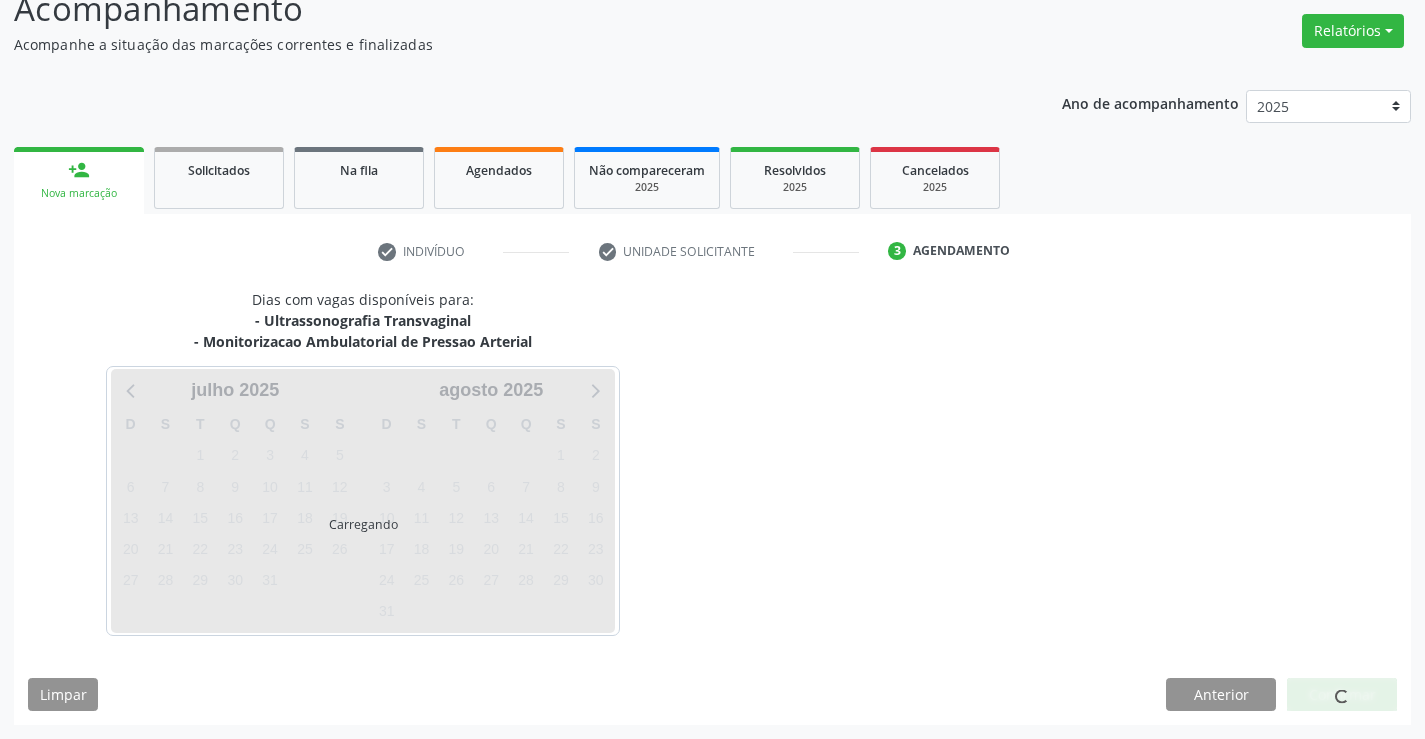 scroll, scrollTop: 152, scrollLeft: 0, axis: vertical 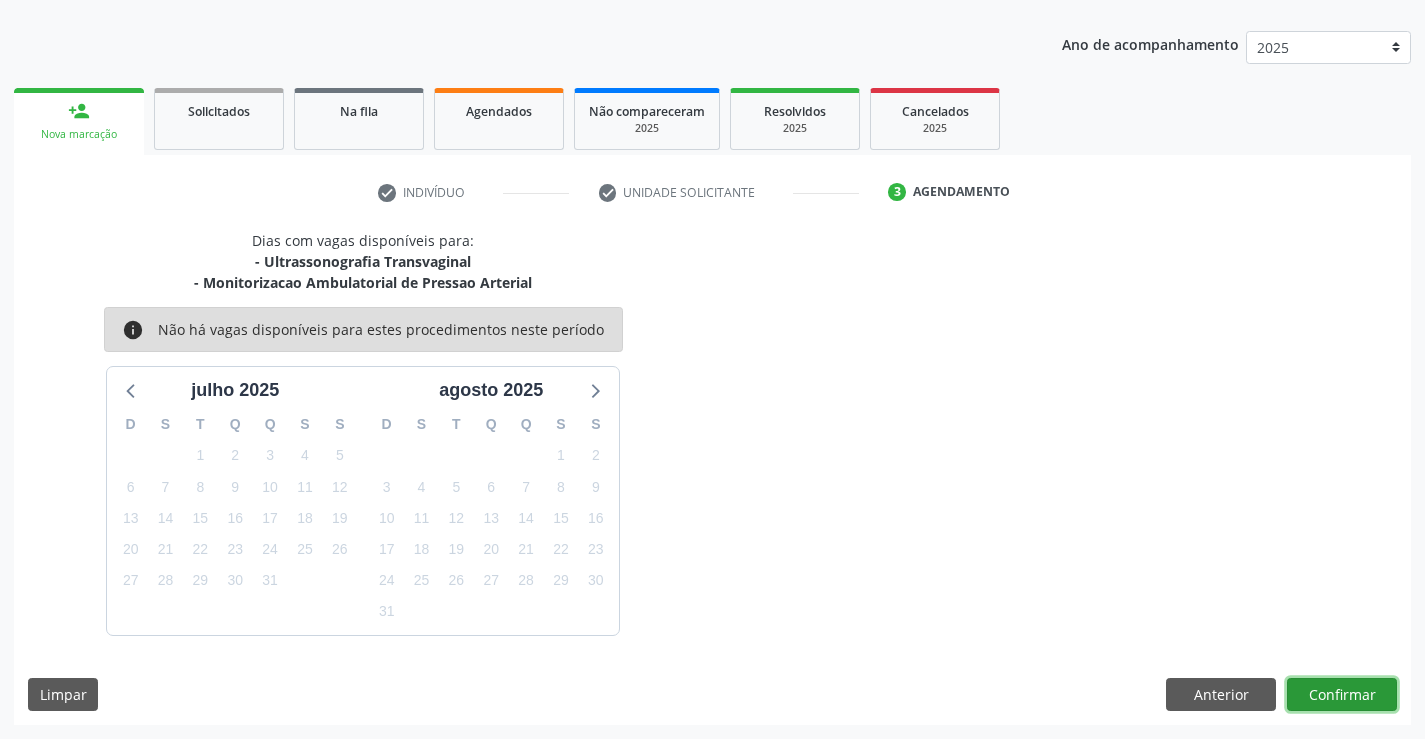 click on "Confirmar" at bounding box center [1342, 695] 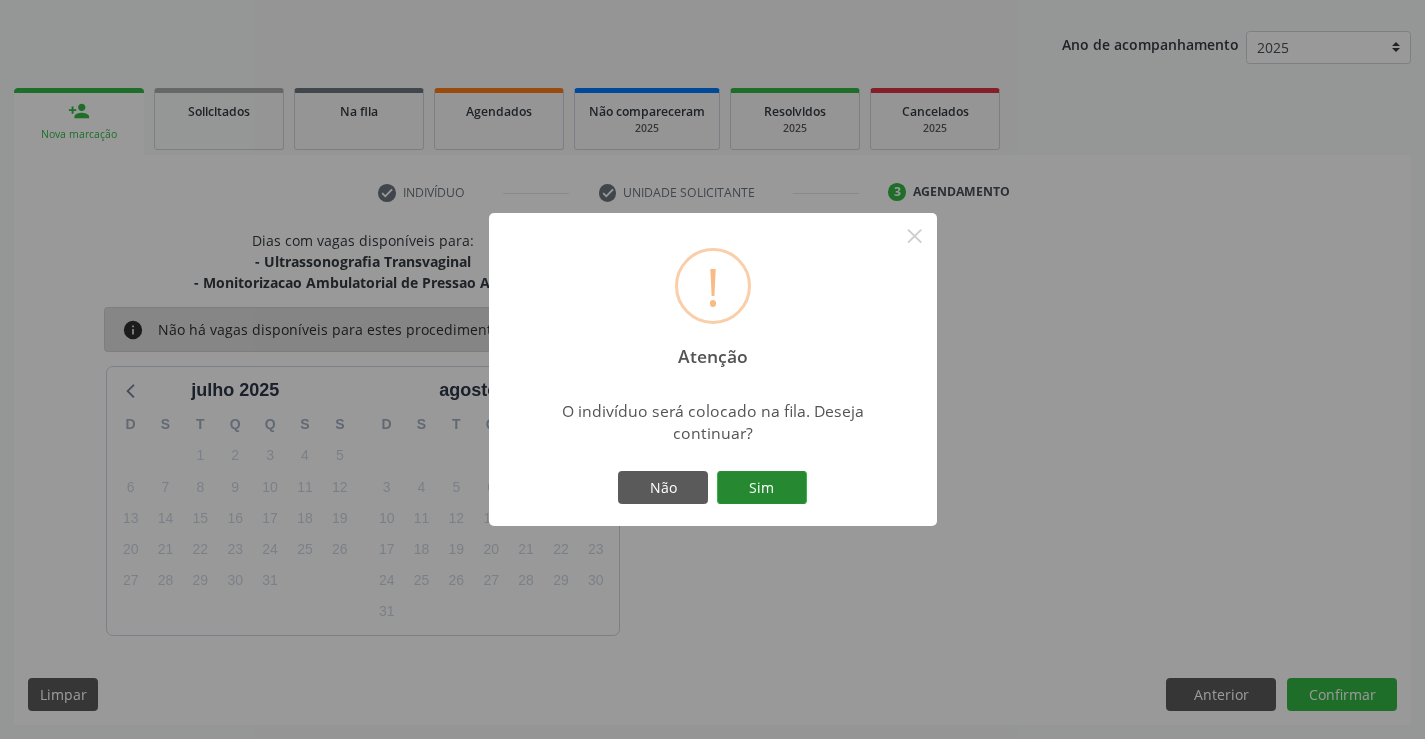 click on "Sim" at bounding box center [762, 488] 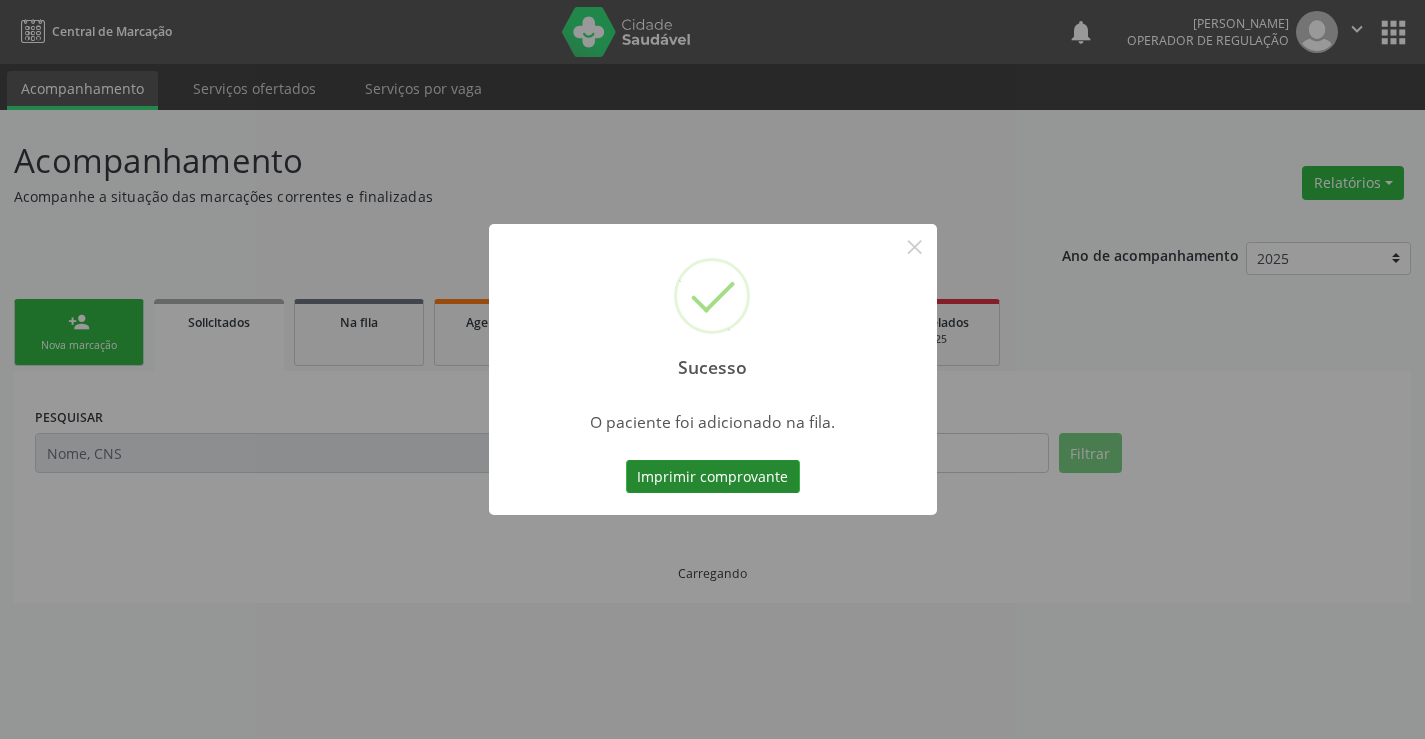 scroll, scrollTop: 0, scrollLeft: 0, axis: both 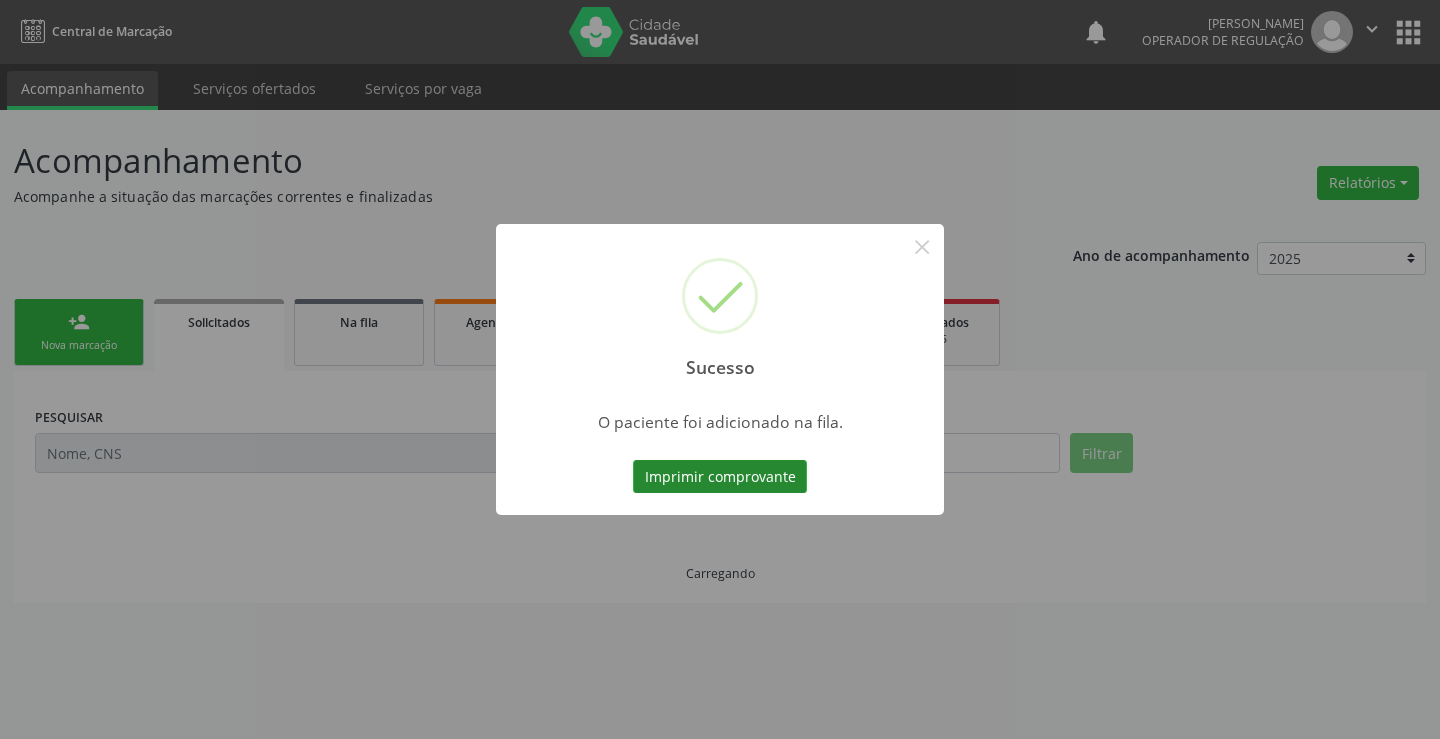 click on "Imprimir comprovante" at bounding box center (720, 477) 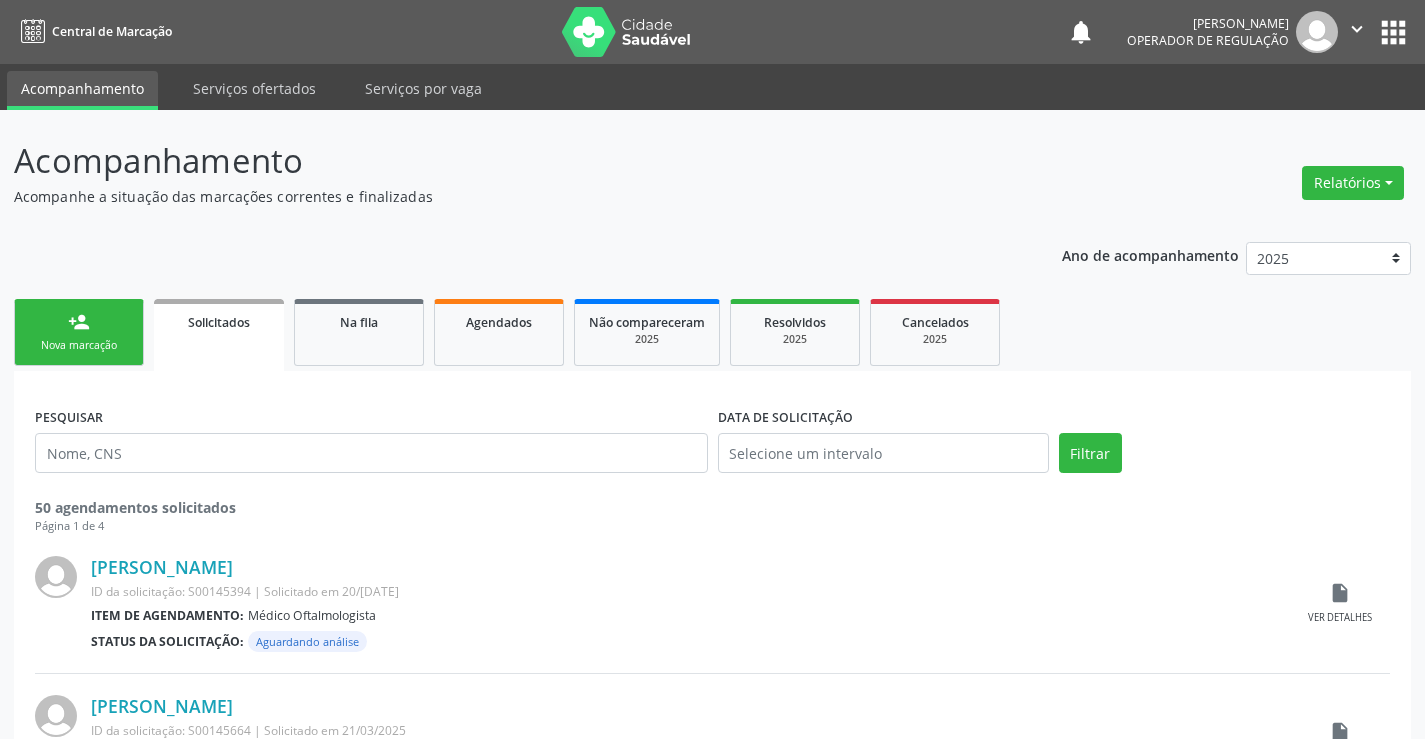 click on "person_add
Nova marcação" at bounding box center (79, 332) 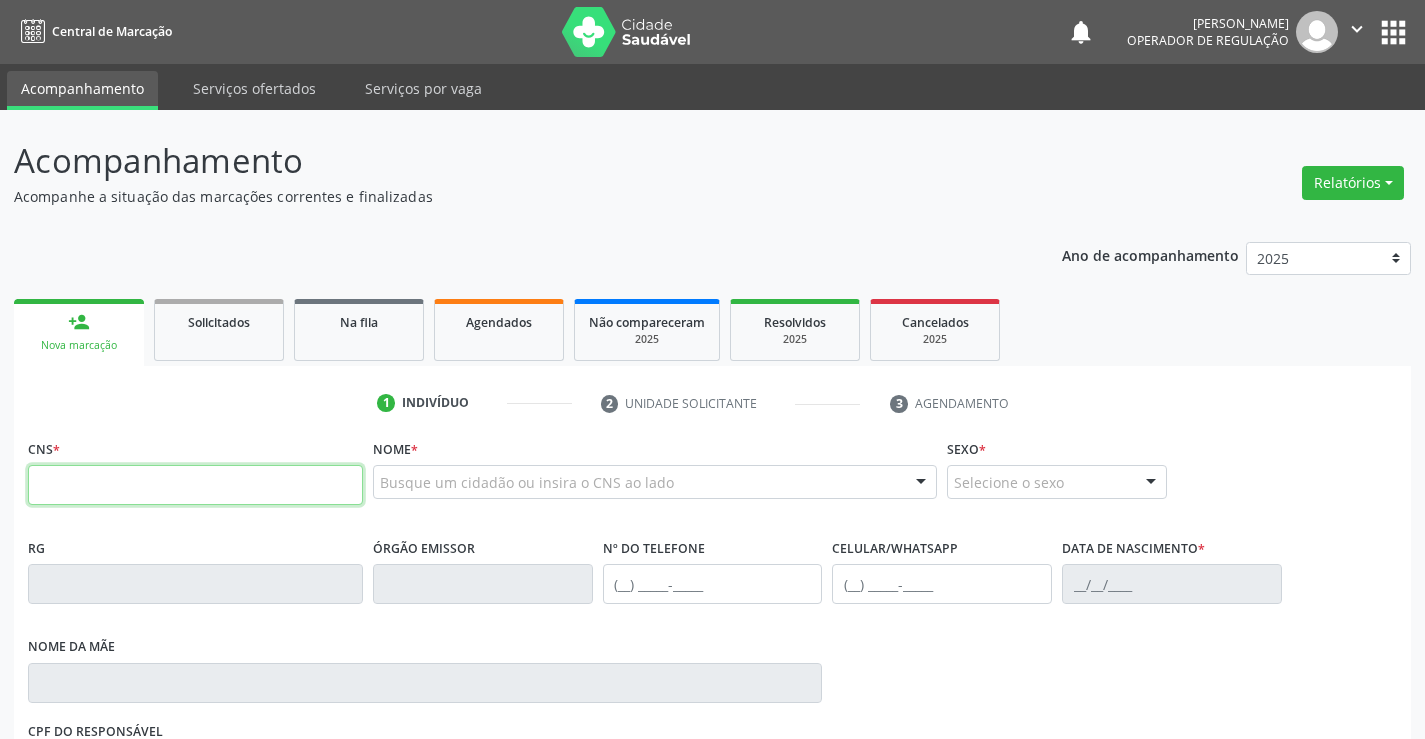 click at bounding box center (195, 485) 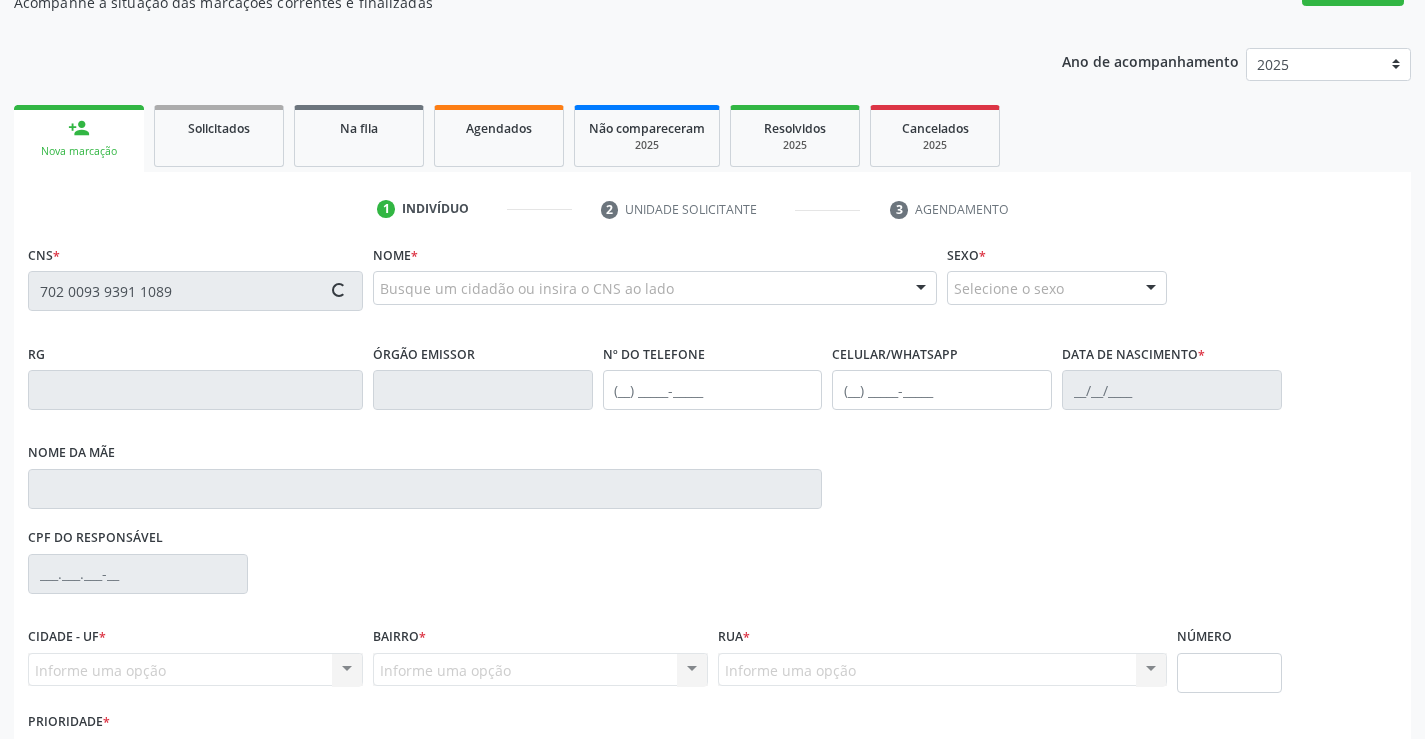 scroll, scrollTop: 200, scrollLeft: 0, axis: vertical 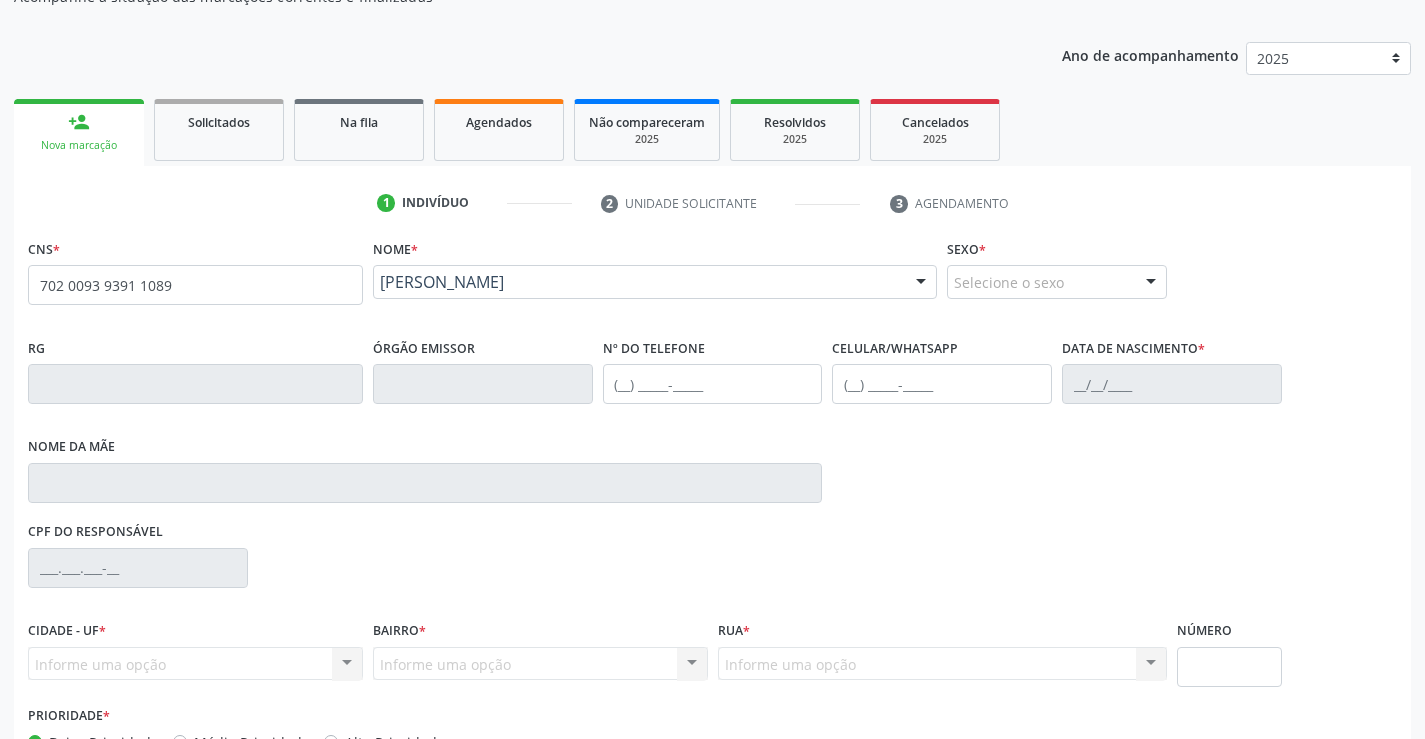 type on "702 0093 9391 1089" 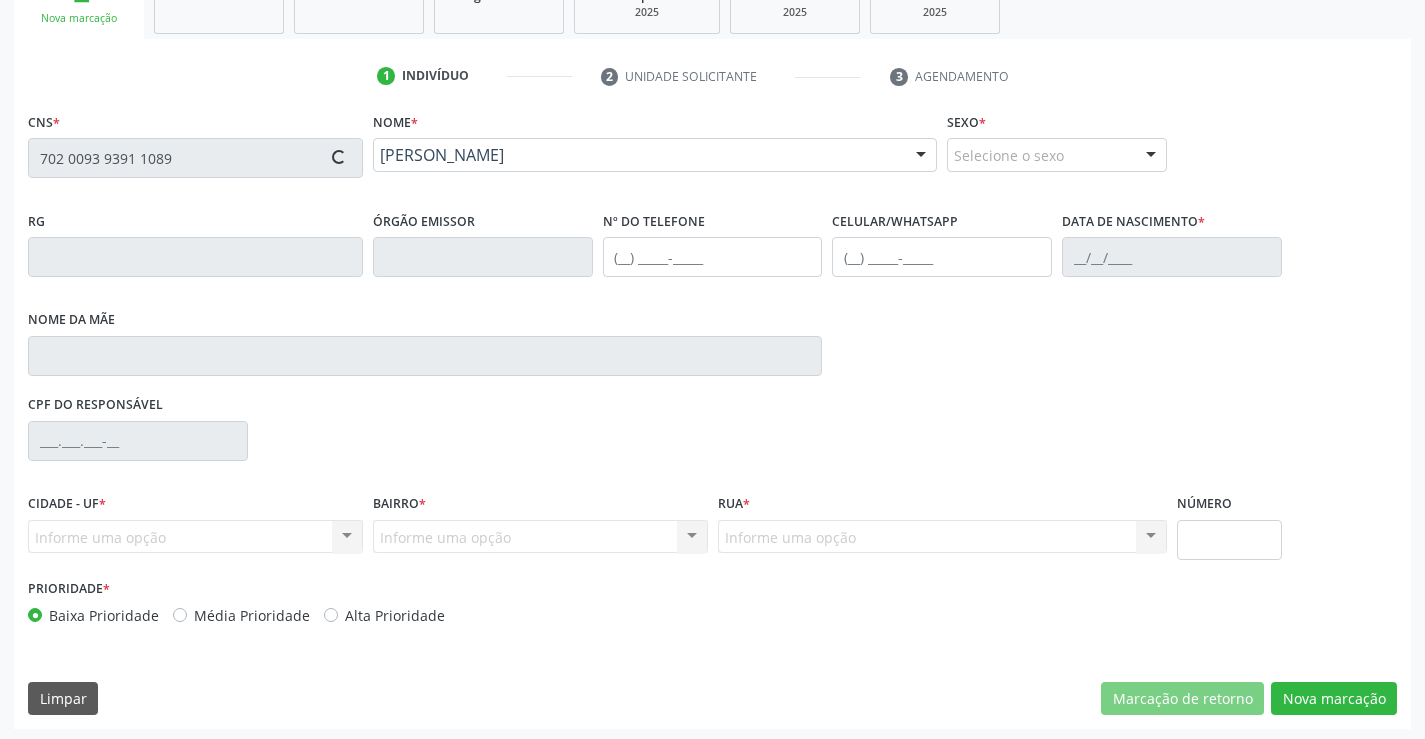 type on "(74) 99117-9622" 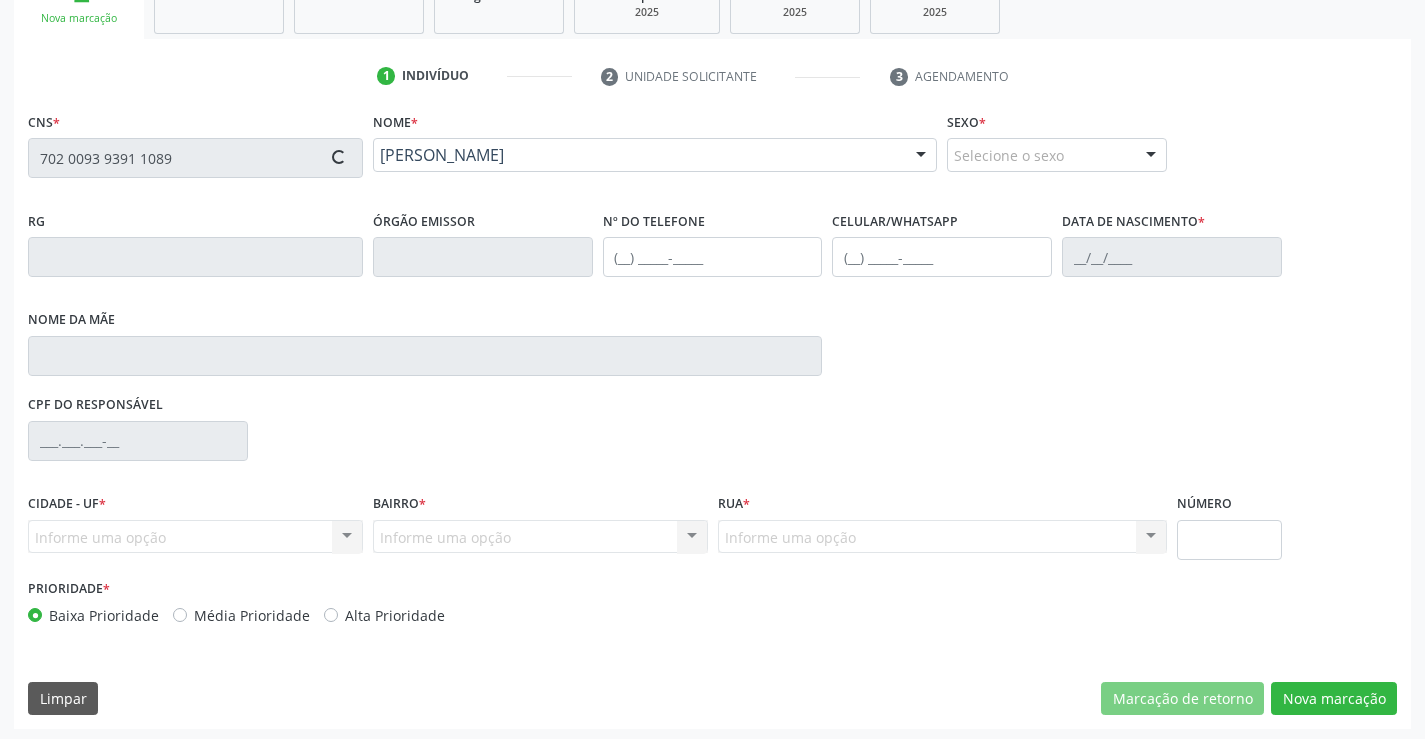 type on "(74) 99117-9622" 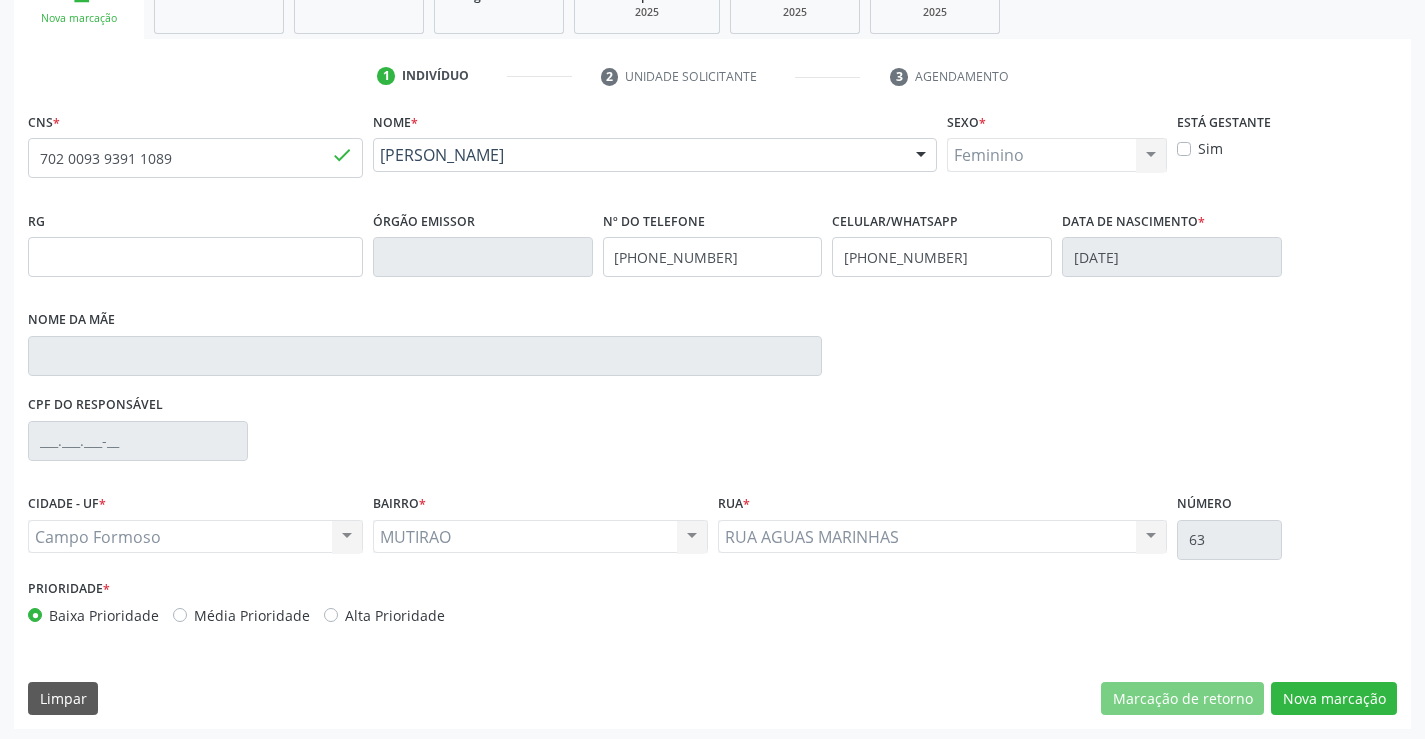 scroll, scrollTop: 331, scrollLeft: 0, axis: vertical 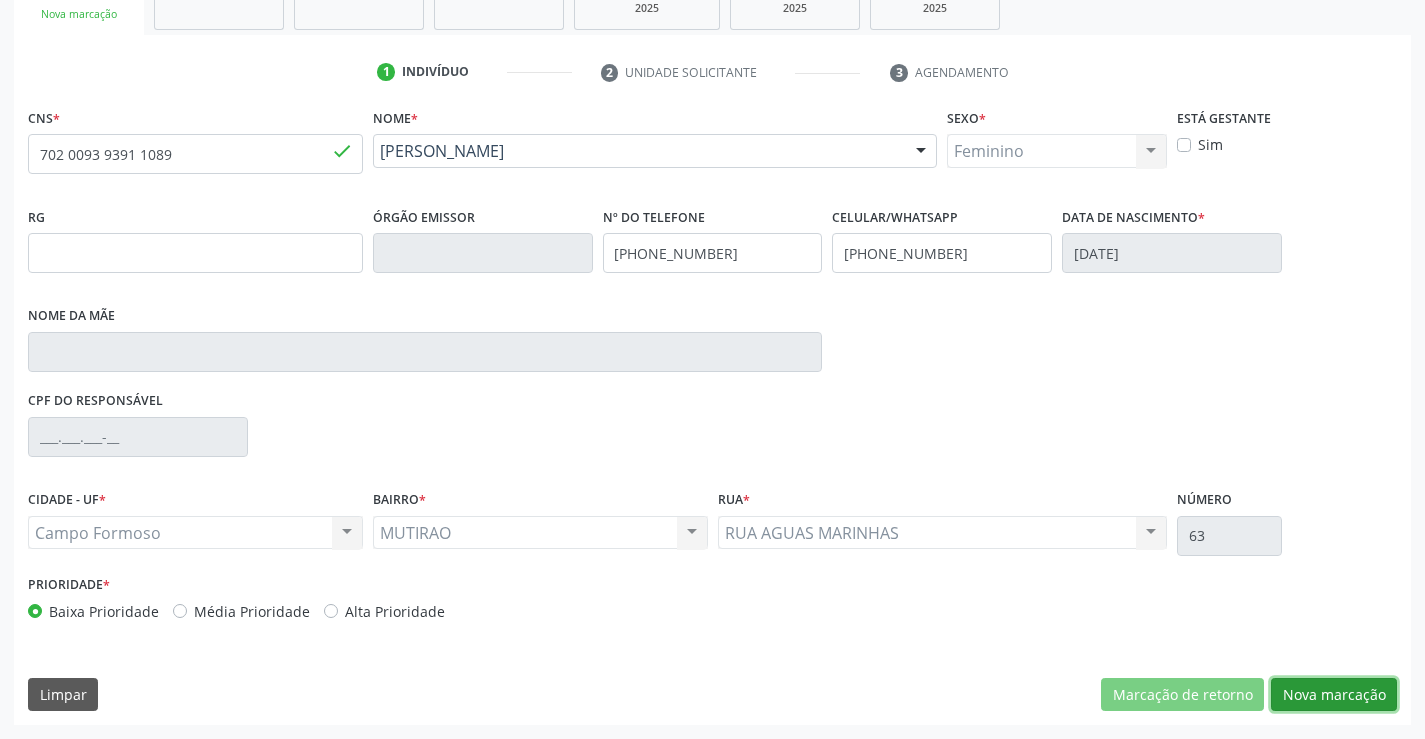 click on "Nova marcação" at bounding box center (1334, 695) 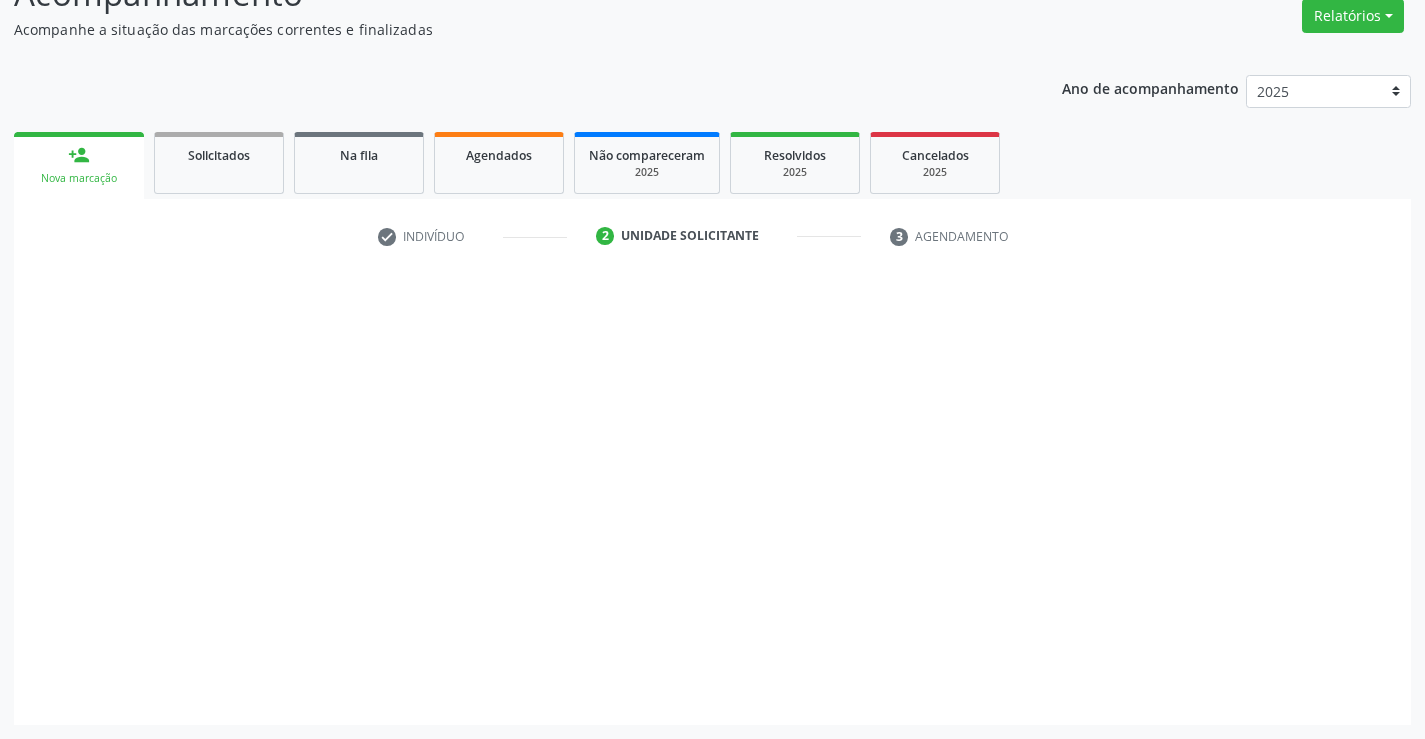 scroll, scrollTop: 167, scrollLeft: 0, axis: vertical 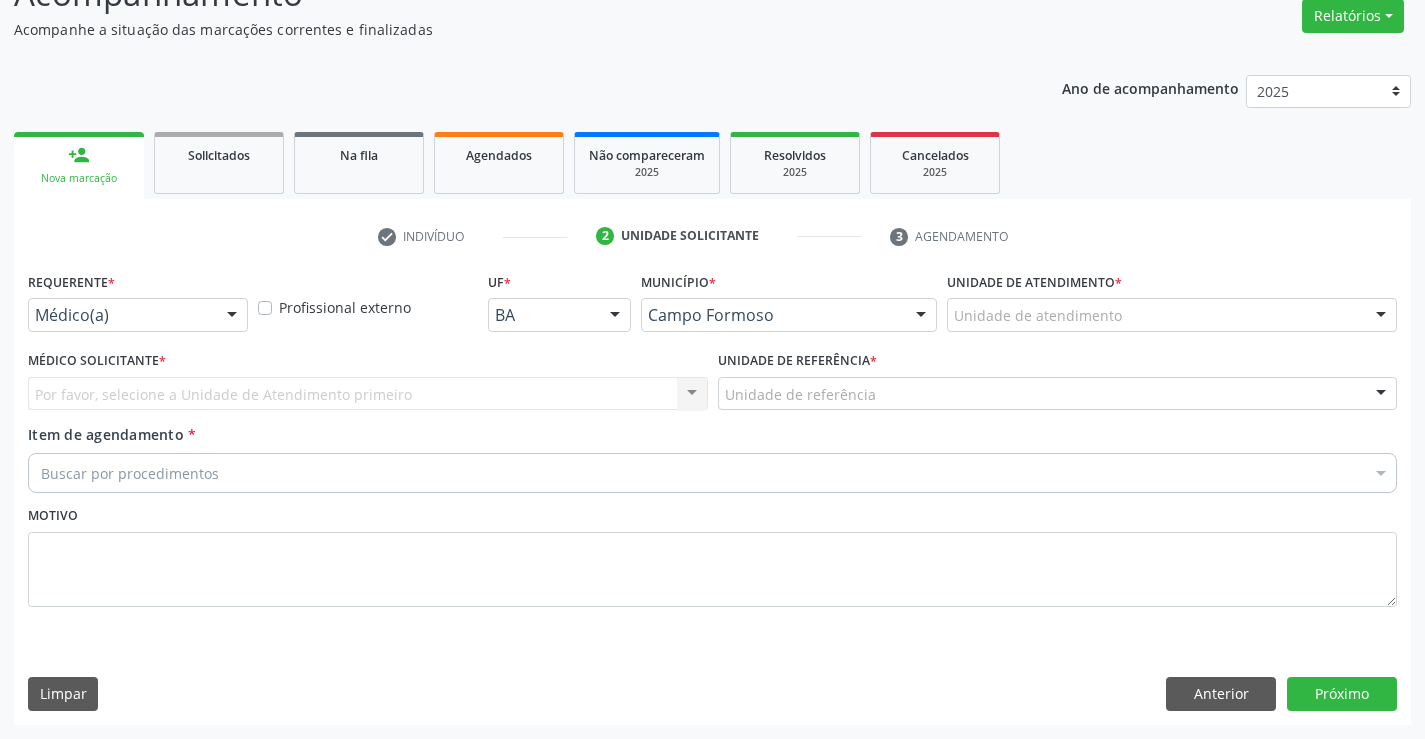 click on "Profissional externo" at bounding box center [345, 307] 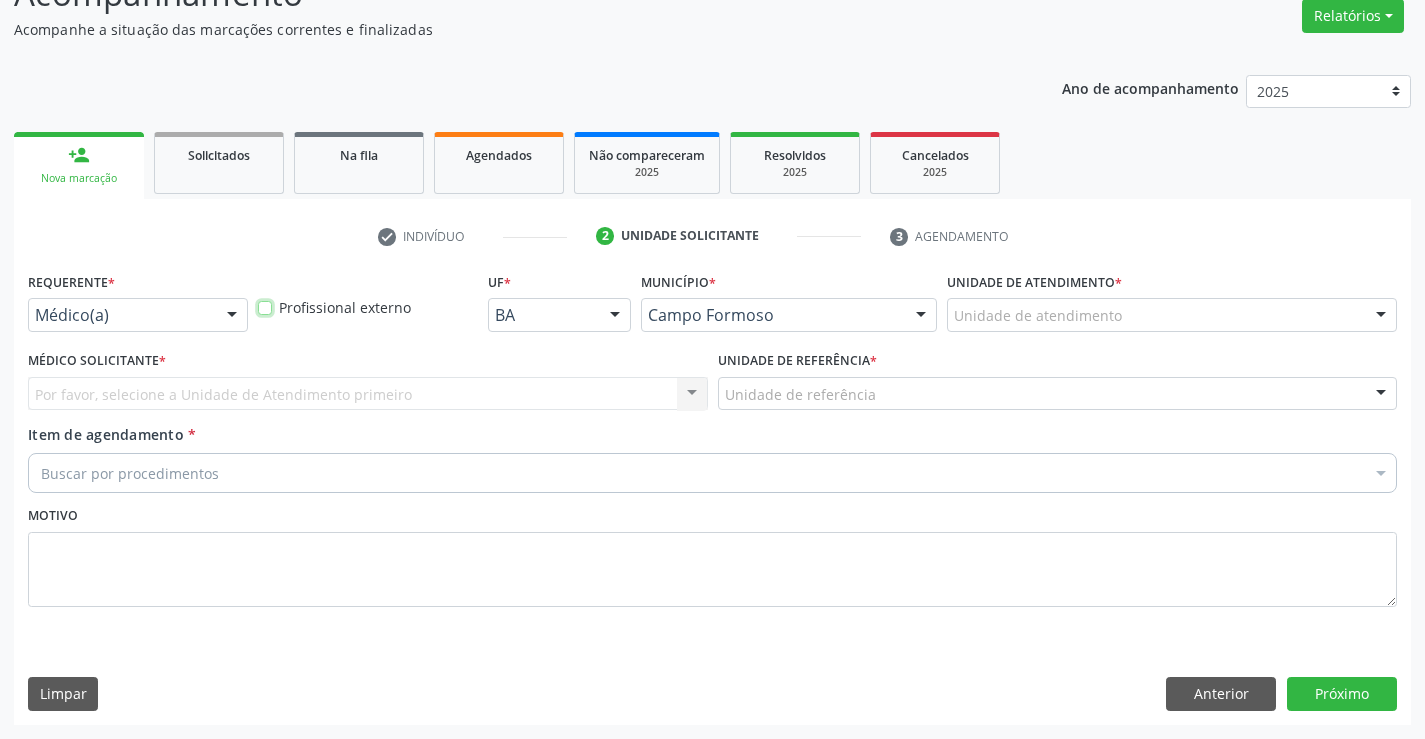 click on "Profissional externo" at bounding box center (265, 306) 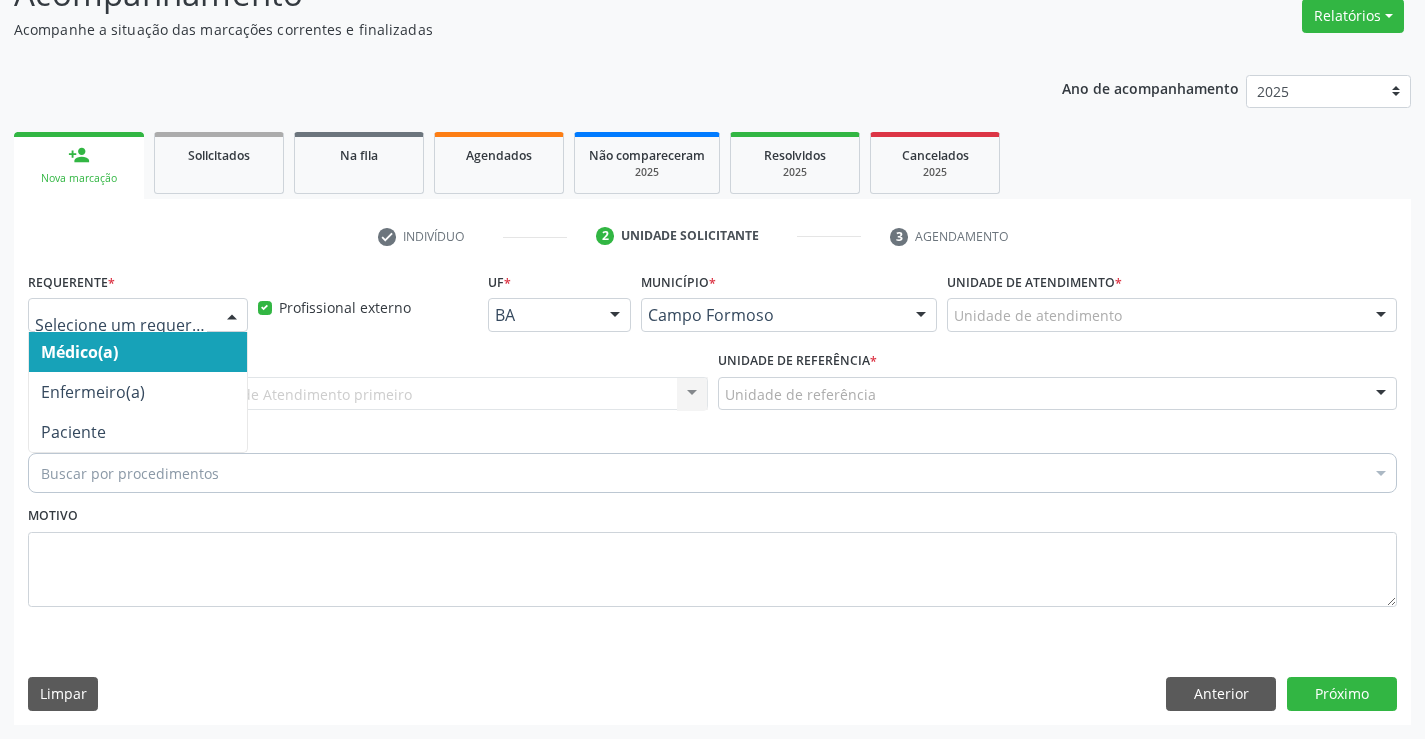 click at bounding box center [232, 316] 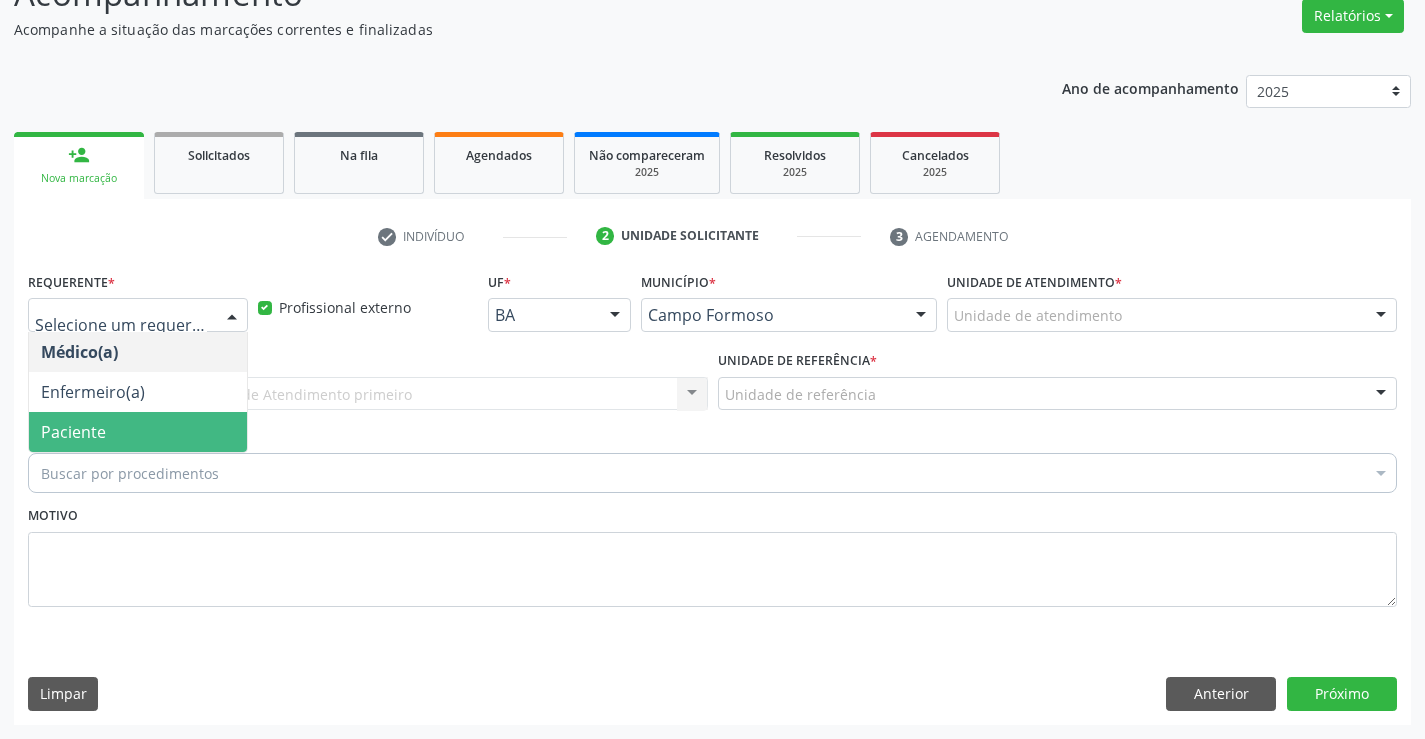 click on "Paciente" at bounding box center (138, 432) 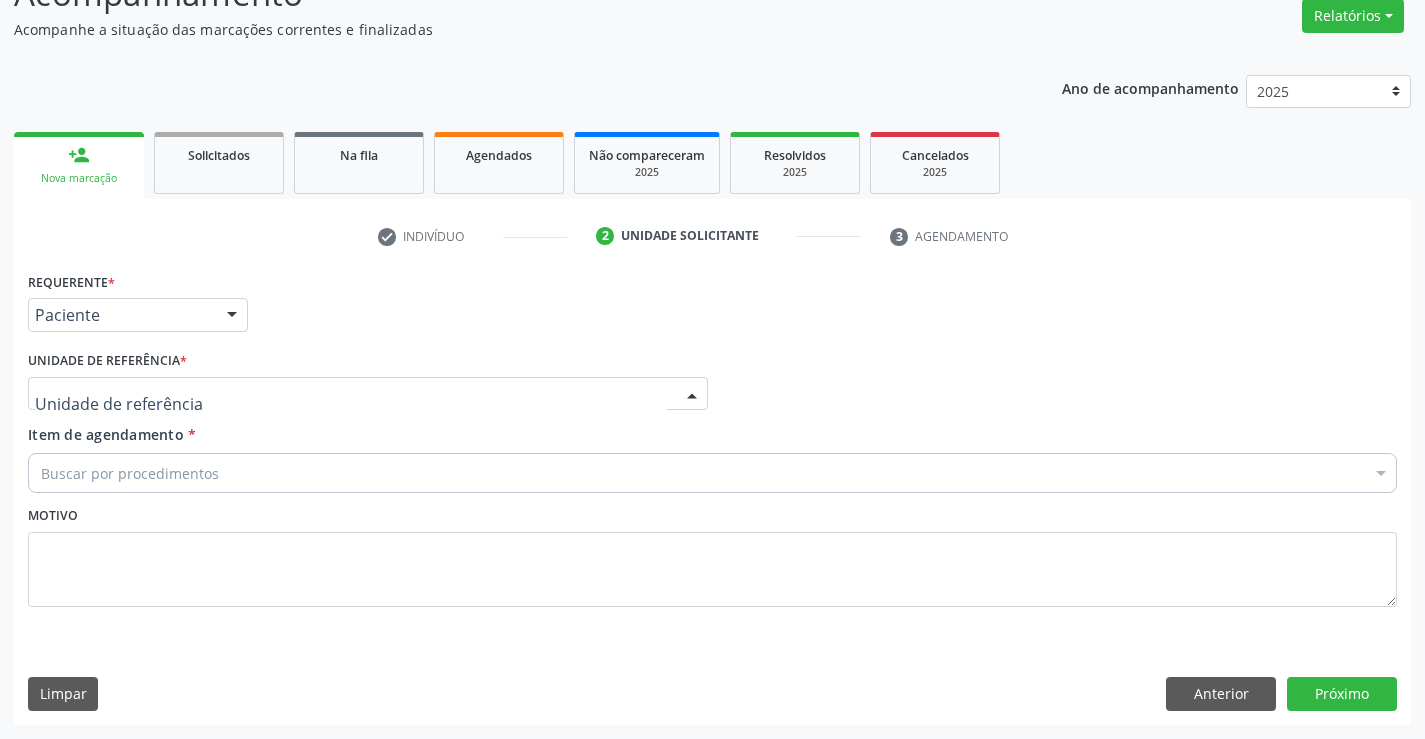 click at bounding box center (368, 394) 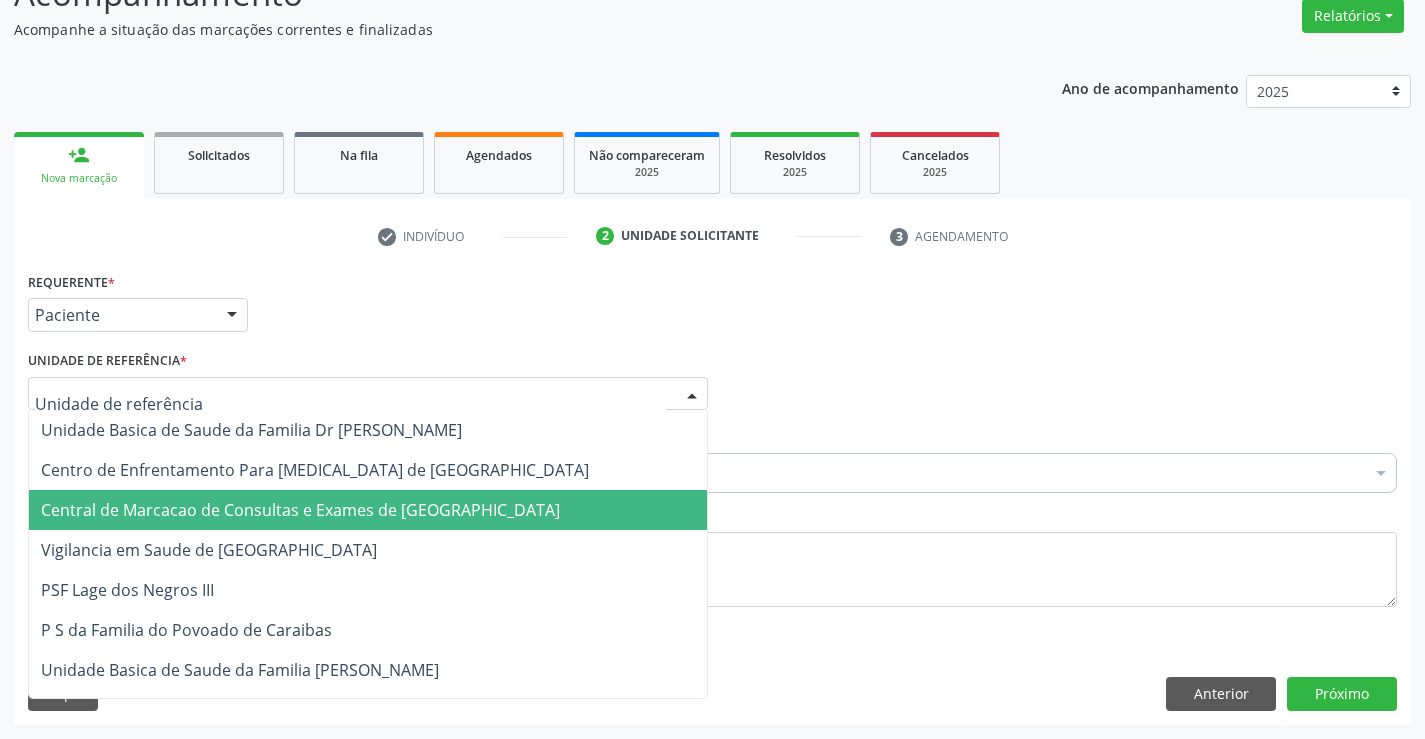 click on "Central de Marcacao de Consultas e Exames de [GEOGRAPHIC_DATA]" at bounding box center [300, 510] 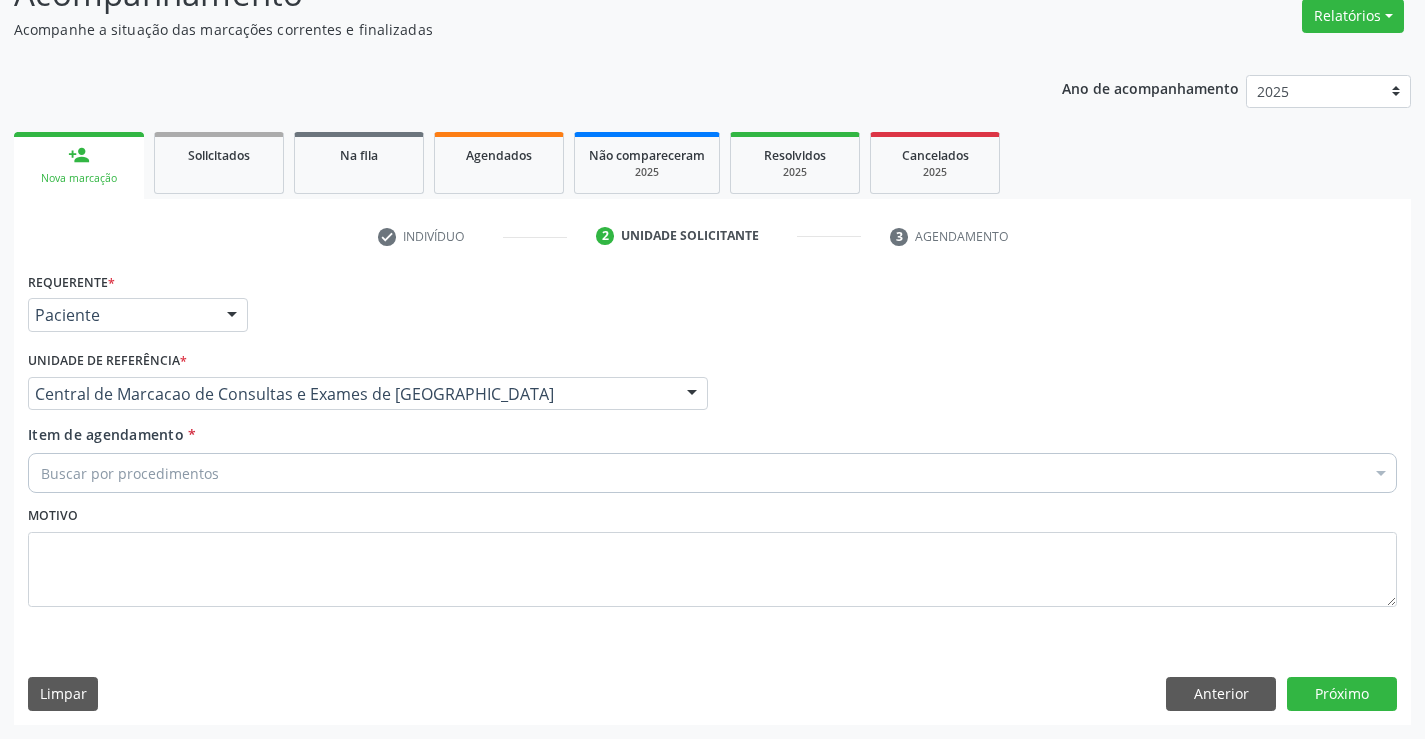 click on "Buscar por procedimentos" at bounding box center (712, 473) 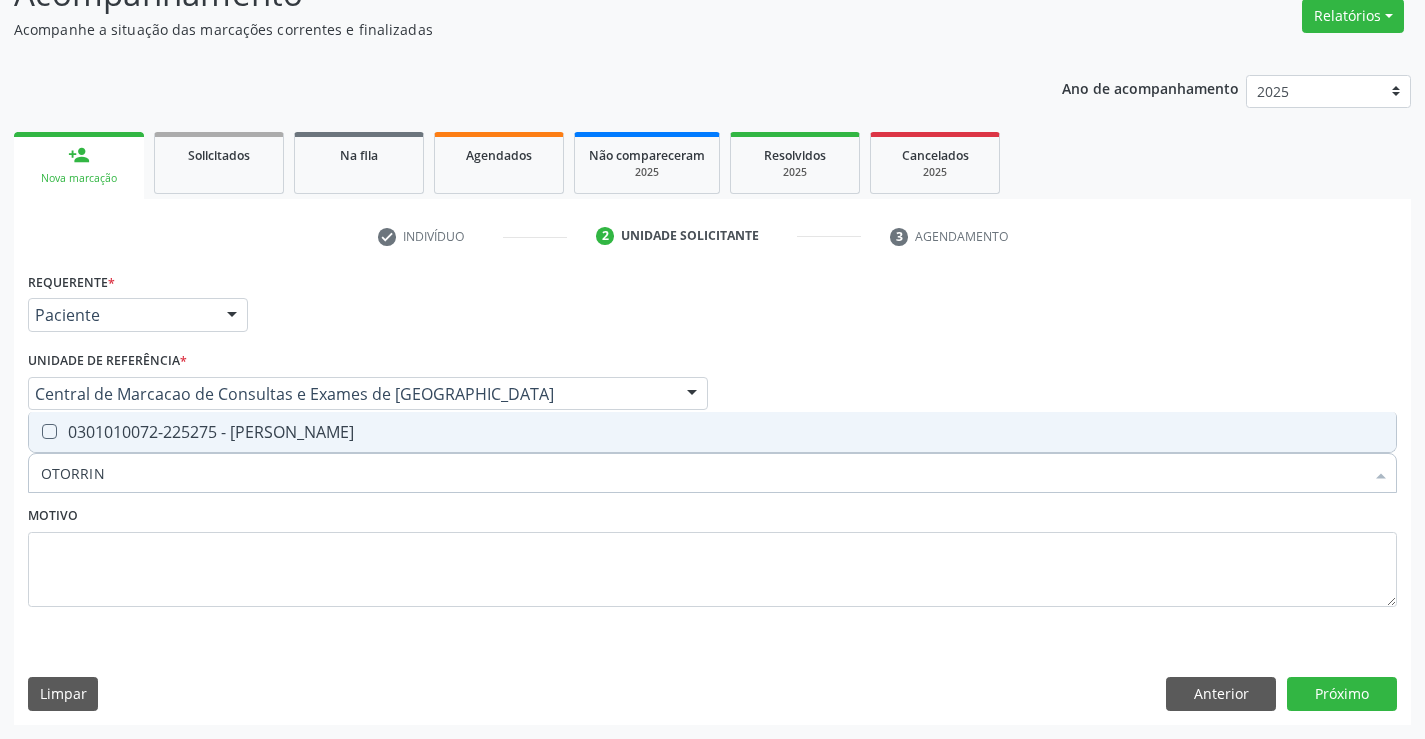 type on "OTORRINO" 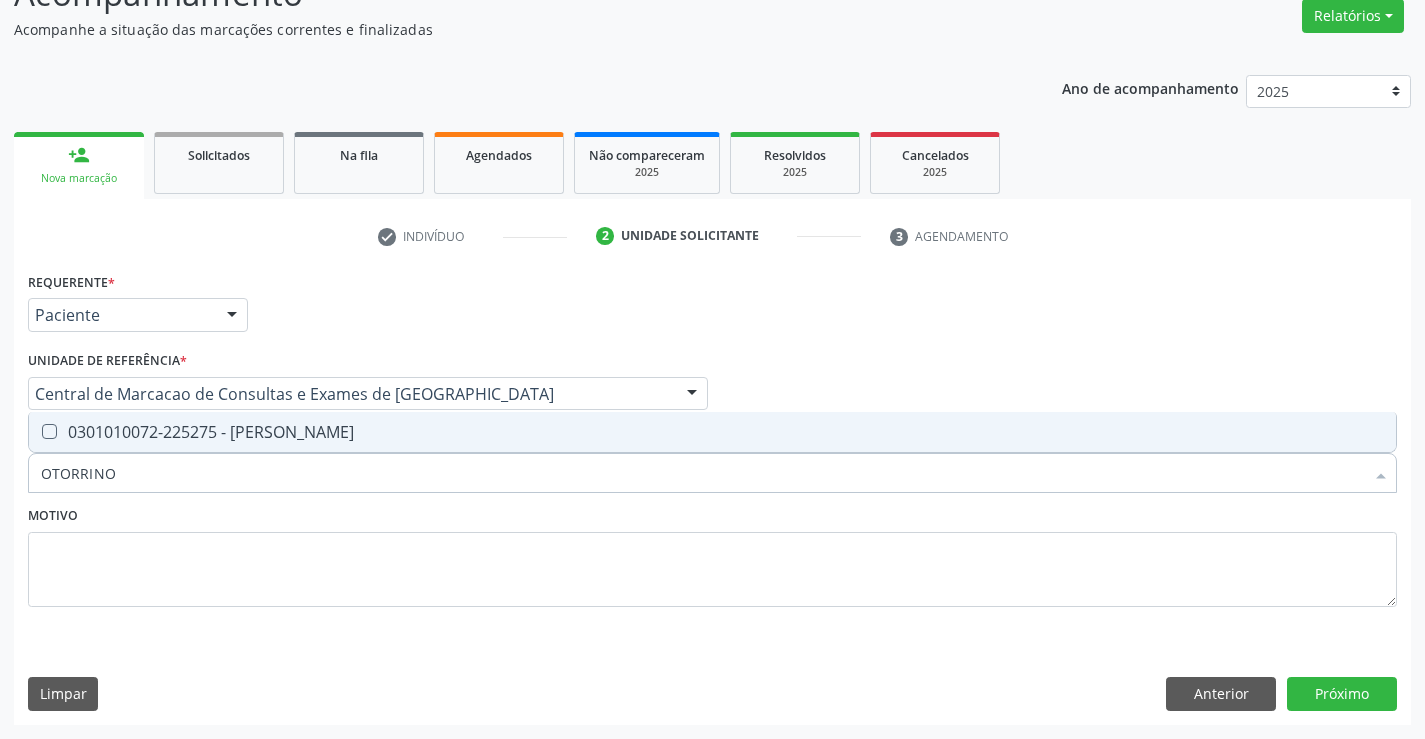 drag, startPoint x: 232, startPoint y: 421, endPoint x: 205, endPoint y: 478, distance: 63.07139 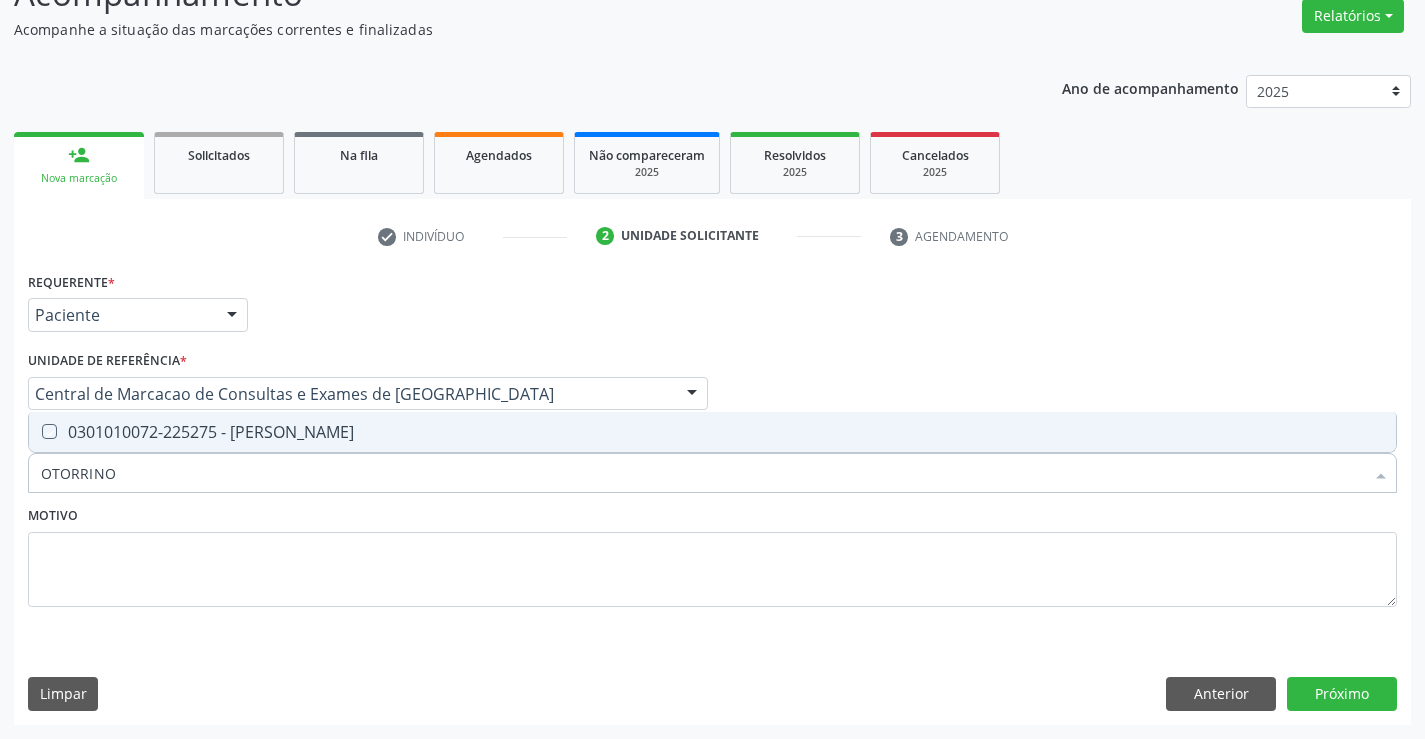 checkbox on "true" 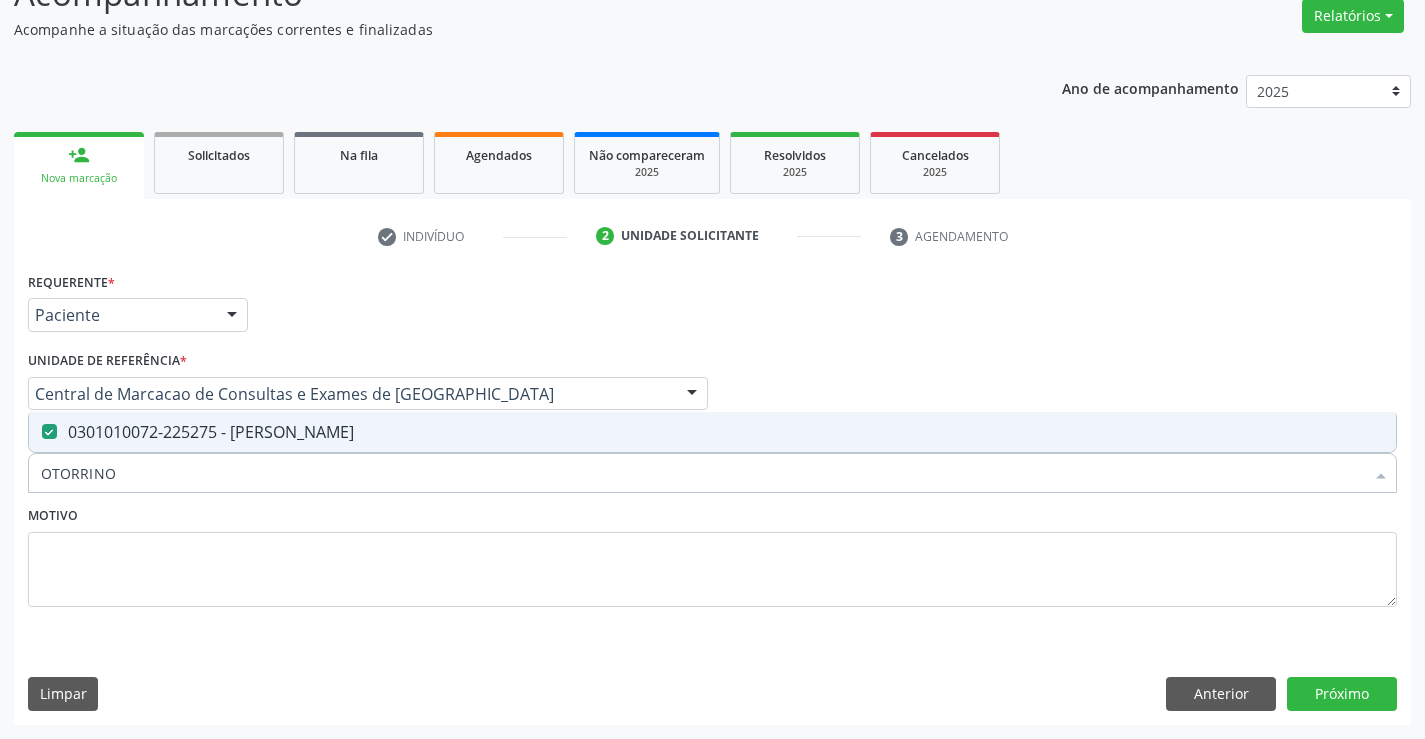 click on "OTORRINO" at bounding box center (702, 473) 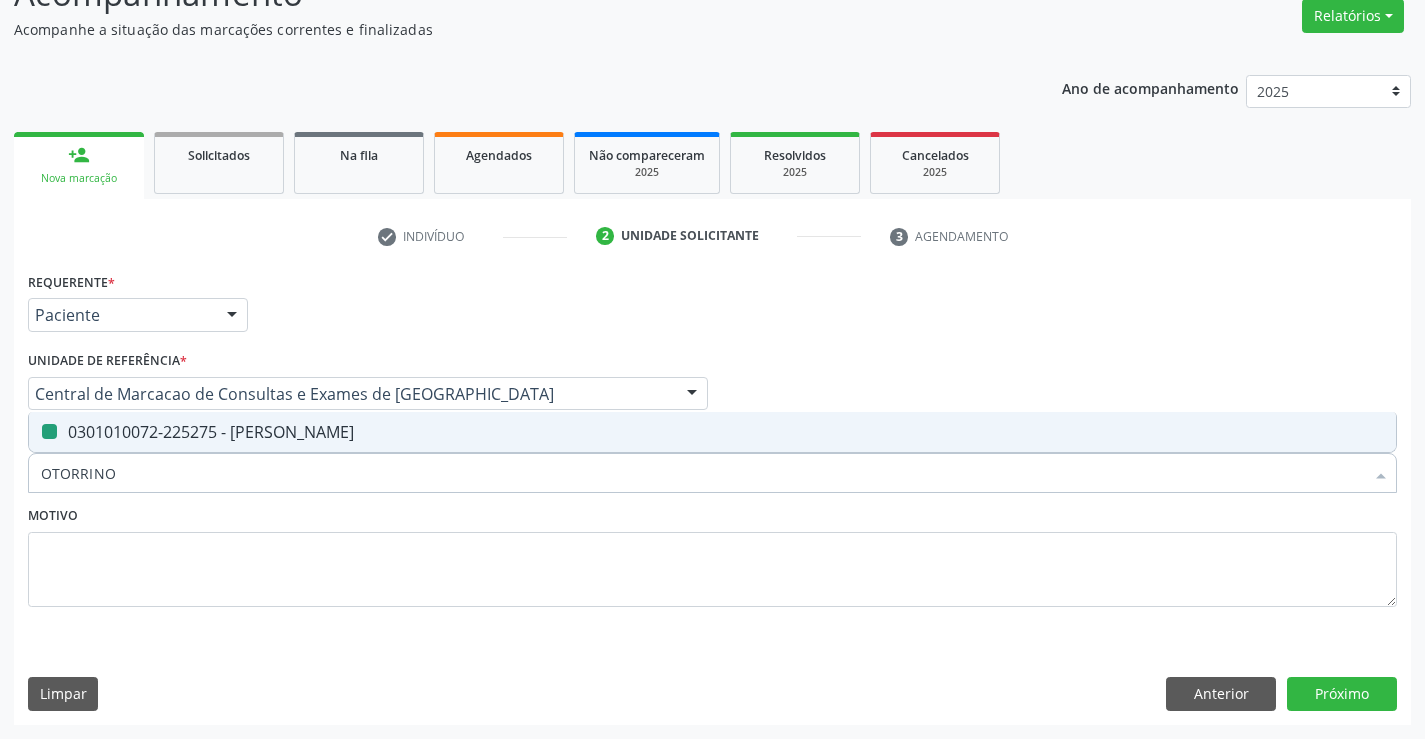 type on "V" 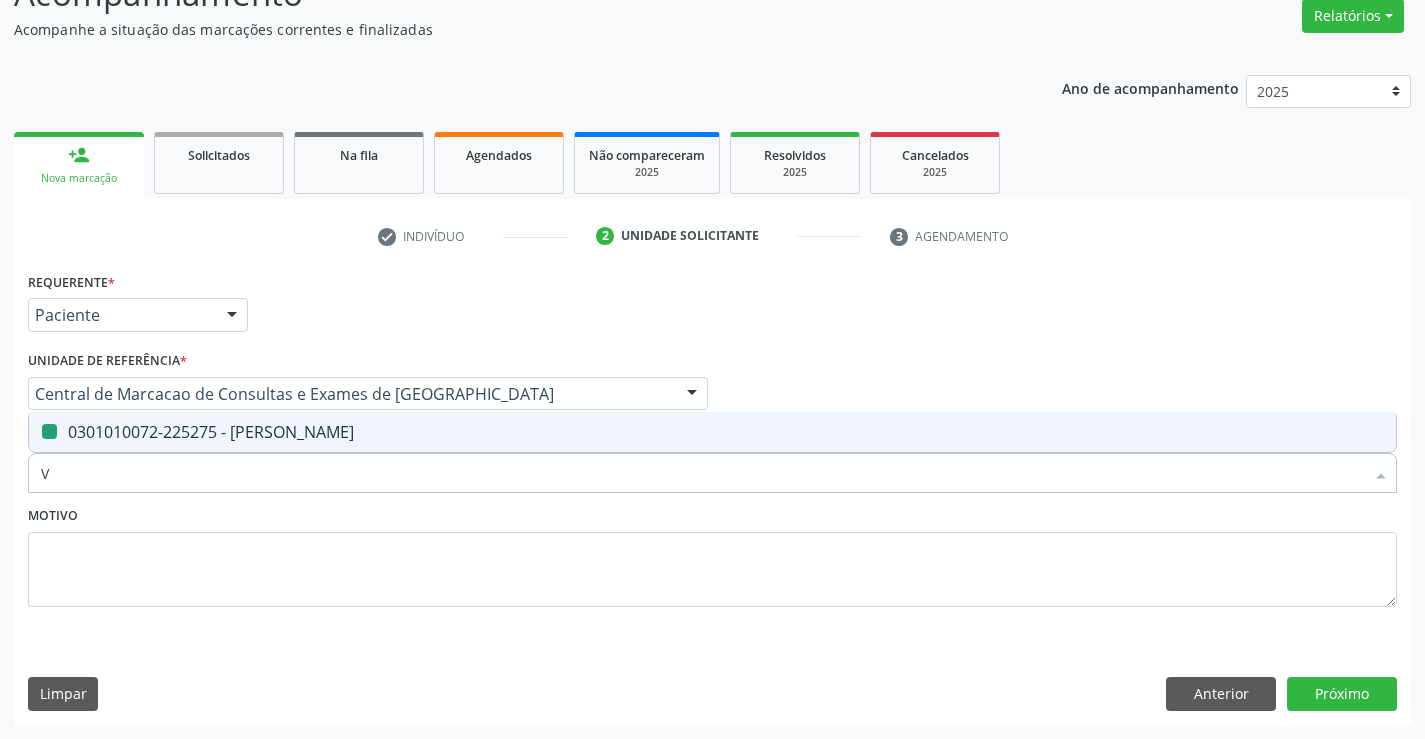 checkbox on "false" 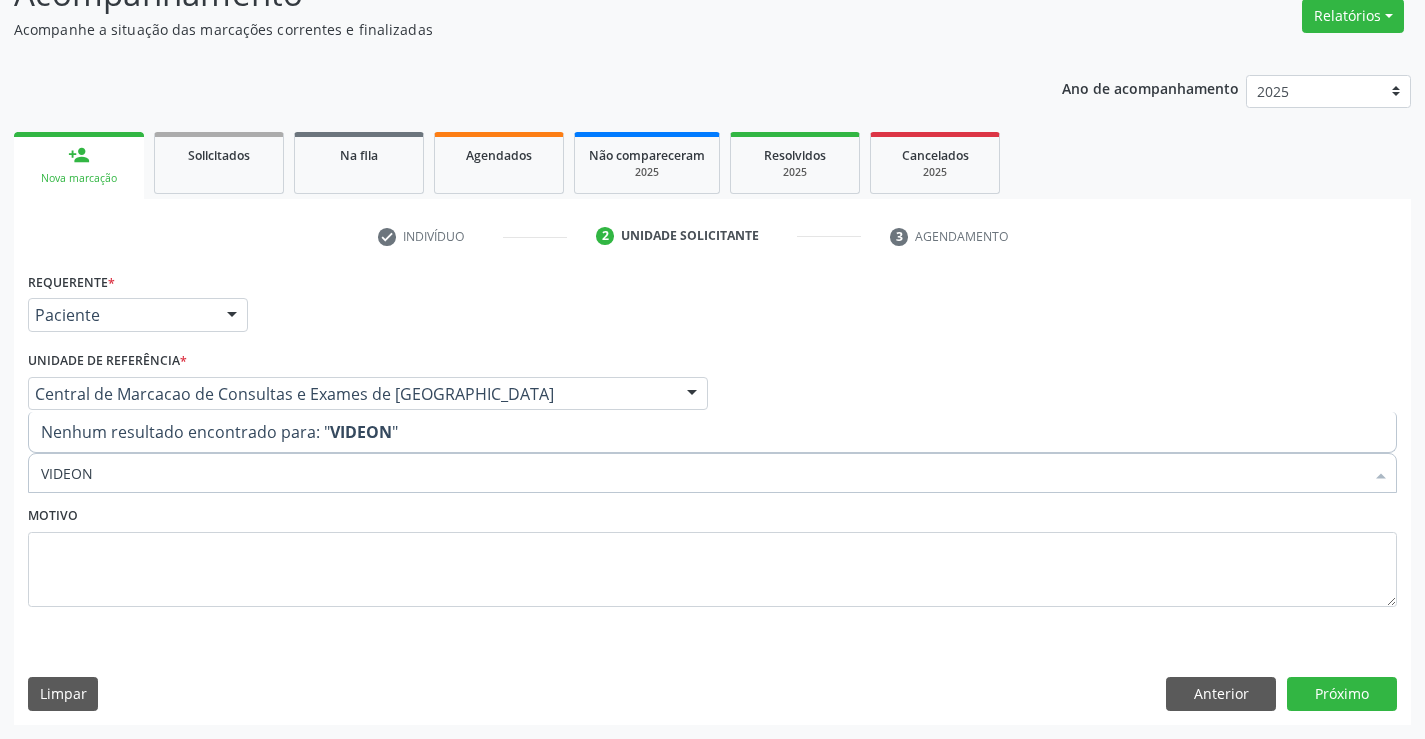 type on "VIDEO" 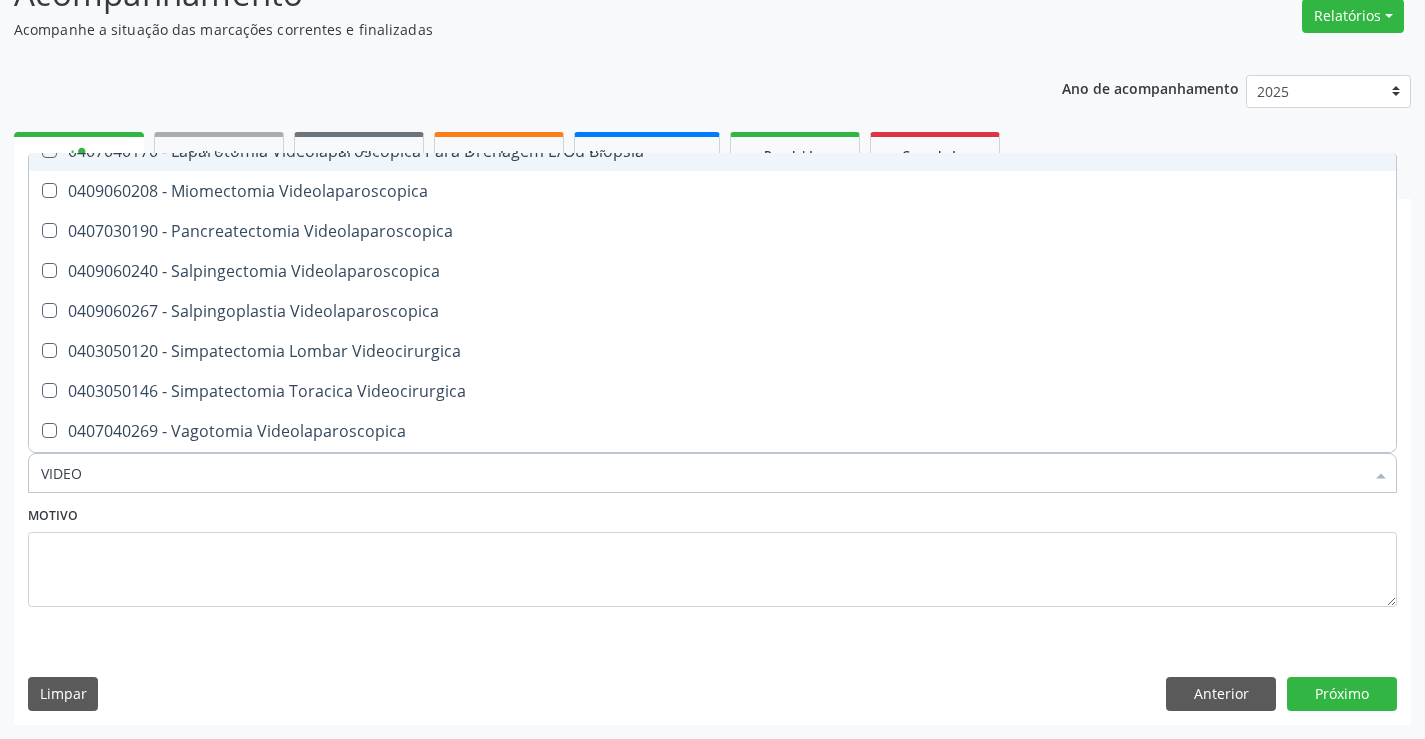 scroll, scrollTop: 861, scrollLeft: 0, axis: vertical 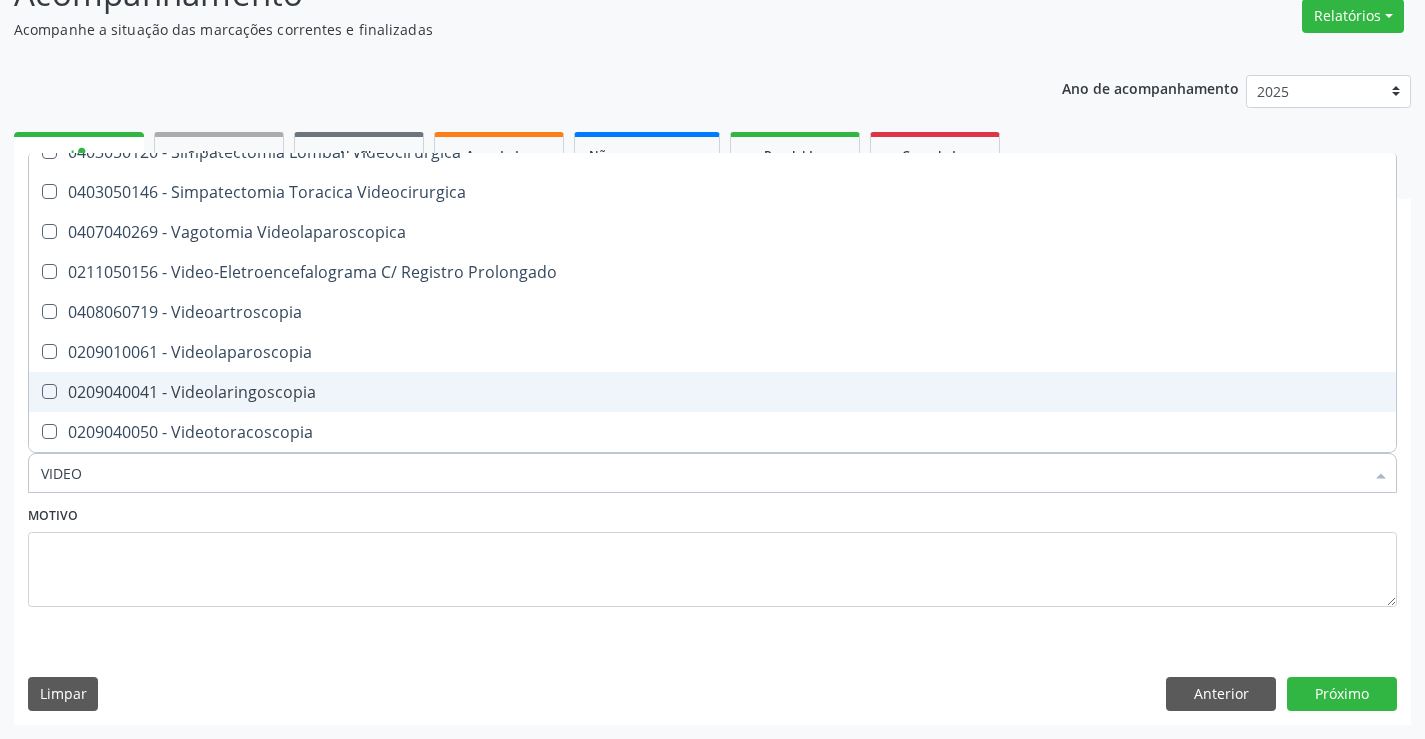 click on "0209040041 - Videolaringoscopia" at bounding box center (712, 392) 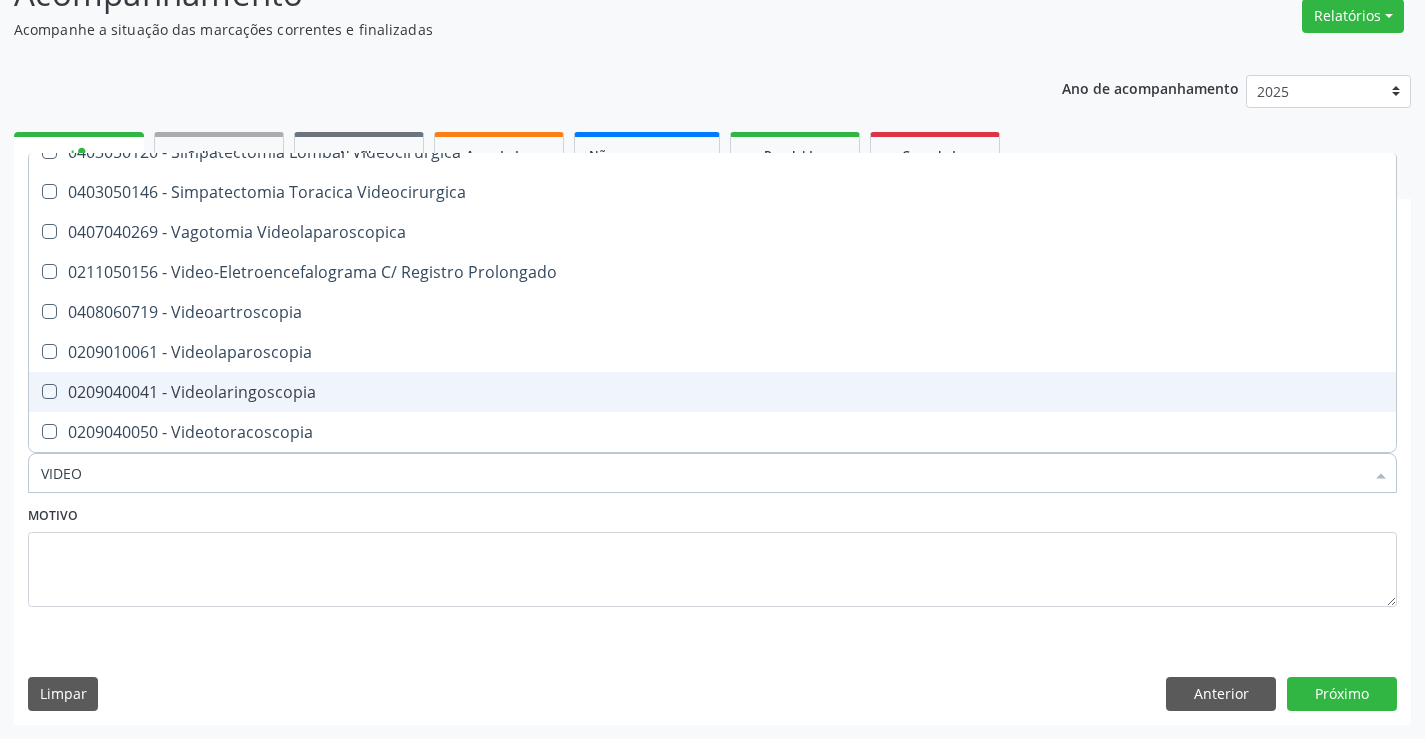 checkbox on "true" 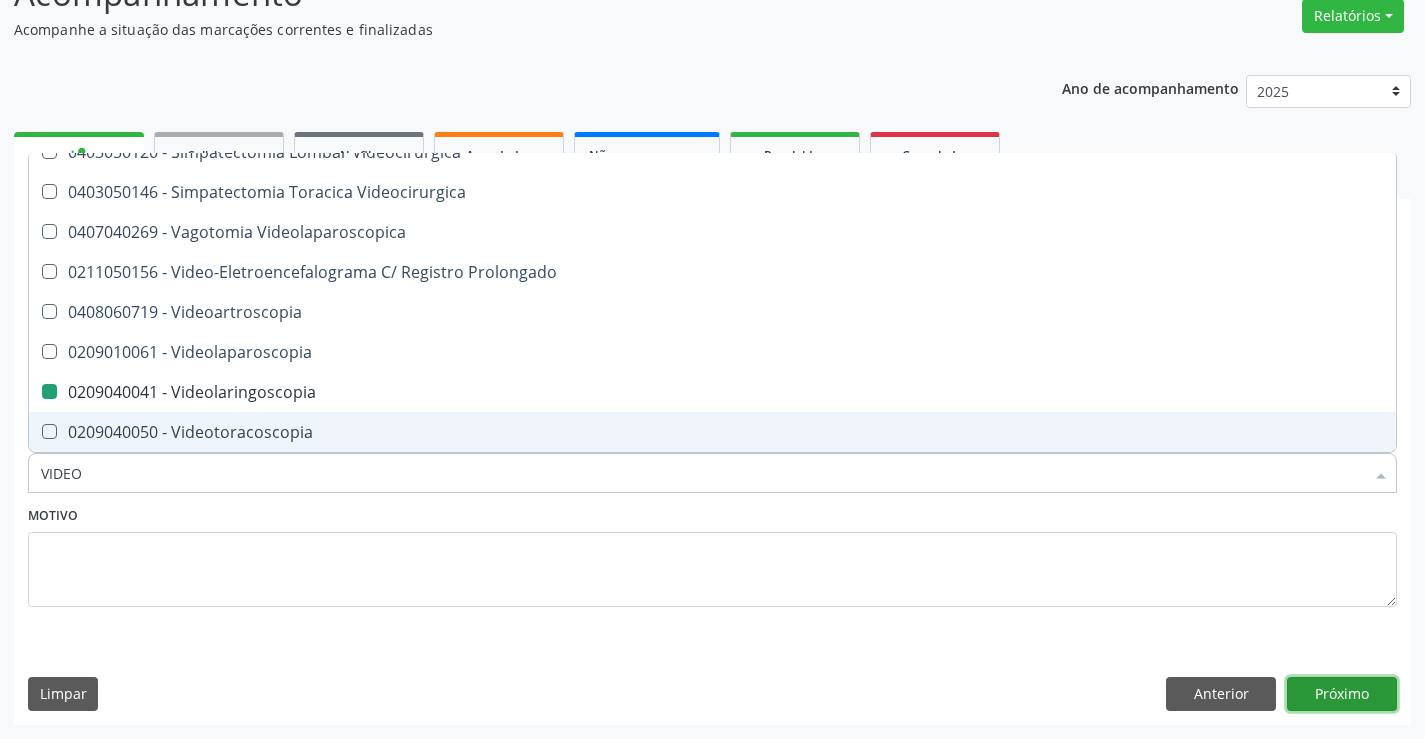 click on "Próximo" at bounding box center [1342, 694] 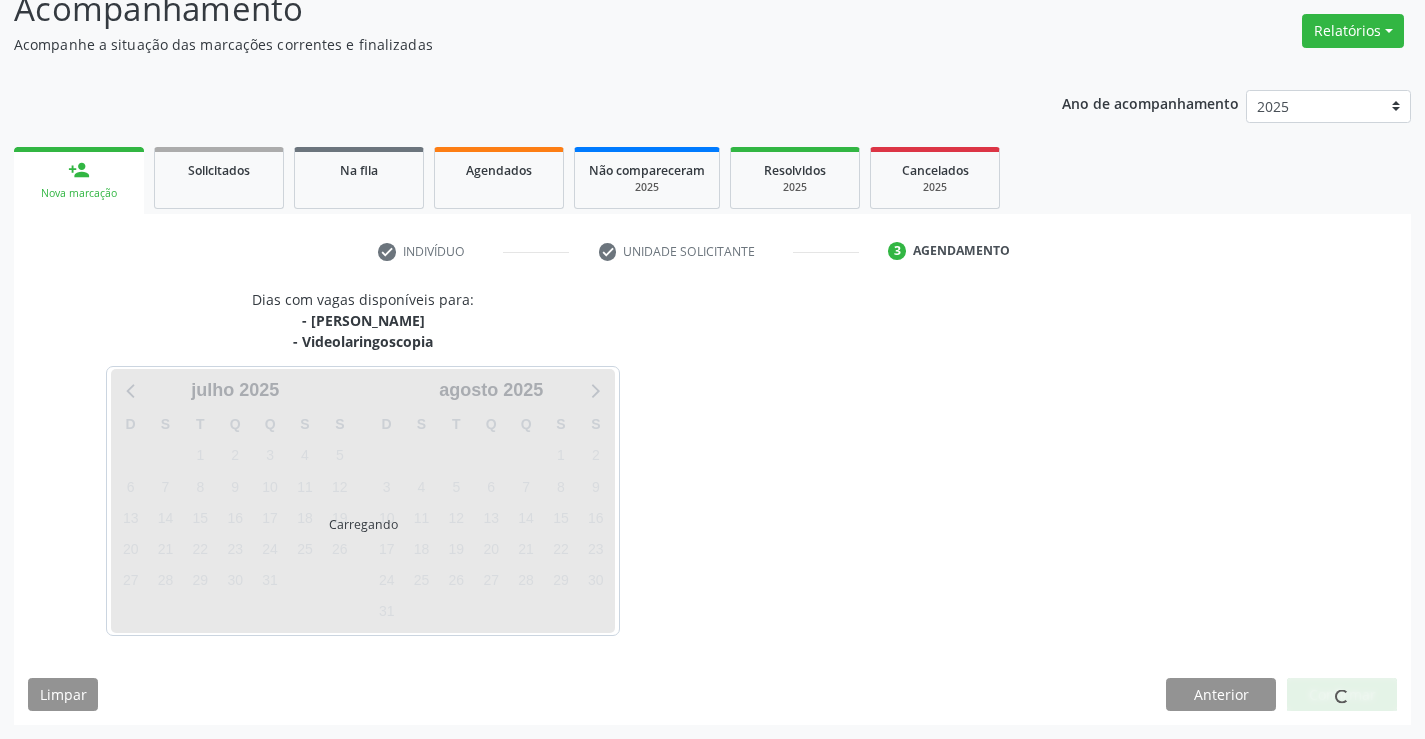 scroll, scrollTop: 152, scrollLeft: 0, axis: vertical 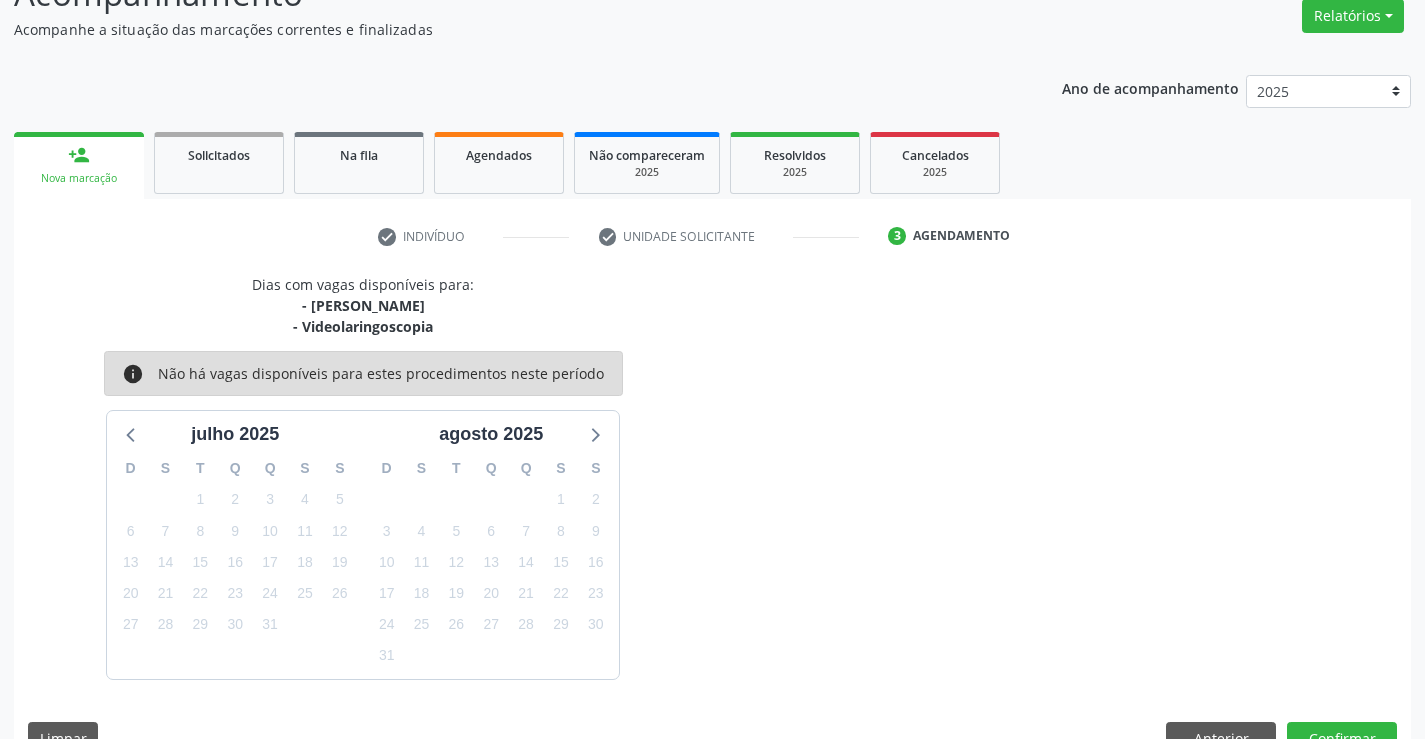 drag, startPoint x: 314, startPoint y: 324, endPoint x: 444, endPoint y: 324, distance: 130 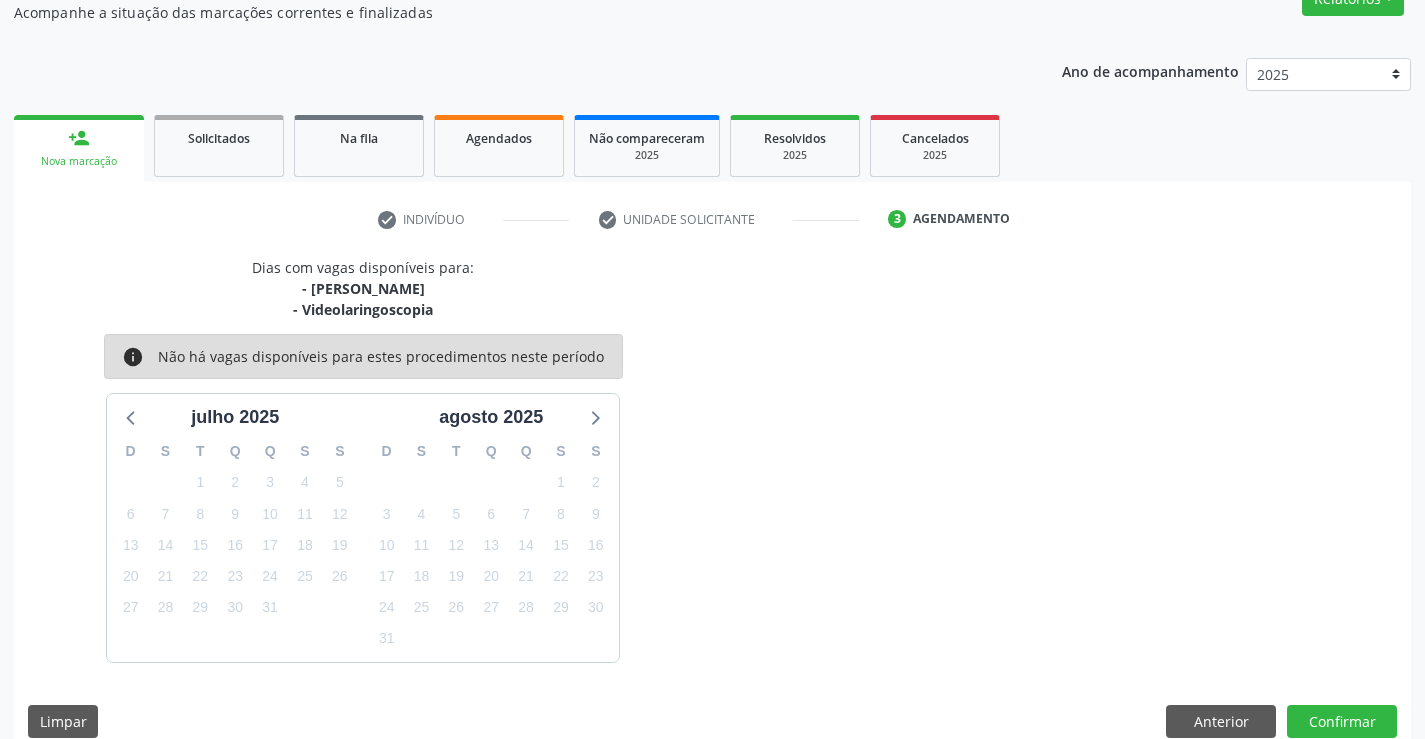 scroll, scrollTop: 211, scrollLeft: 0, axis: vertical 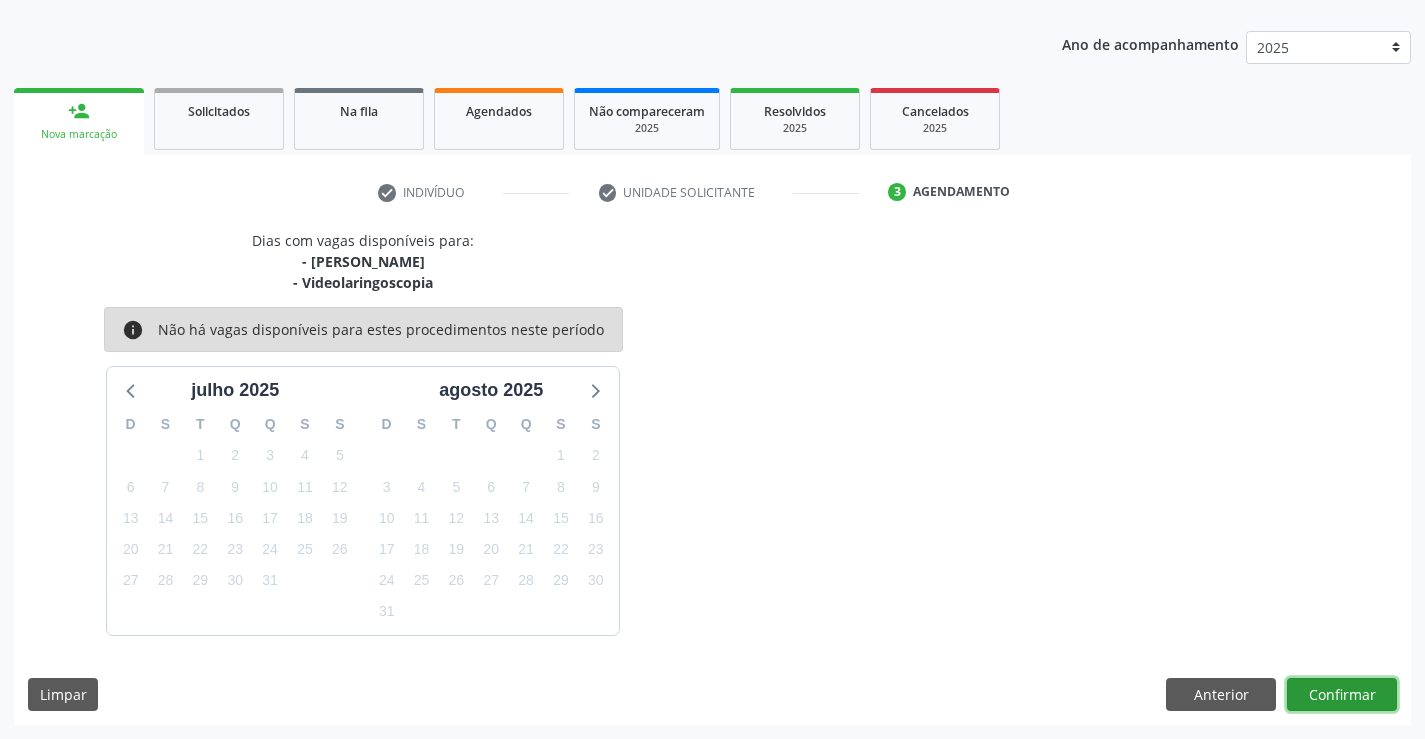 click on "Confirmar" at bounding box center [1342, 695] 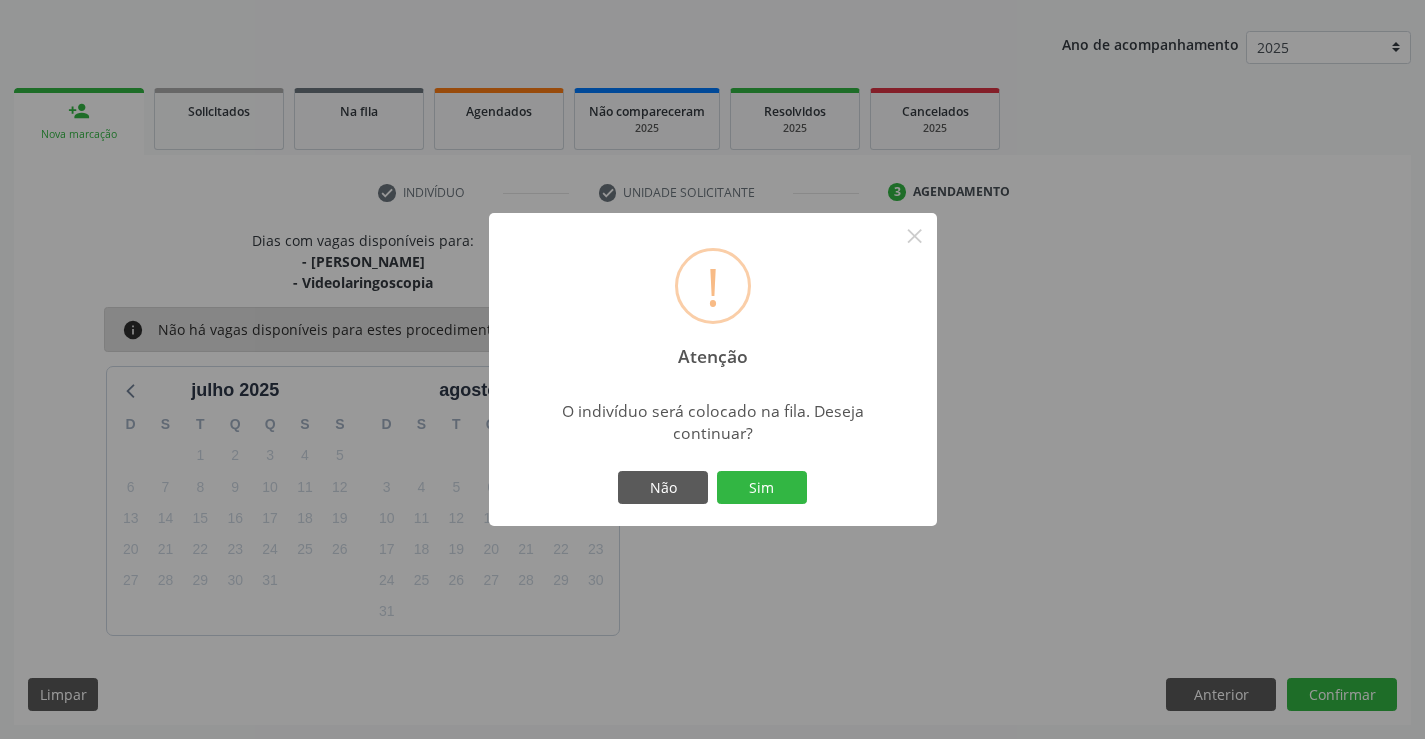 click on "! Atenção × O indivíduo será colocado na fila. Deseja continuar? Não Sim" at bounding box center (713, 370) 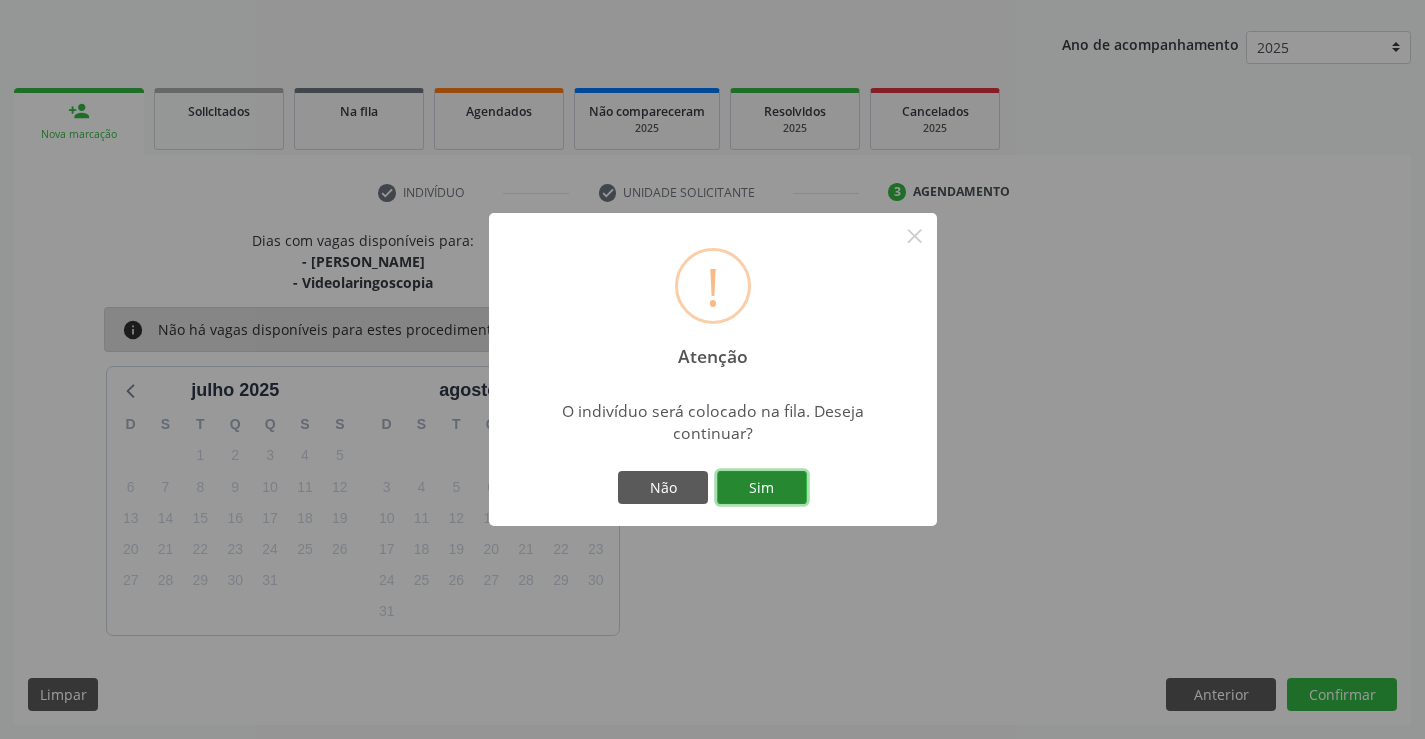 click on "Sim" at bounding box center [762, 488] 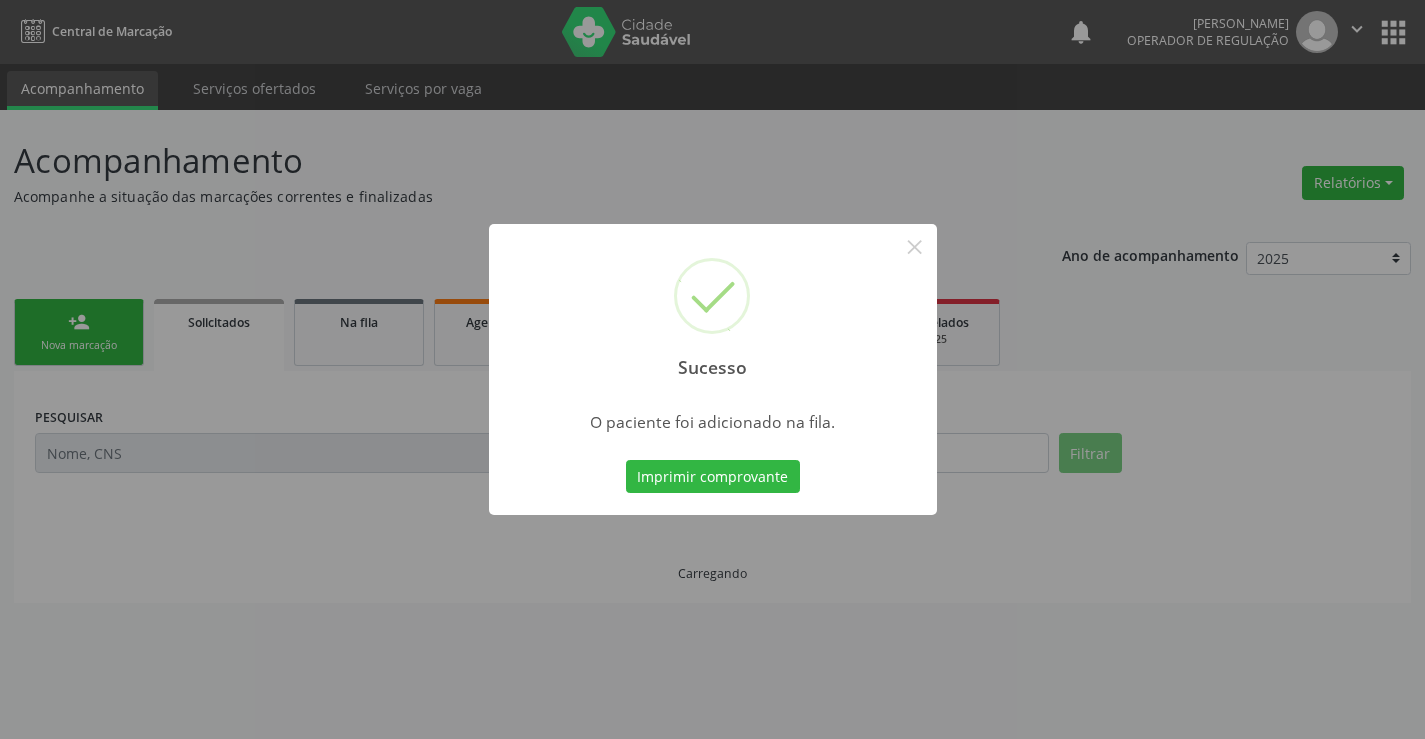 scroll, scrollTop: 0, scrollLeft: 0, axis: both 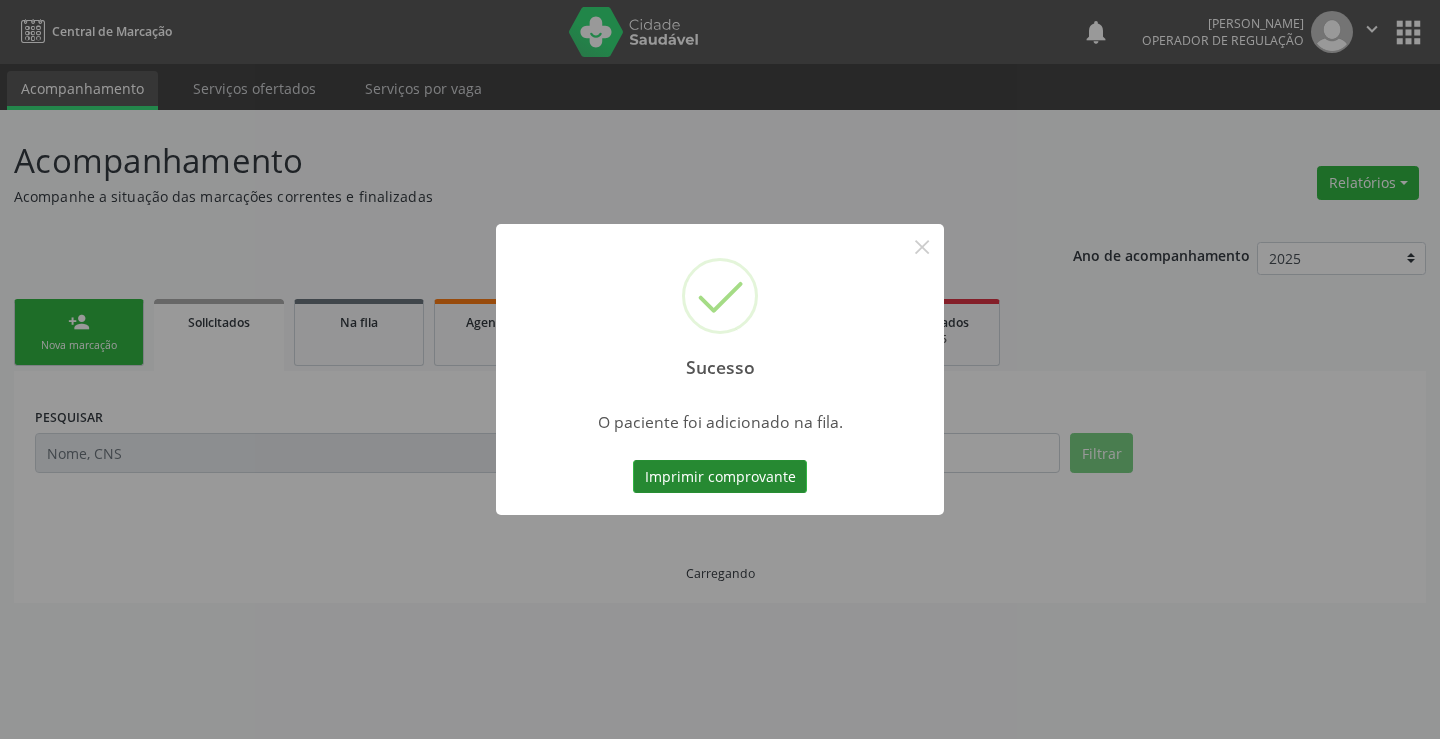 click on "Imprimir comprovante" at bounding box center (720, 477) 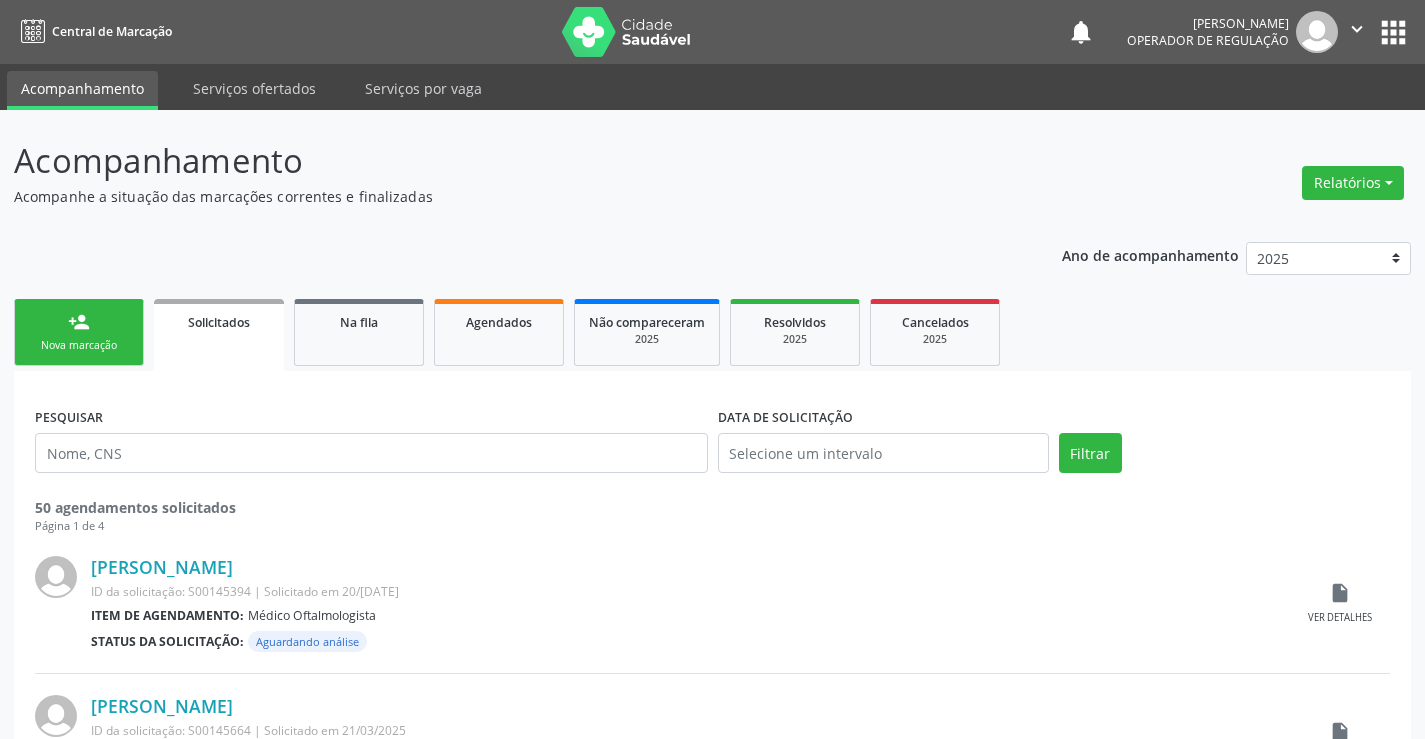 click on "person_add
Nova marcação" at bounding box center (79, 332) 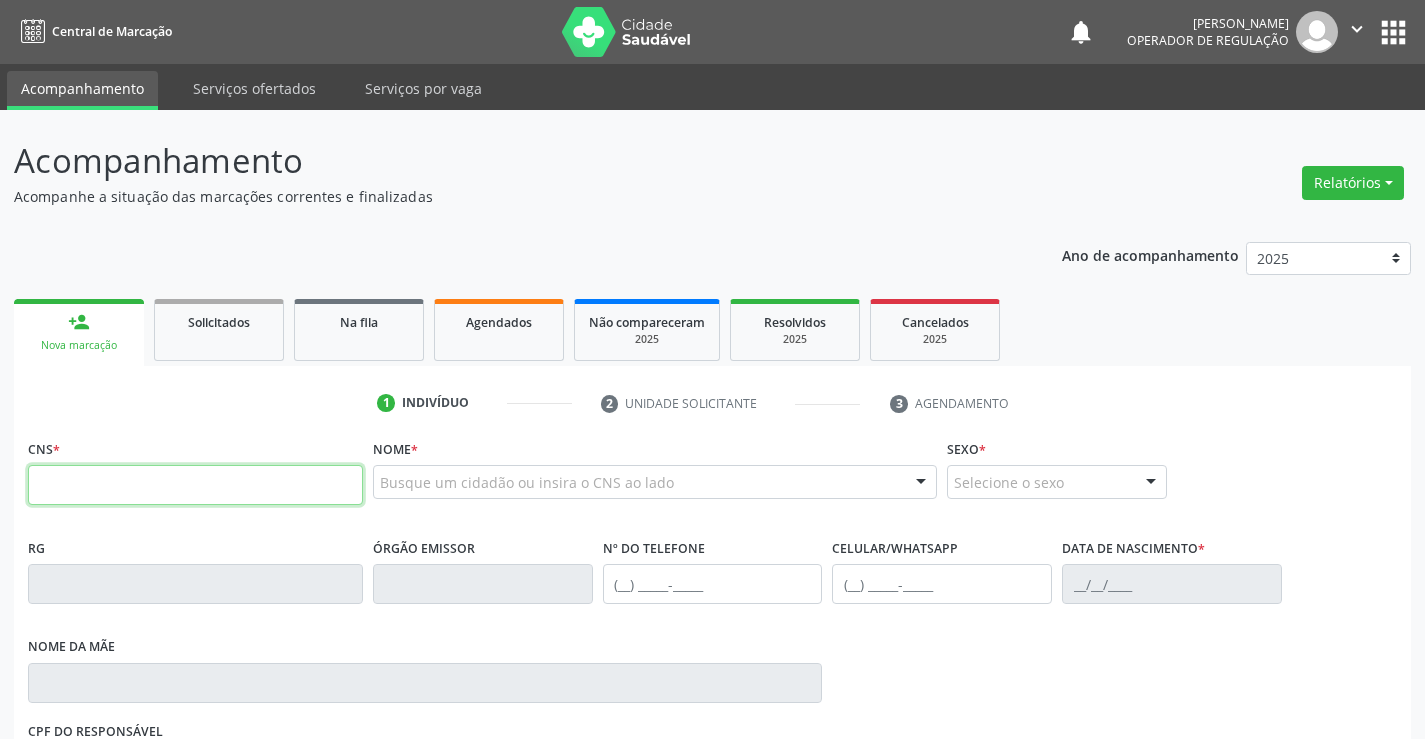 click at bounding box center [195, 485] 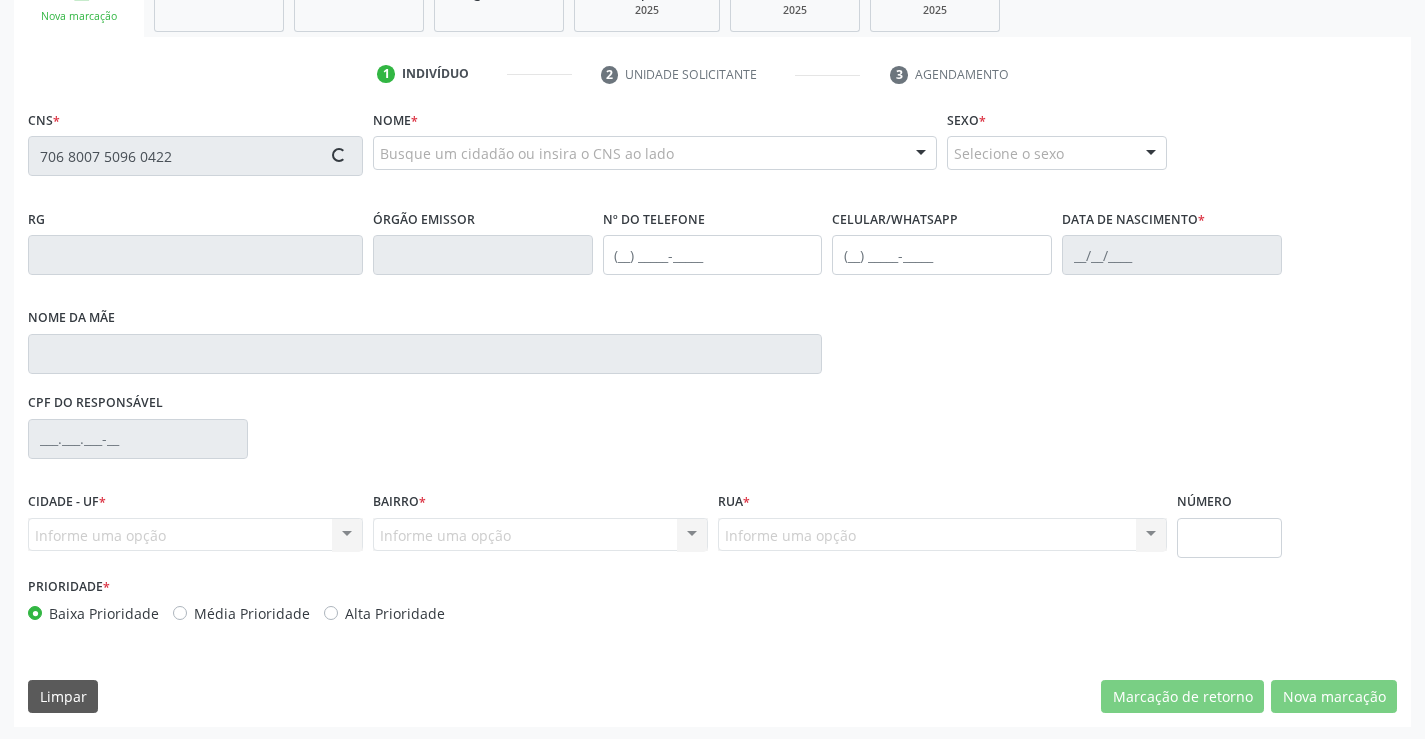 scroll, scrollTop: 331, scrollLeft: 0, axis: vertical 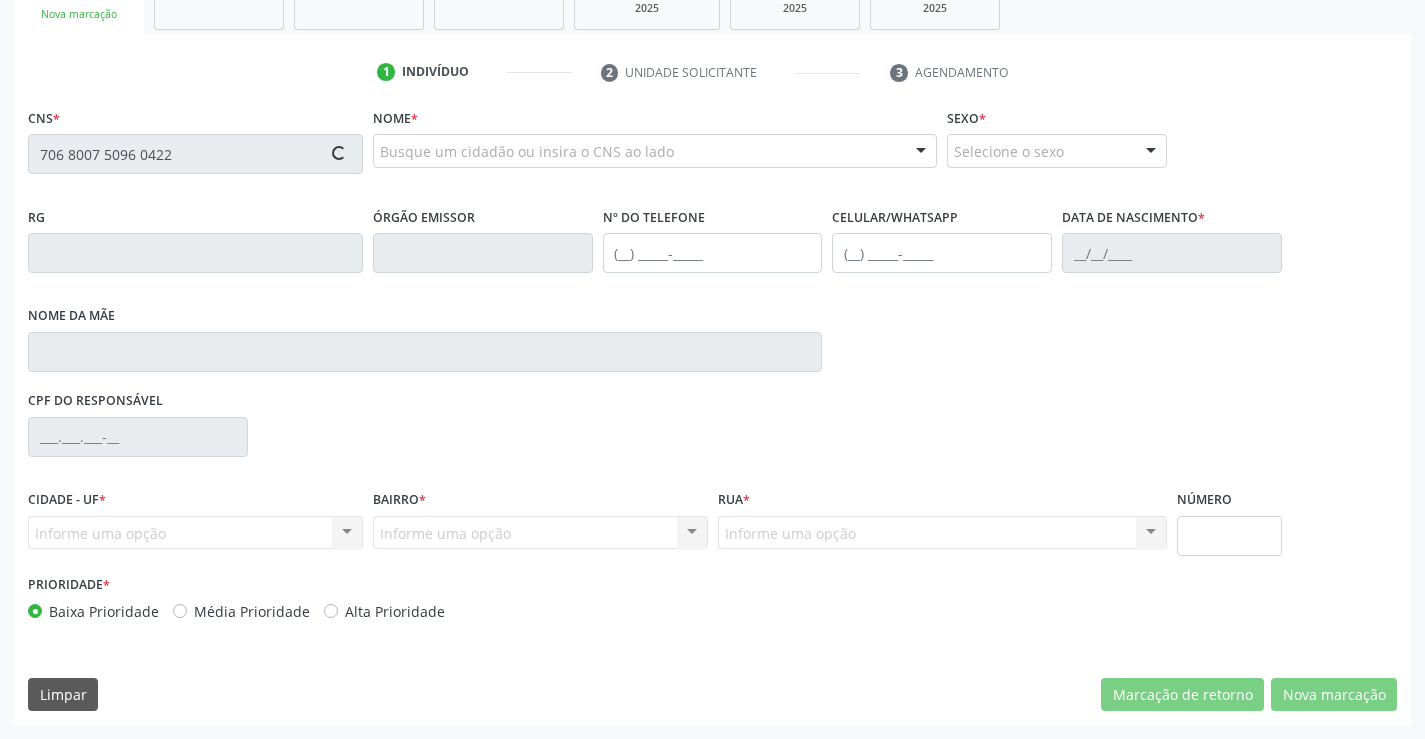 type on "706 8007 5096 0422" 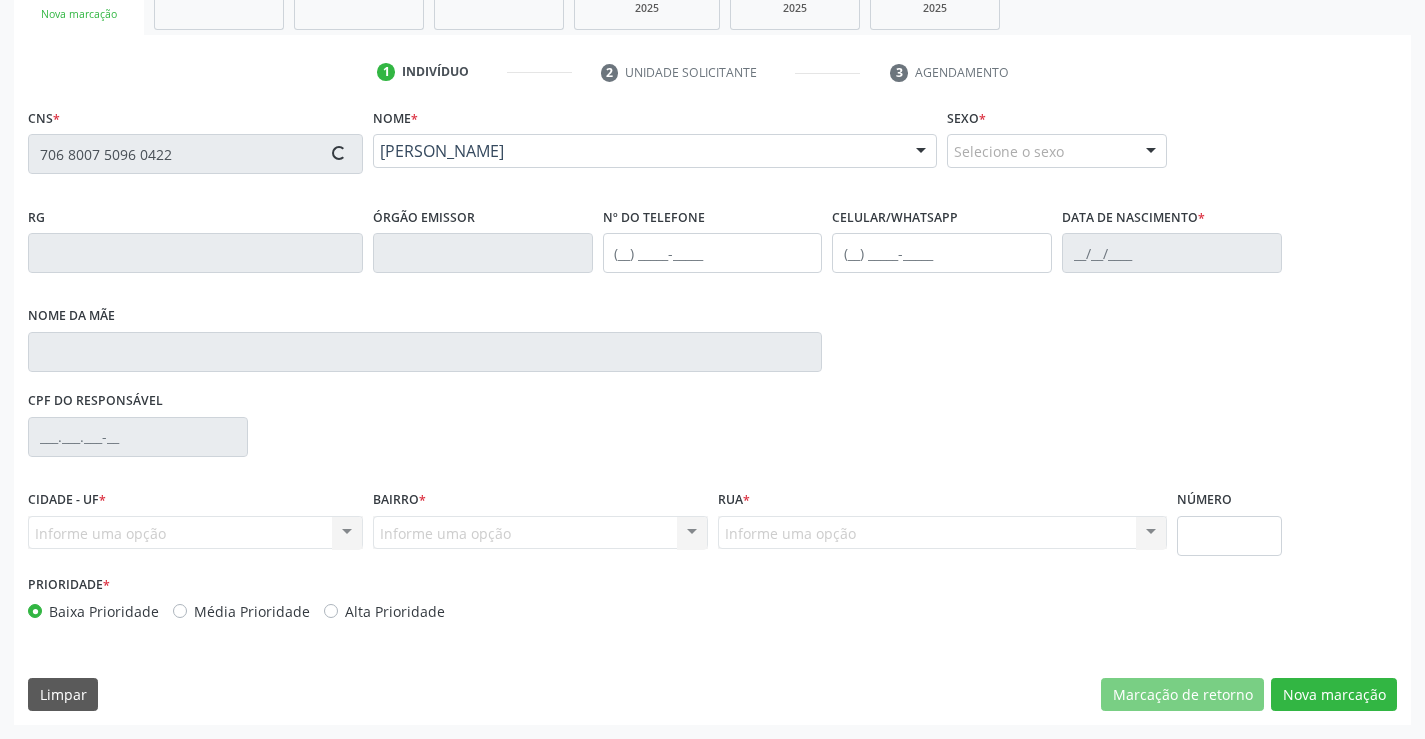 type on "2045100820" 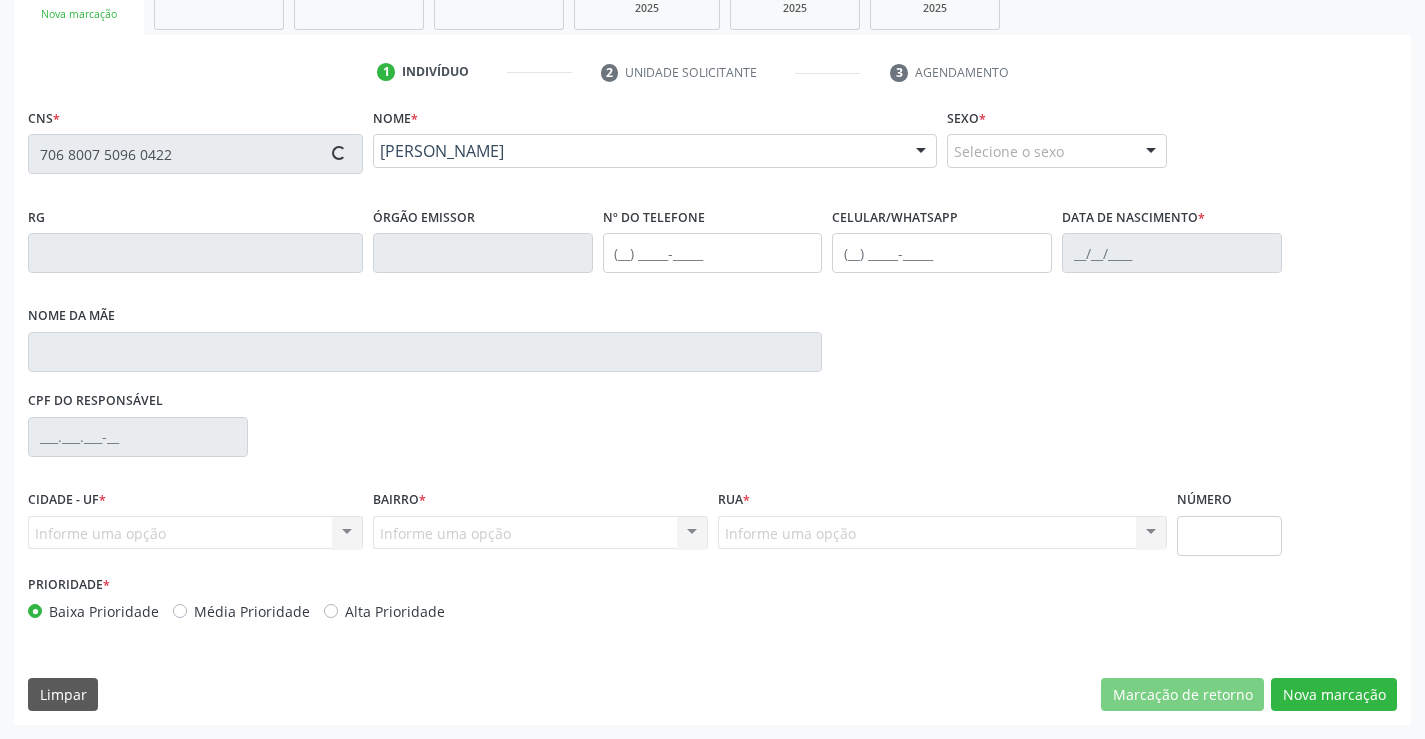 type on "(74) 99995-8654" 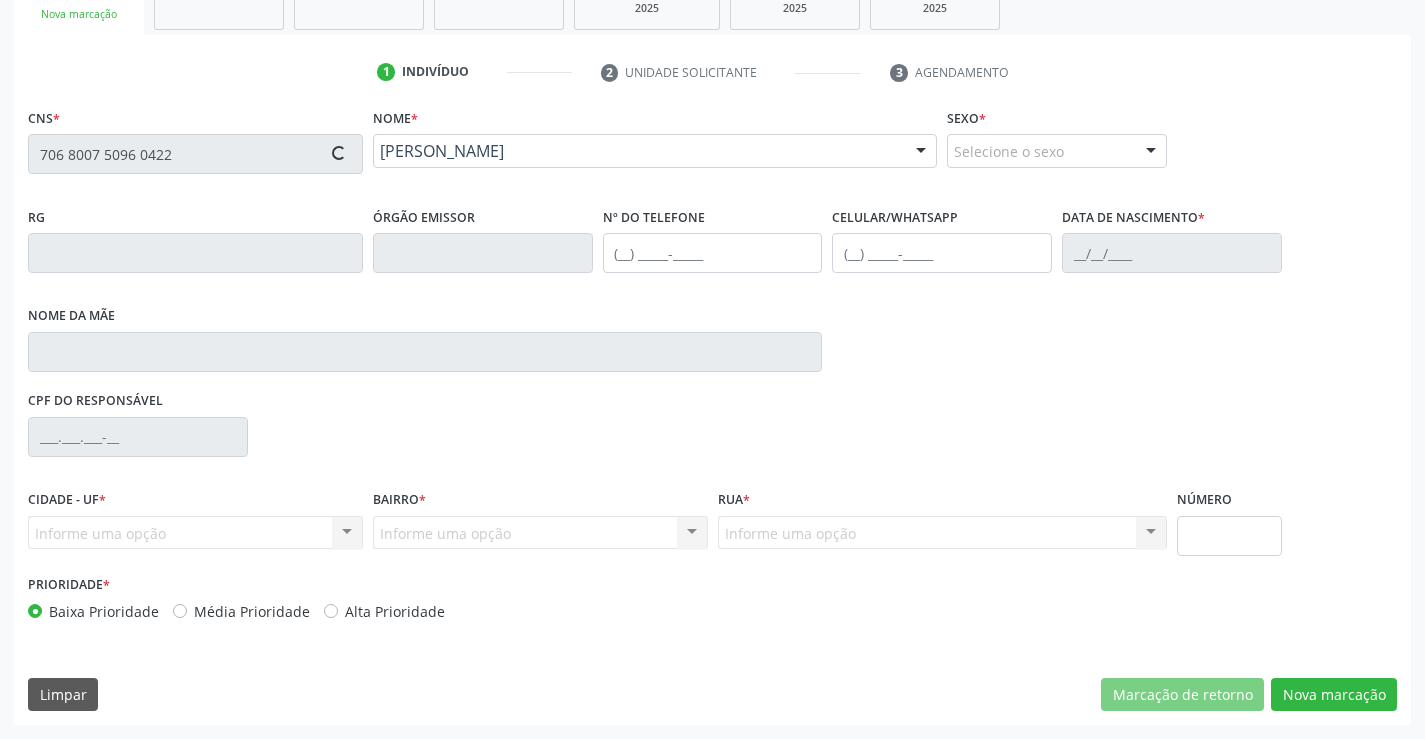 type on "(74) 98843-6428" 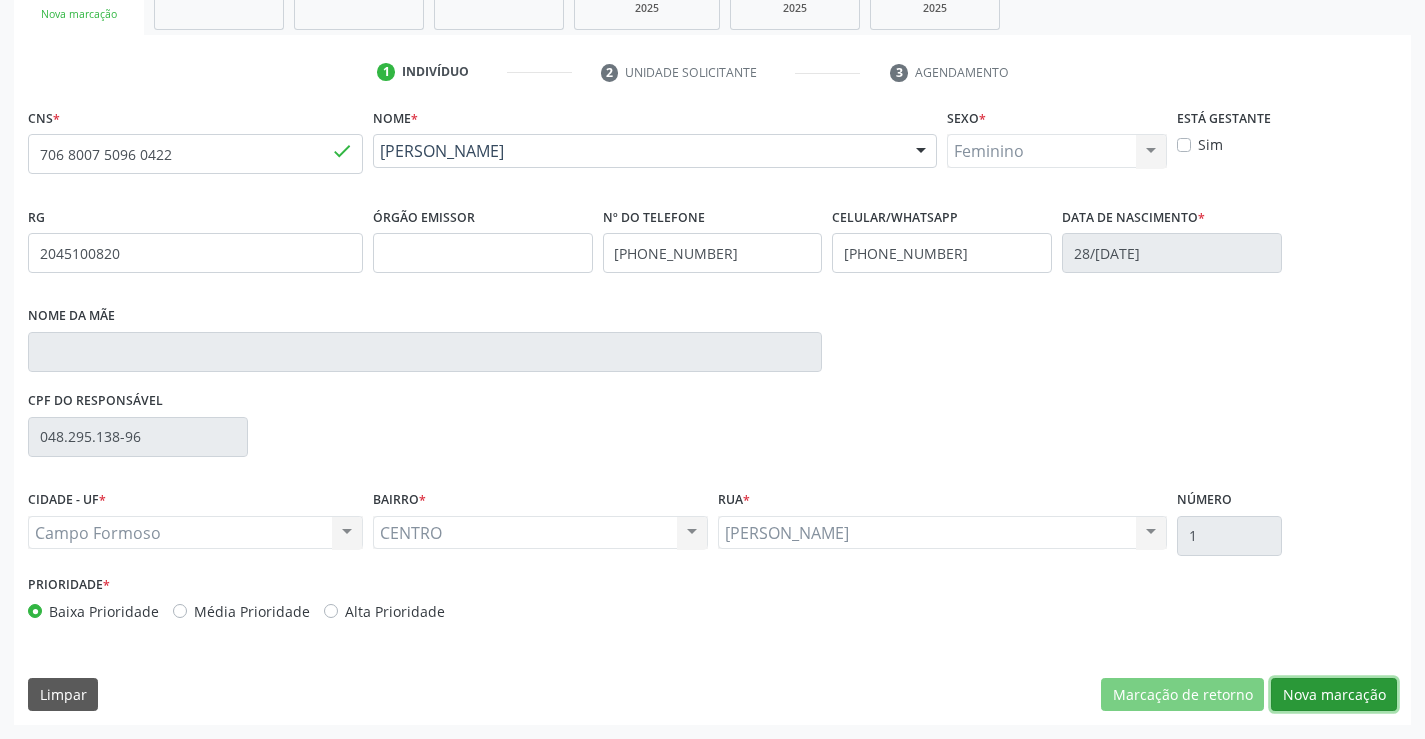 click on "Nova marcação" at bounding box center [1334, 695] 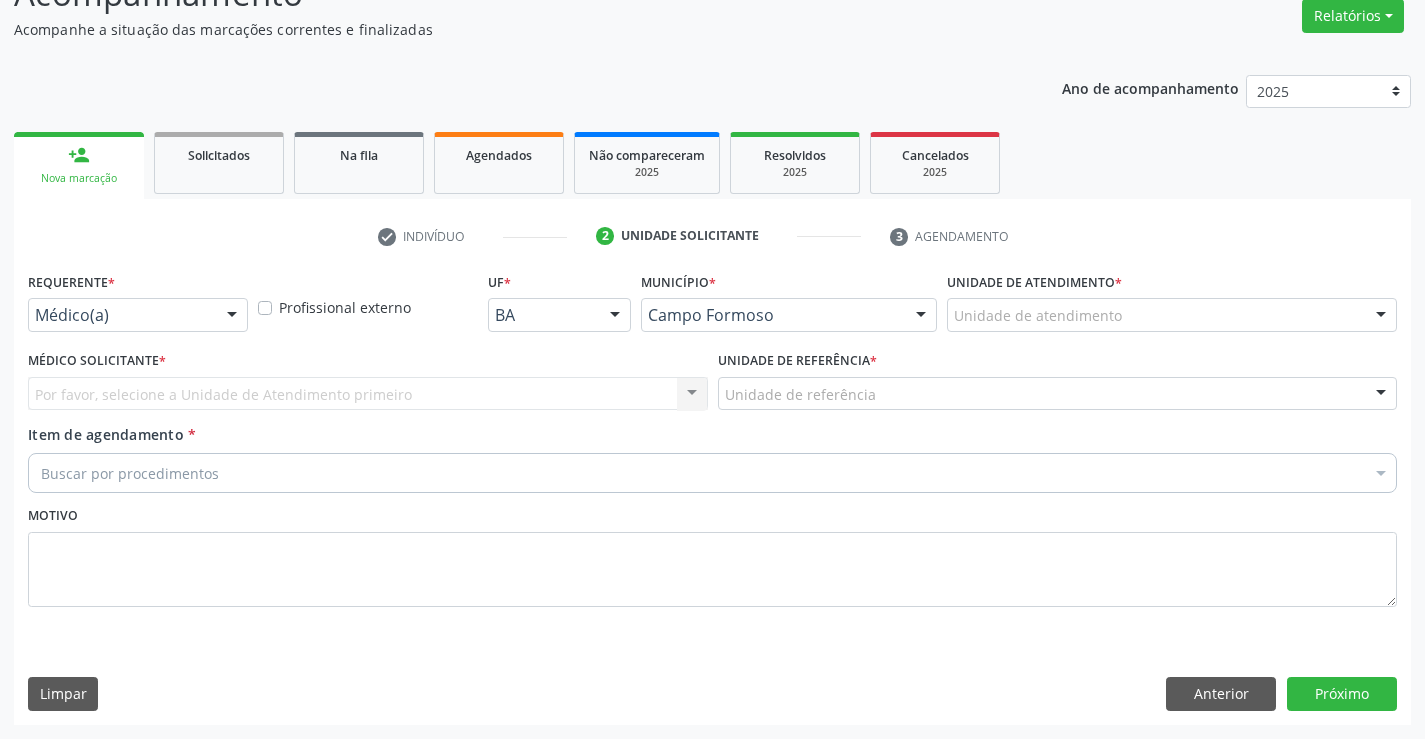 scroll, scrollTop: 167, scrollLeft: 0, axis: vertical 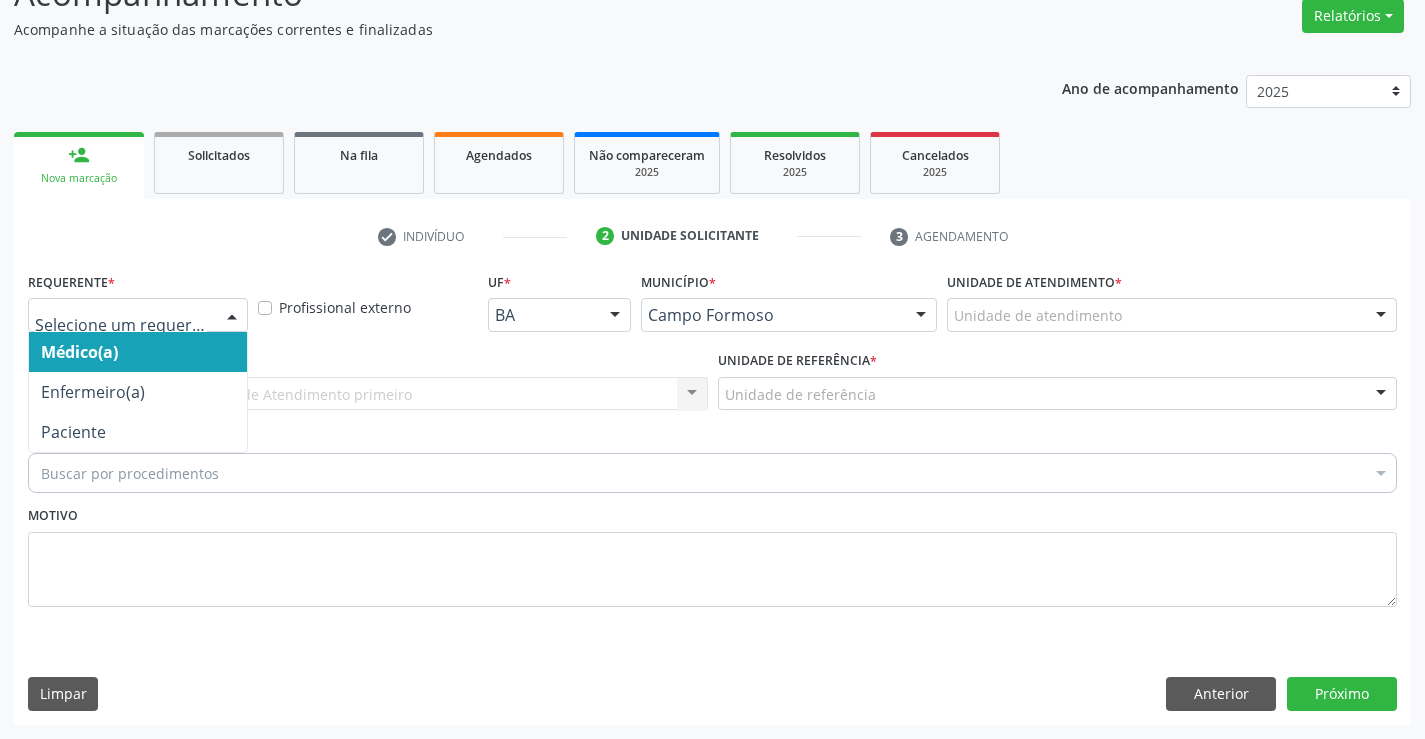 click at bounding box center [232, 316] 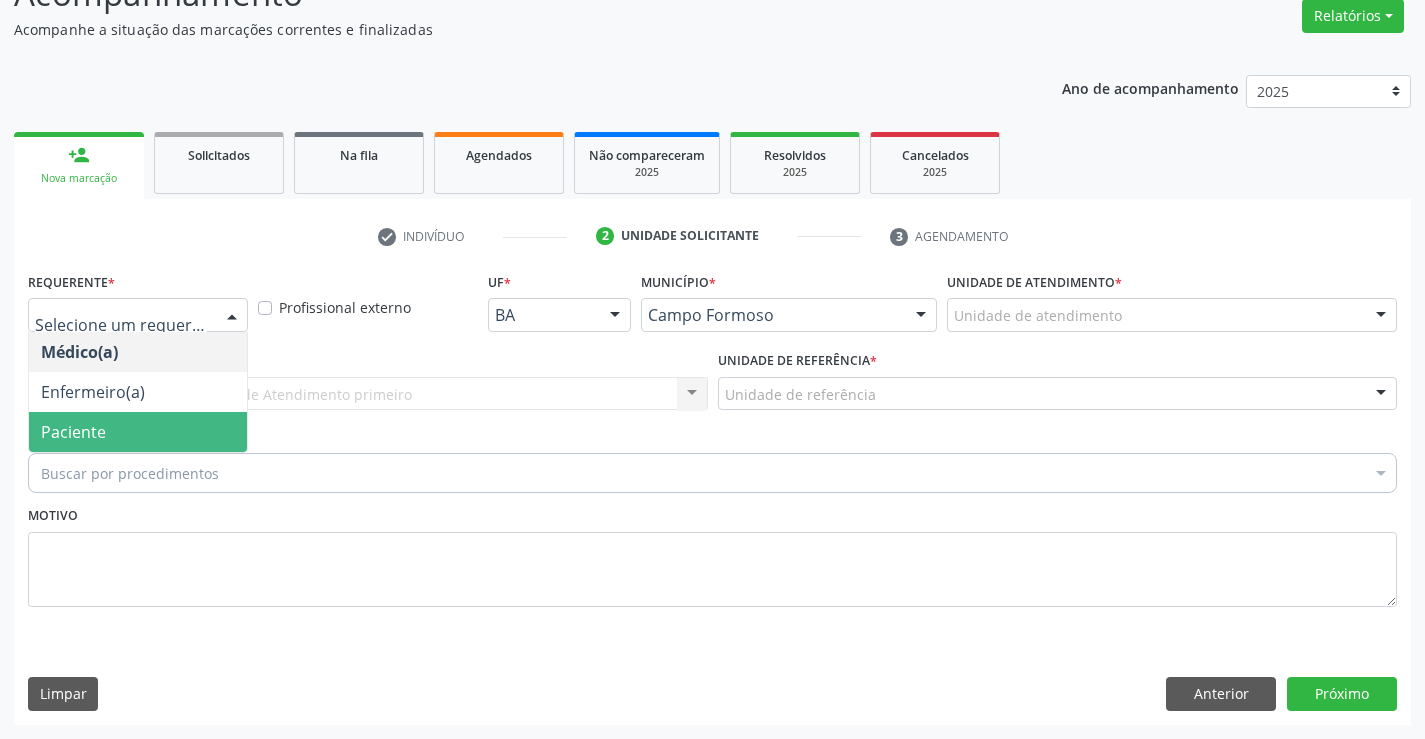 click on "Paciente" at bounding box center [138, 432] 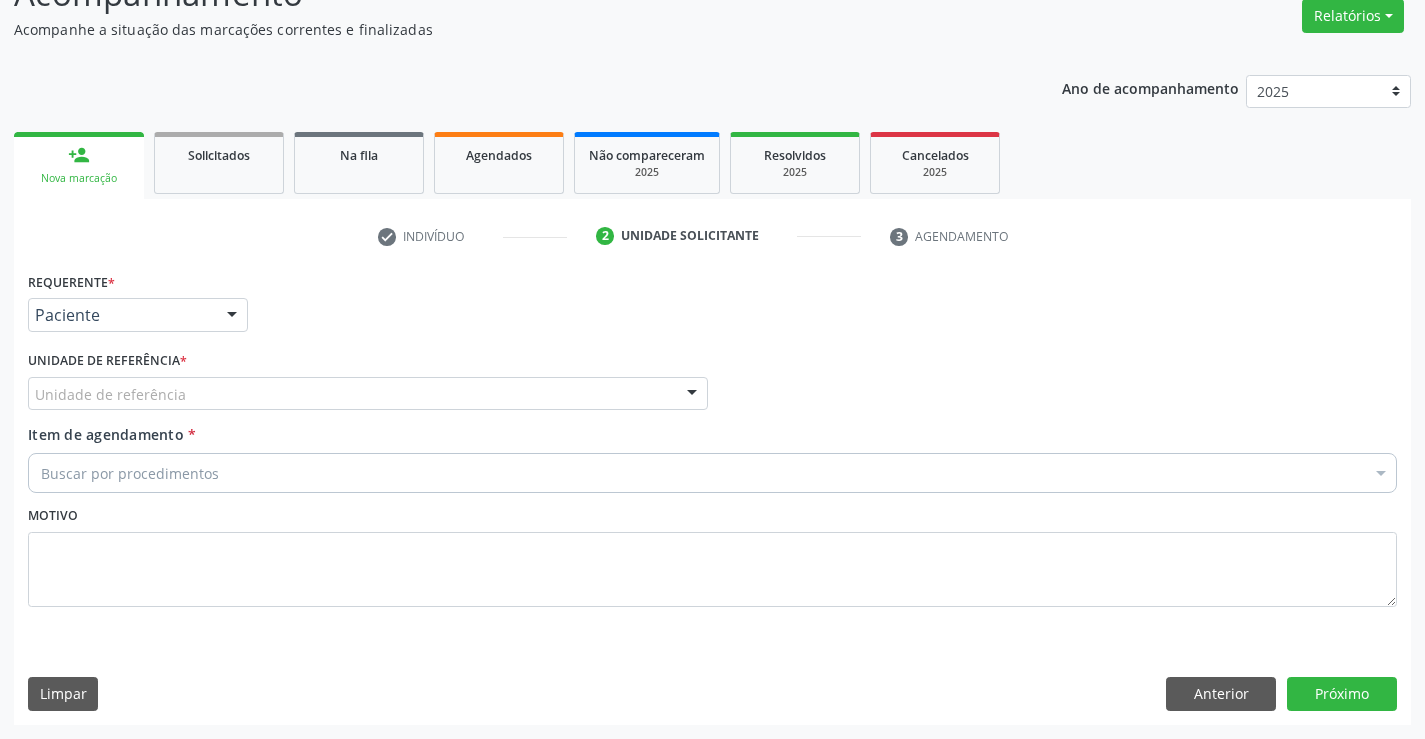 click on "Unidade de referência" at bounding box center (368, 394) 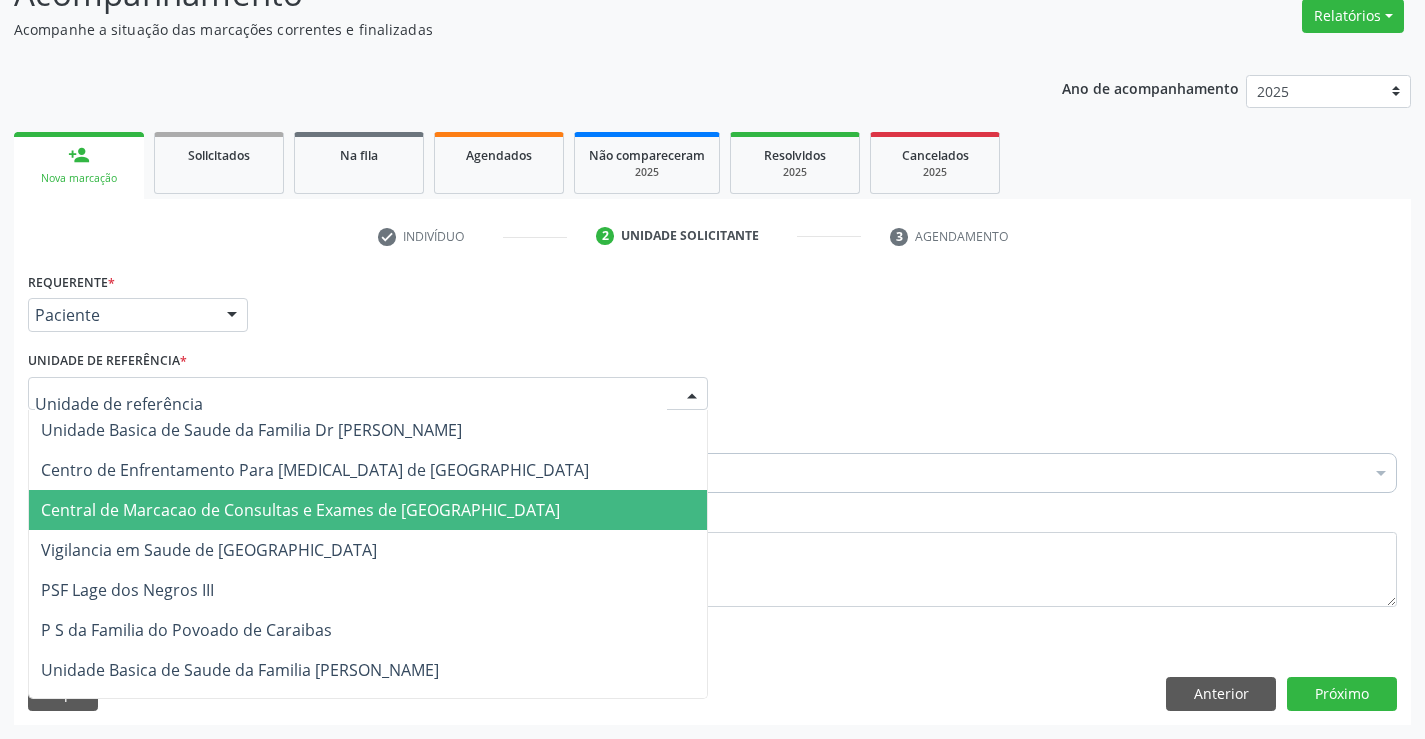 drag, startPoint x: 289, startPoint y: 501, endPoint x: 302, endPoint y: 482, distance: 23.021729 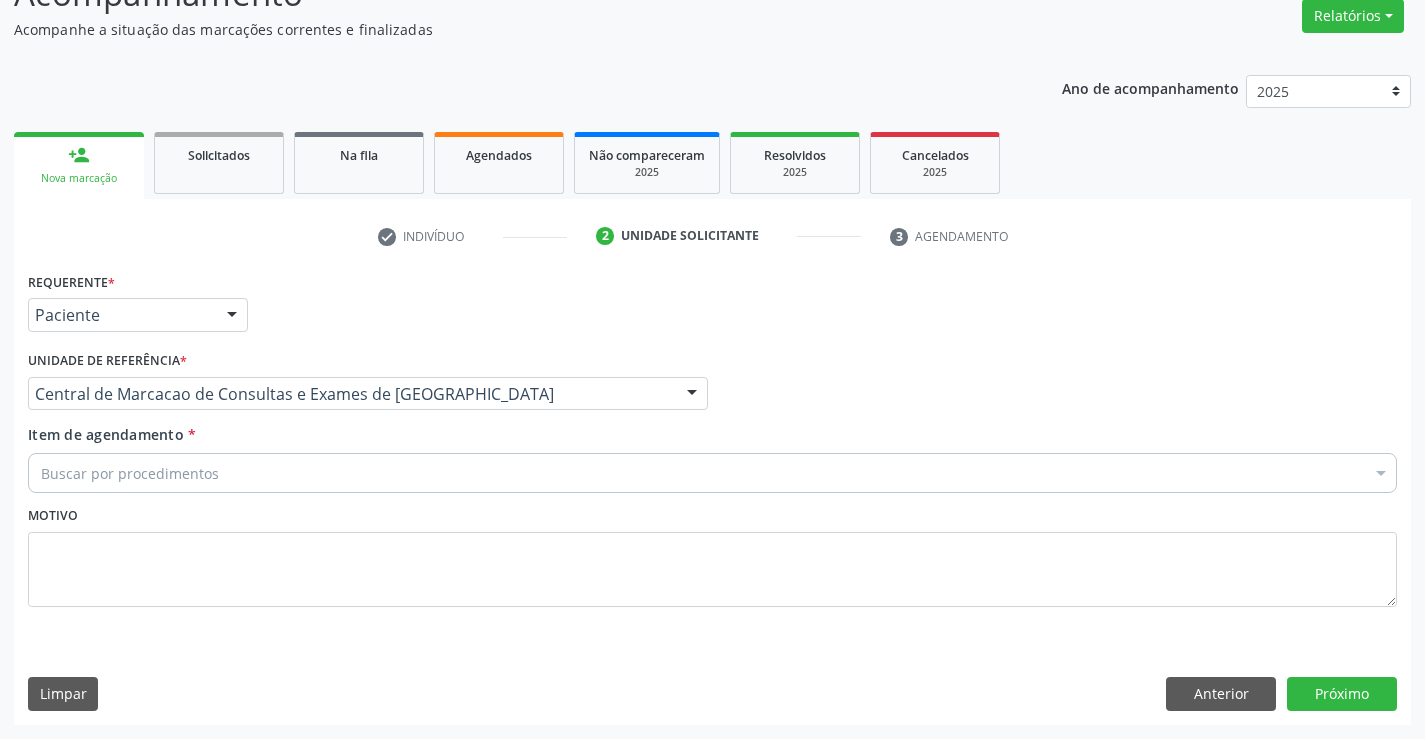click on "Buscar por procedimentos" at bounding box center (712, 473) 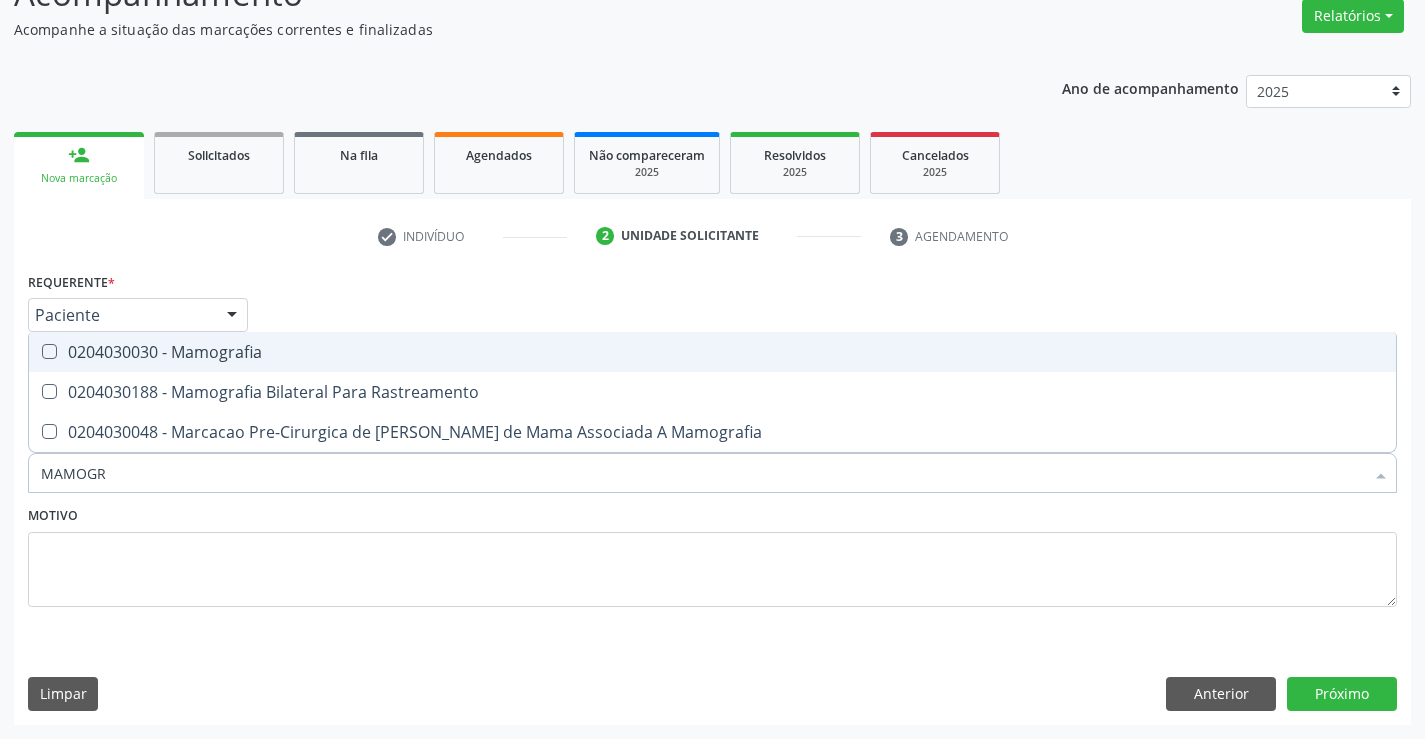 type on "MAMOGRA" 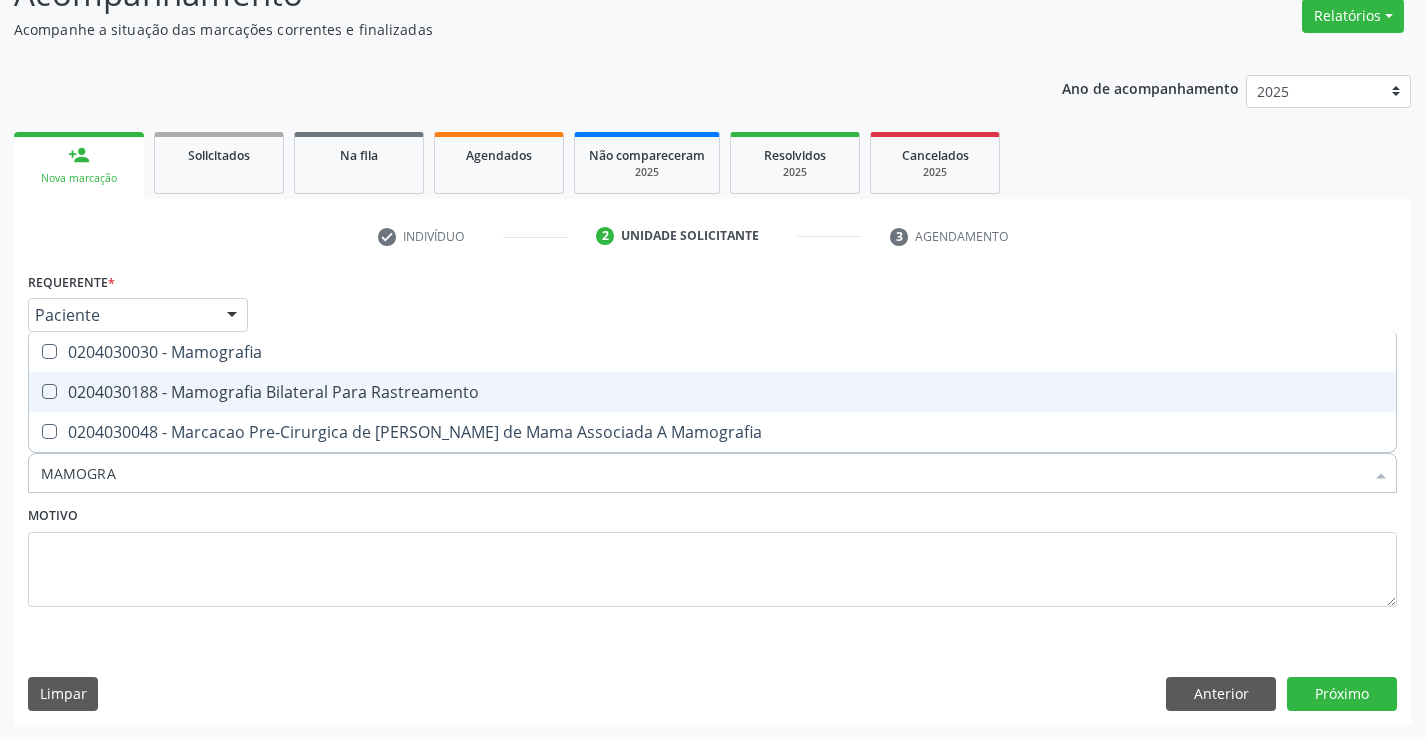 click on "0204030188 - Mamografia Bilateral Para Rastreamento" at bounding box center (712, 392) 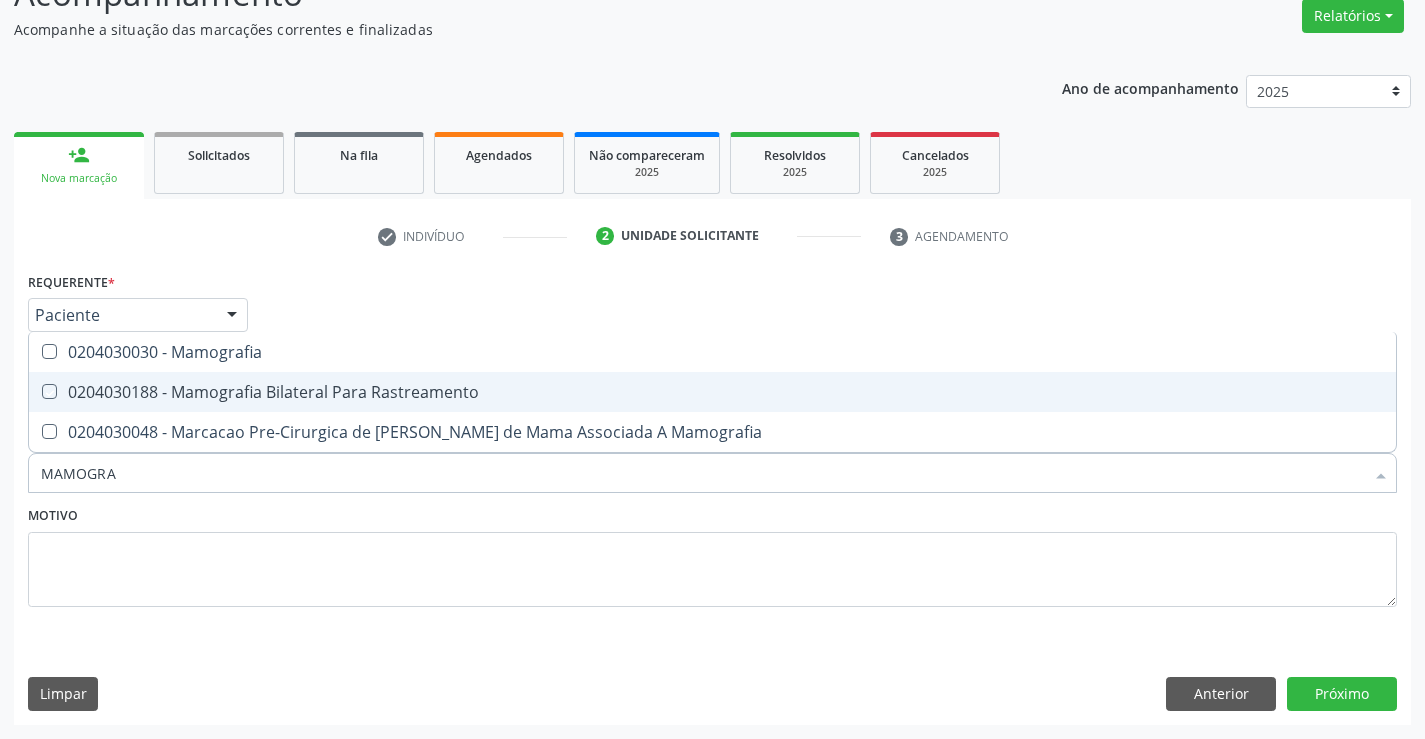 checkbox on "true" 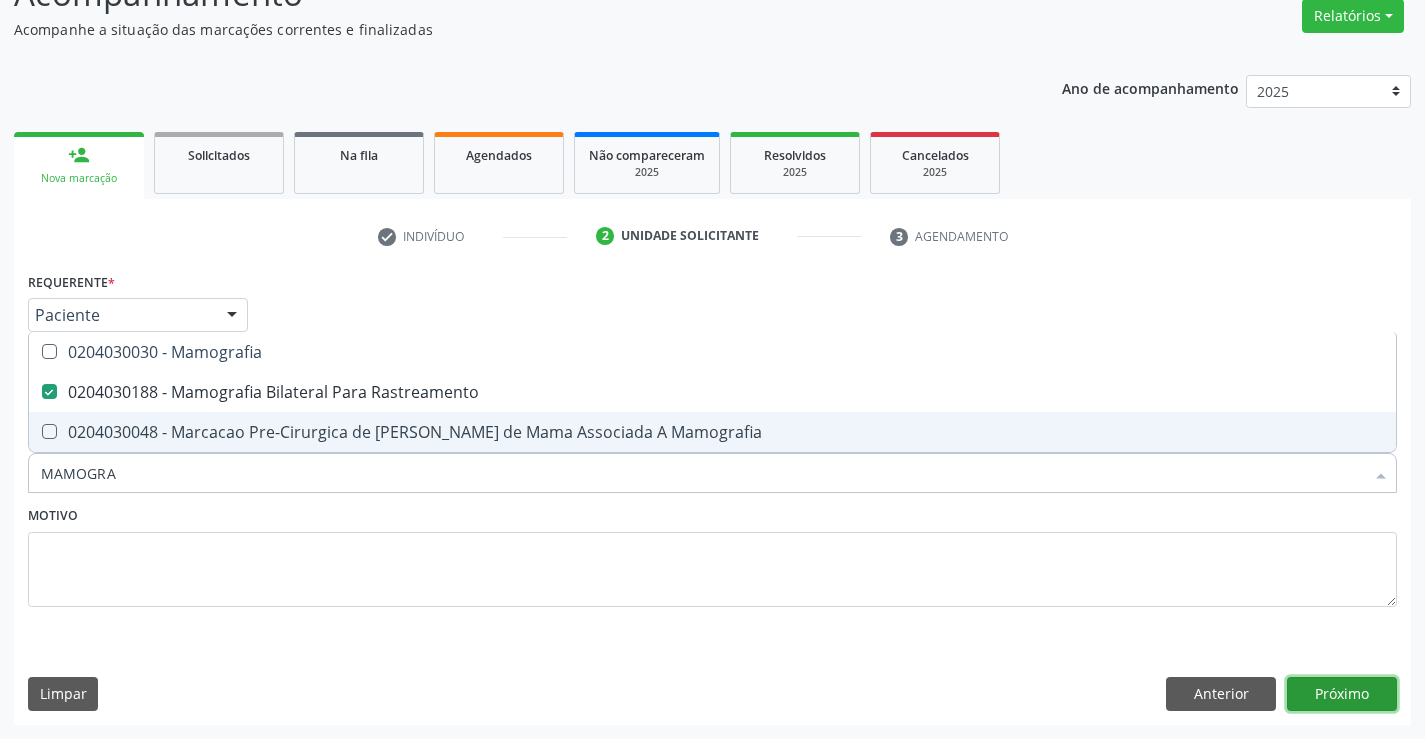 click on "Próximo" at bounding box center (1342, 694) 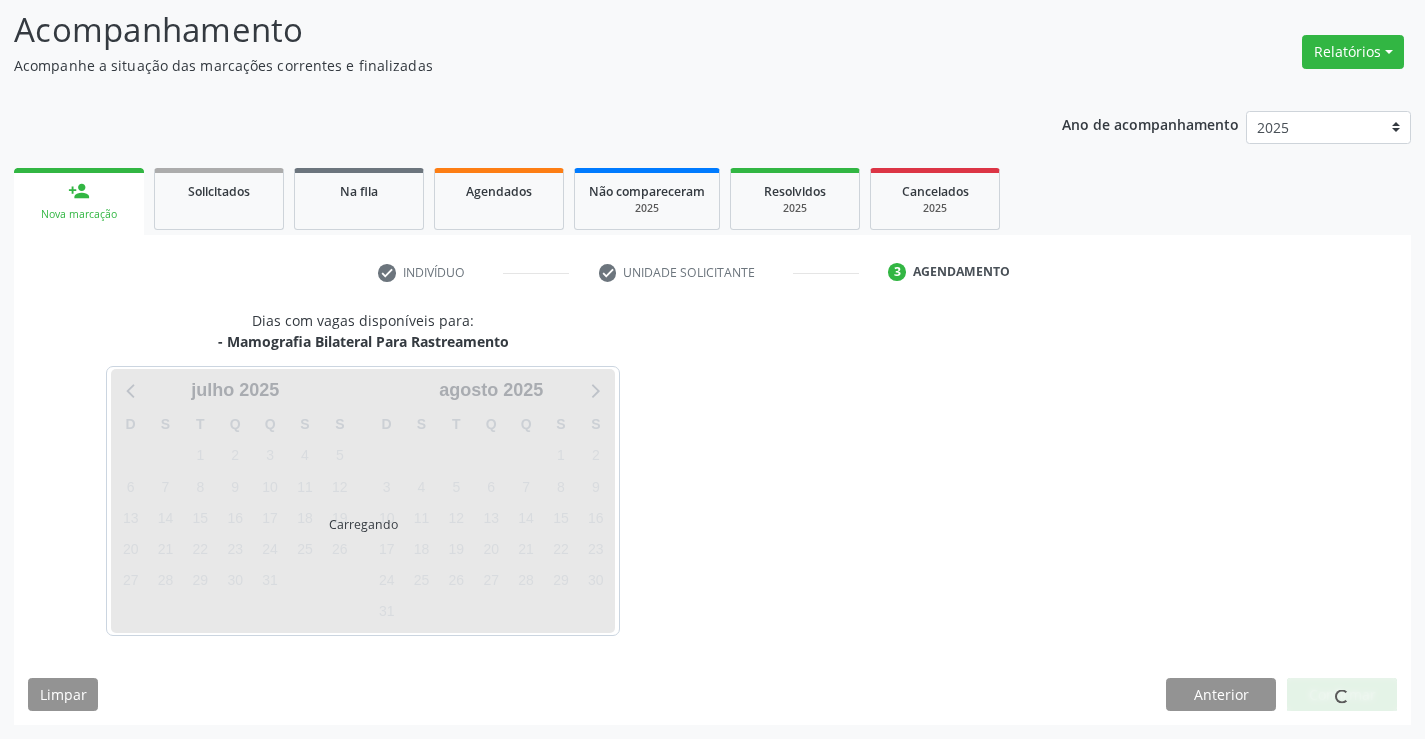 scroll, scrollTop: 131, scrollLeft: 0, axis: vertical 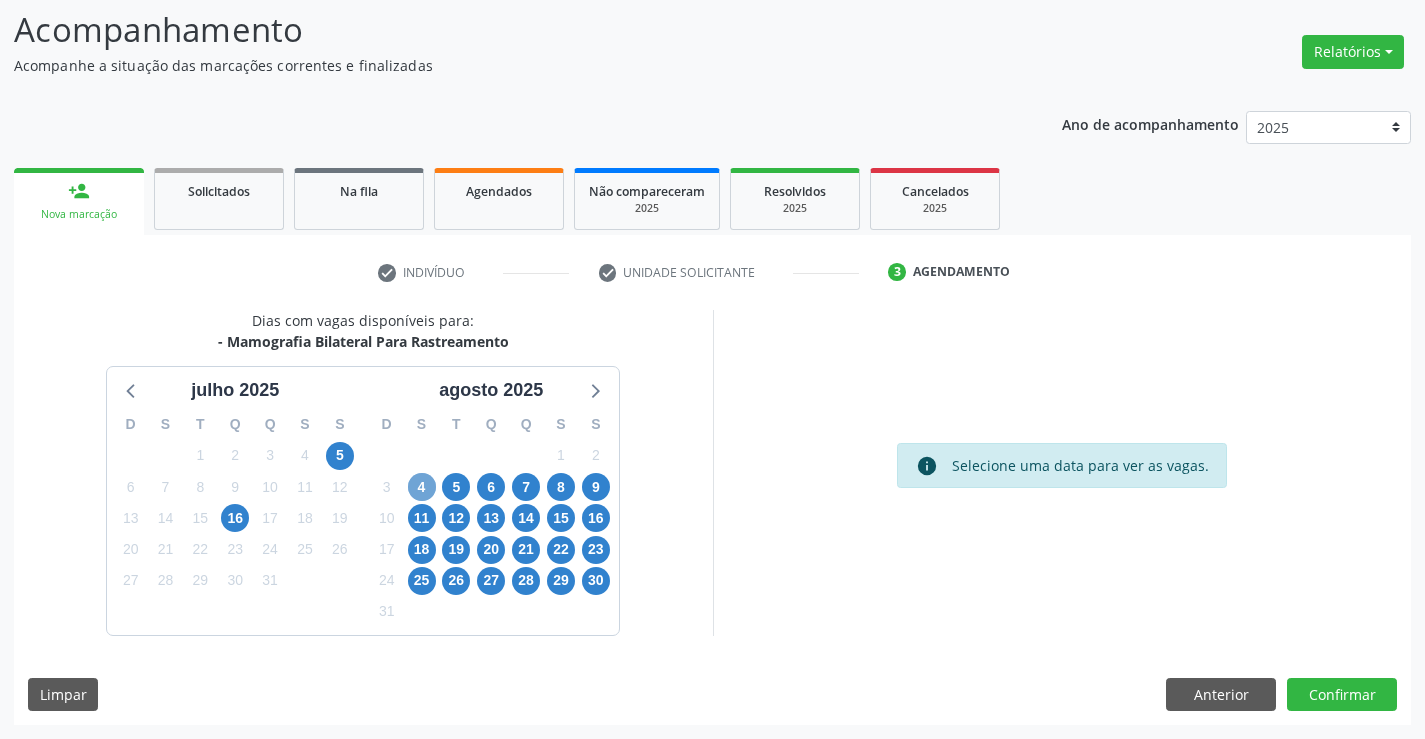 click on "4" at bounding box center (422, 487) 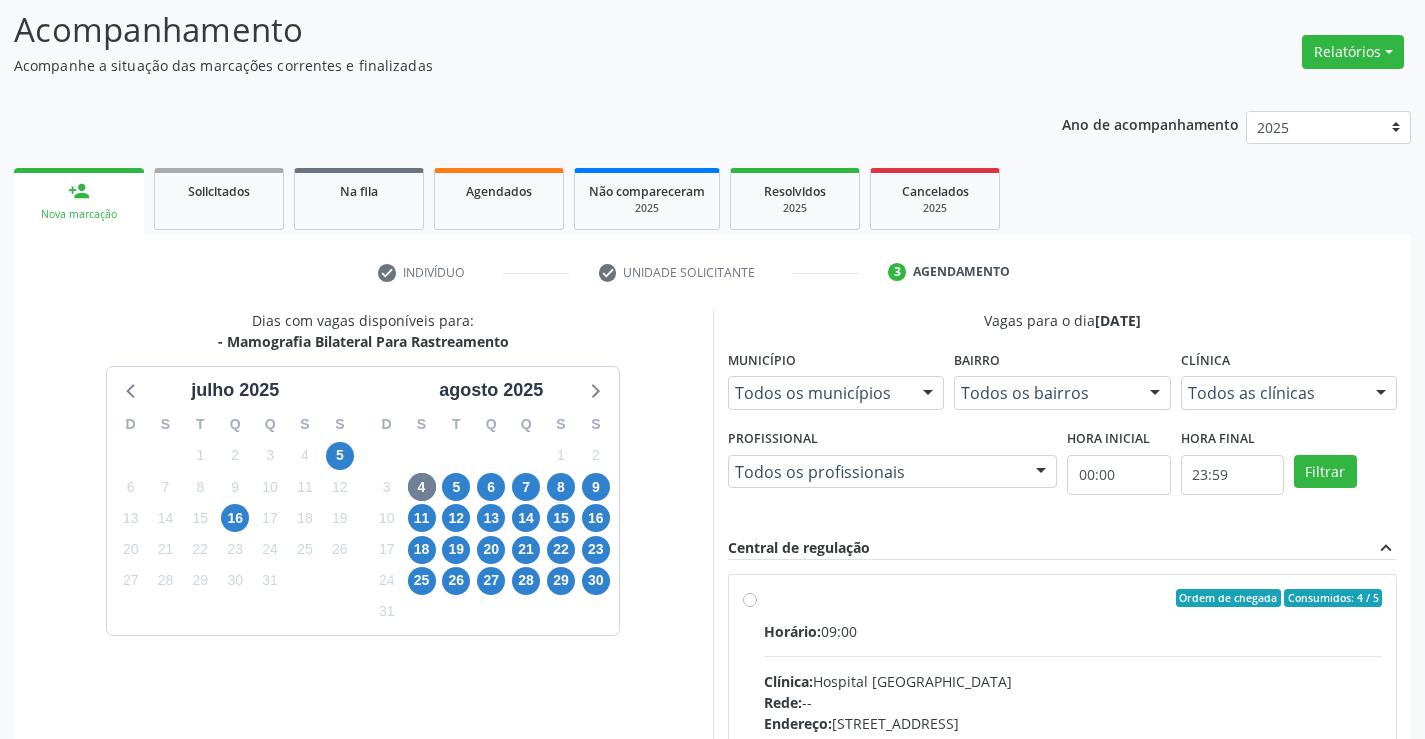 click on "Horário:   09:00
Clínica:  Hospital Sao Francisco
Rede:
--
Endereço:   Blocos, nº 258, Centro, Campo Formoso - BA
Telefone:   (74) 36451217
Profissional:
Joel da Rocha Almeida
Informações adicionais sobre o atendimento
Idade de atendimento:
de 0 a 120 anos
Gênero(s) atendido(s):
Masculino e Feminino
Informações adicionais:
--" at bounding box center [1073, 758] 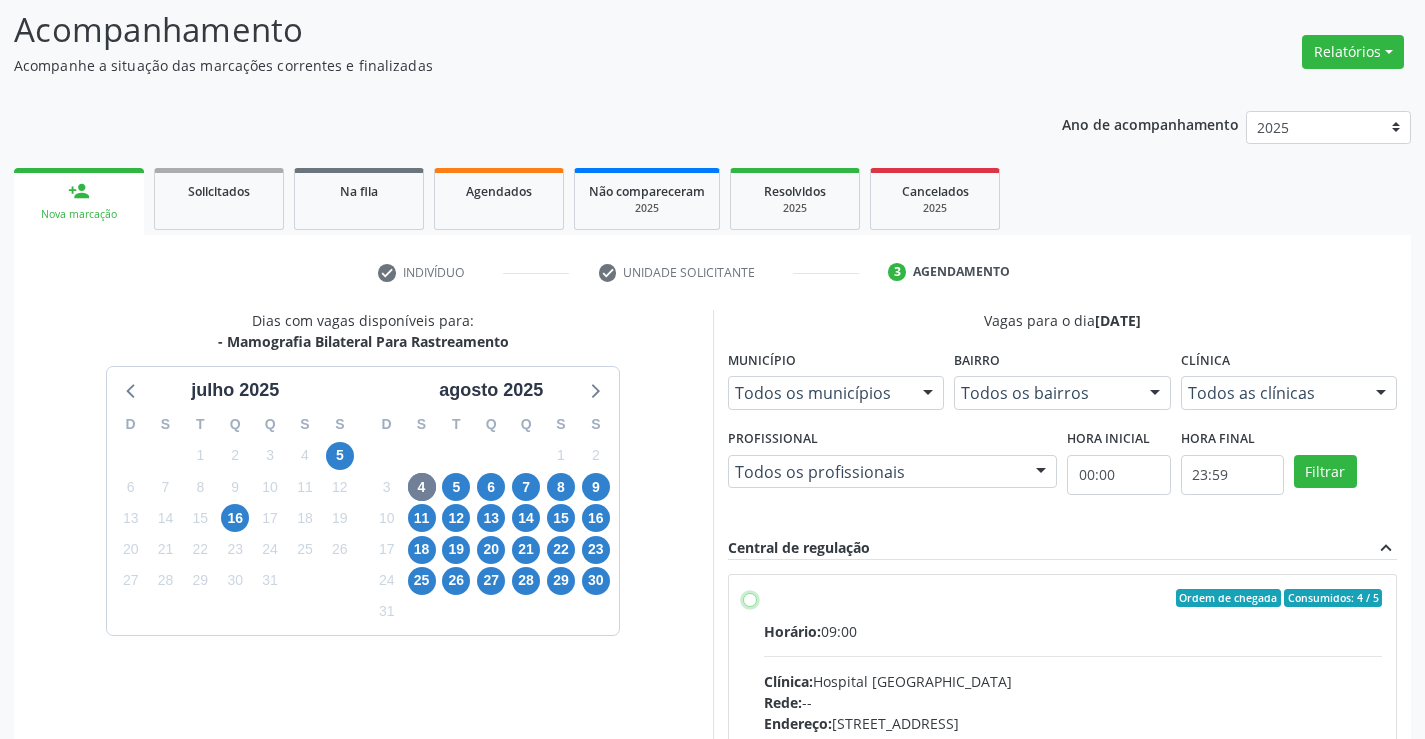 click on "Ordem de chegada
Consumidos: 4 / 5
Horário:   09:00
Clínica:  Hospital Sao Francisco
Rede:
--
Endereço:   Blocos, nº 258, Centro, Campo Formoso - BA
Telefone:   (74) 36451217
Profissional:
Joel da Rocha Almeida
Informações adicionais sobre o atendimento
Idade de atendimento:
de 0 a 120 anos
Gênero(s) atendido(s):
Masculino e Feminino
Informações adicionais:
--" at bounding box center [750, 598] 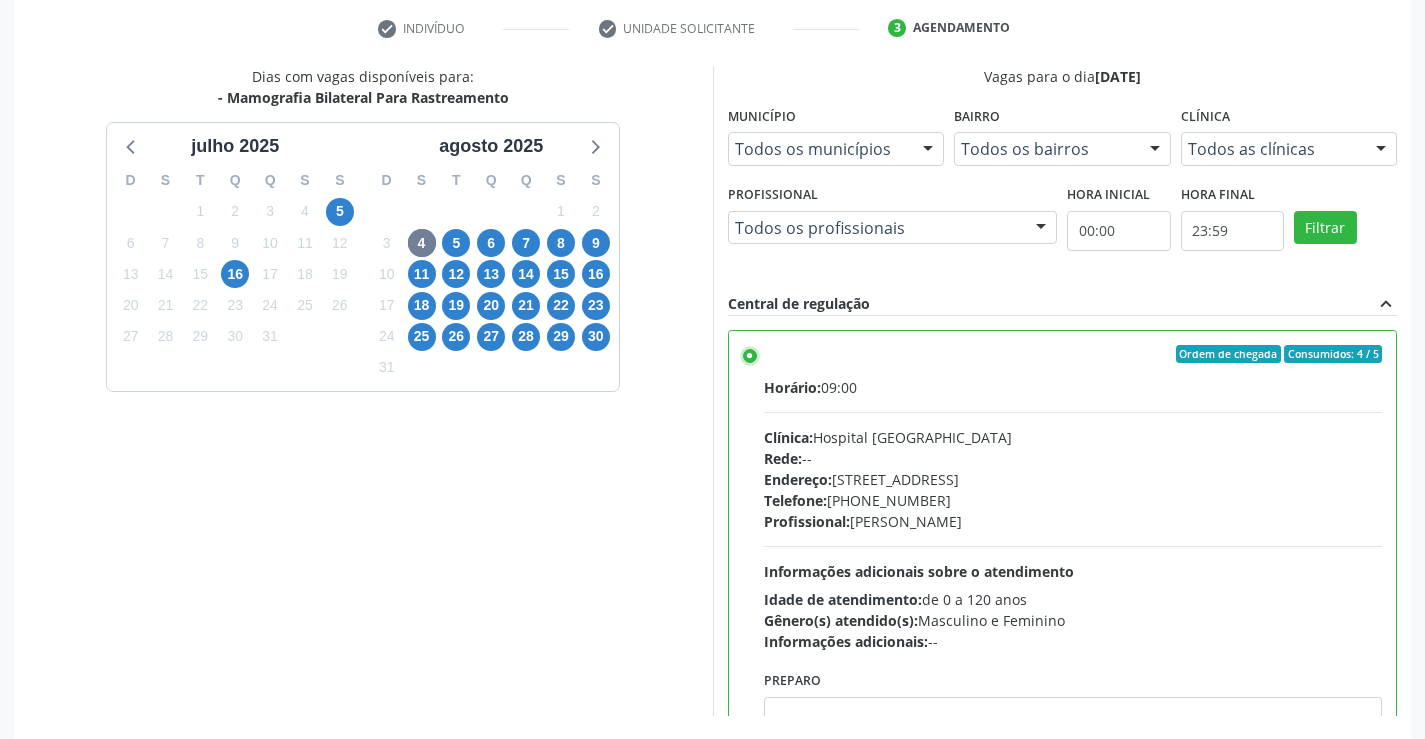 scroll, scrollTop: 431, scrollLeft: 0, axis: vertical 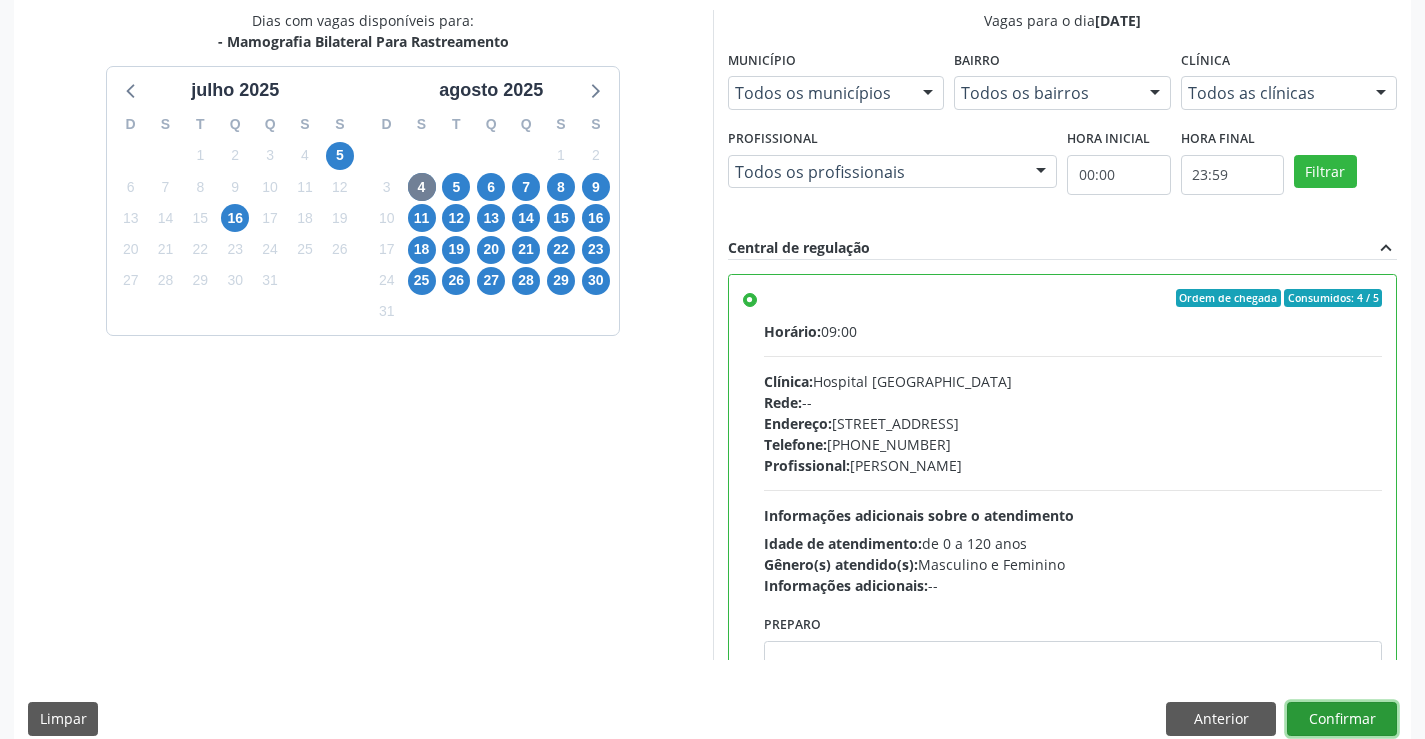 click on "Confirmar" at bounding box center [1342, 719] 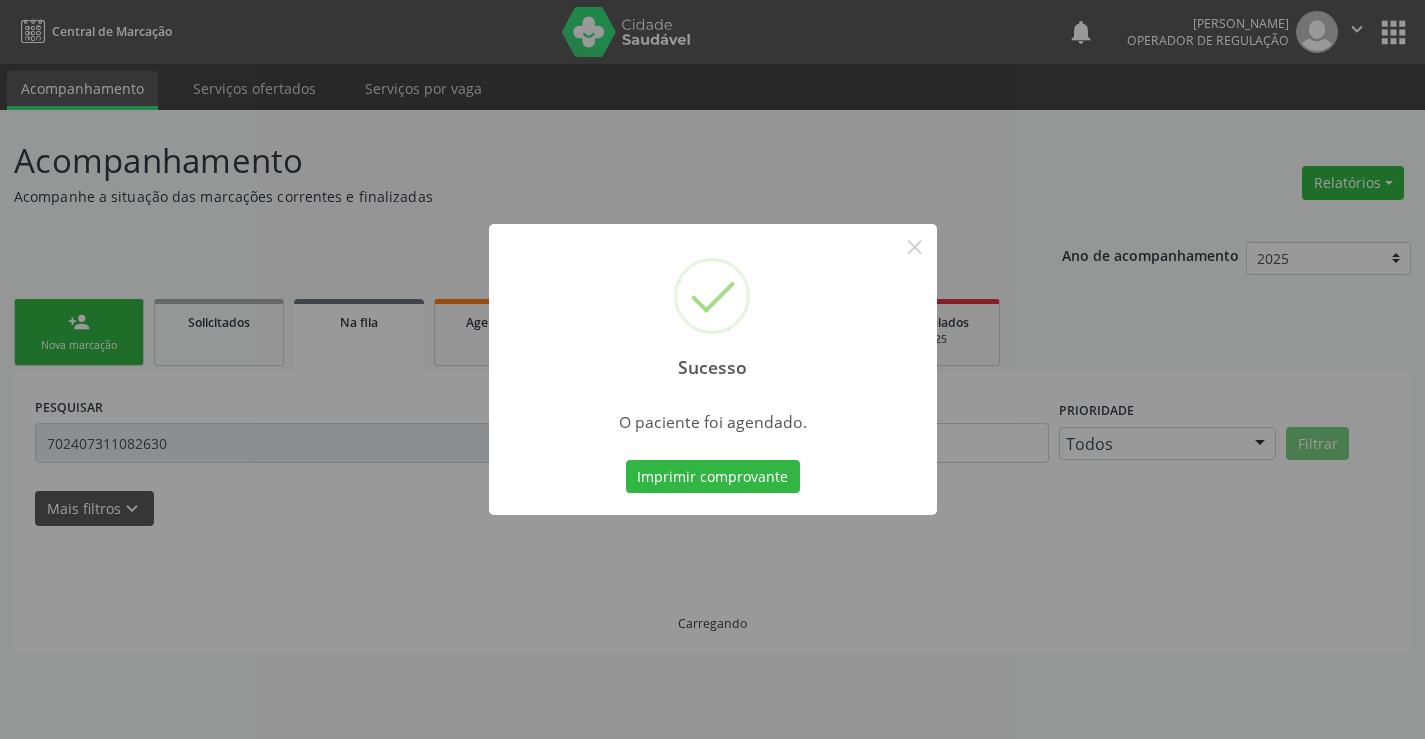 scroll, scrollTop: 0, scrollLeft: 0, axis: both 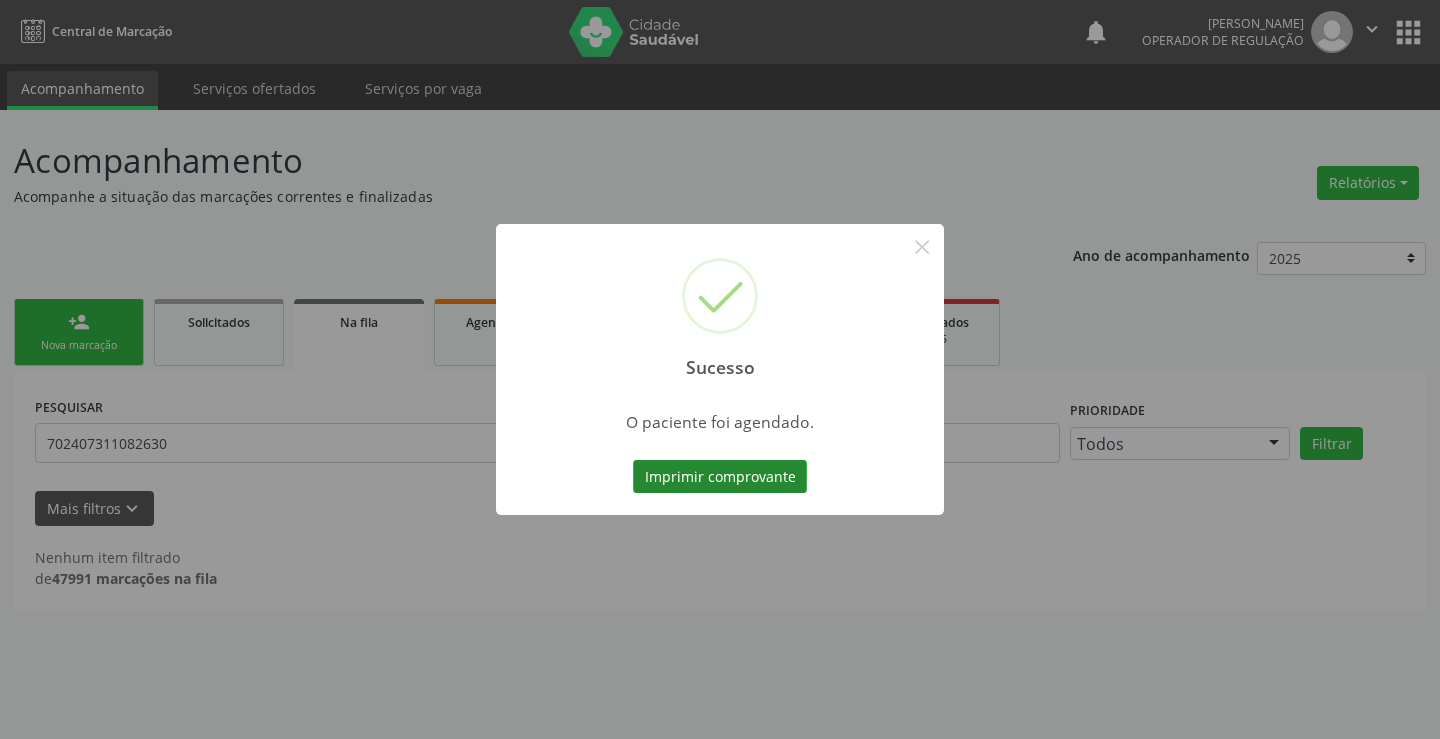 click on "Imprimir comprovante" at bounding box center [720, 477] 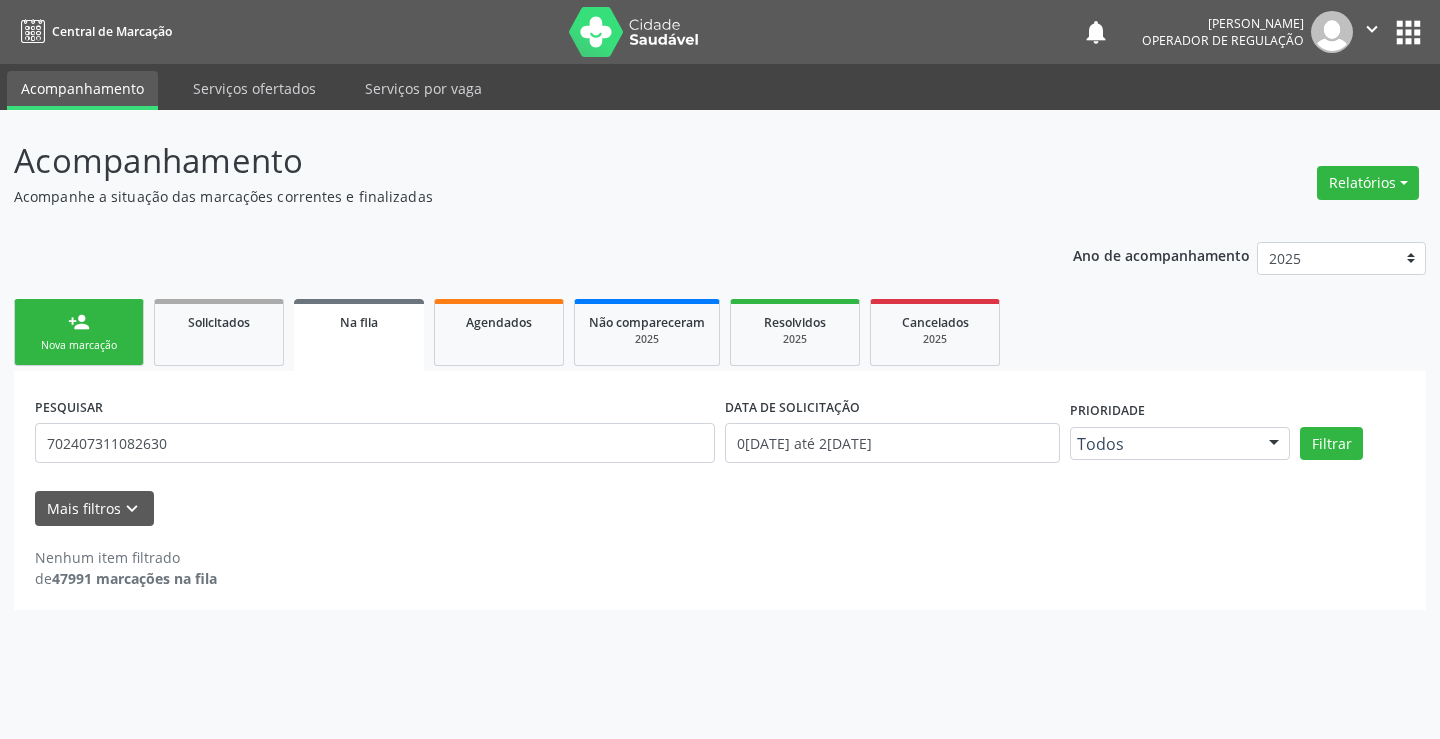 click on "Nova marcação" at bounding box center (79, 345) 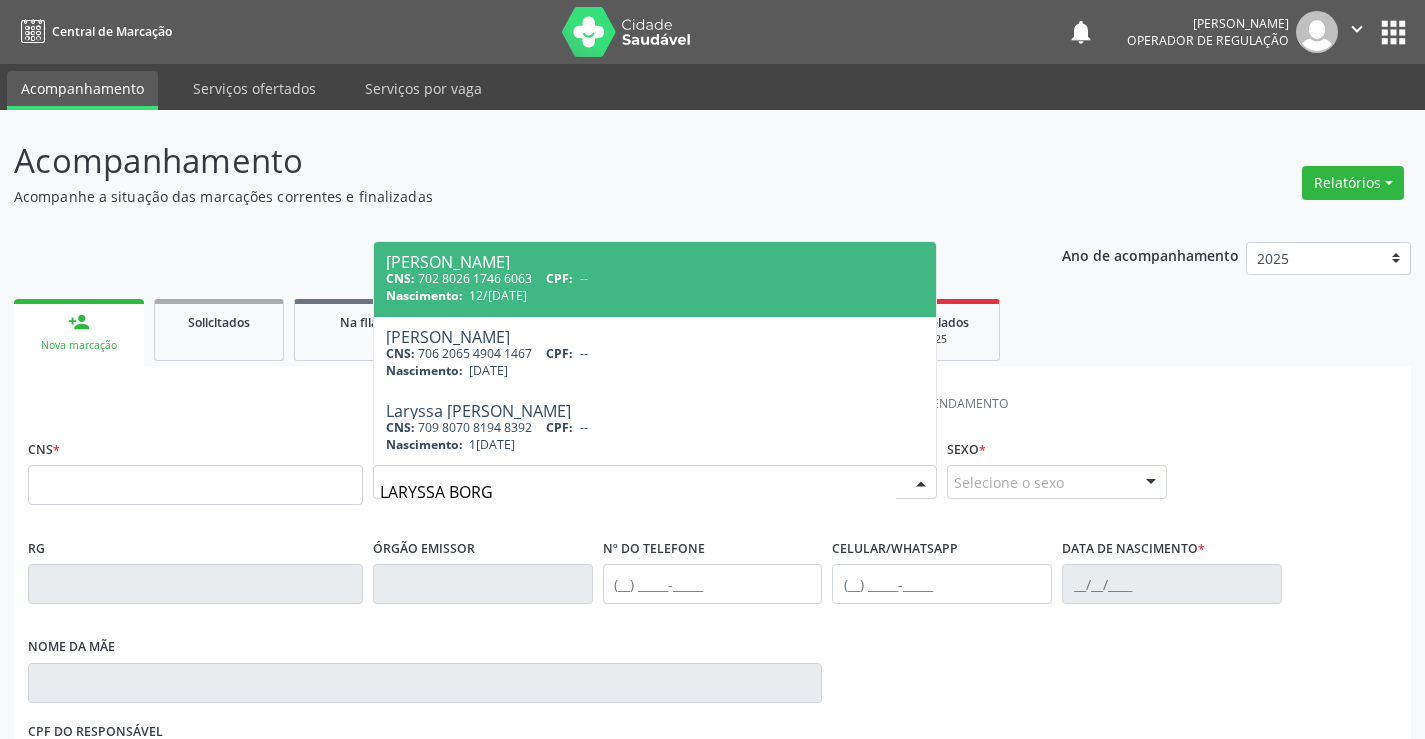 type on "LARYSSA BORGE" 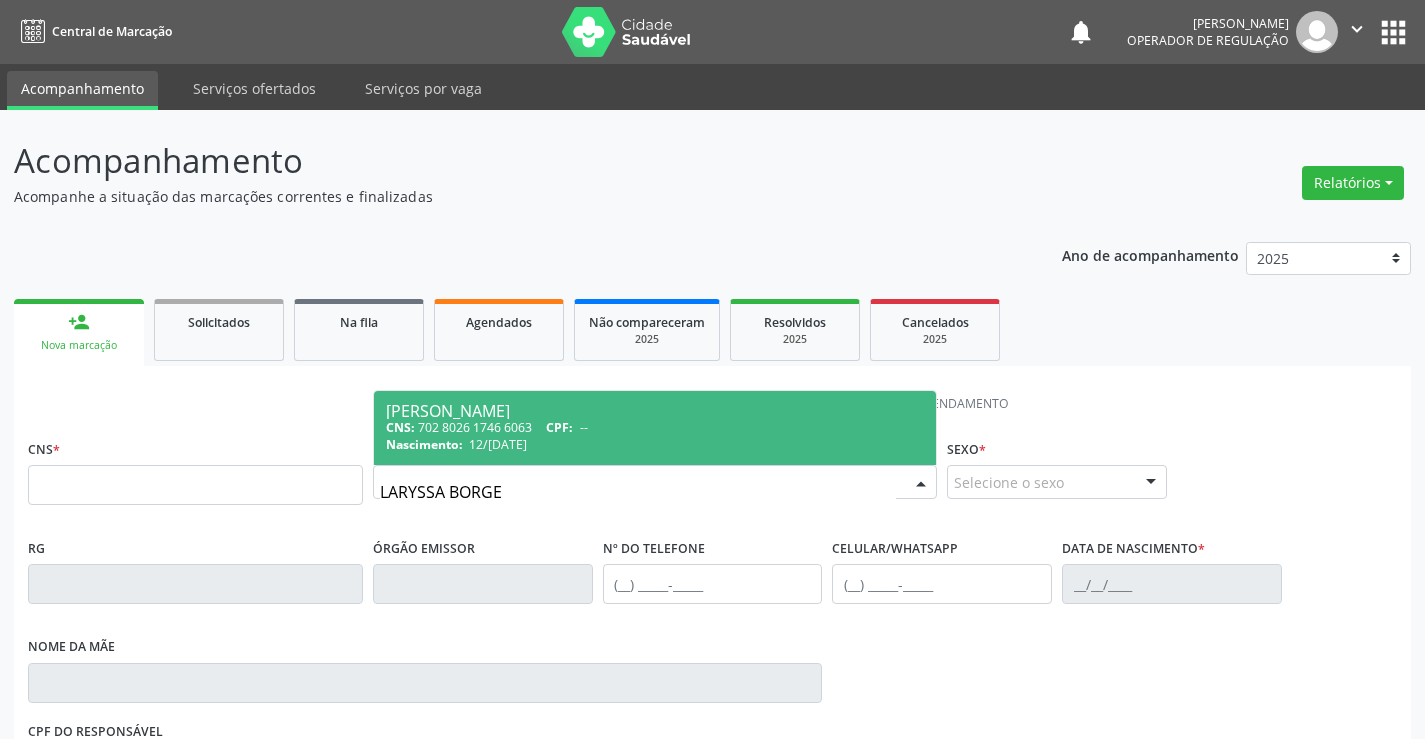 click on "CNS:
702 8026 1746 6063
CPF:    --" at bounding box center [655, 427] 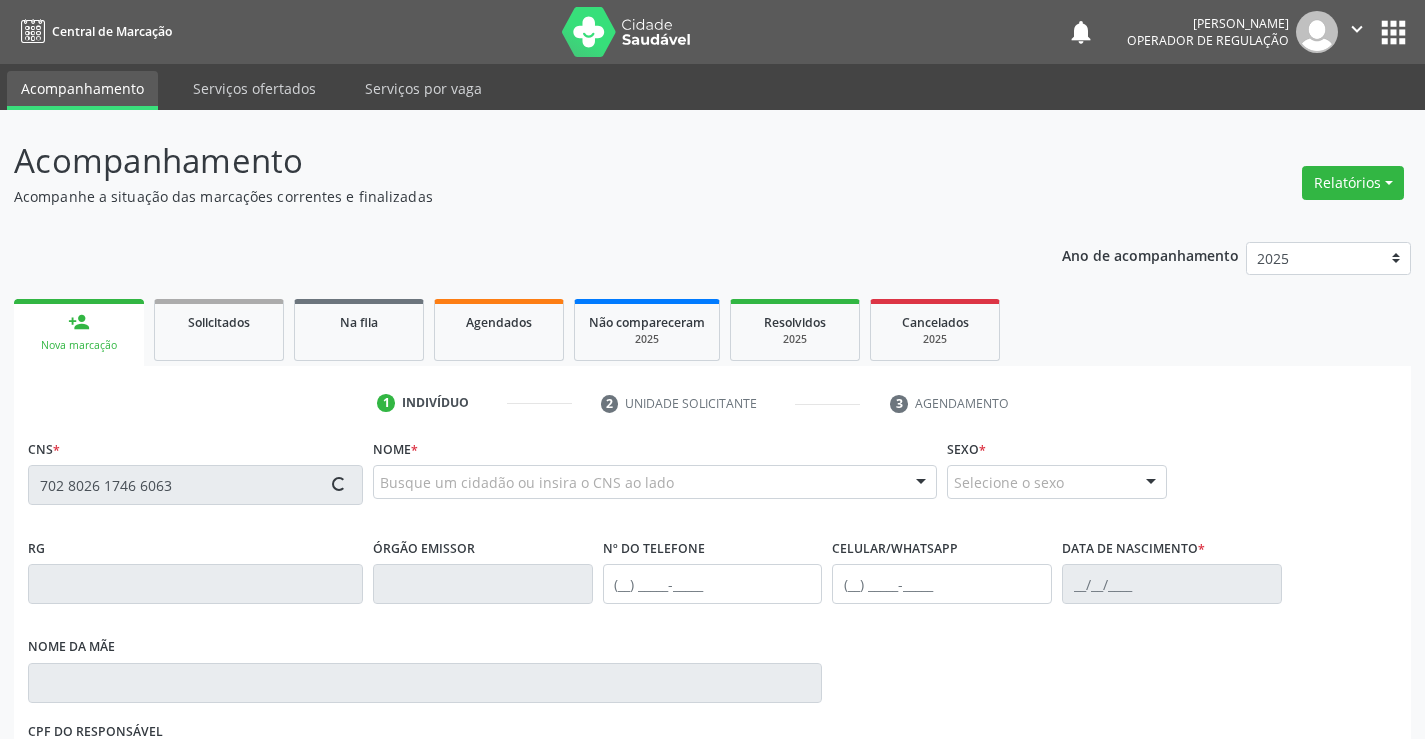 type on "702 8026 1746 6063" 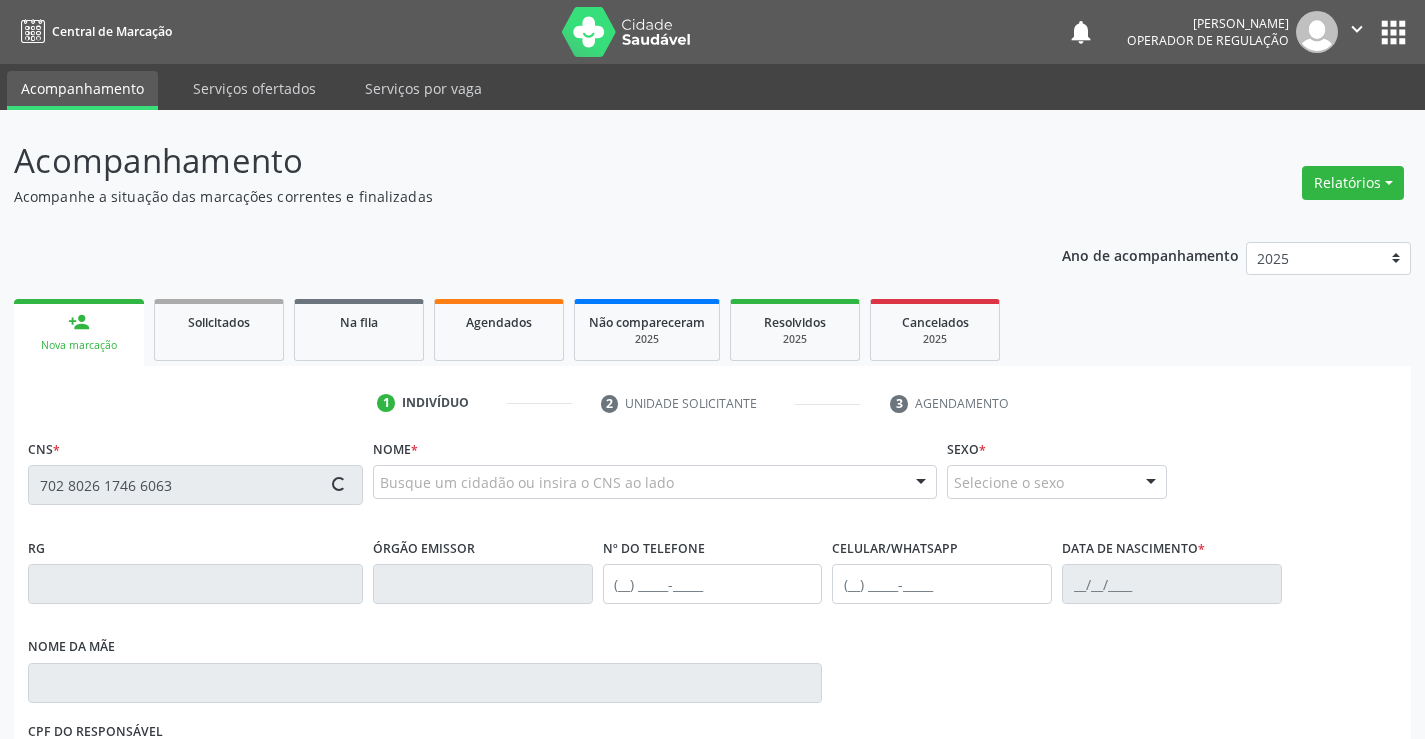scroll, scrollTop: 331, scrollLeft: 0, axis: vertical 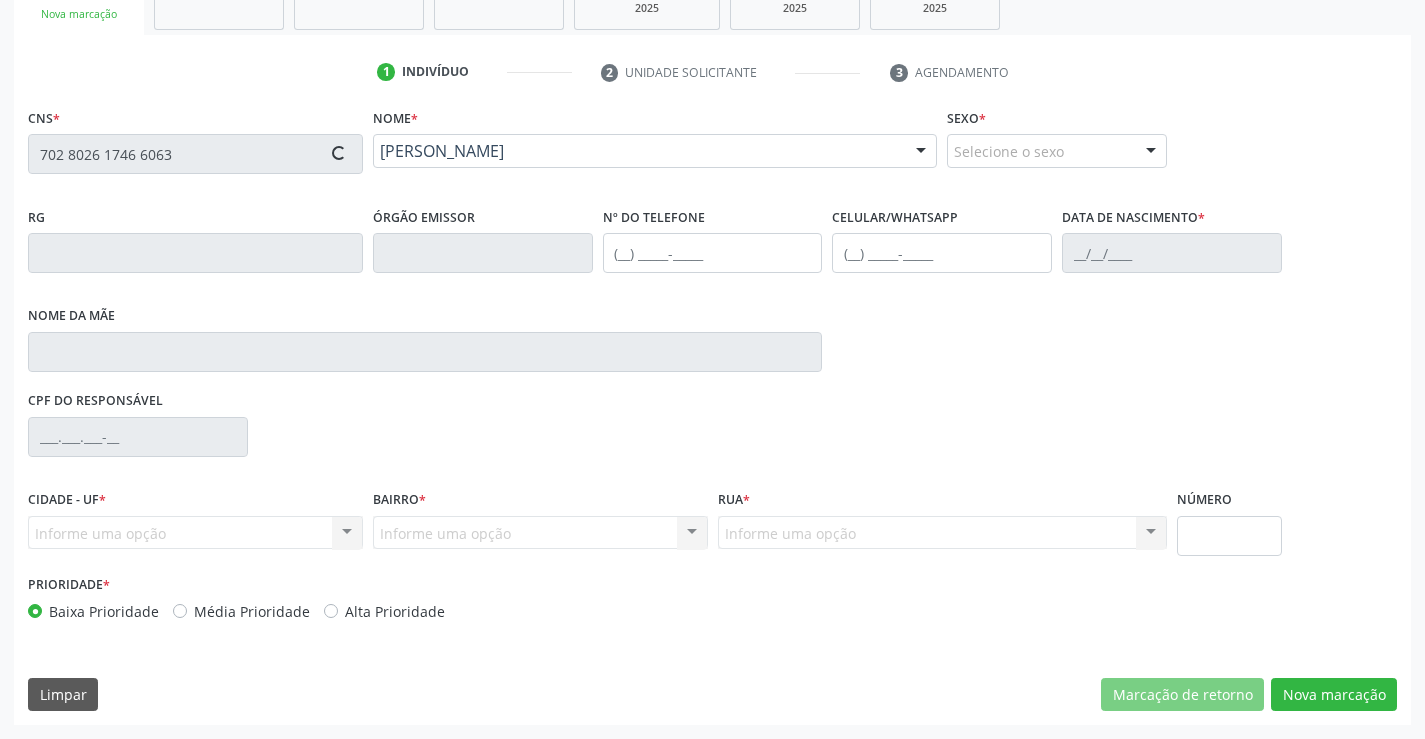 type on "2257861418" 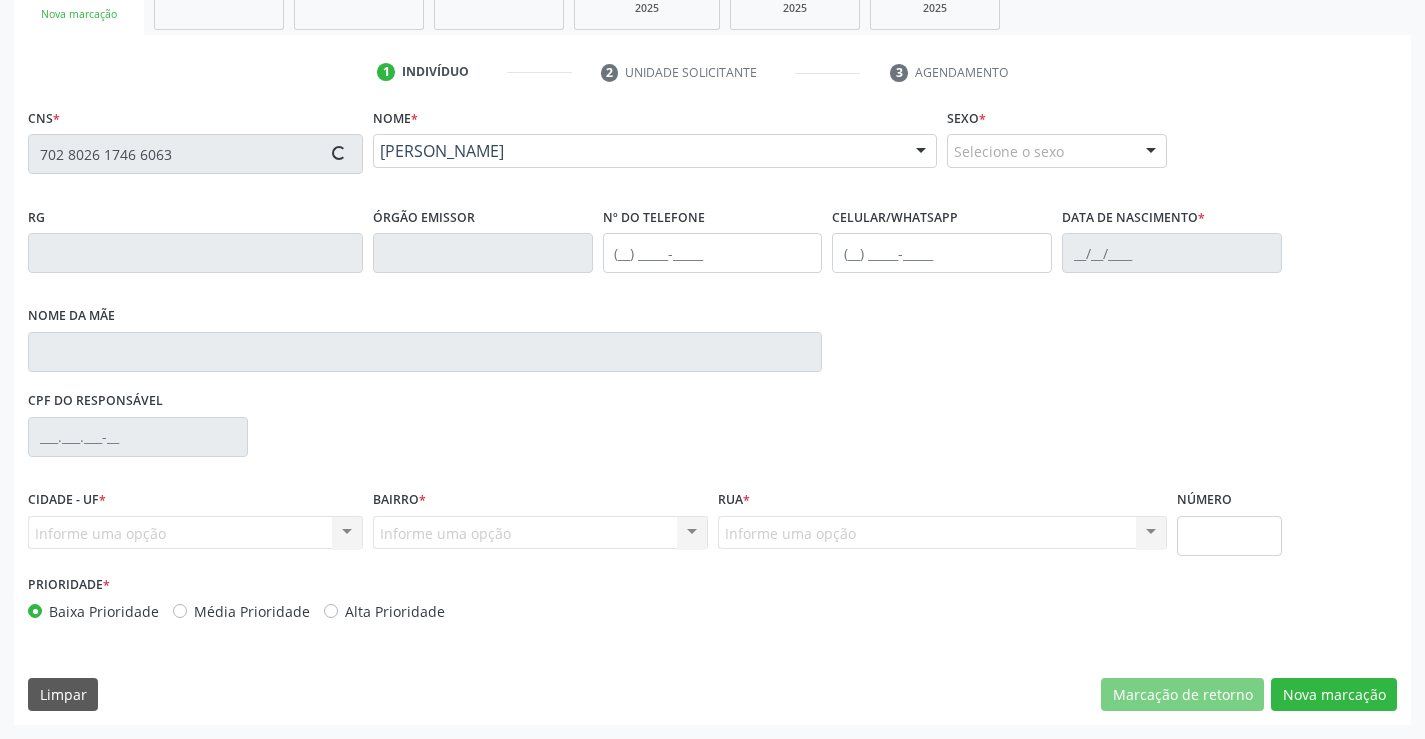 type on "(74) 3645-2525" 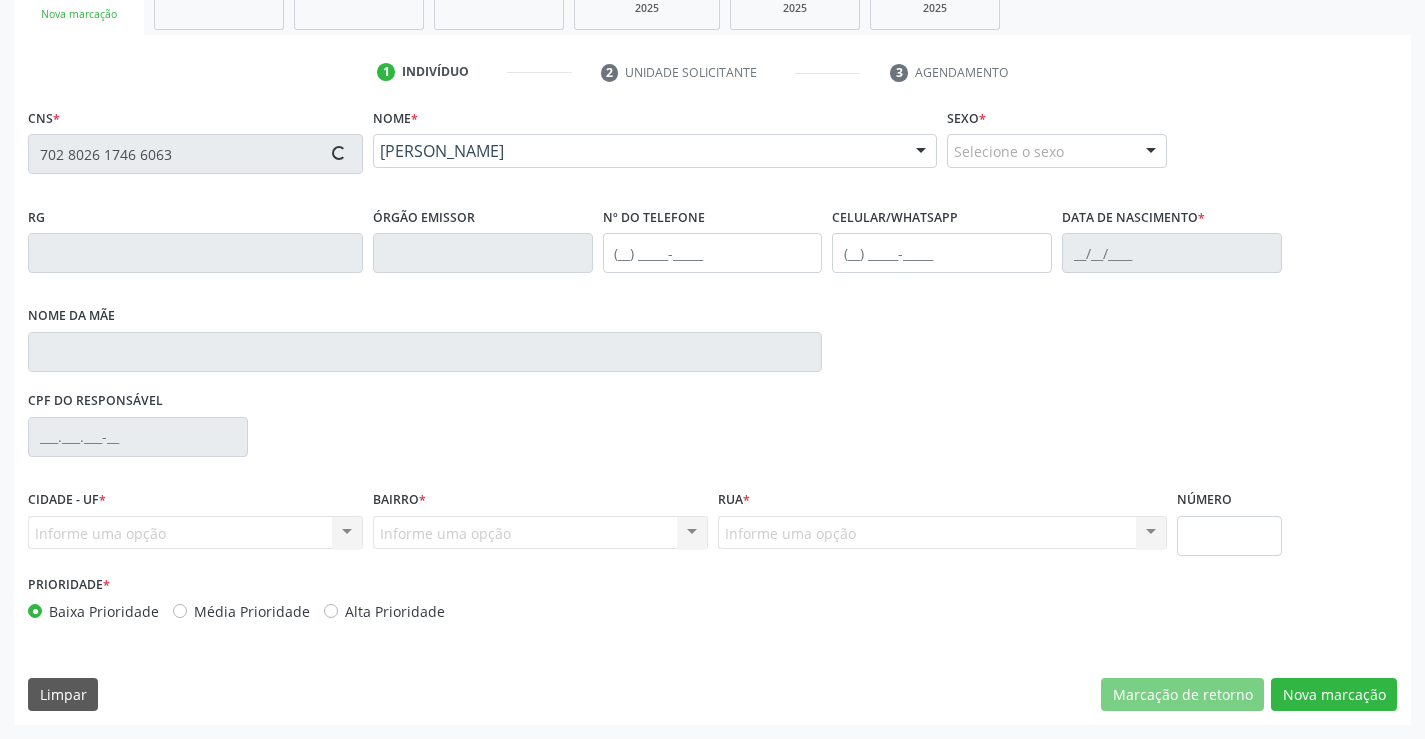 type on "Helena Carvalho Borges" 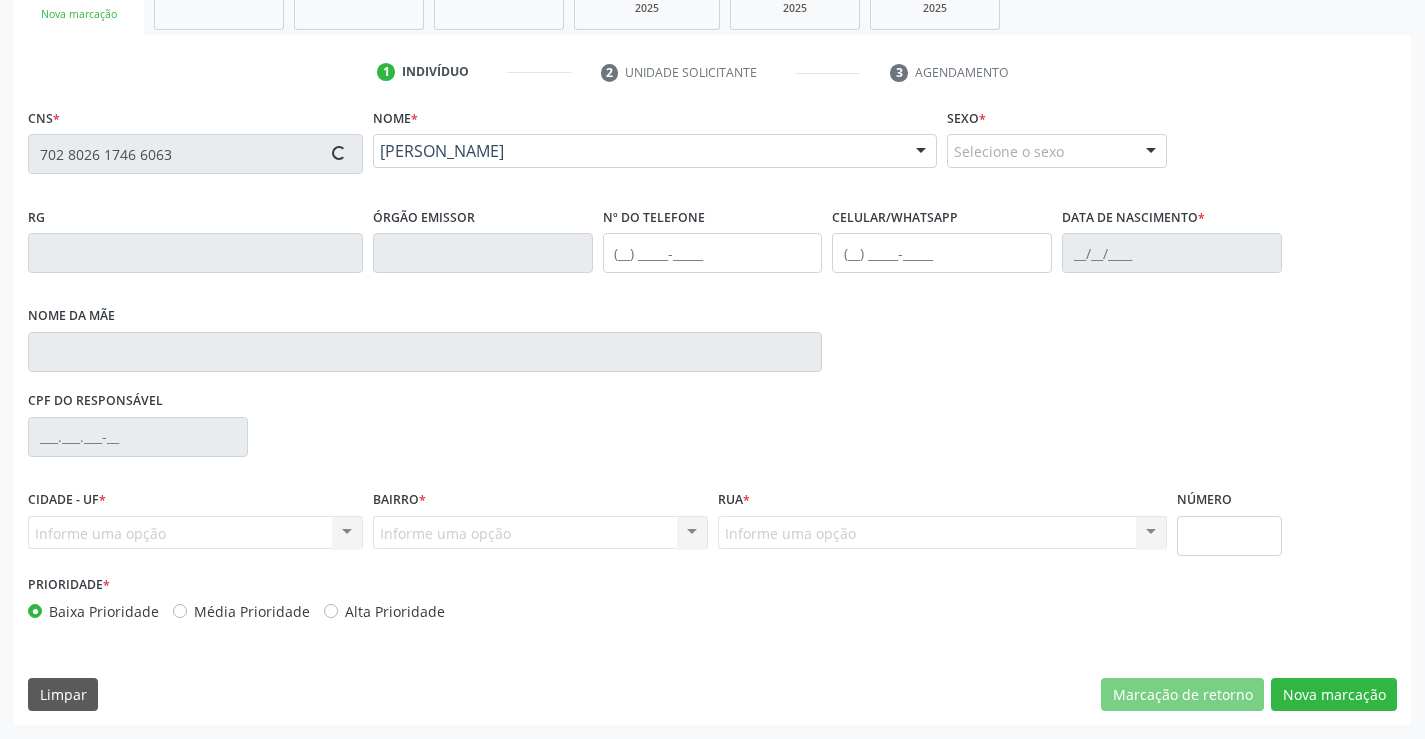 type on "23" 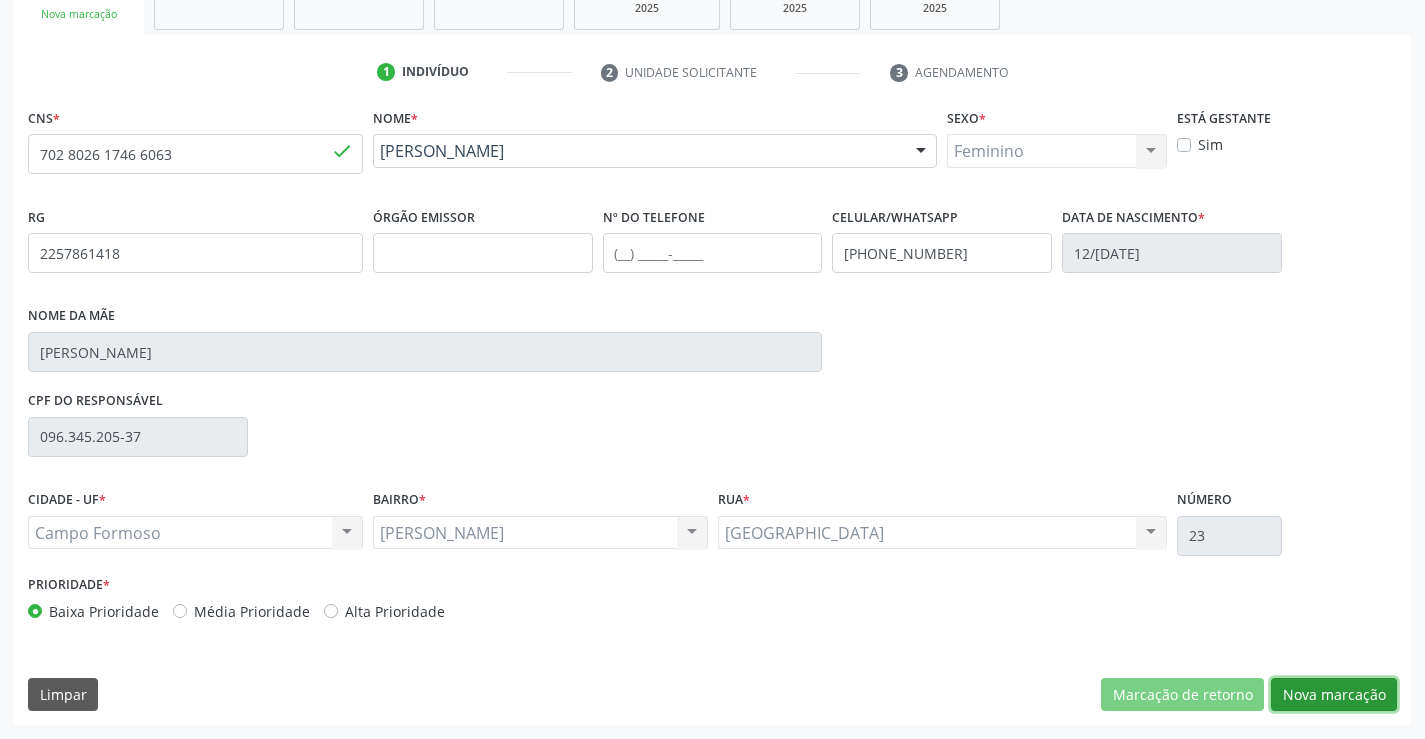 click on "Nova marcação" at bounding box center (1334, 695) 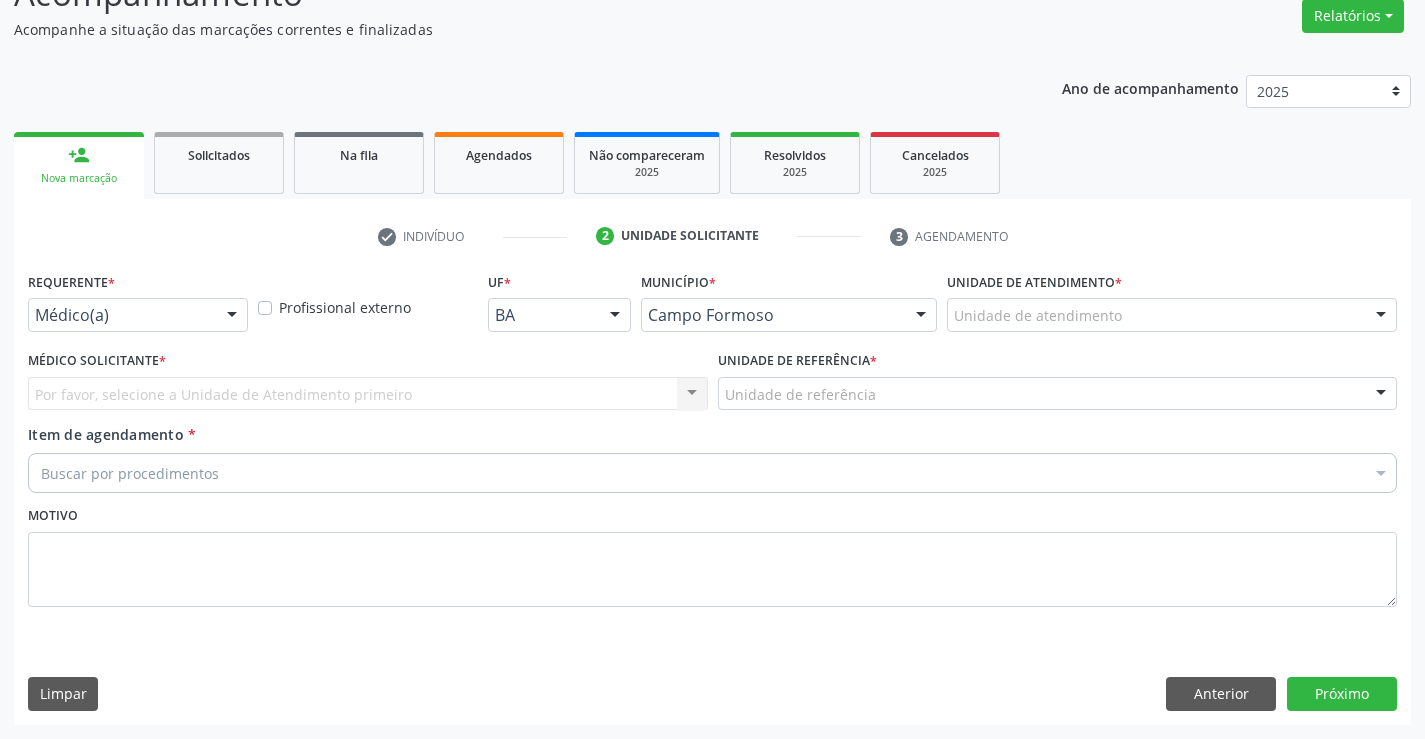 click on "Médico(a)" at bounding box center (138, 315) 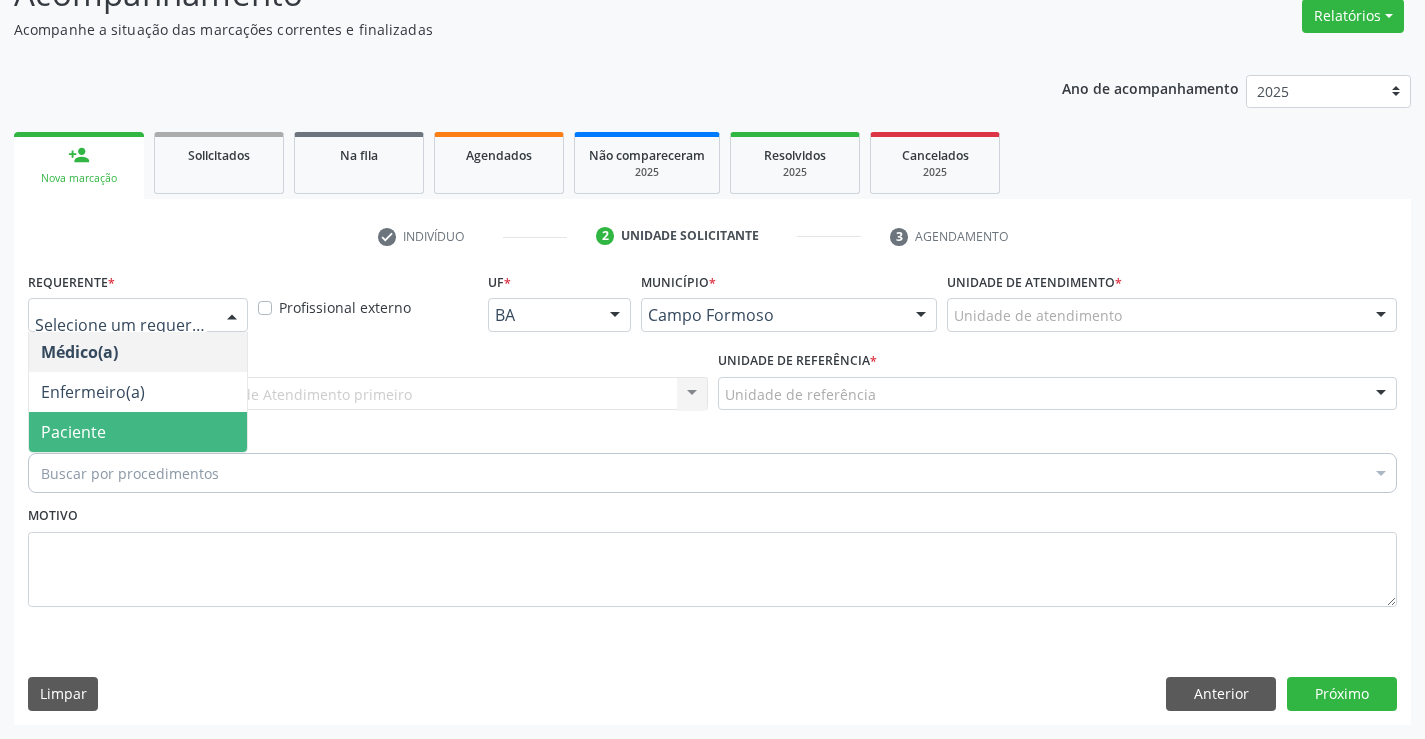click on "Paciente" at bounding box center [138, 432] 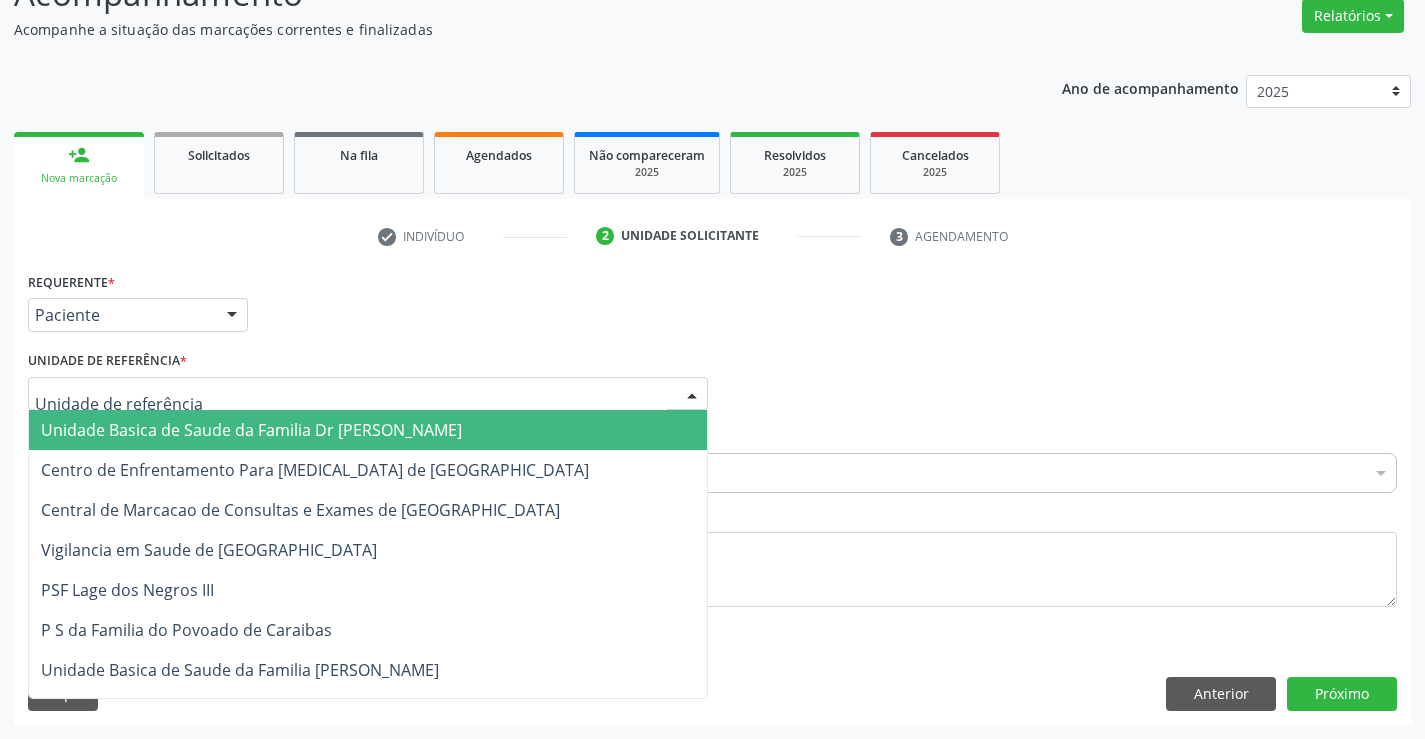 click at bounding box center (368, 394) 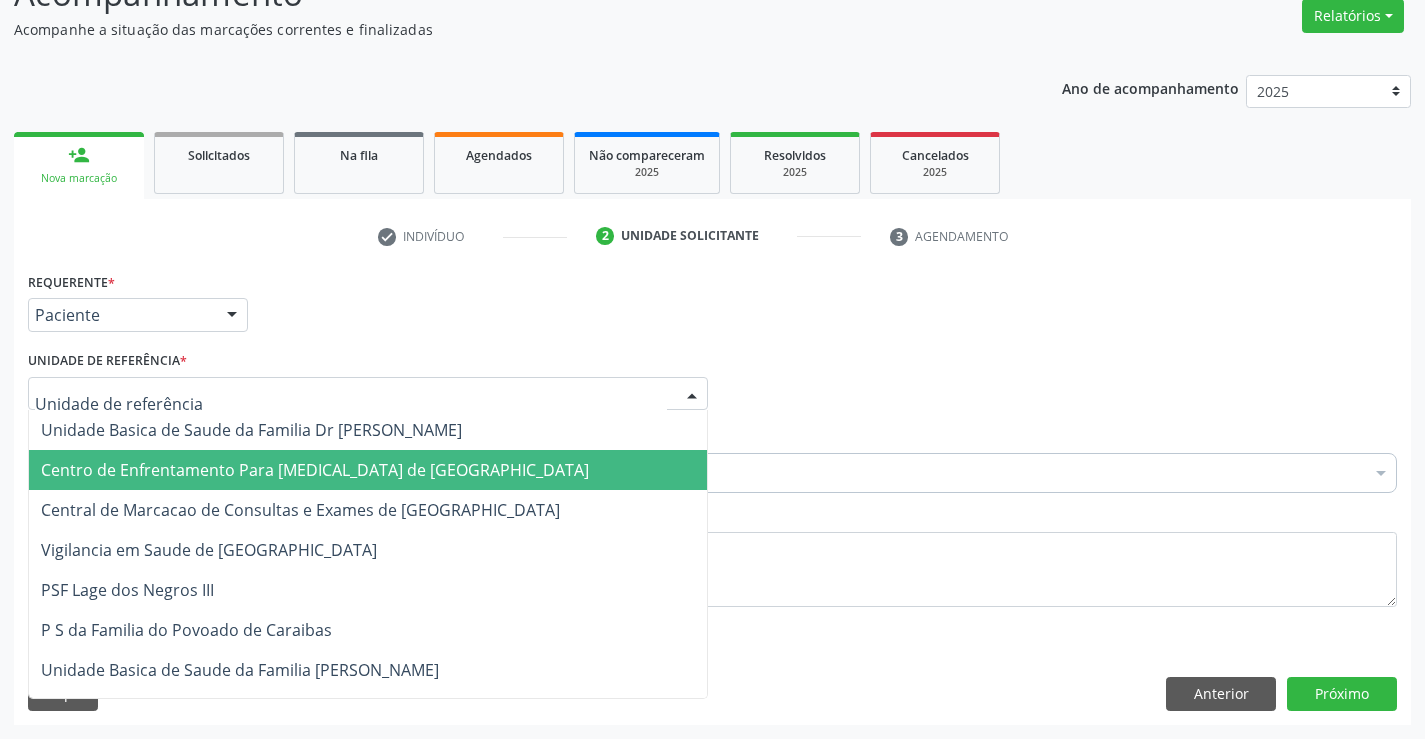 click on "Centro de Enfrentamento Para [MEDICAL_DATA] de [GEOGRAPHIC_DATA]" at bounding box center [368, 470] 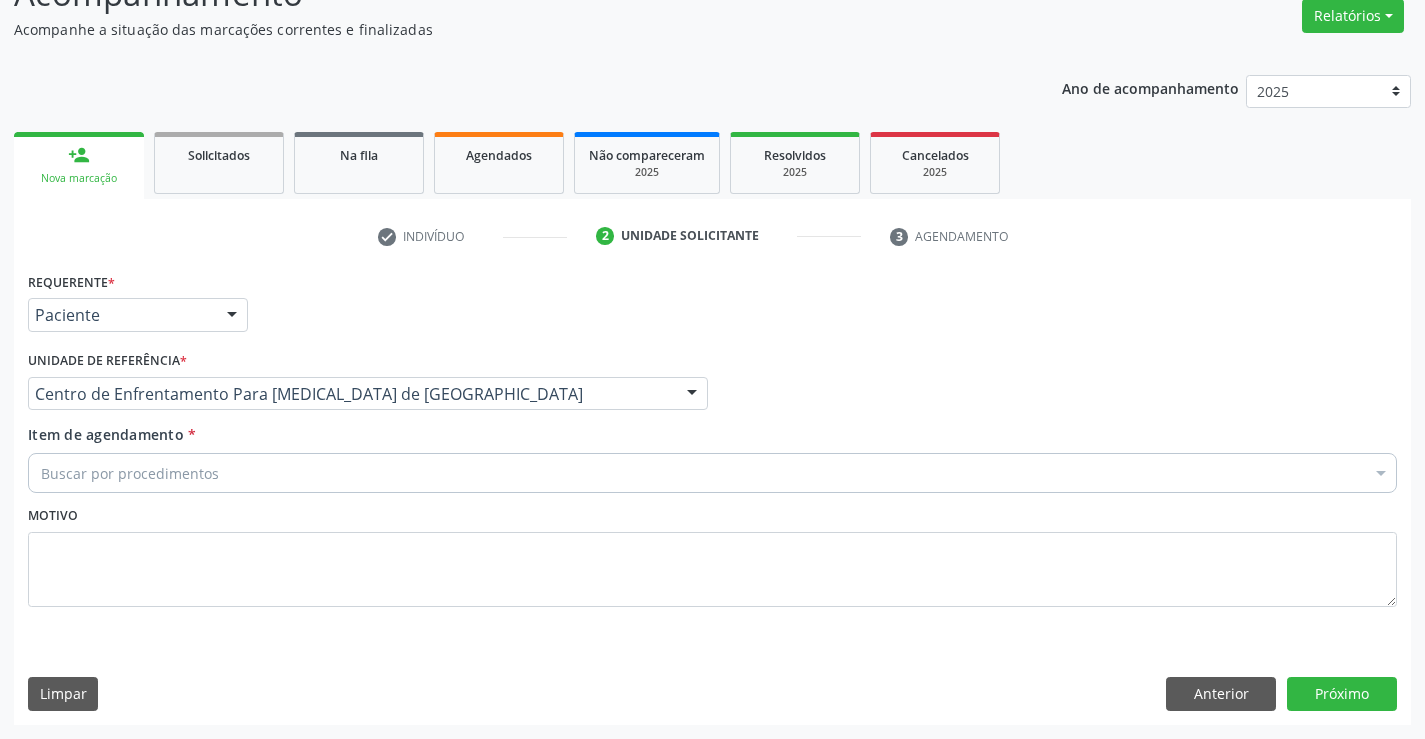 drag, startPoint x: 351, startPoint y: 397, endPoint x: 344, endPoint y: 417, distance: 21.189621 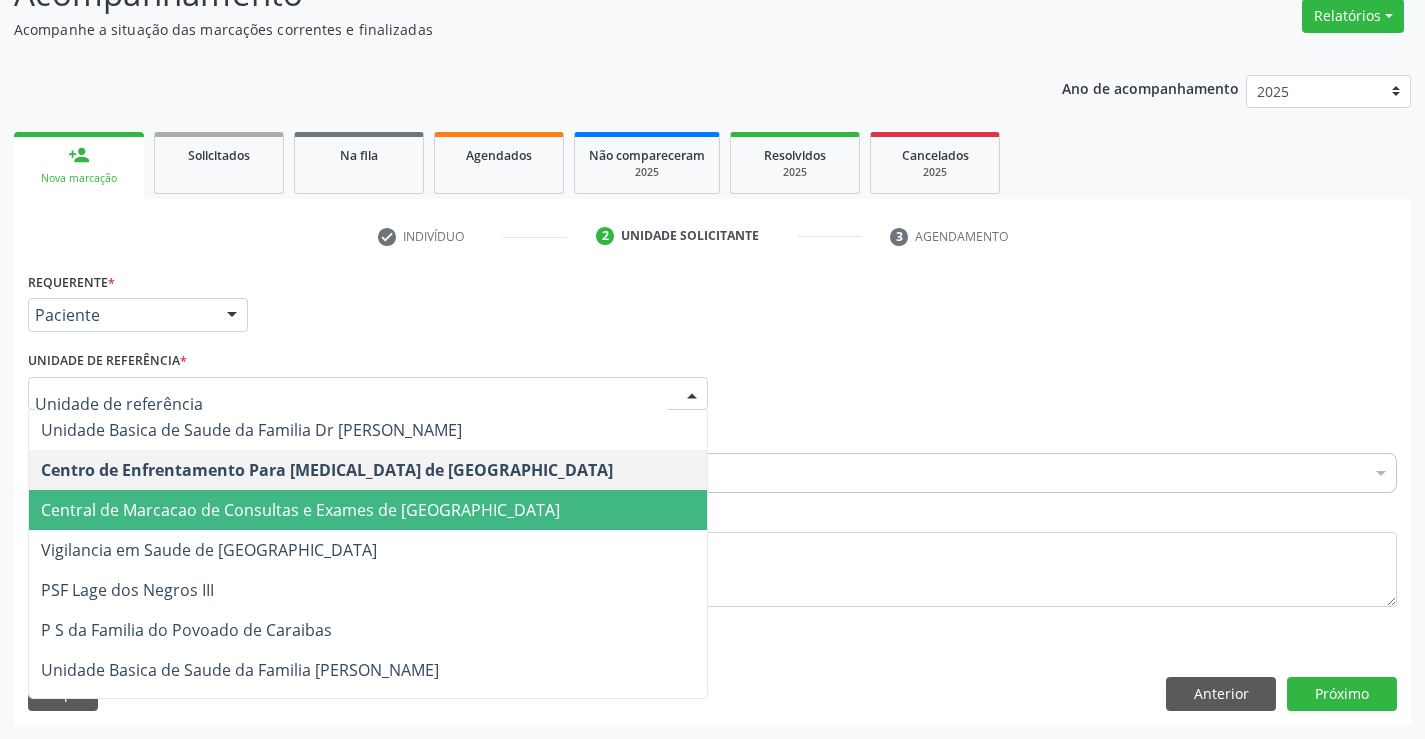 click on "Central de Marcacao de Consultas e Exames de [GEOGRAPHIC_DATA]" at bounding box center [300, 510] 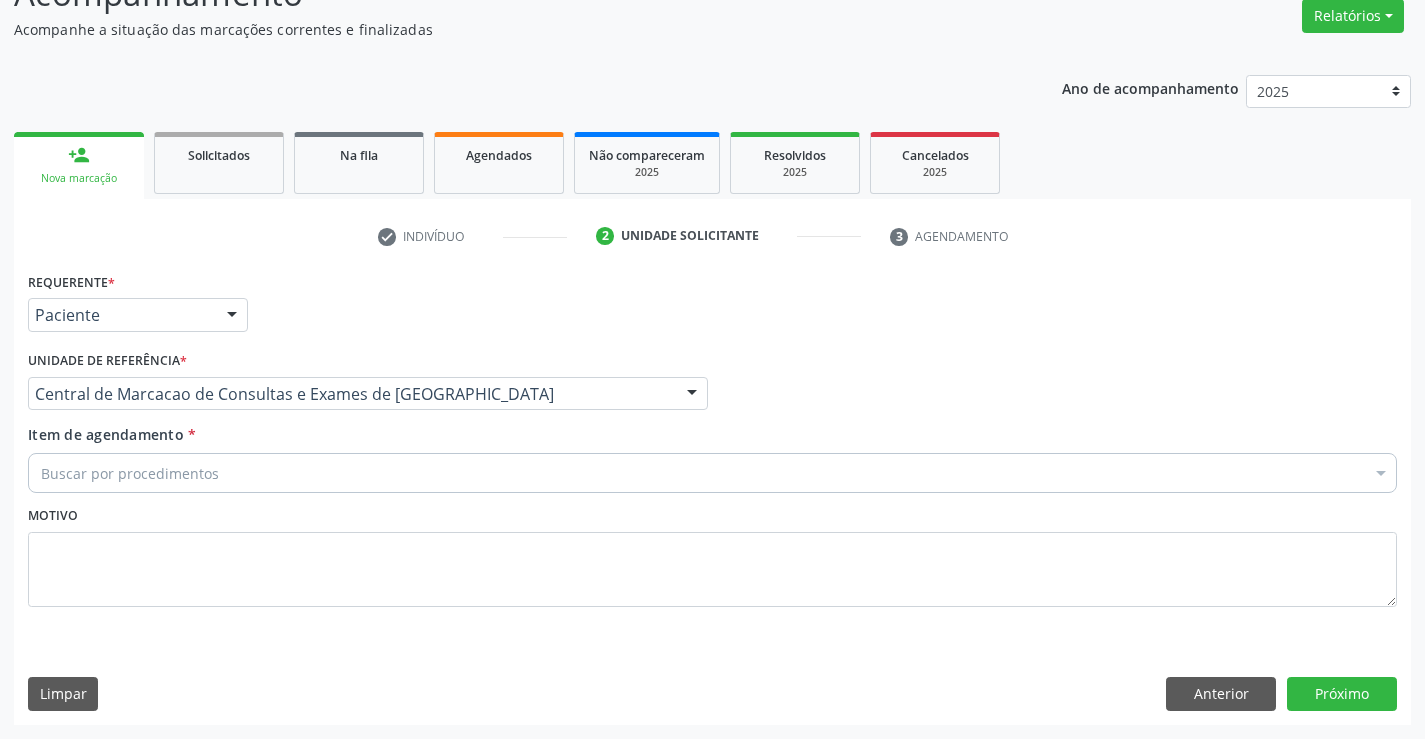 click on "Buscar por procedimentos" at bounding box center [712, 473] 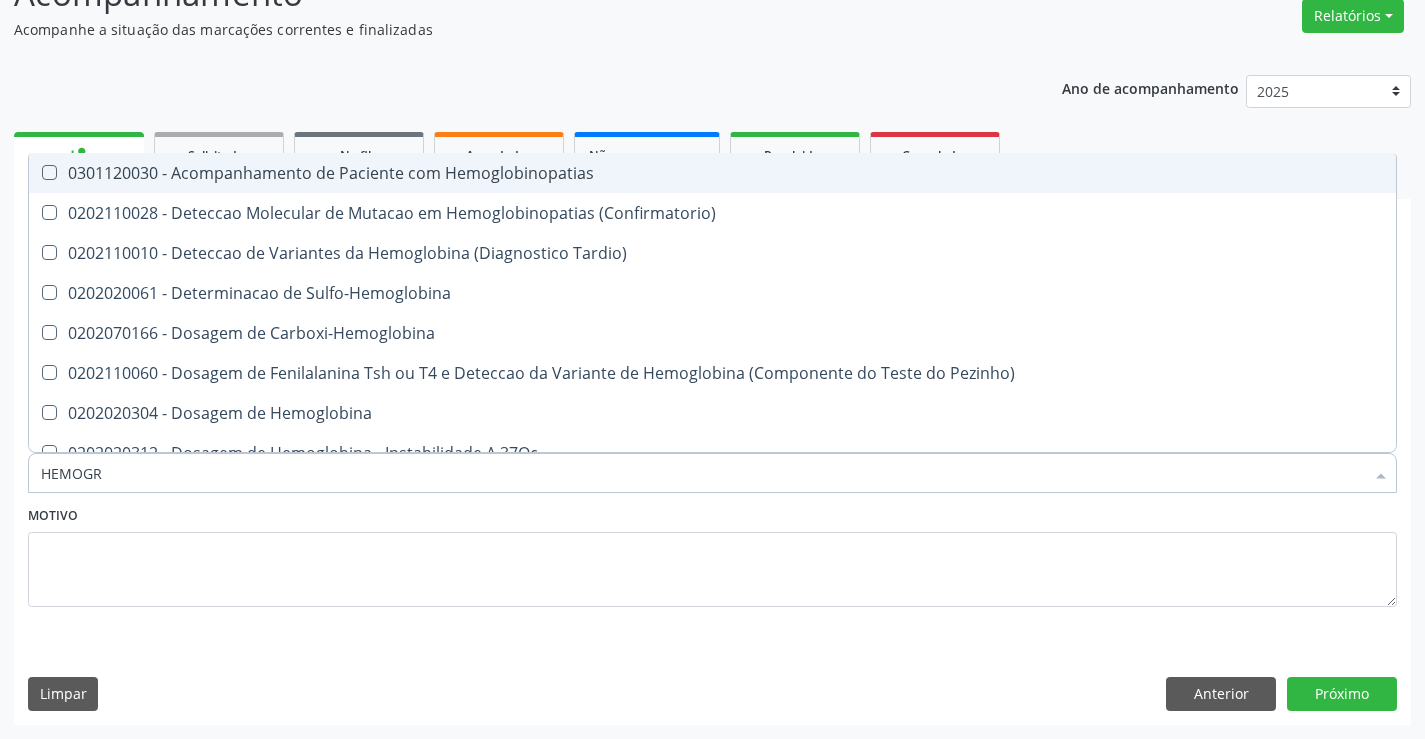 type on "HEMOGRA" 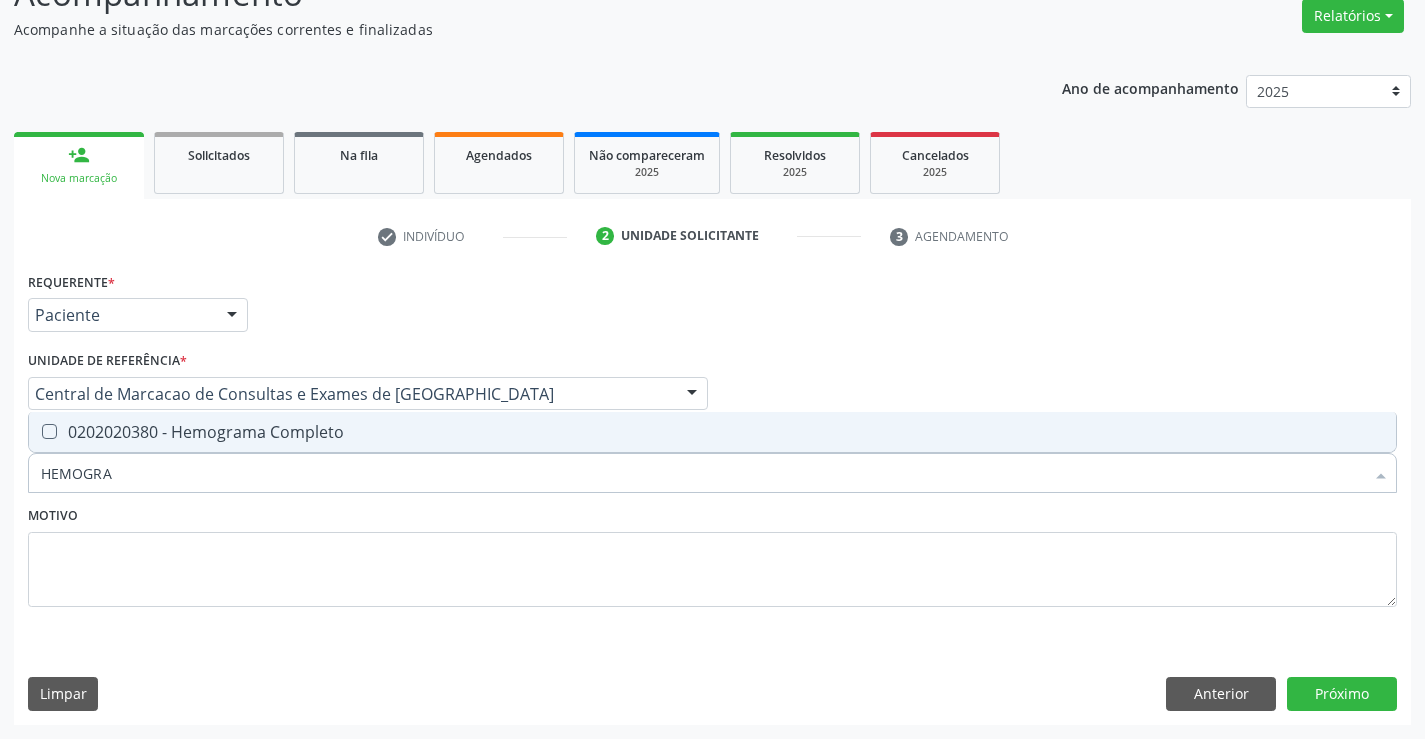click on "0202020380 - Hemograma Completo" at bounding box center [712, 432] 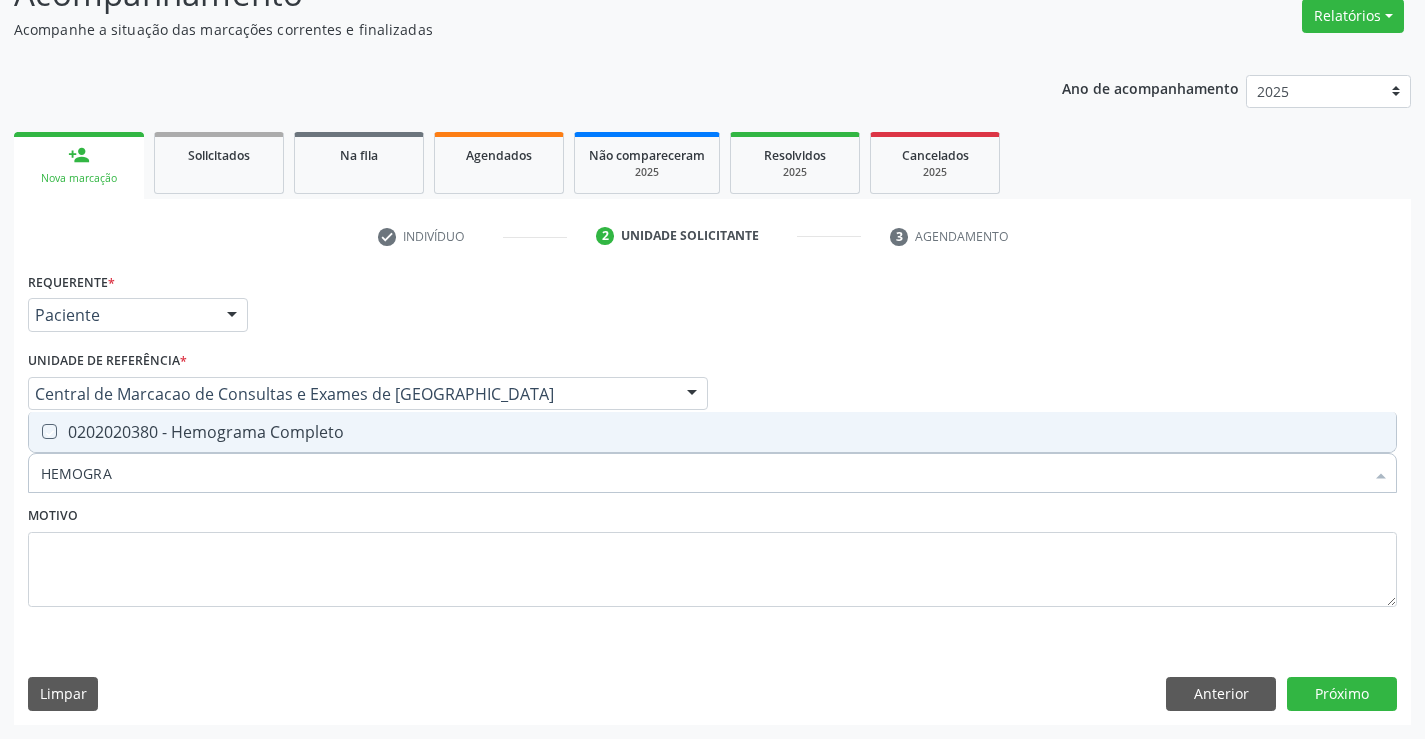 checkbox on "true" 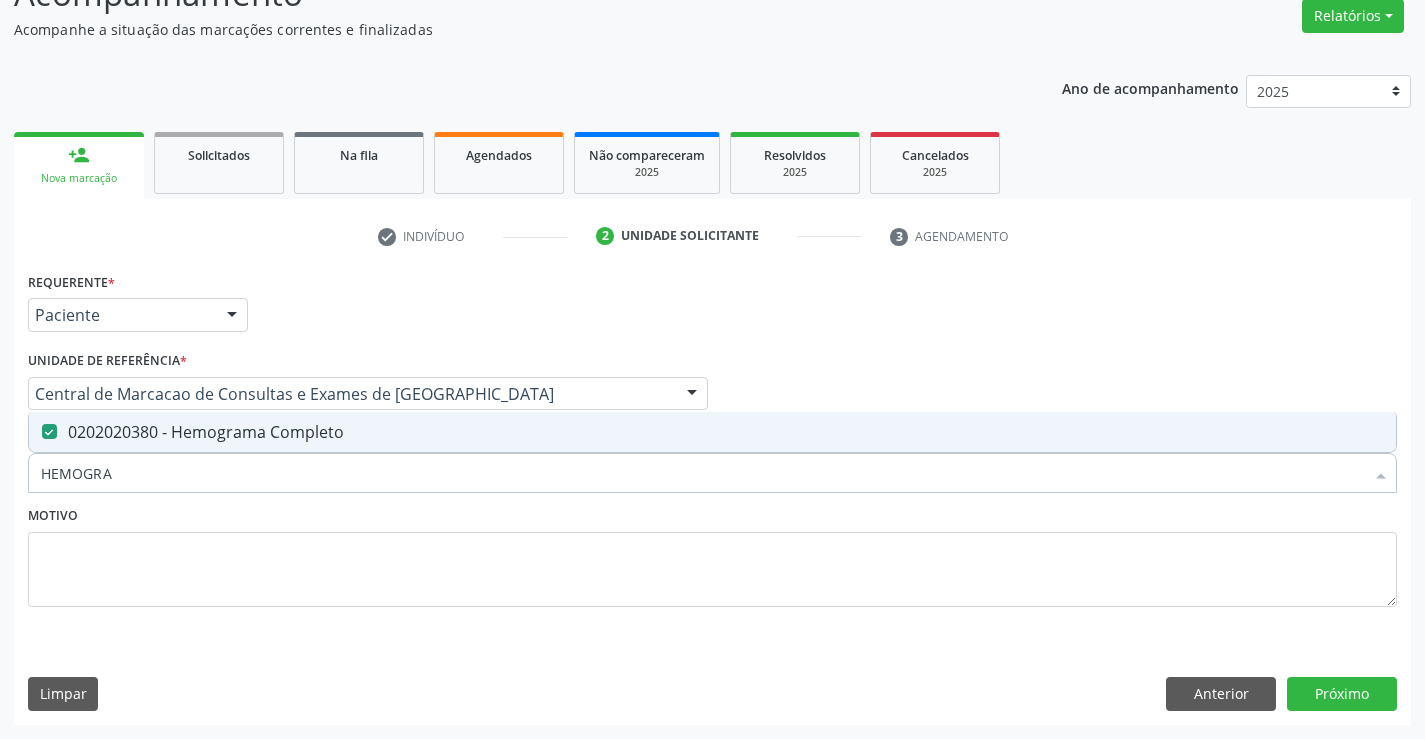 click on "HEMOGRA" at bounding box center (702, 473) 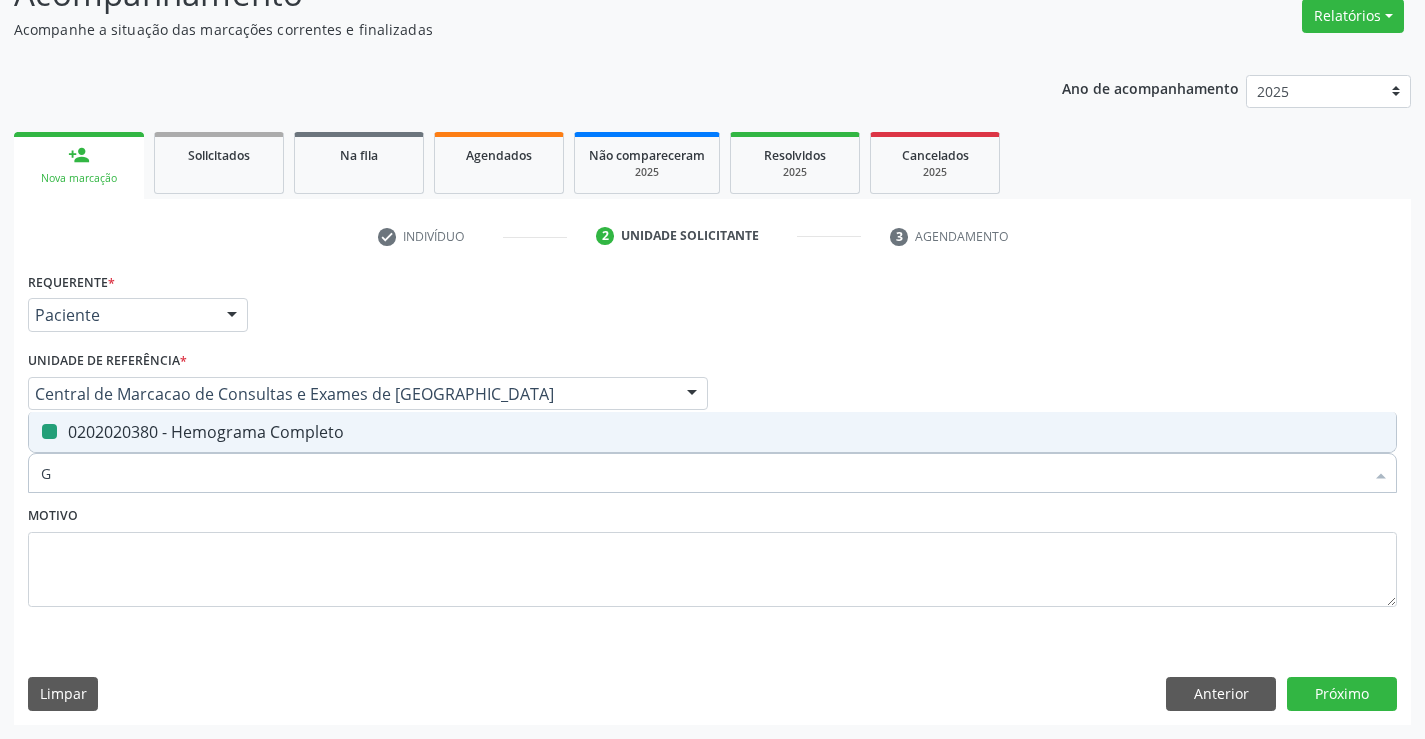 type on "GL" 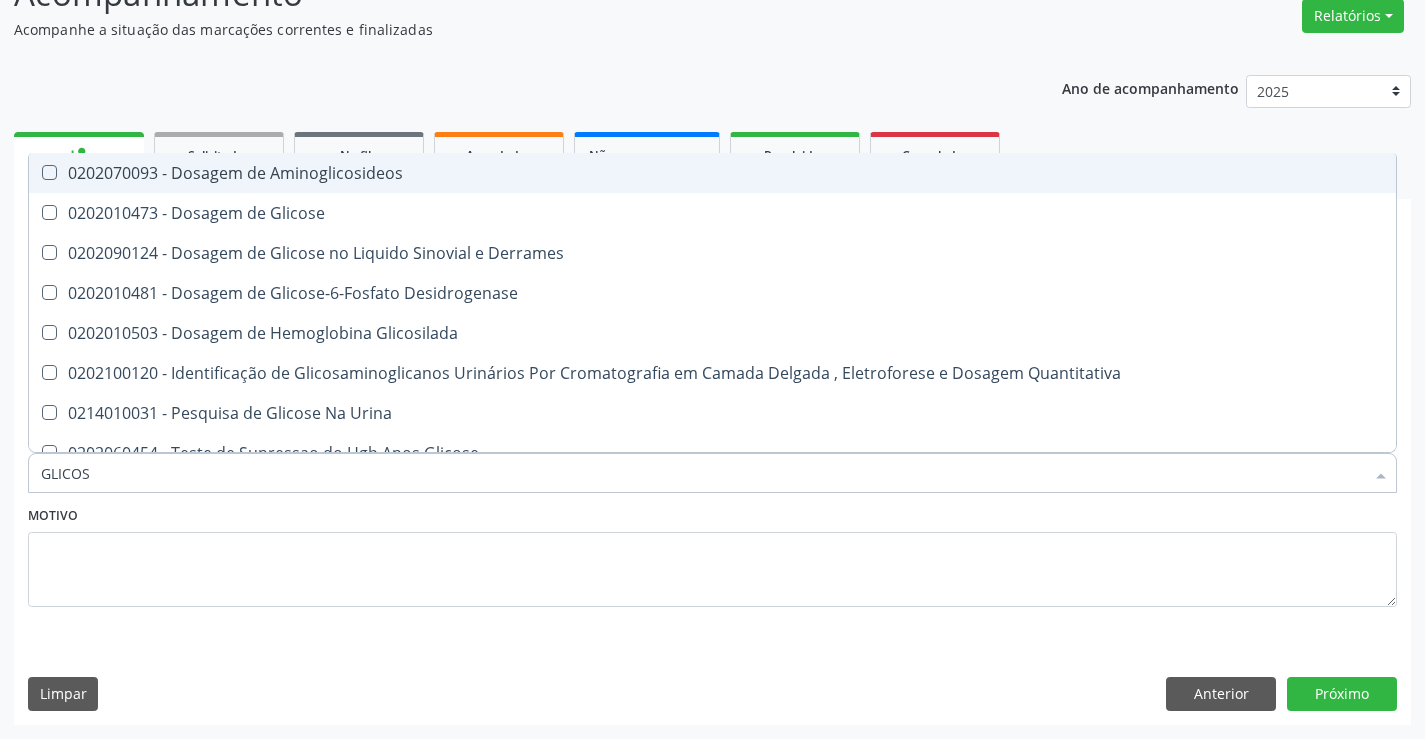 type on "GLICOSE" 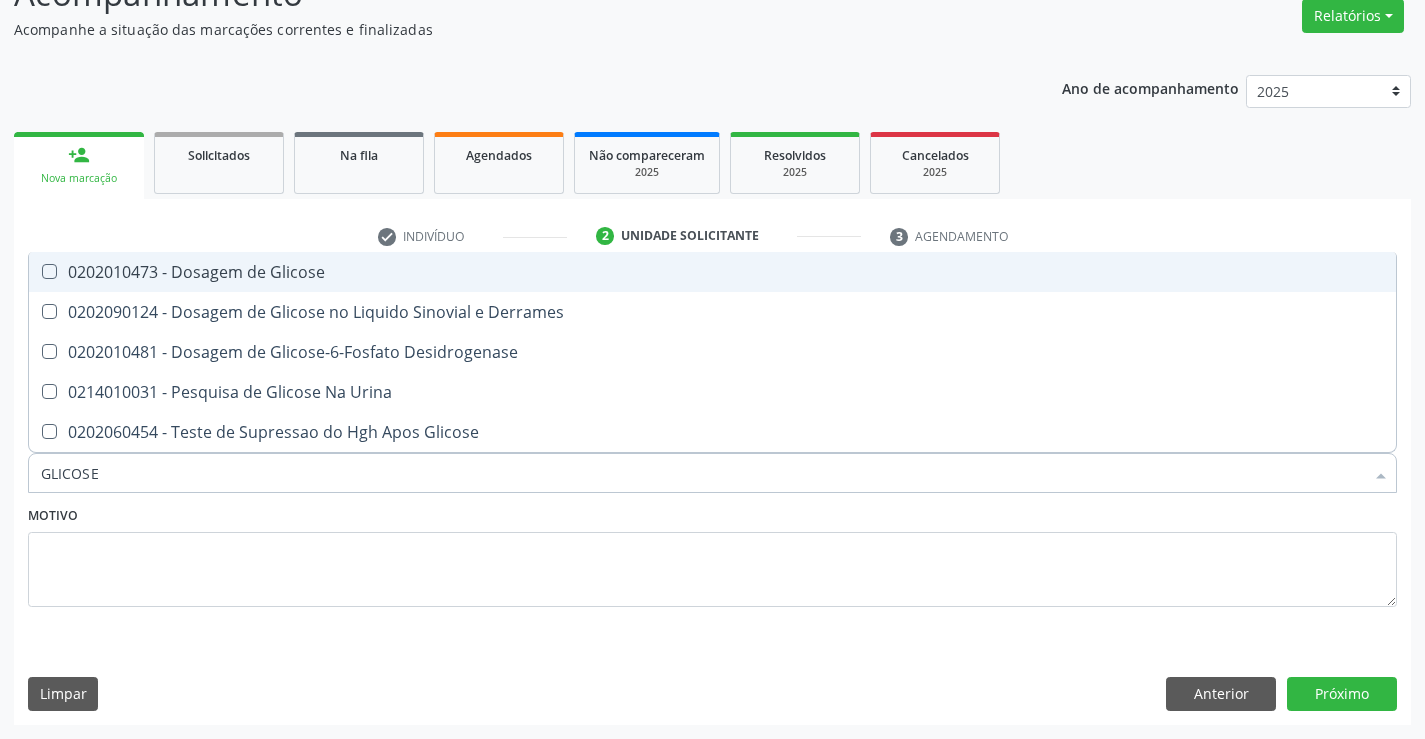 click on "0202010473 - Dosagem de Glicose" at bounding box center (712, 272) 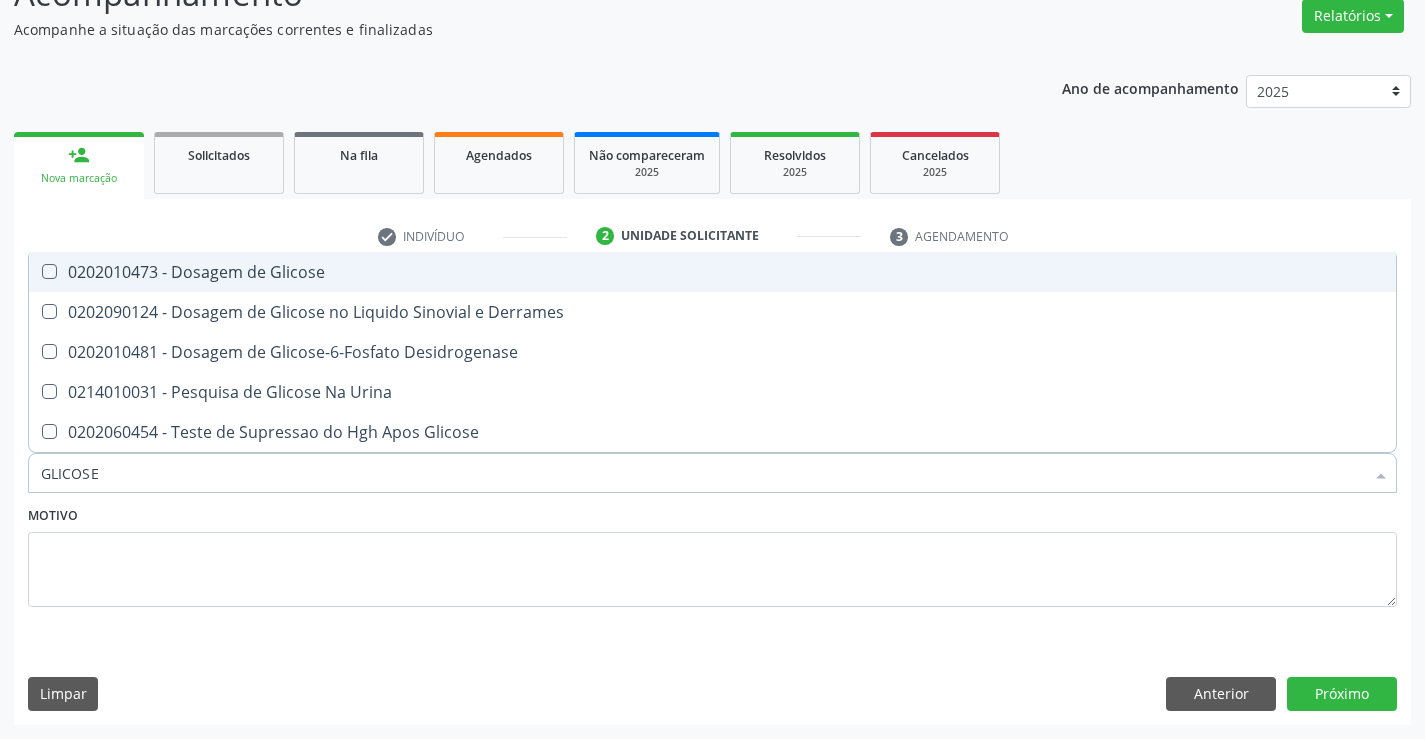 checkbox on "true" 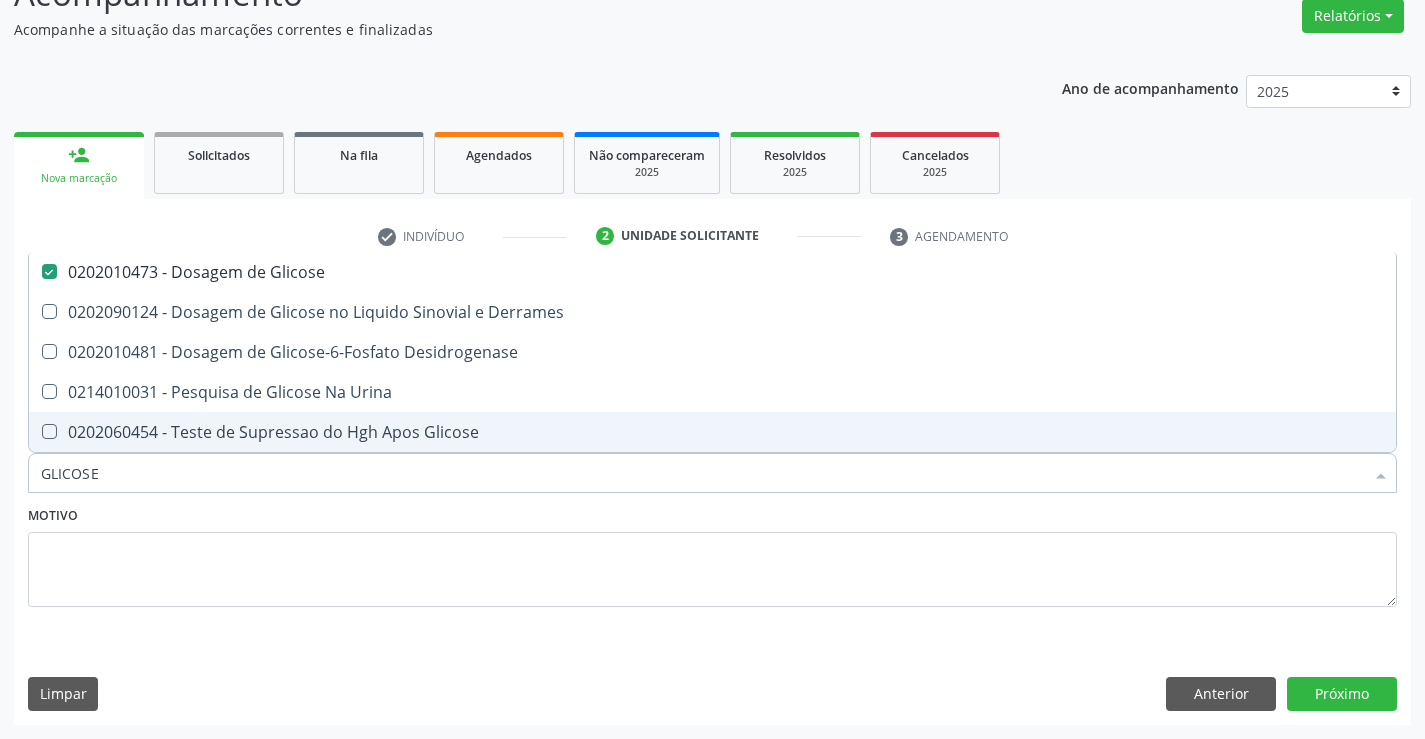 click on "GLICOSE" at bounding box center [702, 473] 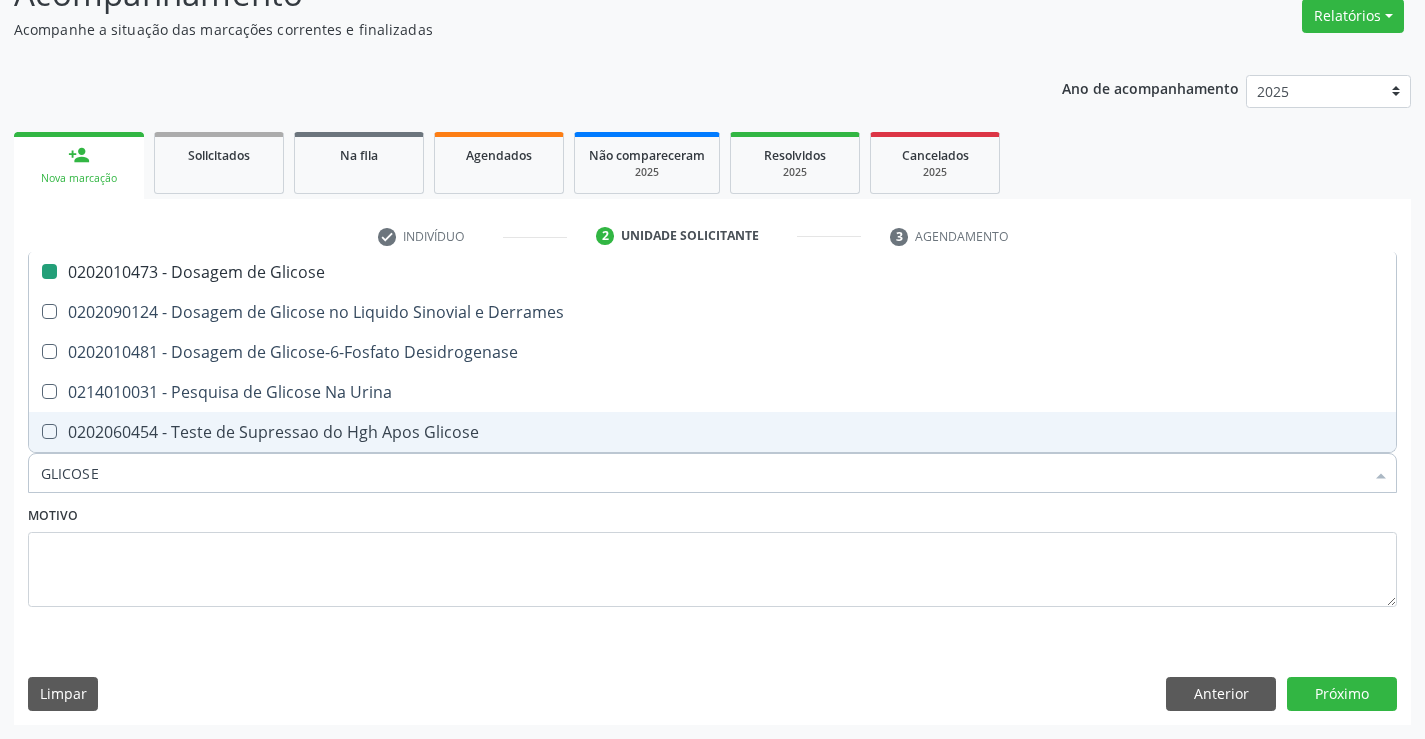 type on "C" 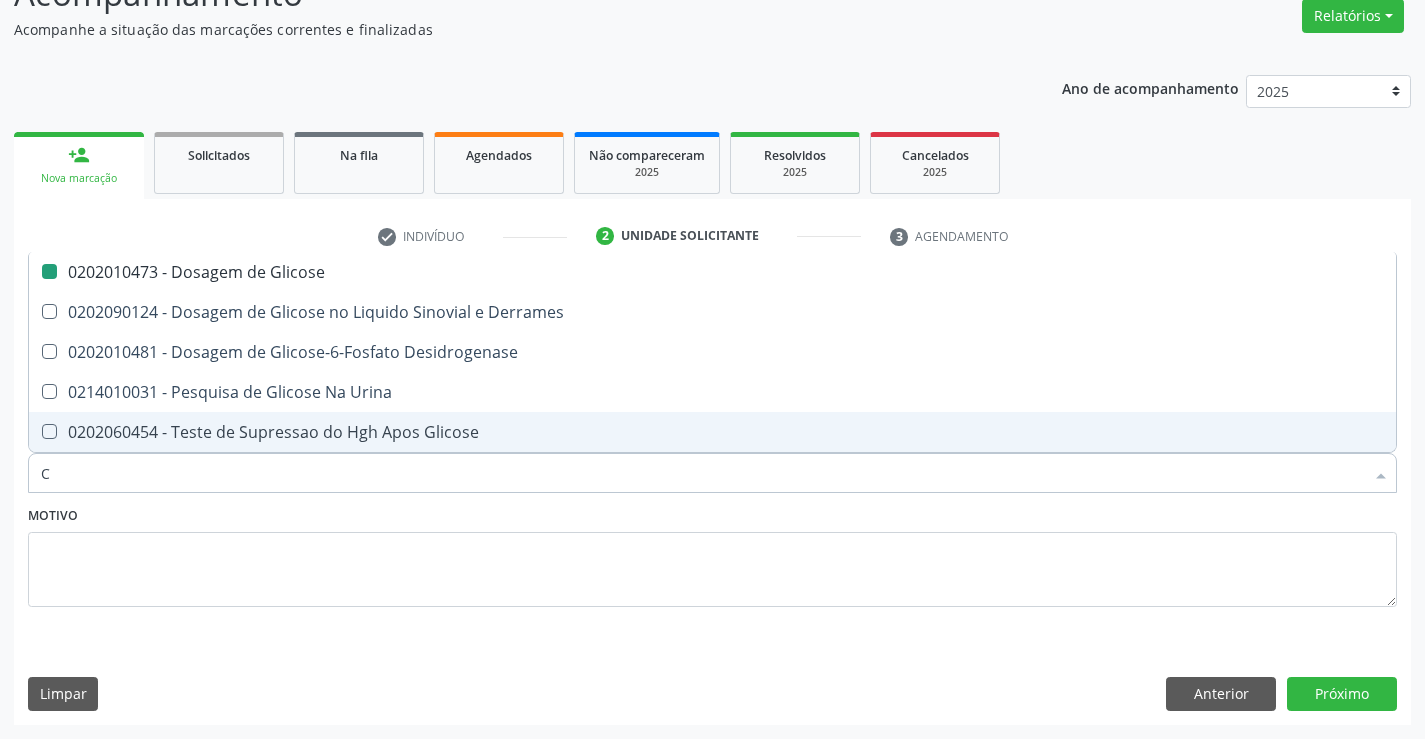 checkbox on "false" 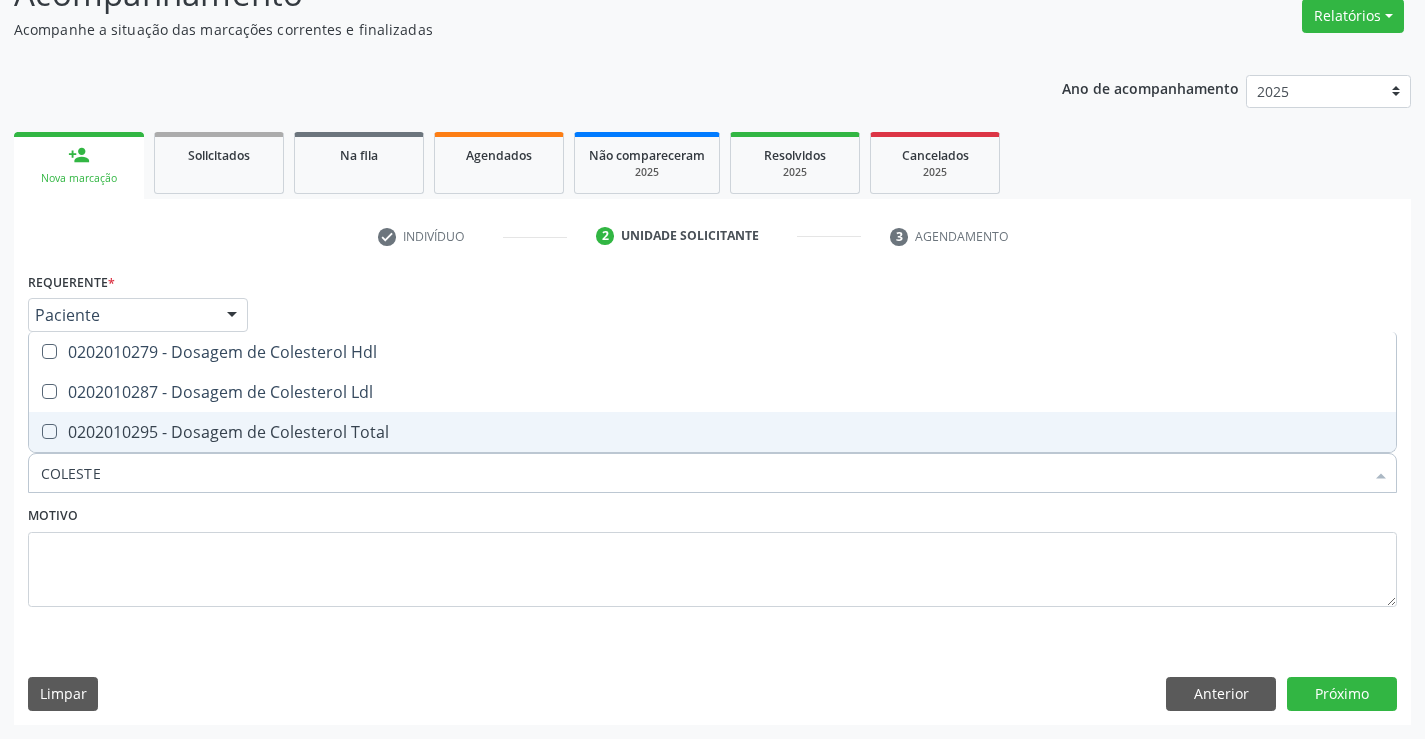 type on "COLESTER" 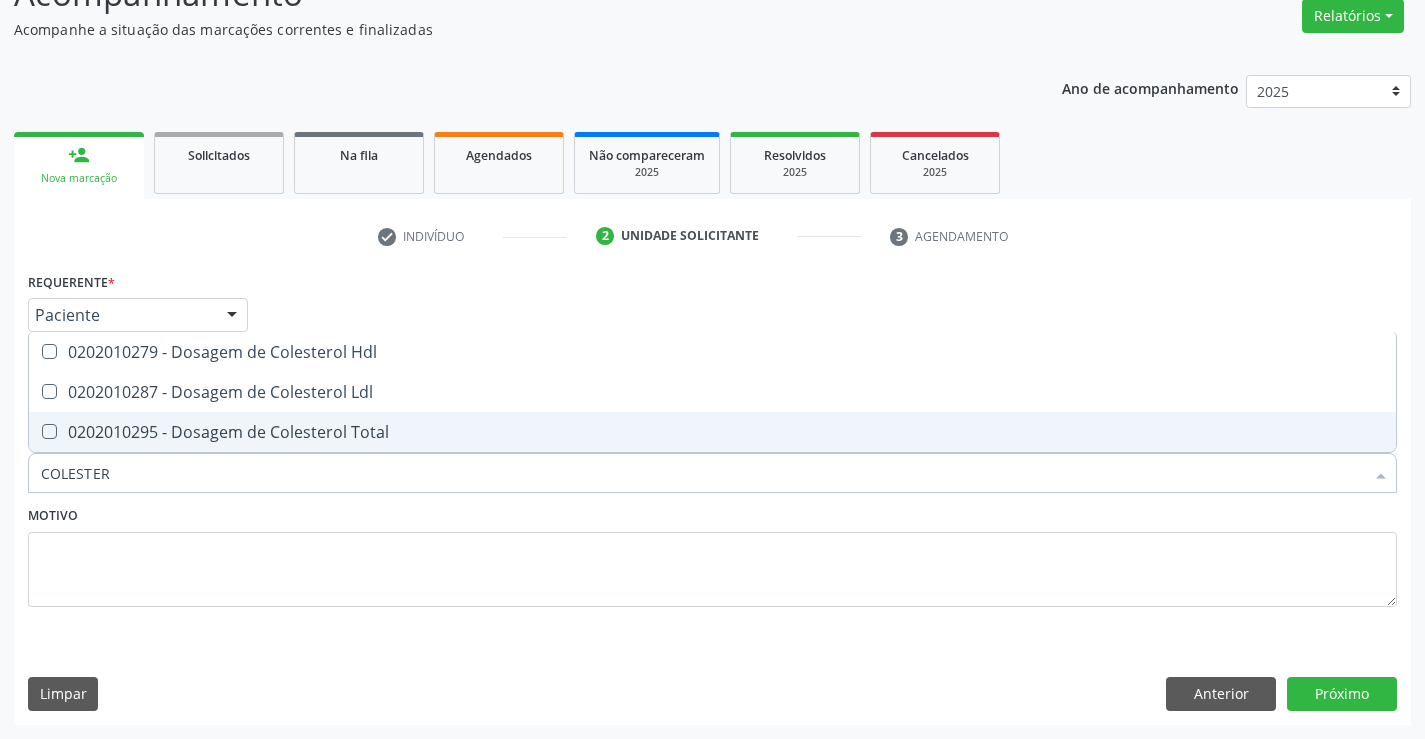 drag, startPoint x: 271, startPoint y: 419, endPoint x: 270, endPoint y: 407, distance: 12.0415945 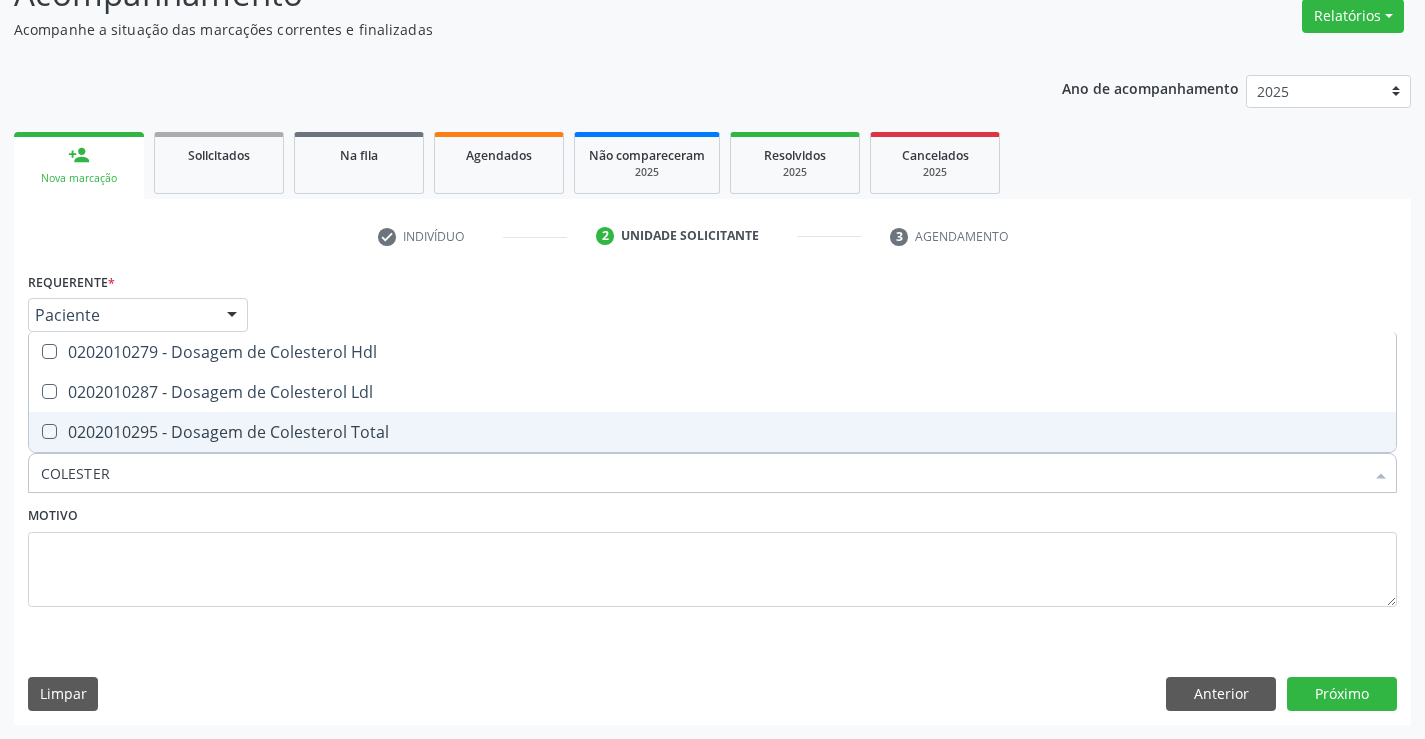 checkbox on "true" 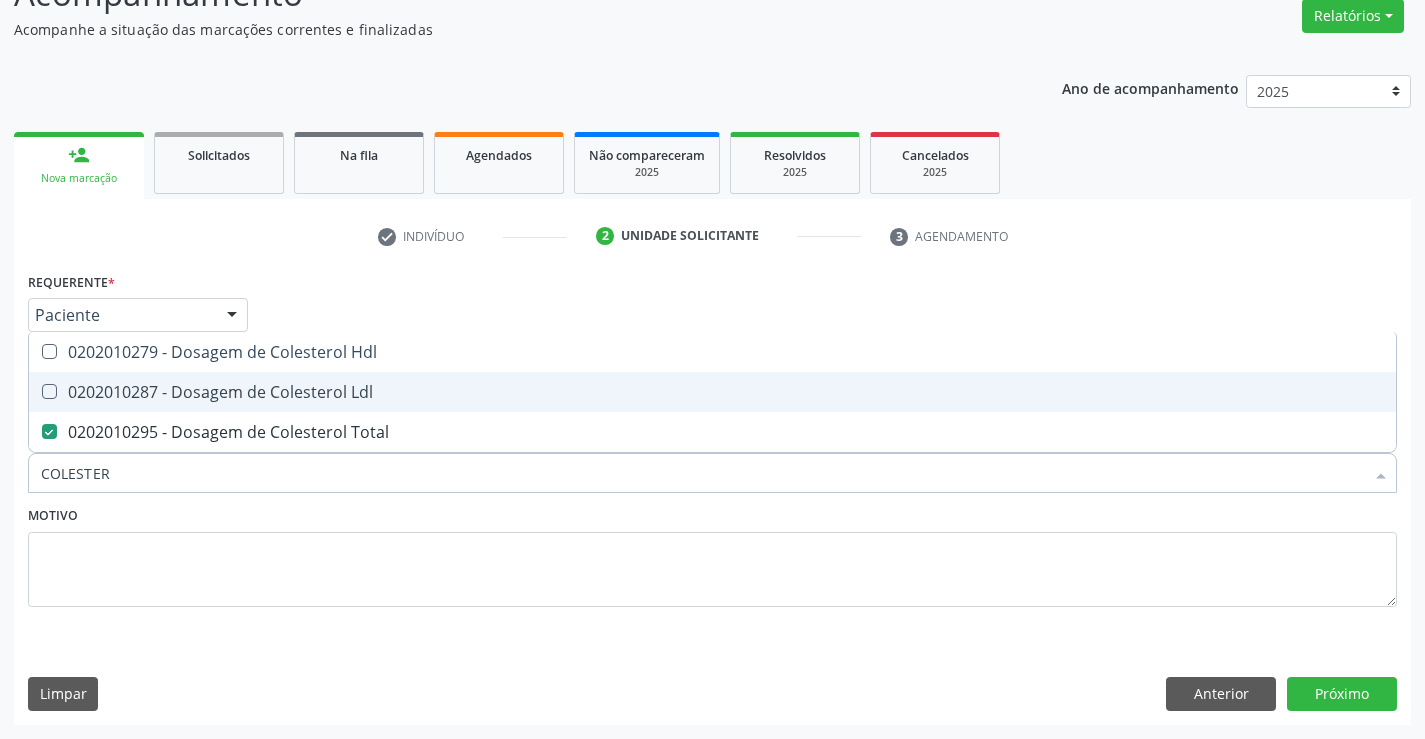 click on "0202010287 - Dosagem de Colesterol Ldl" at bounding box center [712, 392] 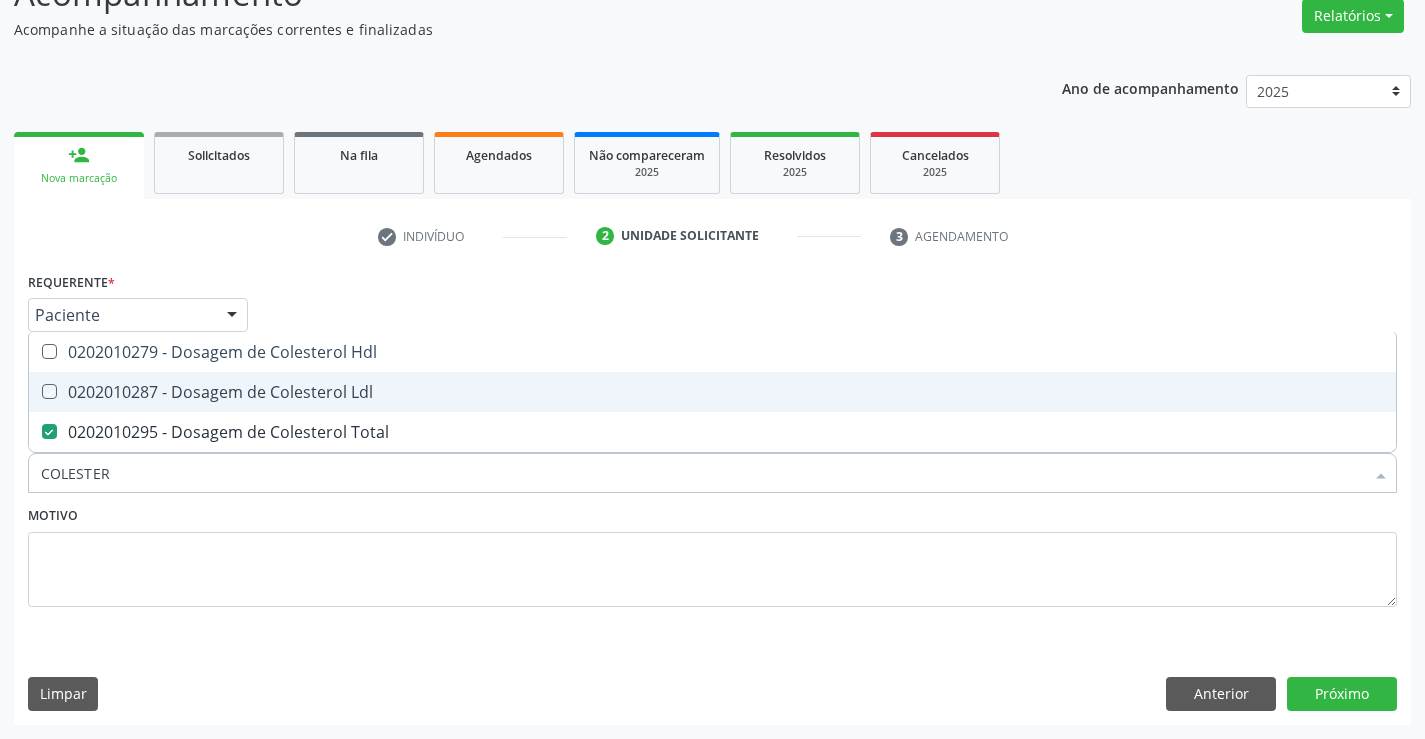 checkbox on "true" 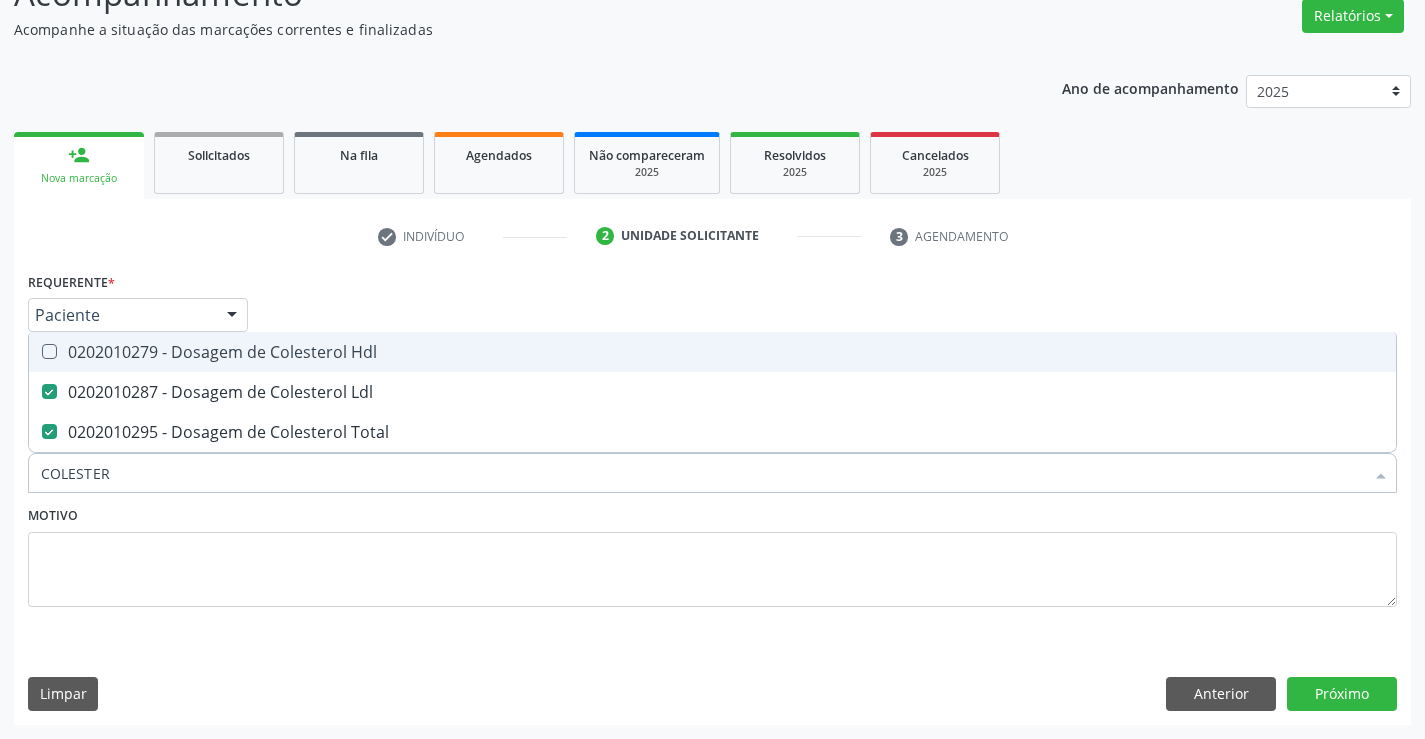 click on "0202010279 - Dosagem de Colesterol Hdl" at bounding box center (712, 352) 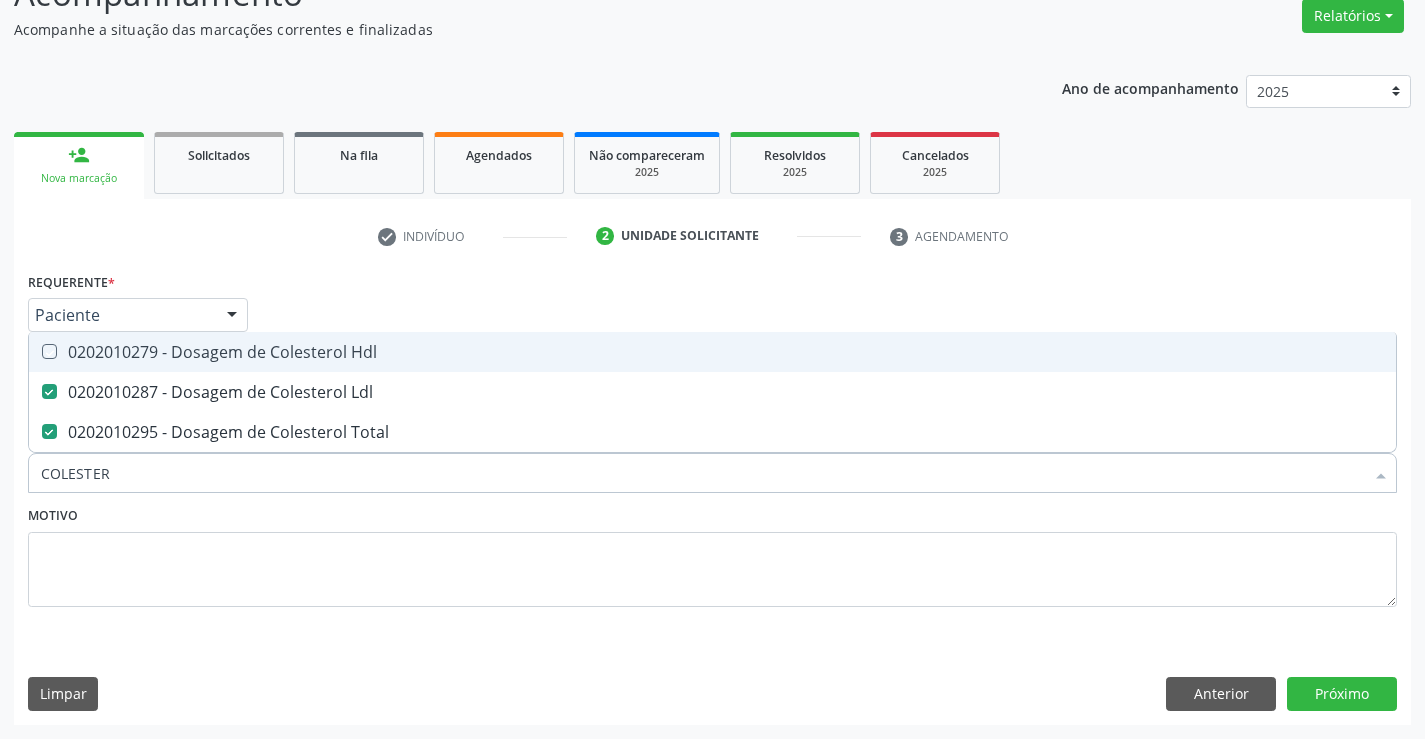 checkbox on "true" 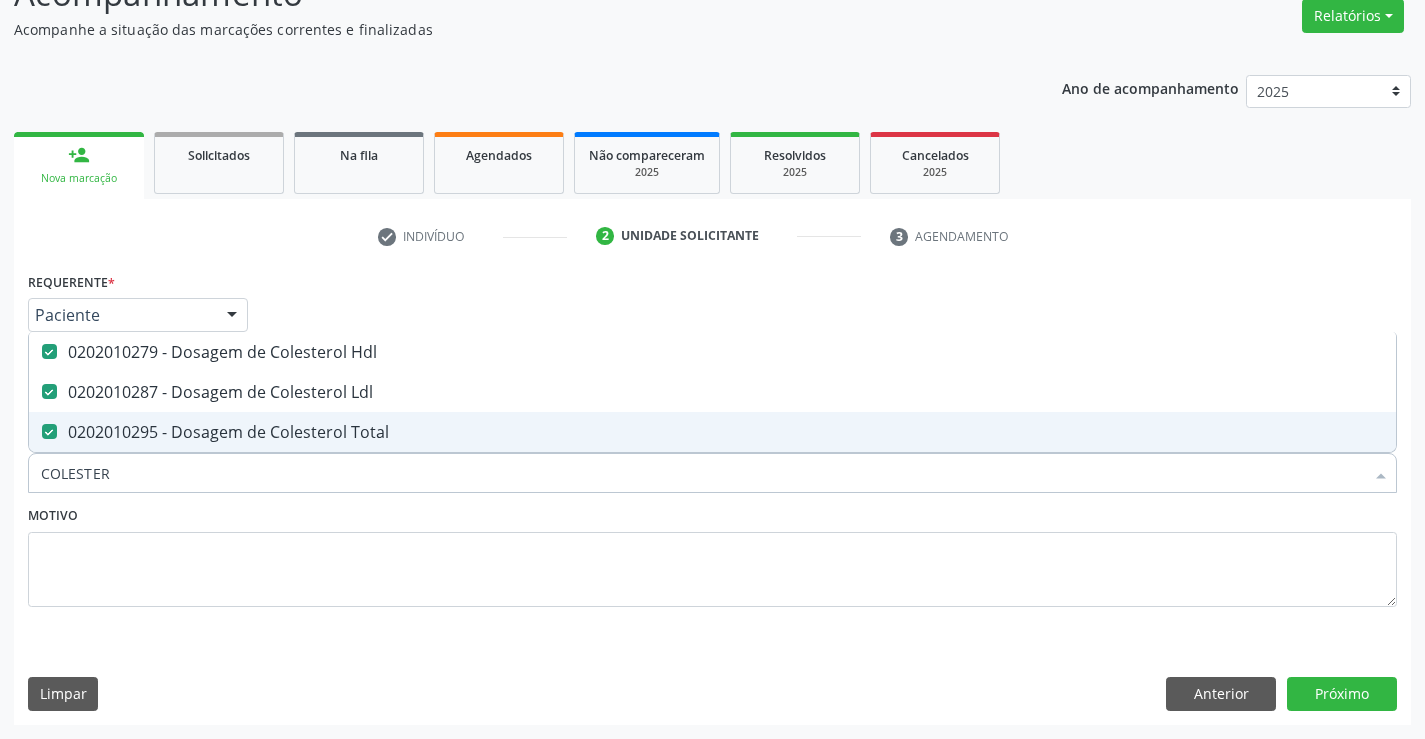 click on "COLESTER" at bounding box center [702, 473] 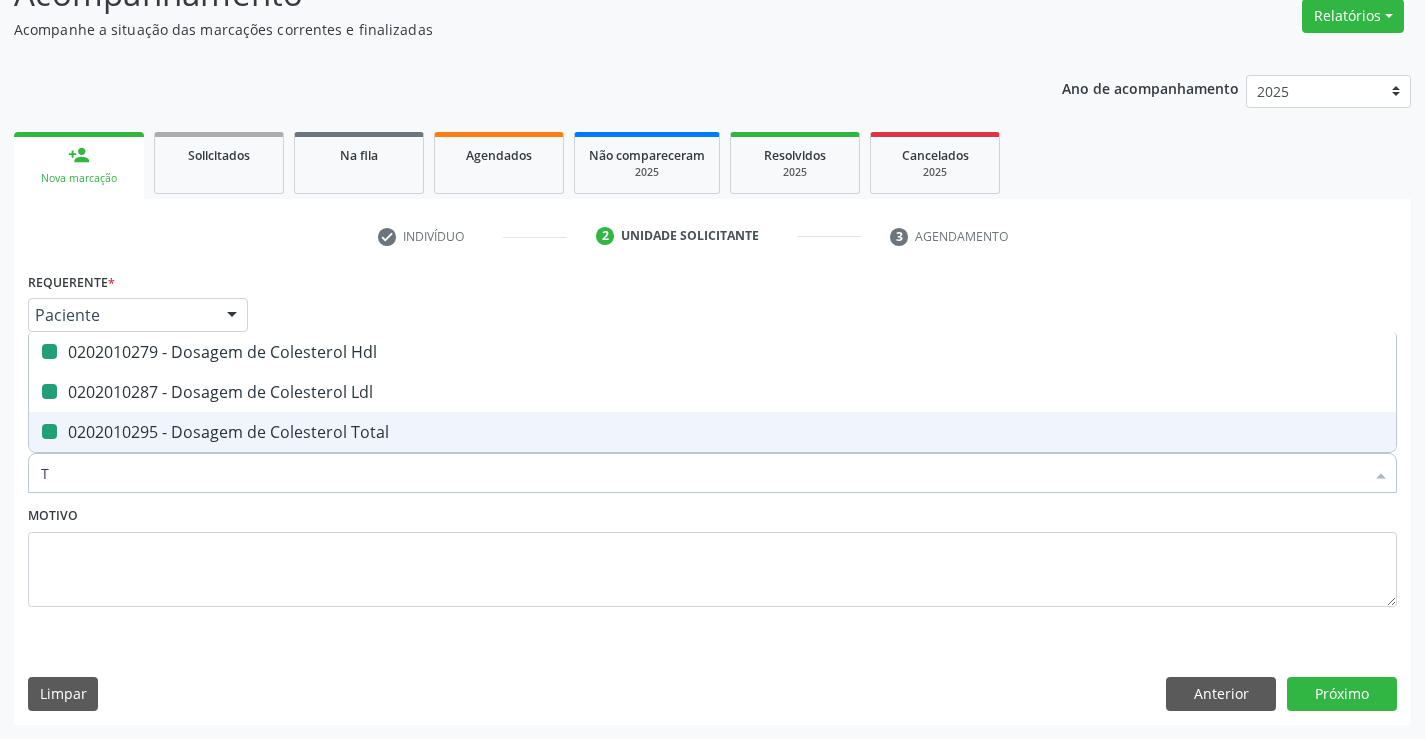 type on "TR" 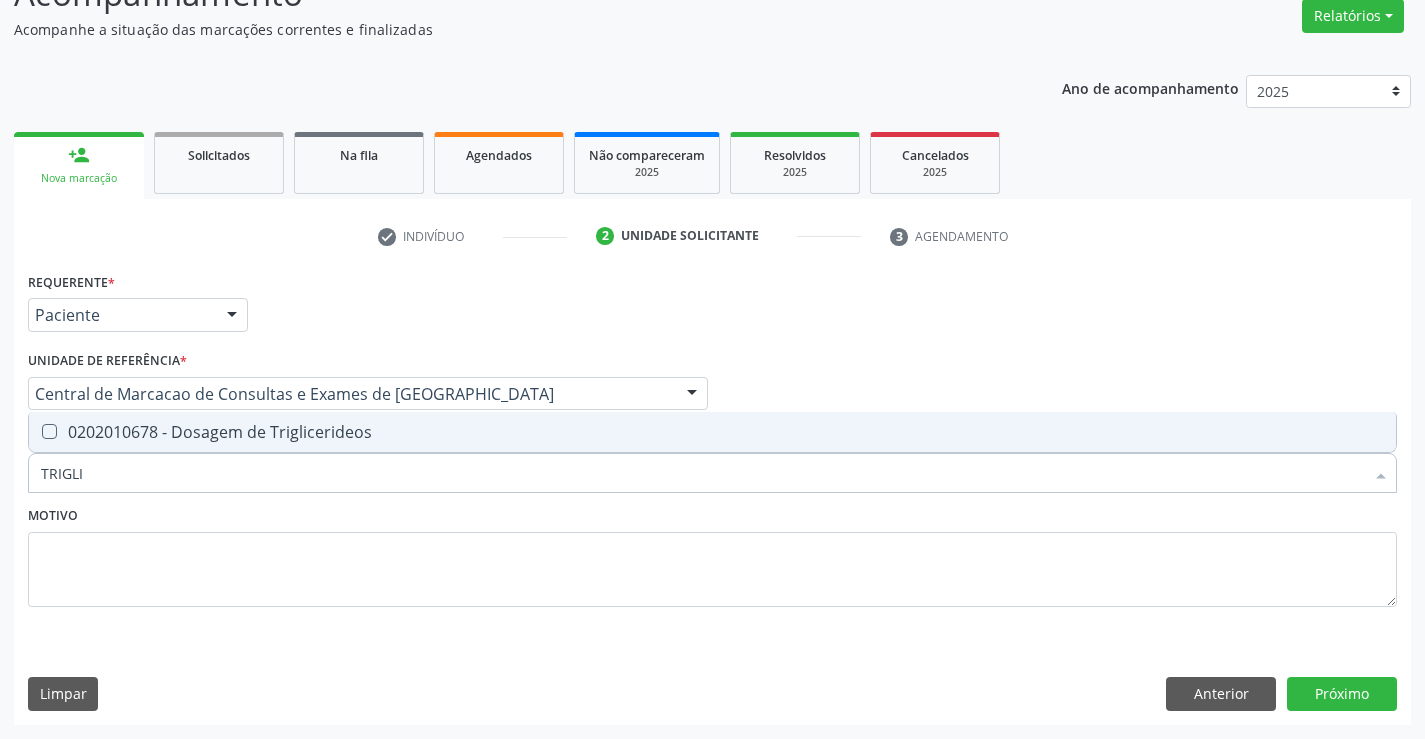 type on "TRIGLIC" 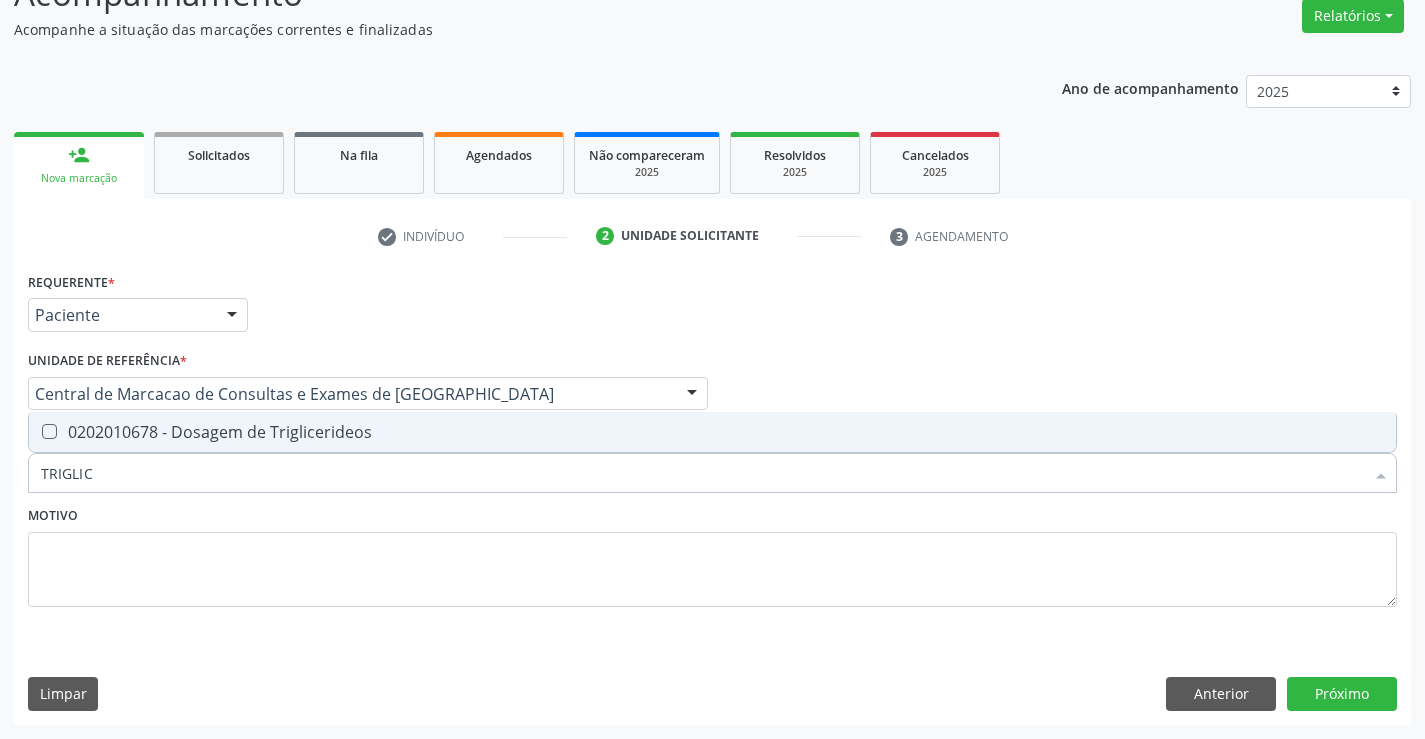 click on "0202010678 - Dosagem de Triglicerideos" at bounding box center [712, 432] 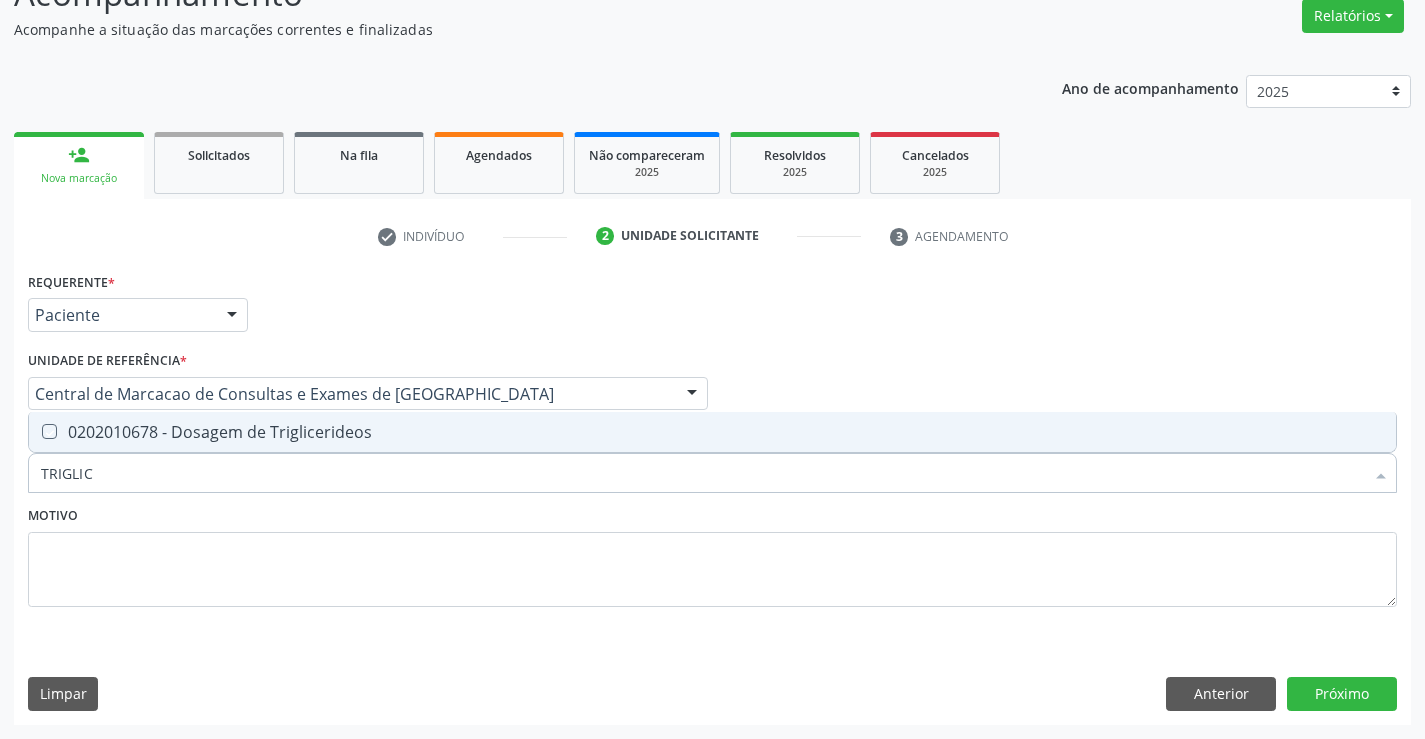 checkbox on "true" 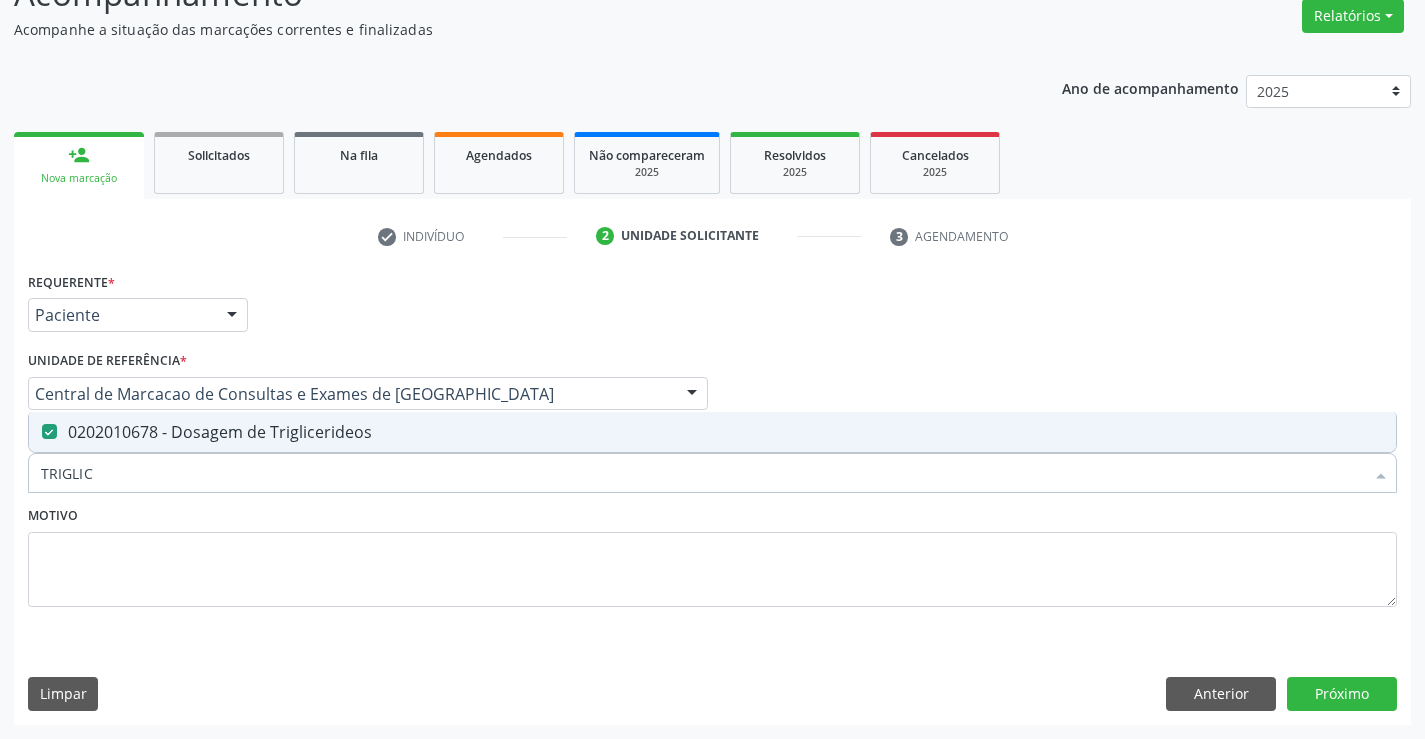 click on "TRIGLIC" at bounding box center [702, 473] 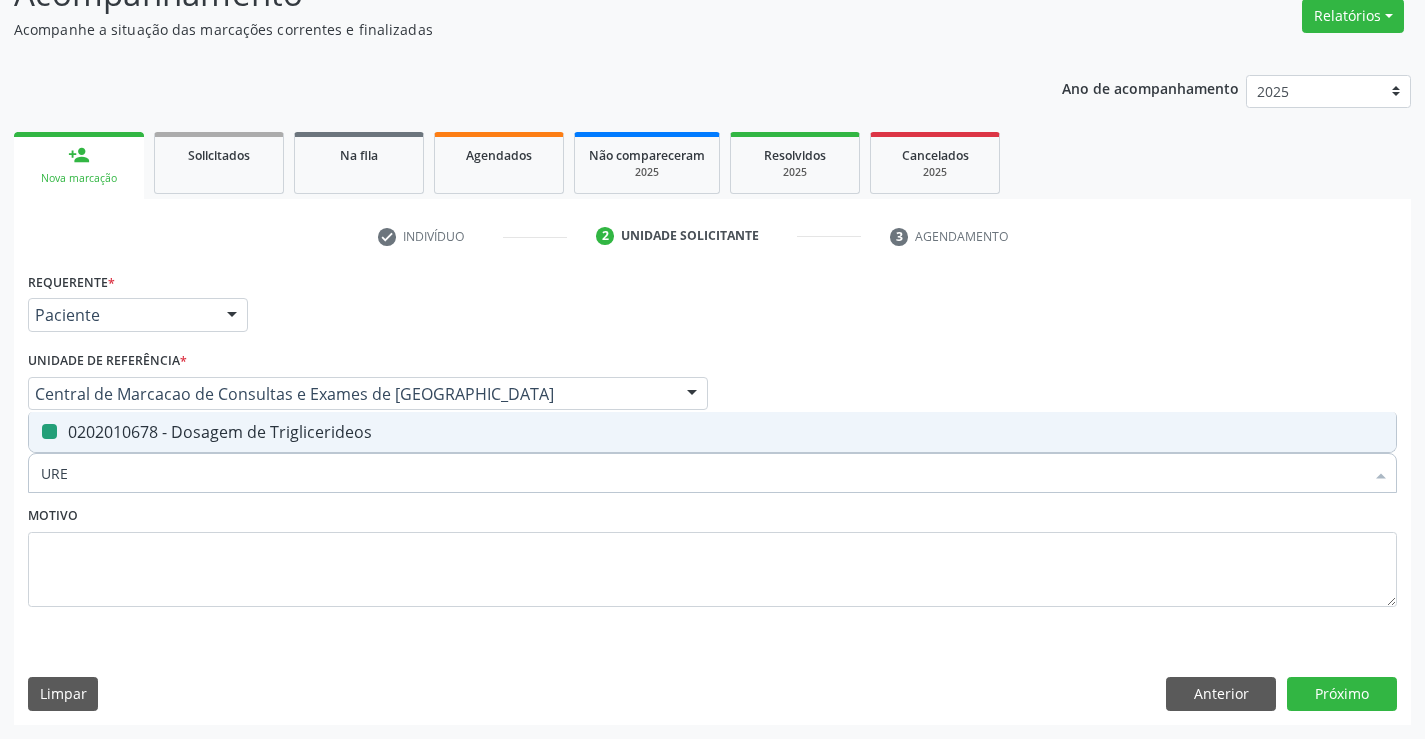type on "UREI" 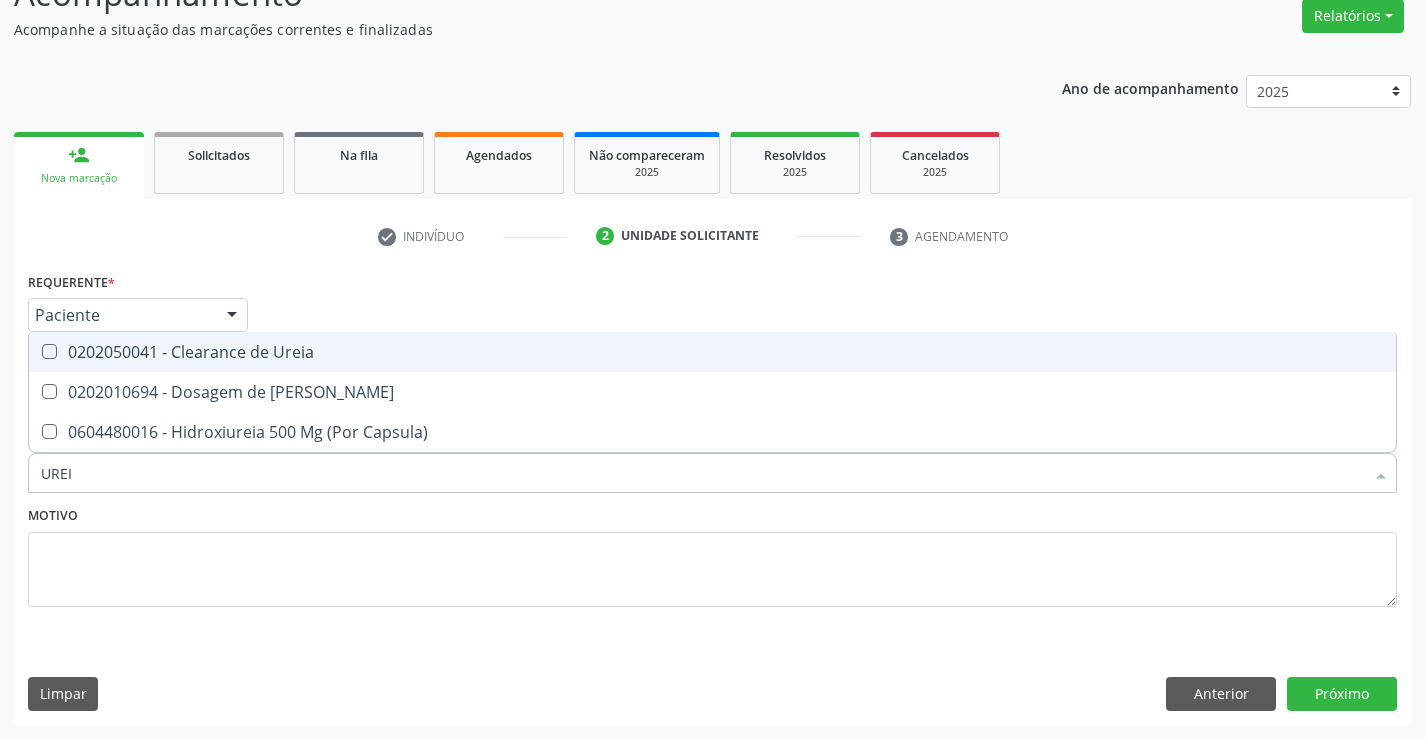 type on "UREIA" 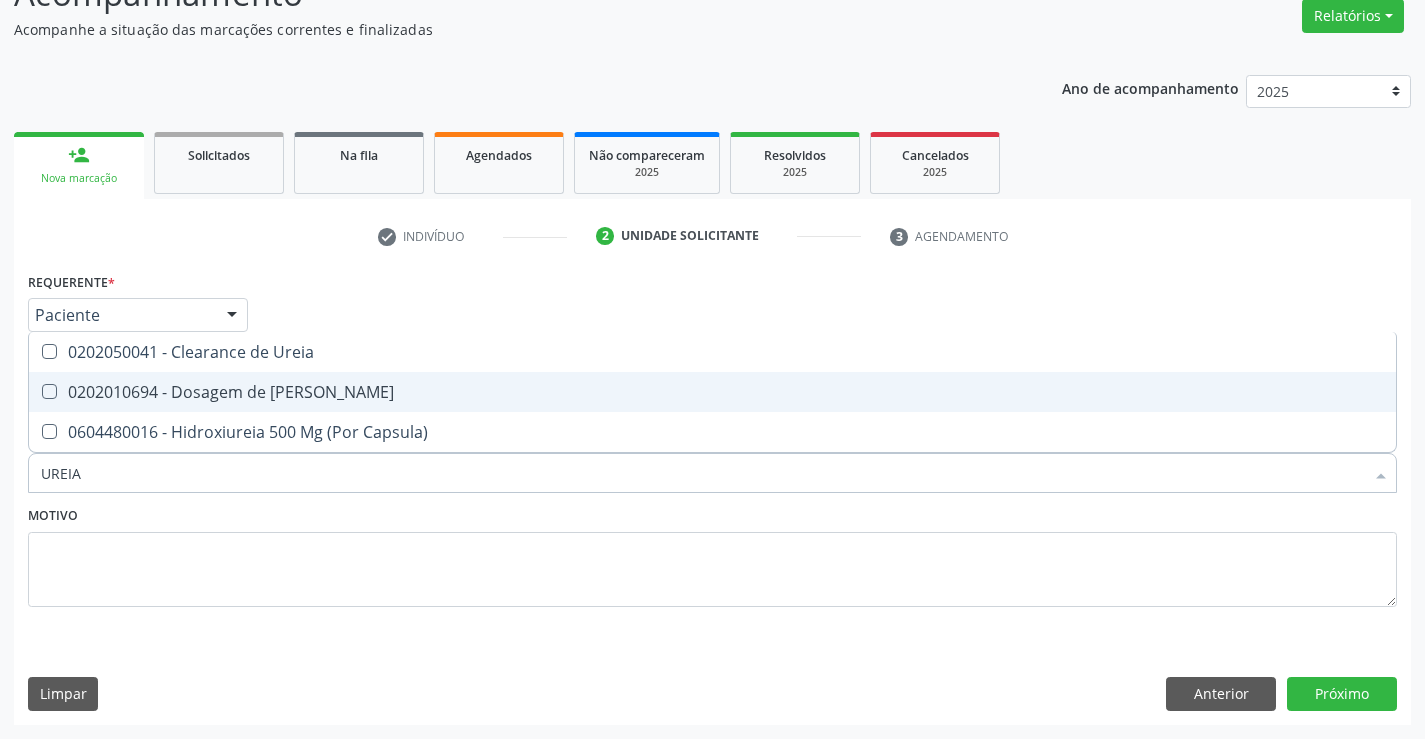 click on "0202010694 - Dosagem de [PERSON_NAME]" at bounding box center [712, 392] 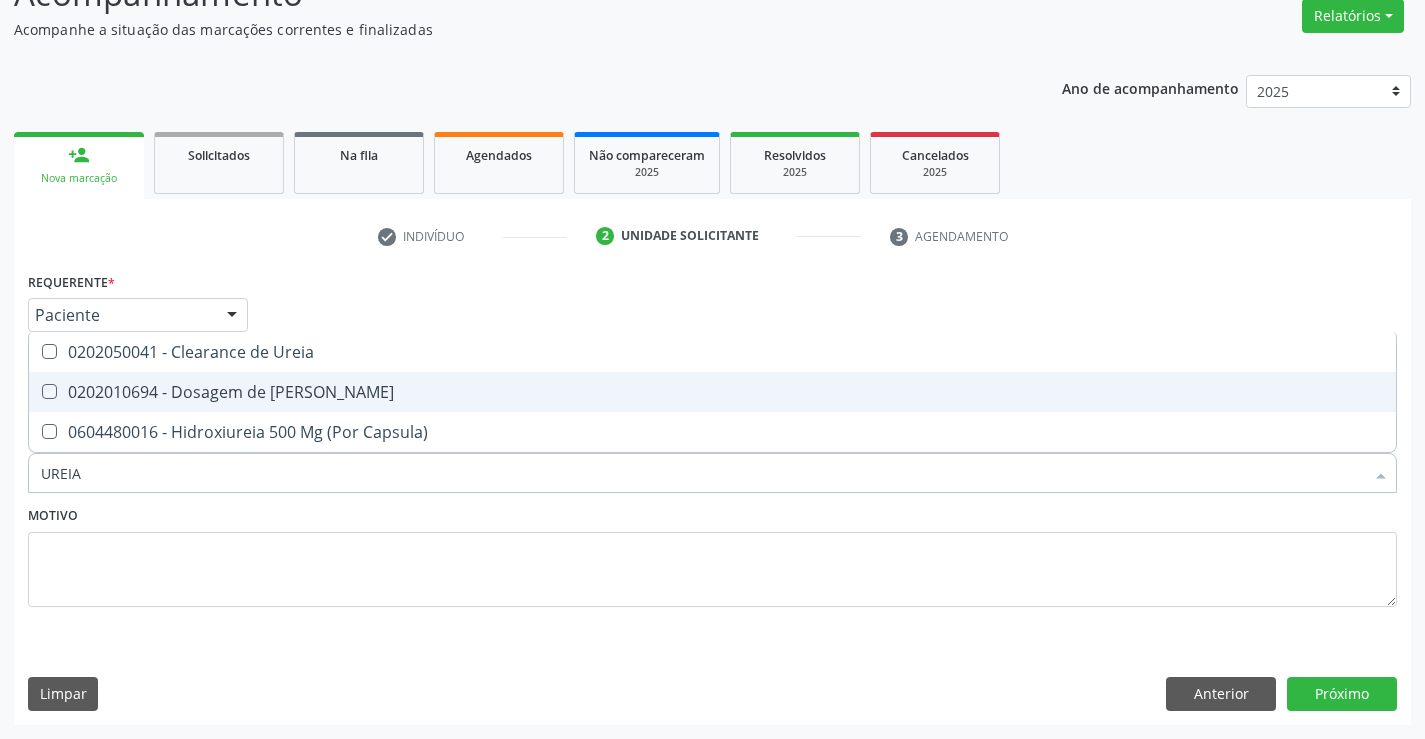 checkbox on "true" 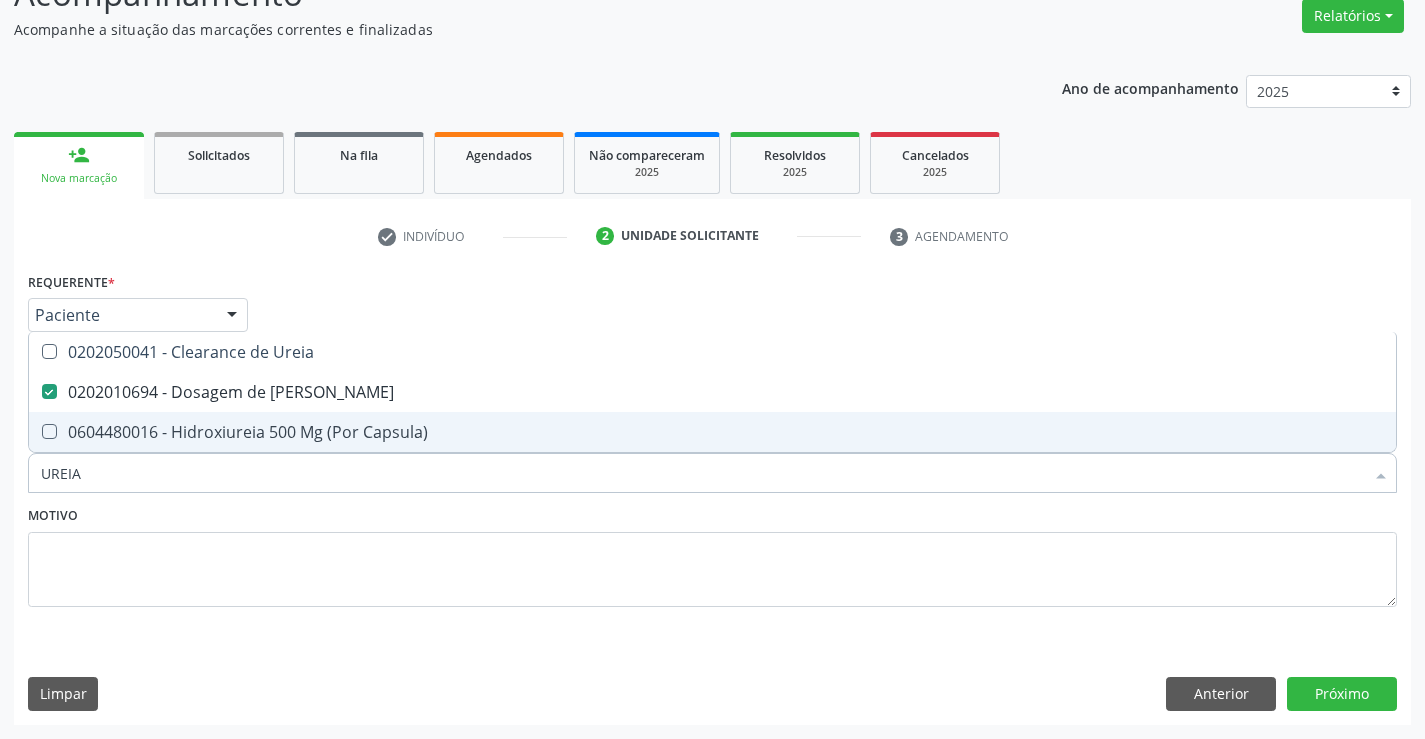 click on "UREIA" at bounding box center (702, 473) 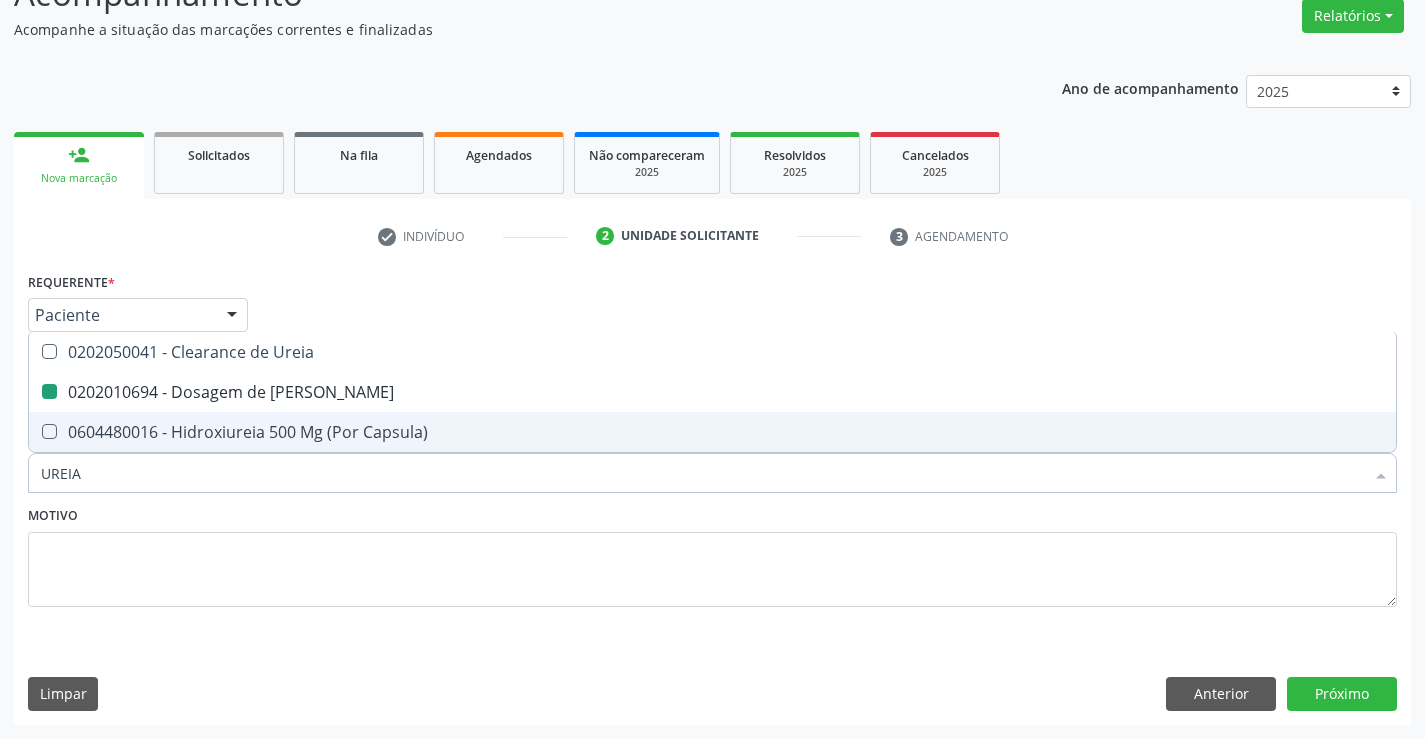 type on "C" 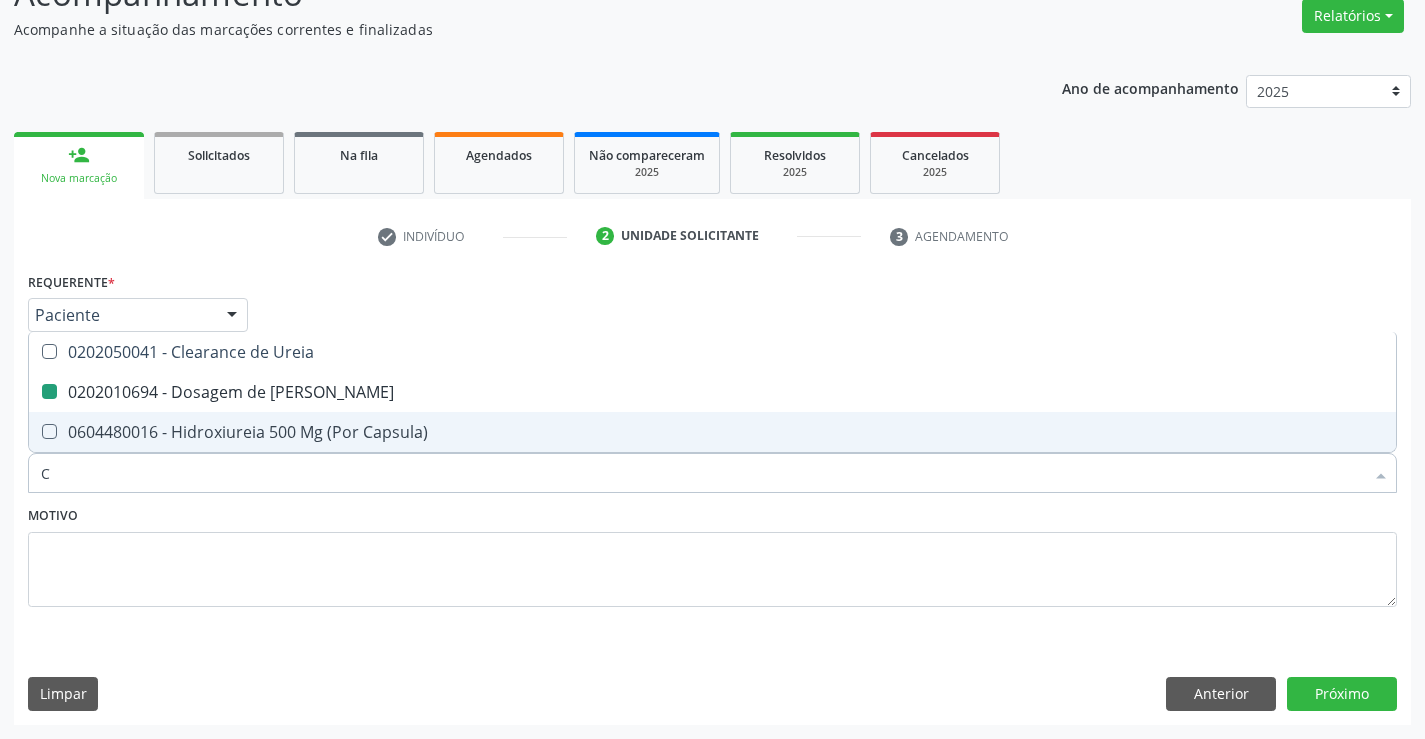 checkbox on "false" 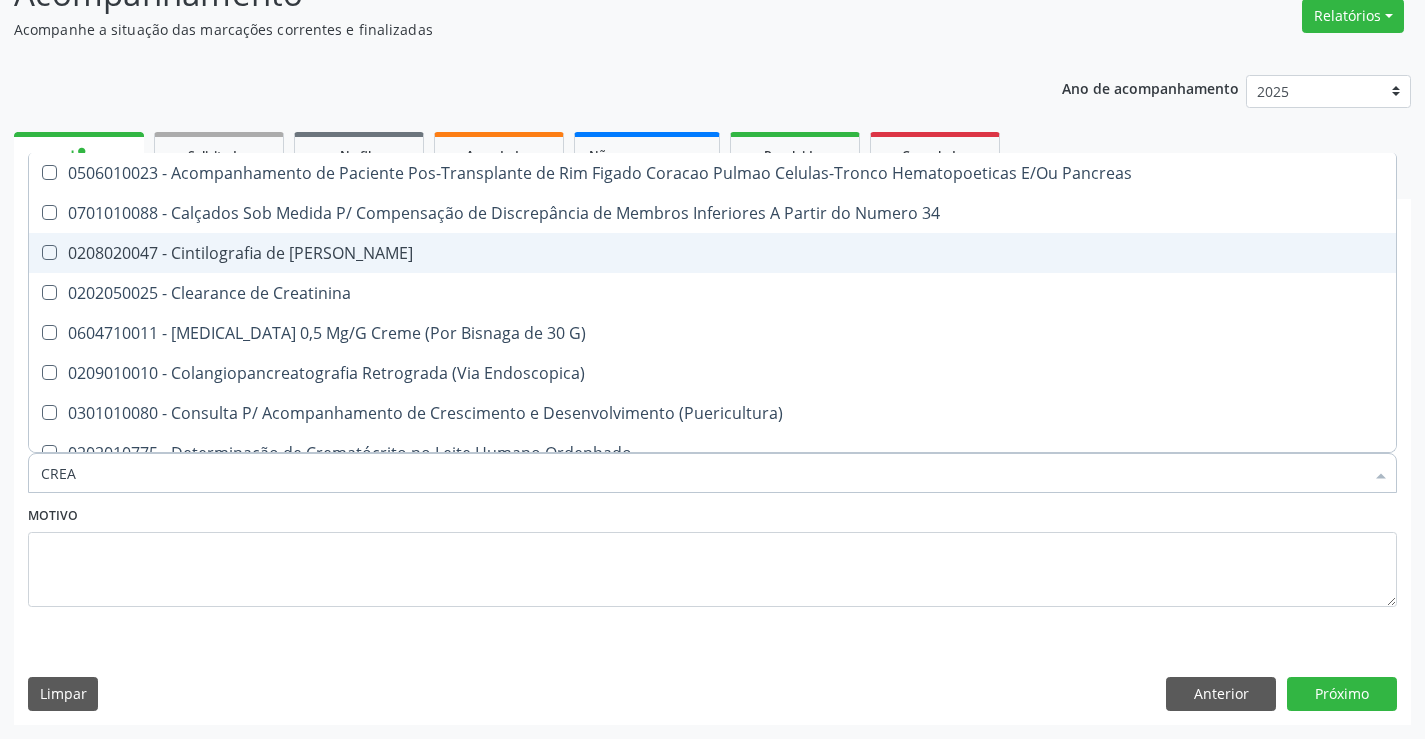 type on "CREAT" 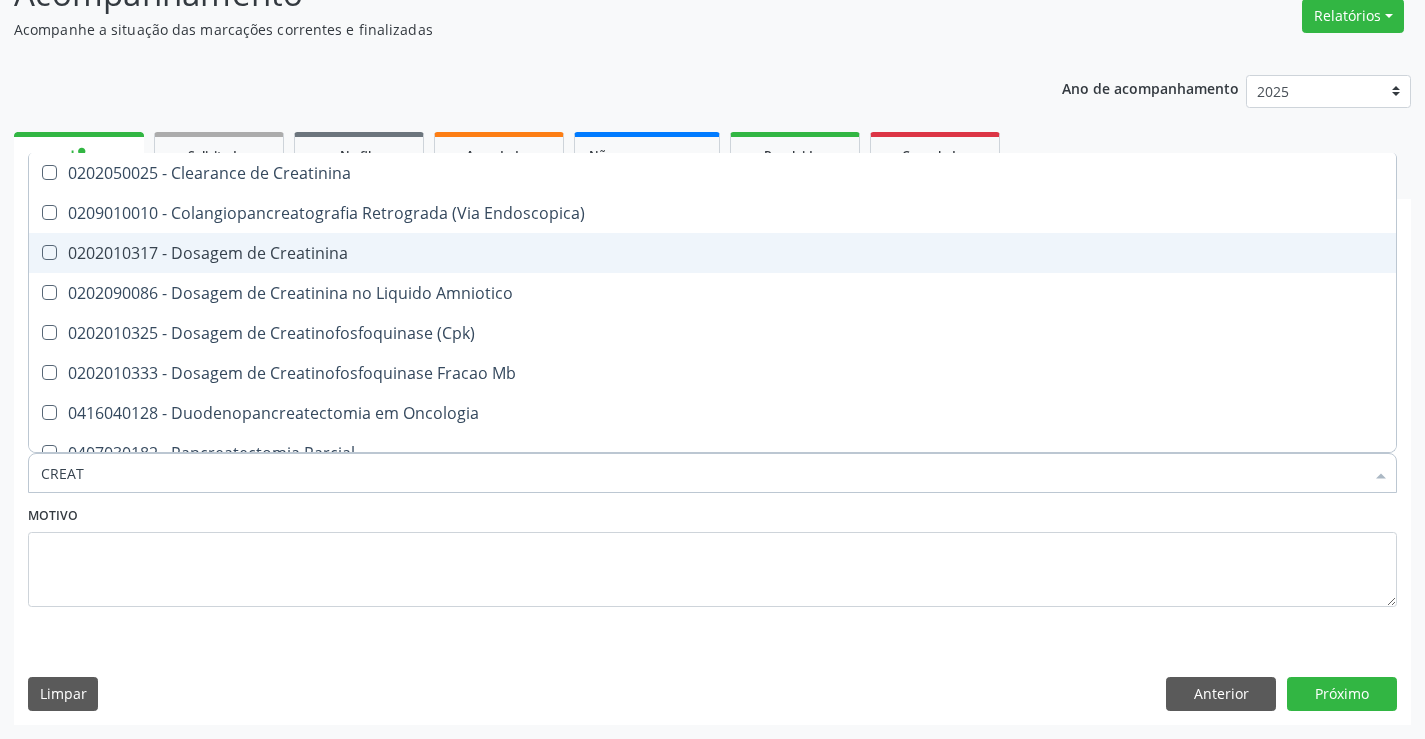 click on "0202010317 - Dosagem de Creatinina" at bounding box center (712, 253) 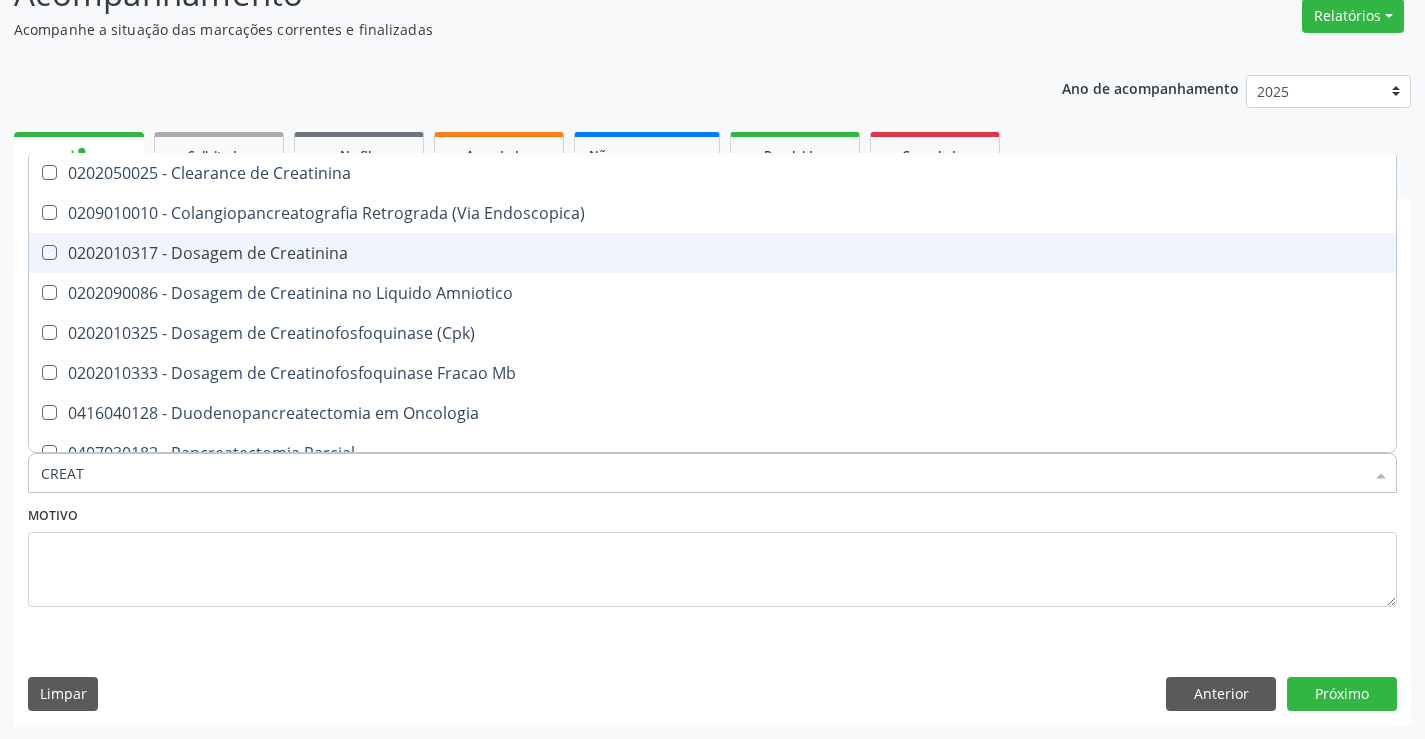 checkbox on "true" 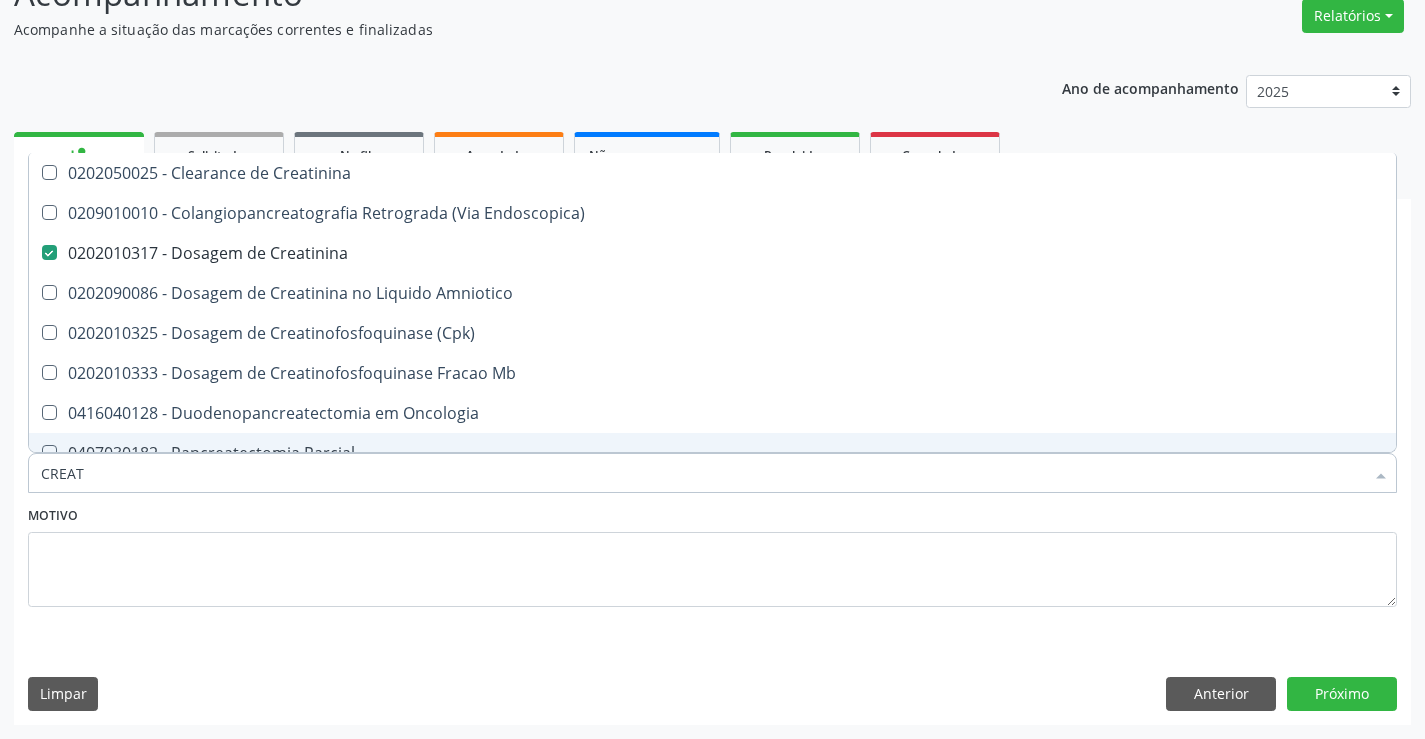 click on "CREAT" at bounding box center (702, 473) 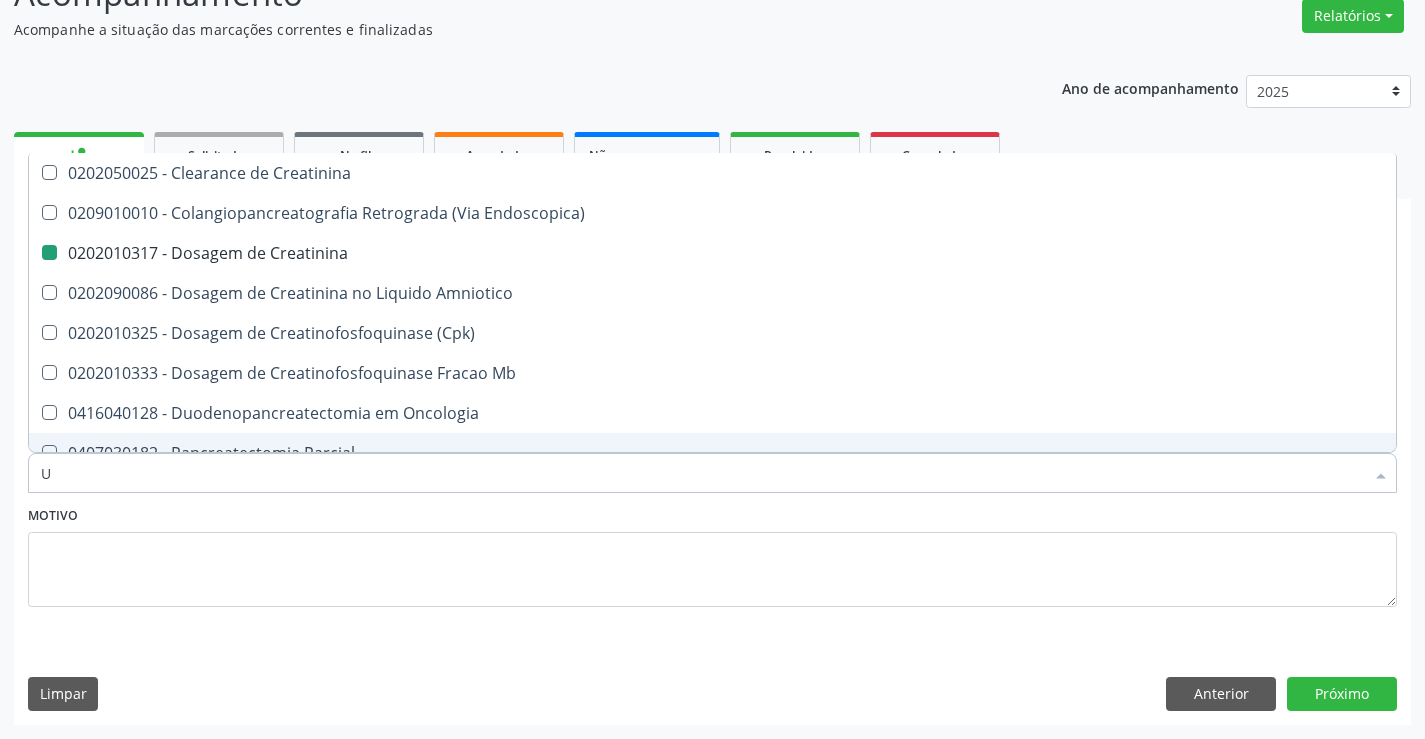 type on "UR" 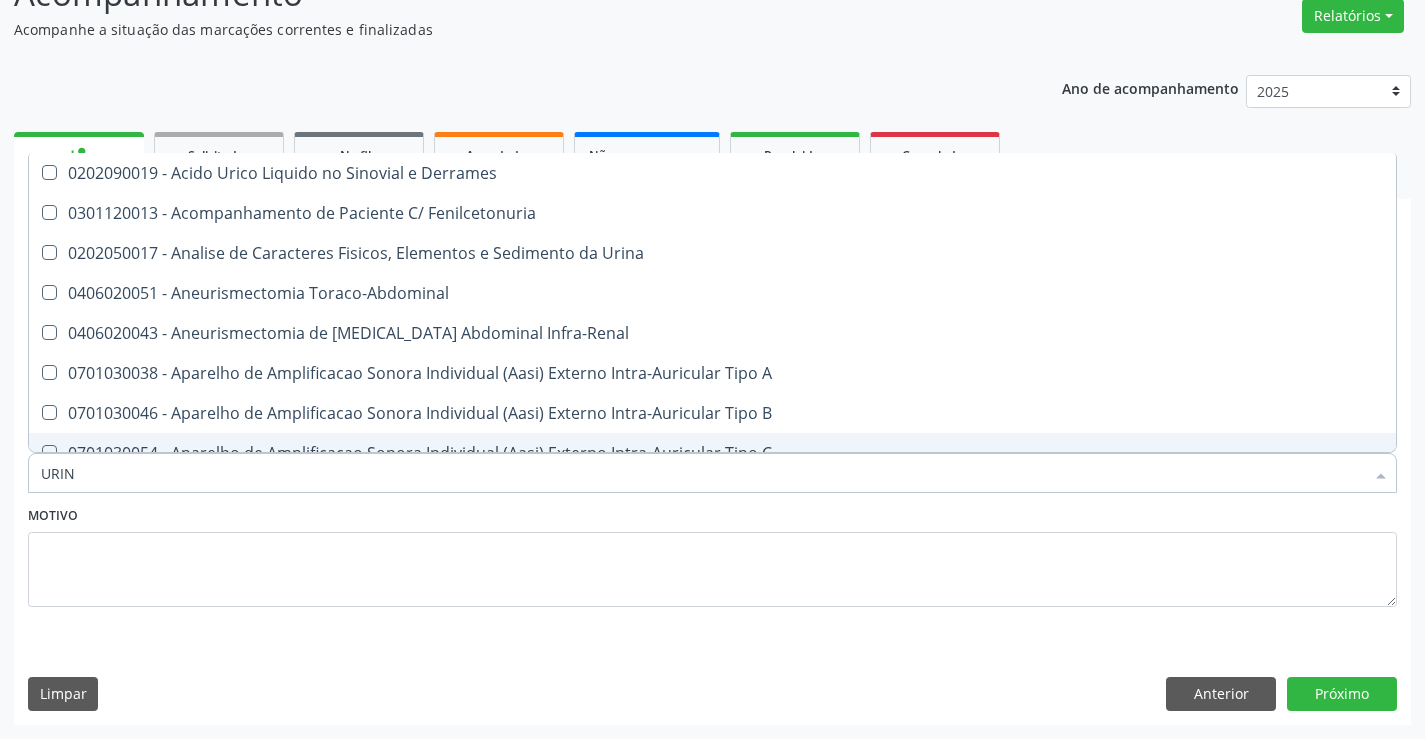 type on "URINA" 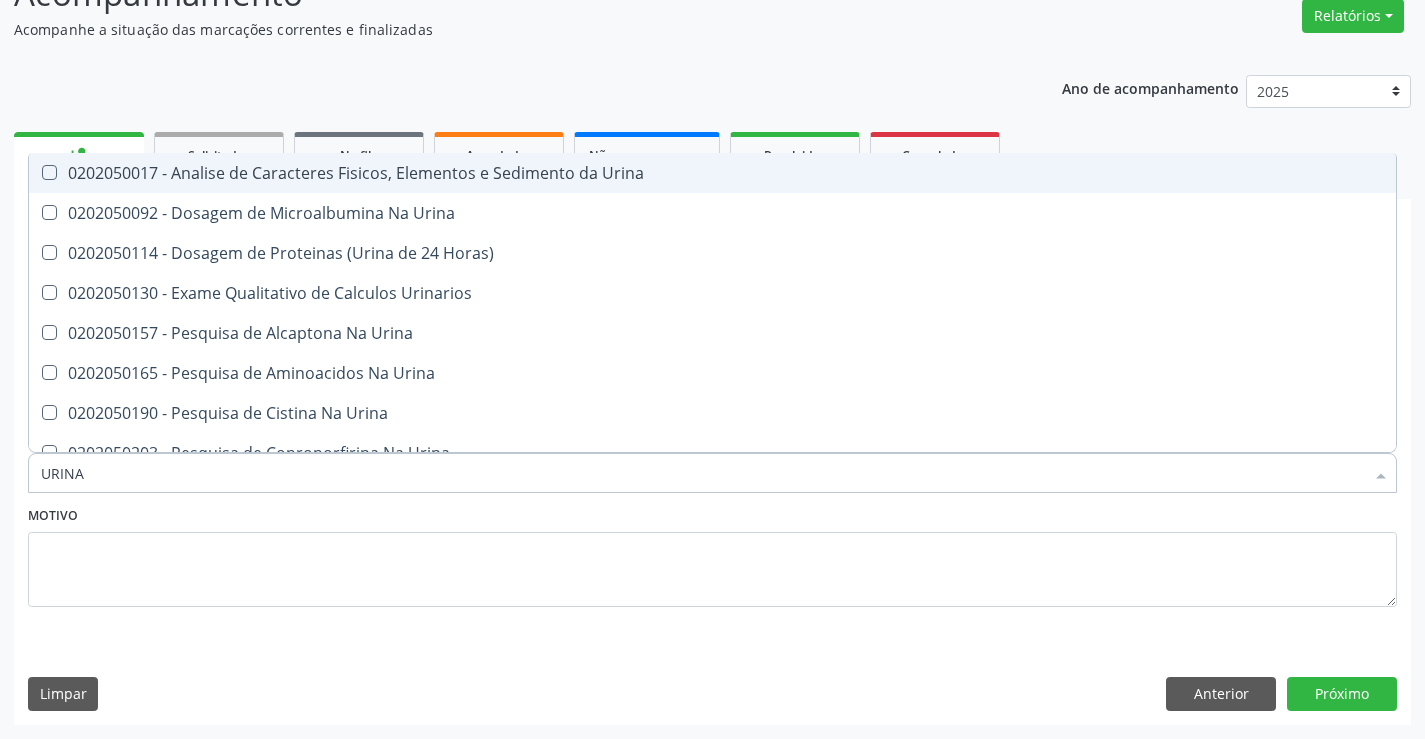 click on "0202050017 - Analise de Caracteres Fisicos, Elementos e Sedimento da Urina" at bounding box center [712, 173] 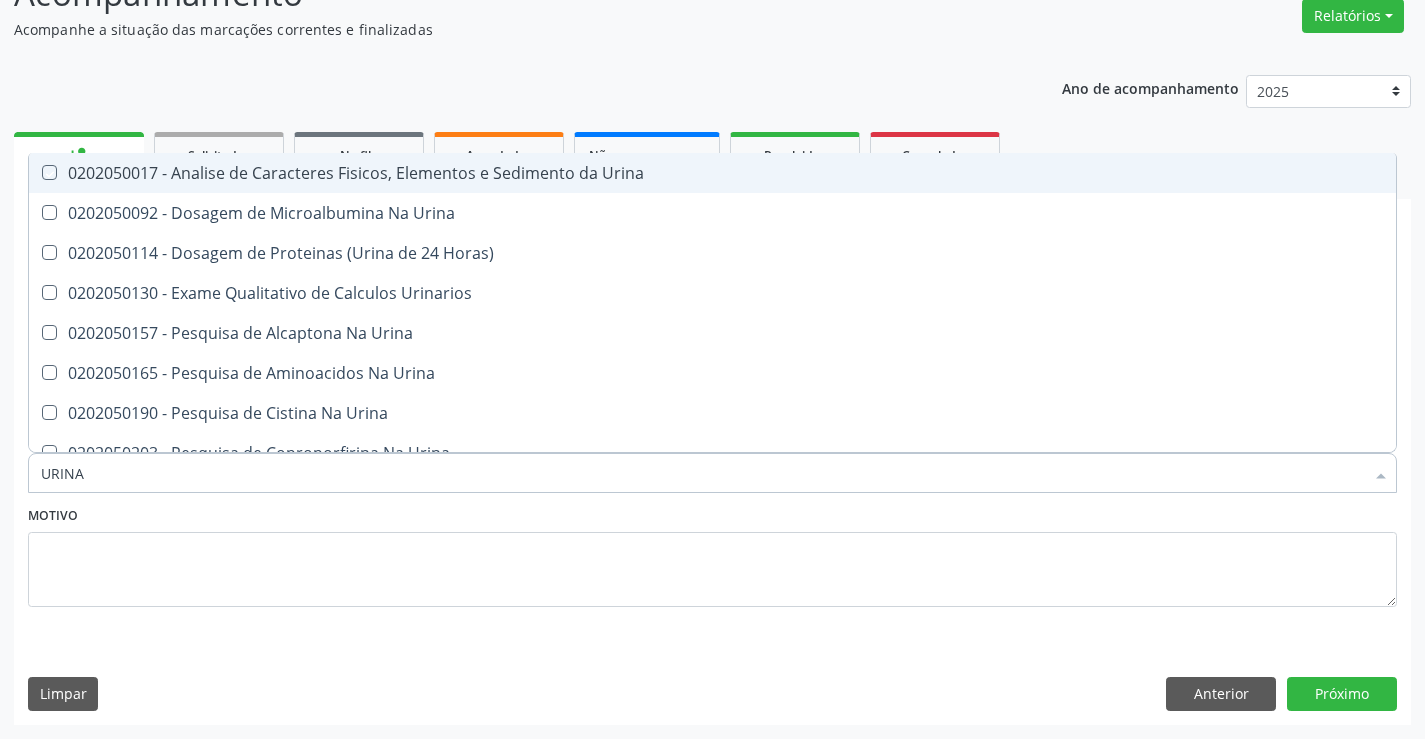 checkbox on "true" 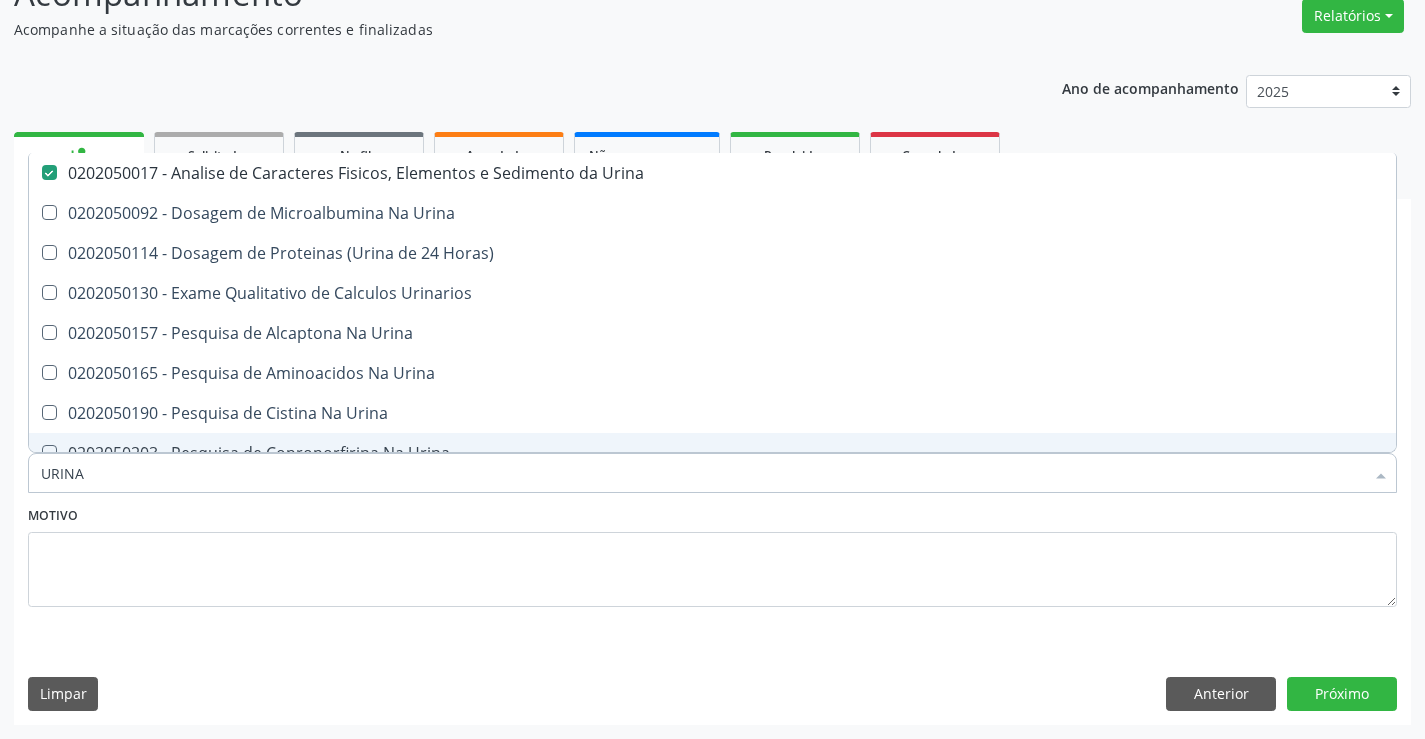 click on "URINA" at bounding box center [702, 473] 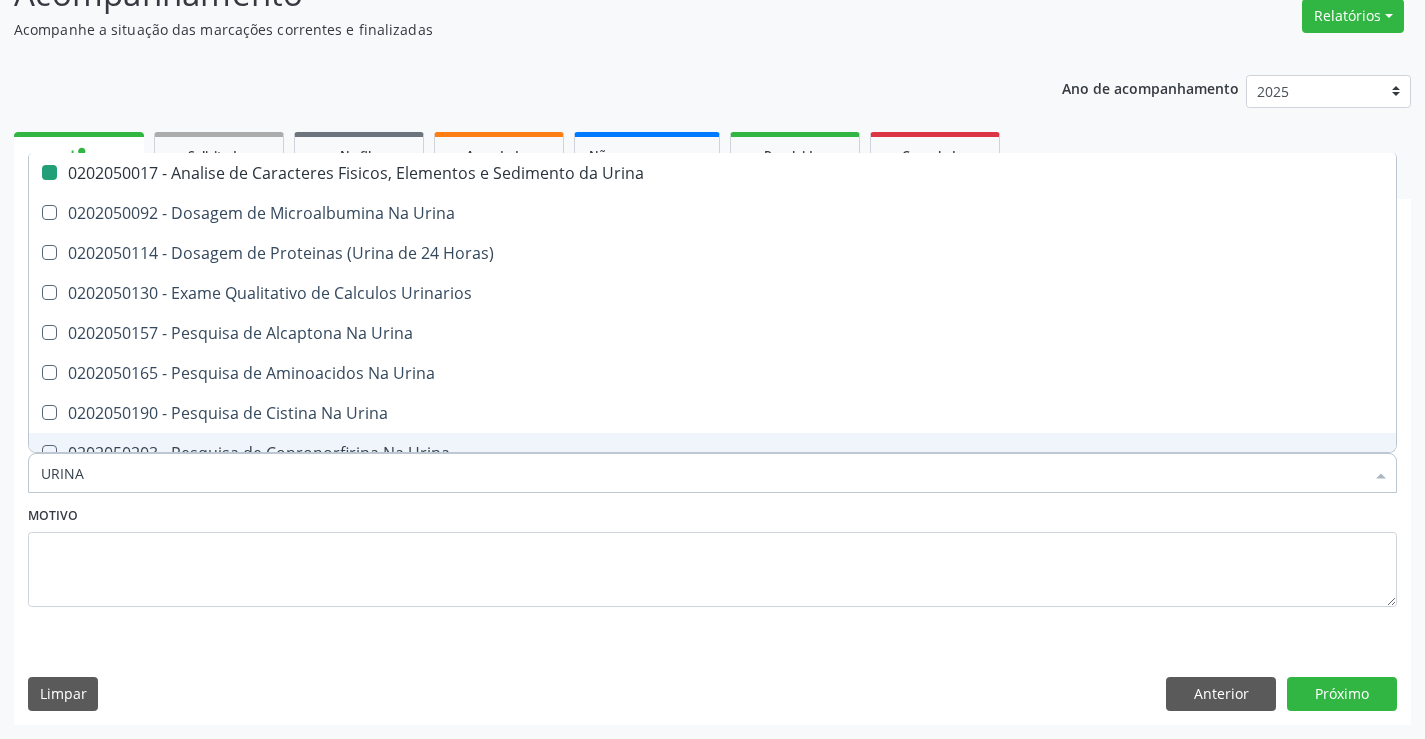 type on "R" 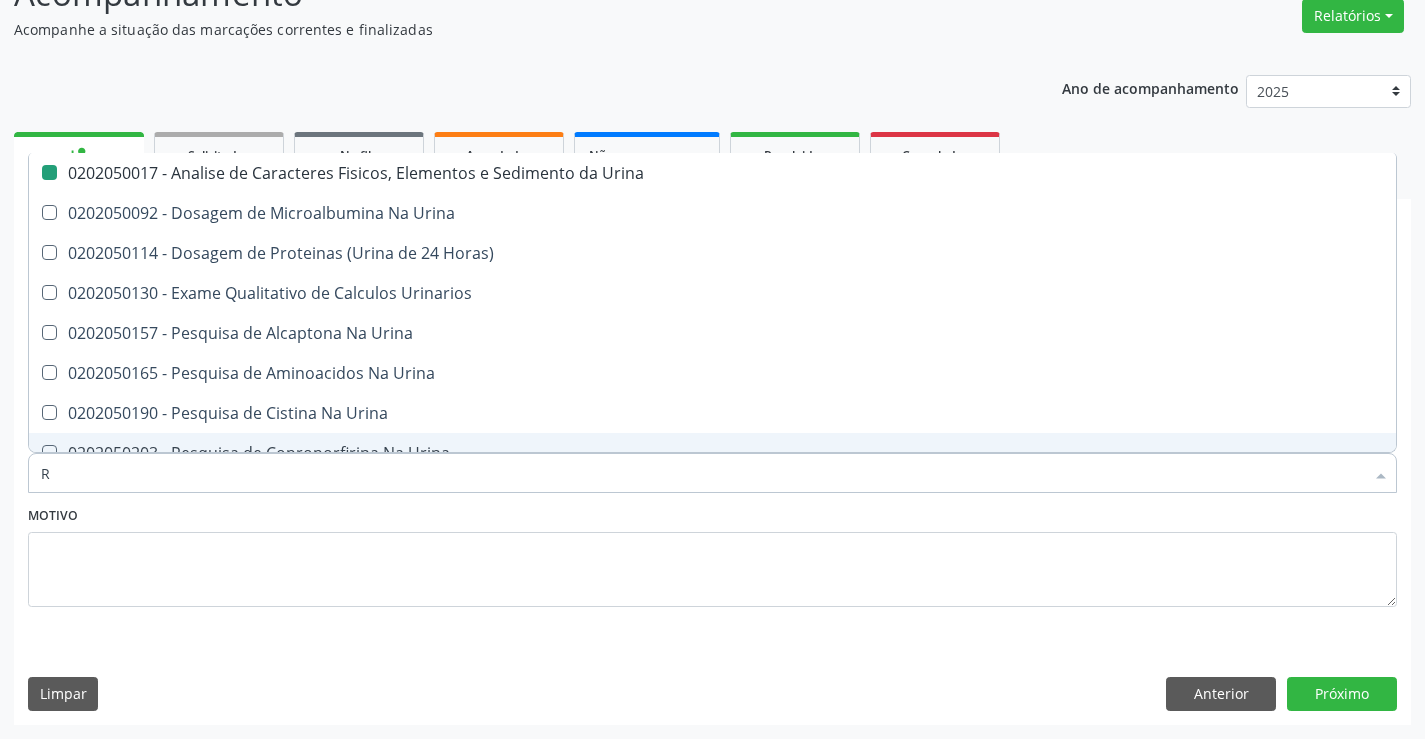 checkbox on "false" 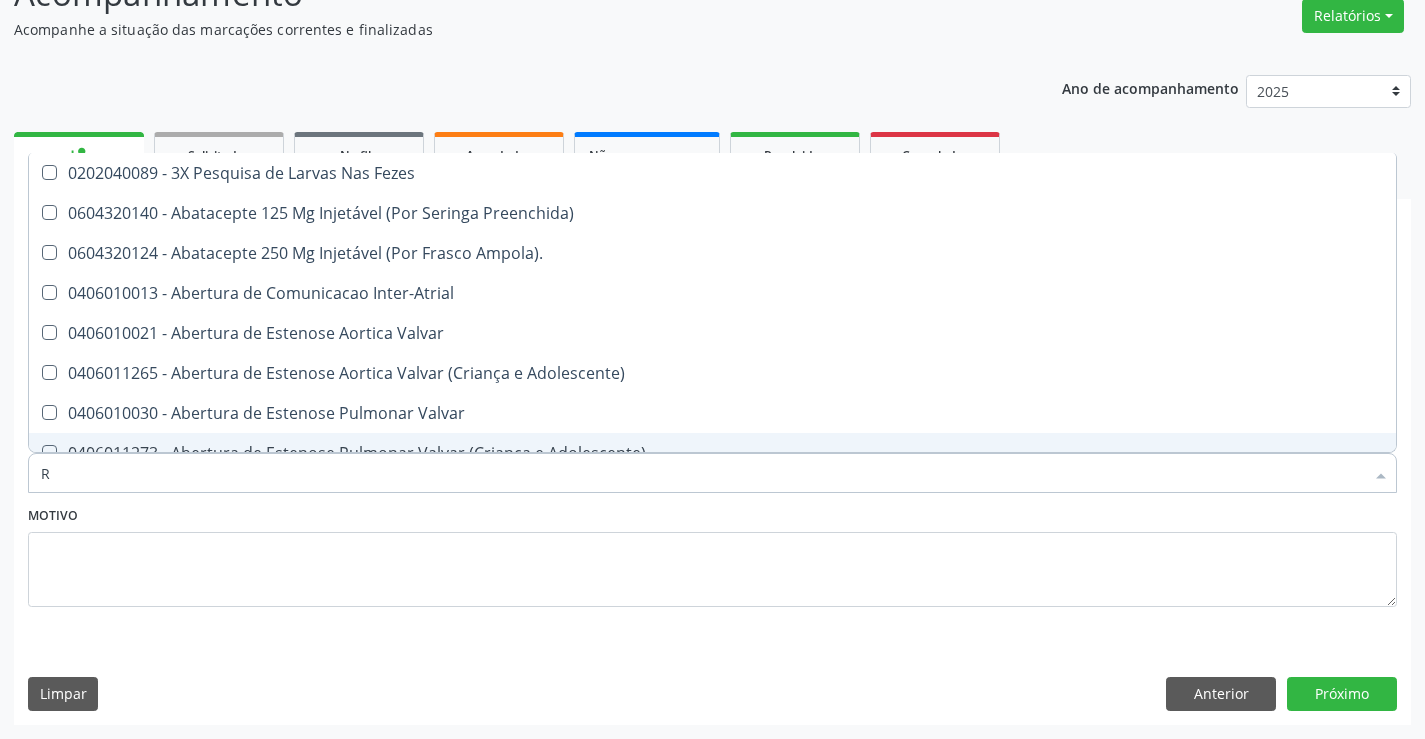 type 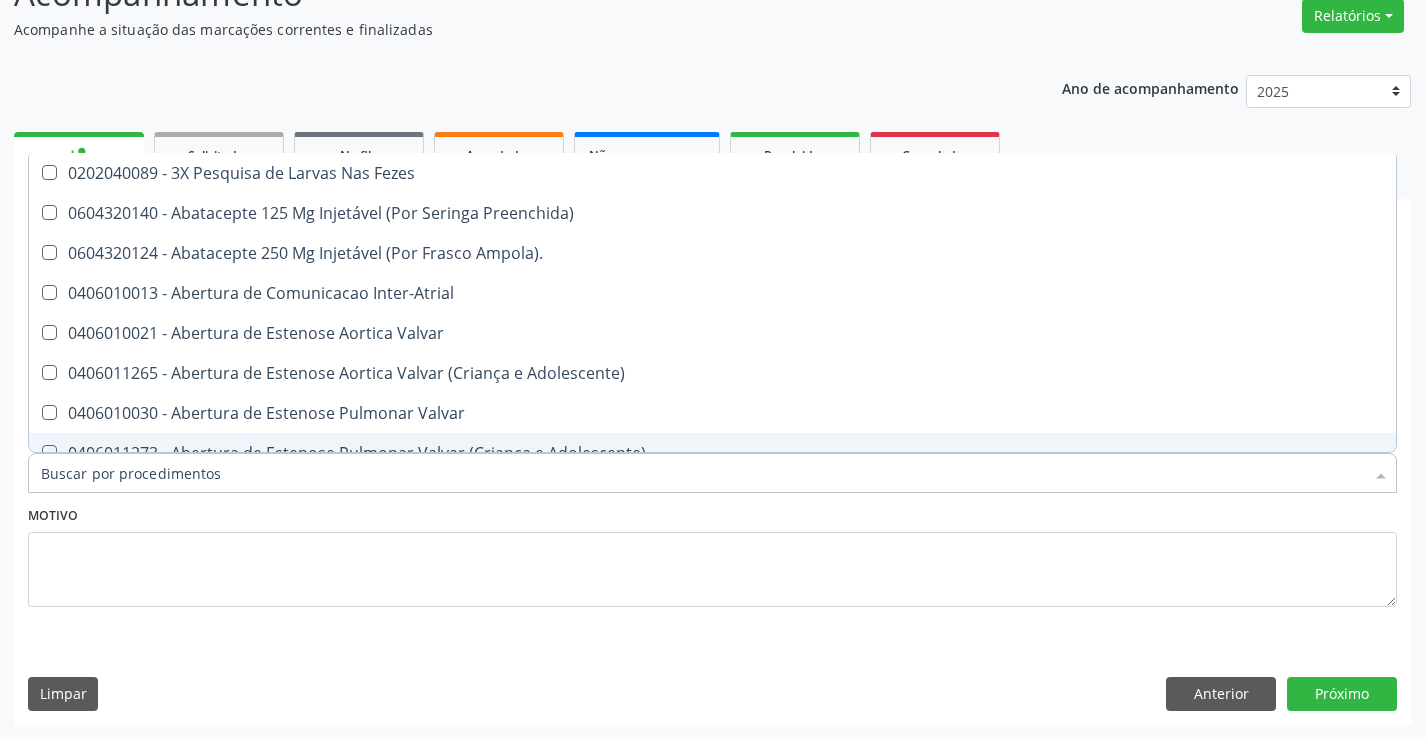 checkbox on "false" 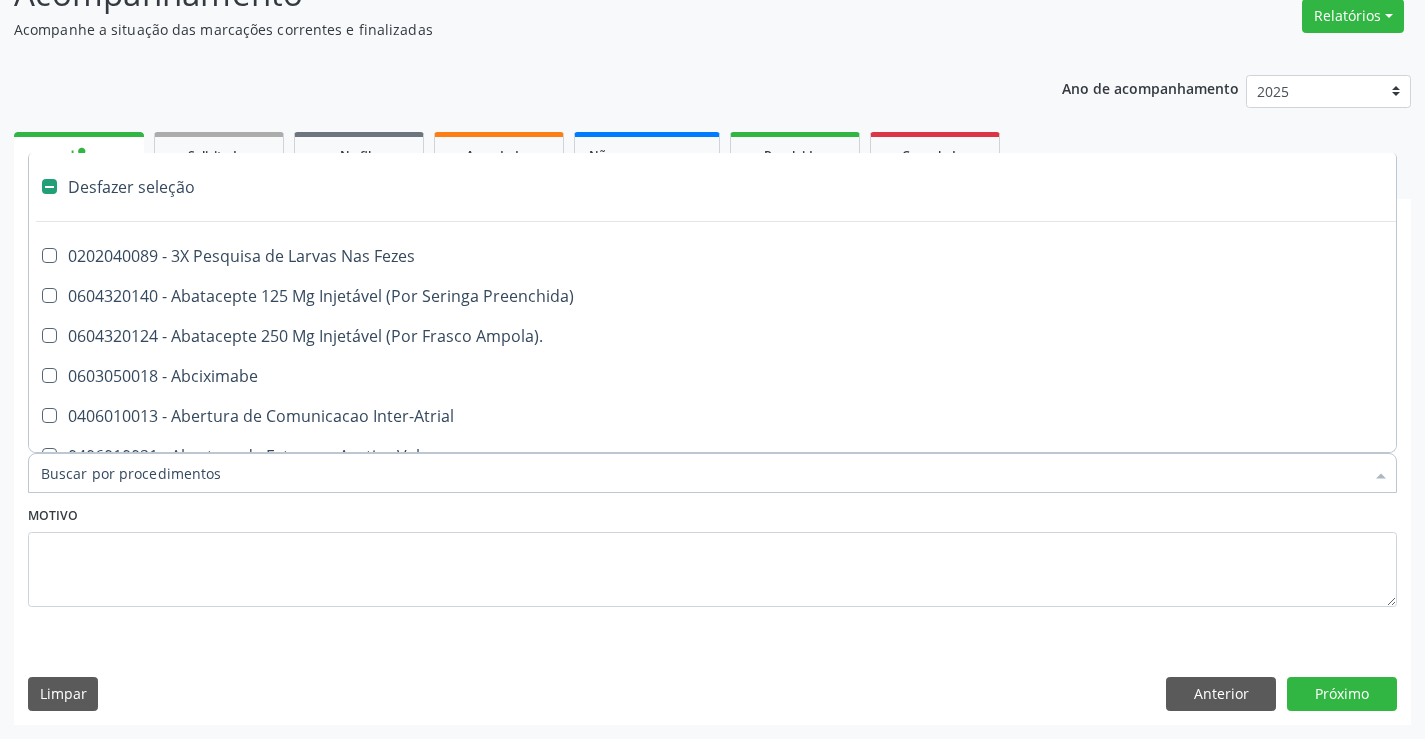 type on "T" 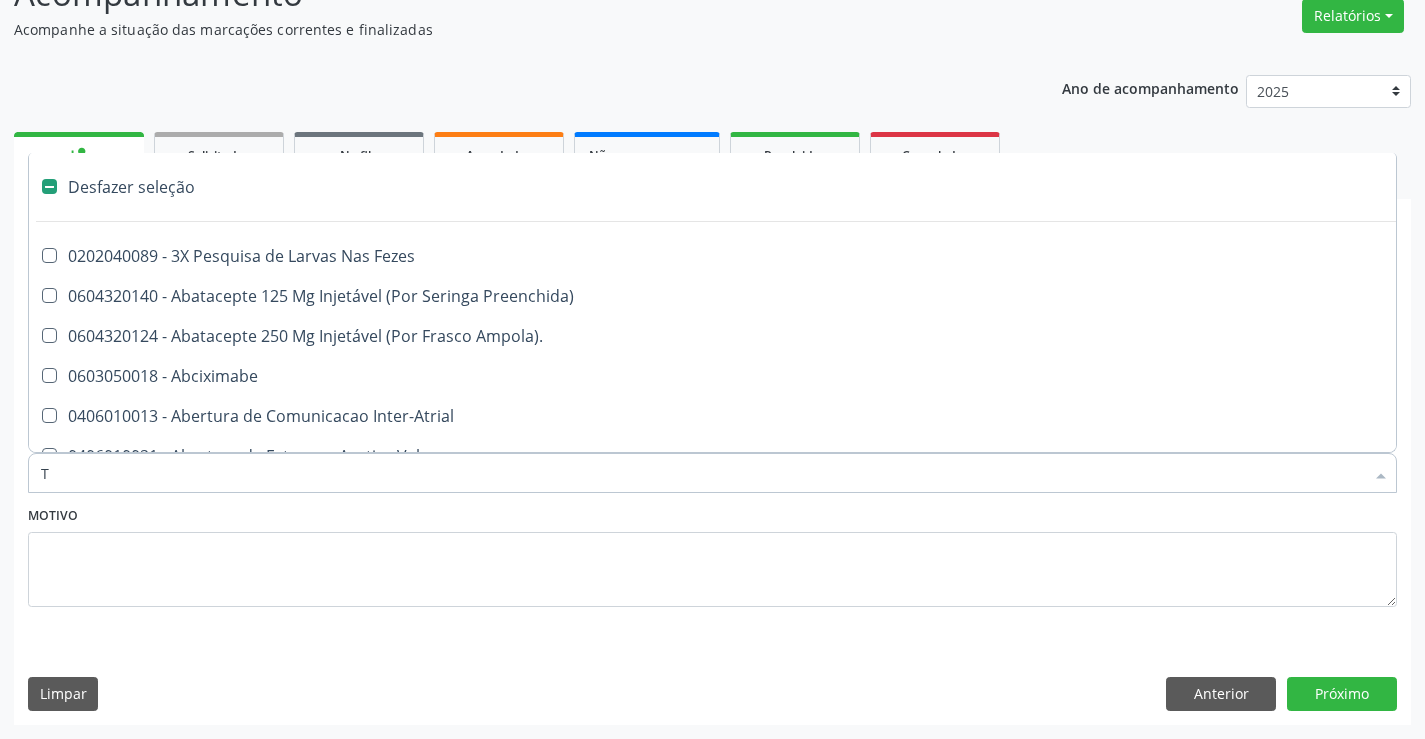 checkbox on "true" 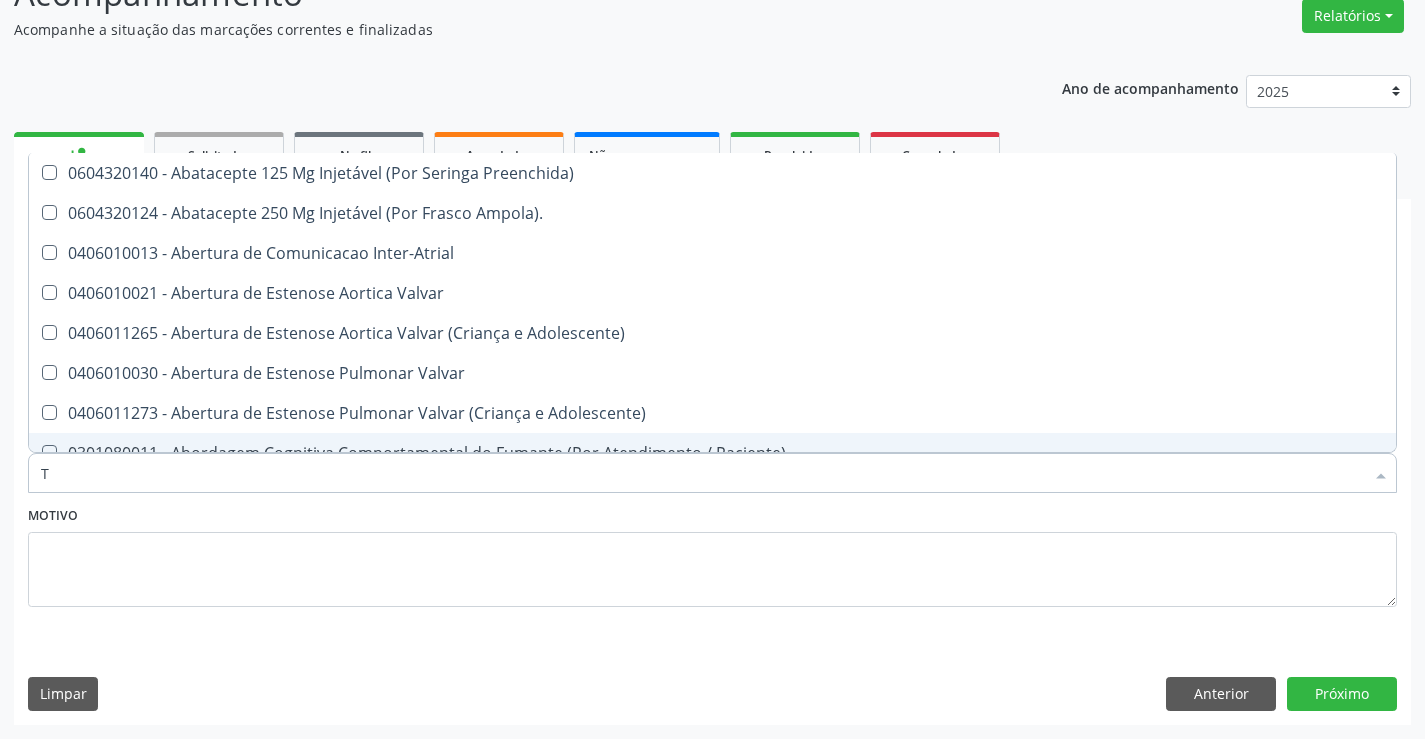 type on "TG" 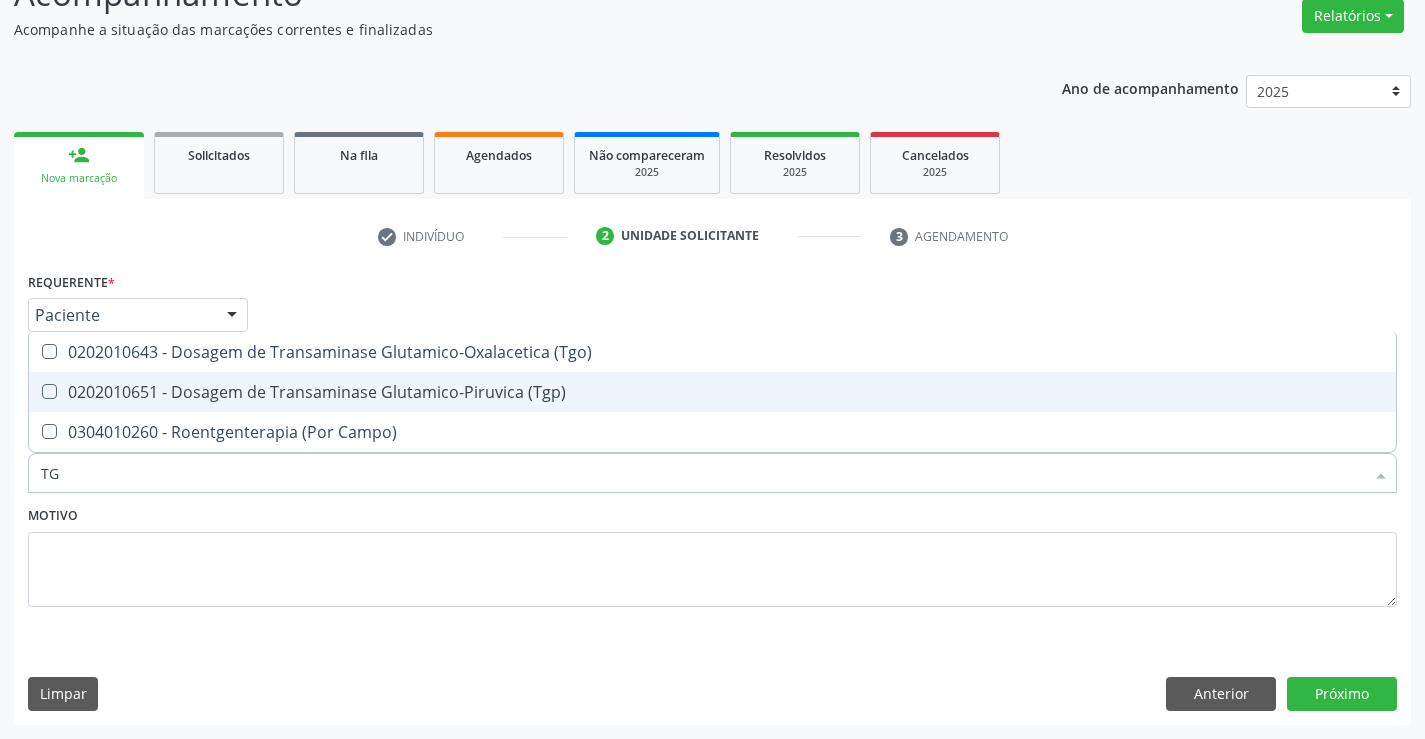 drag, startPoint x: 164, startPoint y: 396, endPoint x: 164, endPoint y: 344, distance: 52 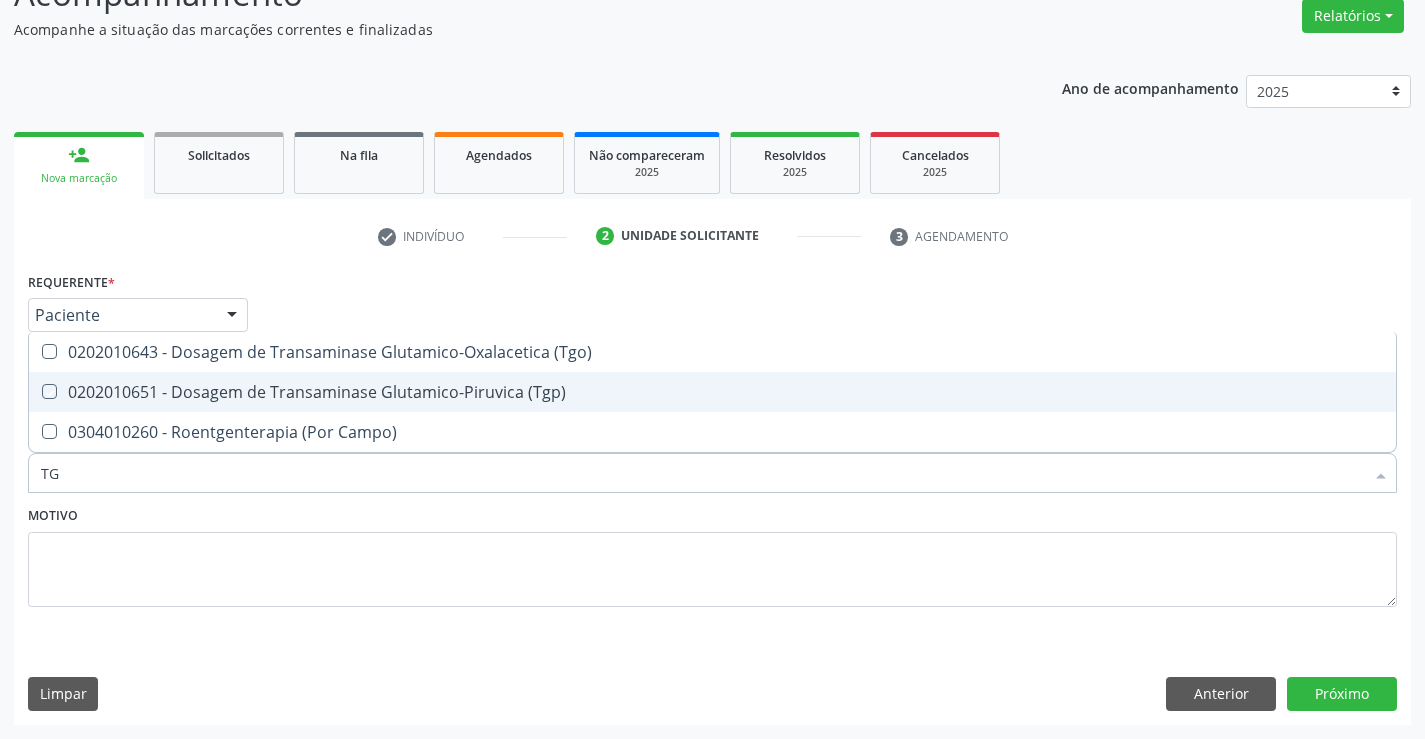 checkbox on "true" 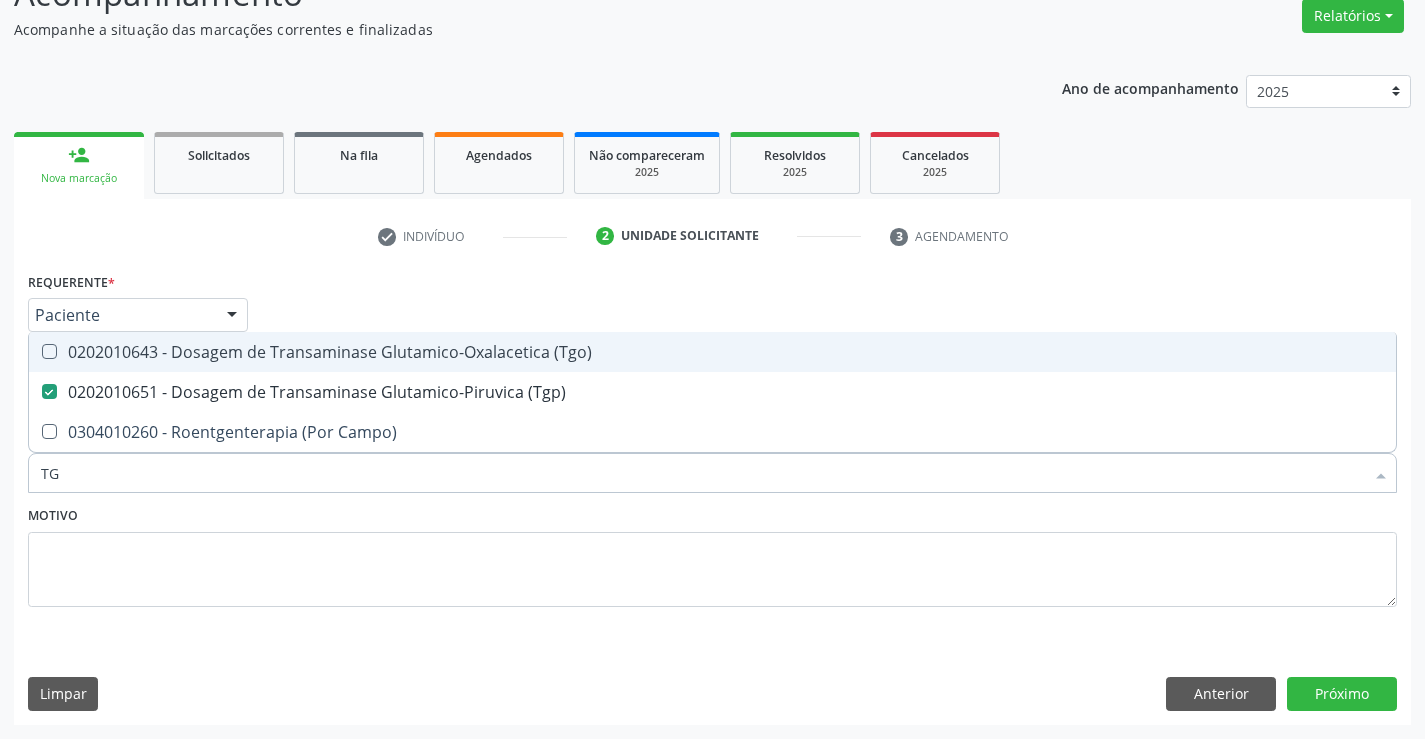 click on "0202010643 - Dosagem de Transaminase Glutamico-Oxalacetica (Tgo)" at bounding box center [712, 352] 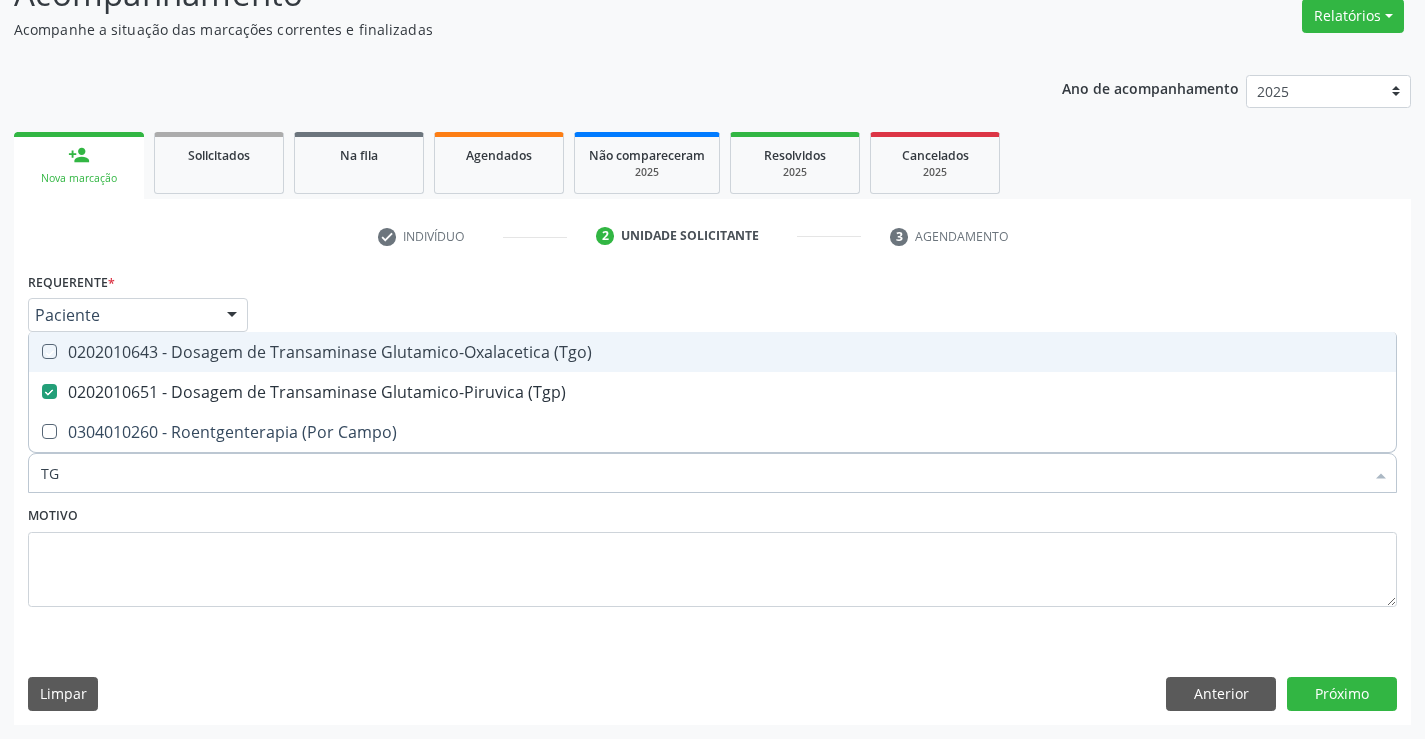 checkbox on "true" 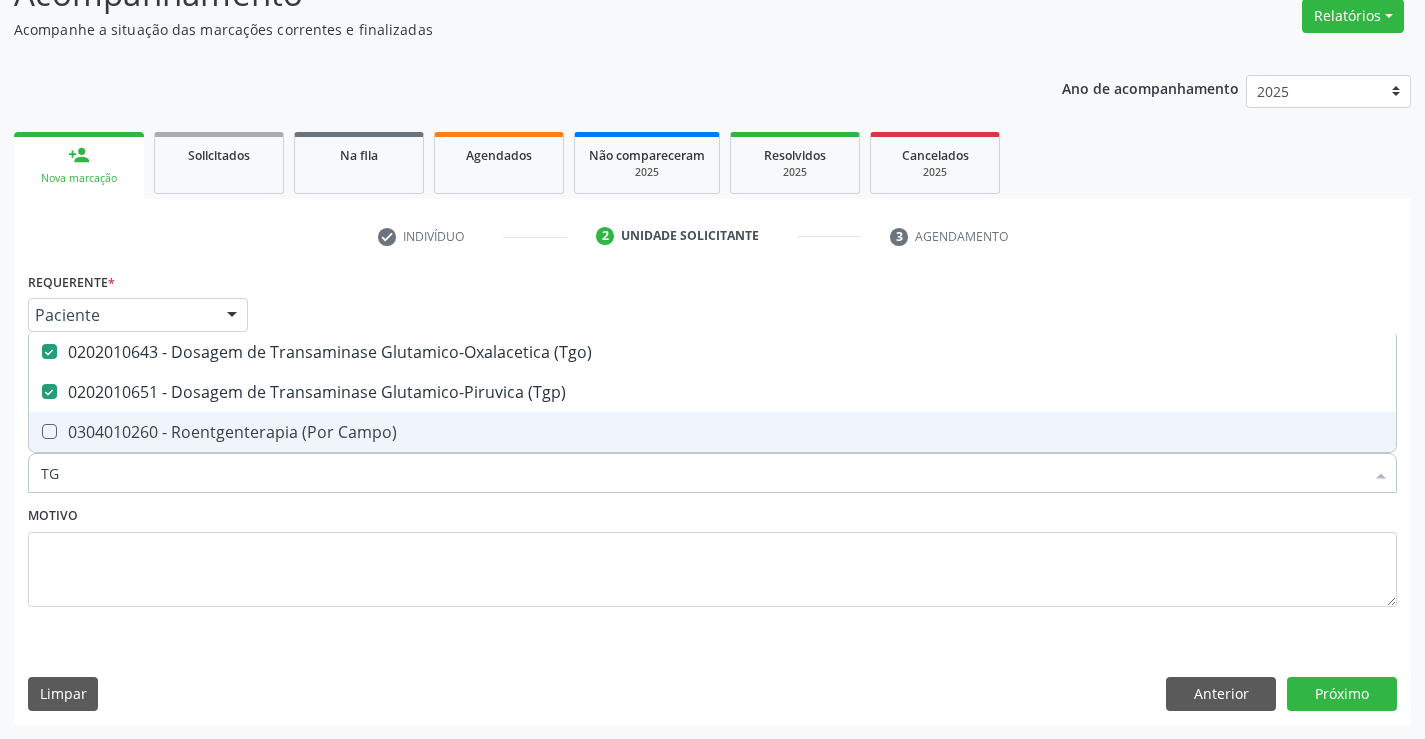 click on "TG" at bounding box center (702, 473) 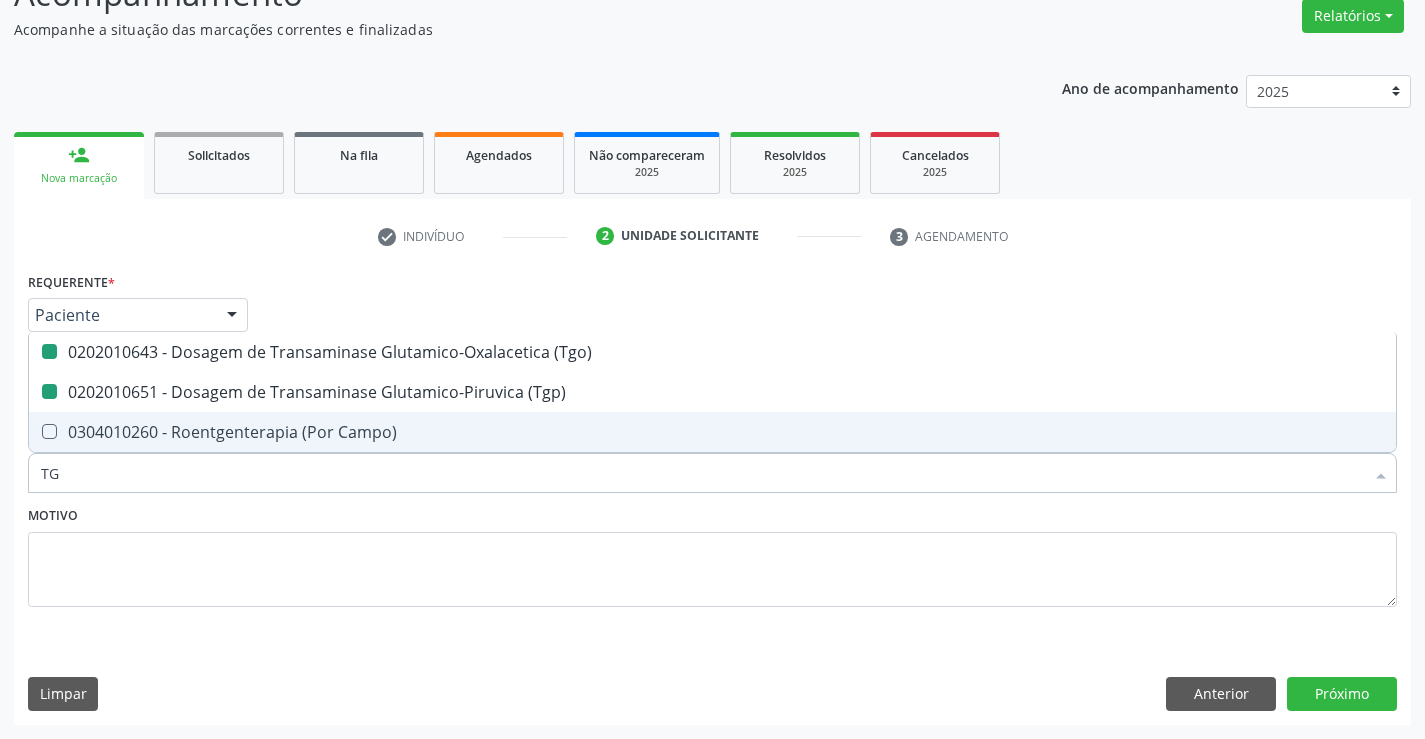 type on "C" 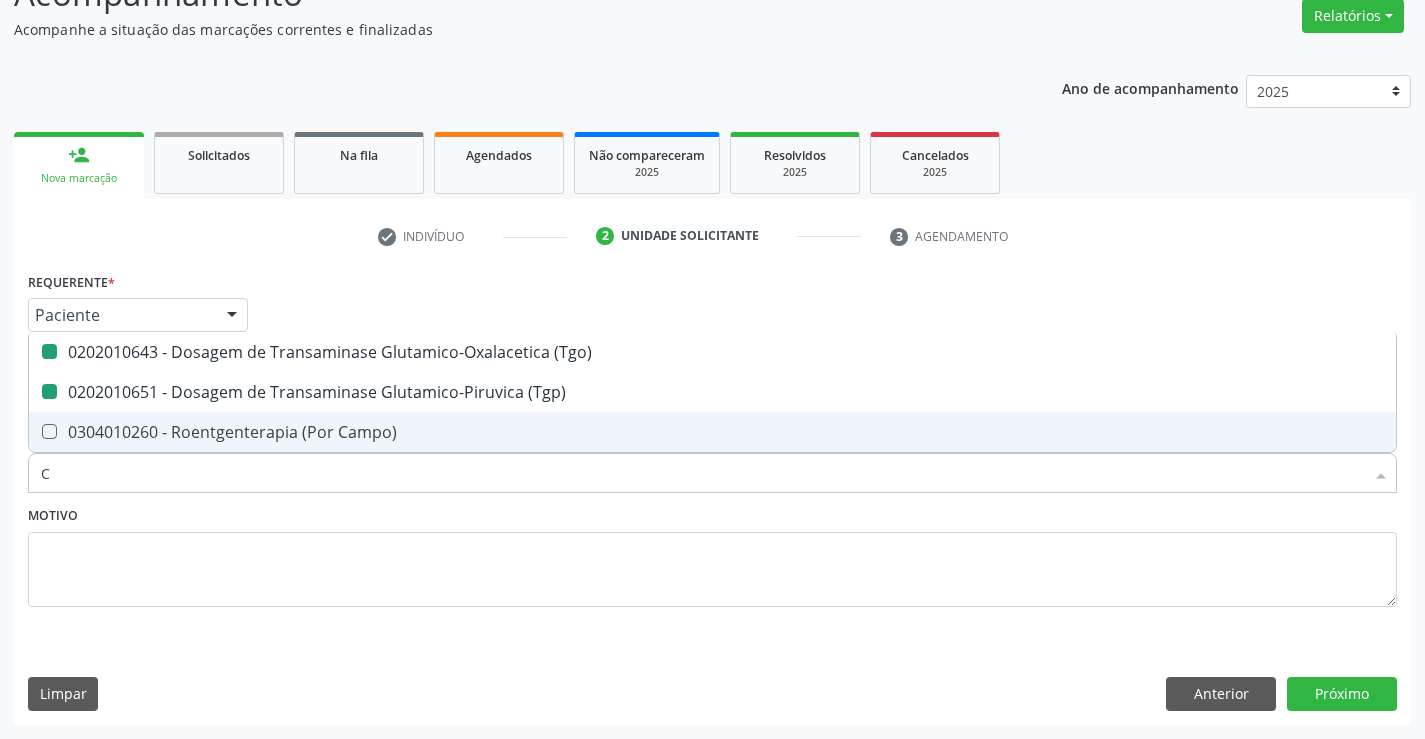 checkbox on "false" 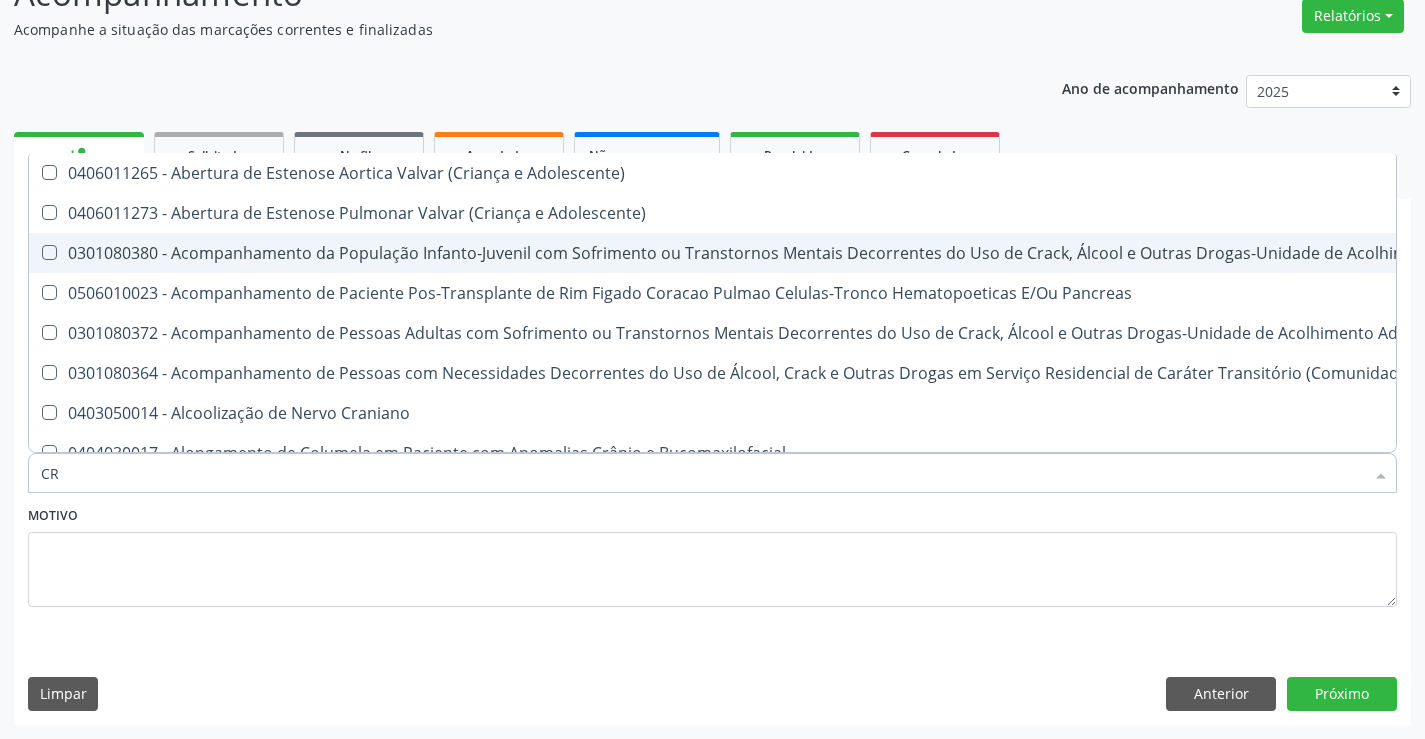 type on "CRE" 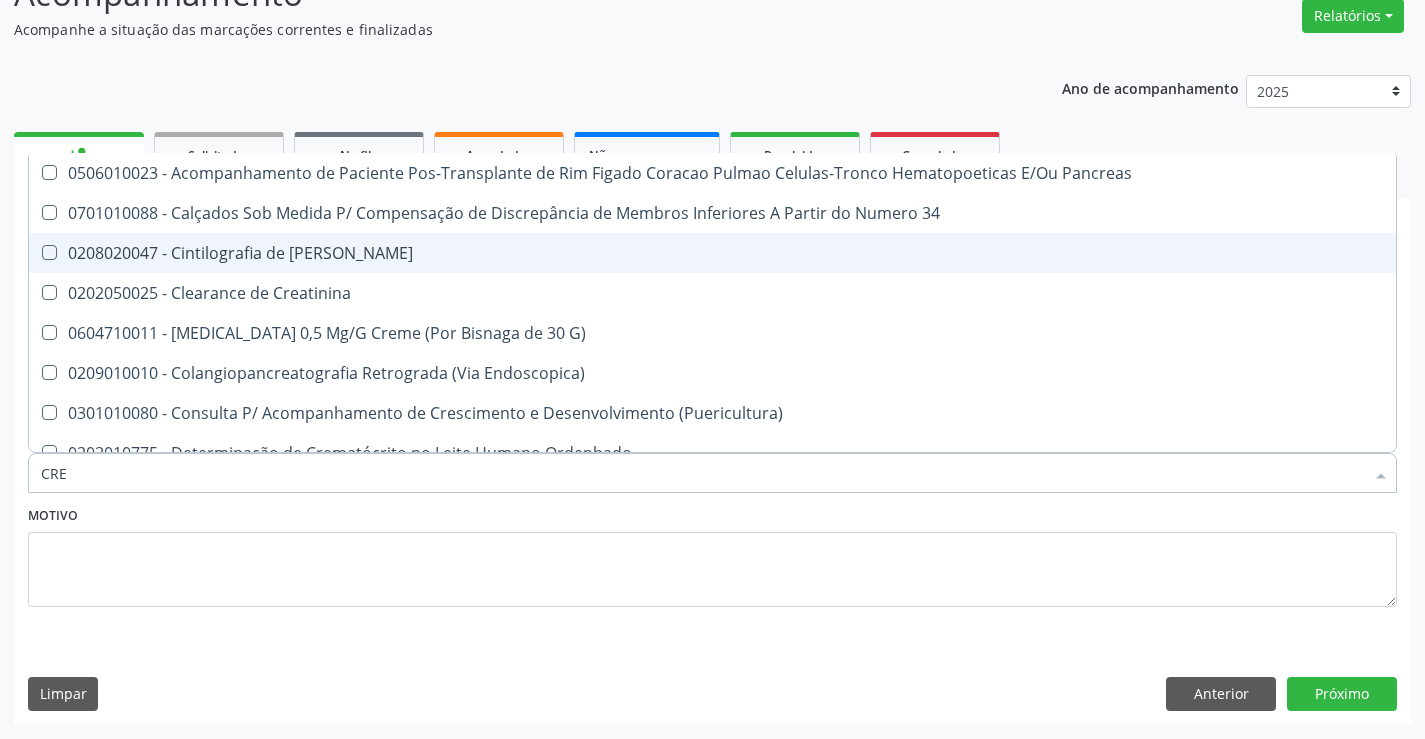 type on "CREA" 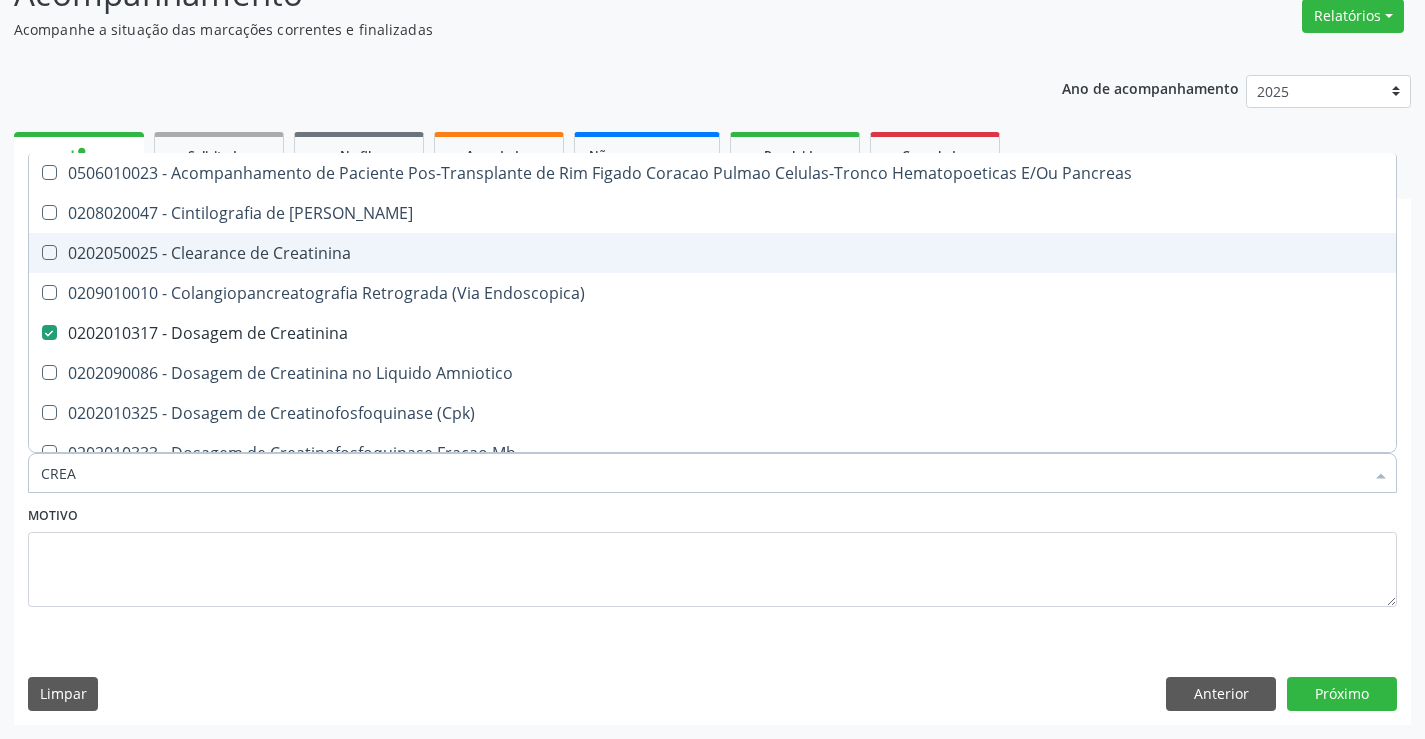 click on "CREA" at bounding box center (702, 473) 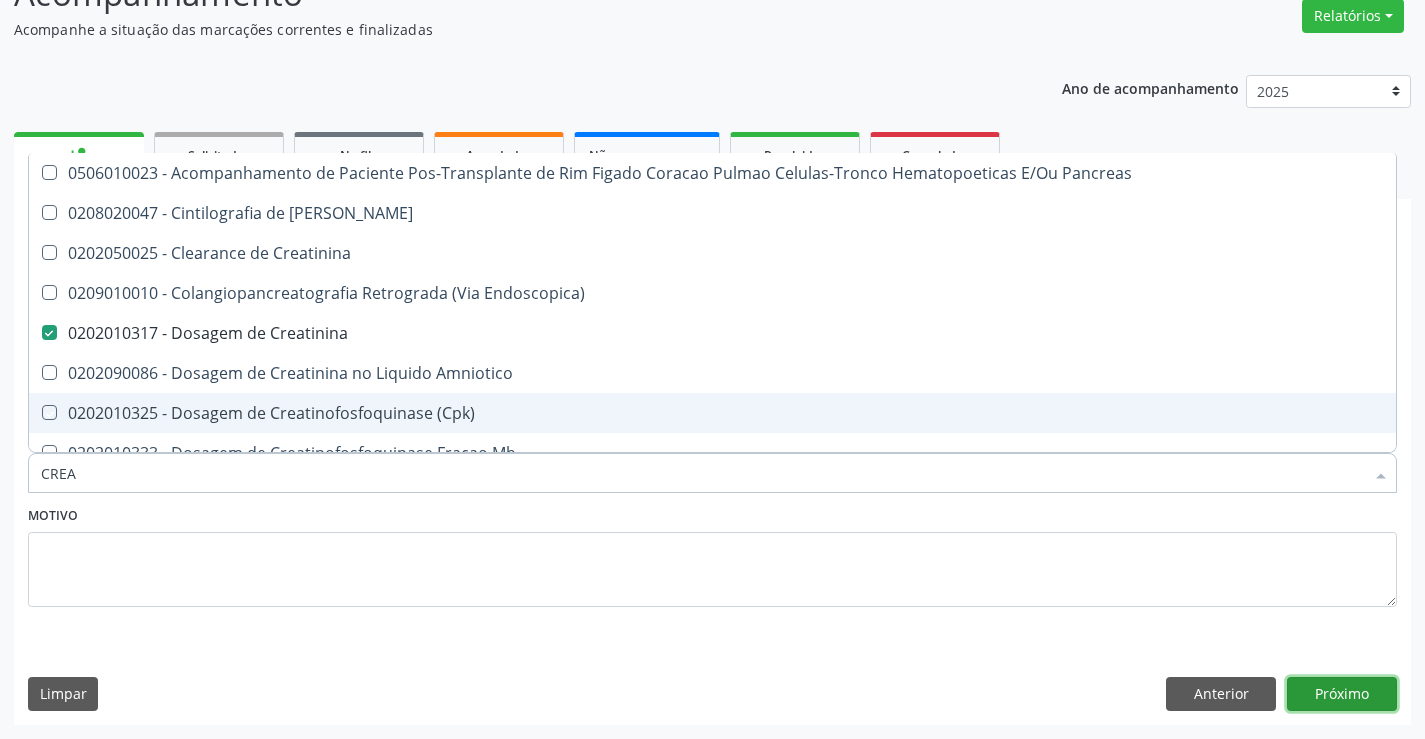 click on "Próximo" at bounding box center (1342, 694) 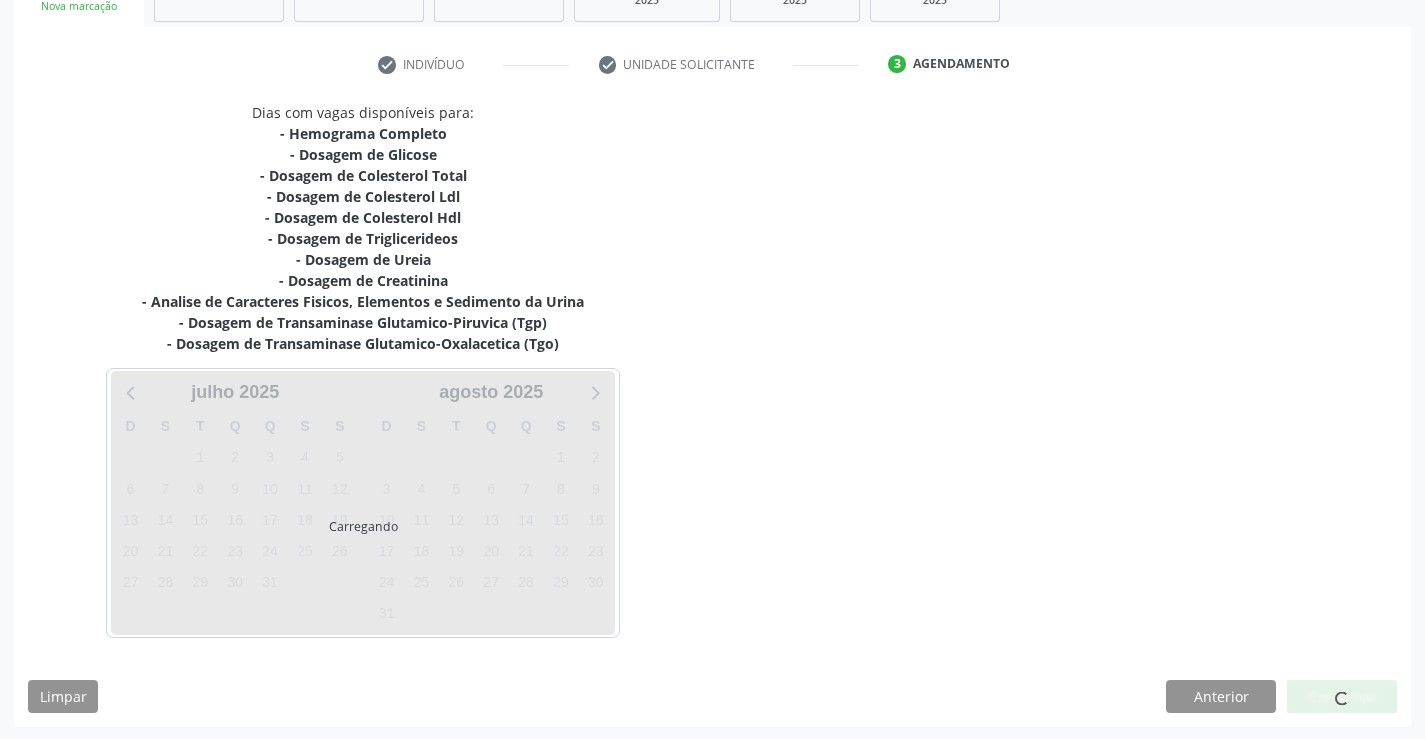 scroll, scrollTop: 341, scrollLeft: 0, axis: vertical 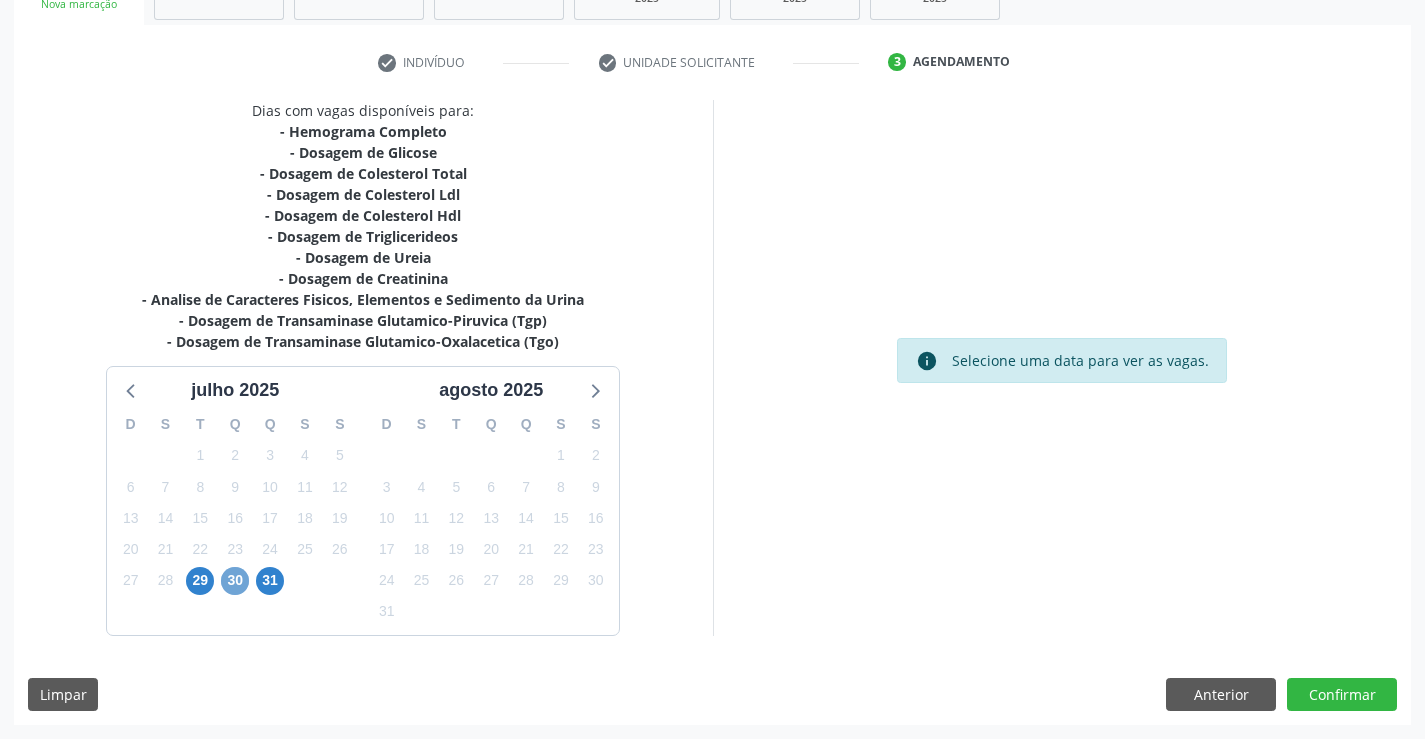 click on "30" at bounding box center (235, 581) 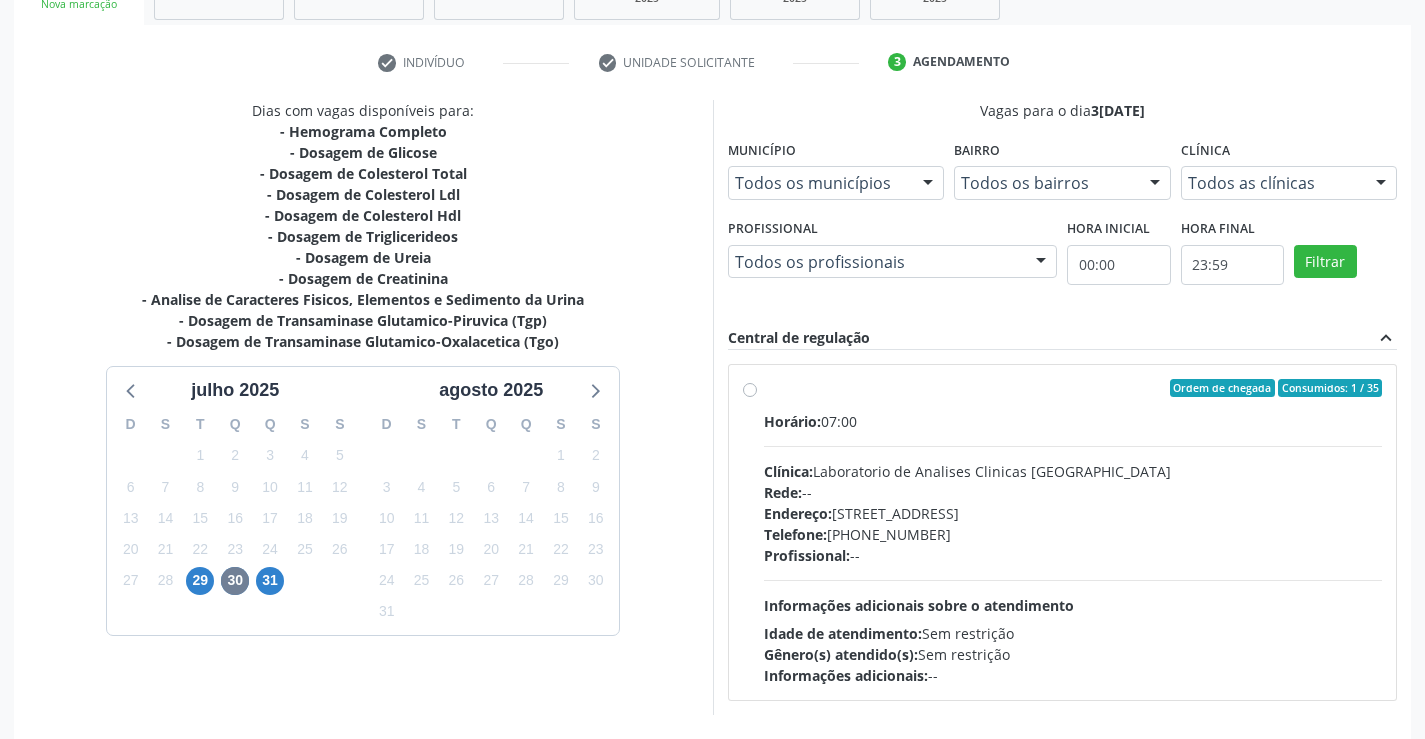 click on "Rede:
--" at bounding box center [1073, 492] 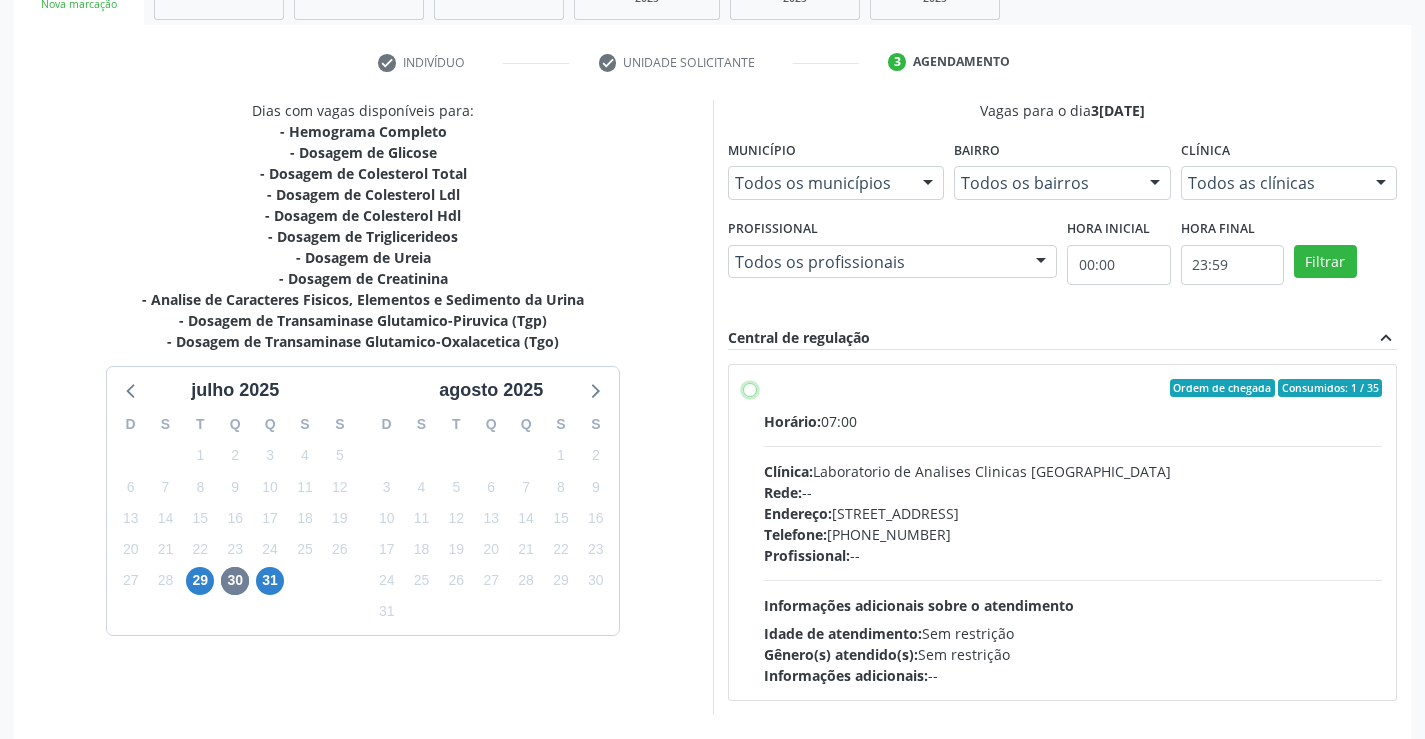 radio on "true" 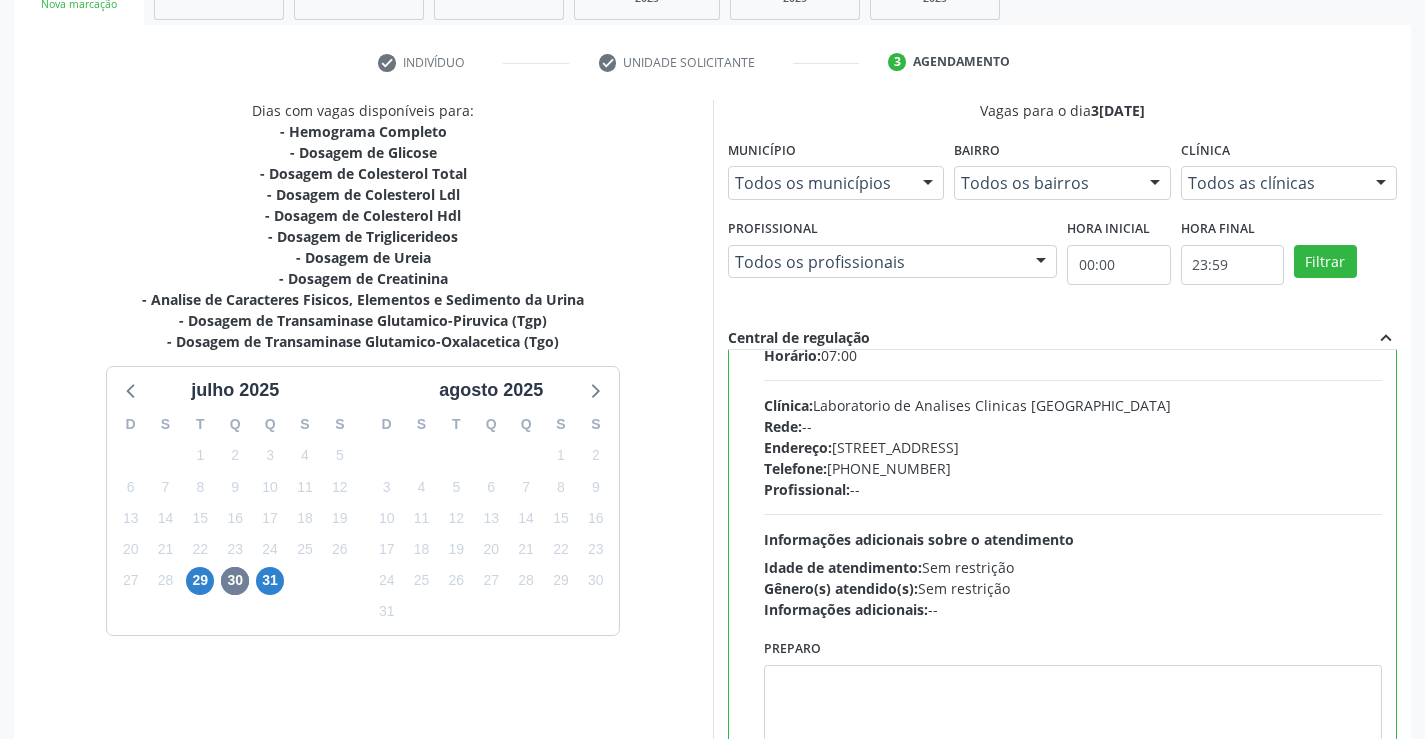 scroll, scrollTop: 99, scrollLeft: 0, axis: vertical 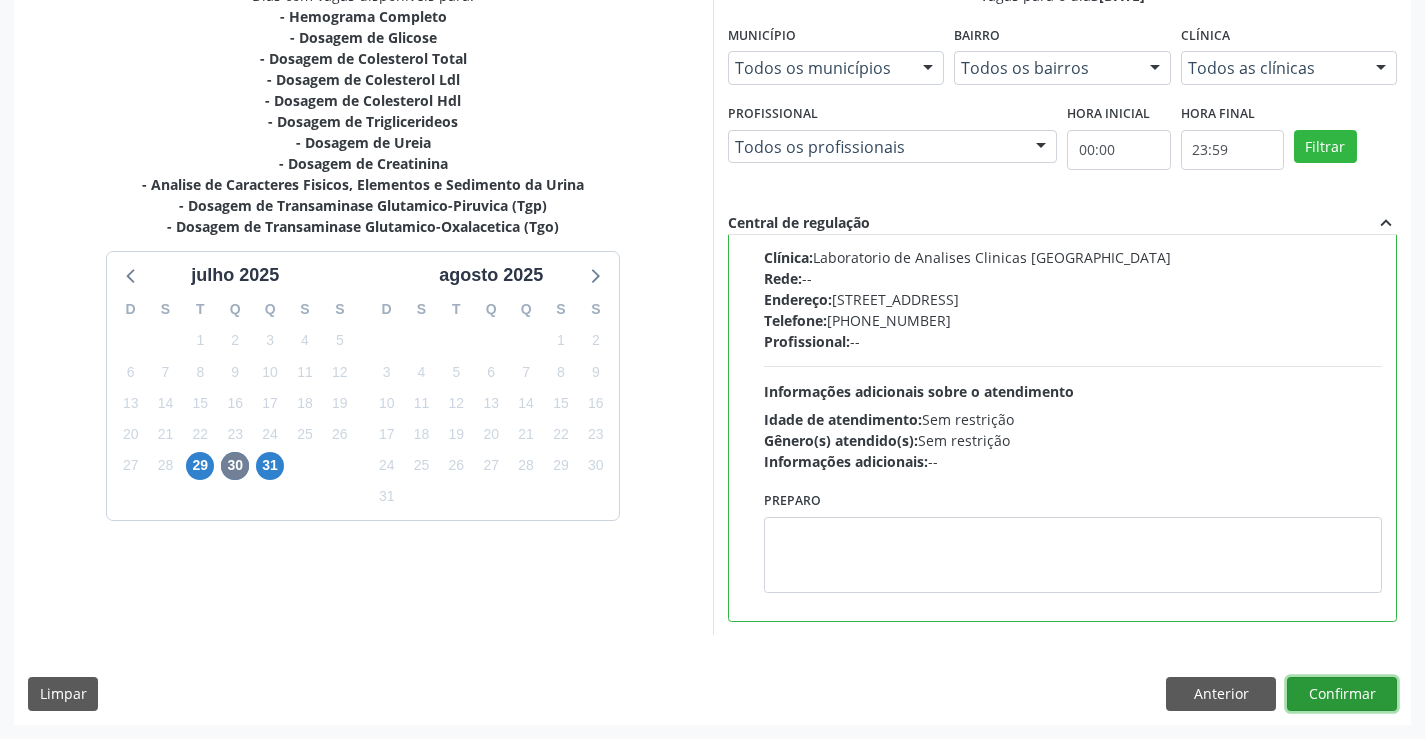 click on "Confirmar" at bounding box center [1342, 694] 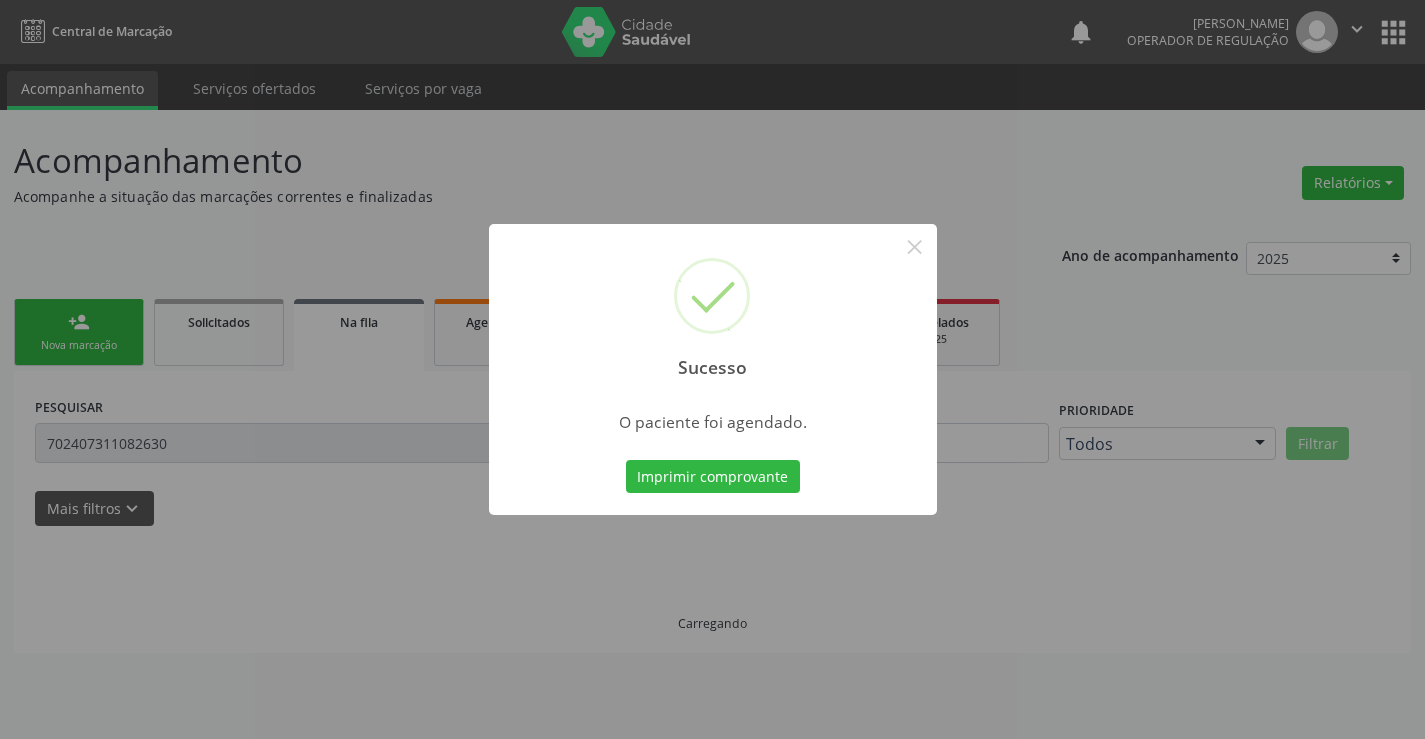 scroll, scrollTop: 0, scrollLeft: 0, axis: both 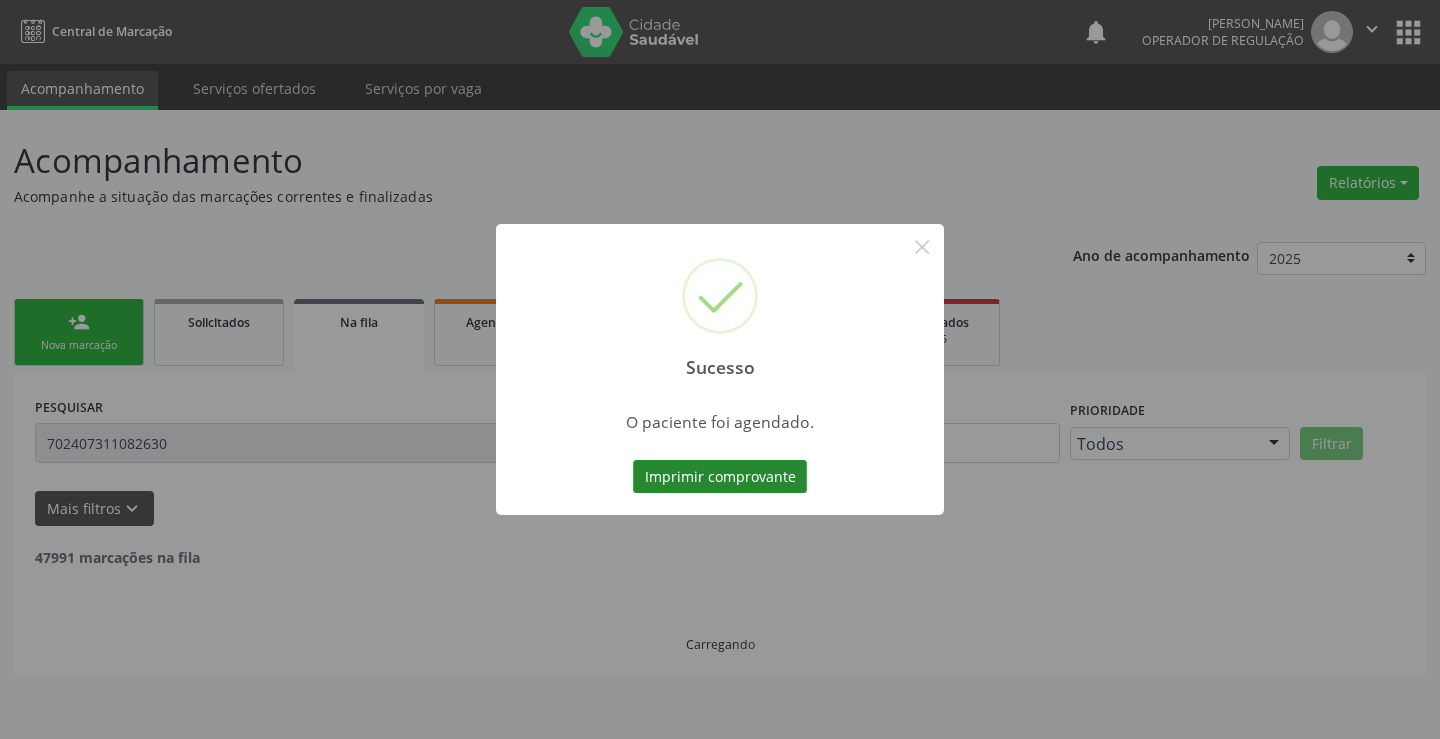 click on "Imprimir comprovante" at bounding box center (720, 477) 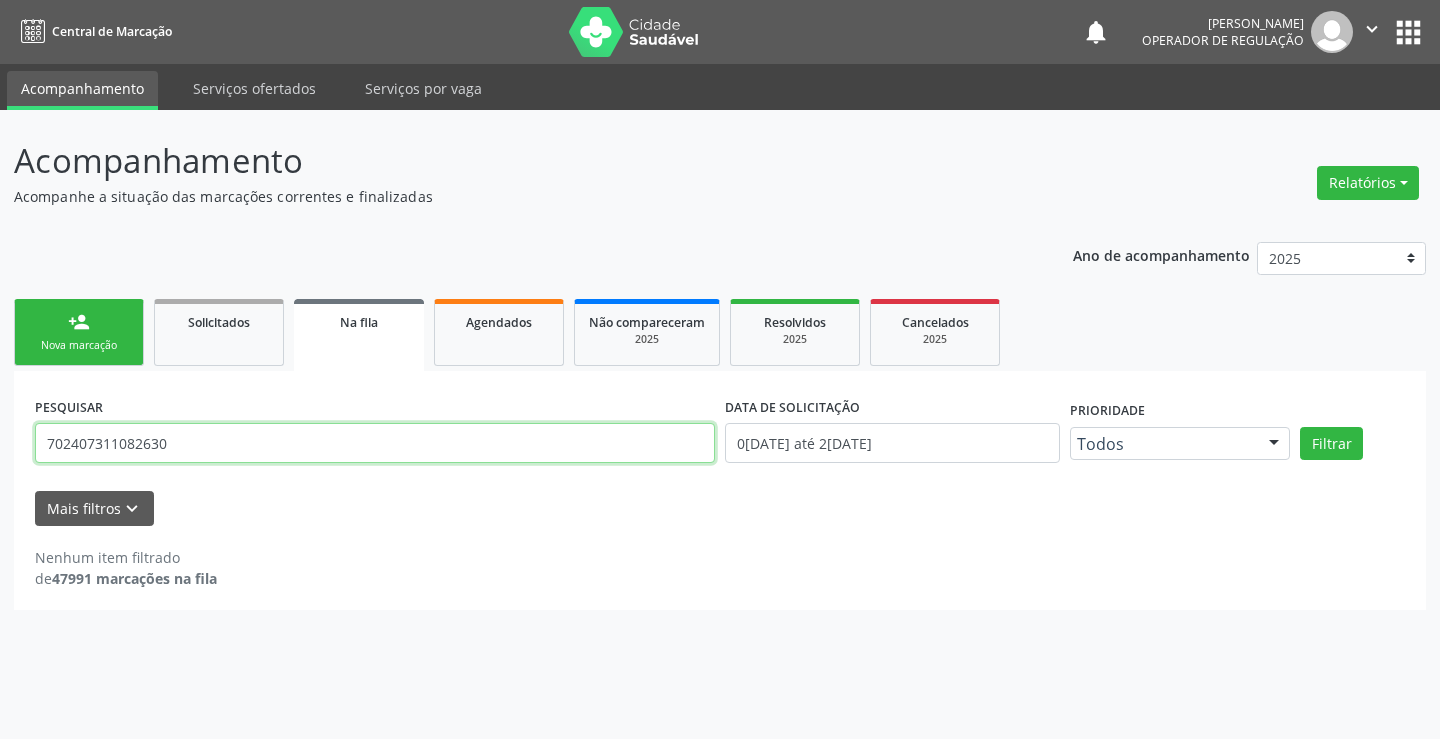 click on "702407311082630" at bounding box center [375, 443] 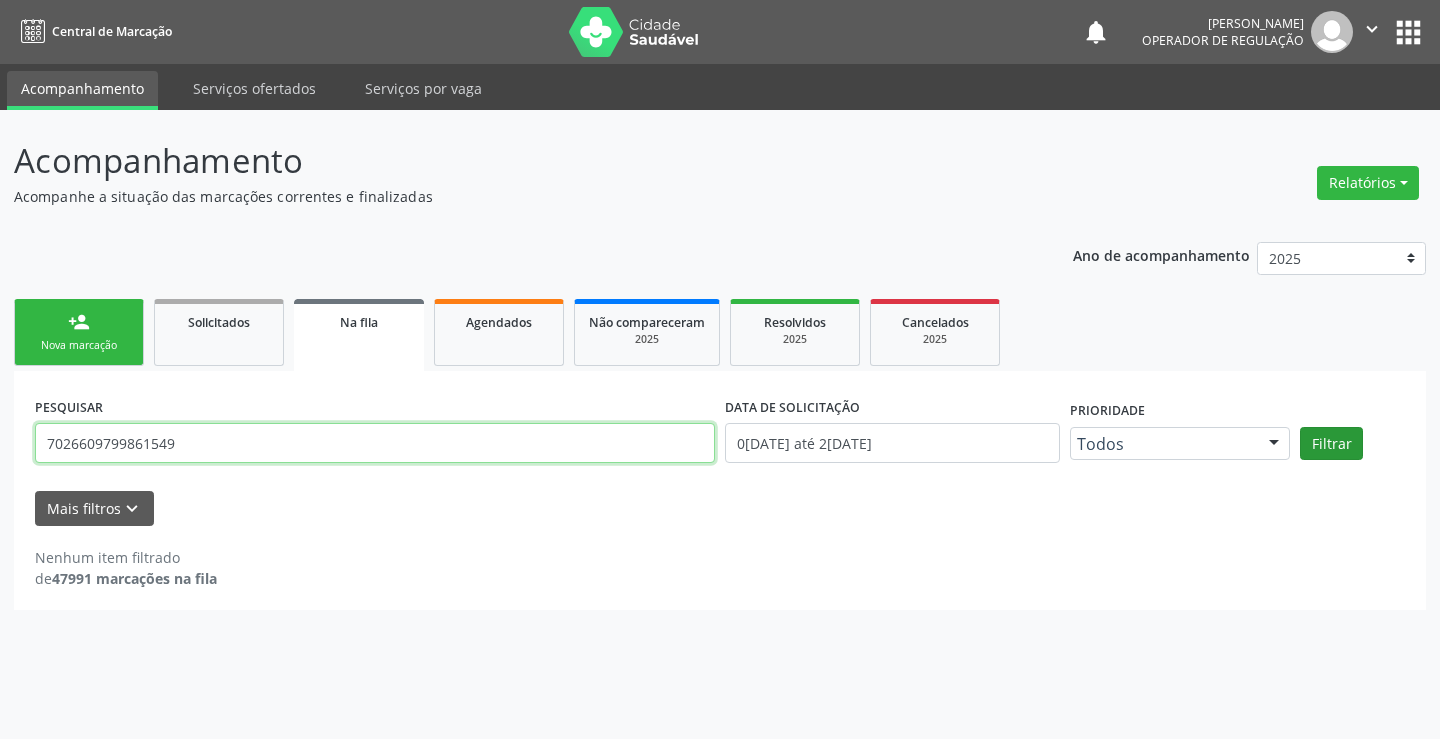 type on "7026609799861549" 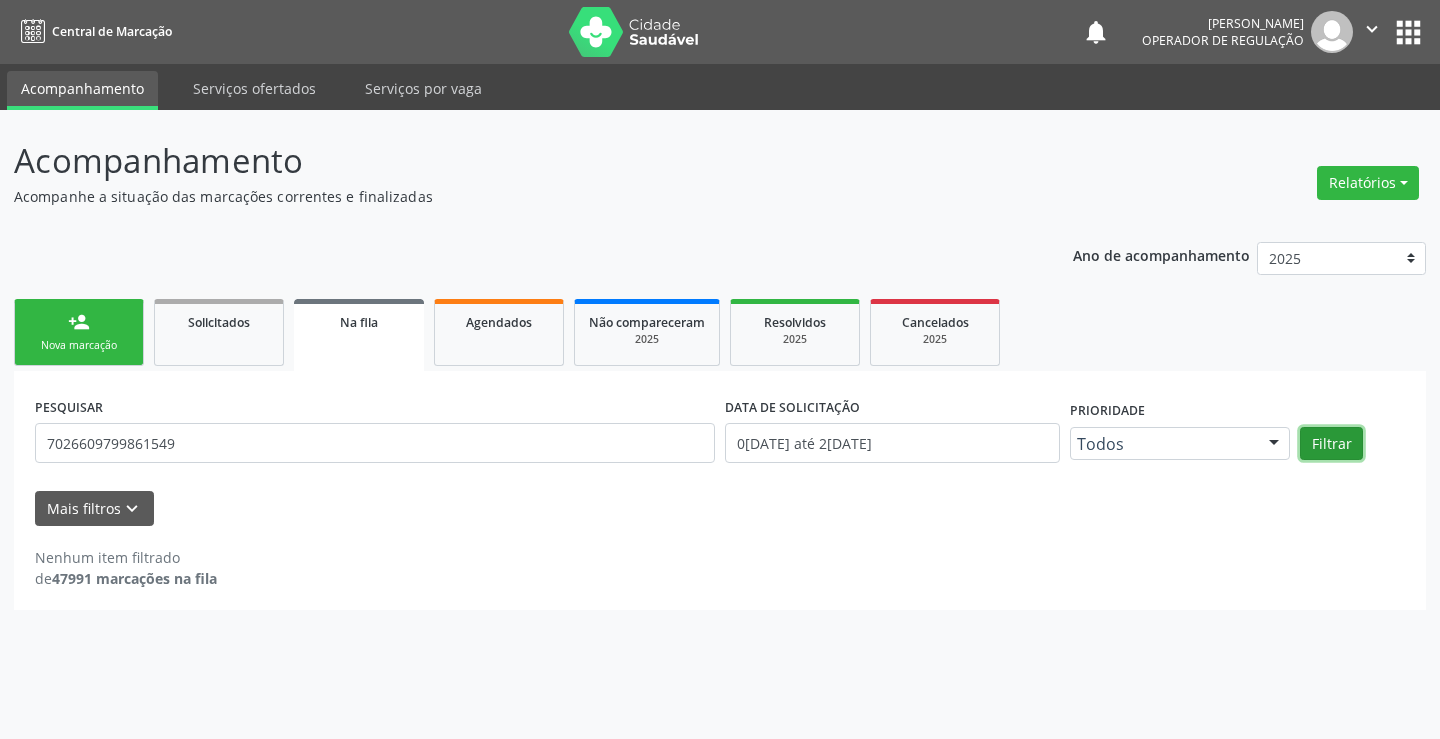 click on "Filtrar" at bounding box center (1331, 444) 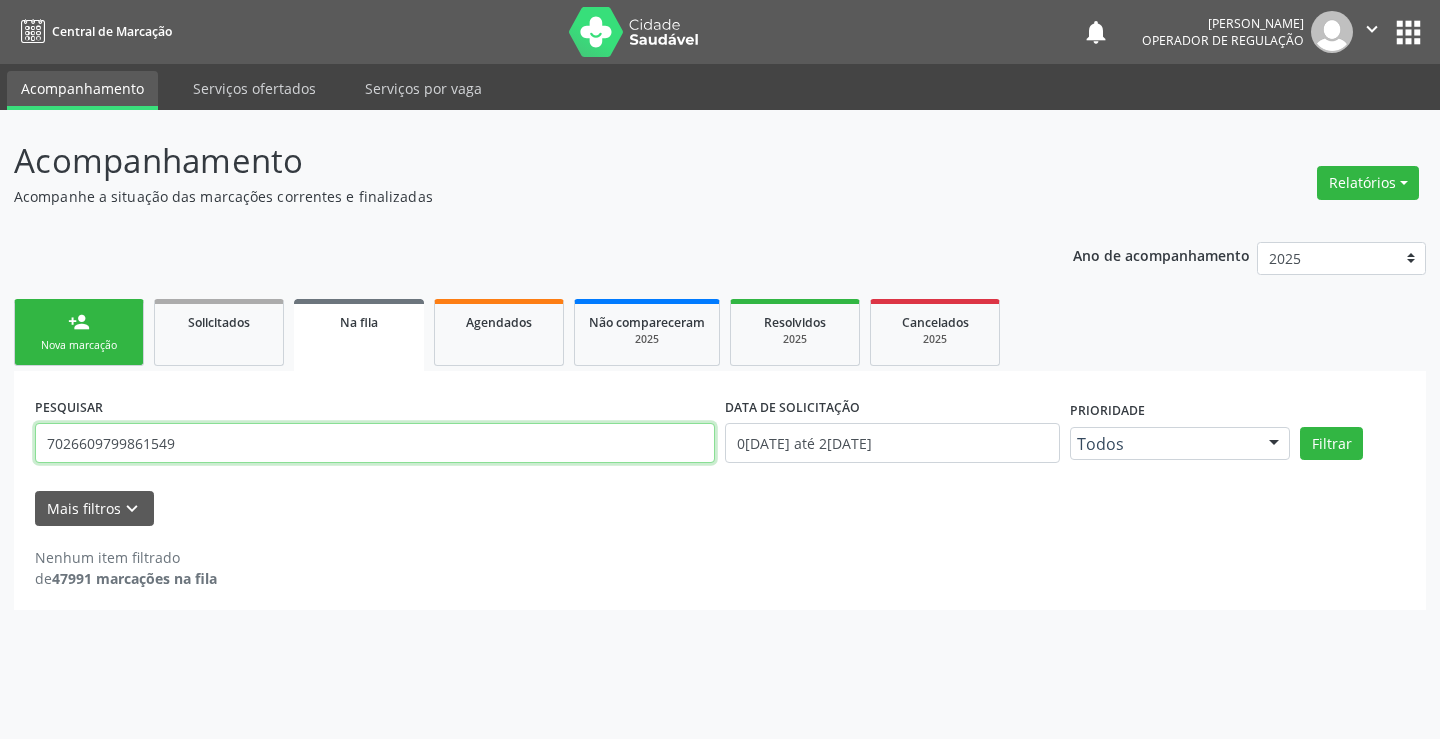 click on "7026609799861549" at bounding box center [375, 443] 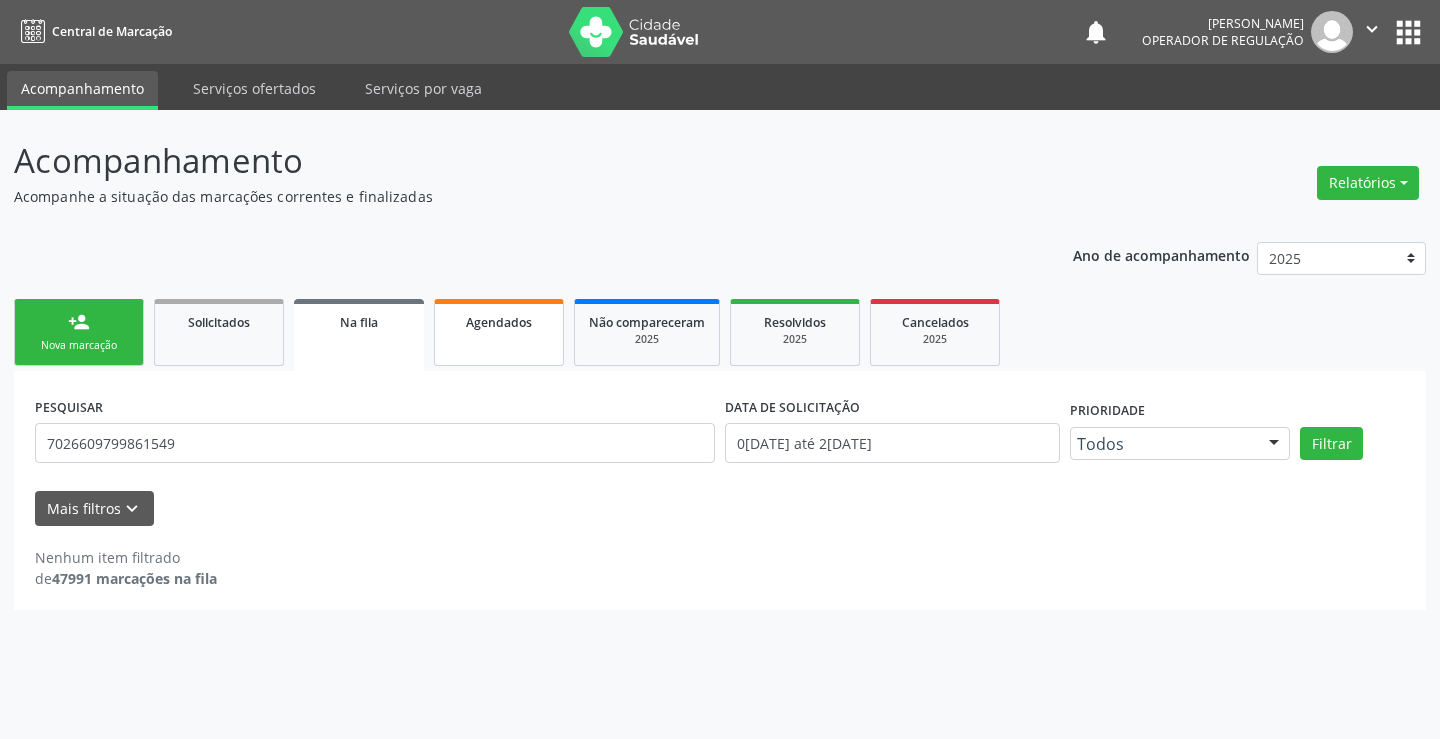 click on "Agendados" at bounding box center (499, 322) 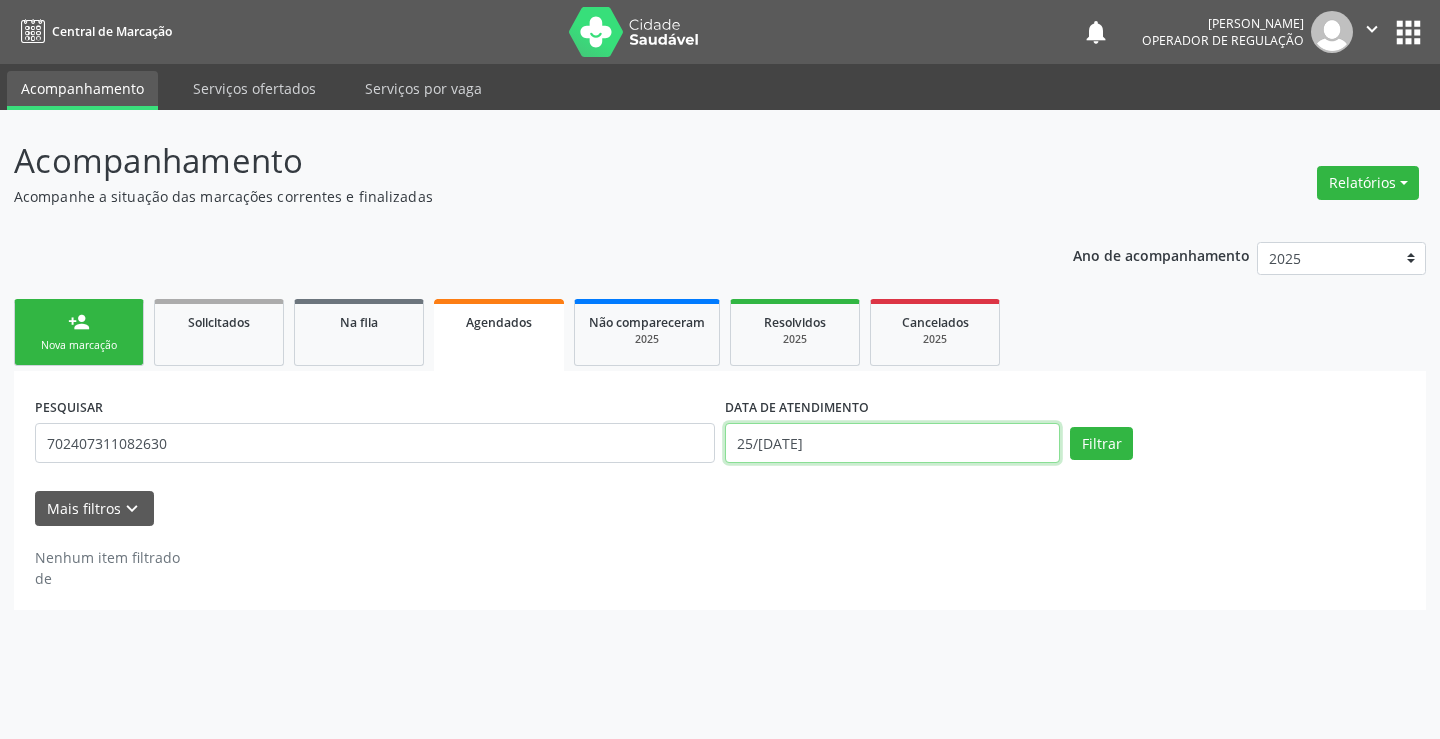 click on "[DATE]" at bounding box center (892, 443) 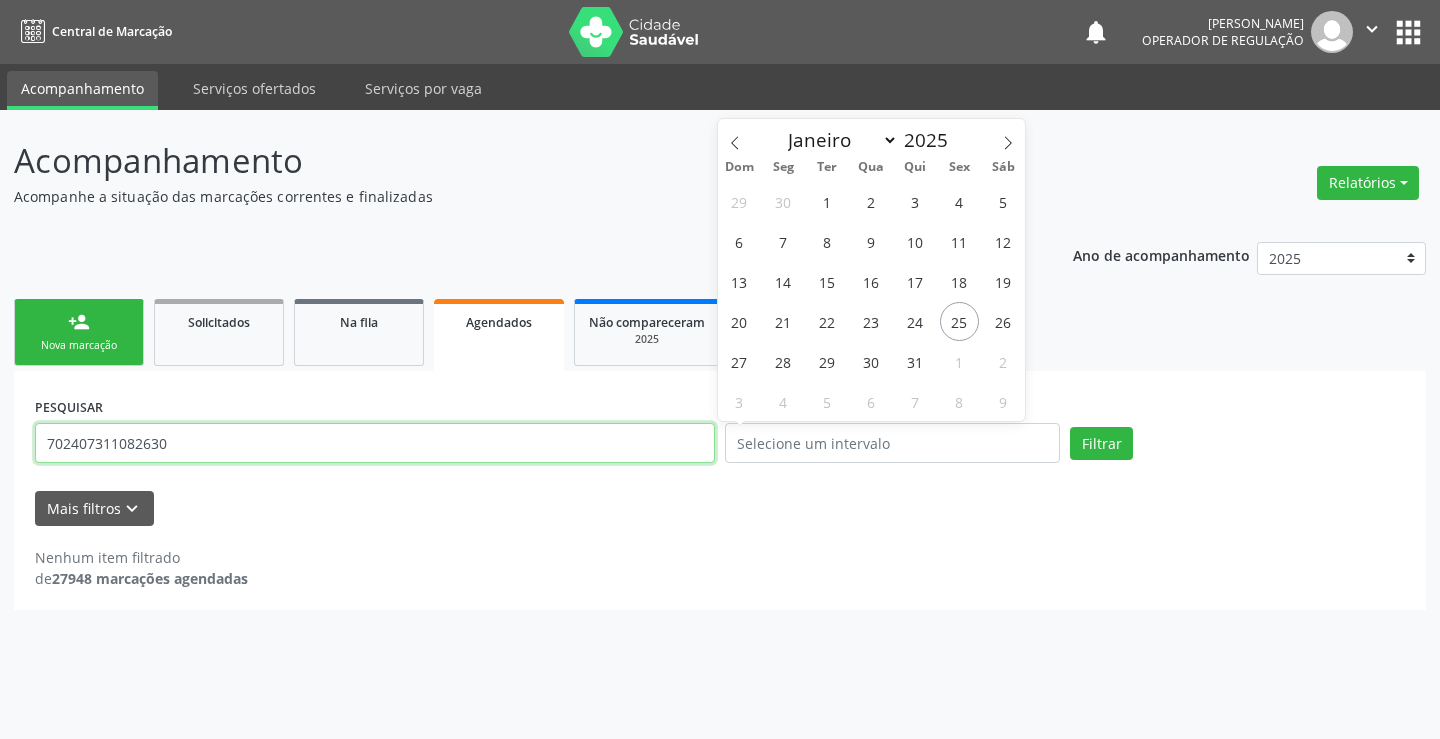 click on "702407311082630" at bounding box center [375, 443] 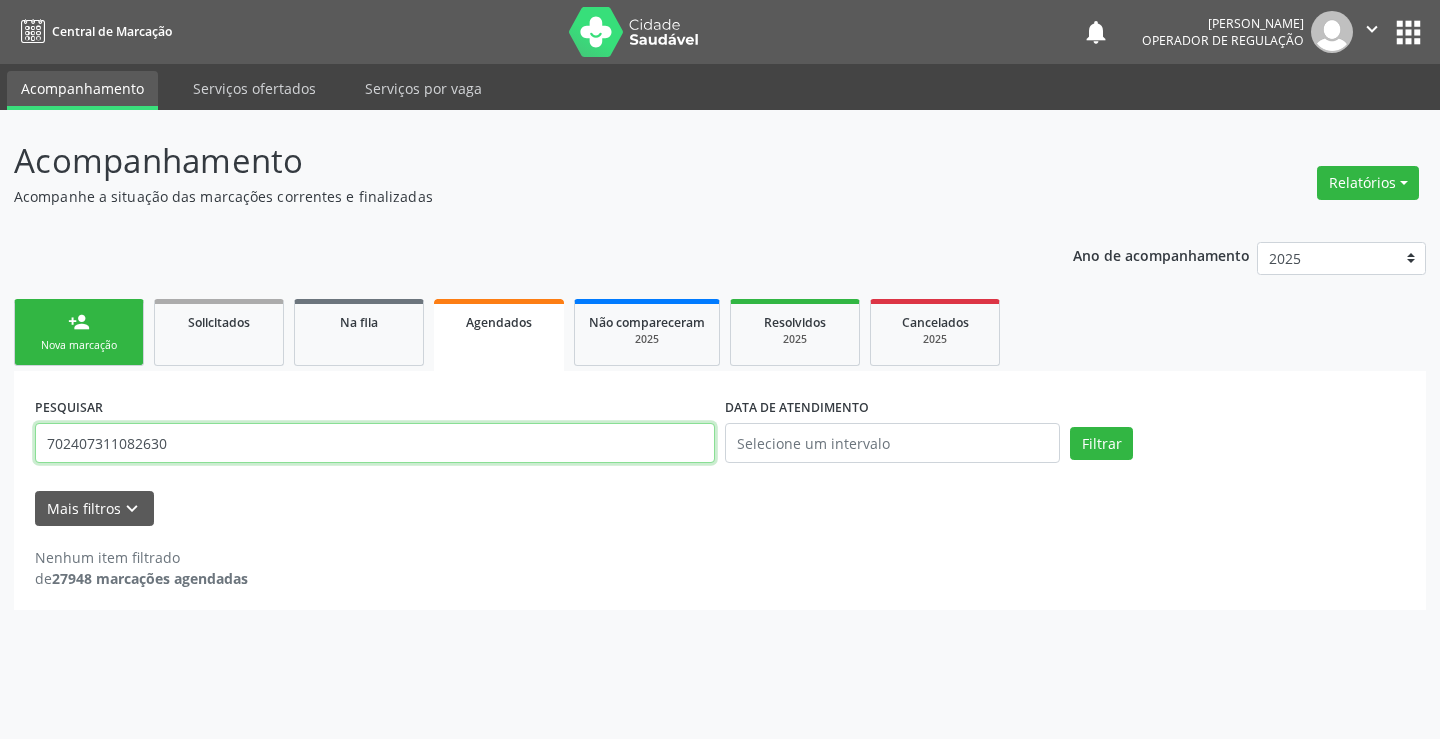 click on "702407311082630" at bounding box center (375, 443) 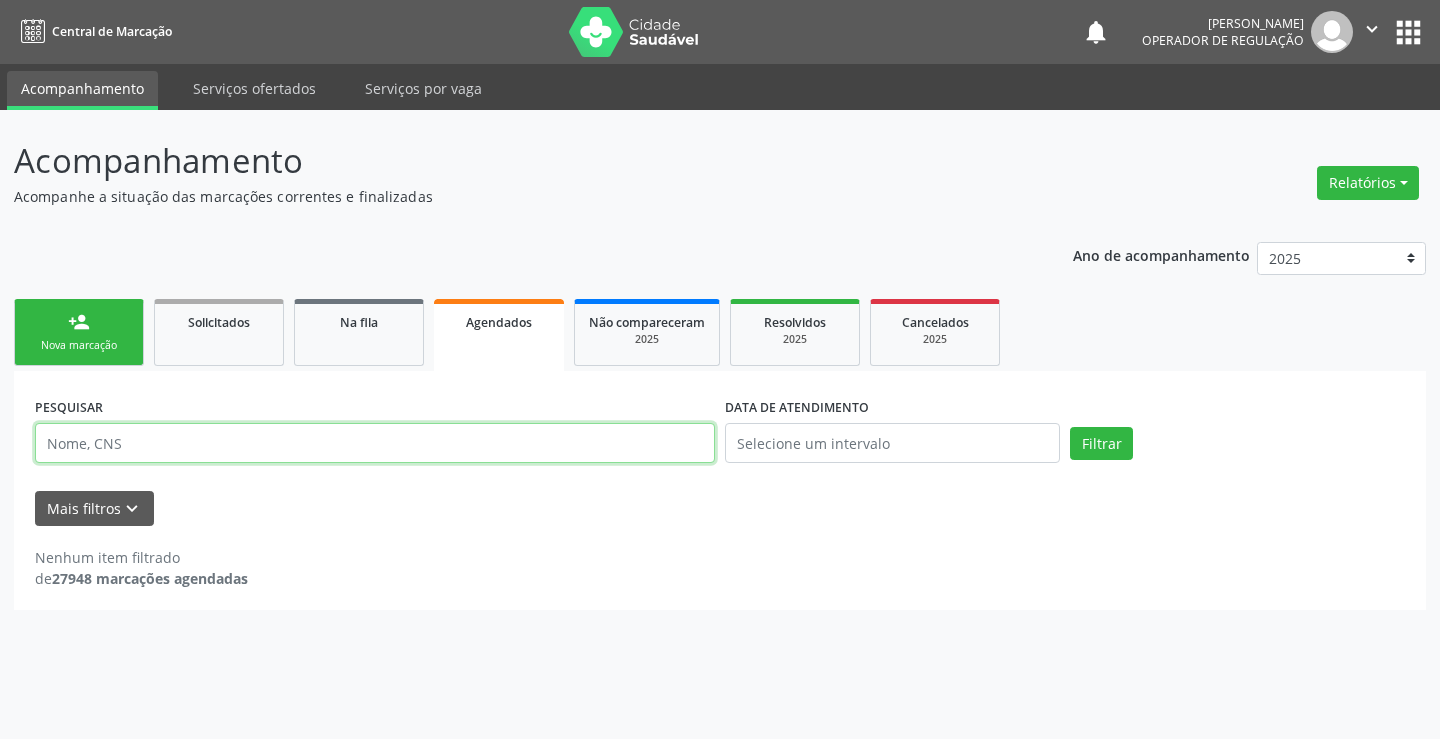 paste on "7026609799861549" 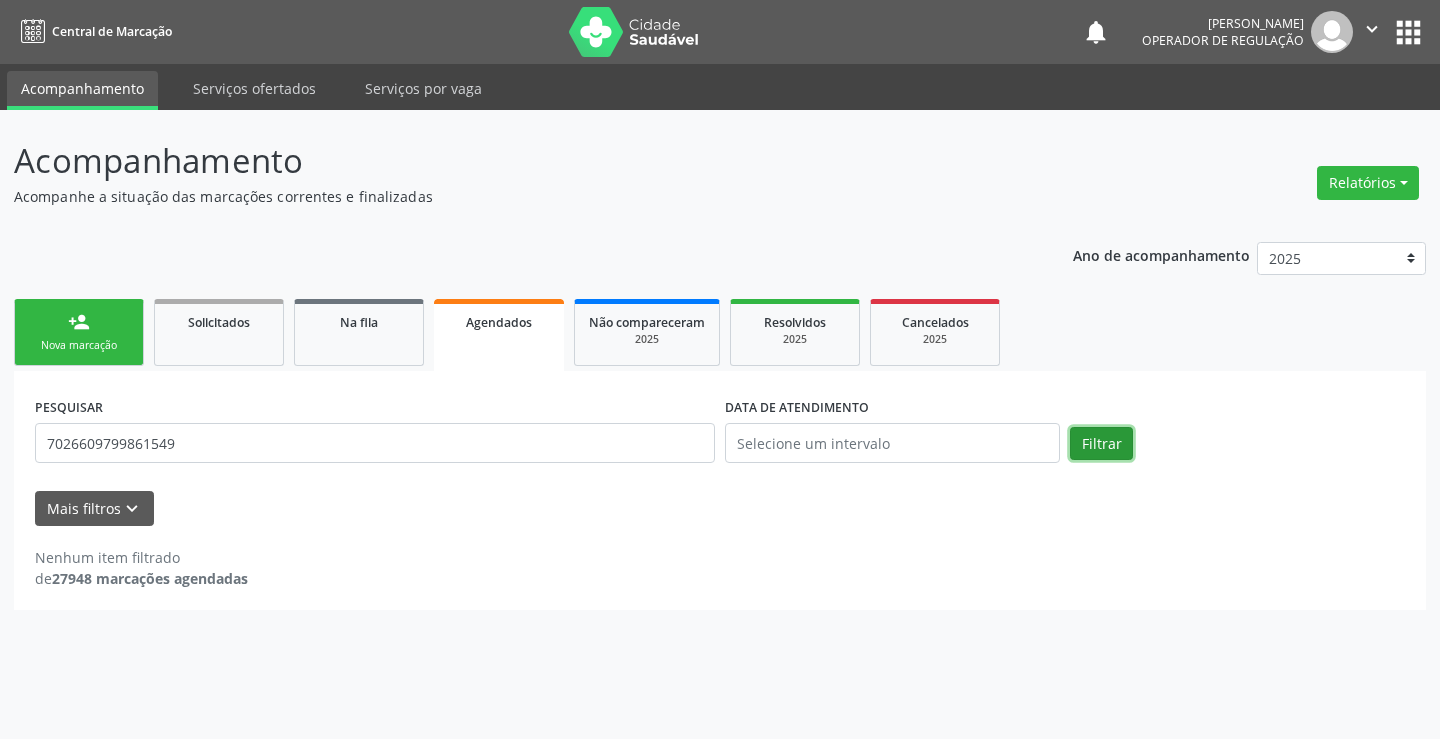 click on "Filtrar" at bounding box center [1101, 444] 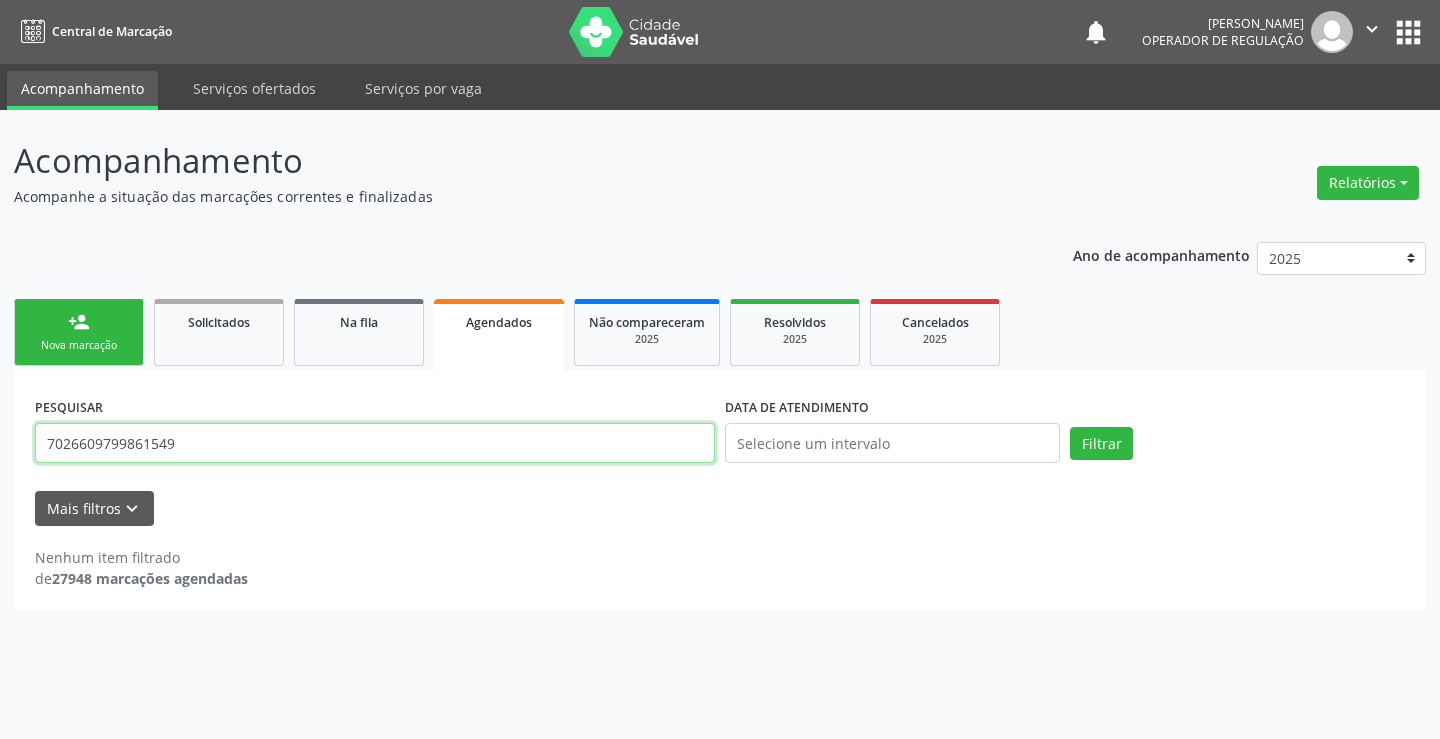 click on "7026609799861549" at bounding box center (375, 443) 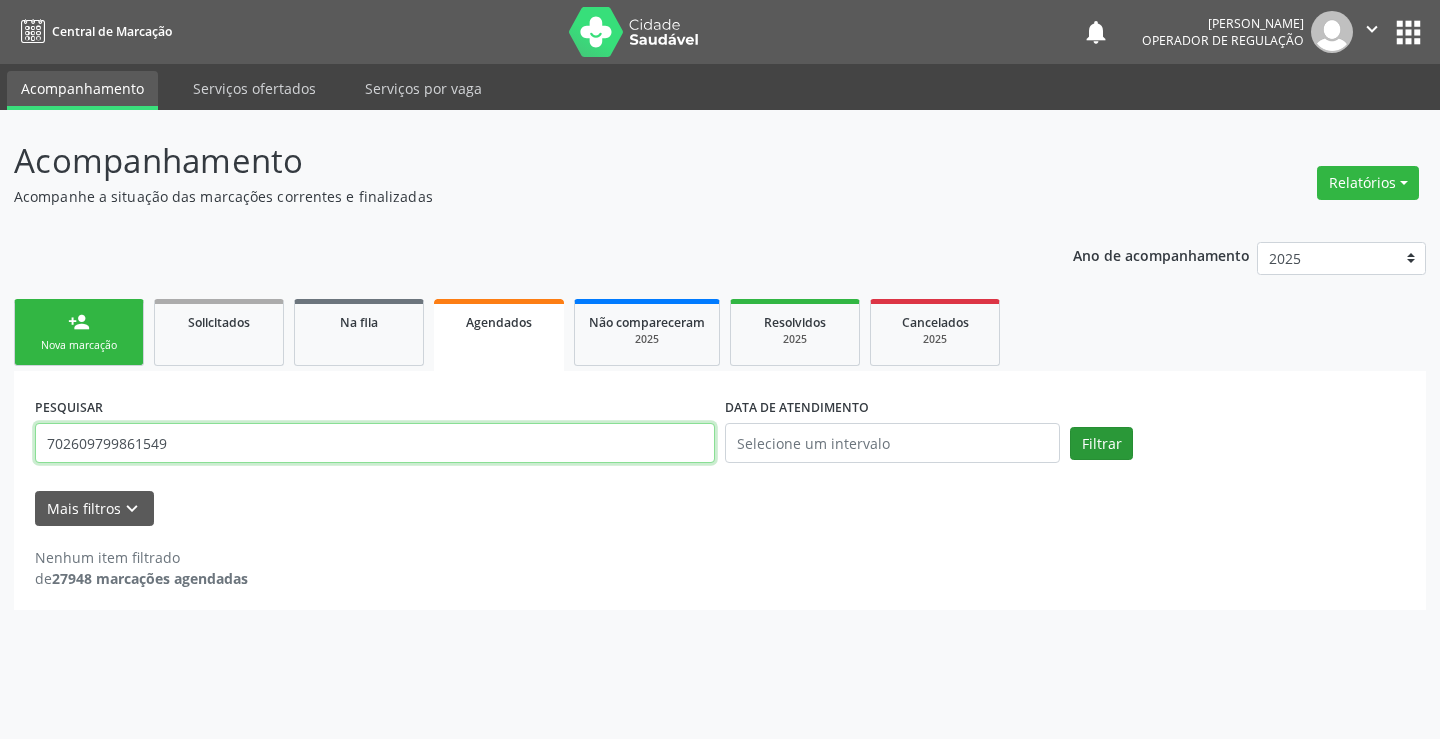 type on "702609799861549" 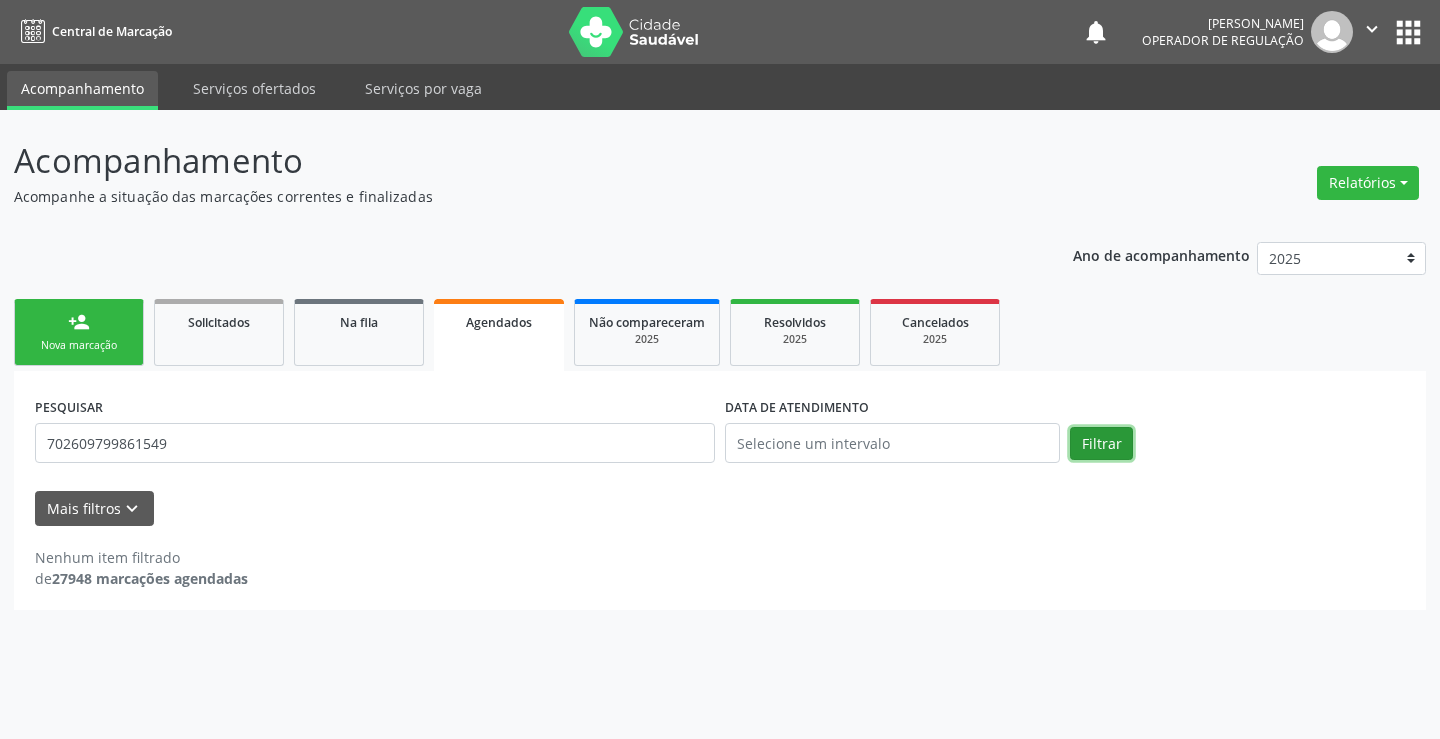 click on "Filtrar" at bounding box center (1101, 444) 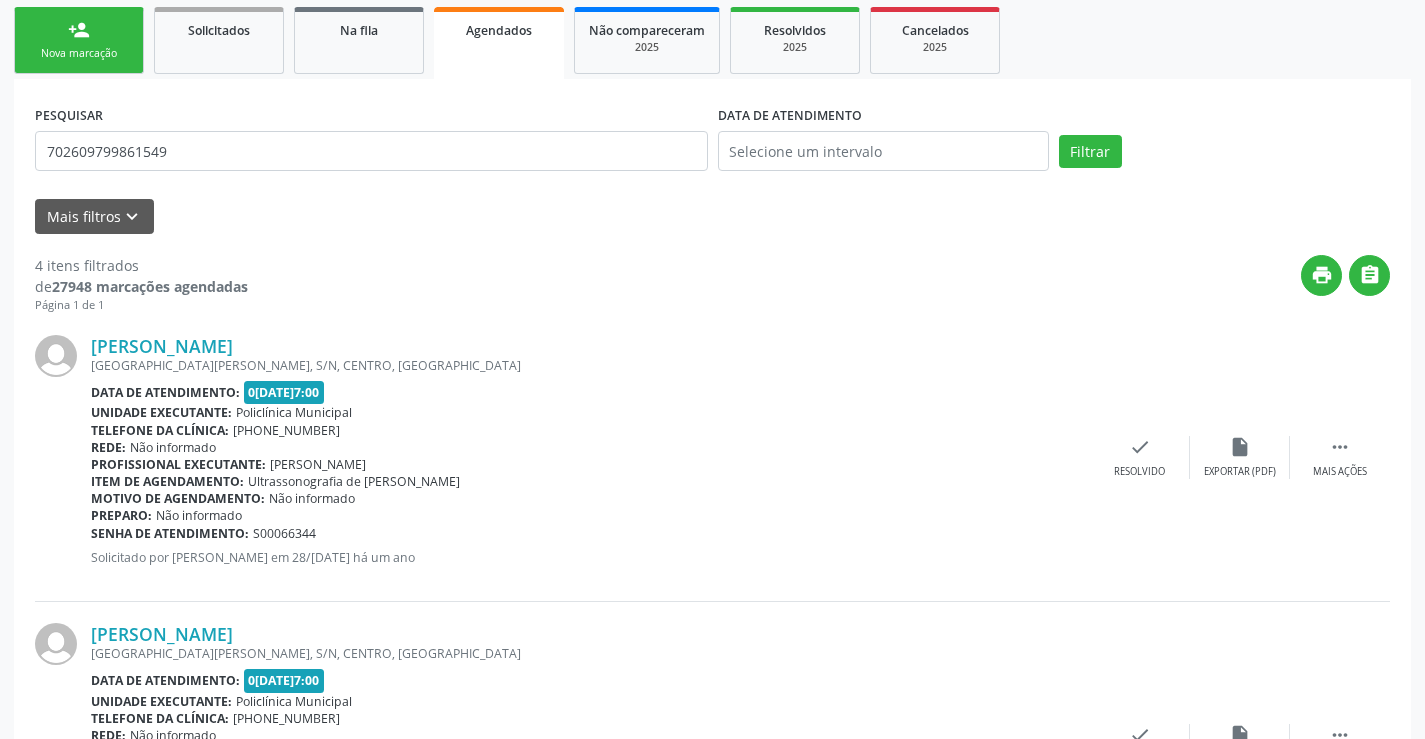 scroll, scrollTop: 154, scrollLeft: 0, axis: vertical 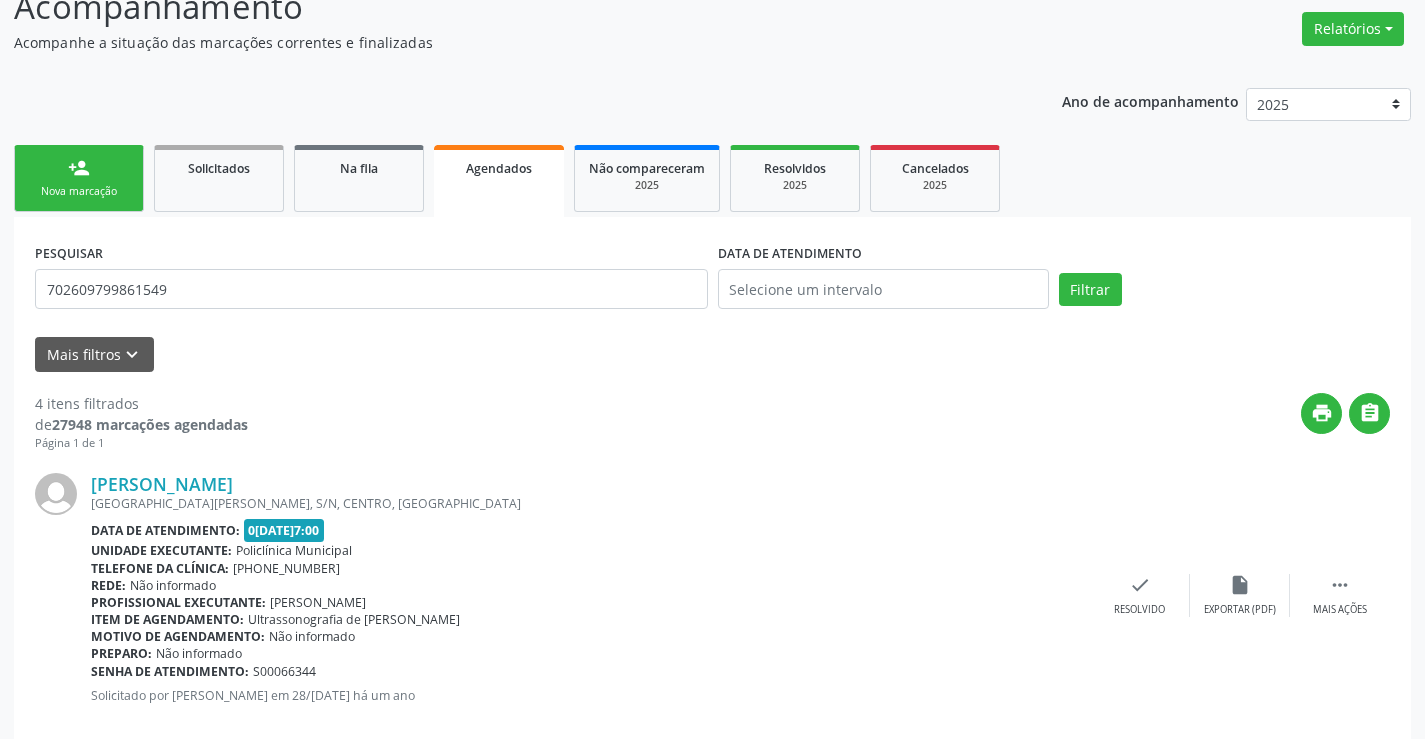 click on "person_add
Nova marcação" at bounding box center (79, 178) 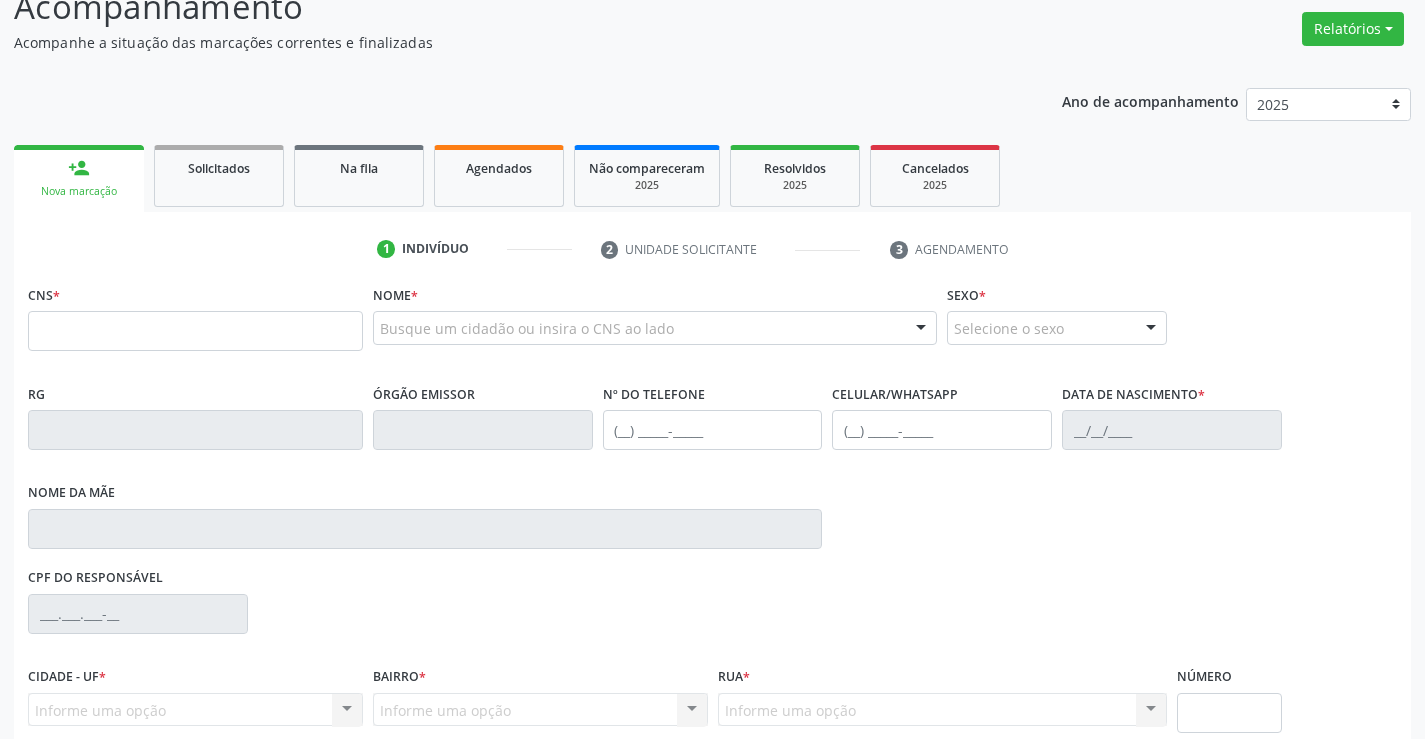 click on "Busque um cidadão ou insira o CNS ao lado" at bounding box center (655, 328) 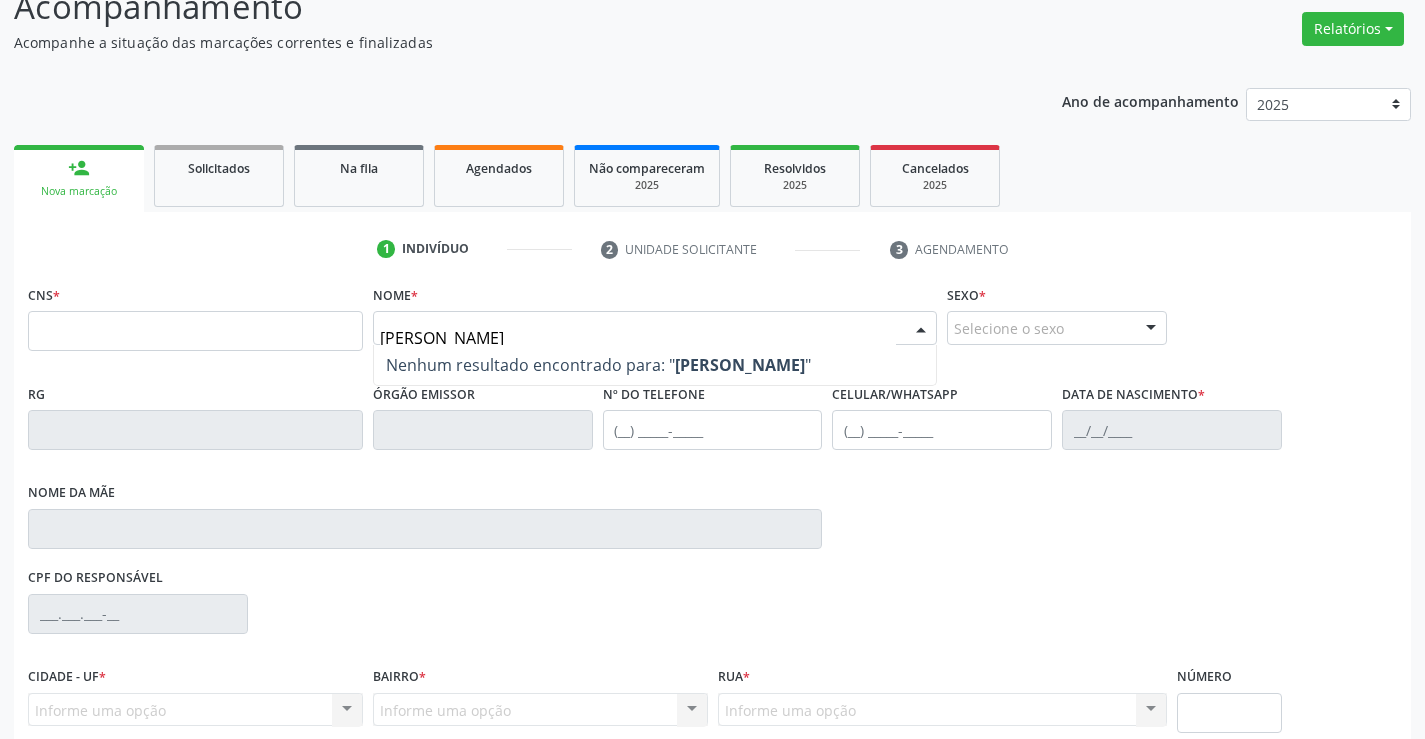 type on "HELENA CARVALHO B" 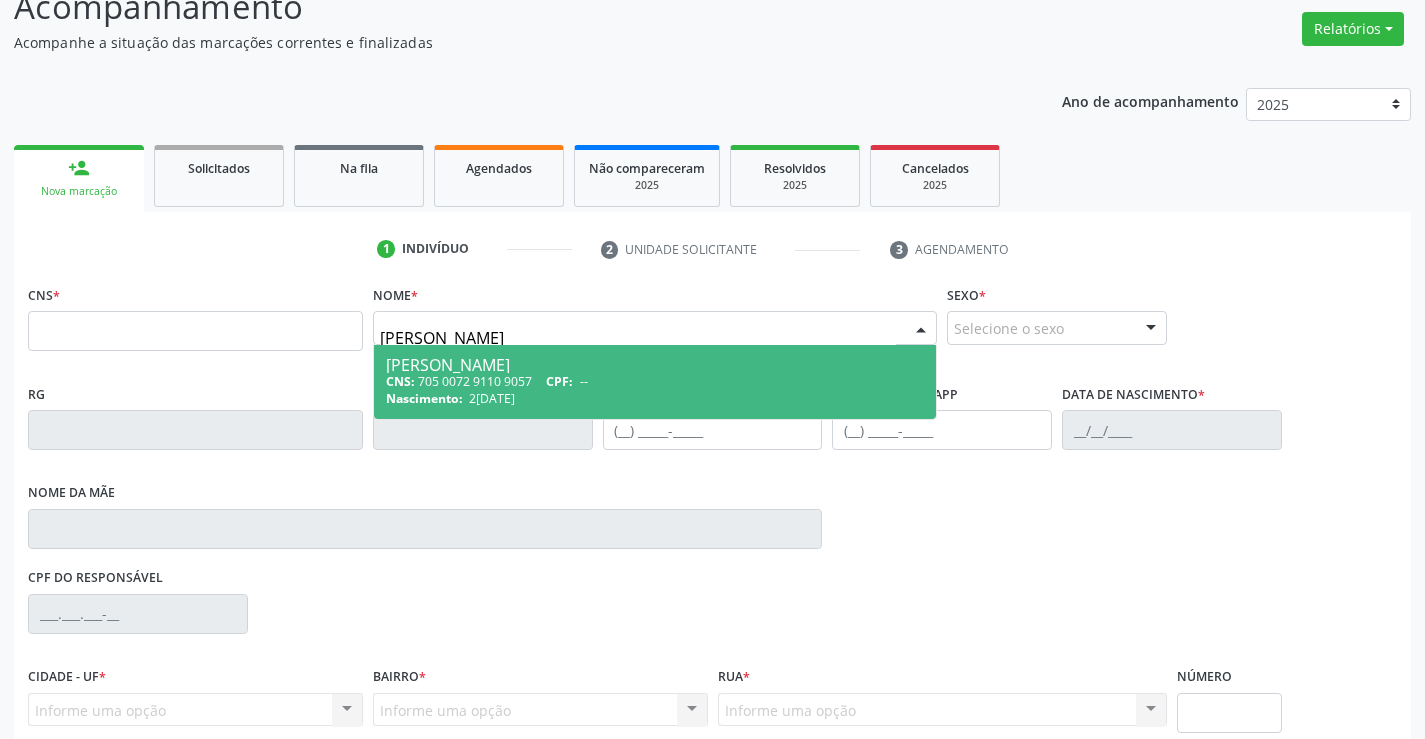 click on "Nascimento:
24/01/1984" at bounding box center (655, 398) 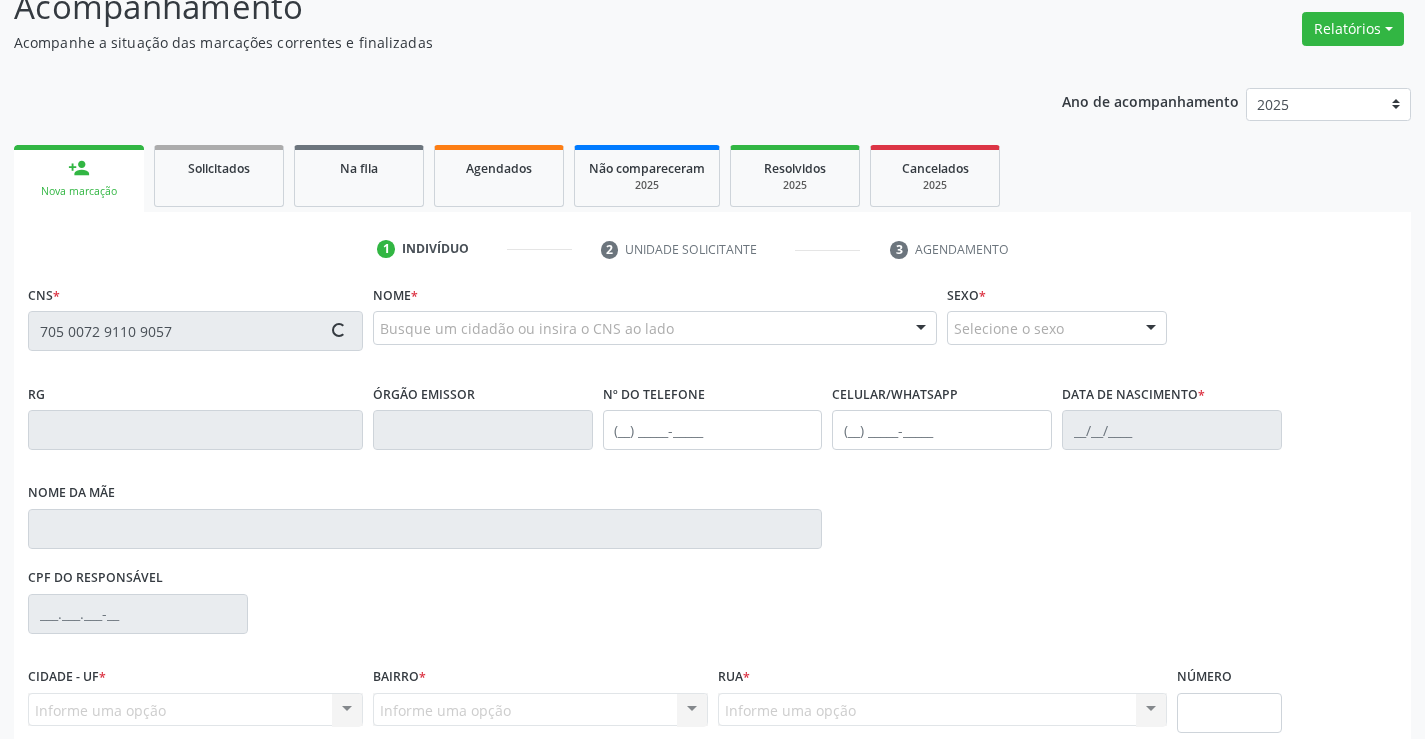 type on "705 0072 9110 9057" 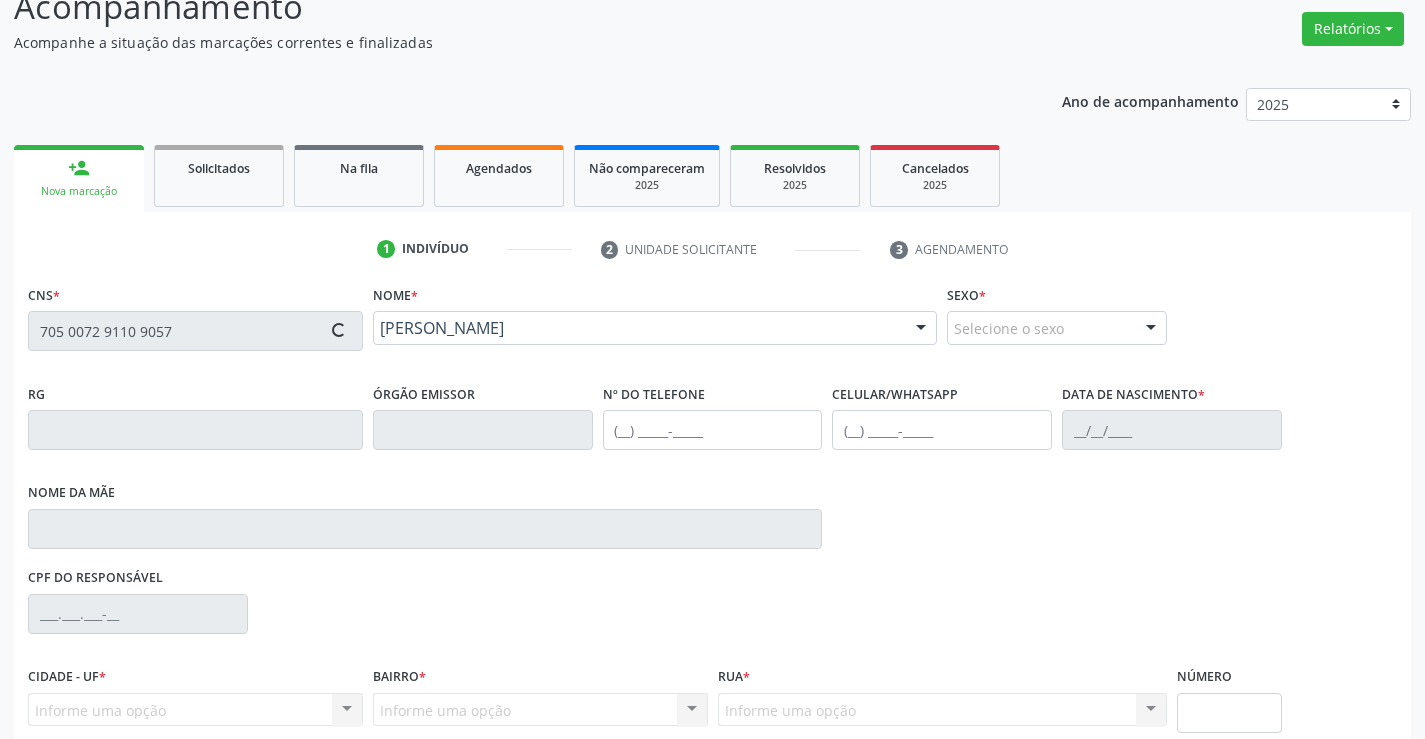type on "1117274802" 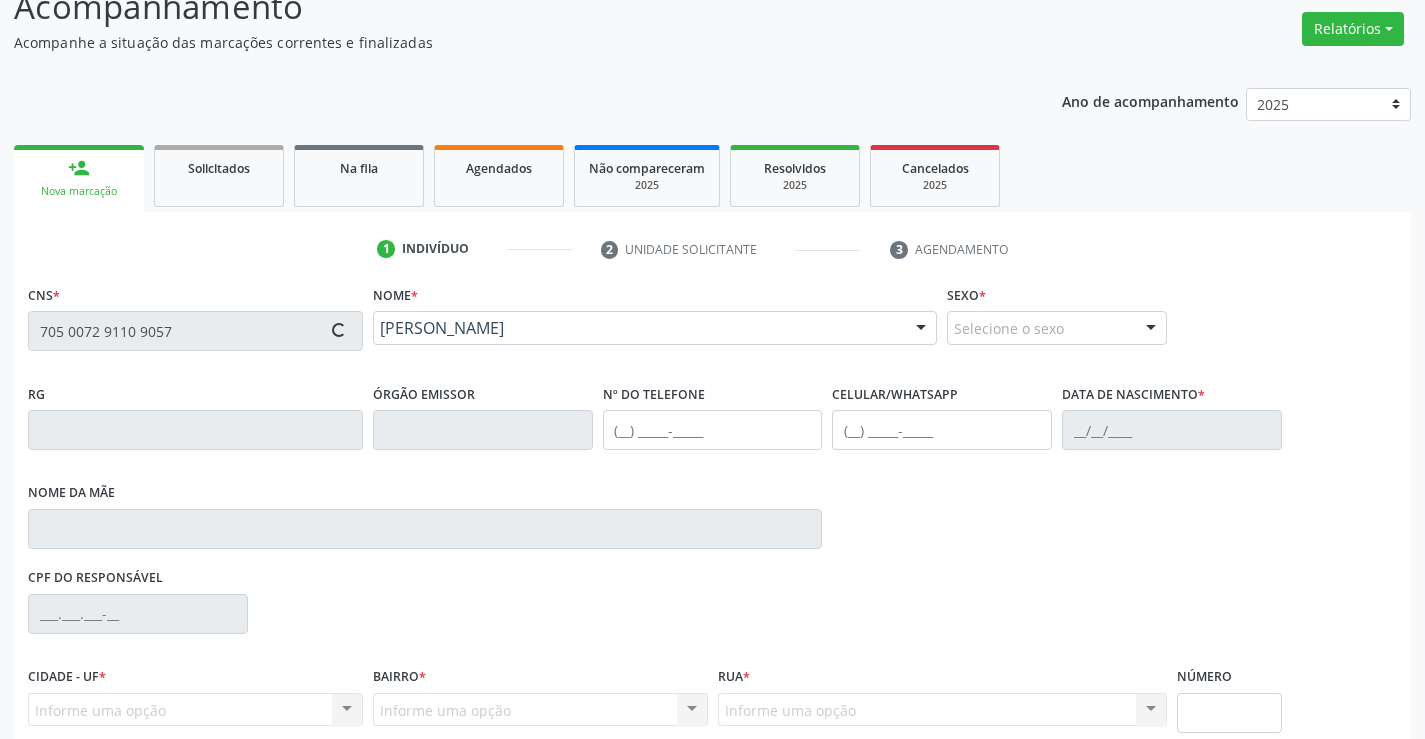 type on "24/01/1984" 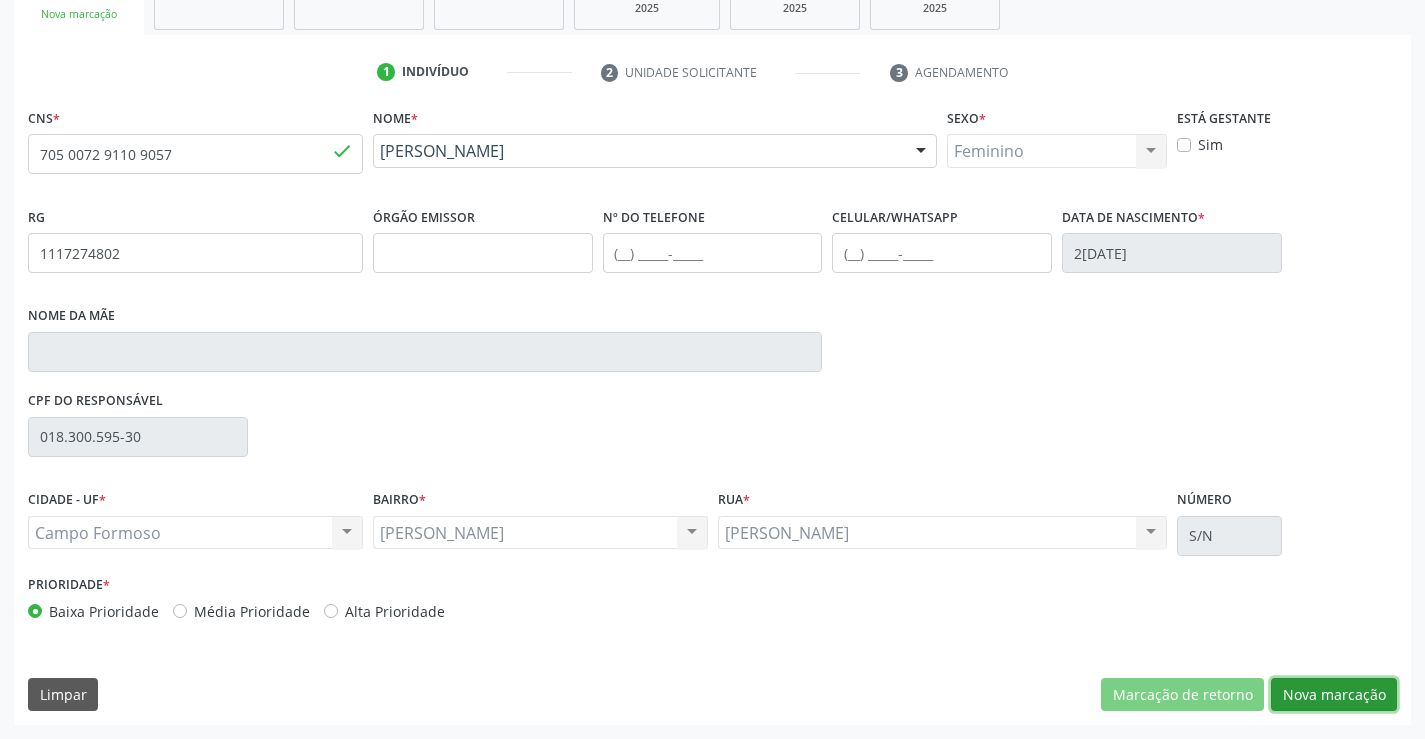 click on "Nova marcação" at bounding box center (1334, 695) 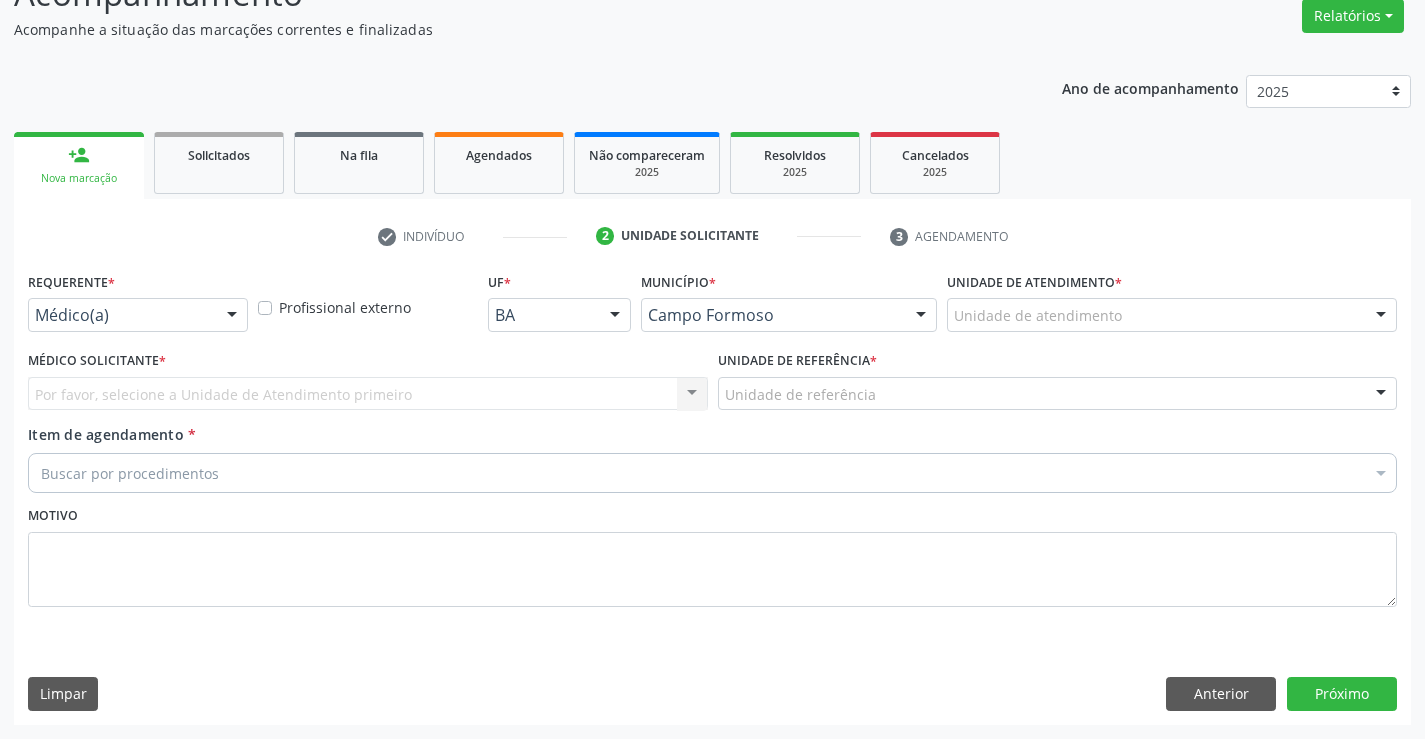 scroll, scrollTop: 167, scrollLeft: 0, axis: vertical 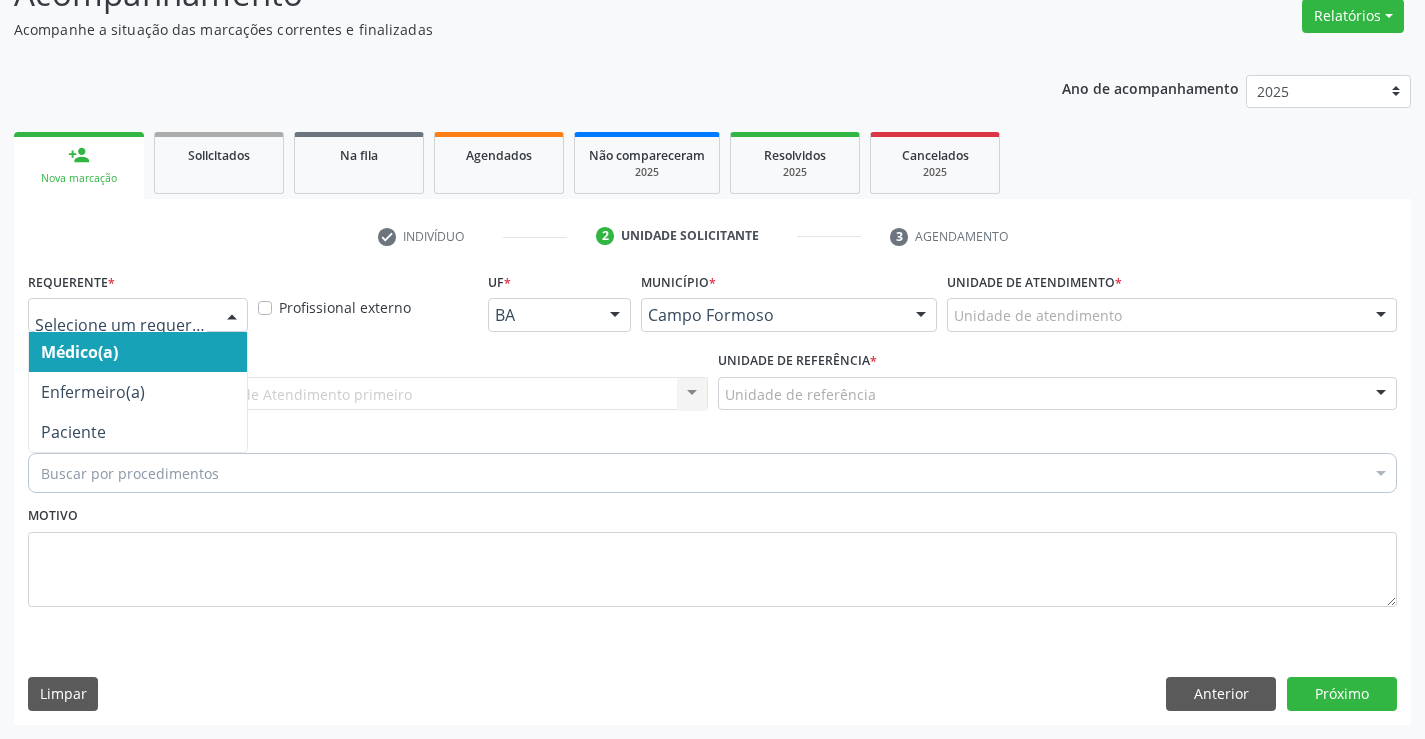 click at bounding box center (232, 316) 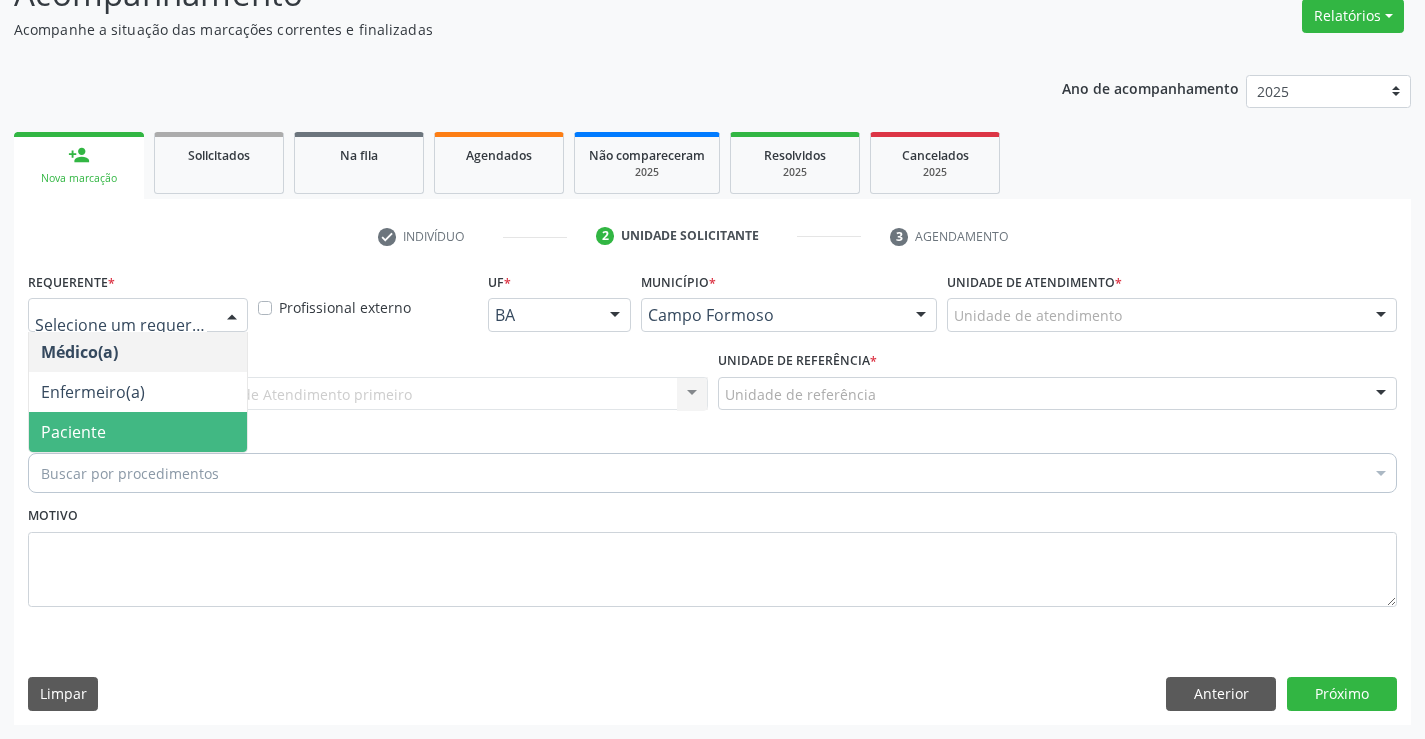 click on "Paciente" at bounding box center (138, 432) 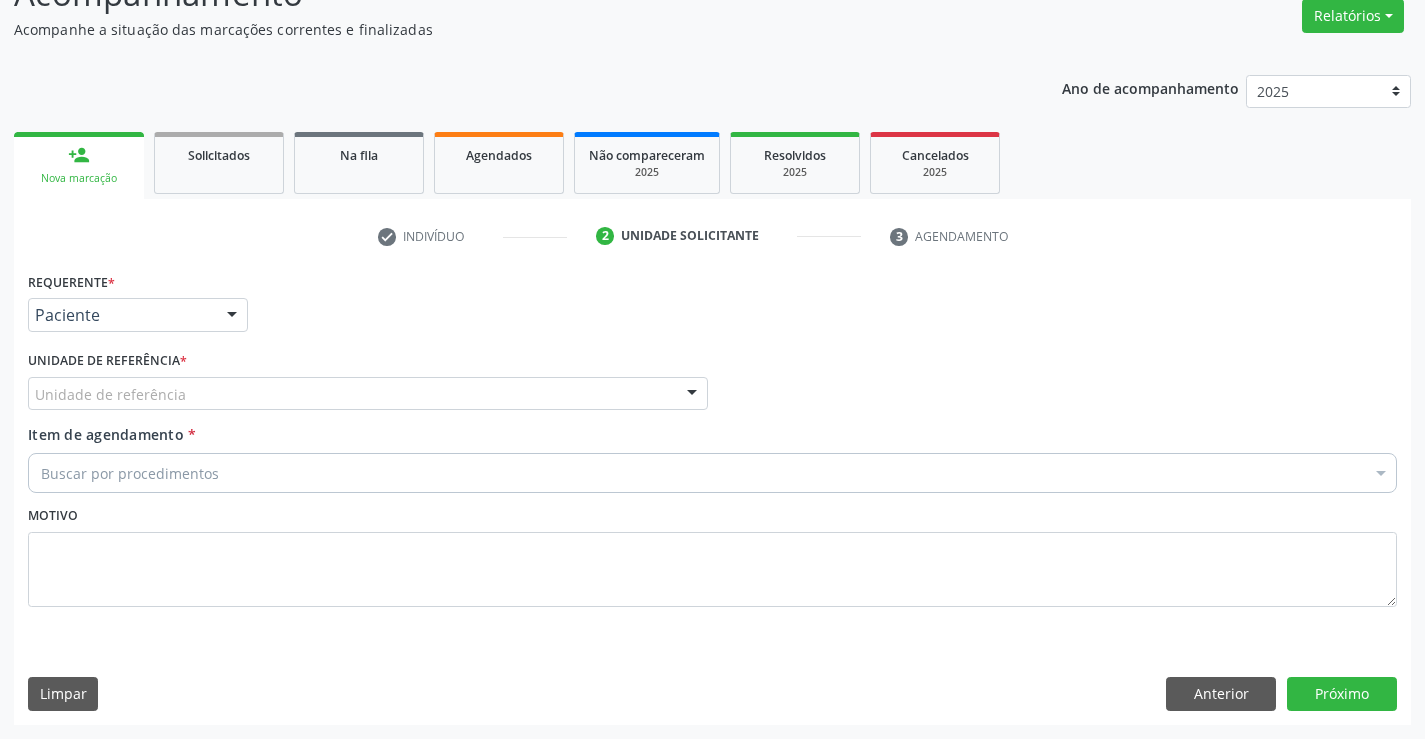 click on "Unidade de referência" at bounding box center [368, 394] 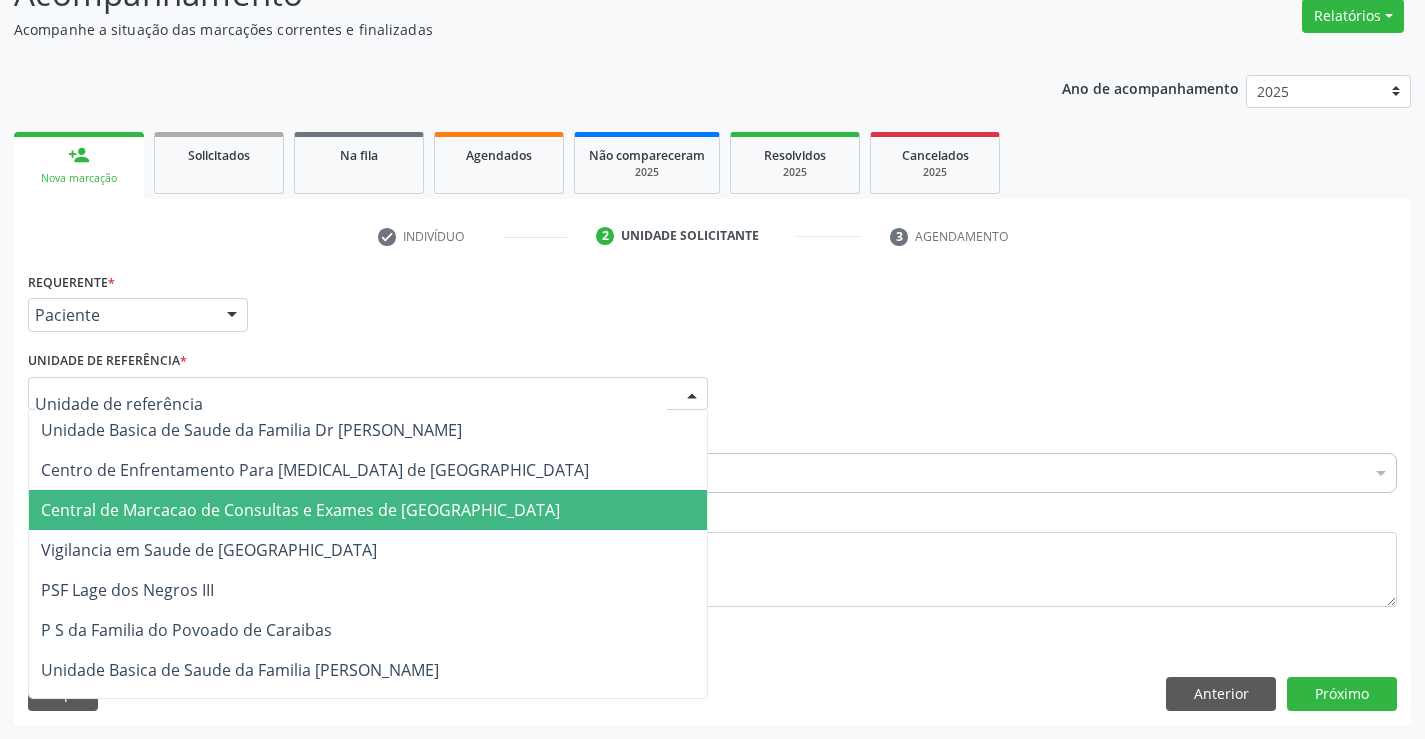 click on "Central de Marcacao de Consultas e Exames de [GEOGRAPHIC_DATA]" at bounding box center [300, 510] 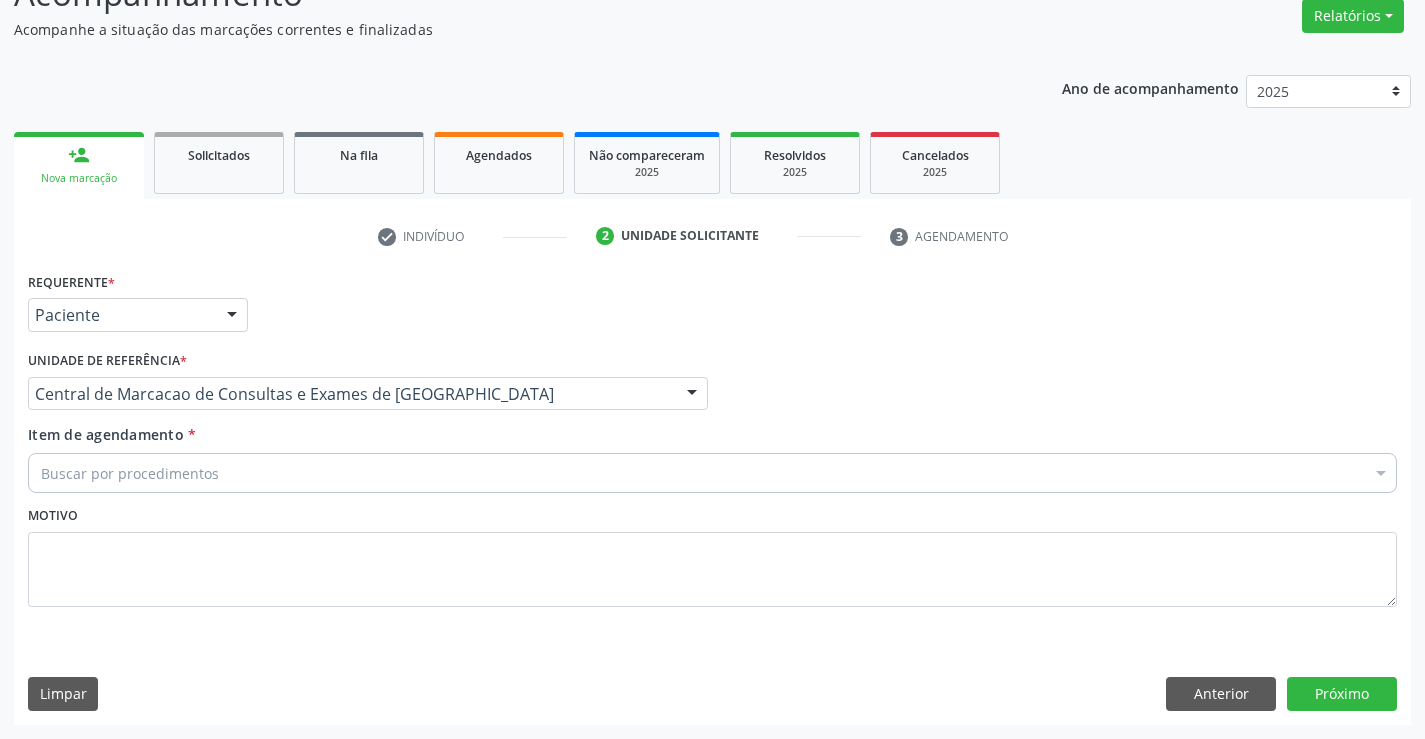 click on "Buscar por procedimentos" at bounding box center [712, 473] 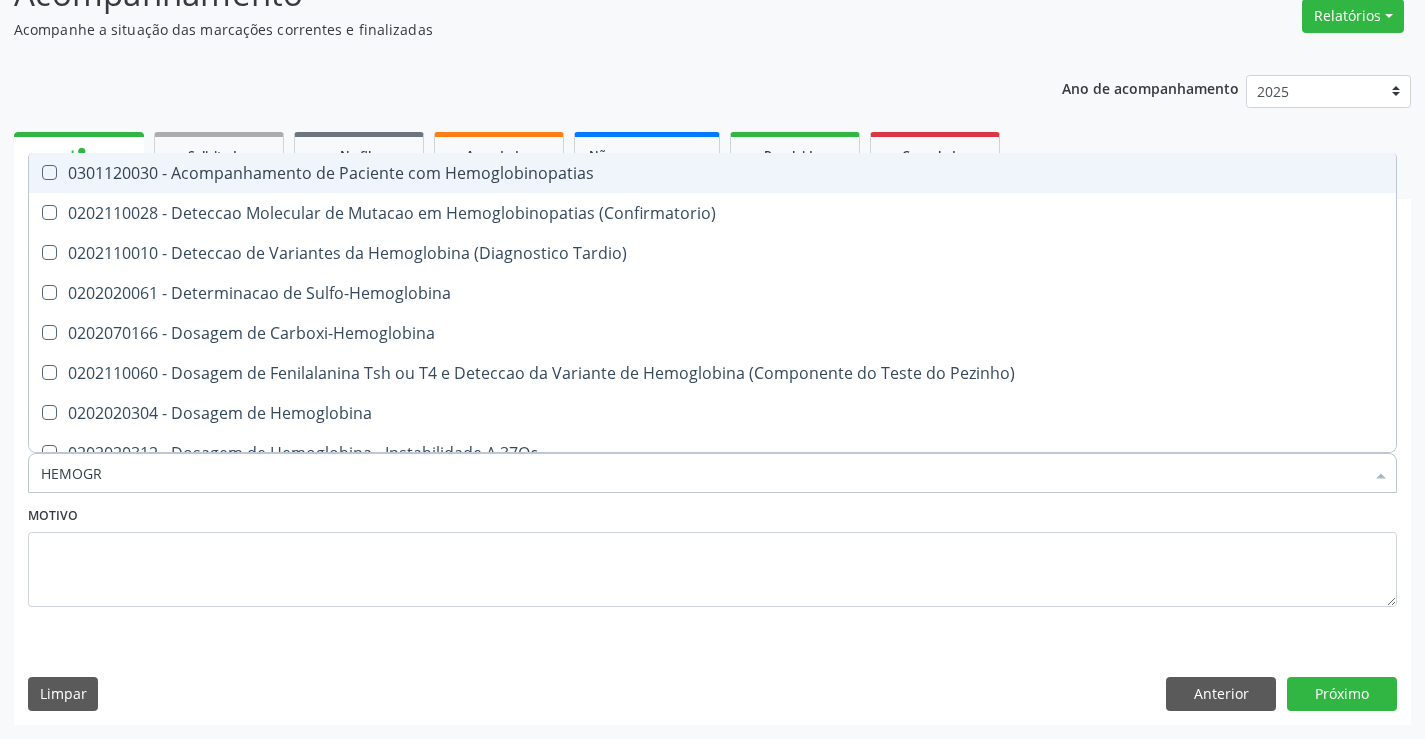 type on "HEMOGRA" 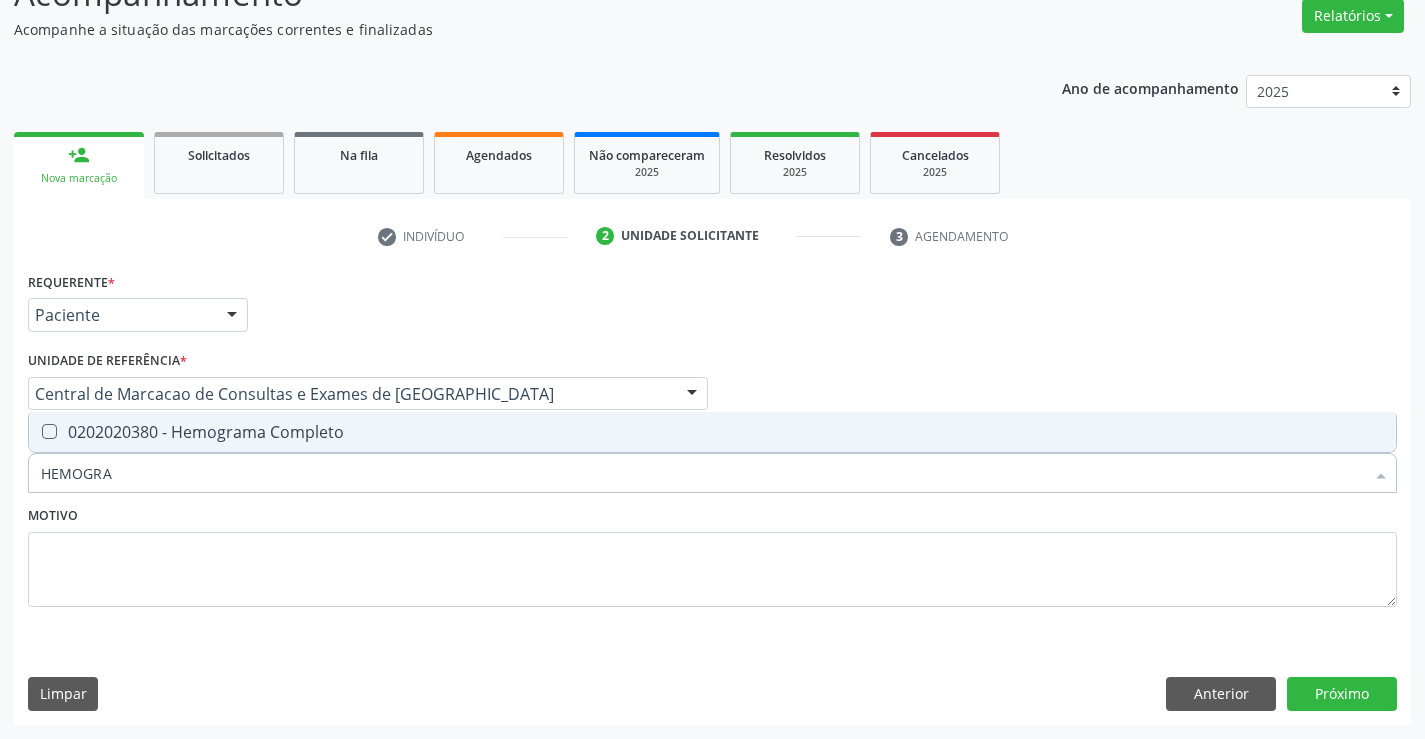 click on "0202020380 - Hemograma Completo" at bounding box center [712, 432] 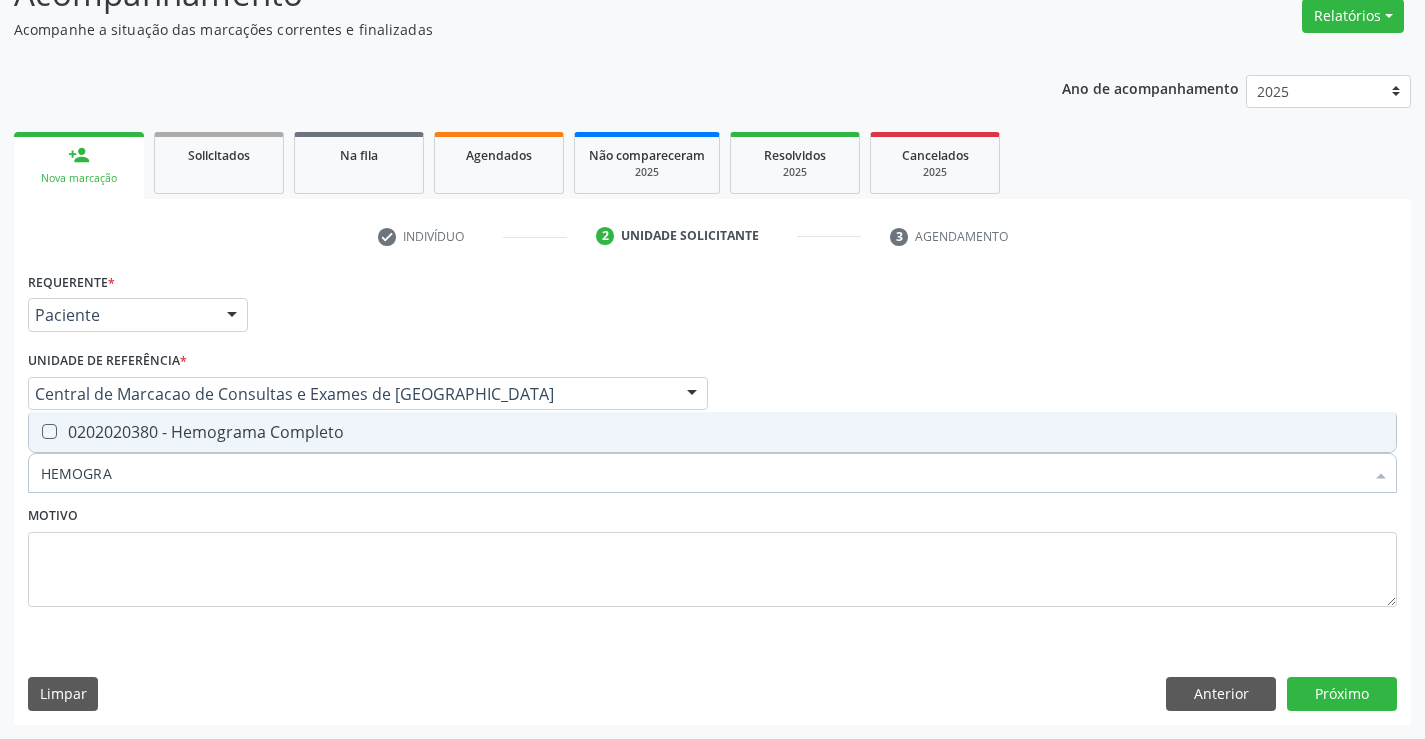 checkbox on "true" 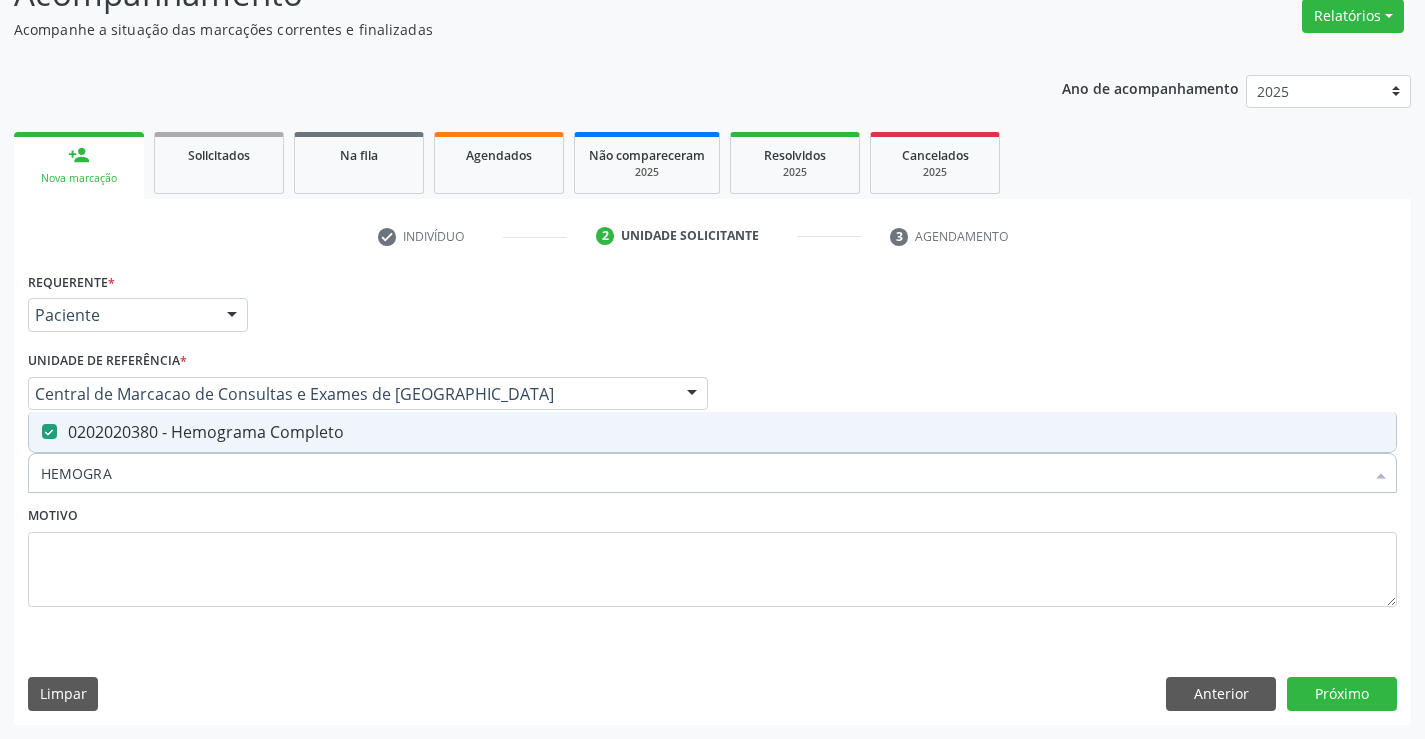 click on "HEMOGRA" at bounding box center (702, 473) 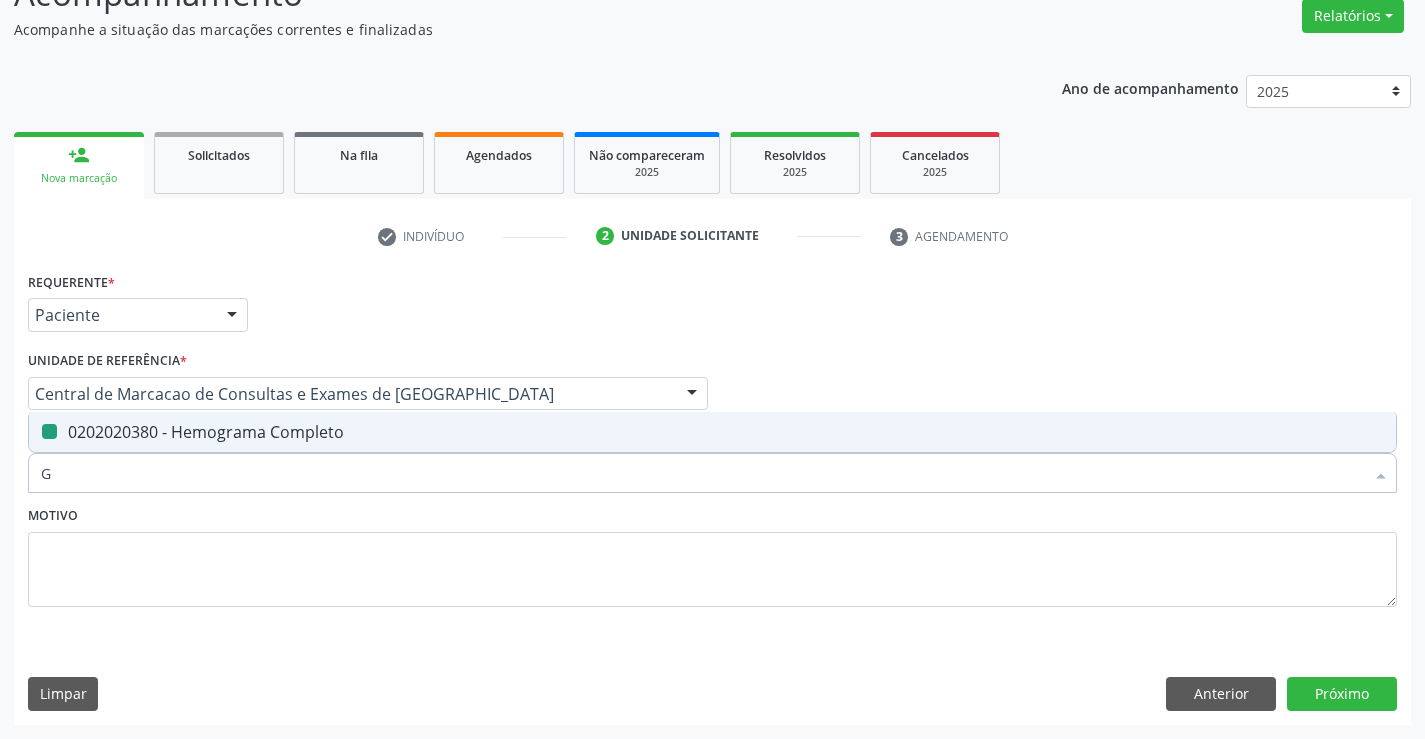 type on "GL" 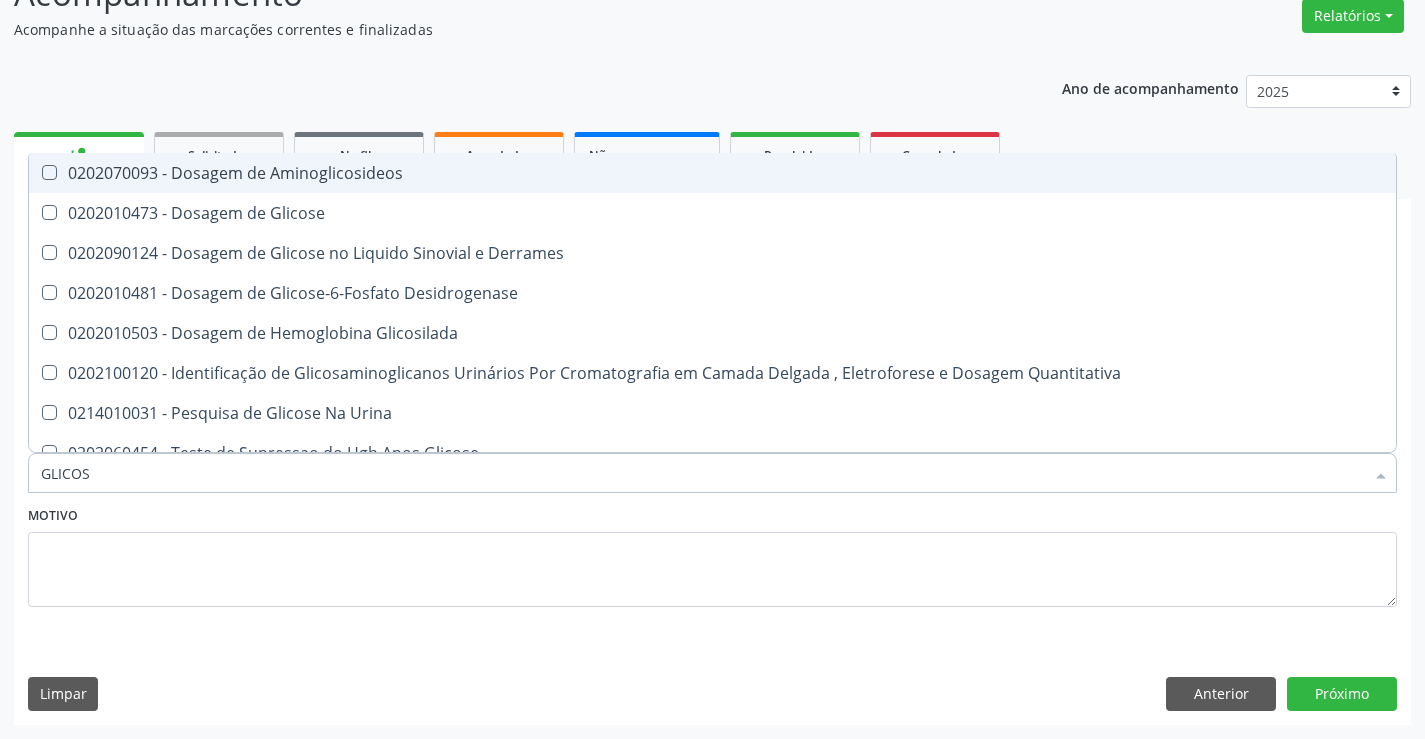 type on "GLICOSE" 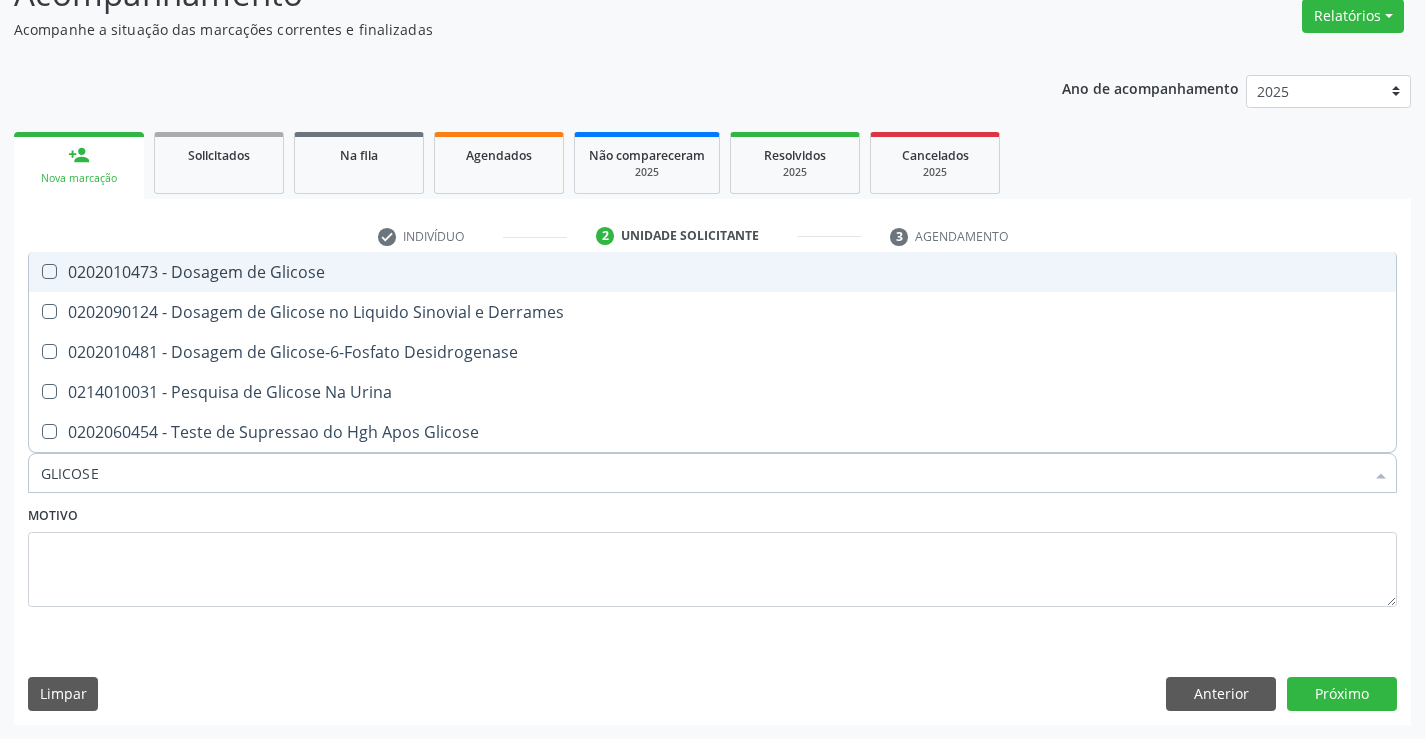 click on "0202010473 - Dosagem de Glicose" at bounding box center [712, 272] 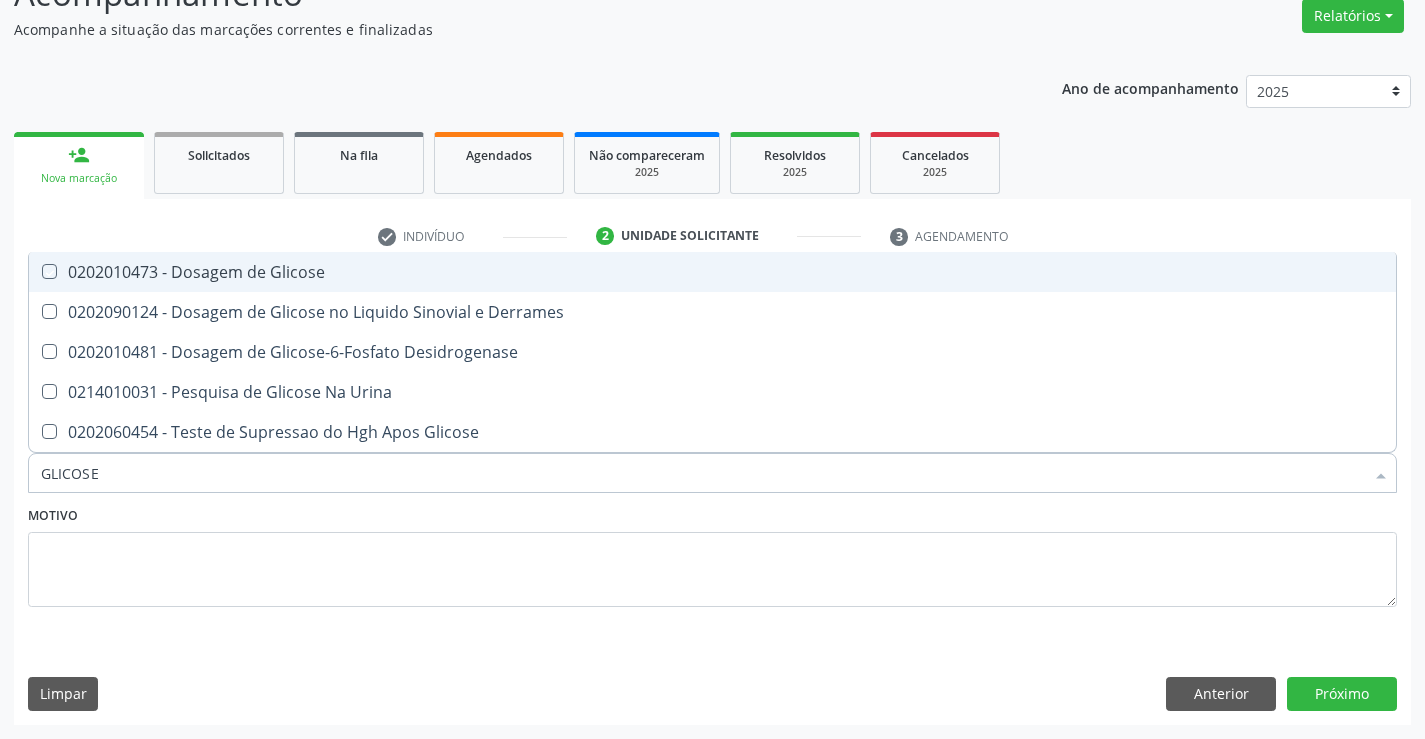 checkbox on "true" 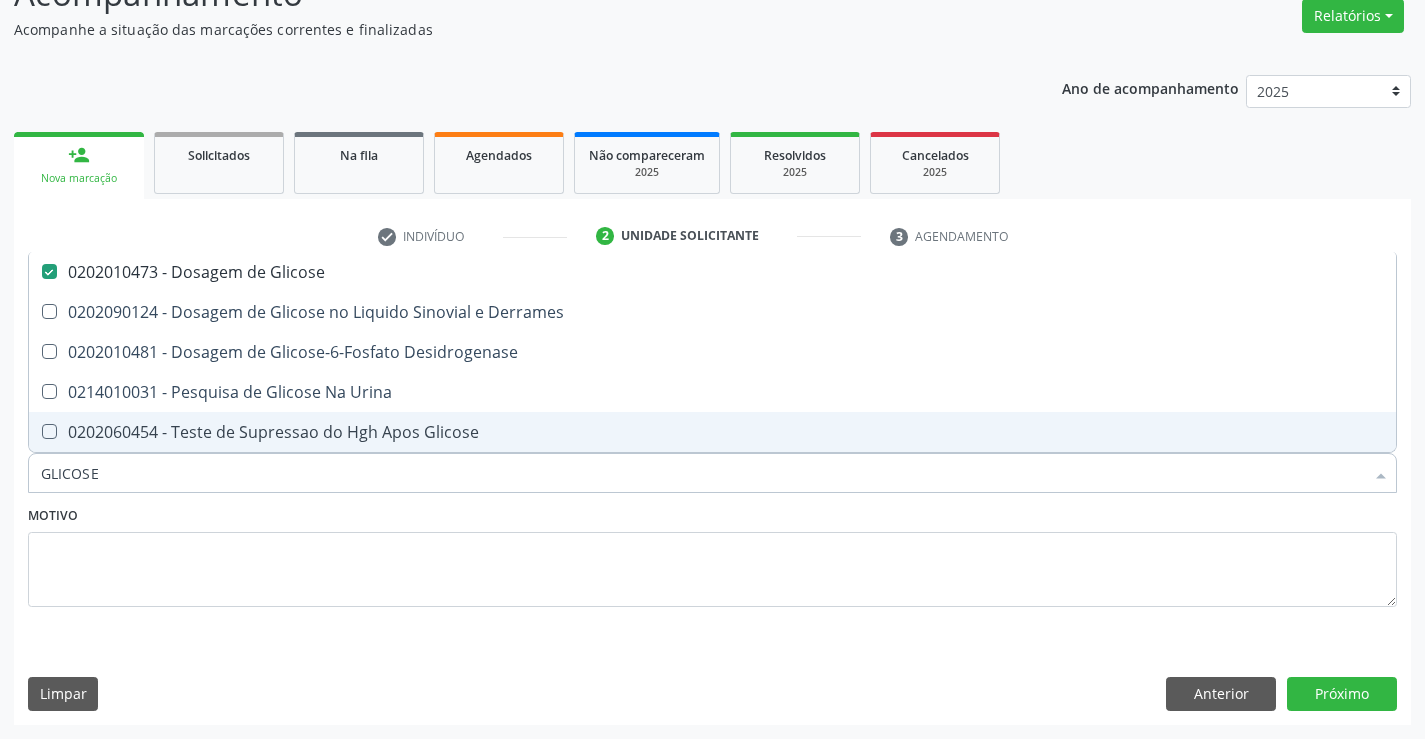 click on "GLICOSE" at bounding box center [702, 473] 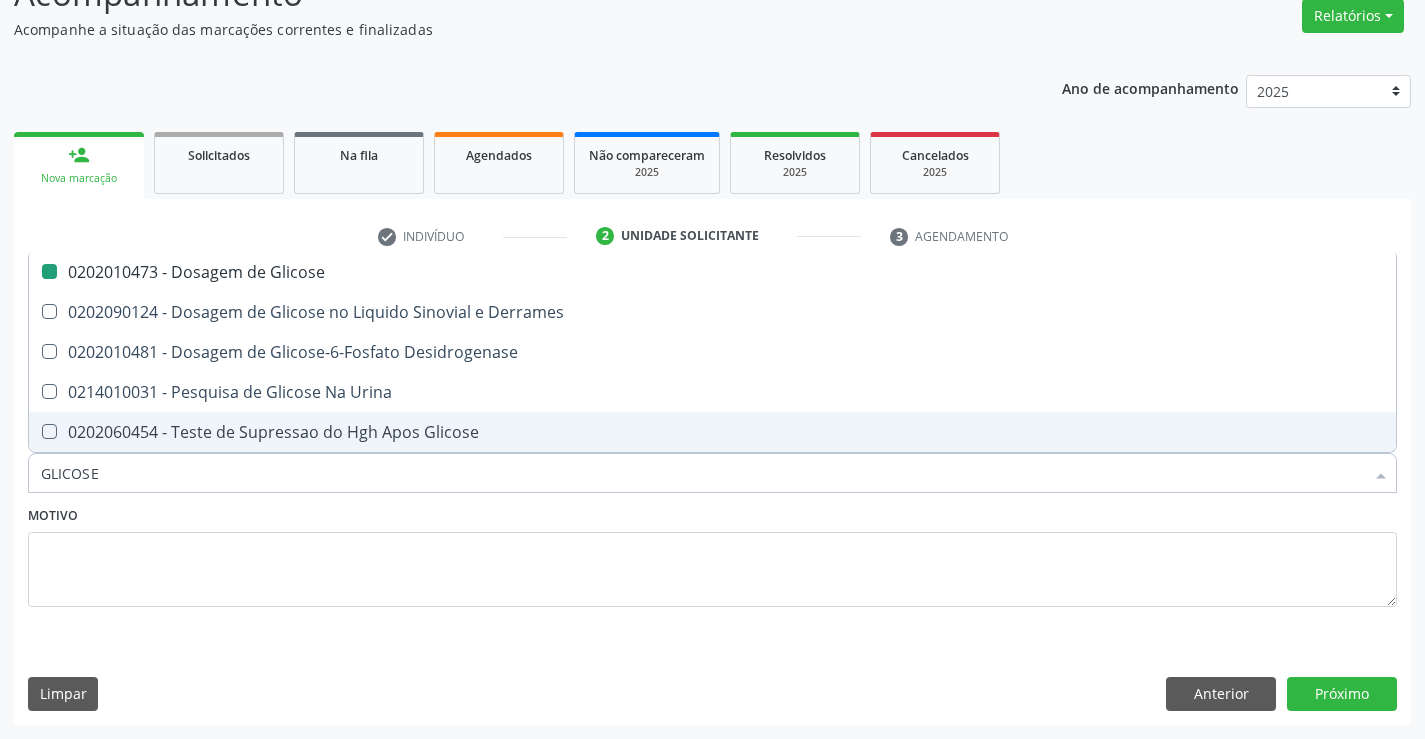 type on "C" 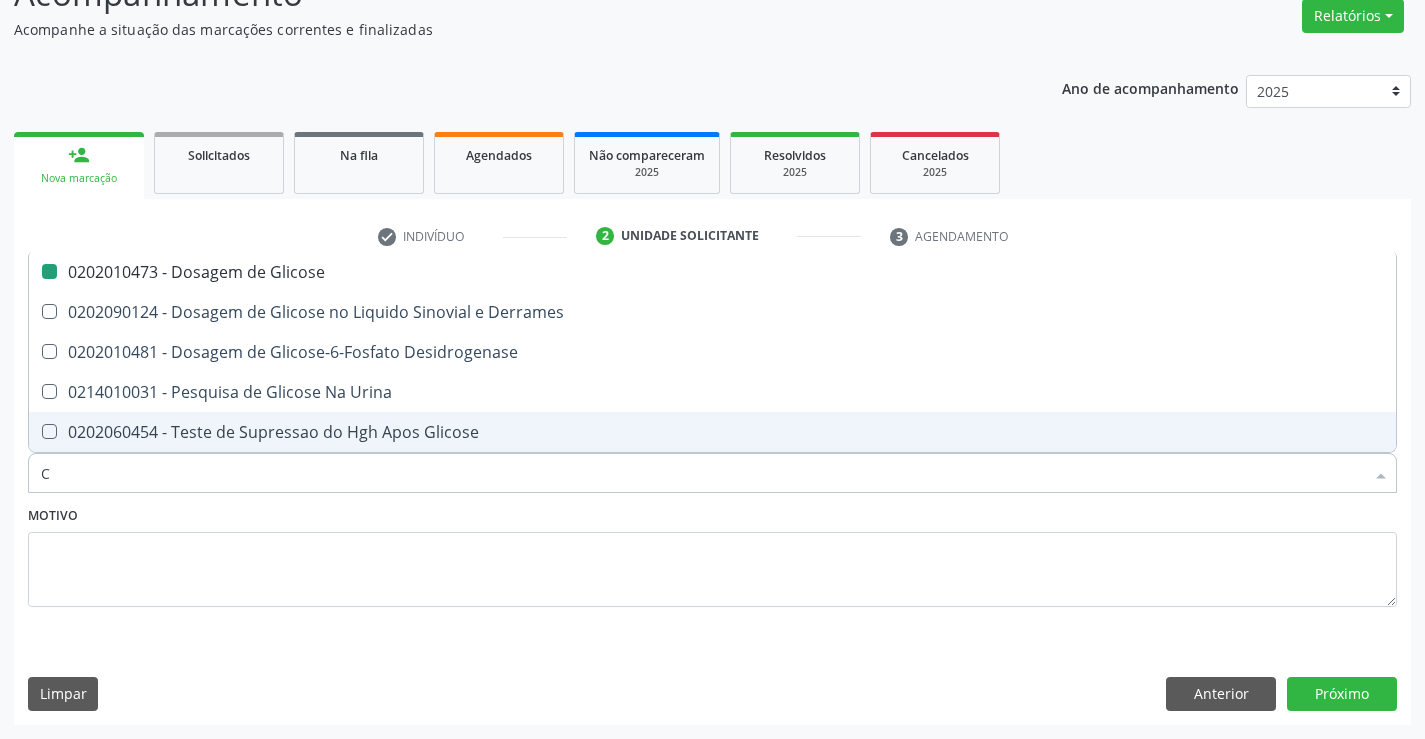 checkbox on "false" 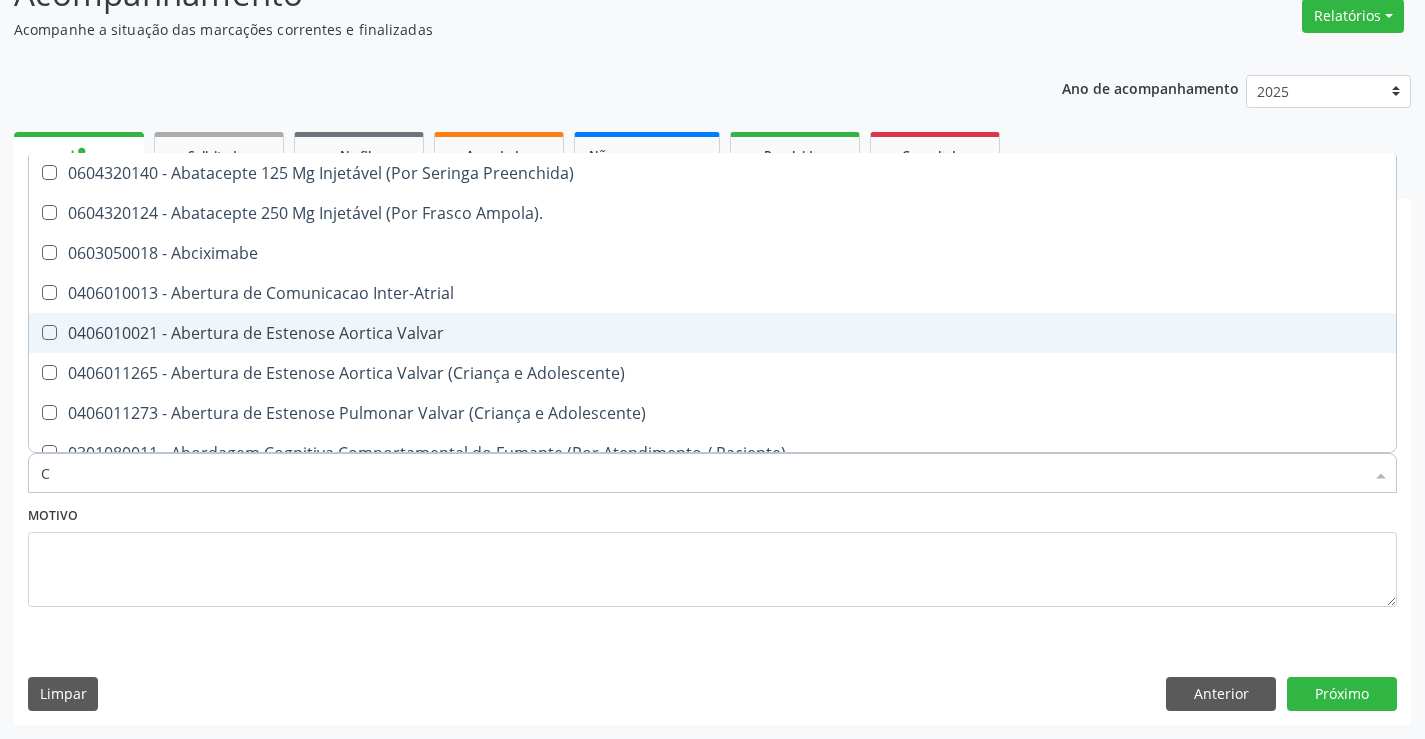 type on "CO" 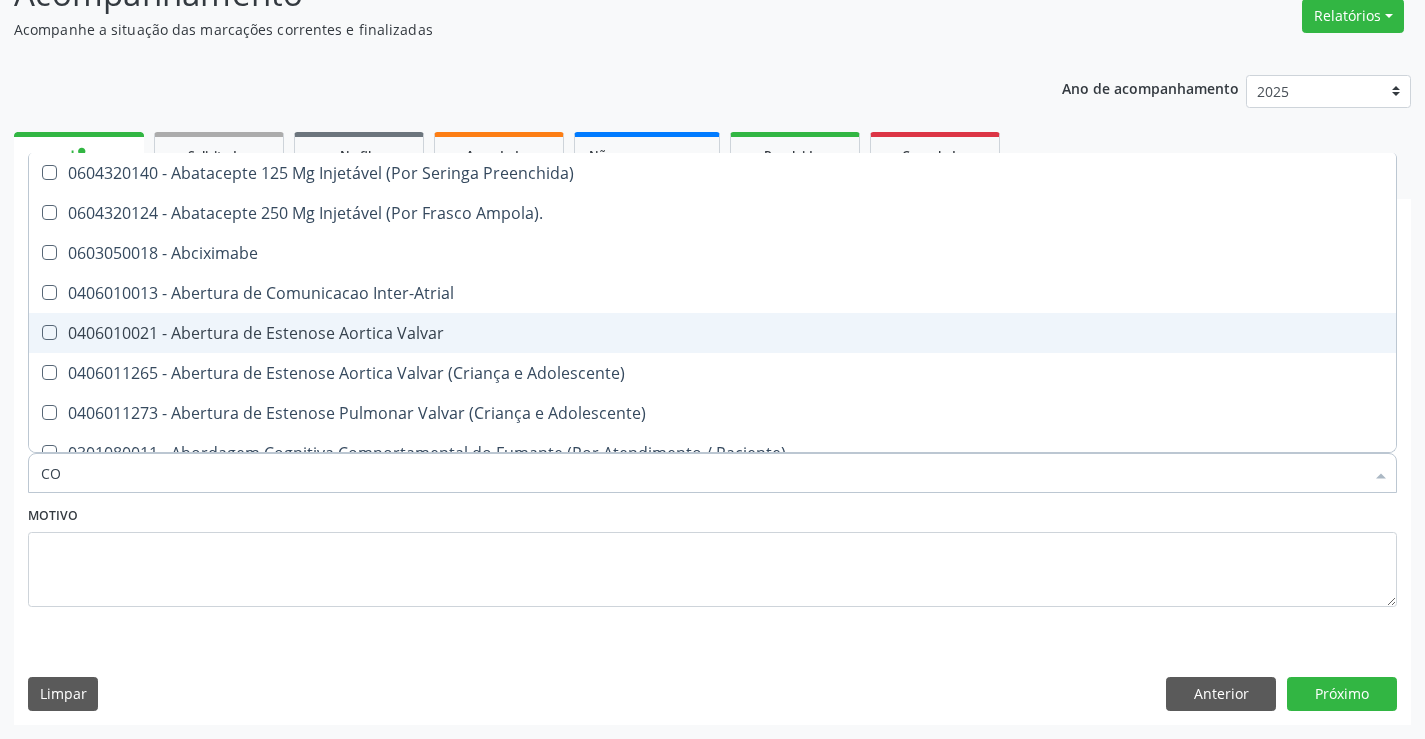checkbox on "true" 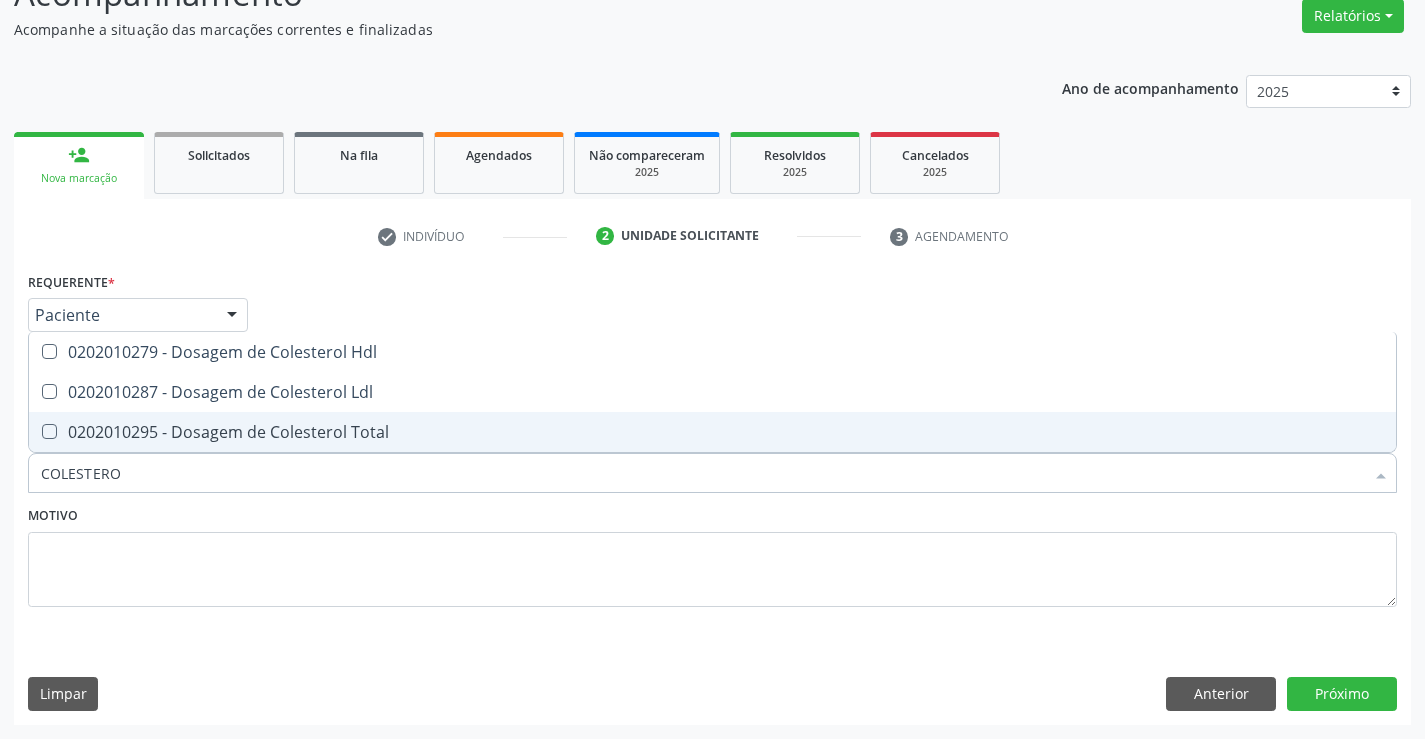 type on "COLESTEROL" 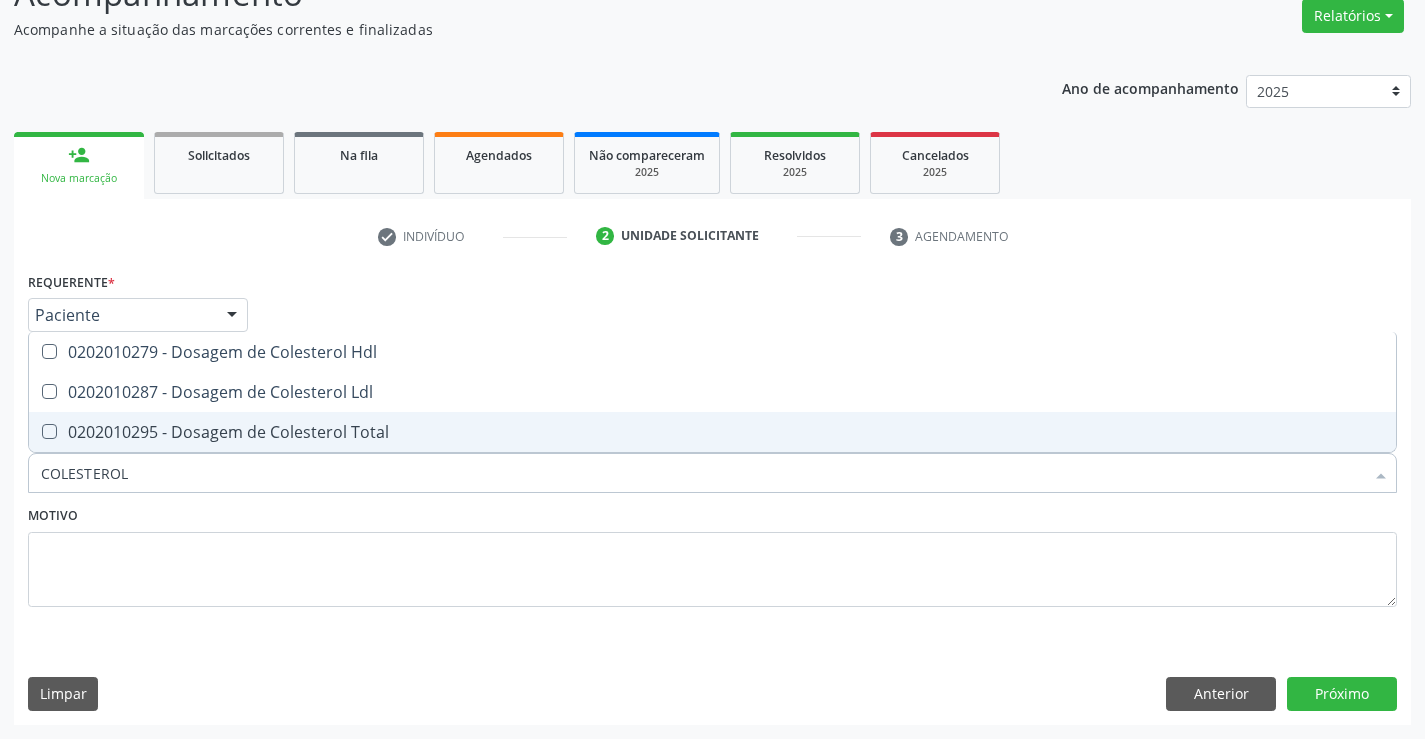 click on "0202010295 - Dosagem de Colesterol Total" at bounding box center [712, 432] 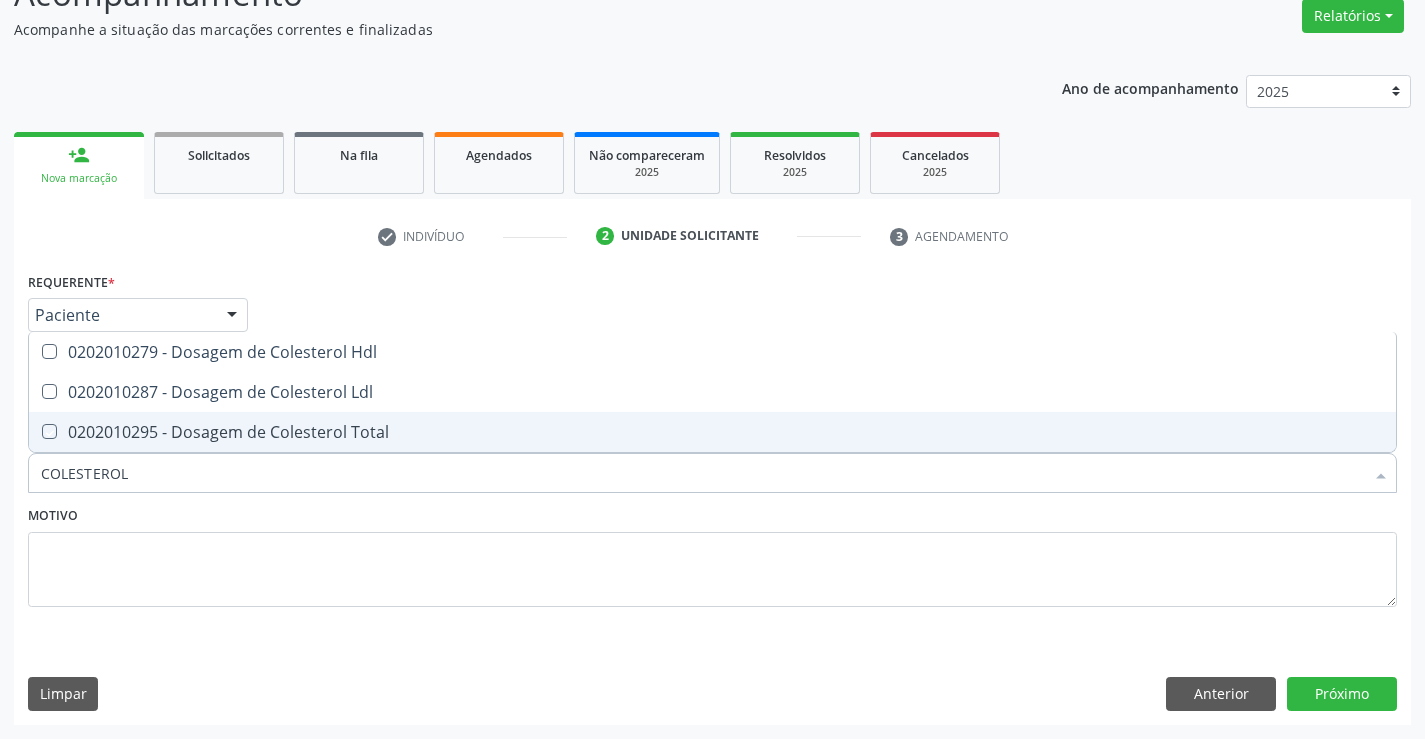 checkbox on "true" 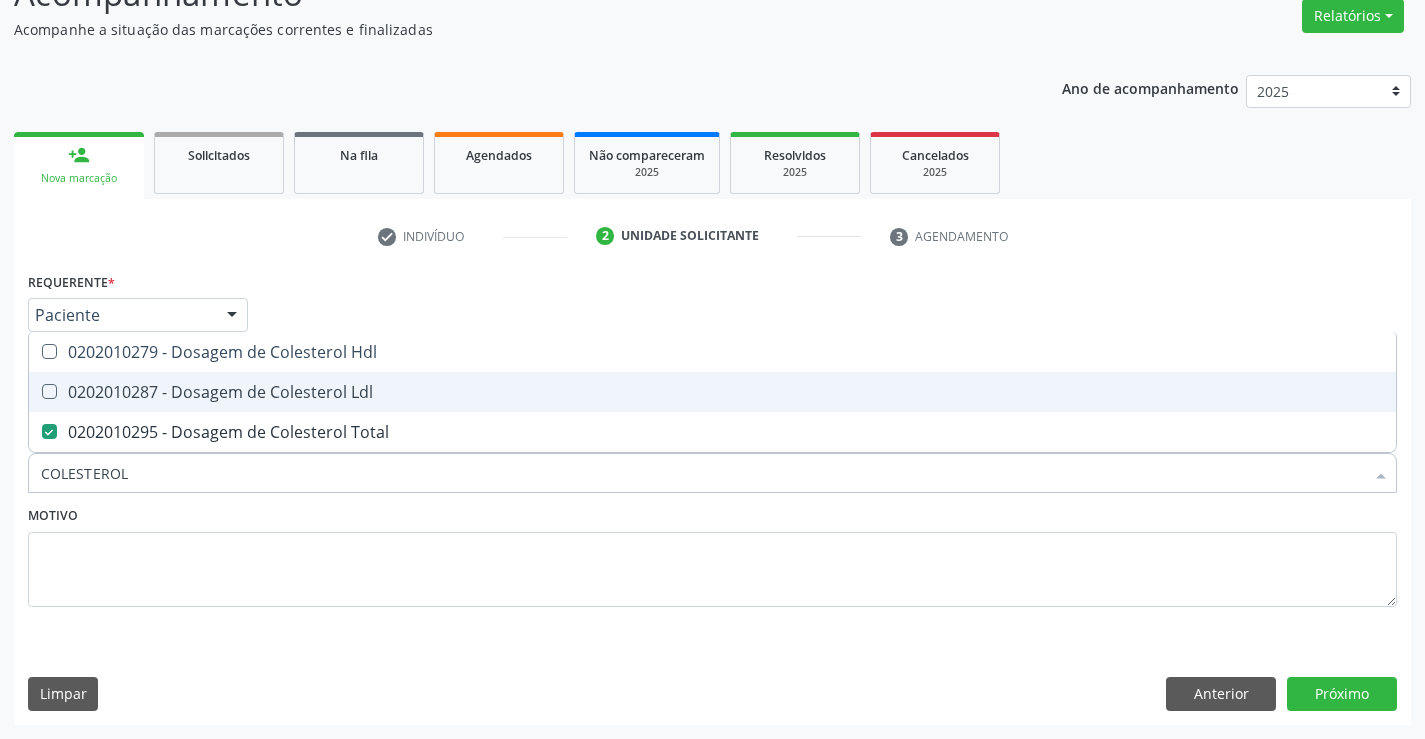 click on "0202010287 - Dosagem de Colesterol Ldl" at bounding box center (712, 392) 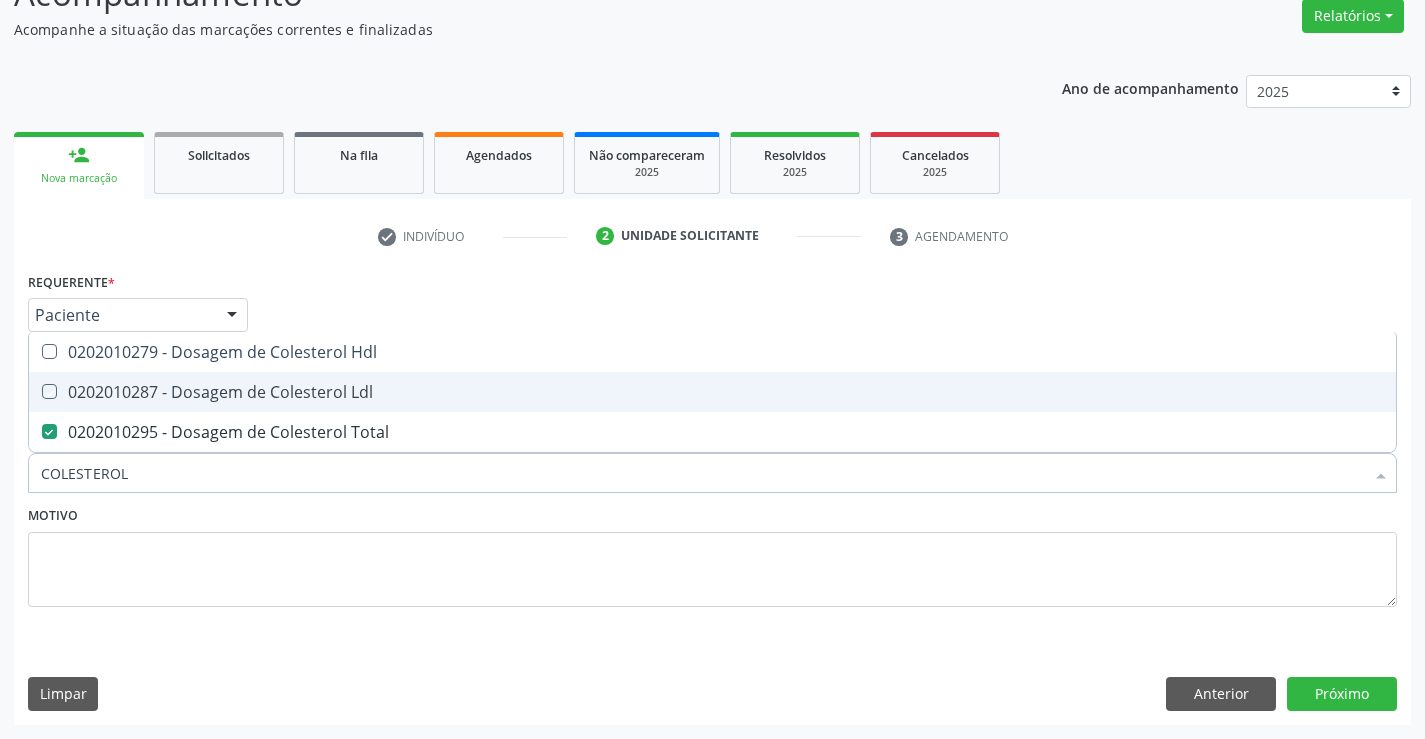checkbox on "true" 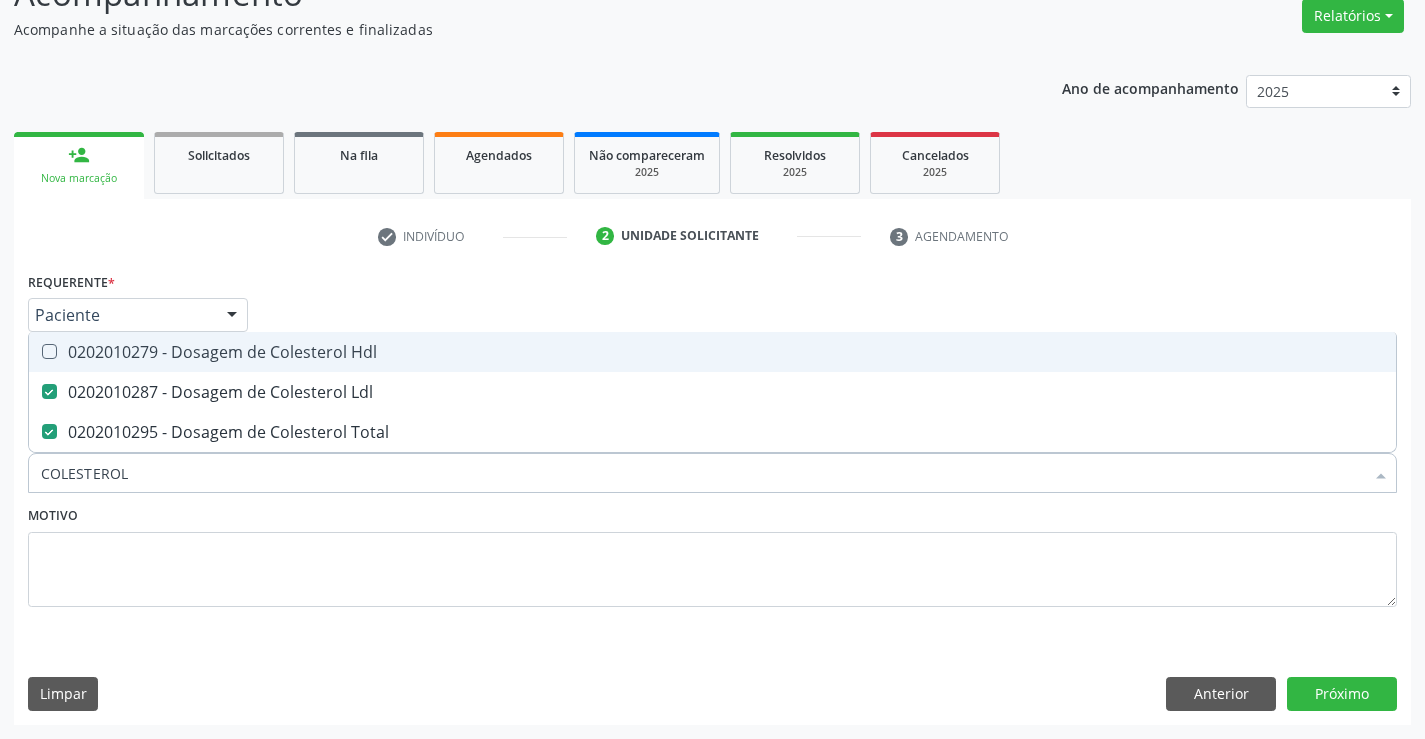 click on "0202010279 - Dosagem de Colesterol Hdl" at bounding box center (712, 352) 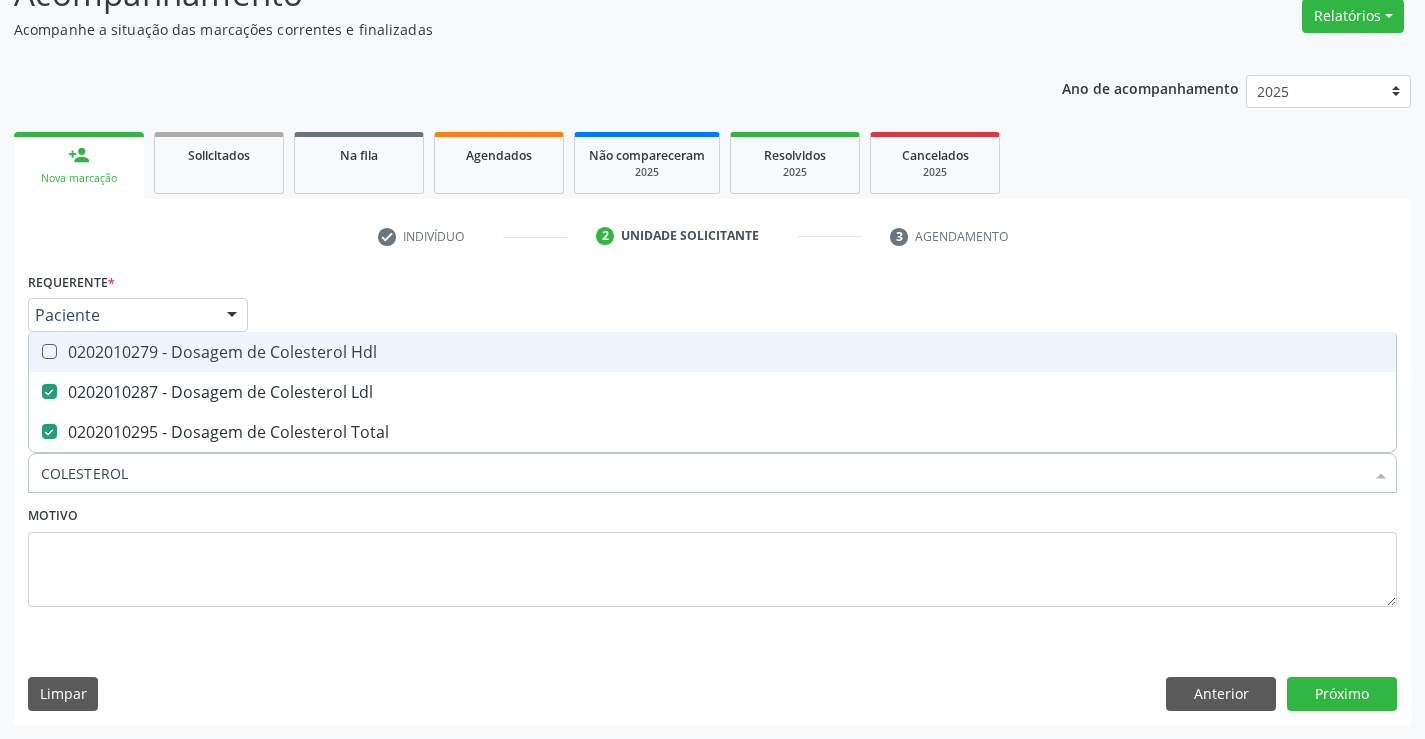 checkbox on "true" 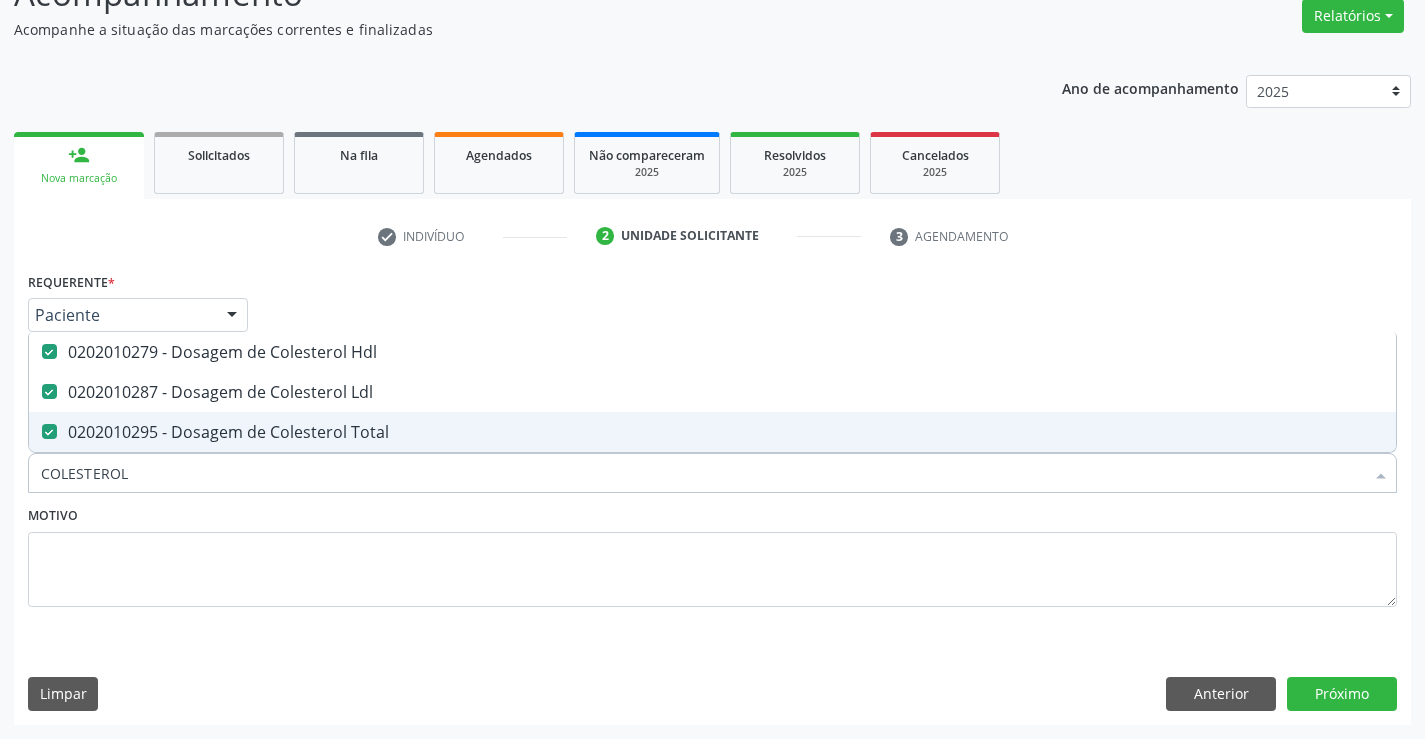 click on "COLESTEROL" at bounding box center (702, 473) 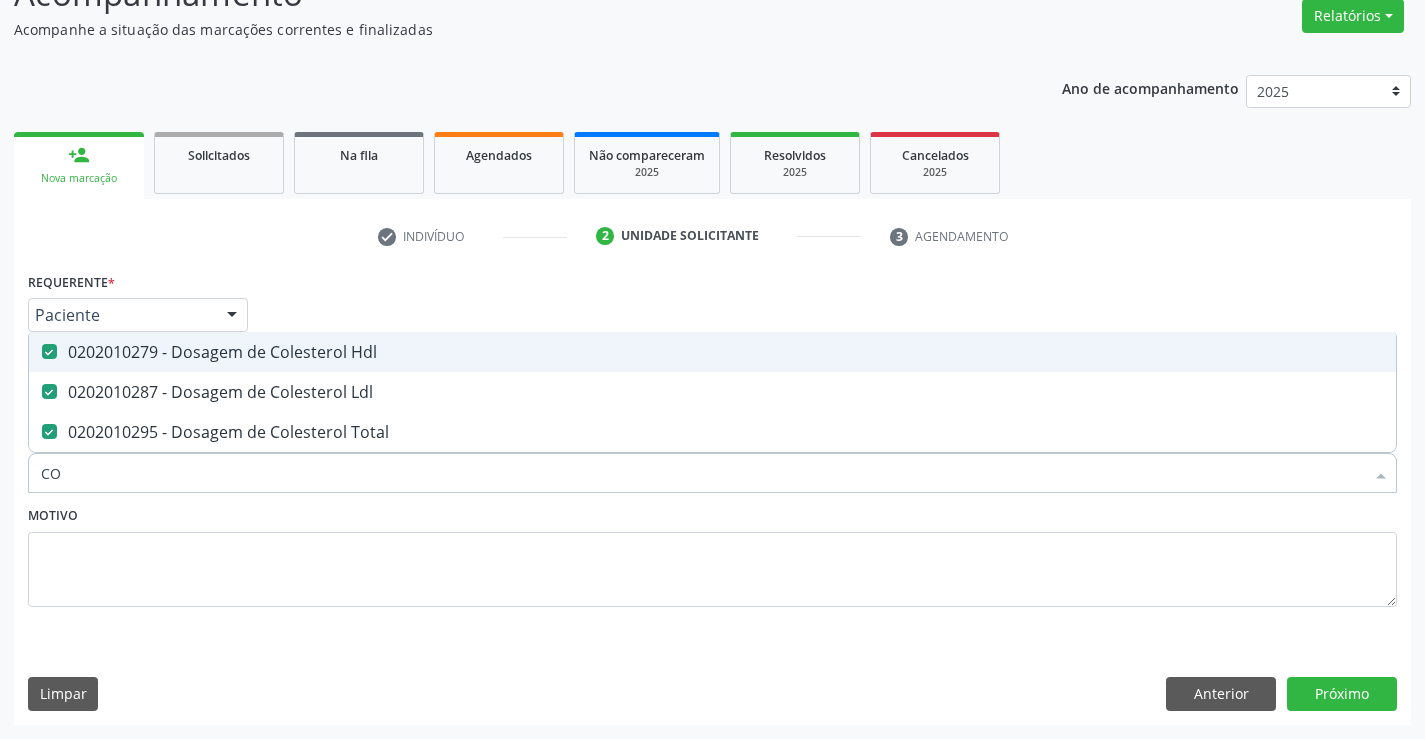type on "C" 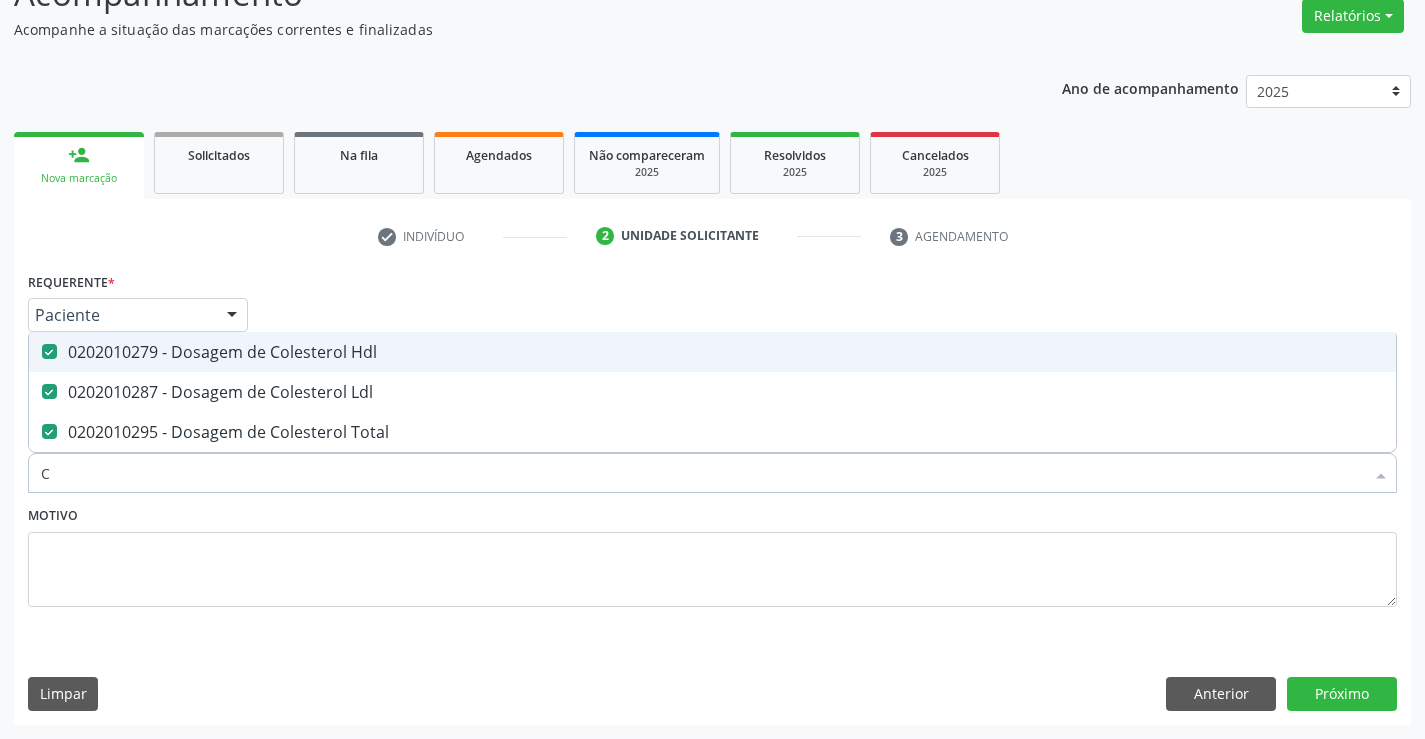 type 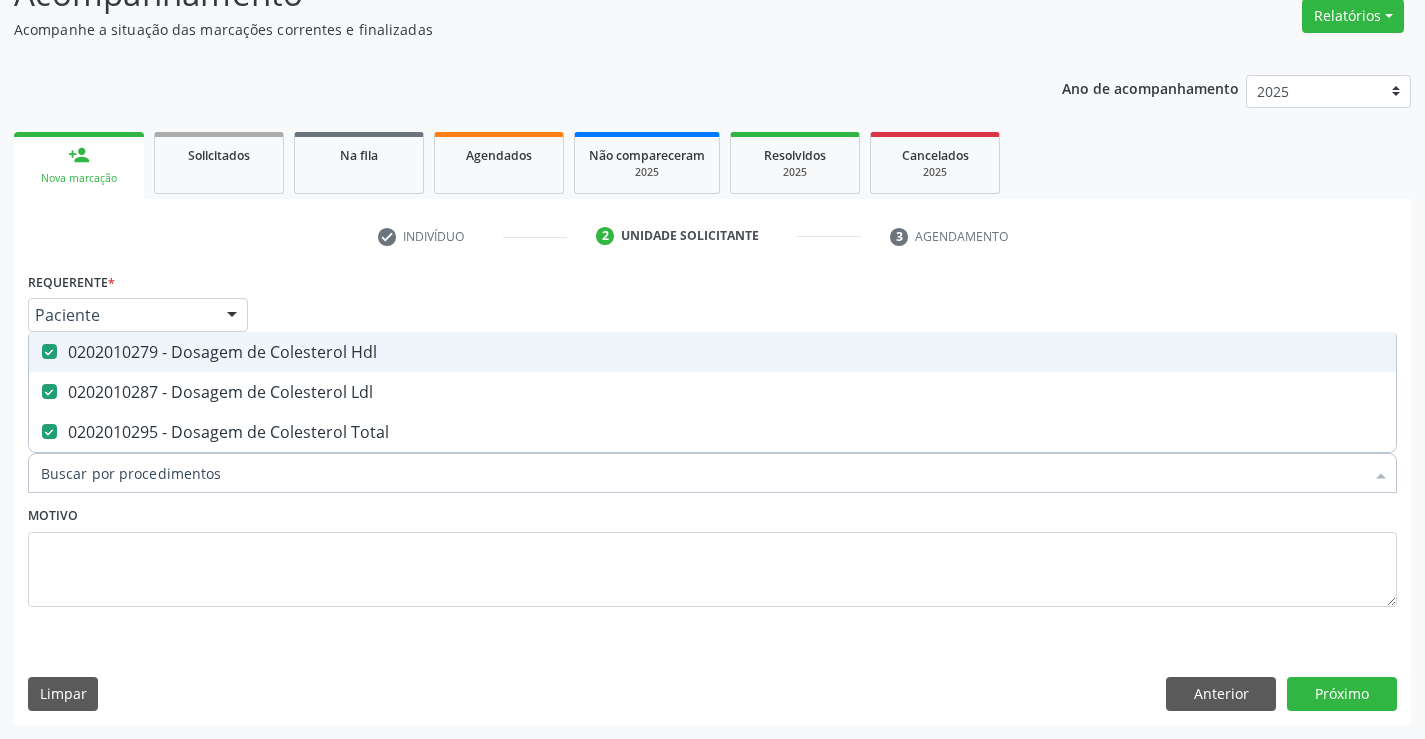 checkbox on "false" 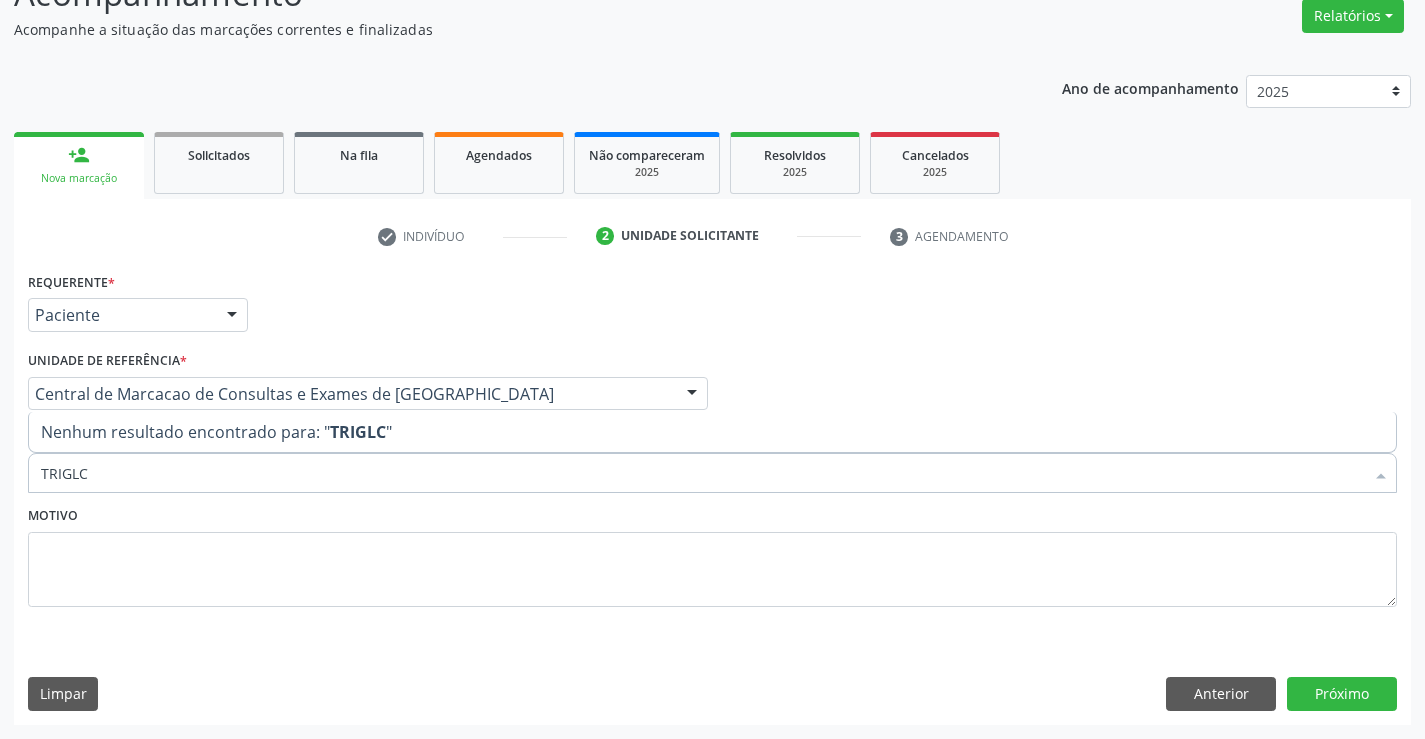 type on "TRIGL" 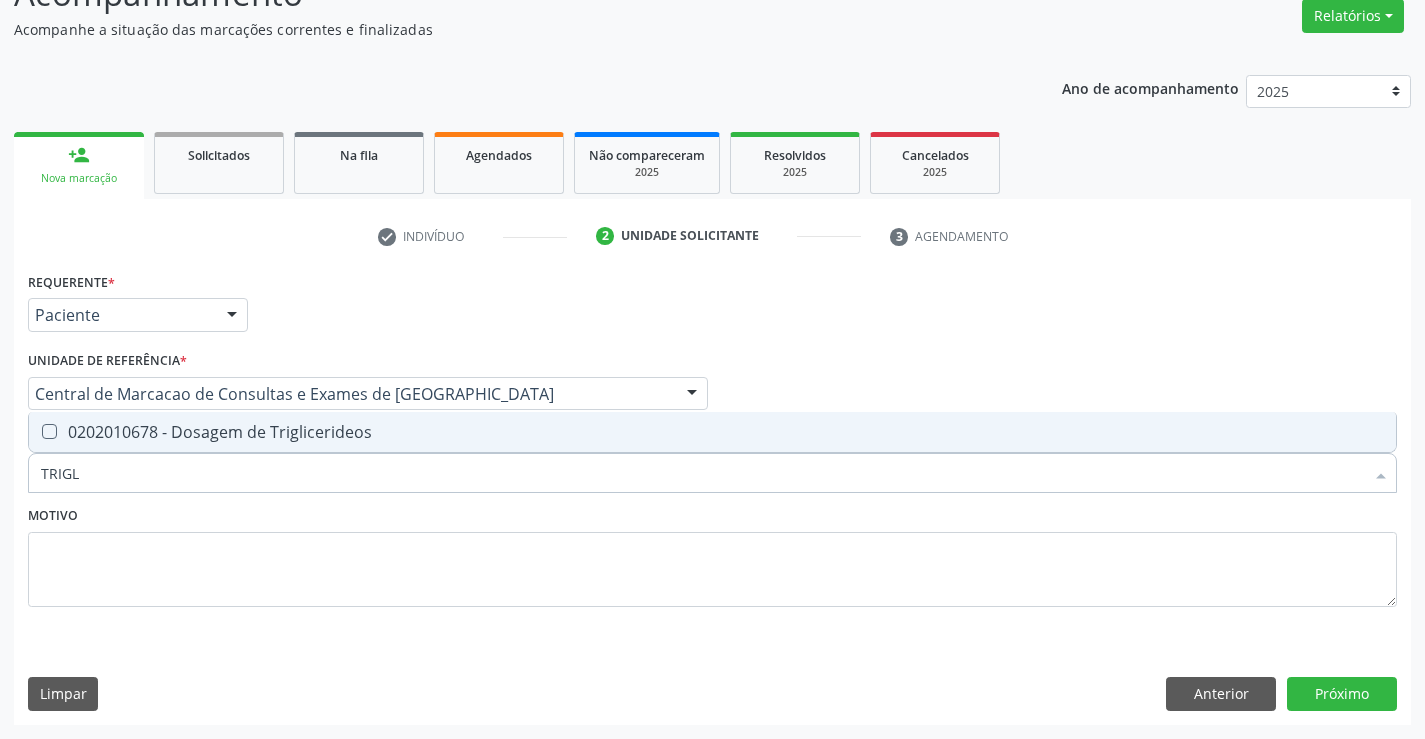 click on "0202010678 - Dosagem de Triglicerideos" at bounding box center (712, 432) 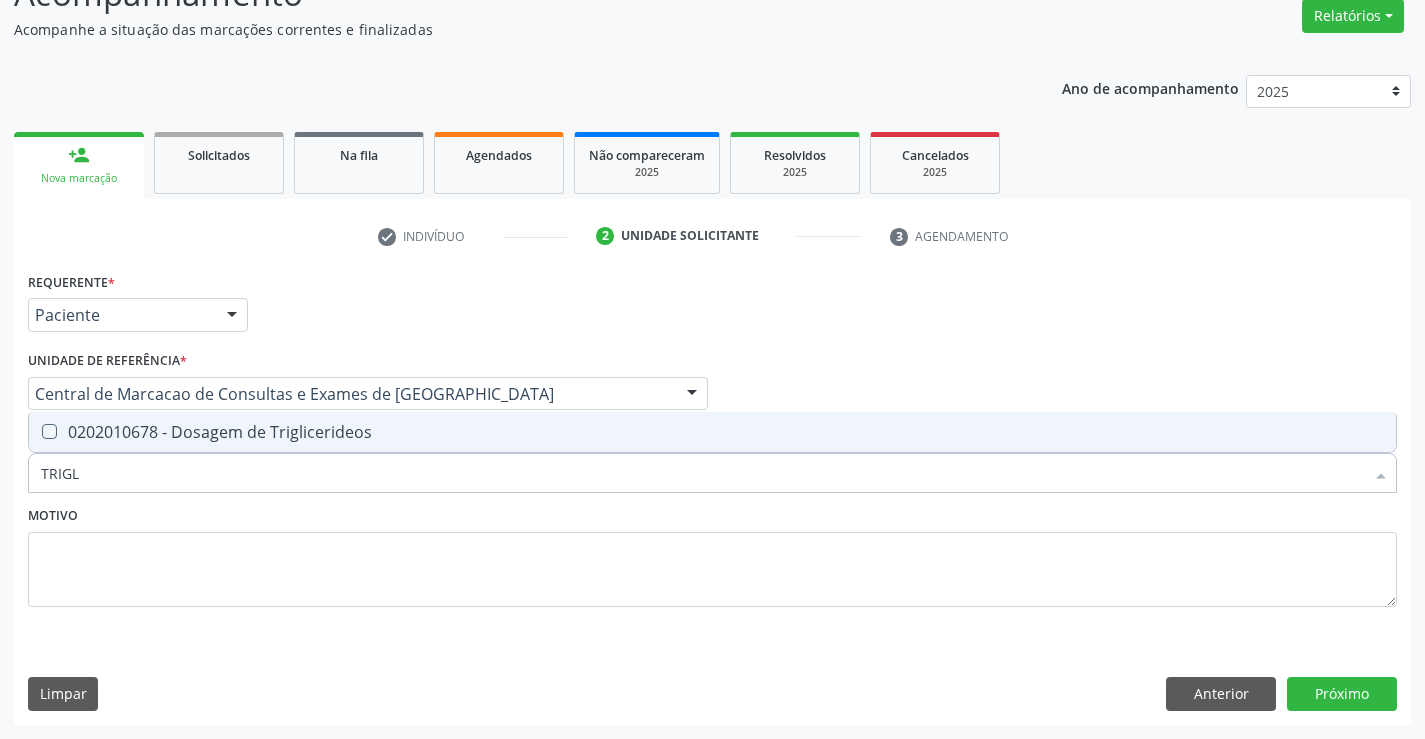 checkbox on "true" 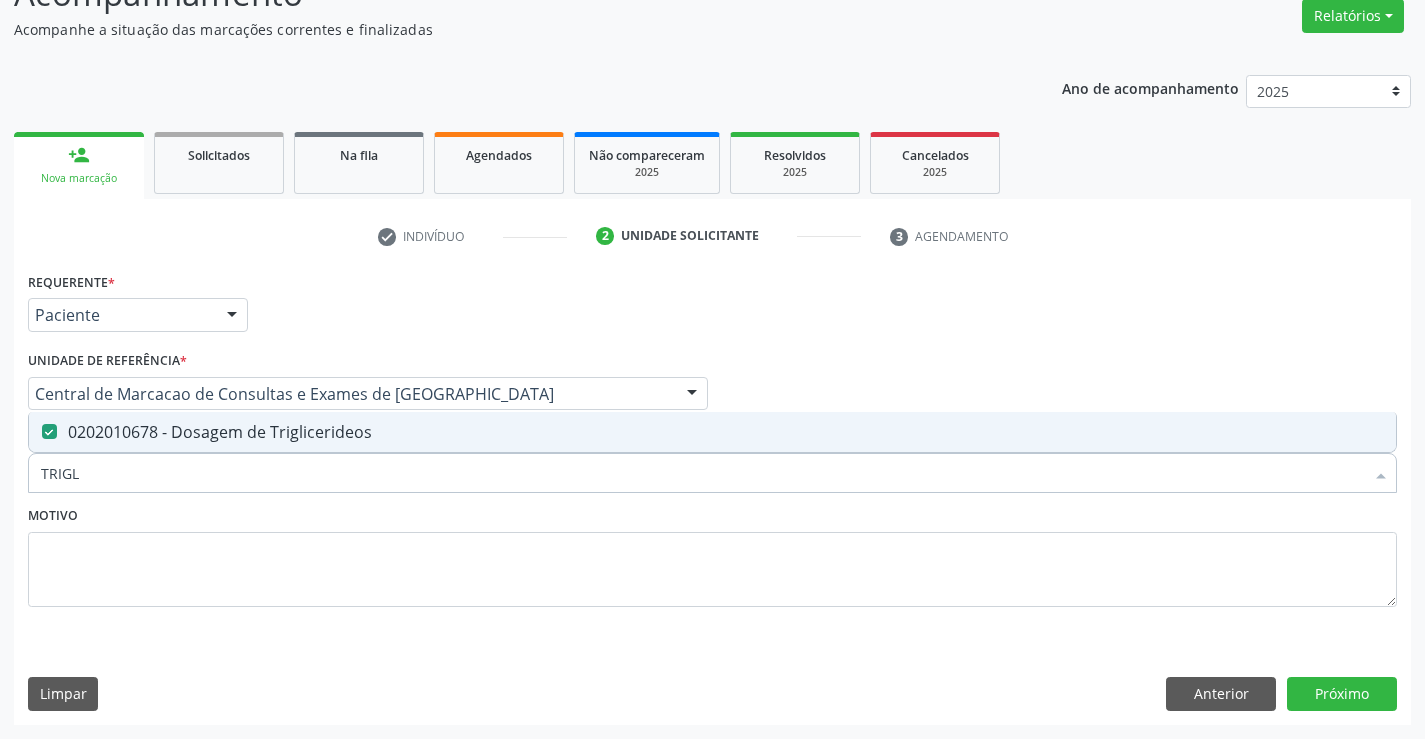 click on "TRIGL" at bounding box center [702, 473] 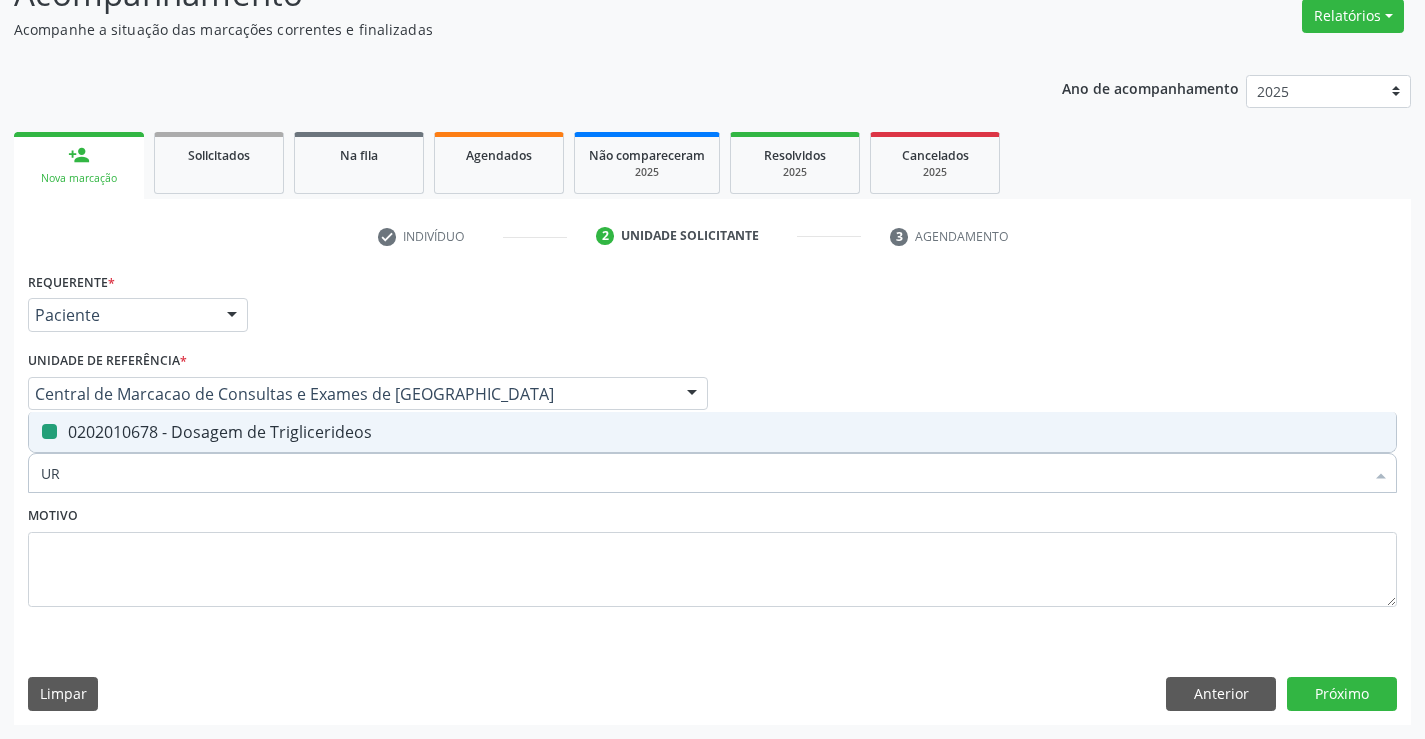 type on "URE" 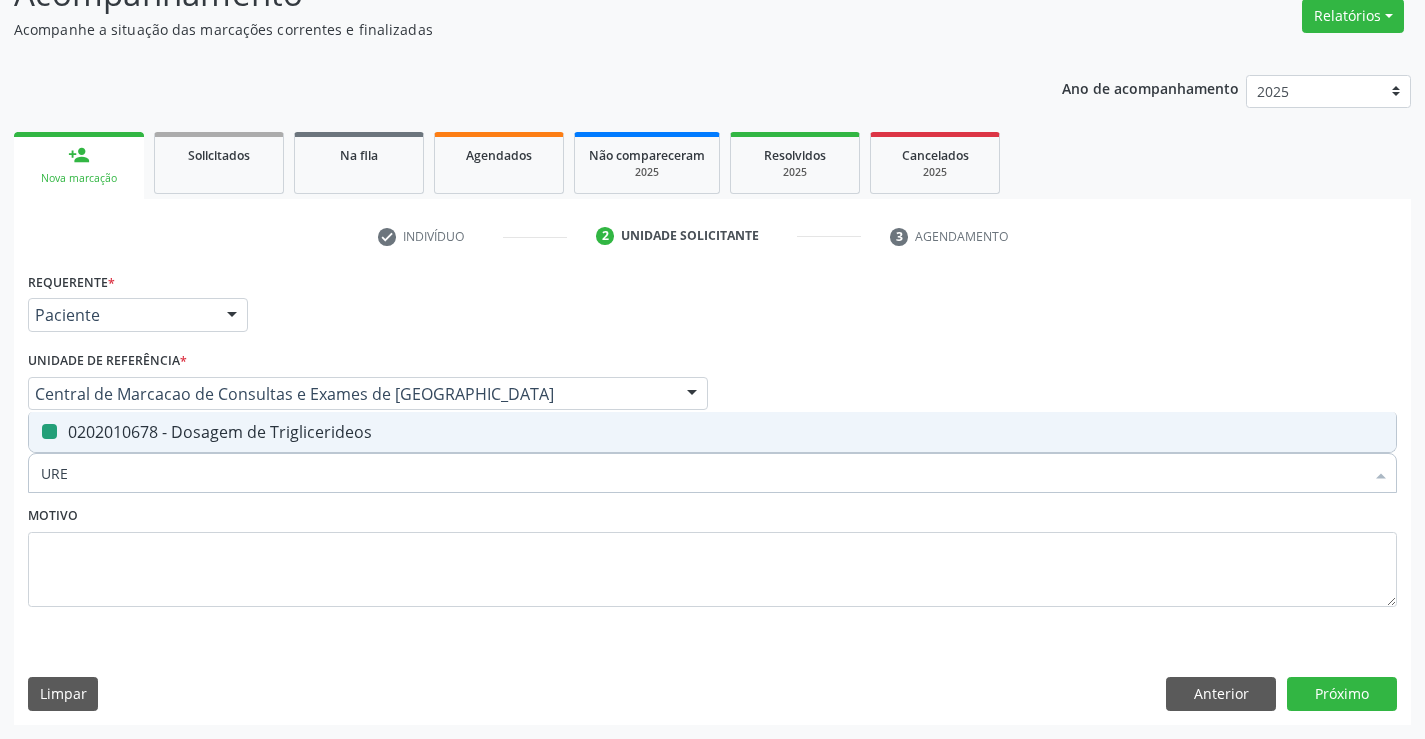 checkbox on "false" 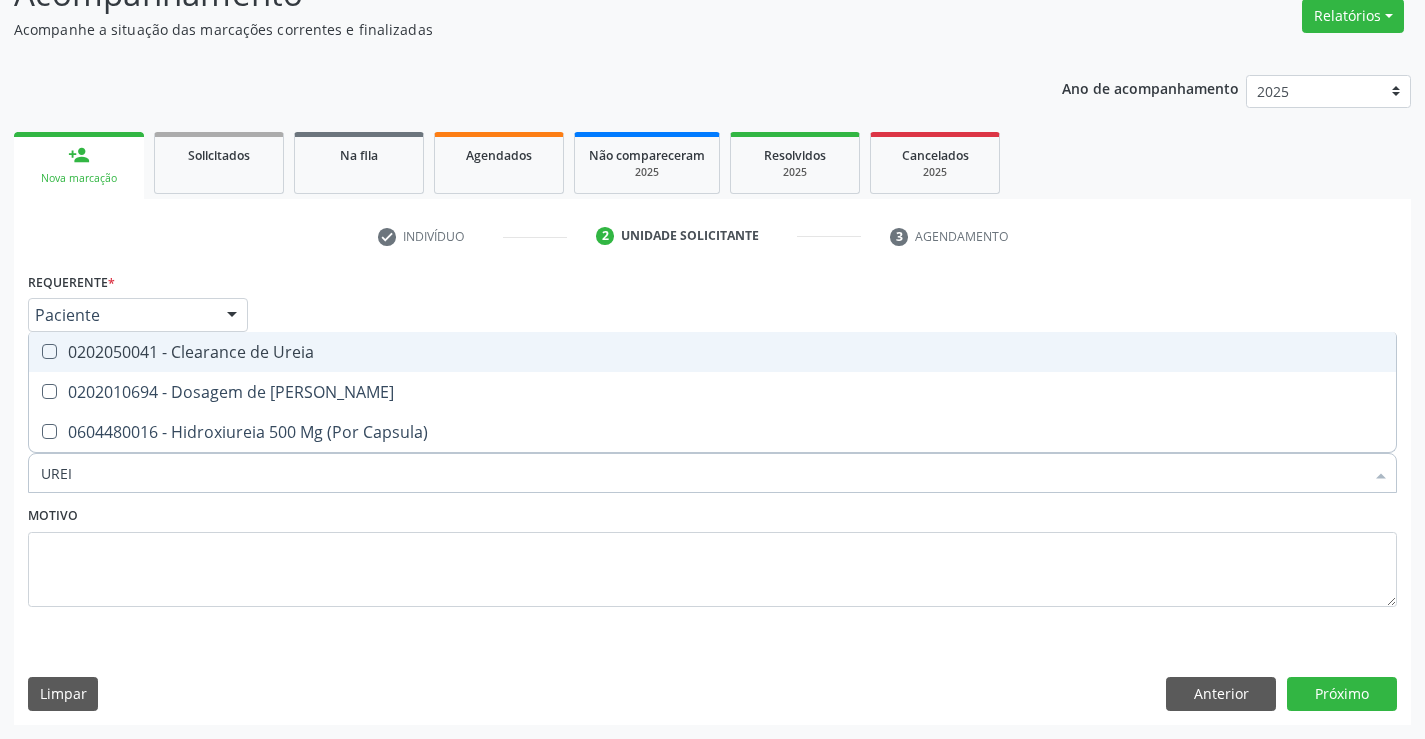 type on "UREIA" 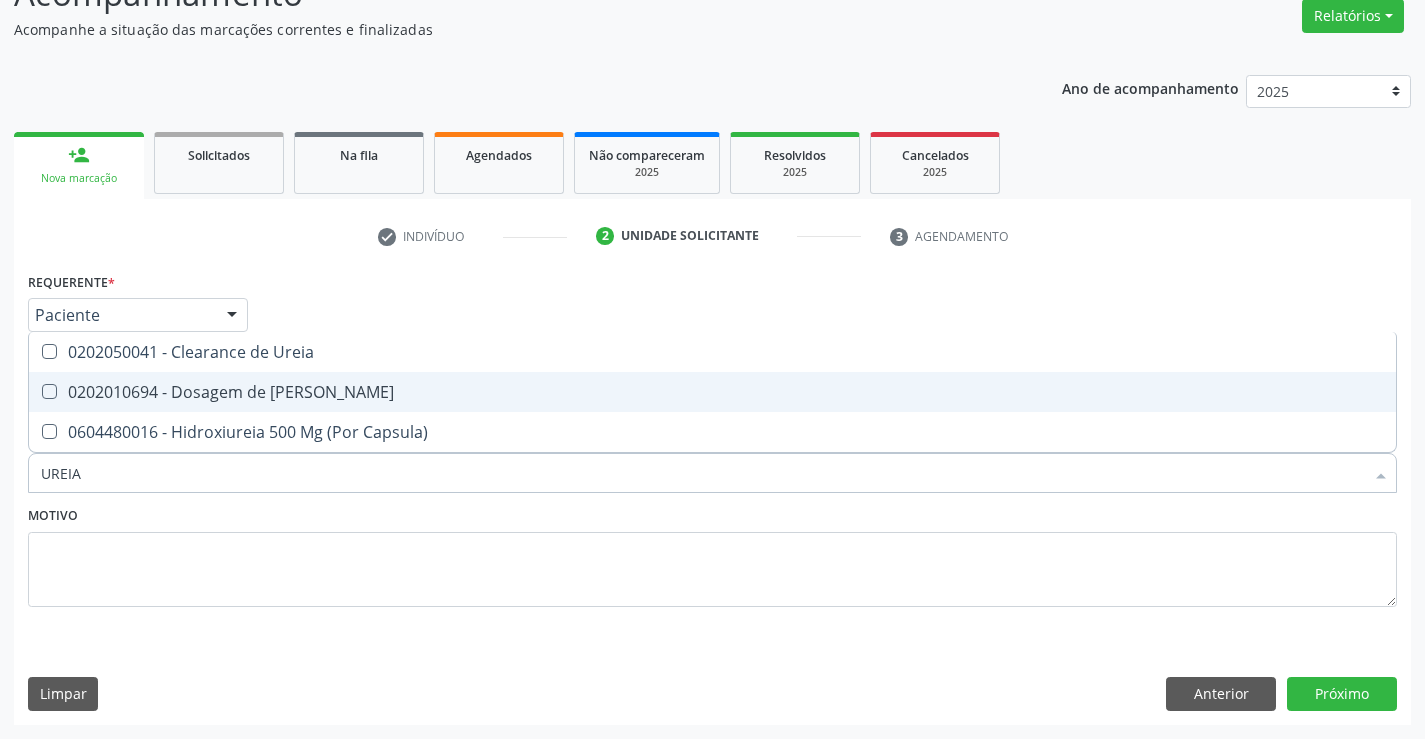 click on "0202010694 - Dosagem de [PERSON_NAME]" at bounding box center [712, 392] 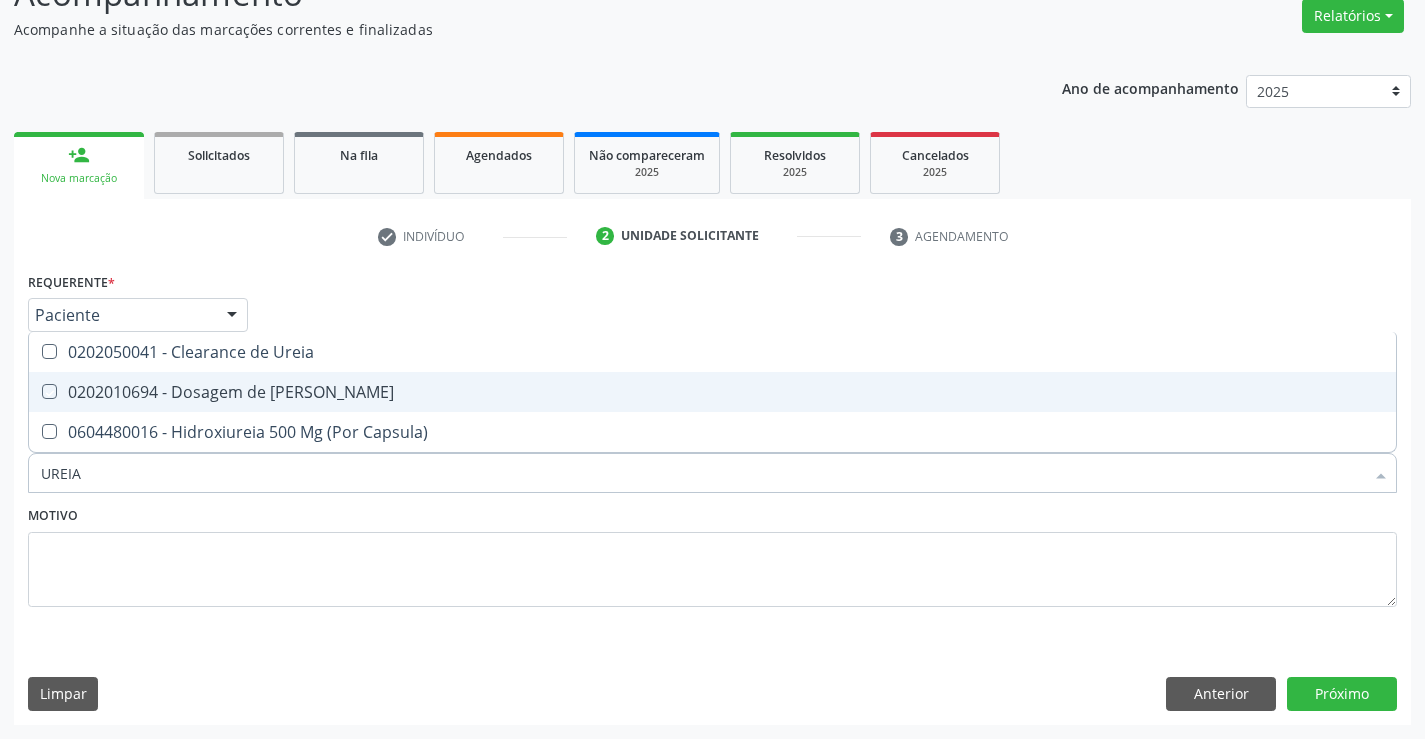 checkbox on "true" 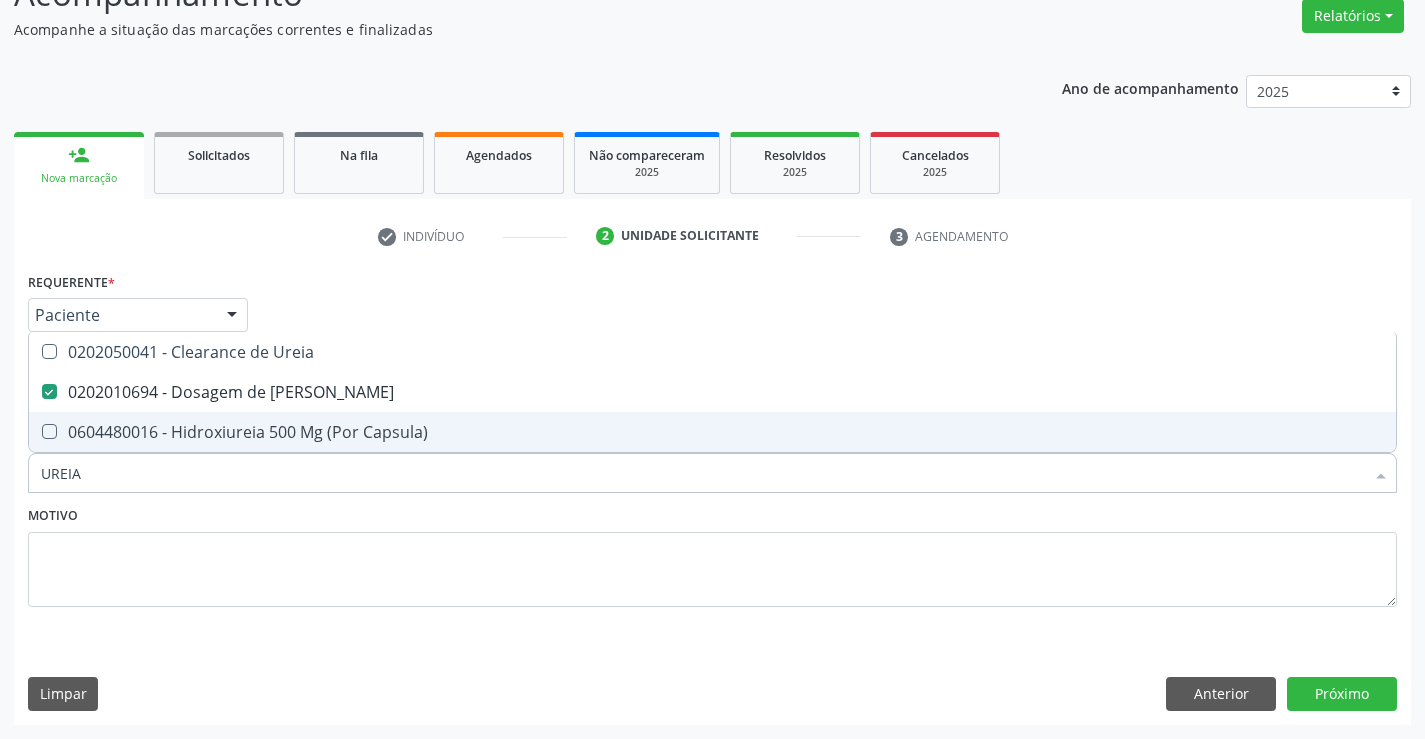 click on "UREIA" at bounding box center (702, 473) 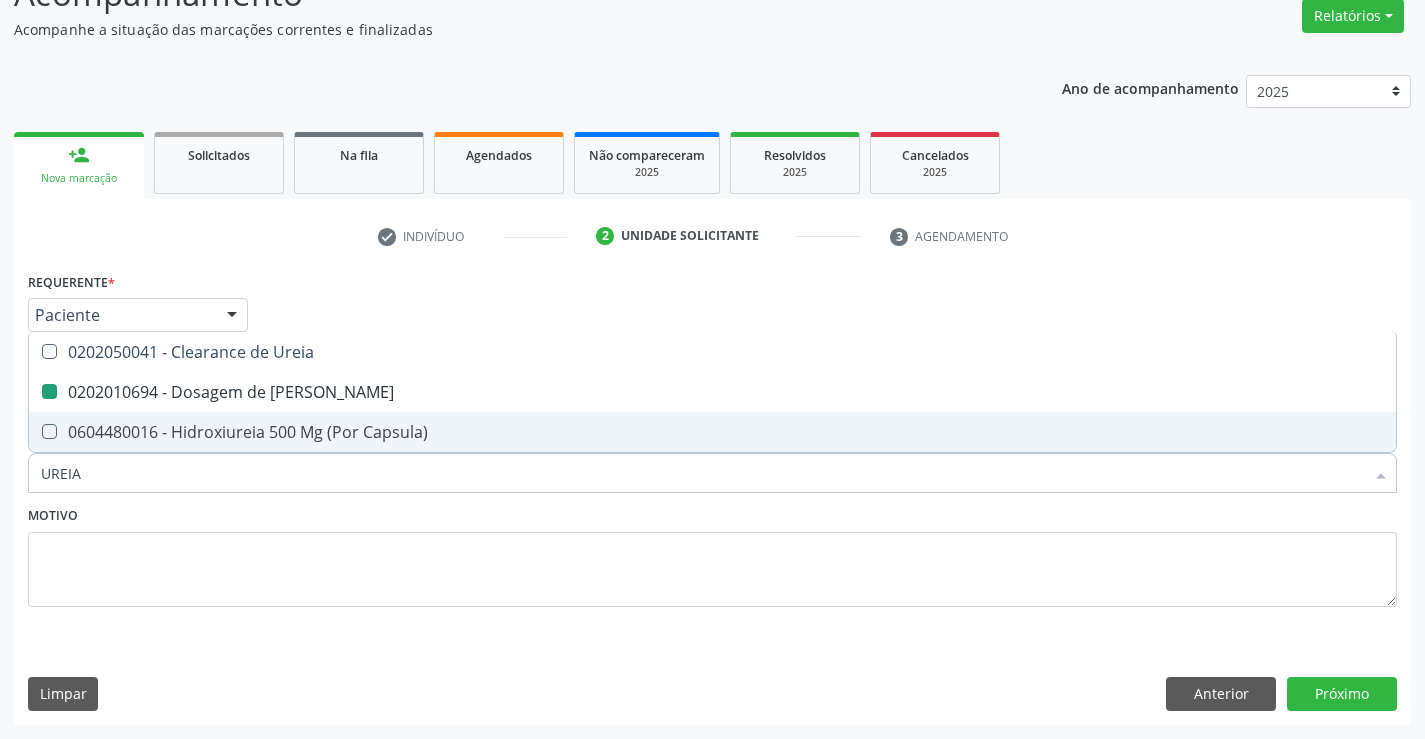 type on "C" 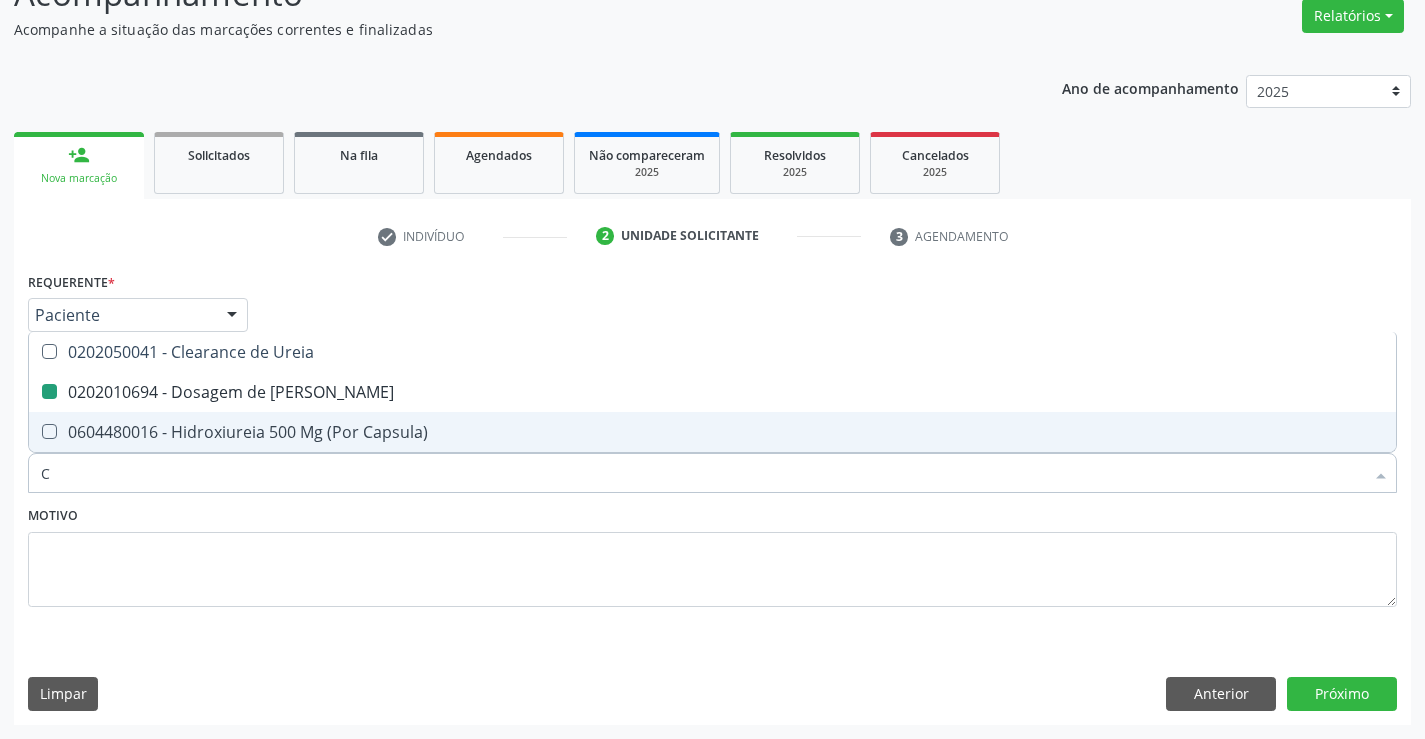 checkbox on "false" 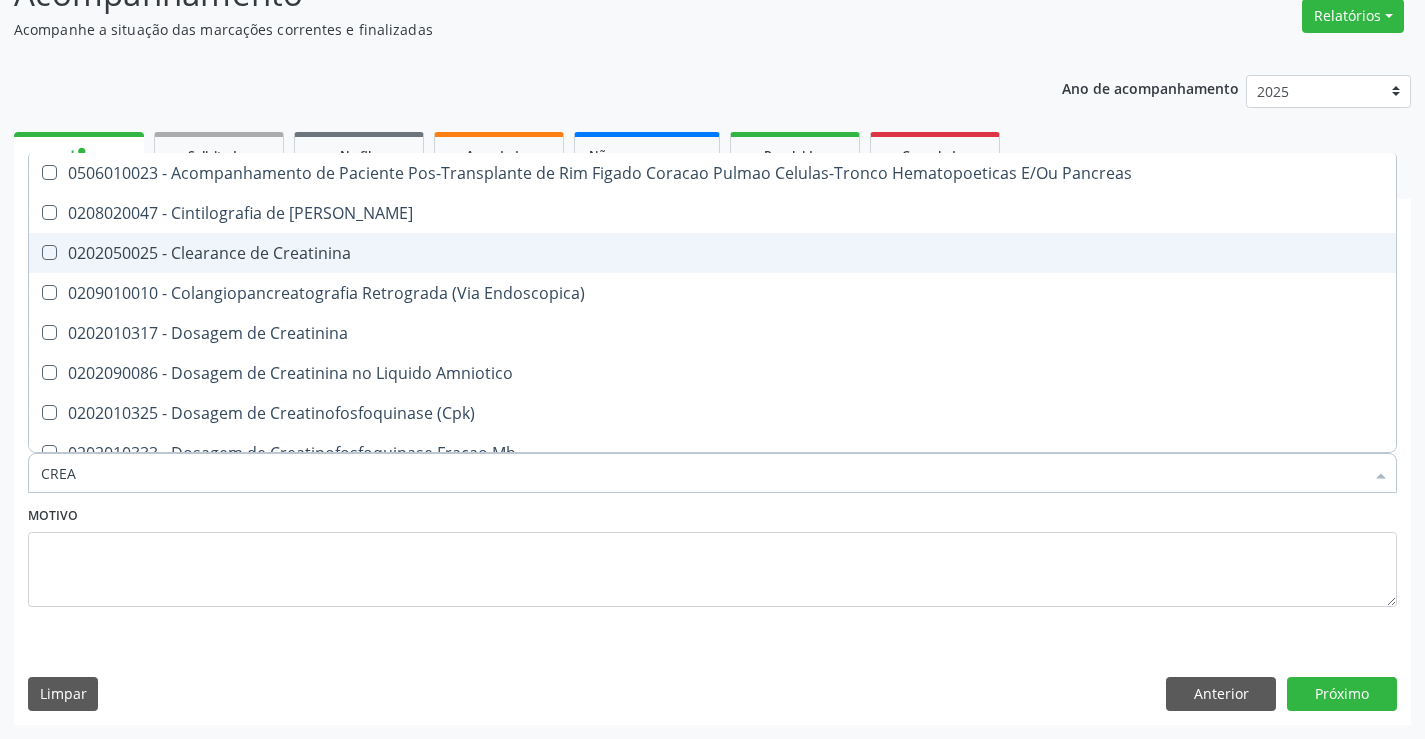 type on "CREAT" 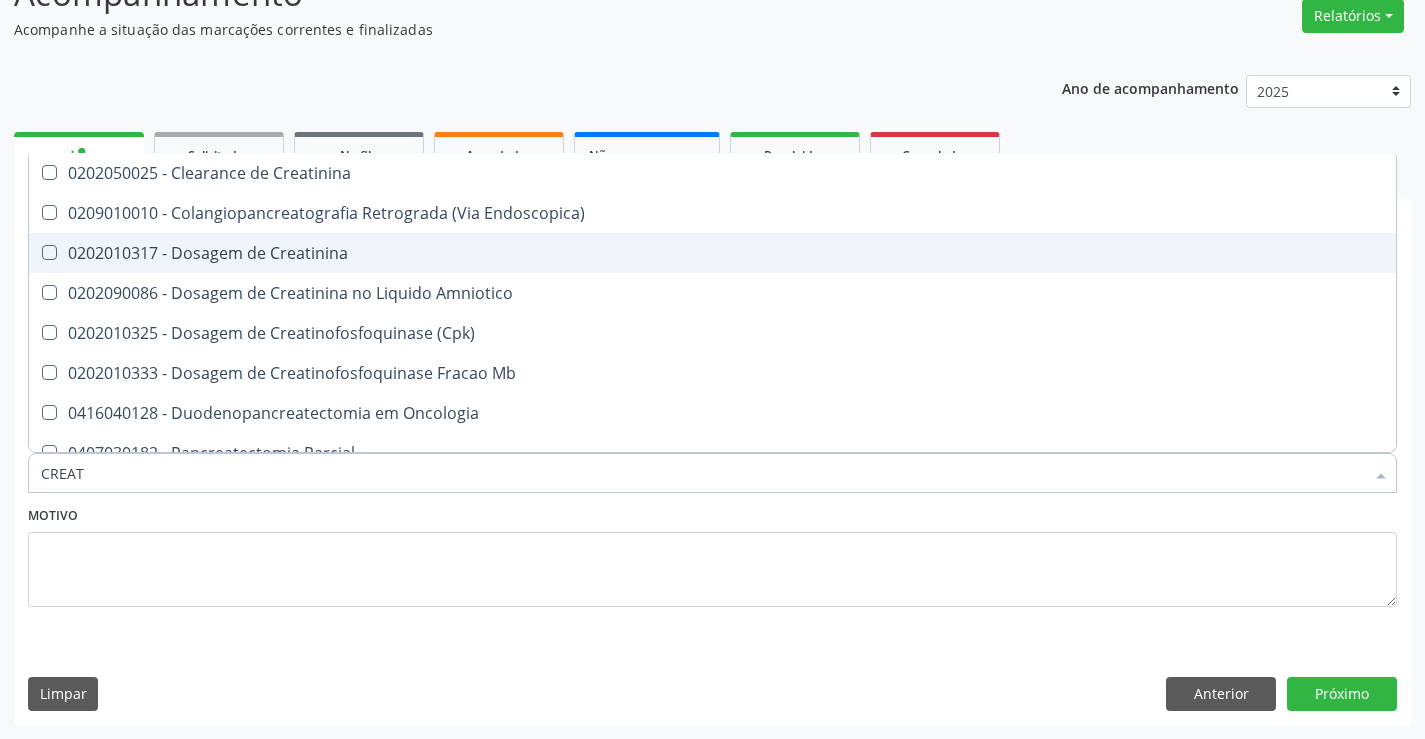 click on "0202010317 - Dosagem de Creatinina" at bounding box center (712, 253) 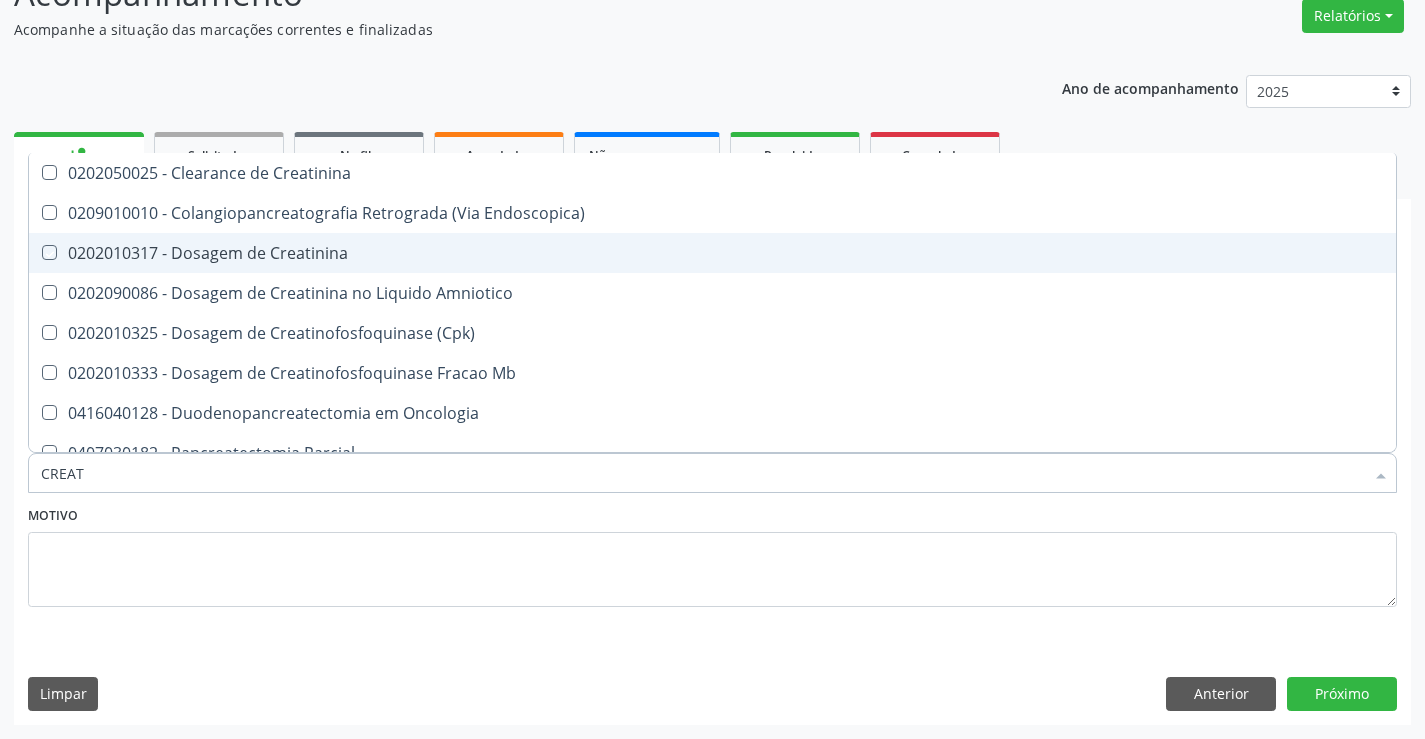 checkbox on "true" 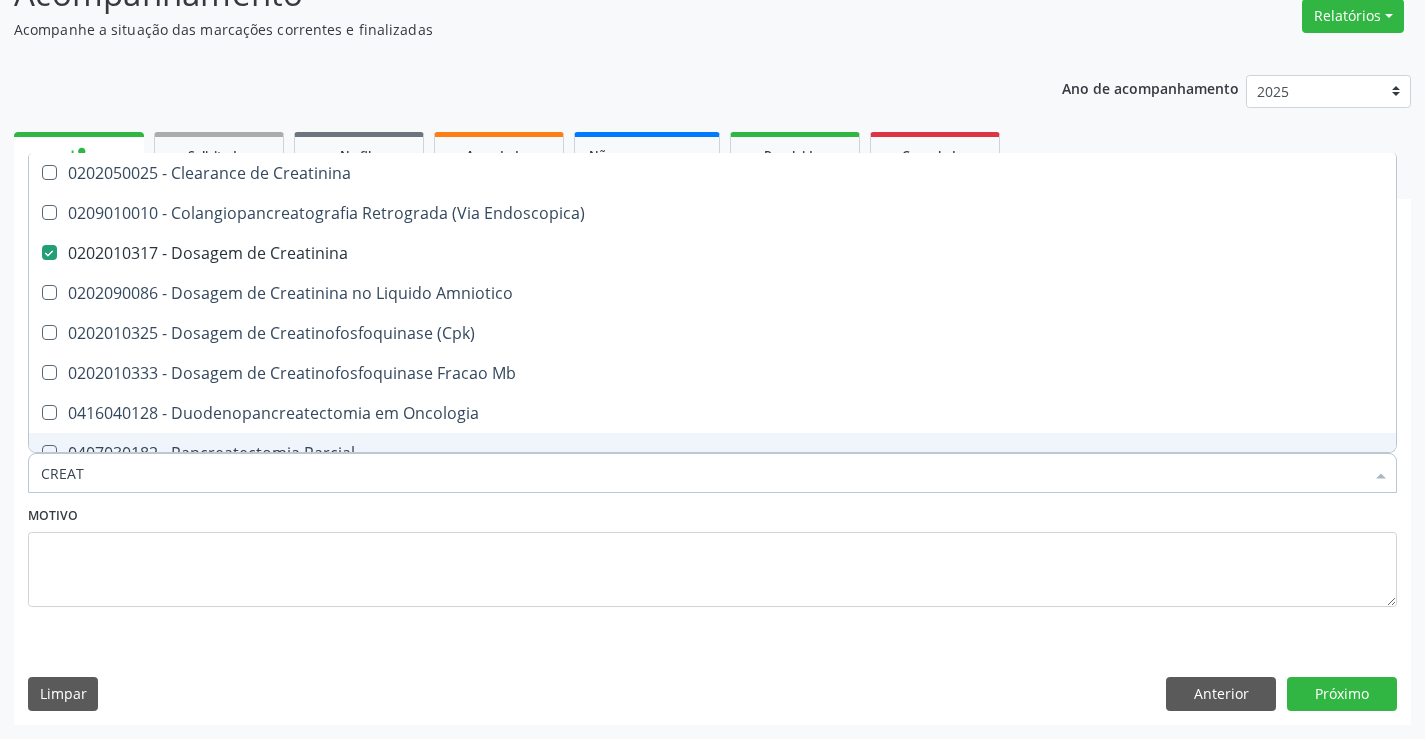 click on "CREAT" at bounding box center [702, 473] 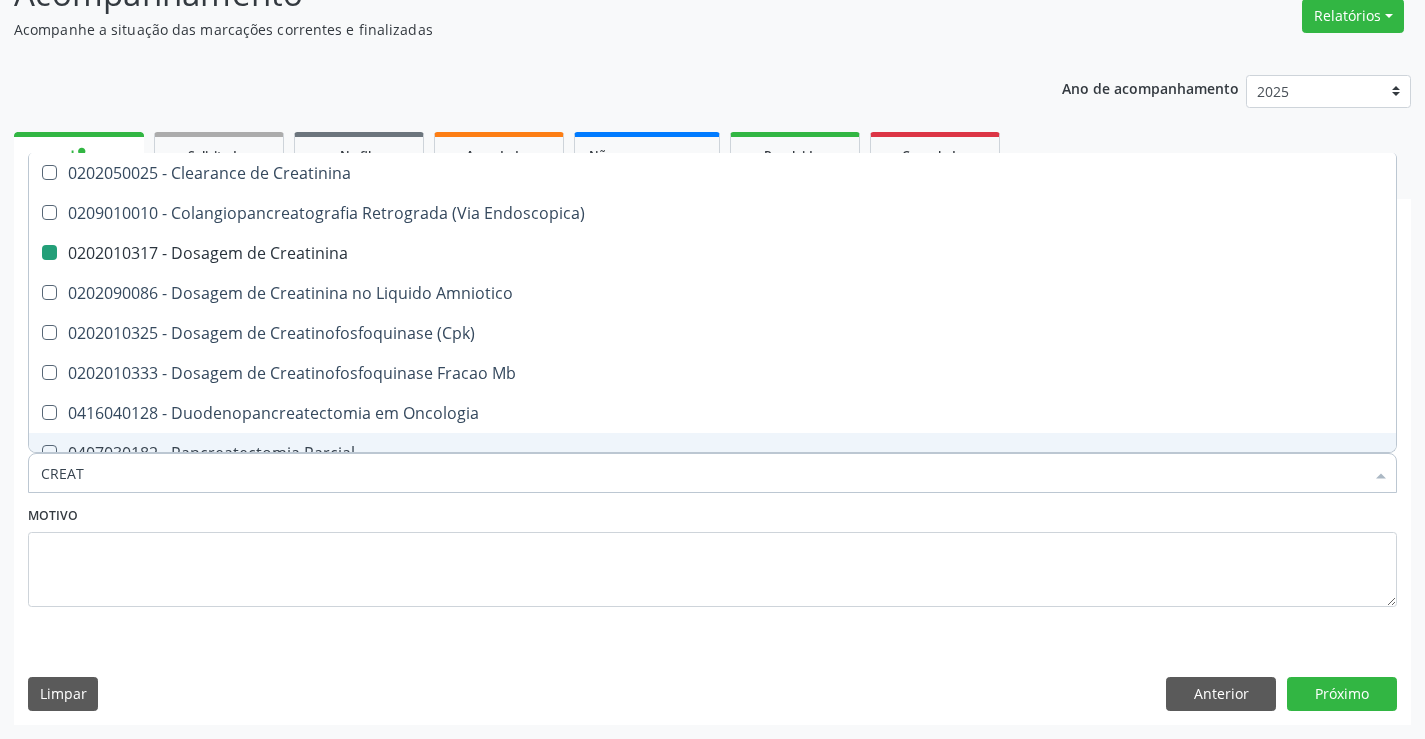 type on "T" 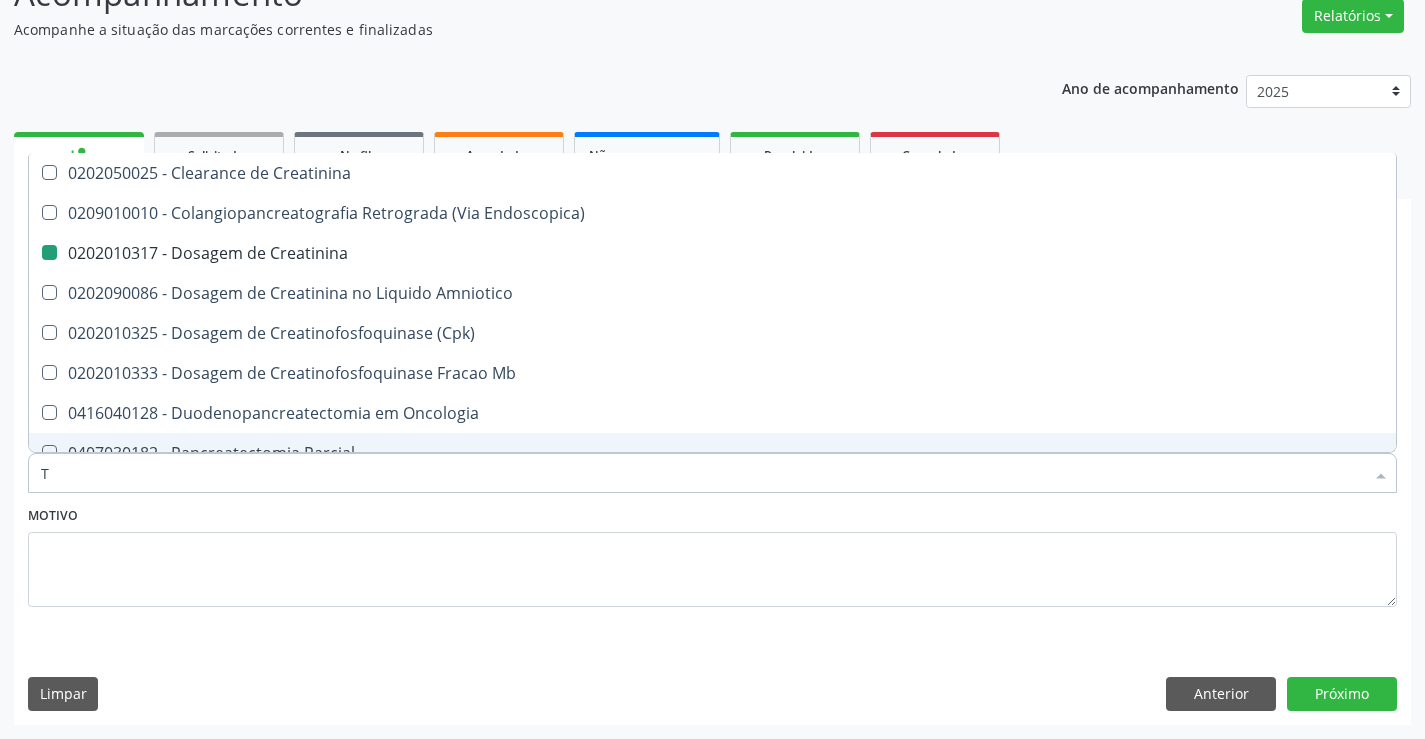 checkbox on "false" 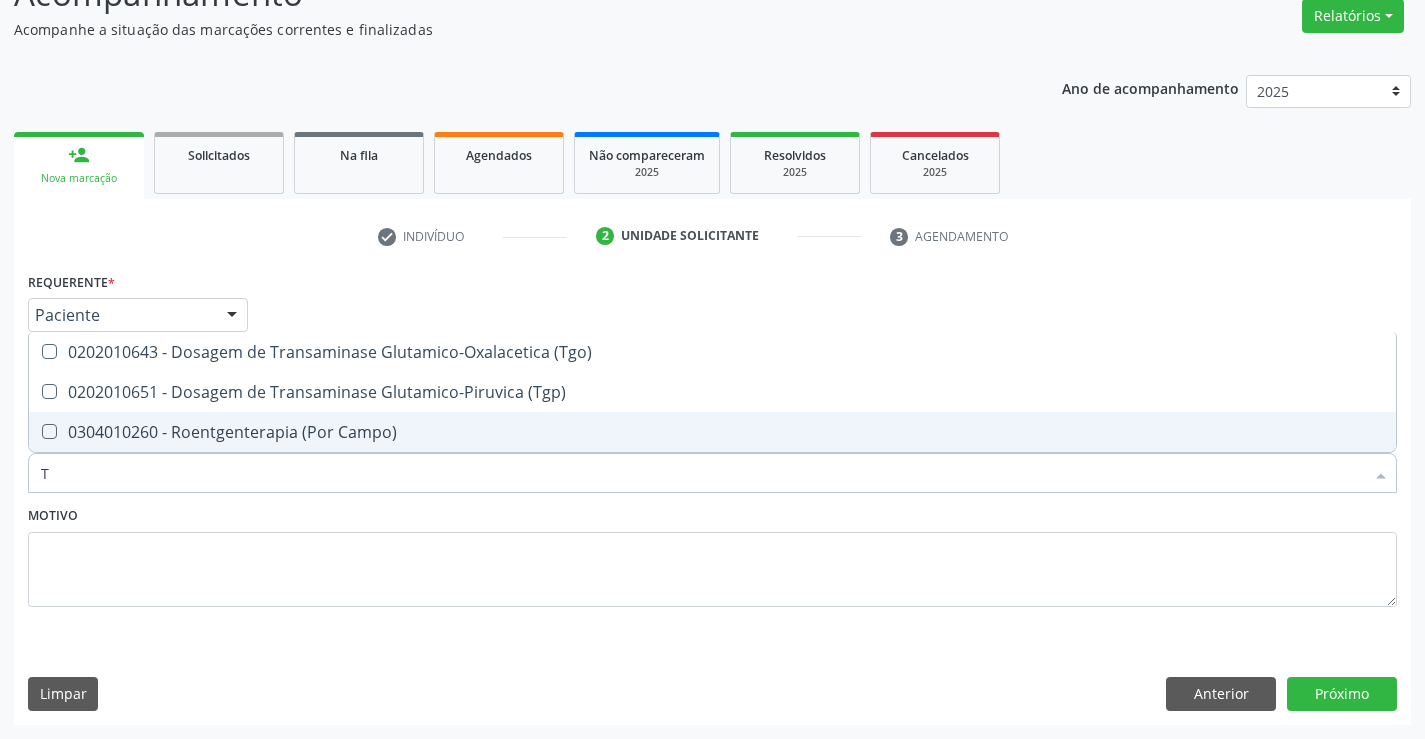 type on "TG" 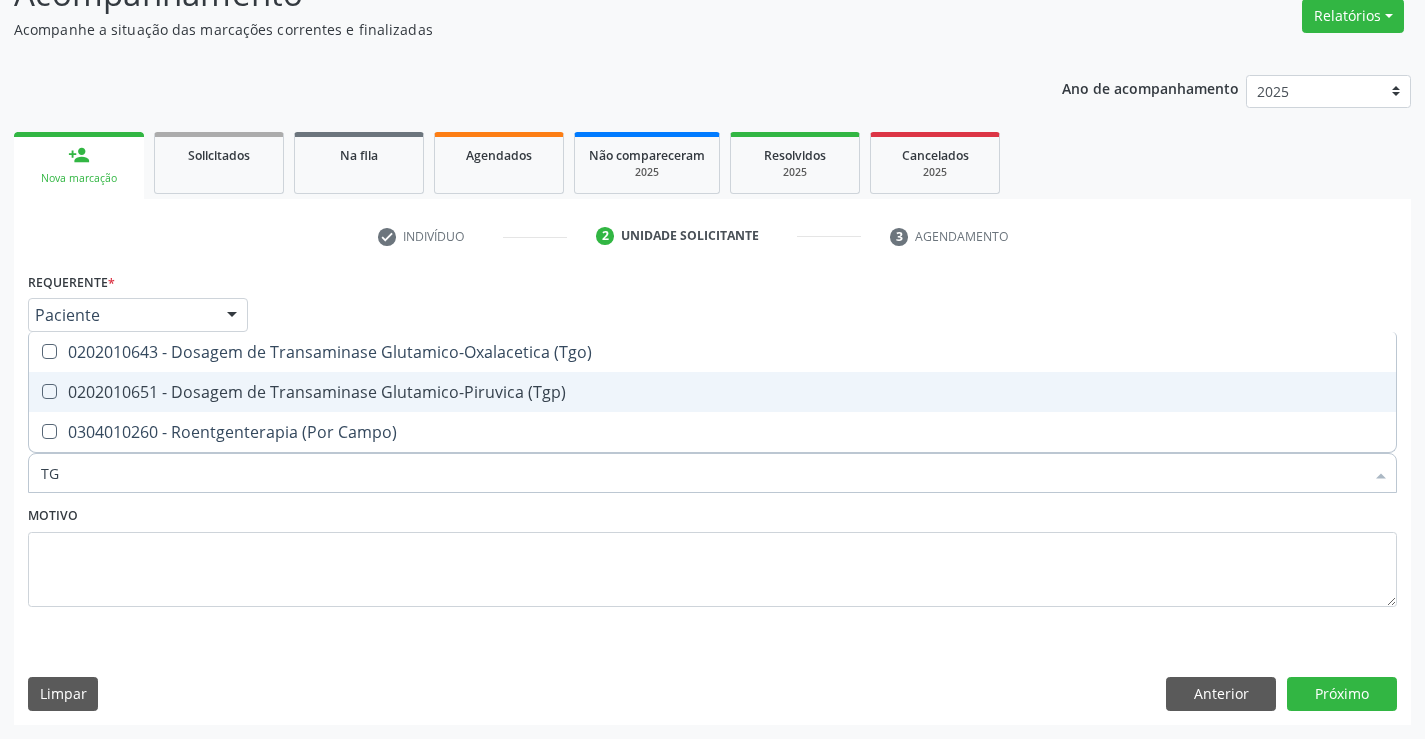 click on "0202010651 - Dosagem de Transaminase Glutamico-Piruvica (Tgp)" at bounding box center [712, 392] 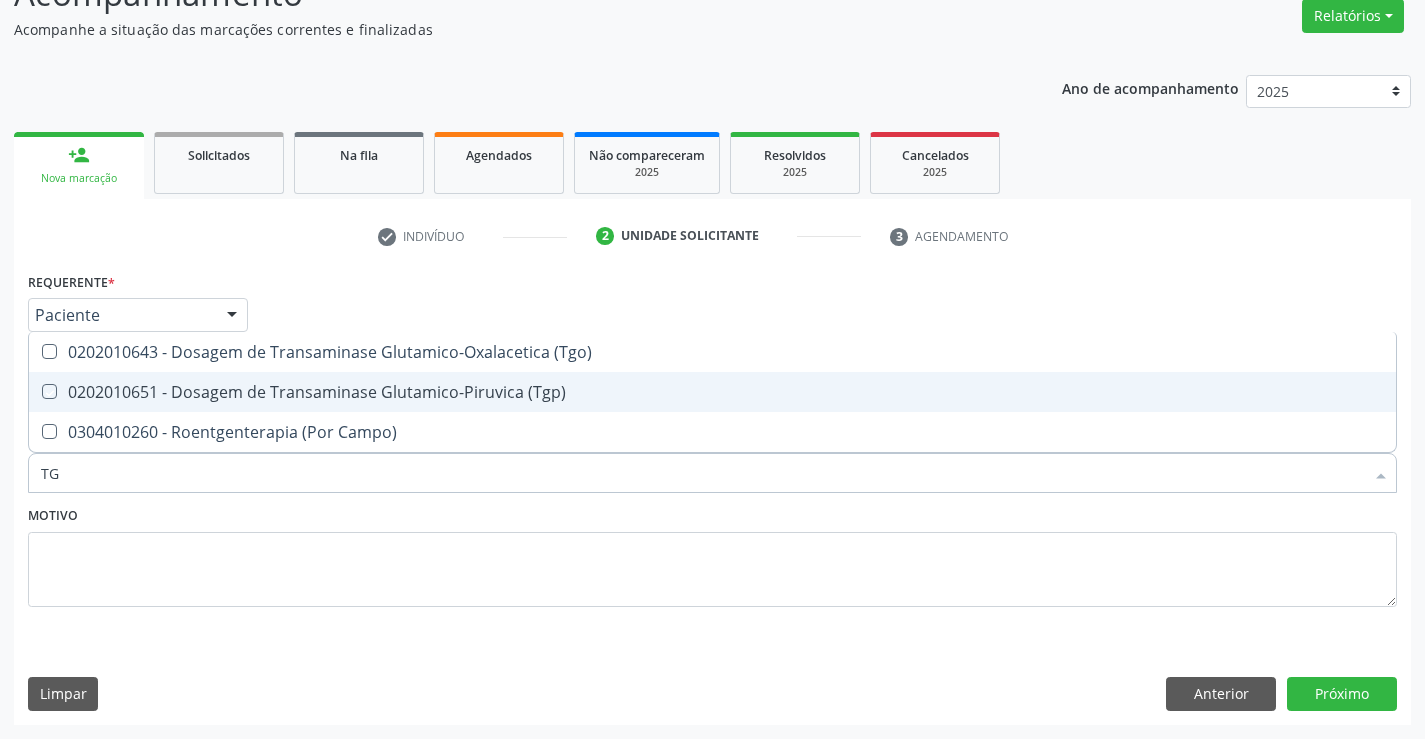 checkbox on "true" 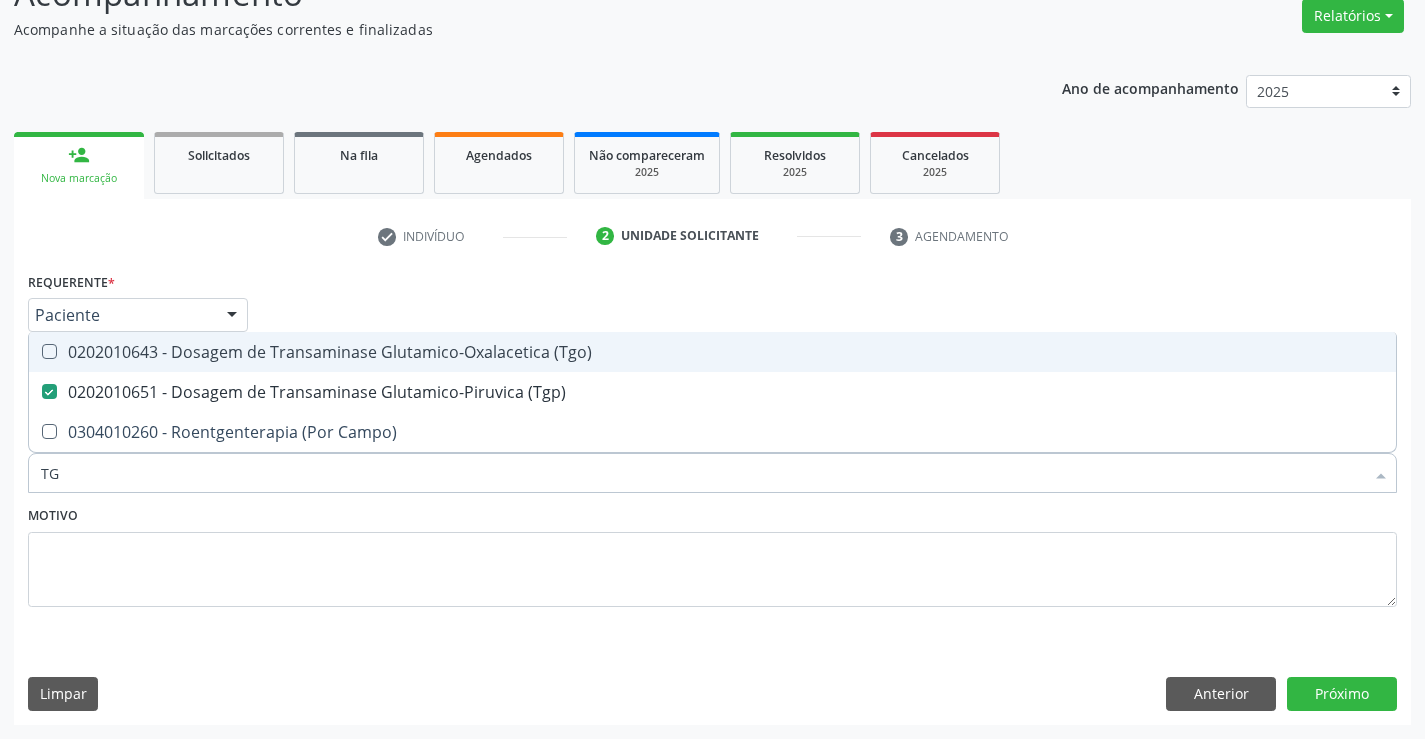 click on "0202010643 - Dosagem de Transaminase Glutamico-Oxalacetica (Tgo)" at bounding box center [712, 352] 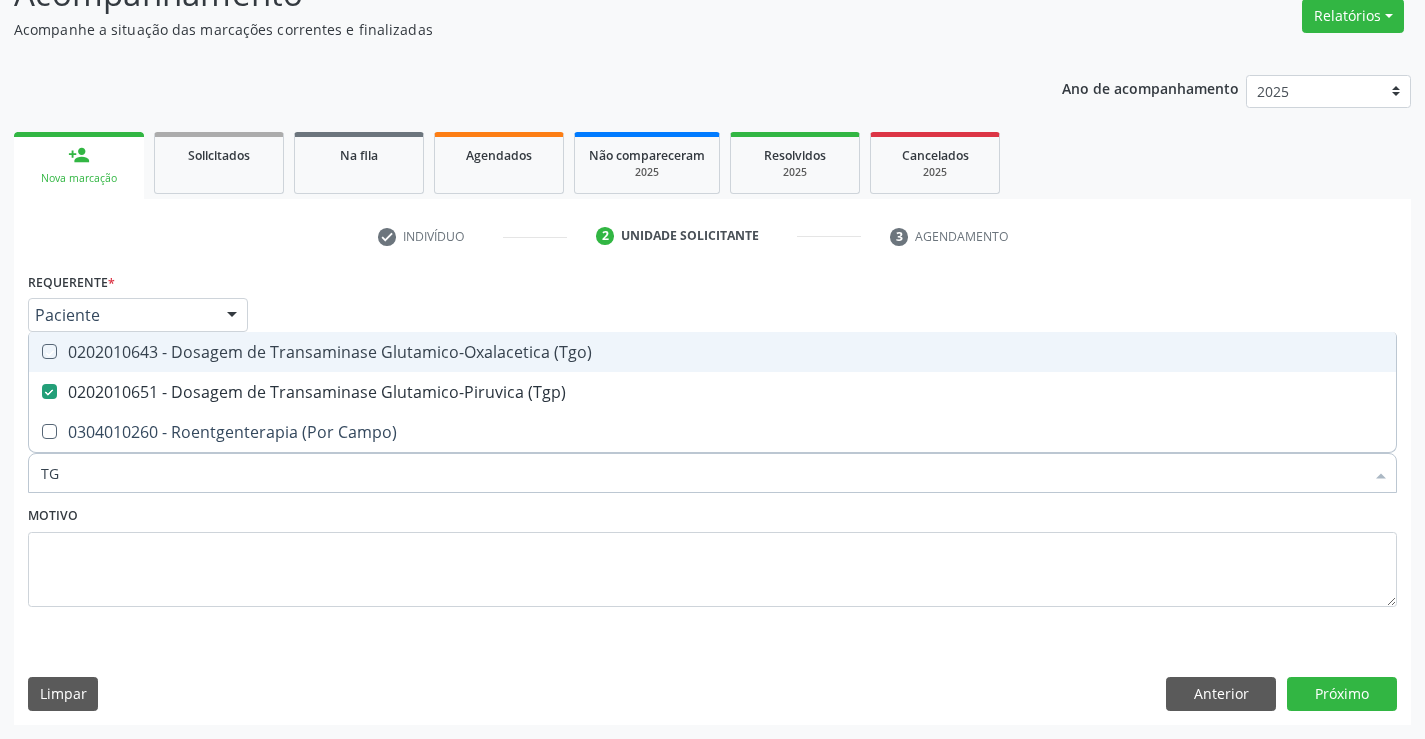 checkbox on "true" 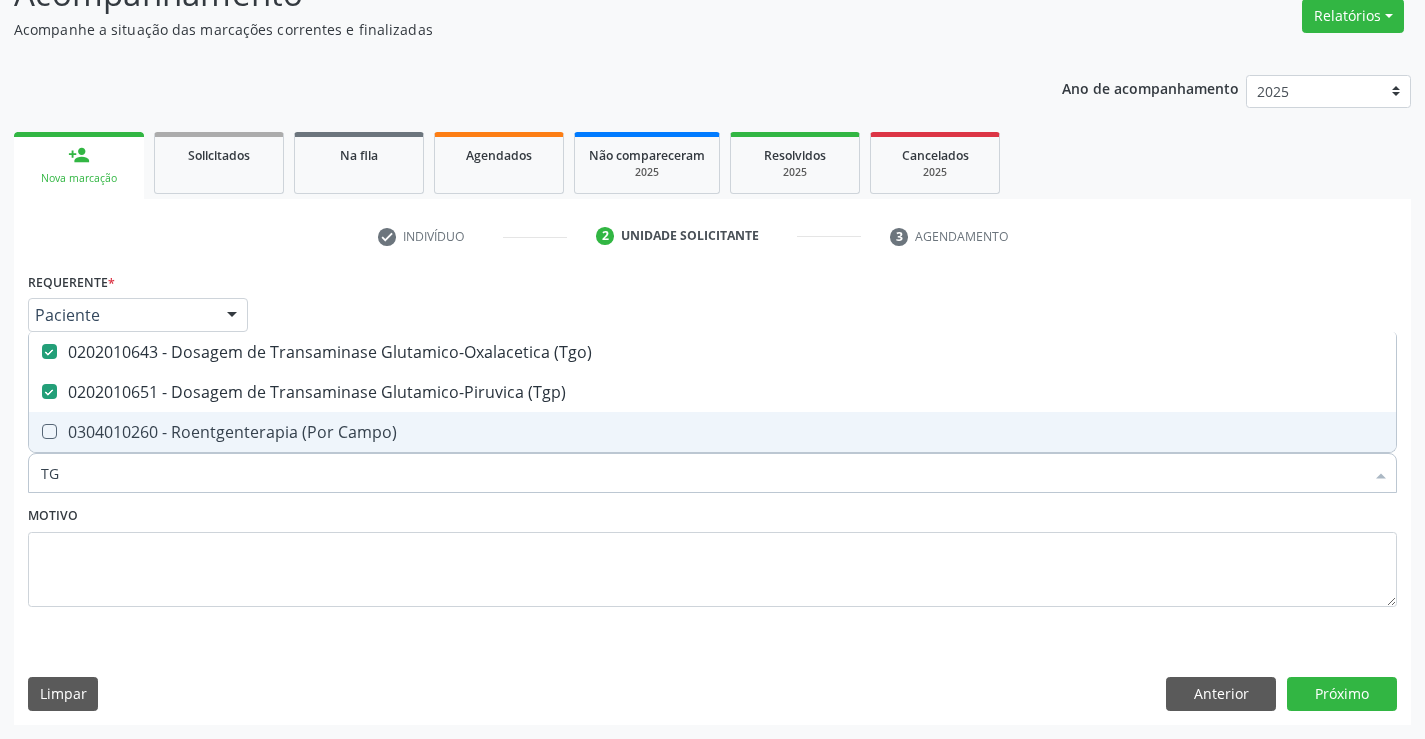 click on "TG" at bounding box center (702, 473) 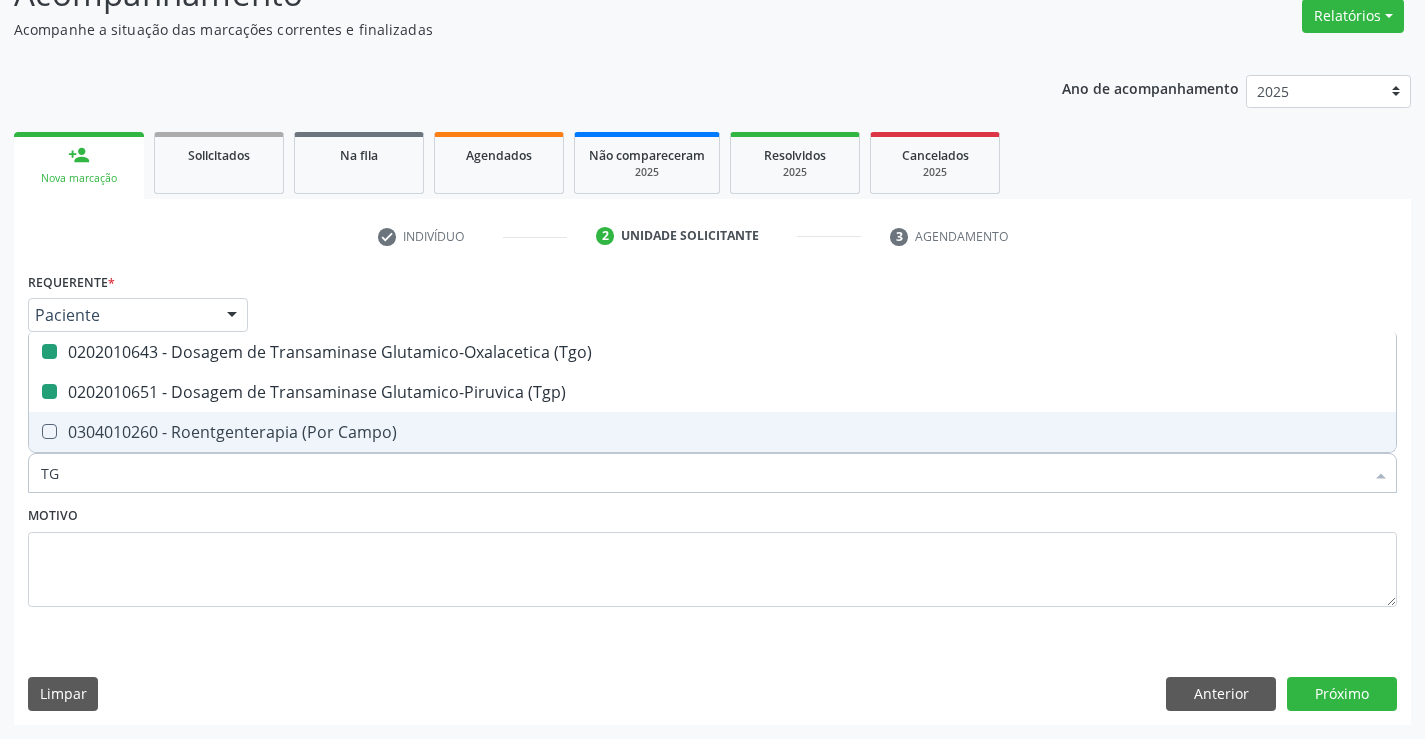 type on "A" 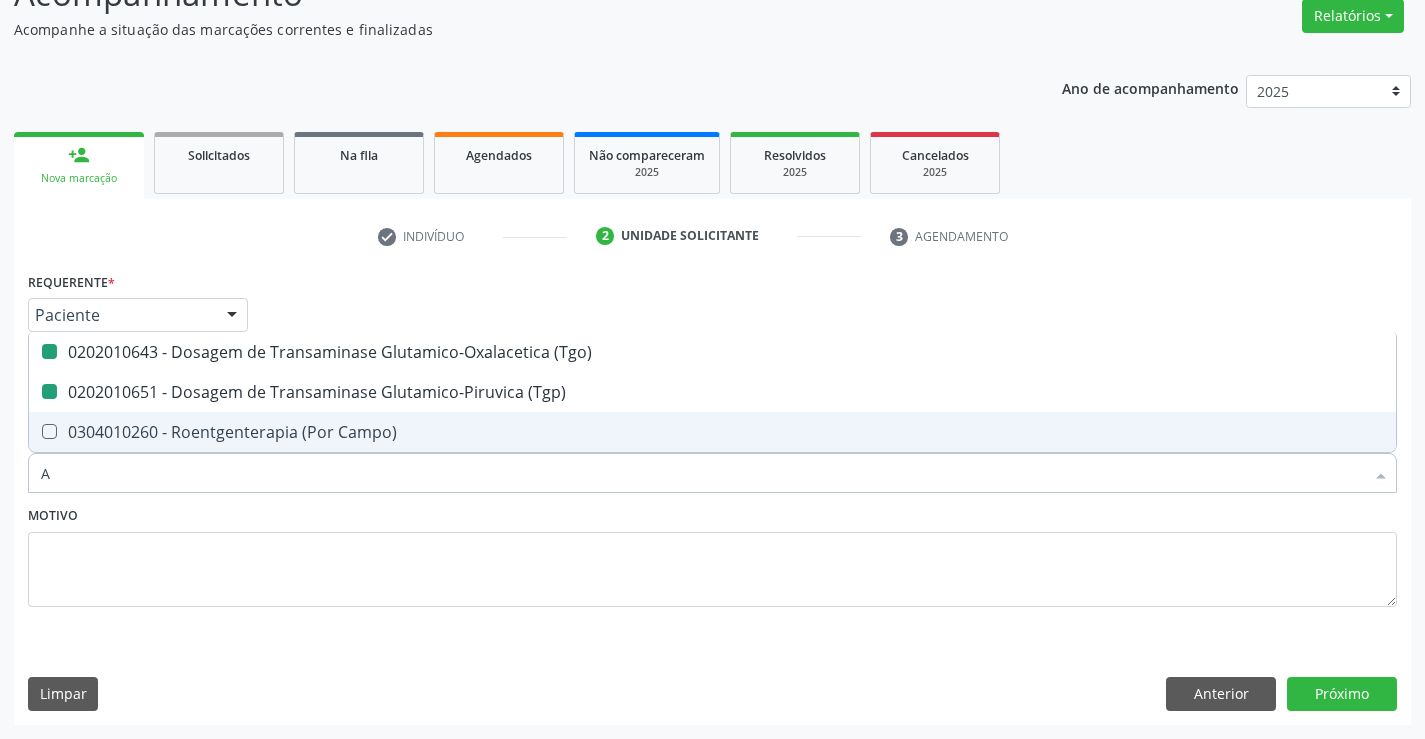 checkbox on "false" 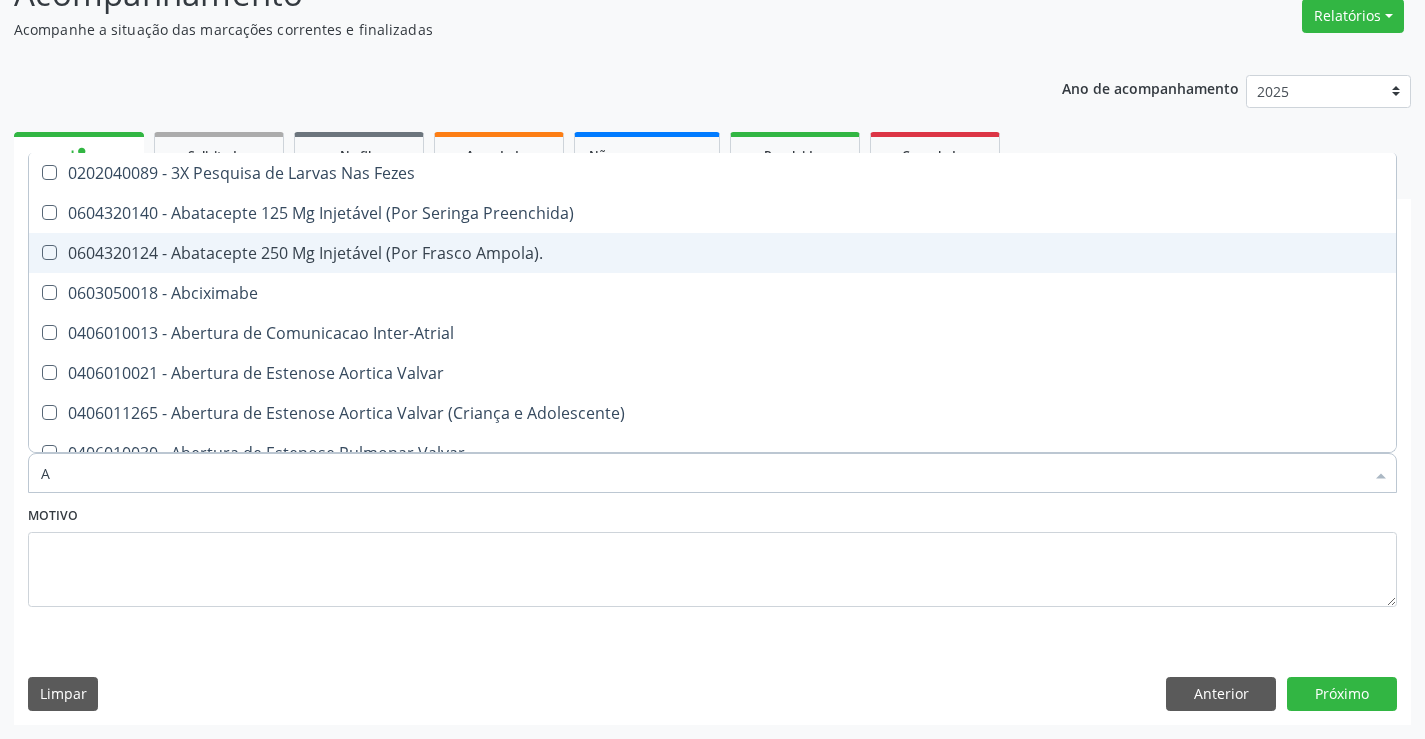 type on "AL" 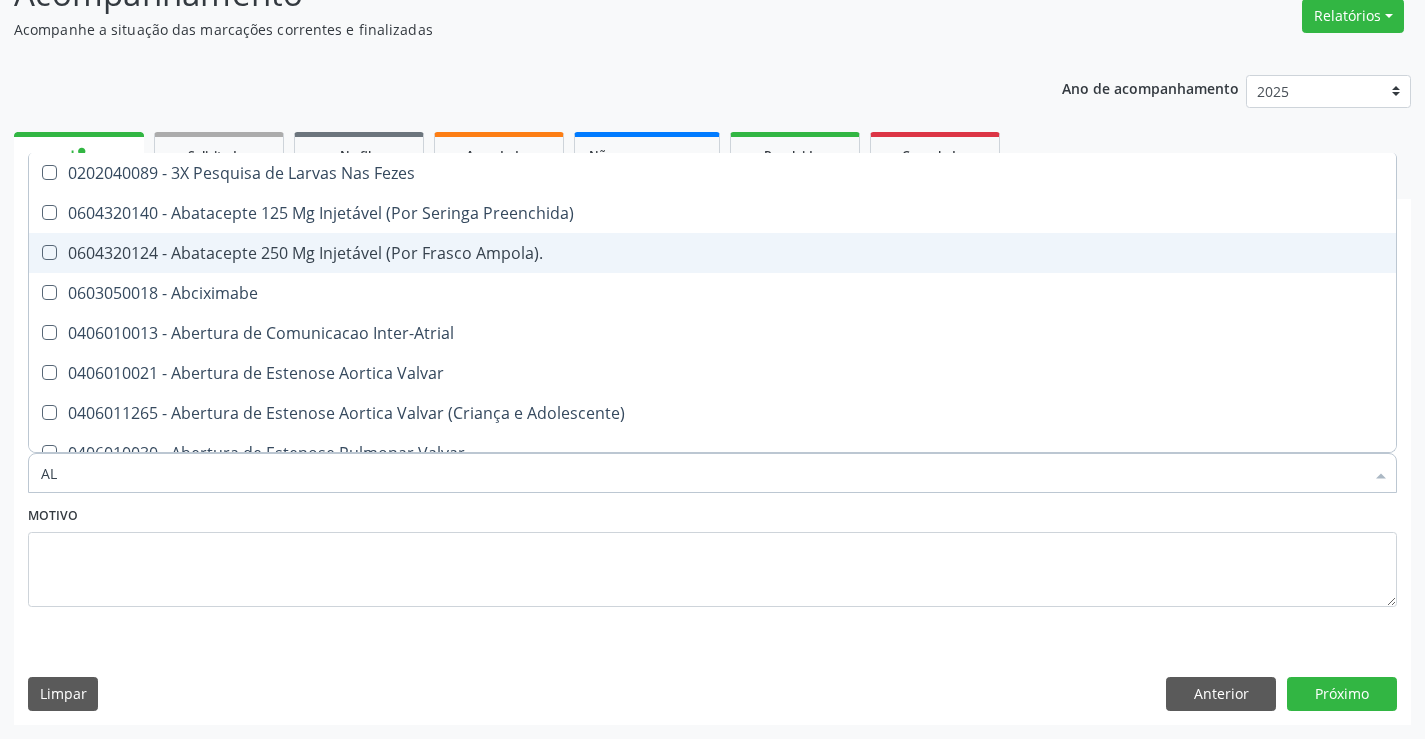 checkbox on "true" 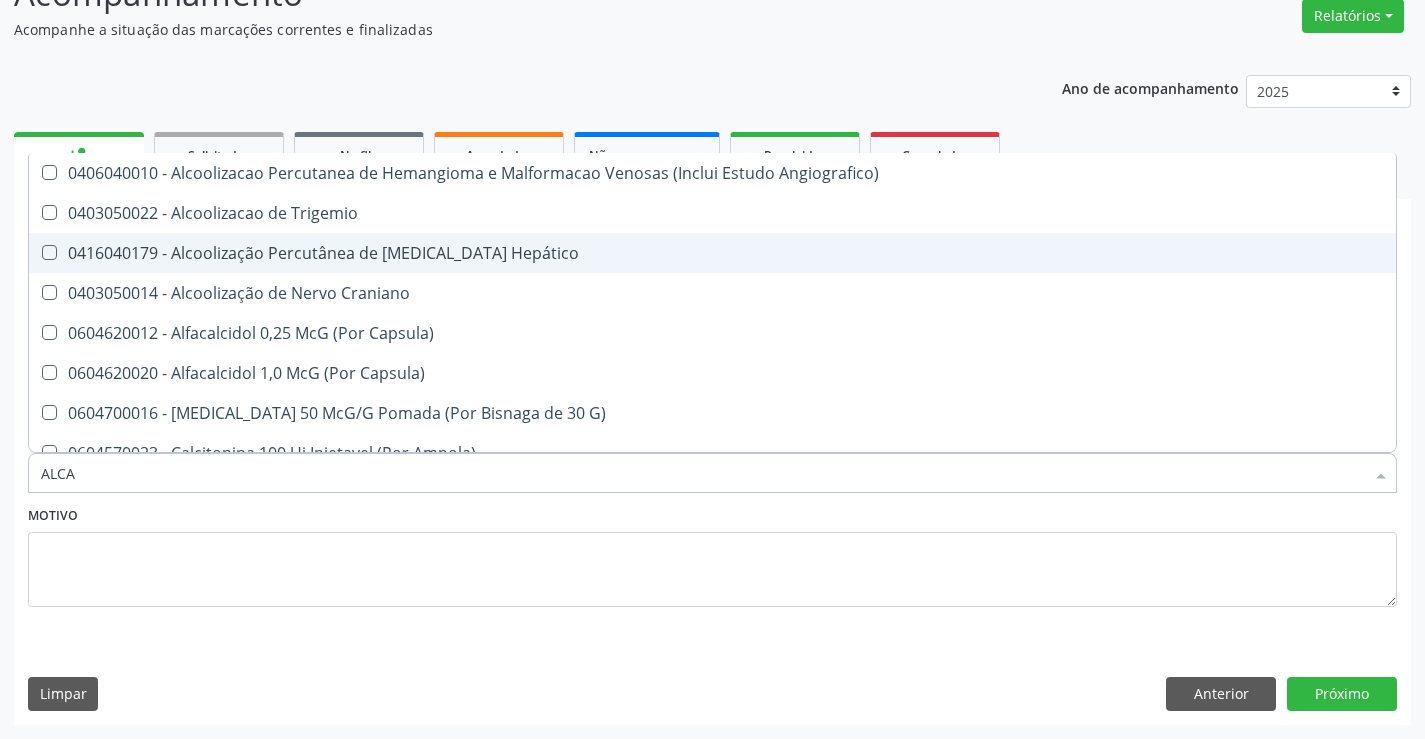 type on "ALCAL" 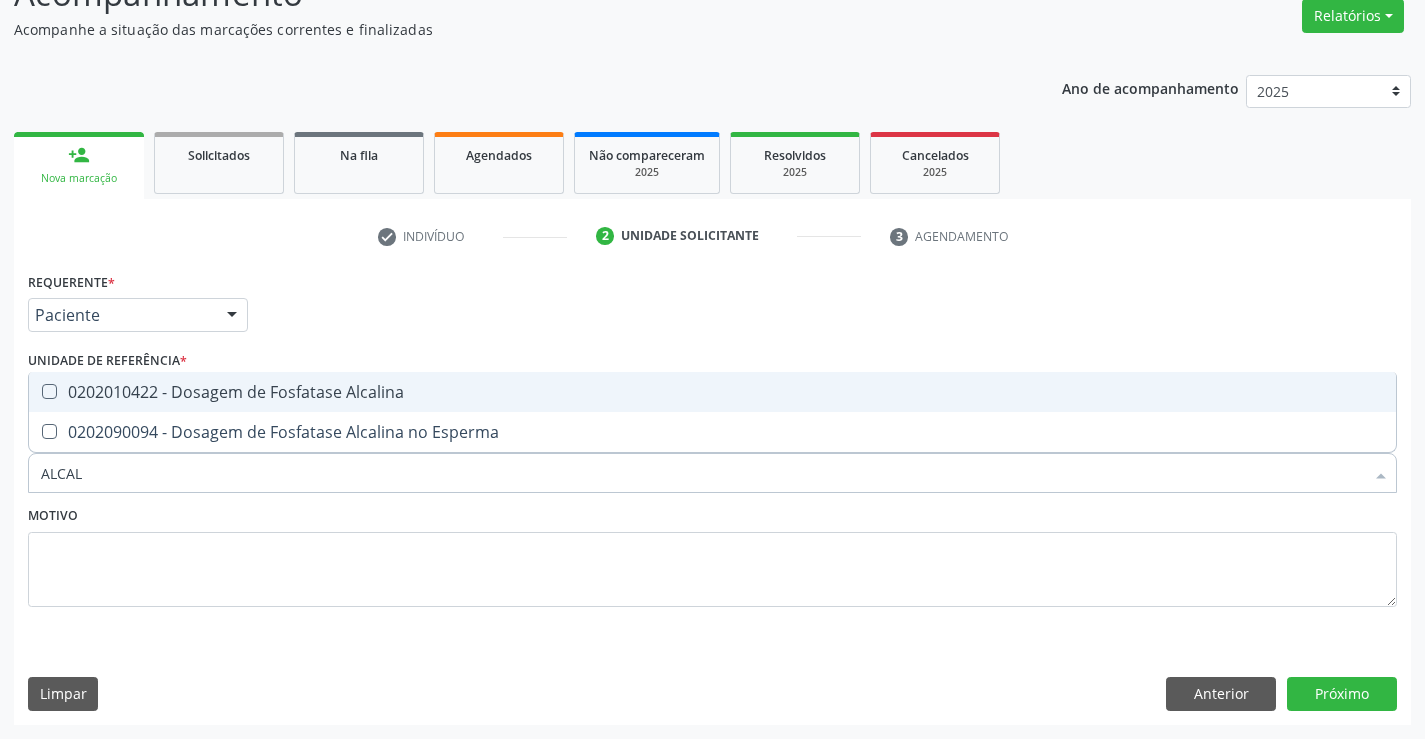 click on "0202010422 - Dosagem de Fosfatase Alcalina" at bounding box center (712, 392) 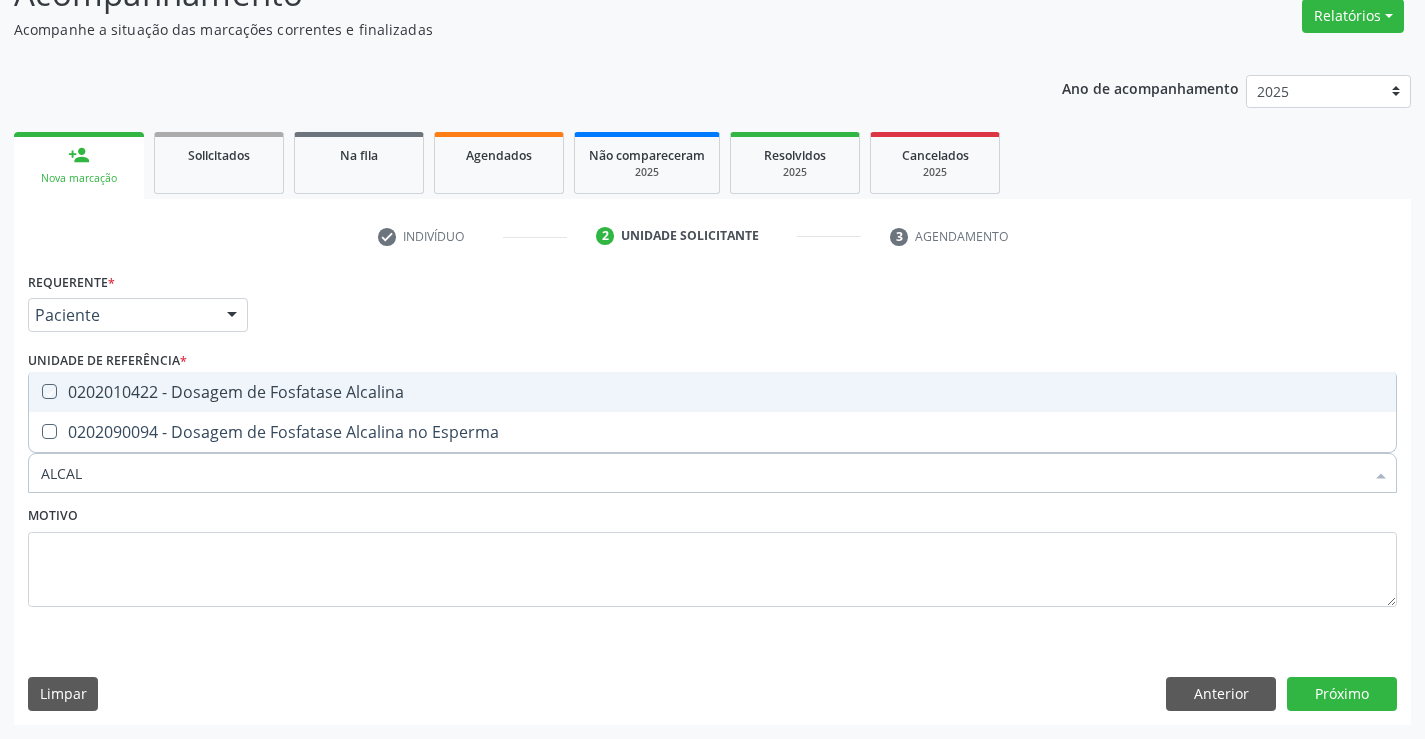 checkbox on "true" 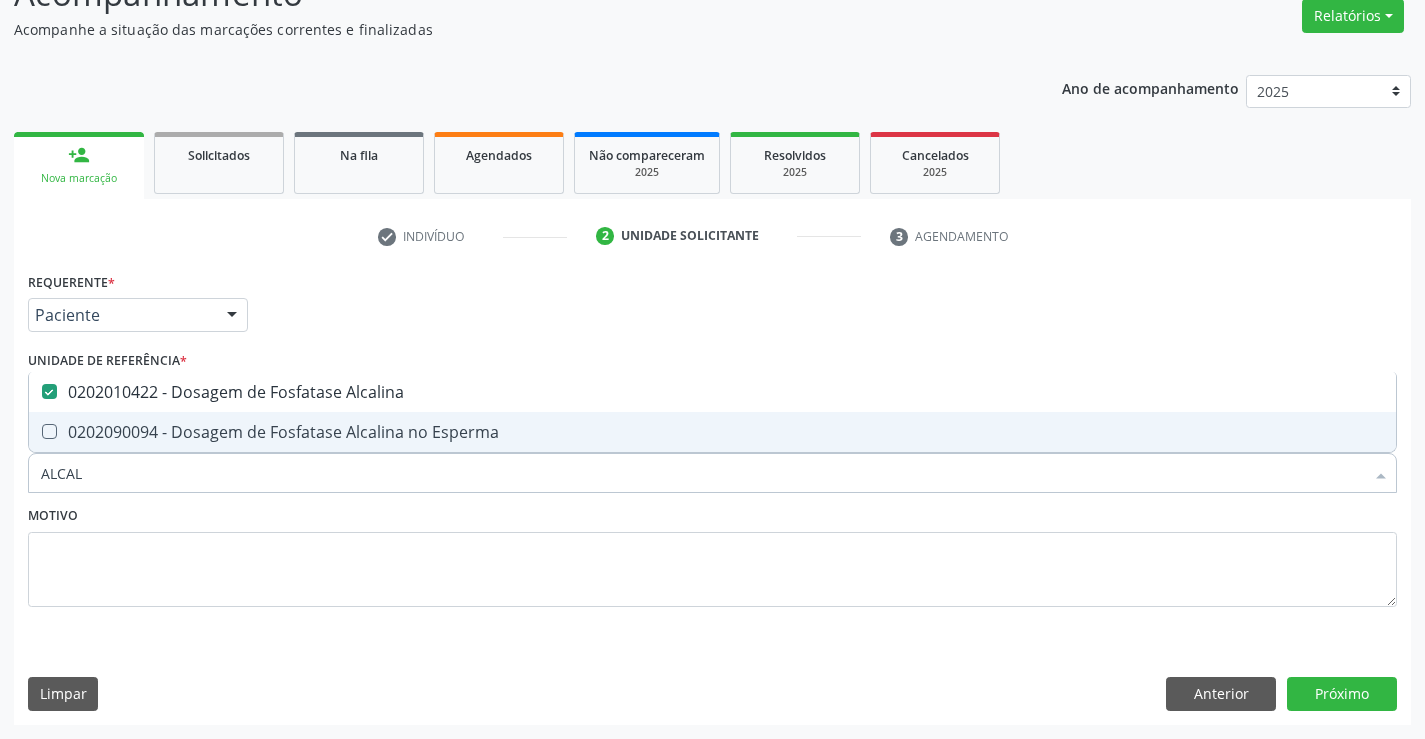 click on "ALCAL" at bounding box center (702, 473) 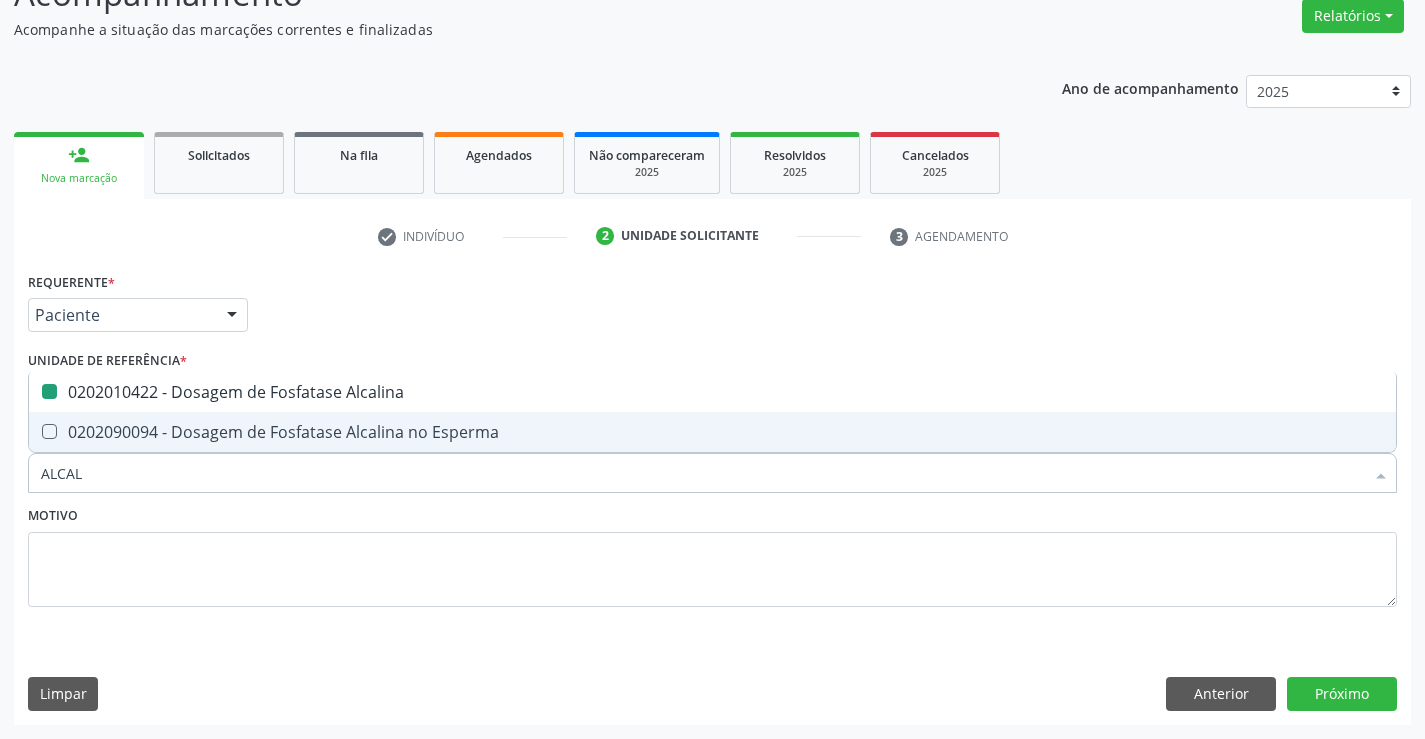 type on "G" 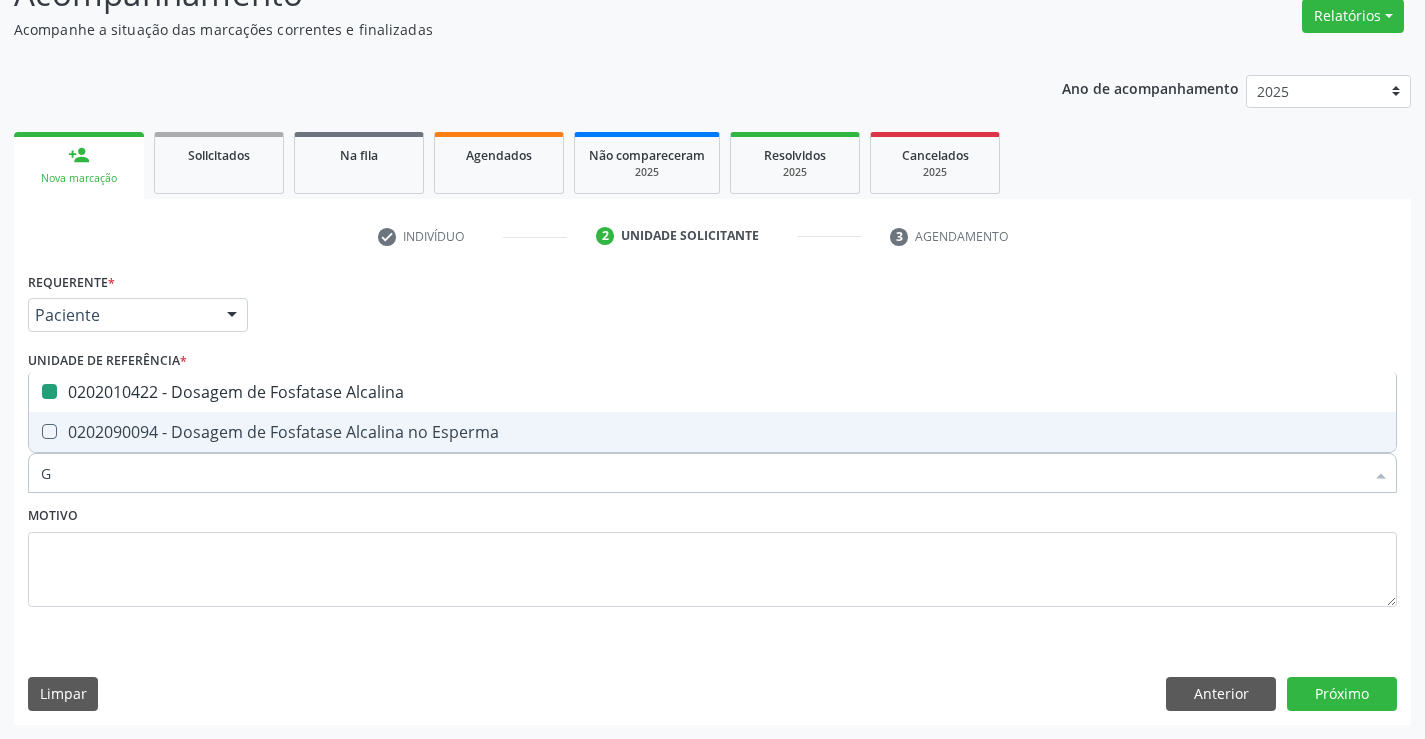checkbox on "false" 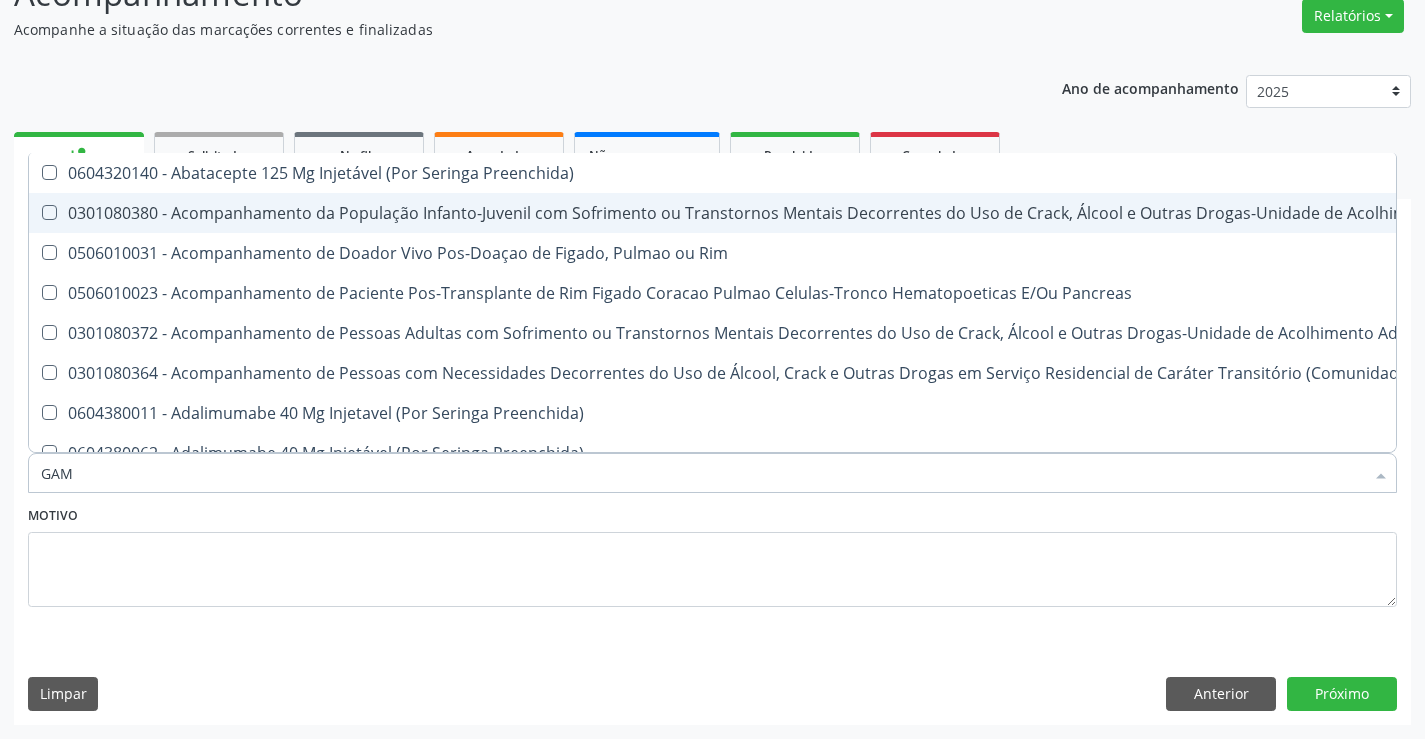 type on "GAMA" 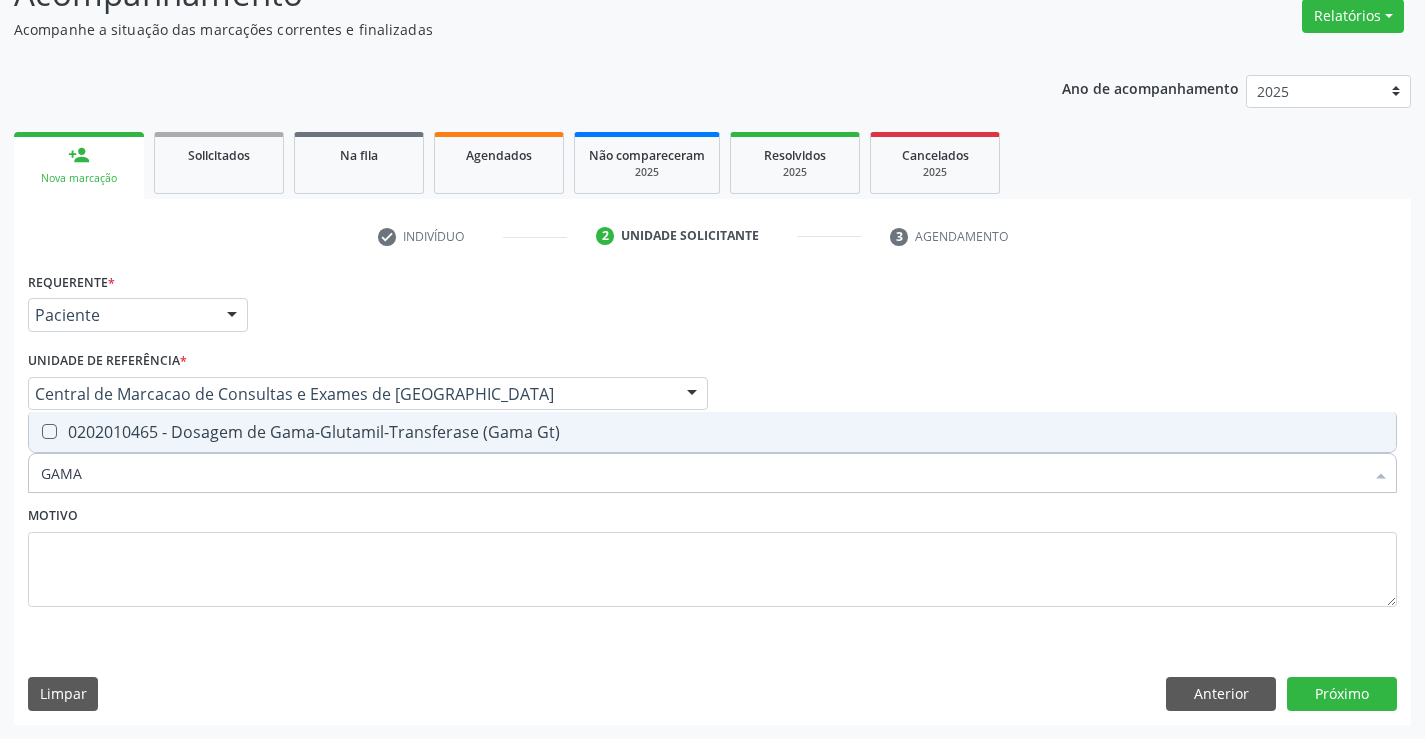 drag, startPoint x: 267, startPoint y: 429, endPoint x: 259, endPoint y: 484, distance: 55.578773 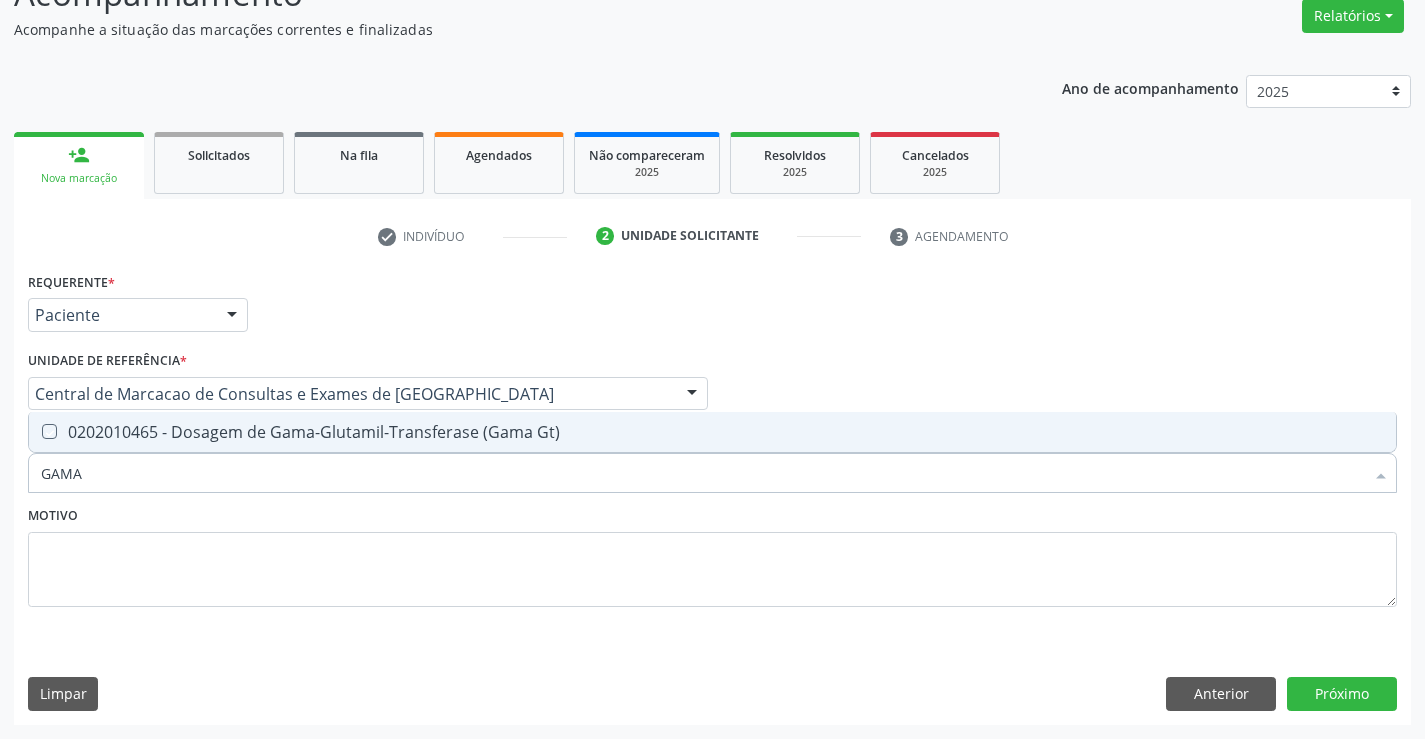 checkbox on "true" 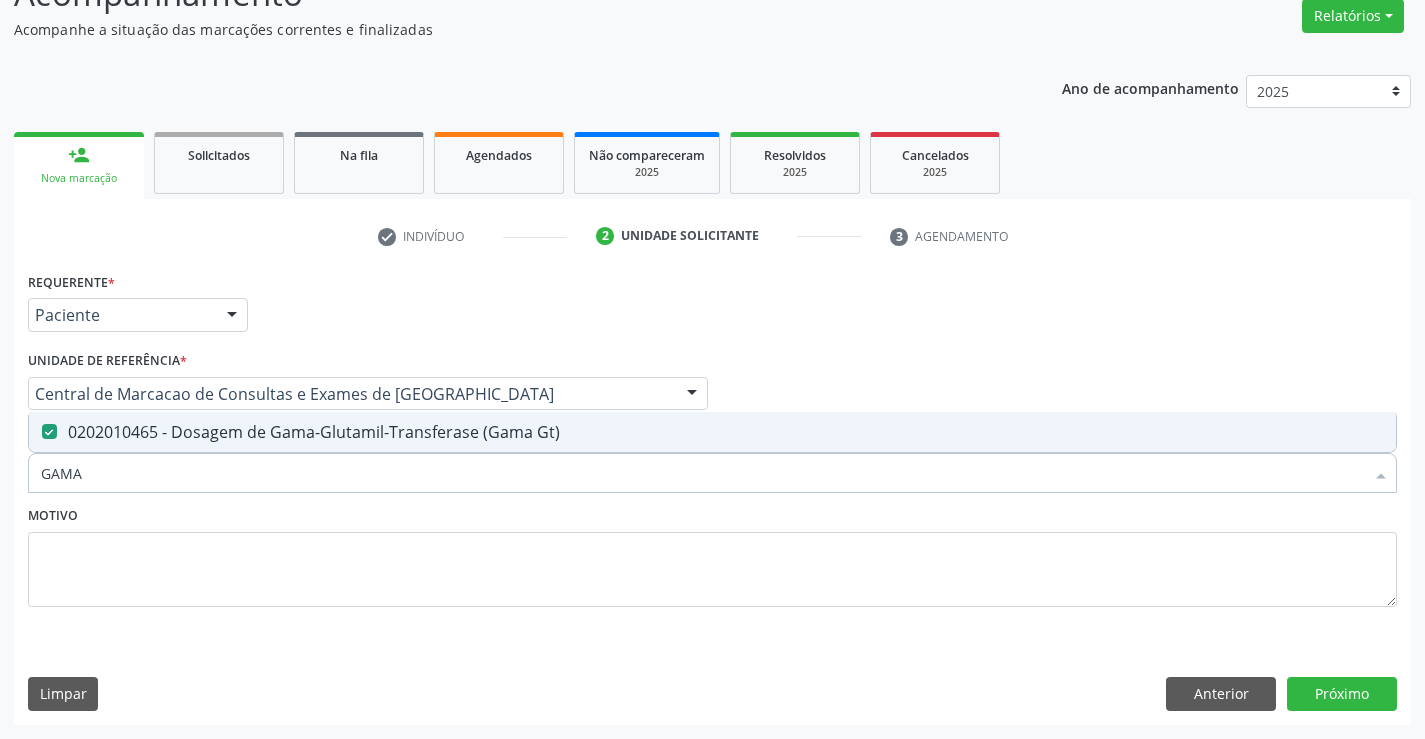 click on "GAMA" at bounding box center (702, 473) 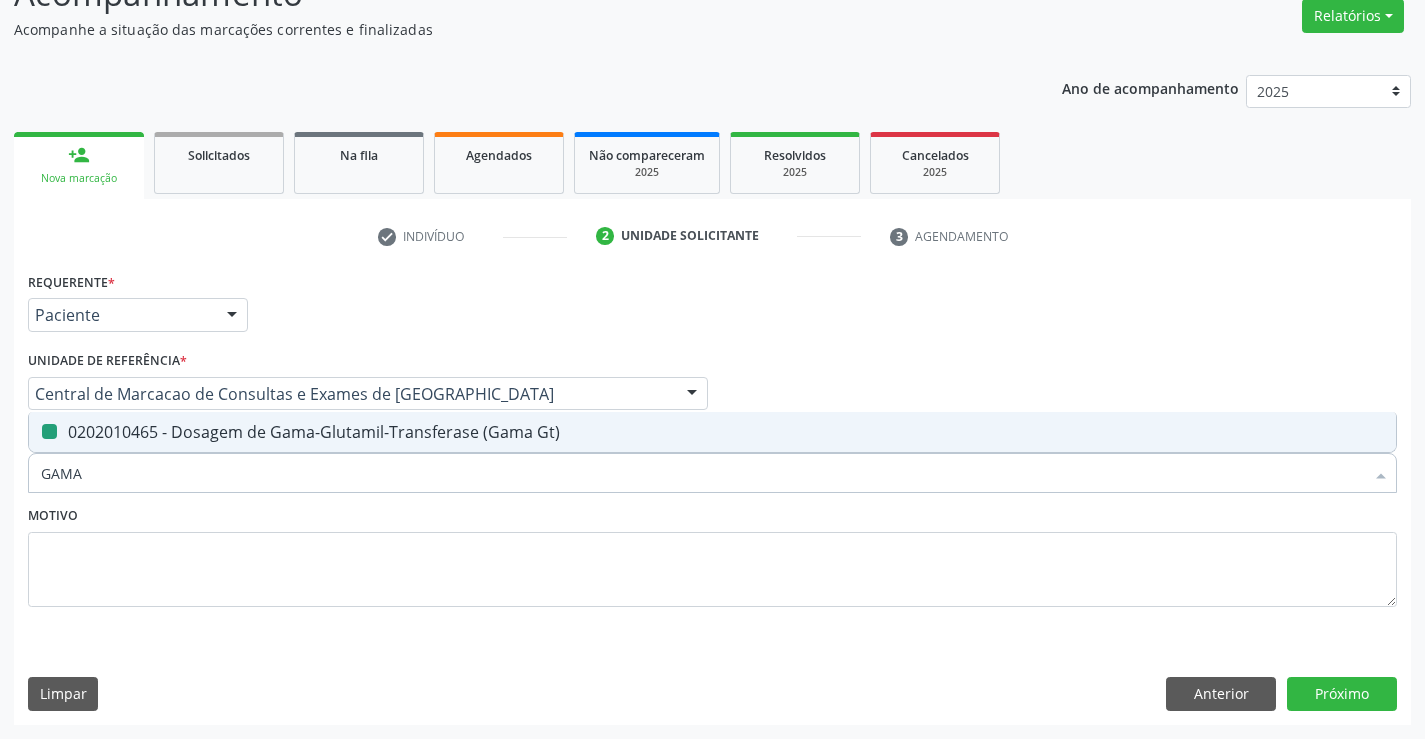 type on "A" 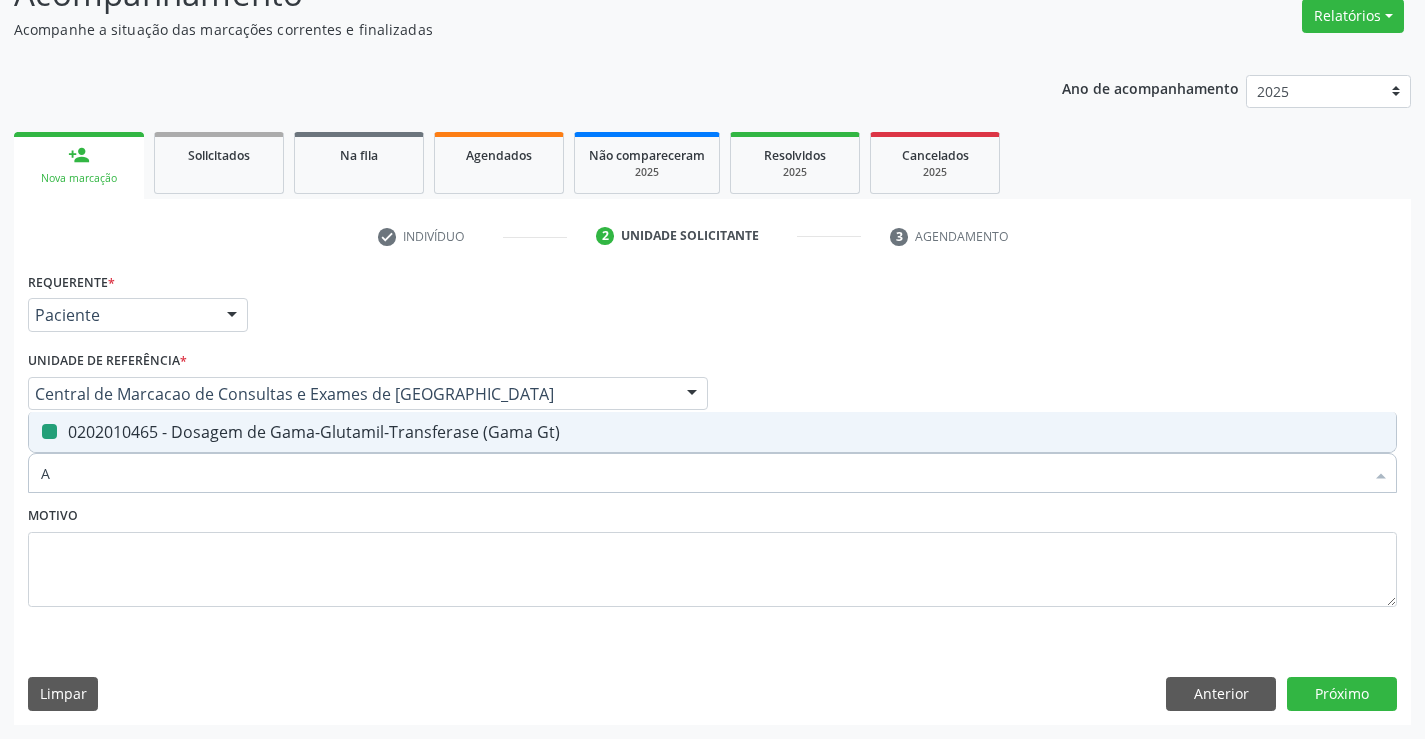 checkbox on "false" 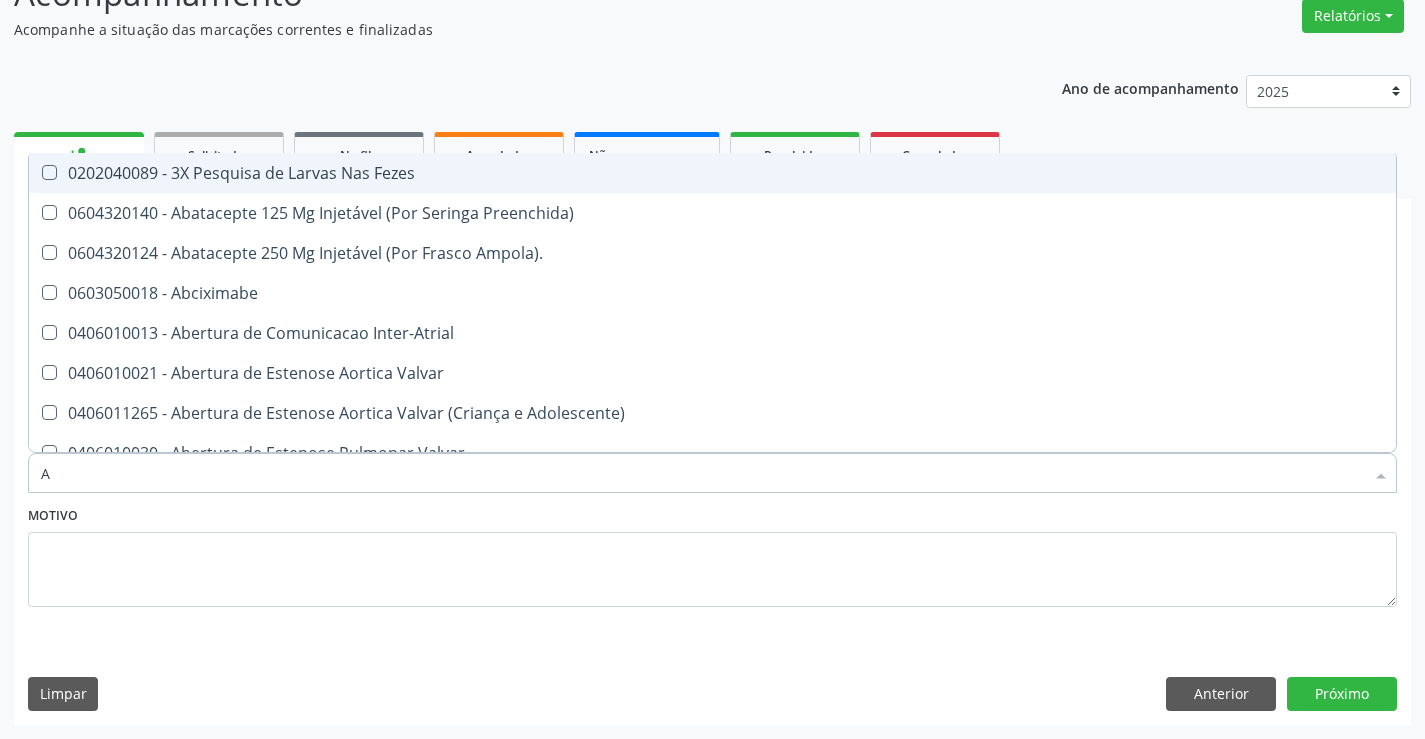 type on "AC" 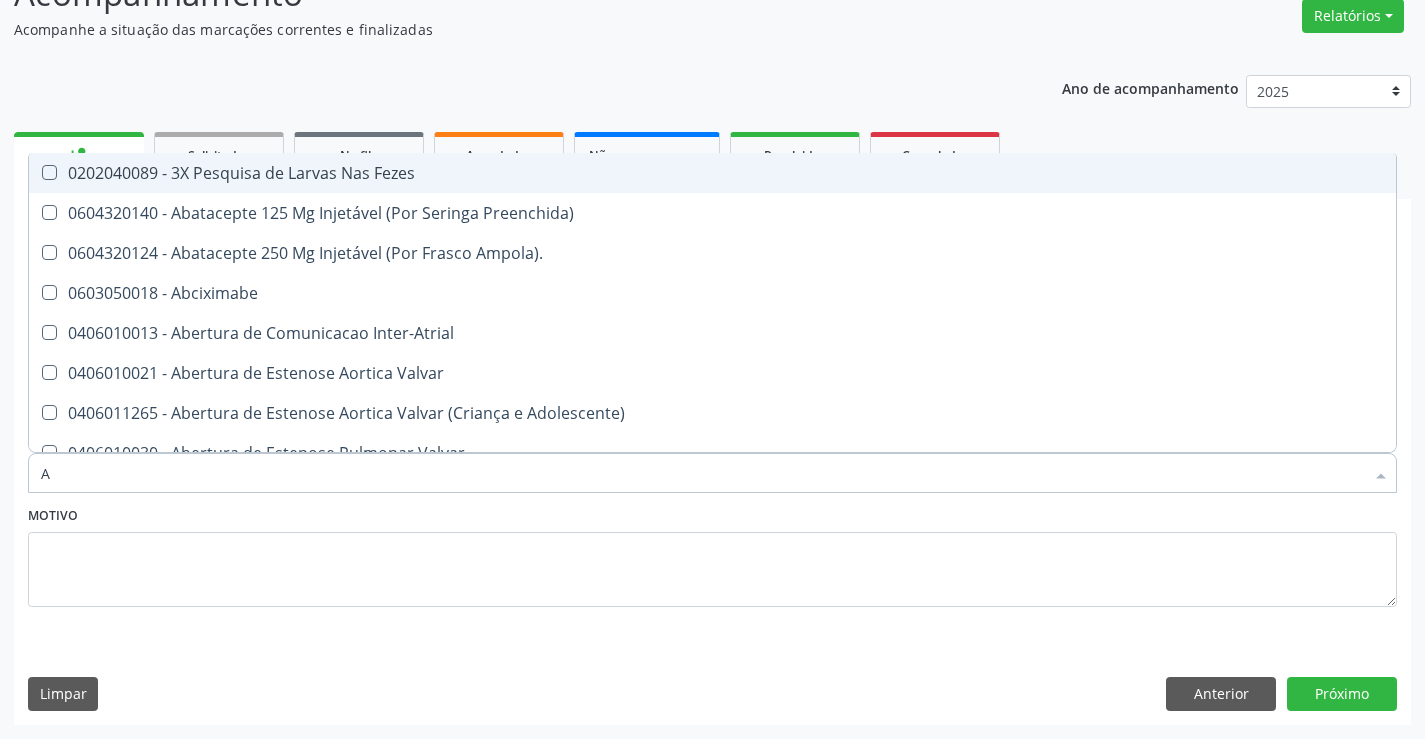 checkbox on "true" 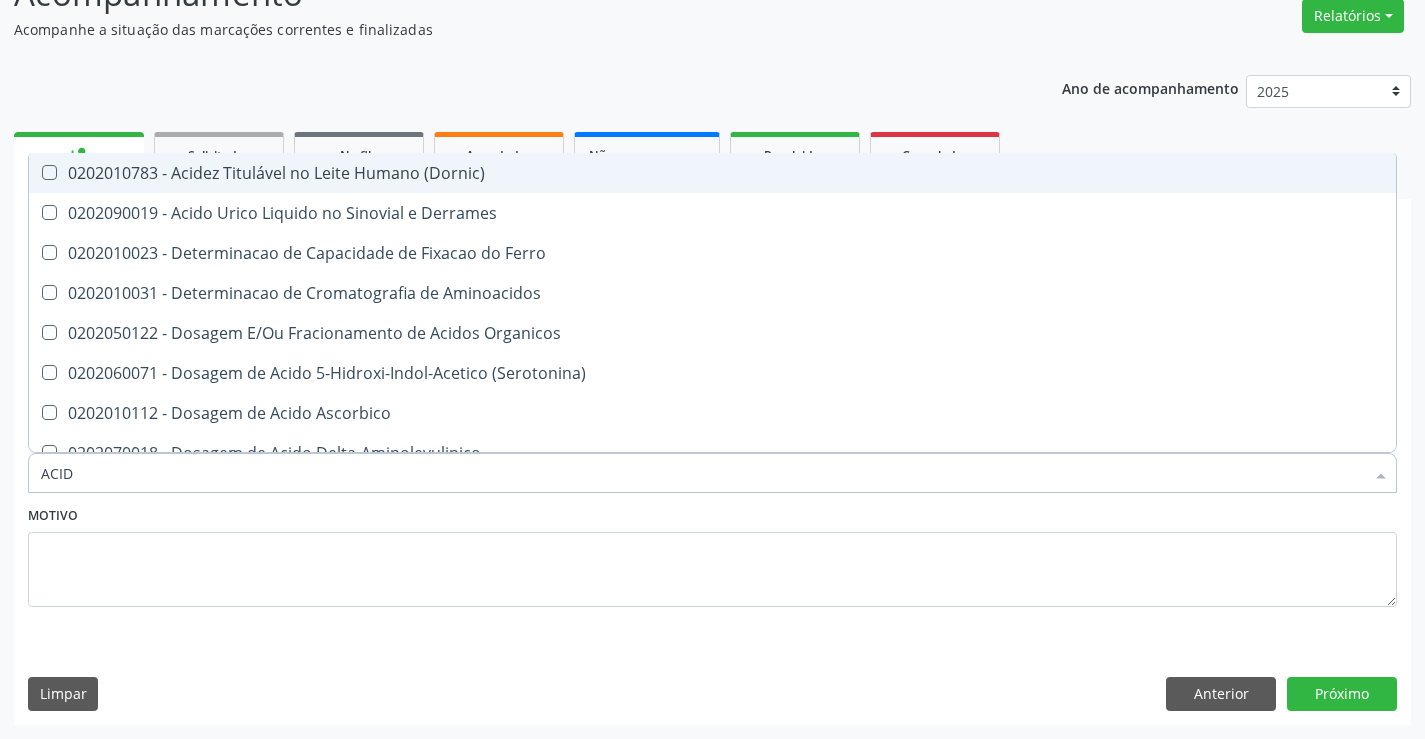 type on "ACIDO" 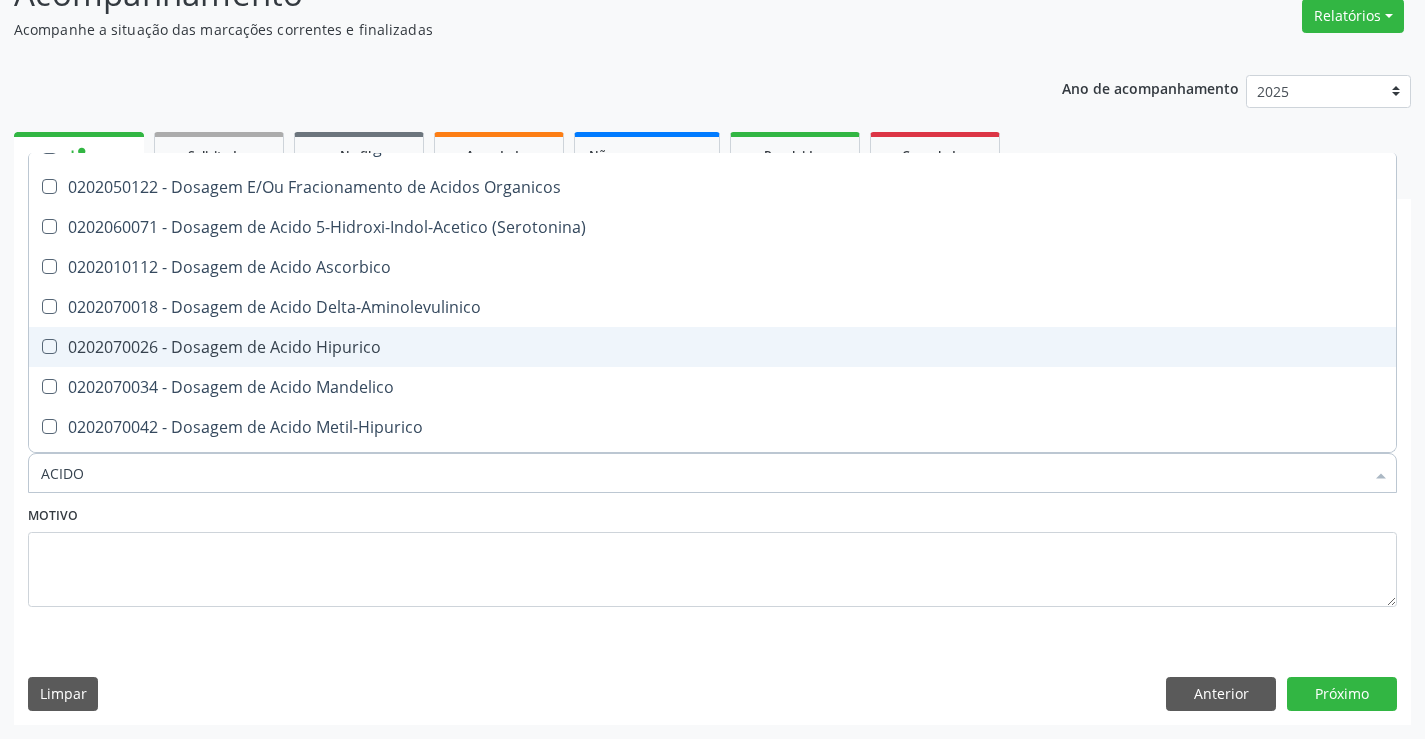scroll, scrollTop: 100, scrollLeft: 0, axis: vertical 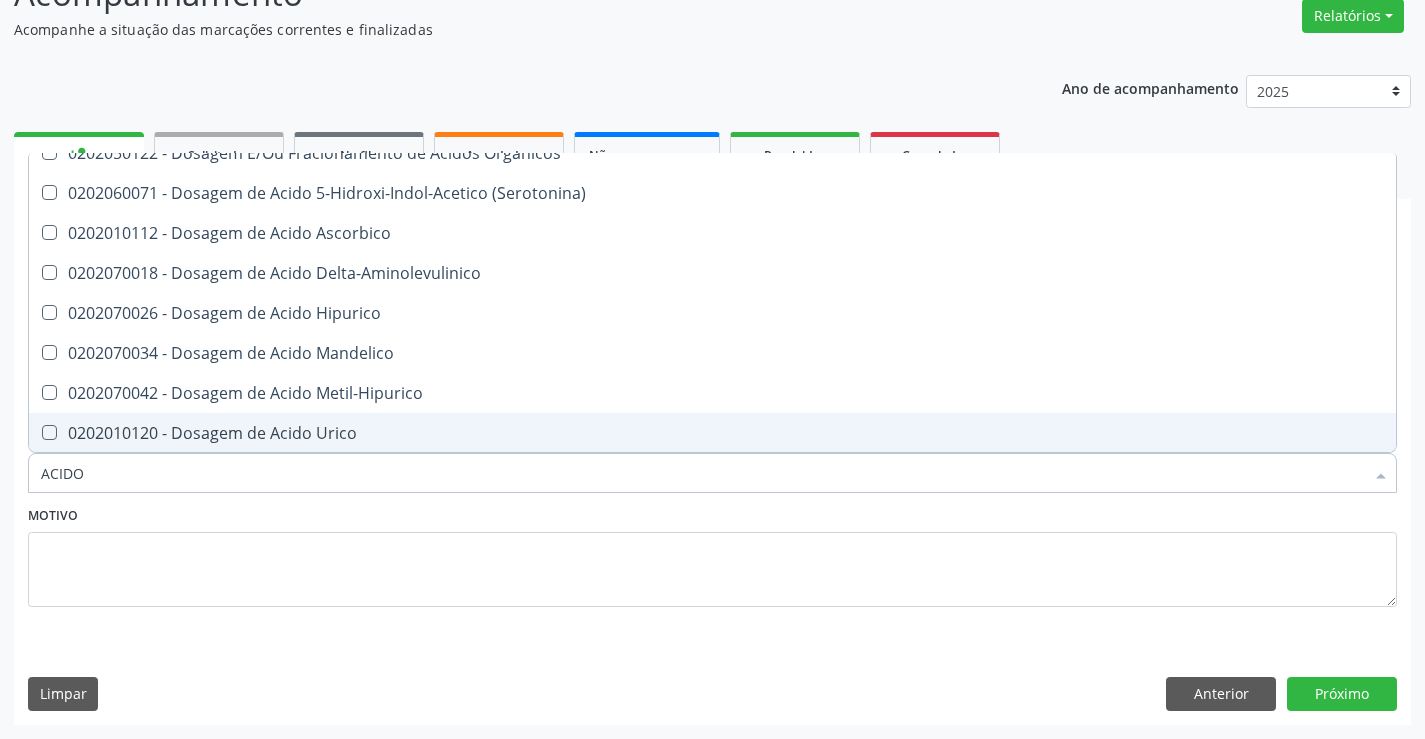 click on "0202010120 - Dosagem de Acido Urico" at bounding box center [712, 433] 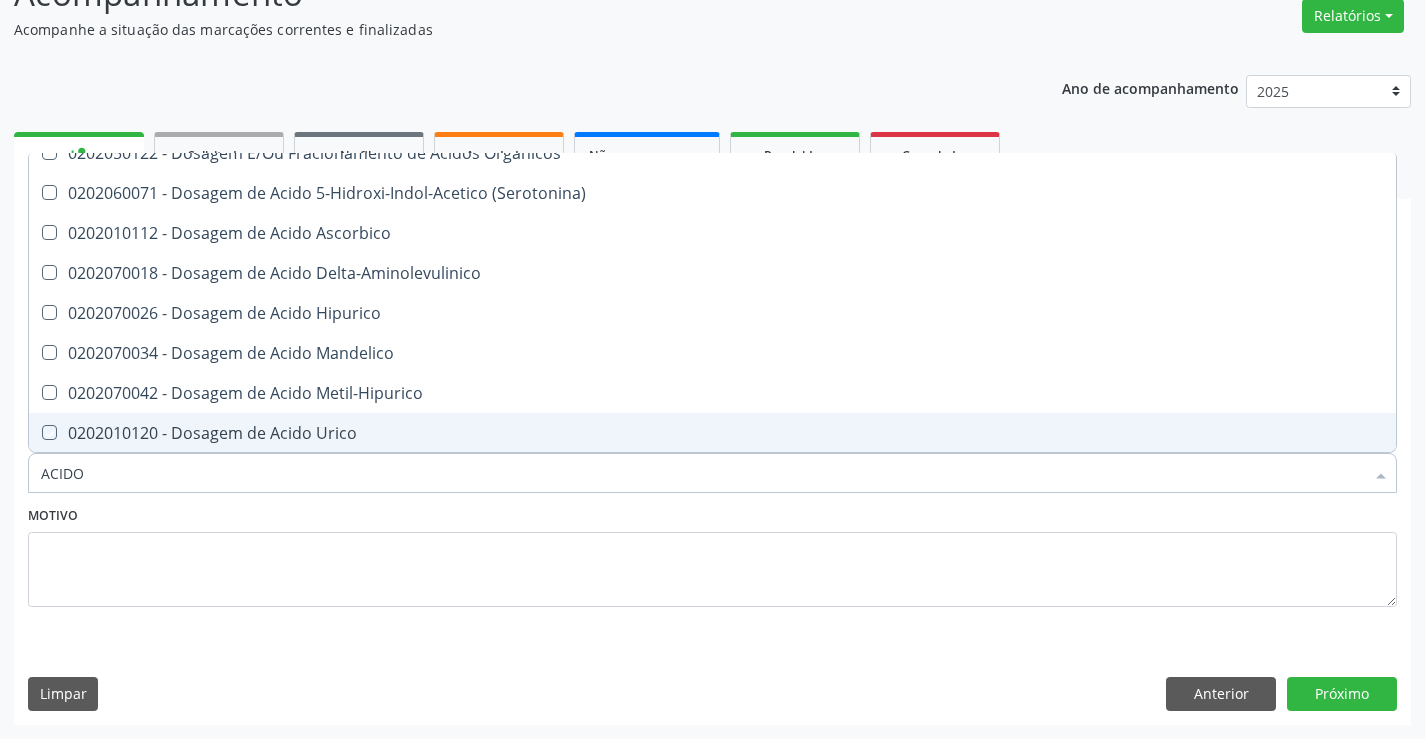 checkbox on "true" 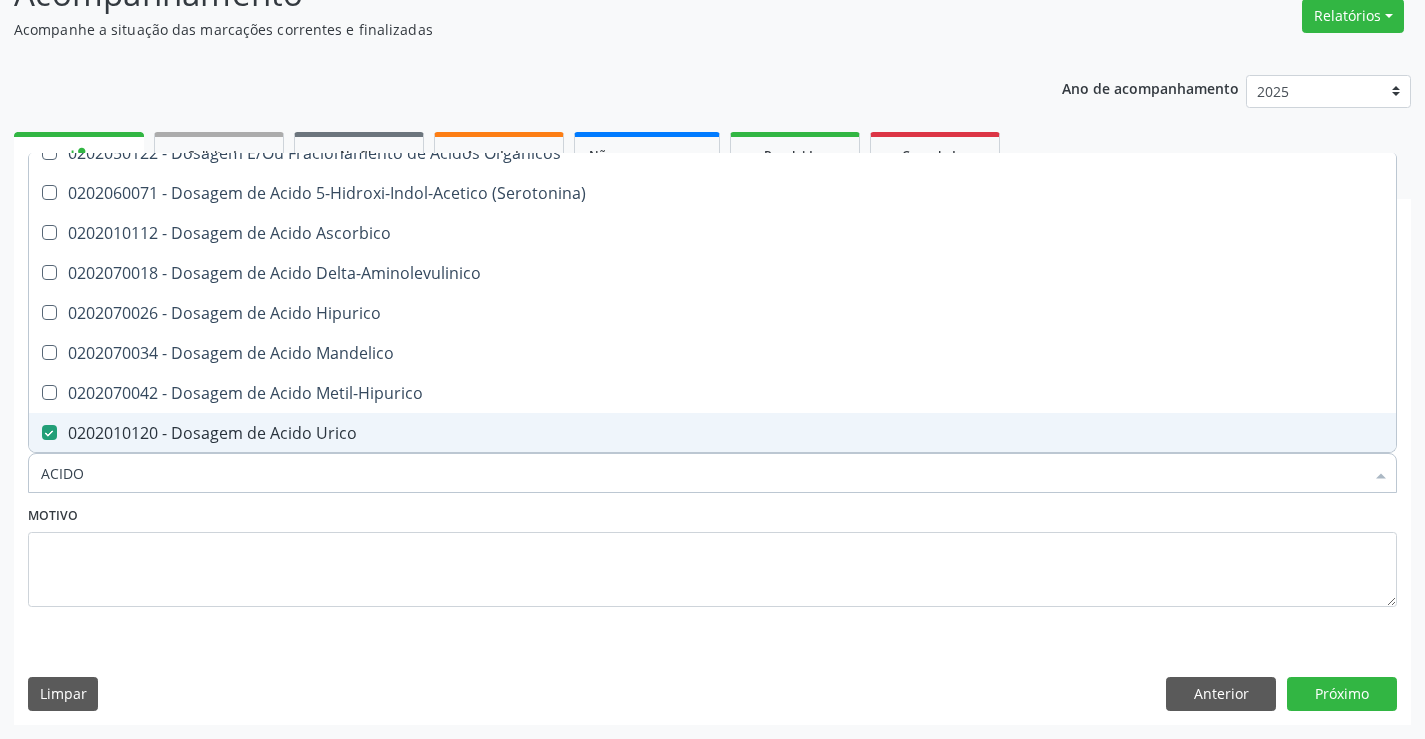 click on "ACIDO" at bounding box center [702, 473] 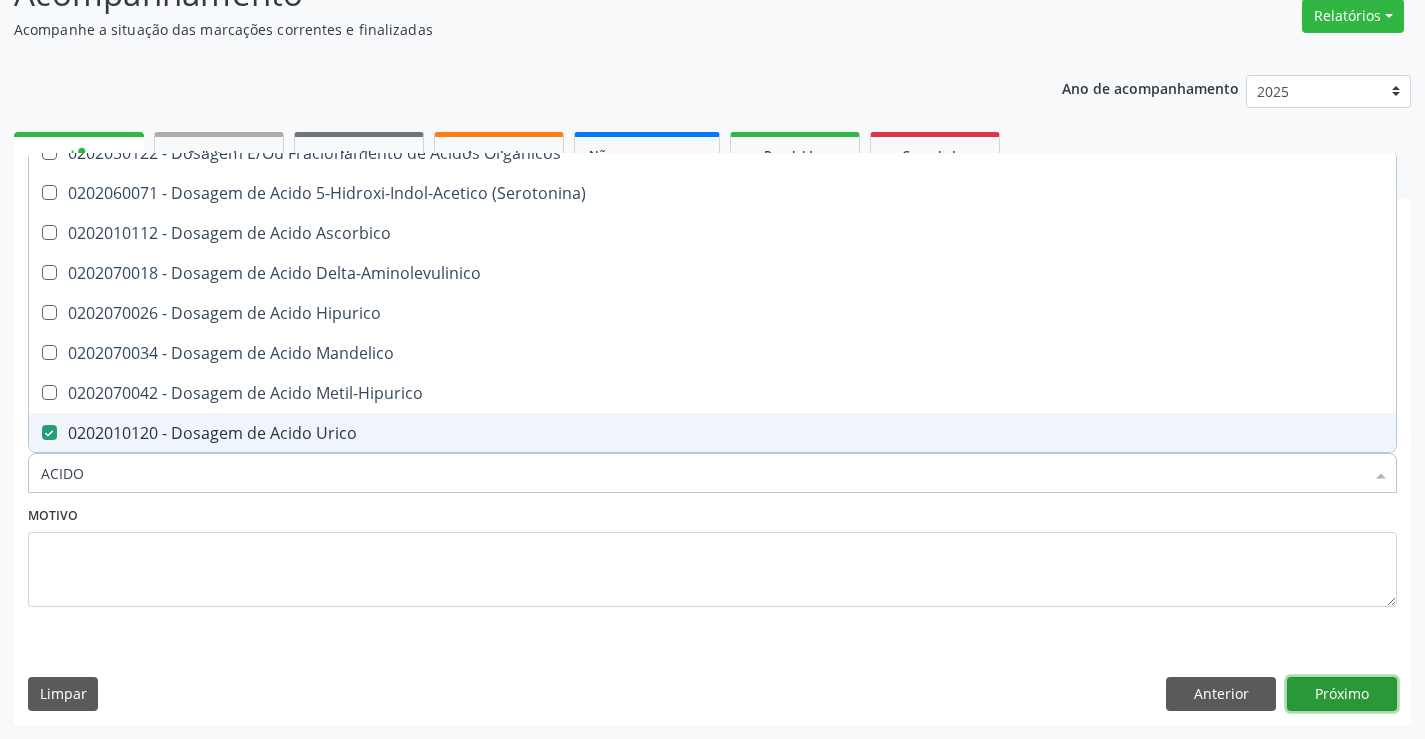 click on "Próximo" at bounding box center (1342, 694) 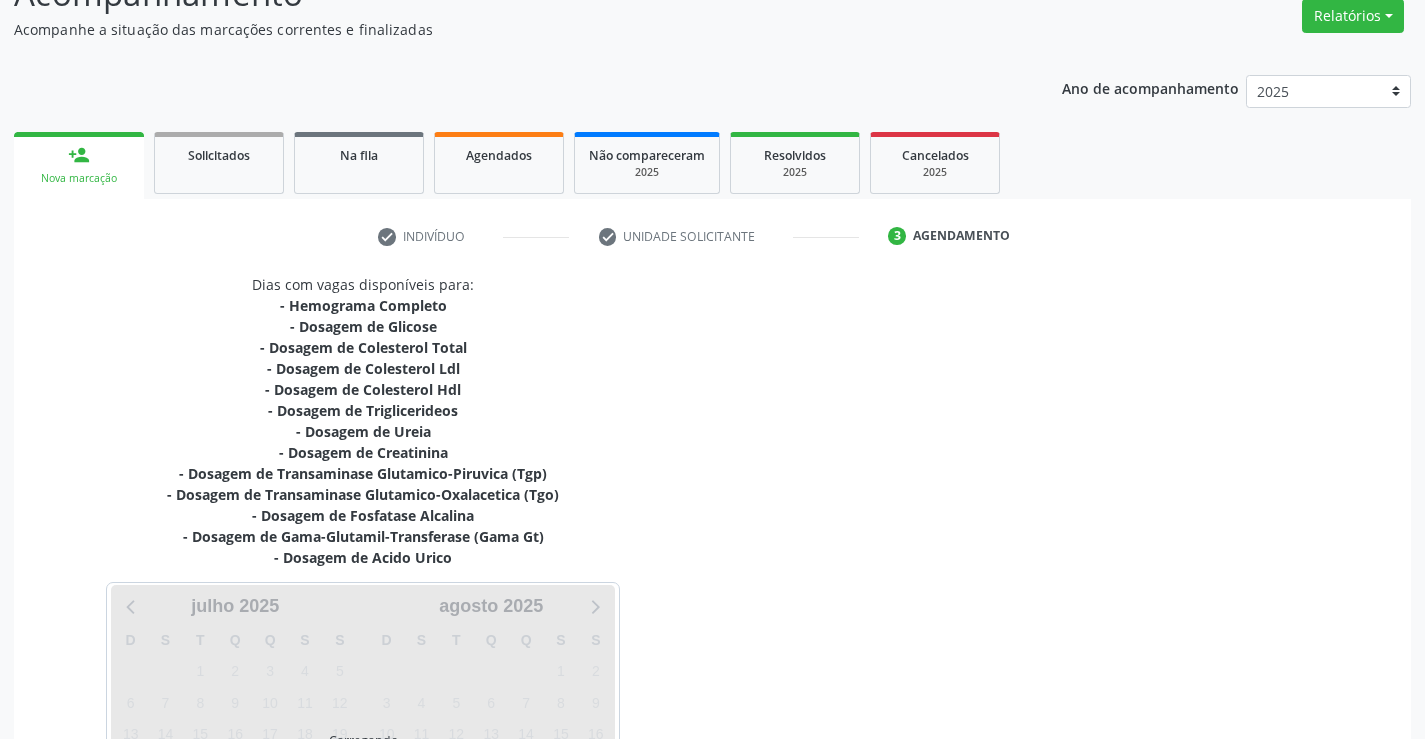 scroll, scrollTop: 0, scrollLeft: 0, axis: both 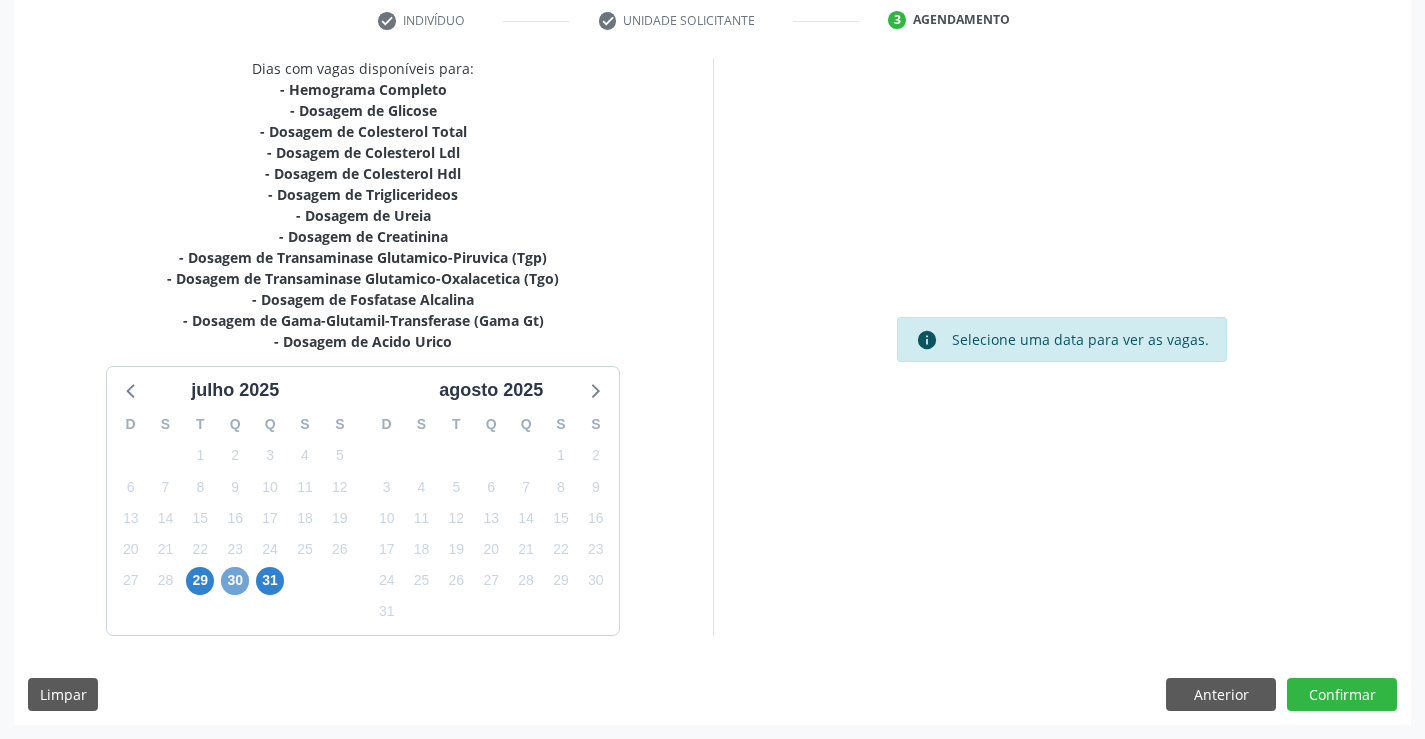 click on "30" at bounding box center [235, 581] 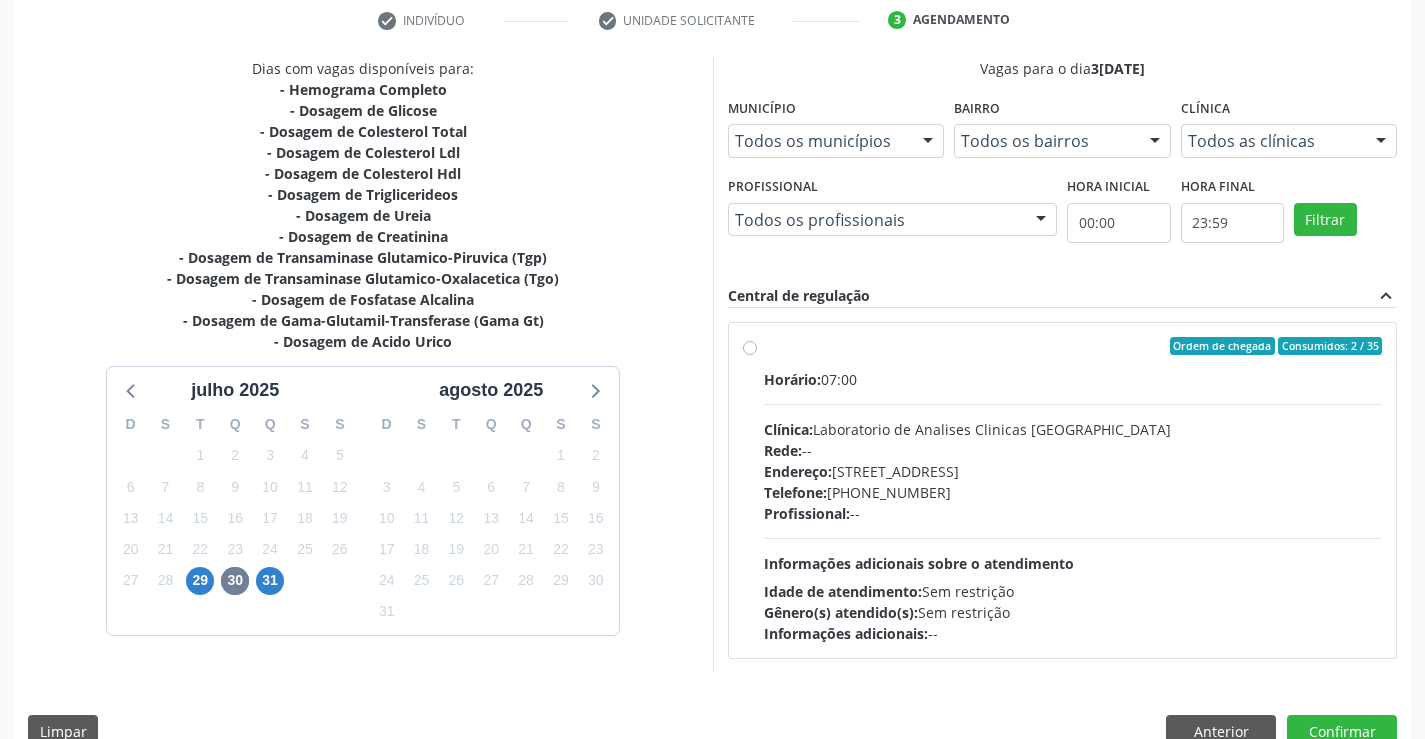 click on "Rede:
--" at bounding box center (1073, 450) 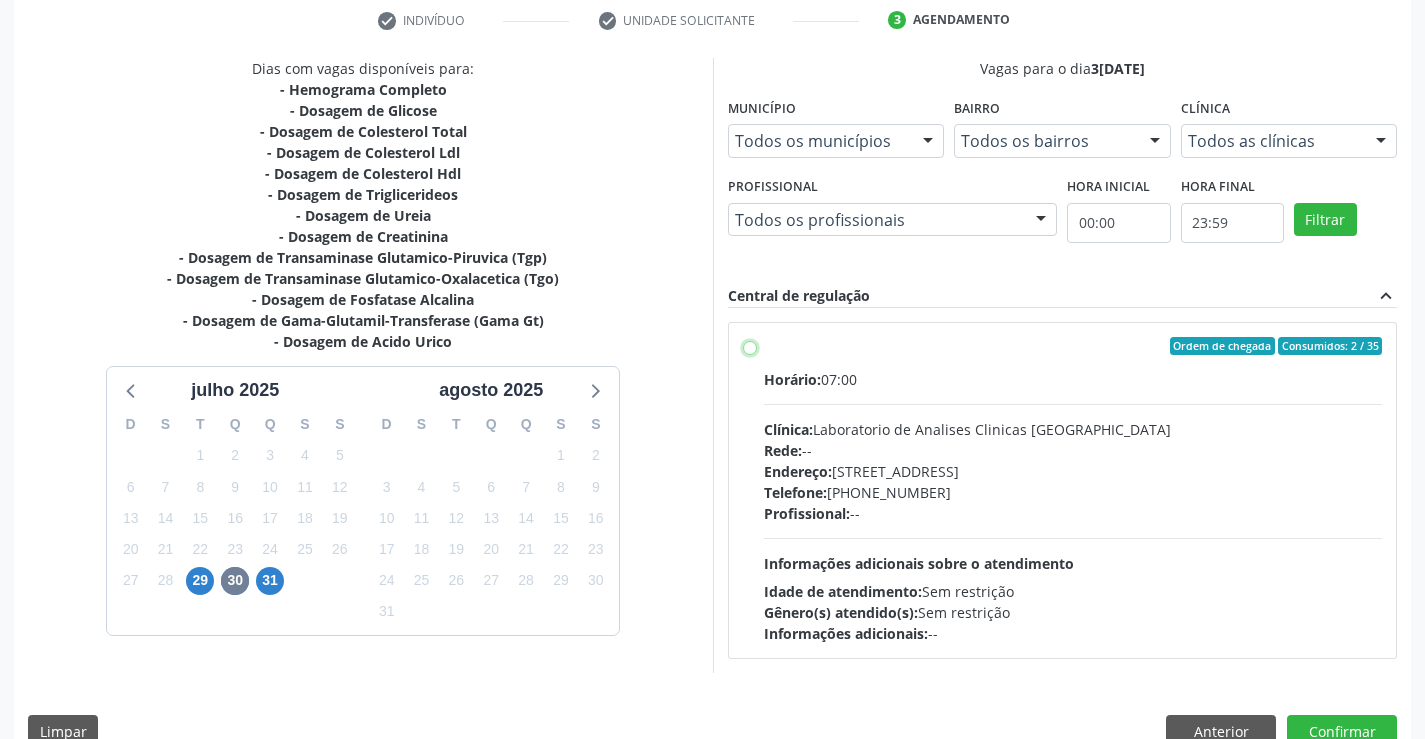 click on "Ordem de chegada
Consumidos: 2 / 35
Horário:   07:00
Clínica:  Laboratorio de Analises Clinicas Sao Francisco
Rede:
--
Endereço:   Terreo, nº 258, Centro, Campo Formoso - BA
Telefone:   (74) 36453588
Profissional:
--
Informações adicionais sobre o atendimento
Idade de atendimento:
Sem restrição
Gênero(s) atendido(s):
Sem restrição
Informações adicionais:
--" at bounding box center (750, 346) 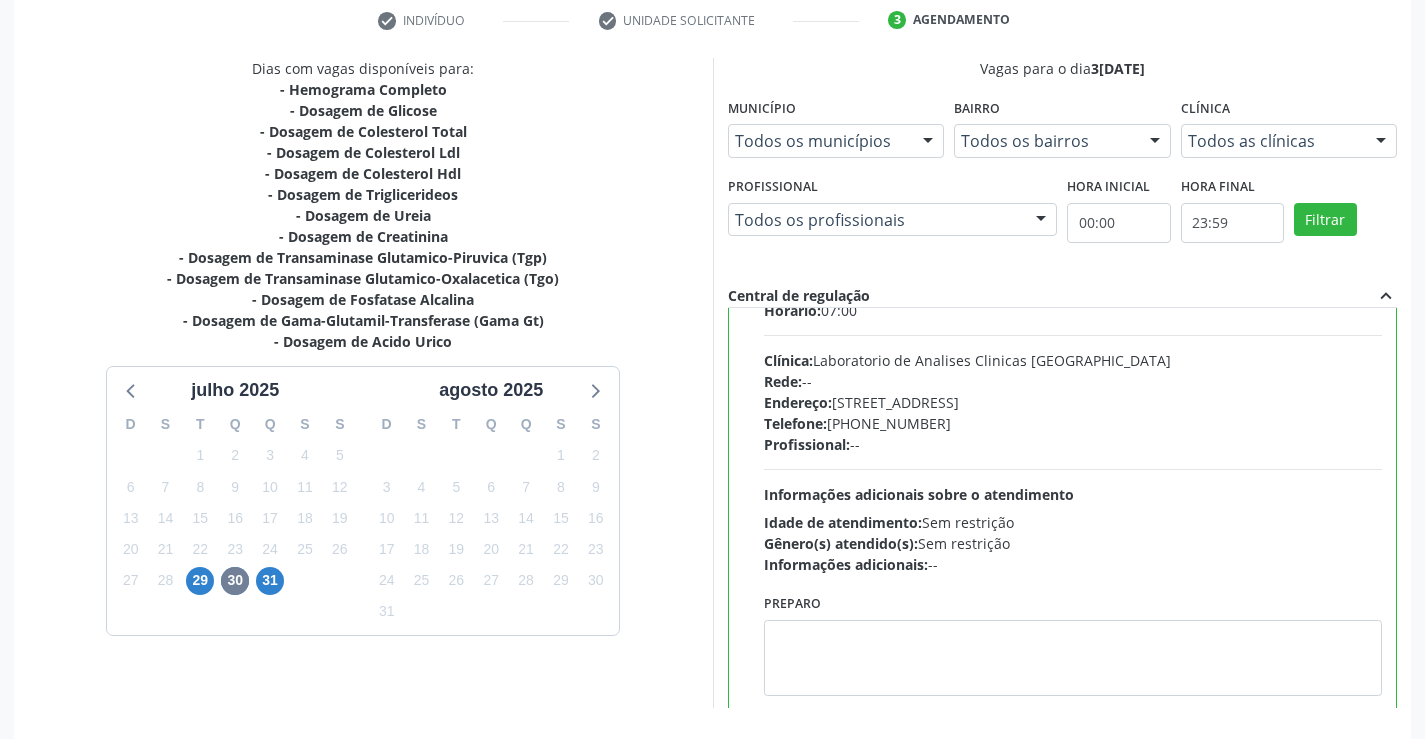 scroll, scrollTop: 99, scrollLeft: 0, axis: vertical 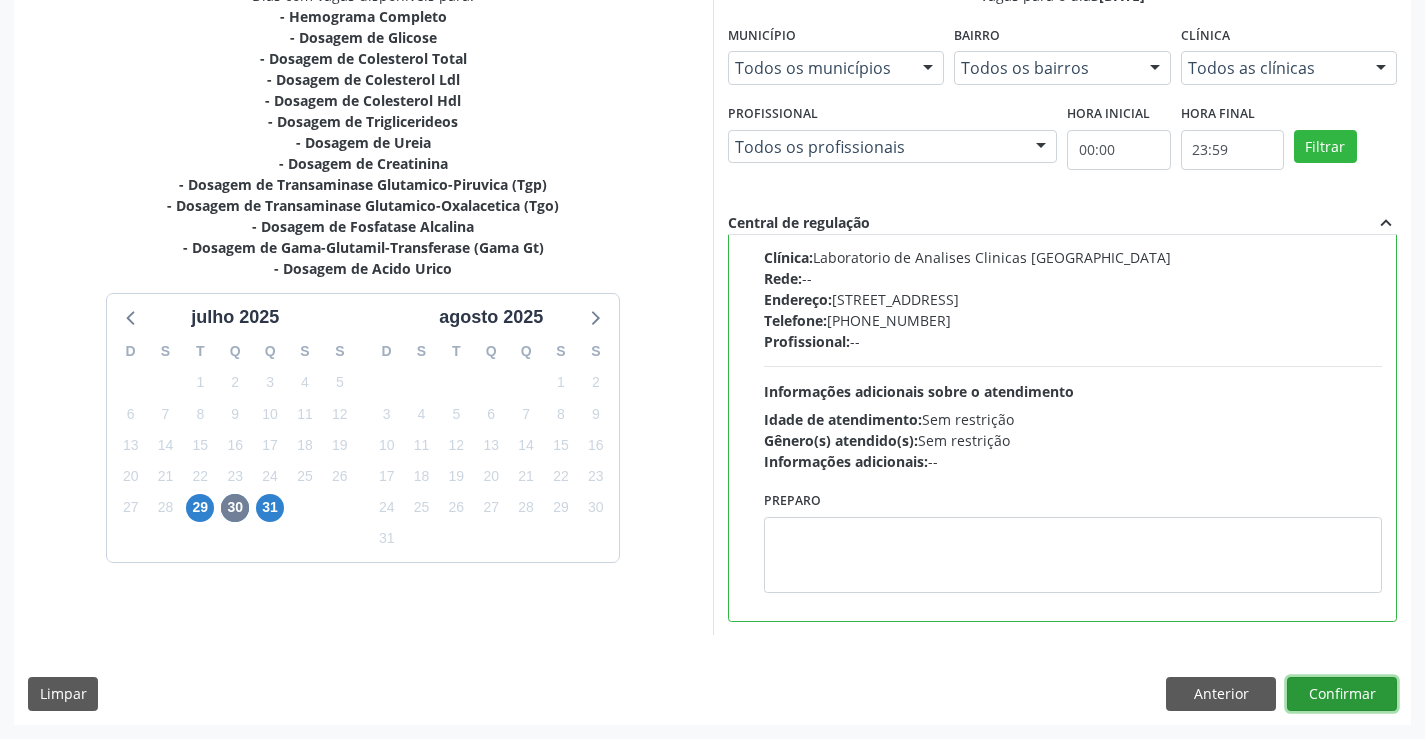 click on "Confirmar" at bounding box center [1342, 694] 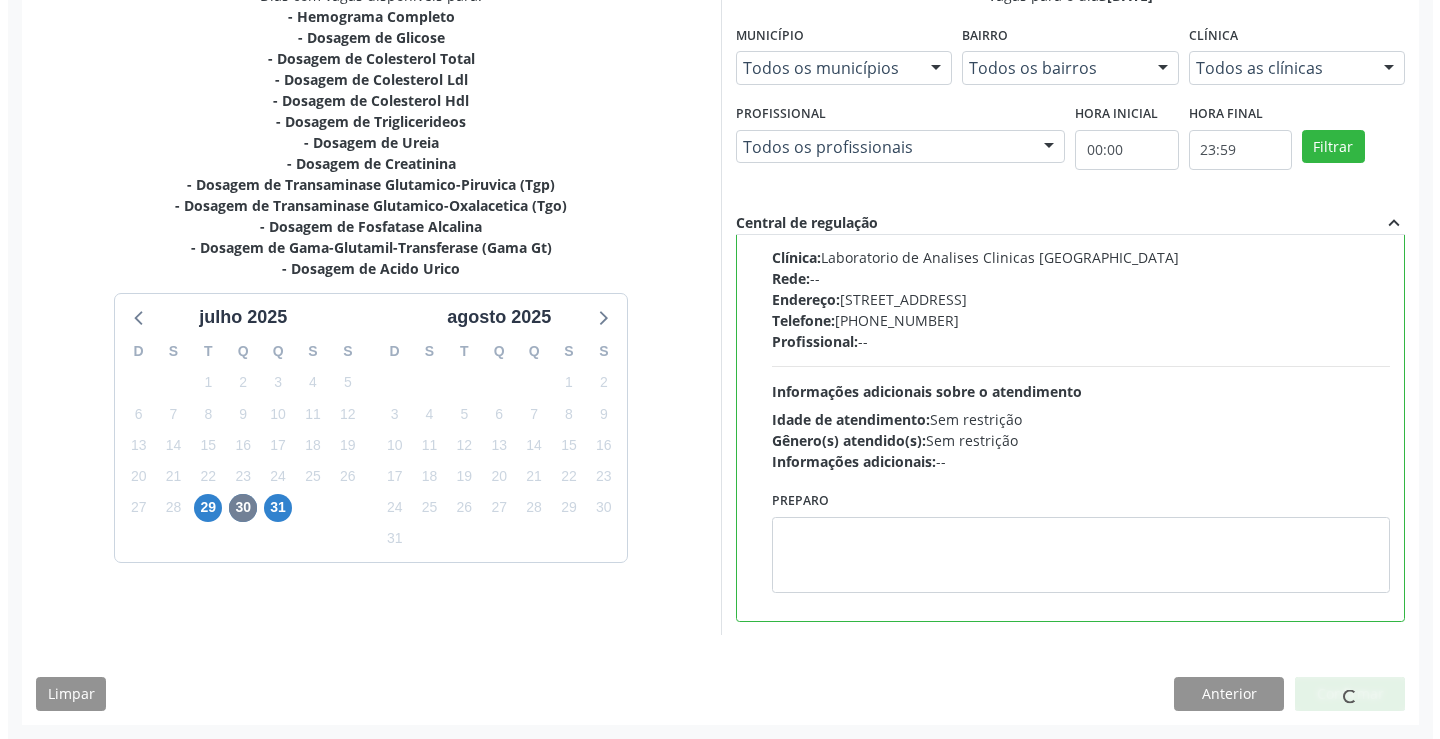scroll, scrollTop: 0, scrollLeft: 0, axis: both 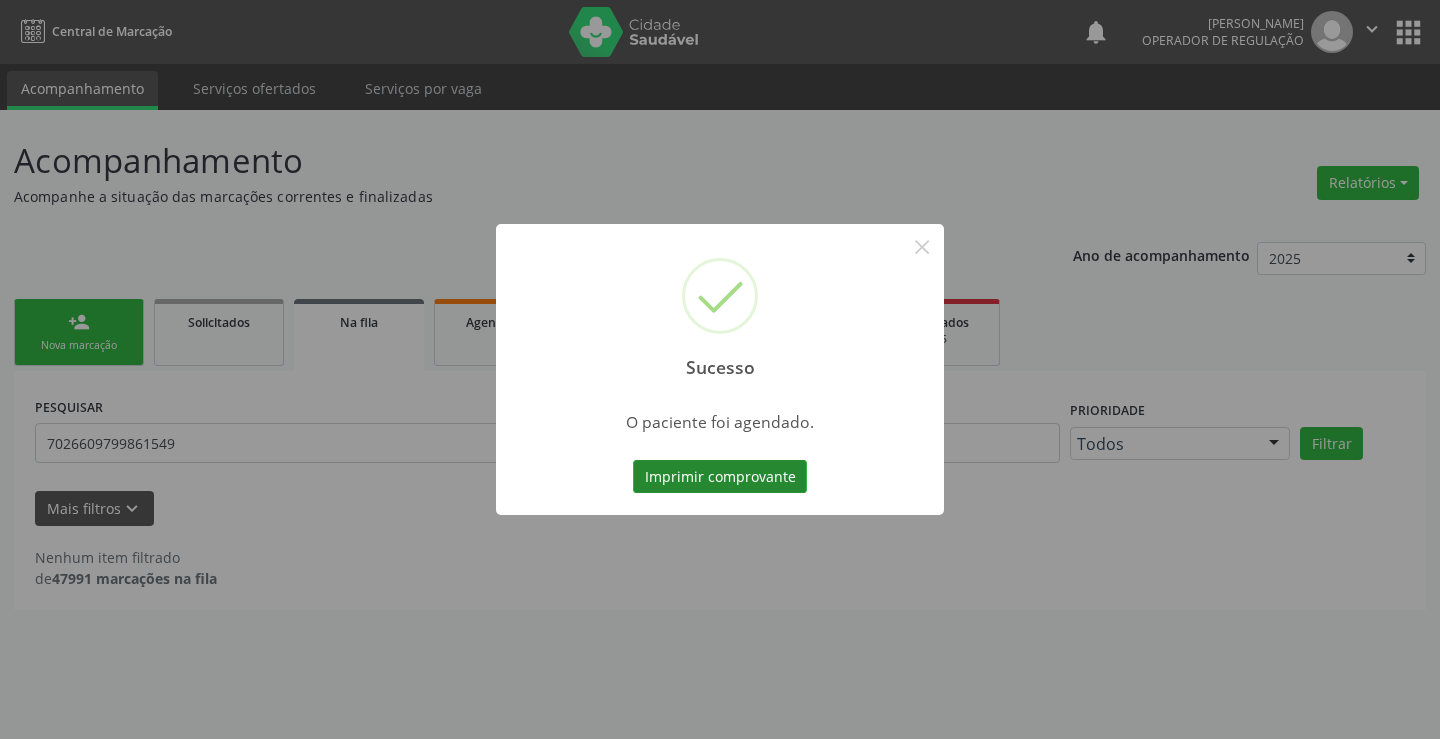 click on "Imprimir comprovante" at bounding box center (720, 477) 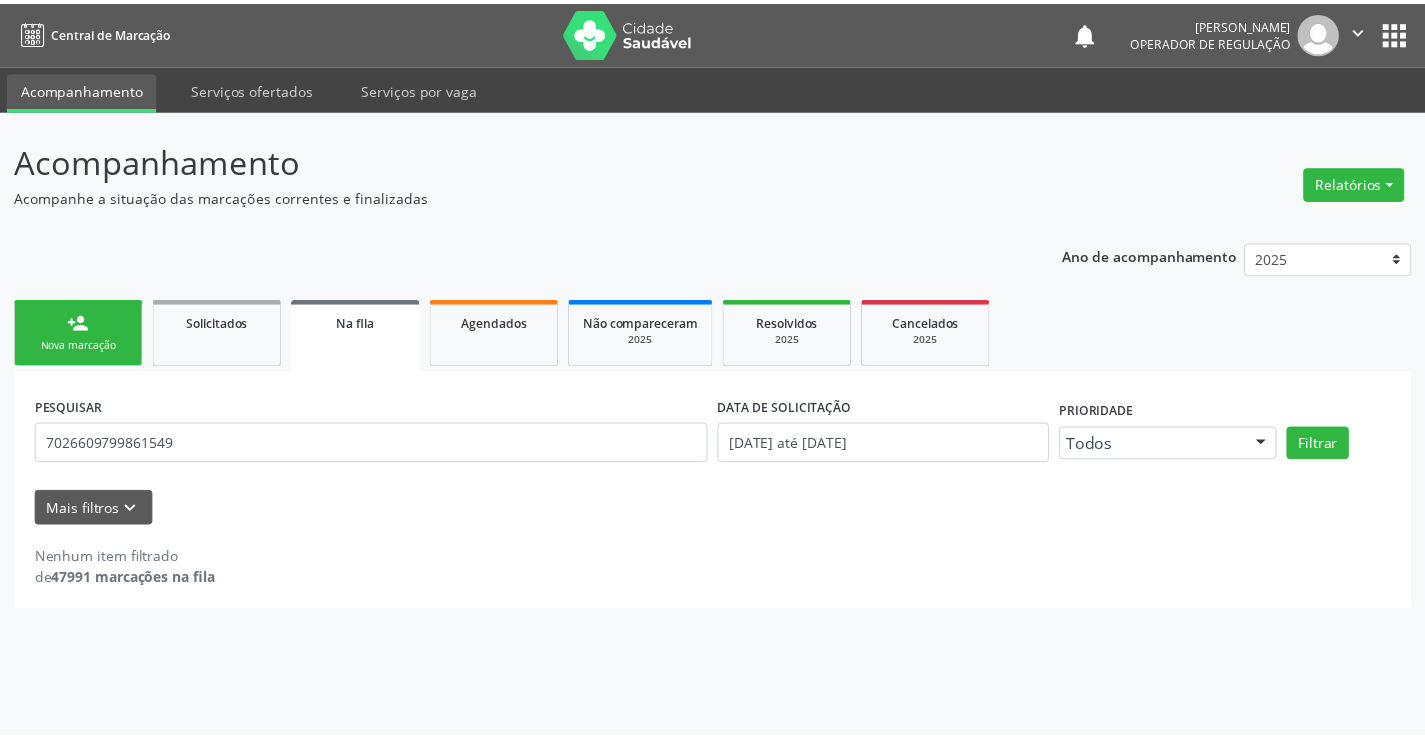 scroll, scrollTop: 0, scrollLeft: 0, axis: both 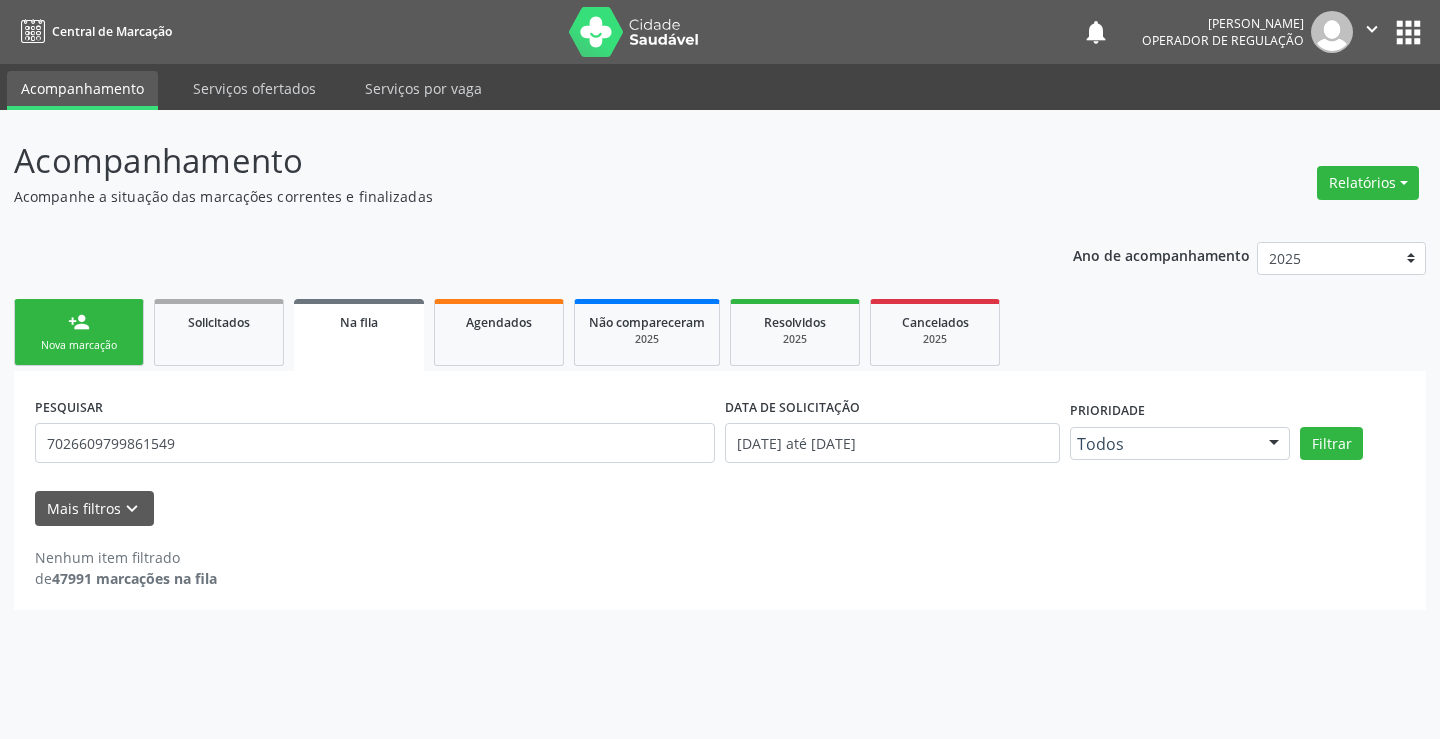 click on "Nova marcação" at bounding box center [79, 345] 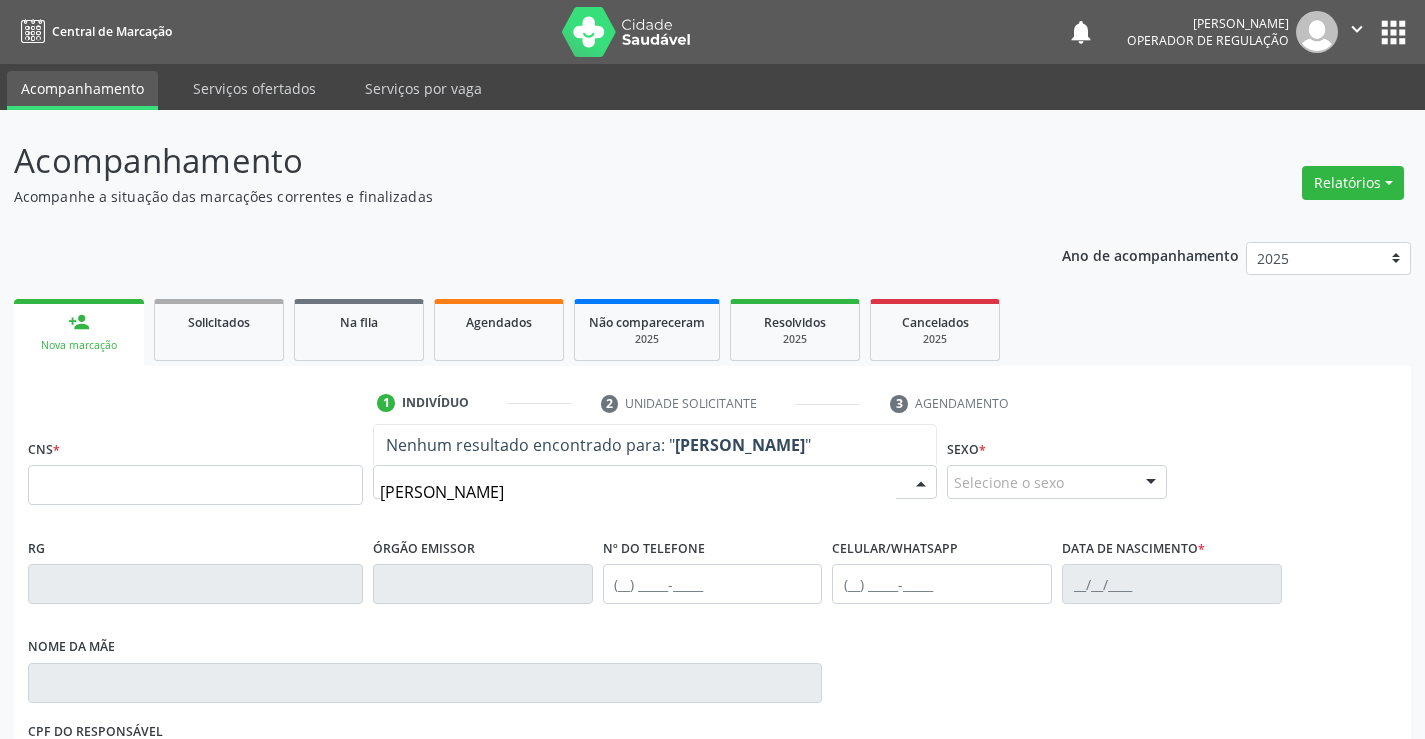 type on "J" 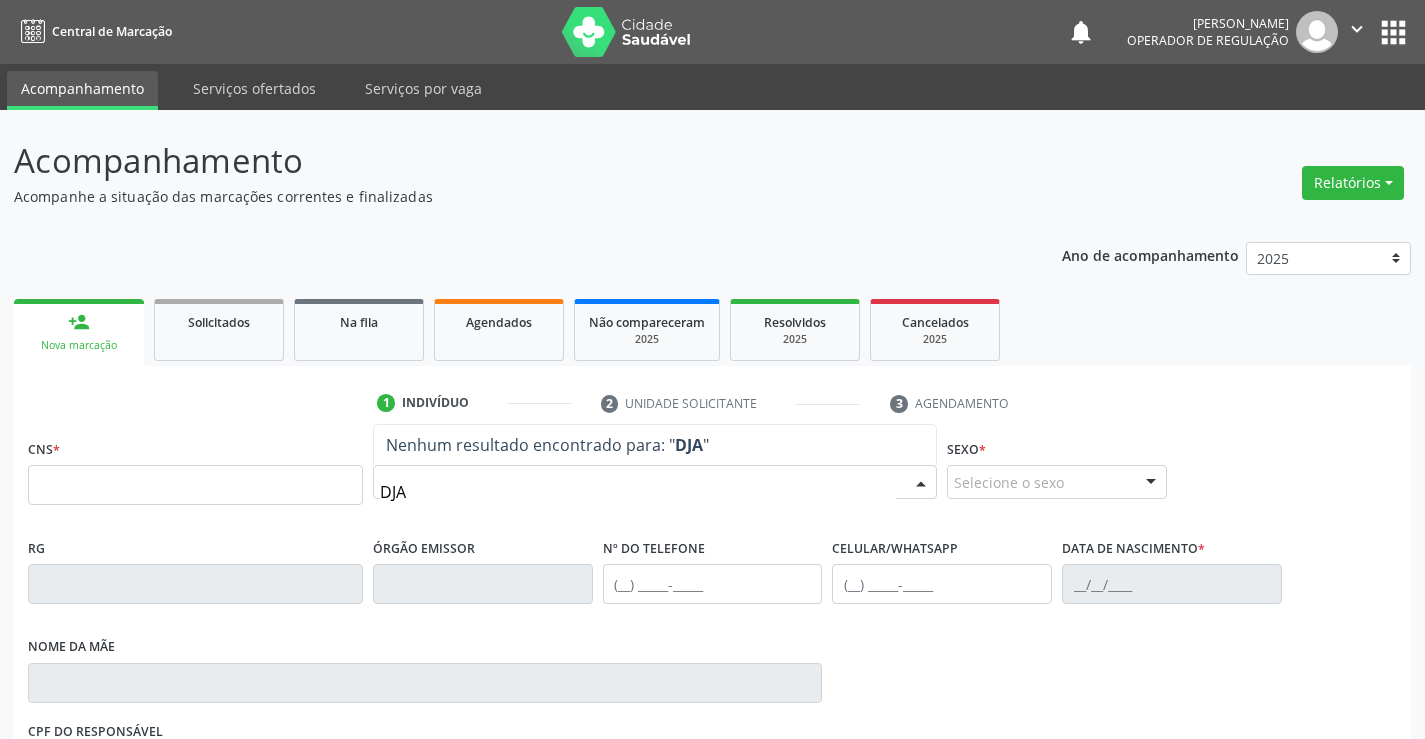 type on "DJAI" 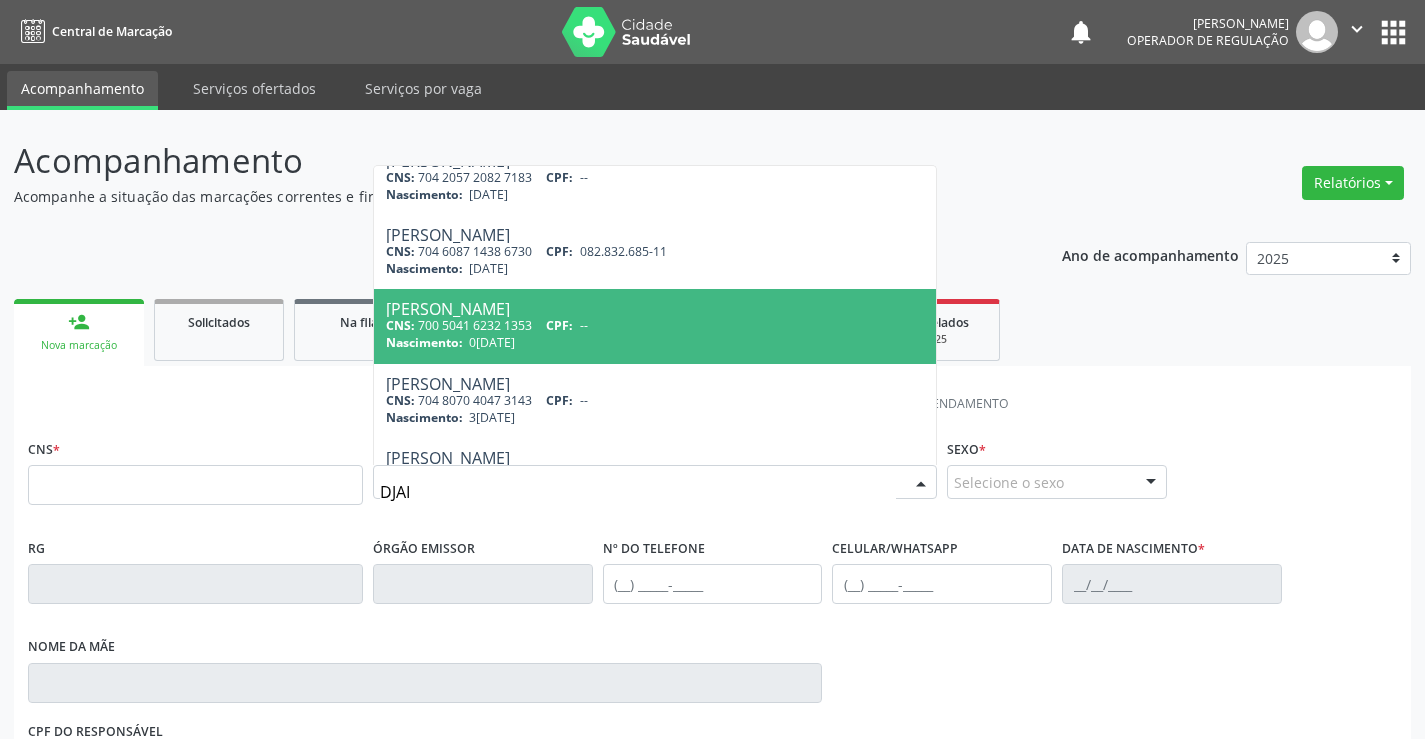 scroll, scrollTop: 147, scrollLeft: 0, axis: vertical 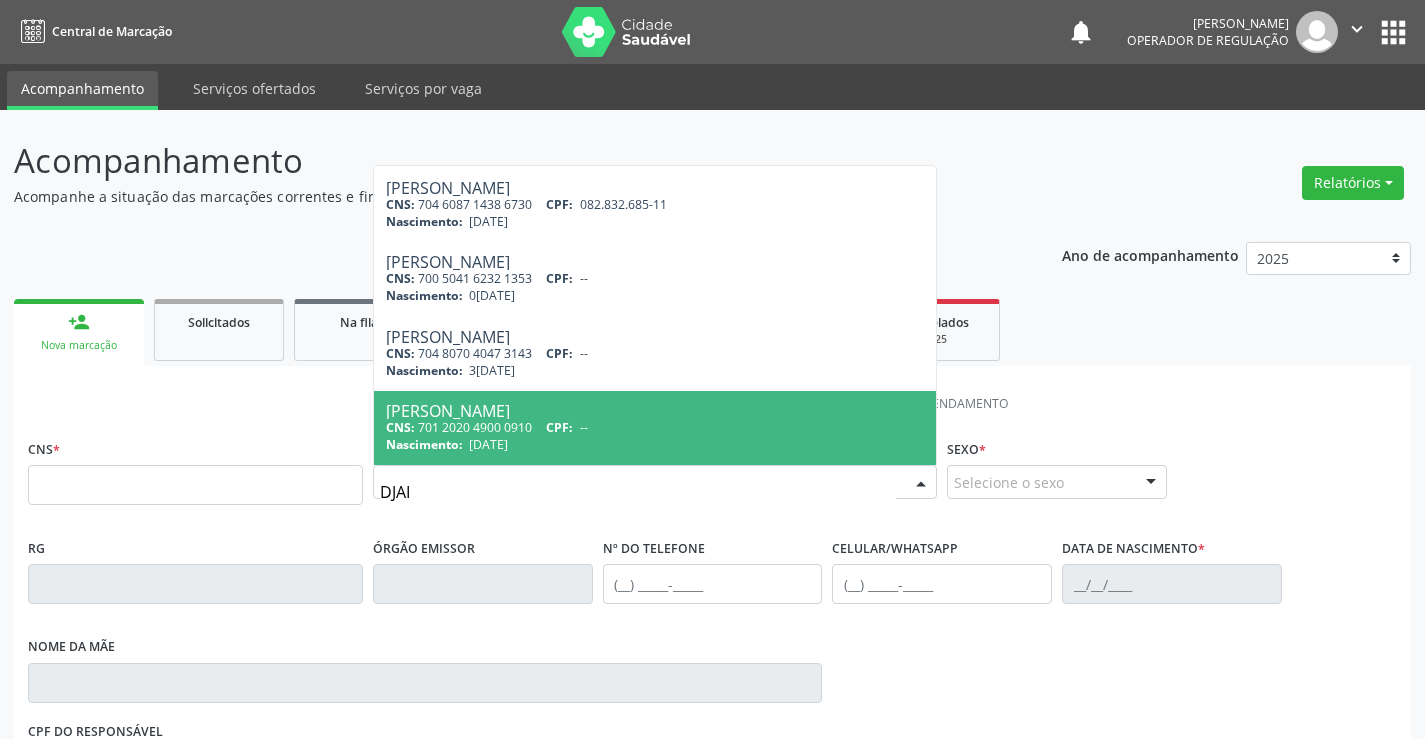 click on "José Djair Silva Araújo" at bounding box center (655, 411) 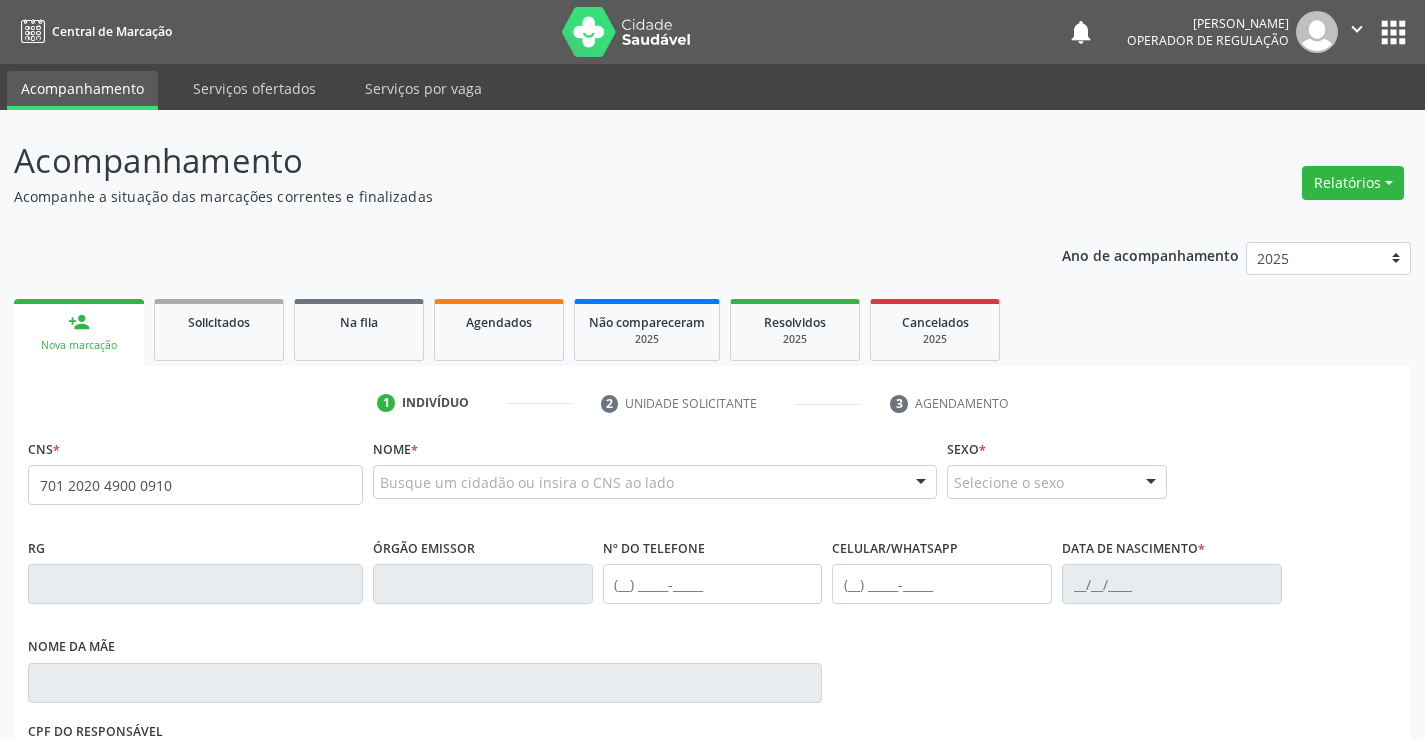 scroll, scrollTop: 0, scrollLeft: 0, axis: both 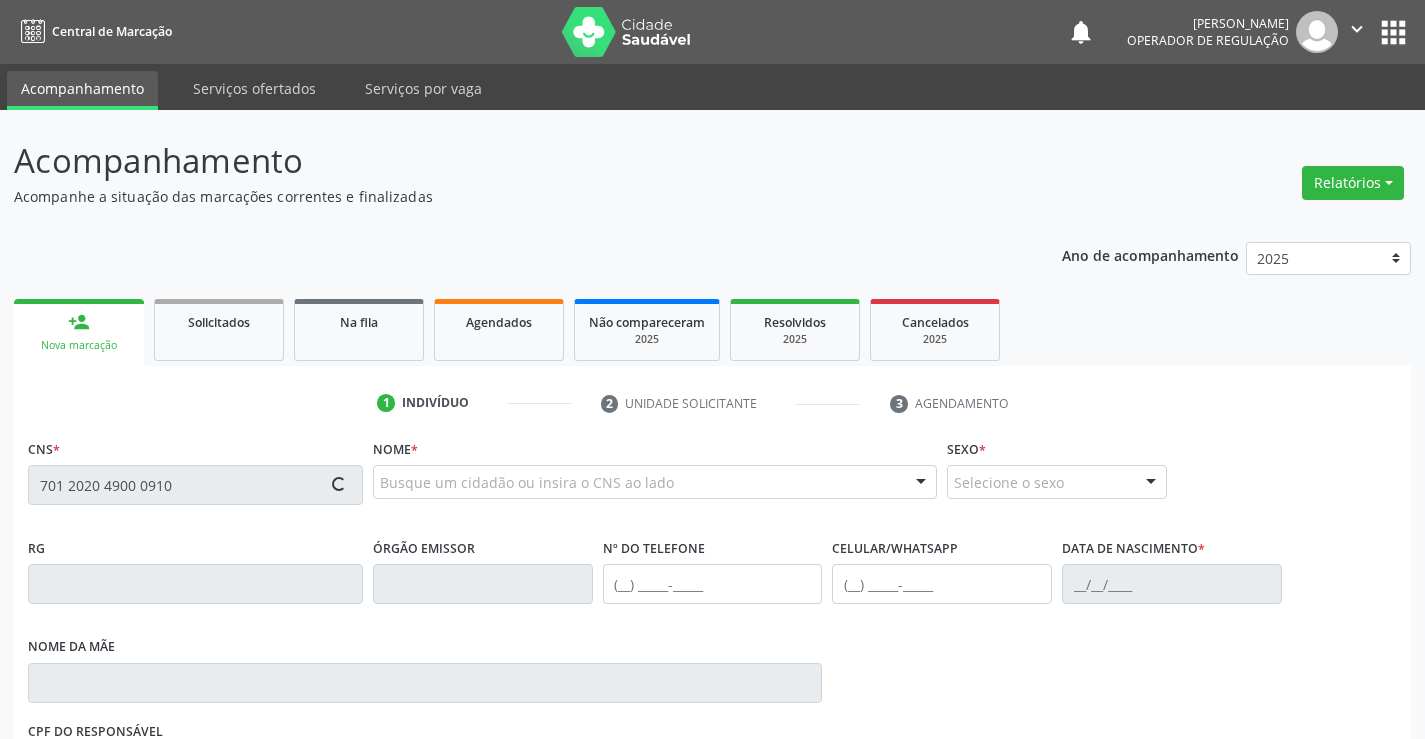 type on "701 2020 4900 0910" 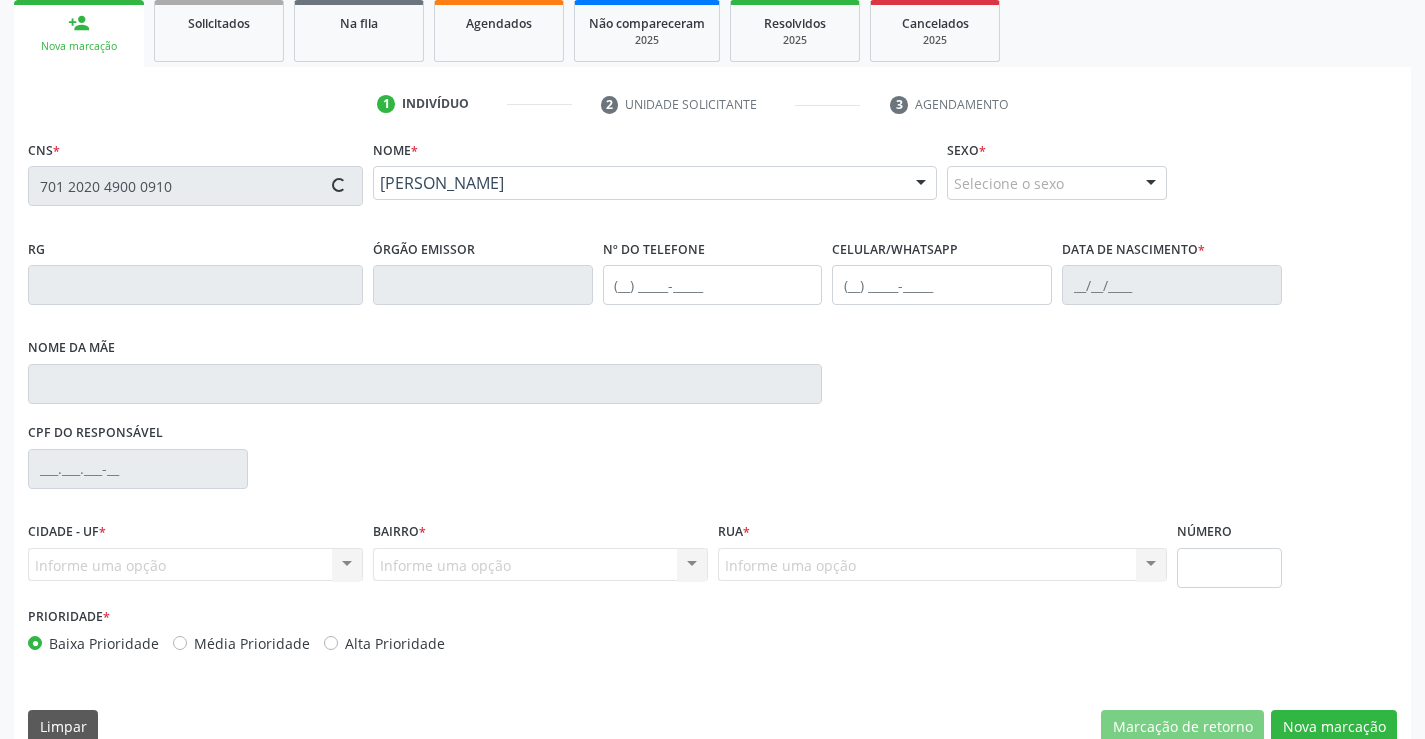 scroll, scrollTop: 300, scrollLeft: 0, axis: vertical 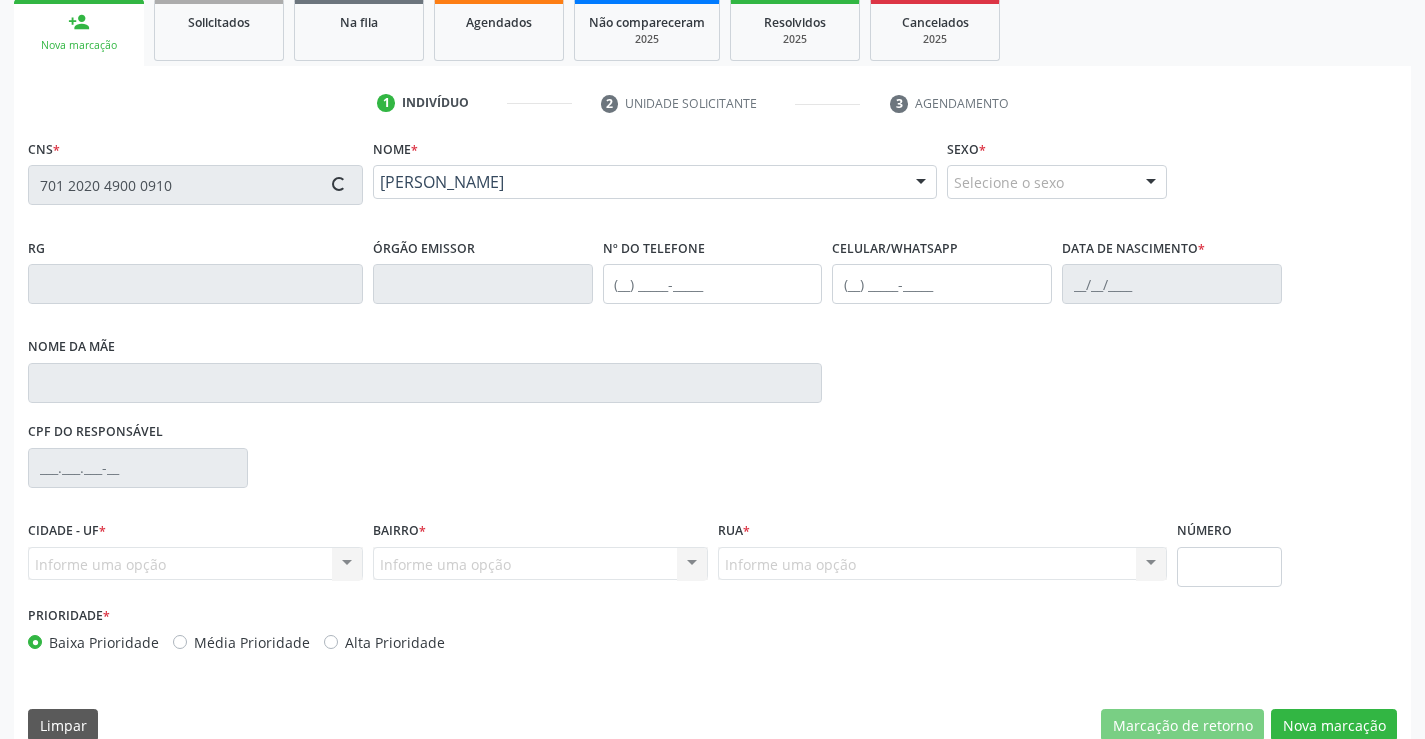 type on "11/04/1985" 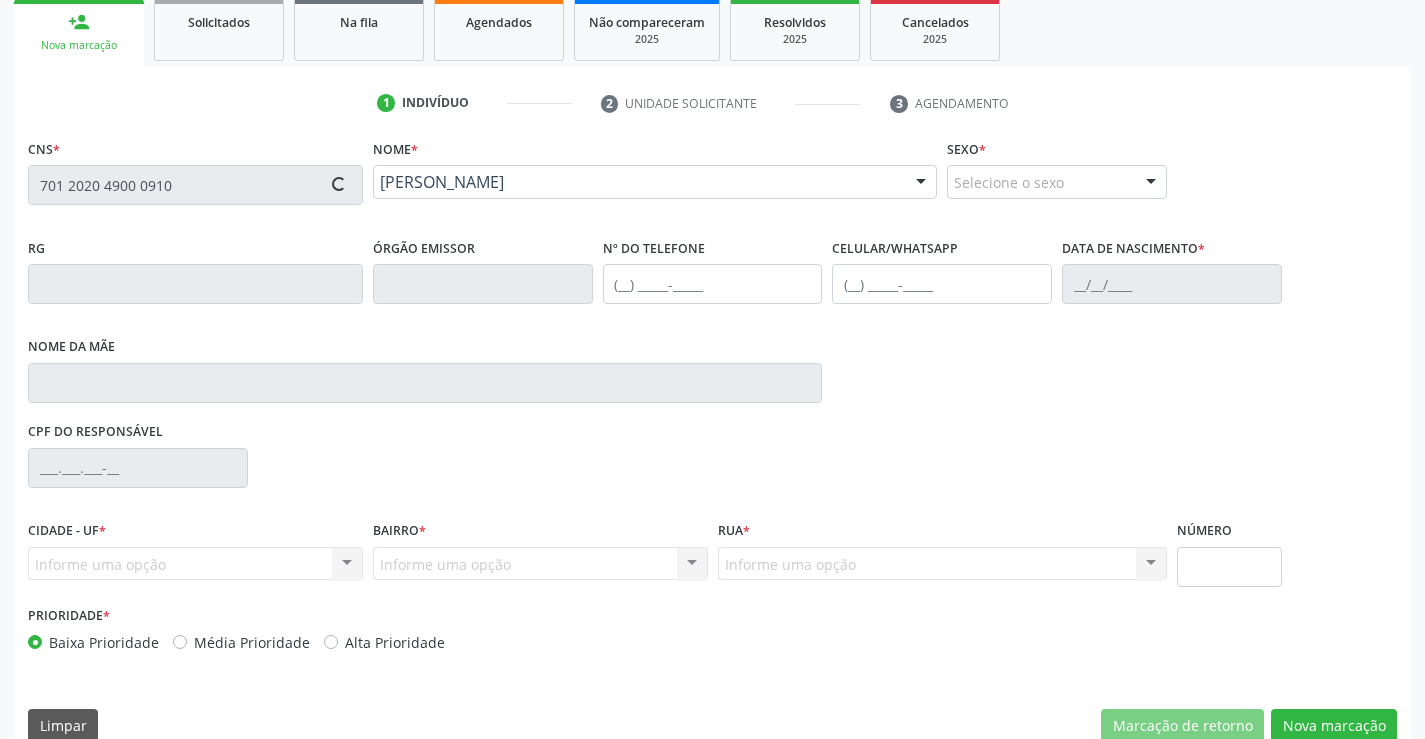 type on "S/N" 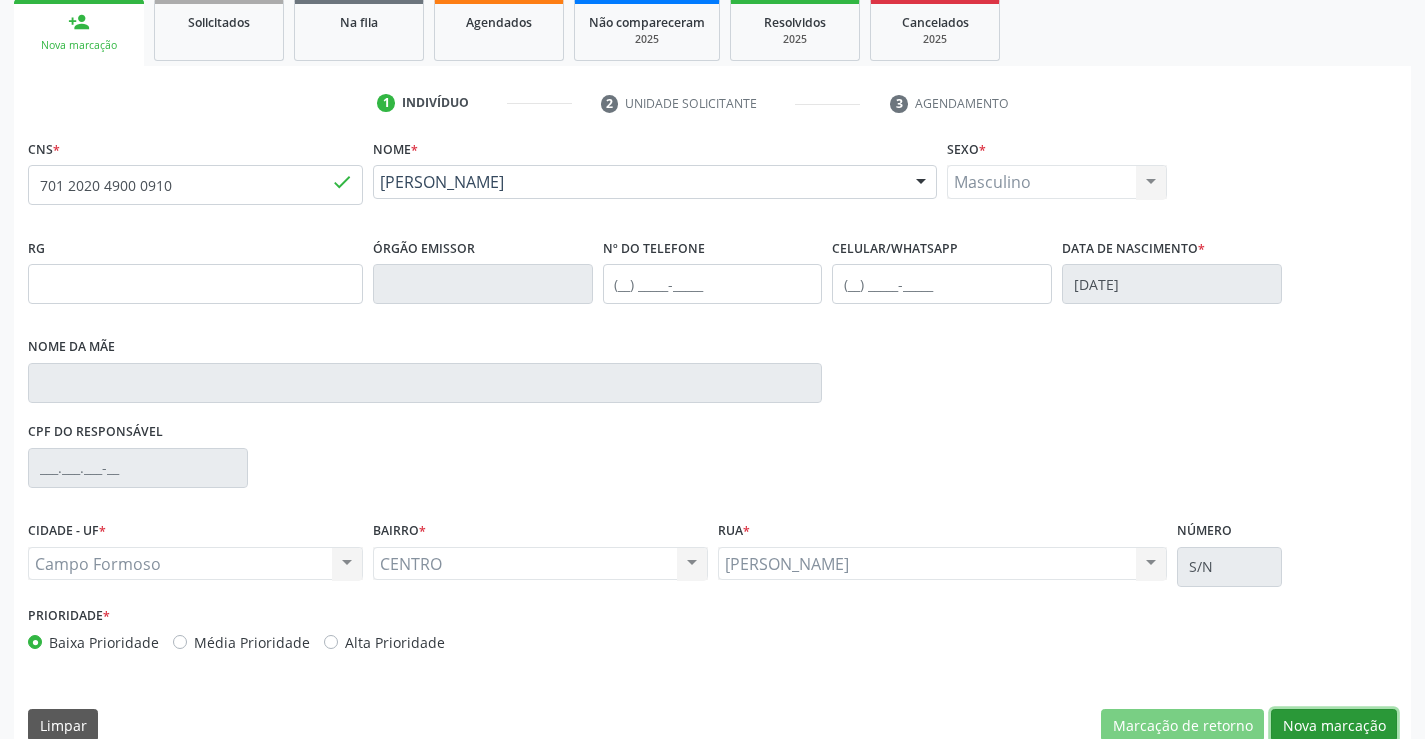 click on "Nova marcação" at bounding box center [1334, 726] 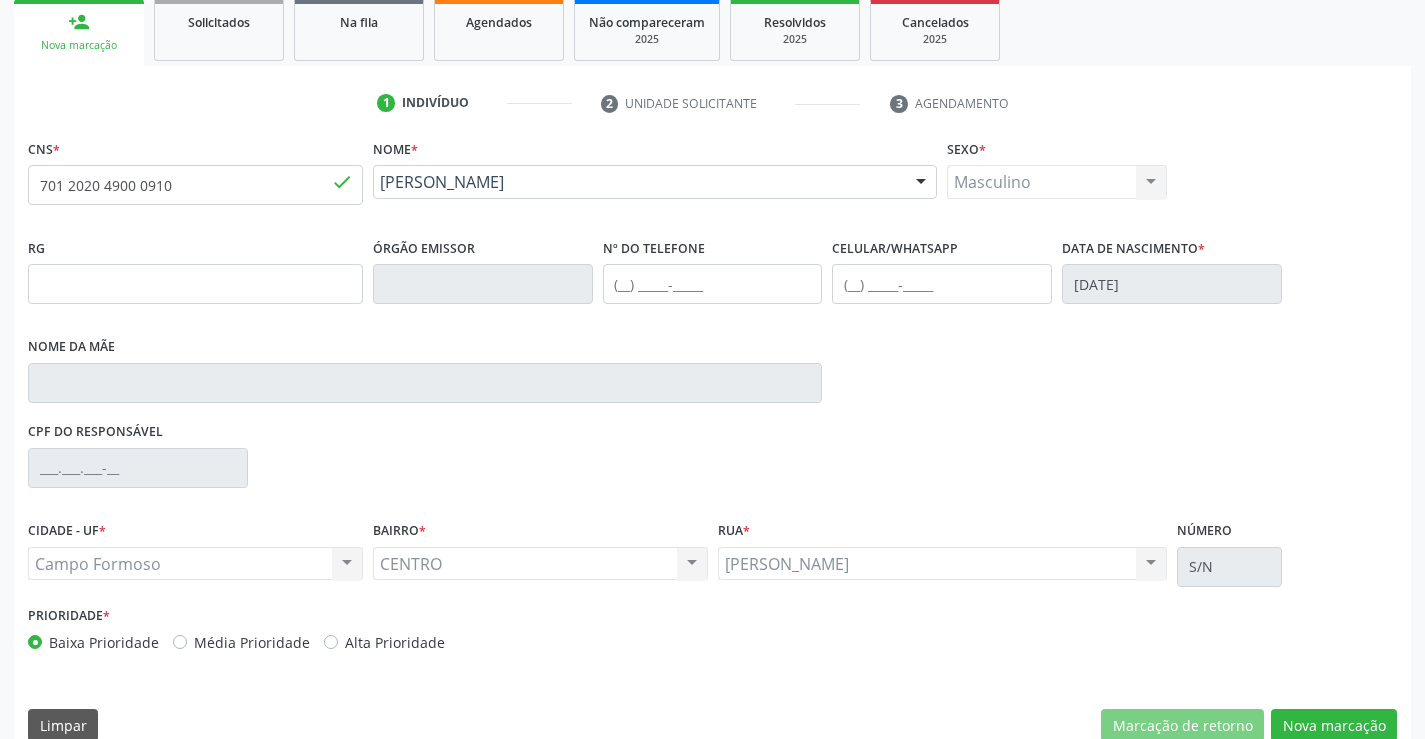 scroll, scrollTop: 167, scrollLeft: 0, axis: vertical 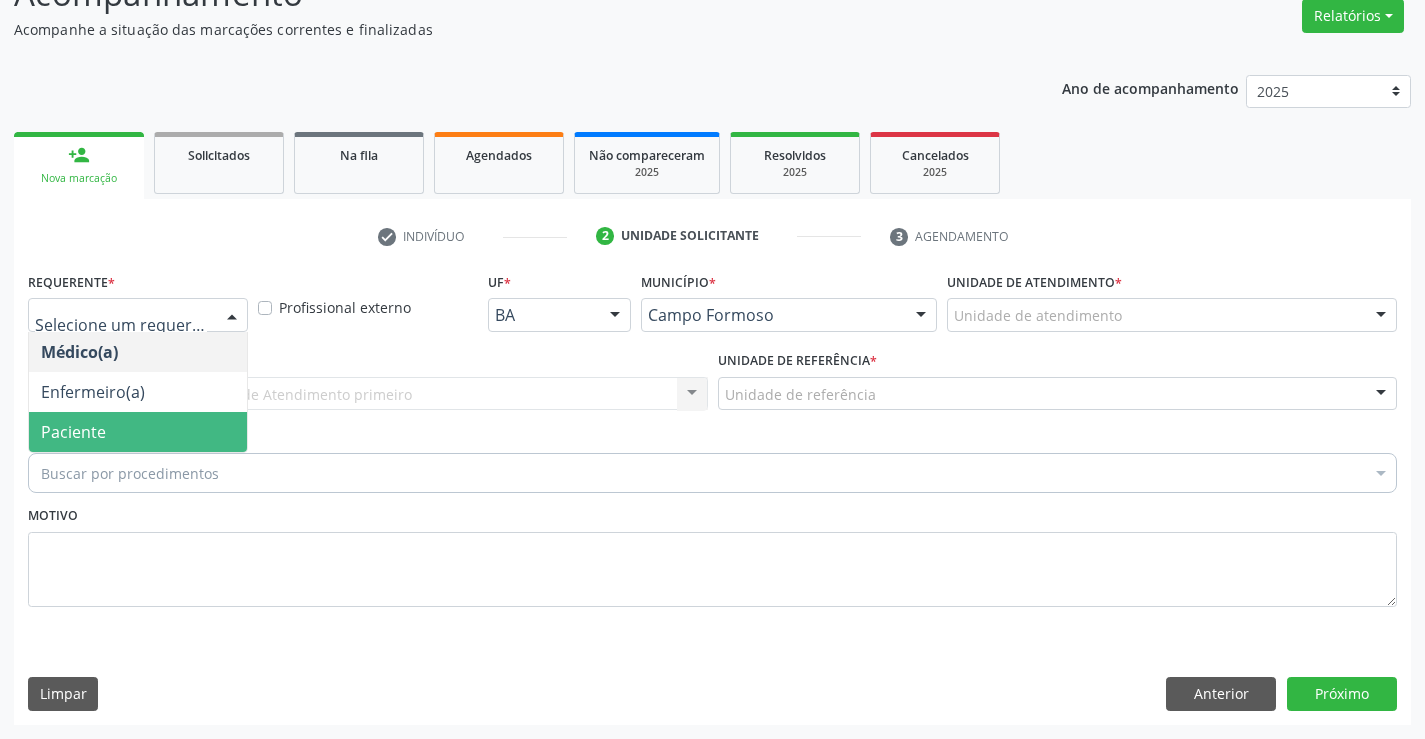 drag, startPoint x: 122, startPoint y: 417, endPoint x: 248, endPoint y: 403, distance: 126.77539 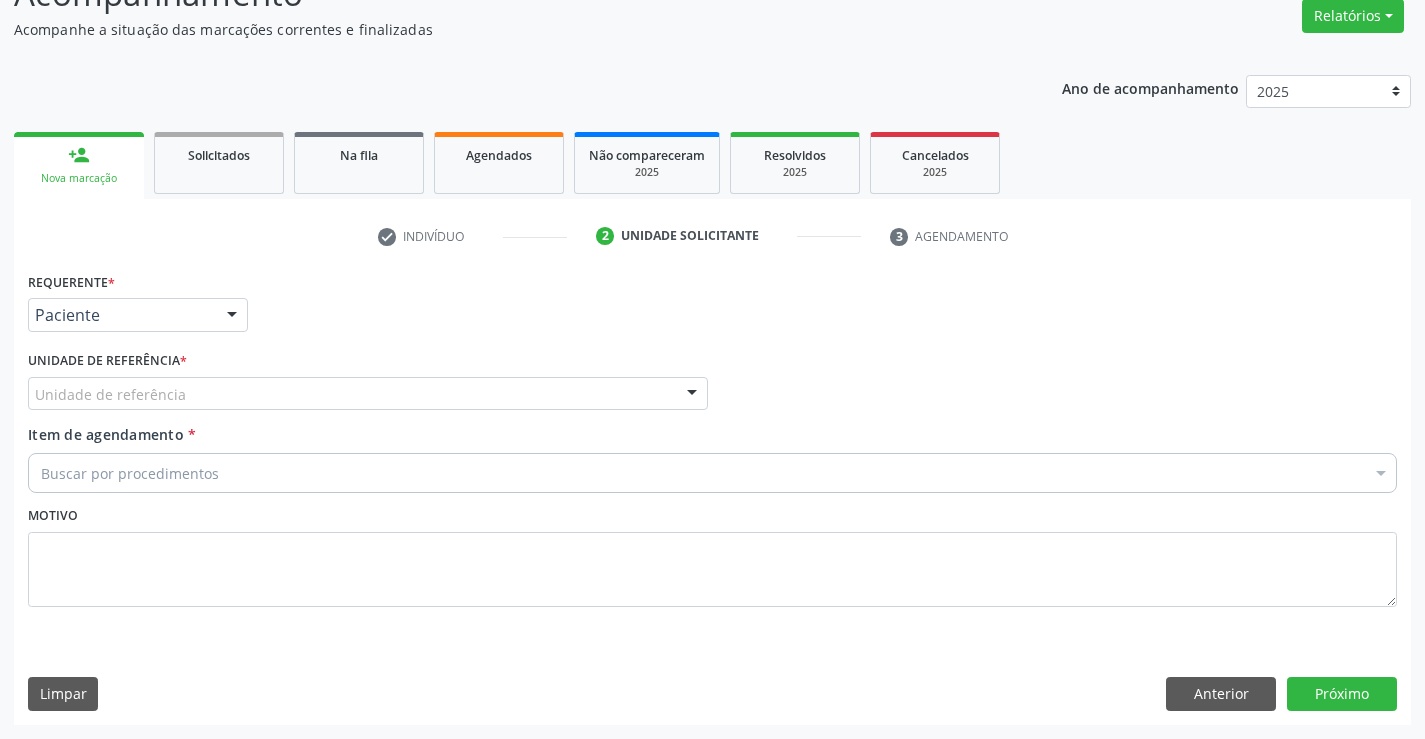 click on "Unidade de referência" at bounding box center [368, 394] 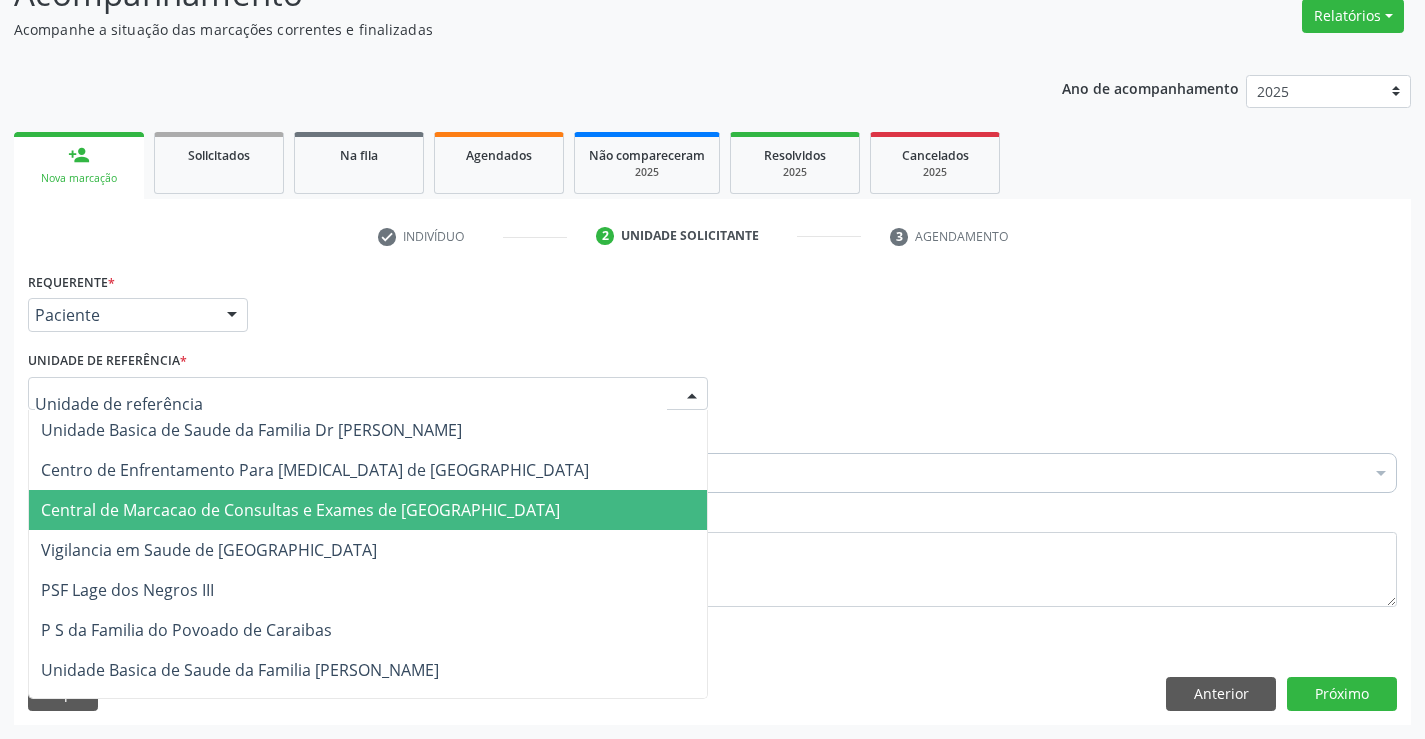 click on "Central de Marcacao de Consultas e Exames de [GEOGRAPHIC_DATA]" at bounding box center (300, 510) 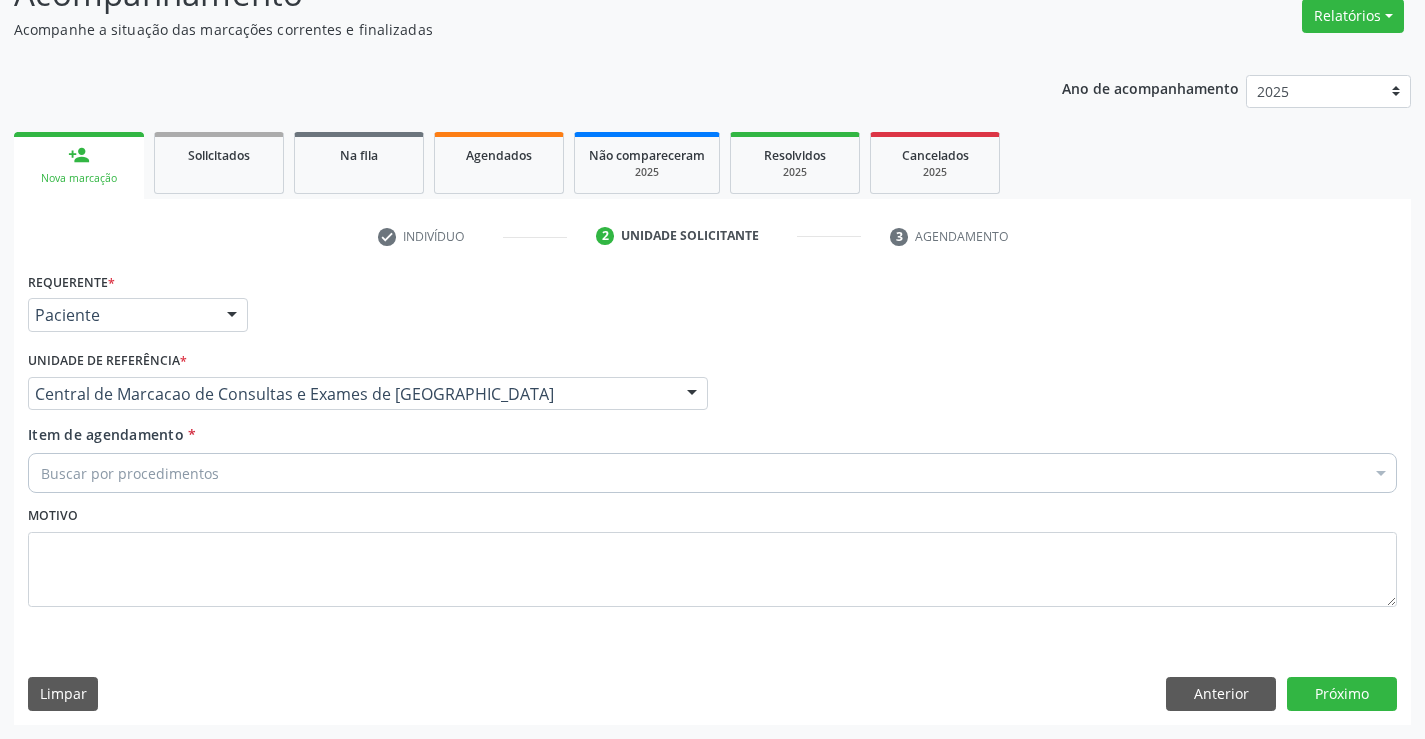 click on "Buscar por procedimentos" at bounding box center [712, 473] 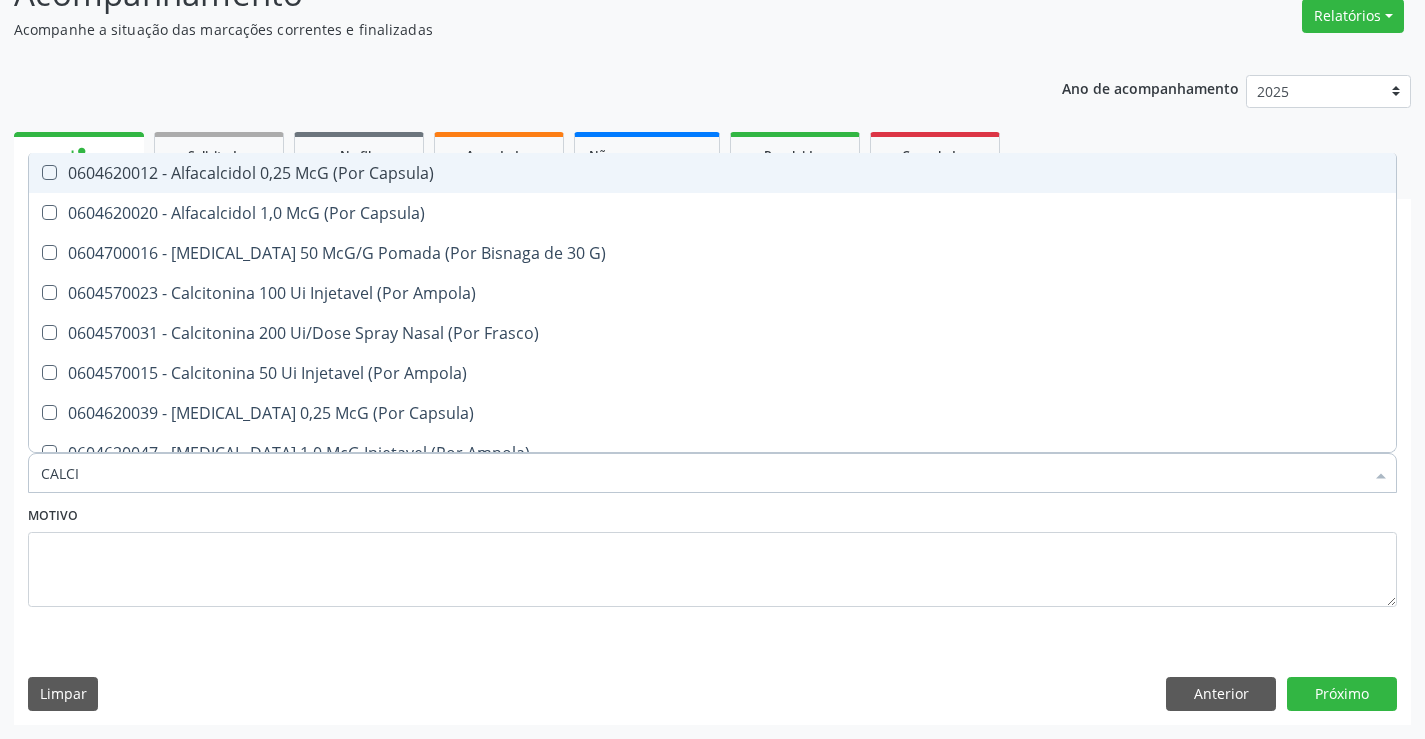 type on "CALCIO" 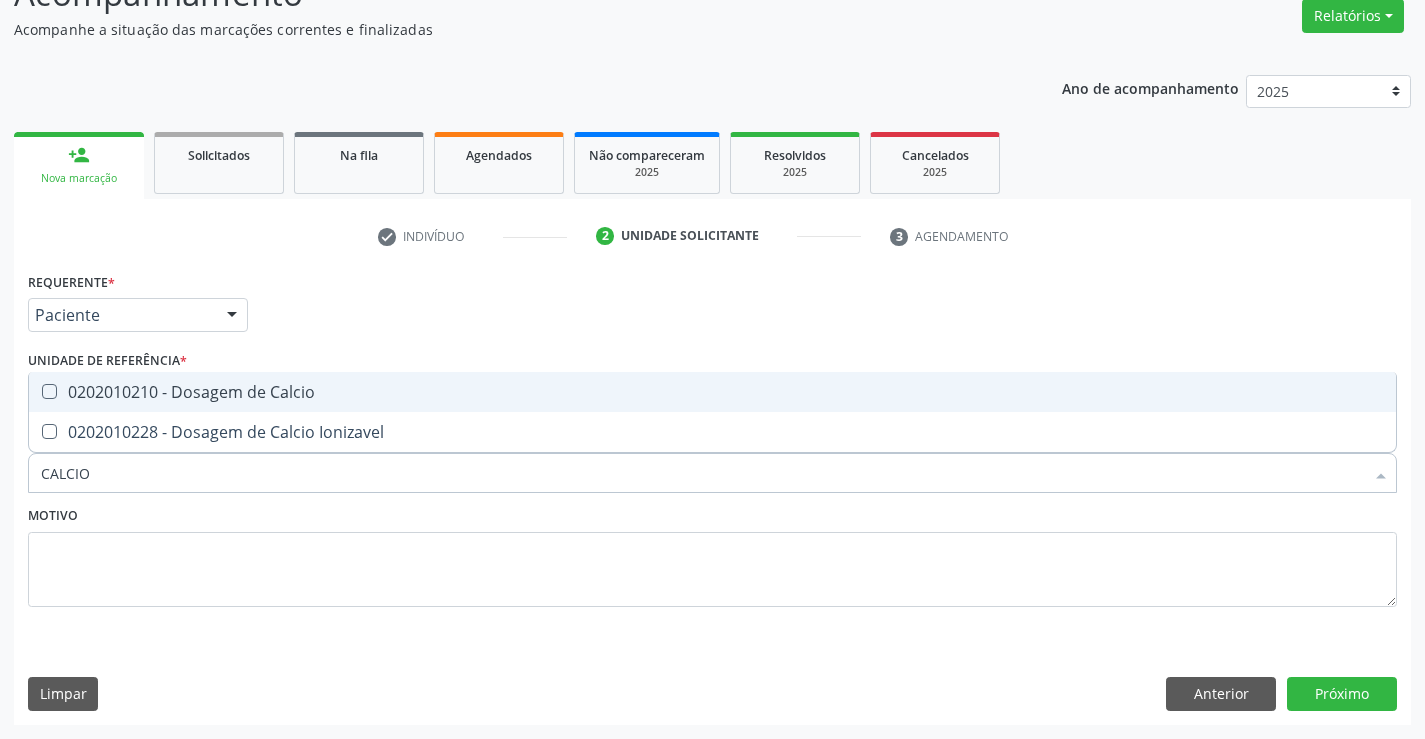 click on "0202010210 - Dosagem de Calcio" at bounding box center (712, 392) 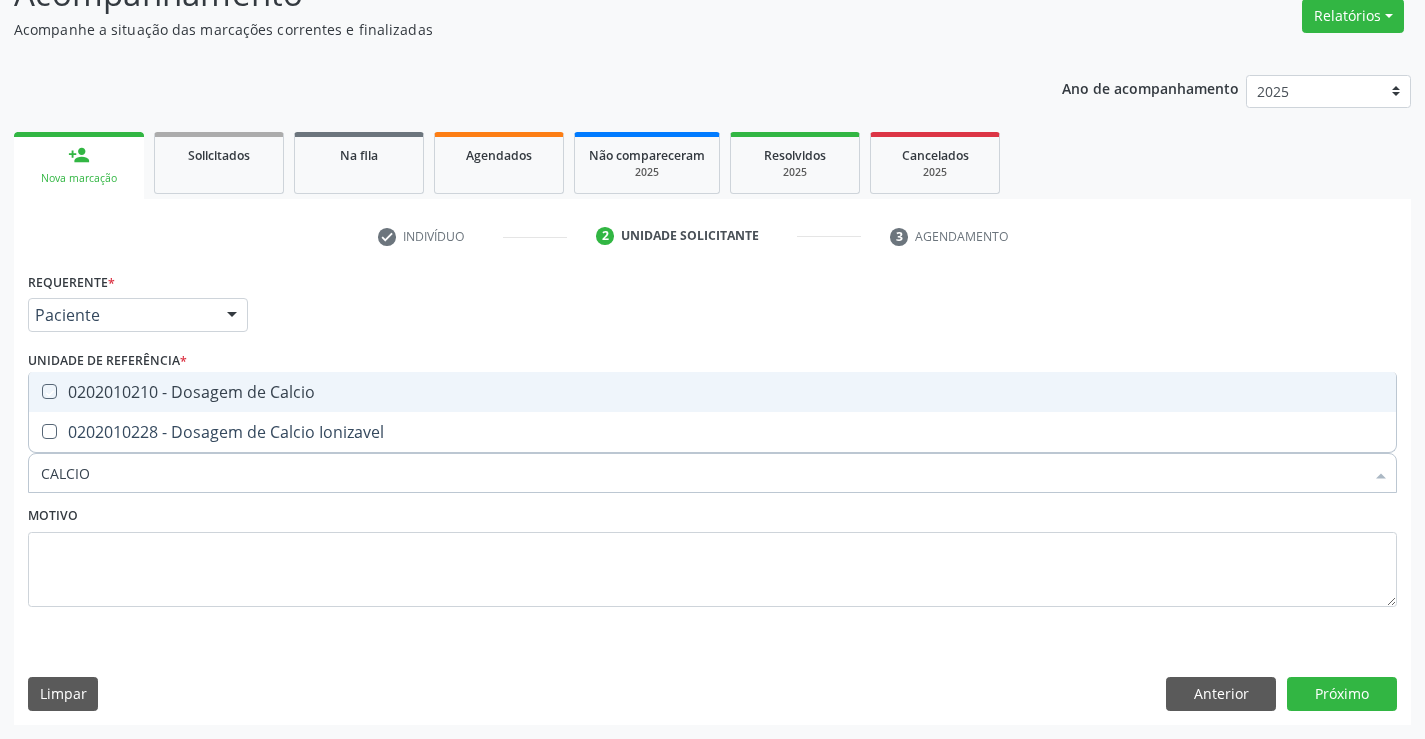 checkbox on "true" 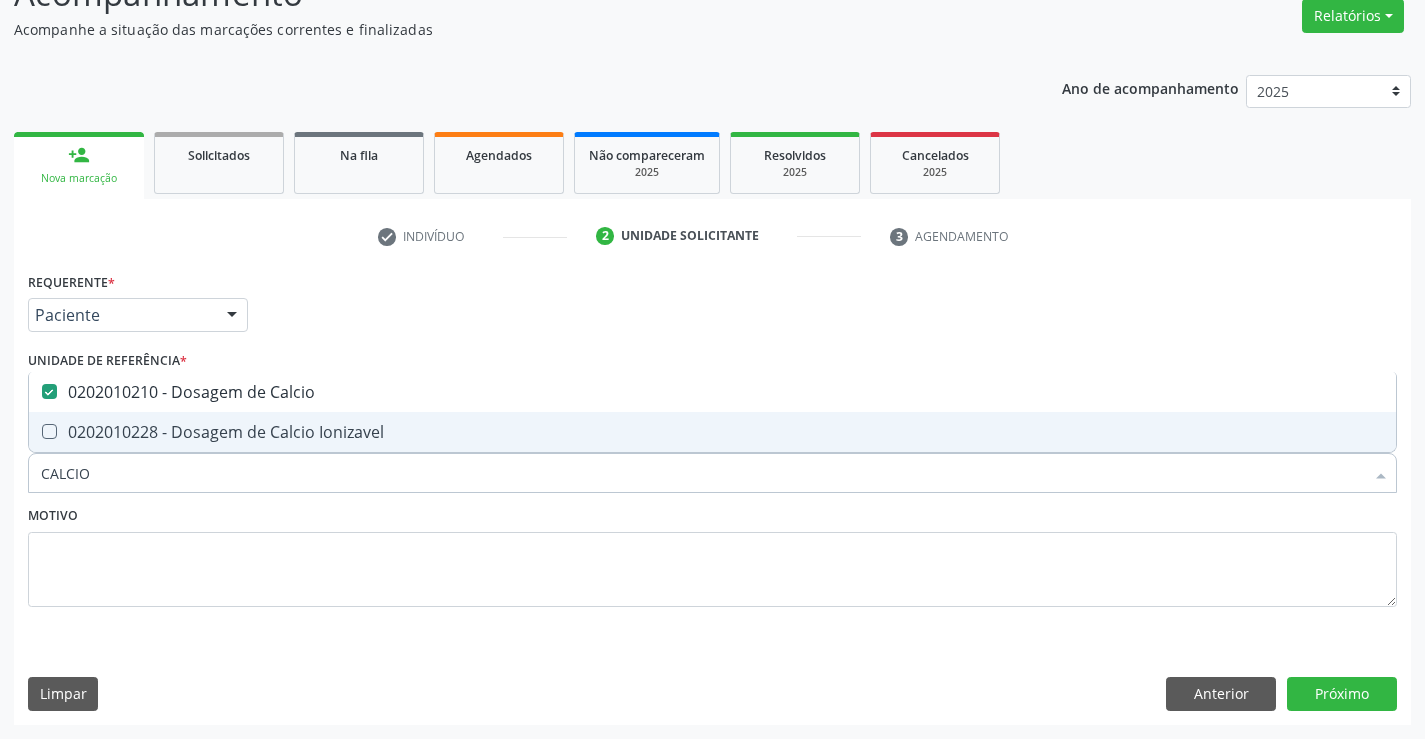 click on "CALCIO" at bounding box center [702, 473] 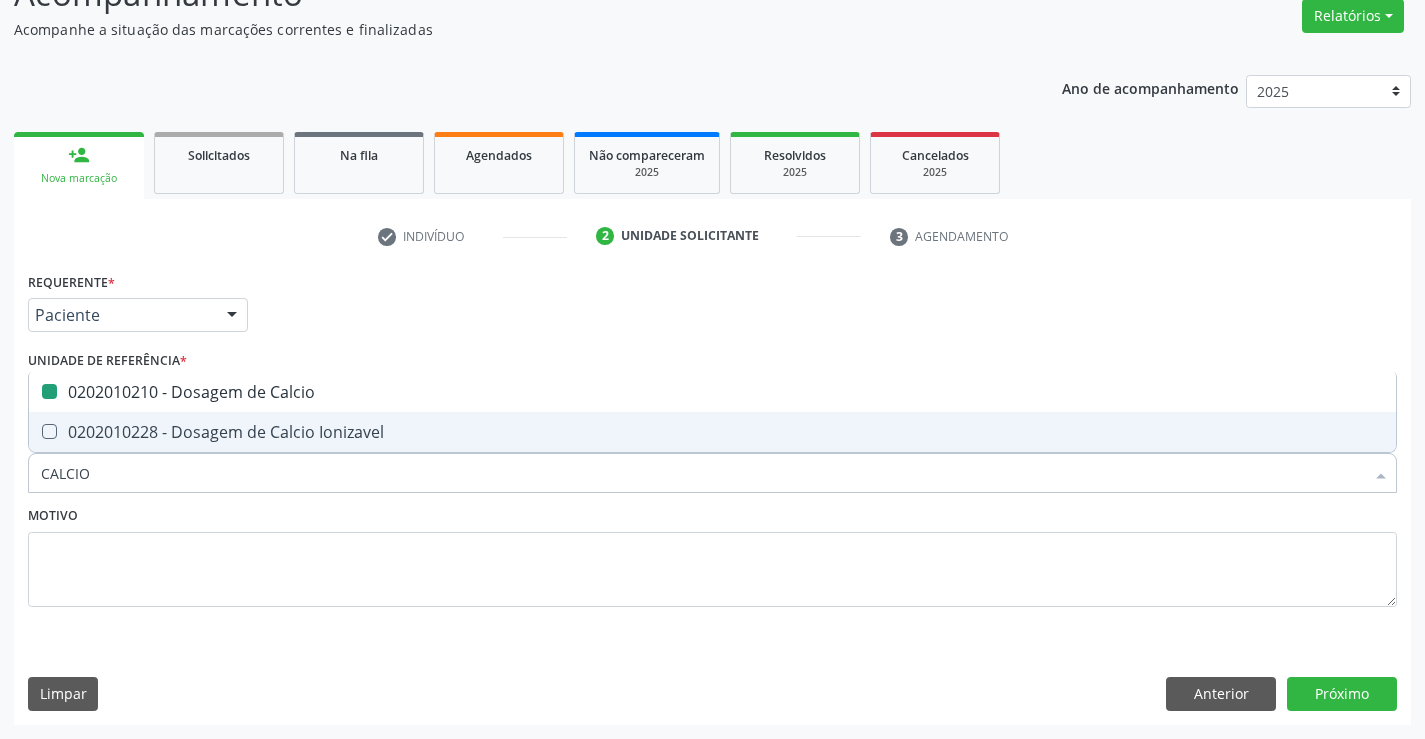 type on "F" 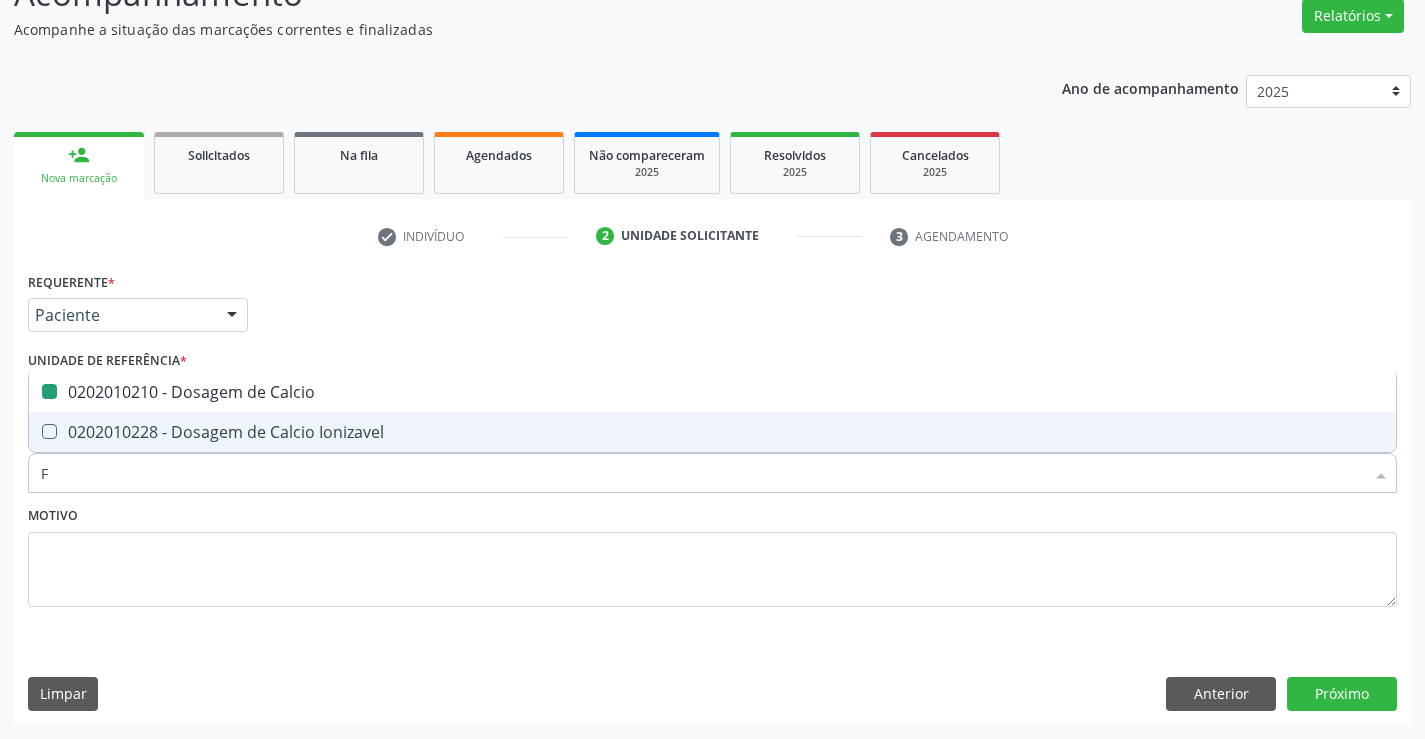 checkbox on "false" 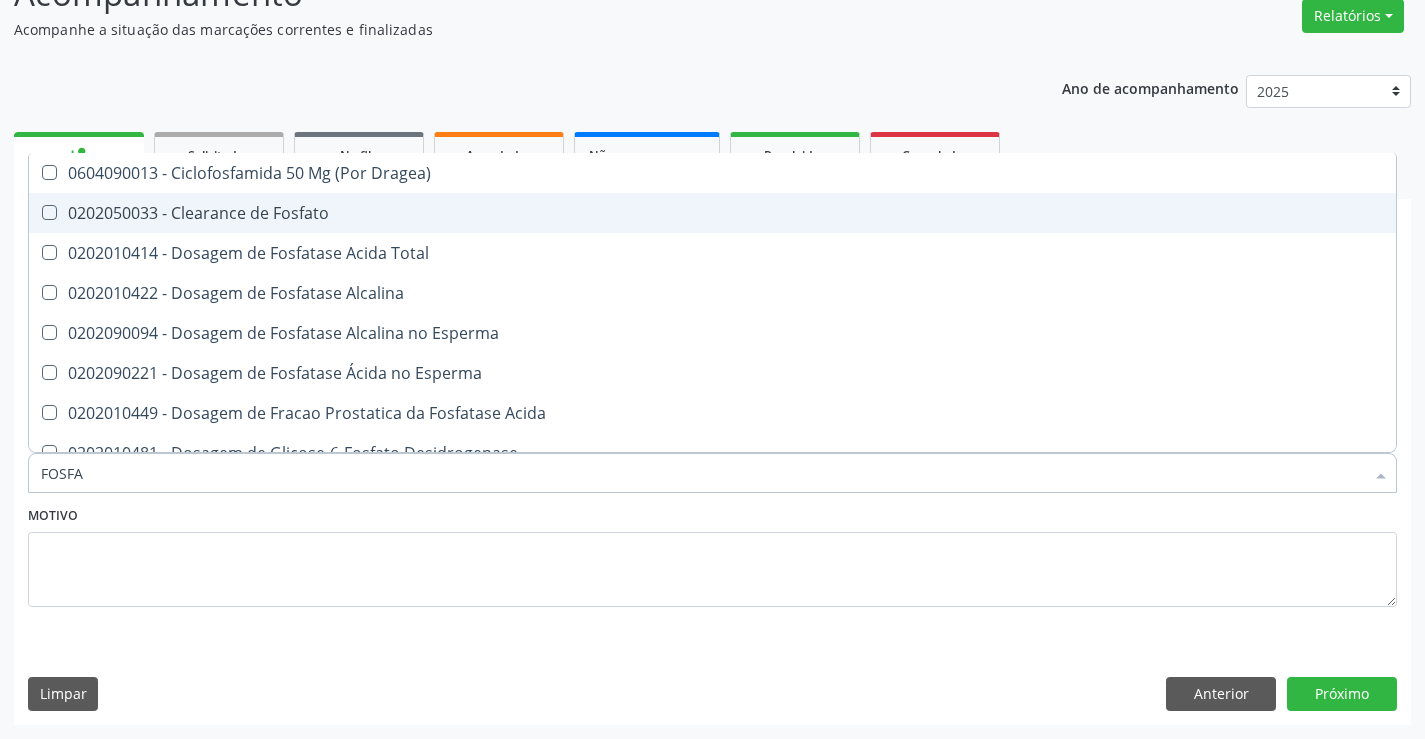 type on "FOSFAT" 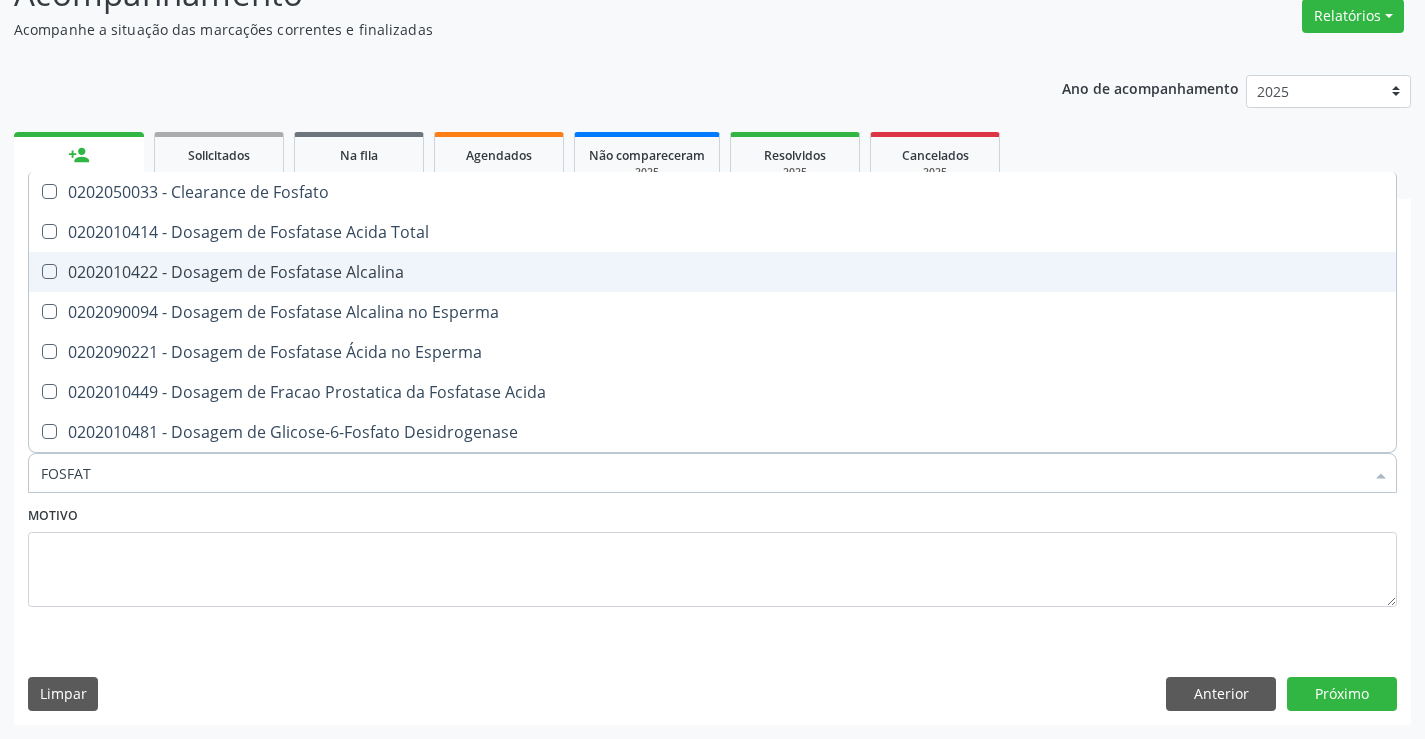 click on "0202010422 - Dosagem de Fosfatase Alcalina" at bounding box center (712, 272) 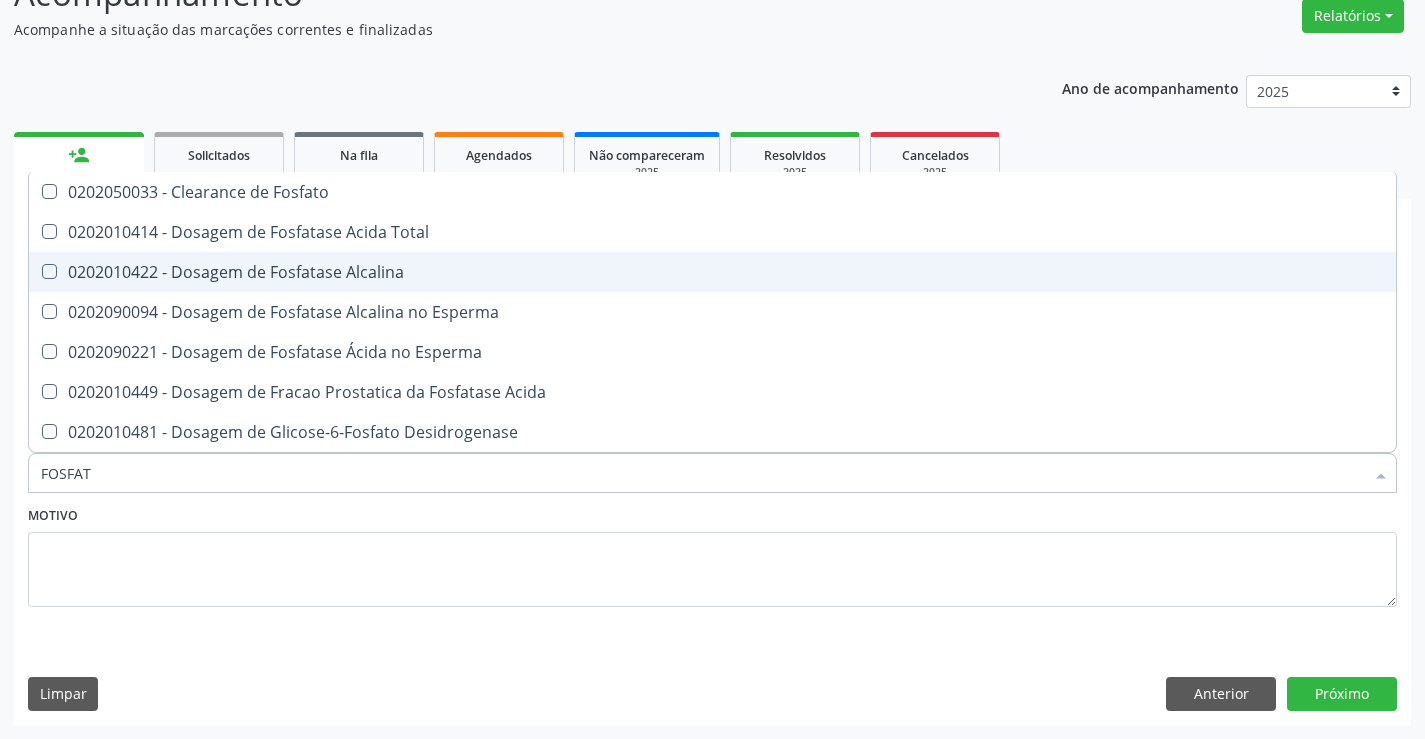 checkbox on "true" 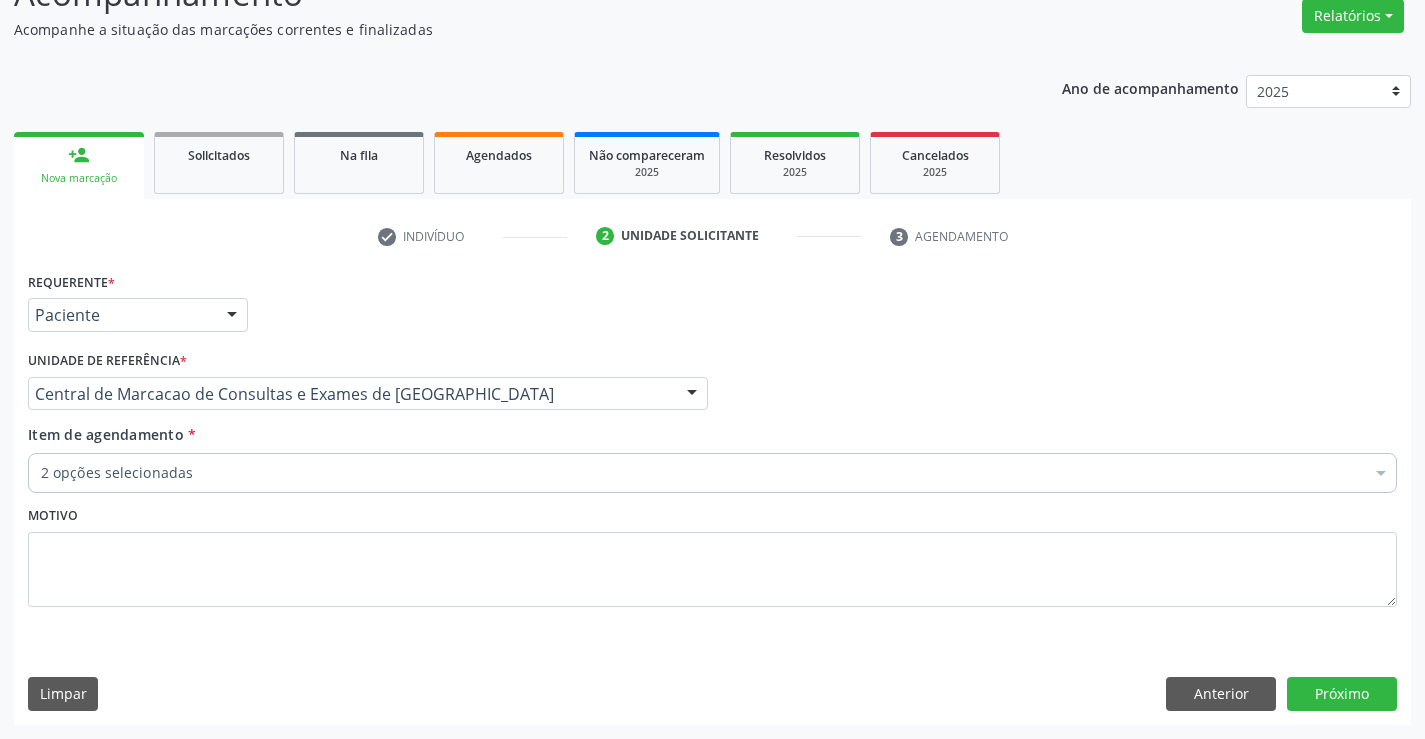 checkbox on "true" 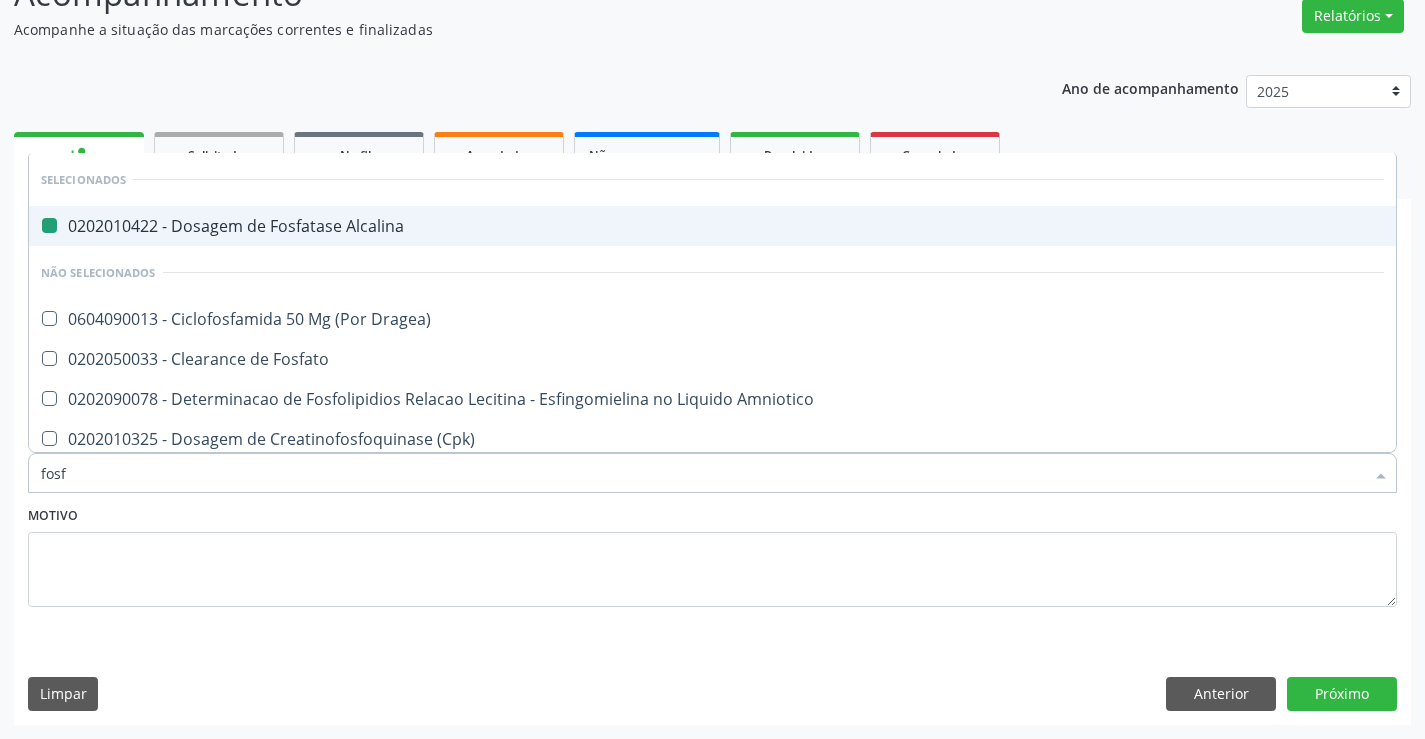 type on "fosfo" 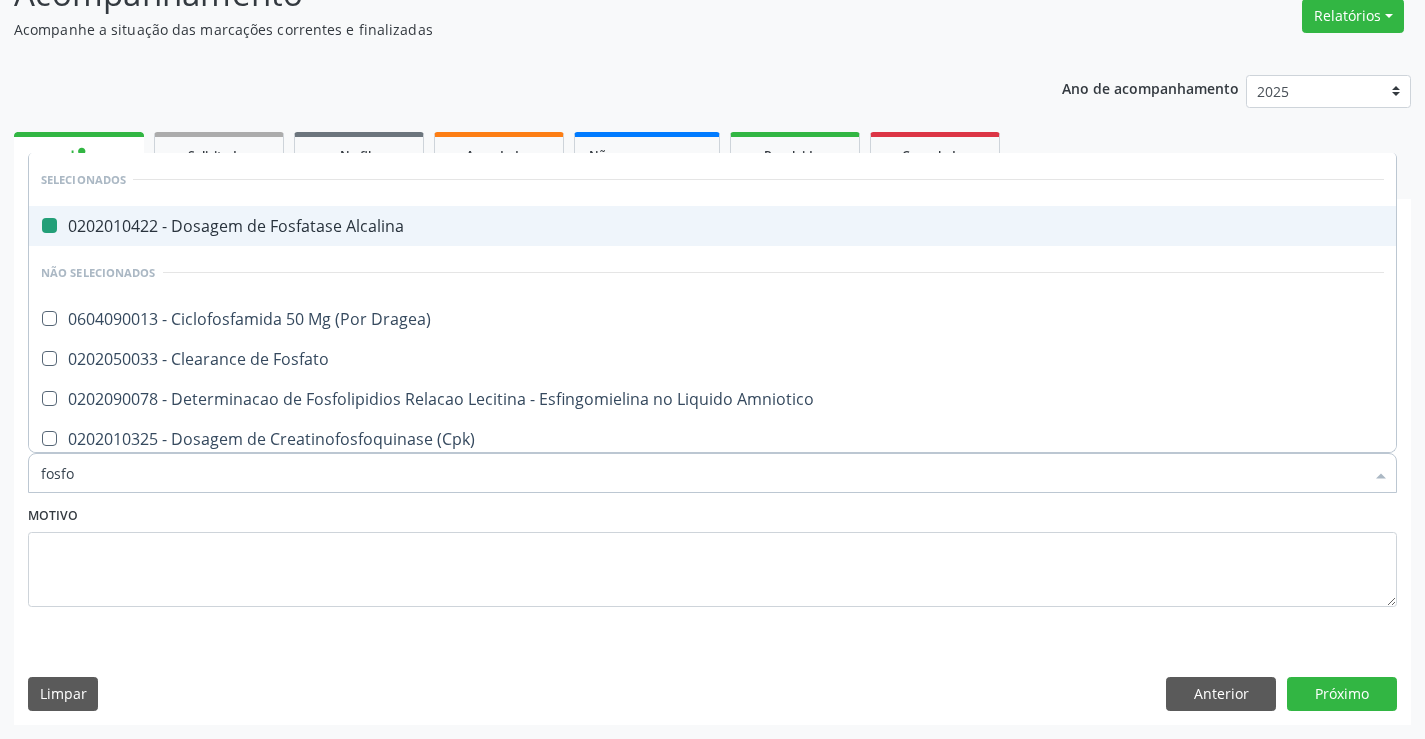 type on "fosfor" 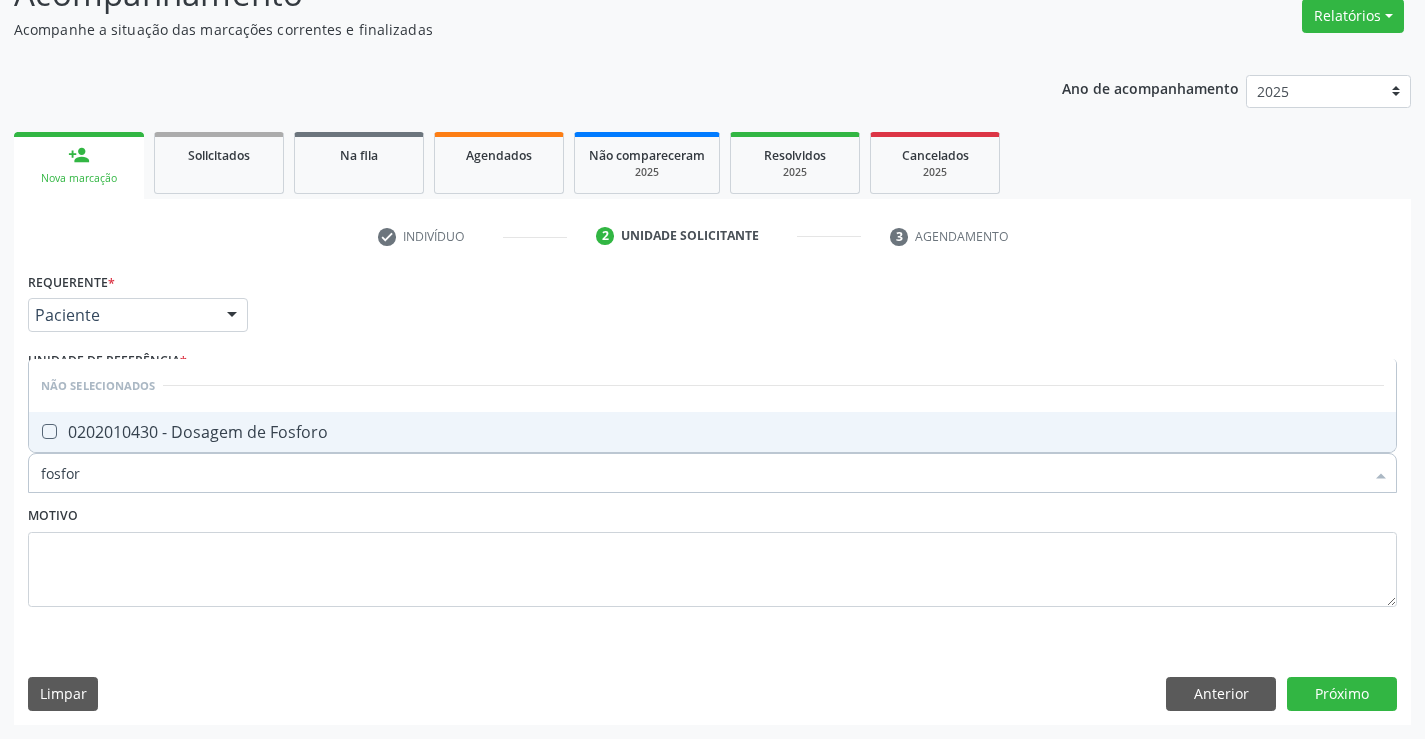 click on "0202010430 - Dosagem de Fosforo" at bounding box center (712, 432) 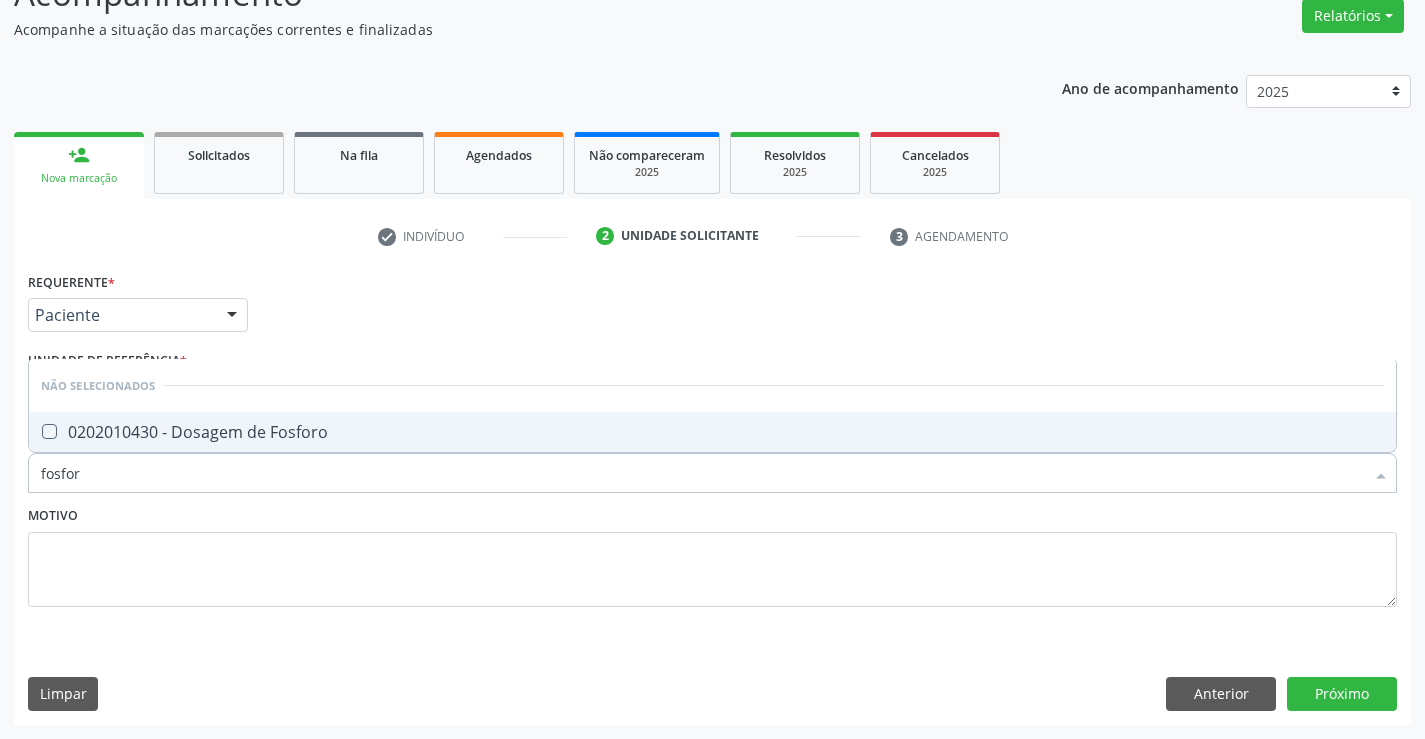 checkbox on "true" 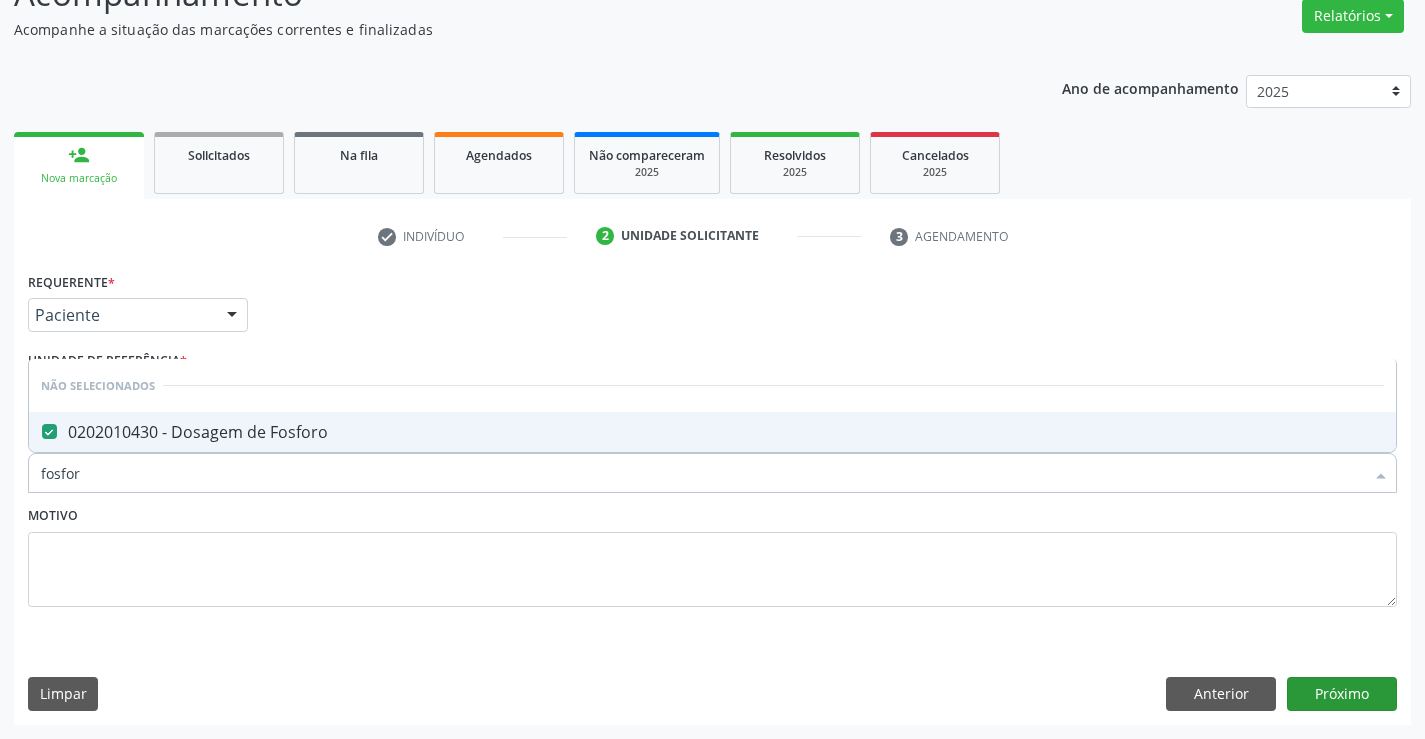 type on "fosfor" 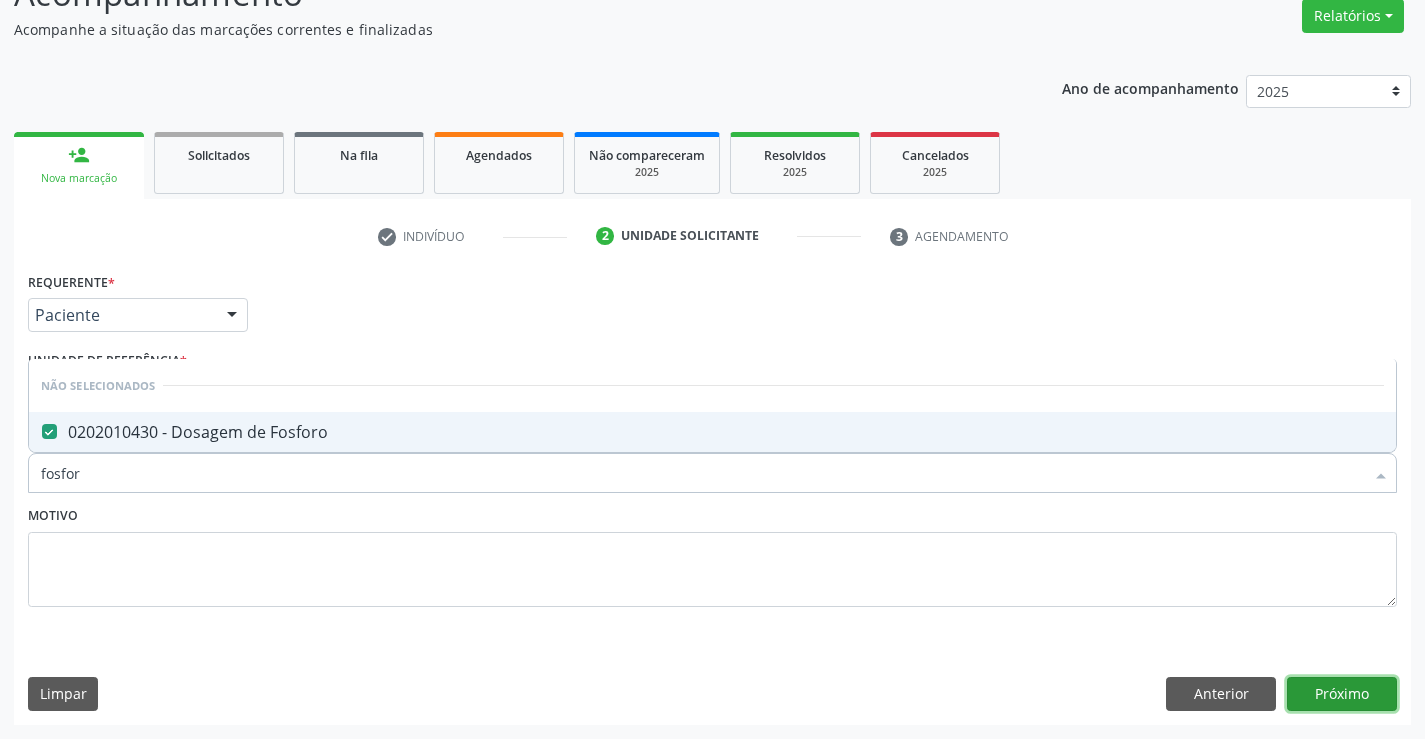 click on "Próximo" at bounding box center [1342, 694] 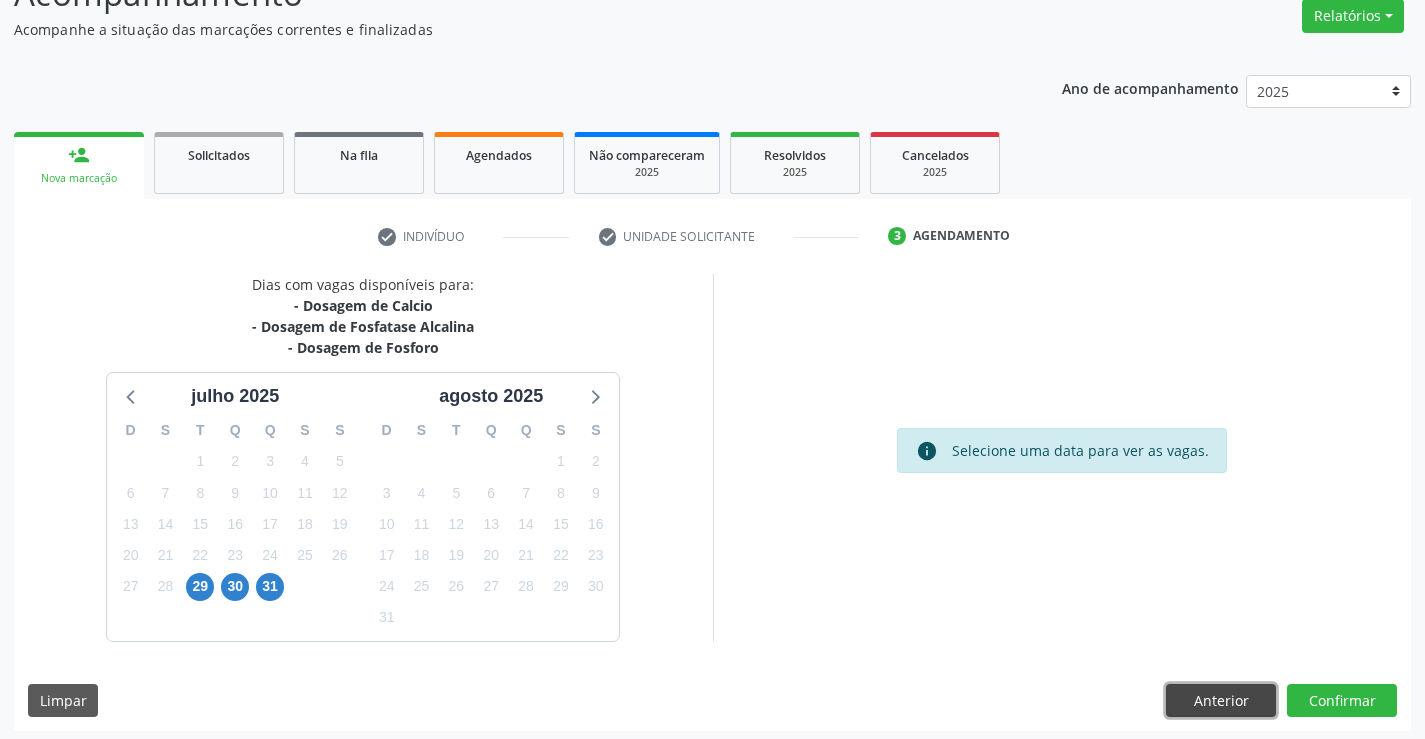drag, startPoint x: 1199, startPoint y: 701, endPoint x: 340, endPoint y: 588, distance: 866.4006 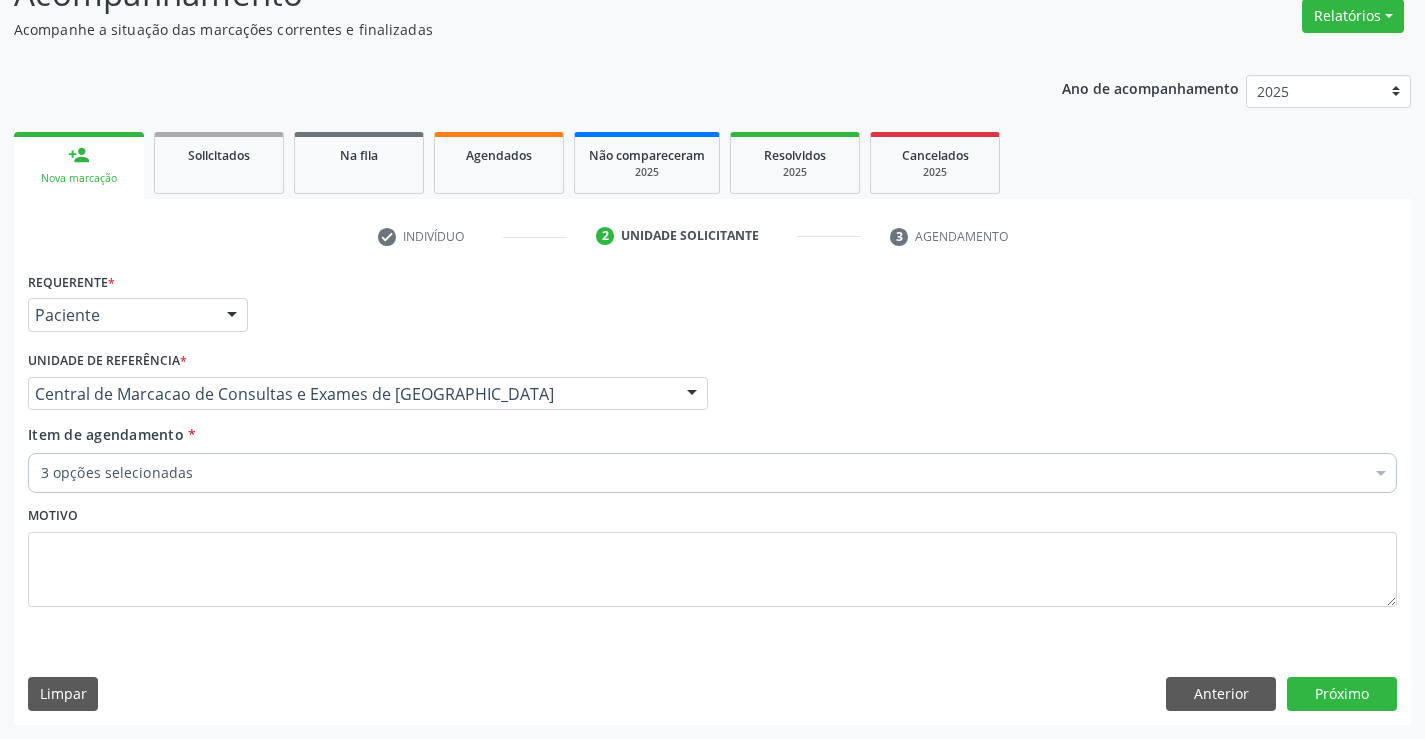 click on "3 opções selecionadas" at bounding box center (712, 473) 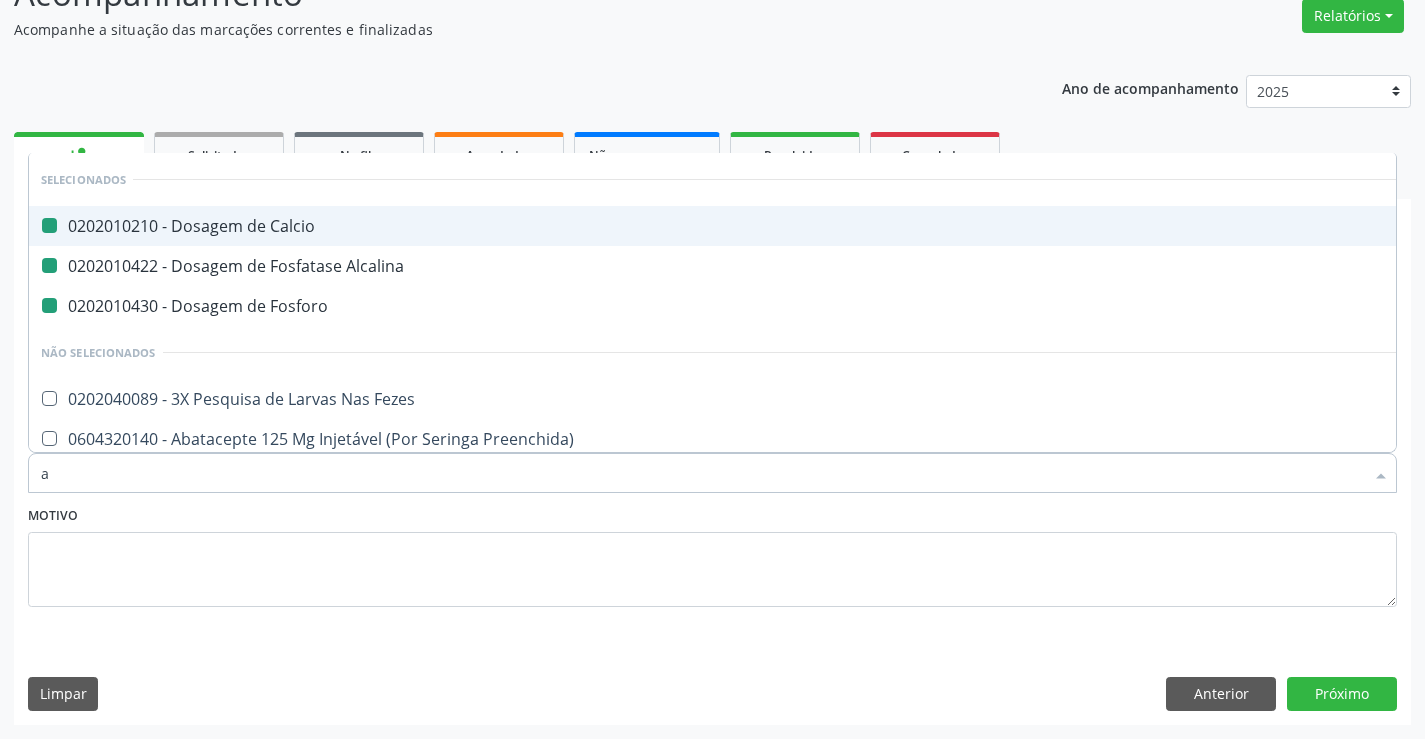 type on "ax" 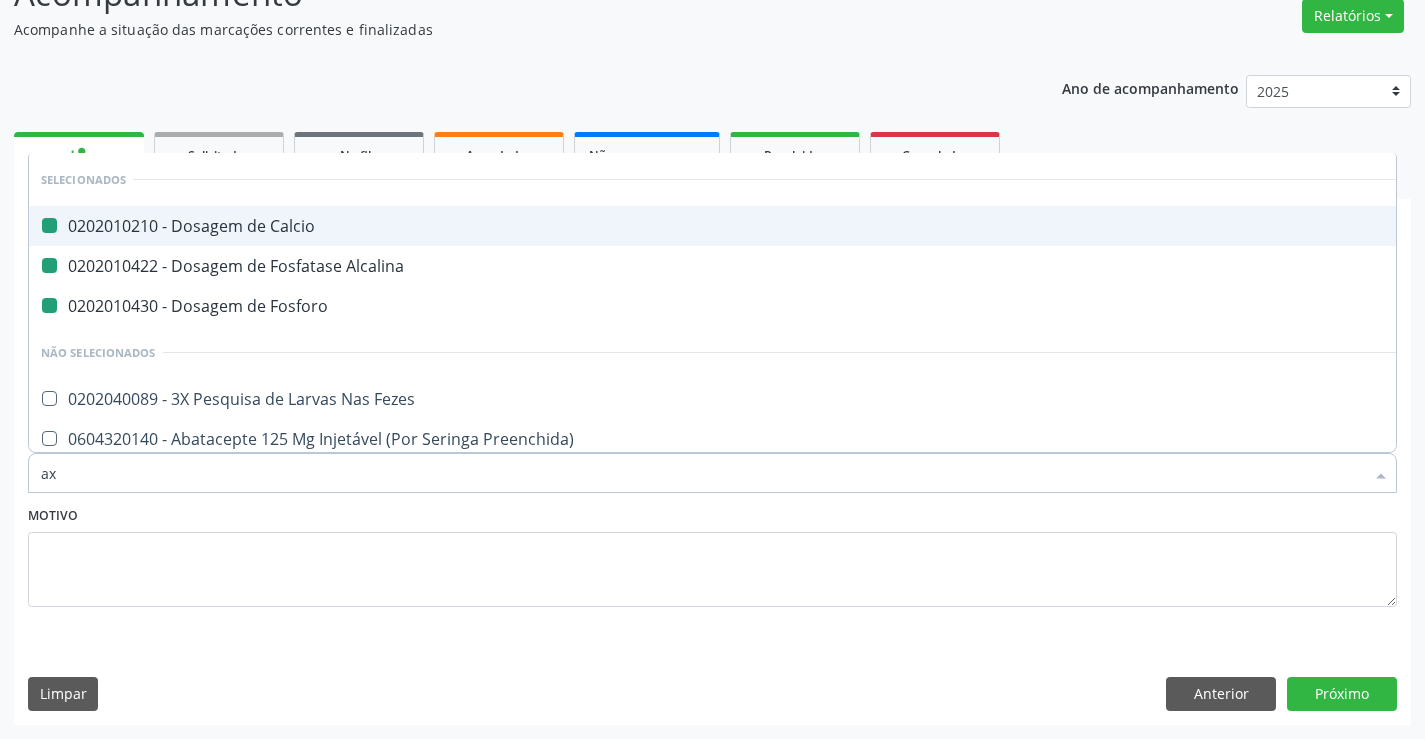 checkbox on "false" 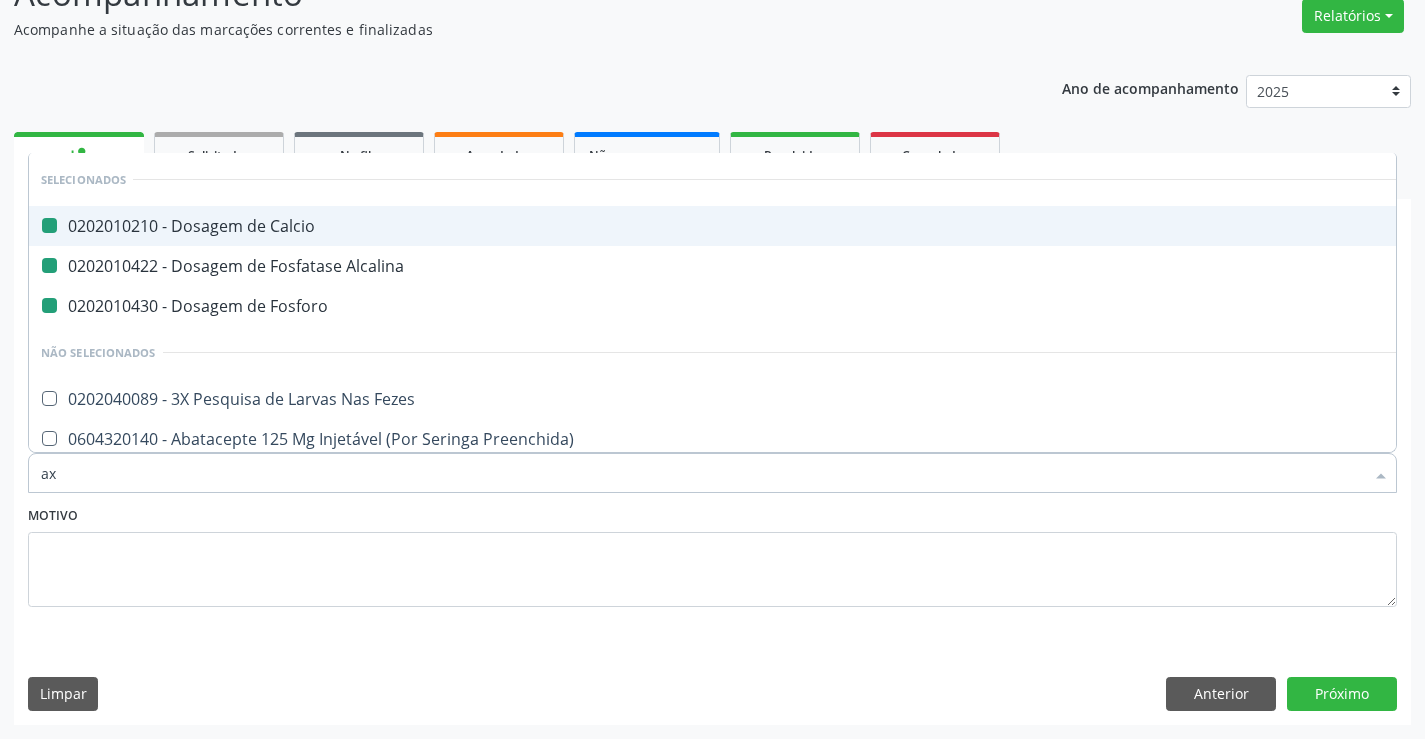 checkbox on "false" 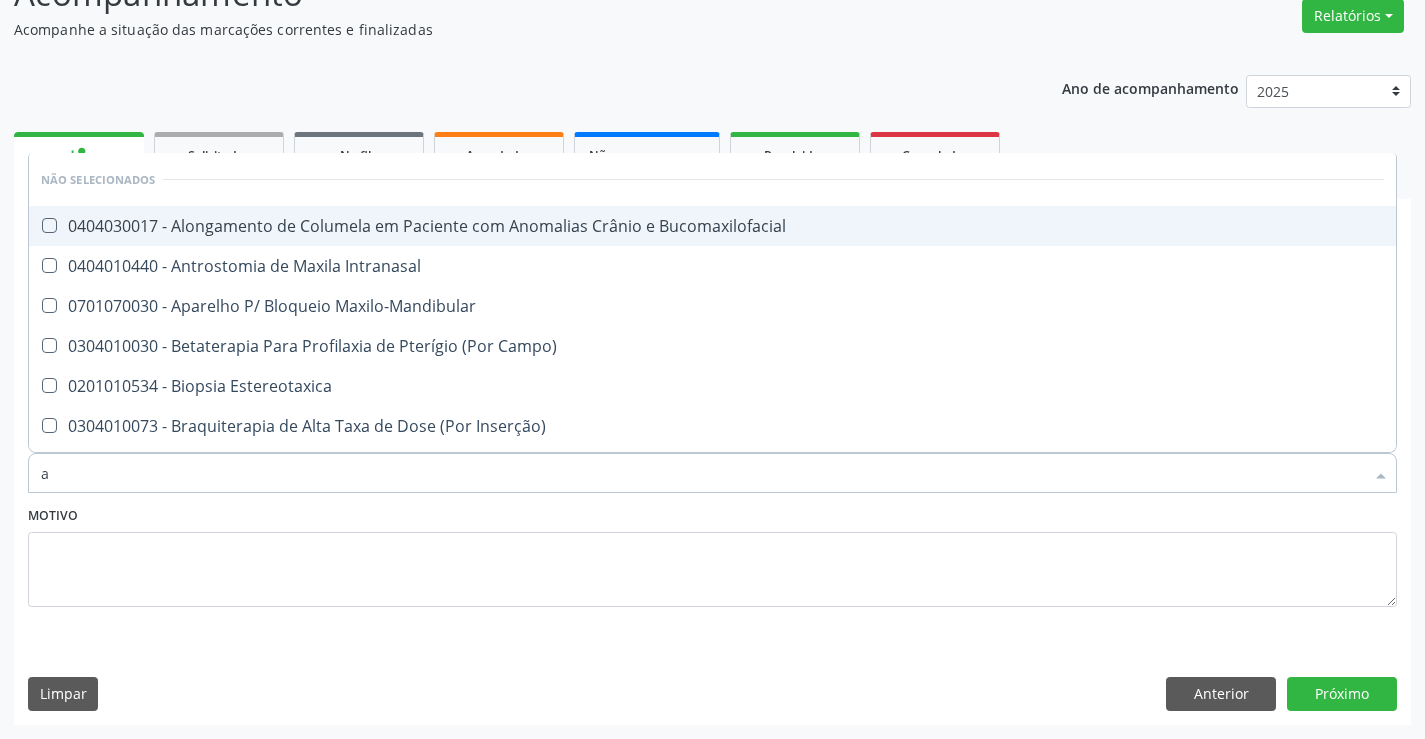 type on "ac" 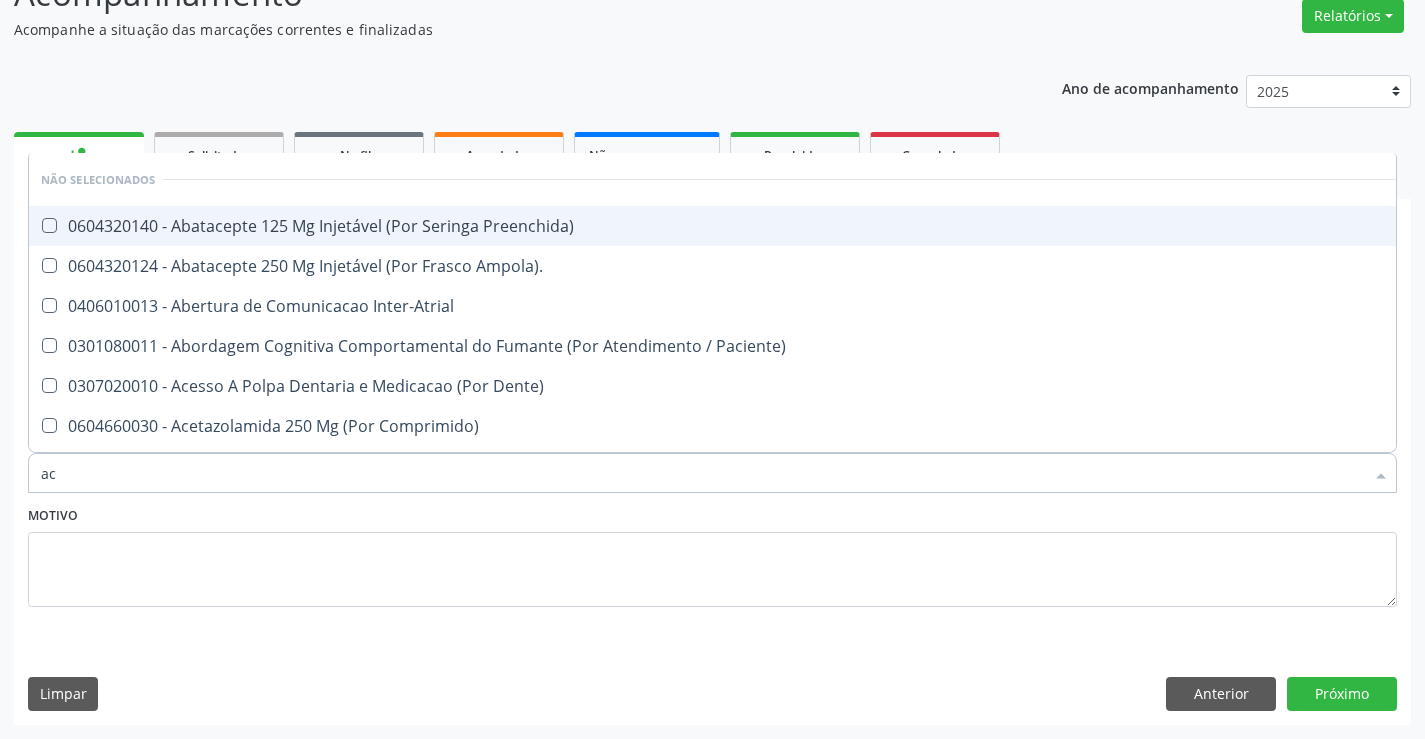 checkbox on "false" 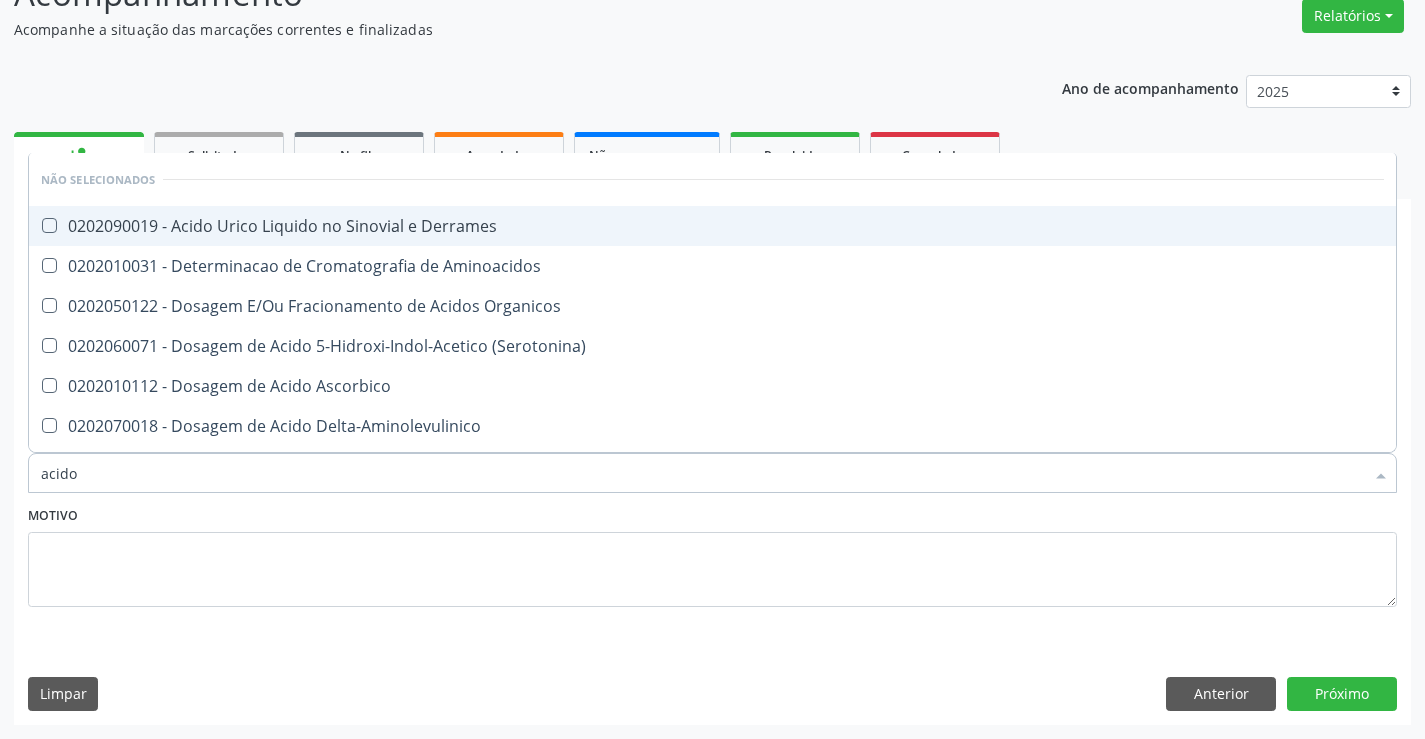 type on "acido u" 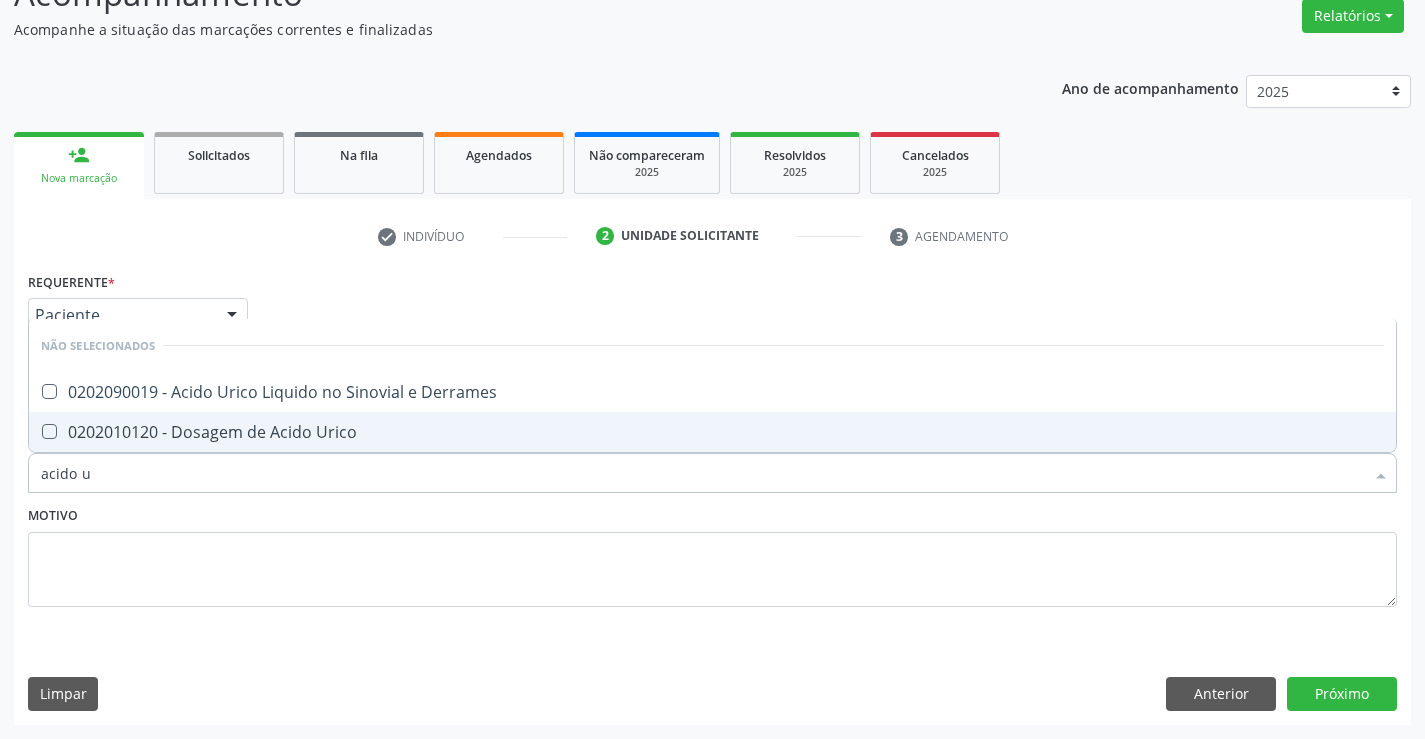 click on "0202010120 - Dosagem de Acido Urico" at bounding box center (712, 432) 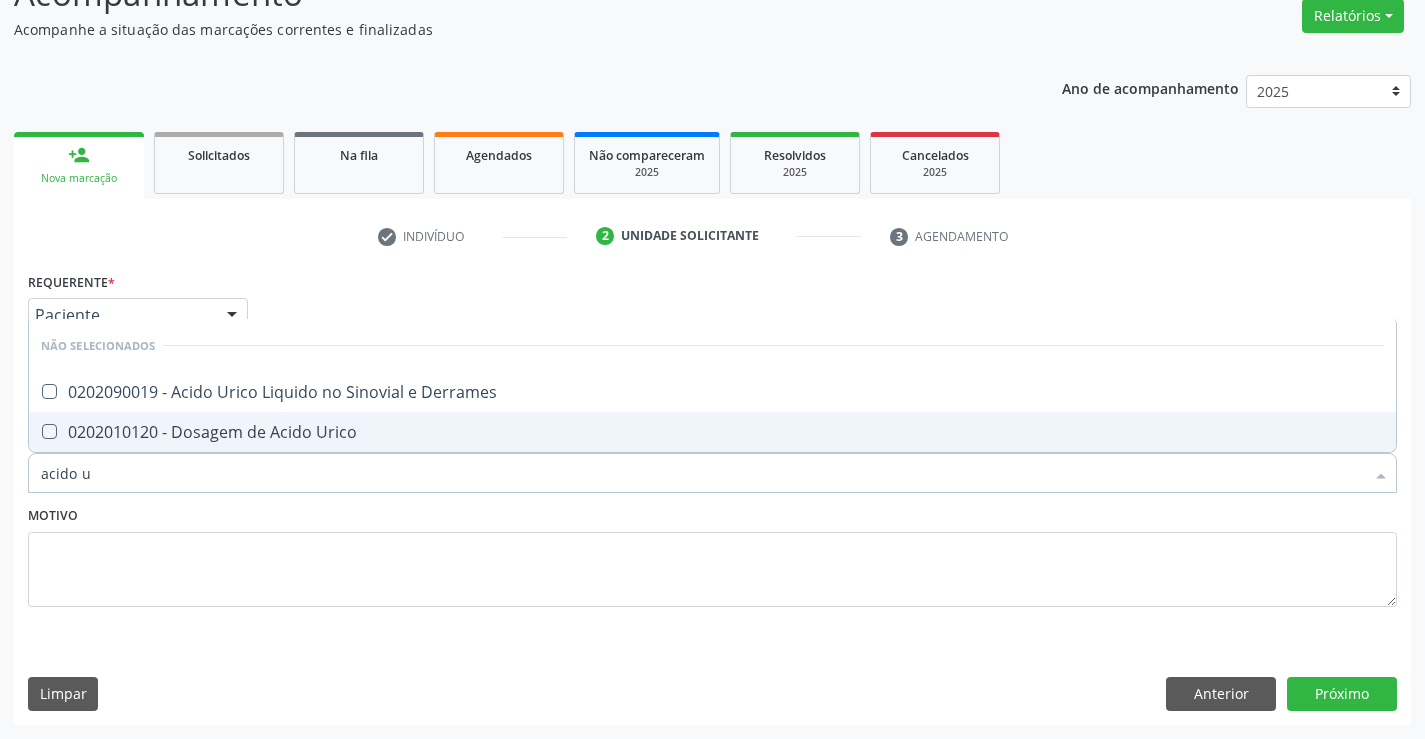 checkbox on "true" 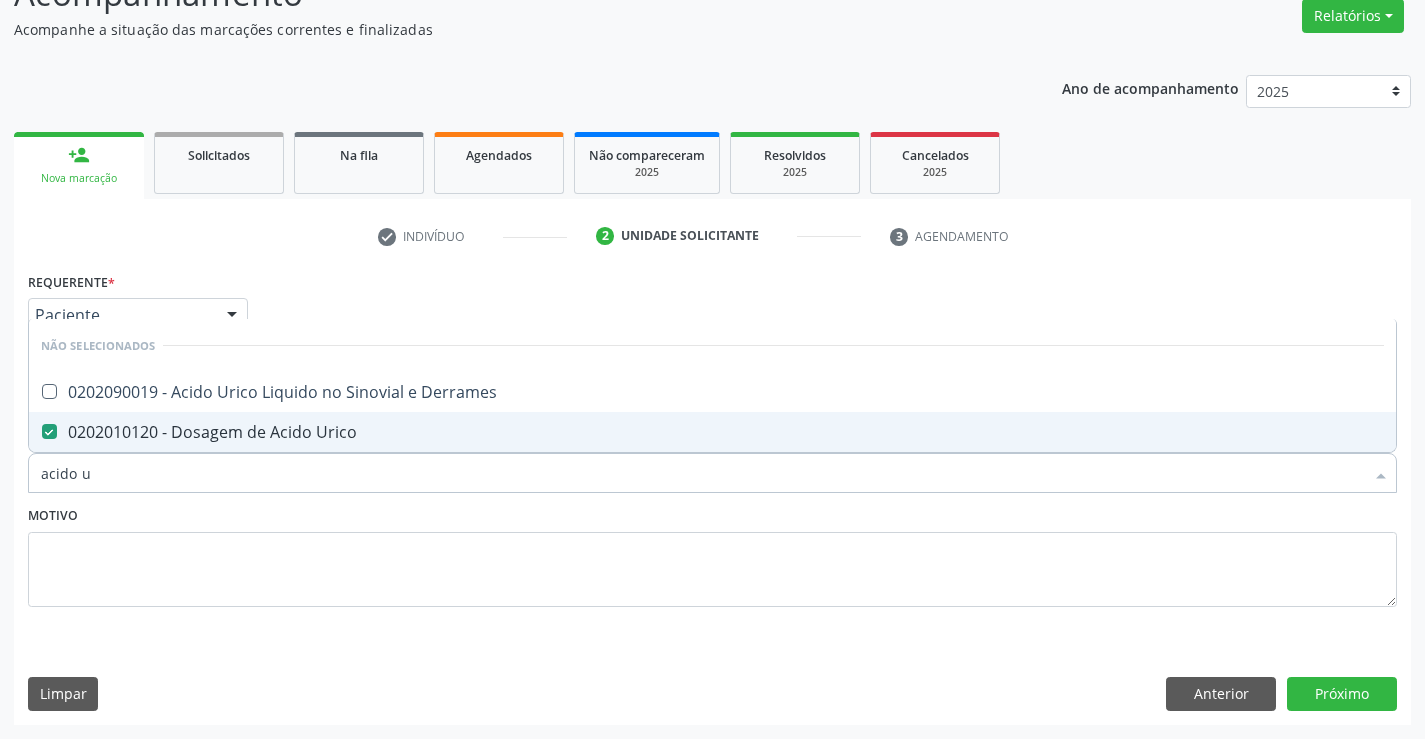 click on "acido u" at bounding box center [702, 473] 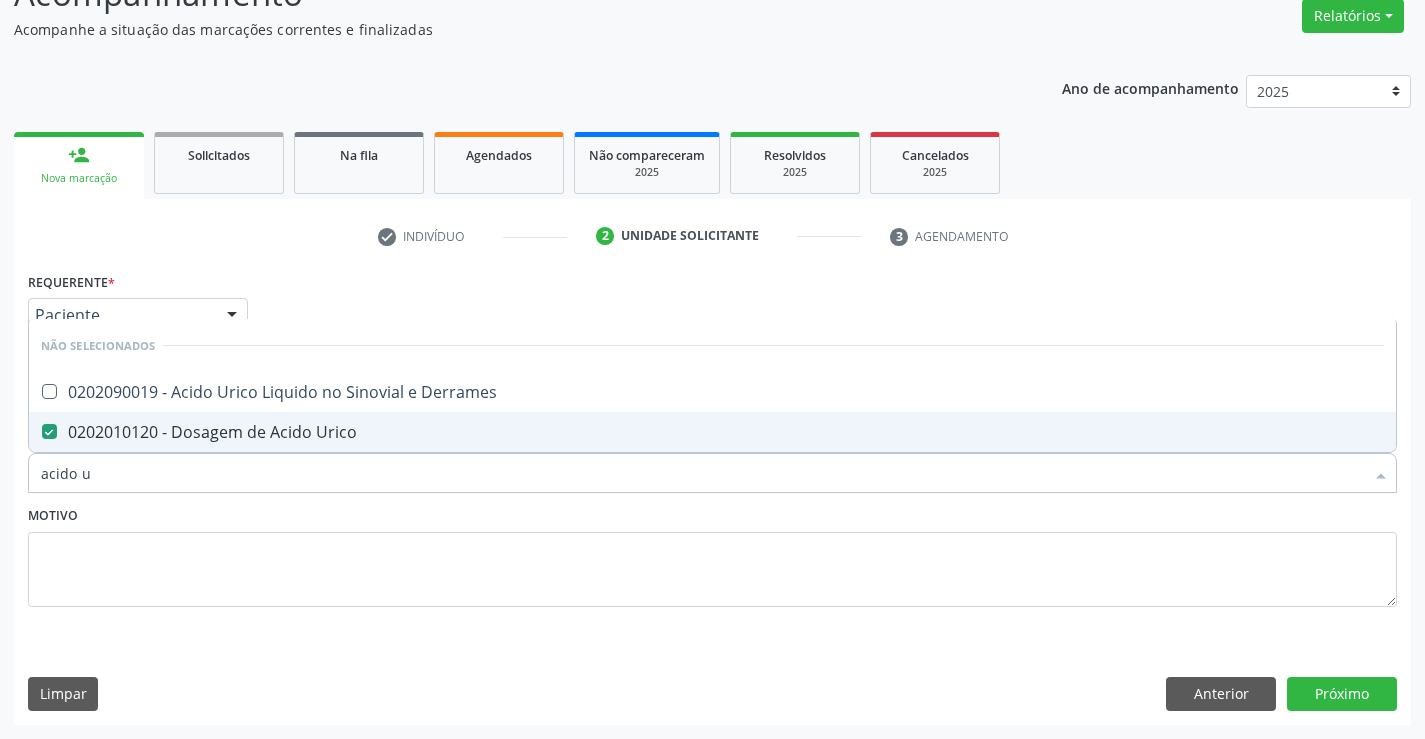 click on "acido u" at bounding box center [702, 473] 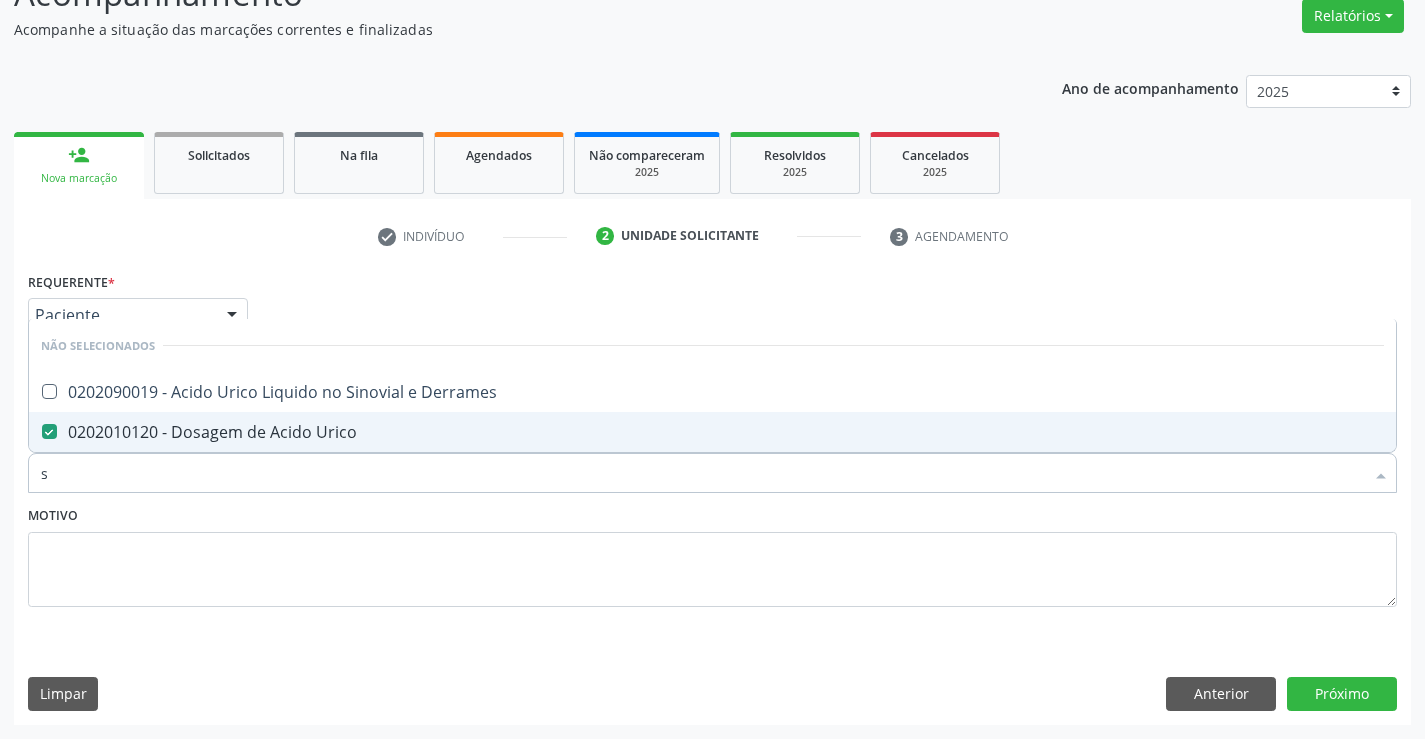 checkbox on "true" 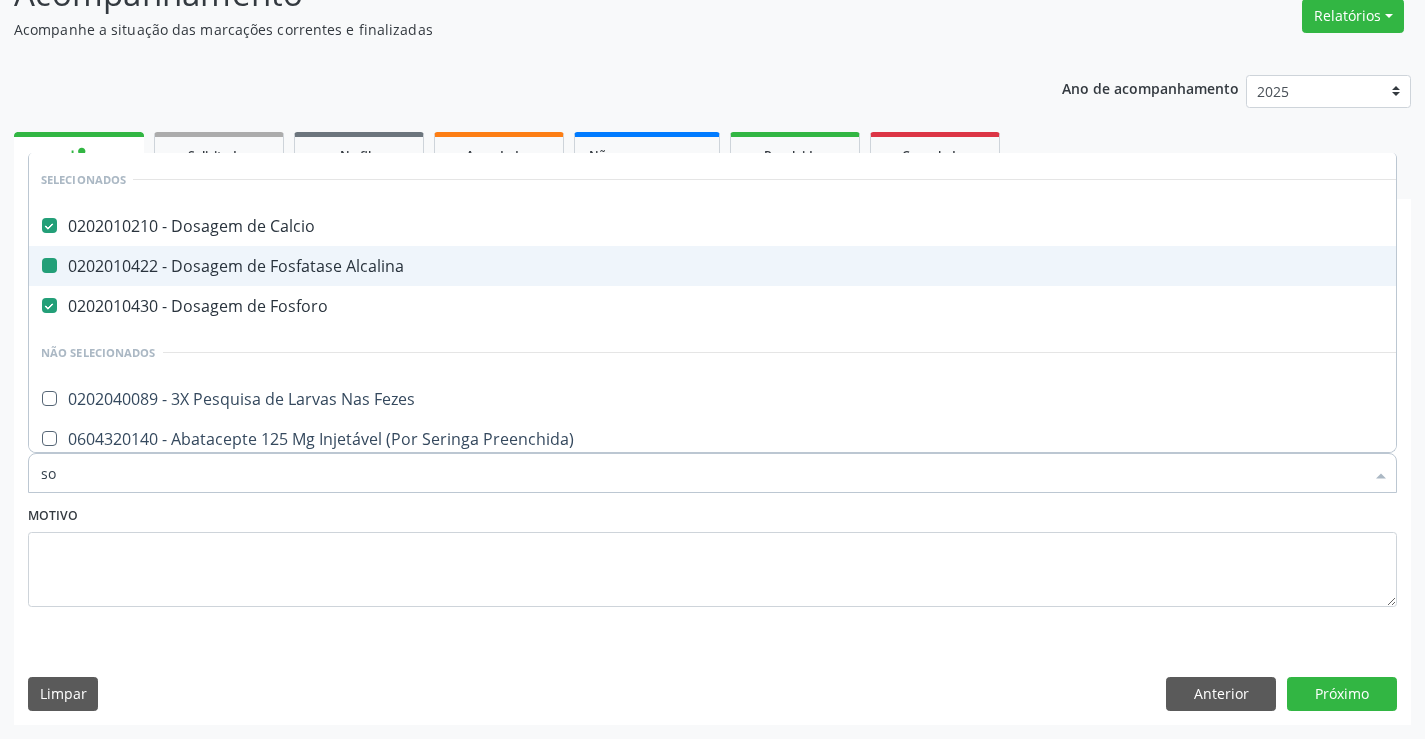 type on "sod" 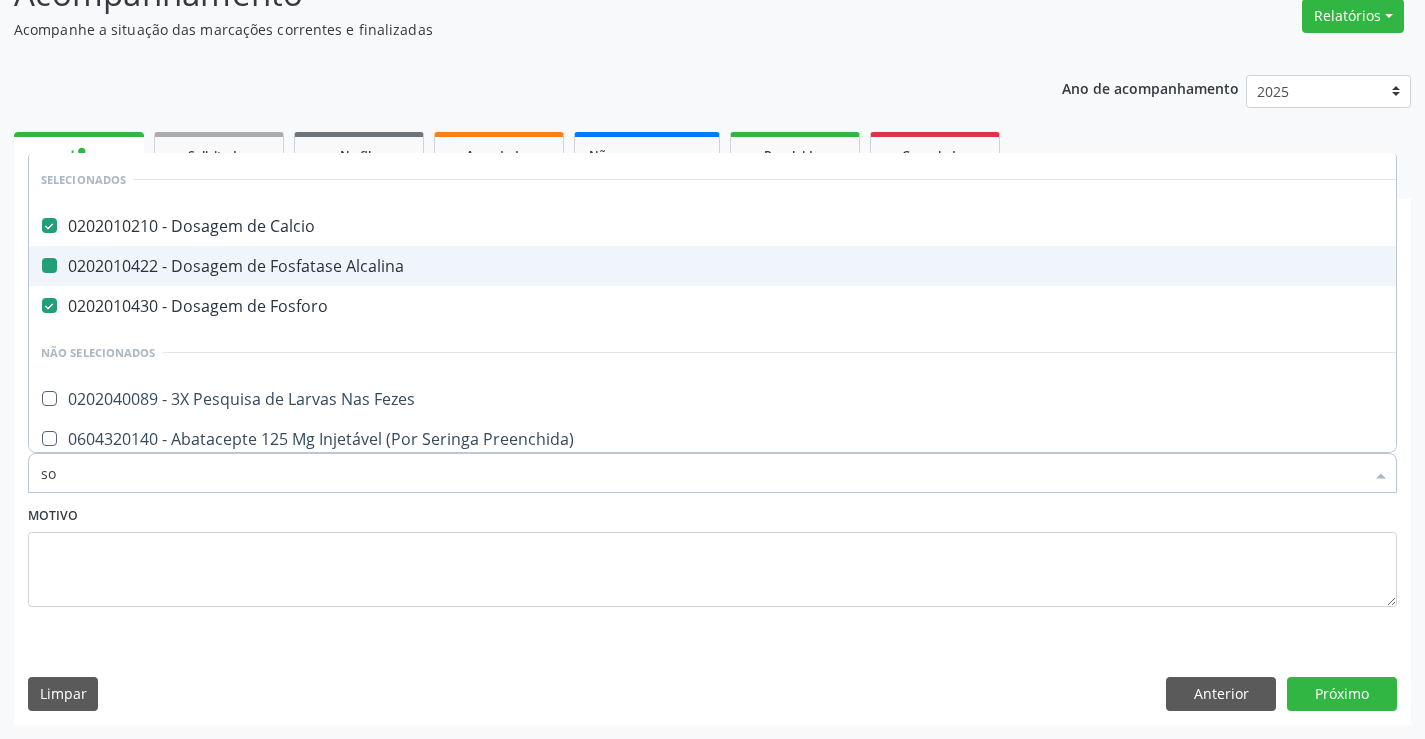 checkbox on "false" 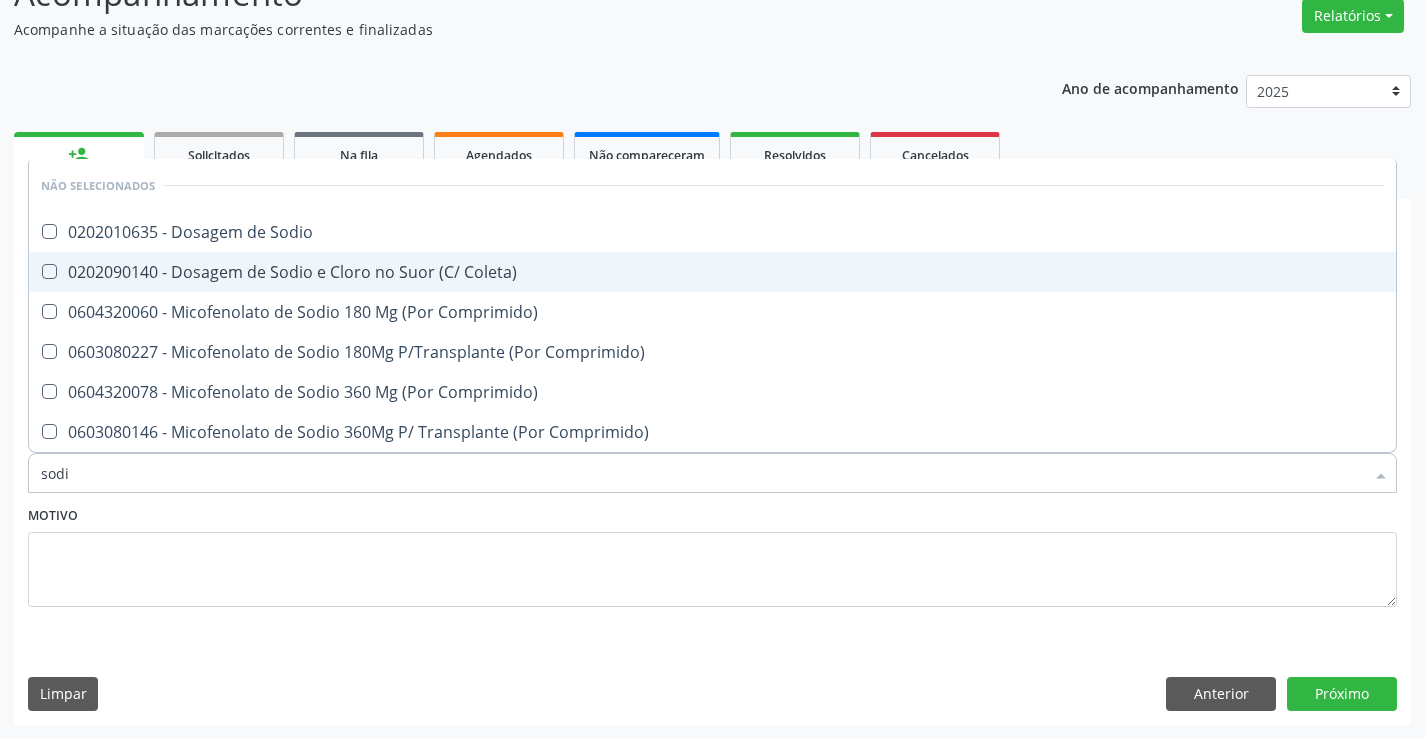 type on "sodio" 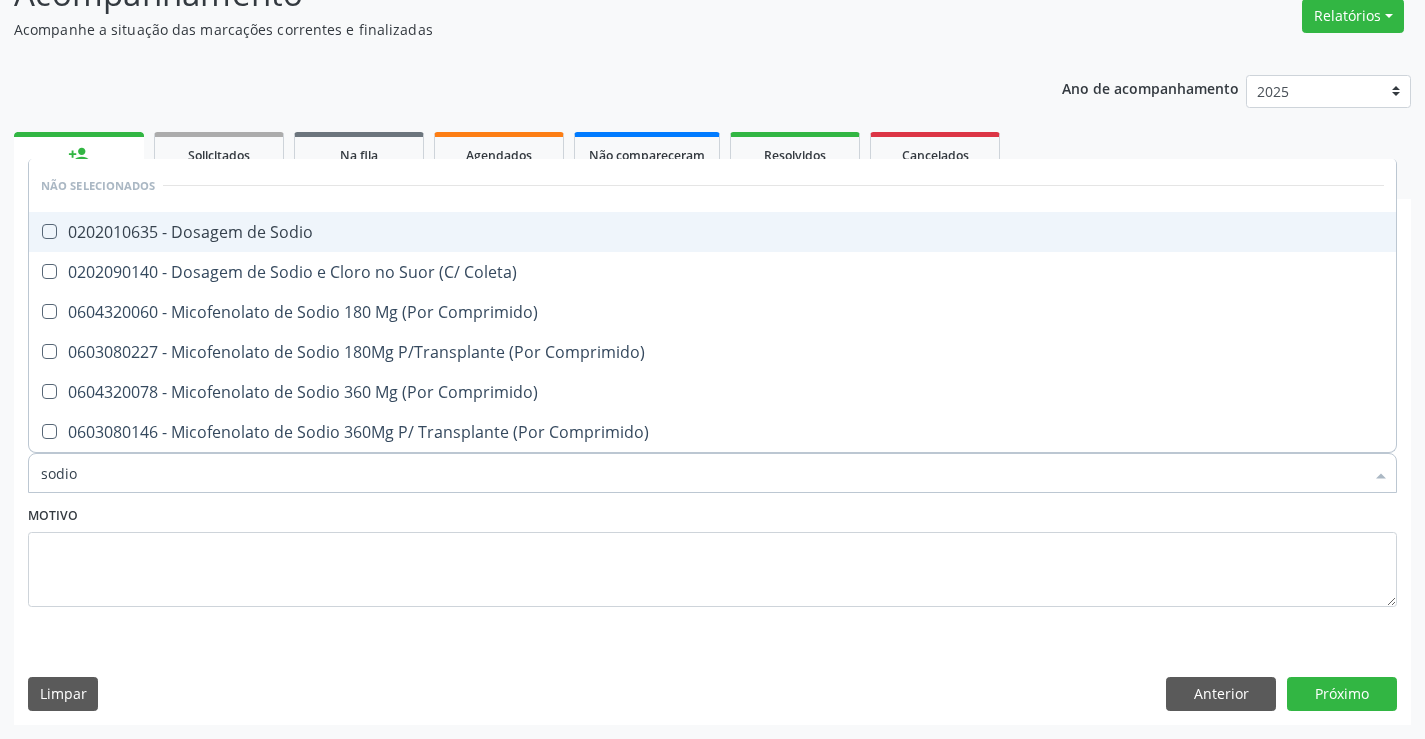 click on "0202010635 - Dosagem de Sodio" at bounding box center (712, 232) 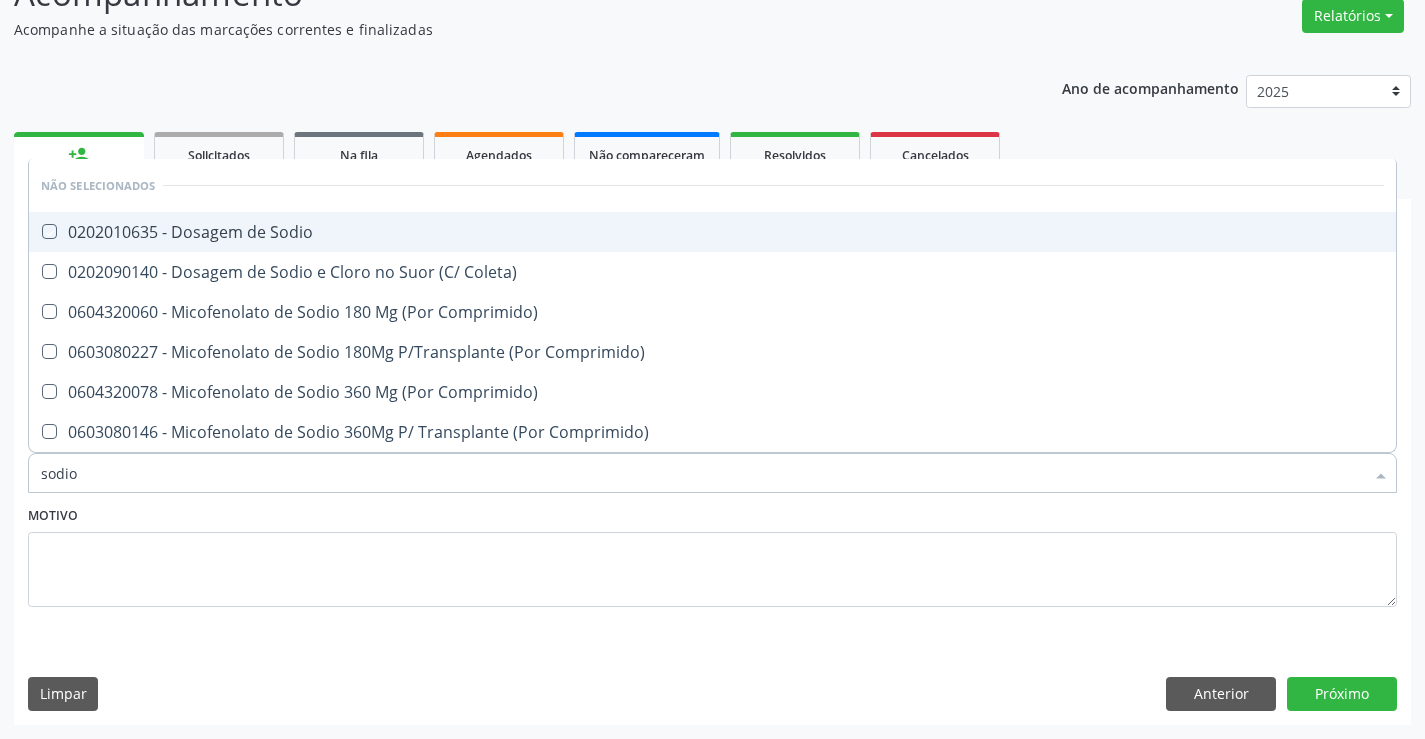 checkbox on "true" 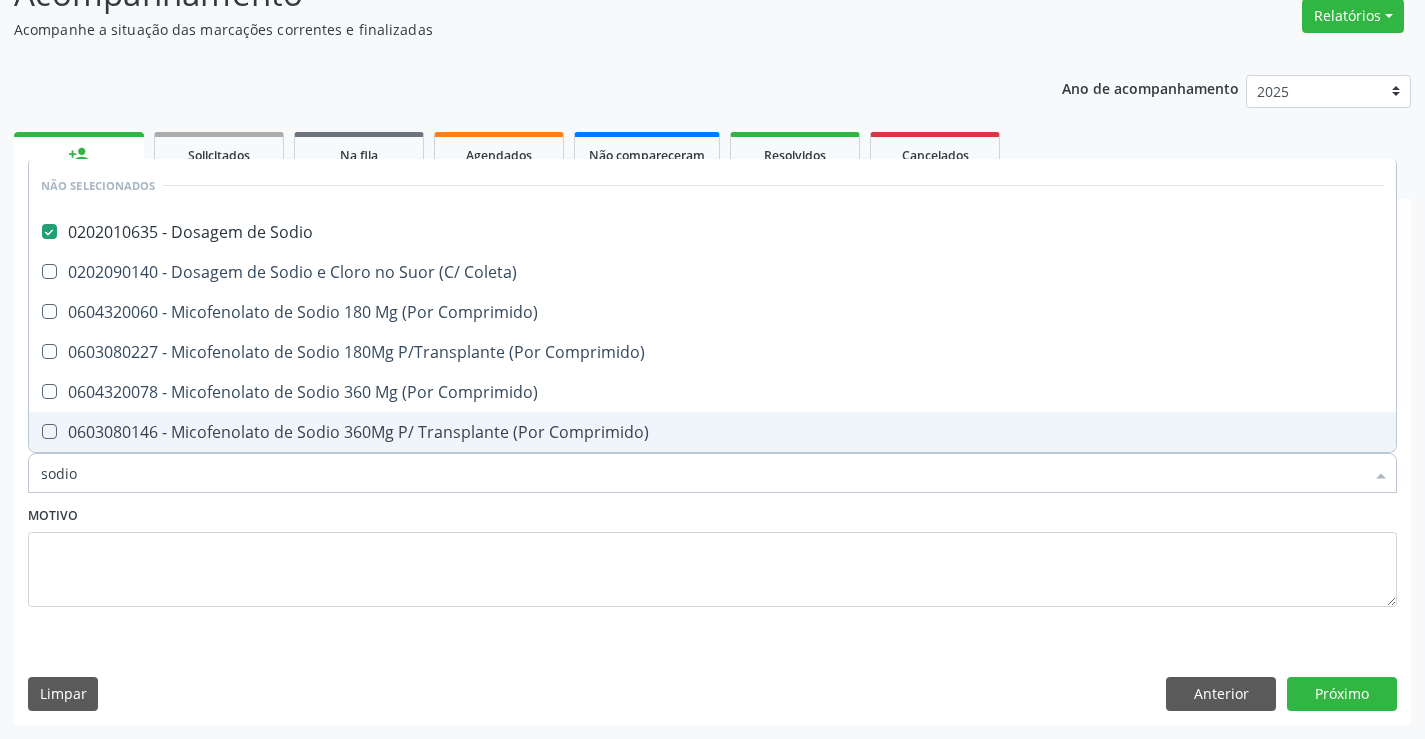click on "sodio" at bounding box center [702, 473] 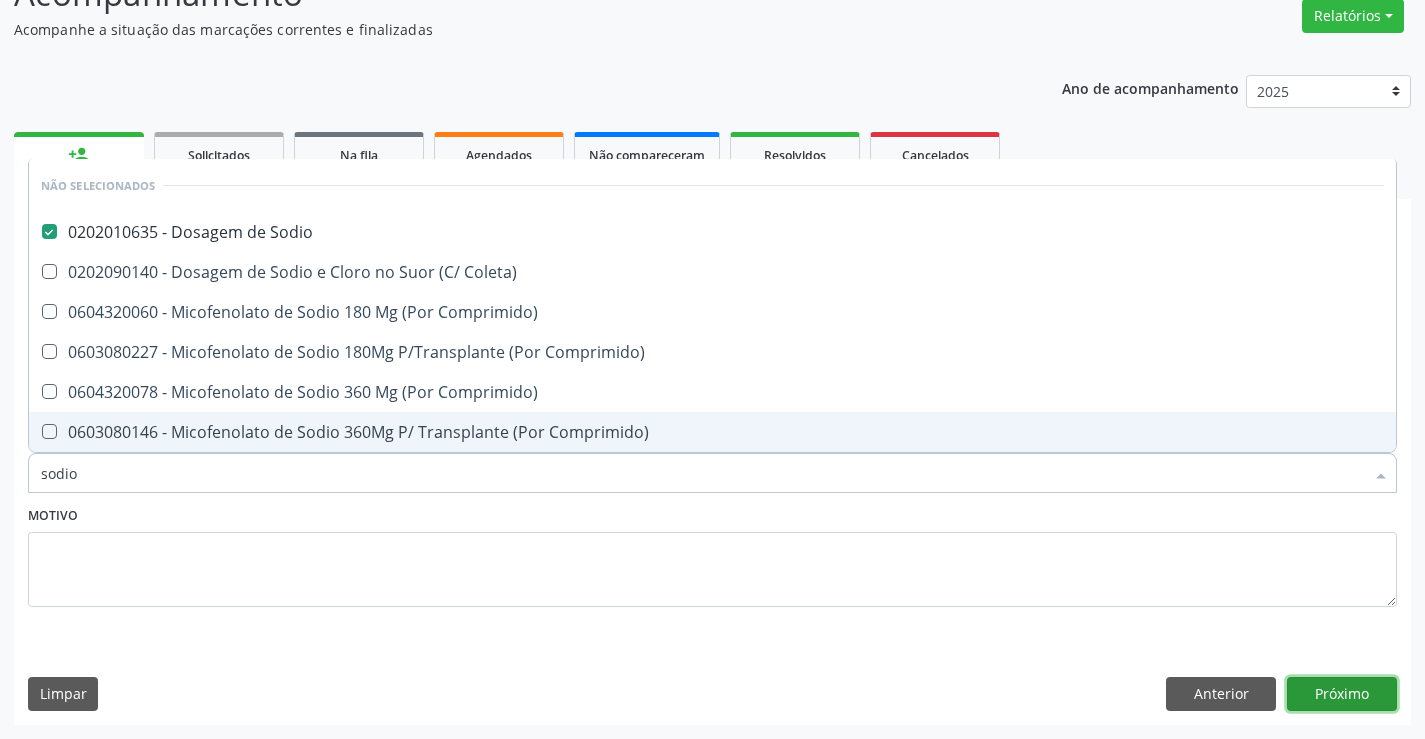 click on "Próximo" at bounding box center [1342, 694] 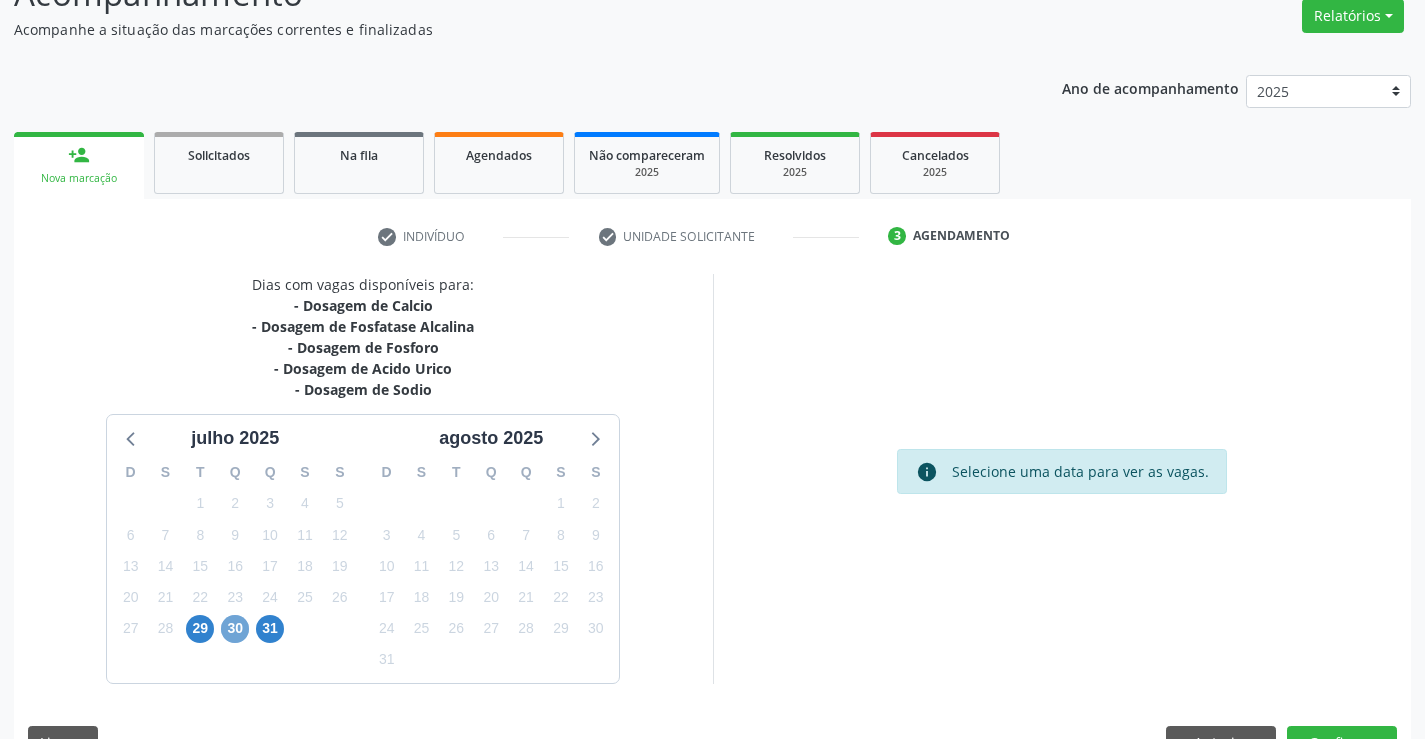 click on "30" at bounding box center (235, 629) 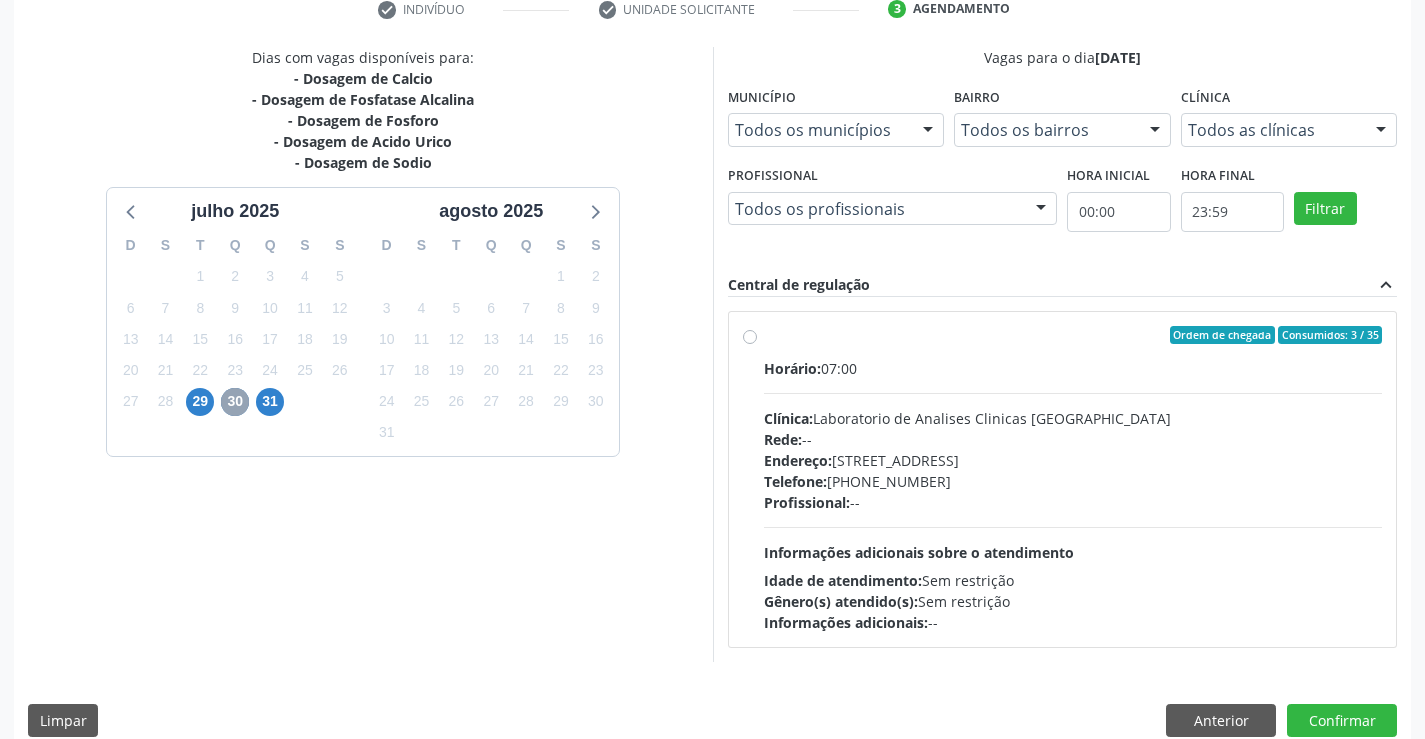 scroll, scrollTop: 420, scrollLeft: 0, axis: vertical 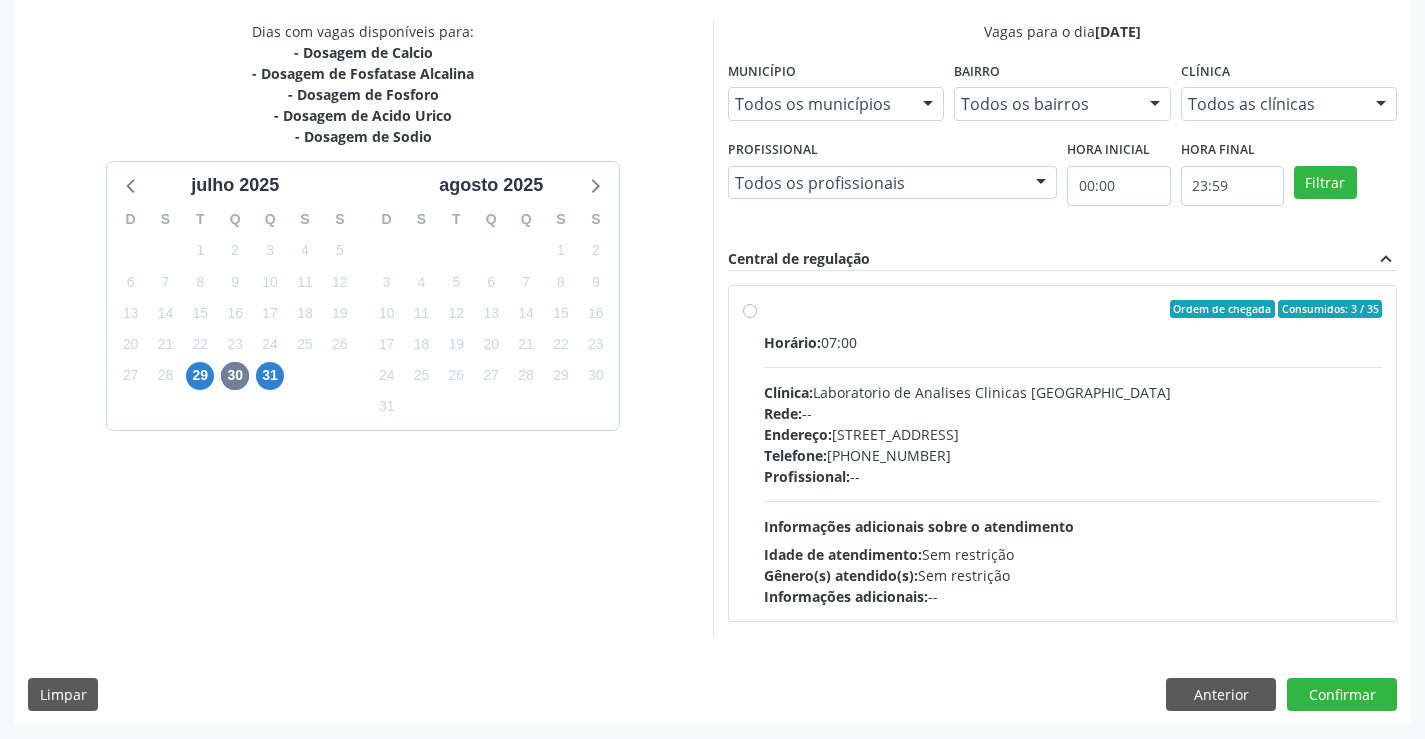 click on "Endereço:   Terreo, nº 258, Centro, Campo Formoso - BA" at bounding box center [1073, 434] 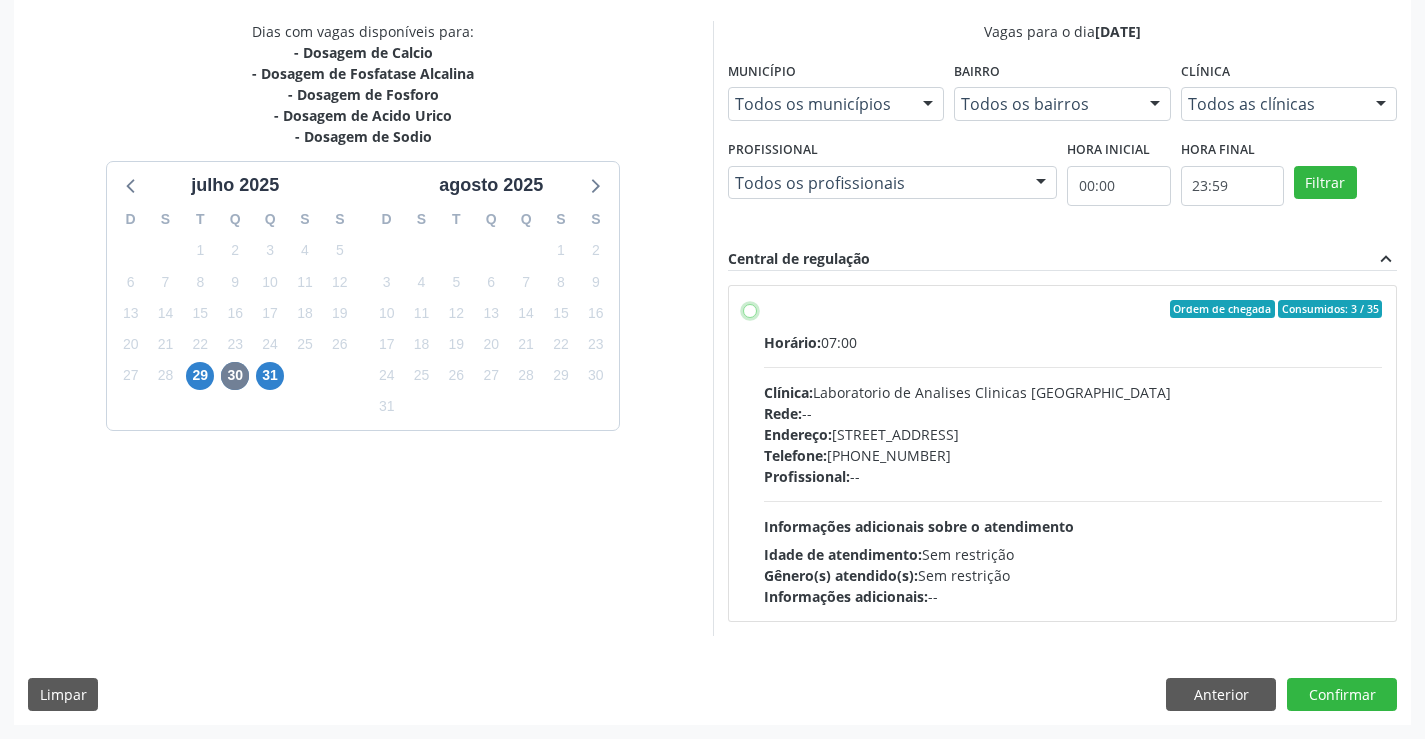 click on "Ordem de chegada
Consumidos: 3 / 35
Horário:   07:00
Clínica:  Laboratorio de Analises Clinicas Sao Francisco
Rede:
--
Endereço:   Terreo, nº 258, Centro, Campo Formoso - BA
Telefone:   (74) 36453588
Profissional:
--
Informações adicionais sobre o atendimento
Idade de atendimento:
Sem restrição
Gênero(s) atendido(s):
Sem restrição
Informações adicionais:
--" at bounding box center [750, 309] 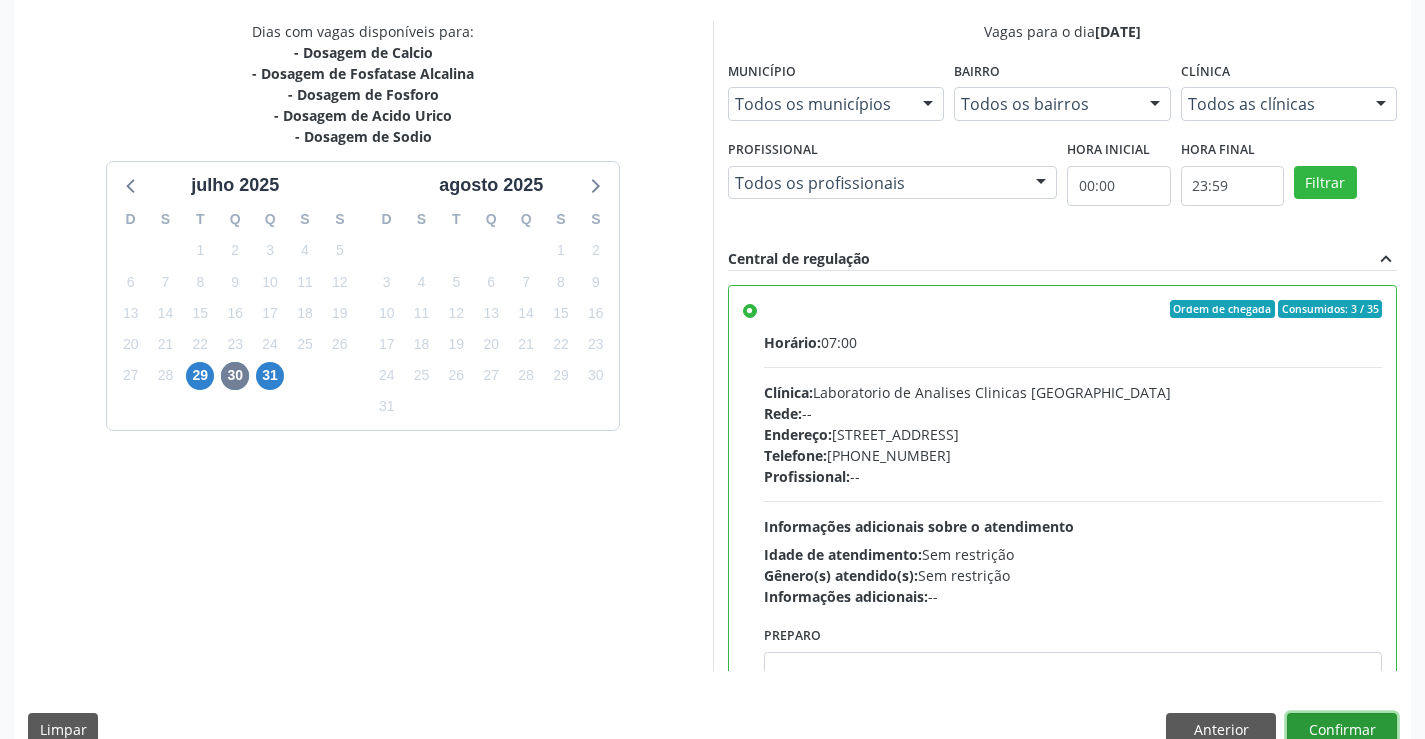 click on "Confirmar" at bounding box center [1342, 730] 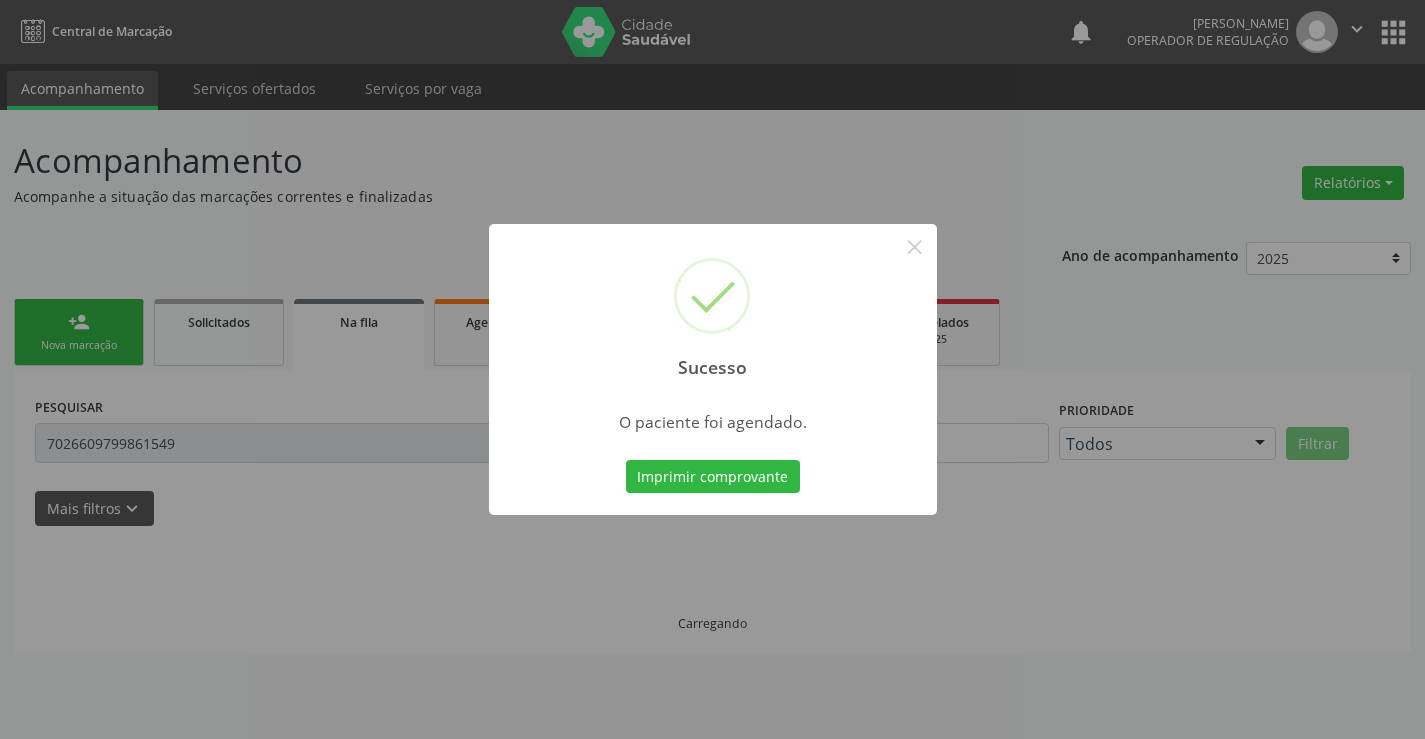 scroll, scrollTop: 0, scrollLeft: 0, axis: both 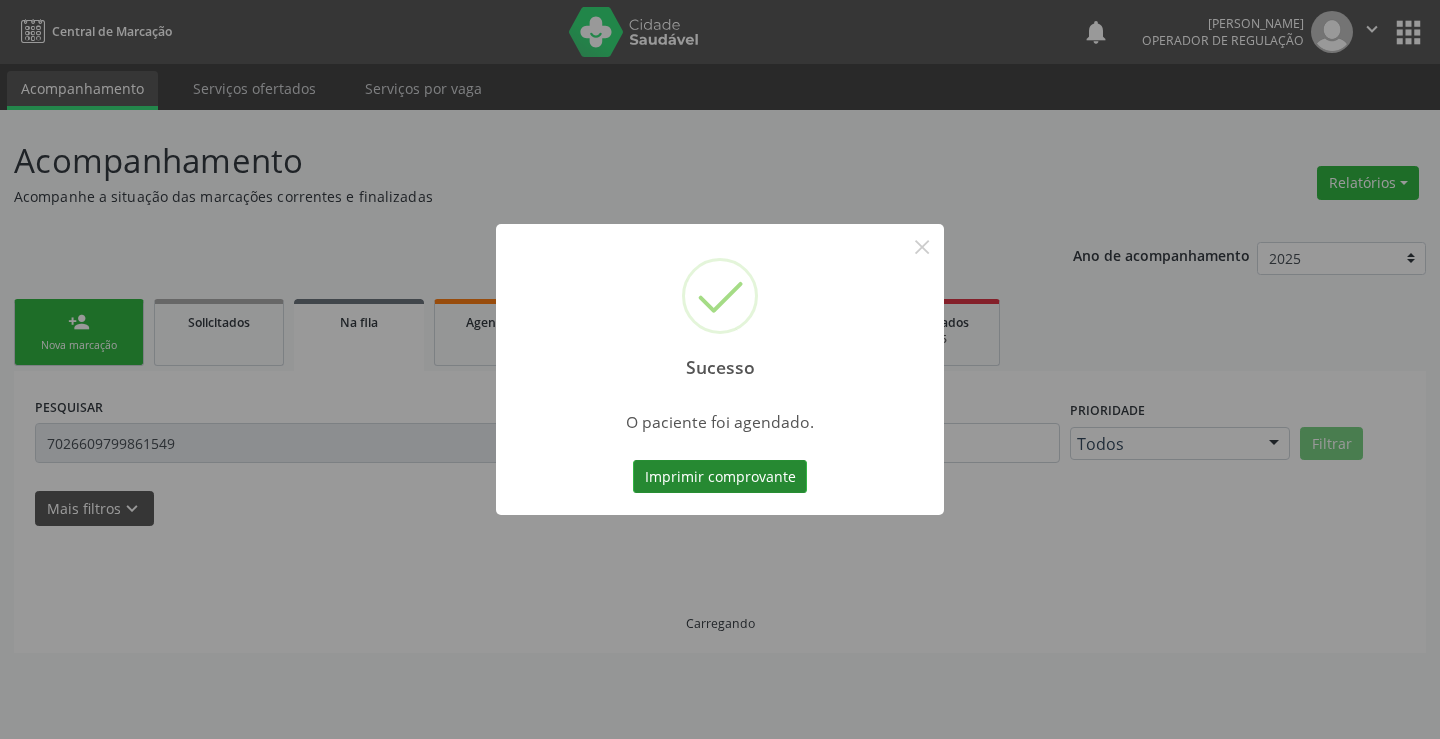 click on "Imprimir comprovante" at bounding box center (720, 477) 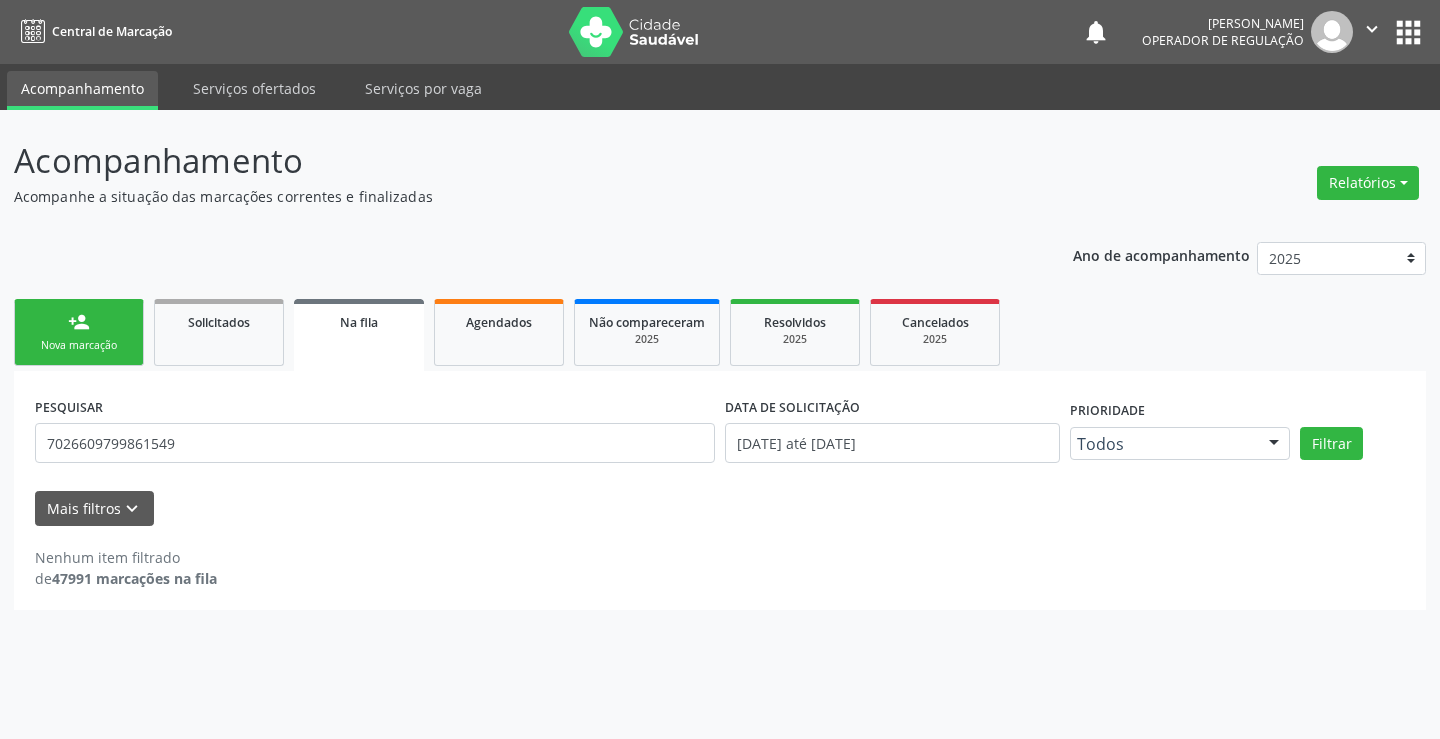 click on "person_add
Nova marcação" at bounding box center (79, 332) 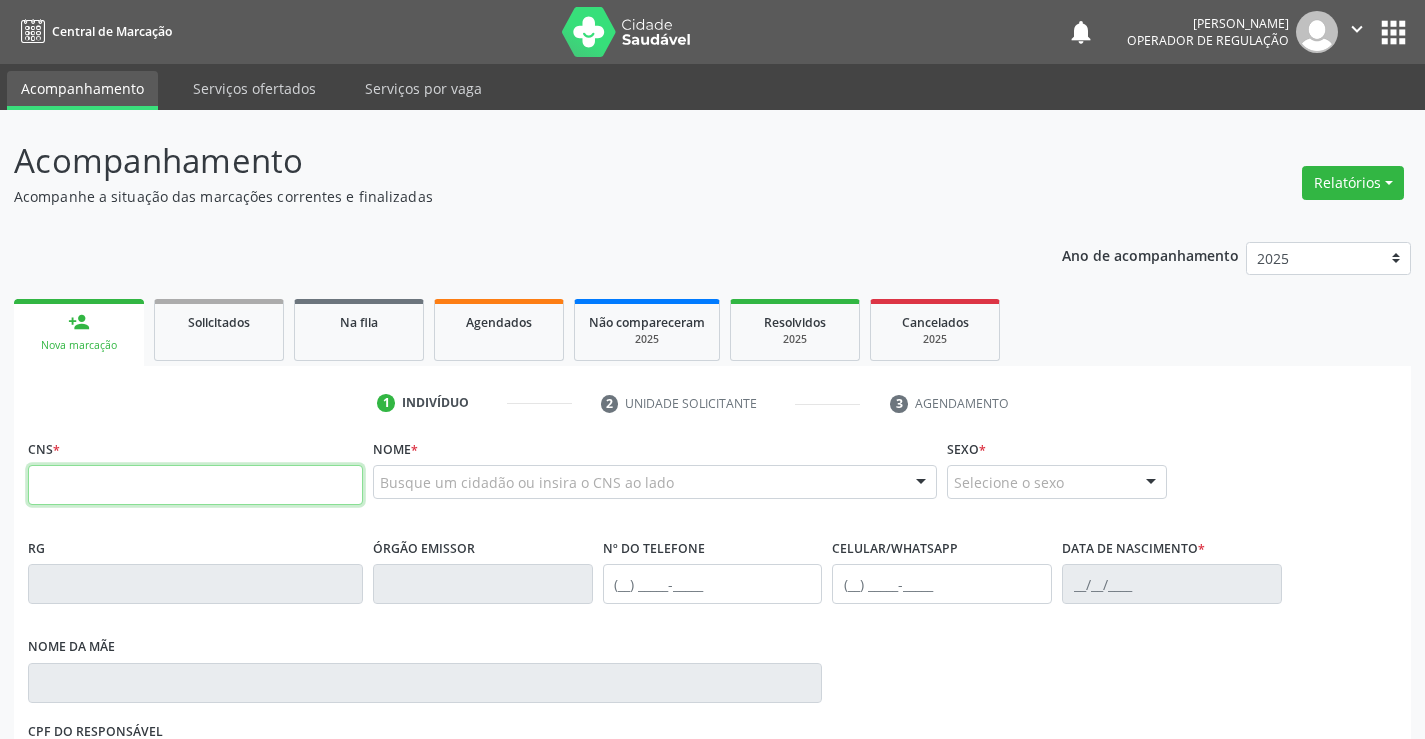 click at bounding box center (195, 485) 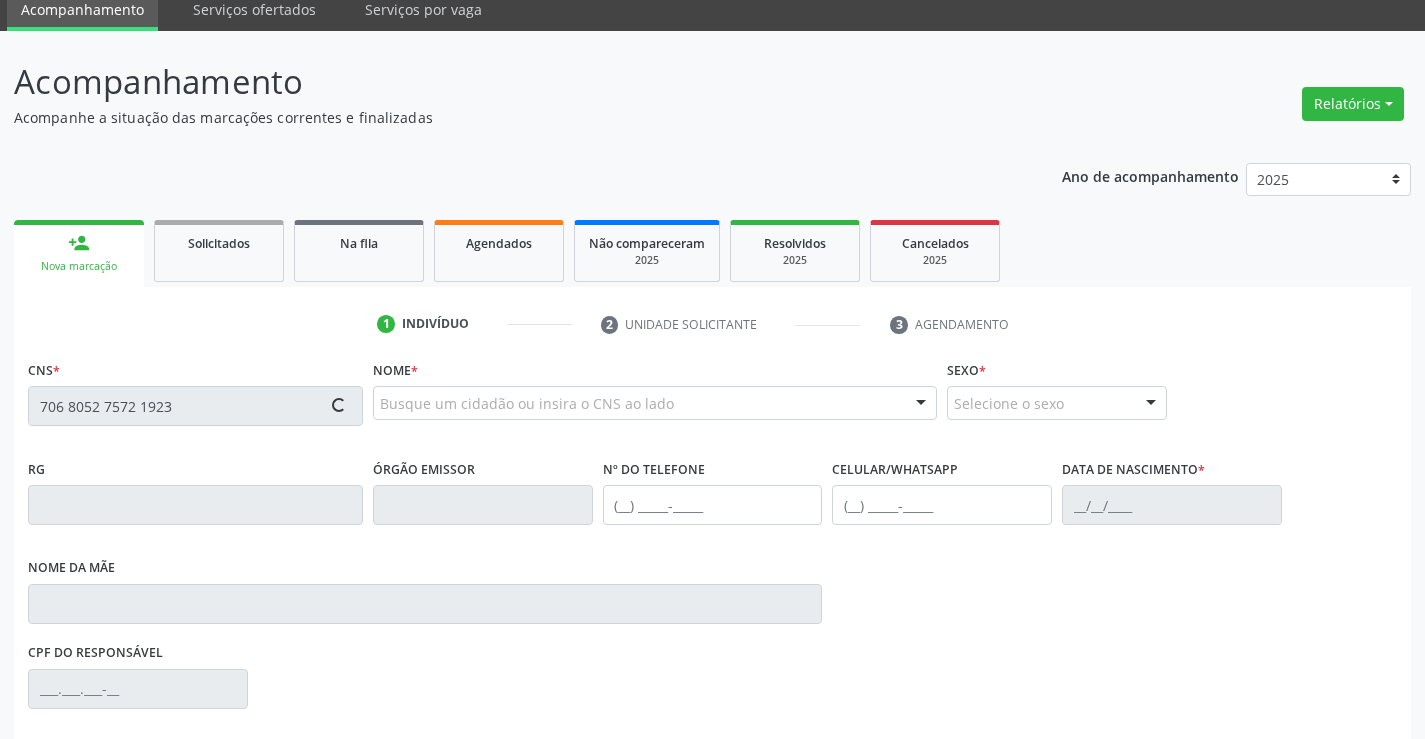 type on "706 8052 7572 1923" 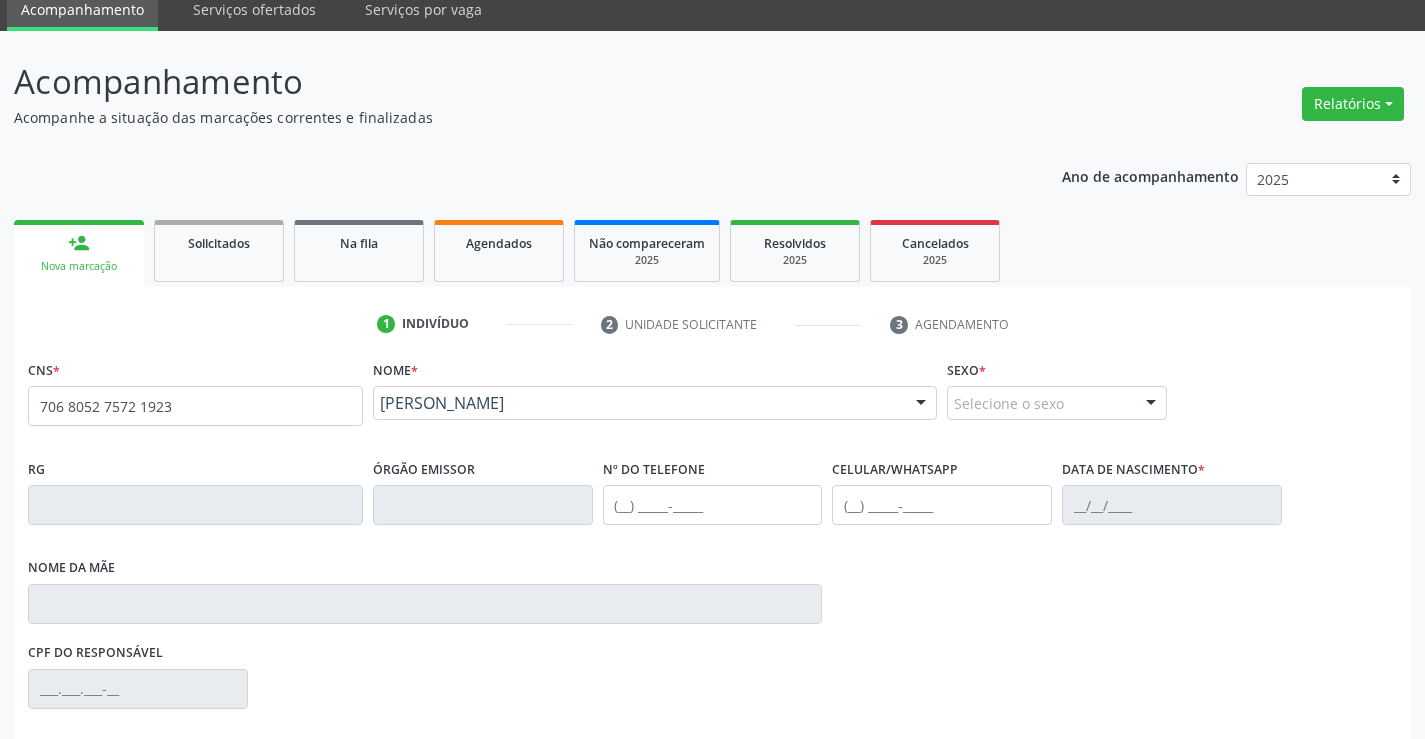 scroll, scrollTop: 331, scrollLeft: 0, axis: vertical 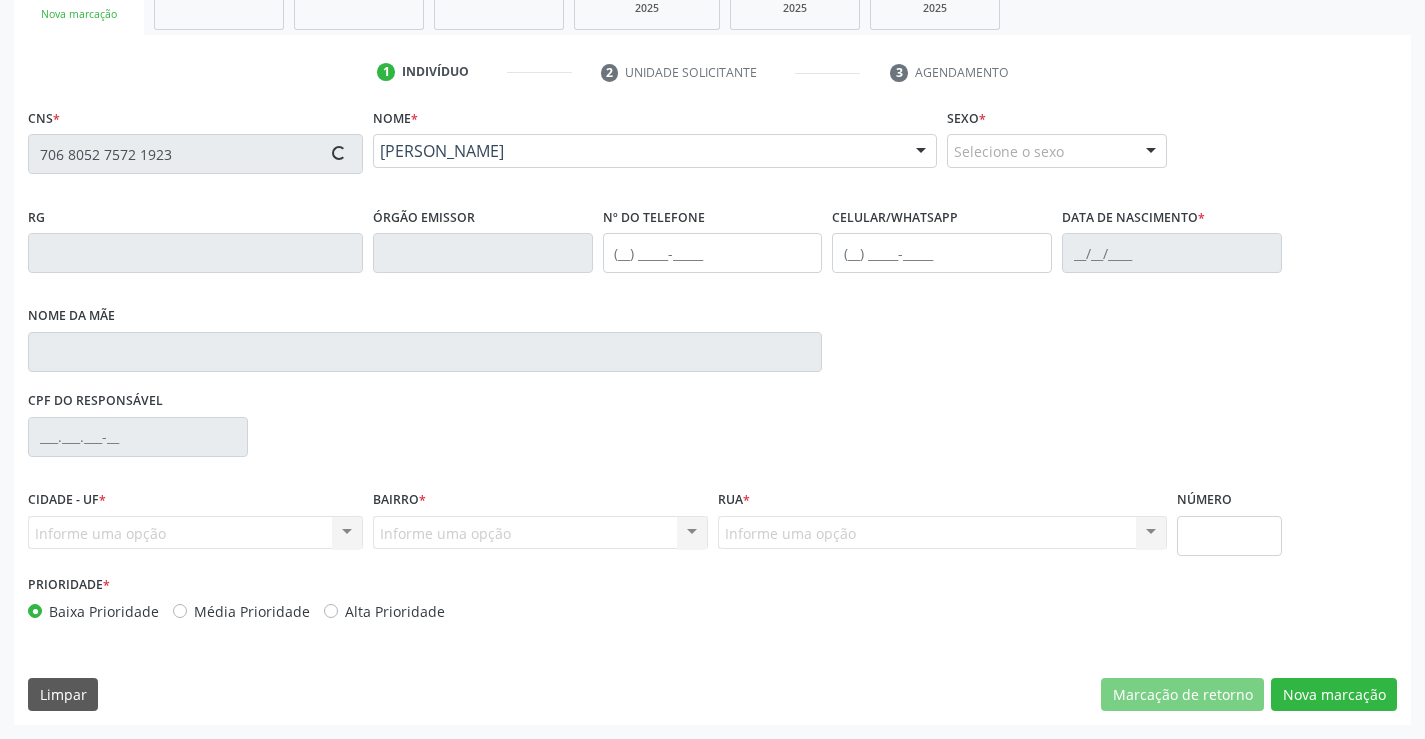 type on "0732590558" 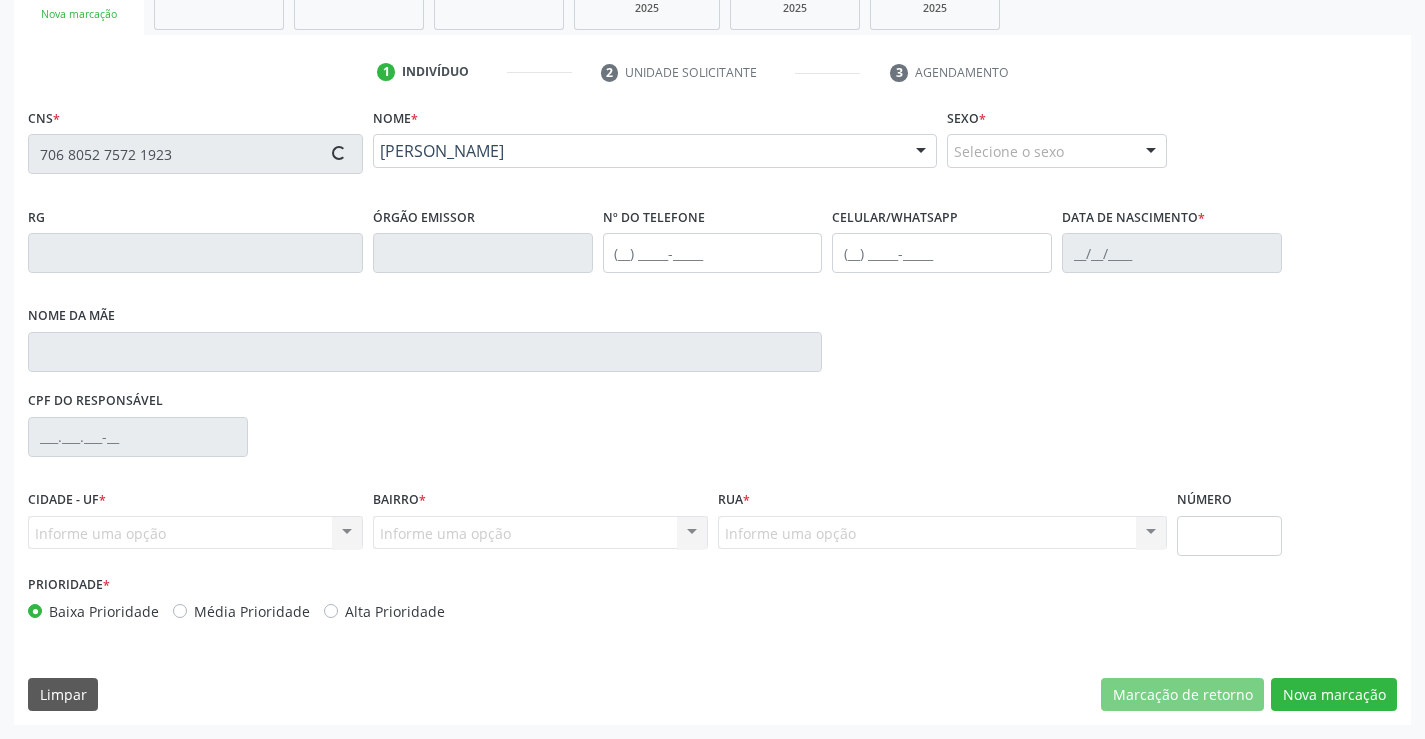 type on "26/04/1945" 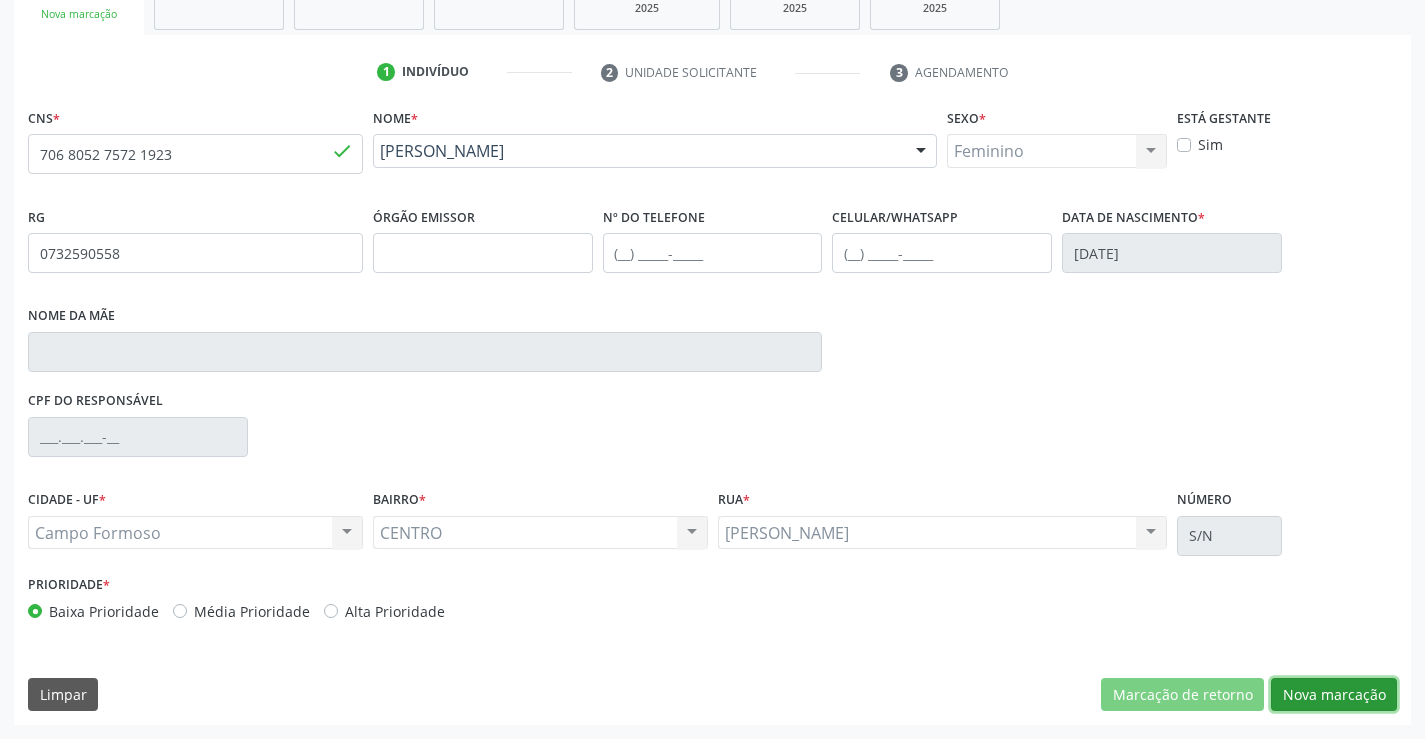 drag, startPoint x: 1354, startPoint y: 701, endPoint x: 1120, endPoint y: 595, distance: 256.88907 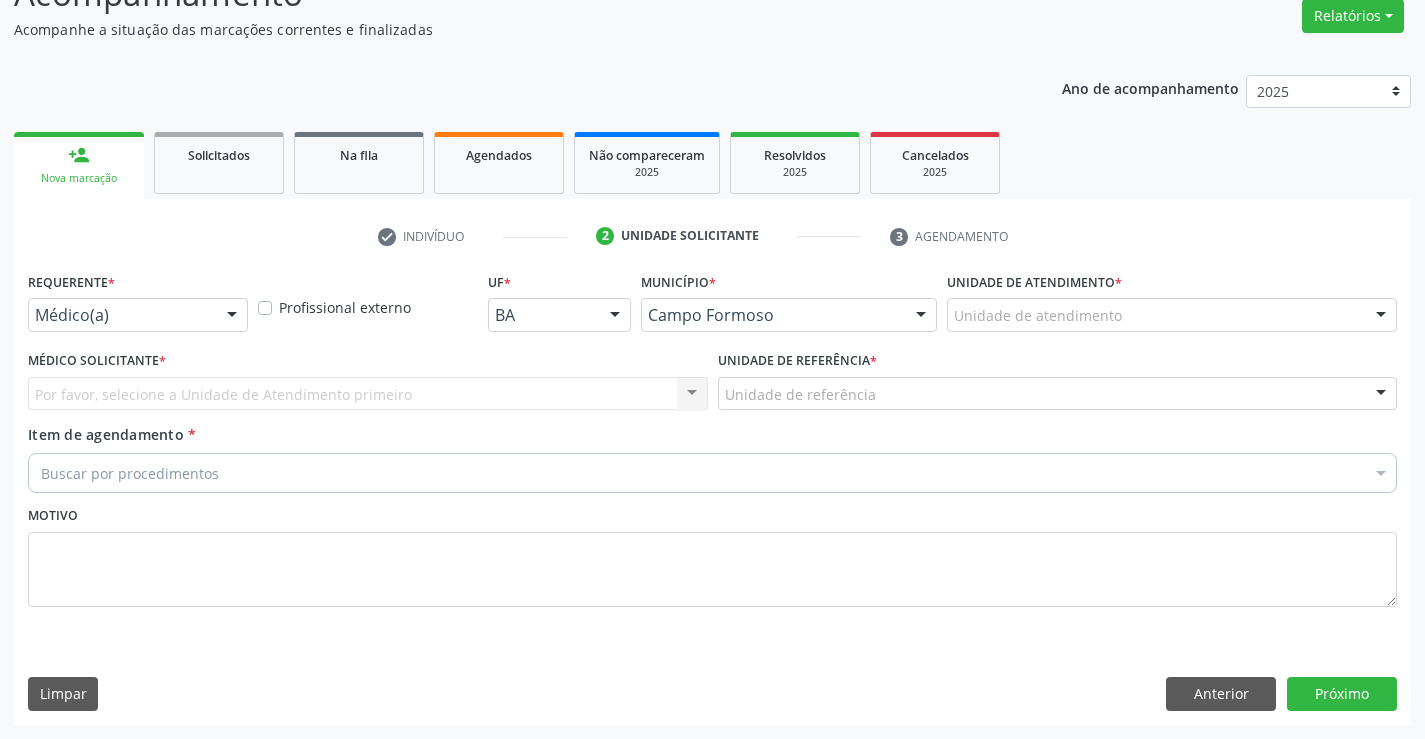 scroll, scrollTop: 167, scrollLeft: 0, axis: vertical 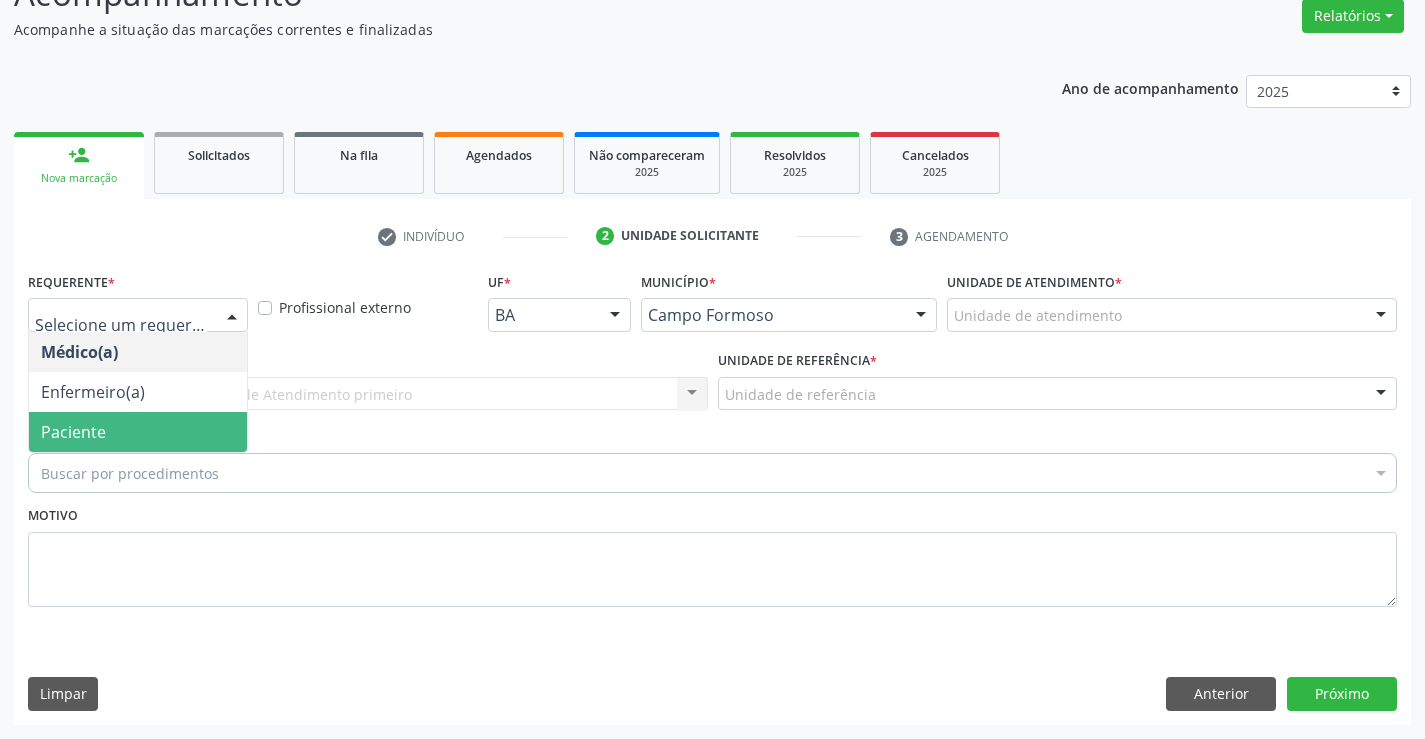 drag, startPoint x: 157, startPoint y: 442, endPoint x: 349, endPoint y: 393, distance: 198.15398 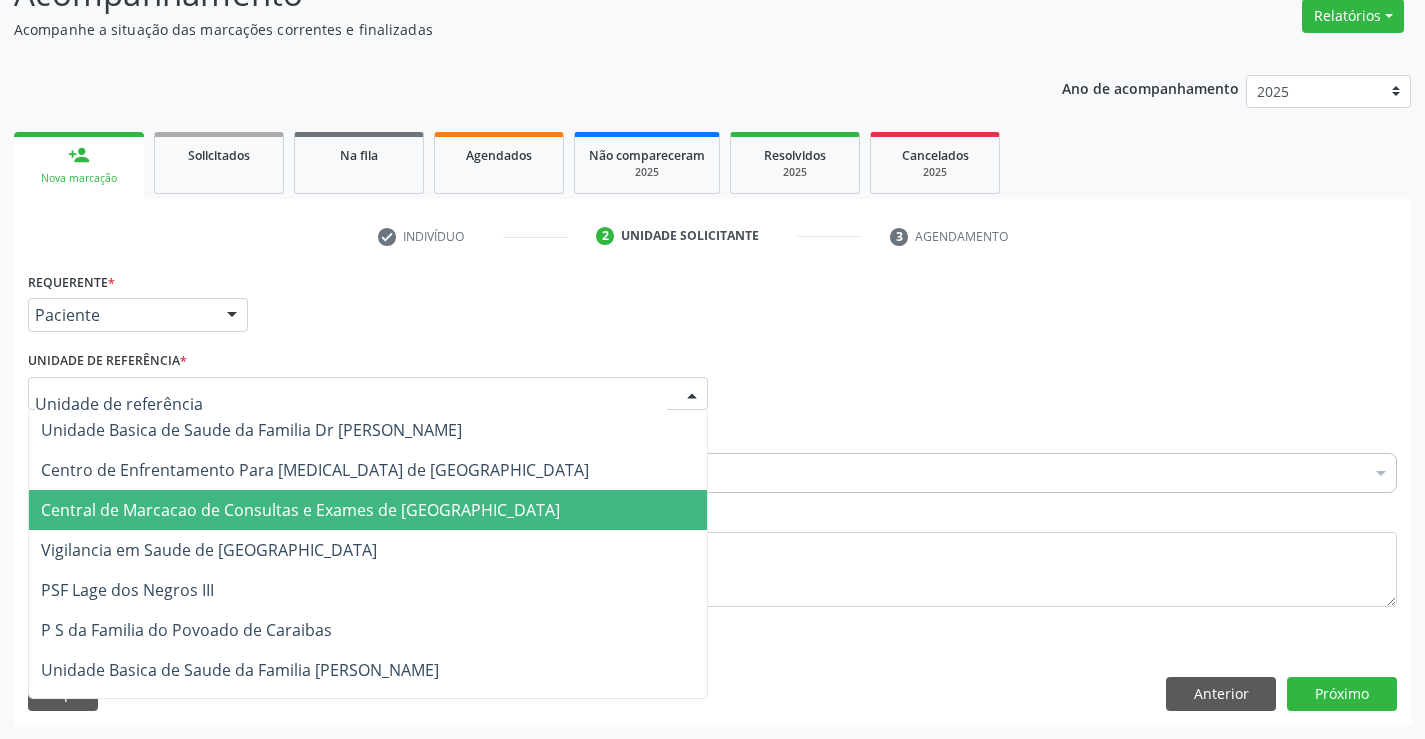 click on "Central de Marcacao de Consultas e Exames de [GEOGRAPHIC_DATA]" at bounding box center (300, 510) 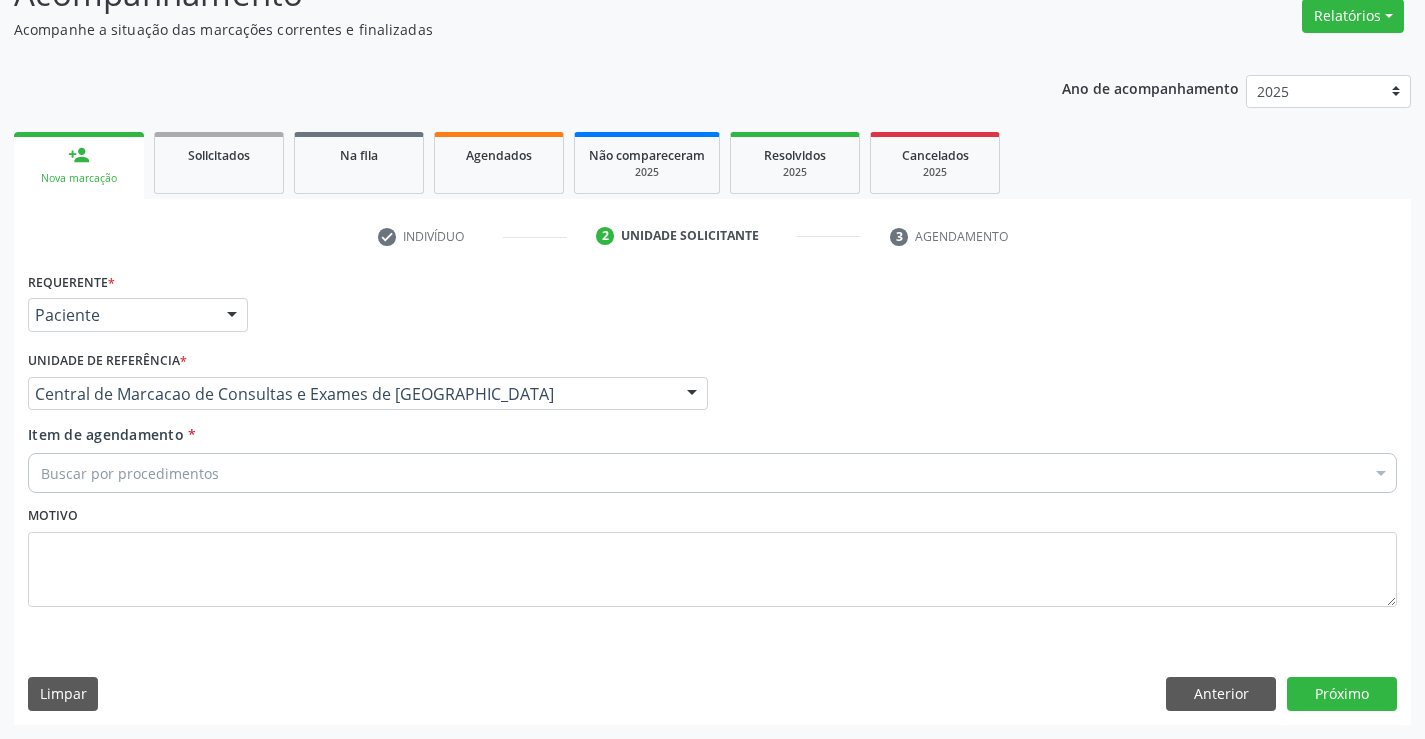 click on "Buscar por procedimentos" at bounding box center (712, 473) 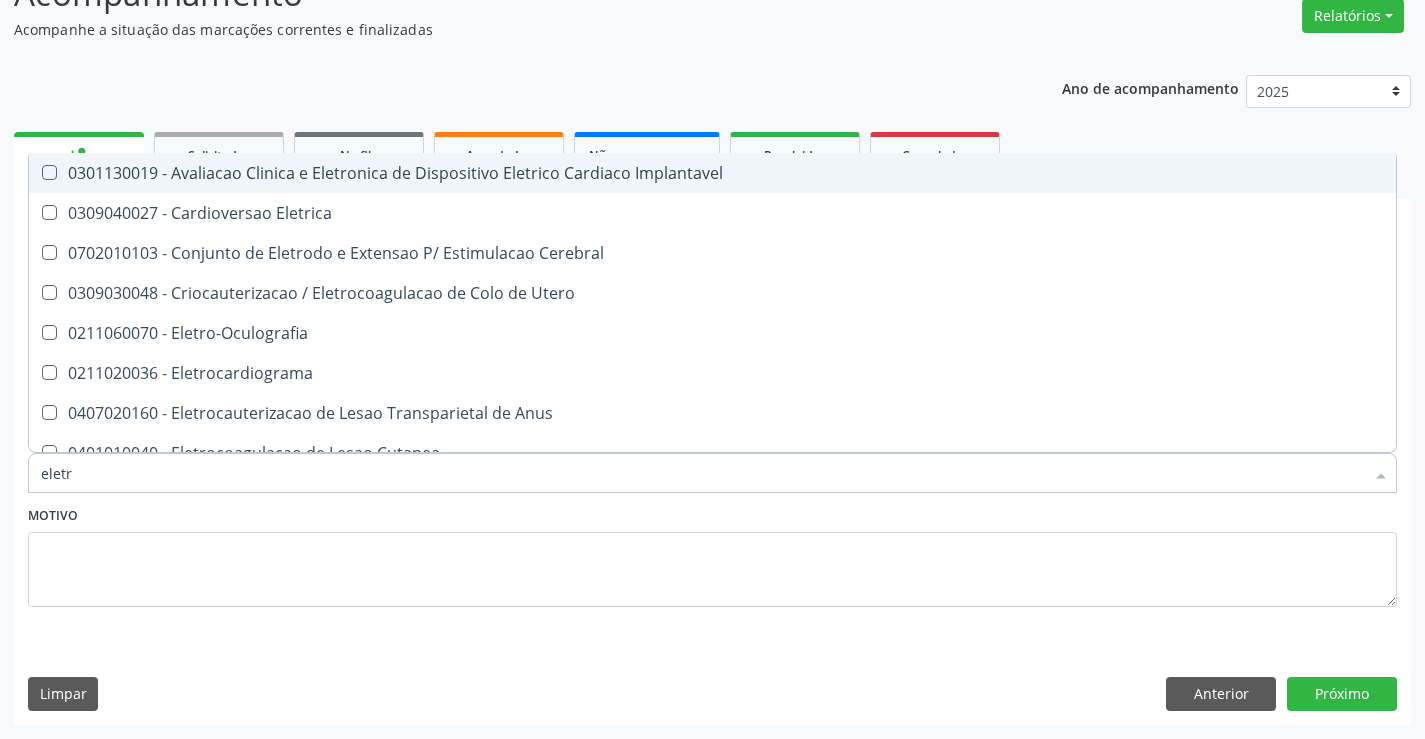 type on "eletro" 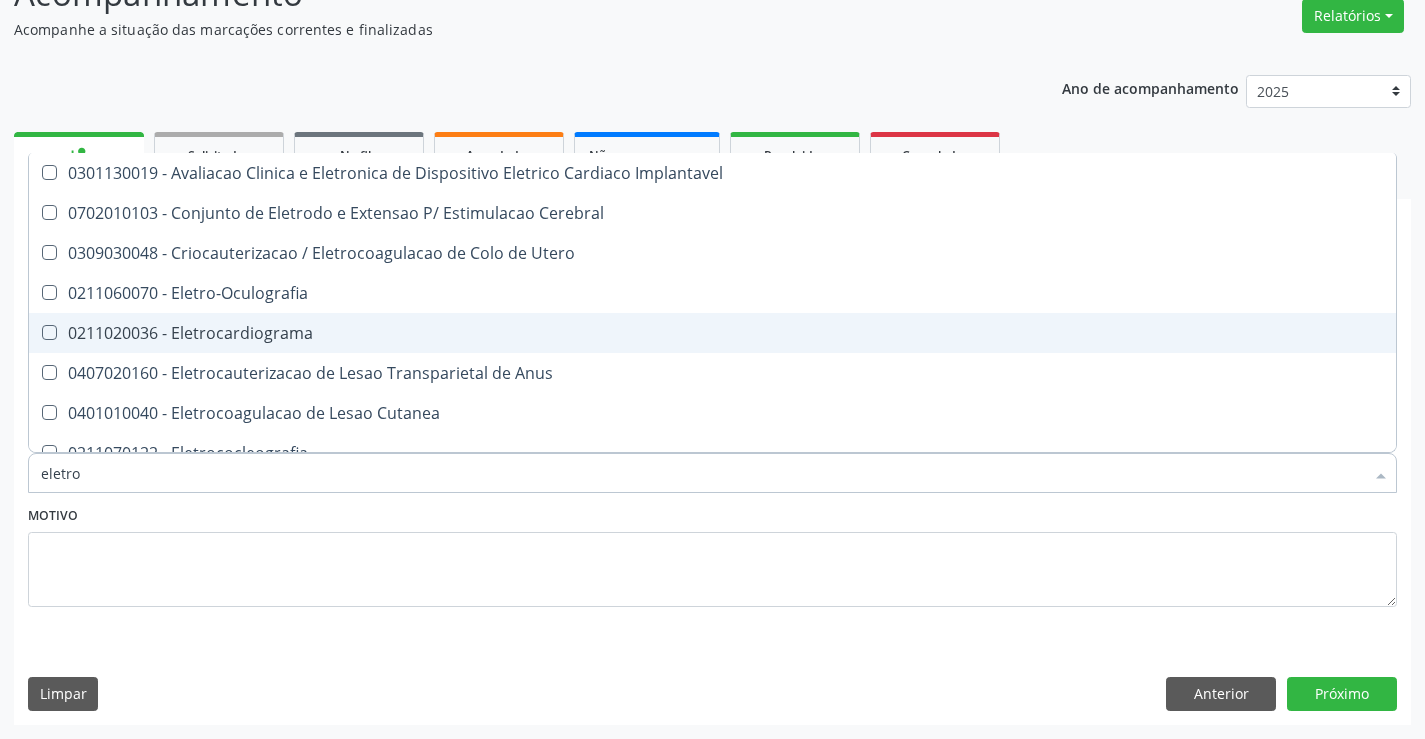 drag, startPoint x: 319, startPoint y: 335, endPoint x: 314, endPoint y: 376, distance: 41.303753 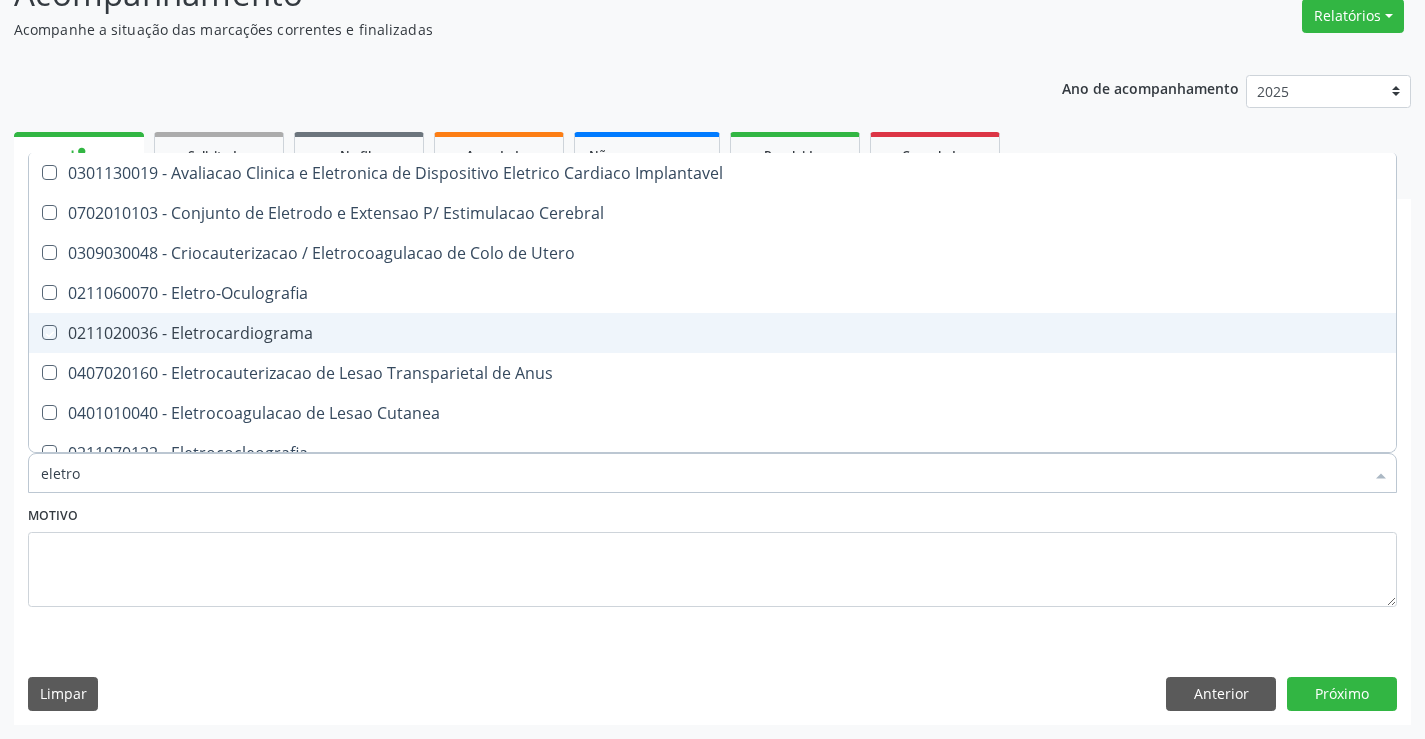 checkbox on "true" 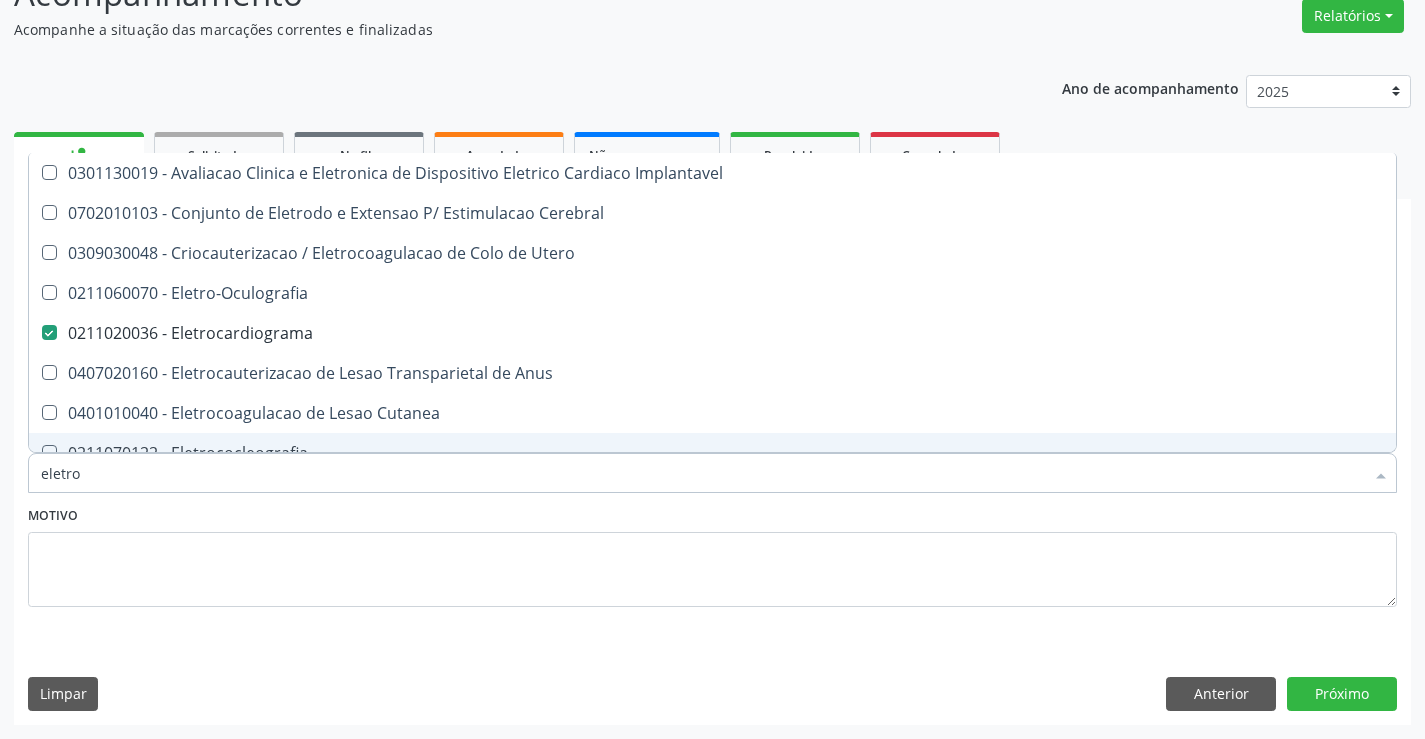 click on "eletro" at bounding box center (702, 473) 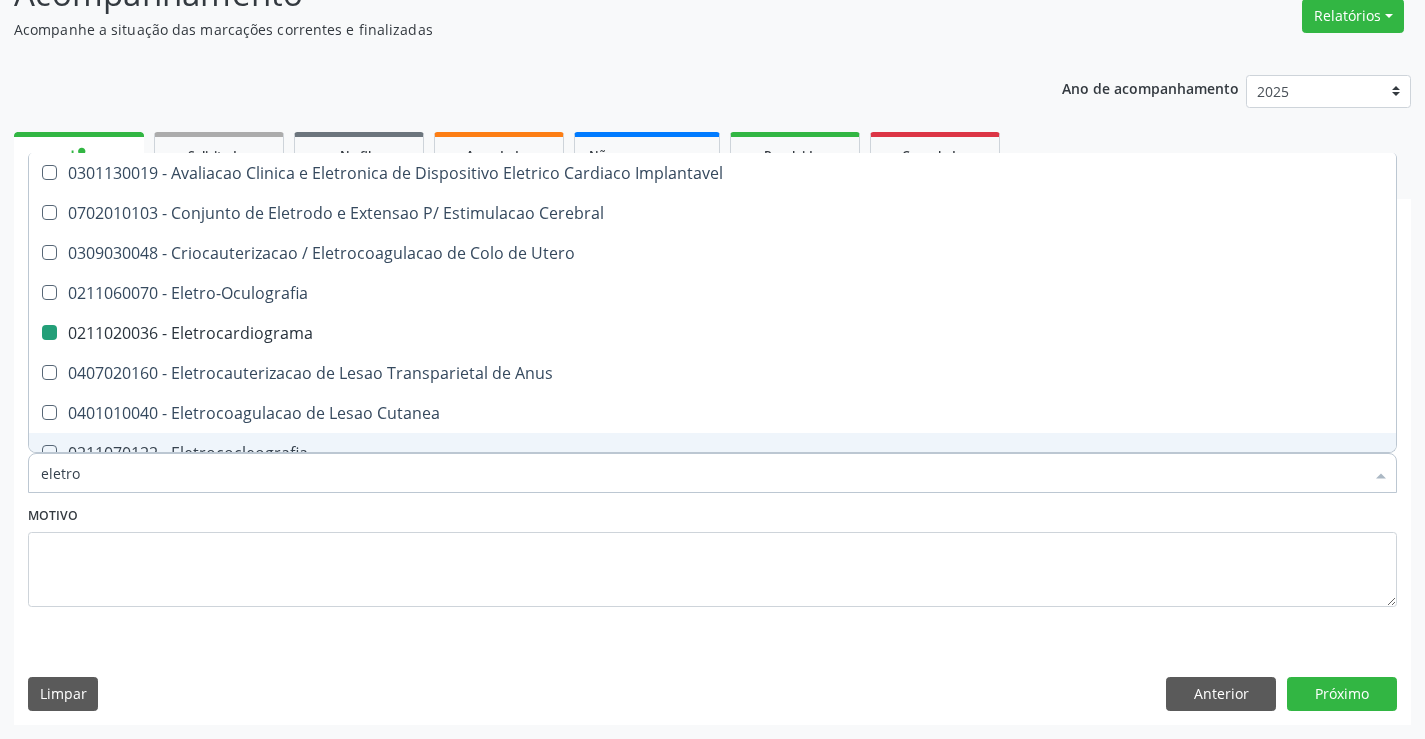 type on "d" 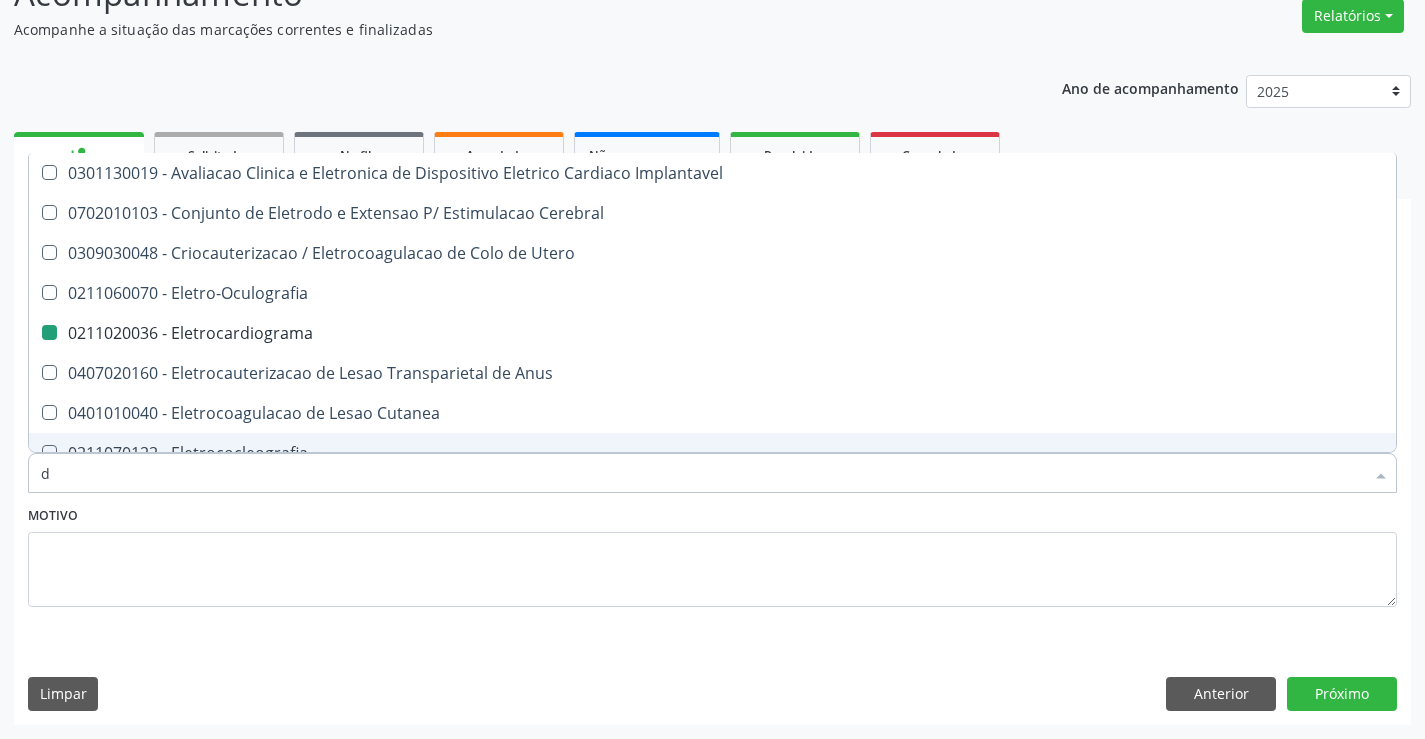 checkbox on "false" 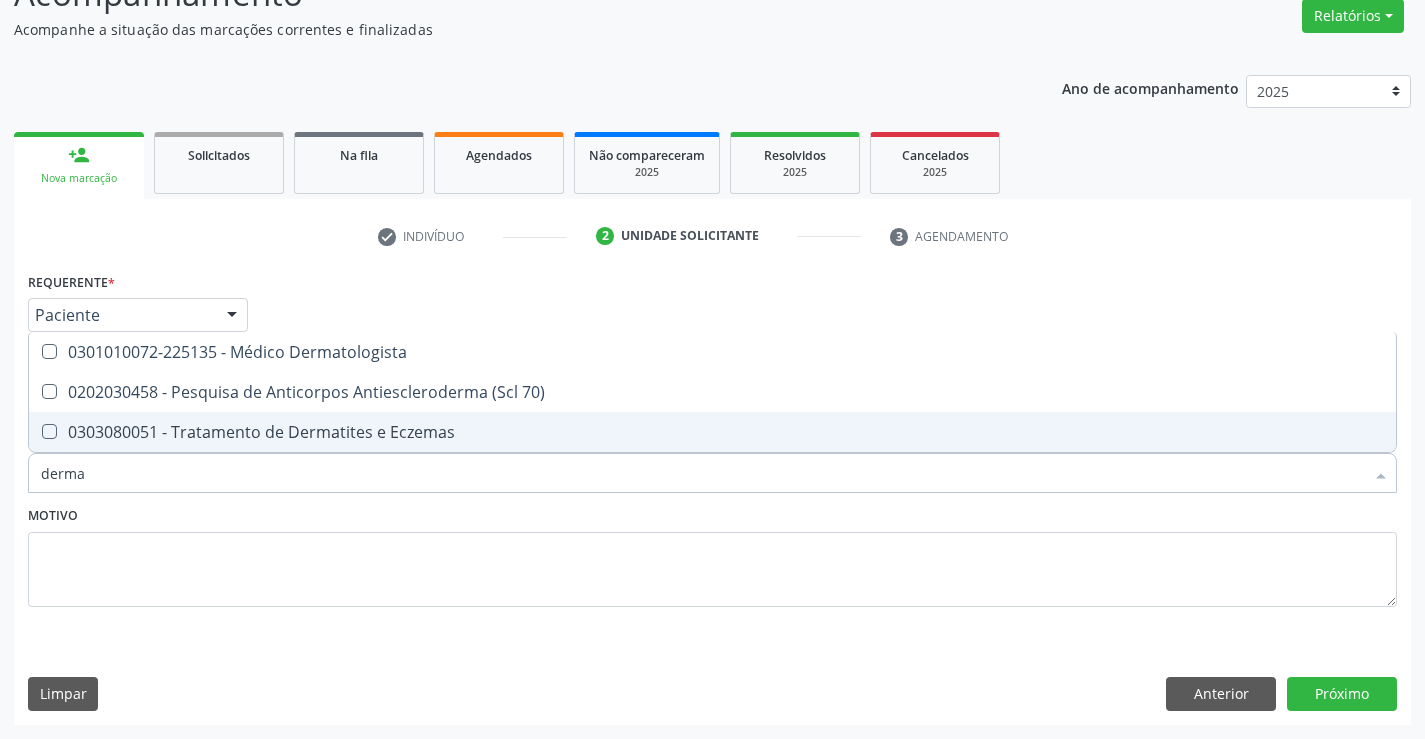 type on "dermat" 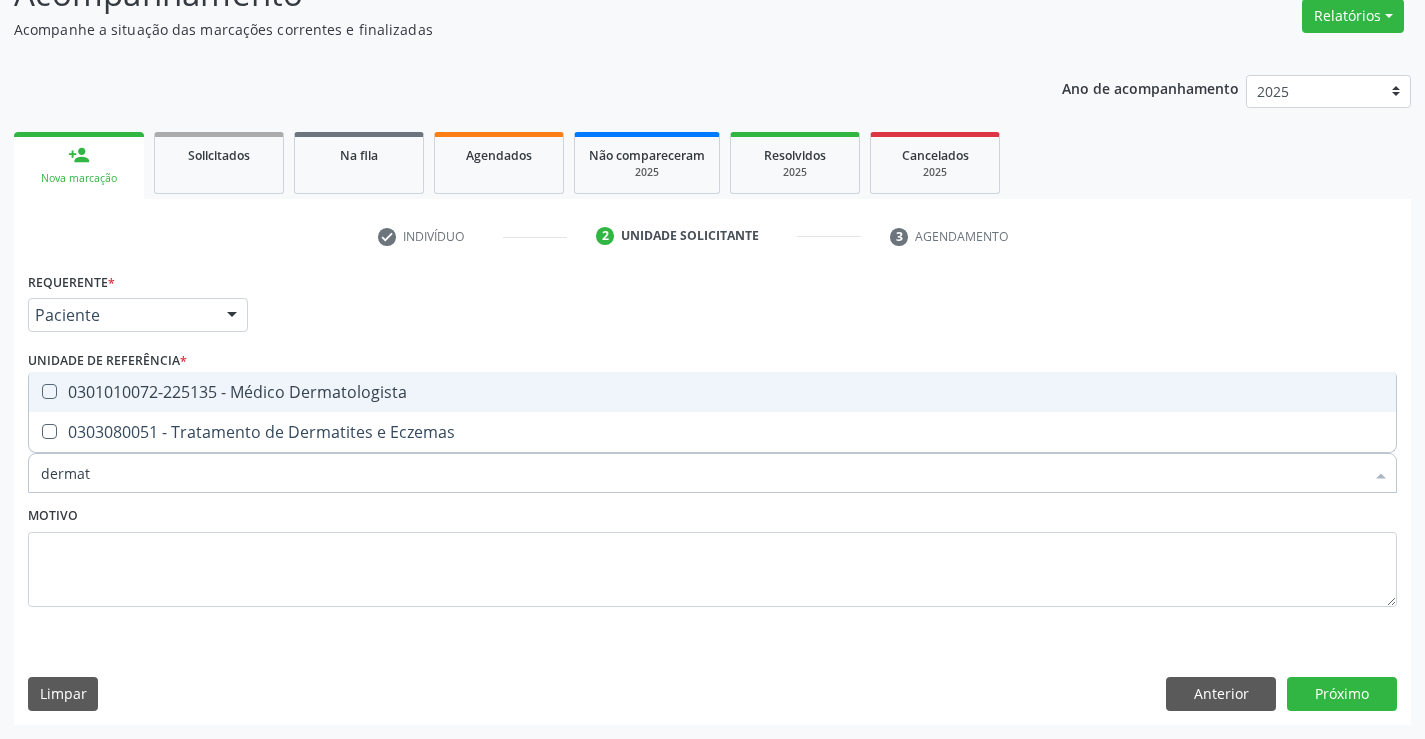 click on "0301010072-225135 - Médico Dermatologista" at bounding box center (712, 392) 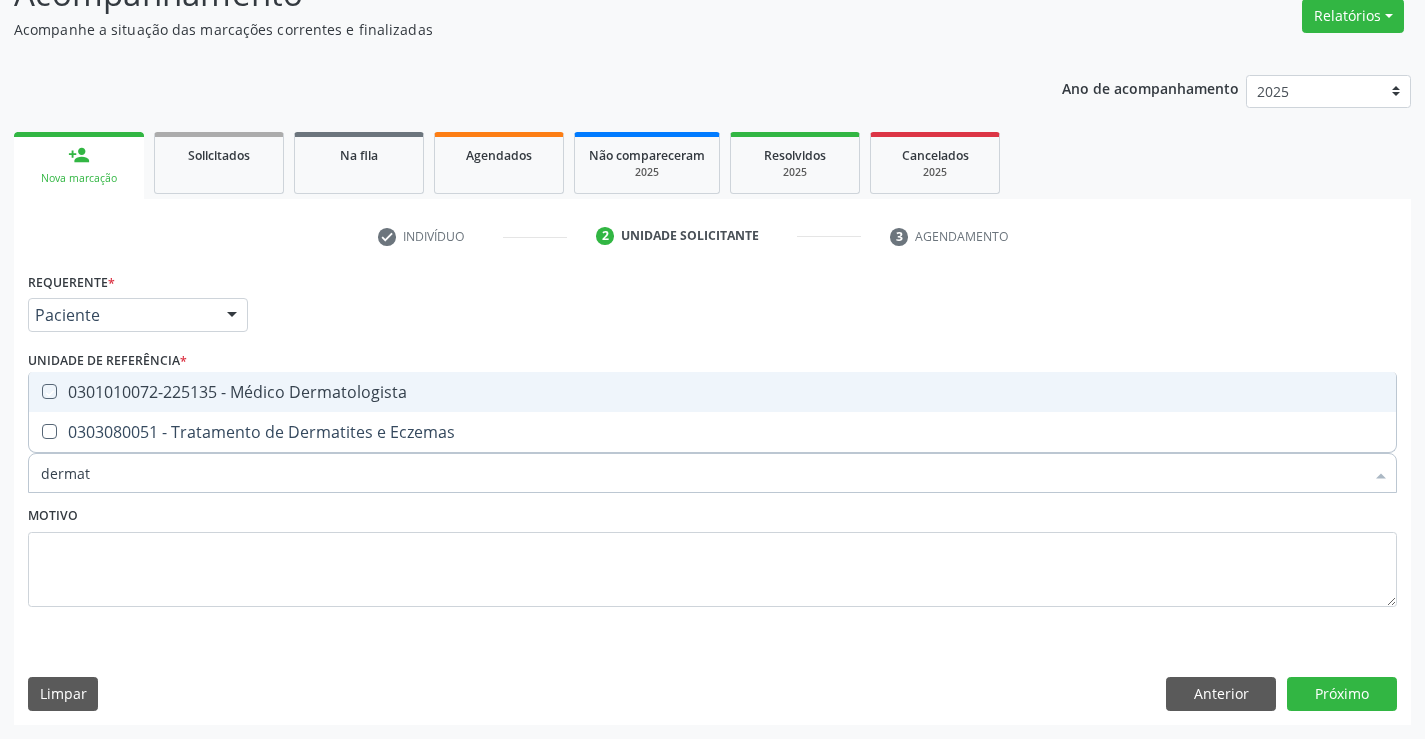 checkbox on "true" 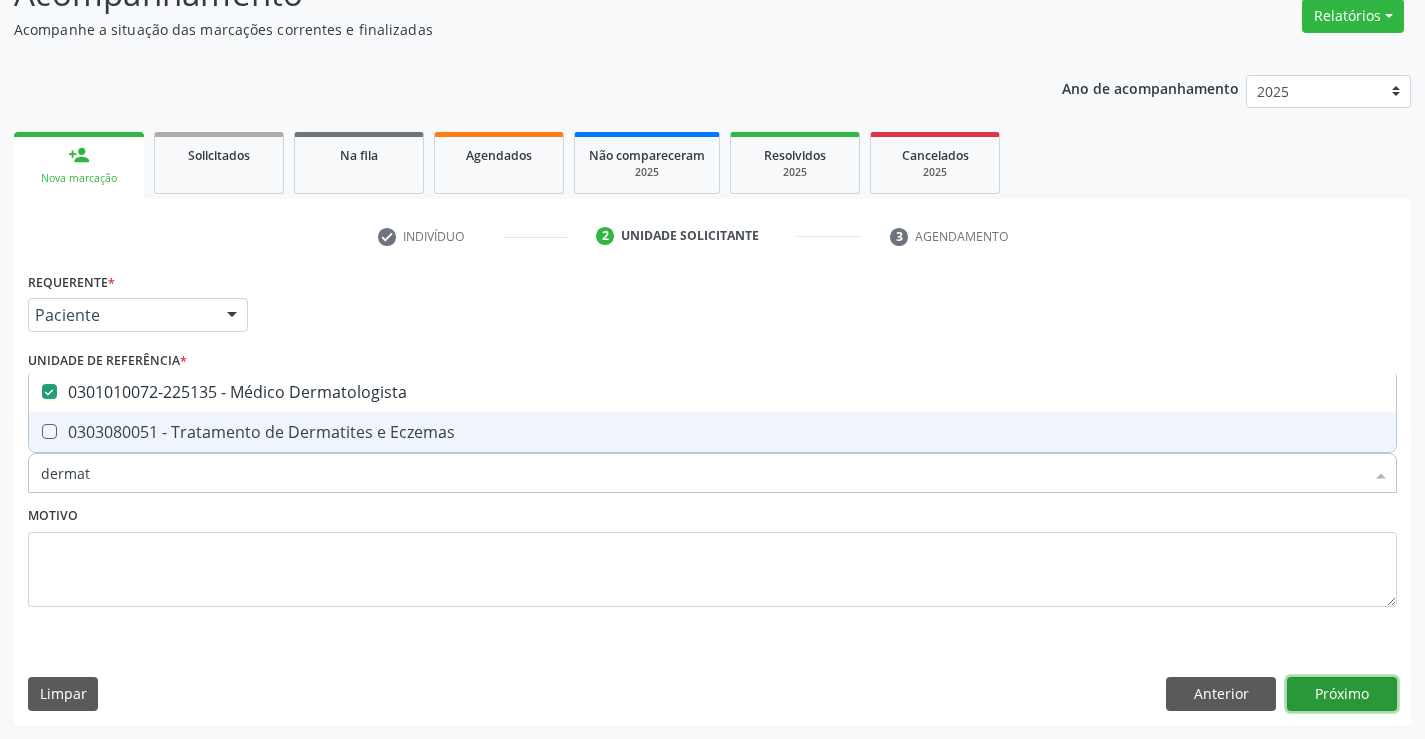 click on "Próximo" at bounding box center [1342, 694] 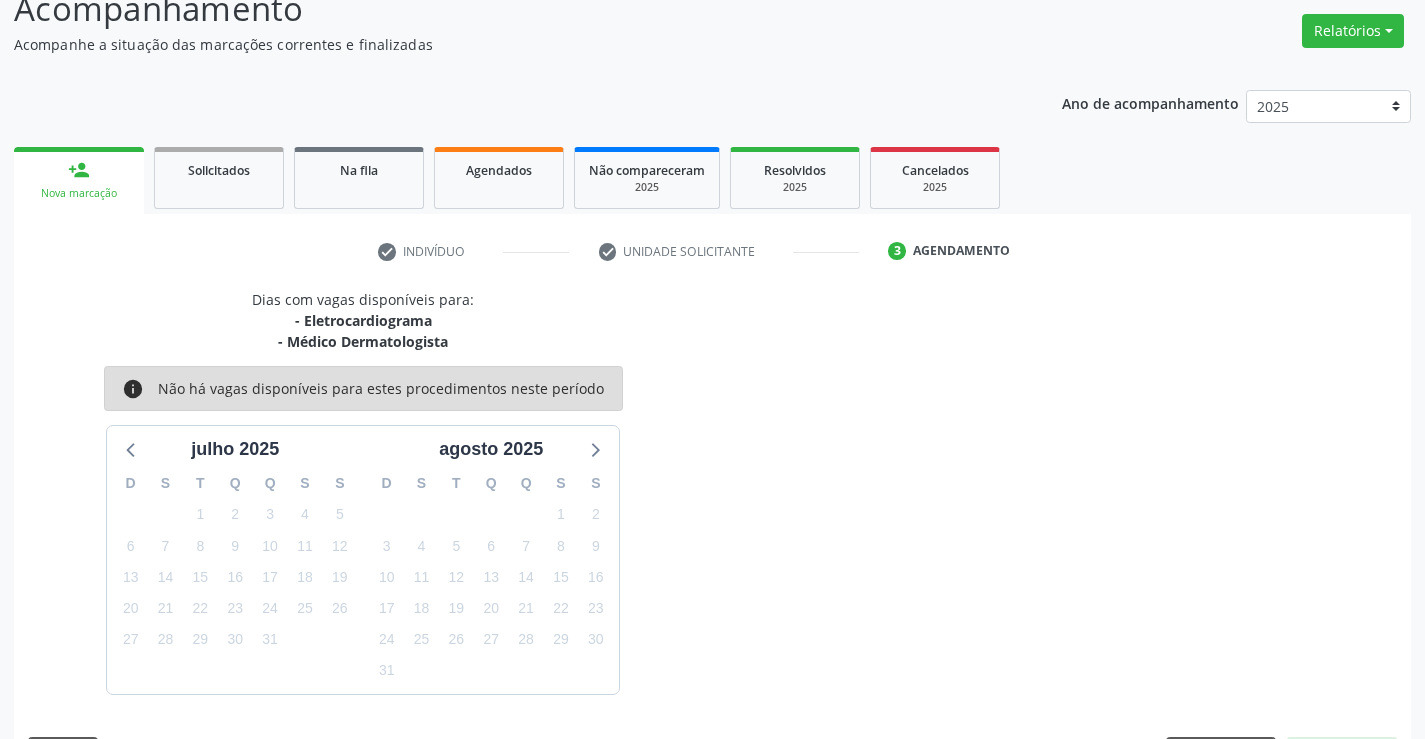 scroll, scrollTop: 167, scrollLeft: 0, axis: vertical 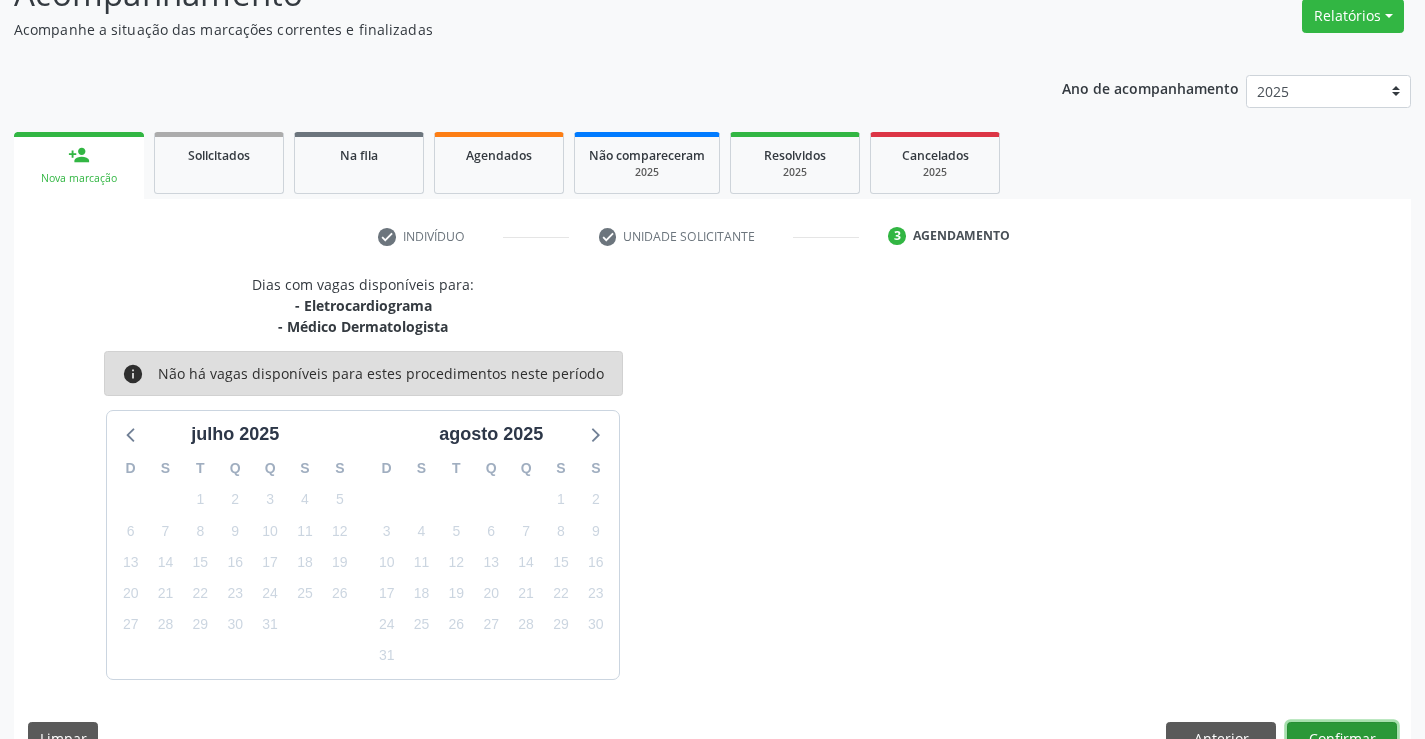 click on "Confirmar" at bounding box center [1342, 739] 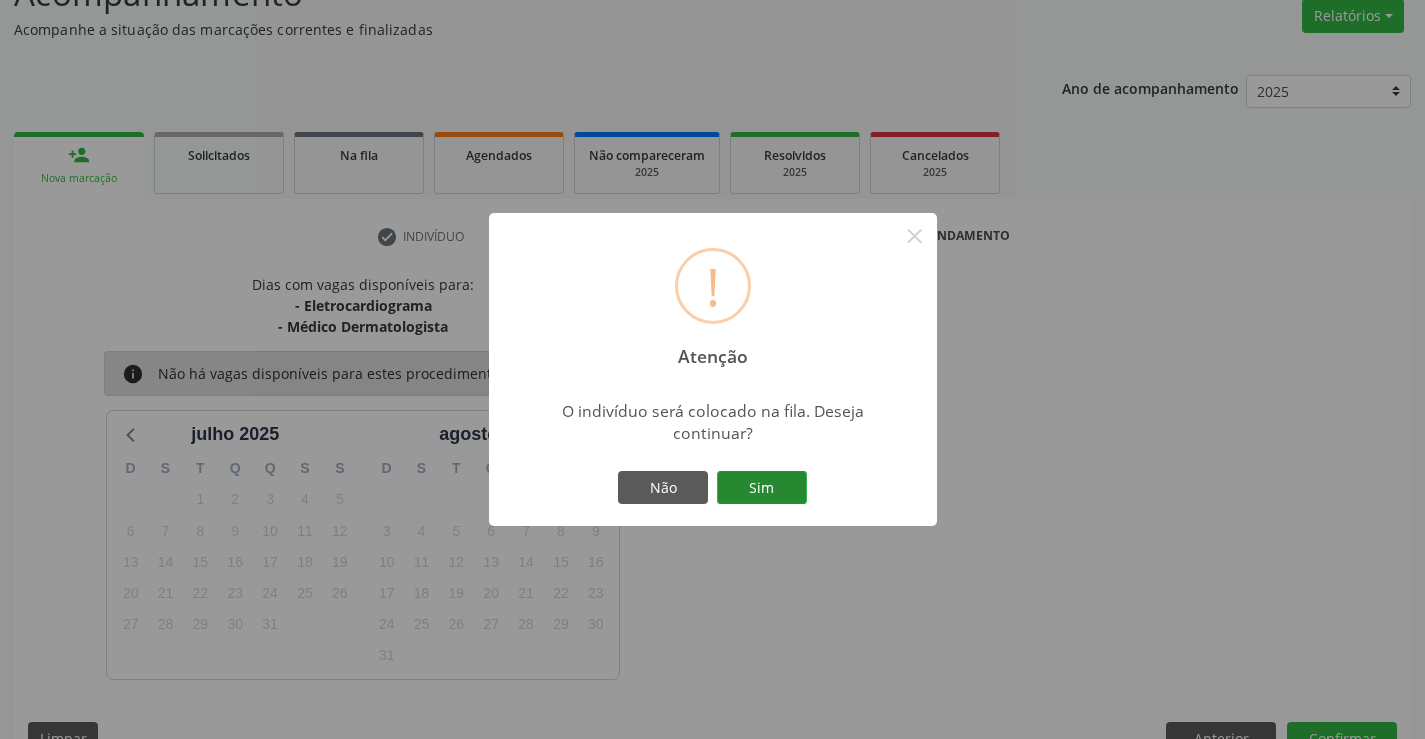 click on "Sim" at bounding box center [762, 488] 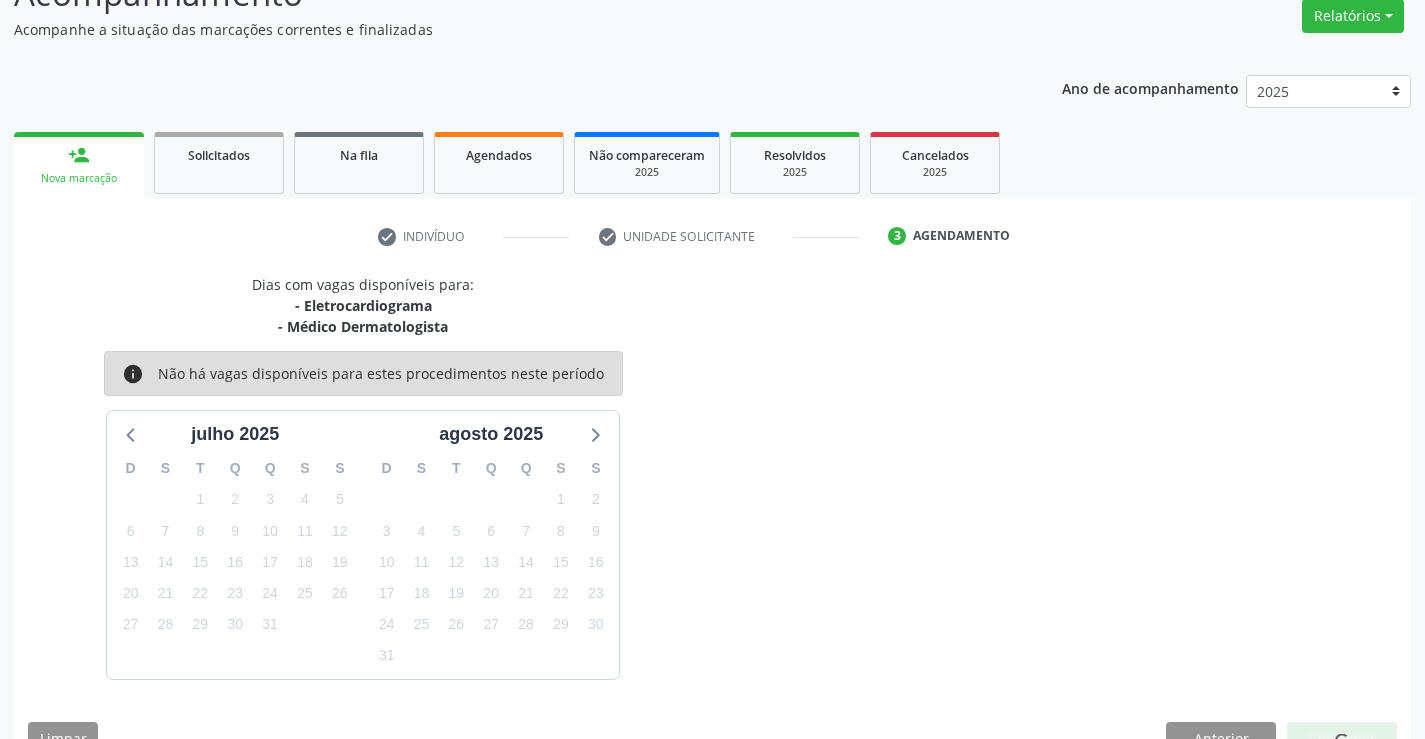scroll, scrollTop: 0, scrollLeft: 0, axis: both 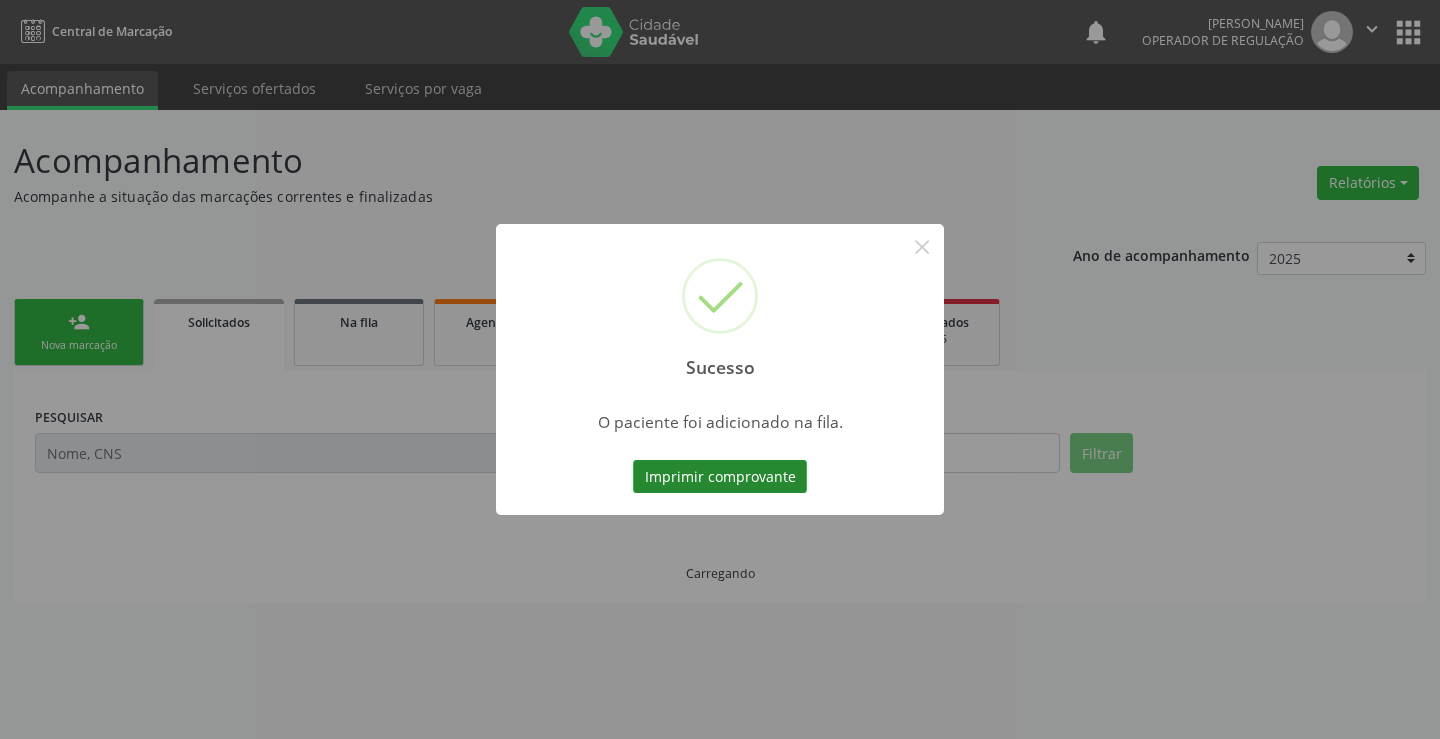 click on "Imprimir comprovante" at bounding box center [720, 477] 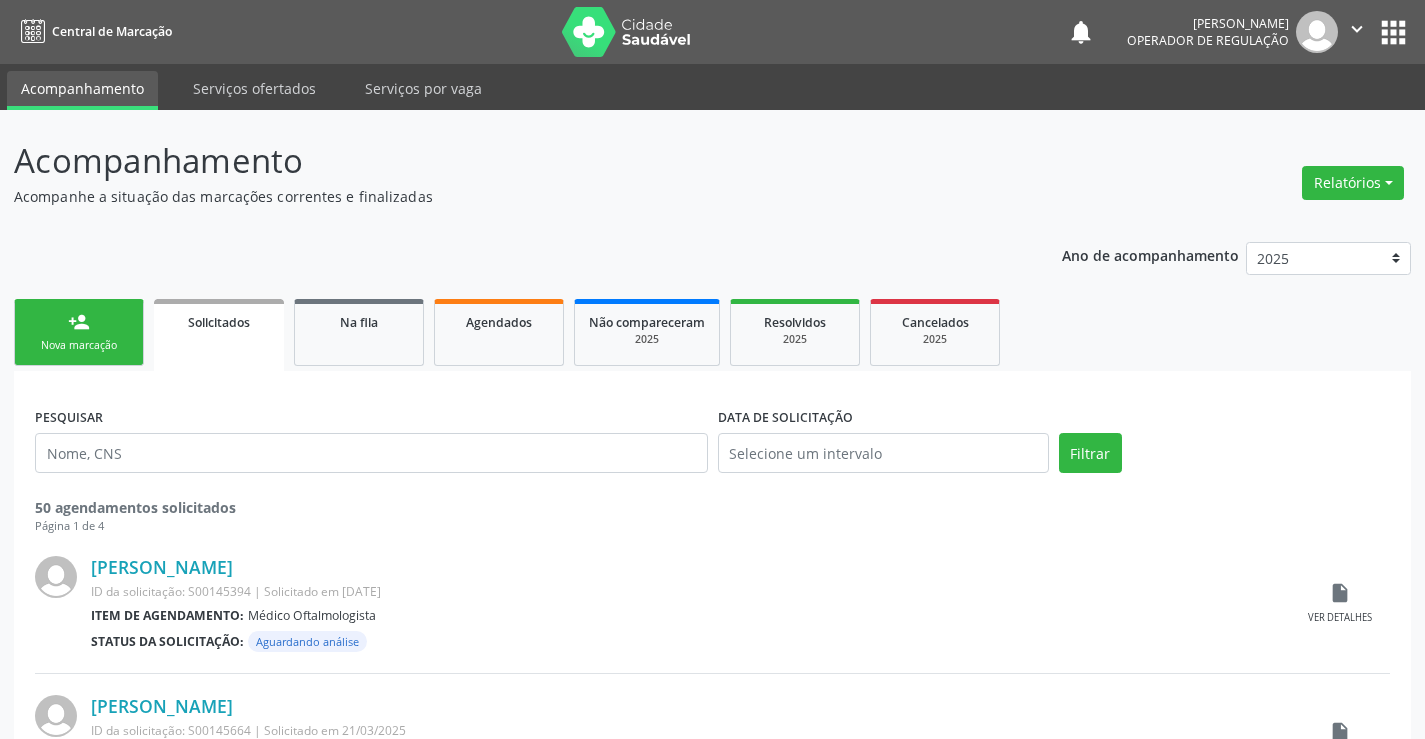 click on "Nova marcação" at bounding box center (79, 345) 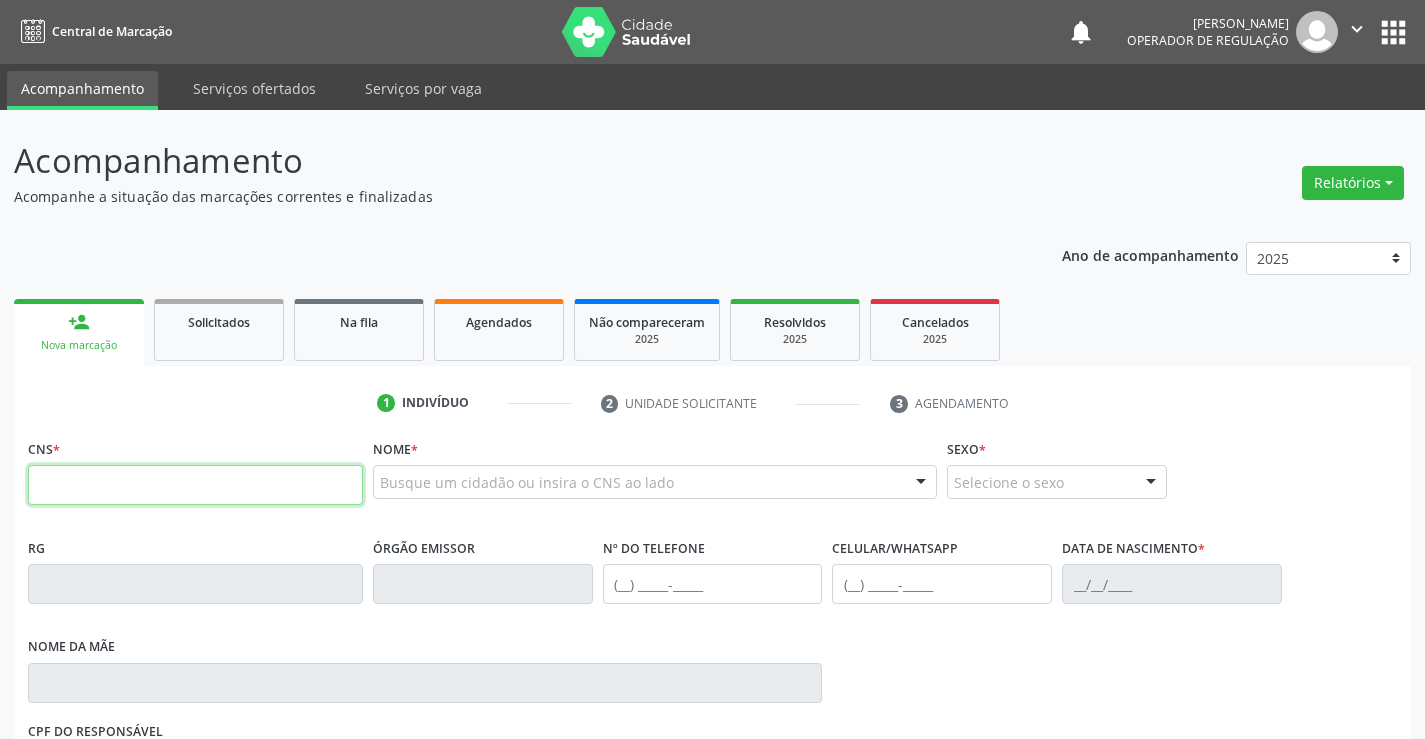 click at bounding box center (195, 485) 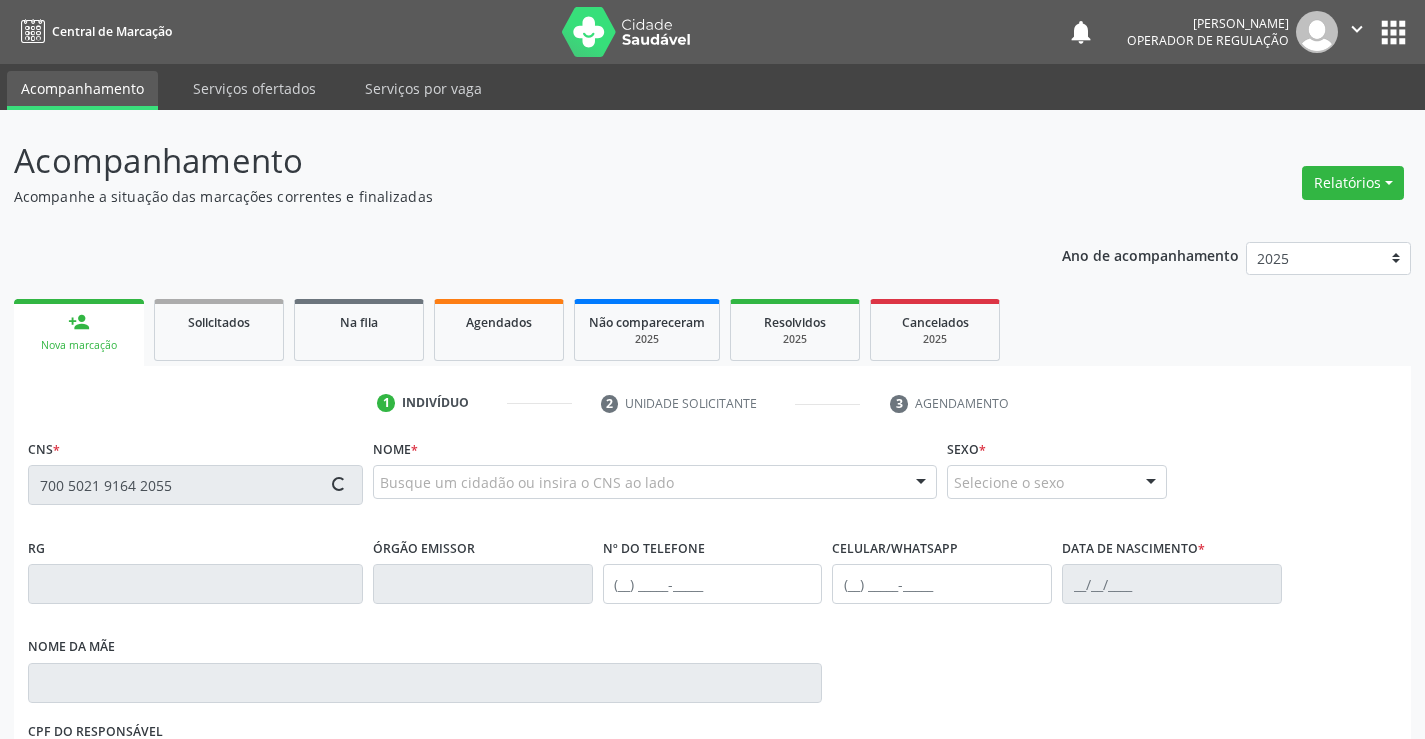 type on "700 5021 9164 2055" 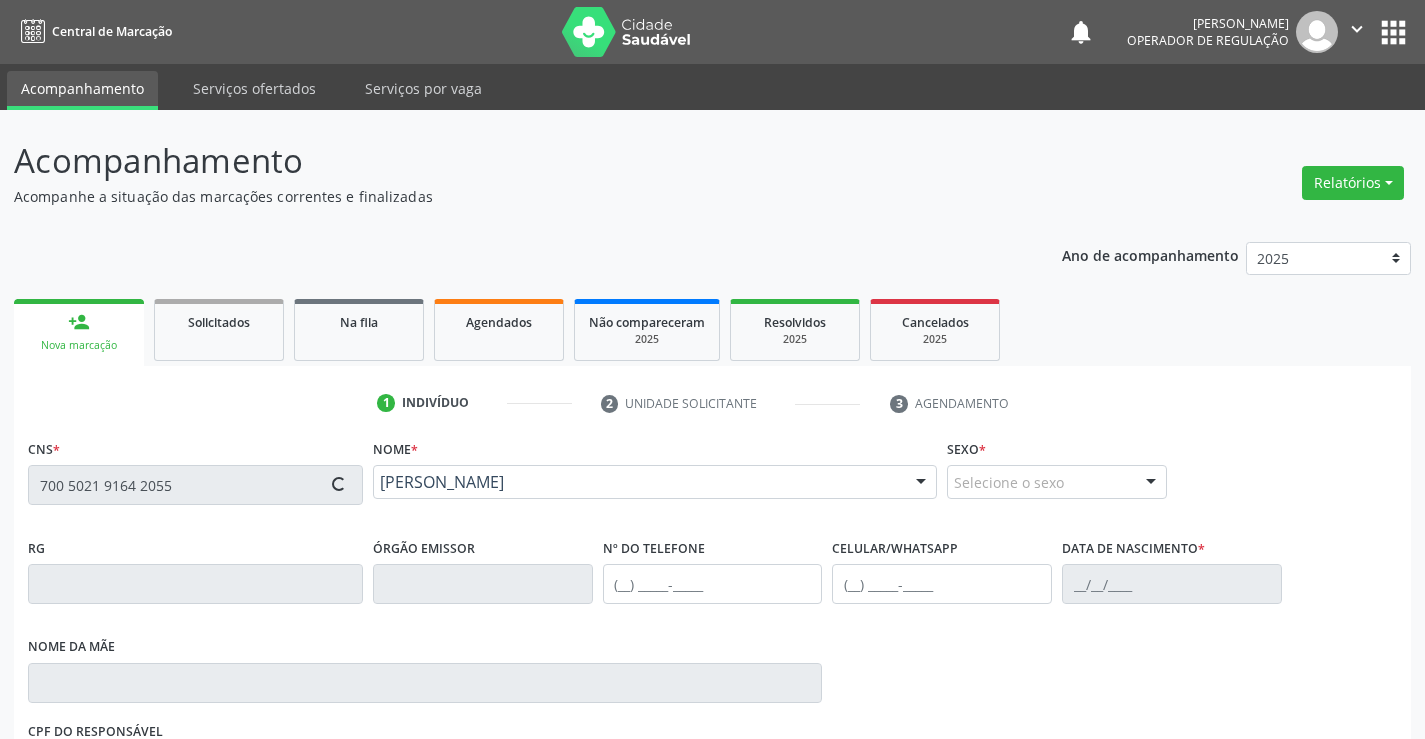 type on "007748531" 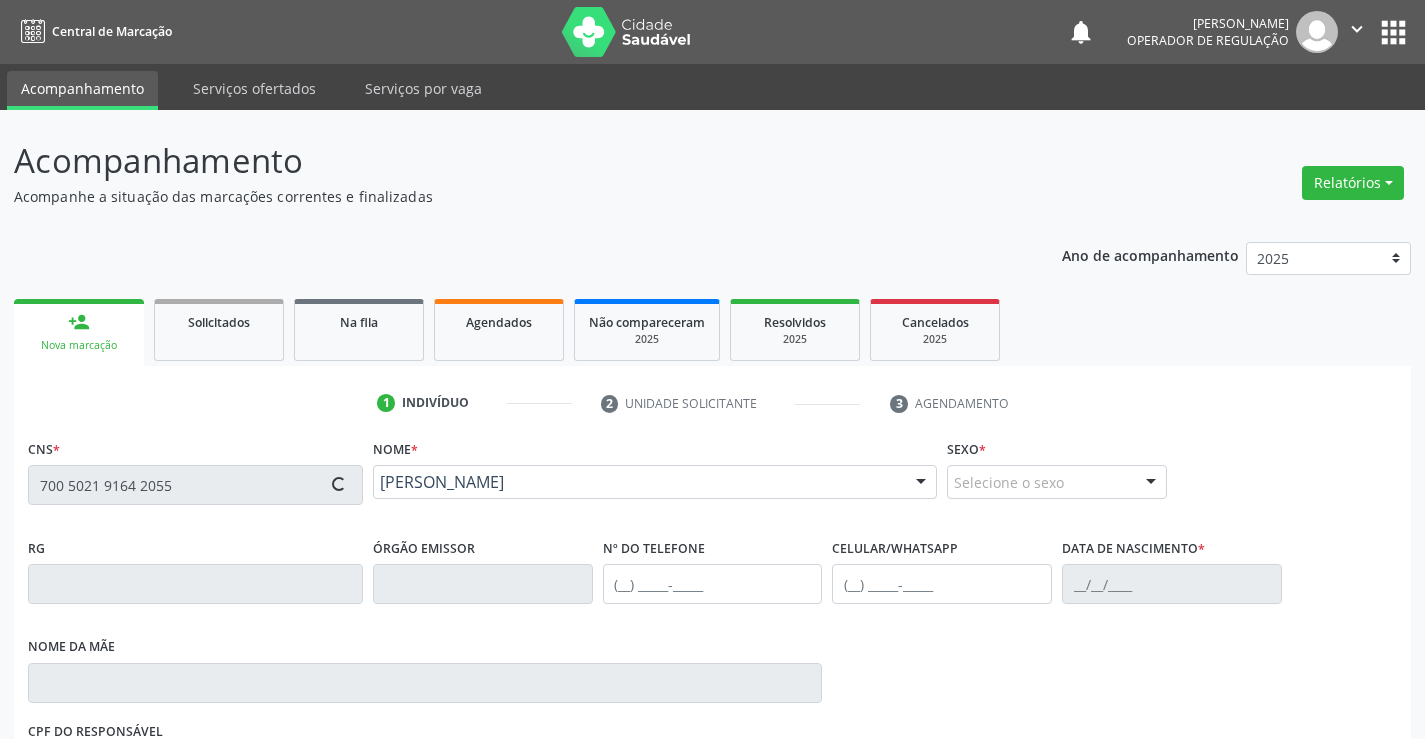type on "(74) 99100-9006" 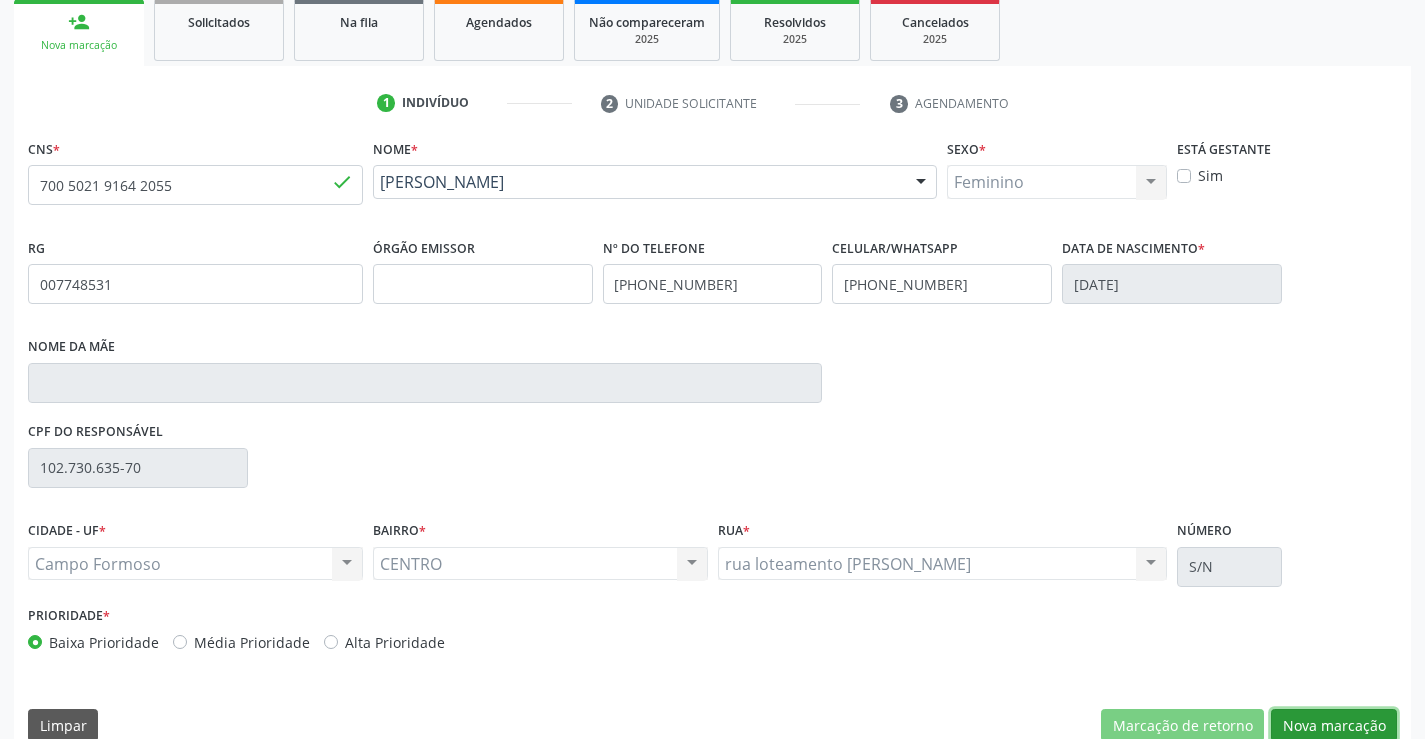 click on "Nova marcação" at bounding box center [1334, 726] 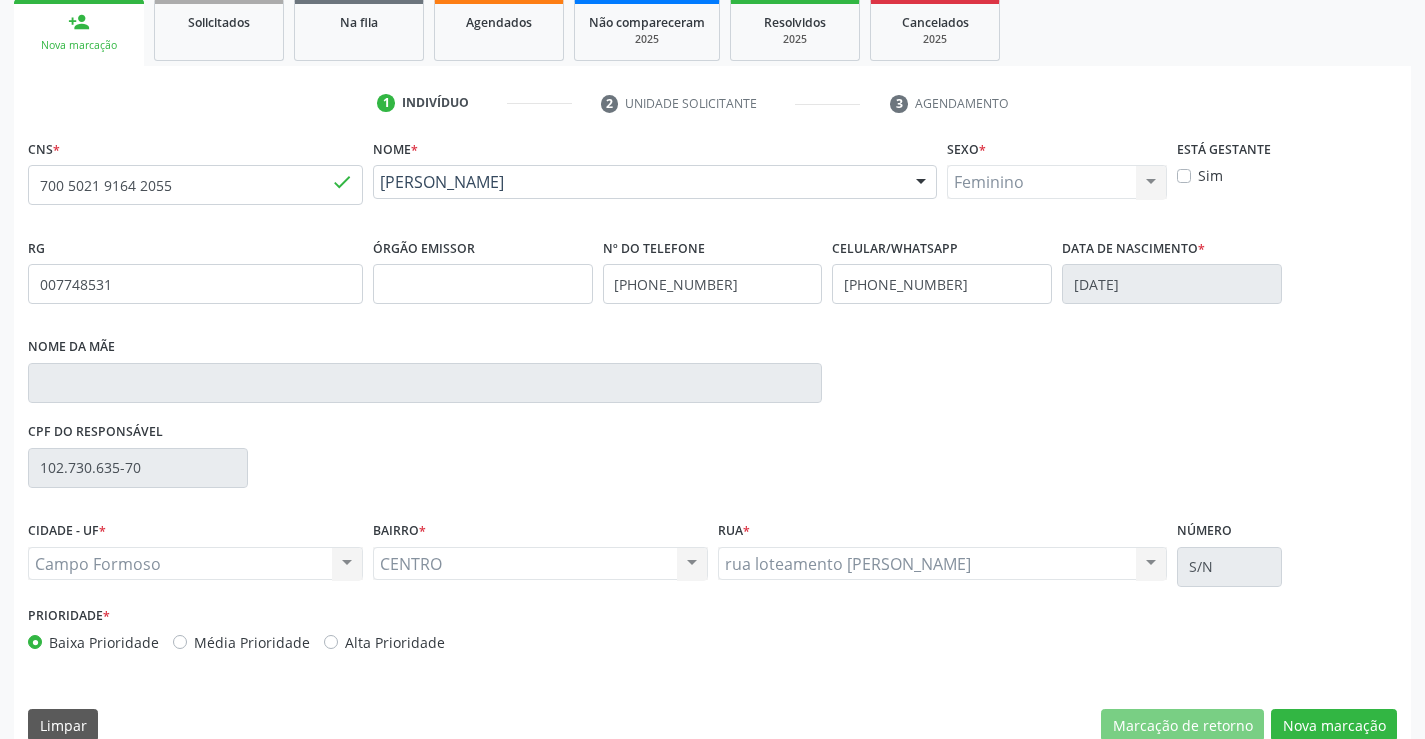 scroll, scrollTop: 167, scrollLeft: 0, axis: vertical 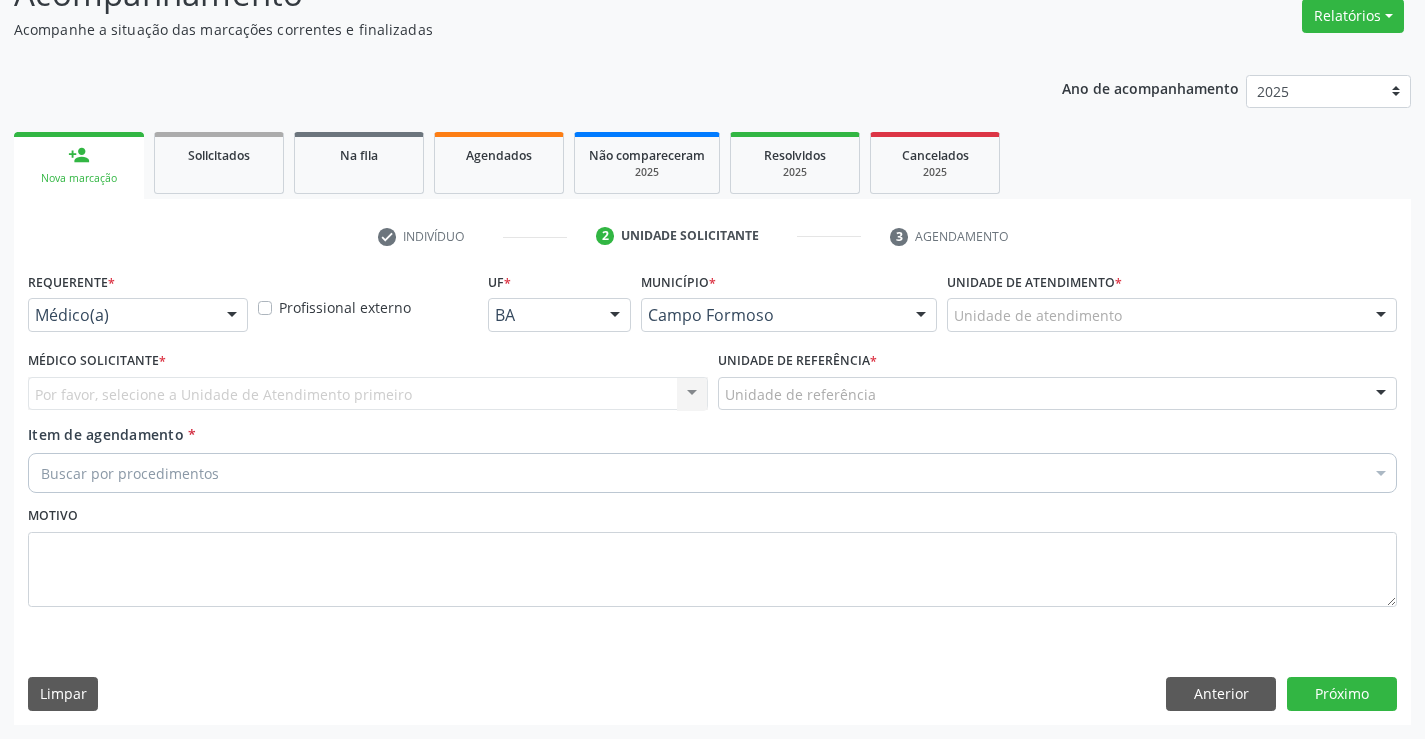 click on "Médico(a)" at bounding box center [138, 315] 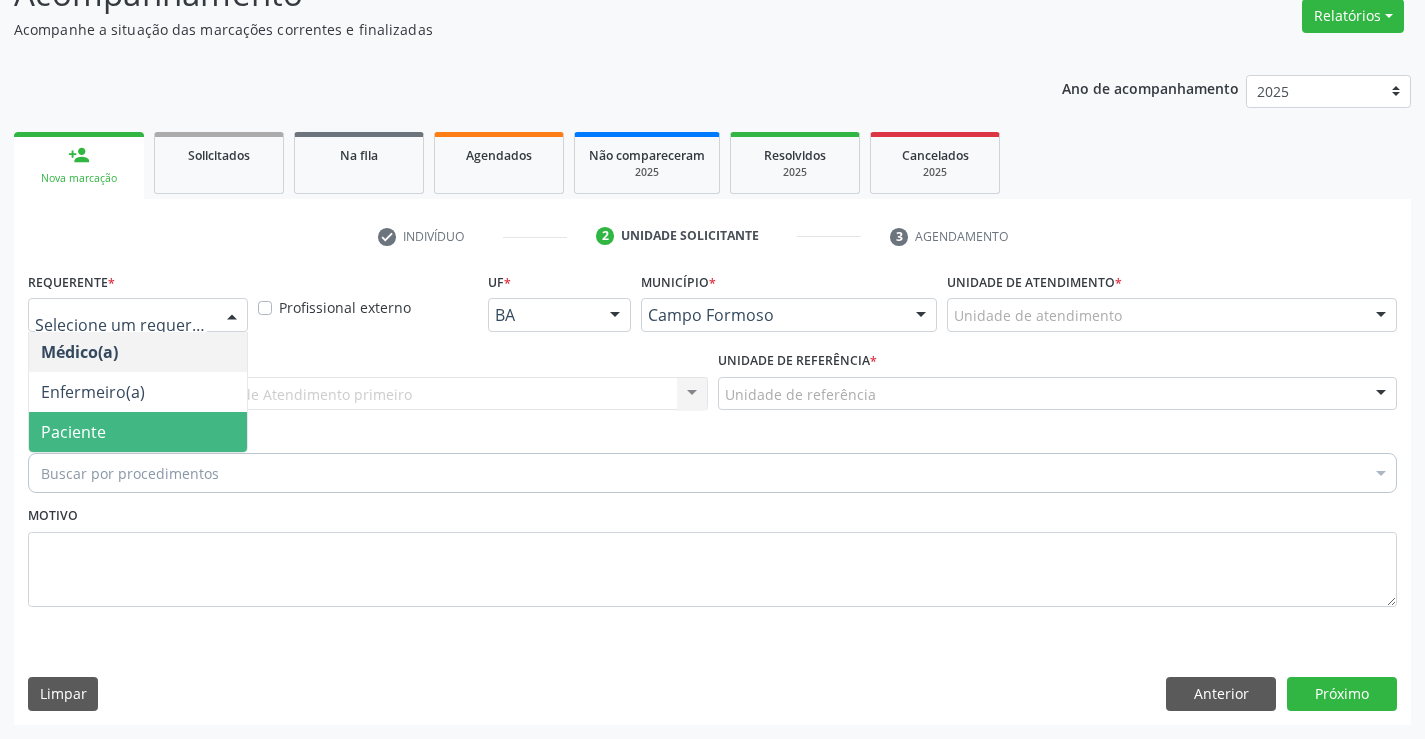 drag, startPoint x: 161, startPoint y: 431, endPoint x: 299, endPoint y: 383, distance: 146.10954 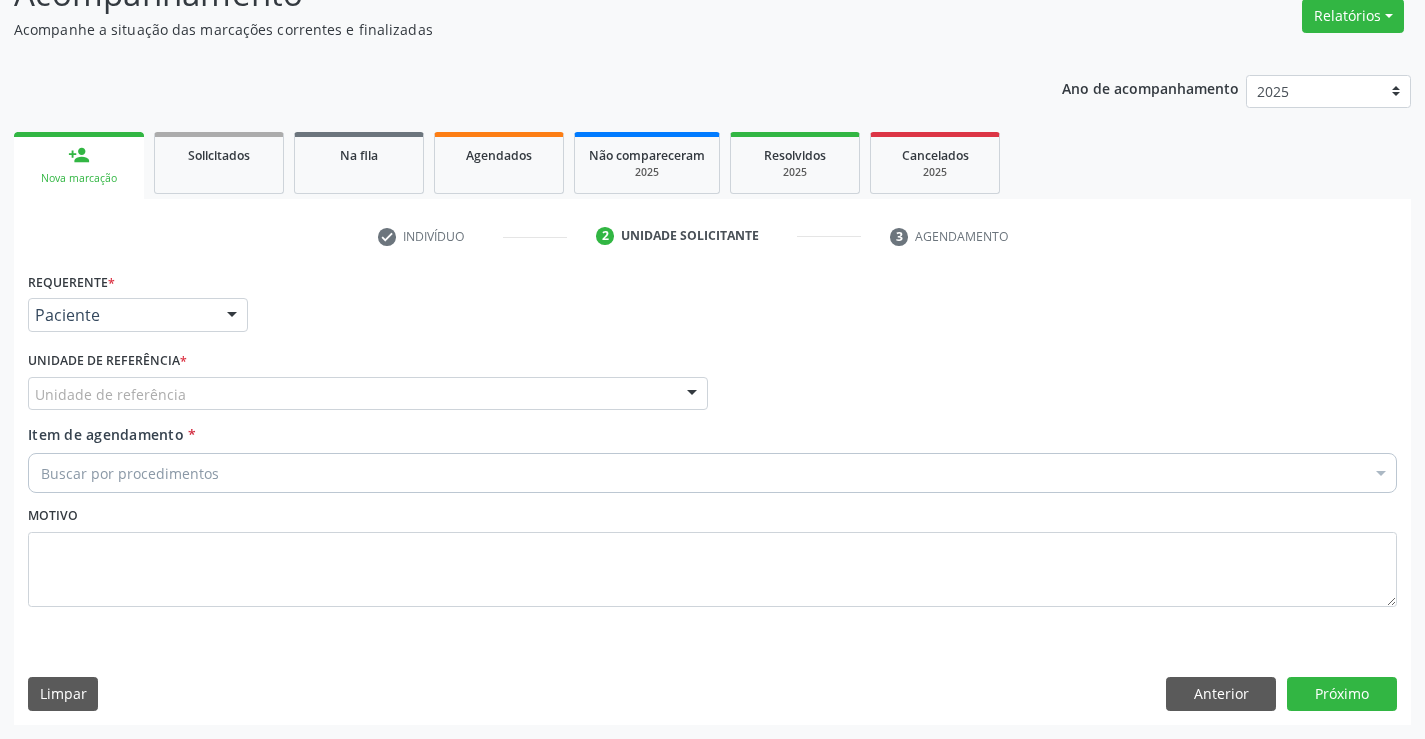 click on "Unidade de referência" at bounding box center (368, 394) 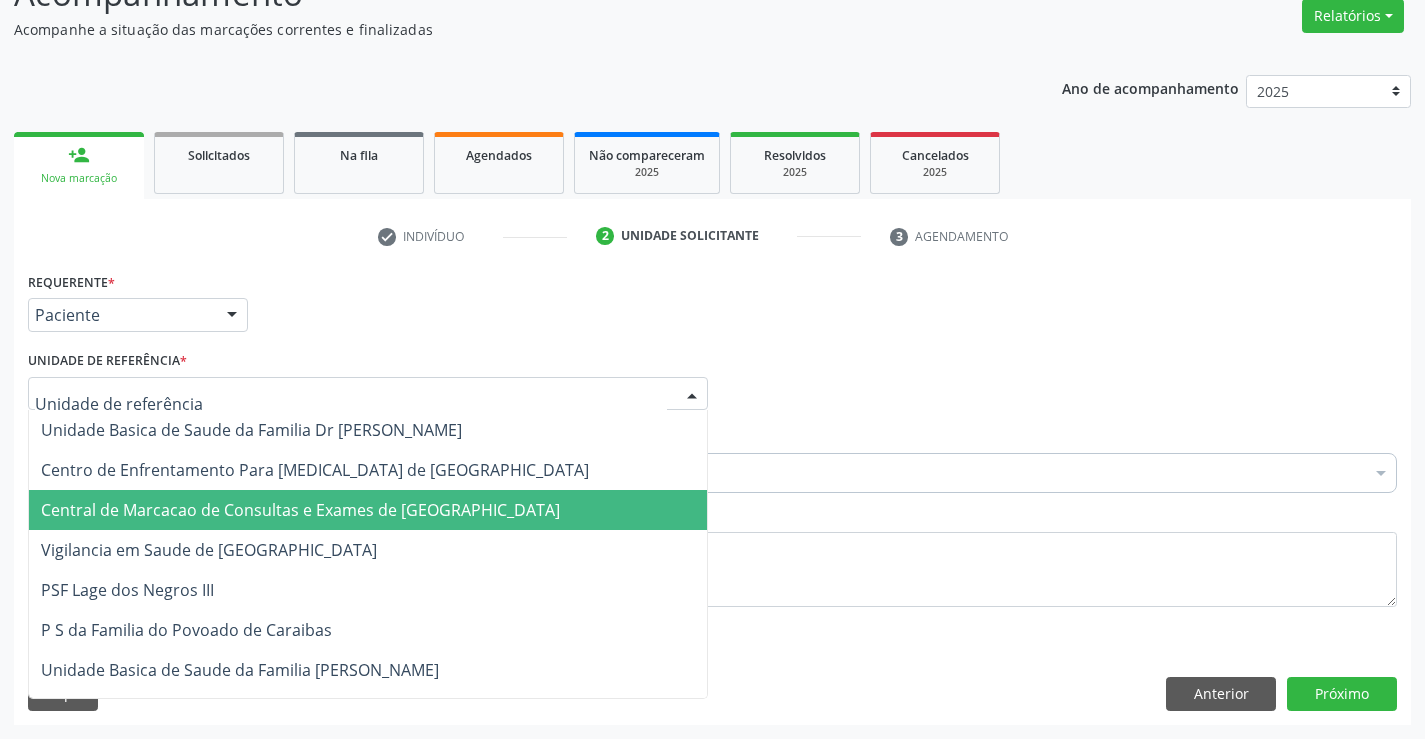 click on "Central de Marcacao de Consultas e Exames de [GEOGRAPHIC_DATA]" at bounding box center [300, 510] 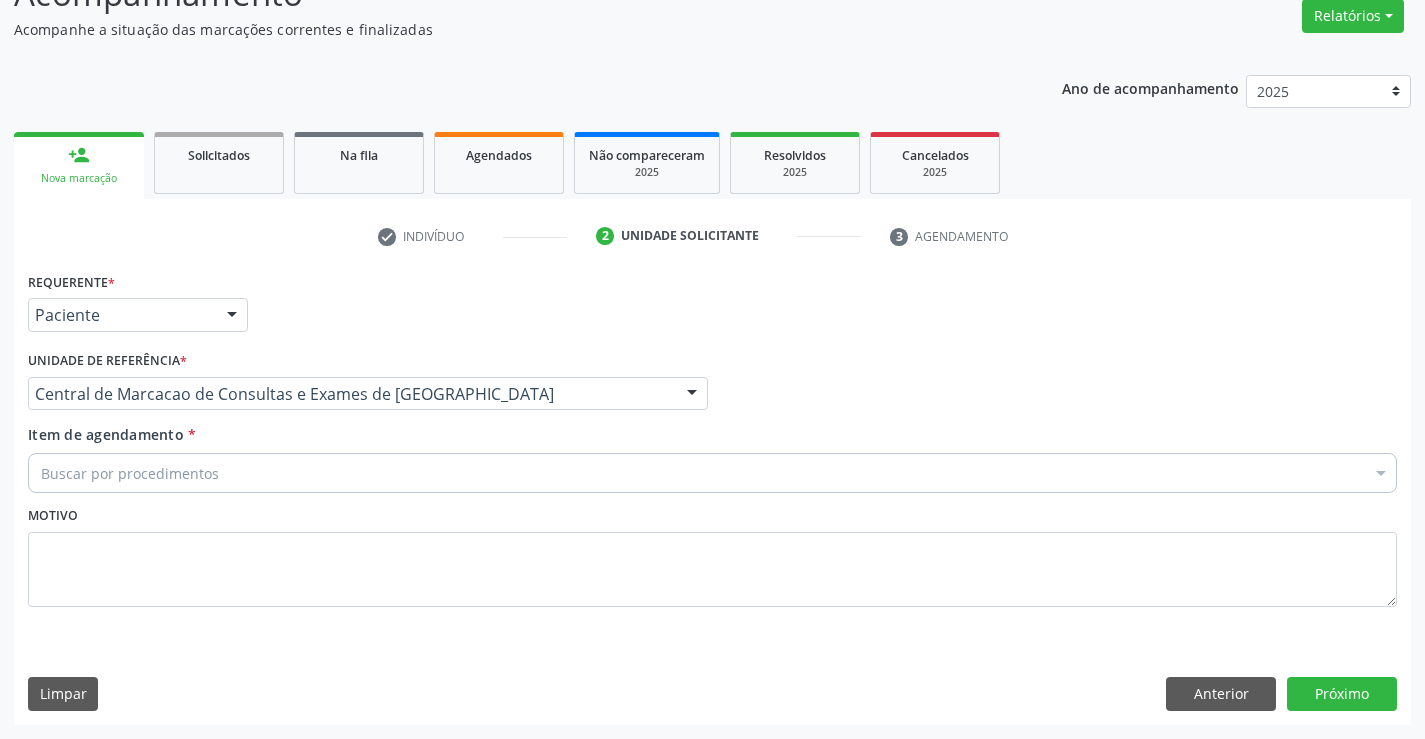 click on "Buscar por procedimentos" at bounding box center [712, 473] 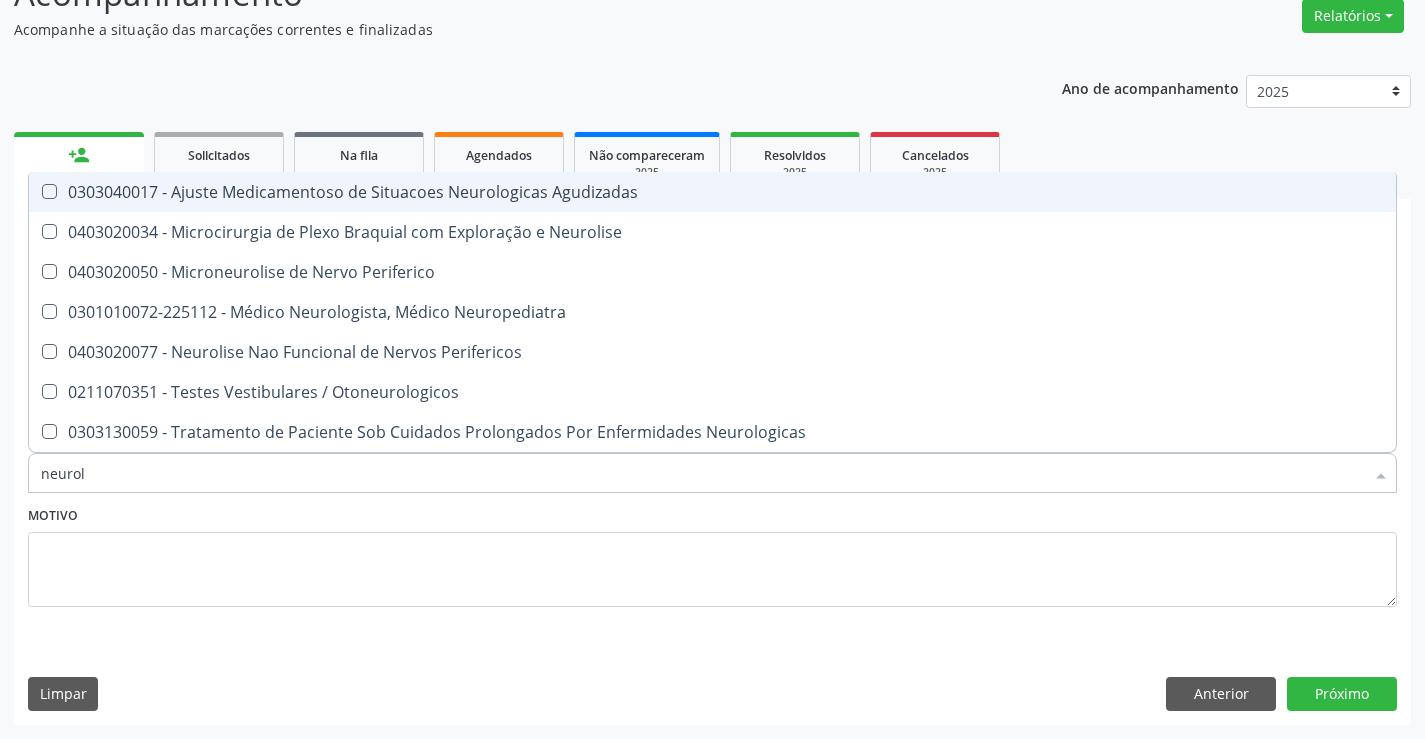 type on "neurolo" 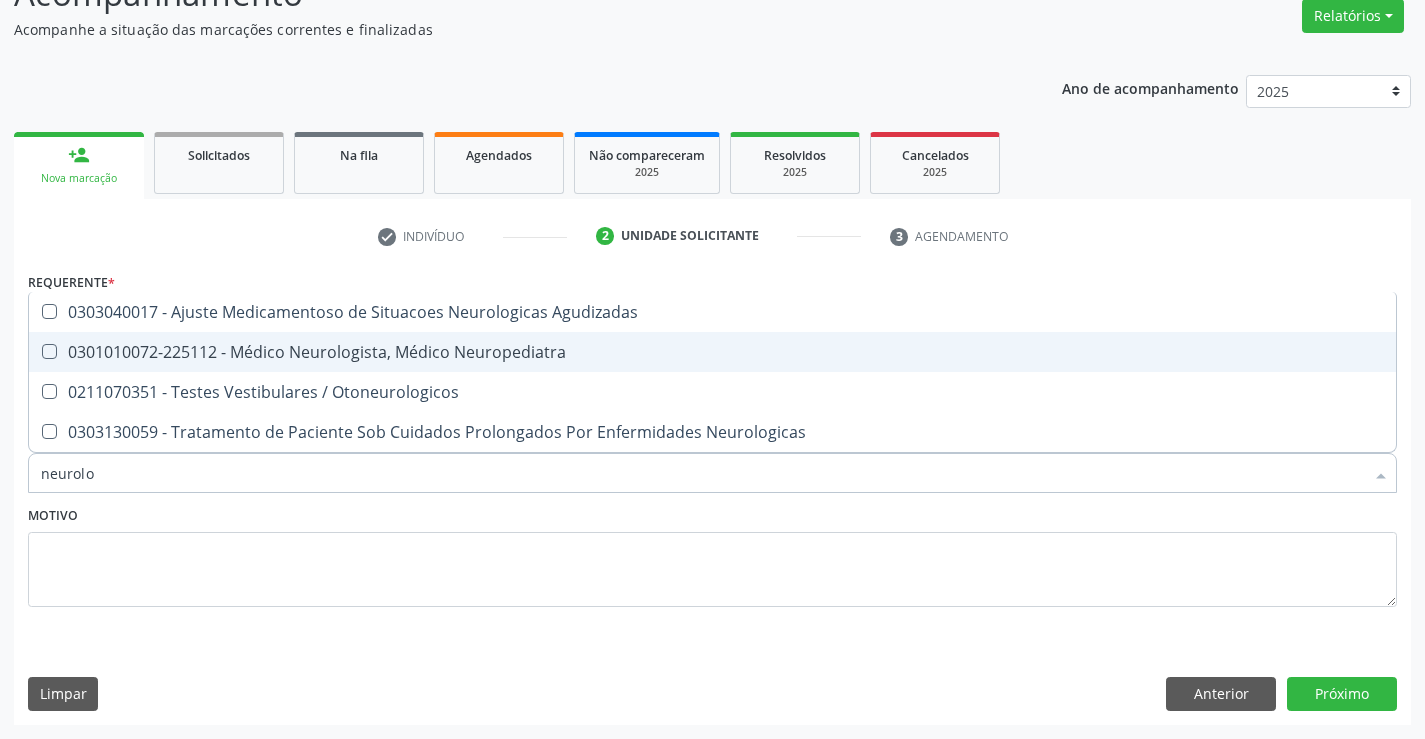 click on "0301010072-225112 - Médico Neurologista, Médico Neuropediatra" at bounding box center (712, 352) 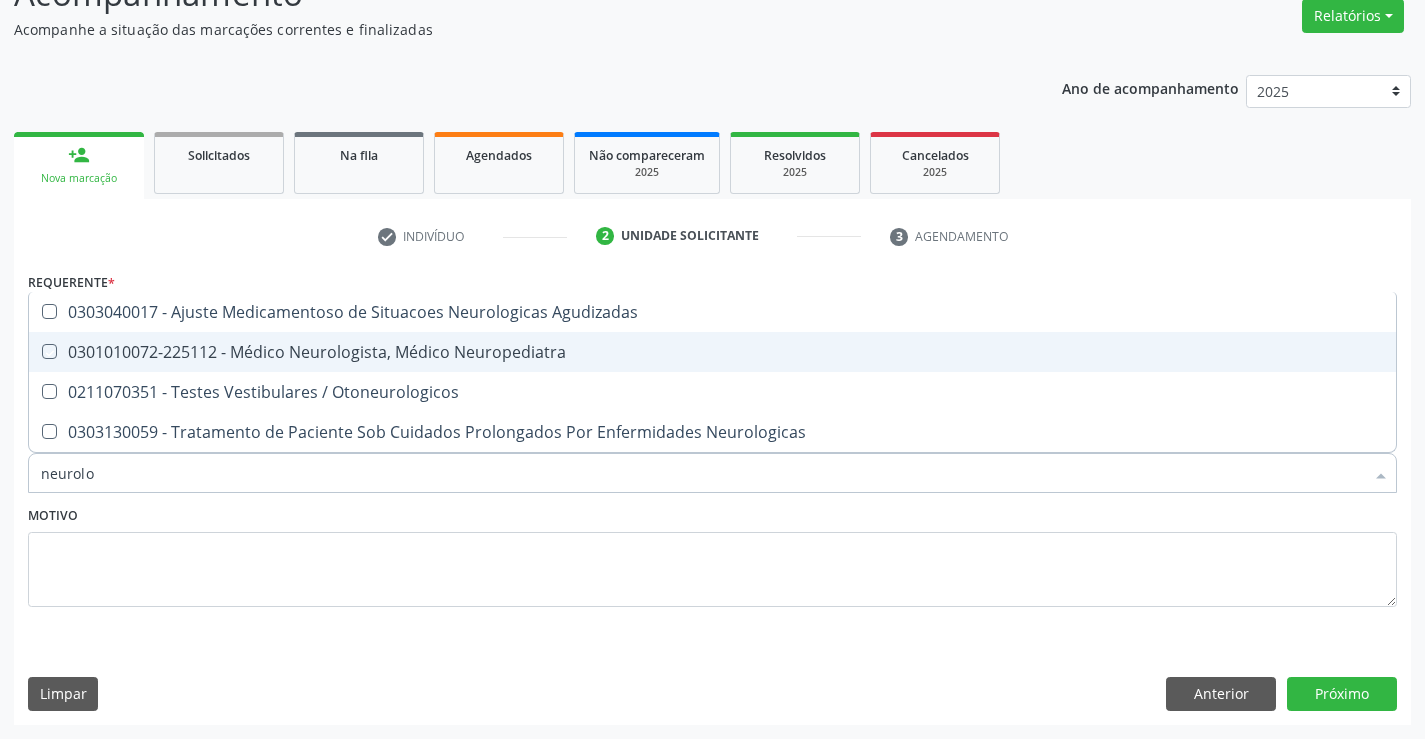 checkbox on "true" 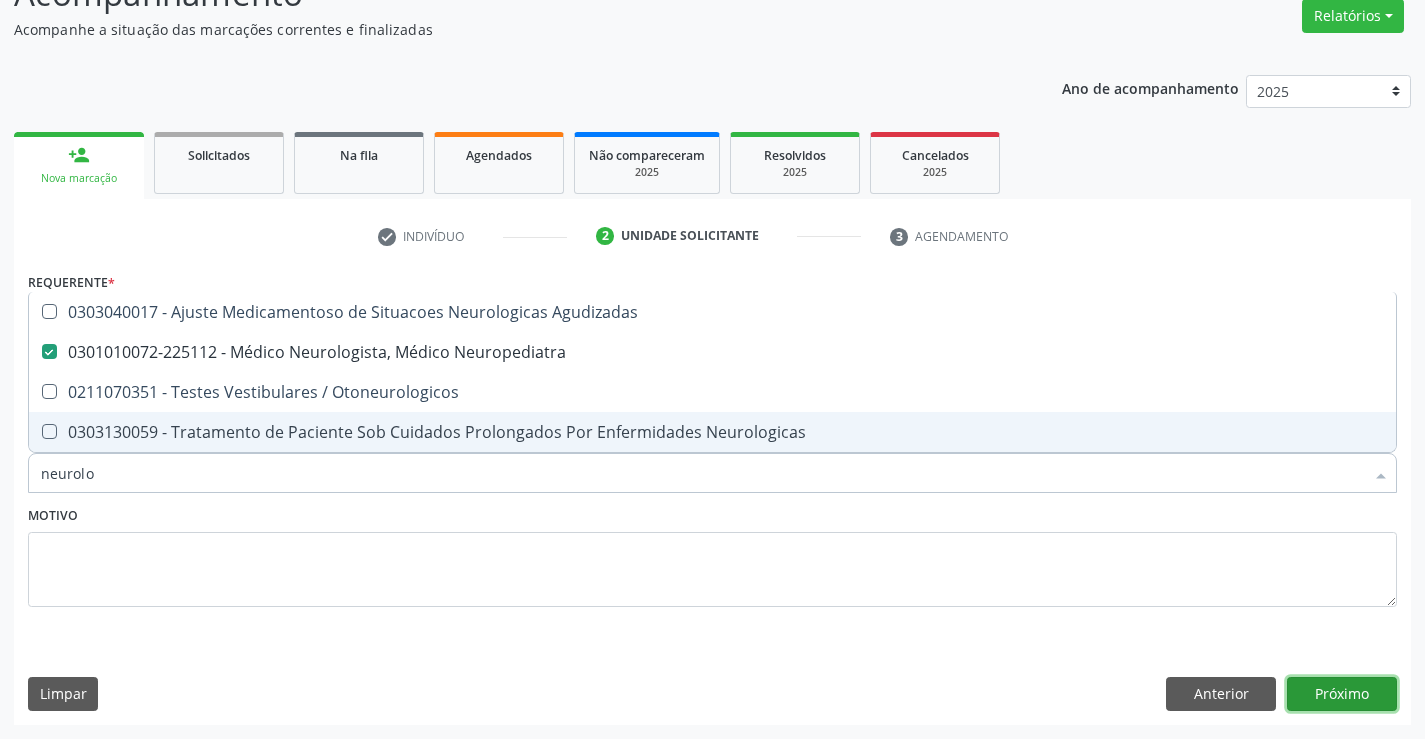 click on "Próximo" at bounding box center (1342, 694) 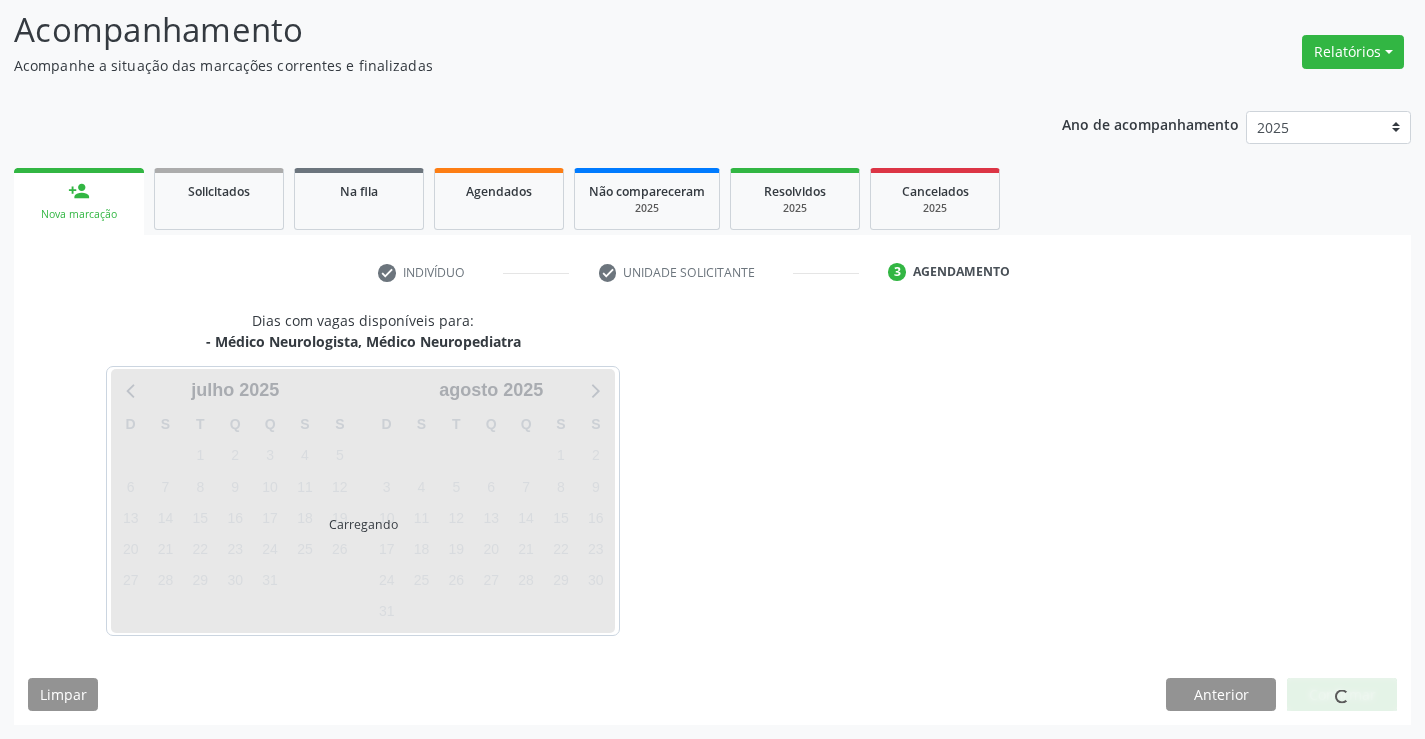 scroll, scrollTop: 167, scrollLeft: 0, axis: vertical 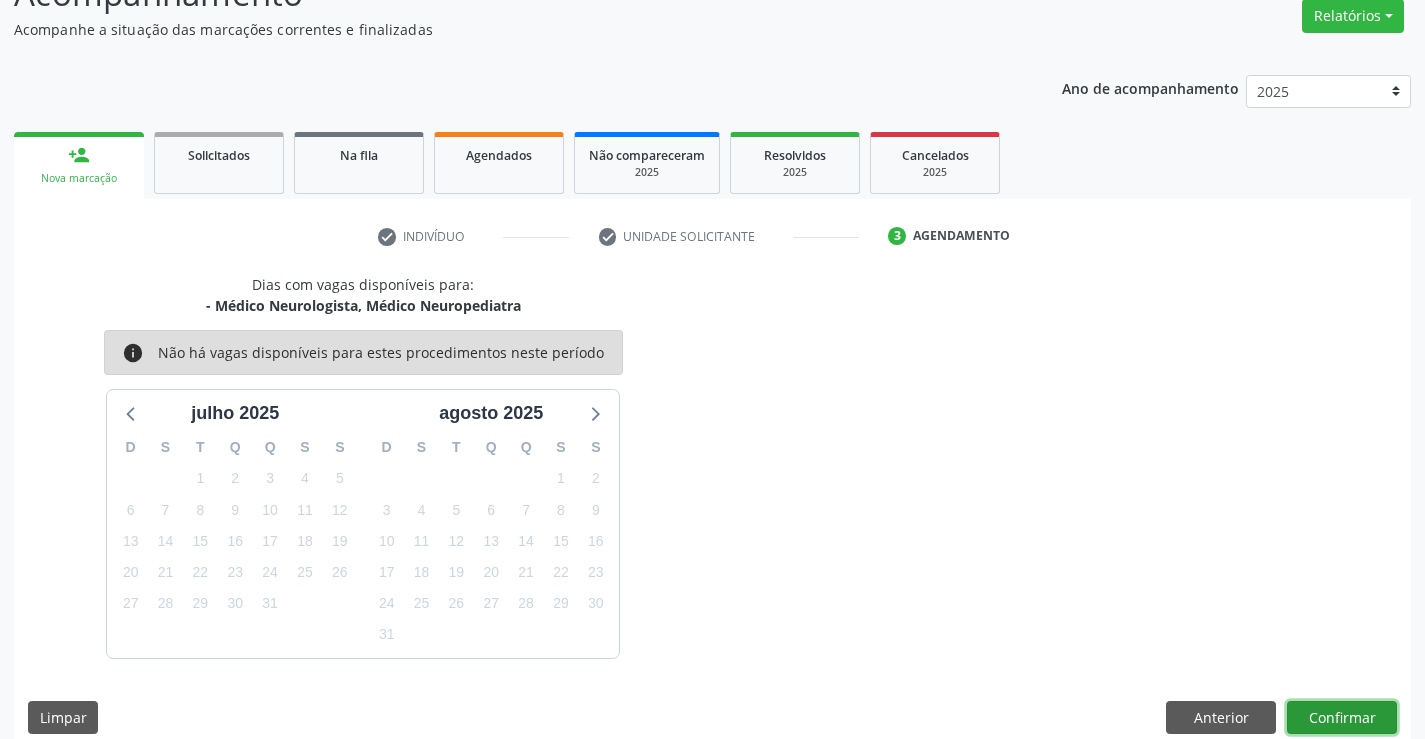 click on "Confirmar" at bounding box center [1342, 718] 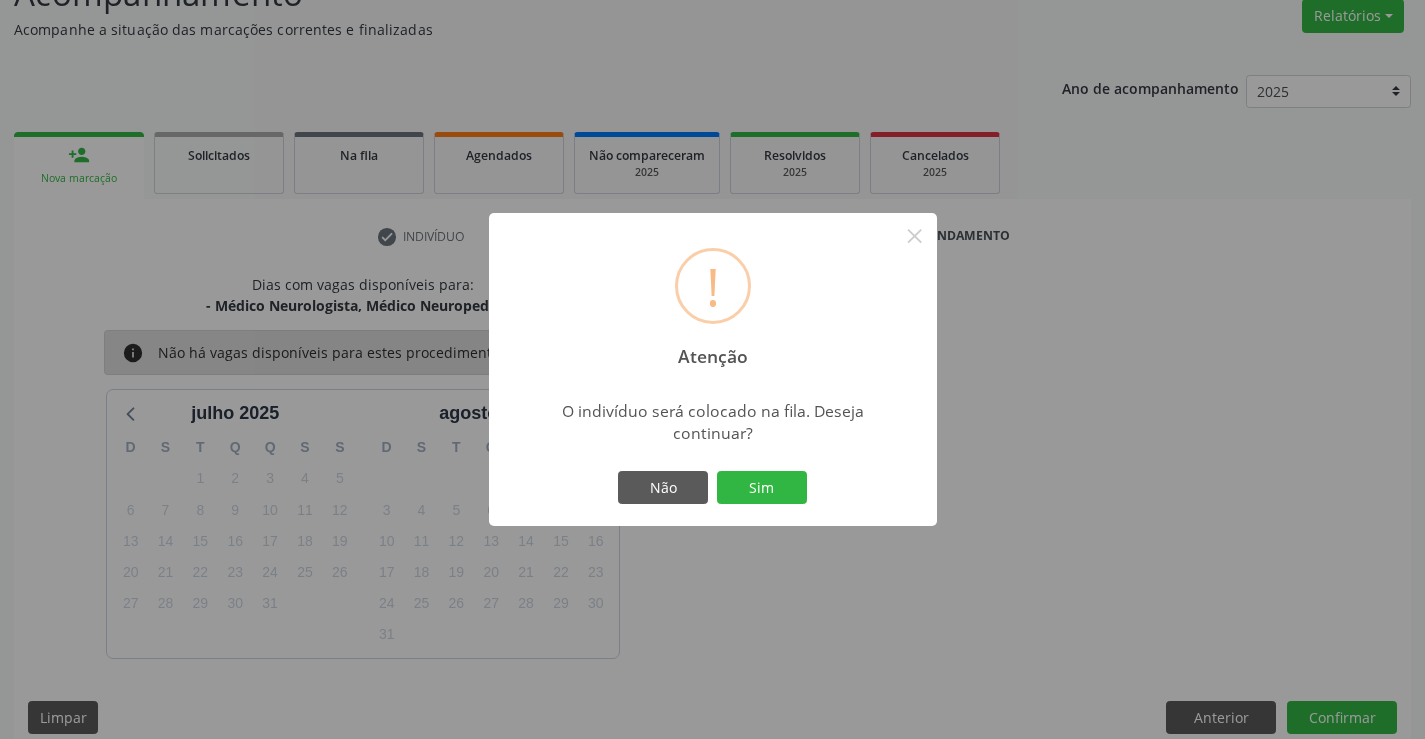 click on "Não Sim" at bounding box center (713, 488) 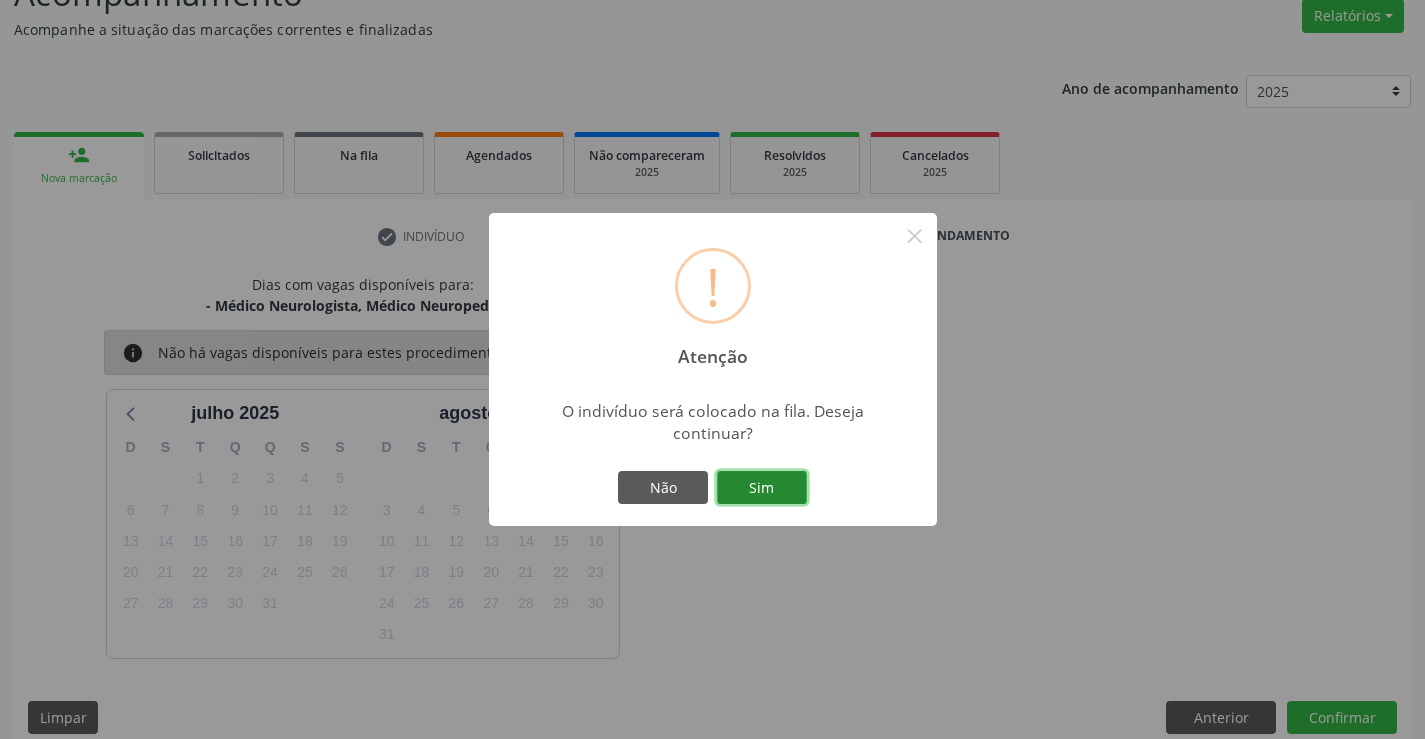 click on "Sim" at bounding box center (762, 488) 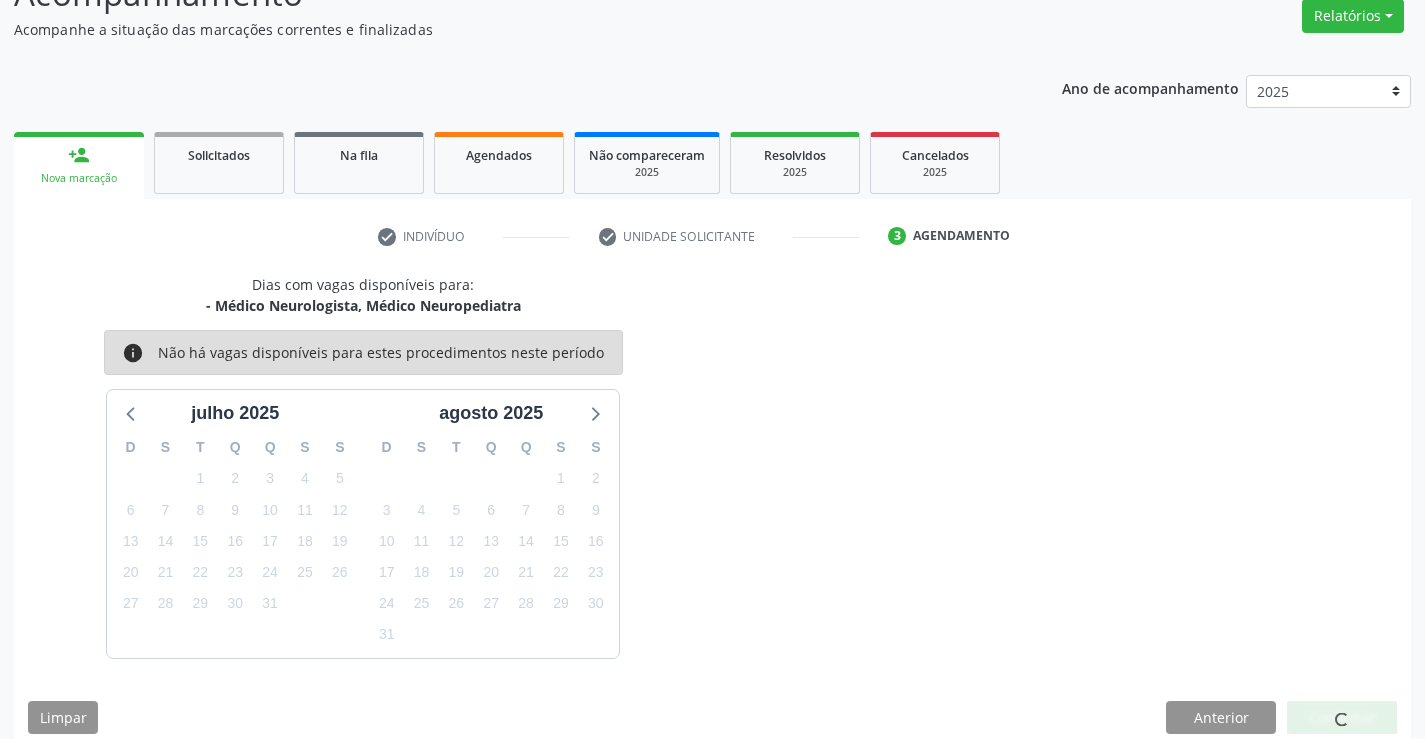 scroll, scrollTop: 0, scrollLeft: 0, axis: both 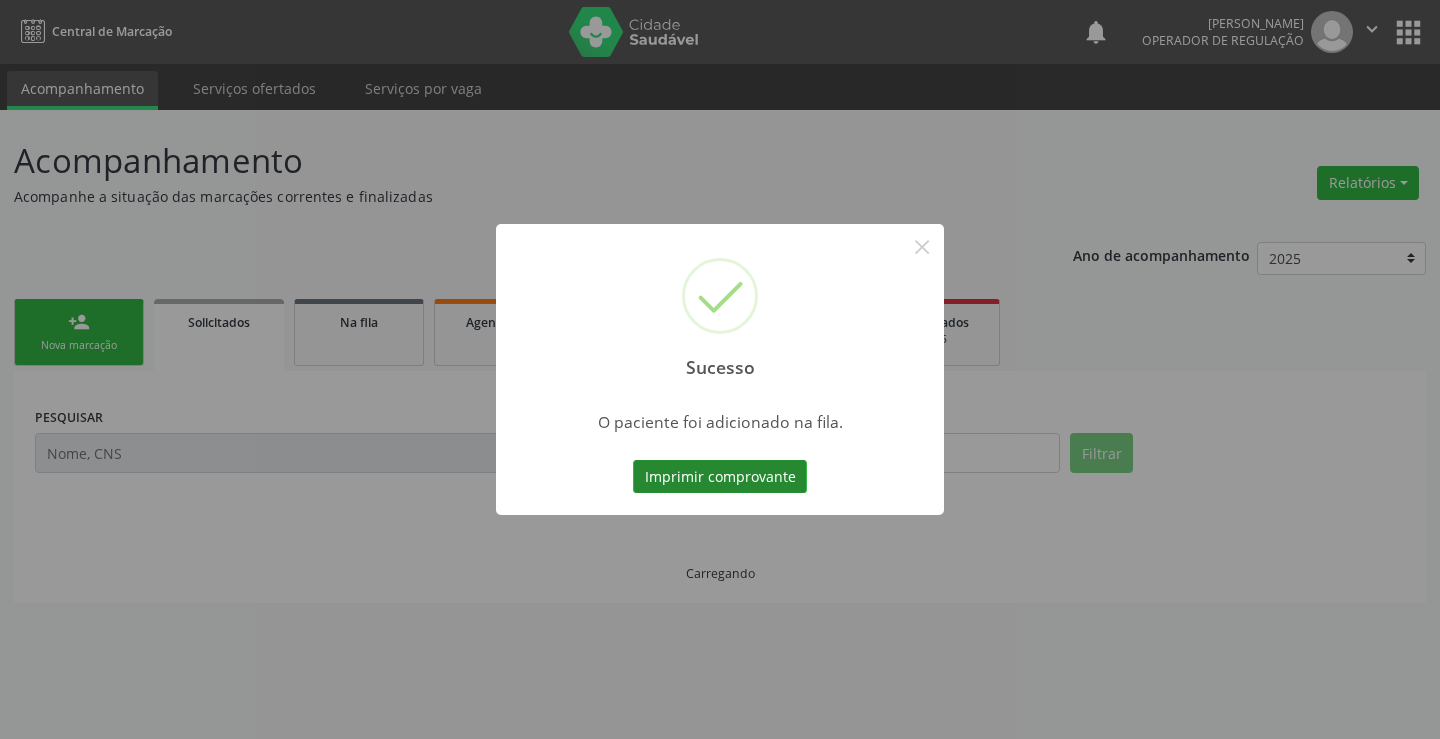 click on "Imprimir comprovante" at bounding box center [720, 477] 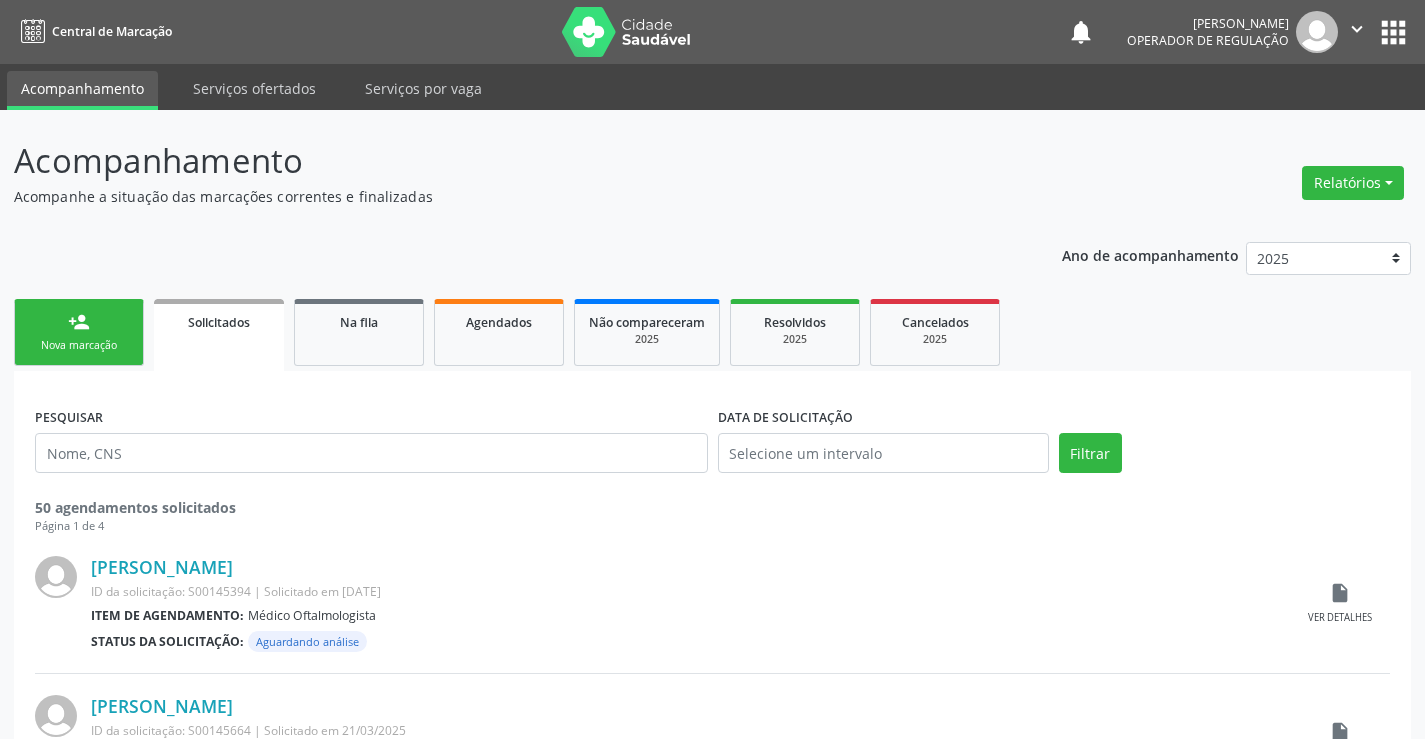 scroll, scrollTop: 0, scrollLeft: 0, axis: both 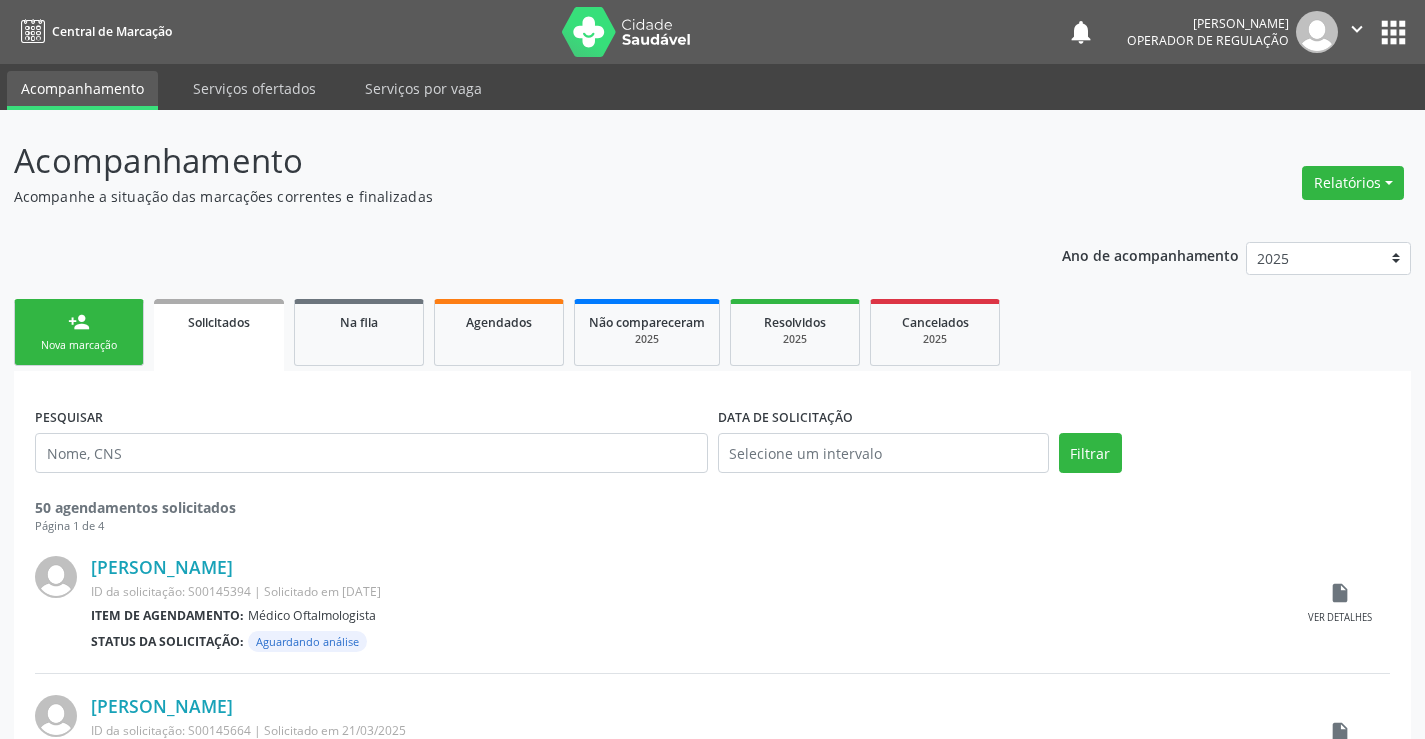 click on "person_add
Nova marcação" at bounding box center (79, 332) 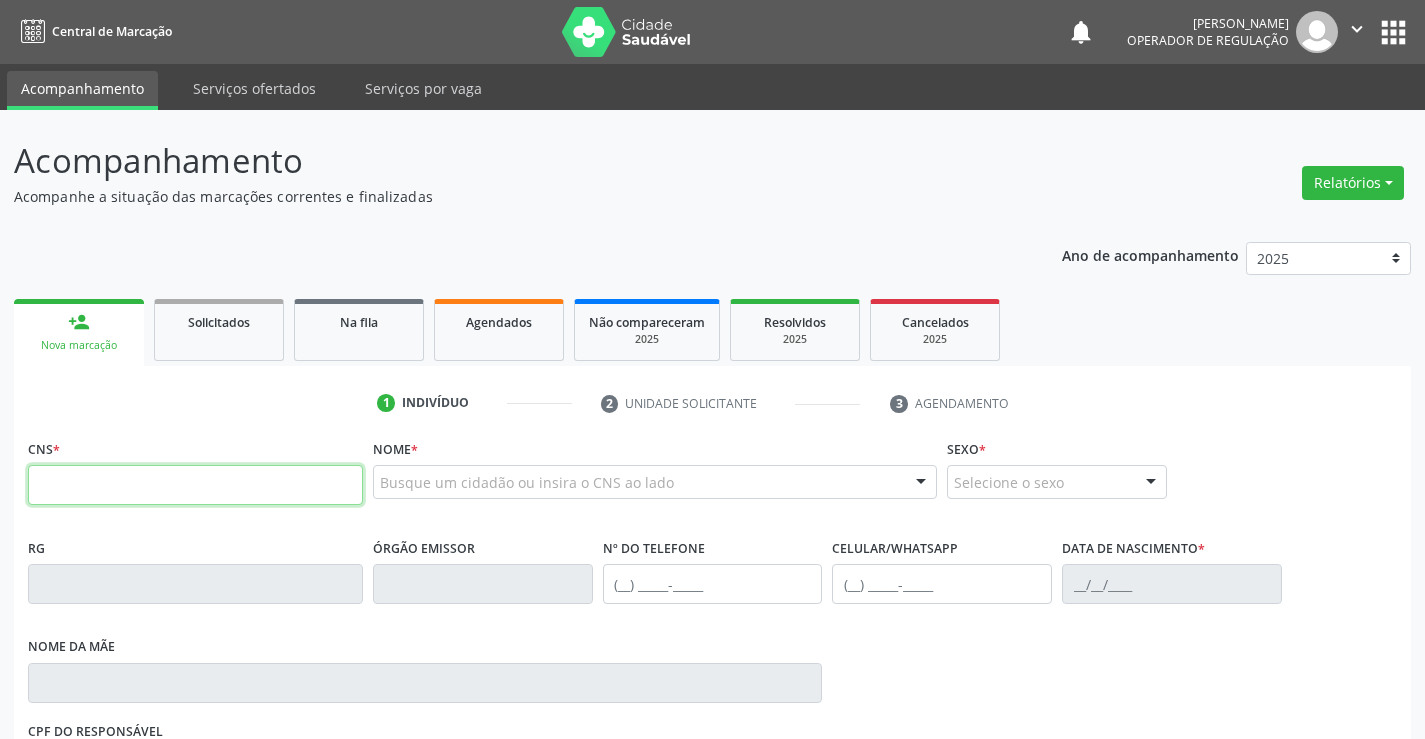 click at bounding box center (195, 485) 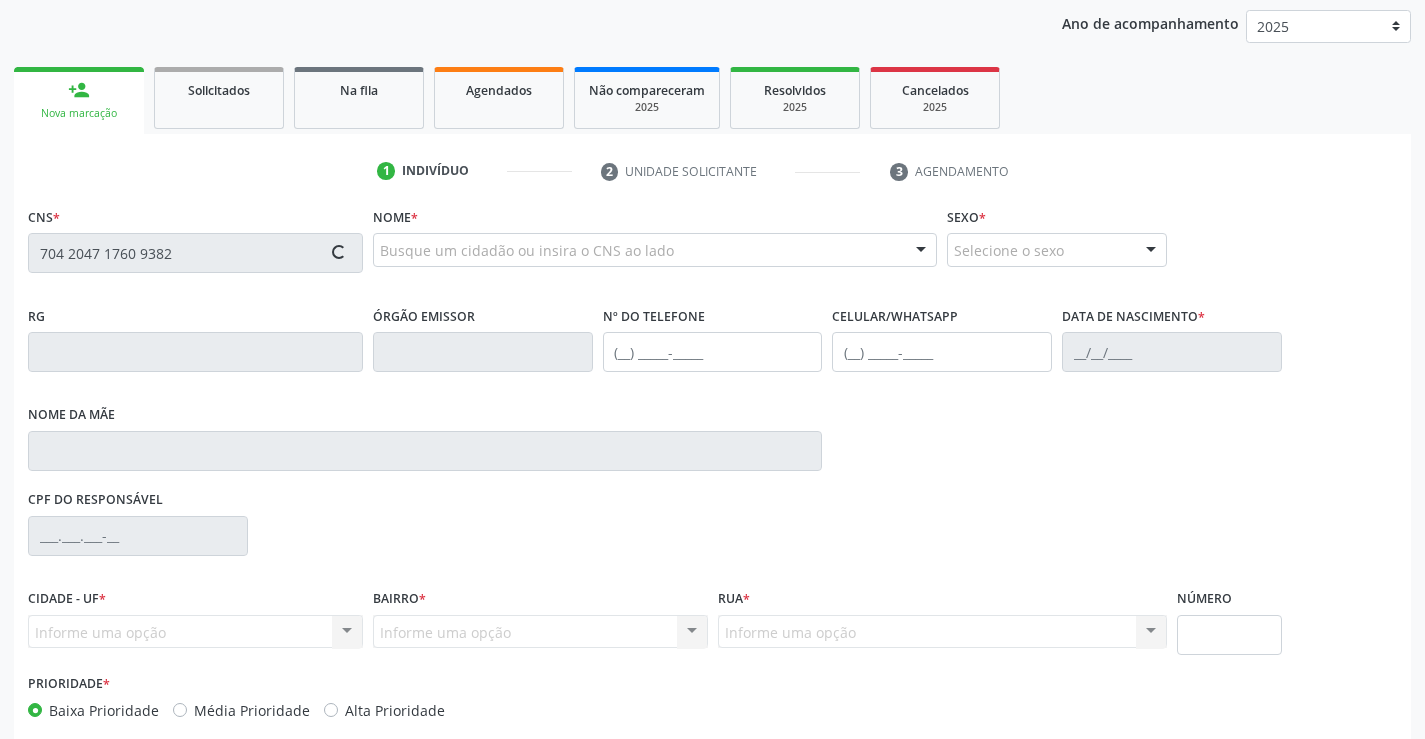 scroll, scrollTop: 331, scrollLeft: 0, axis: vertical 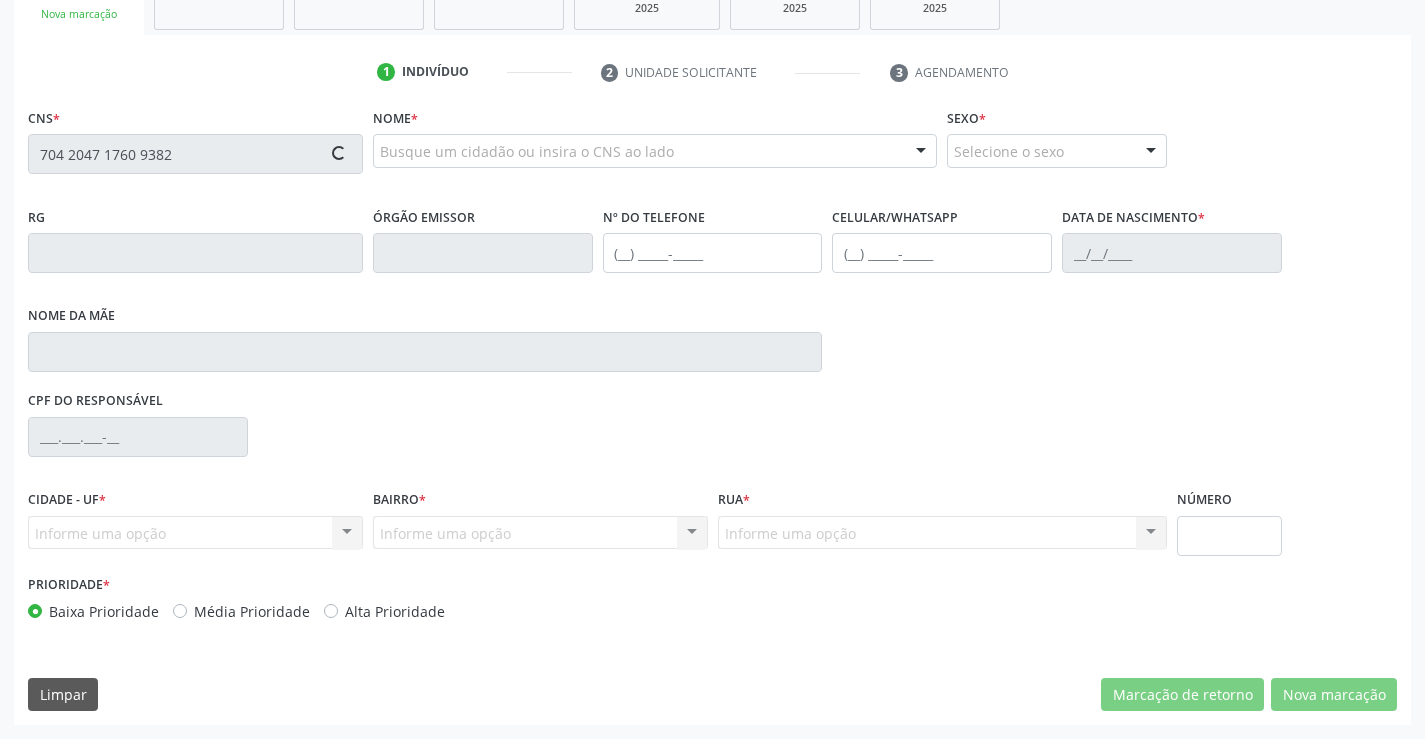 type on "704 2047 1760 9382" 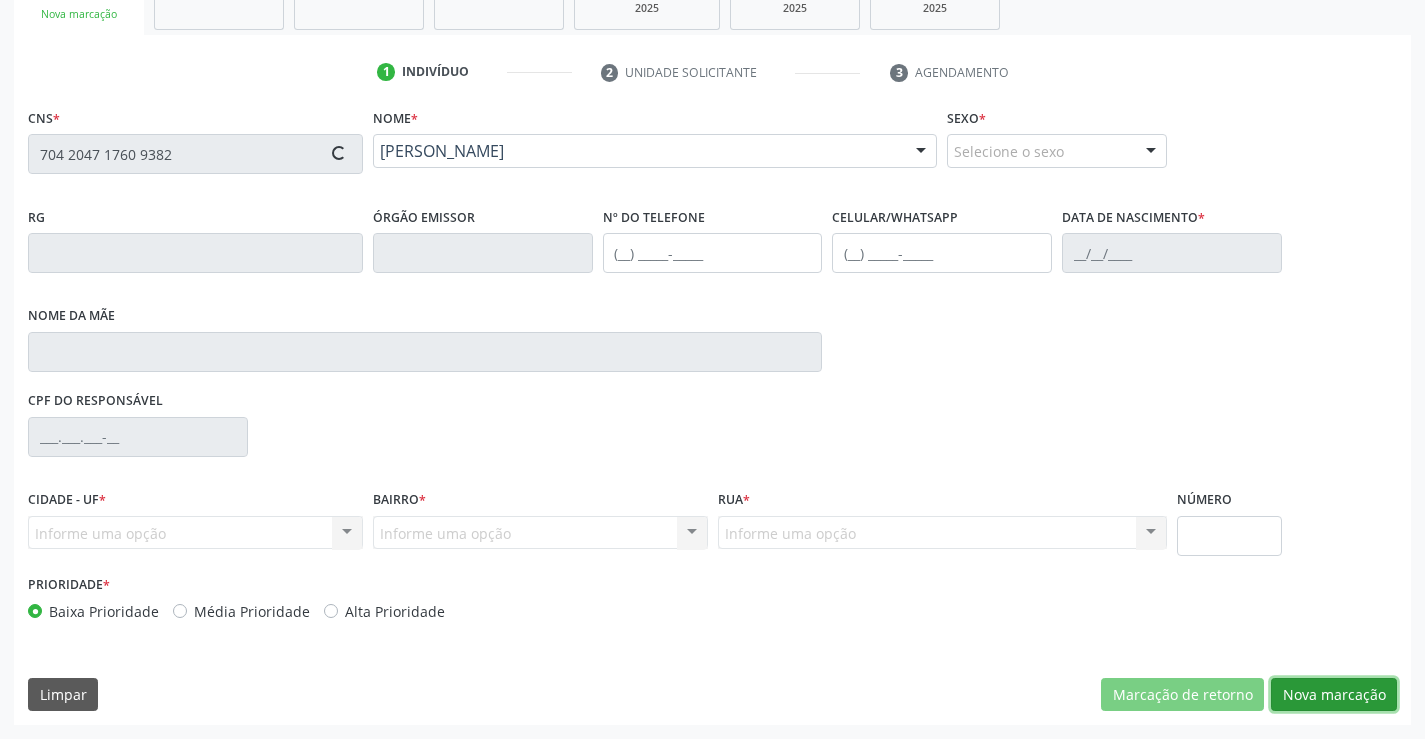 click on "Nova marcação" at bounding box center (1334, 695) 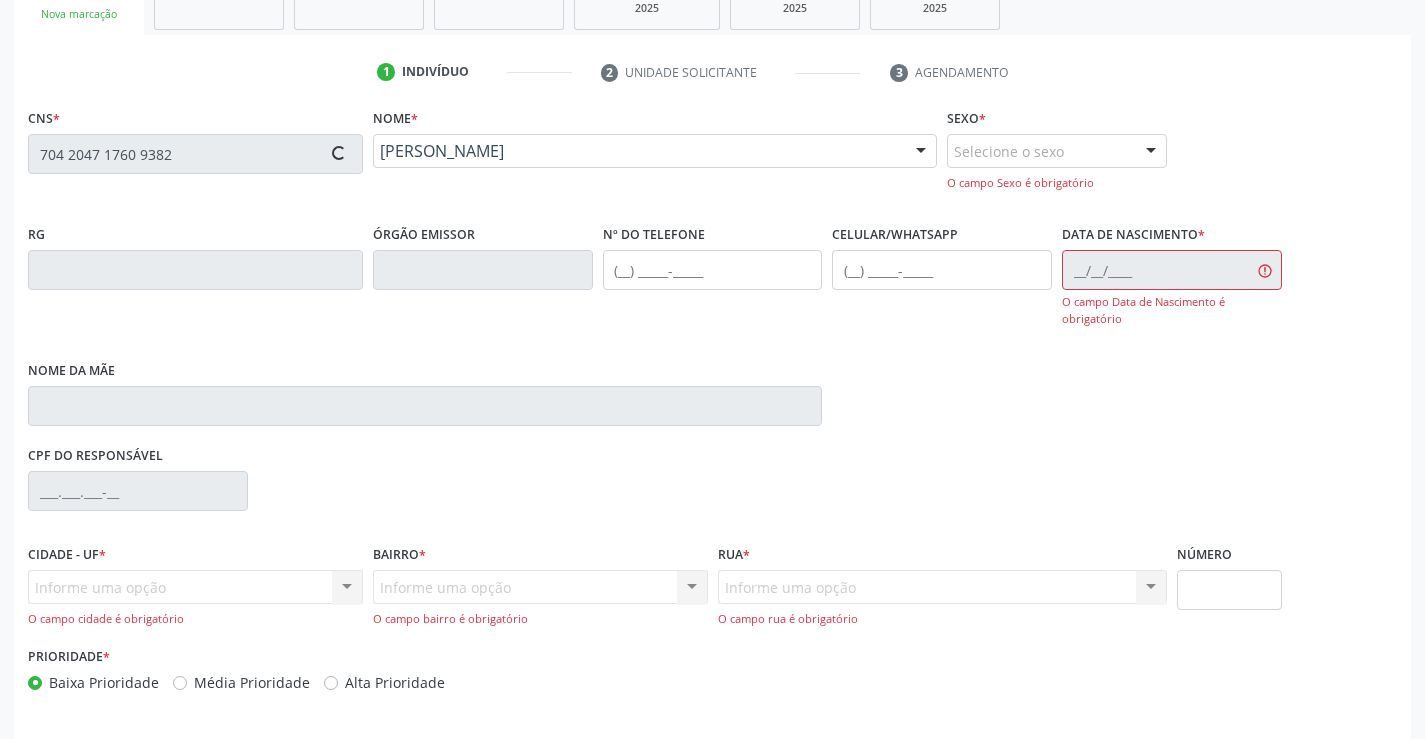 type on "0334574684" 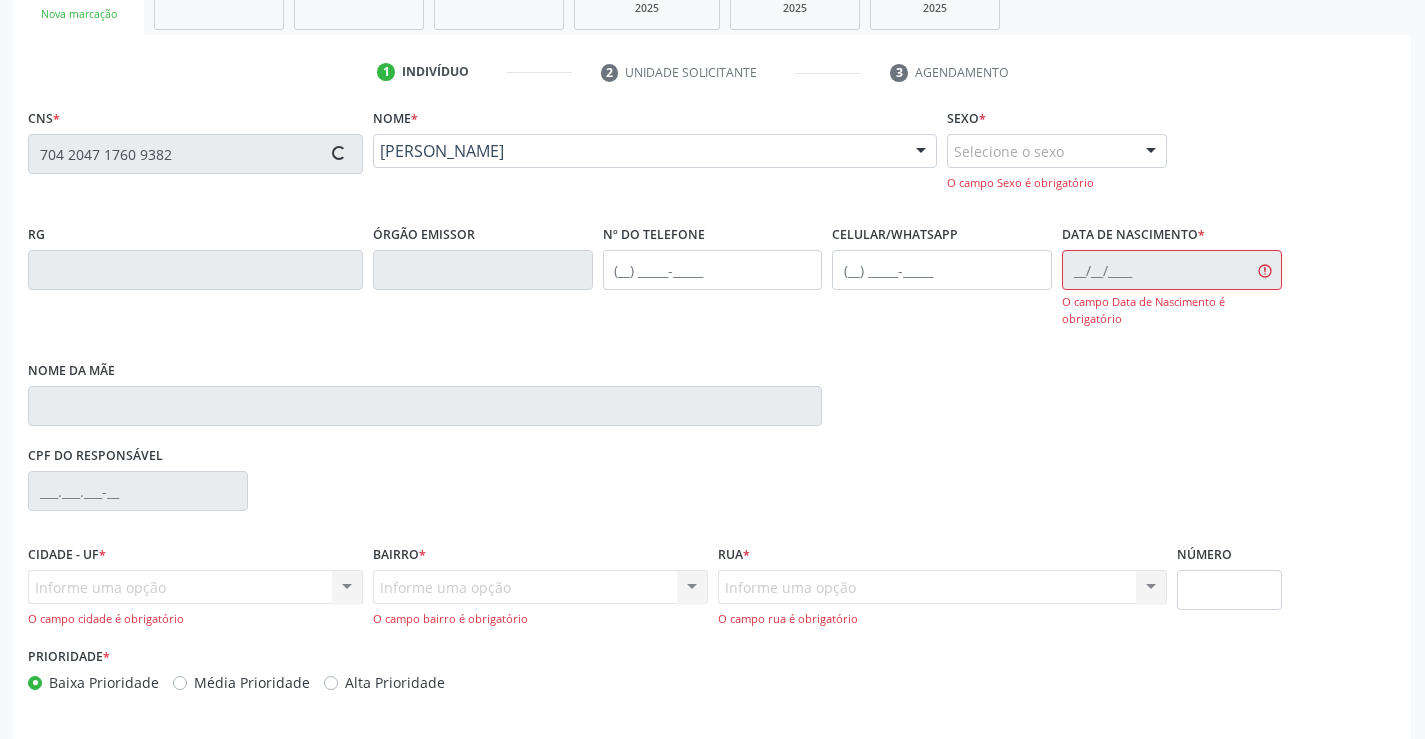 type on "(74) 3552-1158" 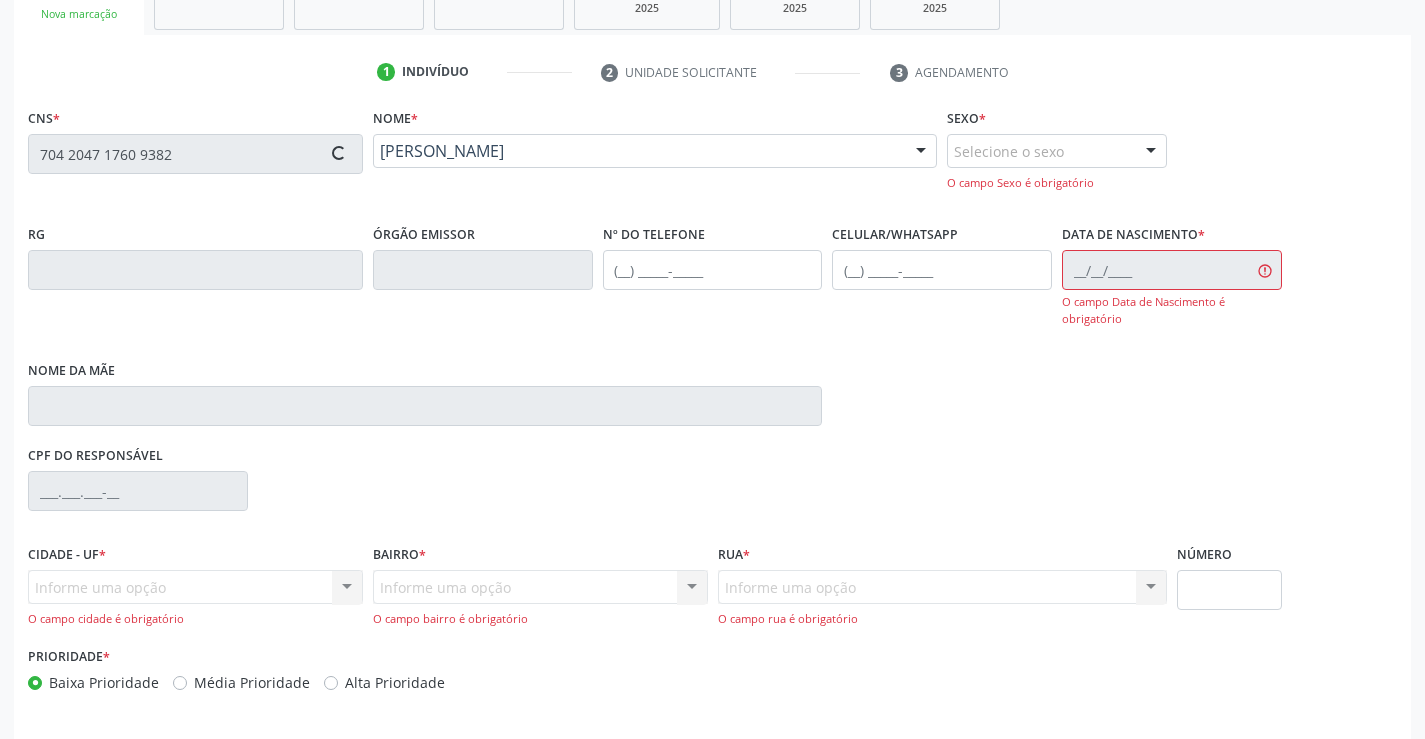 type on "(74) 98858-0104" 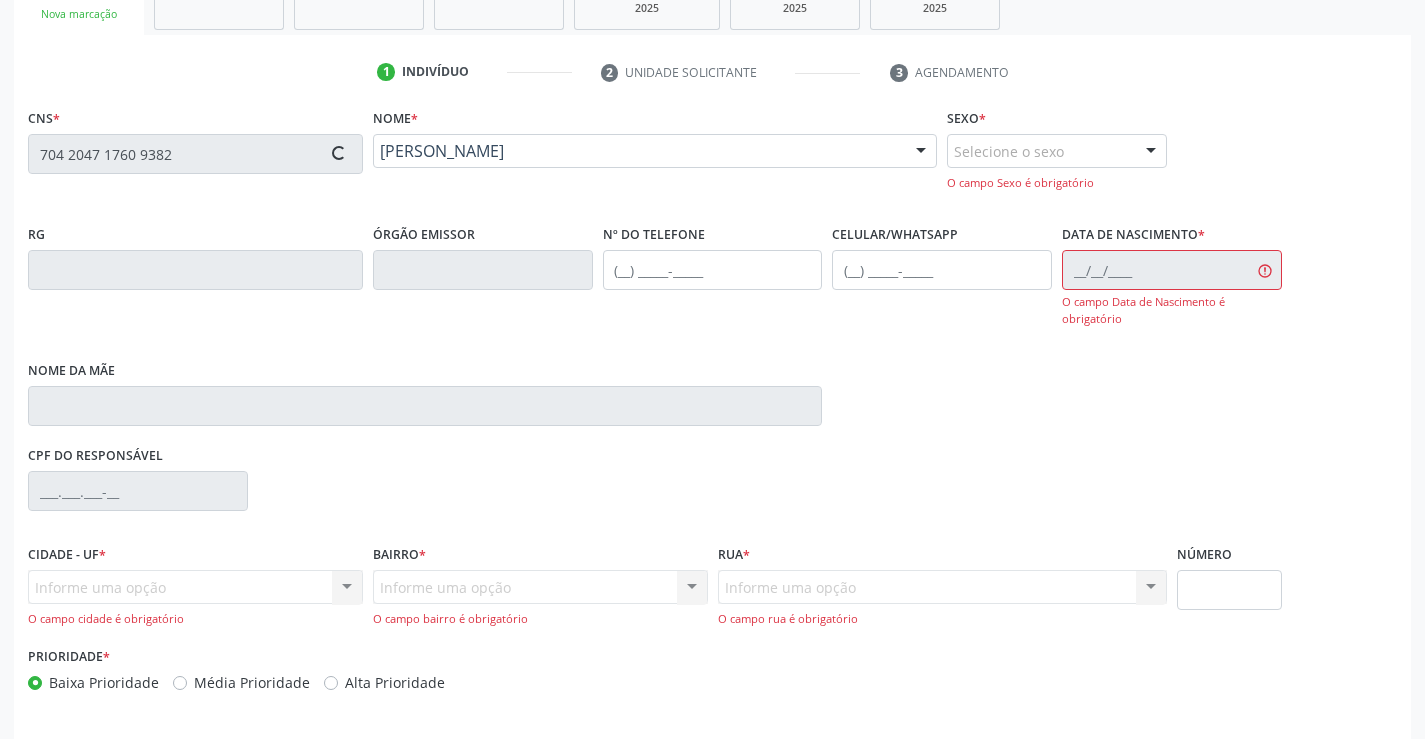 type on "26/03/1959" 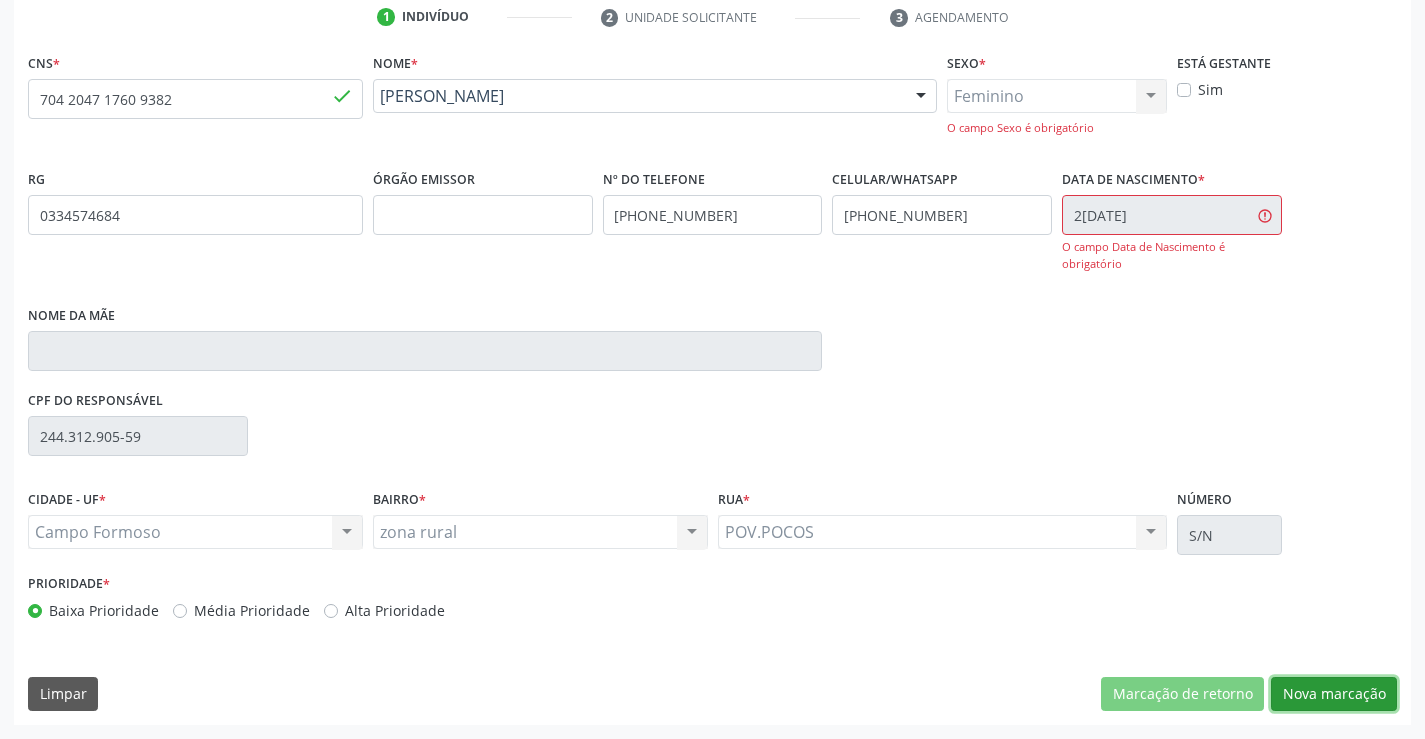 click on "Nova marcação" at bounding box center [1334, 694] 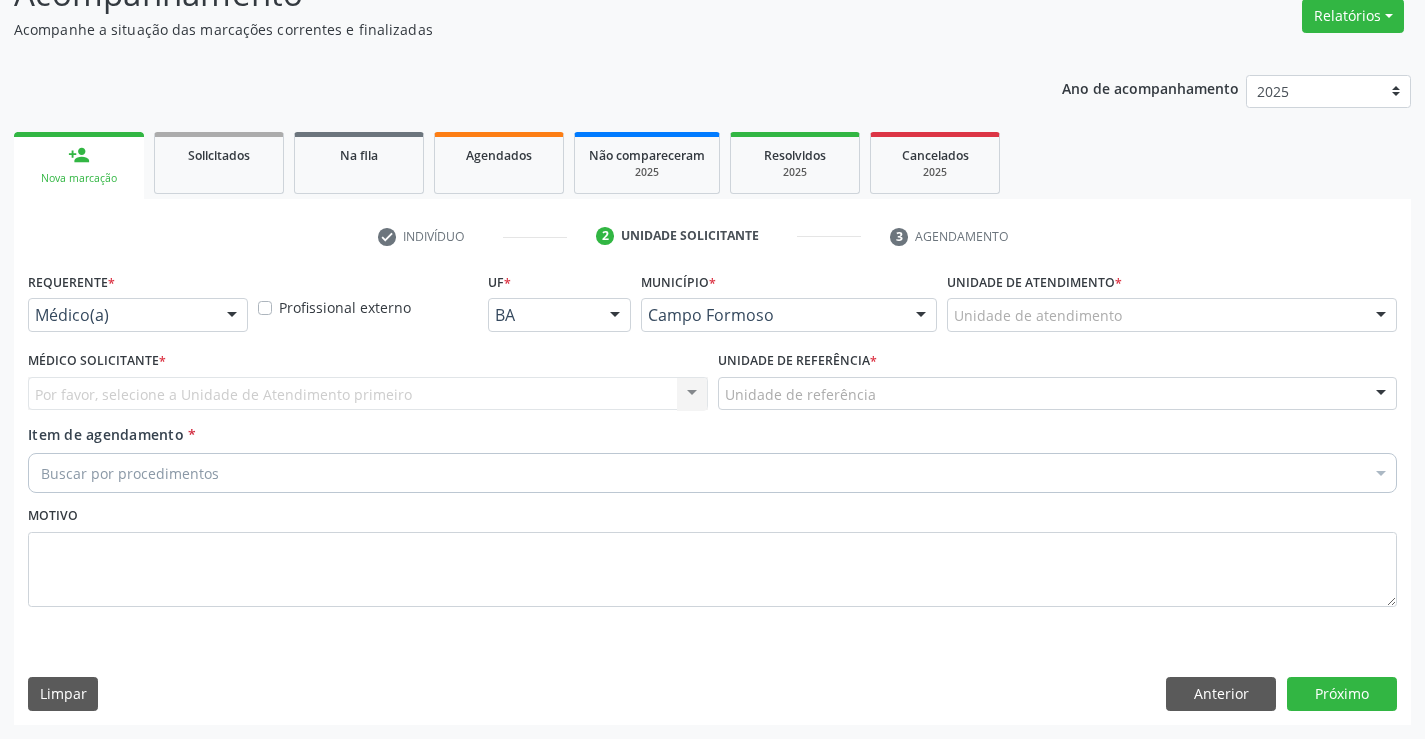 scroll, scrollTop: 167, scrollLeft: 0, axis: vertical 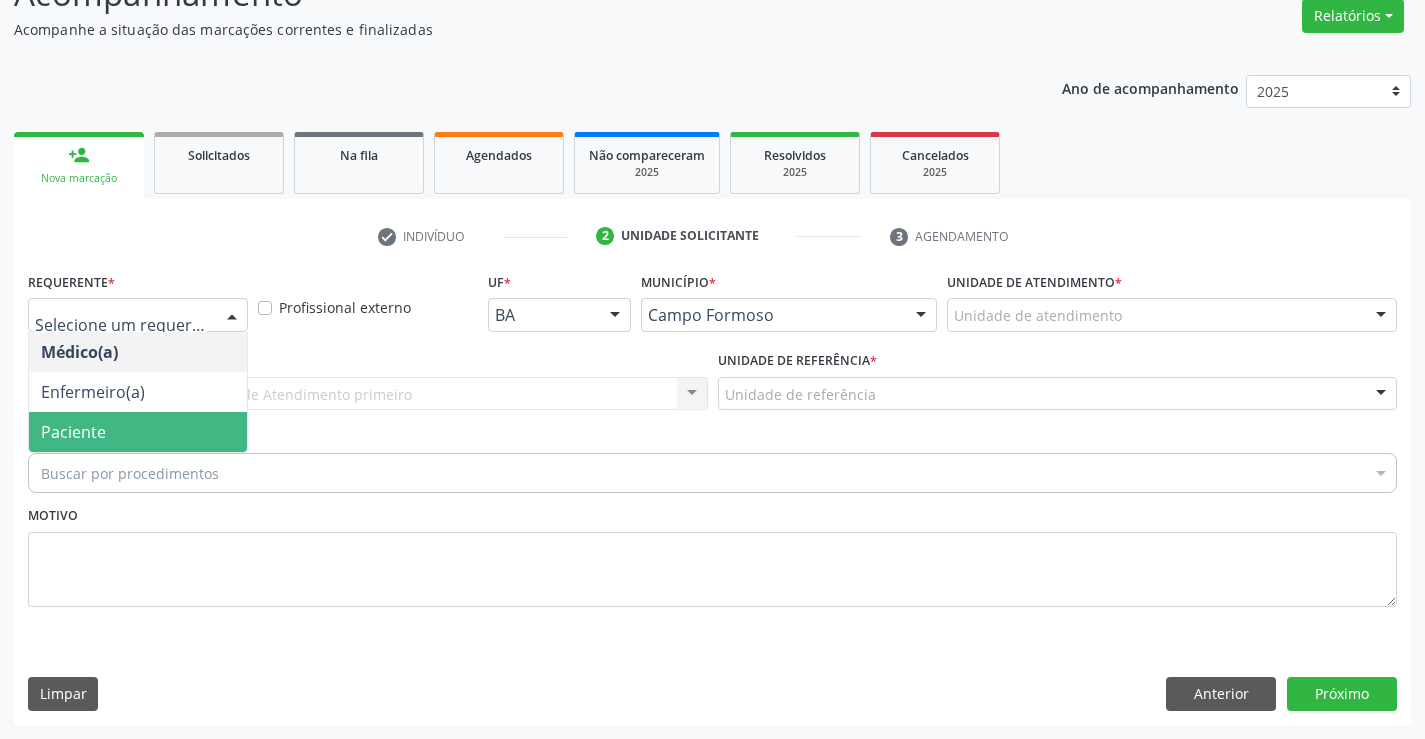 click on "Paciente" at bounding box center [73, 432] 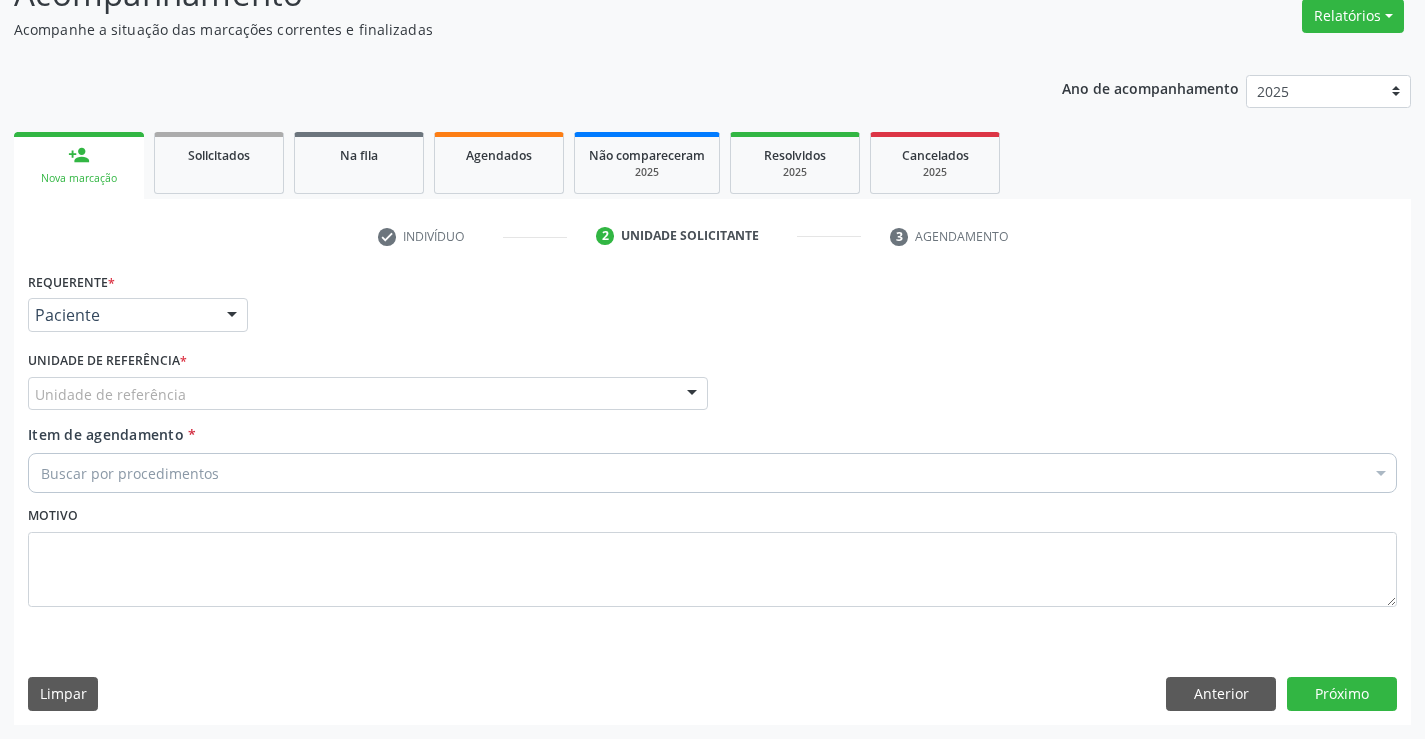 drag, startPoint x: 222, startPoint y: 388, endPoint x: 215, endPoint y: 423, distance: 35.69314 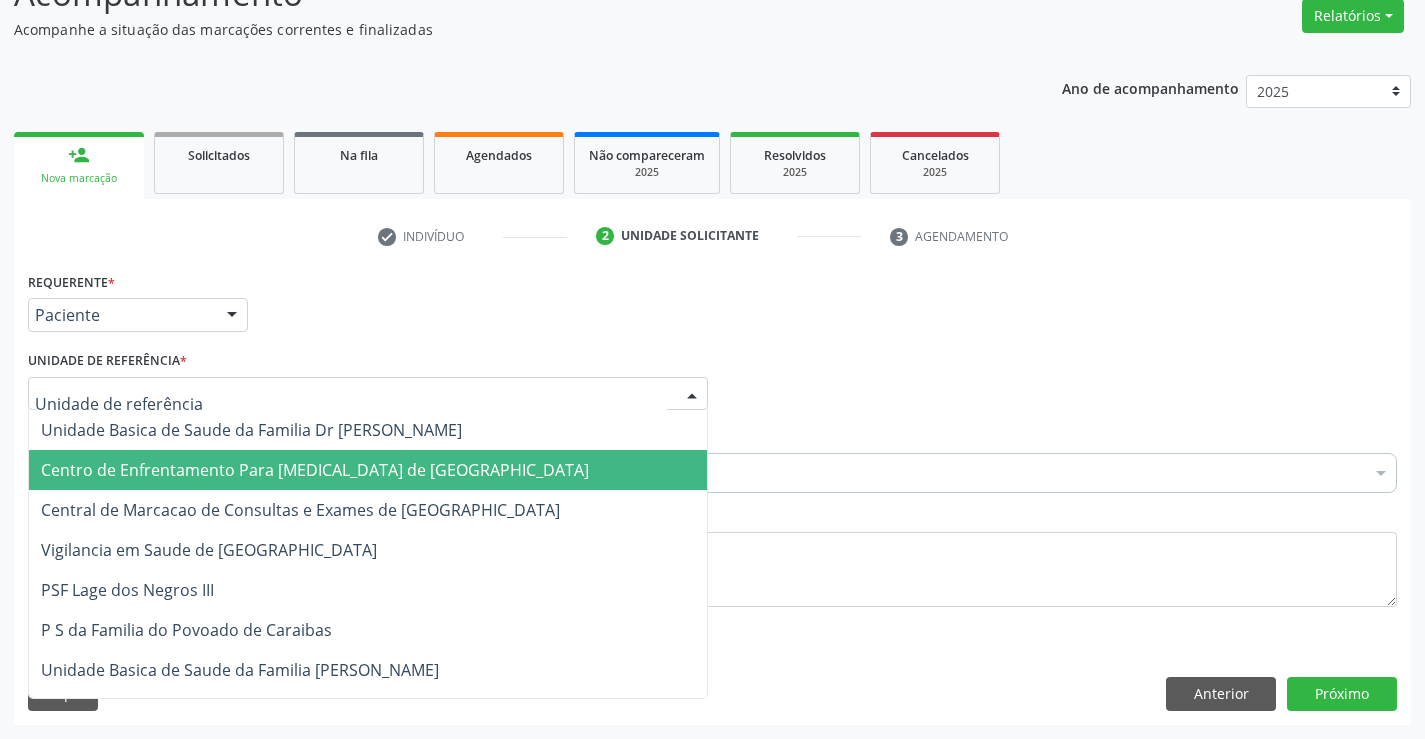 click on "Centro de Enfrentamento Para [MEDICAL_DATA] de [GEOGRAPHIC_DATA]" at bounding box center (368, 470) 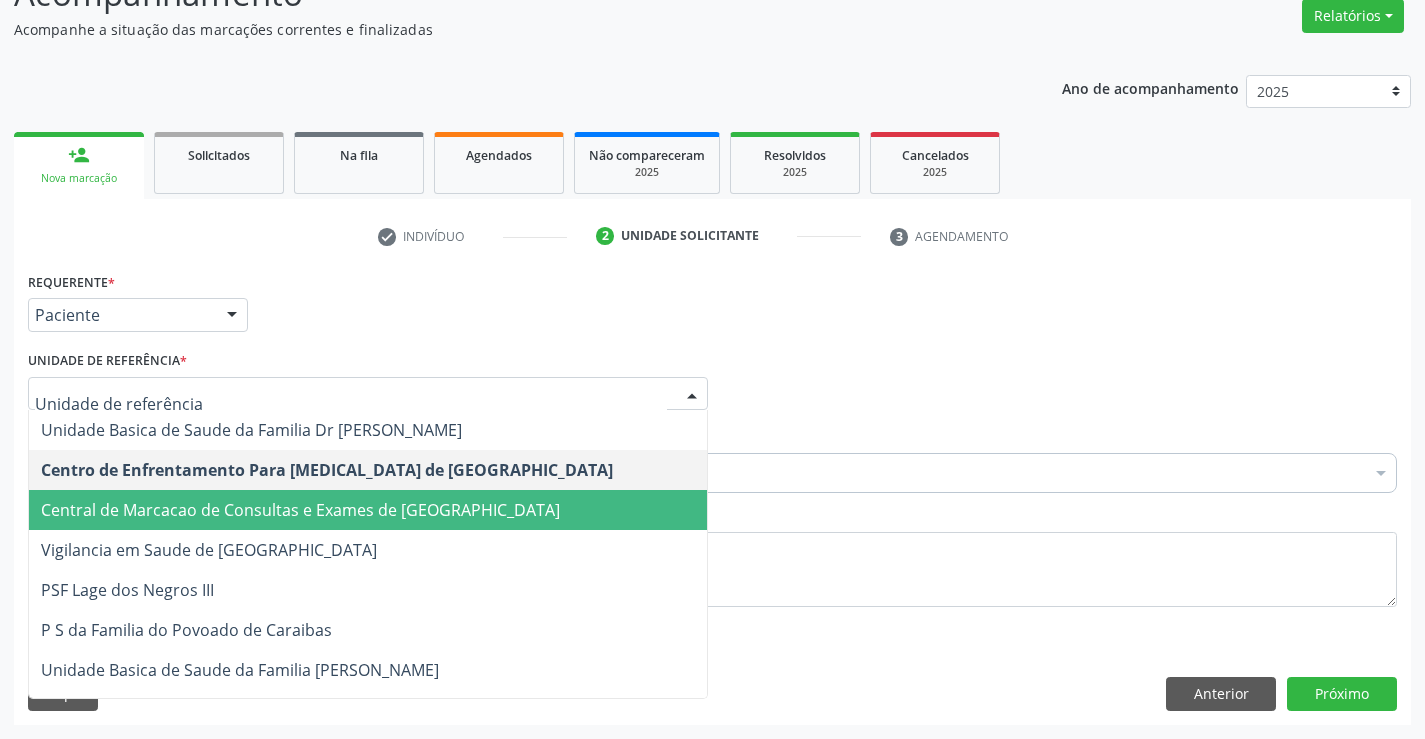 click on "Central de Marcacao de Consultas e Exames de [GEOGRAPHIC_DATA]" at bounding box center [300, 510] 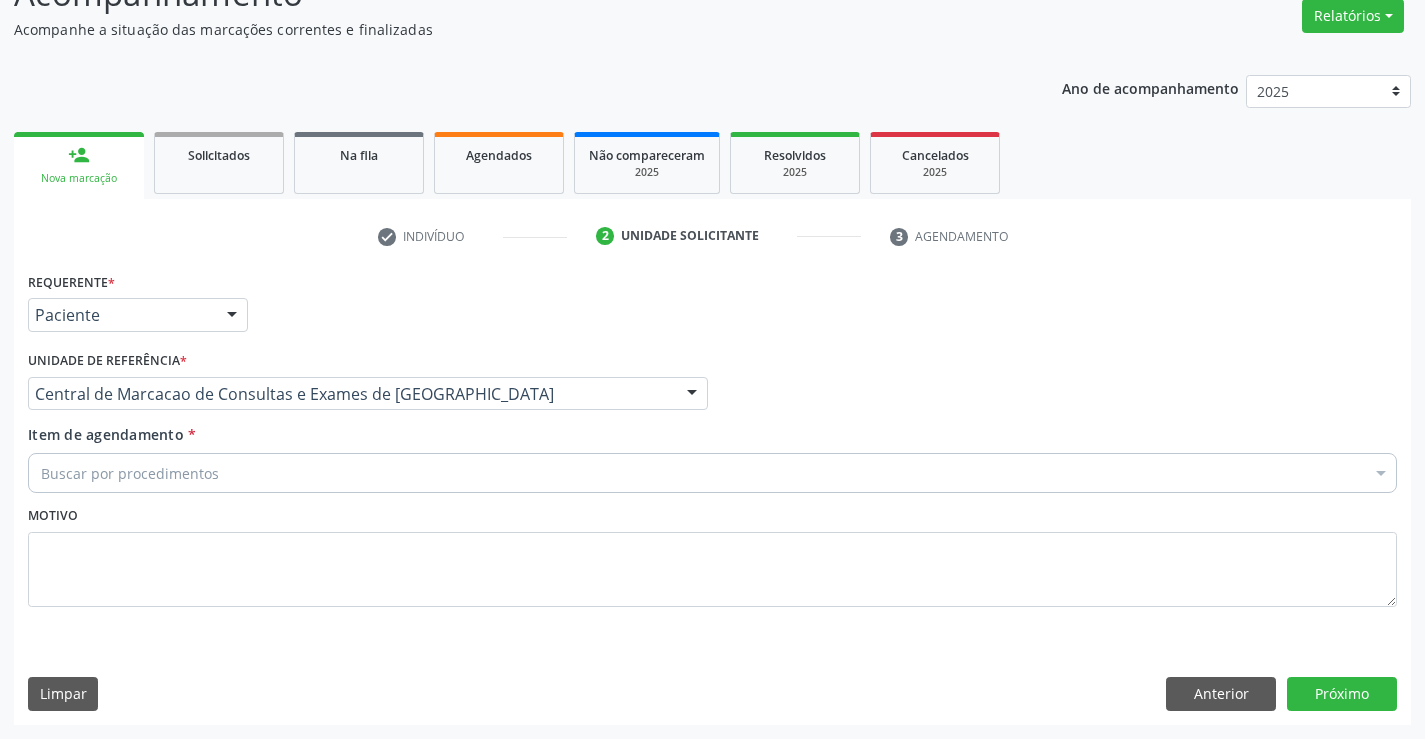 click on "Buscar por procedimentos" at bounding box center (712, 473) 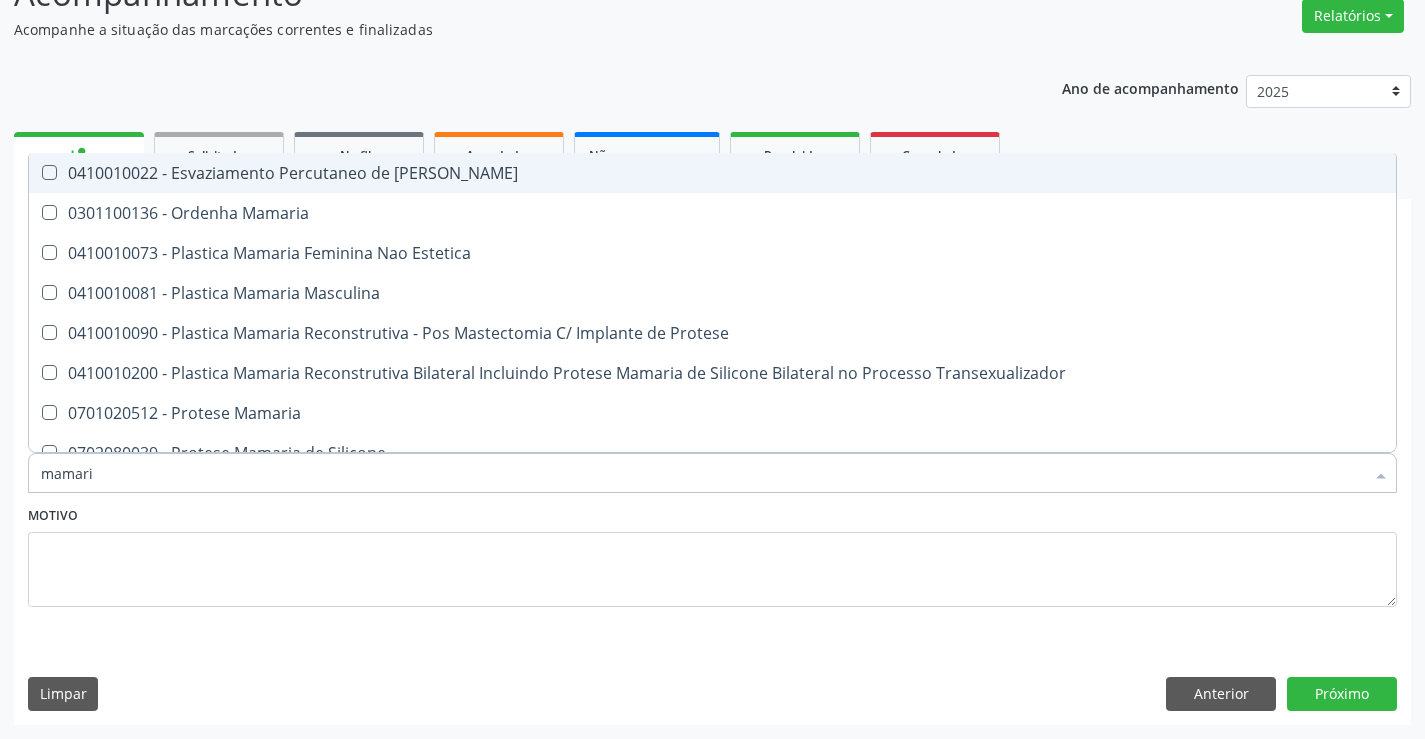 type on "mamaria" 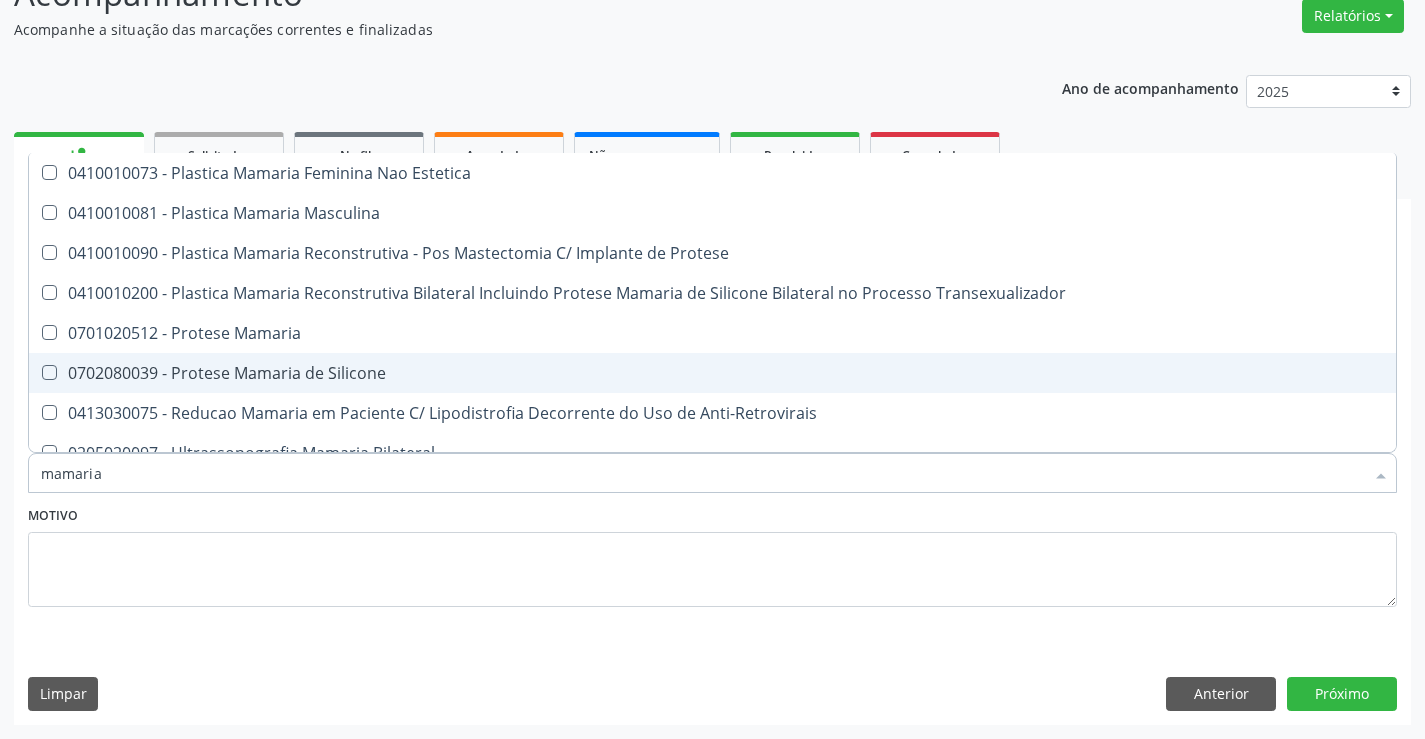 scroll, scrollTop: 61, scrollLeft: 0, axis: vertical 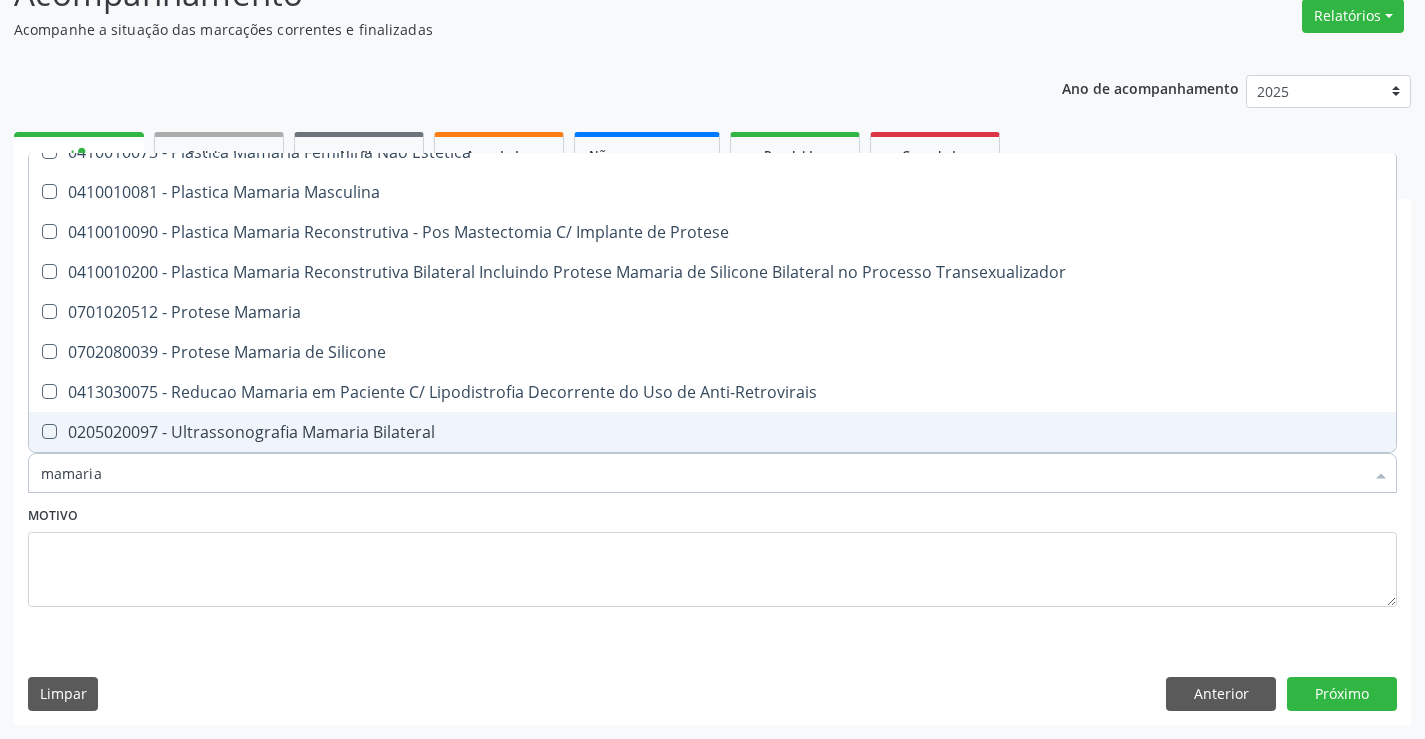 click on "0205020097 - Ultrassonografia Mamaria Bilateral" at bounding box center [712, 432] 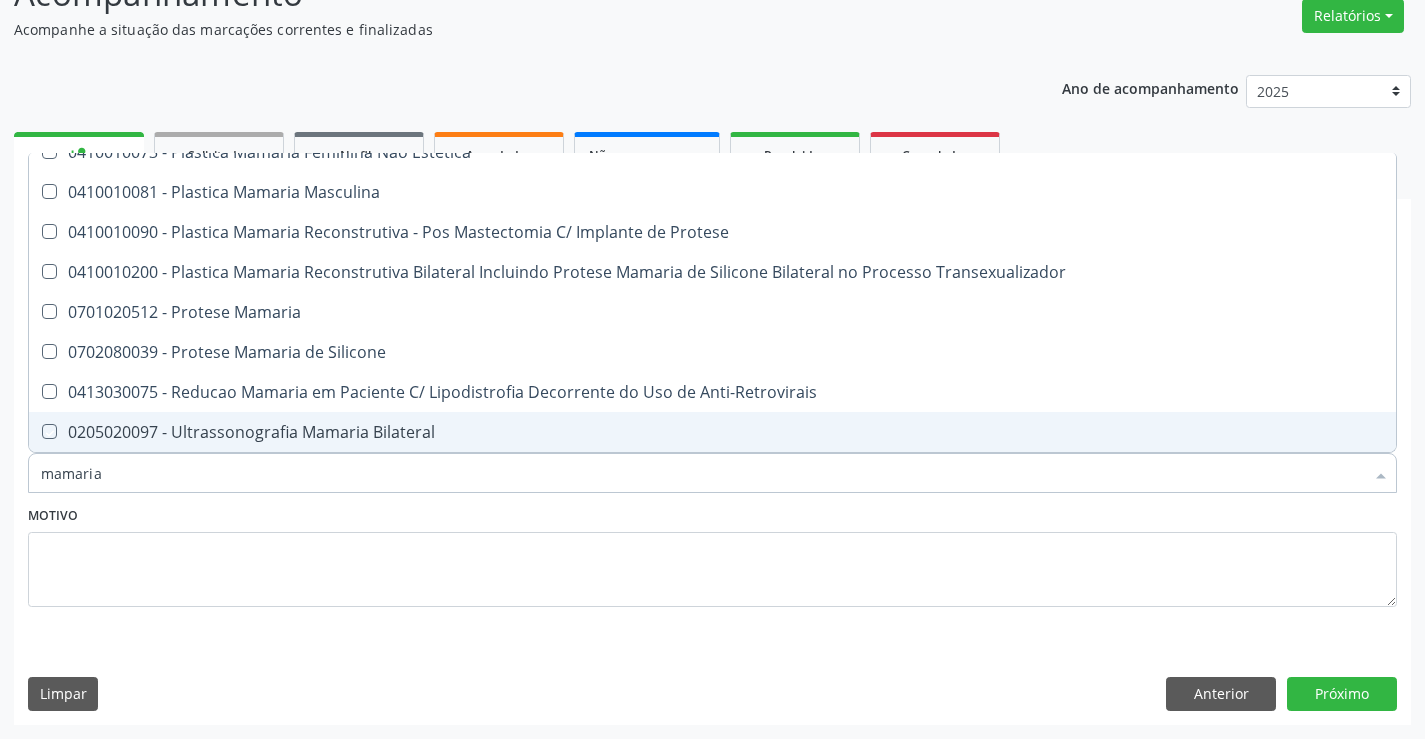 checkbox on "true" 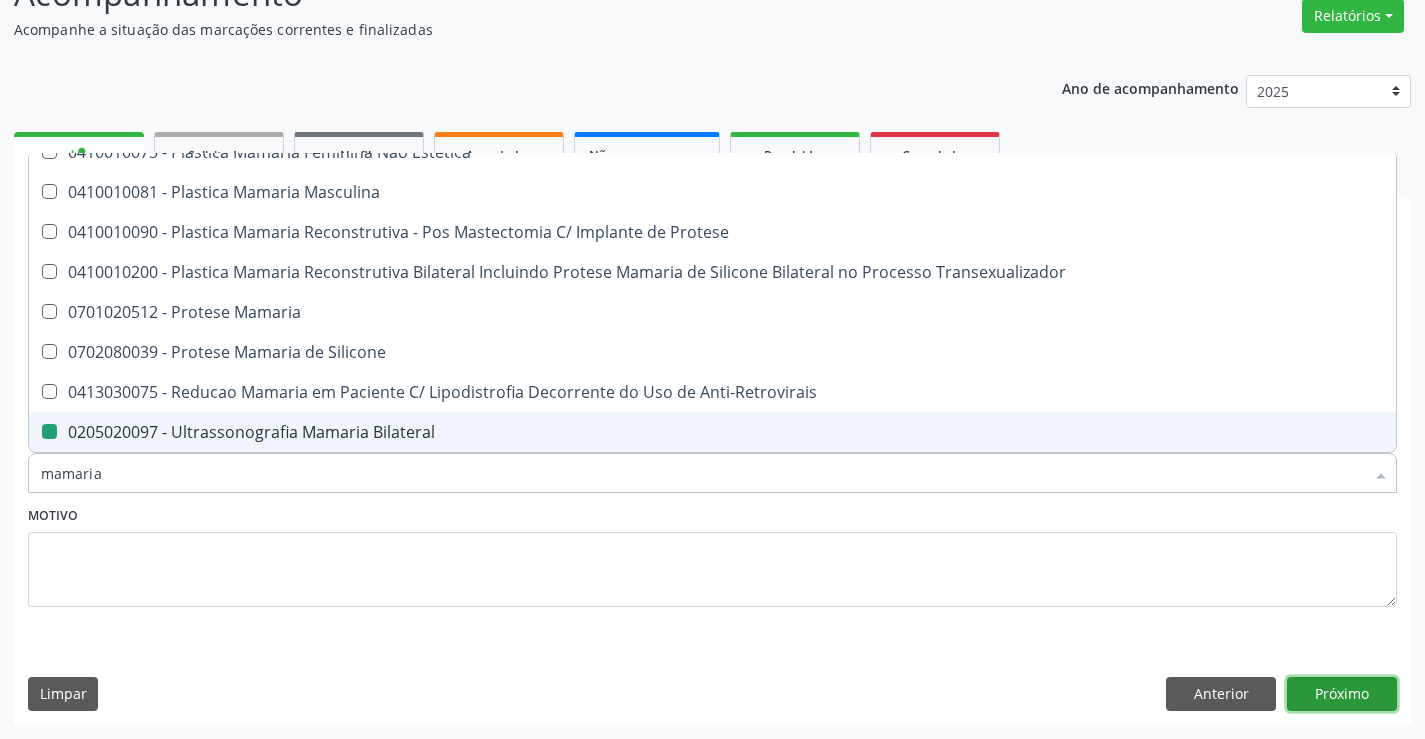 click on "Próximo" at bounding box center (1342, 694) 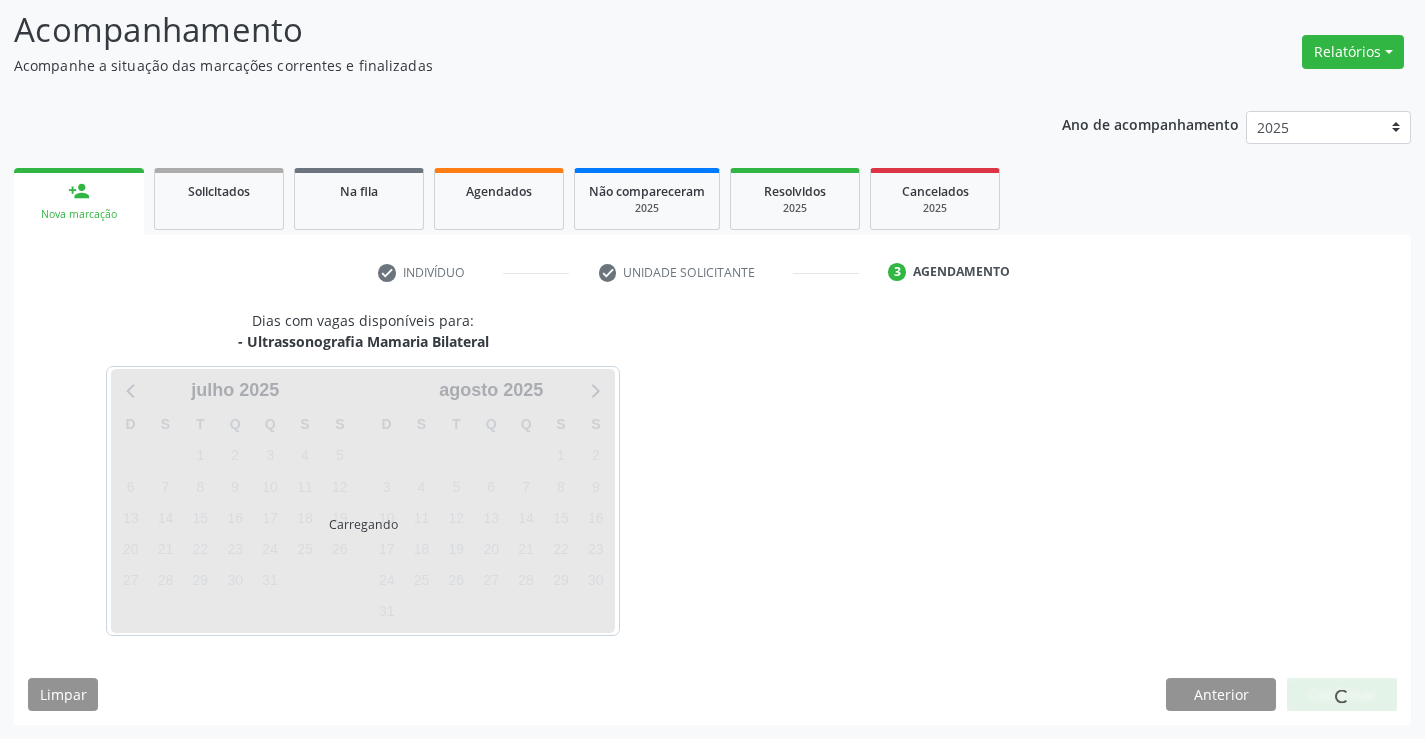 scroll, scrollTop: 131, scrollLeft: 0, axis: vertical 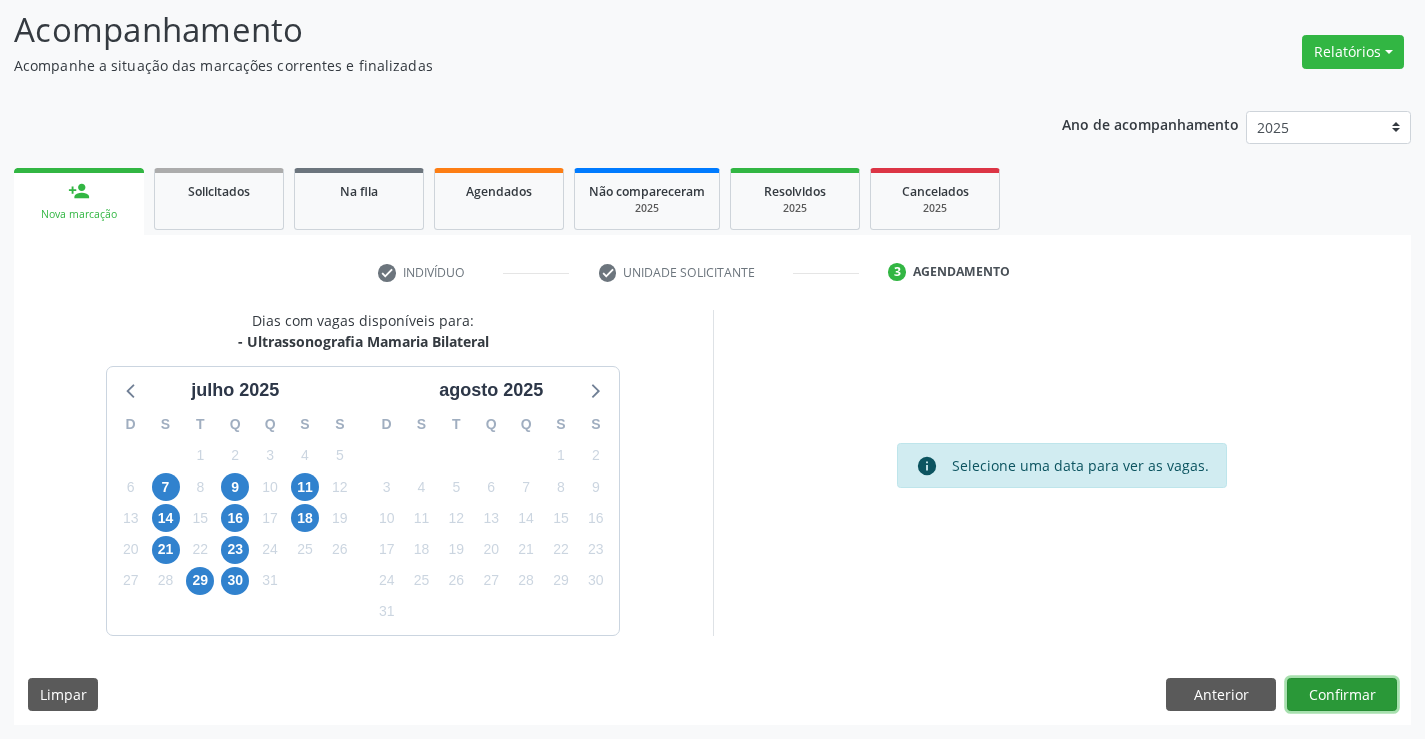 click on "Confirmar" at bounding box center (1342, 695) 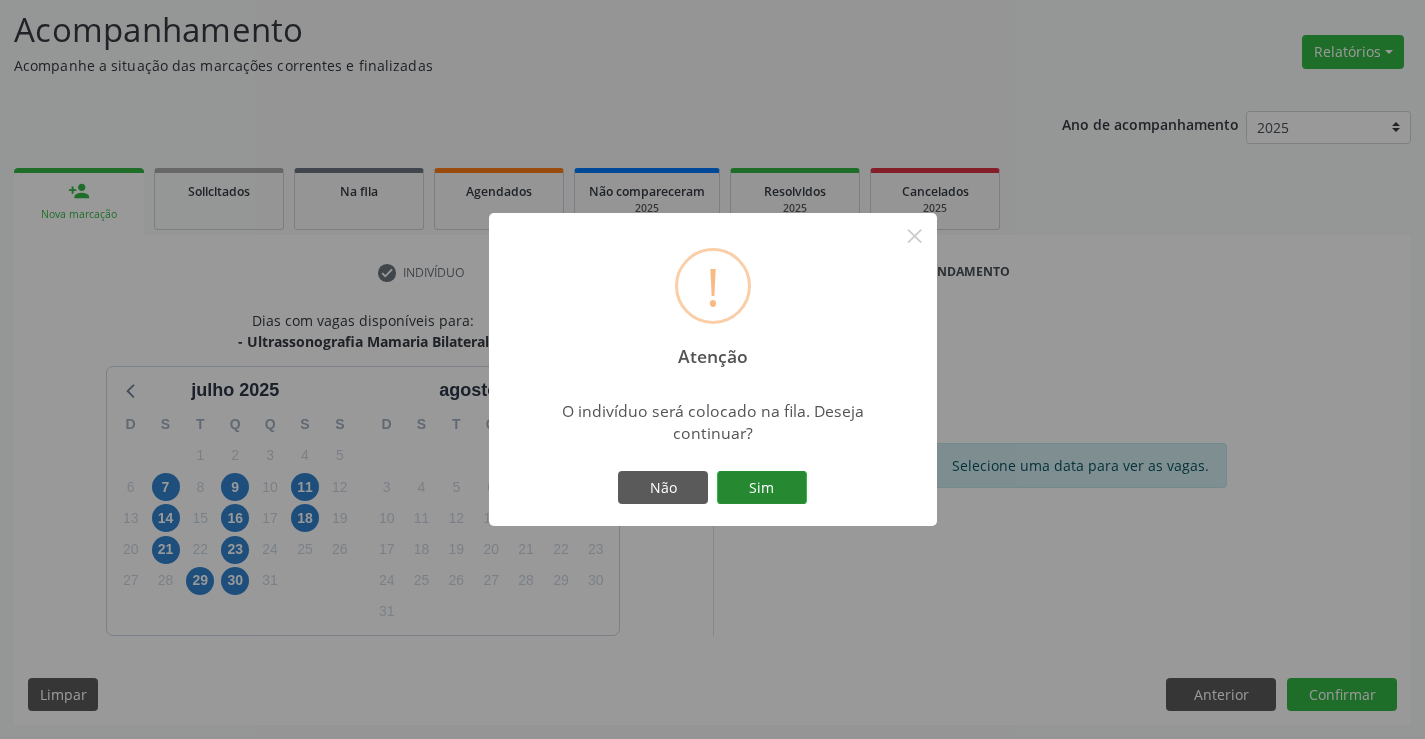 click on "Sim" at bounding box center (762, 488) 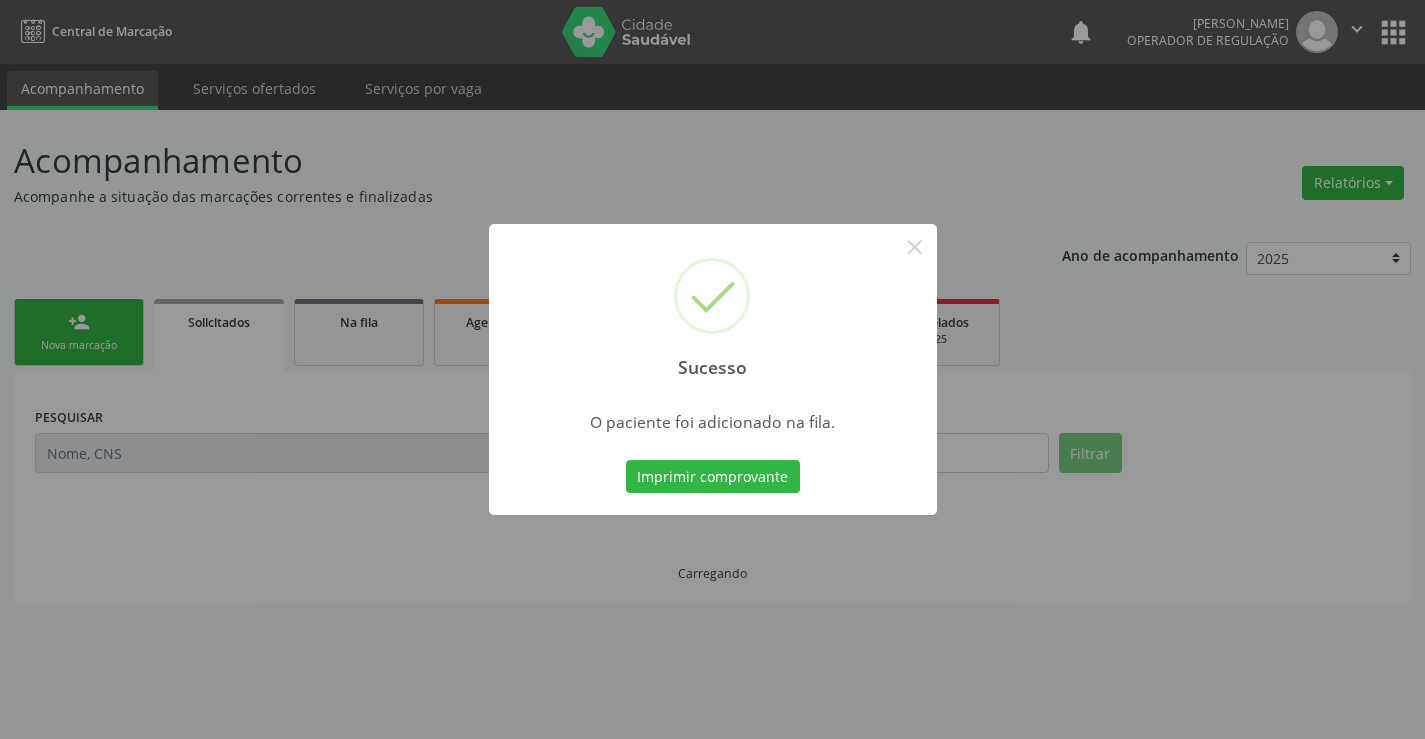 scroll, scrollTop: 0, scrollLeft: 0, axis: both 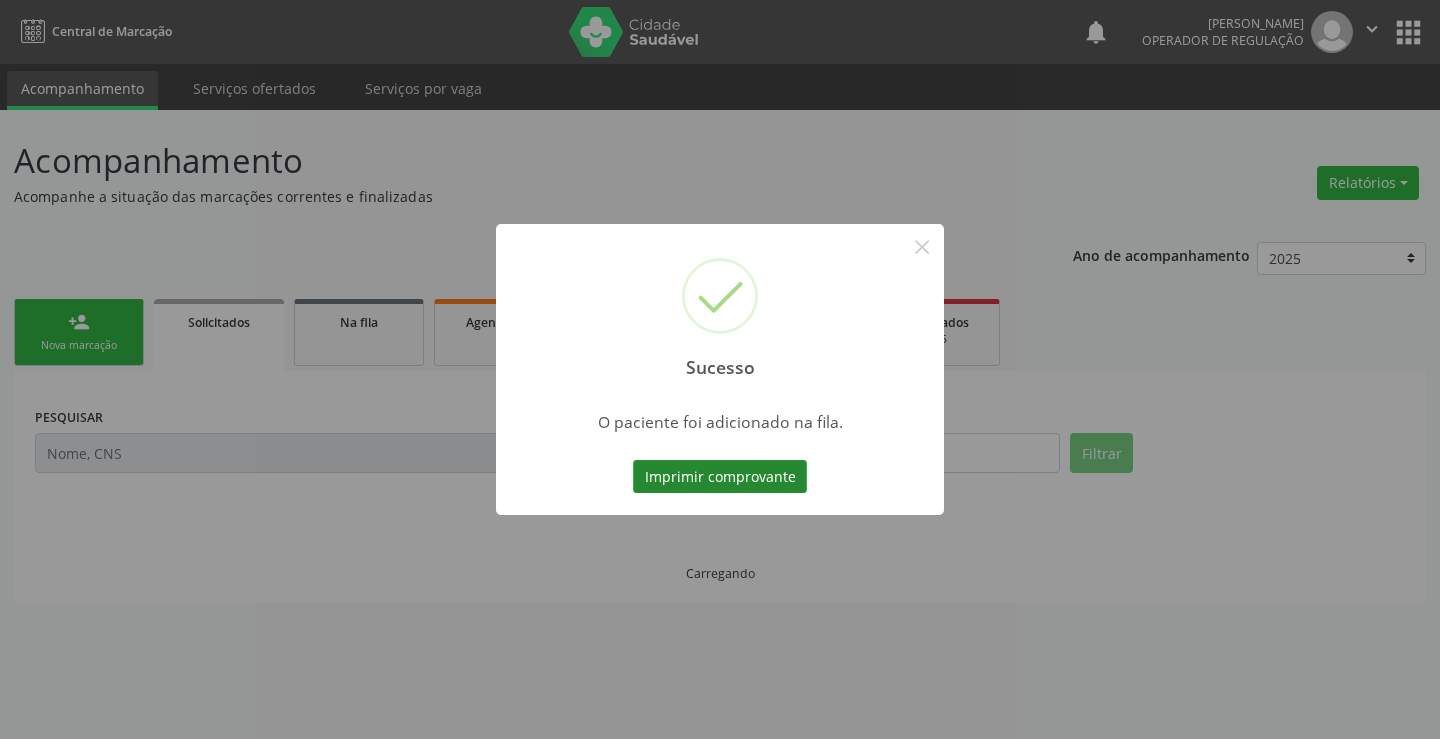 click on "Imprimir comprovante" at bounding box center (720, 477) 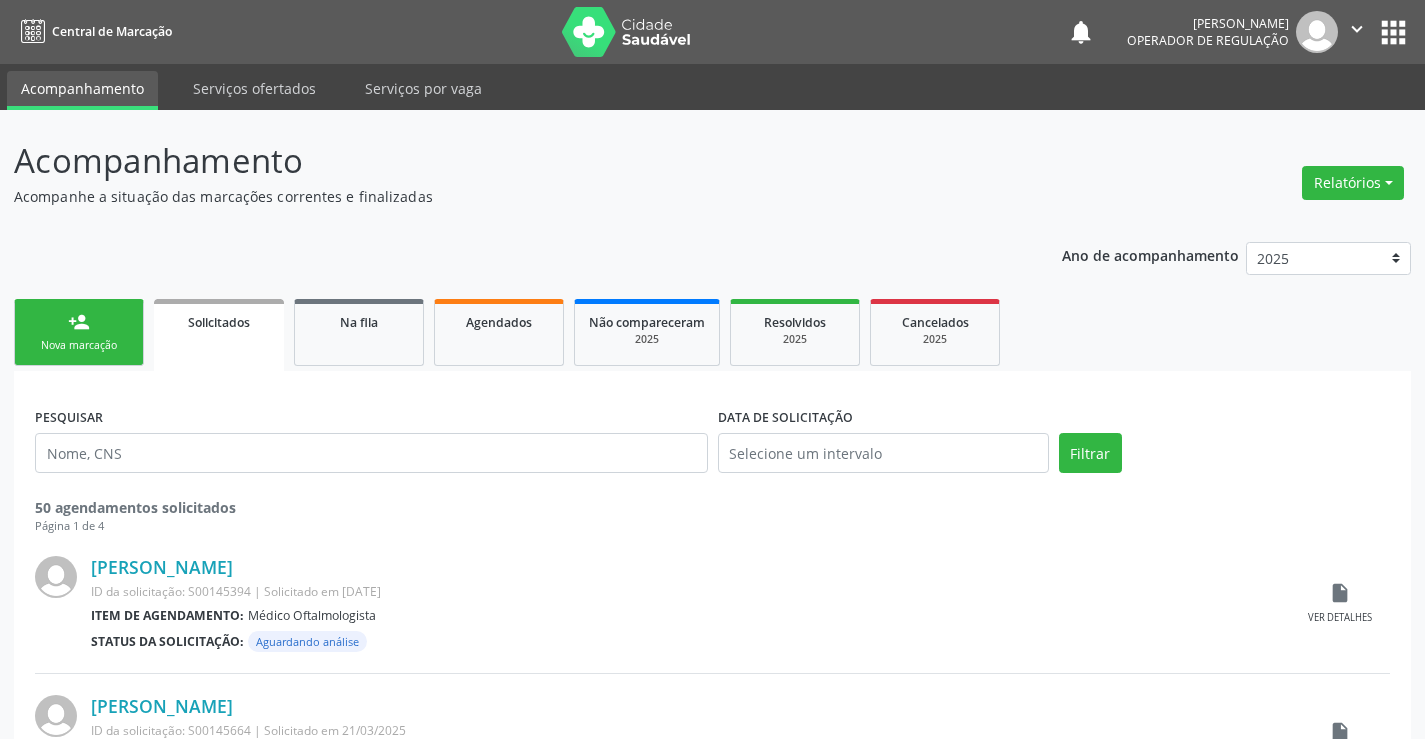 click on "person_add" at bounding box center (79, 322) 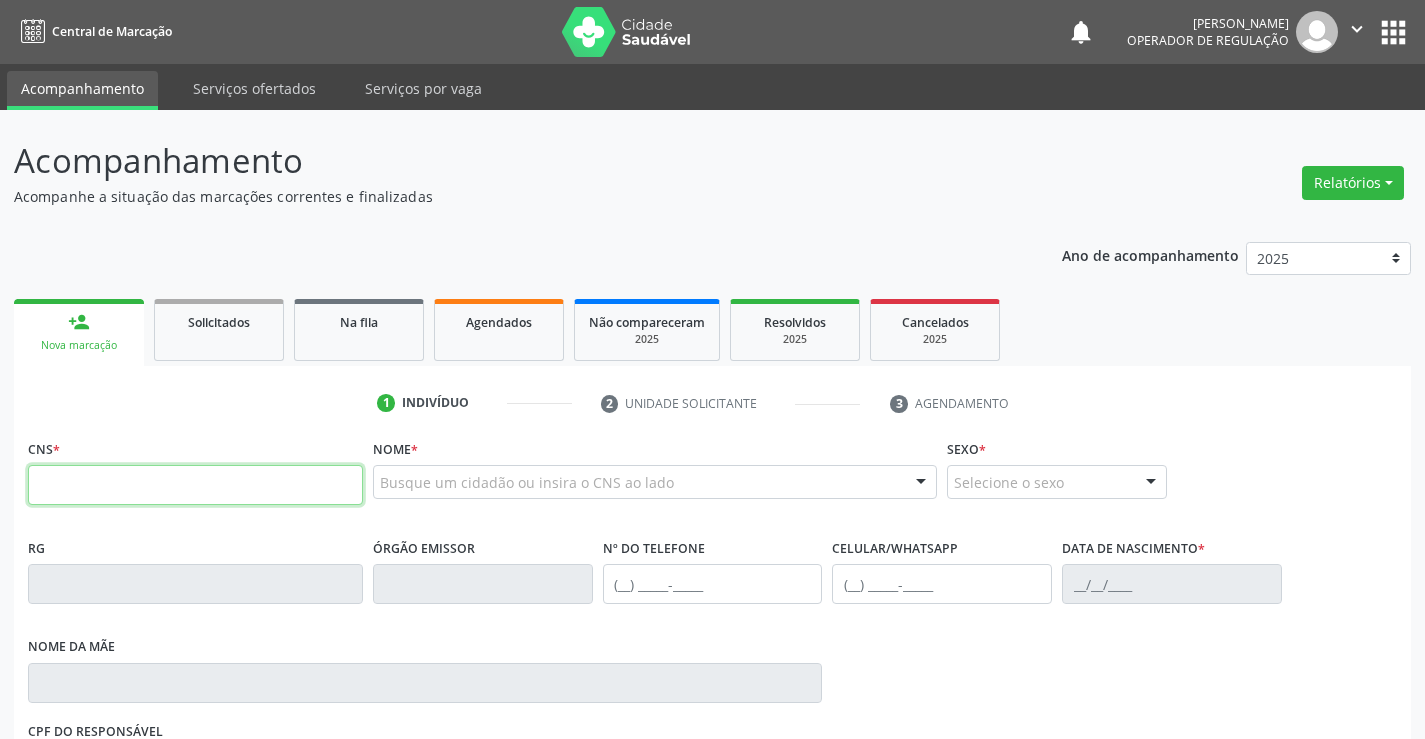 click at bounding box center (195, 485) 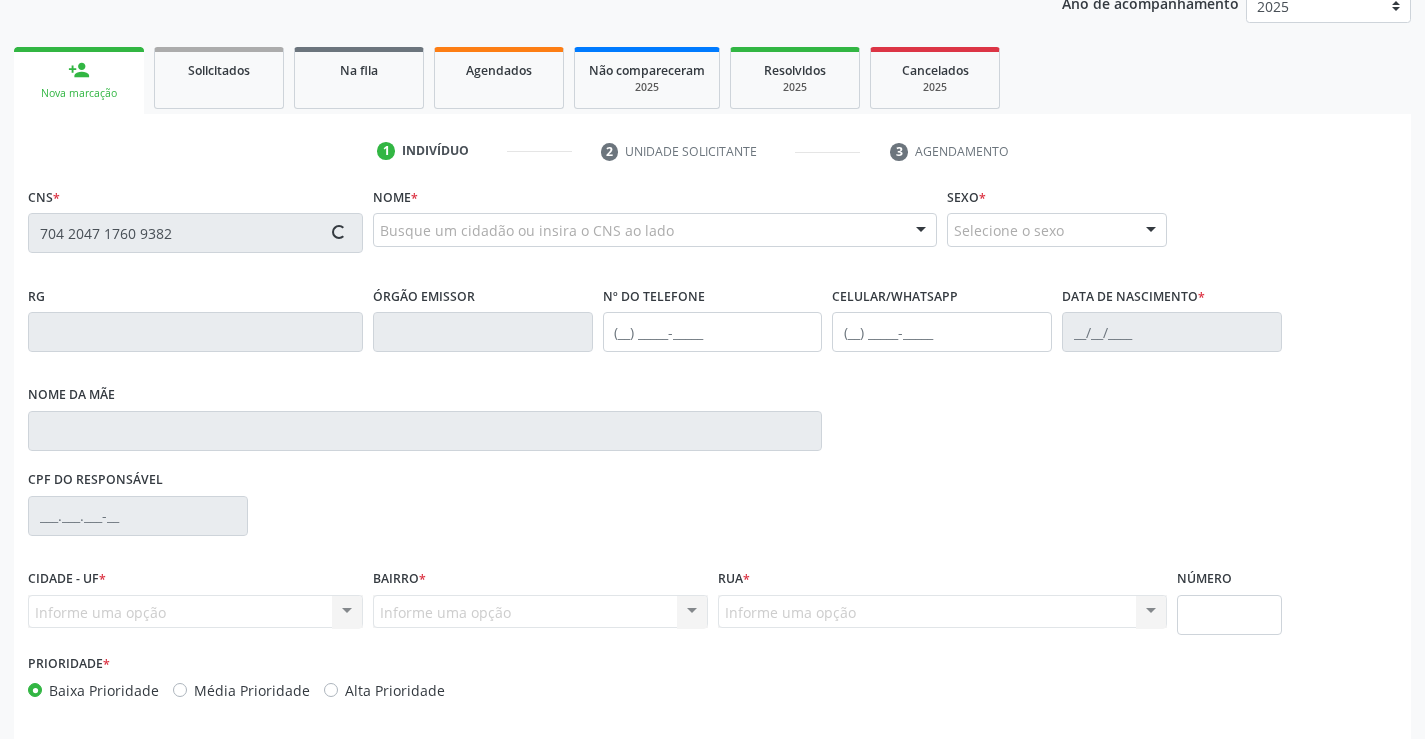 scroll, scrollTop: 331, scrollLeft: 0, axis: vertical 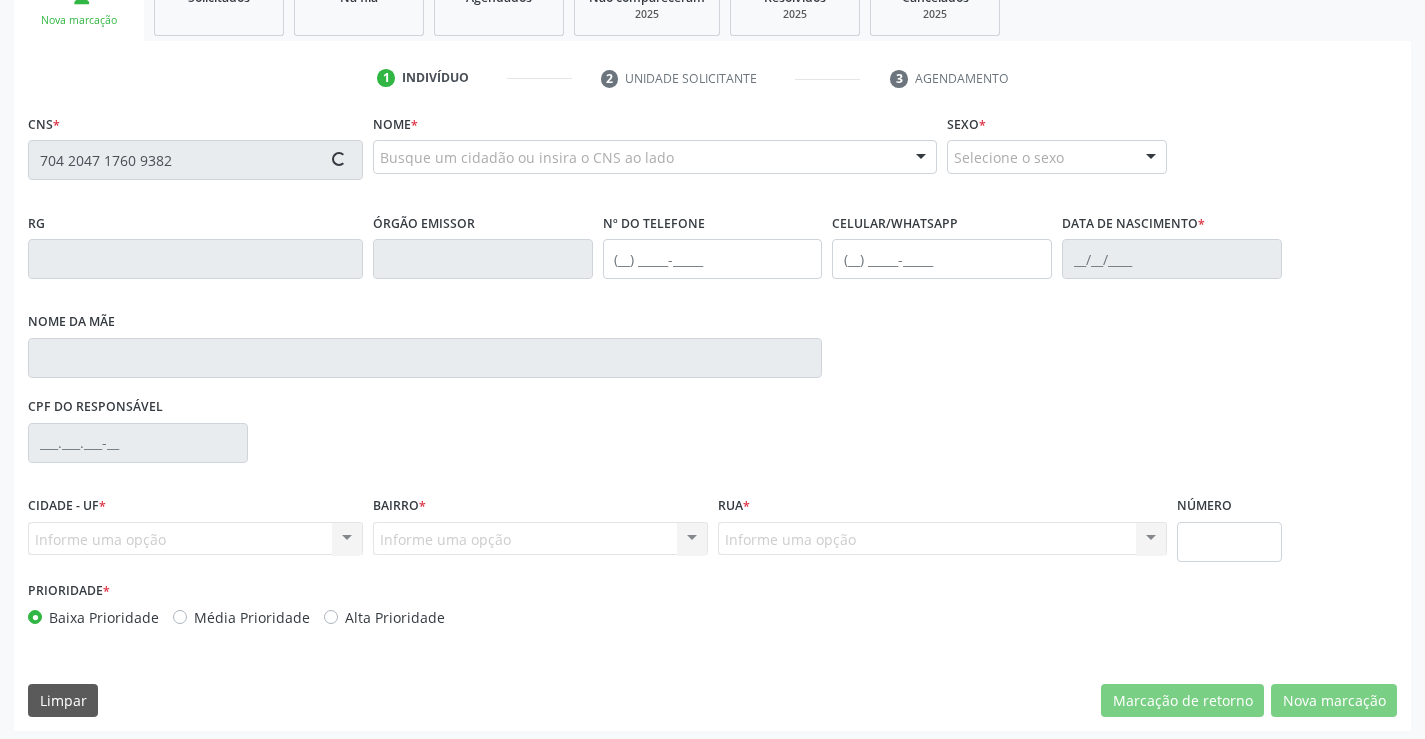 type on "704 2047 1760 9382" 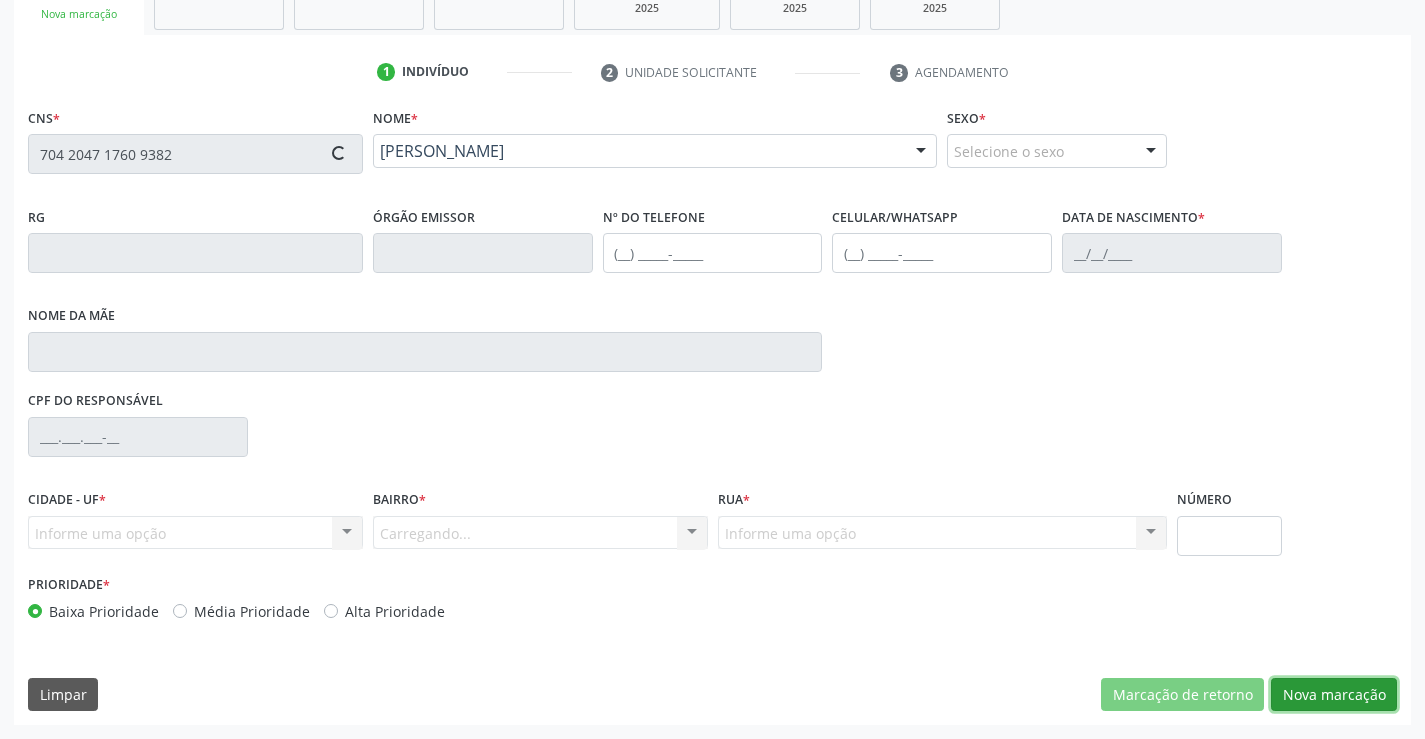 click on "Nova marcação" at bounding box center (1334, 695) 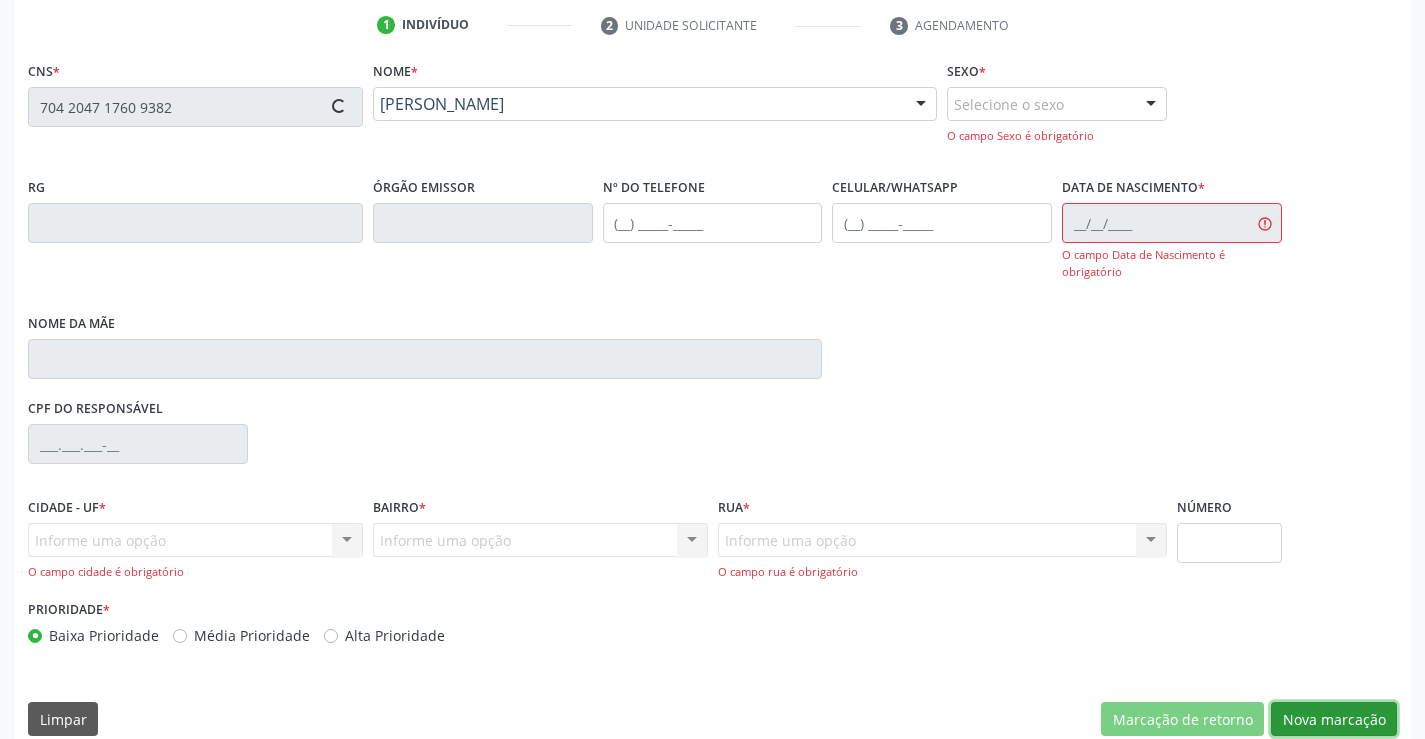 scroll, scrollTop: 403, scrollLeft: 0, axis: vertical 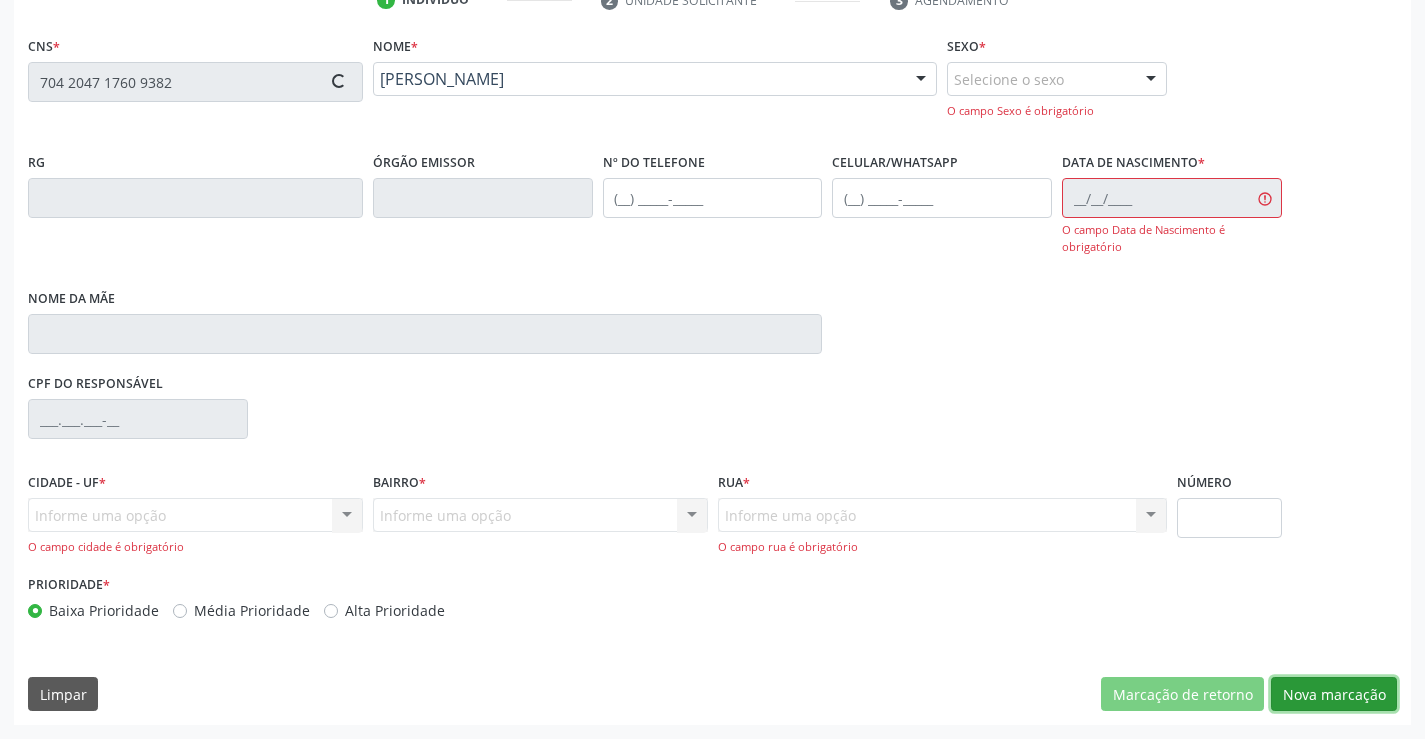 click on "Nova marcação" at bounding box center [1334, 694] 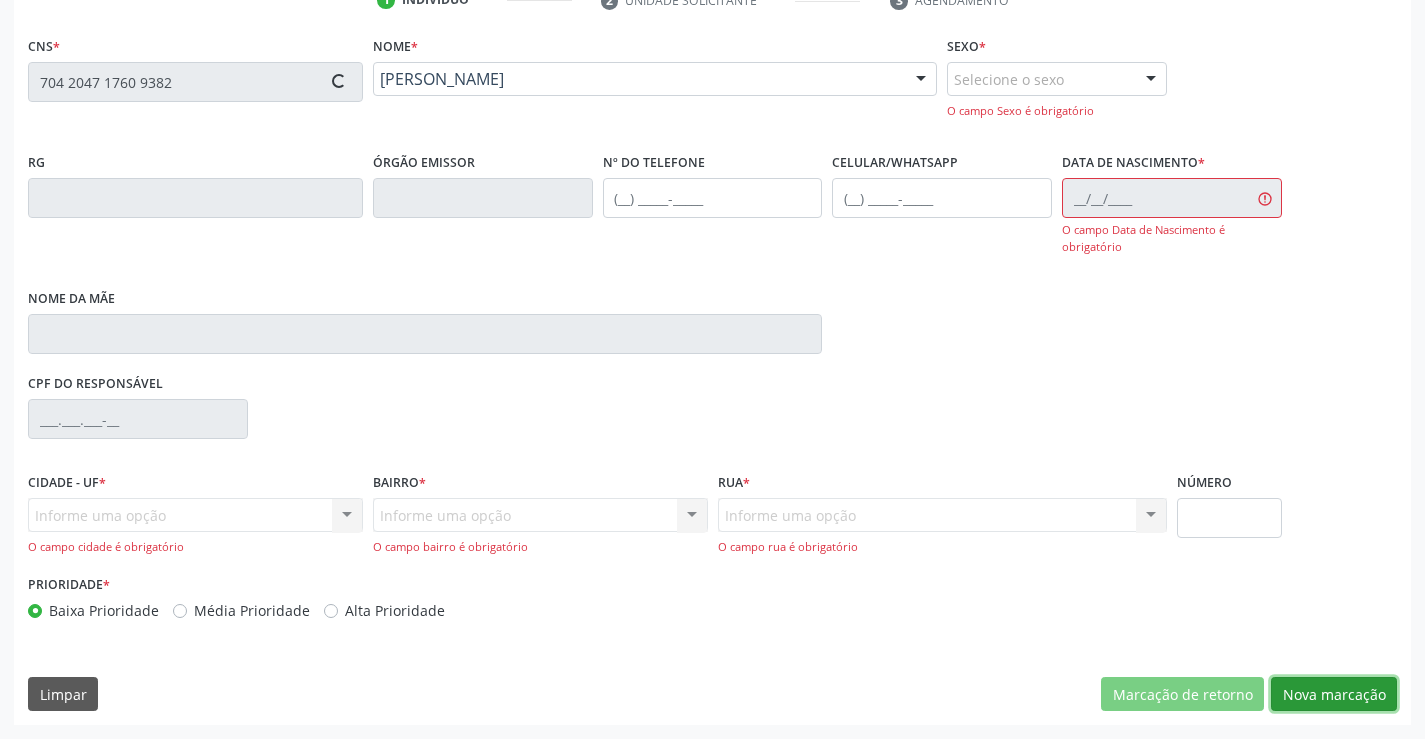 type on "0334574684" 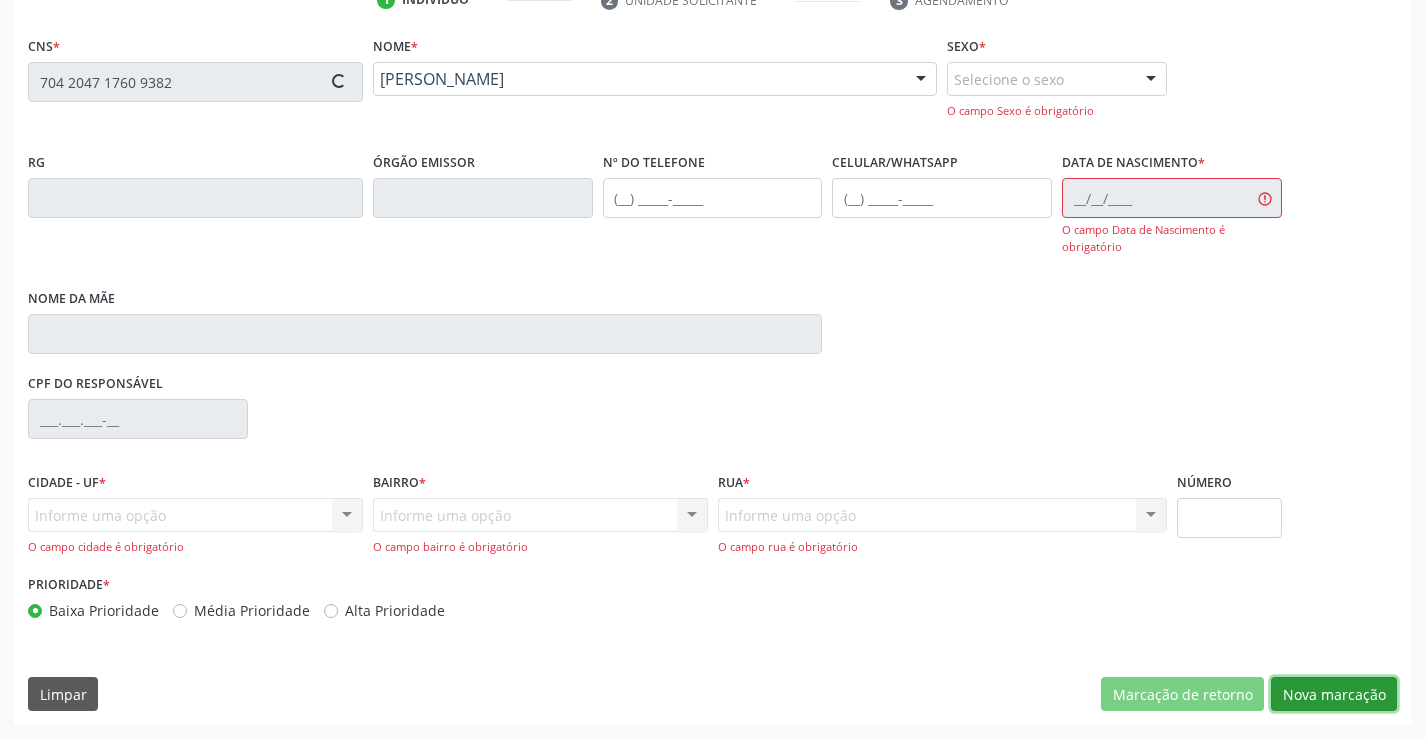 type on "(74) 3552-1158" 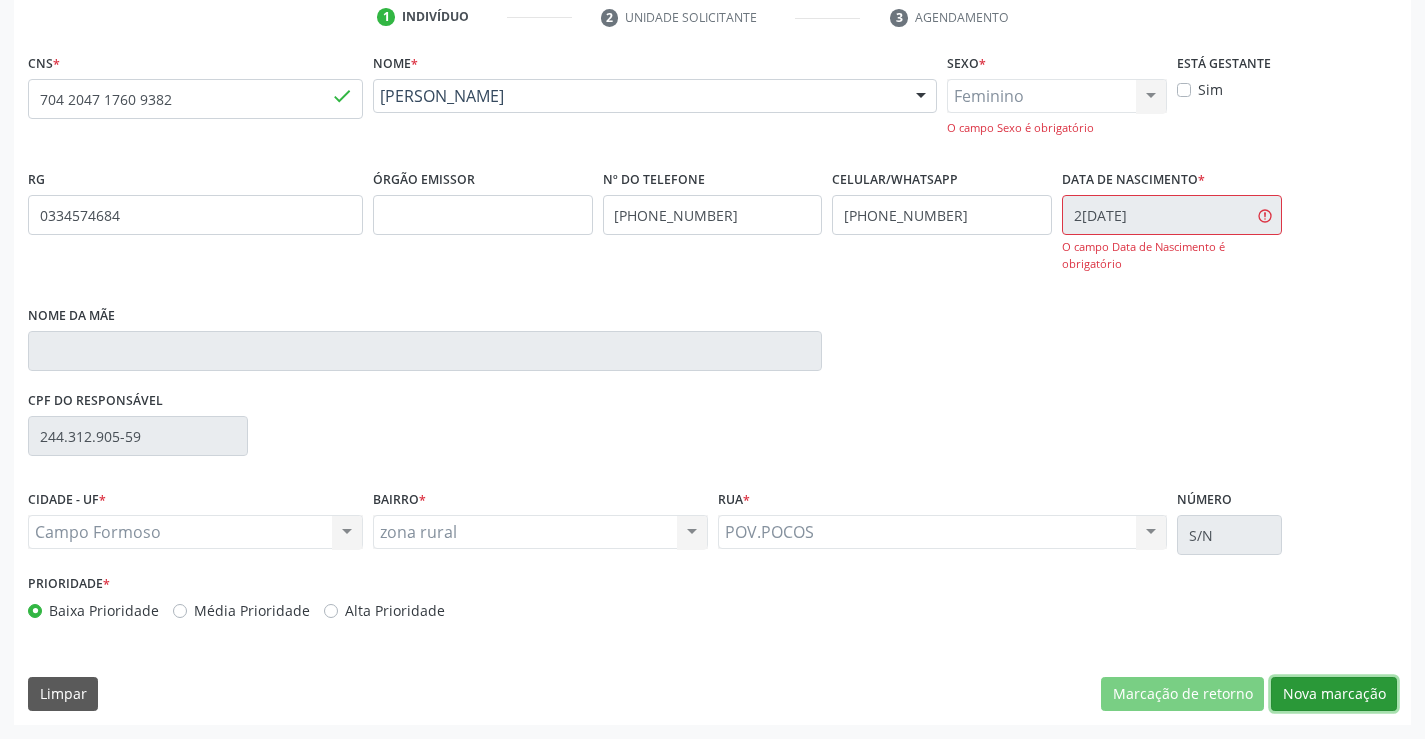 click on "Nova marcação" at bounding box center [1334, 694] 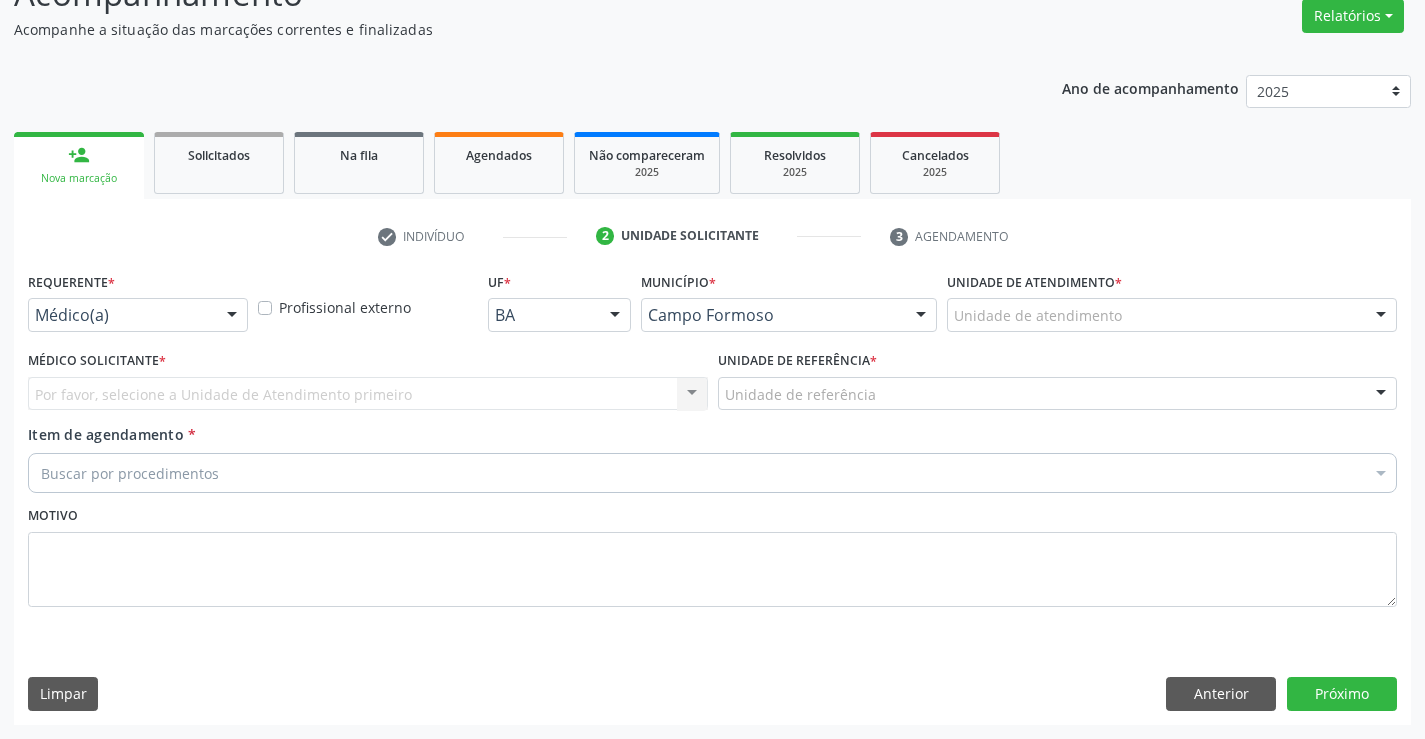 scroll, scrollTop: 167, scrollLeft: 0, axis: vertical 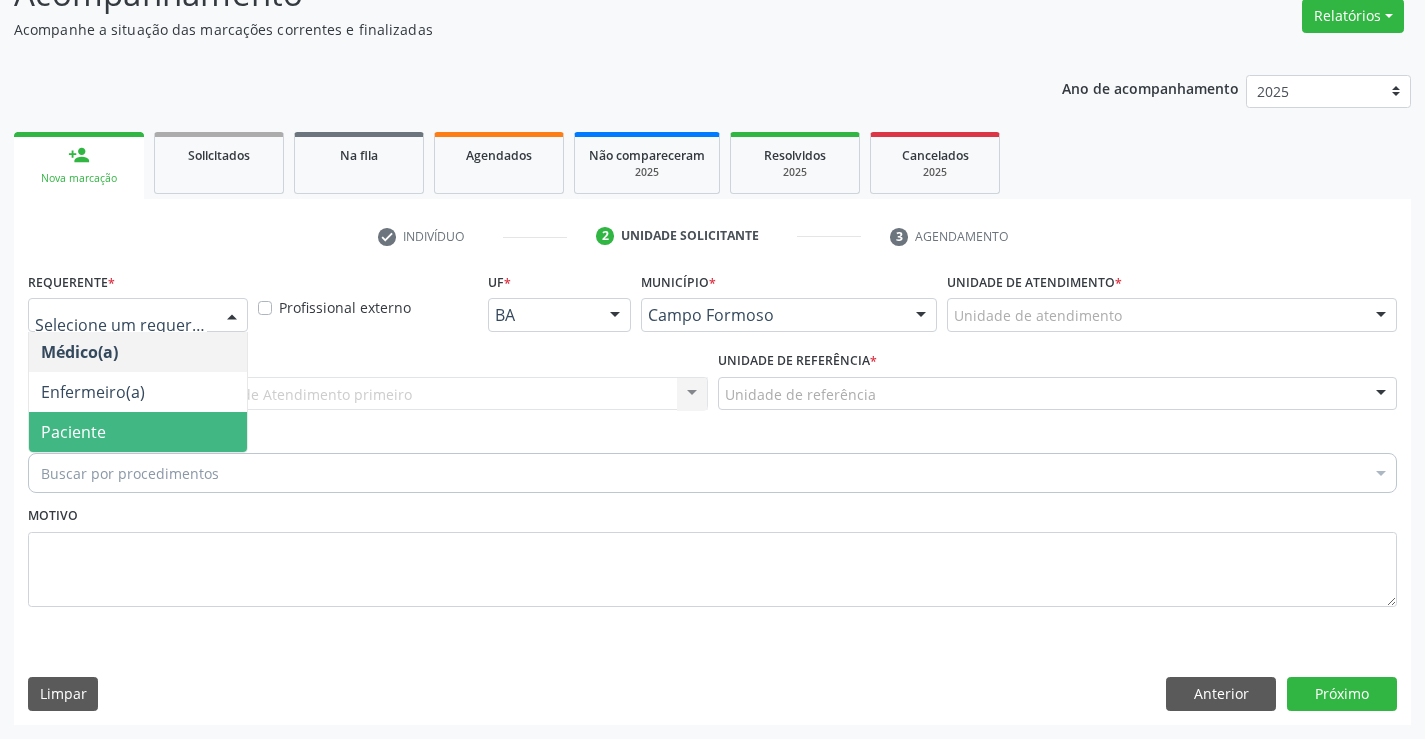 click on "Paciente" at bounding box center [138, 432] 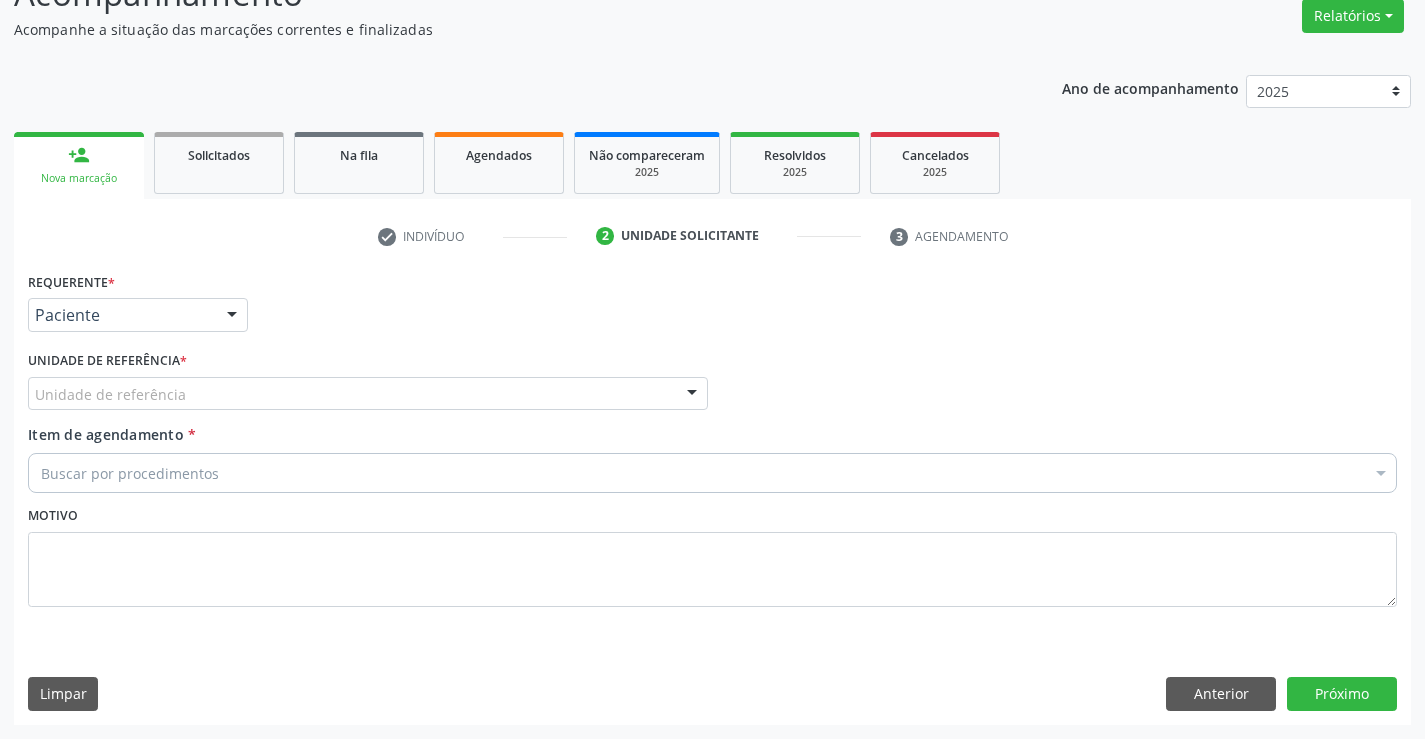 click on "Unidade de referência" at bounding box center [368, 394] 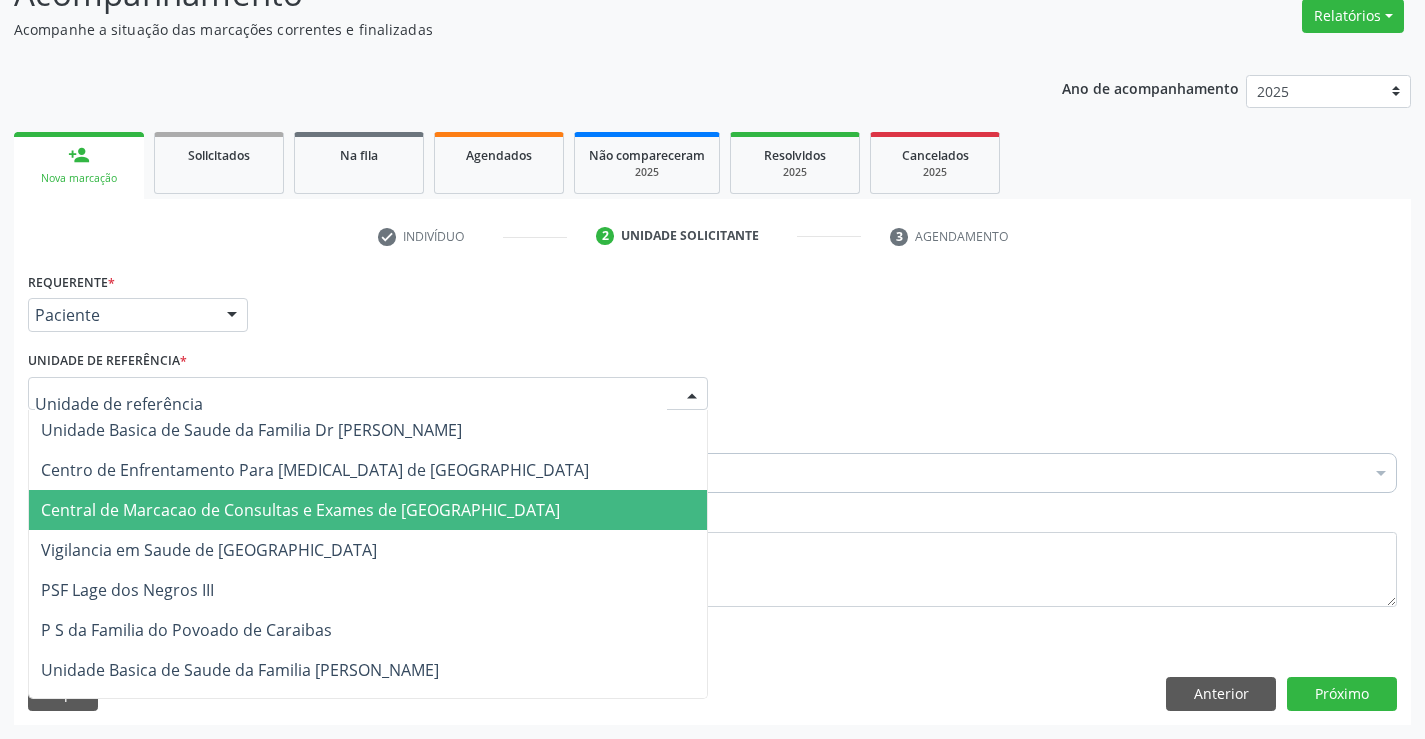 click on "Central de Marcacao de Consultas e Exames de [GEOGRAPHIC_DATA]" at bounding box center (368, 510) 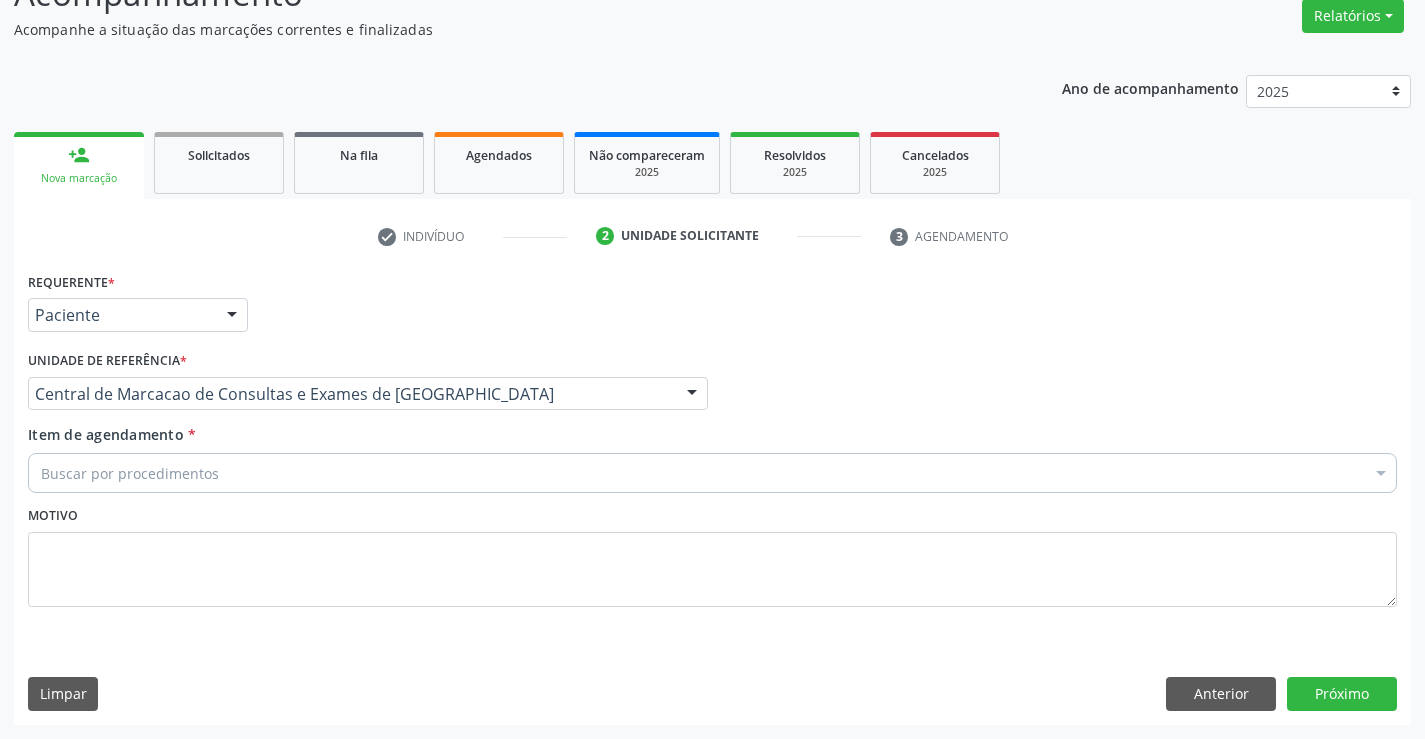 click on "Buscar por procedimentos" at bounding box center (712, 473) 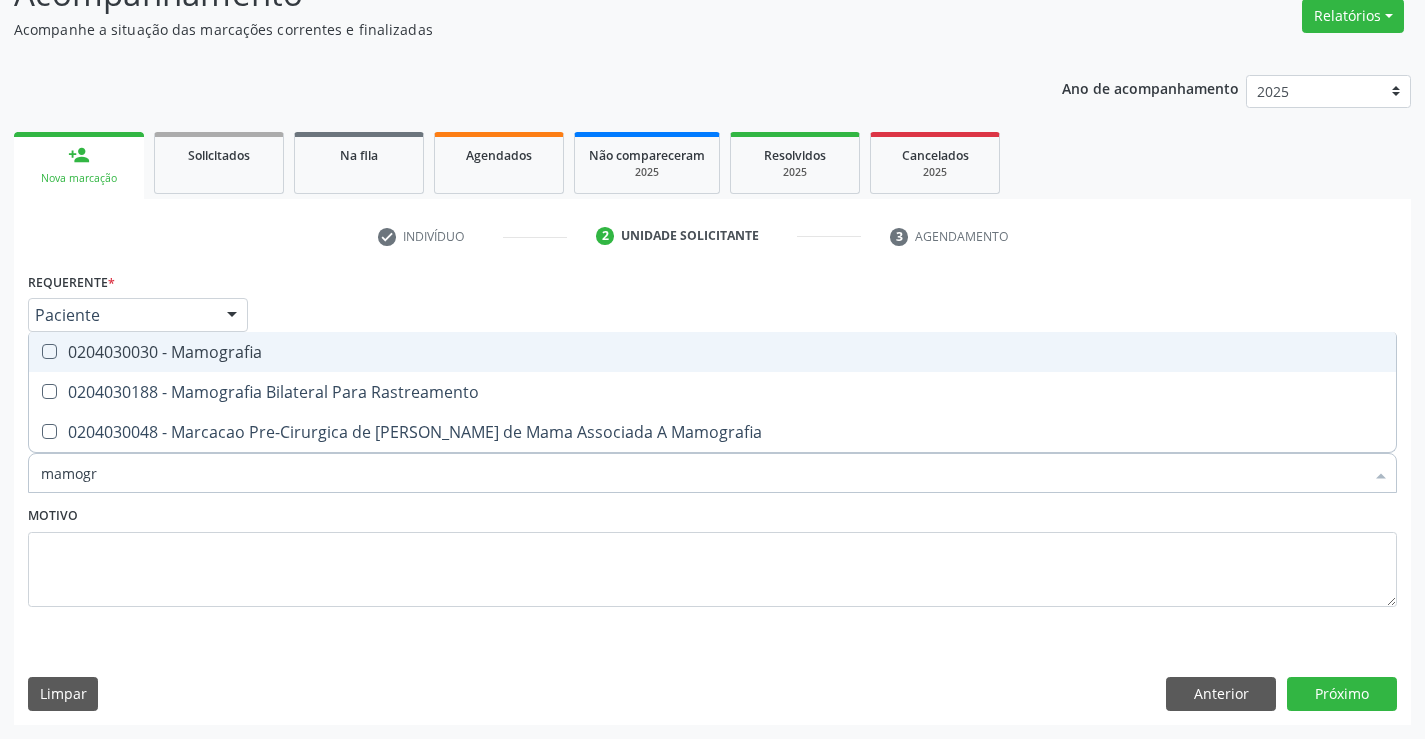 type on "mamogra" 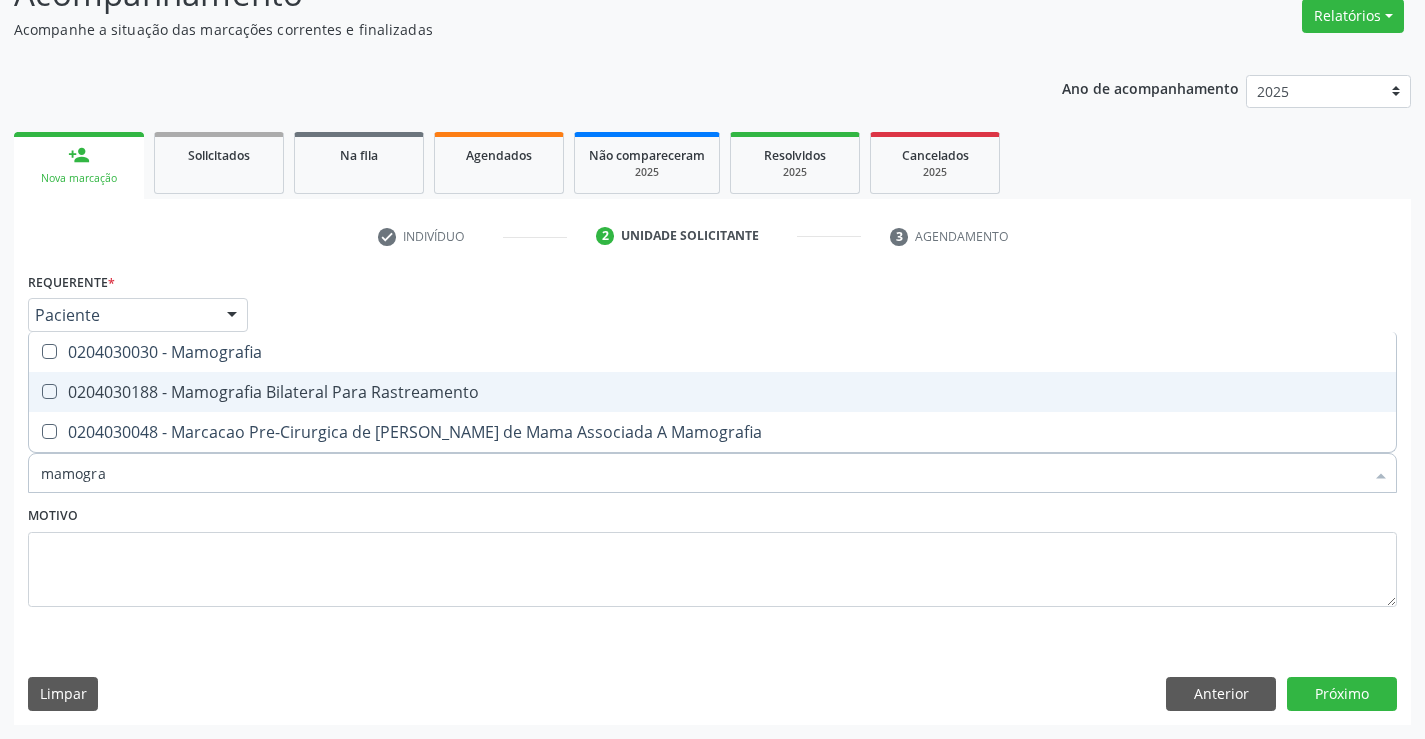click on "0204030188 - Mamografia Bilateral Para Rastreamento" at bounding box center (712, 392) 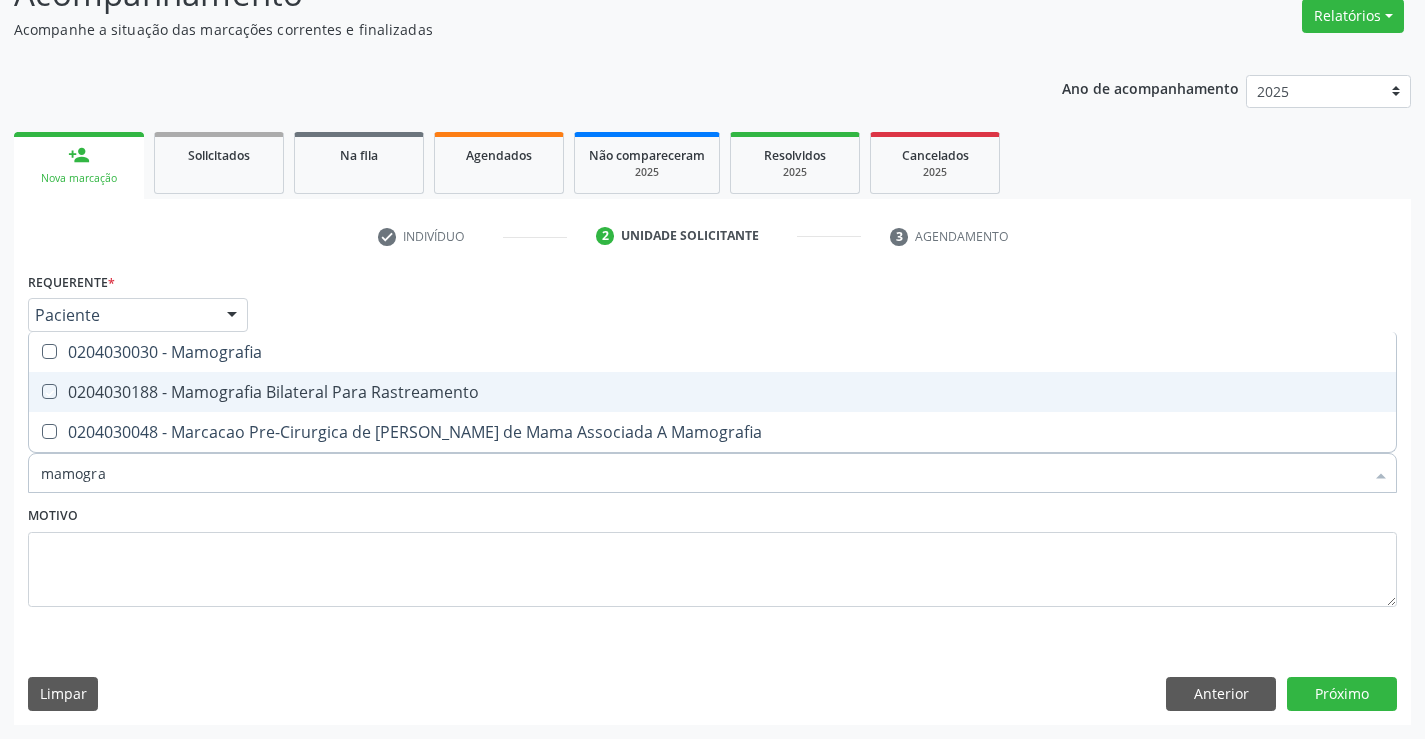 checkbox on "true" 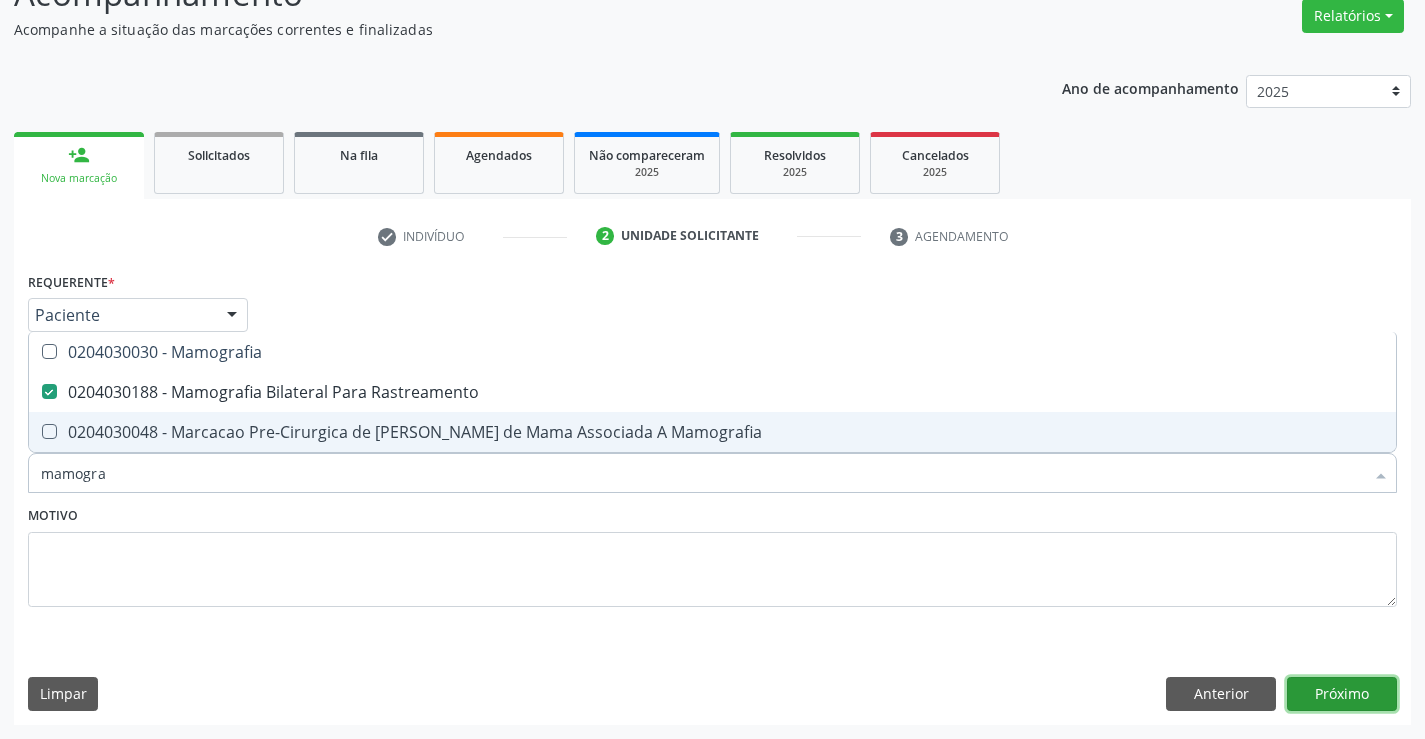 click on "Próximo" at bounding box center [1342, 694] 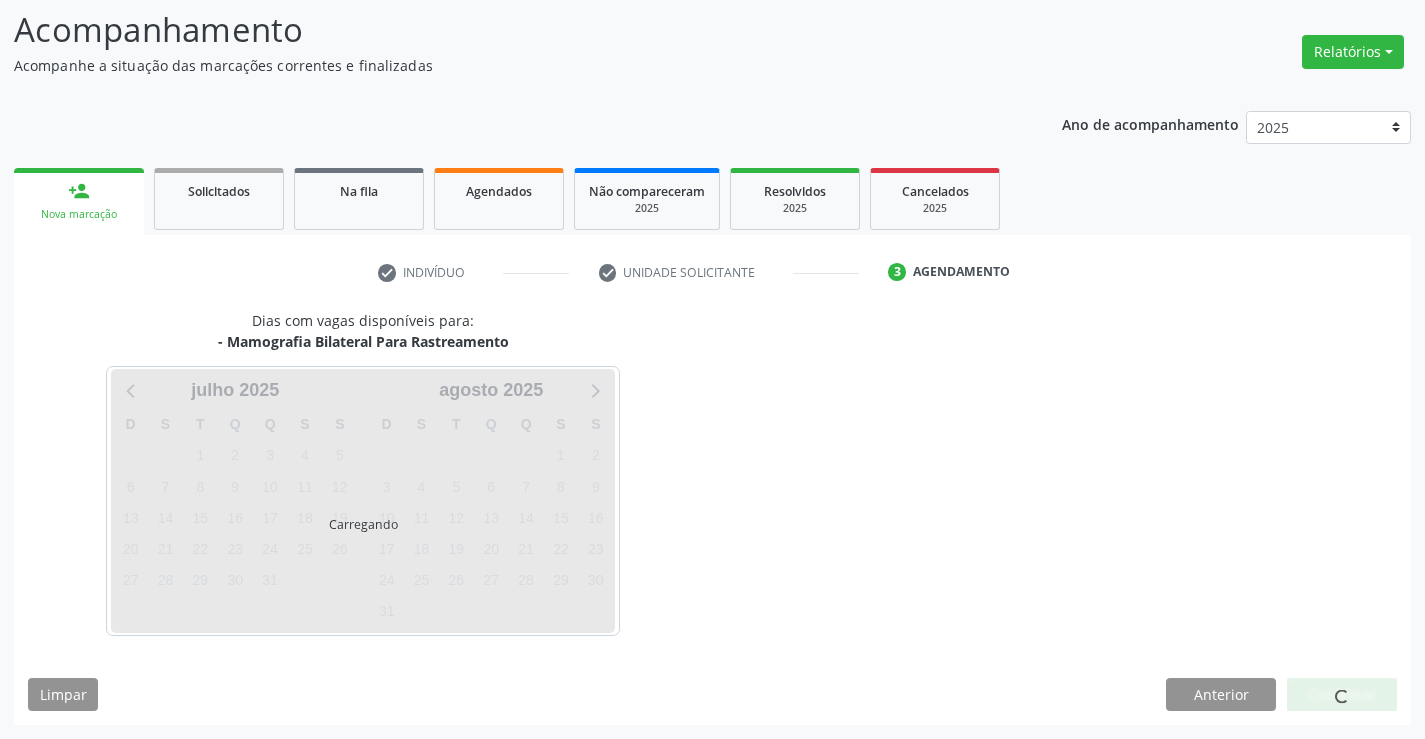 scroll, scrollTop: 131, scrollLeft: 0, axis: vertical 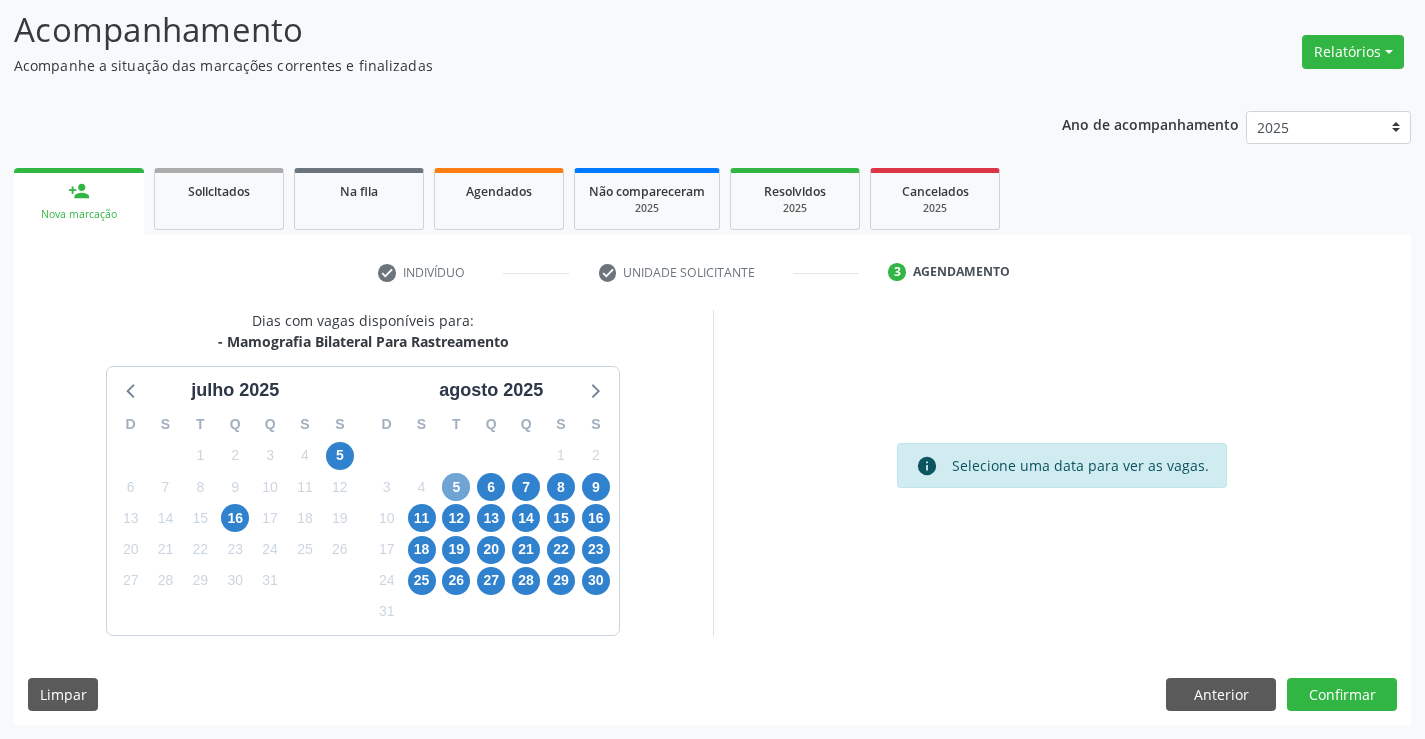 click on "5" at bounding box center [456, 487] 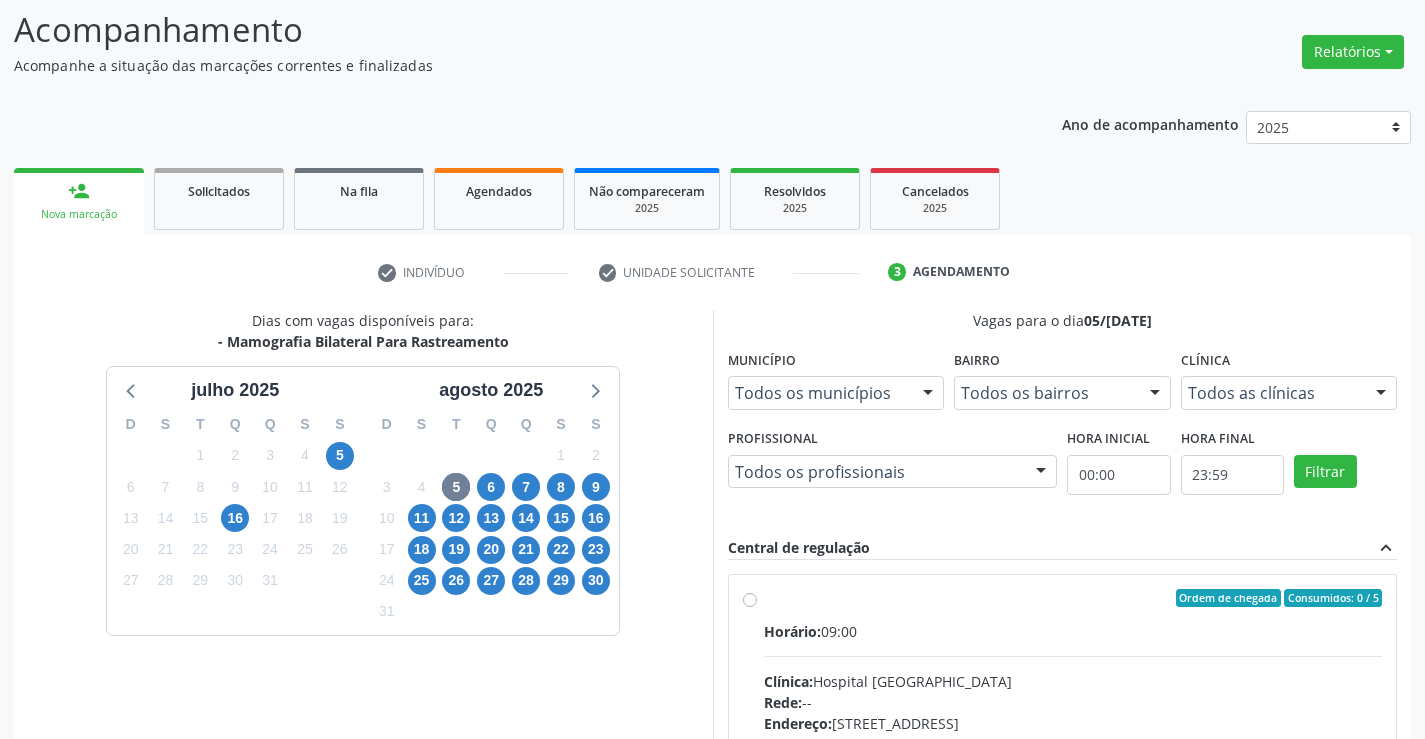 drag, startPoint x: 789, startPoint y: 625, endPoint x: 754, endPoint y: 560, distance: 73.82411 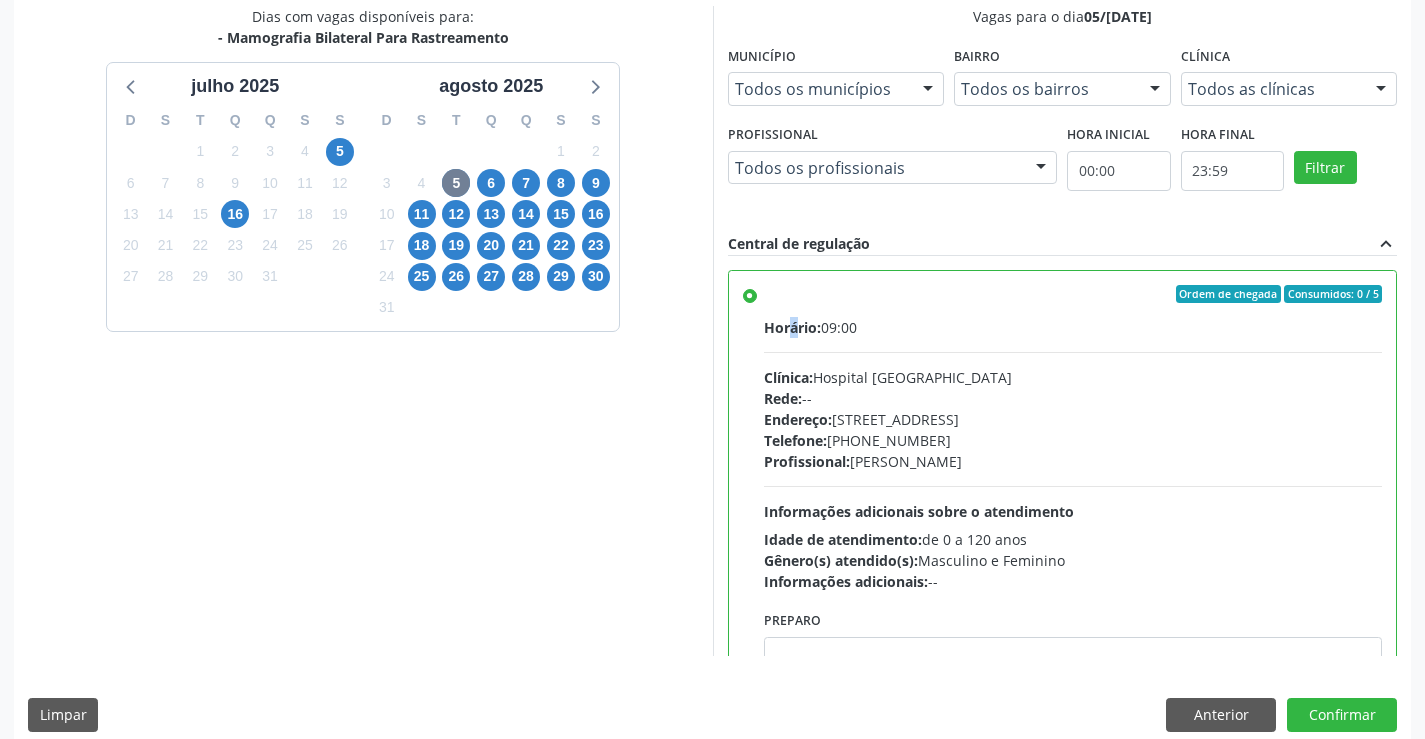 scroll, scrollTop: 456, scrollLeft: 0, axis: vertical 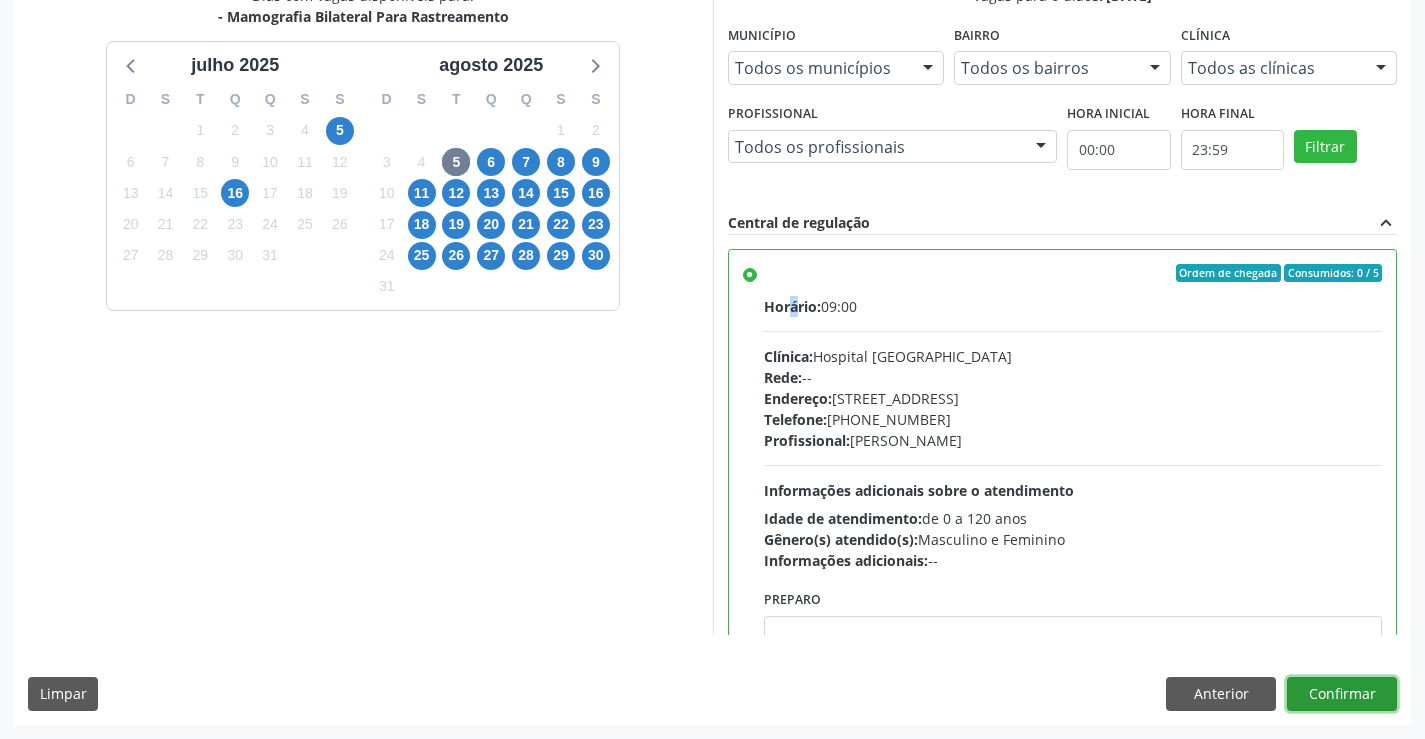 click on "Confirmar" at bounding box center (1342, 694) 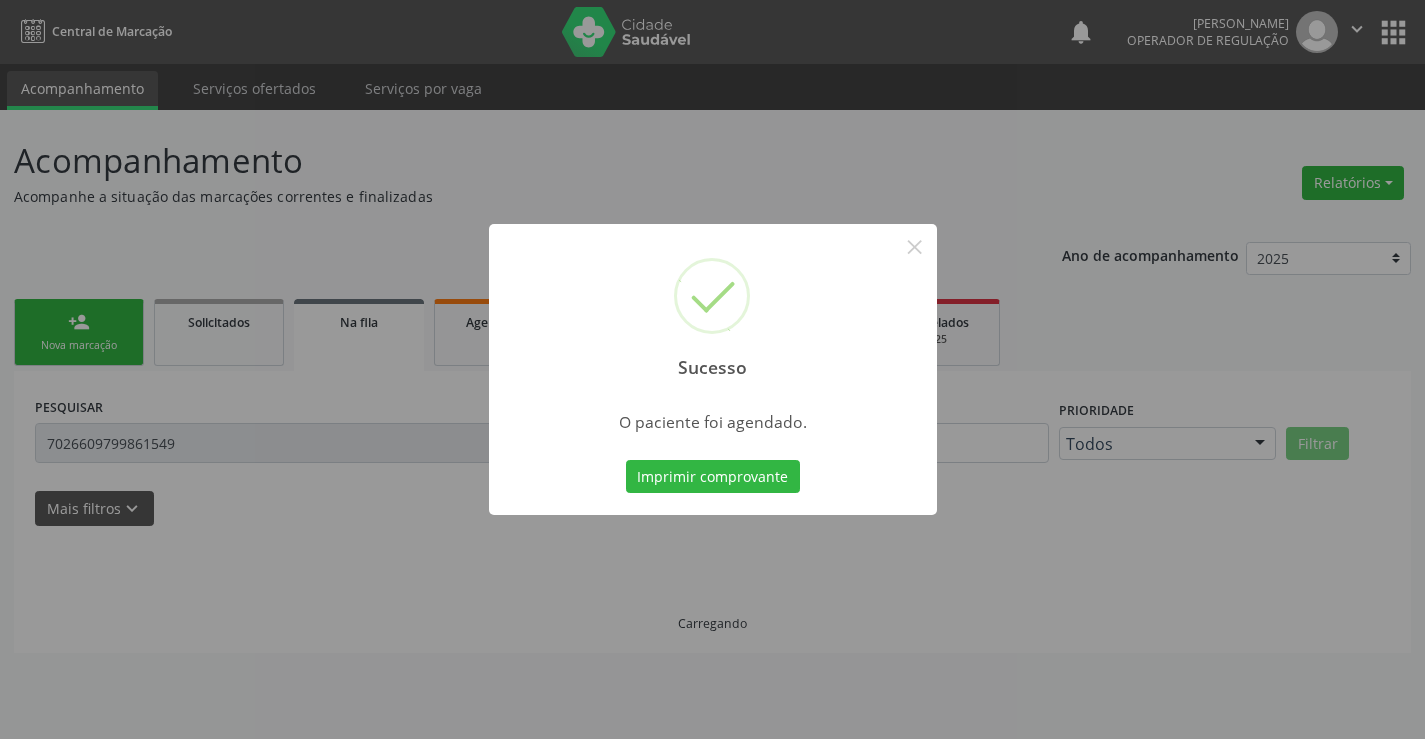 scroll, scrollTop: 0, scrollLeft: 0, axis: both 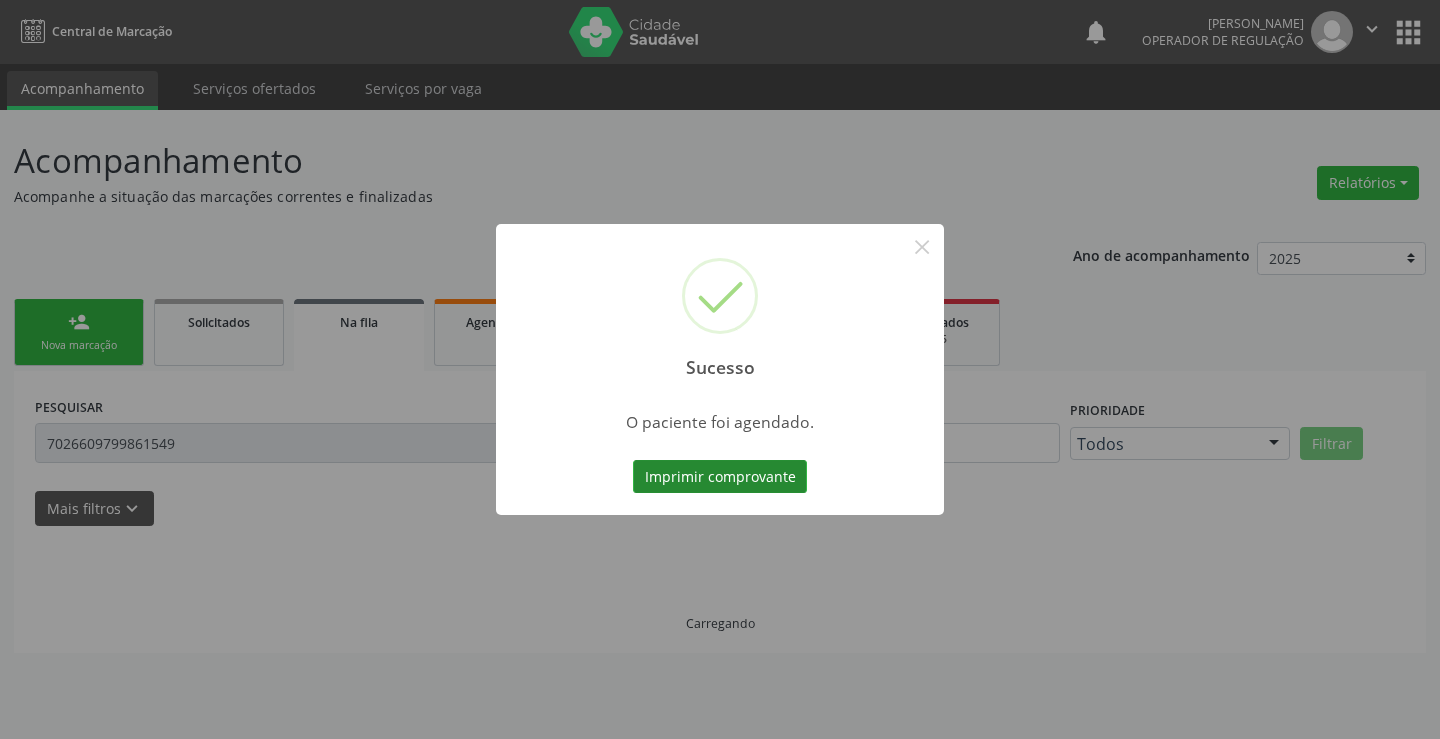 click on "Imprimir comprovante" at bounding box center [720, 477] 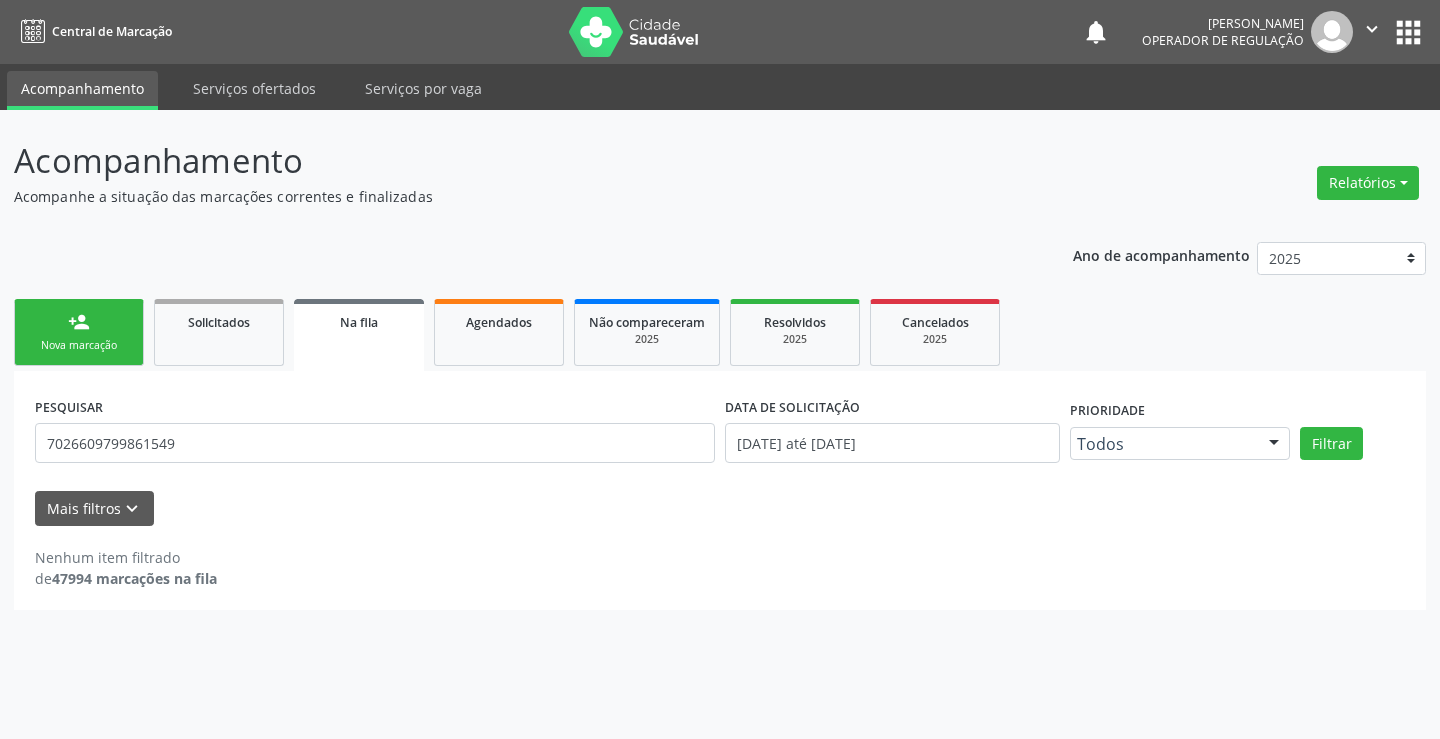 click on "Nova marcação" at bounding box center [79, 345] 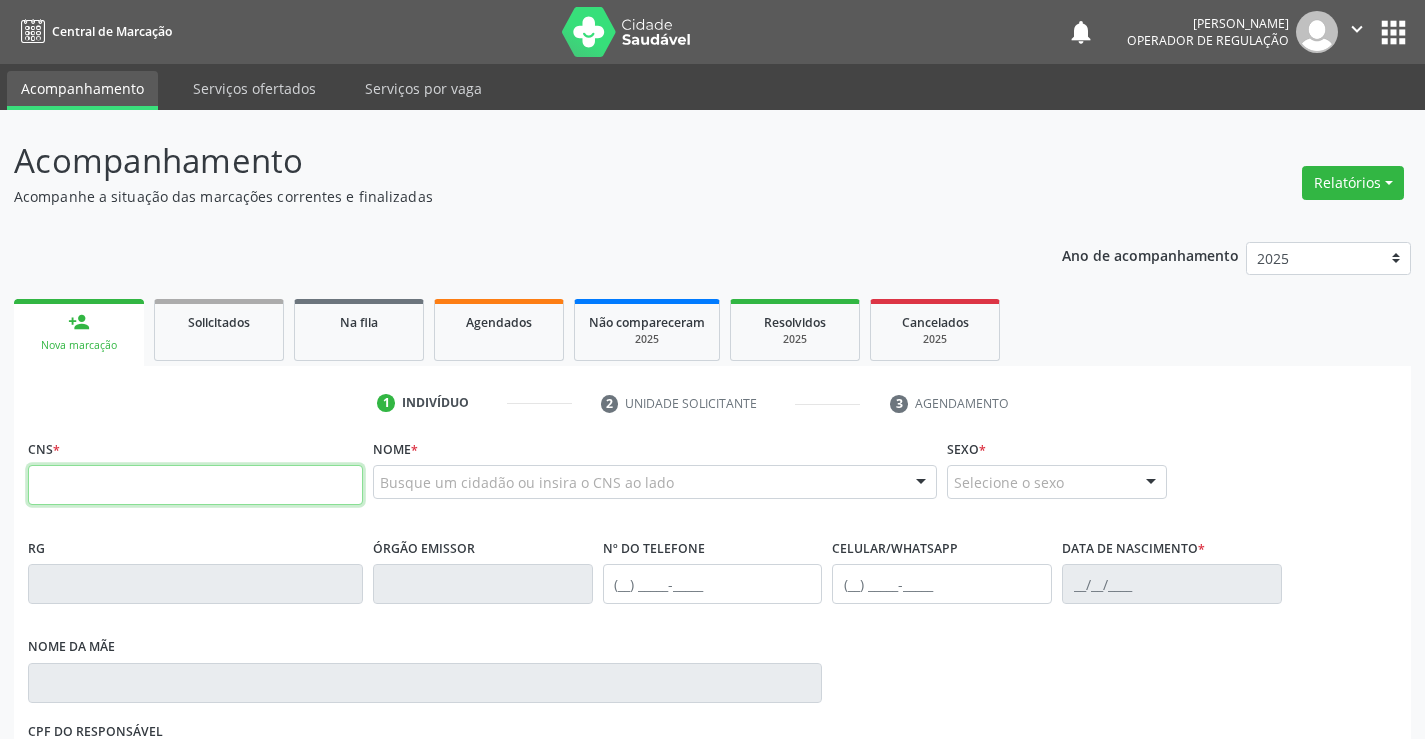 click at bounding box center (195, 485) 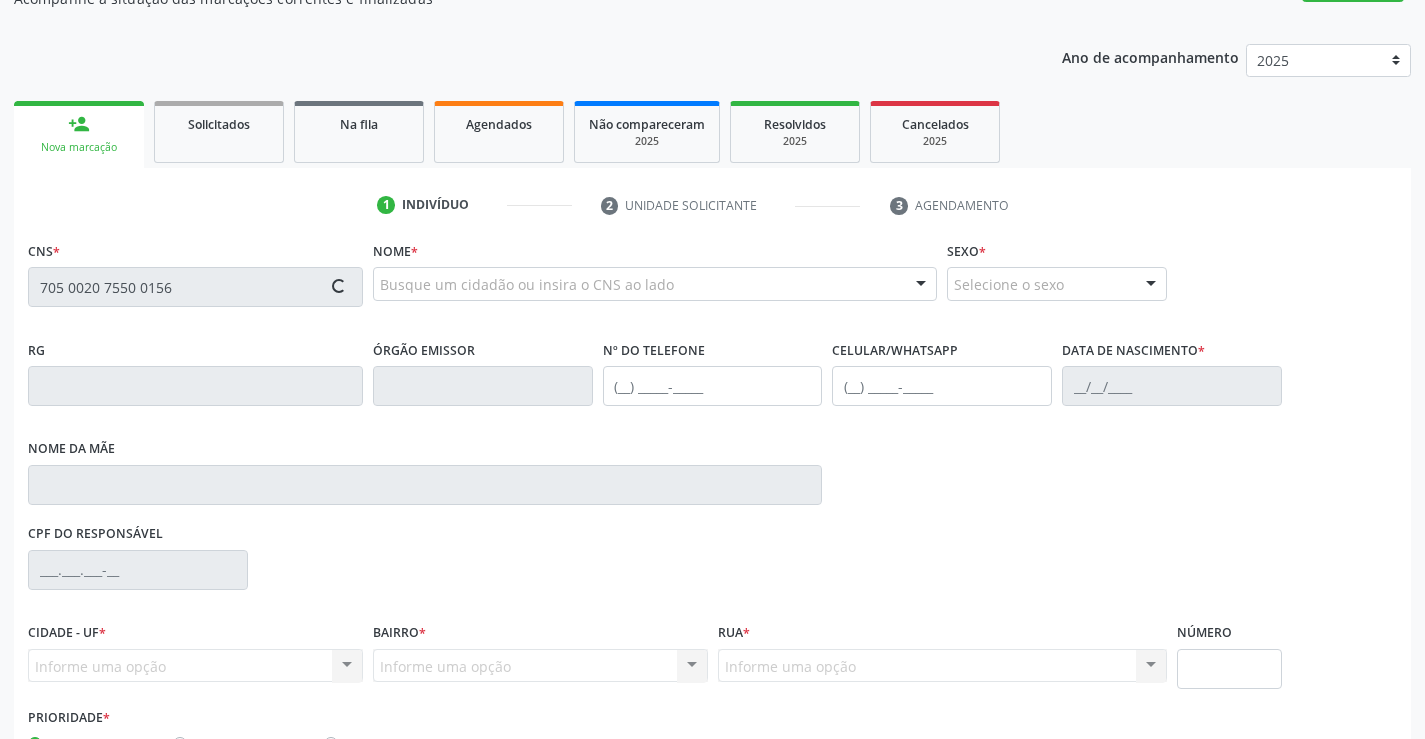 scroll, scrollTop: 200, scrollLeft: 0, axis: vertical 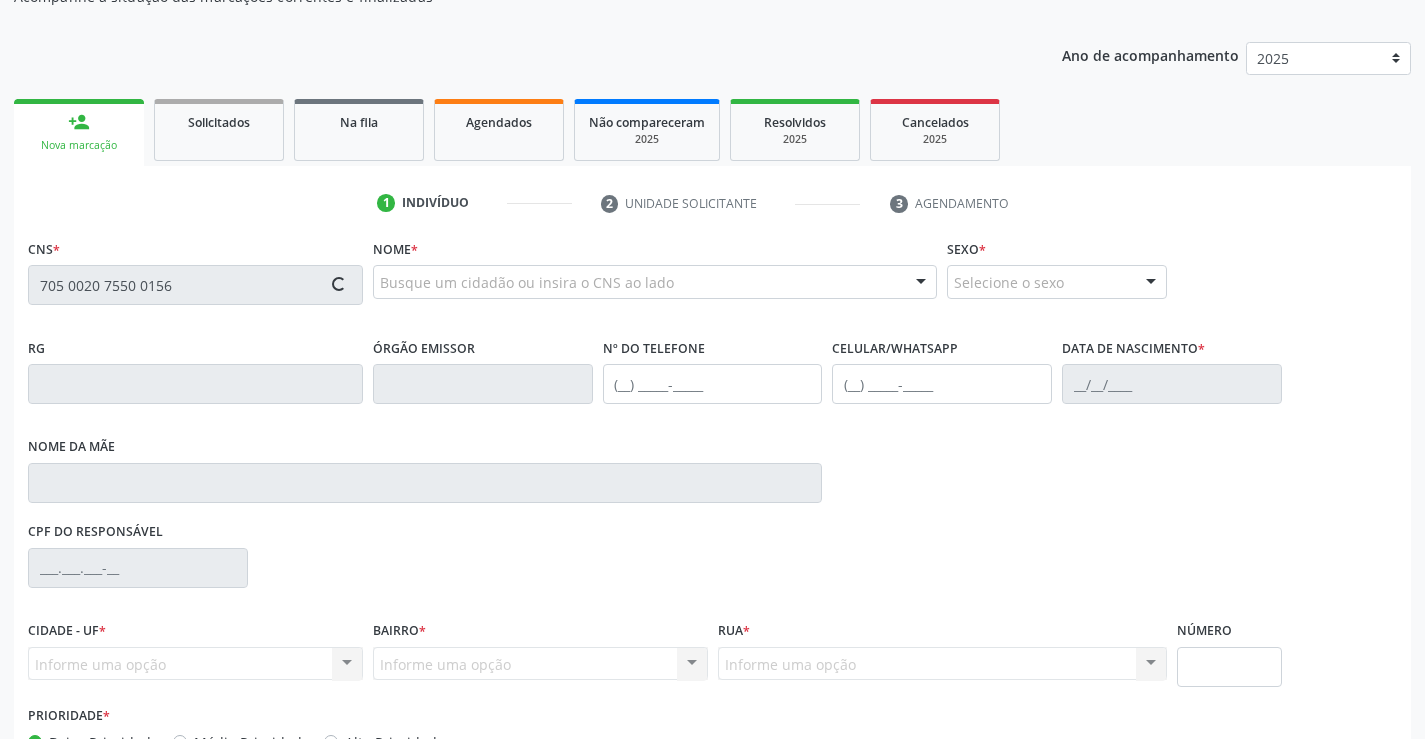 type on "705 0020 7550 0156" 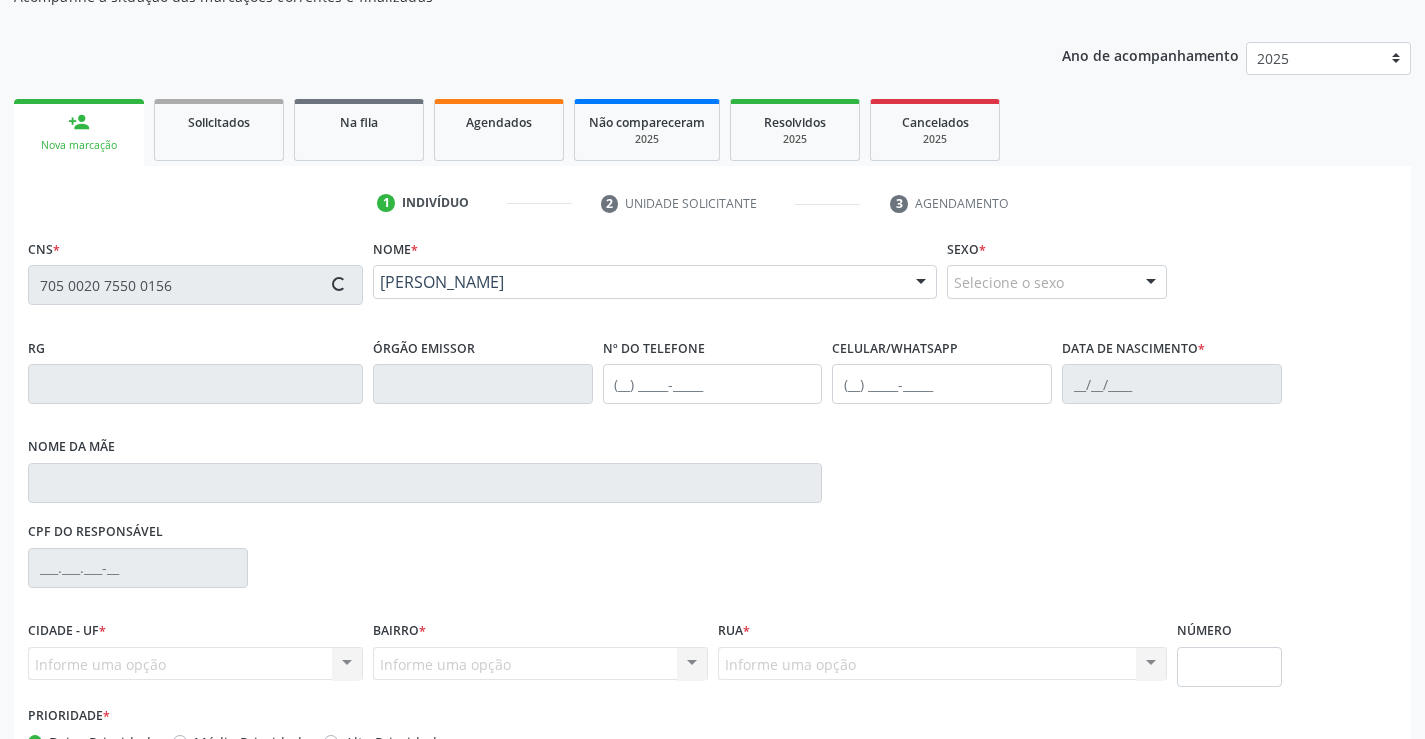 type on "2262891761" 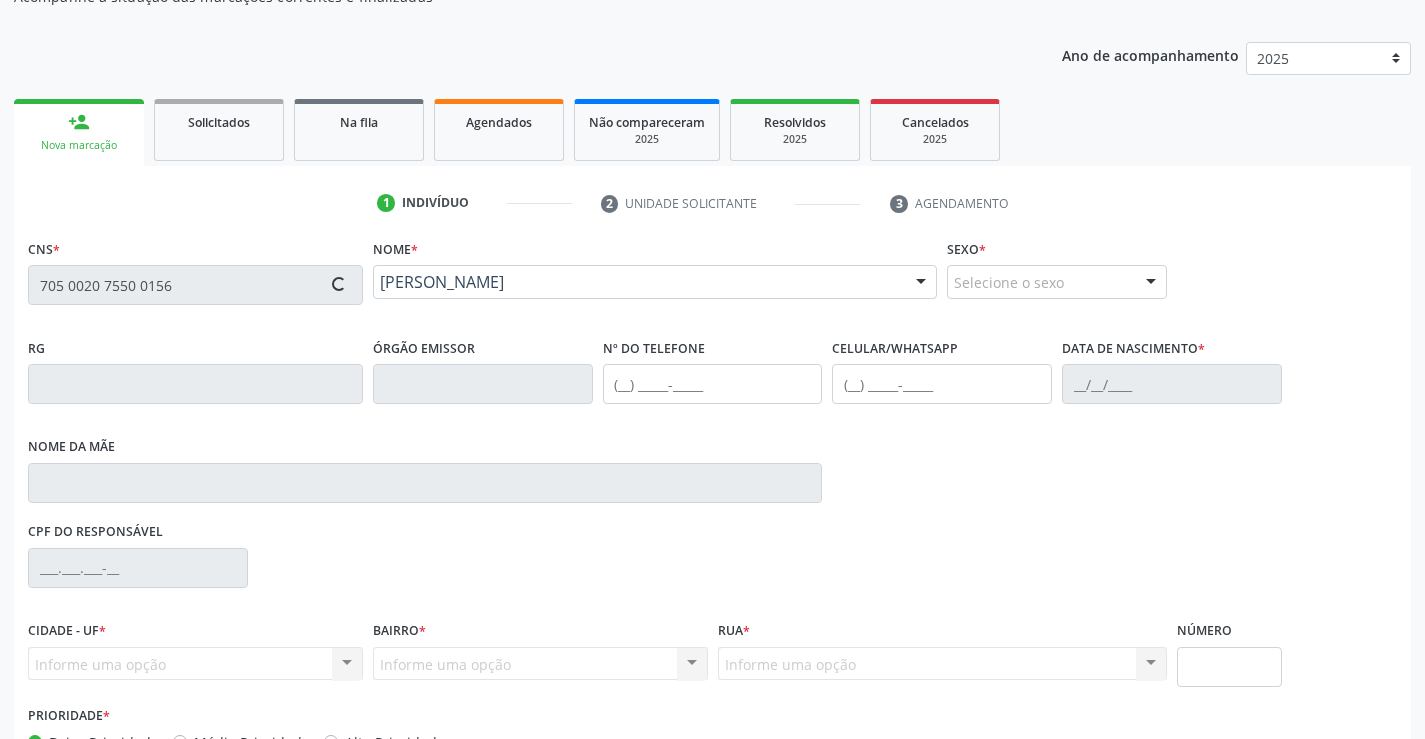 type on "(74) 9946-3677" 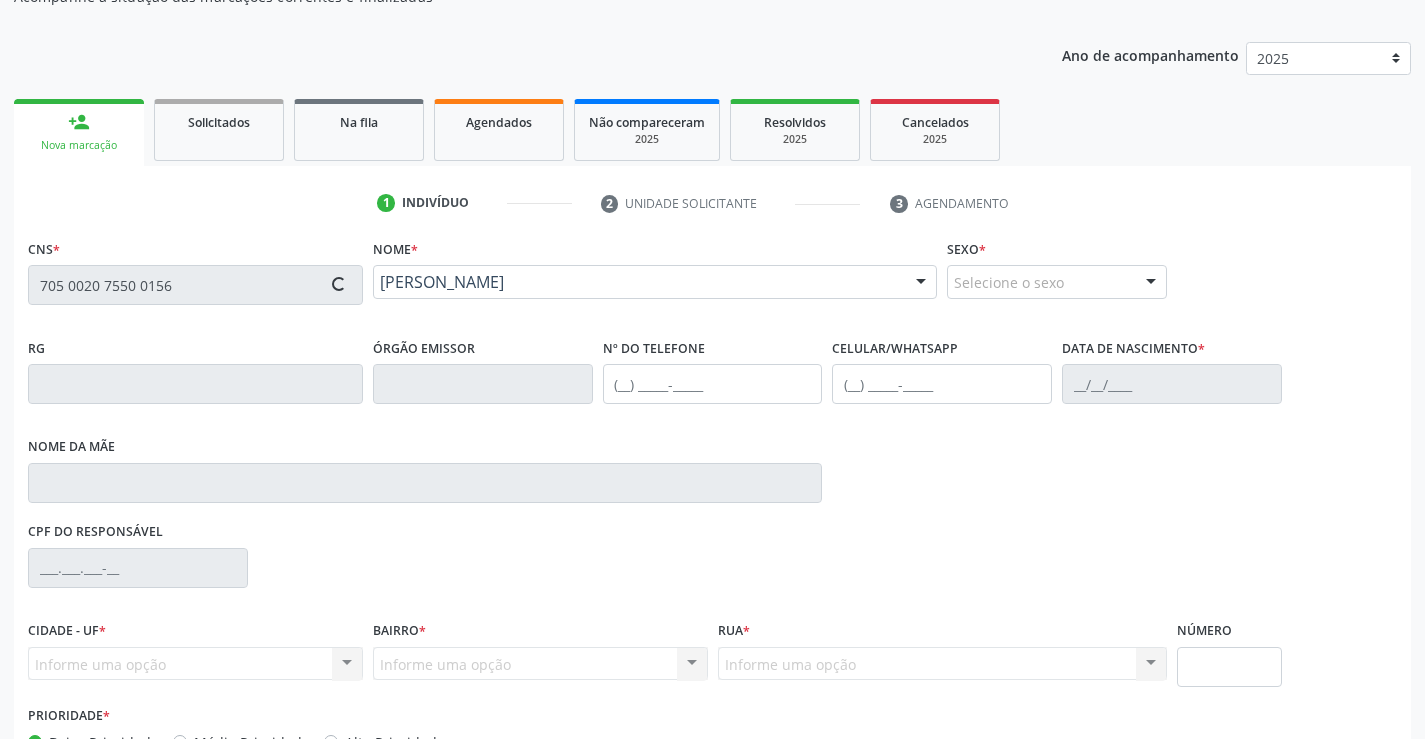 type on "(74) 9946-3677" 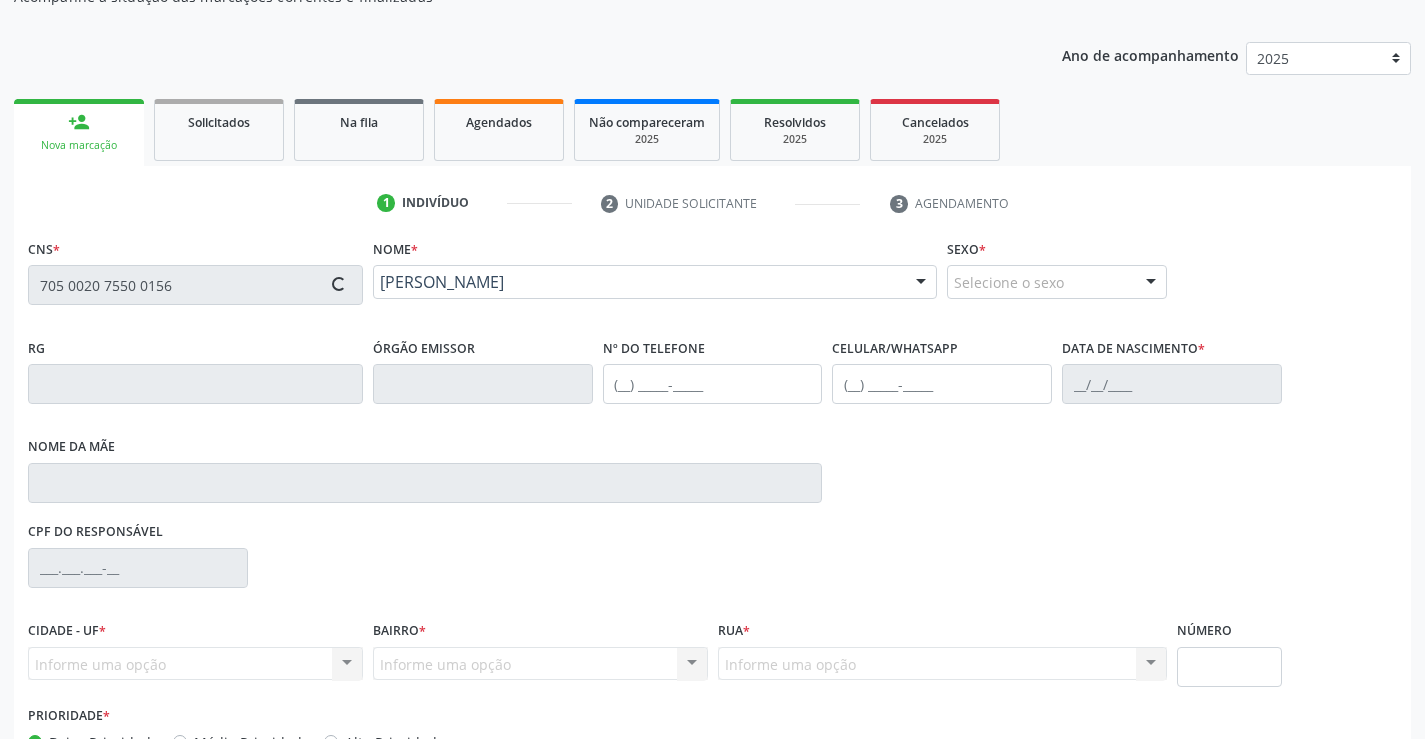 type on "S/N" 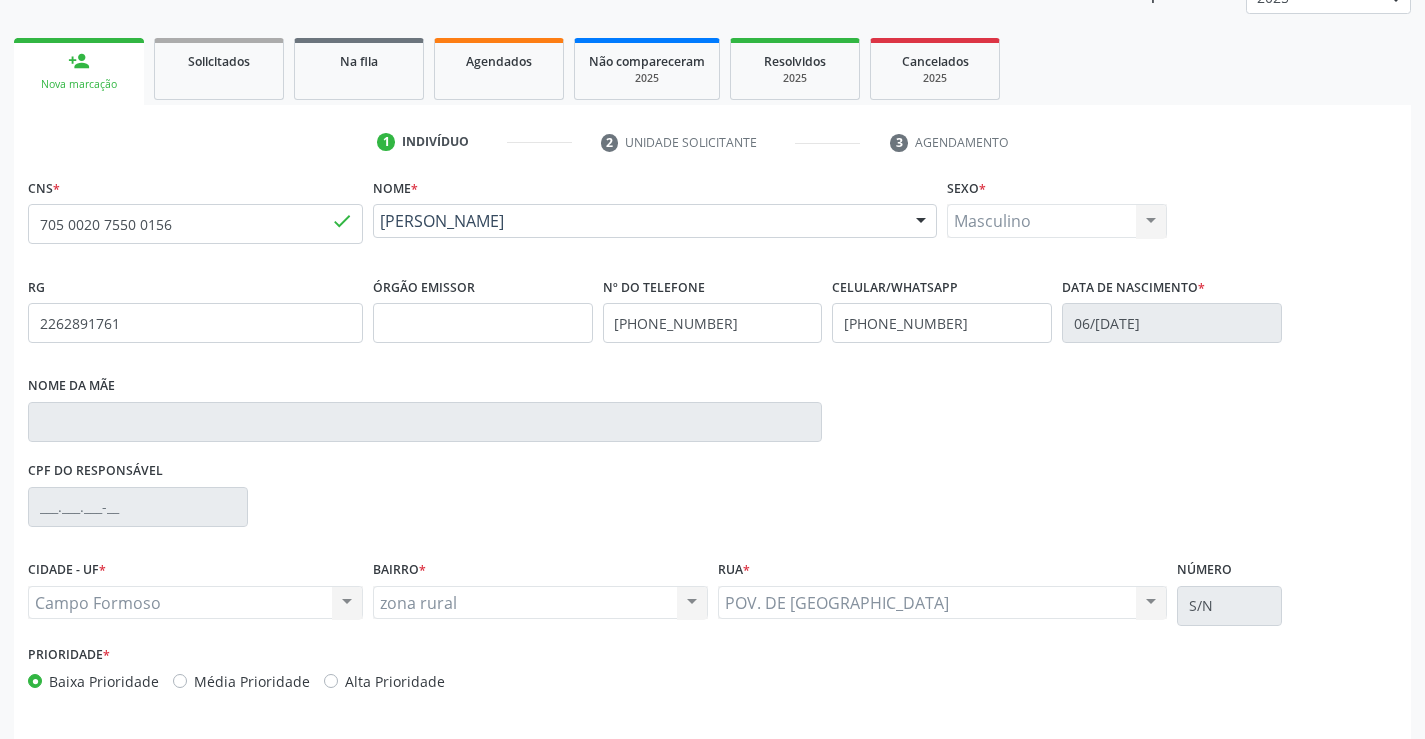 scroll, scrollTop: 331, scrollLeft: 0, axis: vertical 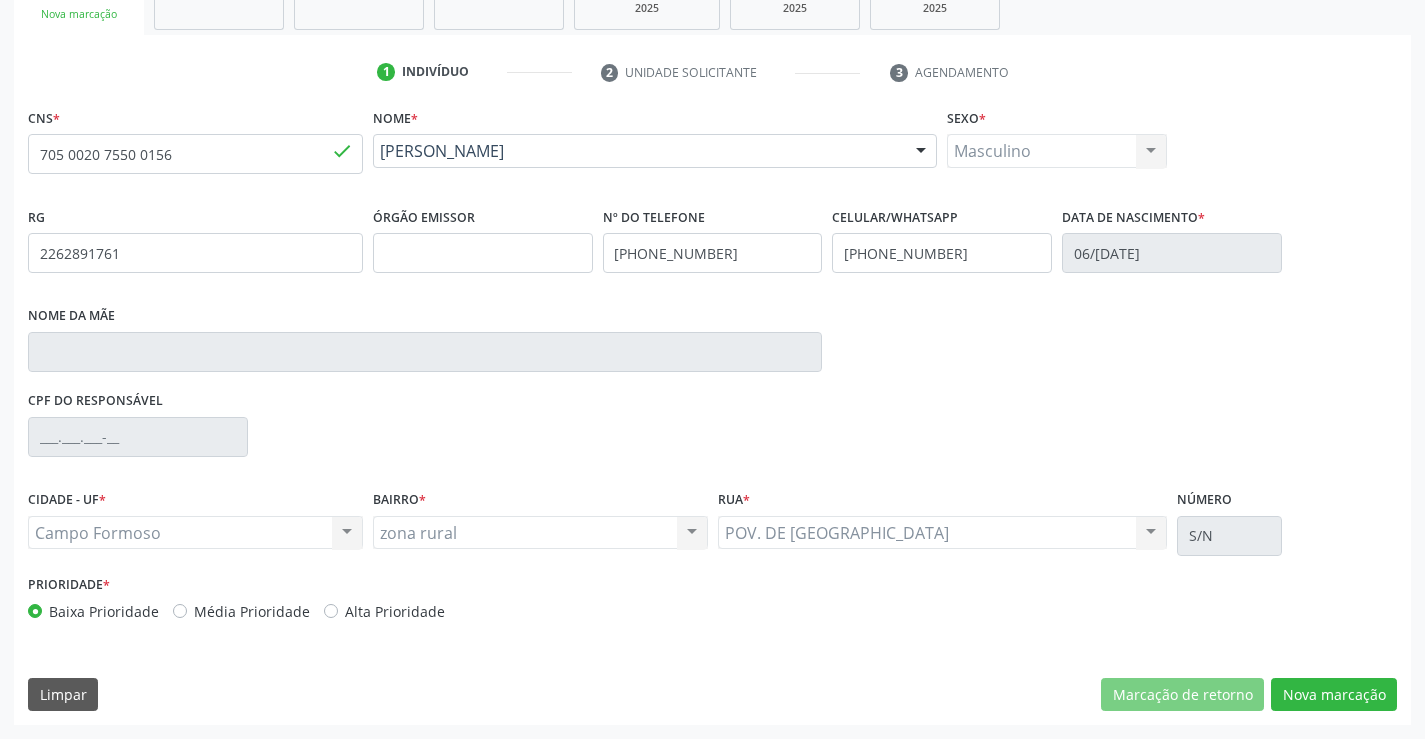 click on "CNS
*
705 0020 7550 0156       done
Nome
*
Kauan Martins Ferreria
Kauan Martins Ferreria
CNS:
705 0020 7550 0156
CPF:    --   Nascimento:
06/05/2004
Nenhum resultado encontrado para: "   "
Digite o nome ou CNS para buscar um indivíduo
Sexo
*
Masculino         Masculino   Feminino
Nenhum resultado encontrado para: "   "
Não há nenhuma opção para ser exibida.
RG
2262891761
Órgão emissor
Nº do Telefone
(74) 9946-3677
Celular/WhatsApp
(74) 9946-3677
Data de nascimento
*
06/05/2004
Nome da mãe
CPF do responsável
CIDADE - UF
*
Campo Formoso         Campo Formoso
Nenhum resultado encontrado para: "   "" at bounding box center [712, 414] 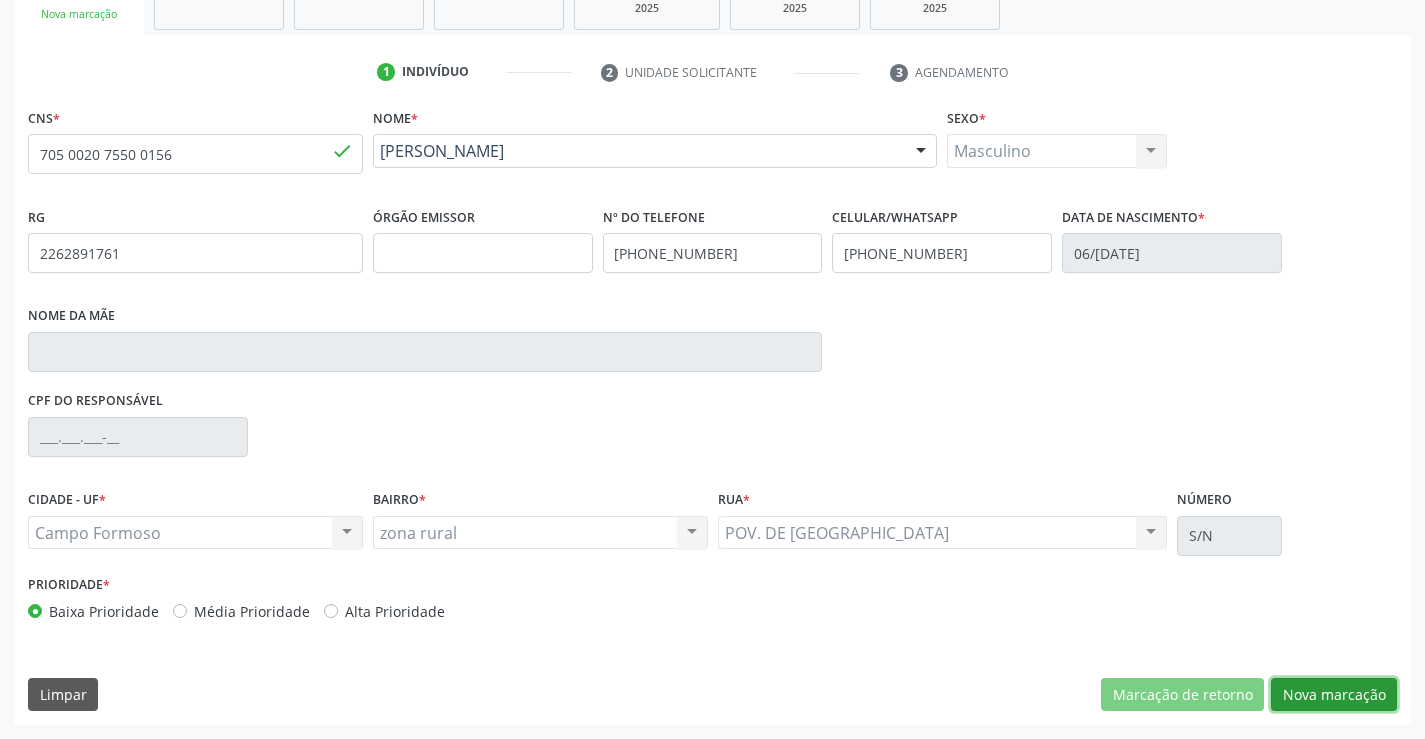 click on "Nova marcação" at bounding box center (1334, 695) 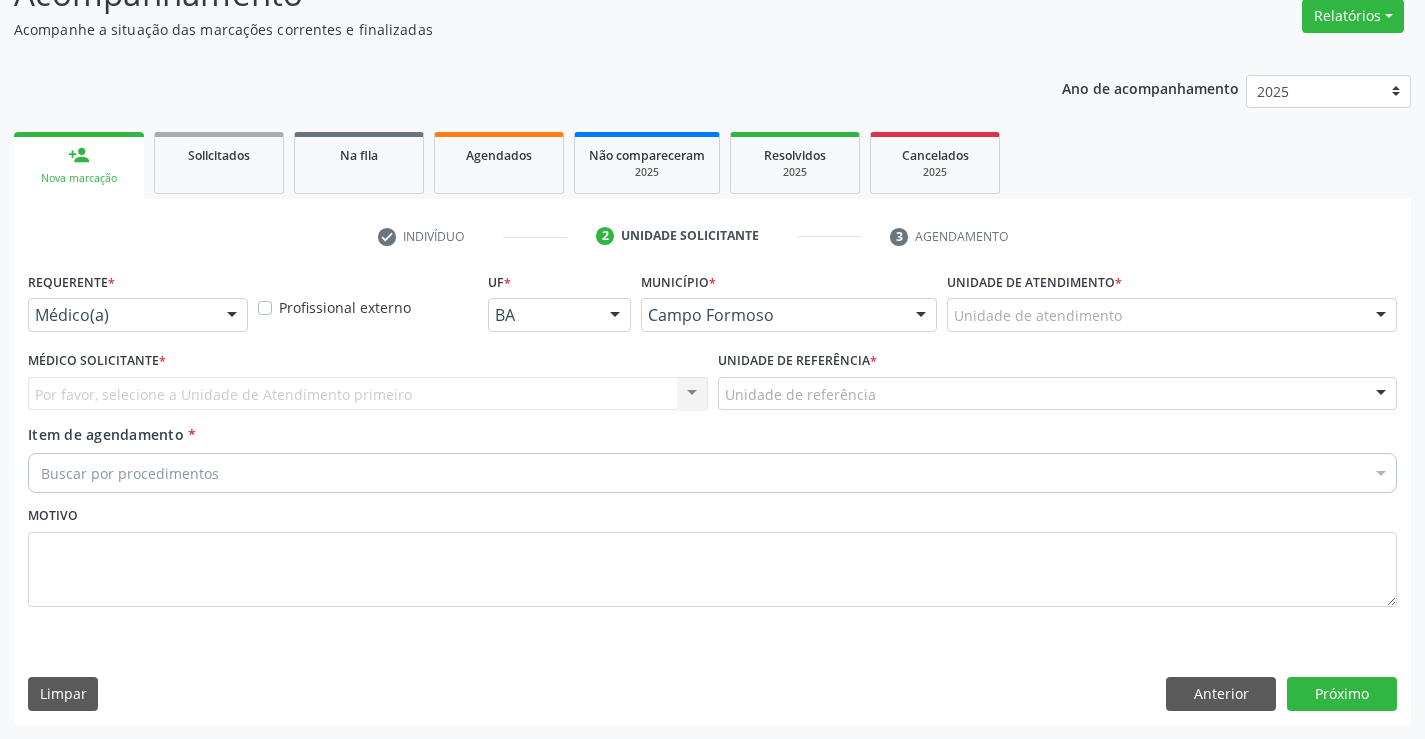 scroll, scrollTop: 167, scrollLeft: 0, axis: vertical 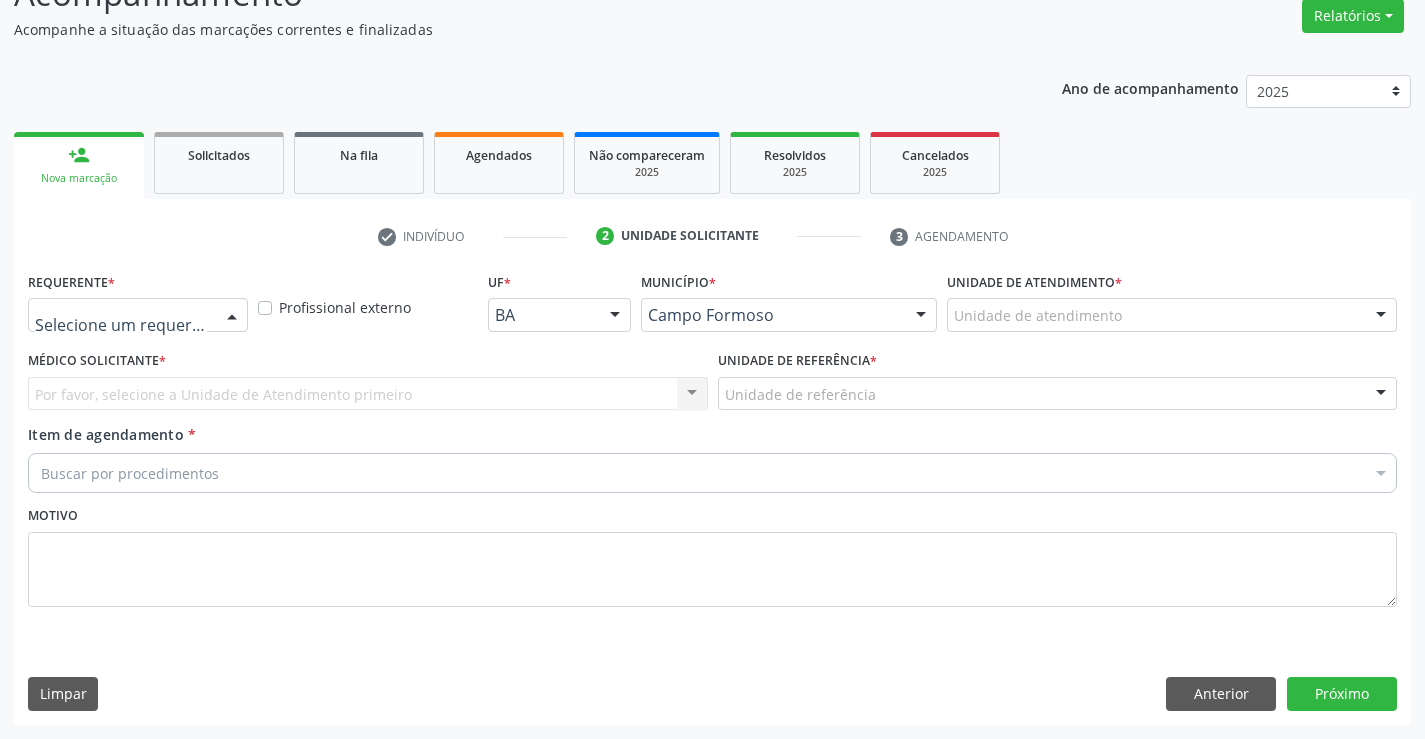 click on "Médico(a)   Enfermeiro(a)   Paciente
Nenhum resultado encontrado para: "   "
Não há nenhuma opção para ser exibida." at bounding box center [138, 315] 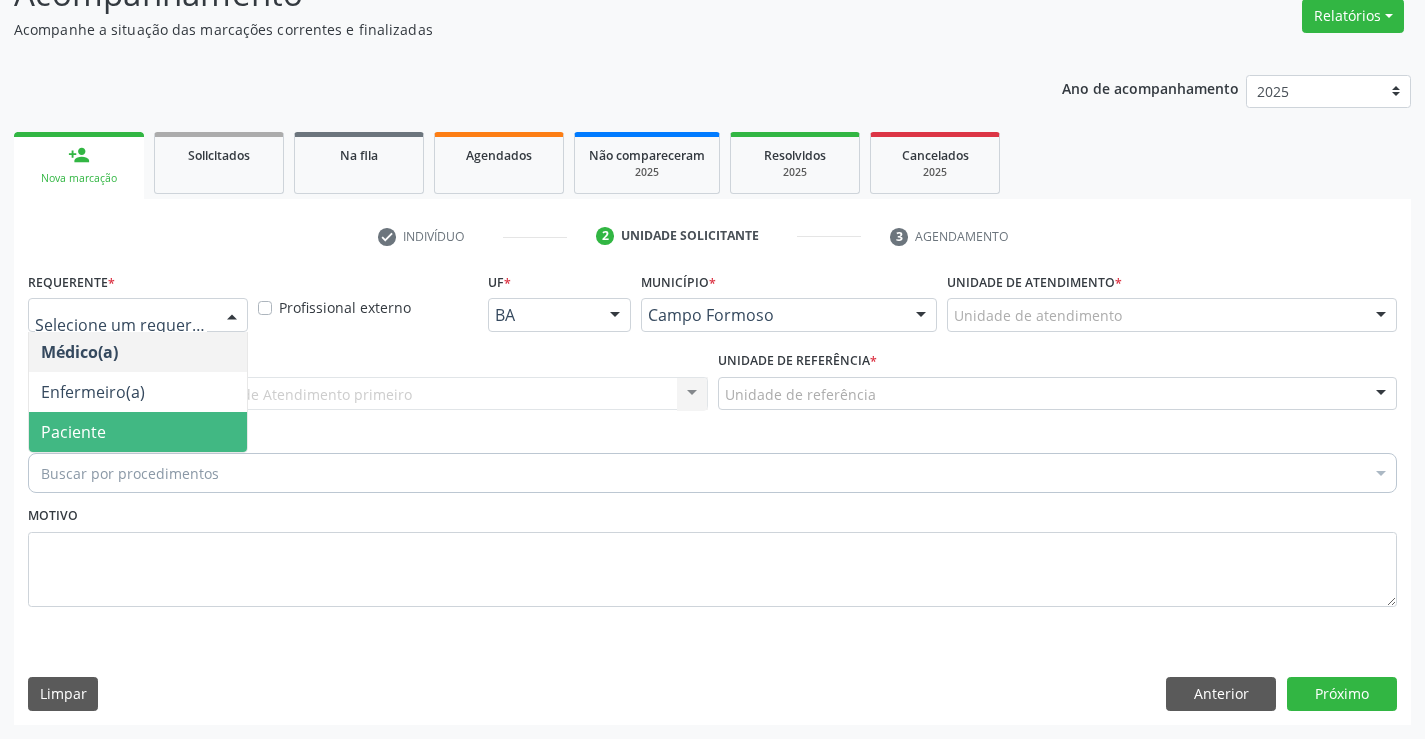 click on "Paciente" at bounding box center (138, 432) 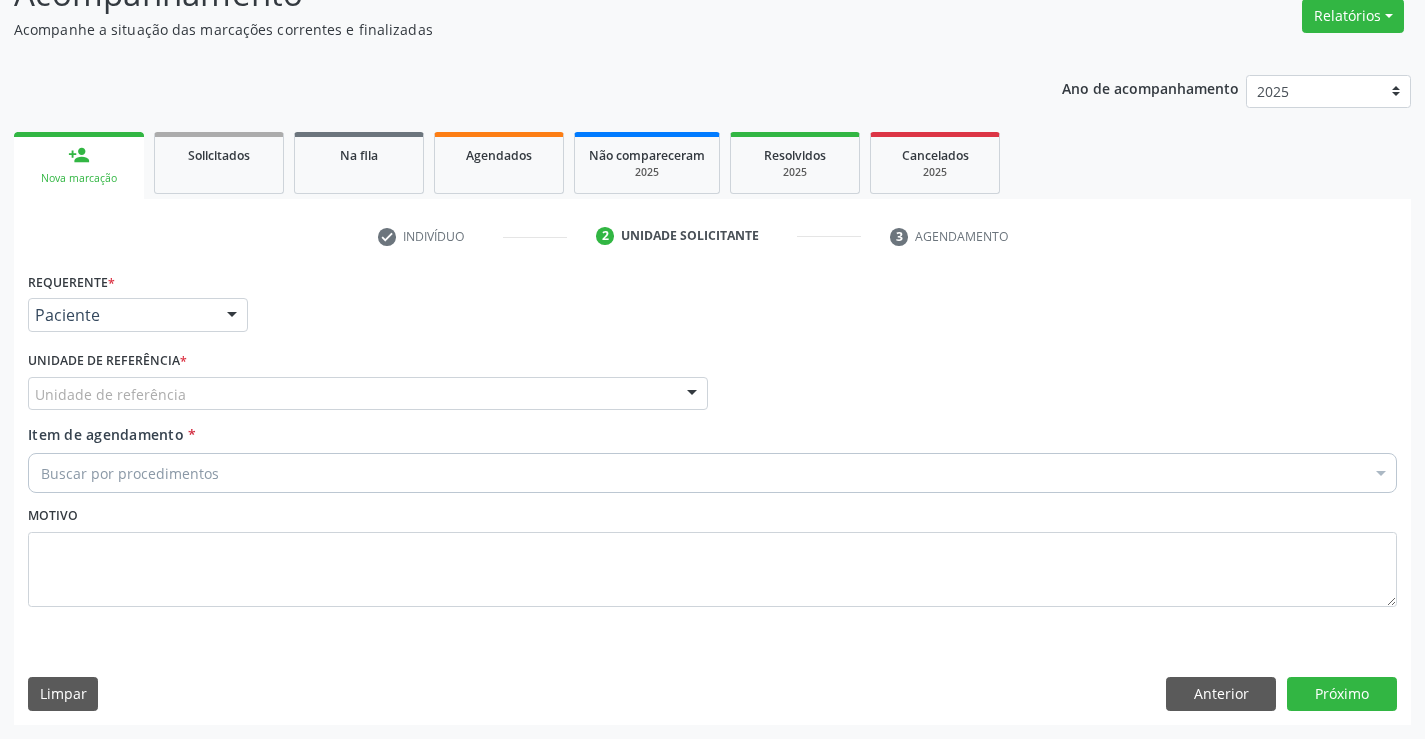 drag, startPoint x: 288, startPoint y: 397, endPoint x: 284, endPoint y: 410, distance: 13.601471 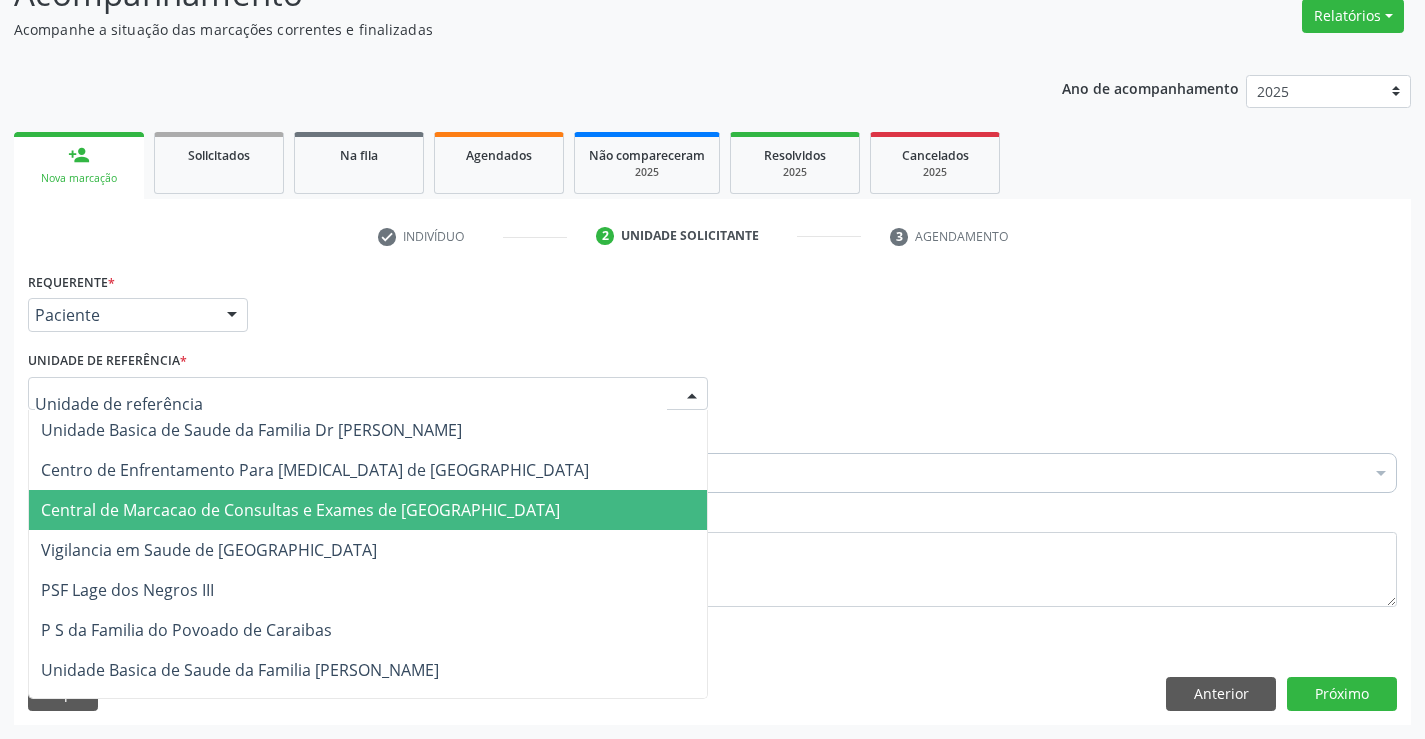 click on "Central de Marcacao de Consultas e Exames de [GEOGRAPHIC_DATA]" at bounding box center (300, 510) 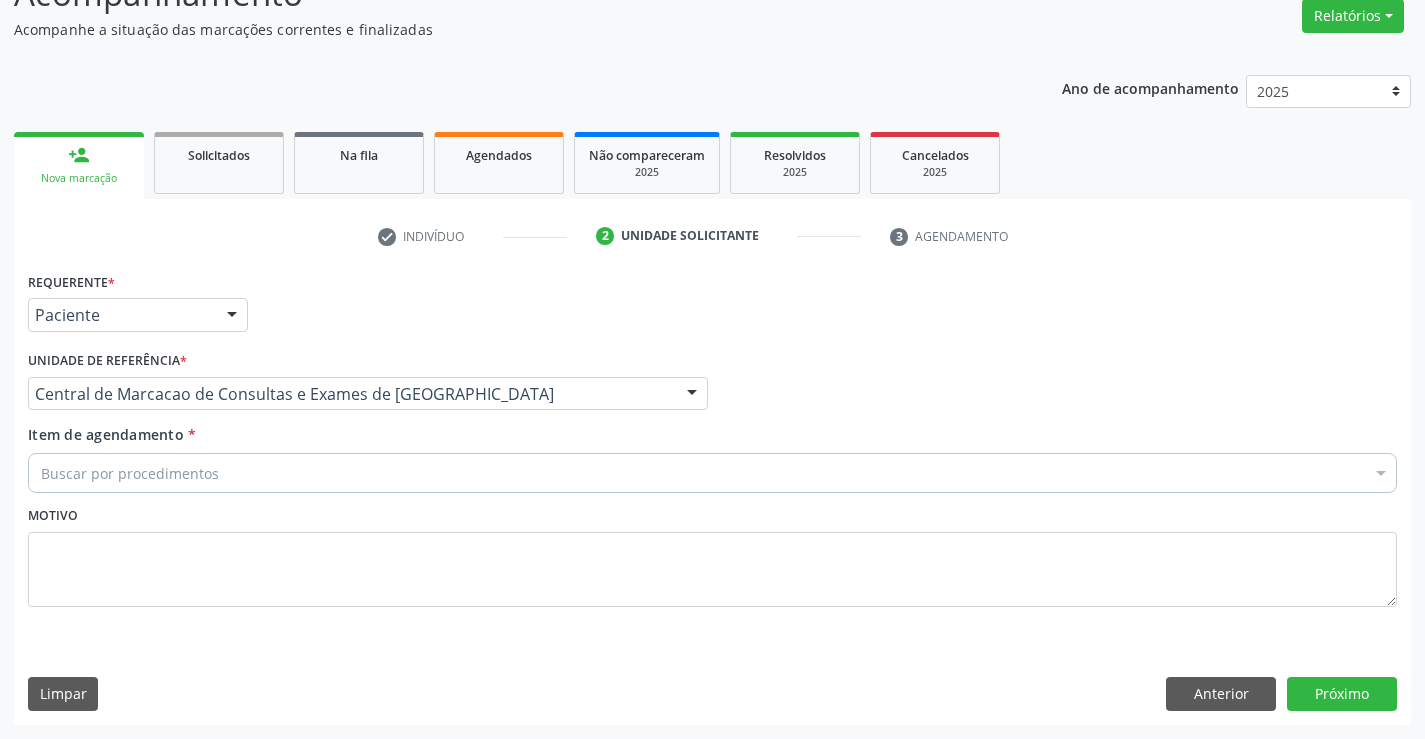 click on "Buscar por procedimentos" at bounding box center (712, 473) 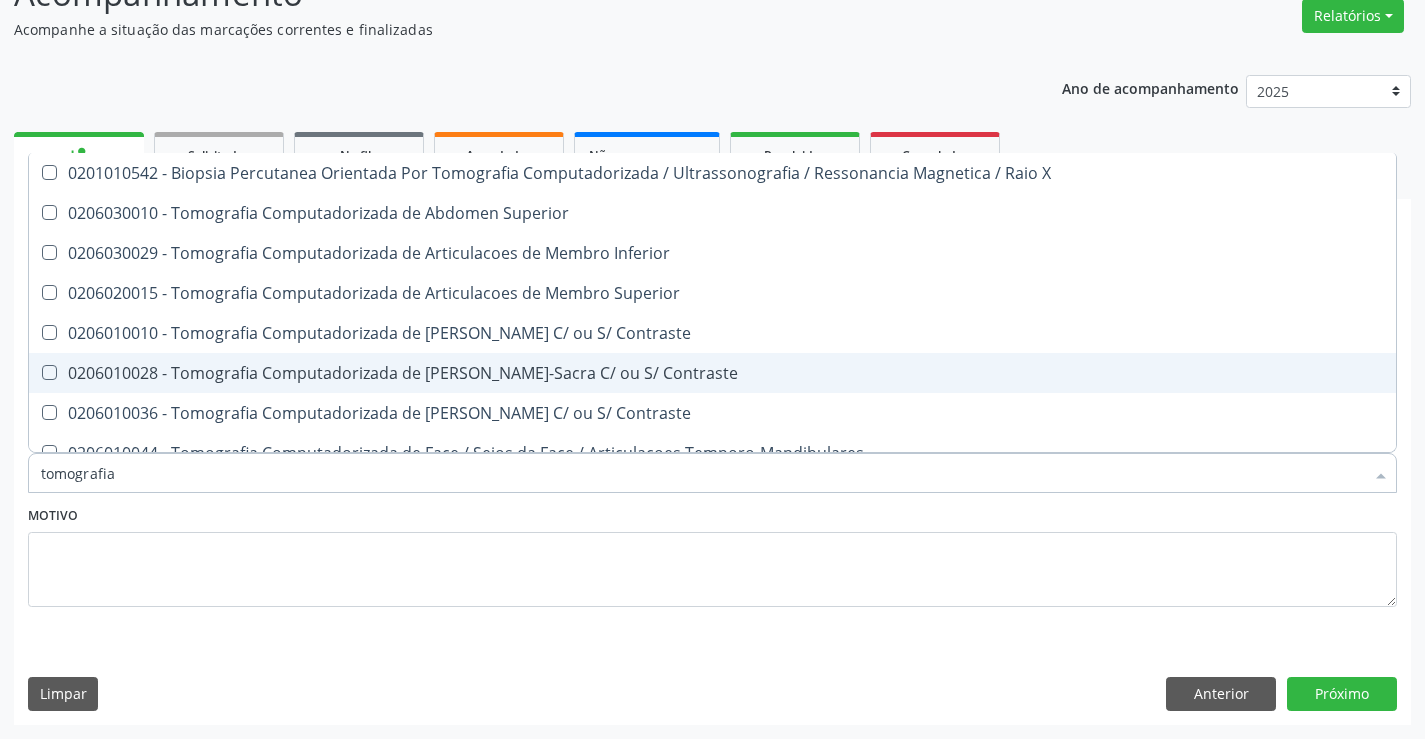 type on "tomografia" 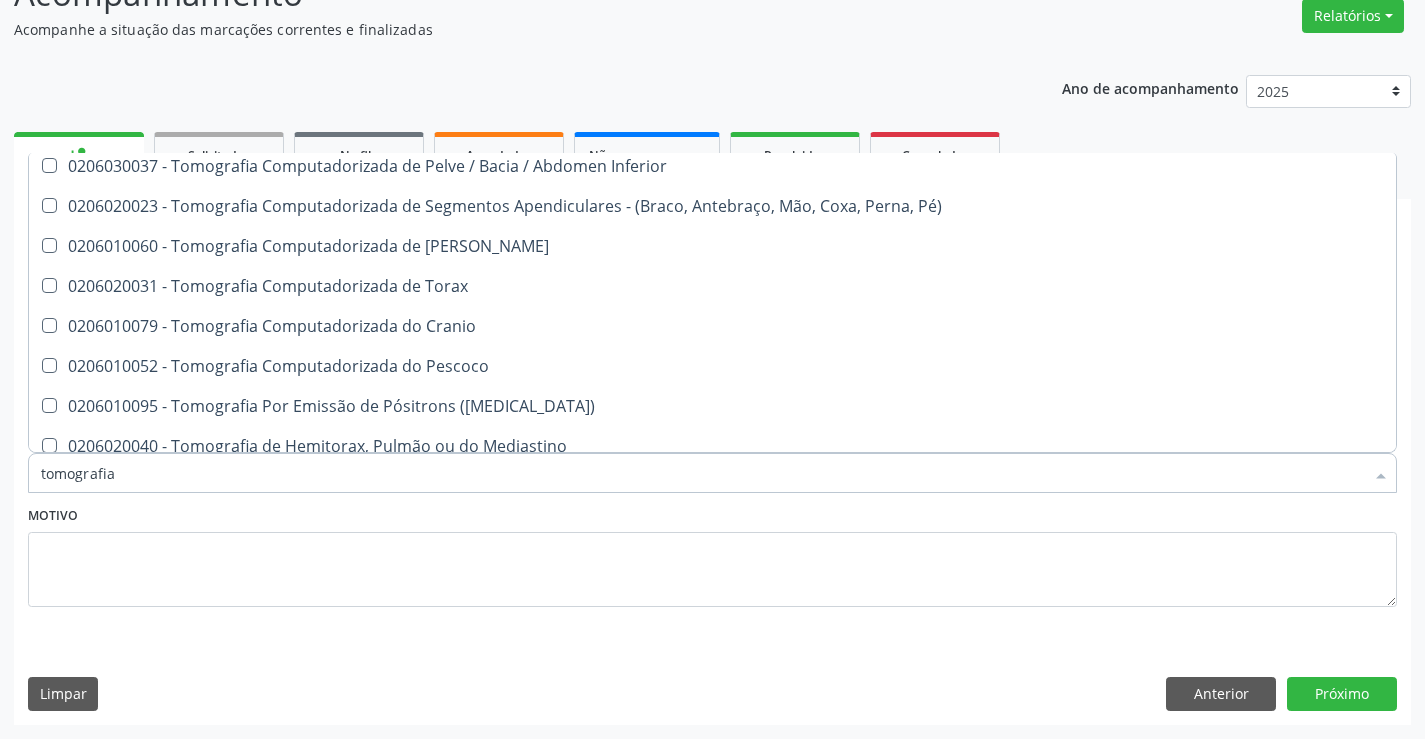 scroll, scrollTop: 341, scrollLeft: 0, axis: vertical 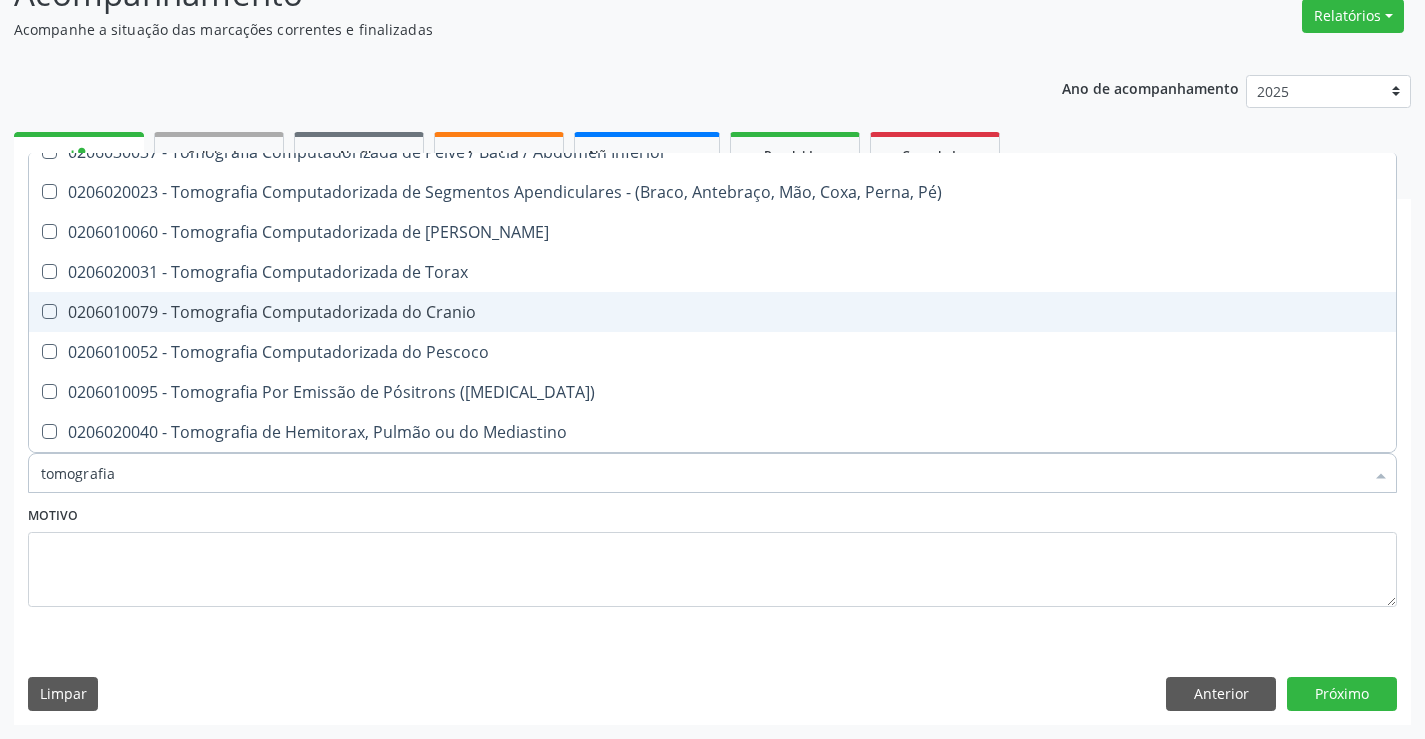 click on "0206010079 - Tomografia Computadorizada do Cranio" at bounding box center [712, 312] 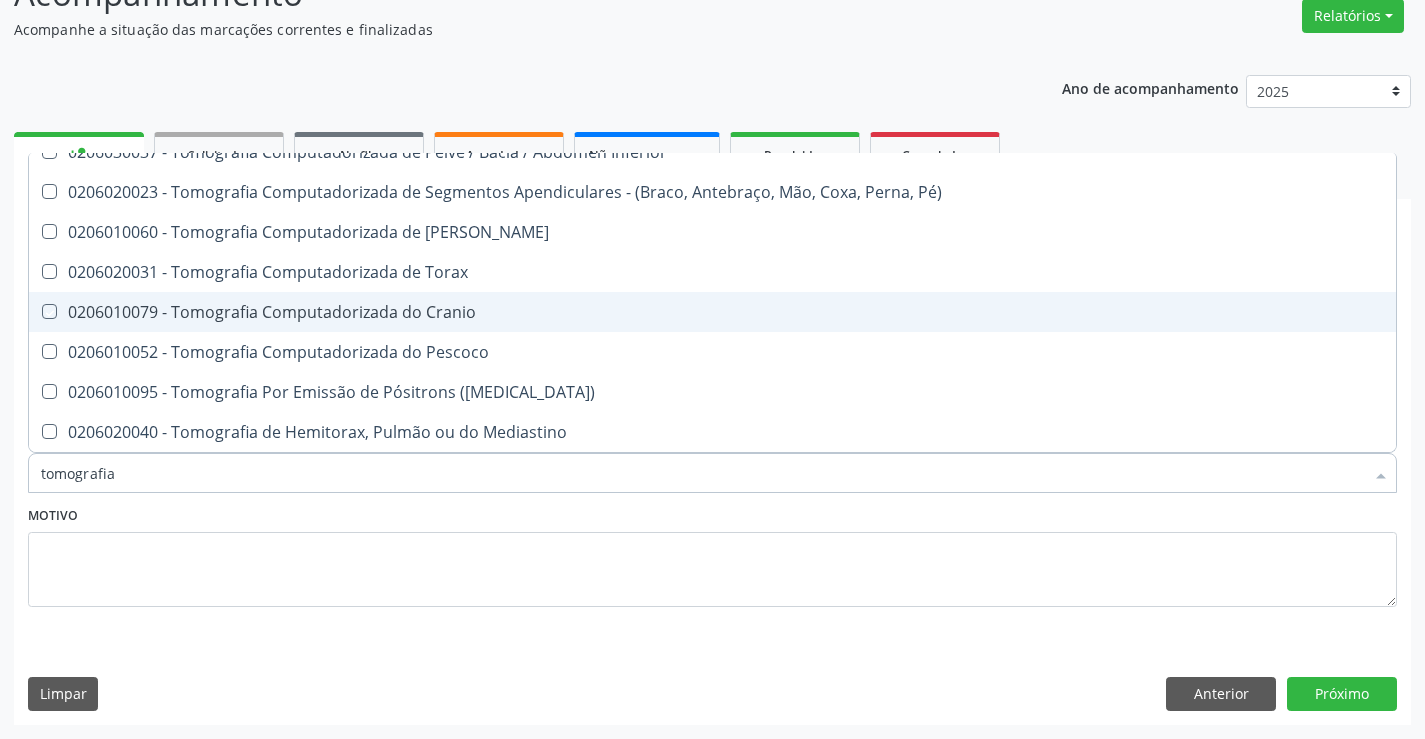 checkbox on "true" 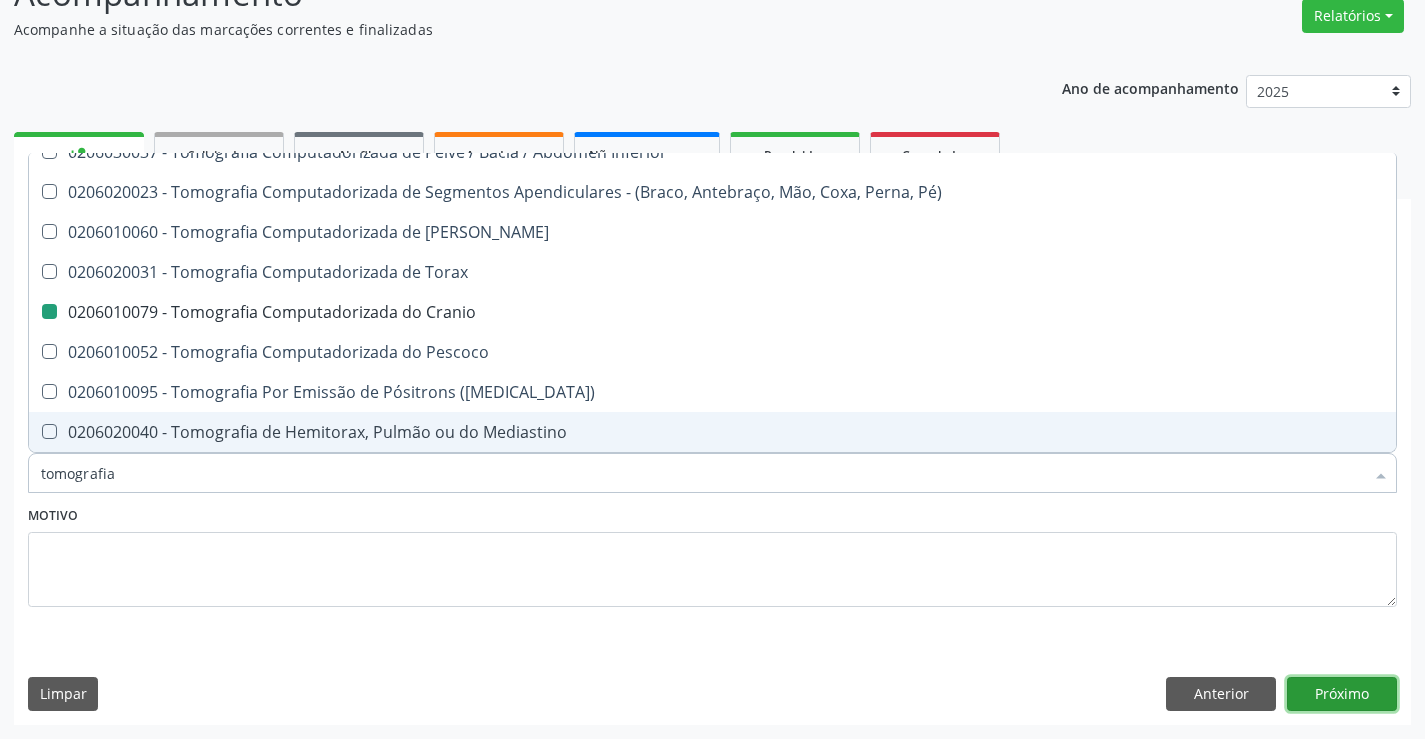 click on "Próximo" at bounding box center [1342, 694] 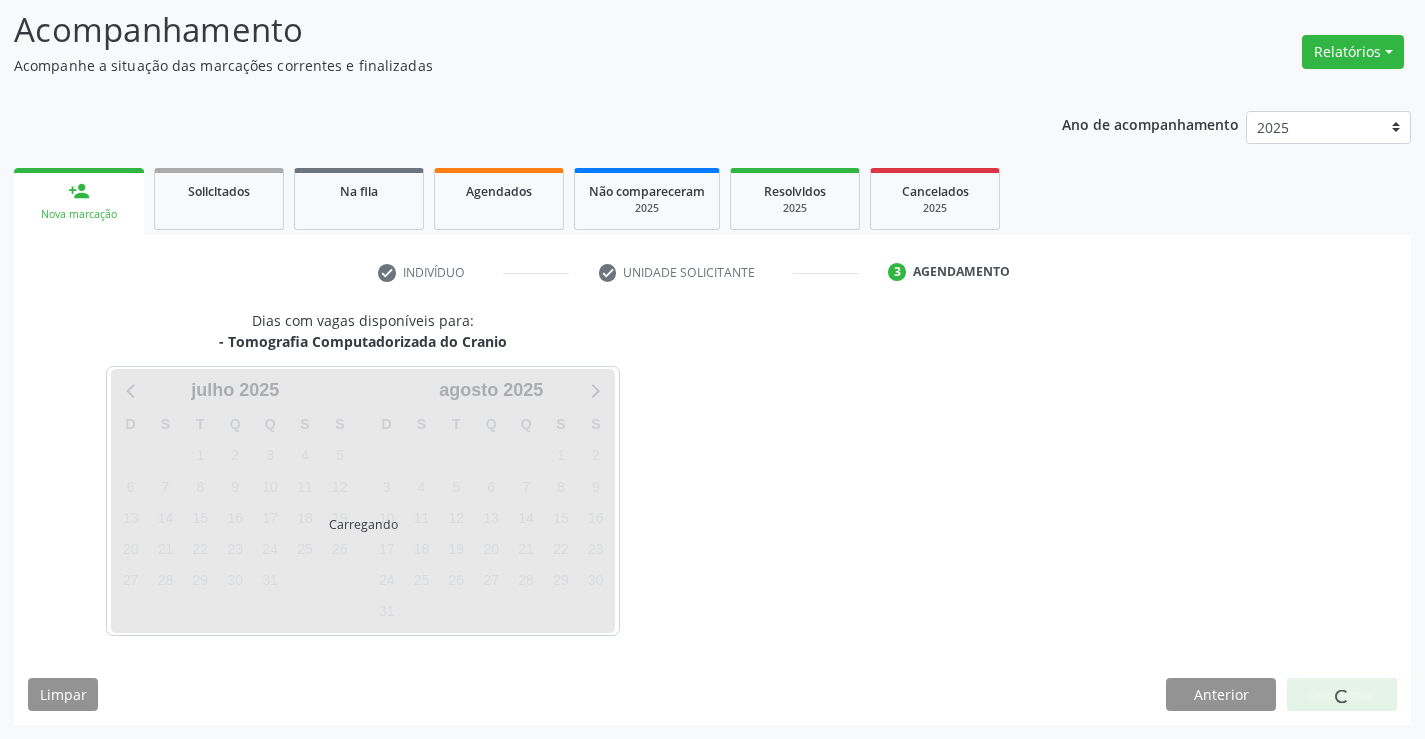 scroll, scrollTop: 131, scrollLeft: 0, axis: vertical 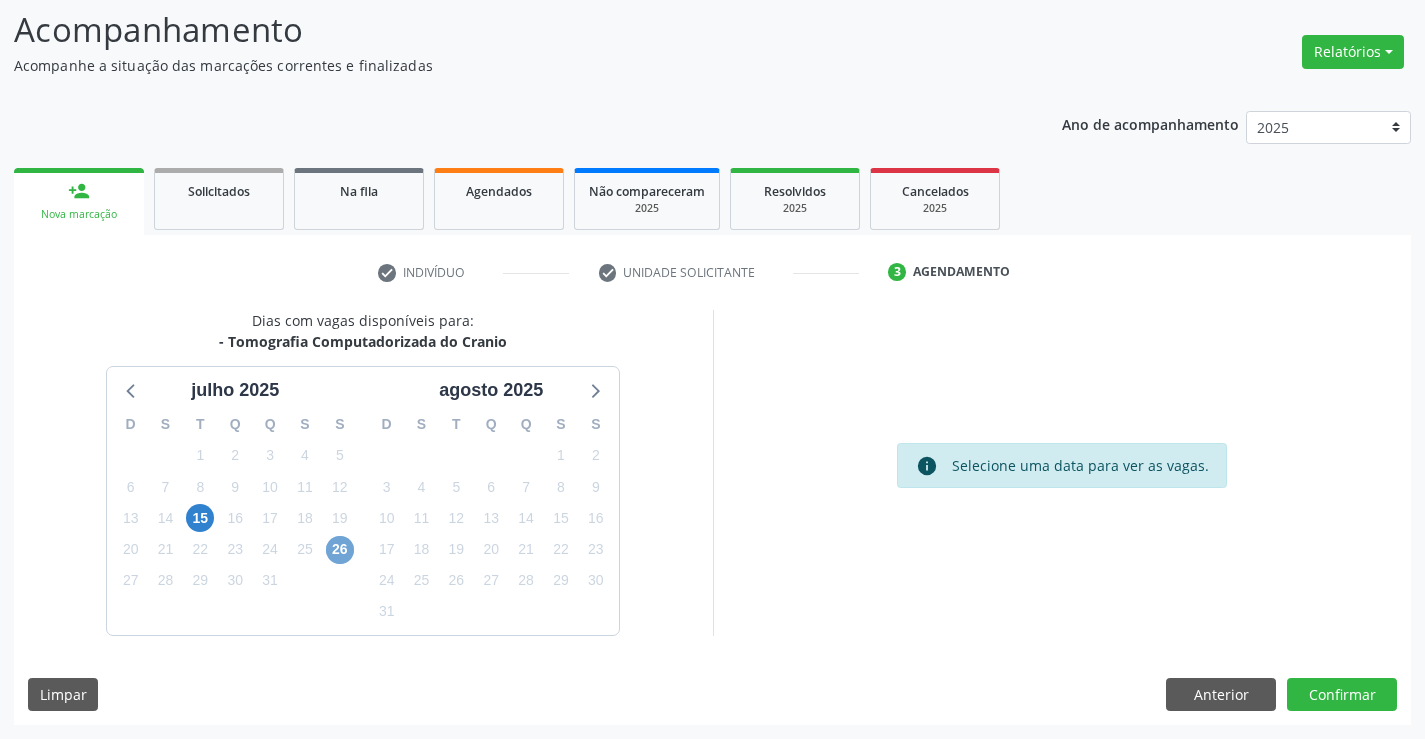 click on "26" at bounding box center [340, 550] 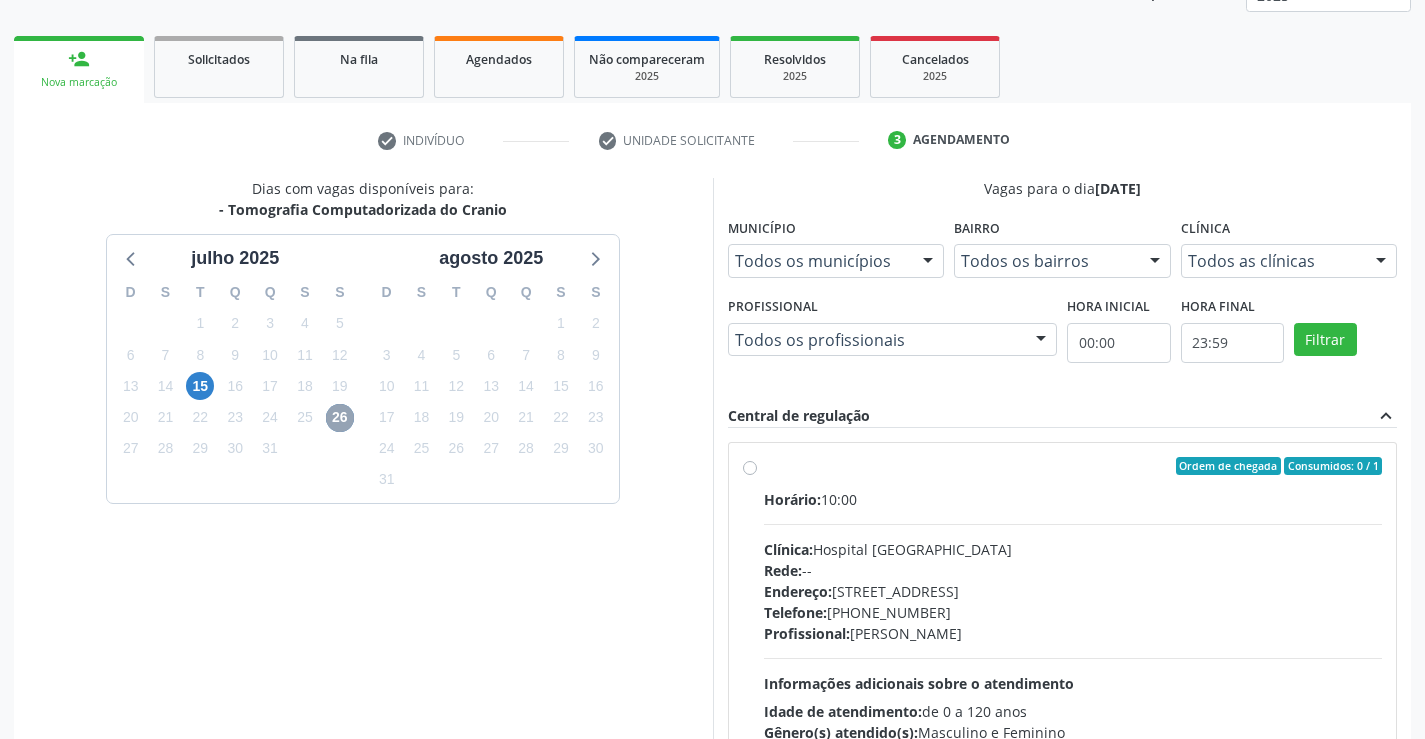 scroll, scrollTop: 420, scrollLeft: 0, axis: vertical 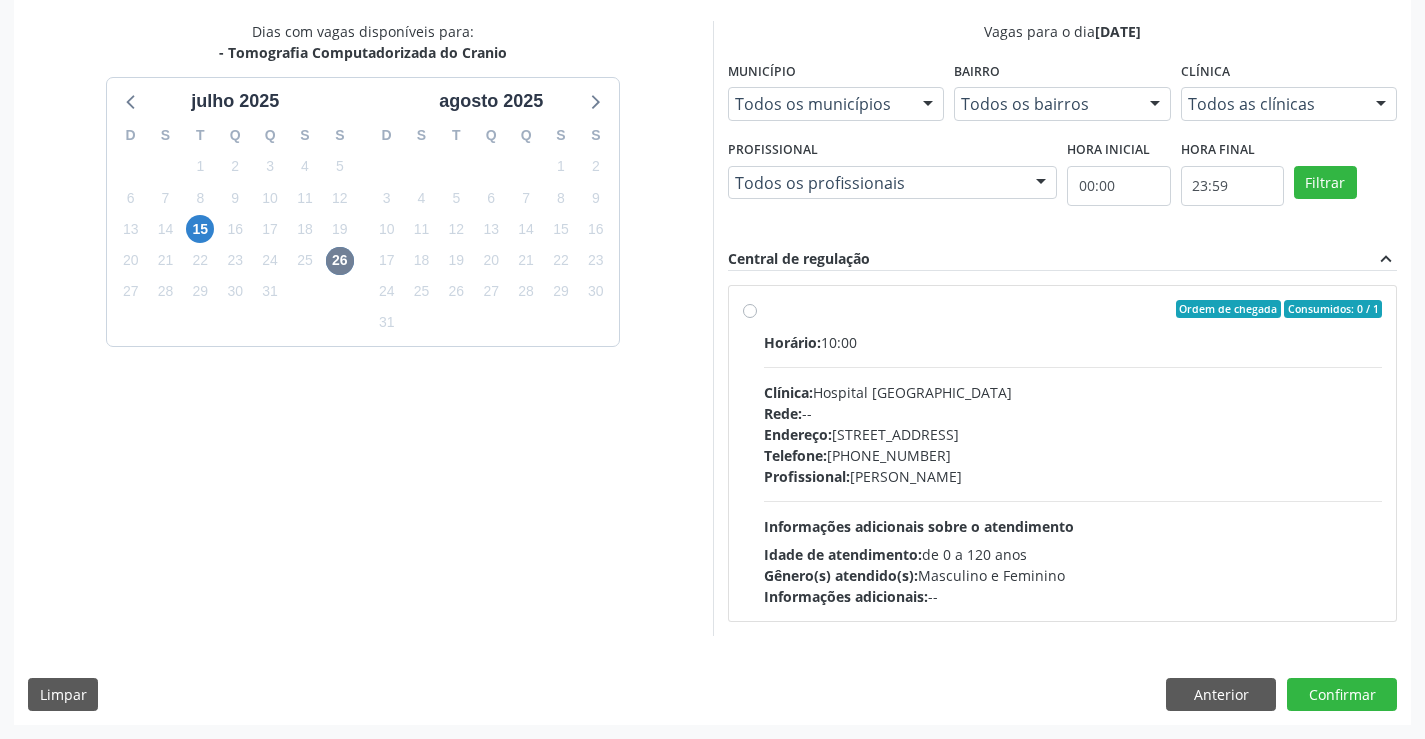 click on "Profissional:
Joel da Rocha Almeida" at bounding box center (1073, 476) 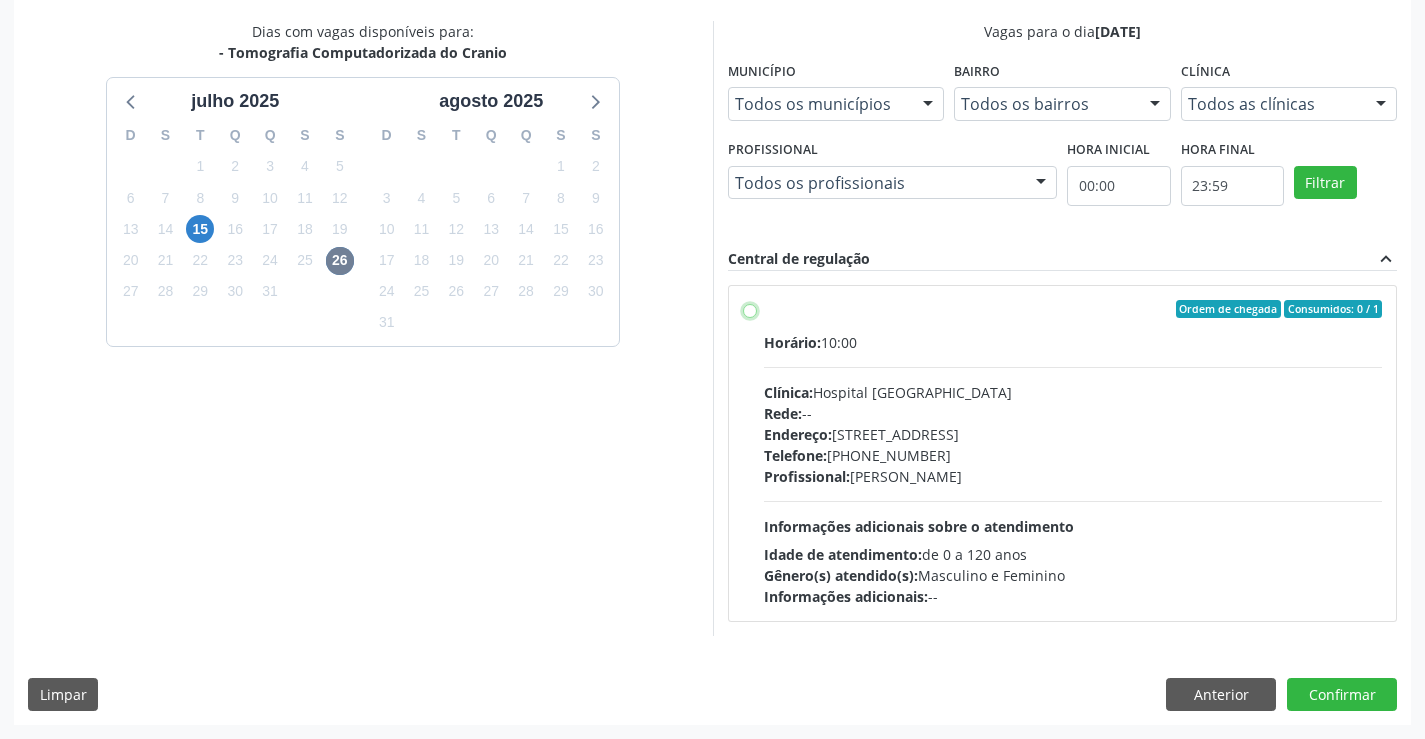 click on "Ordem de chegada
Consumidos: 0 / 1
Horário:   10:00
Clínica:  Hospital Sao Francisco
Rede:
--
Endereço:   Blocos, nº 258, Centro, Campo Formoso - BA
Telefone:   (74) 36451217
Profissional:
Joel da Rocha Almeida
Informações adicionais sobre o atendimento
Idade de atendimento:
de 0 a 120 anos
Gênero(s) atendido(s):
Masculino e Feminino
Informações adicionais:
--" at bounding box center [750, 309] 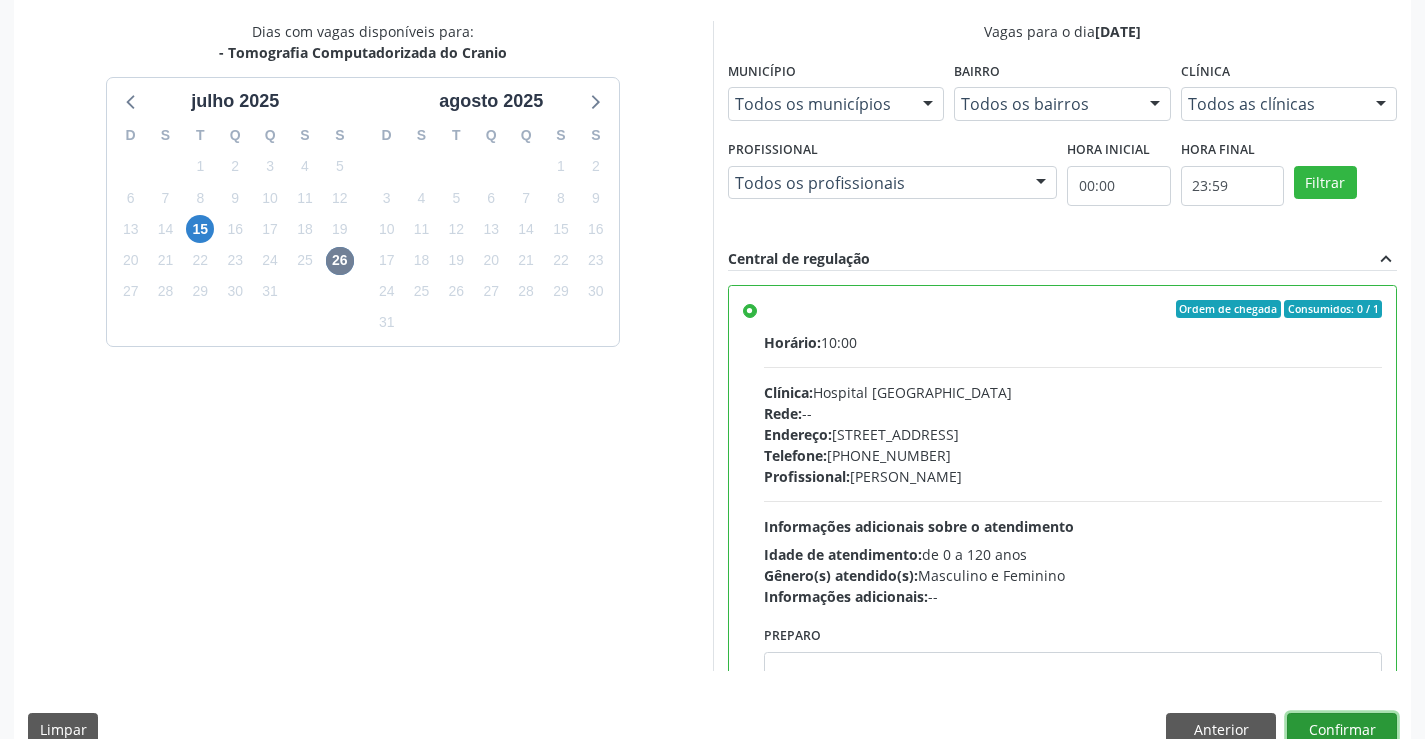 click on "Confirmar" at bounding box center (1342, 730) 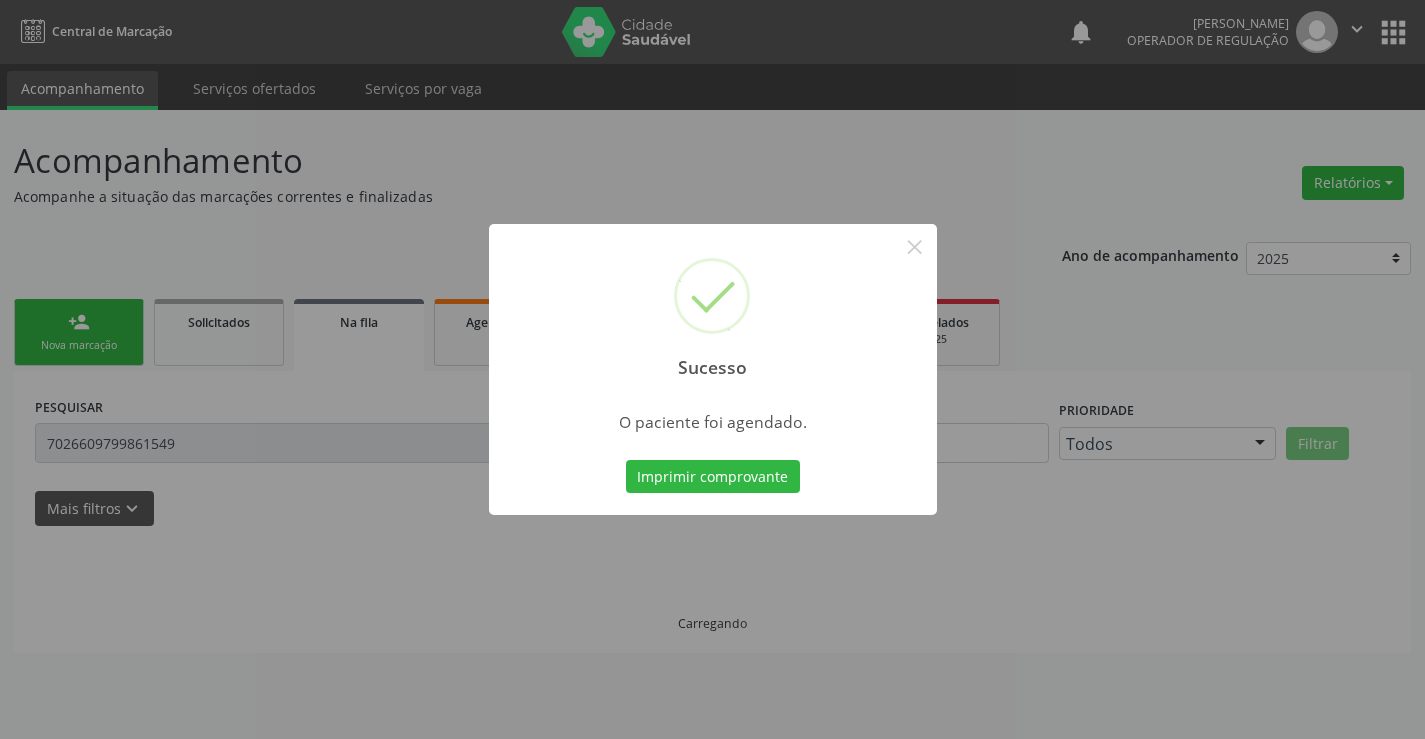 scroll, scrollTop: 0, scrollLeft: 0, axis: both 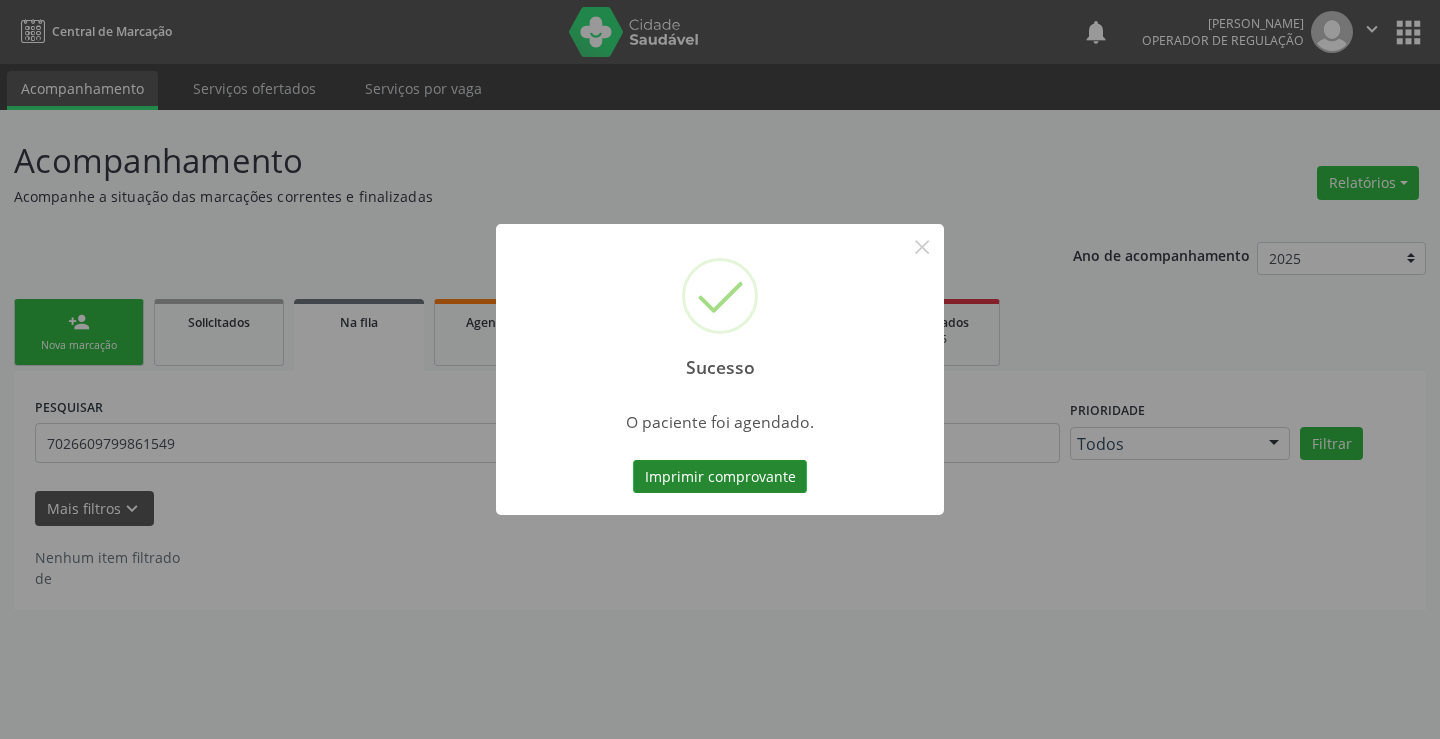 click on "Imprimir comprovante" at bounding box center (720, 477) 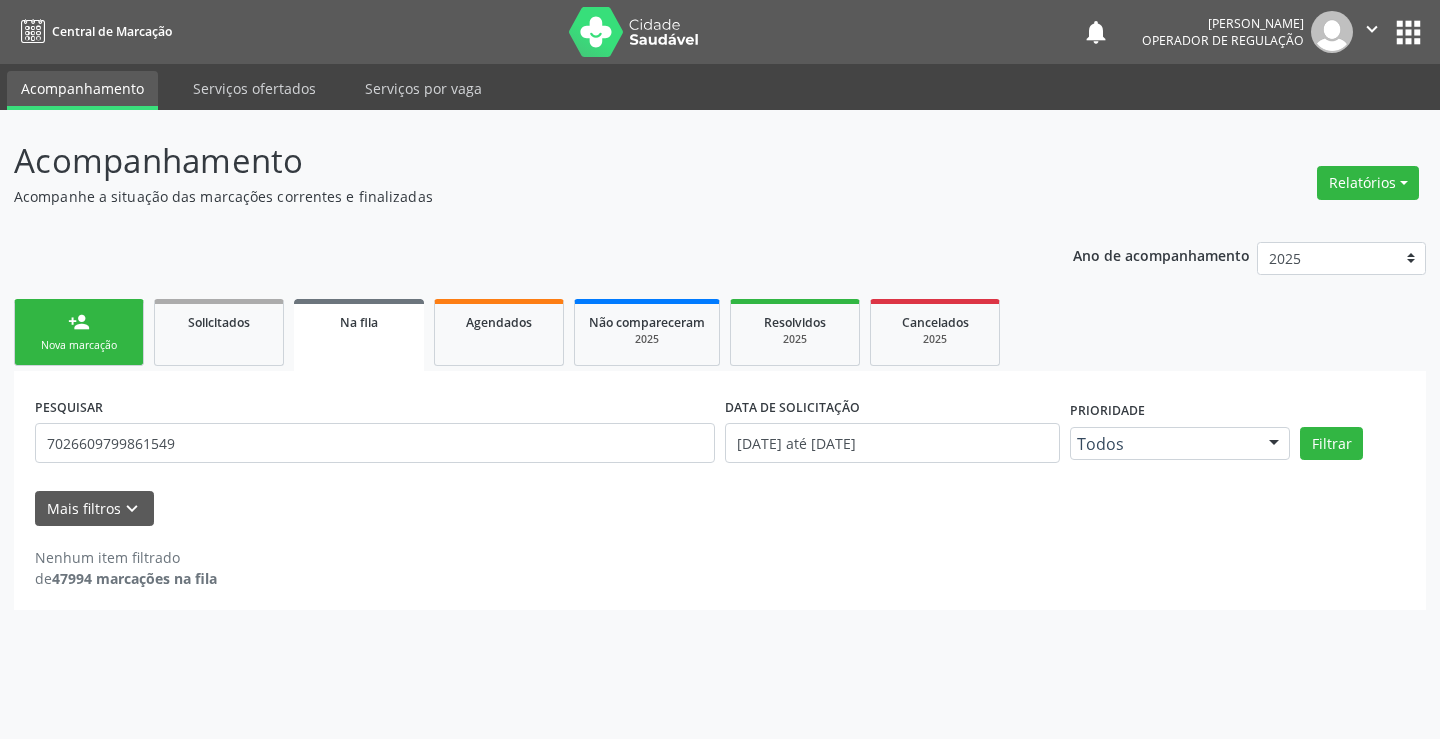 click on "Nova marcação" at bounding box center (79, 345) 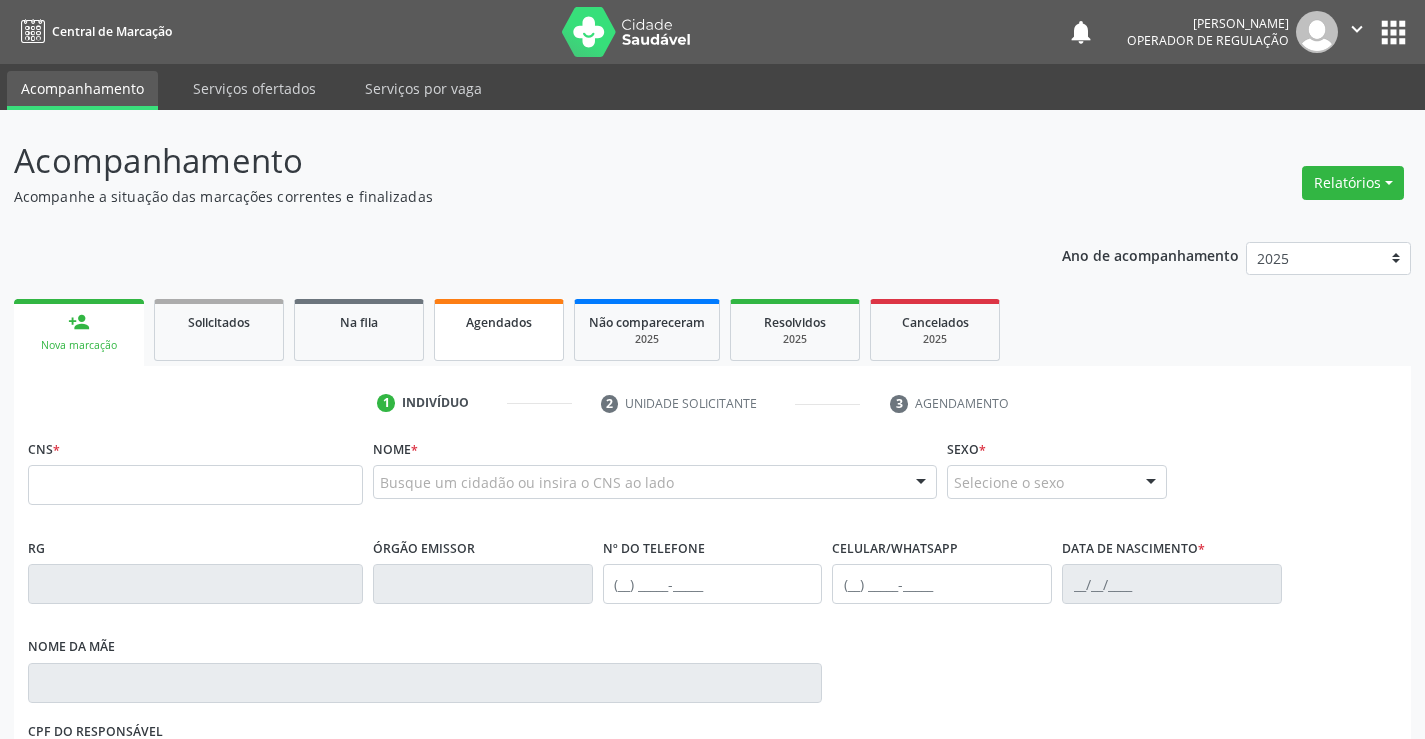 drag, startPoint x: 535, startPoint y: 334, endPoint x: 538, endPoint y: 356, distance: 22.203604 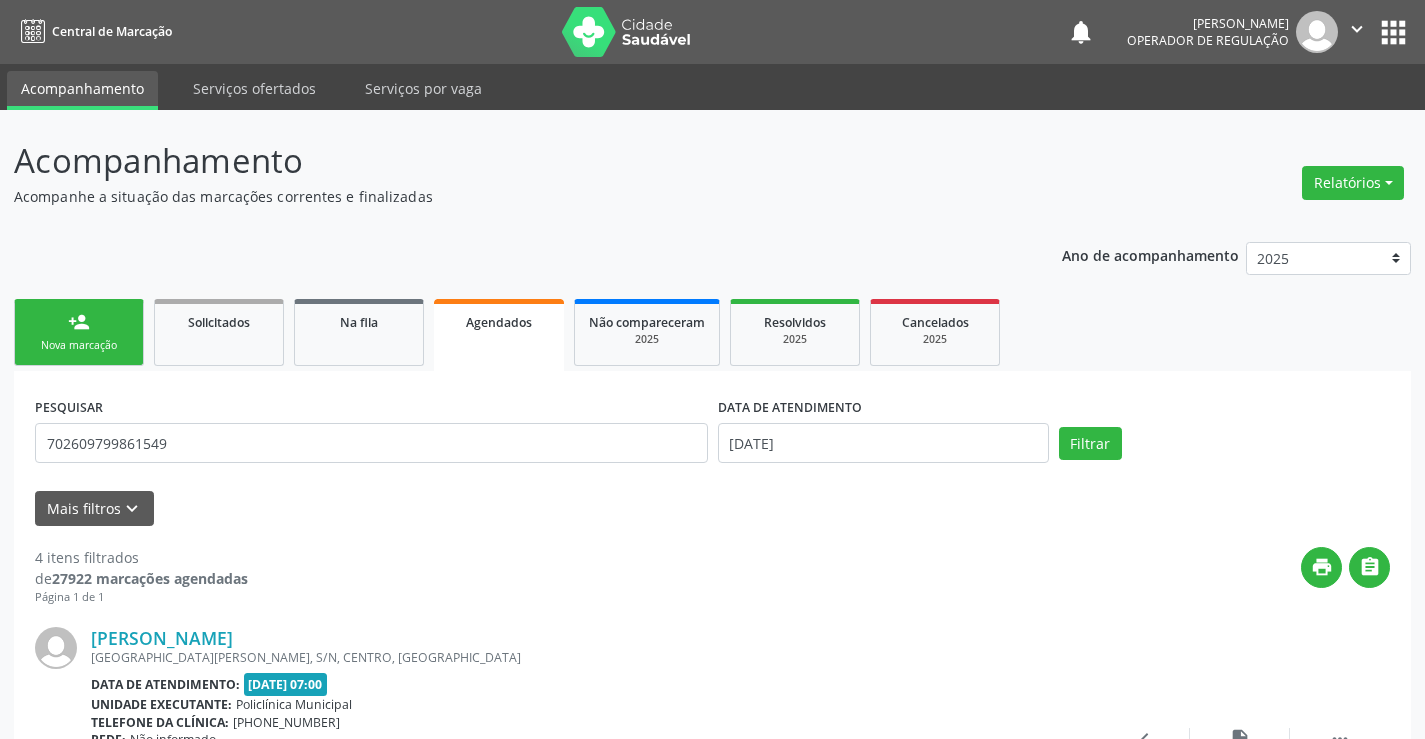 click on "Agendados" at bounding box center (499, 322) 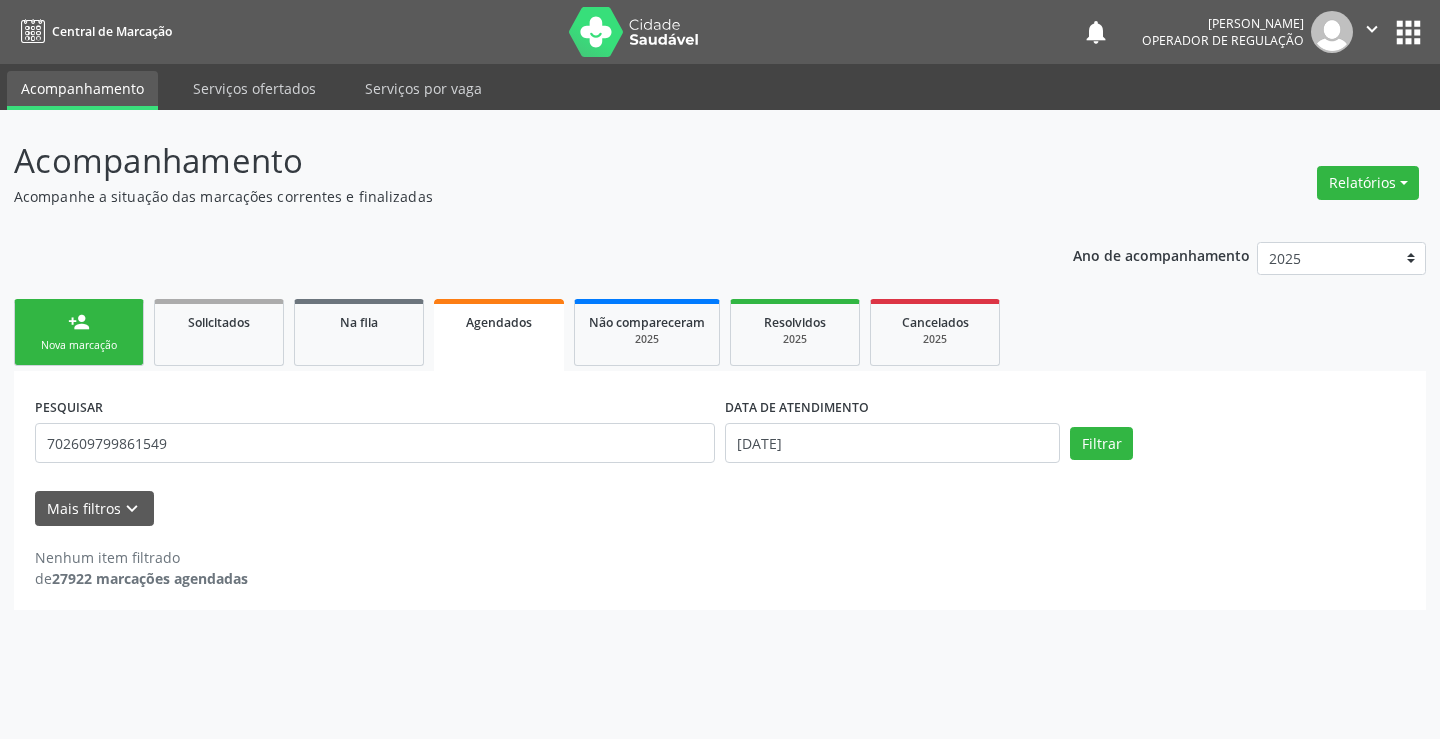 click on "Agendados" at bounding box center [499, 335] 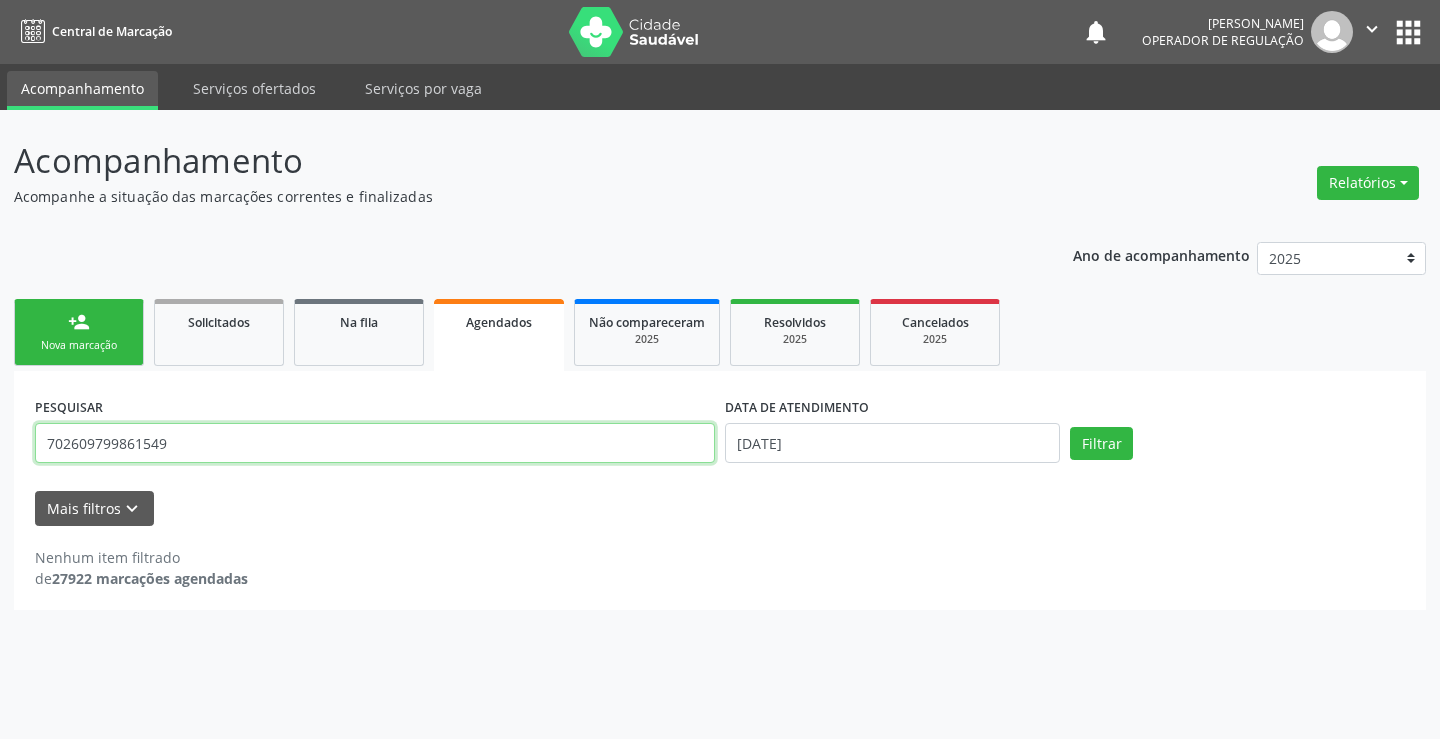 drag, startPoint x: 309, startPoint y: 442, endPoint x: 376, endPoint y: 383, distance: 89.27486 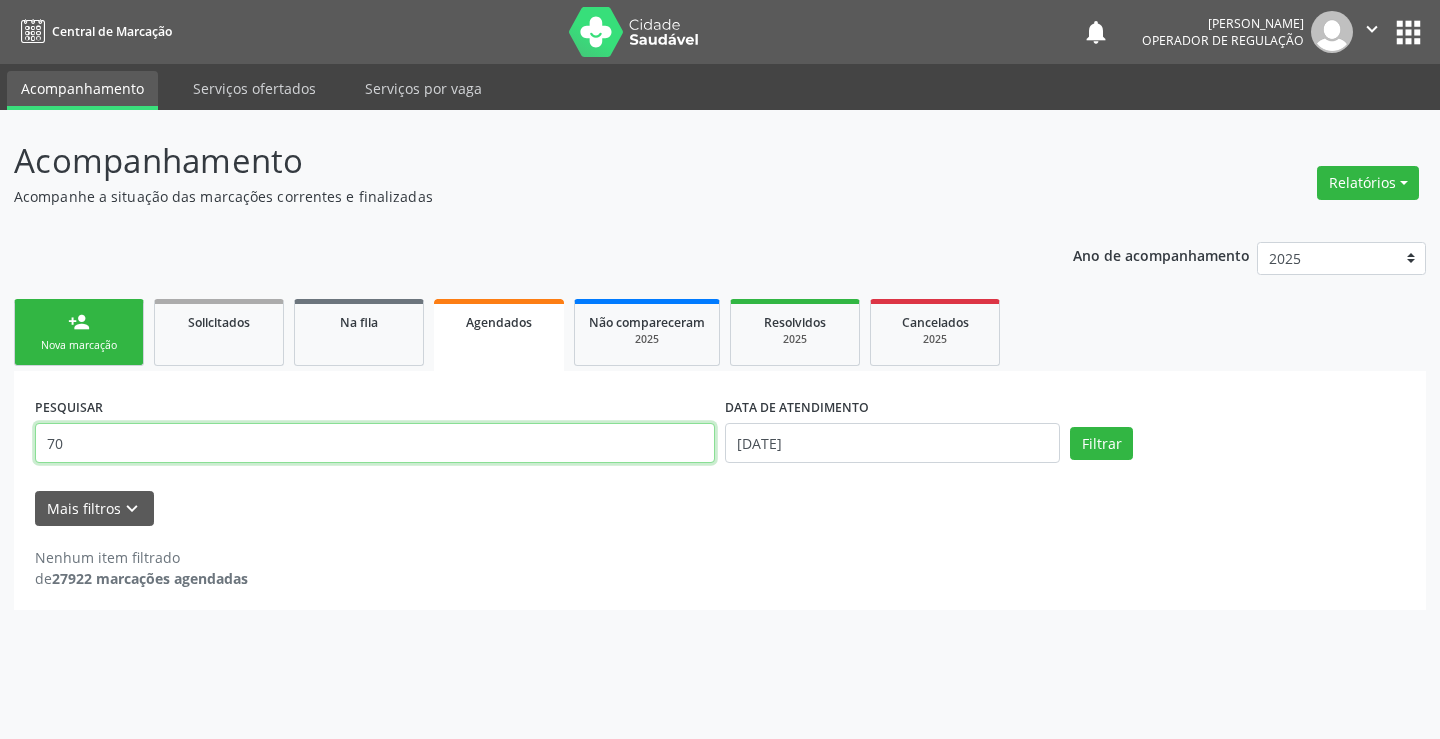 type on "7" 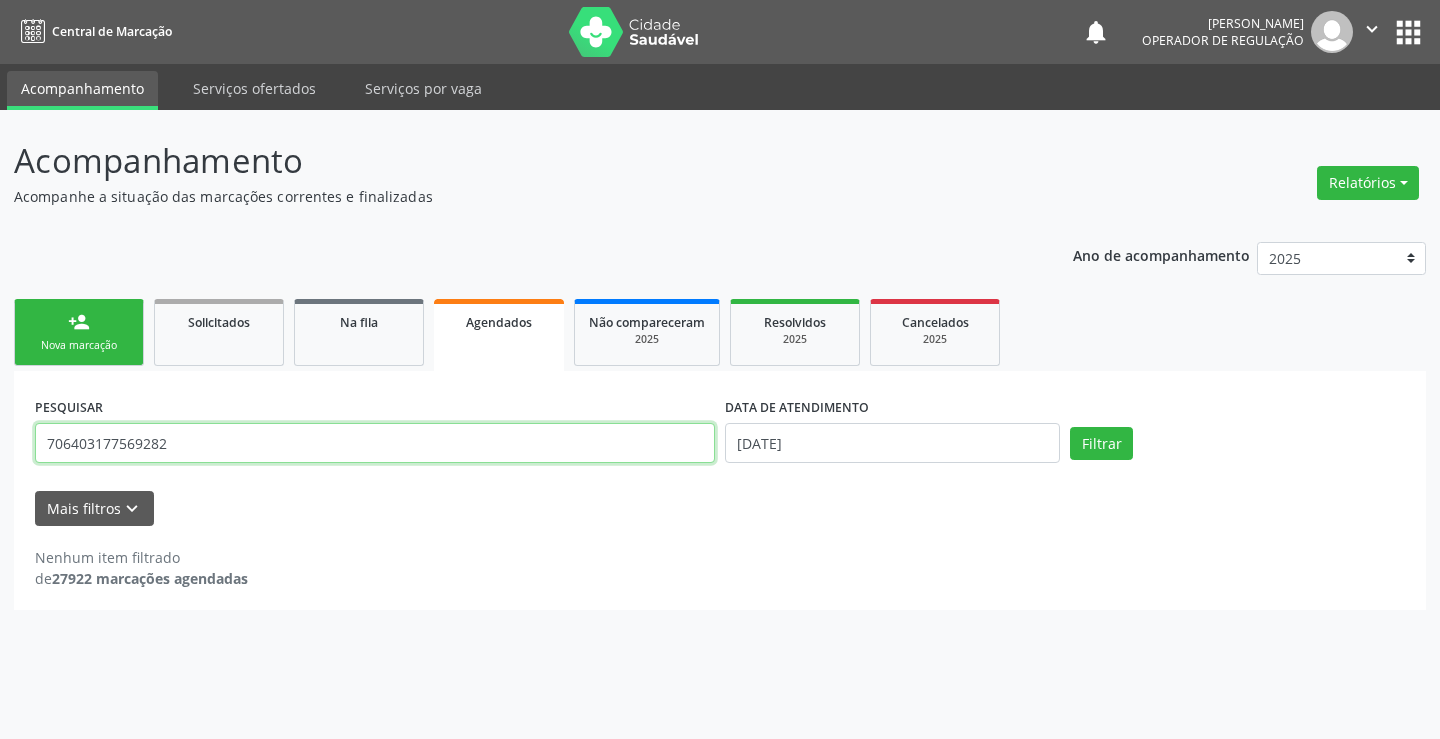 type on "706403177569282" 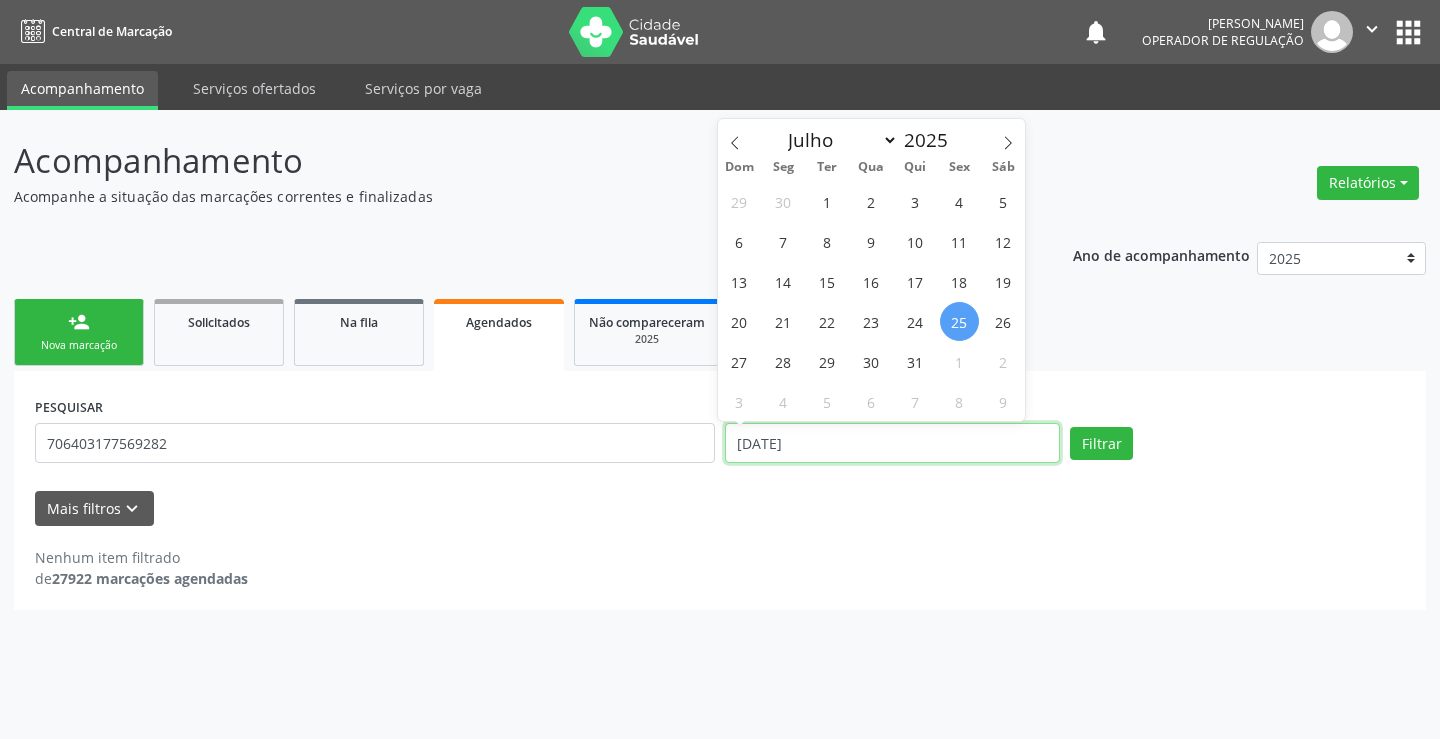 click on "[DATE]" at bounding box center [892, 443] 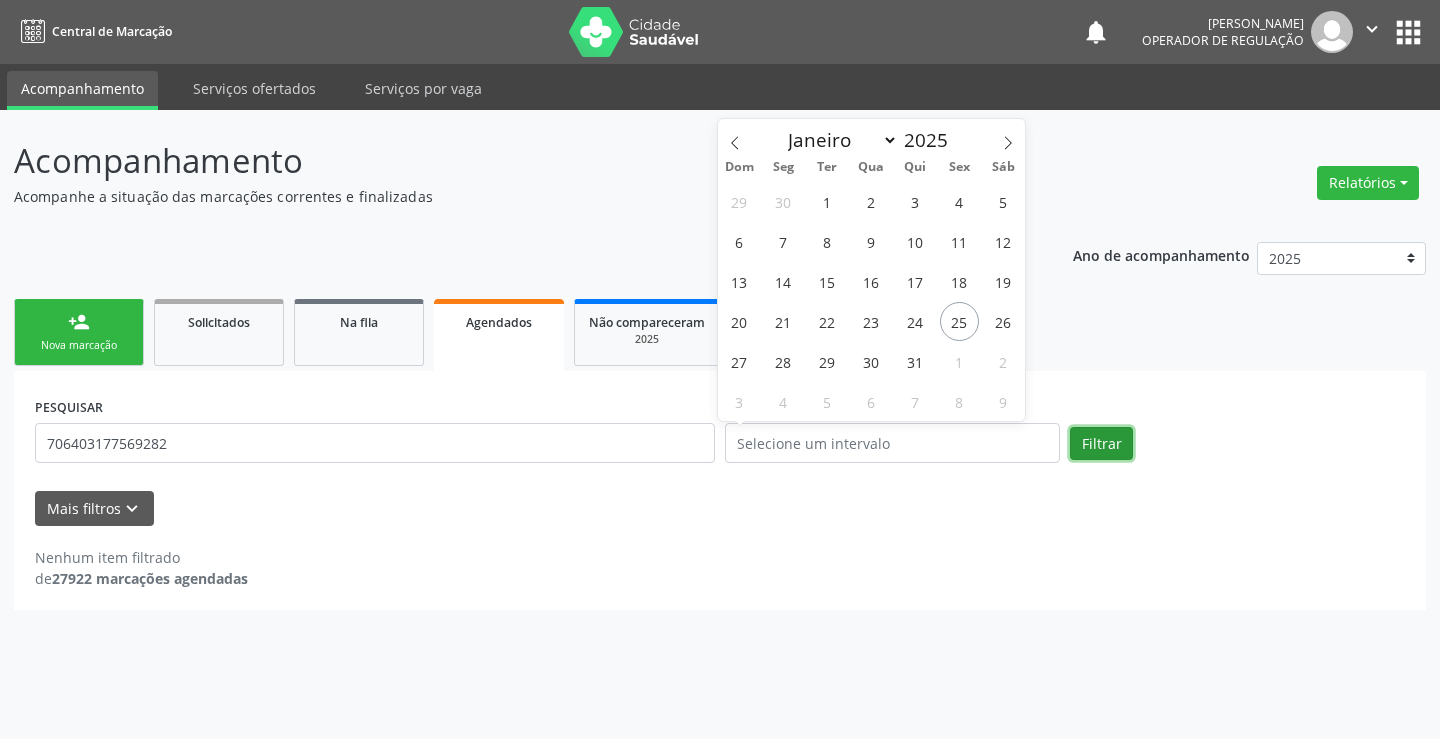 click on "Filtrar" at bounding box center (1101, 444) 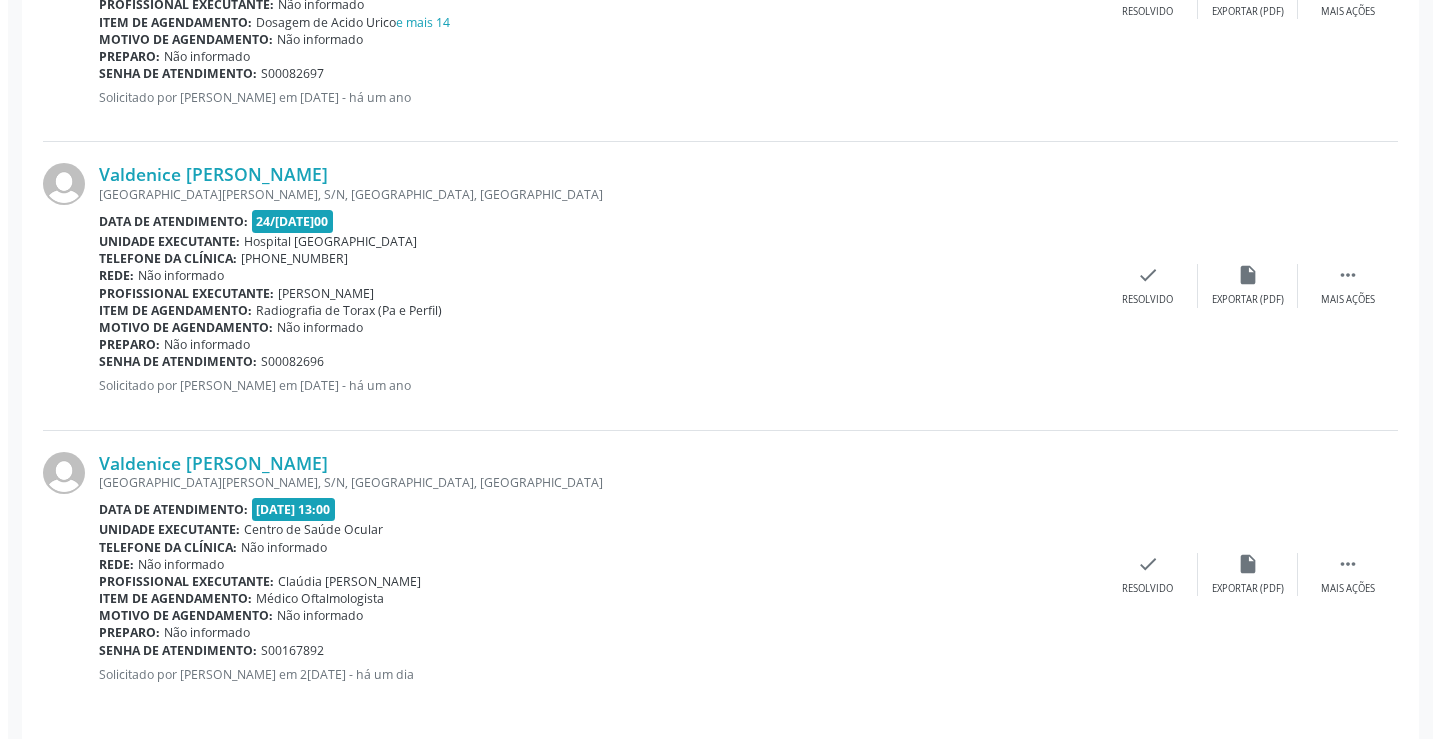 scroll, scrollTop: 1342, scrollLeft: 0, axis: vertical 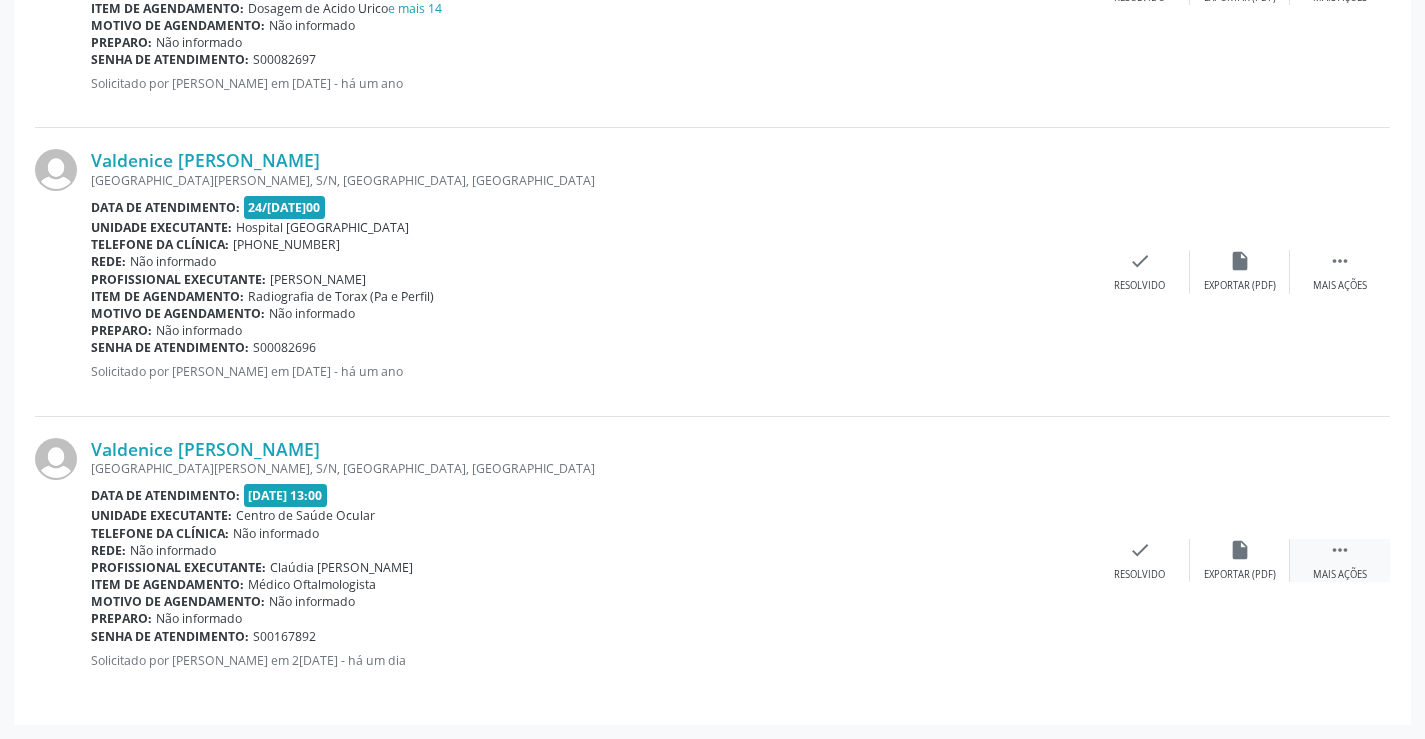 click on "" at bounding box center (1340, 550) 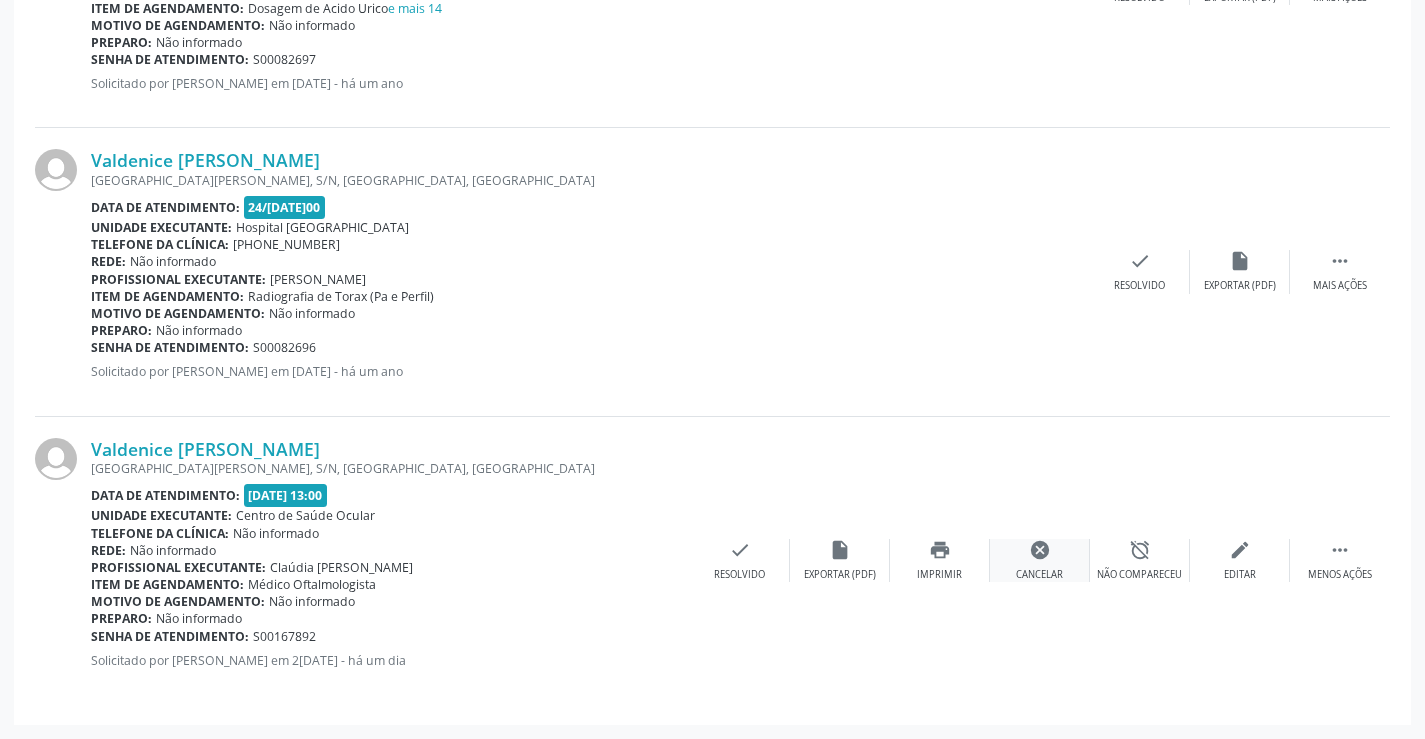 click on "cancel" at bounding box center (1040, 550) 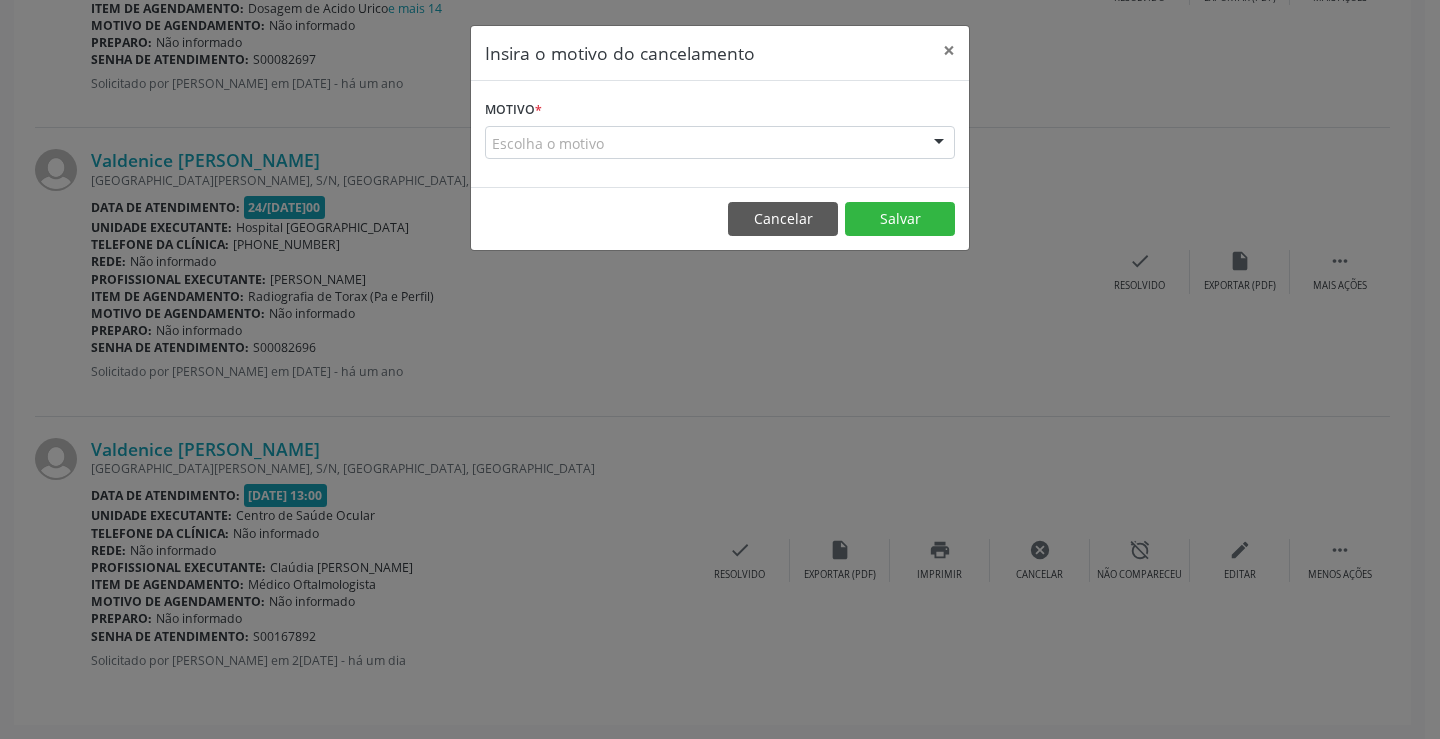 click on "Escolha o motivo" at bounding box center (720, 143) 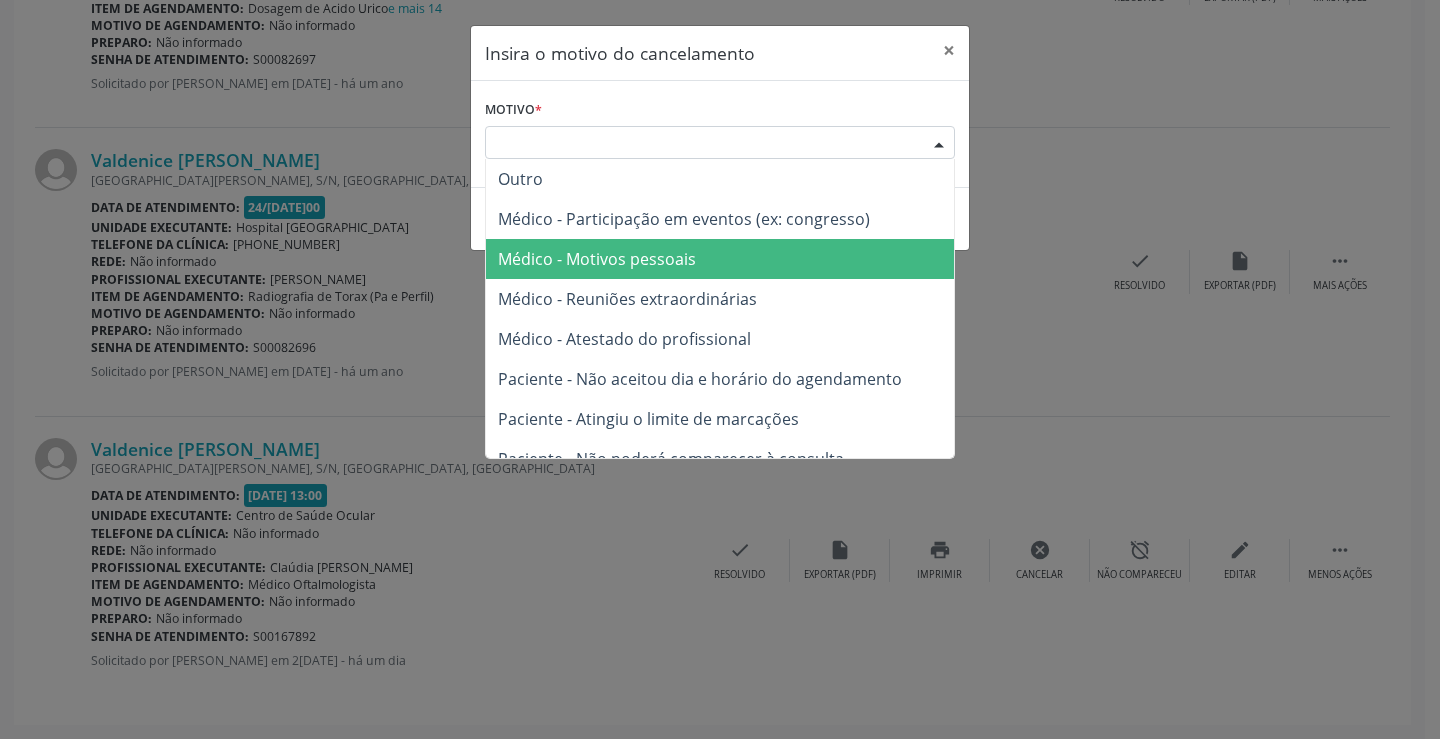 click on "Médico - Motivos pessoais" at bounding box center (720, 259) 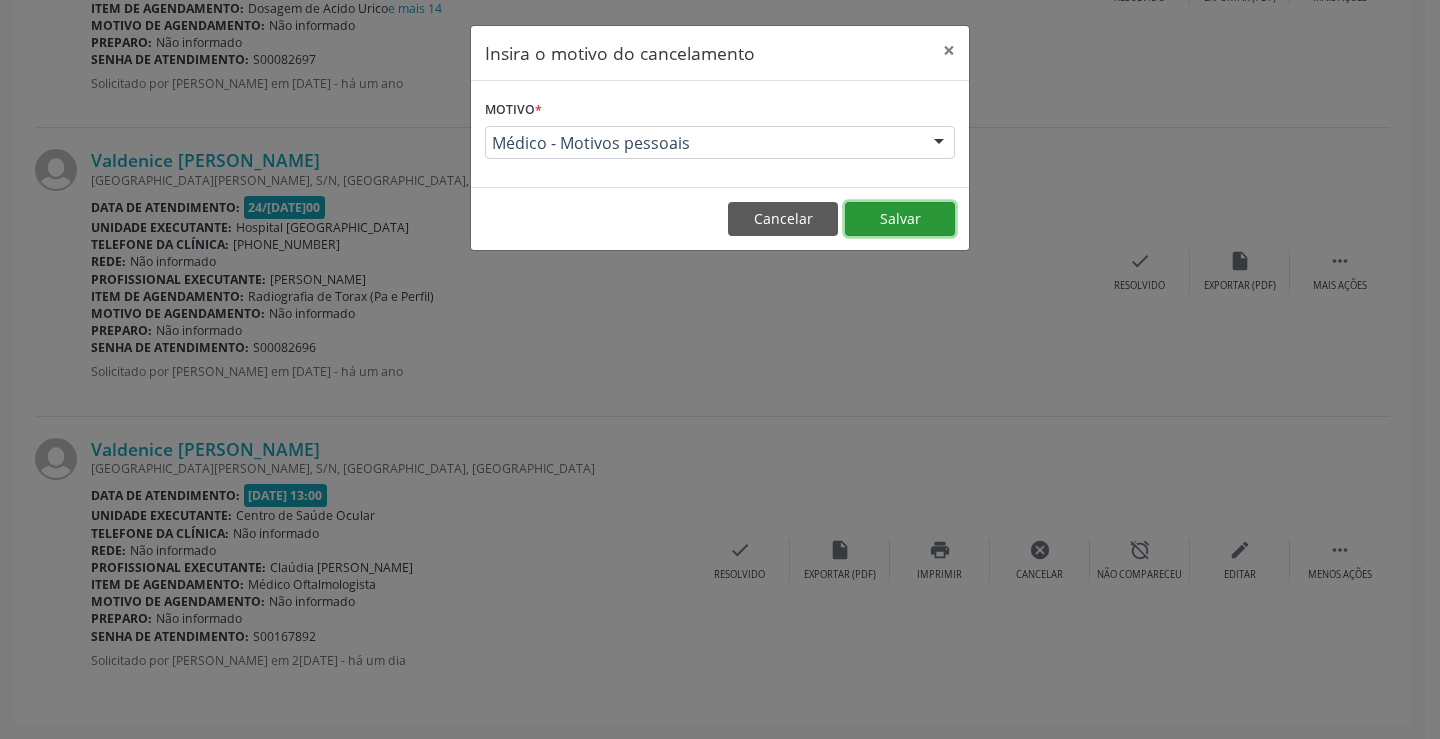 click on "Salvar" at bounding box center [900, 219] 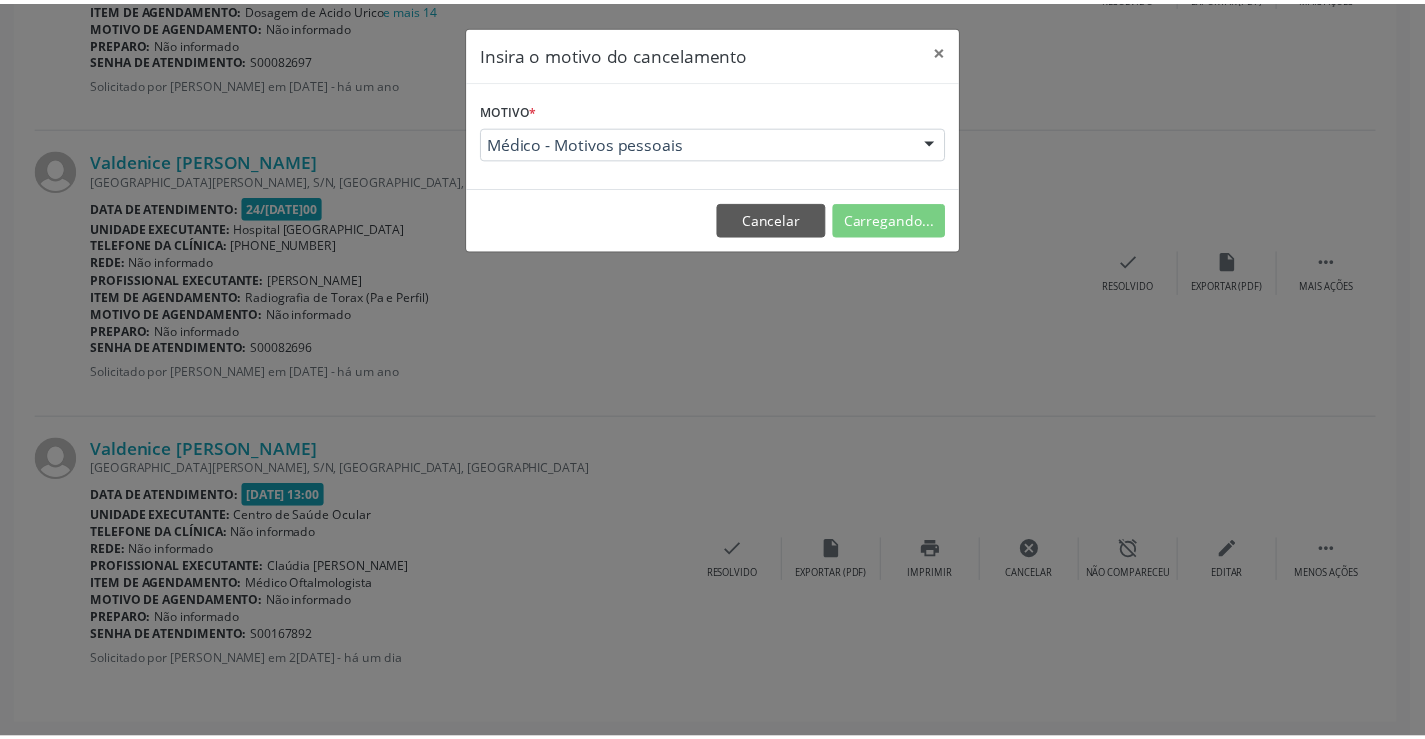 scroll, scrollTop: 0, scrollLeft: 0, axis: both 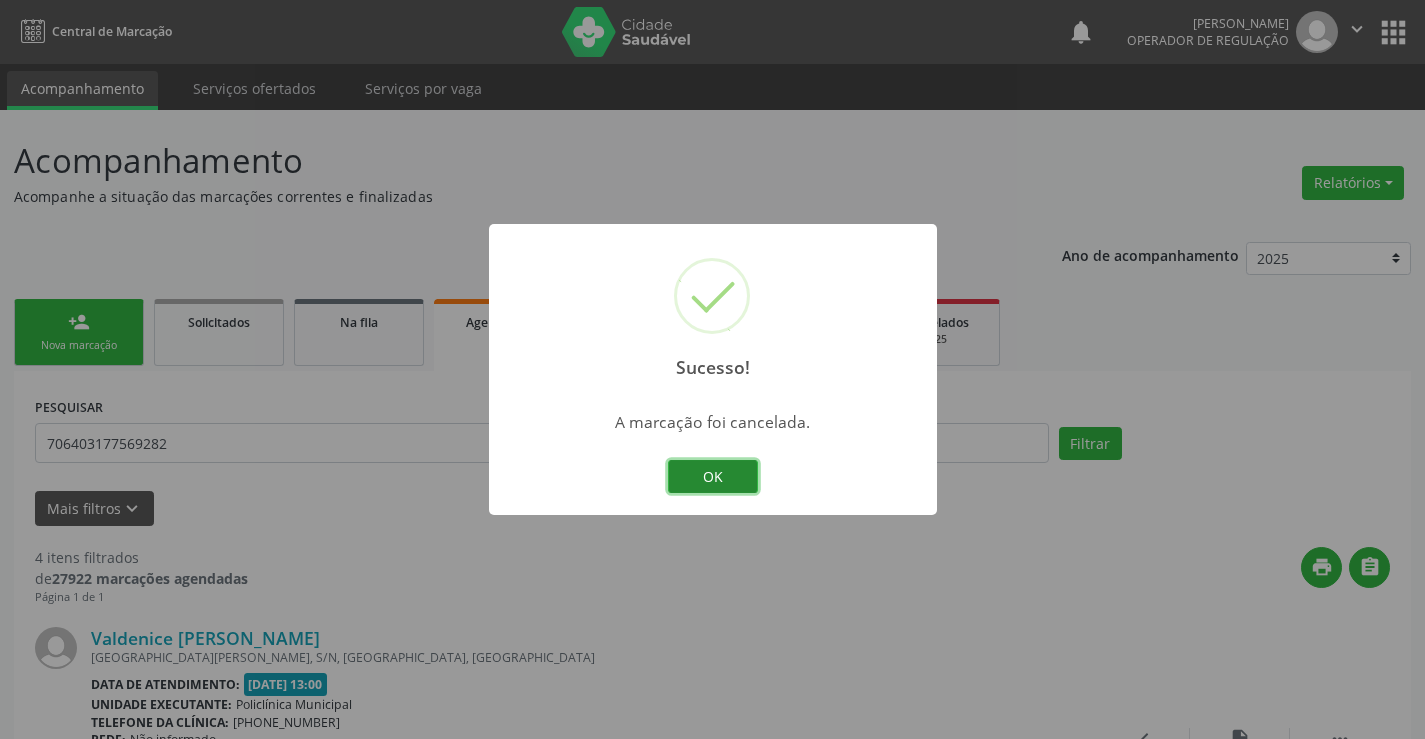 click on "OK" at bounding box center (713, 477) 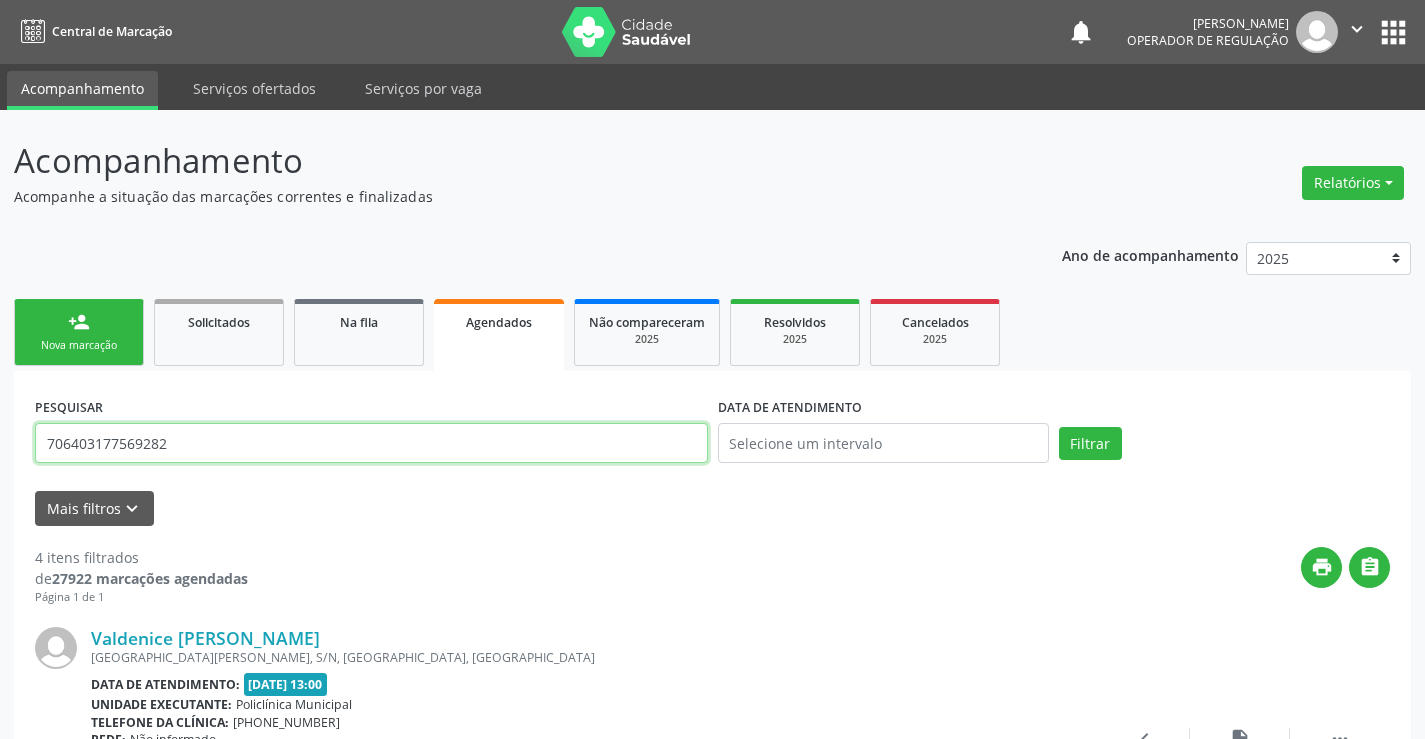 click on "706403177569282" at bounding box center [371, 443] 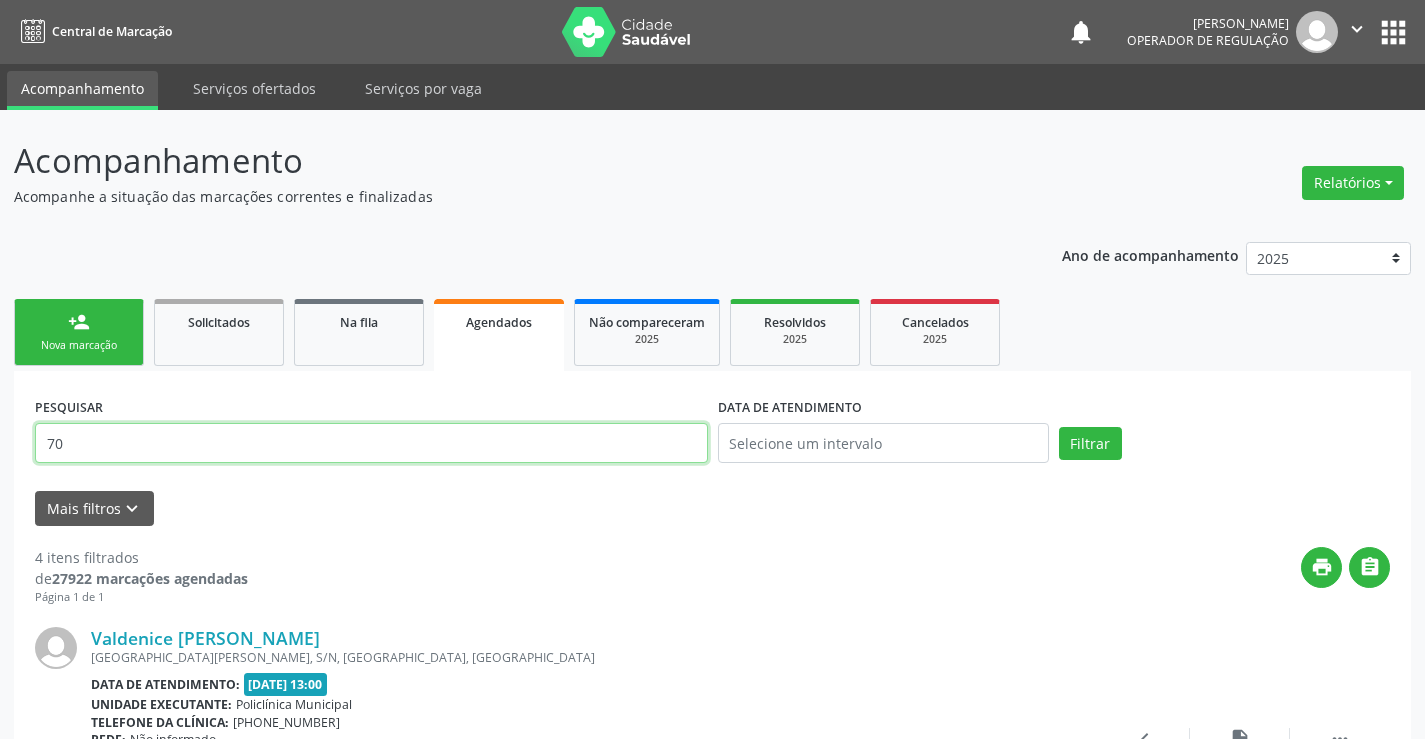 type on "7" 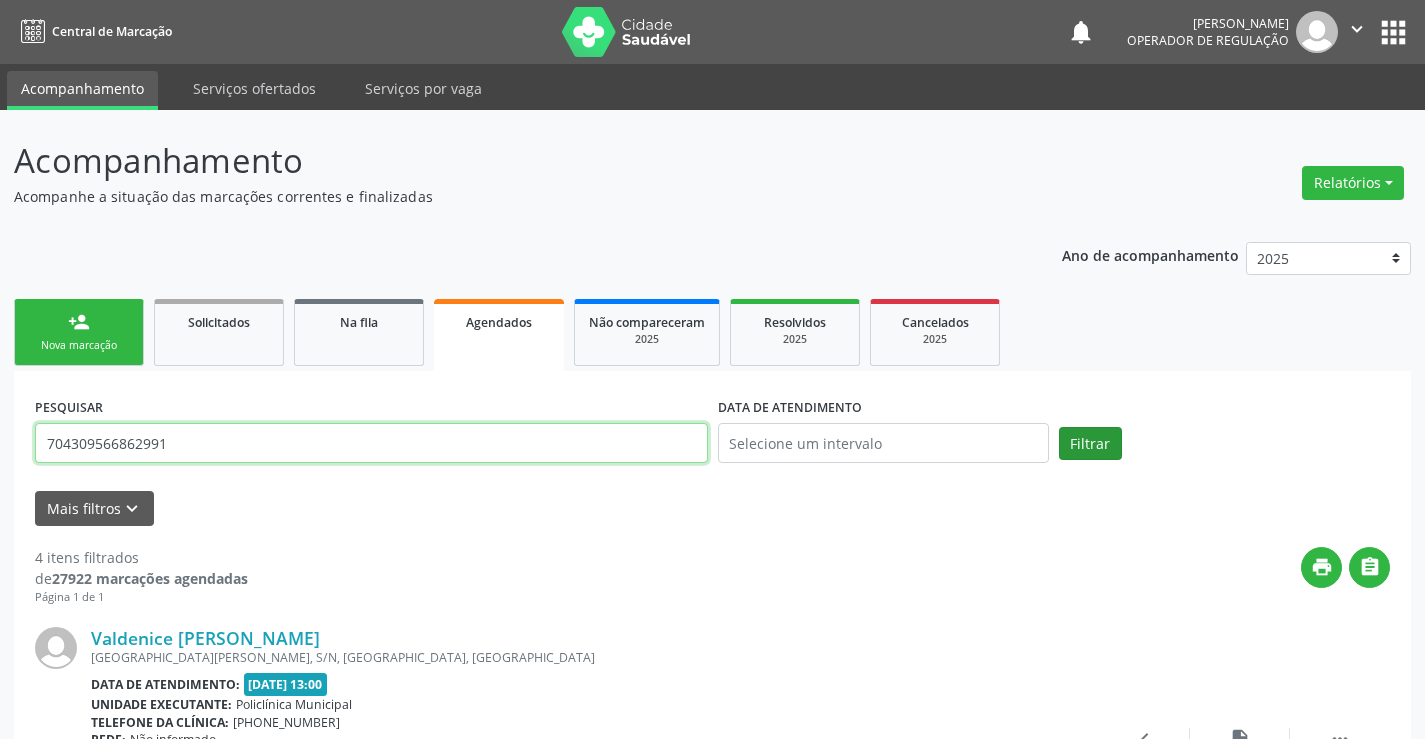 type on "704309566862991" 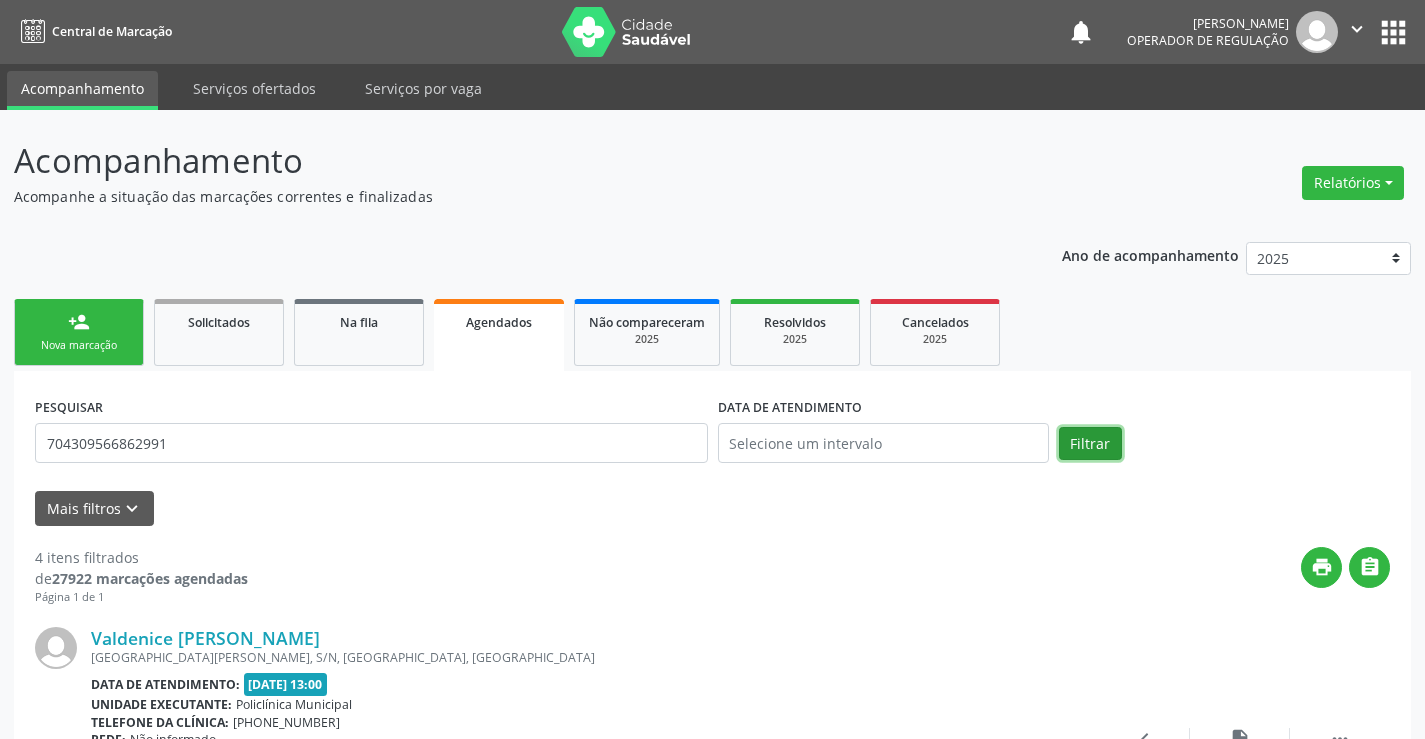 click on "Filtrar" at bounding box center [1090, 444] 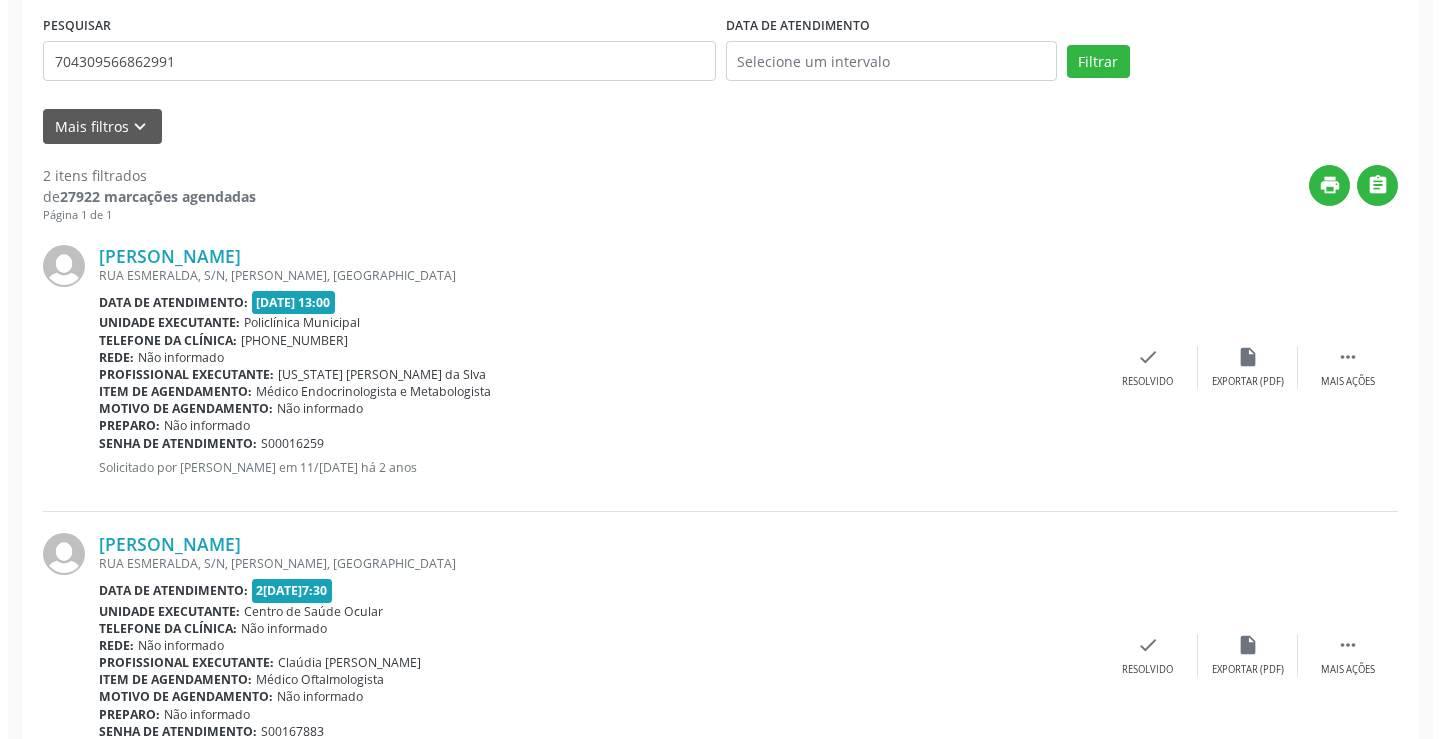 scroll, scrollTop: 477, scrollLeft: 0, axis: vertical 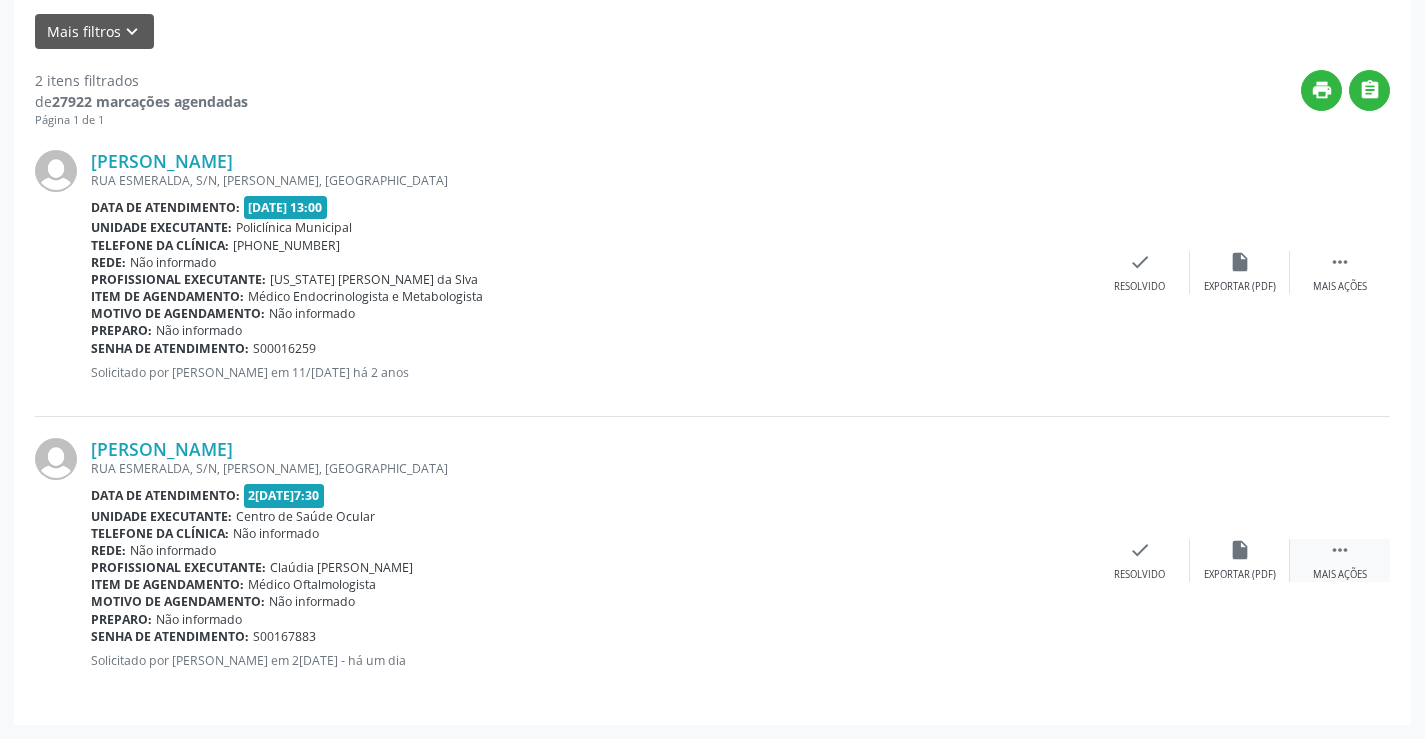 click on "" at bounding box center [1340, 550] 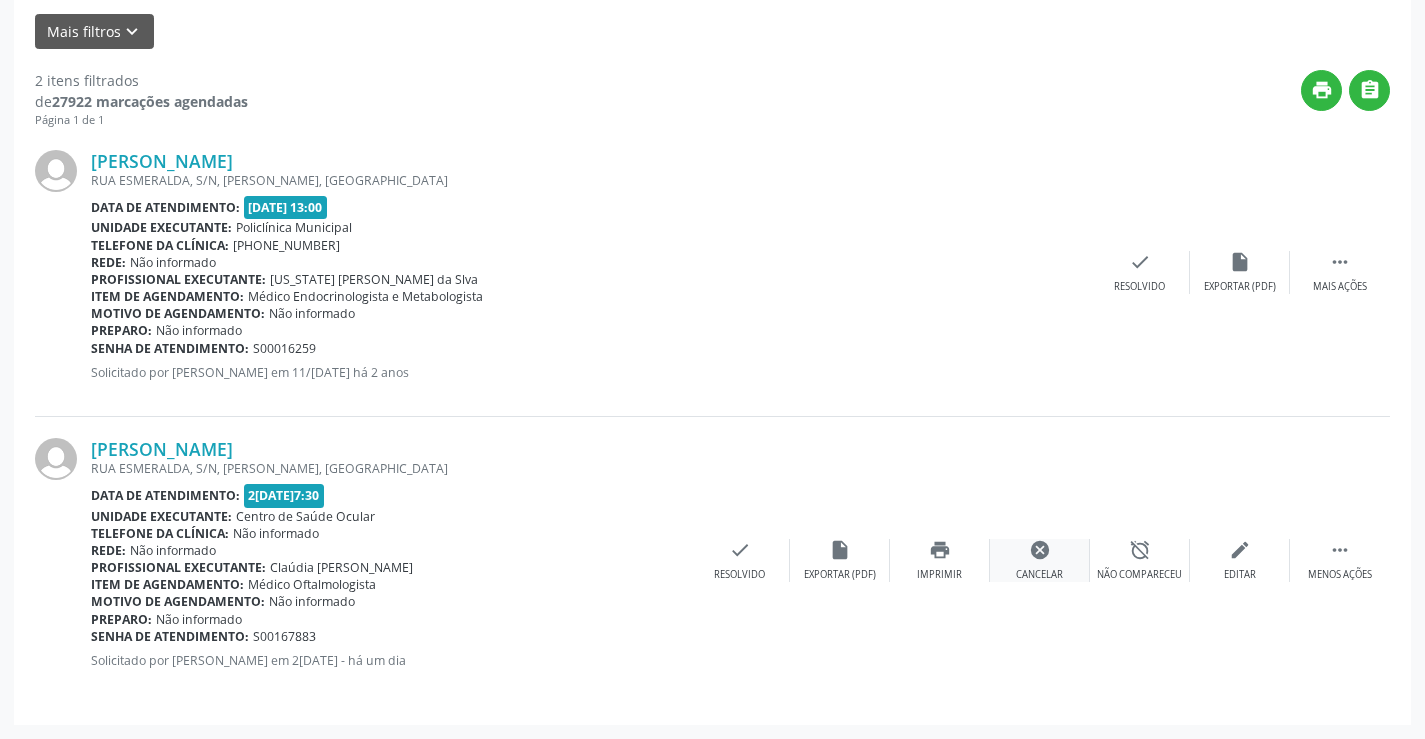 click on "cancel" at bounding box center (1040, 550) 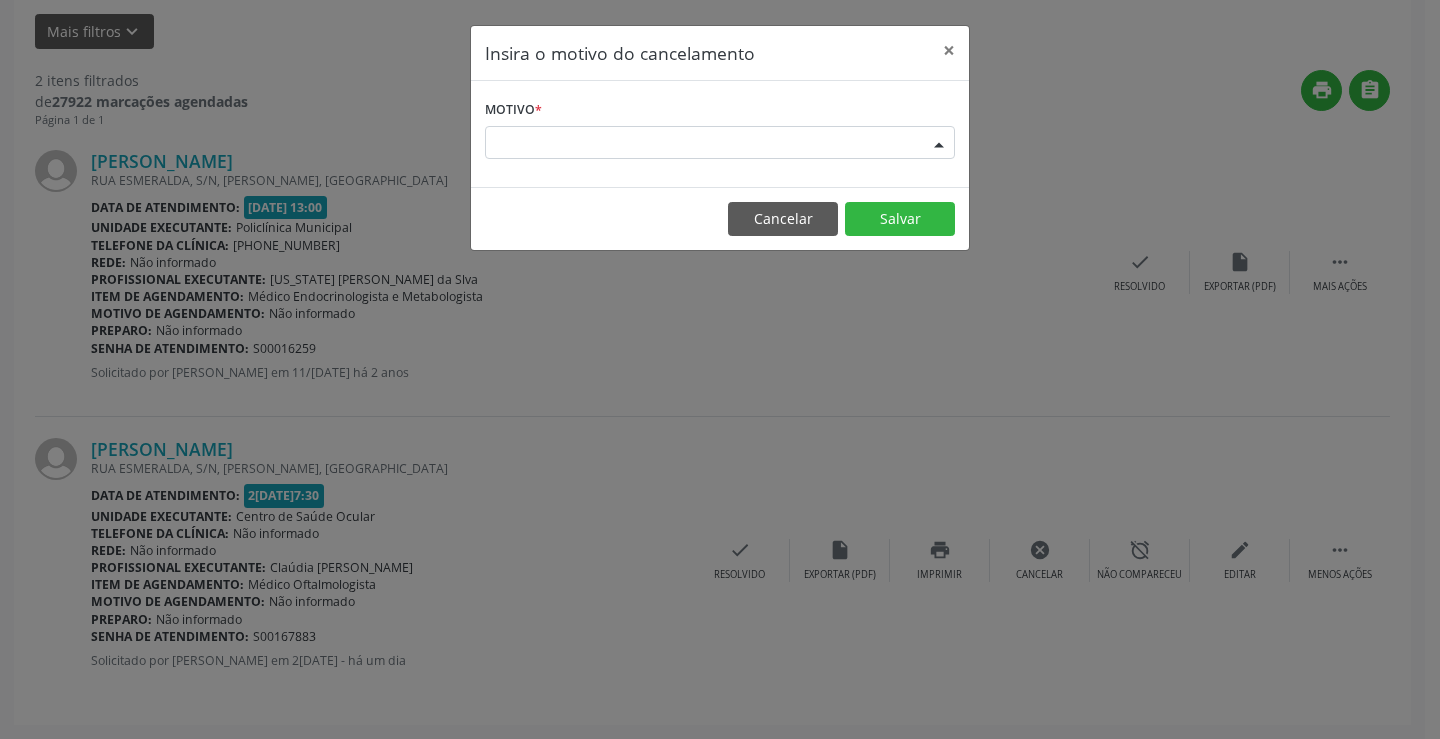 click on "Escolha o motivo" at bounding box center [720, 143] 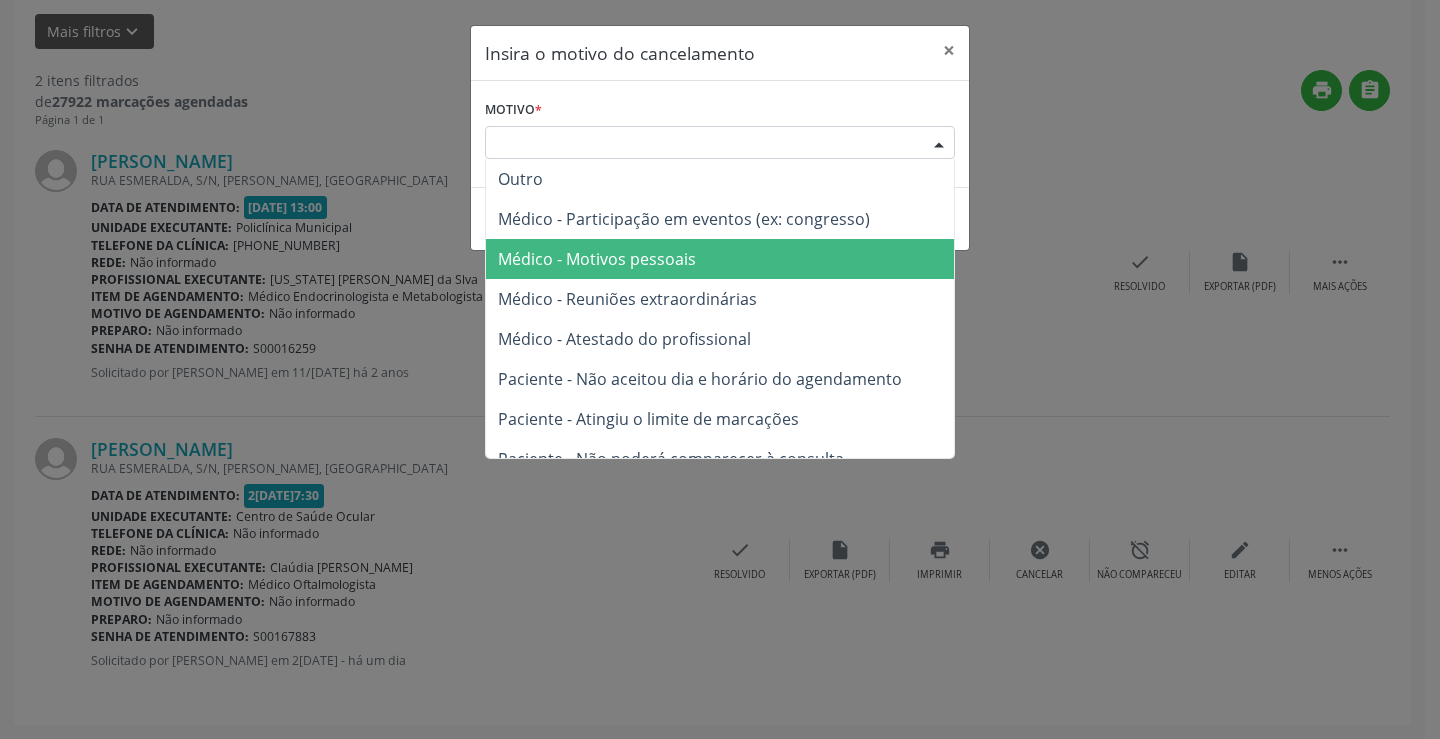click on "Médico - Motivos pessoais" at bounding box center [597, 259] 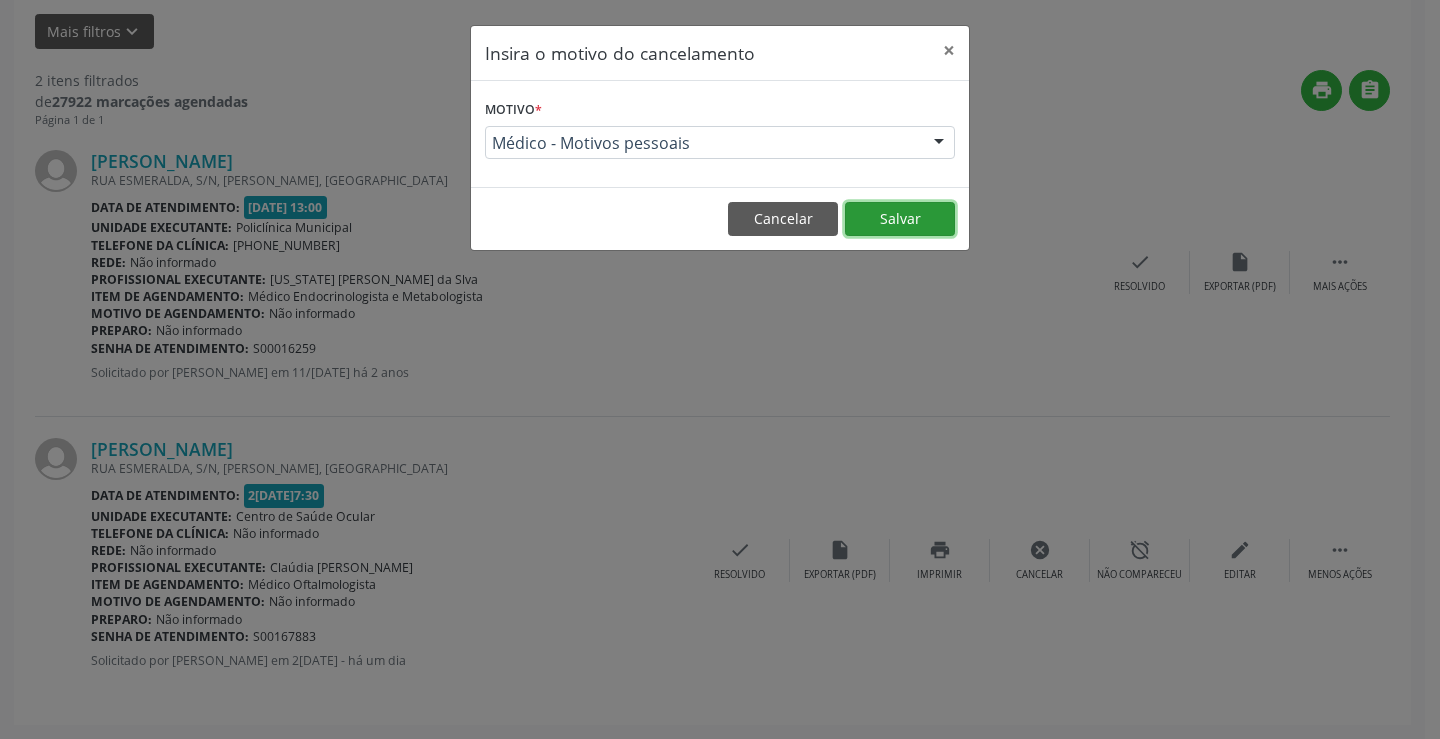 click on "Salvar" at bounding box center (900, 219) 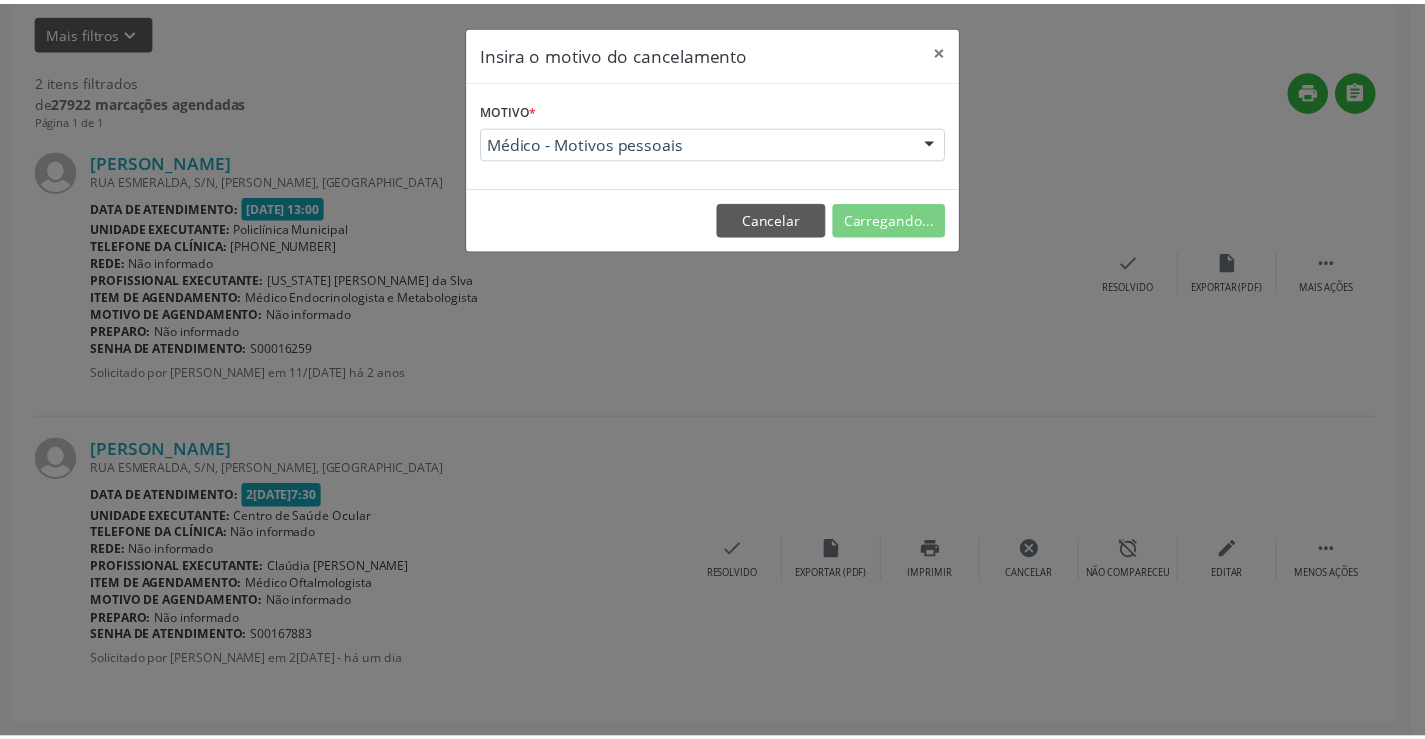 scroll, scrollTop: 0, scrollLeft: 0, axis: both 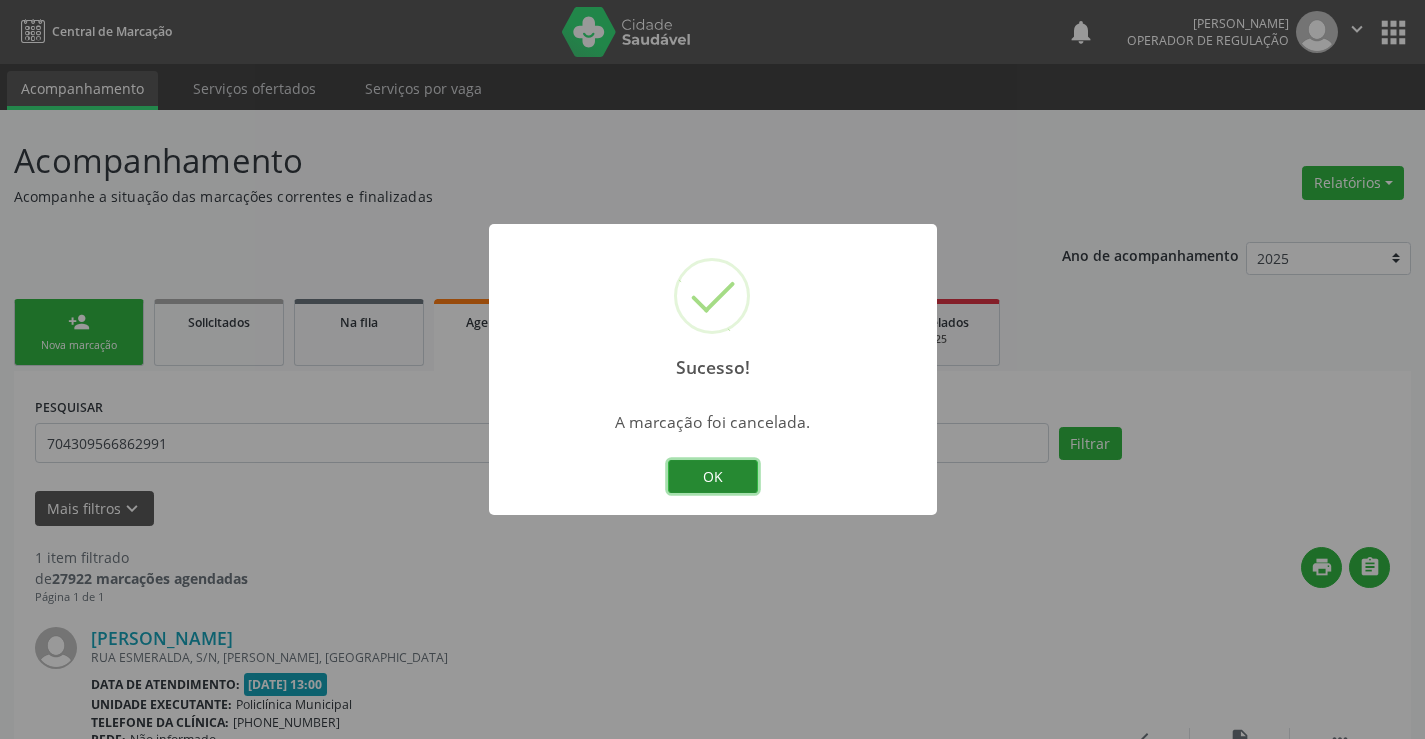click on "OK" at bounding box center (713, 477) 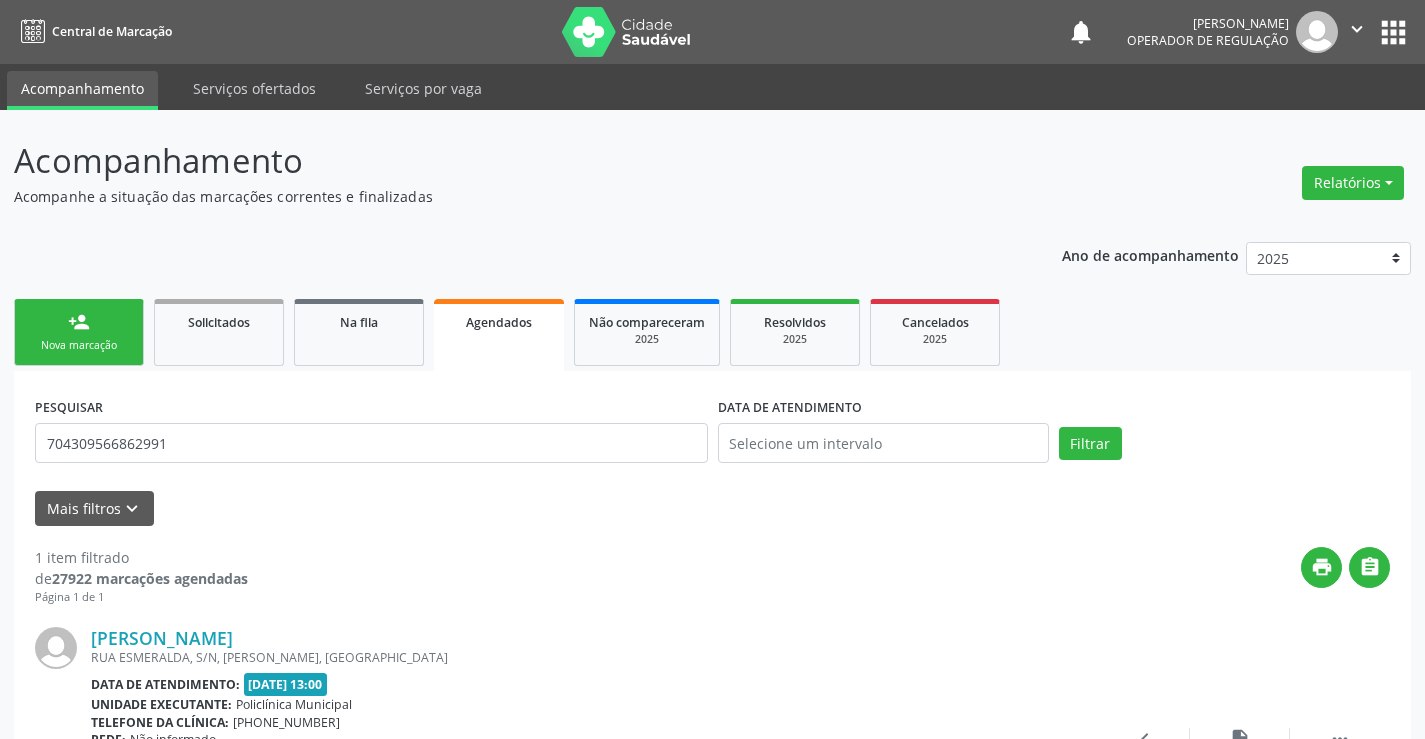 click on "person_add" at bounding box center (79, 322) 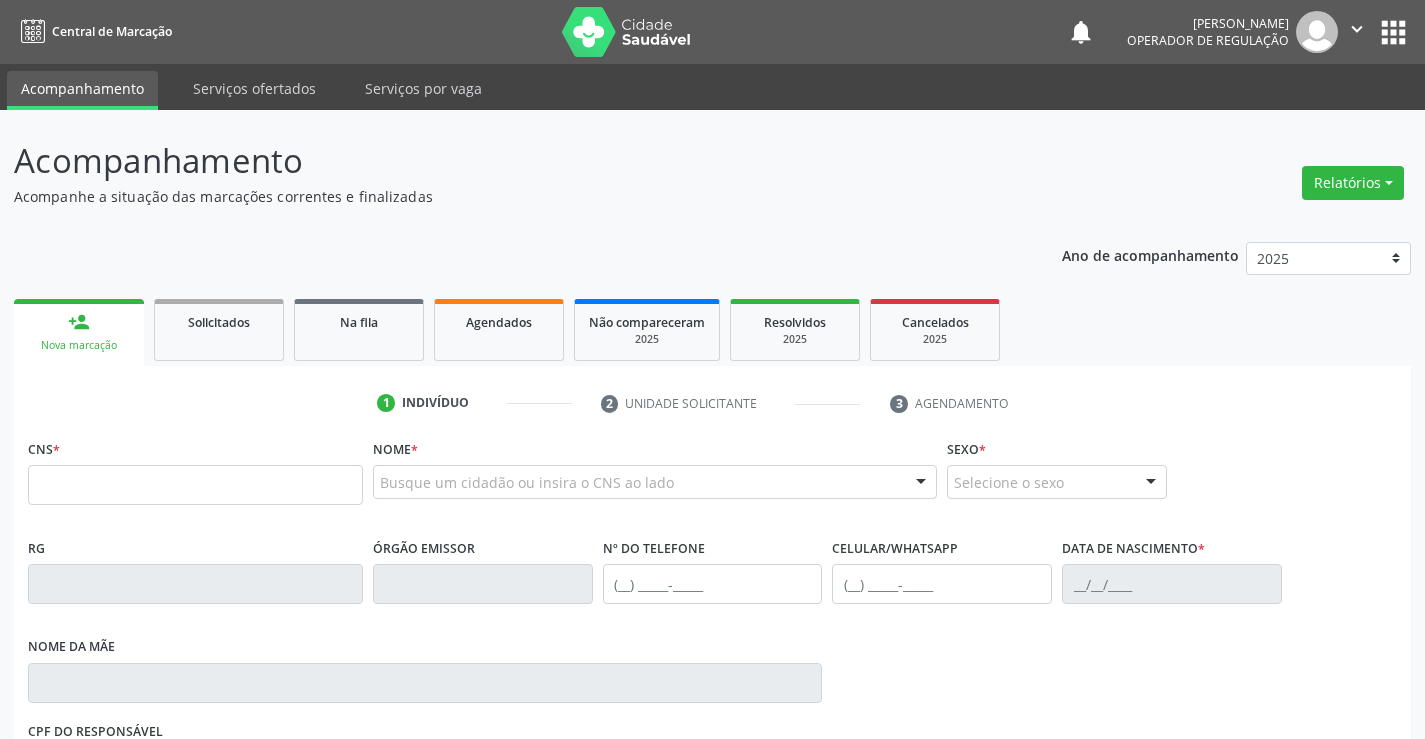 click on "CNS
*" at bounding box center (195, 469) 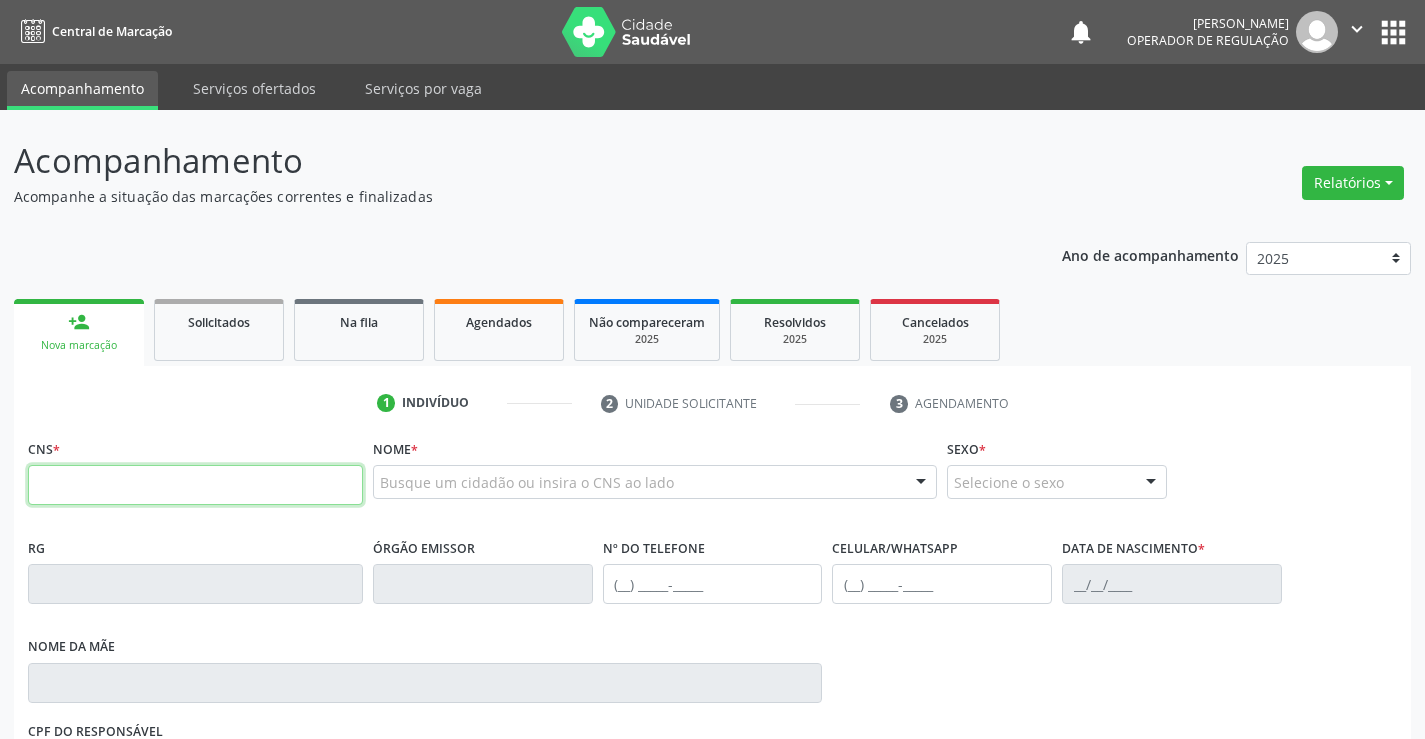 click at bounding box center (195, 485) 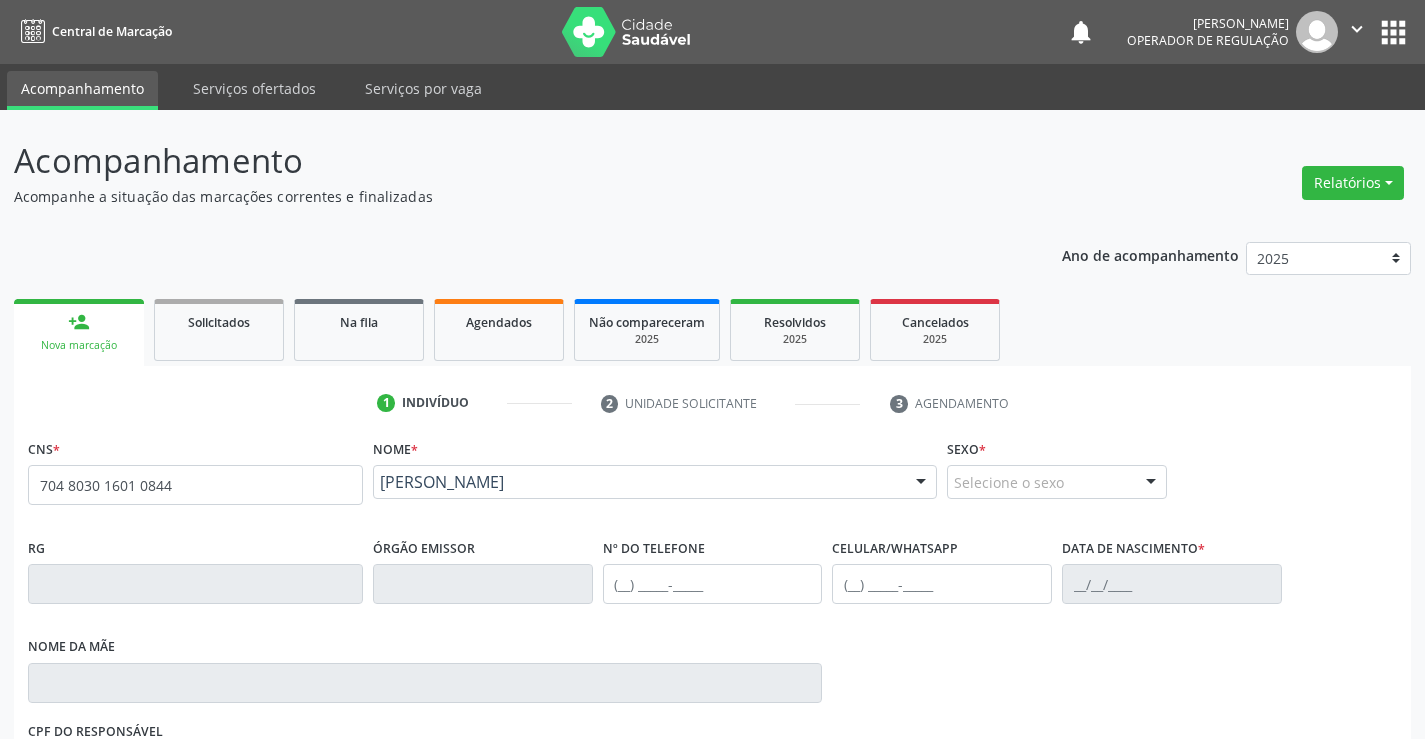 type on "704 8030 1601 0844" 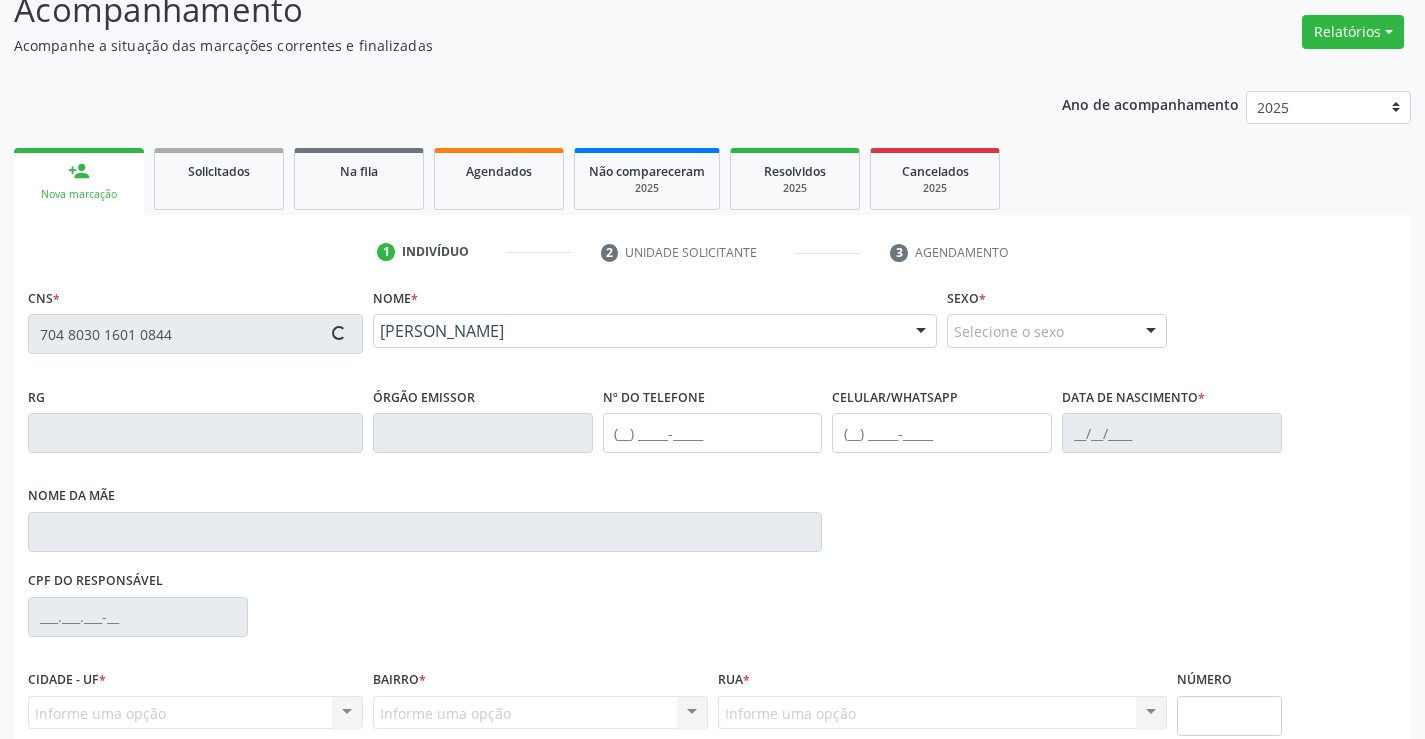 scroll, scrollTop: 331, scrollLeft: 0, axis: vertical 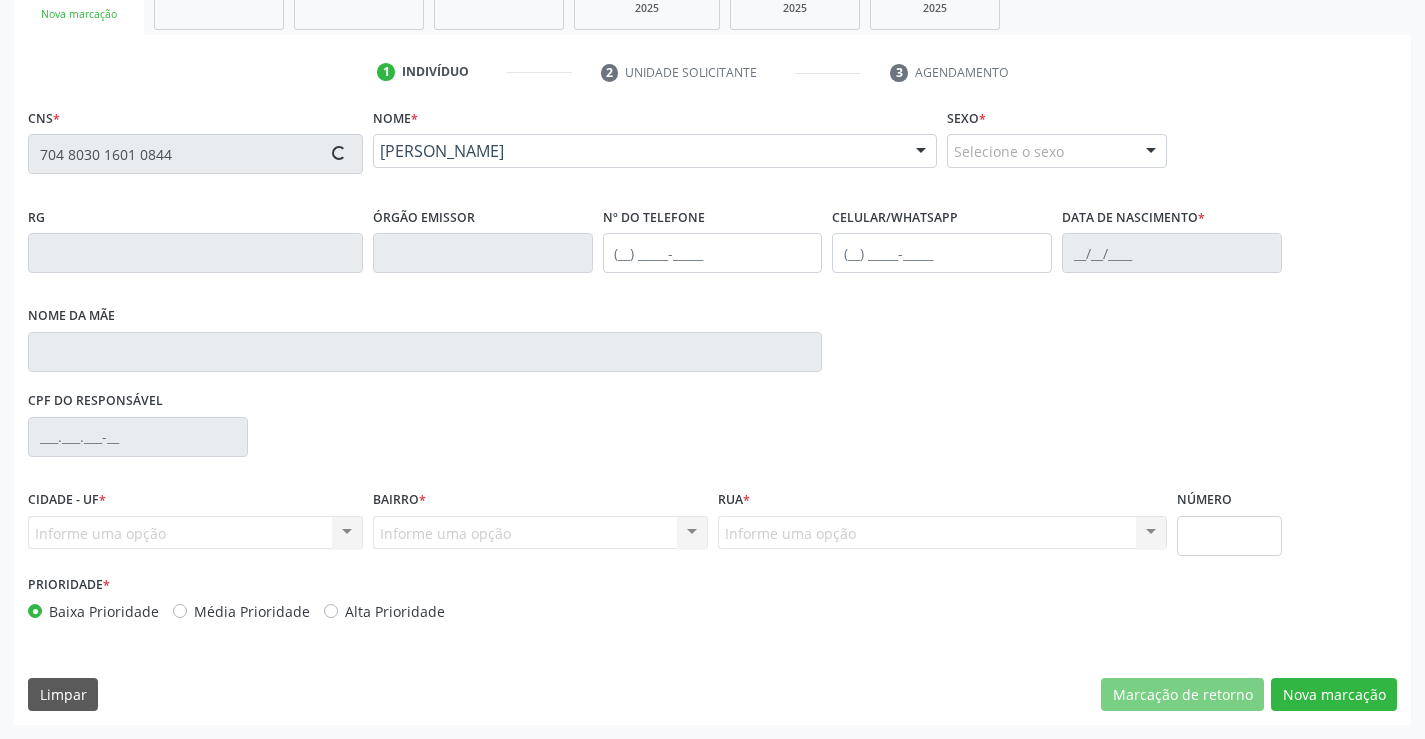 type on "(74) 97400-7258" 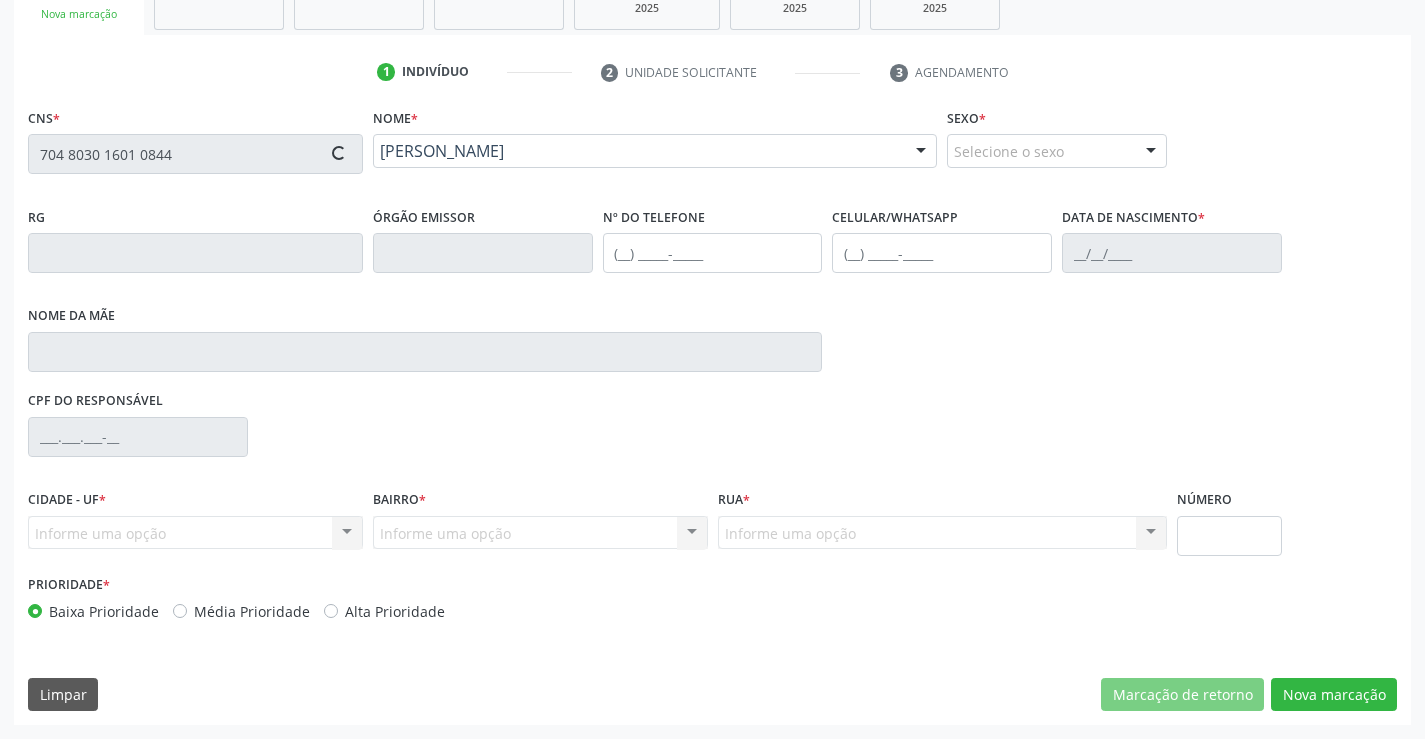 type on "30/04/2002" 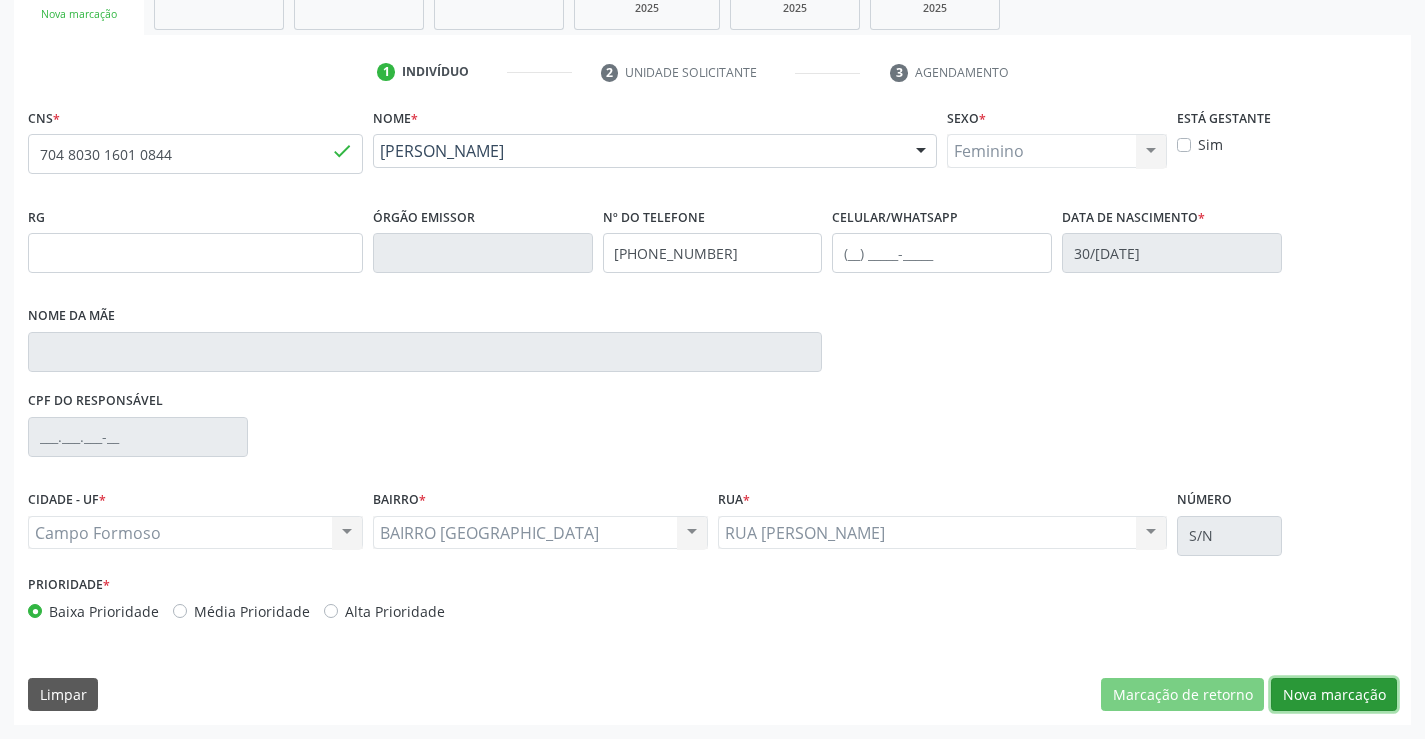 click on "Nova marcação" at bounding box center (1334, 695) 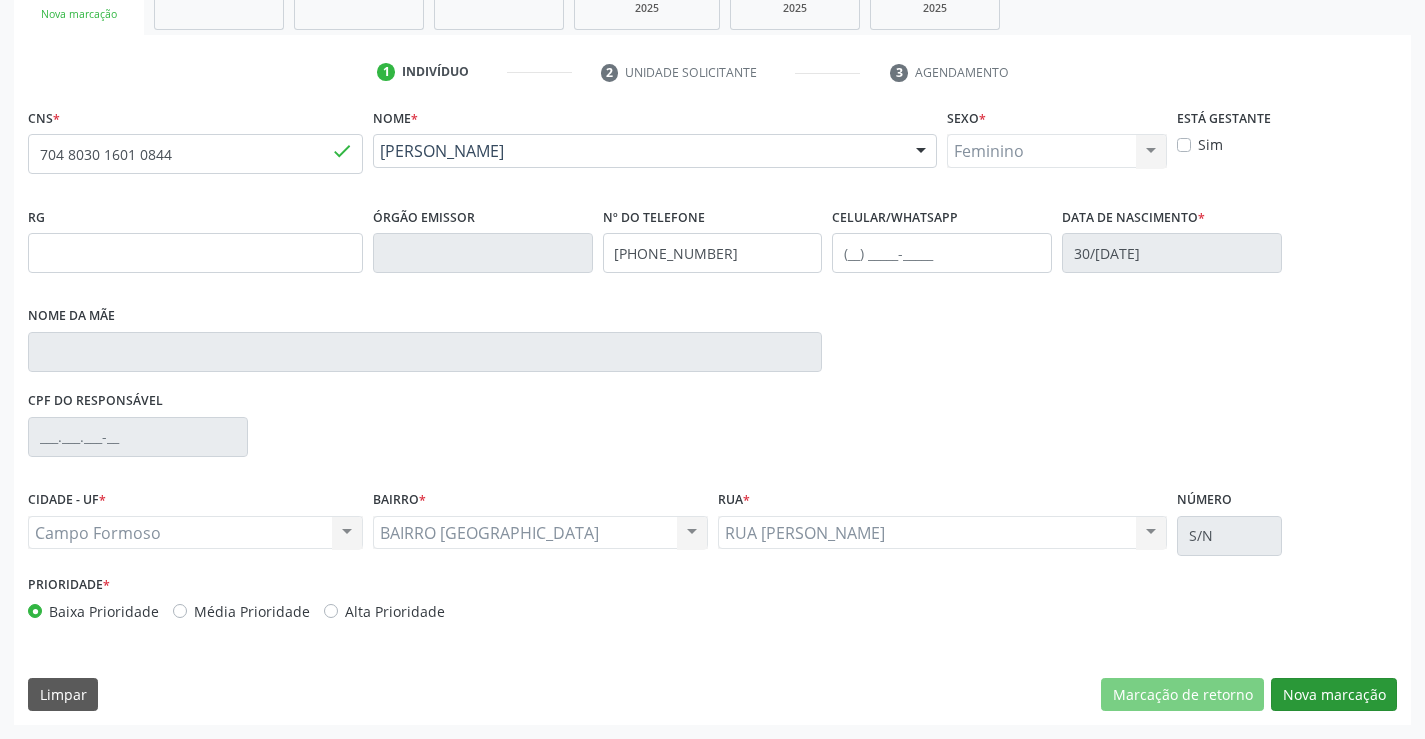 scroll, scrollTop: 167, scrollLeft: 0, axis: vertical 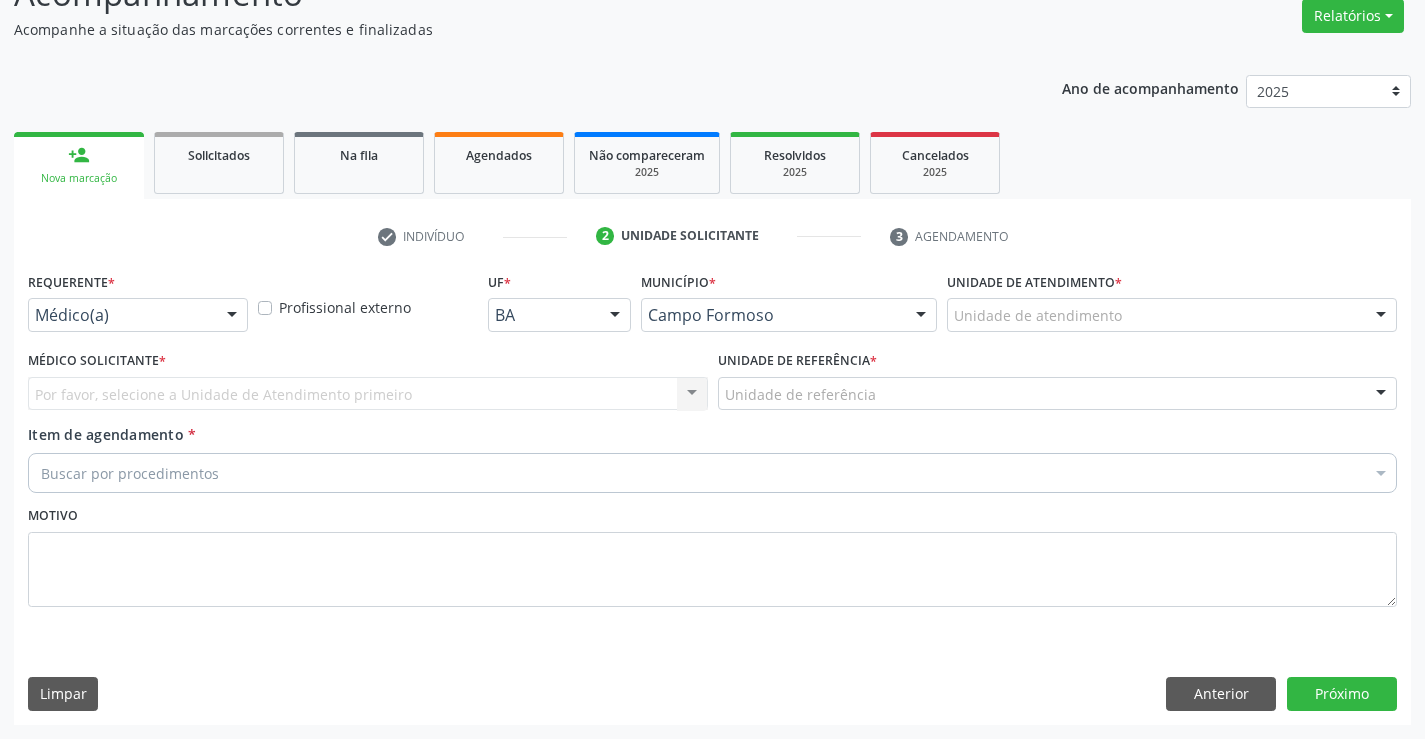 click on "Médico(a)" at bounding box center [138, 315] 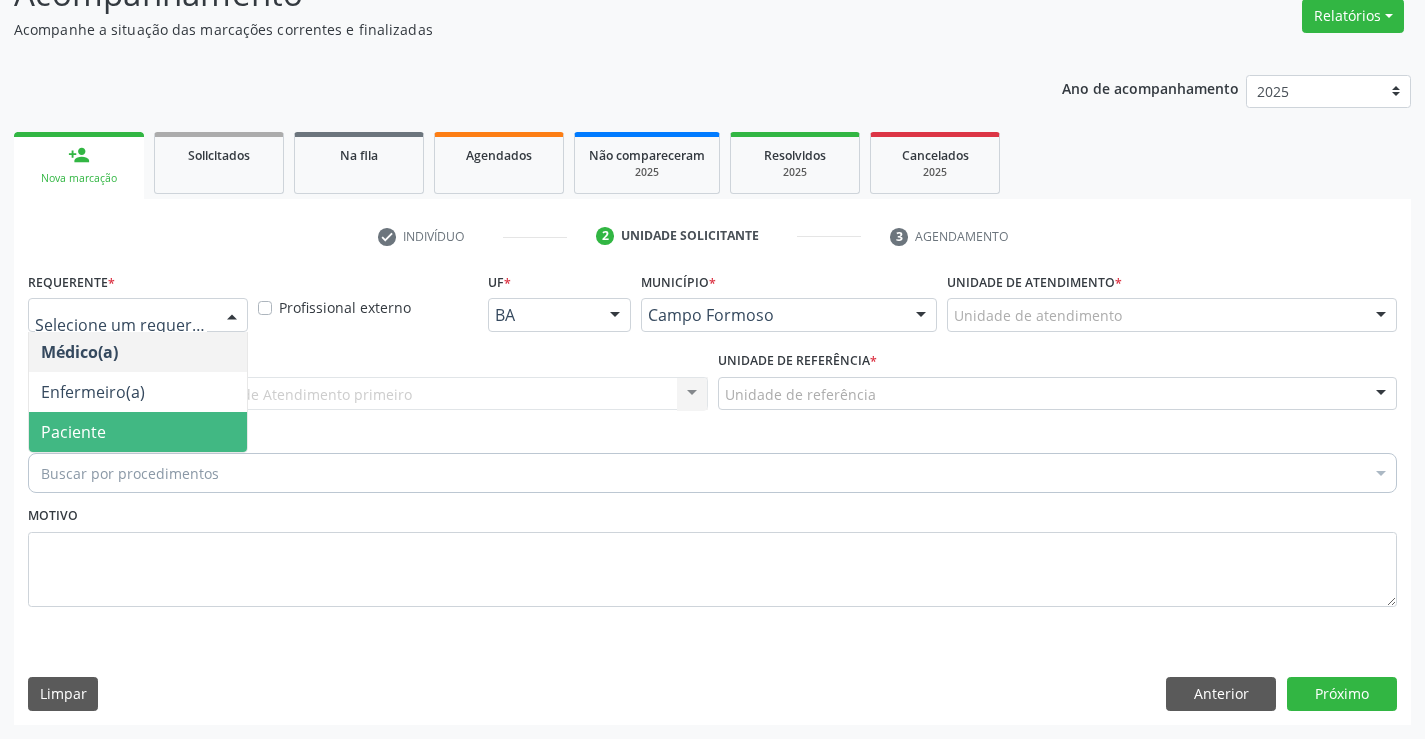 click on "Paciente" at bounding box center (138, 432) 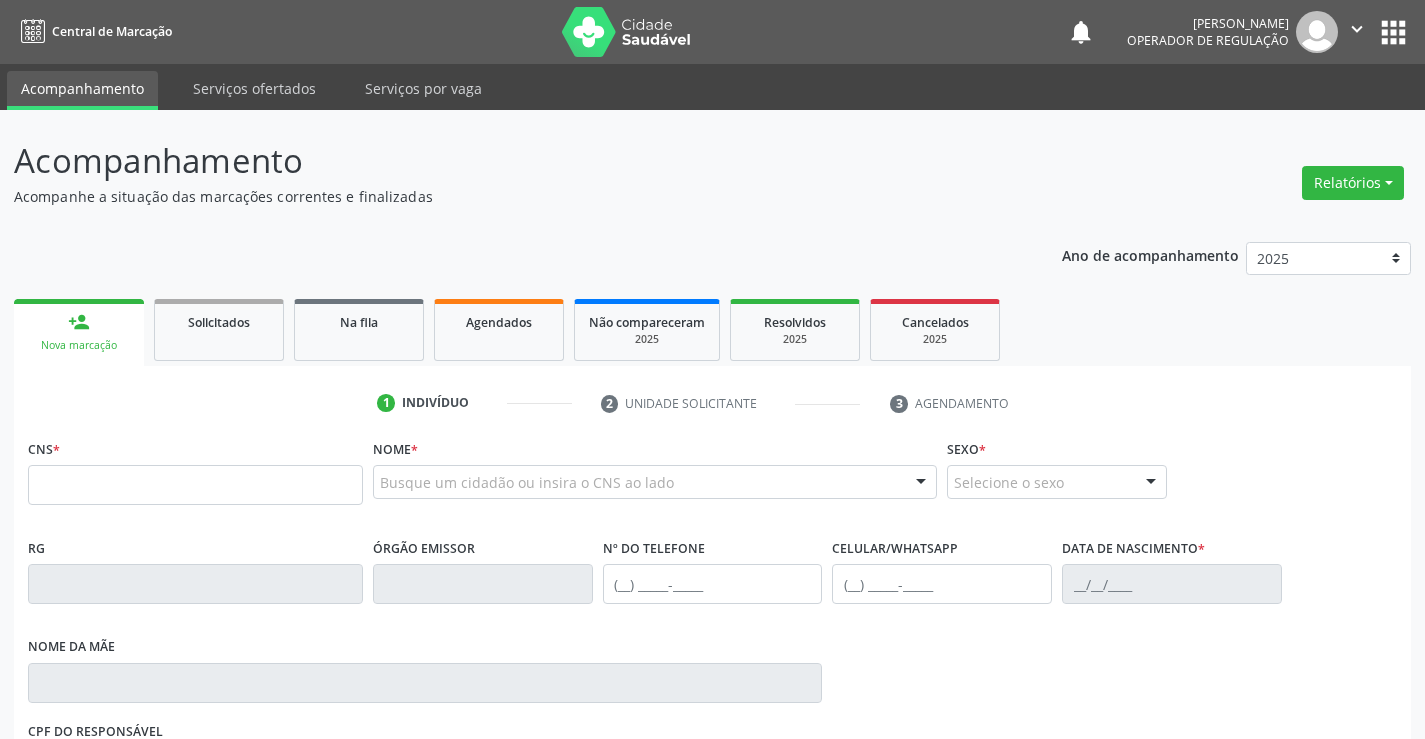 scroll, scrollTop: 0, scrollLeft: 0, axis: both 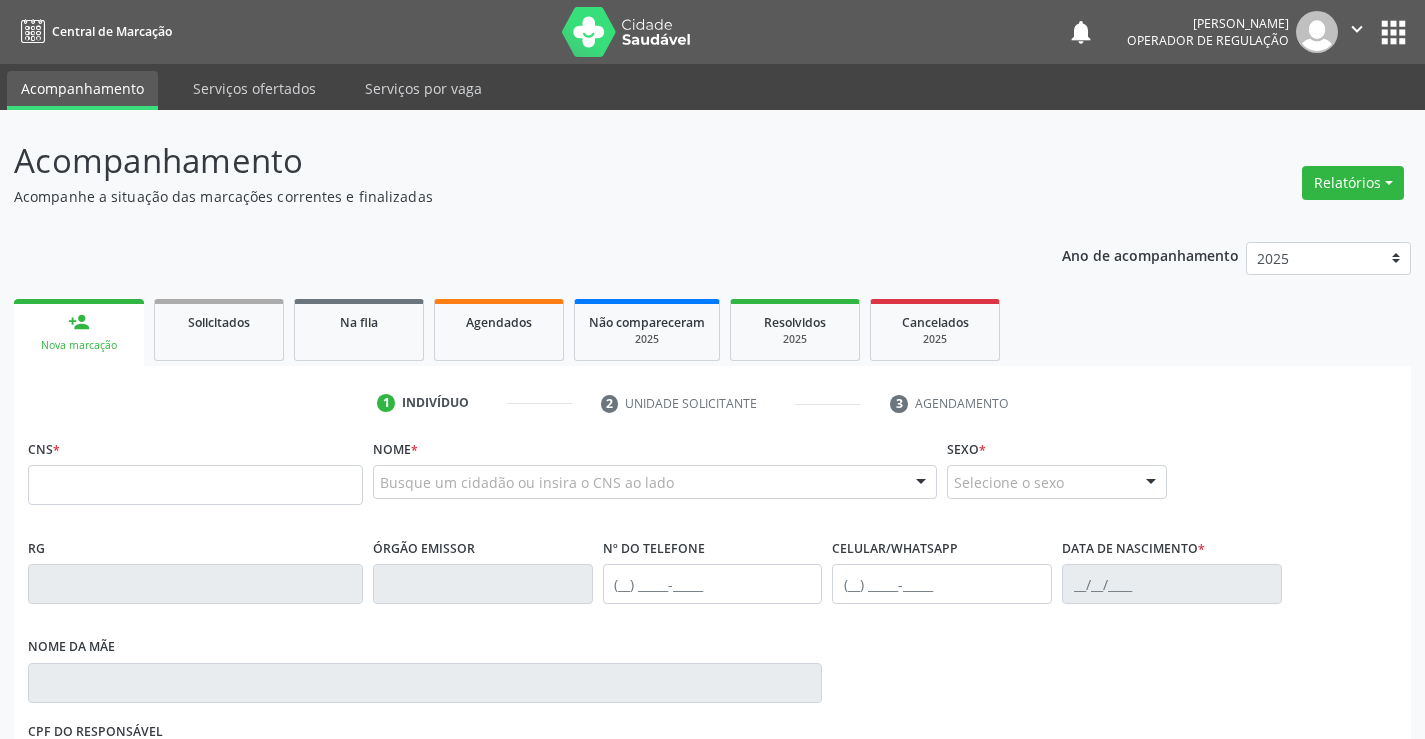 click on "CNS
*" at bounding box center [195, 469] 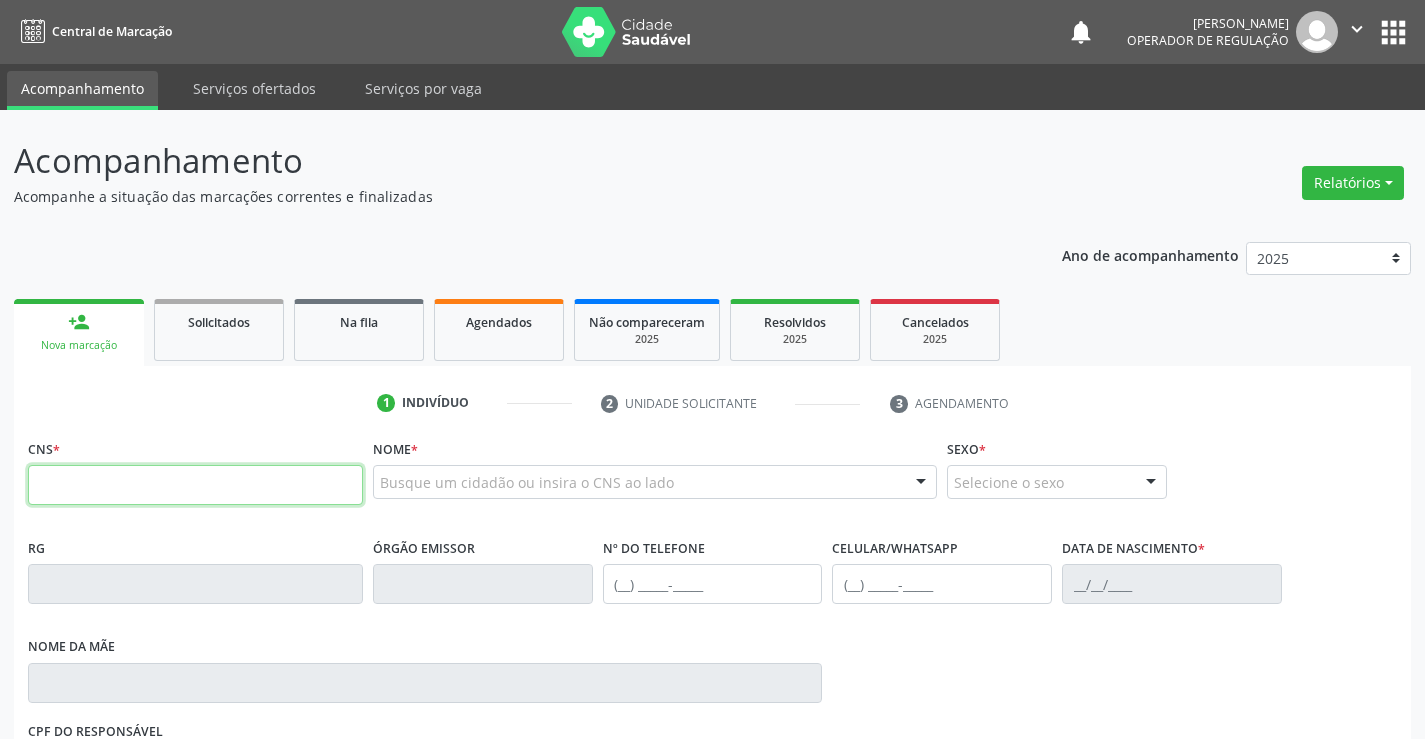 click at bounding box center [195, 485] 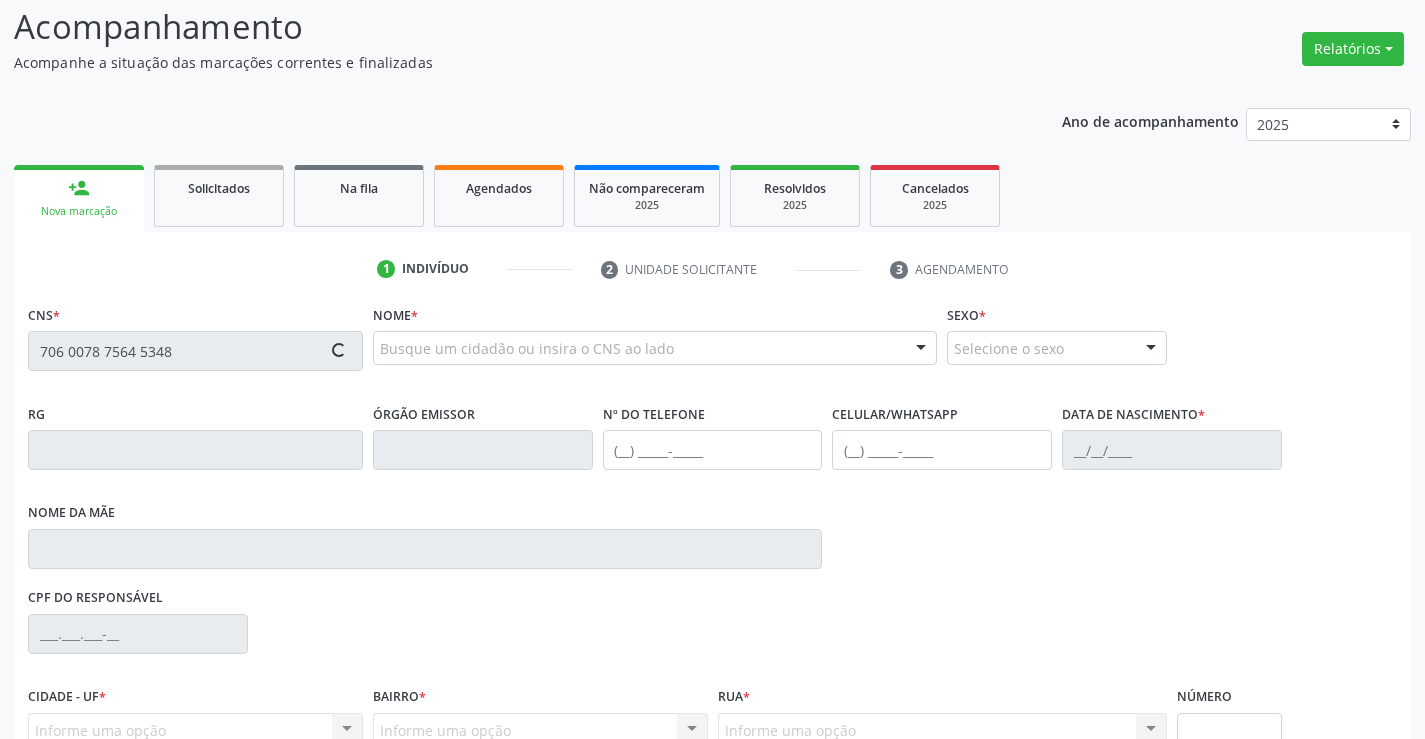 scroll, scrollTop: 331, scrollLeft: 0, axis: vertical 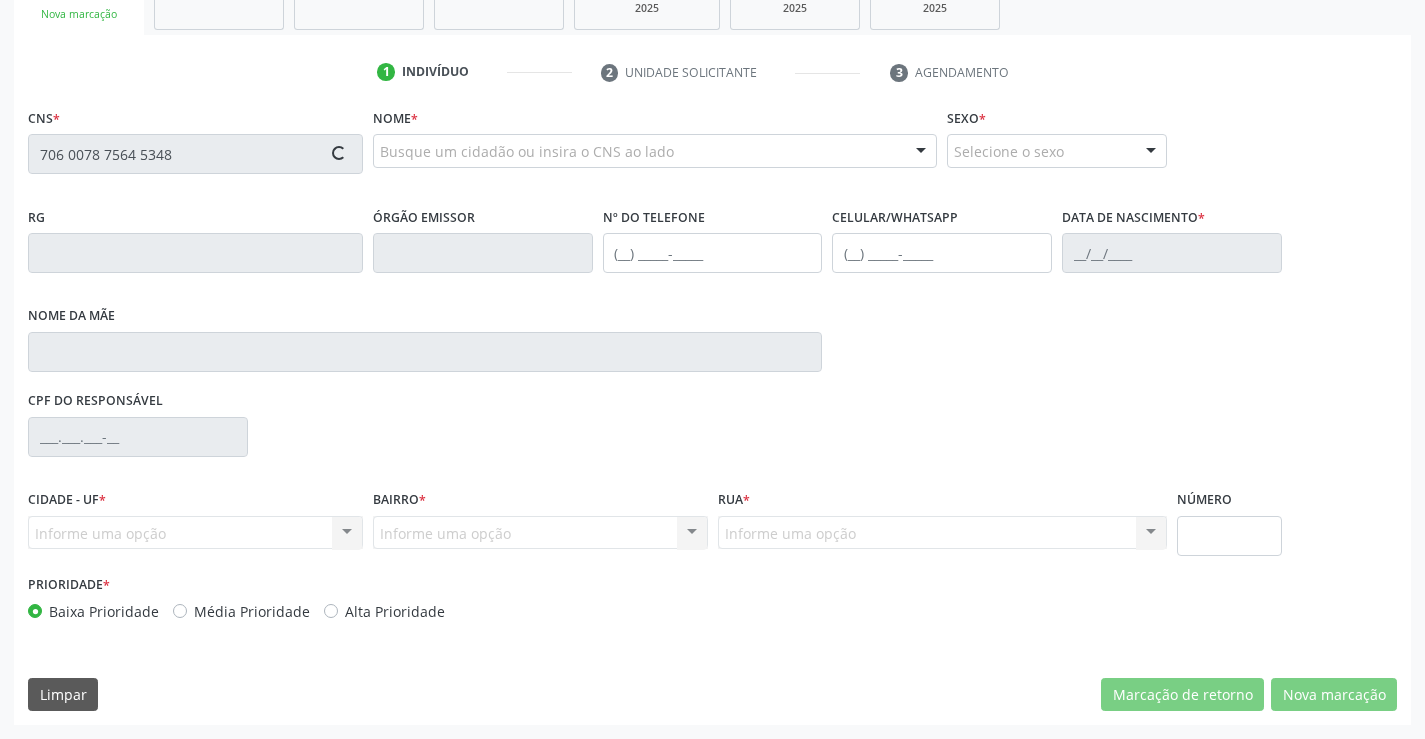 type on "706 0078 7564 5348" 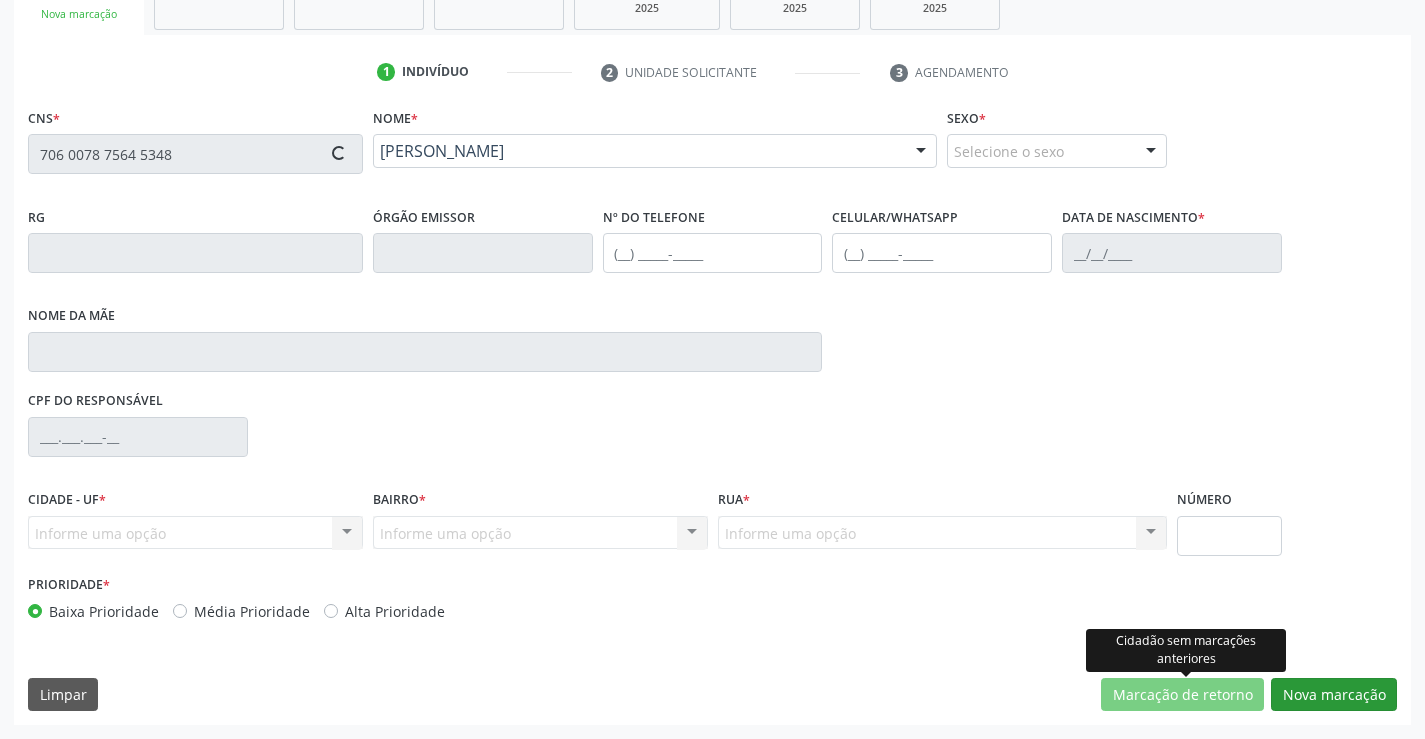 type on "[PHONE_NUMBER]" 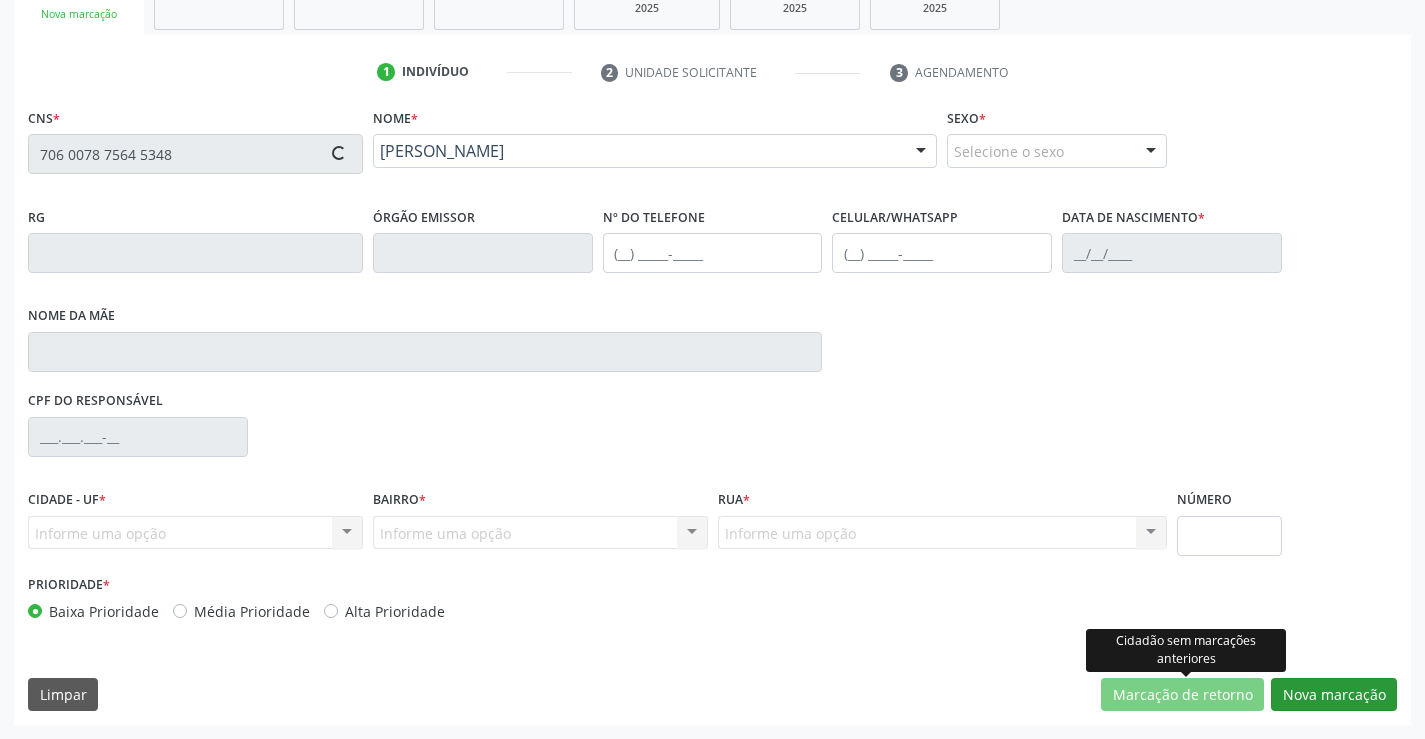 type on "[PHONE_NUMBER]" 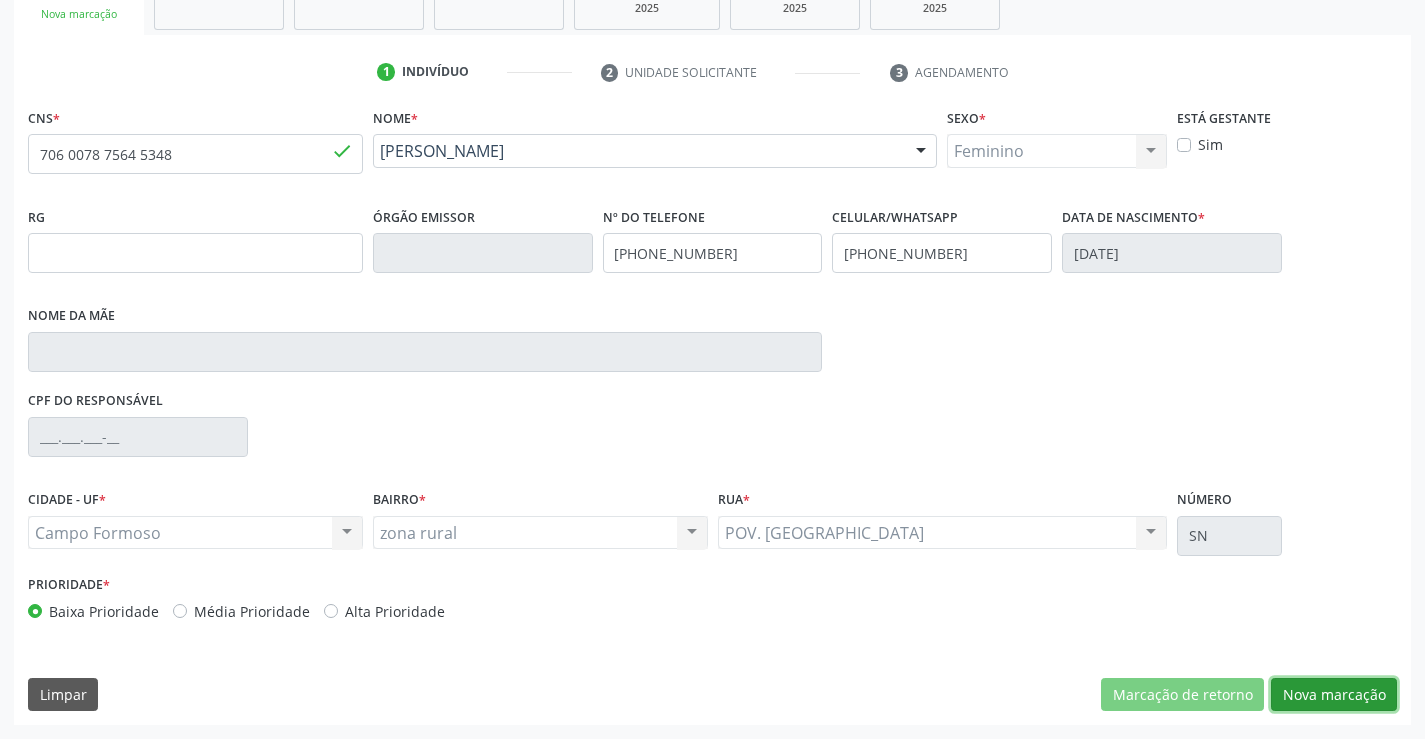 click on "Nova marcação" at bounding box center [1334, 695] 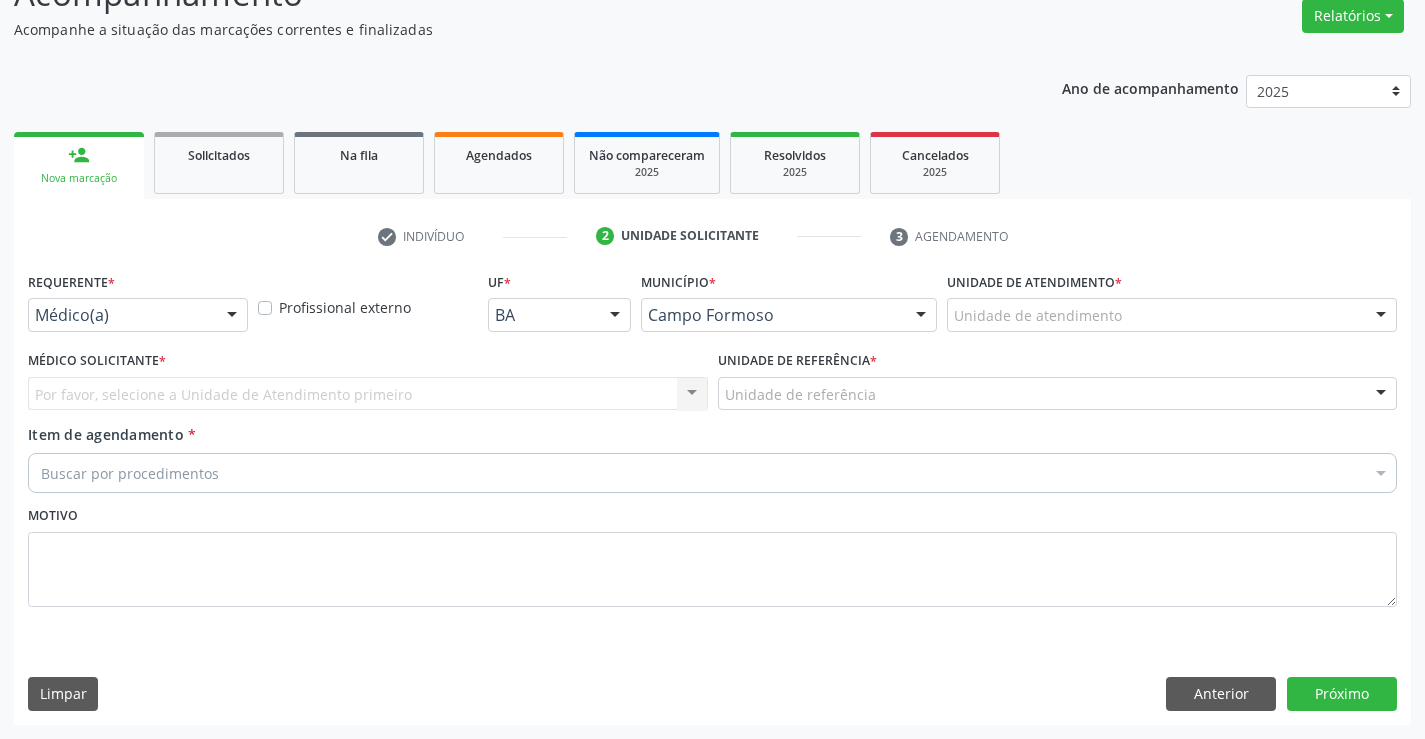 scroll, scrollTop: 167, scrollLeft: 0, axis: vertical 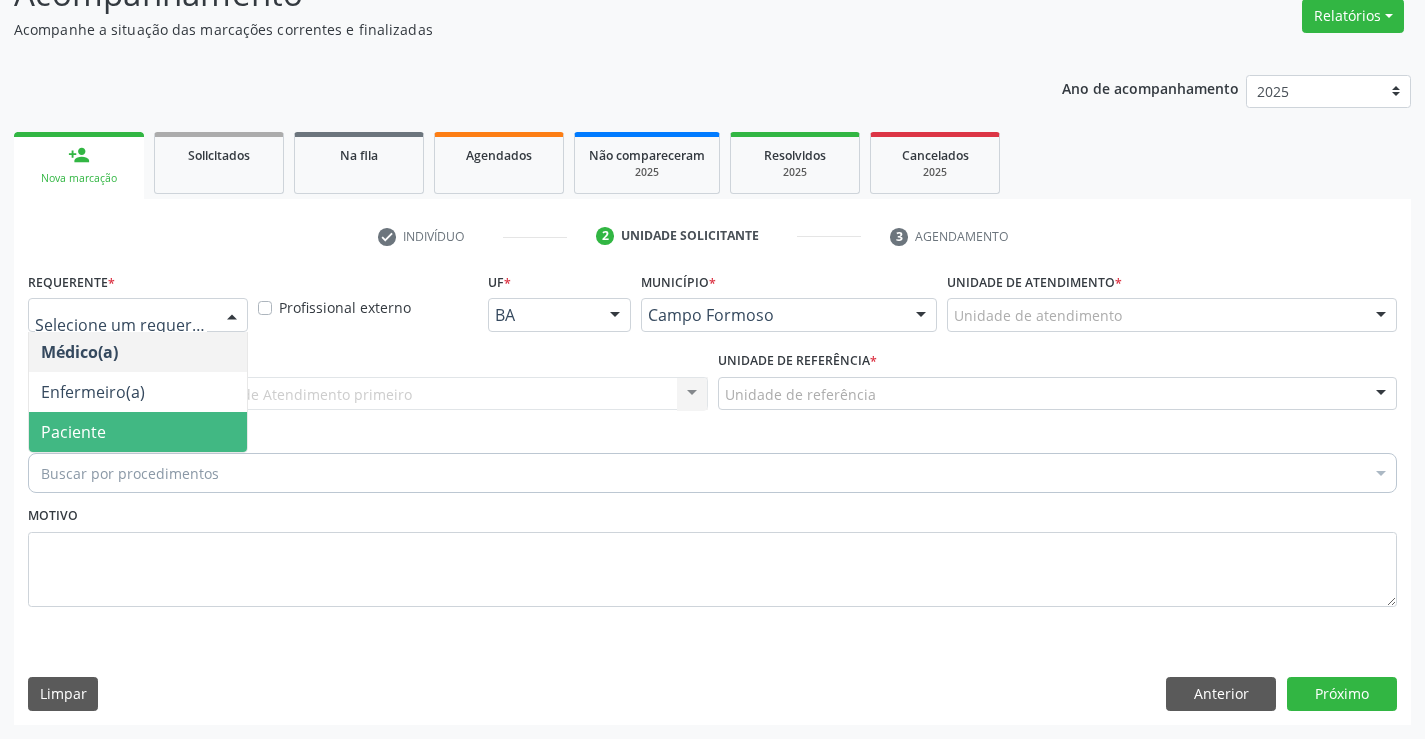 click on "Paciente" at bounding box center (138, 432) 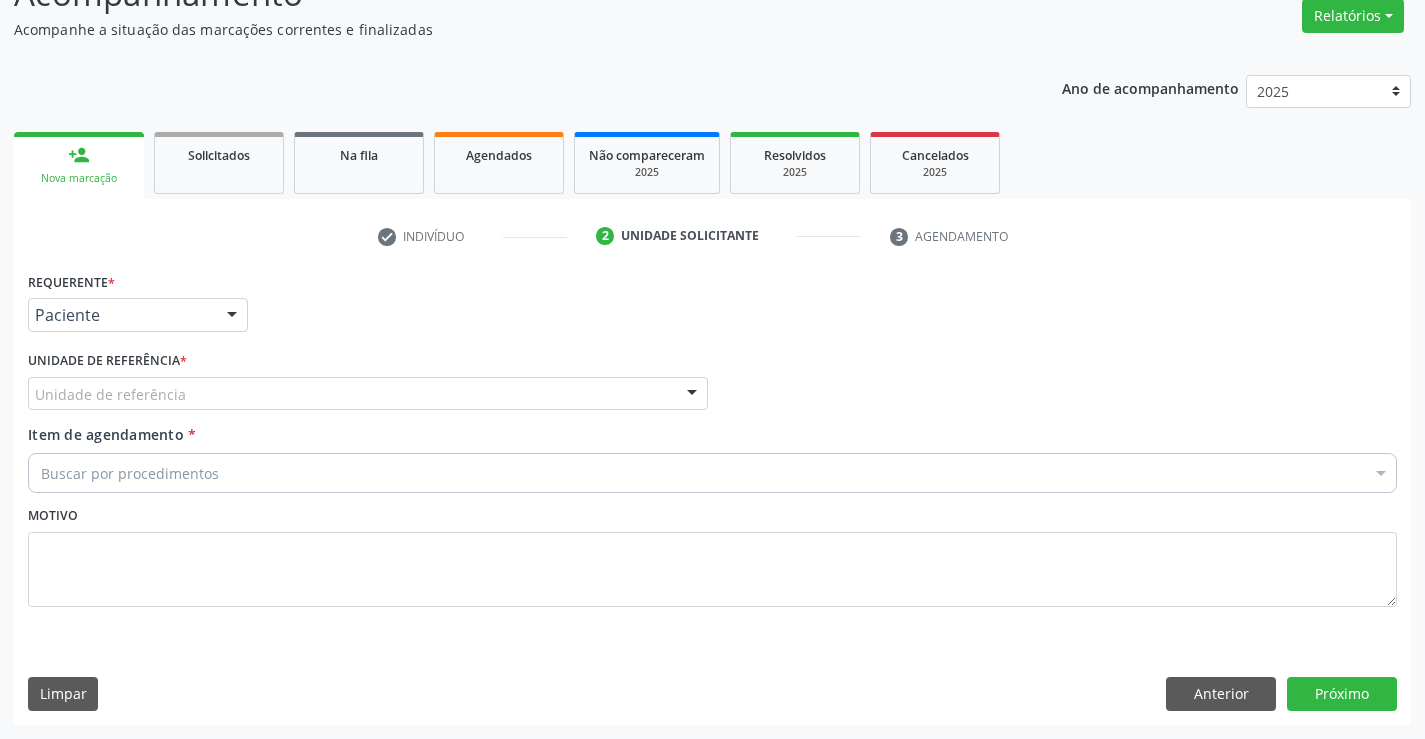 click on "Unidade de referência" at bounding box center [368, 394] 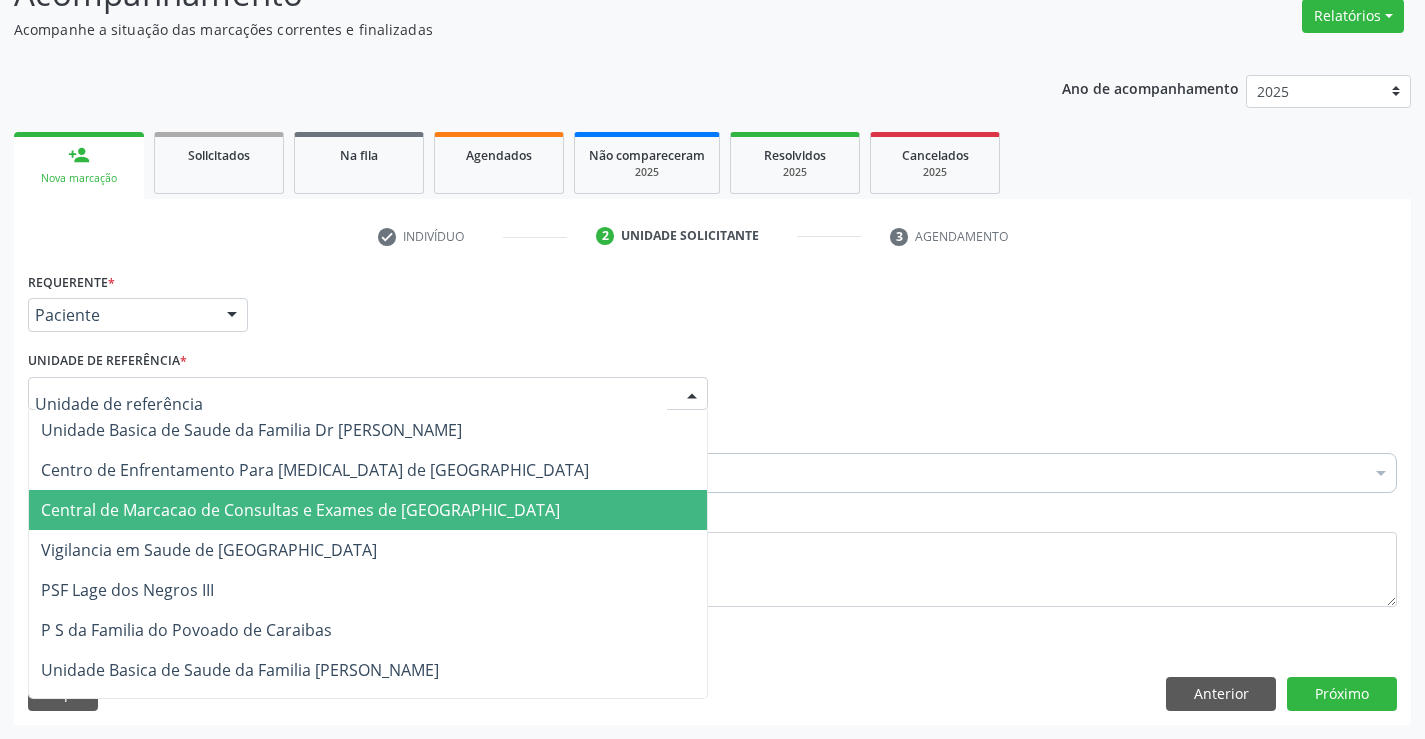click on "Central de Marcacao de Consultas e Exames de [GEOGRAPHIC_DATA]" at bounding box center [300, 510] 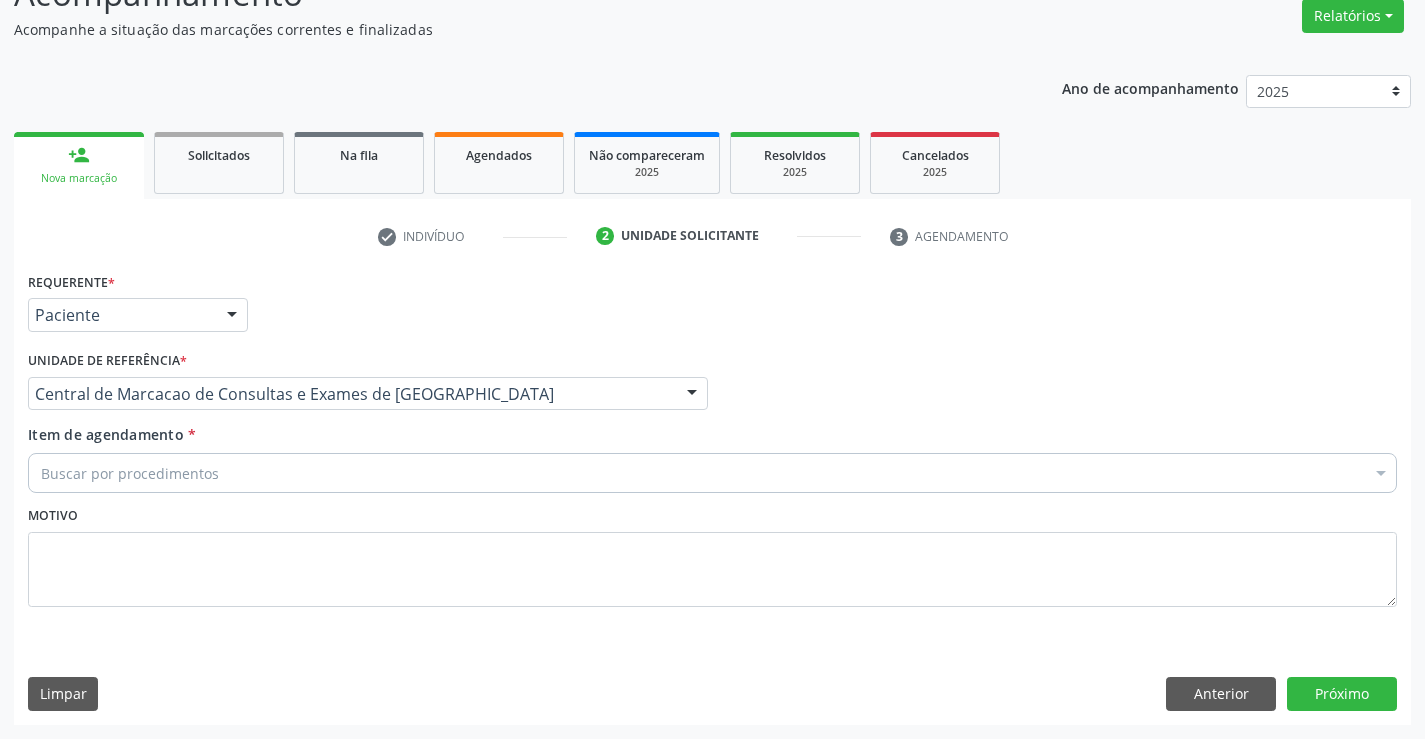 click on "Buscar por procedimentos" at bounding box center [712, 473] 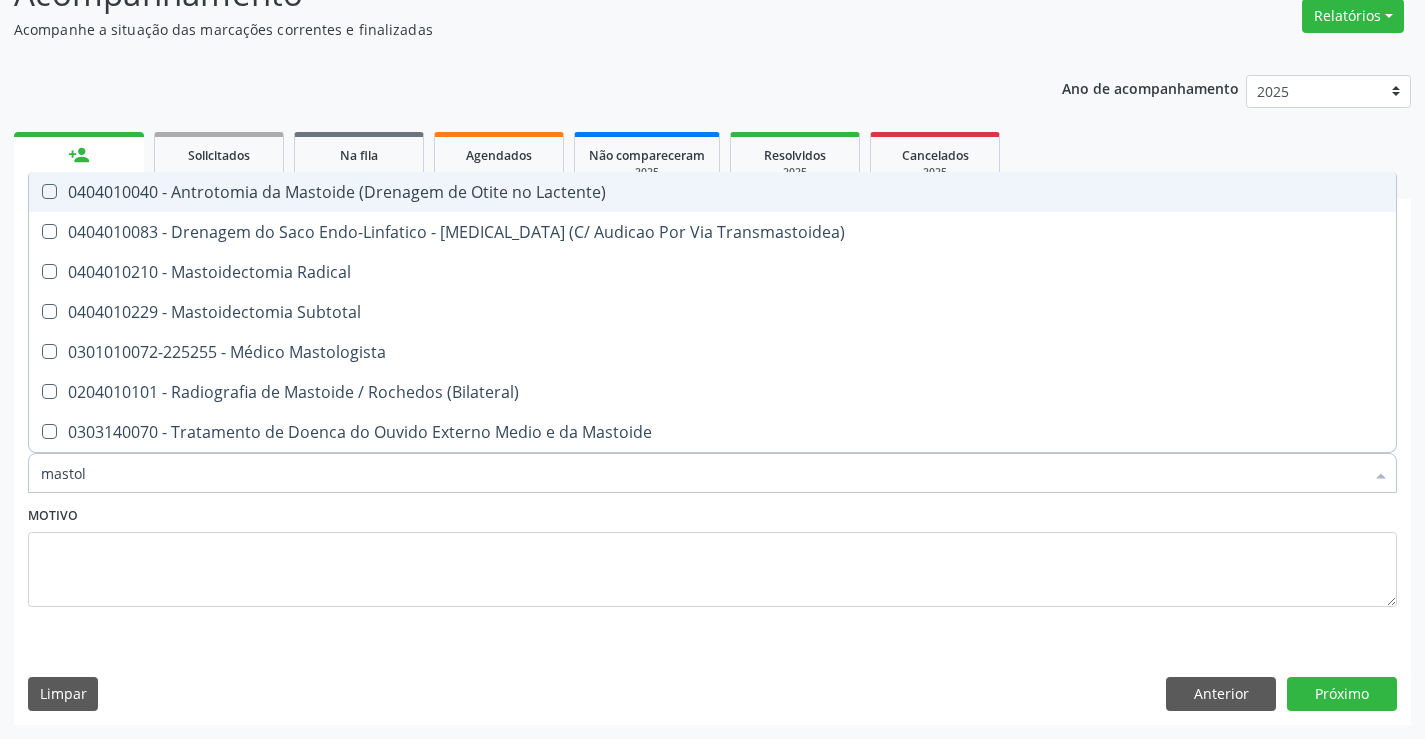 type on "mastolo" 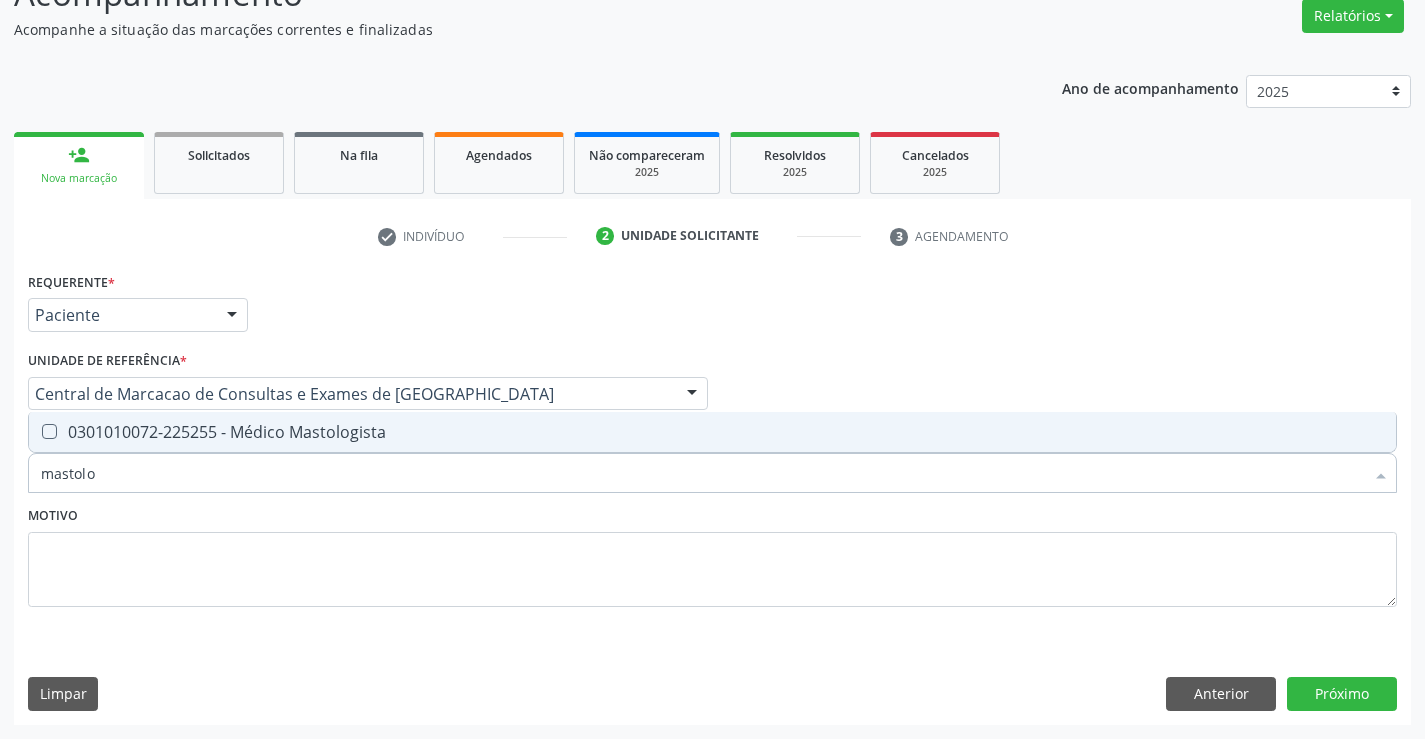 click on "0301010072-225255 - Médico Mastologista" at bounding box center [712, 432] 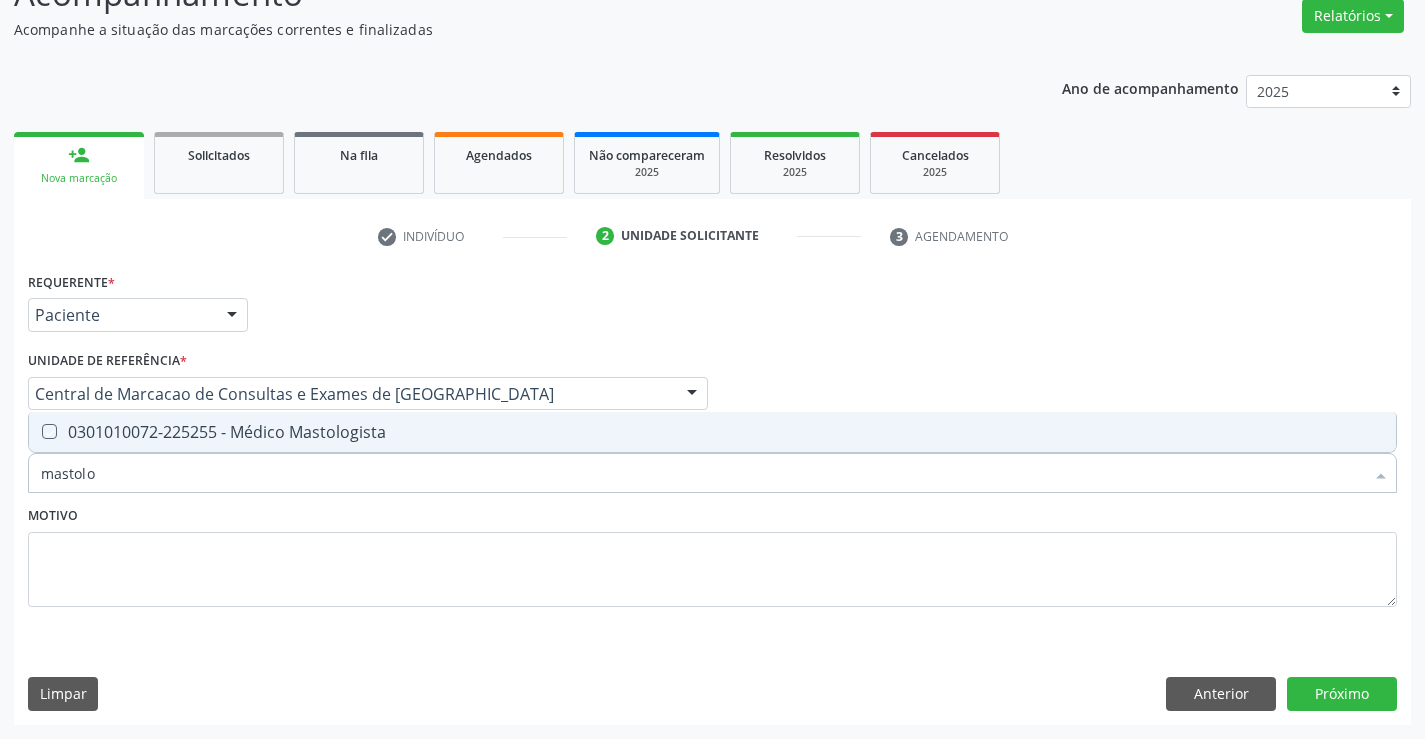 checkbox on "true" 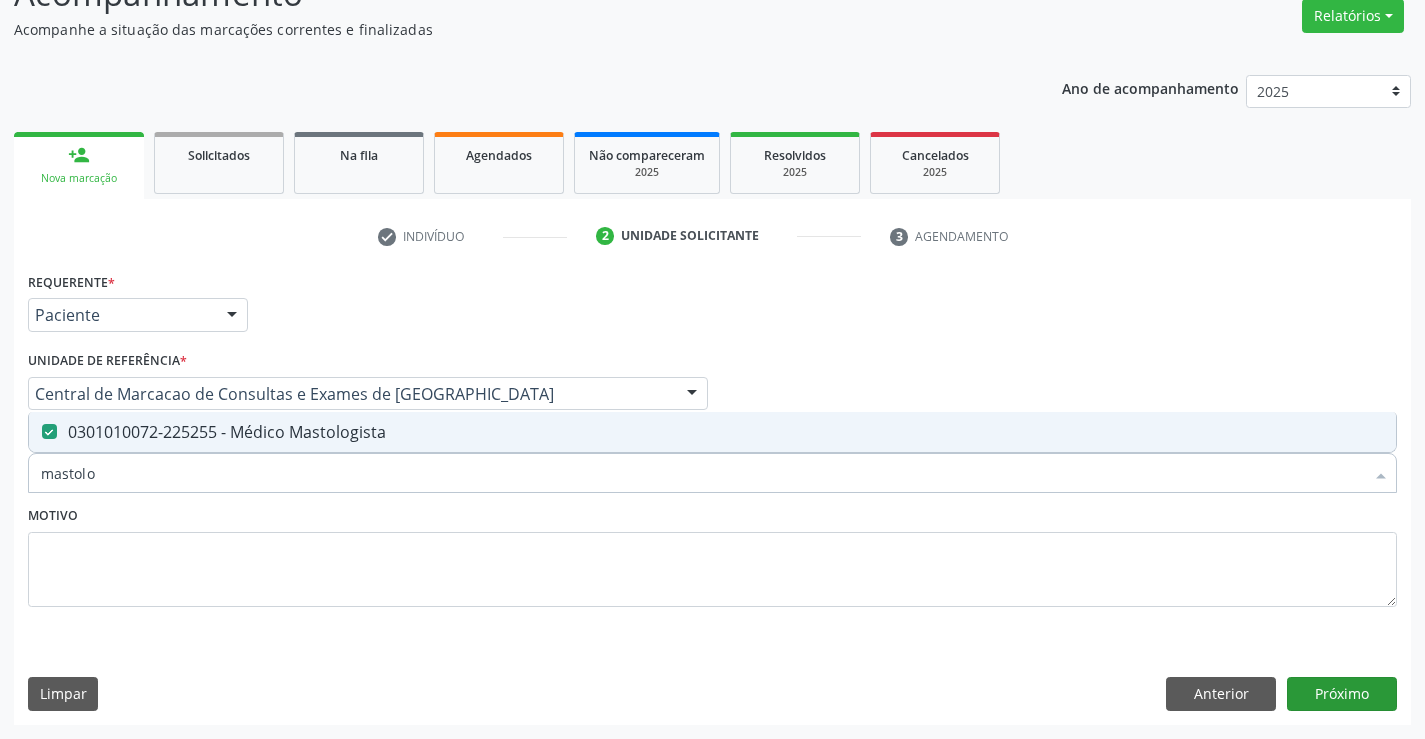 drag, startPoint x: 1345, startPoint y: 674, endPoint x: 1338, endPoint y: 689, distance: 16.552946 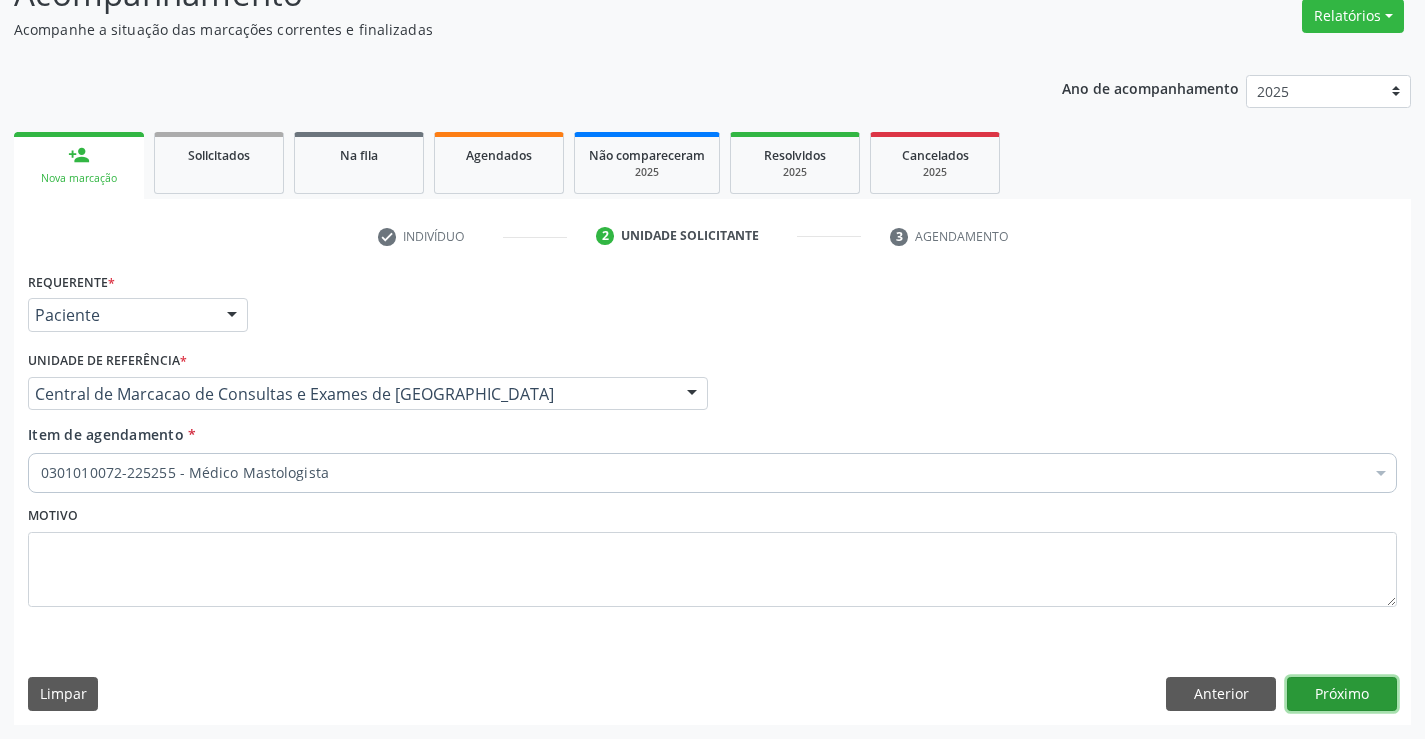 click on "Próximo" at bounding box center [1342, 694] 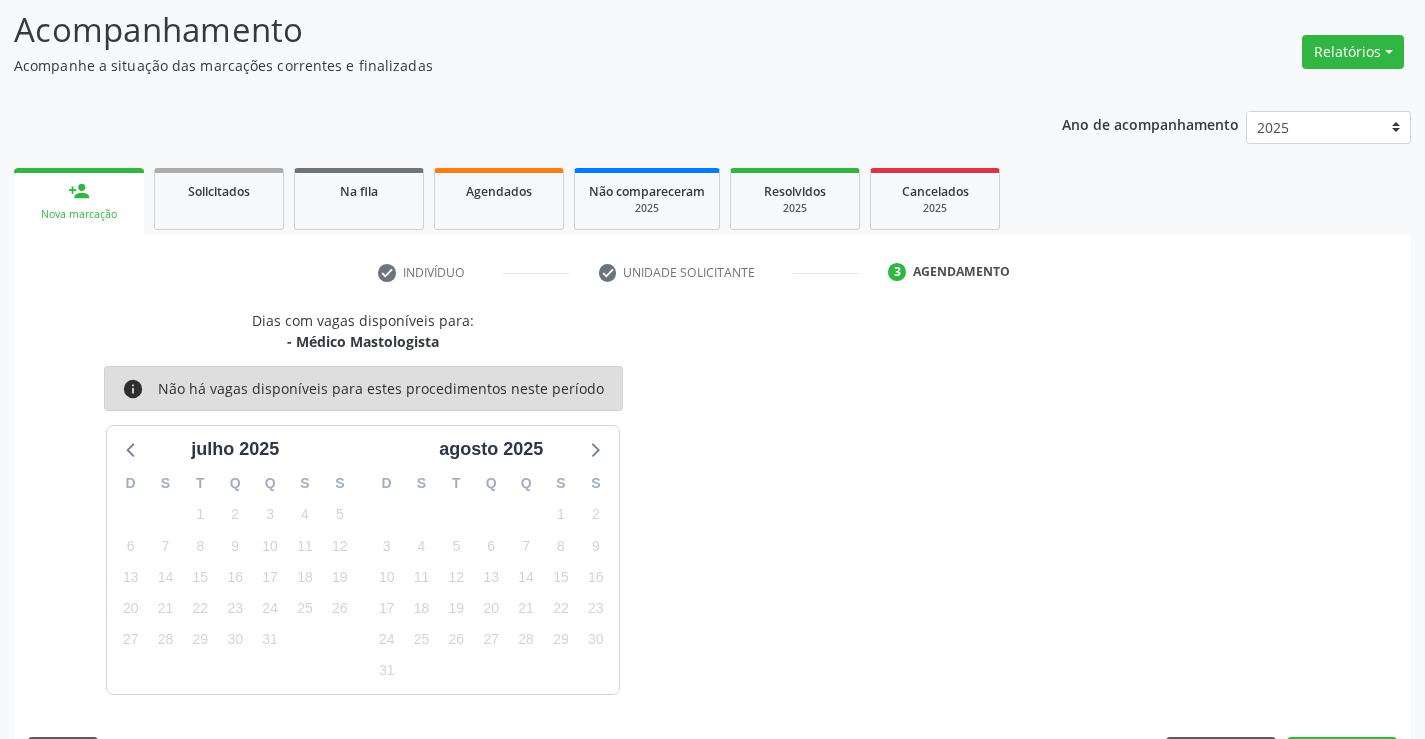 scroll, scrollTop: 167, scrollLeft: 0, axis: vertical 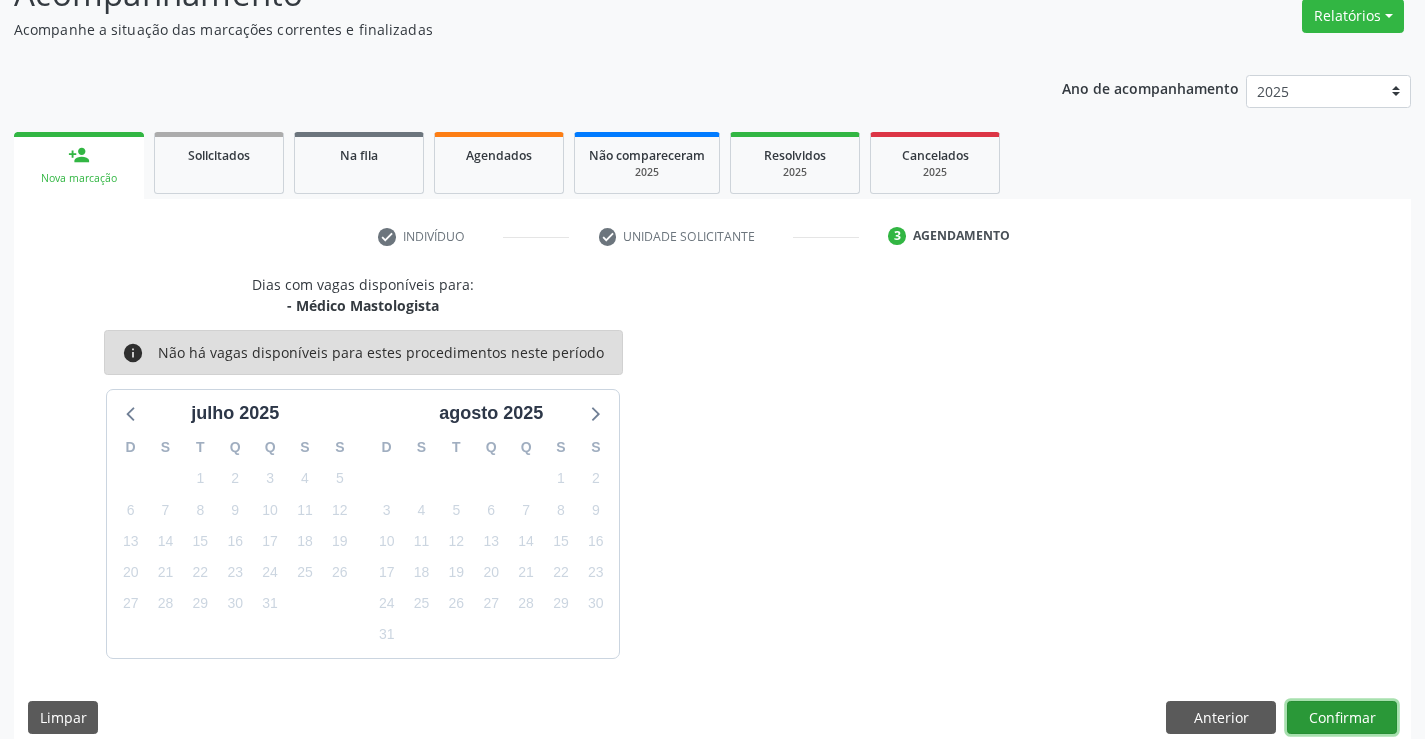 click on "Confirmar" at bounding box center [1342, 718] 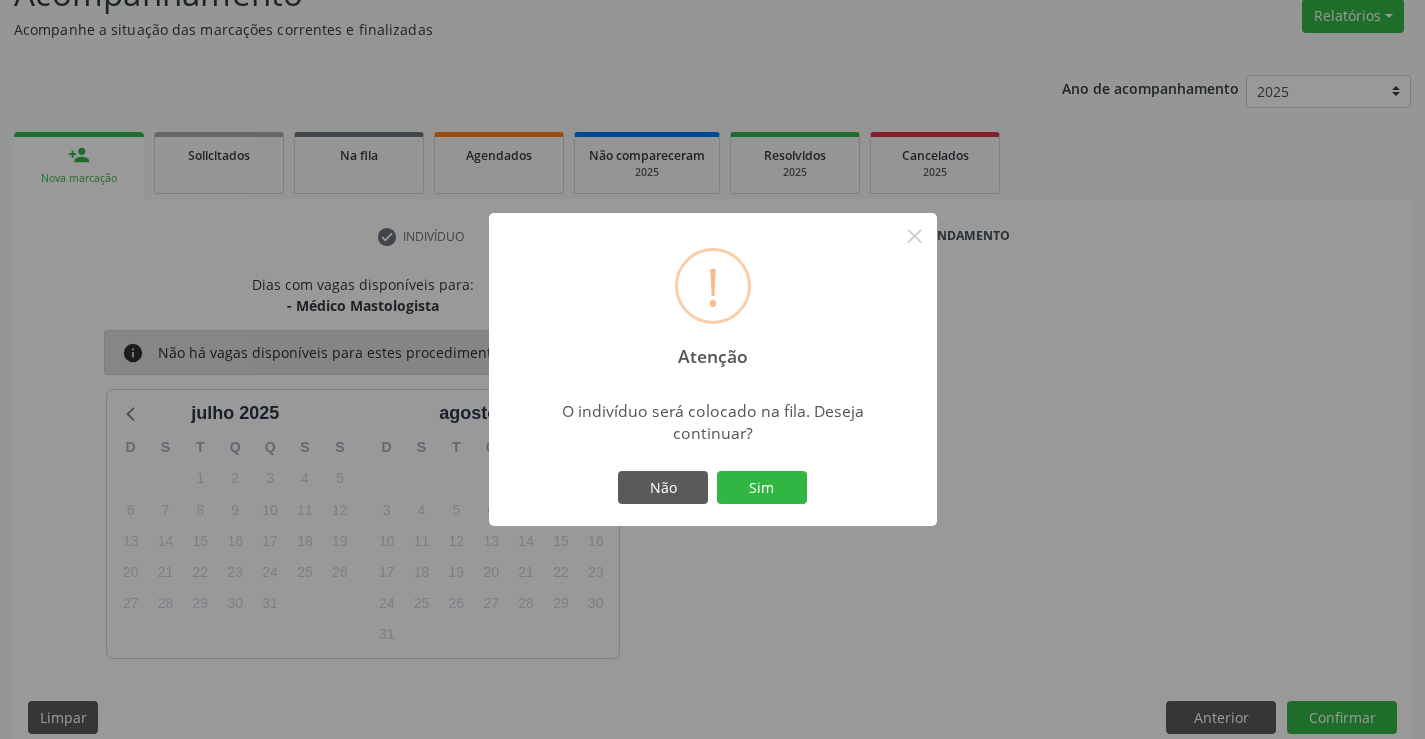 click on "! Atenção × O indivíduo será colocado na fila. Deseja continuar? Não Sim" at bounding box center [712, 369] 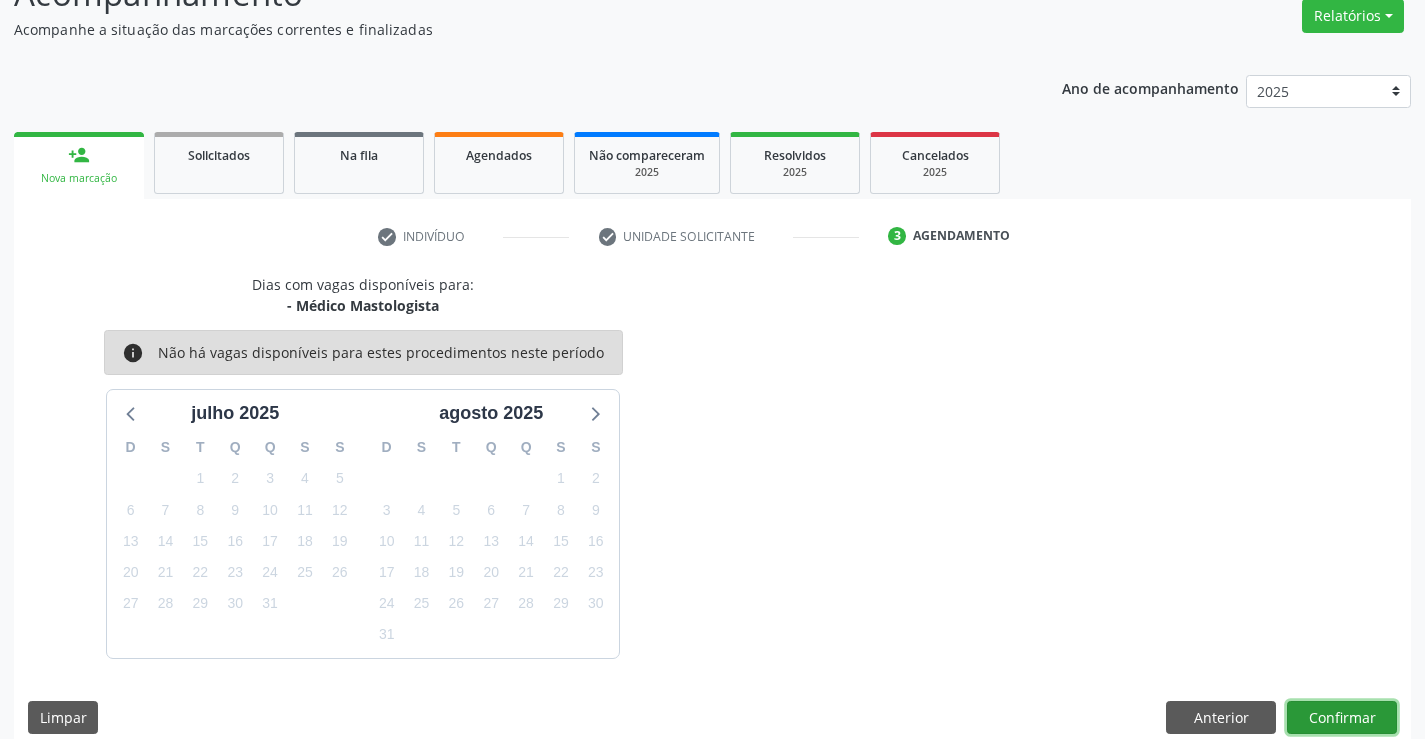 drag, startPoint x: 1325, startPoint y: 713, endPoint x: 1311, endPoint y: 713, distance: 14 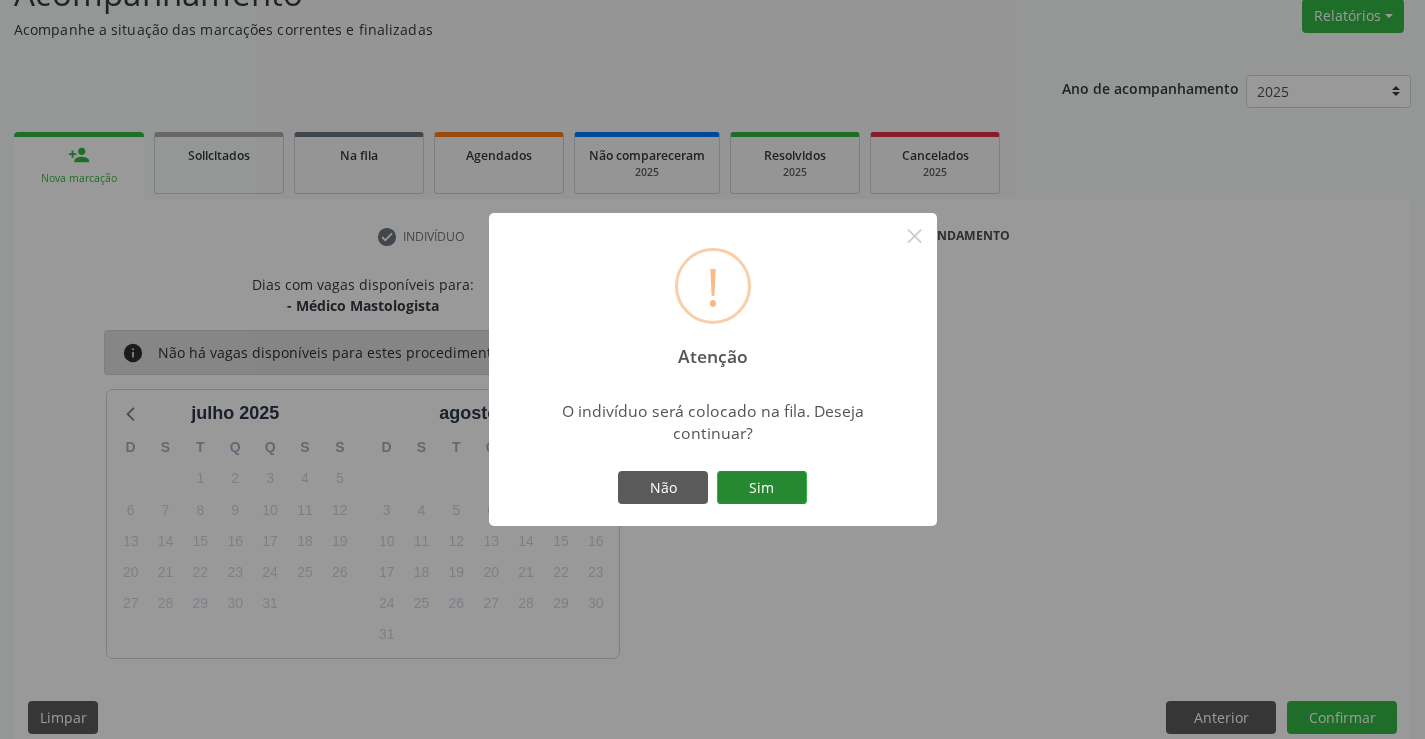 click on "Sim" at bounding box center (762, 488) 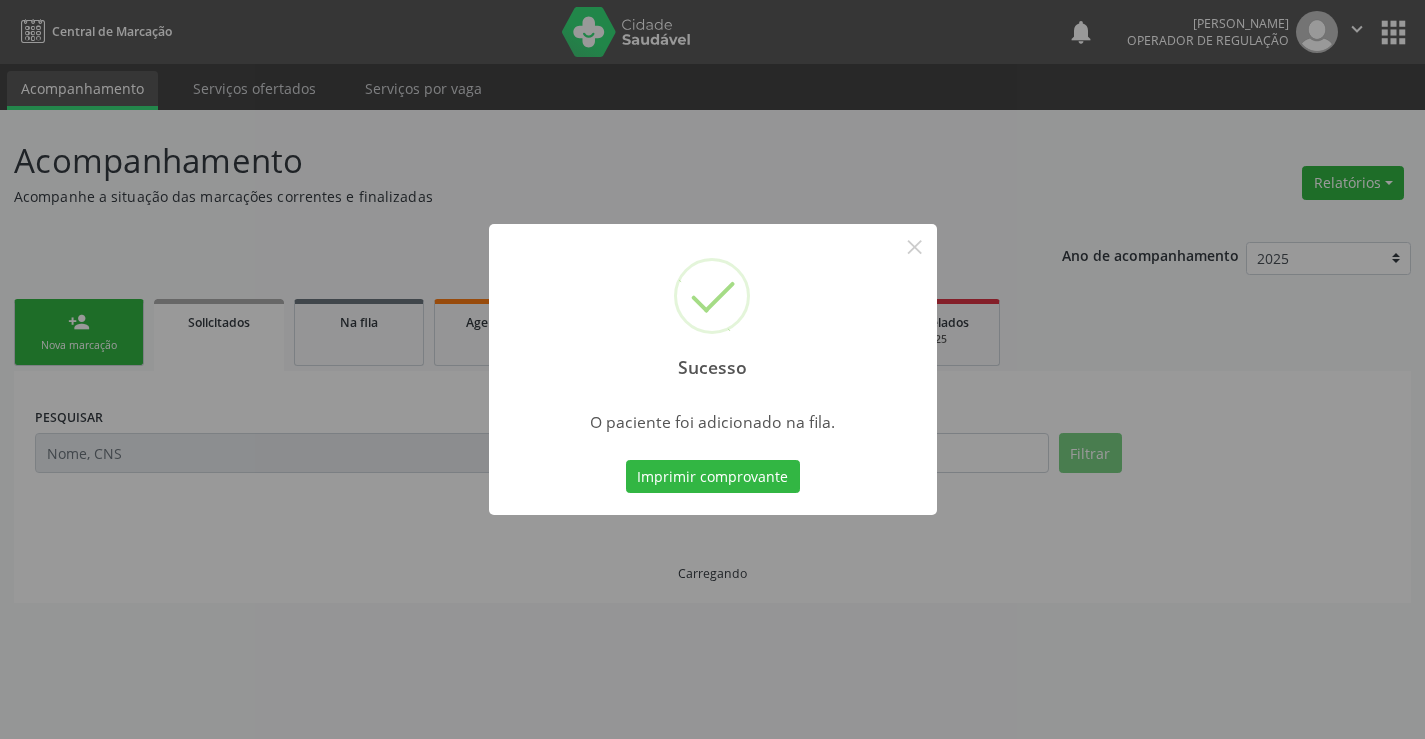 scroll, scrollTop: 0, scrollLeft: 0, axis: both 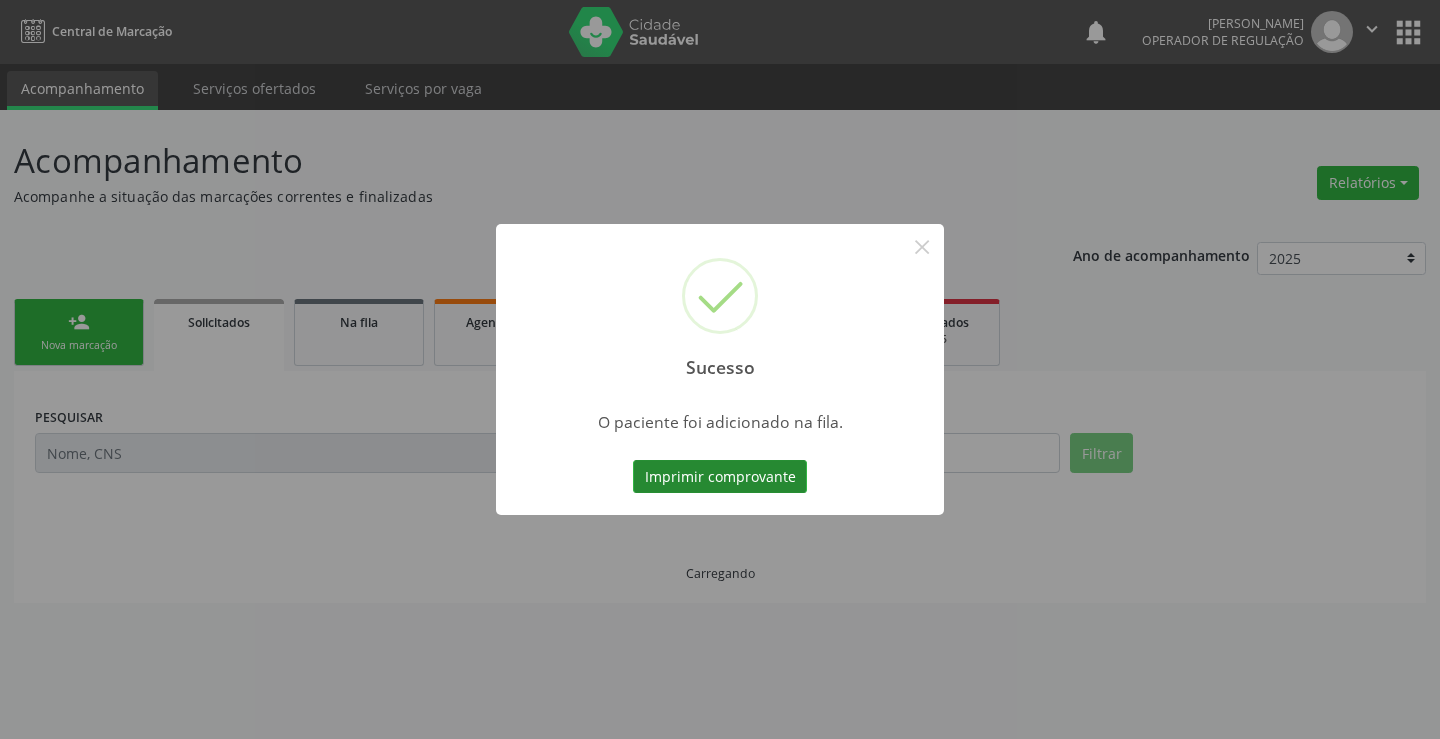 click on "Imprimir comprovante" at bounding box center [720, 477] 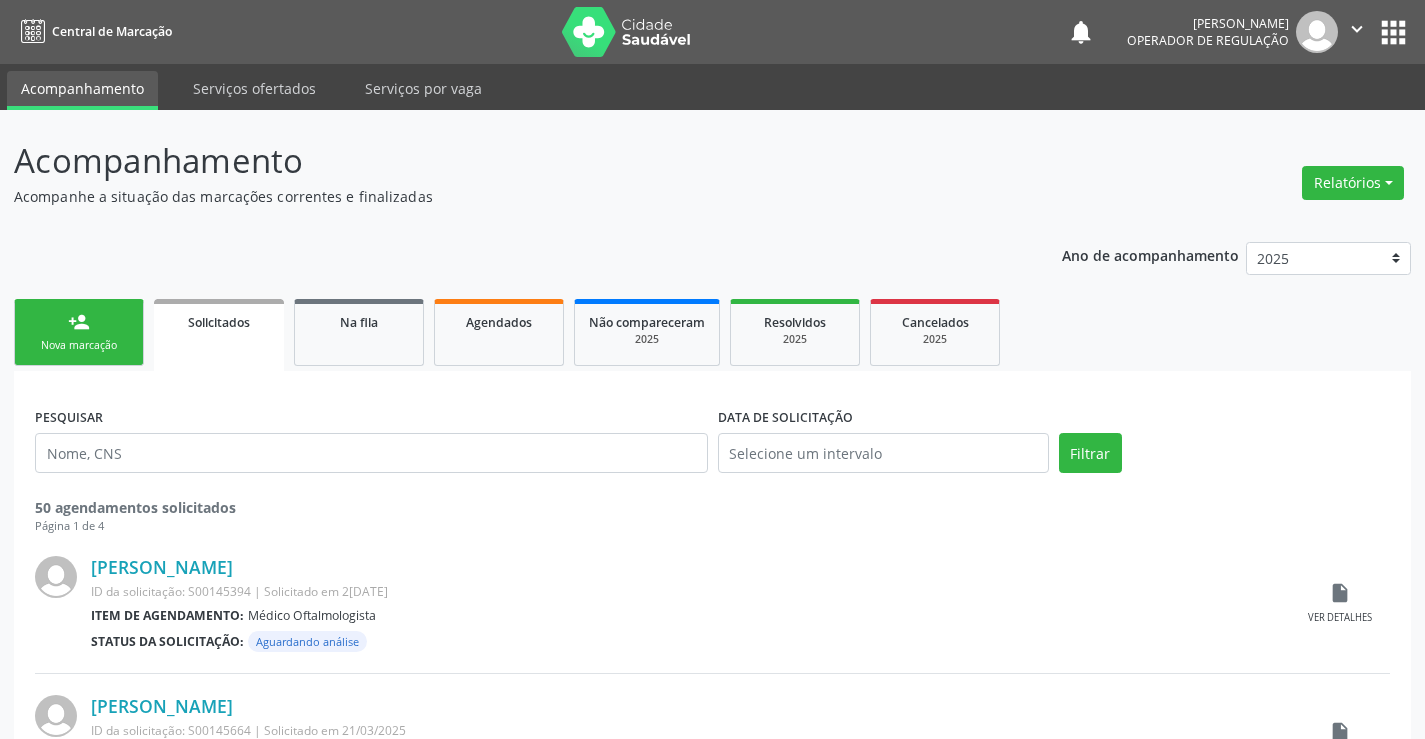 click on "person_add
Nova marcação" at bounding box center [79, 332] 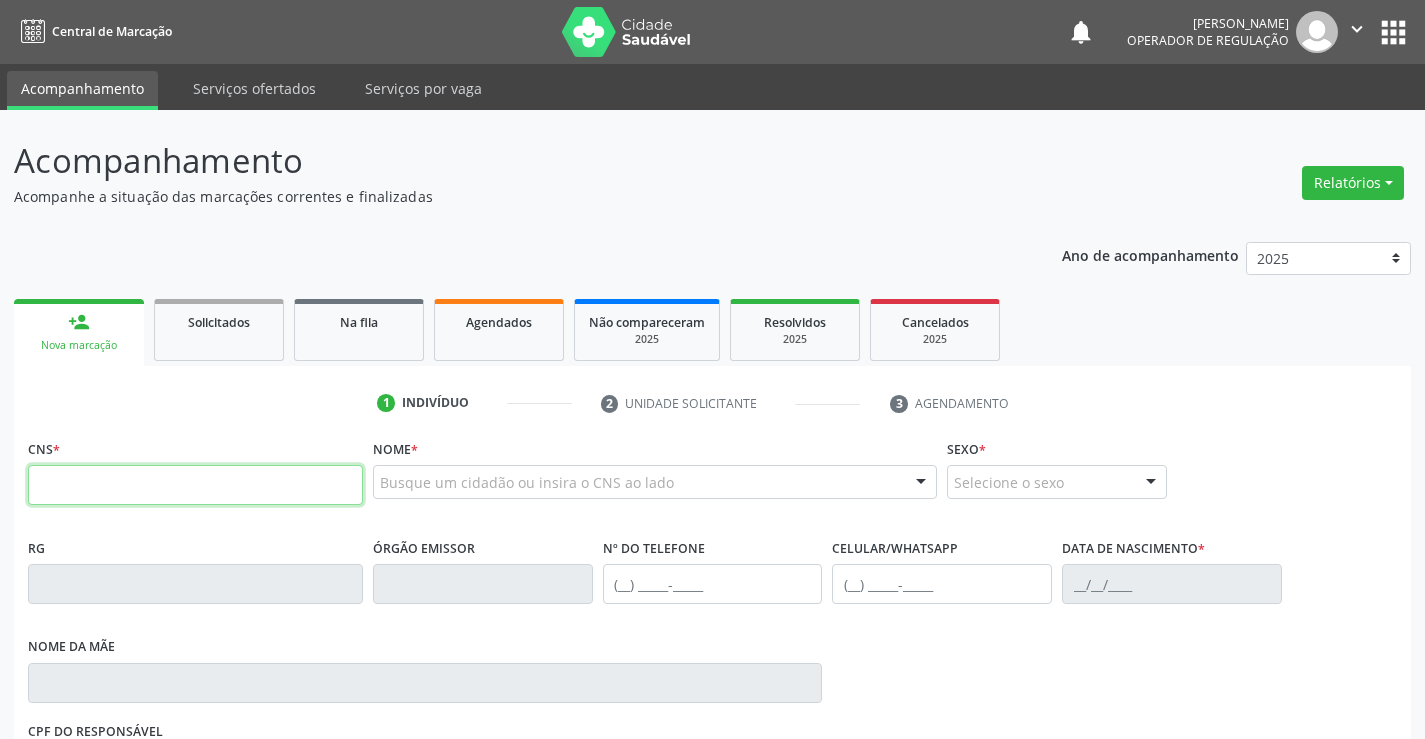 click at bounding box center [195, 485] 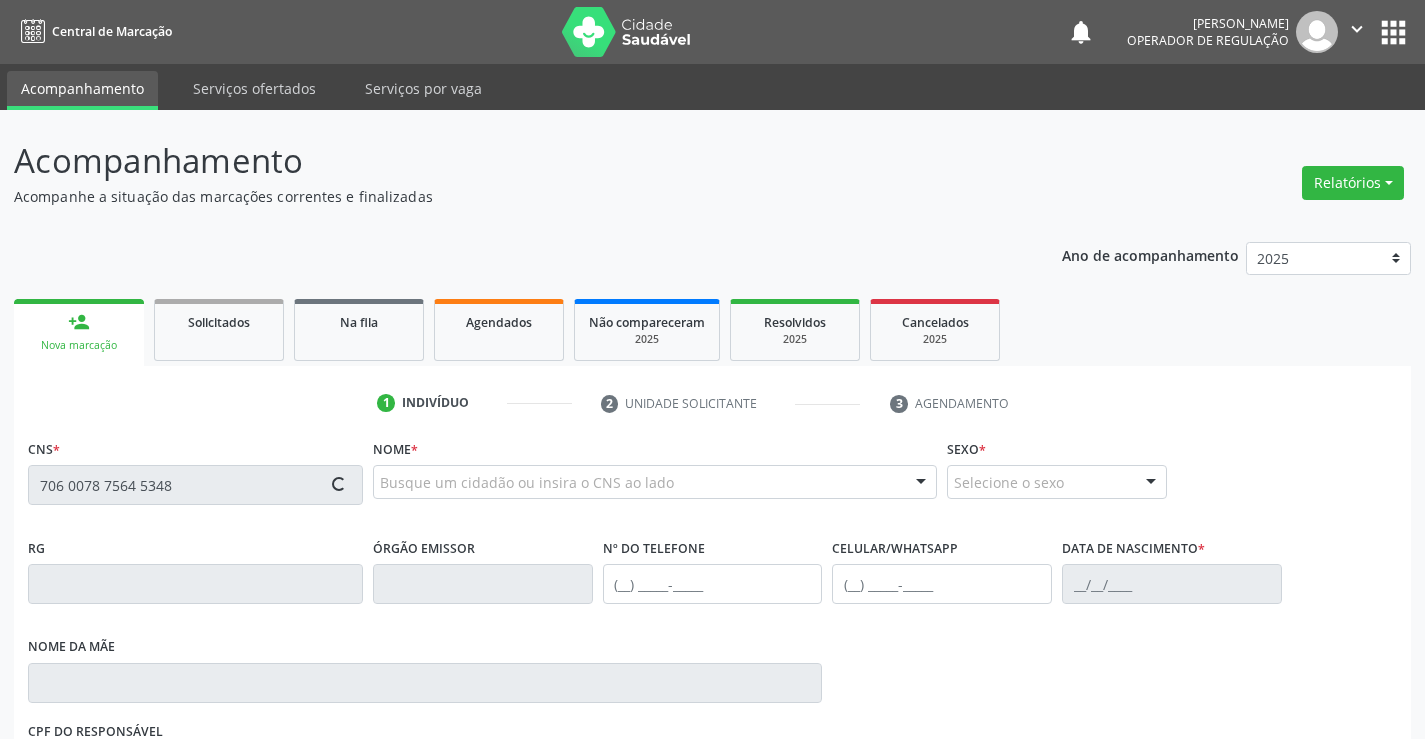 type on "706 0078 7564 5348" 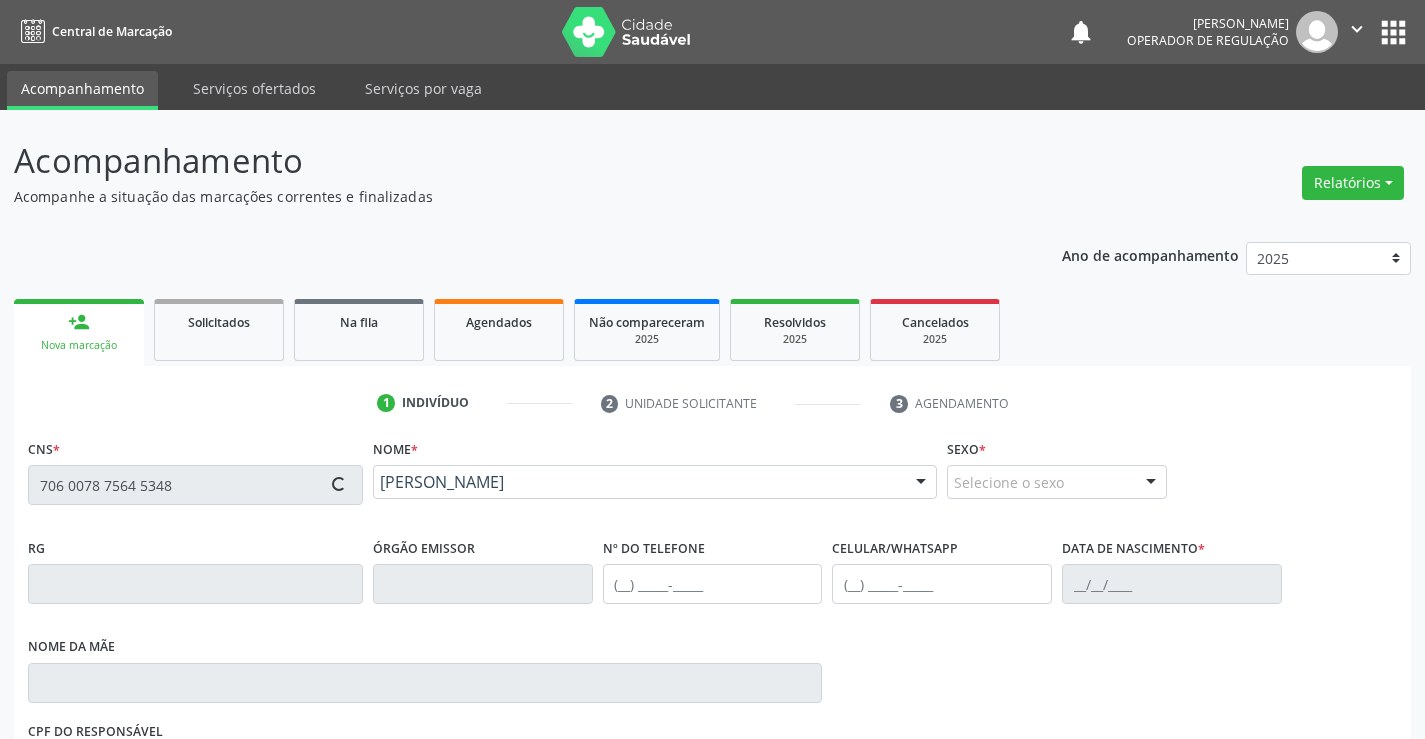 type on "(74) 99925-2176" 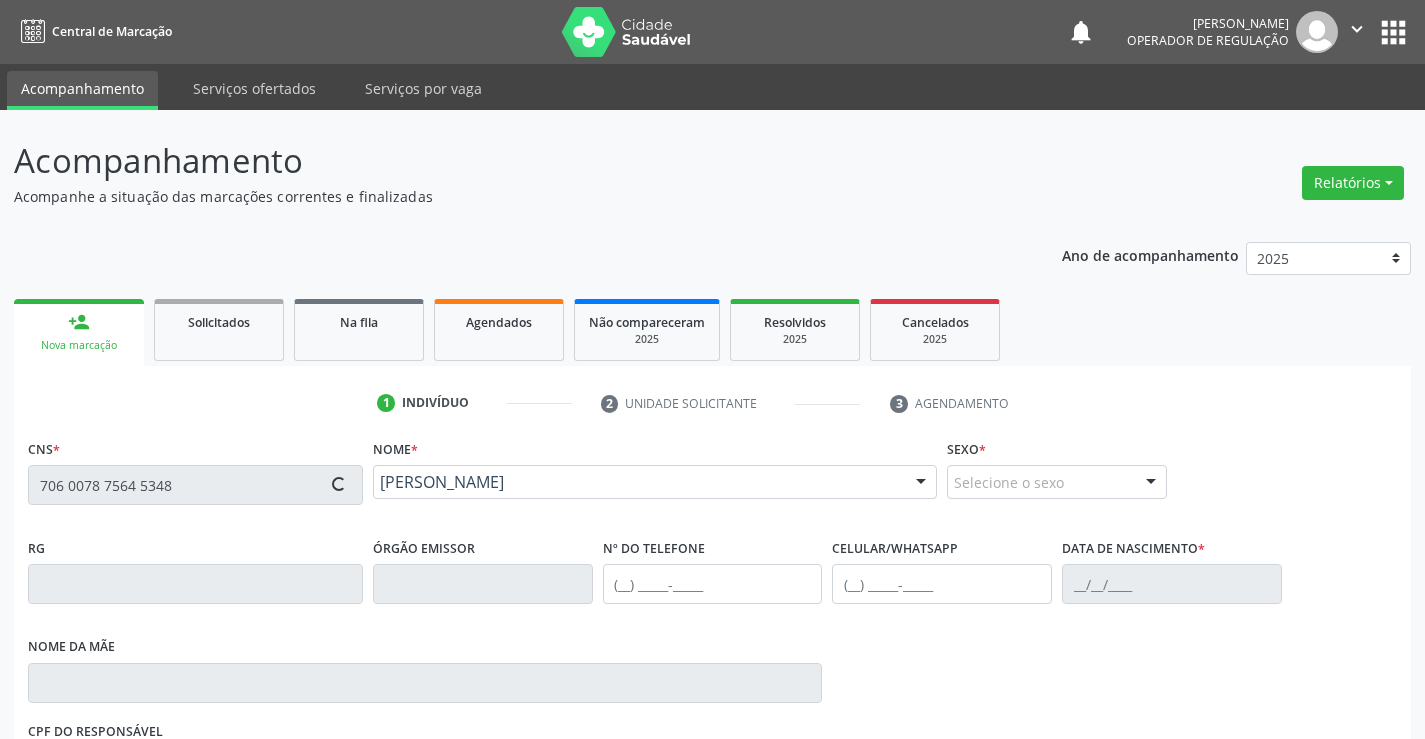 type on "(74) 99925-2176" 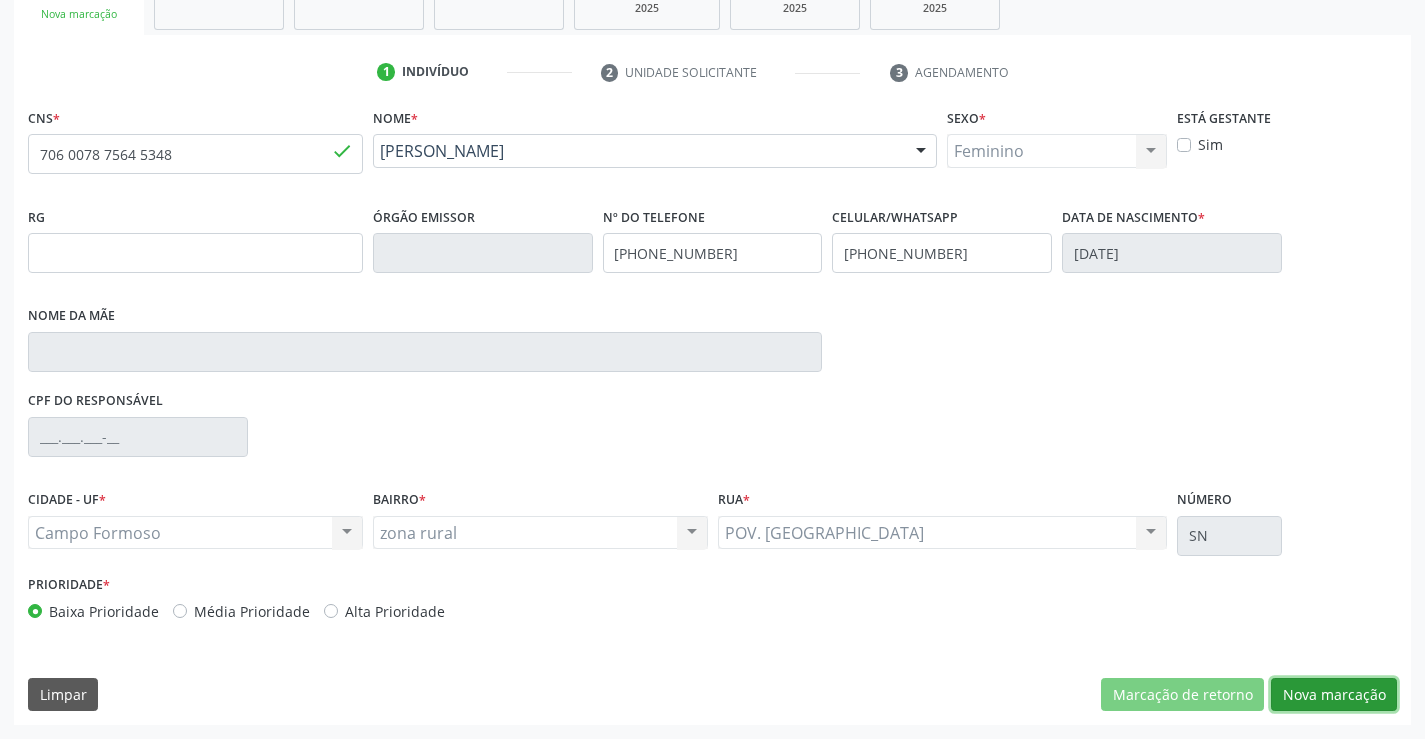 click on "Nova marcação" at bounding box center [1334, 695] 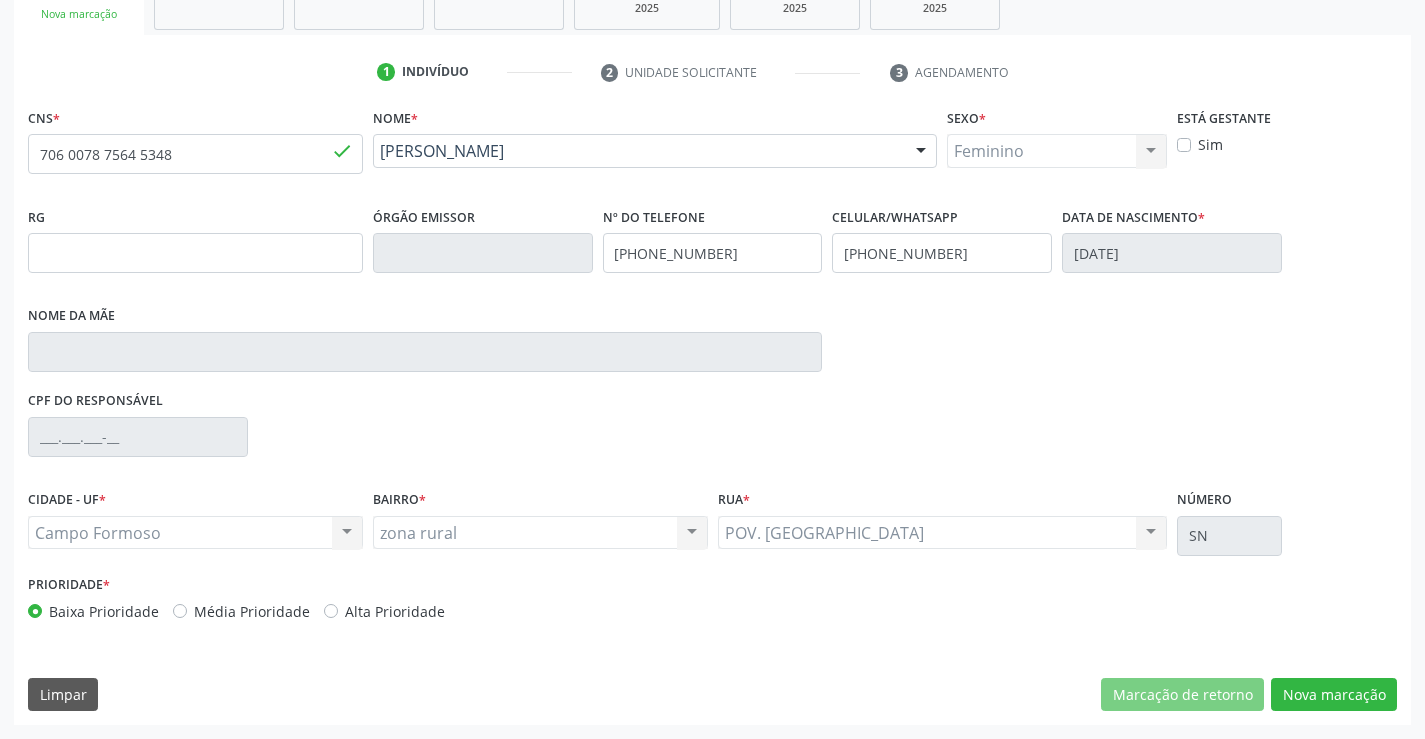 scroll, scrollTop: 167, scrollLeft: 0, axis: vertical 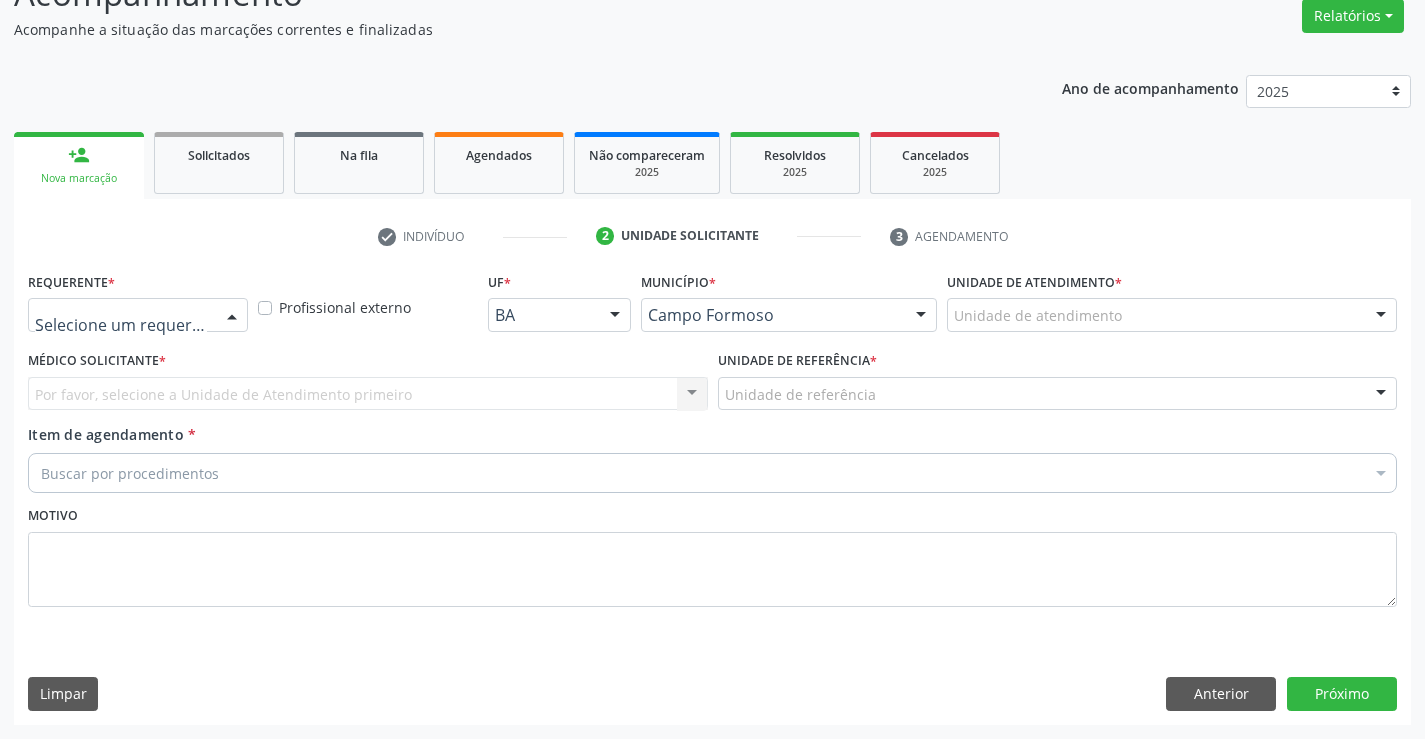 drag, startPoint x: 203, startPoint y: 308, endPoint x: 202, endPoint y: 354, distance: 46.010868 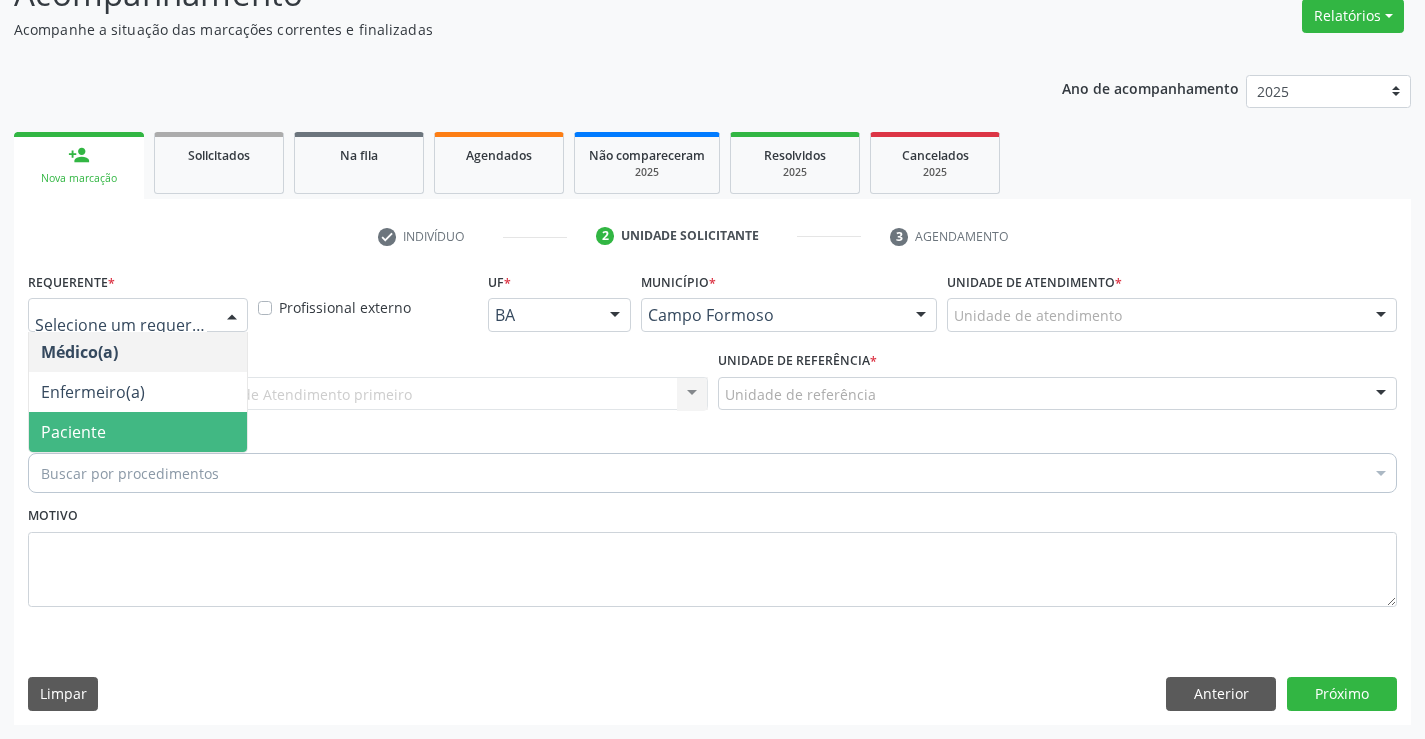 drag, startPoint x: 184, startPoint y: 437, endPoint x: 273, endPoint y: 415, distance: 91.67879 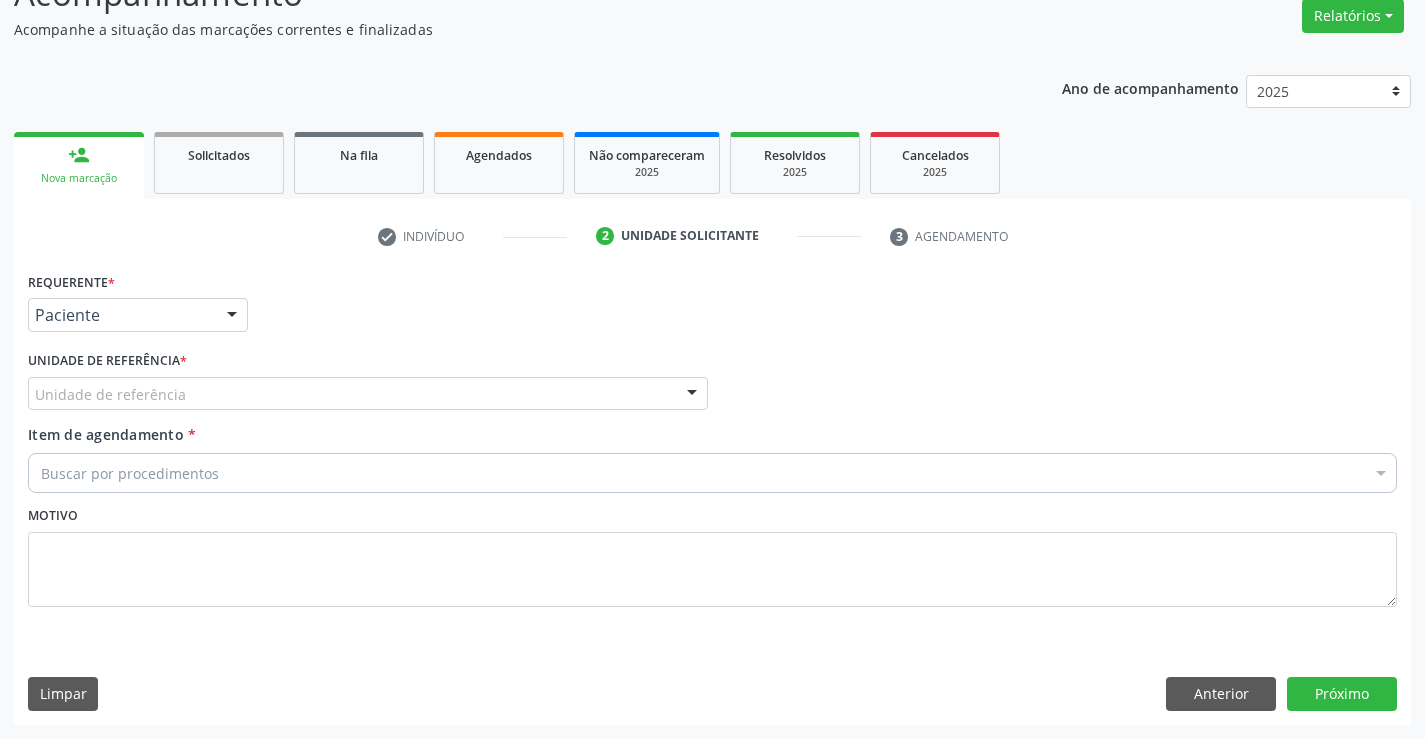click on "Unidade de referência" at bounding box center [368, 394] 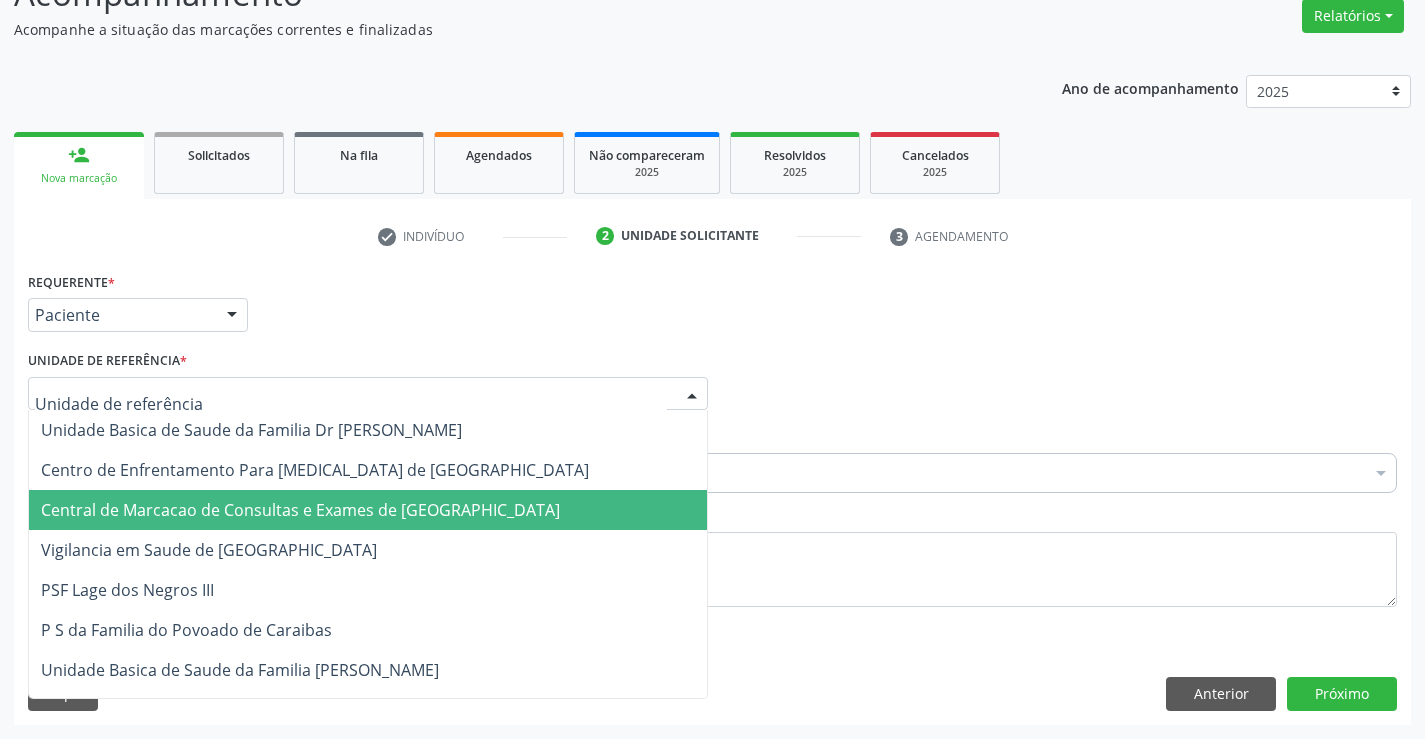 drag, startPoint x: 314, startPoint y: 509, endPoint x: 335, endPoint y: 478, distance: 37.44329 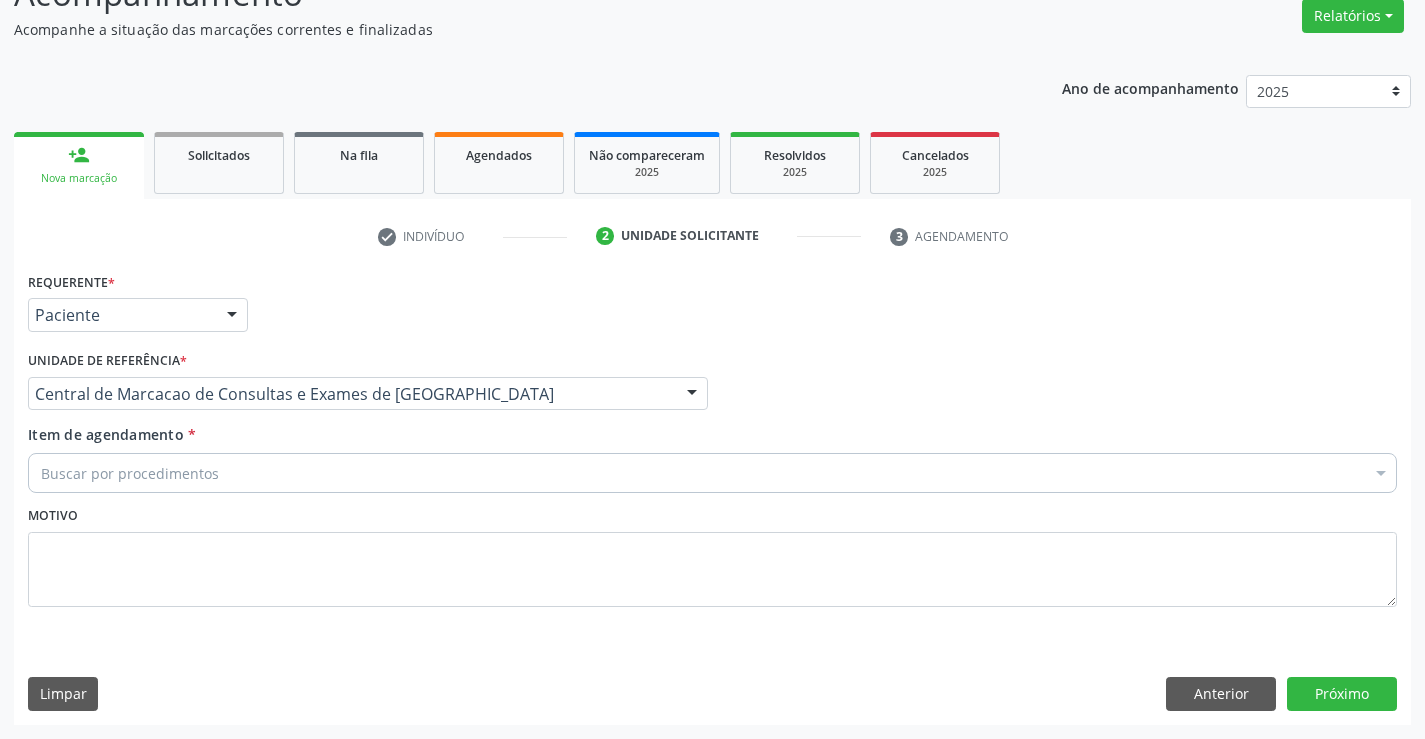 click on "Buscar por procedimentos" at bounding box center (712, 473) 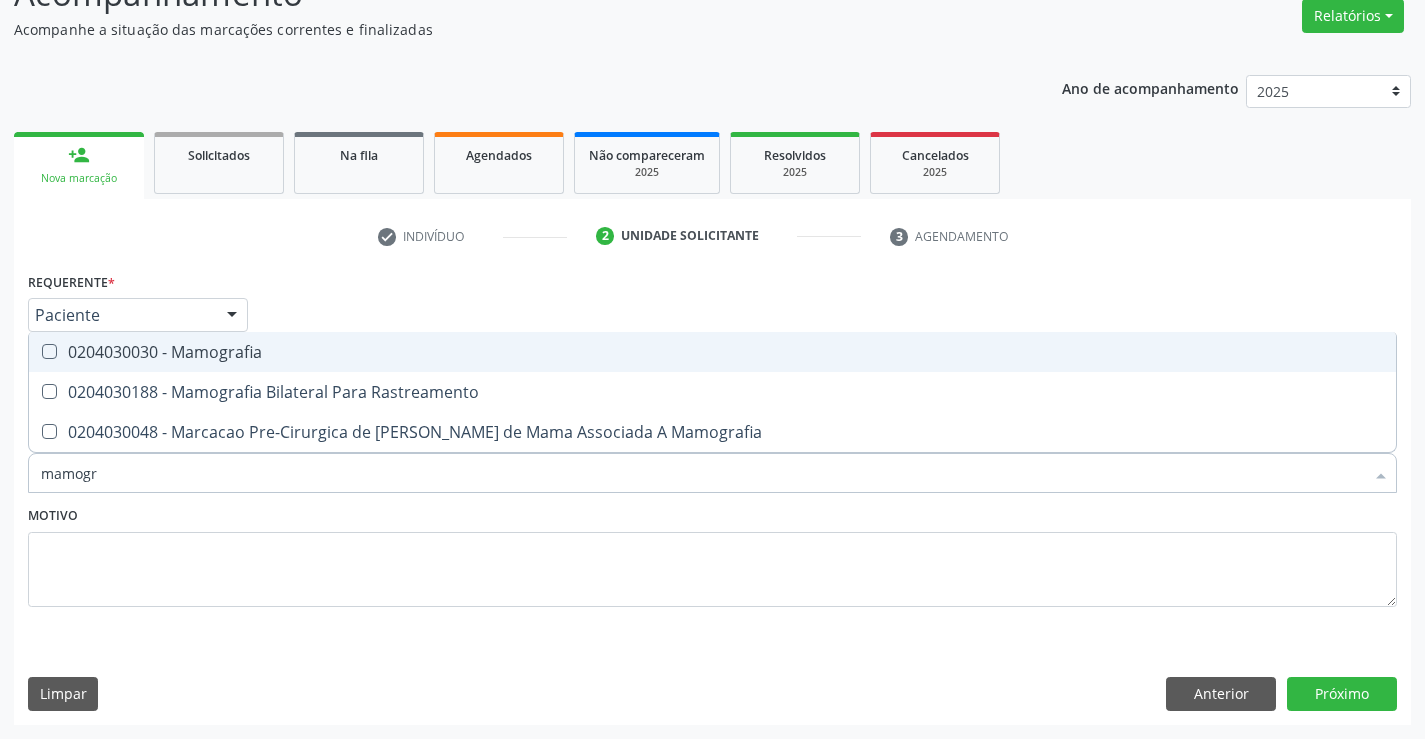 type on "mamogra" 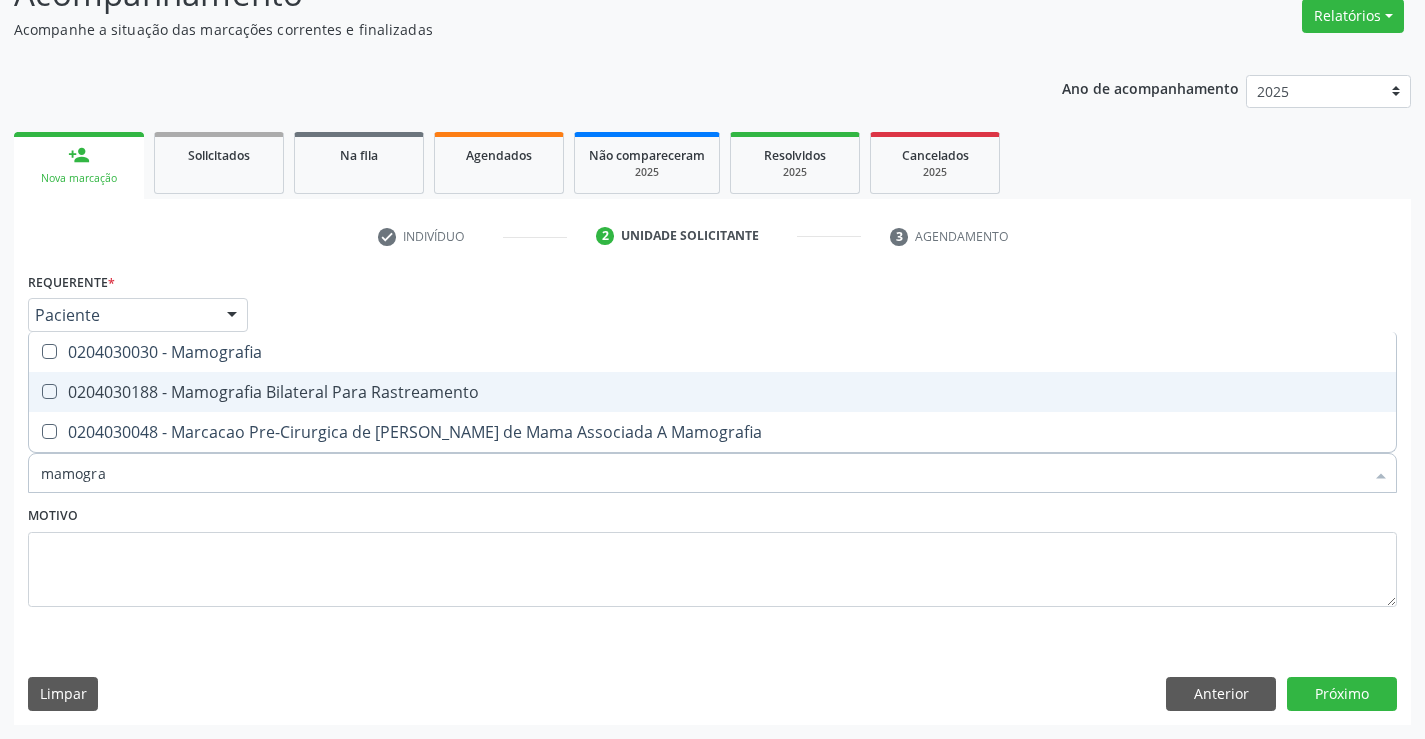 click on "0204030188 - Mamografia Bilateral Para Rastreamento" at bounding box center [712, 392] 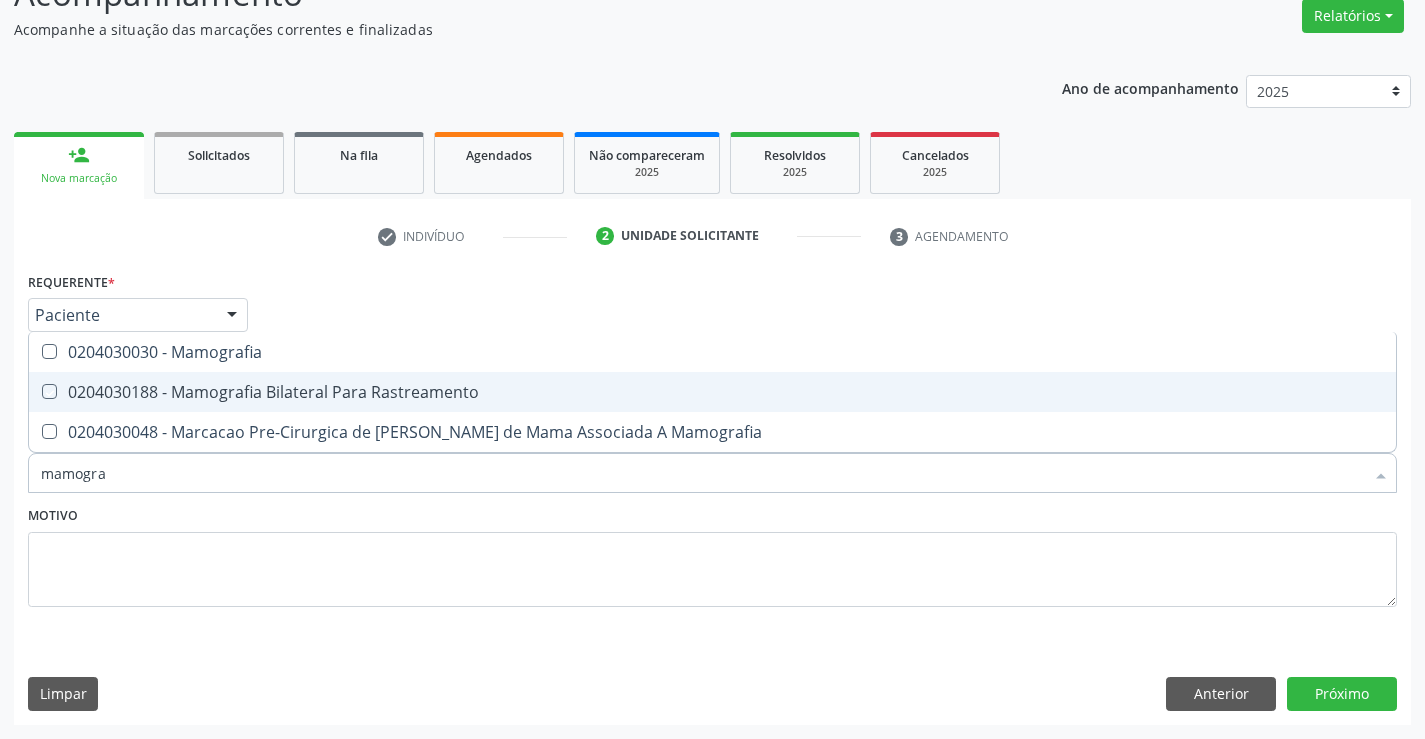 checkbox on "true" 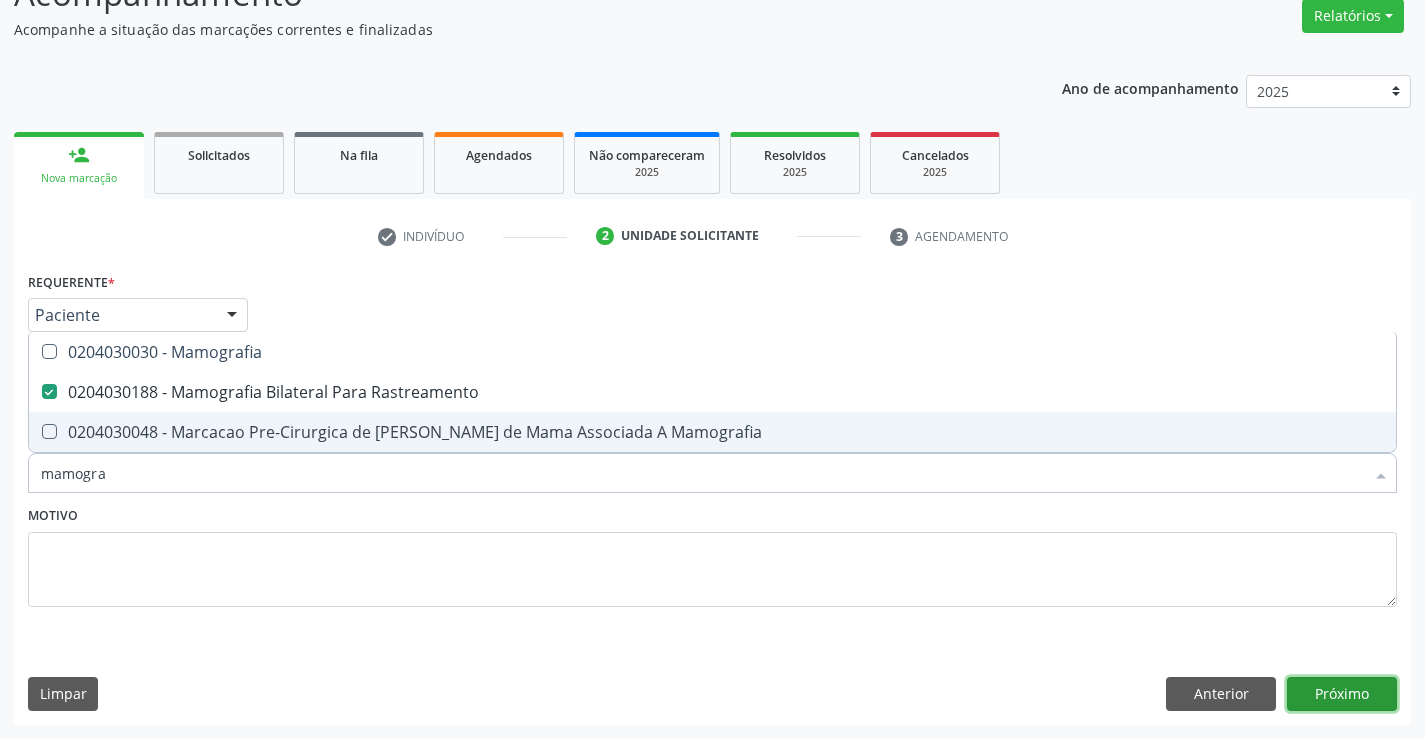 click on "Próximo" at bounding box center (1342, 694) 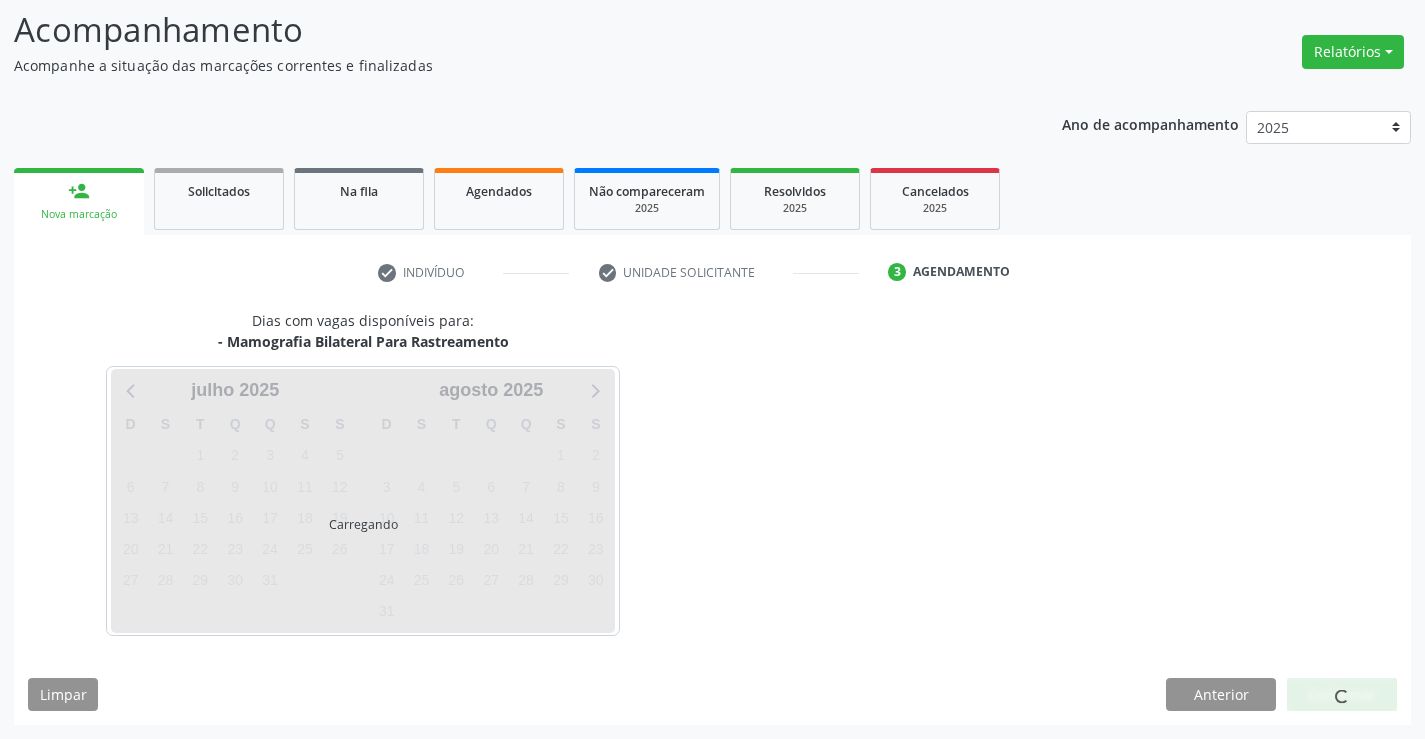 scroll, scrollTop: 131, scrollLeft: 0, axis: vertical 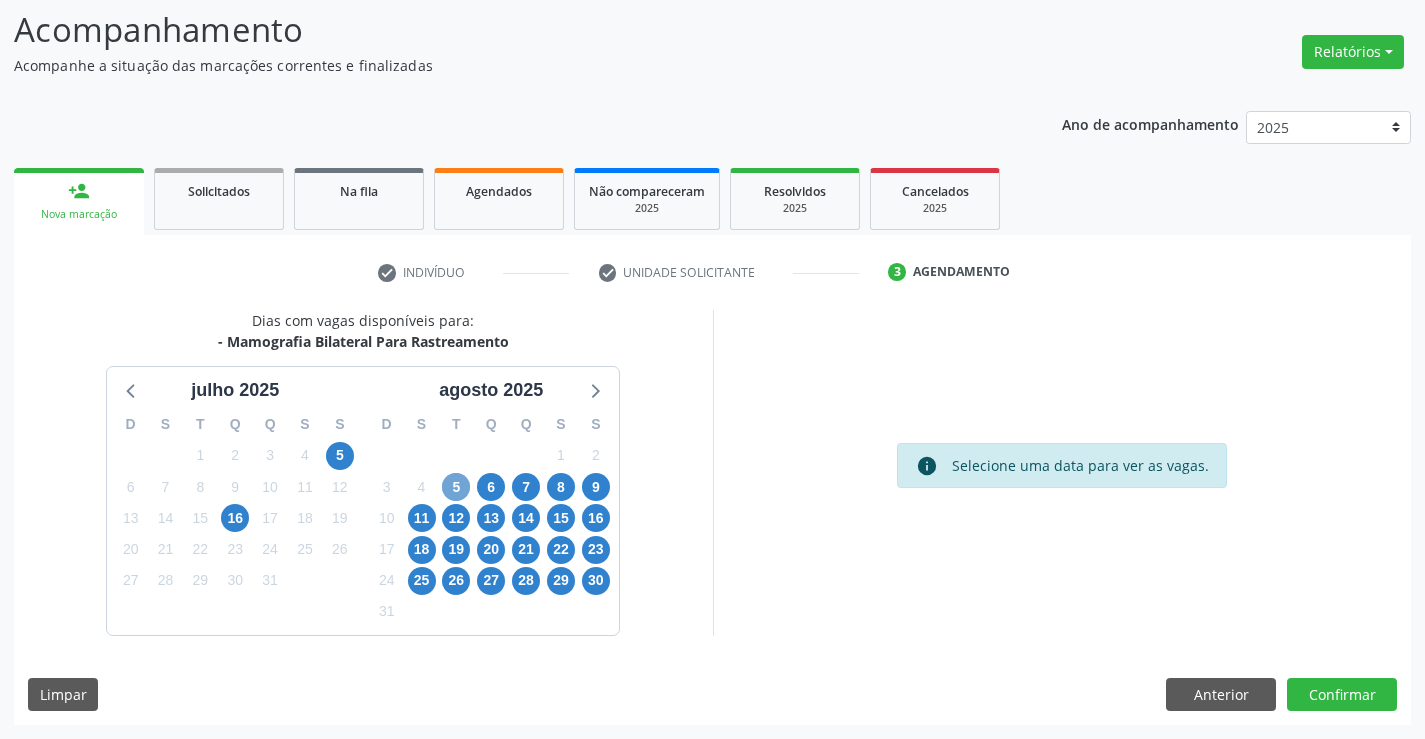 click on "5" at bounding box center (456, 487) 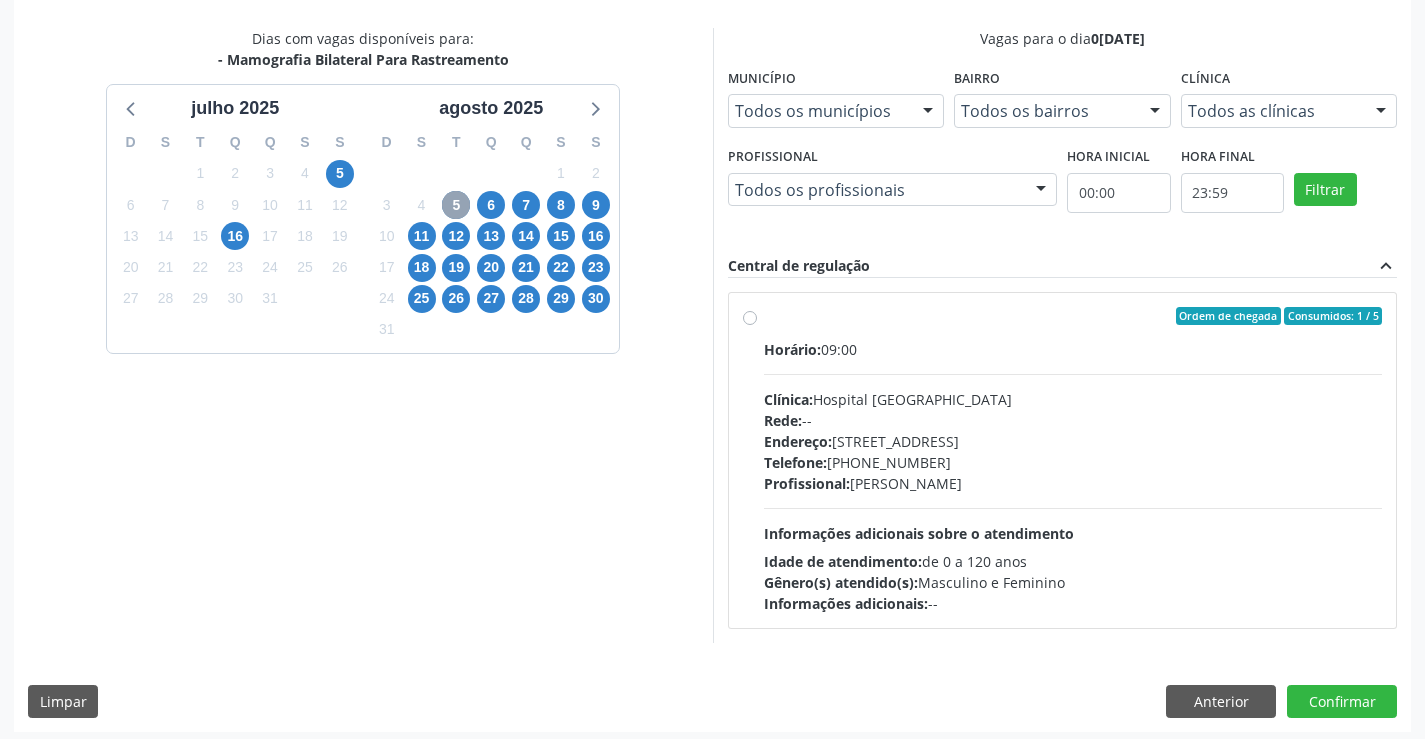 scroll, scrollTop: 420, scrollLeft: 0, axis: vertical 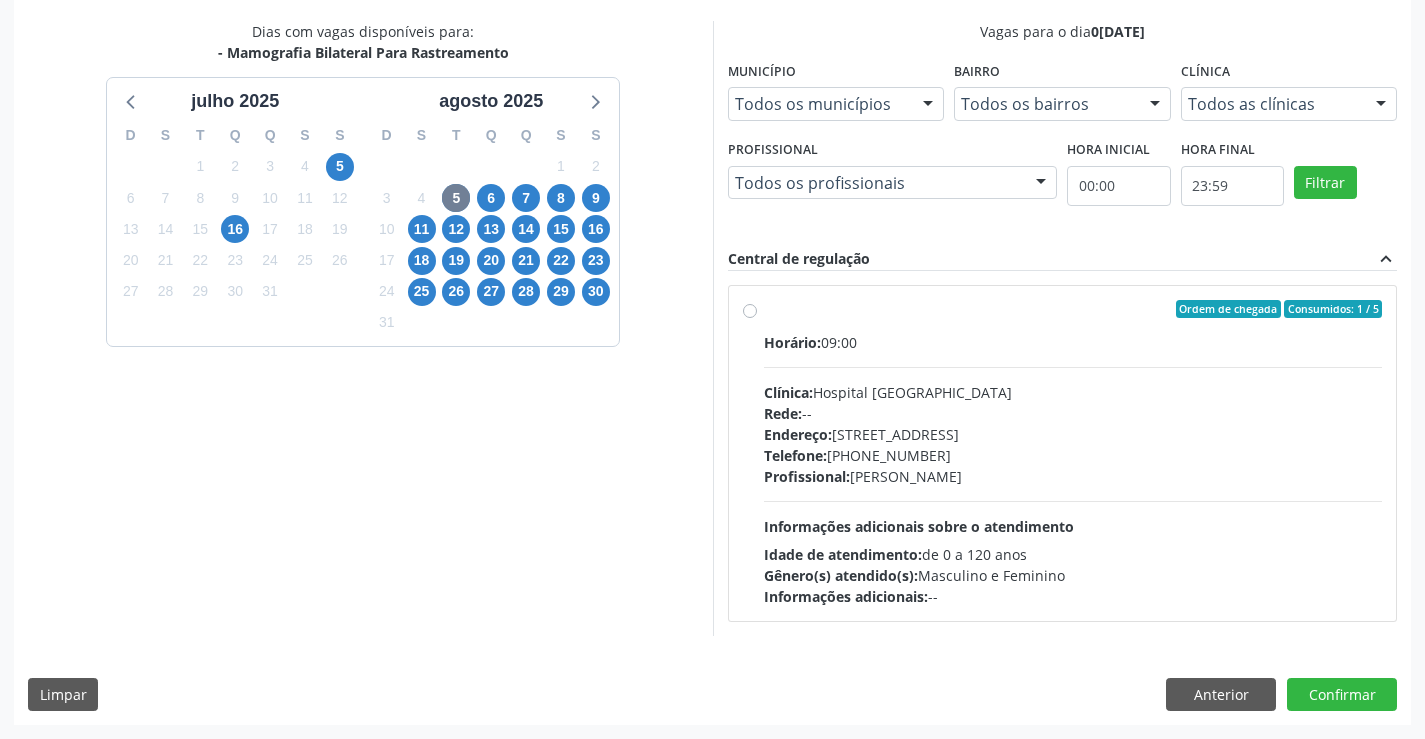 click on "Clínica:  Hospital Sao Francisco" at bounding box center [1073, 392] 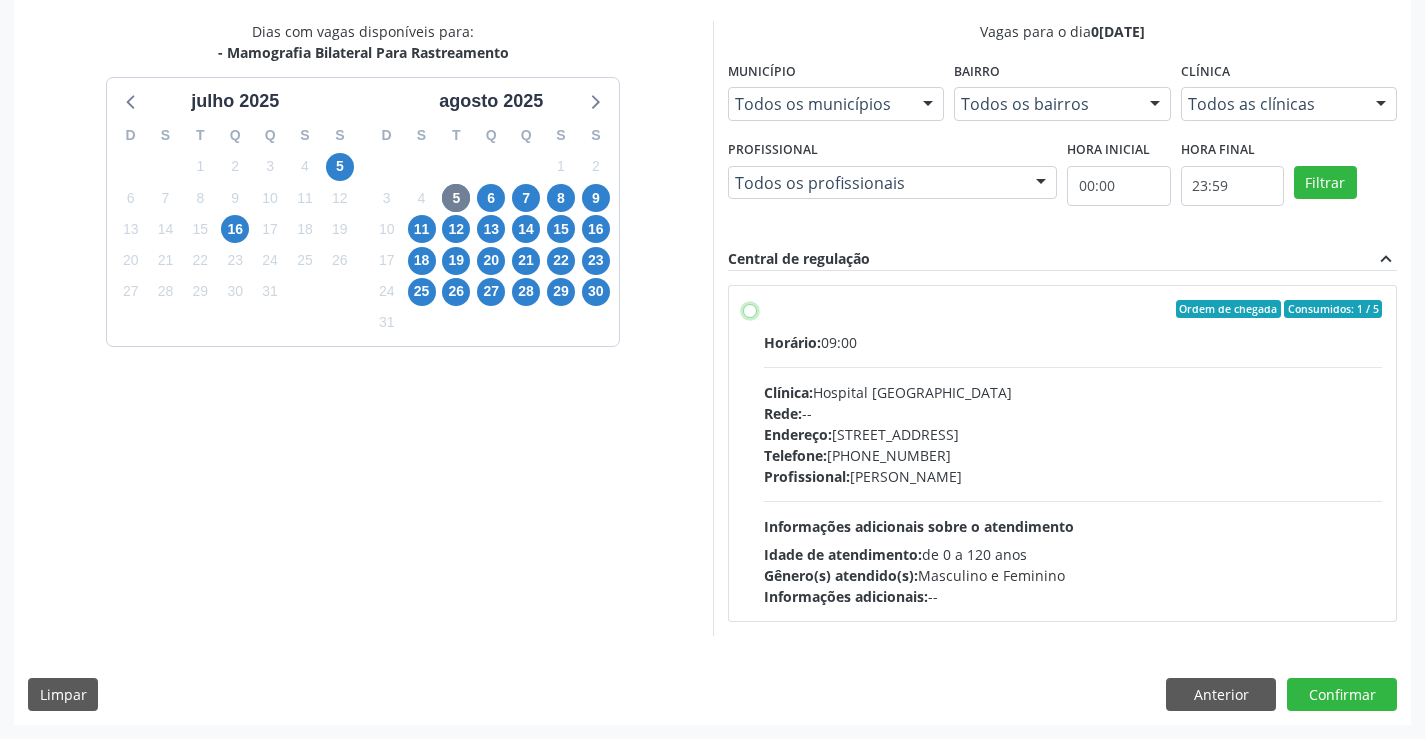 click on "Ordem de chegada
Consumidos: 1 / 5
Horário:   09:00
Clínica:  Hospital Sao Francisco
Rede:
--
Endereço:   Blocos, nº 258, Centro, Campo Formoso - BA
Telefone:   (74) 36451217
Profissional:
Joel da Rocha Almeida
Informações adicionais sobre o atendimento
Idade de atendimento:
de 0 a 120 anos
Gênero(s) atendido(s):
Masculino e Feminino
Informações adicionais:
--" at bounding box center (750, 309) 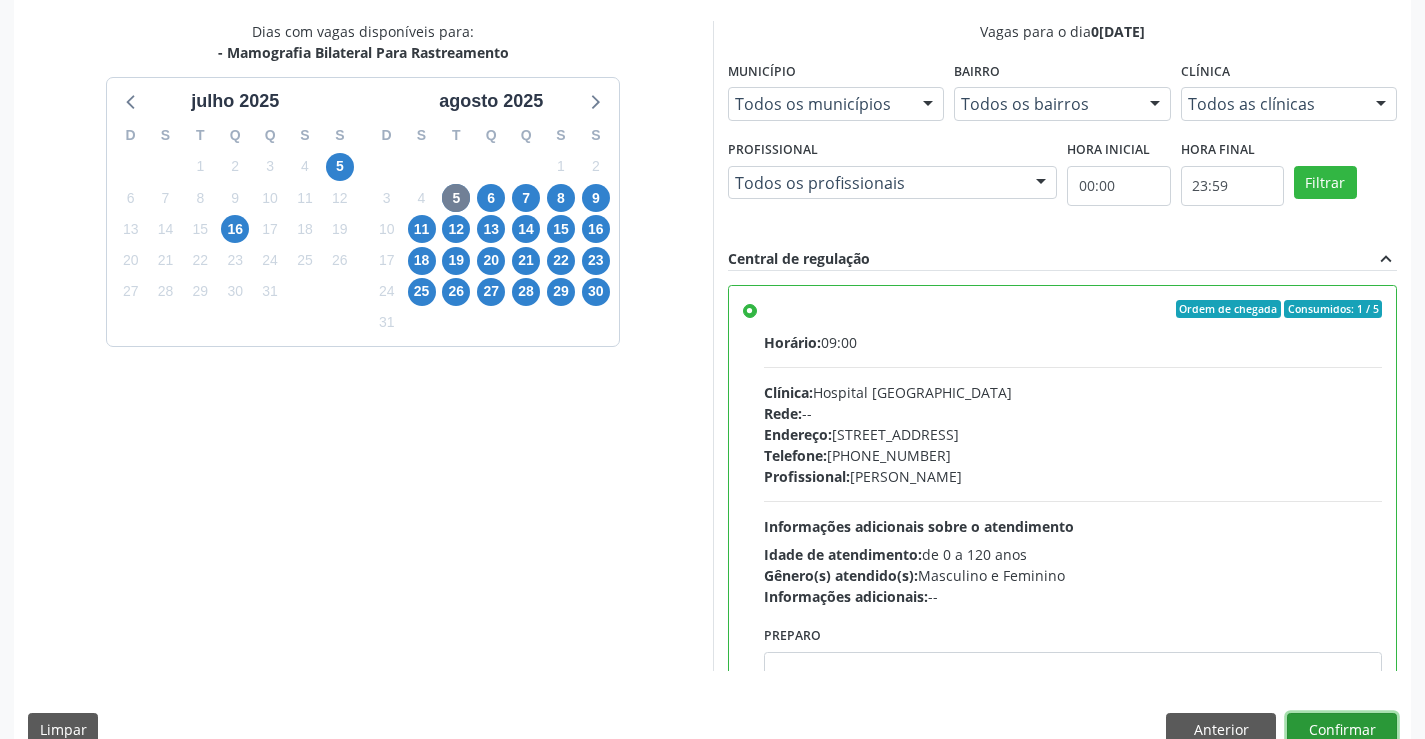 click on "Confirmar" at bounding box center [1342, 730] 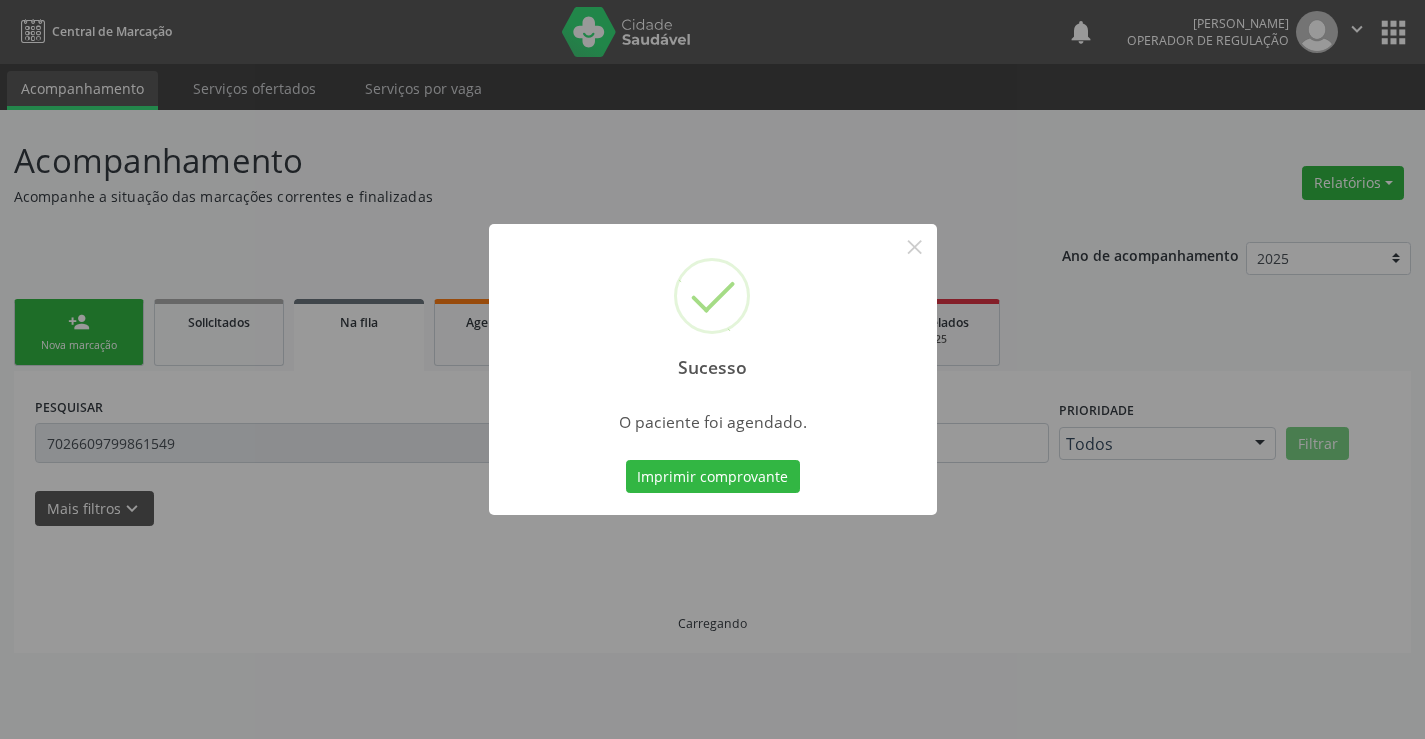 scroll, scrollTop: 0, scrollLeft: 0, axis: both 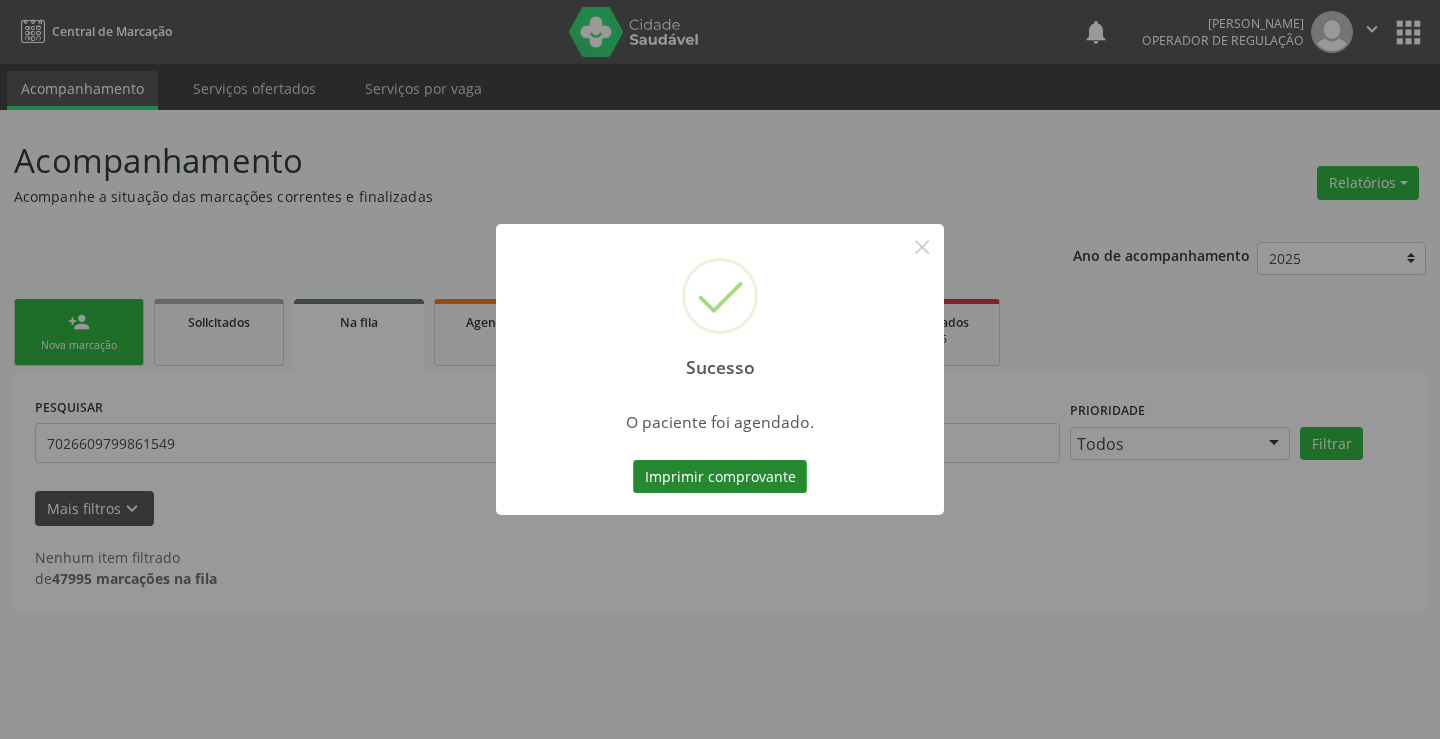 click on "Imprimir comprovante" at bounding box center (720, 477) 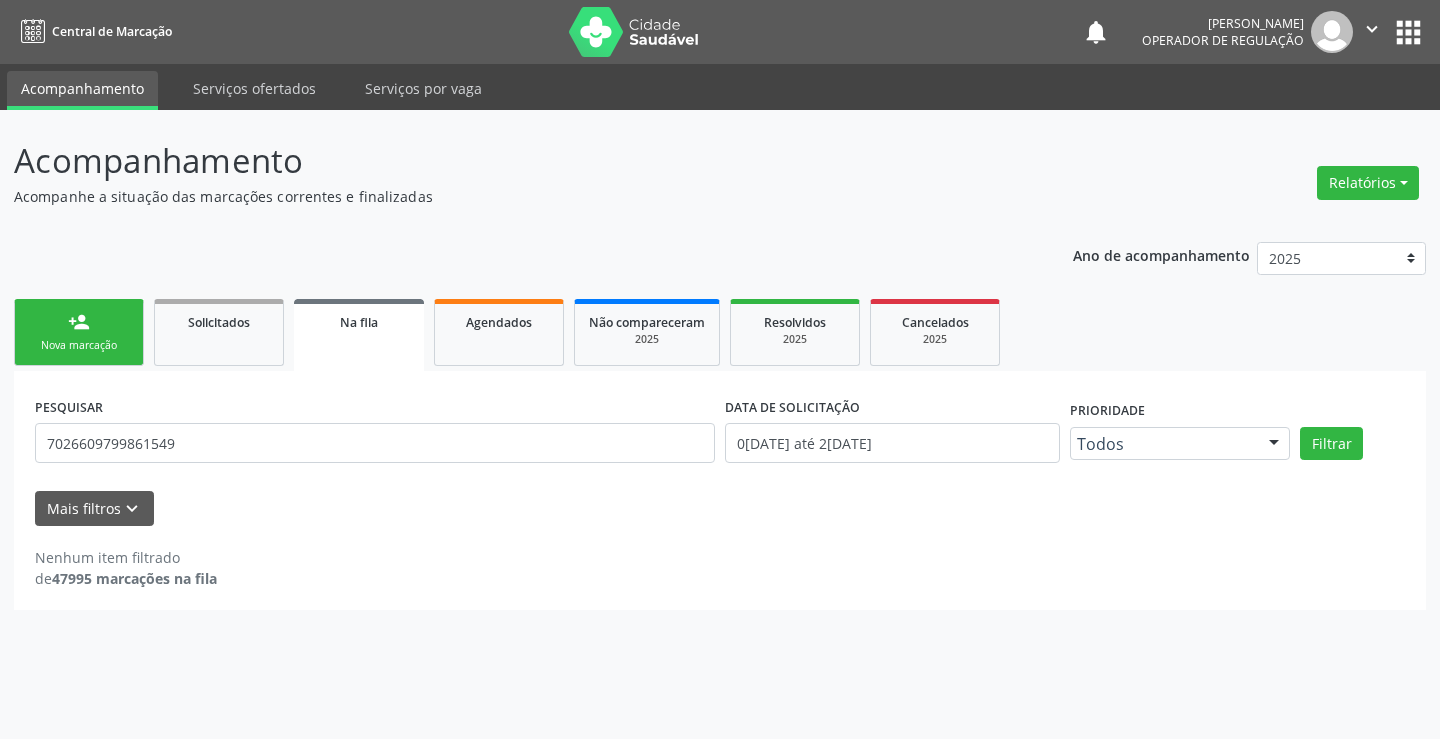 click on "person_add" at bounding box center [79, 322] 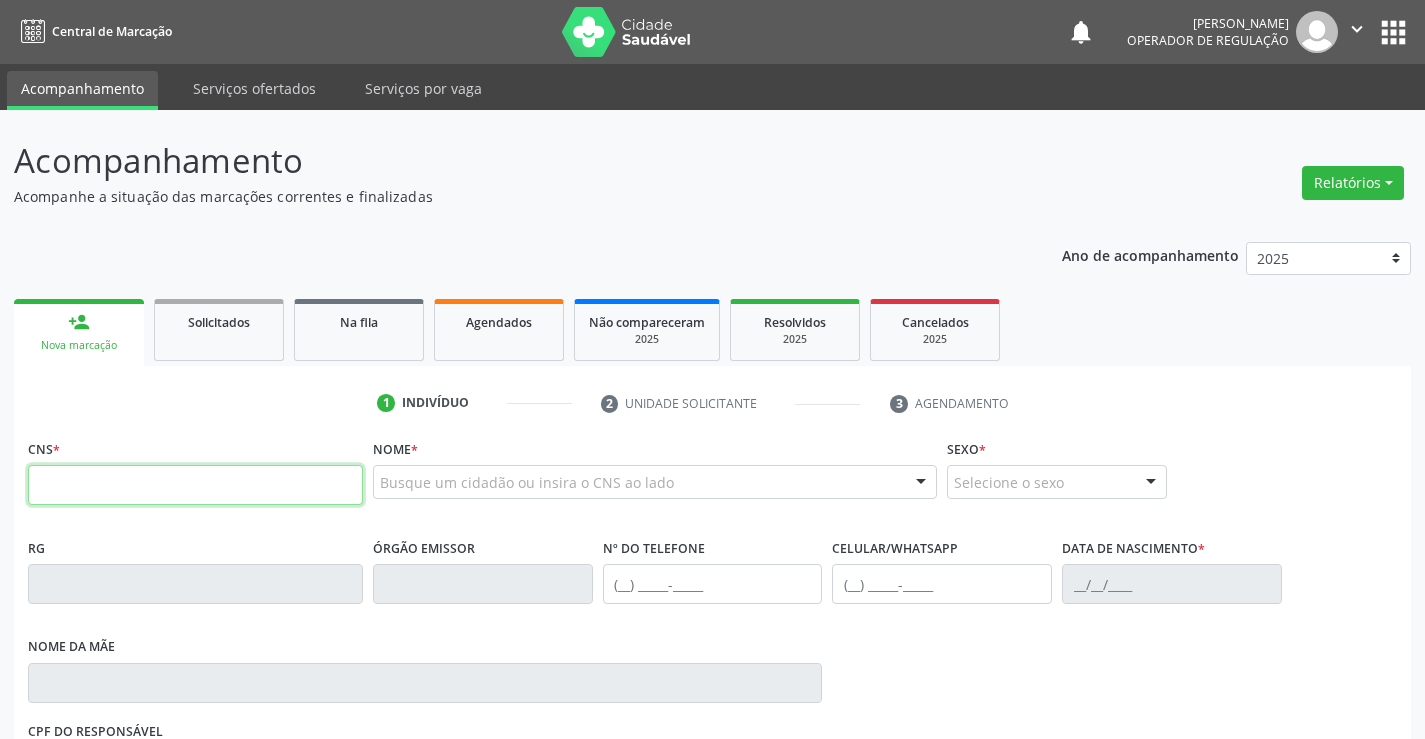 click at bounding box center [195, 485] 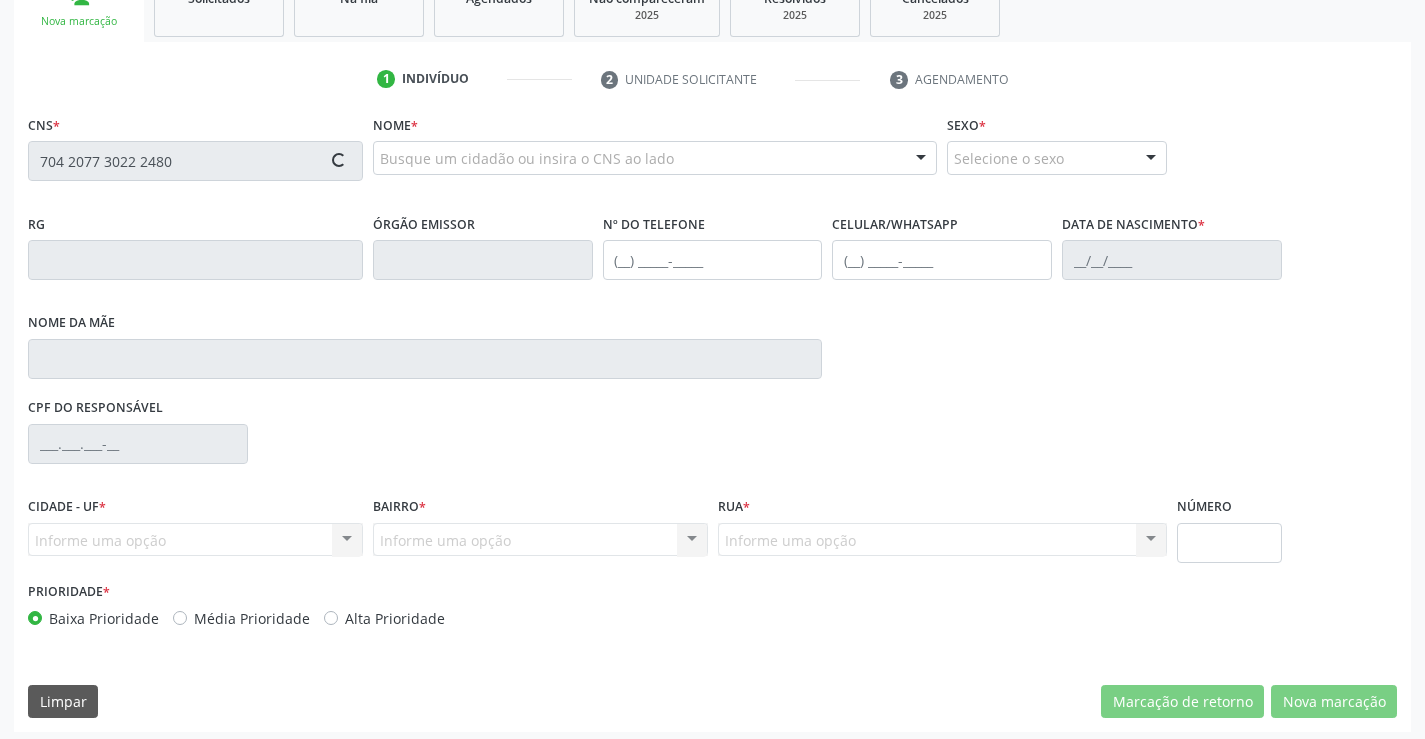scroll, scrollTop: 331, scrollLeft: 0, axis: vertical 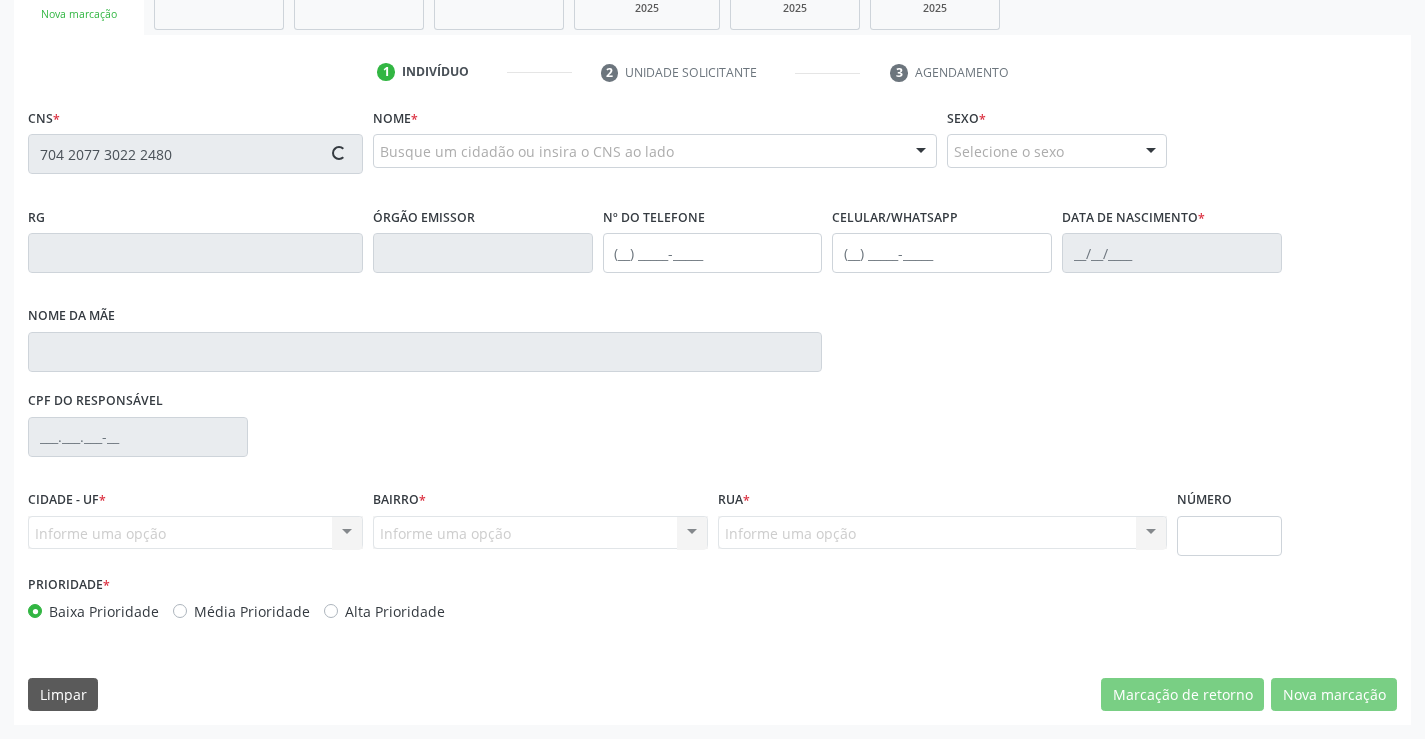 type on "704 2077 3022 2480" 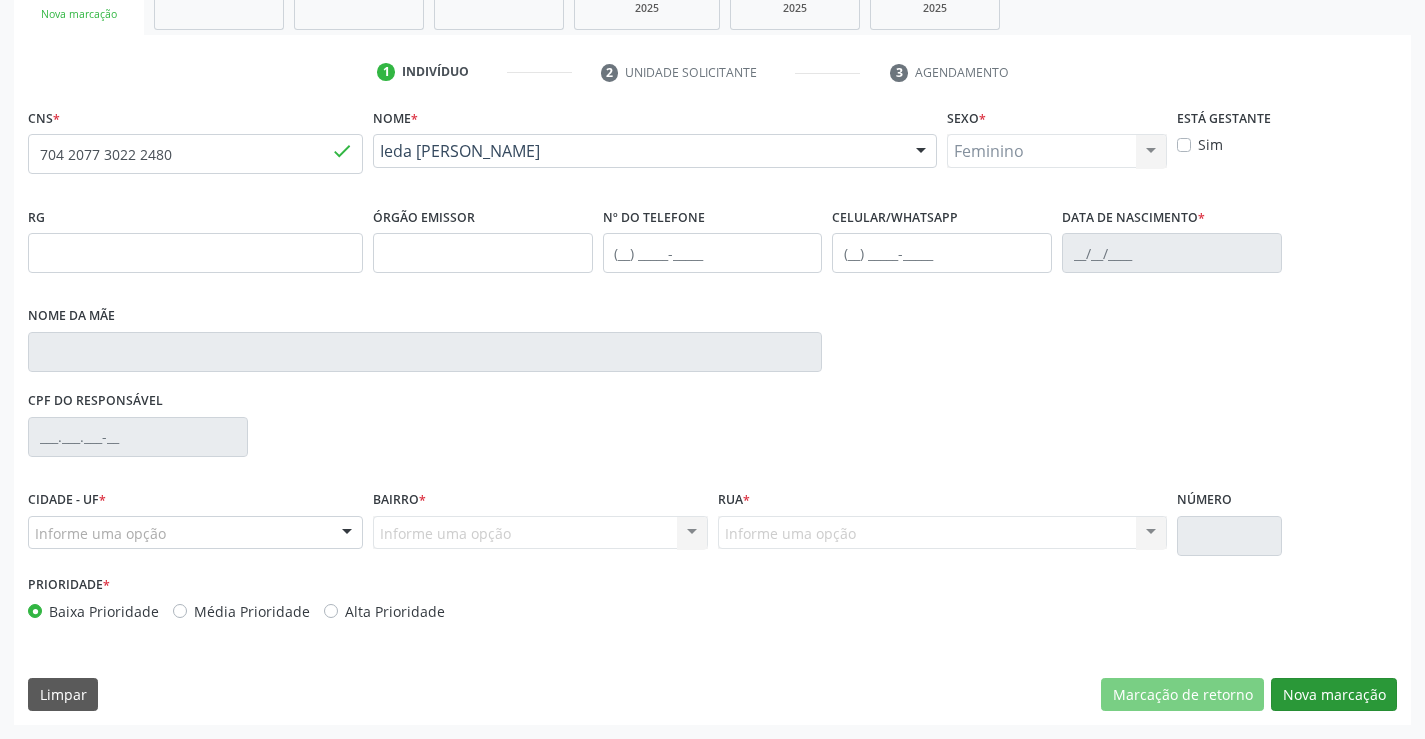 type on "149447497" 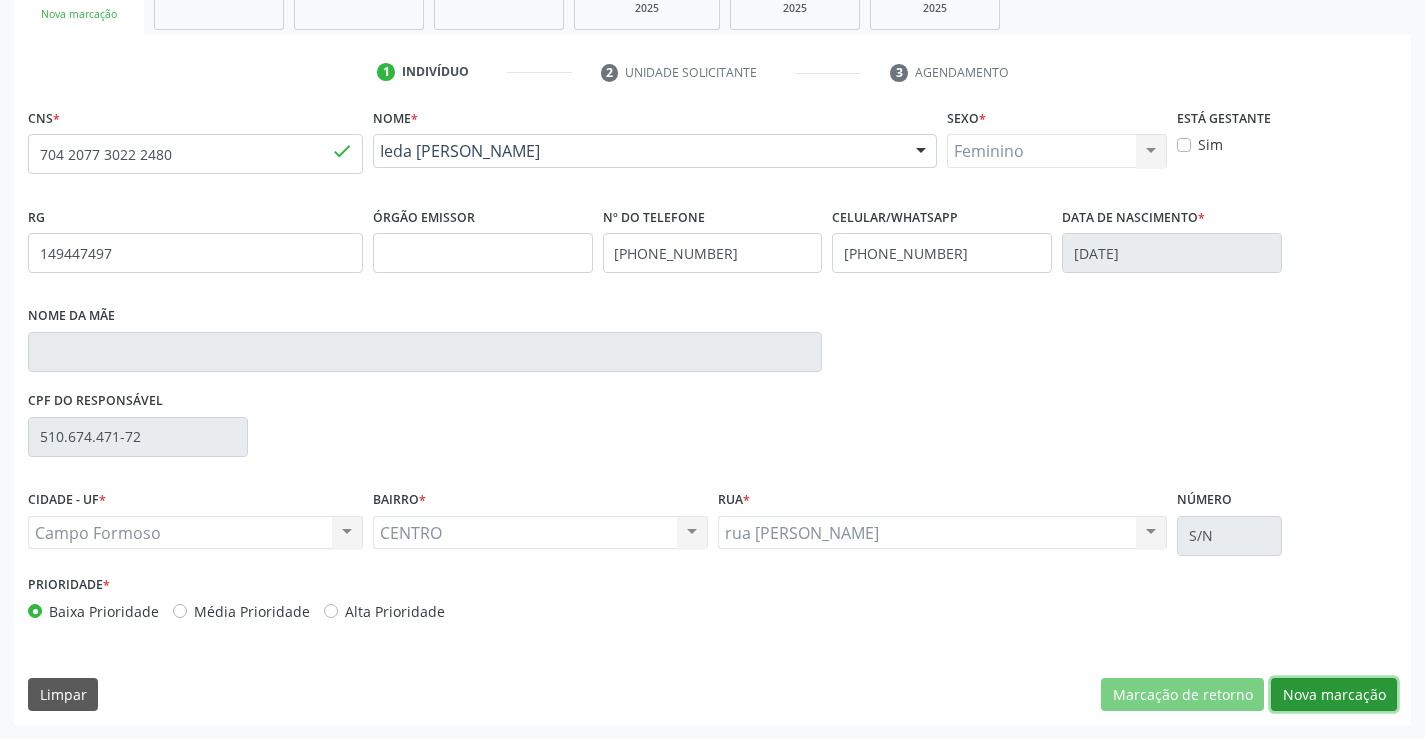 click on "Nova marcação" at bounding box center [1334, 695] 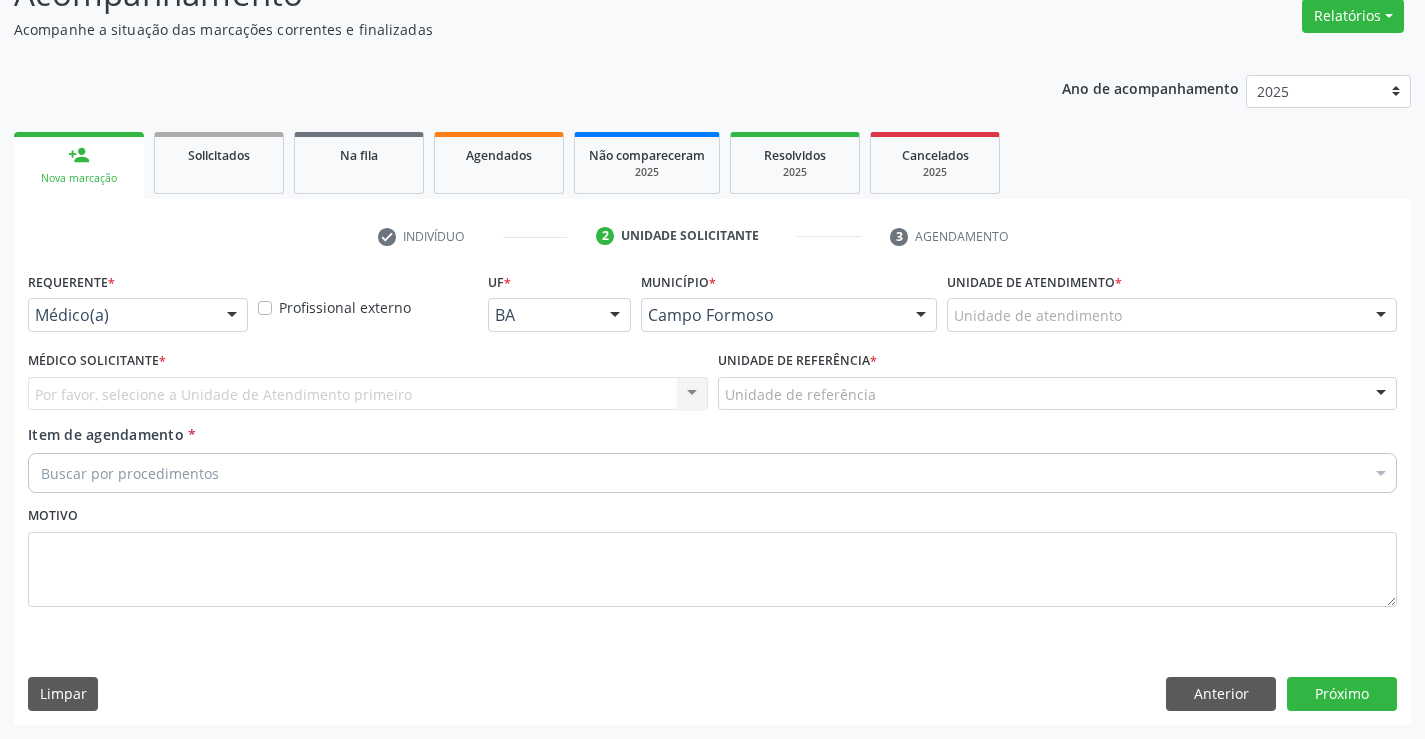 scroll, scrollTop: 167, scrollLeft: 0, axis: vertical 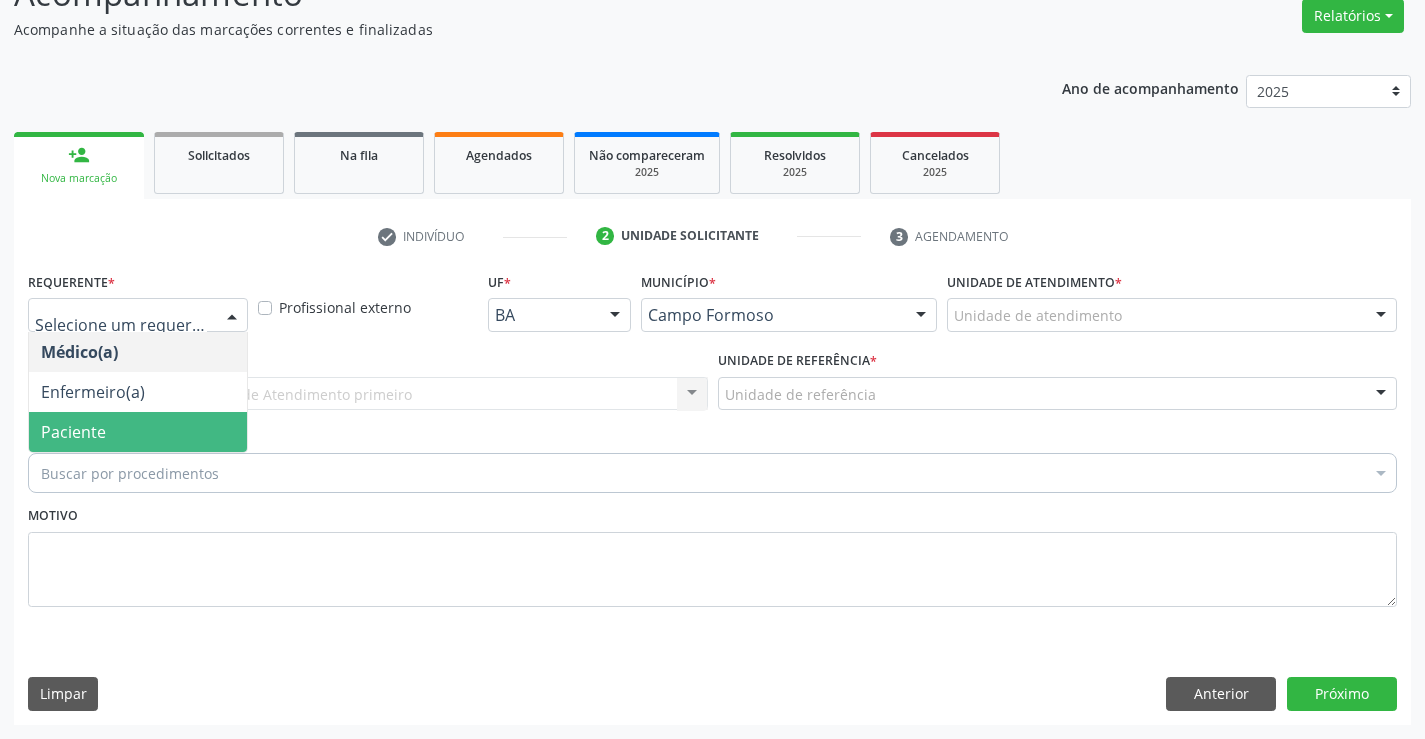 click on "Paciente" at bounding box center (138, 432) 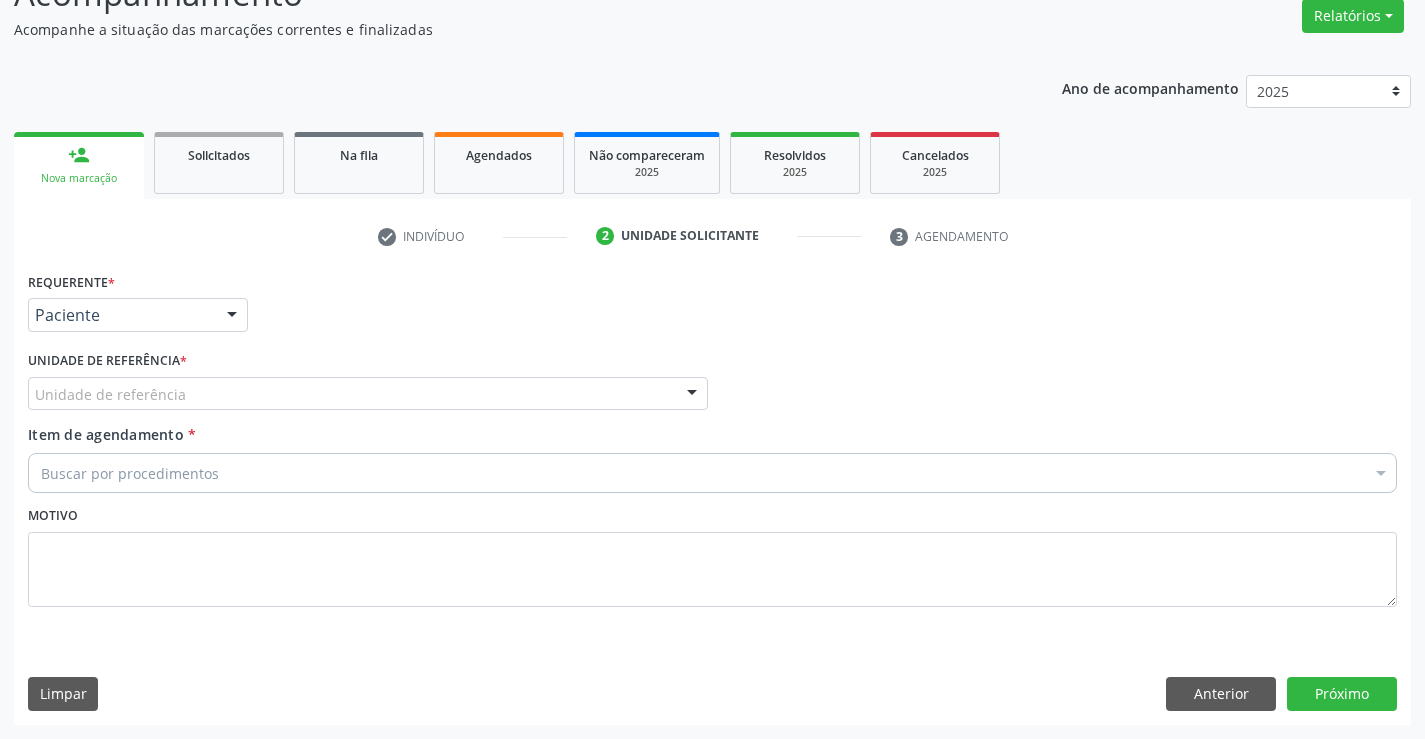 click on "Unidade de referência" at bounding box center [368, 394] 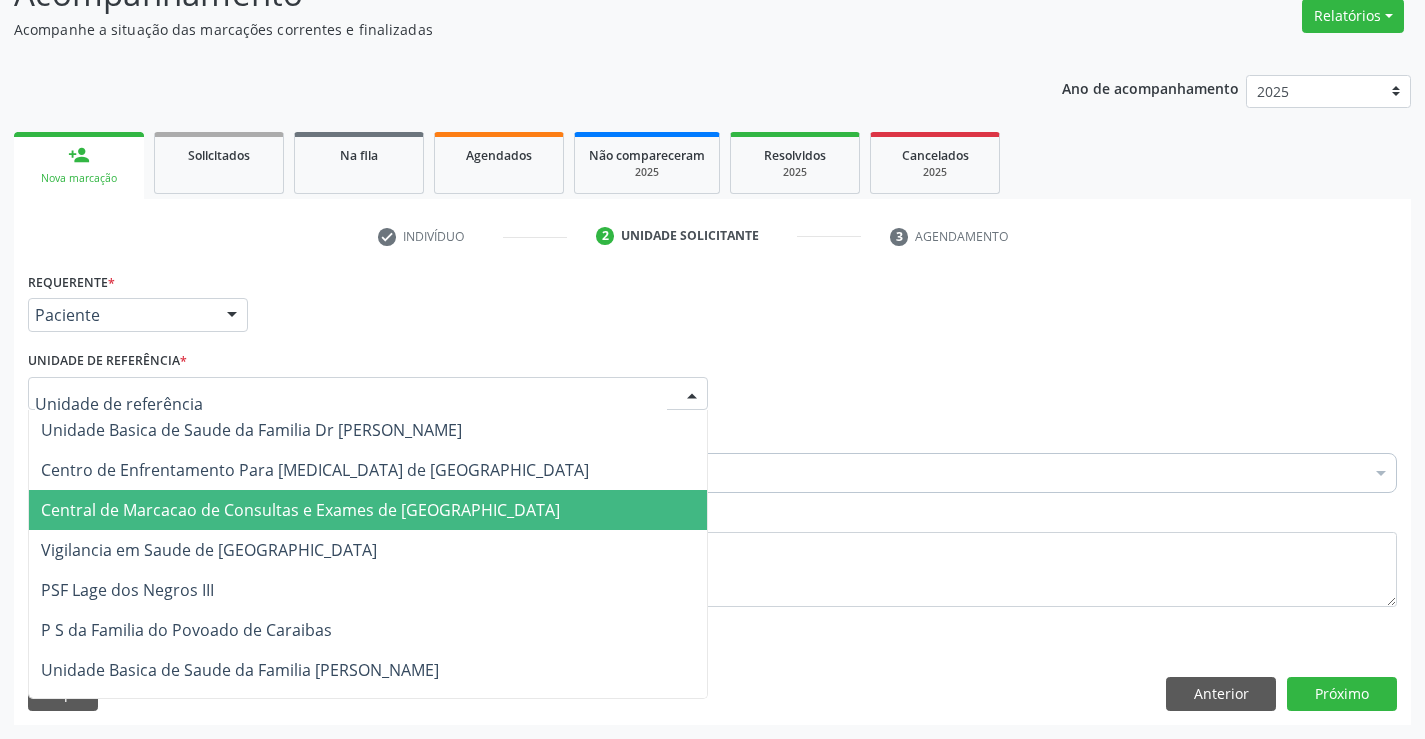 click on "Central de Marcacao de Consultas e Exames de [GEOGRAPHIC_DATA]" at bounding box center (300, 510) 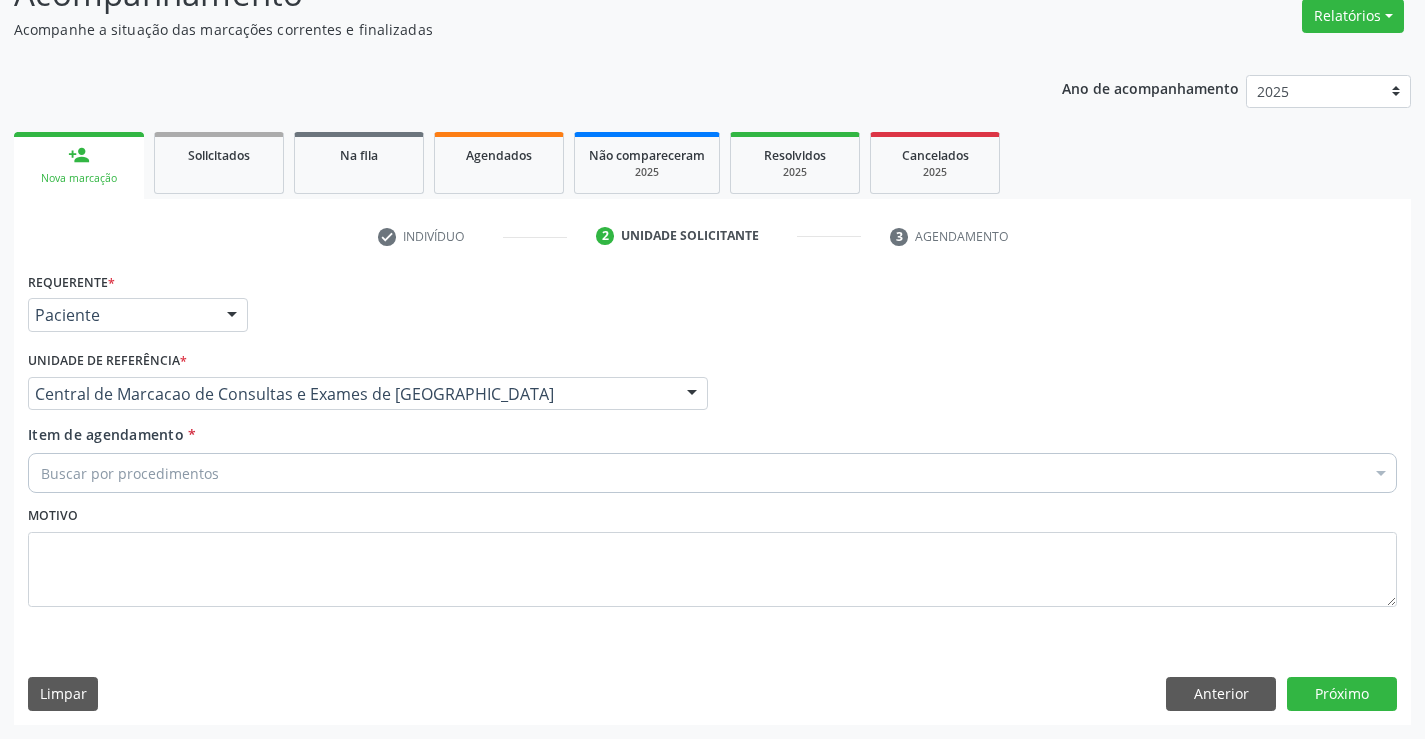 click on "Buscar por procedimentos" at bounding box center [712, 473] 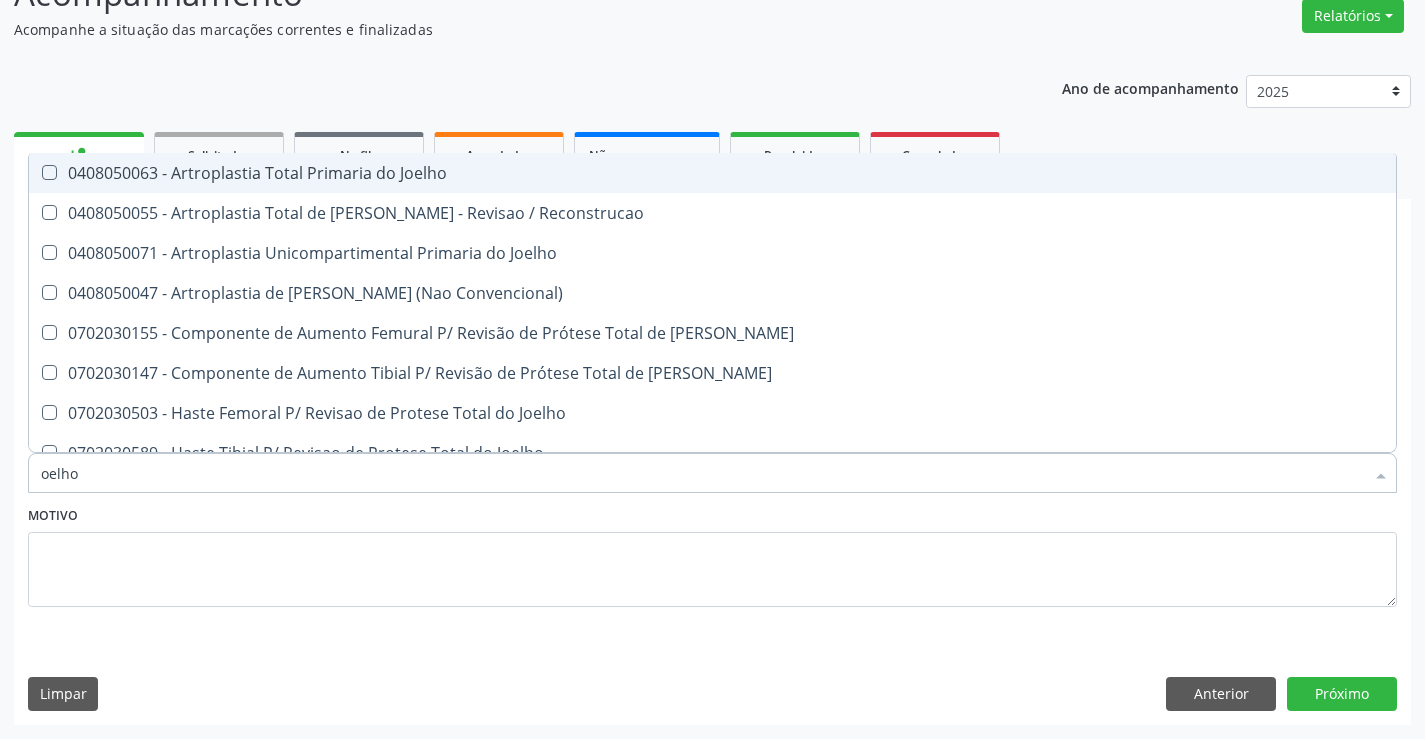 click on "oelho" at bounding box center (702, 473) 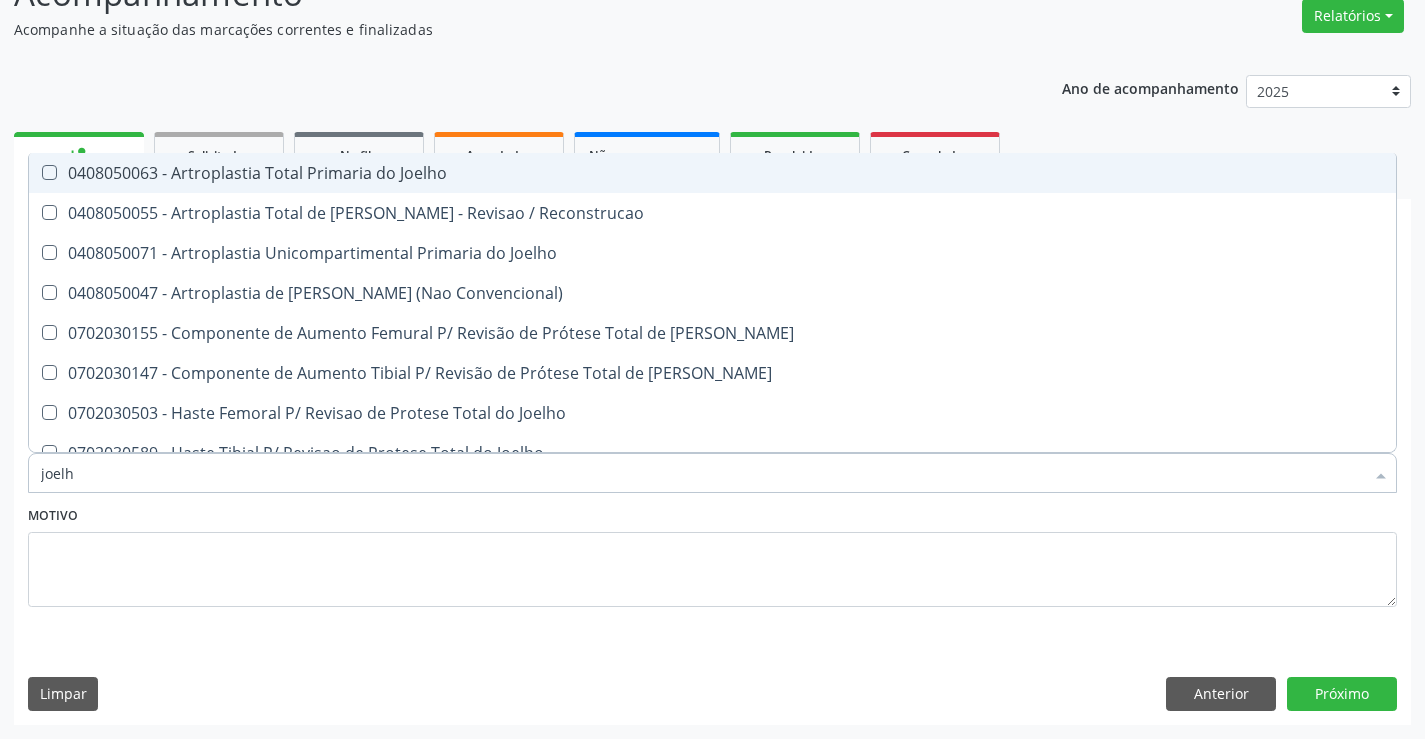 type on "joelho" 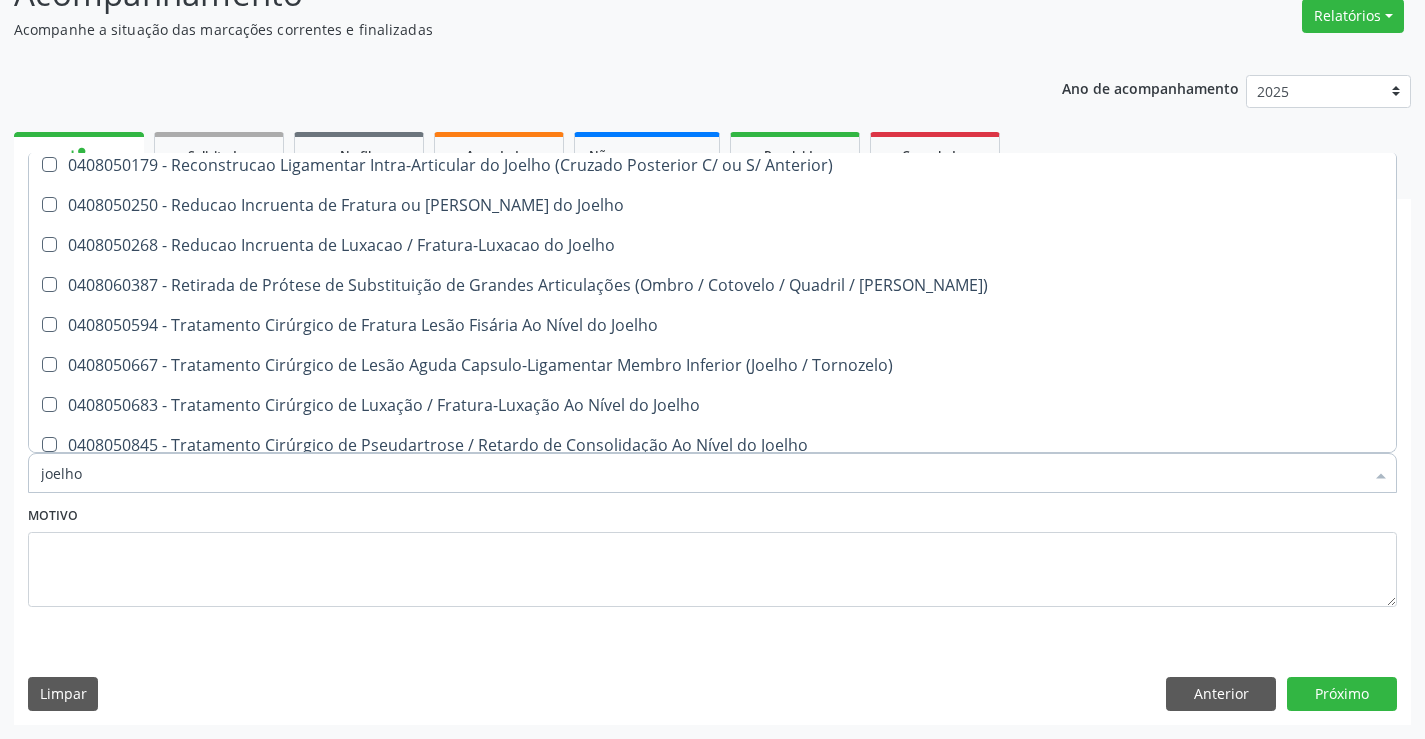 scroll, scrollTop: 861, scrollLeft: 0, axis: vertical 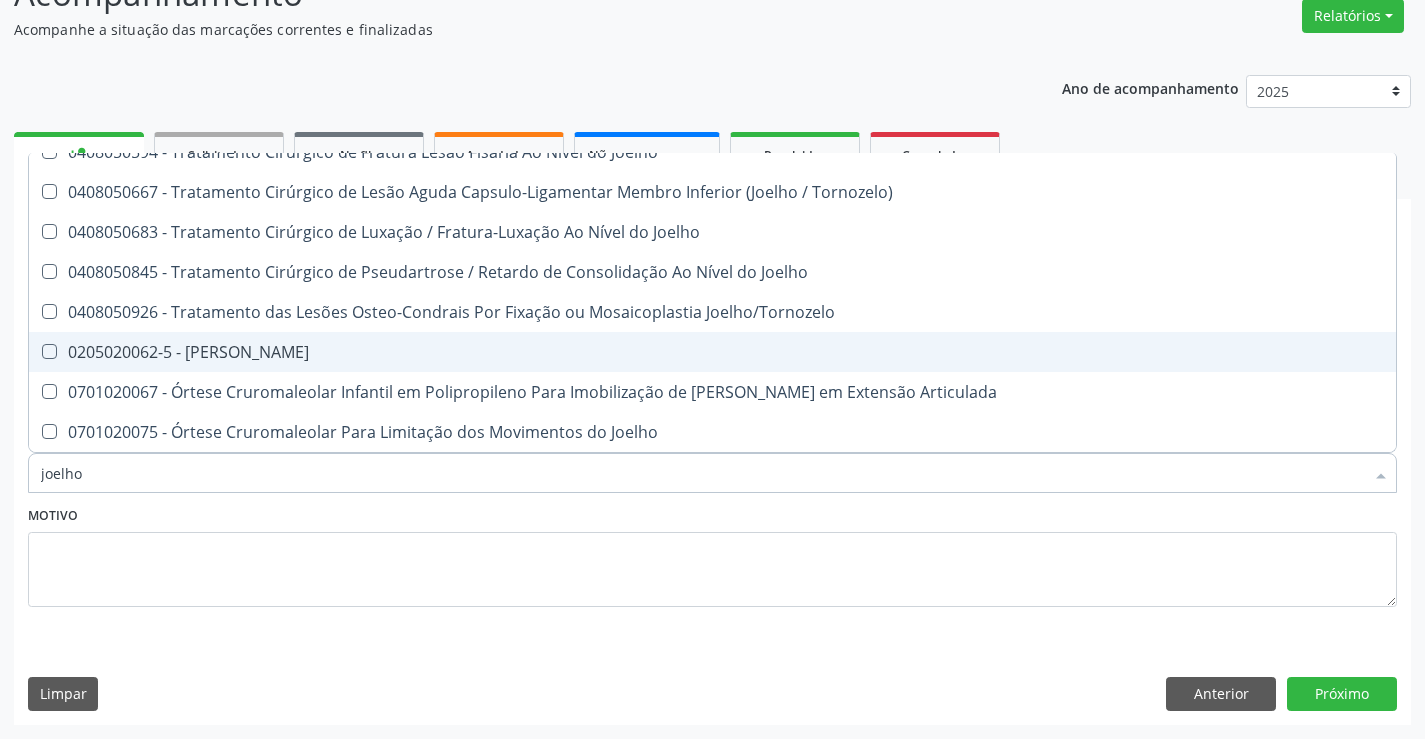 click on "0205020062-5 - [PERSON_NAME]" at bounding box center (712, 352) 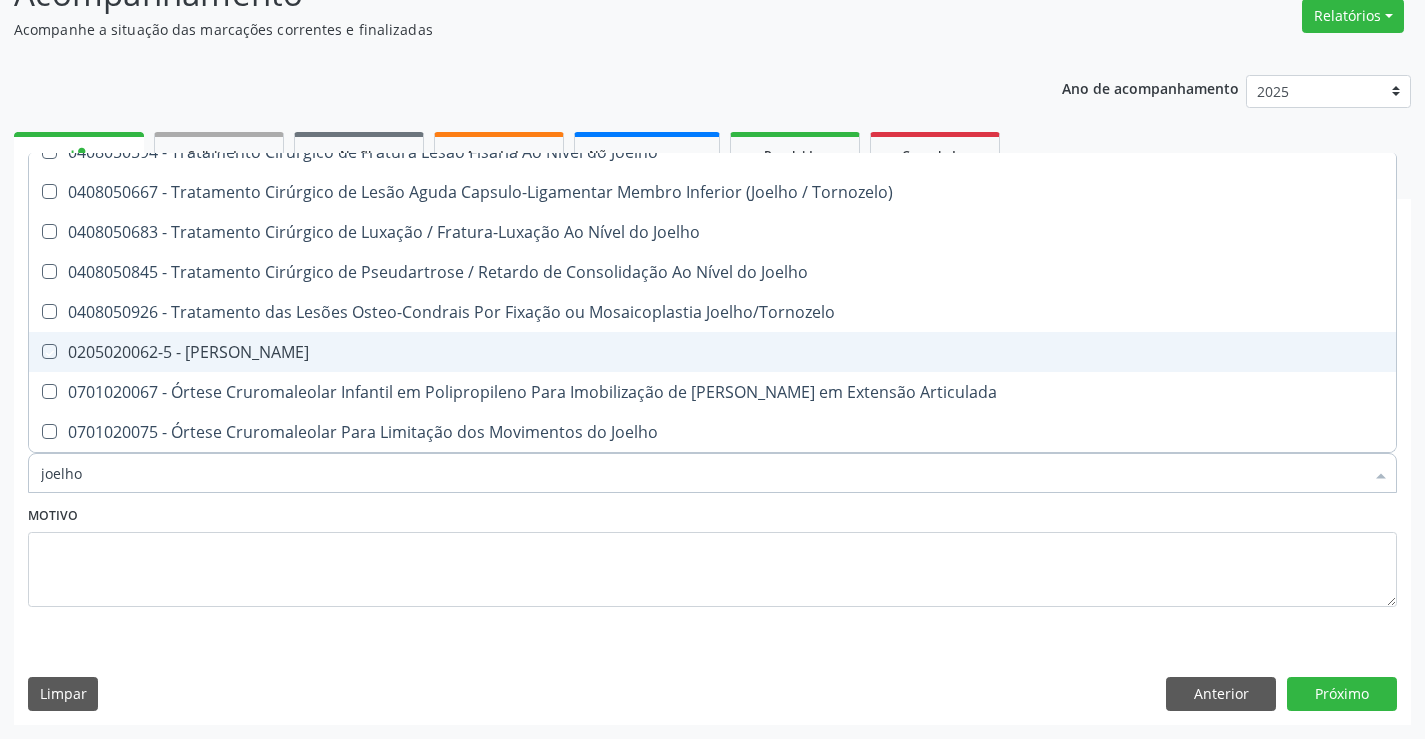 checkbox on "true" 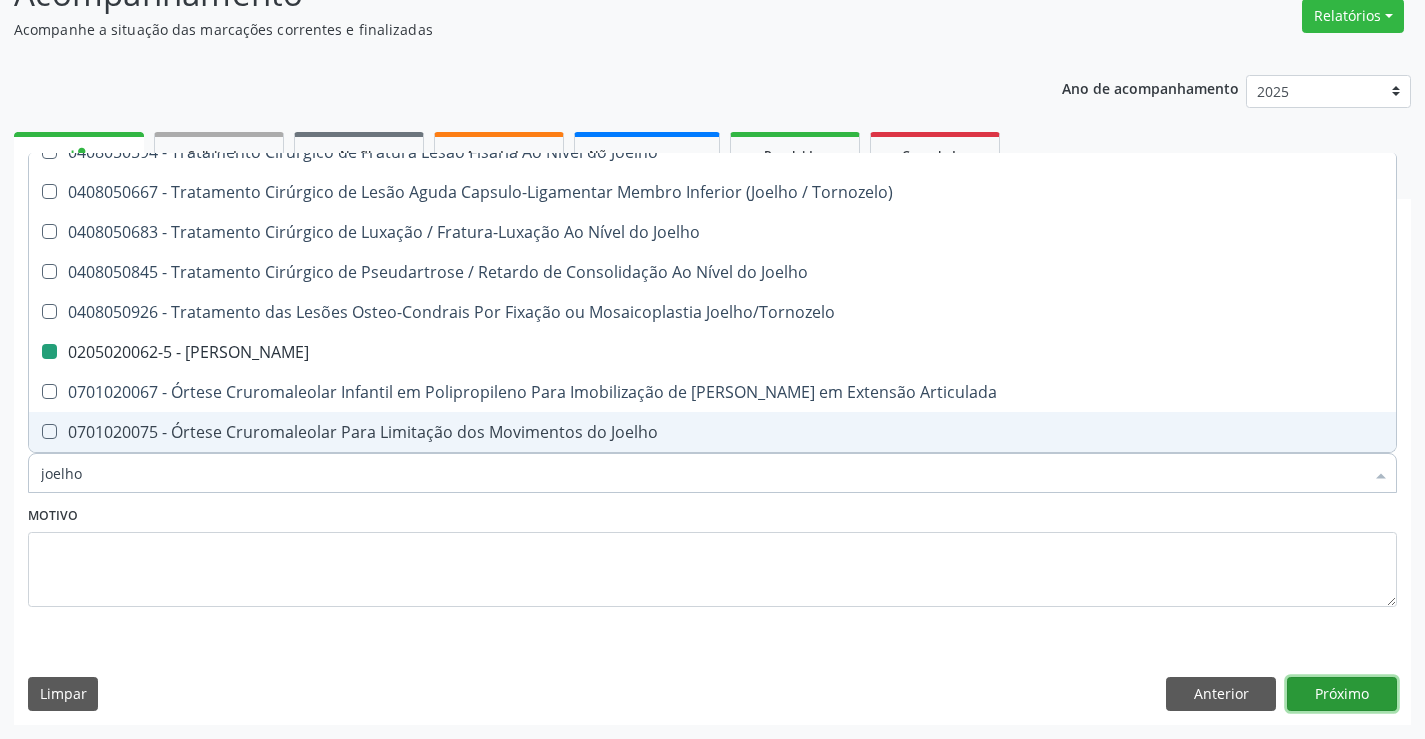 click on "Próximo" at bounding box center [1342, 694] 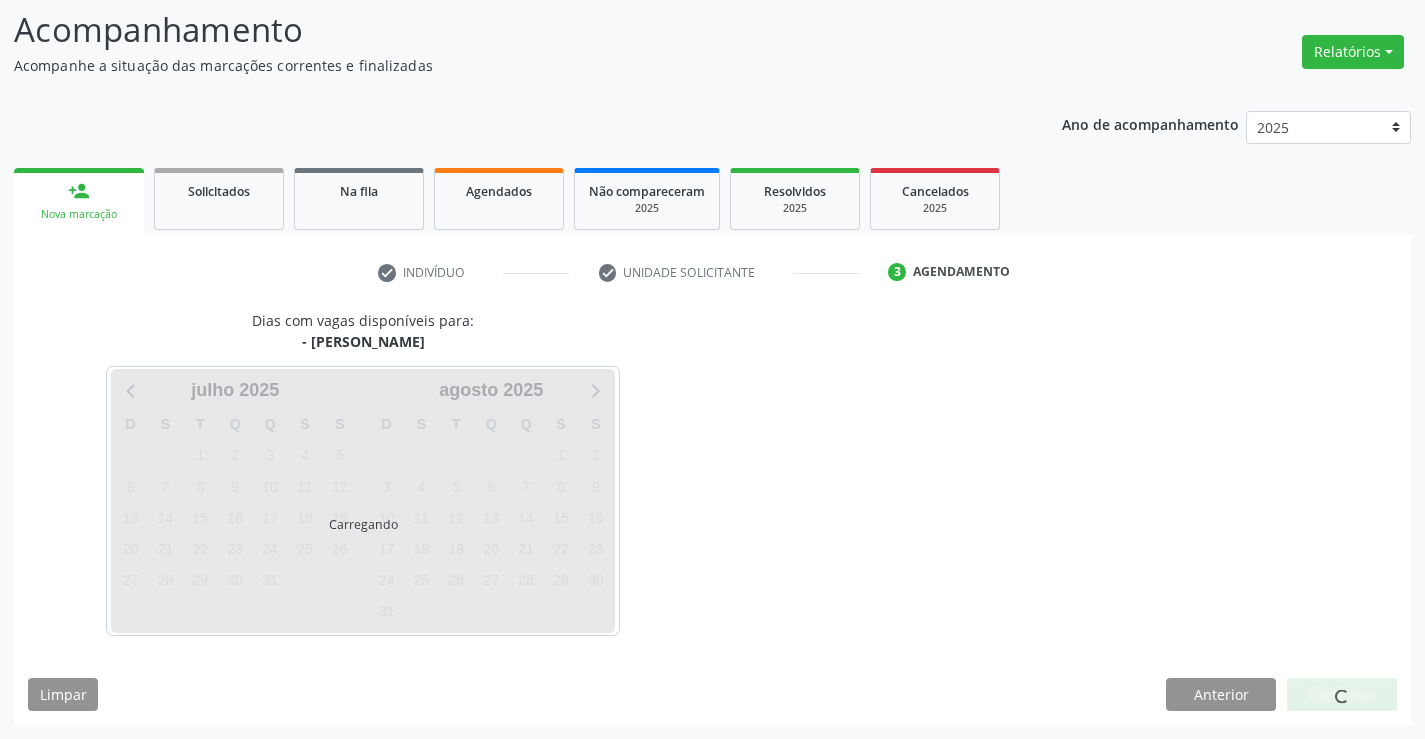 scroll, scrollTop: 131, scrollLeft: 0, axis: vertical 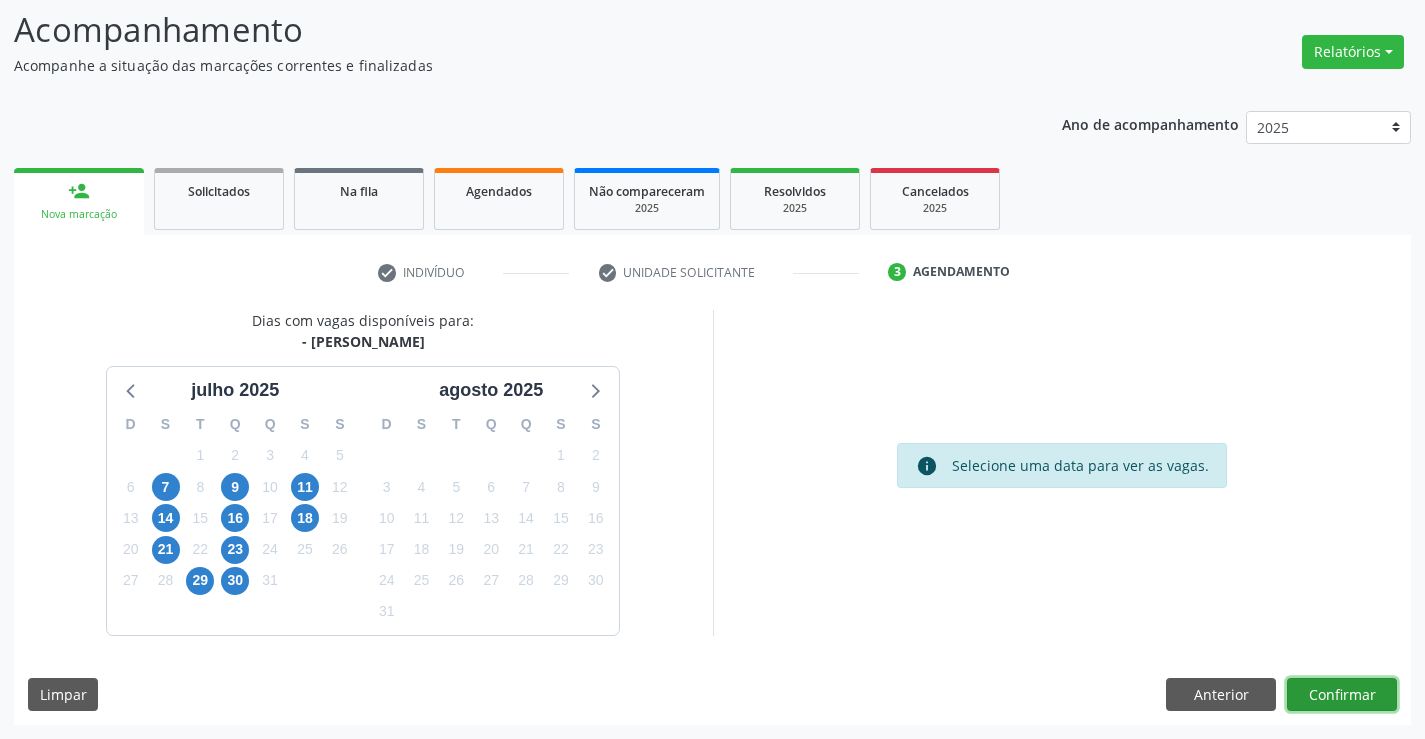 click on "Confirmar" at bounding box center [1342, 695] 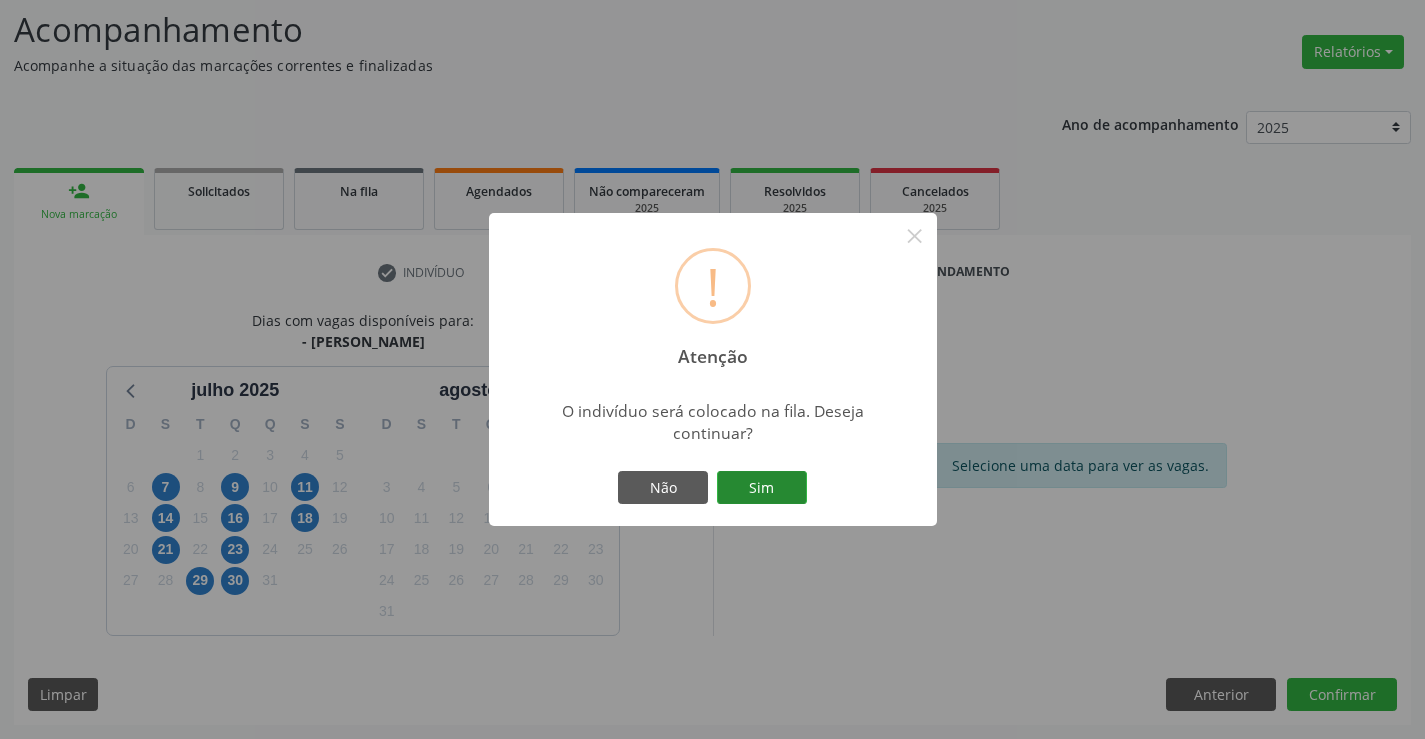 click on "Sim" at bounding box center [762, 488] 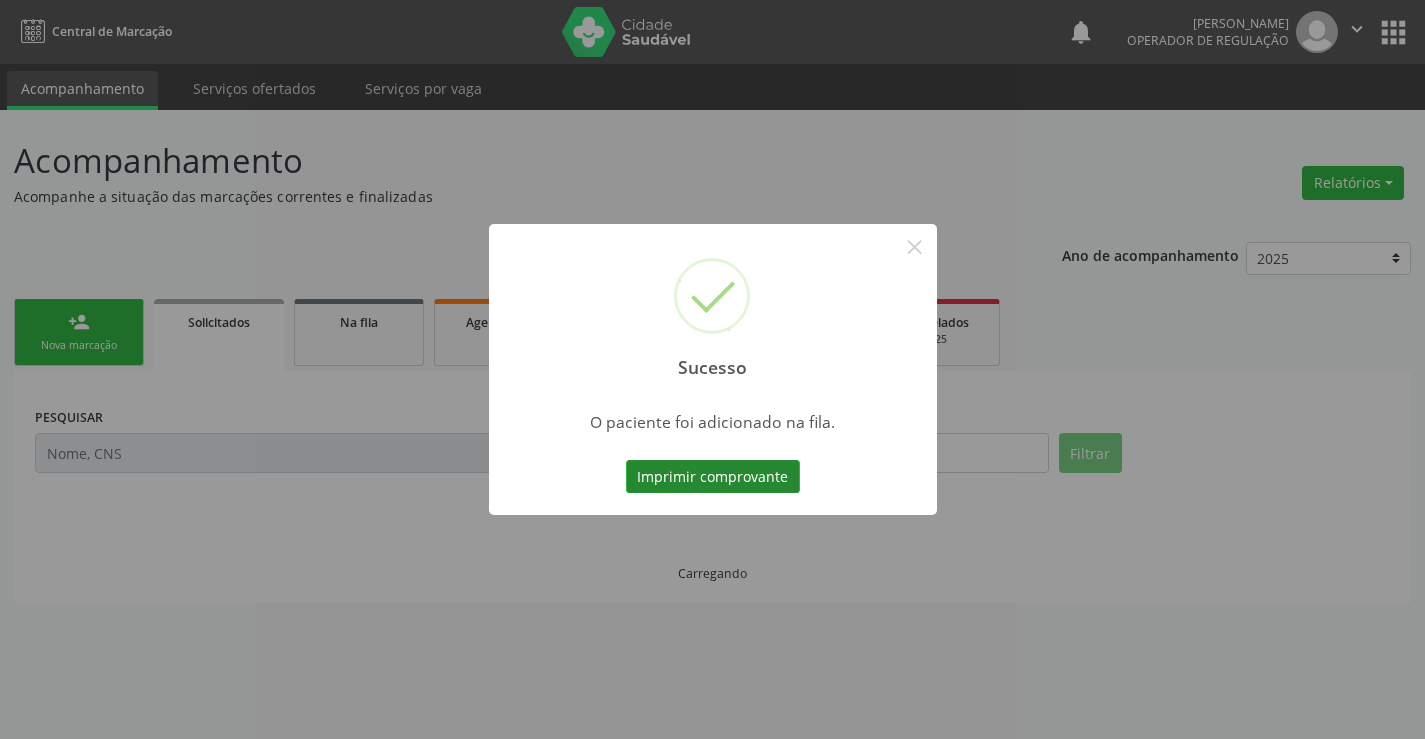 scroll, scrollTop: 0, scrollLeft: 0, axis: both 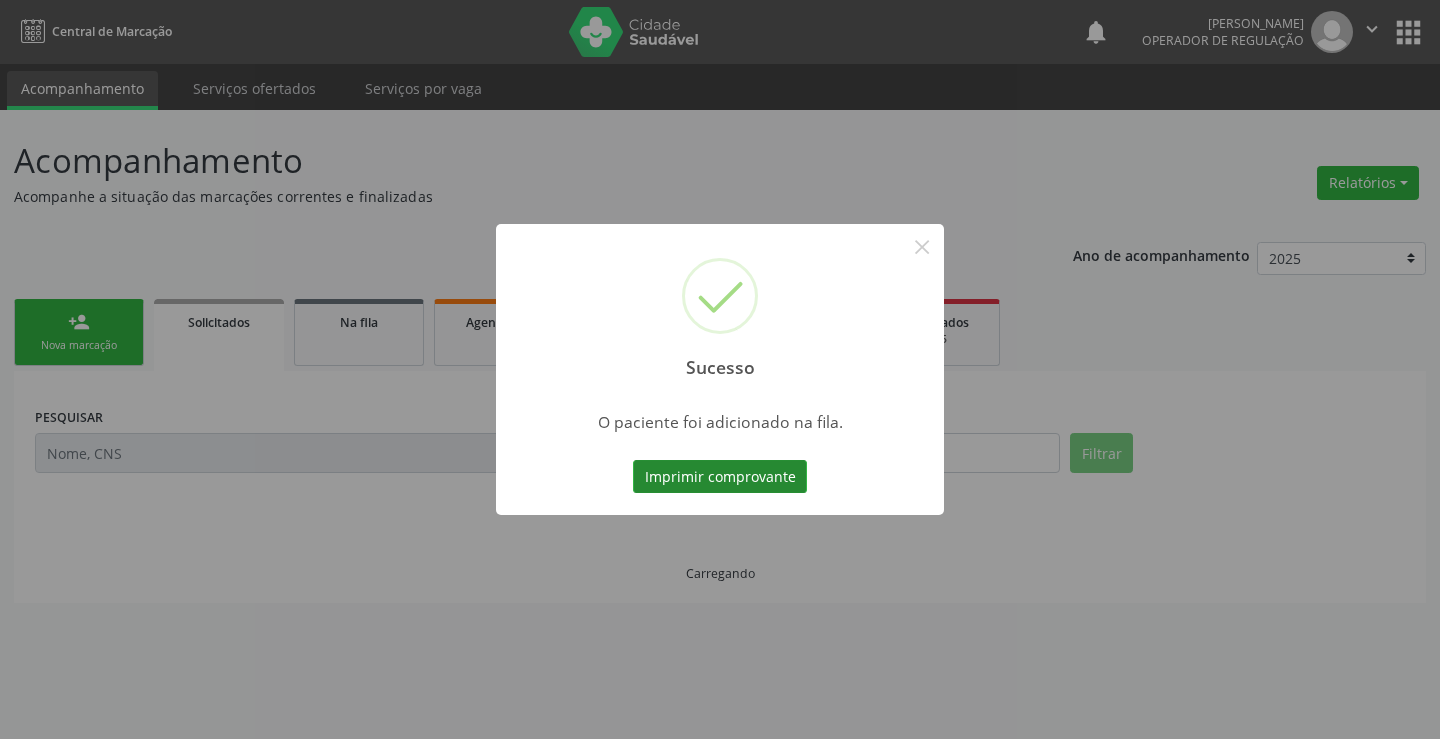 click on "Imprimir comprovante" at bounding box center (720, 477) 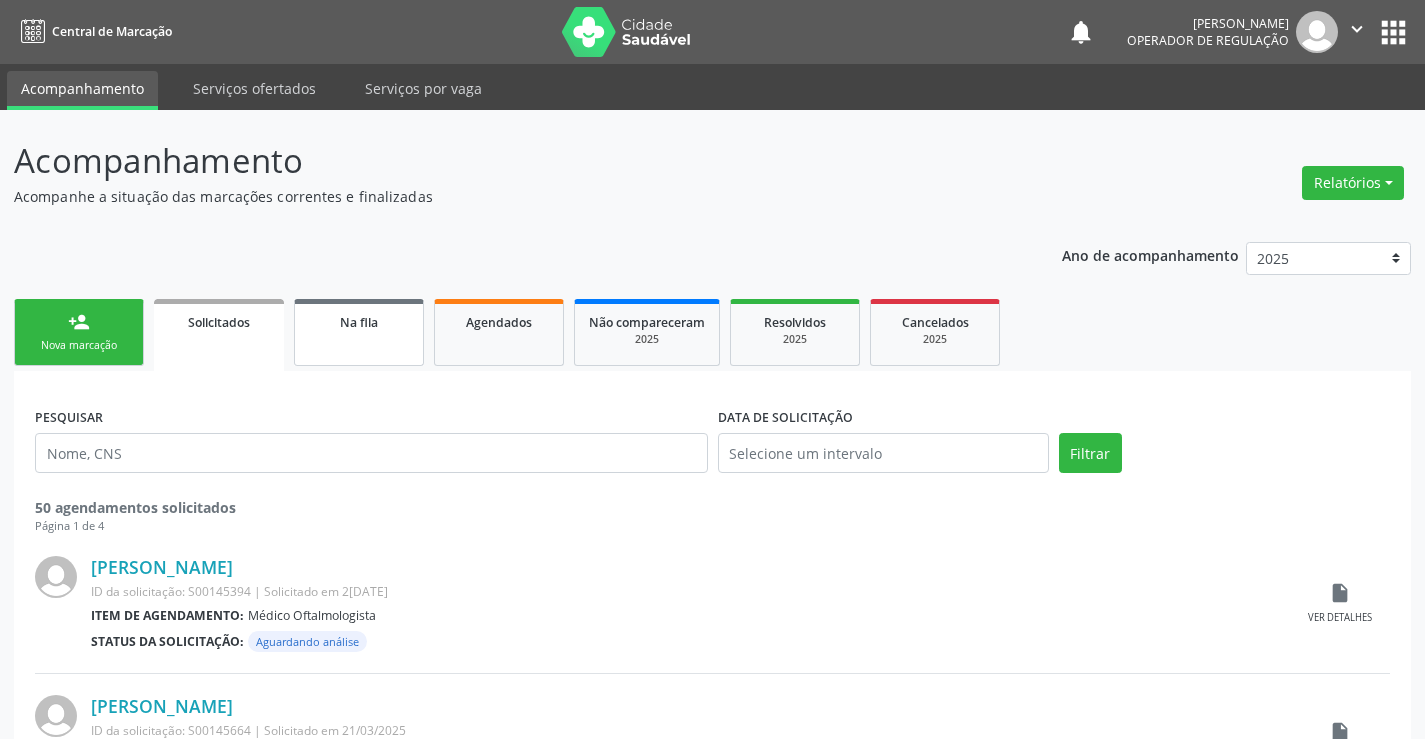 click on "Na fila" at bounding box center (359, 332) 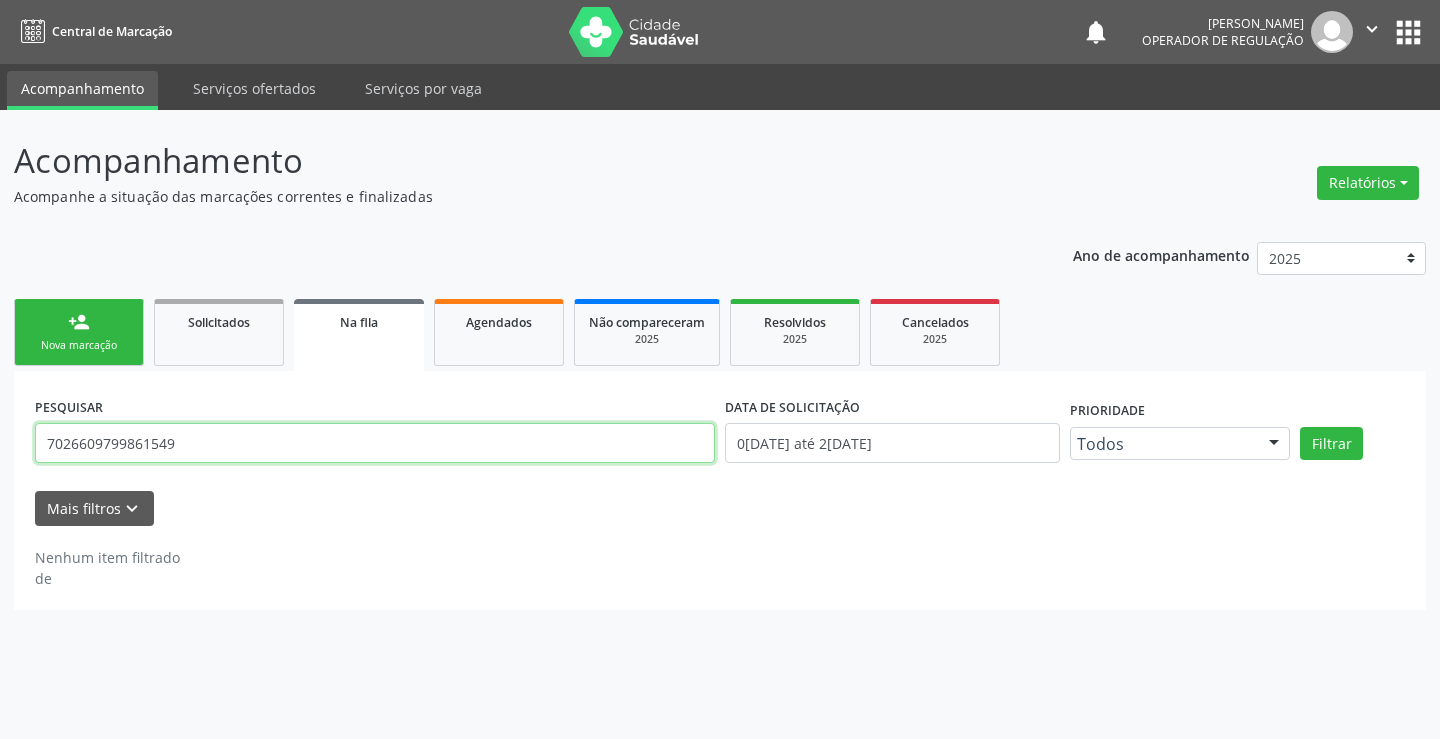 click on "7026609799861549" at bounding box center (375, 443) 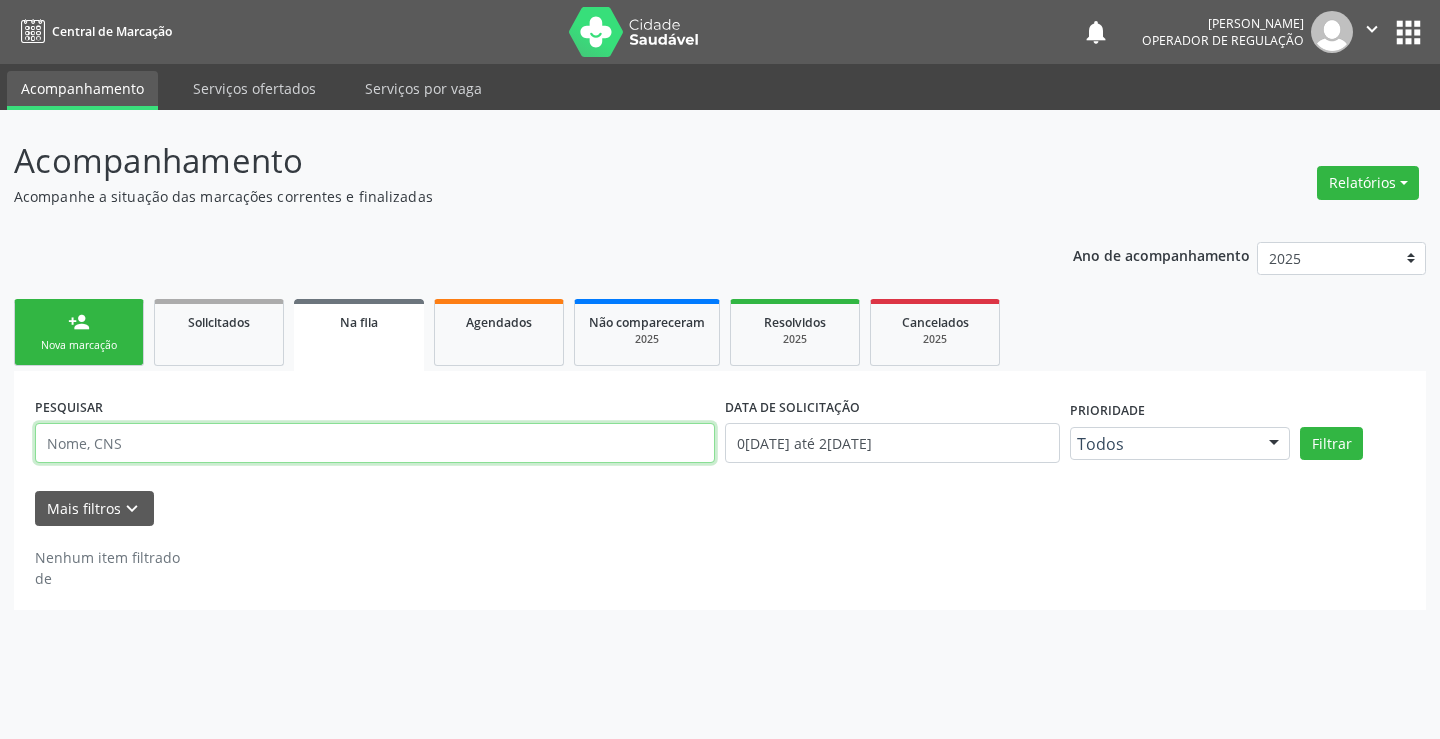 paste on "704 2077 3022 2480" 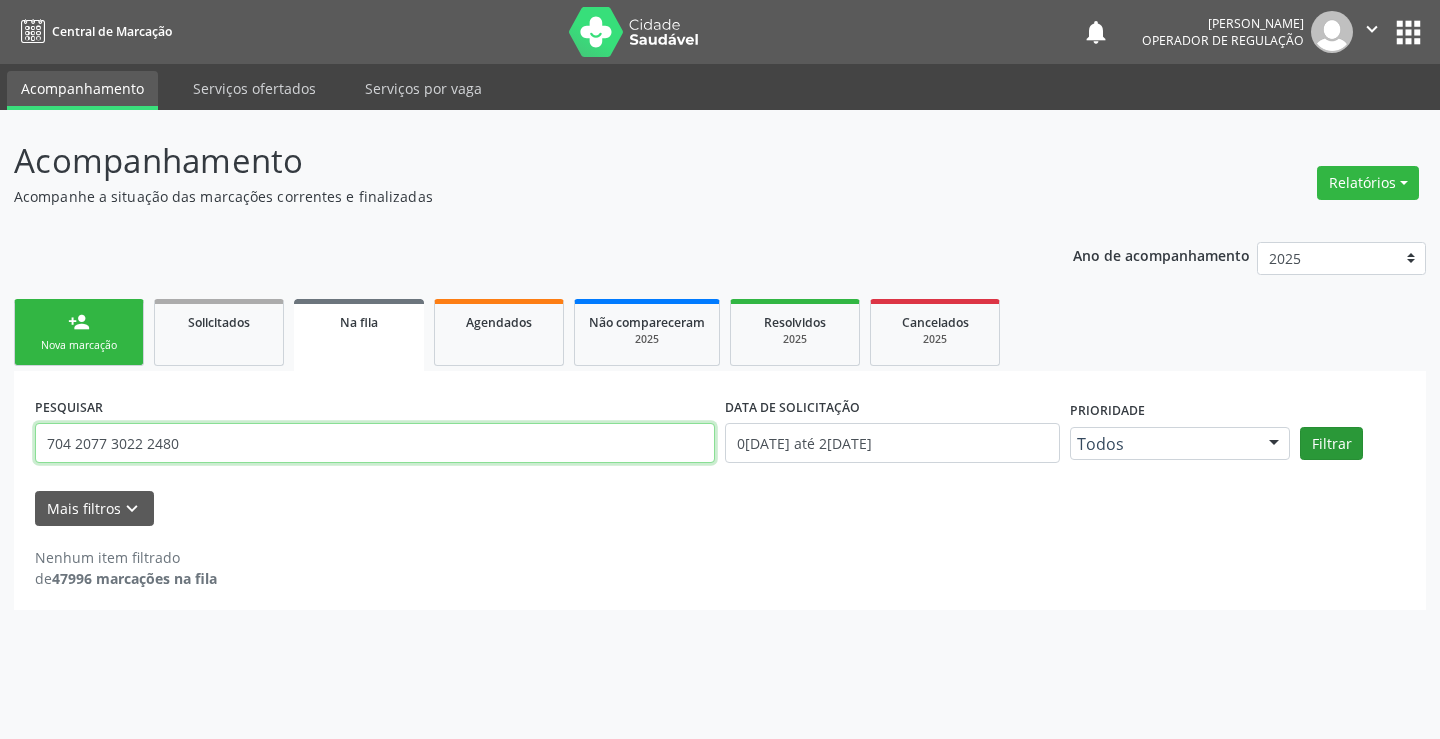 type on "704 2077 3022 2480" 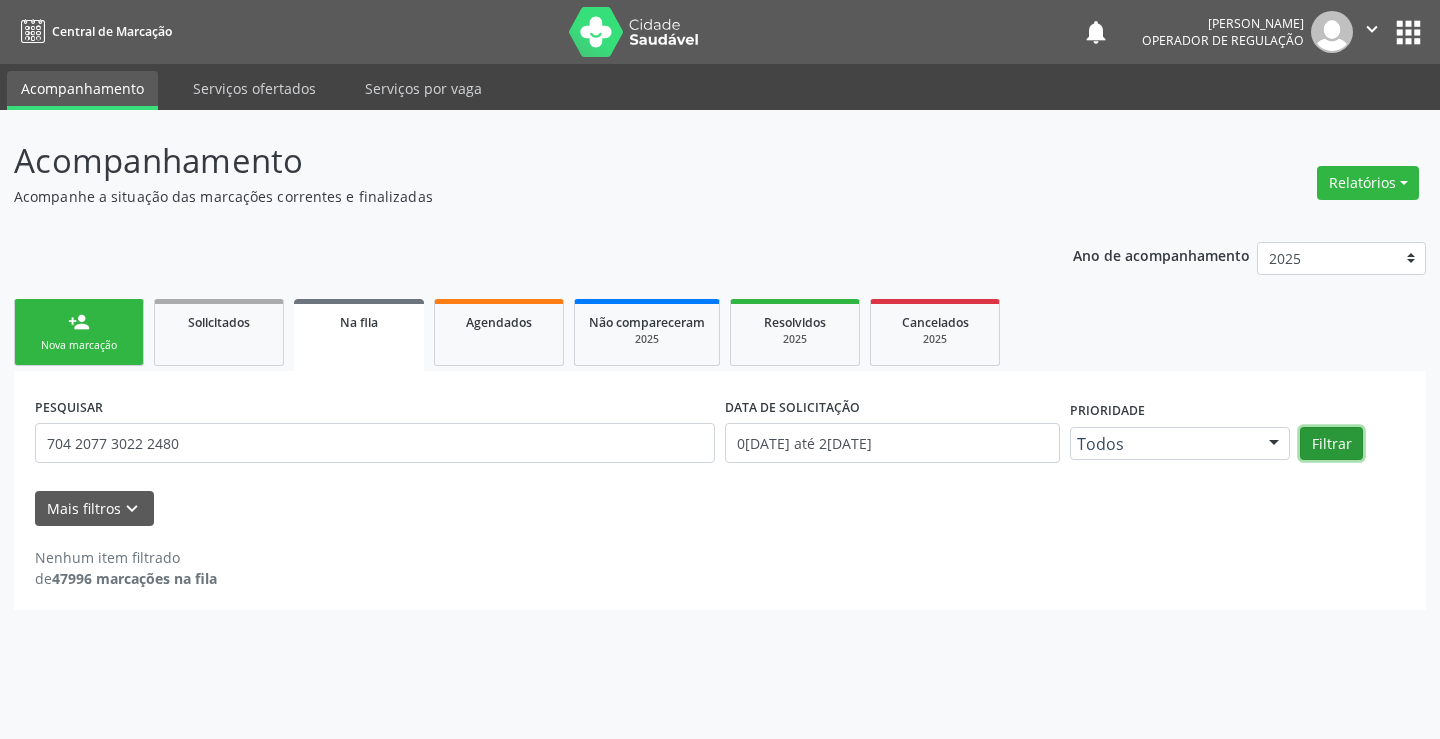click on "Filtrar" at bounding box center [1331, 444] 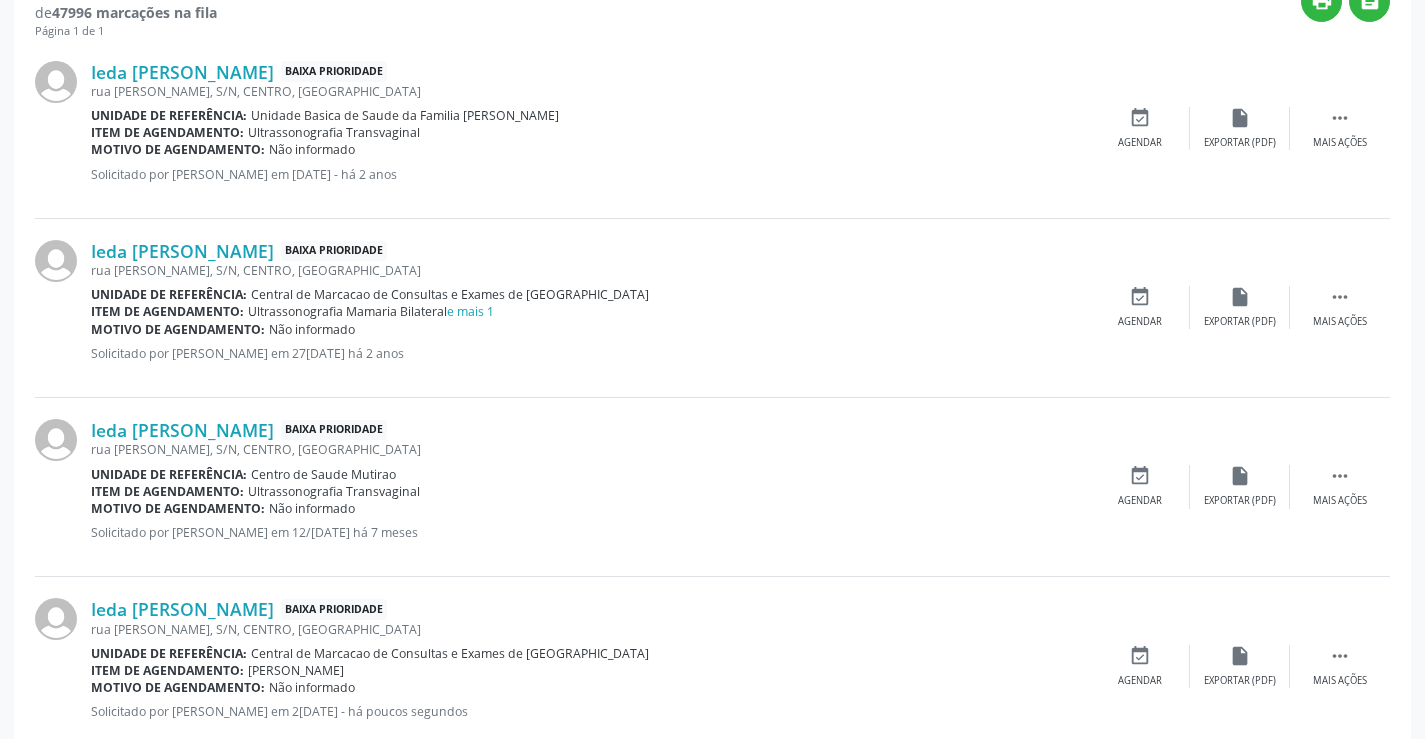 scroll, scrollTop: 617, scrollLeft: 0, axis: vertical 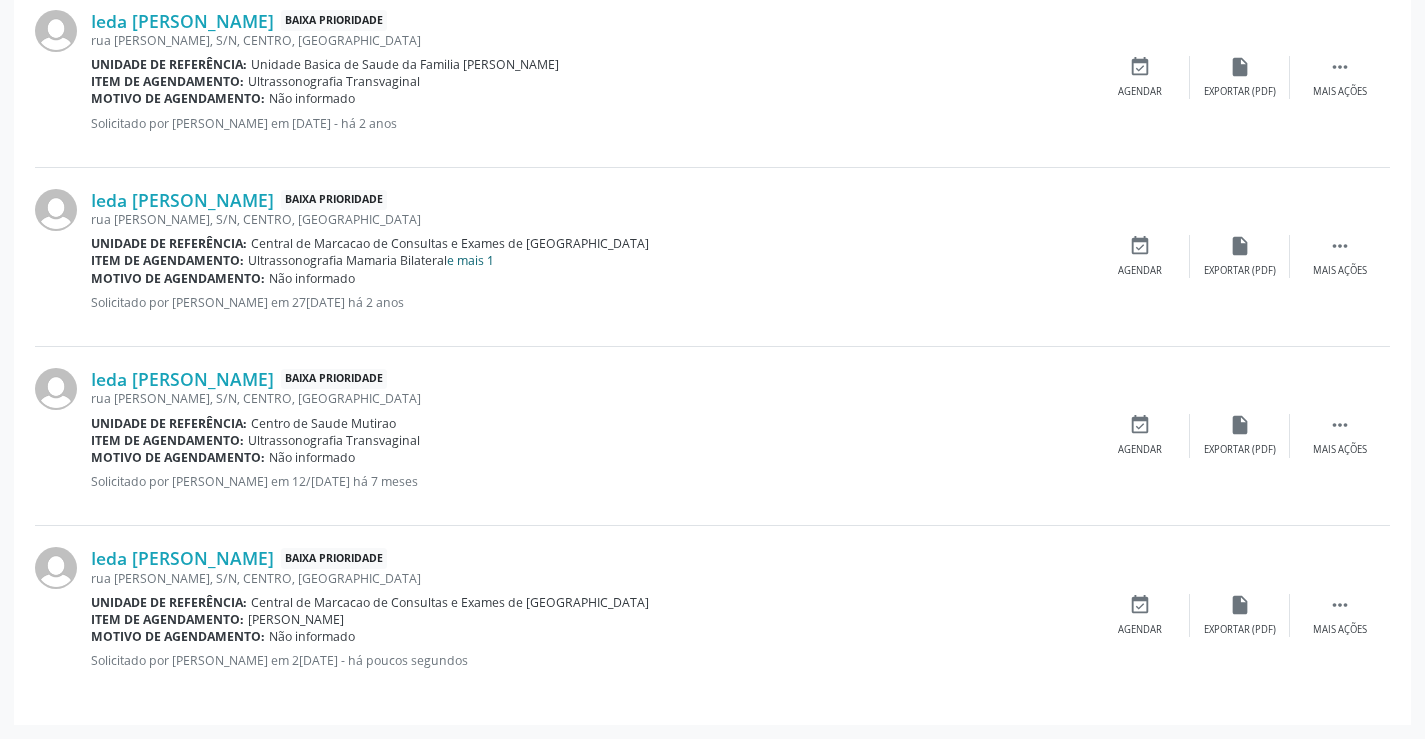 click on "e mais 1" at bounding box center (470, 260) 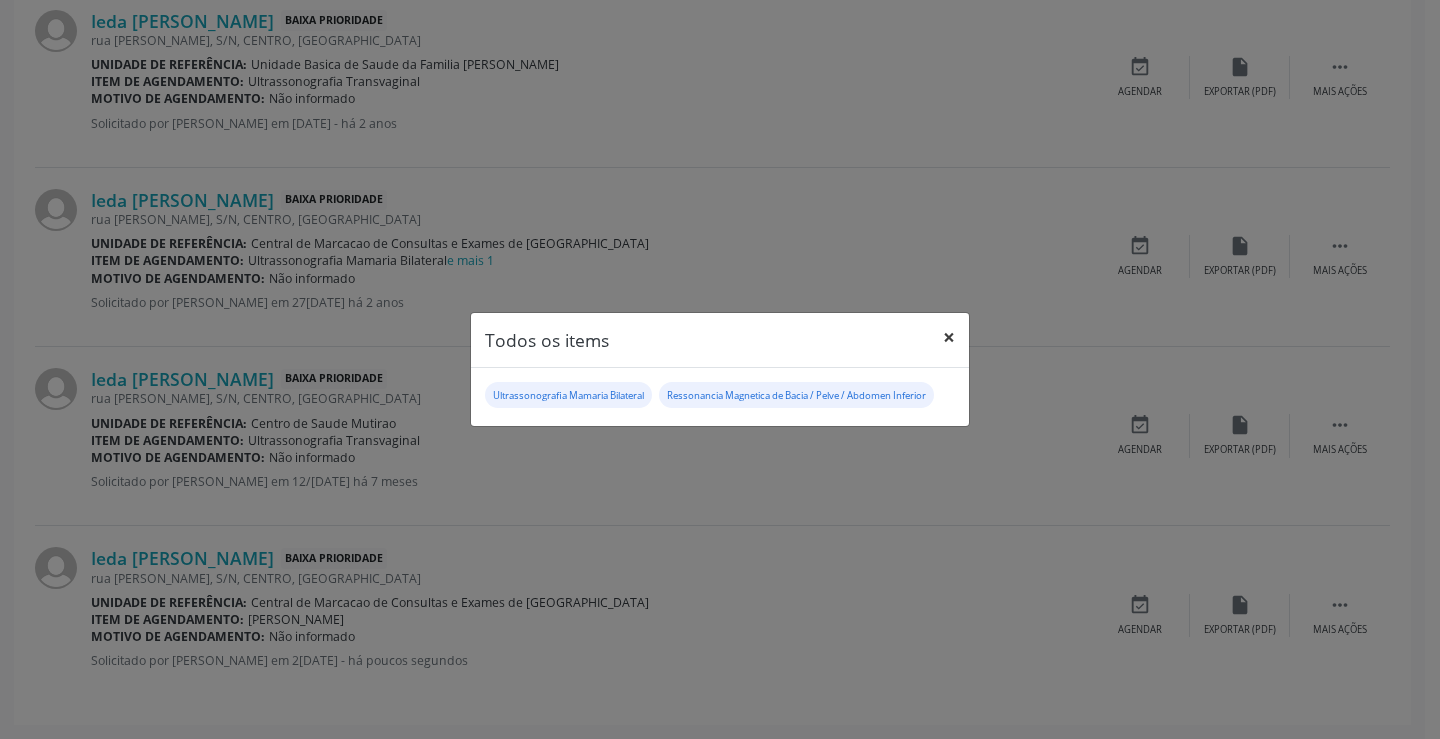 click on "×" at bounding box center [949, 337] 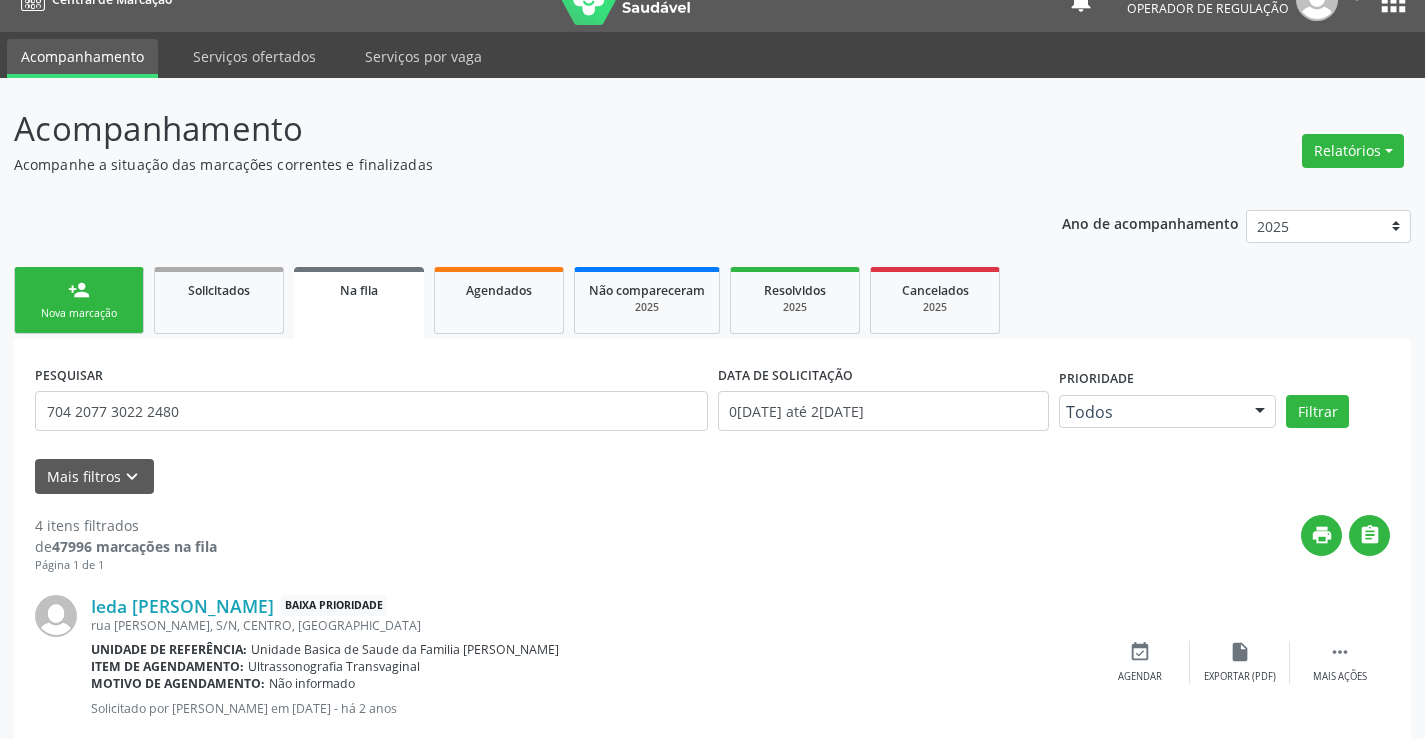 scroll, scrollTop: 0, scrollLeft: 0, axis: both 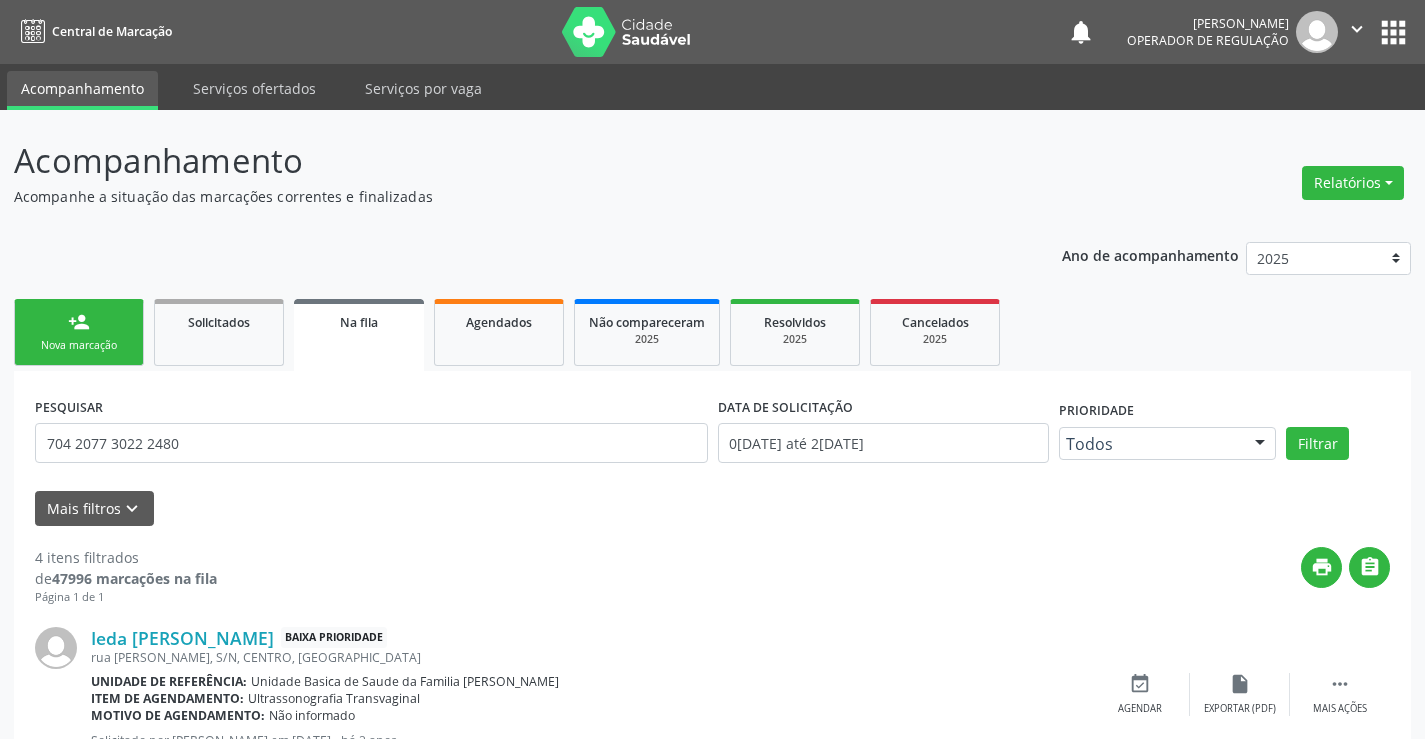 click on "person_add
Nova marcação" at bounding box center [79, 332] 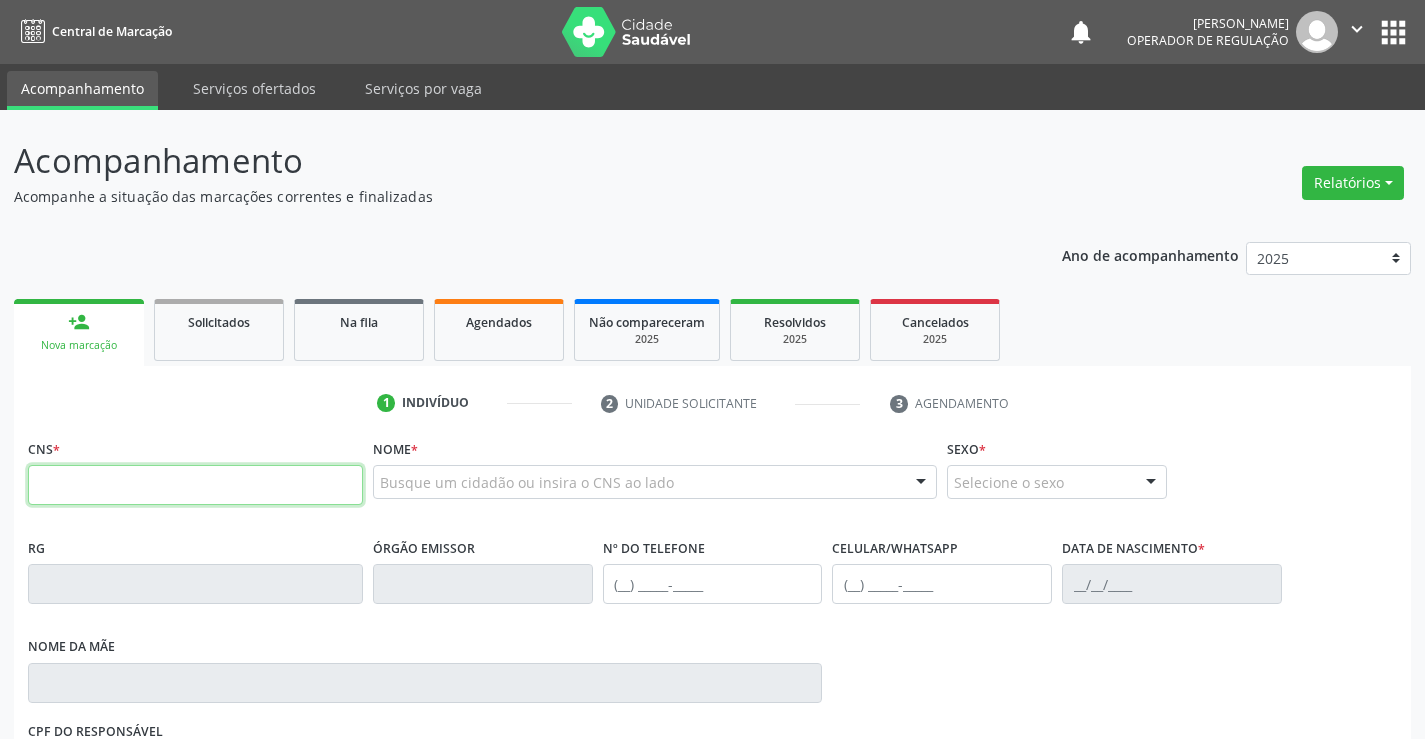 click at bounding box center [195, 485] 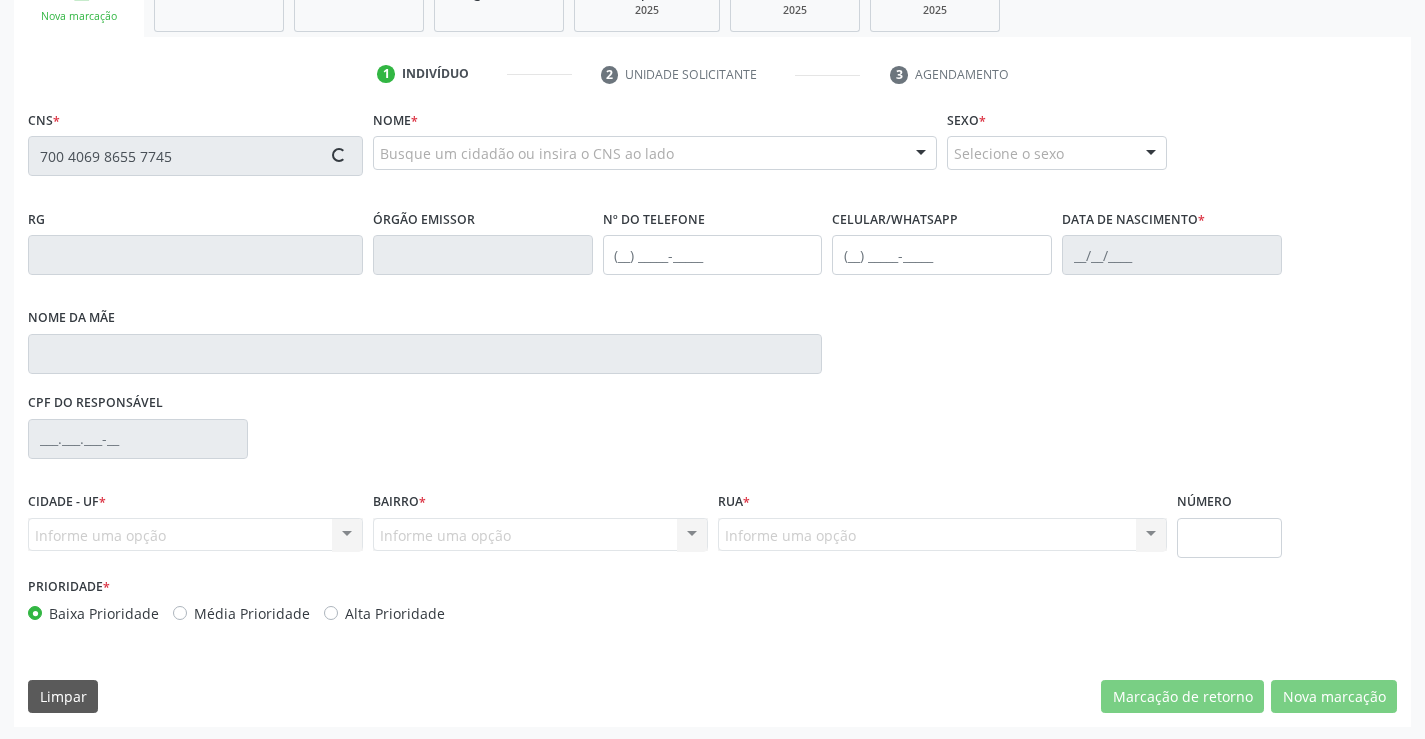 scroll, scrollTop: 331, scrollLeft: 0, axis: vertical 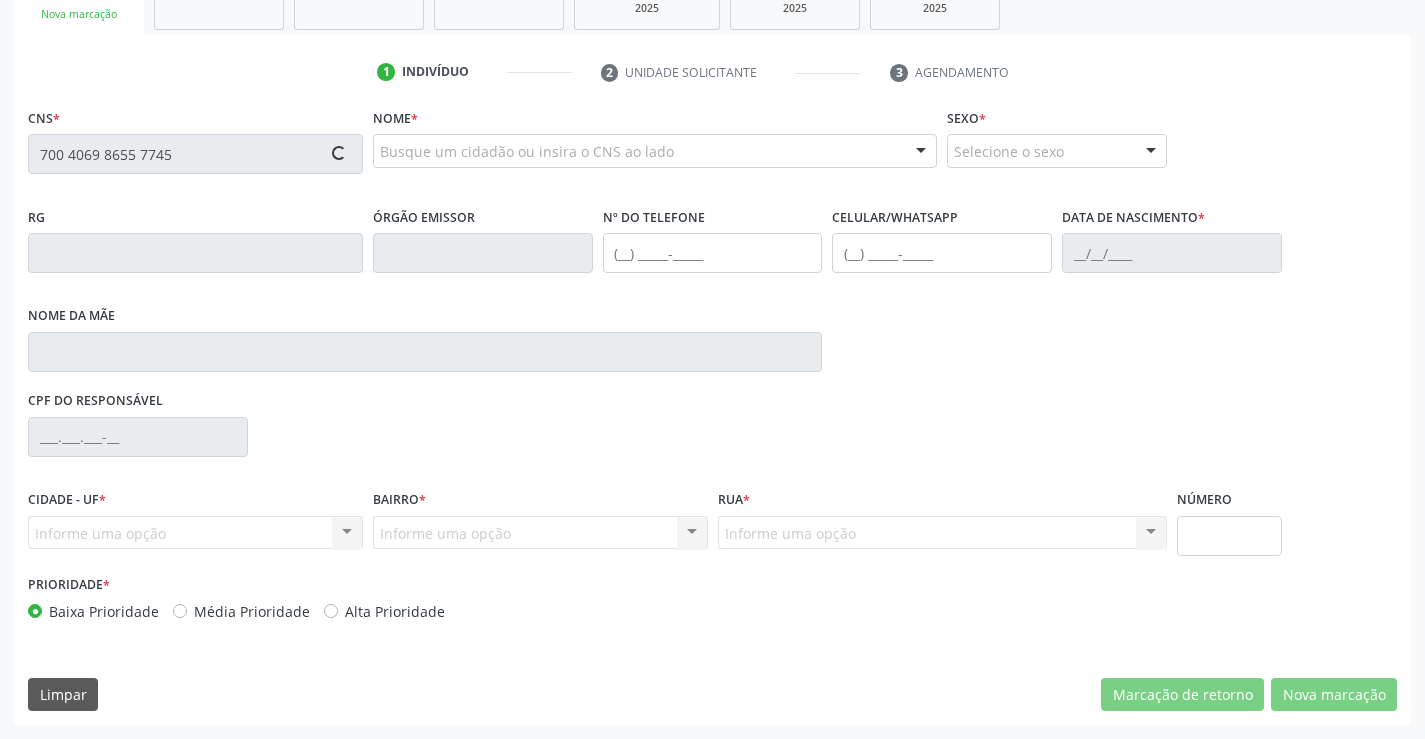 type on "700 4069 8655 7745" 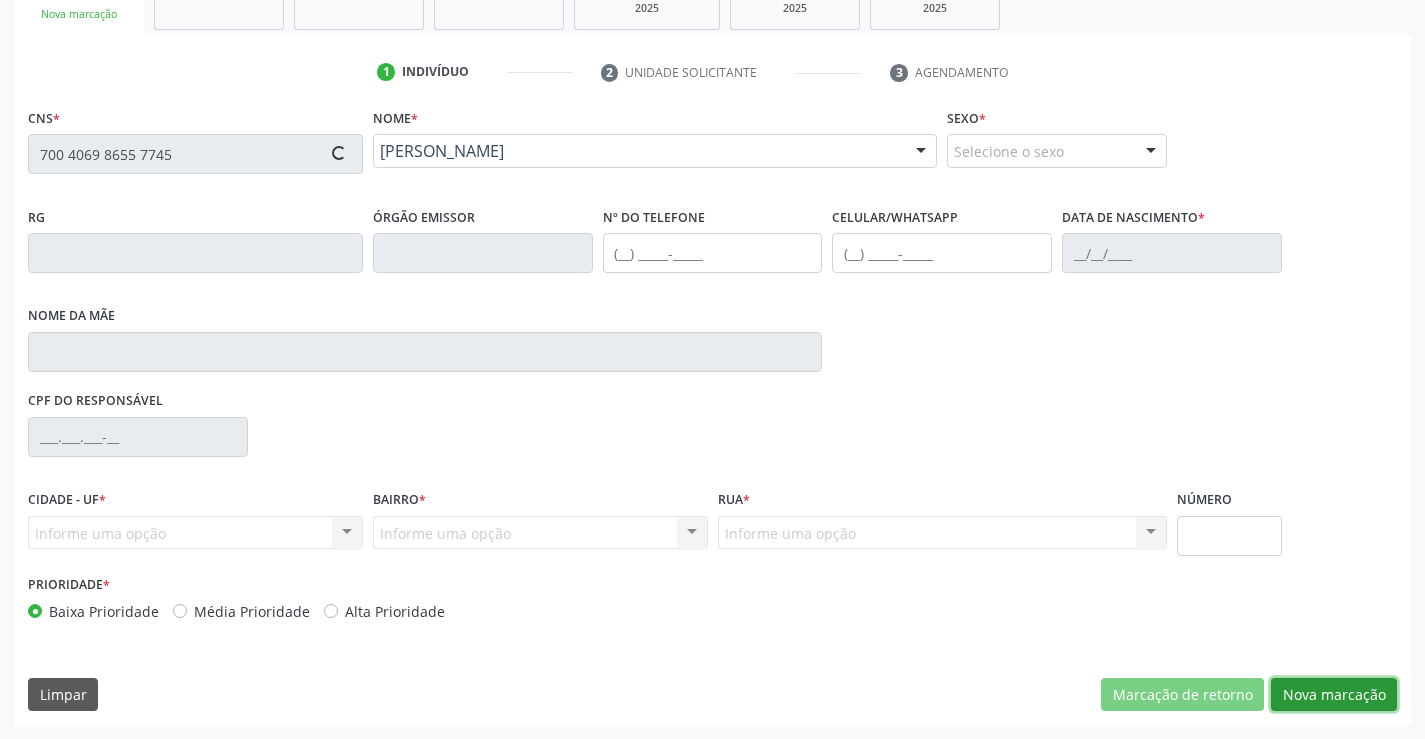 click on "Nova marcação" at bounding box center (1334, 695) 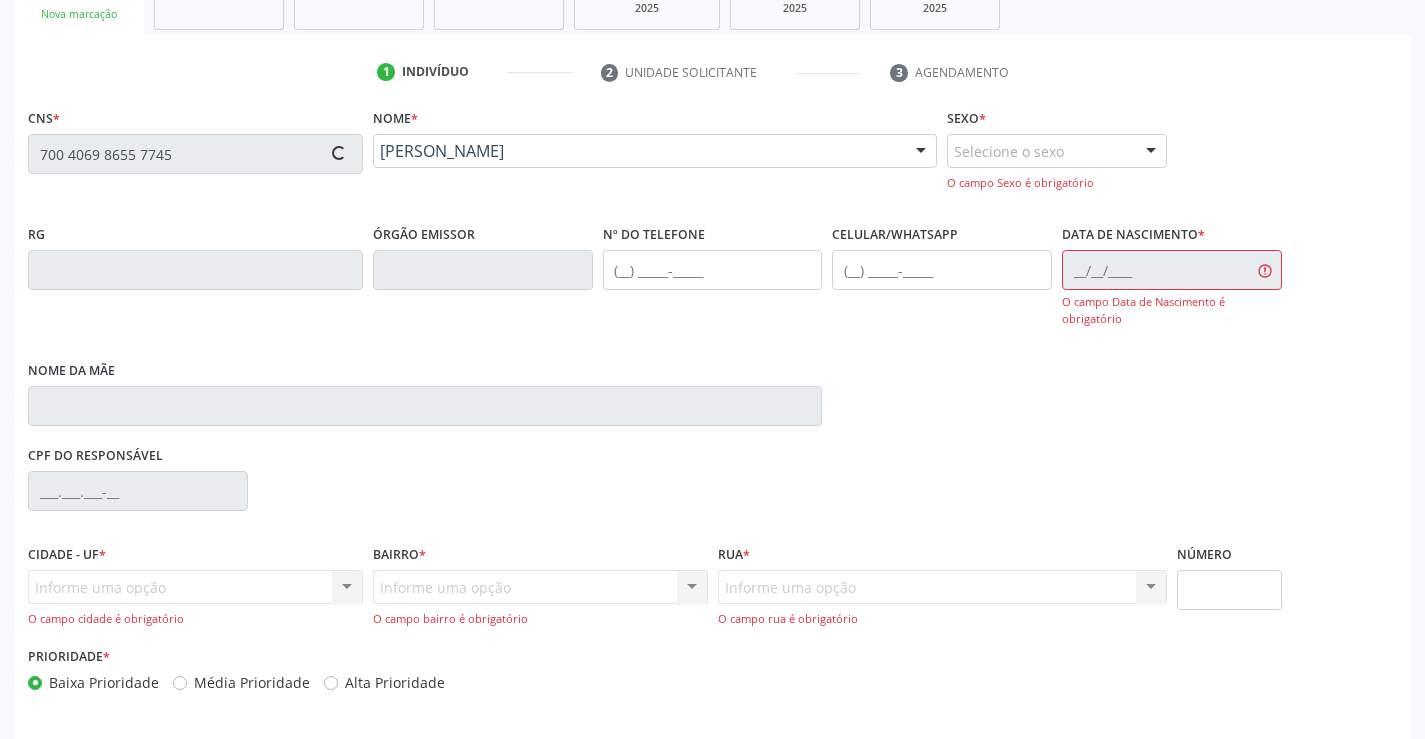 type on "0947742930" 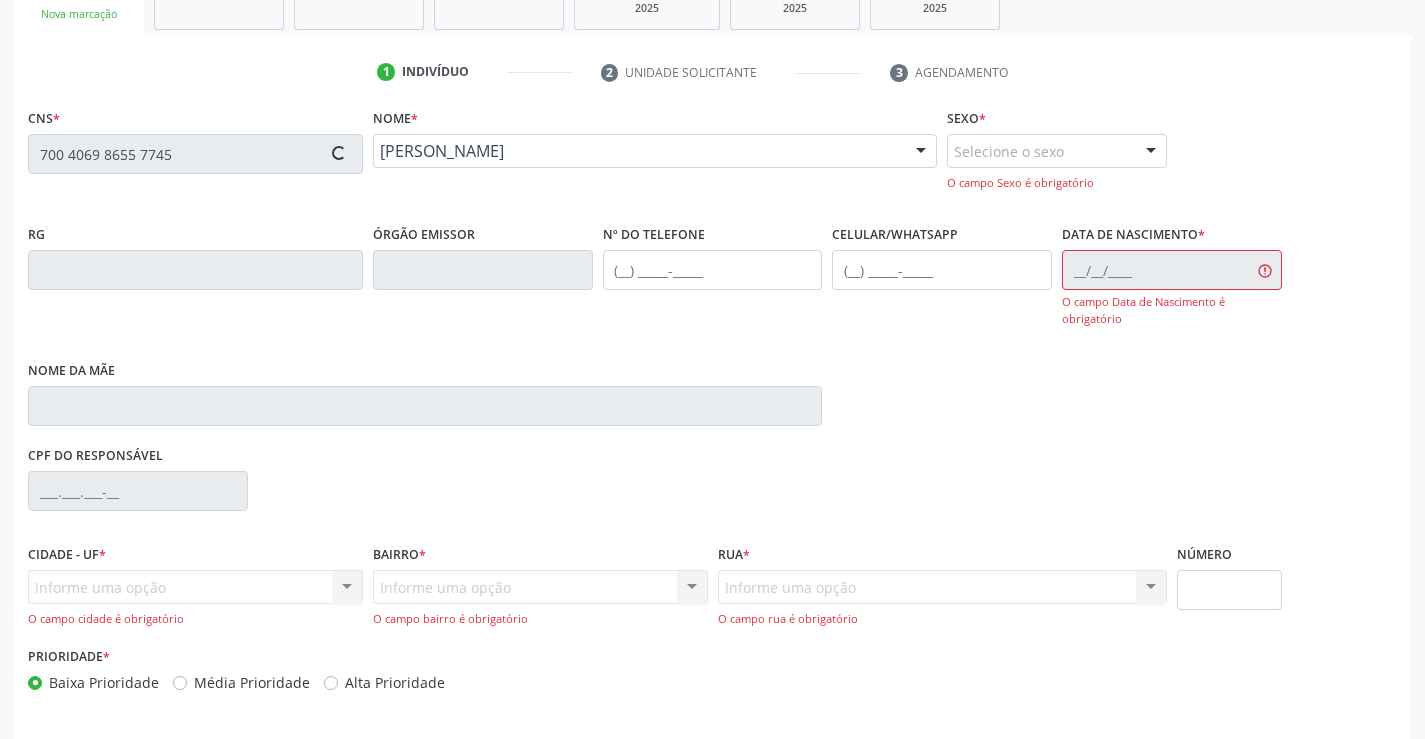 type on "(74) 98847-2407" 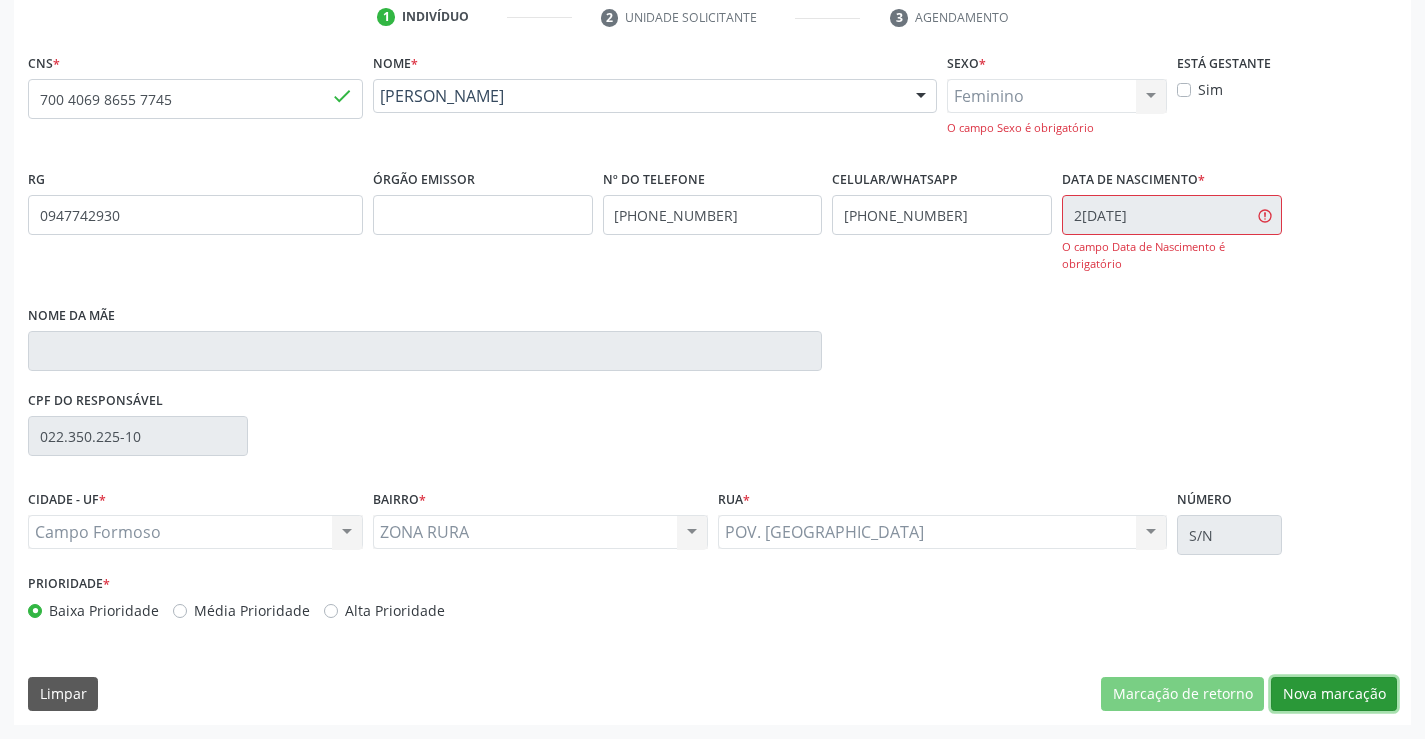 click on "Nova marcação" at bounding box center (1334, 694) 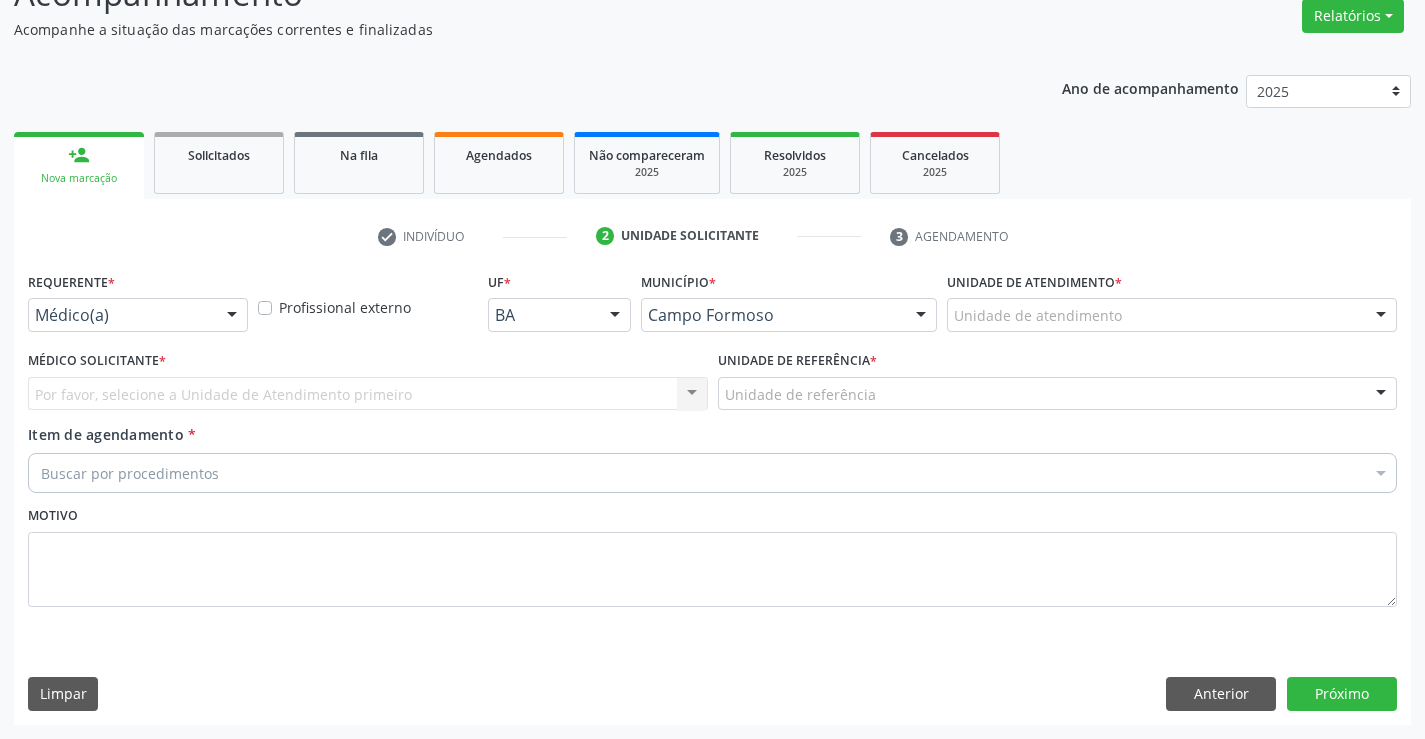 scroll, scrollTop: 167, scrollLeft: 0, axis: vertical 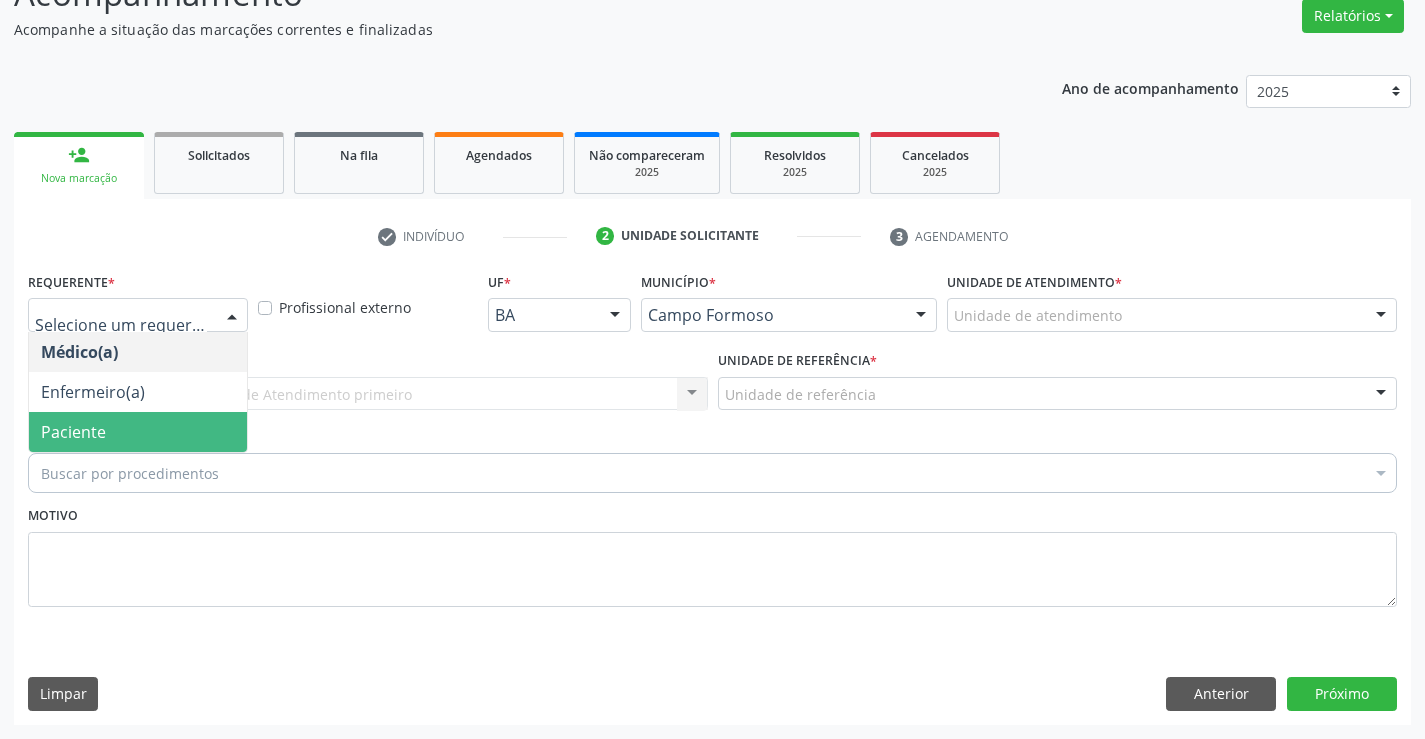 drag, startPoint x: 138, startPoint y: 428, endPoint x: 267, endPoint y: 415, distance: 129.65338 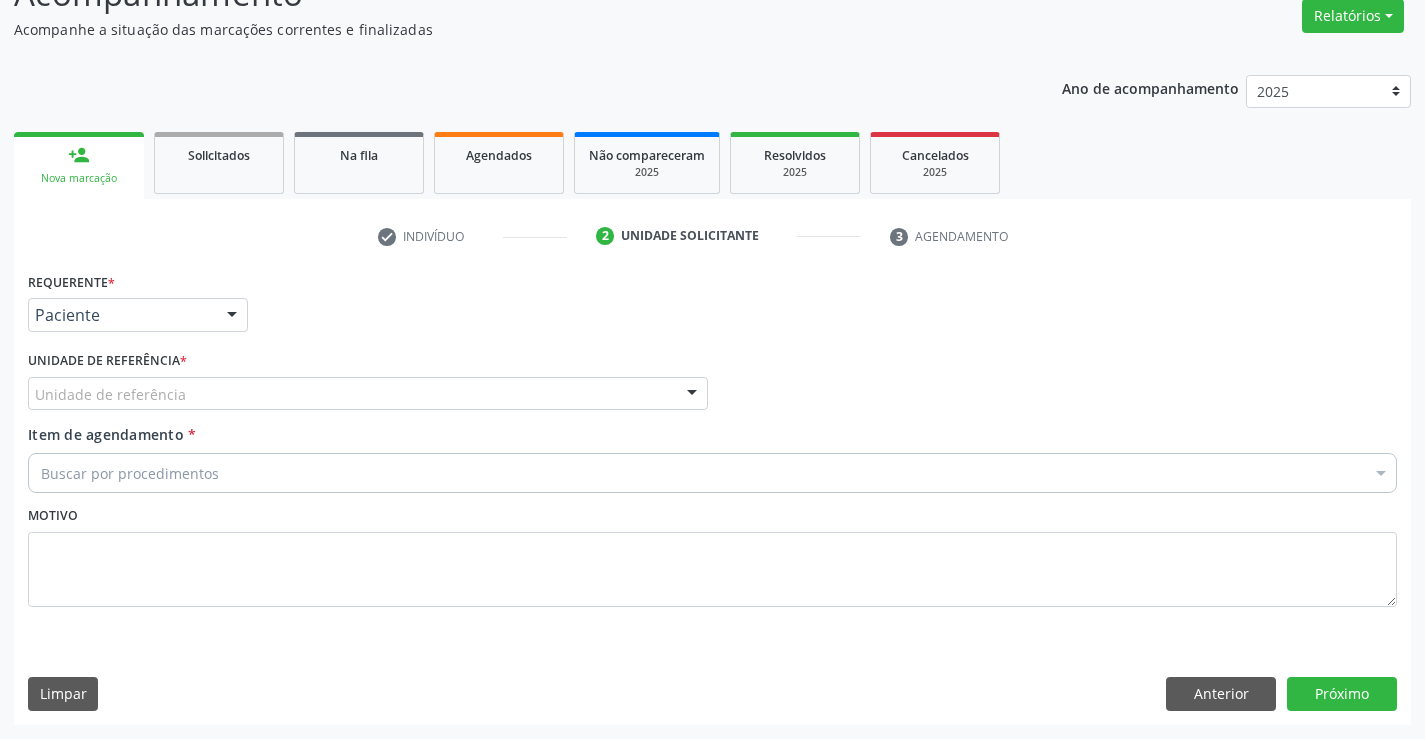 click on "Unidade de referência" at bounding box center (368, 394) 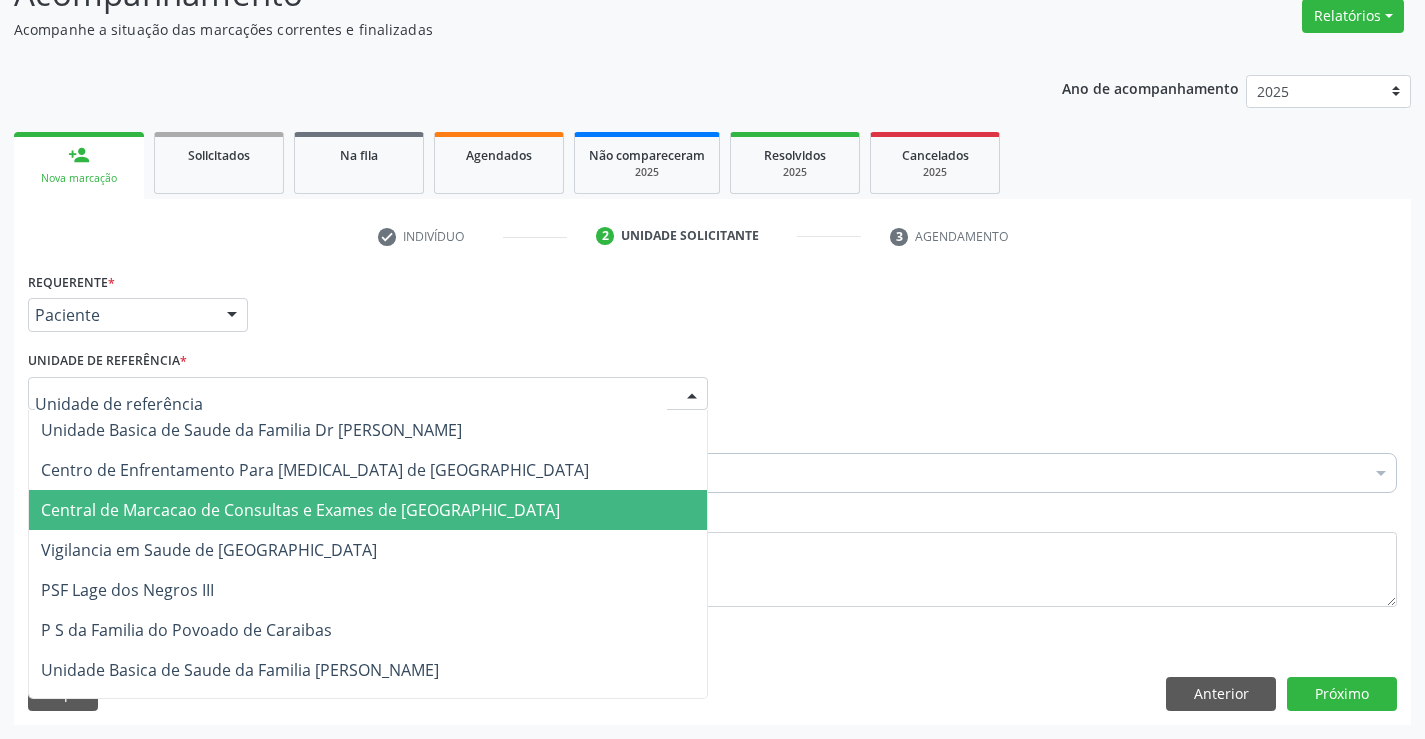 drag, startPoint x: 340, startPoint y: 518, endPoint x: 387, endPoint y: 475, distance: 63.702435 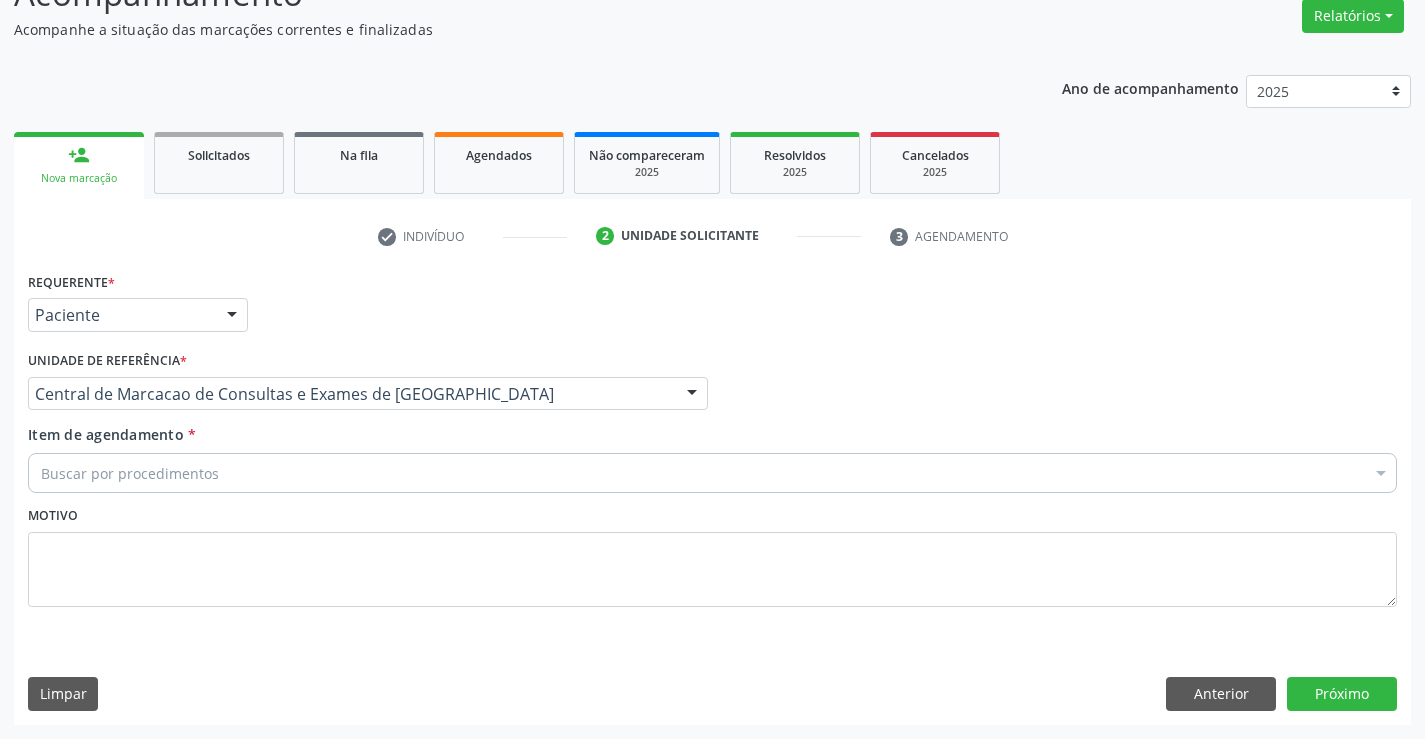 click on "Buscar por procedimentos" at bounding box center [712, 473] 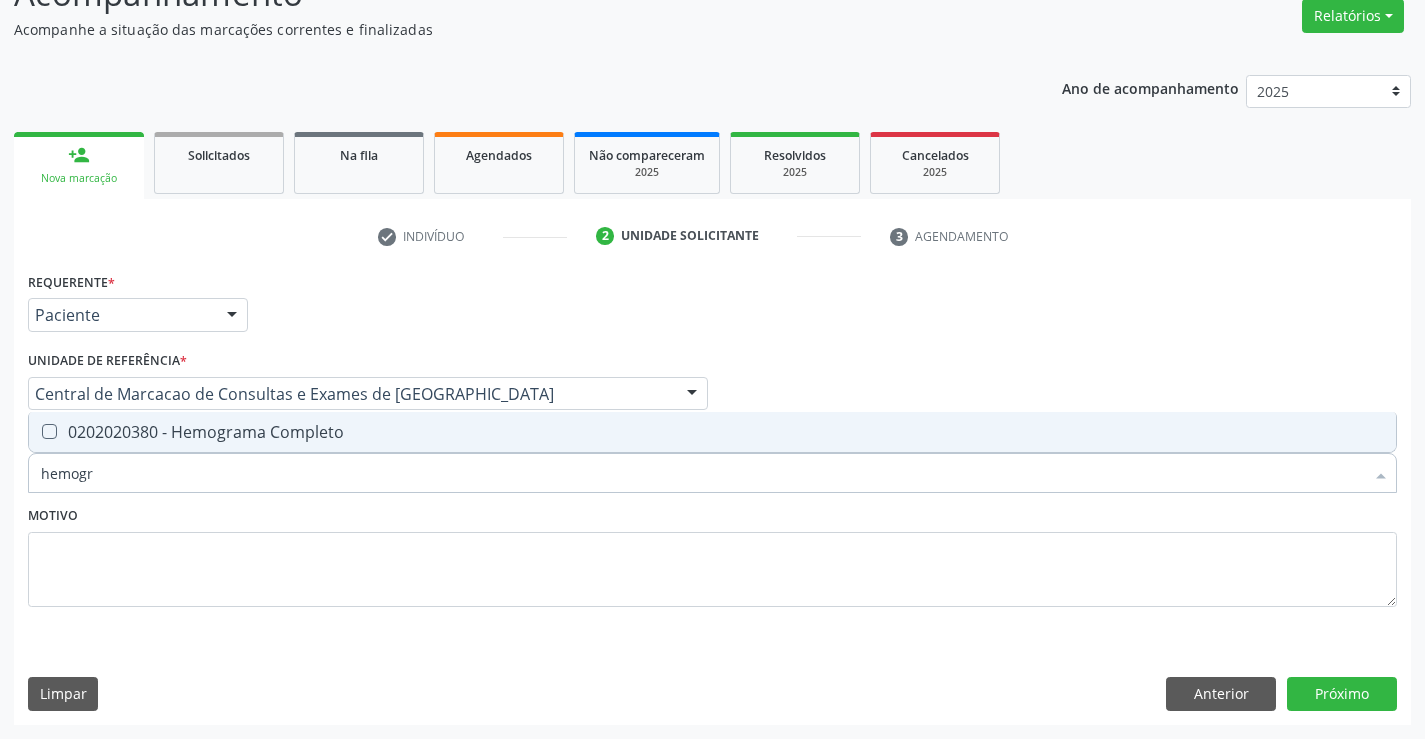 type on "hemogra" 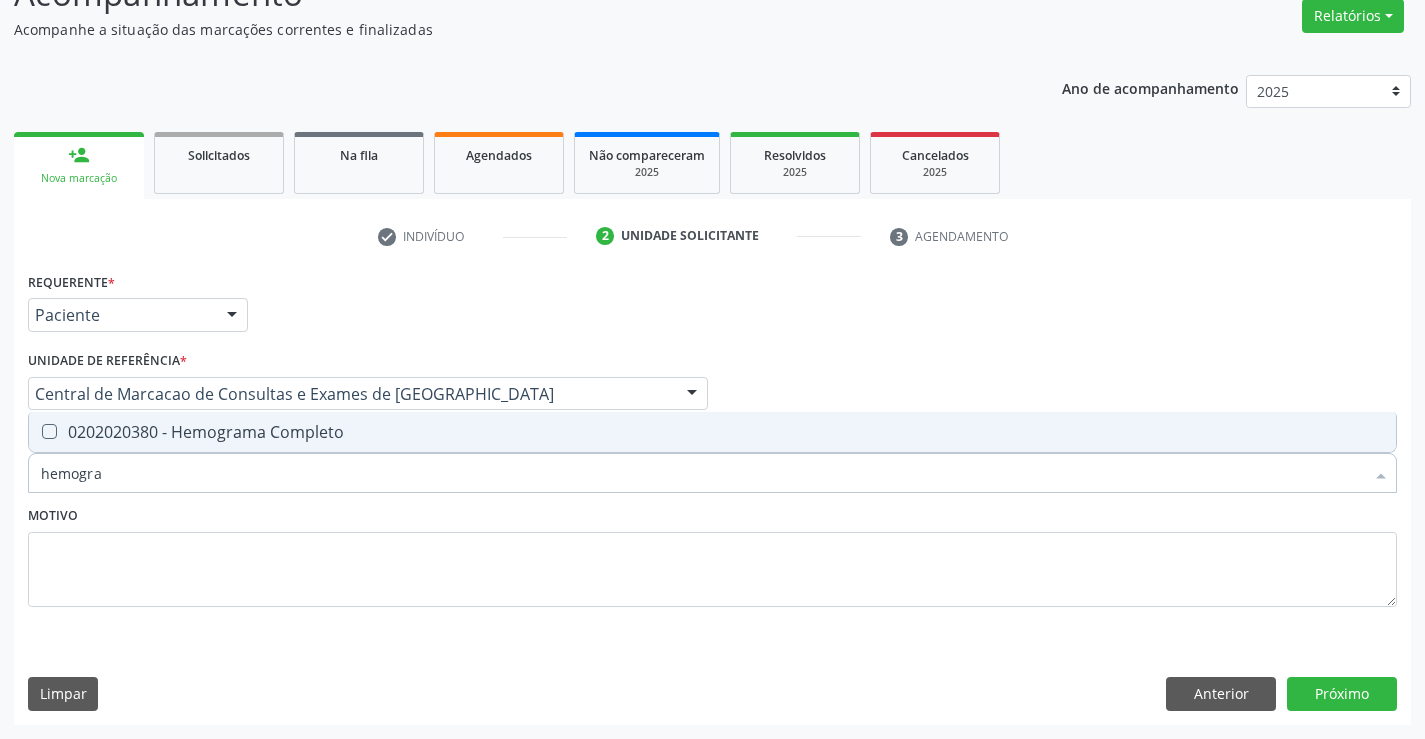 drag, startPoint x: 399, startPoint y: 439, endPoint x: 660, endPoint y: 499, distance: 267.80777 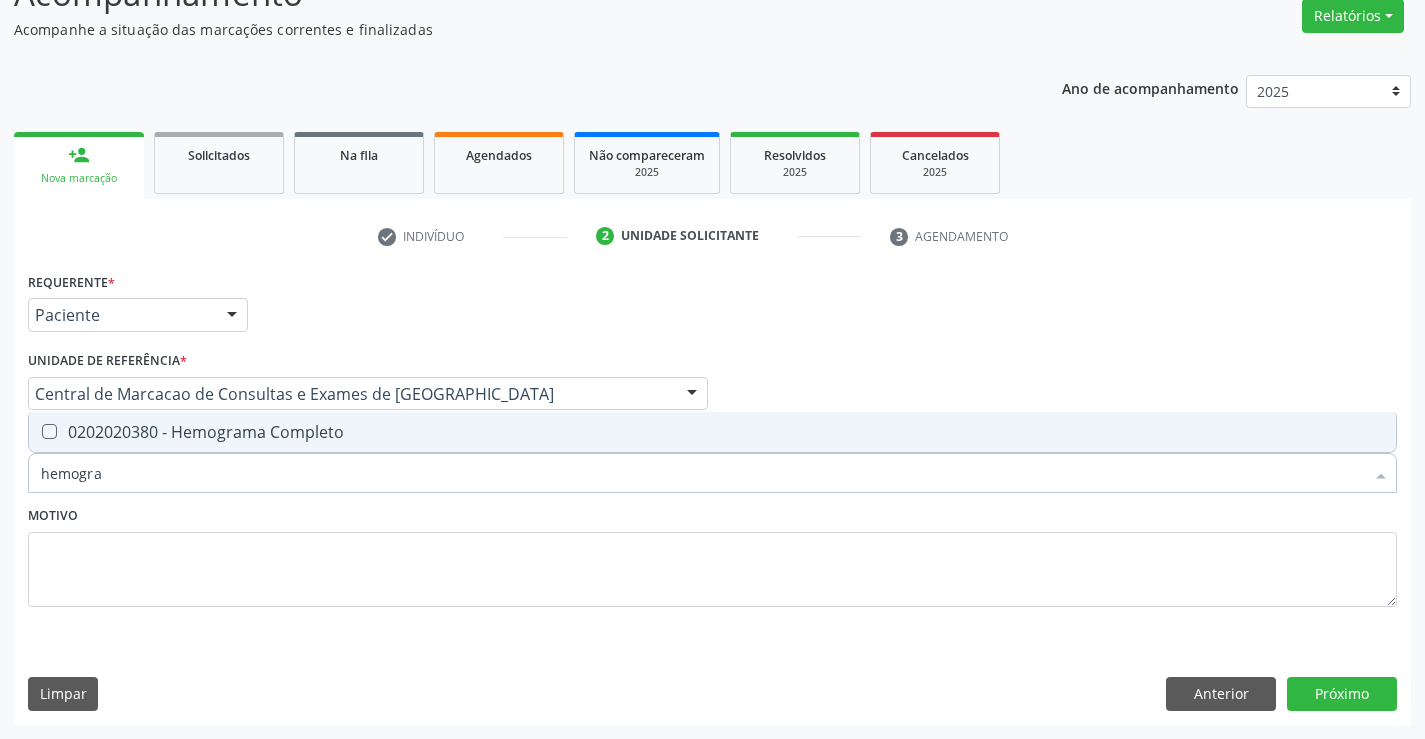 checkbox on "true" 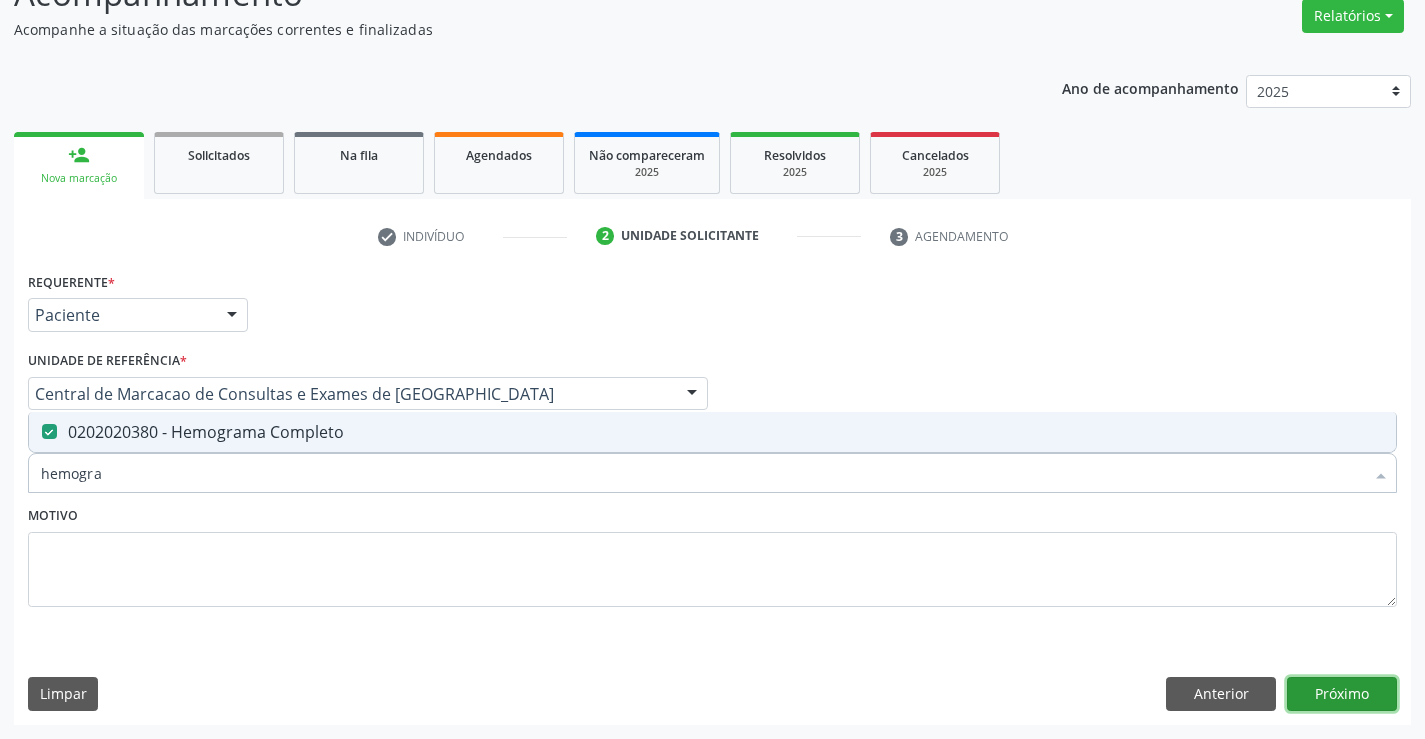 click on "Próximo" at bounding box center [1342, 694] 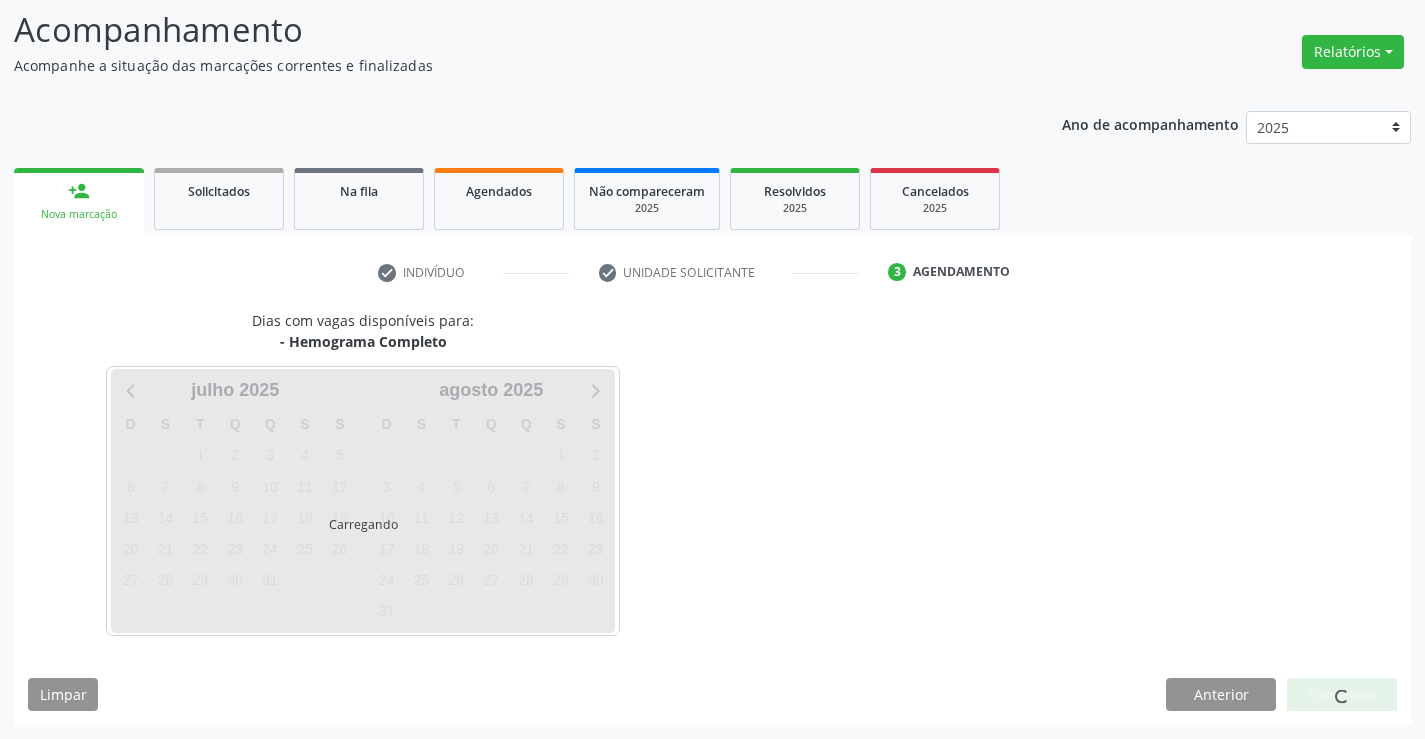 scroll, scrollTop: 131, scrollLeft: 0, axis: vertical 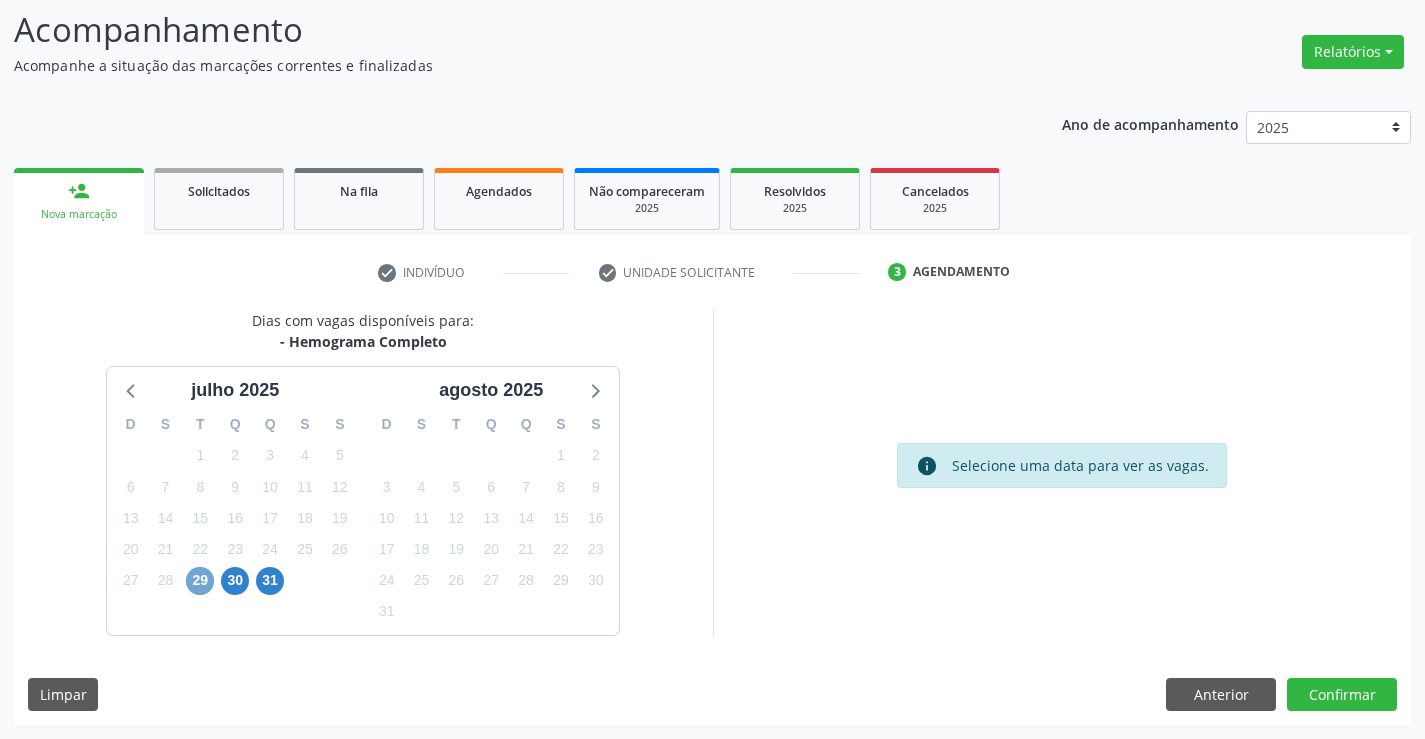 click on "29" at bounding box center [200, 581] 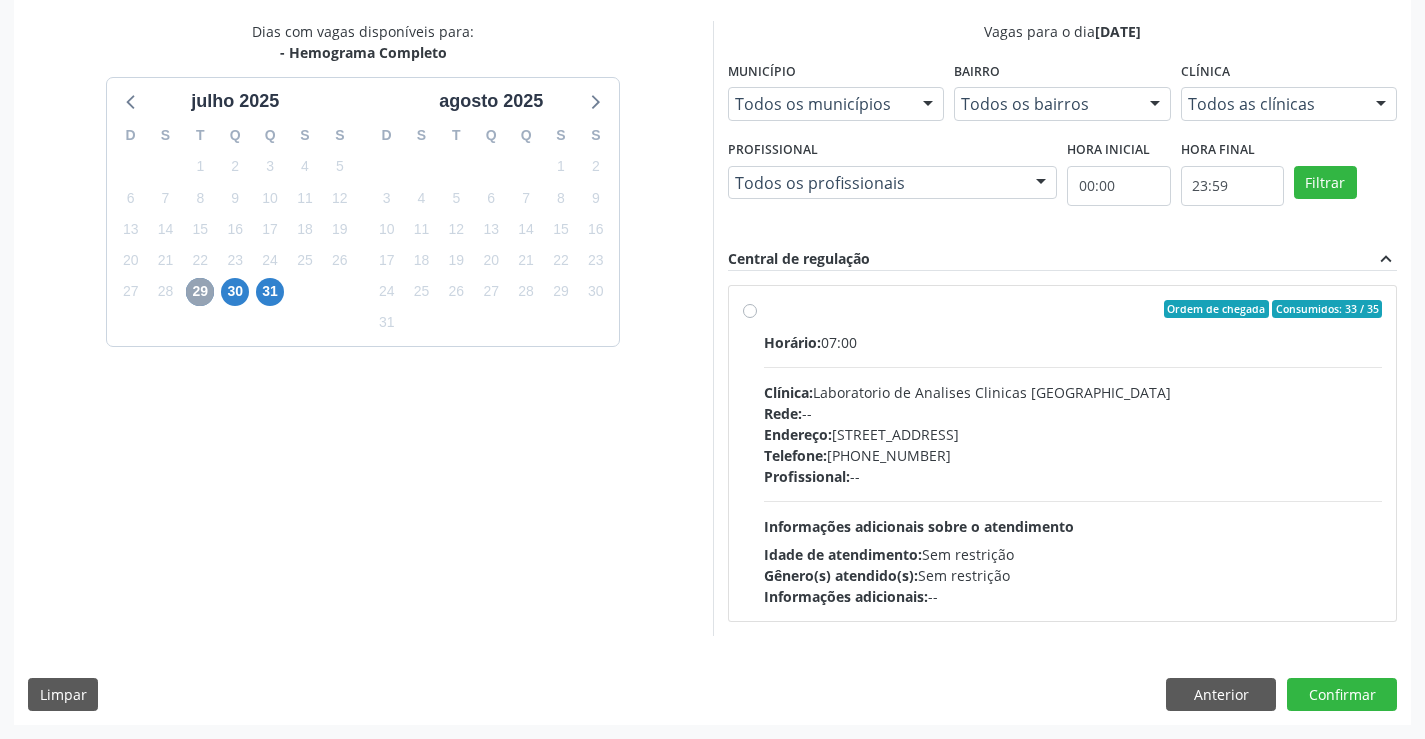 scroll, scrollTop: 120, scrollLeft: 0, axis: vertical 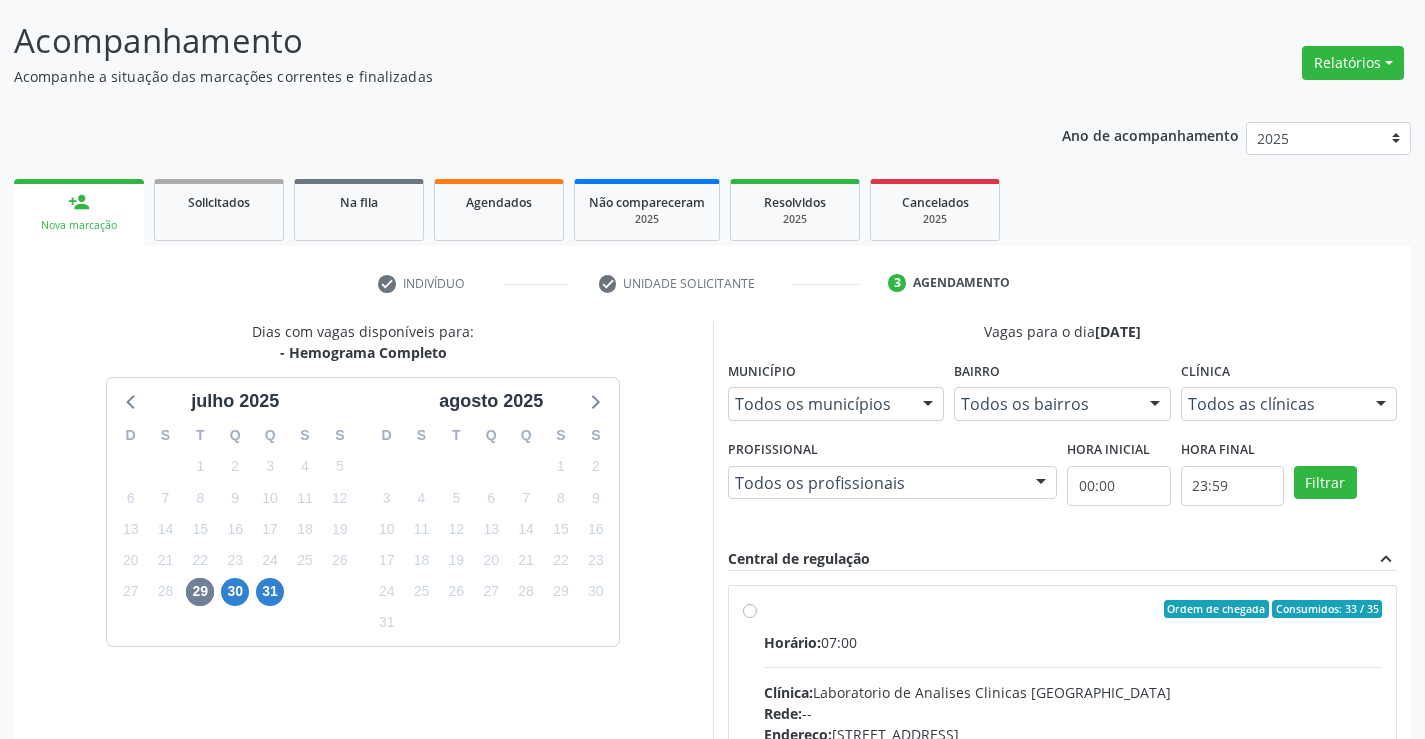 drag, startPoint x: 86, startPoint y: 207, endPoint x: 330, endPoint y: 13, distance: 311.72424 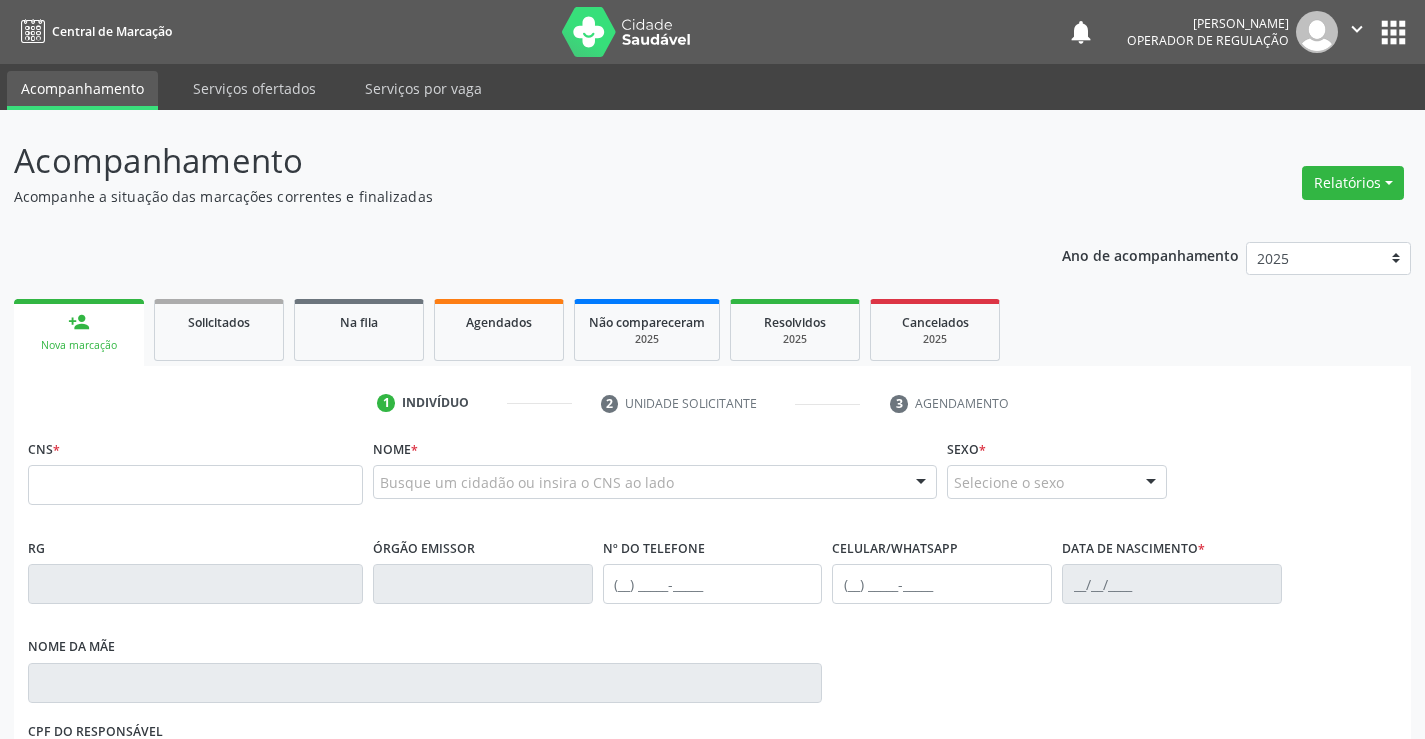 scroll, scrollTop: 0, scrollLeft: 0, axis: both 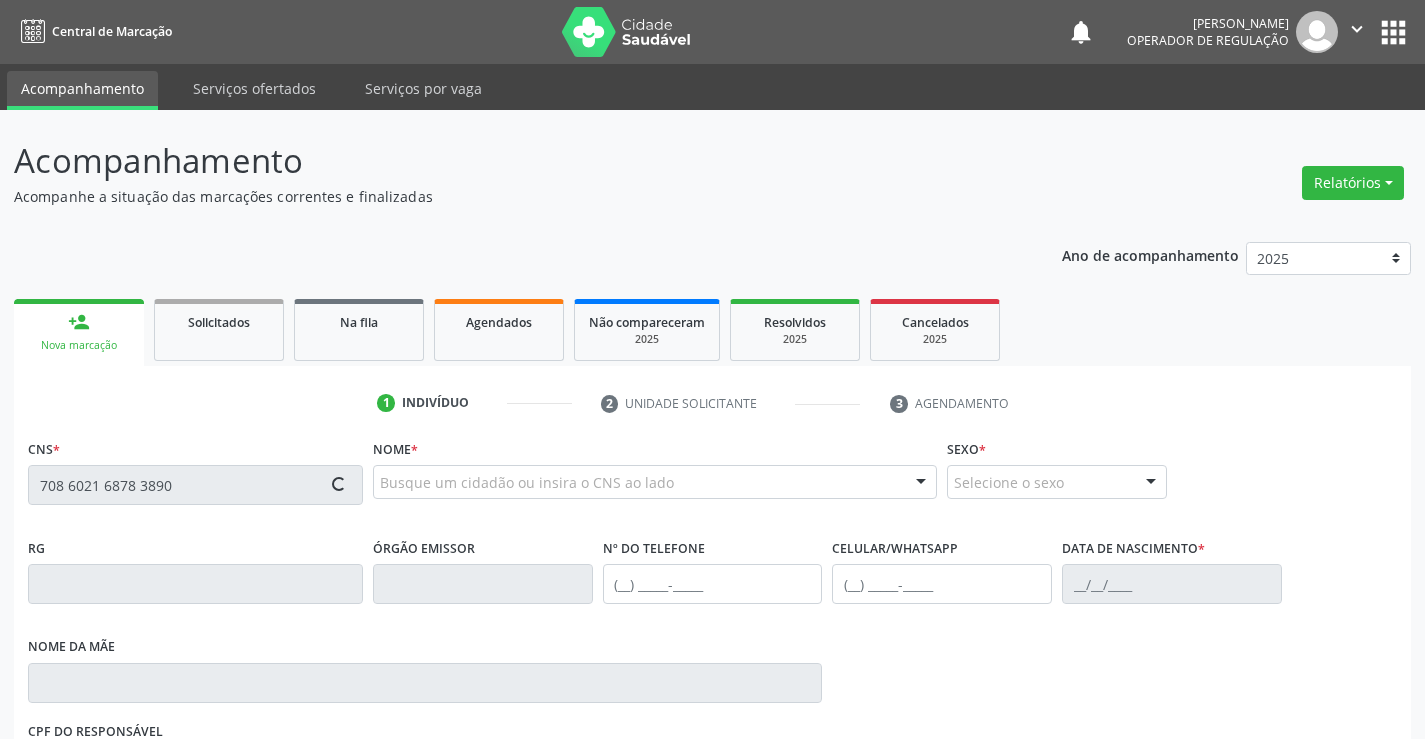 type on "708 6021 6878 3890" 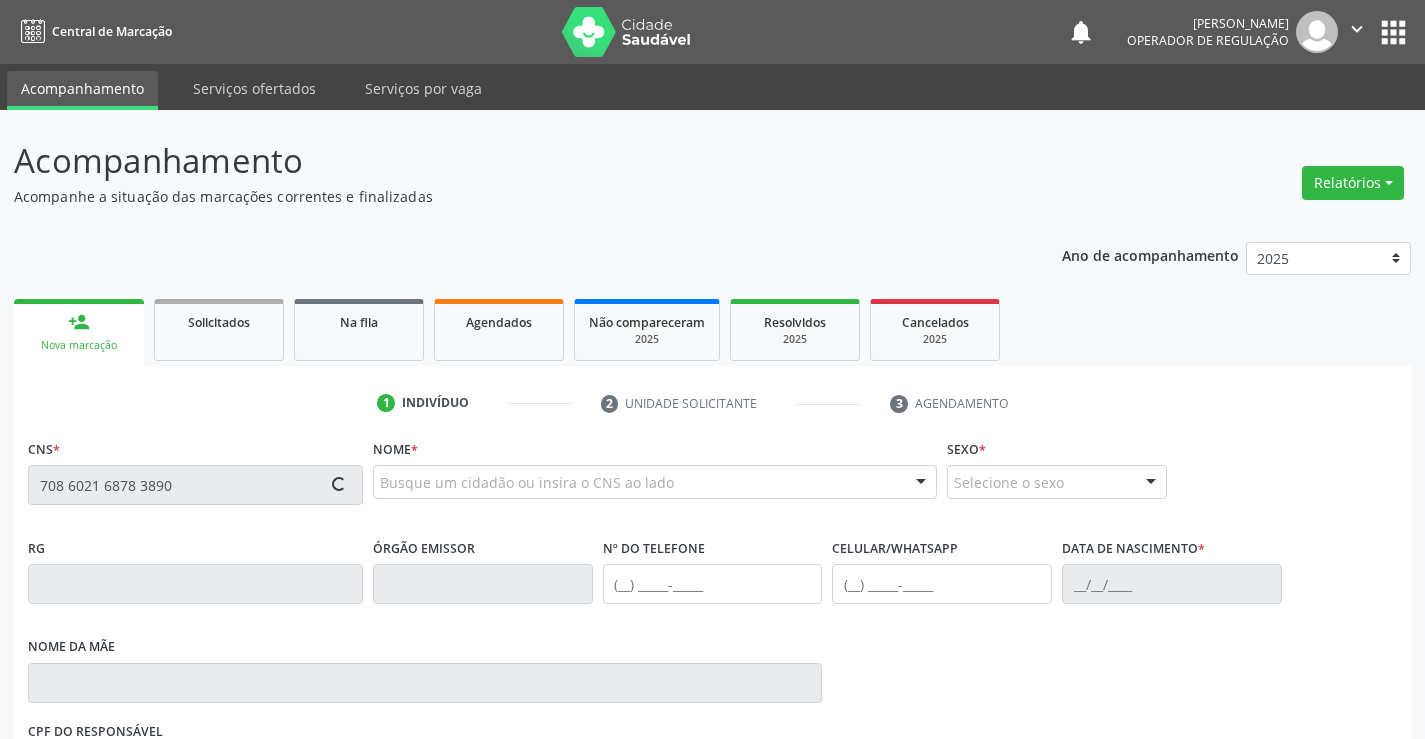 type 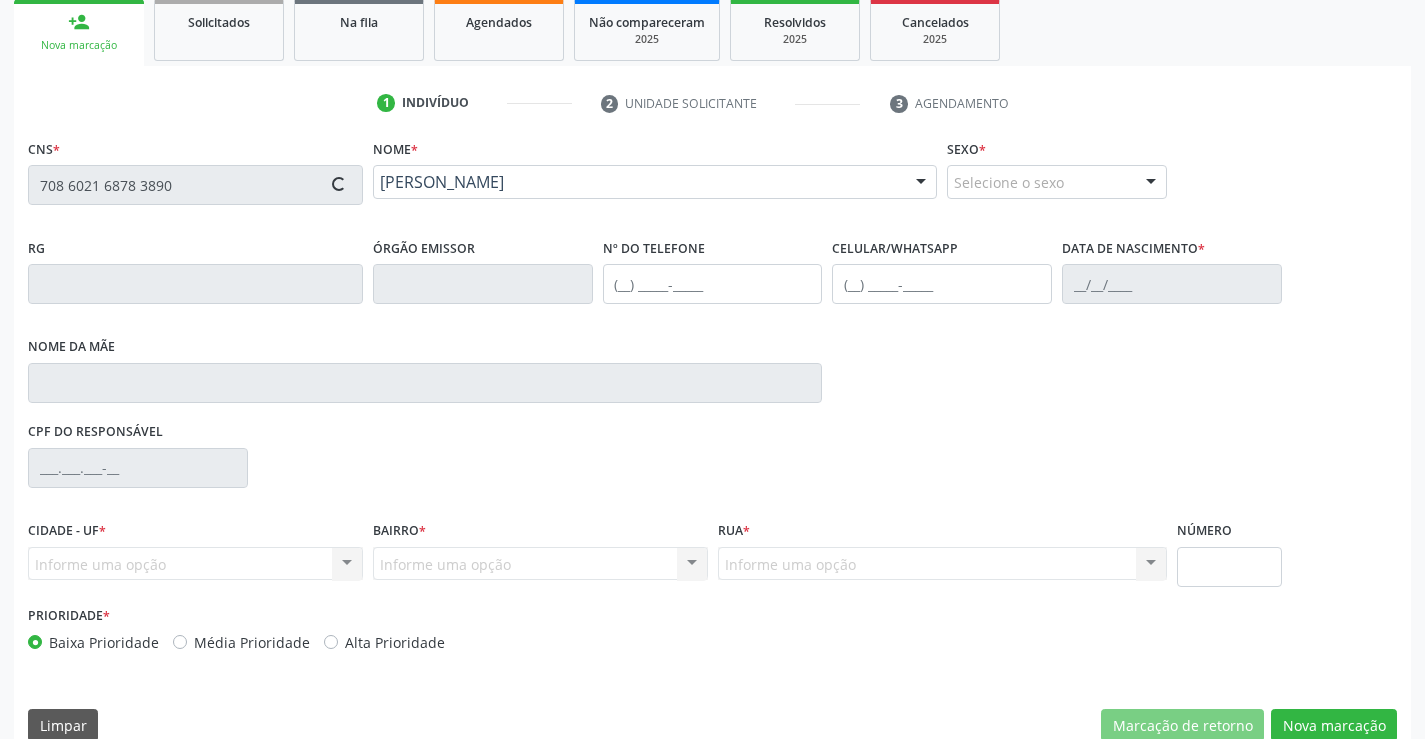 type on "[DATE]" 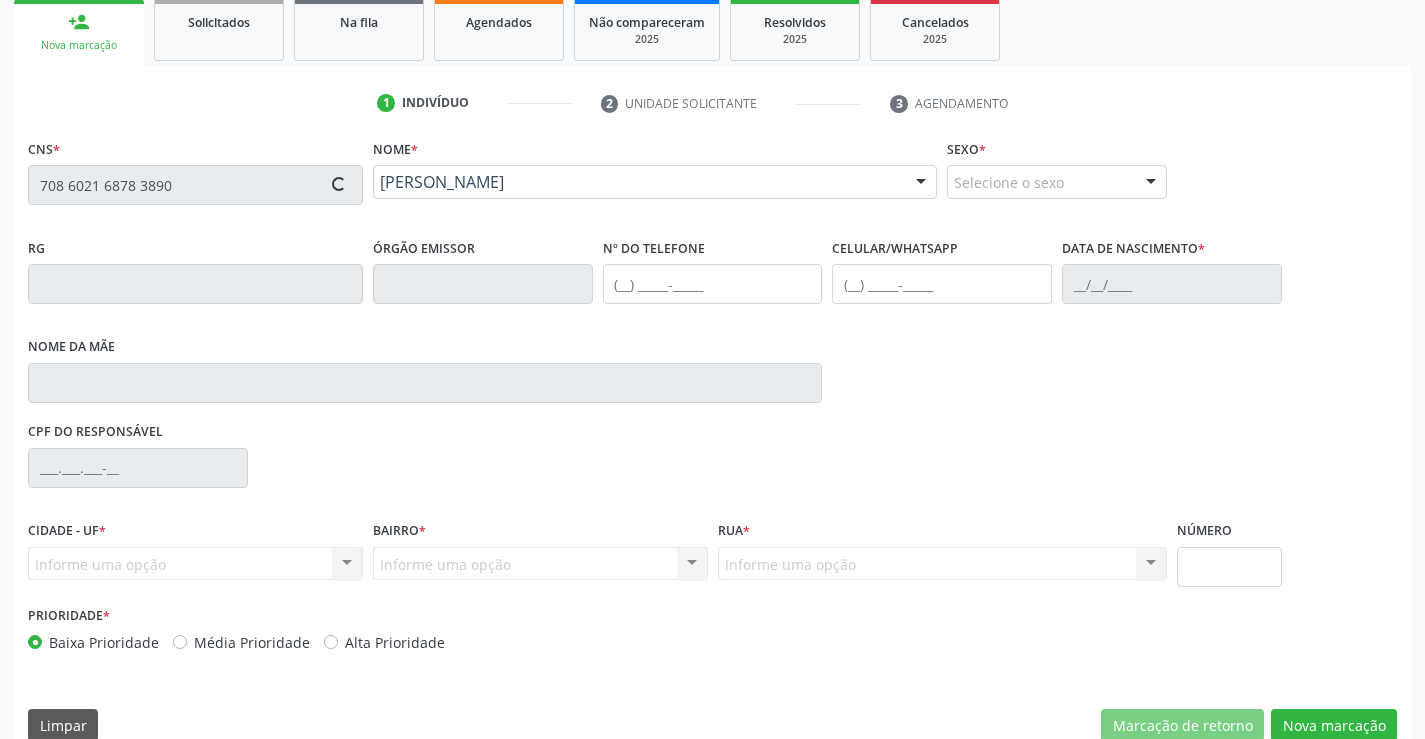 type on "sn" 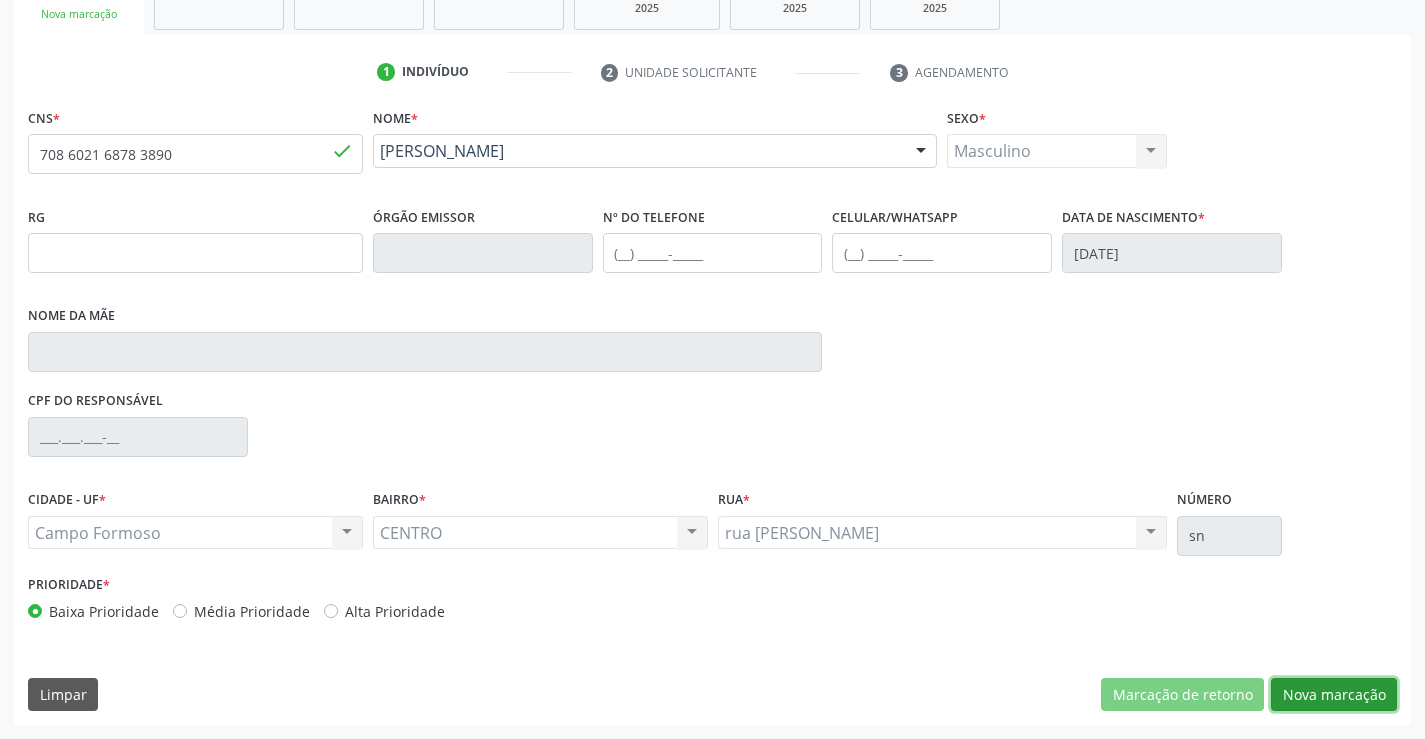 click on "Nova marcação" at bounding box center [1334, 695] 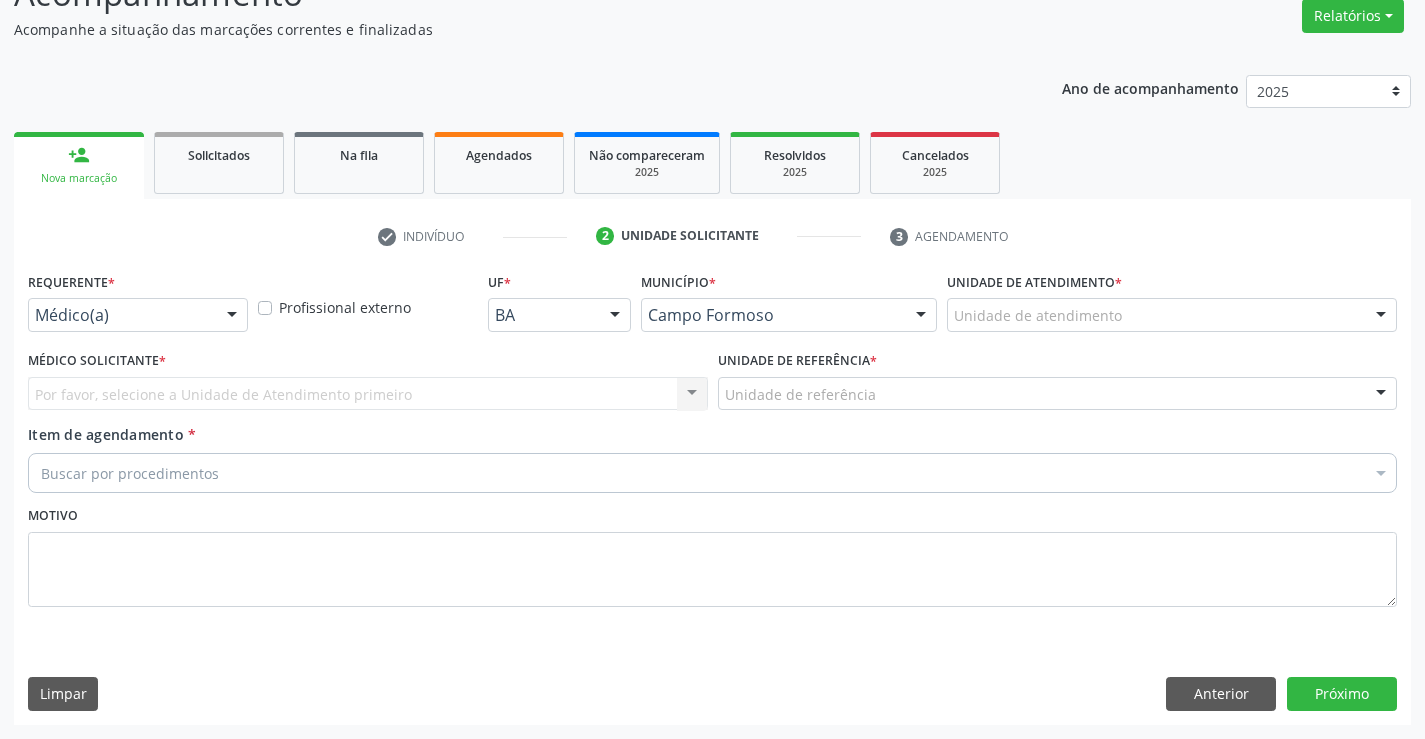 scroll, scrollTop: 167, scrollLeft: 0, axis: vertical 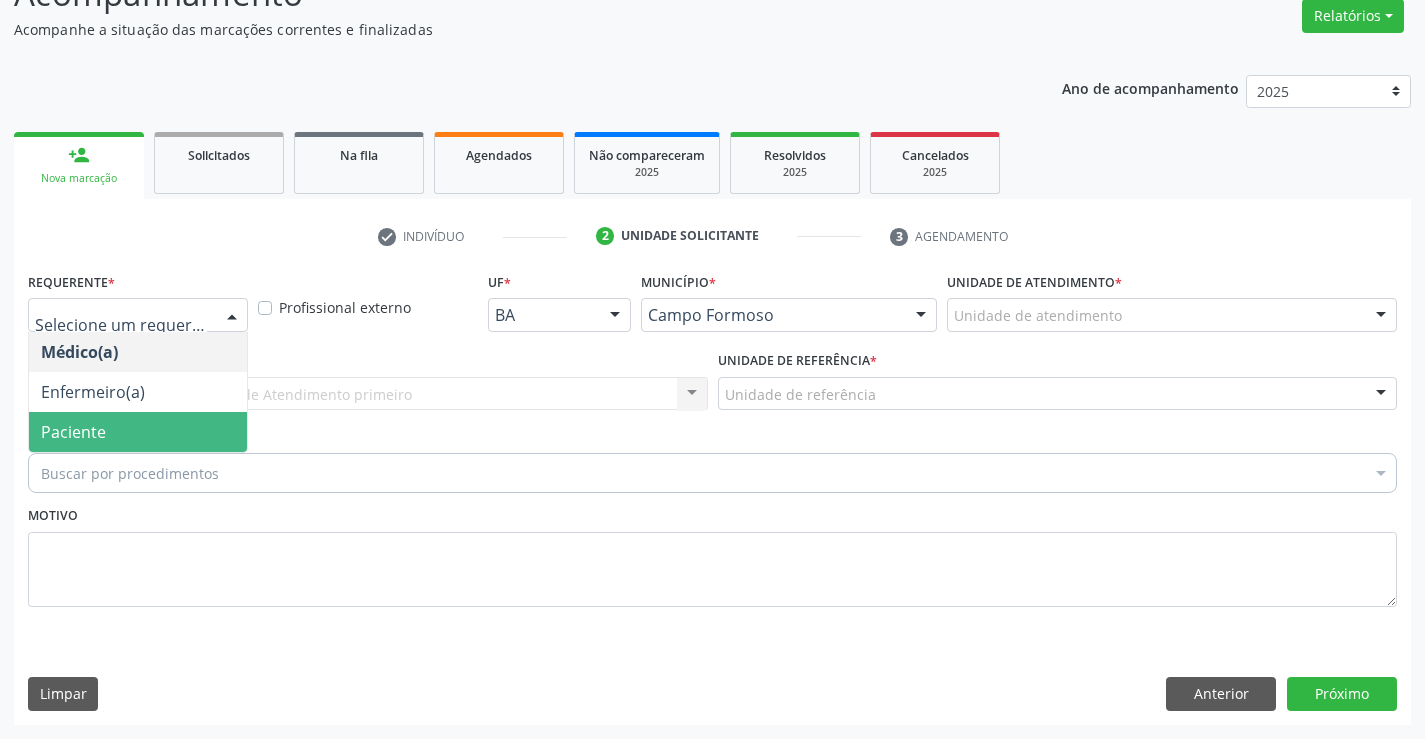 drag, startPoint x: 118, startPoint y: 430, endPoint x: 273, endPoint y: 428, distance: 155.01291 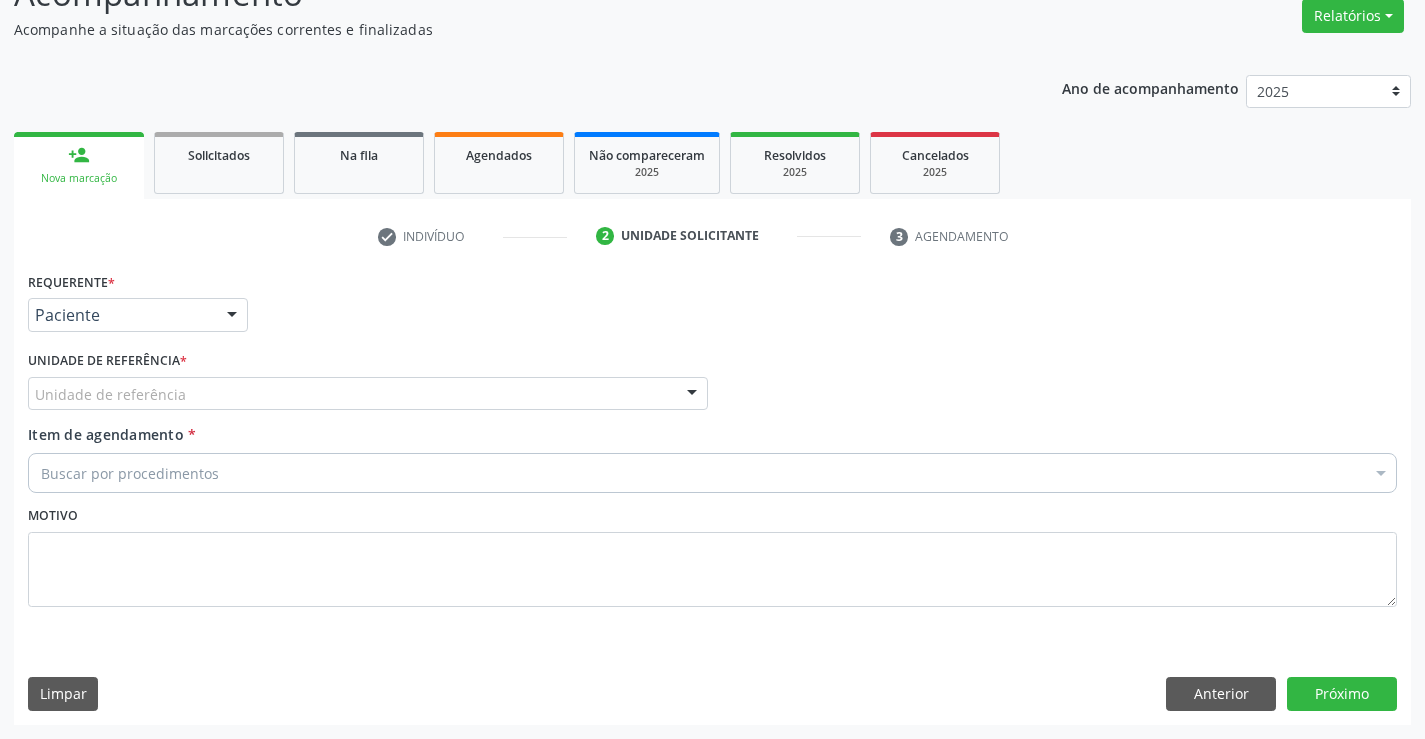 drag, startPoint x: 294, startPoint y: 397, endPoint x: 293, endPoint y: 485, distance: 88.005684 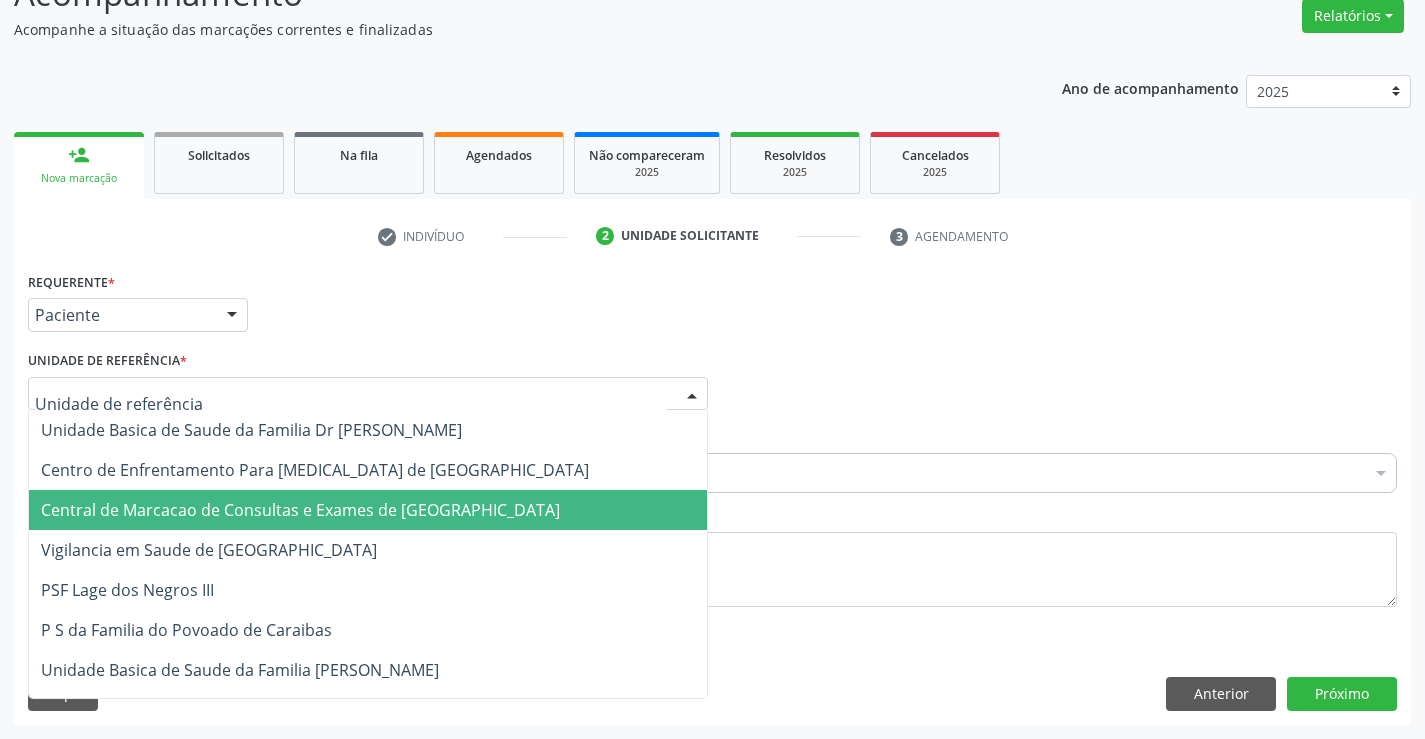 click on "Central de Marcacao de Consultas e Exames de [GEOGRAPHIC_DATA]" at bounding box center [368, 510] 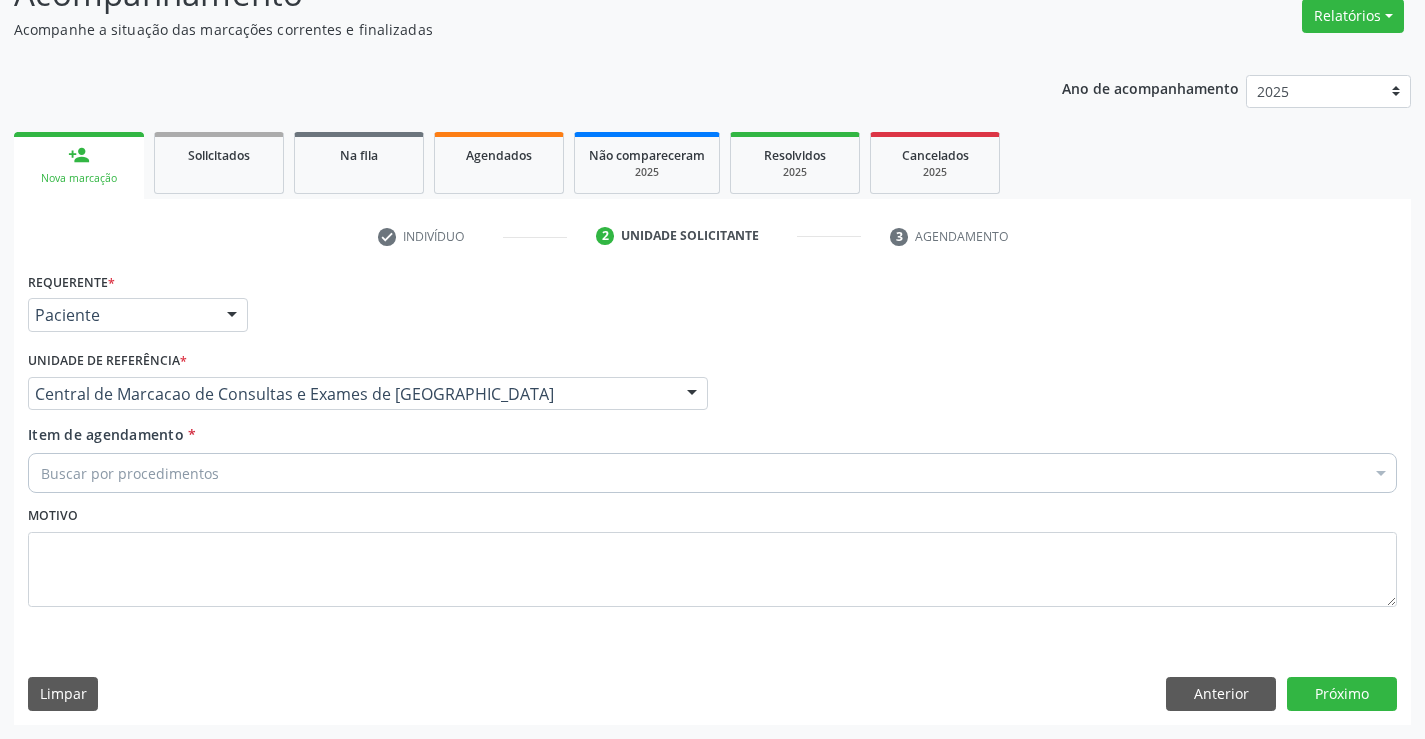 click on "Buscar por procedimentos" at bounding box center [712, 473] 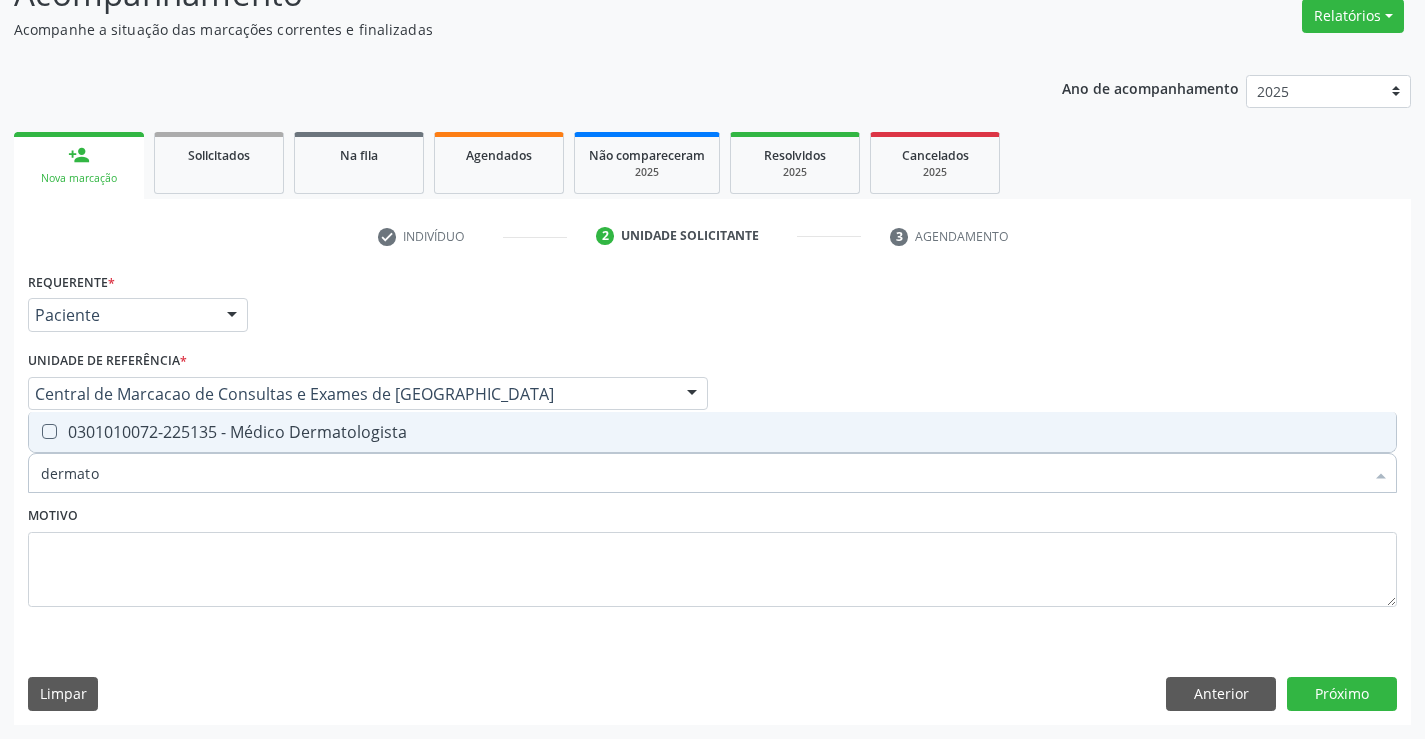 type on "dermatol" 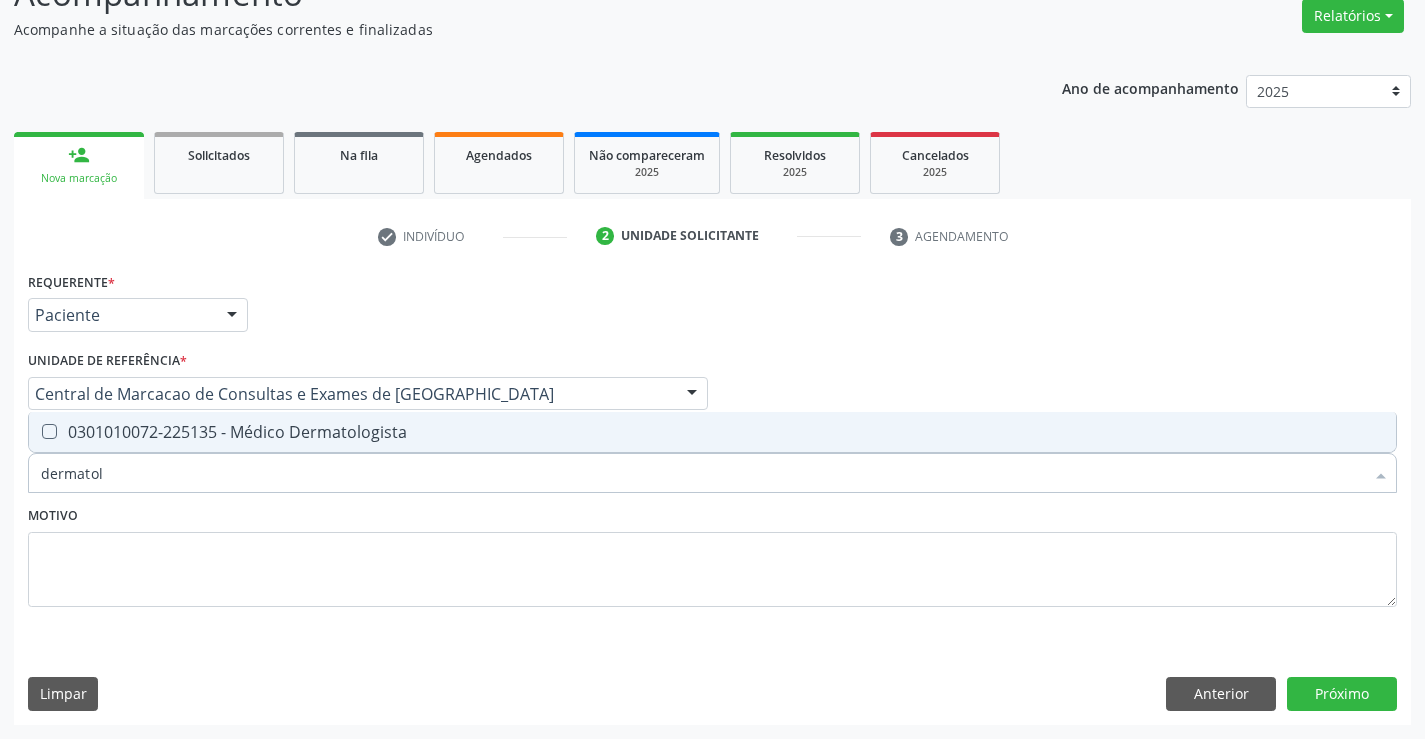 click on "0301010072-225135 - Médico Dermatologista" at bounding box center [712, 432] 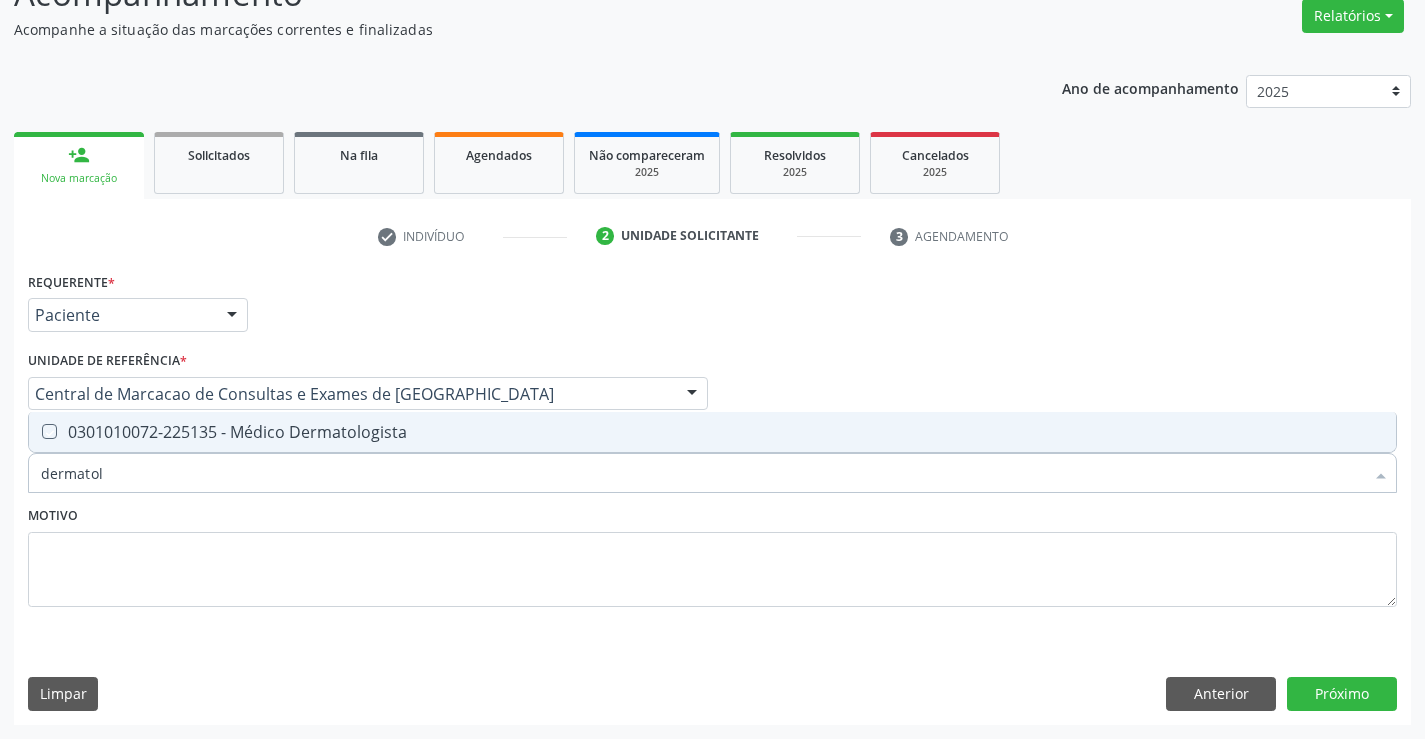 checkbox on "true" 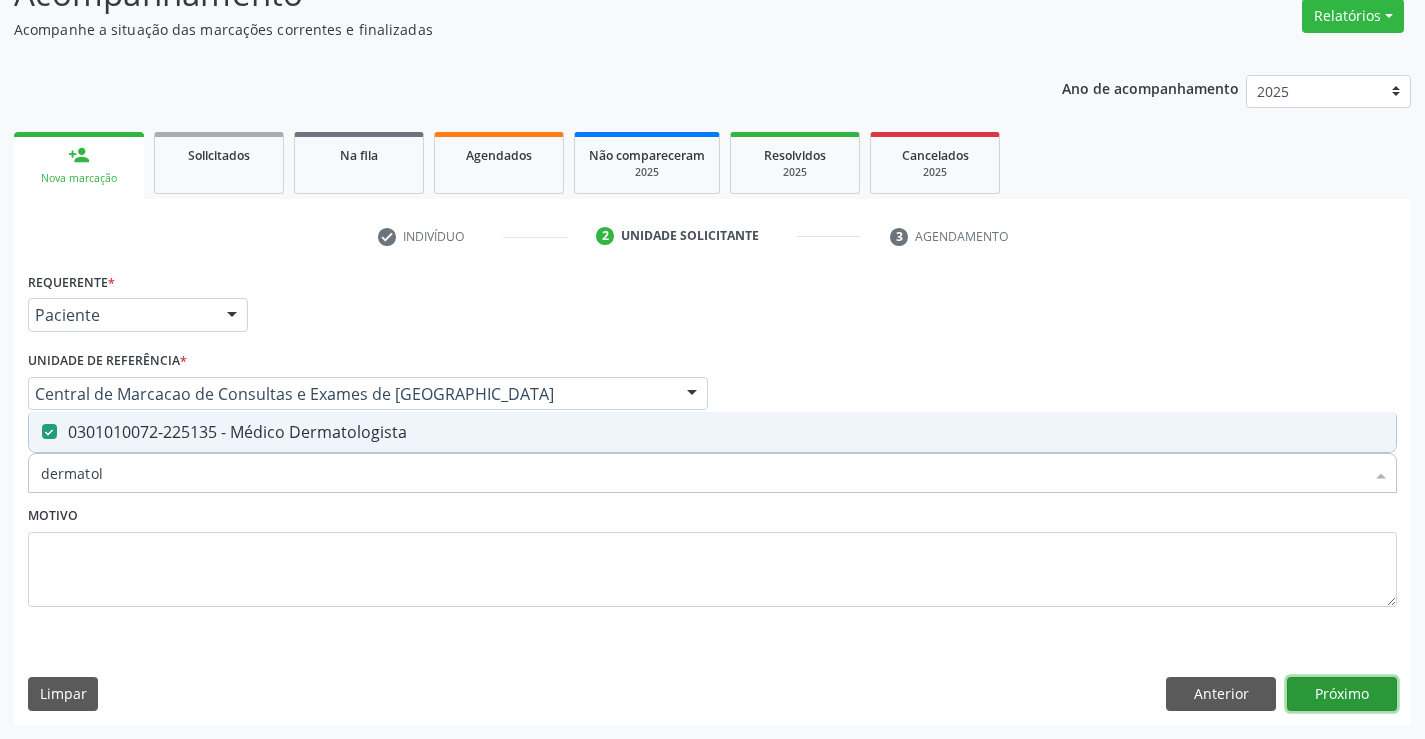 click on "Próximo" at bounding box center [1342, 694] 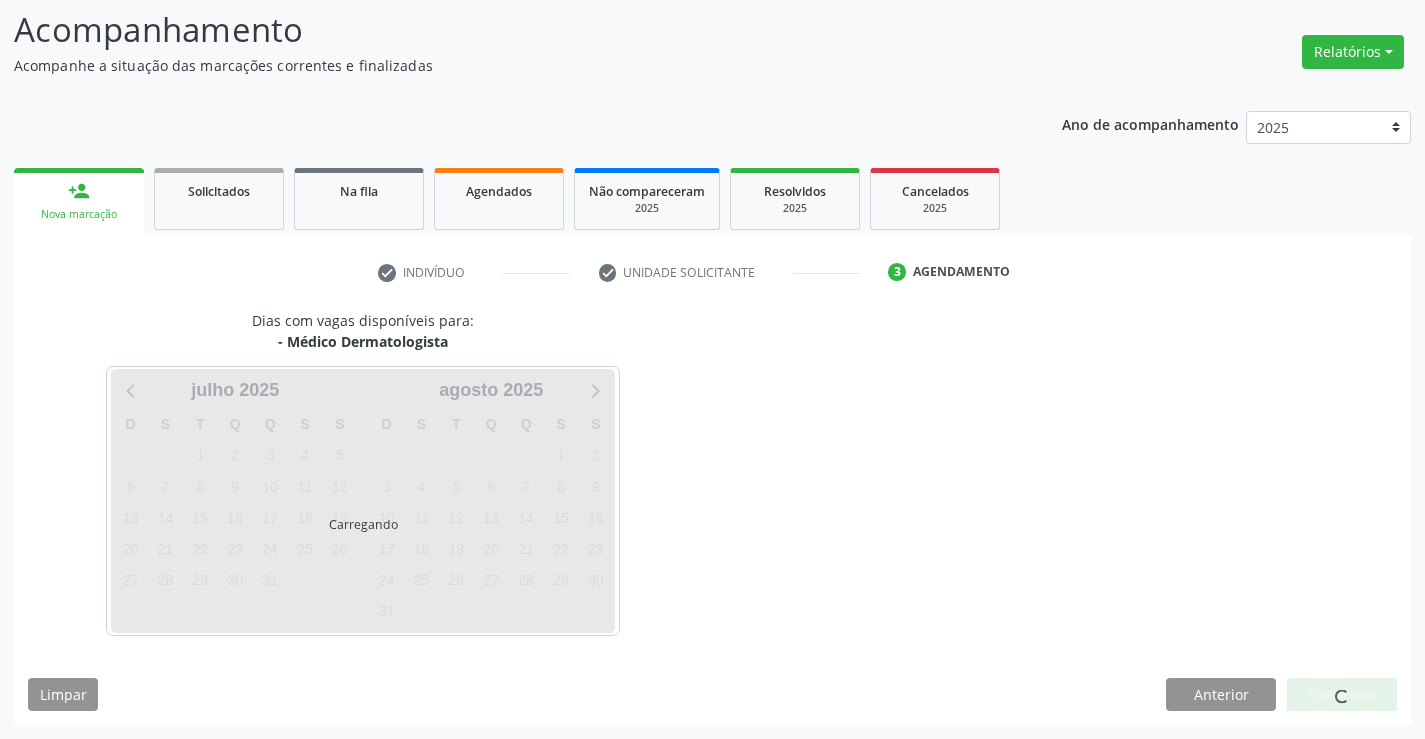 scroll, scrollTop: 131, scrollLeft: 0, axis: vertical 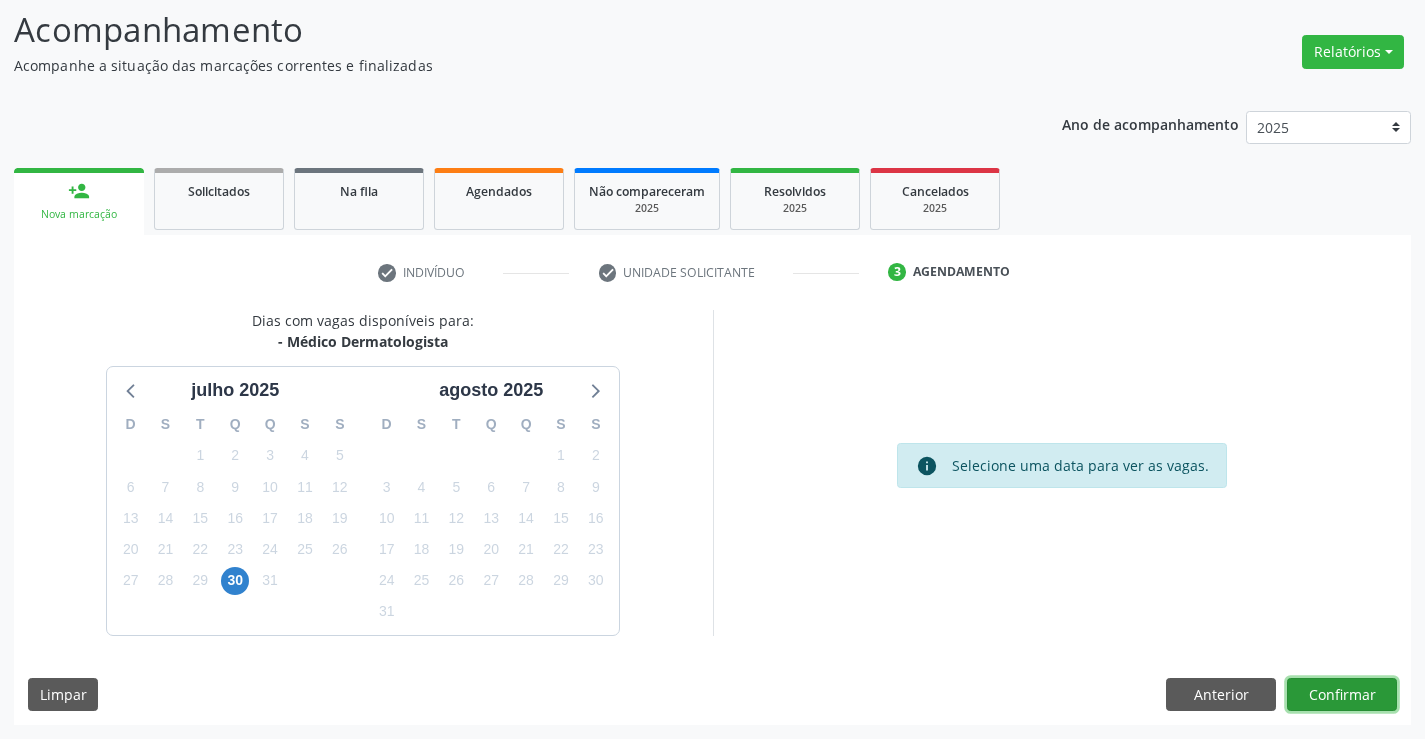 click on "Confirmar" at bounding box center [1342, 695] 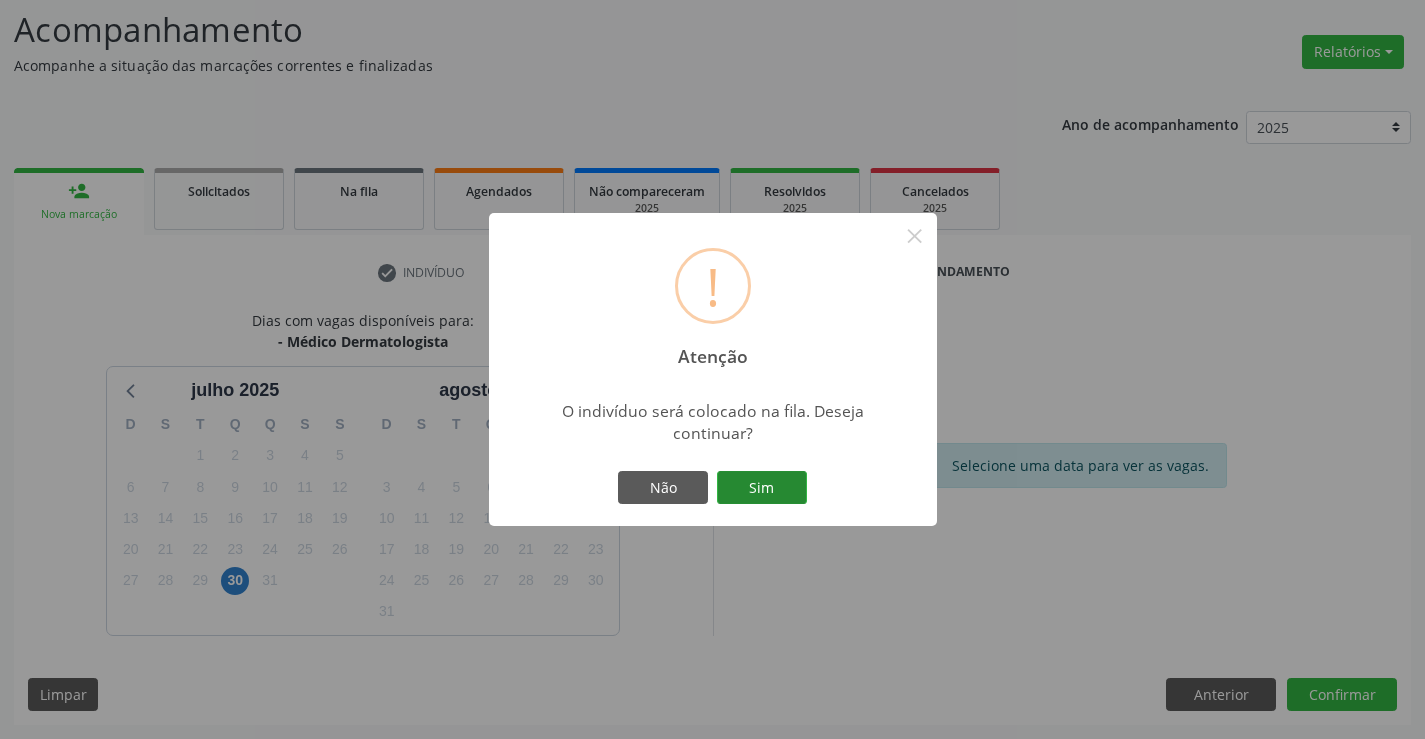 click on "Sim" at bounding box center [762, 488] 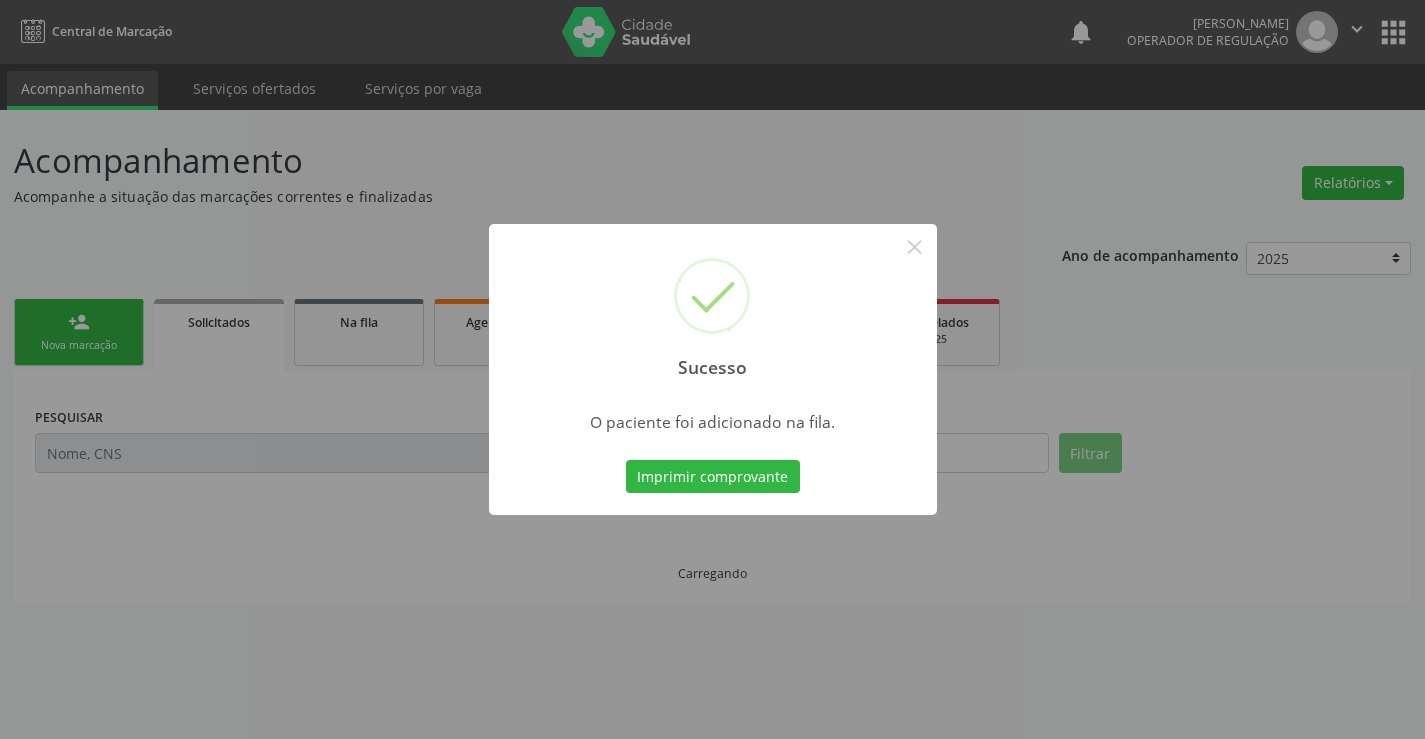 scroll, scrollTop: 0, scrollLeft: 0, axis: both 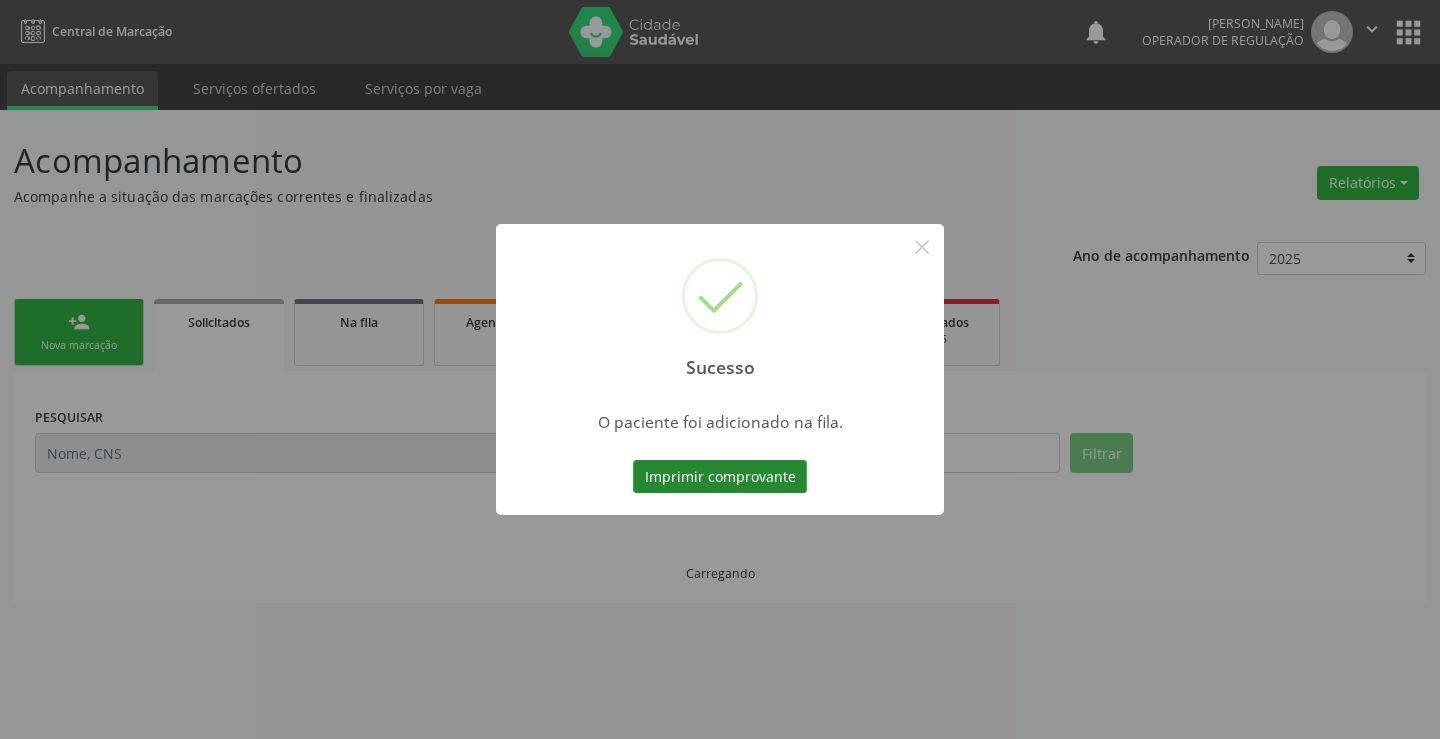 click on "Imprimir comprovante" at bounding box center (720, 477) 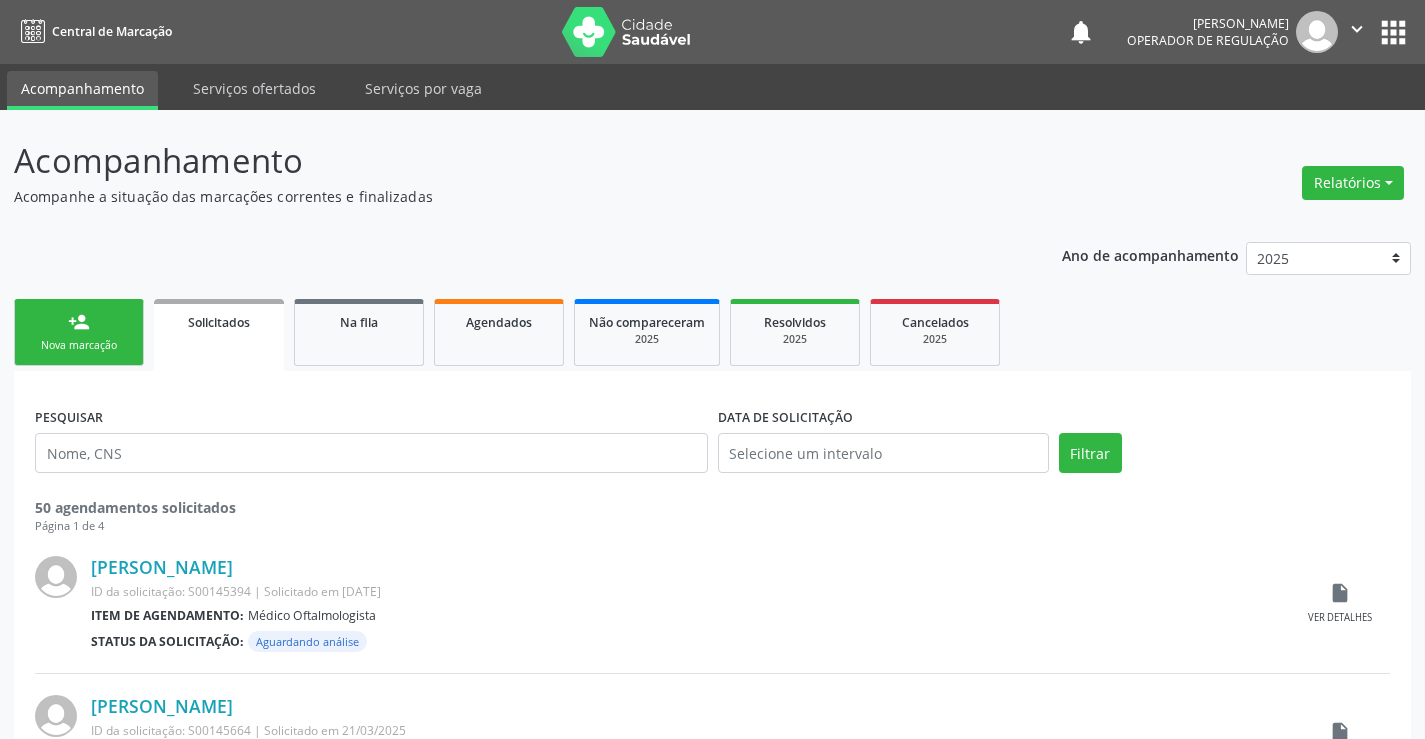 click on "person_add
Nova marcação" at bounding box center (79, 332) 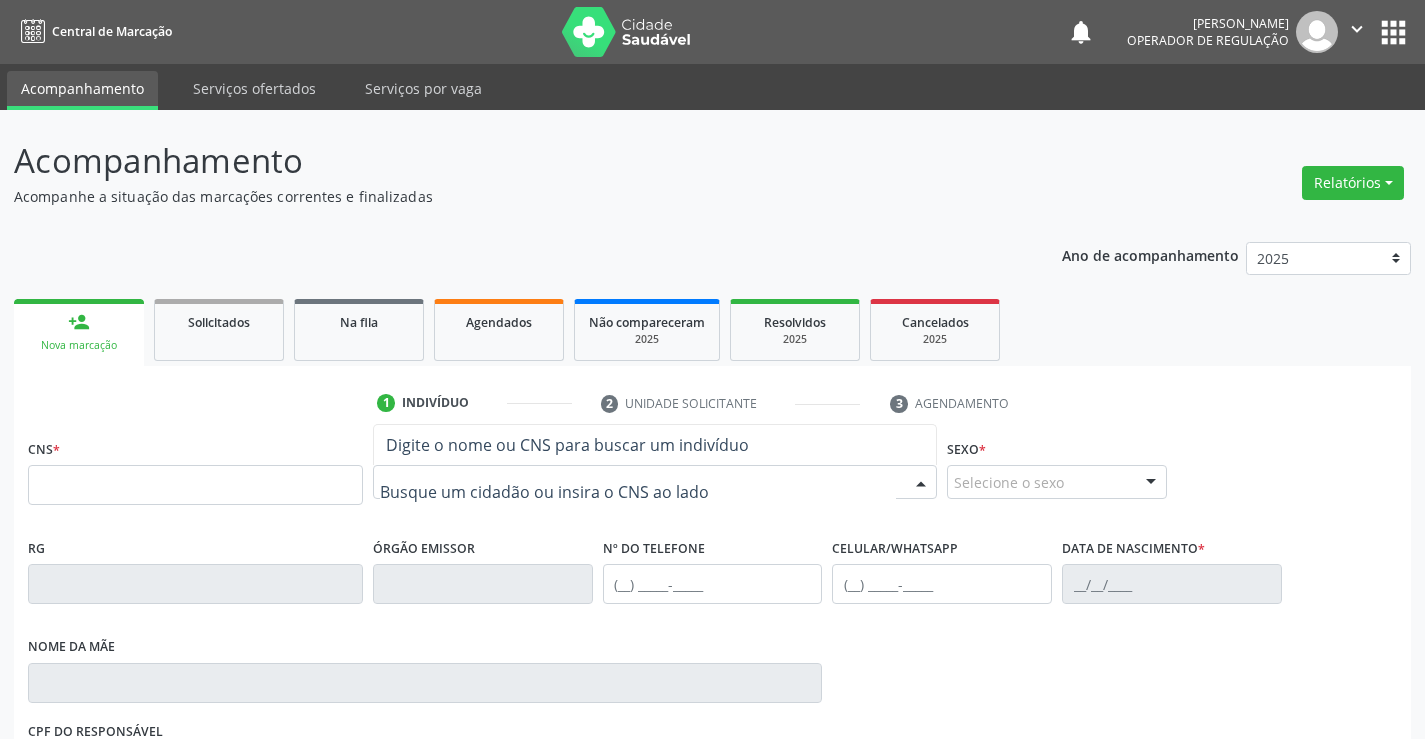 click at bounding box center [638, 492] 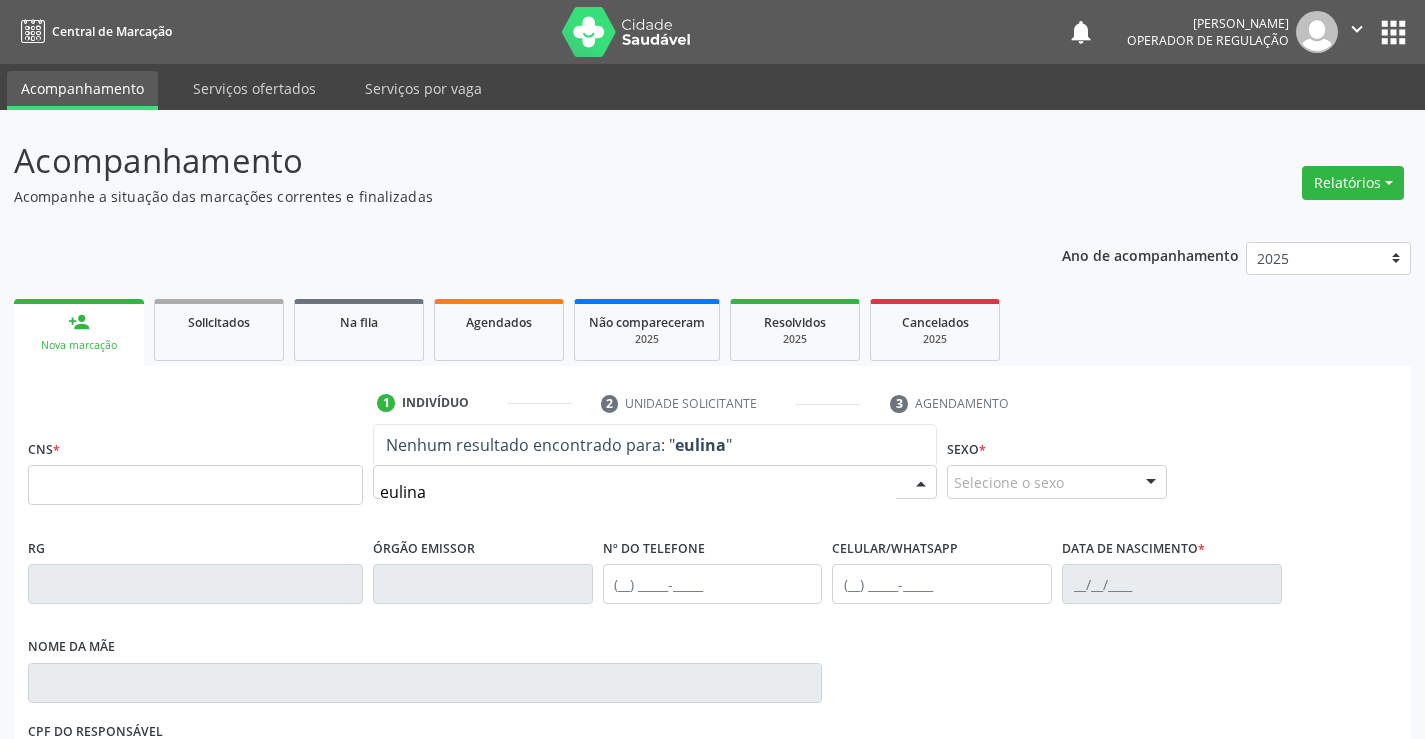 type on "eulina l" 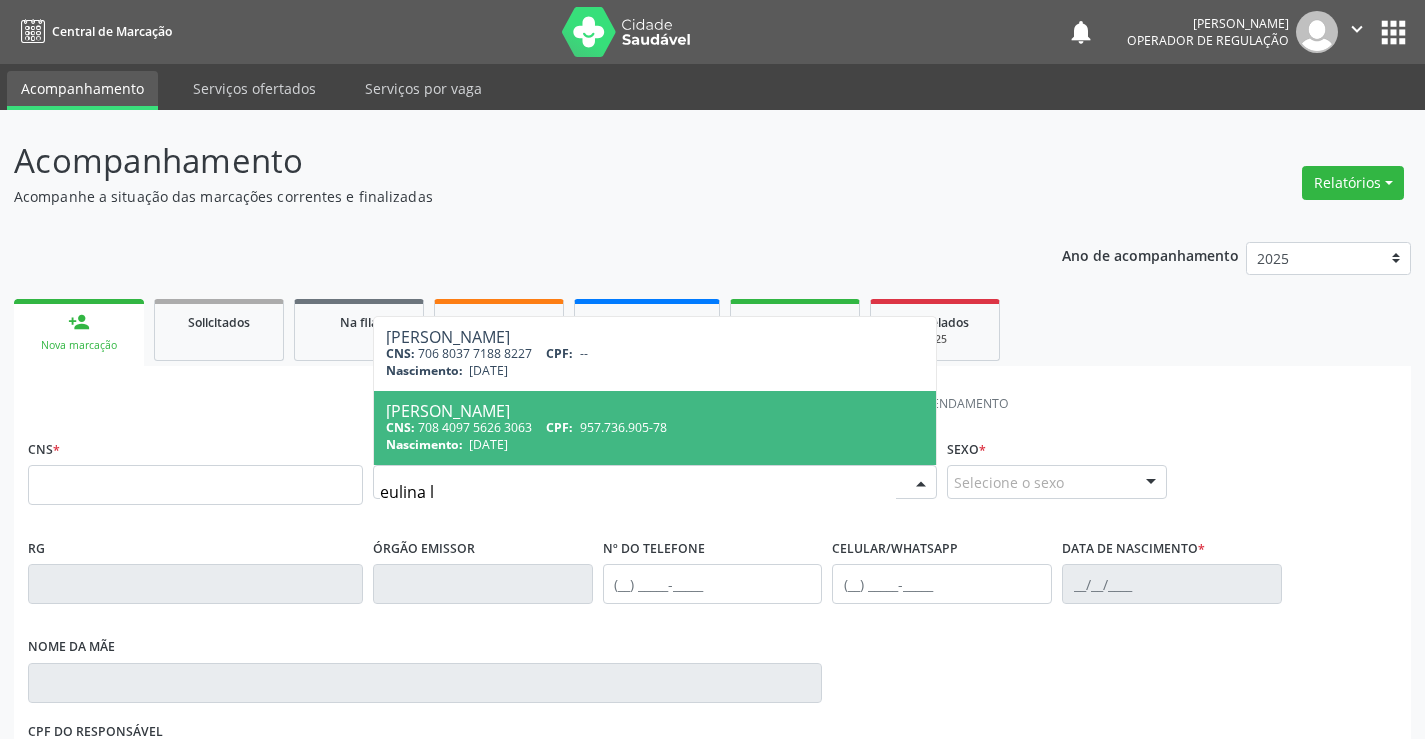 click on "CNS:
708 4097 5626 3063
CPF:
957.736.905-78" at bounding box center (655, 427) 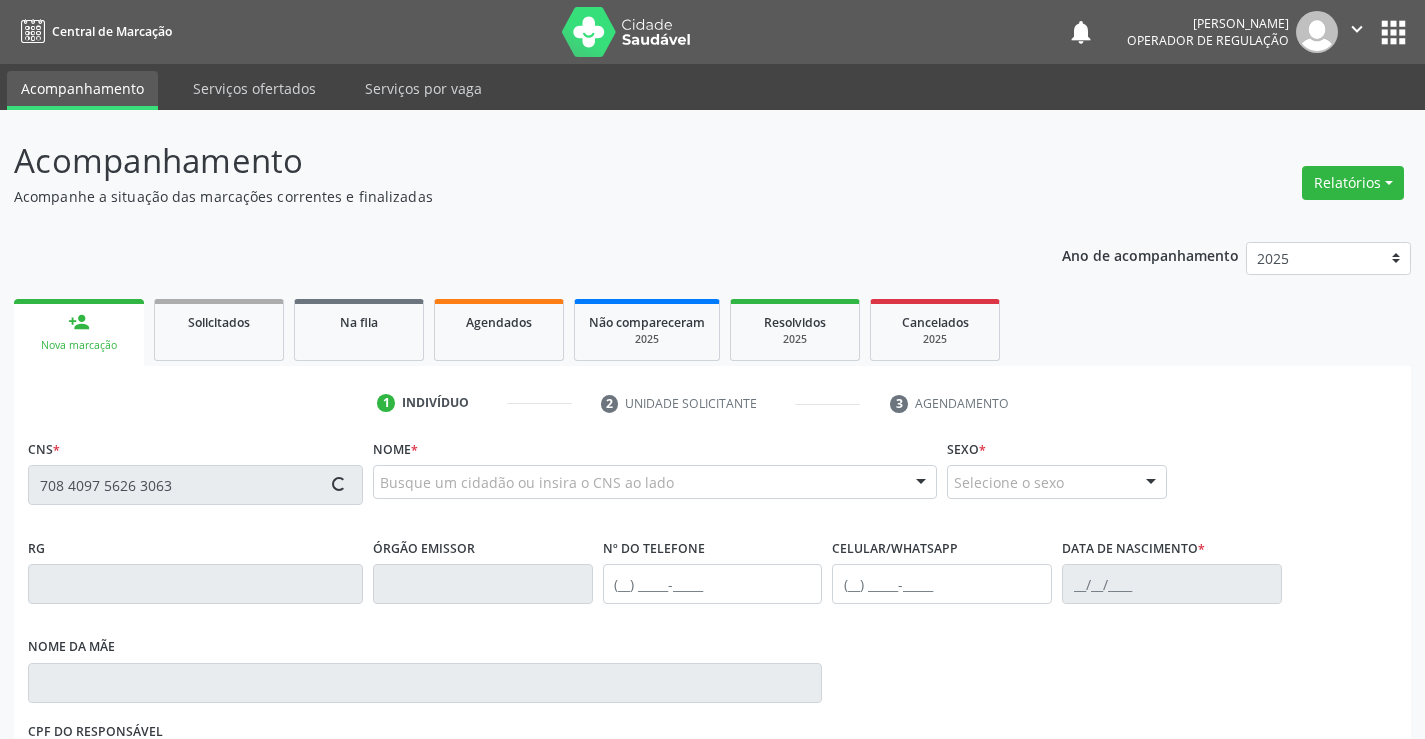 type on "708 4097 5626 3063" 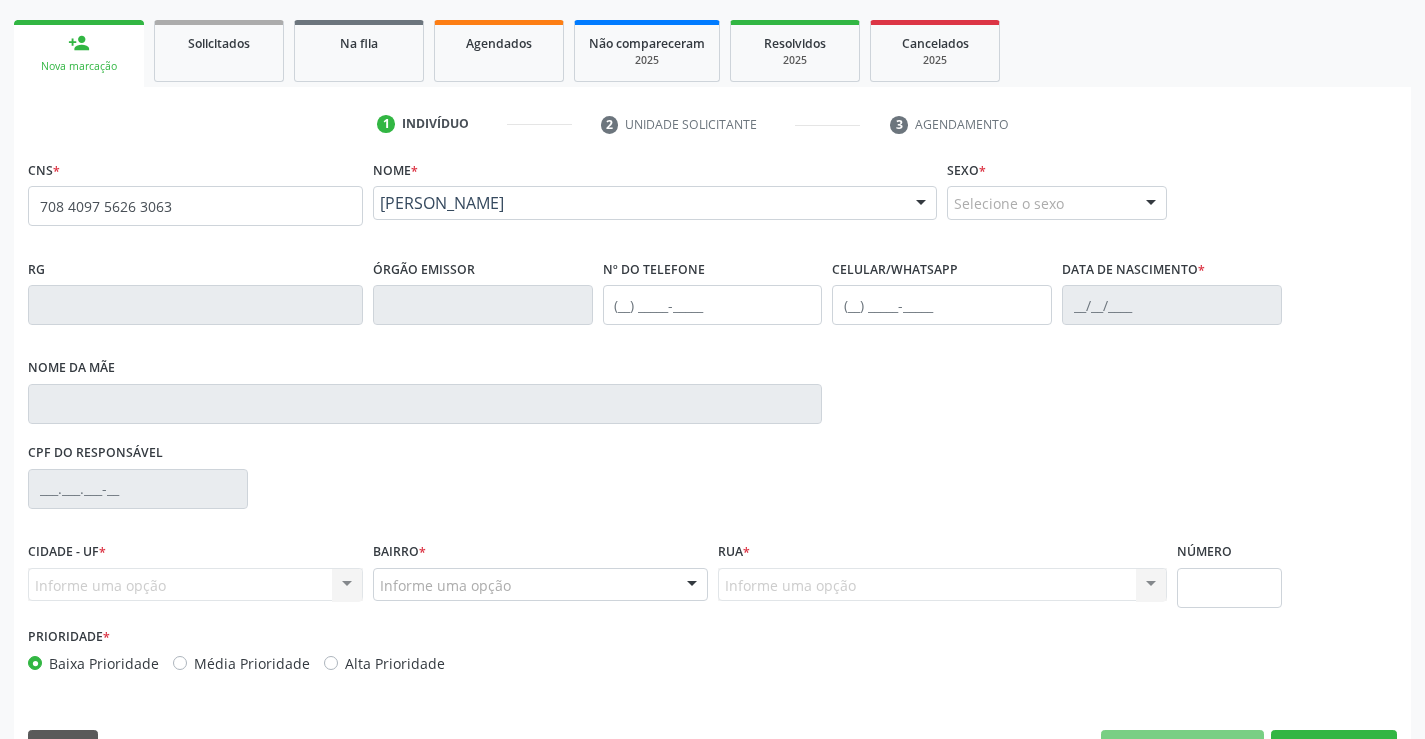 scroll, scrollTop: 331, scrollLeft: 0, axis: vertical 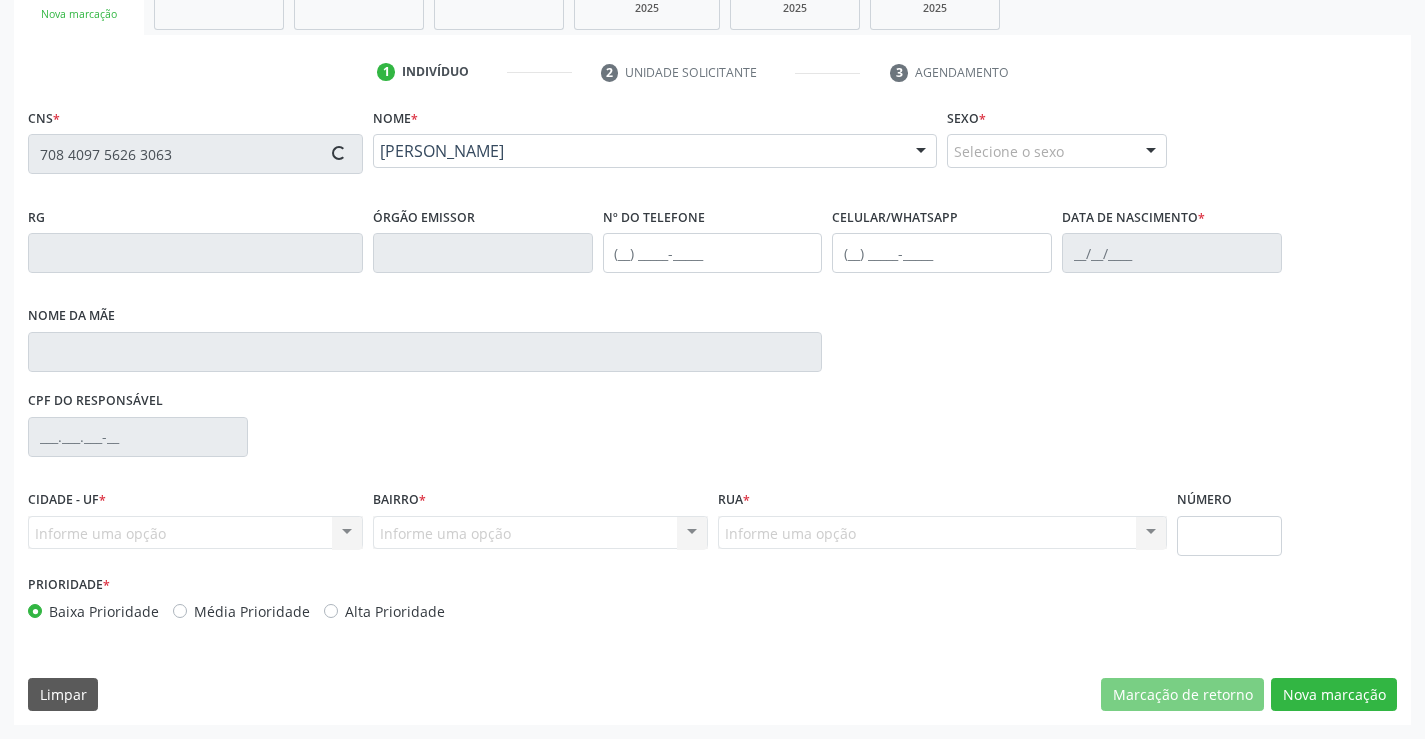 type on "0502224657" 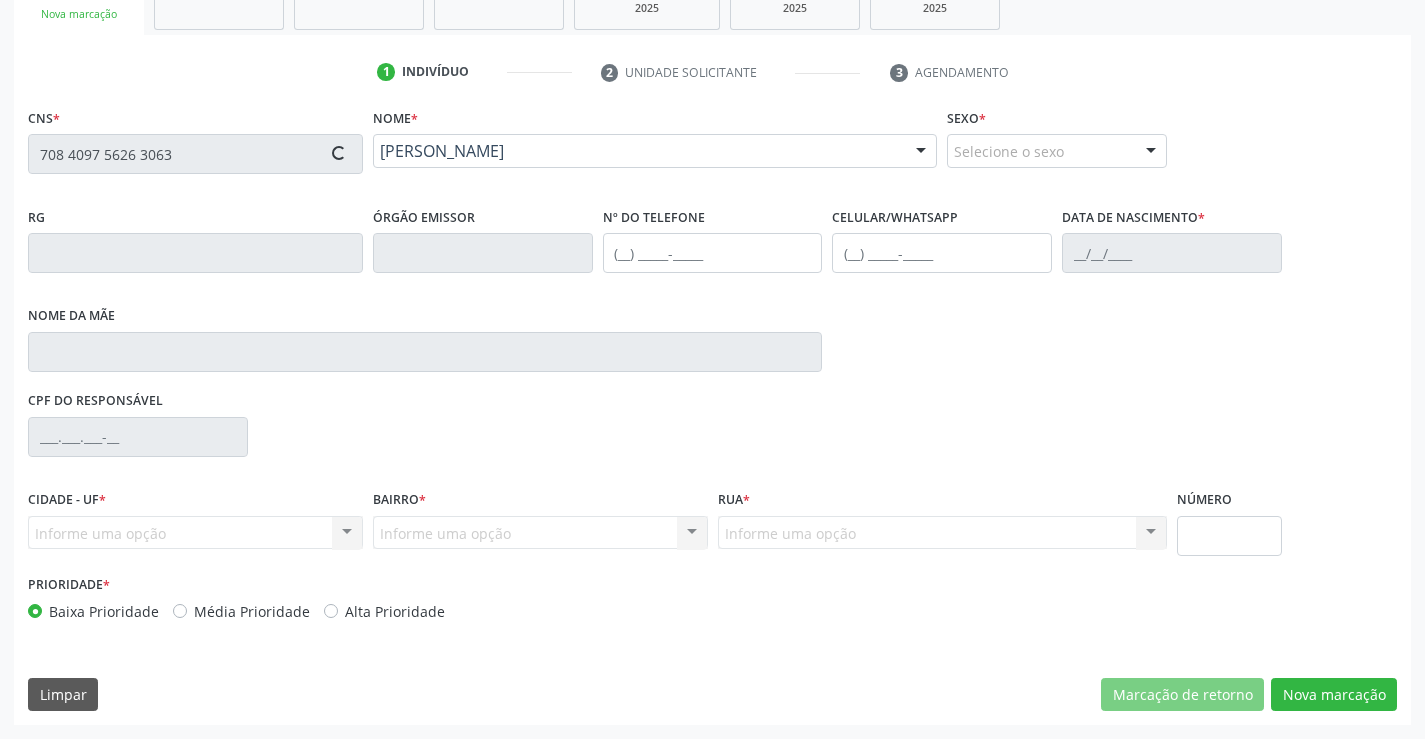 type on "[PHONE_NUMBER]" 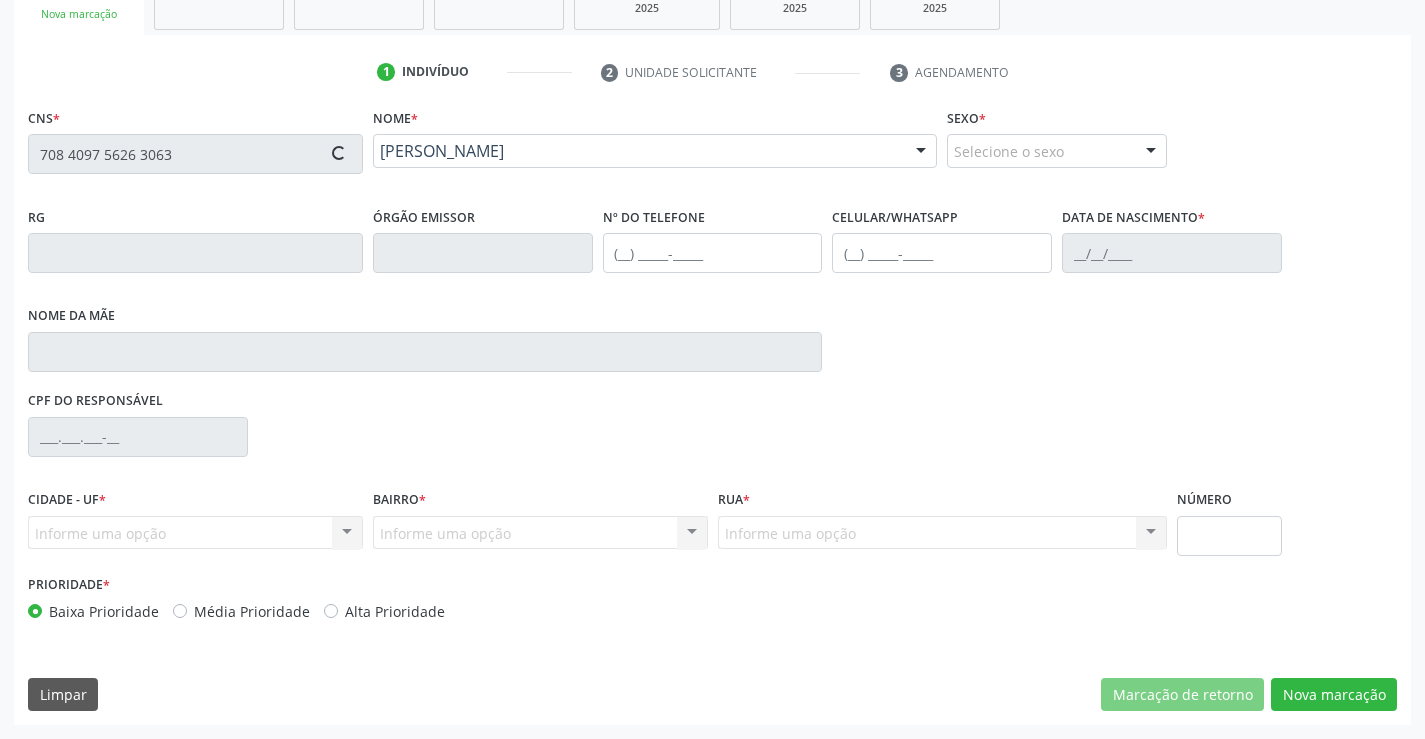 type on "[PHONE_NUMBER]" 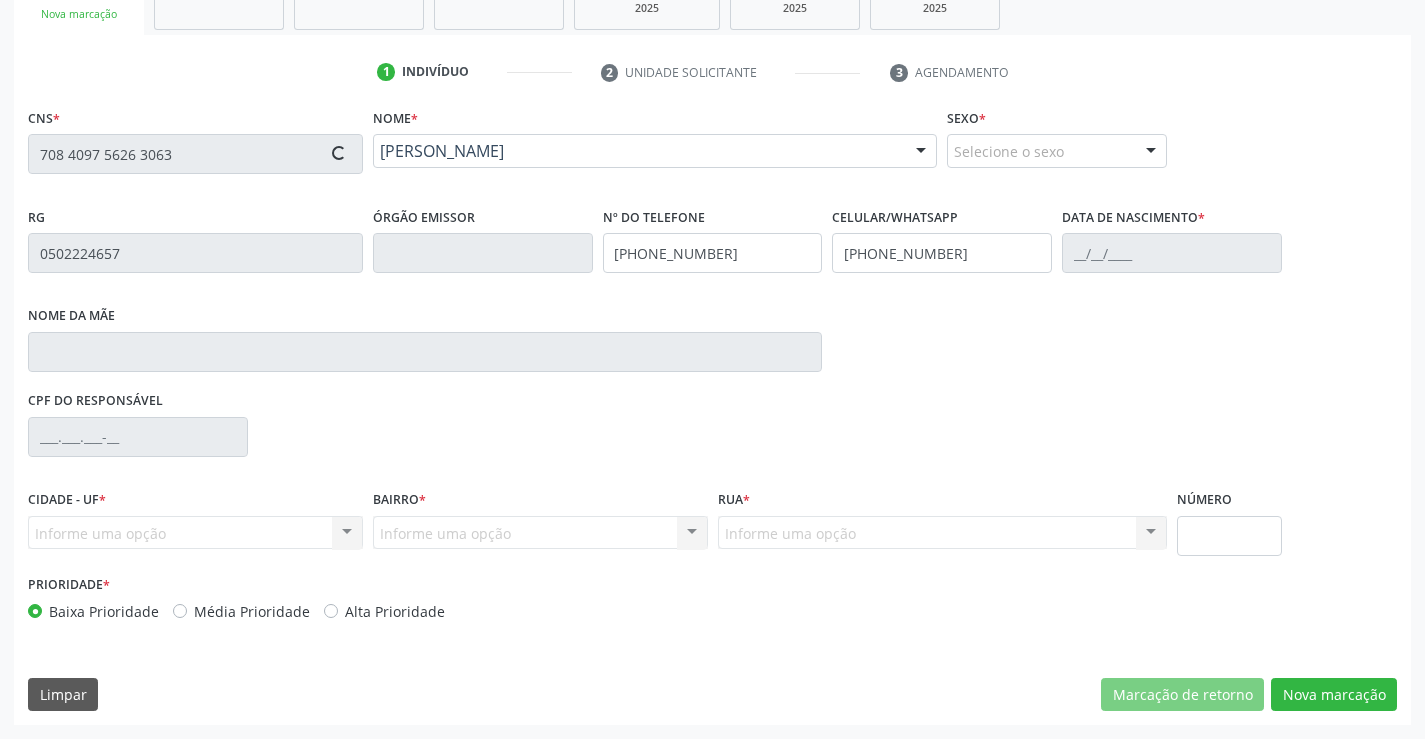 type on "[DATE]" 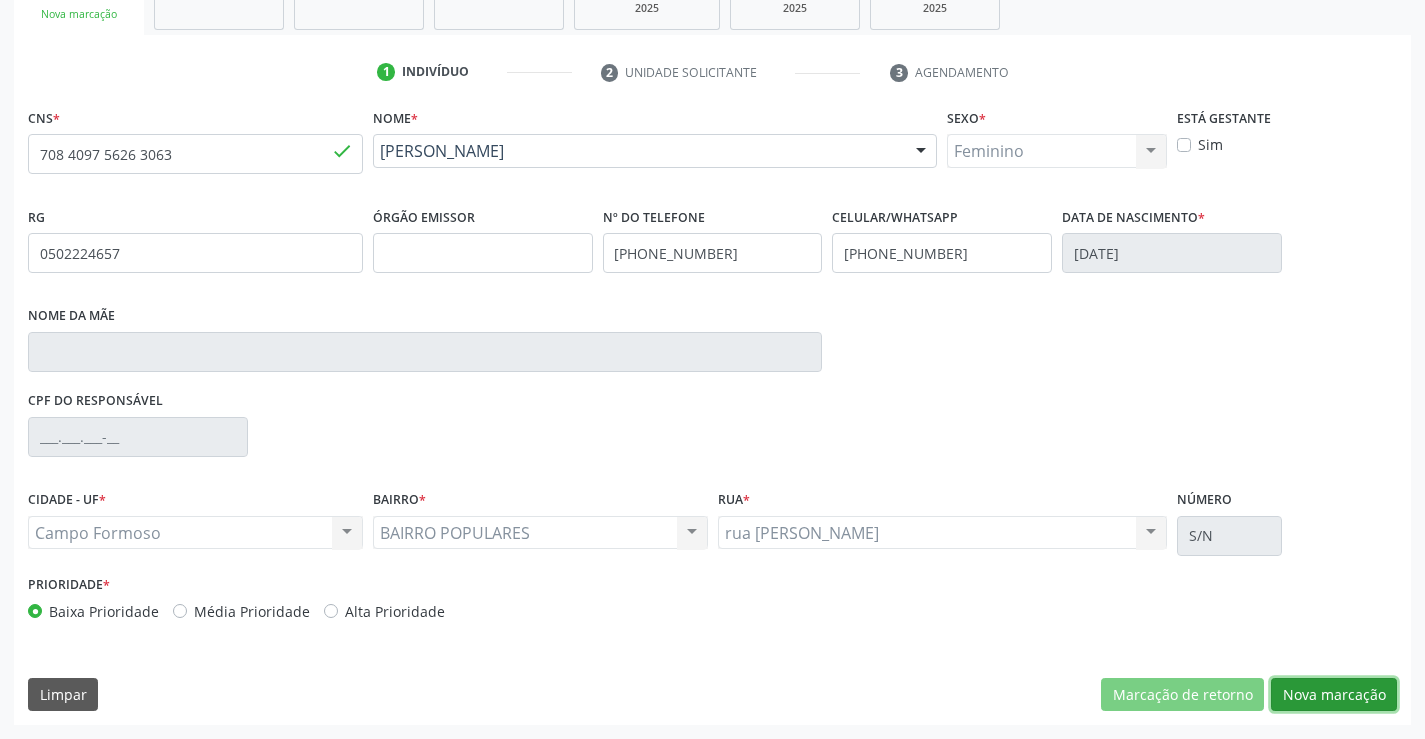 click on "Nova marcação" at bounding box center (1334, 695) 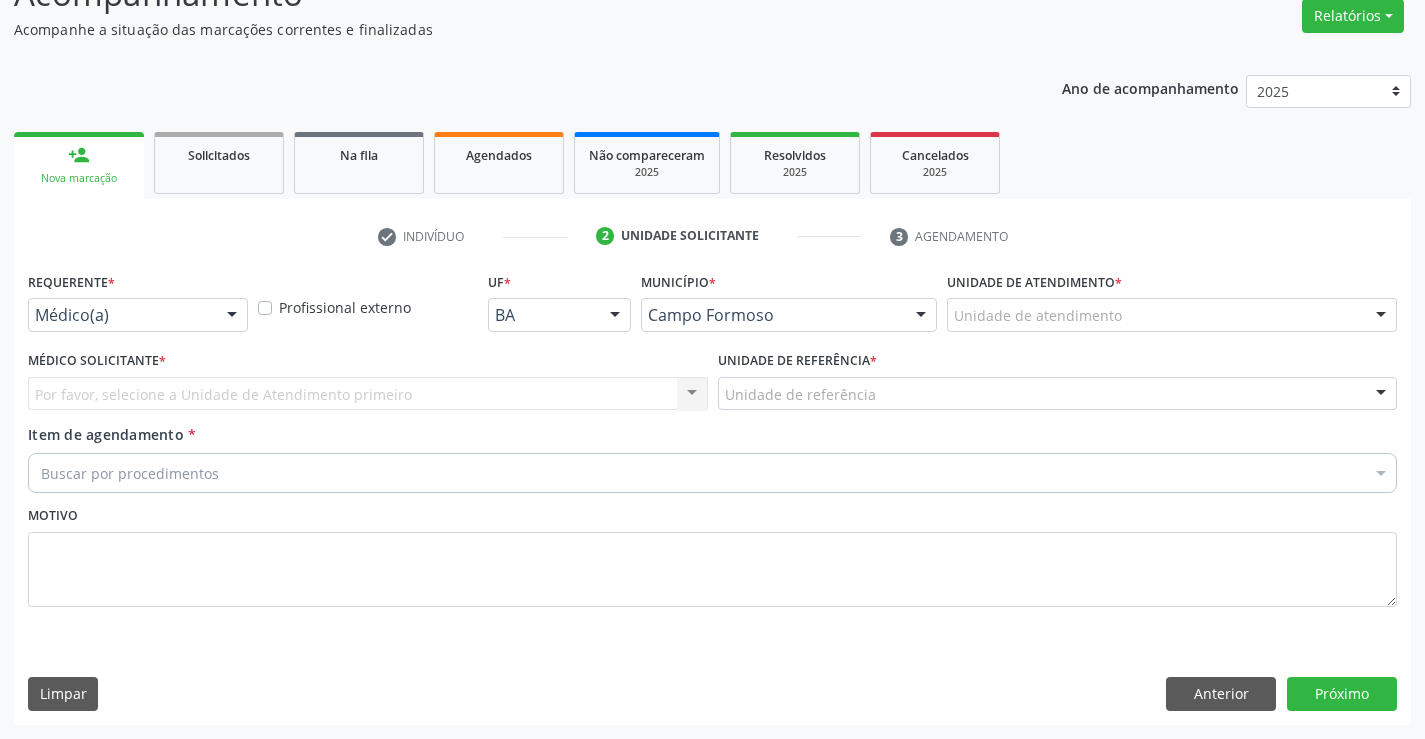 scroll, scrollTop: 167, scrollLeft: 0, axis: vertical 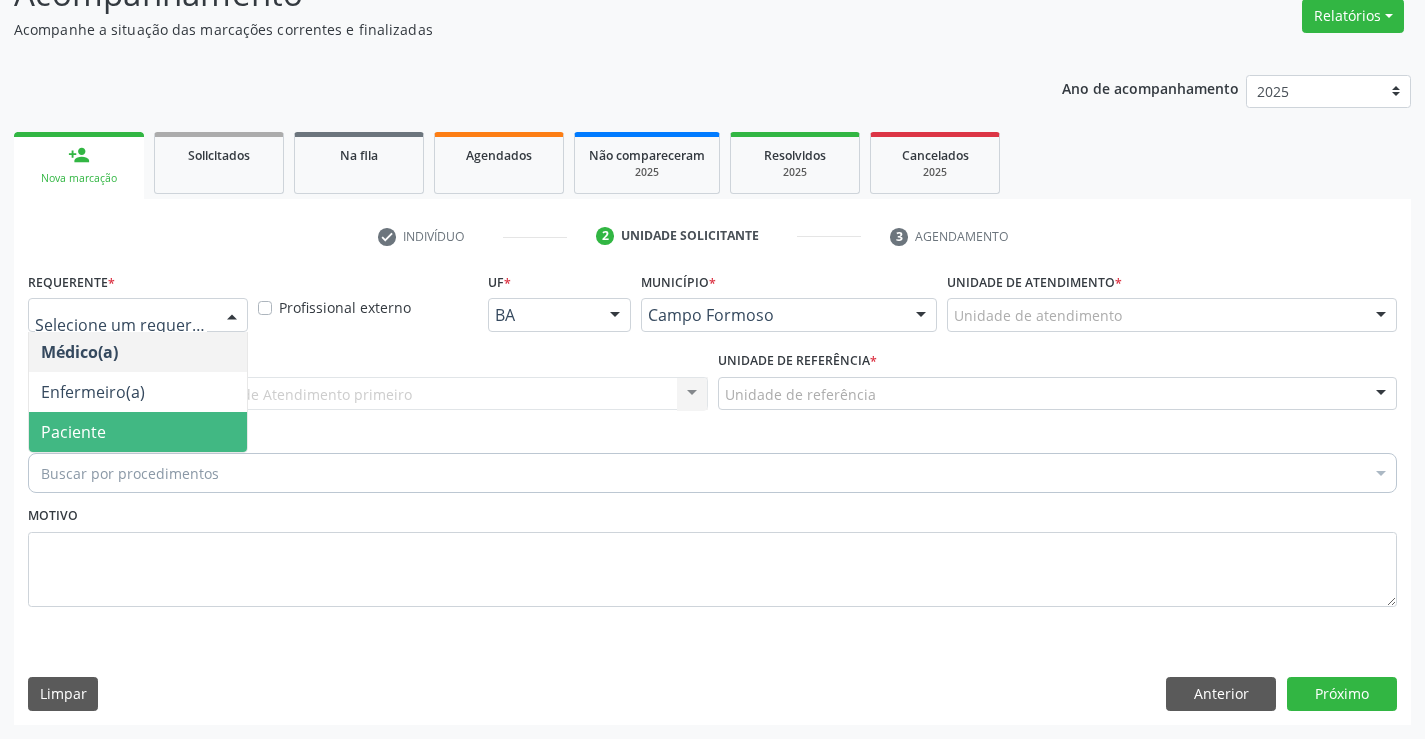 drag, startPoint x: 200, startPoint y: 429, endPoint x: 317, endPoint y: 409, distance: 118.69709 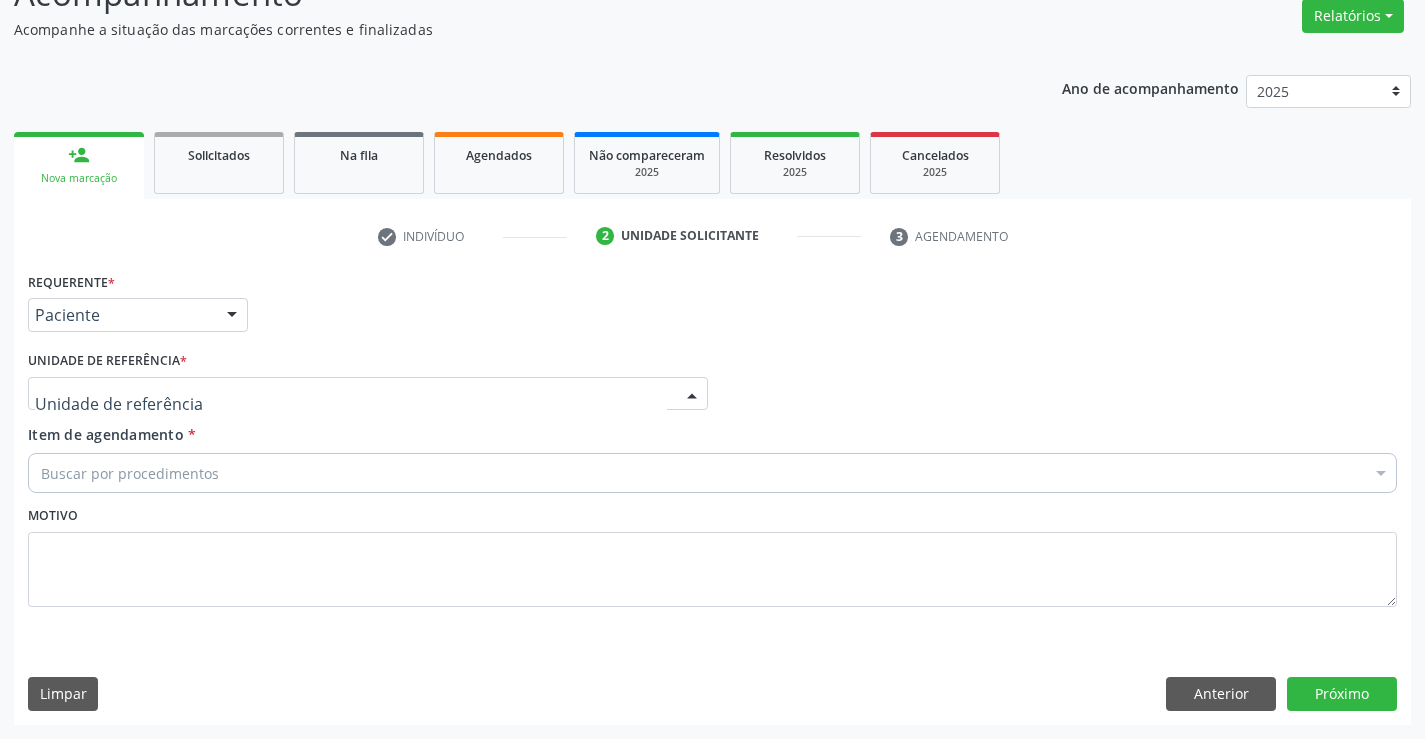 drag, startPoint x: 329, startPoint y: 395, endPoint x: 344, endPoint y: 467, distance: 73.545906 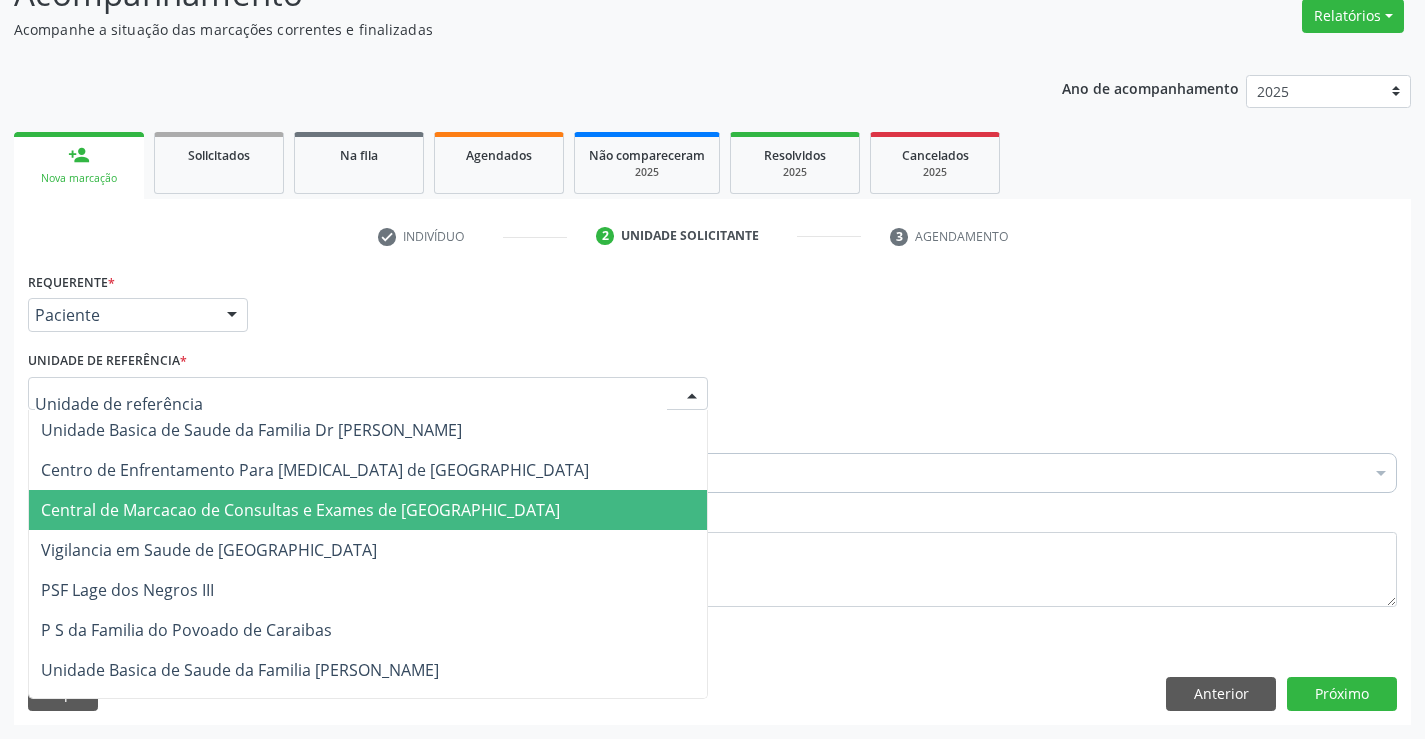 click on "Central de Marcacao de Consultas e Exames de [GEOGRAPHIC_DATA]" at bounding box center [300, 510] 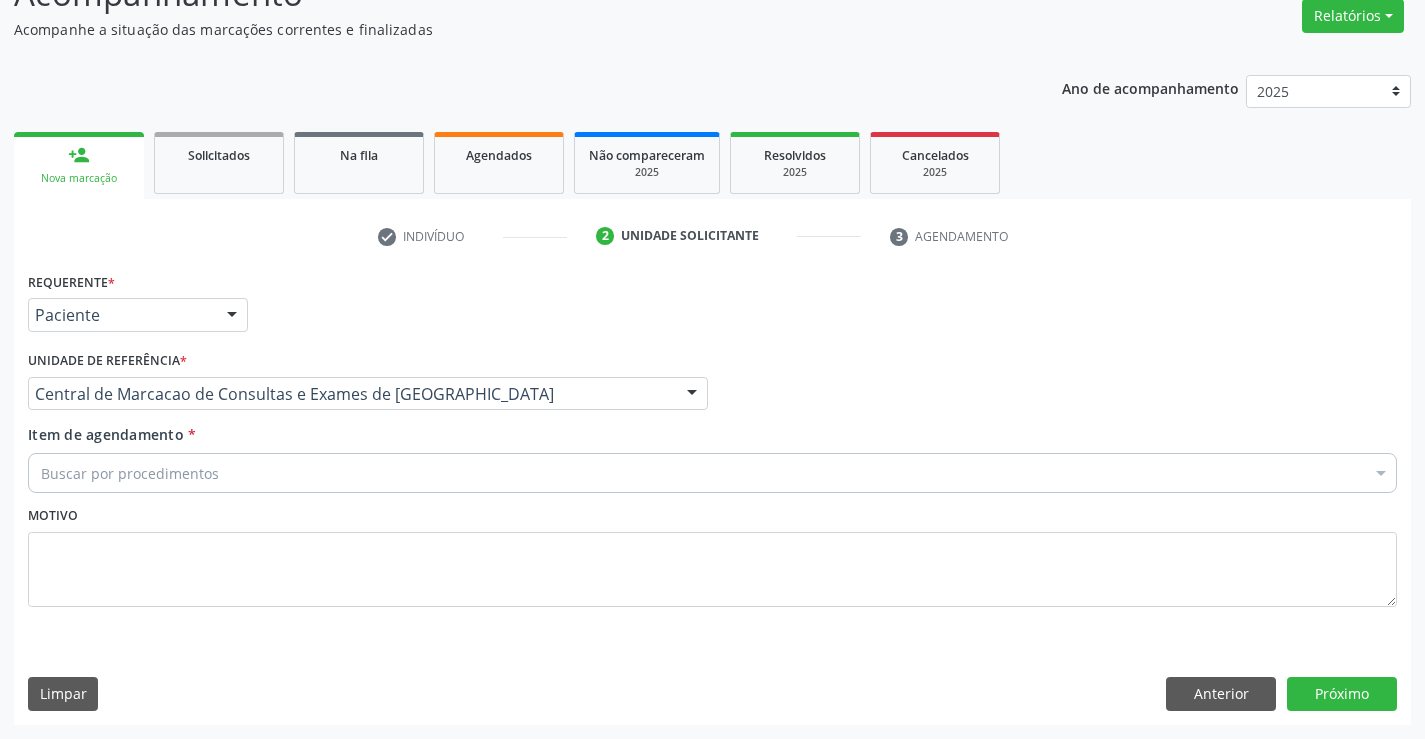 click on "Buscar por procedimentos" at bounding box center (712, 473) 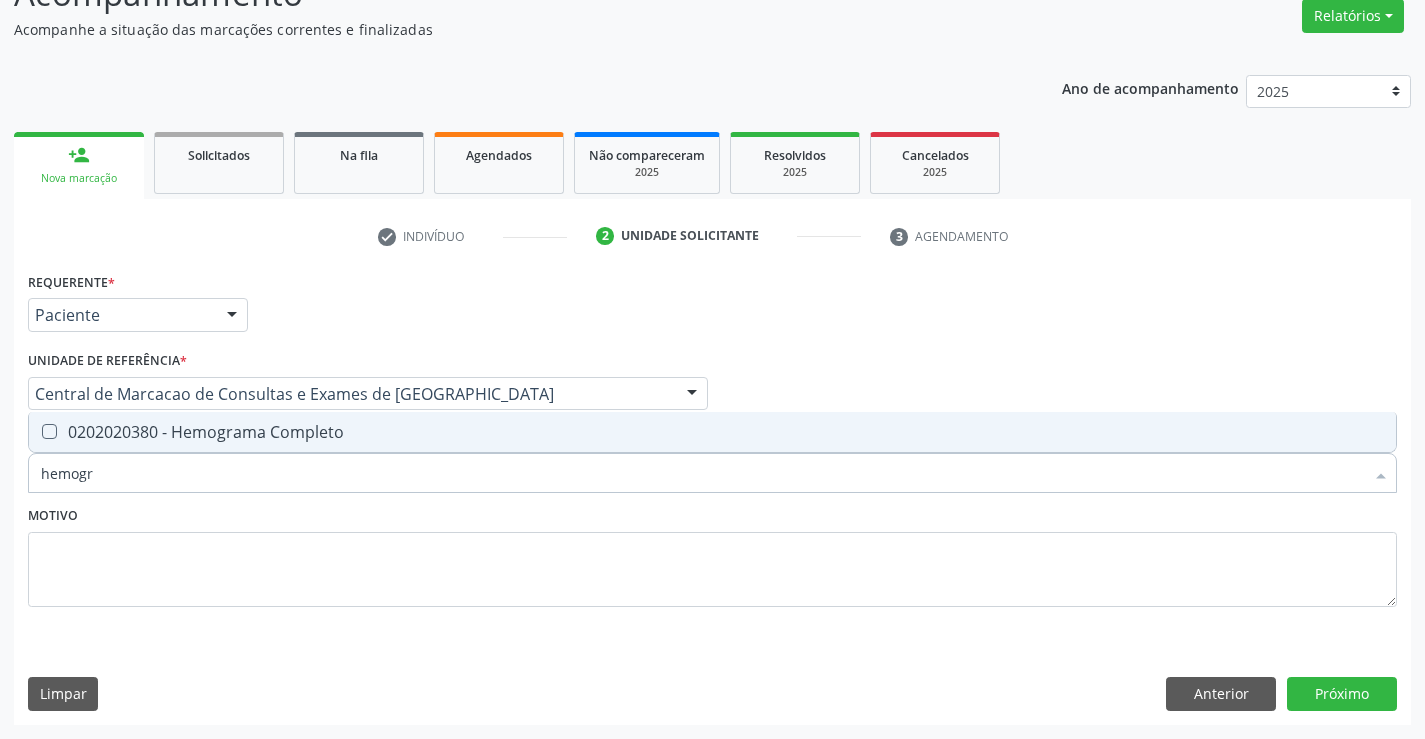 type on "hemogra" 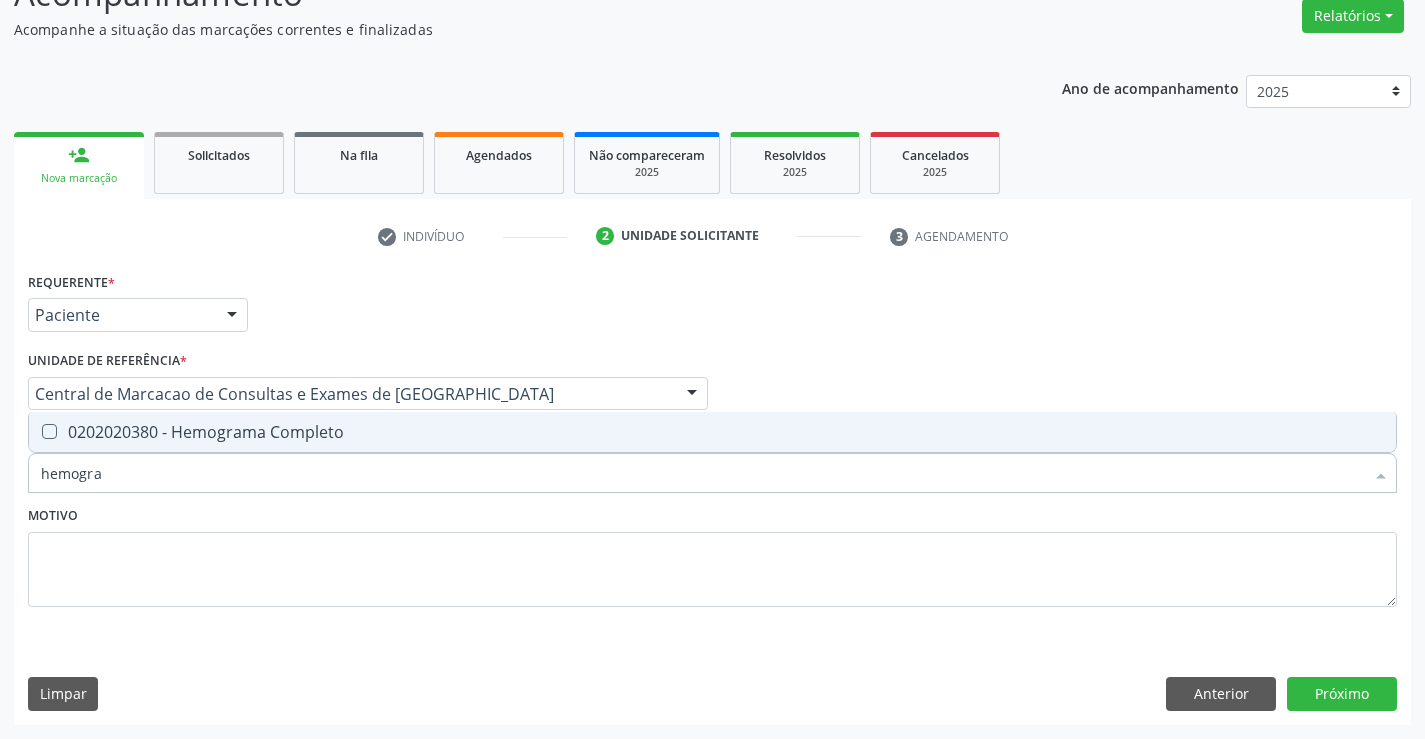 click on "0202020380 - Hemograma Completo" at bounding box center [712, 432] 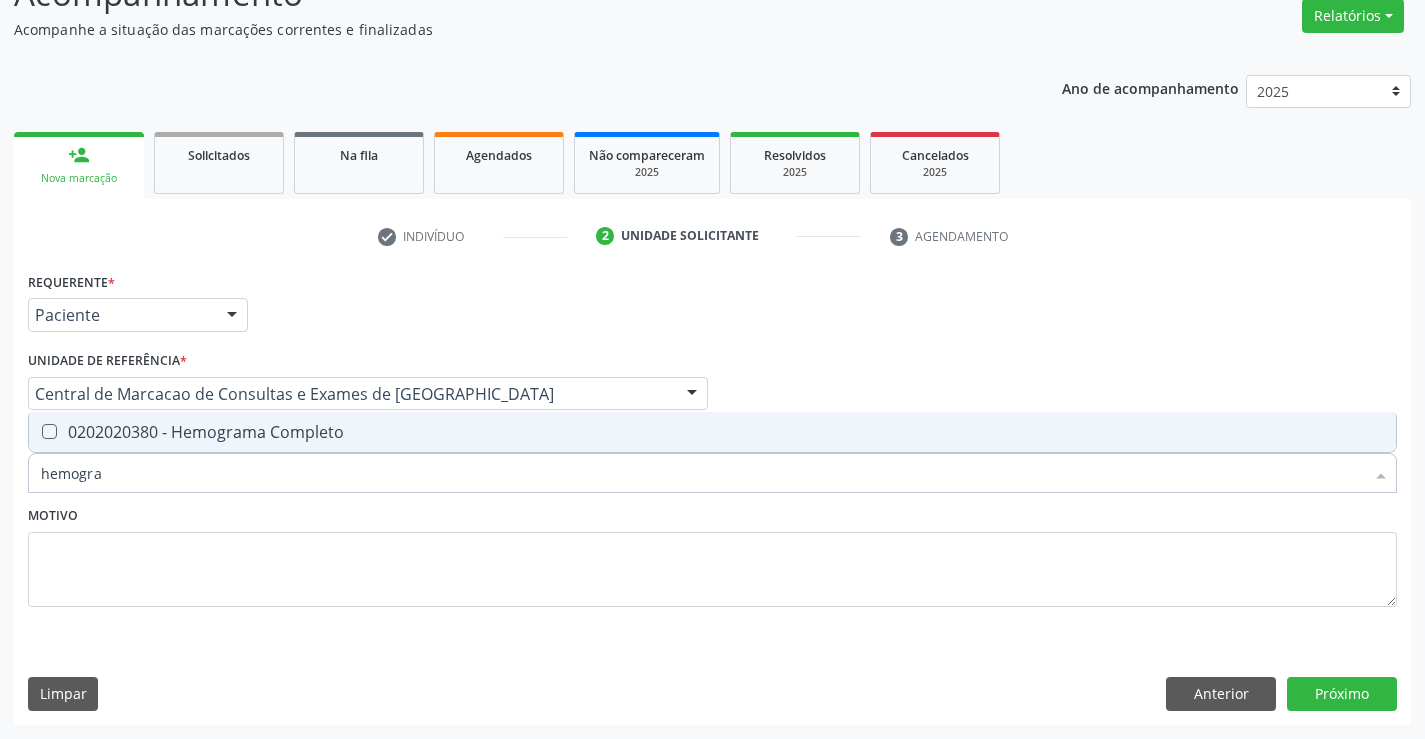 checkbox on "true" 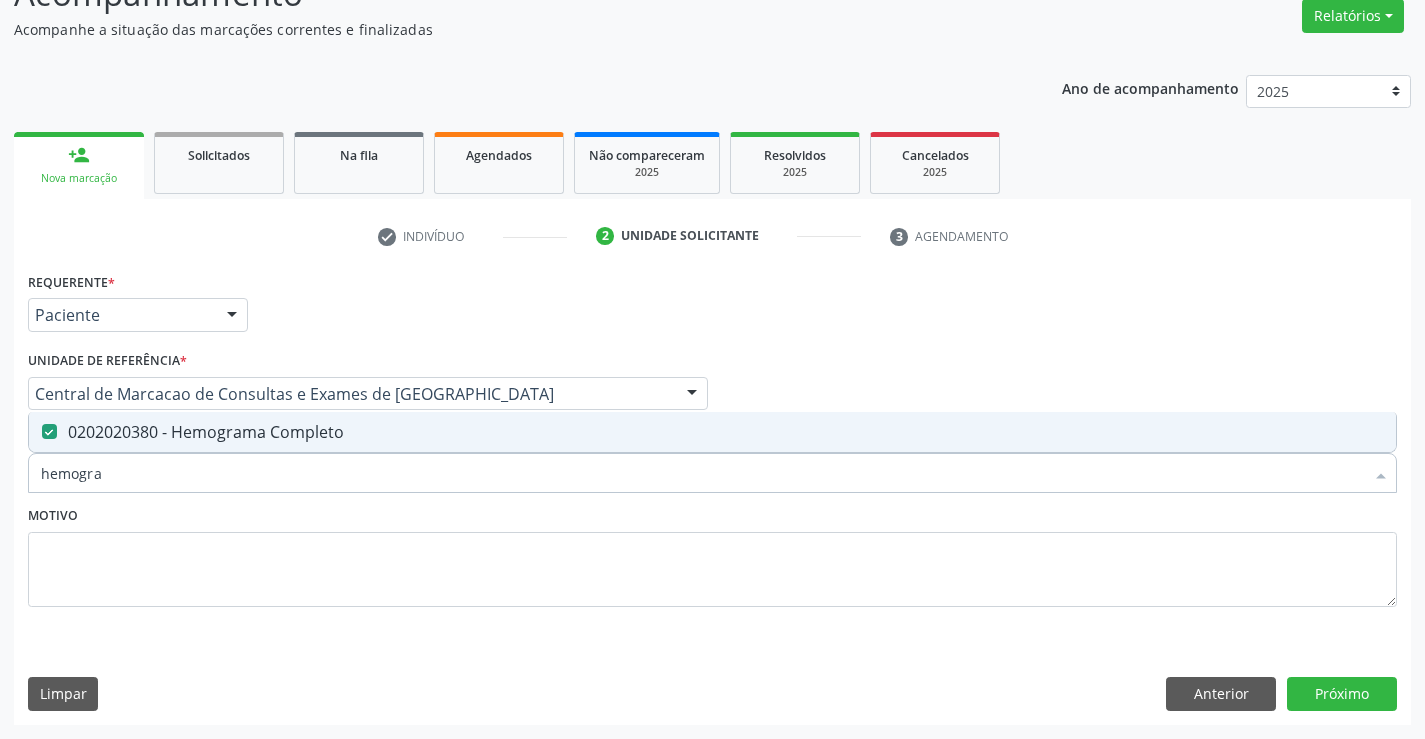 click on "hemogra" at bounding box center (702, 473) 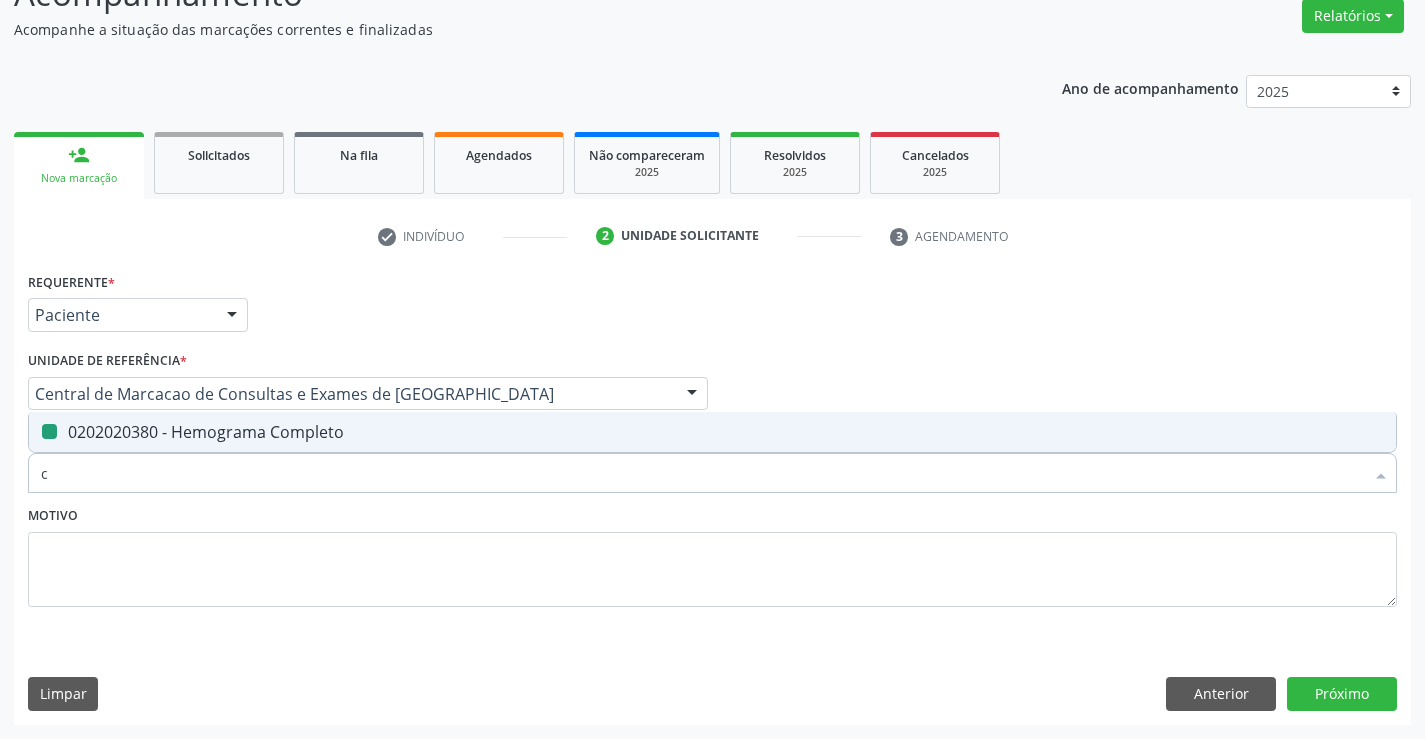 type on "co" 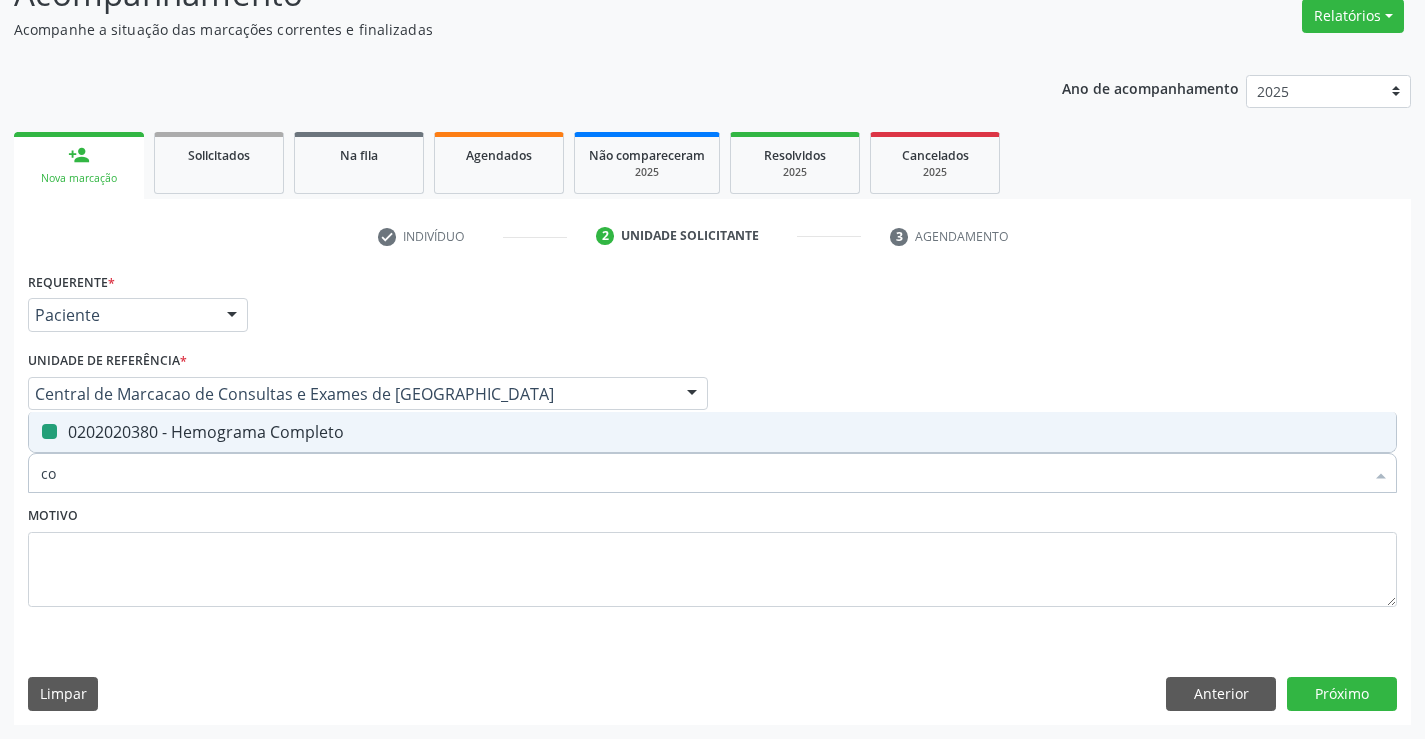 checkbox on "false" 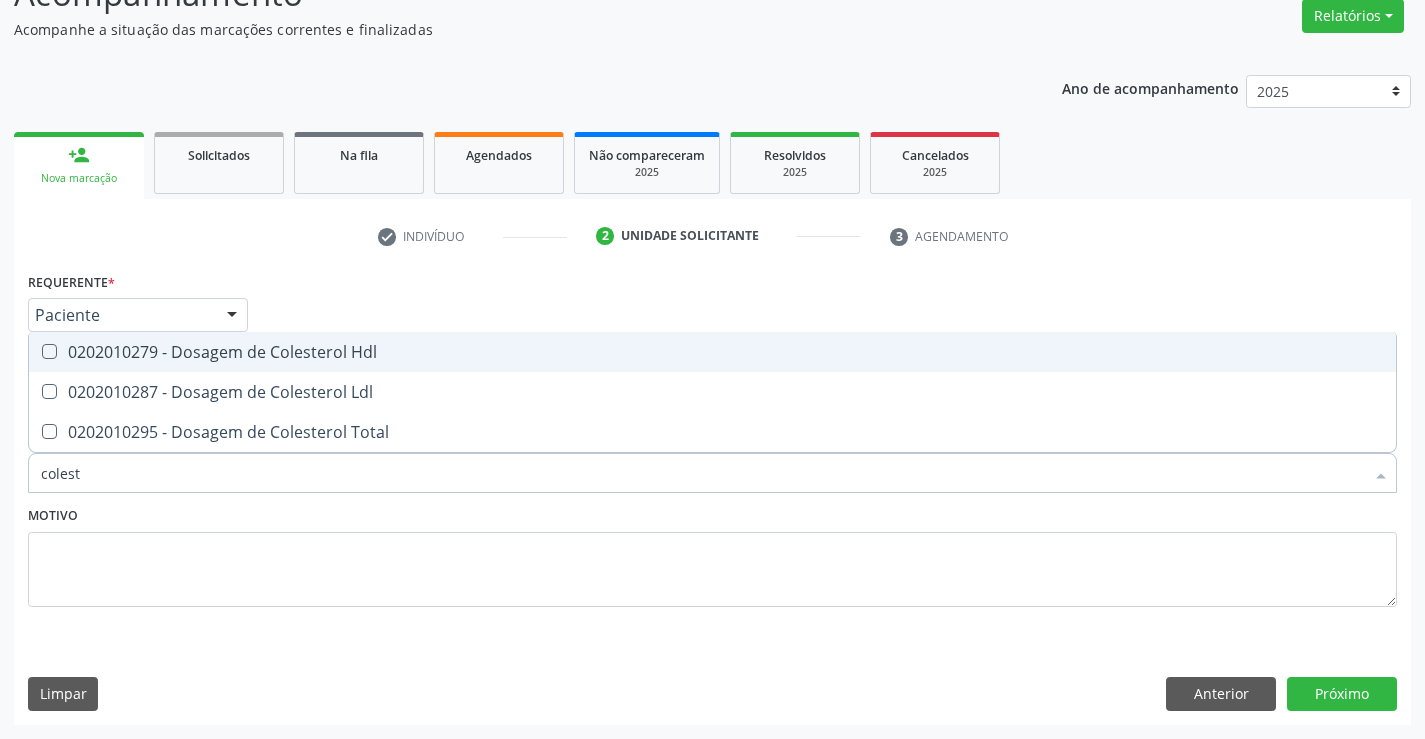 type on "coleste" 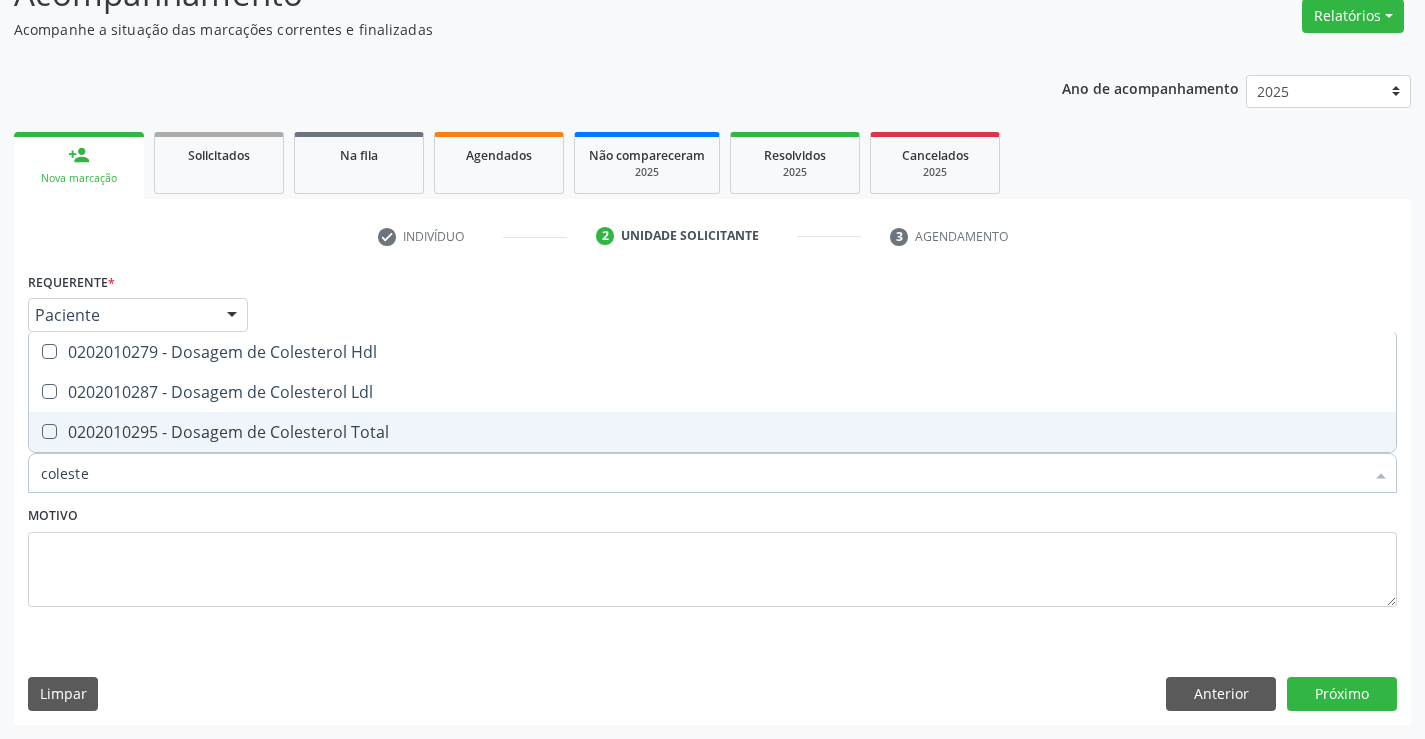 drag, startPoint x: 301, startPoint y: 432, endPoint x: 329, endPoint y: 393, distance: 48.010414 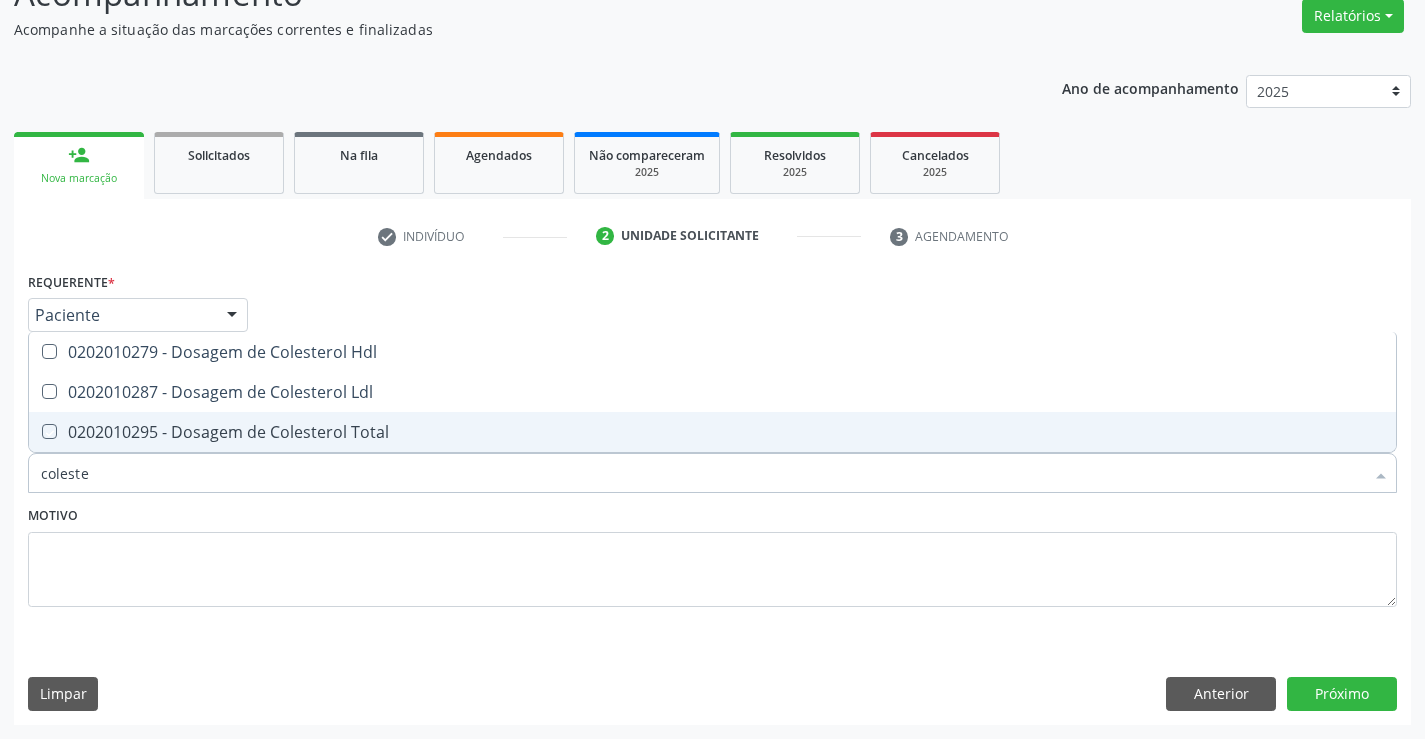 checkbox on "true" 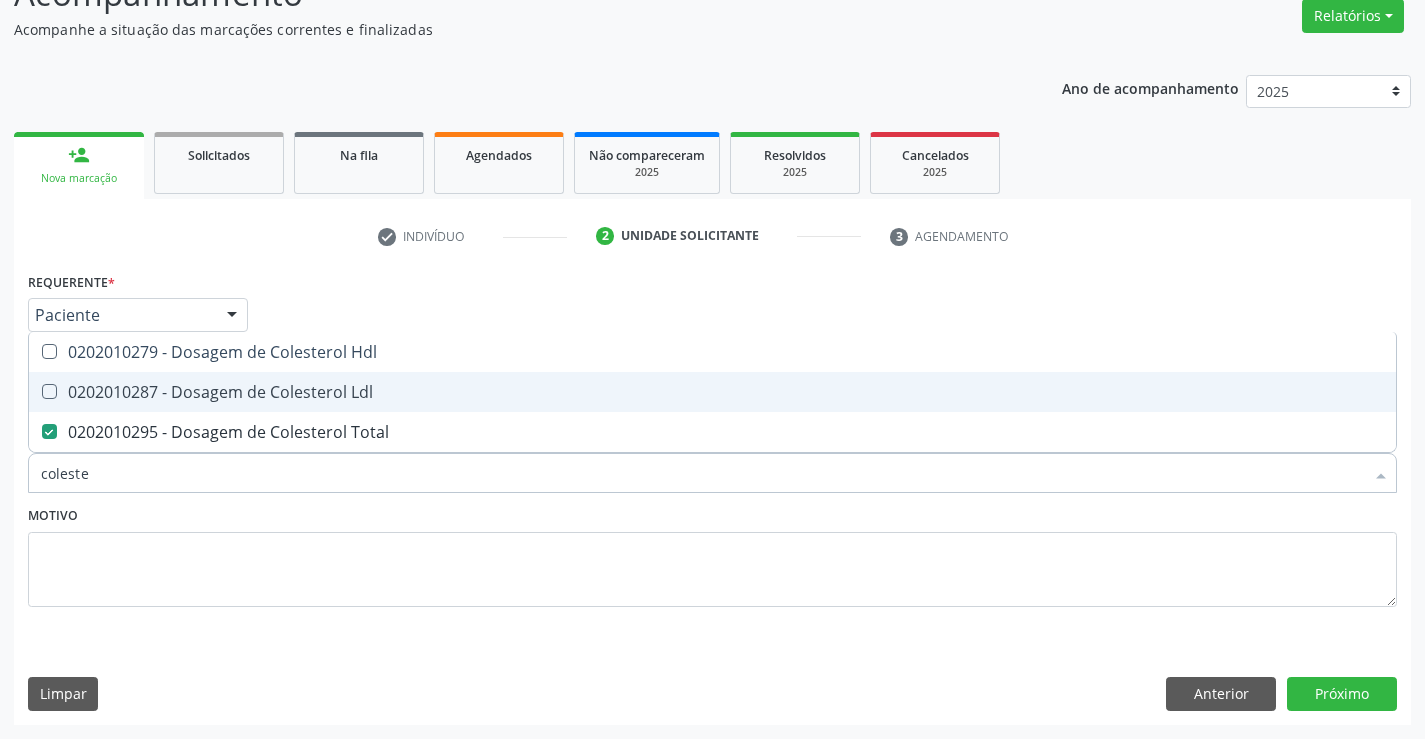 click on "0202010287 - Dosagem de Colesterol Ldl" at bounding box center (712, 392) 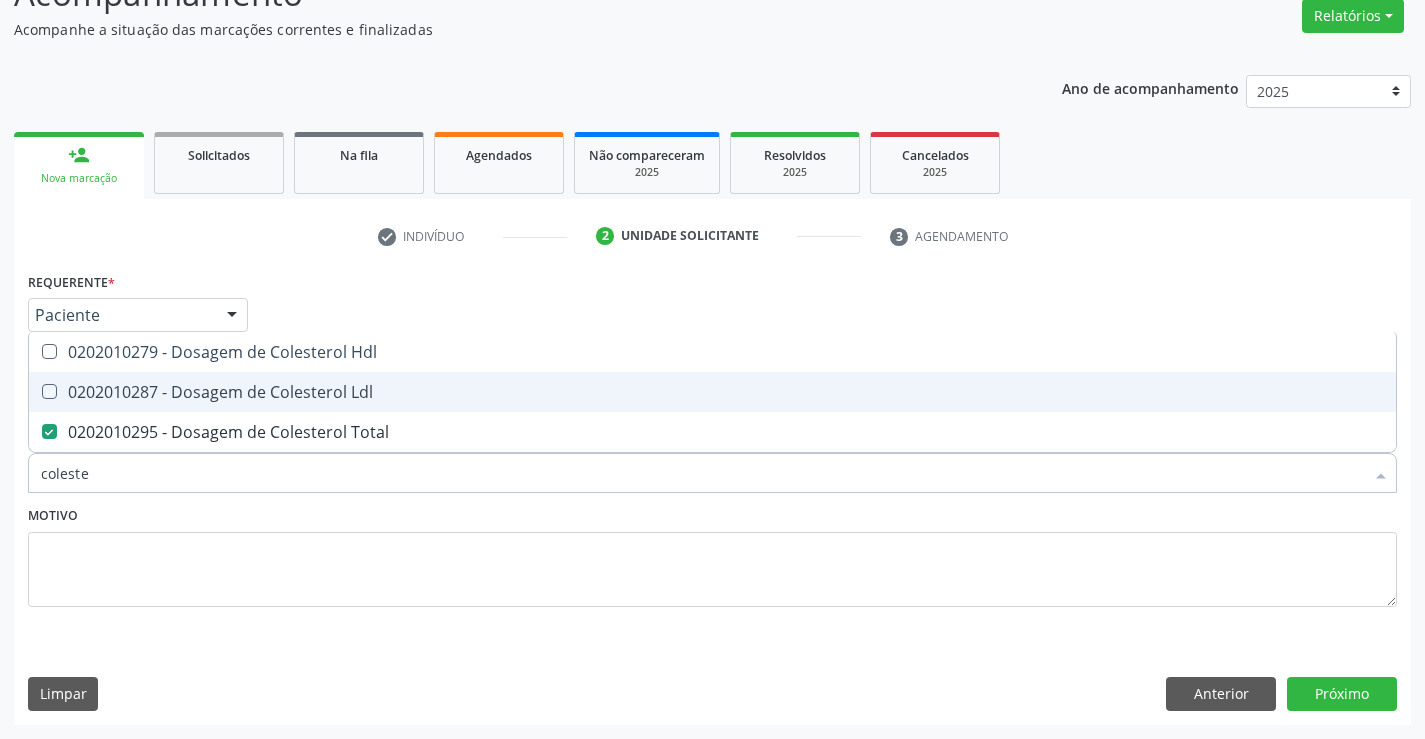checkbox on "true" 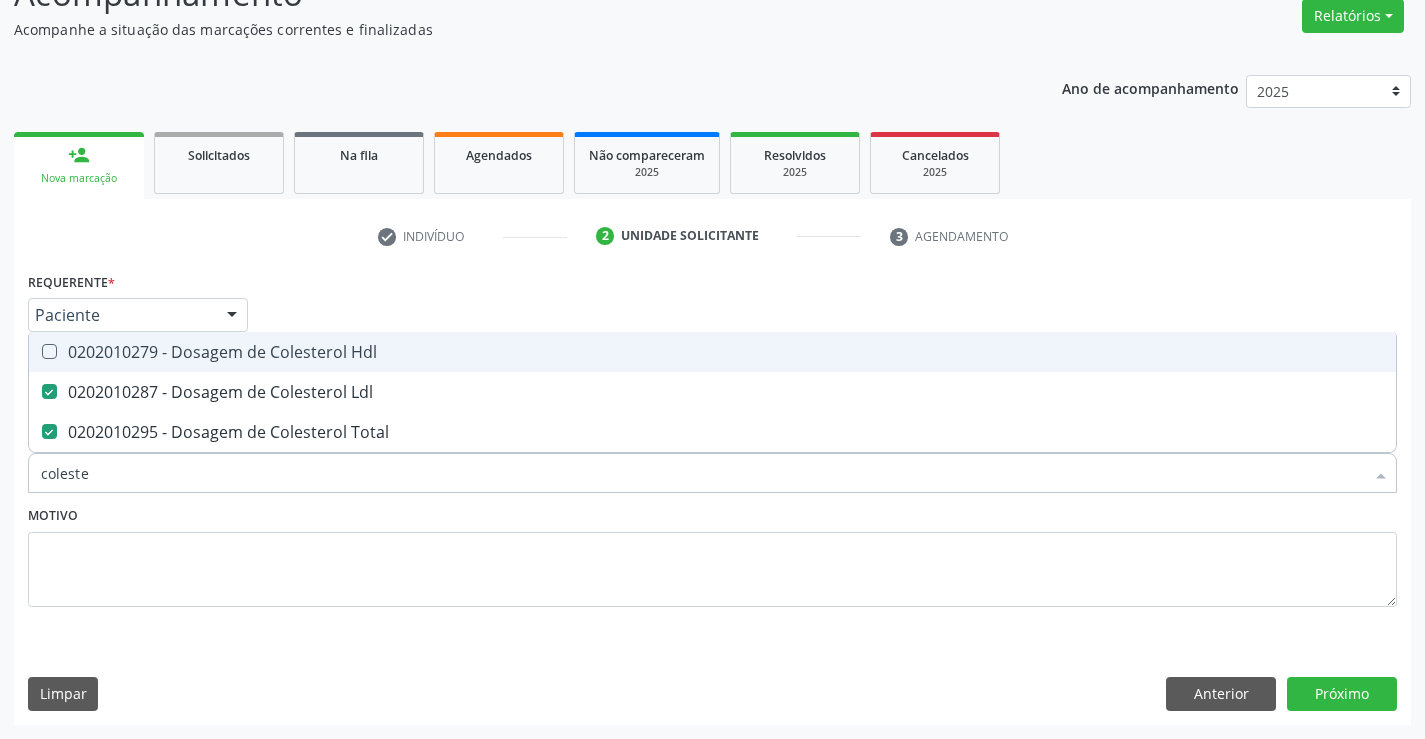 click on "0202010279 - Dosagem de Colesterol Hdl" at bounding box center [712, 352] 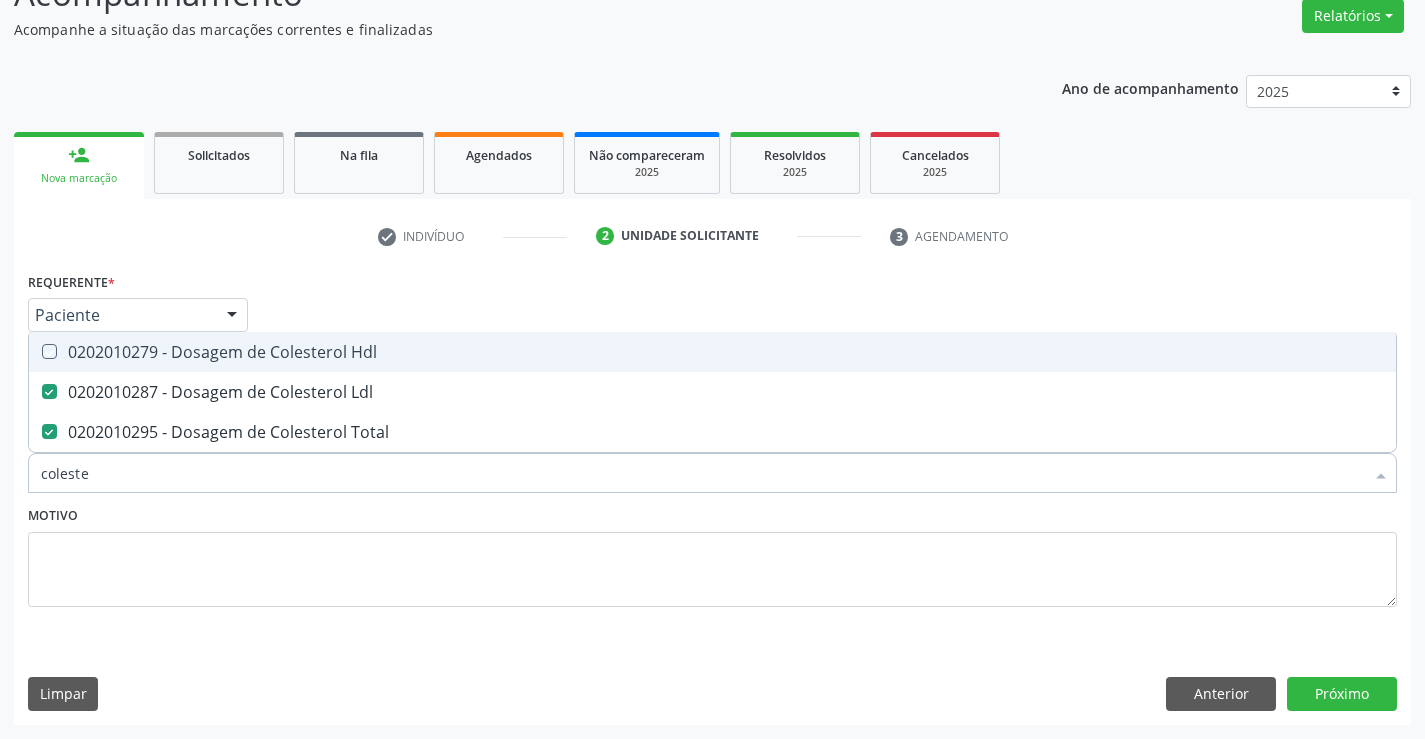 checkbox on "true" 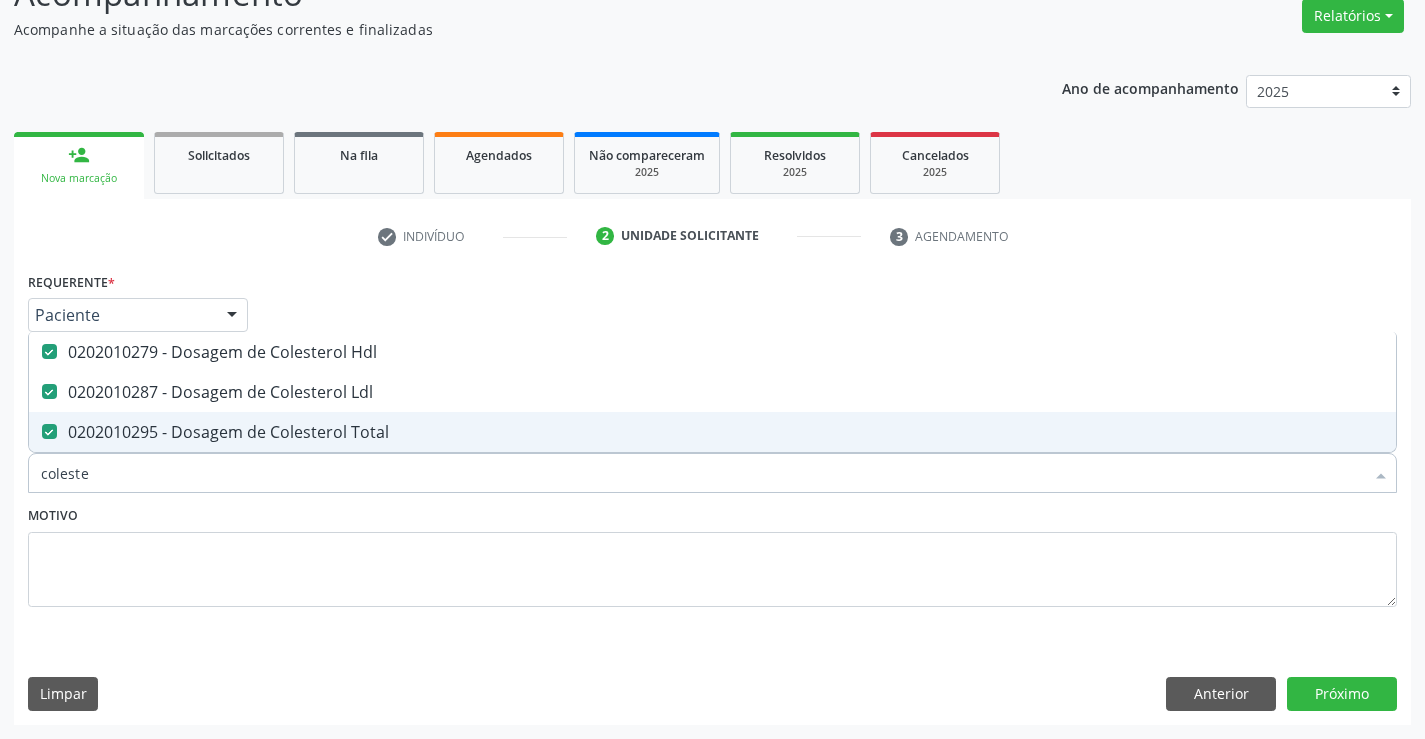 click on "coleste" at bounding box center [702, 473] 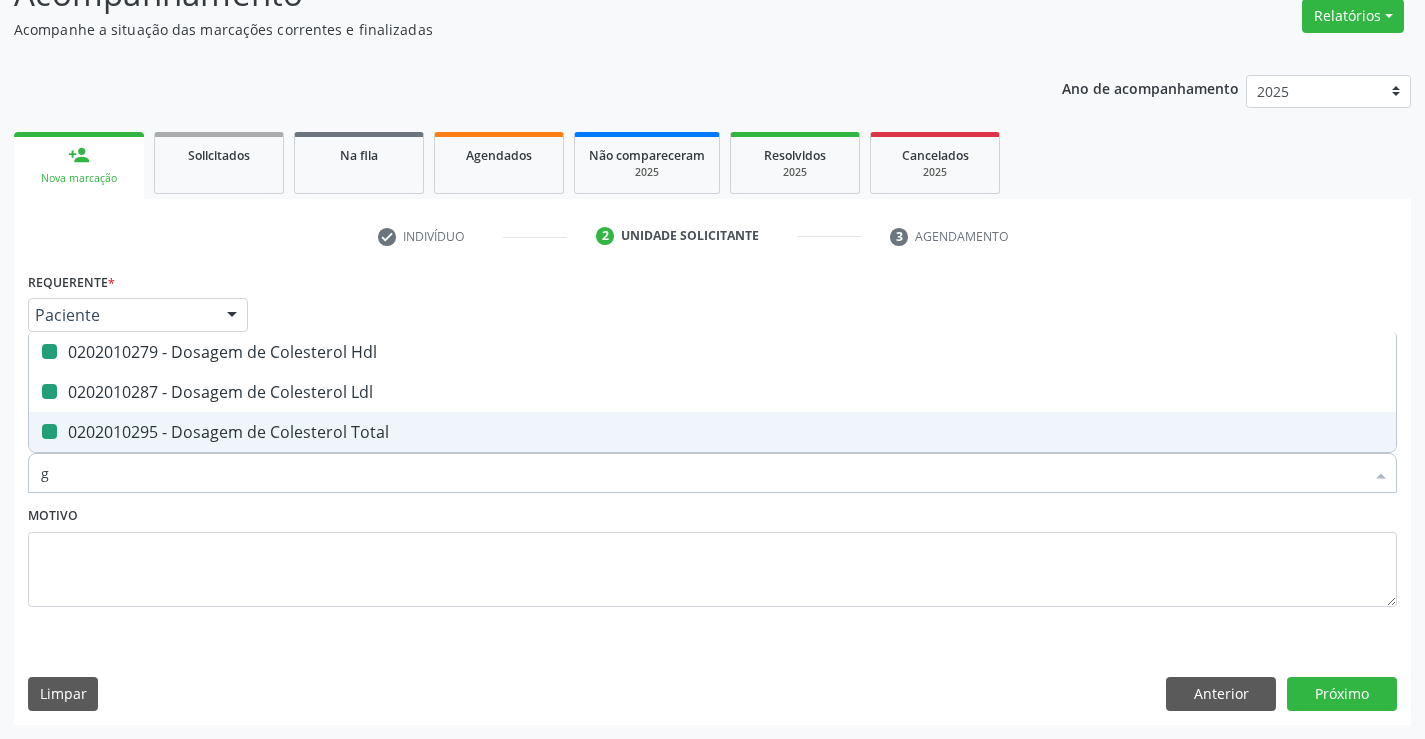 type on "gl" 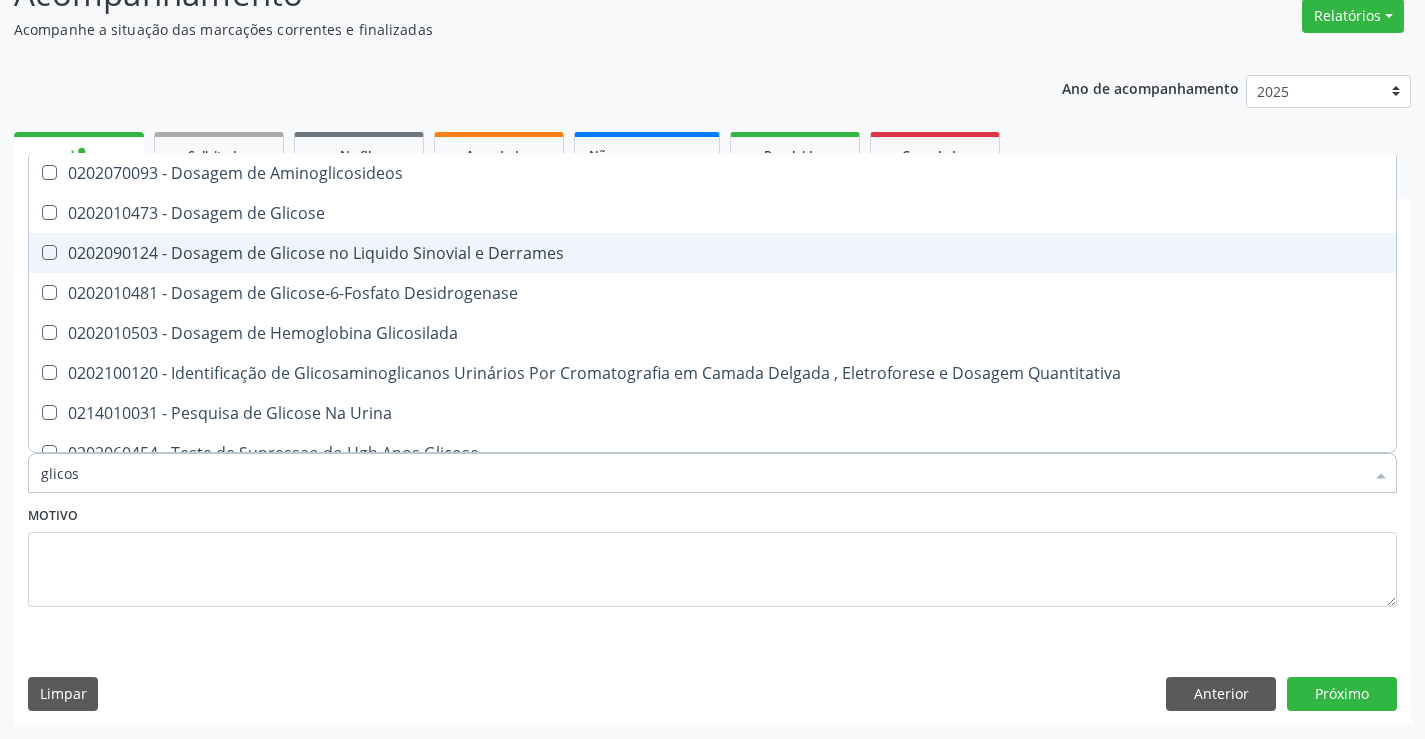 type on "glicose" 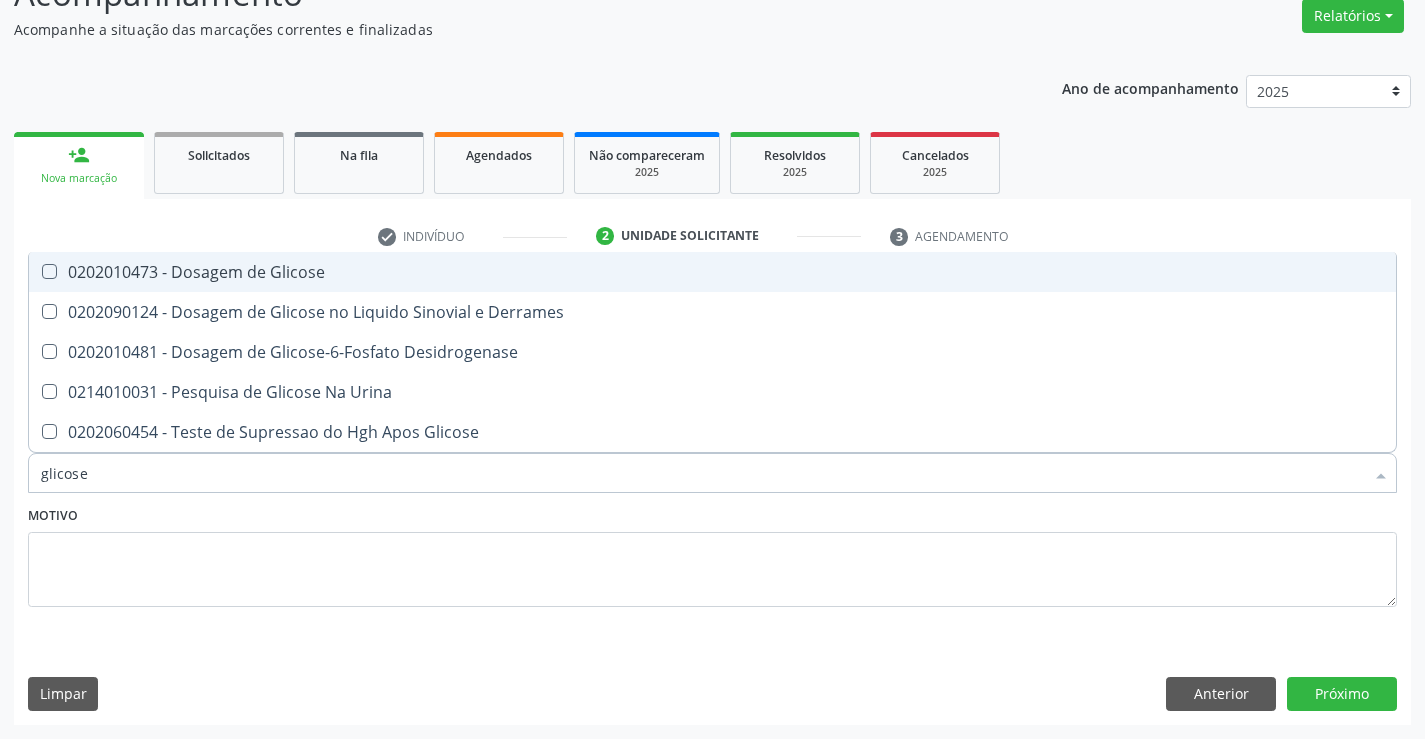 click on "0202010473 - Dosagem de Glicose" at bounding box center [712, 272] 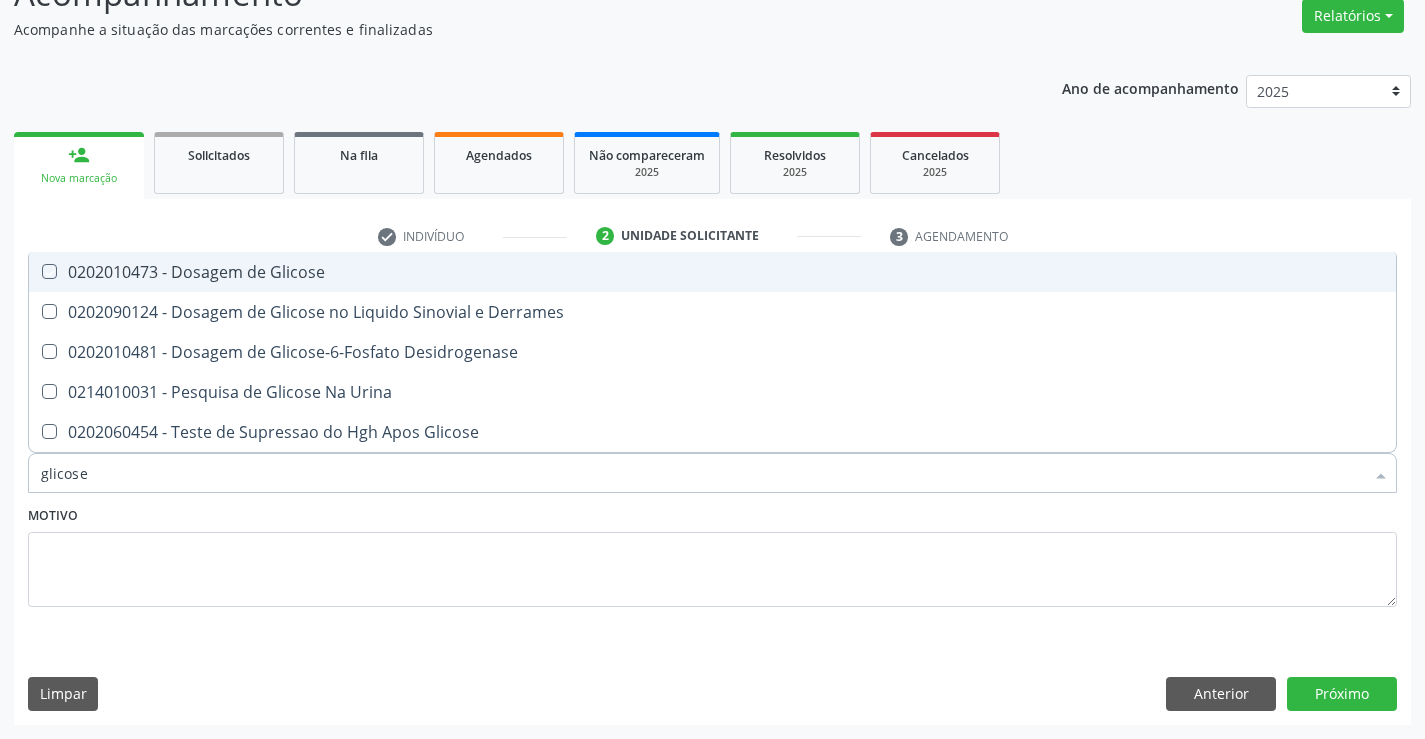 checkbox on "true" 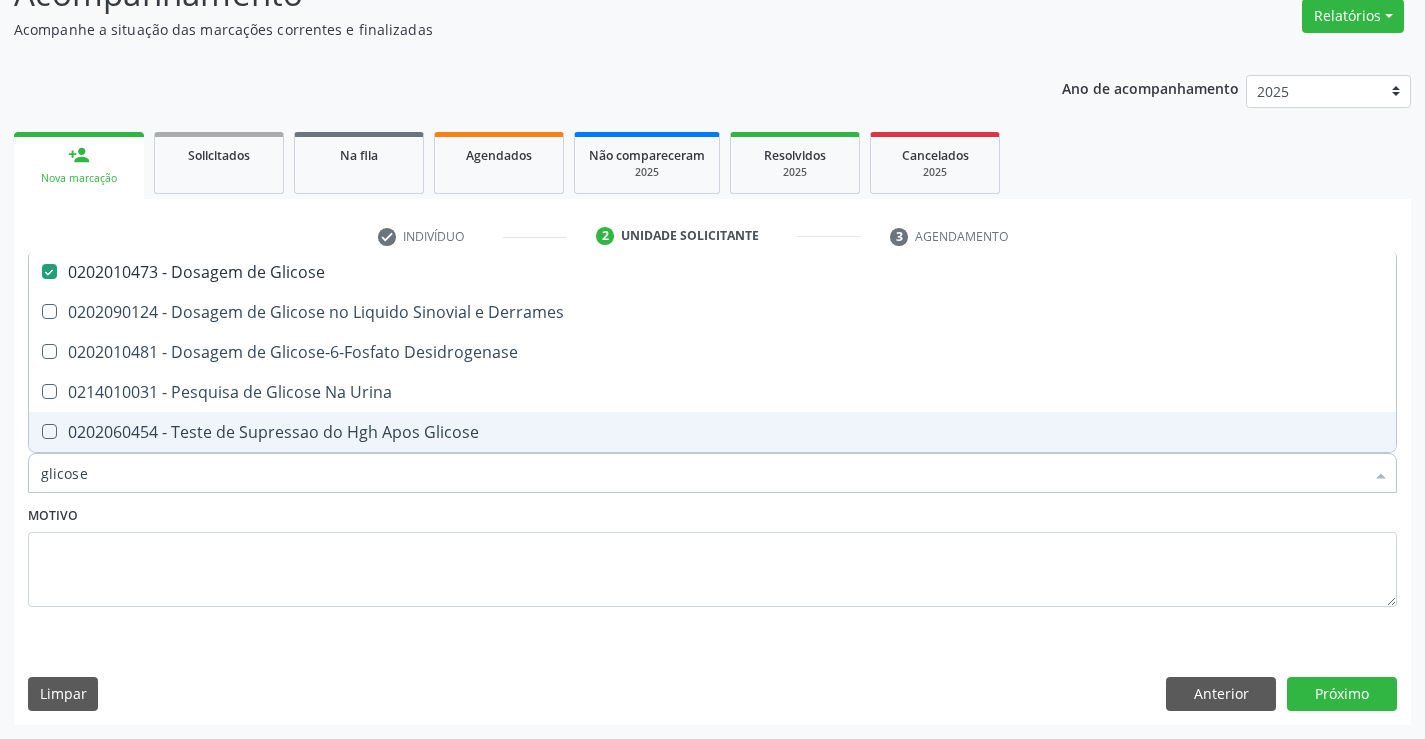 click on "glicose" at bounding box center [702, 473] 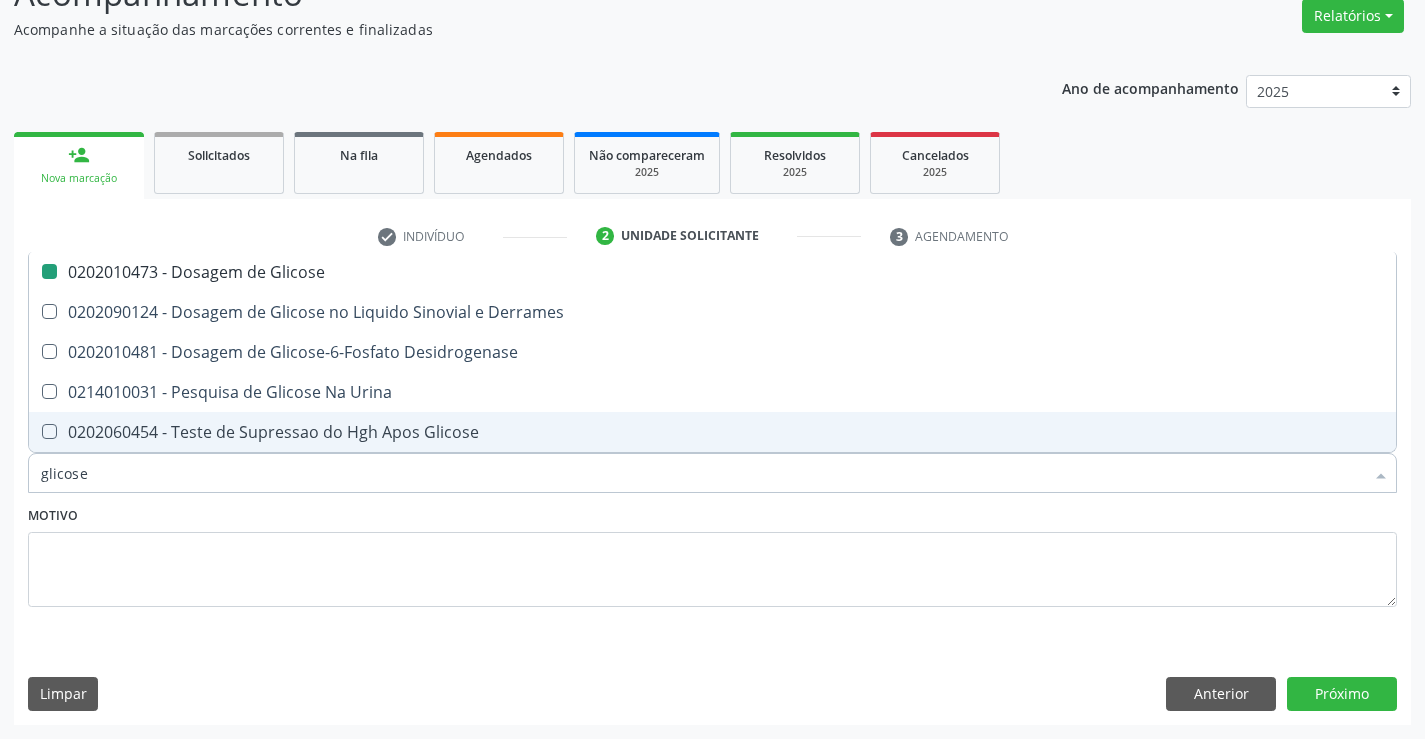 type on "a" 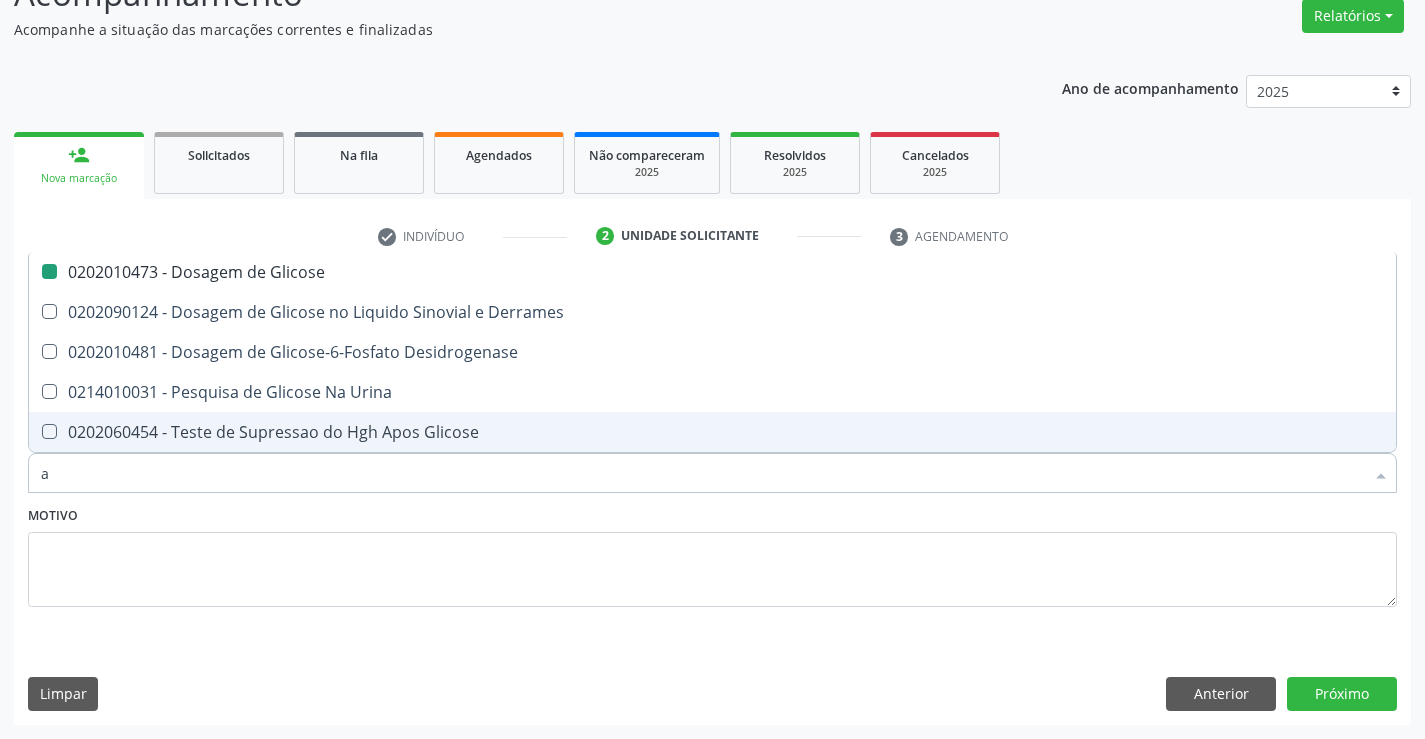 checkbox on "false" 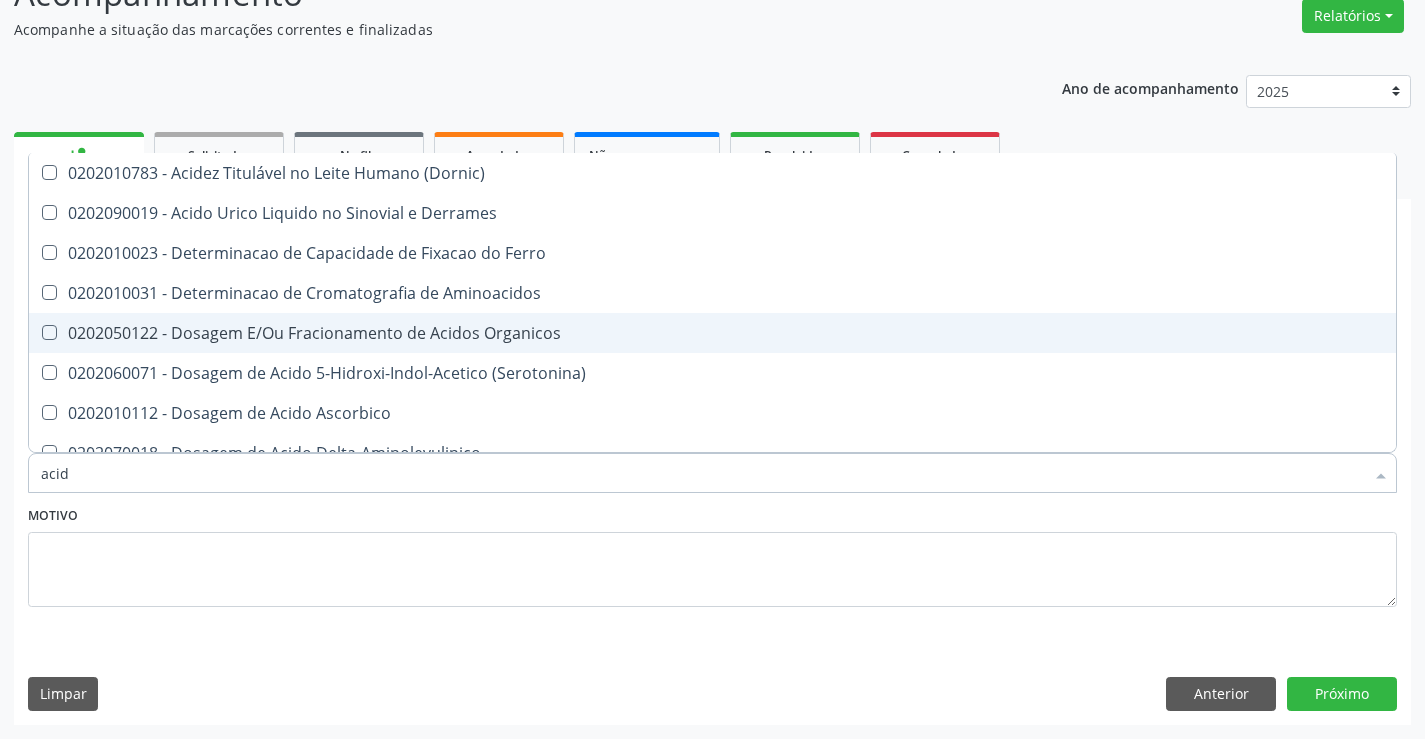 type on "acido" 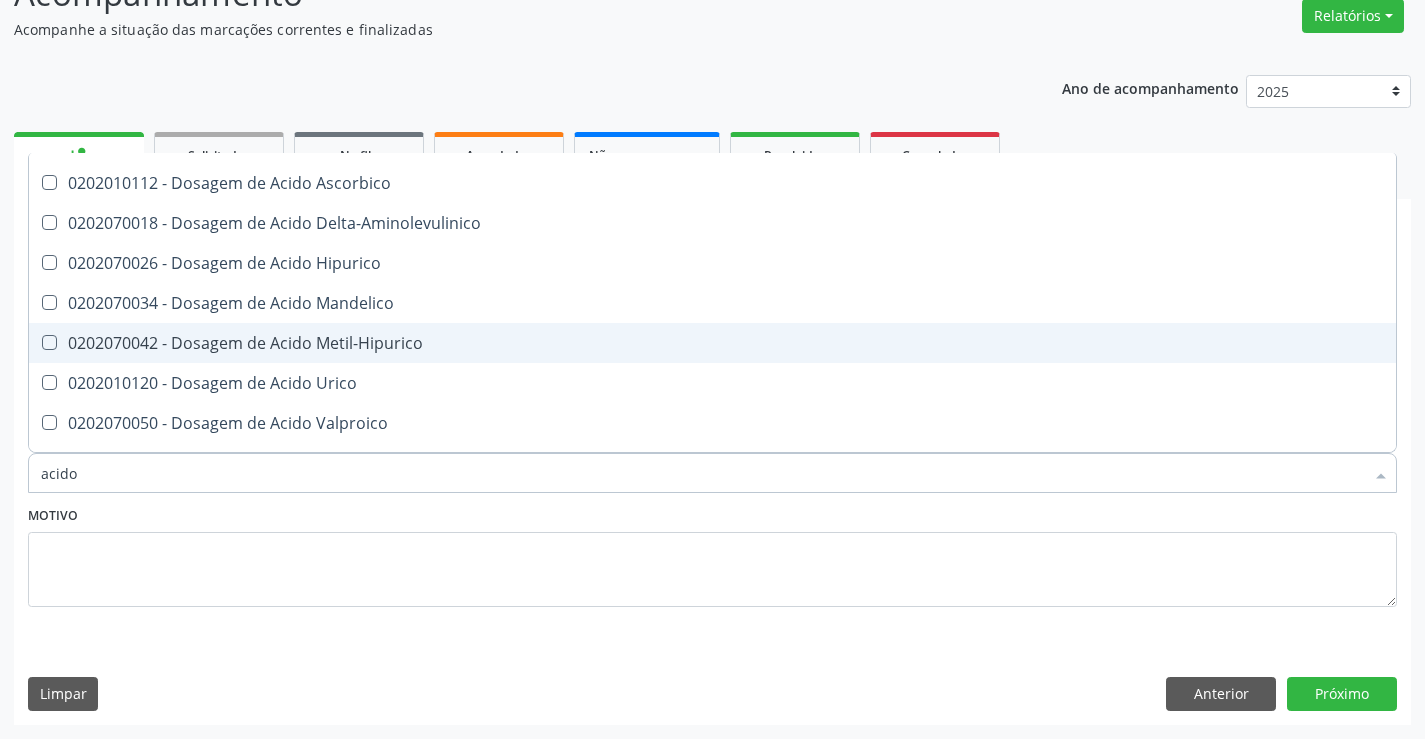 scroll, scrollTop: 200, scrollLeft: 0, axis: vertical 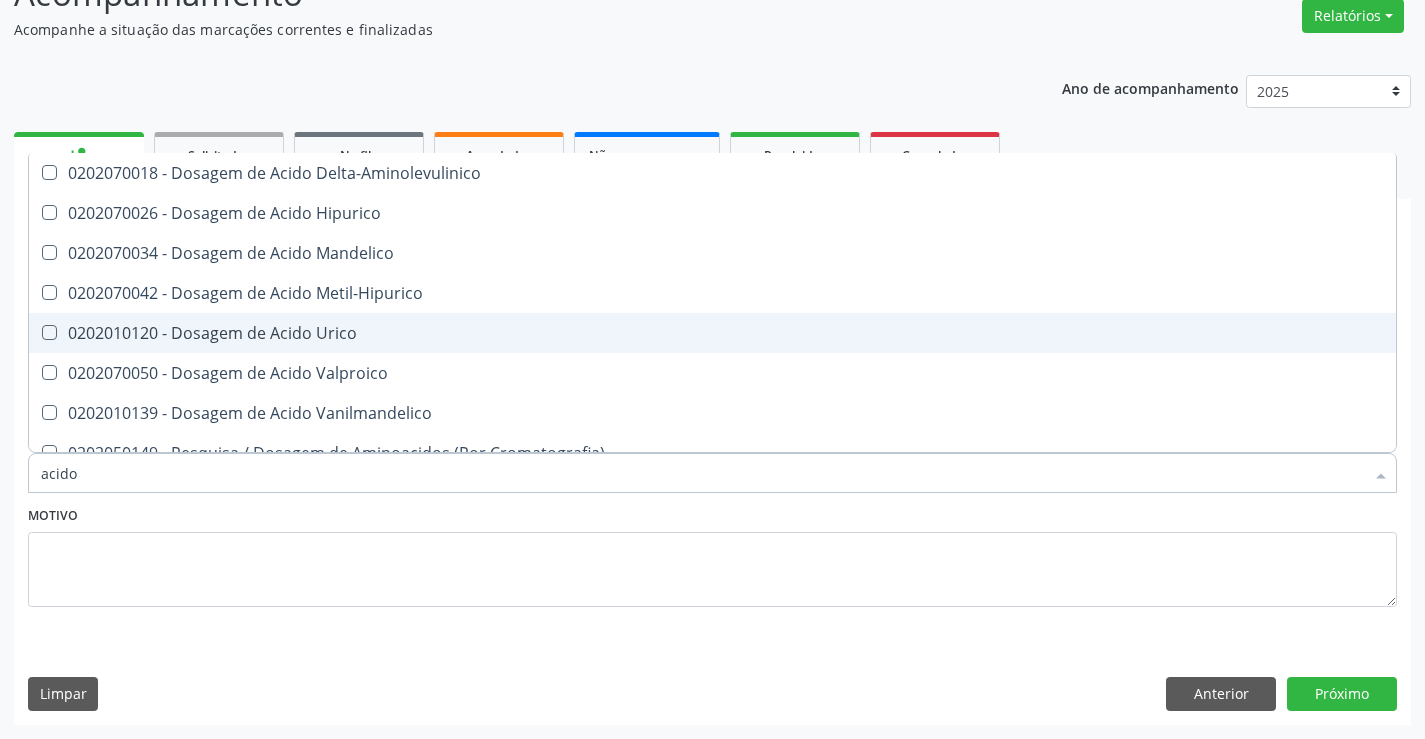 drag, startPoint x: 319, startPoint y: 330, endPoint x: 315, endPoint y: 351, distance: 21.377558 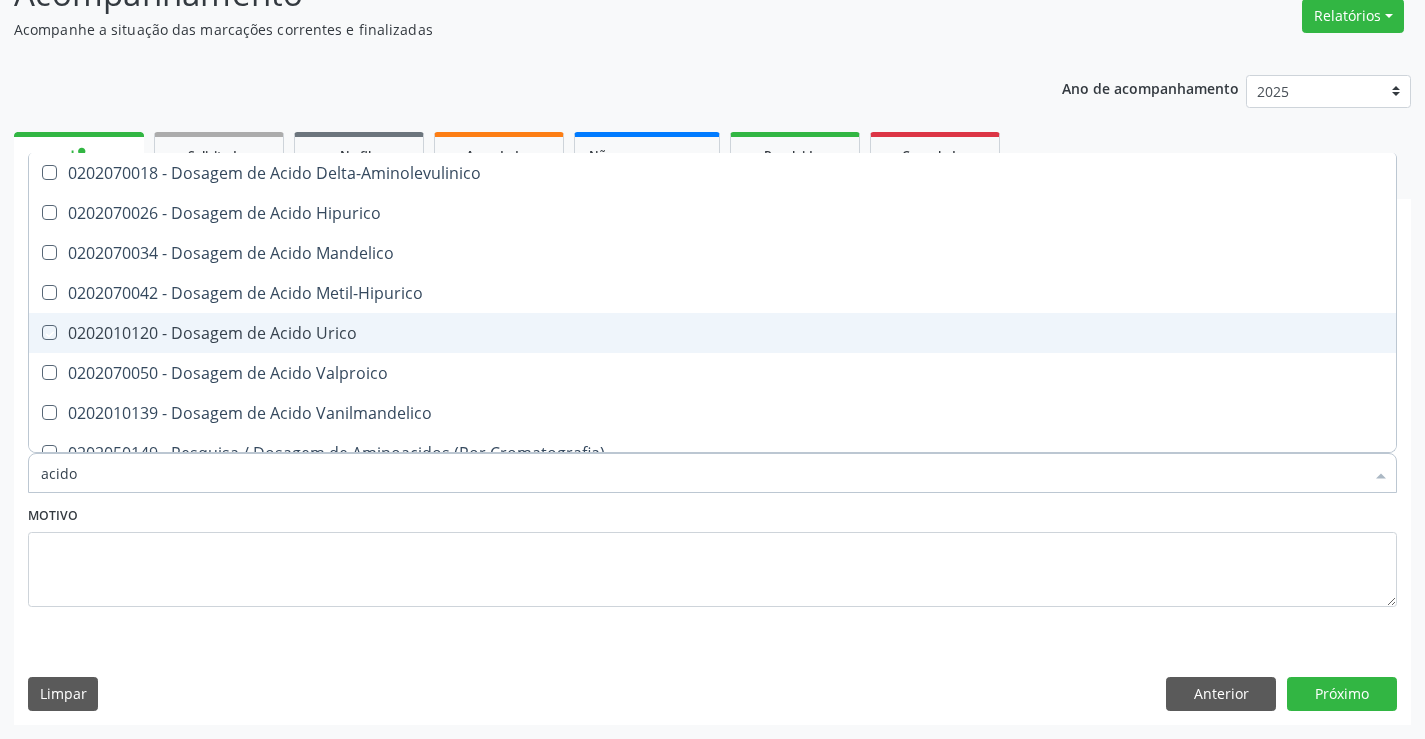 checkbox on "true" 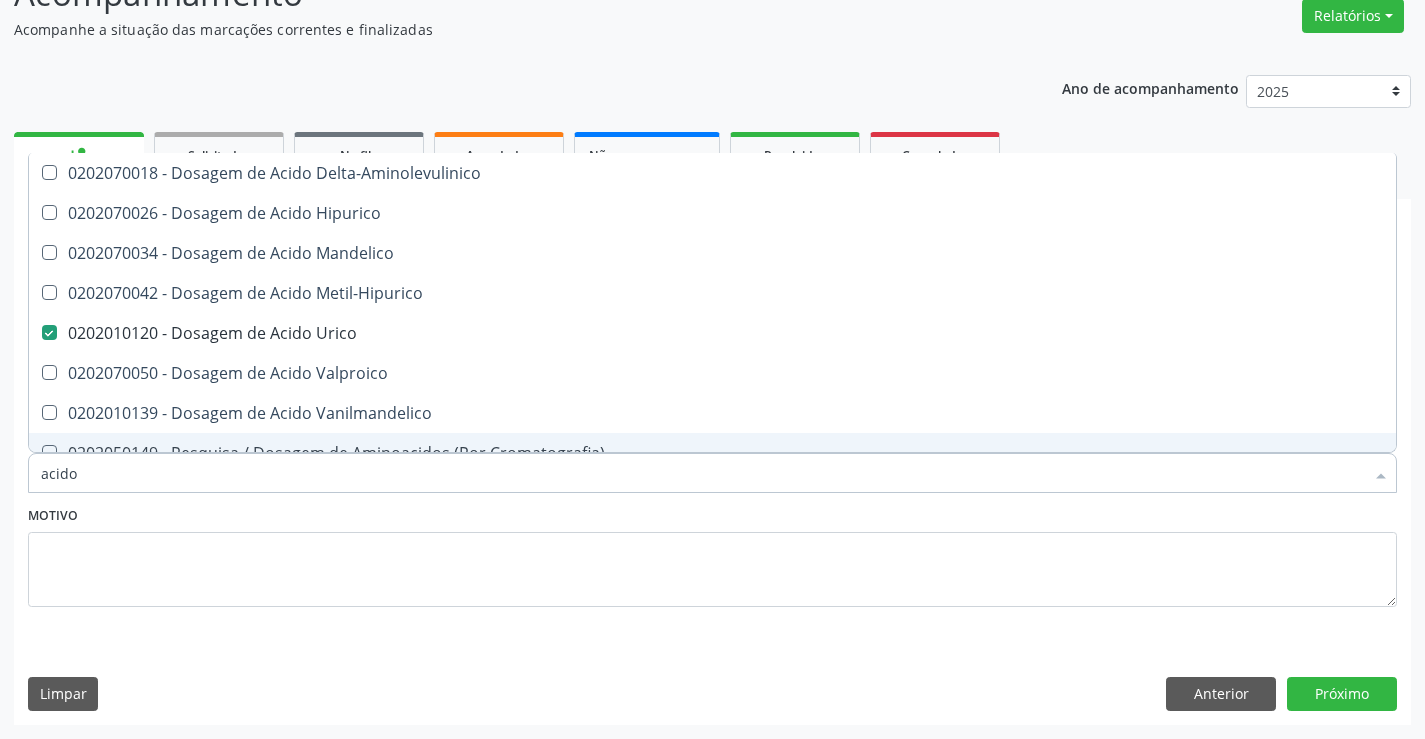 click on "acido" at bounding box center (702, 473) 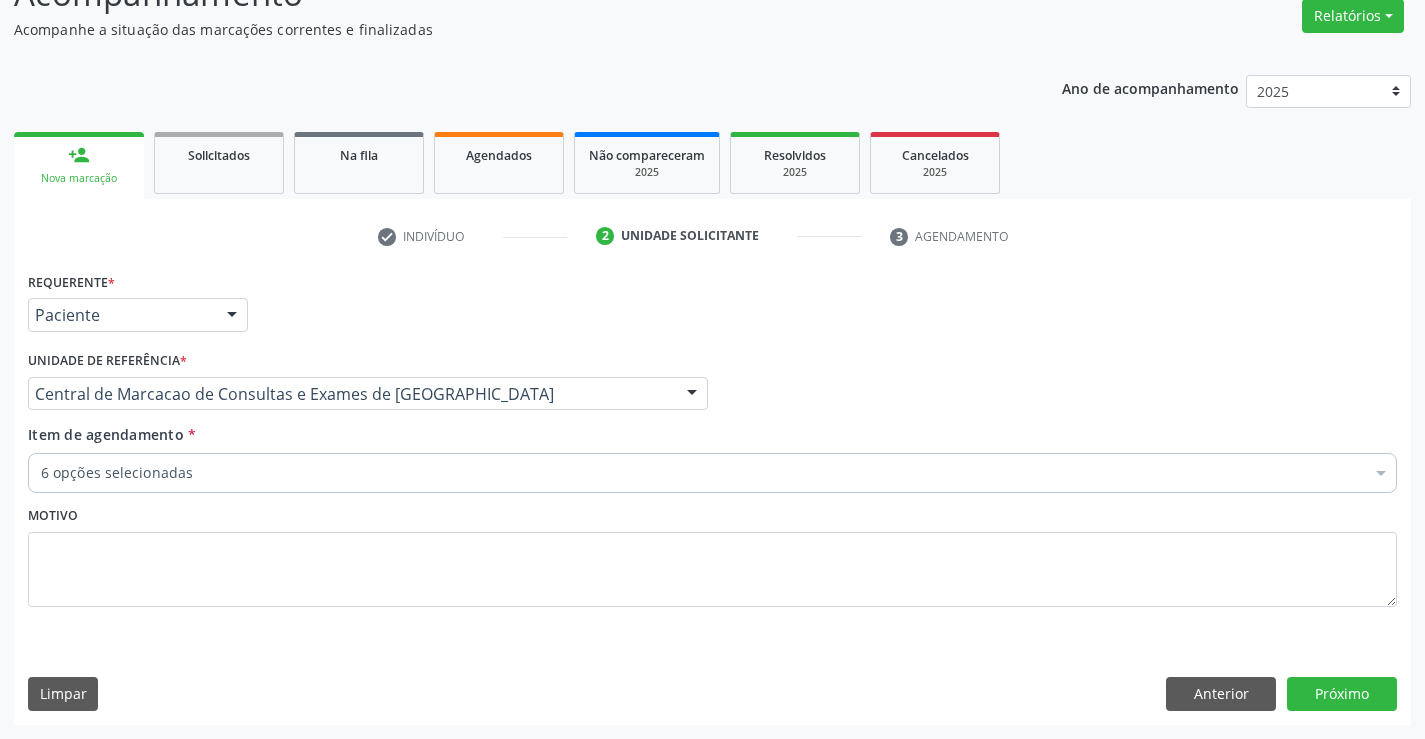 checkbox on "true" 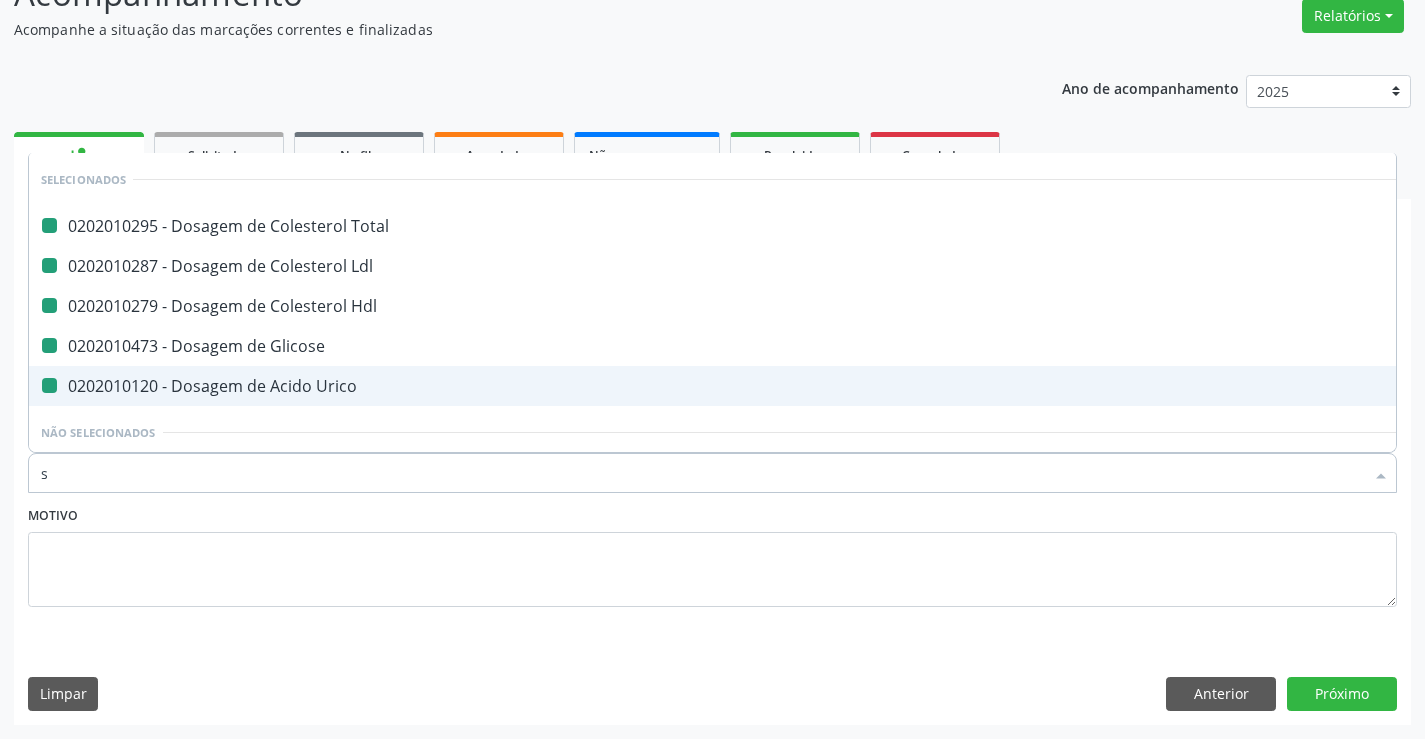 type on "so" 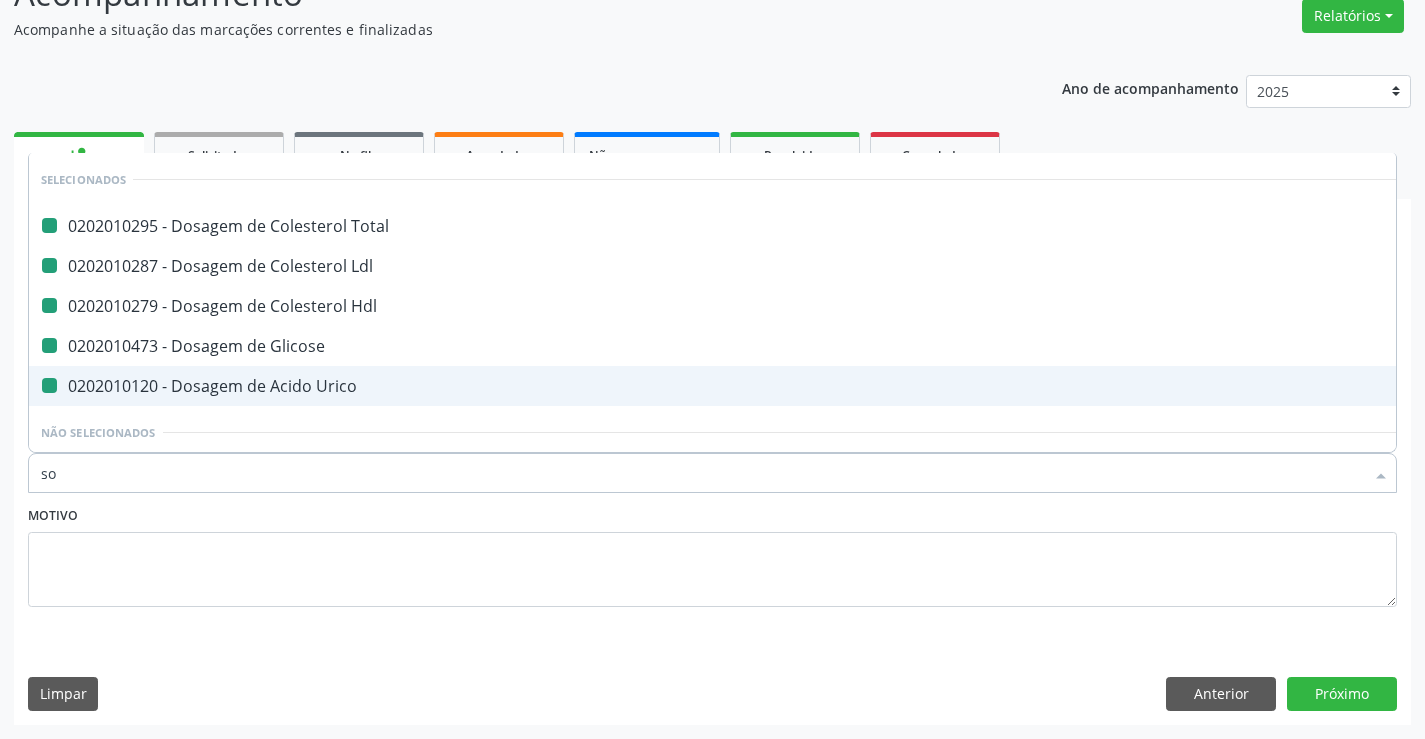 checkbox on "false" 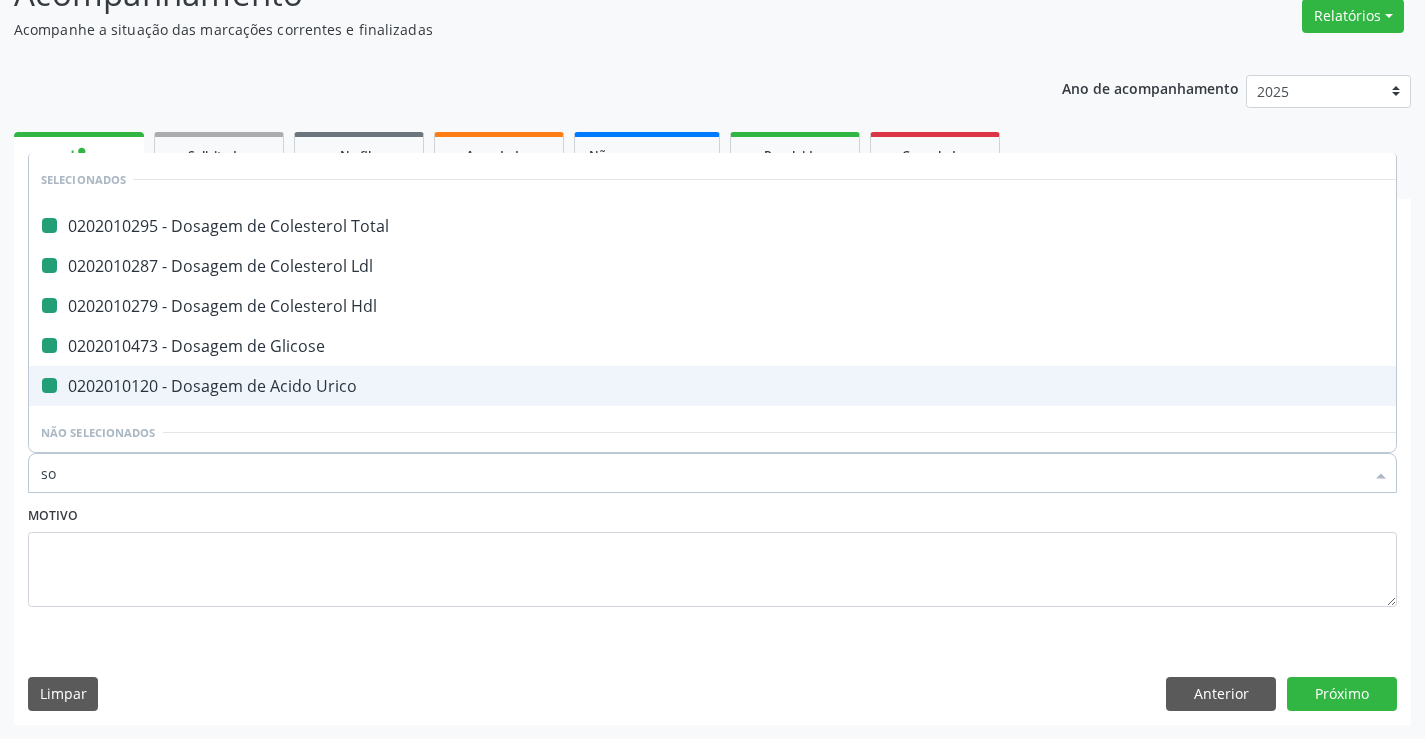 checkbox on "false" 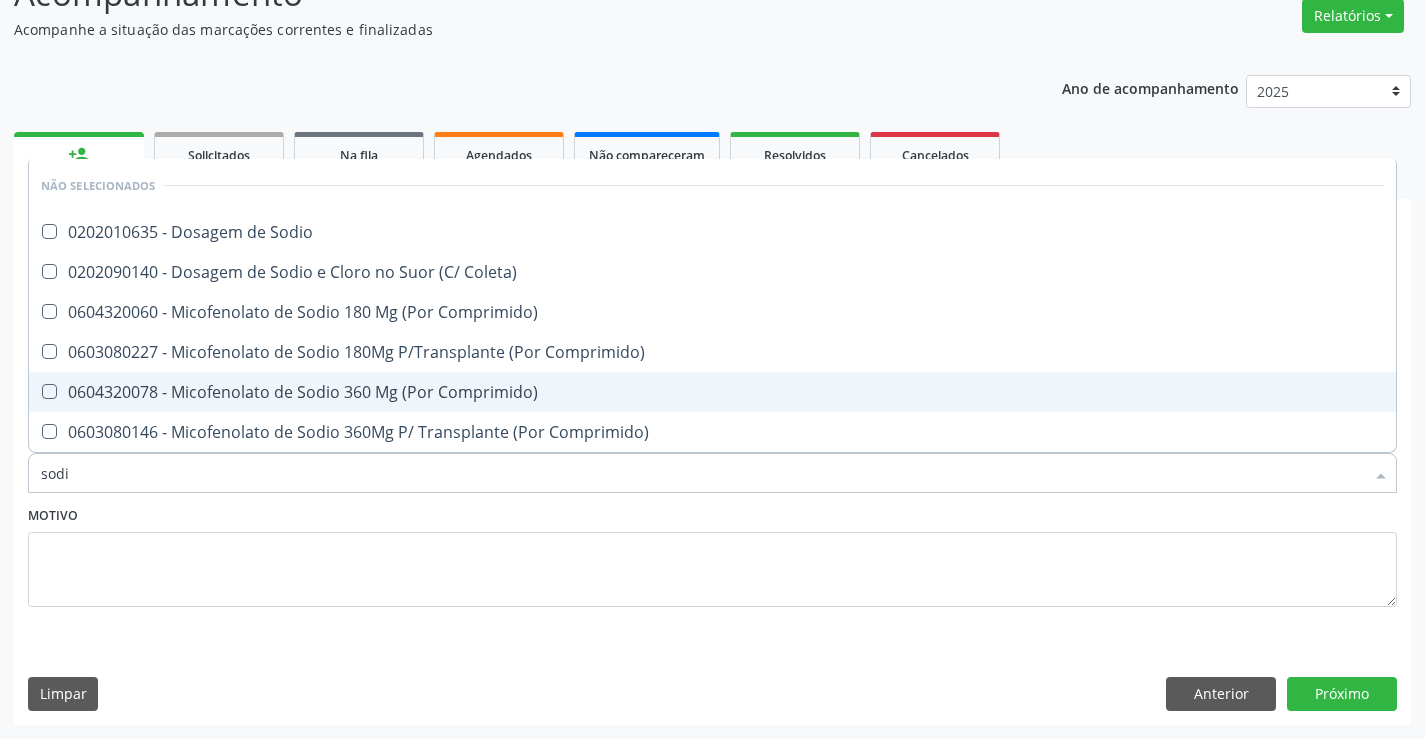 type on "sodio" 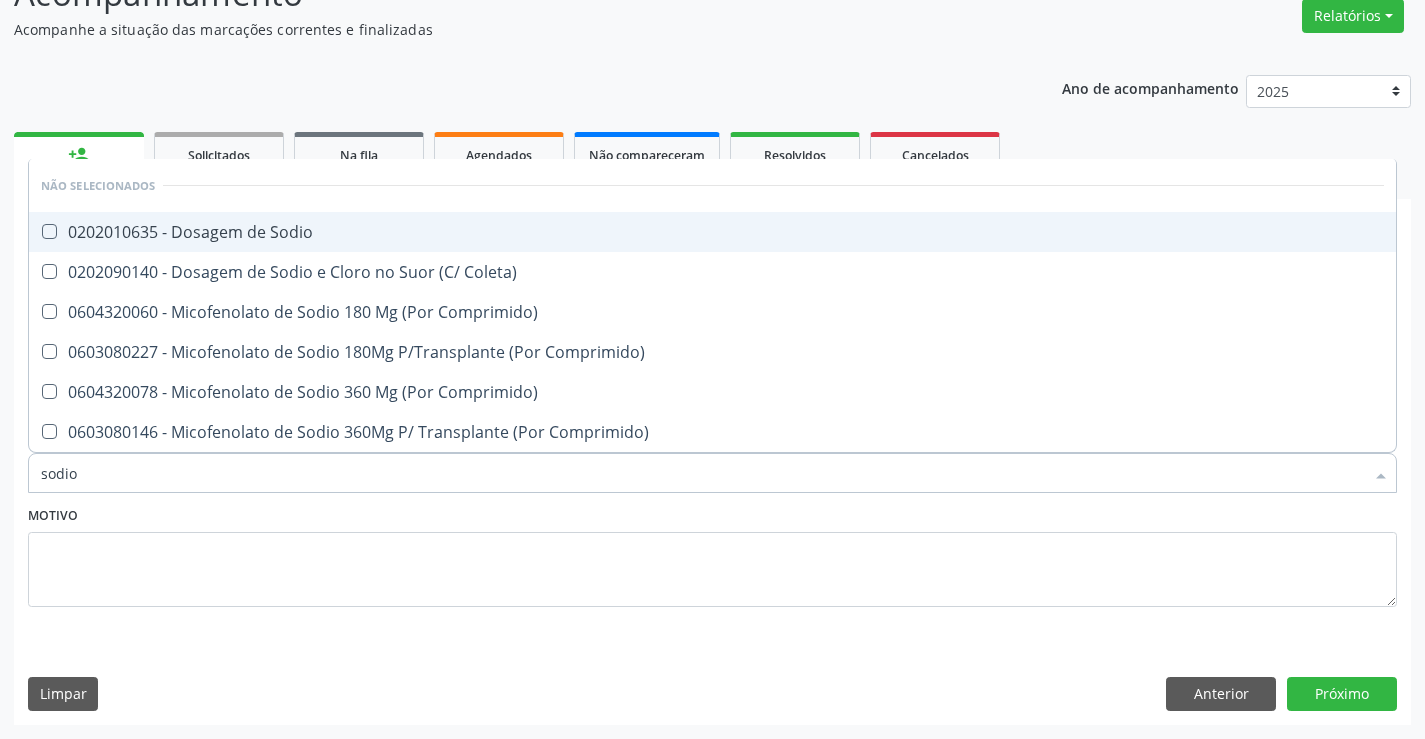 click on "0202010635 - Dosagem de Sodio" at bounding box center (712, 232) 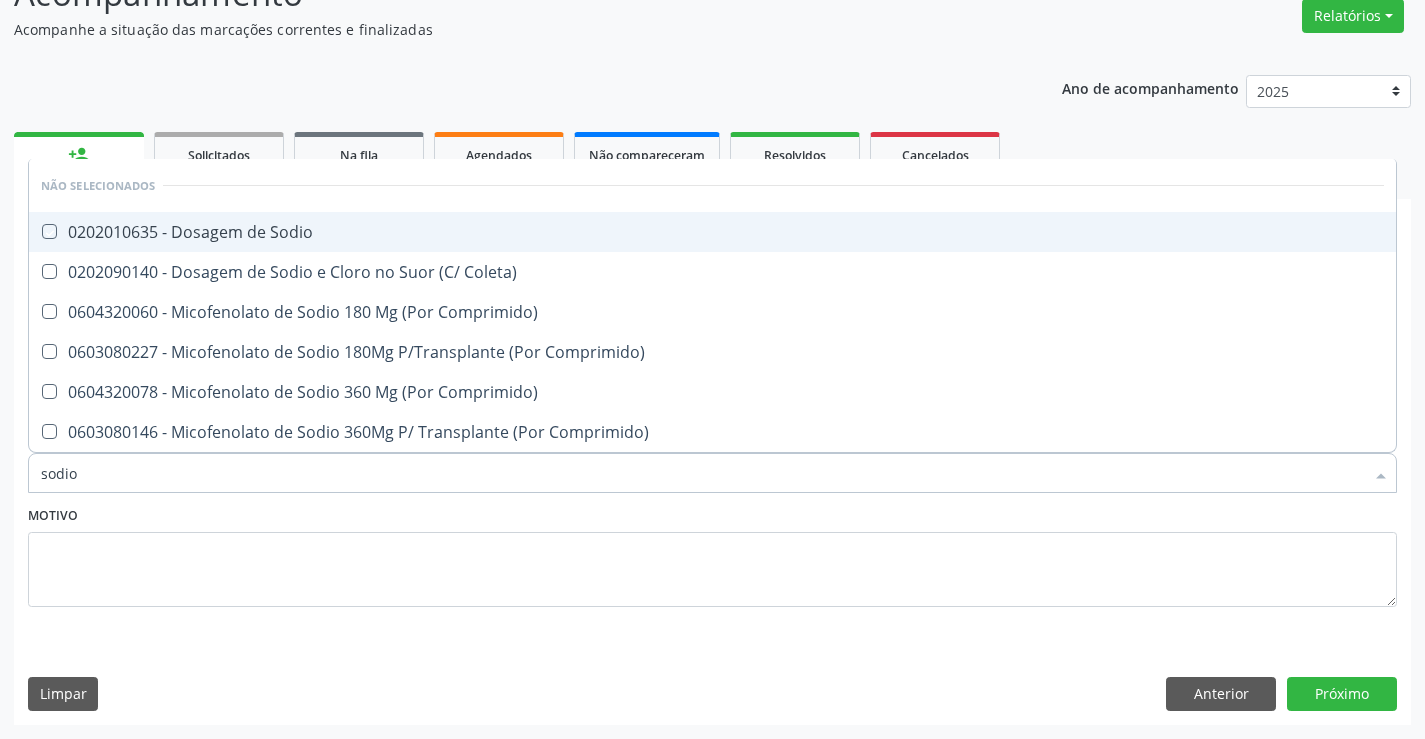 checkbox on "true" 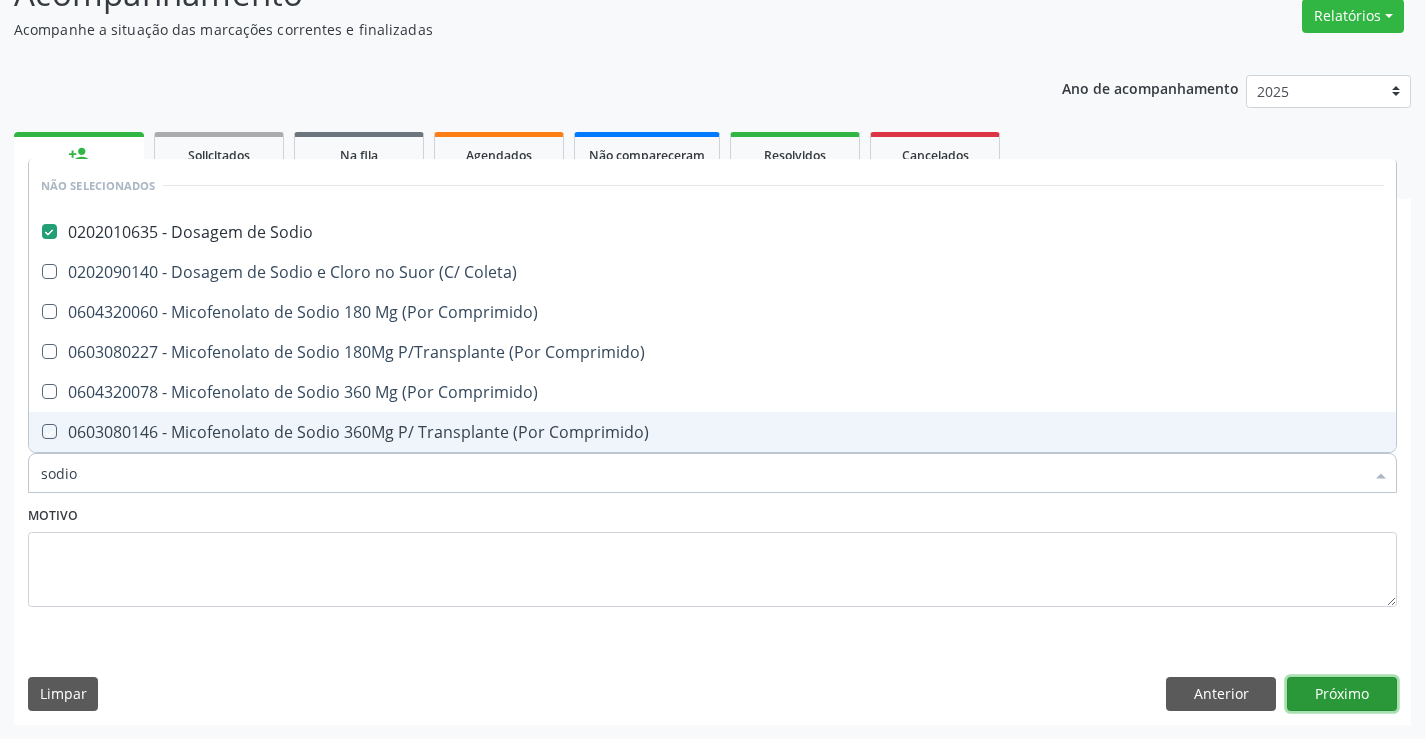 click on "Próximo" at bounding box center (1342, 694) 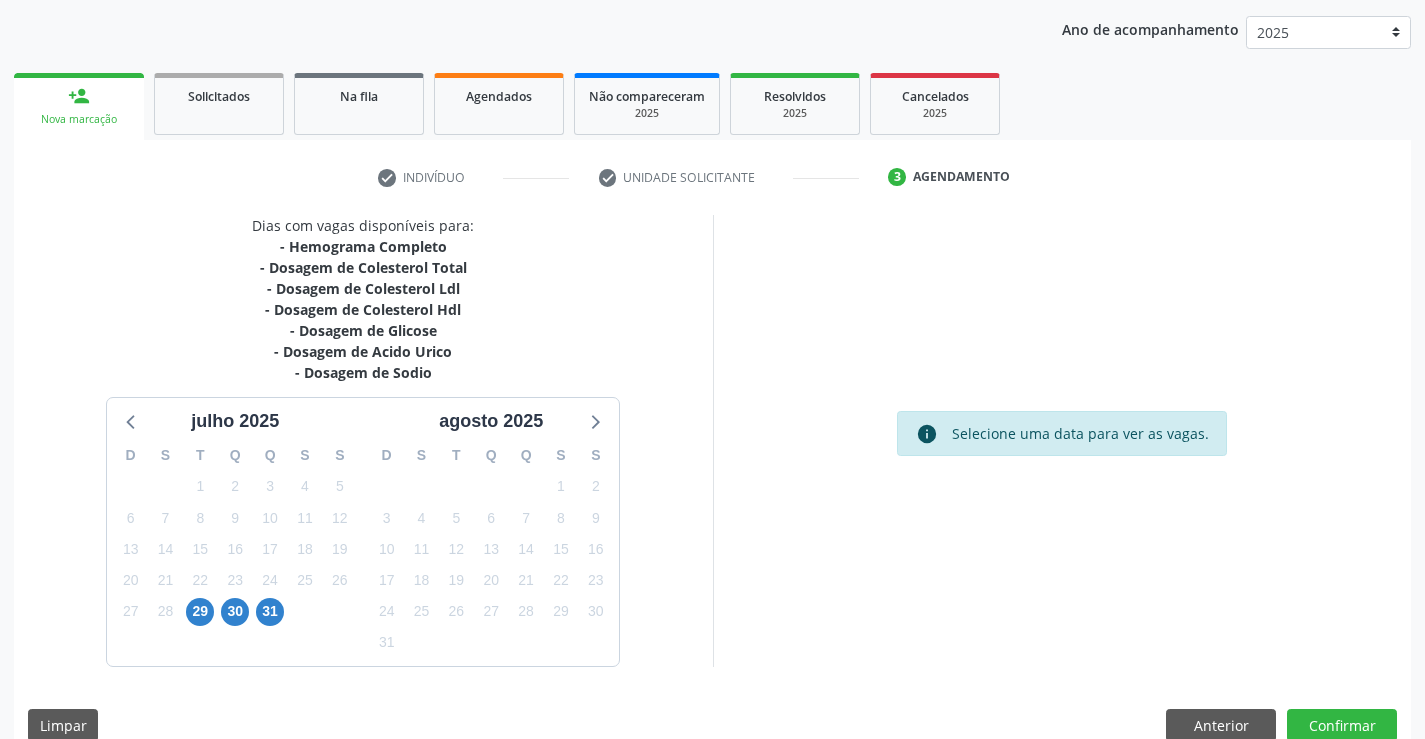 scroll, scrollTop: 257, scrollLeft: 0, axis: vertical 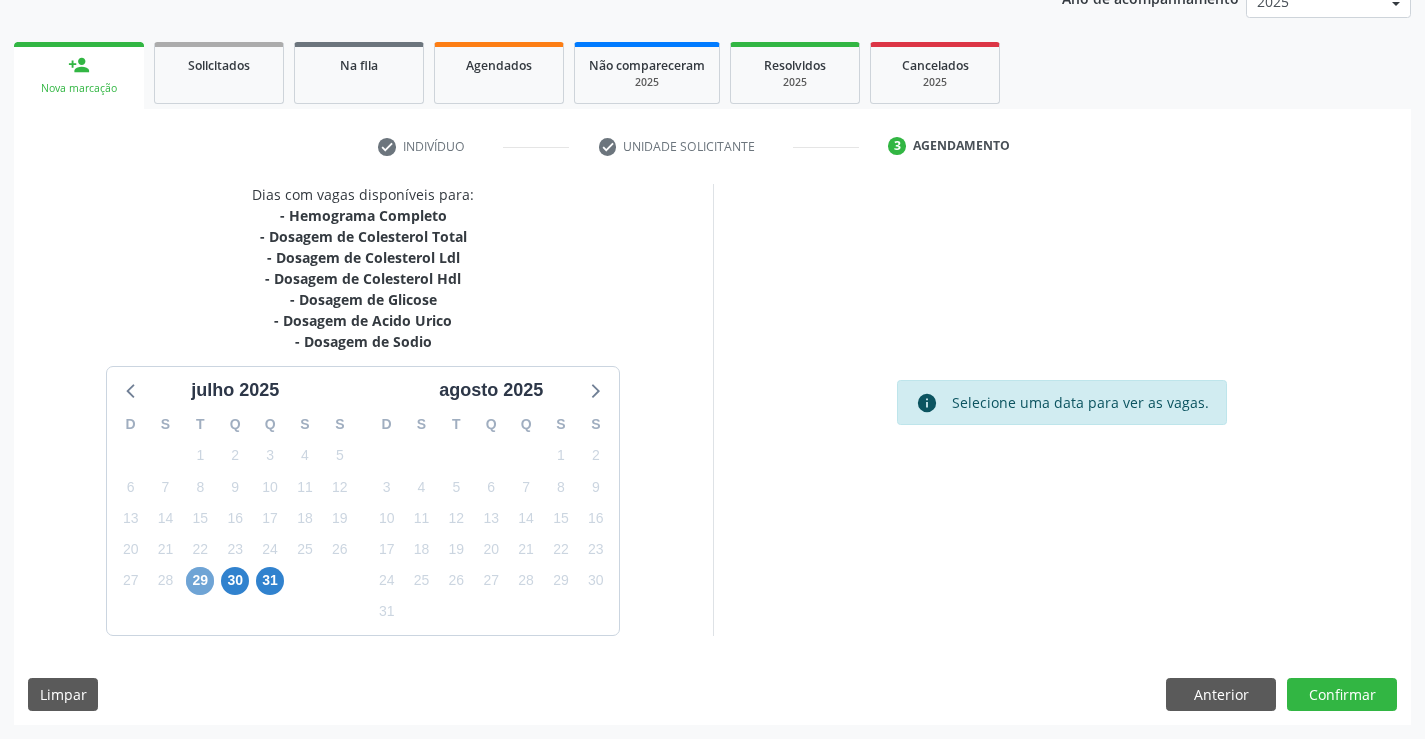 click on "29" at bounding box center (200, 581) 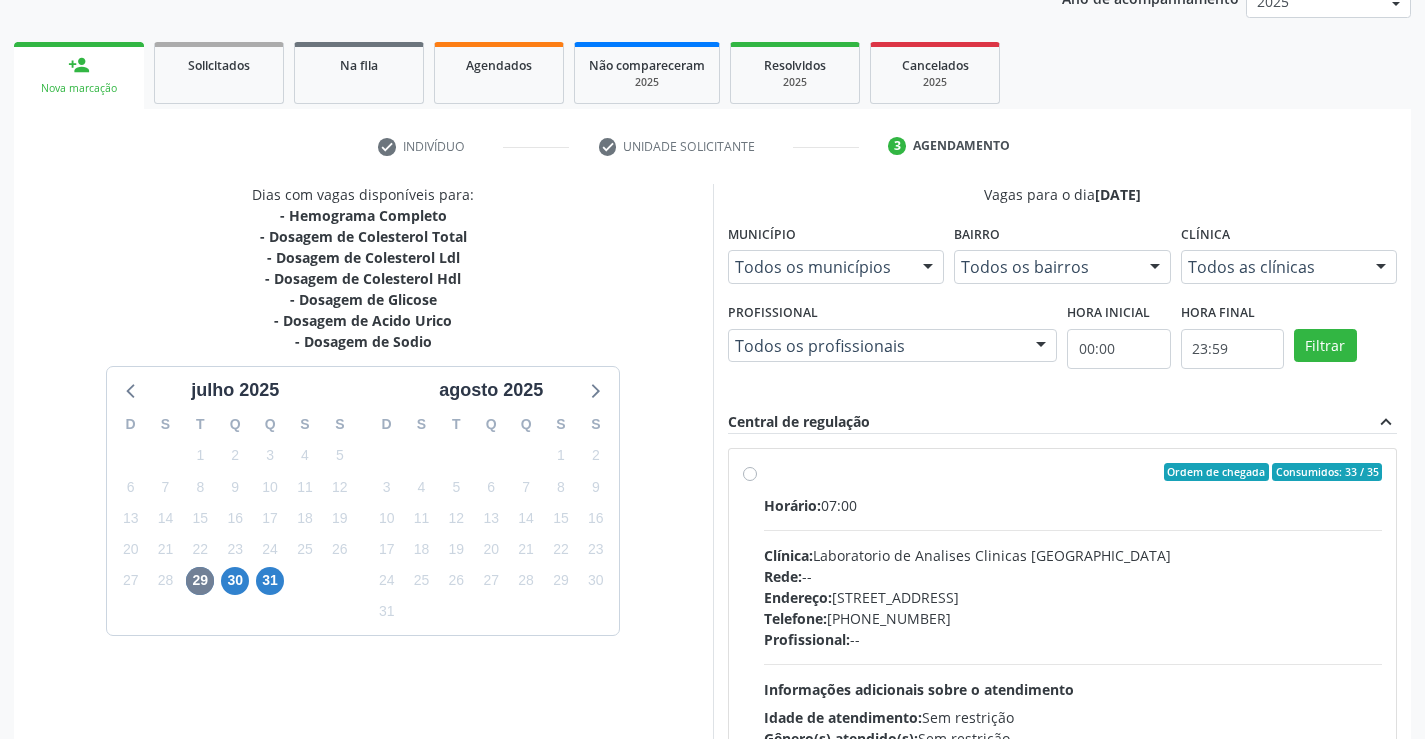 click on "Horário:" at bounding box center (792, 505) 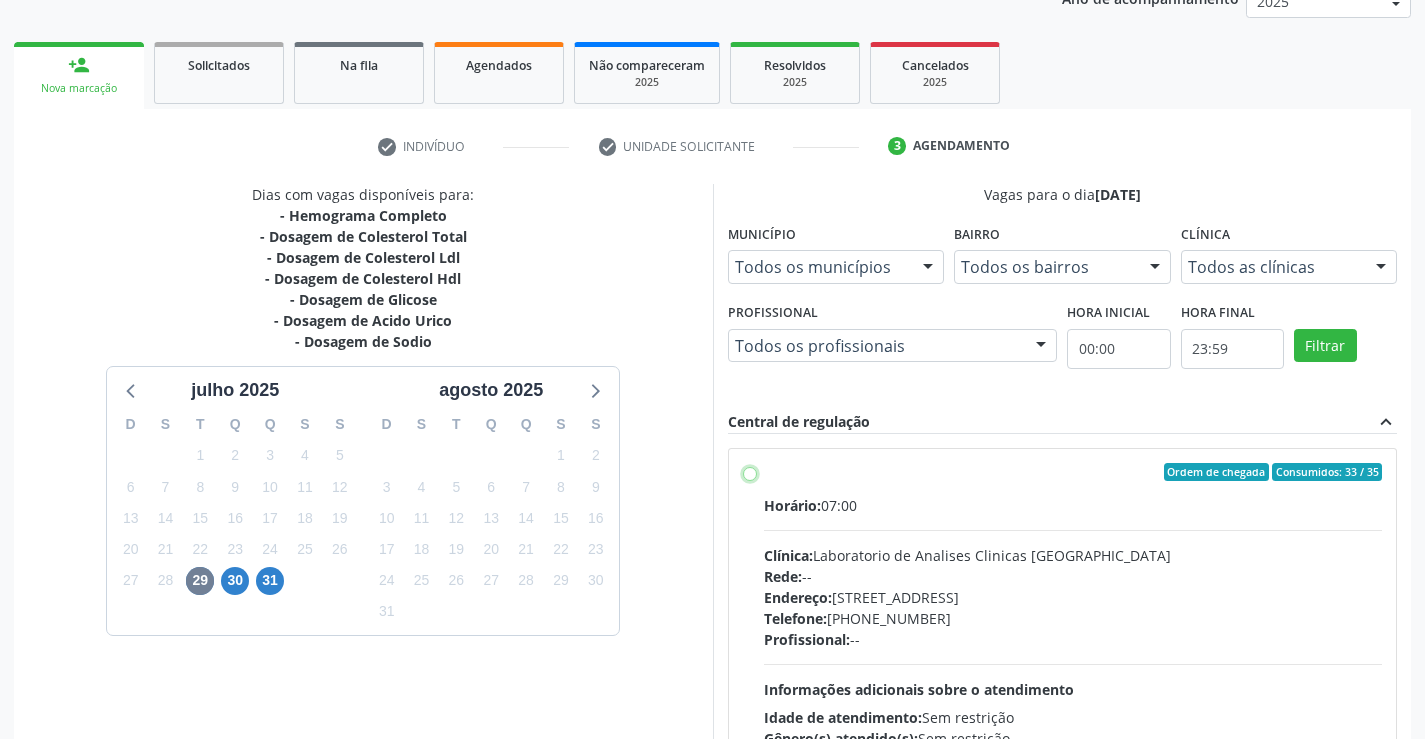 click on "Ordem de chegada
Consumidos: 33 / 35
Horário:   07:00
Clínica:  Laboratorio de Analises Clinicas [GEOGRAPHIC_DATA]
Rede:
--
Endereço:   [STREET_ADDRESS]
Telefone:   [PHONE_NUMBER]
Profissional:
--
Informações adicionais sobre o atendimento
Idade de atendimento:
Sem restrição
Gênero(s) atendido(s):
Sem restrição
Informações adicionais:
--" at bounding box center (750, 472) 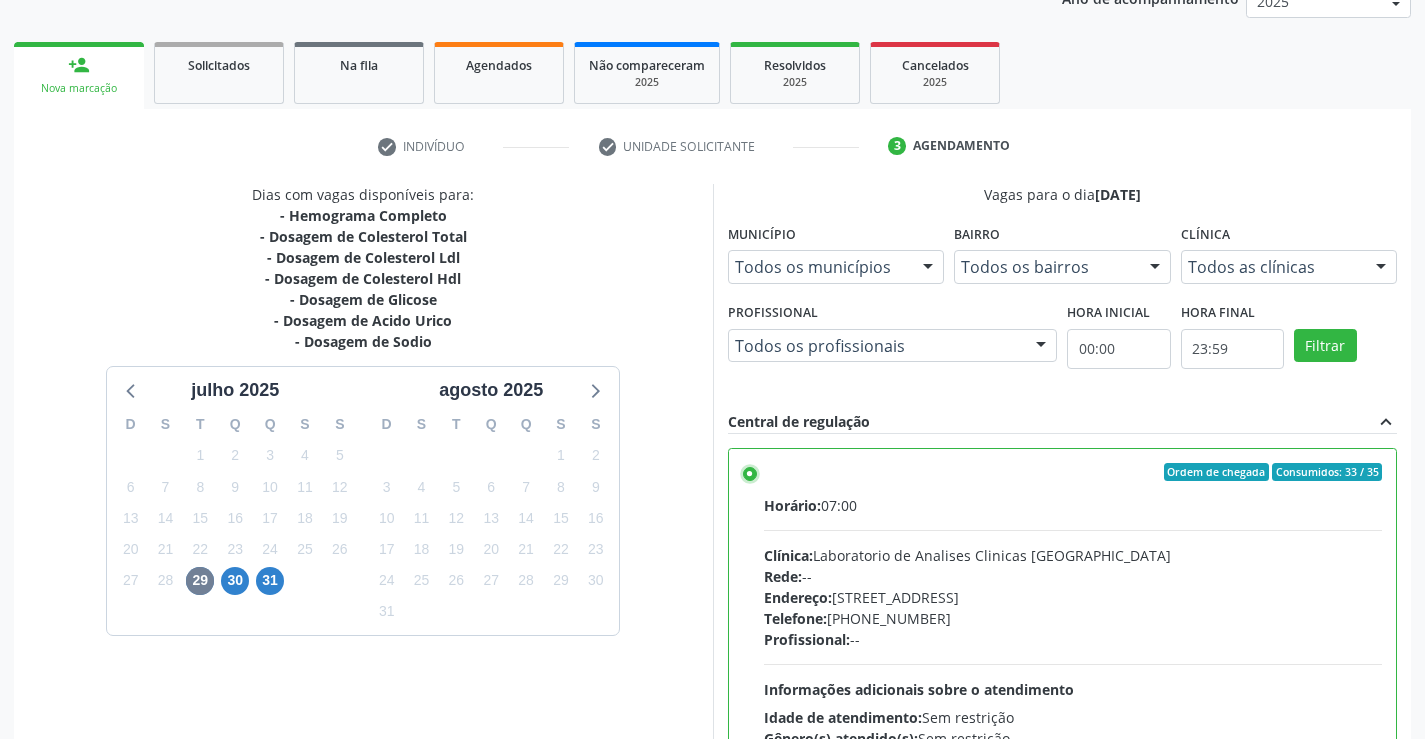 scroll, scrollTop: 456, scrollLeft: 0, axis: vertical 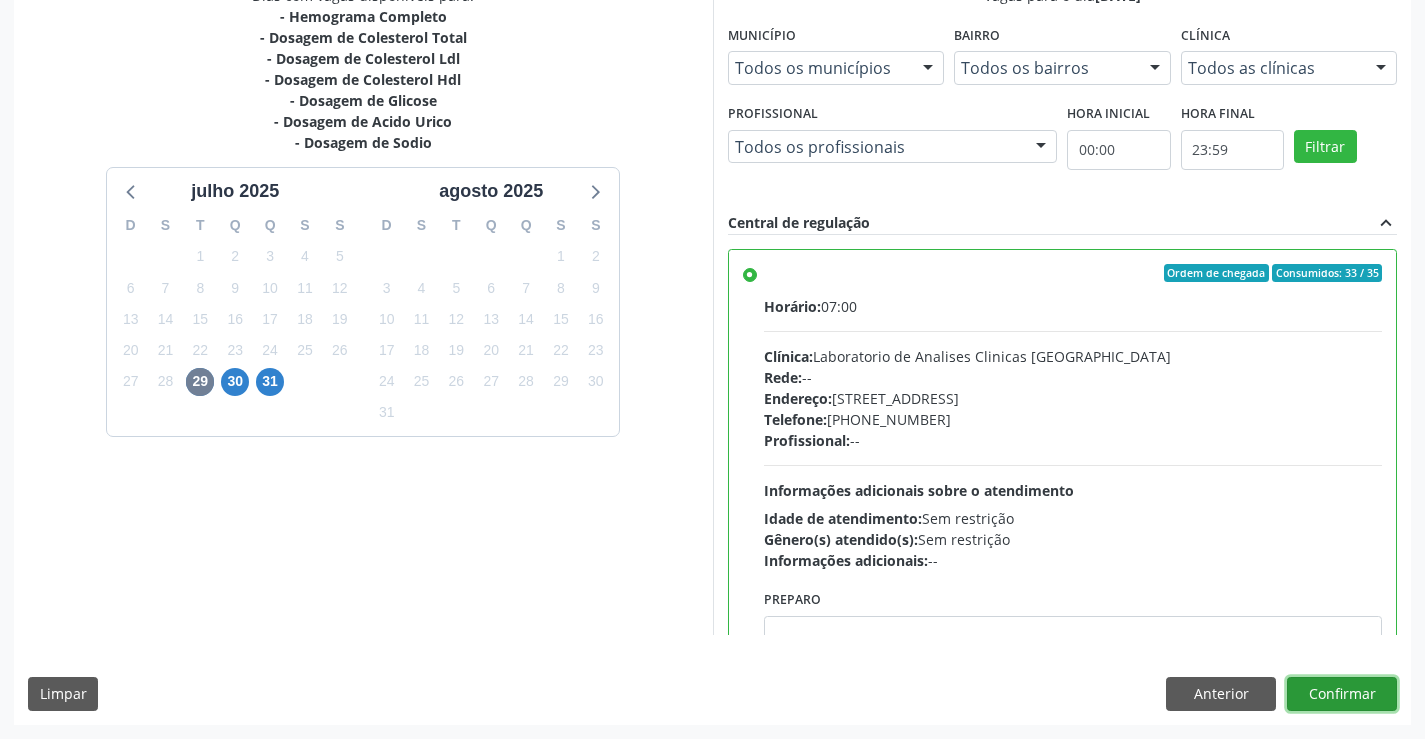 click on "Confirmar" at bounding box center [1342, 694] 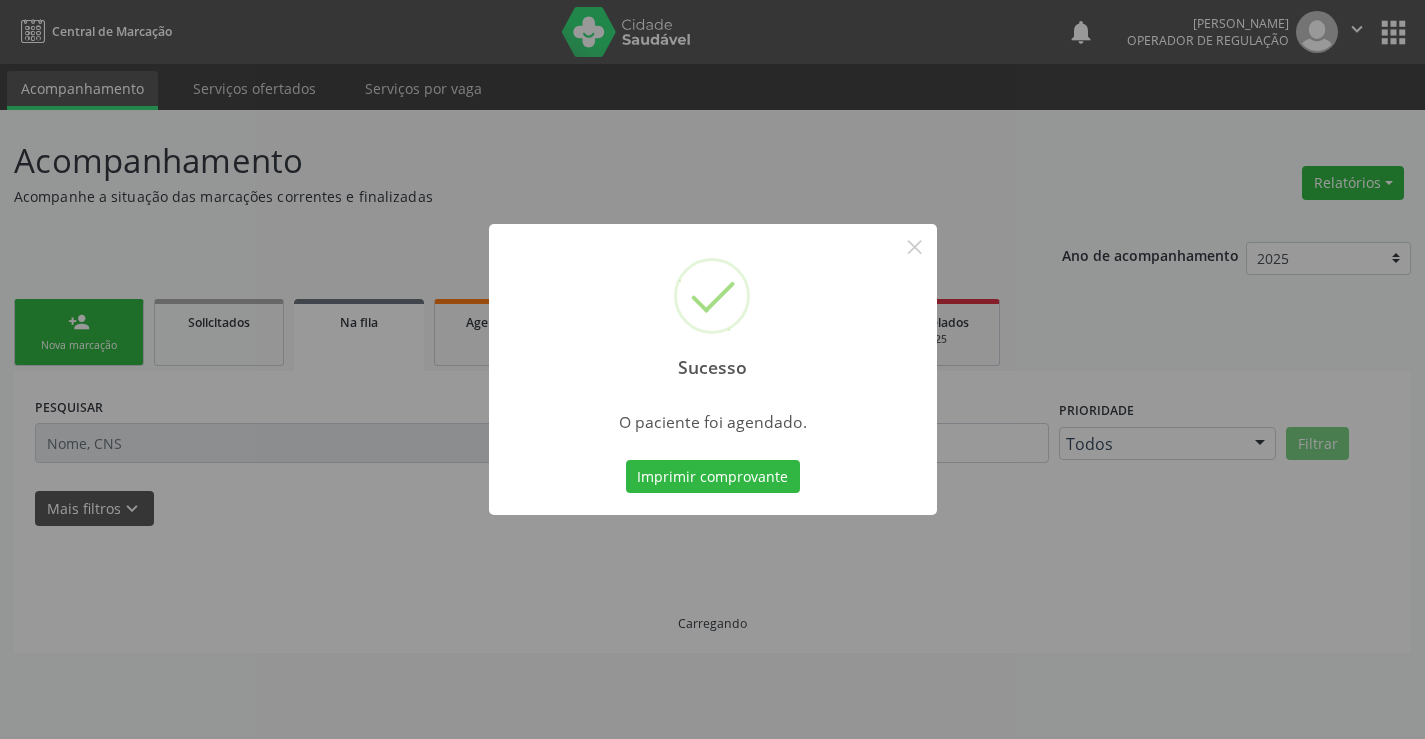 scroll, scrollTop: 0, scrollLeft: 0, axis: both 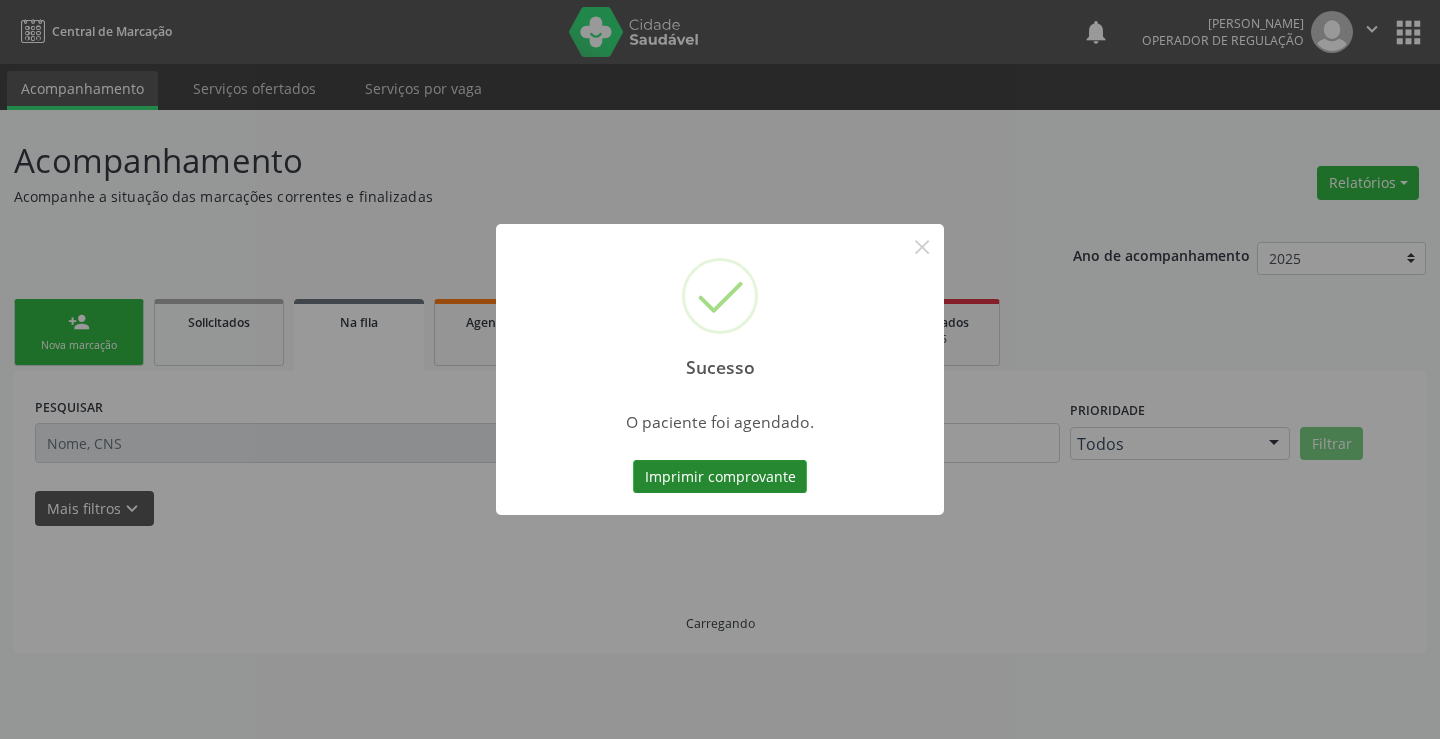 click on "Imprimir comprovante" at bounding box center [720, 477] 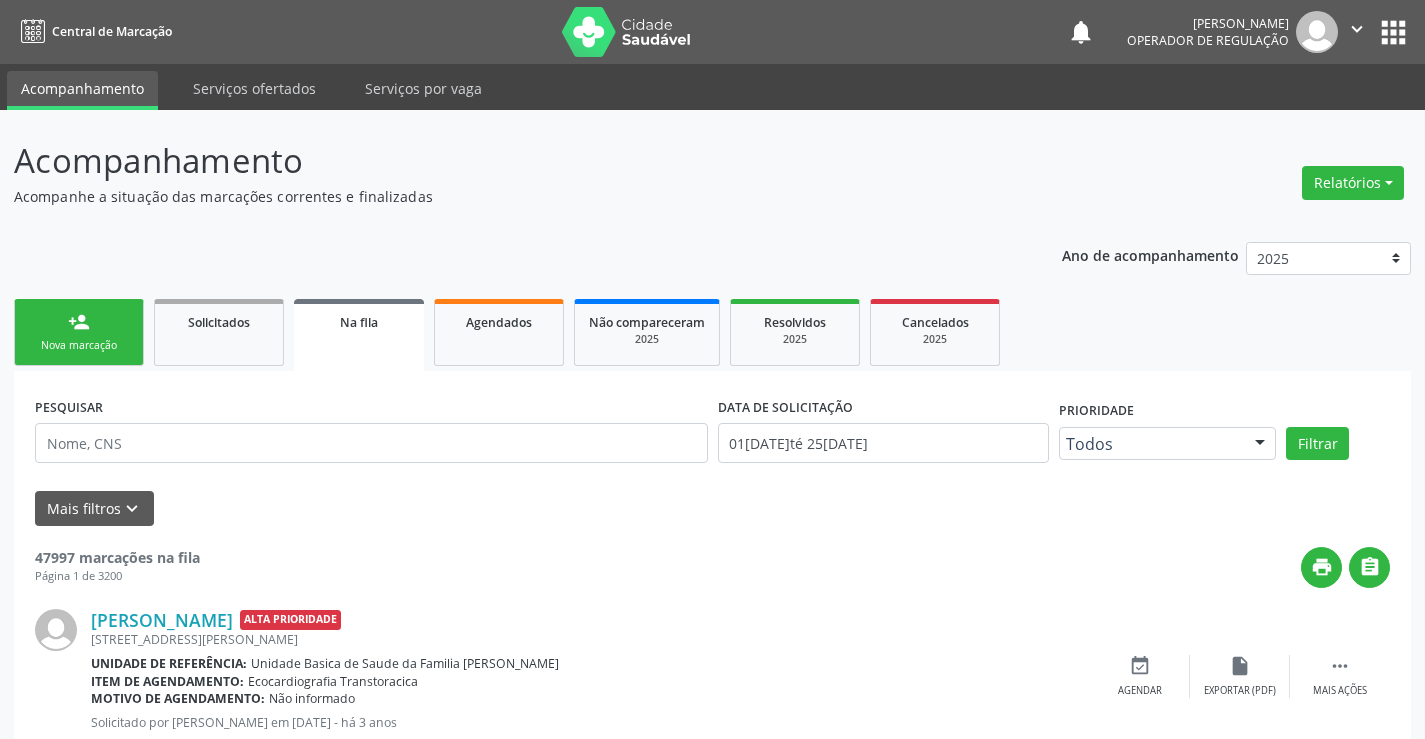 click on "person_add
Nova marcação" at bounding box center [79, 332] 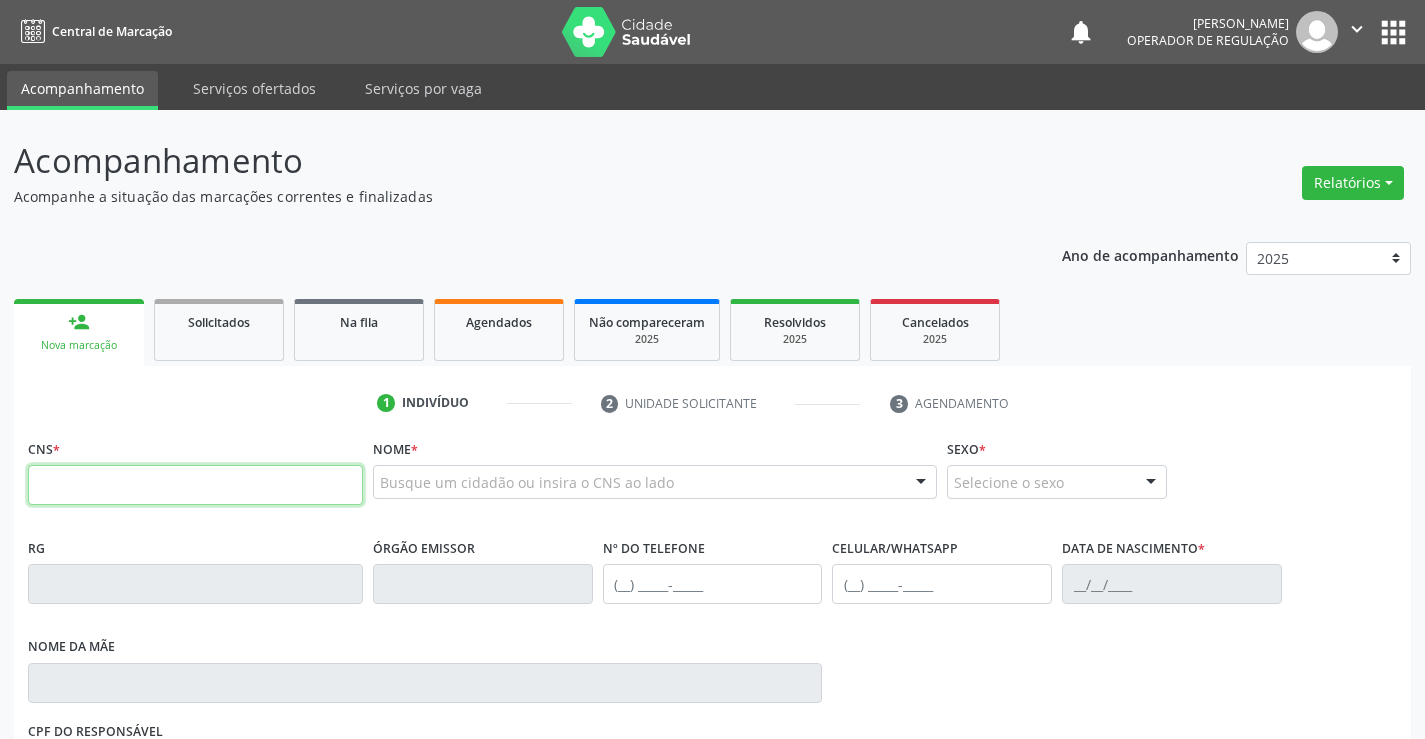 click at bounding box center [195, 485] 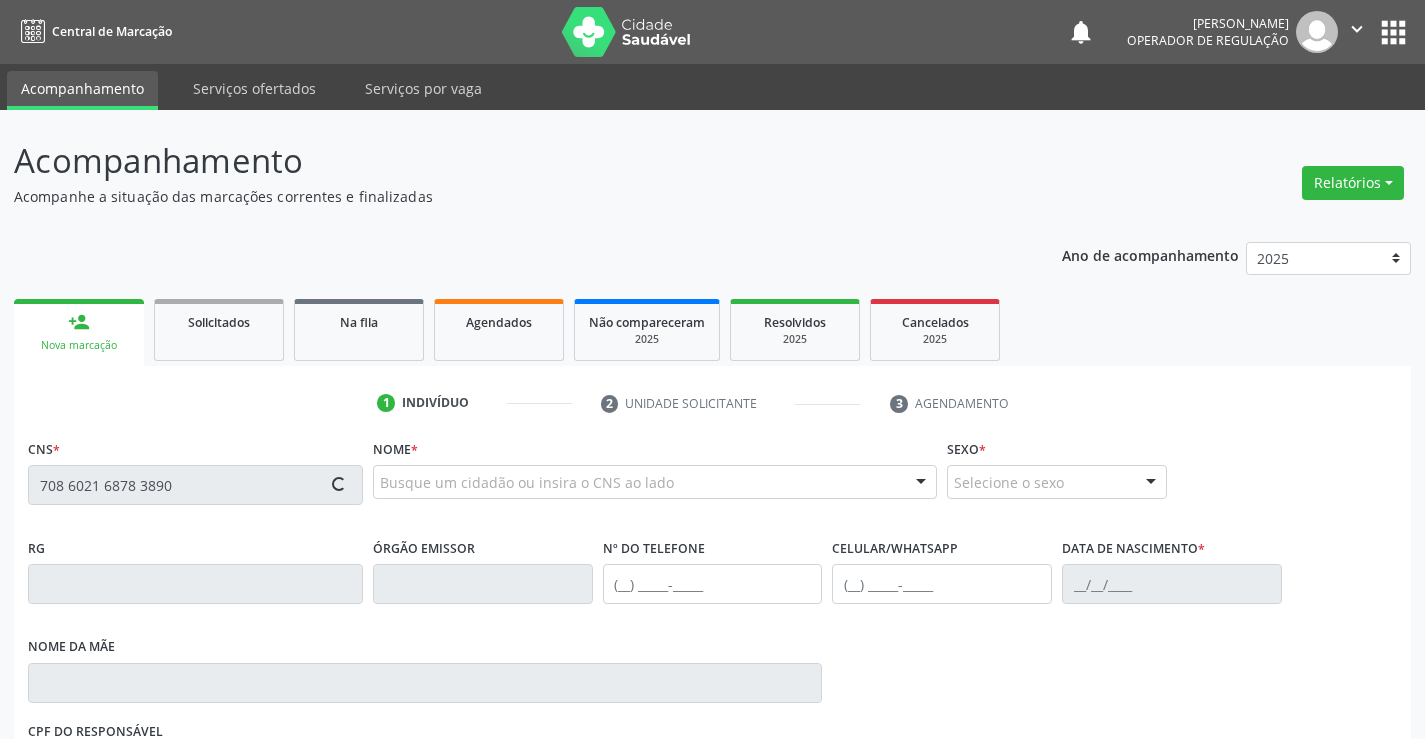 type on "708 6021 6878 3890" 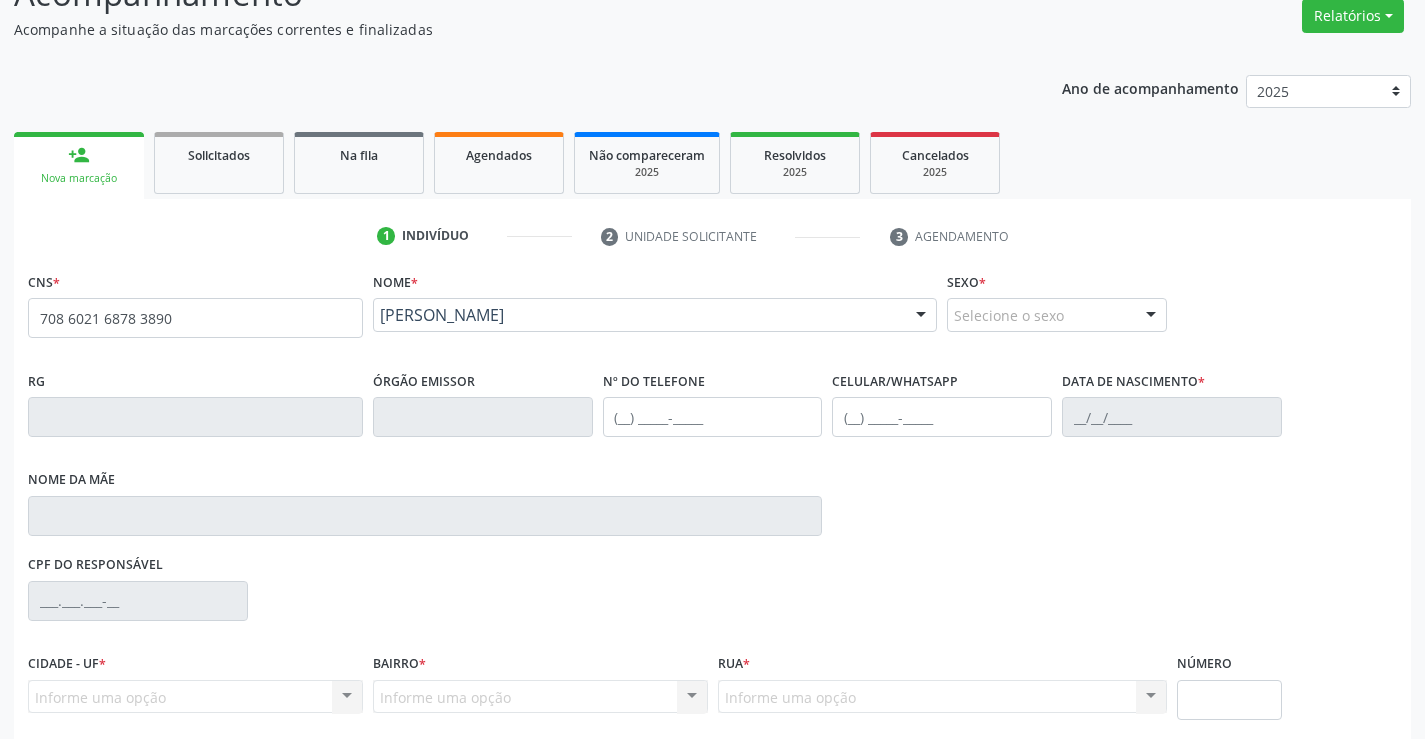 scroll, scrollTop: 300, scrollLeft: 0, axis: vertical 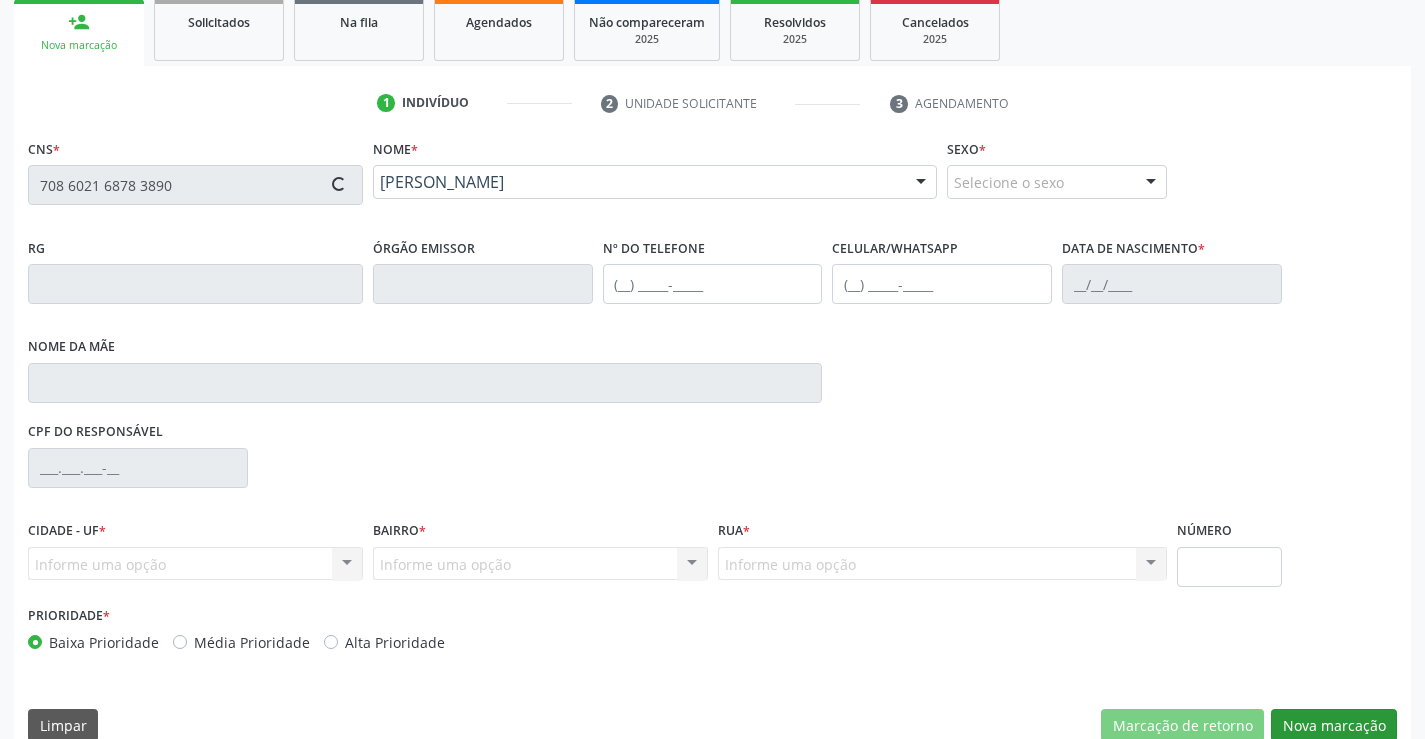 type on "[DATE]" 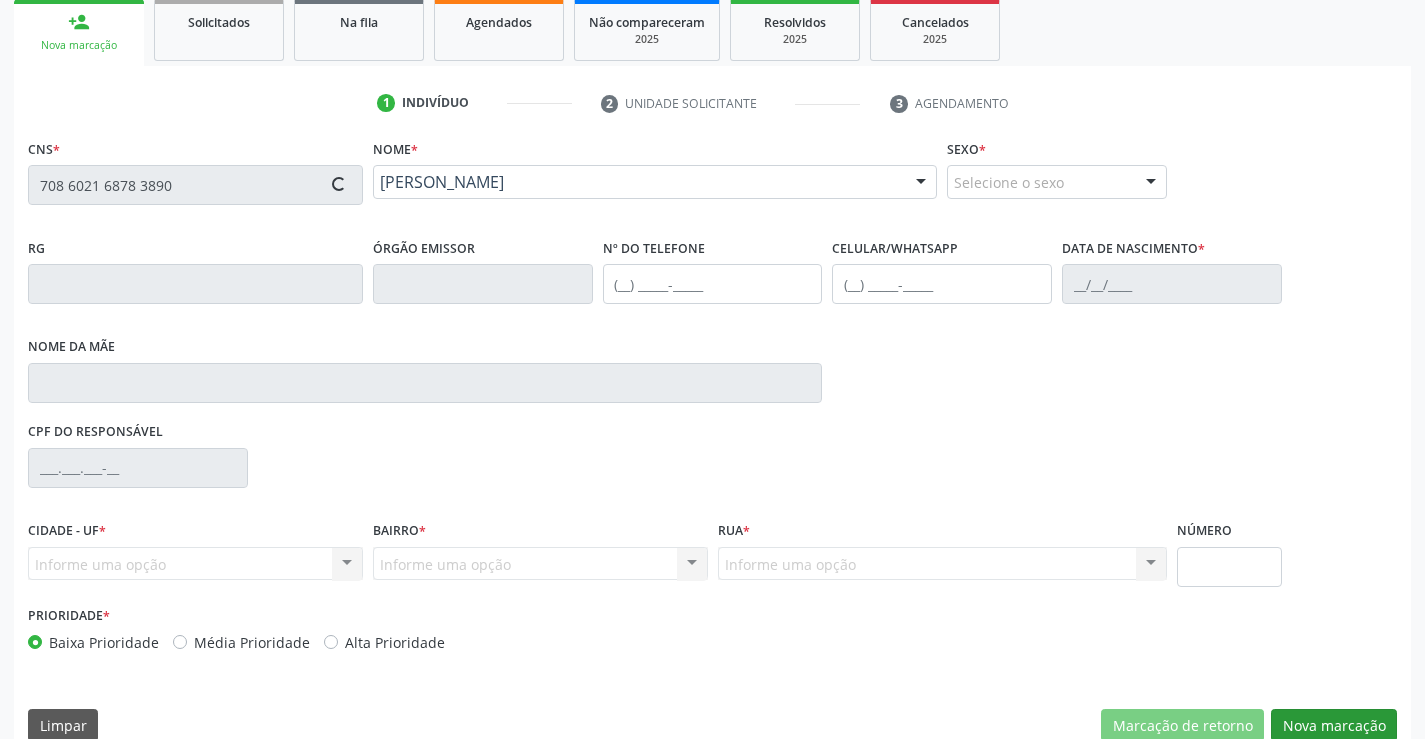 type on "sn" 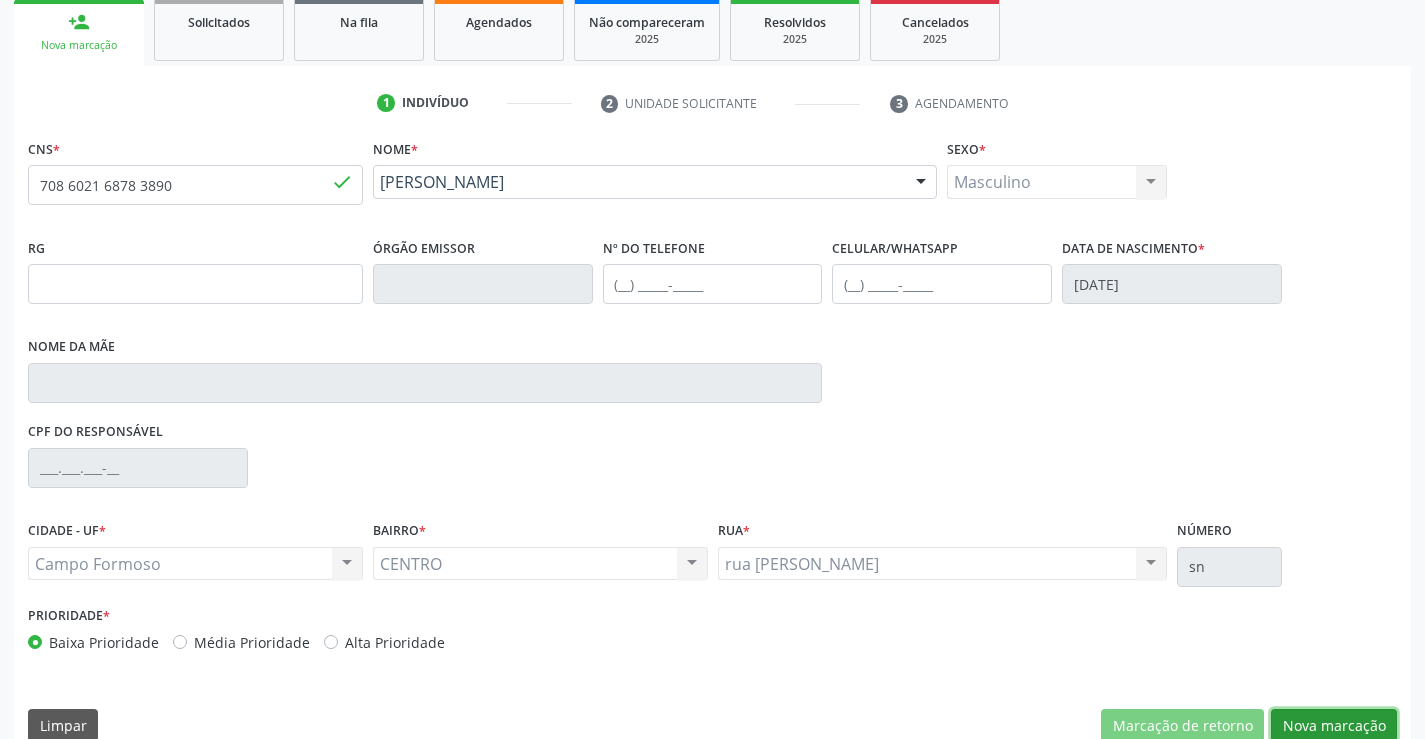 click on "Nova marcação" at bounding box center (1334, 726) 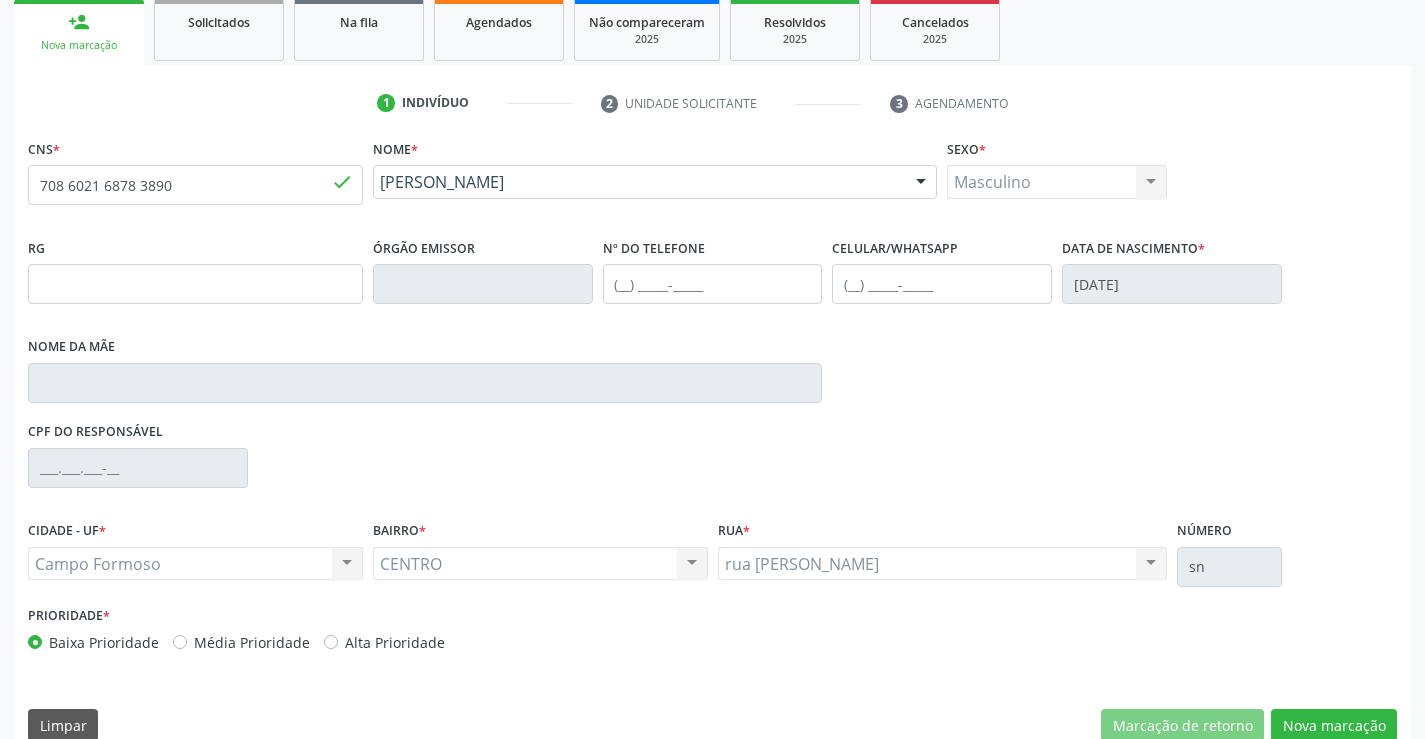 scroll, scrollTop: 167, scrollLeft: 0, axis: vertical 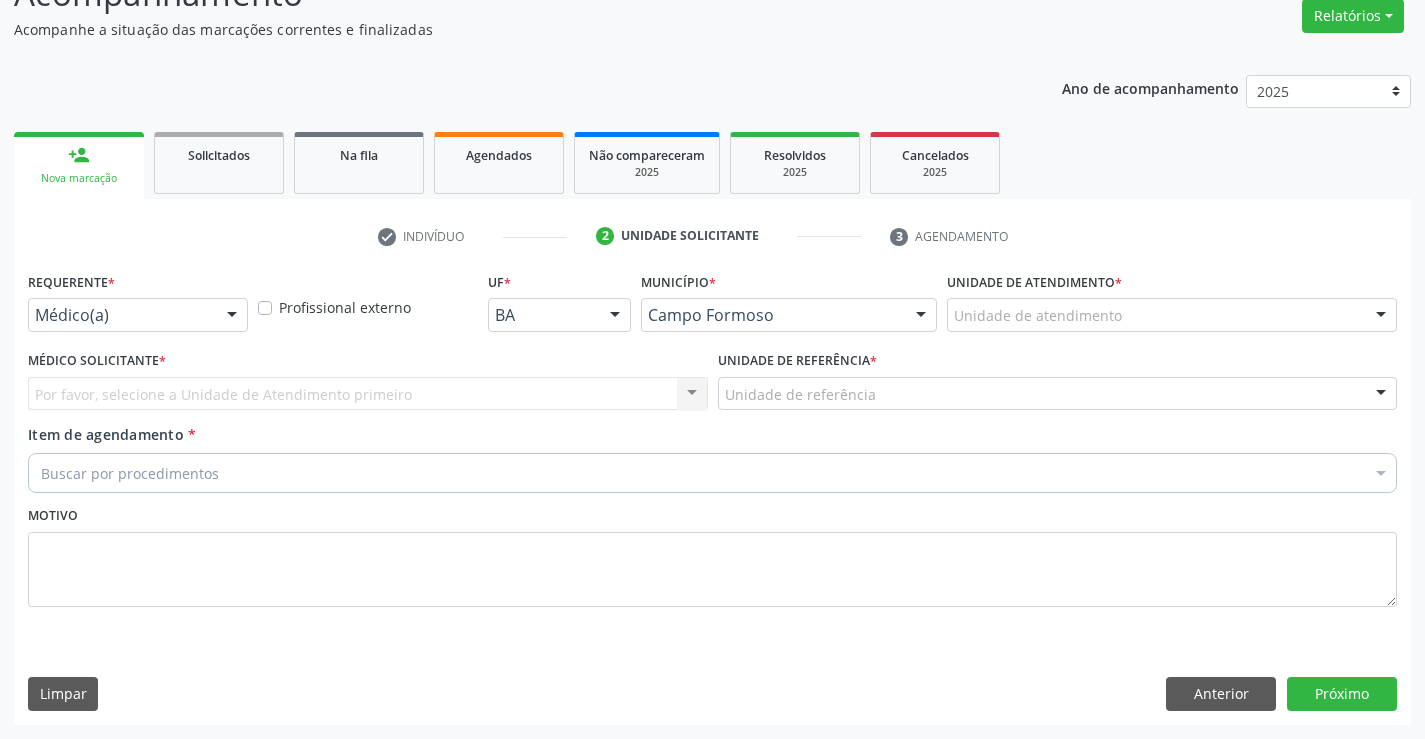drag, startPoint x: 225, startPoint y: 310, endPoint x: 204, endPoint y: 345, distance: 40.81666 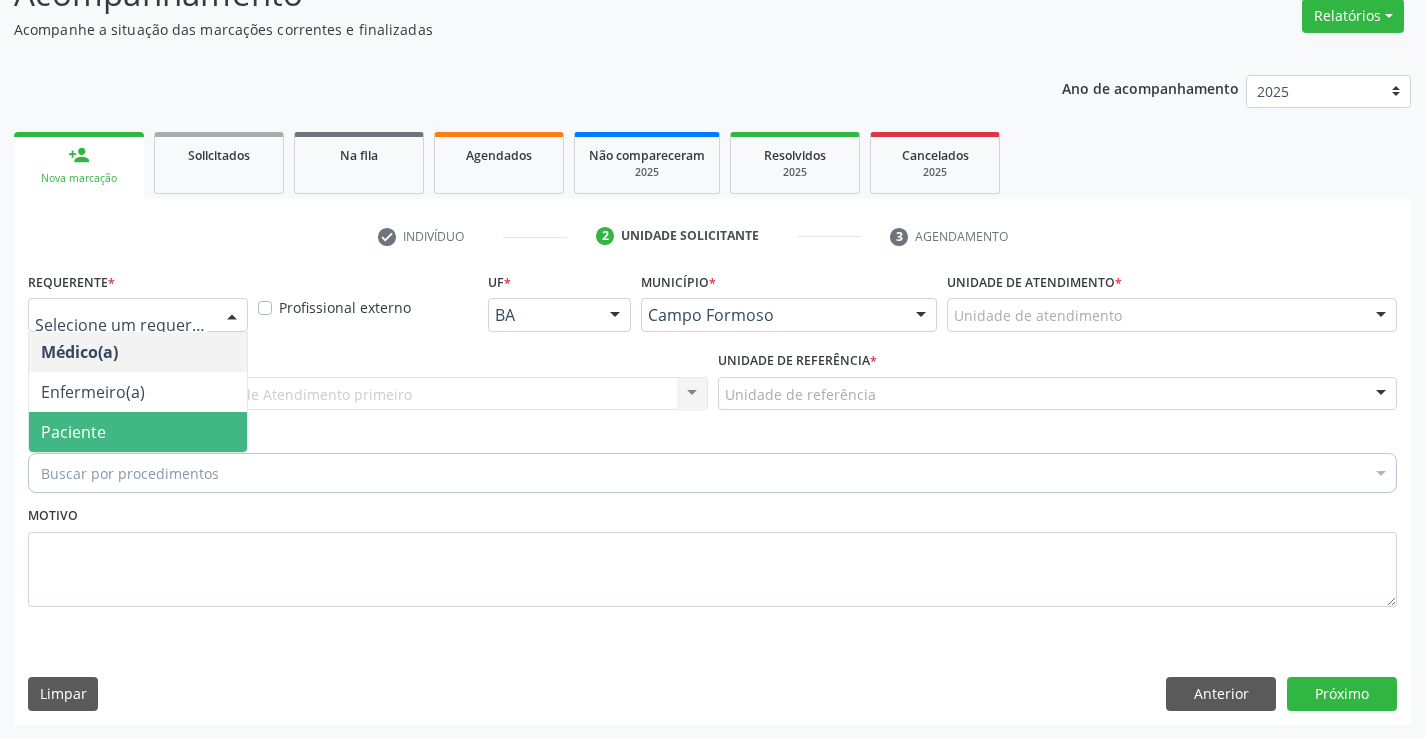 click on "Paciente" at bounding box center (138, 432) 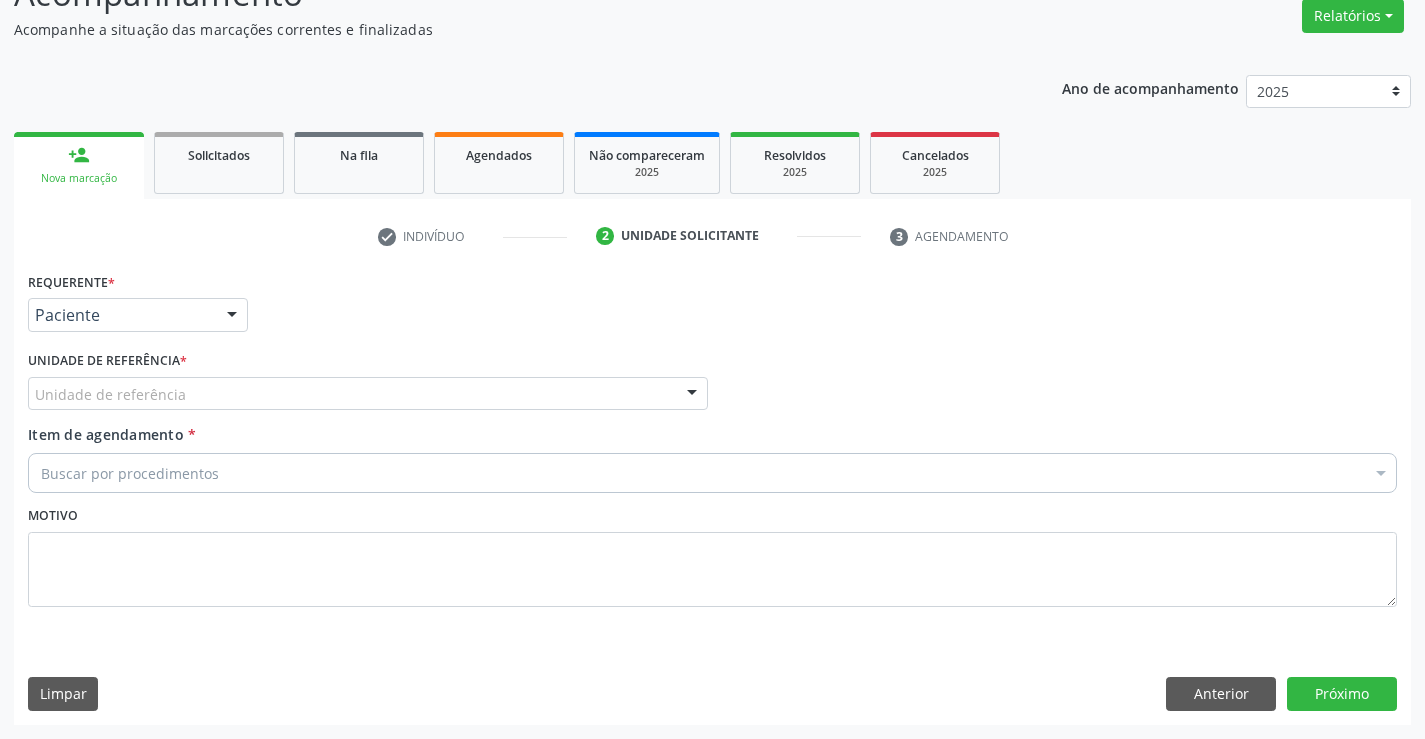click on "Unidade de referência" at bounding box center [368, 394] 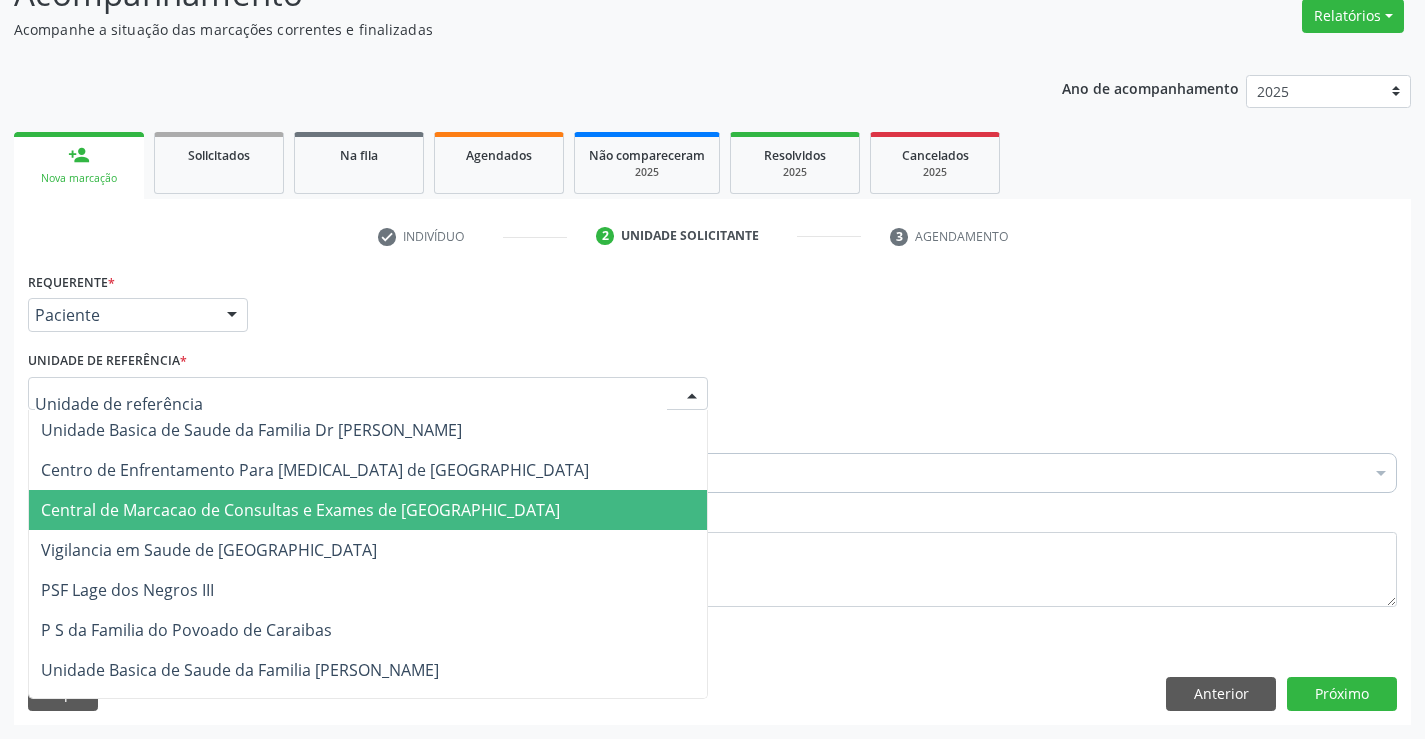 click on "Central de Marcacao de Consultas e Exames de [GEOGRAPHIC_DATA]" at bounding box center [300, 510] 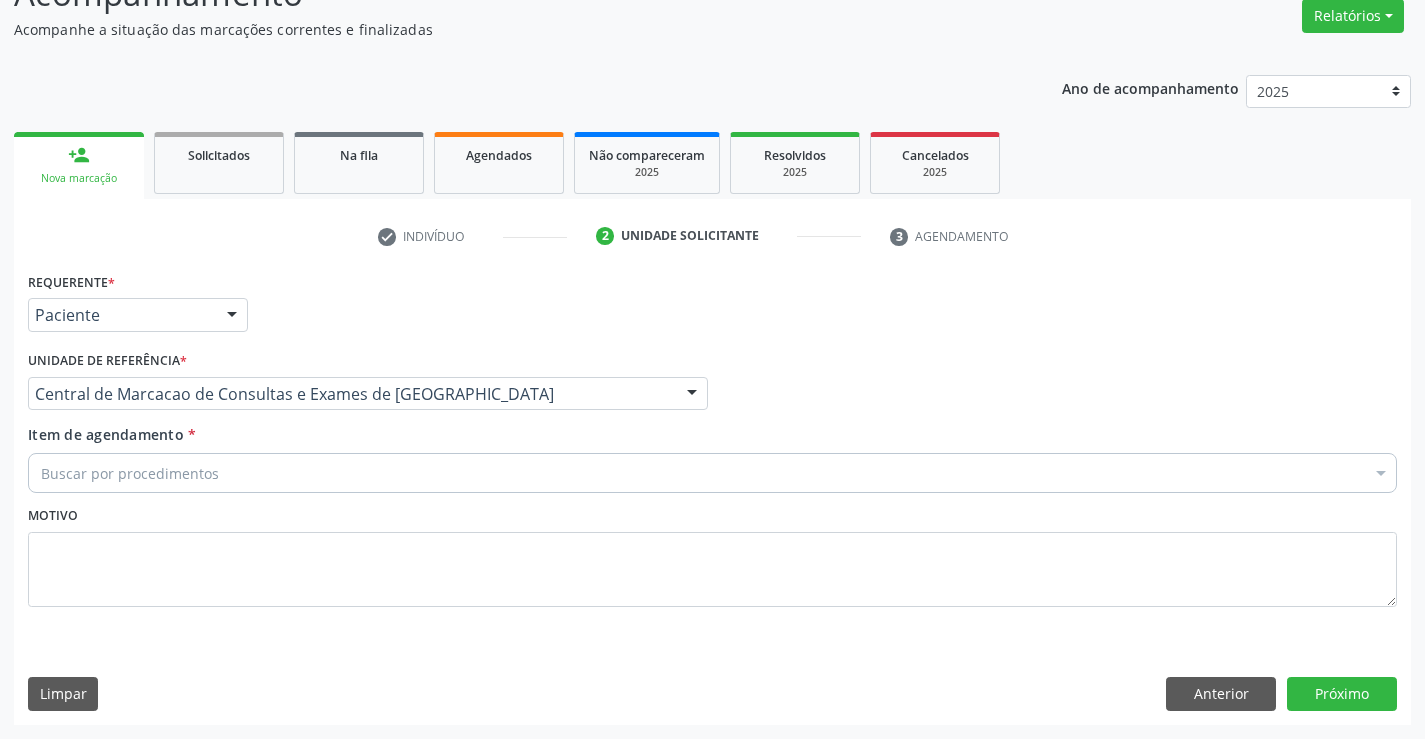 click on "Buscar por procedimentos" at bounding box center [712, 473] 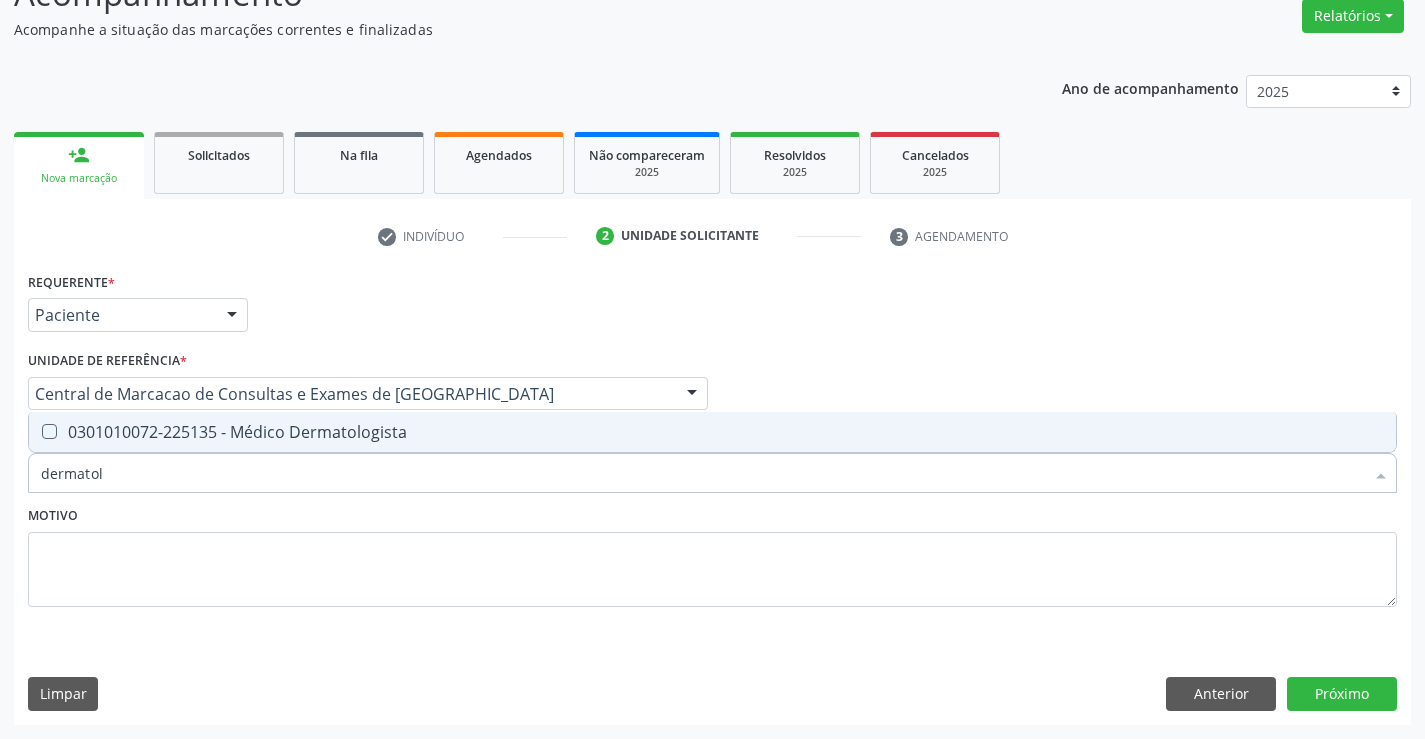 type on "dermatolo" 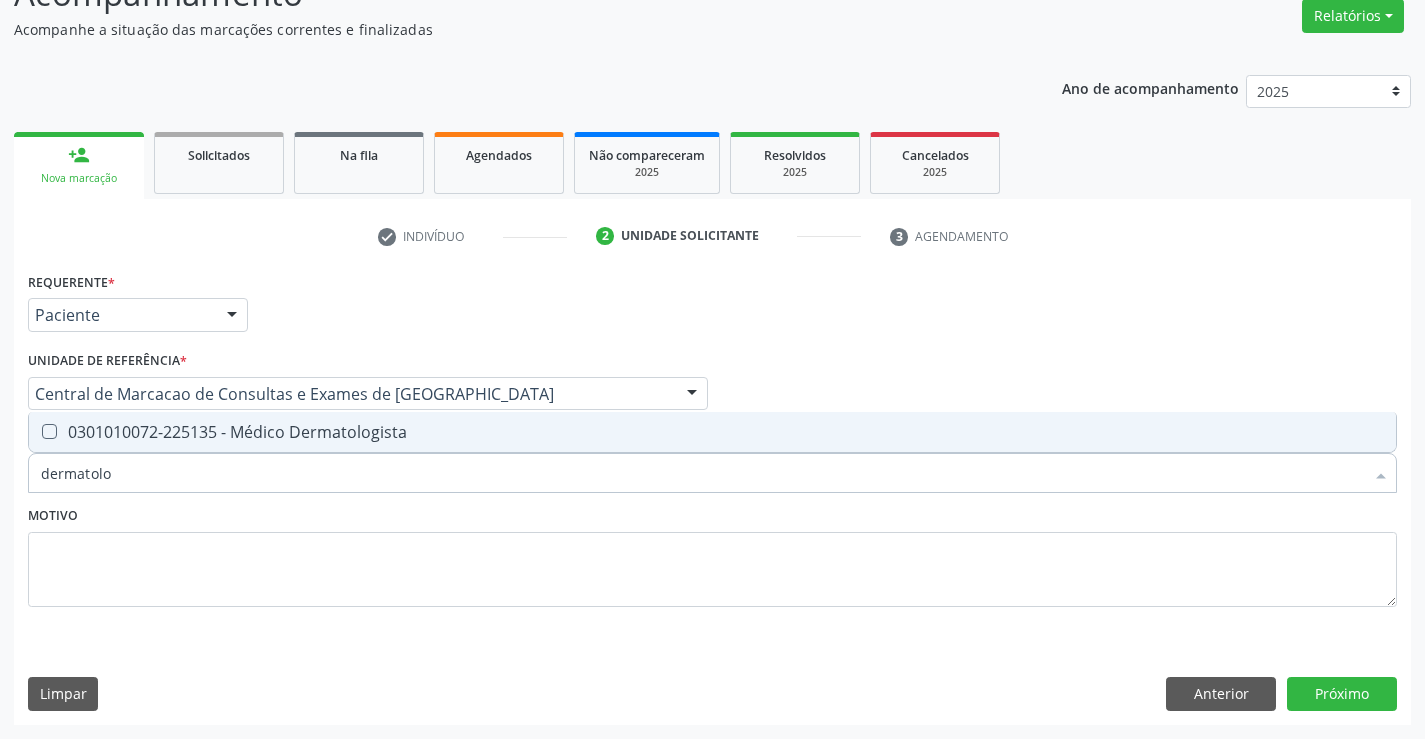 click on "0301010072-225135 - Médico Dermatologista" at bounding box center (712, 432) 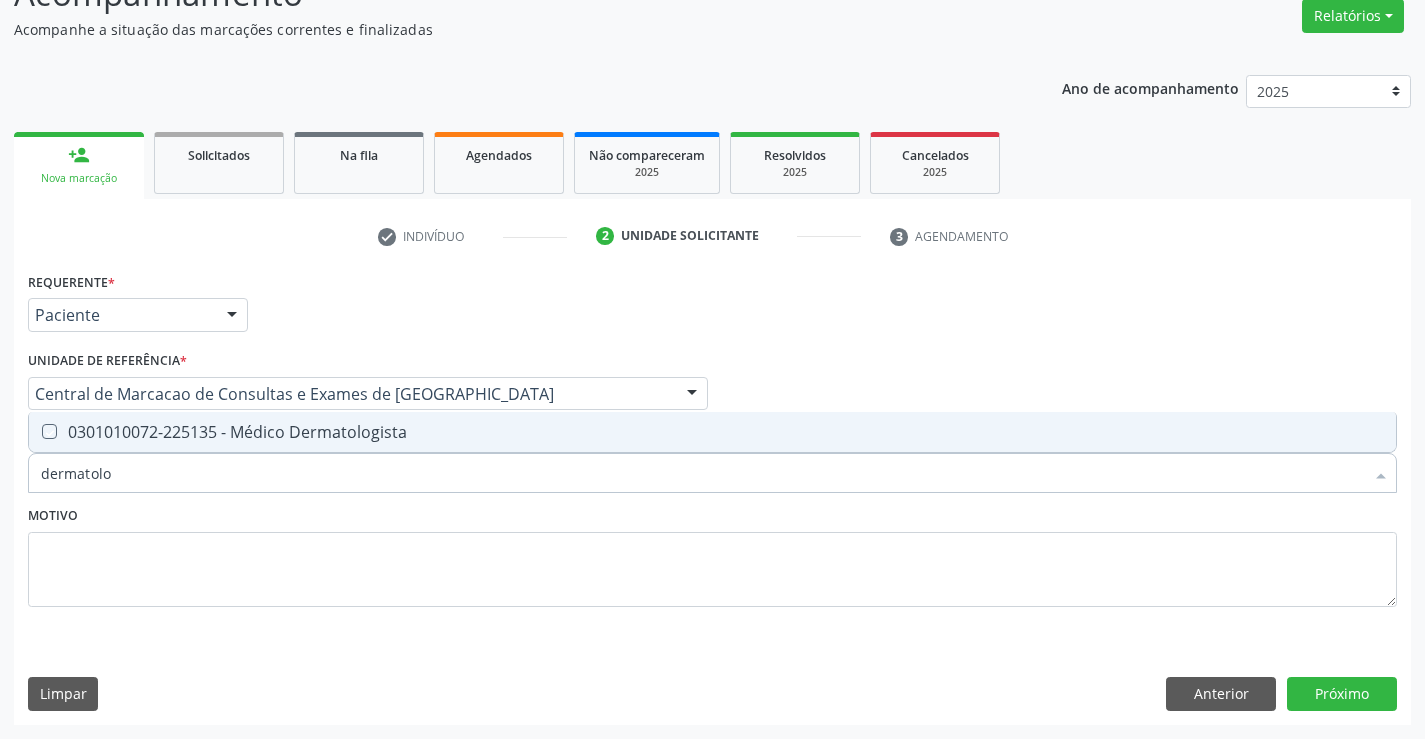 checkbox on "true" 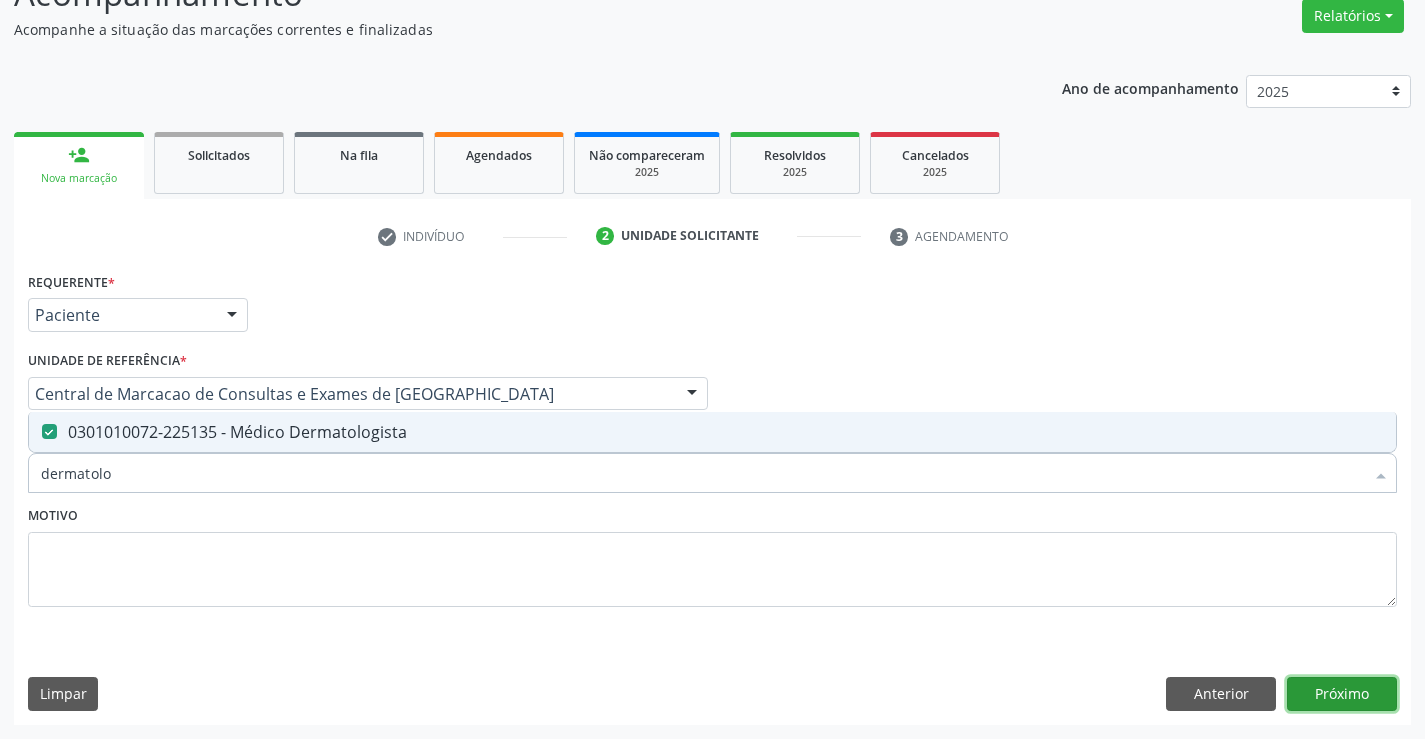 click on "Próximo" at bounding box center (1342, 694) 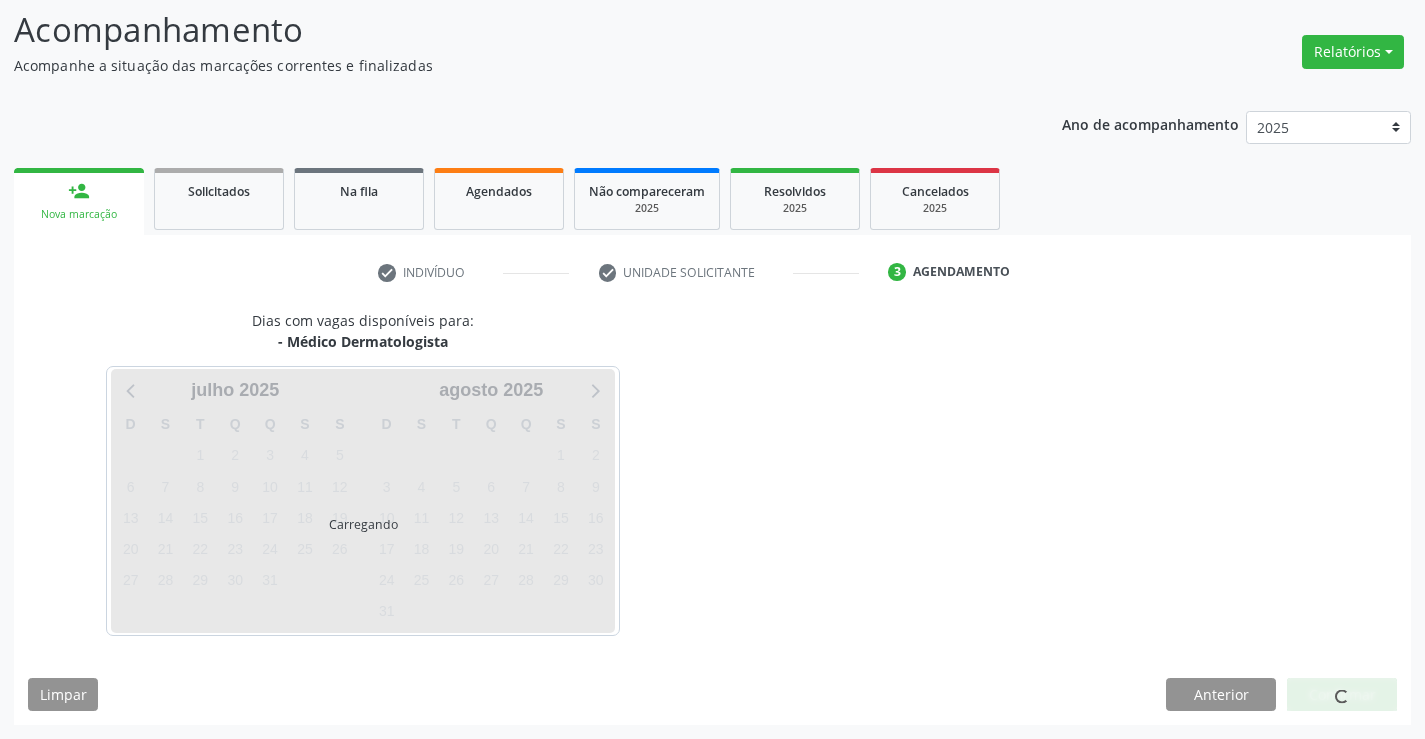 scroll, scrollTop: 131, scrollLeft: 0, axis: vertical 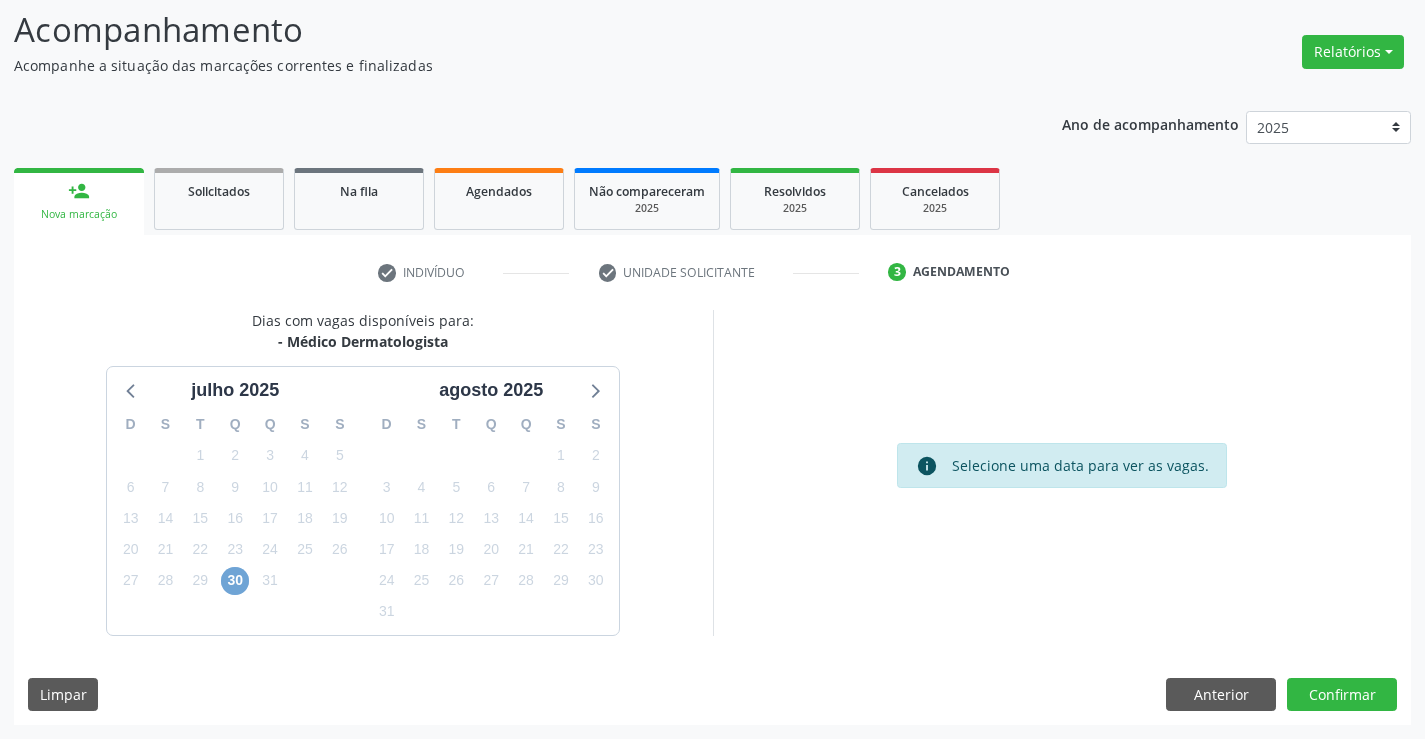 click on "30" at bounding box center [235, 581] 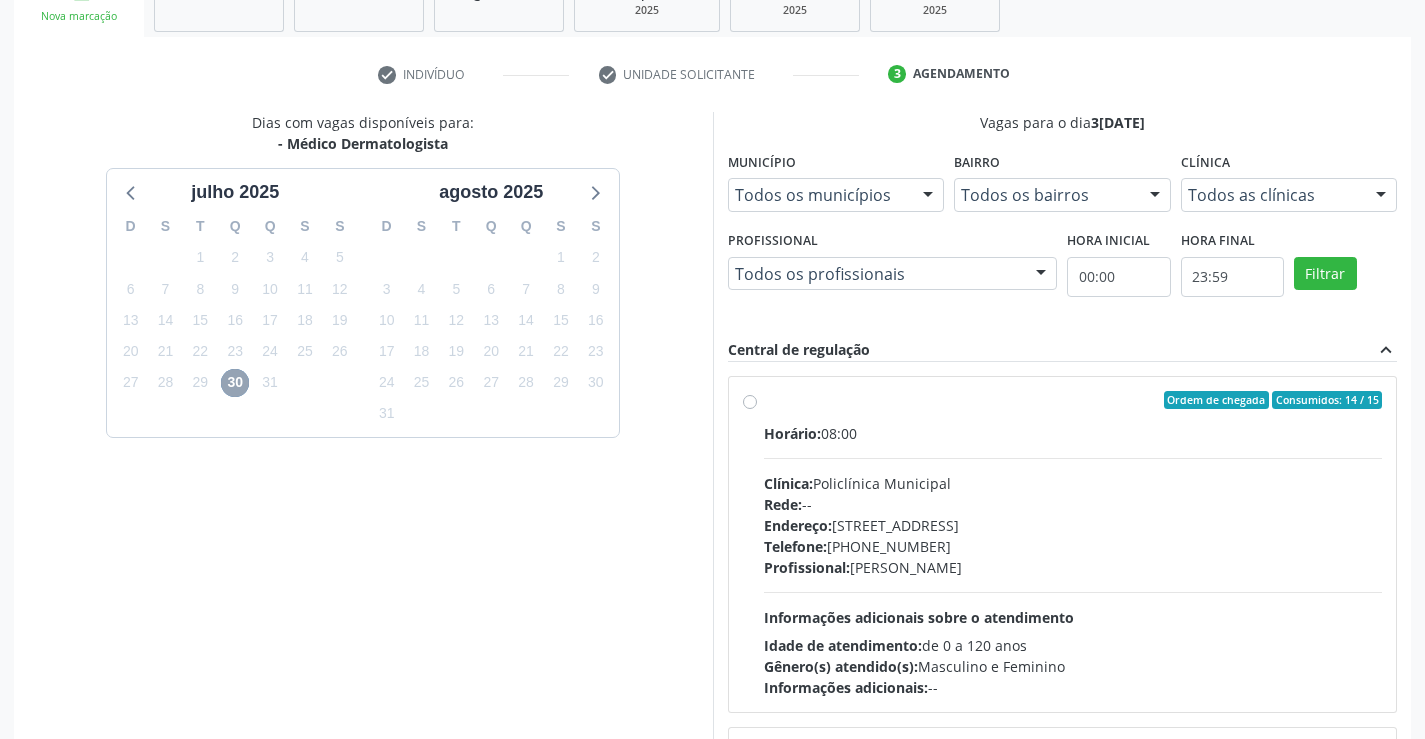 scroll, scrollTop: 431, scrollLeft: 0, axis: vertical 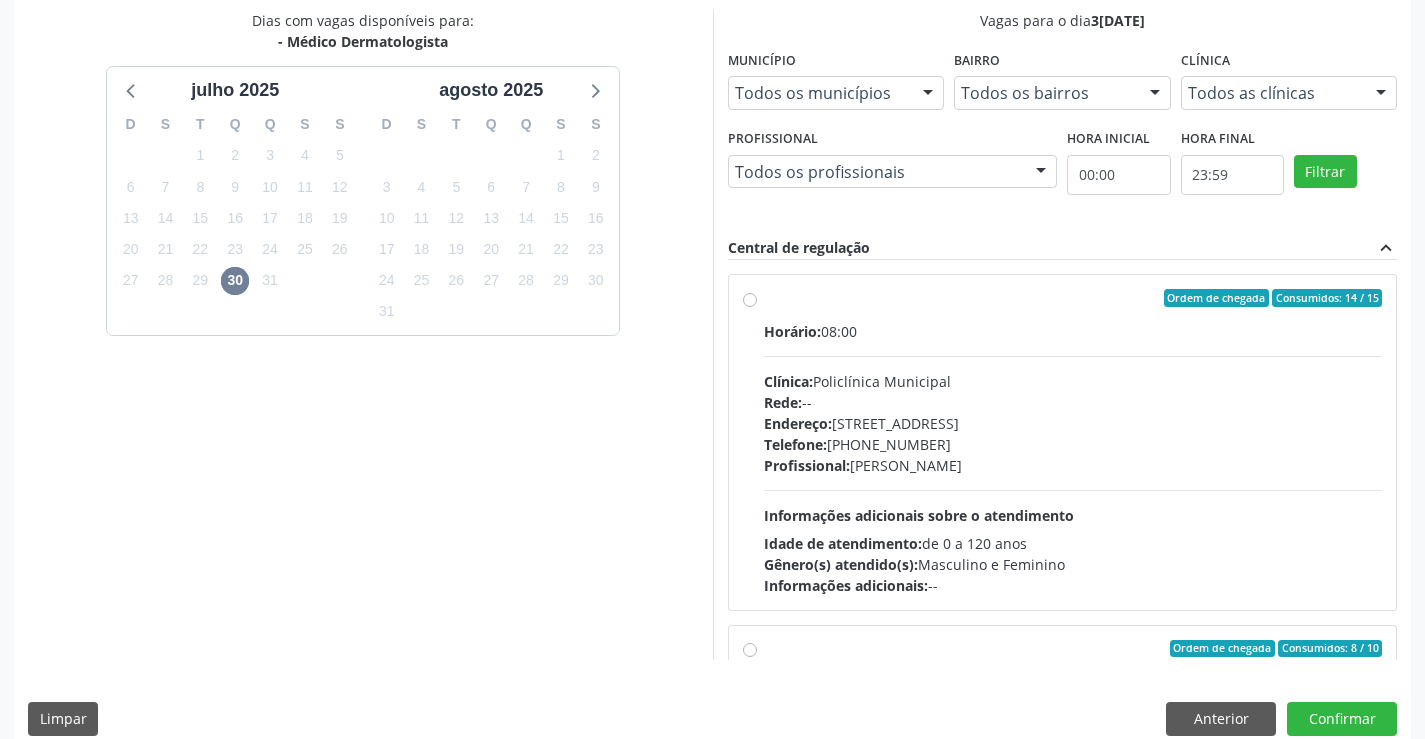 click on "Profissional:" at bounding box center [807, 465] 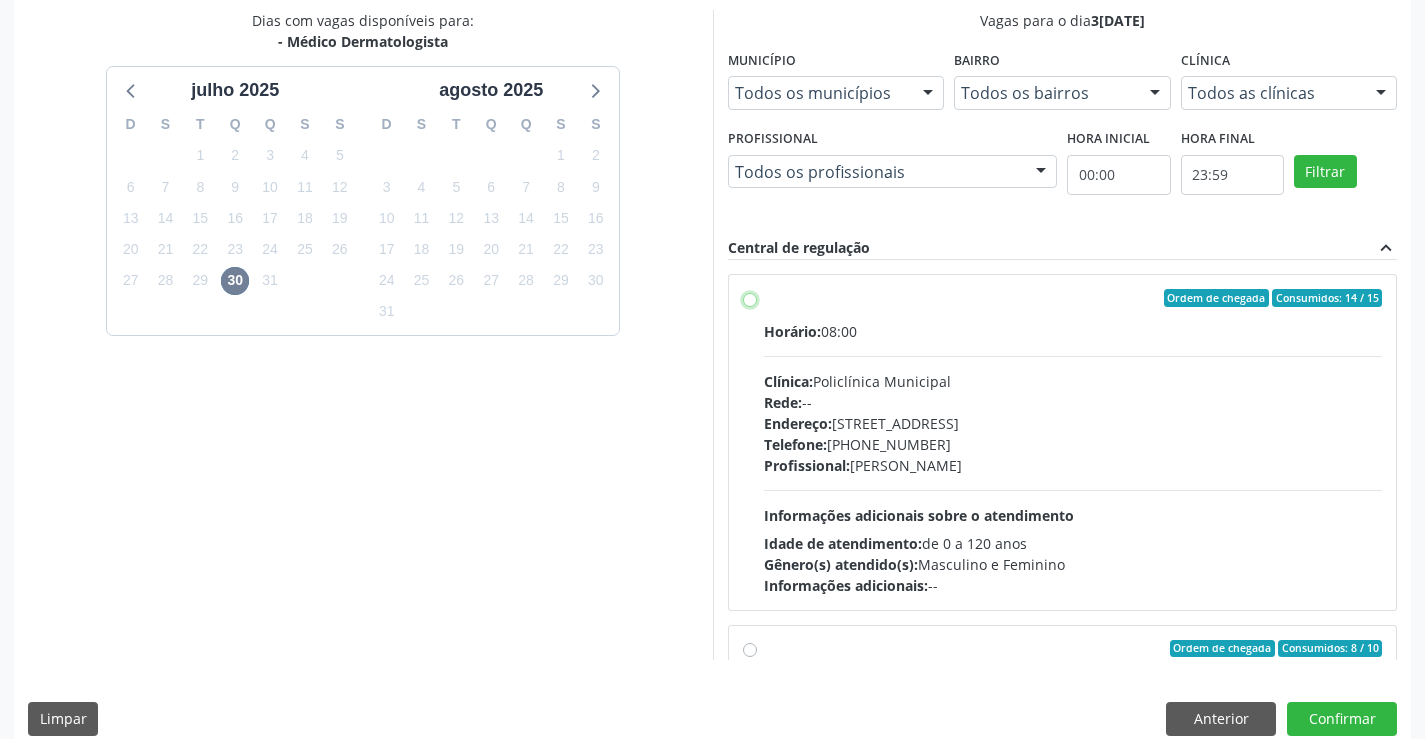 click on "Ordem de chegada
Consumidos: 14 / 15
Horário:   08:00
Clínica:  Policlínica Municipal
Rede:
--
Endereço:   [STREET_ADDRESS]
Telefone:   [PHONE_NUMBER]
Profissional:
[PERSON_NAME]
Informações adicionais sobre o atendimento
Idade de atendimento:
de 0 a 120 anos
Gênero(s) atendido(s):
Masculino e Feminino
Informações adicionais:
--" at bounding box center (750, 298) 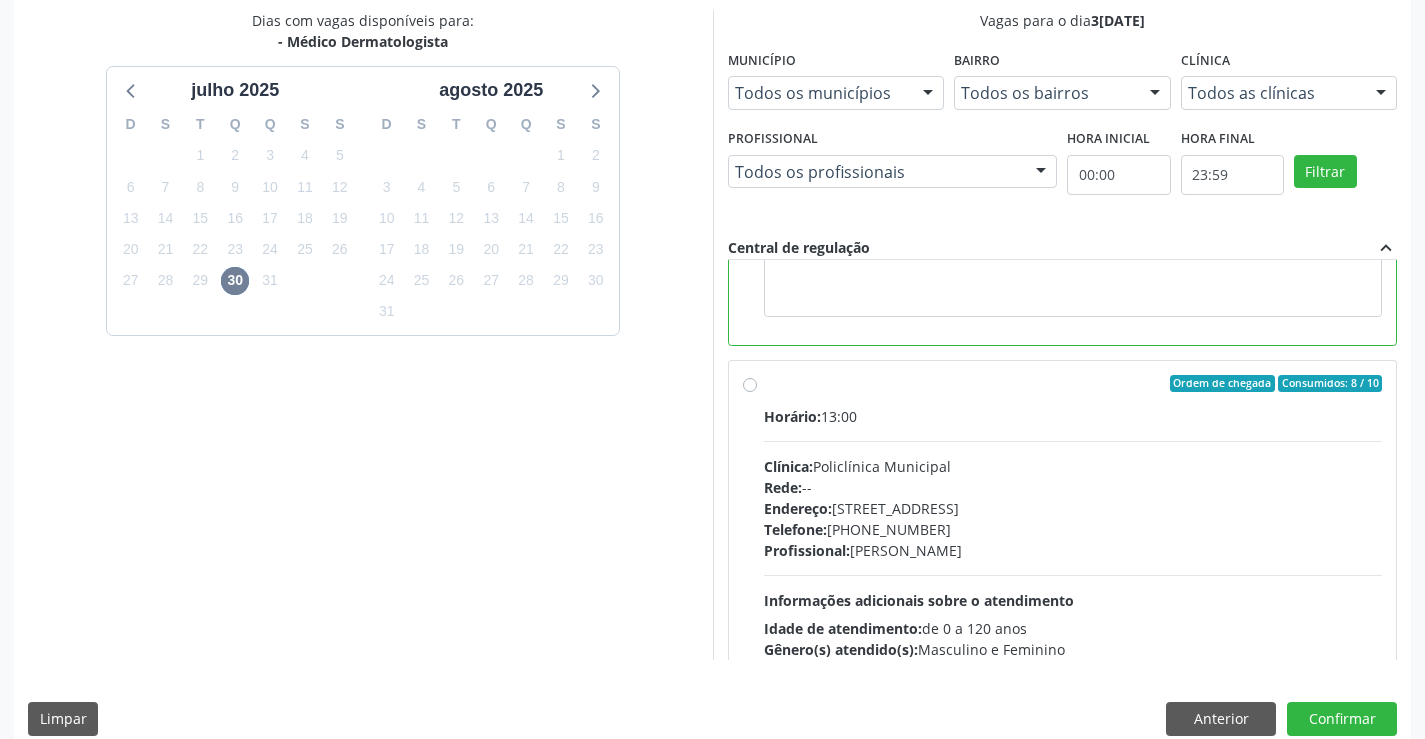 scroll, scrollTop: 450, scrollLeft: 0, axis: vertical 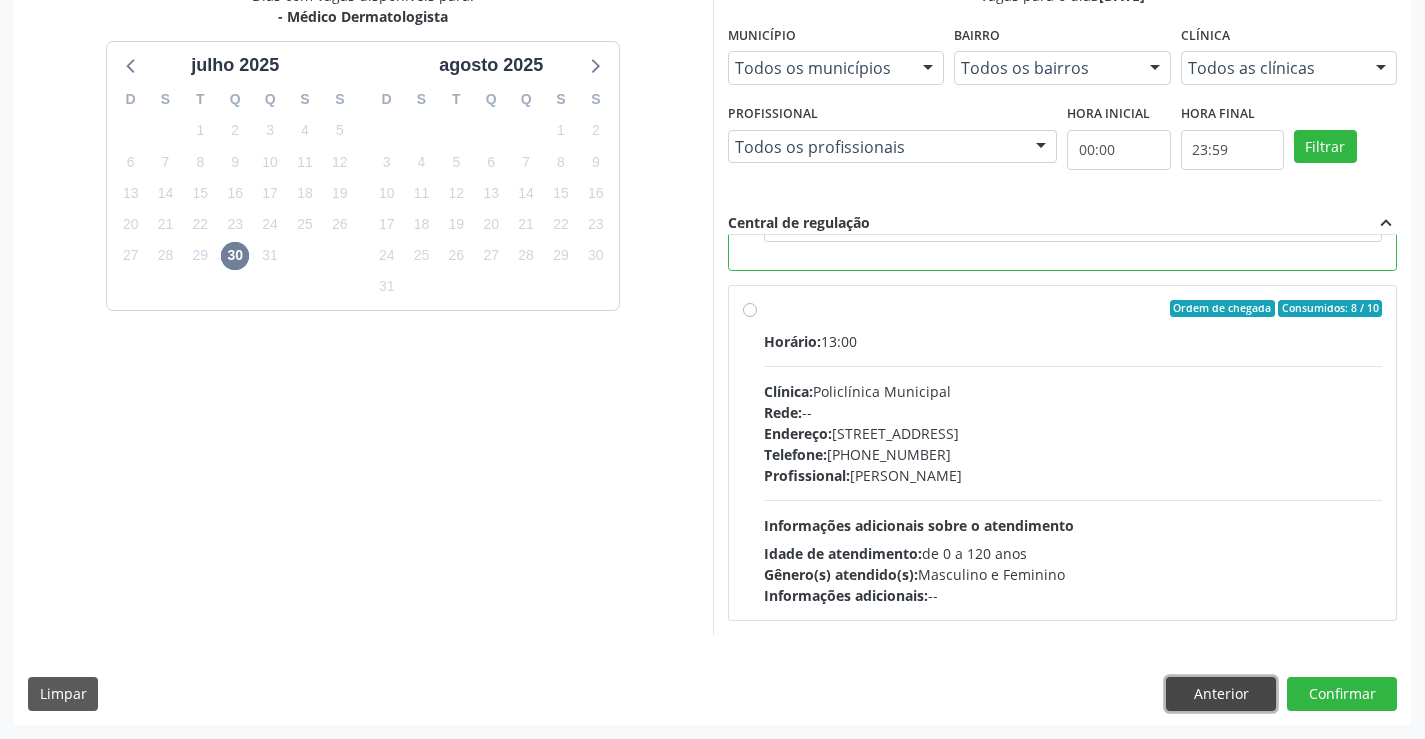 click on "Anterior" at bounding box center (1221, 694) 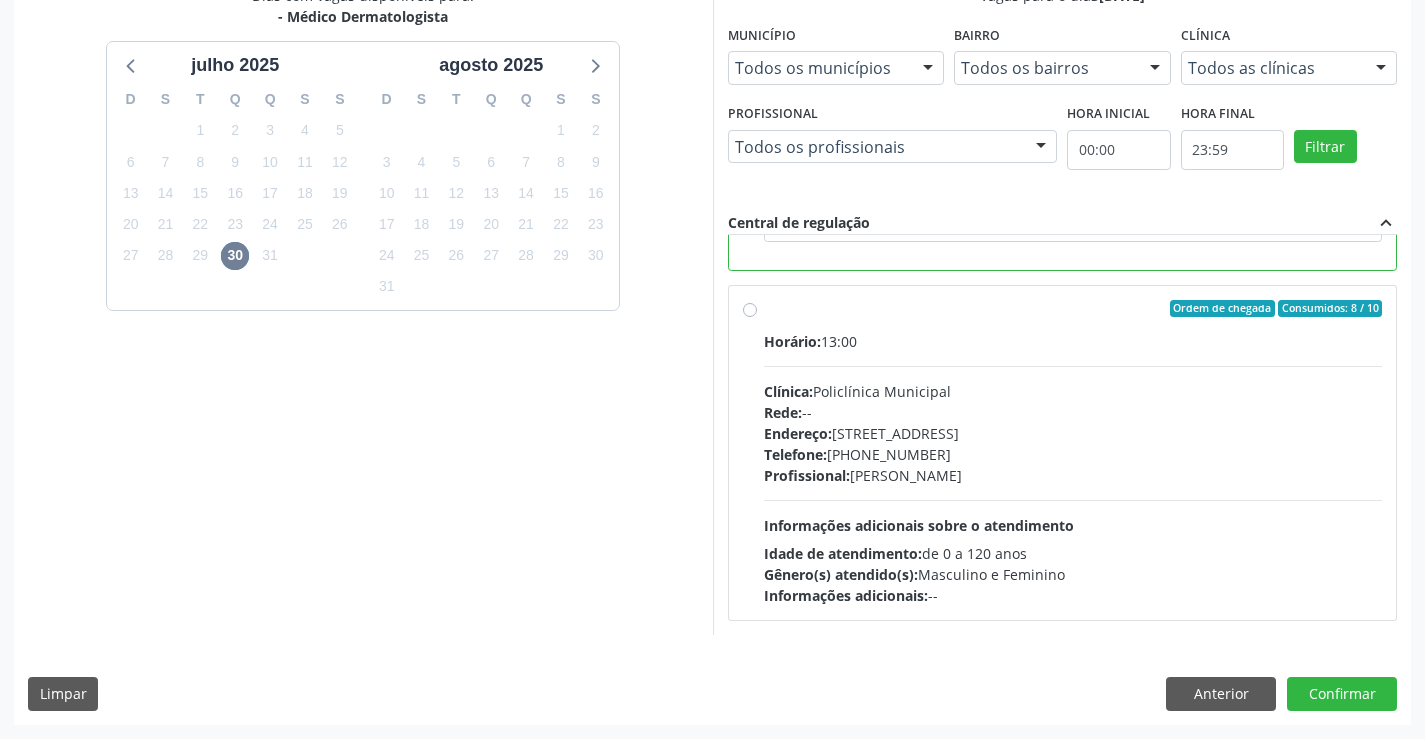 scroll, scrollTop: 167, scrollLeft: 0, axis: vertical 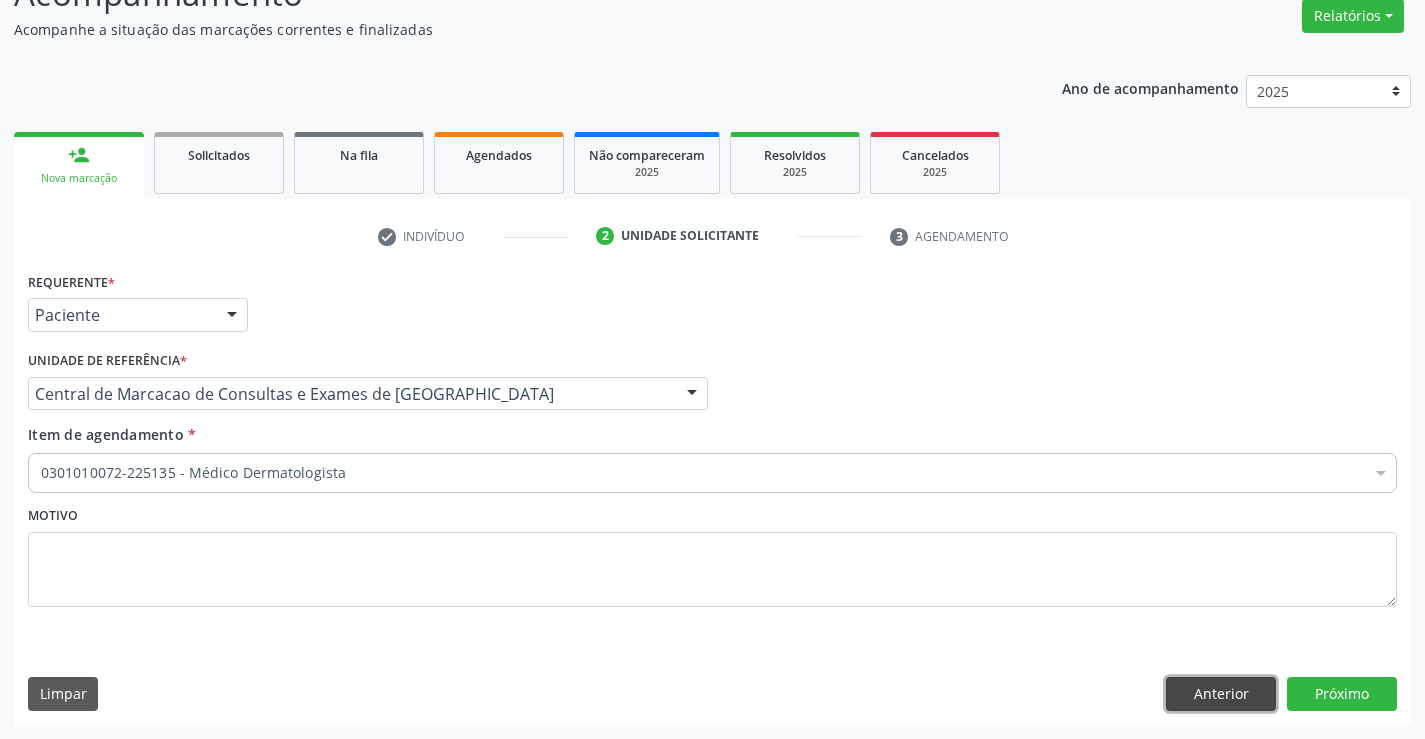 click on "Anterior" at bounding box center [1221, 694] 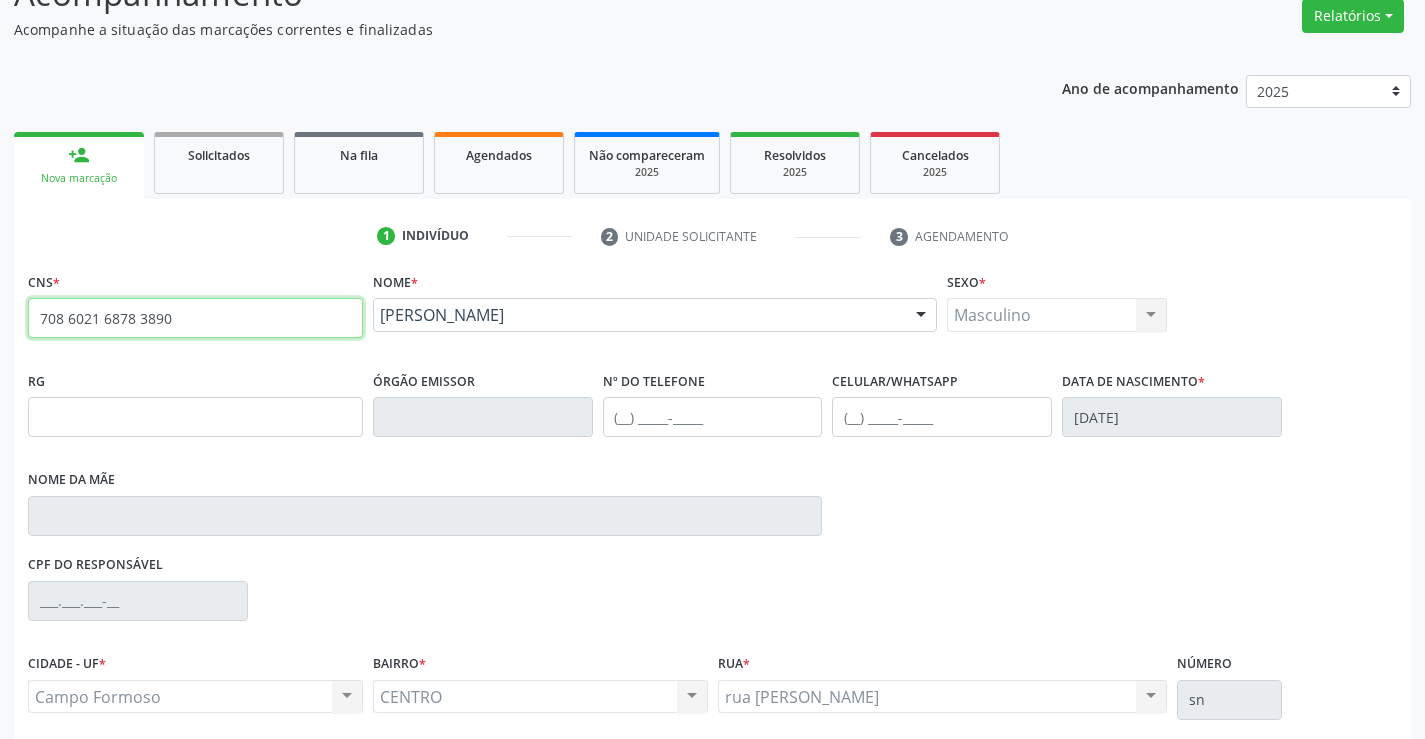 click on "708 6021 6878 3890" at bounding box center (195, 318) 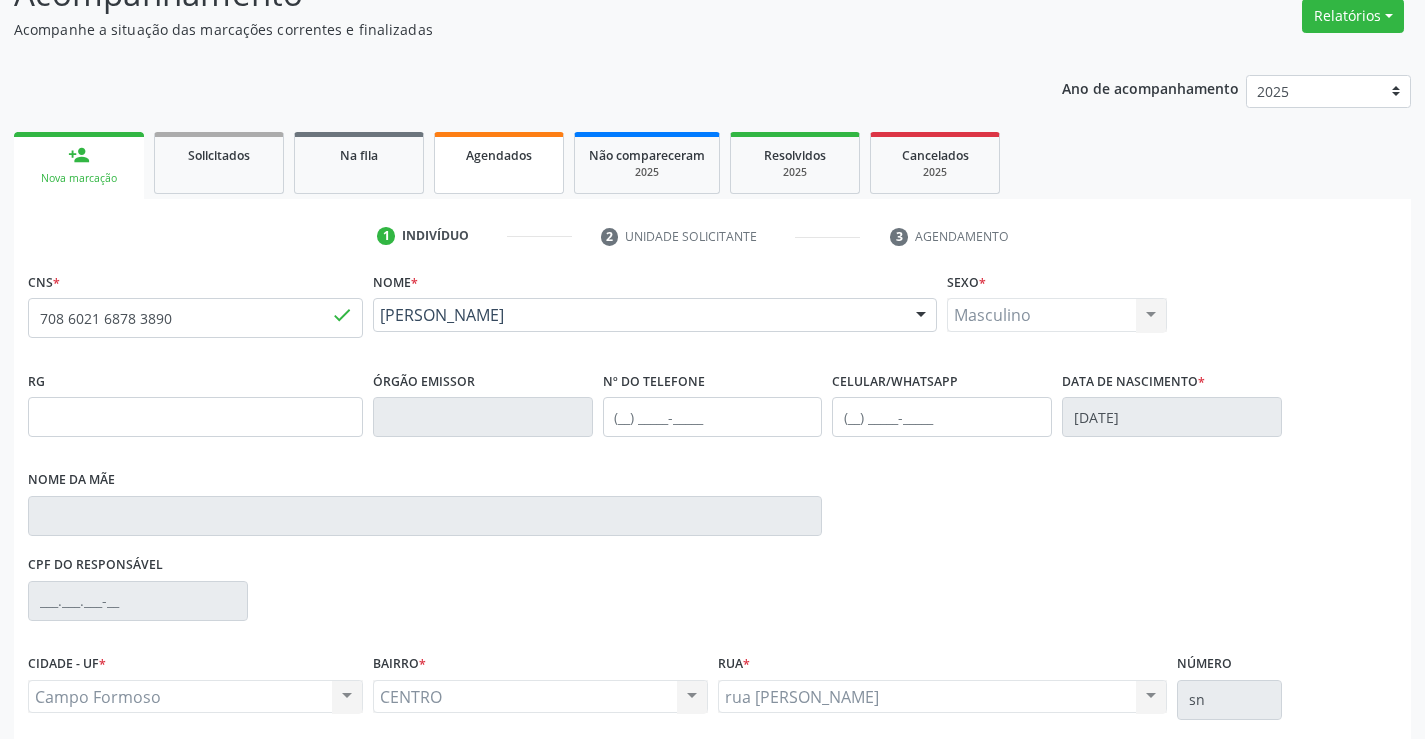 click on "Agendados" at bounding box center [499, 163] 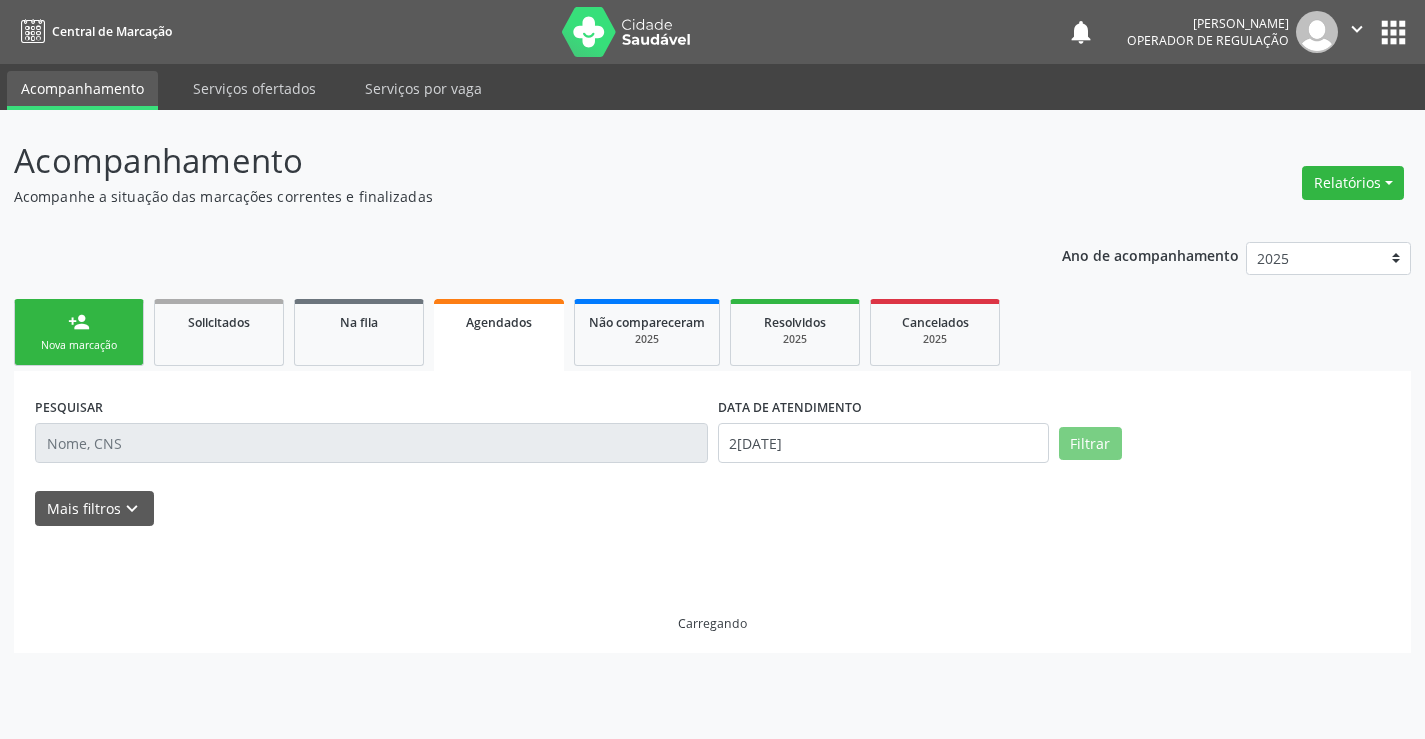 scroll, scrollTop: 0, scrollLeft: 0, axis: both 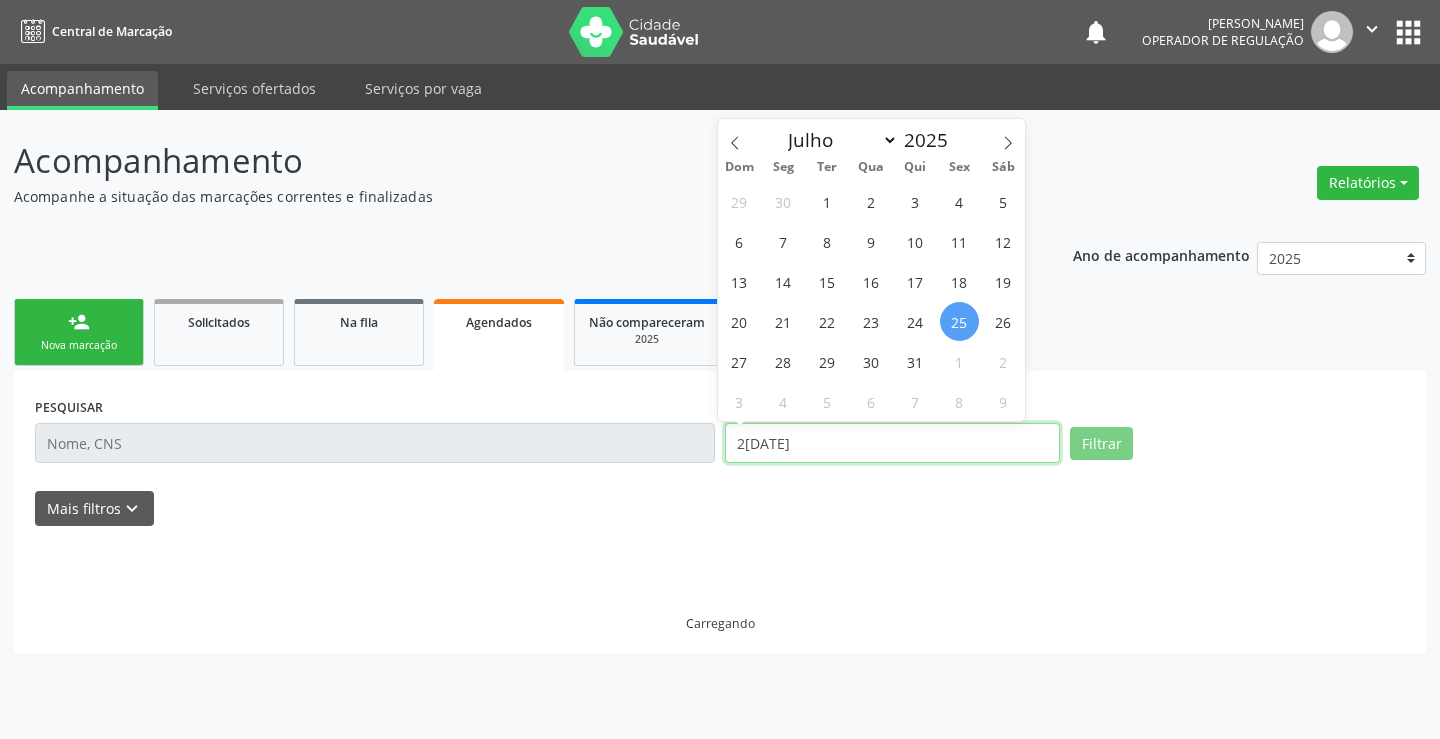 click on "[DATE]" at bounding box center [892, 443] 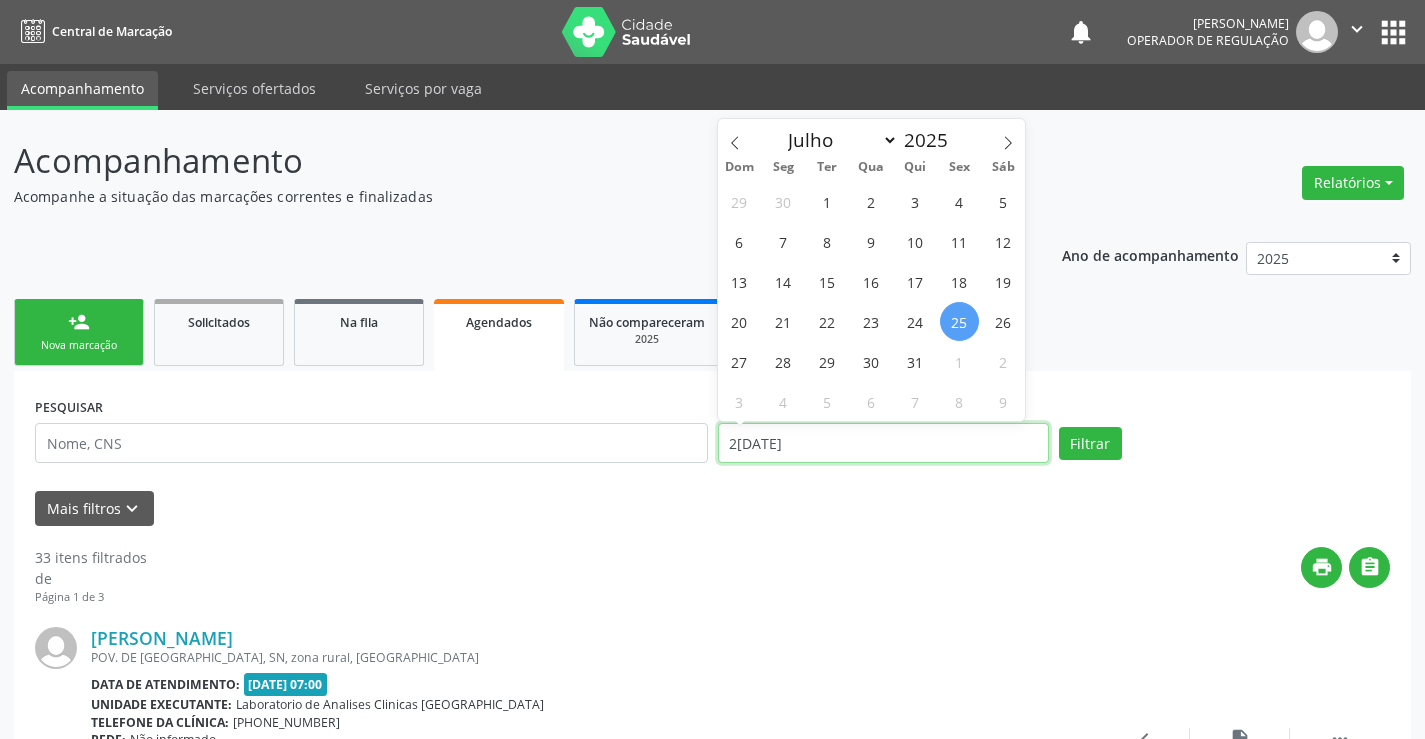 type 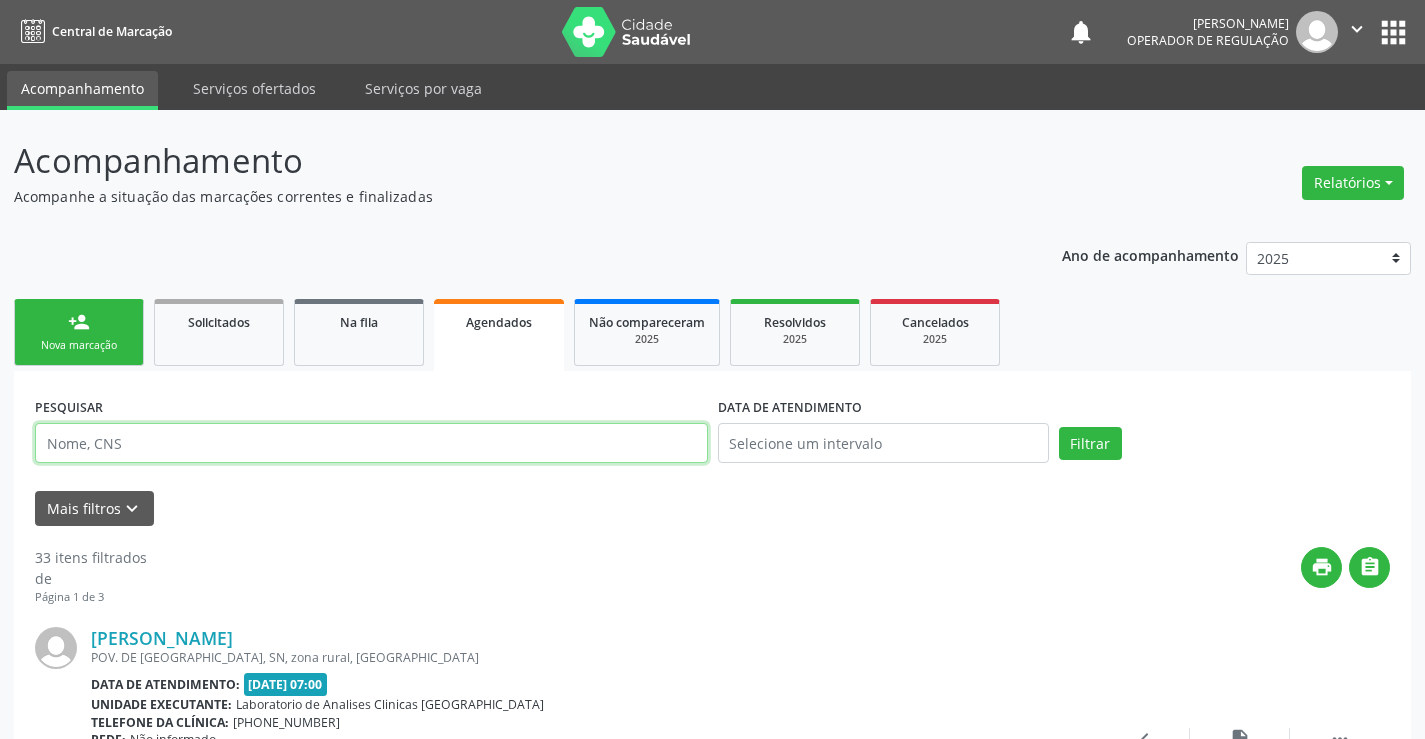 click at bounding box center (371, 443) 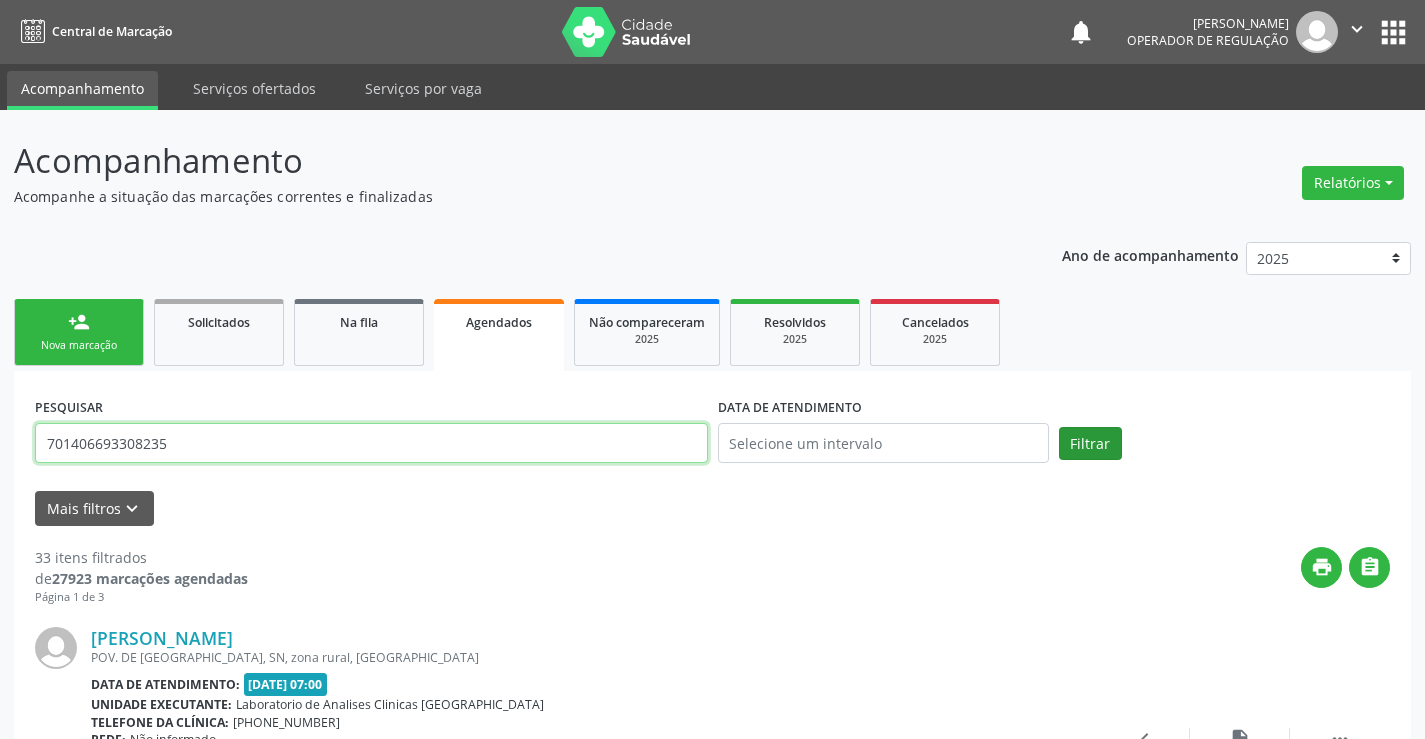 type on "701406693308235" 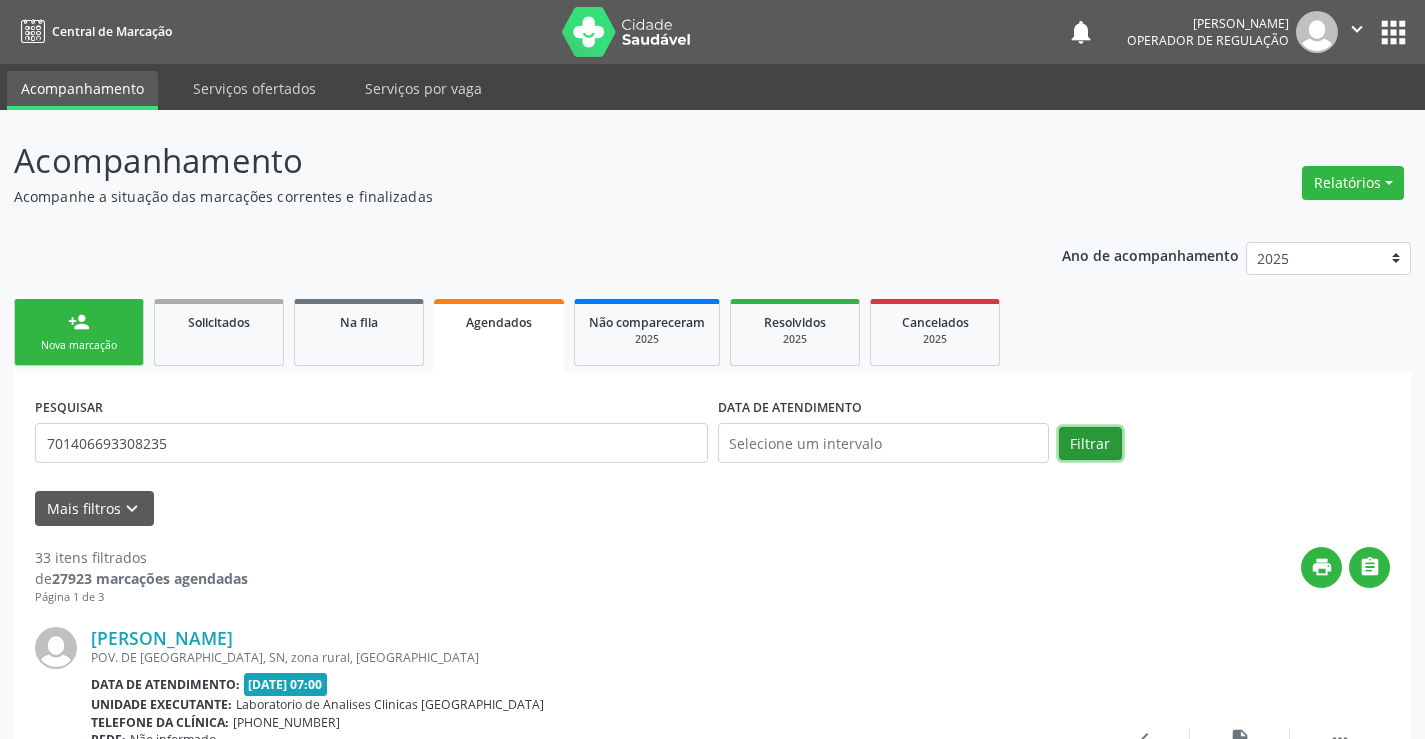 click on "Filtrar" at bounding box center [1090, 444] 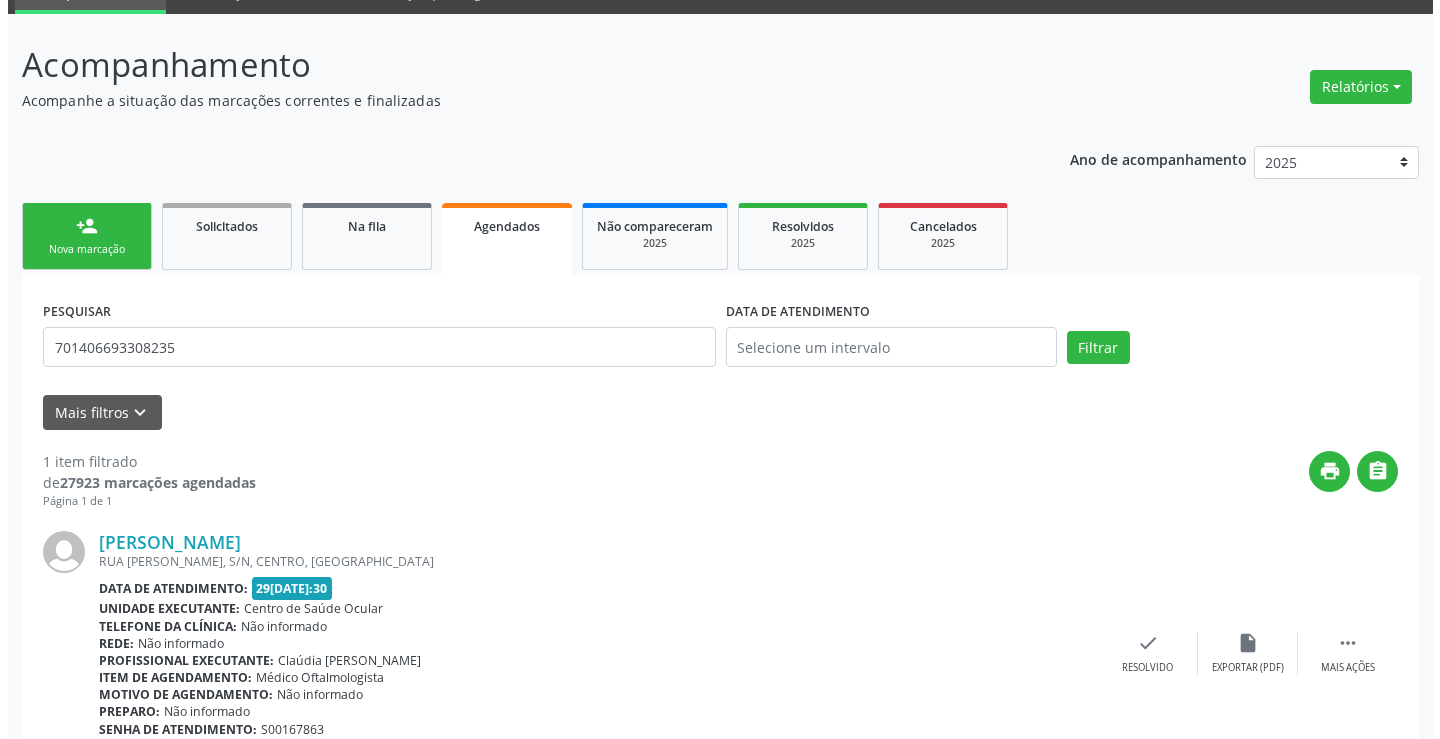 scroll, scrollTop: 189, scrollLeft: 0, axis: vertical 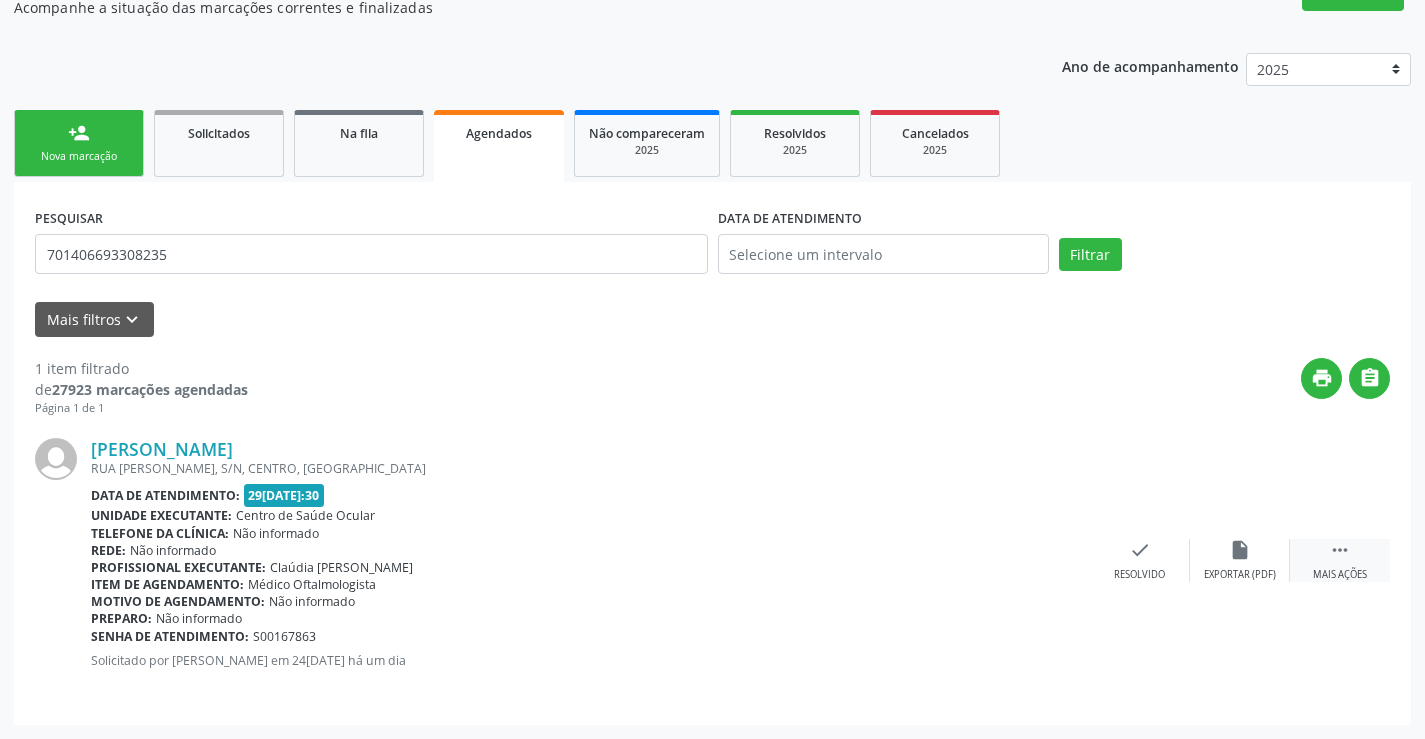 click on "
Mais ações" at bounding box center (1340, 560) 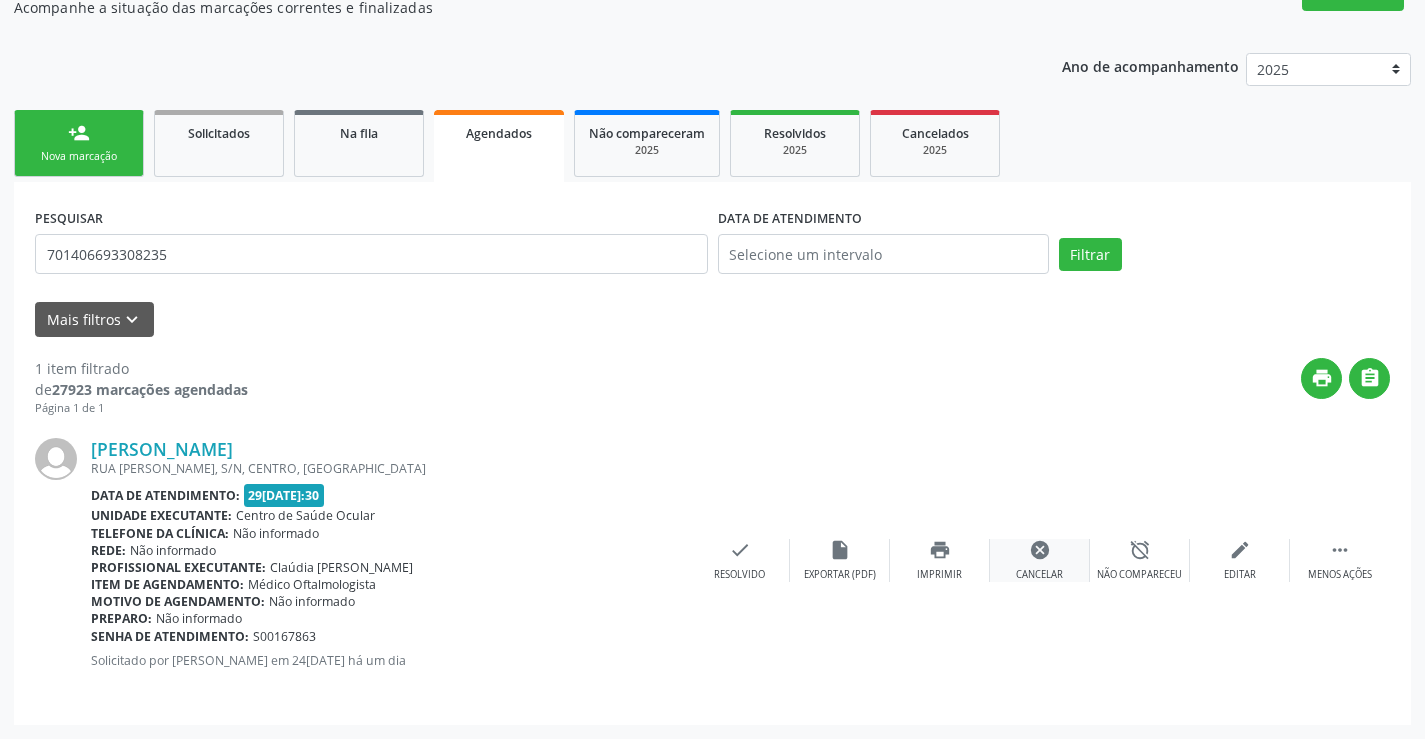 click on "cancel" at bounding box center (1040, 550) 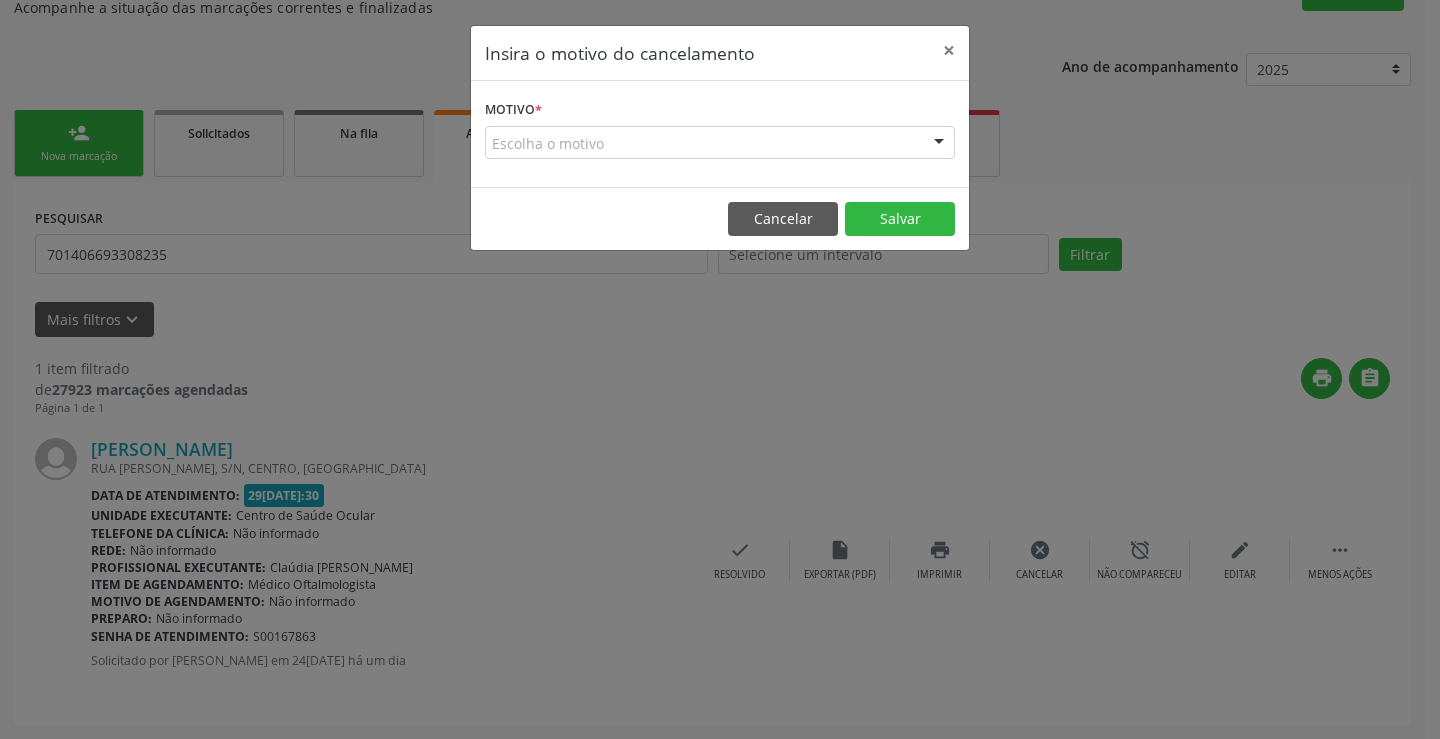 click on "Motivo
*
Escolha o motivo
Outro   Médico - Participação em eventos (ex: congresso)   Médico - Motivos pessoais   Médico - Reuniões extraordinárias   Médico - Atestado do profissional   Paciente - Não aceitou dia e horário do agendamento   Paciente - Atingiu o limite de marcações   Paciente - Não poderá comparecer à consulta   Paciente - Não aceitou médico ou especialidade   Médico - Sem vaga disponível
Nenhum resultado encontrado para: "   "
Não há nenhuma opção para ser exibida." at bounding box center (720, 127) 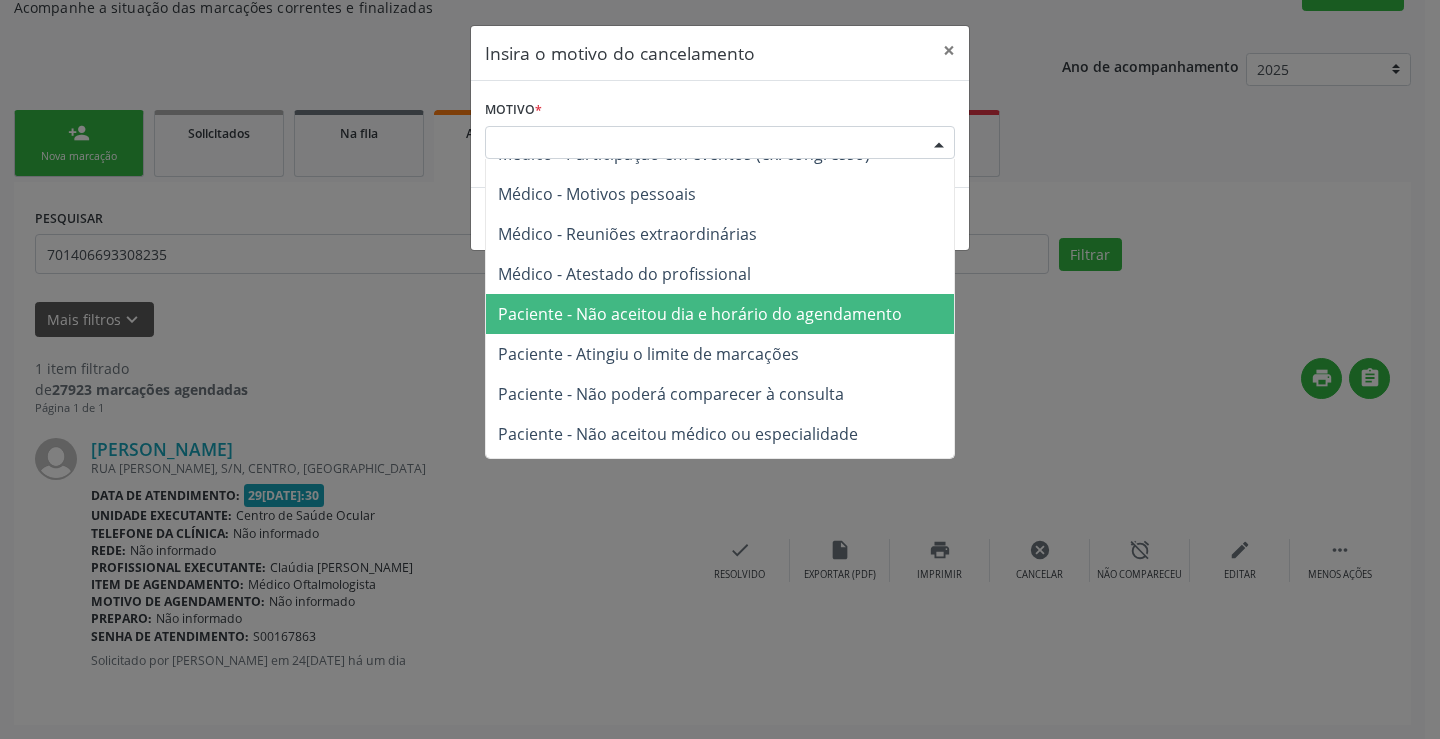 scroll, scrollTop: 100, scrollLeft: 0, axis: vertical 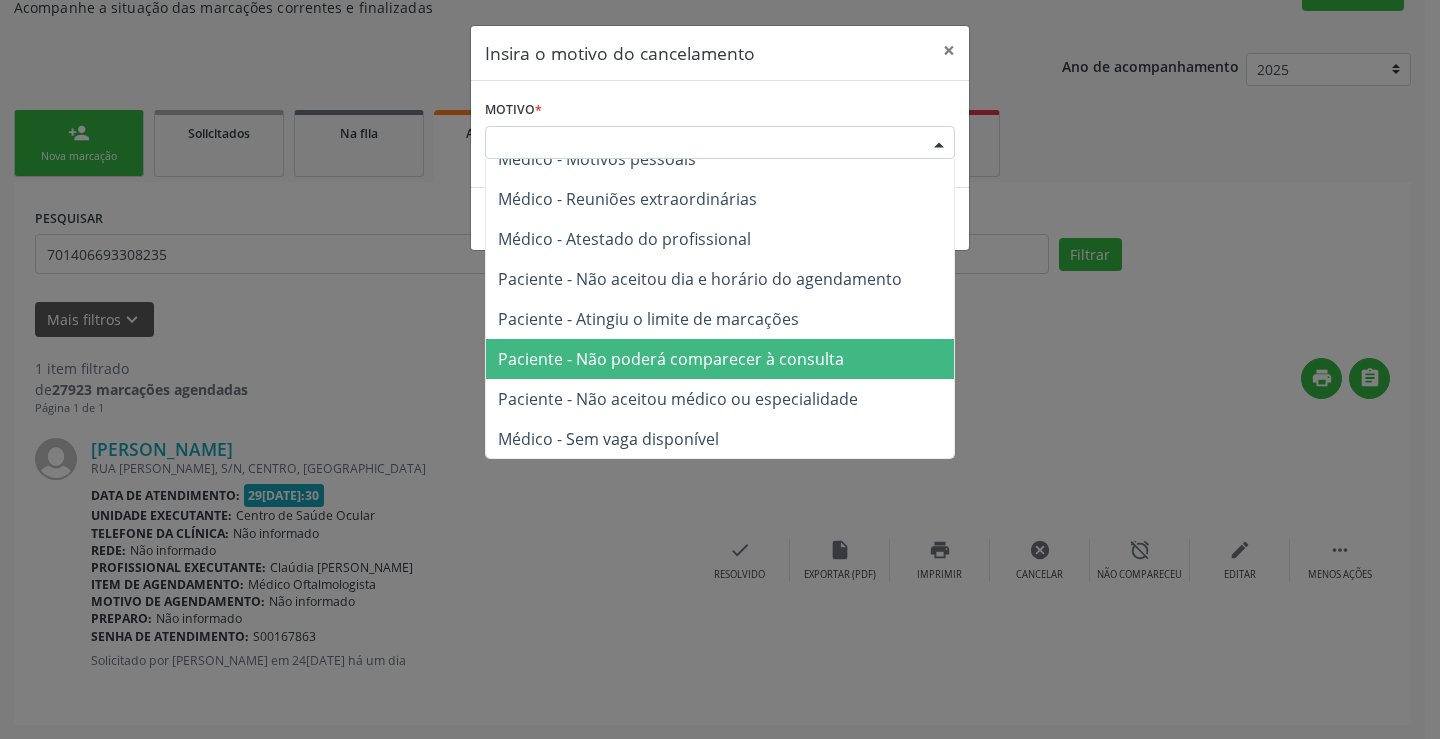 click on "Paciente - Não poderá comparecer à consulta" at bounding box center [671, 359] 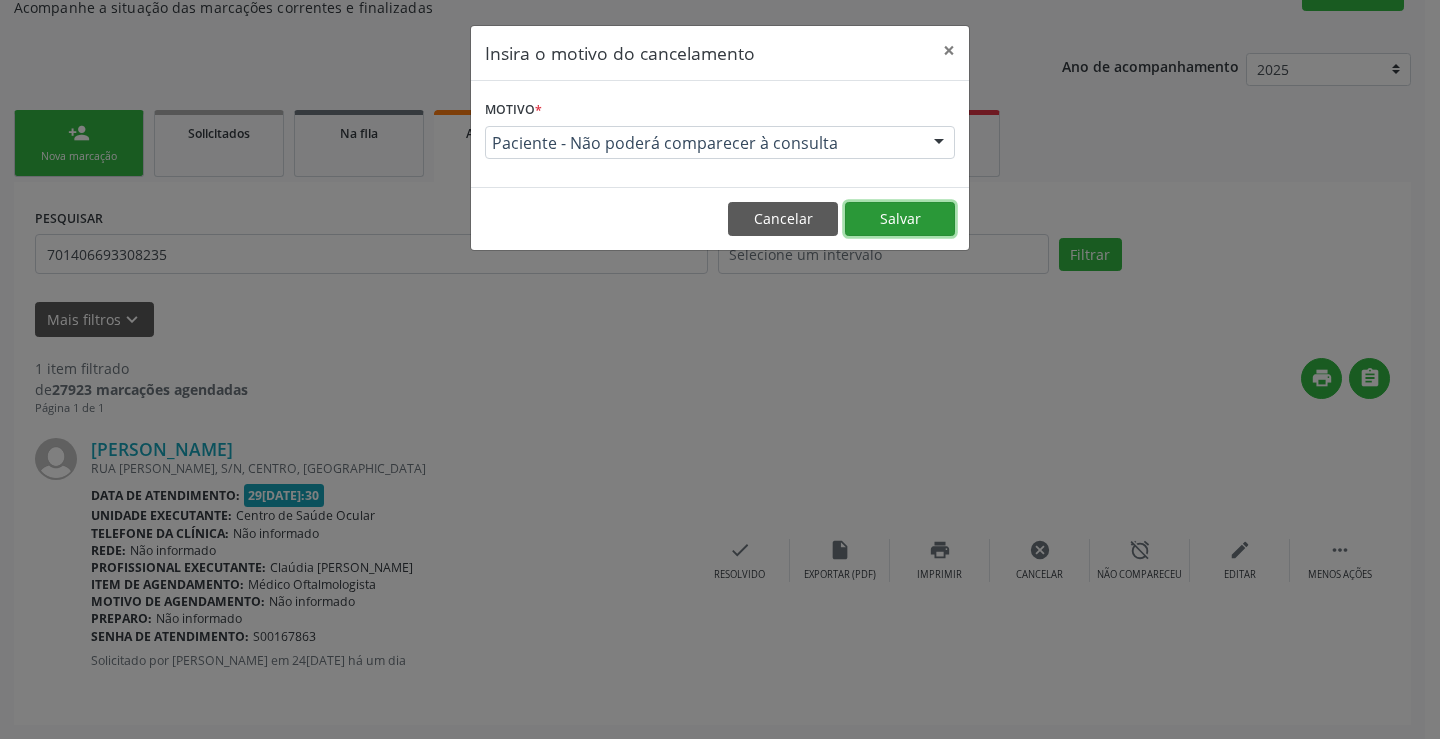 click on "Salvar" at bounding box center (900, 219) 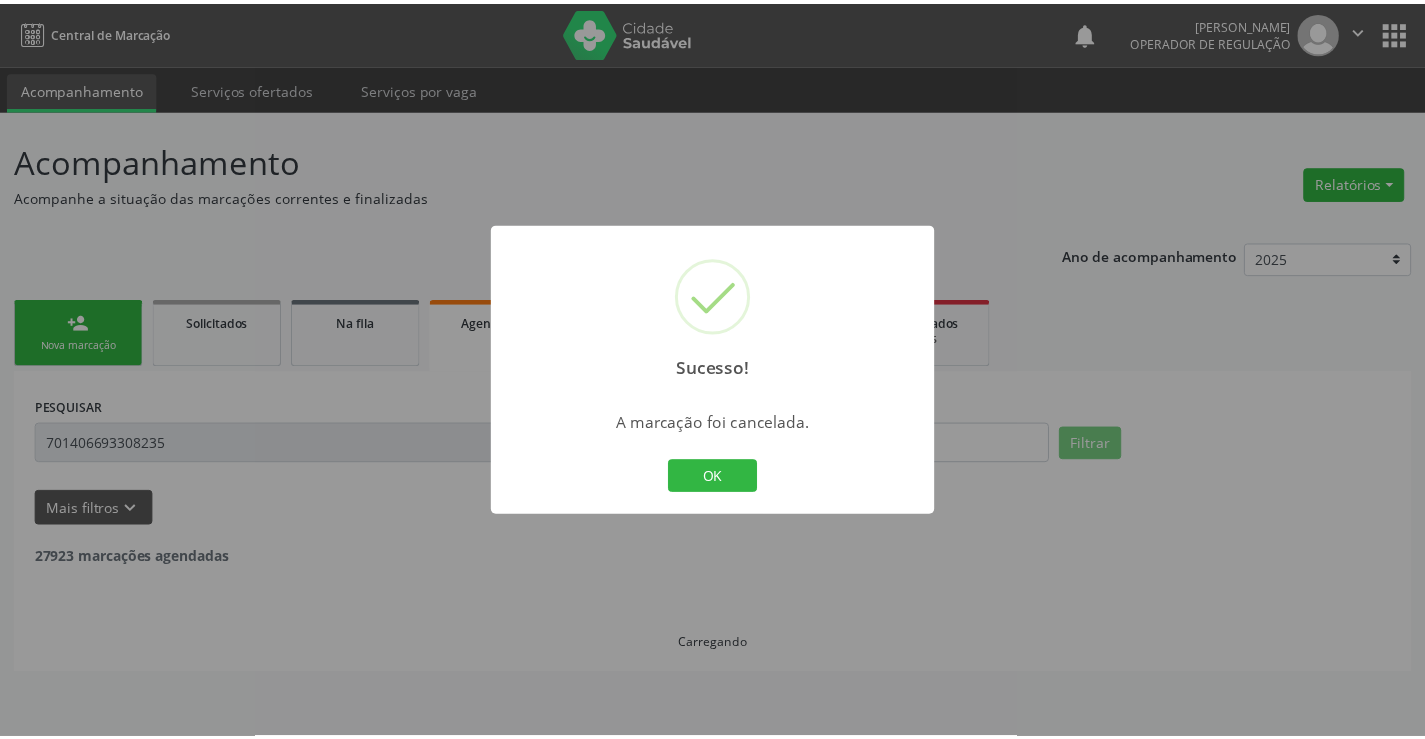 scroll, scrollTop: 0, scrollLeft: 0, axis: both 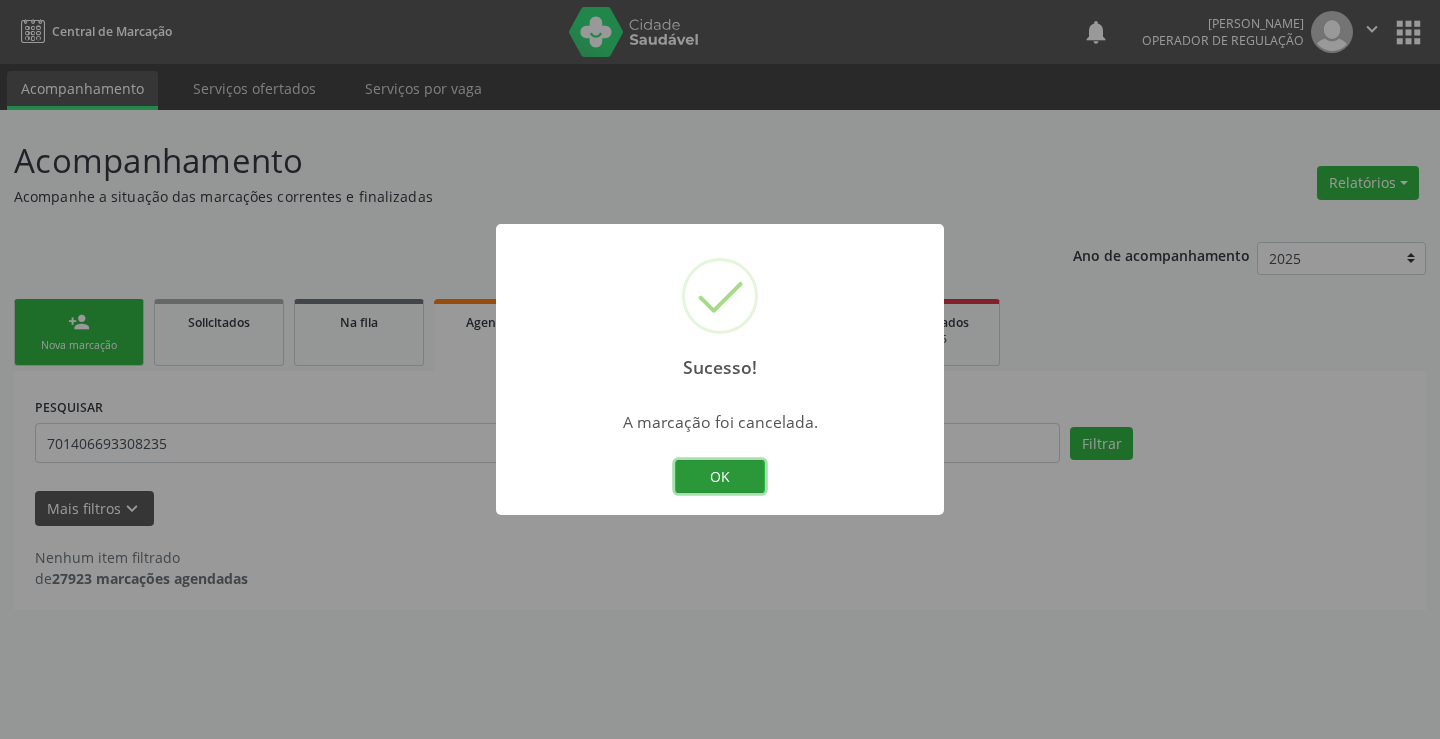 drag, startPoint x: 704, startPoint y: 479, endPoint x: 349, endPoint y: 385, distance: 367.23425 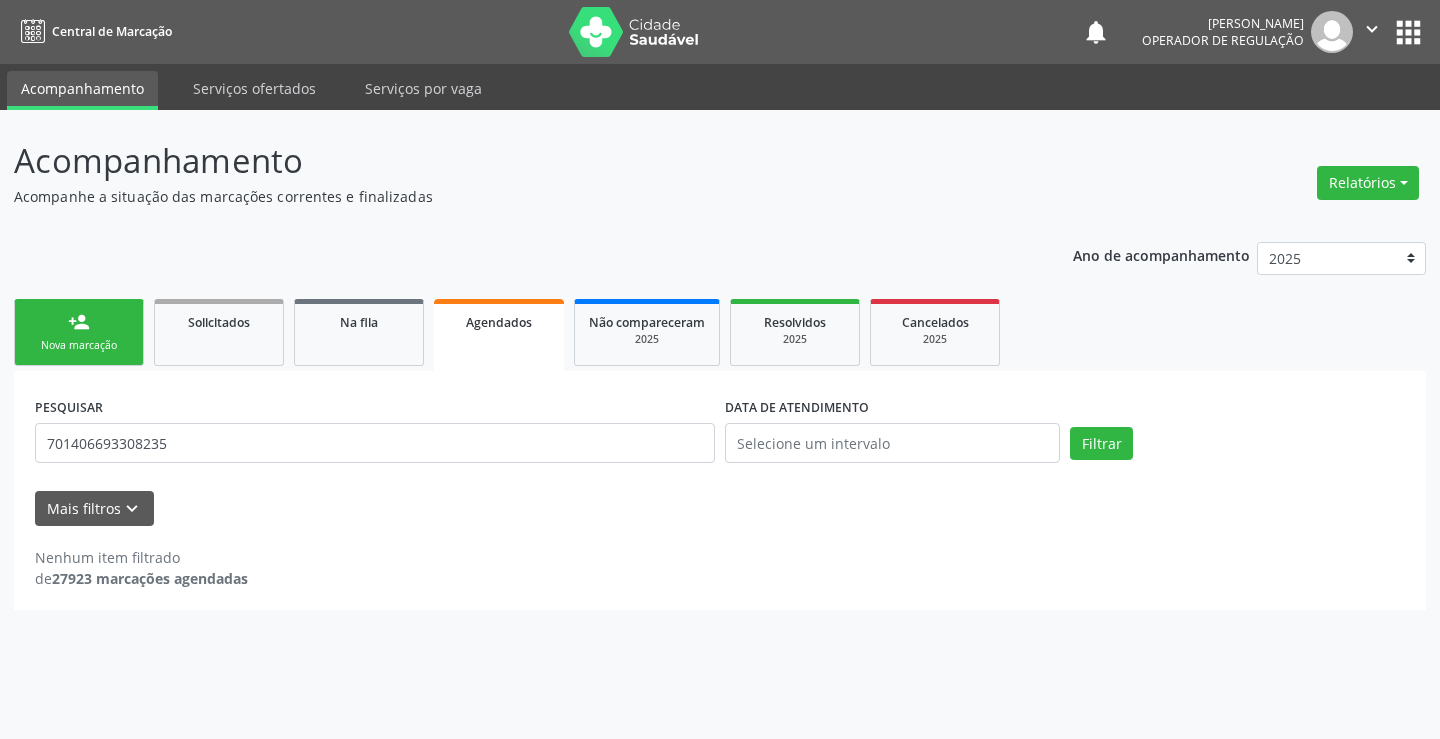 click on "Nova marcação" at bounding box center (79, 345) 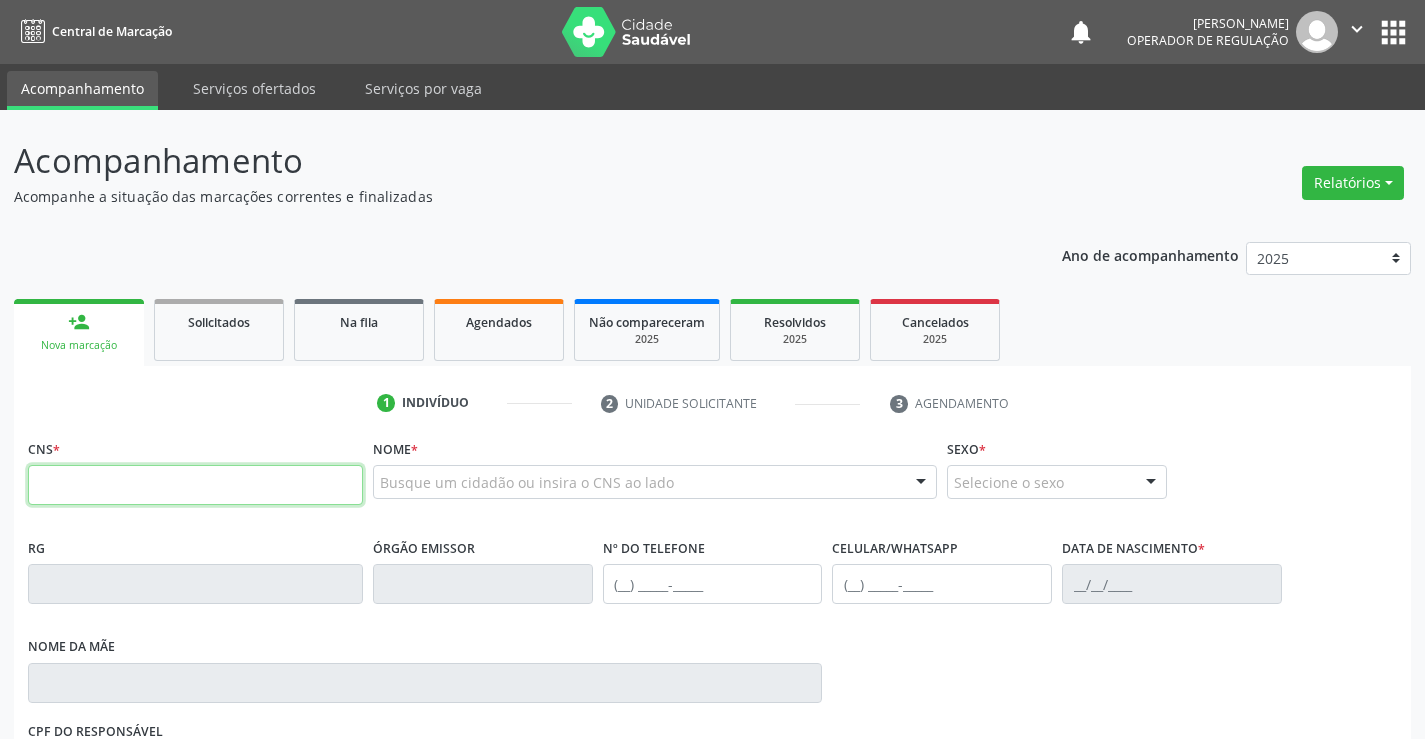 click at bounding box center (195, 485) 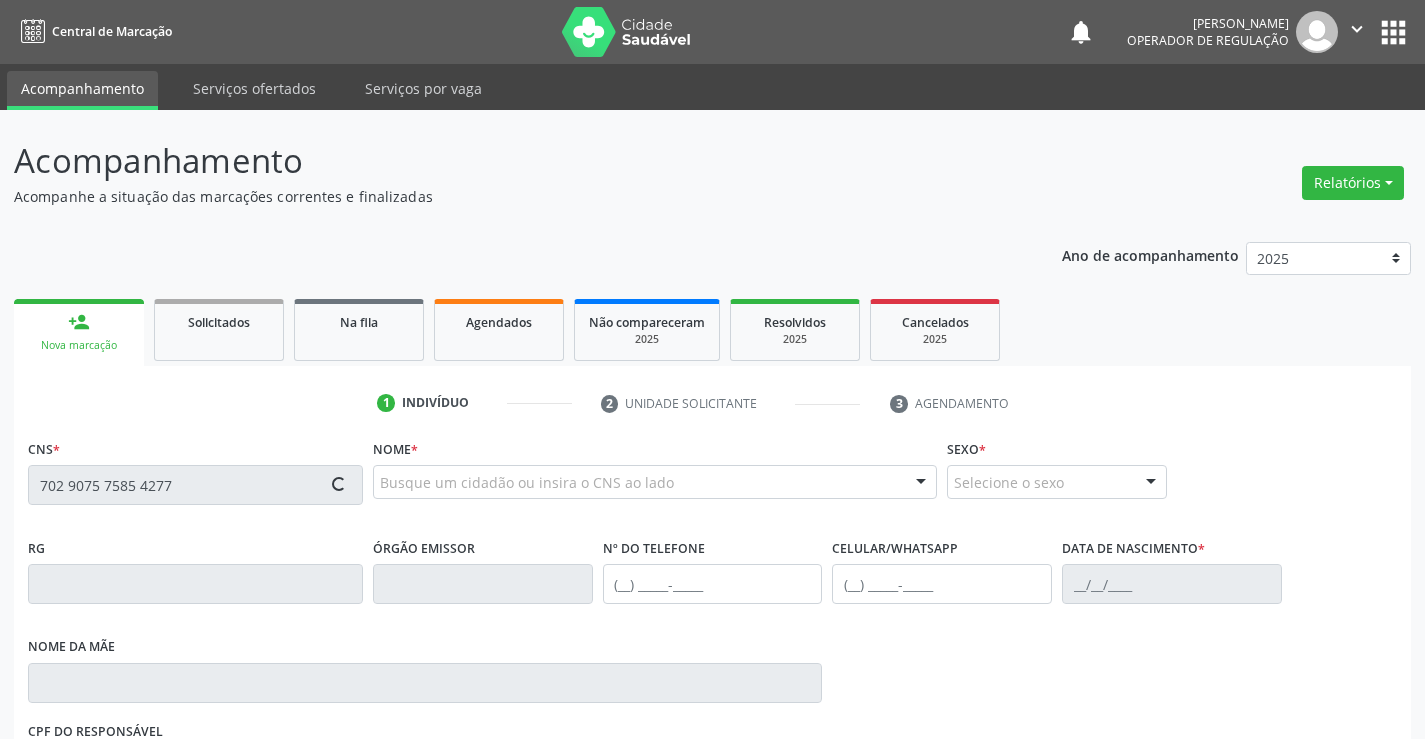 scroll, scrollTop: 331, scrollLeft: 0, axis: vertical 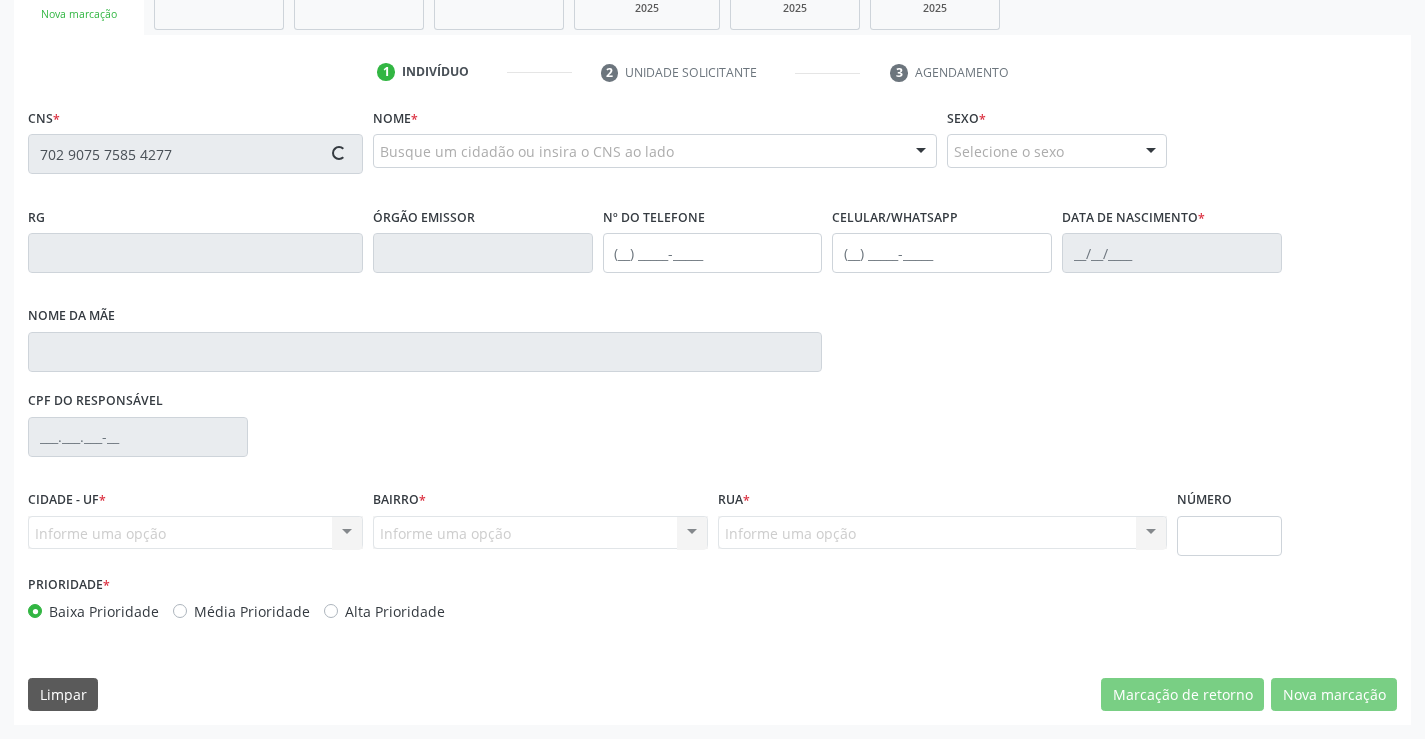 type on "702 9075 7585 4277" 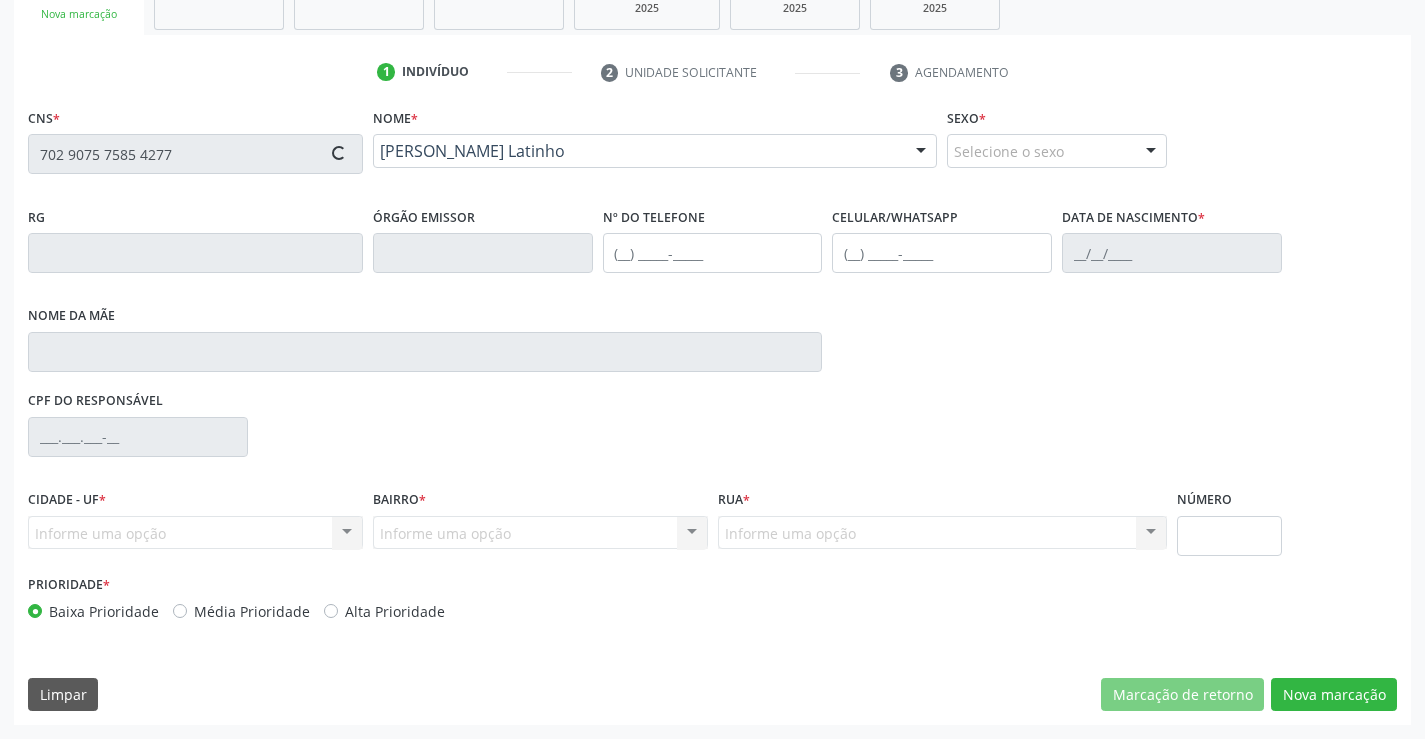 type on "0503458341" 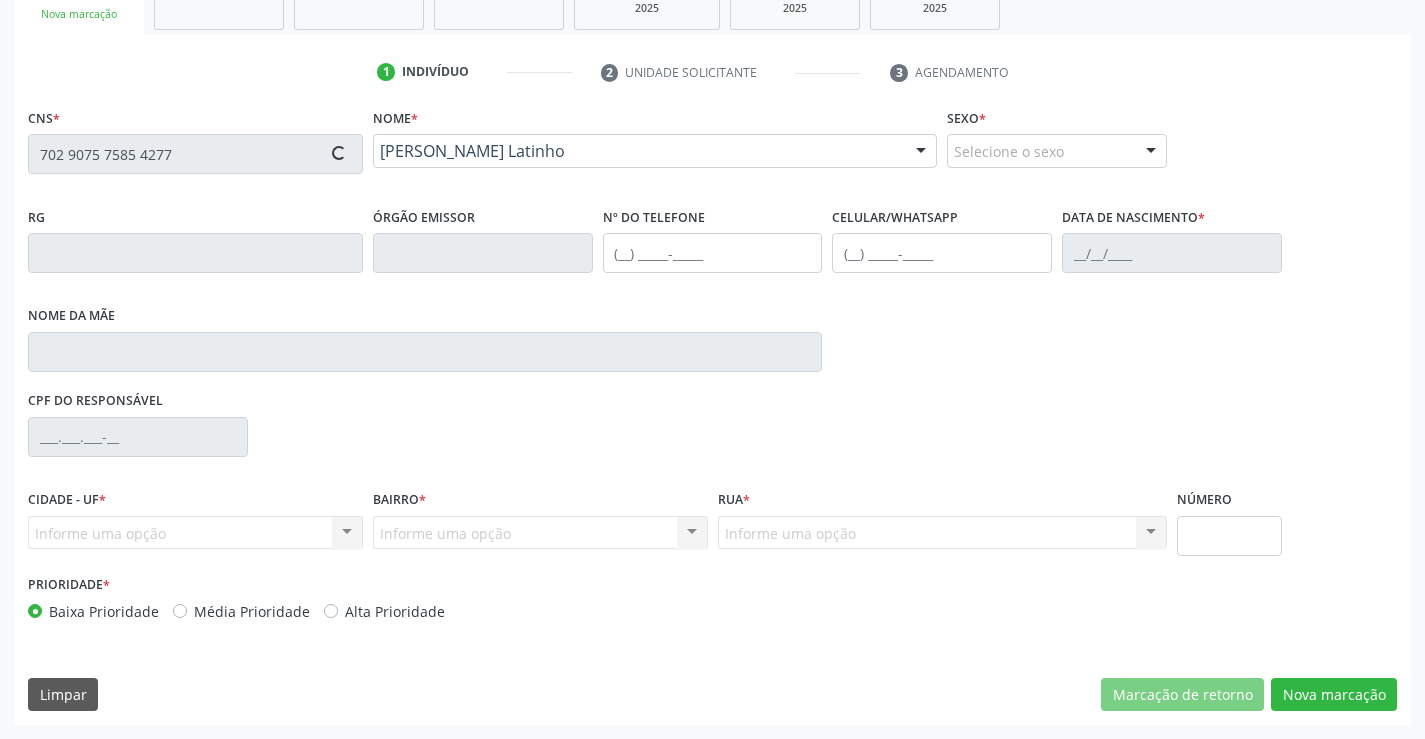 type on "(74) 99107-3263" 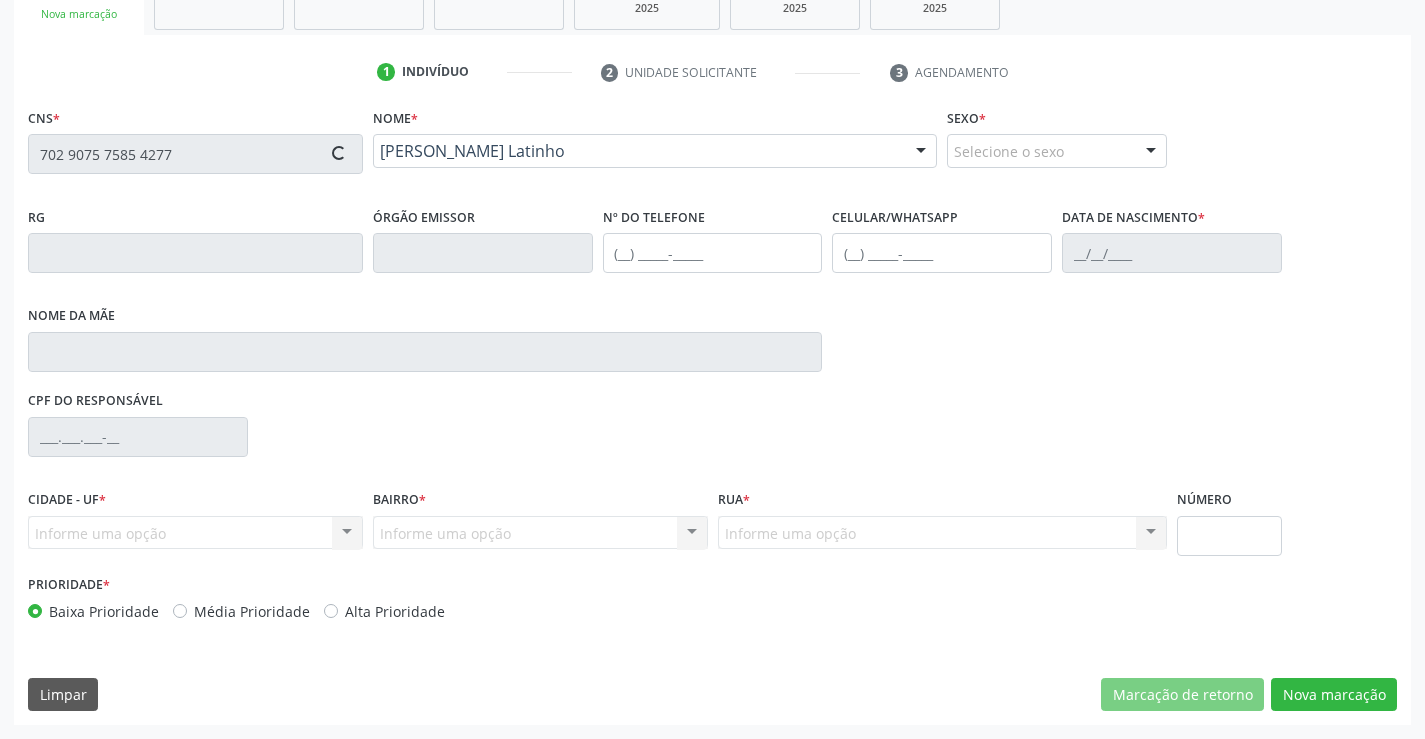 type on "427.233.615-00" 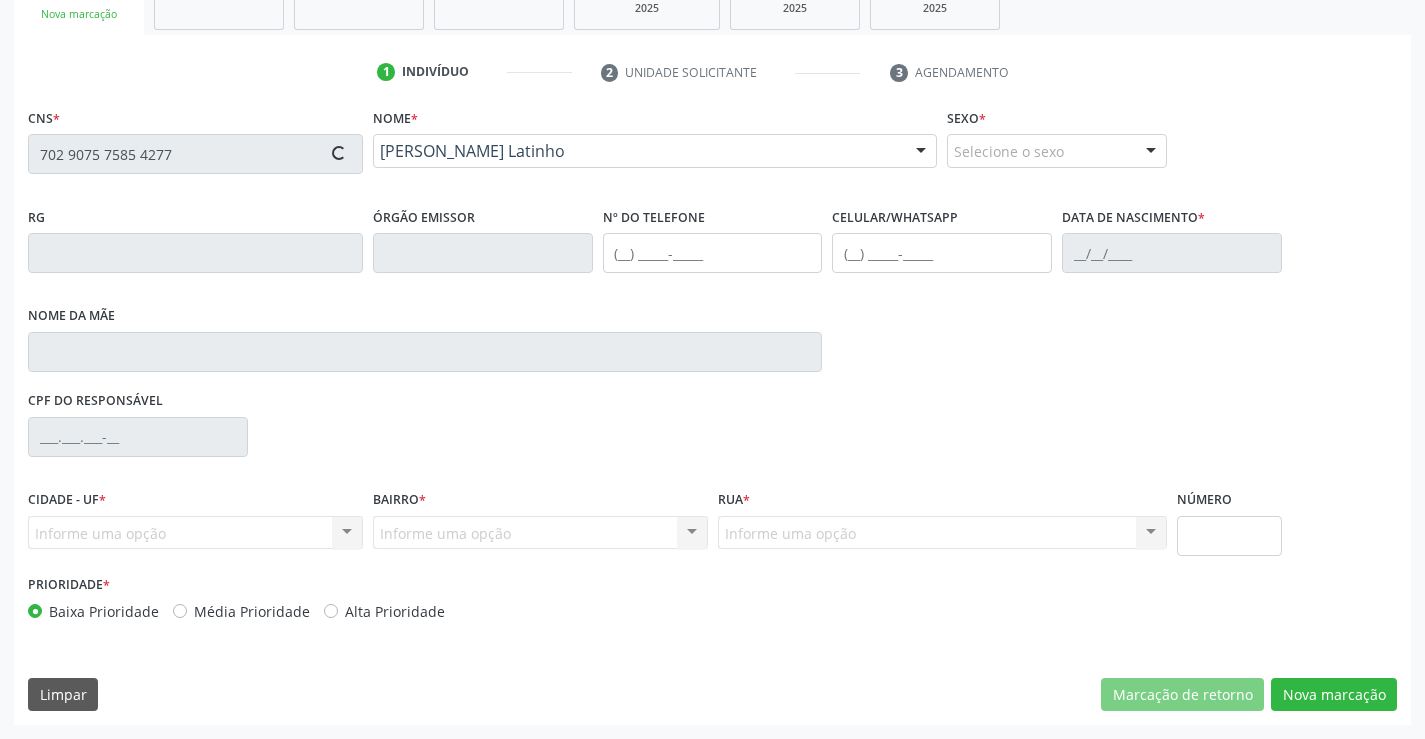 type on "56" 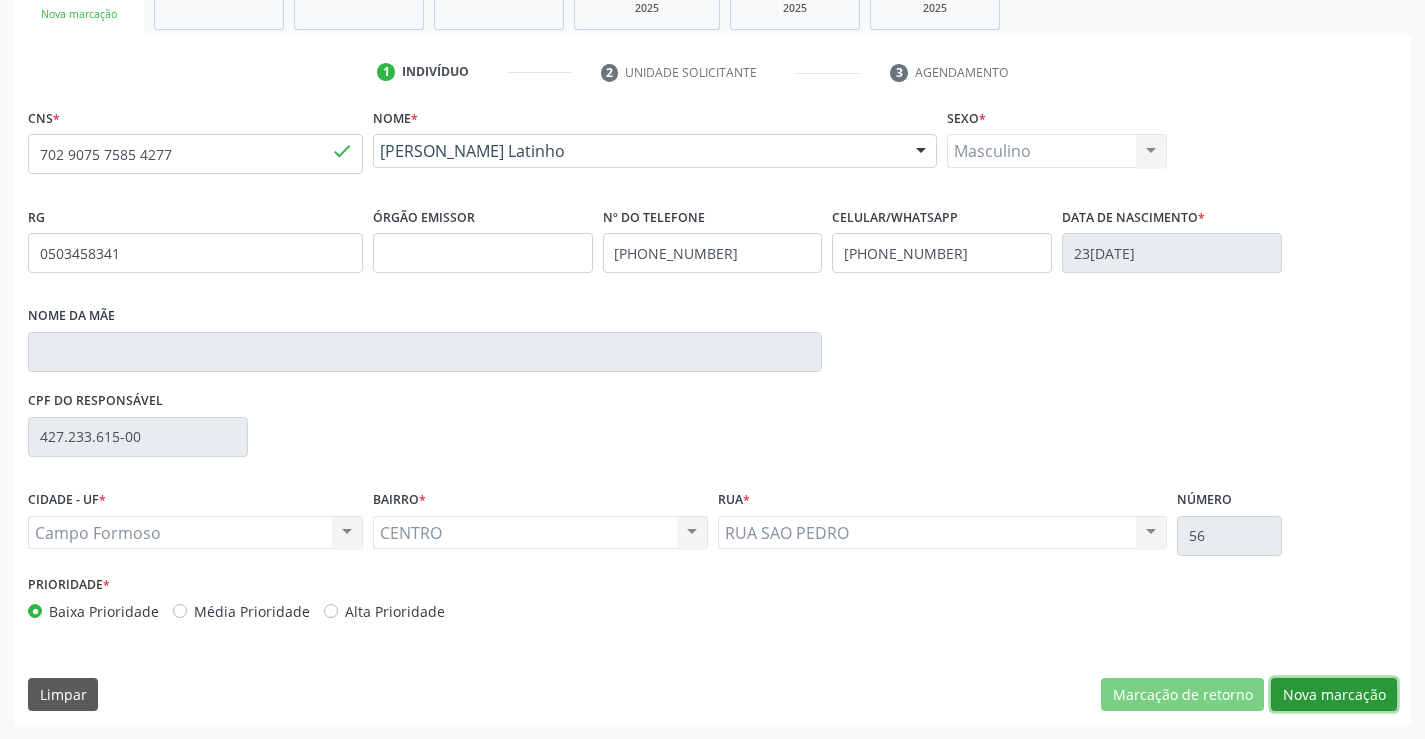 click on "Nova marcação" at bounding box center (1334, 695) 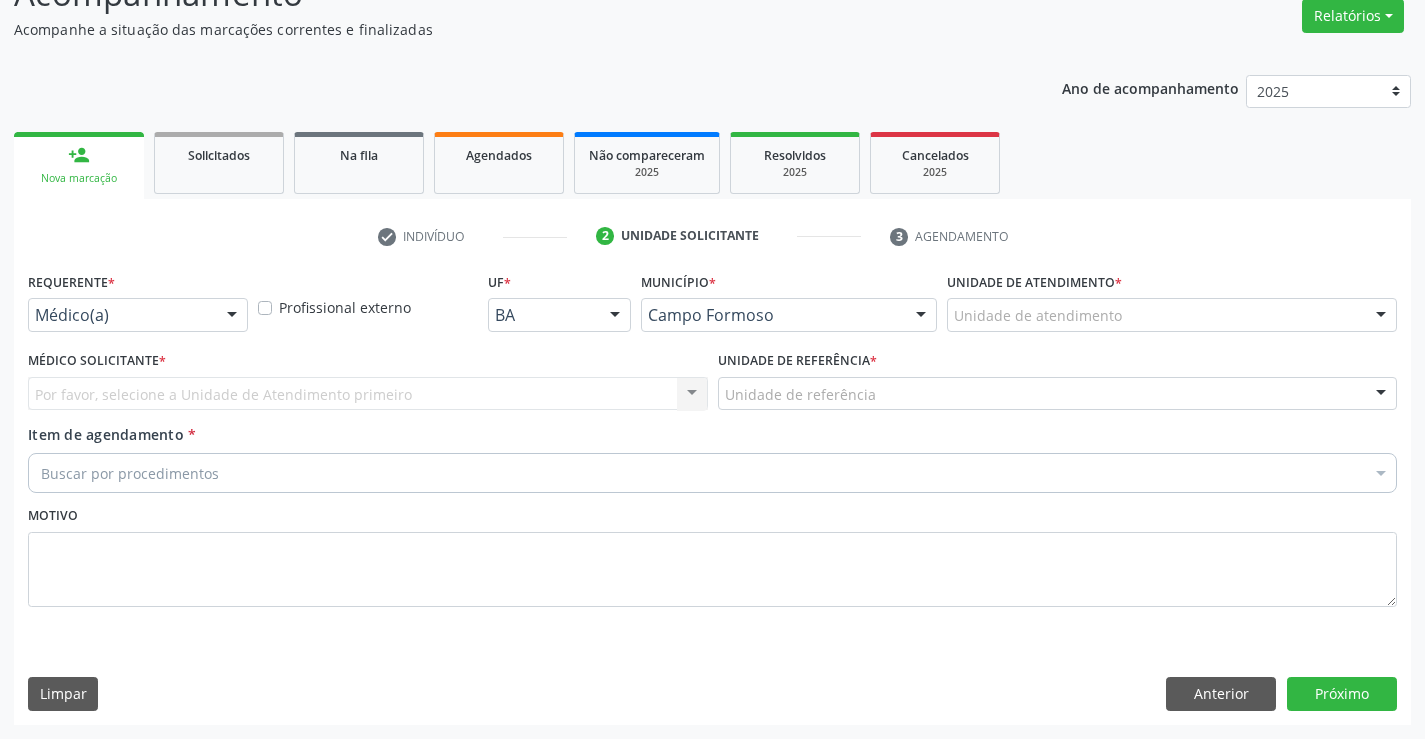 scroll, scrollTop: 167, scrollLeft: 0, axis: vertical 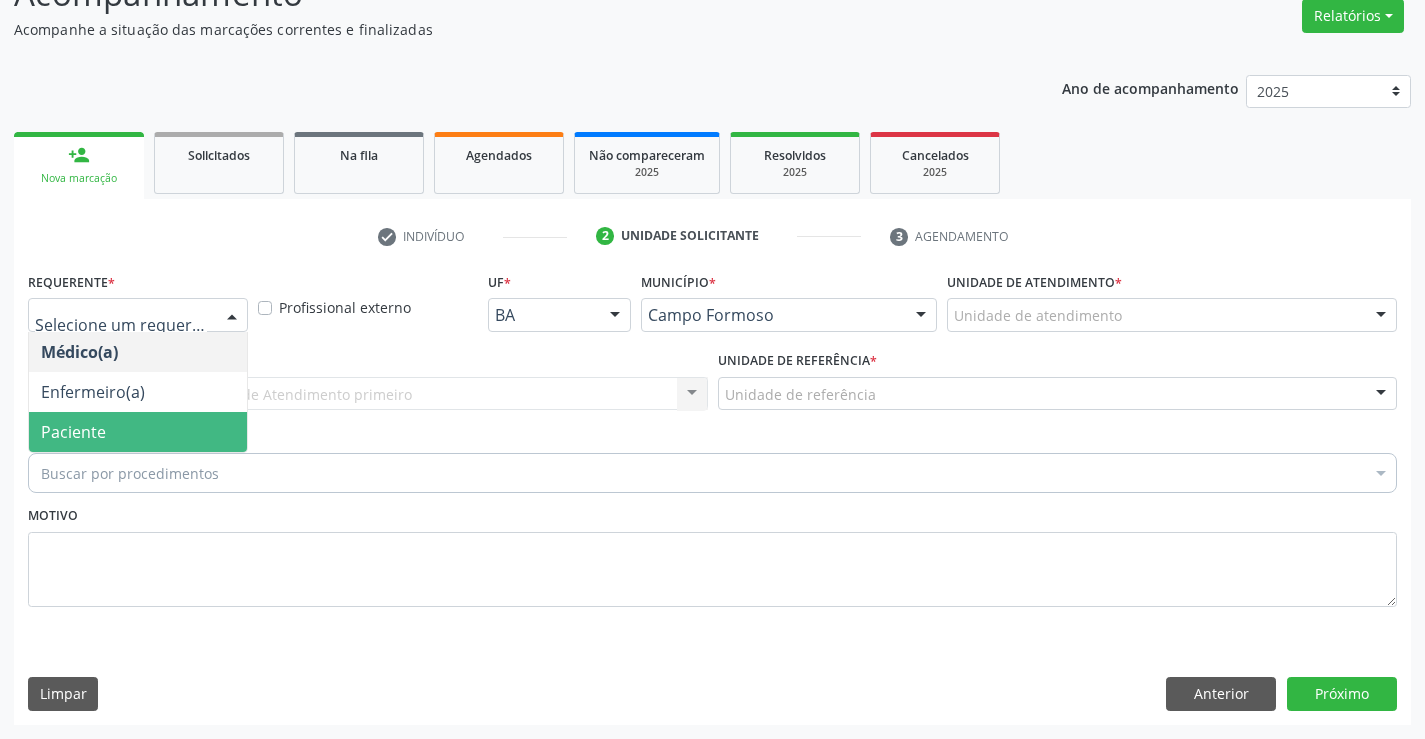 drag, startPoint x: 163, startPoint y: 447, endPoint x: 393, endPoint y: 418, distance: 231.82104 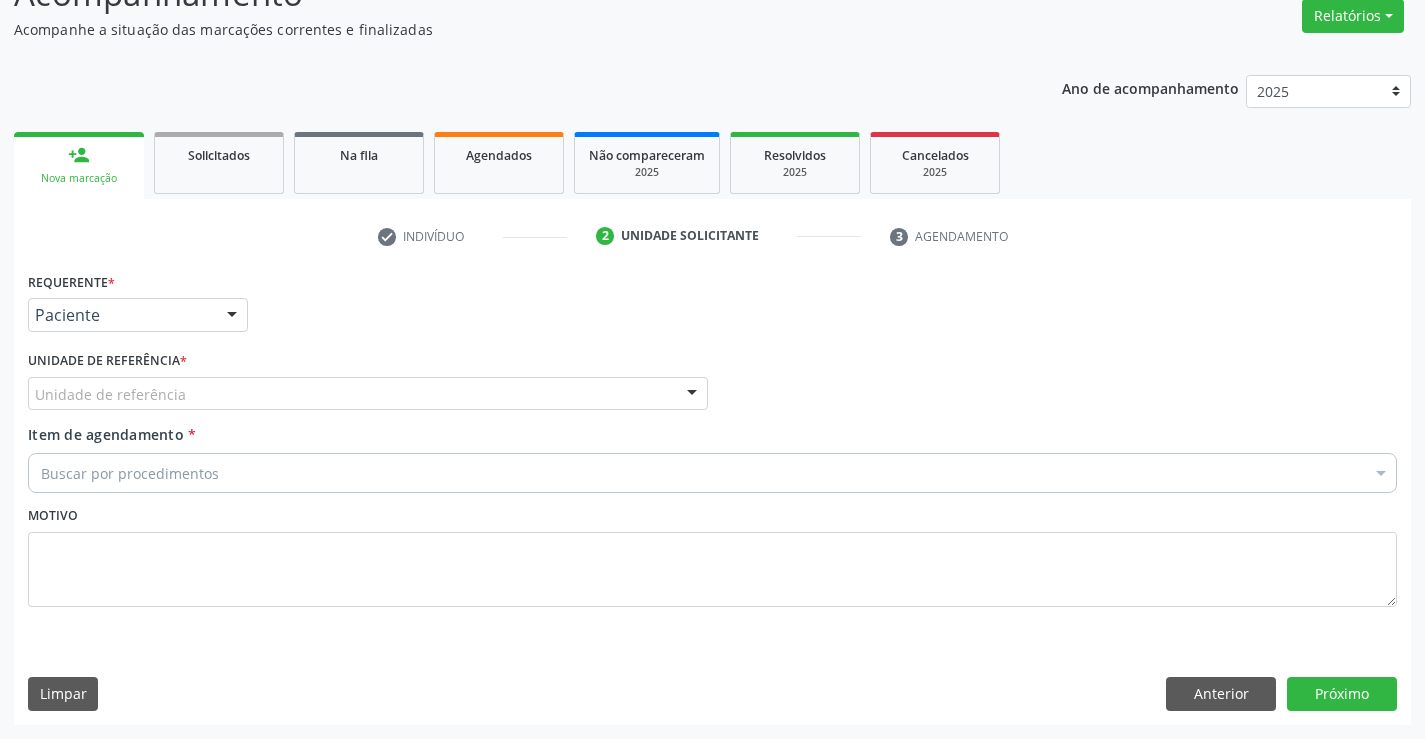 click on "Unidade de referência" at bounding box center [368, 394] 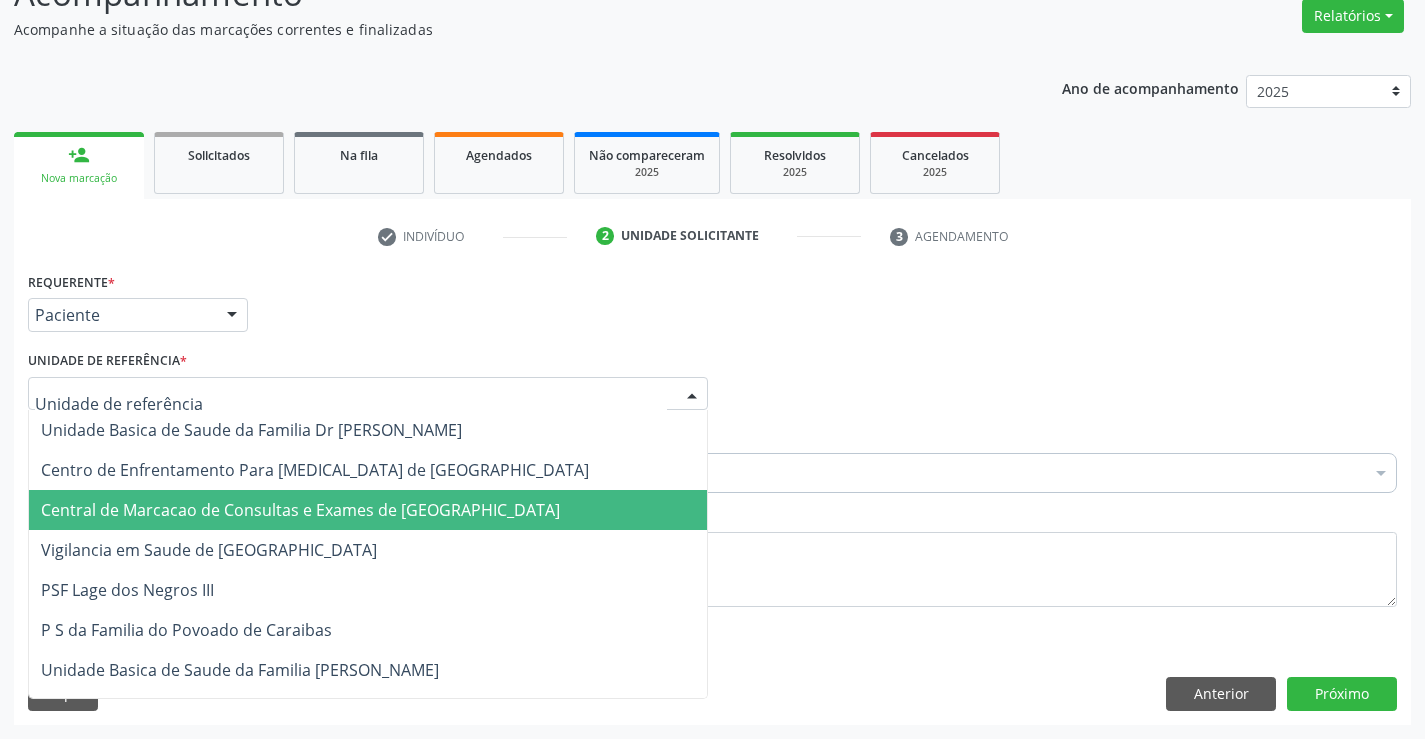 click on "Central de Marcacao de Consultas e Exames de [GEOGRAPHIC_DATA]" at bounding box center [300, 510] 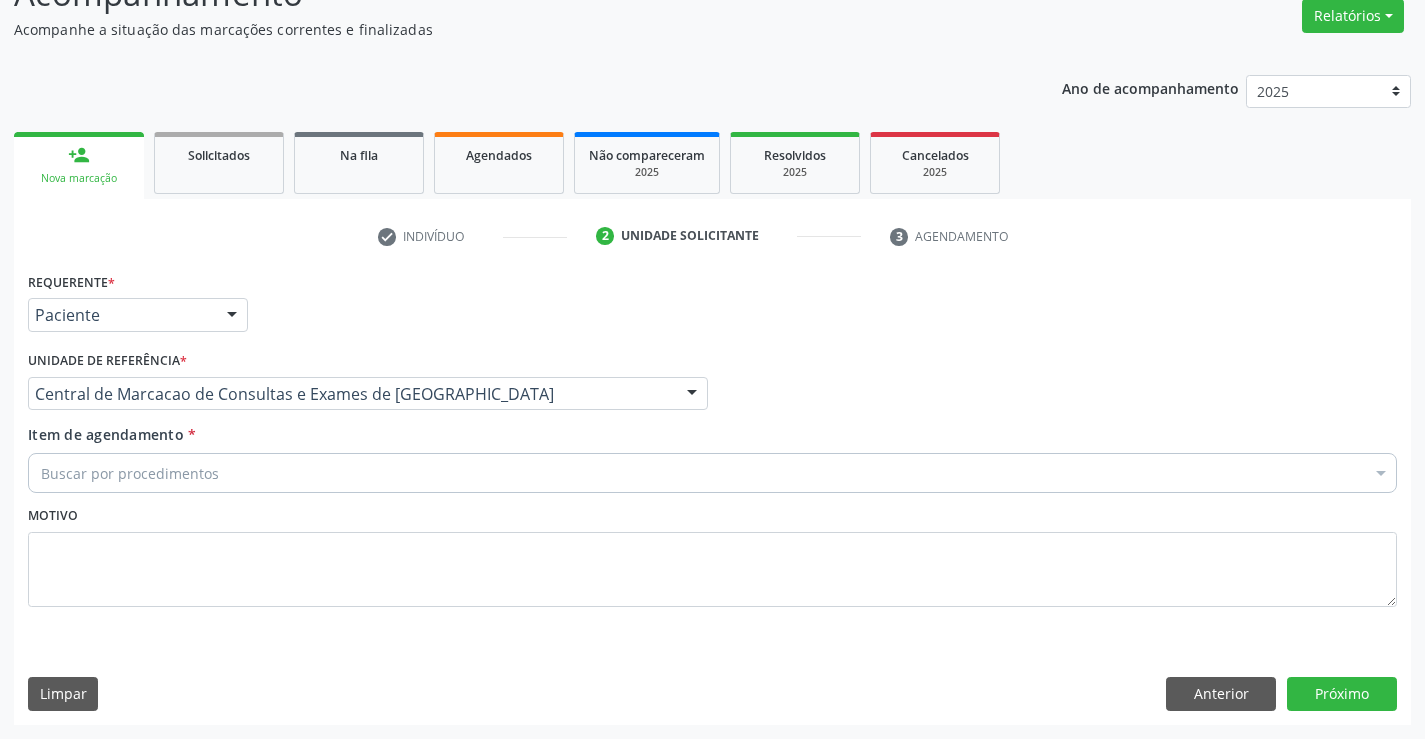 click on "Buscar por procedimentos" at bounding box center (712, 473) 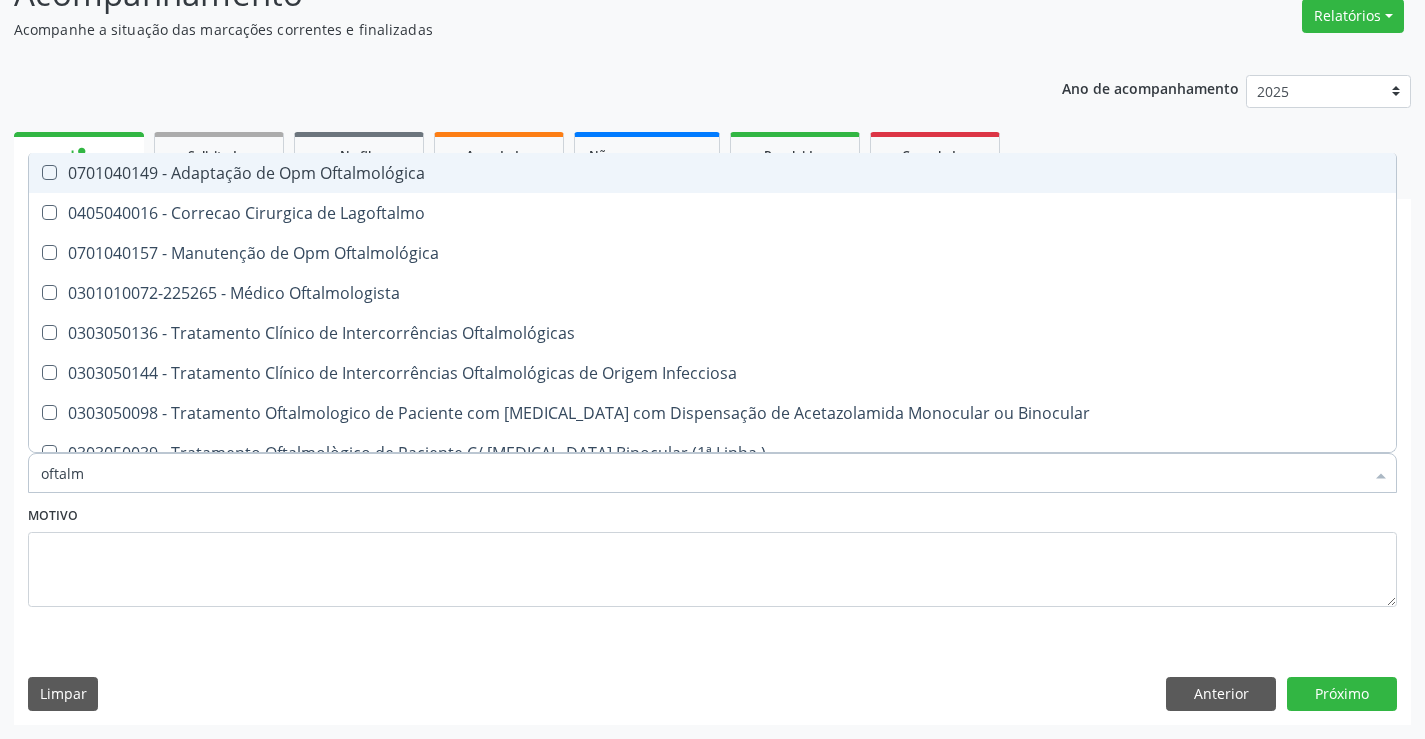 type on "oftalmo" 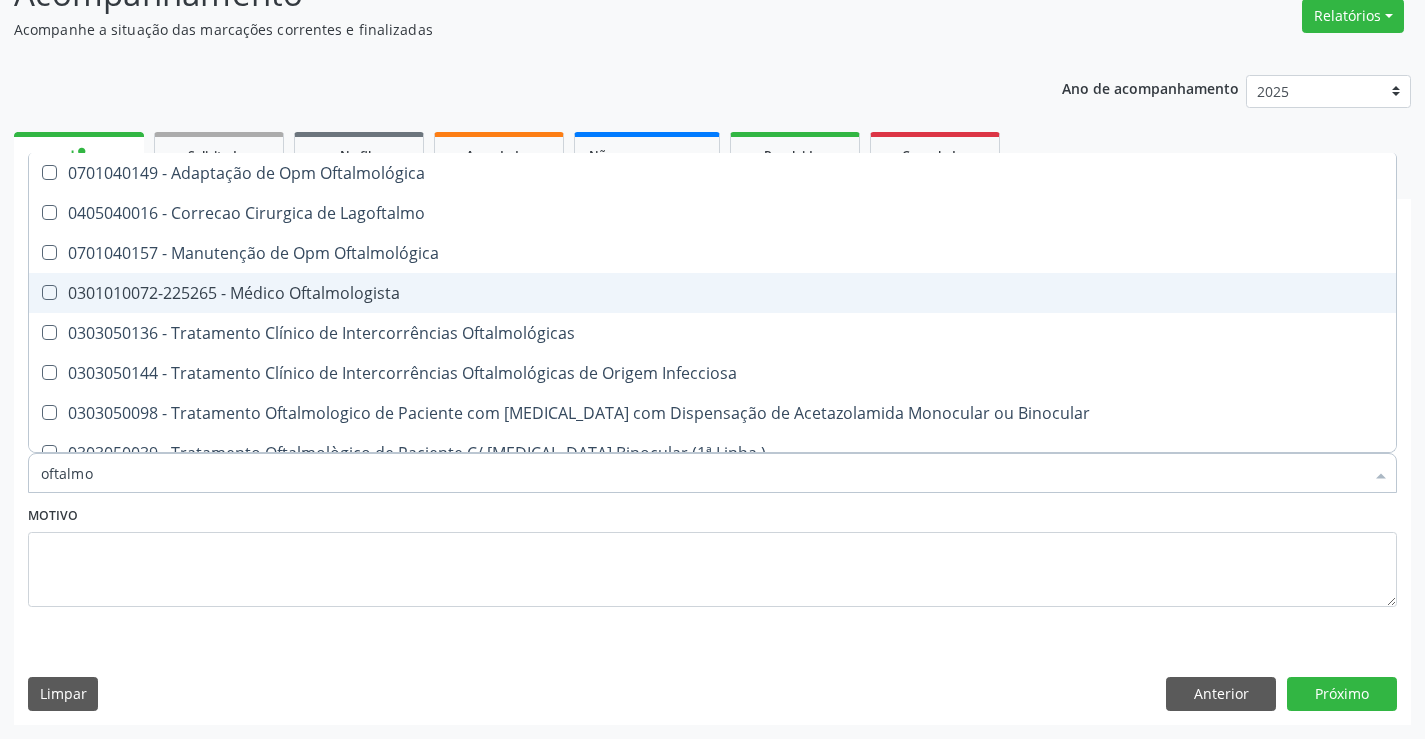 click on "0301010072-225265 - Médico Oftalmologista" at bounding box center [712, 293] 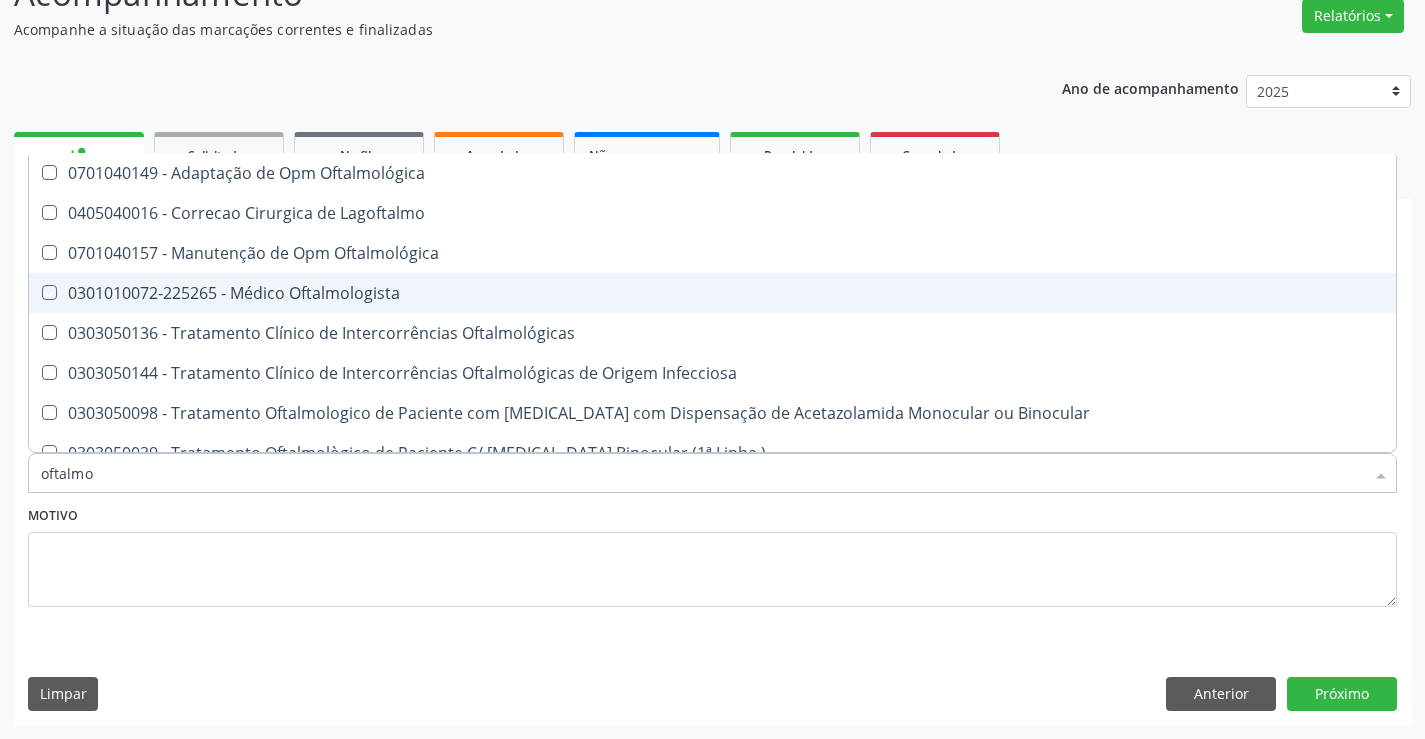 checkbox on "true" 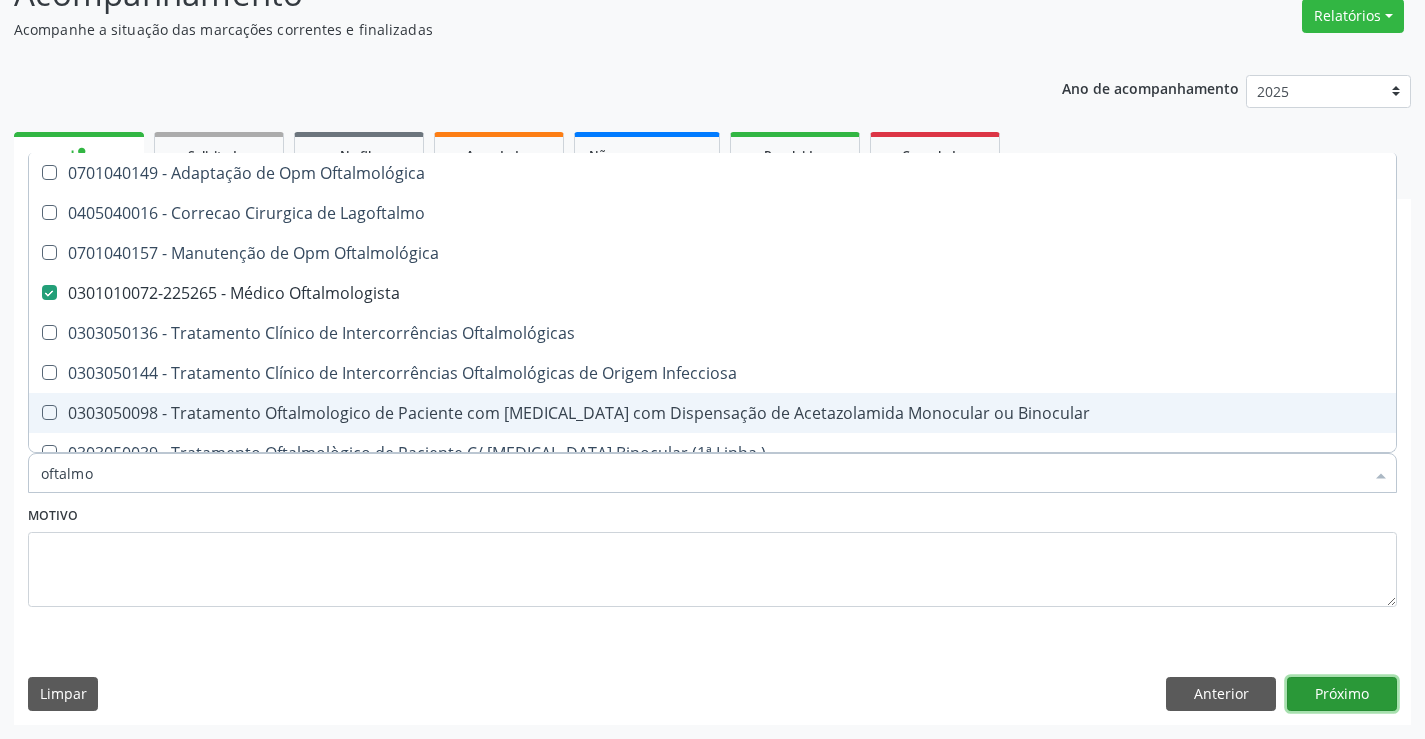 click on "Próximo" at bounding box center (1342, 694) 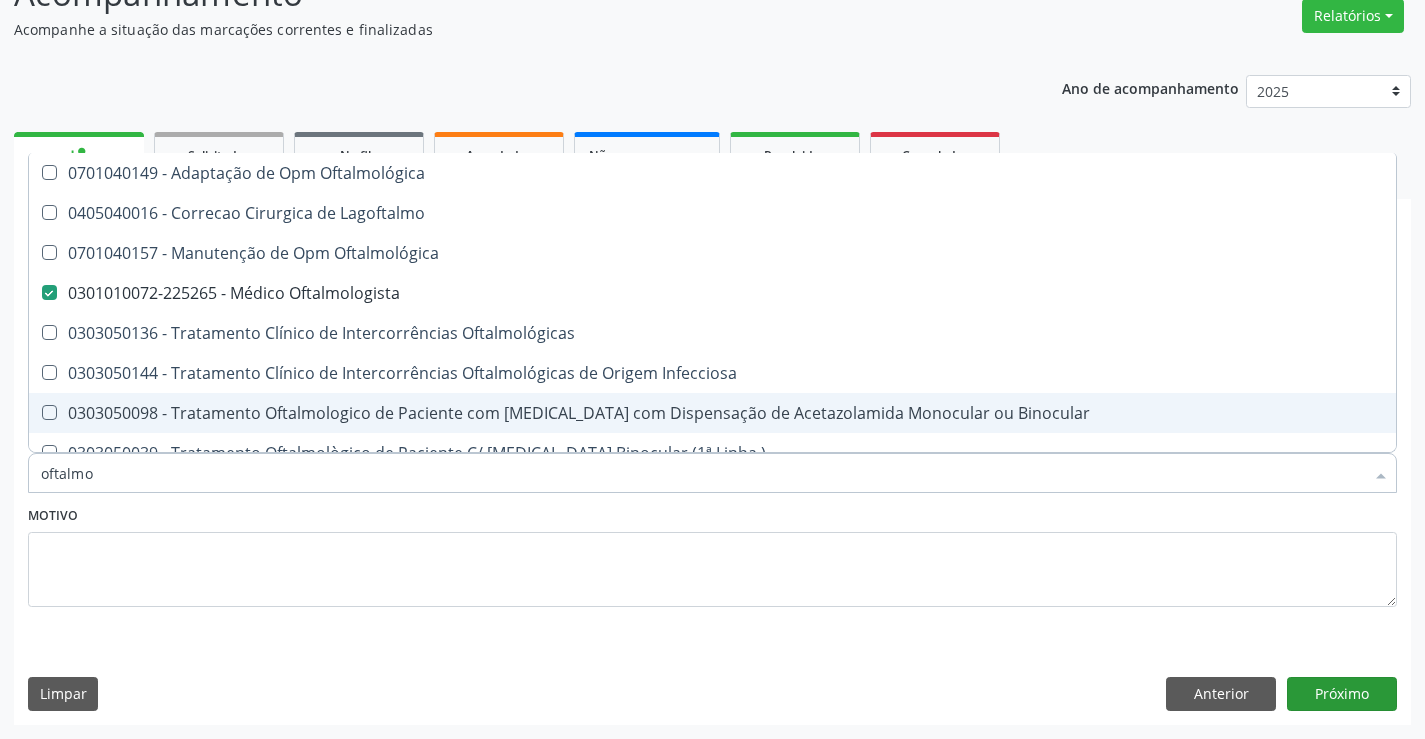 scroll, scrollTop: 131, scrollLeft: 0, axis: vertical 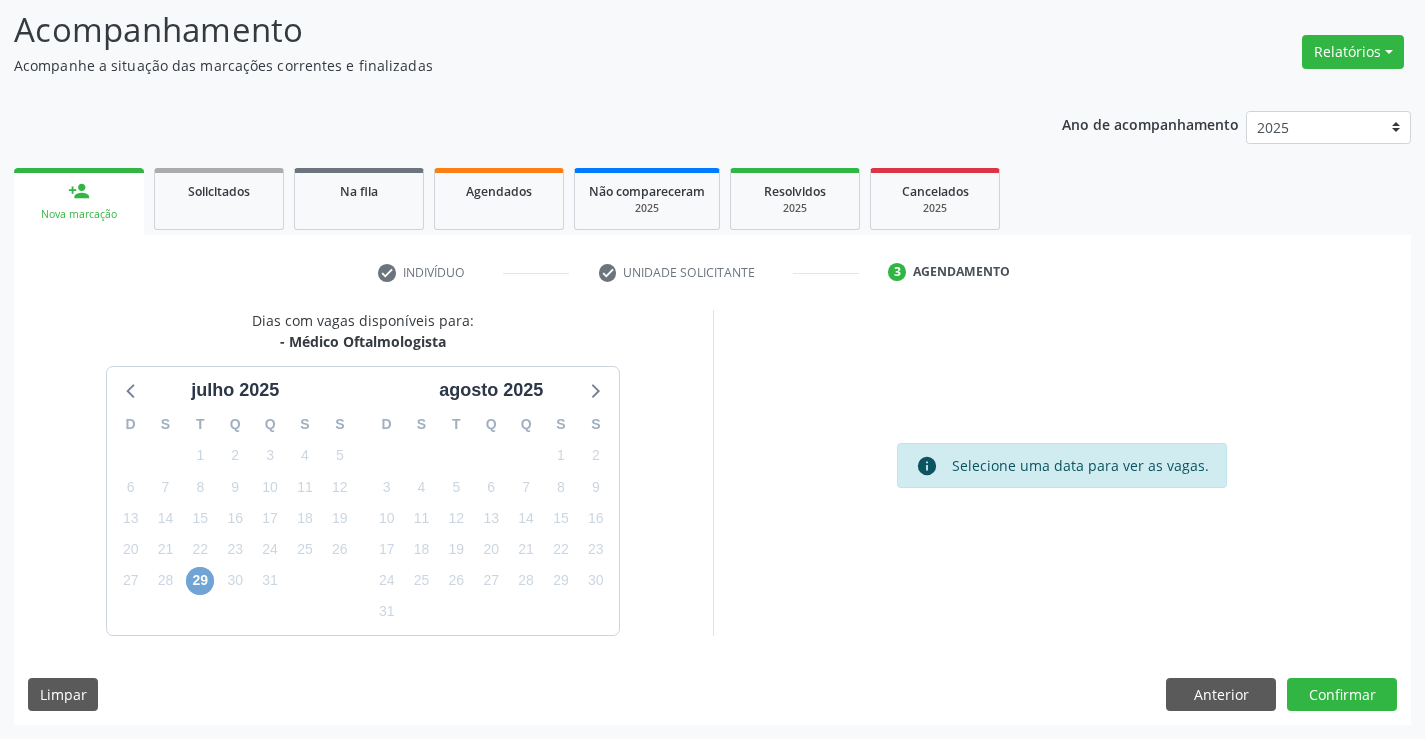 click on "29" at bounding box center [200, 581] 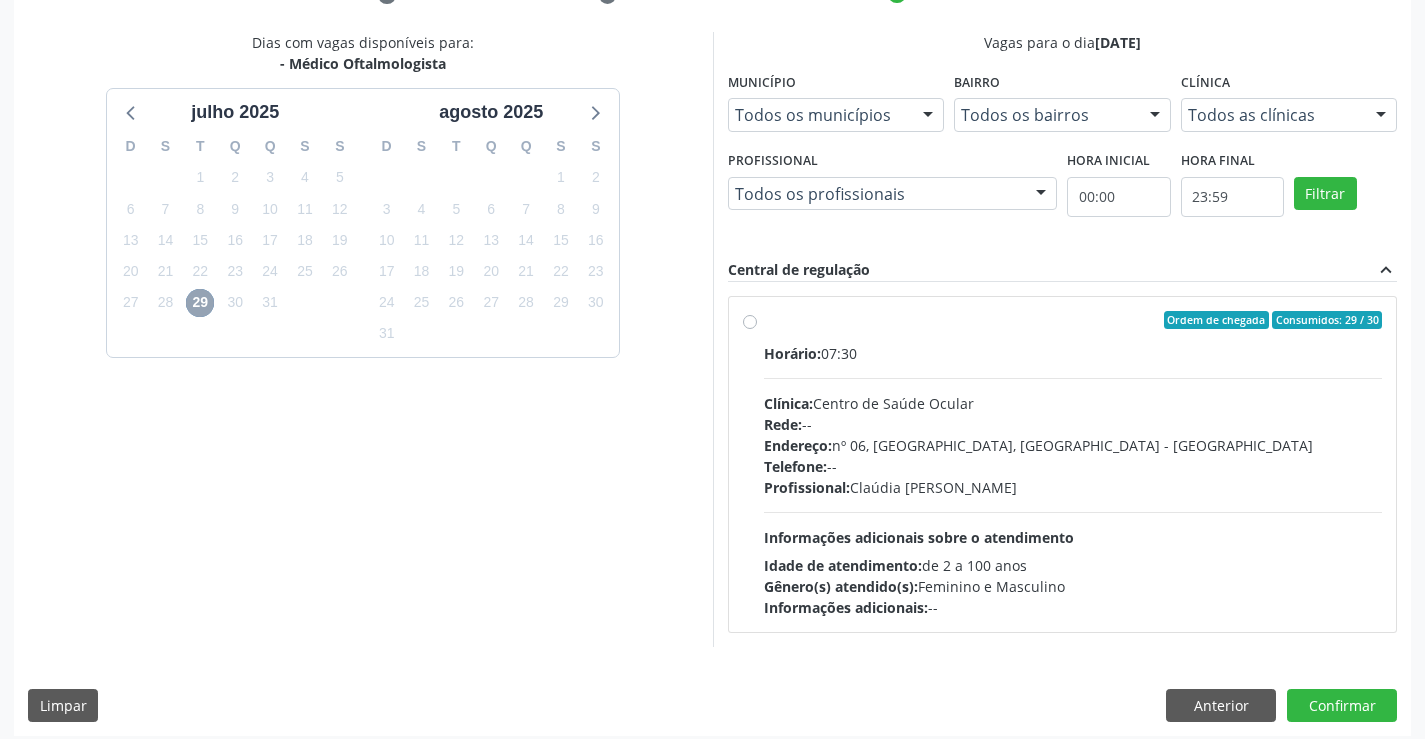 scroll, scrollTop: 420, scrollLeft: 0, axis: vertical 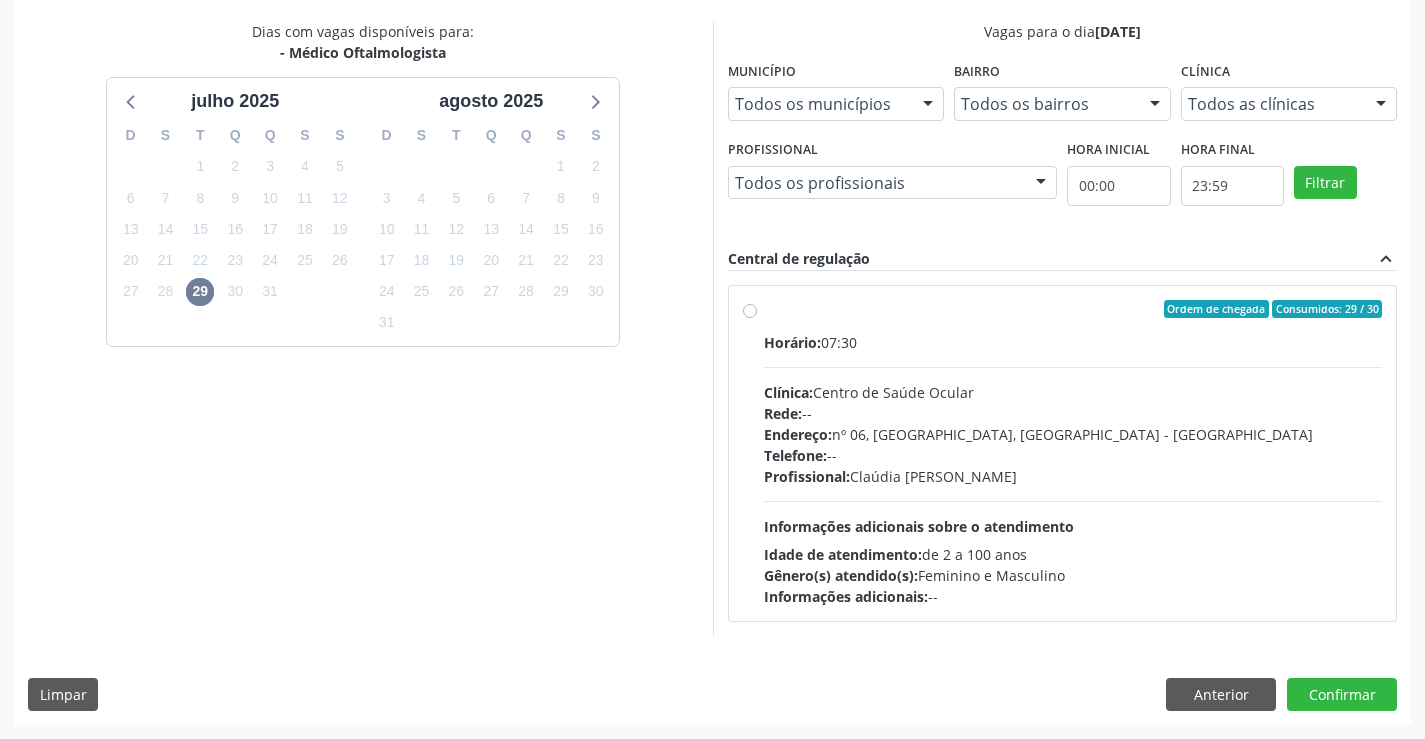 click on "Telefone:   --" at bounding box center [1073, 455] 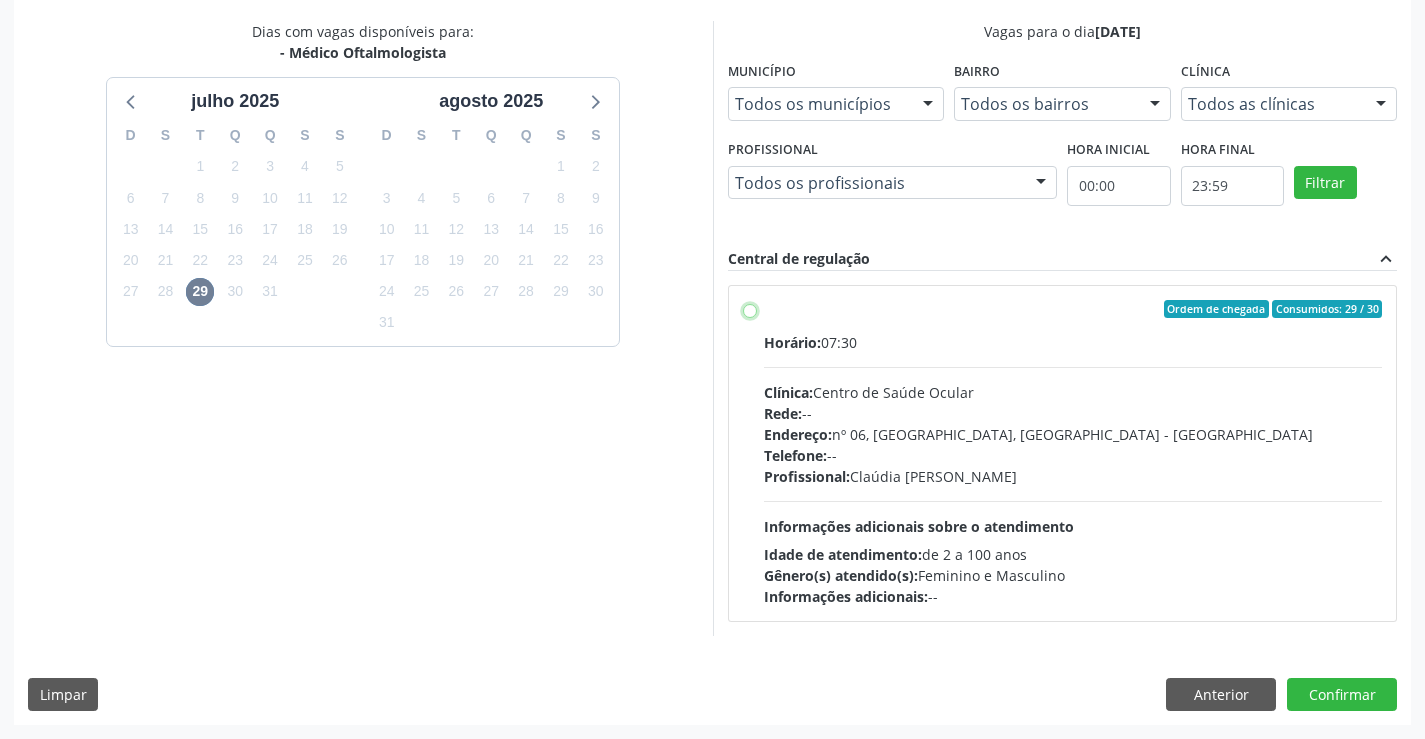 radio on "true" 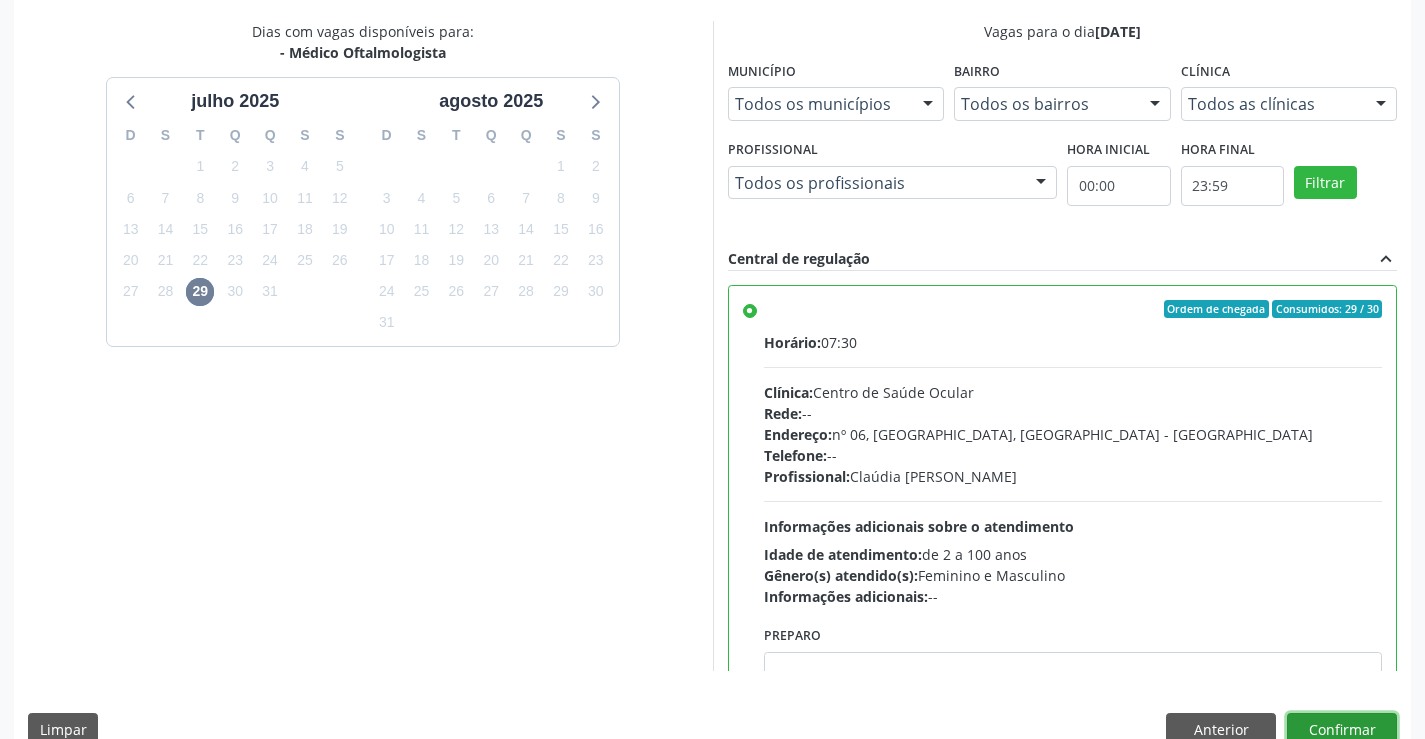 click on "Confirmar" at bounding box center [1342, 730] 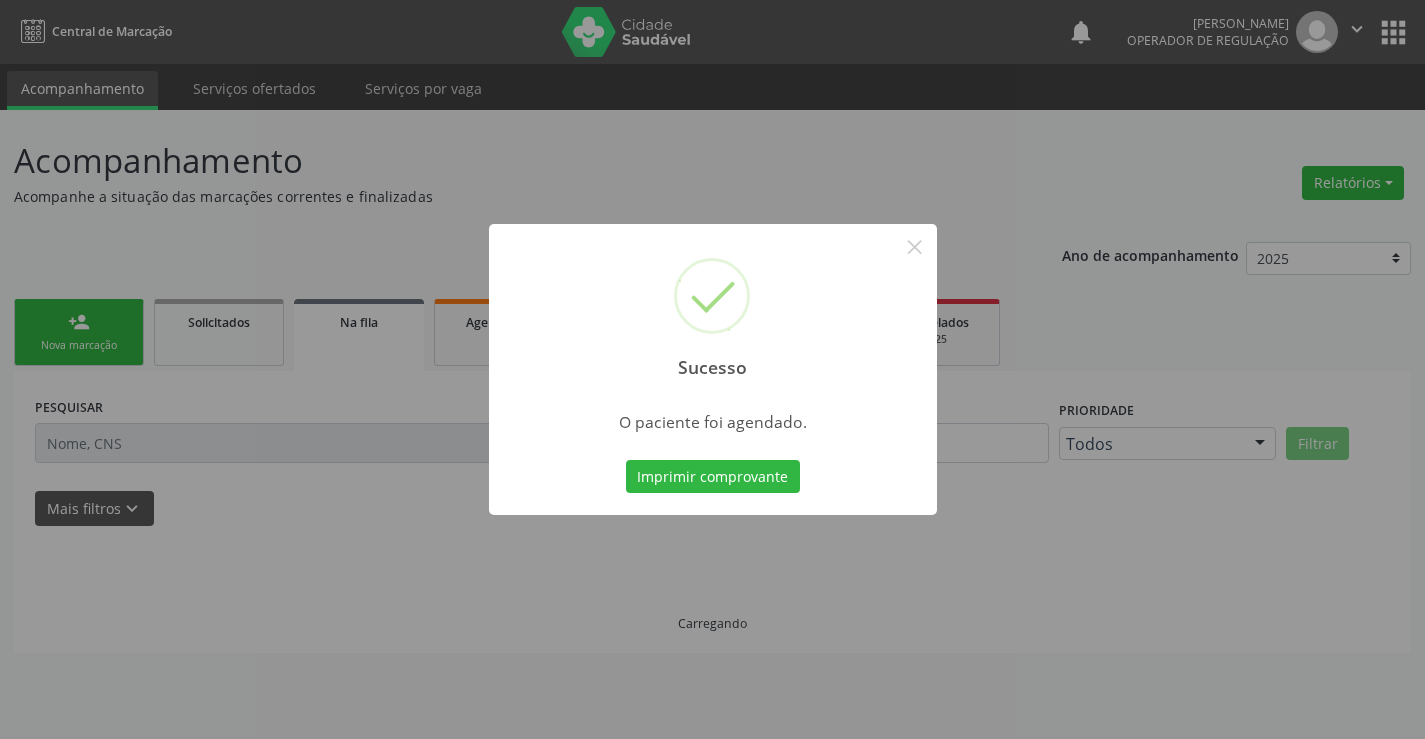 scroll, scrollTop: 0, scrollLeft: 0, axis: both 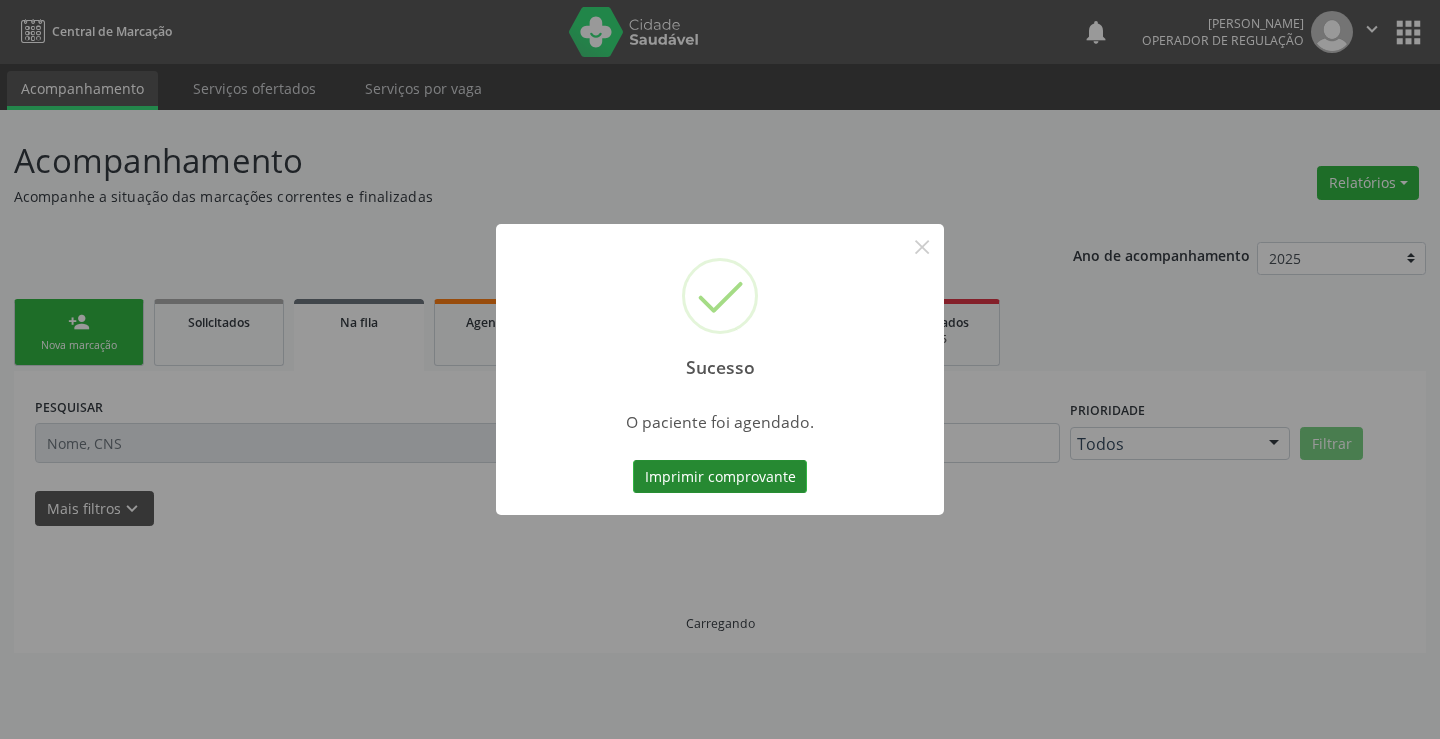 click on "Imprimir comprovante" at bounding box center (720, 477) 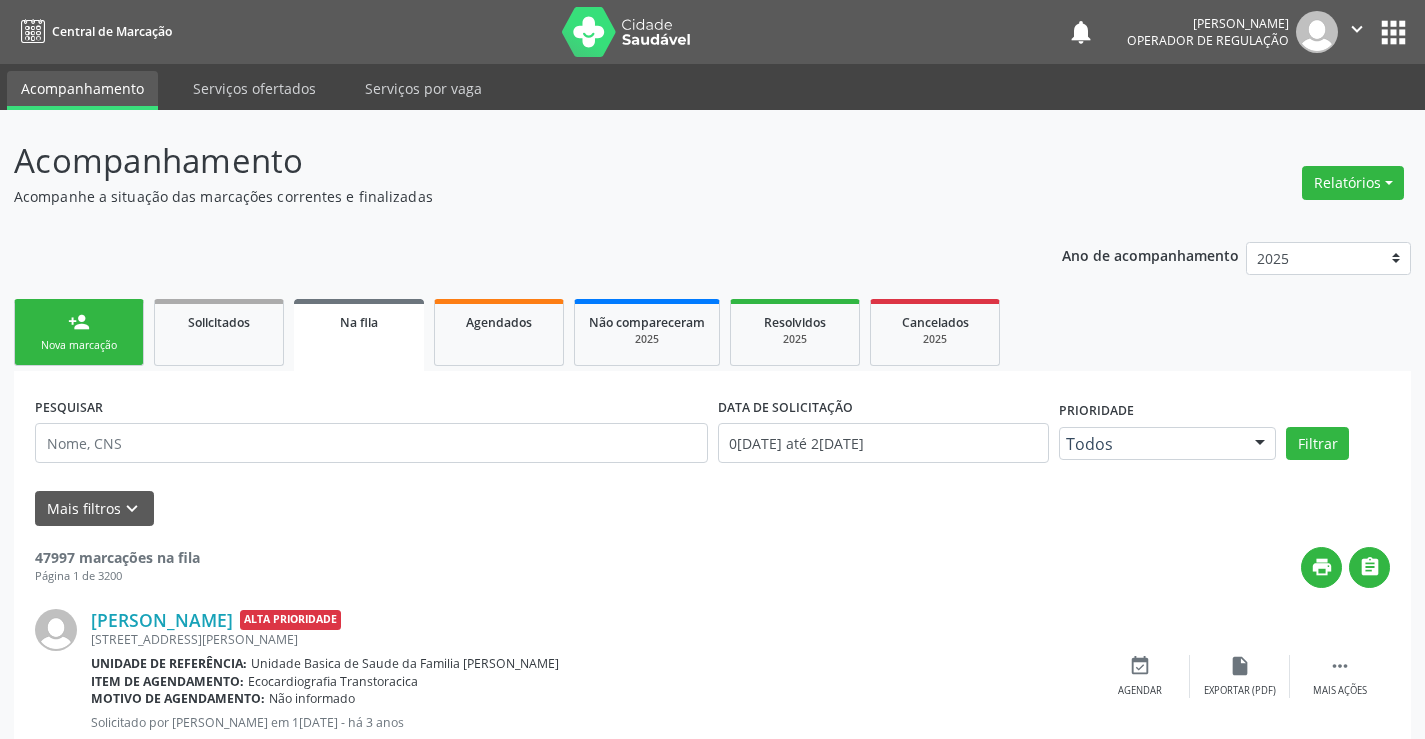 scroll, scrollTop: 0, scrollLeft: 0, axis: both 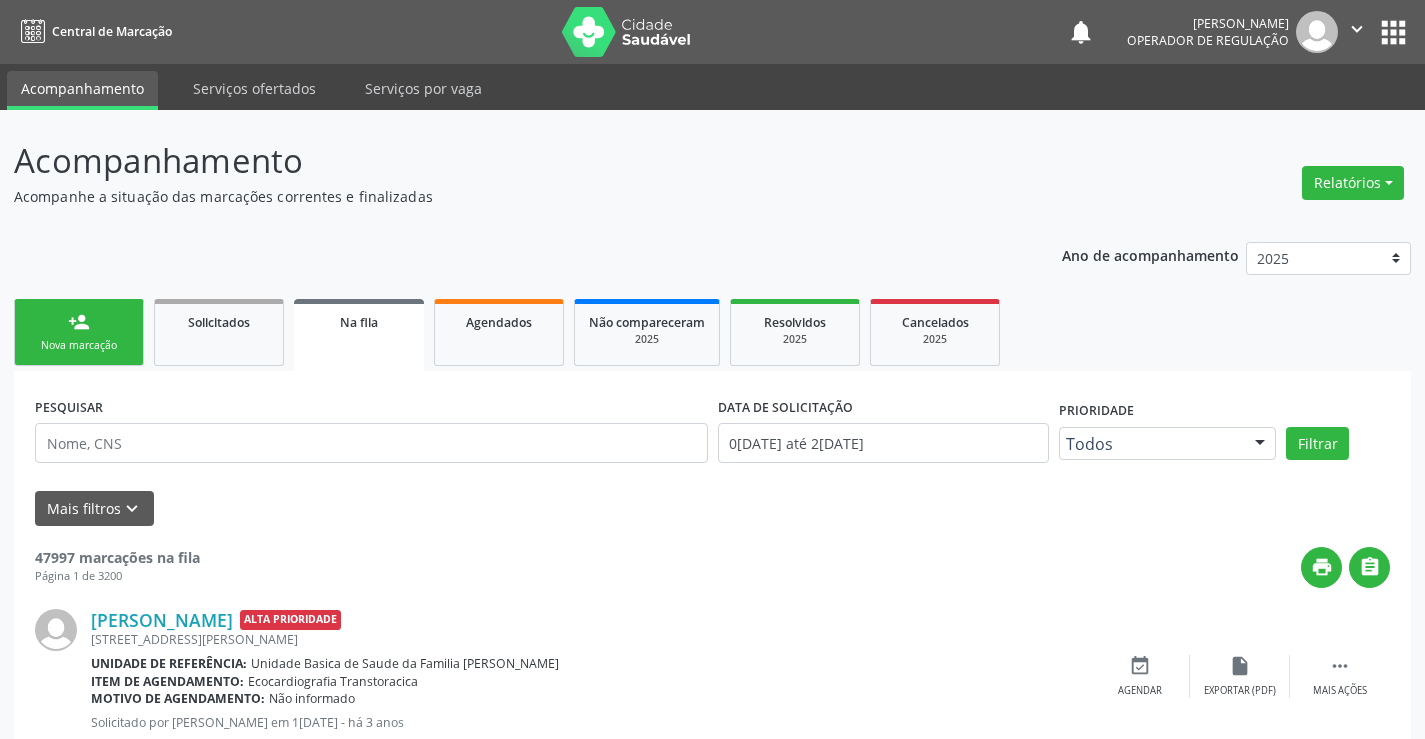 click on "Nova marcação" at bounding box center (79, 345) 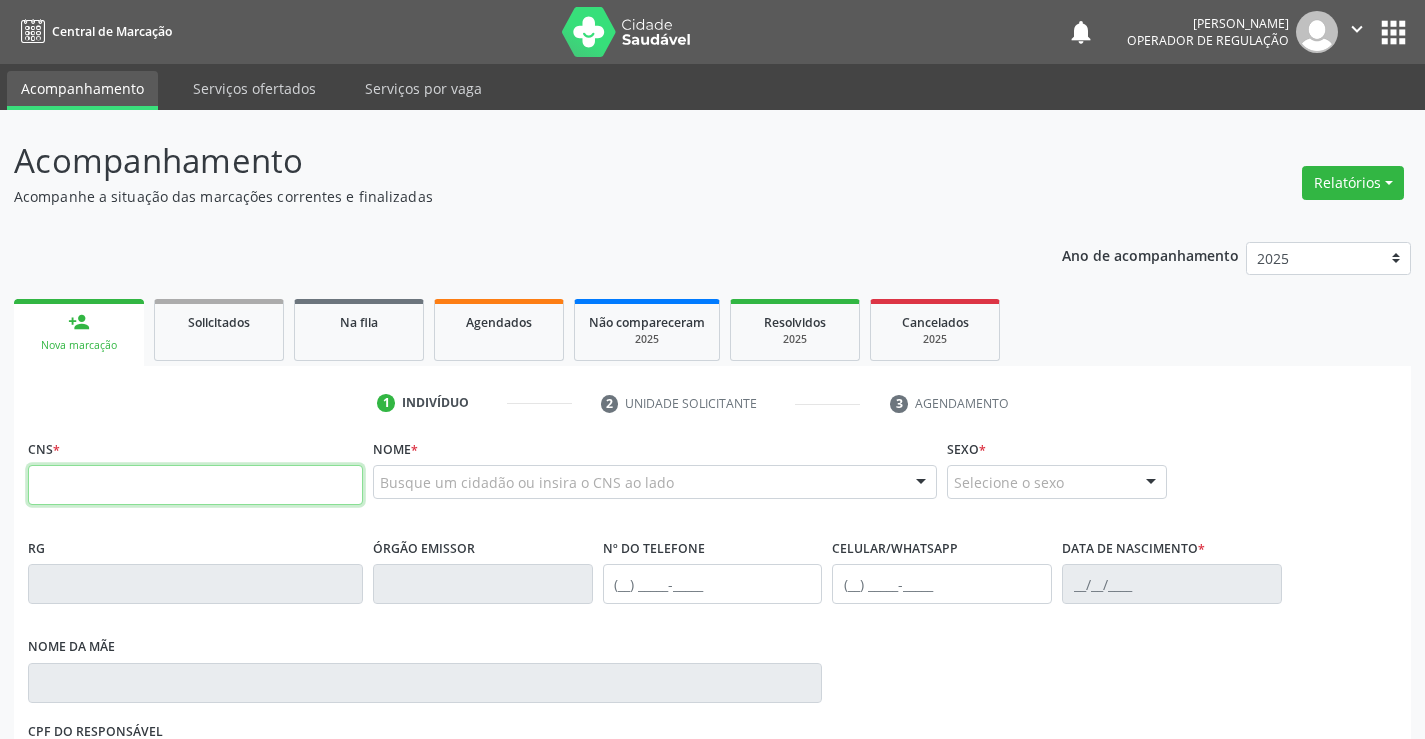 click at bounding box center [195, 485] 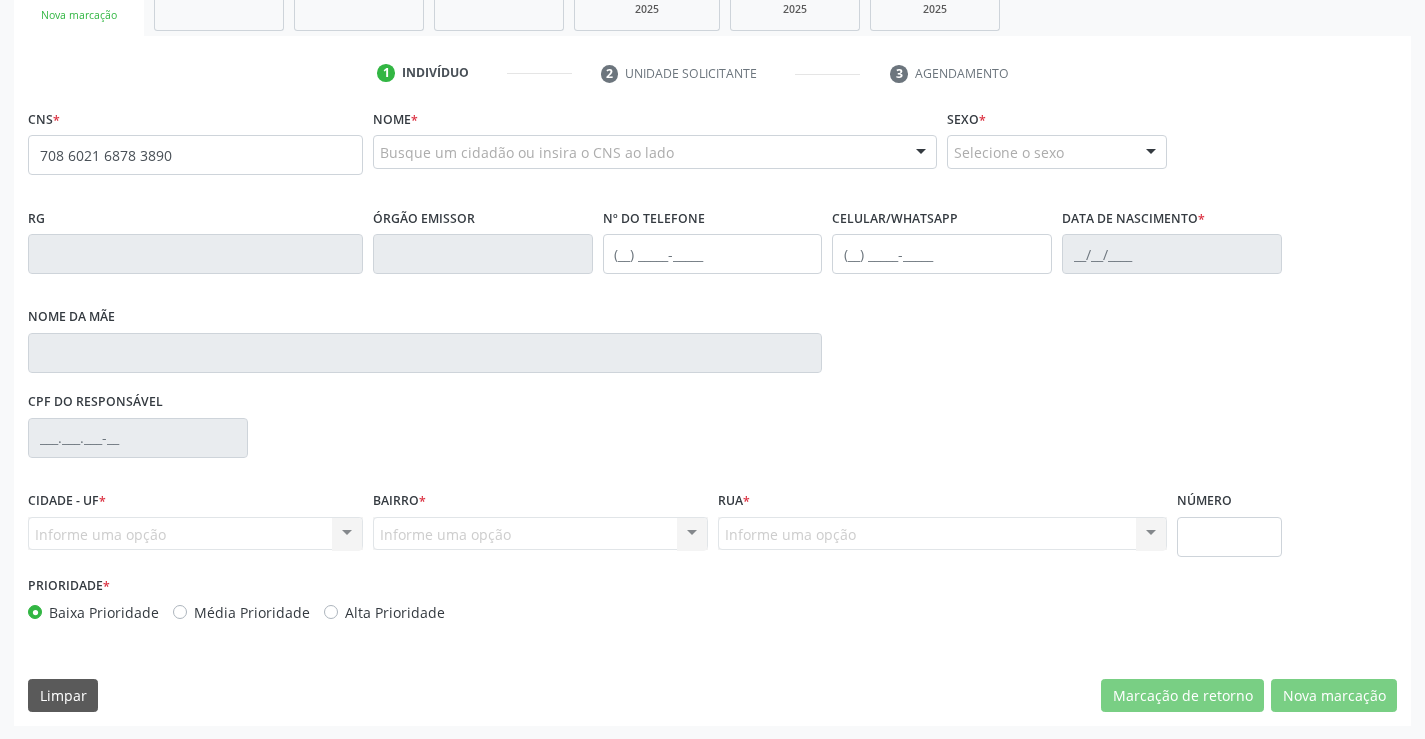 scroll, scrollTop: 331, scrollLeft: 0, axis: vertical 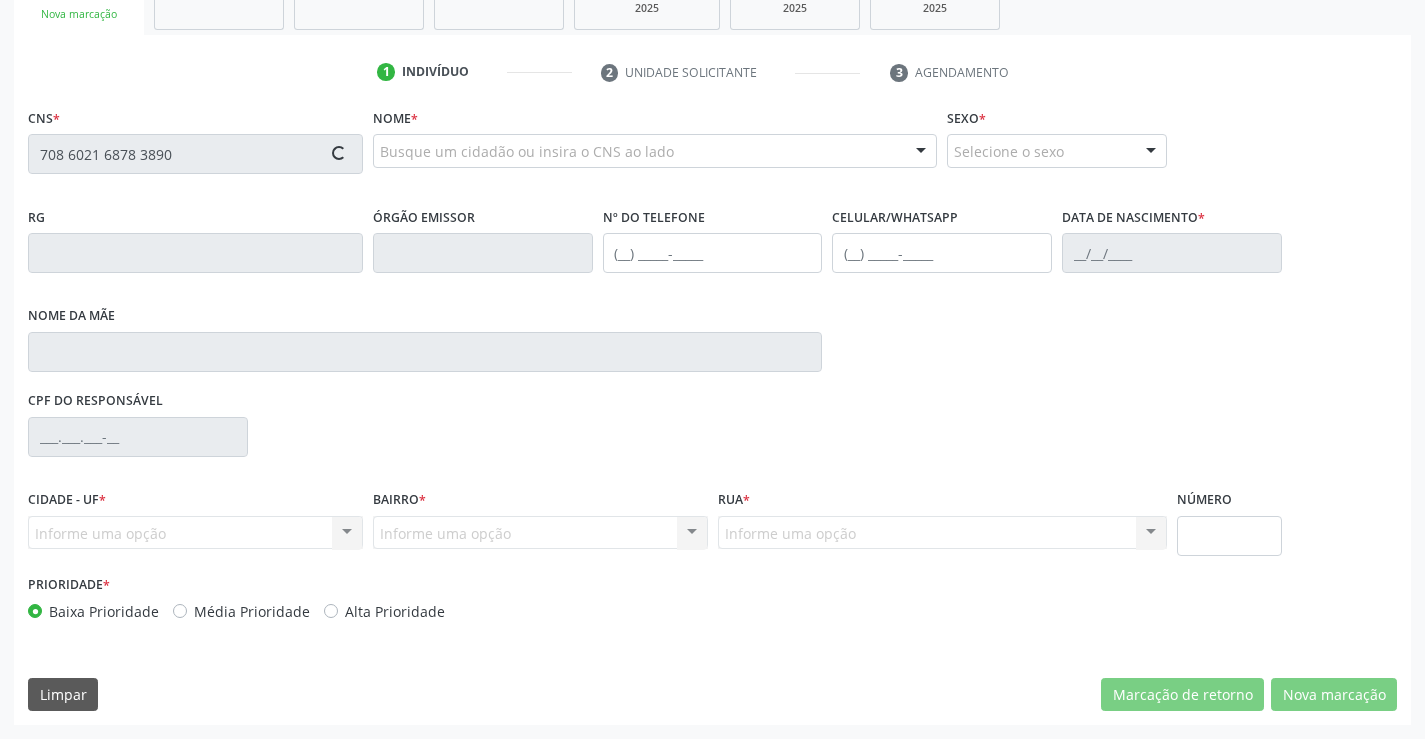 type on "708 6021 6878 3890" 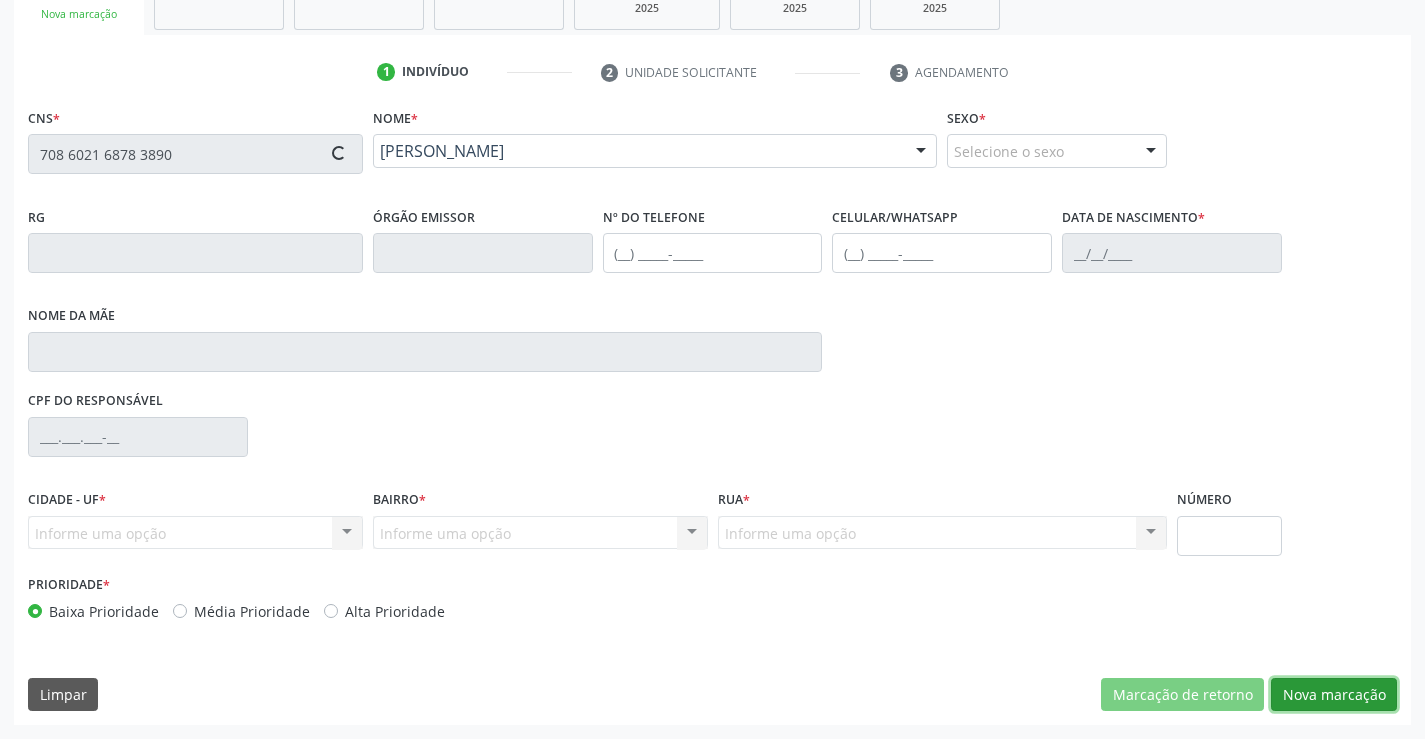 click on "Nova marcação" at bounding box center (1334, 695) 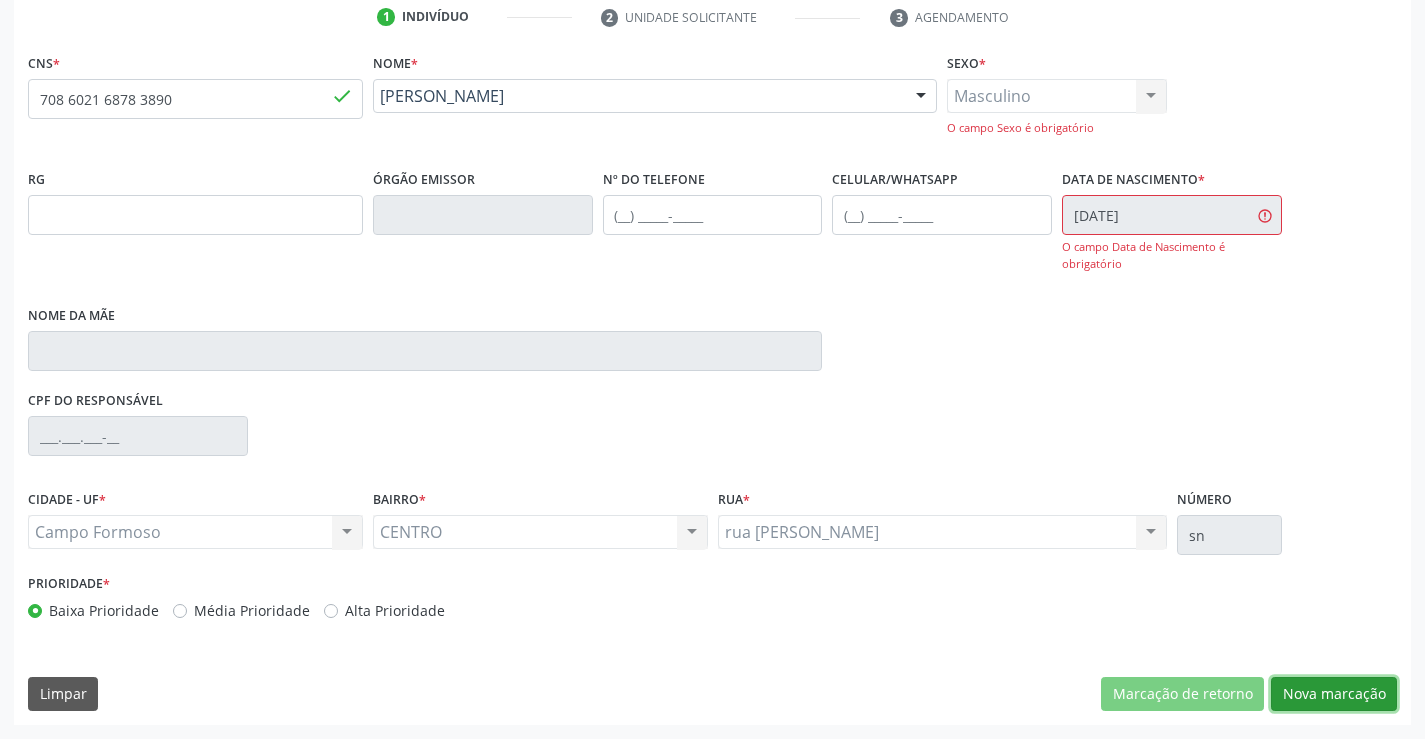 click on "Nova marcação" at bounding box center (1334, 694) 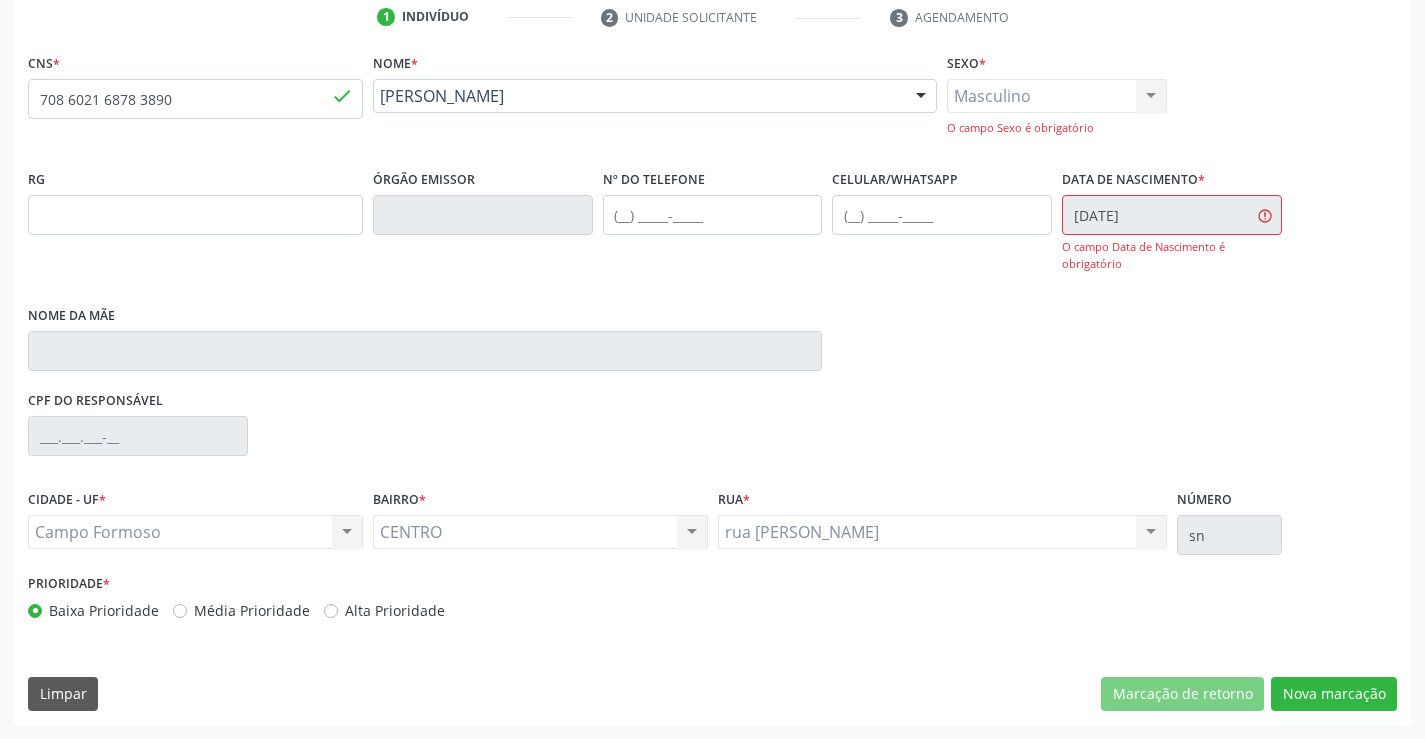 scroll, scrollTop: 167, scrollLeft: 0, axis: vertical 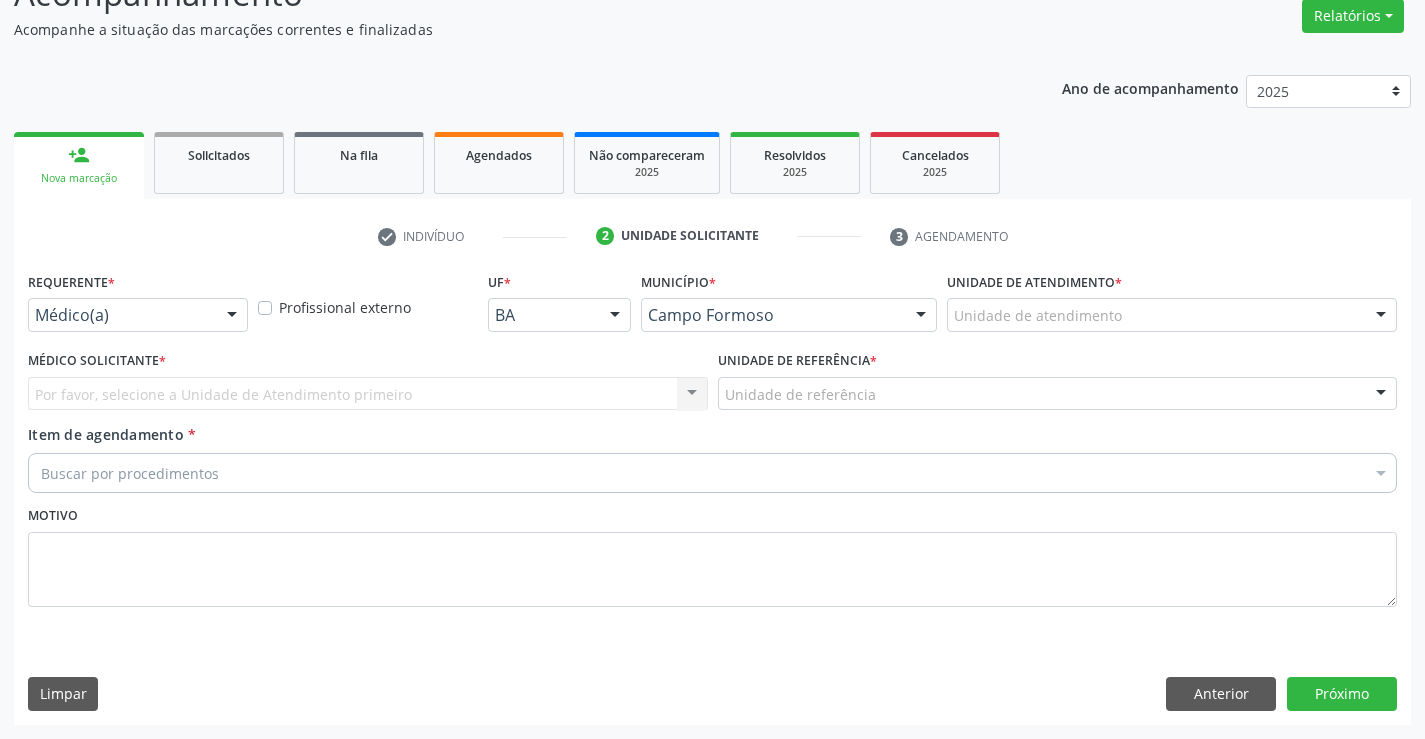 click at bounding box center [232, 316] 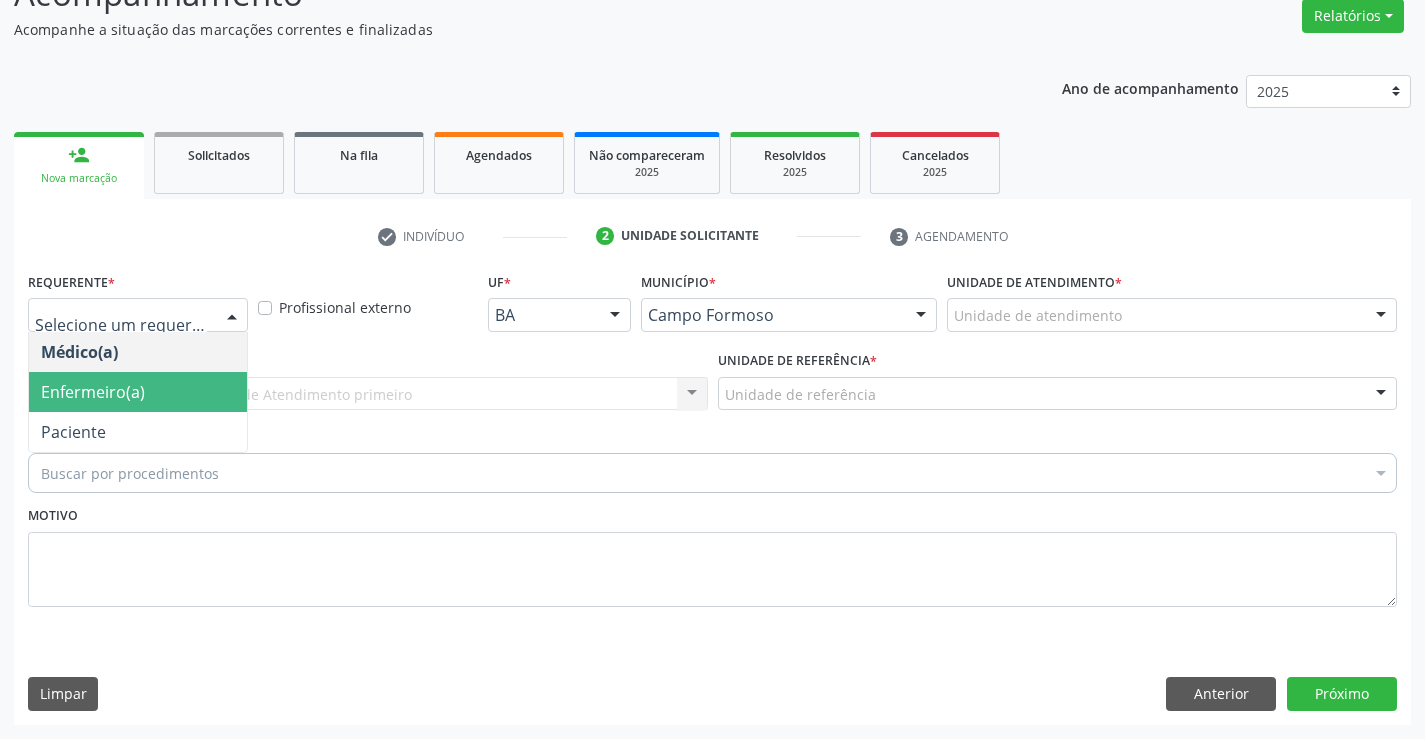click on "Paciente" at bounding box center (138, 432) 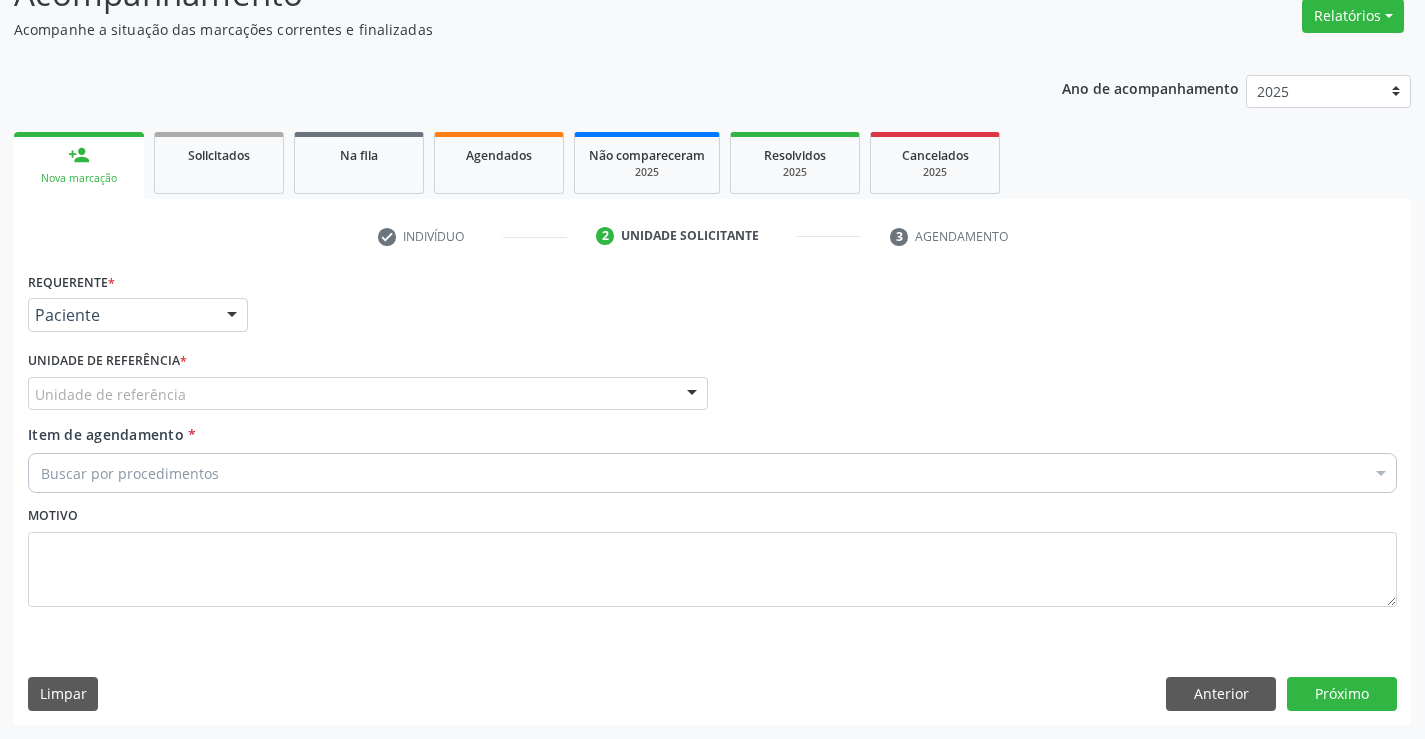 drag, startPoint x: 297, startPoint y: 396, endPoint x: 306, endPoint y: 451, distance: 55.7315 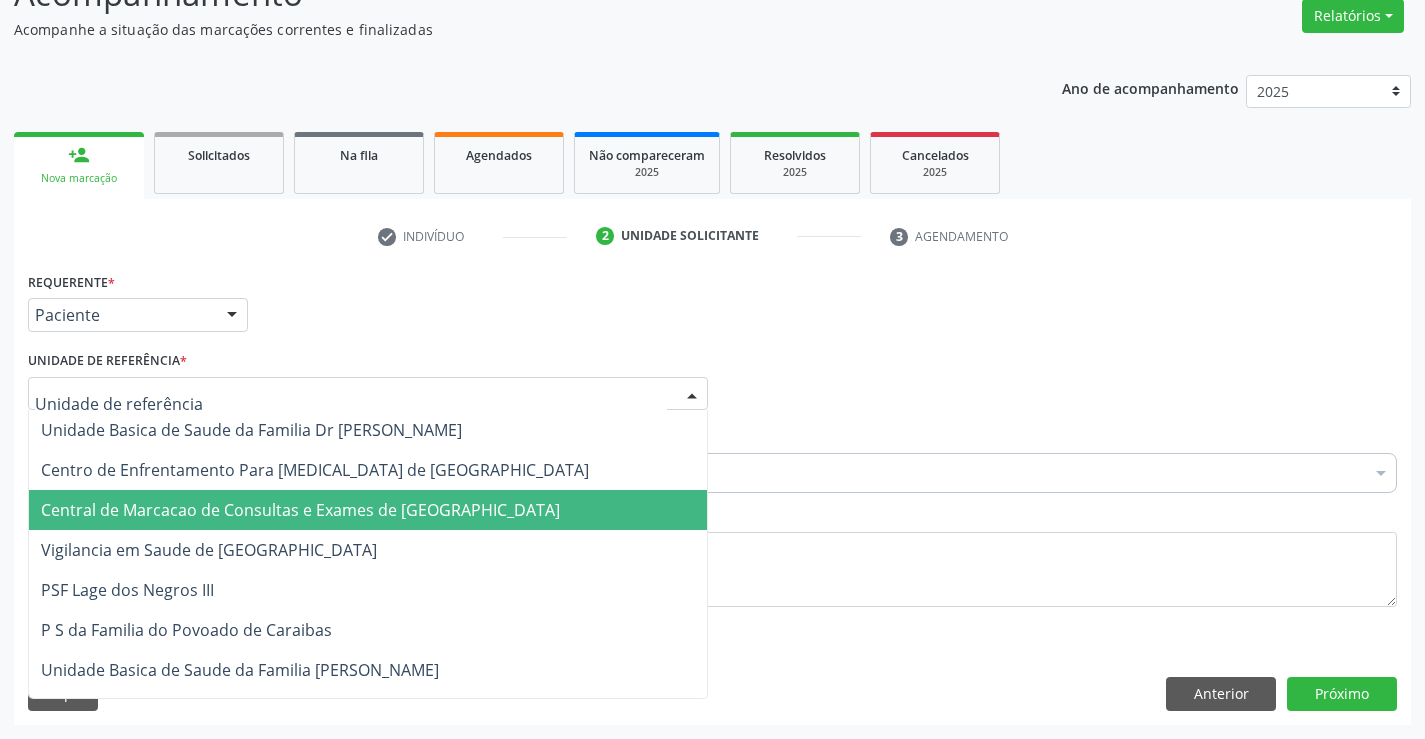drag, startPoint x: 318, startPoint y: 507, endPoint x: 329, endPoint y: 492, distance: 18.601076 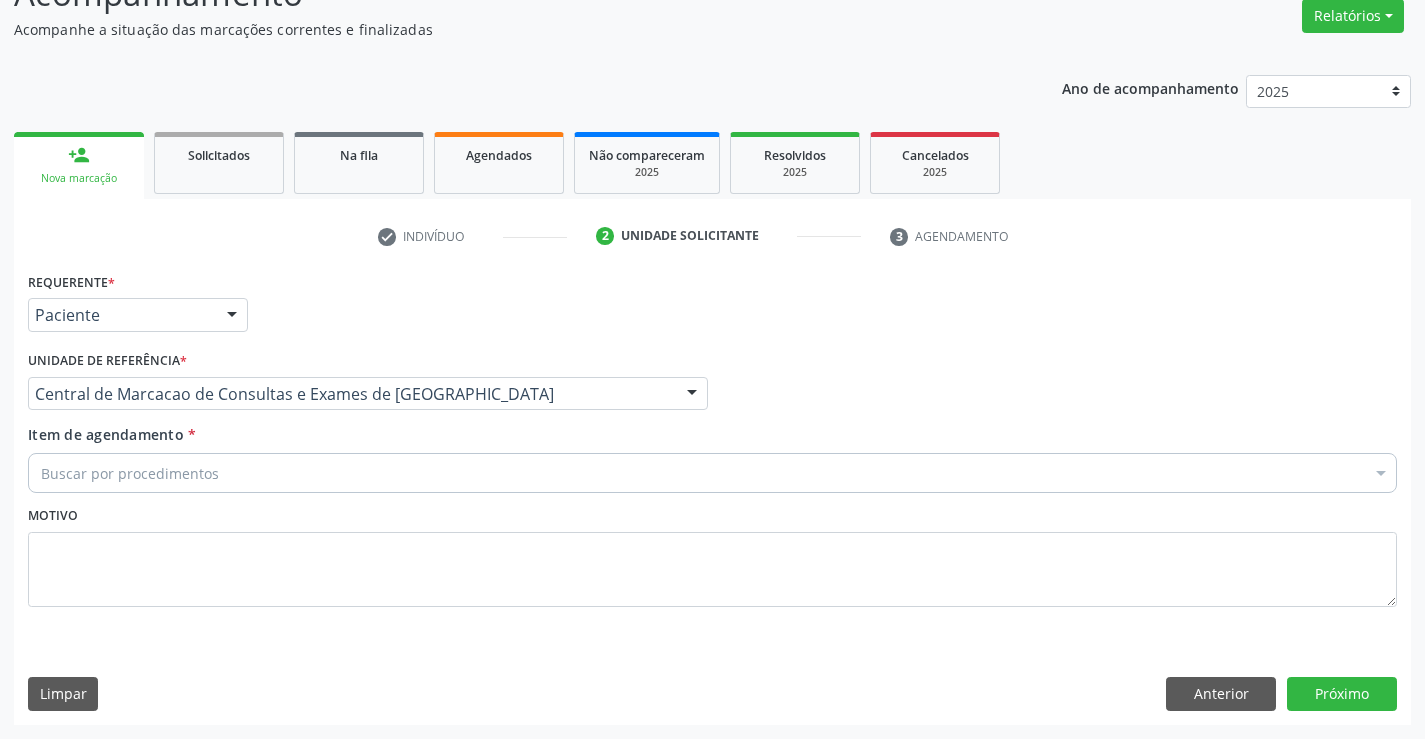click on "Buscar por procedimentos" at bounding box center [712, 473] 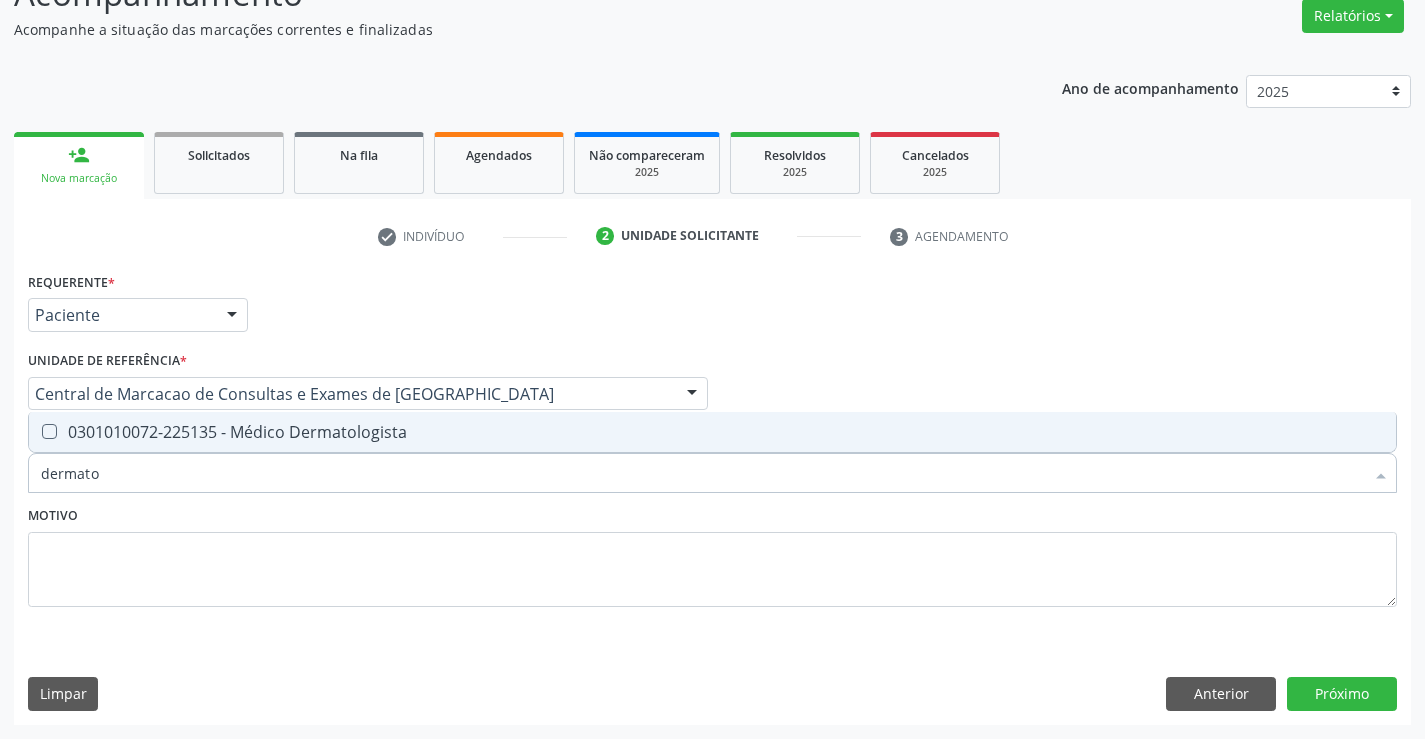 type on "dermatol" 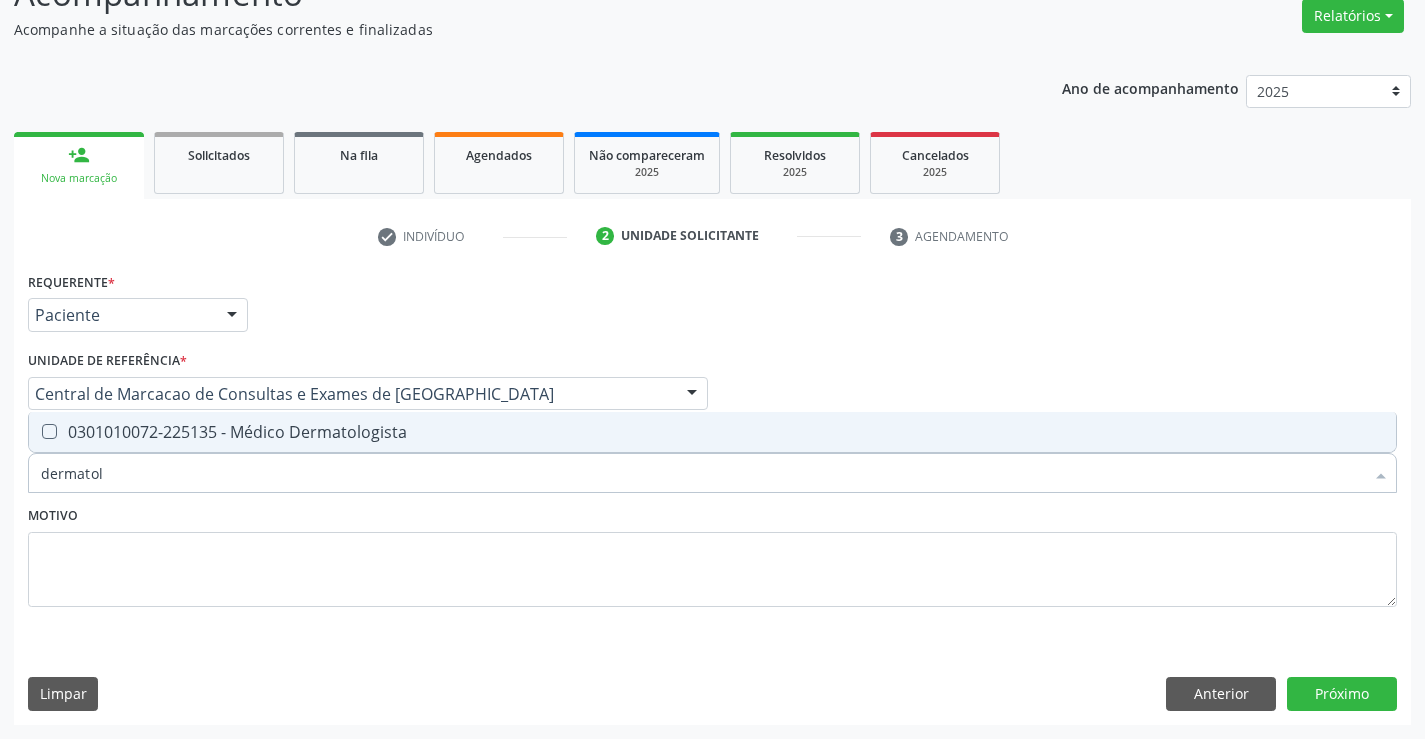 drag, startPoint x: 348, startPoint y: 439, endPoint x: 768, endPoint y: 544, distance: 432.9261 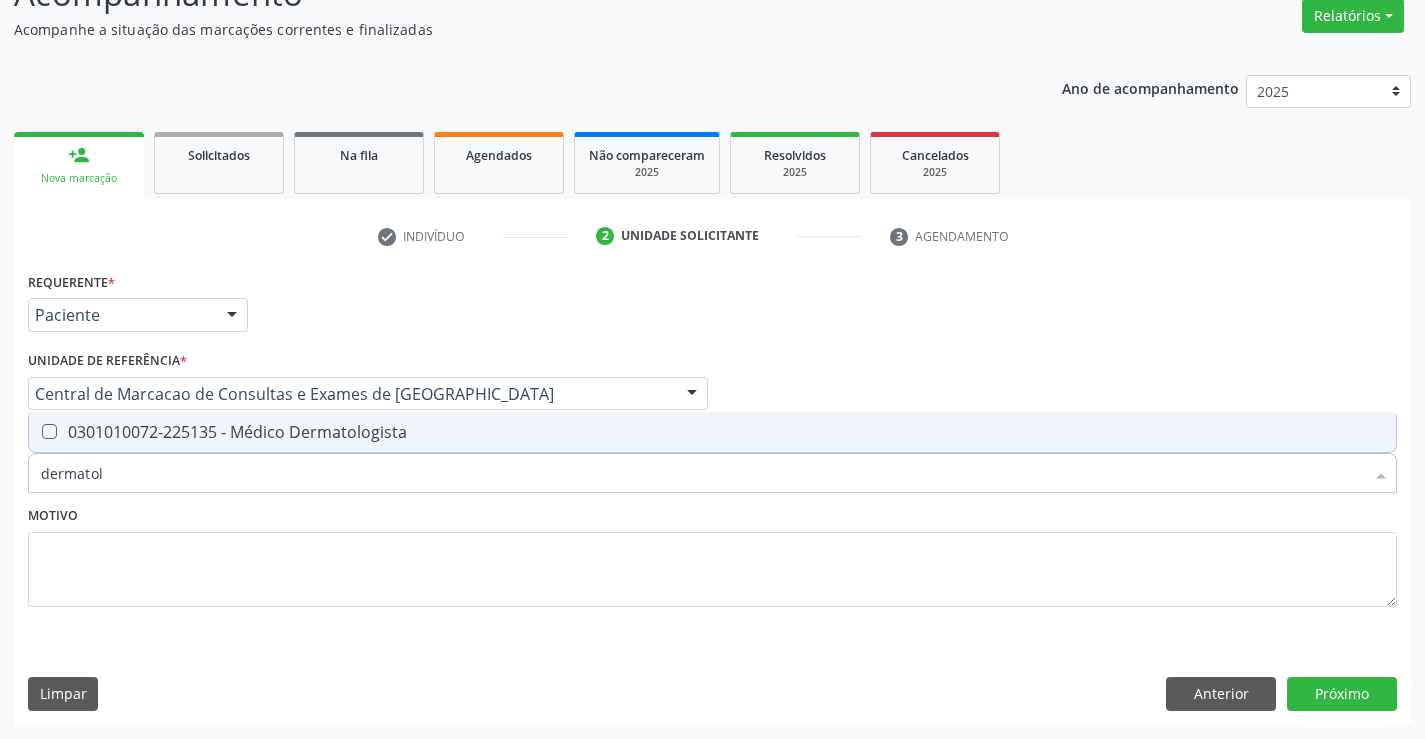 checkbox on "true" 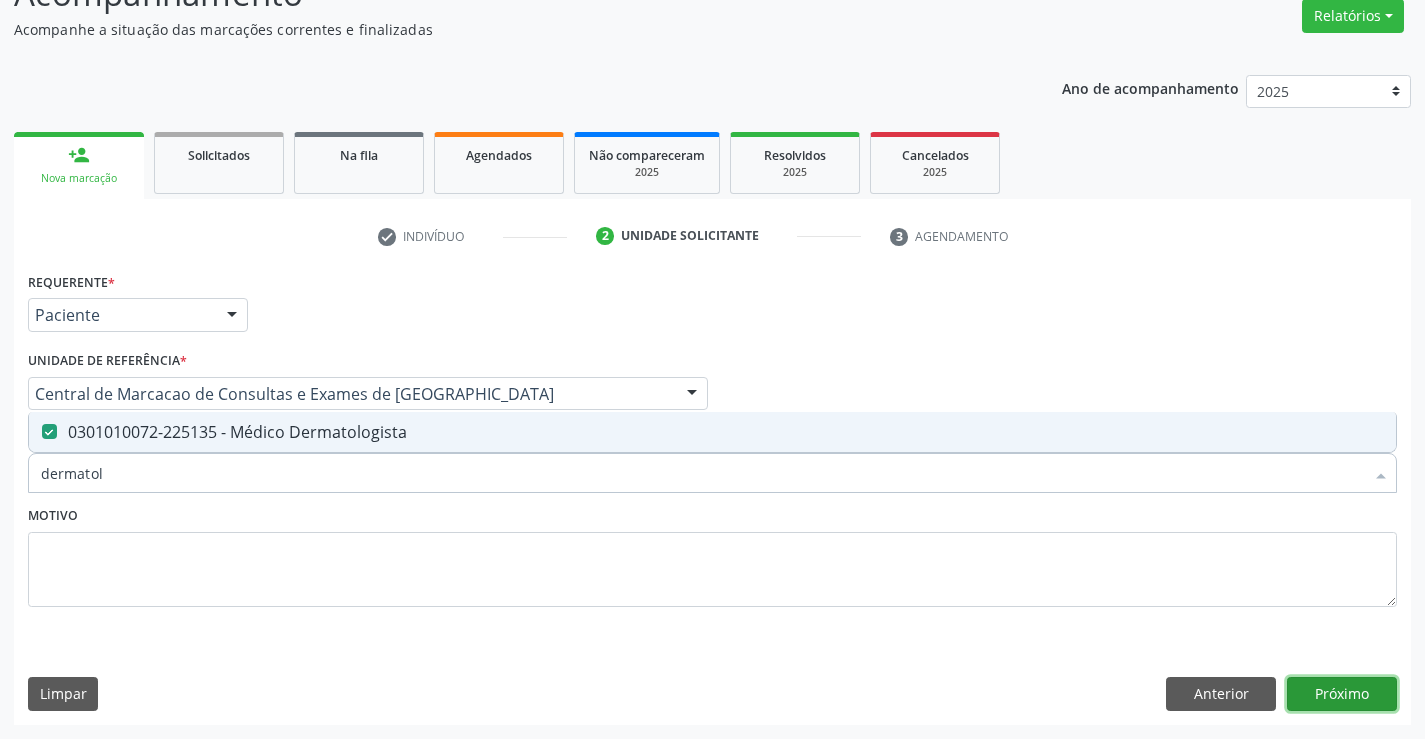 click on "Próximo" at bounding box center (1342, 694) 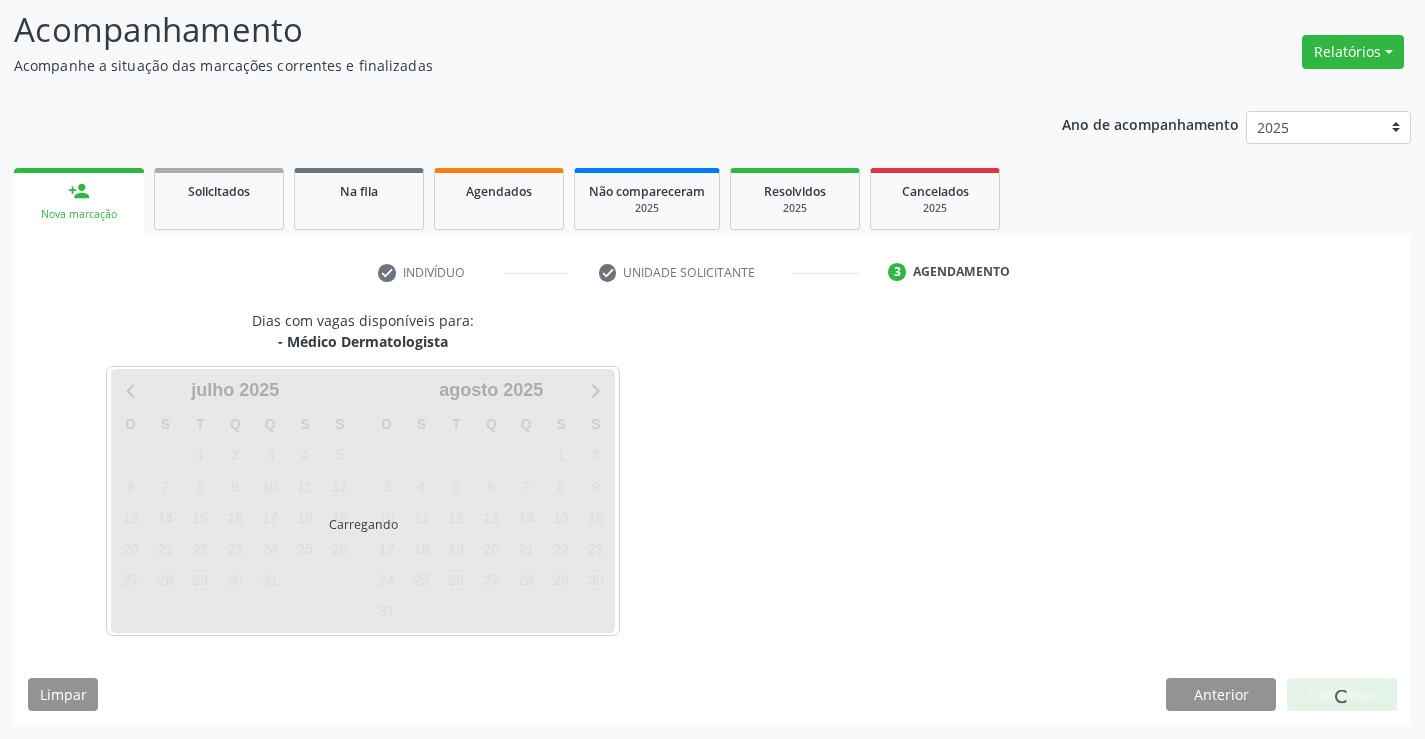 scroll, scrollTop: 131, scrollLeft: 0, axis: vertical 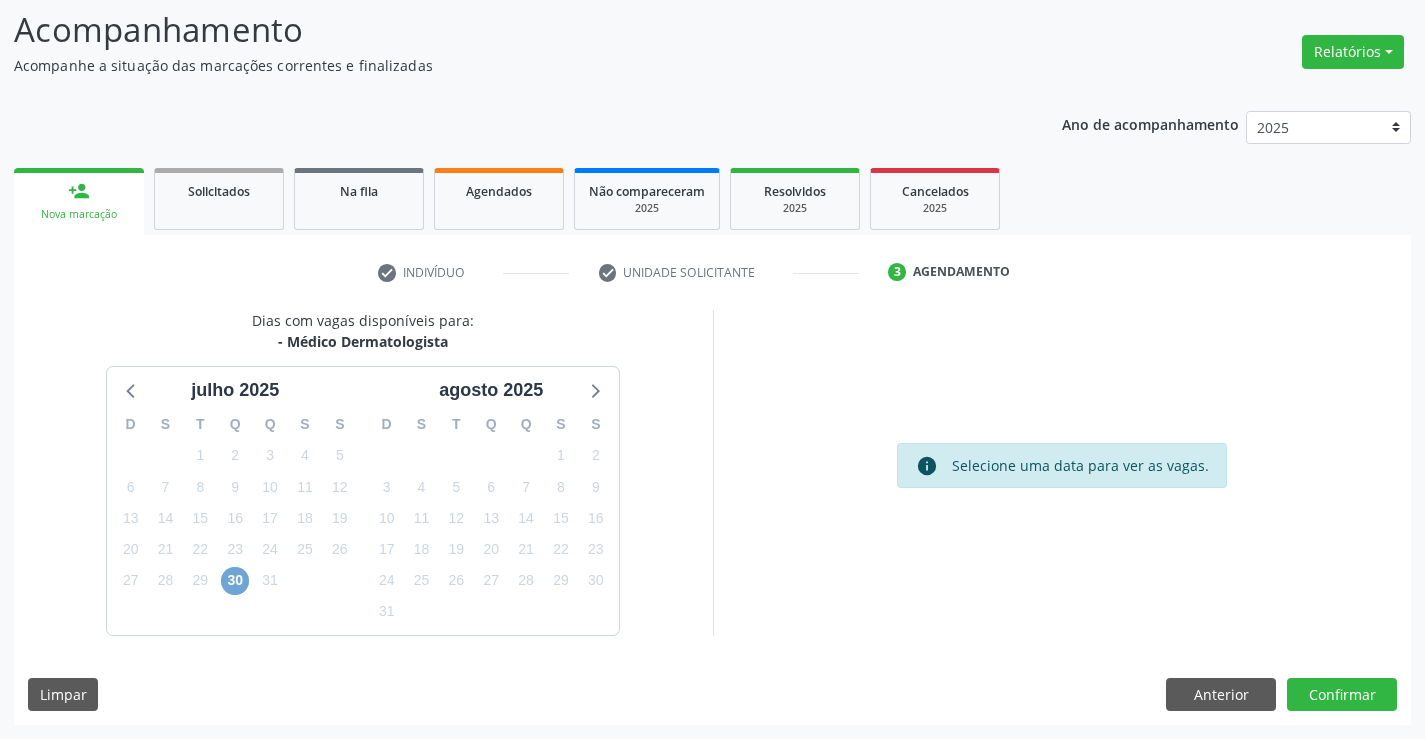 click on "30" at bounding box center (235, 581) 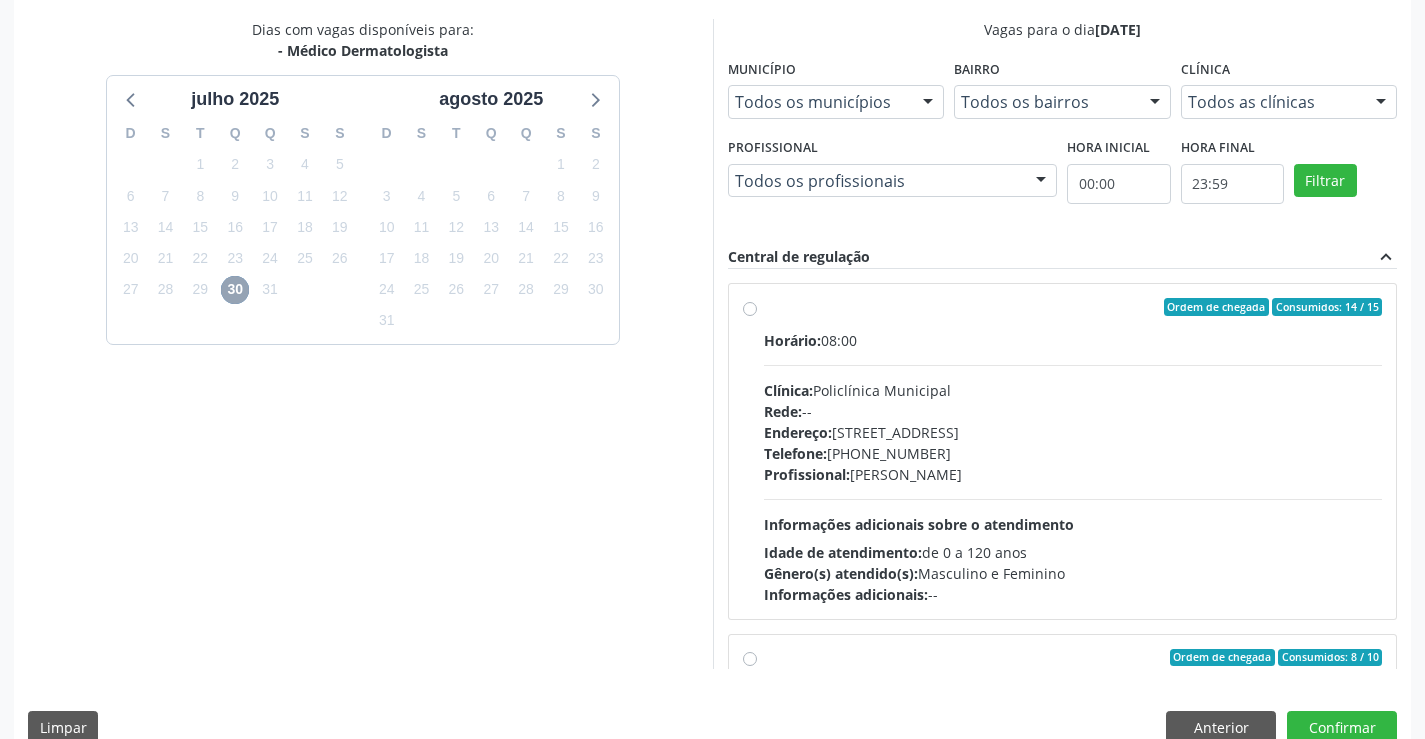 scroll, scrollTop: 431, scrollLeft: 0, axis: vertical 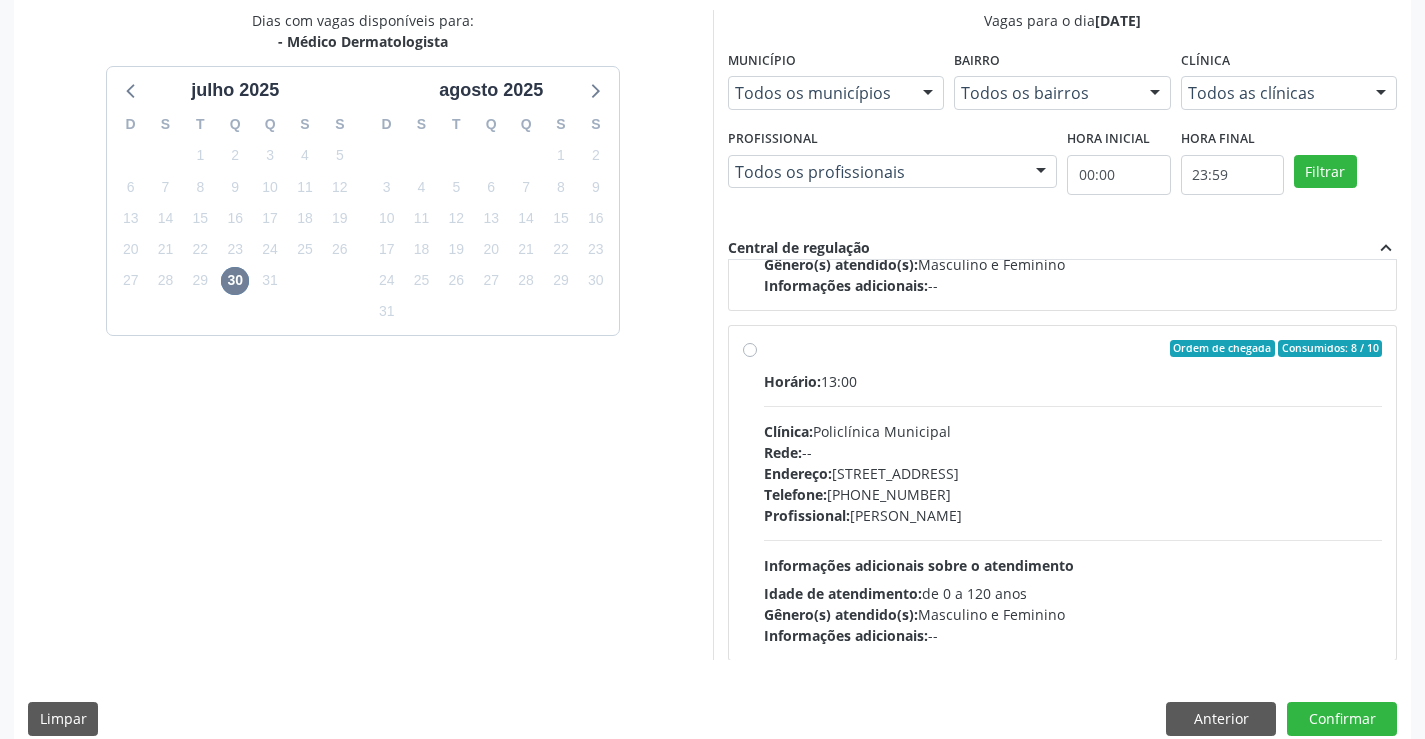 click on "Rede:
--" at bounding box center (1073, 452) 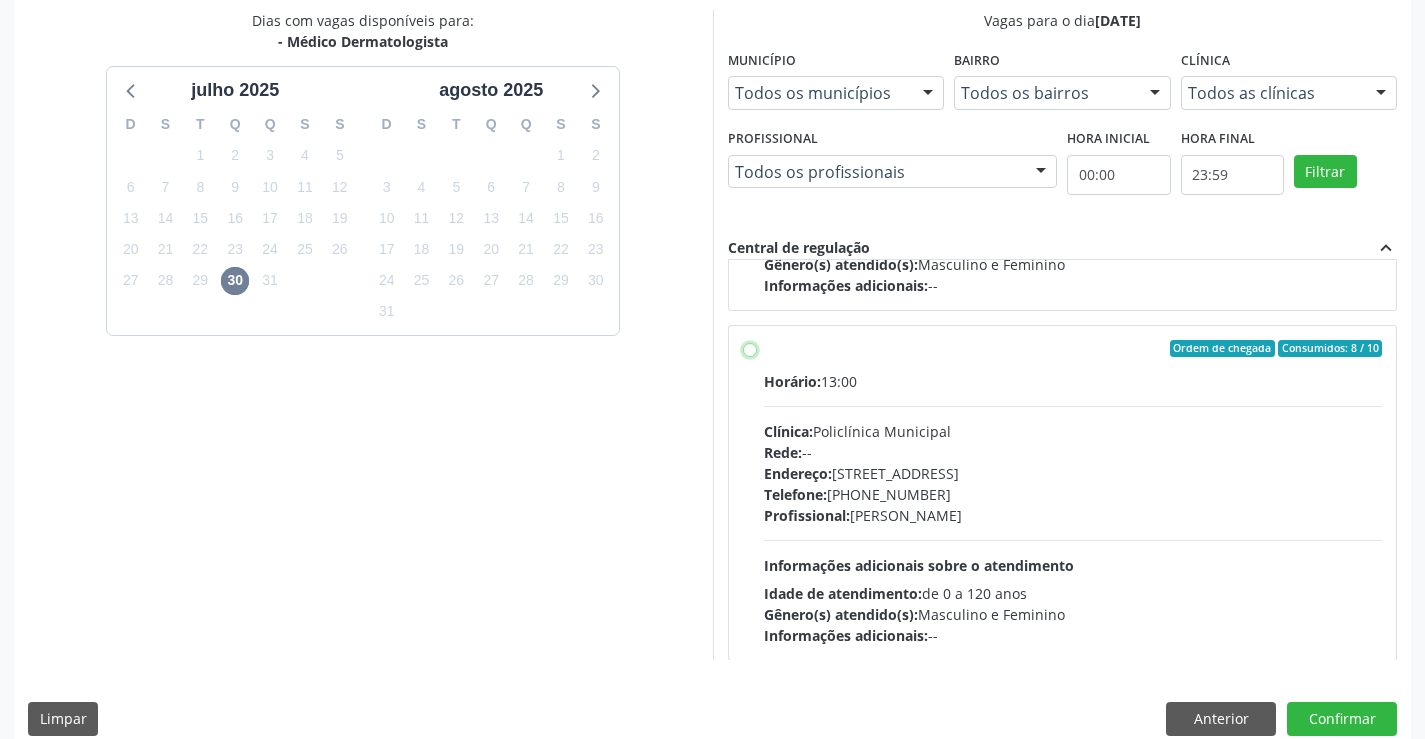 click on "Ordem de chegada
Consumidos: 8 / 10
Horário:   13:00
Clínica:  Policlínica Municipal
Rede:
--
Endereço:   [STREET_ADDRESS]
Telefone:   [PHONE_NUMBER]
Profissional:
[PERSON_NAME]
Informações adicionais sobre o atendimento
Idade de atendimento:
de 0 a 120 anos
Gênero(s) atendido(s):
Masculino e Feminino
Informações adicionais:
--" at bounding box center (750, 349) 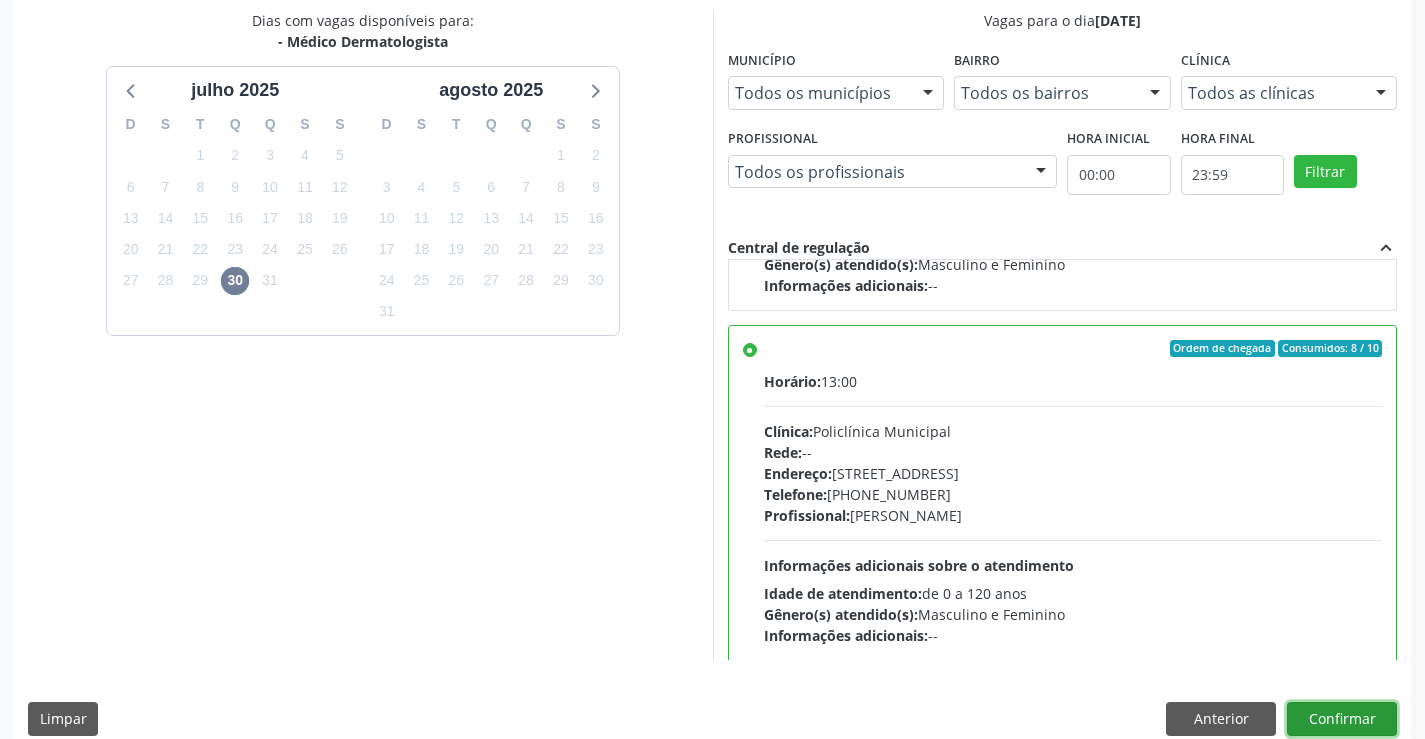 click on "Confirmar" at bounding box center [1342, 719] 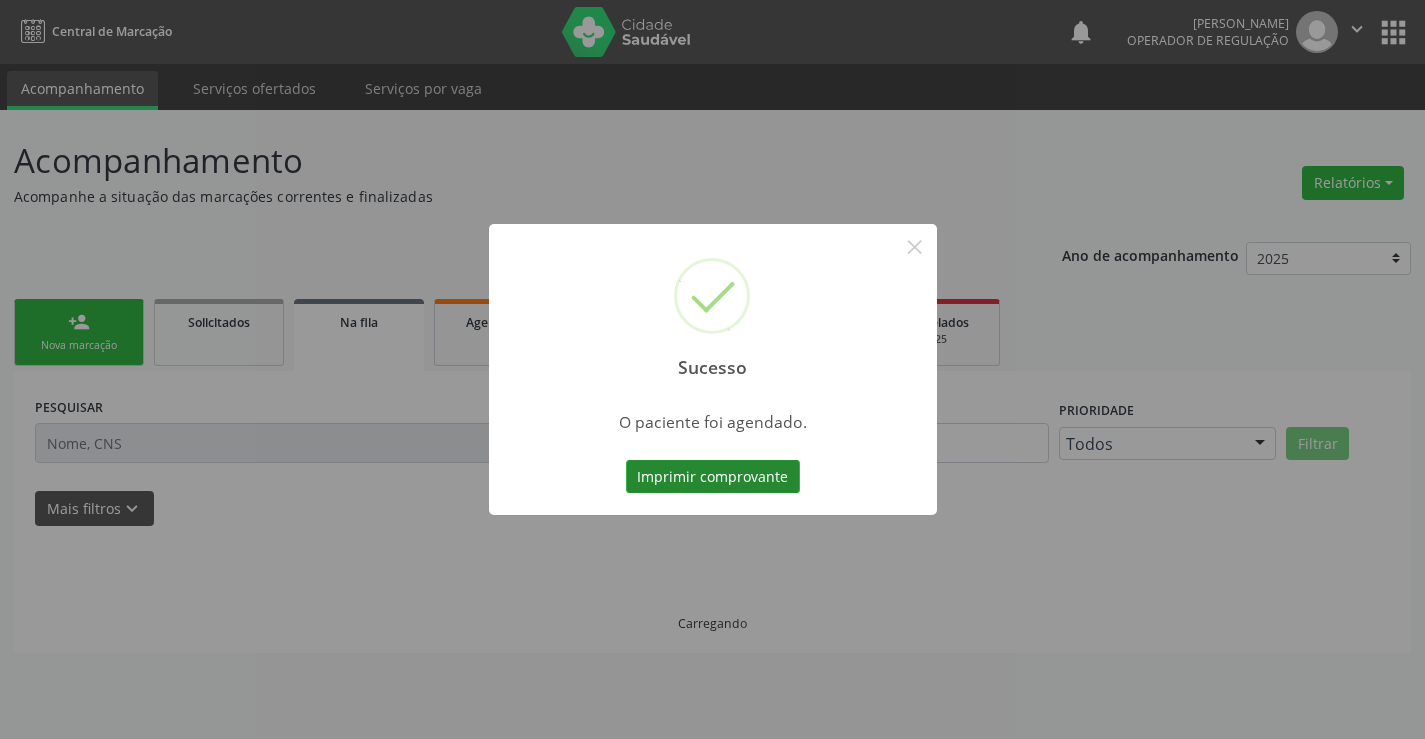 scroll, scrollTop: 0, scrollLeft: 0, axis: both 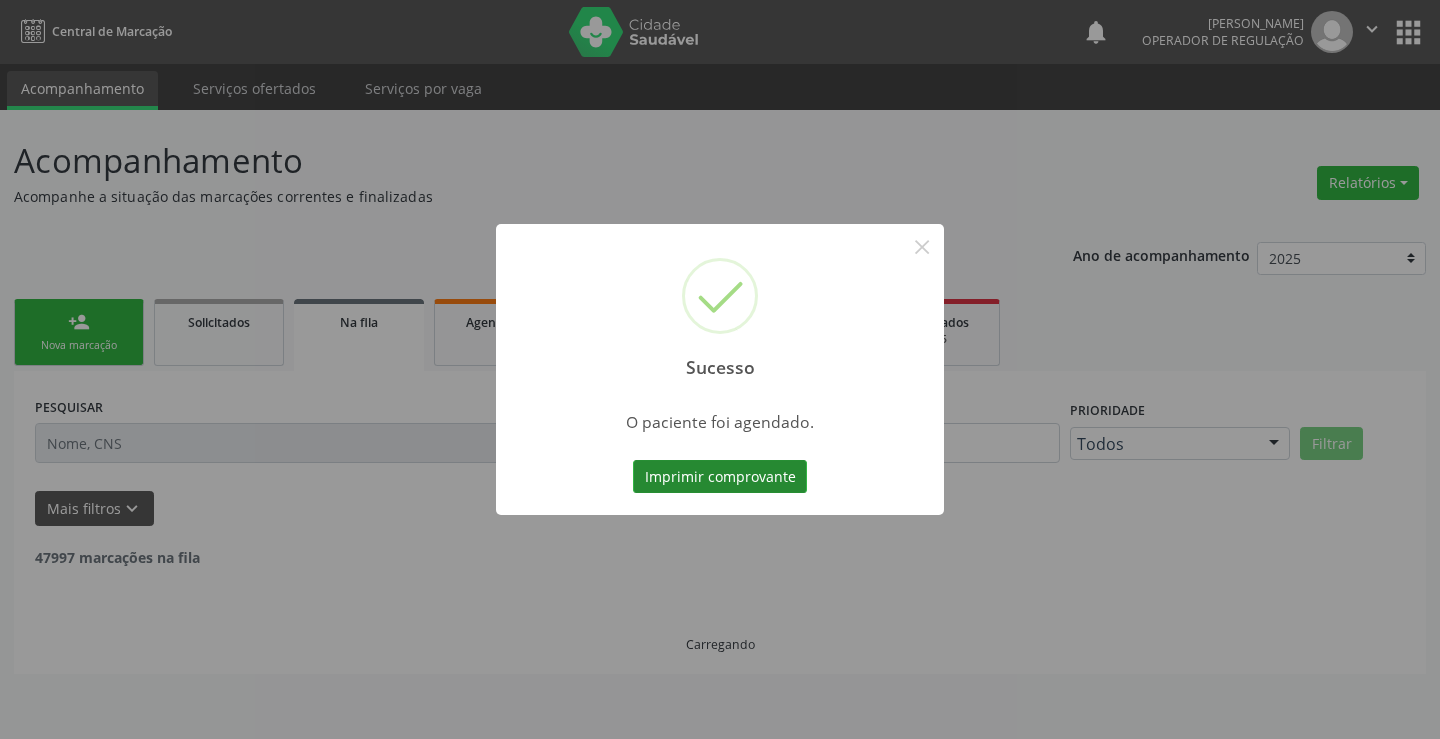 click on "Imprimir comprovante" at bounding box center [720, 477] 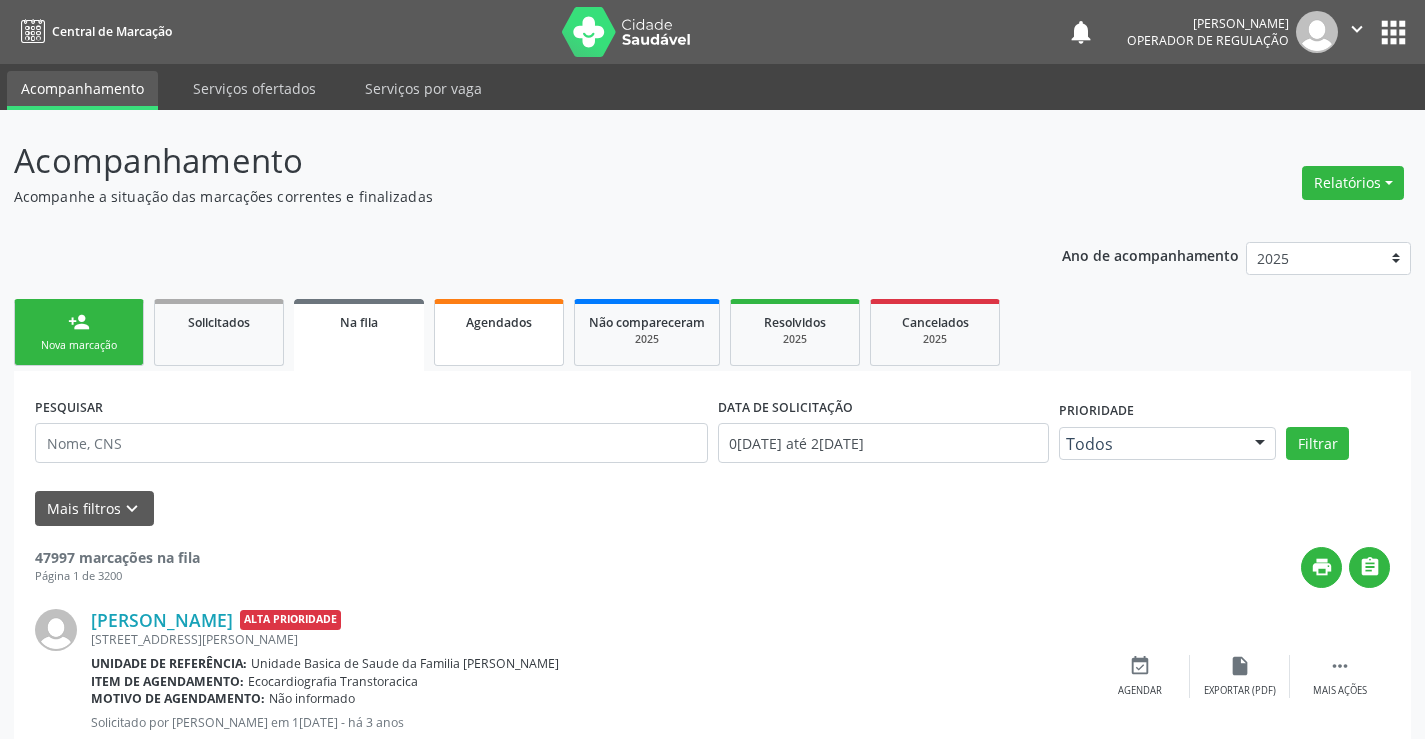 click on "Agendados" at bounding box center (499, 332) 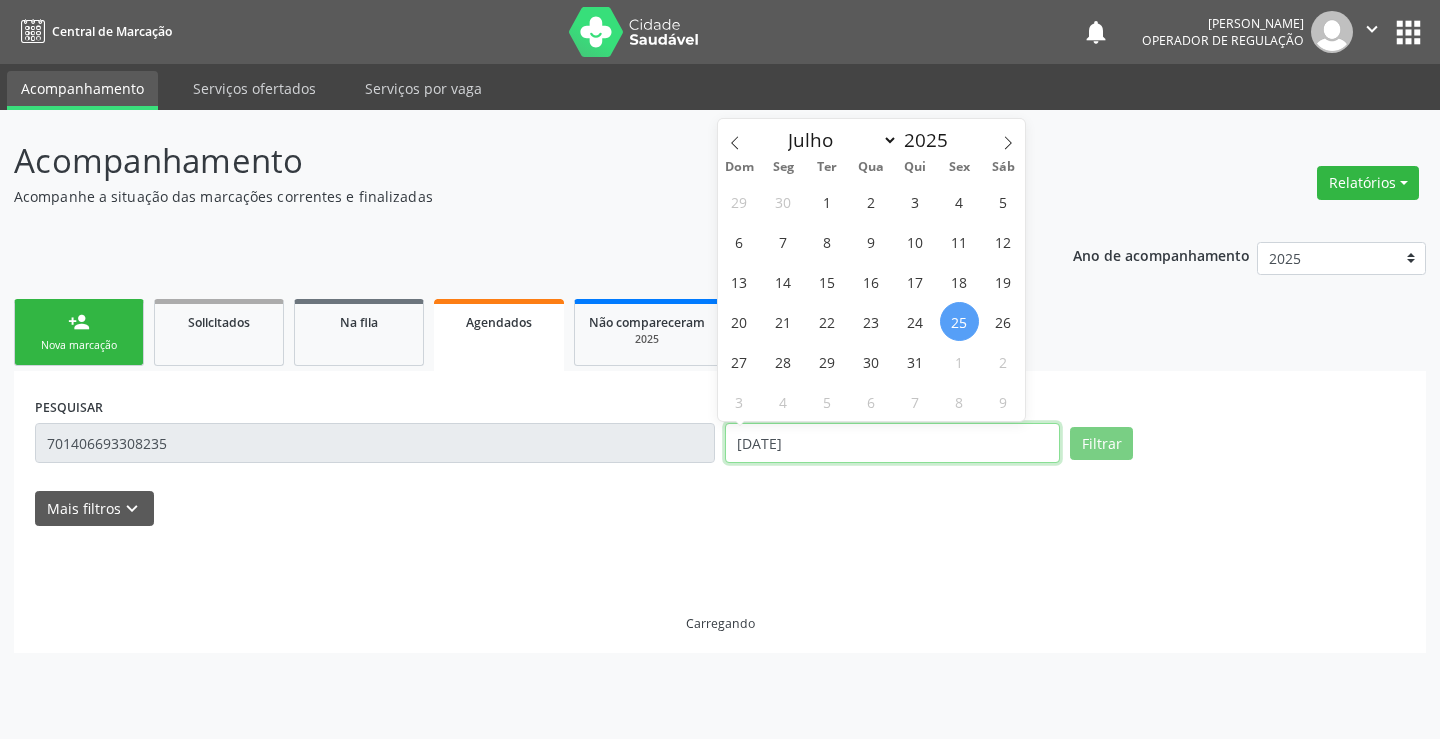 click on "[DATE]" at bounding box center [892, 443] 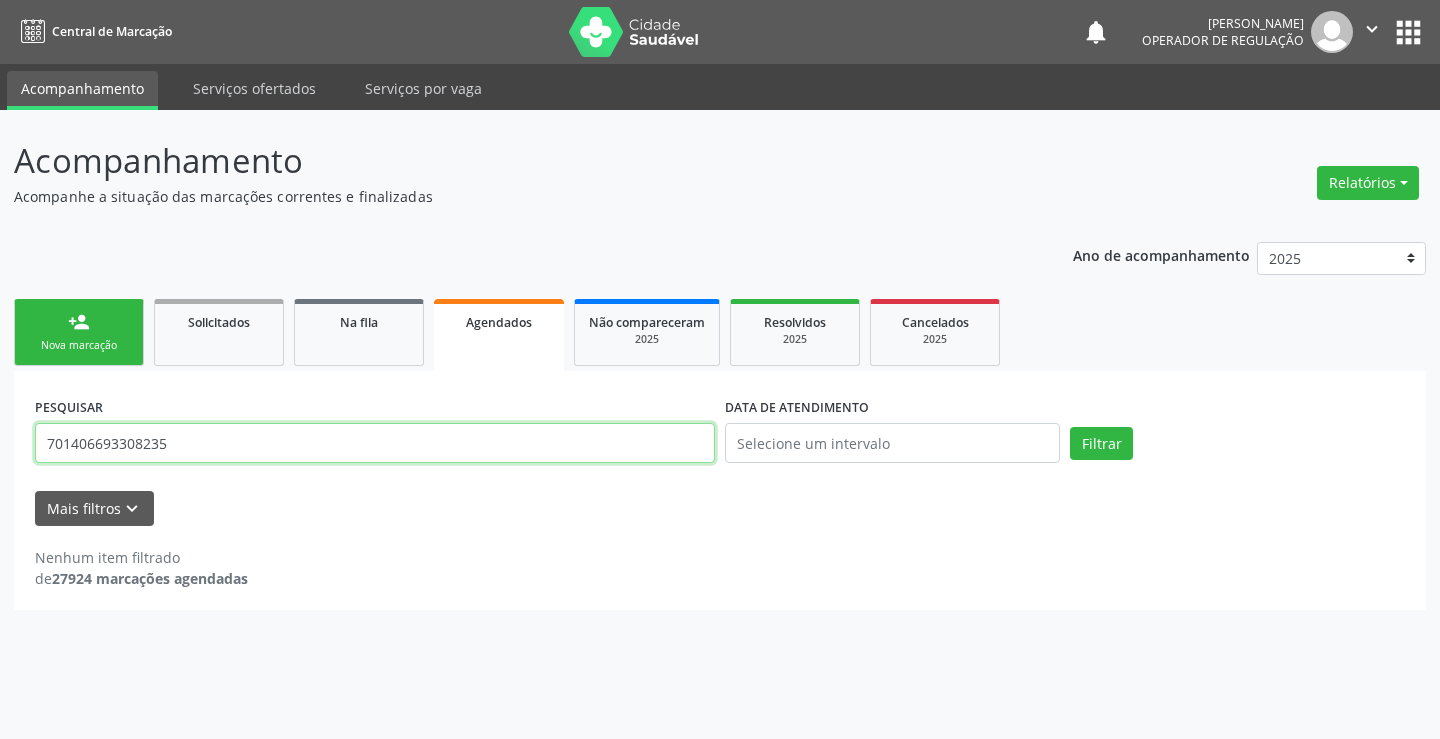 click on "701406693308235" at bounding box center (375, 443) 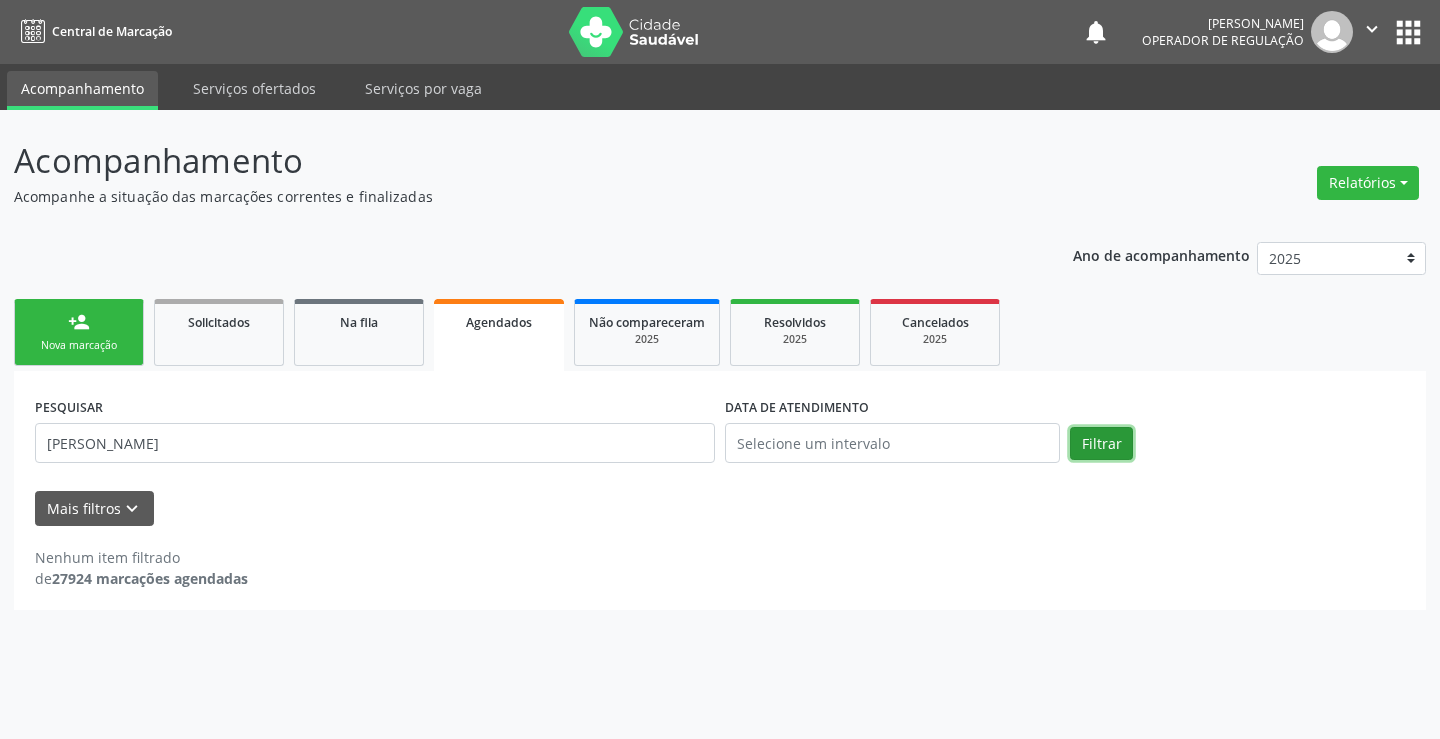 click on "Filtrar" at bounding box center (1101, 444) 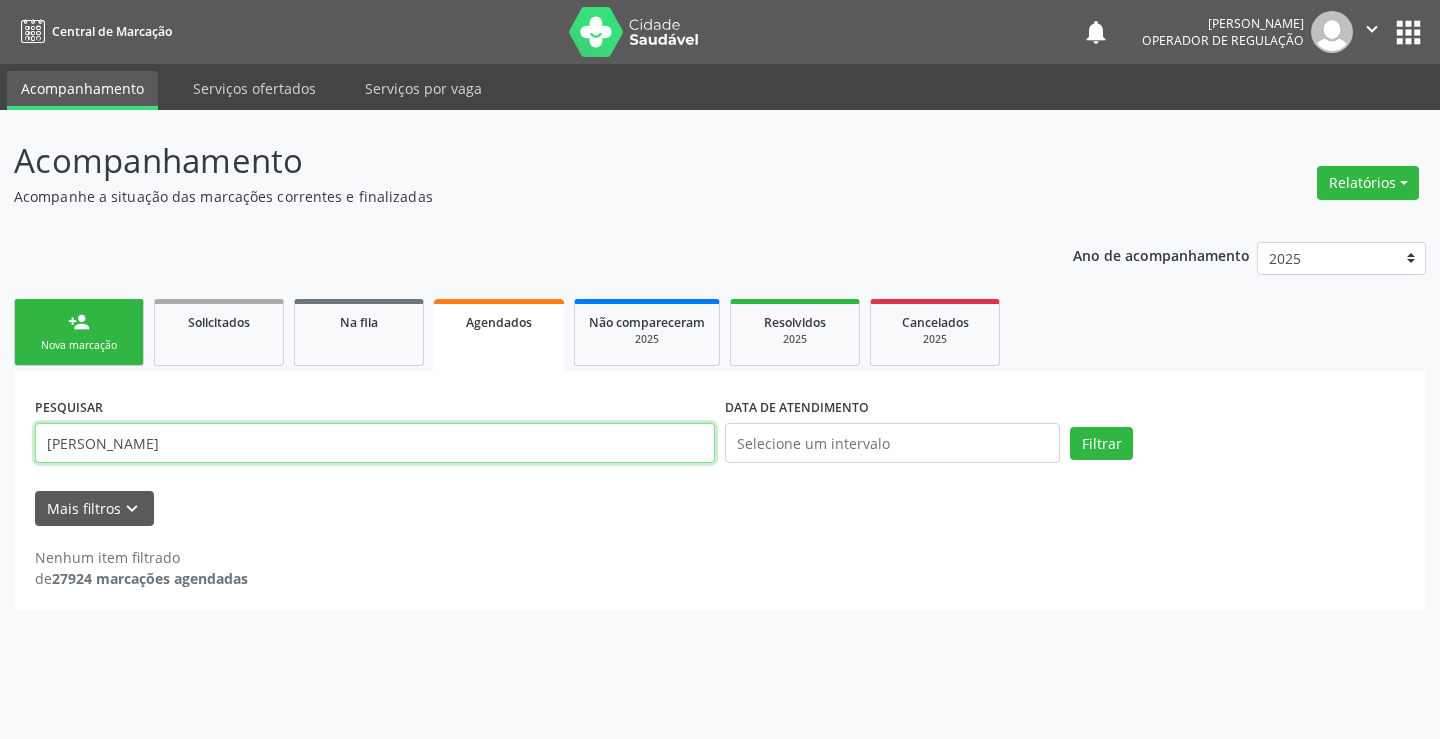 click on "[PERSON_NAME]" at bounding box center [375, 443] 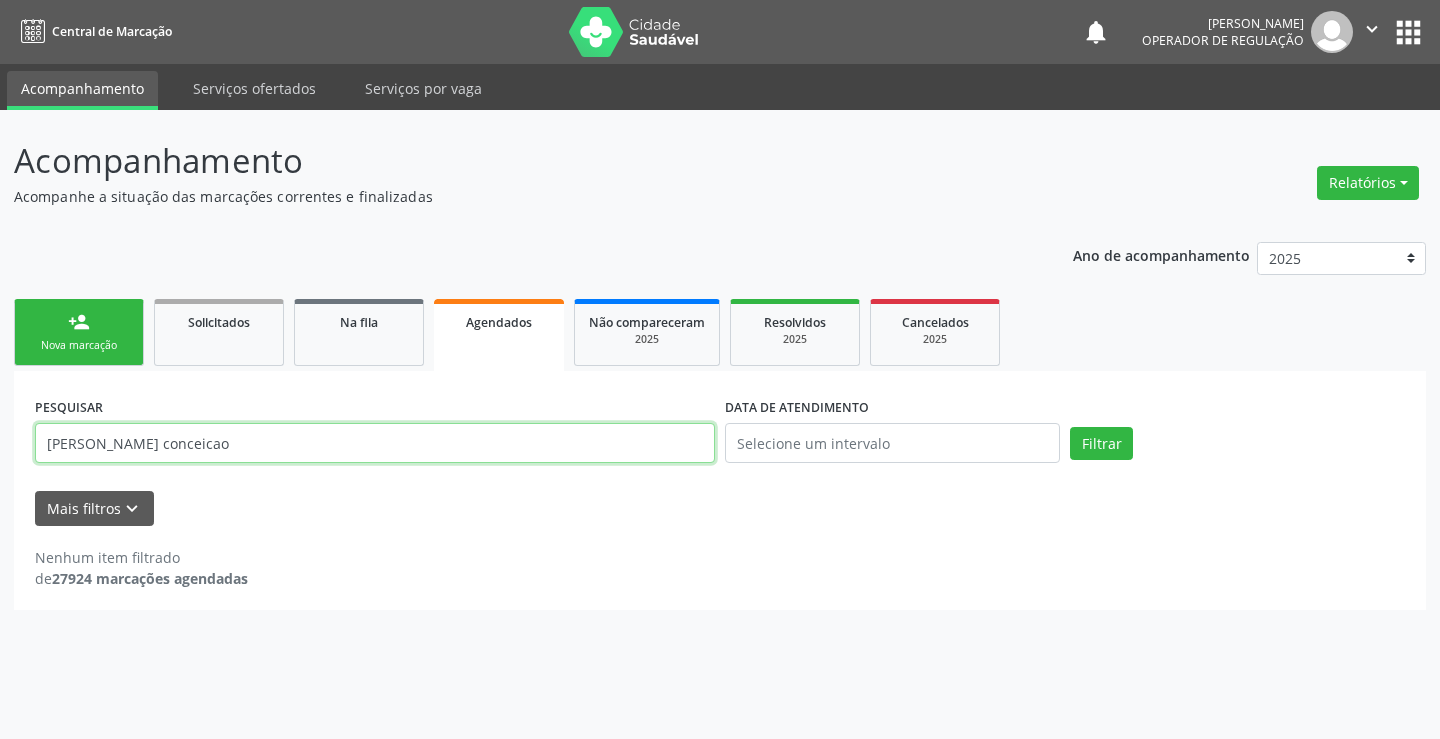 type on "[PERSON_NAME] conceicao" 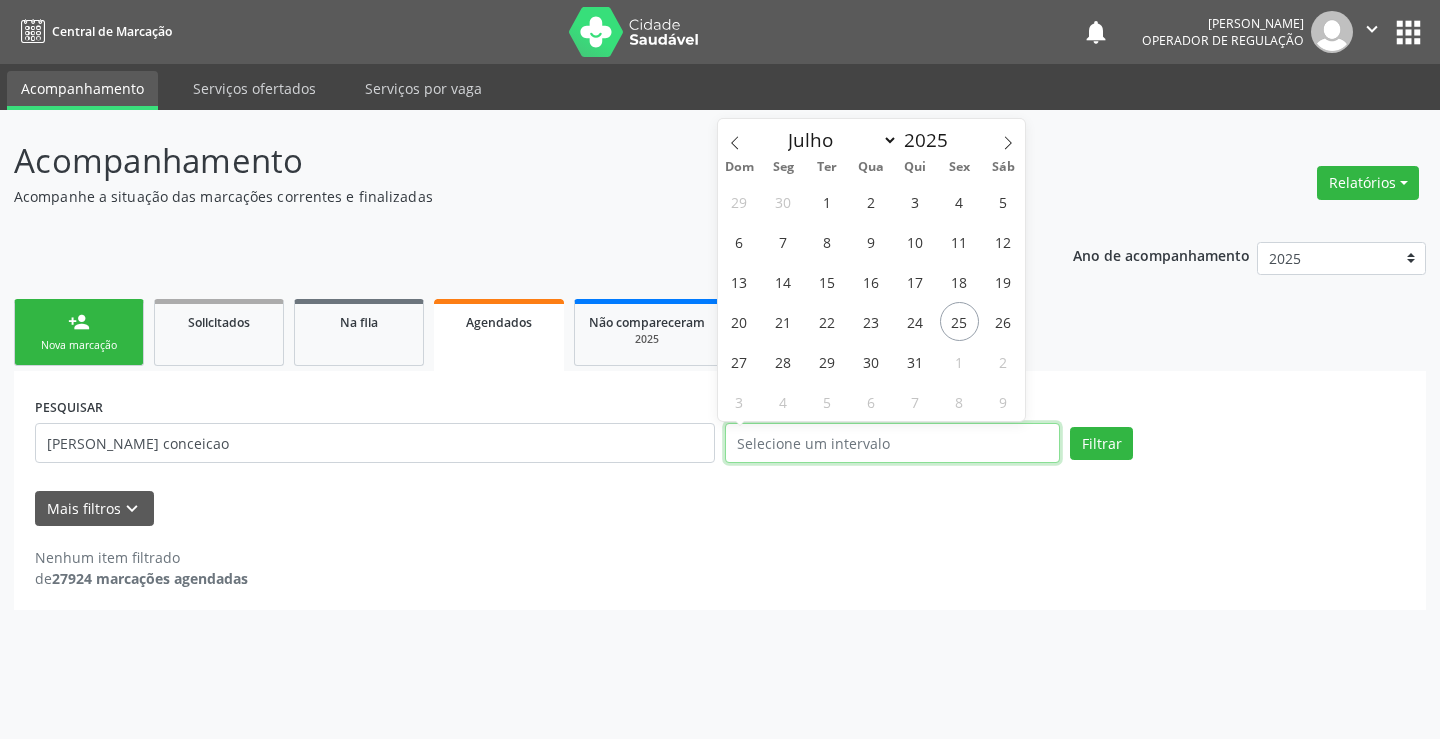click at bounding box center (892, 443) 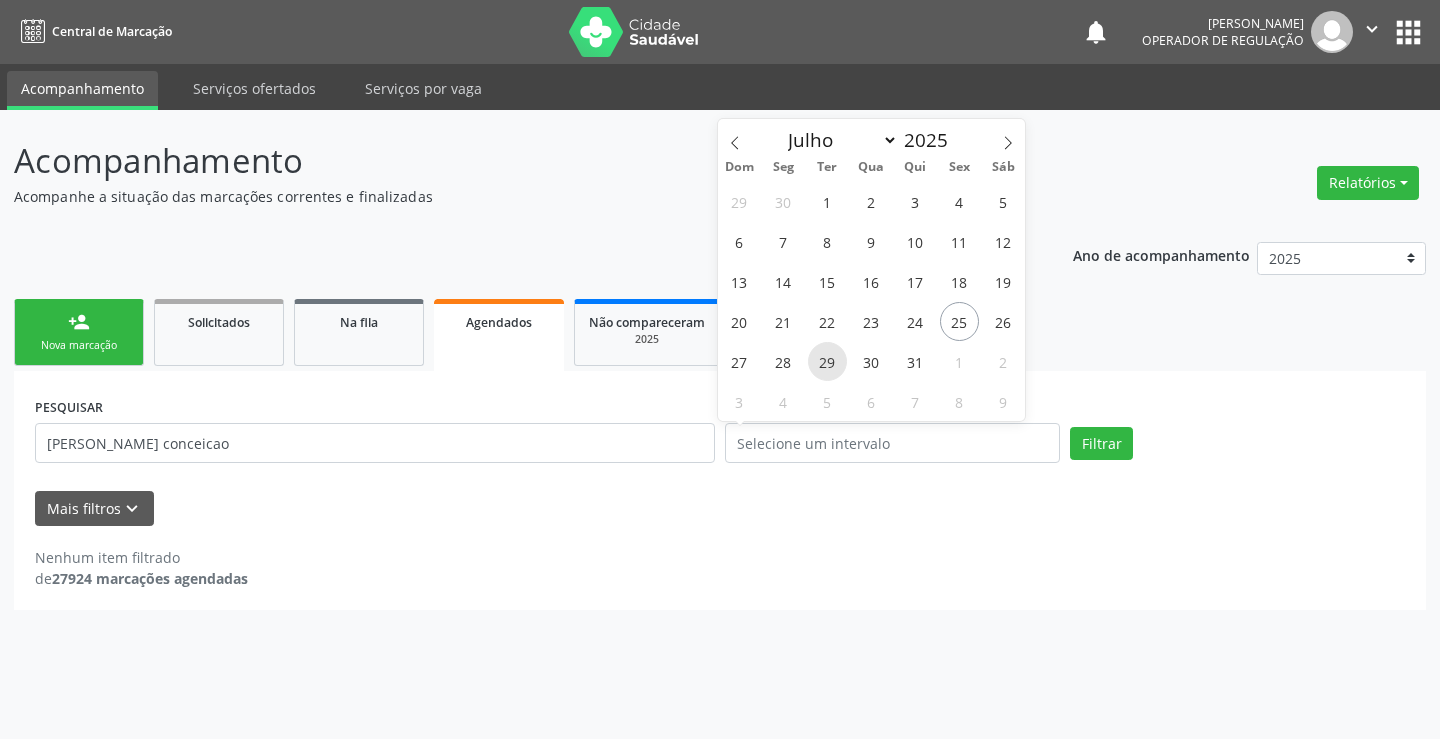 click on "29" at bounding box center [827, 361] 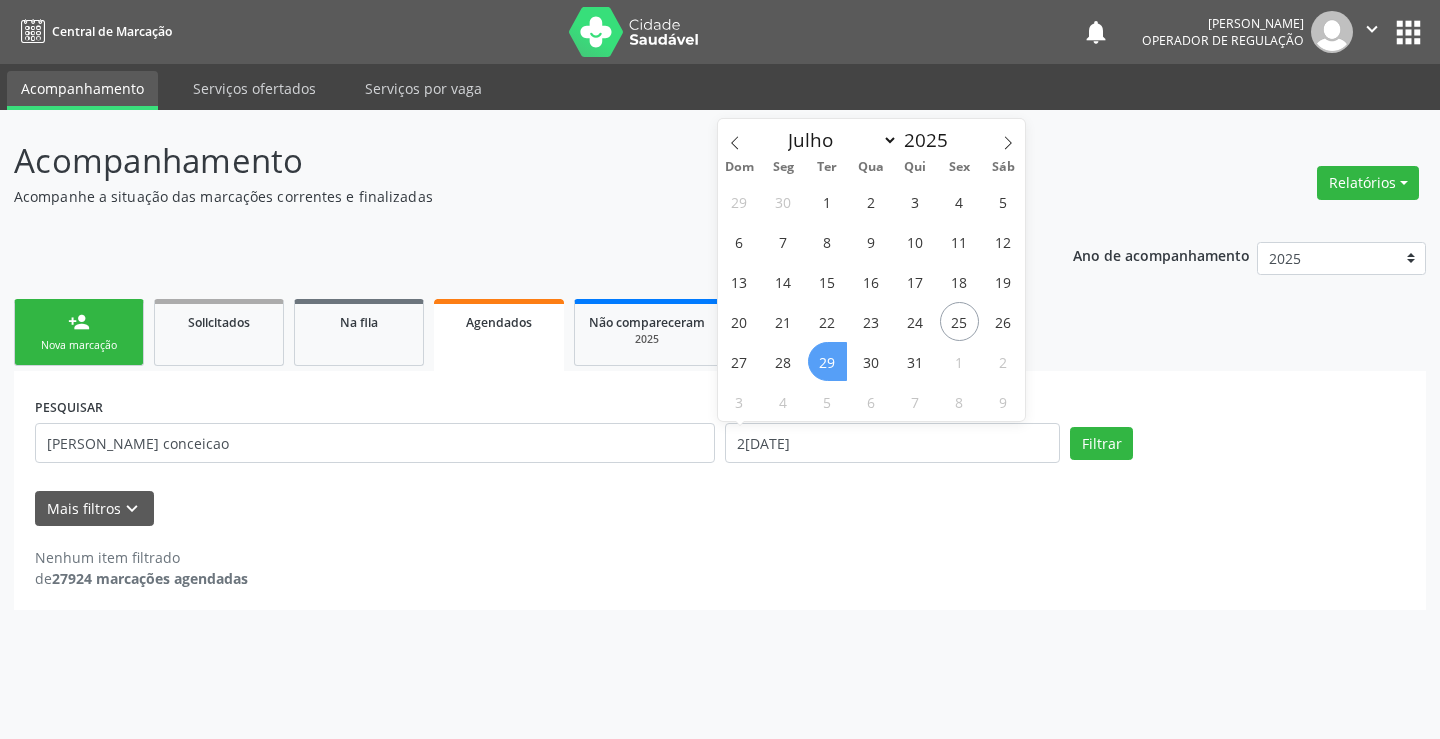 click on "29" at bounding box center (827, 361) 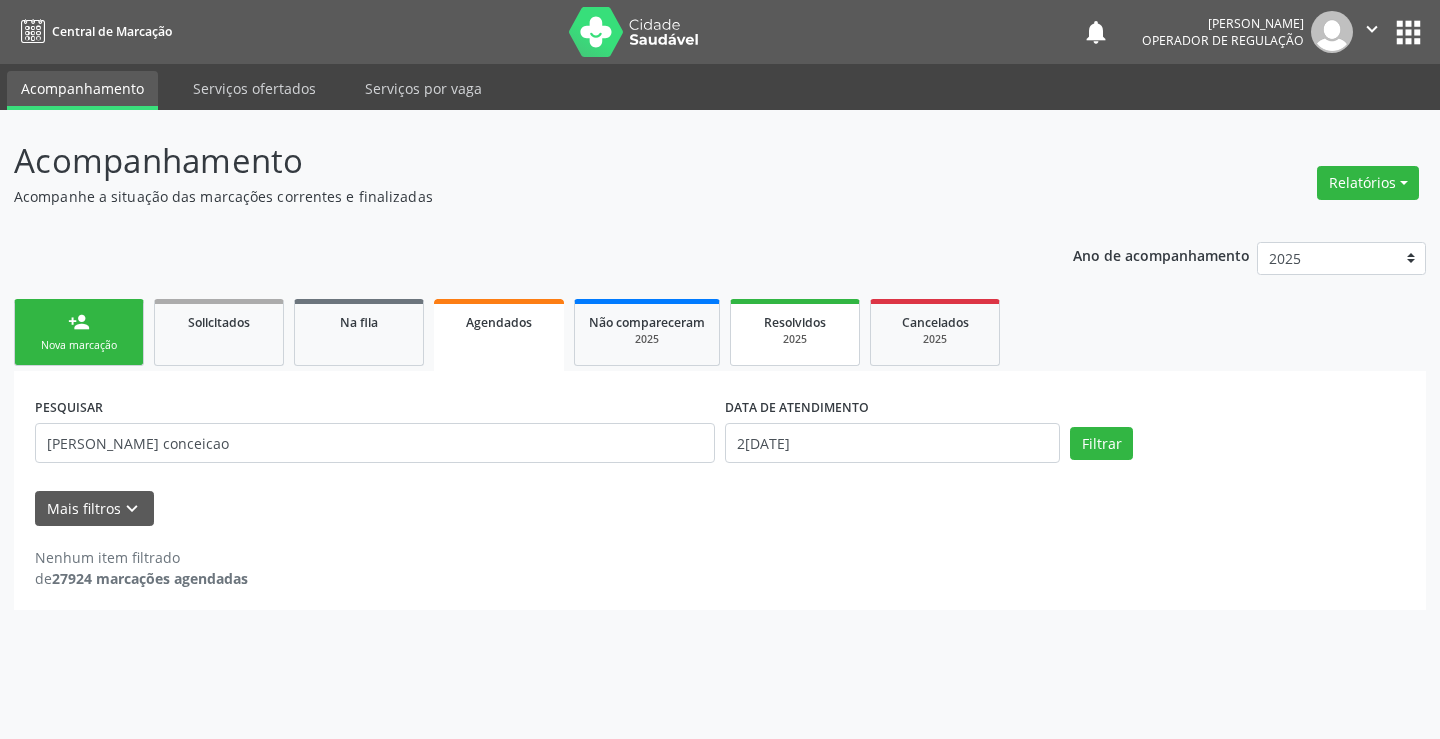 click on "Resolvidos
2025" at bounding box center [795, 332] 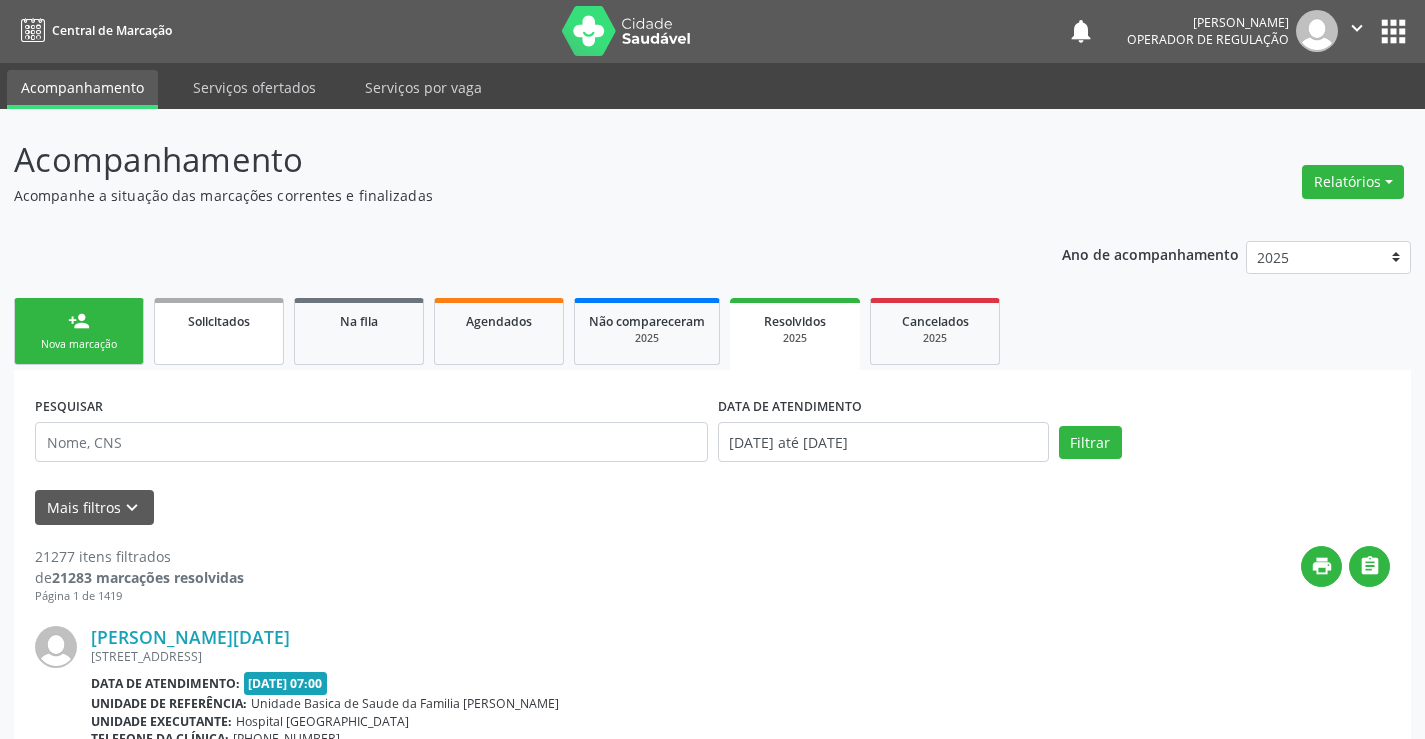 scroll, scrollTop: 0, scrollLeft: 0, axis: both 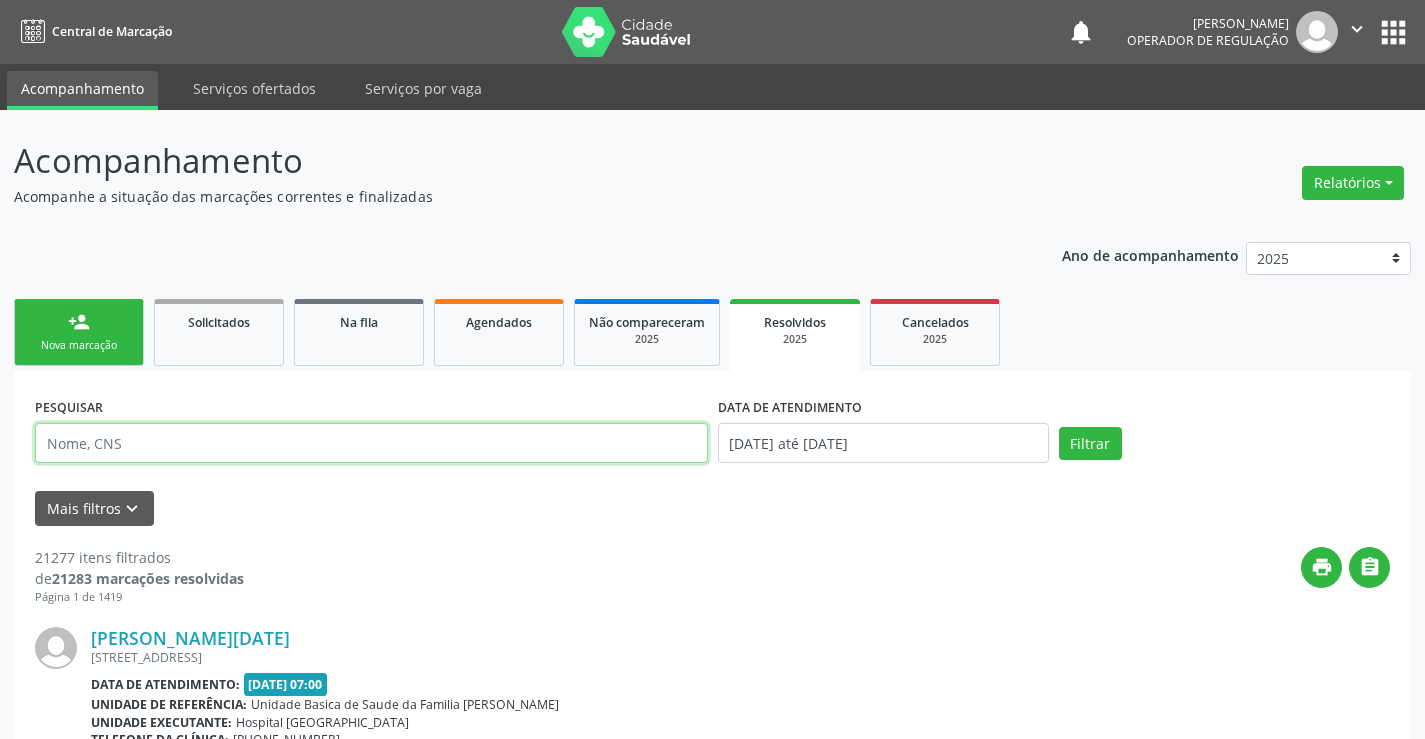 click at bounding box center [371, 443] 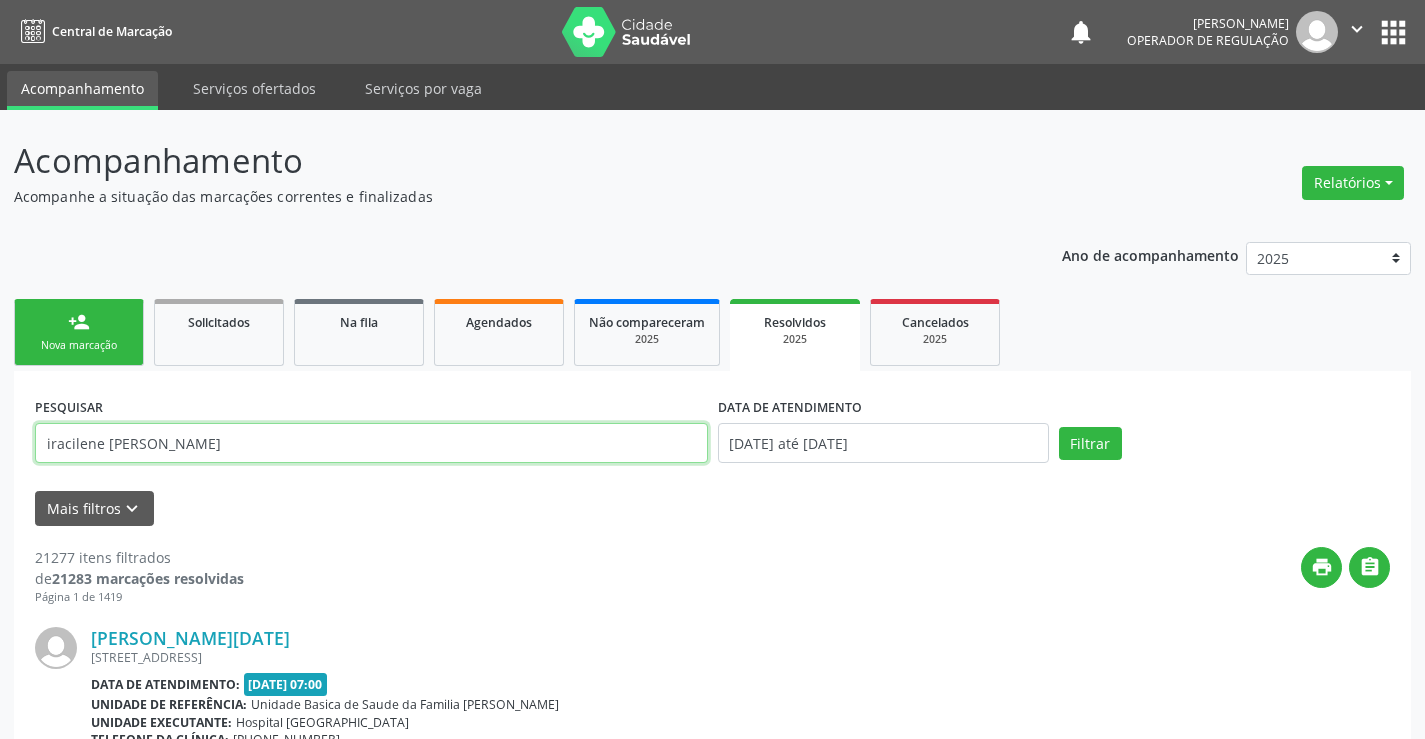 type on "iracilene [PERSON_NAME]" 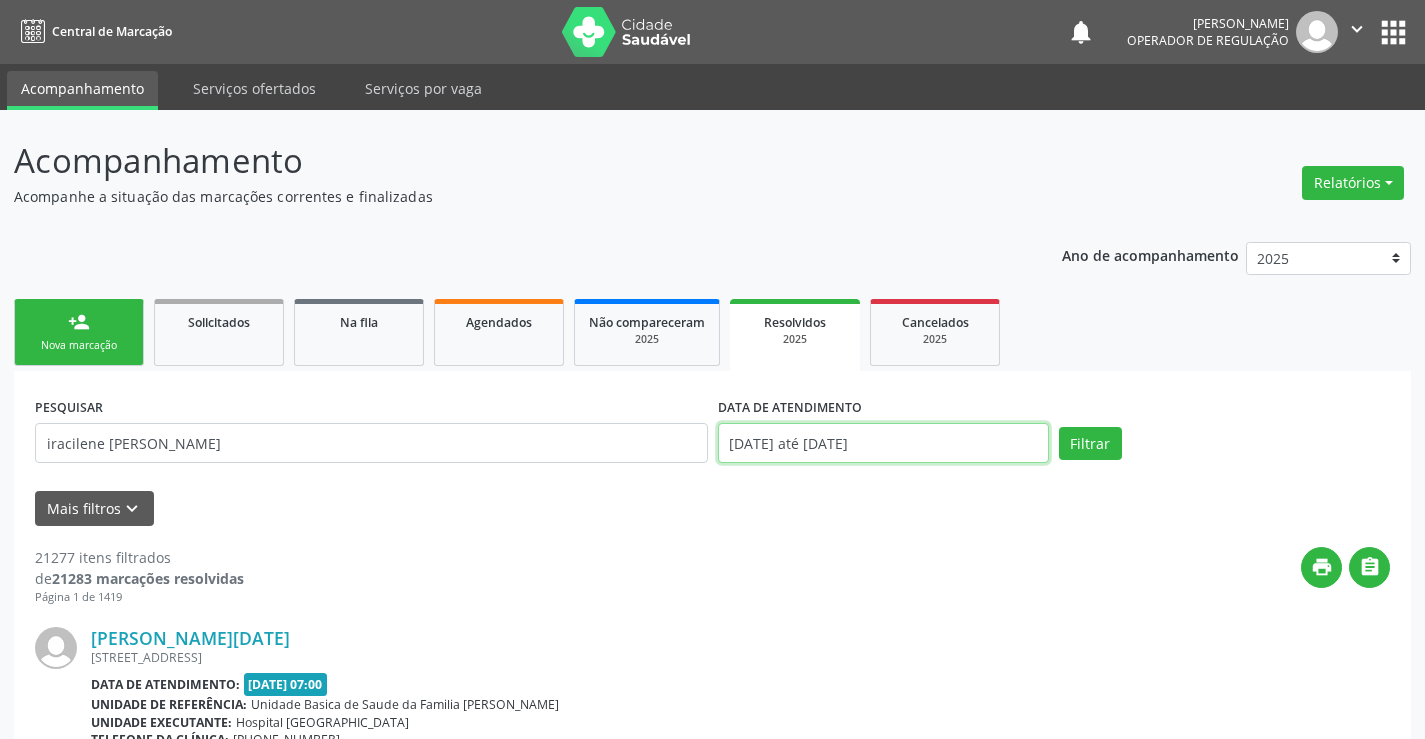 click on "[DATE] até [DATE]" at bounding box center [883, 443] 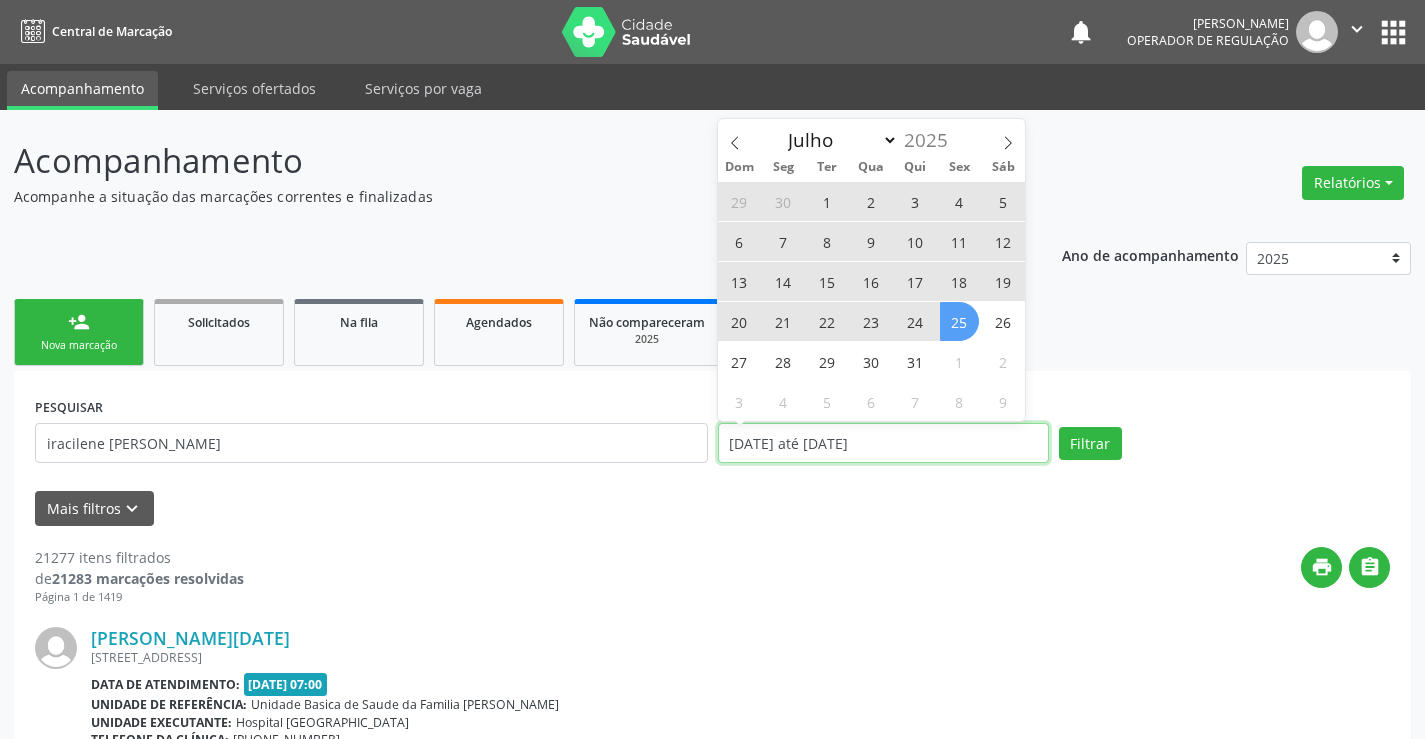 type 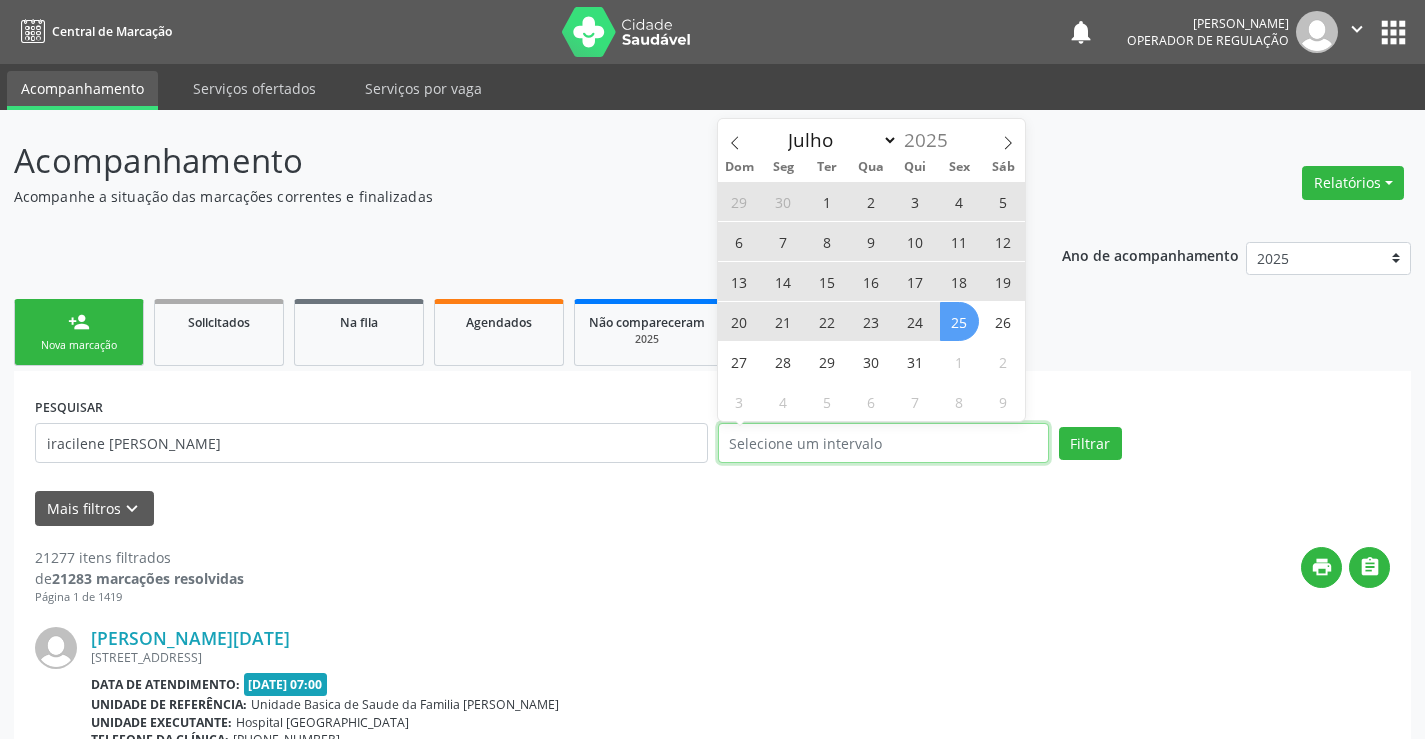 select on "0" 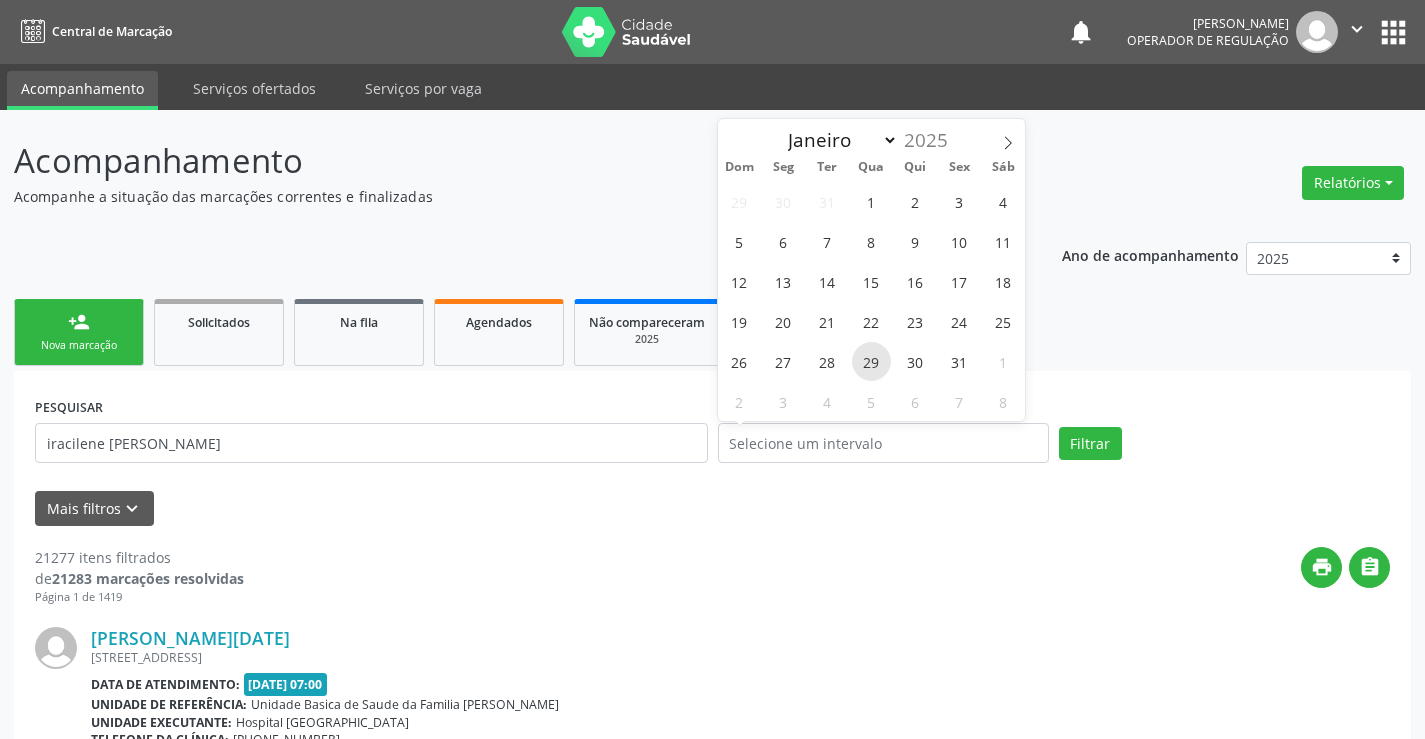 click on "29" at bounding box center [871, 361] 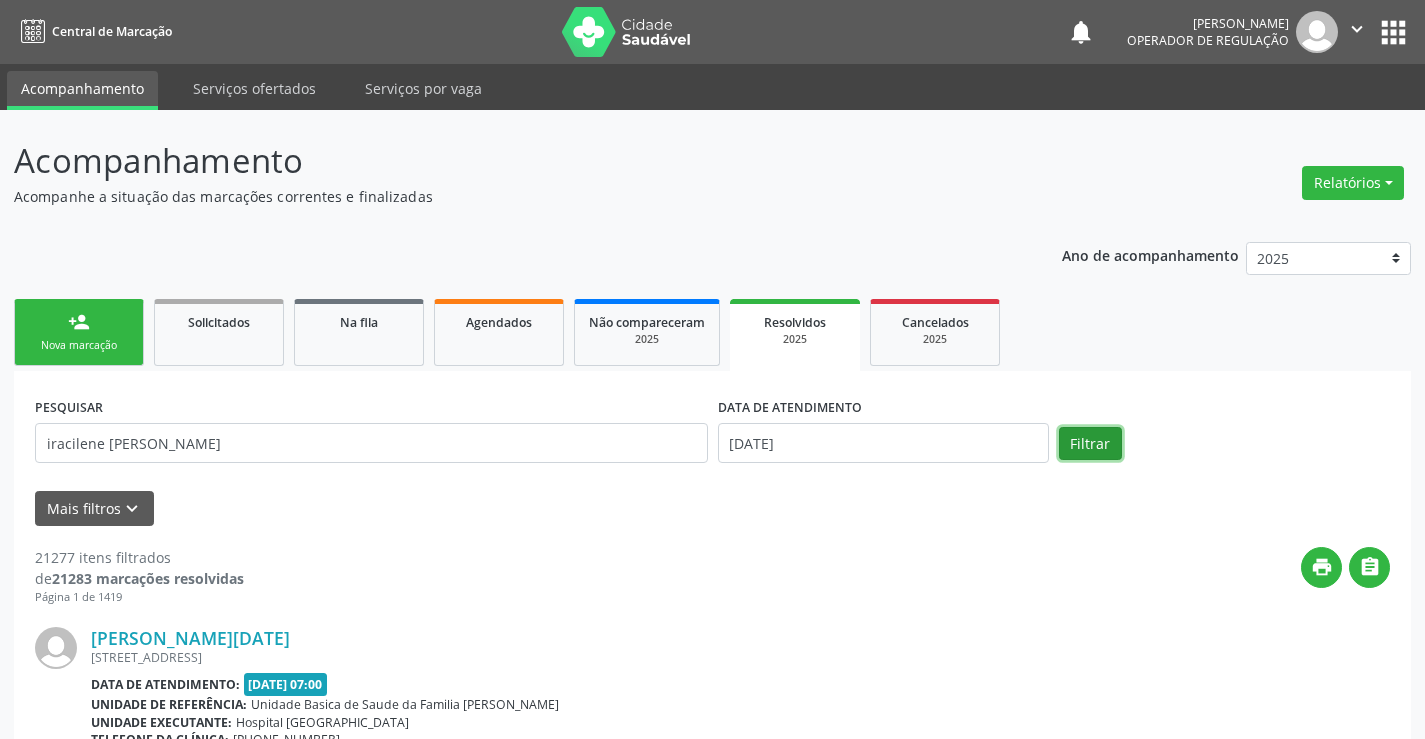 click on "Filtrar" at bounding box center [1090, 444] 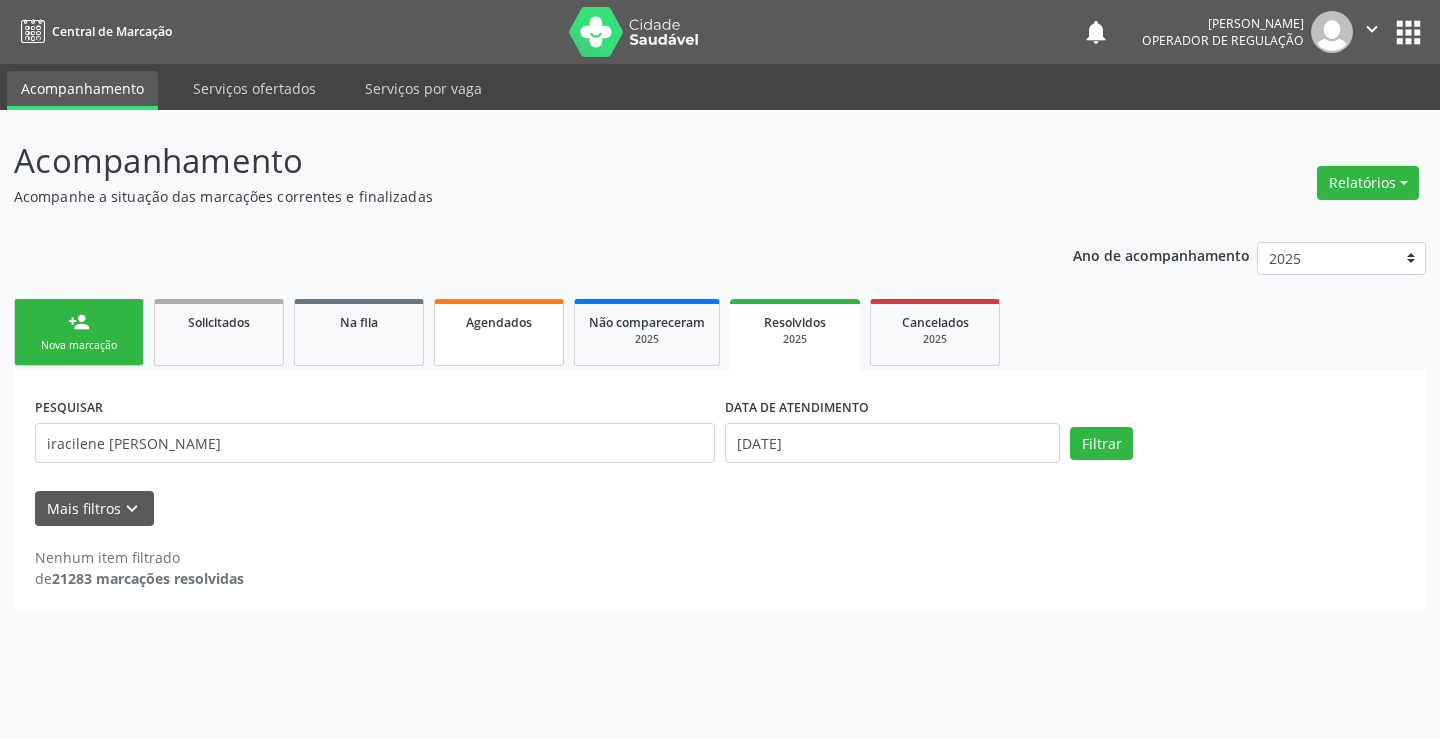 click on "Agendados" at bounding box center [499, 332] 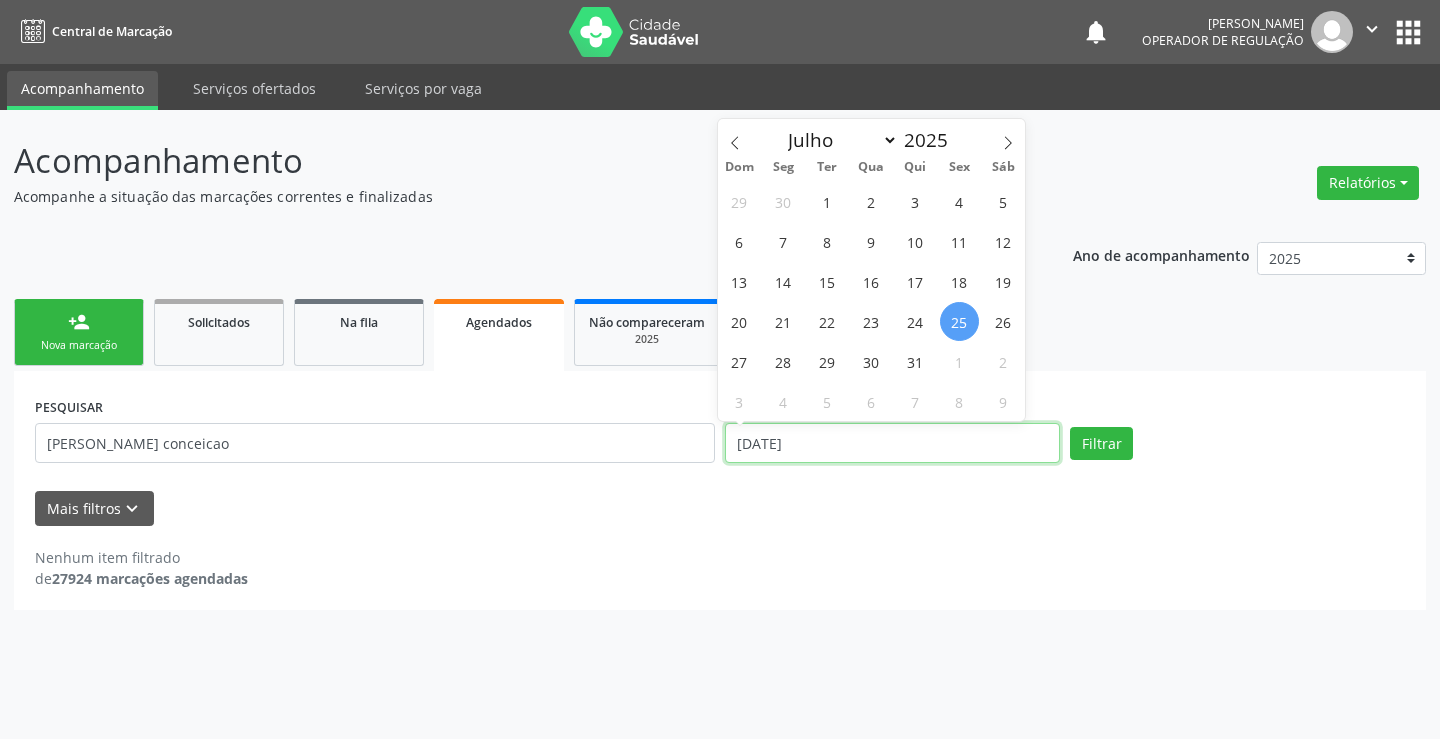 click on "[DATE]" at bounding box center [892, 443] 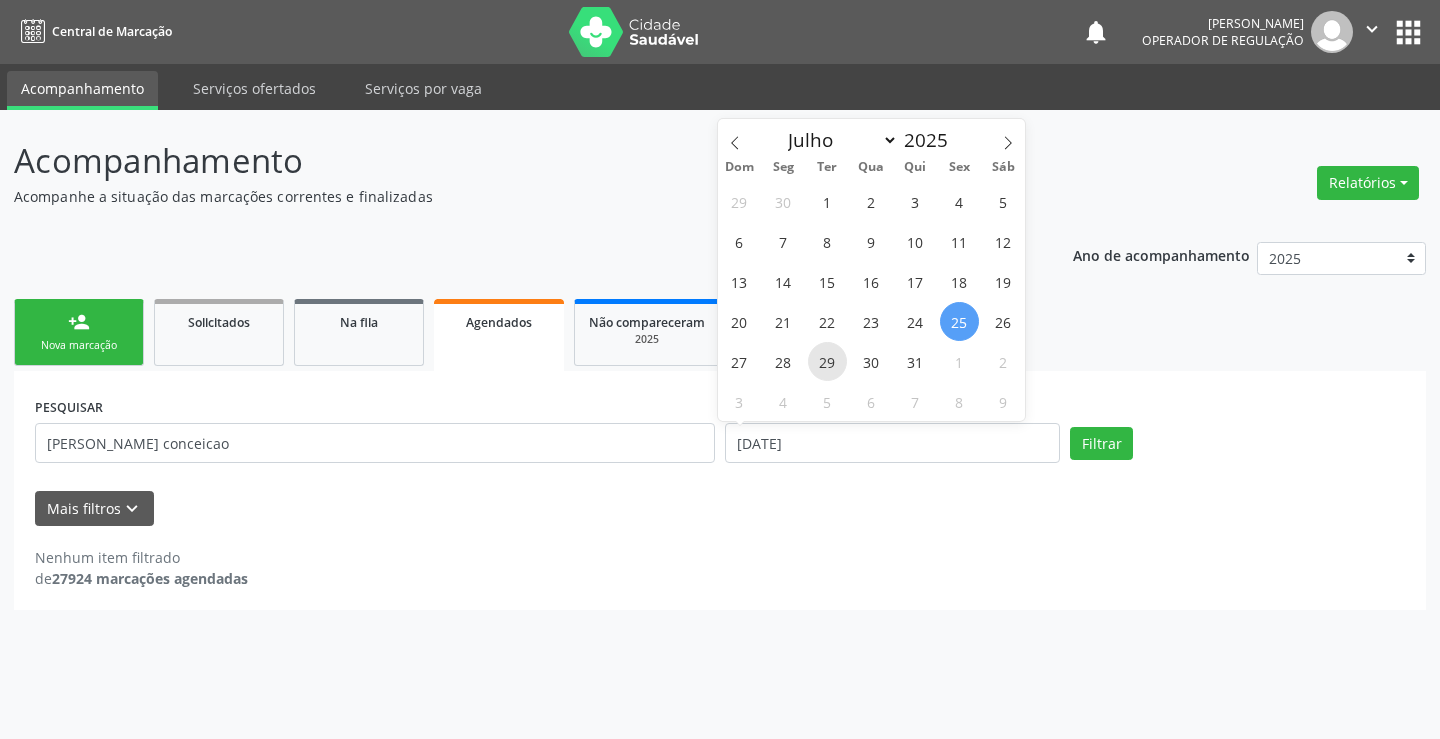 click on "29" at bounding box center [827, 361] 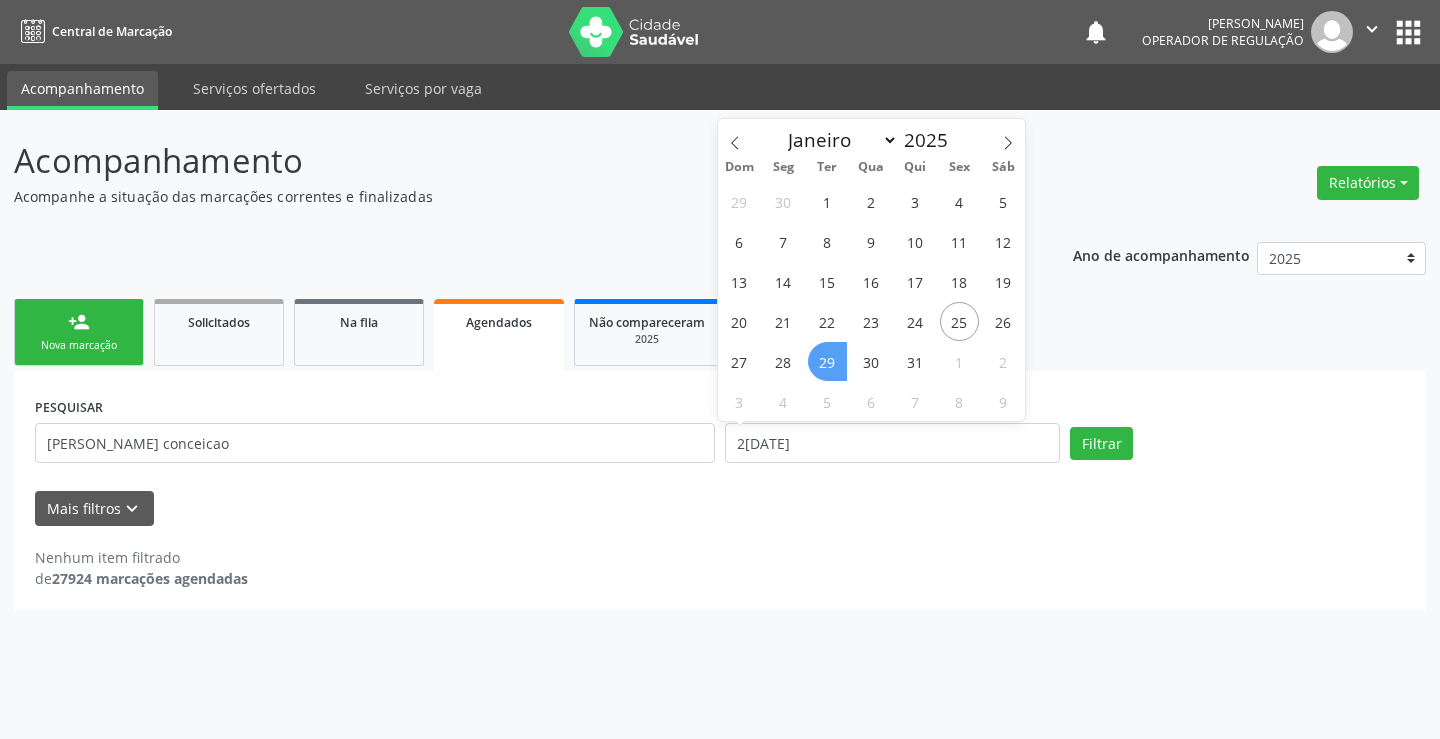 click on "29" at bounding box center (827, 361) 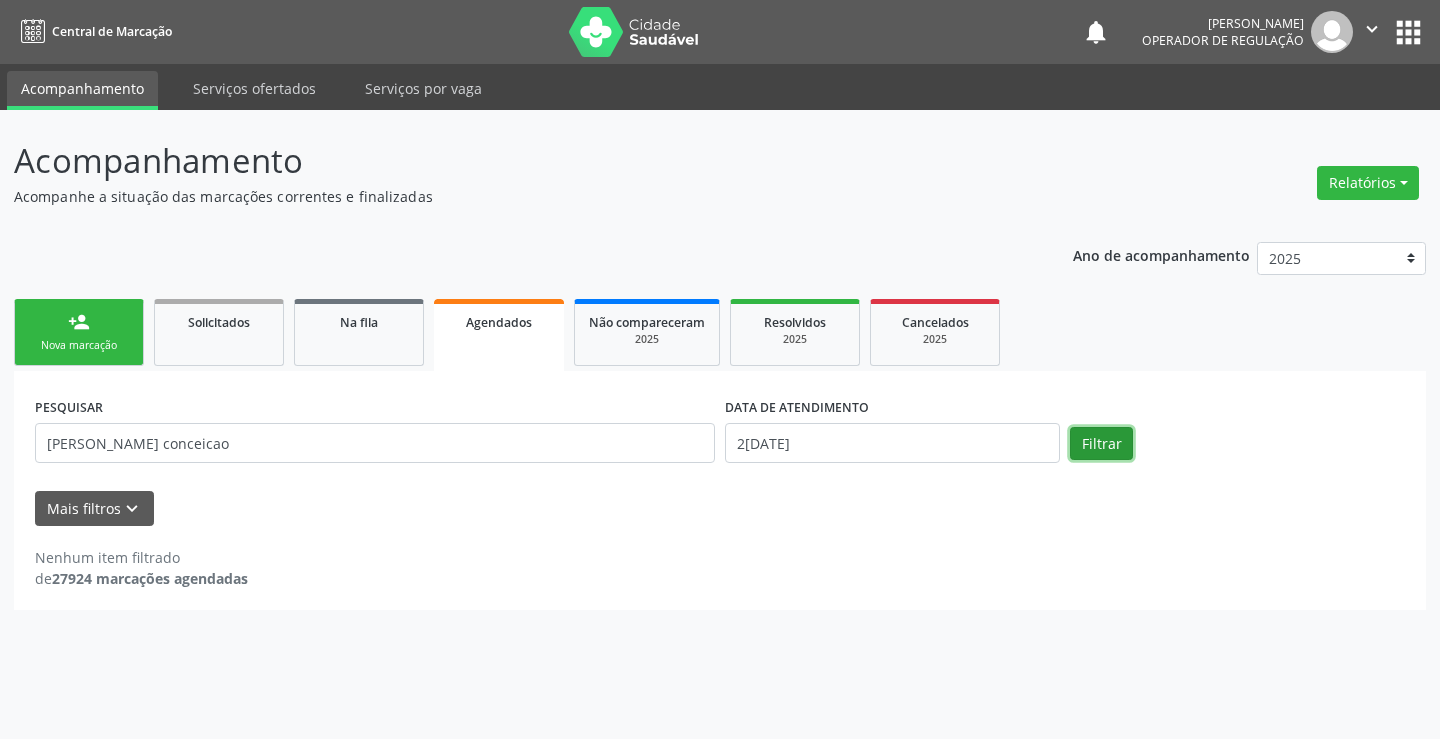 click on "Filtrar" at bounding box center [1101, 444] 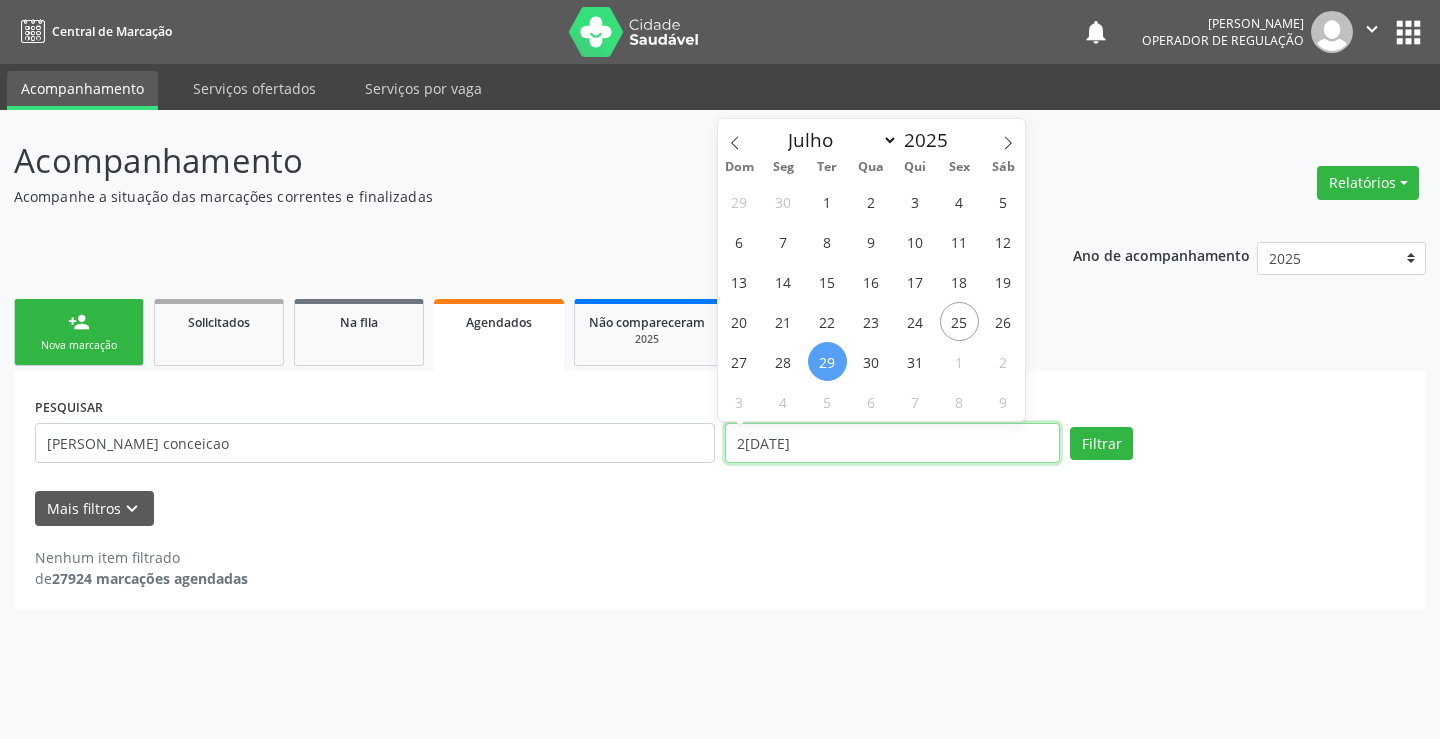 click on "2[DATE]" at bounding box center (892, 443) 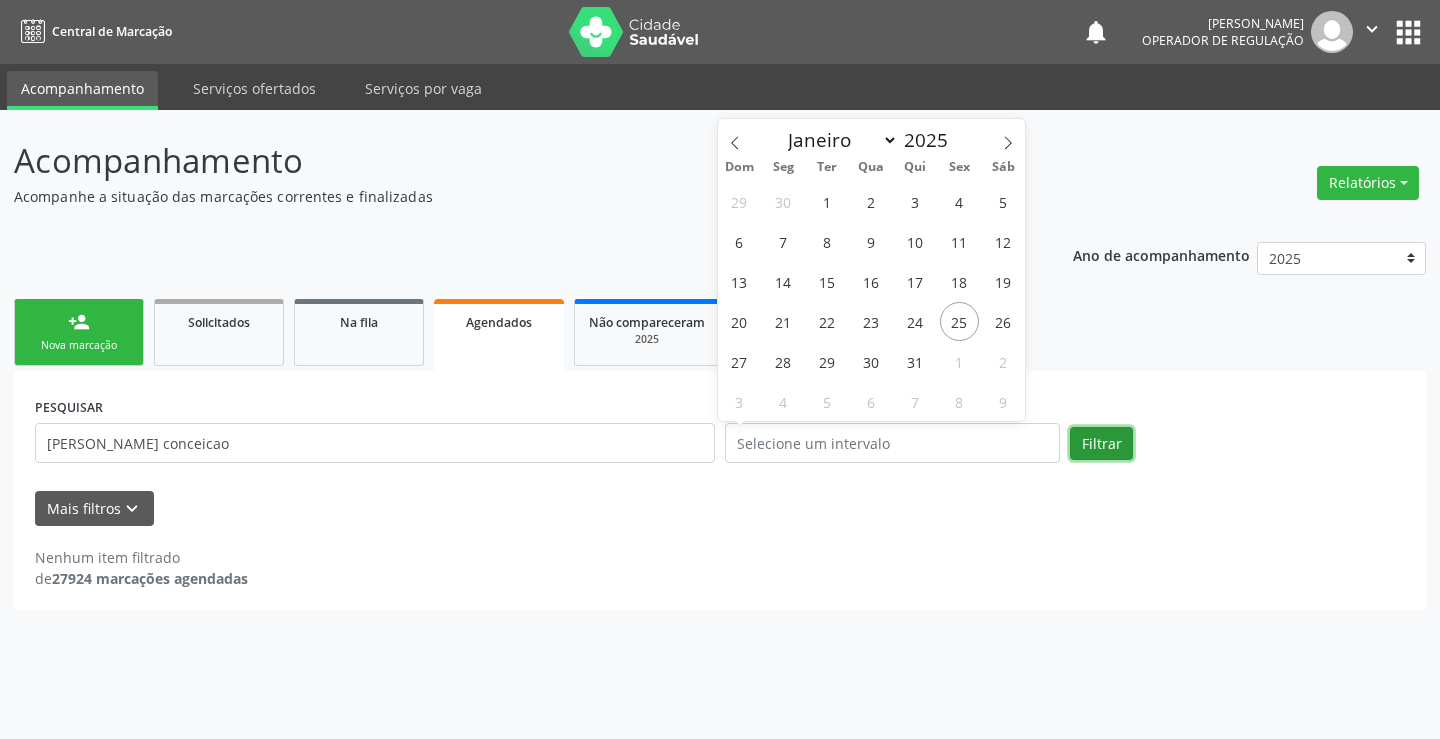 click on "Filtrar" at bounding box center [1101, 444] 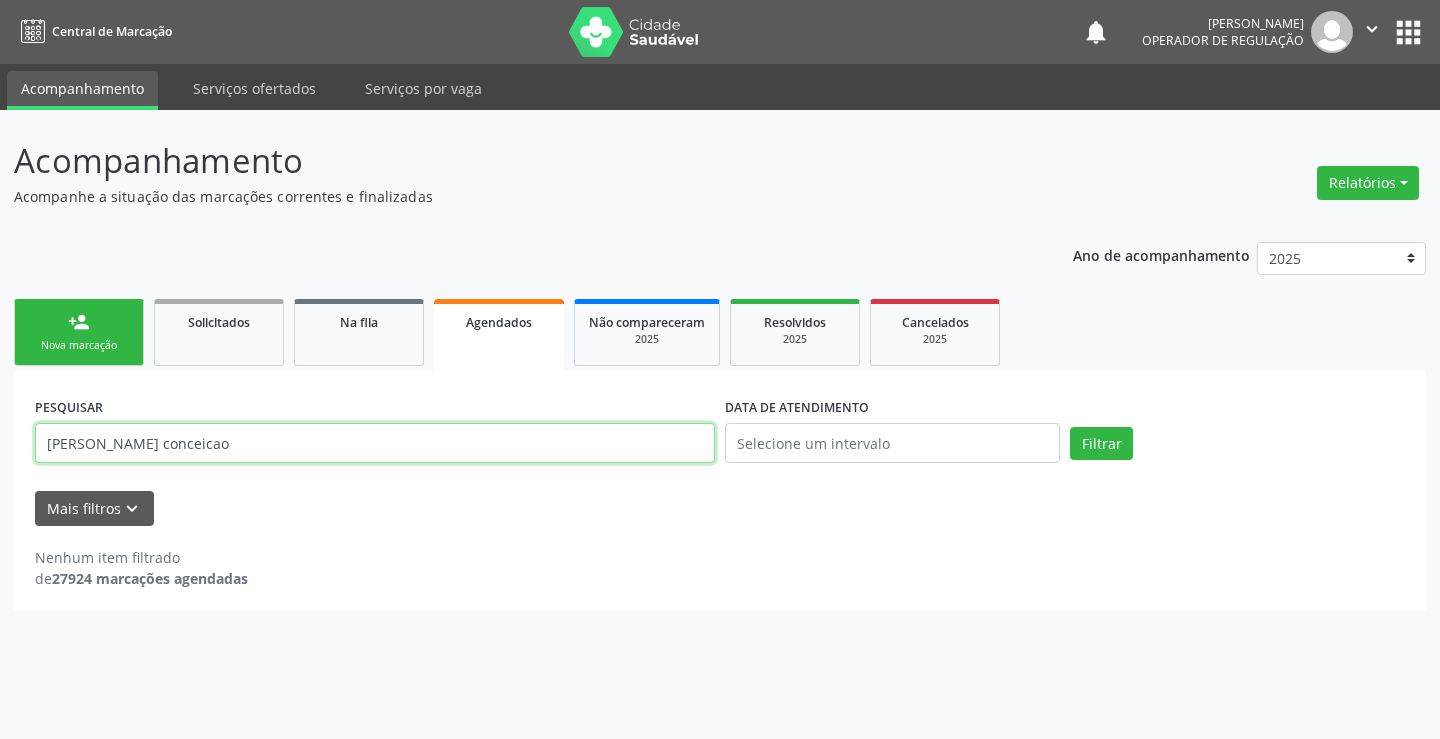 click on "[PERSON_NAME] conceicao" at bounding box center [375, 443] 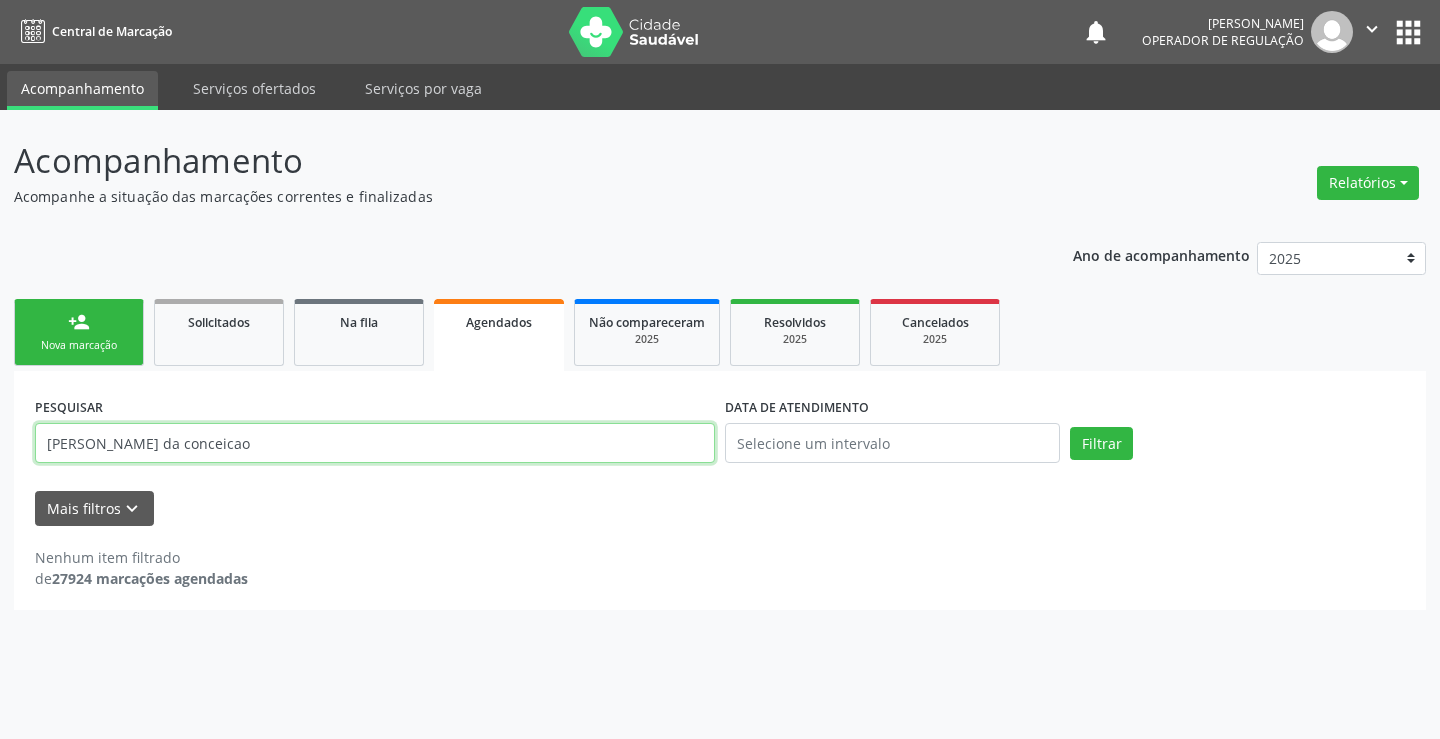 type on "[PERSON_NAME] da conceicao" 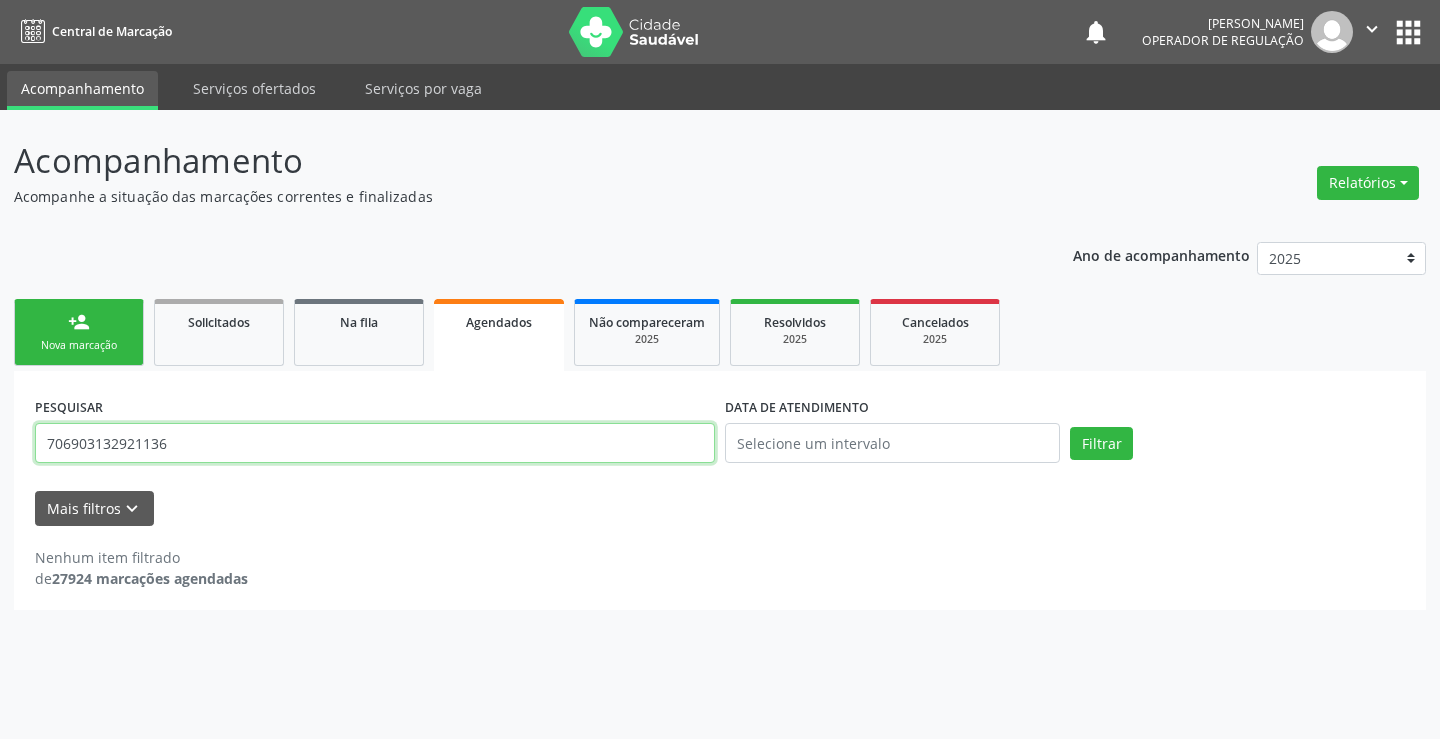 type on "706903132921136" 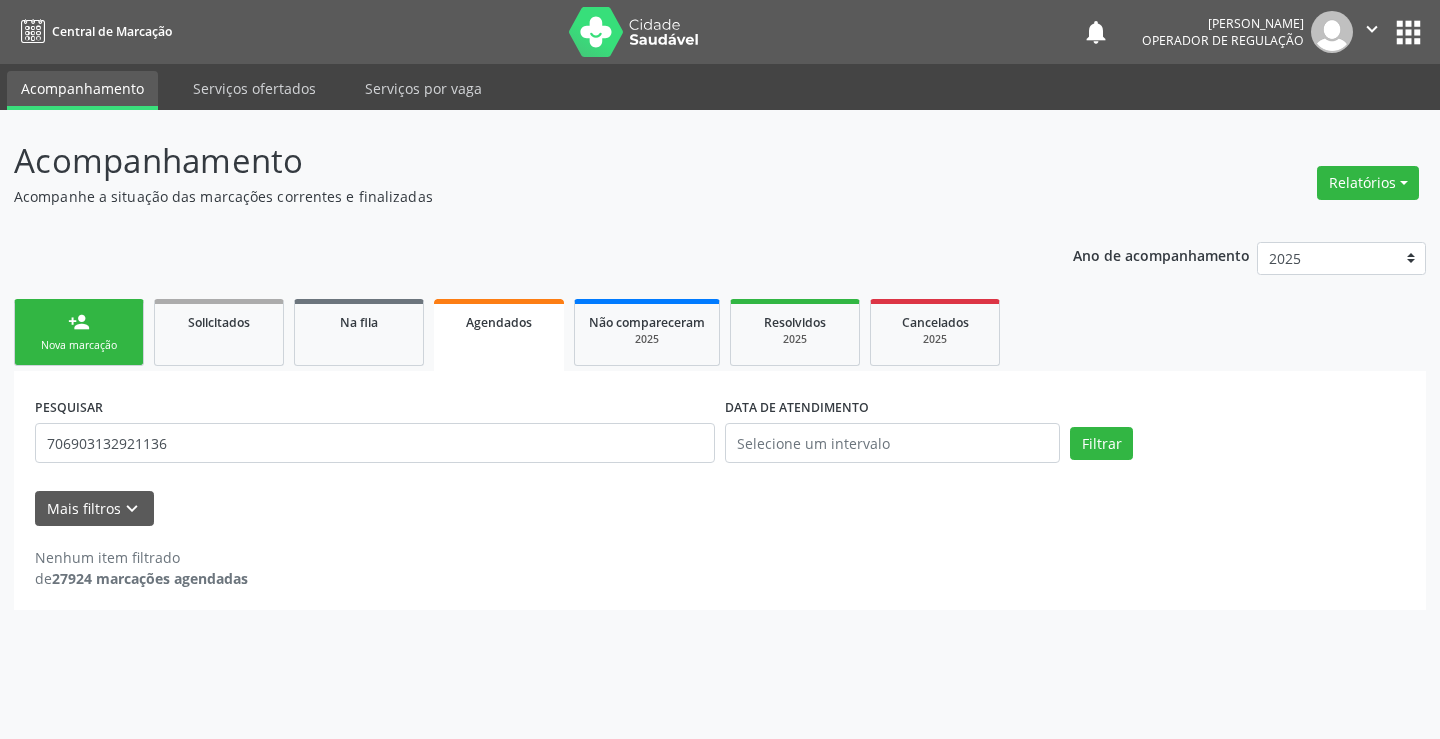 click on "Filtrar" at bounding box center (1237, 444) 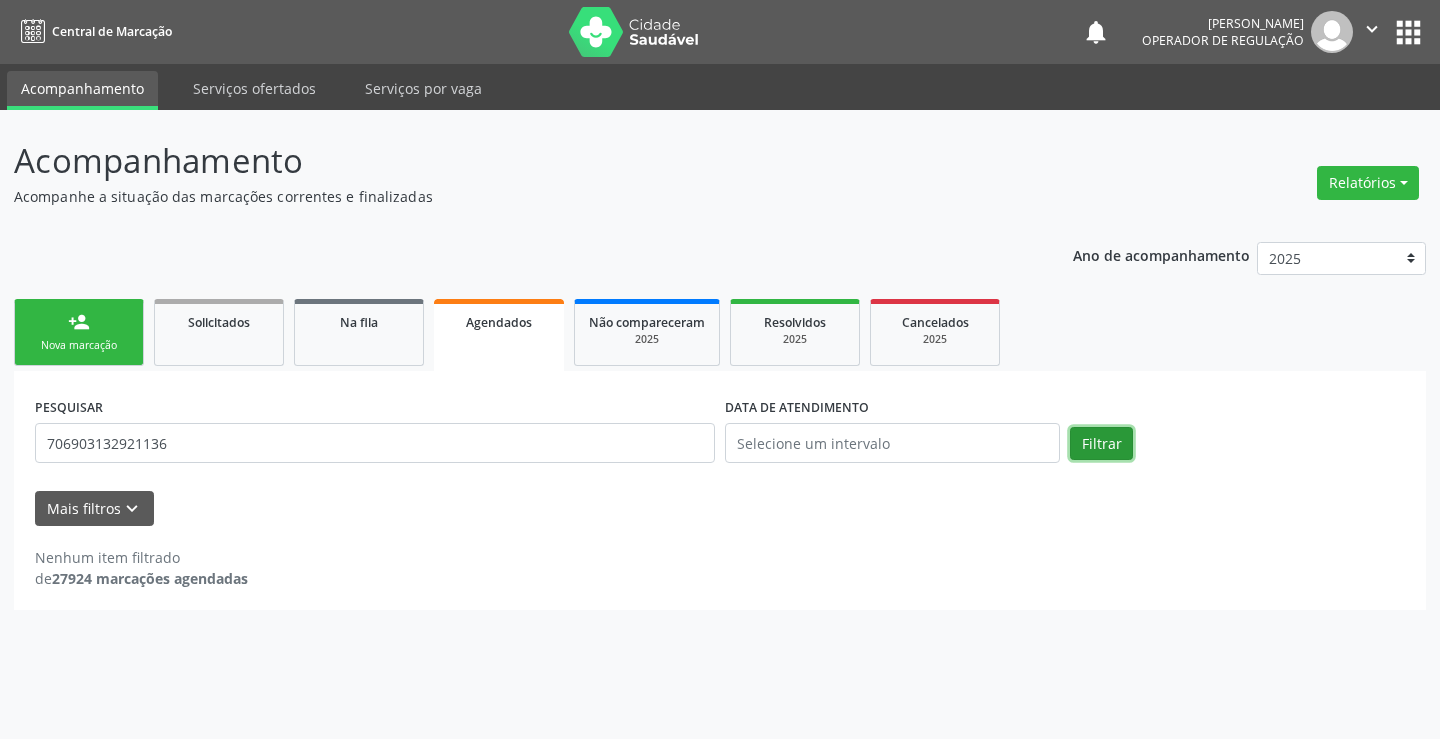 click on "Filtrar" at bounding box center [1101, 444] 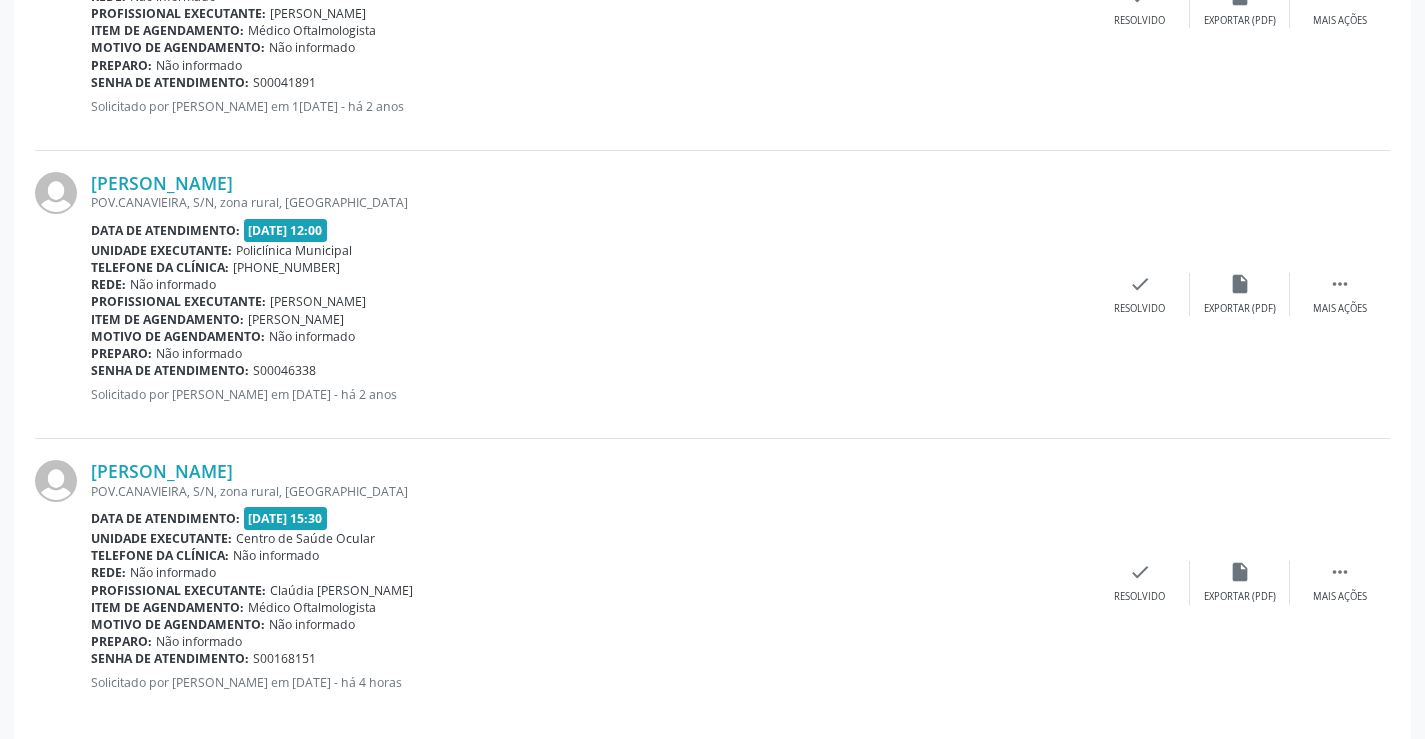 scroll, scrollTop: 1054, scrollLeft: 0, axis: vertical 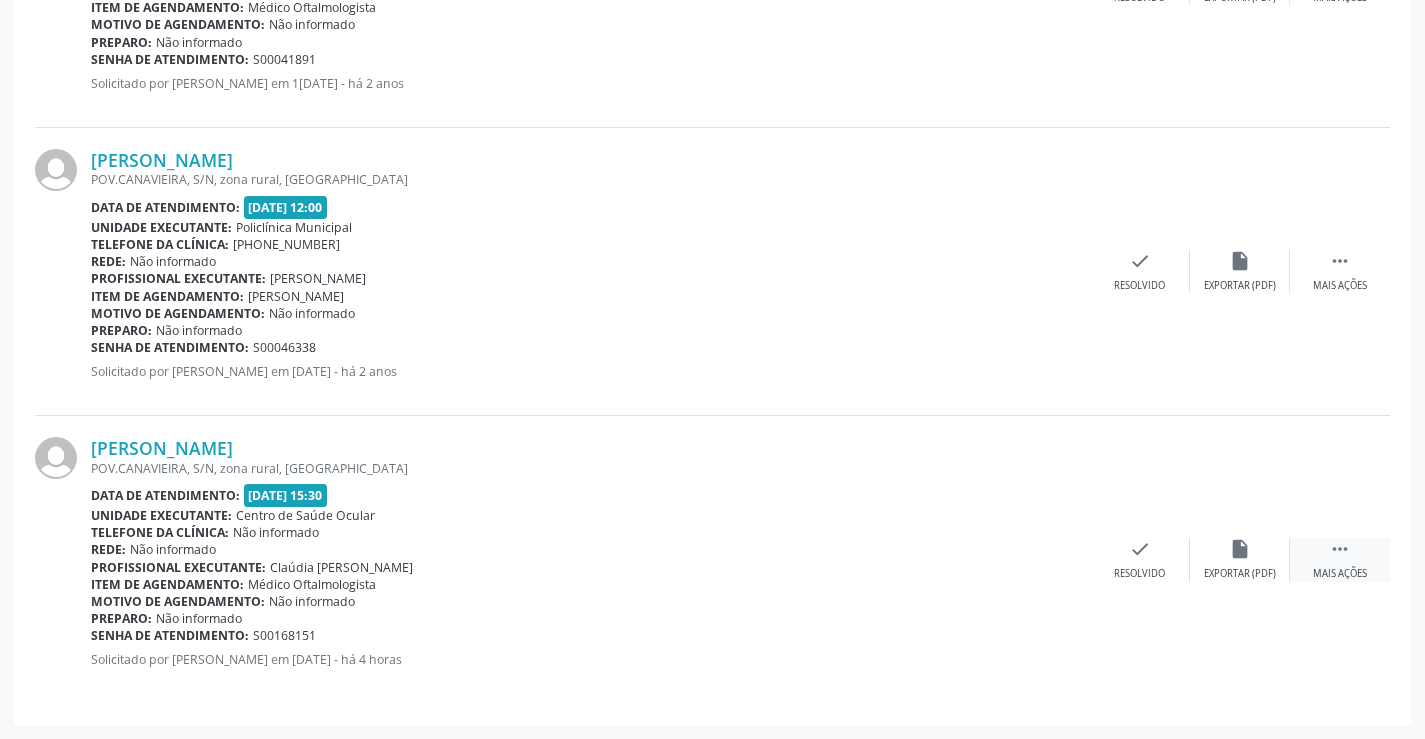 click on "" at bounding box center [1340, 549] 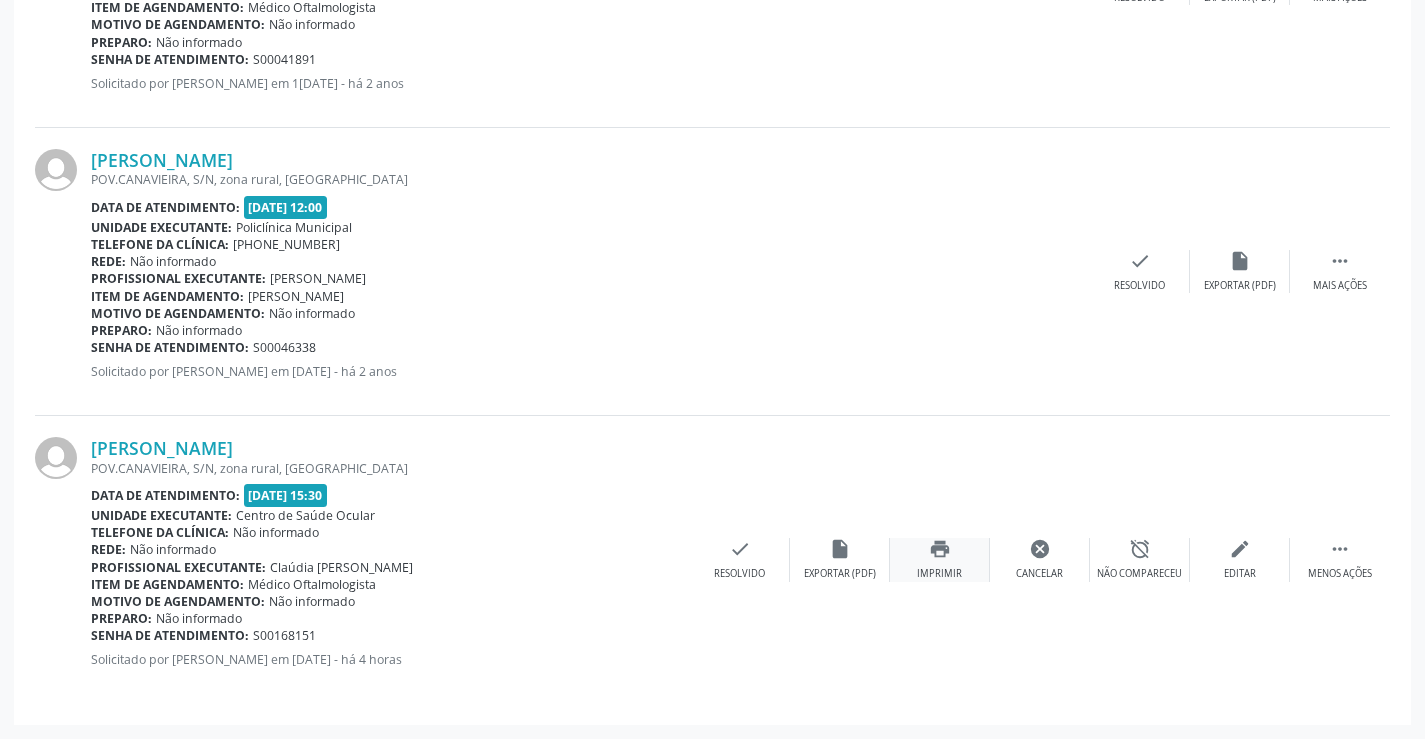 click on "print
Imprimir" at bounding box center [940, 559] 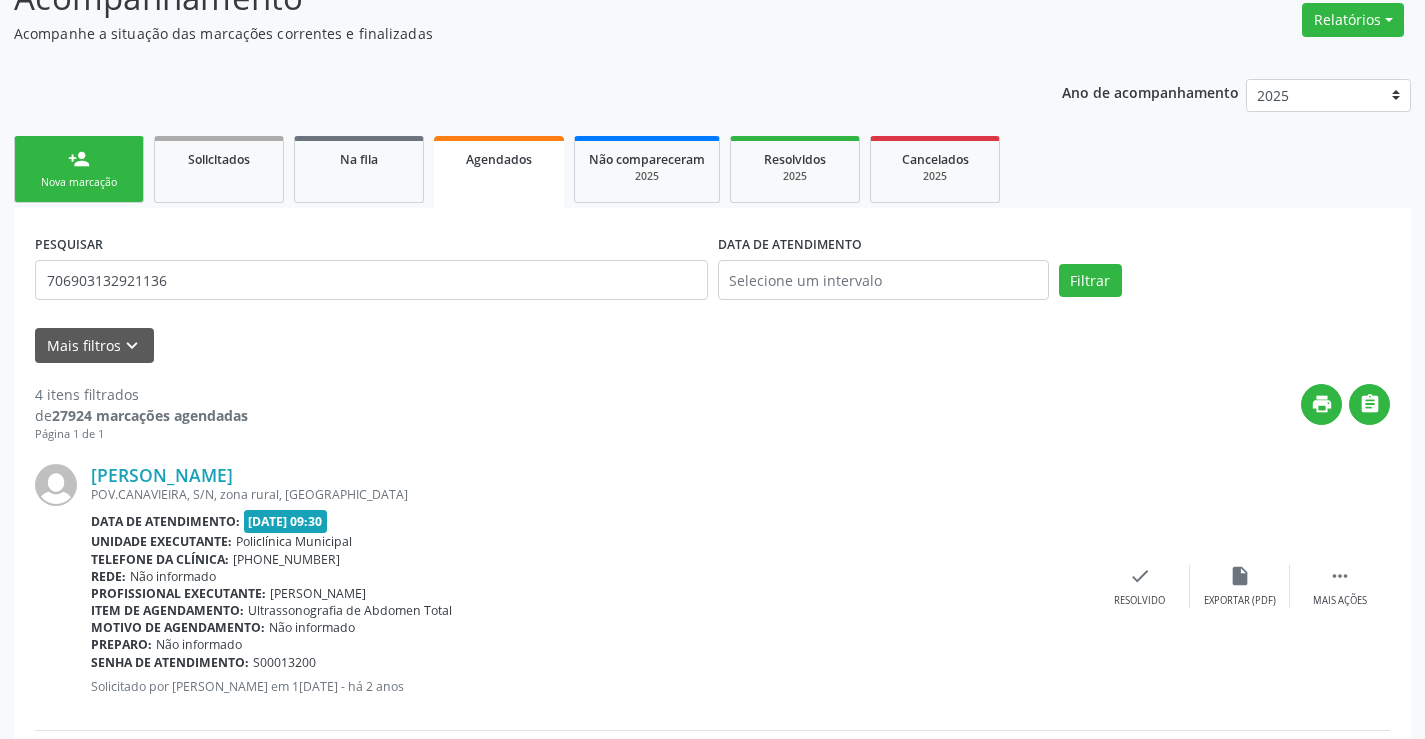 scroll, scrollTop: 0, scrollLeft: 0, axis: both 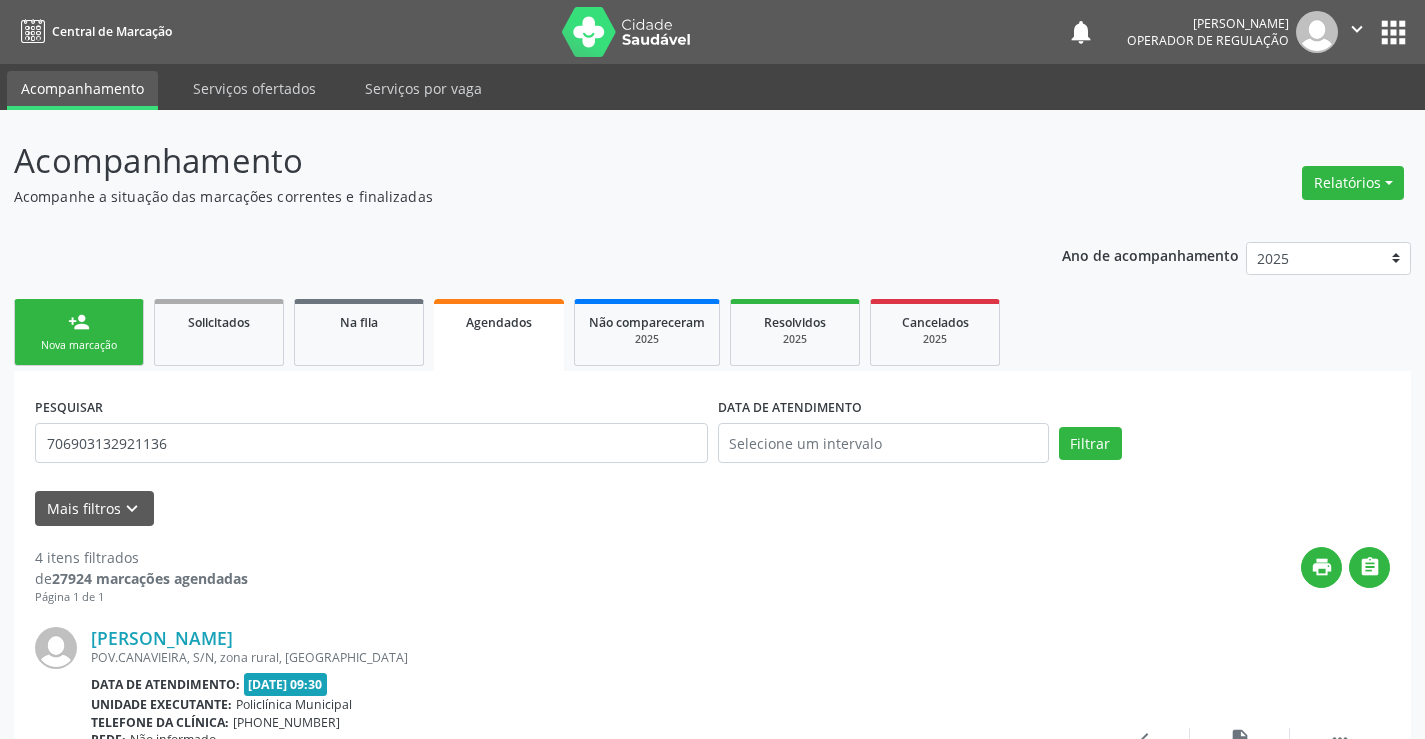 click on "person_add
Nova marcação" at bounding box center (79, 332) 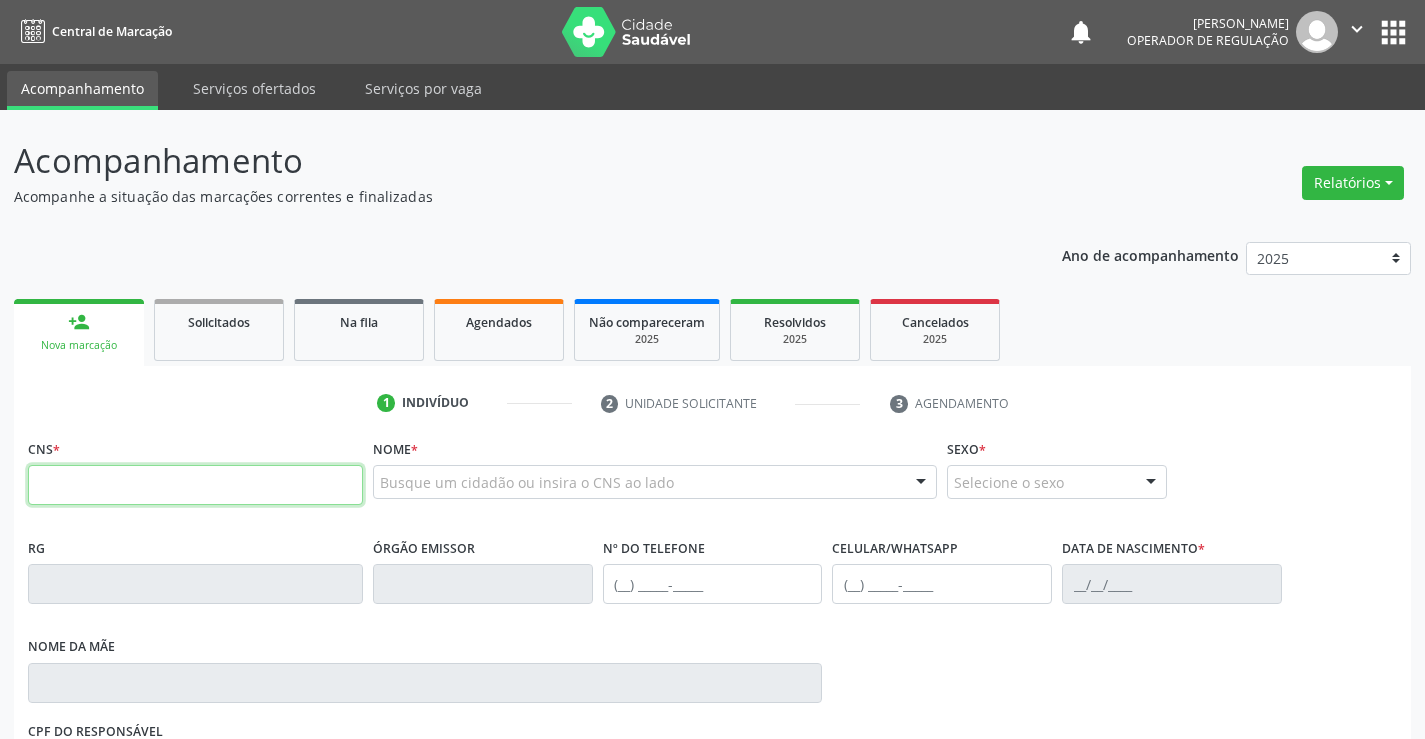 click at bounding box center [195, 485] 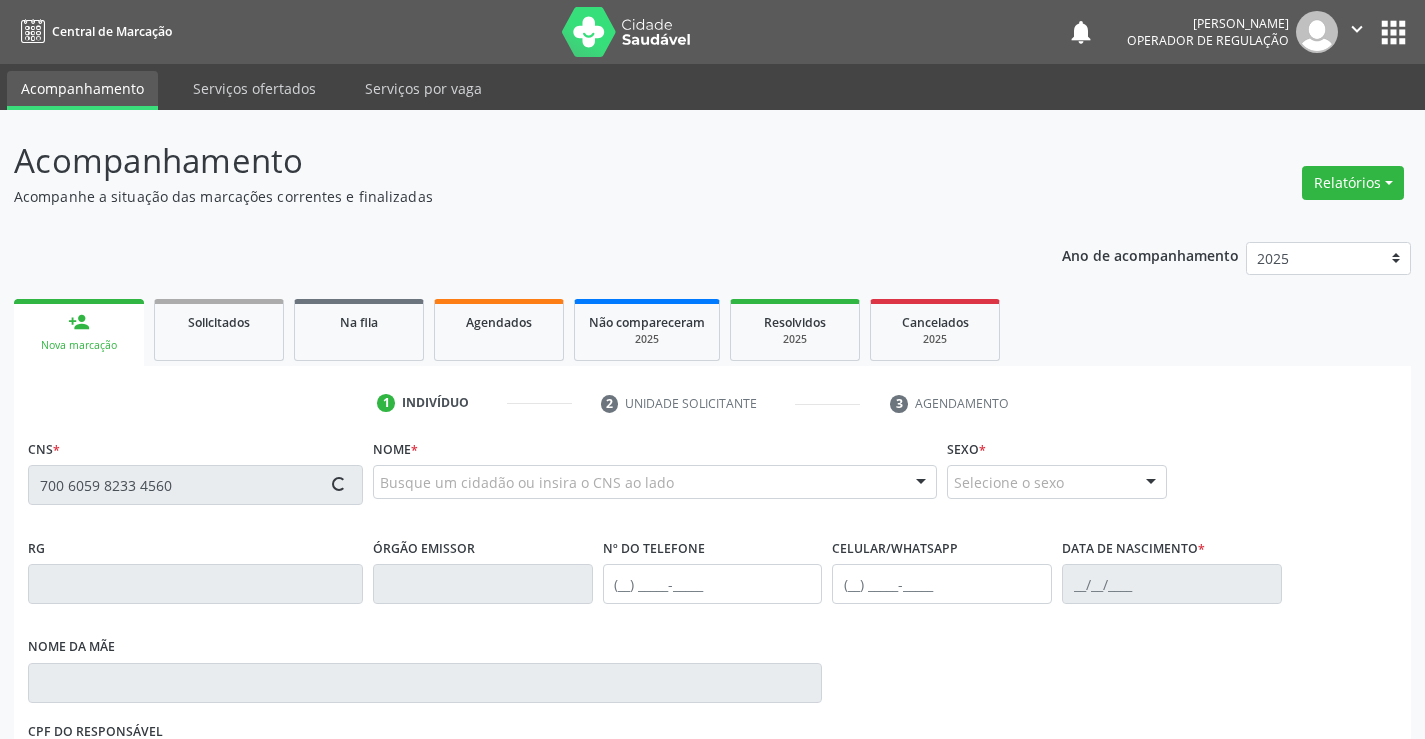 type on "700 6059 8233 4560" 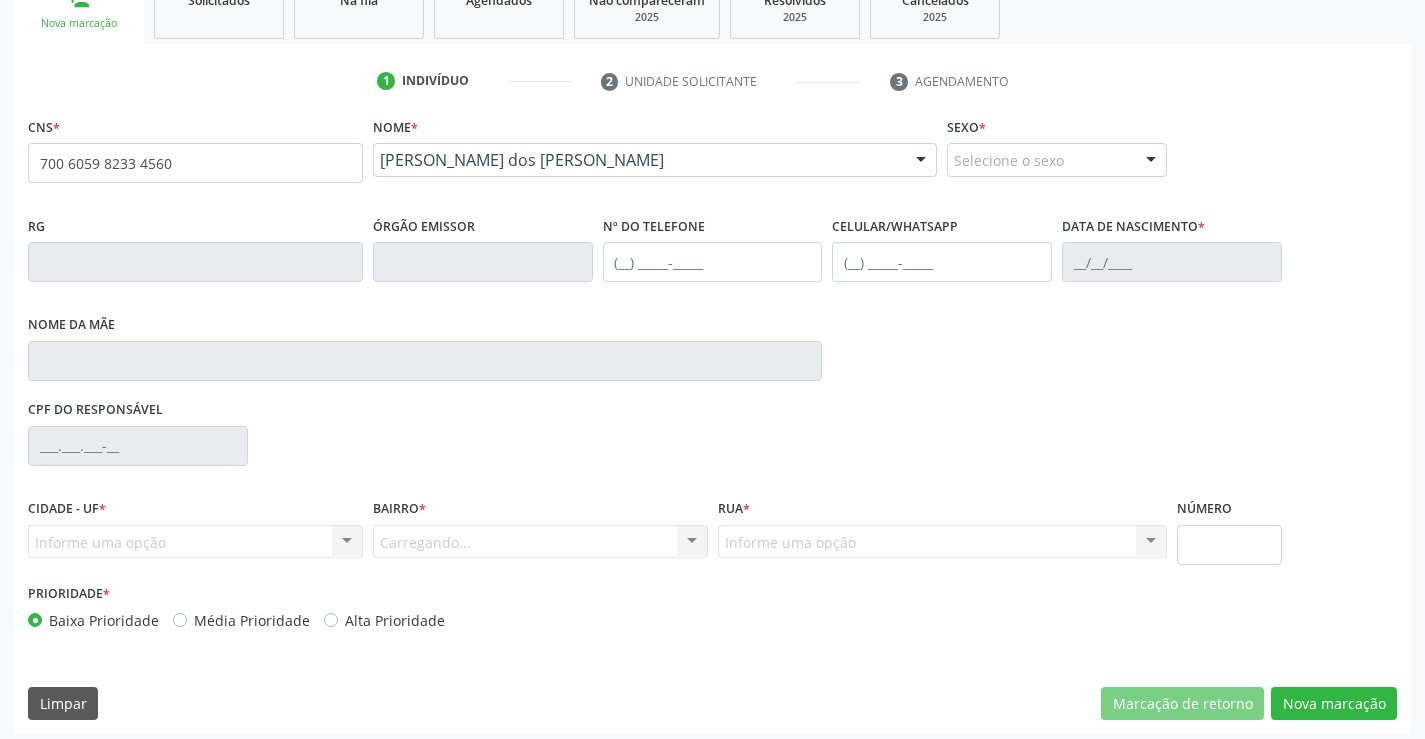 scroll, scrollTop: 331, scrollLeft: 0, axis: vertical 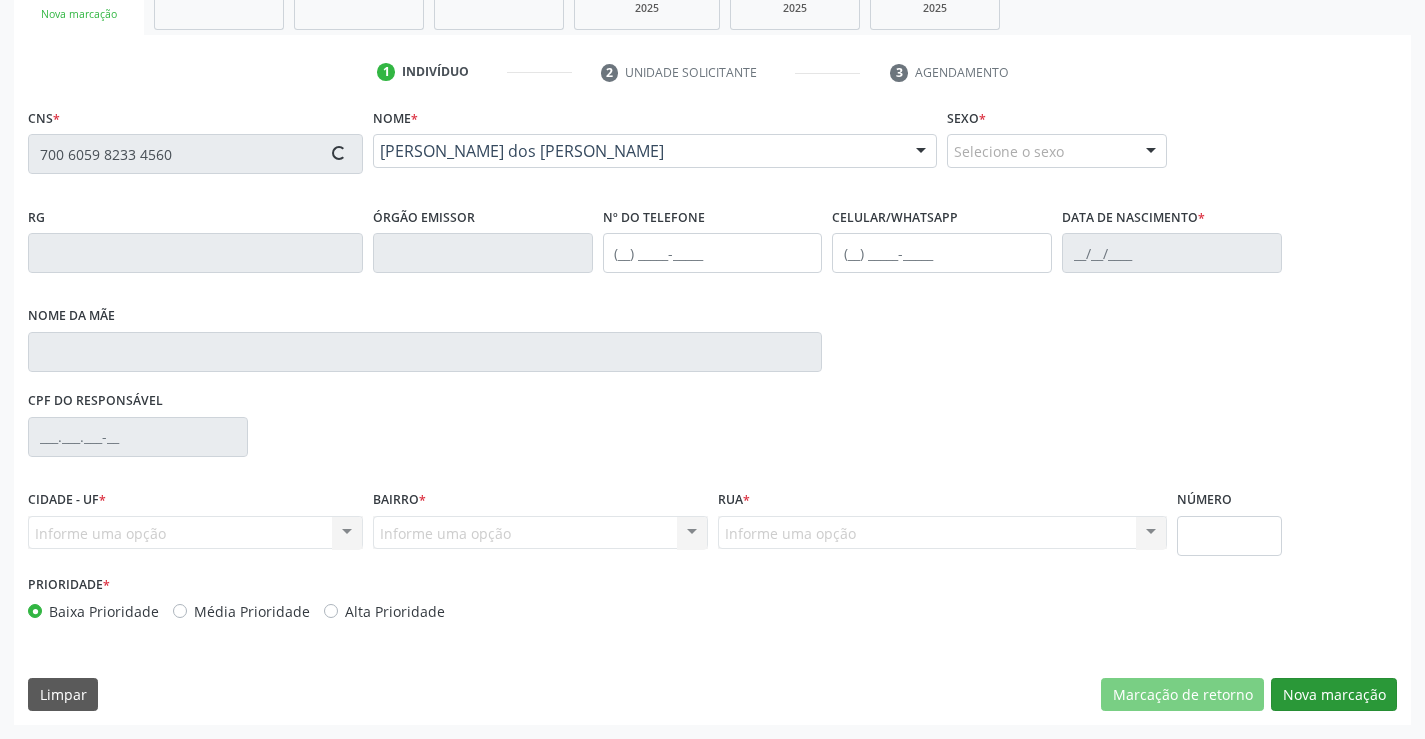 type on "0811491668" 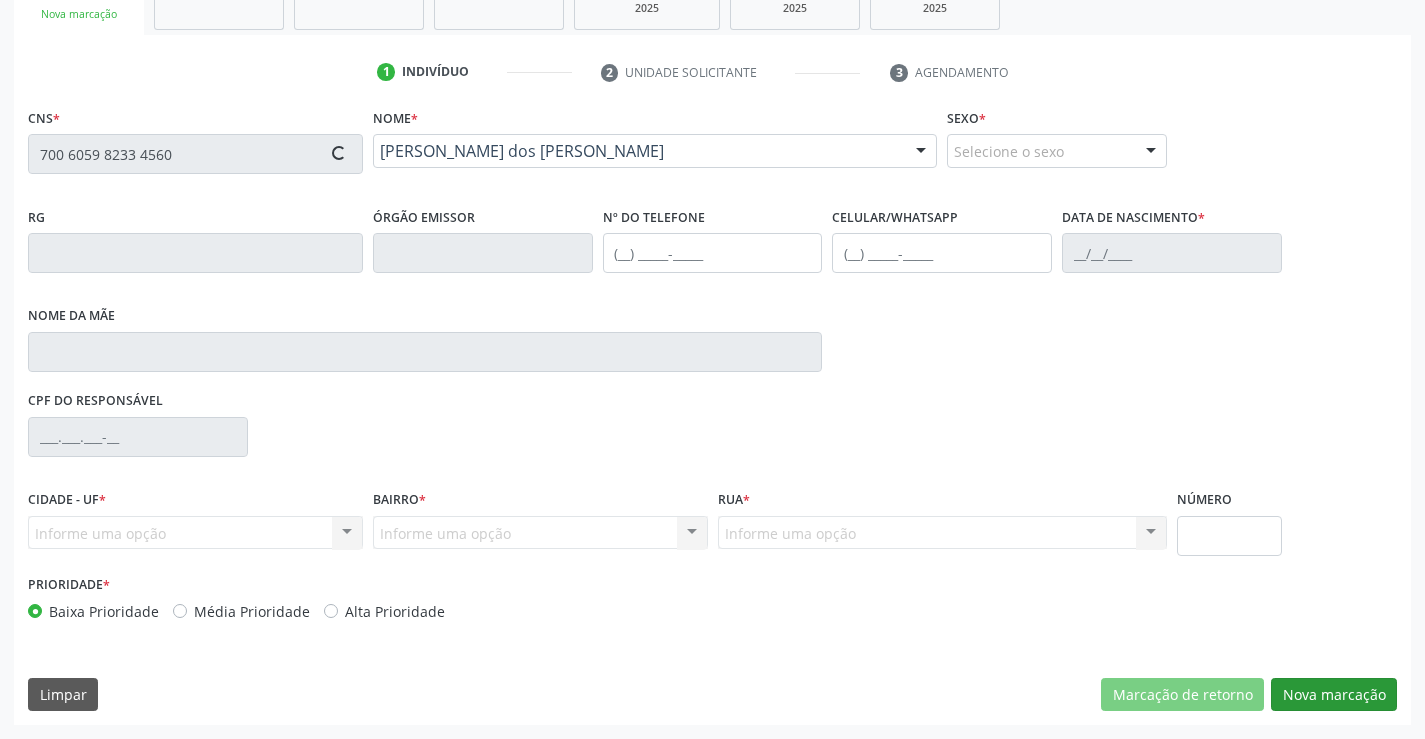type on "(74) 98866-0001" 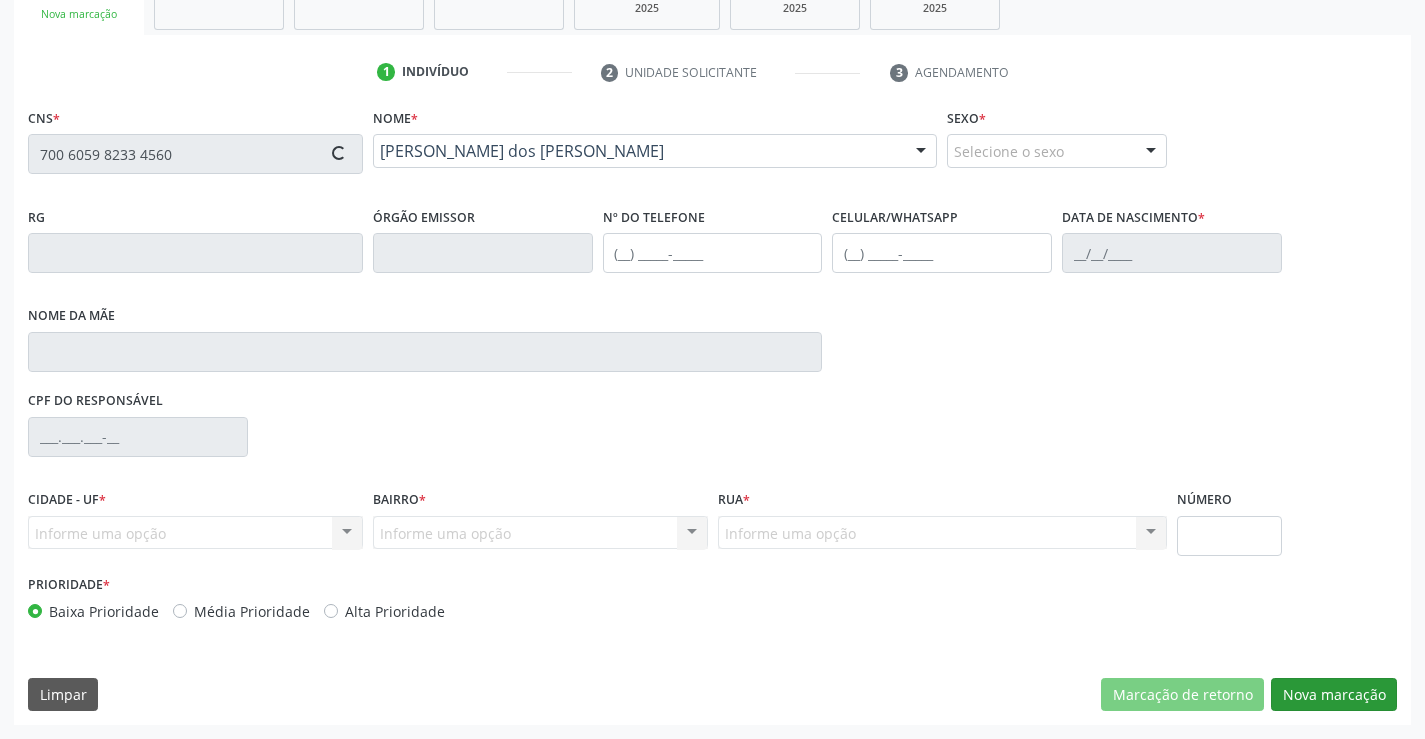 type on "20/10/1968" 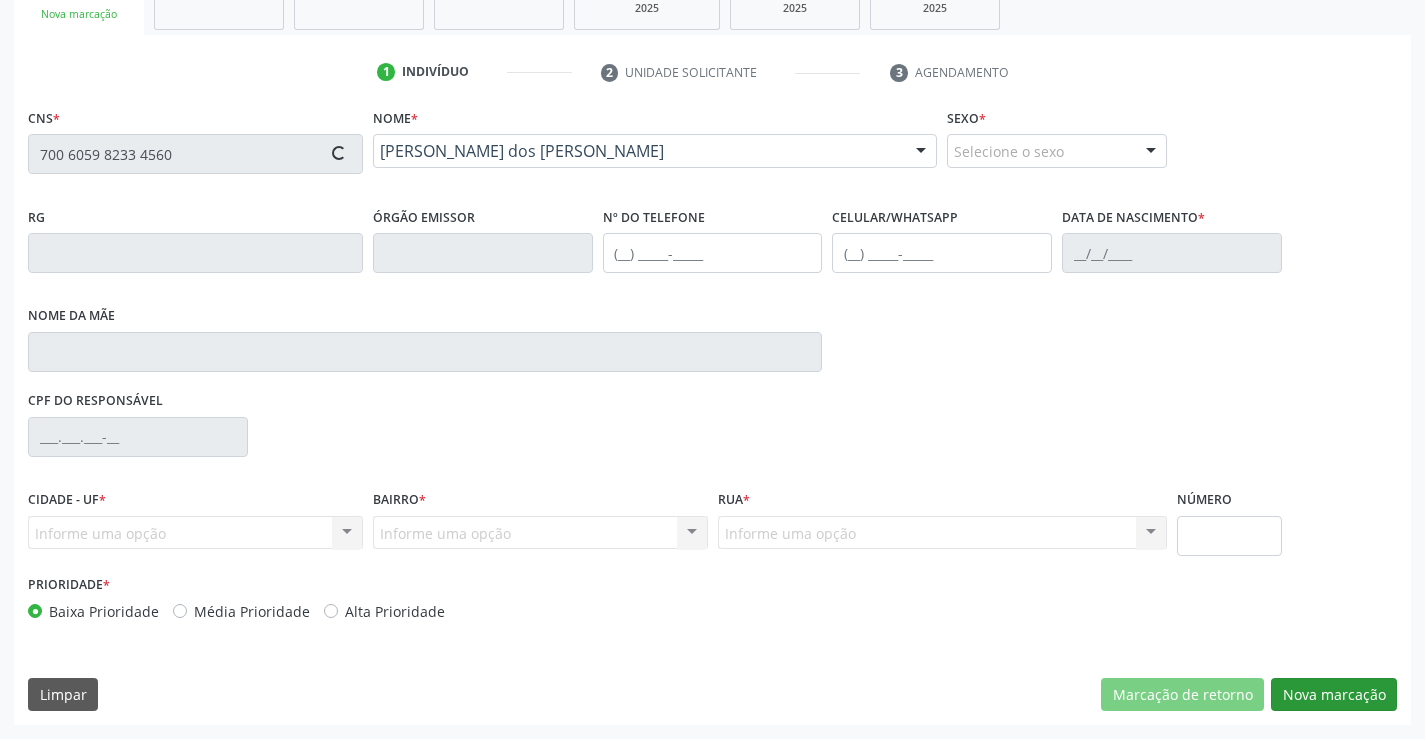 type on "005.176.385-09" 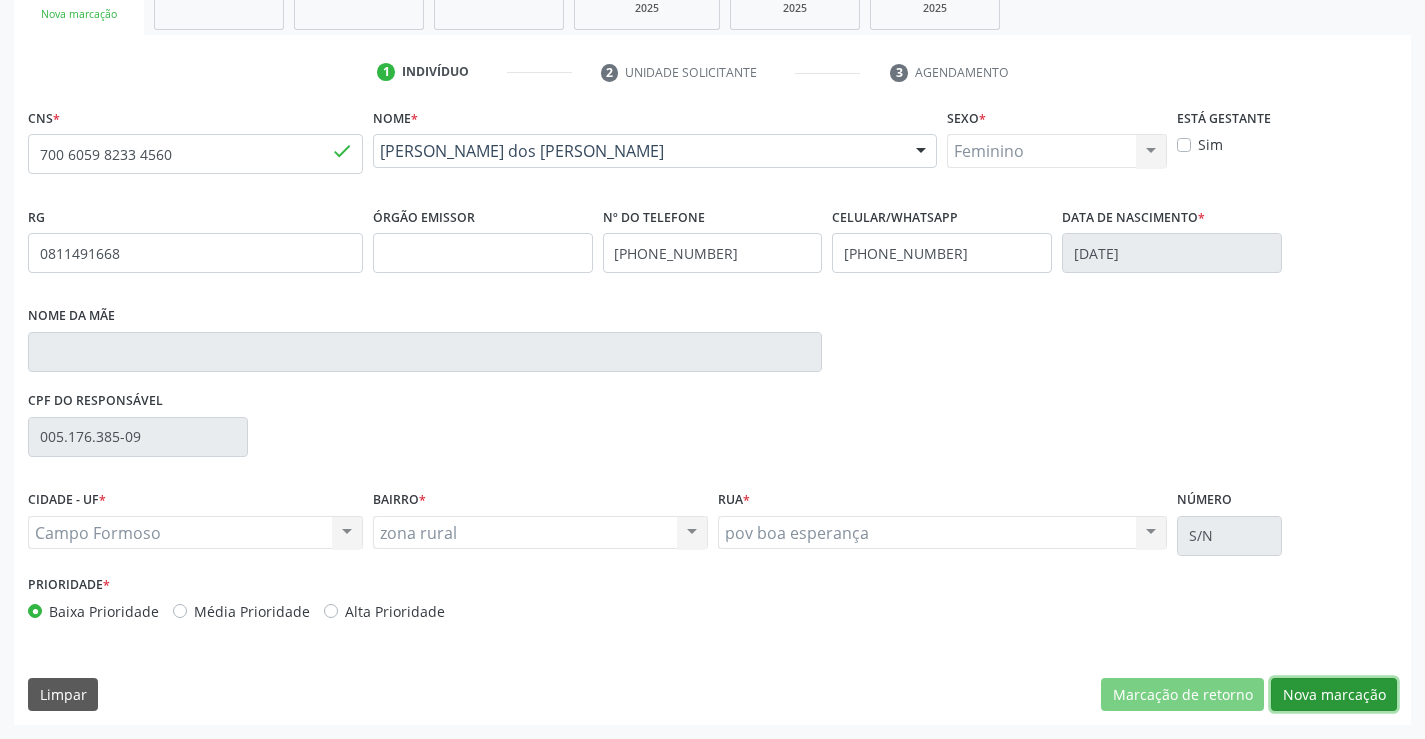 click on "Nova marcação" at bounding box center (1334, 695) 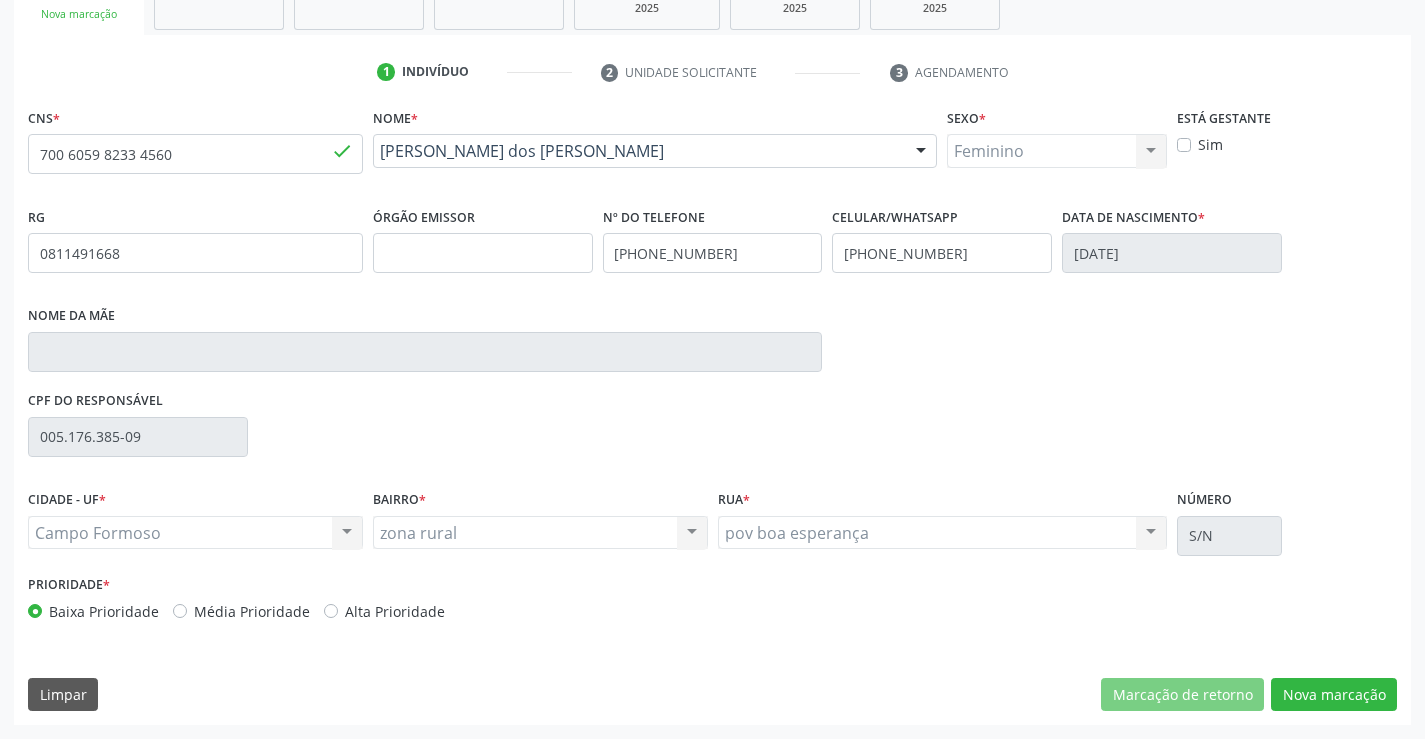 scroll, scrollTop: 167, scrollLeft: 0, axis: vertical 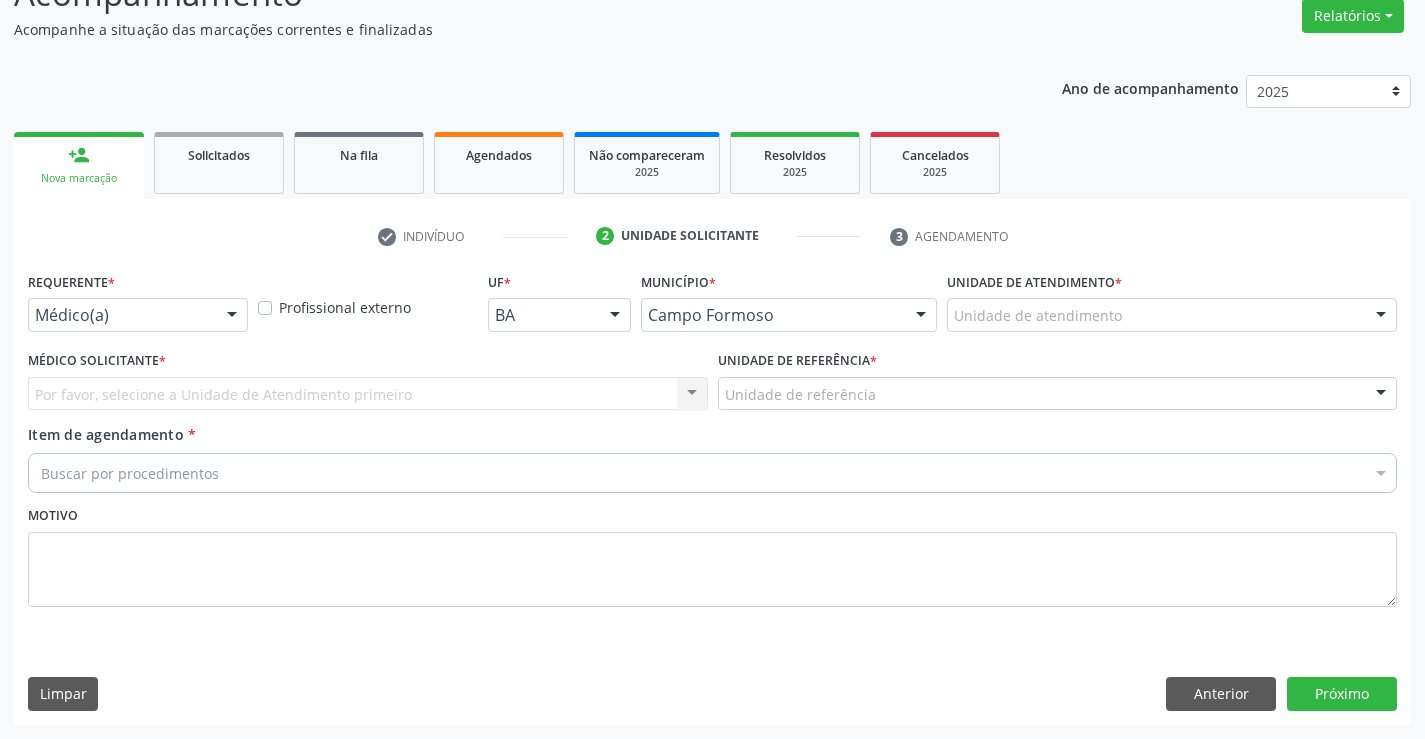 drag, startPoint x: 208, startPoint y: 306, endPoint x: 175, endPoint y: 388, distance: 88.391174 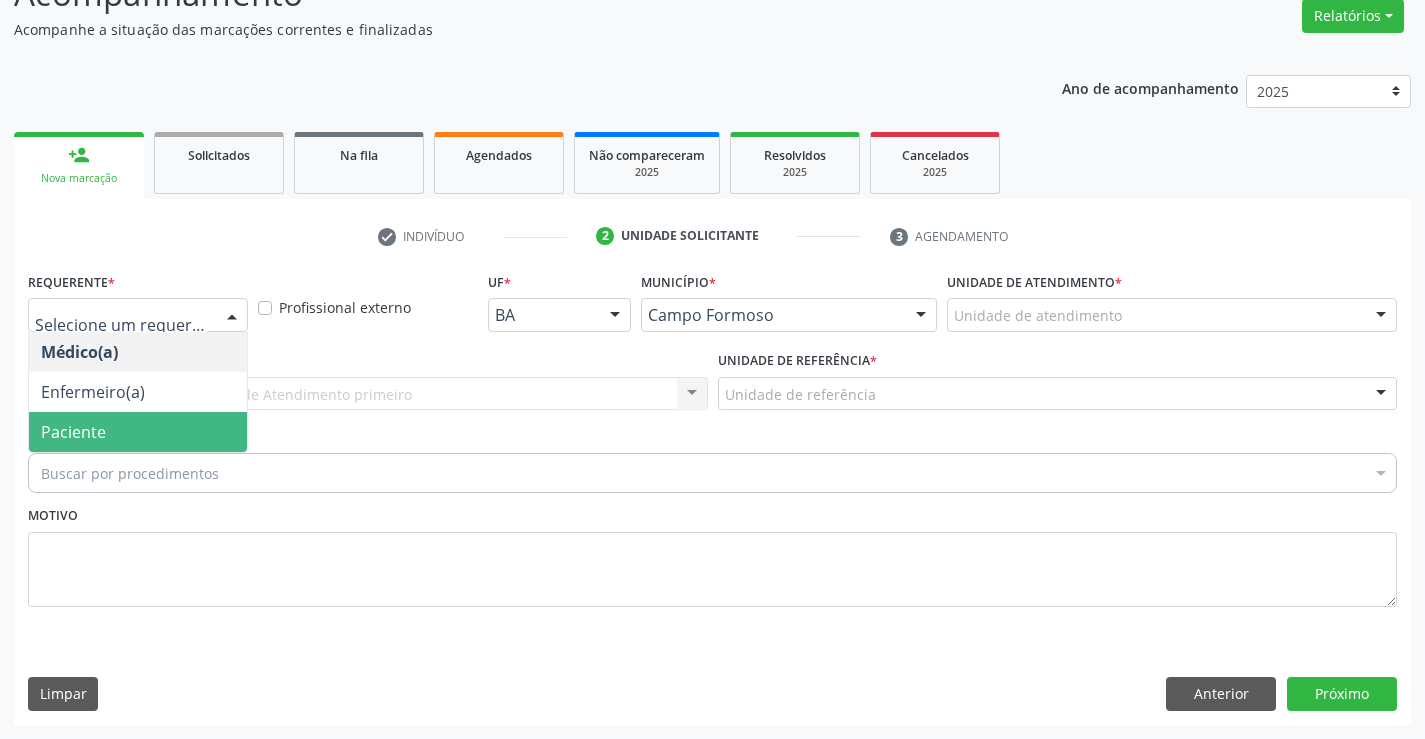 click on "Paciente" at bounding box center (138, 432) 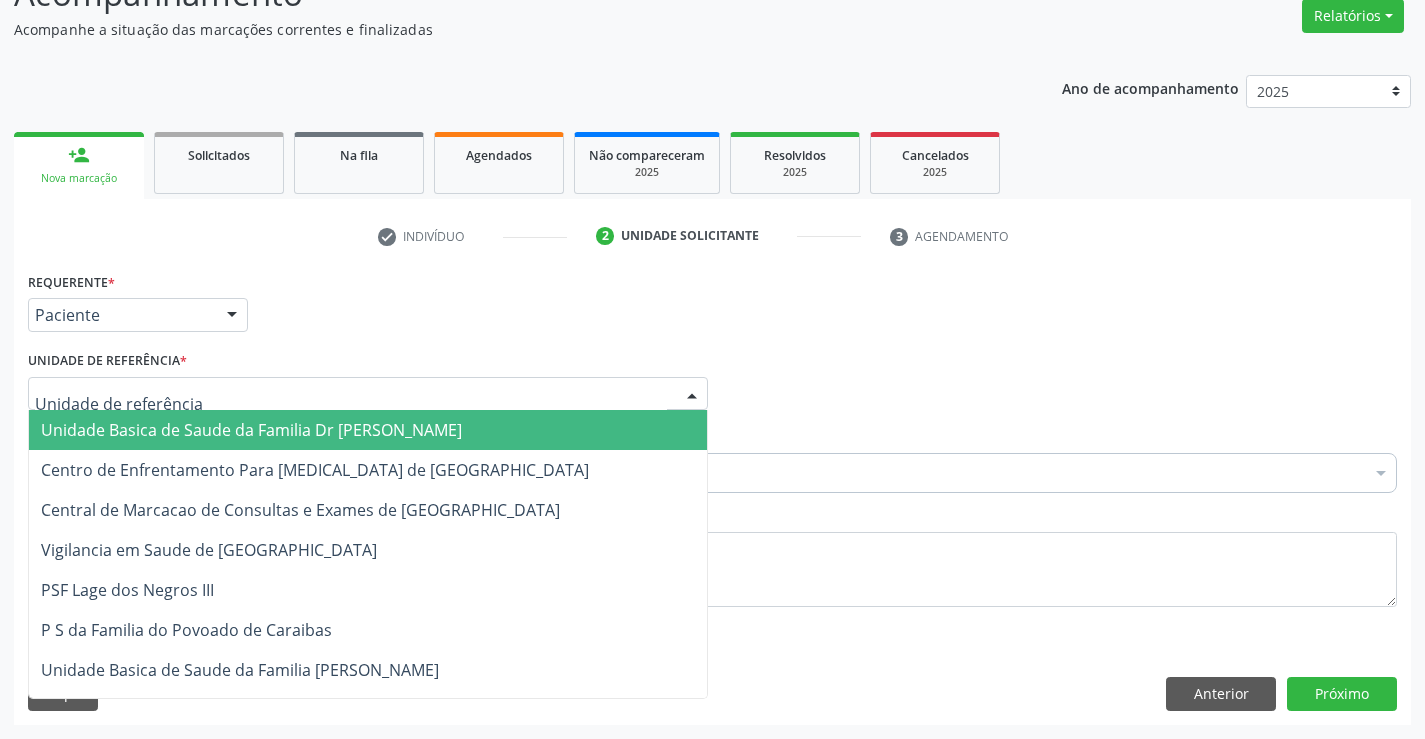 click at bounding box center (368, 394) 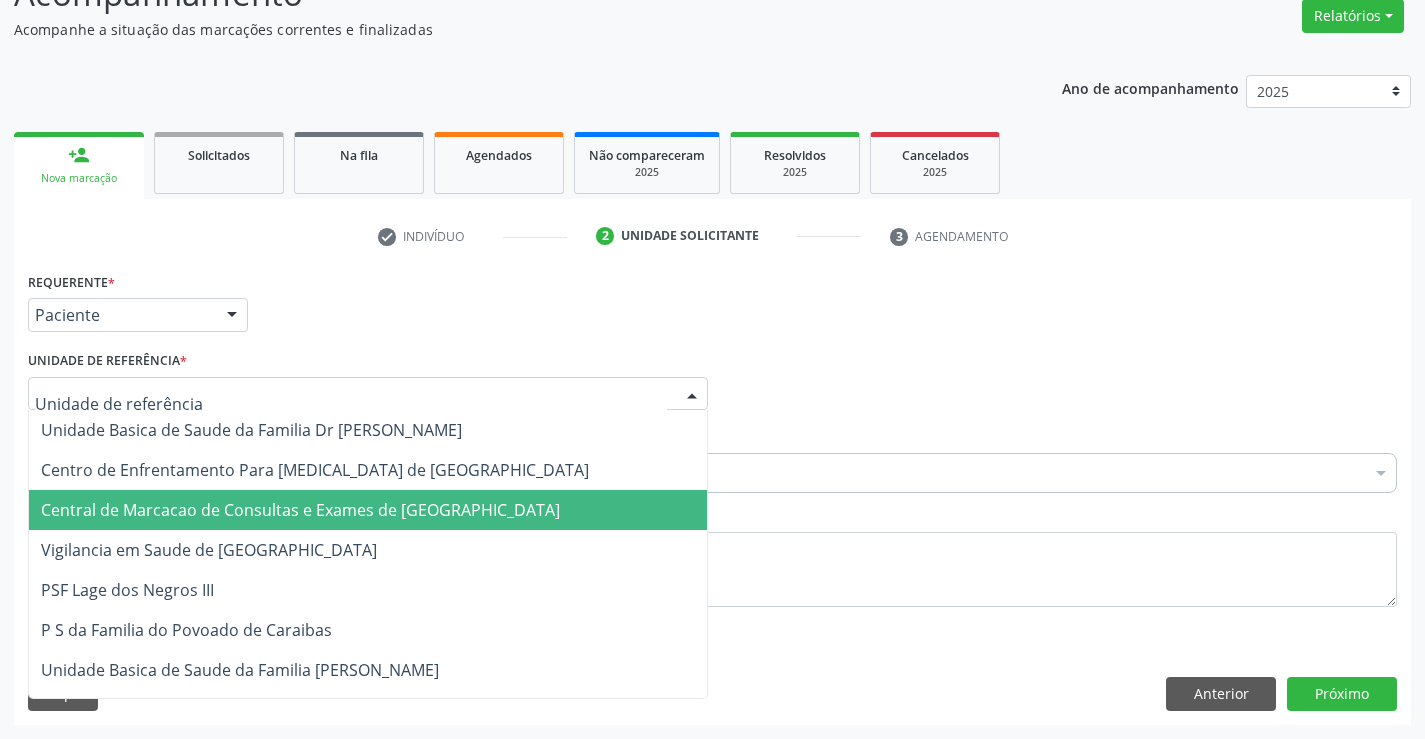 click on "Central de Marcacao de Consultas e Exames de [GEOGRAPHIC_DATA]" at bounding box center (300, 510) 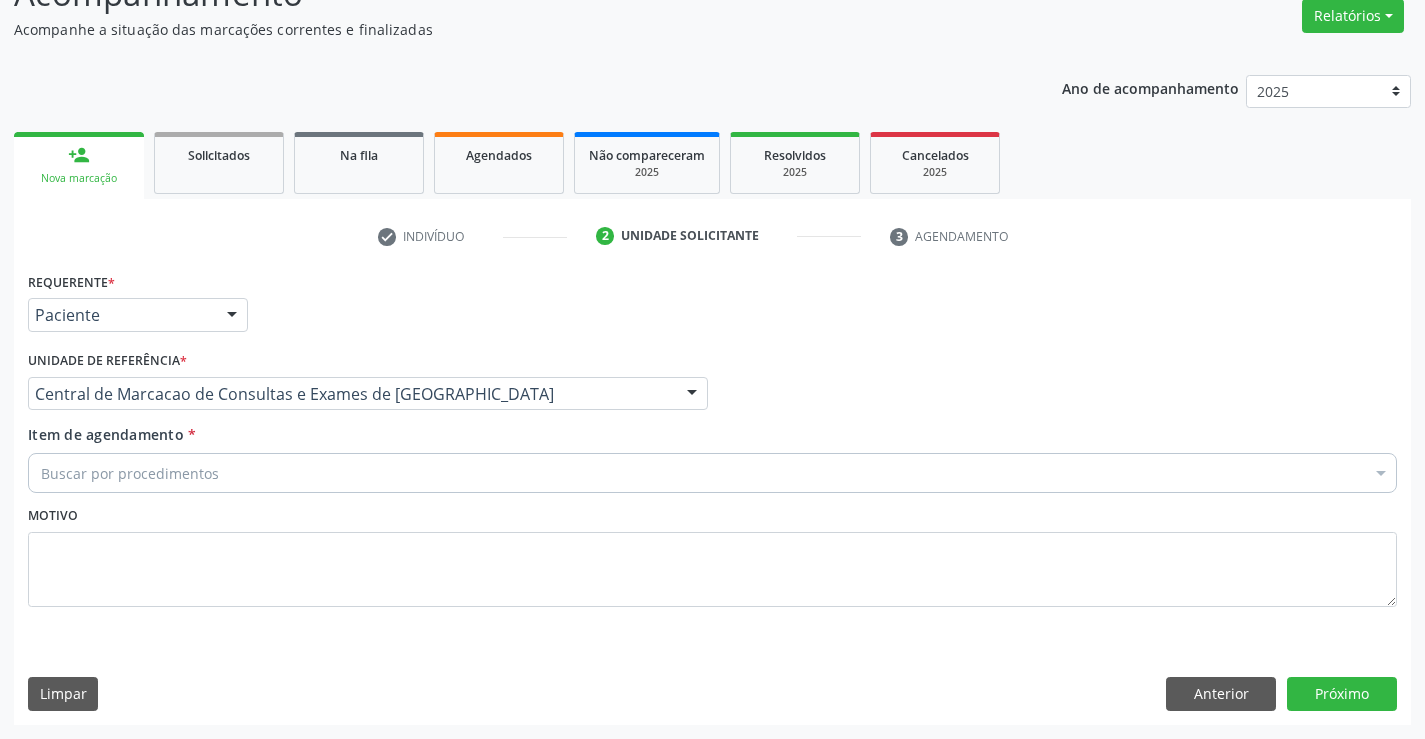 click on "Buscar por procedimentos" at bounding box center (712, 473) 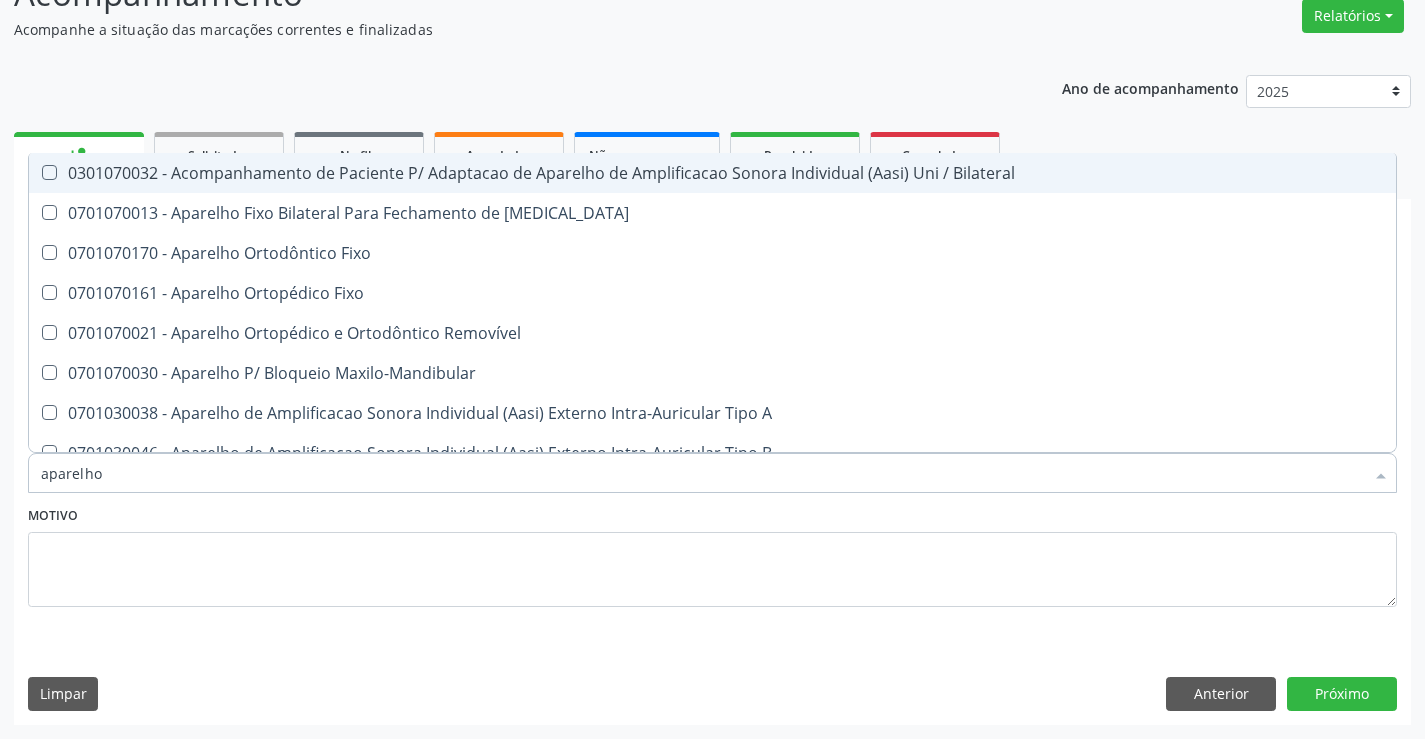 type on "aparelho" 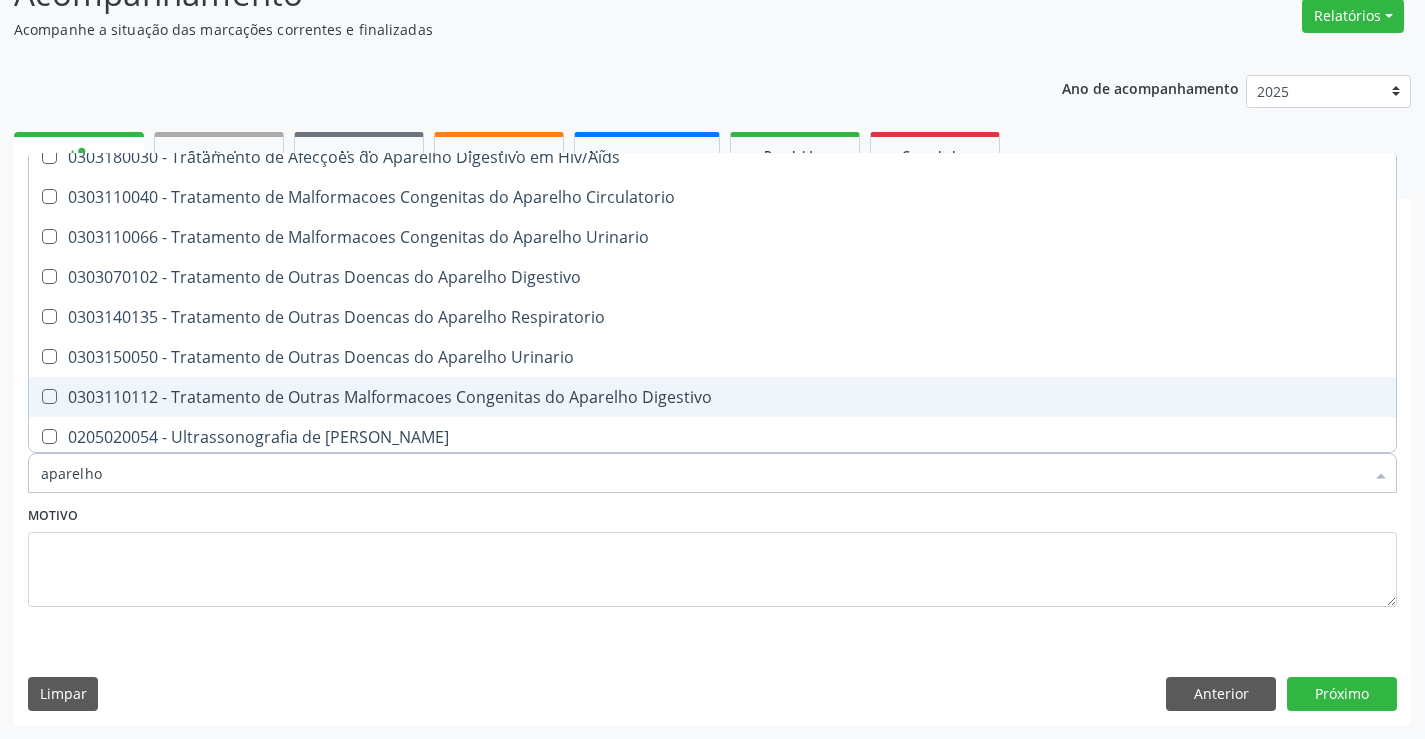 scroll, scrollTop: 1221, scrollLeft: 0, axis: vertical 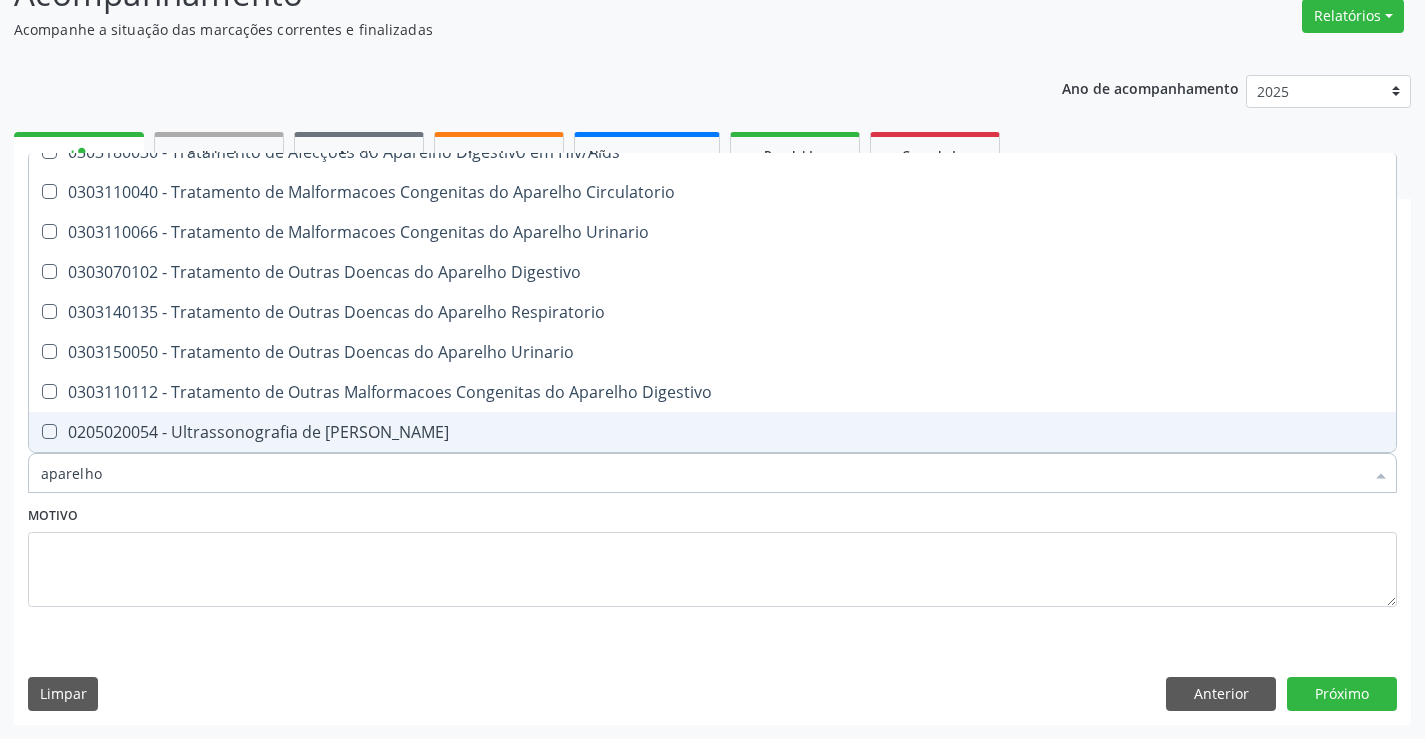 click on "0205020054 - Ultrassonografia de Aparelho Urinario" at bounding box center [712, 432] 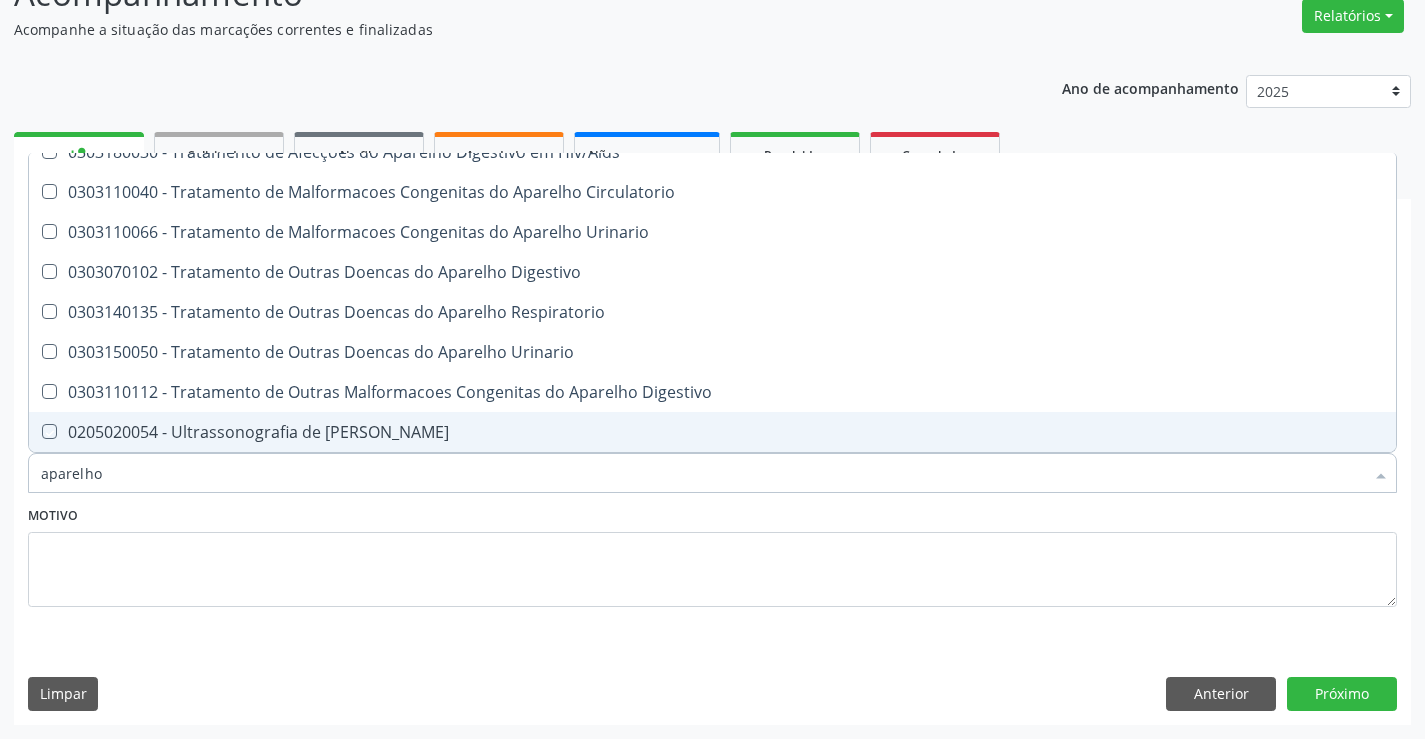 checkbox on "true" 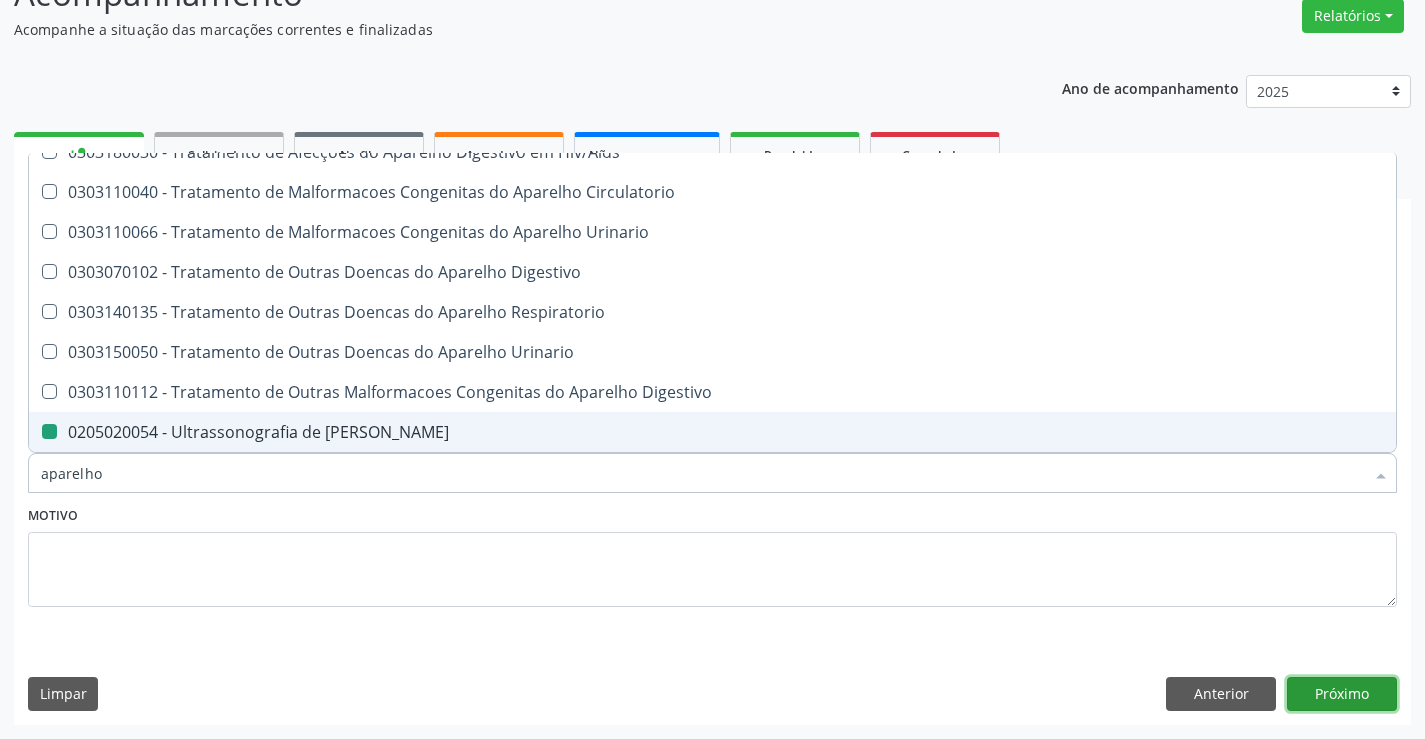 click on "Próximo" at bounding box center (1342, 694) 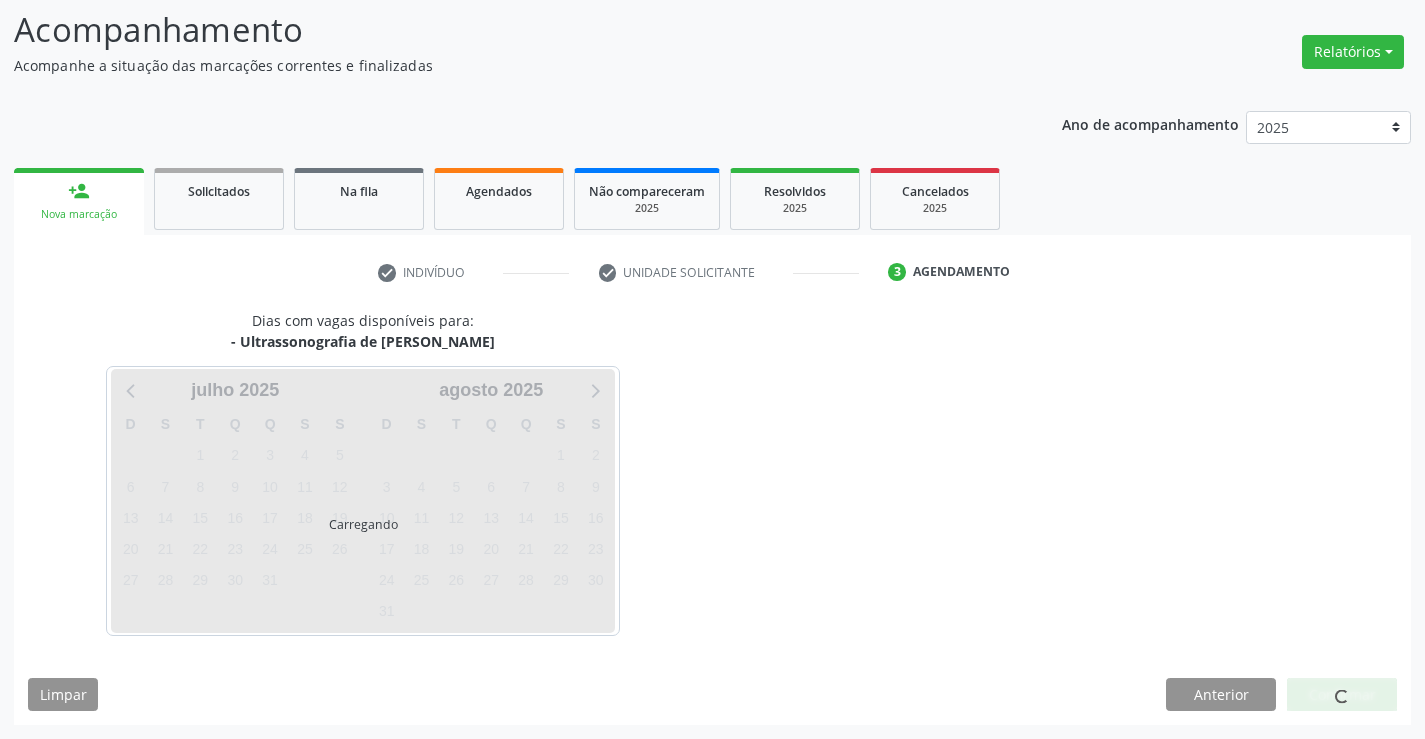 scroll, scrollTop: 131, scrollLeft: 0, axis: vertical 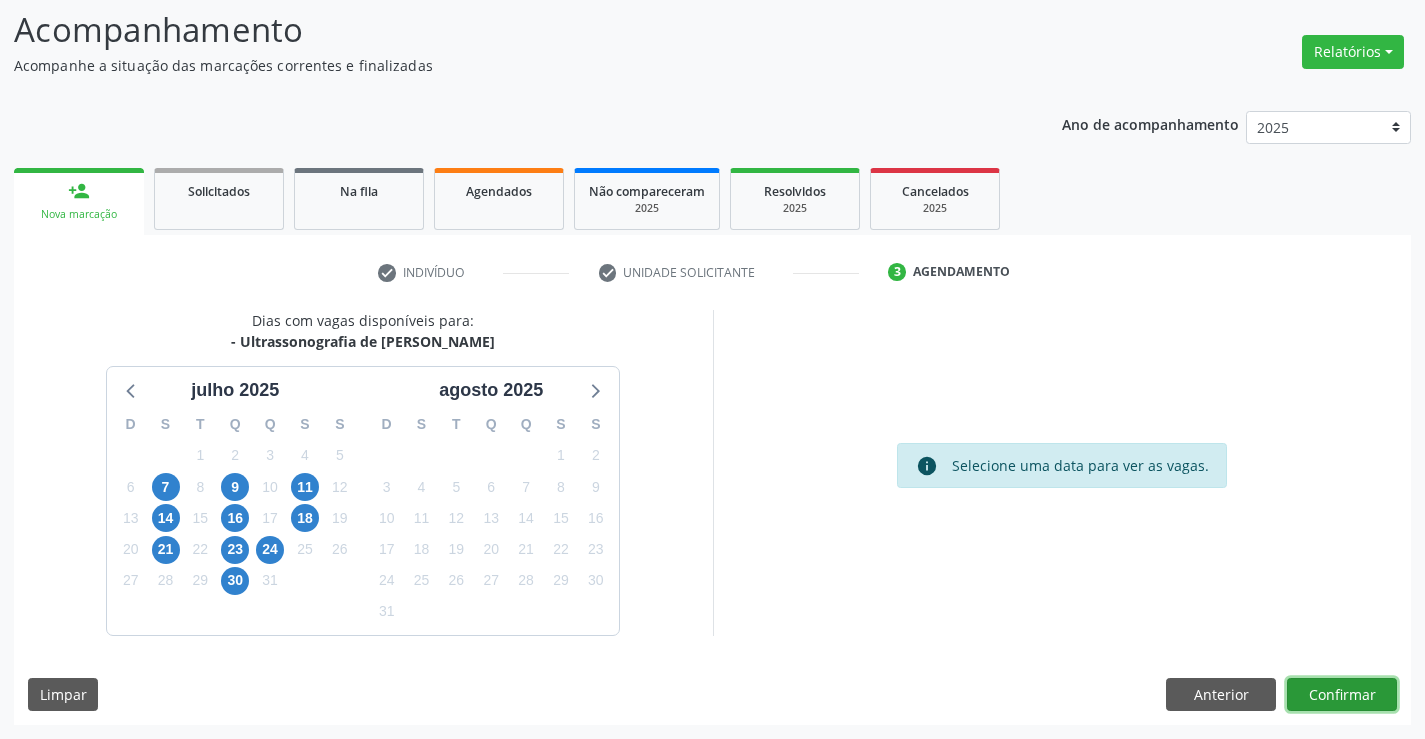 click on "Confirmar" at bounding box center (1342, 695) 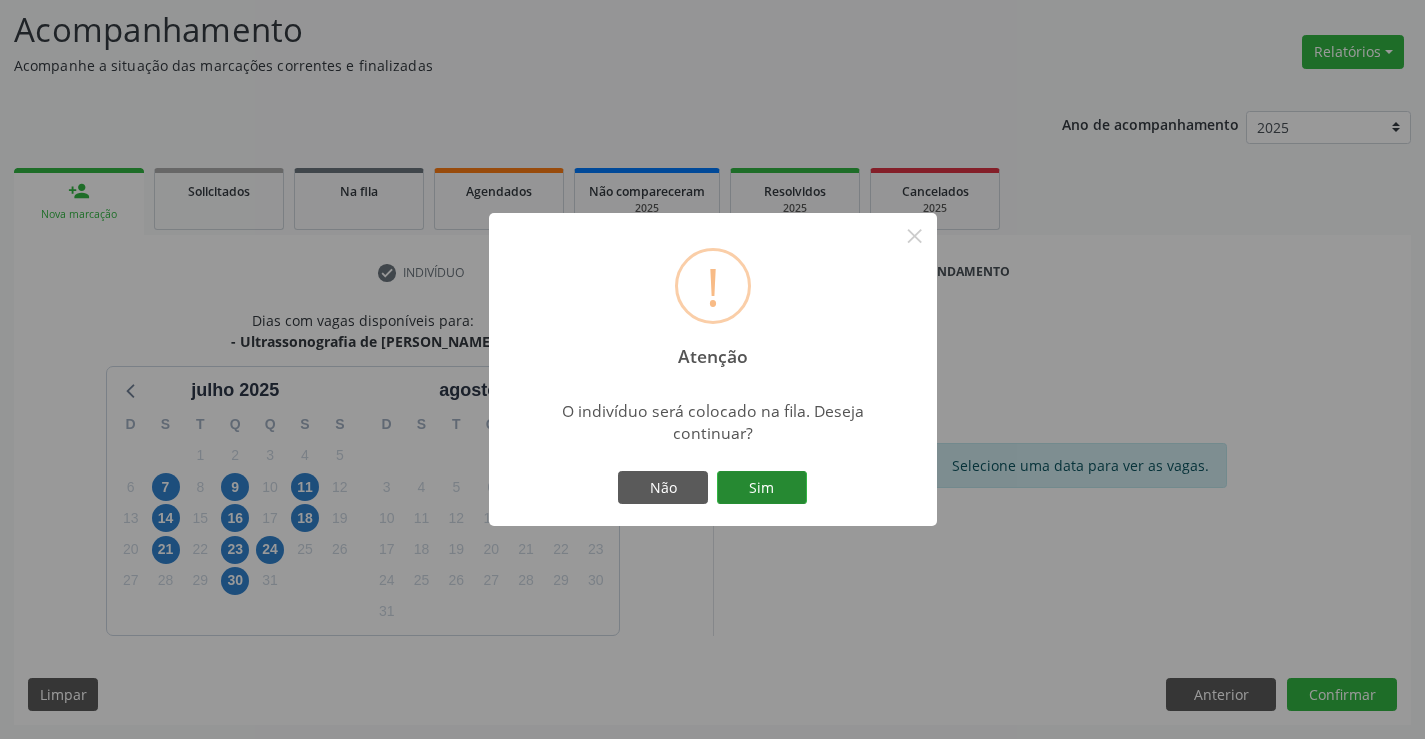 click on "Sim" at bounding box center (762, 488) 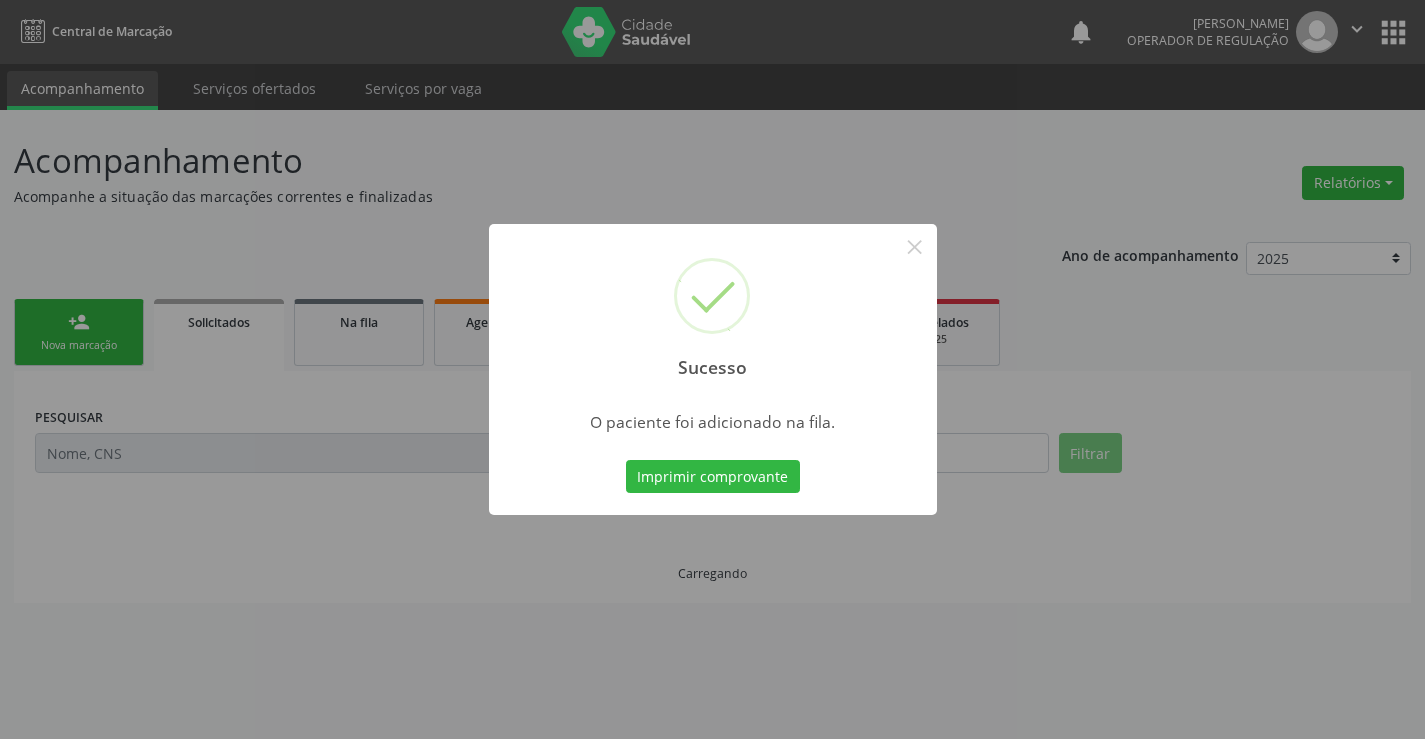 scroll, scrollTop: 0, scrollLeft: 0, axis: both 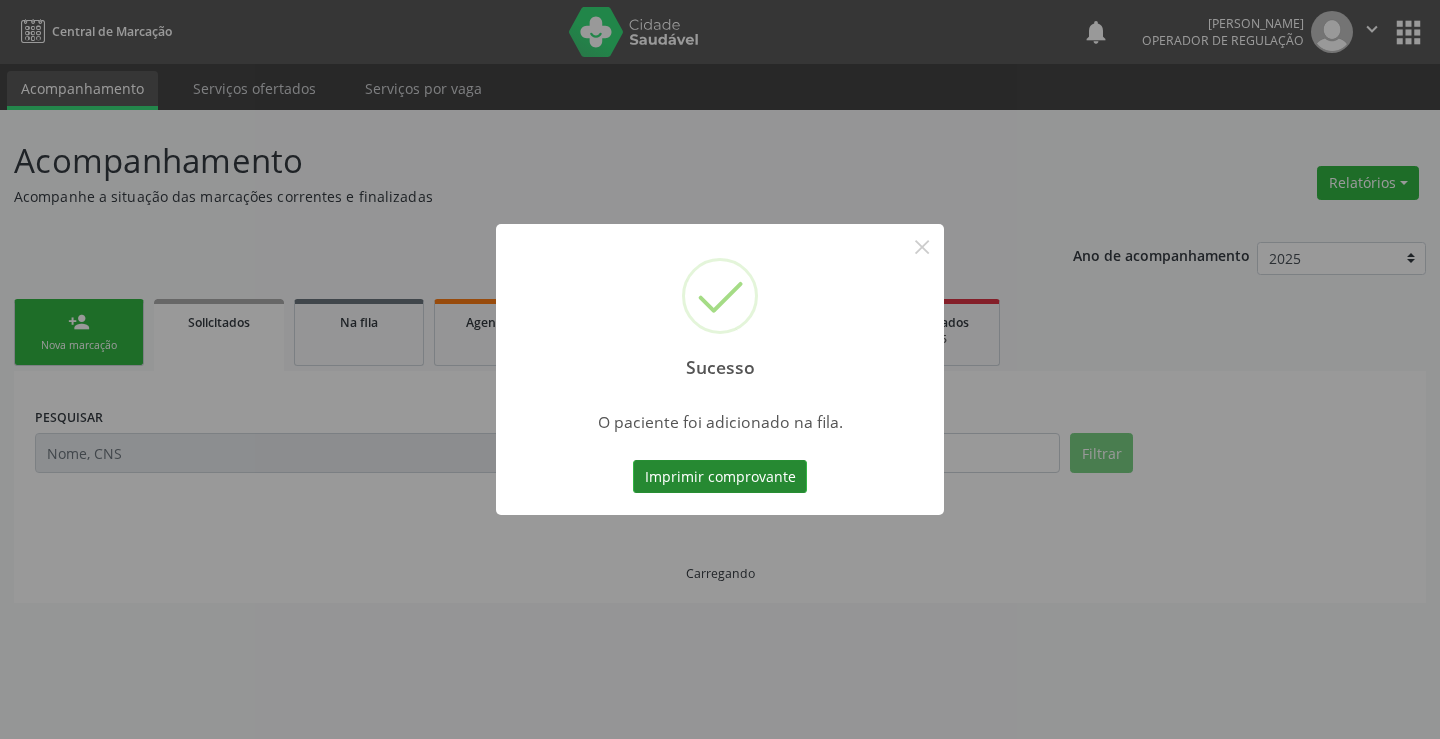 click on "Imprimir comprovante" at bounding box center [720, 477] 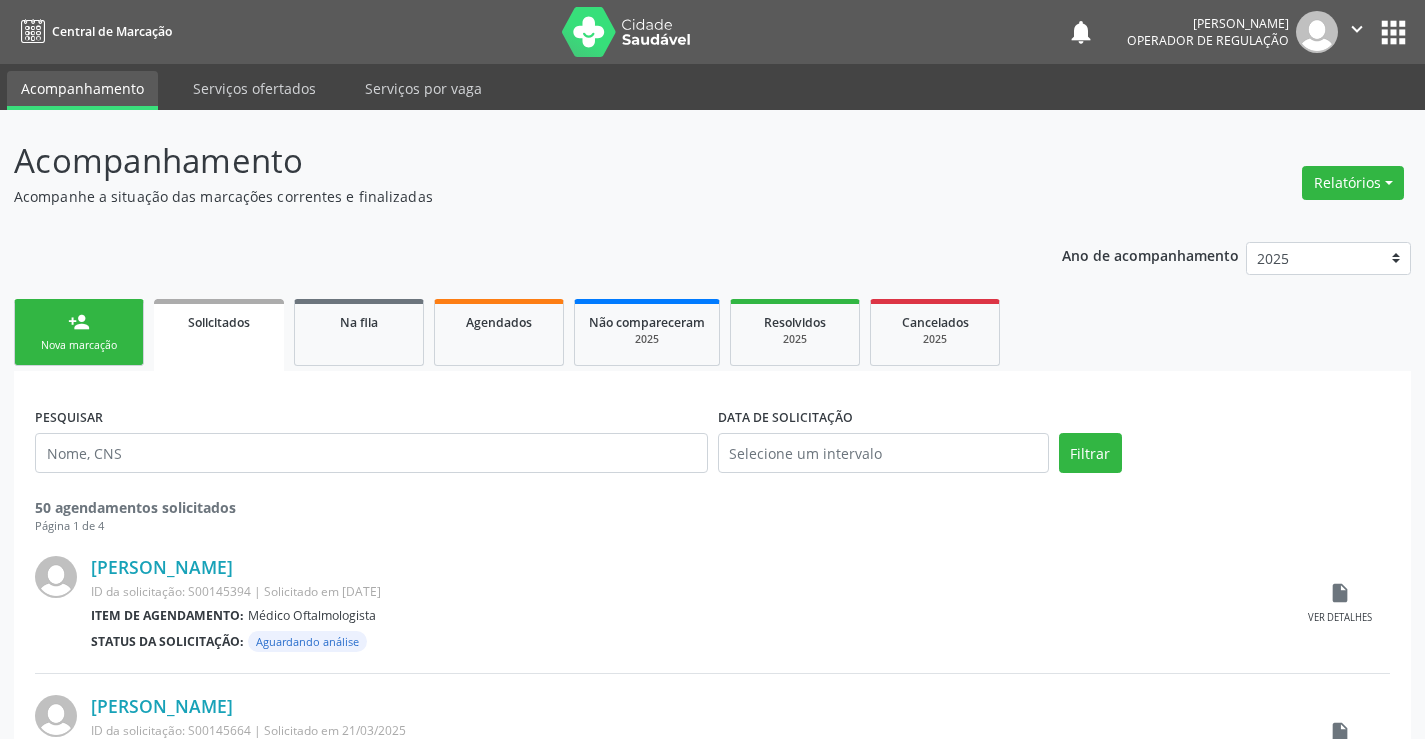 click on "person_add
Nova marcação" at bounding box center (79, 332) 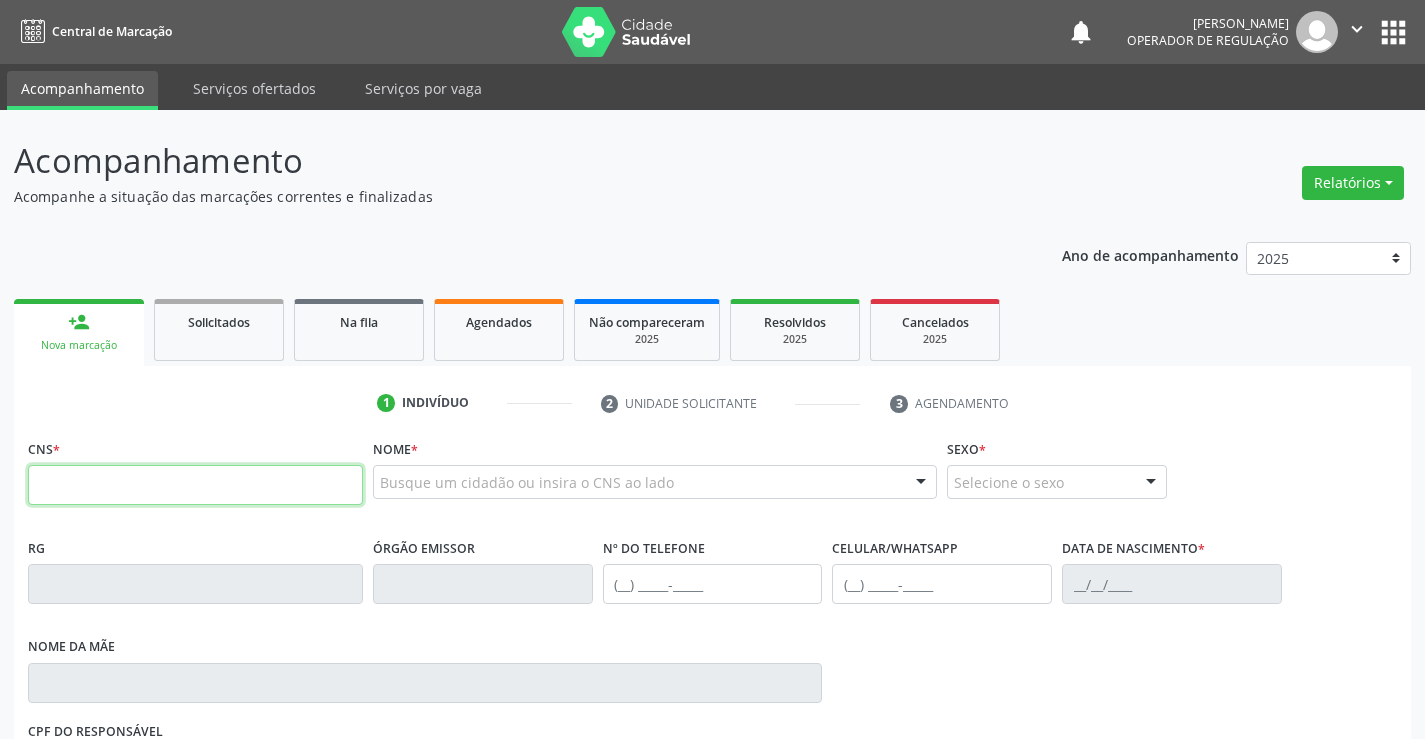 click at bounding box center [195, 485] 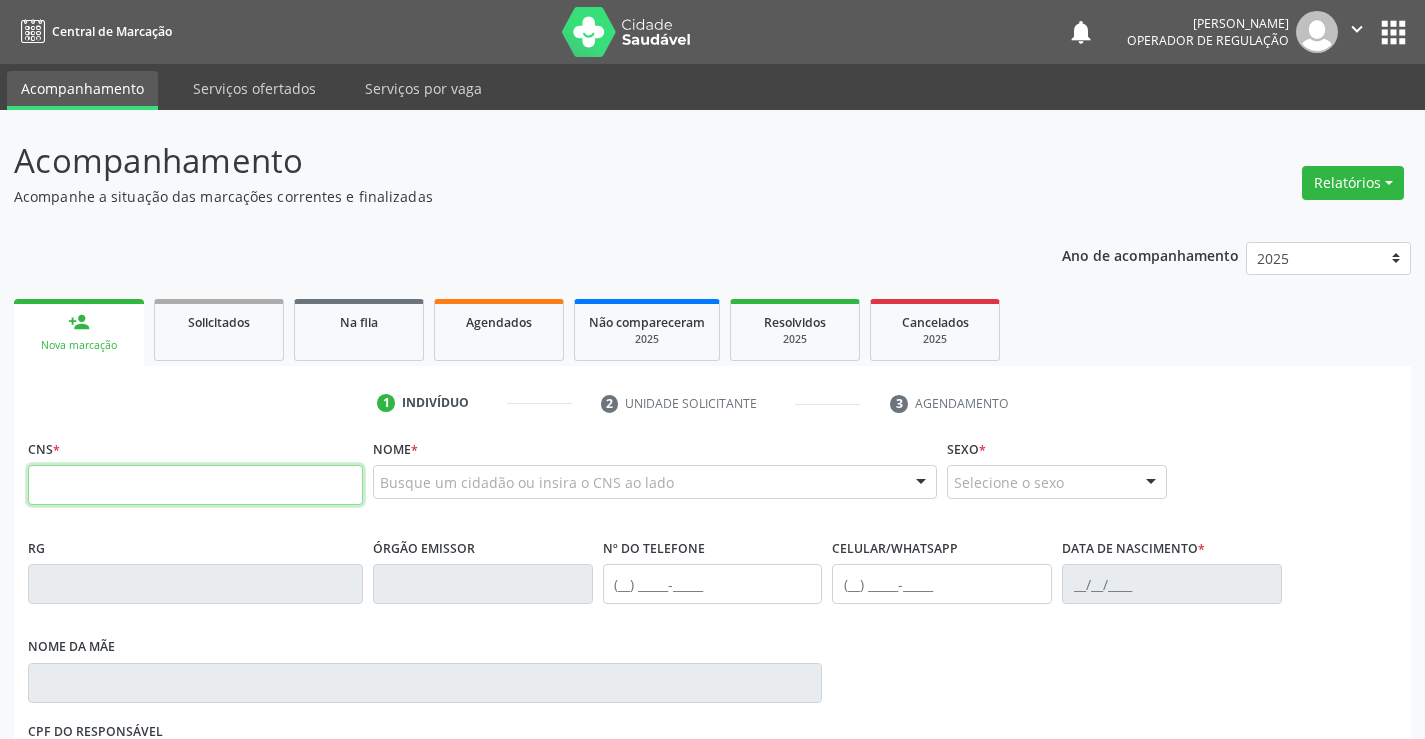 click at bounding box center [195, 485] 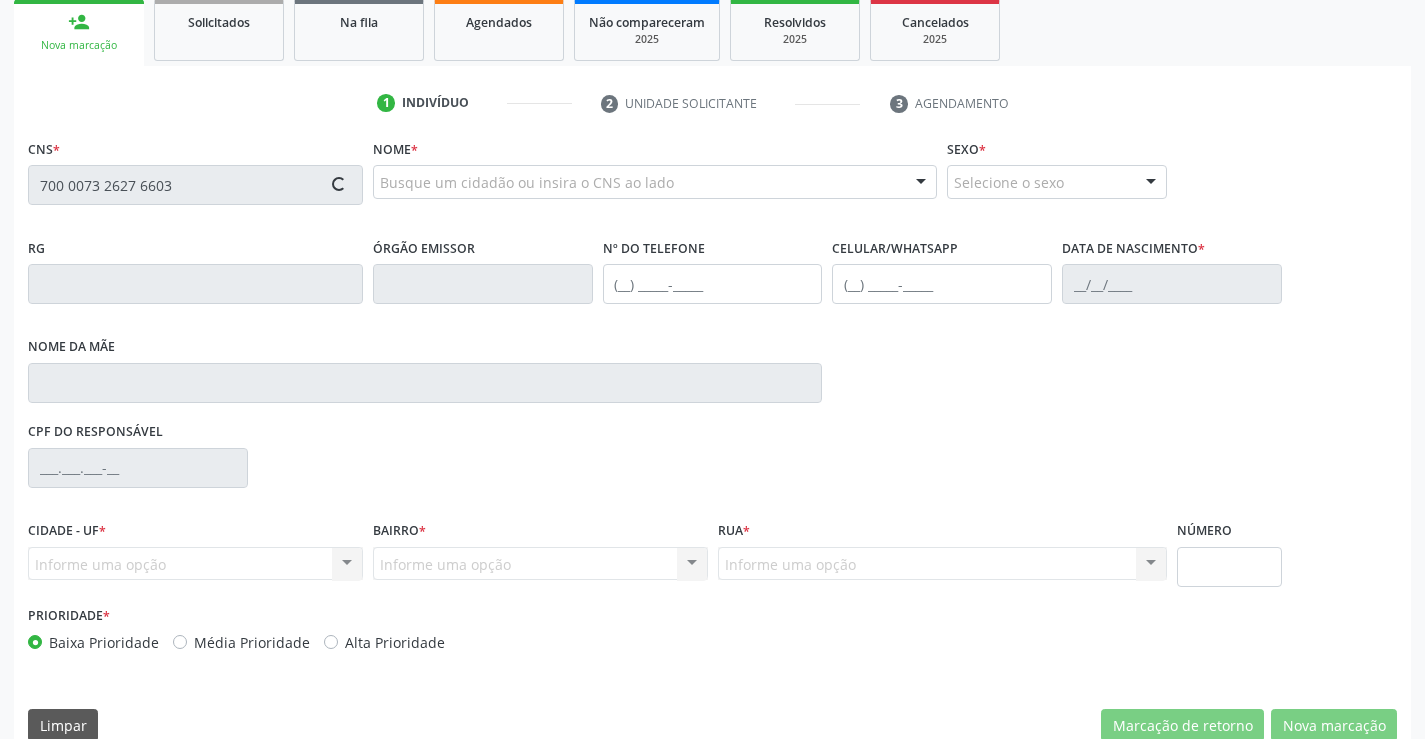 type on "700 0073 2627 6603" 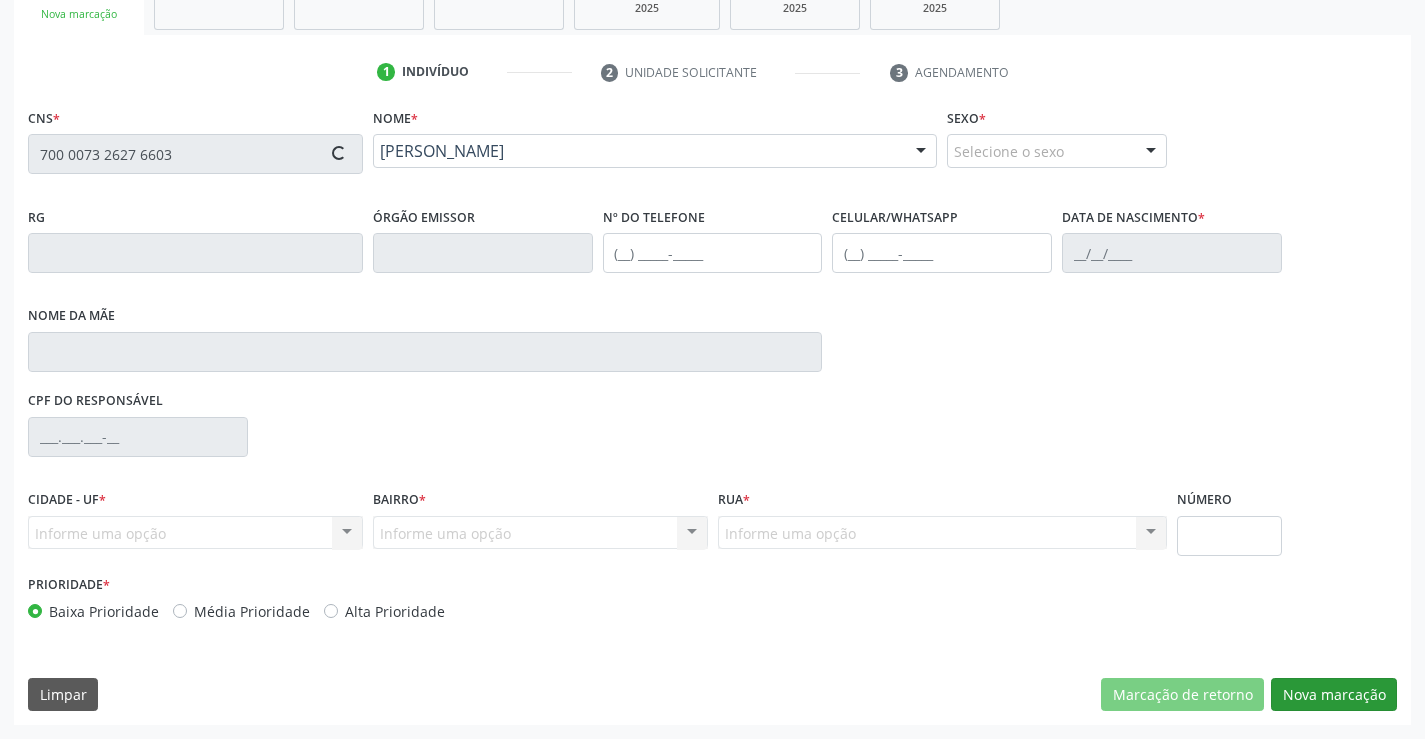 type on "1300100060" 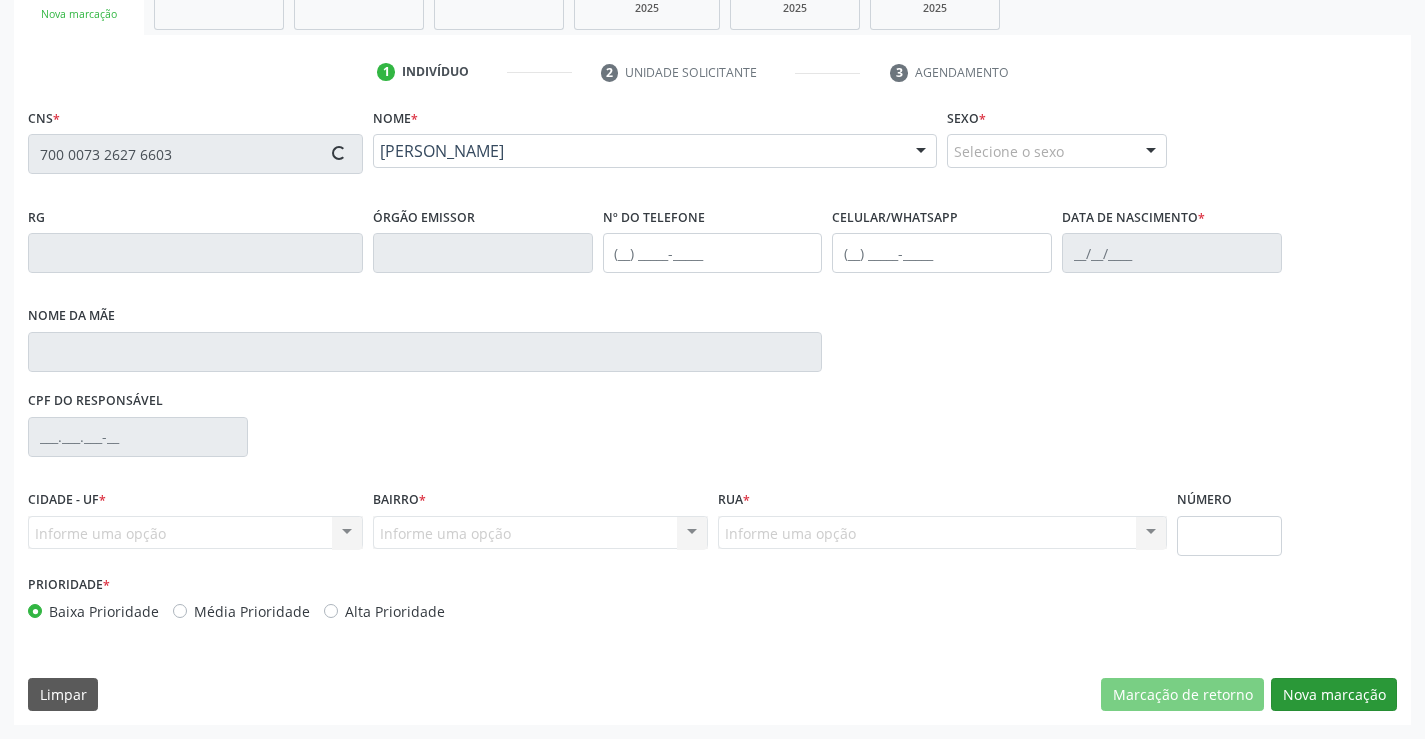 type on "(74) 8816-6398" 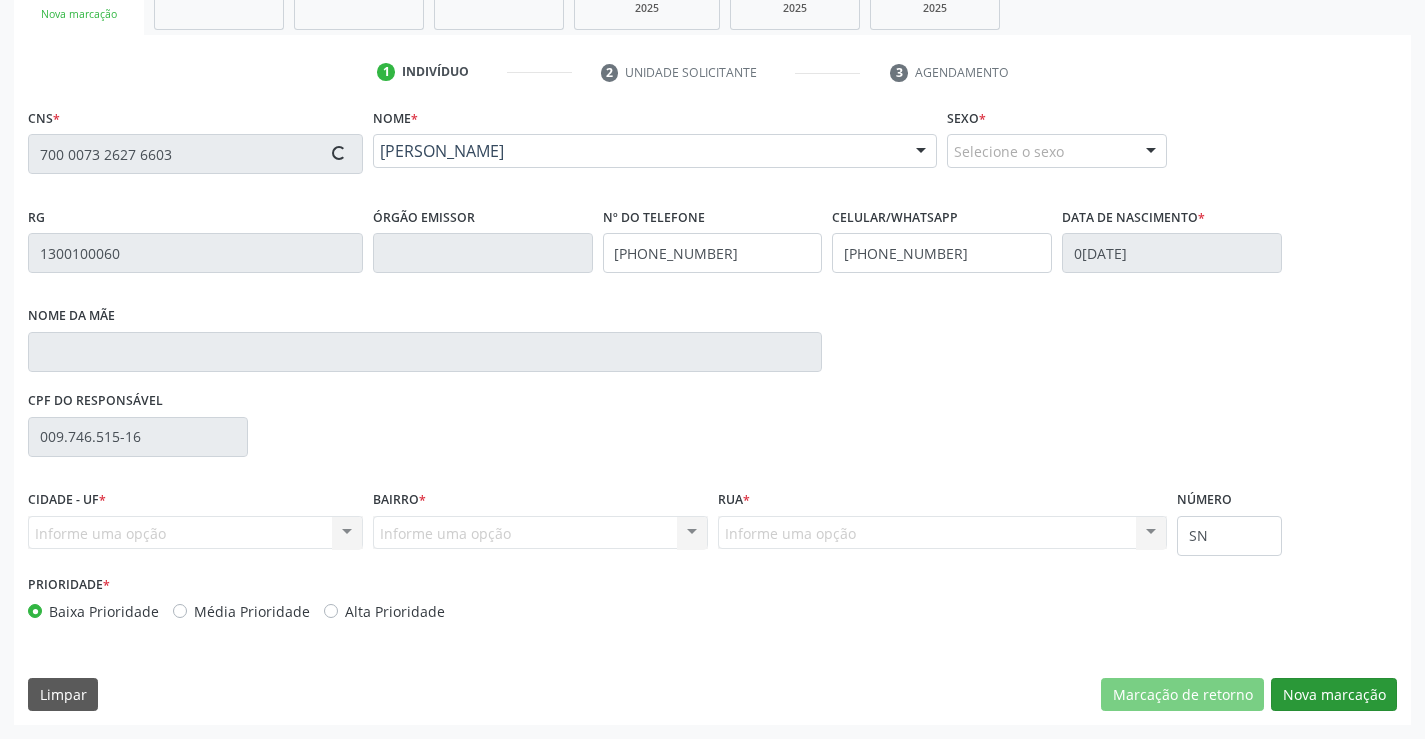 drag, startPoint x: 1310, startPoint y: 691, endPoint x: 922, endPoint y: 529, distance: 420.46164 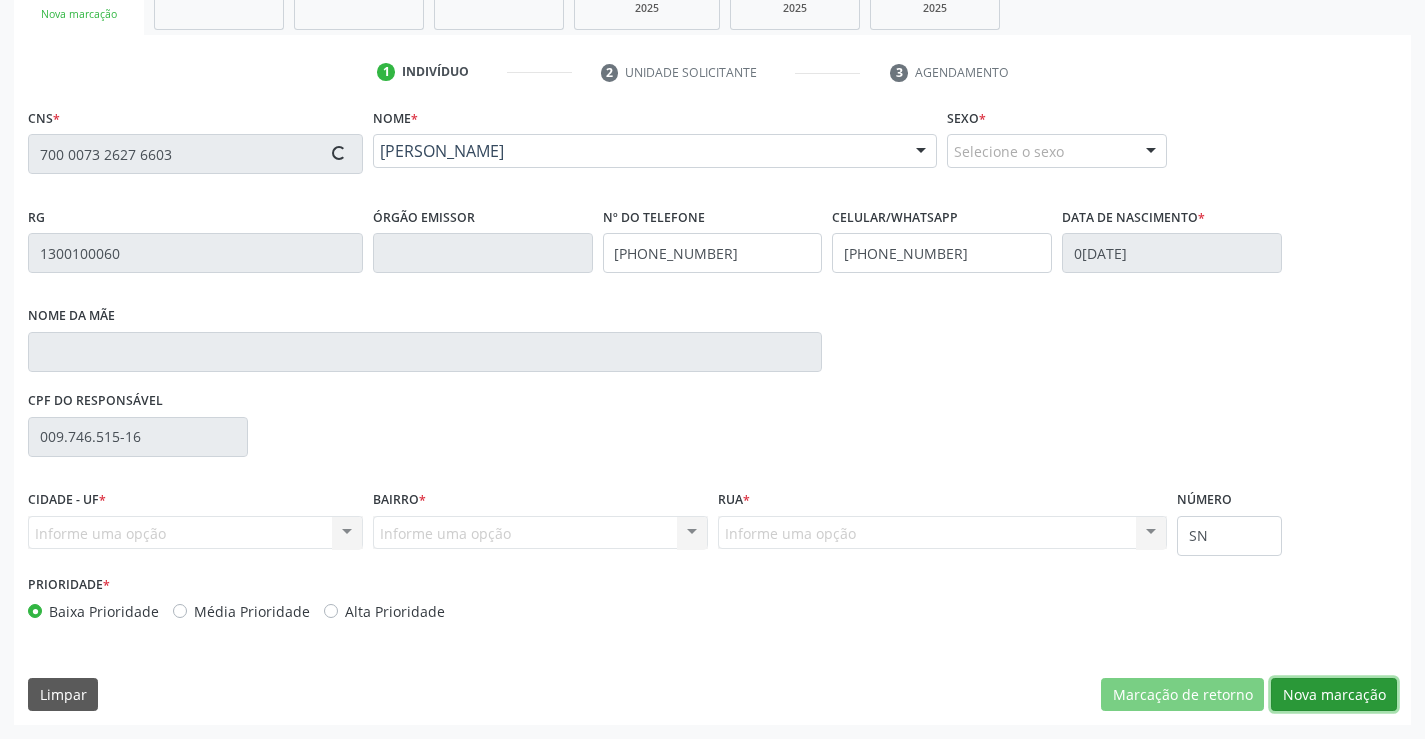 click on "Nova marcação" at bounding box center [1334, 695] 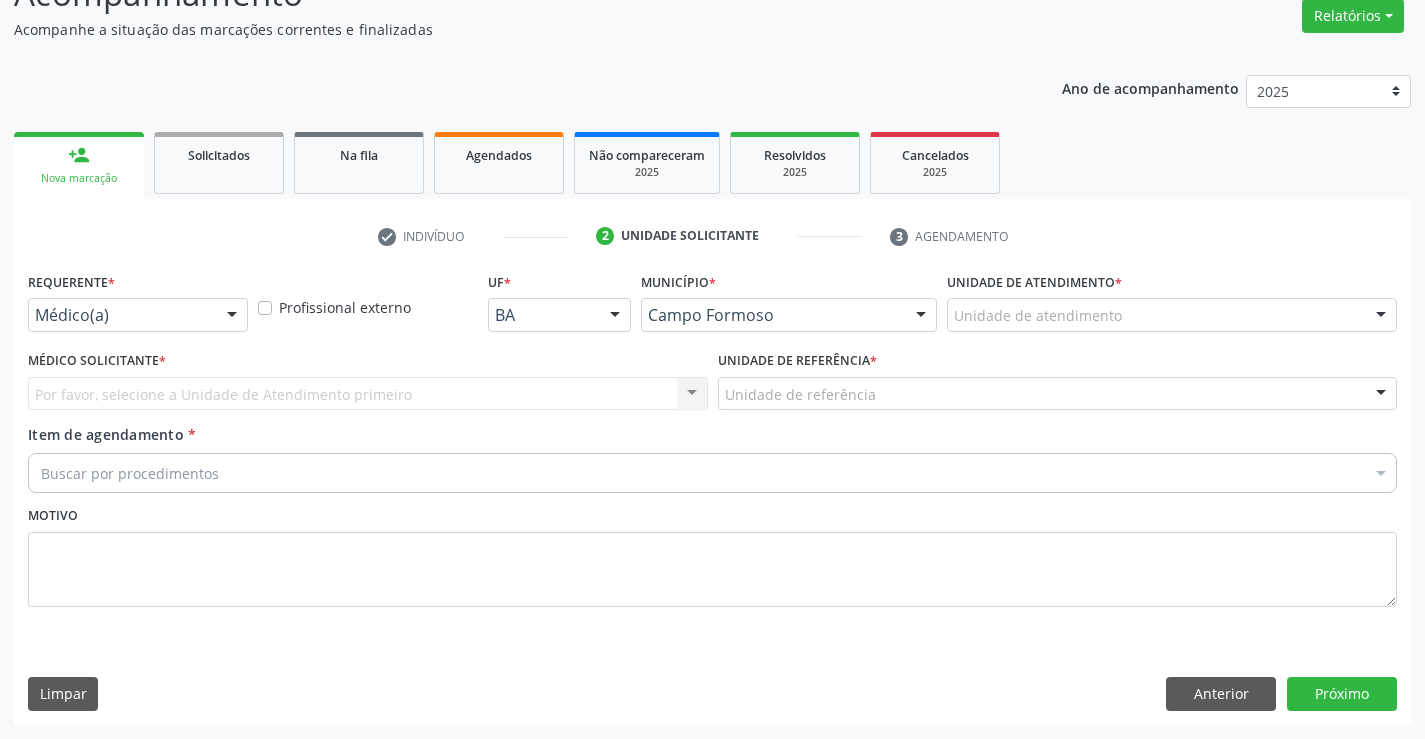 scroll, scrollTop: 167, scrollLeft: 0, axis: vertical 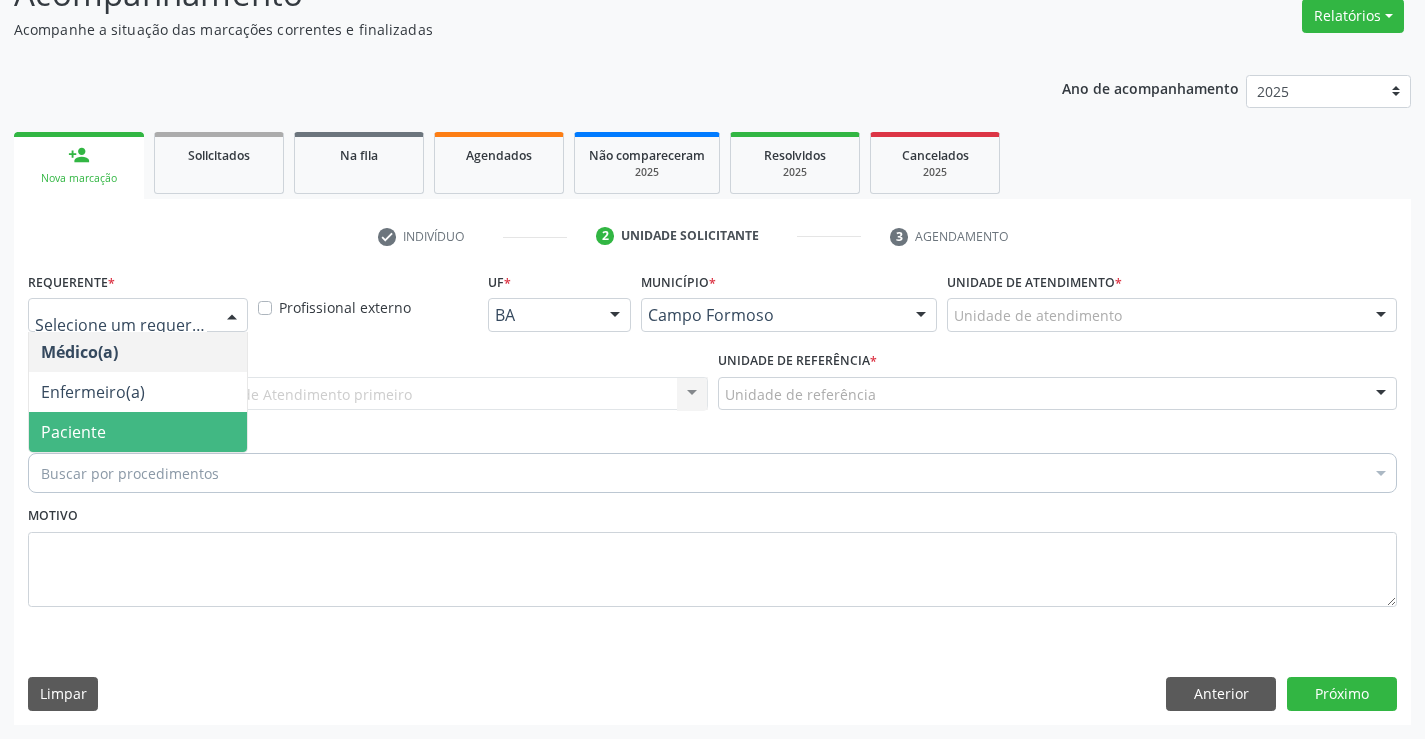 click on "Paciente" at bounding box center [138, 432] 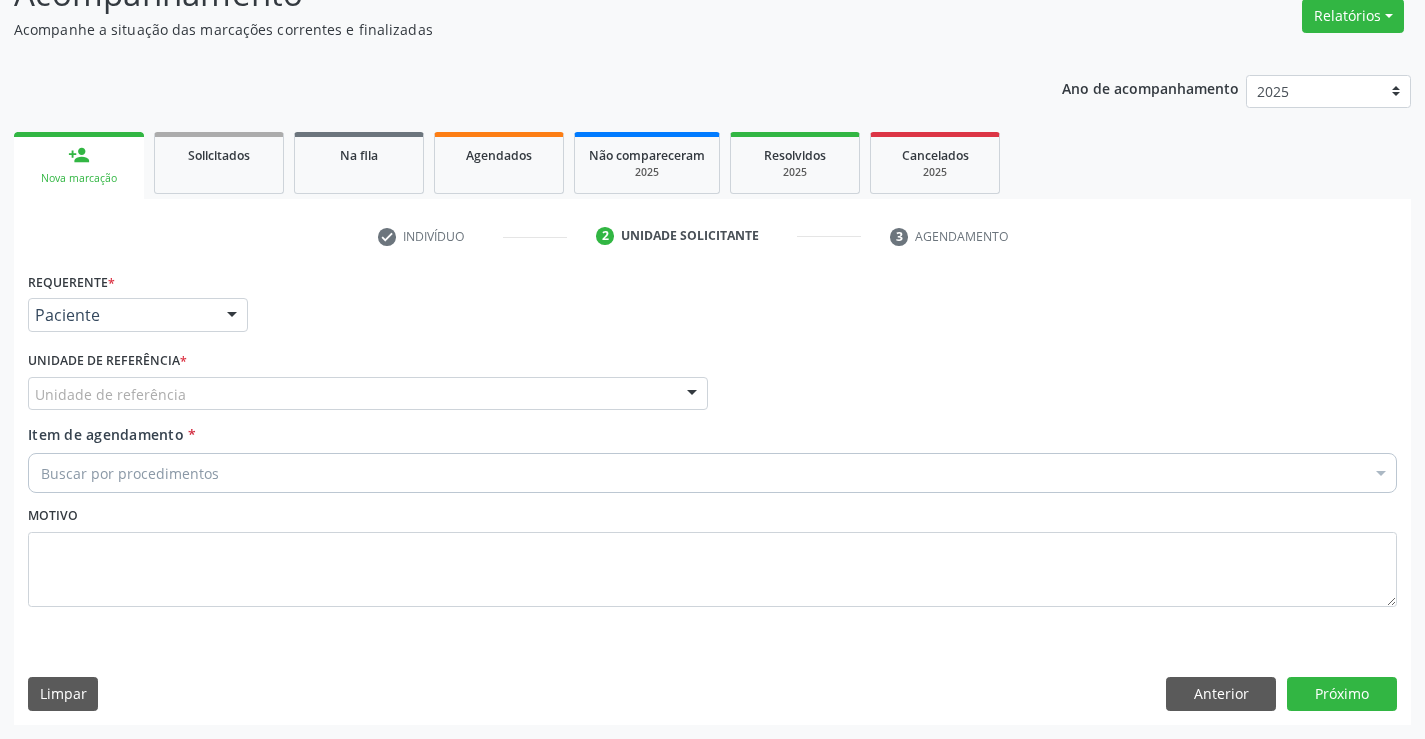 click on "Unidade de referência" at bounding box center [368, 394] 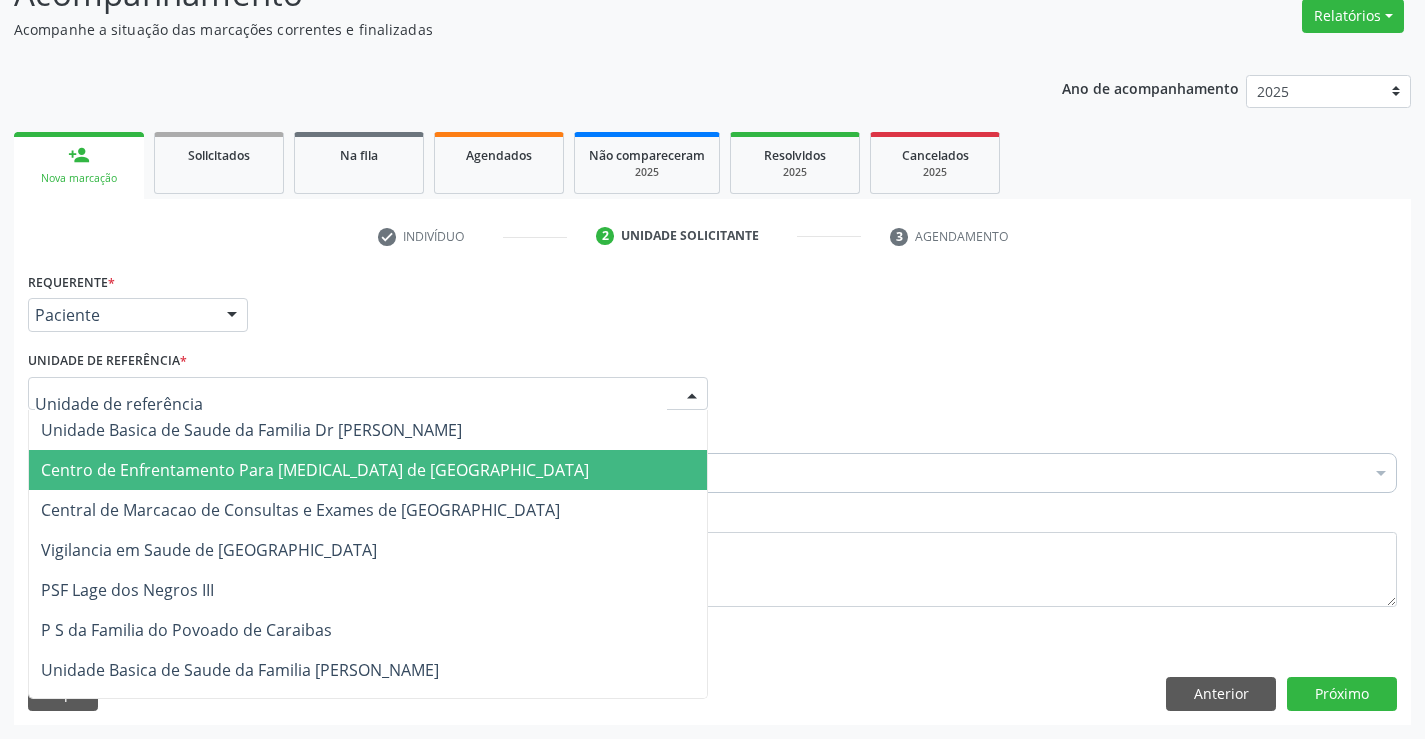 click on "Centro de Enfrentamento Para [MEDICAL_DATA] de [GEOGRAPHIC_DATA]" at bounding box center [315, 470] 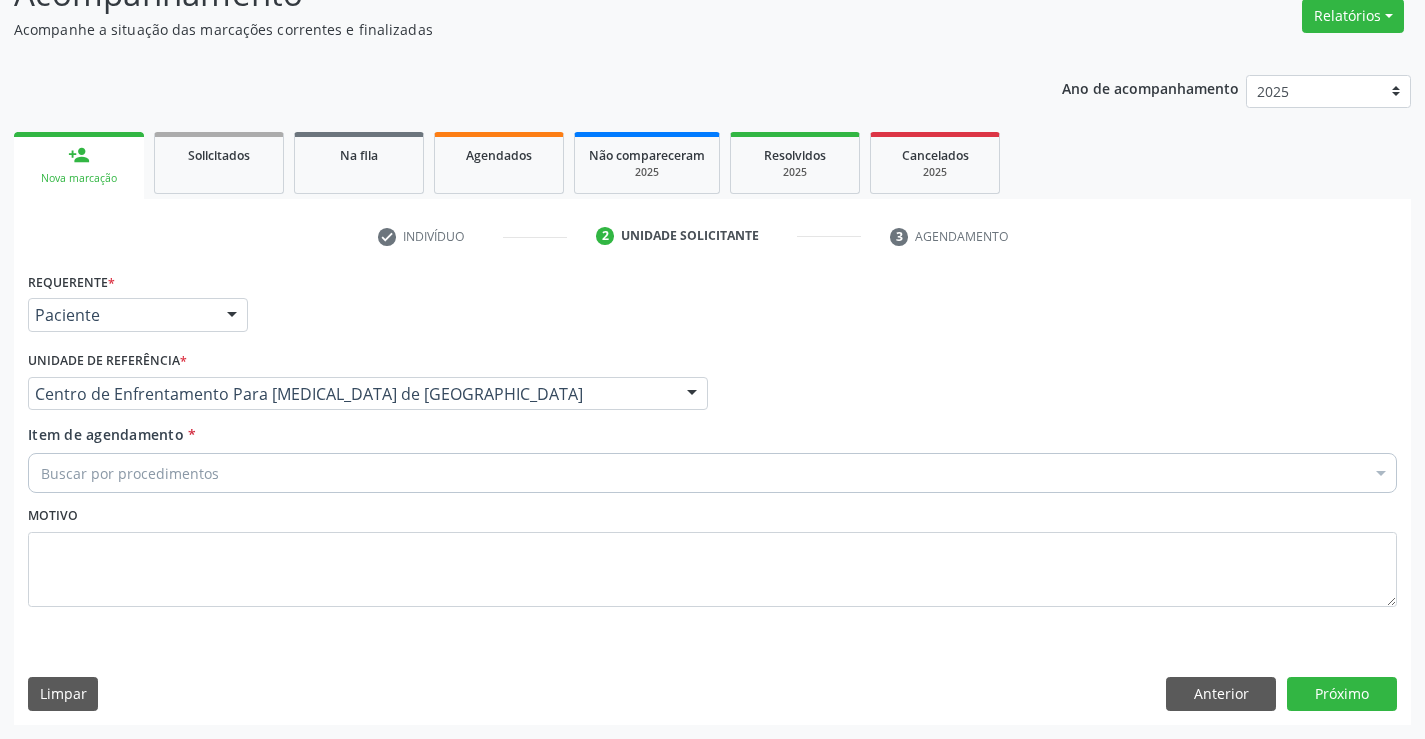 drag, startPoint x: 408, startPoint y: 383, endPoint x: 401, endPoint y: 409, distance: 26.925823 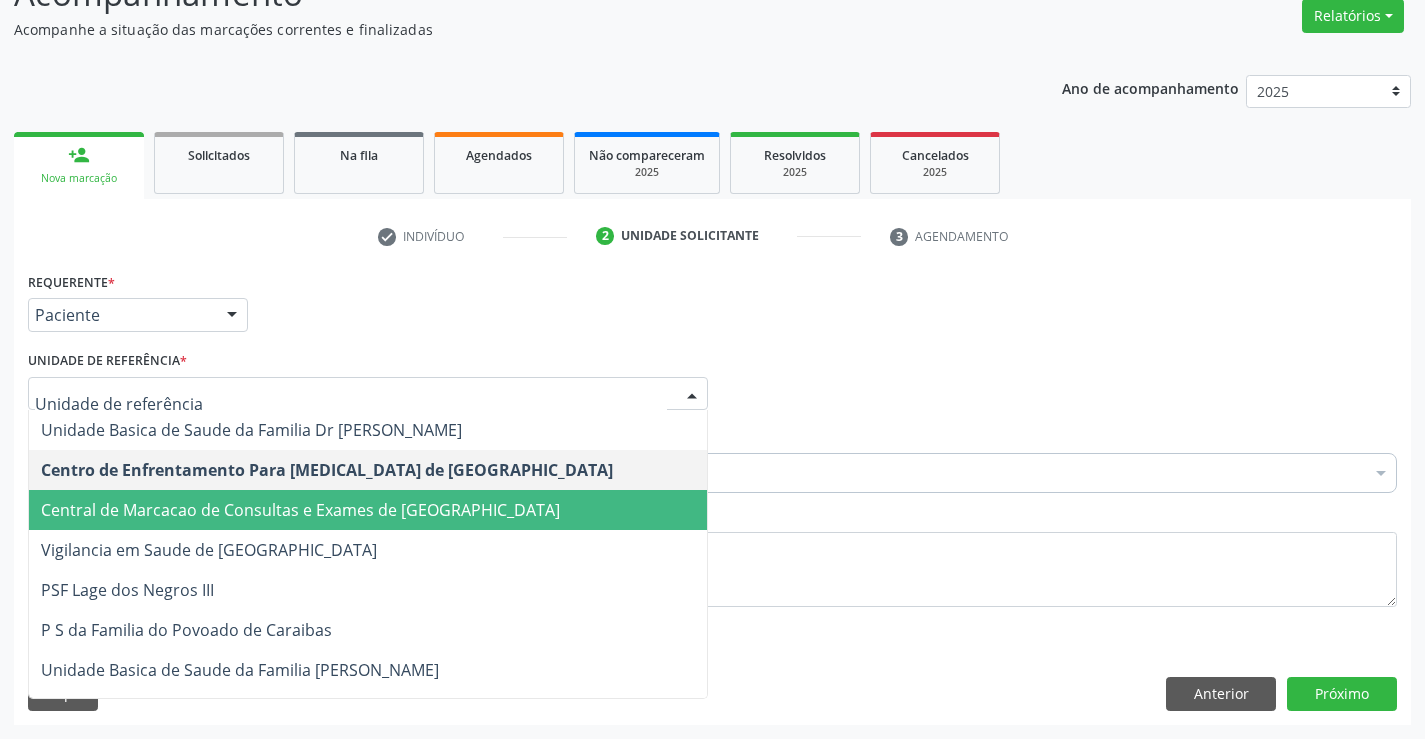 click on "Central de Marcacao de Consultas e Exames de [GEOGRAPHIC_DATA]" at bounding box center (300, 510) 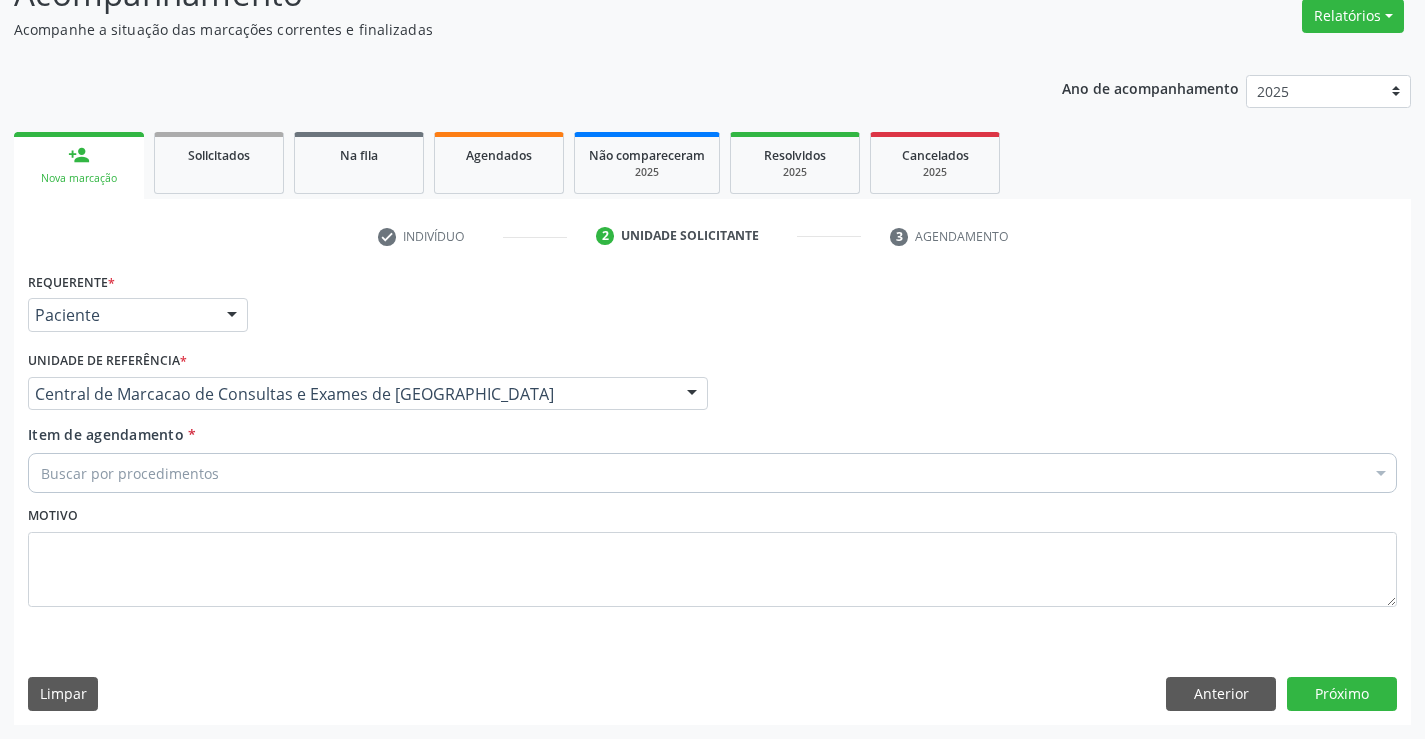 click on "Buscar por procedimentos" at bounding box center [712, 473] 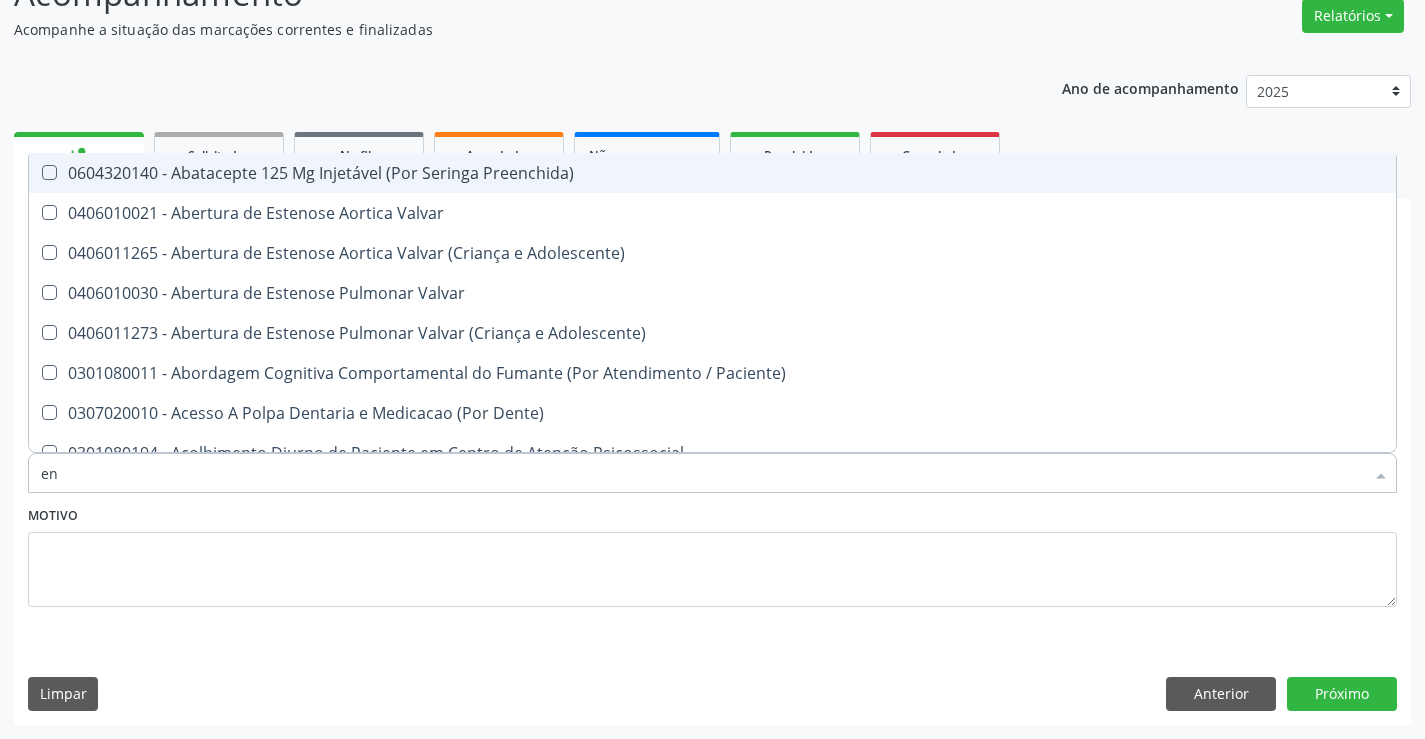 type on "e" 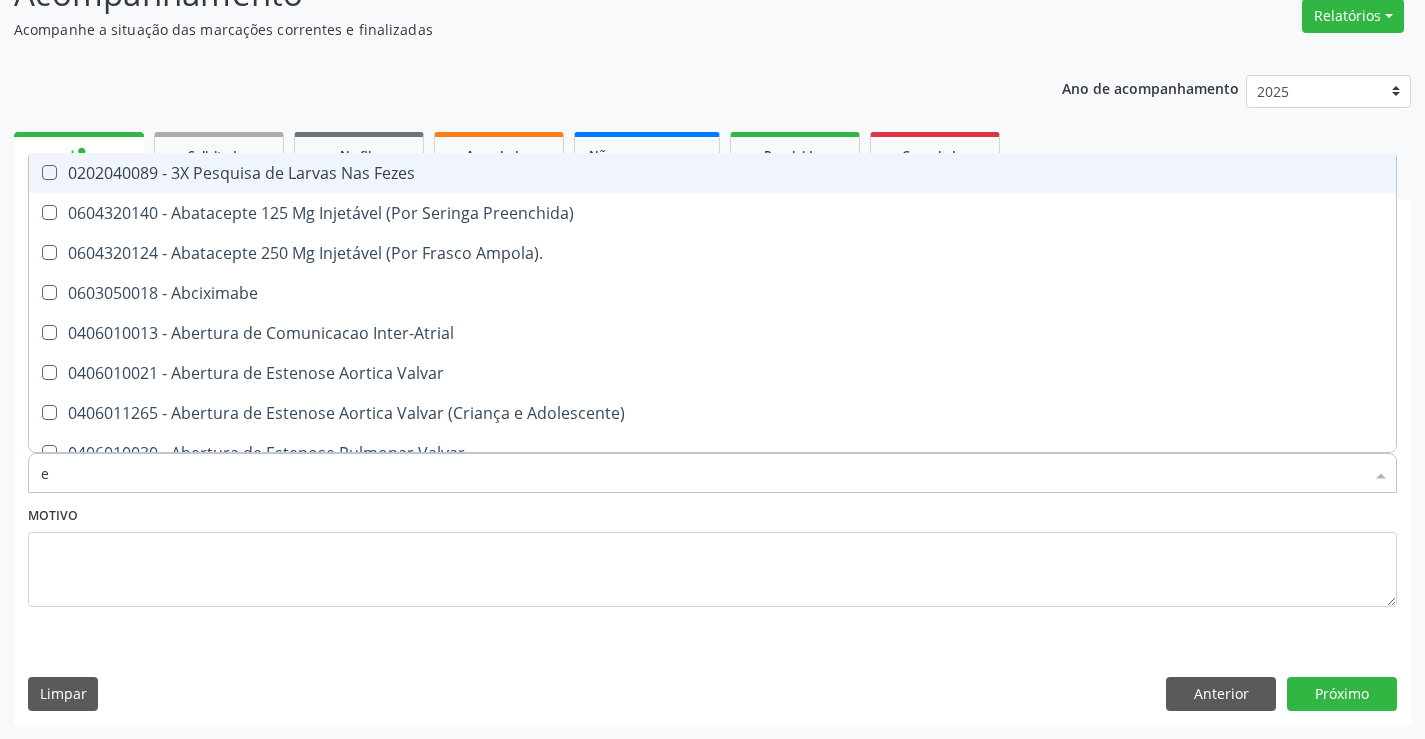 type 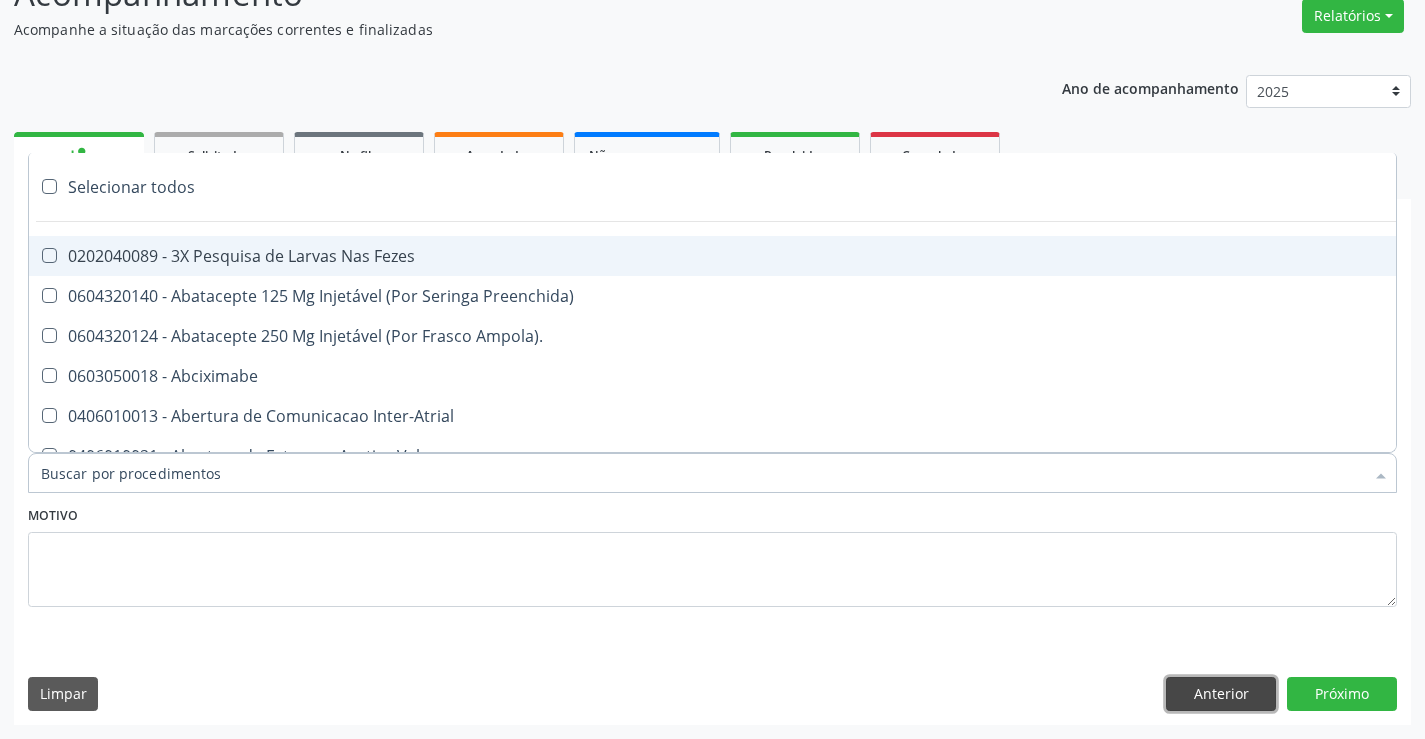 click on "Anterior" at bounding box center (1221, 694) 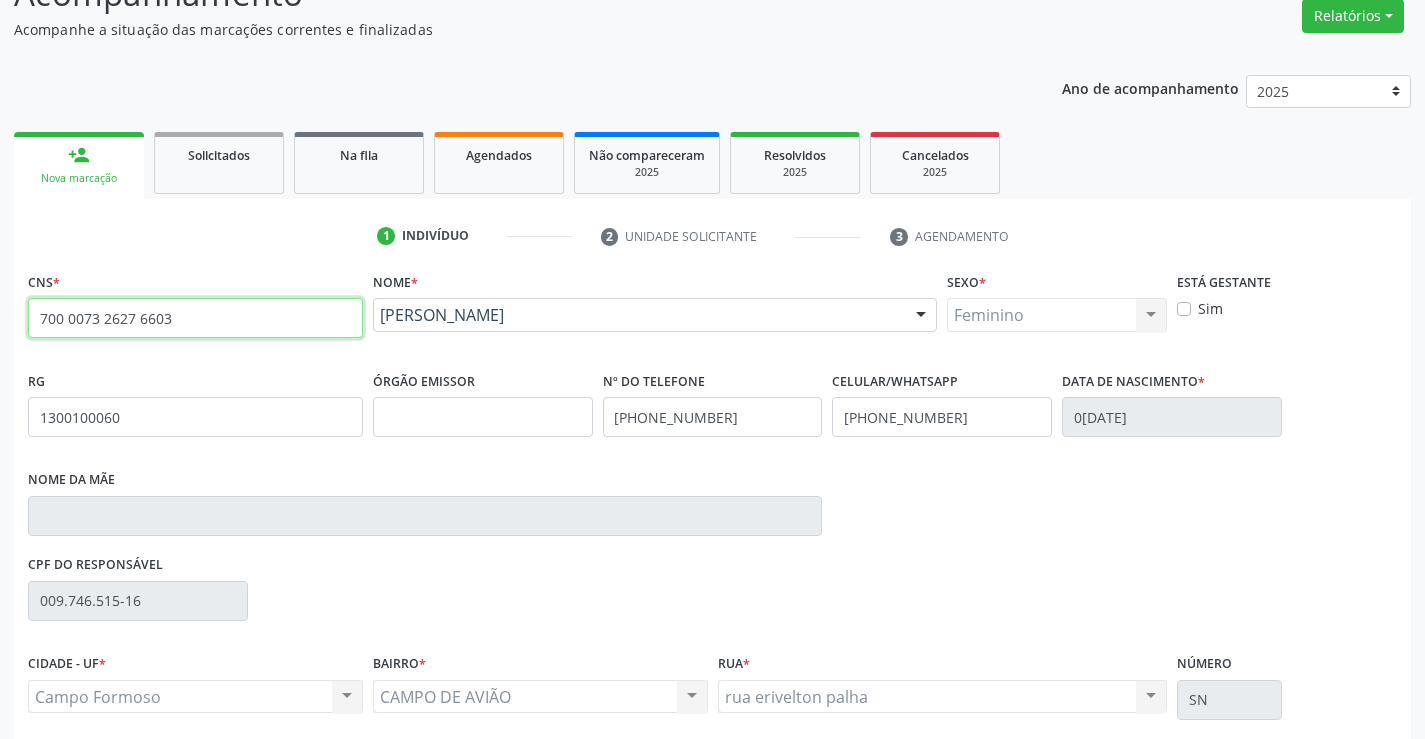 click on "700 0073 2627 6603" at bounding box center [195, 318] 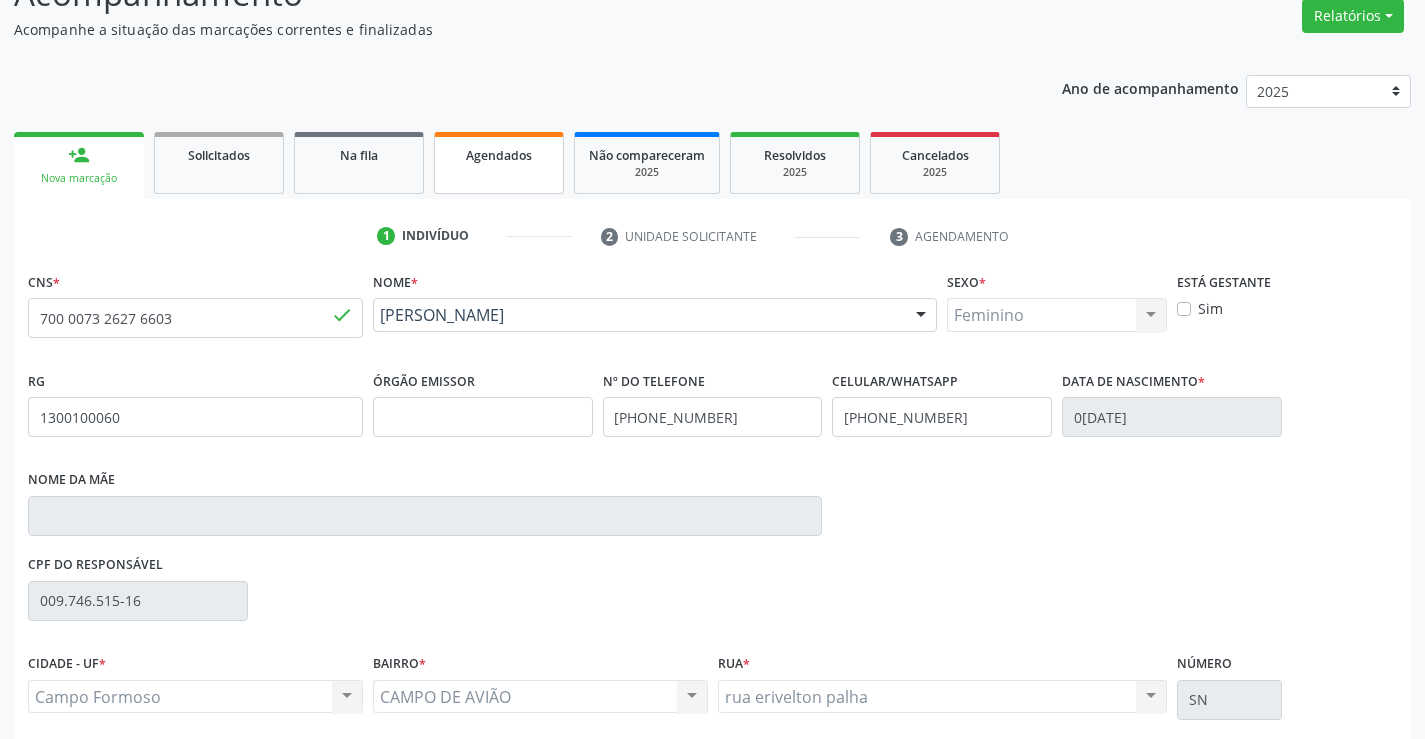 click on "Agendados" at bounding box center [499, 163] 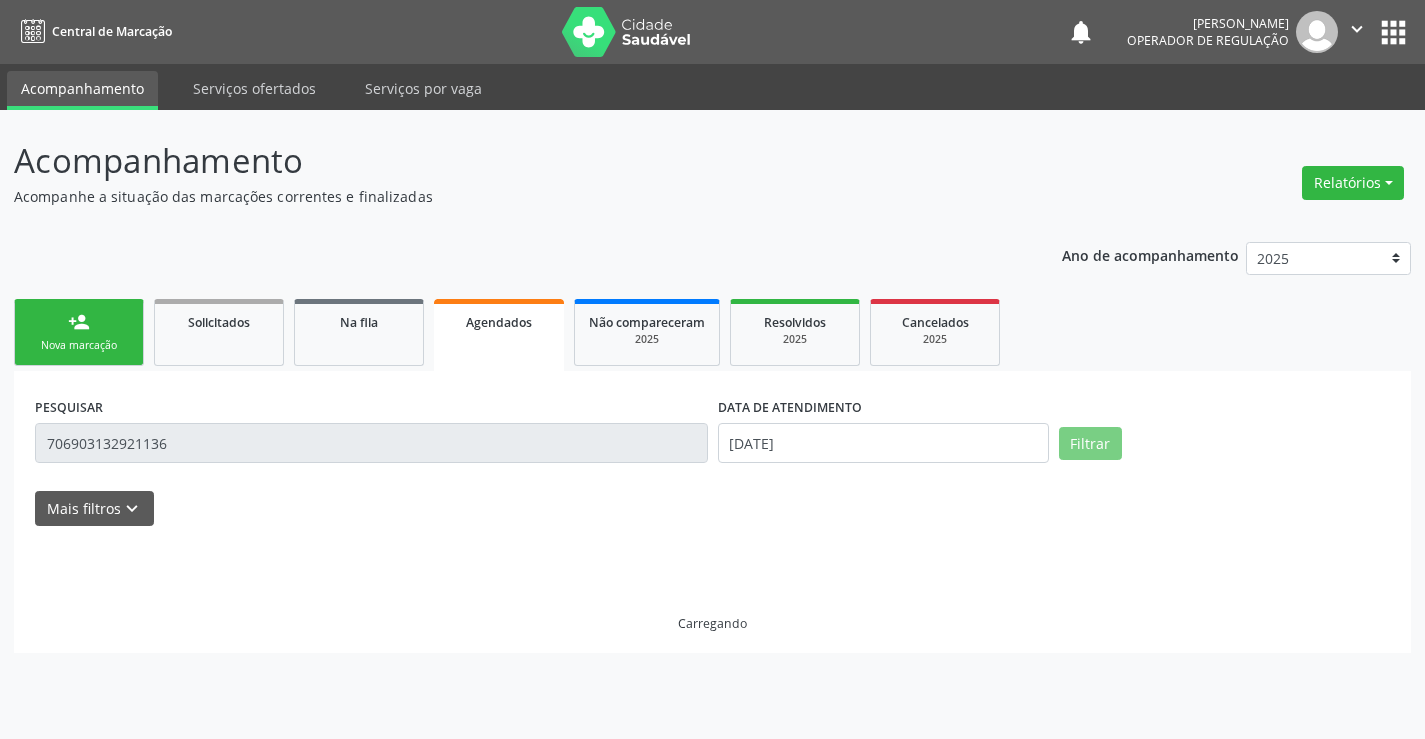 scroll, scrollTop: 0, scrollLeft: 0, axis: both 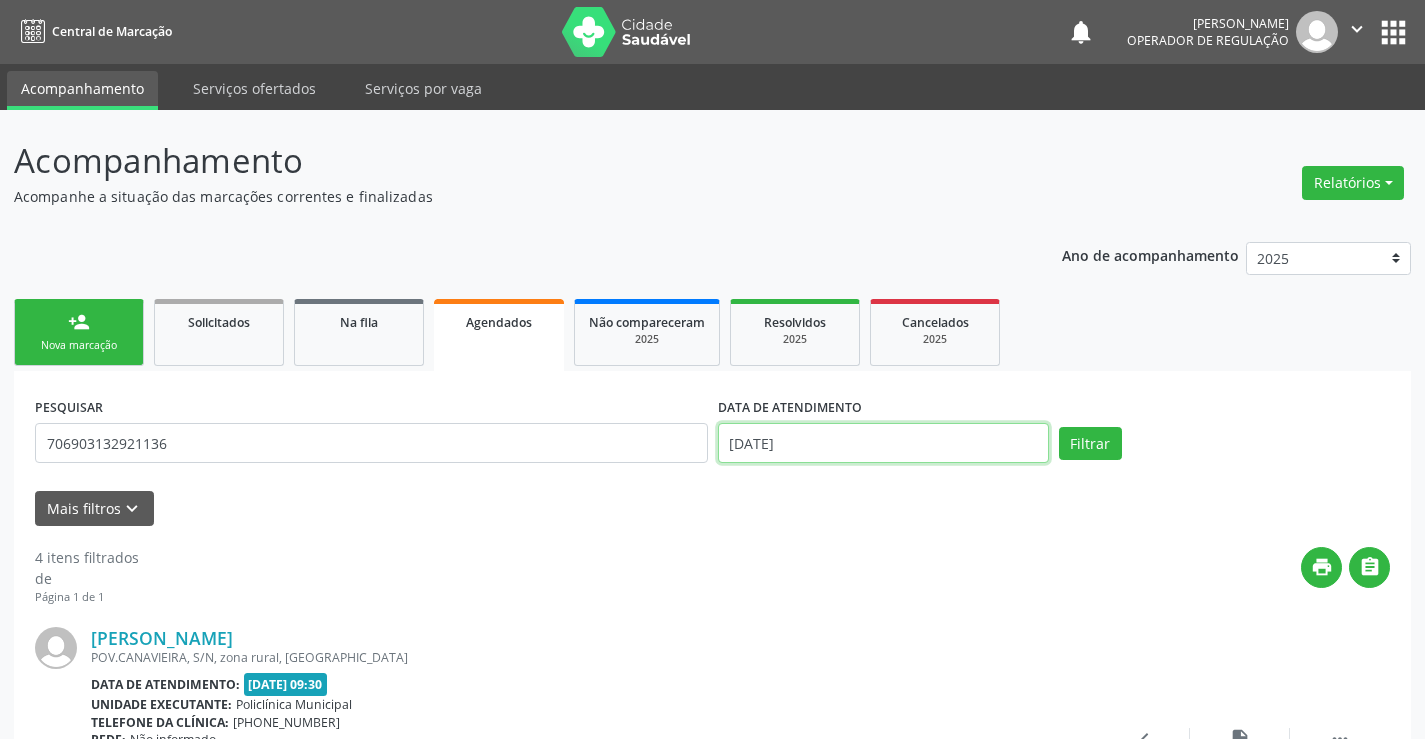 click on "[DATE]" at bounding box center [883, 443] 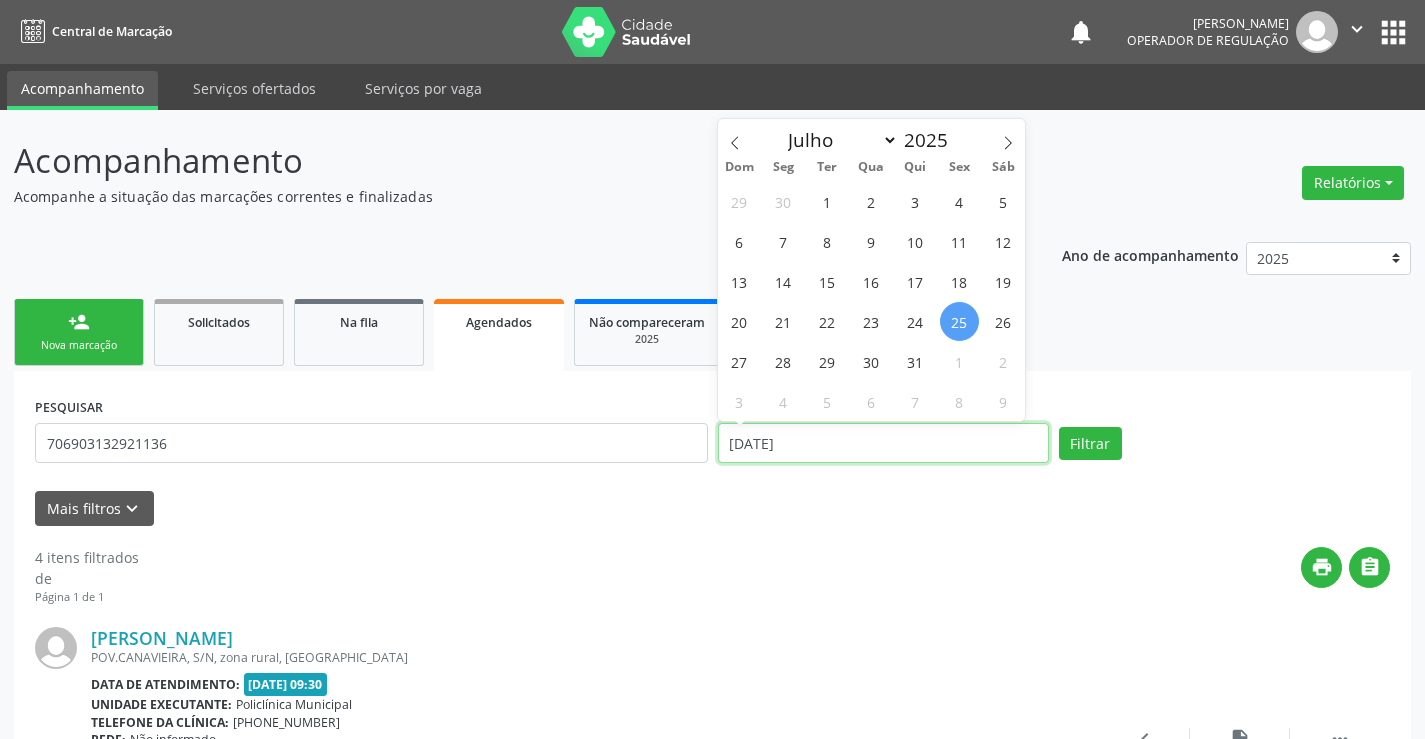 type 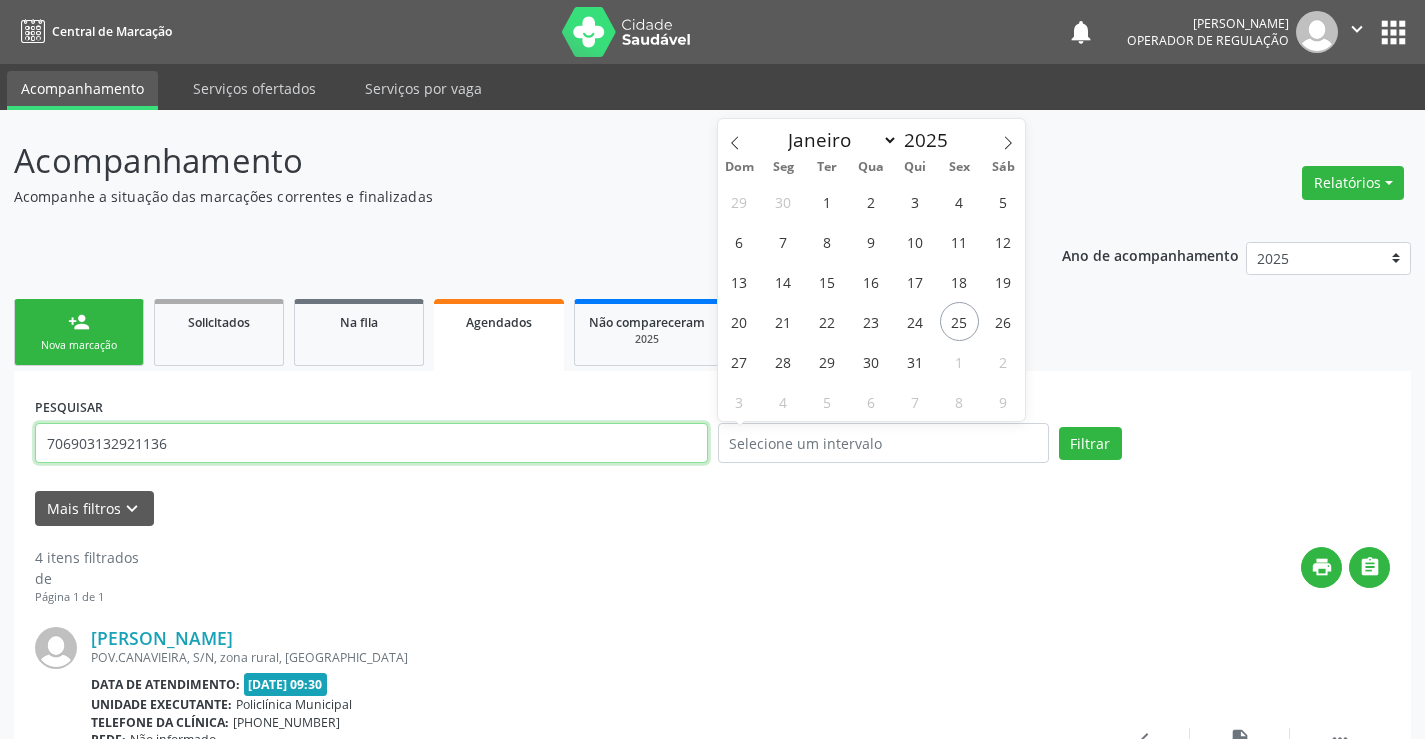 click on "706903132921136" at bounding box center (371, 443) 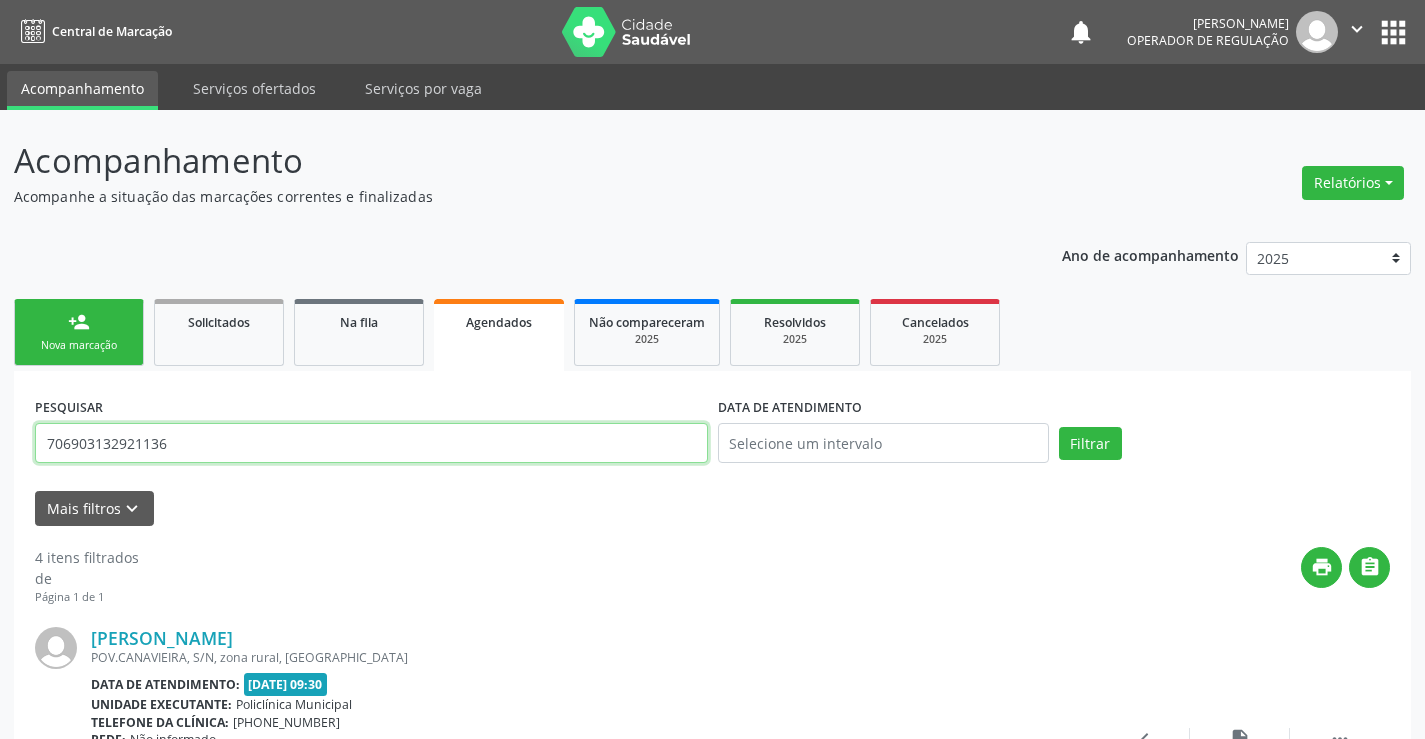 click on "706903132921136" at bounding box center [371, 443] 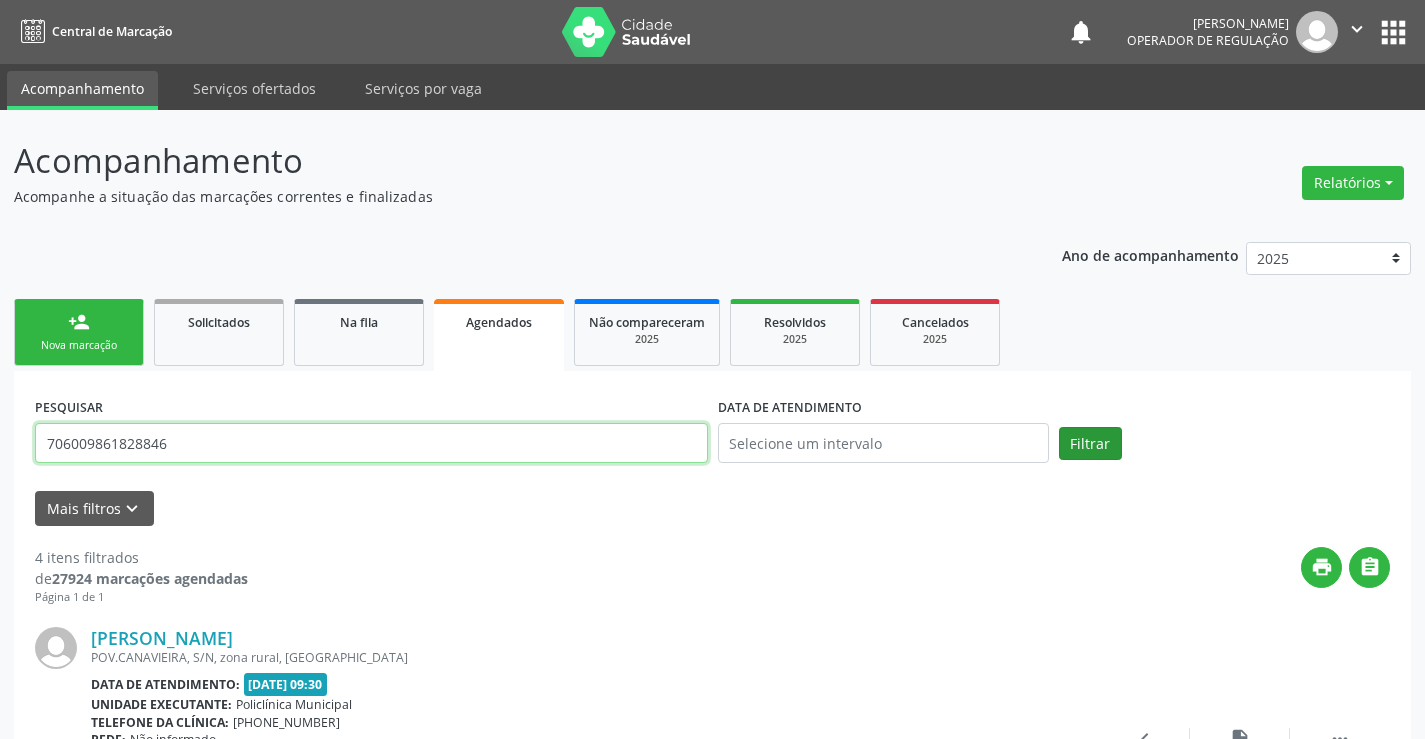 type on "706009861828846" 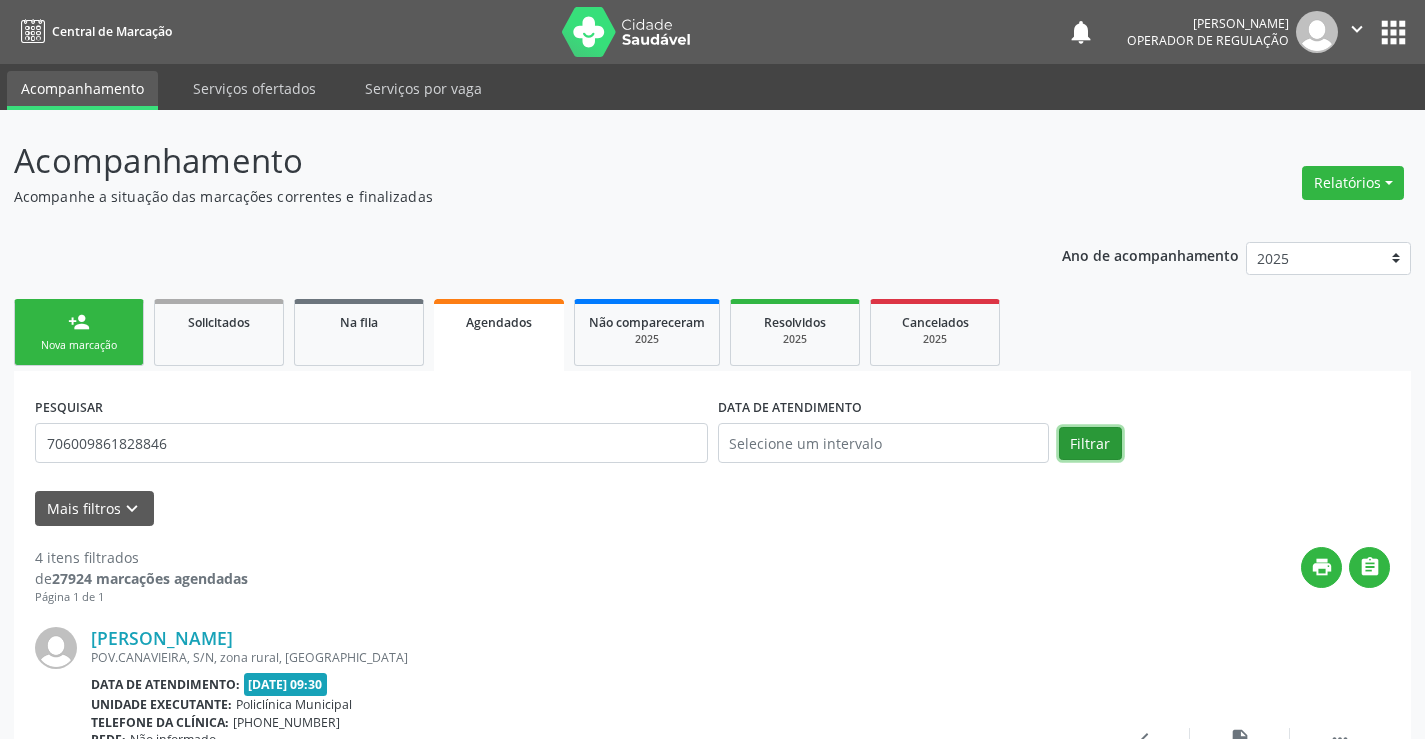 click on "Filtrar" at bounding box center (1090, 444) 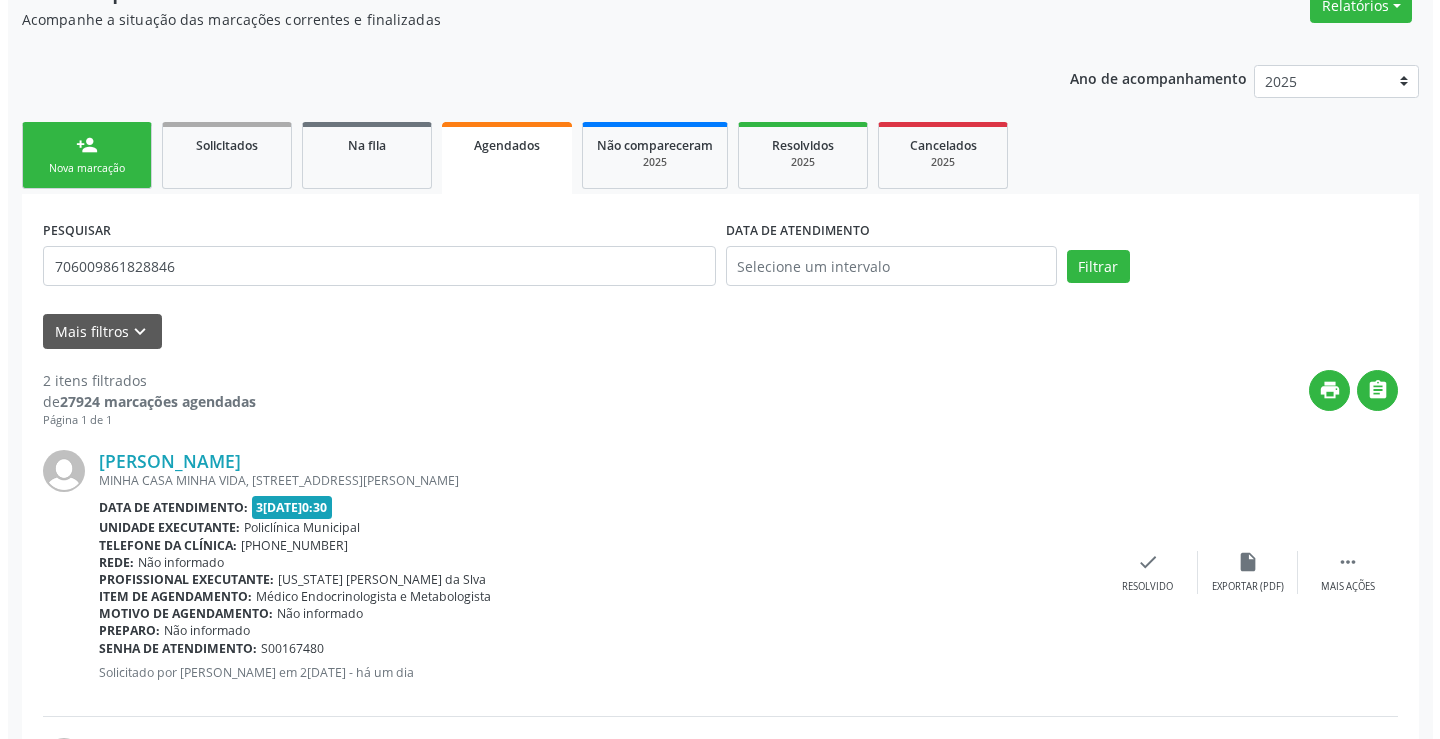 scroll, scrollTop: 477, scrollLeft: 0, axis: vertical 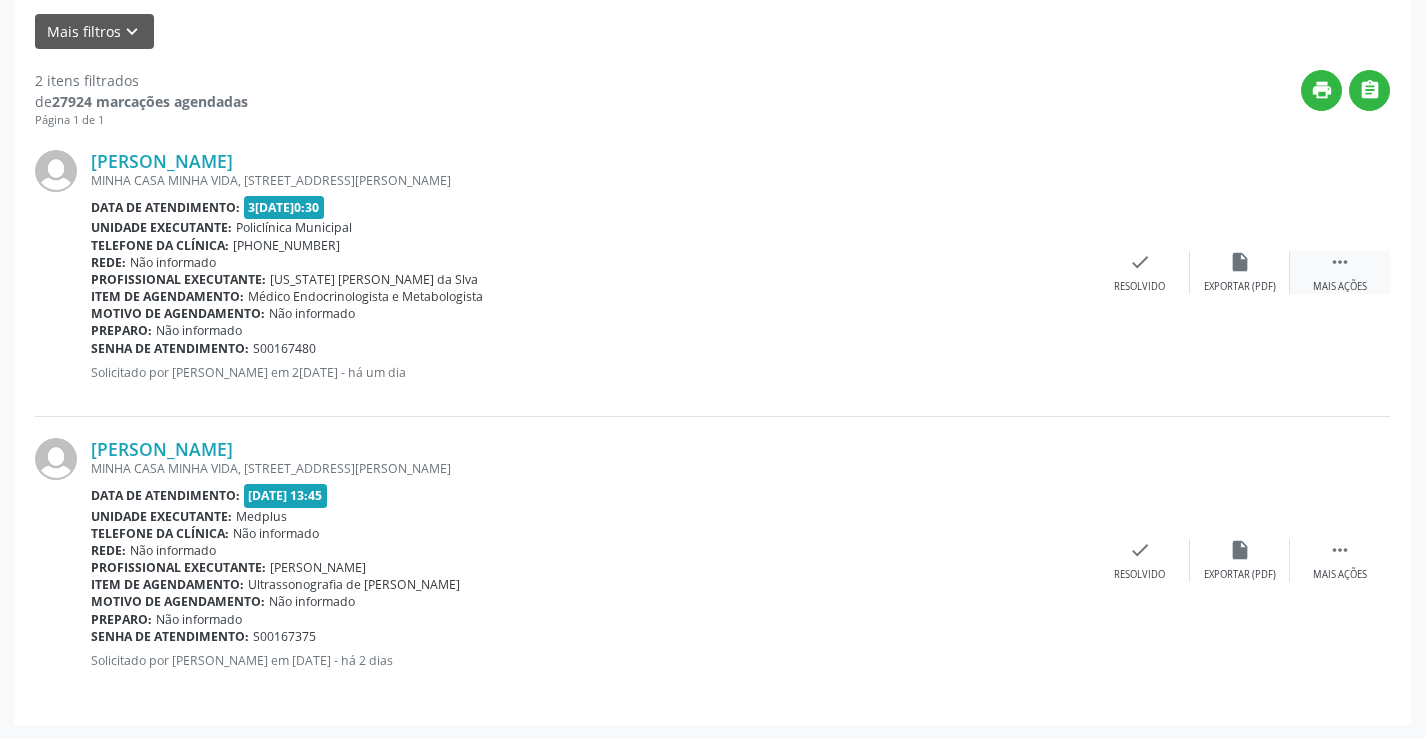 click on "
Mais ações" at bounding box center [1340, 272] 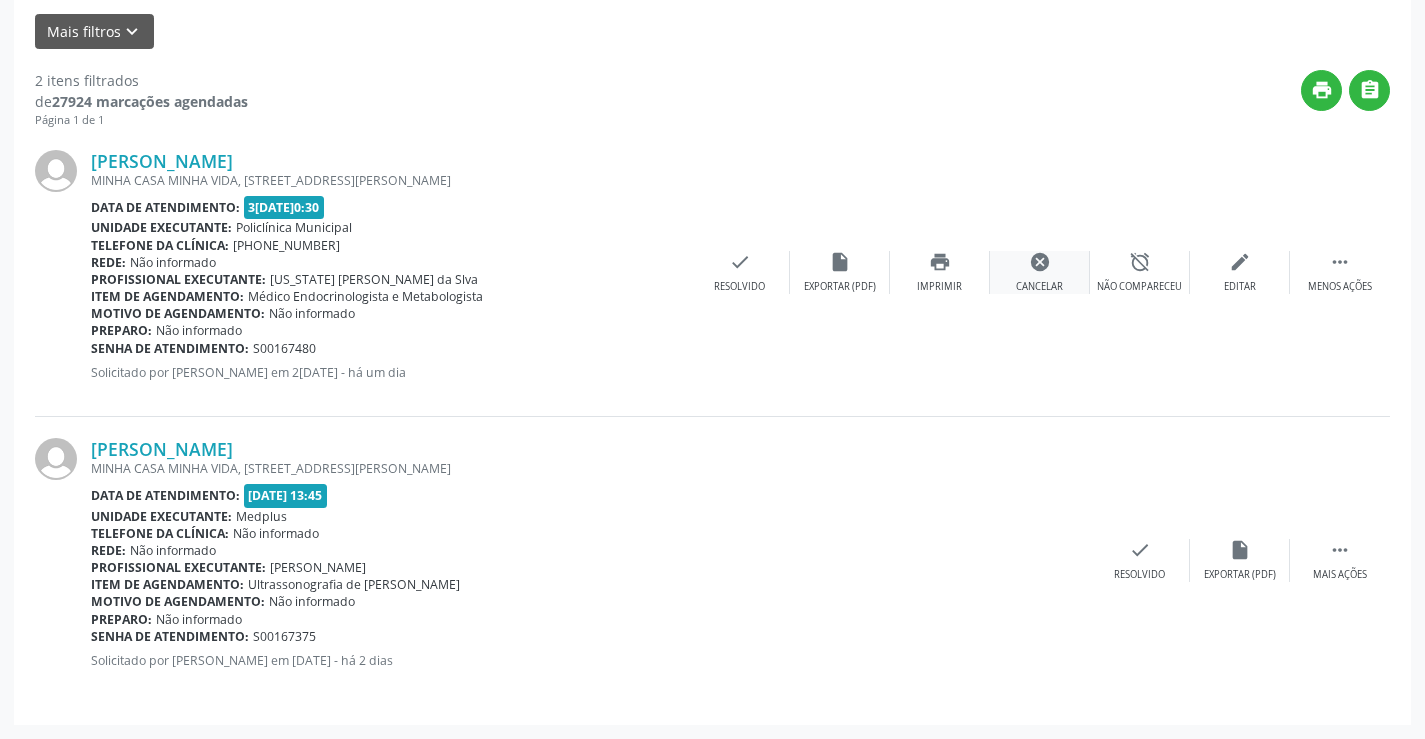 click on "cancel
Cancelar" at bounding box center [1040, 272] 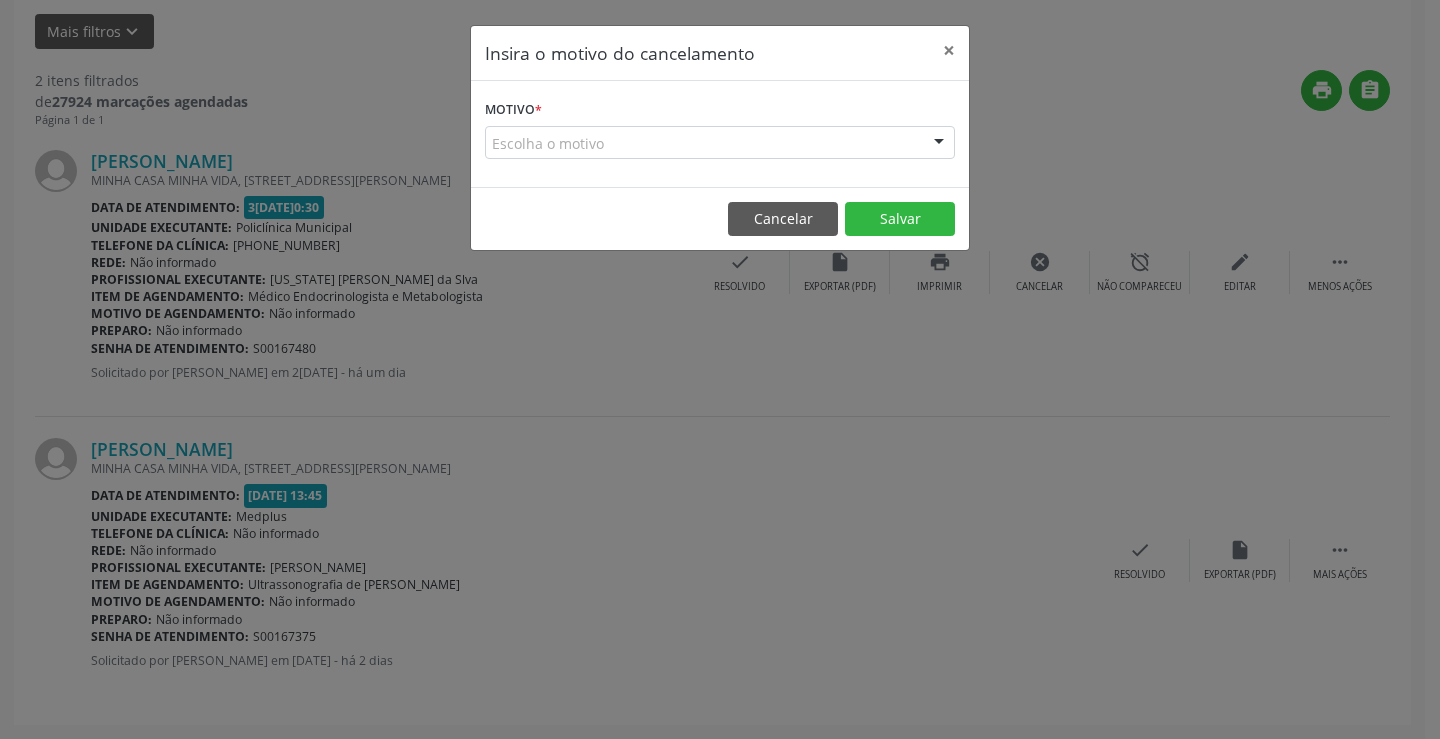 click on "Escolha o motivo" at bounding box center [720, 143] 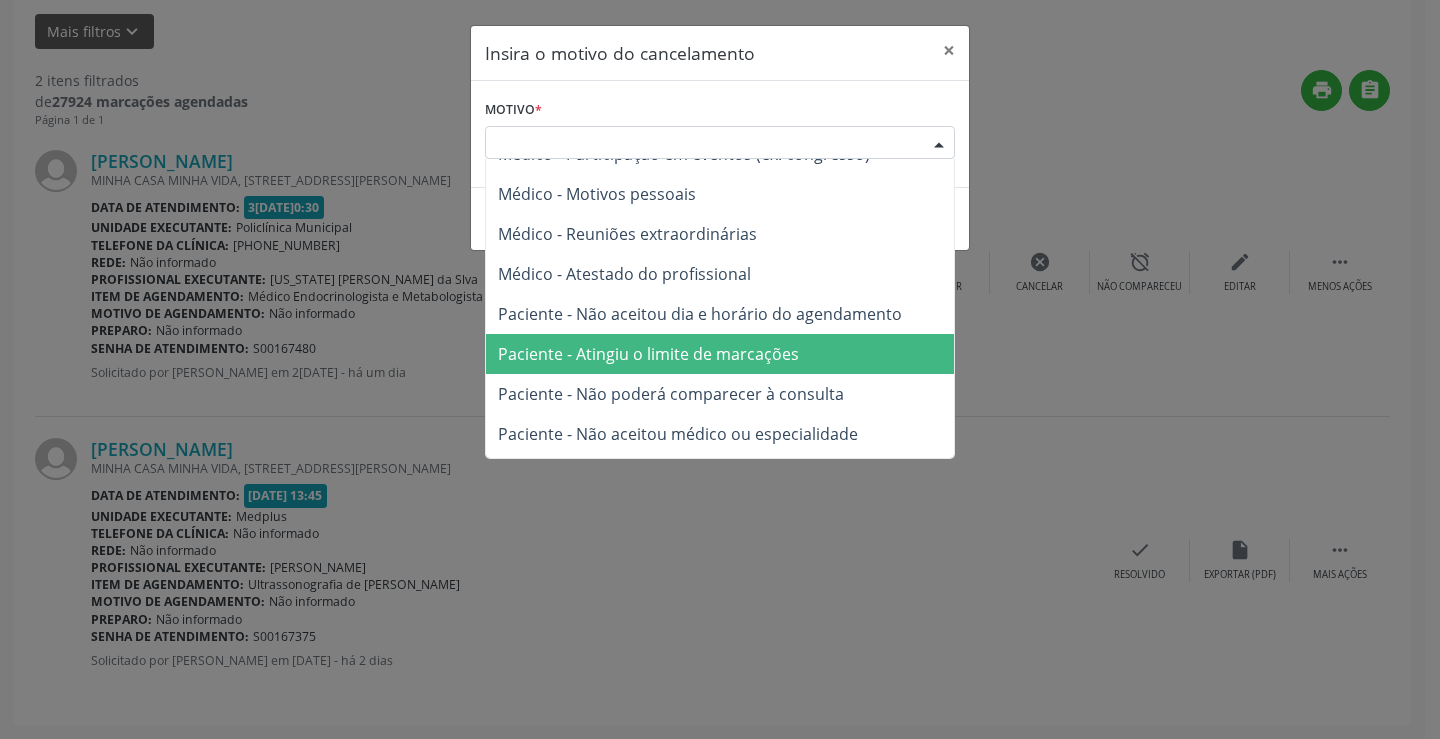 scroll, scrollTop: 100, scrollLeft: 0, axis: vertical 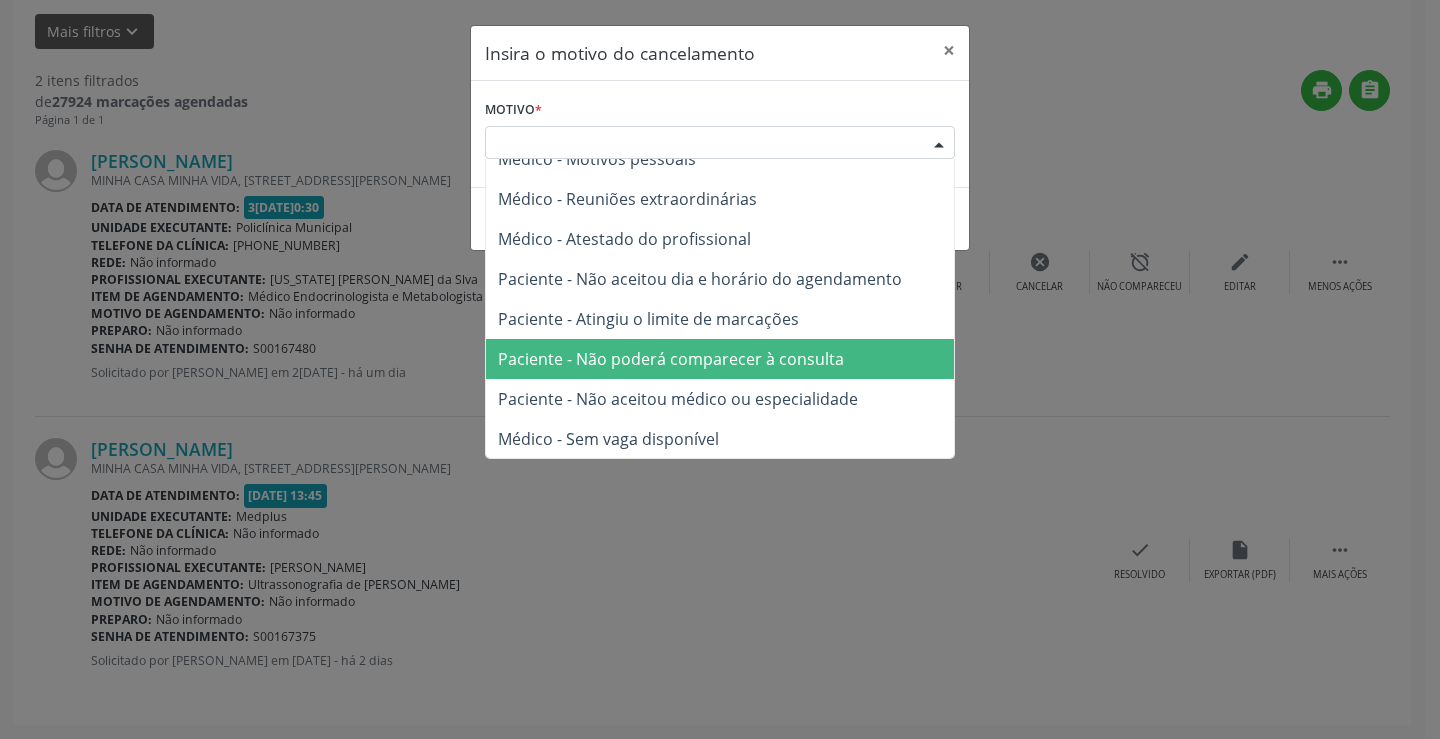 click on "Paciente - Não poderá comparecer à consulta" at bounding box center [671, 359] 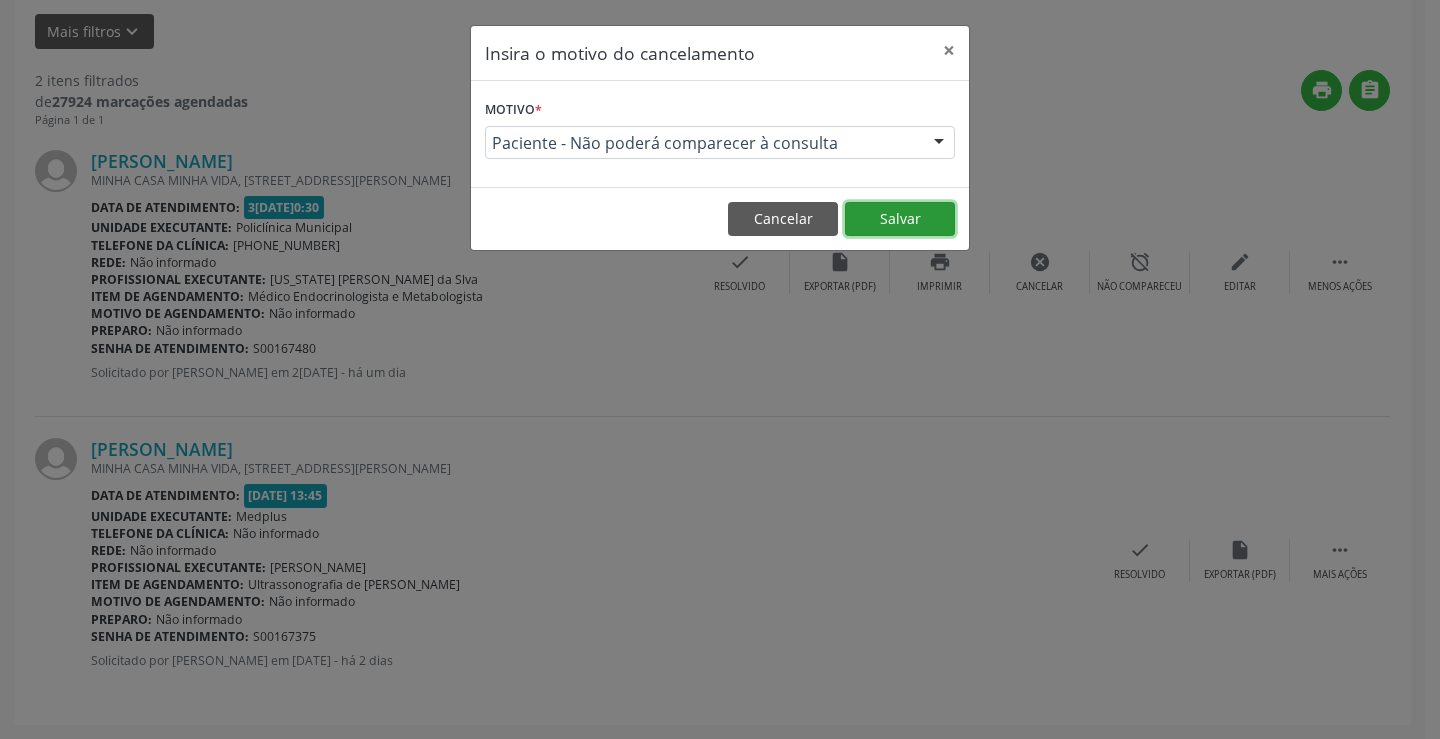 click on "Salvar" at bounding box center [900, 219] 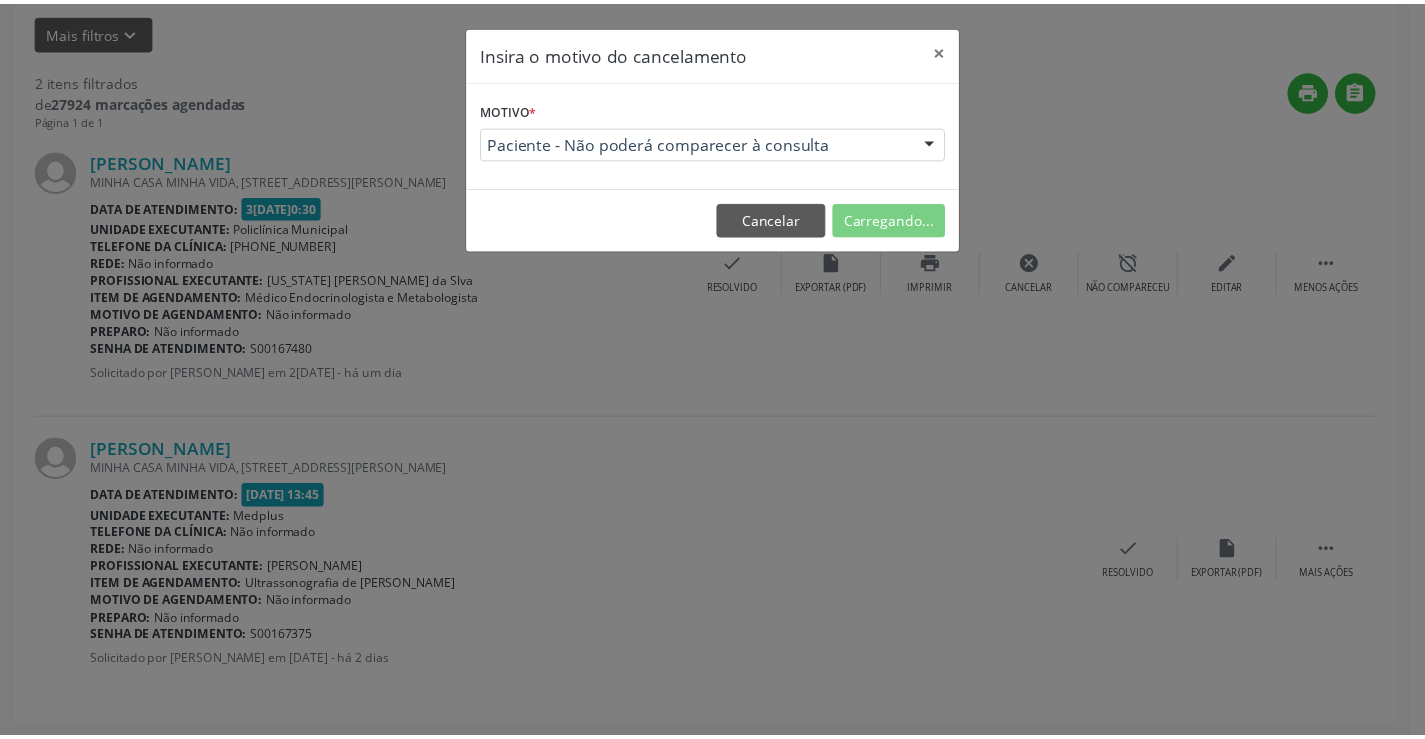 scroll, scrollTop: 0, scrollLeft: 0, axis: both 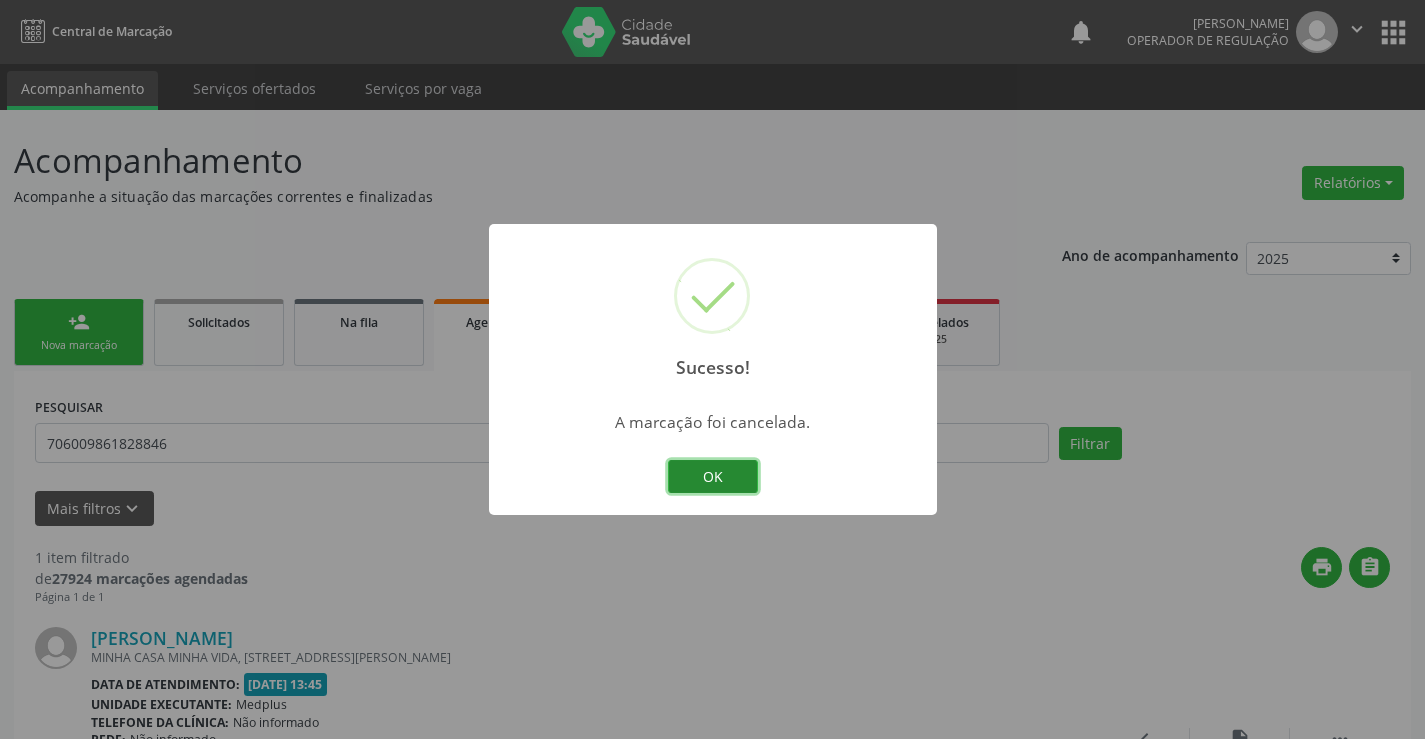 click on "OK" at bounding box center (713, 477) 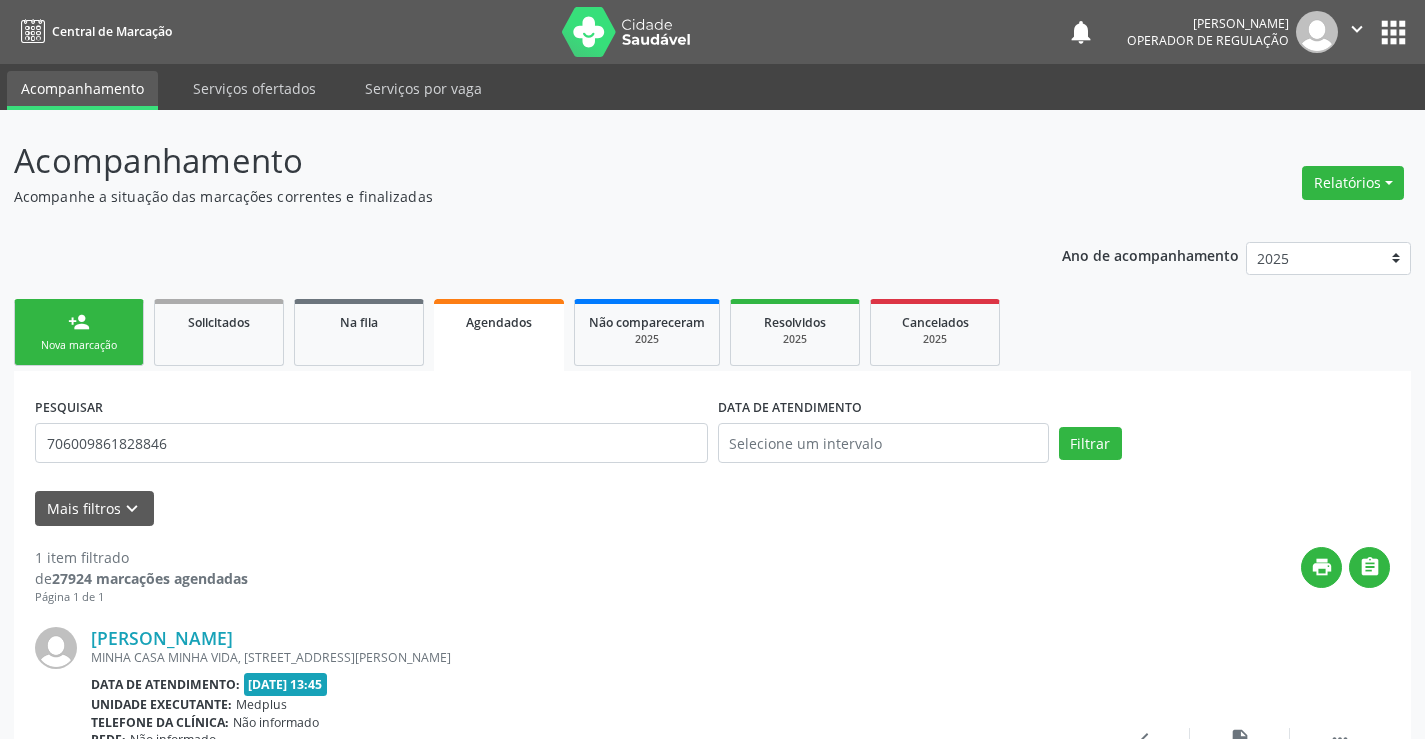 click on "person_add
Nova marcação" at bounding box center [79, 332] 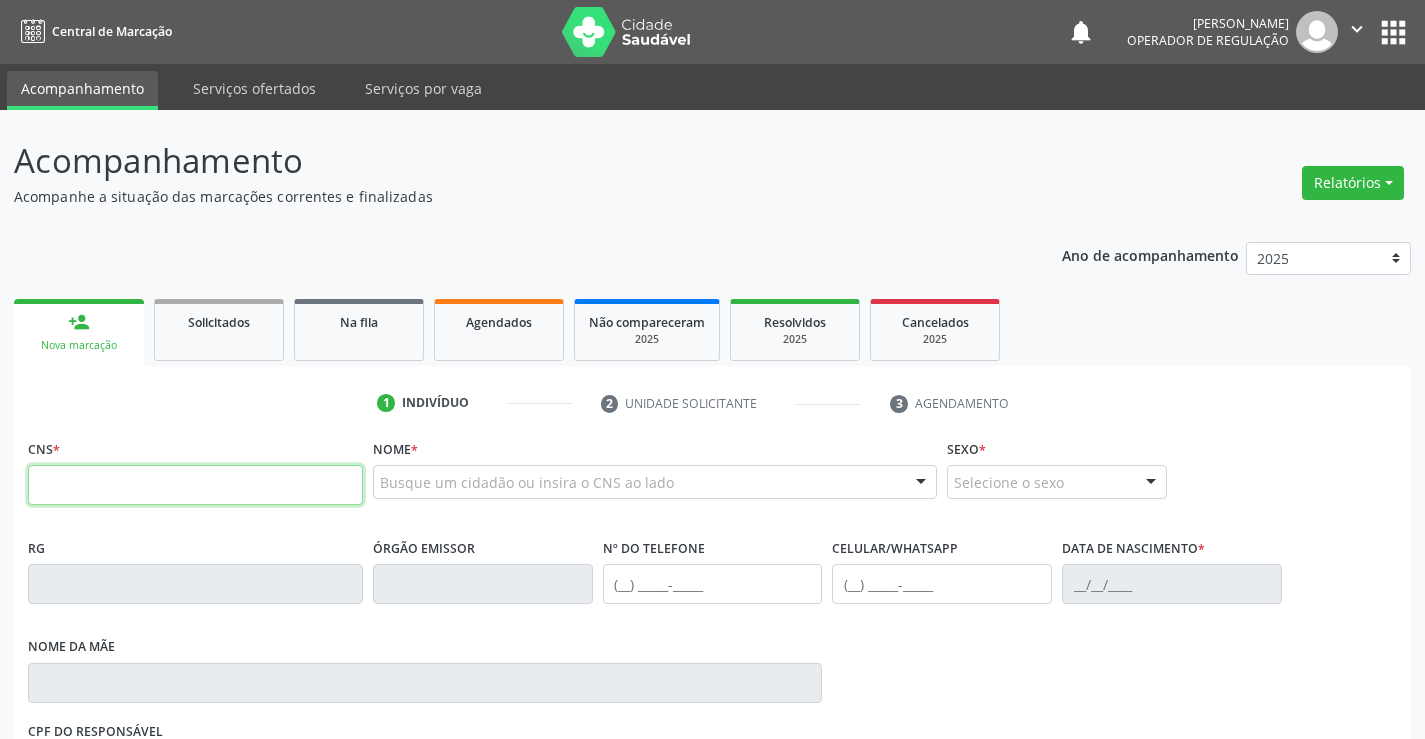 click at bounding box center (195, 485) 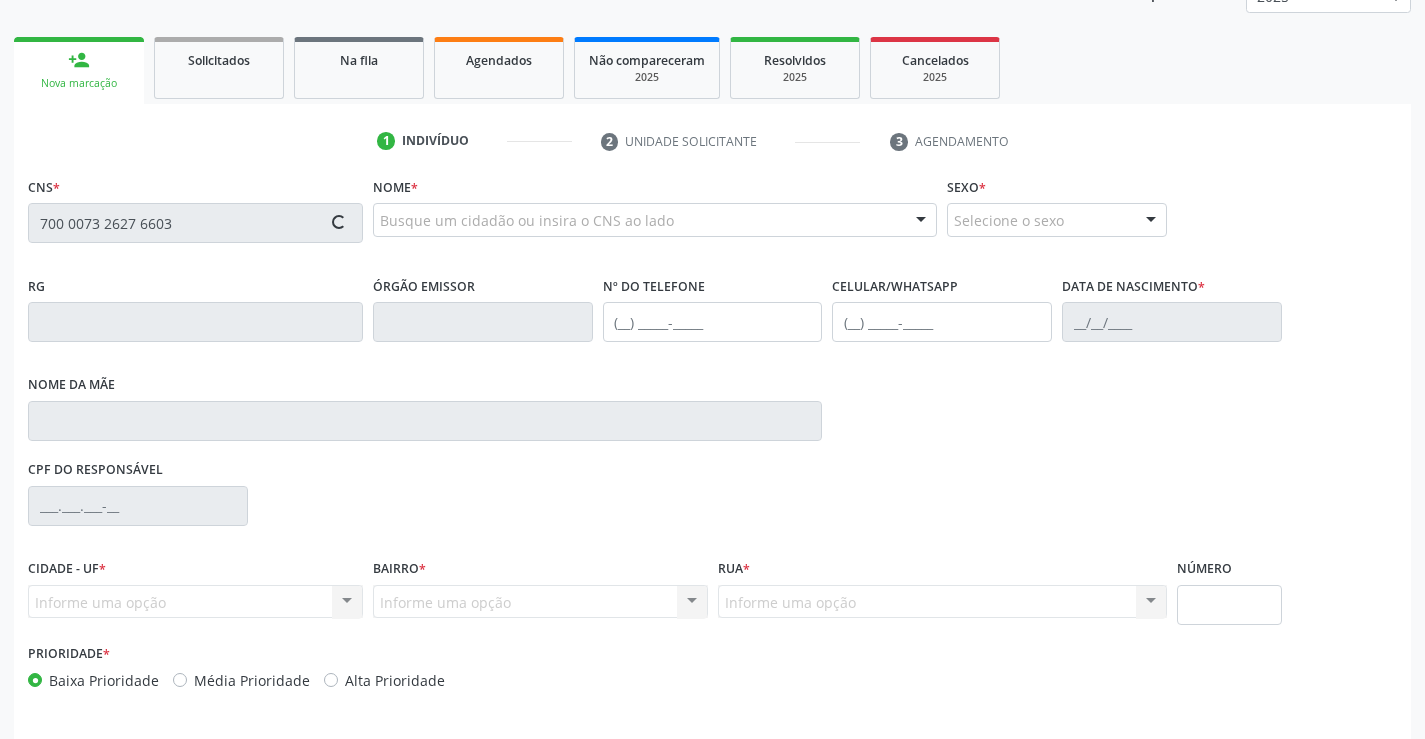 scroll, scrollTop: 331, scrollLeft: 0, axis: vertical 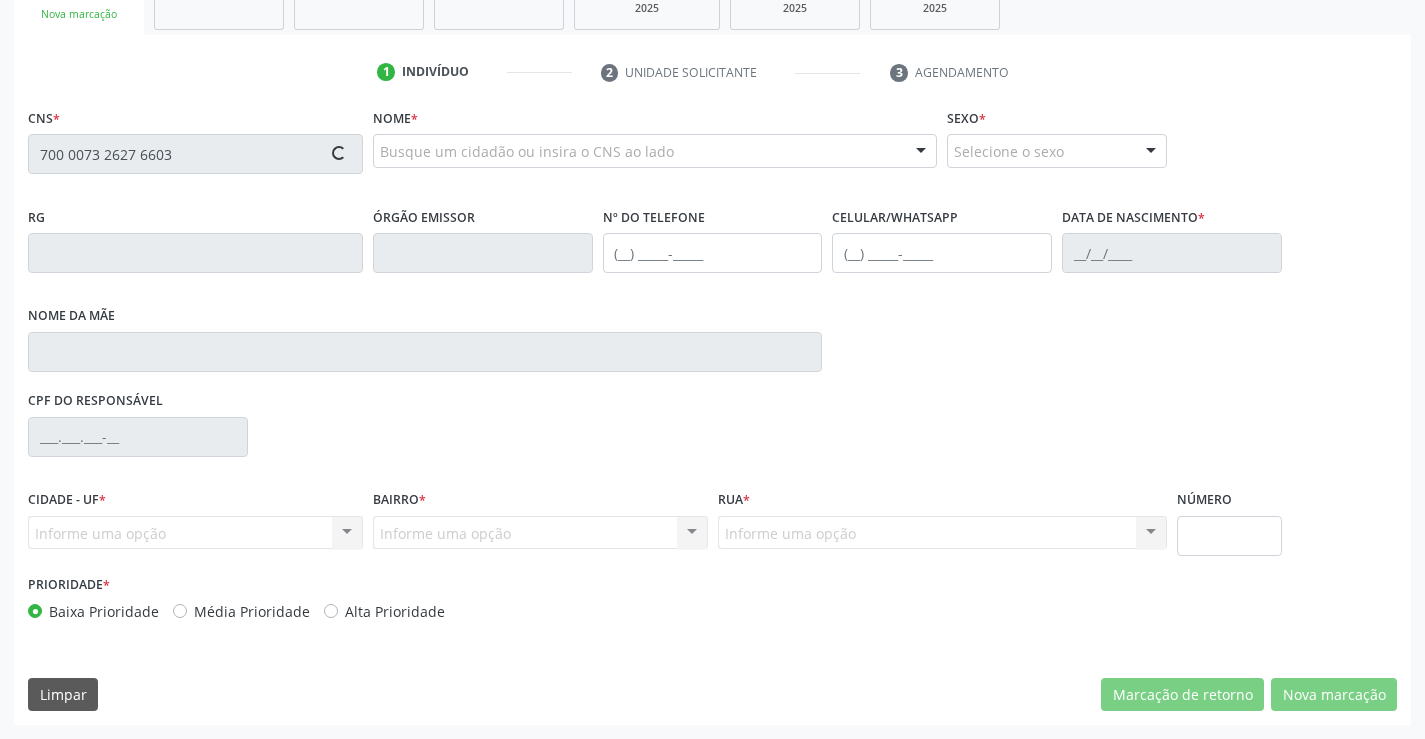 type on "700 0073 2627 6603" 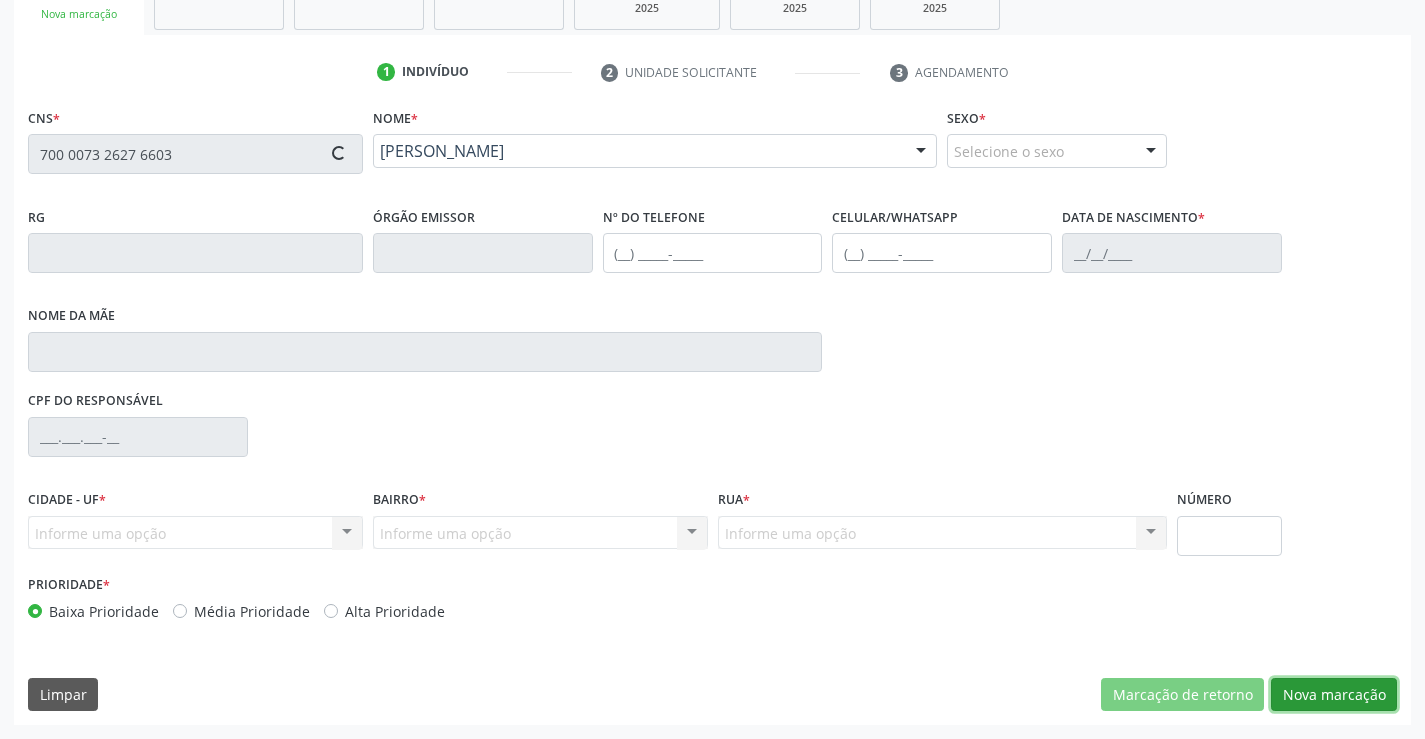 click on "Nova marcação" at bounding box center (1334, 695) 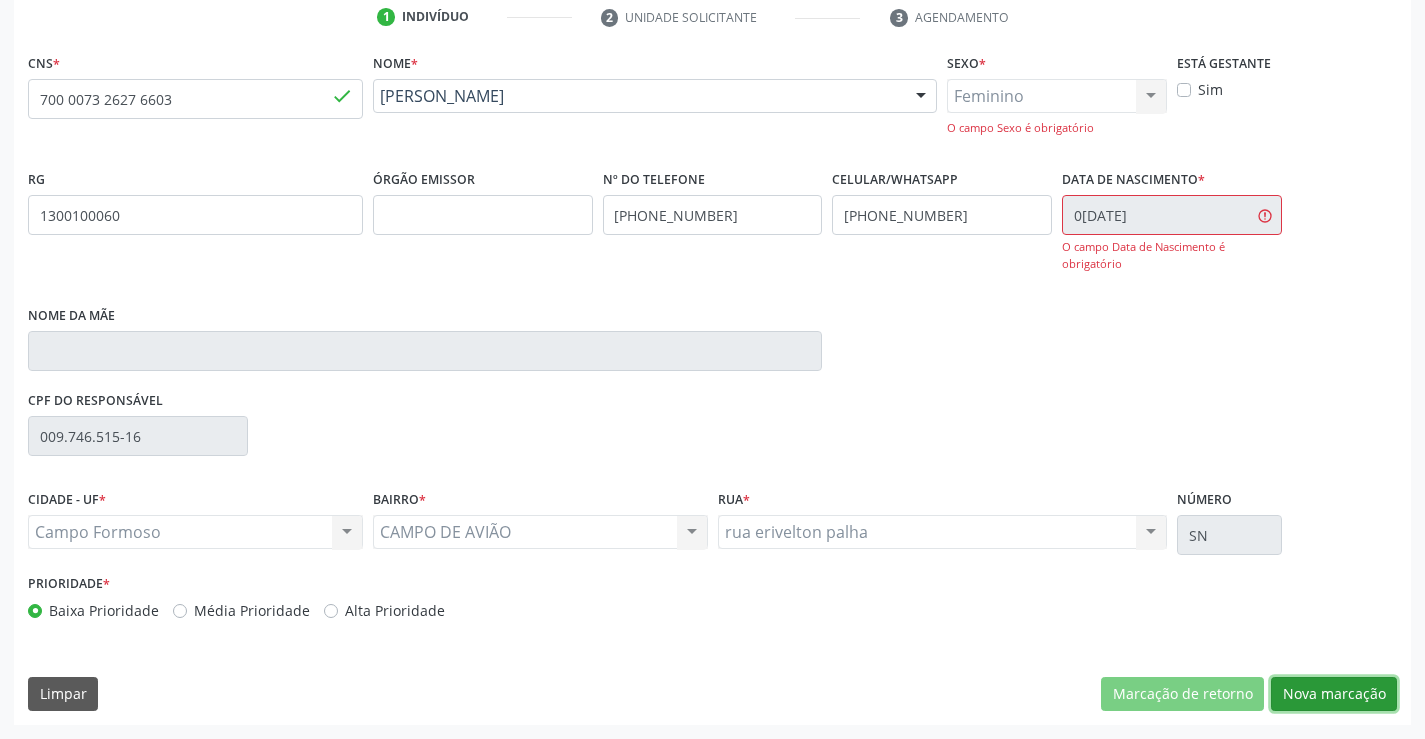 click on "Nova marcação" at bounding box center [1334, 694] 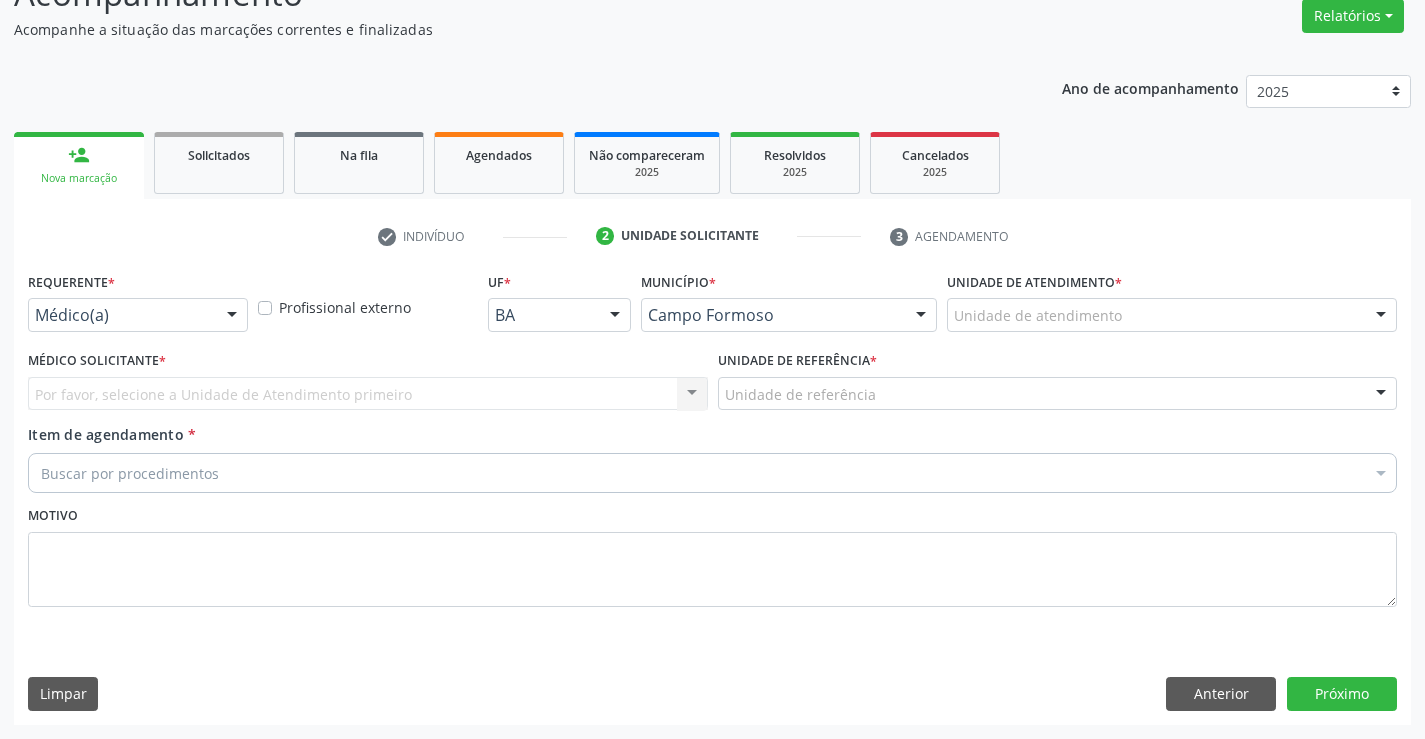 scroll, scrollTop: 167, scrollLeft: 0, axis: vertical 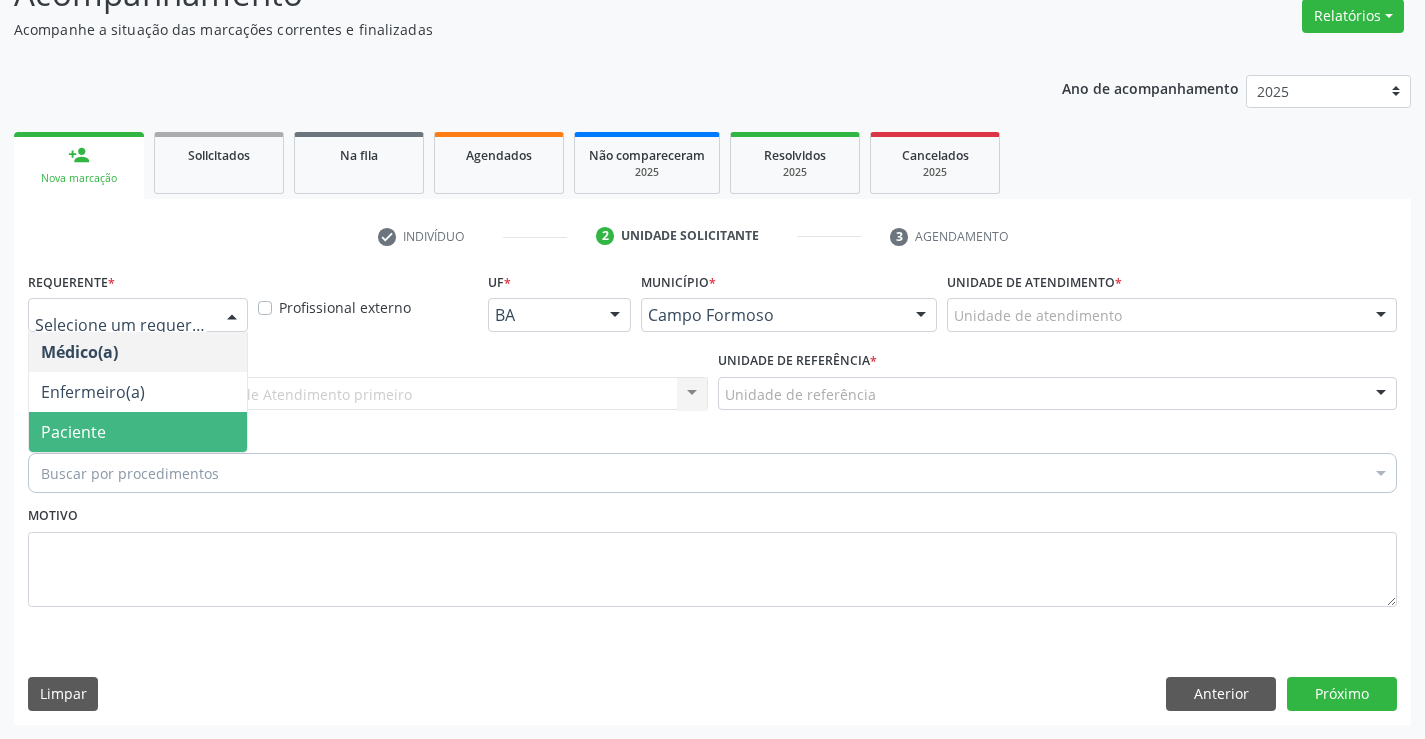 drag, startPoint x: 130, startPoint y: 431, endPoint x: 229, endPoint y: 400, distance: 103.74006 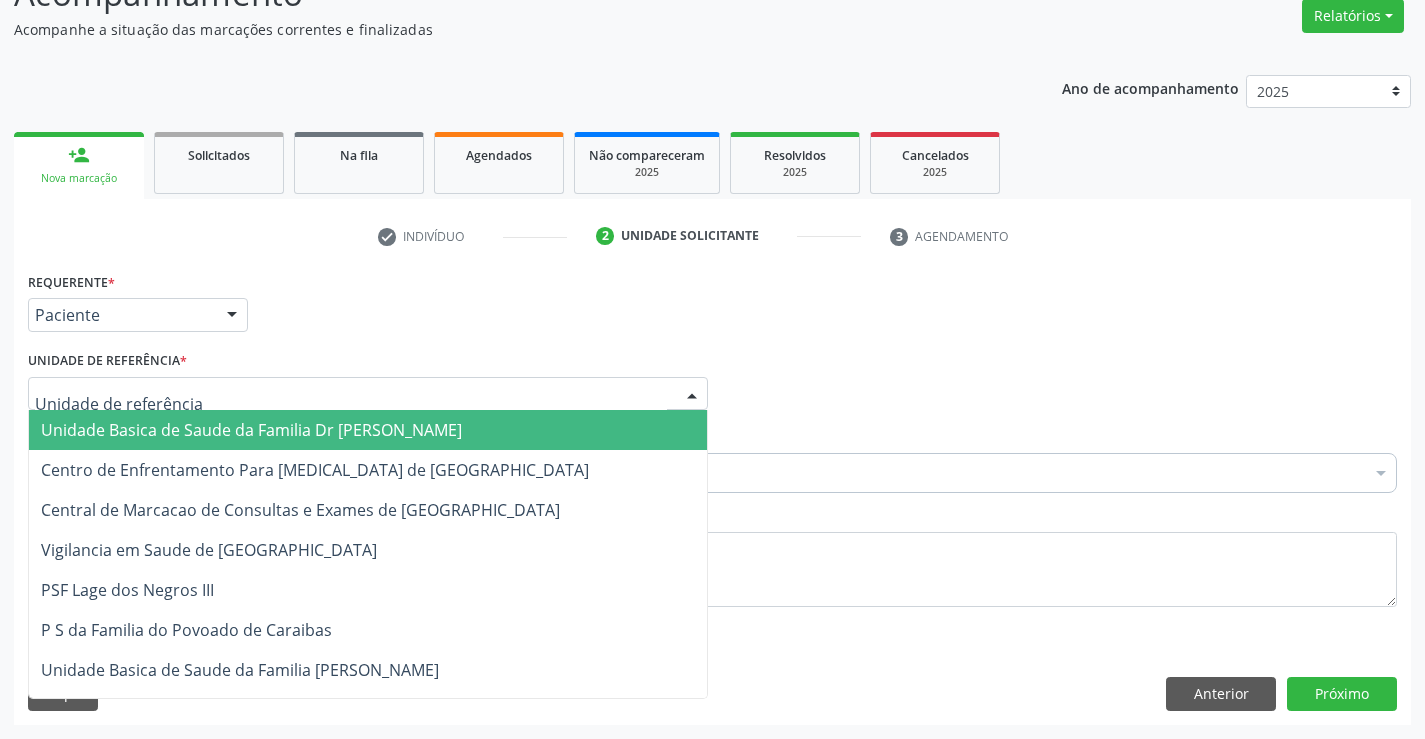 click at bounding box center (368, 394) 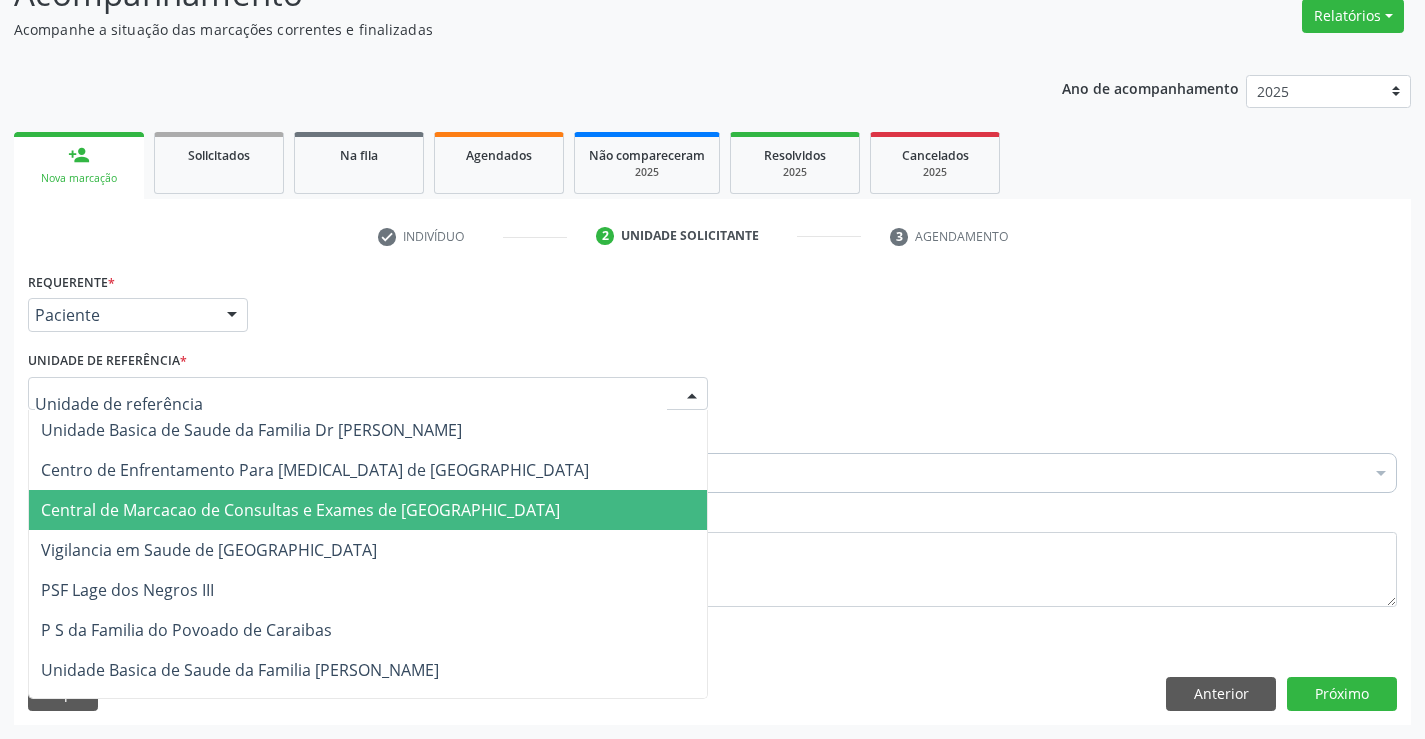 drag, startPoint x: 230, startPoint y: 498, endPoint x: 235, endPoint y: 480, distance: 18.681541 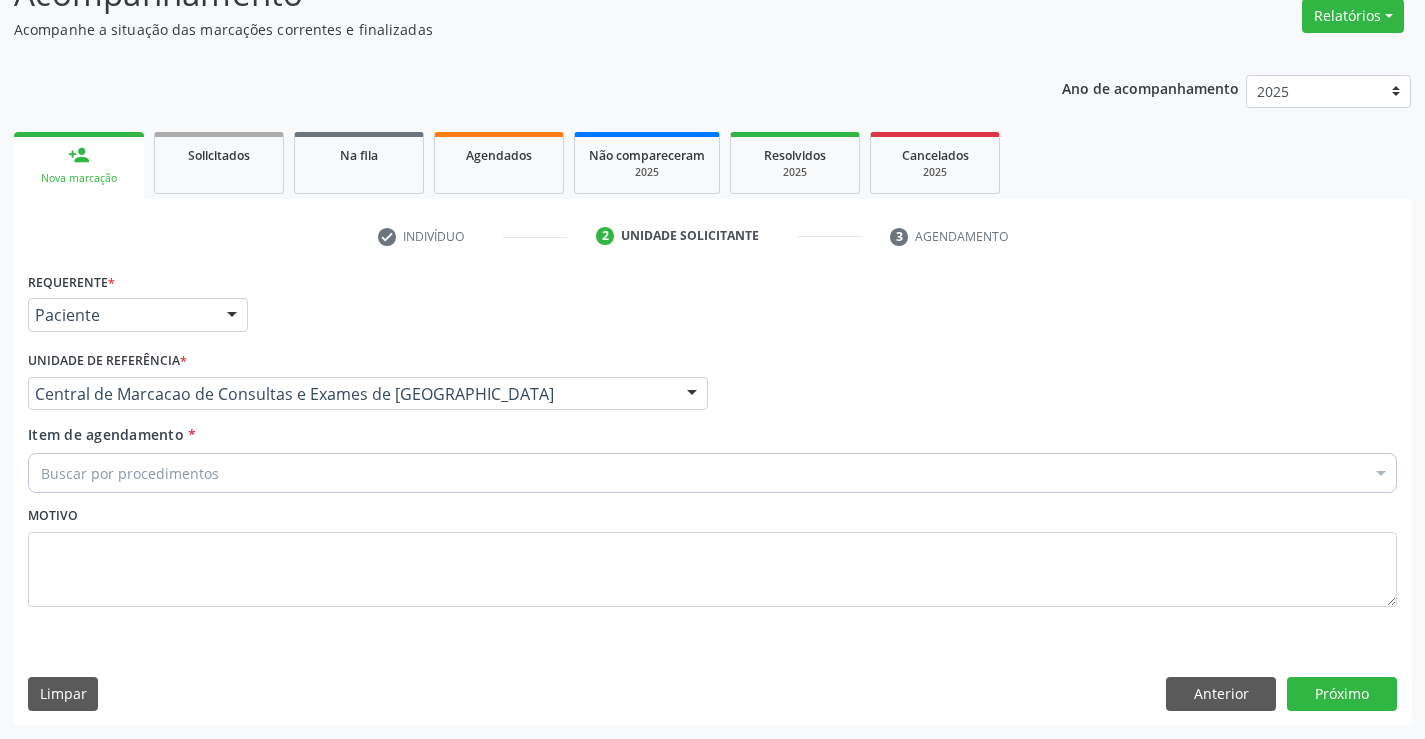 click on "Buscar por procedimentos" at bounding box center [712, 473] 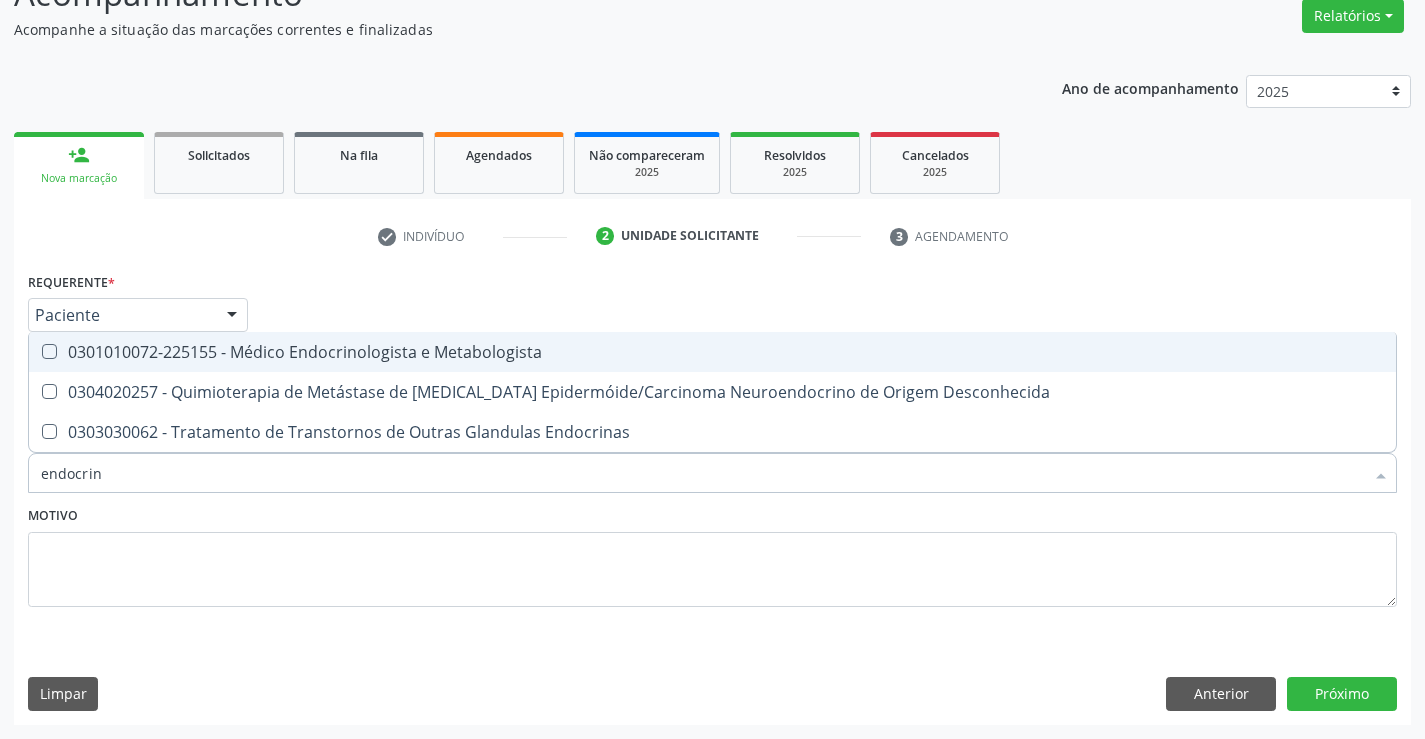 type on "endocrino" 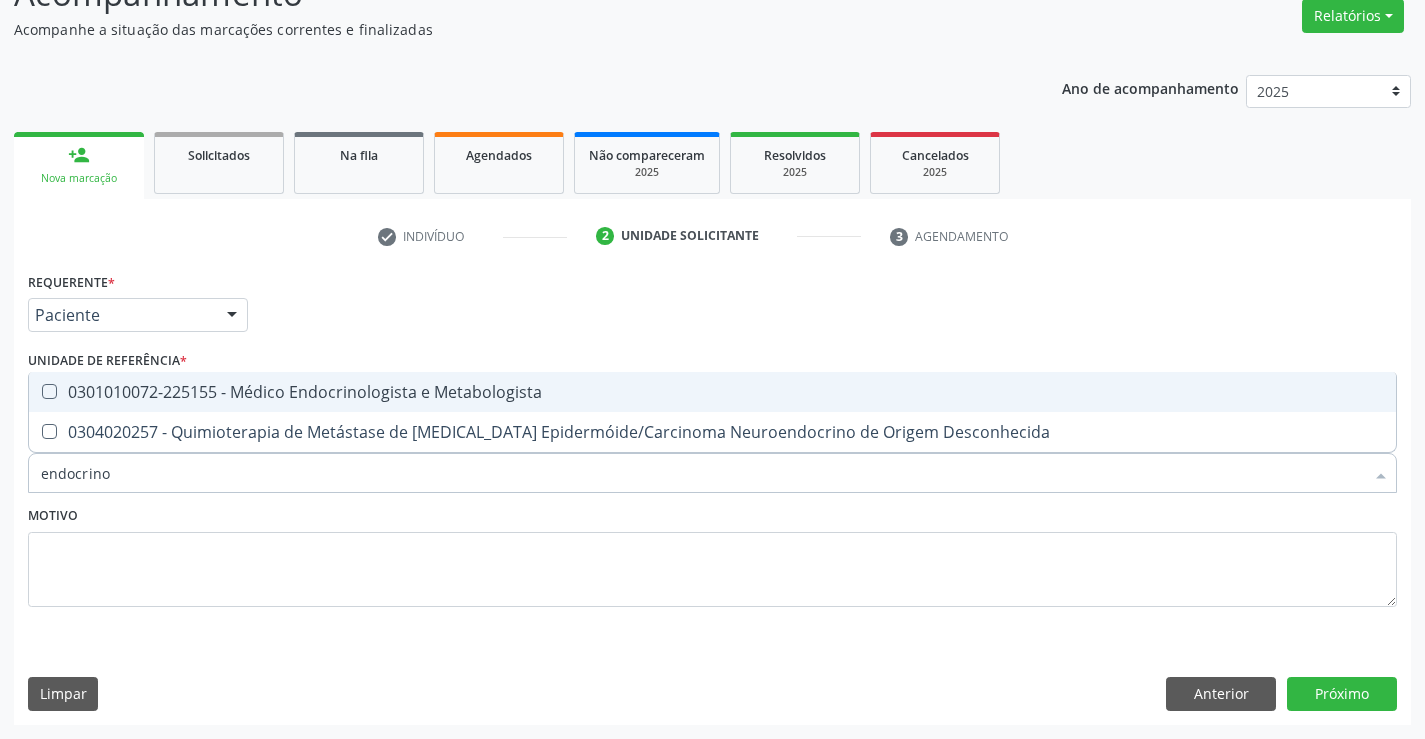 click on "0301010072-225155 - Médico Endocrinologista e Metabologista" at bounding box center (712, 392) 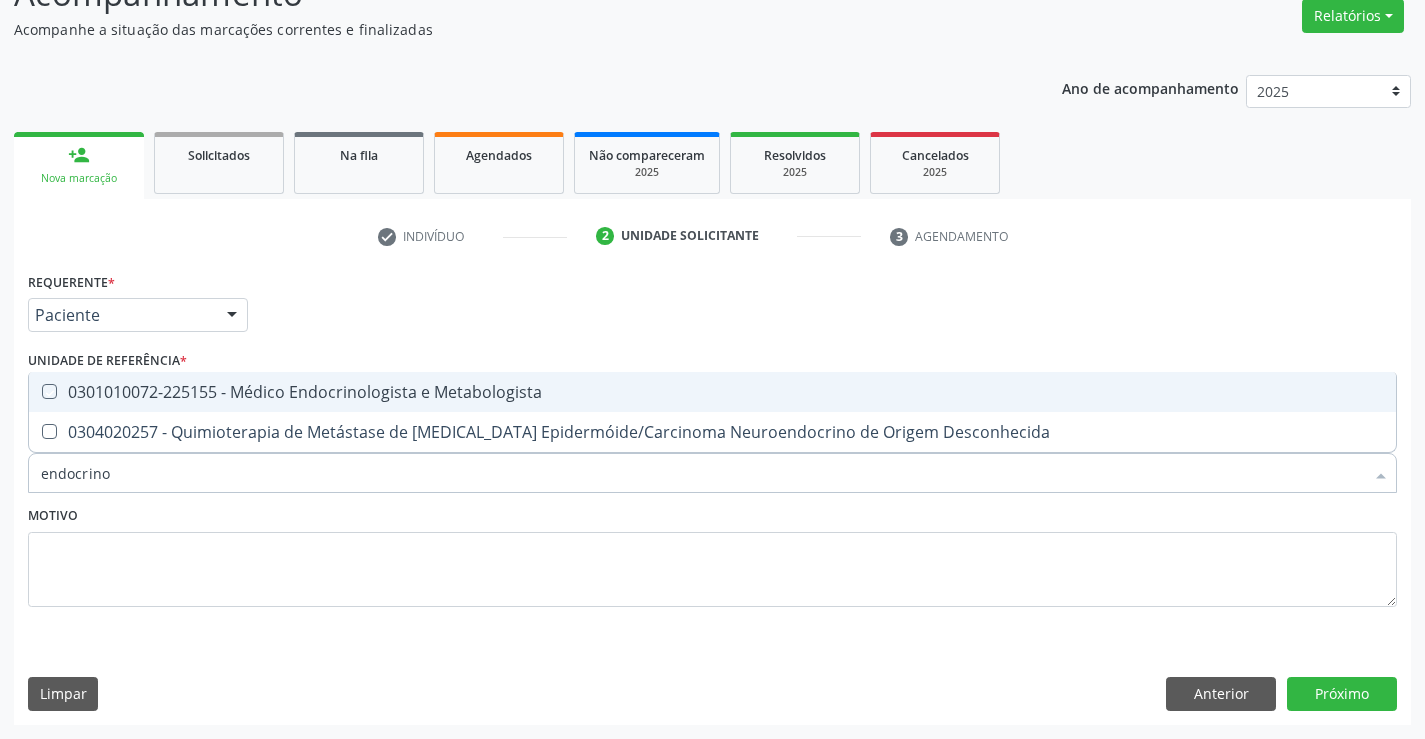 checkbox on "true" 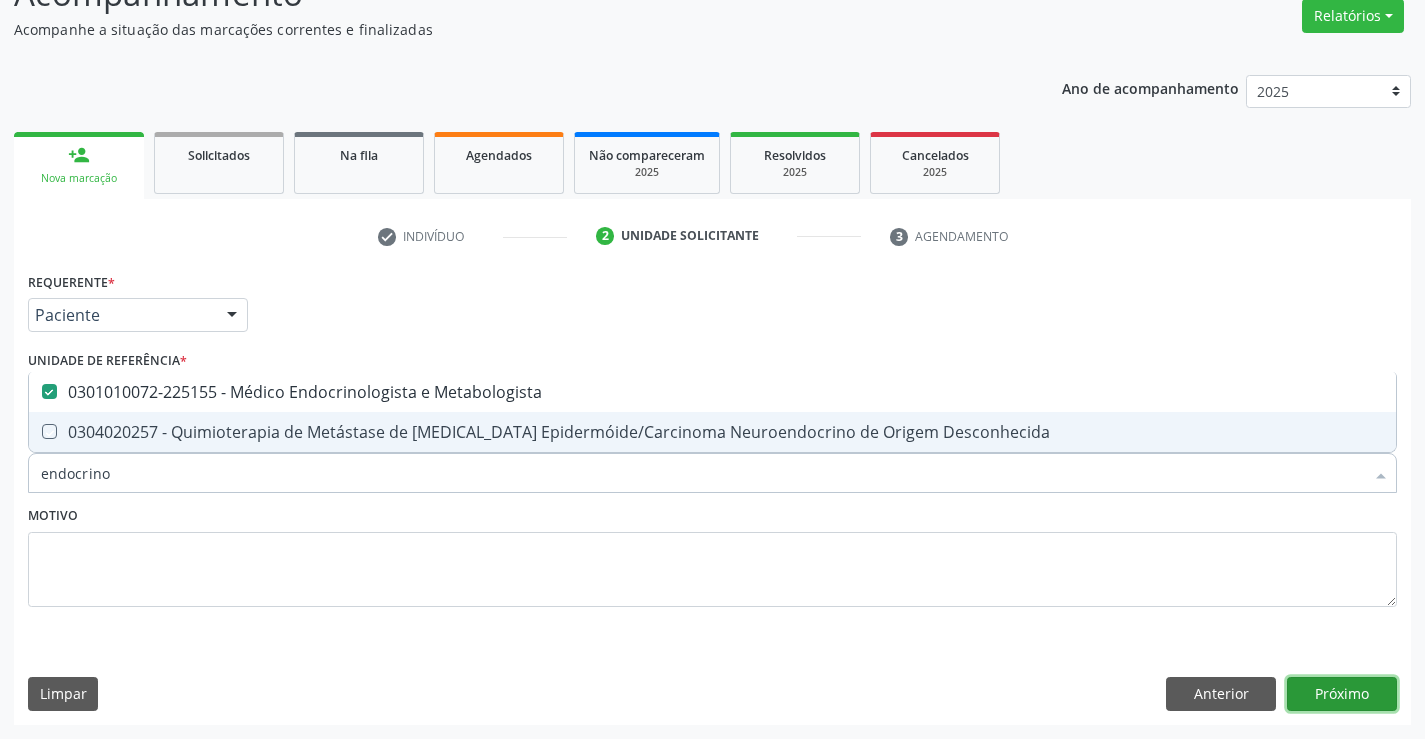 click on "Próximo" at bounding box center (1342, 694) 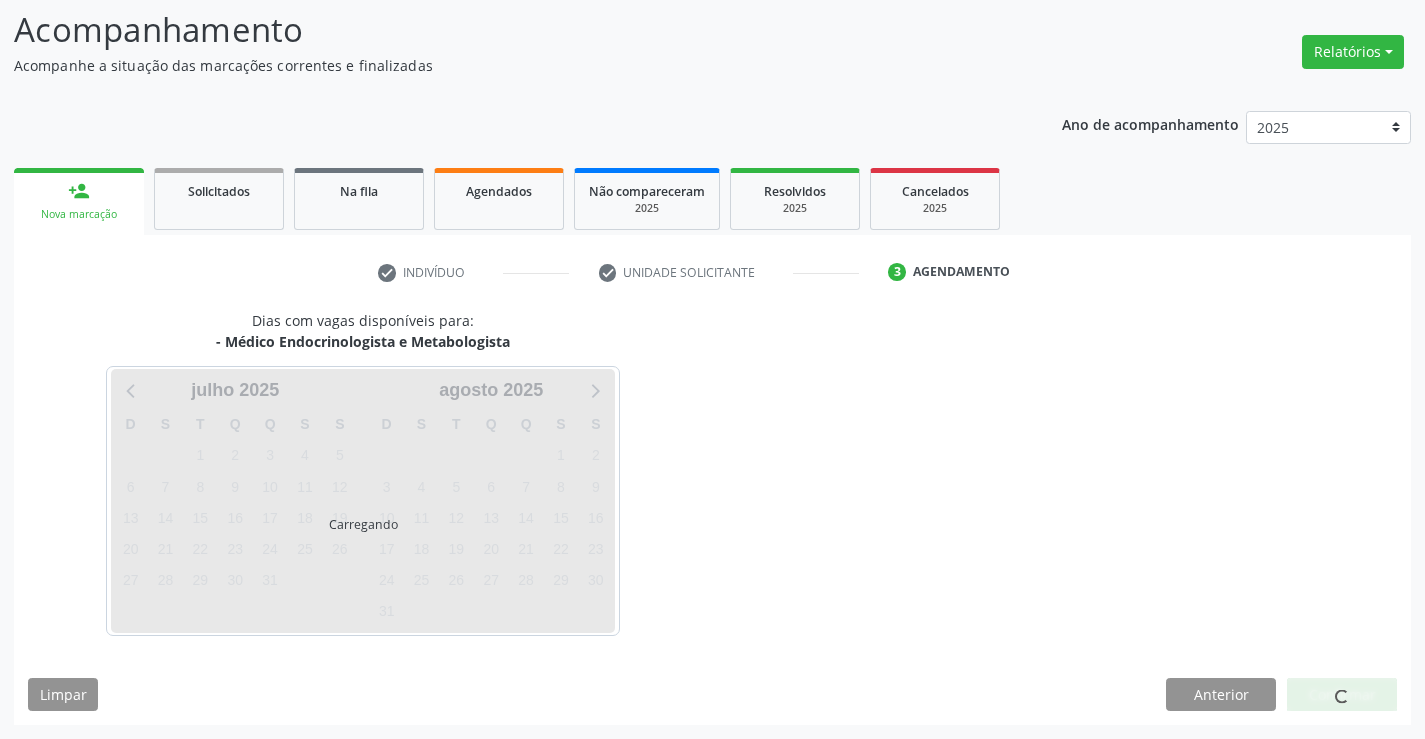 scroll, scrollTop: 131, scrollLeft: 0, axis: vertical 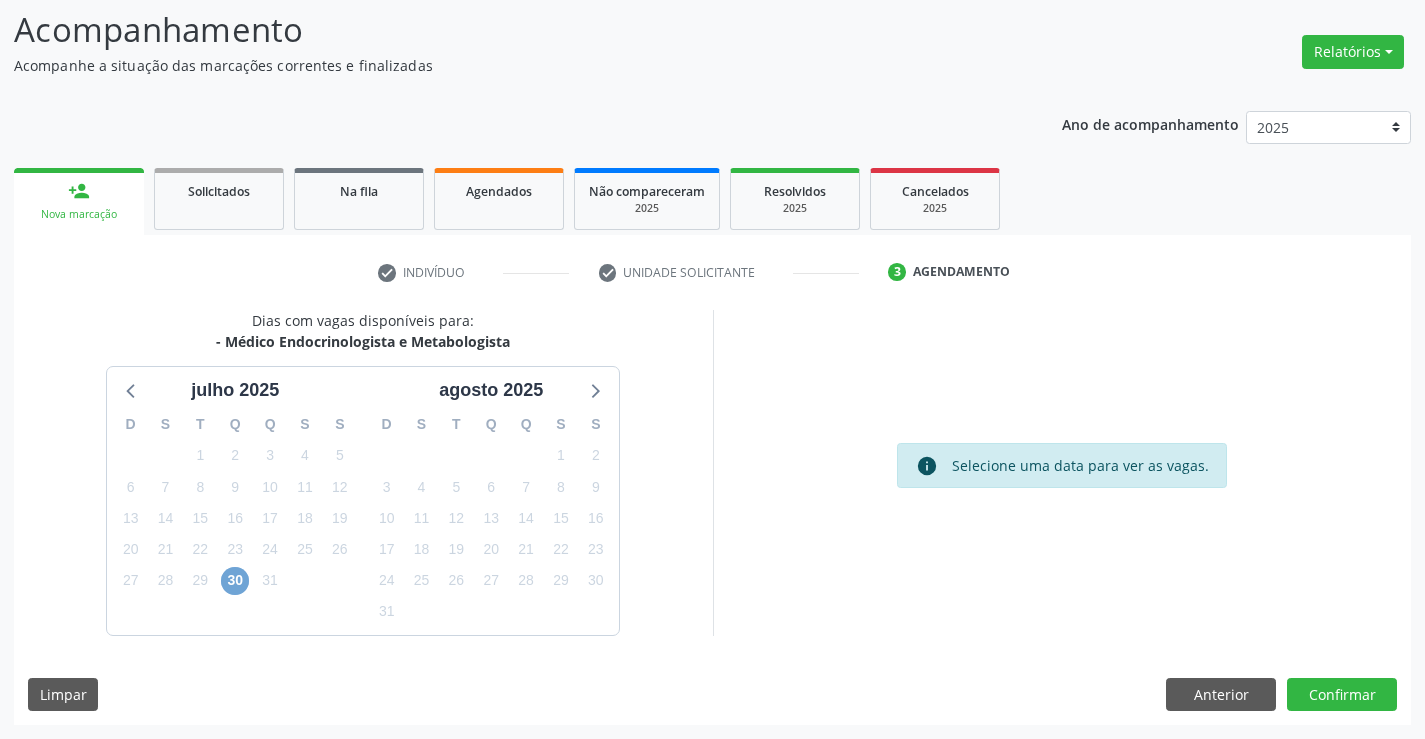 click on "30" at bounding box center (235, 581) 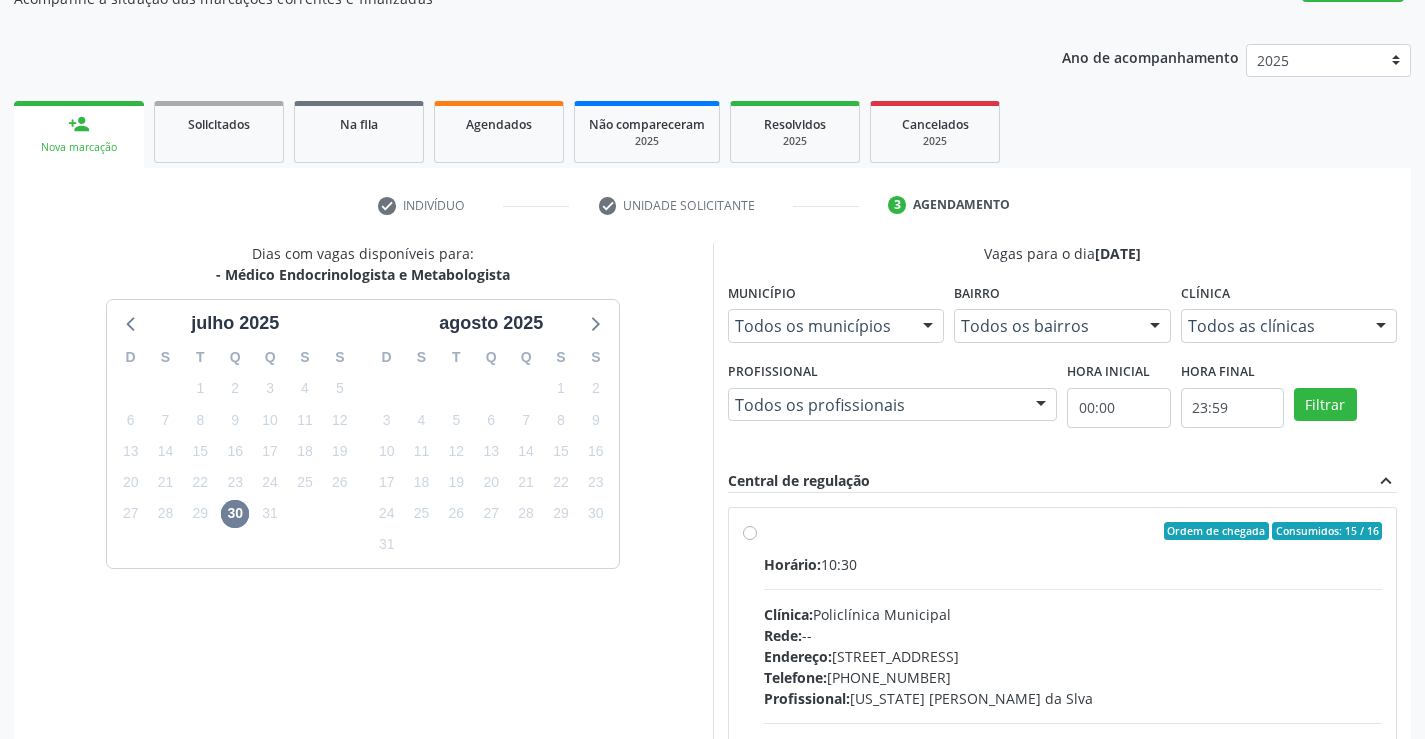 scroll, scrollTop: 331, scrollLeft: 0, axis: vertical 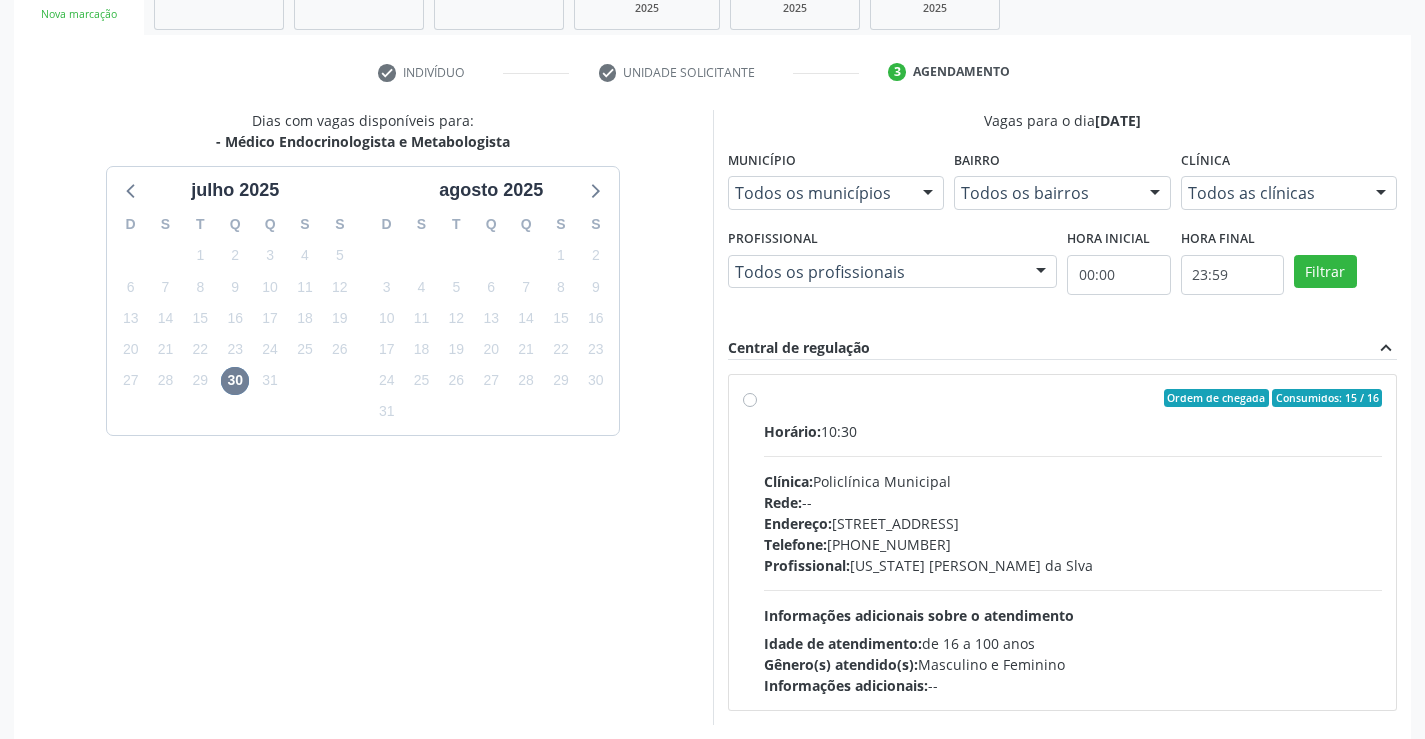click on "Rede:
--" at bounding box center (1073, 502) 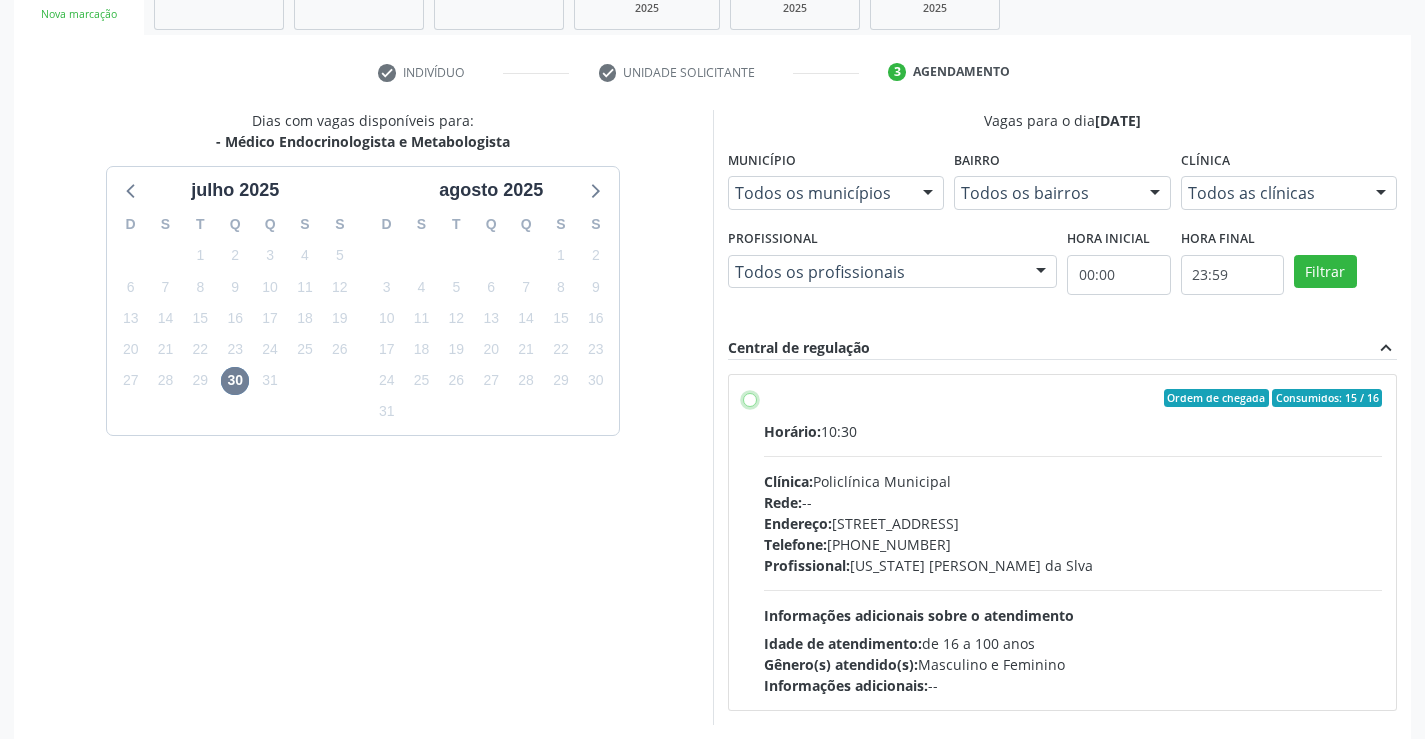 click on "Ordem de chegada
Consumidos: 15 / 16
Horário:   10:30
Clínica:  Policlínica Municipal
Rede:
--
Endereço:   Predio, nº 386, Centro, Campo Formoso - BA
Telefone:   (74) 6451312
Profissional:
Washington Luiz Sobreira da Slva
Informações adicionais sobre o atendimento
Idade de atendimento:
de 16 a 100 anos
Gênero(s) atendido(s):
Masculino e Feminino
Informações adicionais:
--" at bounding box center [750, 398] 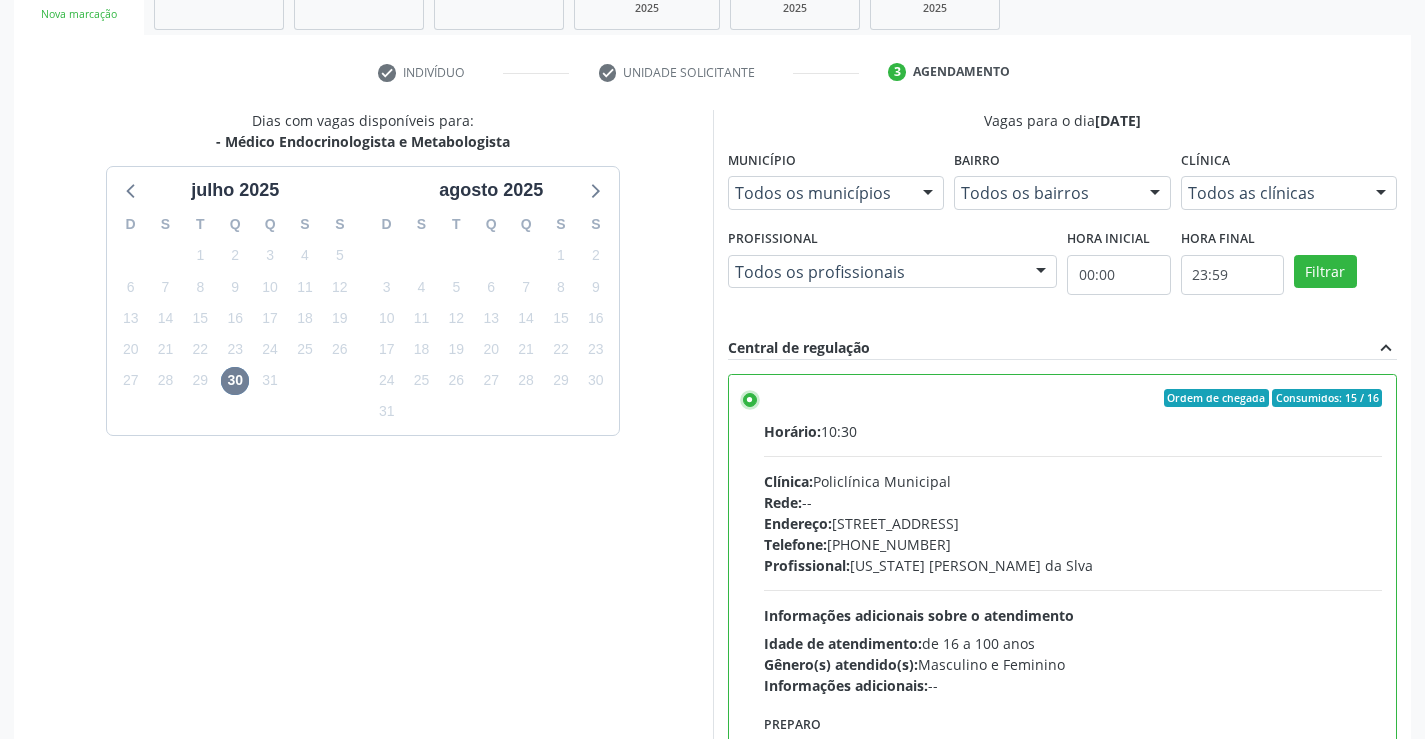 scroll, scrollTop: 99, scrollLeft: 0, axis: vertical 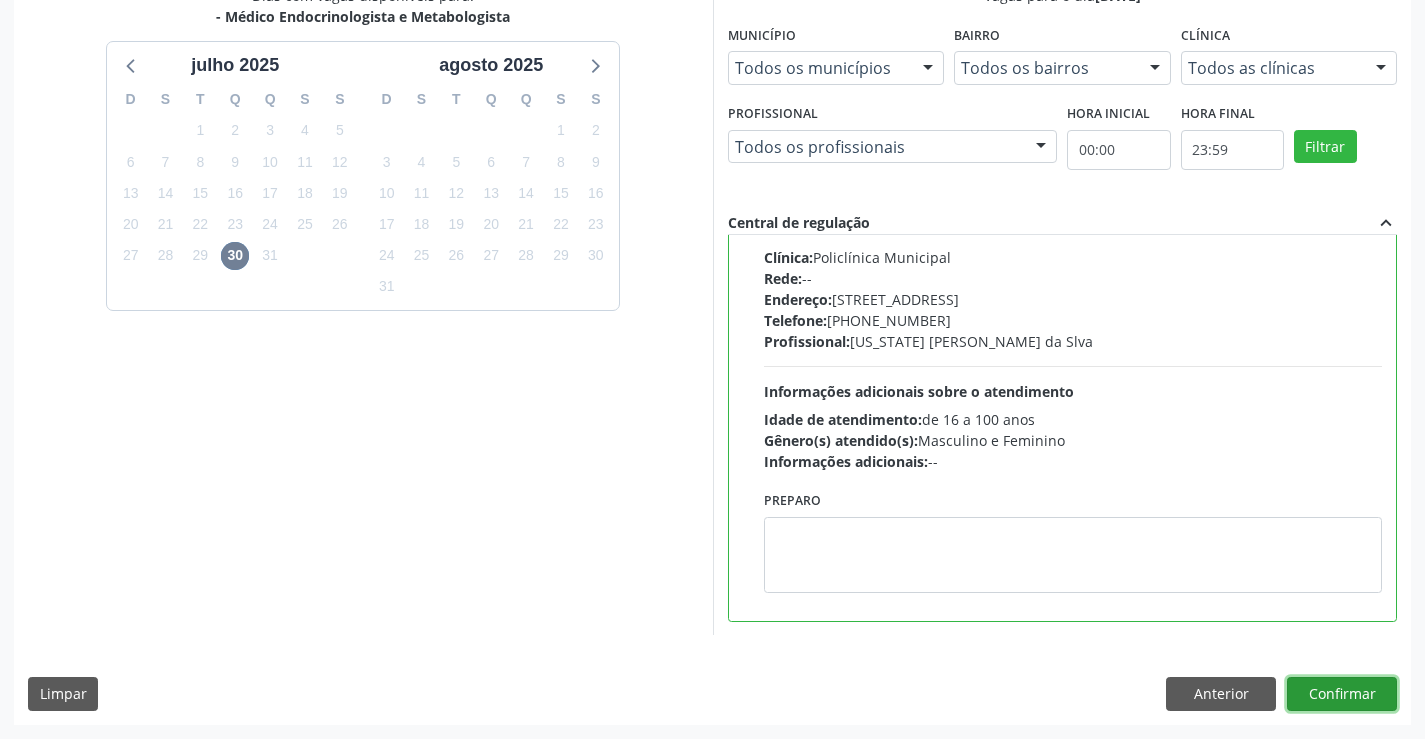 click on "Confirmar" at bounding box center (1342, 694) 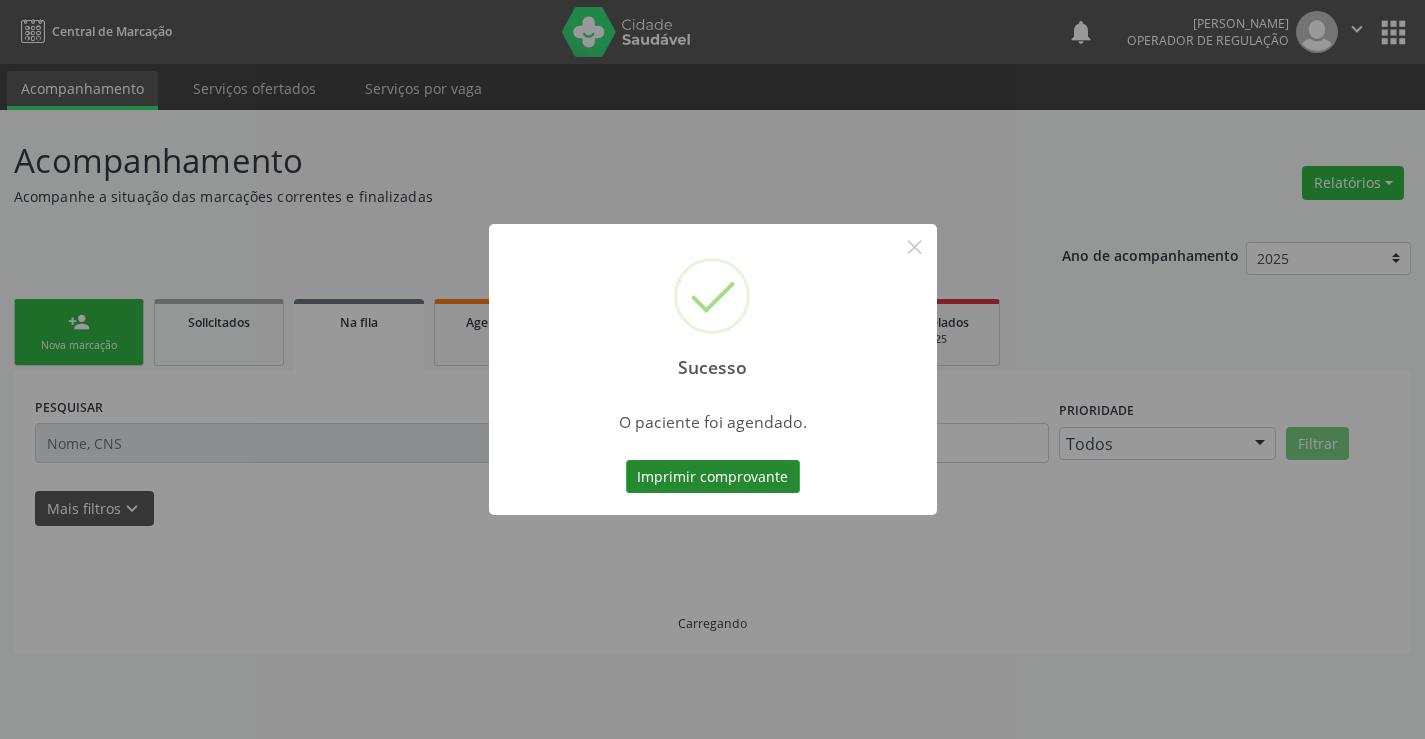 scroll, scrollTop: 0, scrollLeft: 0, axis: both 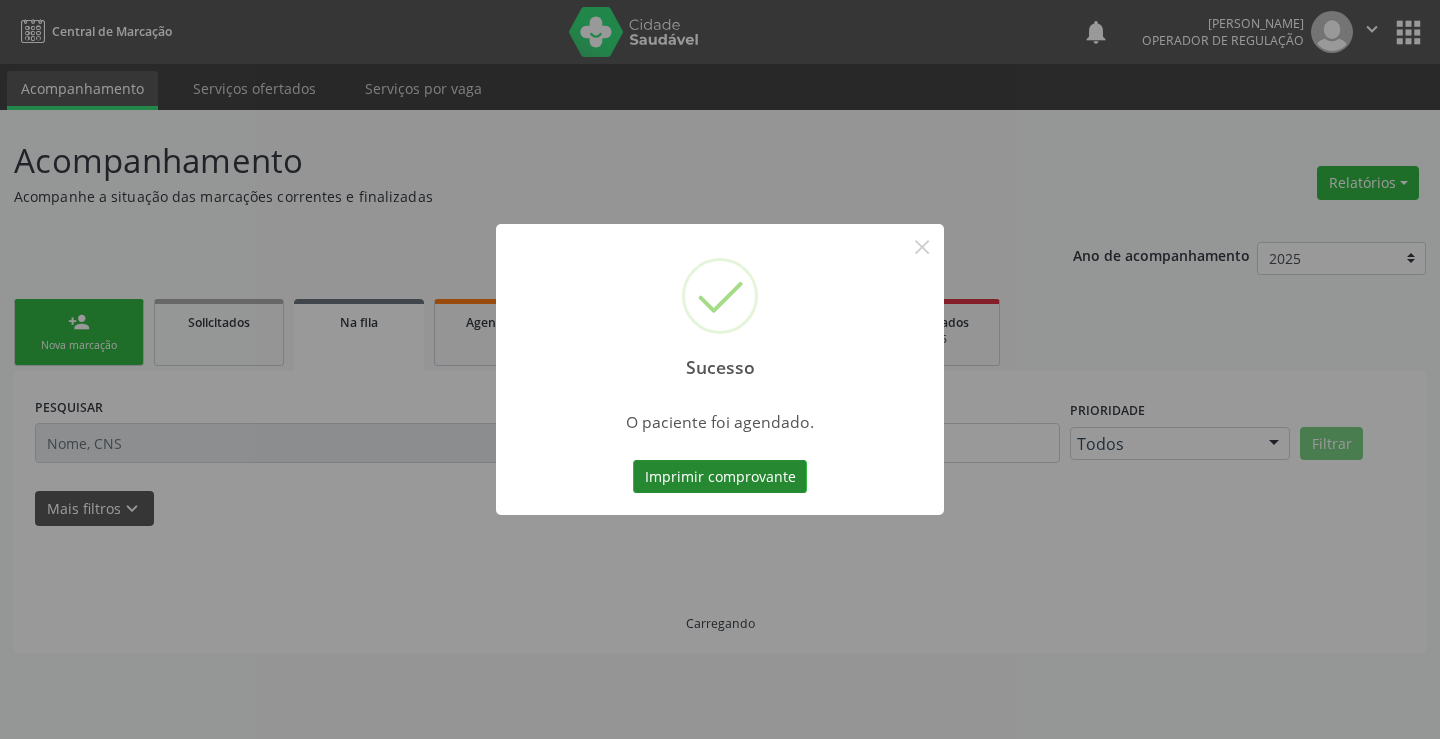 click on "Imprimir comprovante" at bounding box center [720, 477] 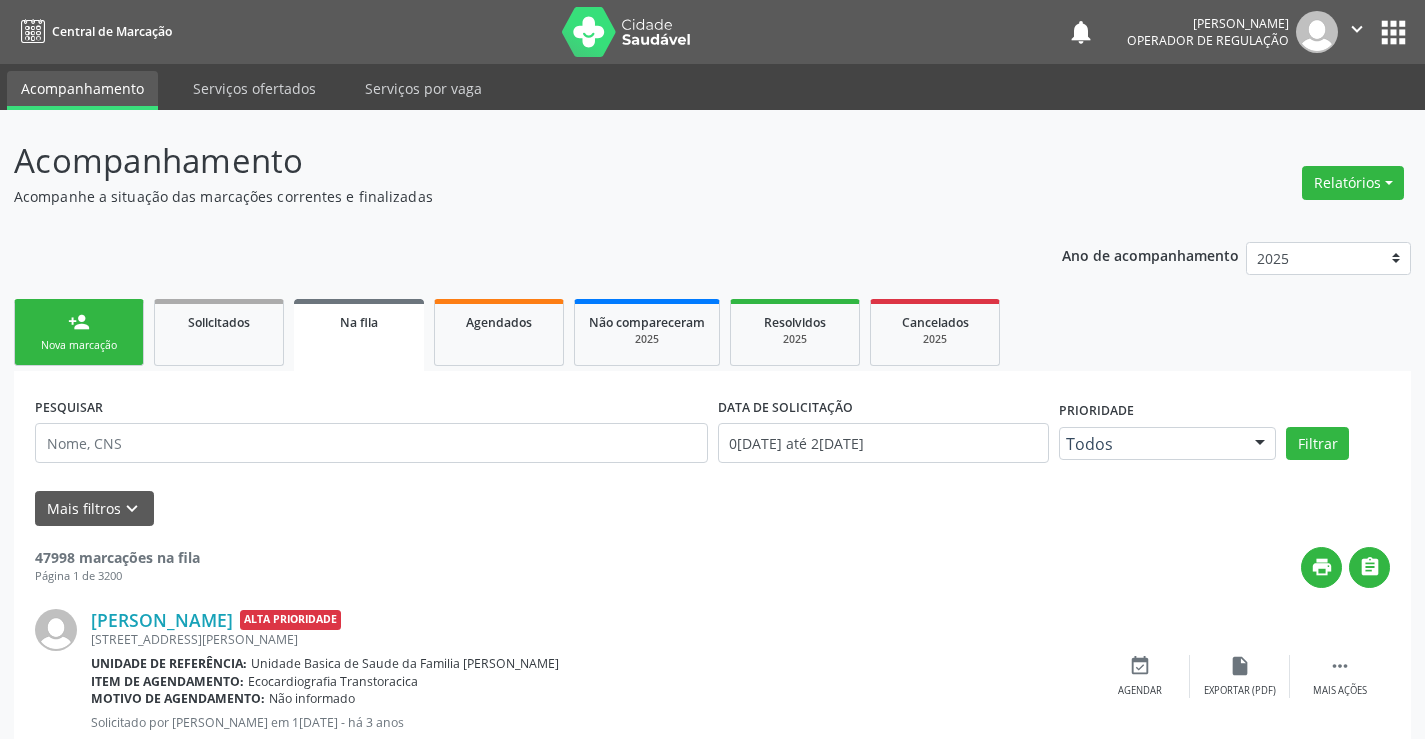 click on "person_add
Nova marcação" at bounding box center (79, 332) 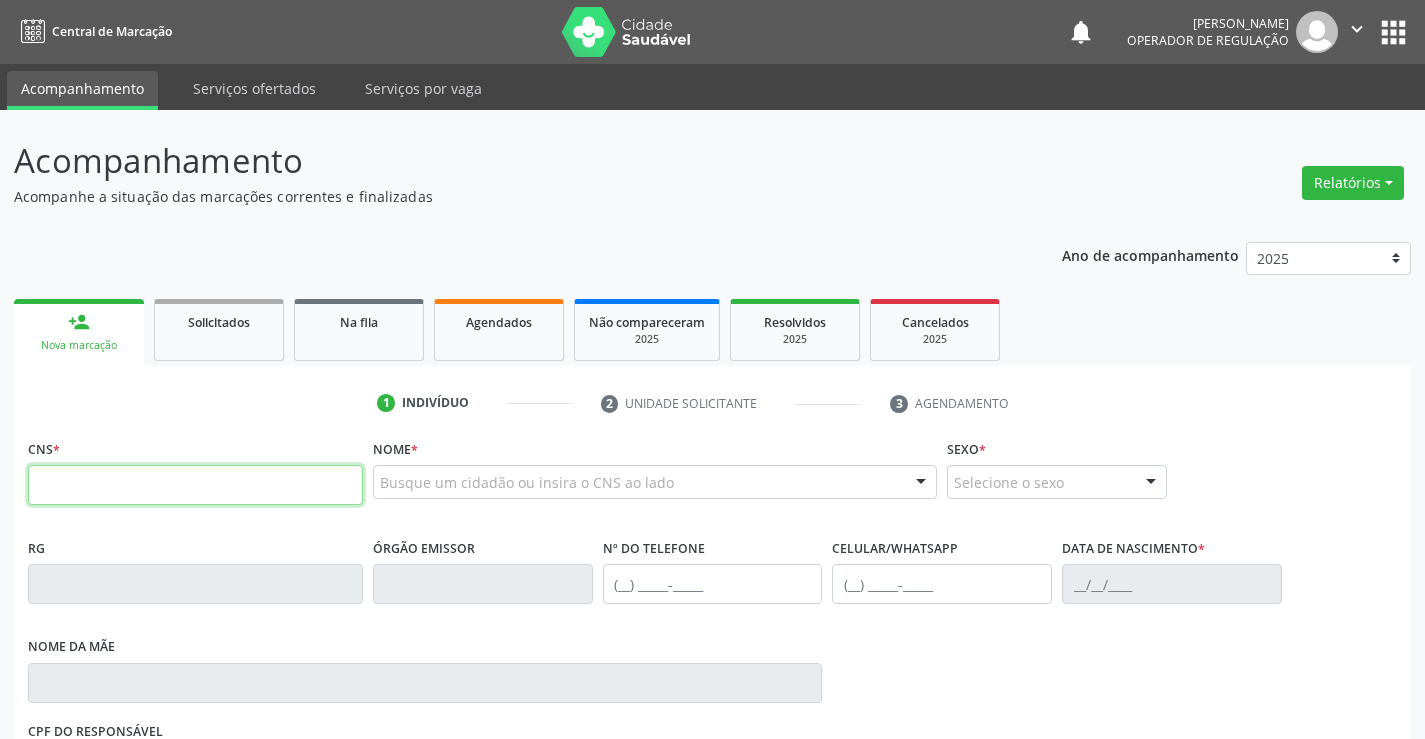 click at bounding box center [195, 485] 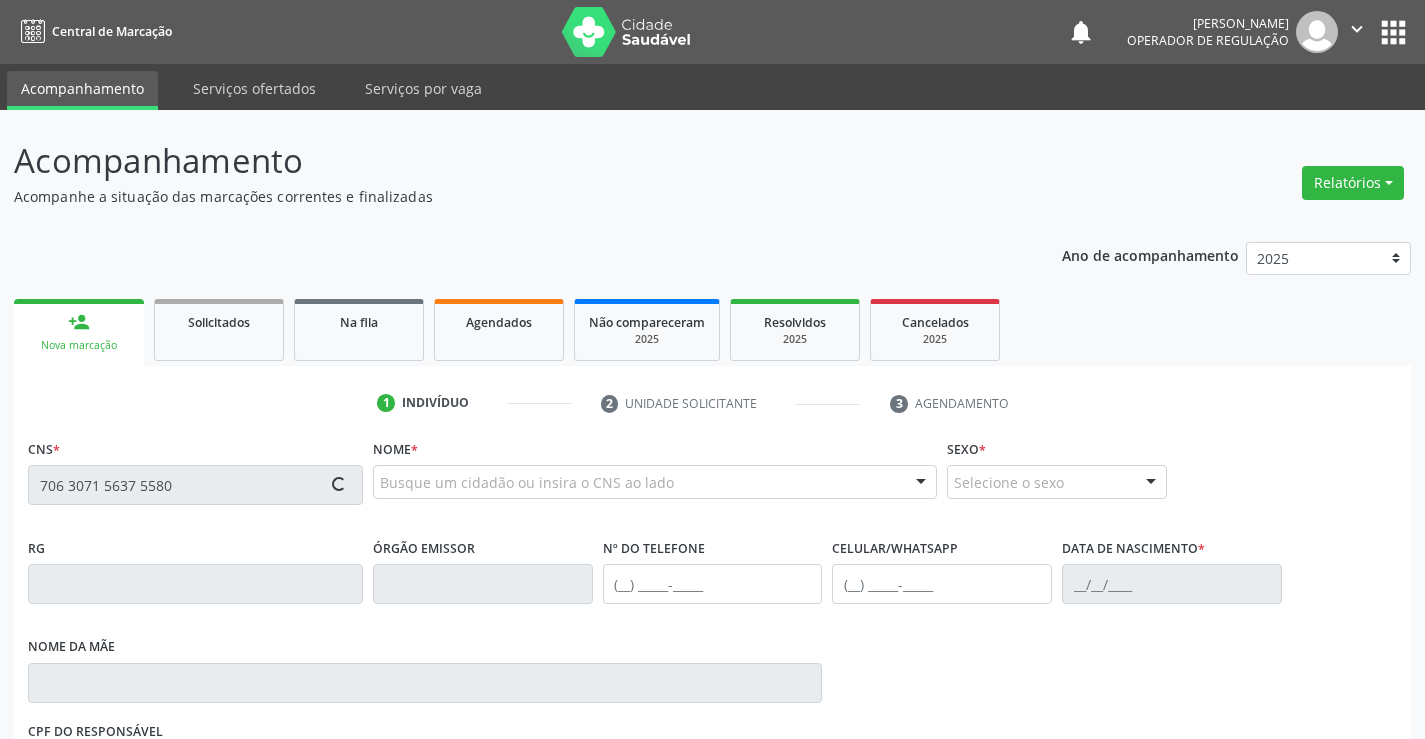 type on "706 3071 5637 5580" 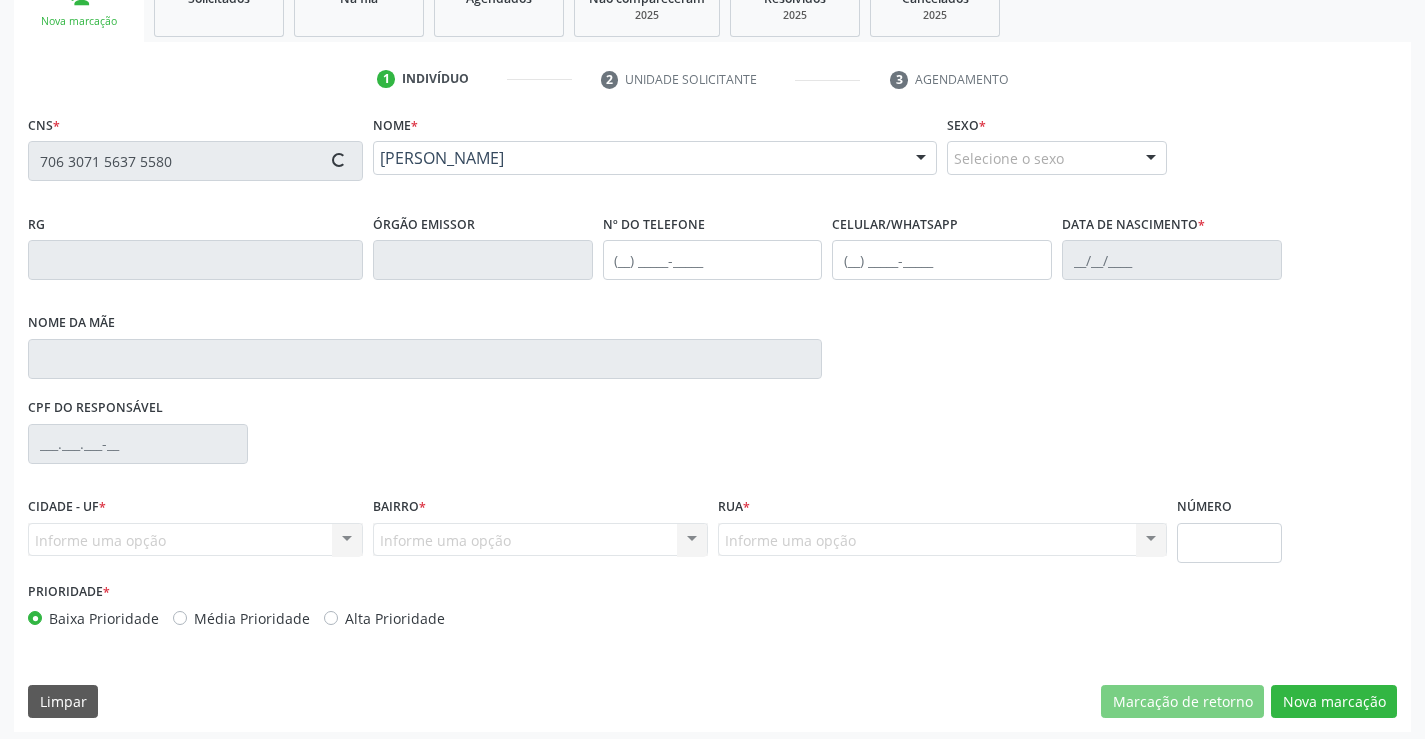 scroll, scrollTop: 331, scrollLeft: 0, axis: vertical 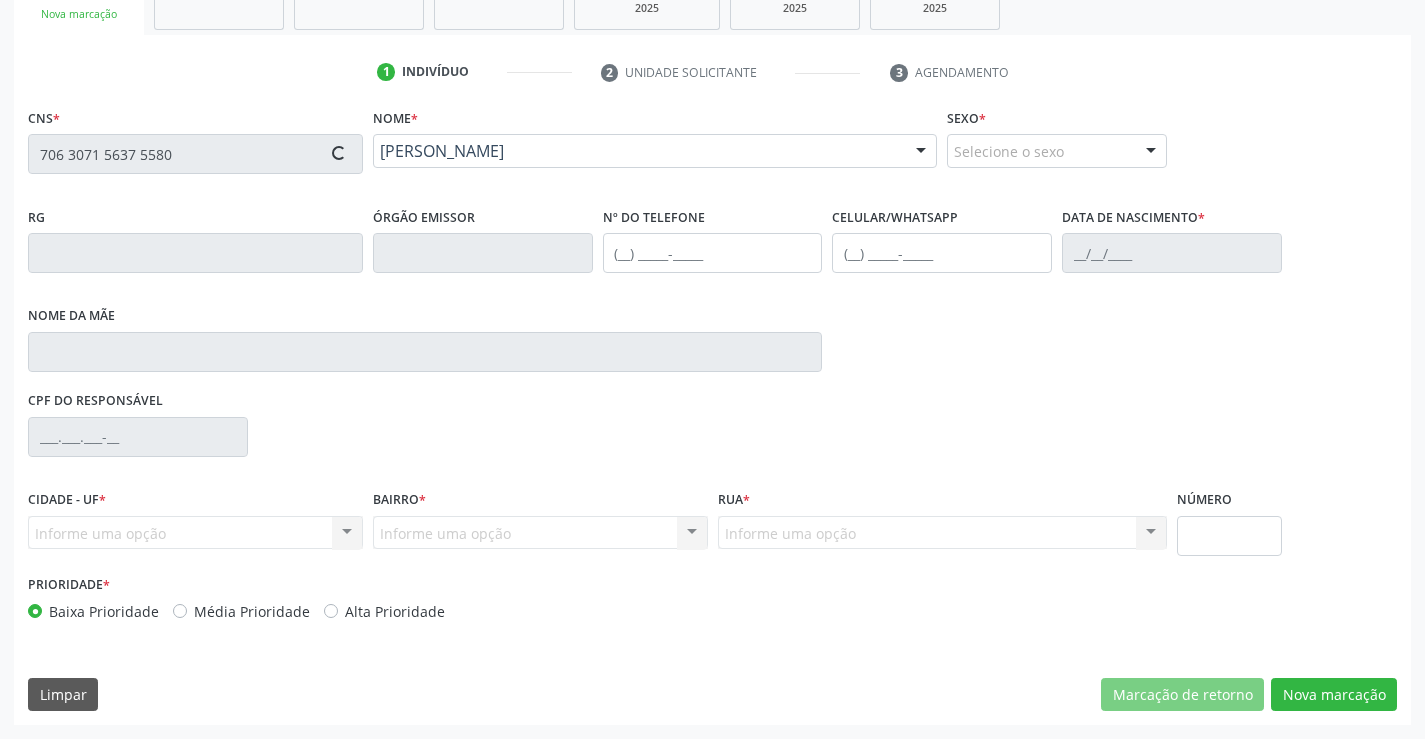 type on "1585187216" 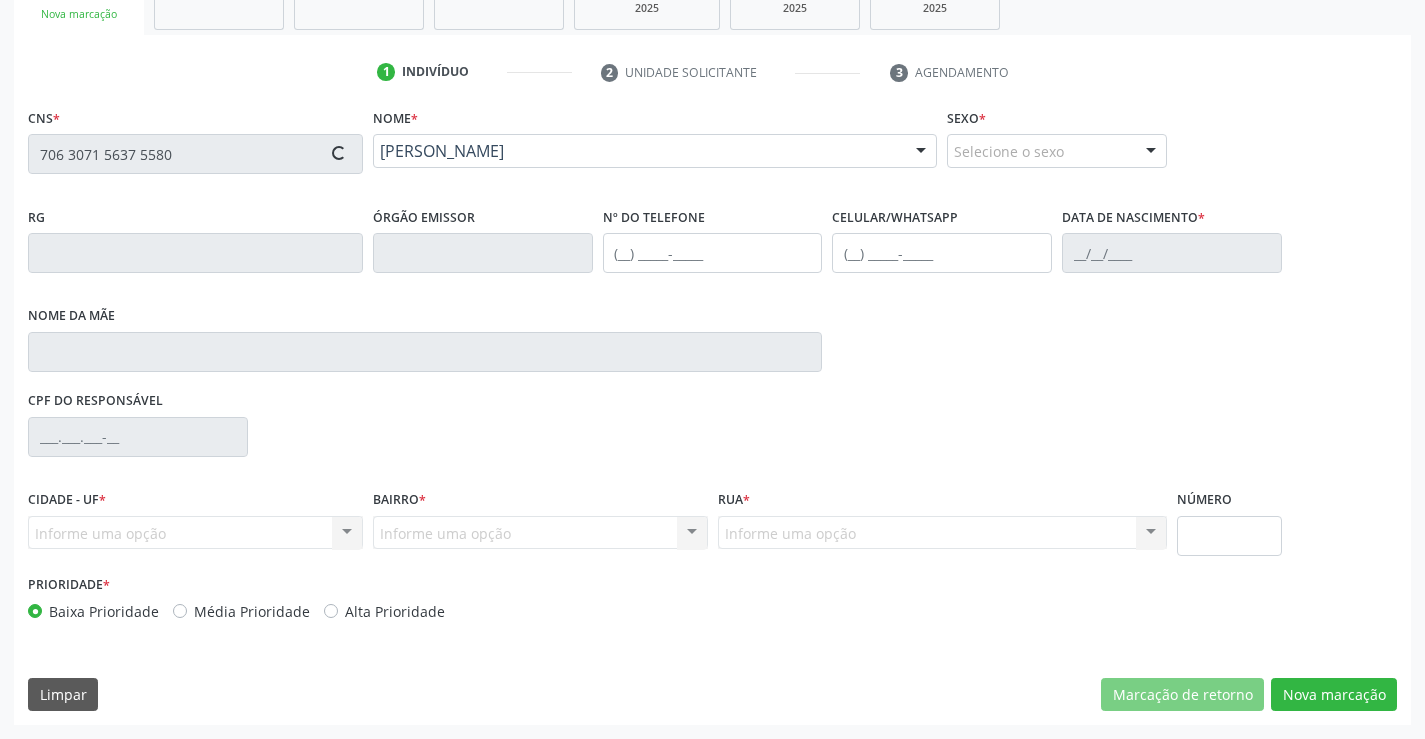 type on "[PHONE_NUMBER]" 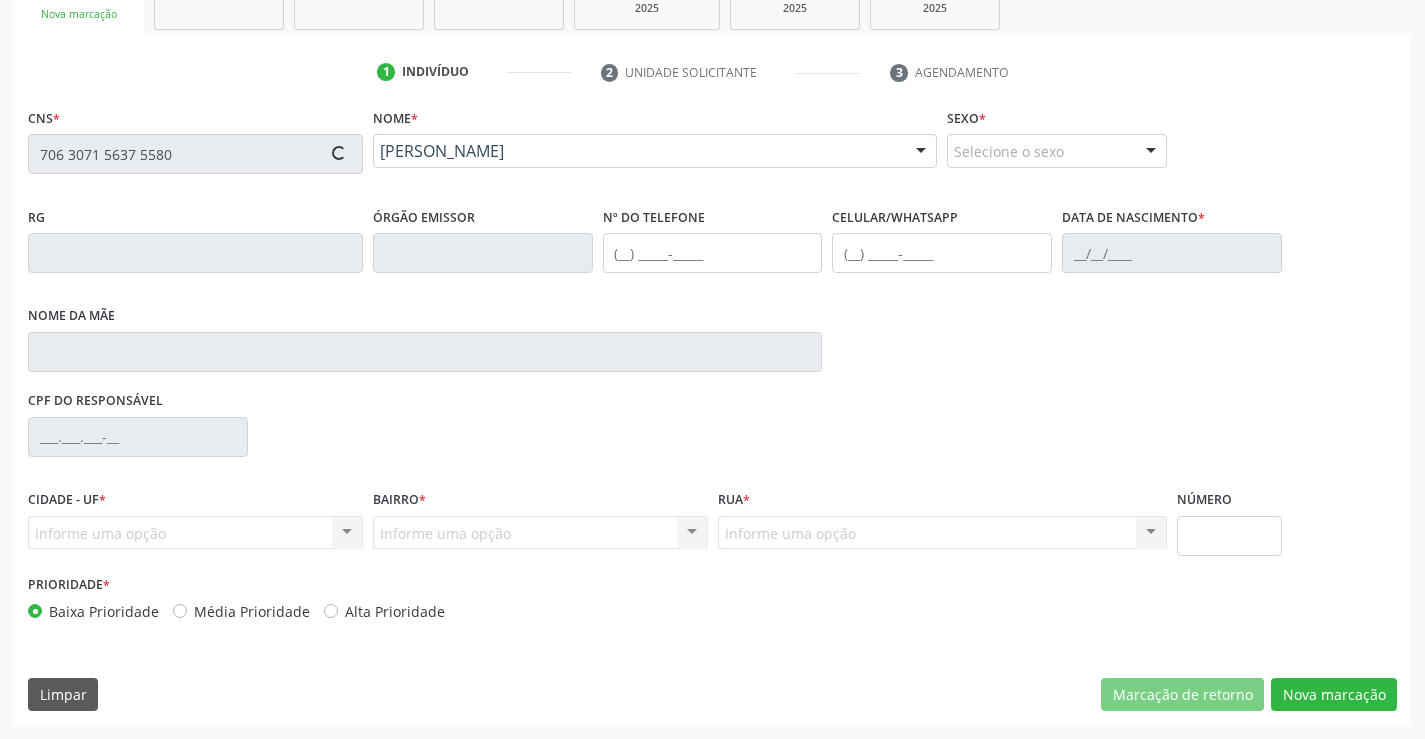 type on "[DATE]" 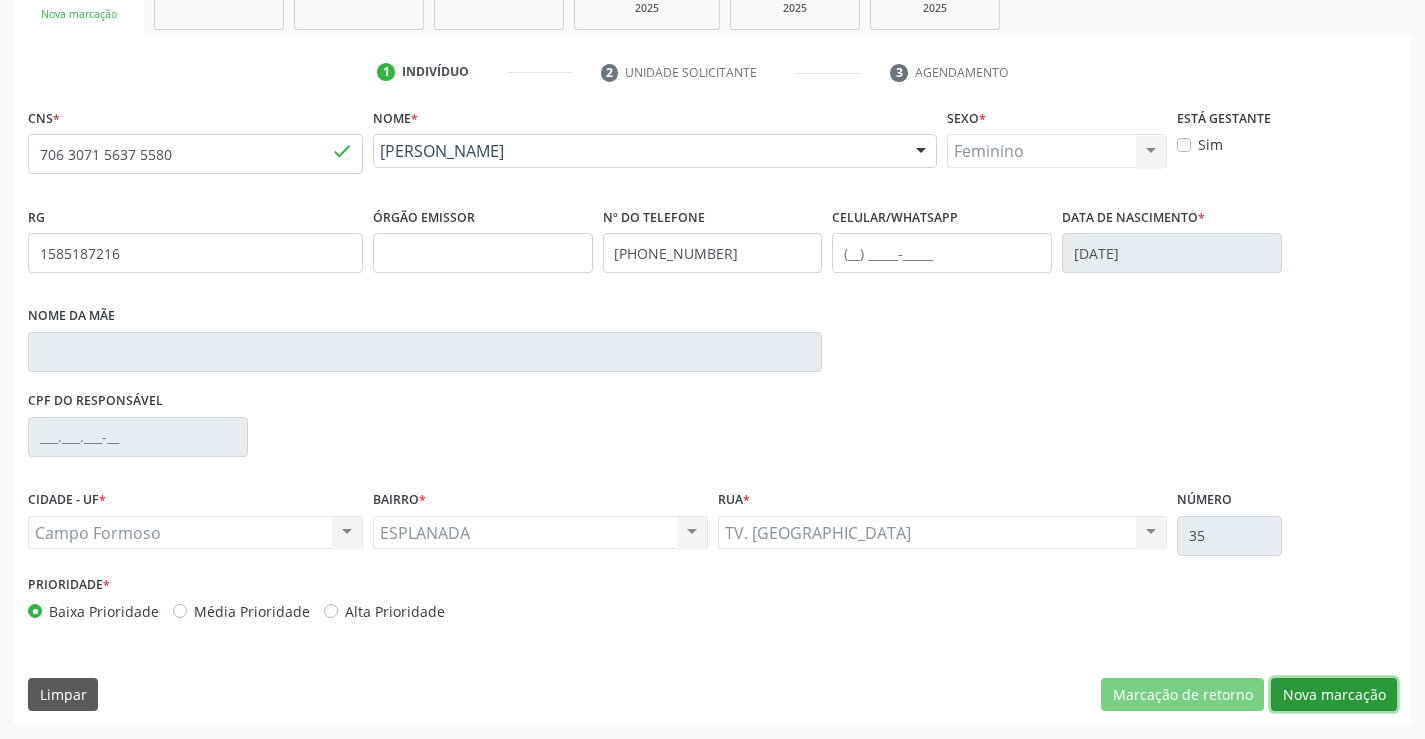 click on "Nova marcação" at bounding box center (1334, 695) 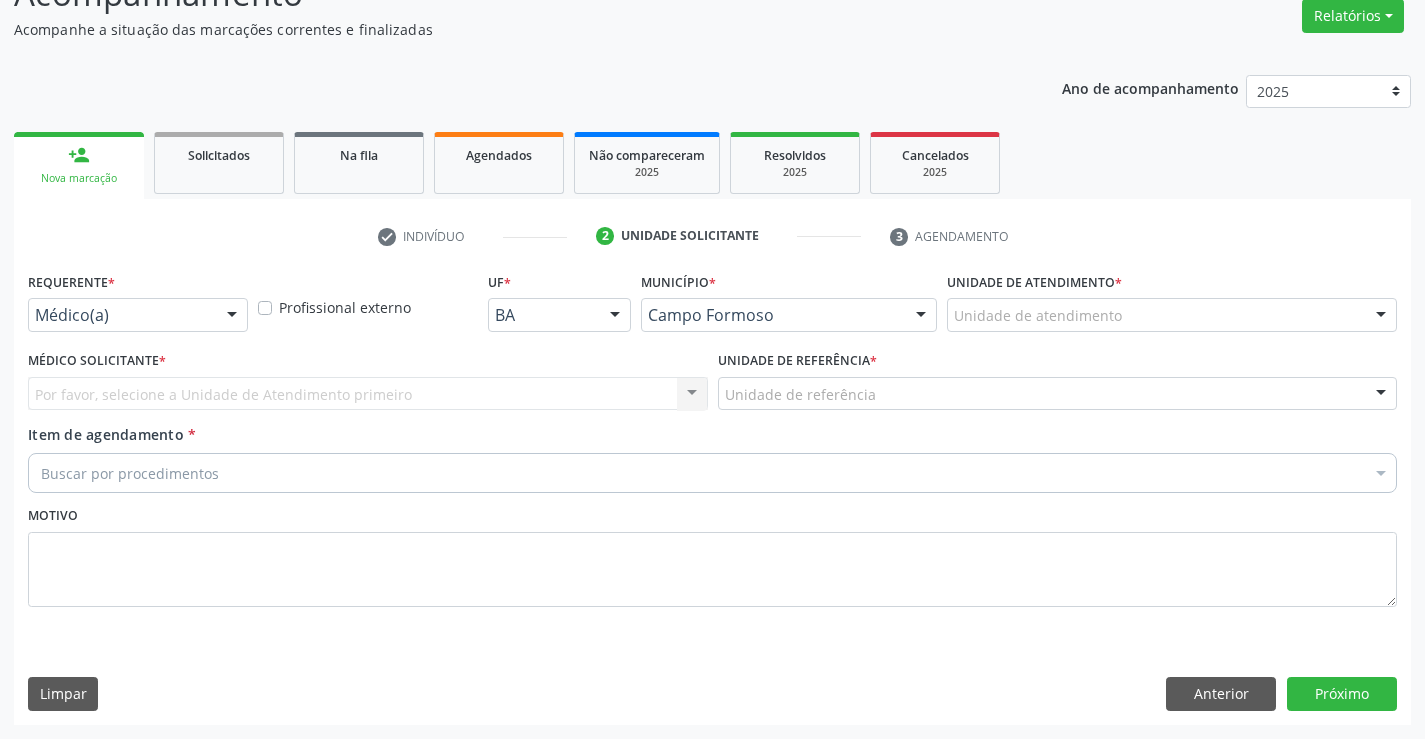 scroll, scrollTop: 167, scrollLeft: 0, axis: vertical 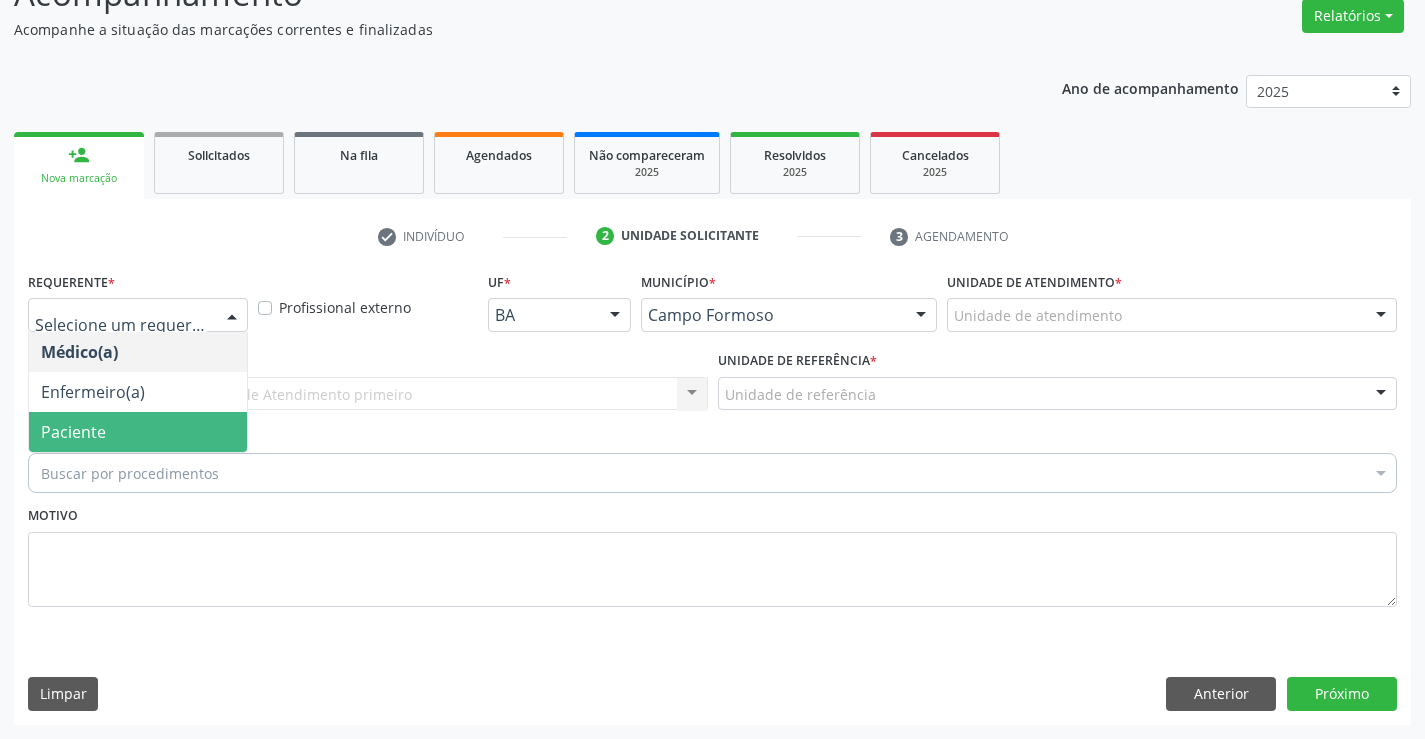 drag, startPoint x: 178, startPoint y: 424, endPoint x: 309, endPoint y: 411, distance: 131.64346 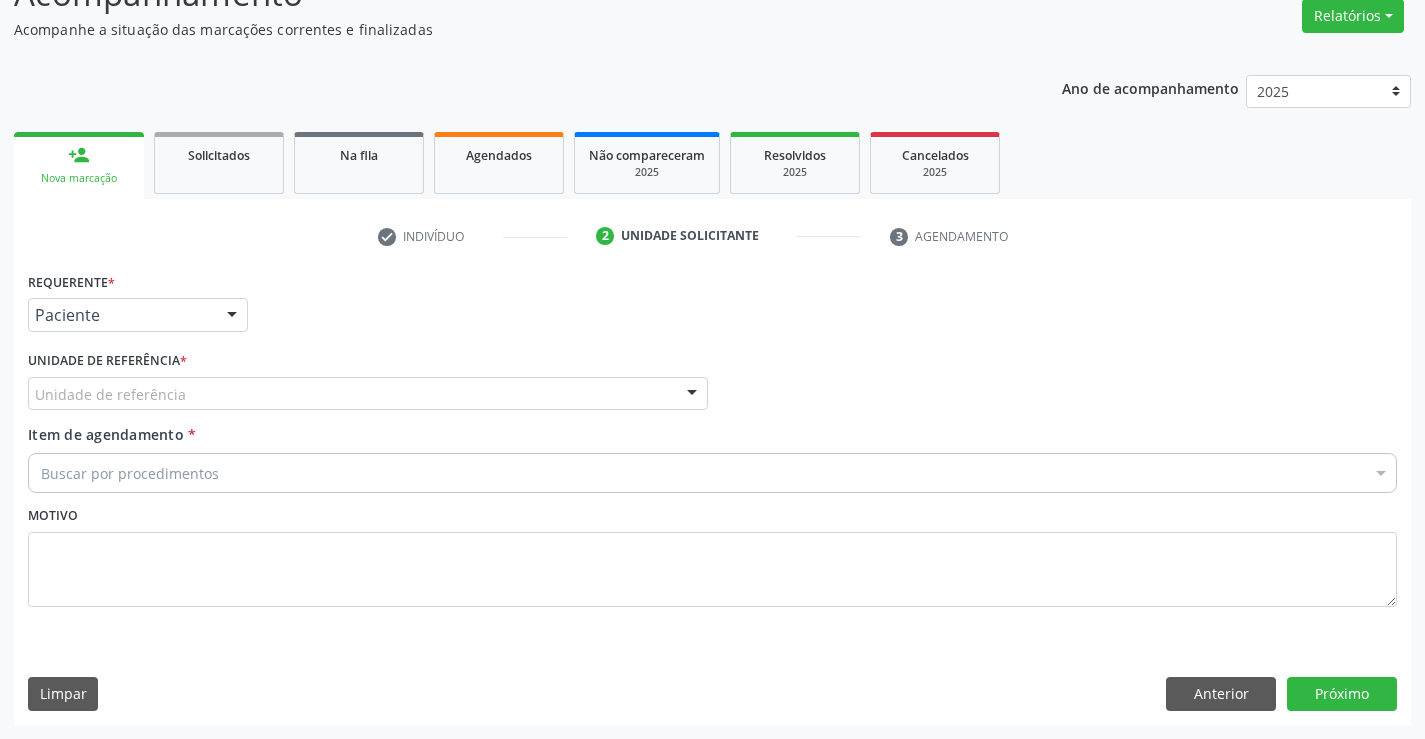 drag, startPoint x: 329, startPoint y: 395, endPoint x: 337, endPoint y: 465, distance: 70.45566 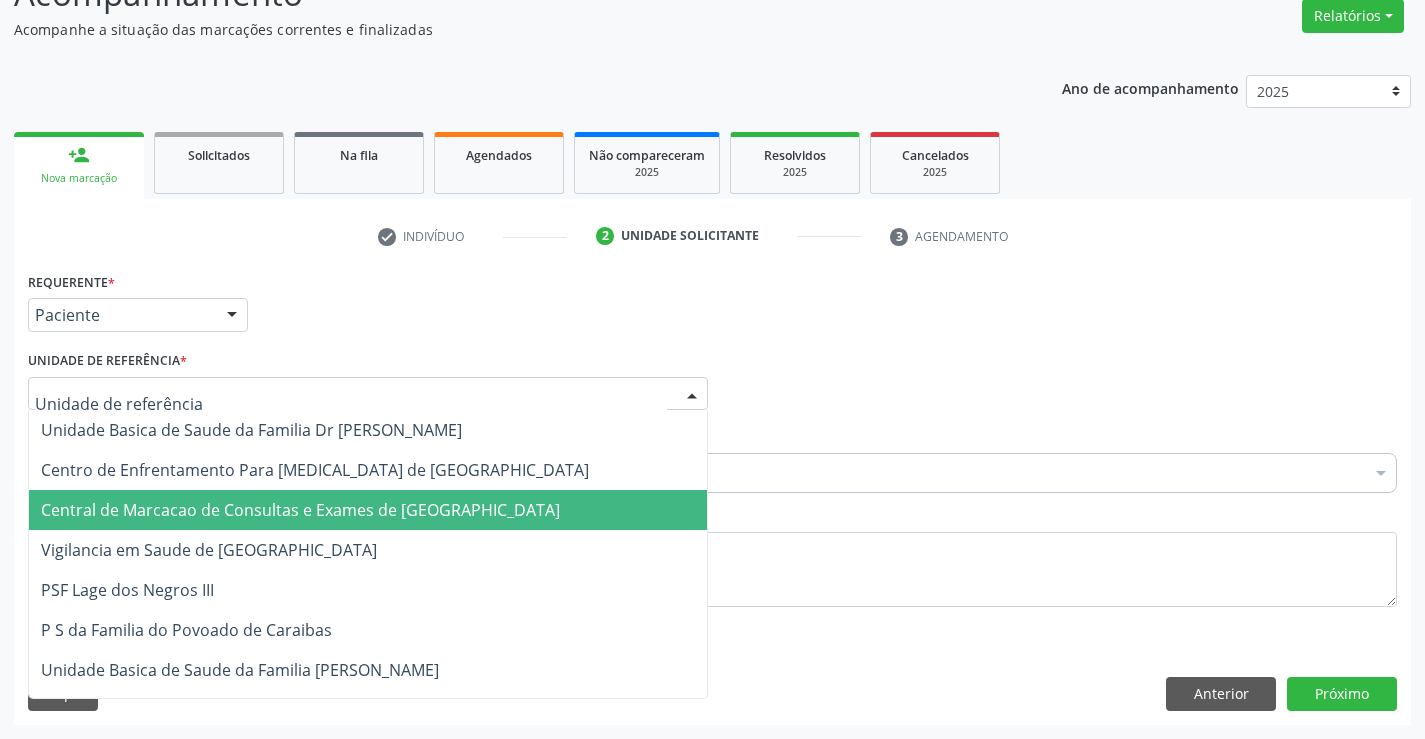 click on "Central de Marcacao de Consultas e Exames de [GEOGRAPHIC_DATA]" at bounding box center (300, 510) 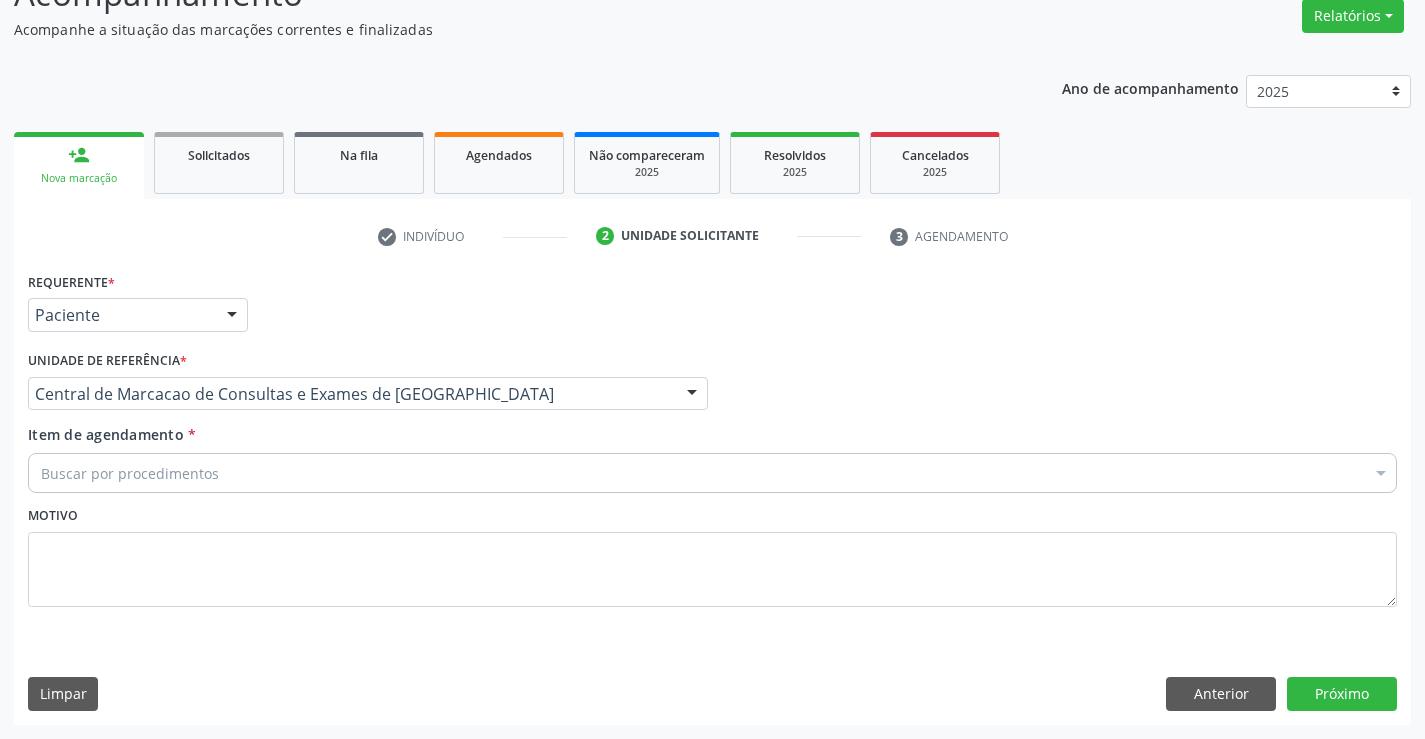 click on "Buscar por procedimentos" at bounding box center [712, 473] 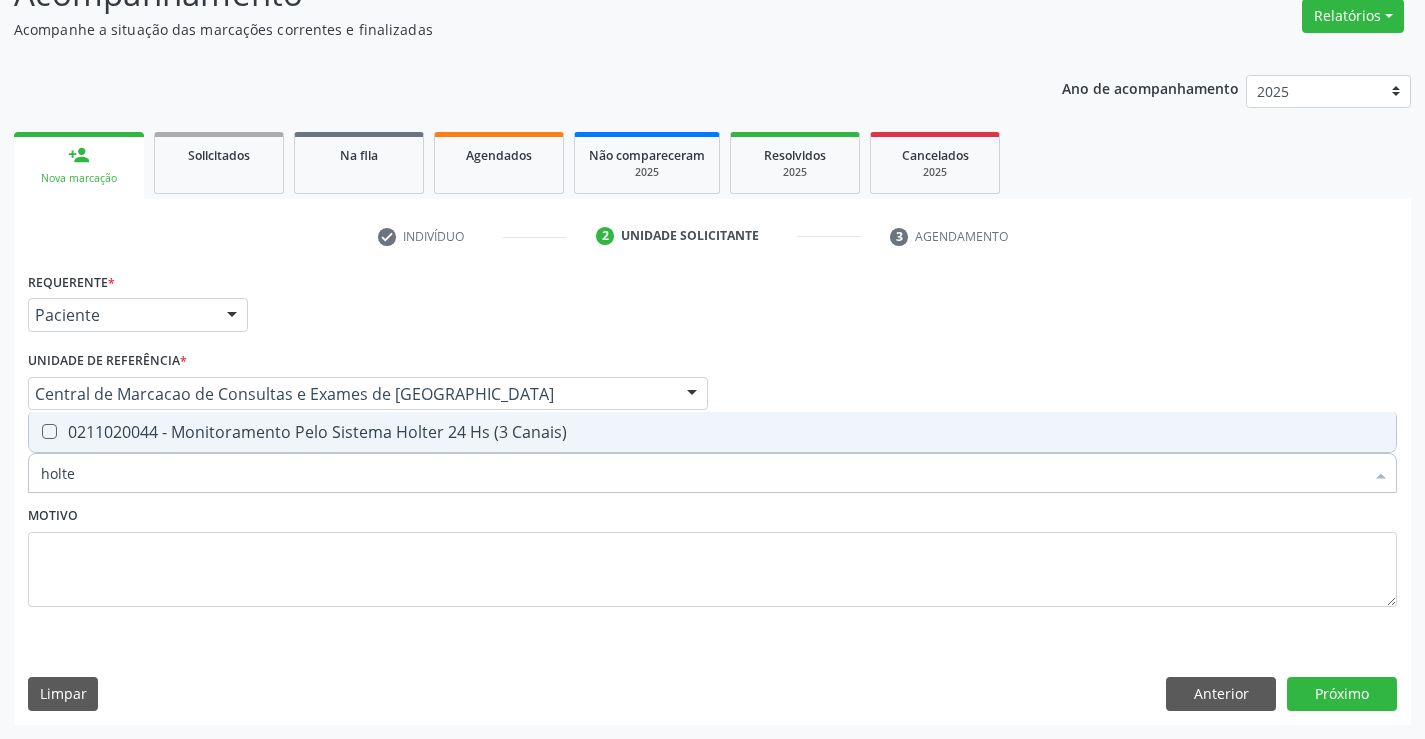 type on "holter" 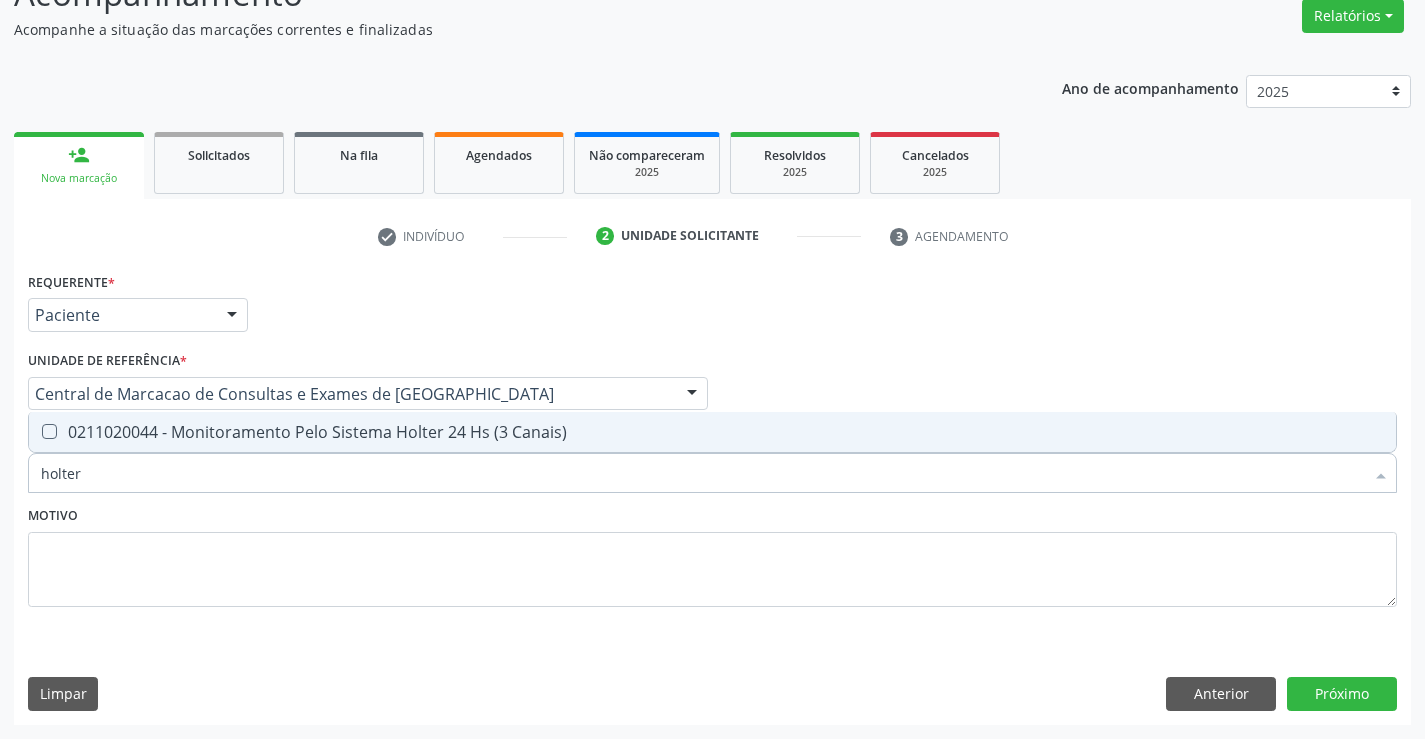 drag, startPoint x: 352, startPoint y: 436, endPoint x: 314, endPoint y: 488, distance: 64.40497 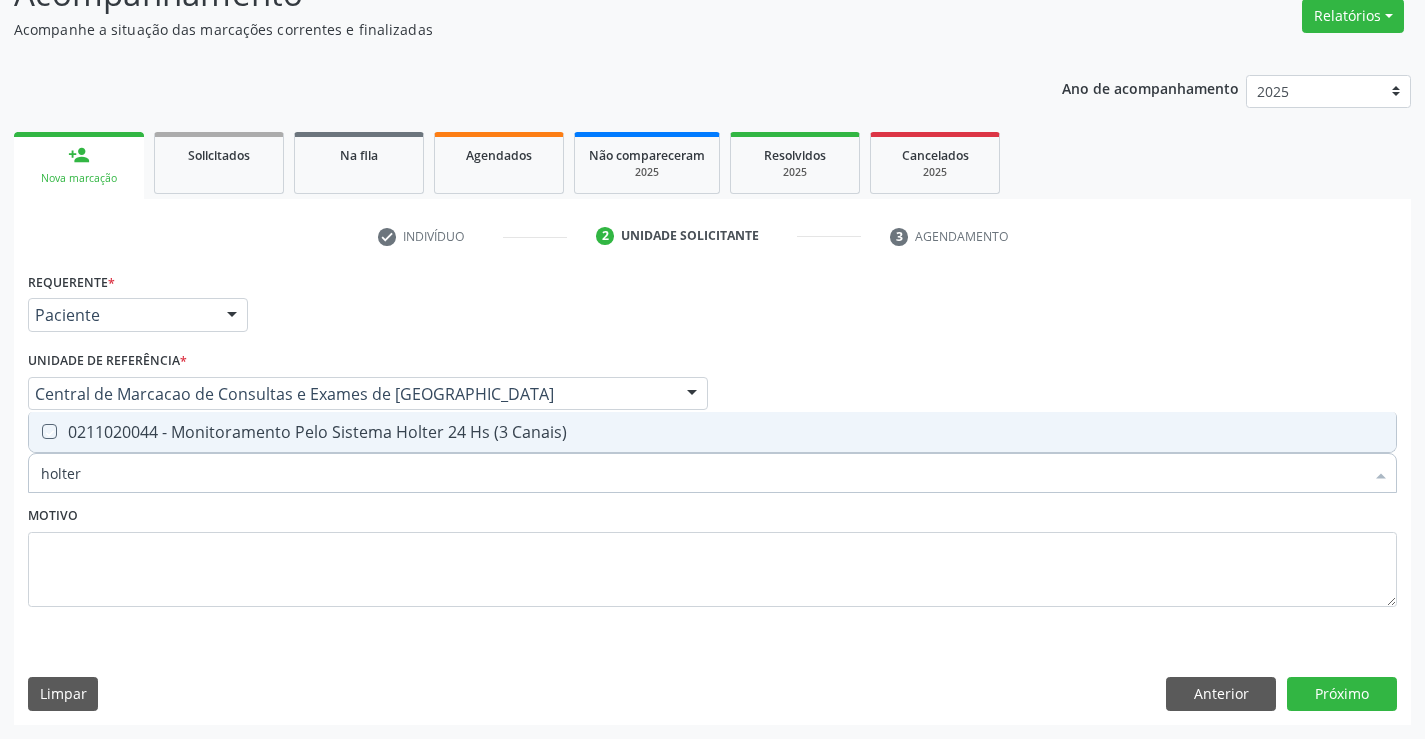 checkbox on "true" 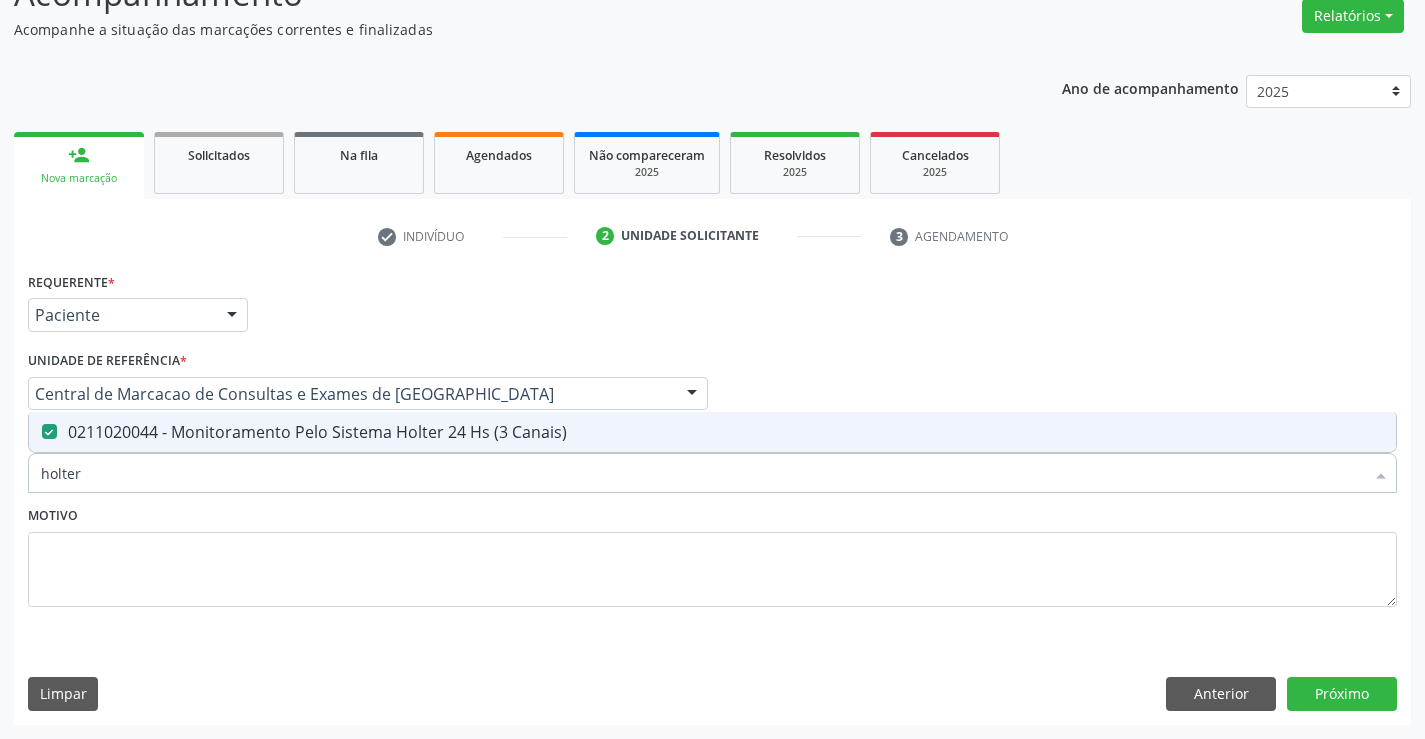 click on "holter" at bounding box center [702, 473] 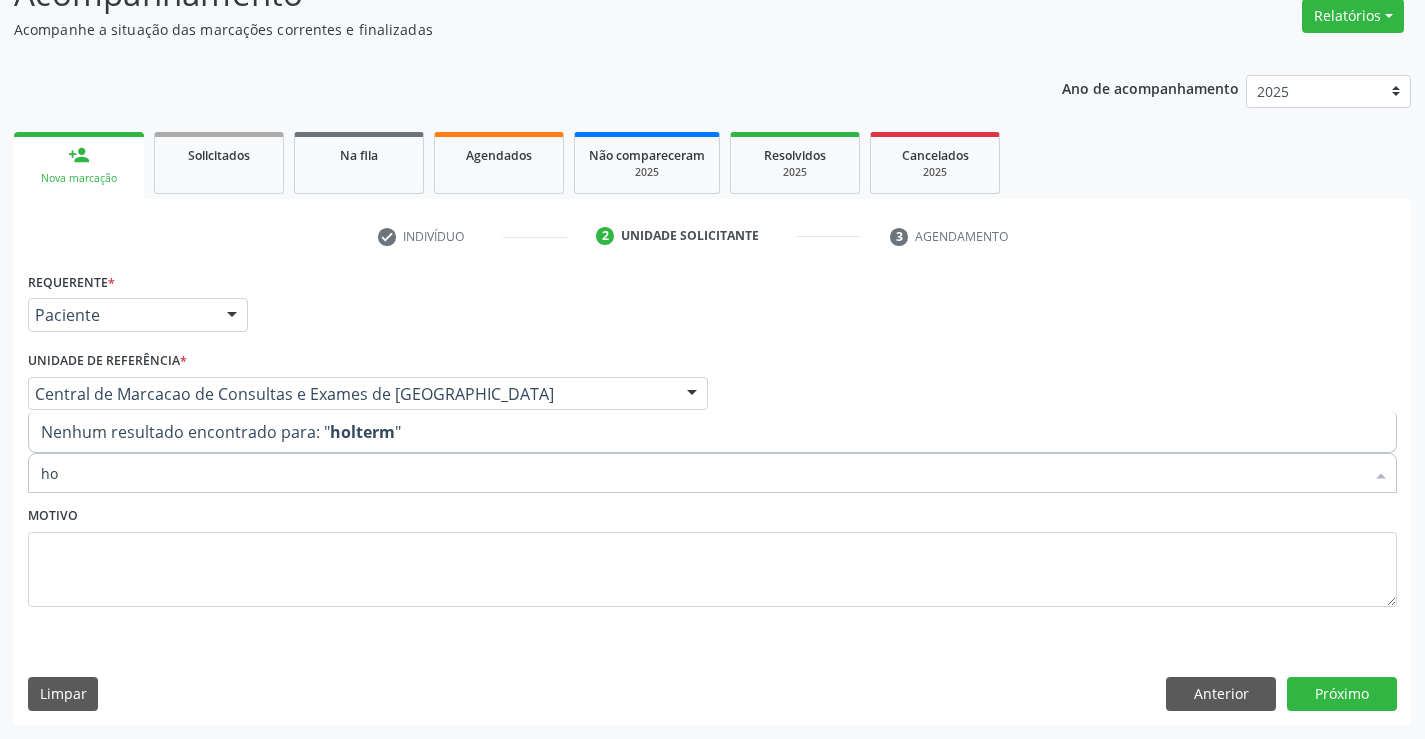 type on "h" 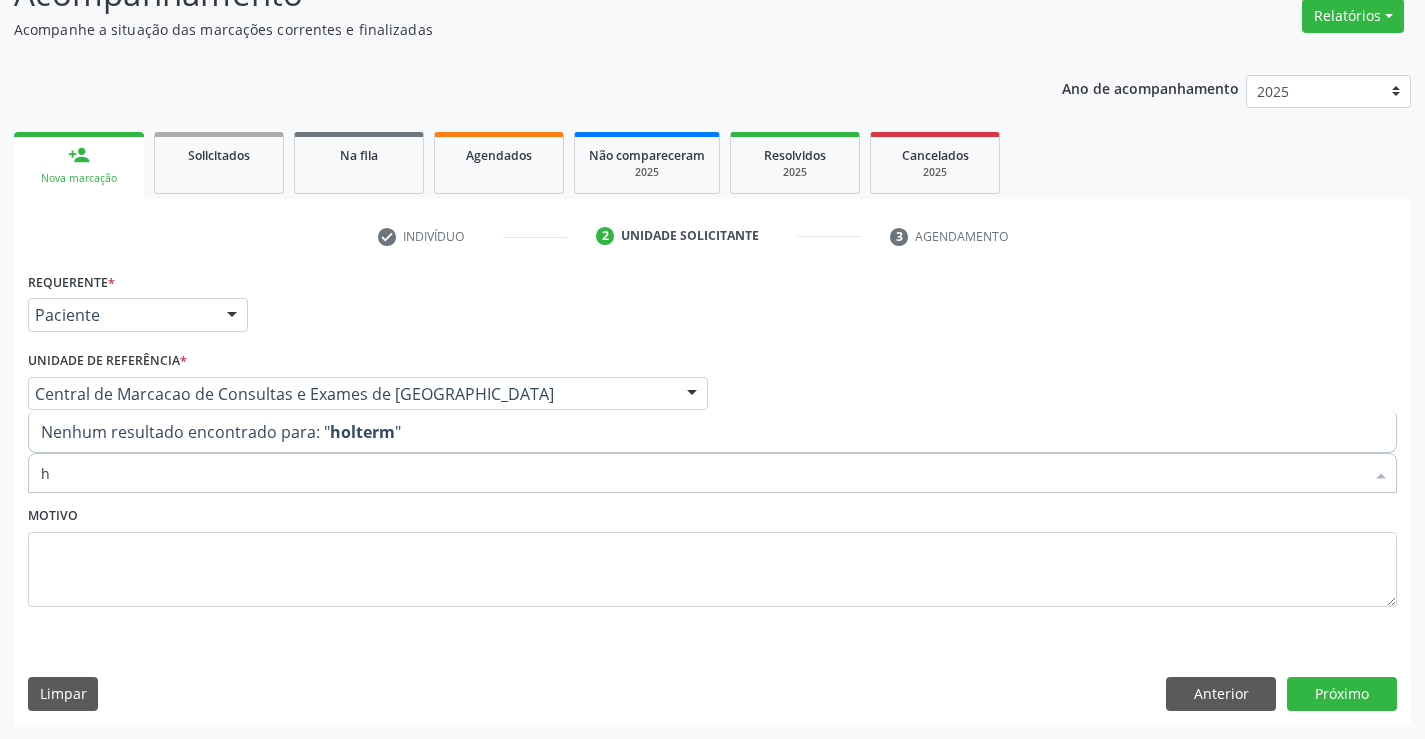 type 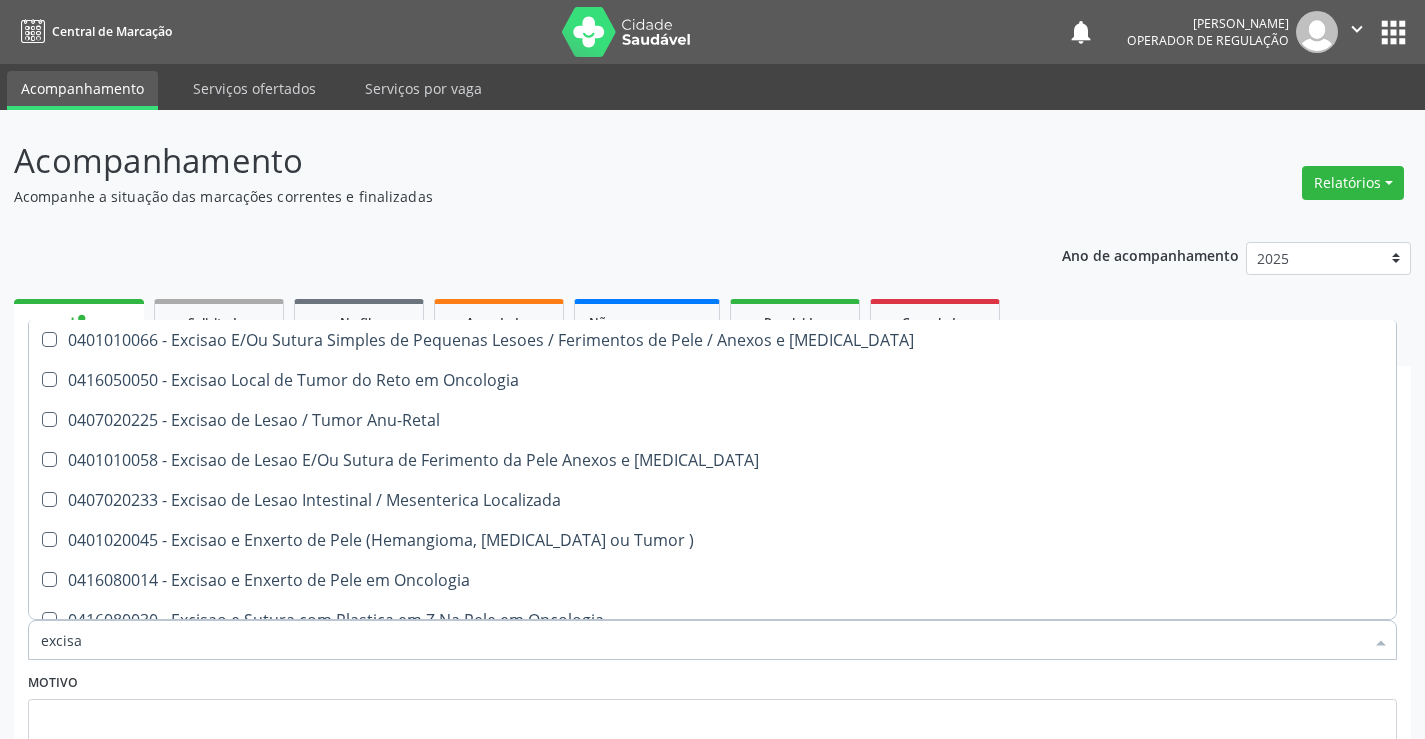 scroll, scrollTop: 167, scrollLeft: 0, axis: vertical 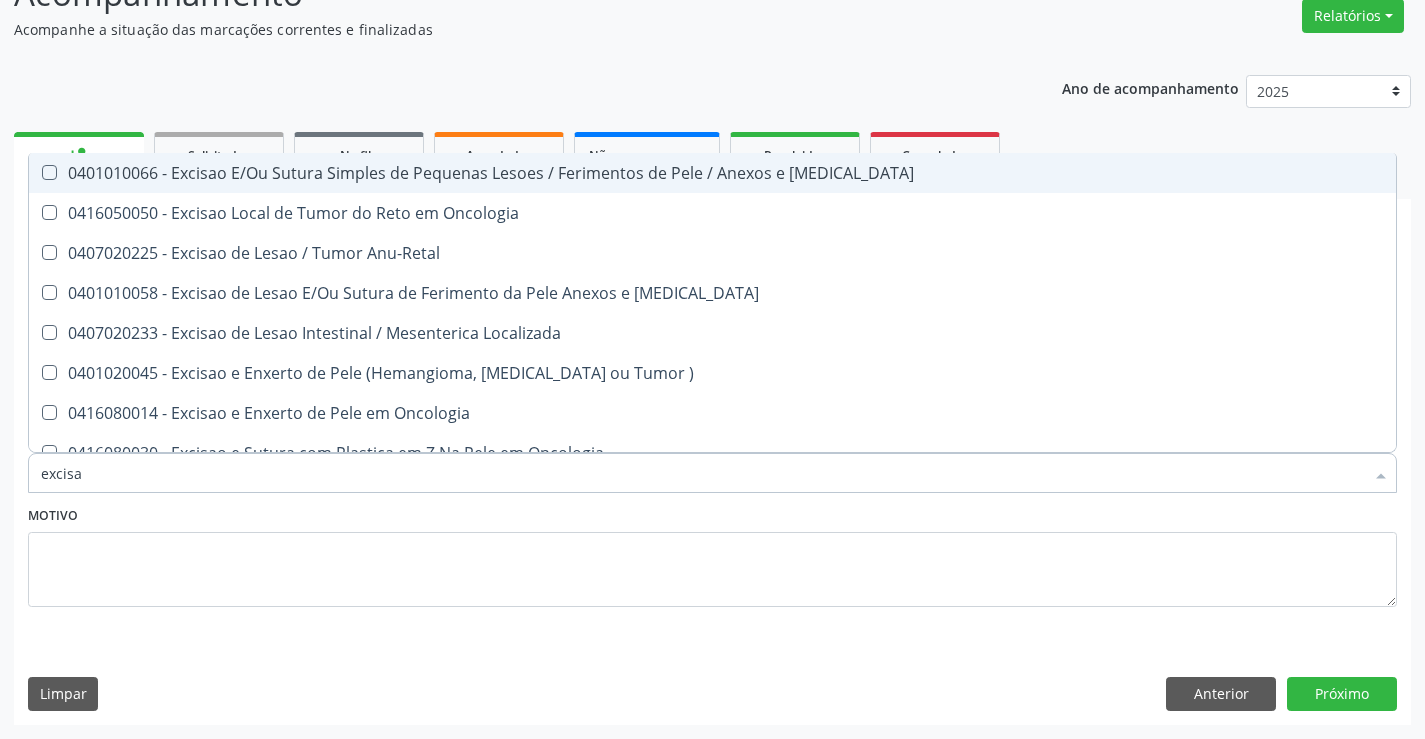drag, startPoint x: 348, startPoint y: 162, endPoint x: 297, endPoint y: 373, distance: 217.07602 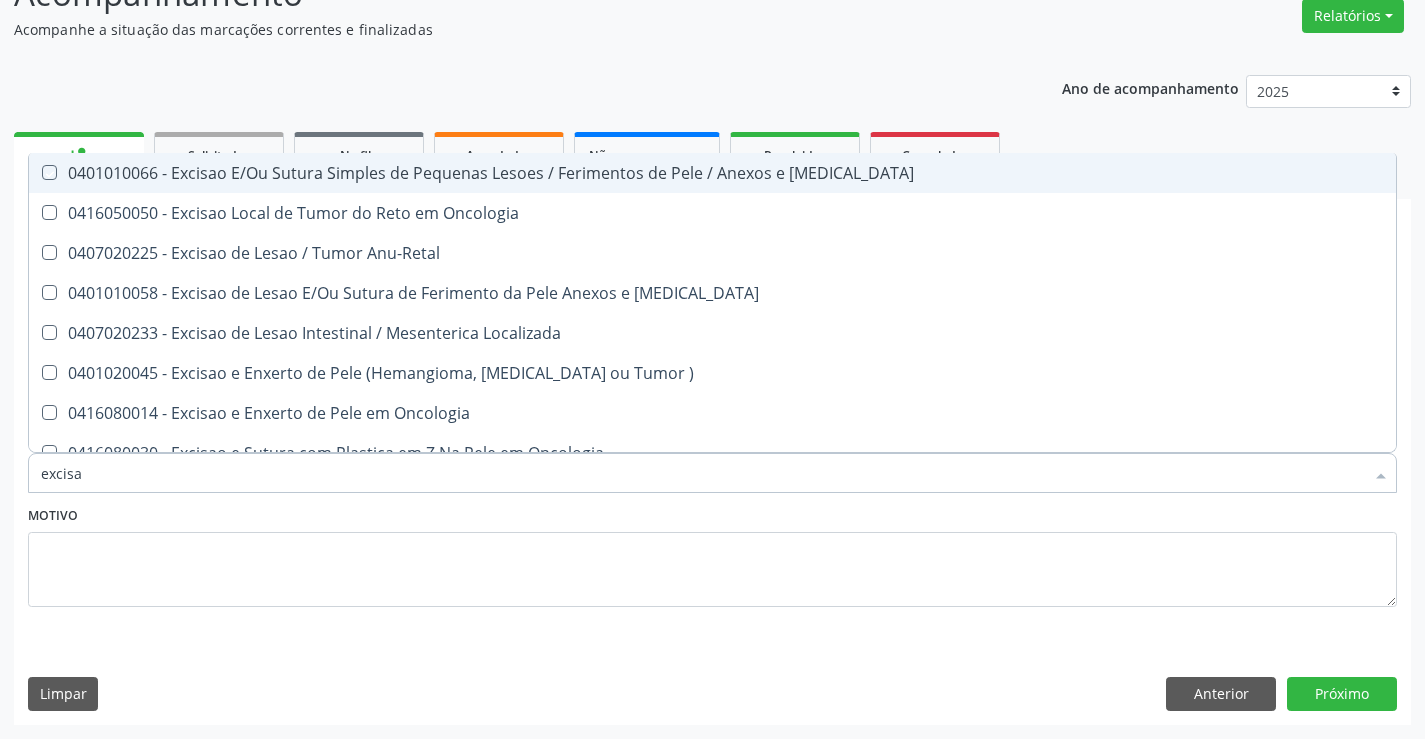 checkbox on "true" 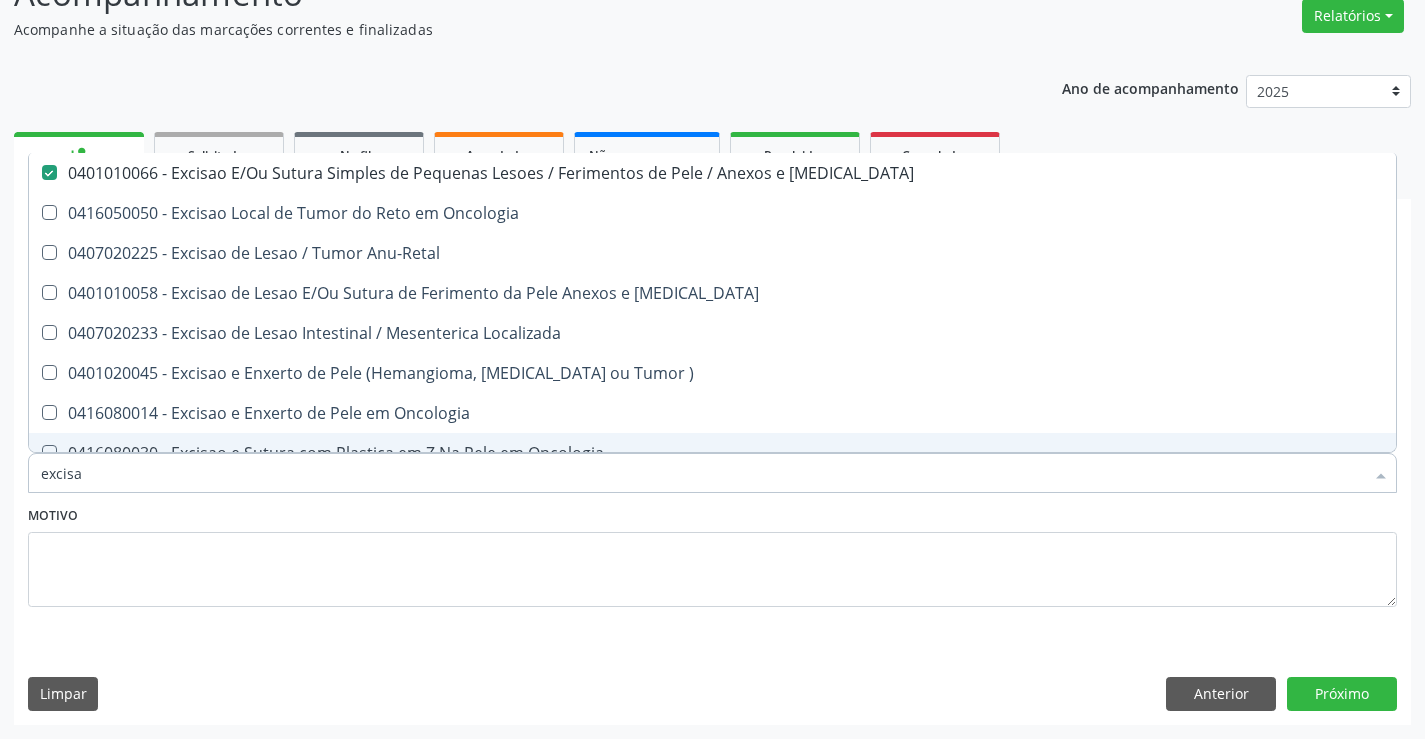 click on "excisa" at bounding box center [702, 473] 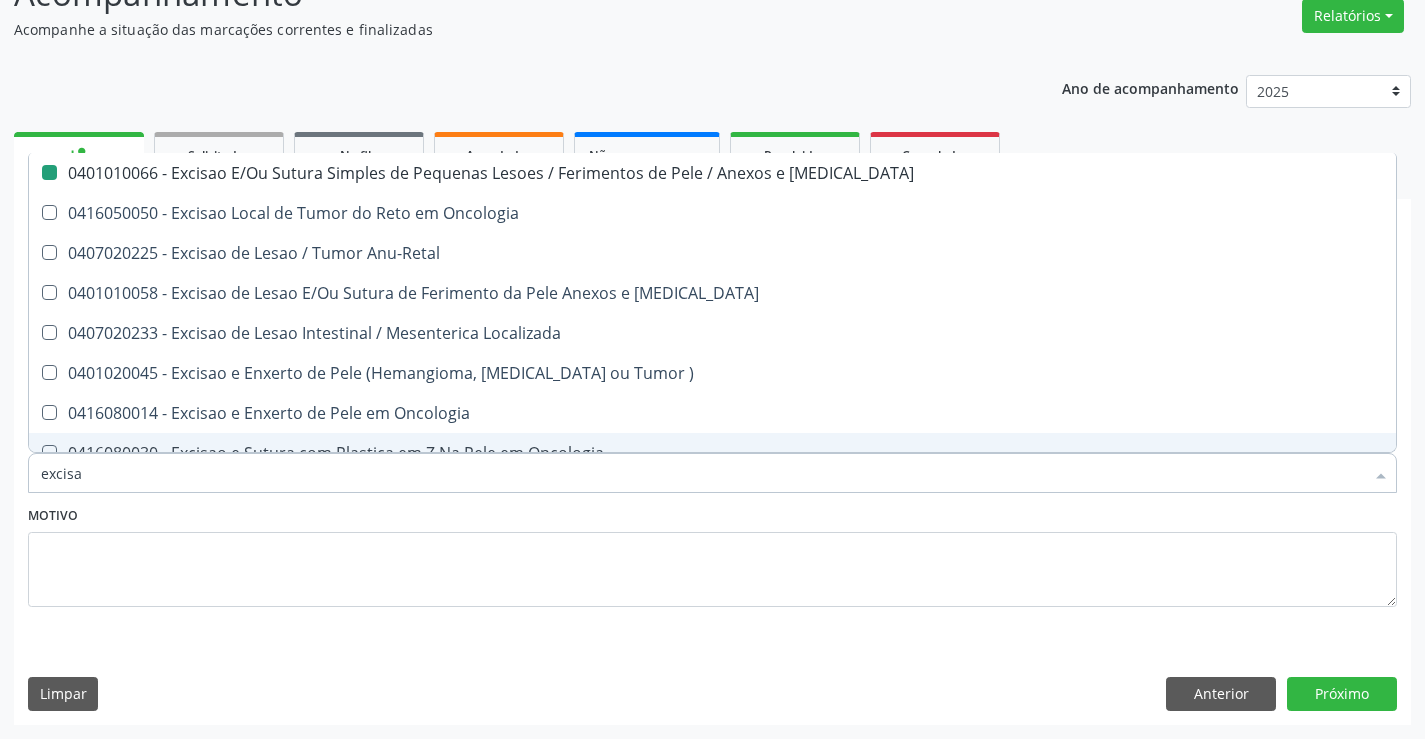 type on "d" 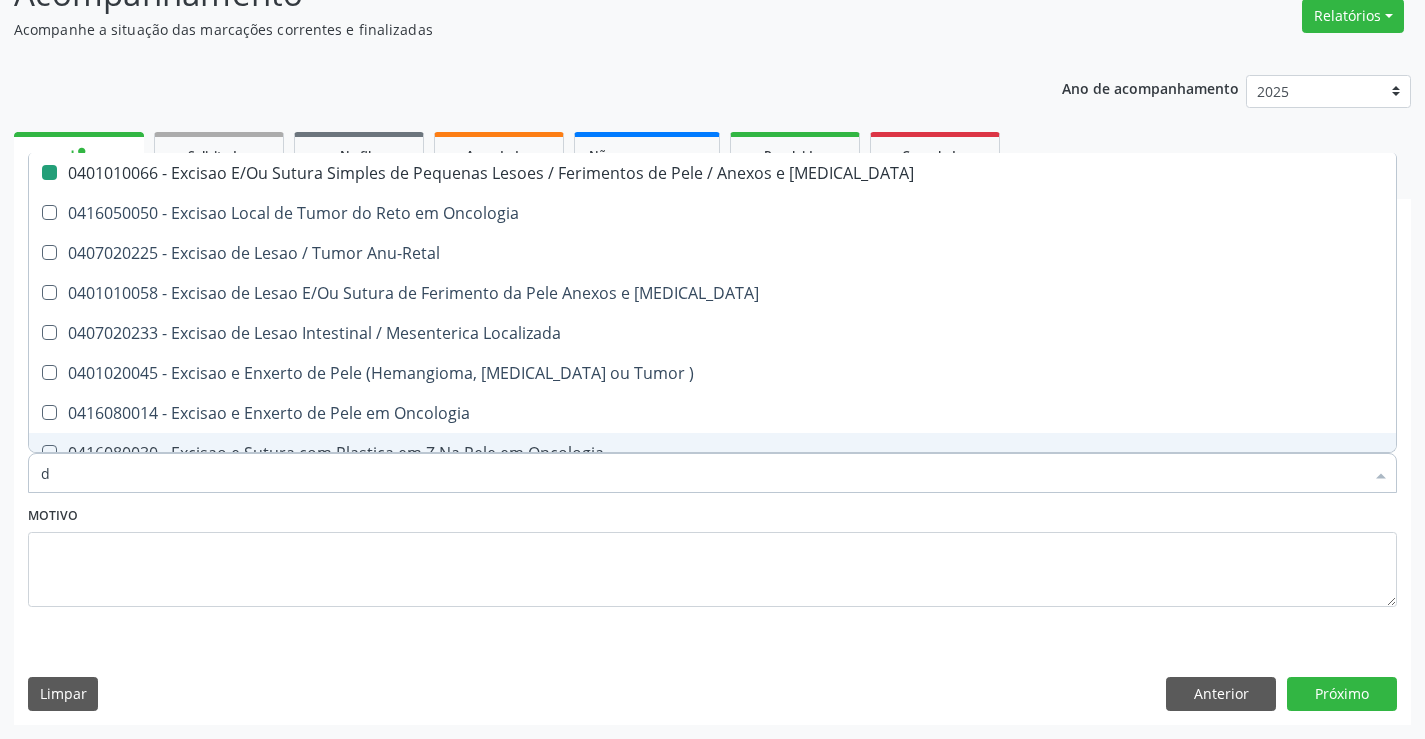 checkbox on "false" 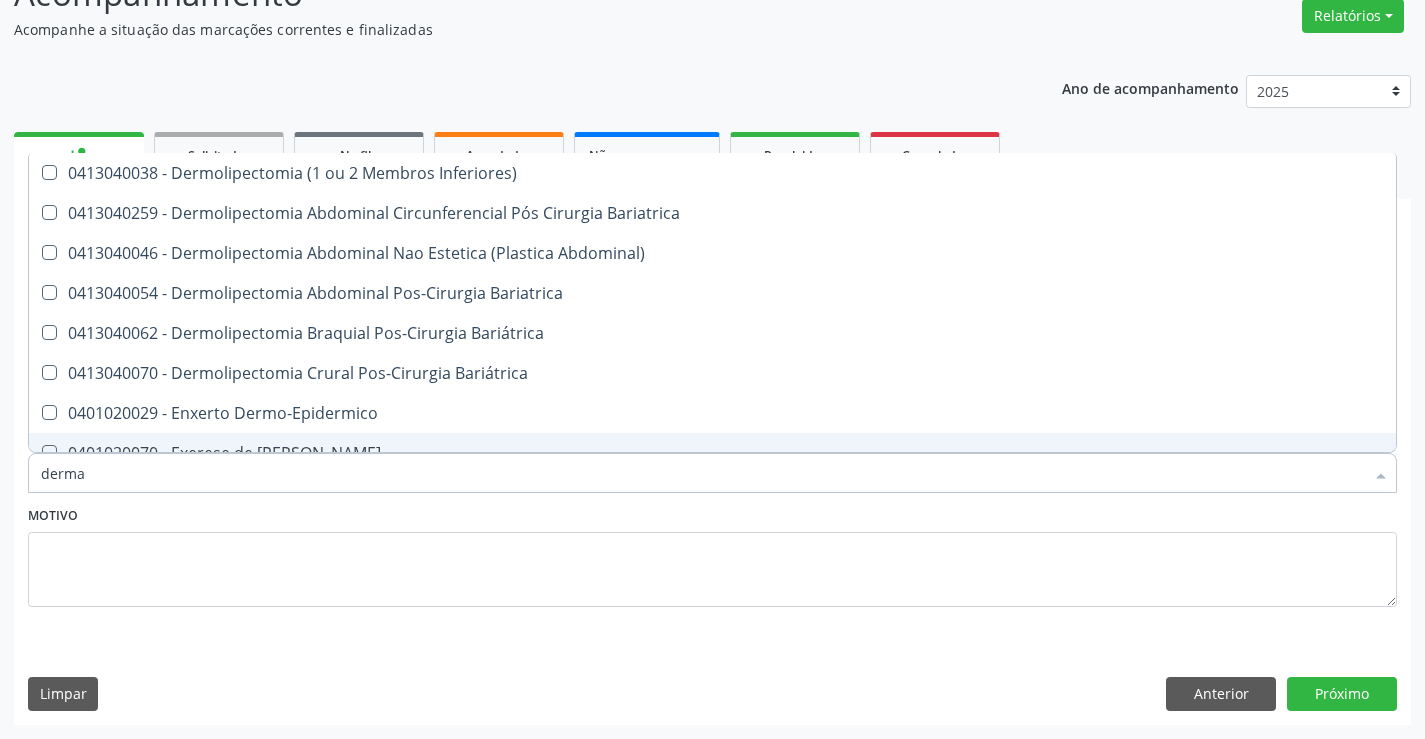 type on "dermat" 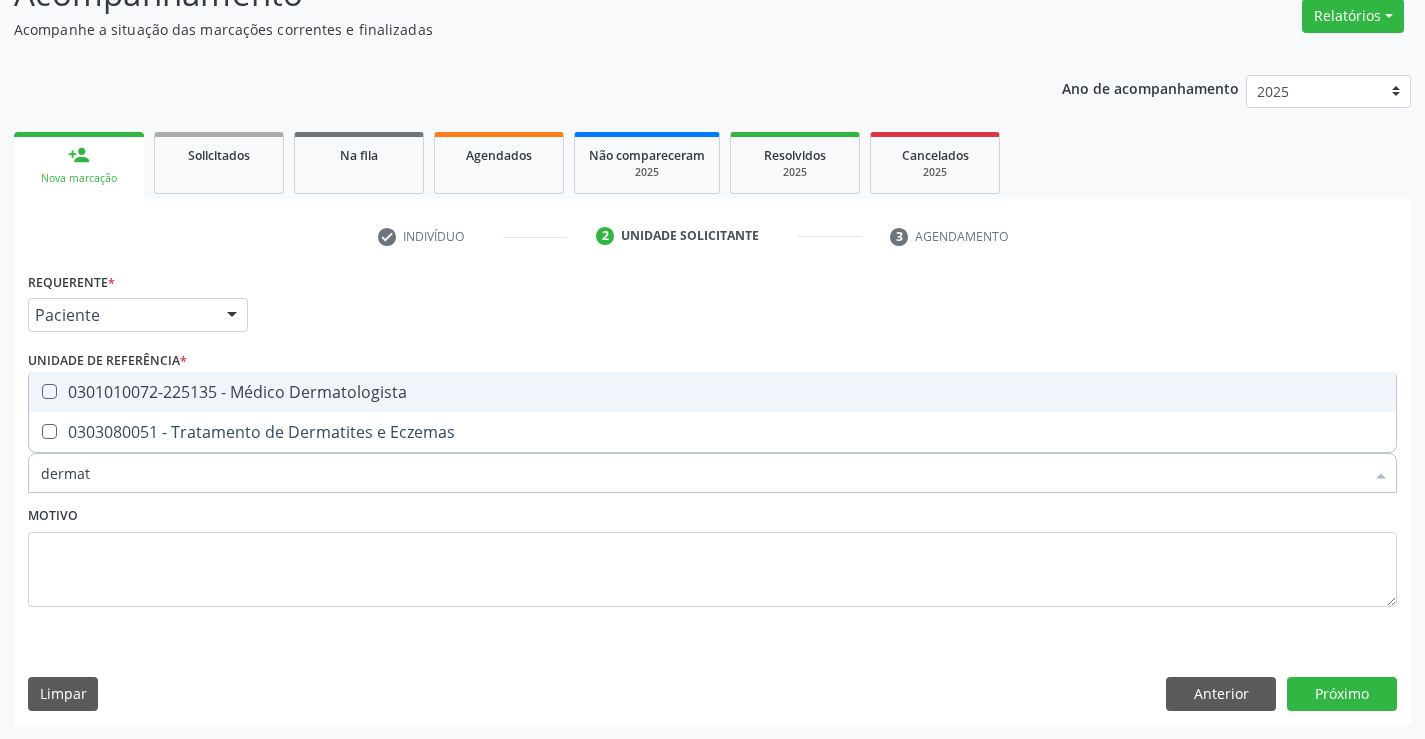 click on "0301010072-225135 - Médico Dermatologista" at bounding box center (712, 392) 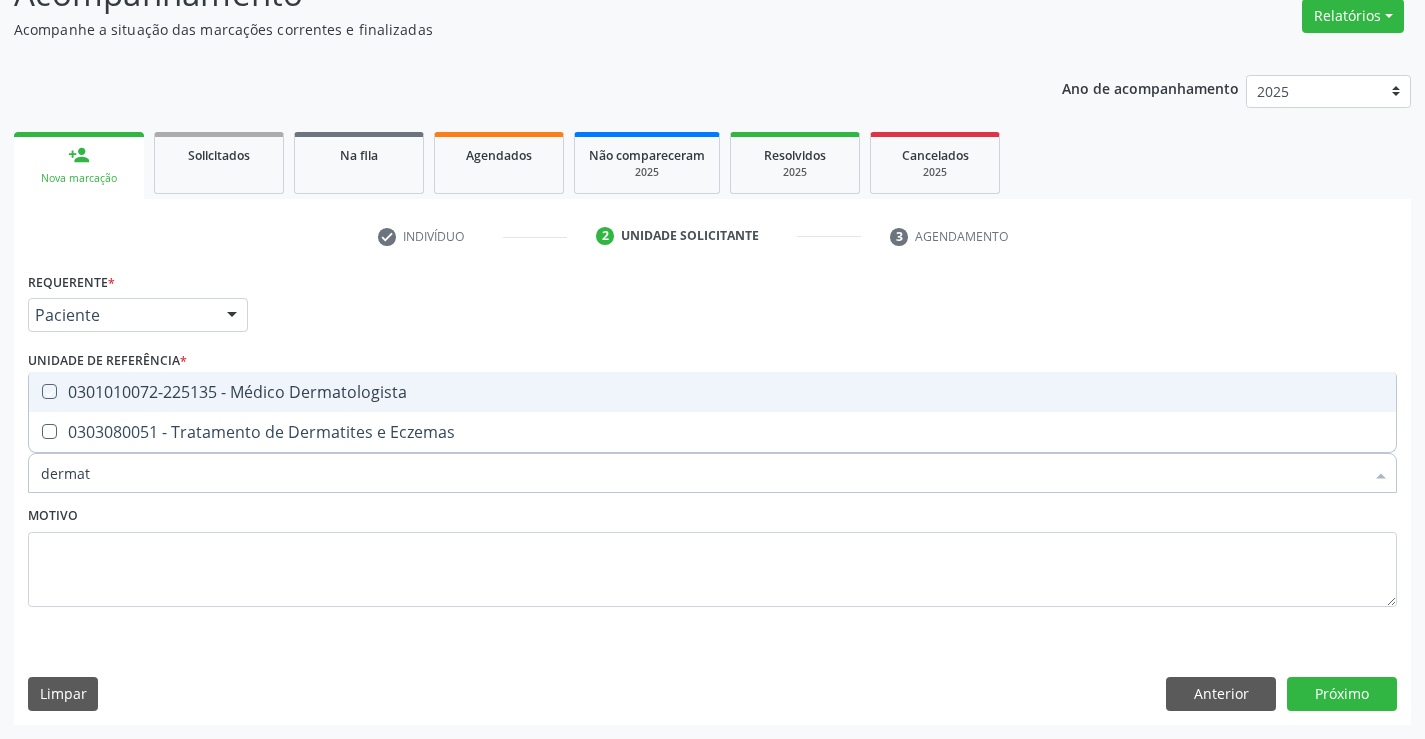 checkbox on "true" 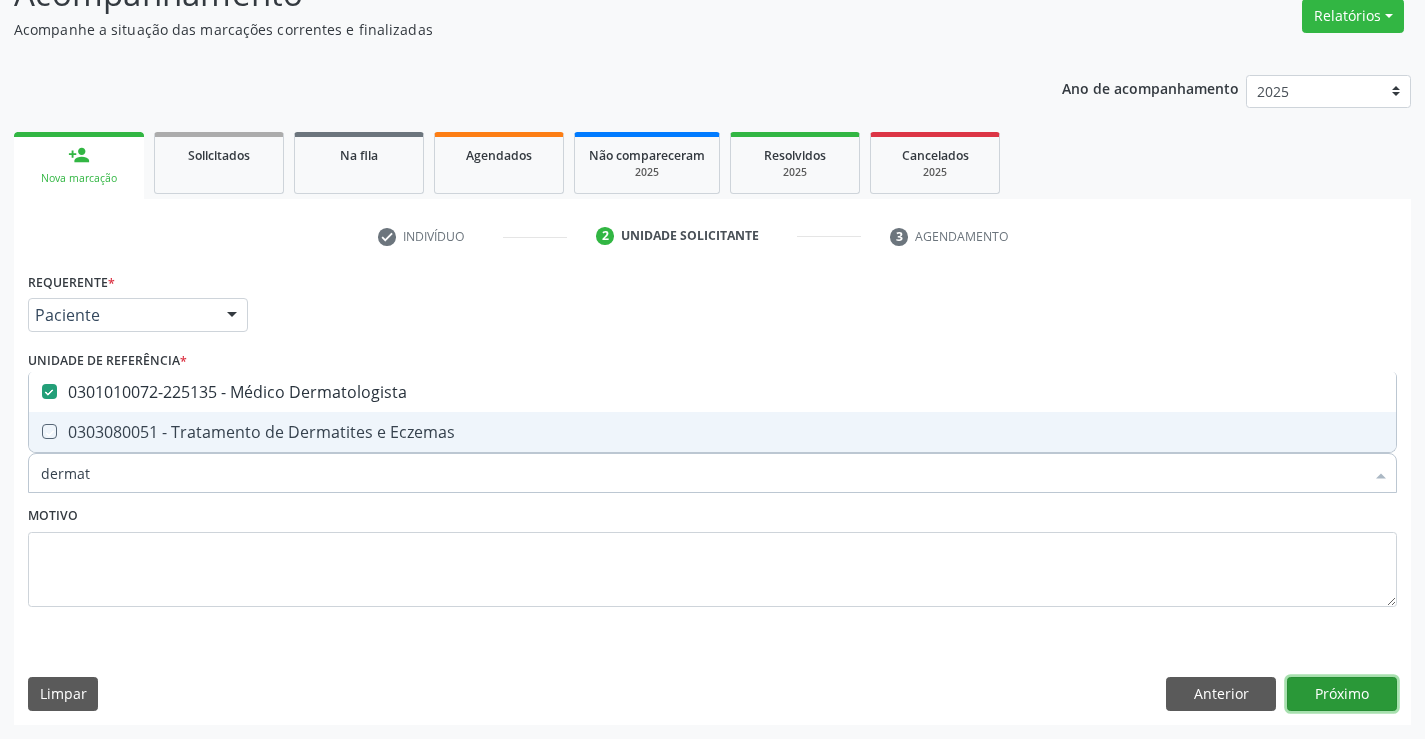 click on "Próximo" at bounding box center (1342, 694) 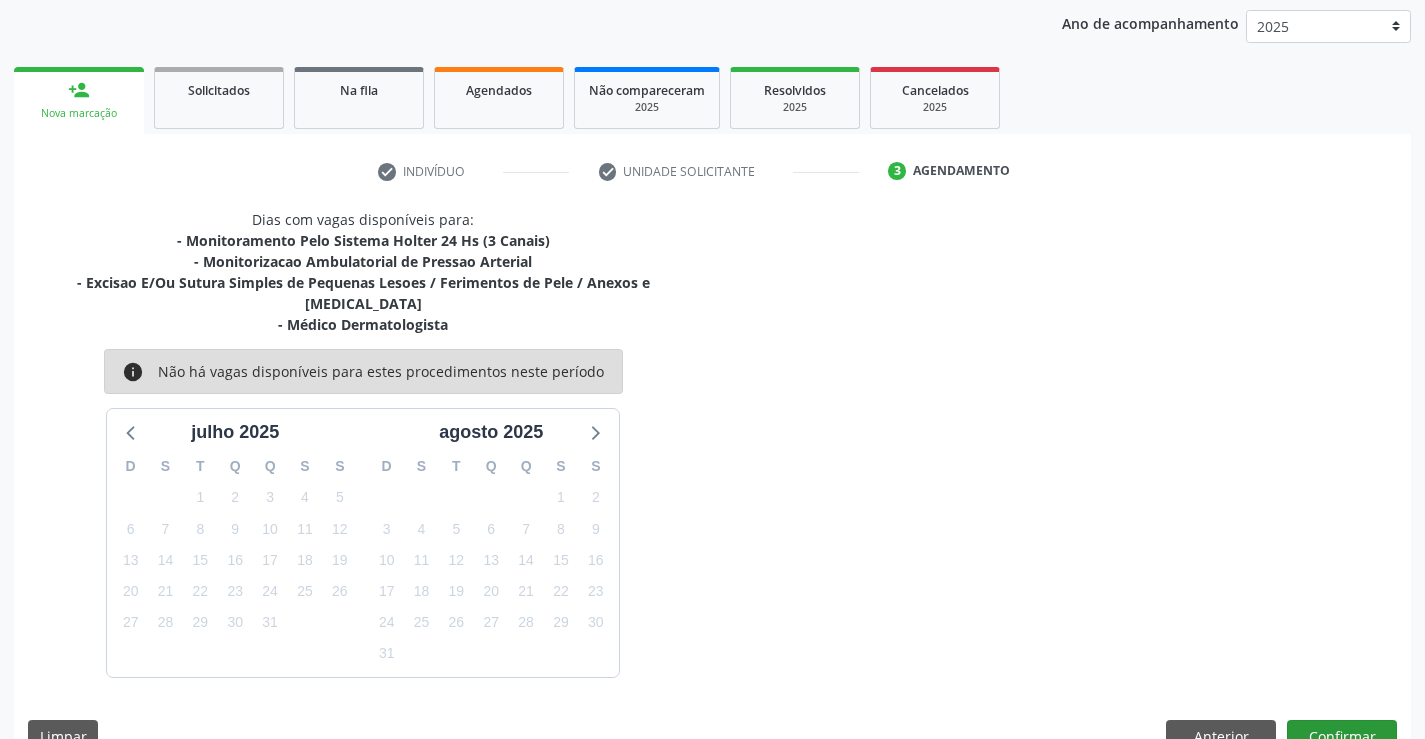 scroll, scrollTop: 253, scrollLeft: 0, axis: vertical 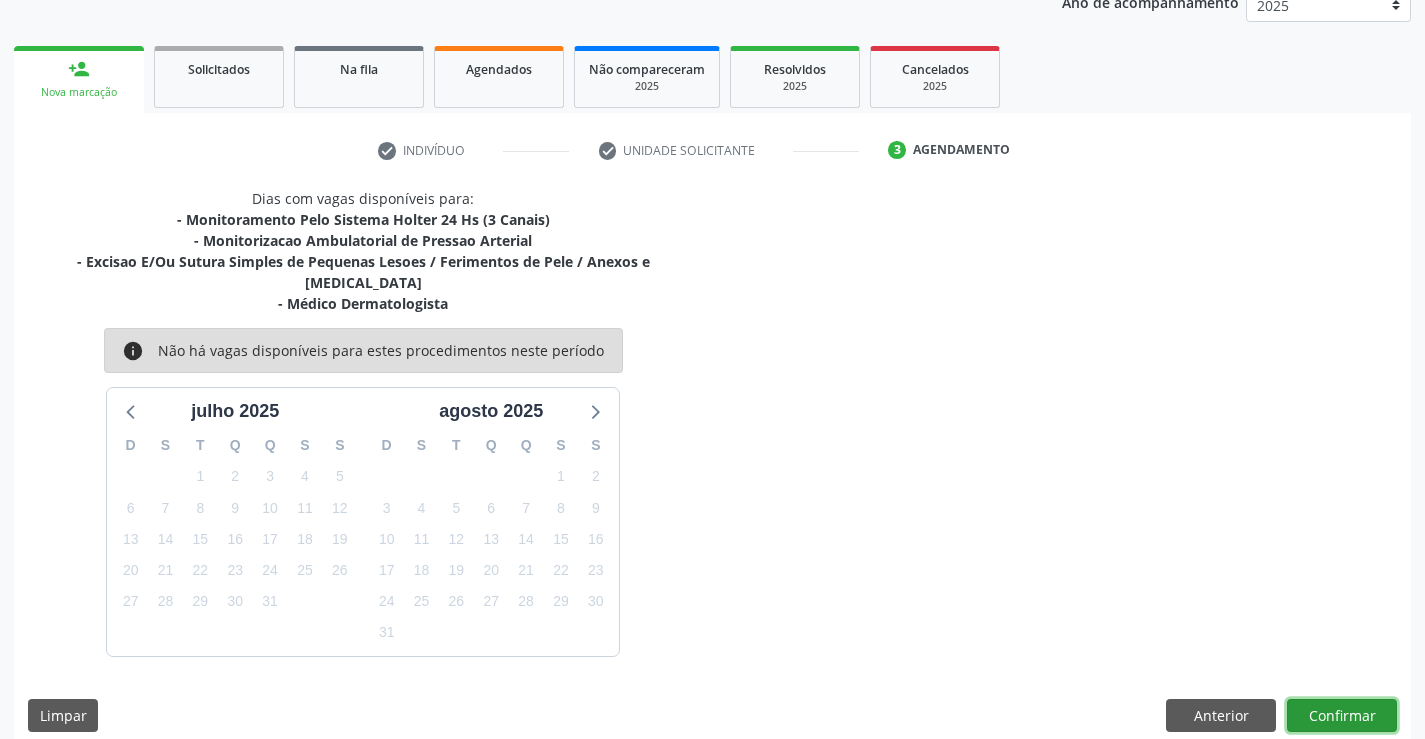 drag, startPoint x: 1349, startPoint y: 694, endPoint x: 1335, endPoint y: 689, distance: 14.866069 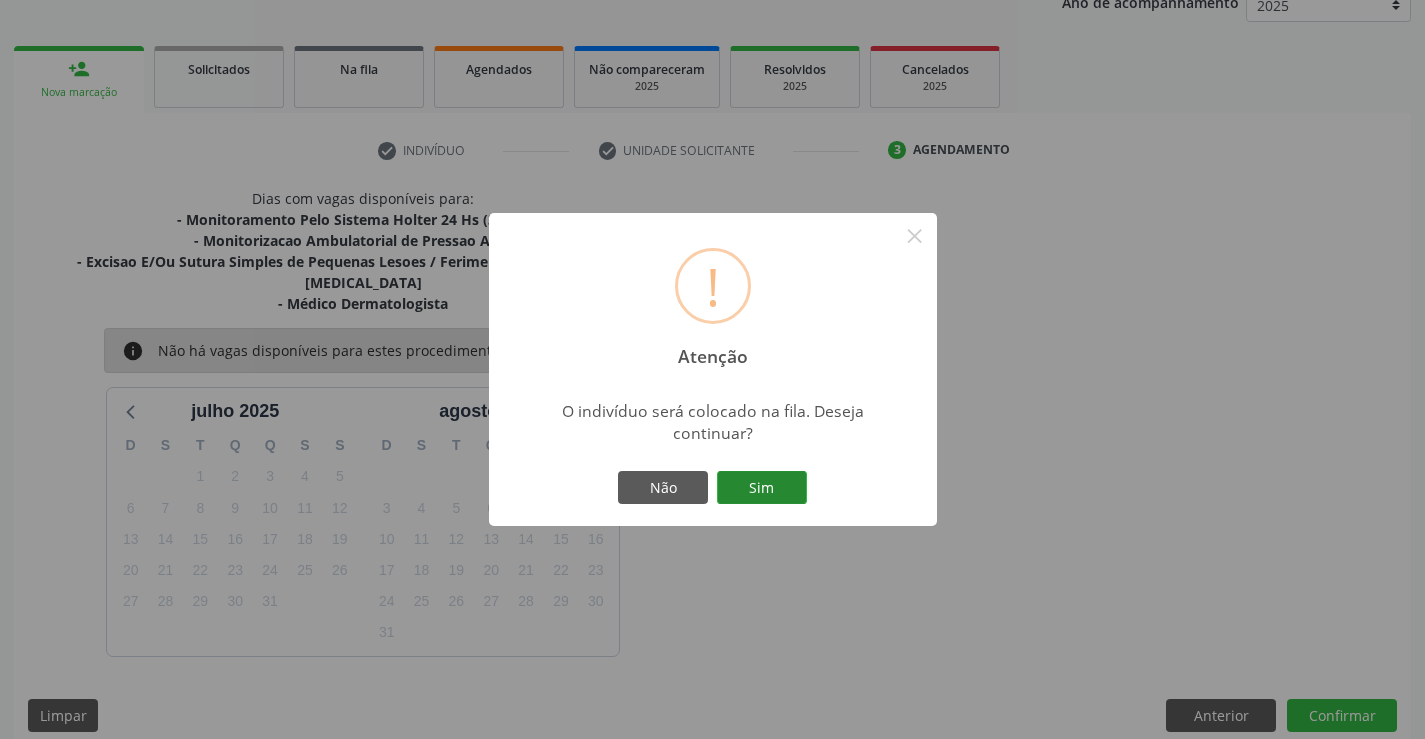 click on "Sim" at bounding box center [762, 488] 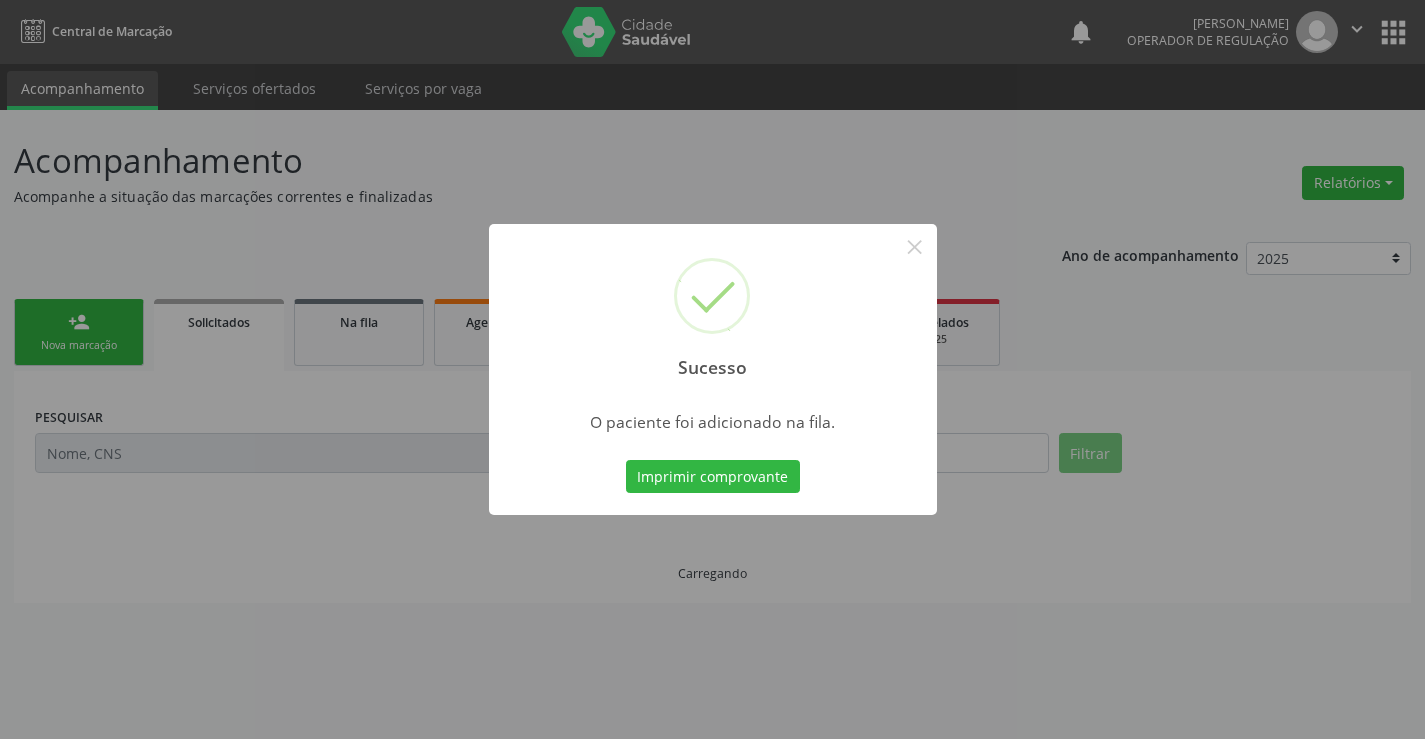 scroll, scrollTop: 0, scrollLeft: 0, axis: both 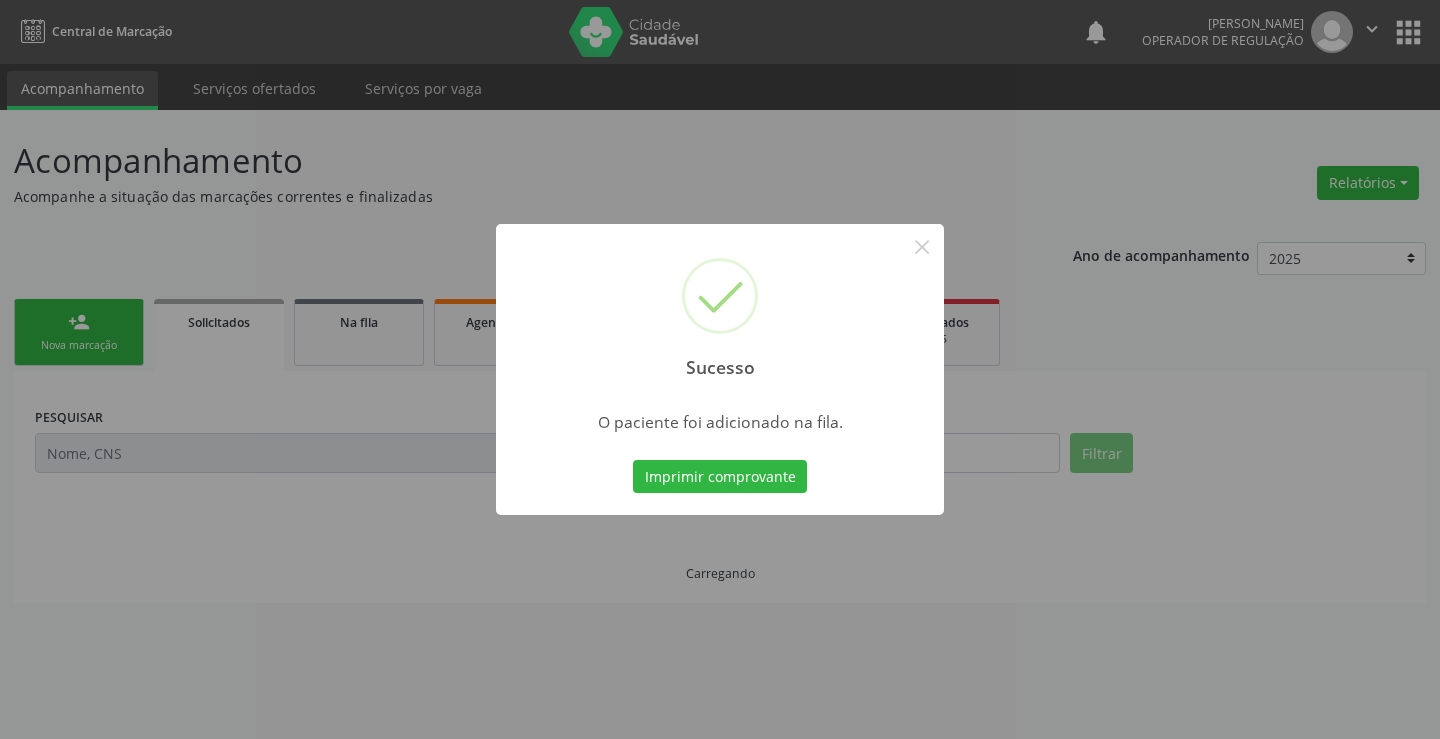 type 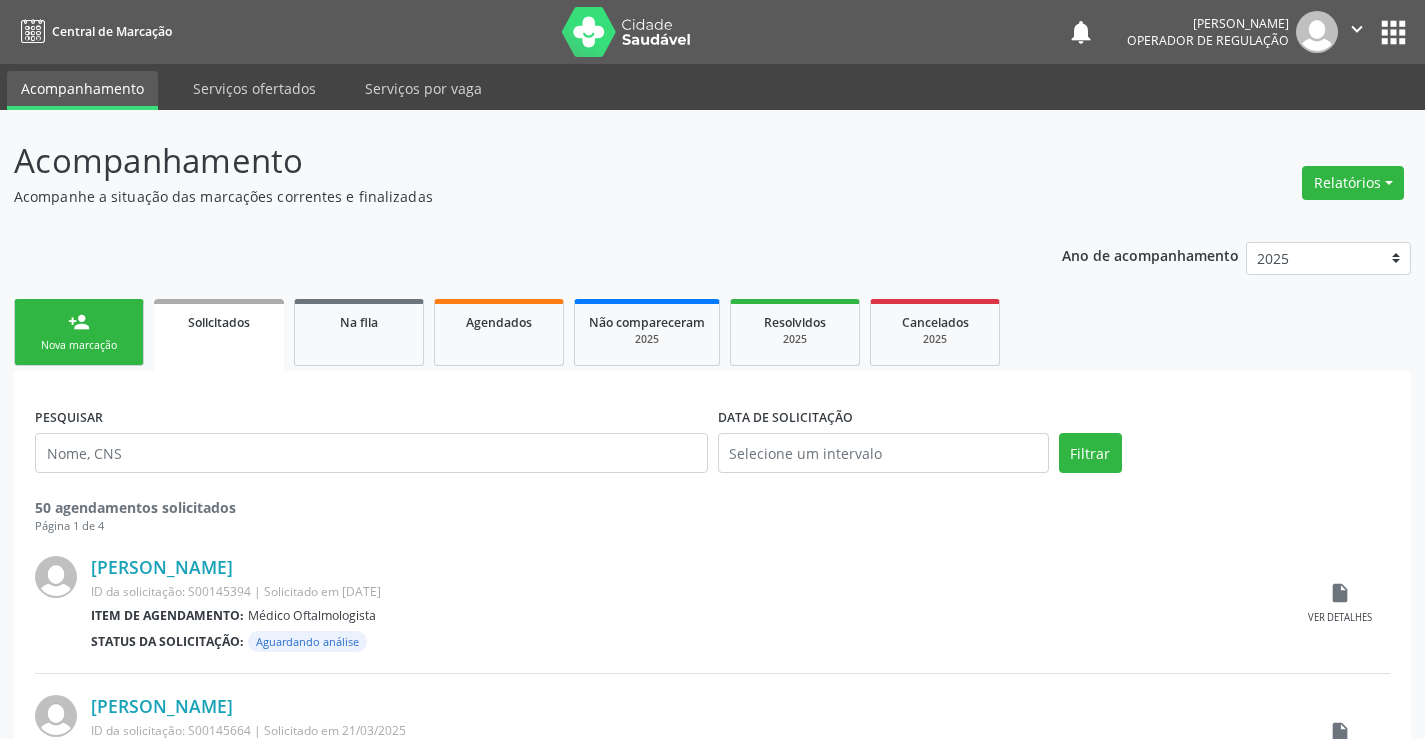 click on "Nova marcação" at bounding box center (79, 345) 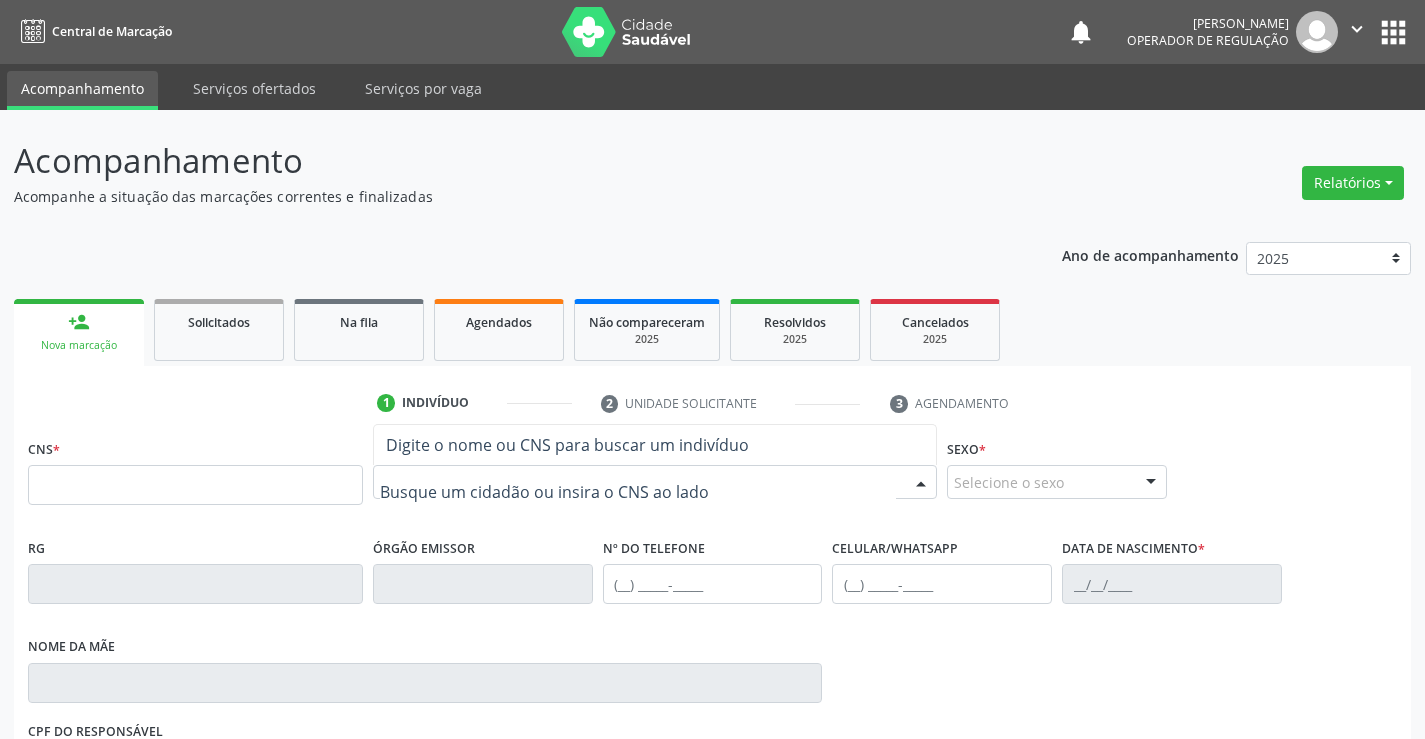 click on "Nenhum resultado encontrado para: "   "
Digite o nome ou CNS para buscar um indivíduo" at bounding box center (655, 482) 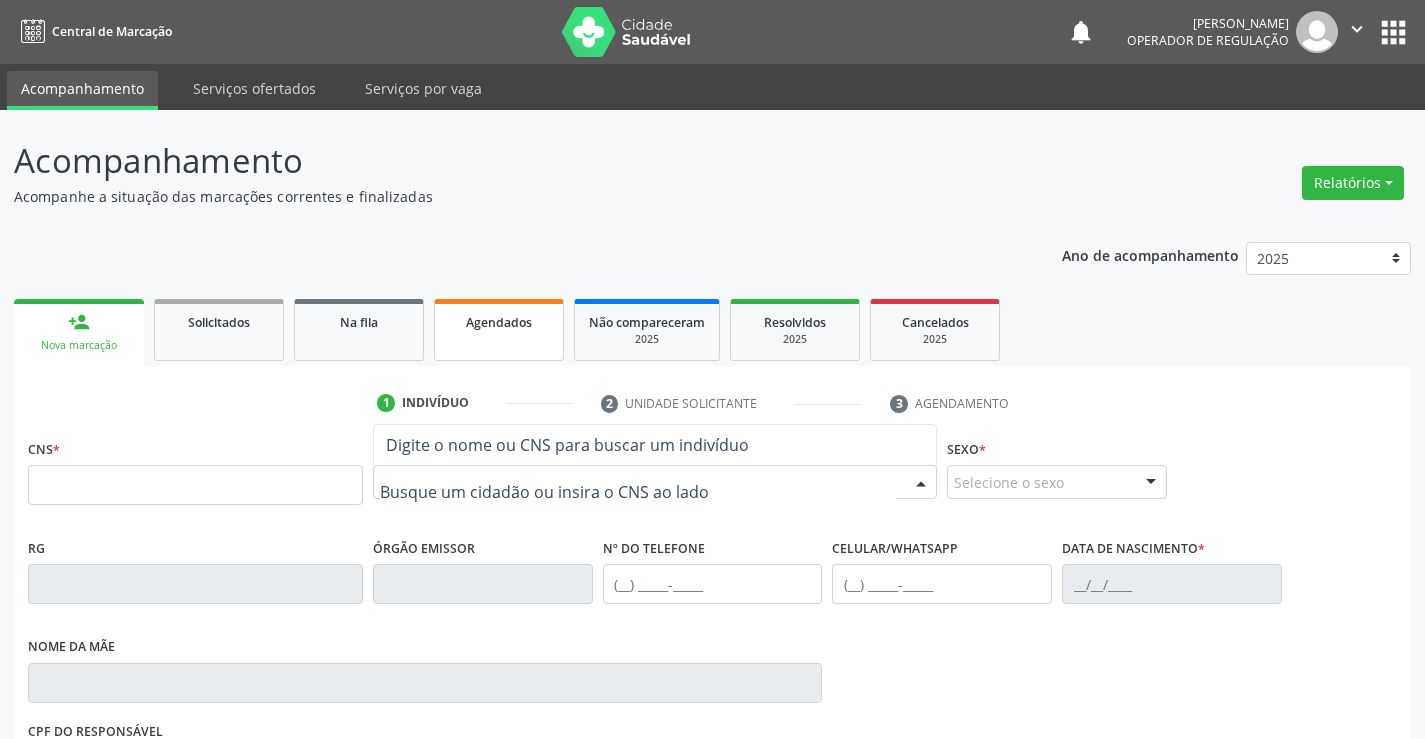 click on "Agendados" at bounding box center [499, 330] 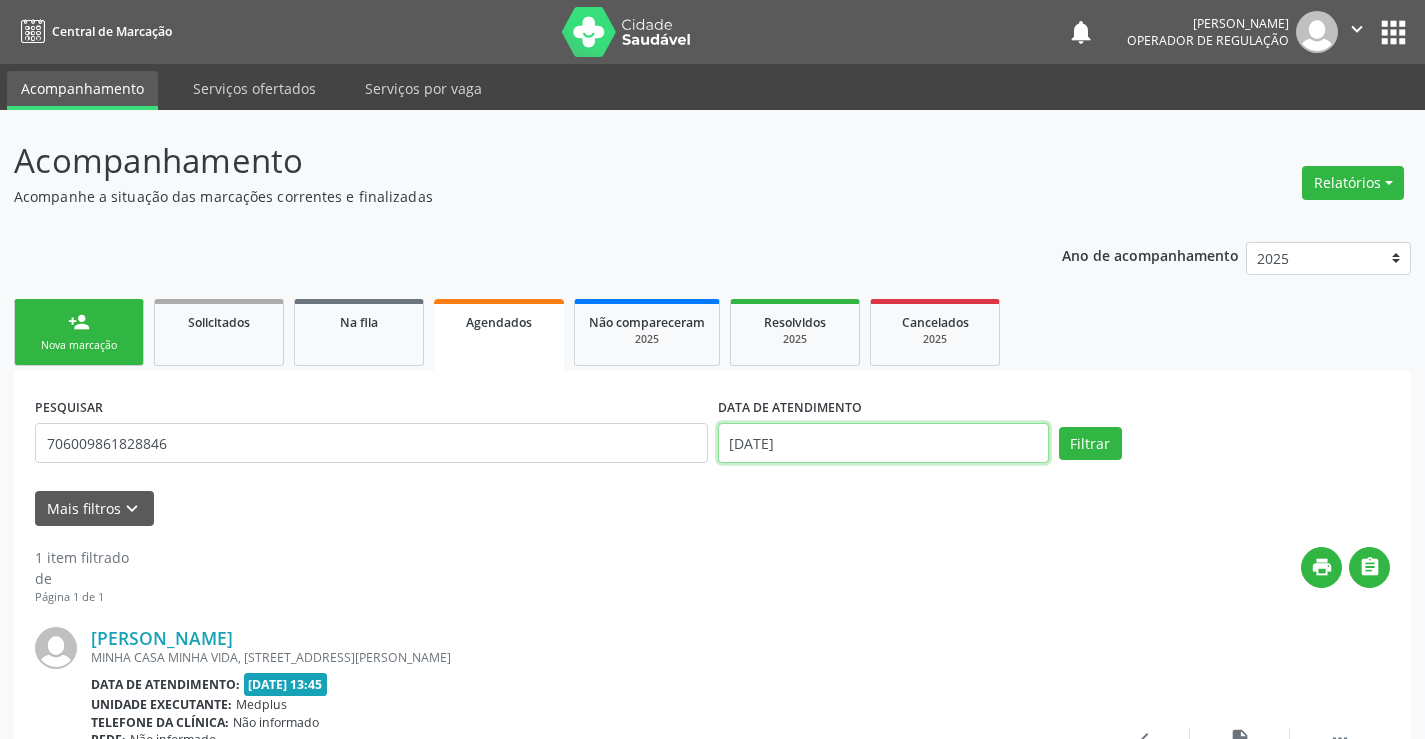 click on "[DATE]" at bounding box center (883, 443) 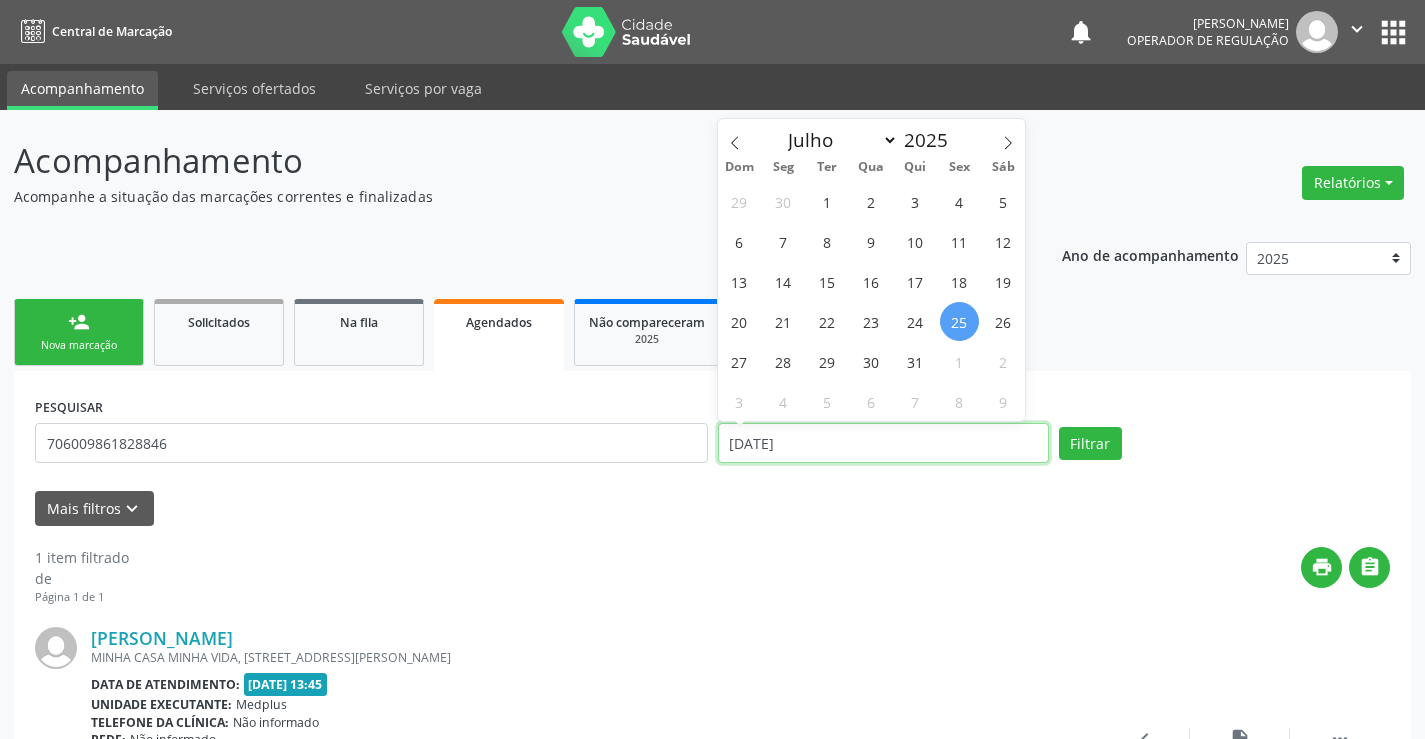 type 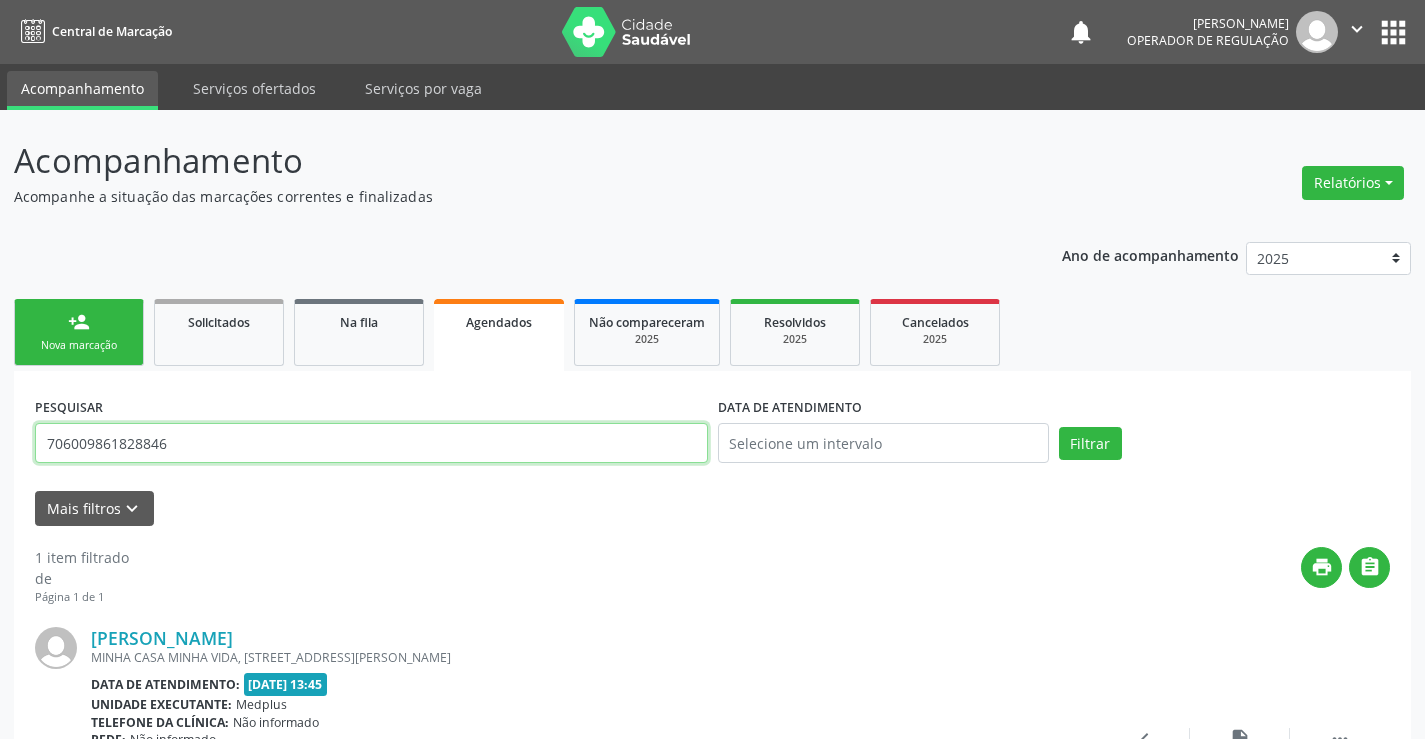 click on "706009861828846" at bounding box center (371, 443) 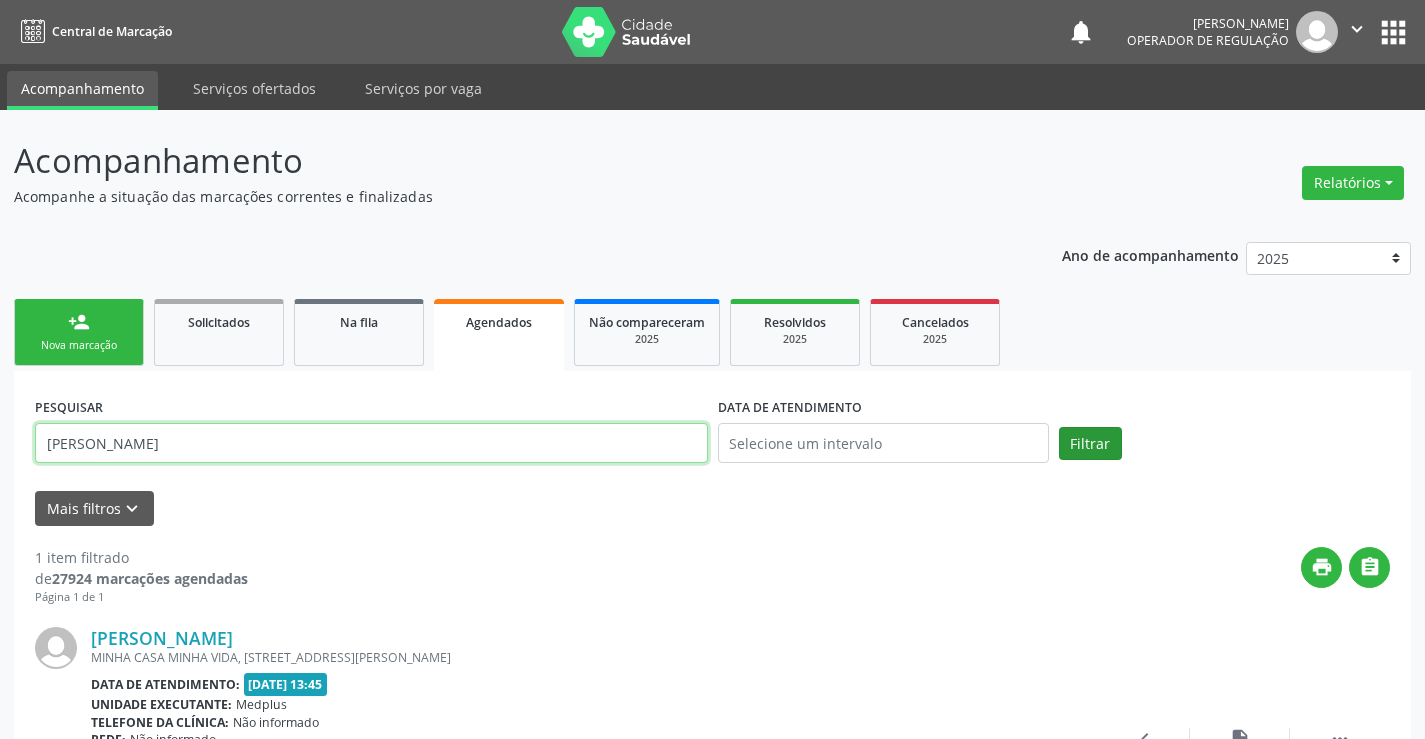 type on "[PERSON_NAME]" 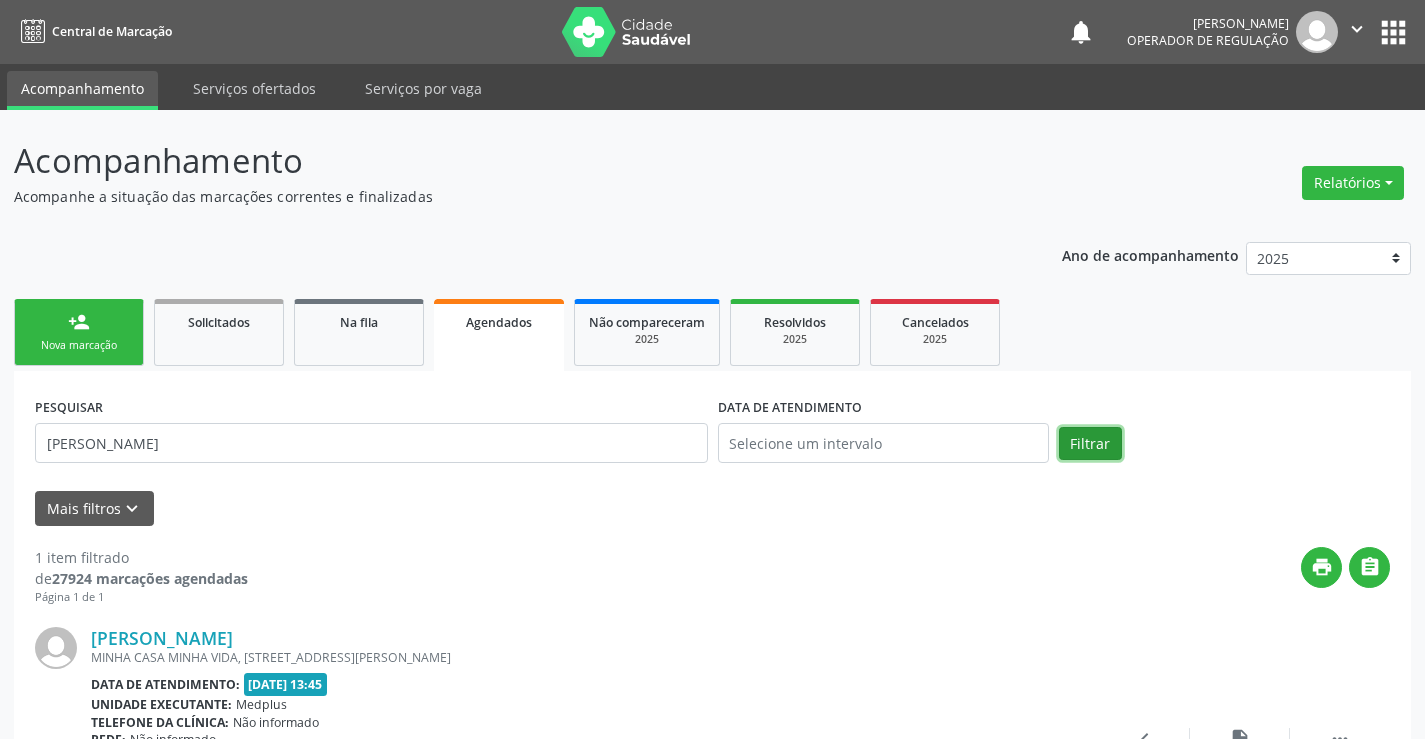 click on "Filtrar" at bounding box center (1090, 444) 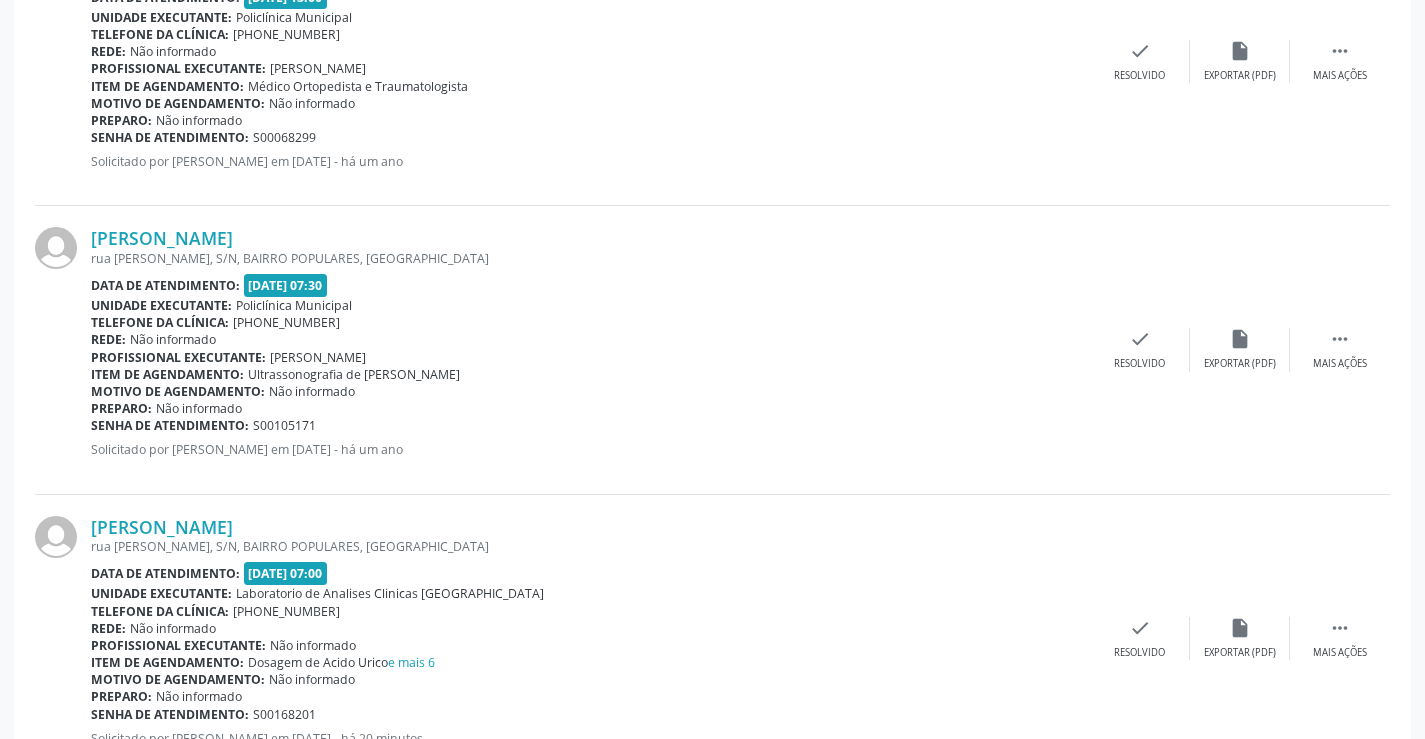 scroll, scrollTop: 1342, scrollLeft: 0, axis: vertical 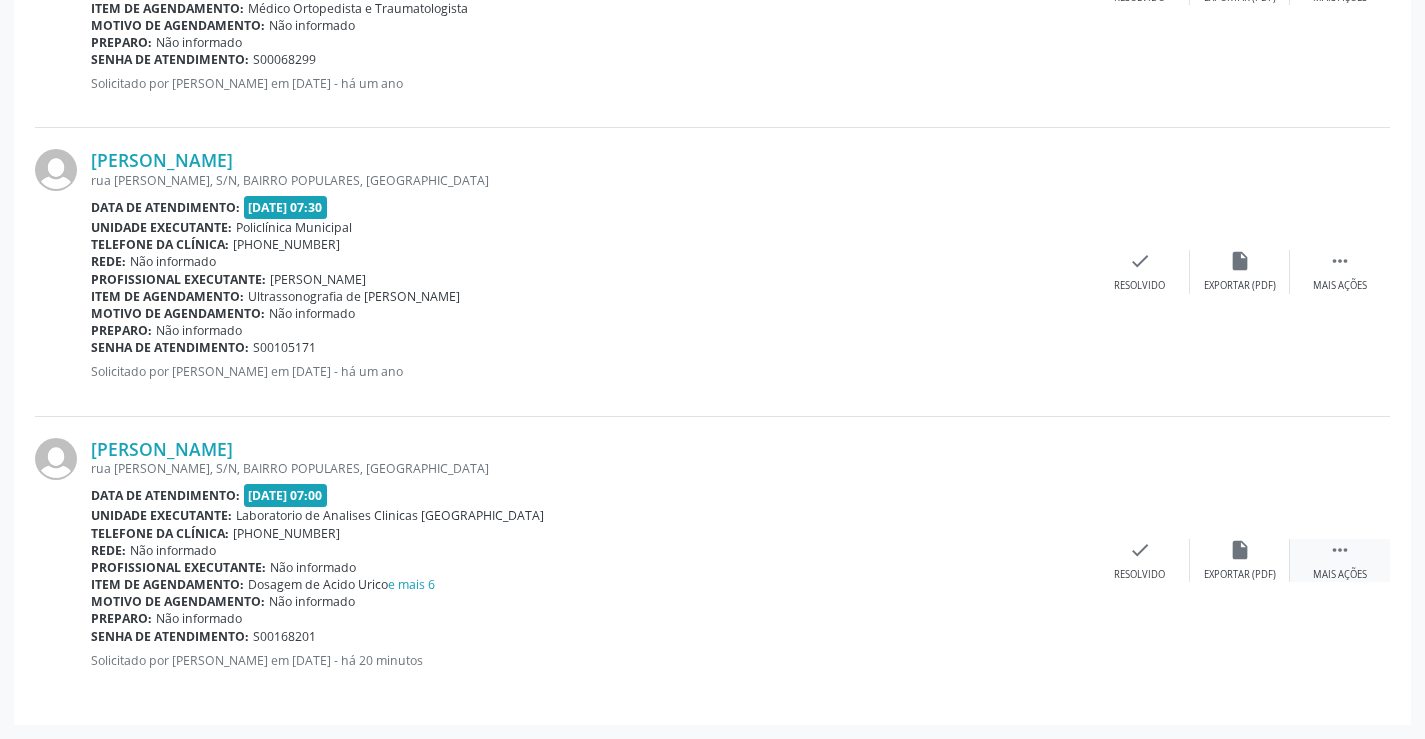 click on "" at bounding box center [1340, 550] 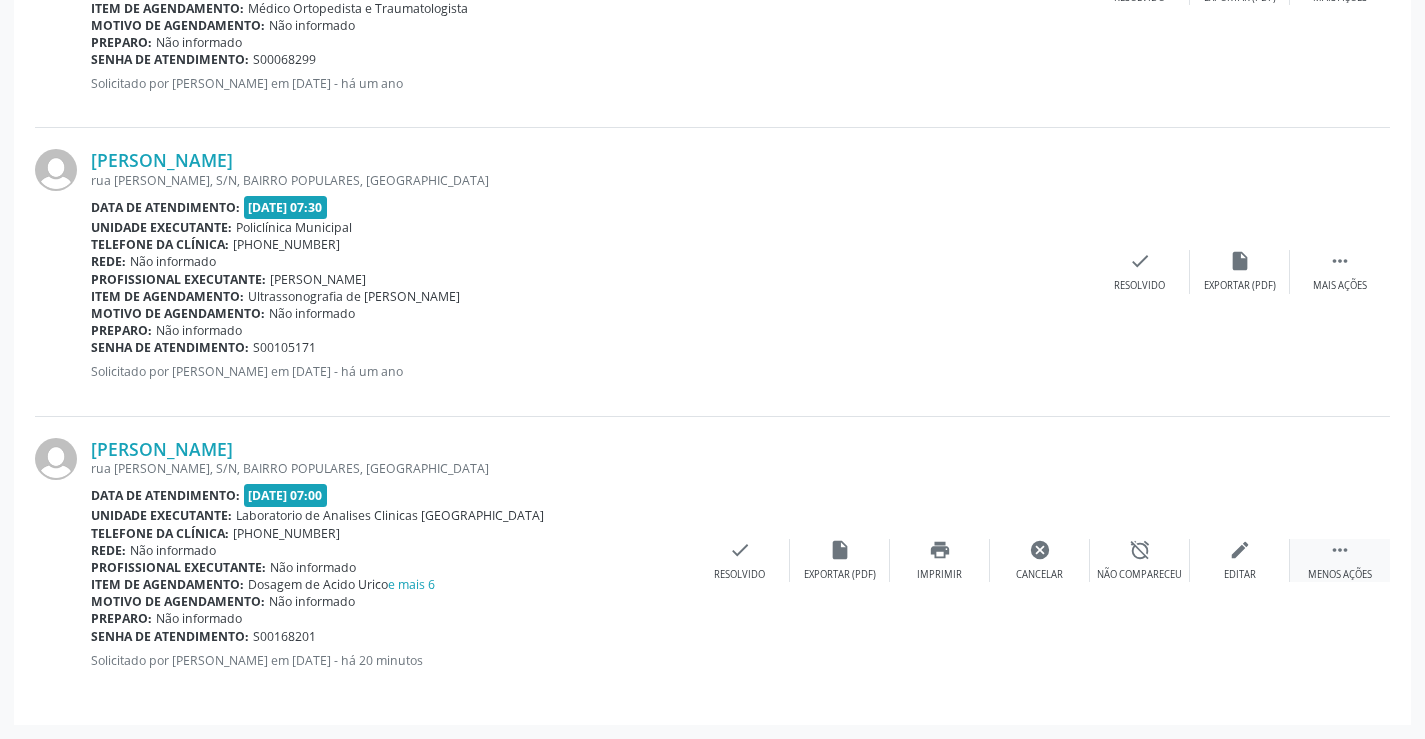 click on "" at bounding box center [1340, 550] 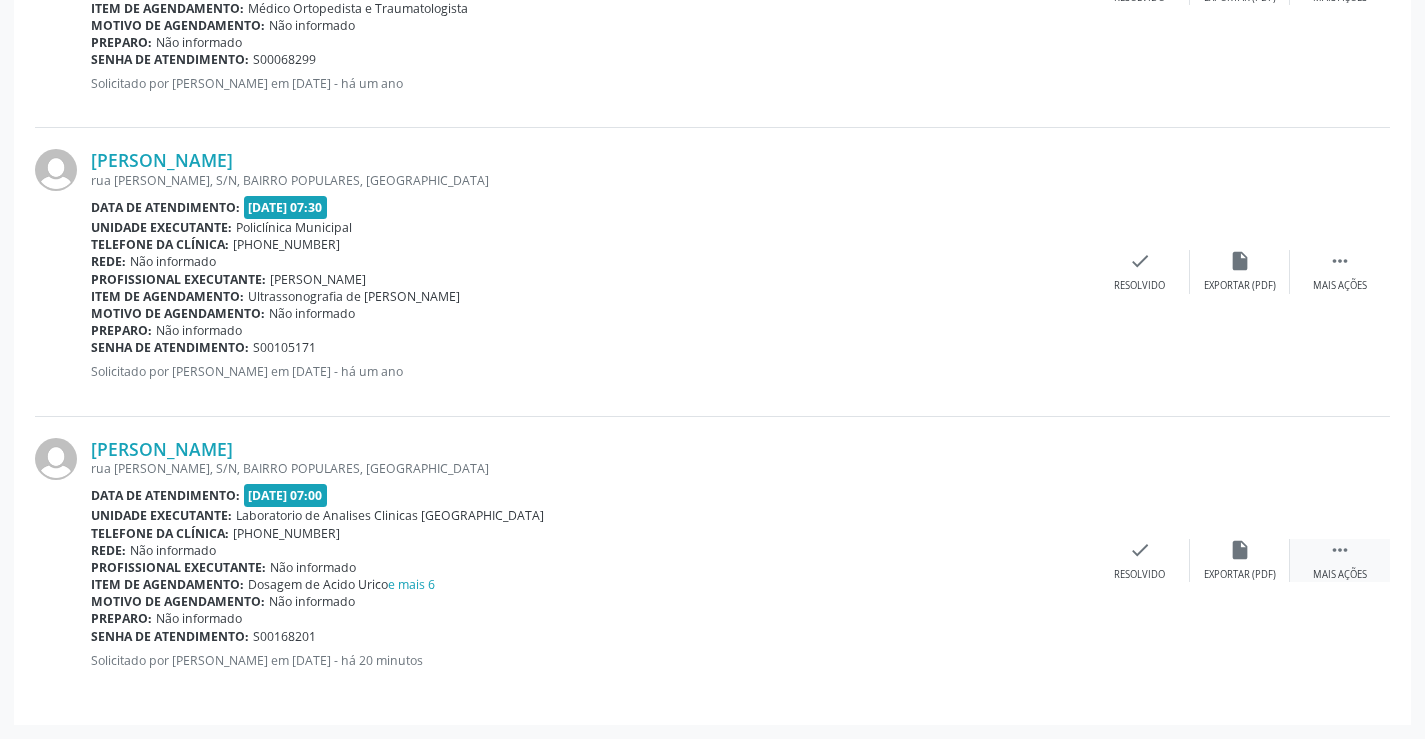 click on "
Mais ações" at bounding box center [1340, 560] 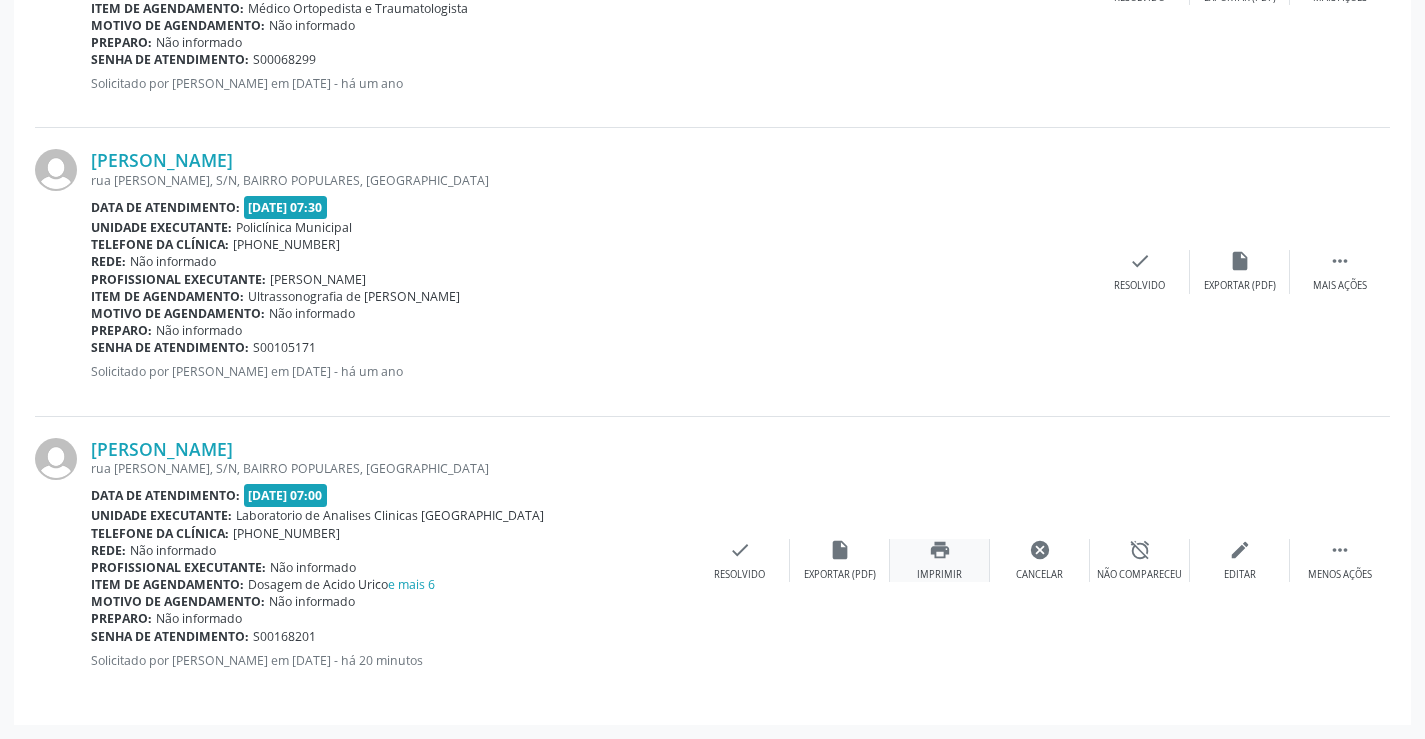 click on "print
Imprimir" at bounding box center [940, 560] 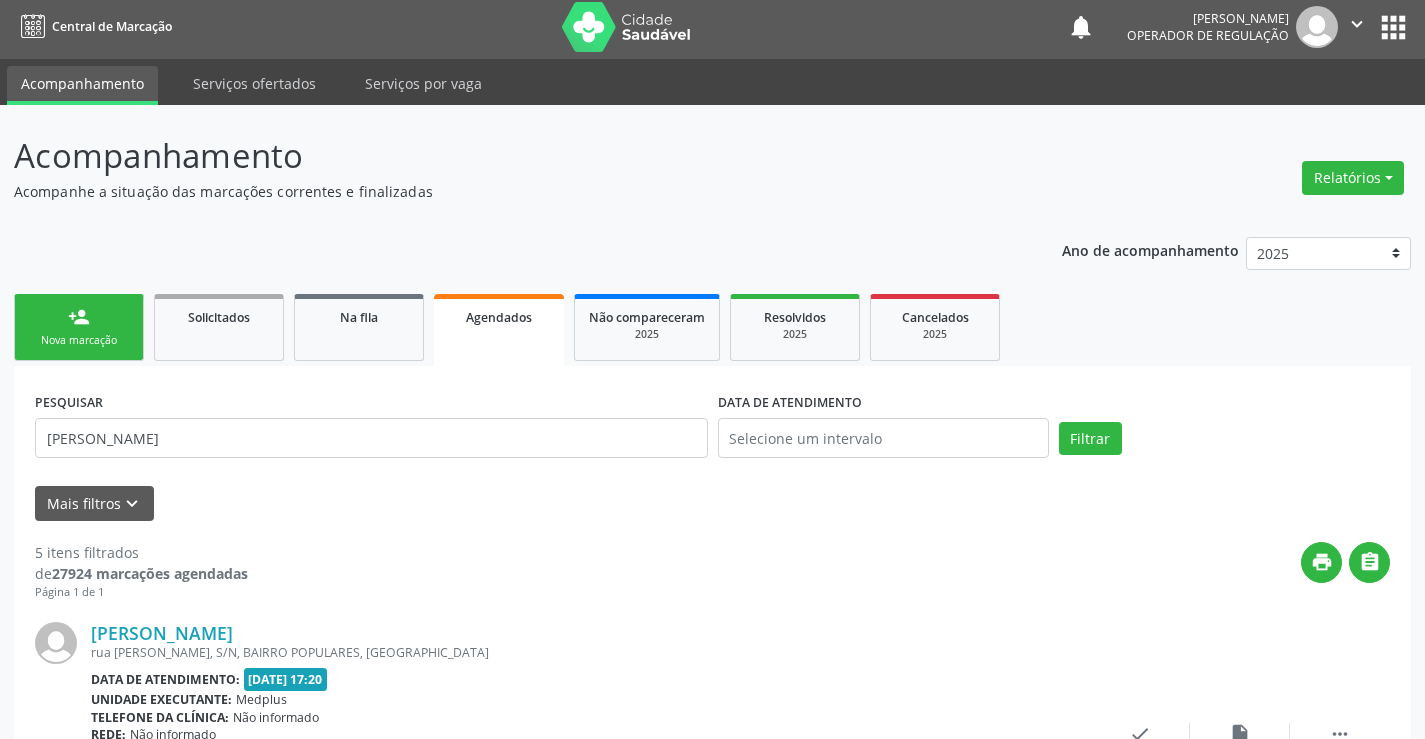 scroll, scrollTop: 0, scrollLeft: 0, axis: both 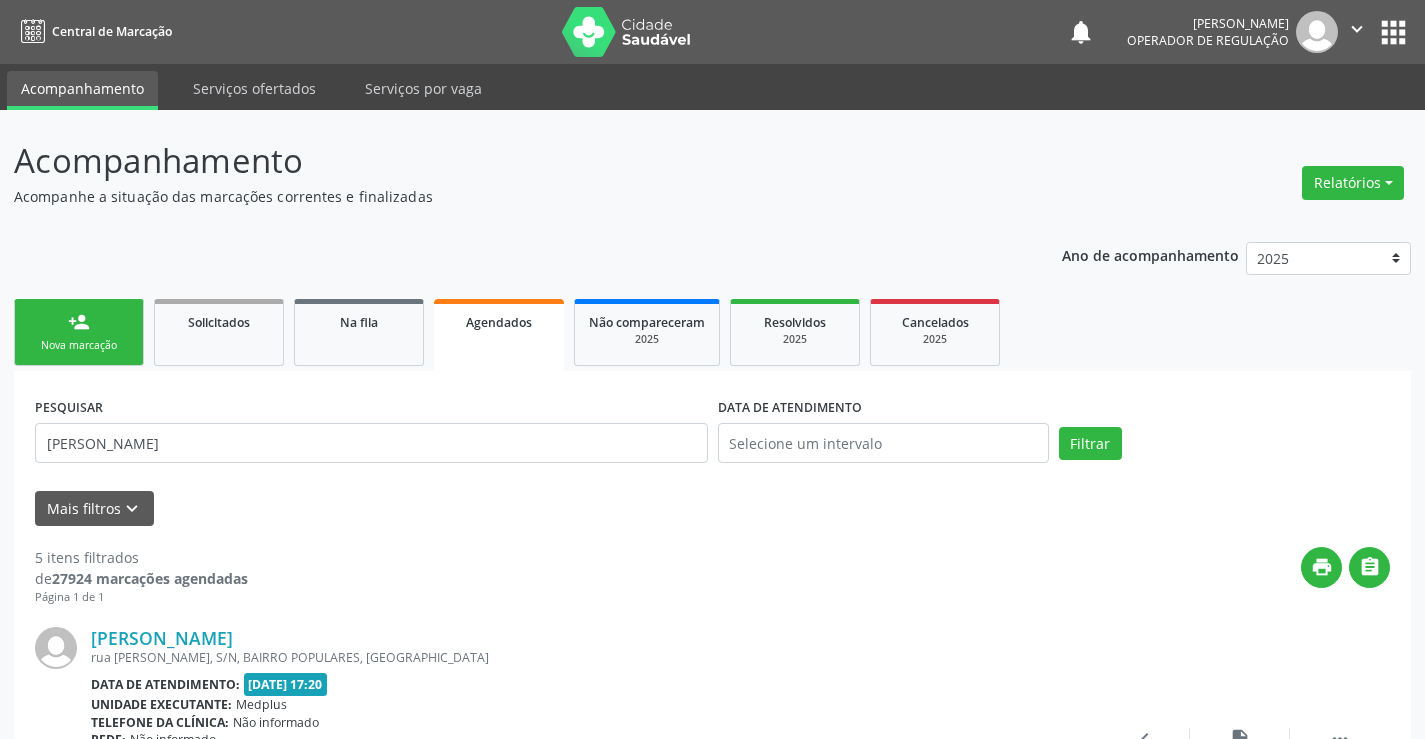 click on "Nova marcação" at bounding box center [79, 345] 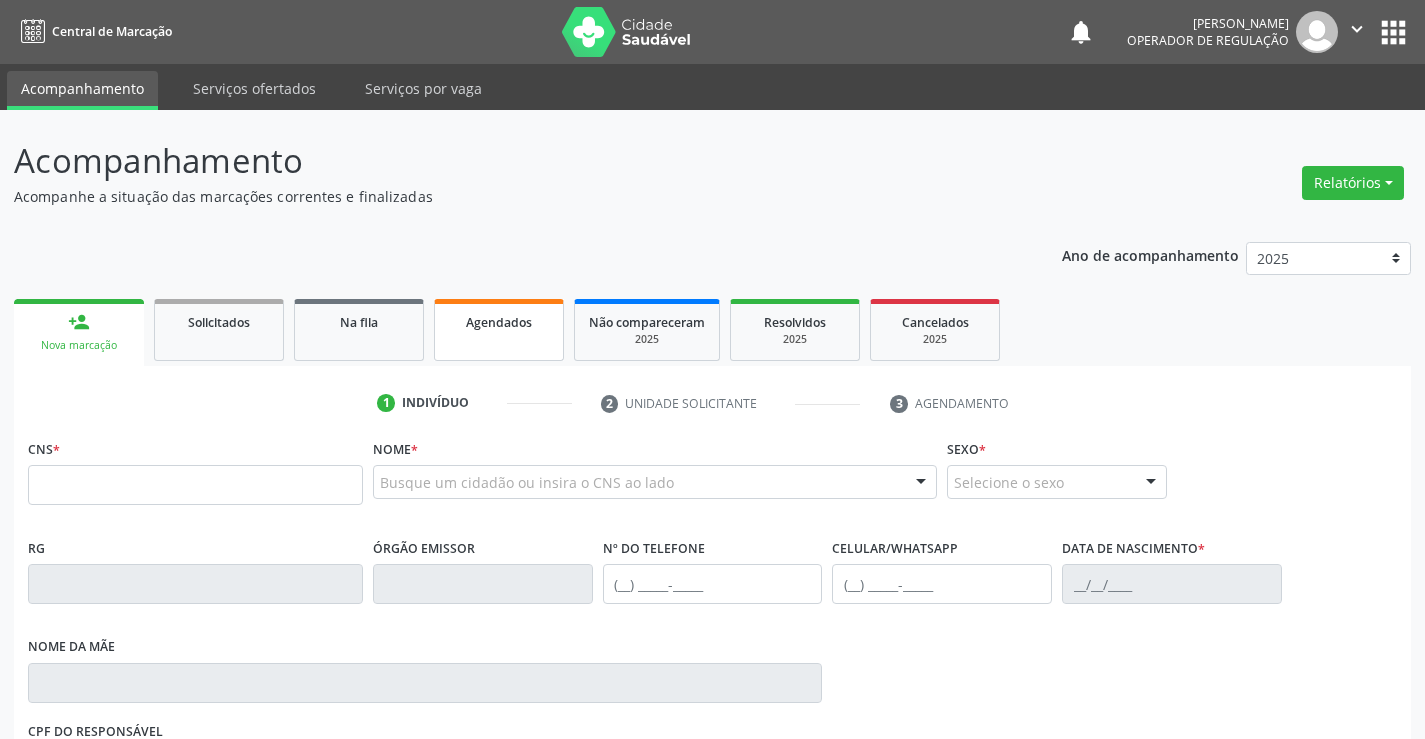 click on "Agendados" at bounding box center (499, 330) 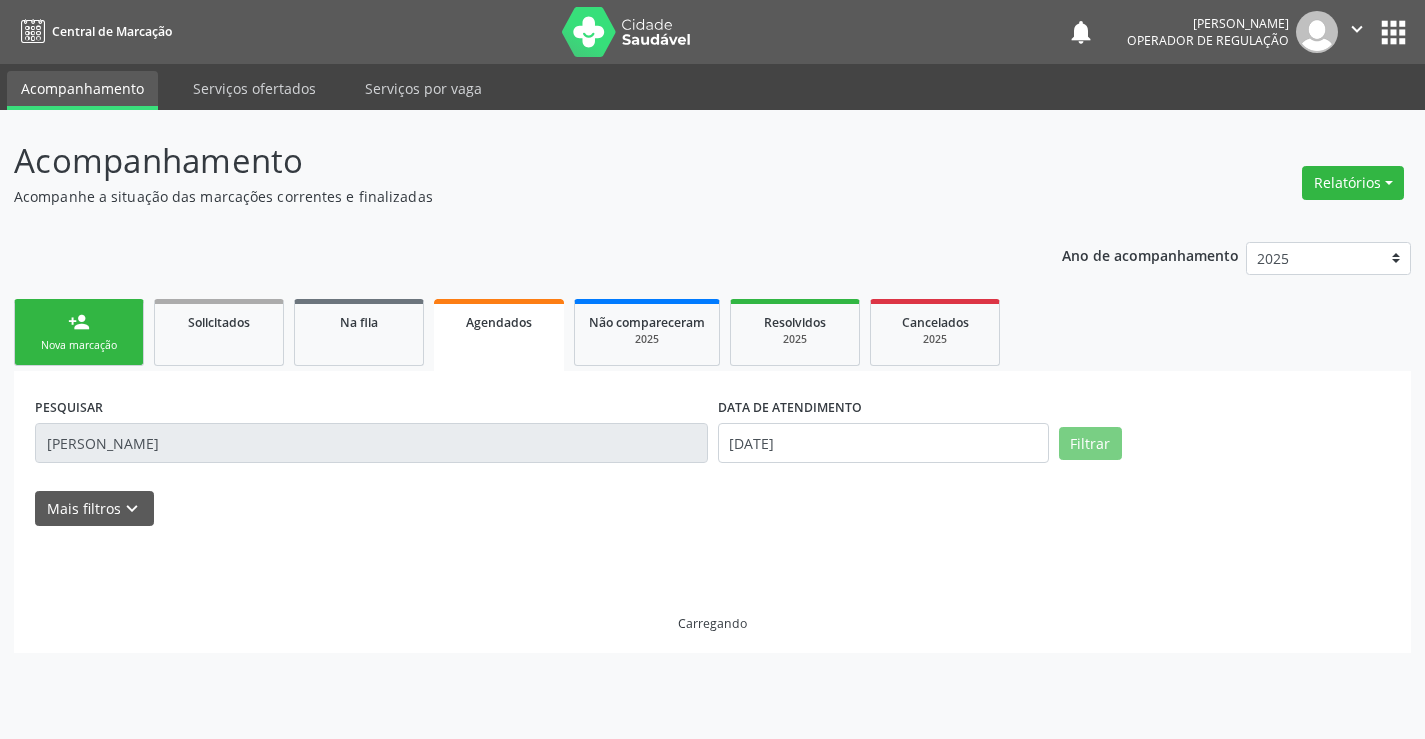 click on "Agendados" at bounding box center [499, 335] 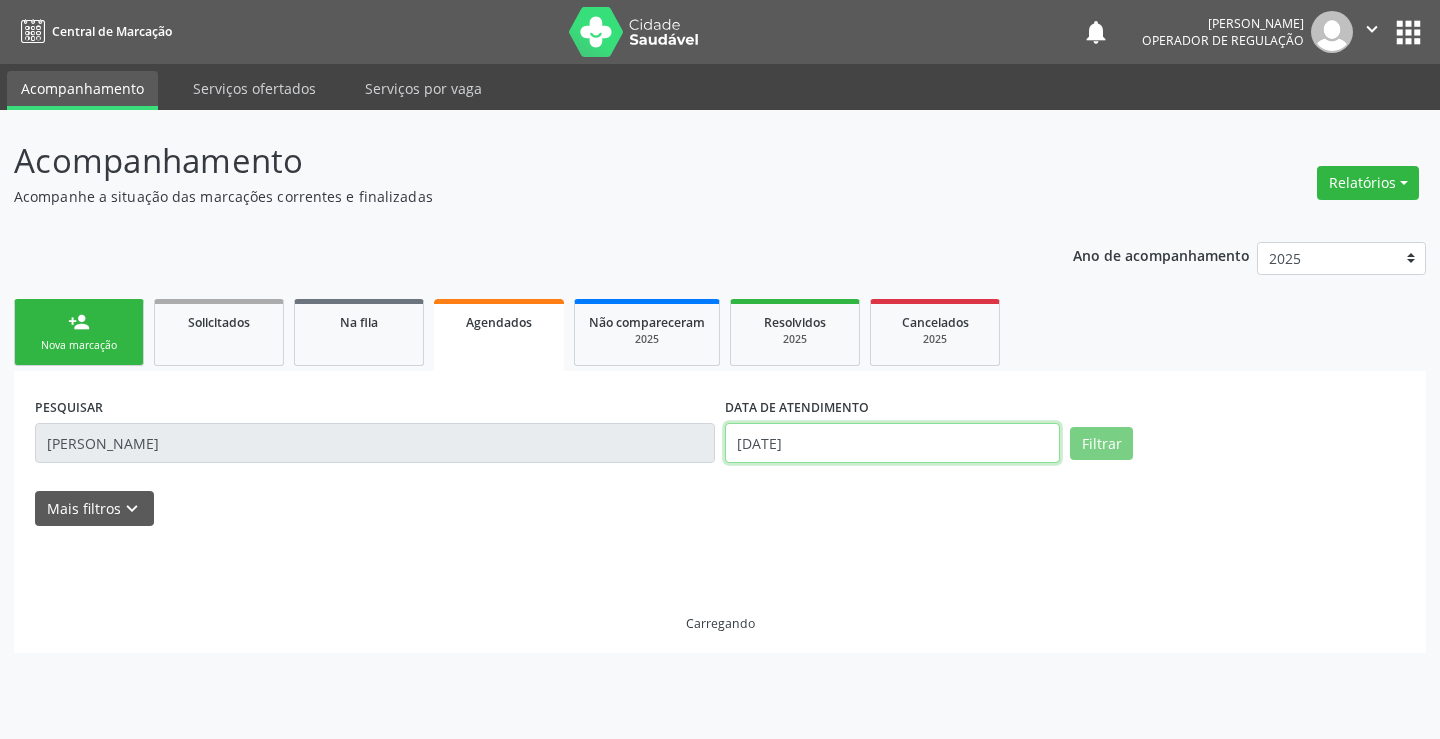 click on "[DATE]" at bounding box center (892, 443) 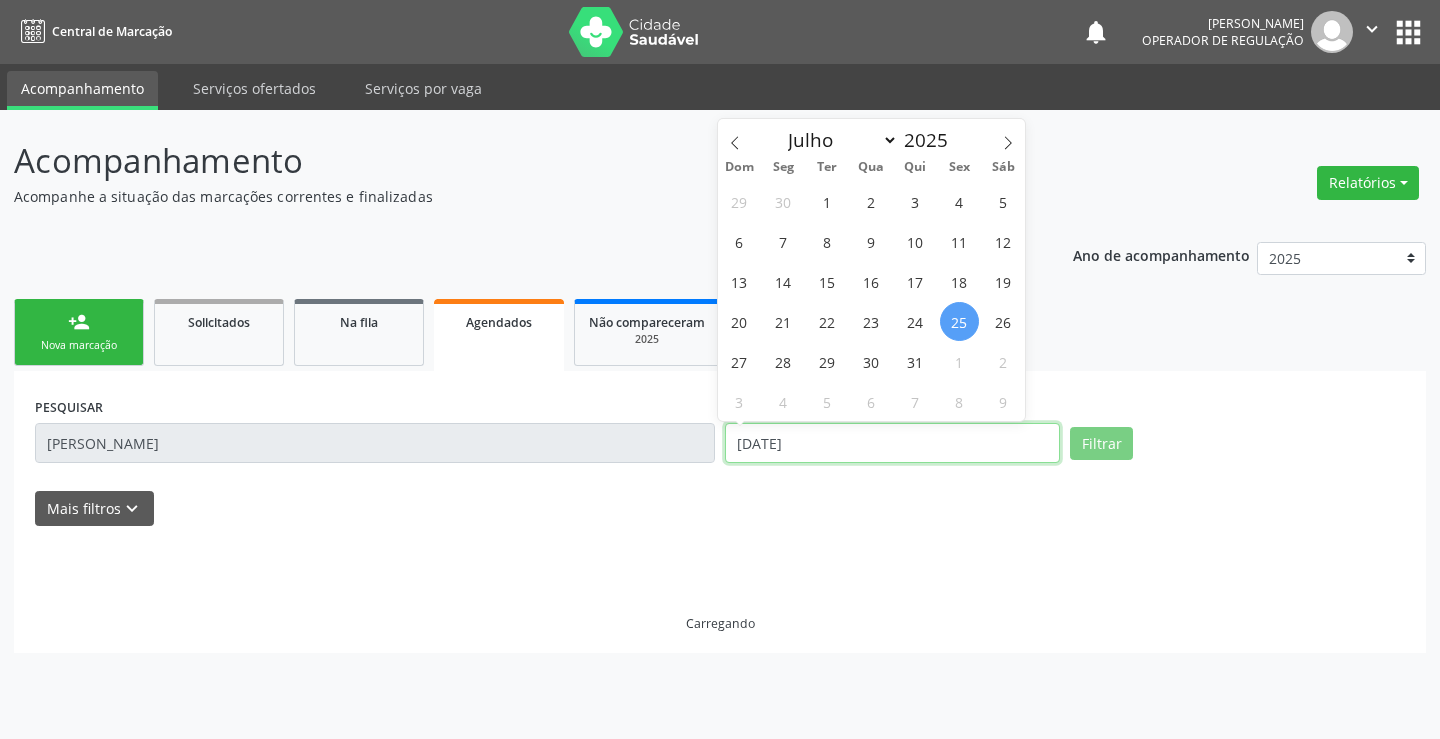 type 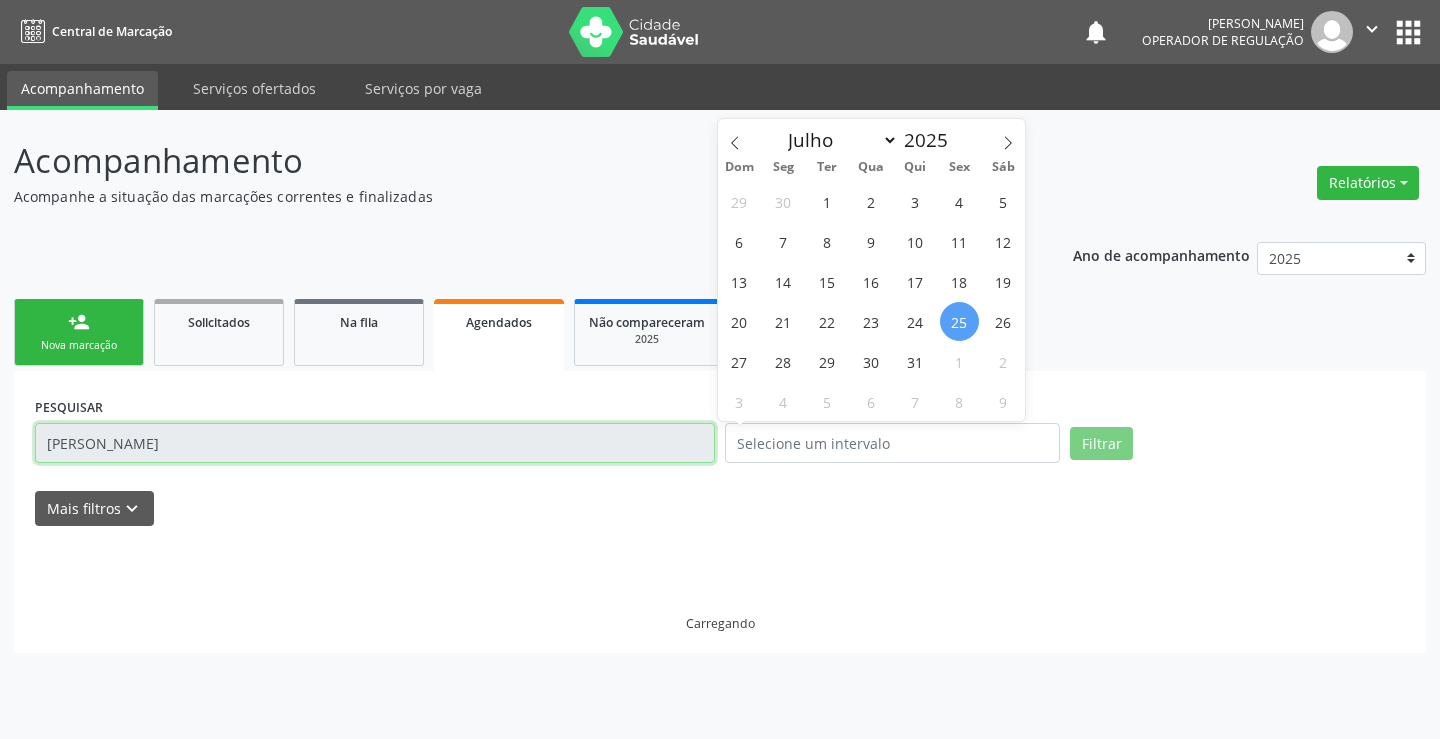 click on "[PERSON_NAME]" at bounding box center [375, 443] 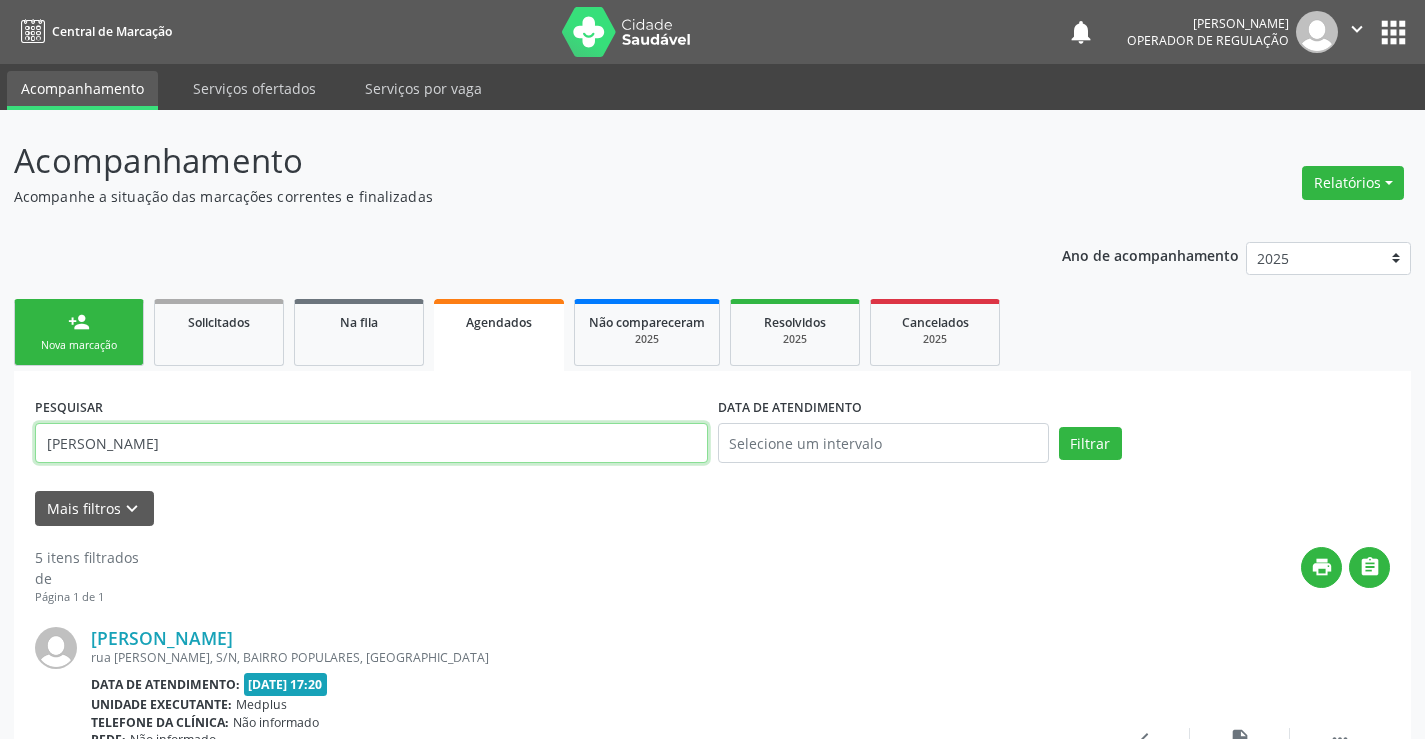 click on "[PERSON_NAME]" at bounding box center (371, 443) 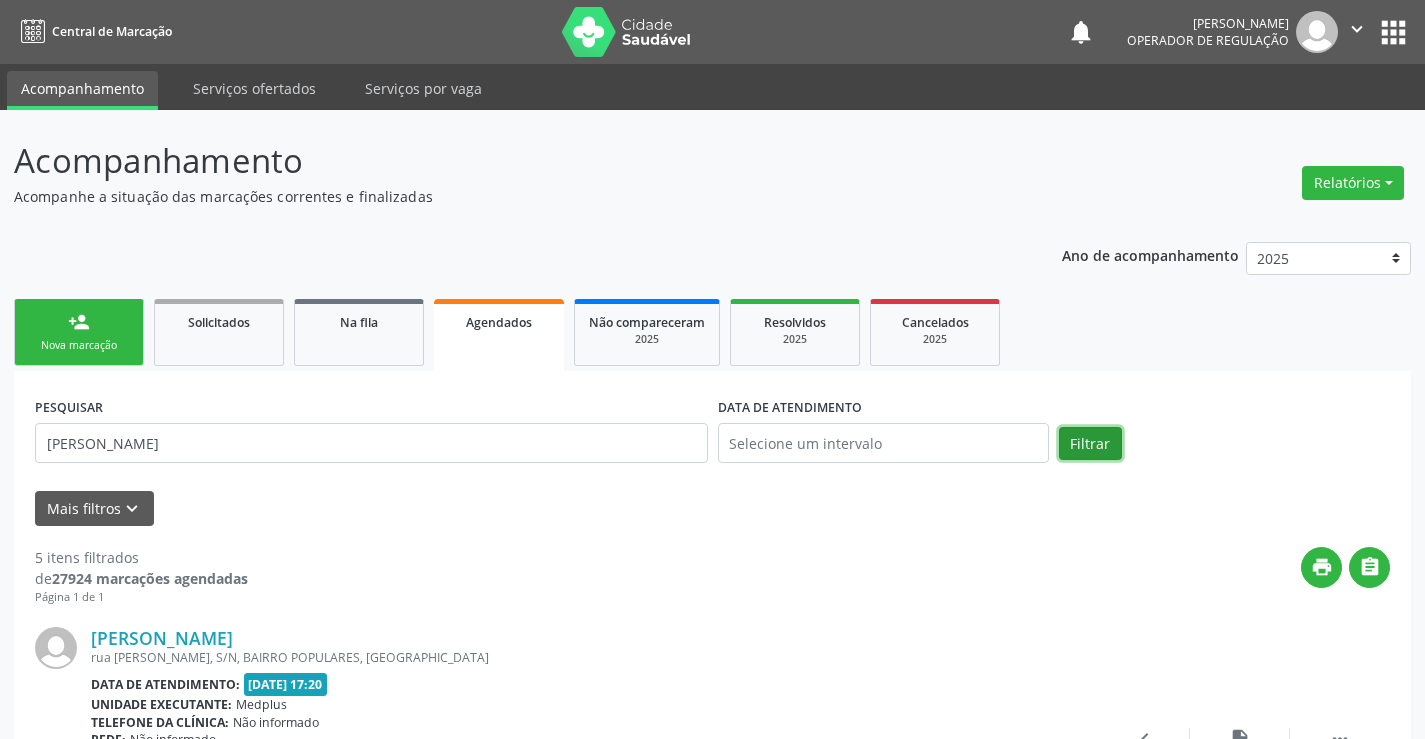 click on "Filtrar" at bounding box center [1090, 444] 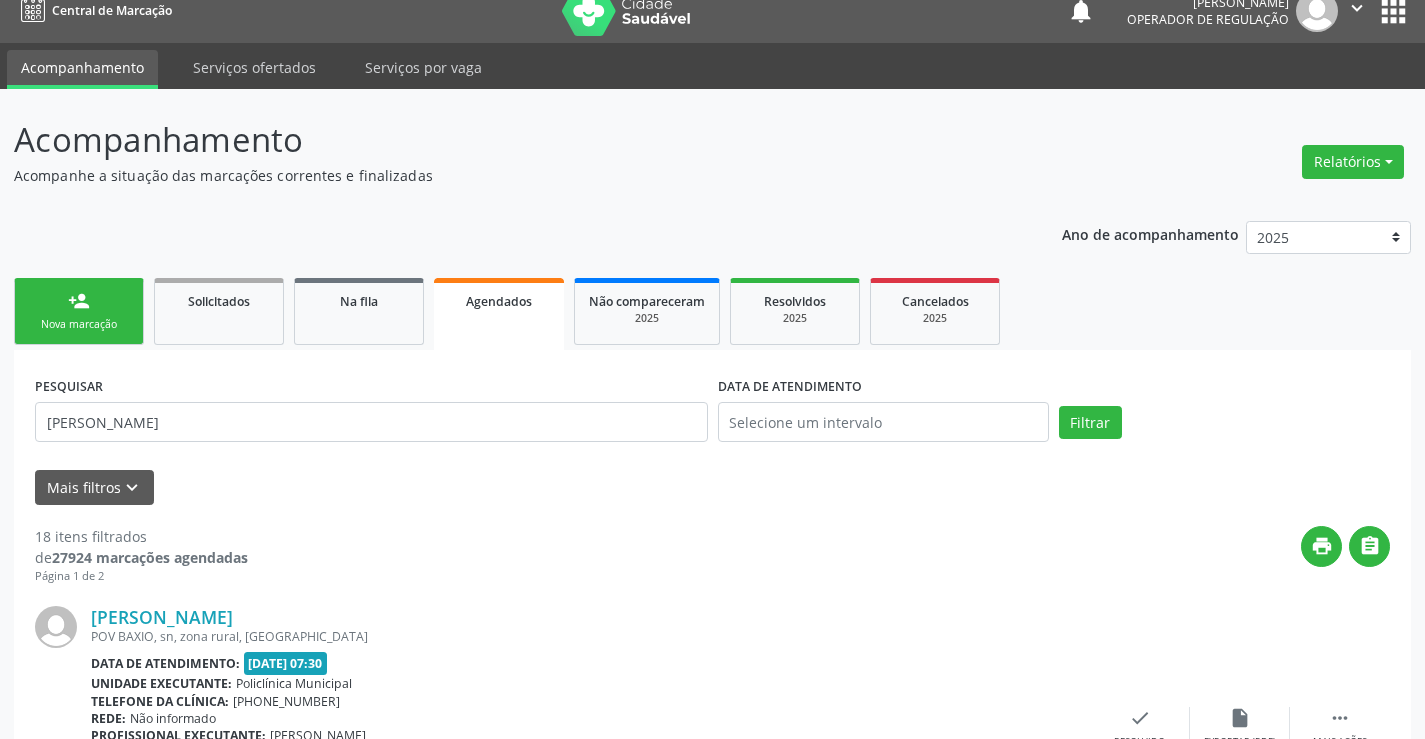 scroll, scrollTop: 0, scrollLeft: 0, axis: both 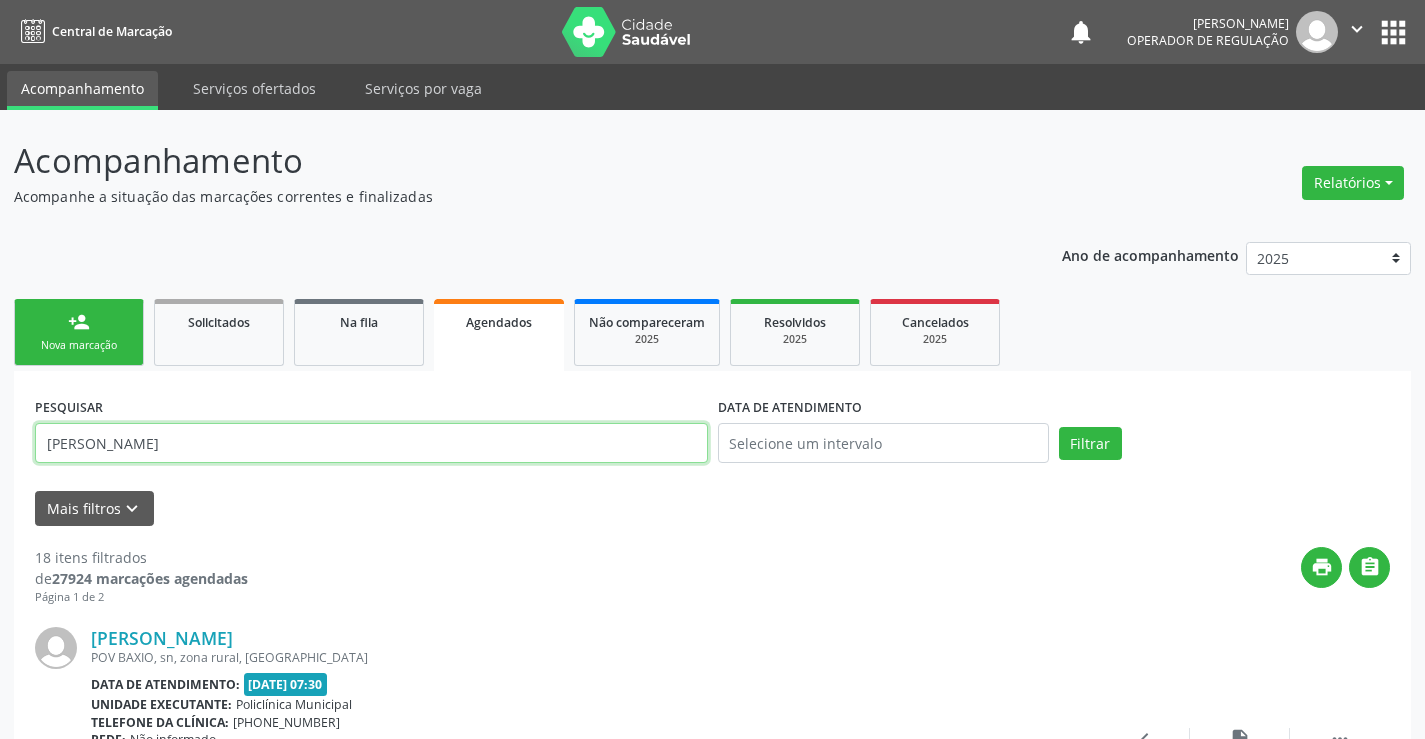 click on "[PERSON_NAME]" at bounding box center [371, 443] 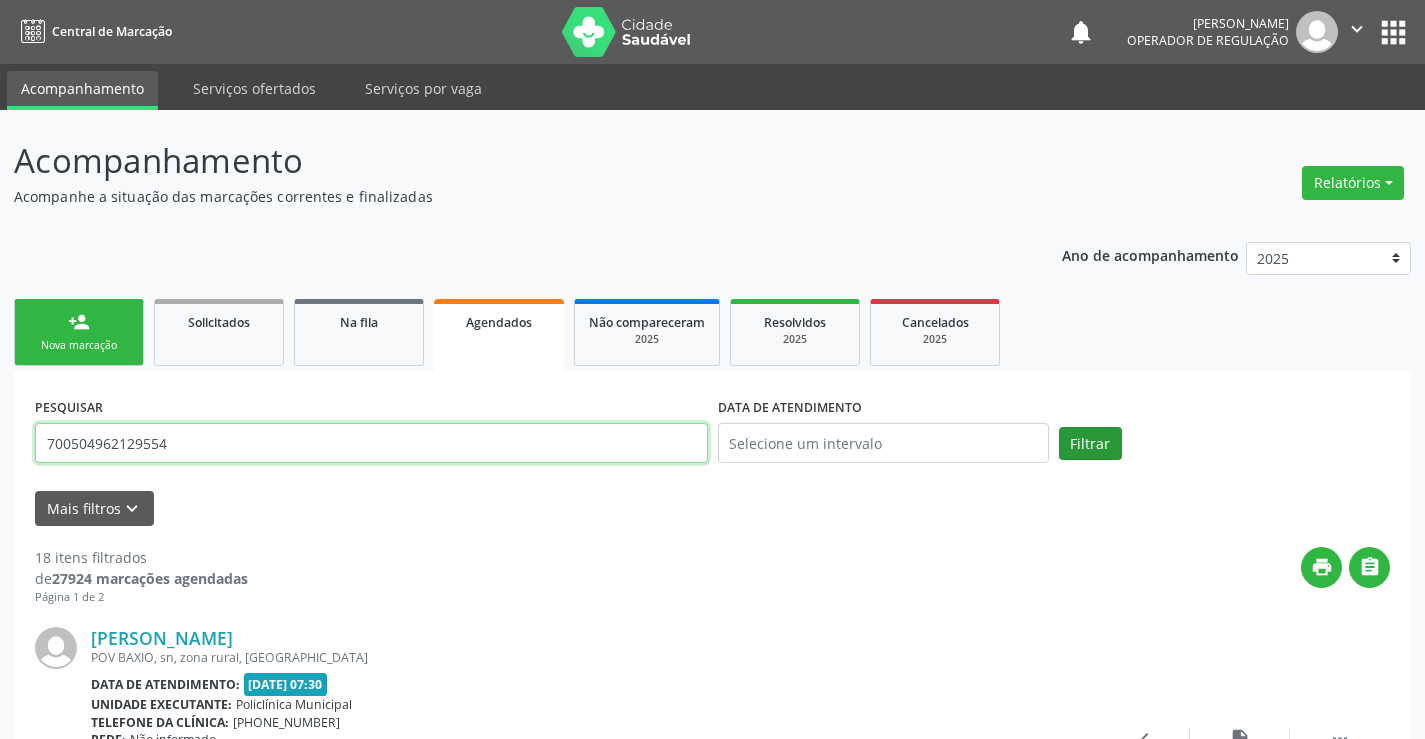 type on "700504962129554" 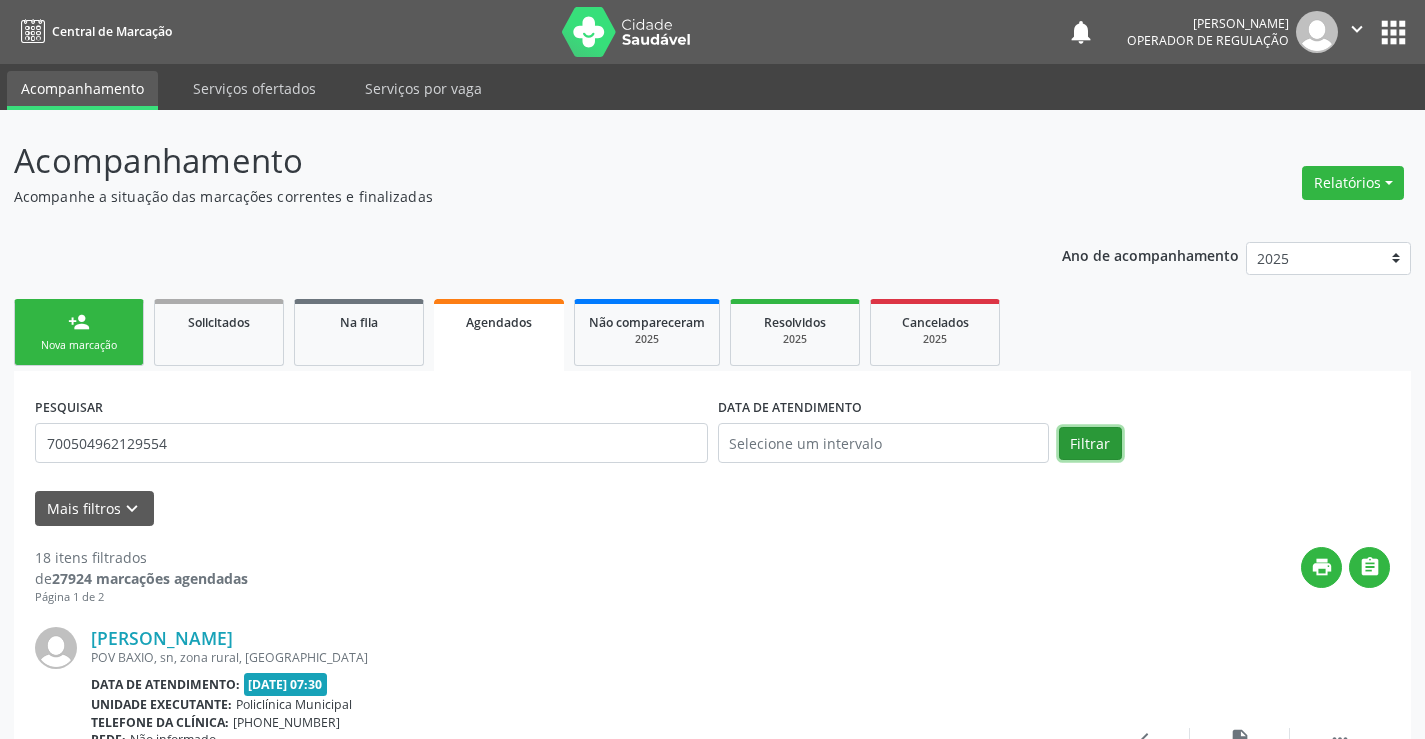 click on "Filtrar" at bounding box center (1090, 444) 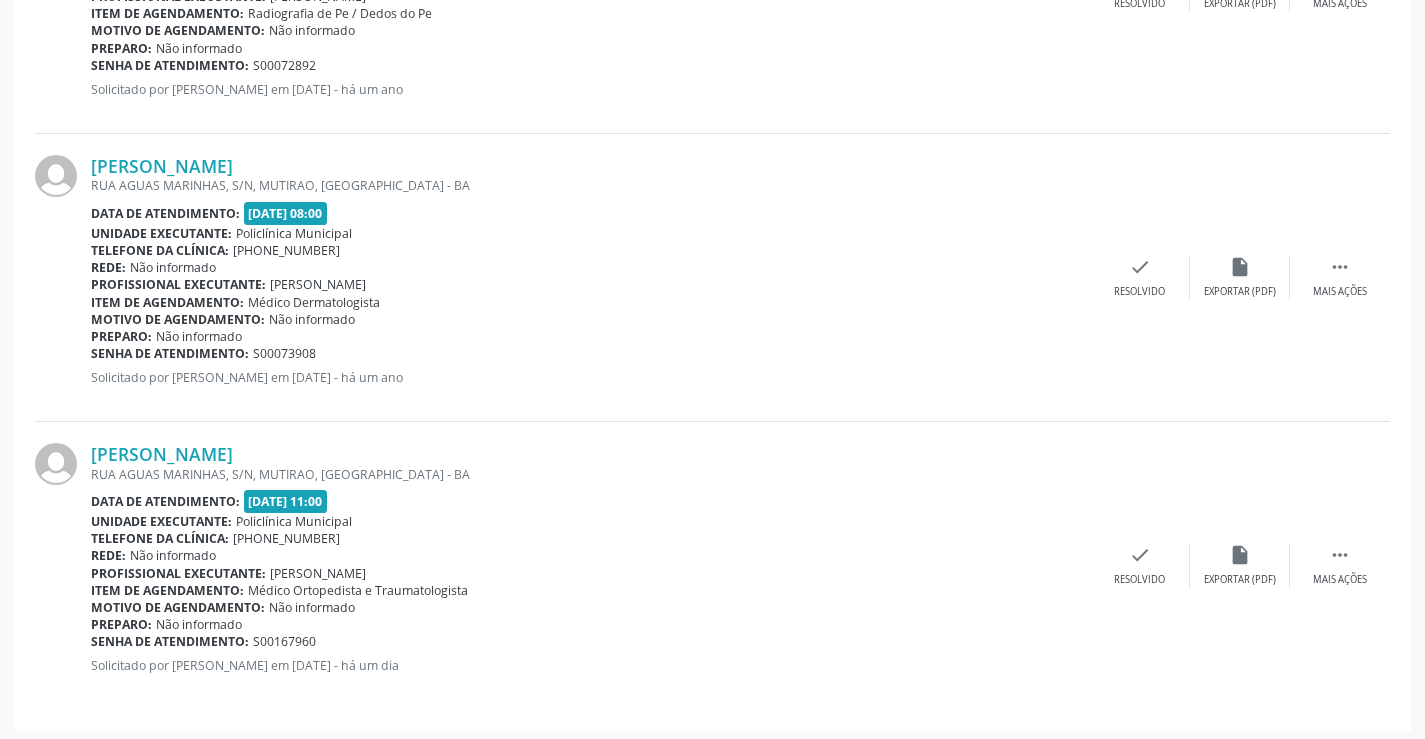 scroll, scrollTop: 2207, scrollLeft: 0, axis: vertical 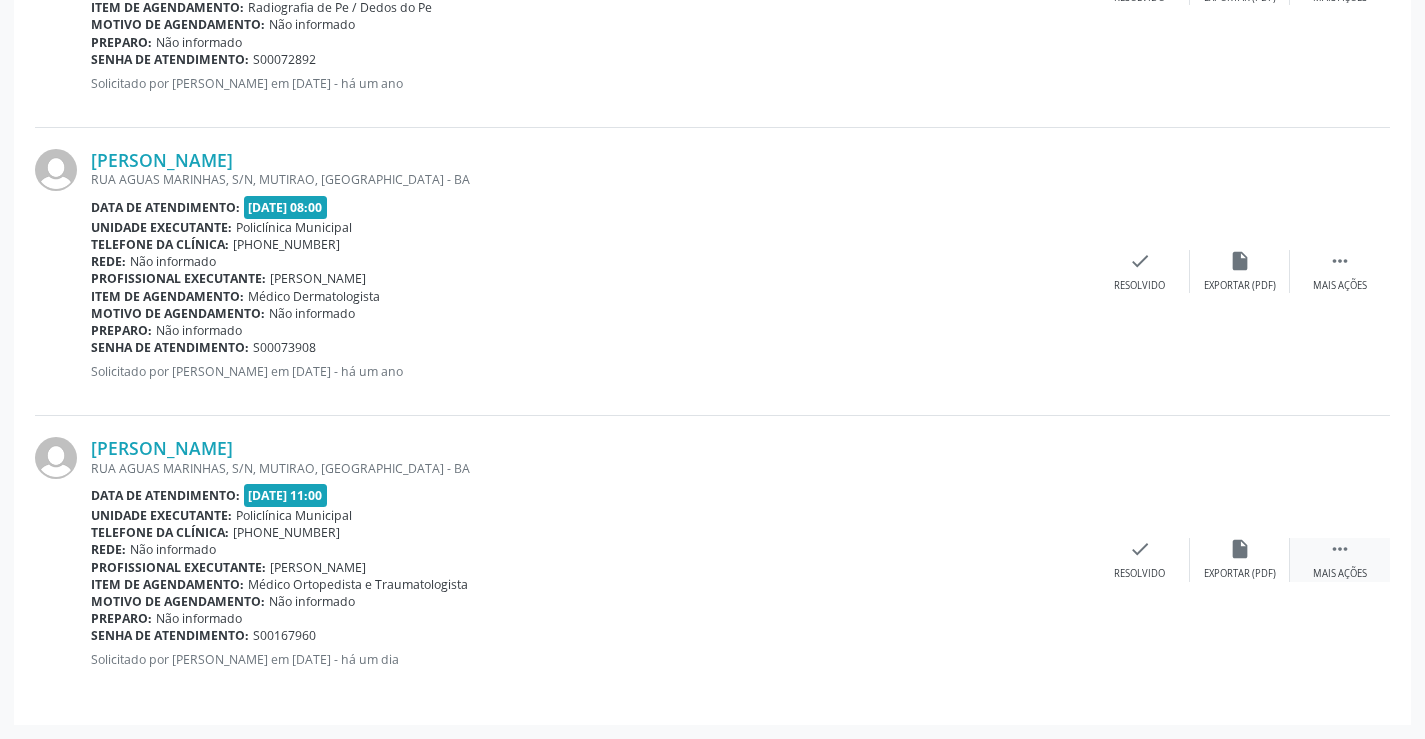 click on "
Mais ações" at bounding box center [1340, 559] 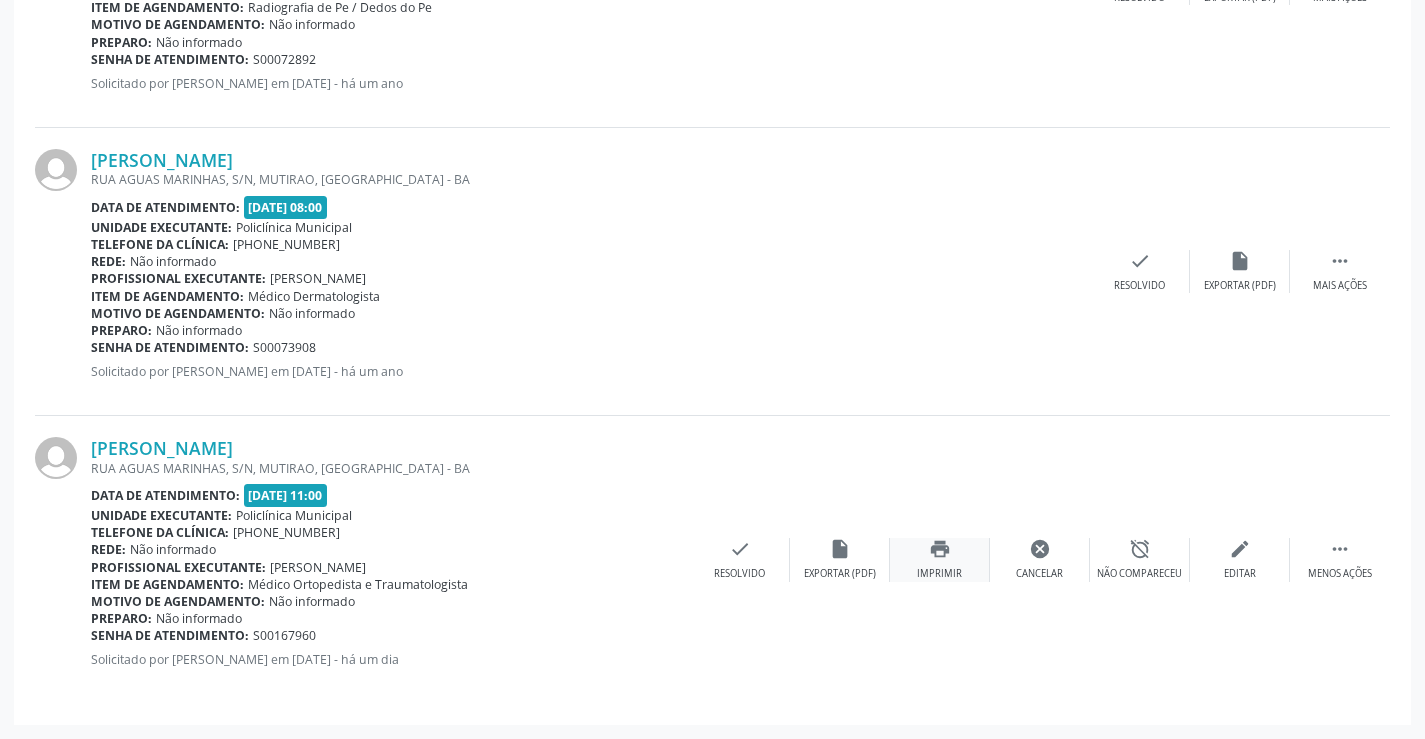 click on "print
Imprimir" at bounding box center [940, 559] 